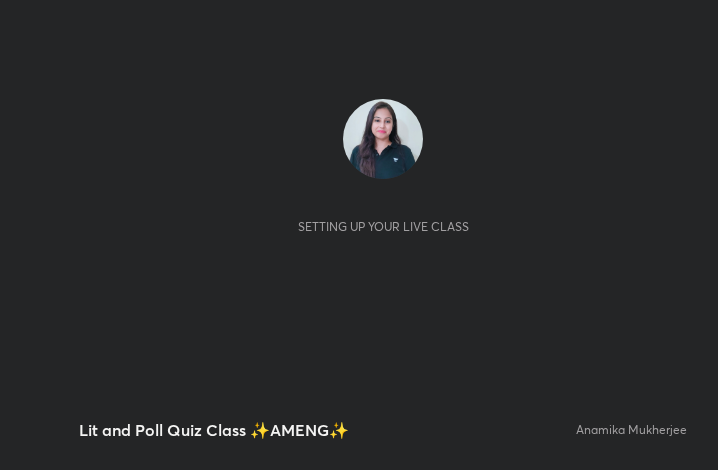 scroll, scrollTop: 0, scrollLeft: 0, axis: both 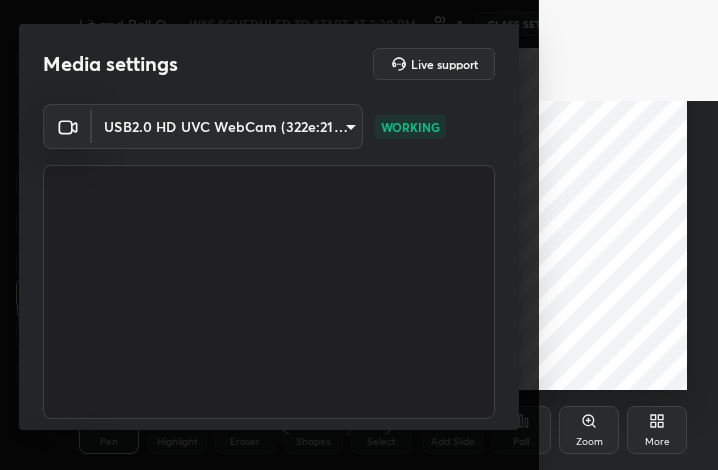 click on "Media settings Live support USB2.0 HD UVC WebCam (322e:2103) 59469016f4b8fd1c3a148cf41740ebec7eb2c4317ef9011aabd89a64ee169c0a WORKING Communications - Microphone (Realtek(R) Audio) communications WORKING 1 / 4 Next" at bounding box center (269, 227) 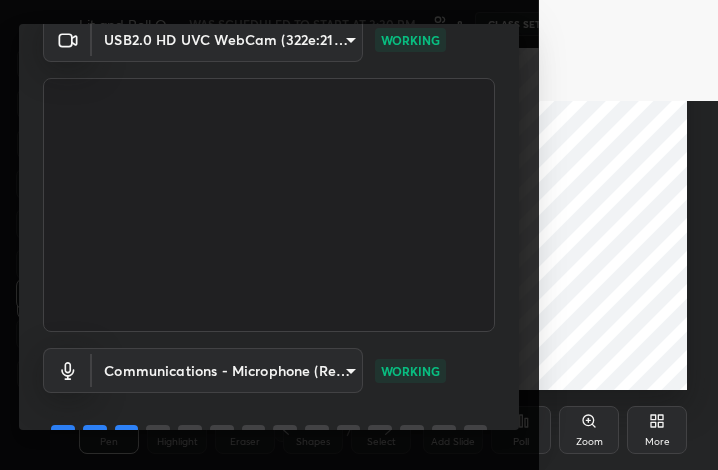 scroll, scrollTop: 93, scrollLeft: 0, axis: vertical 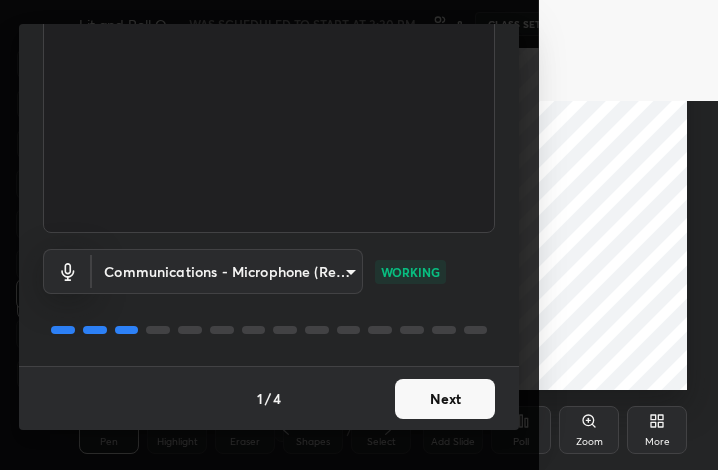click on "Next" at bounding box center (445, 399) 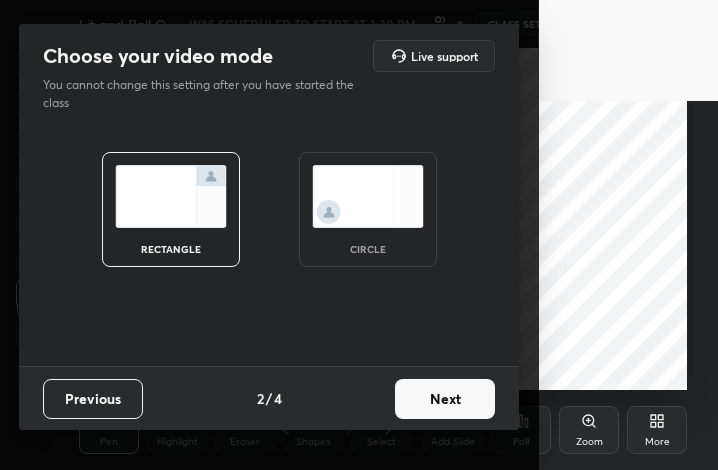 scroll, scrollTop: 0, scrollLeft: 0, axis: both 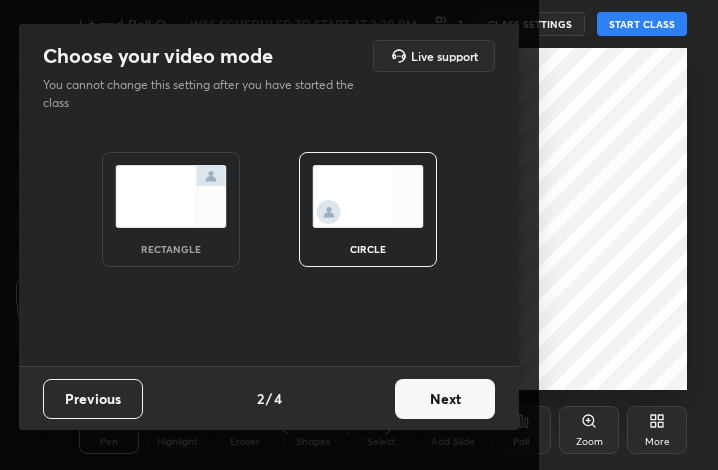 click on "Next" at bounding box center (445, 399) 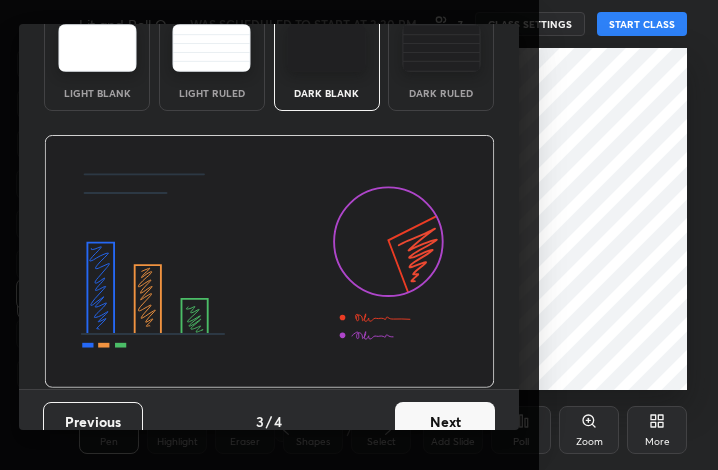 scroll, scrollTop: 130, scrollLeft: 0, axis: vertical 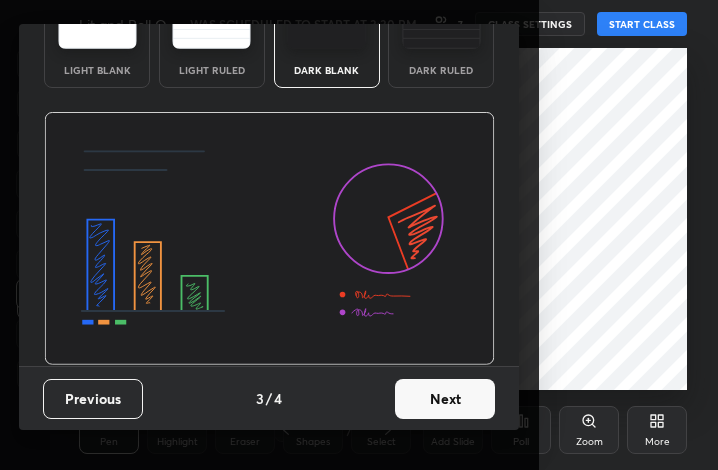 click on "Next" at bounding box center (445, 399) 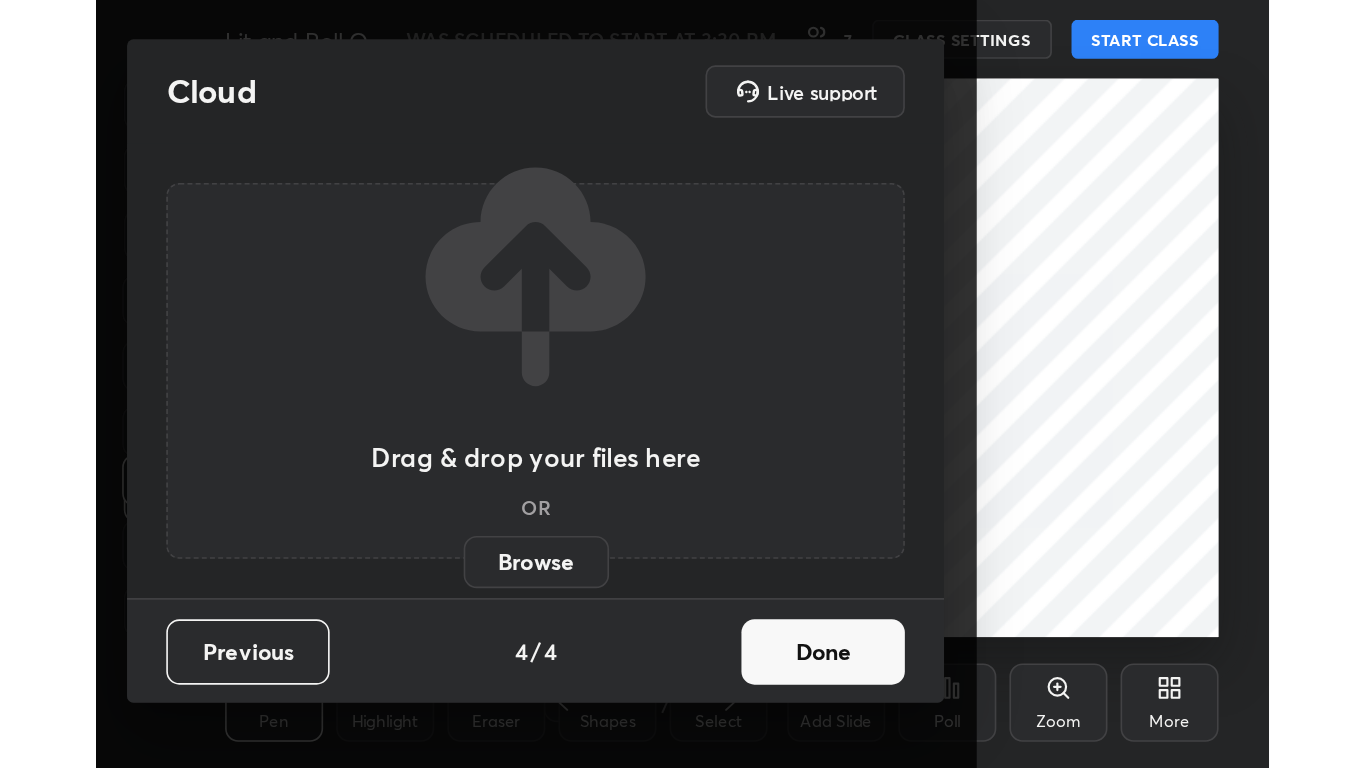 scroll, scrollTop: 0, scrollLeft: 0, axis: both 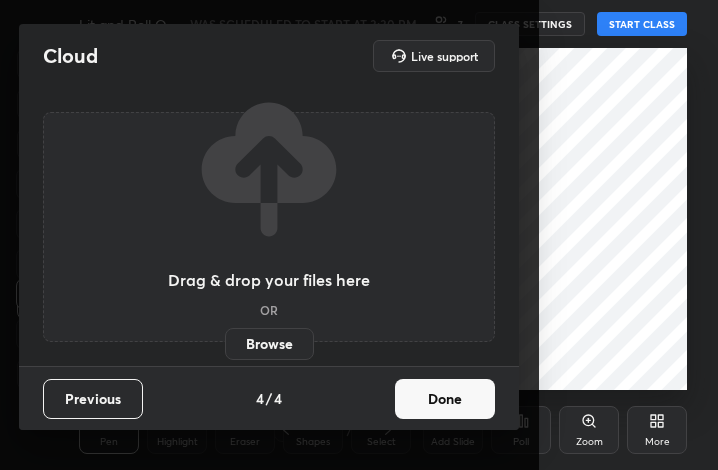 click on "Done" at bounding box center (445, 399) 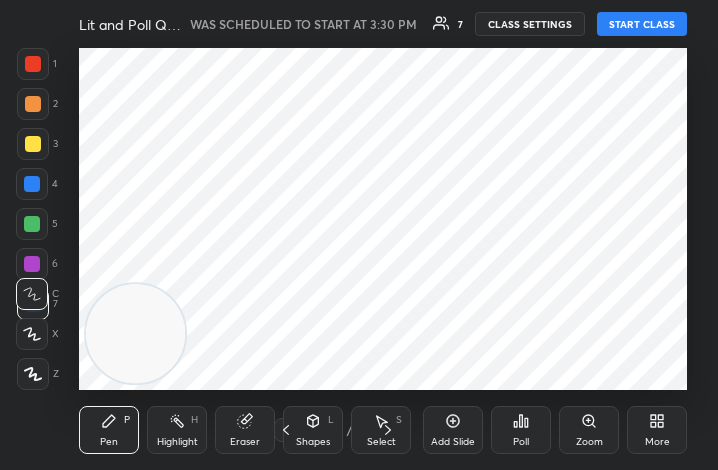 click on "More" at bounding box center [657, 430] 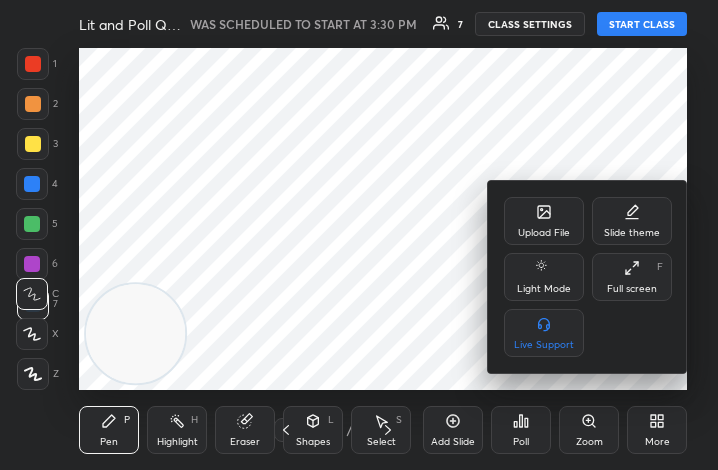 click 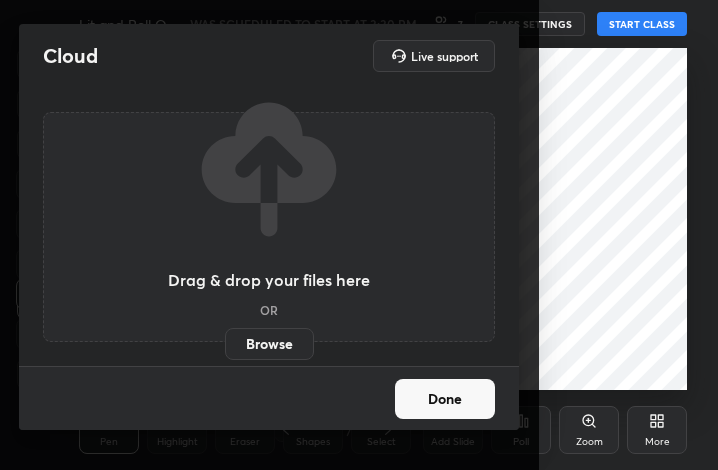 click on "Browse" at bounding box center (269, 344) 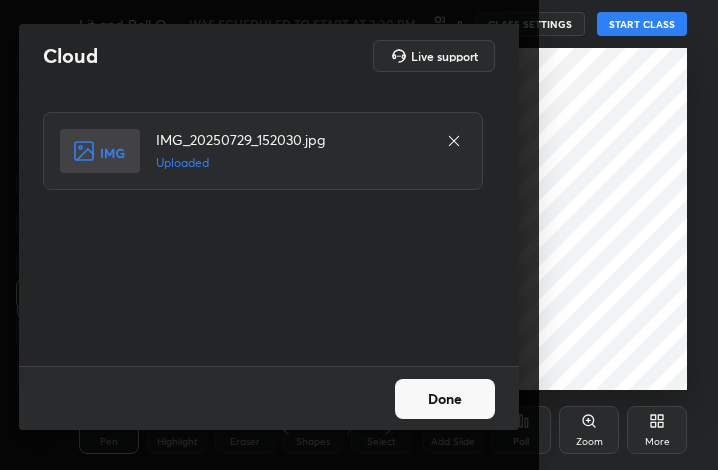 click on "Done" at bounding box center (445, 399) 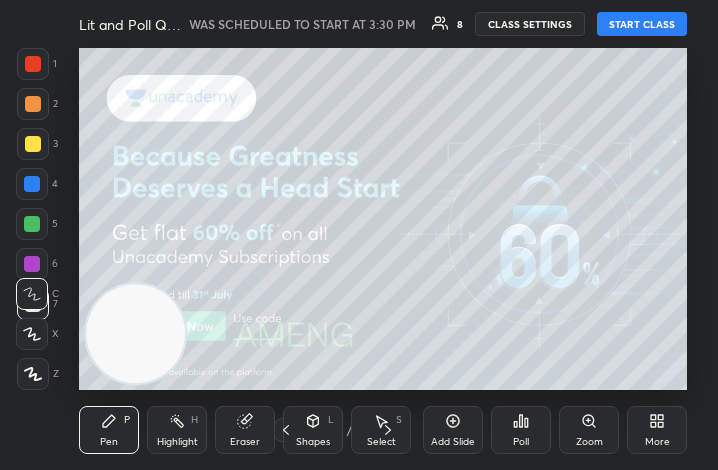 click on "START CLASS" at bounding box center (642, 24) 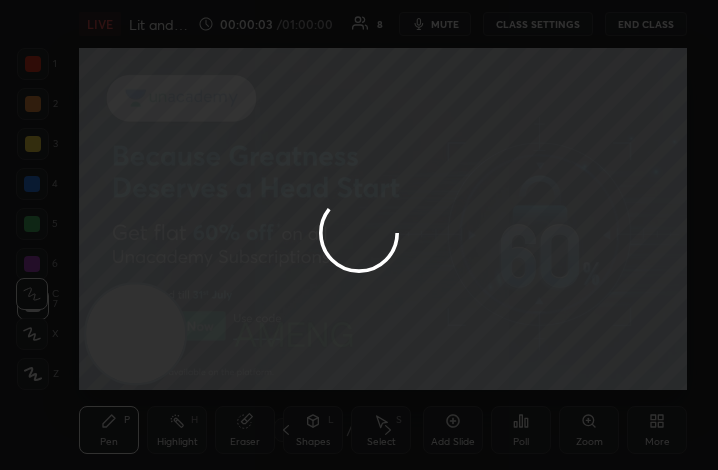 click at bounding box center [359, 235] 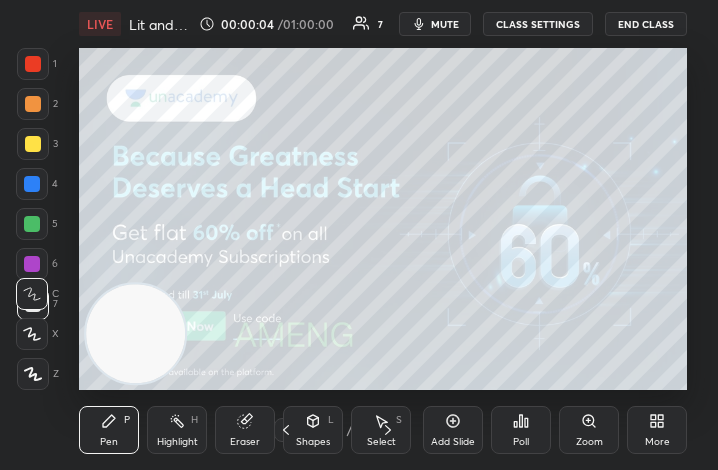 click 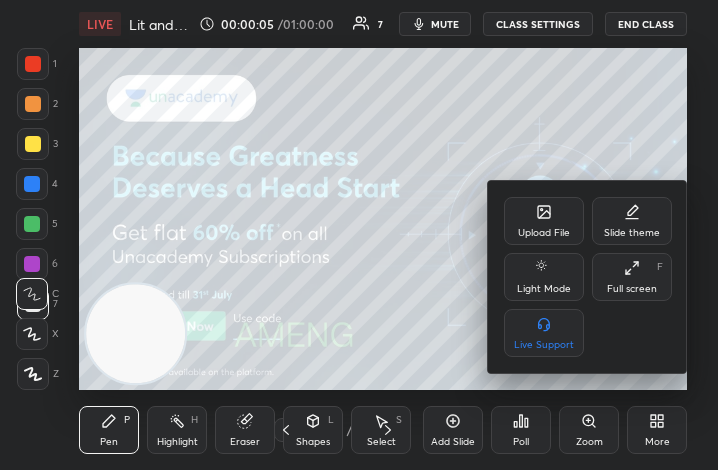 click on "Full screen" at bounding box center [632, 289] 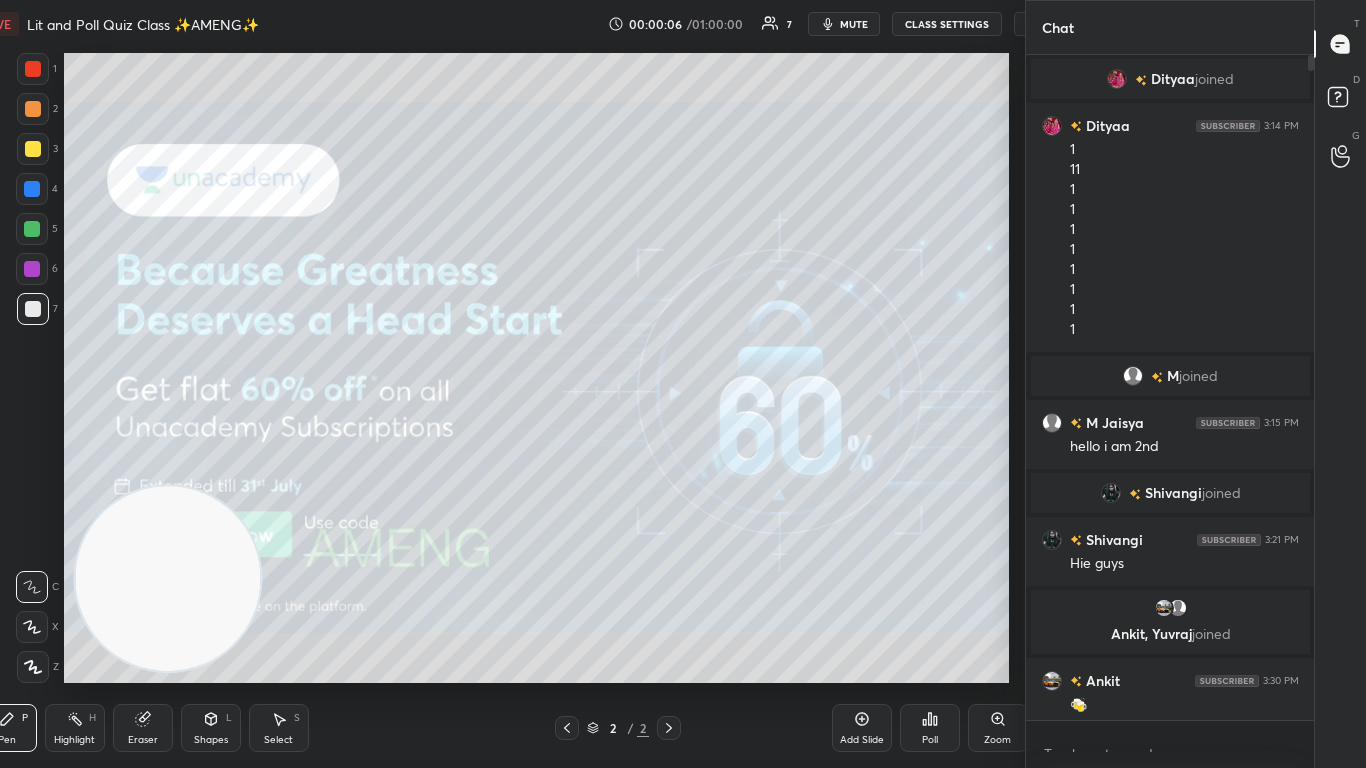 scroll, scrollTop: 99360, scrollLeft: 98976, axis: both 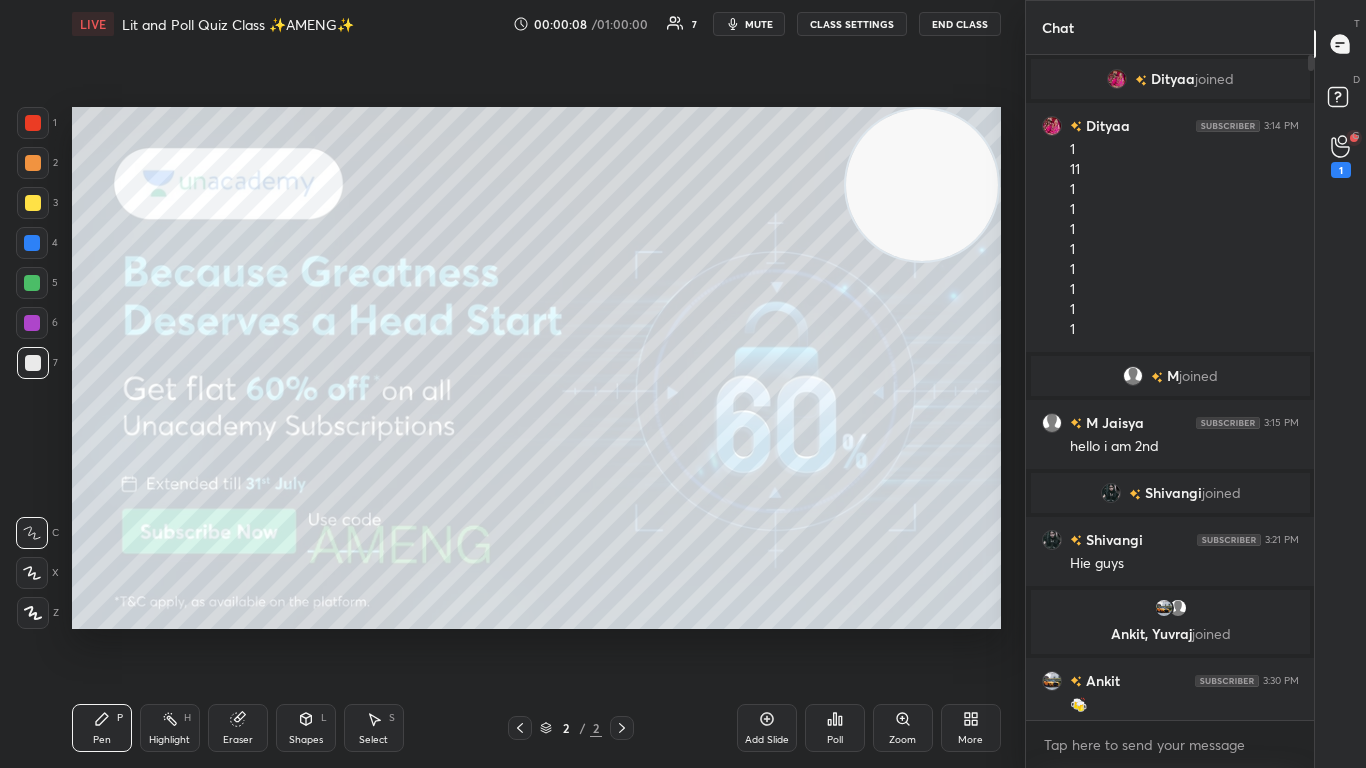 drag, startPoint x: 147, startPoint y: 604, endPoint x: 961, endPoint y: 208, distance: 905.2138 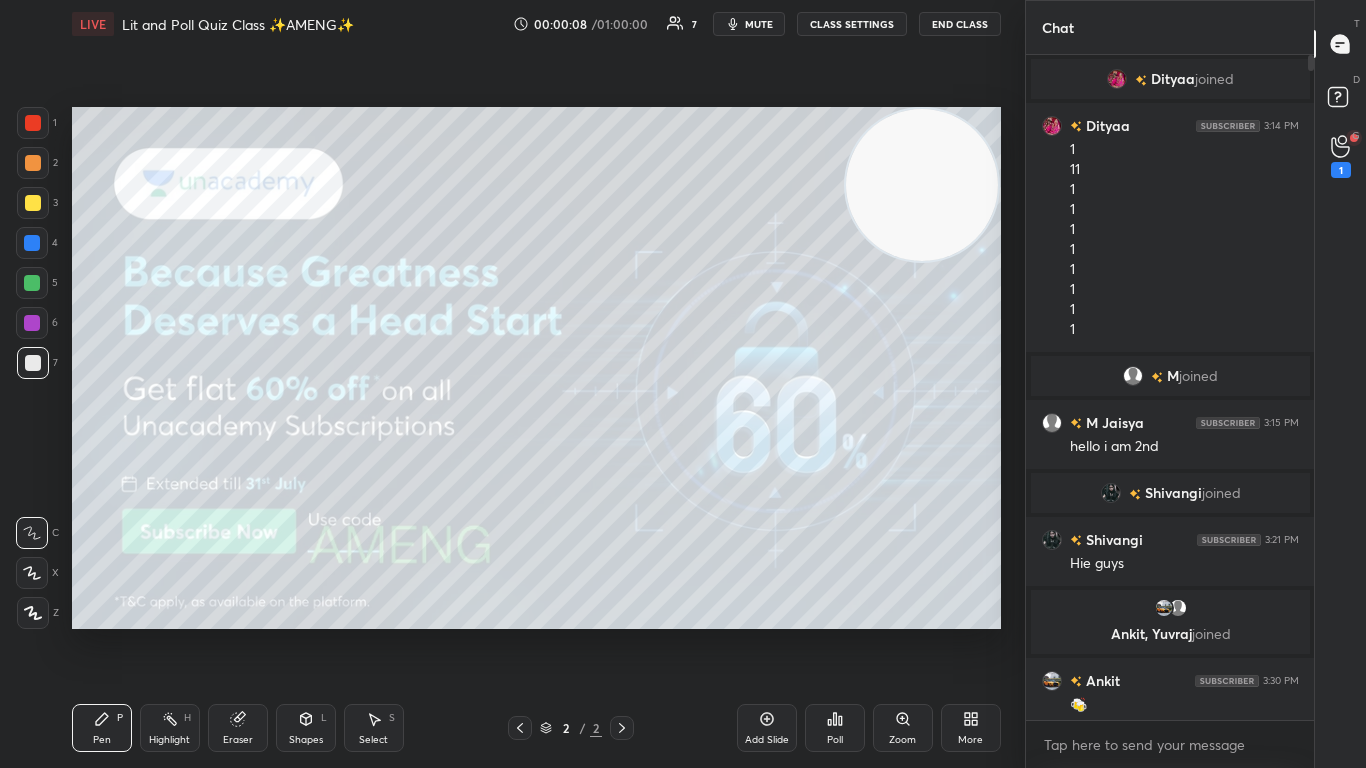 click at bounding box center (922, 185) 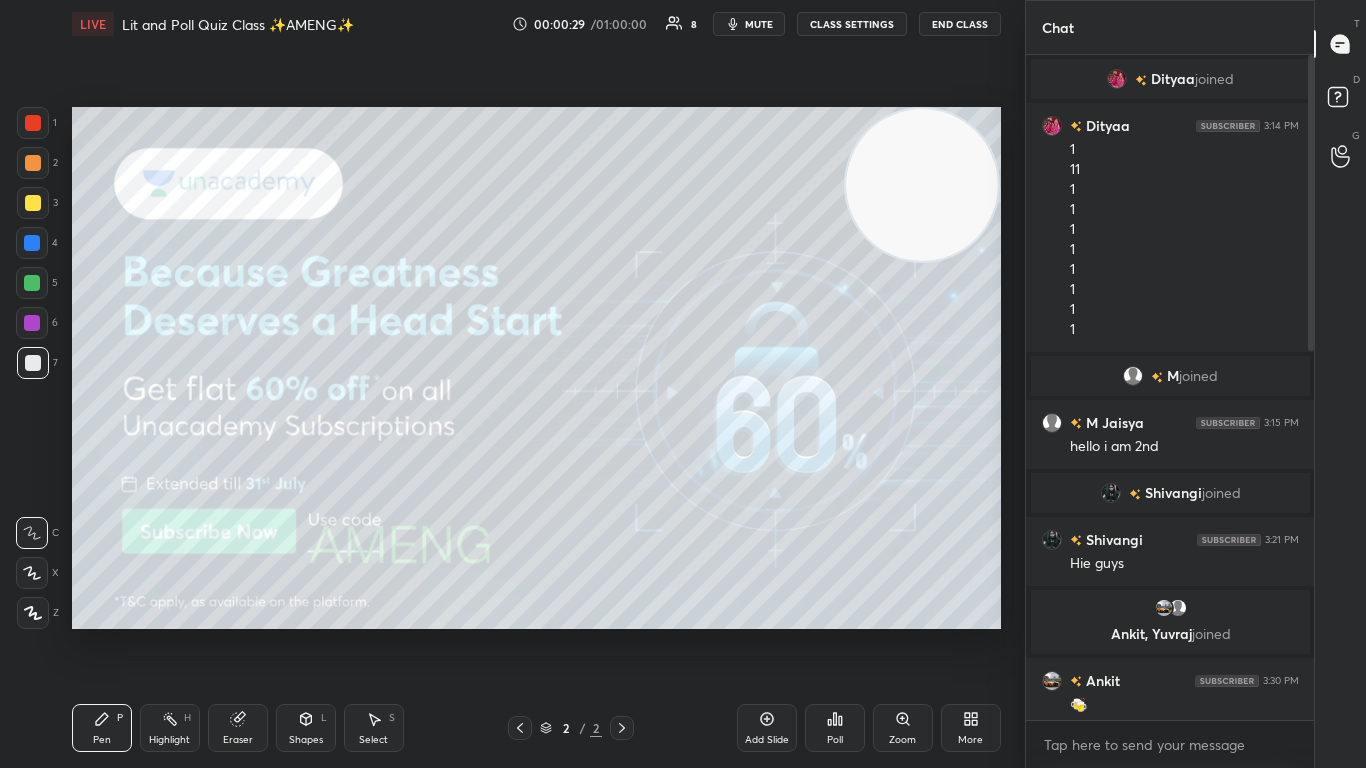 scroll, scrollTop: 1057, scrollLeft: 0, axis: vertical 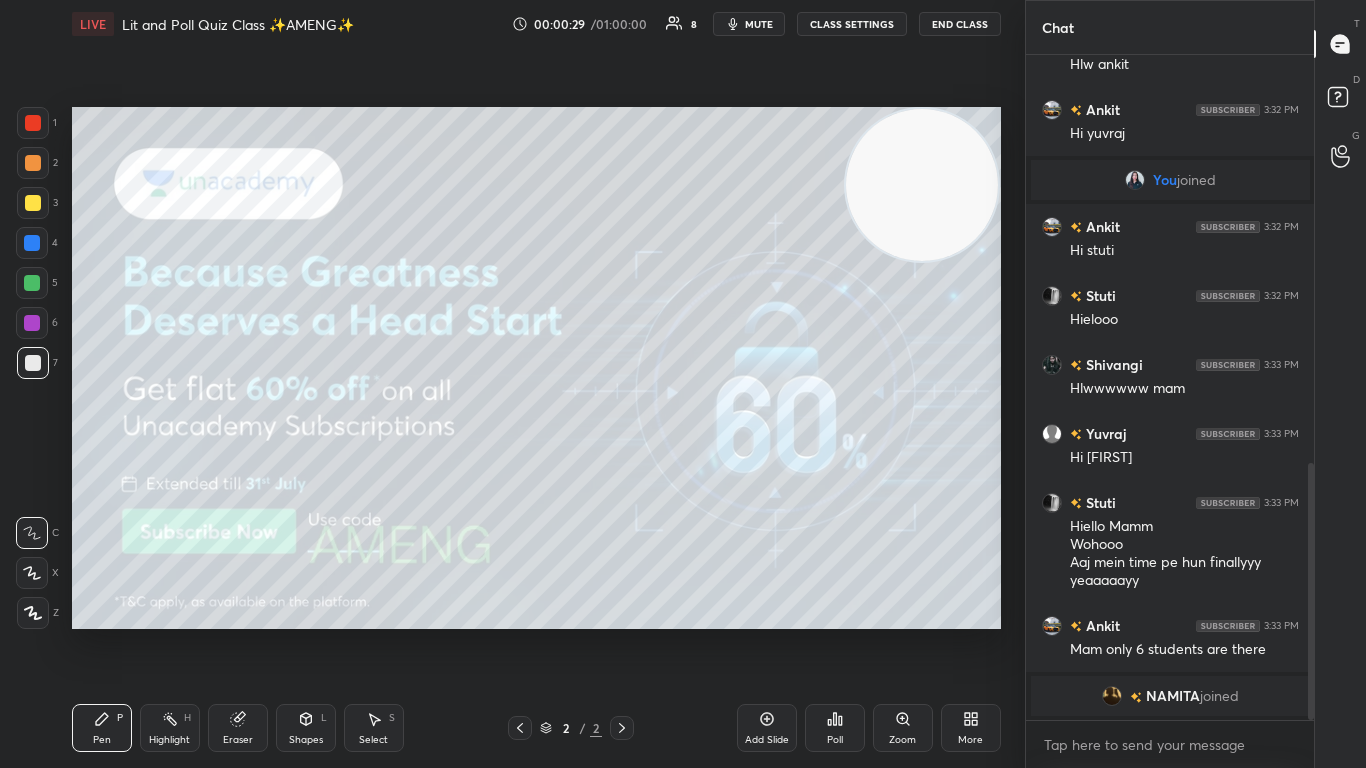 drag, startPoint x: 1310, startPoint y: 342, endPoint x: 1310, endPoint y: 578, distance: 236 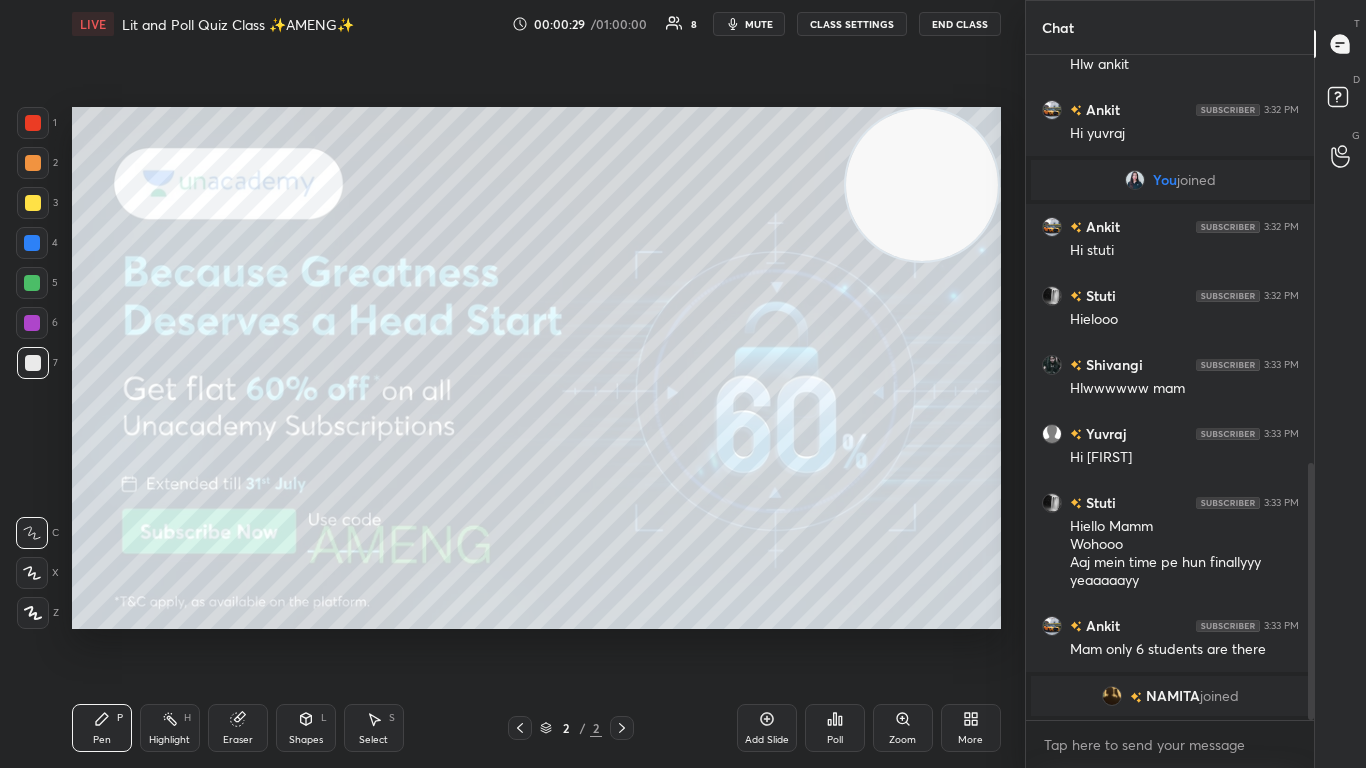 click at bounding box center [1311, 591] 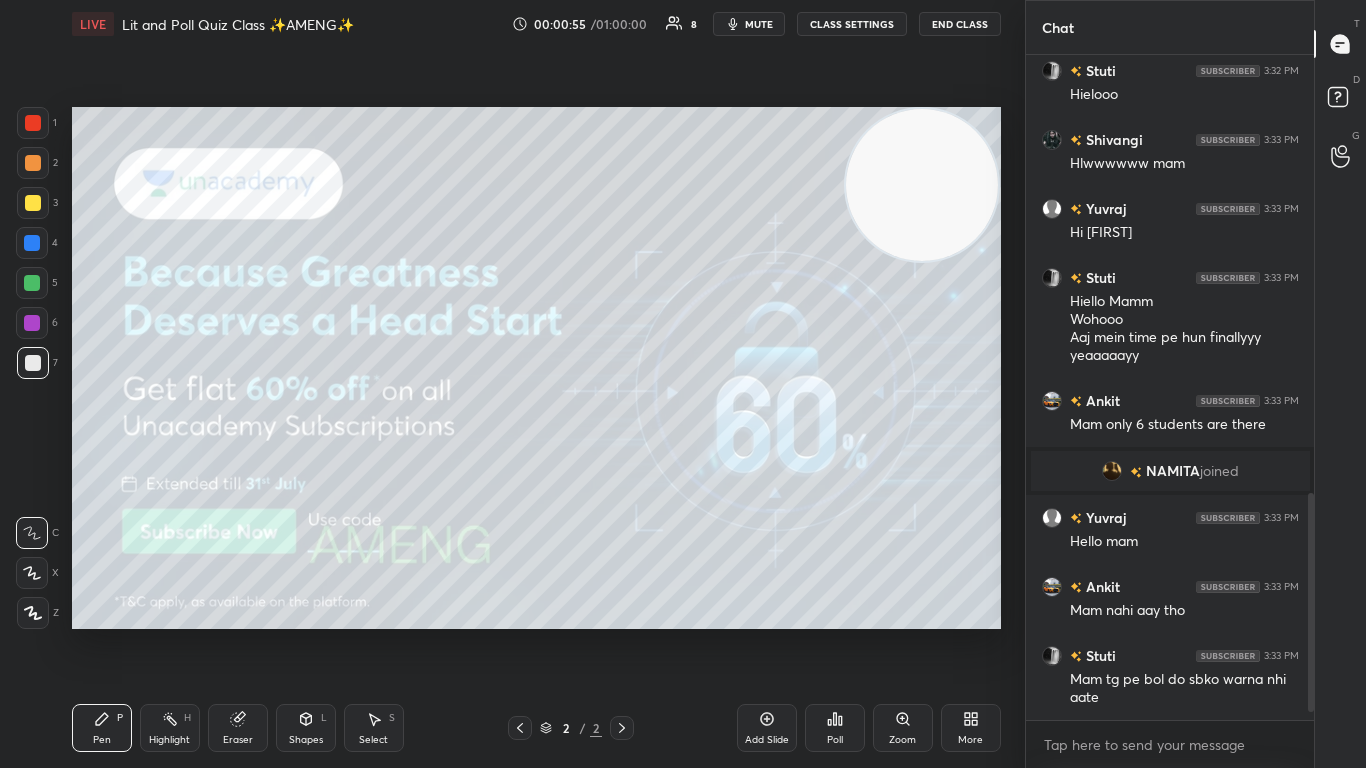 scroll, scrollTop: 1351, scrollLeft: 0, axis: vertical 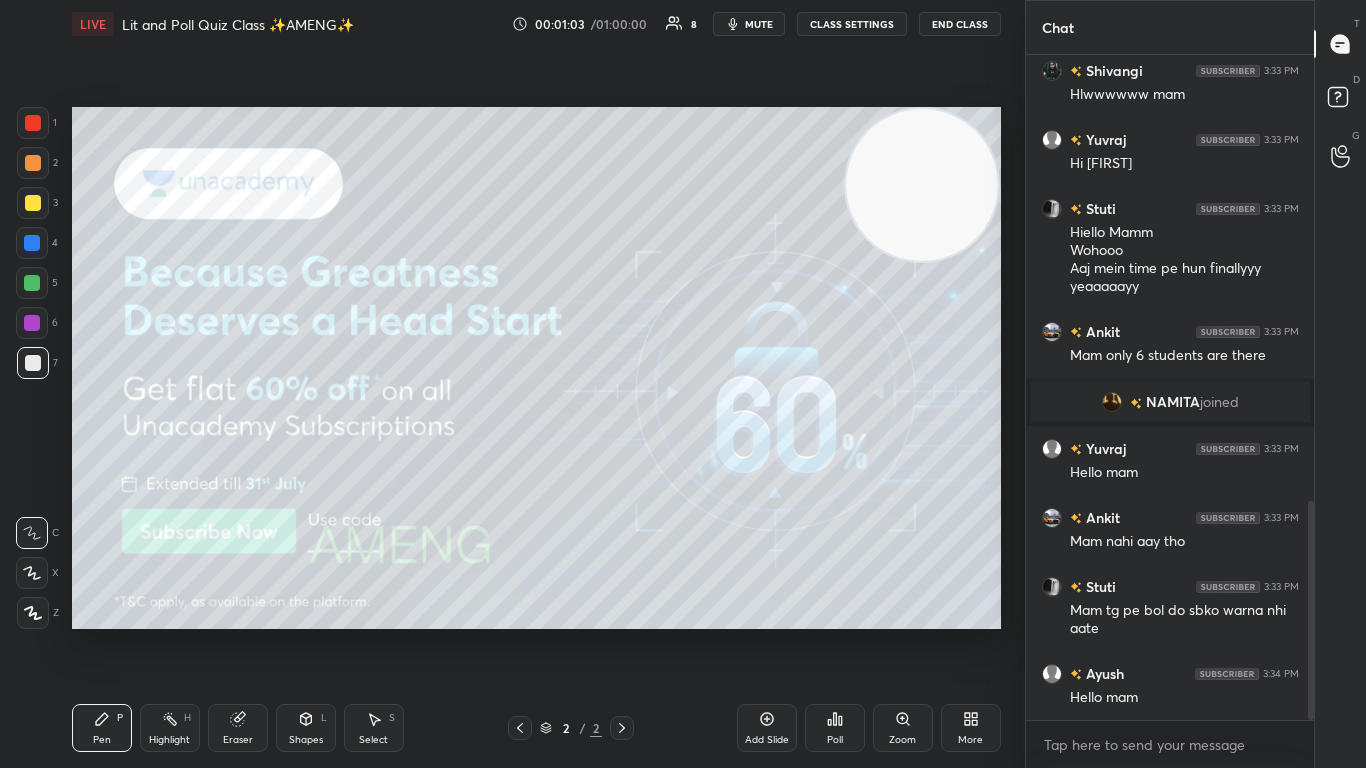 click at bounding box center [33, 123] 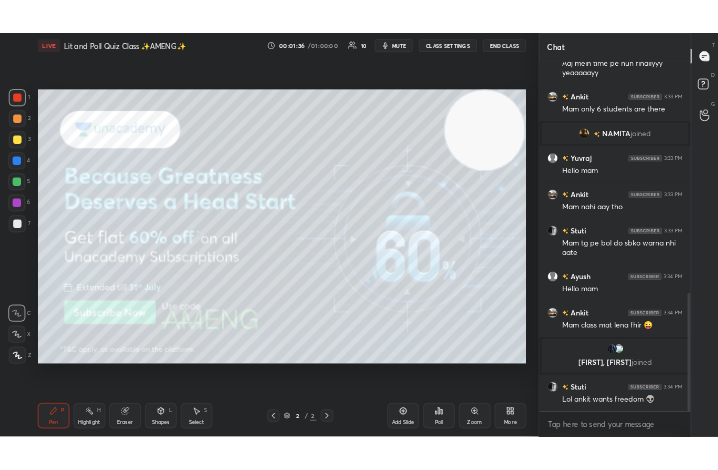 scroll, scrollTop: 1358, scrollLeft: 0, axis: vertical 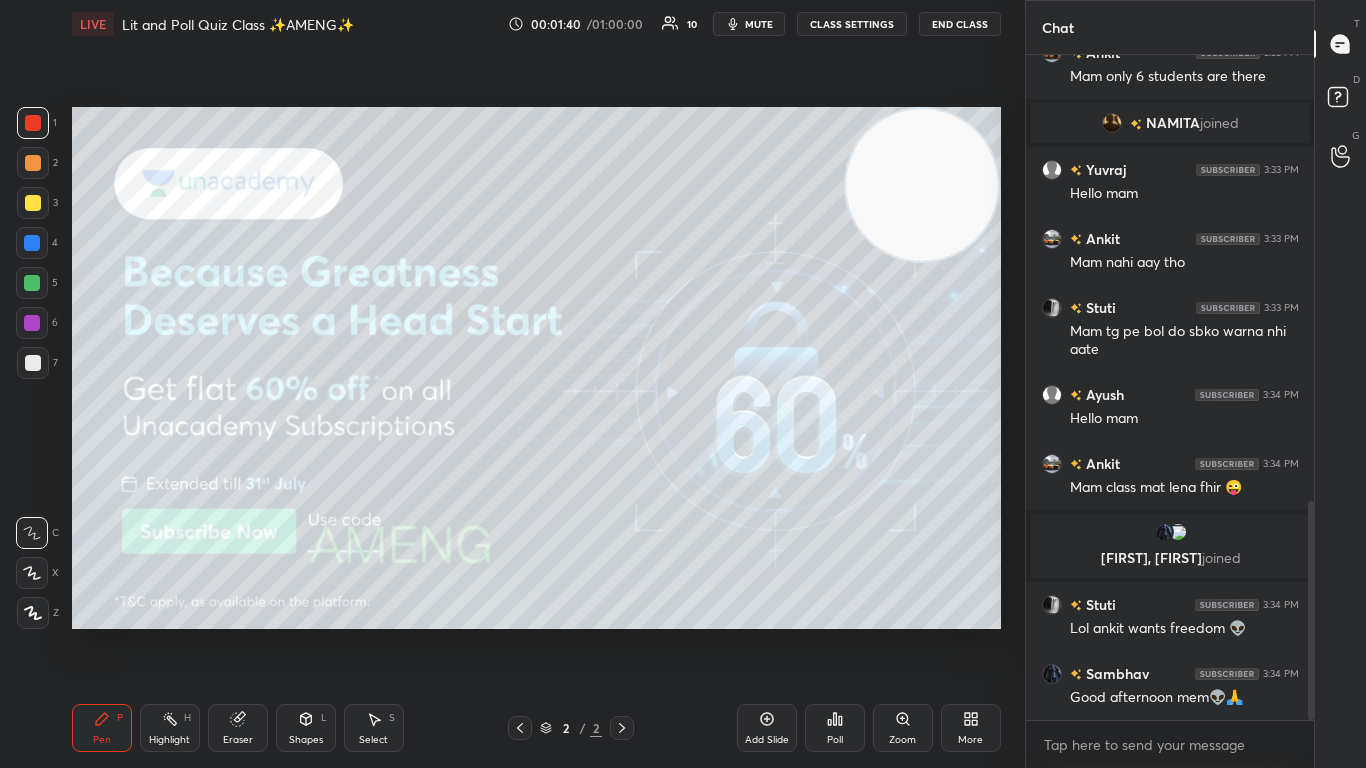click on "More" at bounding box center [971, 728] 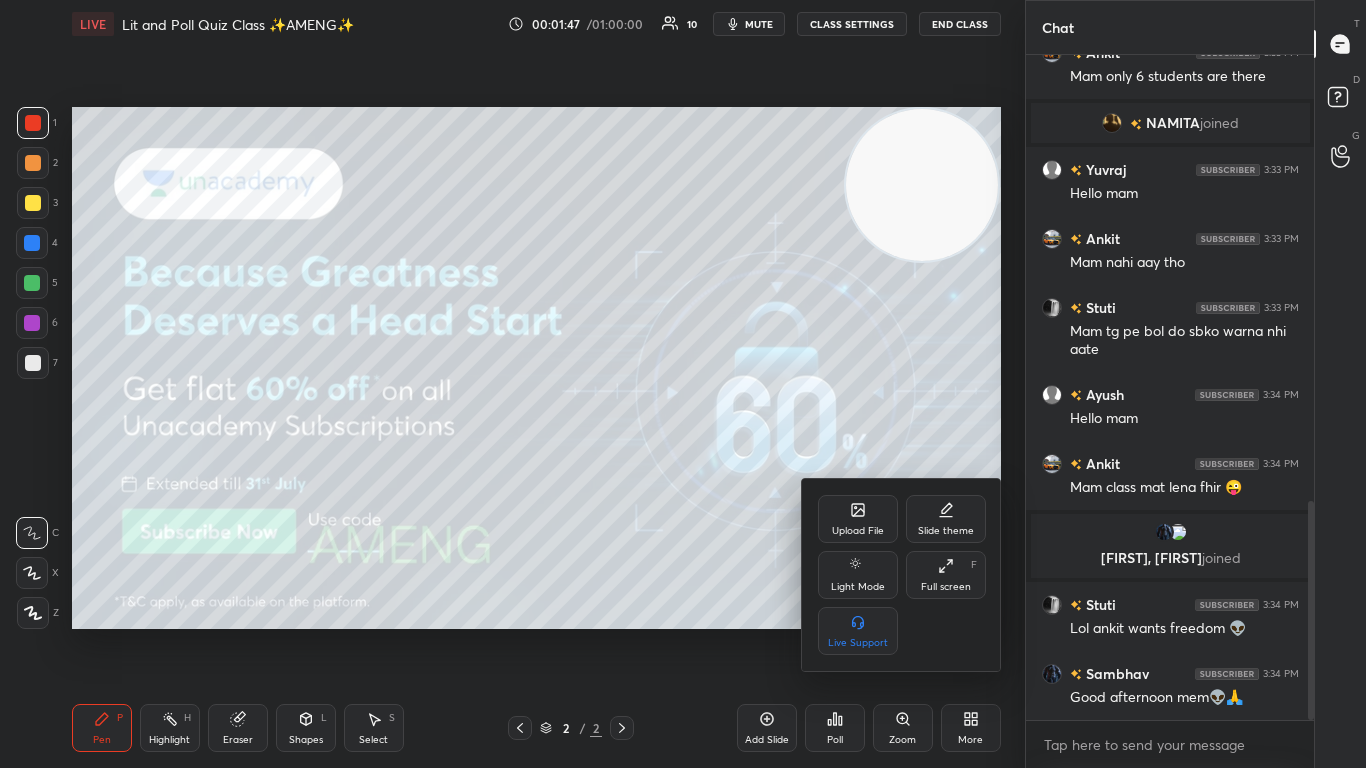 click 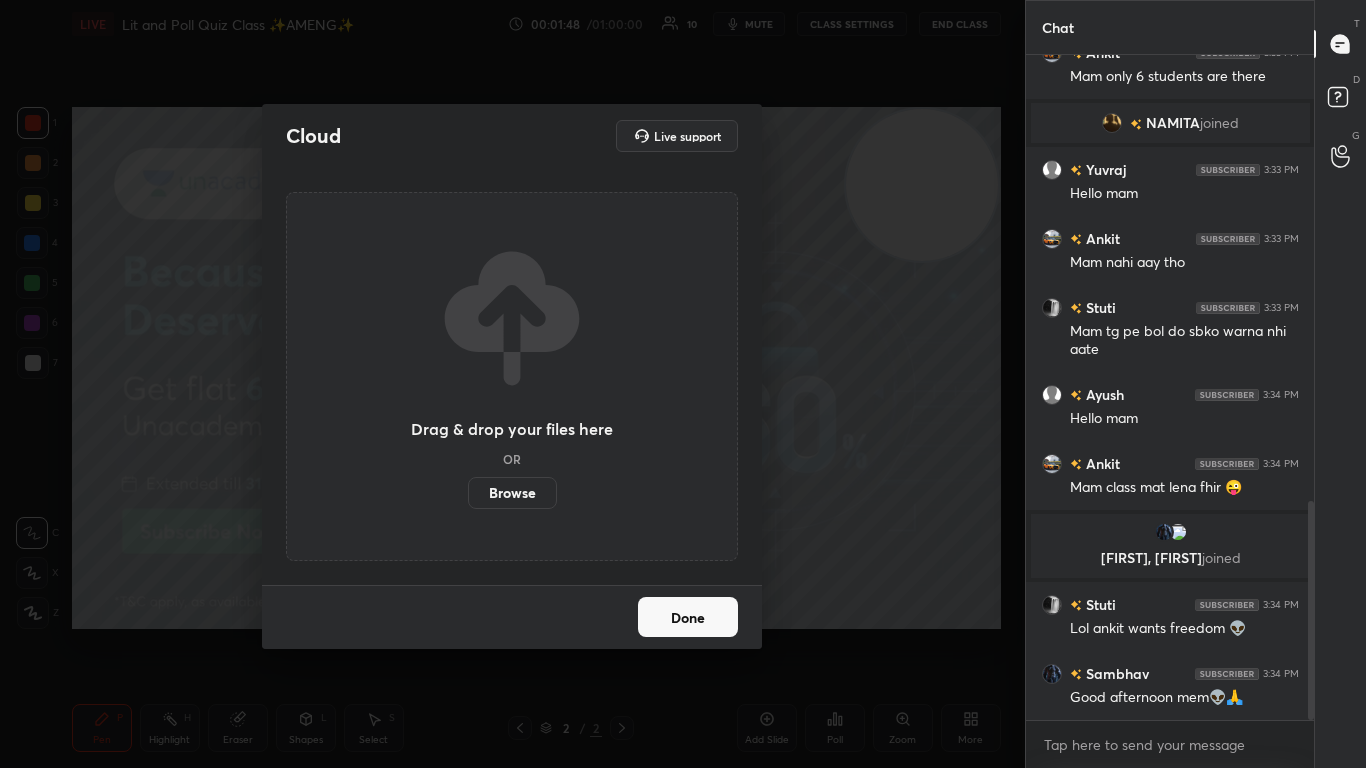 click on "Browse" at bounding box center (512, 493) 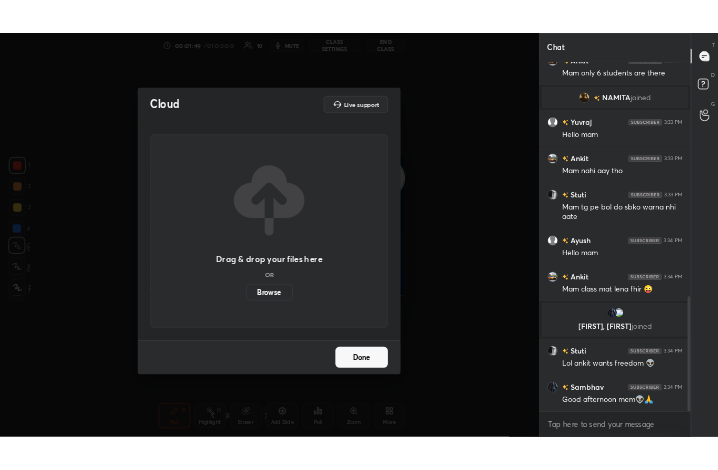 scroll, scrollTop: 342, scrollLeft: 549, axis: both 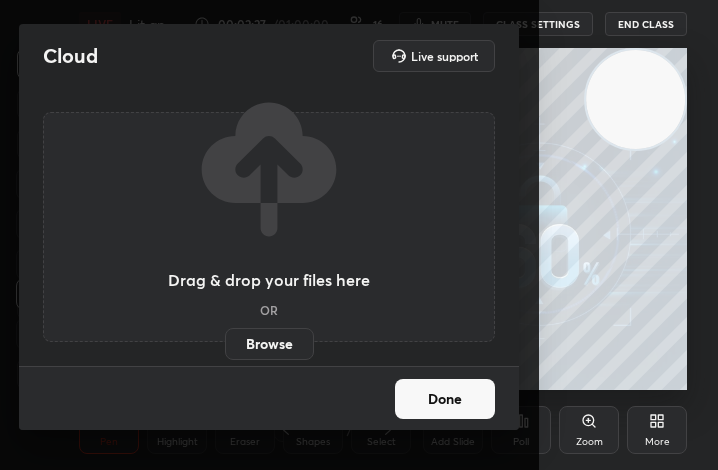 click on "Done" at bounding box center [445, 399] 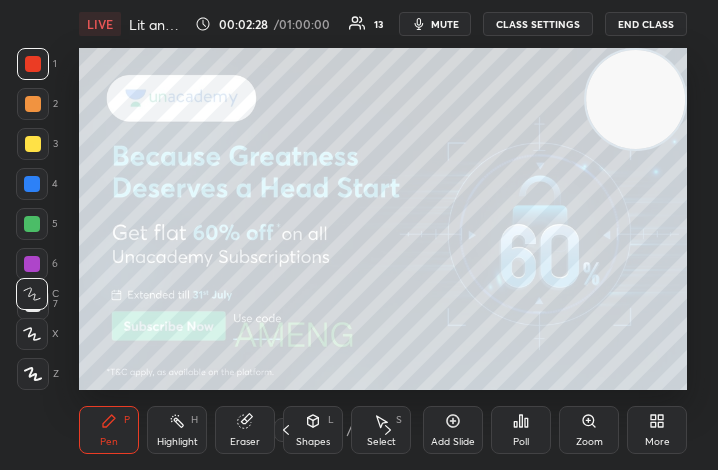 click on "More" at bounding box center (657, 430) 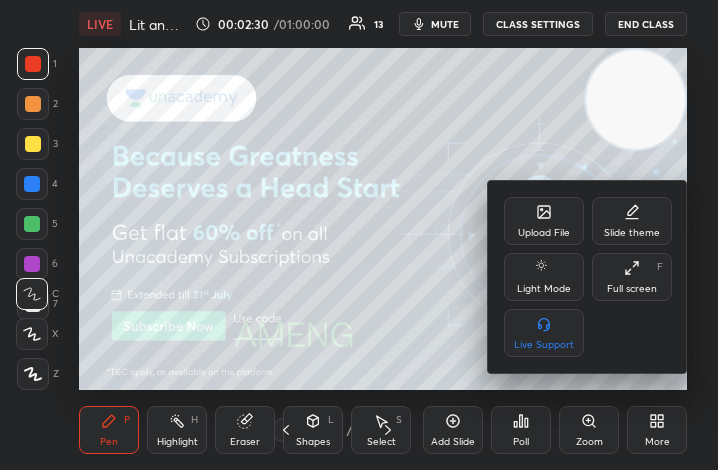 click on "Full screen F" at bounding box center (632, 277) 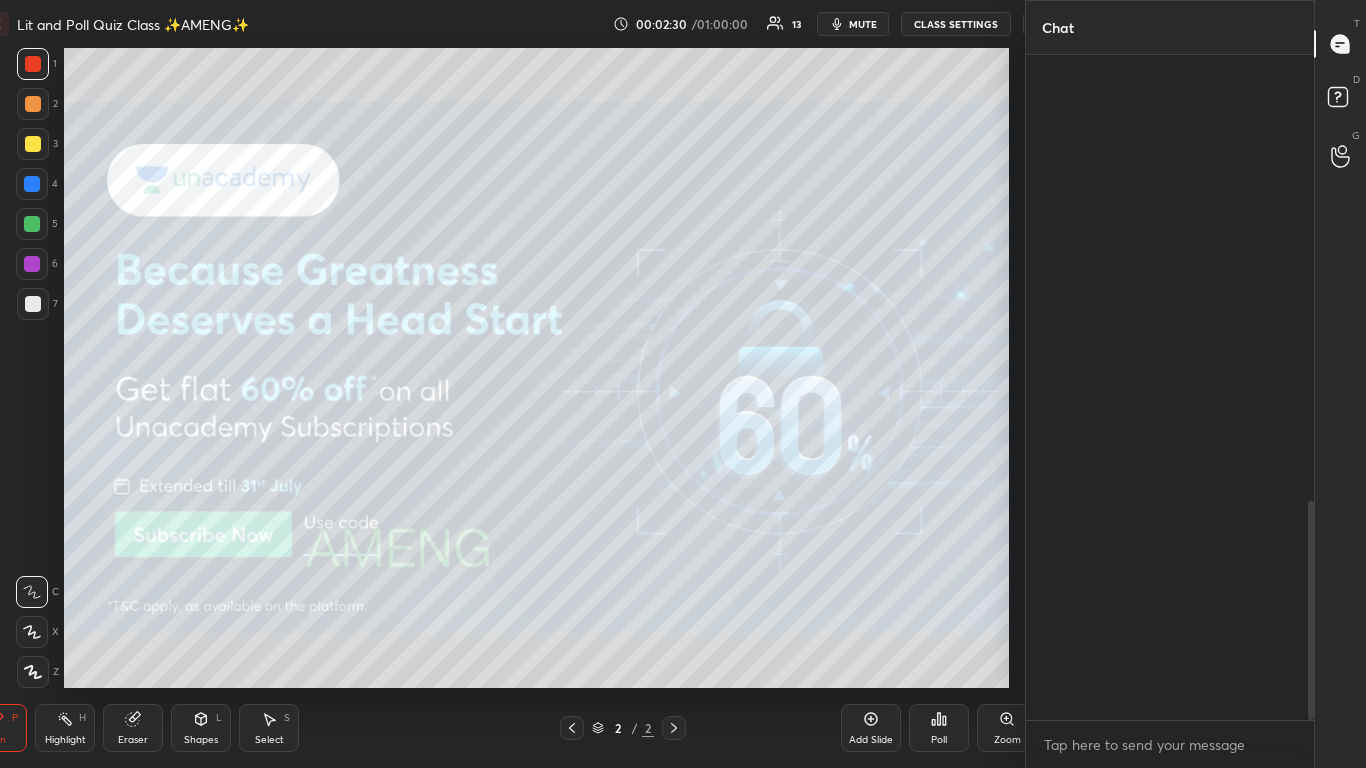 scroll, scrollTop: 99360, scrollLeft: 98846, axis: both 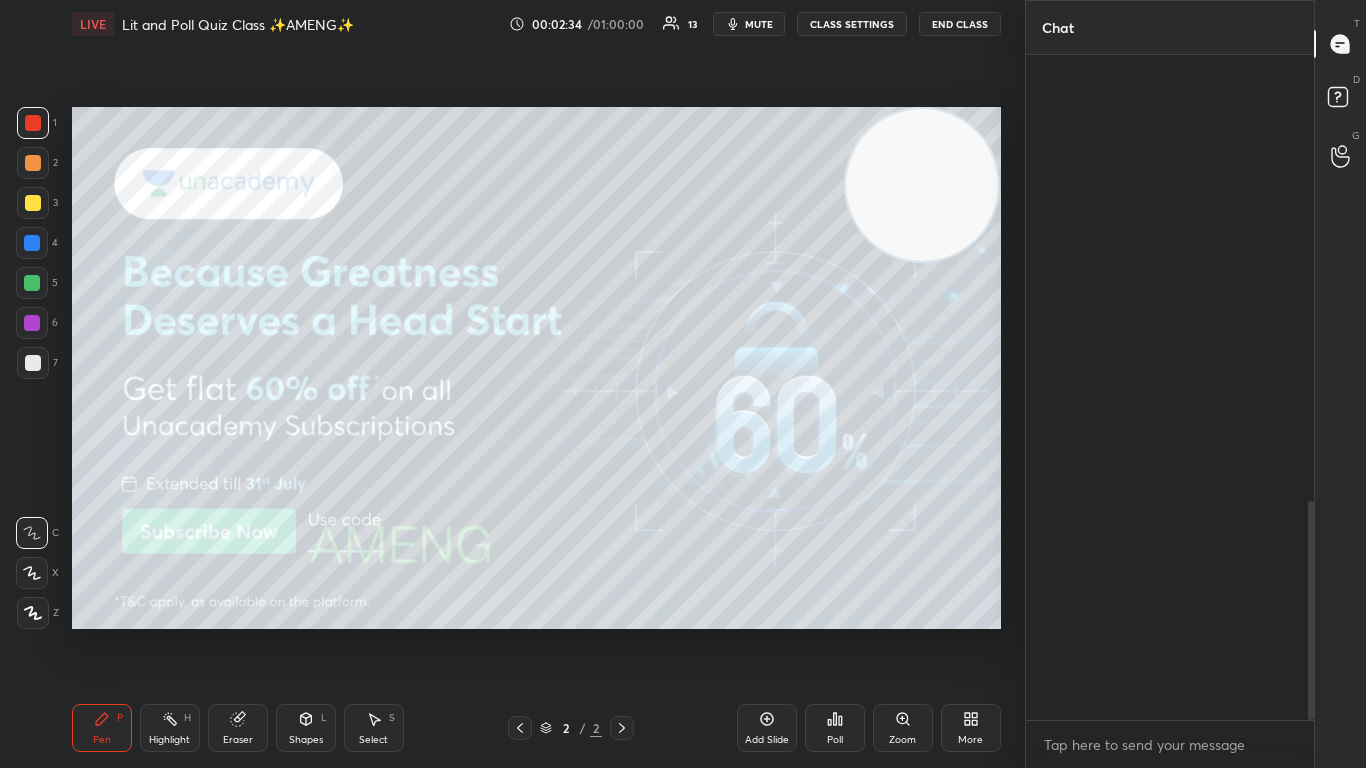 click on "mute" at bounding box center [749, 24] 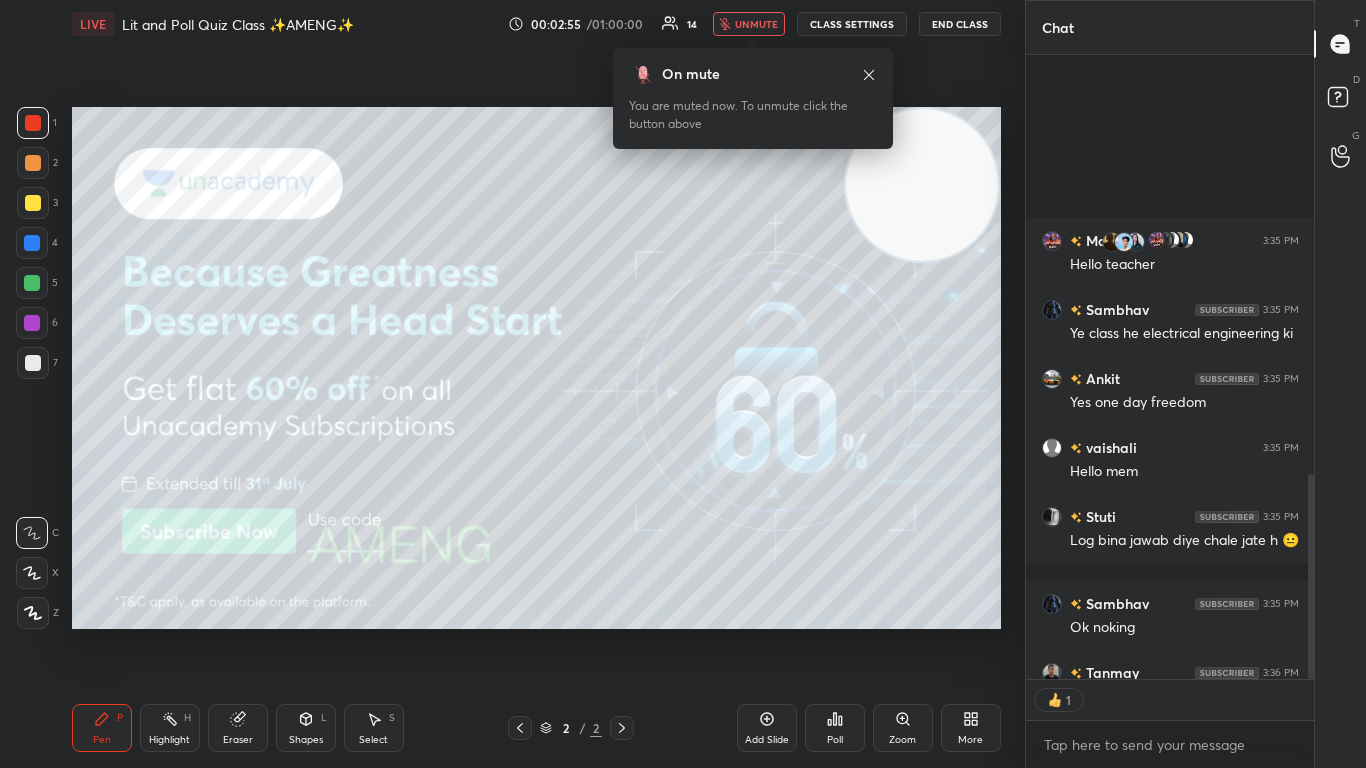 scroll, scrollTop: 618, scrollLeft: 282, axis: both 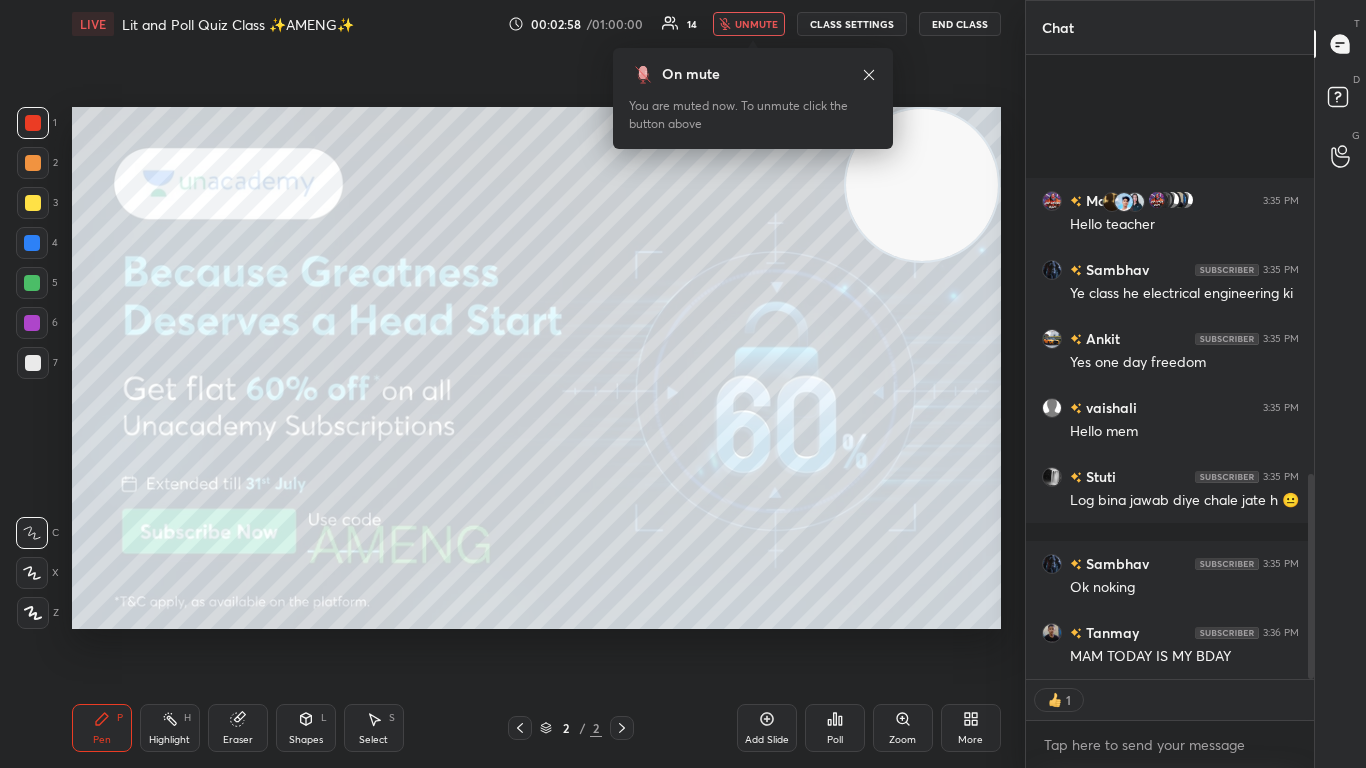 click on "unmute" at bounding box center [756, 24] 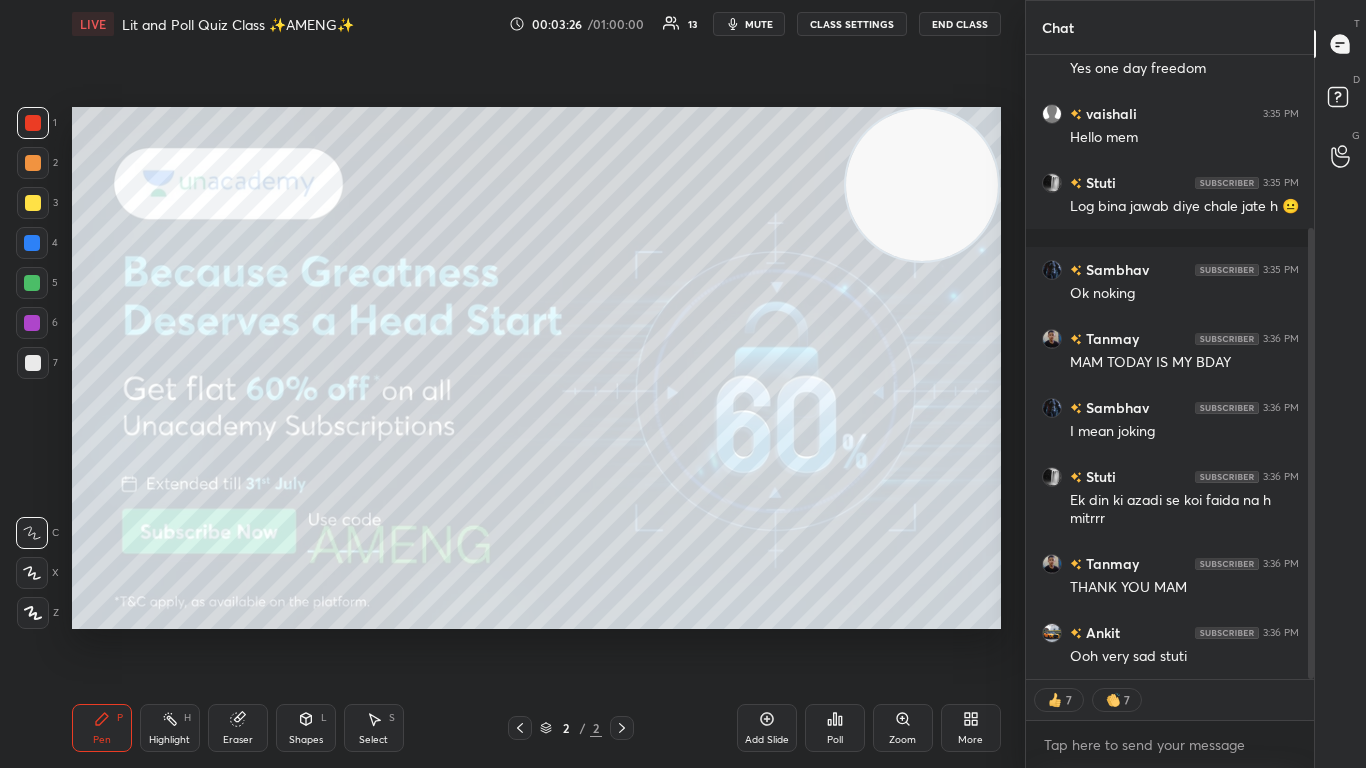 scroll, scrollTop: 240, scrollLeft: 0, axis: vertical 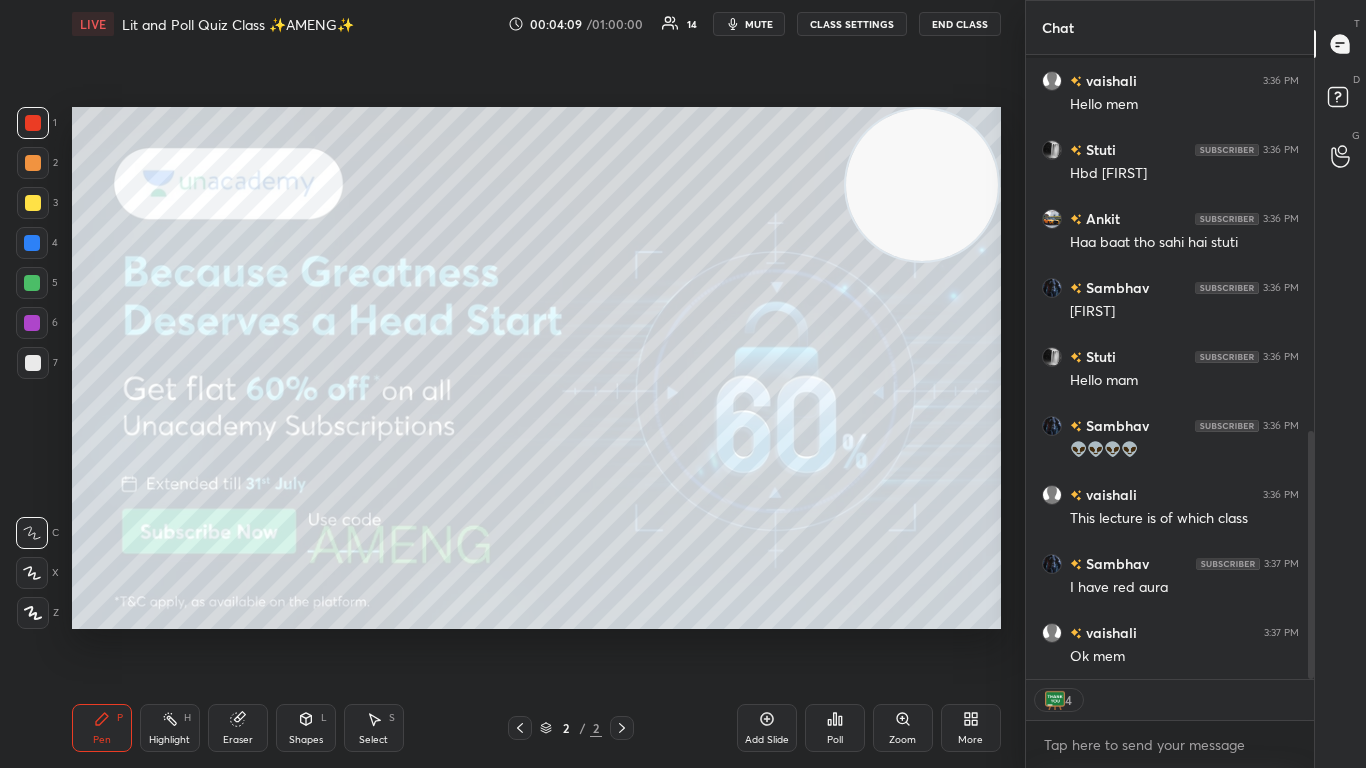 click on "mute" at bounding box center (749, 24) 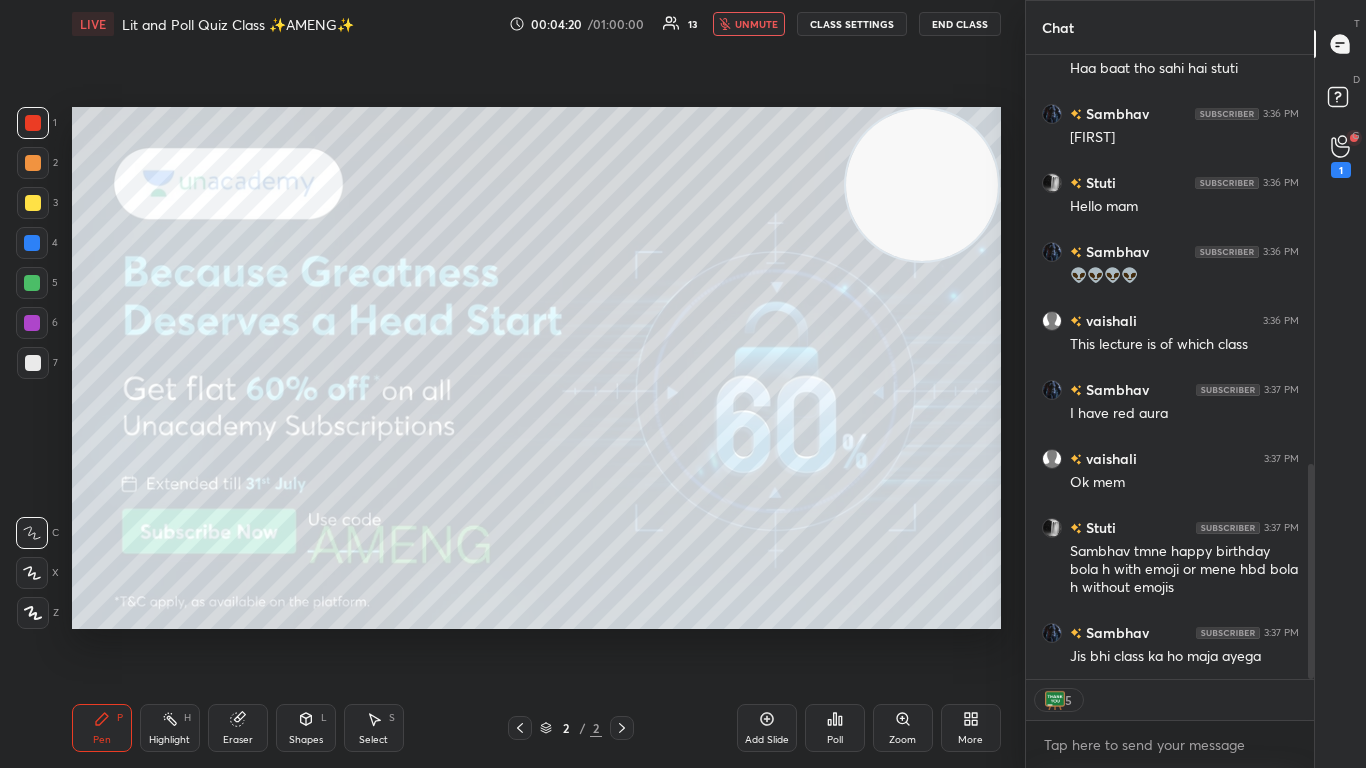 scroll, scrollTop: 1191, scrollLeft: 0, axis: vertical 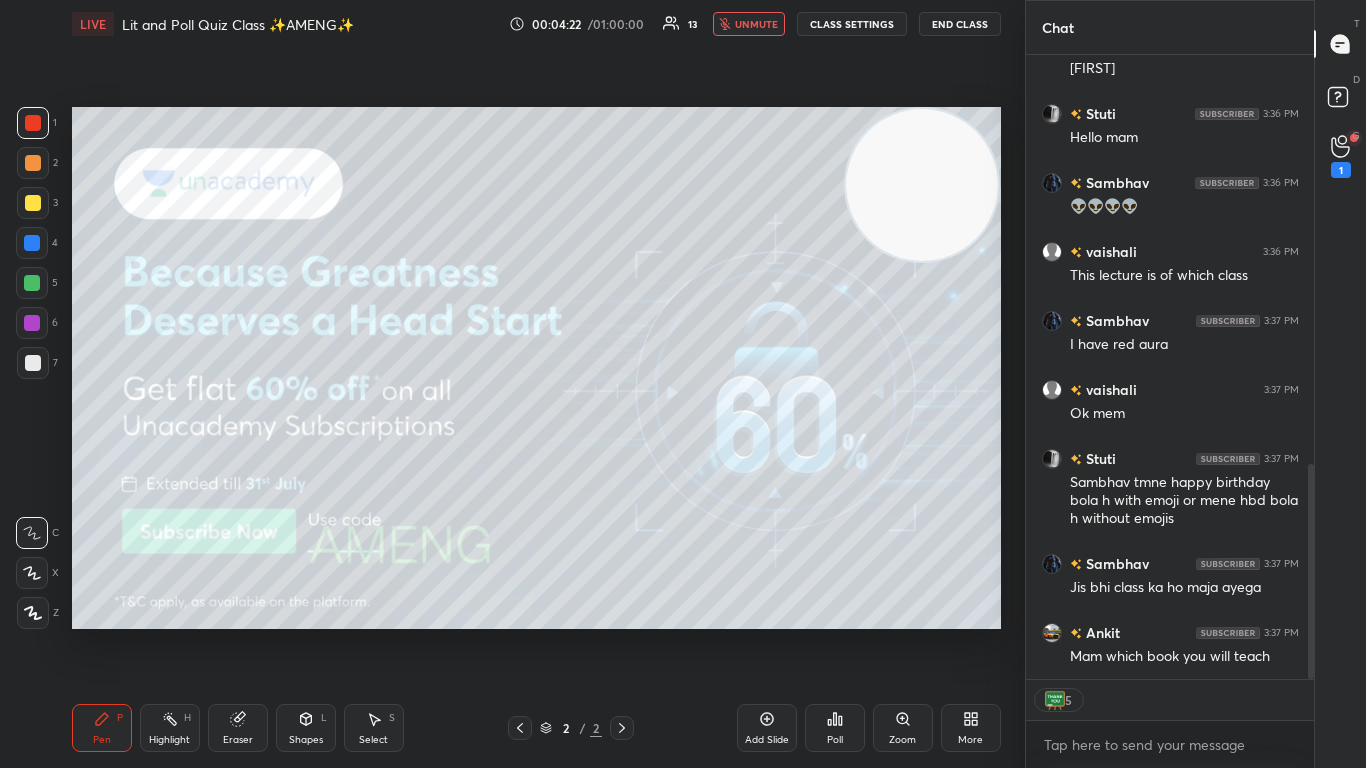 click on "unmute" at bounding box center [756, 24] 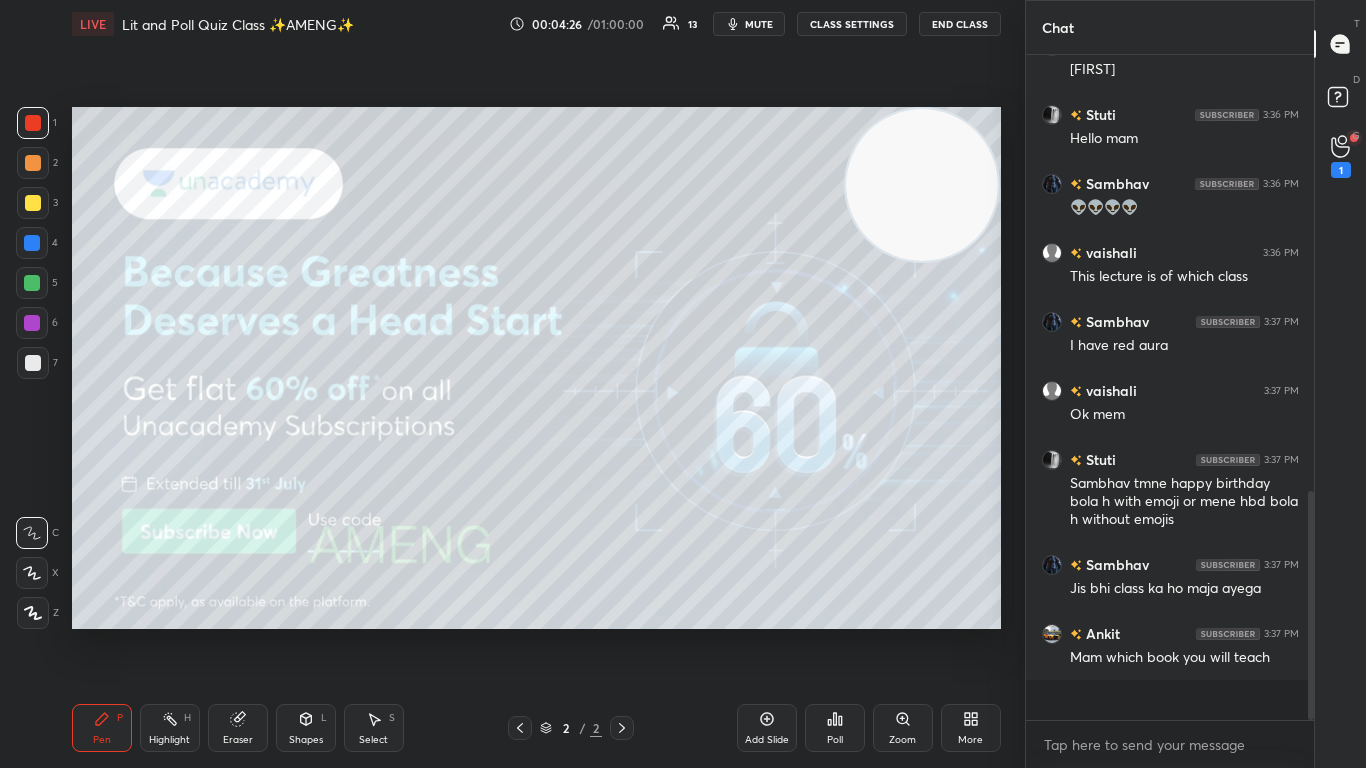 scroll, scrollTop: 7, scrollLeft: 7, axis: both 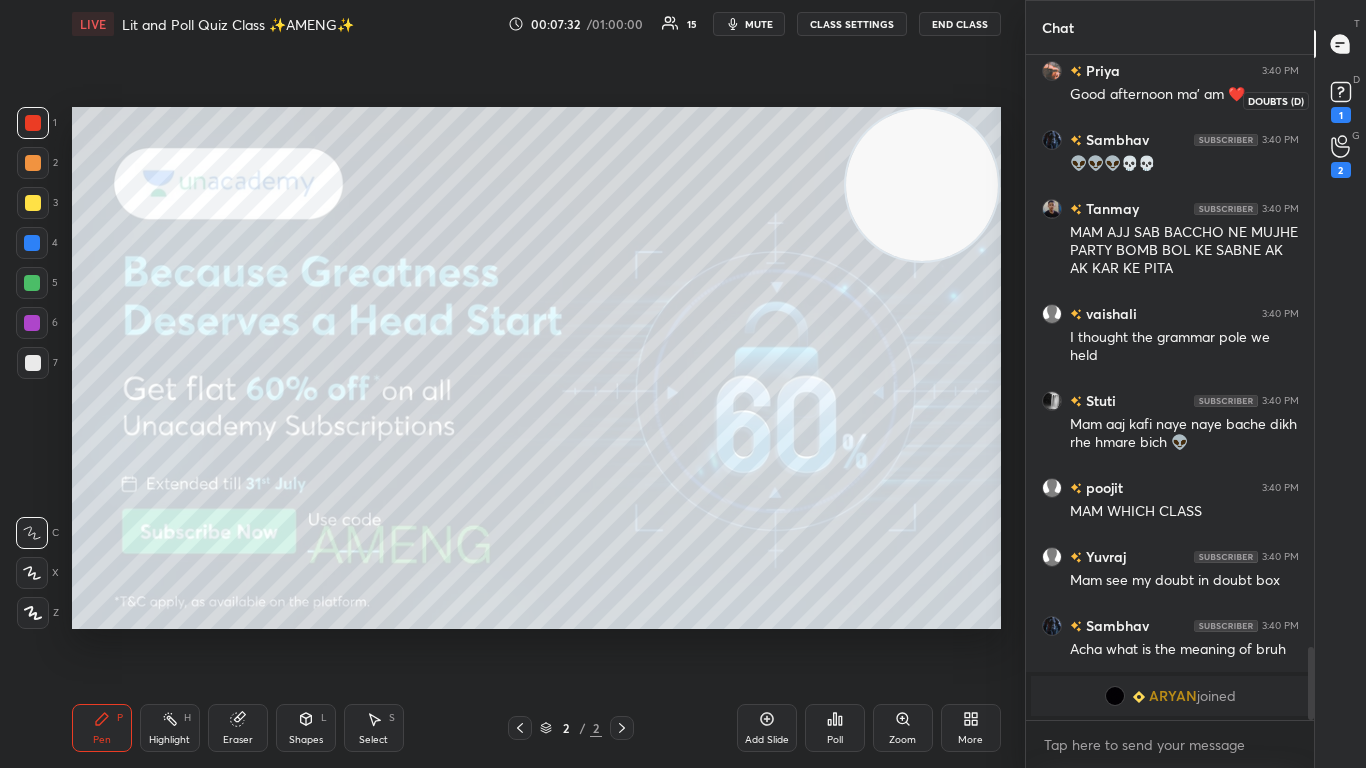 click 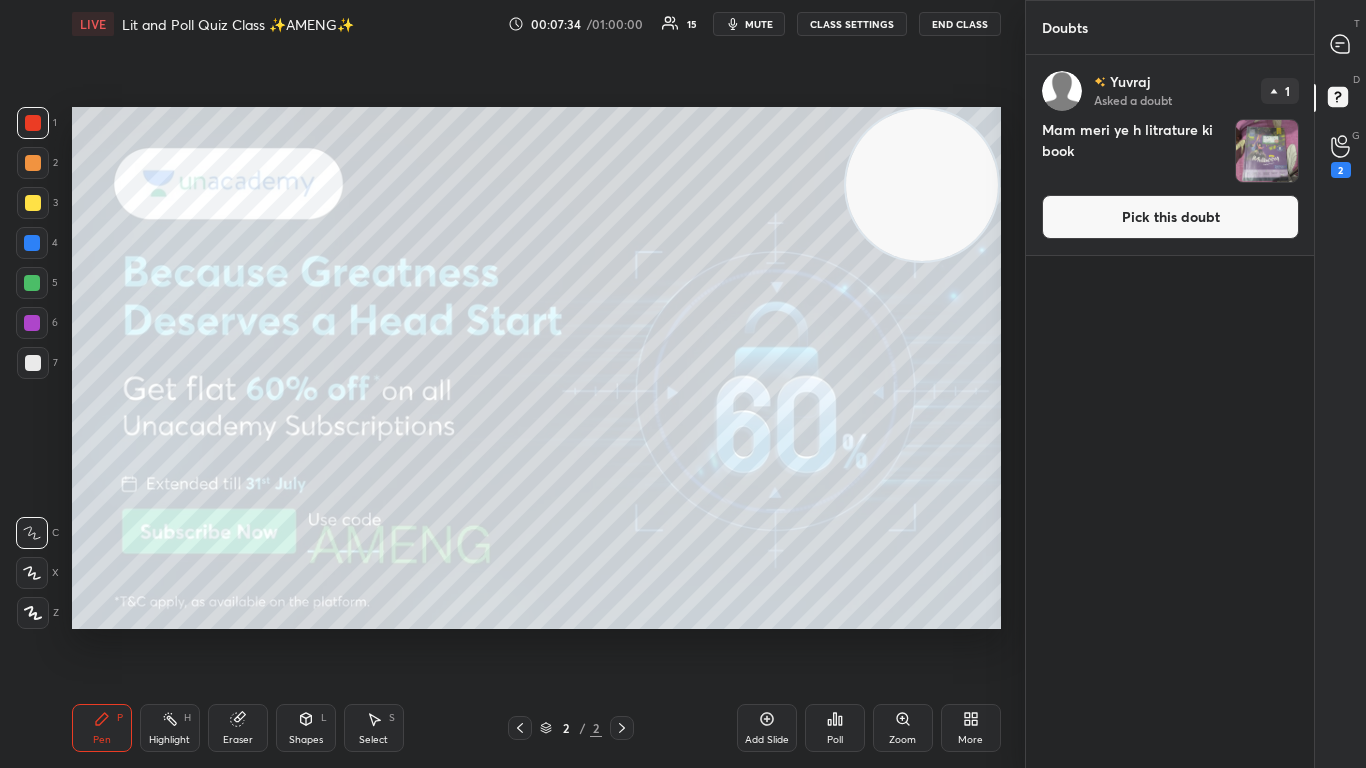 click on "Pick this doubt" at bounding box center (1170, 217) 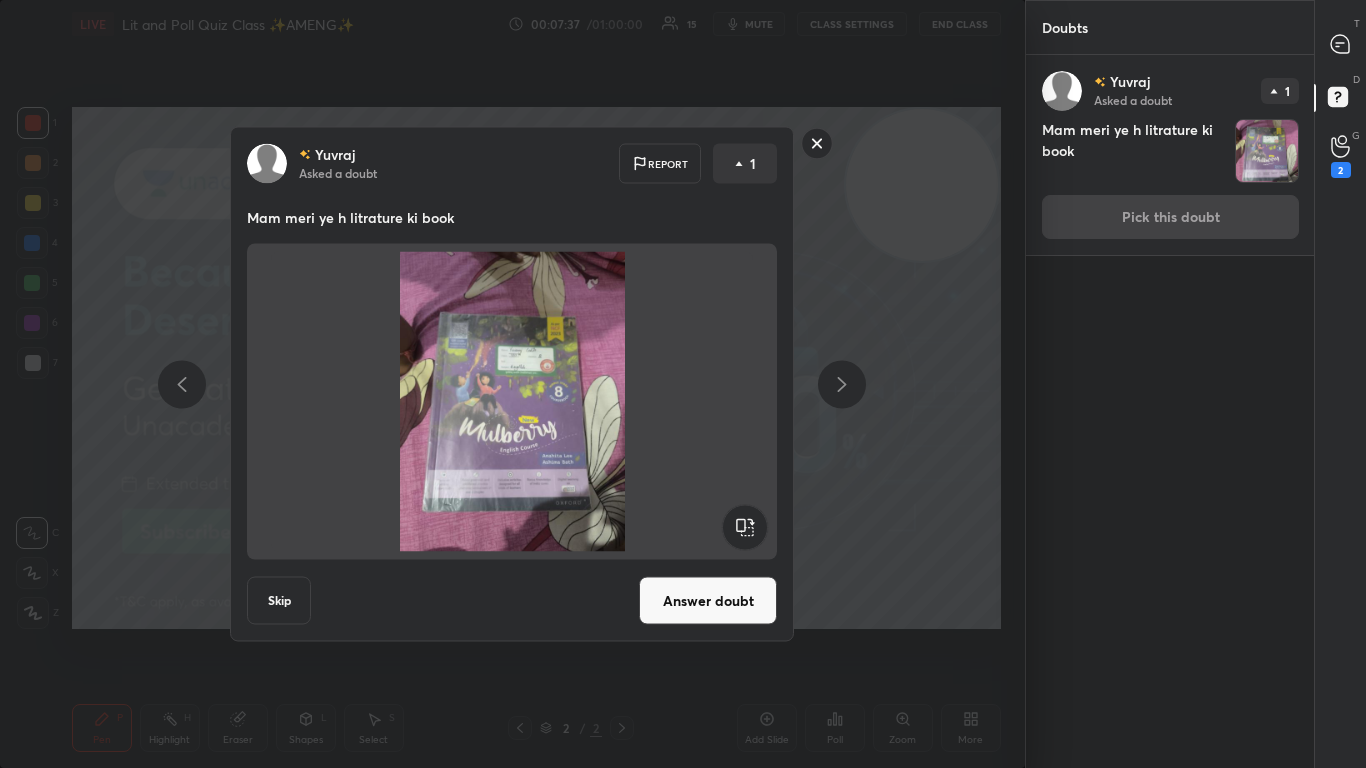 click 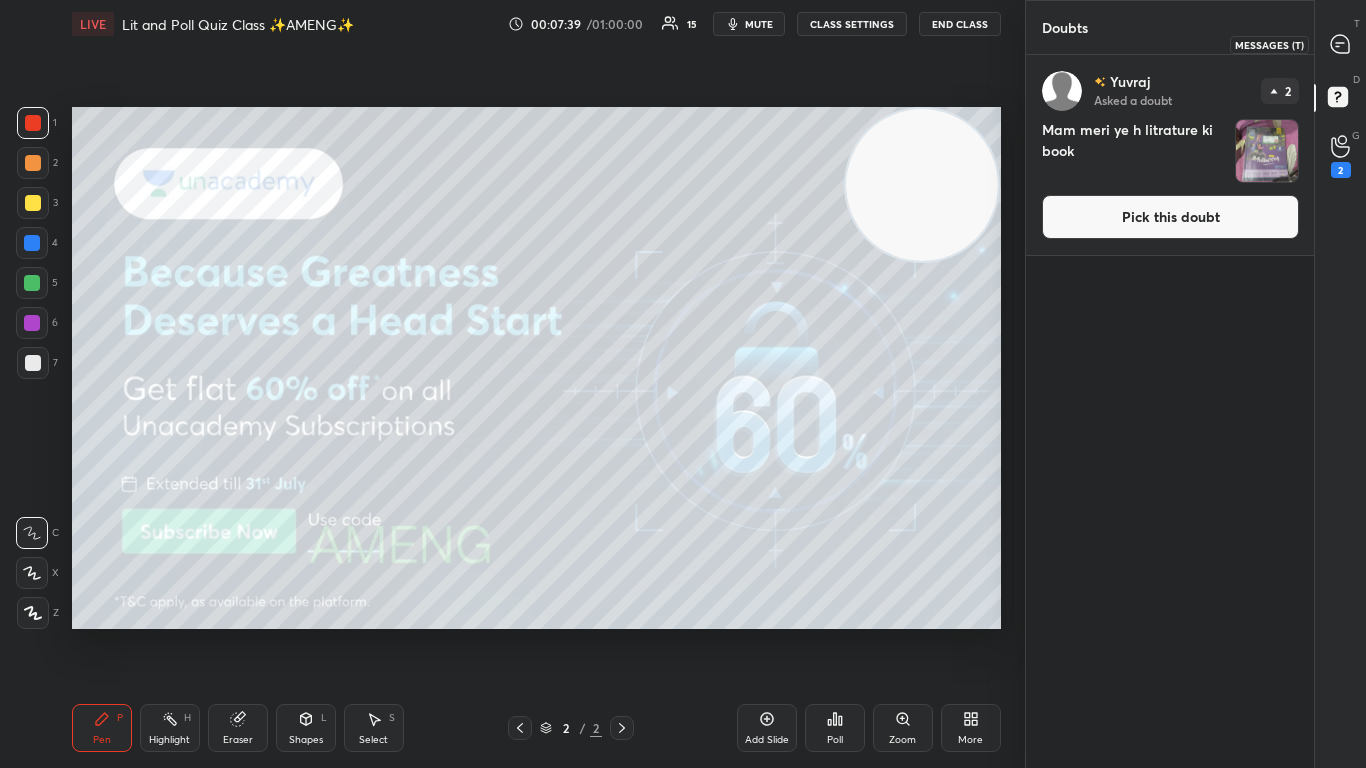 click at bounding box center [1341, 44] 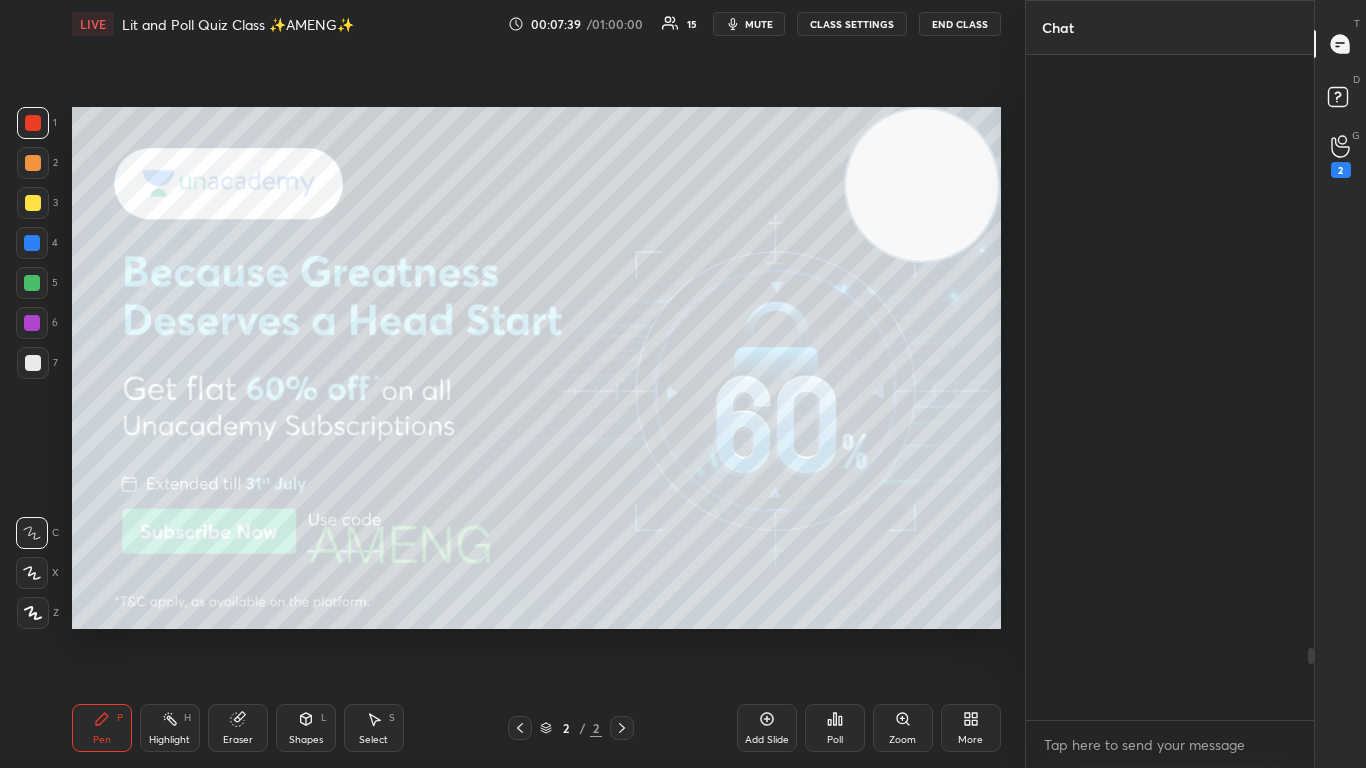 scroll, scrollTop: 5486, scrollLeft: 0, axis: vertical 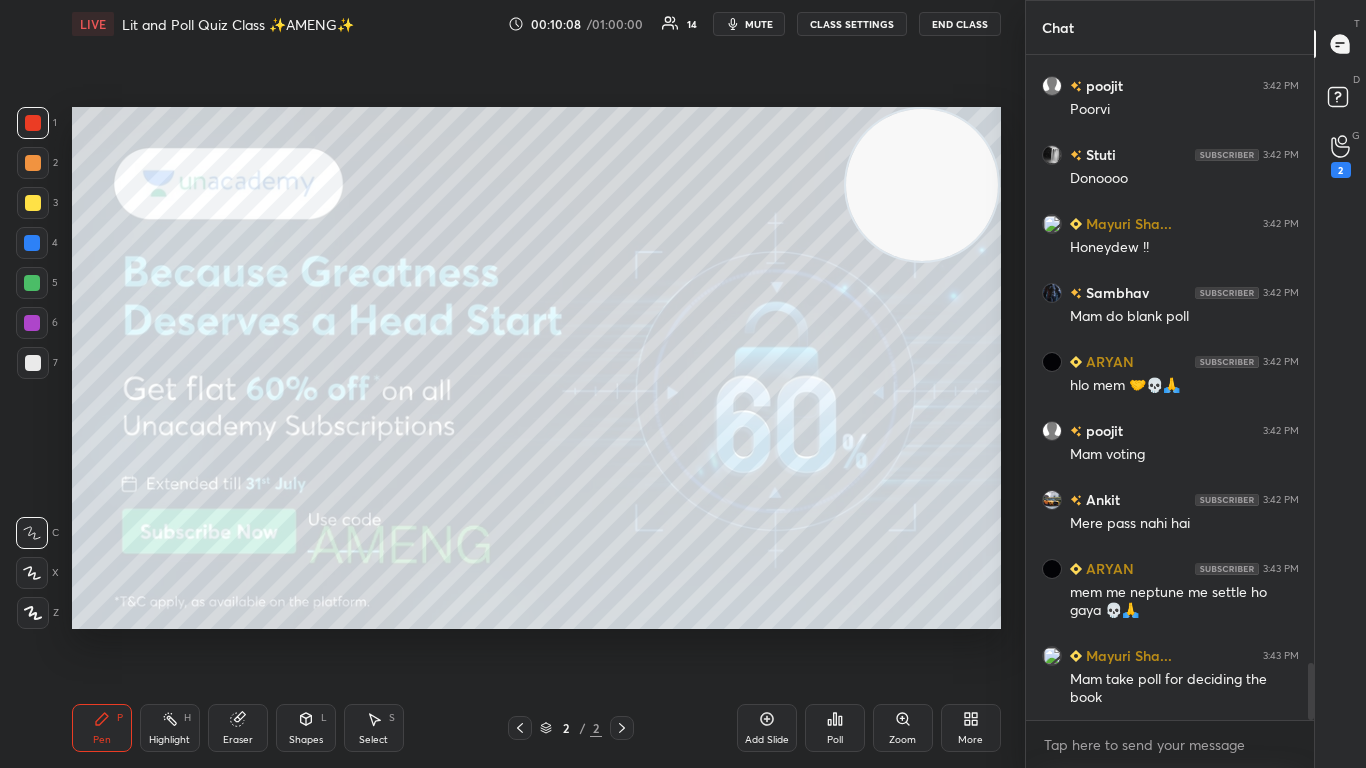 click 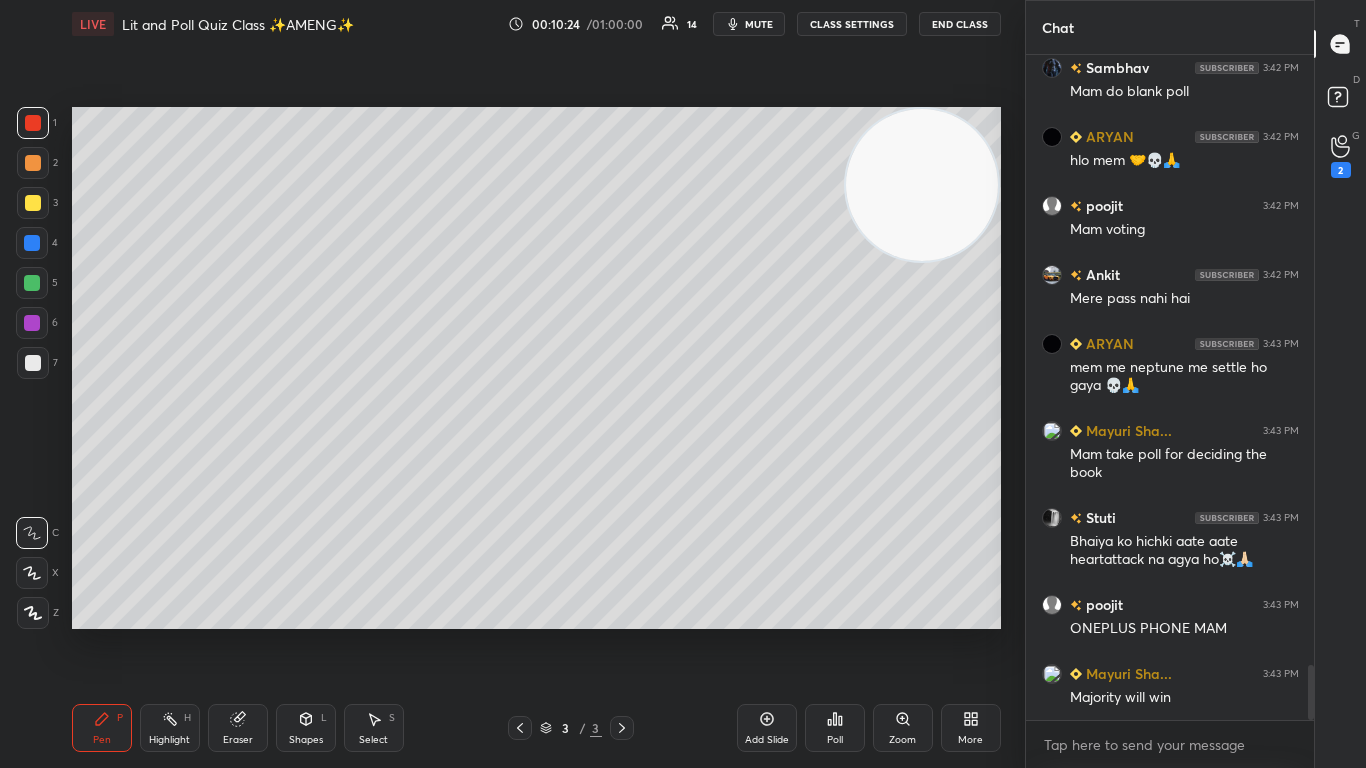 scroll, scrollTop: 7396, scrollLeft: 0, axis: vertical 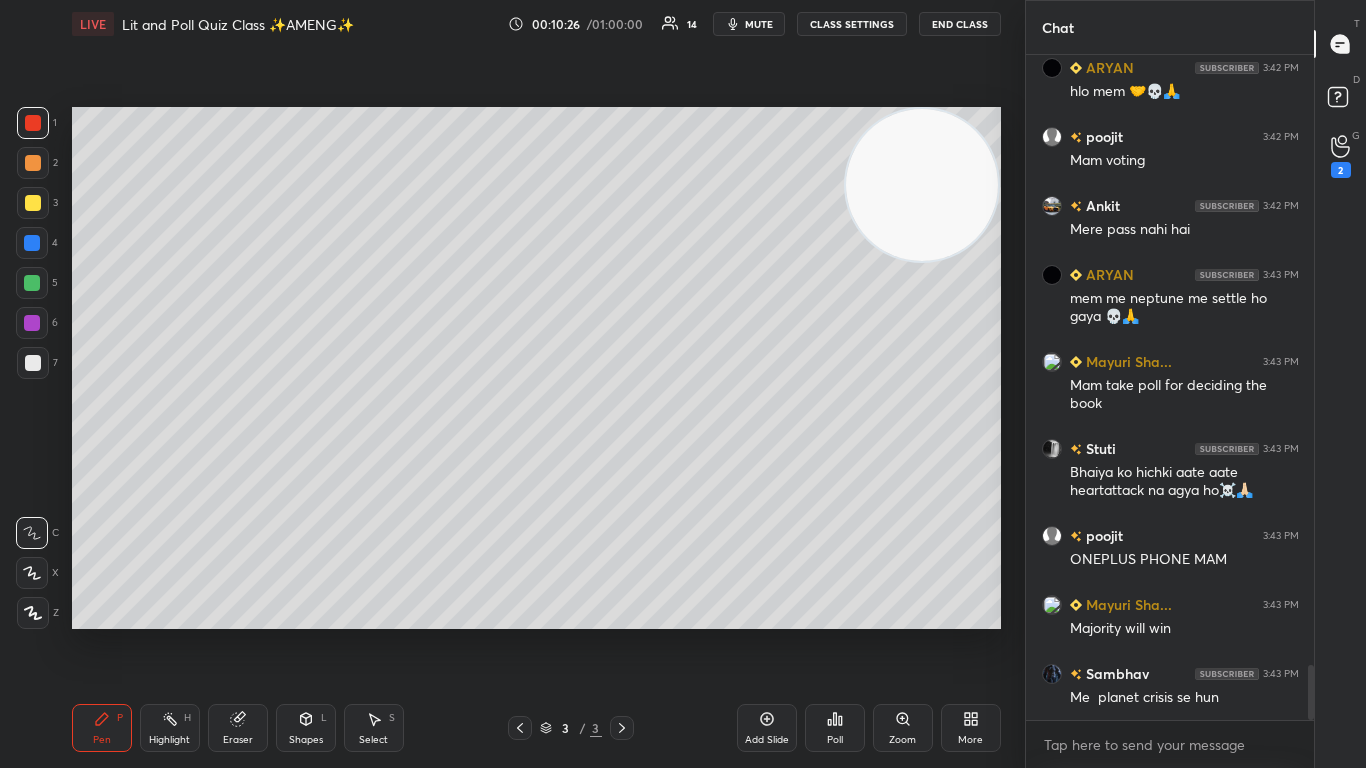 click 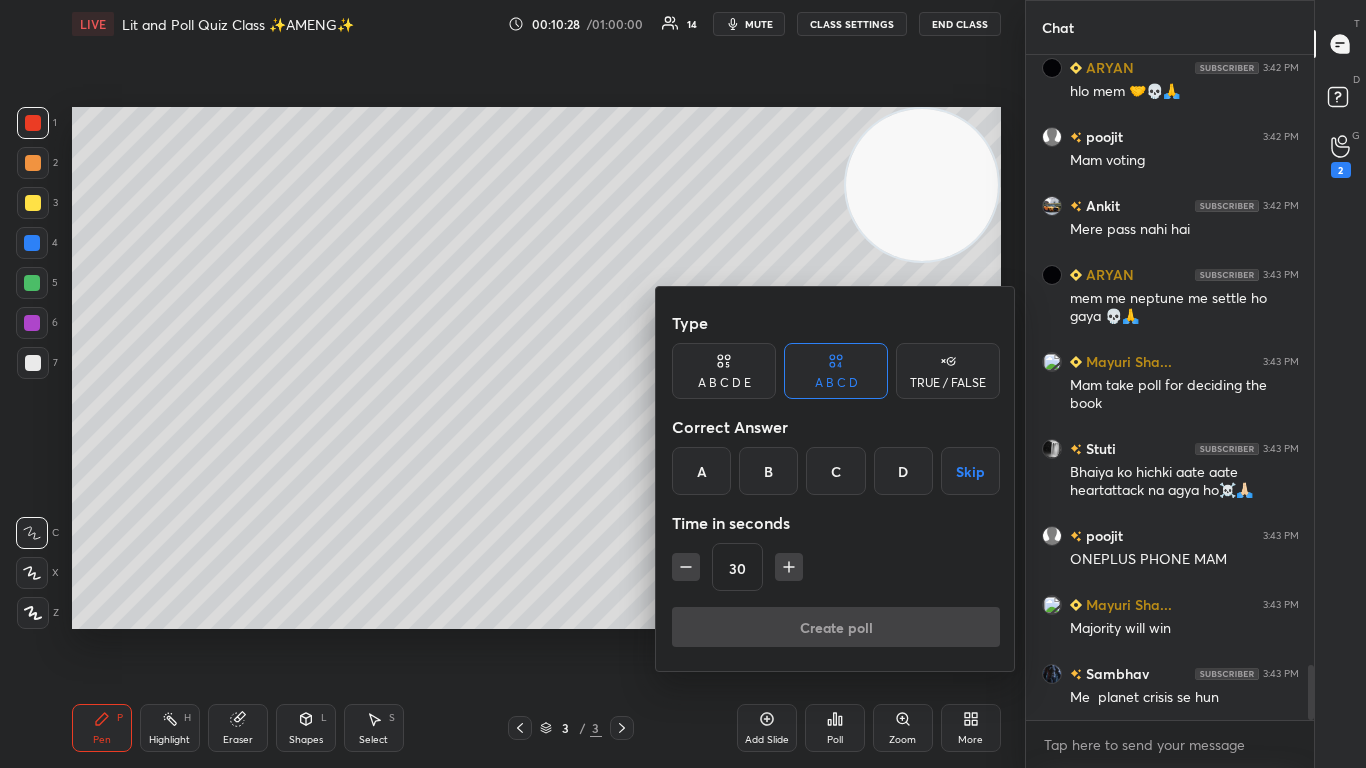 click on "TRUE / FALSE" at bounding box center (948, 383) 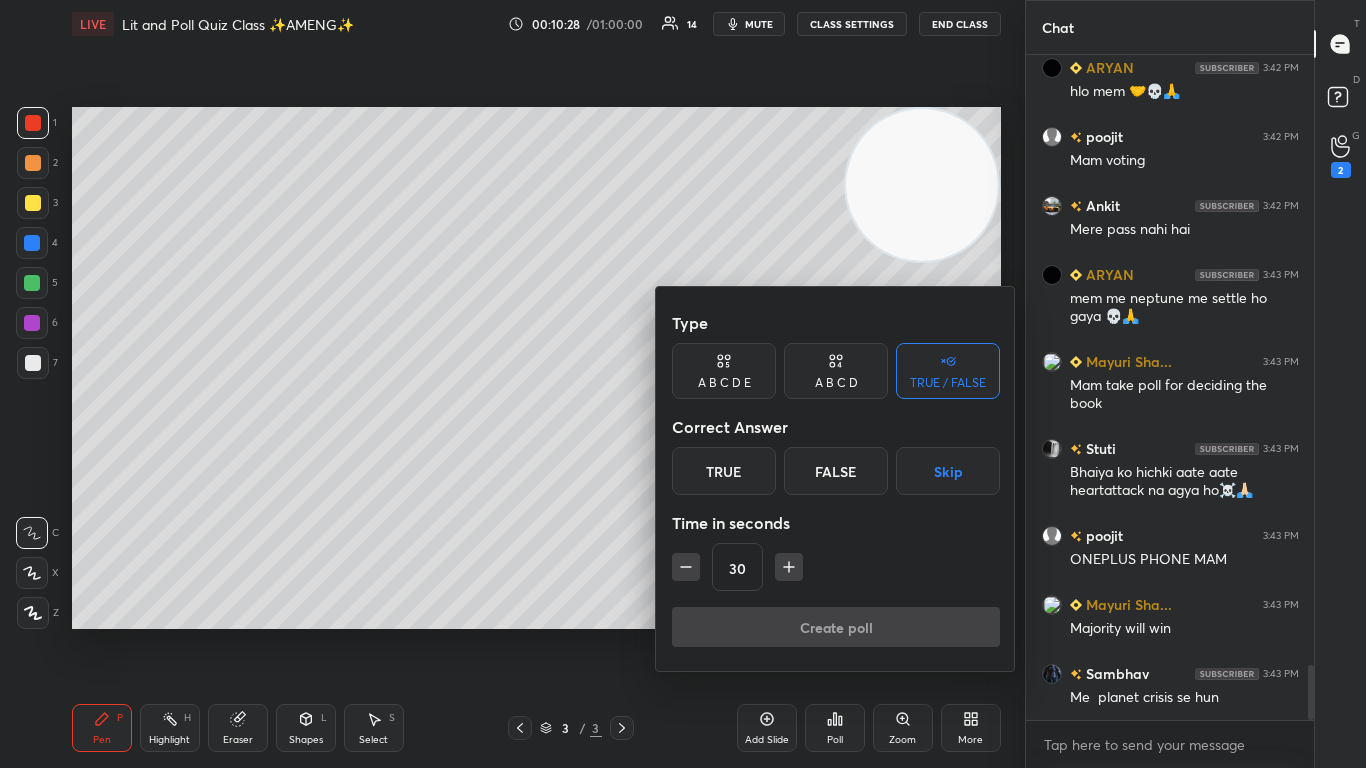 scroll, scrollTop: 7465, scrollLeft: 0, axis: vertical 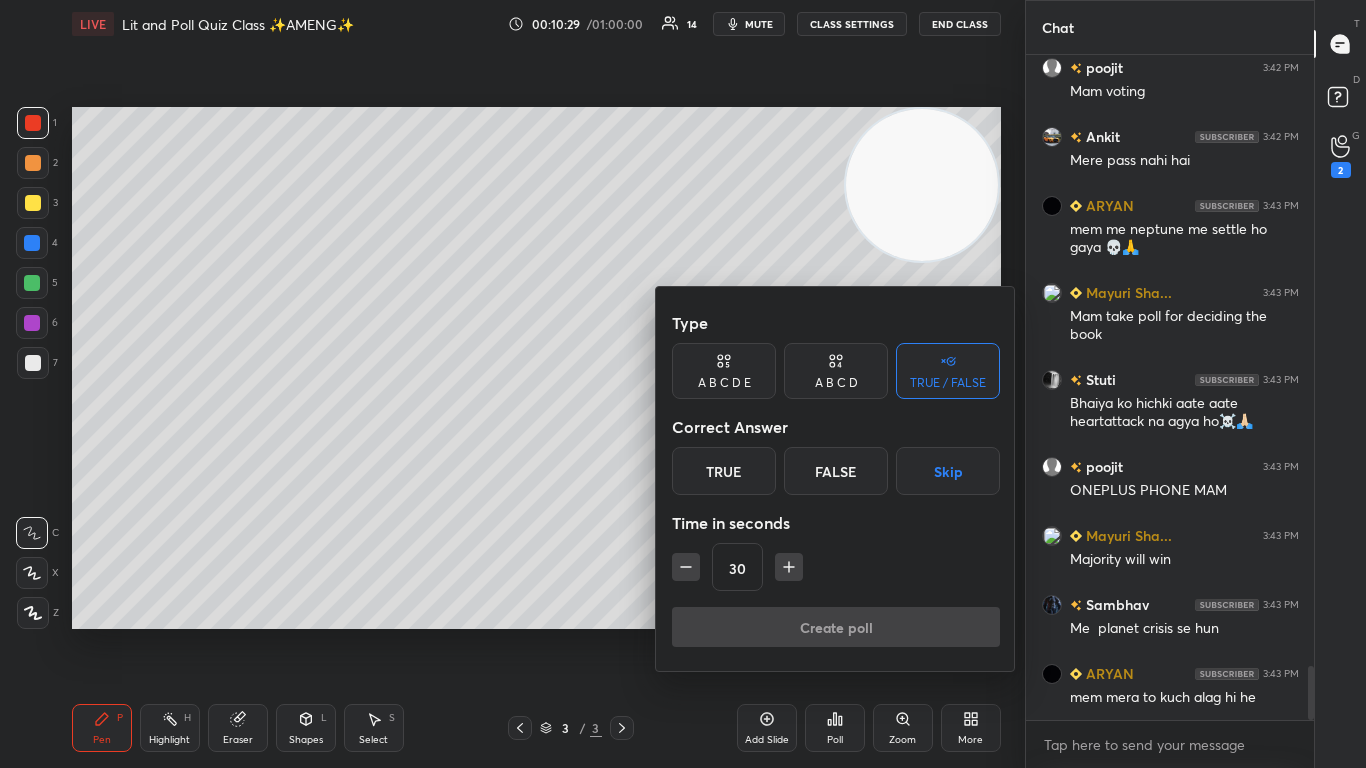 click on "Skip" at bounding box center [948, 471] 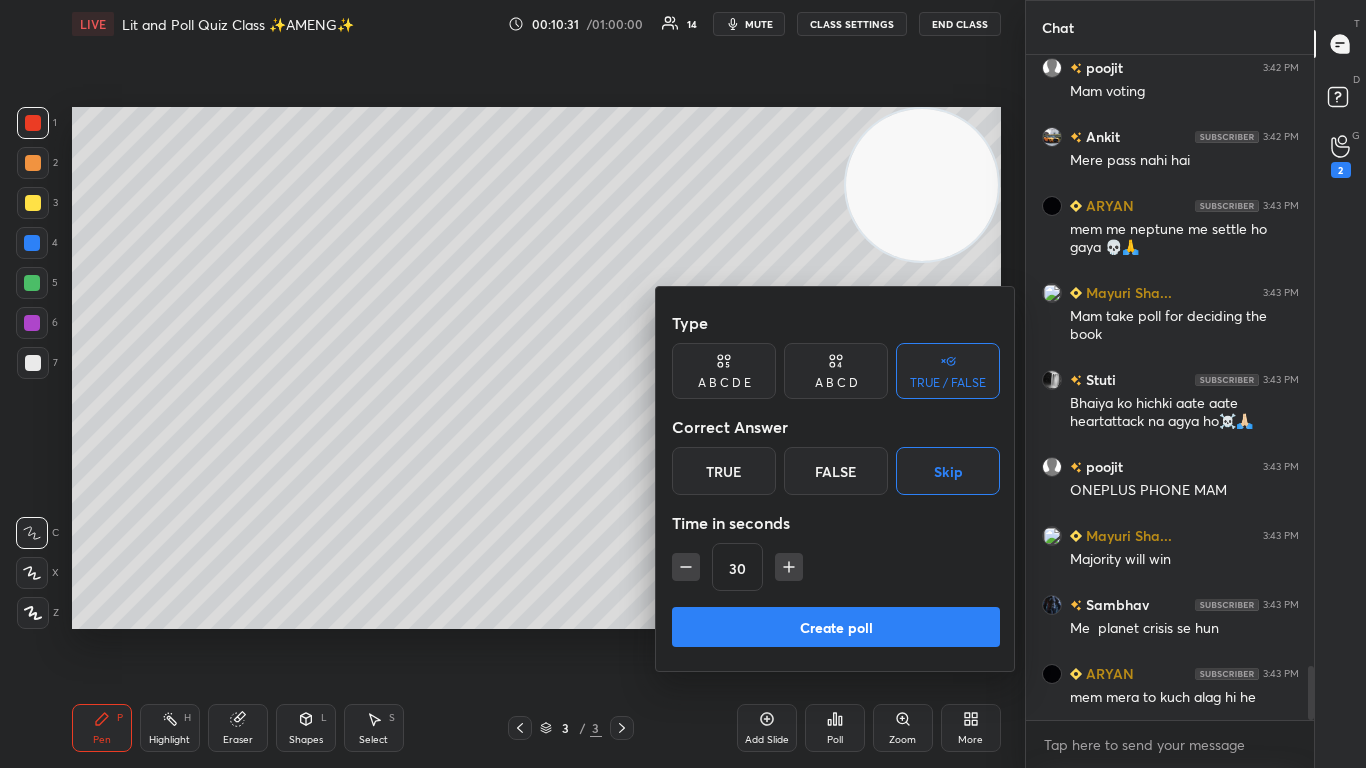 click 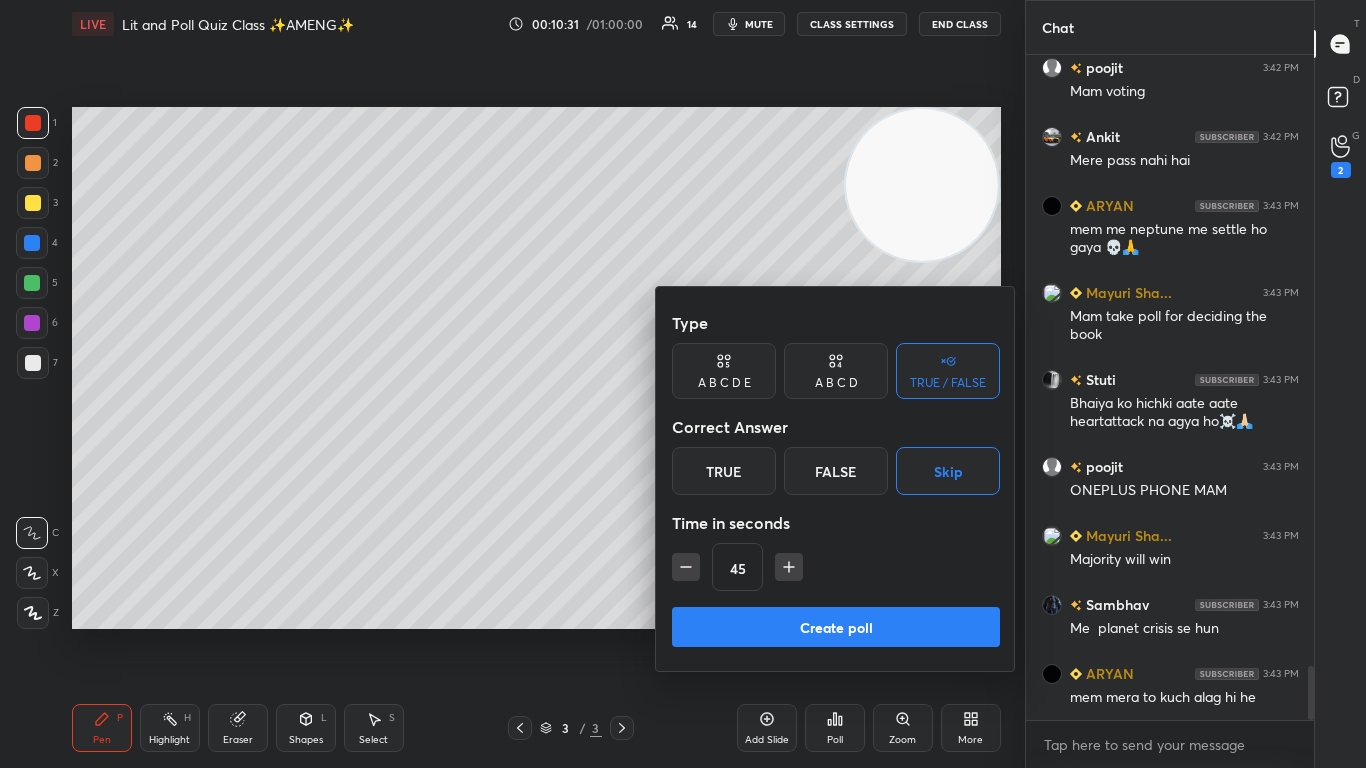 scroll, scrollTop: 7534, scrollLeft: 0, axis: vertical 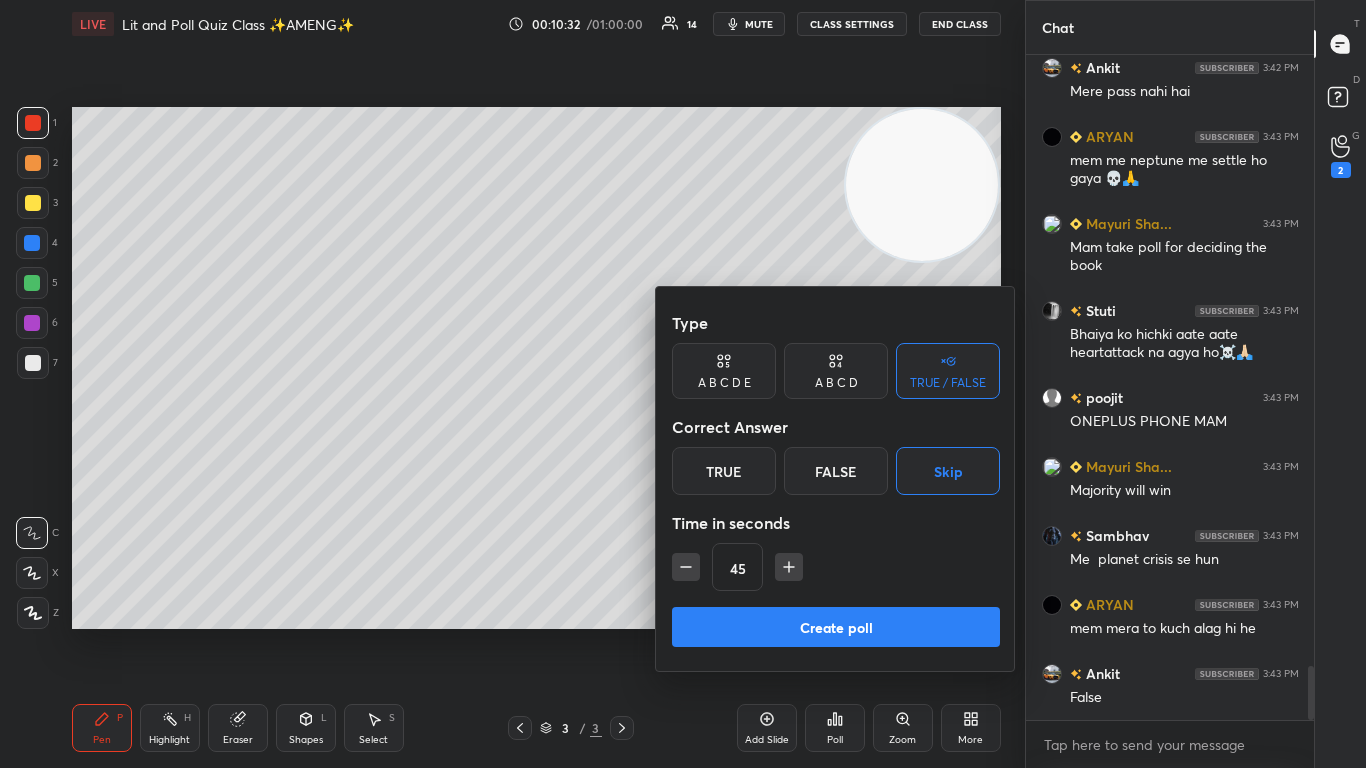 click 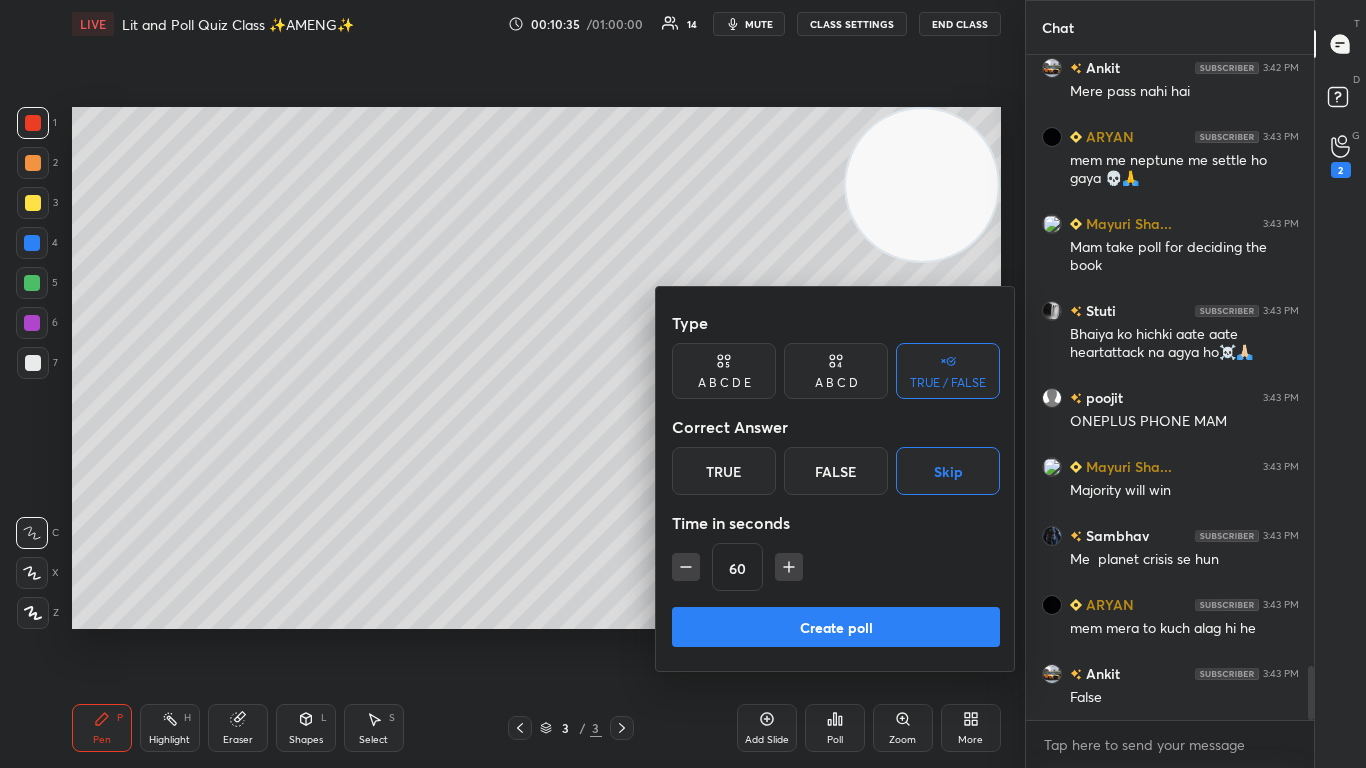 scroll, scrollTop: 7582, scrollLeft: 0, axis: vertical 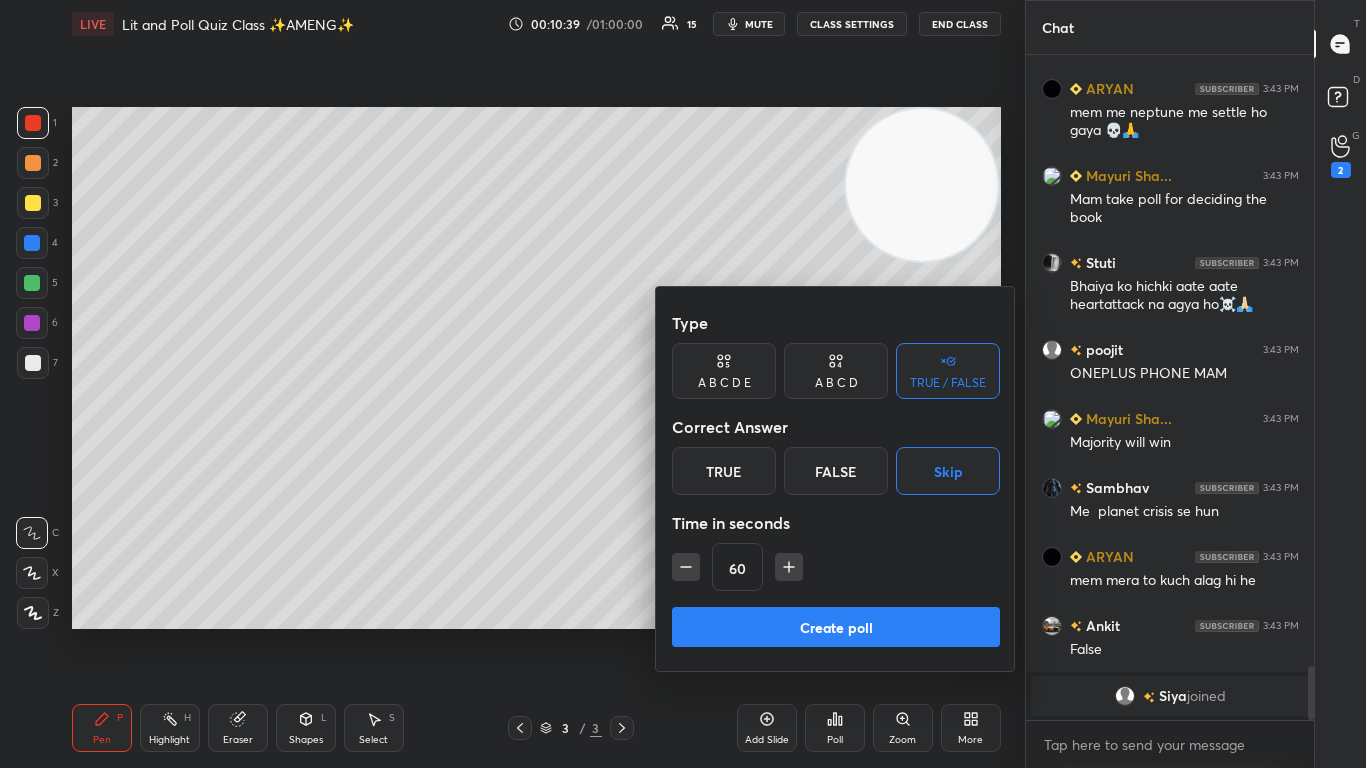 click on "Create poll" at bounding box center (836, 627) 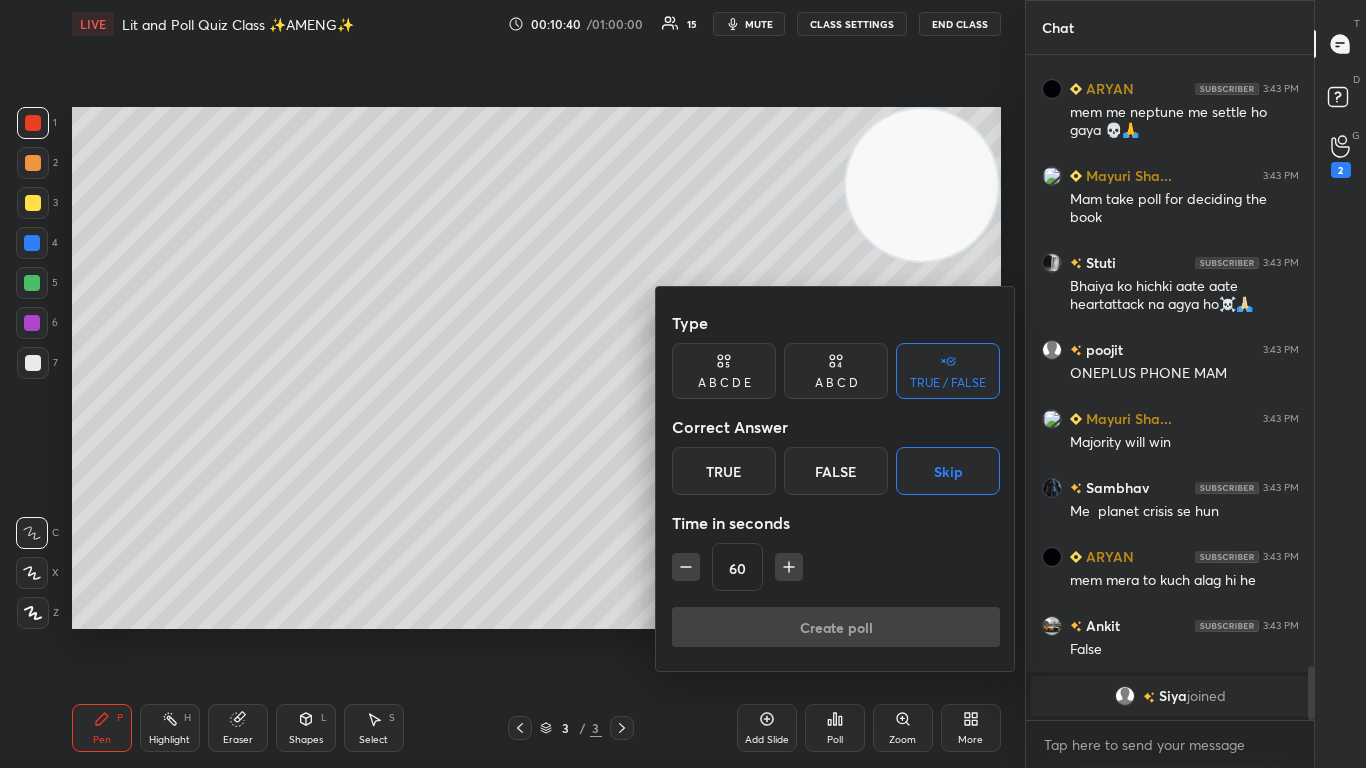 scroll, scrollTop: 607, scrollLeft: 282, axis: both 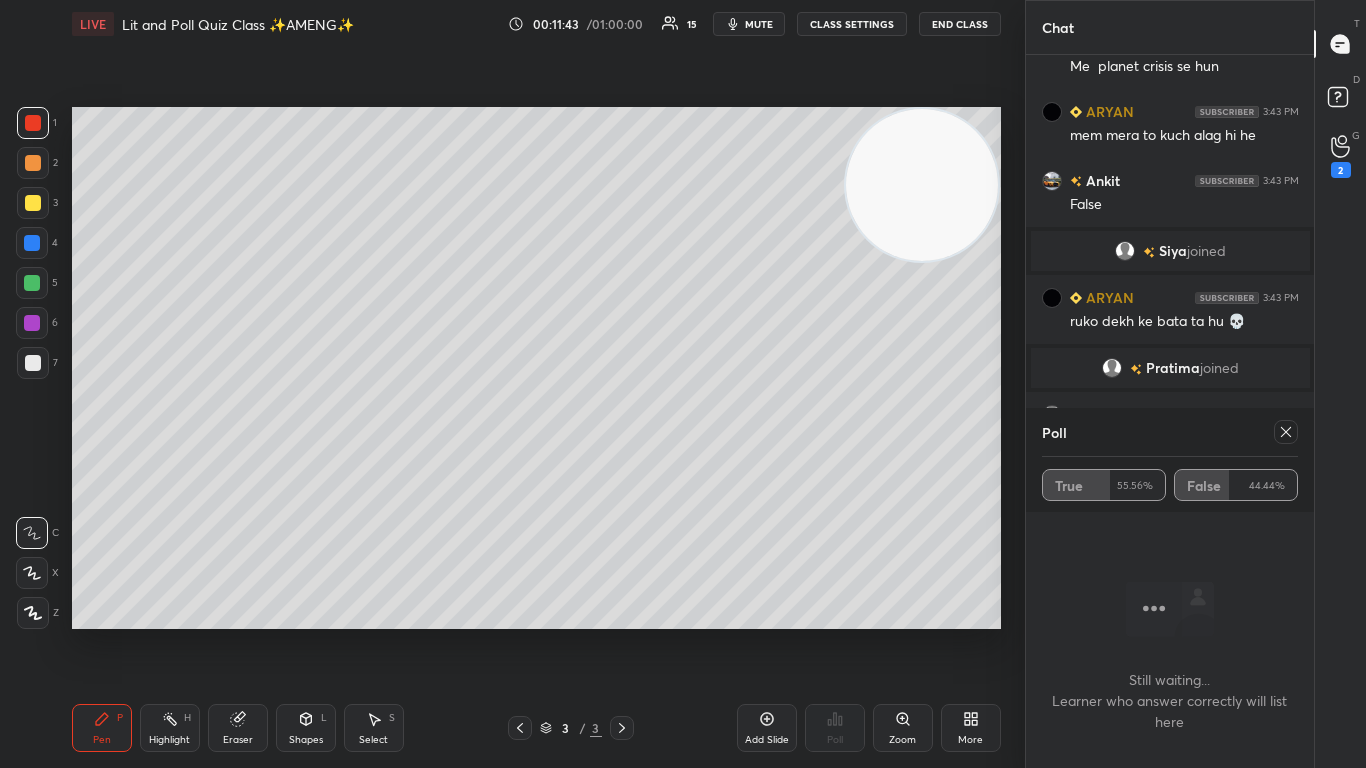 click at bounding box center [1286, 432] 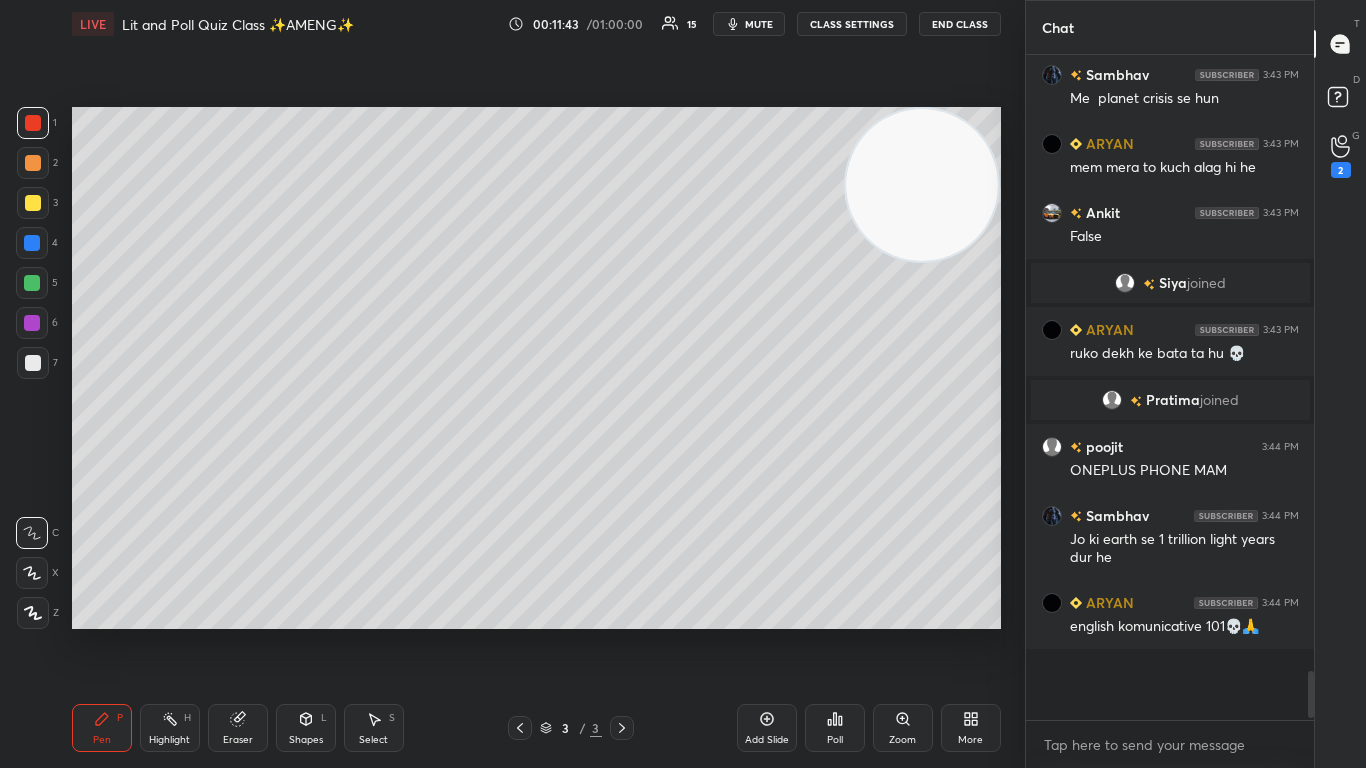 scroll, scrollTop: 7, scrollLeft: 7, axis: both 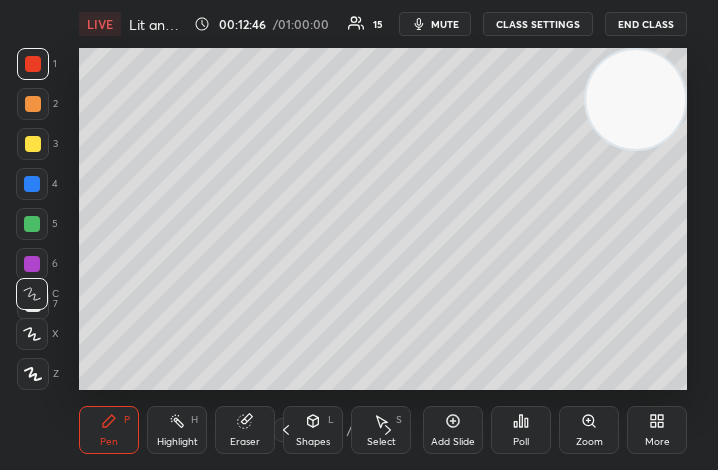 click on "More" at bounding box center [657, 430] 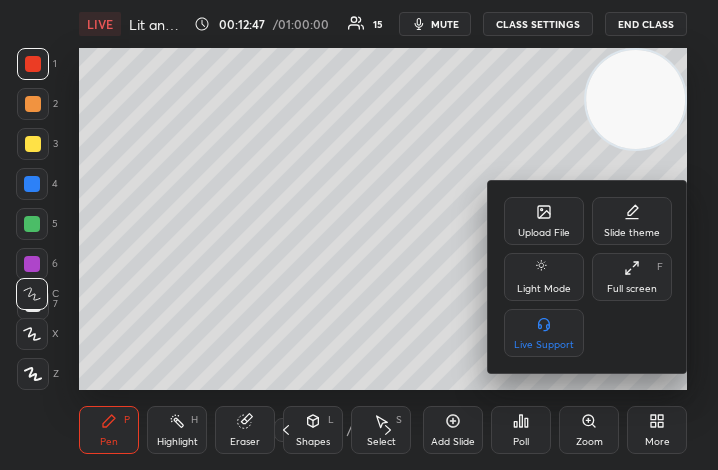 click on "Slide theme" at bounding box center [632, 221] 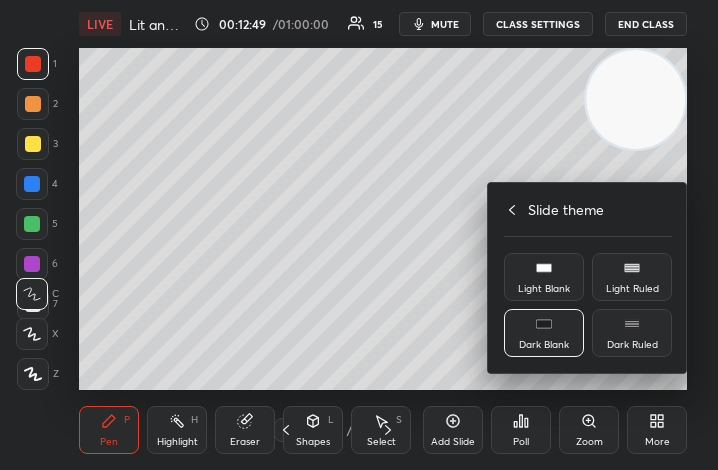 click at bounding box center [359, 235] 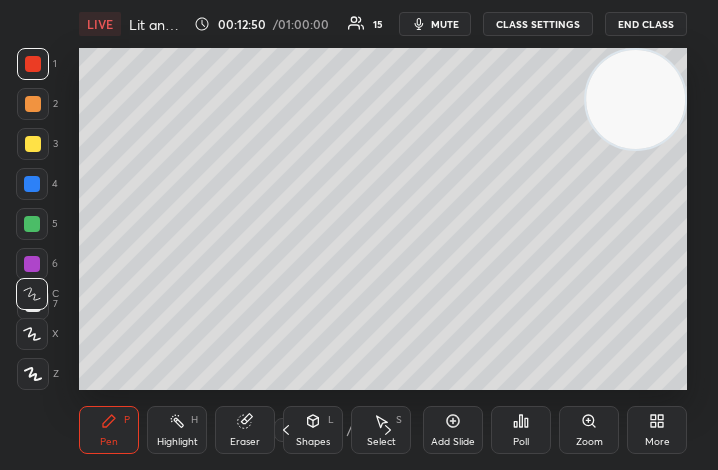 click on "More" at bounding box center (657, 430) 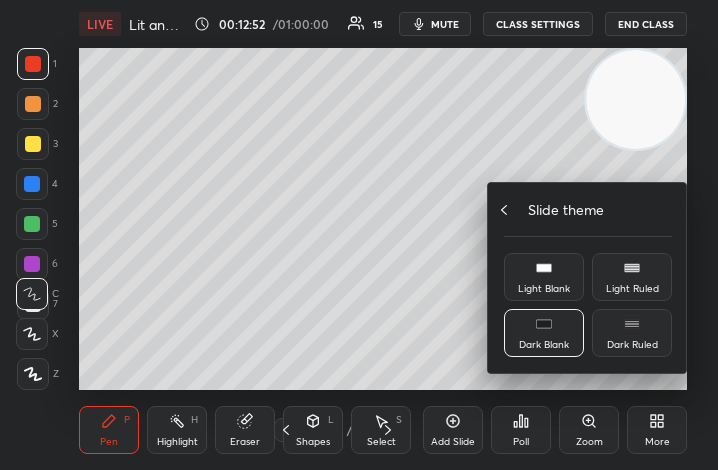 click on "Slide theme" at bounding box center (566, 209) 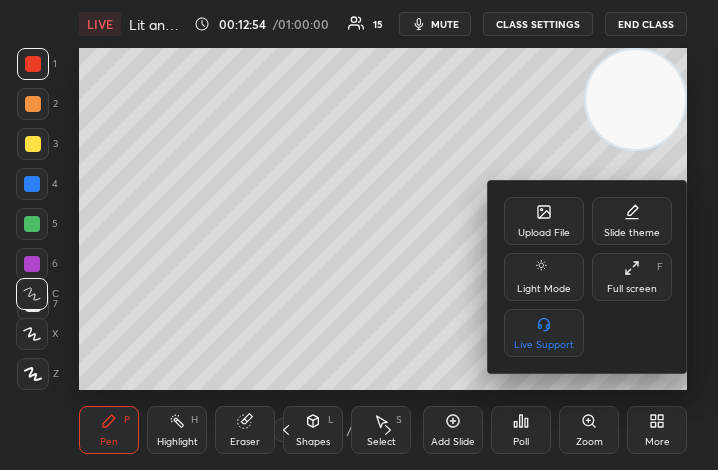 click on "Full screen F" at bounding box center [632, 277] 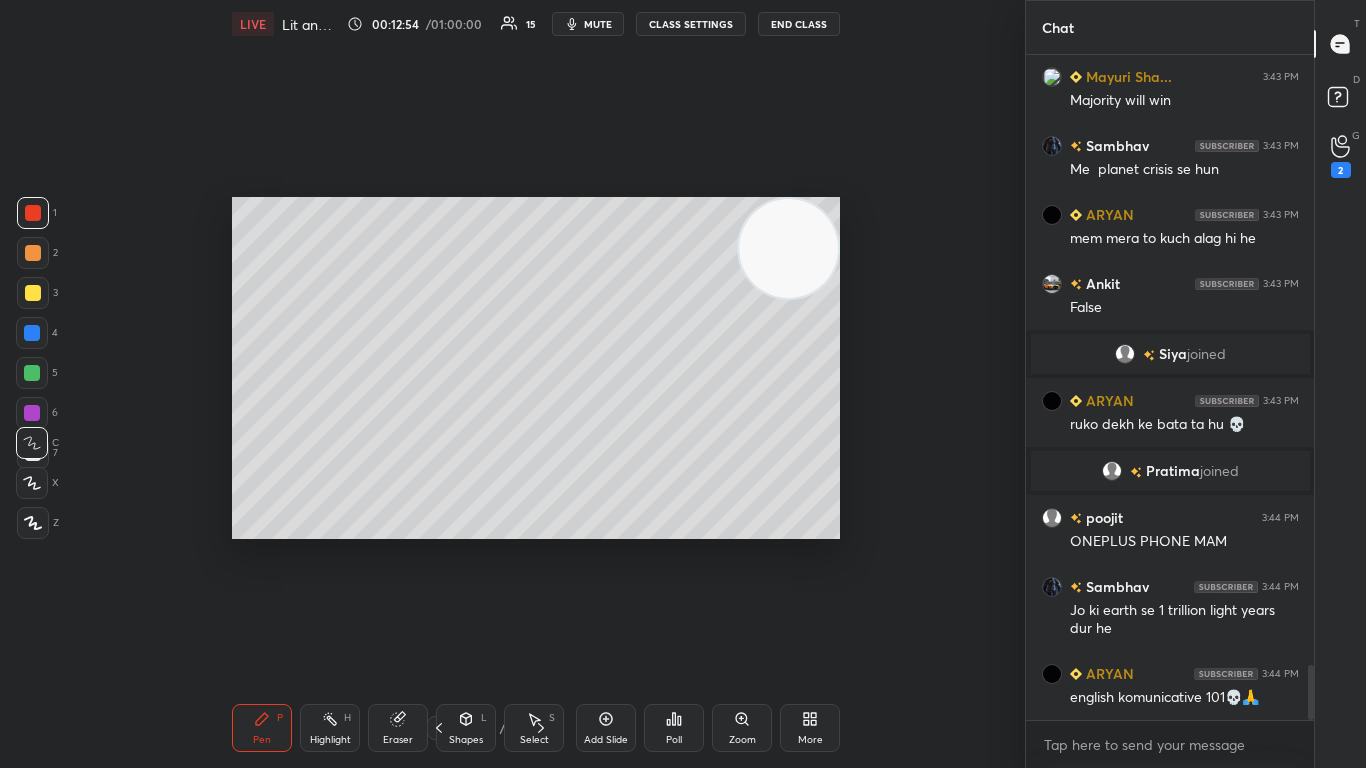 scroll, scrollTop: 99360, scrollLeft: 98777, axis: both 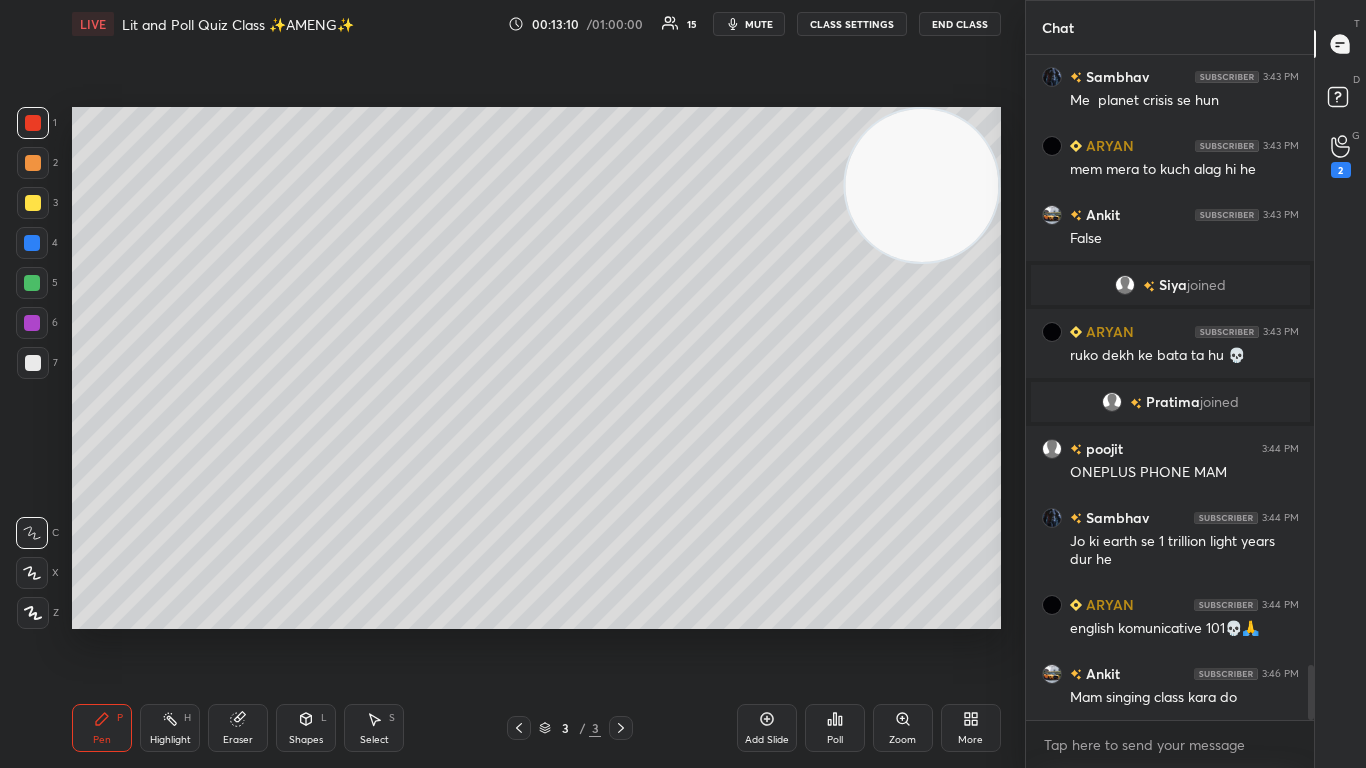 click 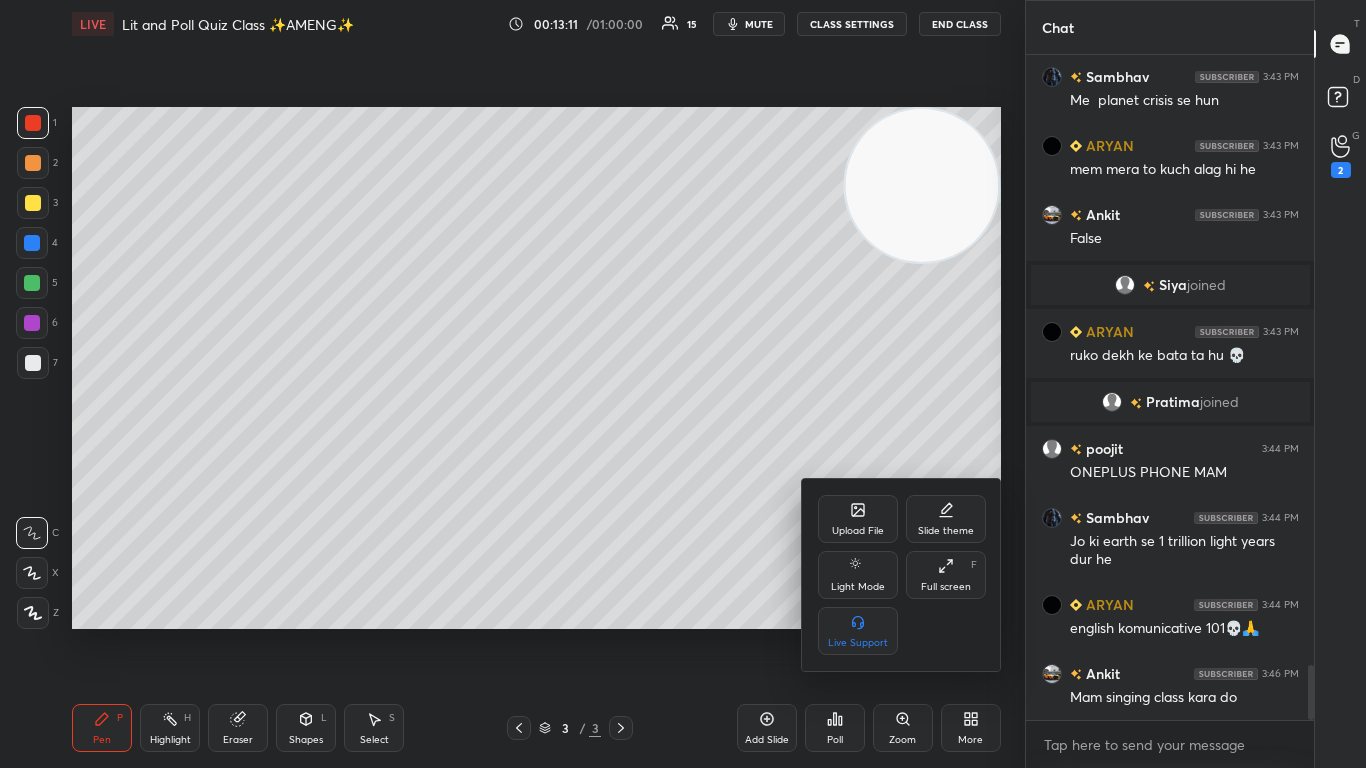 click at bounding box center (683, 384) 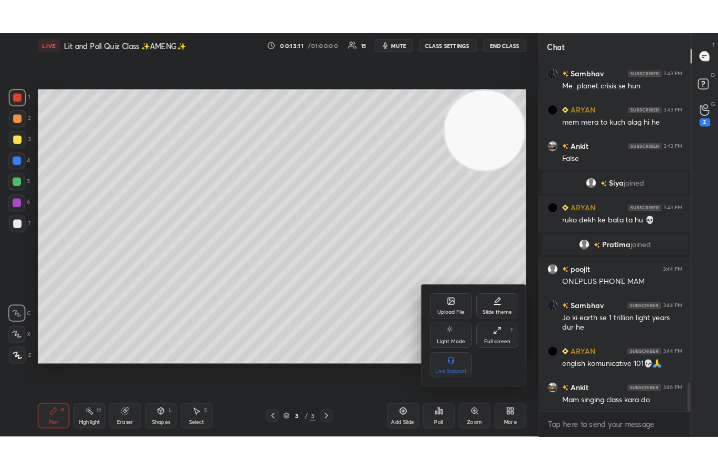 scroll, scrollTop: 7408, scrollLeft: 0, axis: vertical 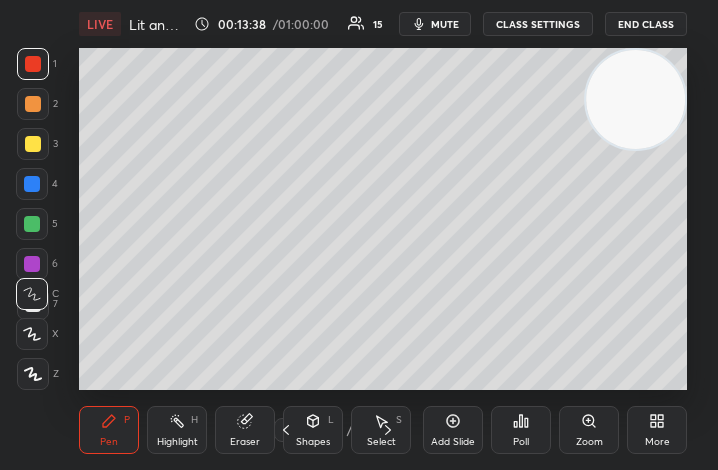 click on "More" at bounding box center (657, 430) 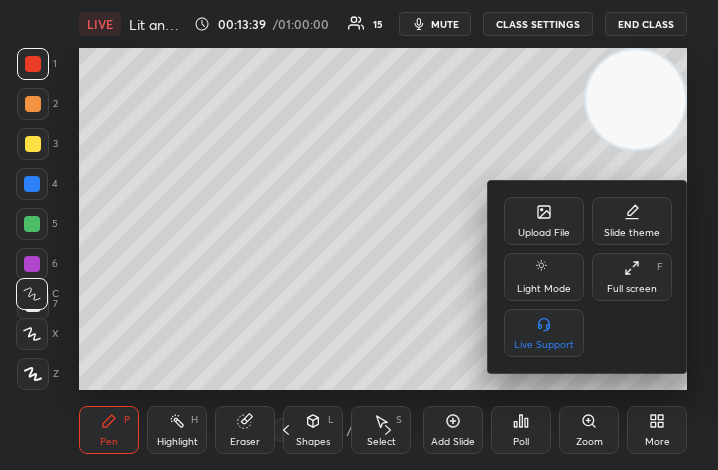 click on "Upload File" at bounding box center (544, 233) 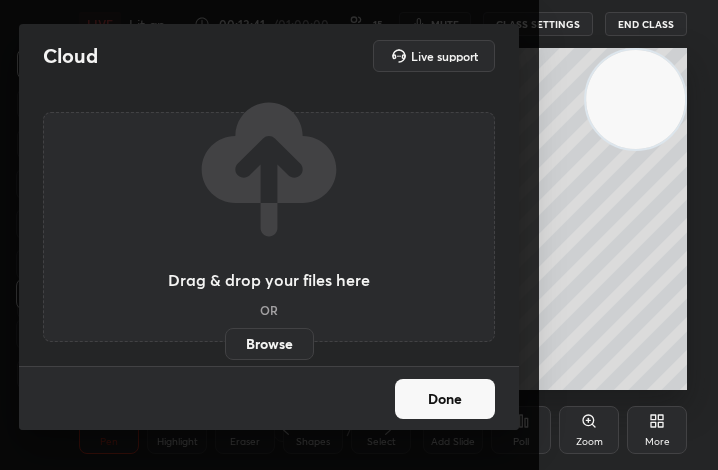 click on "Browse" at bounding box center [269, 344] 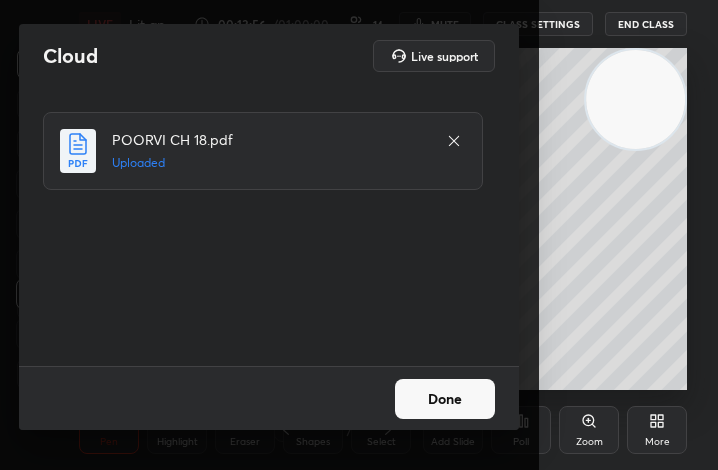 click on "Done" at bounding box center [445, 399] 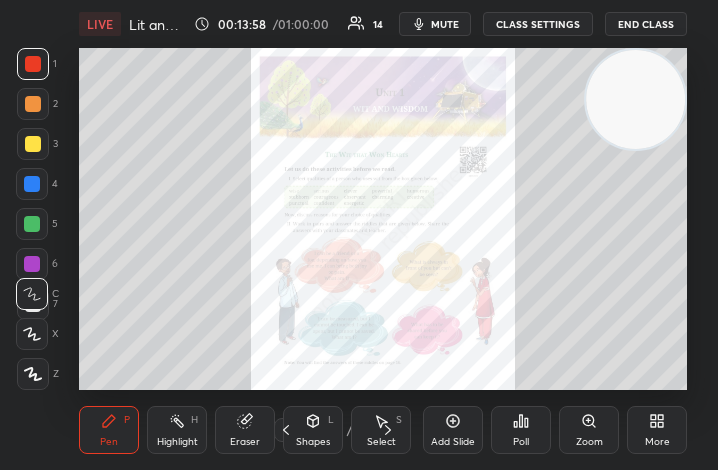 click on "More" at bounding box center [657, 430] 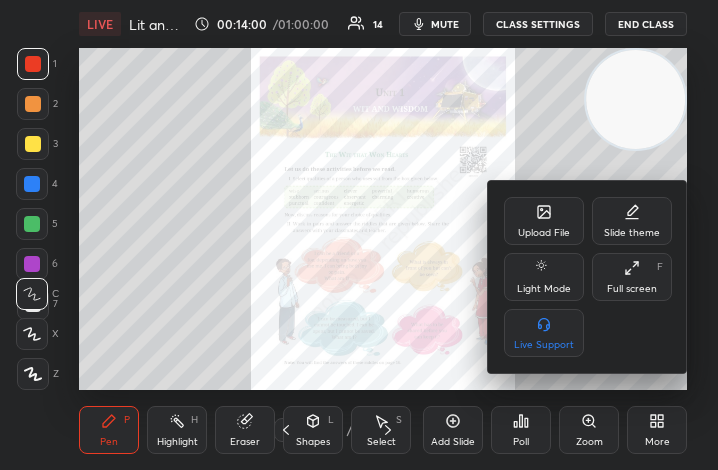 click on "Full screen" at bounding box center (632, 289) 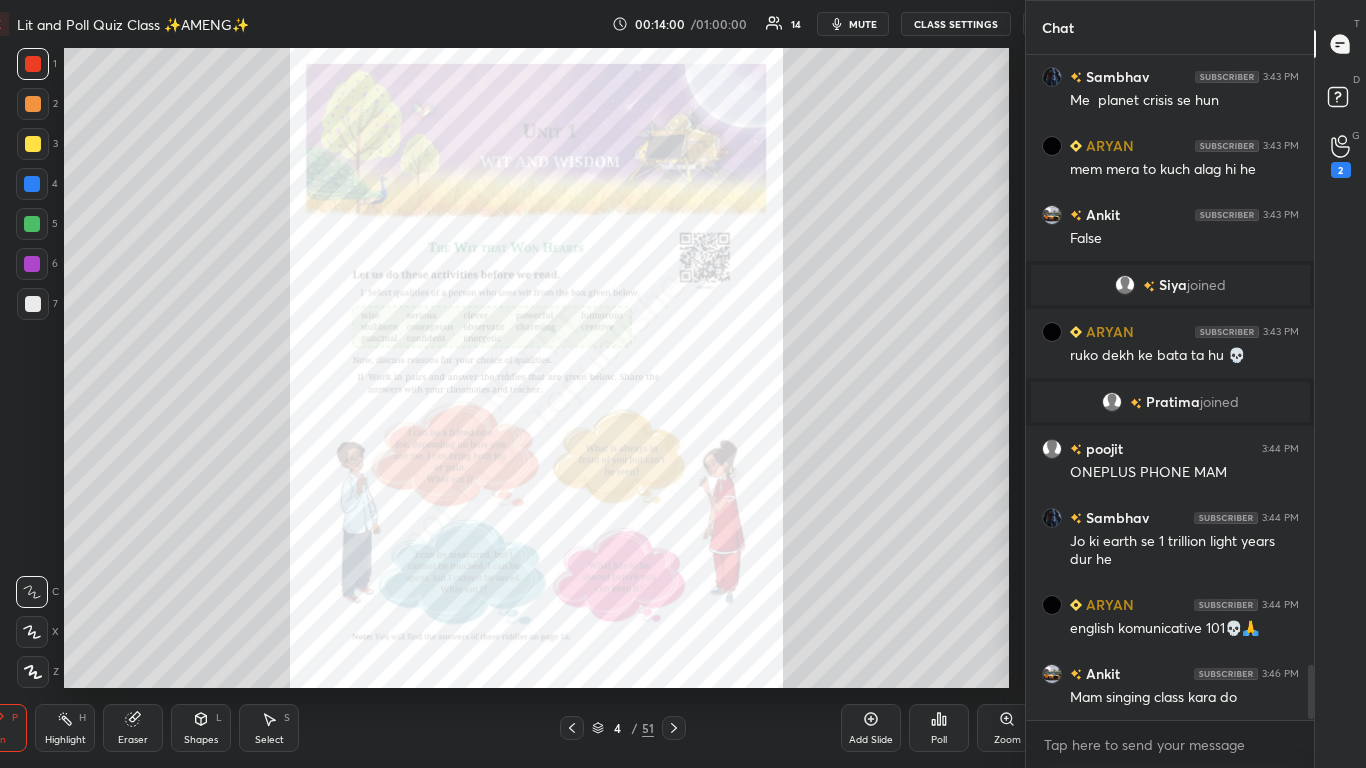 scroll, scrollTop: 99360, scrollLeft: 98960, axis: both 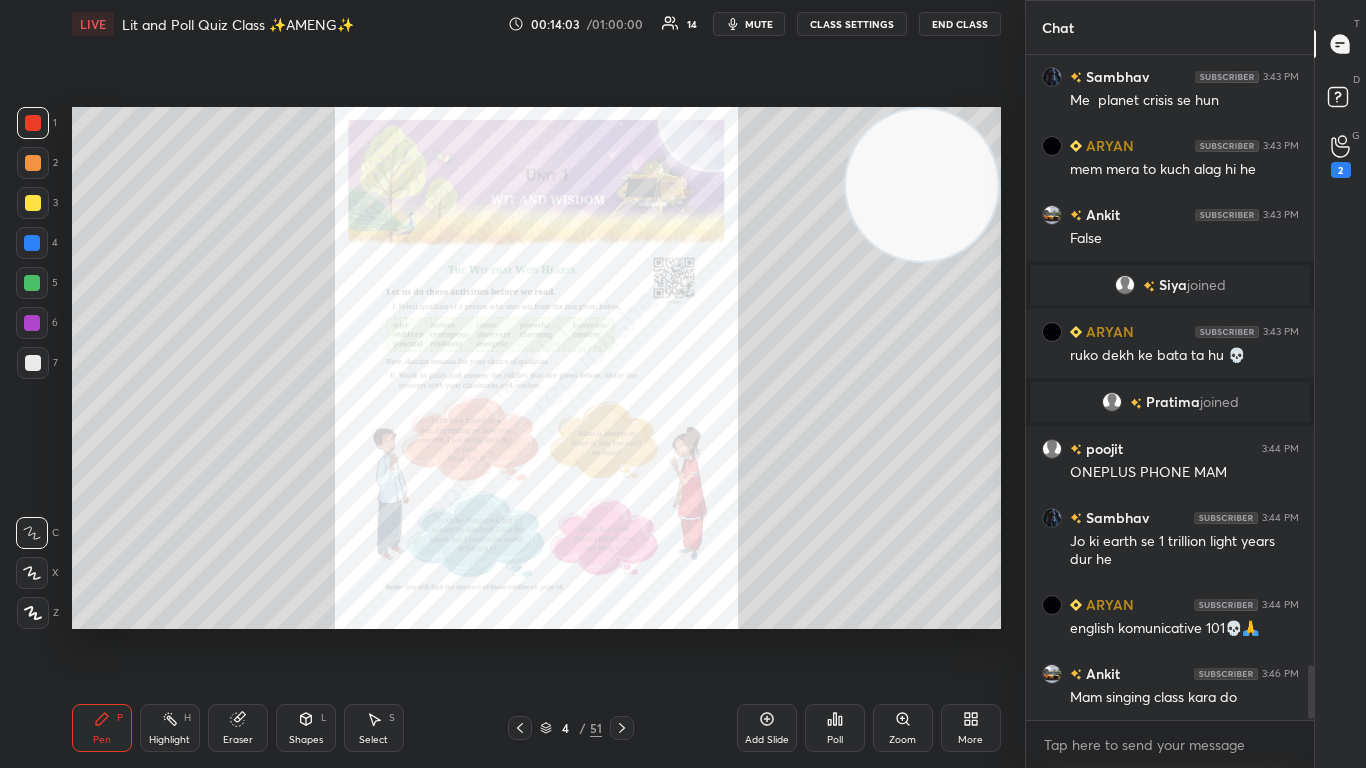 click 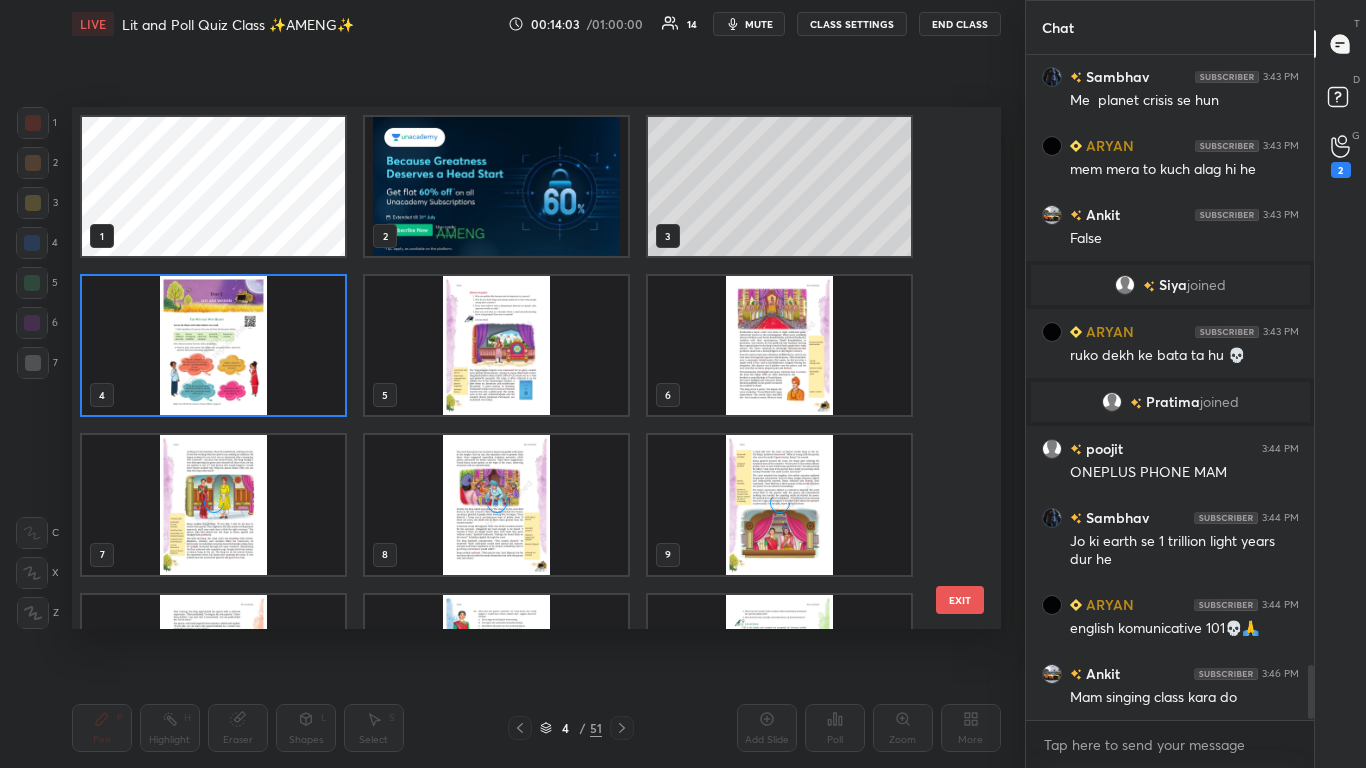 scroll, scrollTop: 7, scrollLeft: 11, axis: both 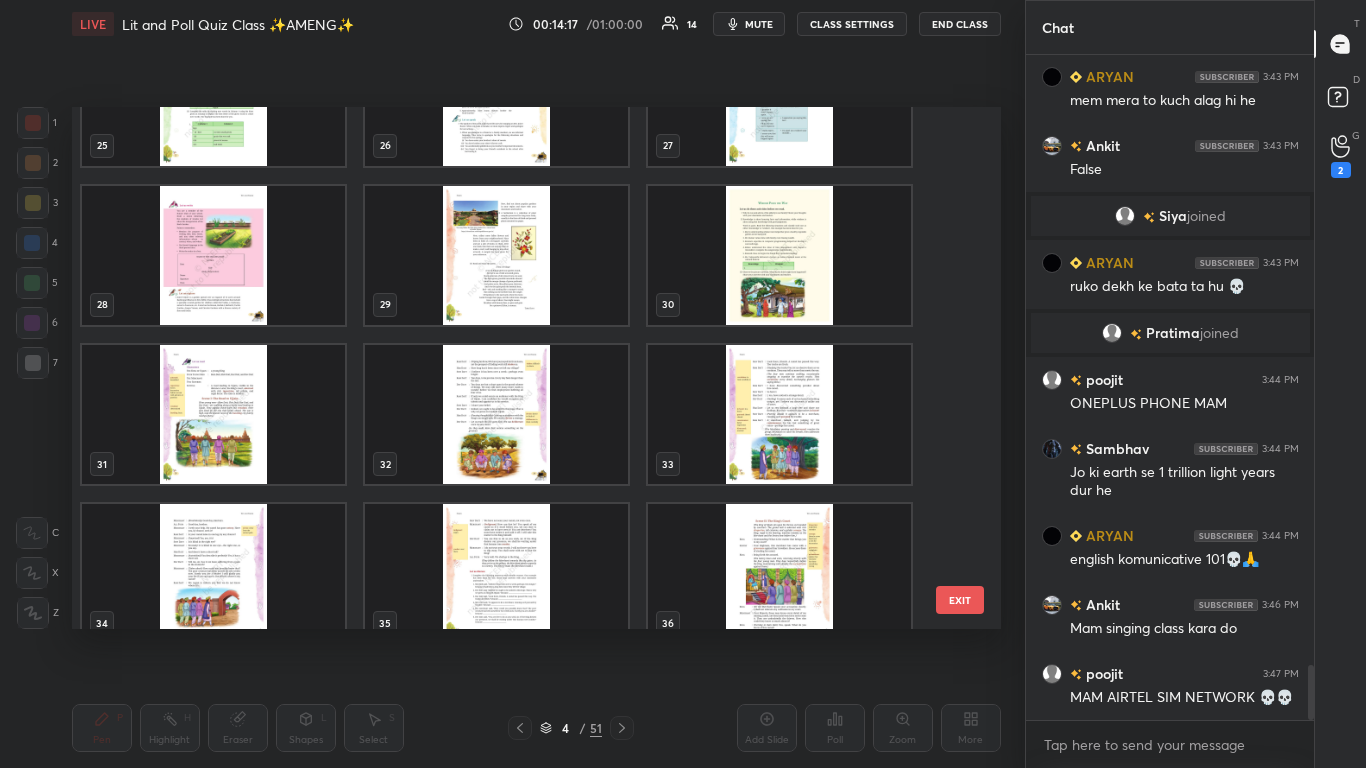 click at bounding box center (779, 254) 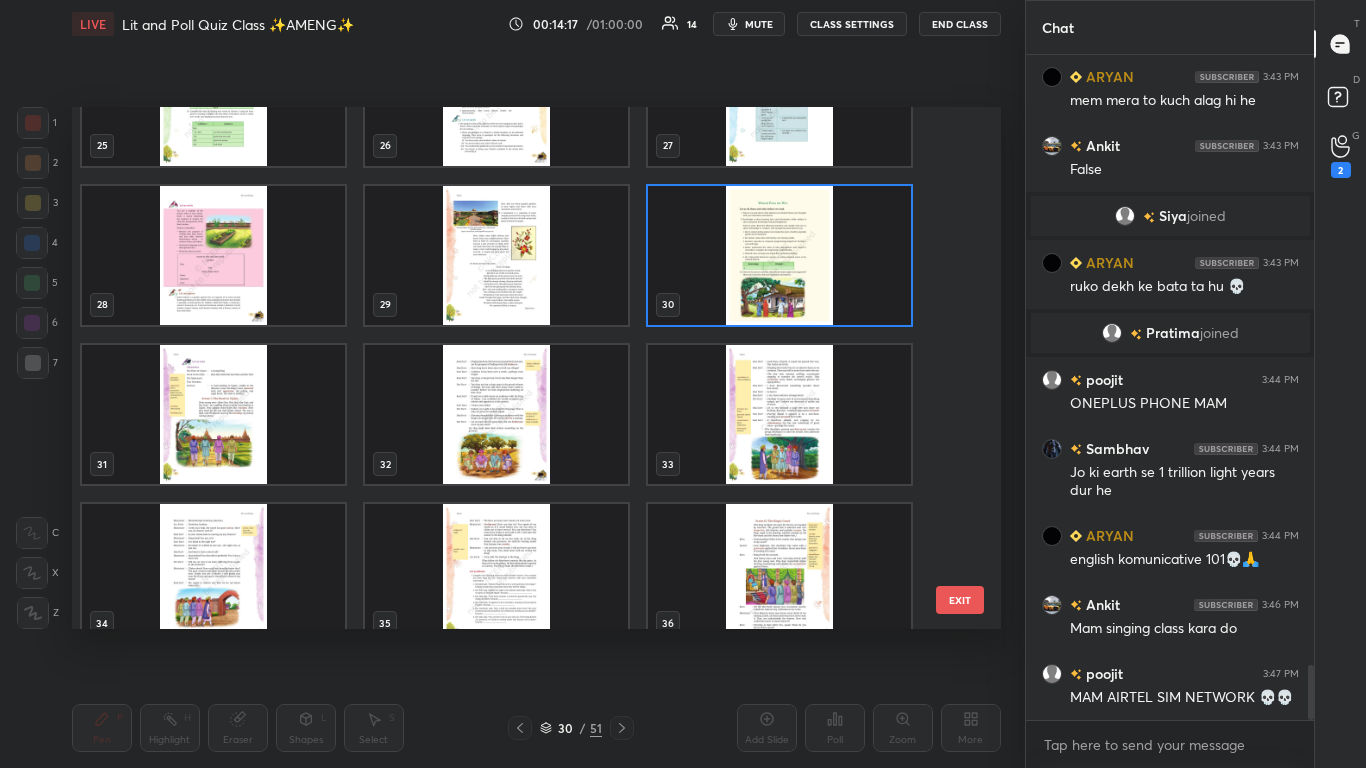 click at bounding box center [779, 254] 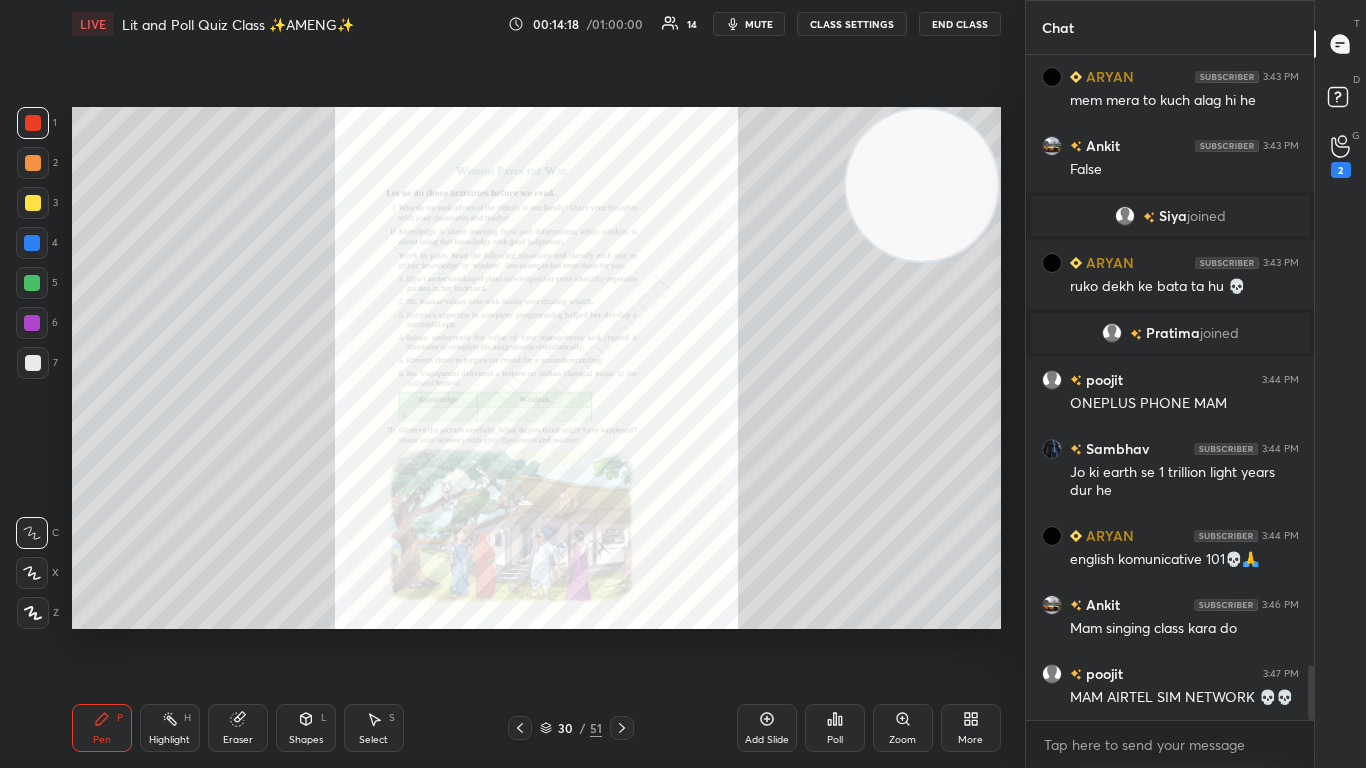 scroll, scrollTop: 7477, scrollLeft: 0, axis: vertical 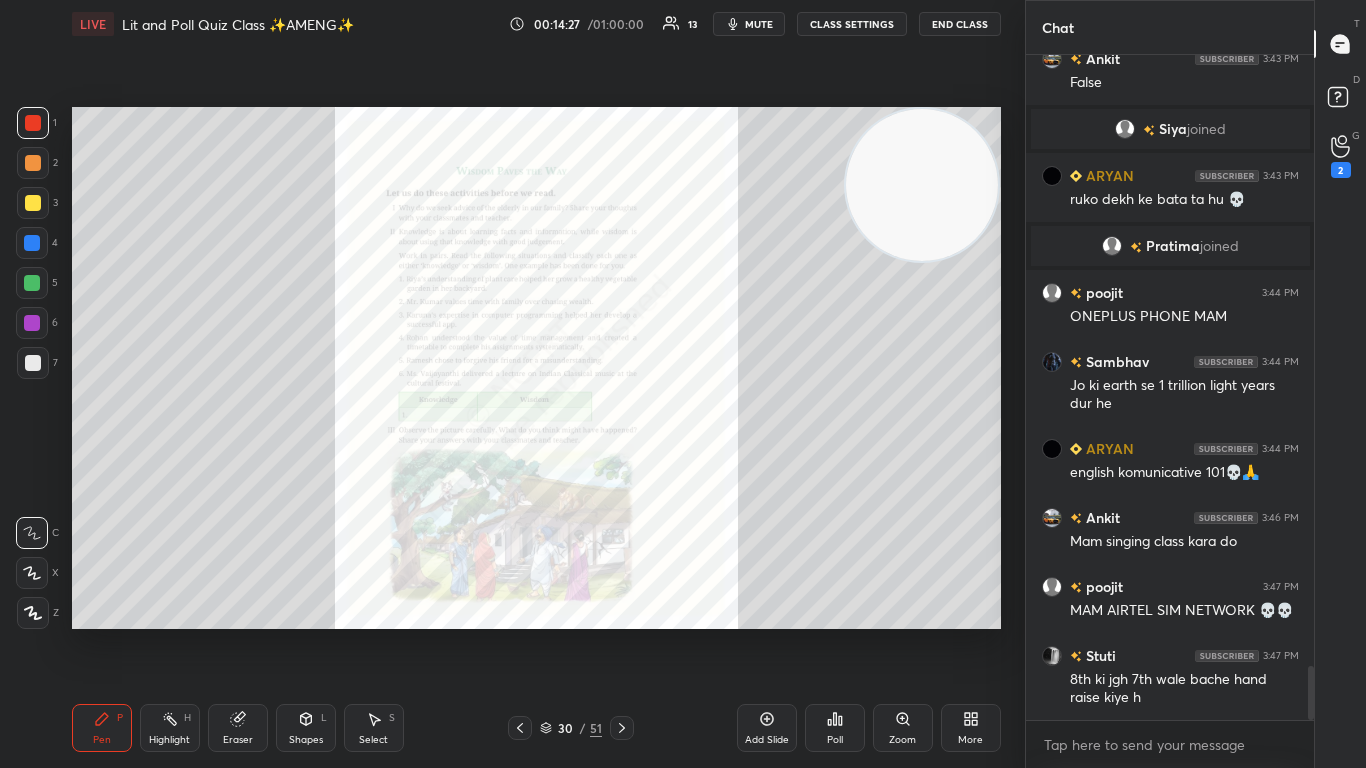 click 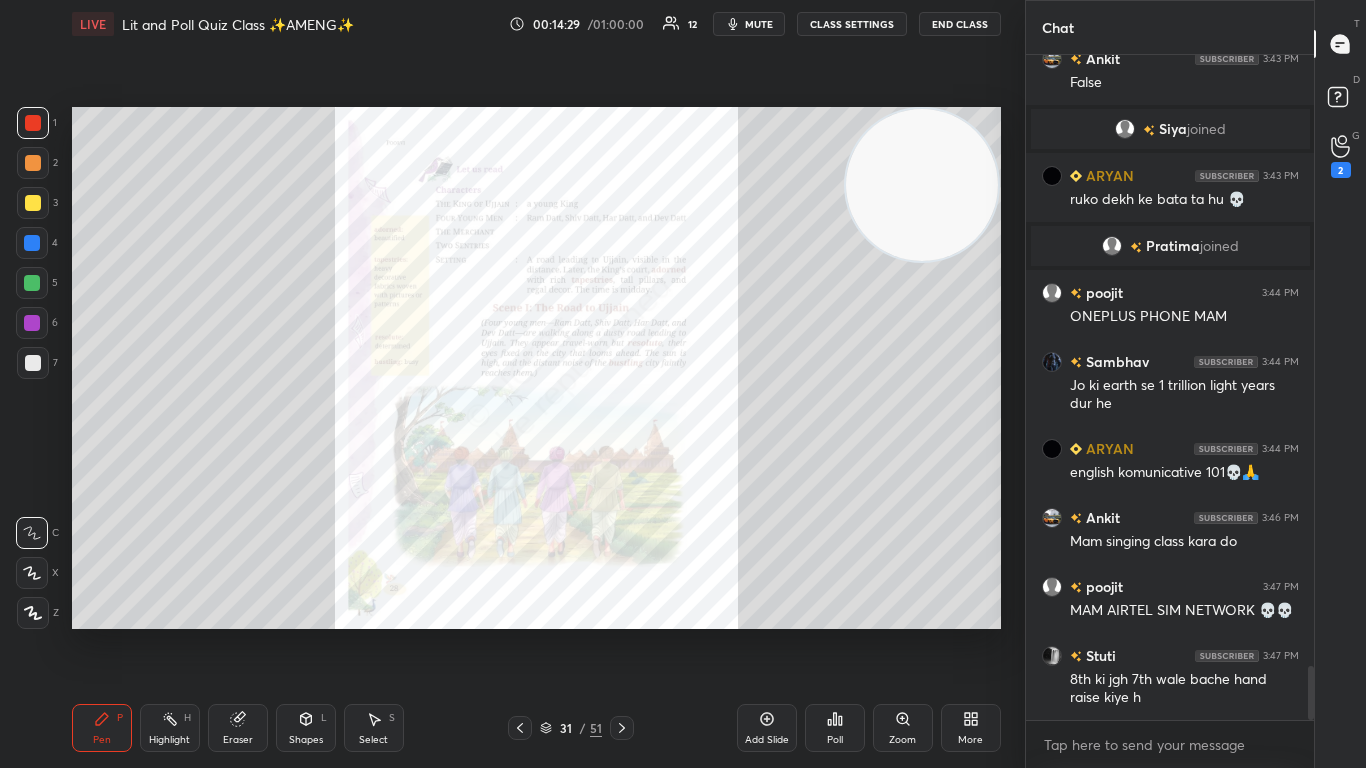 click 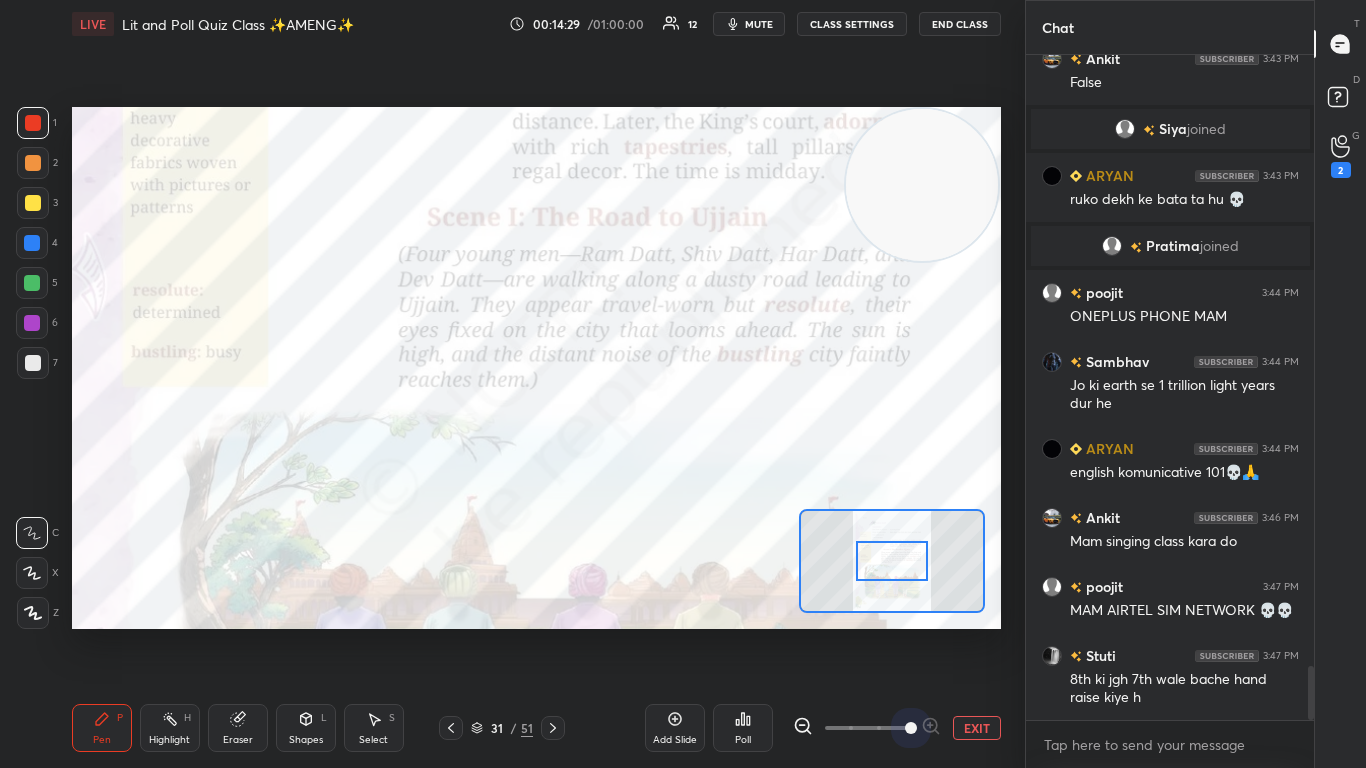 click at bounding box center [867, 728] 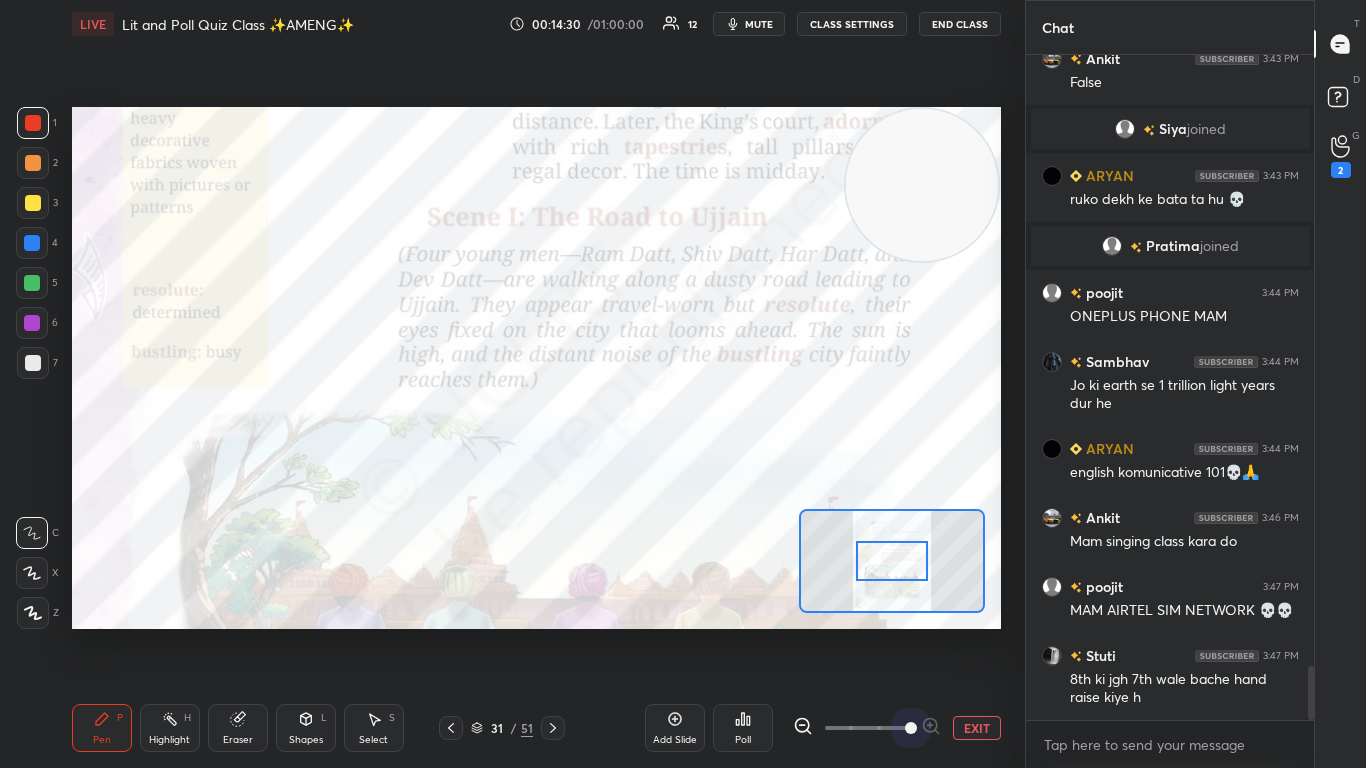 click at bounding box center (911, 728) 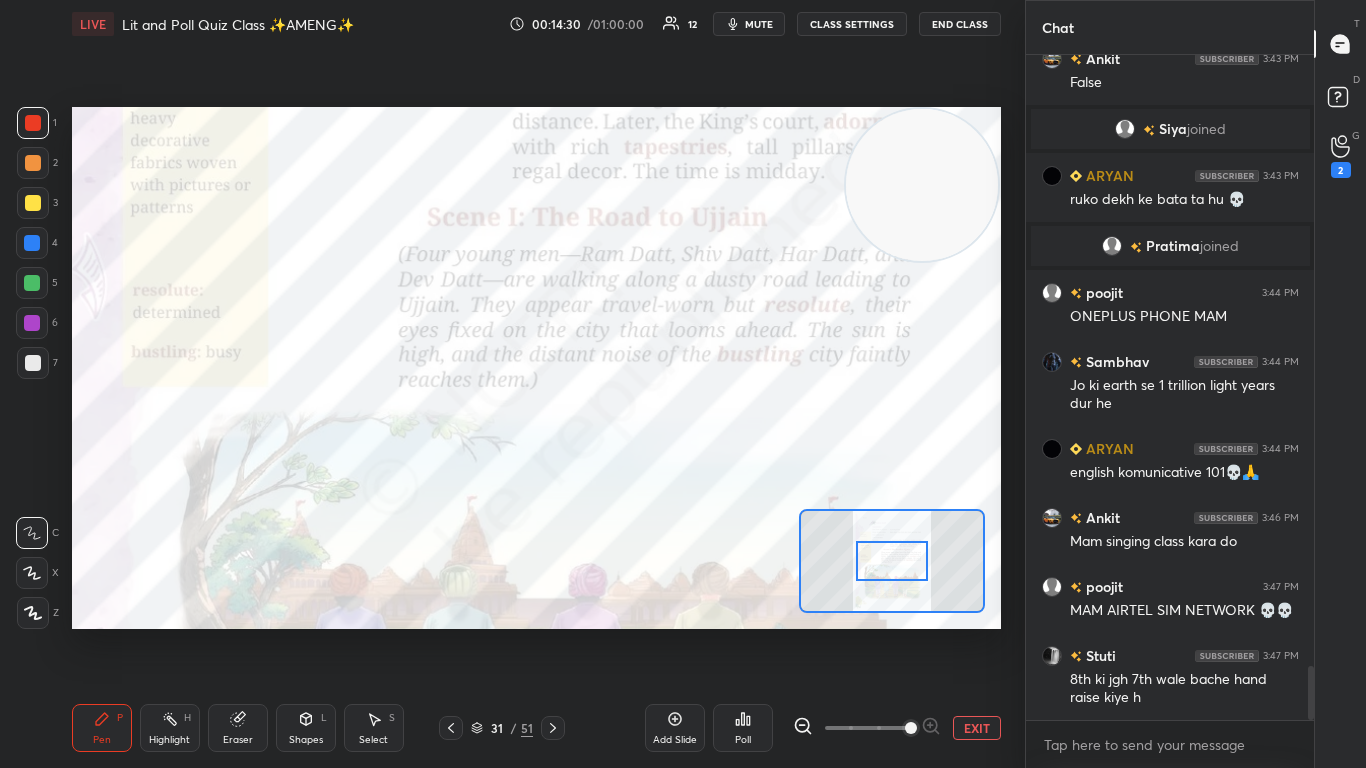 scroll, scrollTop: 7582, scrollLeft: 0, axis: vertical 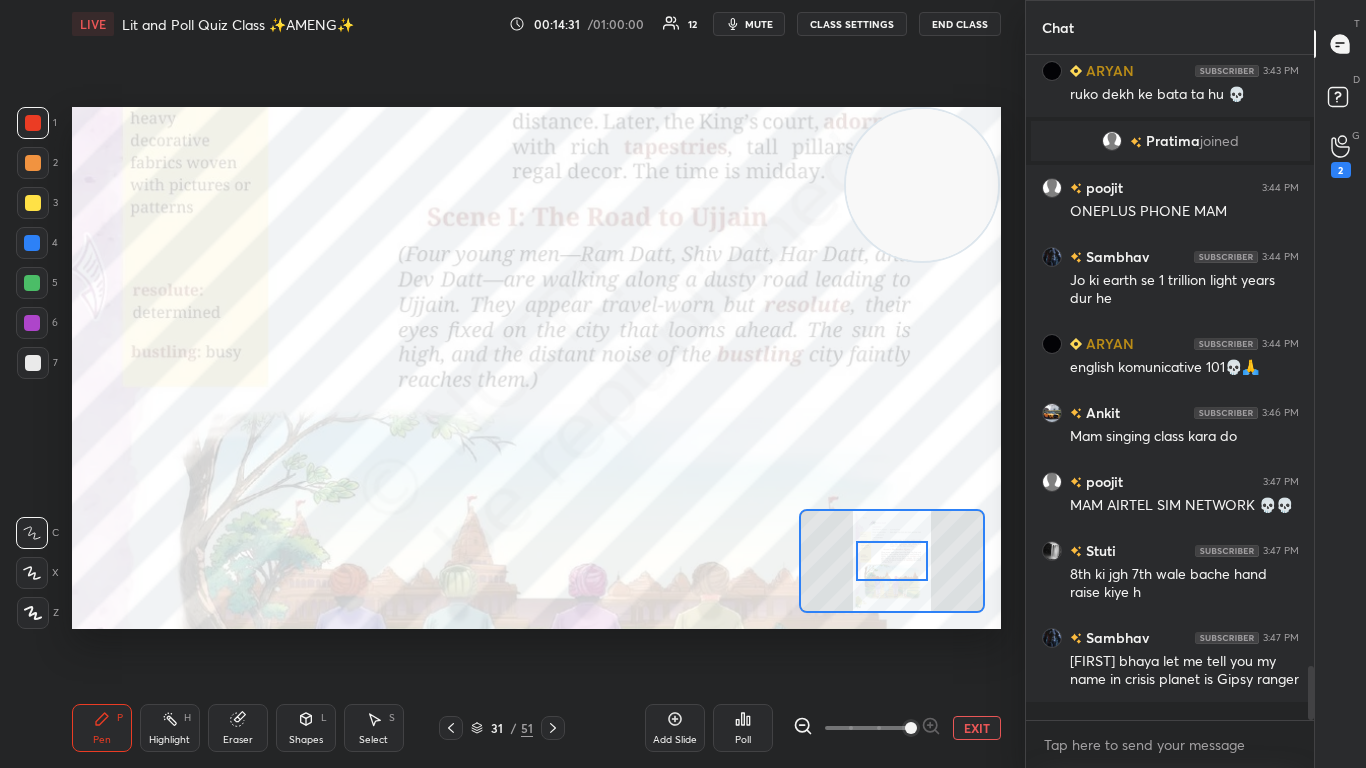 click at bounding box center (892, 561) 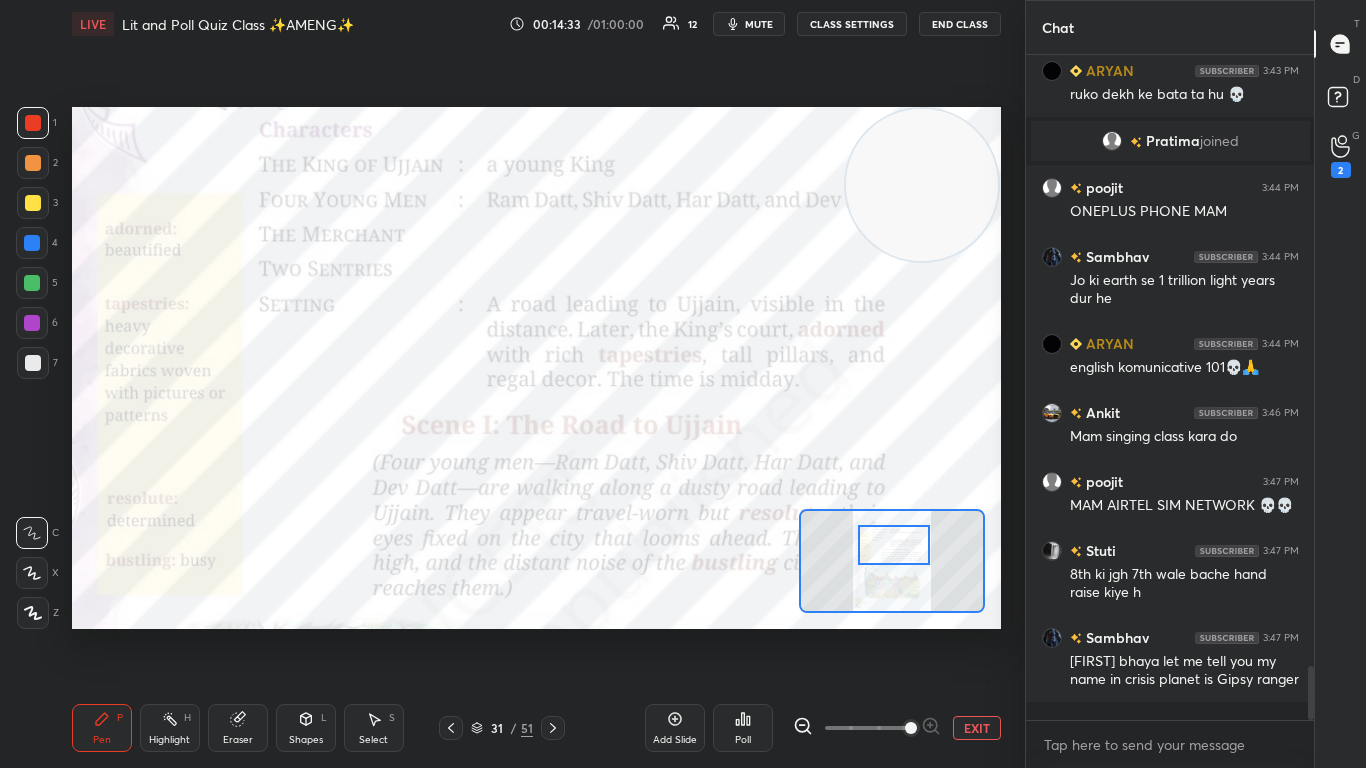 drag, startPoint x: 894, startPoint y: 566, endPoint x: 896, endPoint y: 550, distance: 16.124516 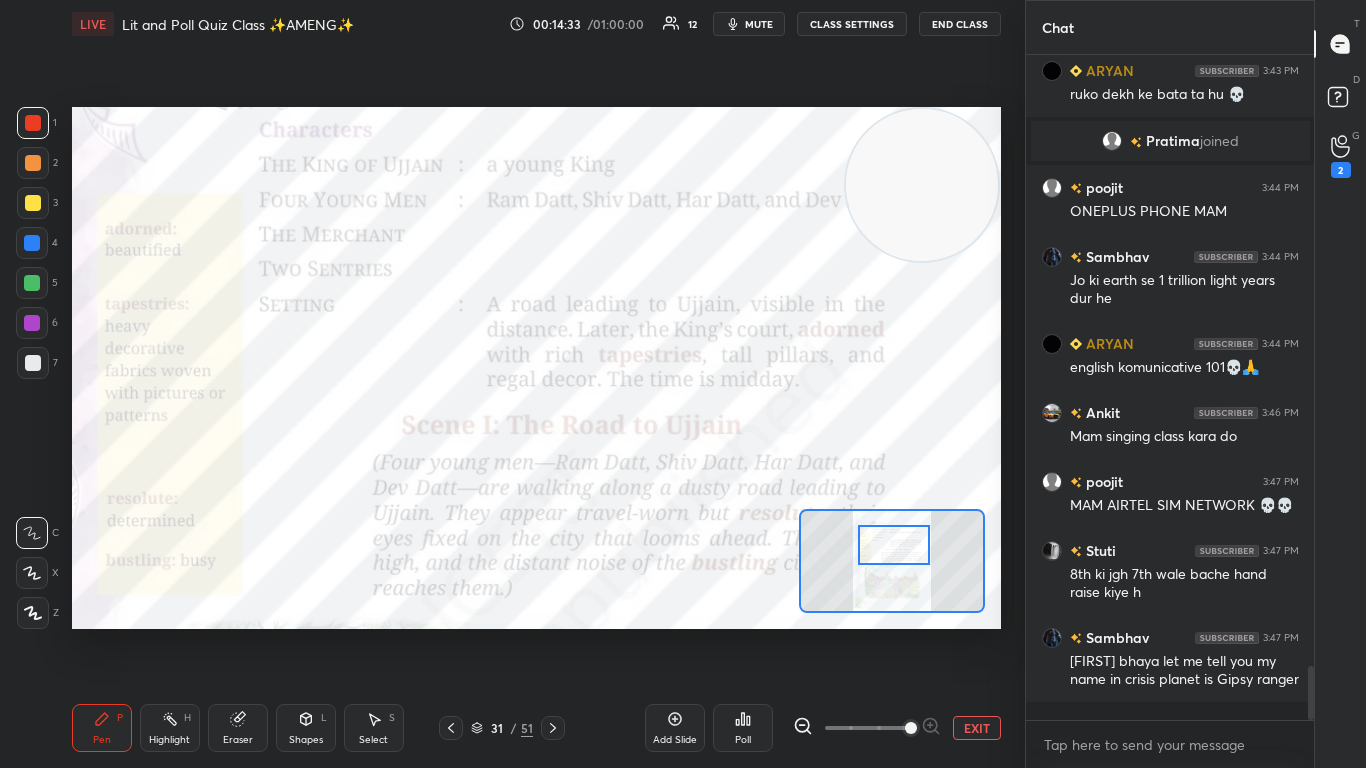 click at bounding box center (894, 545) 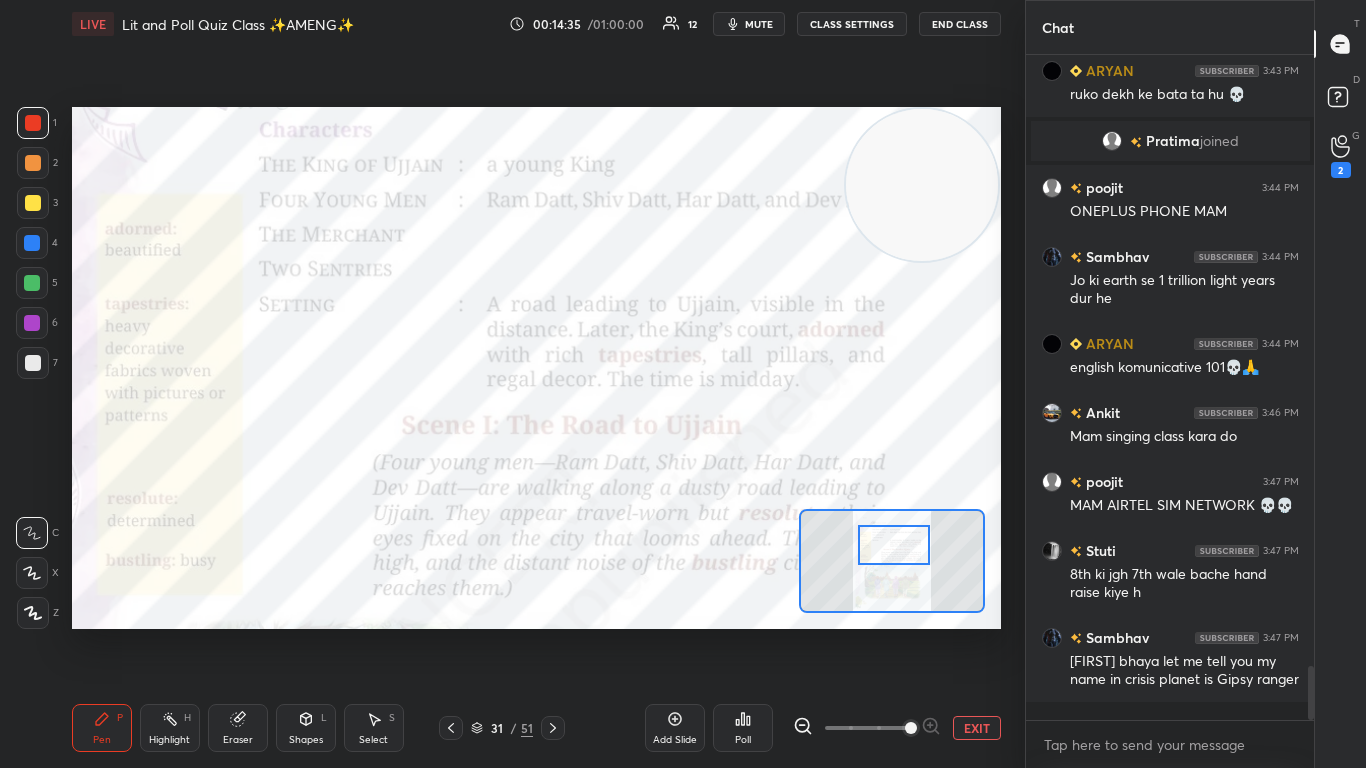 click 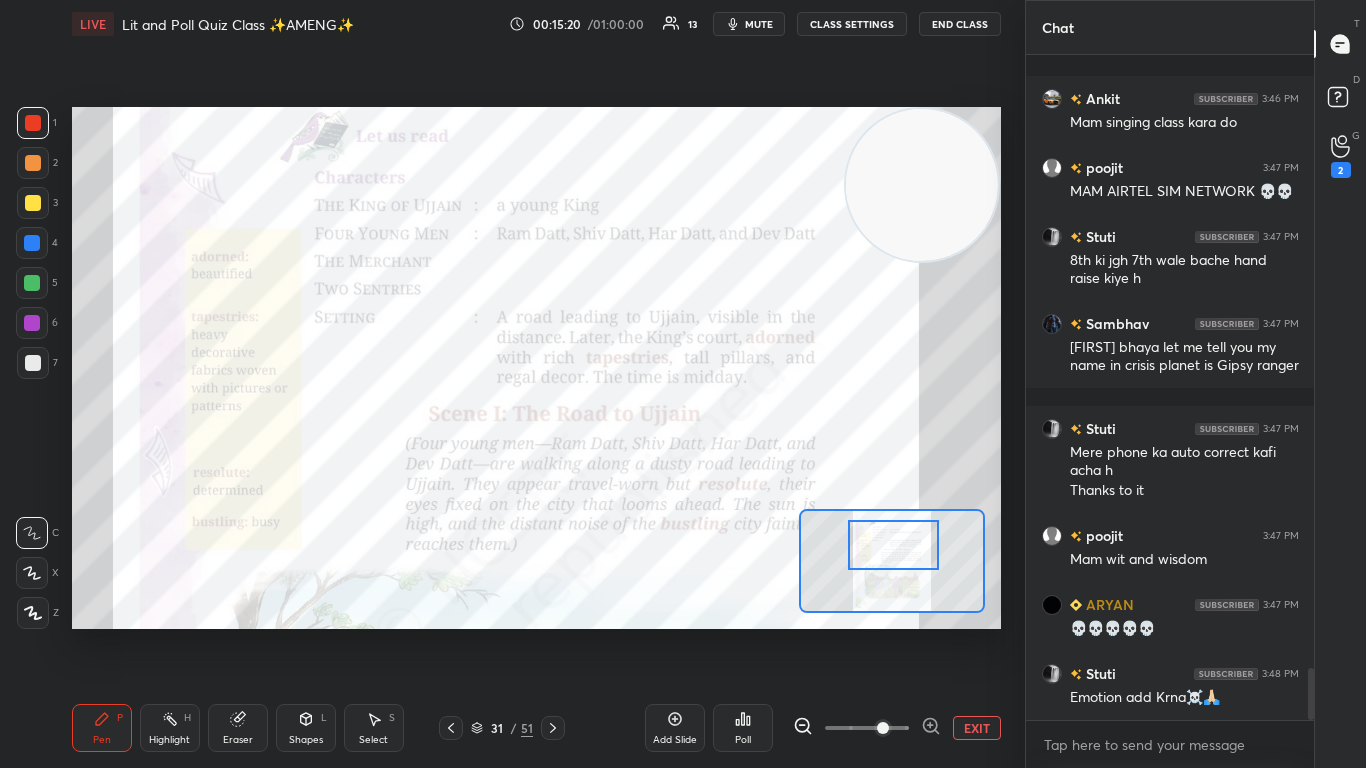 scroll, scrollTop: 7965, scrollLeft: 0, axis: vertical 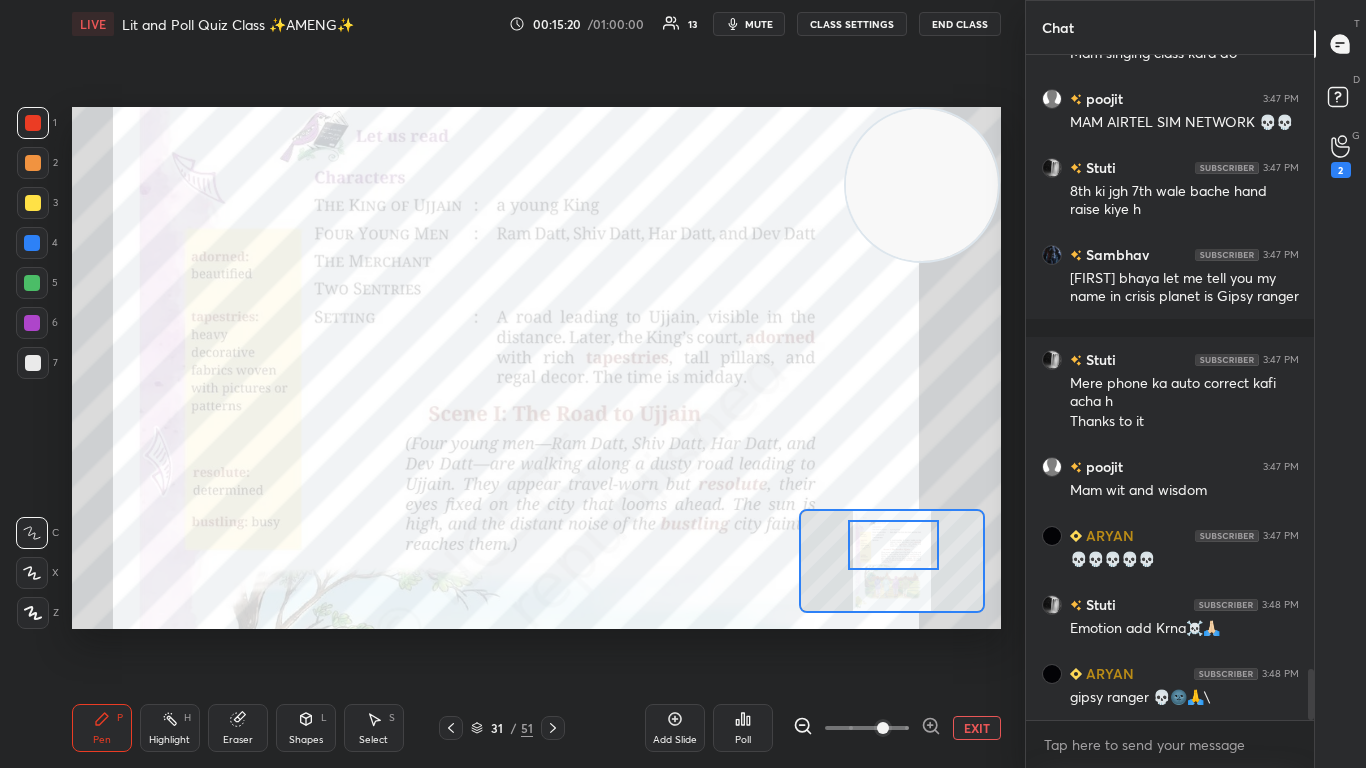 click at bounding box center [893, 545] 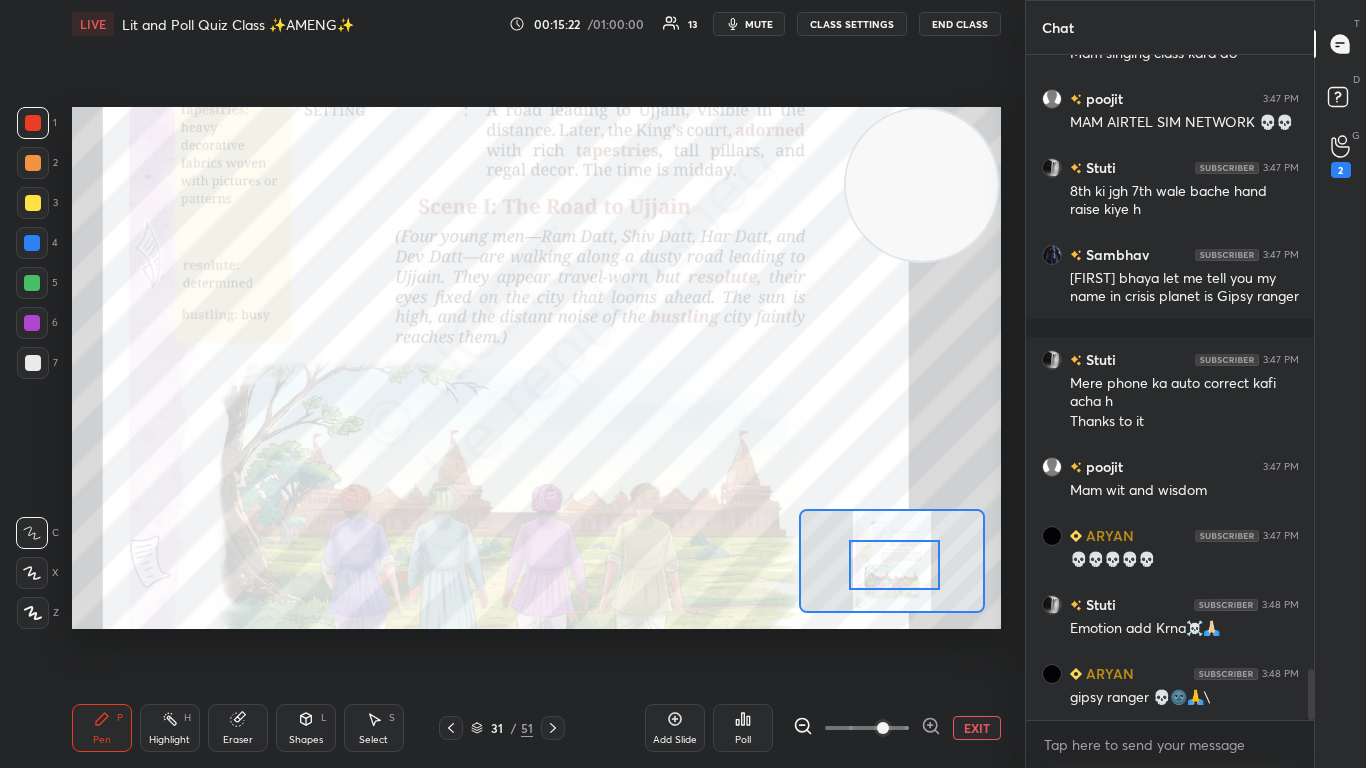 scroll, scrollTop: 8052, scrollLeft: 0, axis: vertical 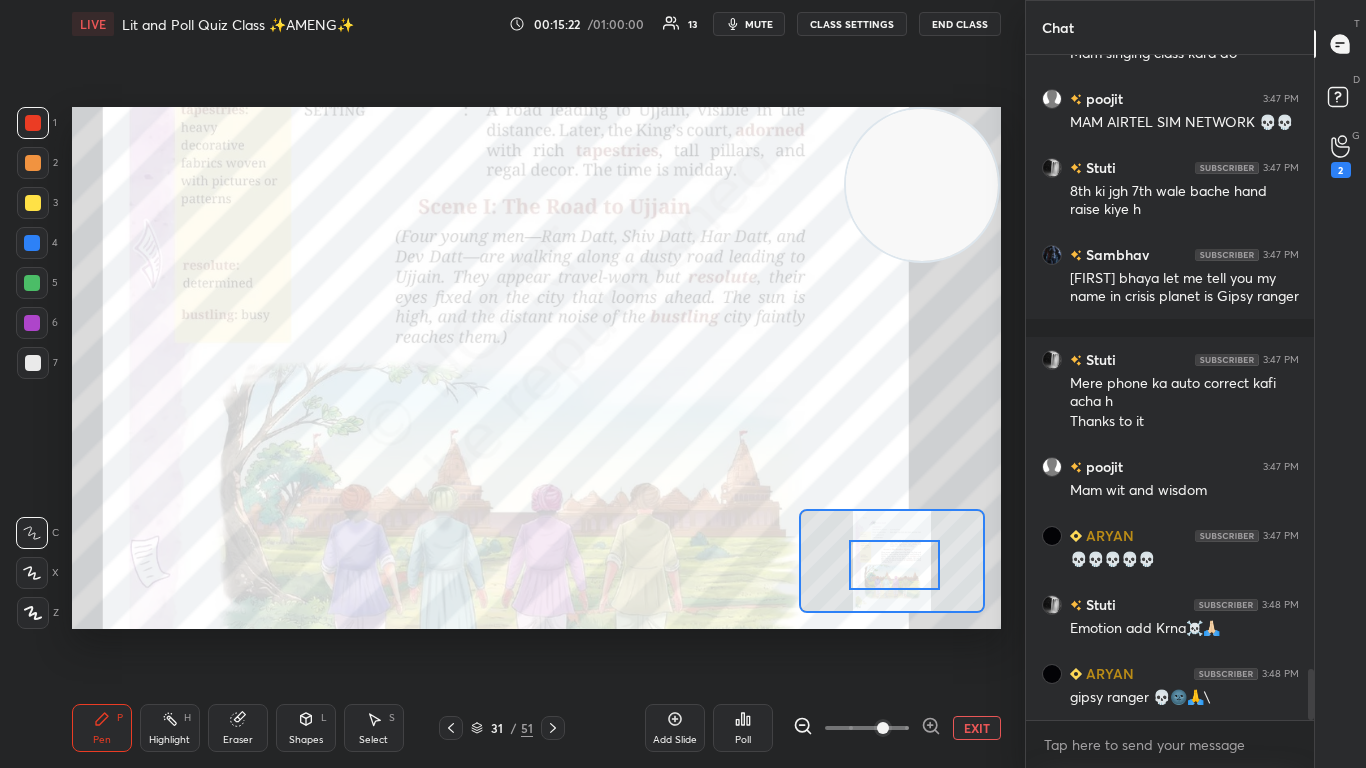 drag, startPoint x: 890, startPoint y: 547, endPoint x: 891, endPoint y: 565, distance: 18.027756 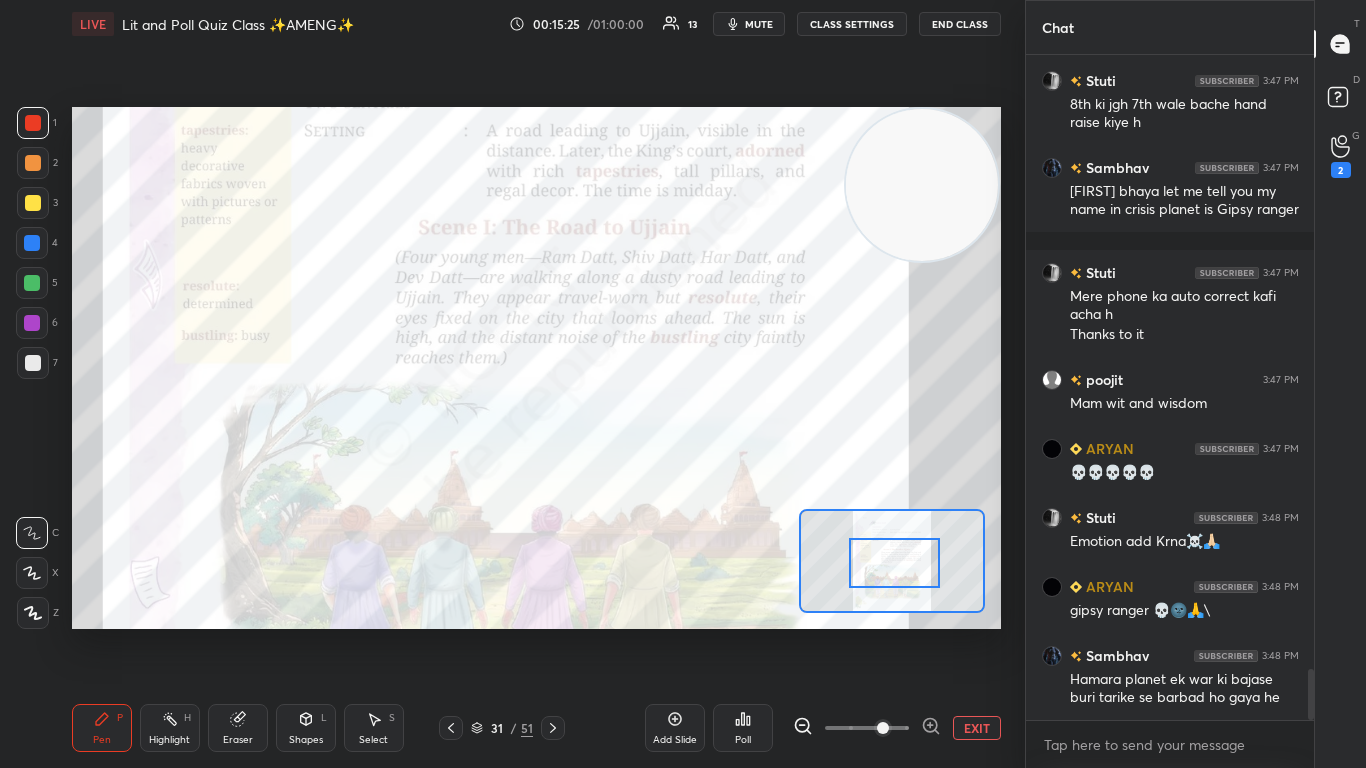 click at bounding box center [894, 563] 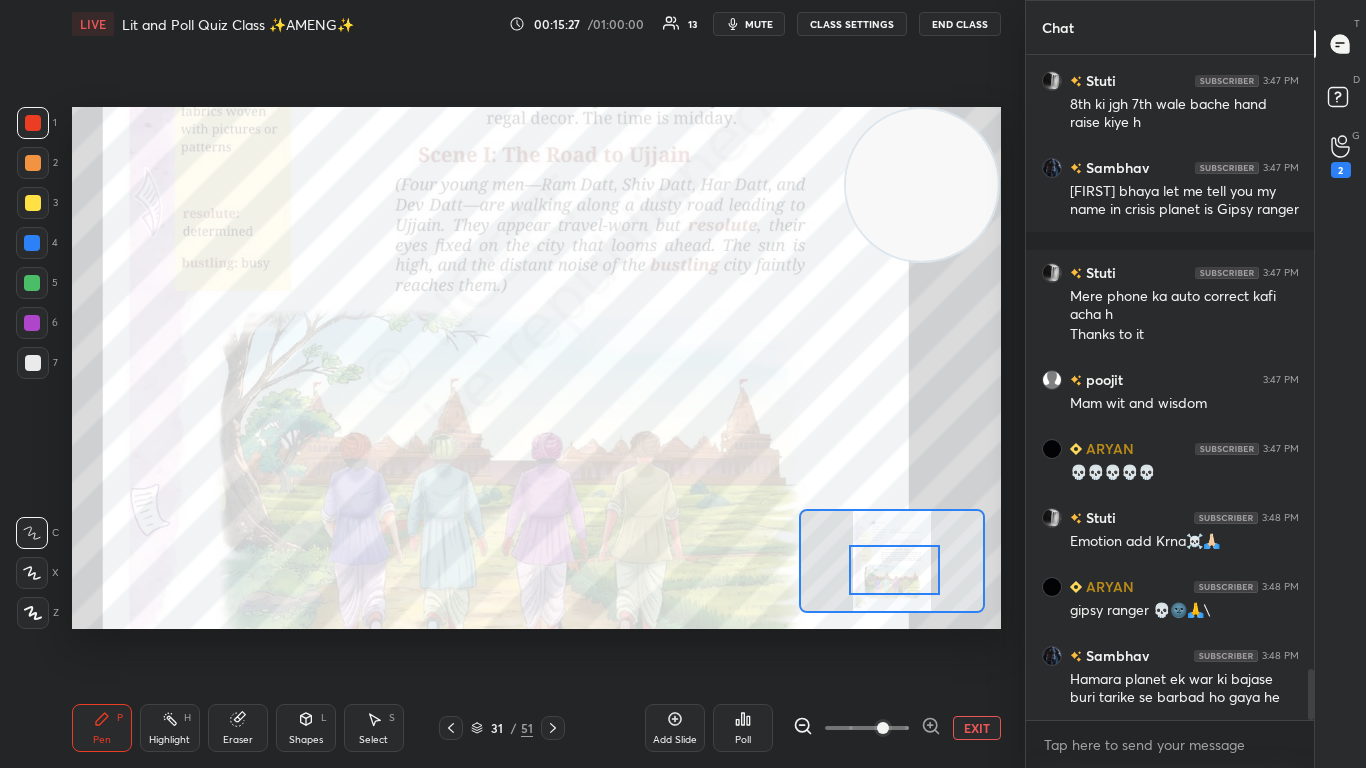 click at bounding box center [894, 570] 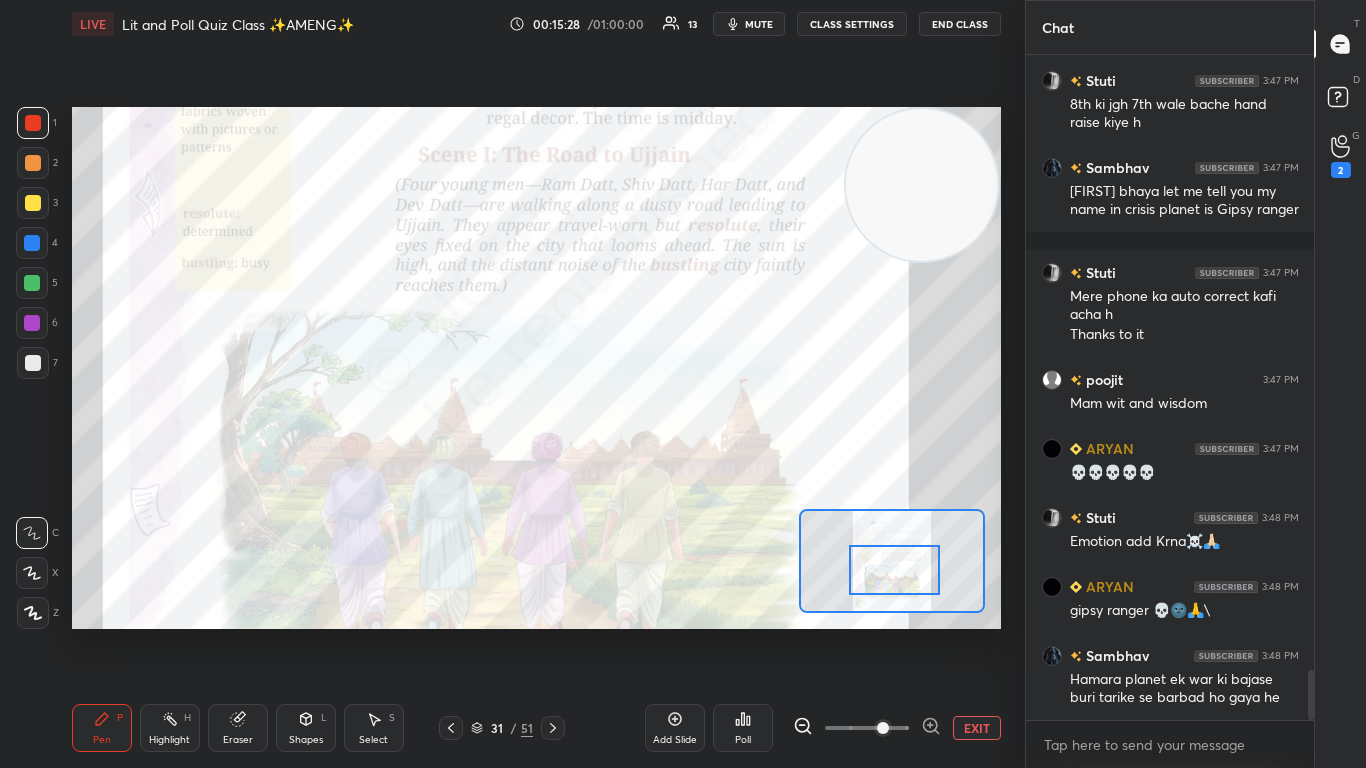 scroll, scrollTop: 8121, scrollLeft: 0, axis: vertical 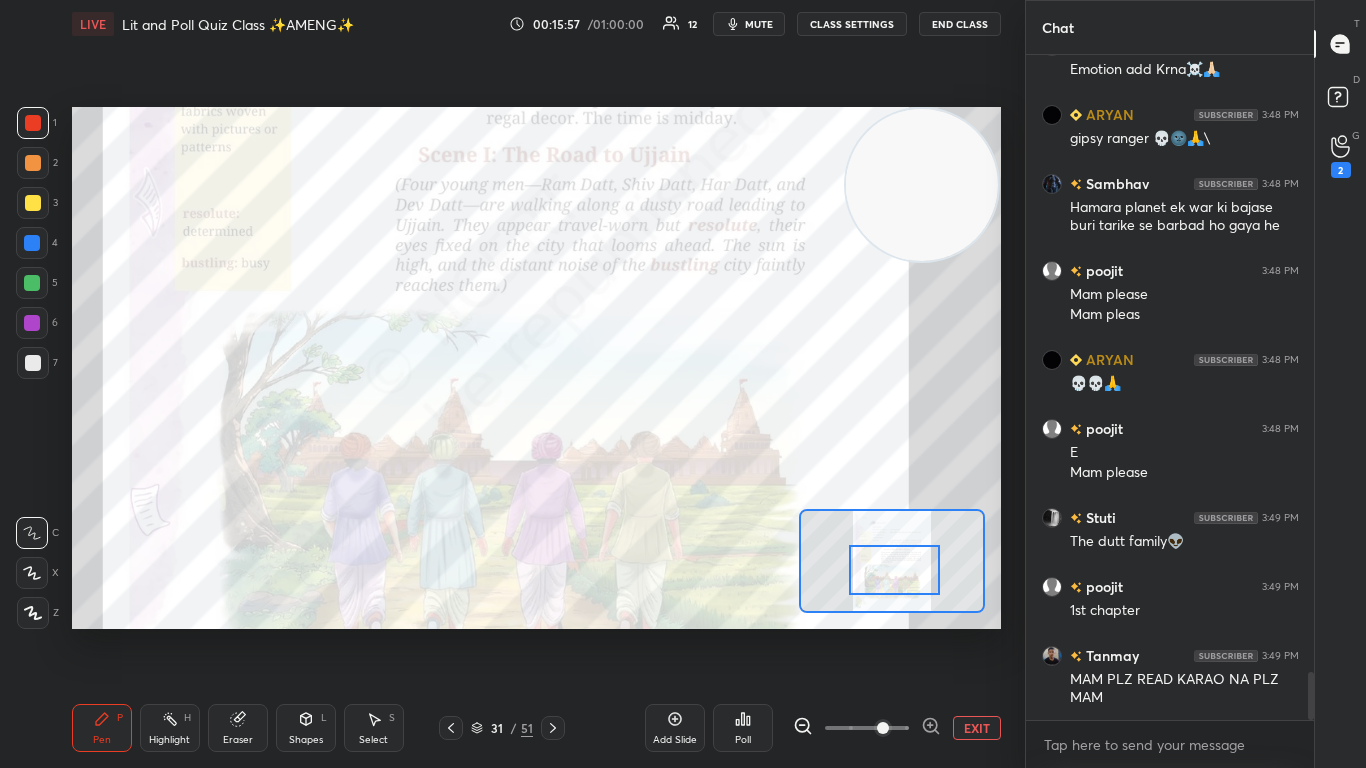 click 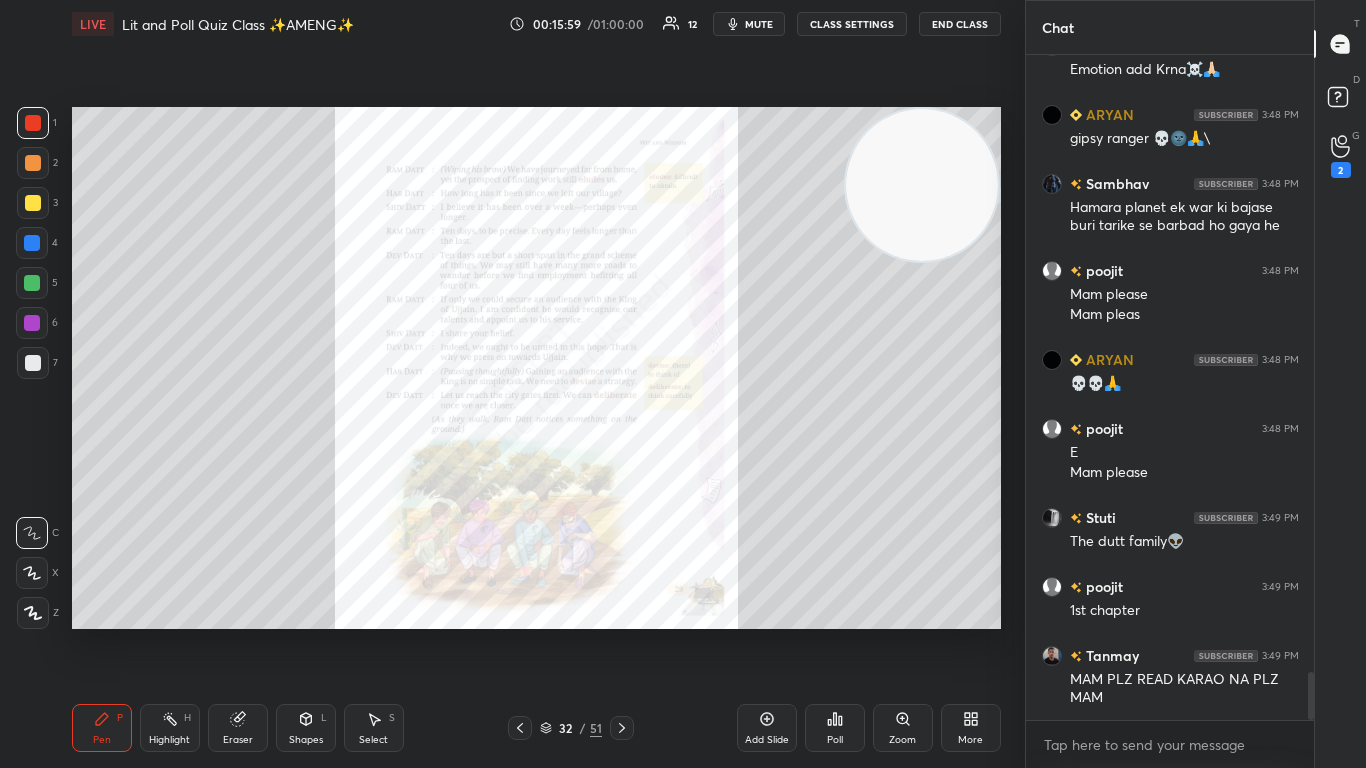 scroll, scrollTop: 8593, scrollLeft: 0, axis: vertical 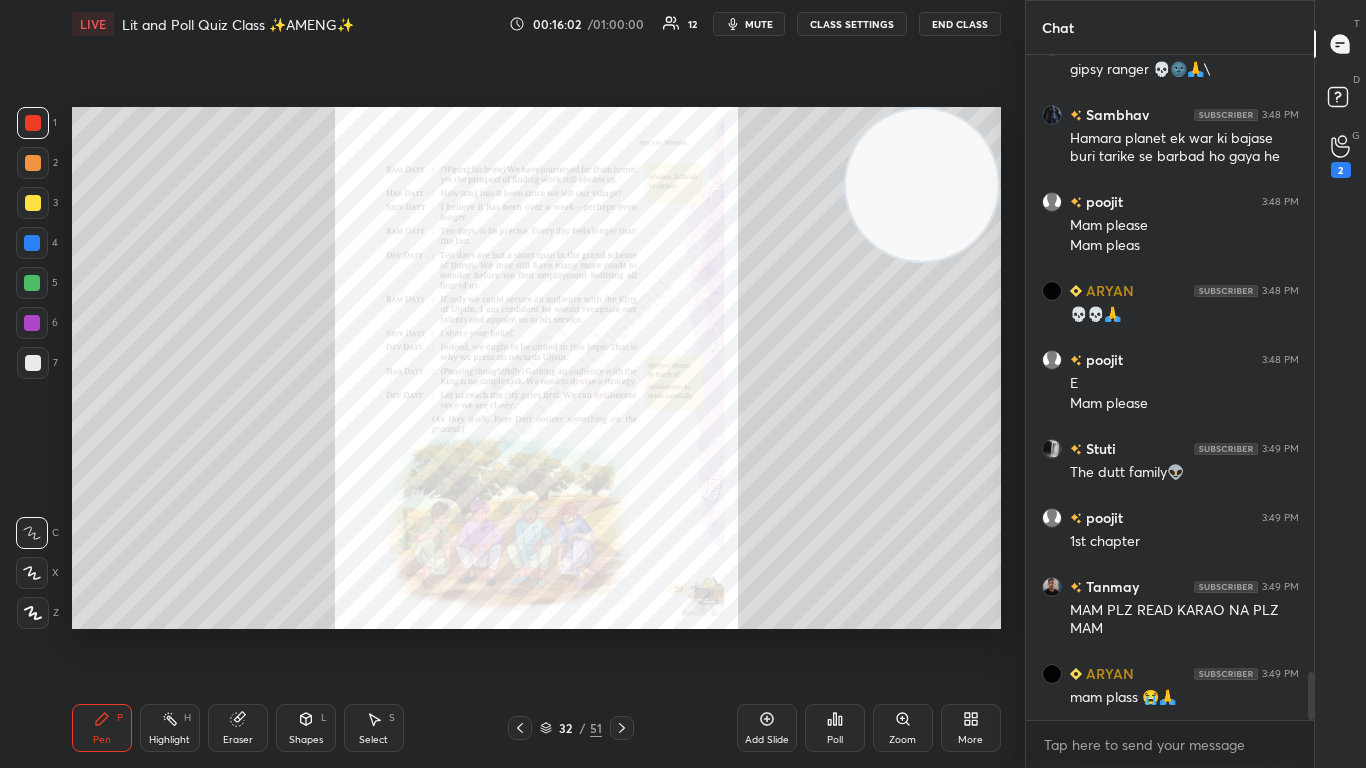 click 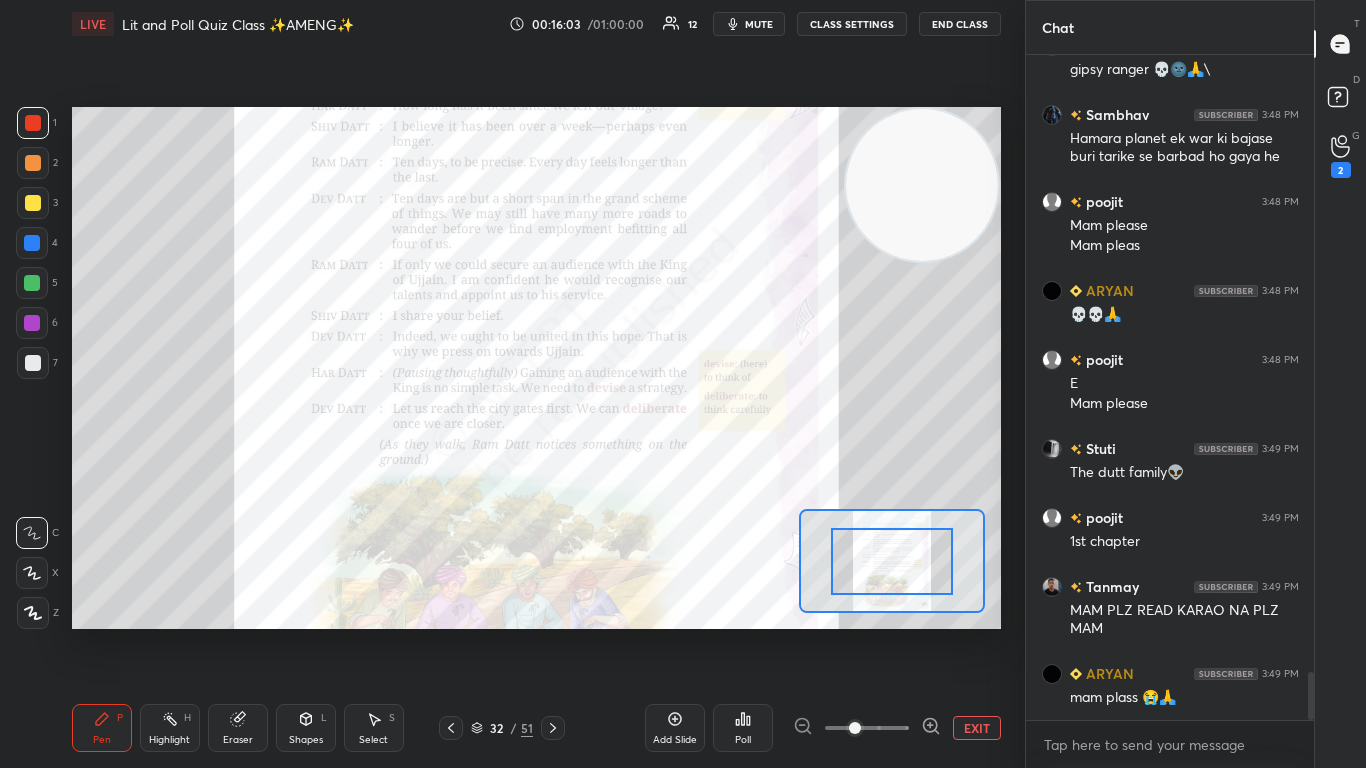 click at bounding box center [867, 728] 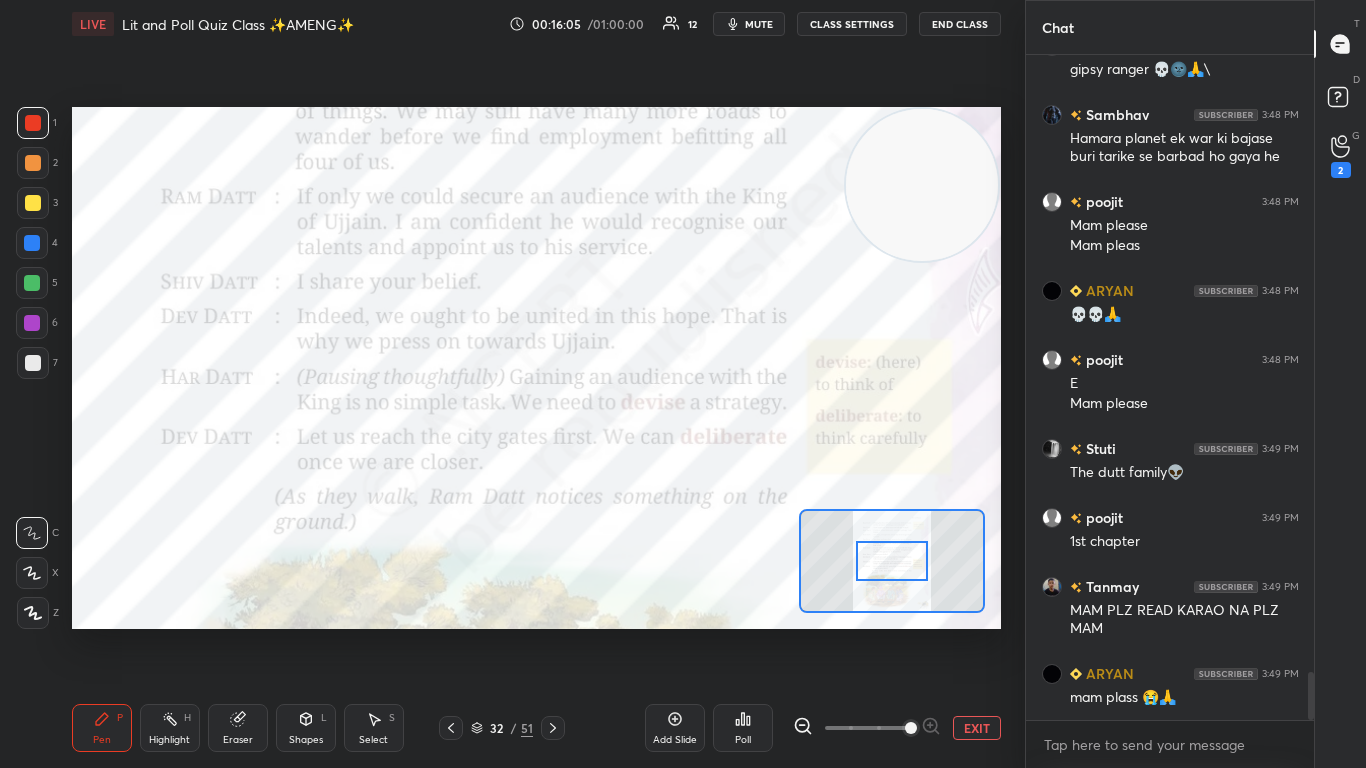 click at bounding box center [892, 561] 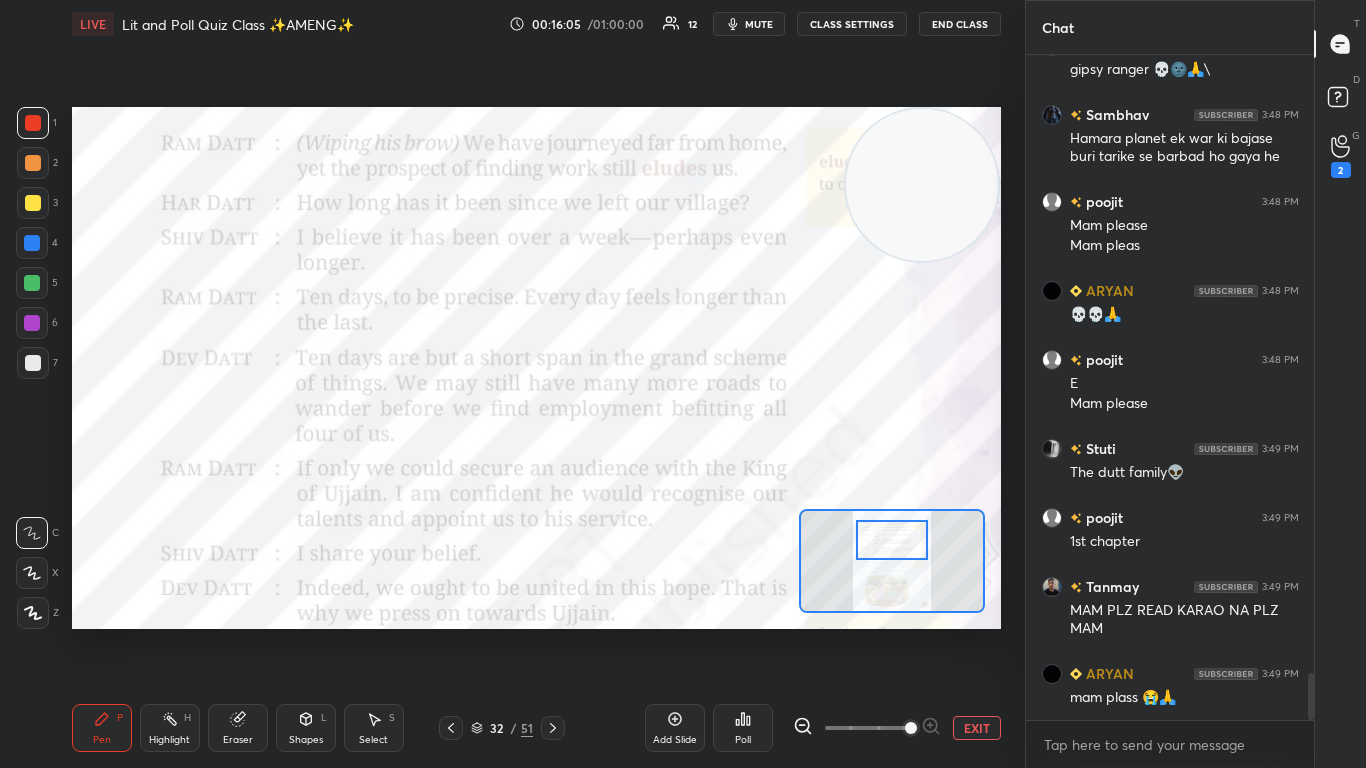 scroll, scrollTop: 8662, scrollLeft: 0, axis: vertical 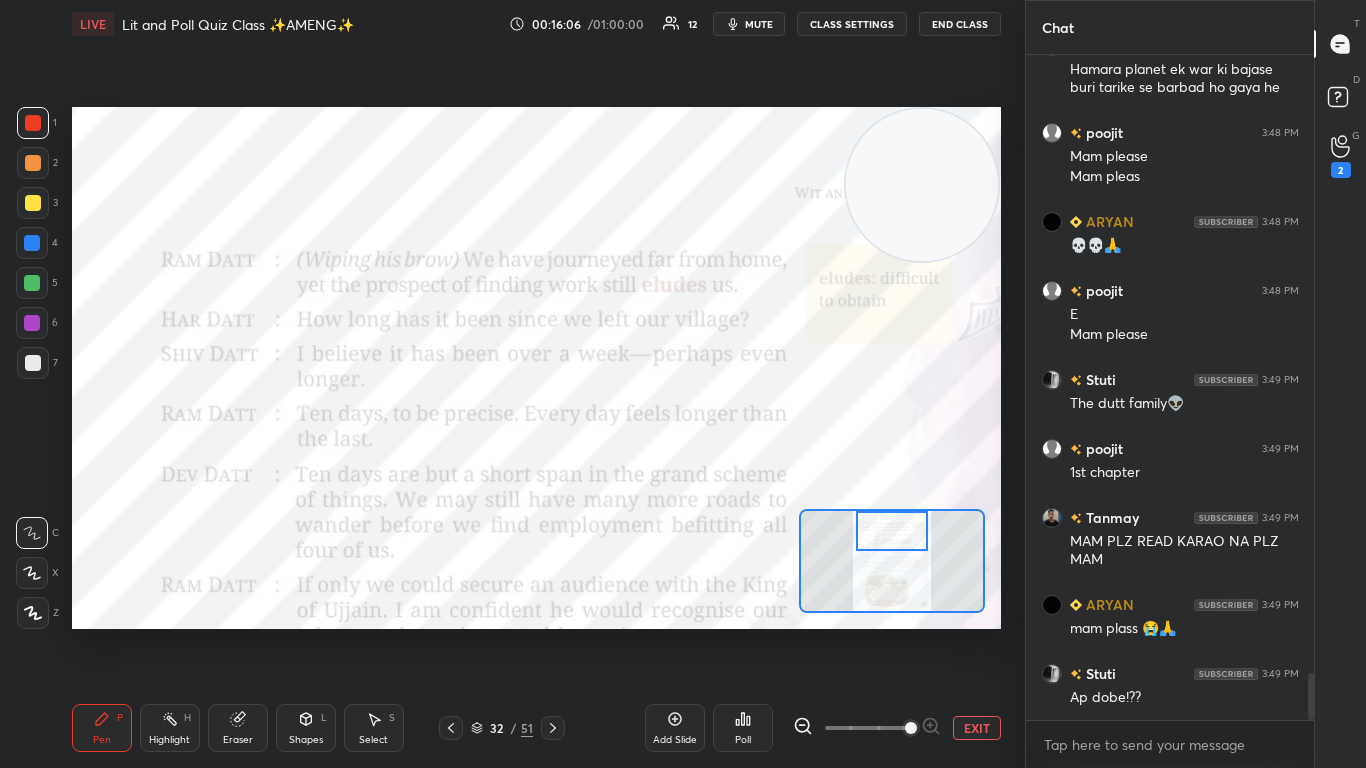 drag, startPoint x: 920, startPoint y: 564, endPoint x: 920, endPoint y: 534, distance: 30 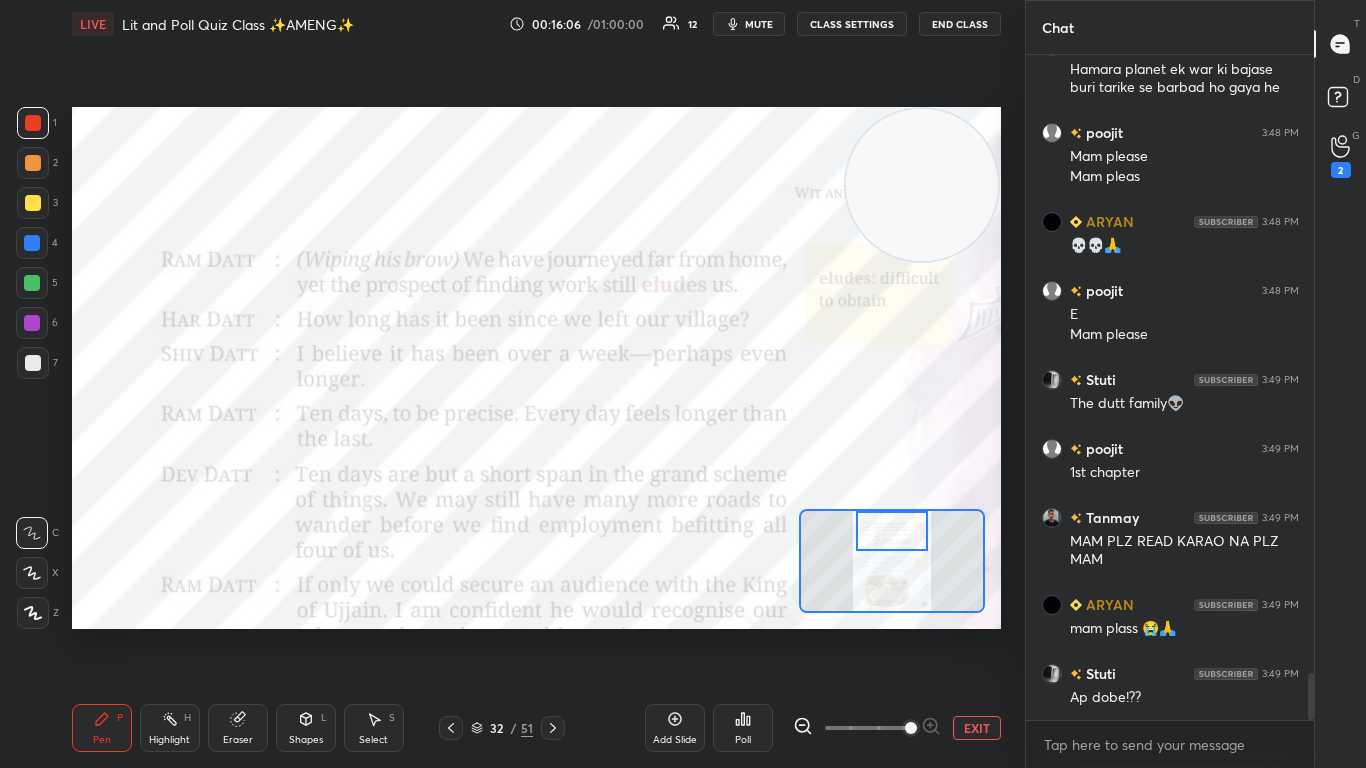 click at bounding box center [892, 531] 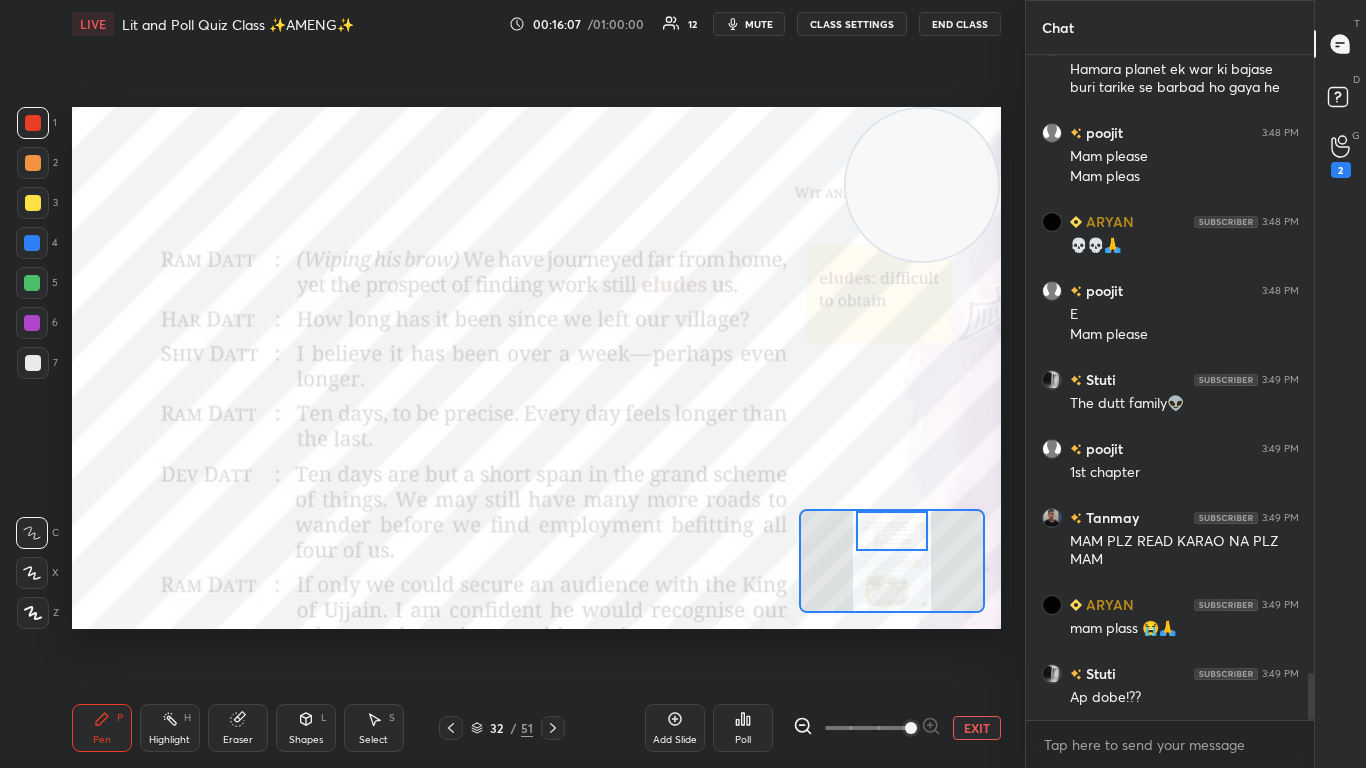 scroll, scrollTop: 8767, scrollLeft: 0, axis: vertical 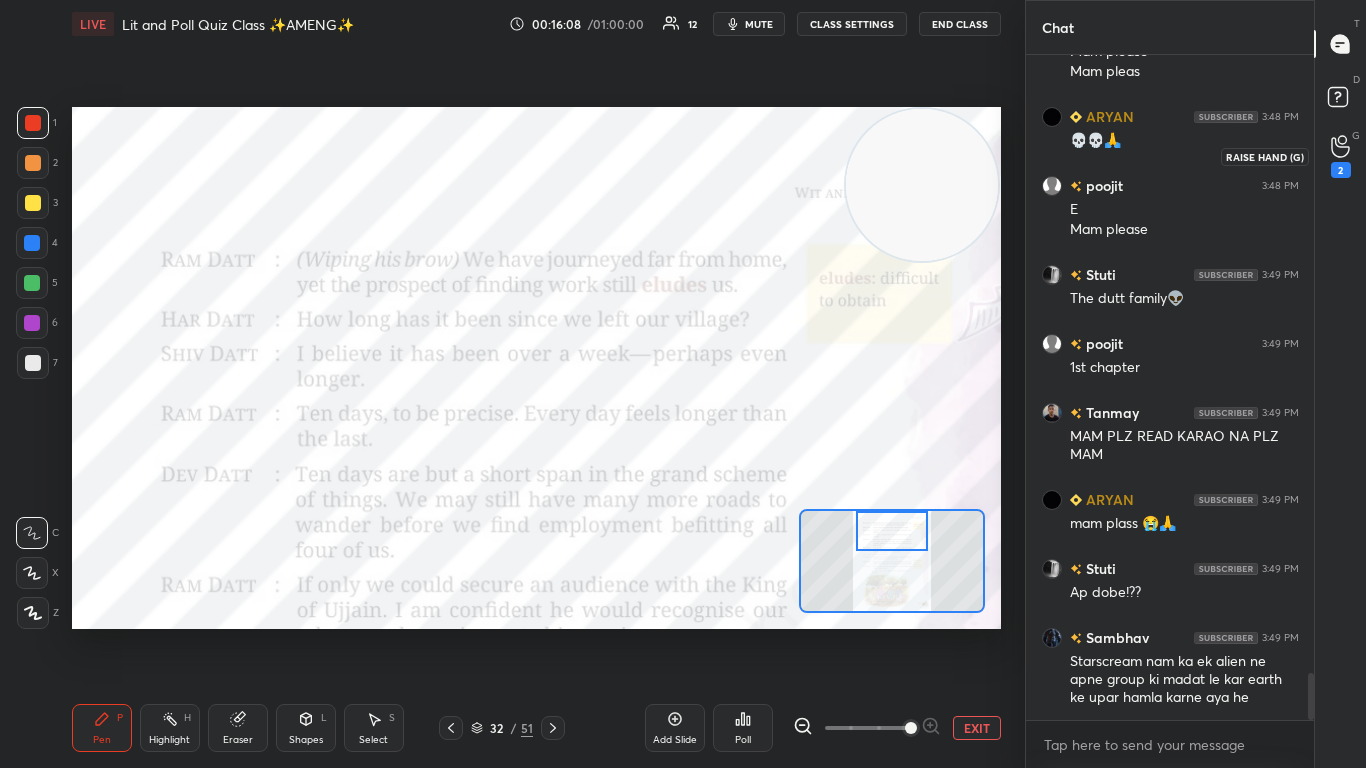 click 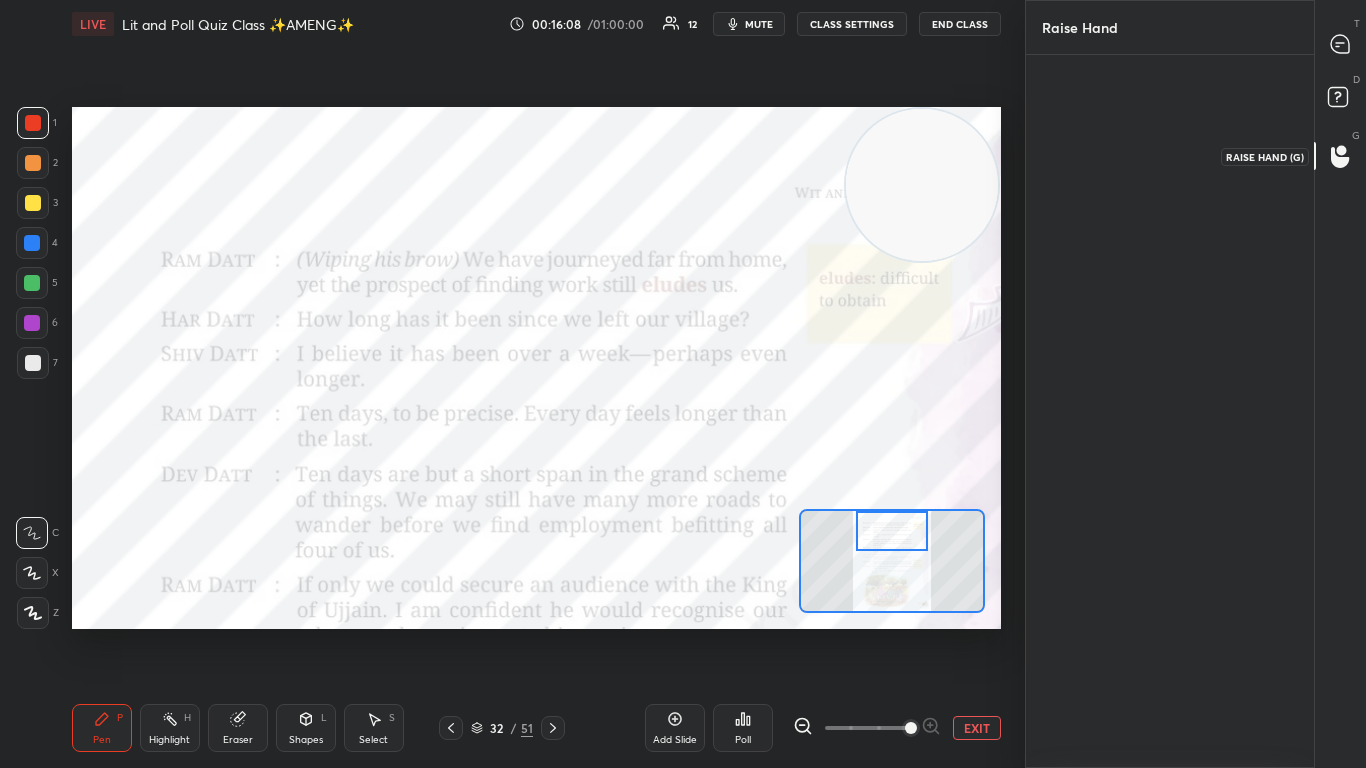 scroll, scrollTop: 707, scrollLeft: 282, axis: both 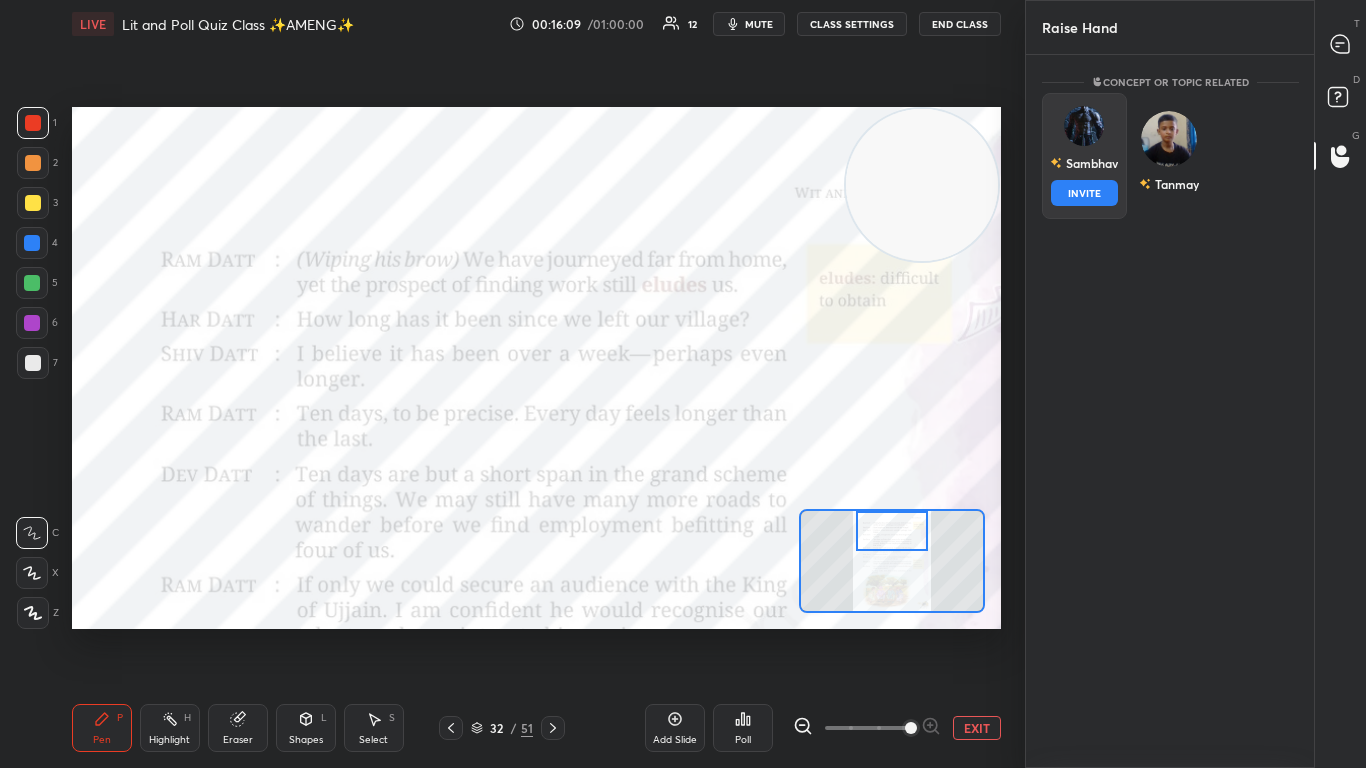 click on "Sambhav INVITE" at bounding box center (1084, 156) 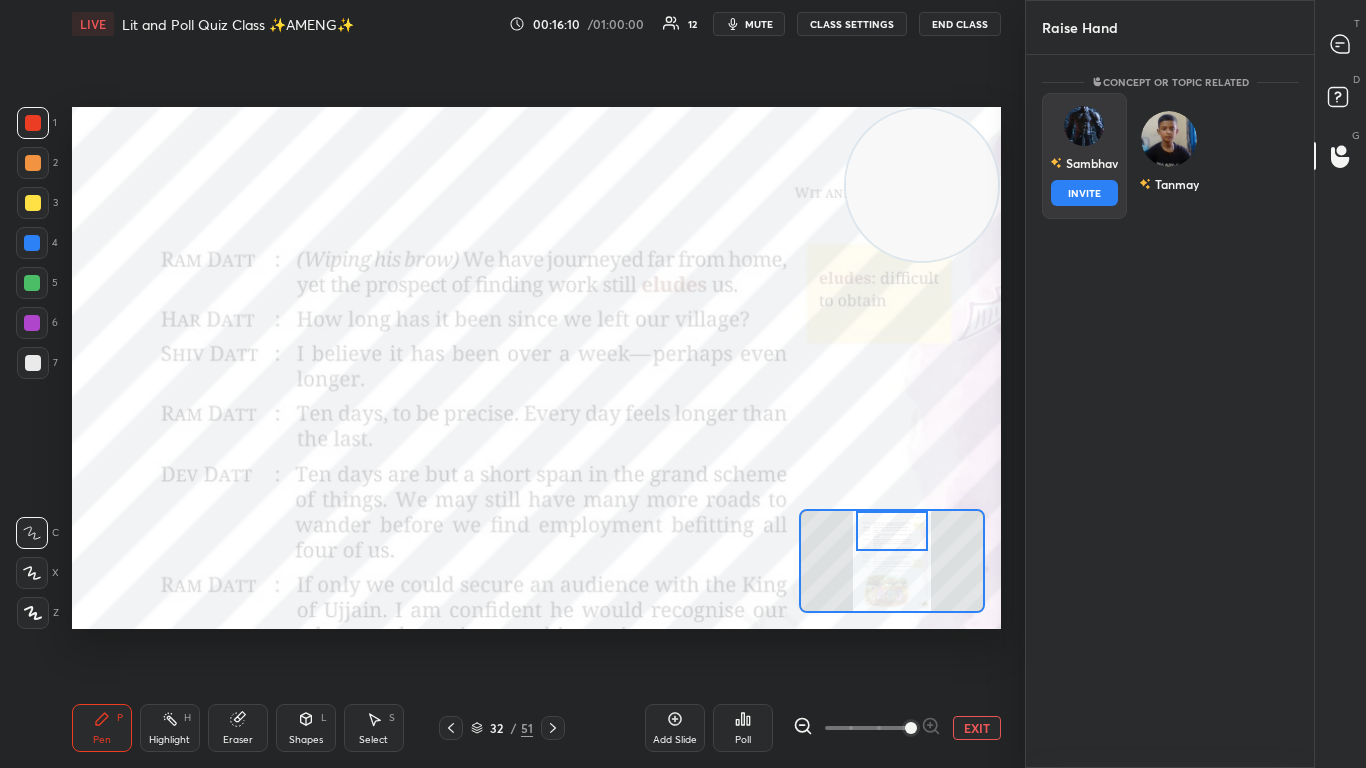 click on "INVITE" at bounding box center [1084, 193] 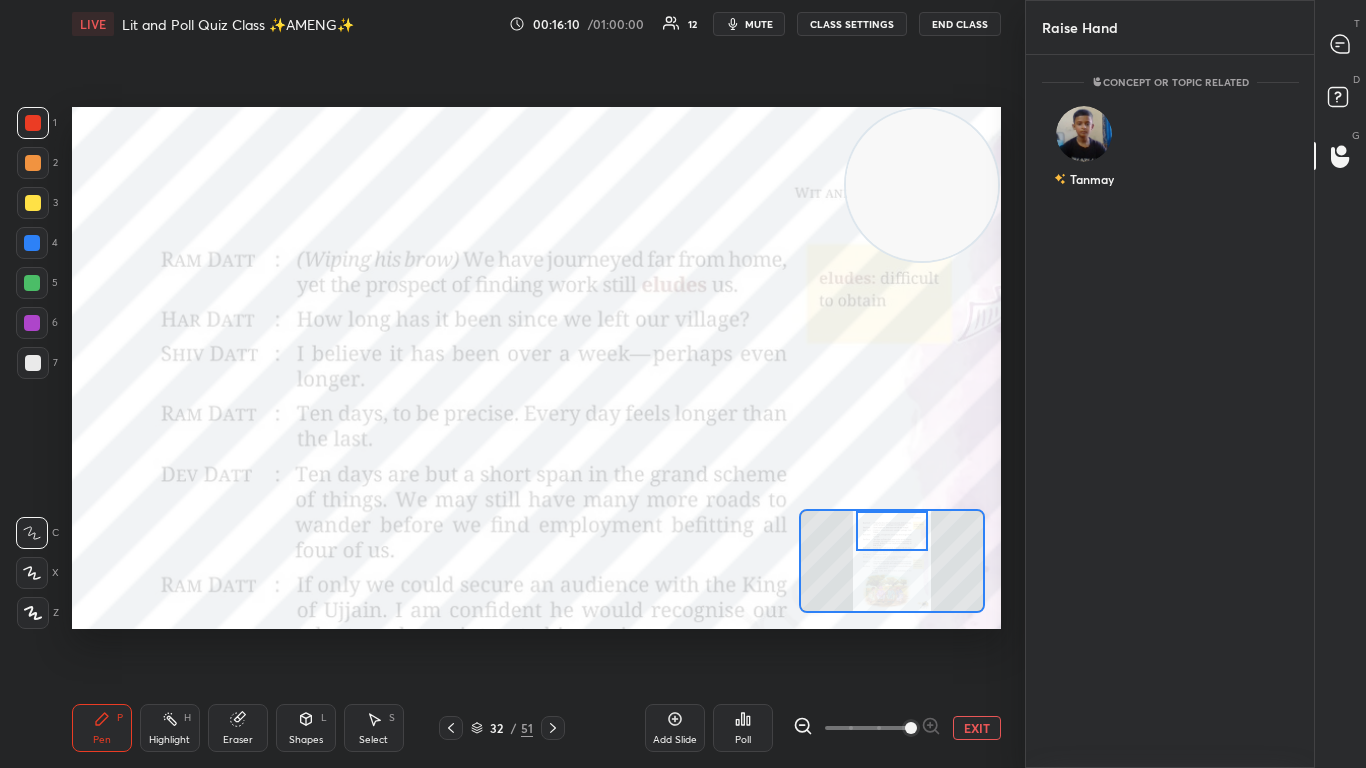 scroll, scrollTop: 626, scrollLeft: 282, axis: both 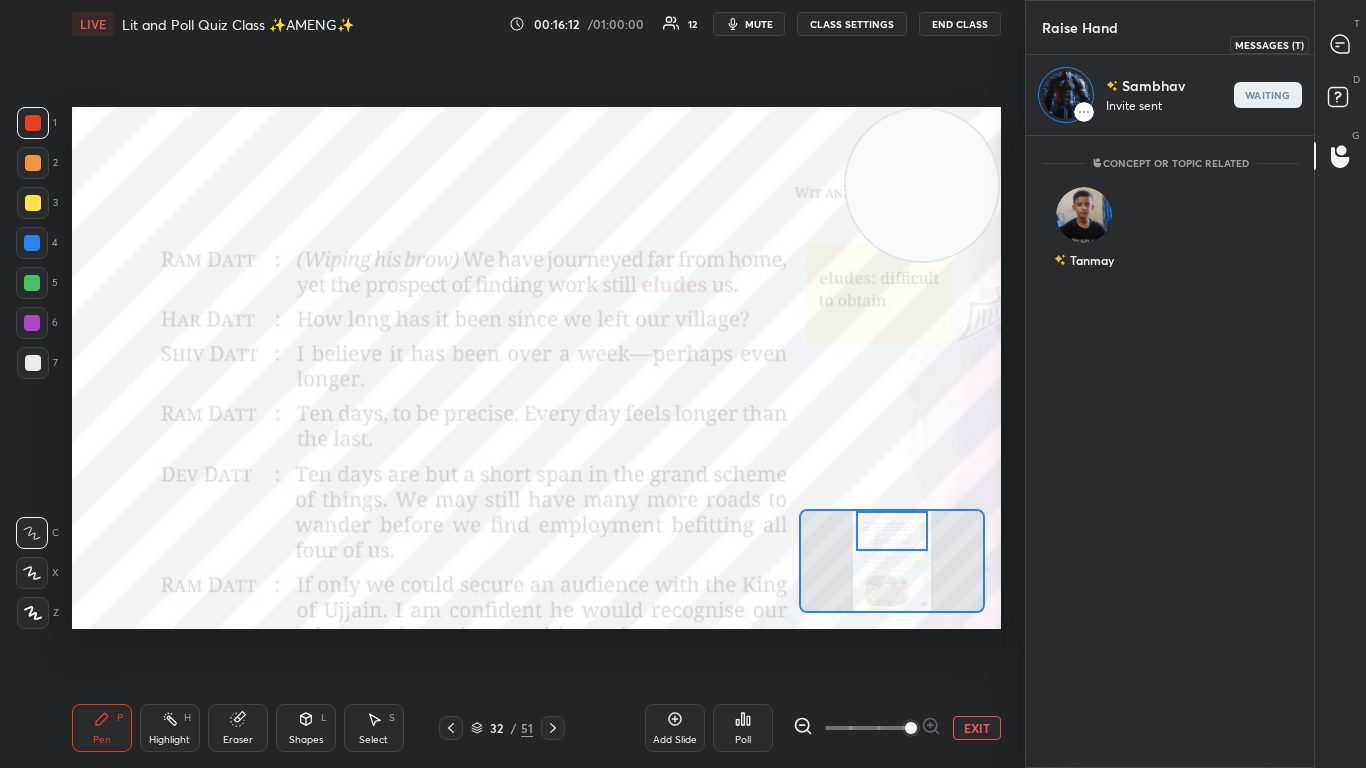 click 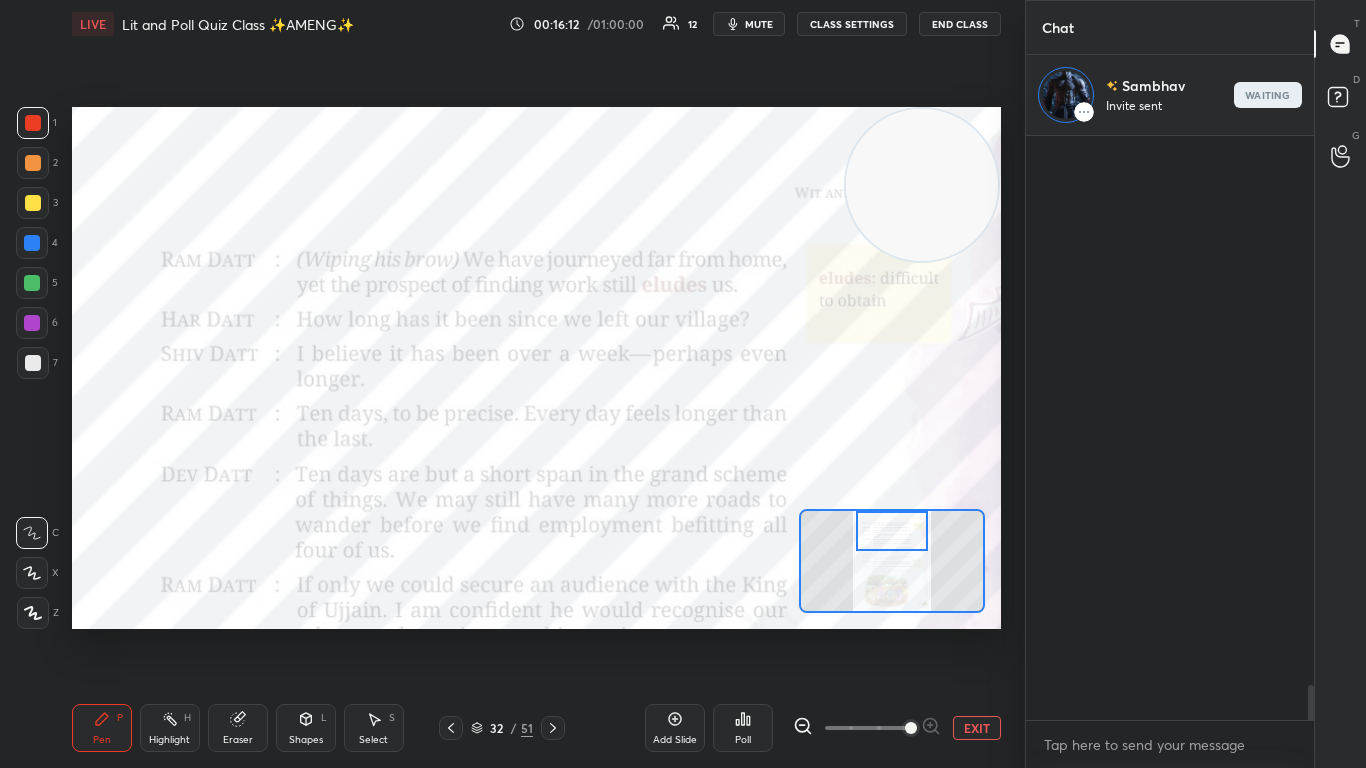 scroll, scrollTop: 9472, scrollLeft: 0, axis: vertical 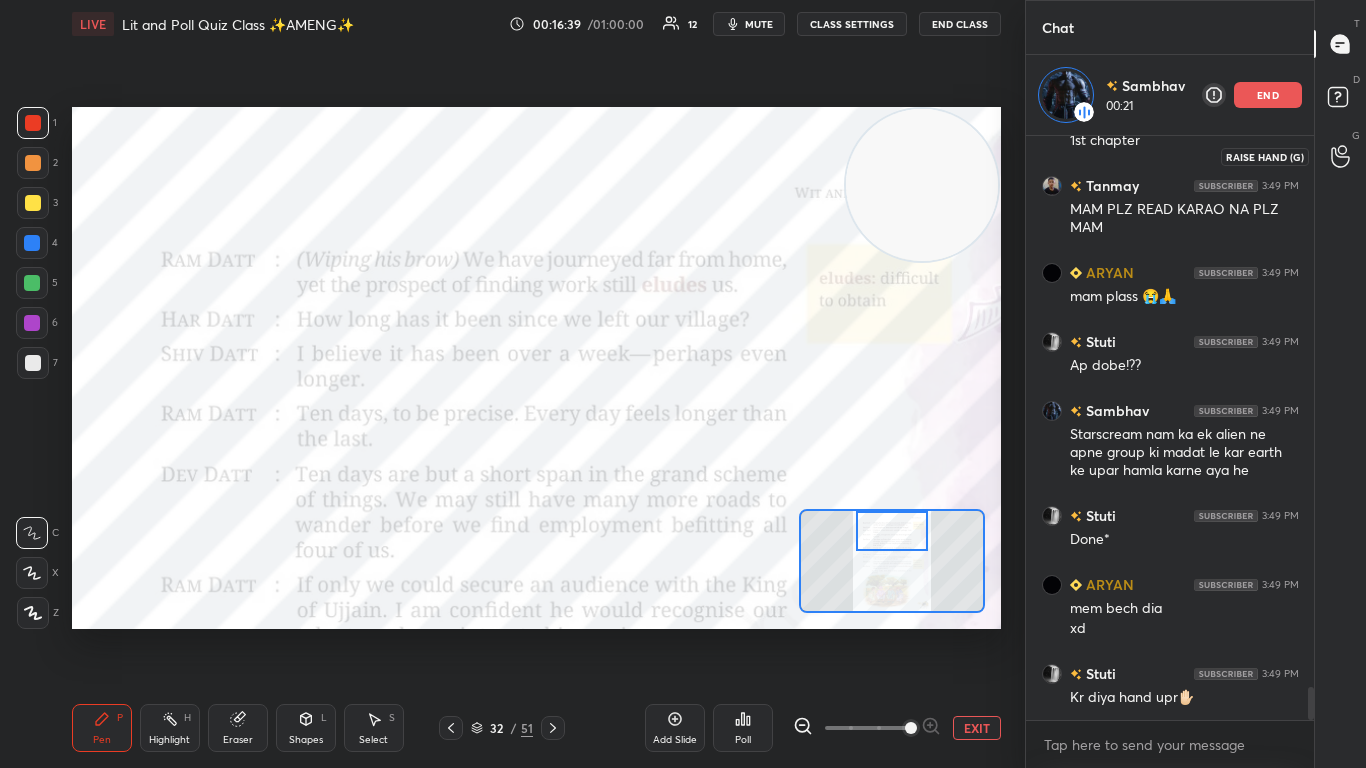 click 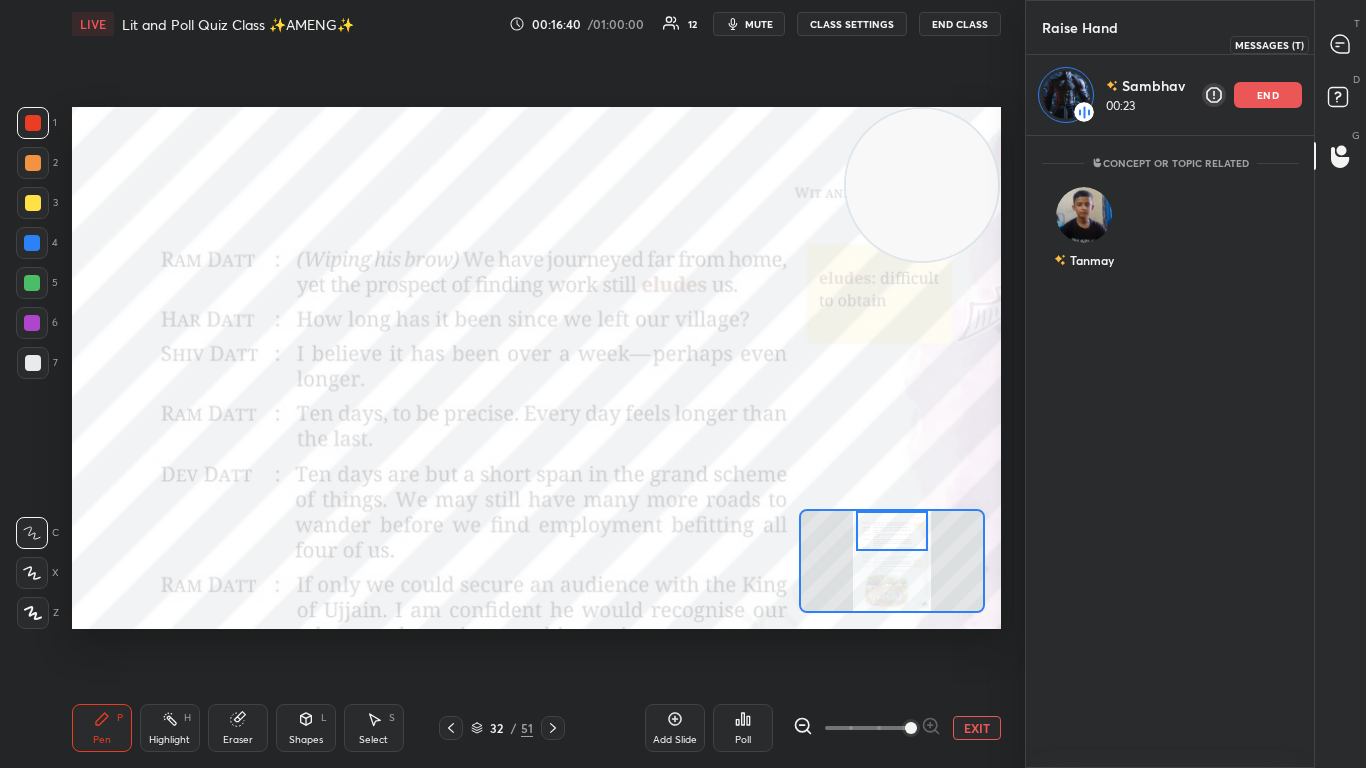 click 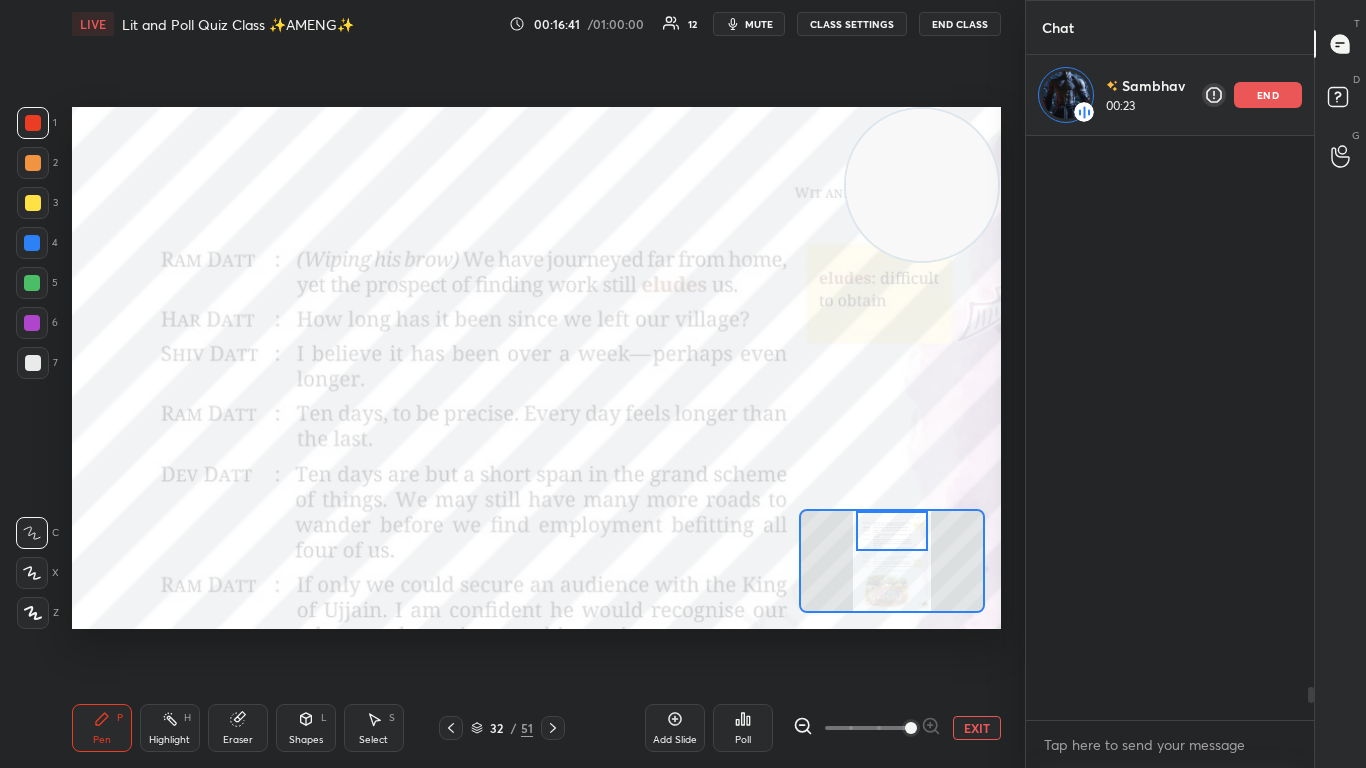 scroll, scrollTop: 9649, scrollLeft: 0, axis: vertical 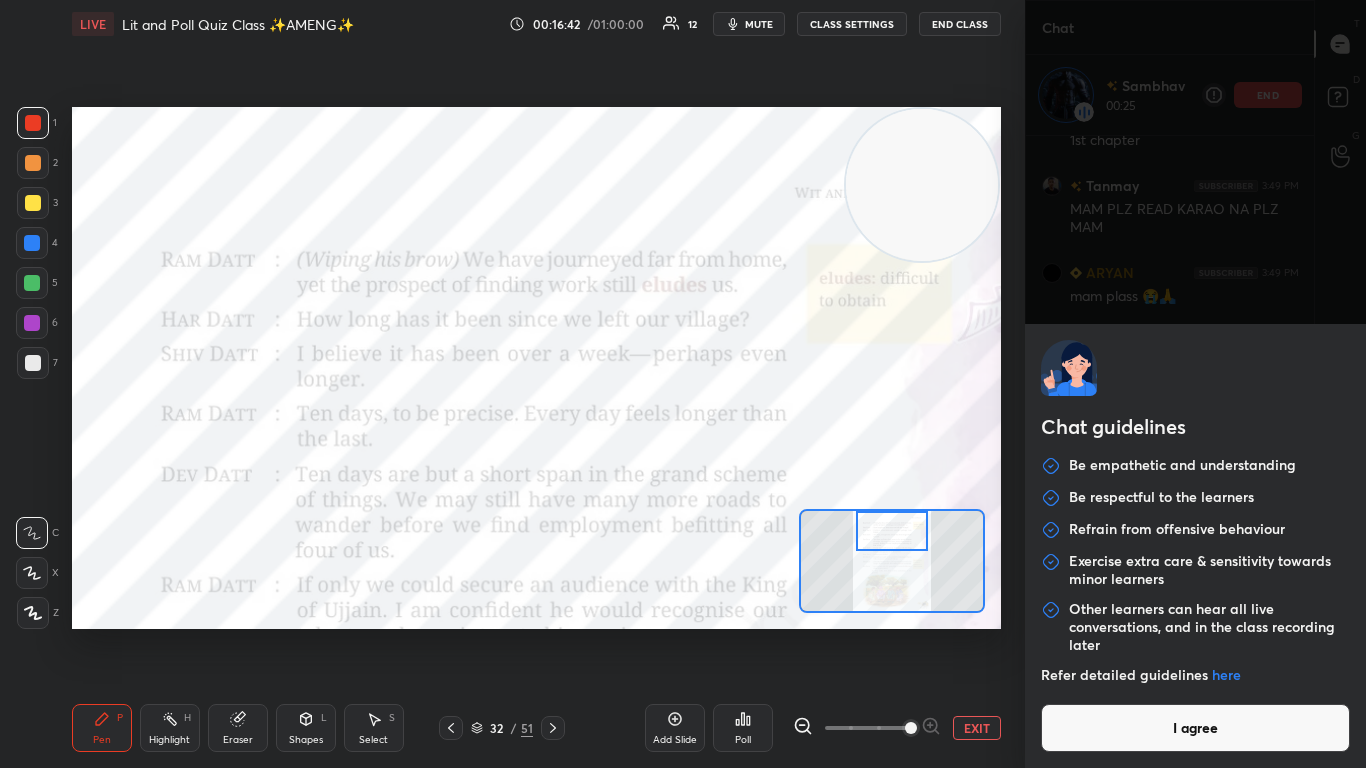 click on "1 2 3 4 5 6 7 C X Z C X Z E E Erase all   H H LIVE Lit and Poll Quiz Class ✨AMENG✨ 00:16:42 /  01:00:00 12 mute CLASS SETTINGS End Class Setting up your live class Poll for   secs No correct answer Start poll Back Lit and Poll Quiz Class ✨AMENG✨ Anamika Mukherjee Pen P Highlight H Eraser Shapes L Select S 32 / 51 Add Slide Poll EXIT Chat Sambhav 00:25 end Stuti 3:49 PM The dutt family👽 poojit 3:49 PM 1st chapter Tanmay 3:49 PM MAM PLZ READ KARAO NA PLZ MAM ARYAN 3:49 PM mam plass 😭🙏 Stuti 3:49 PM Ap dobe!?? Sambhav 3:49 PM Starscream nam ka ek alien ne apne group ki madat le kar earth ke upar hamla karne aya he Stuti 3:49 PM Done* ARYAN 3:49 PM mem bech dia xd Stuti 3:49 PM Kr diya hand upr✋🏻 JUMP TO LATEST Enable hand raising Enable raise hand to speak to learners. Once enabled, chat will be turned off temporarily. Enable x   Yuvraj Asked a doubt 2 Mam meri ye h litrature ki book Pick this doubt NEW DOUBTS ASKED Concept or Topic related Tanmay Can't raise hand Got it T Messages (T) D G" at bounding box center (683, 384) 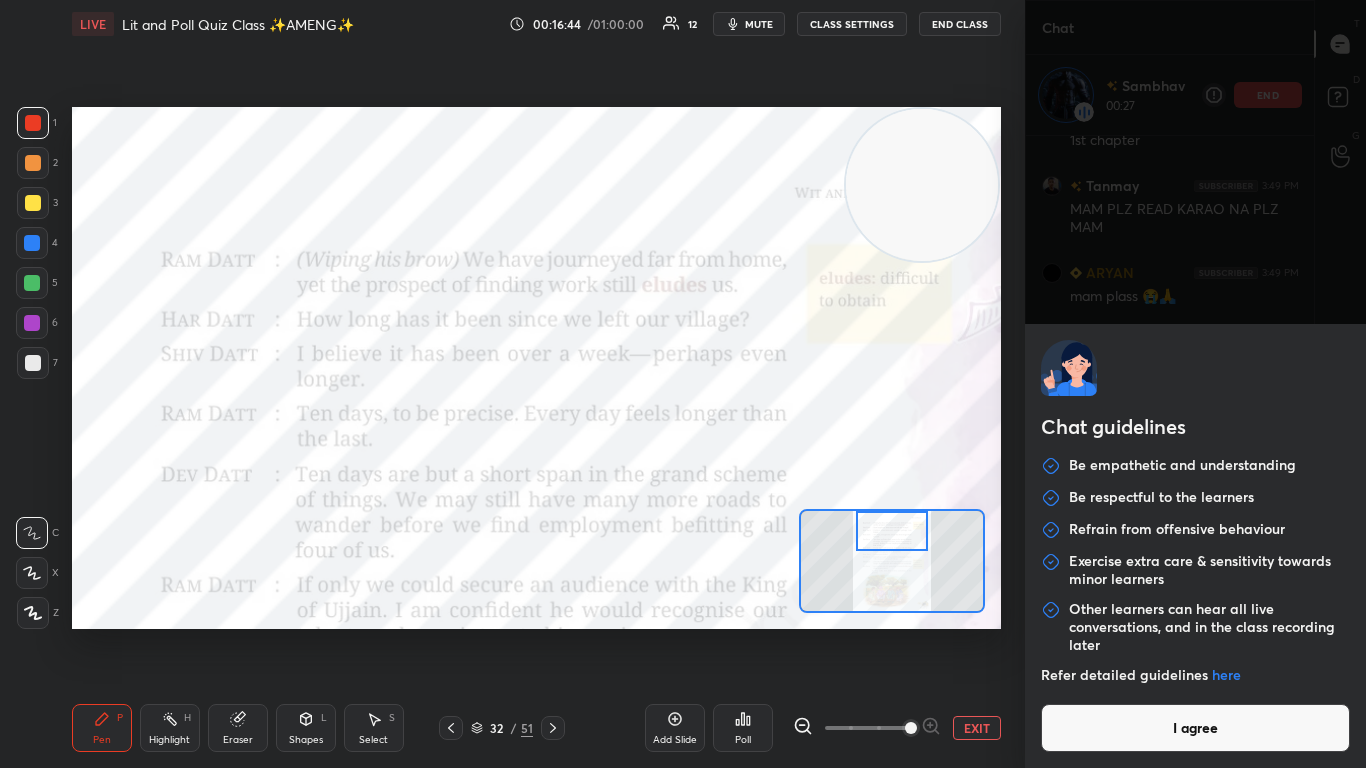 click on "I agree" at bounding box center [1196, 728] 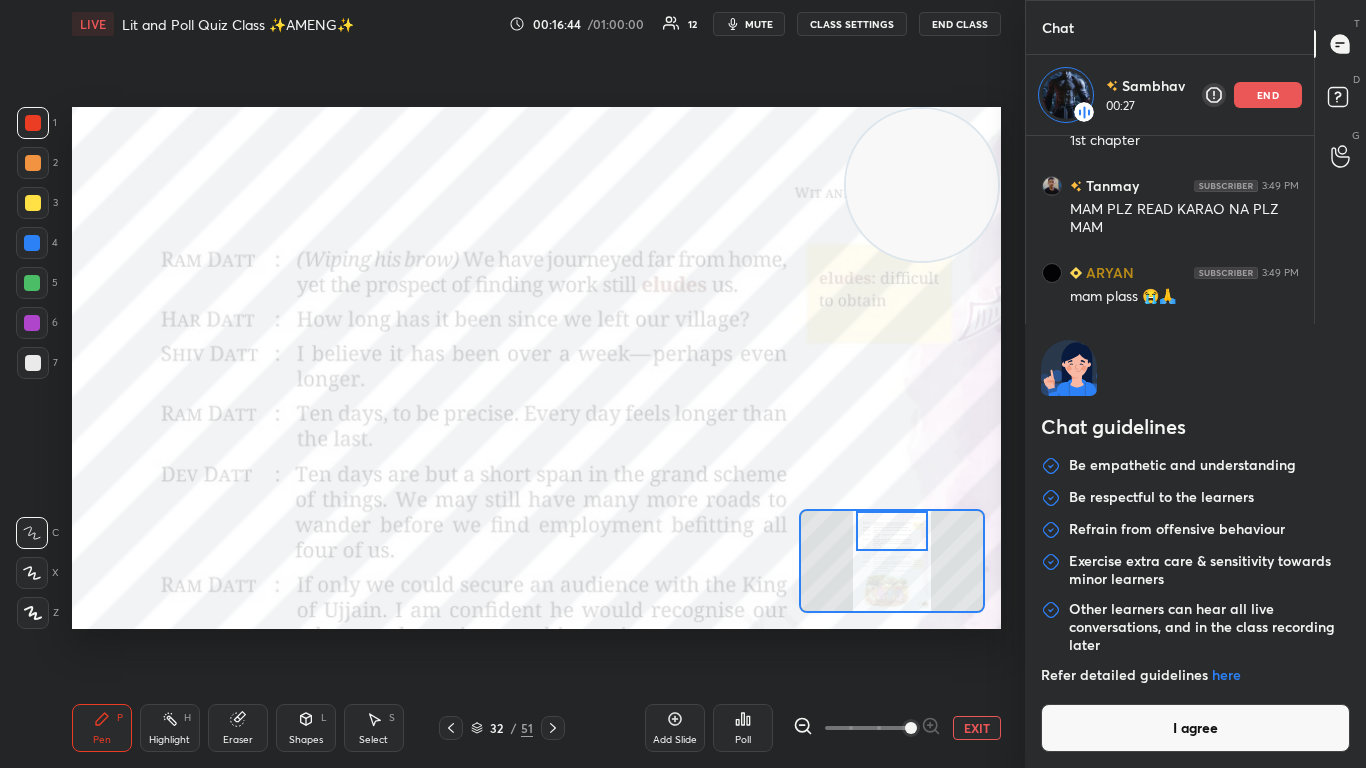 type on "x" 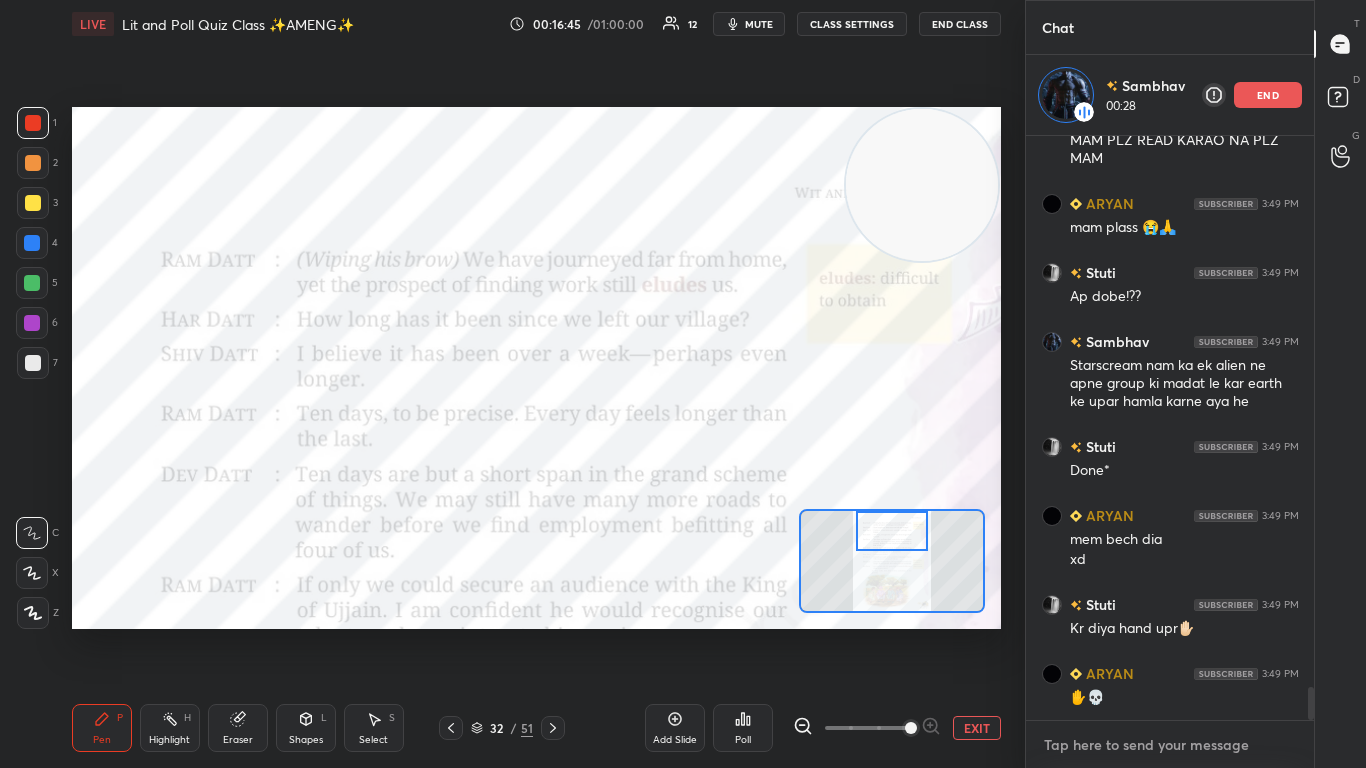 scroll, scrollTop: 9787, scrollLeft: 0, axis: vertical 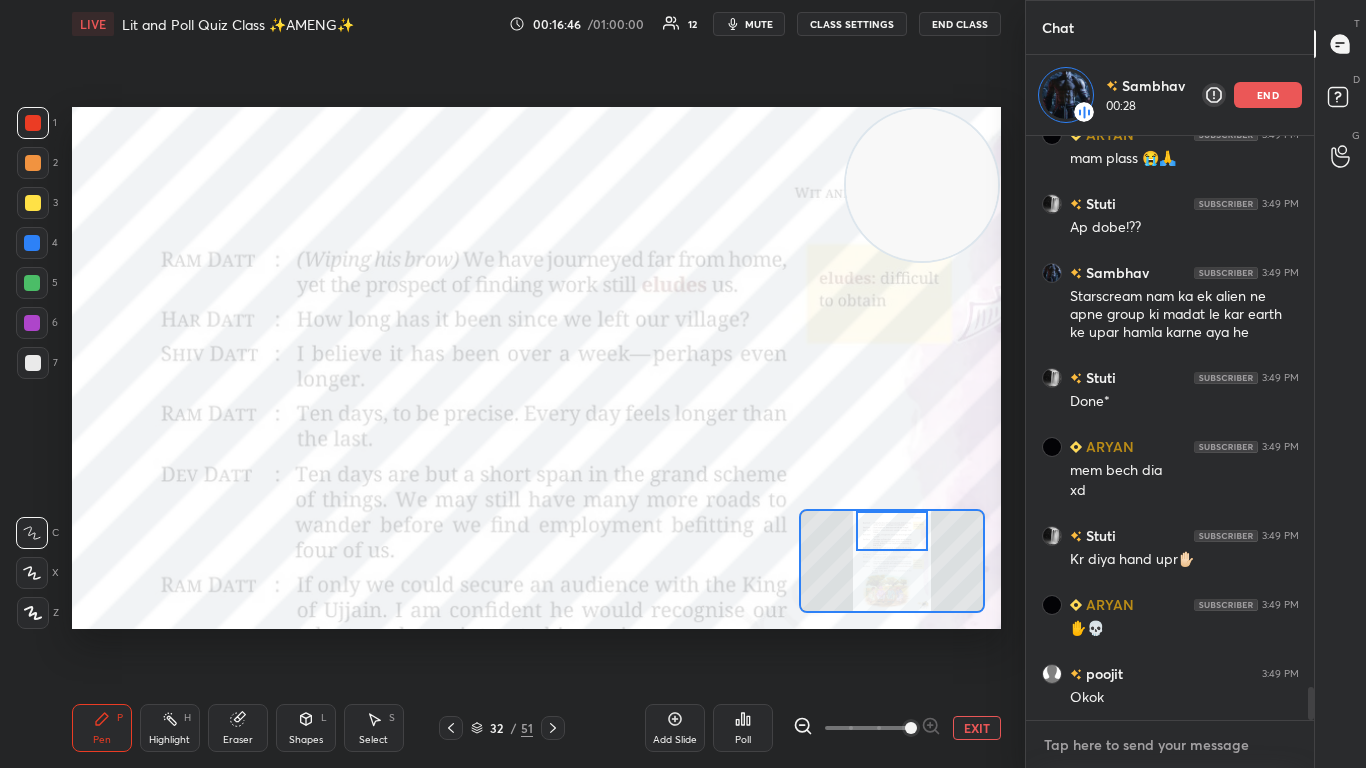 type on "W" 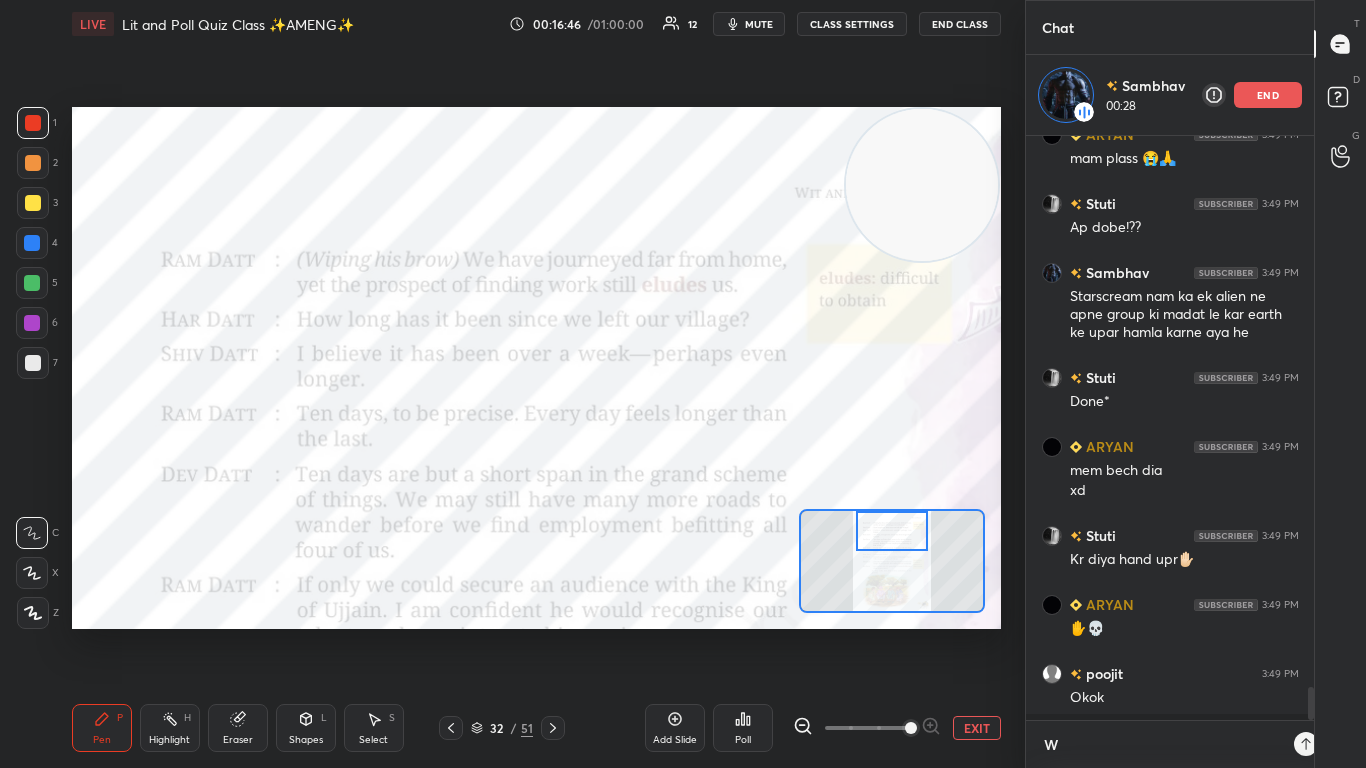 scroll, scrollTop: 572, scrollLeft: 282, axis: both 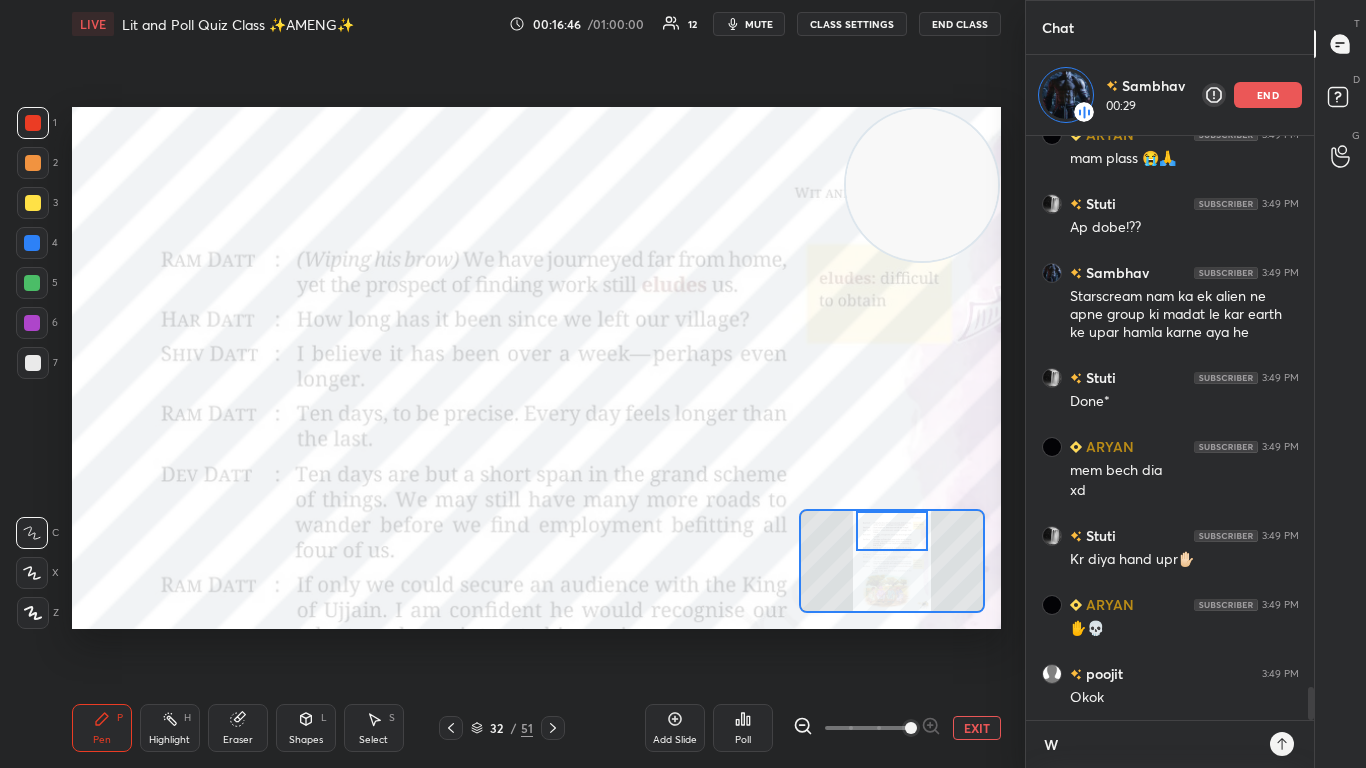 type on "WH" 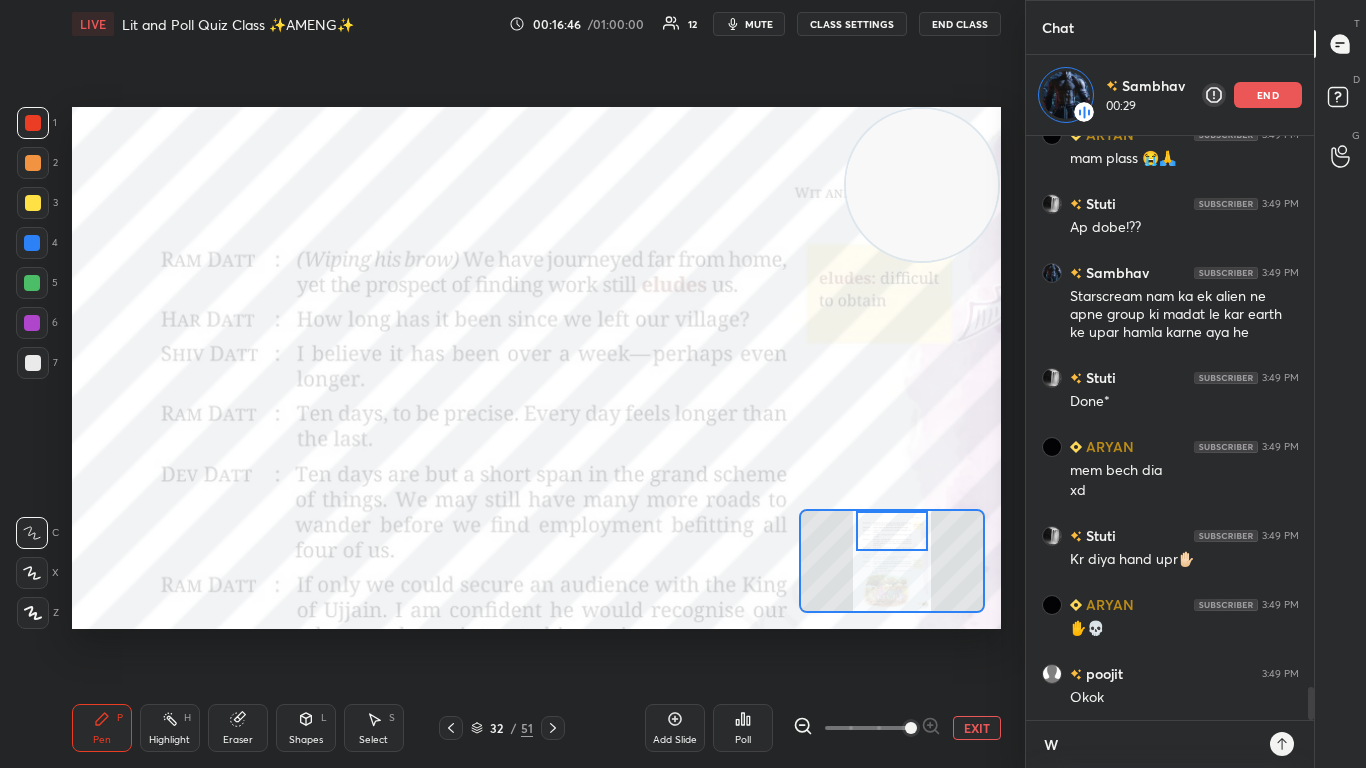 type on "x" 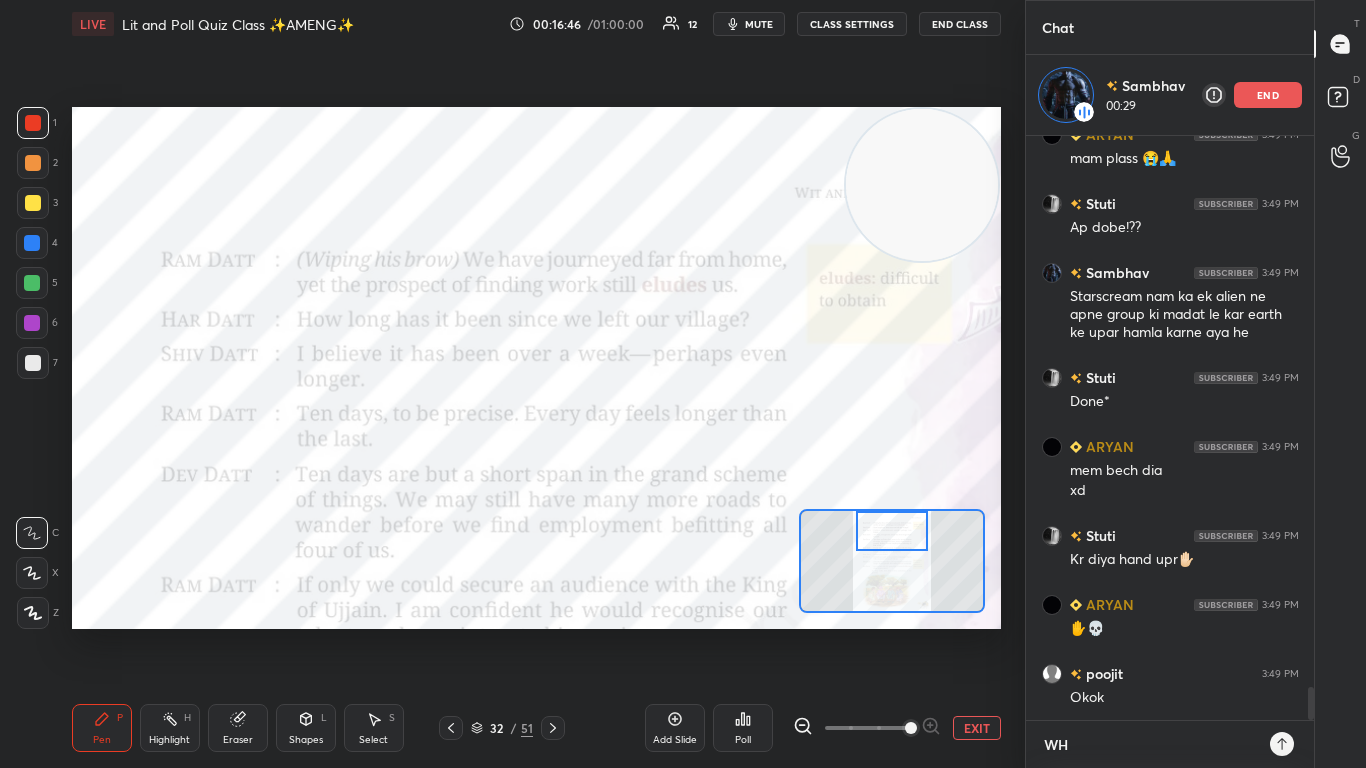 type on "WHE" 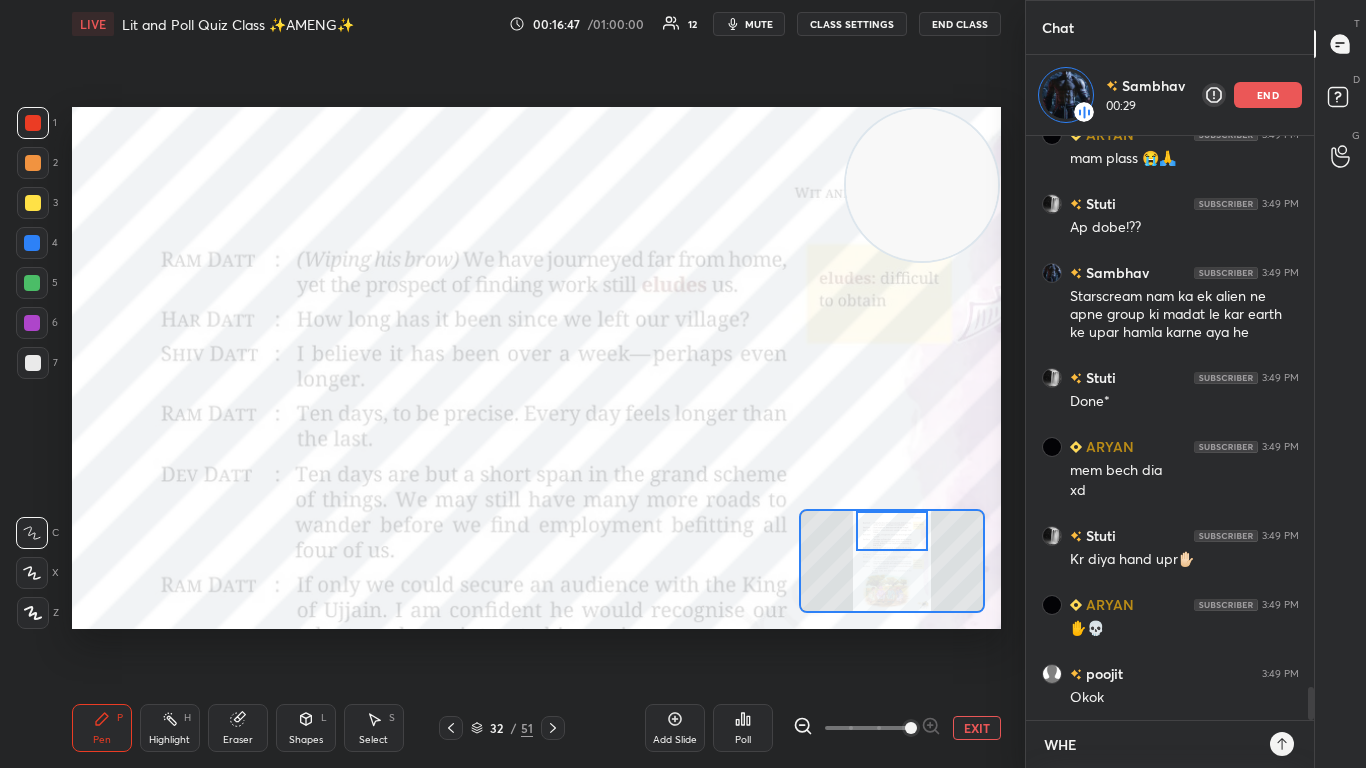 type on "WHER" 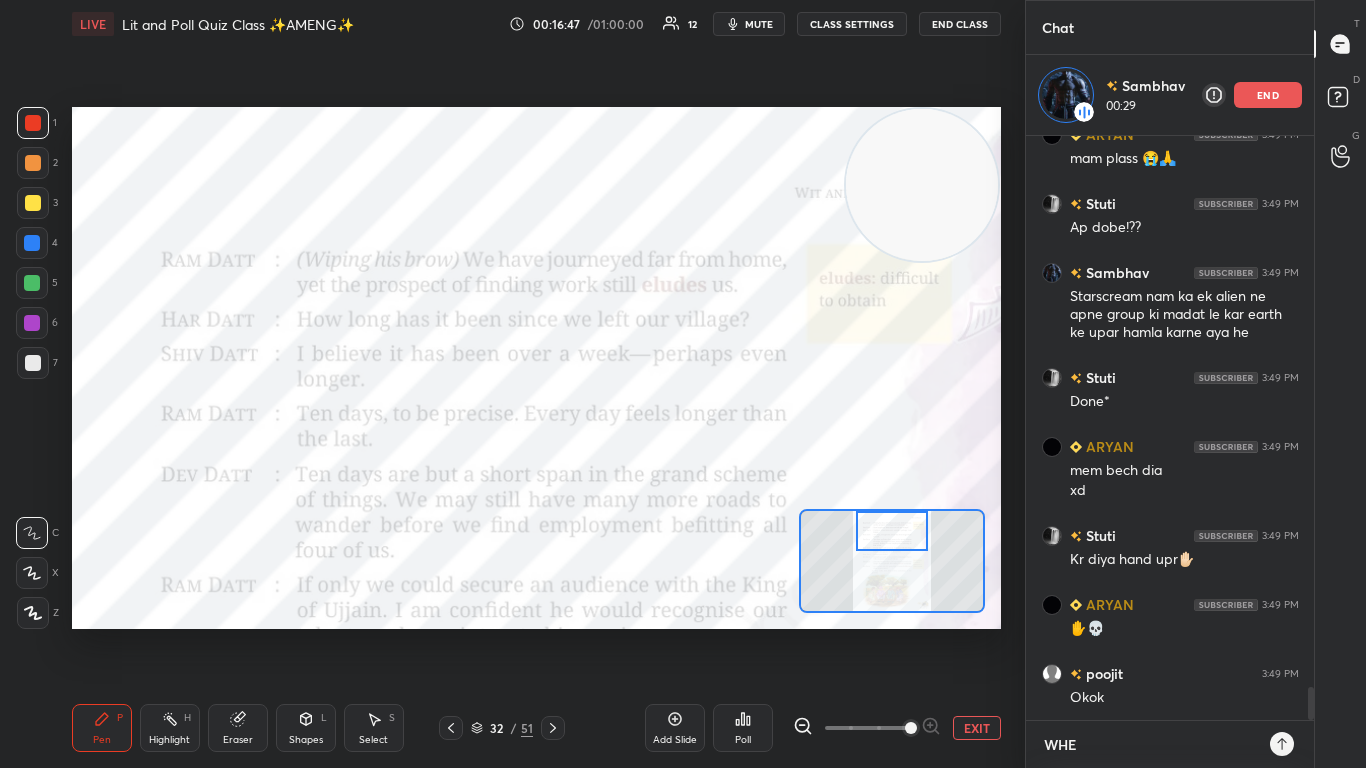 type on "x" 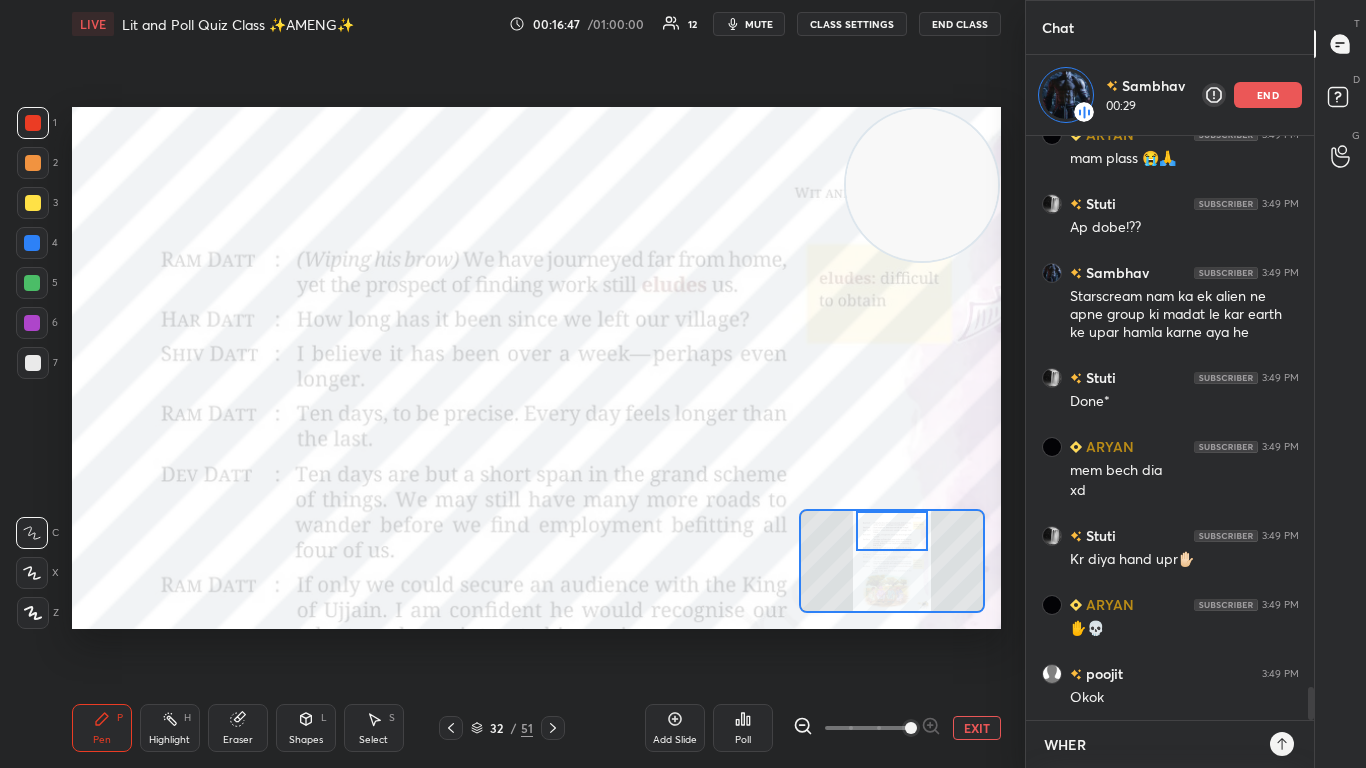 type on "WHERE" 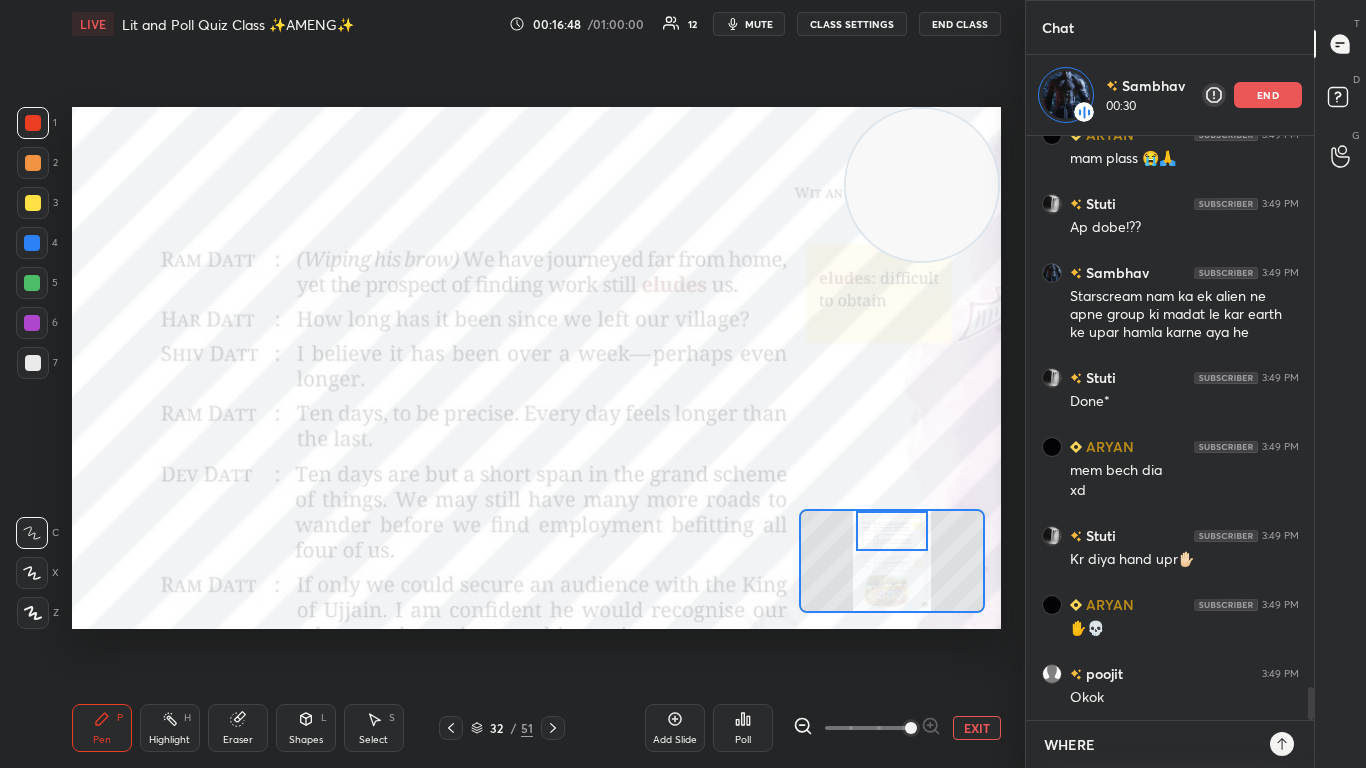 type on "WHERE?" 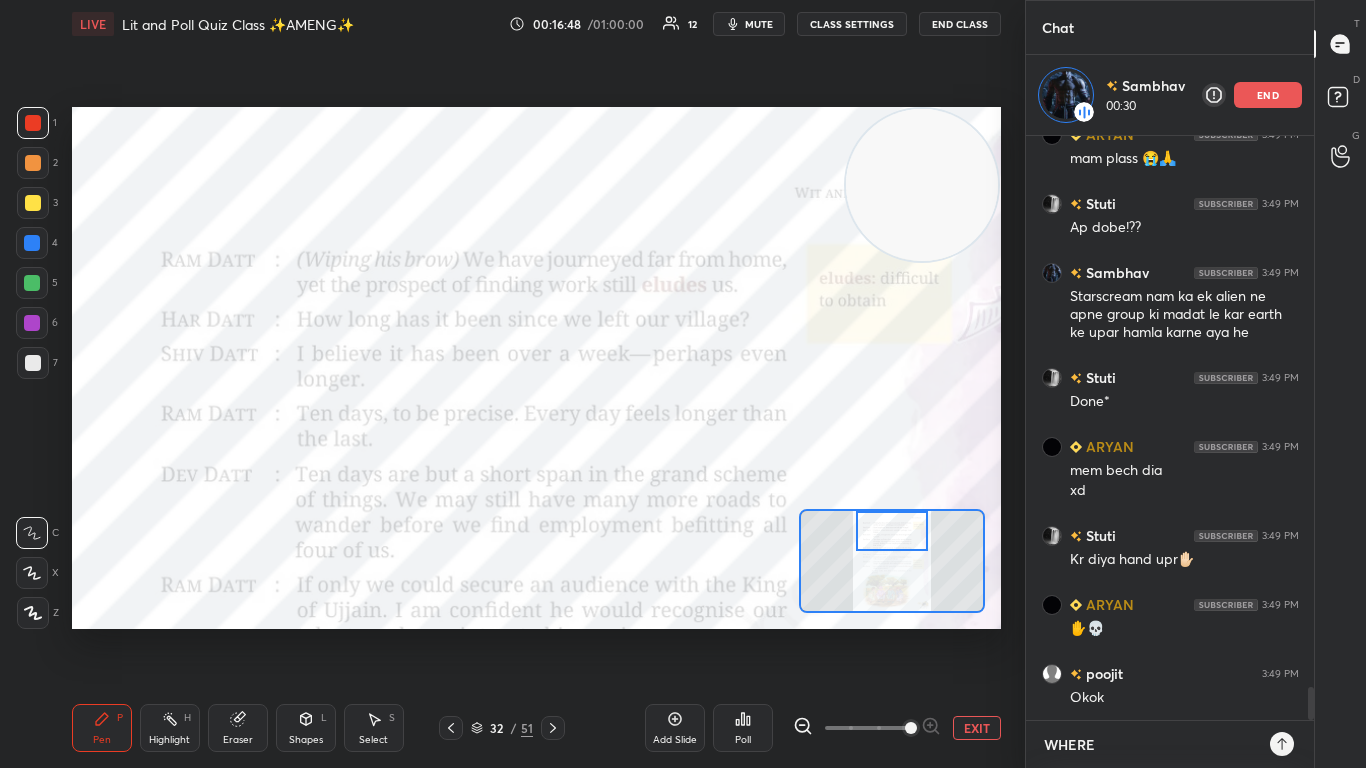 type on "x" 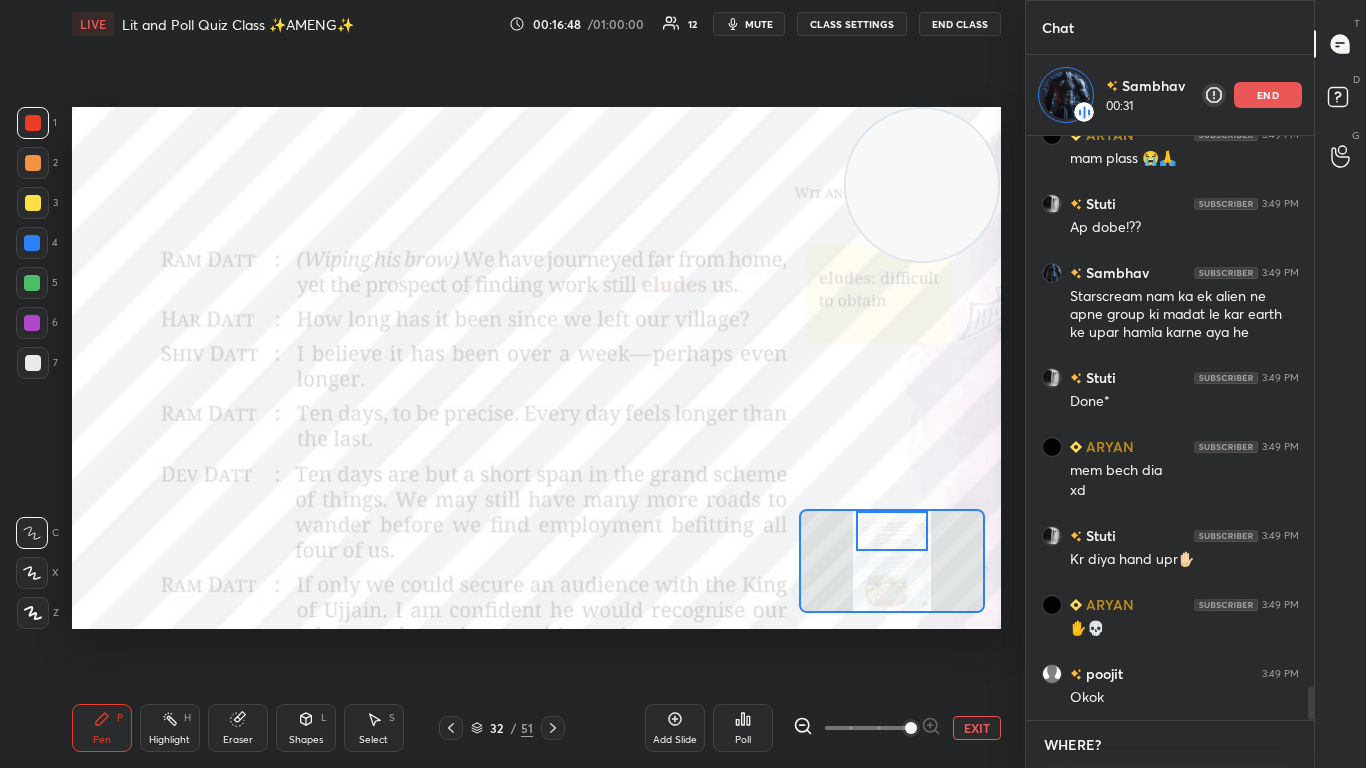 type 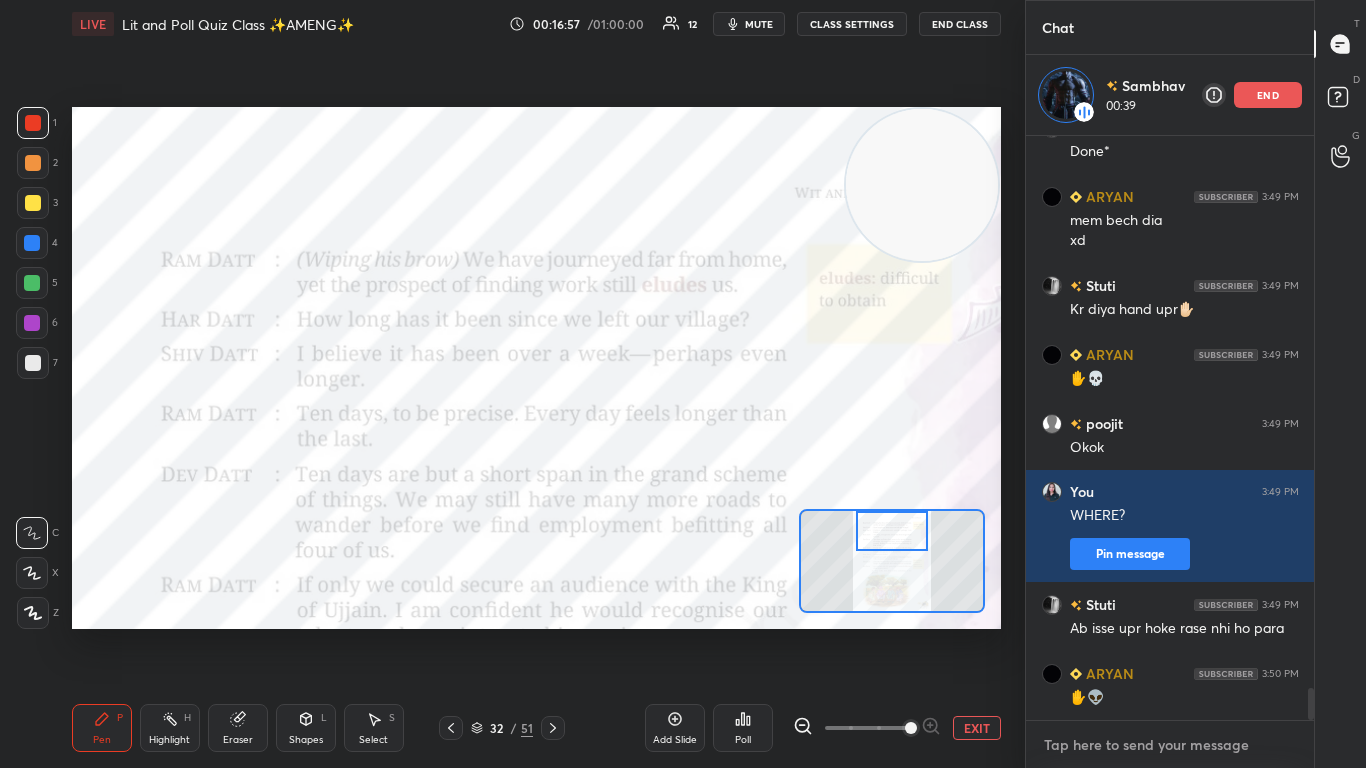 scroll, scrollTop: 10106, scrollLeft: 0, axis: vertical 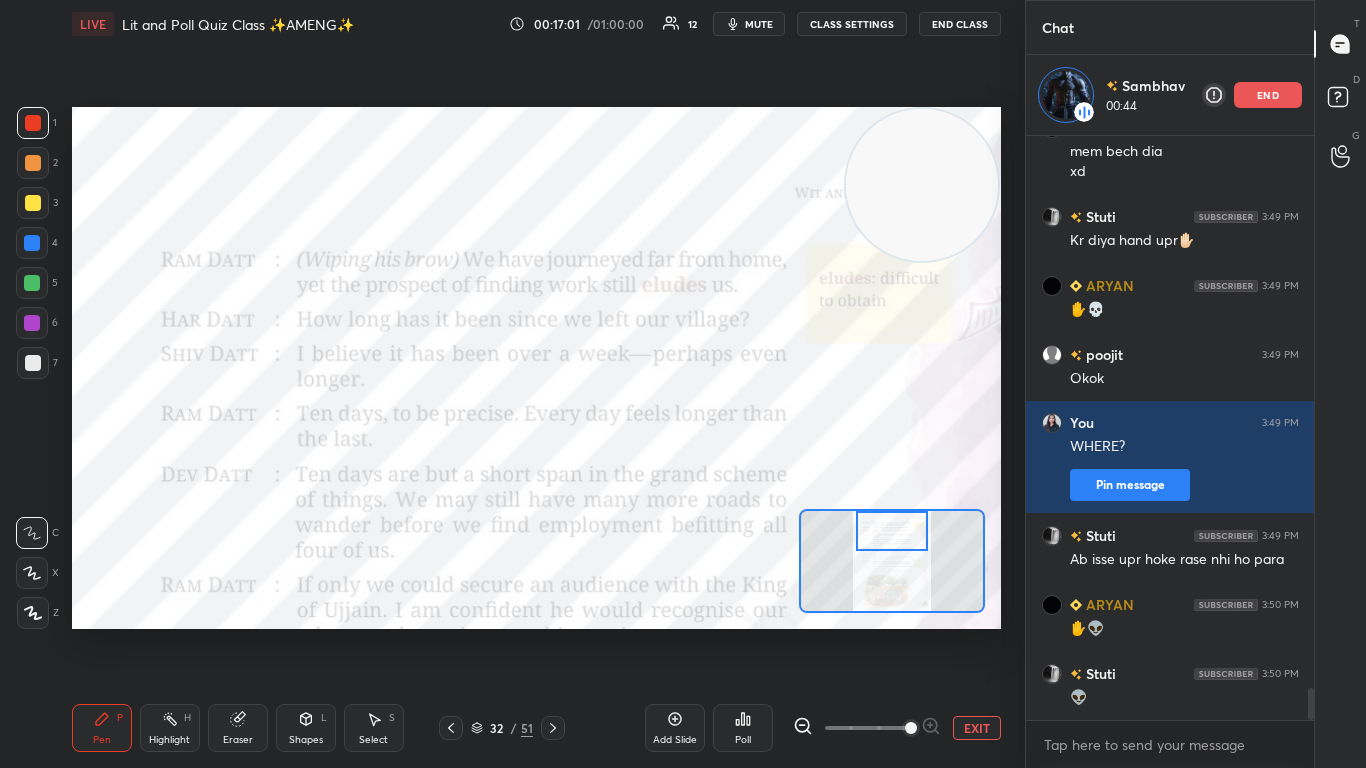 click at bounding box center [892, 531] 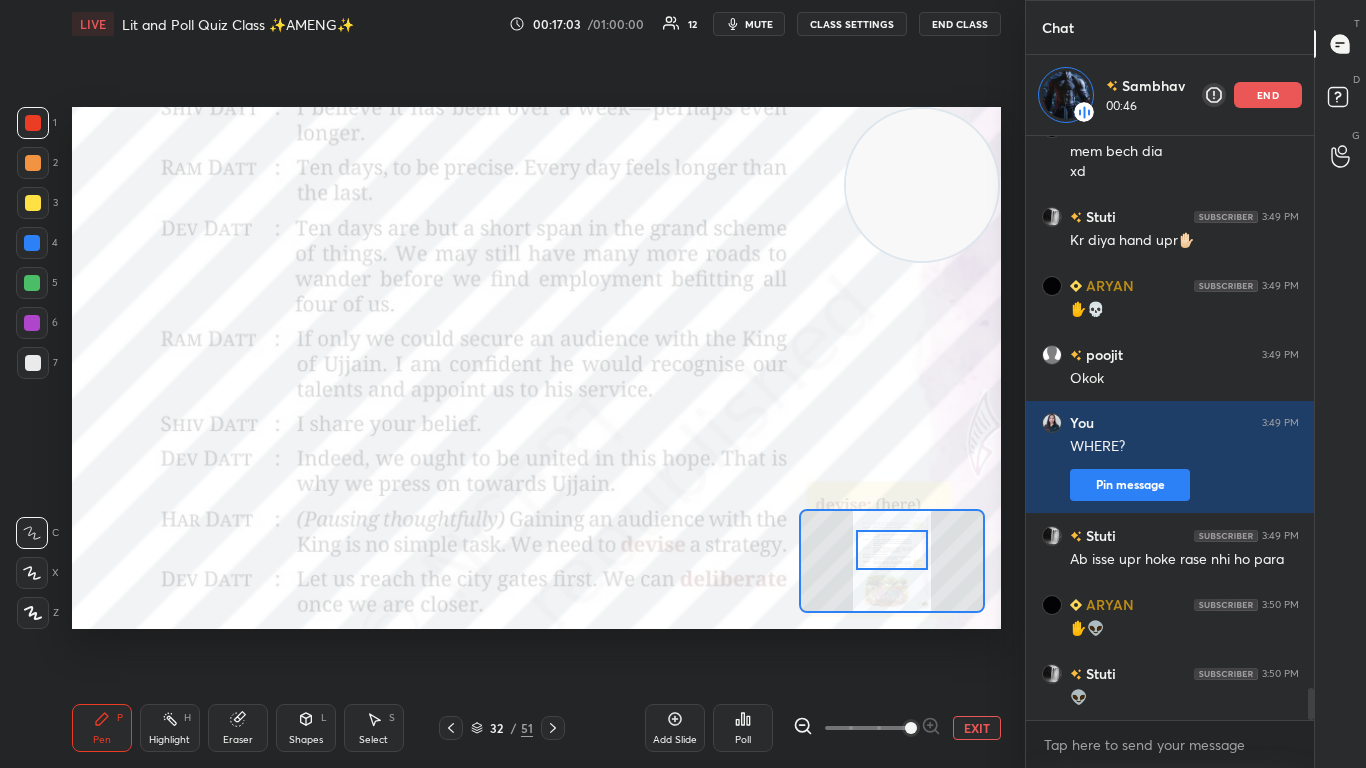 scroll, scrollTop: 10175, scrollLeft: 0, axis: vertical 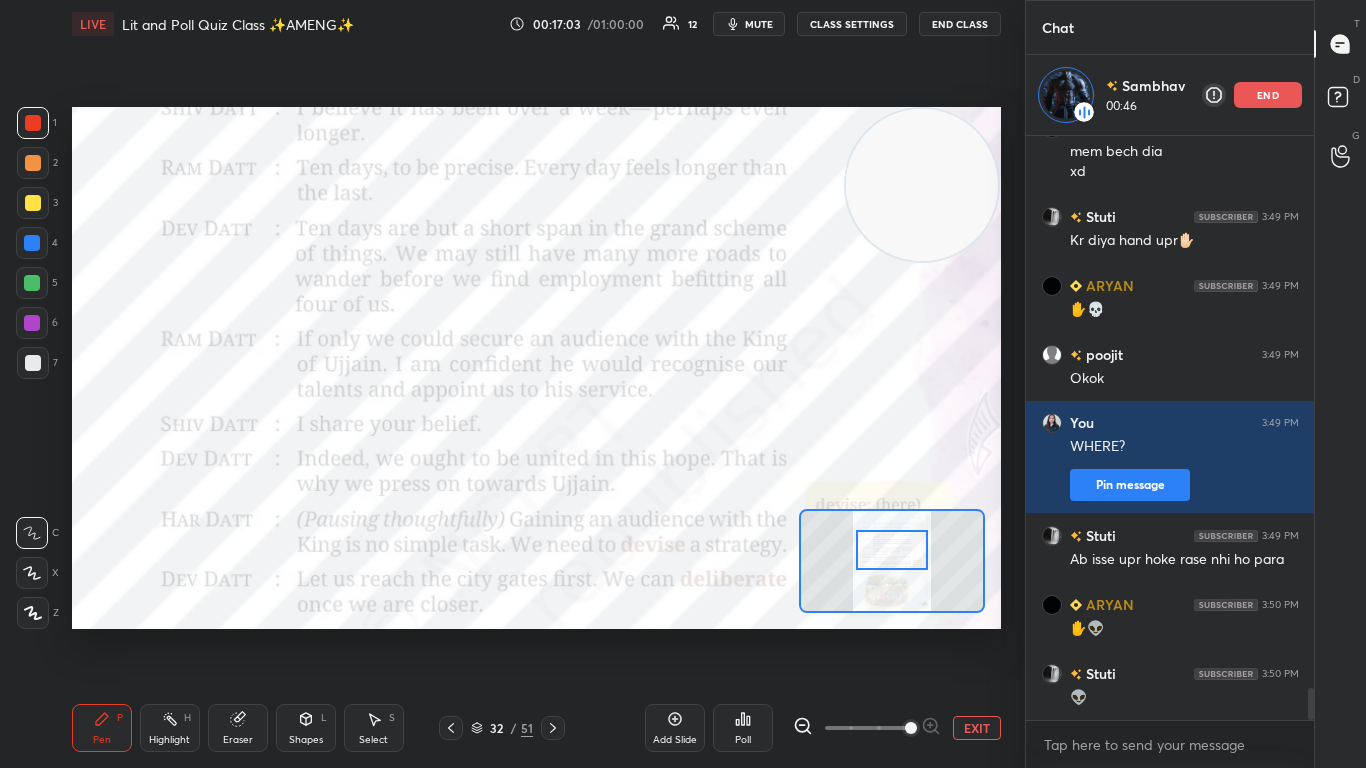 drag, startPoint x: 894, startPoint y: 539, endPoint x: 895, endPoint y: 559, distance: 20.024984 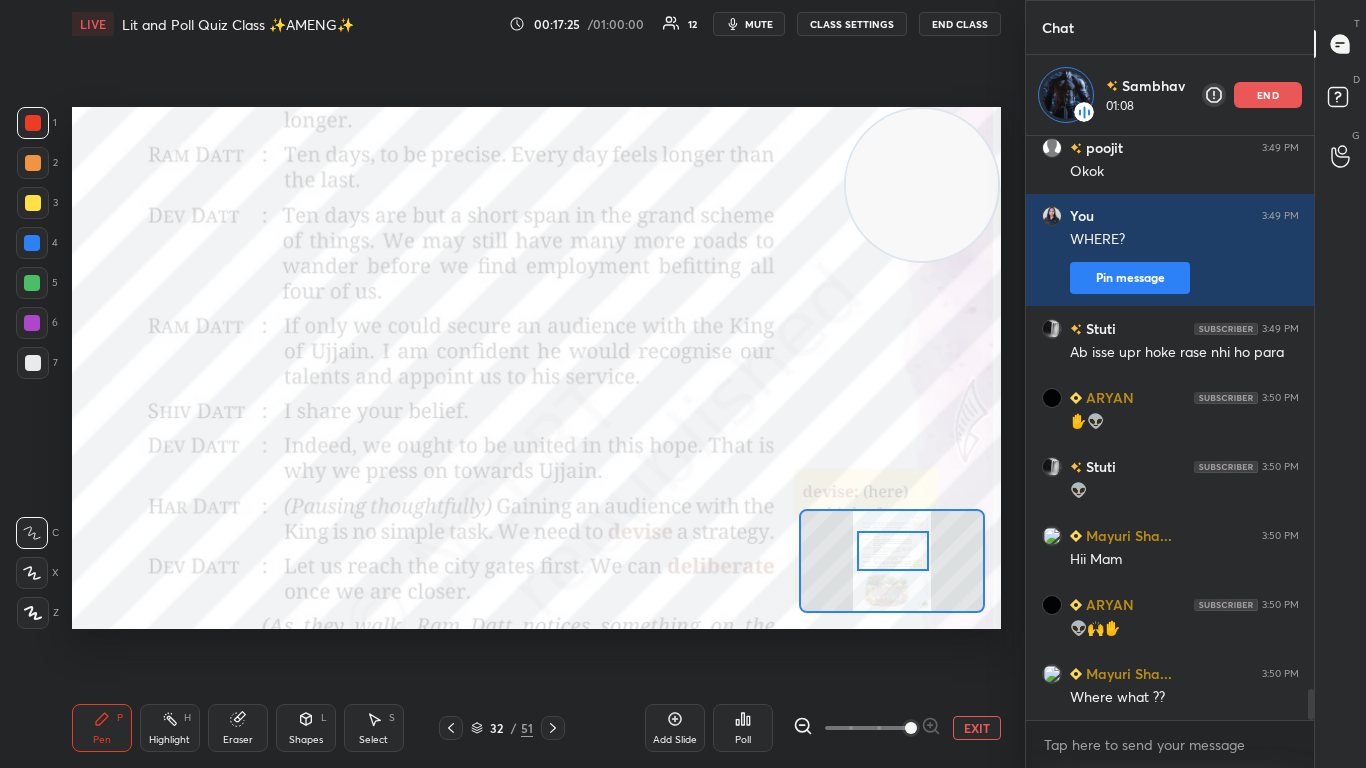 scroll, scrollTop: 10382, scrollLeft: 0, axis: vertical 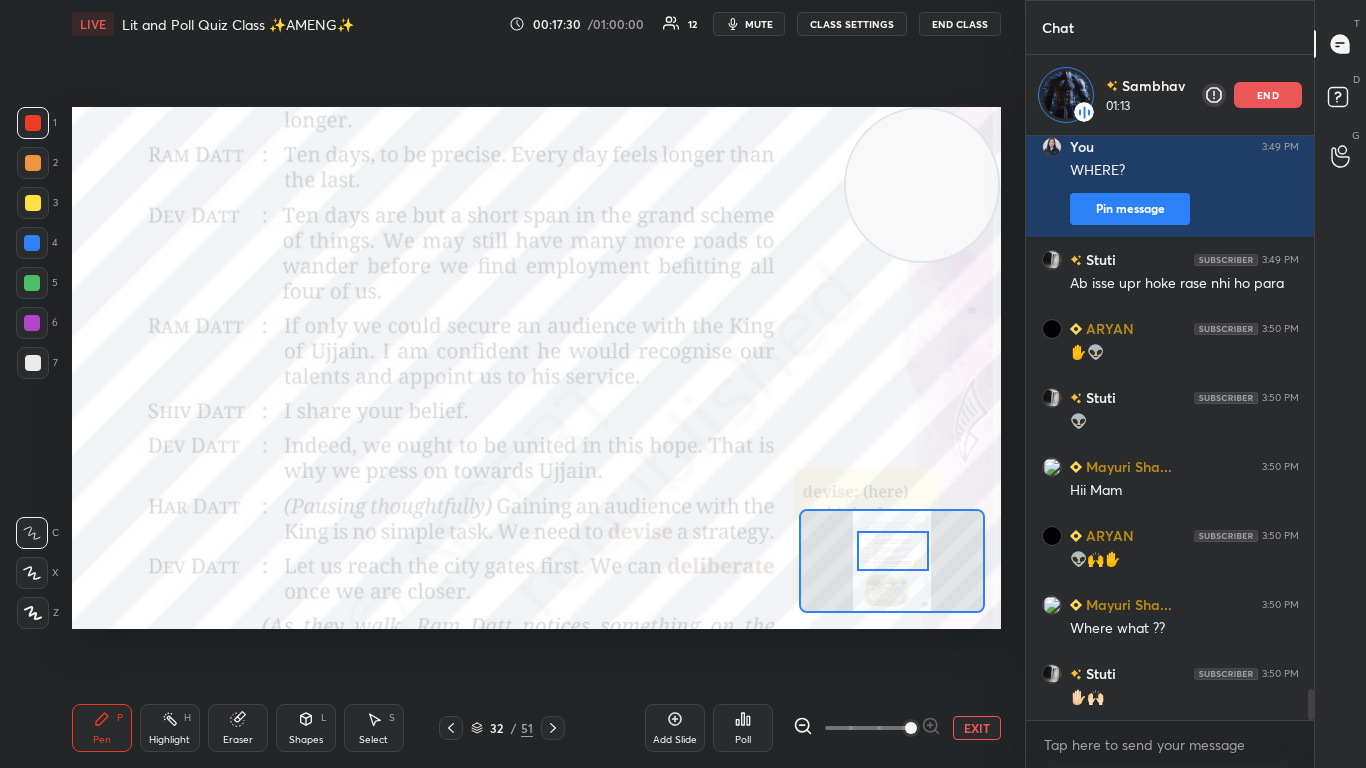 click at bounding box center (893, 551) 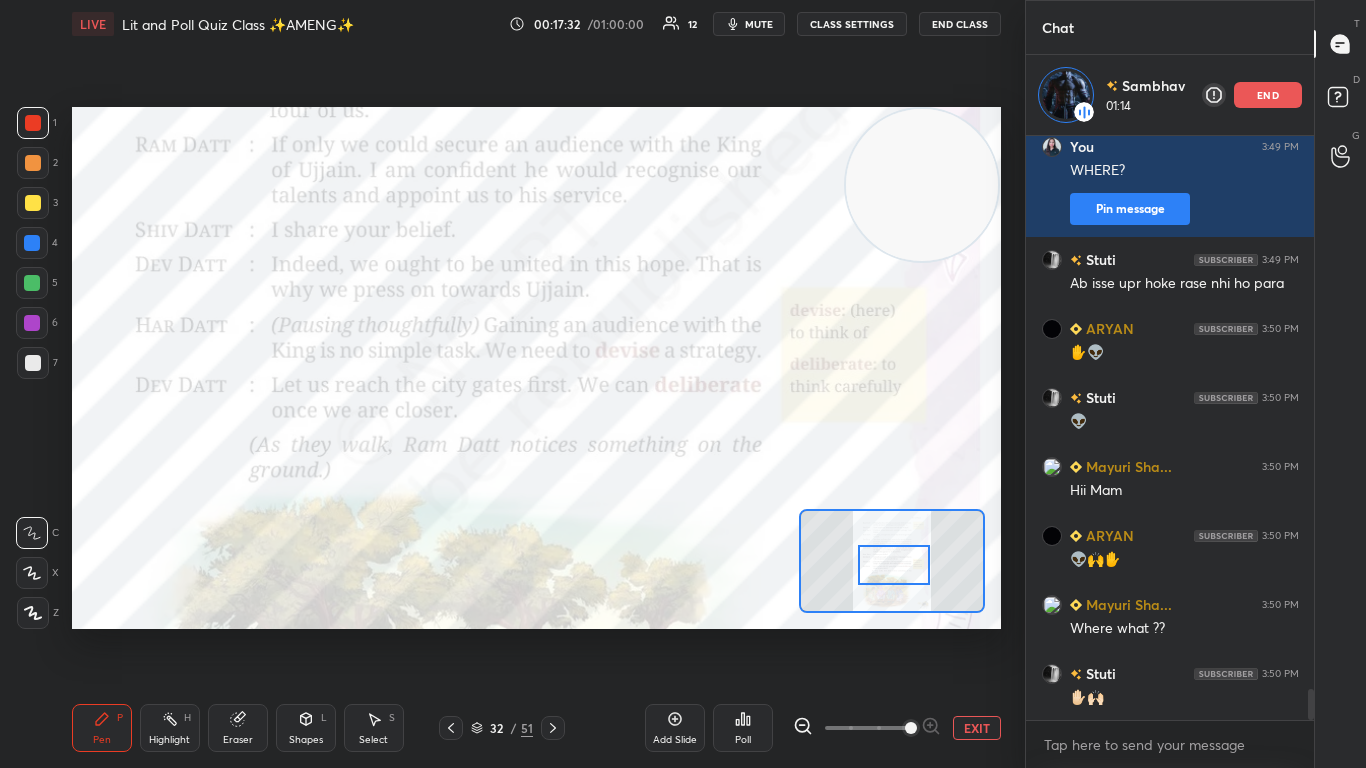 drag, startPoint x: 895, startPoint y: 559, endPoint x: 896, endPoint y: 573, distance: 14.035668 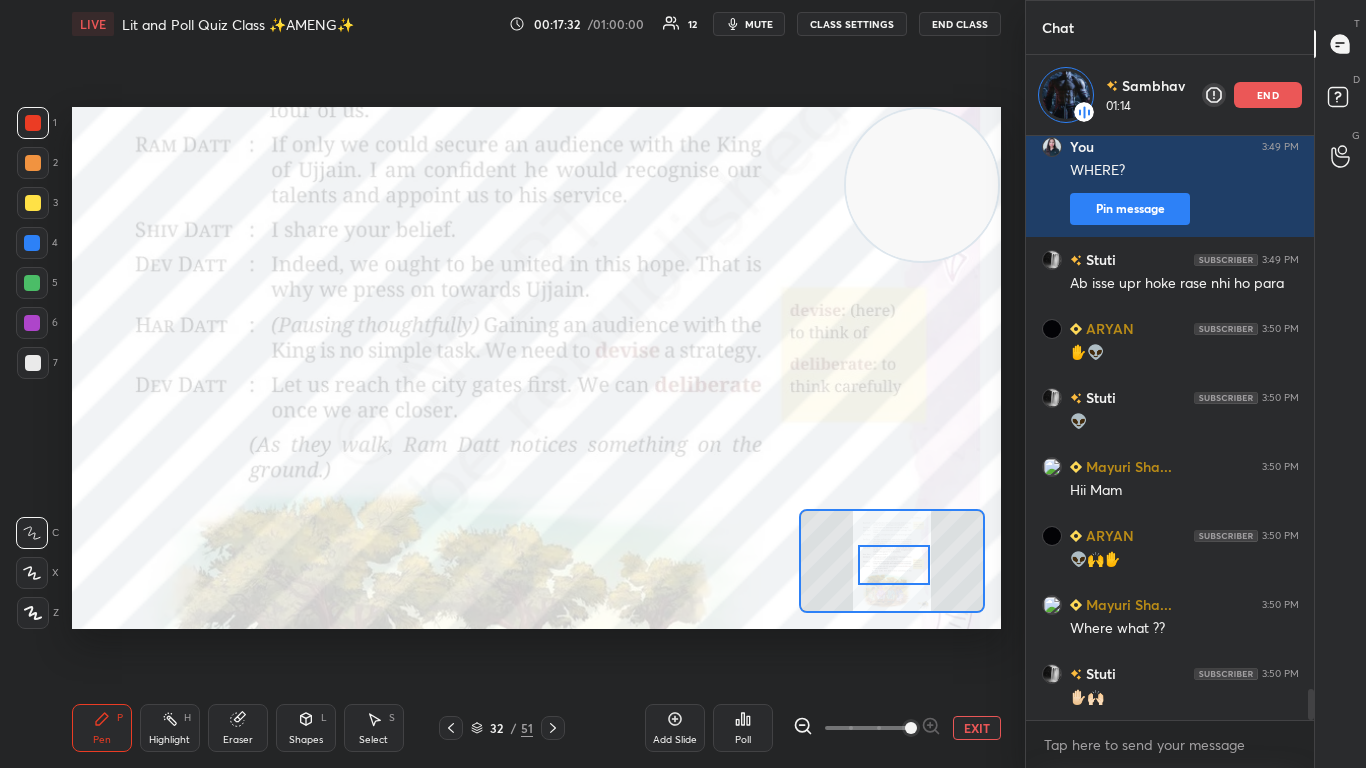 click at bounding box center [894, 565] 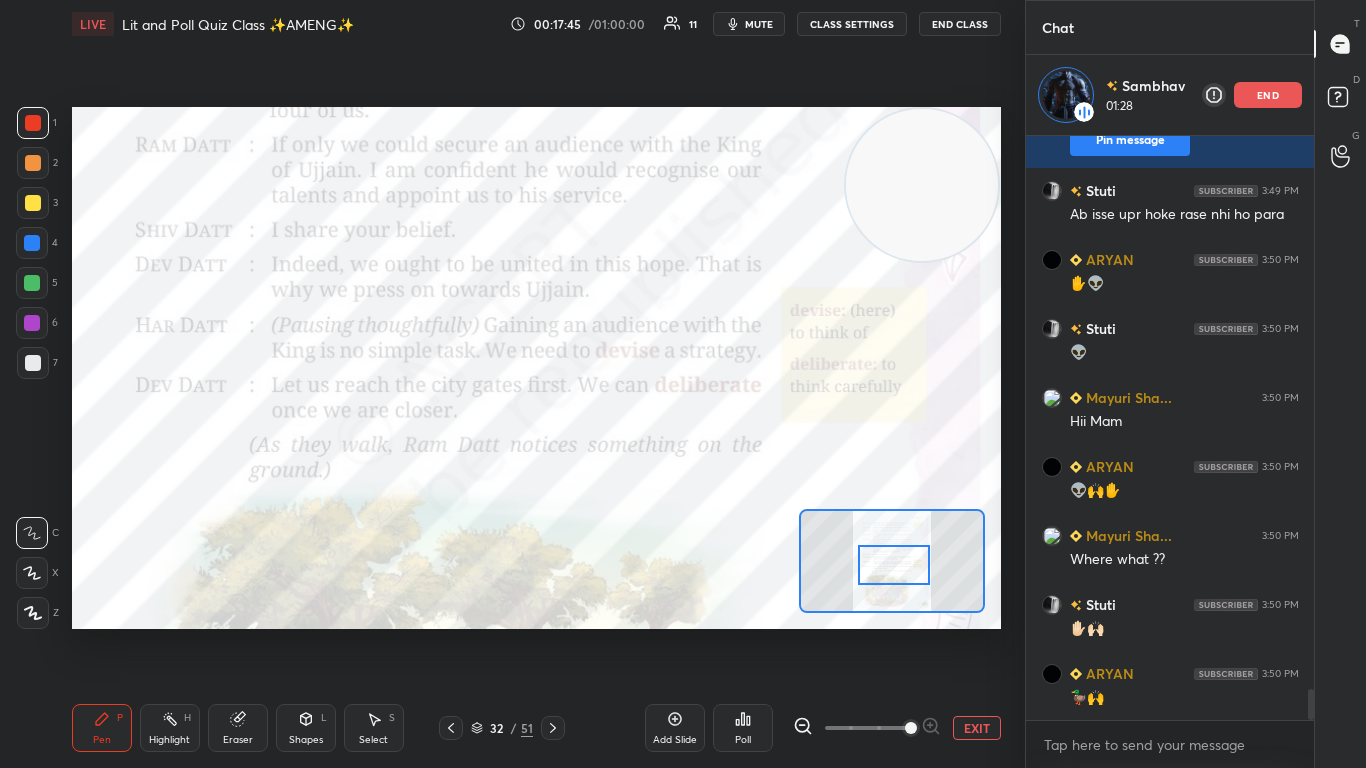 scroll, scrollTop: 10520, scrollLeft: 0, axis: vertical 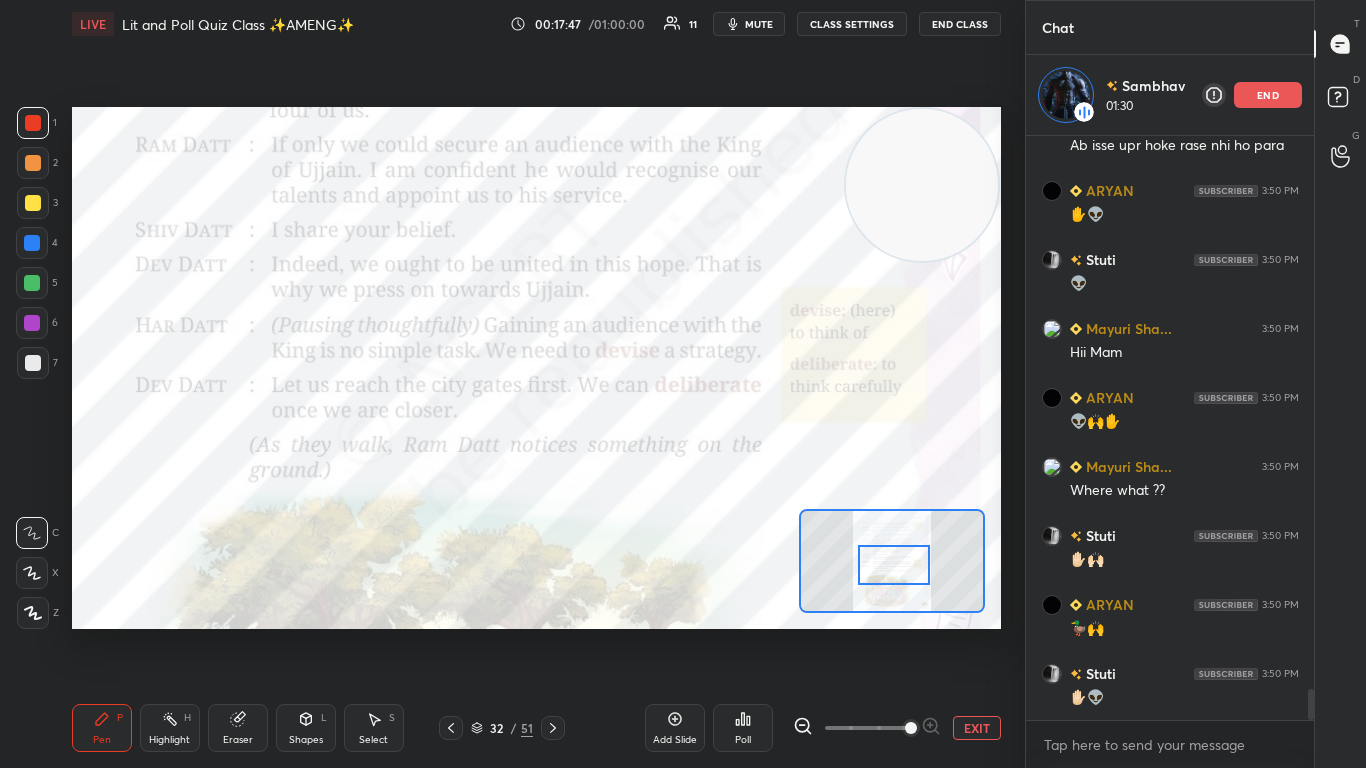 click at bounding box center (894, 565) 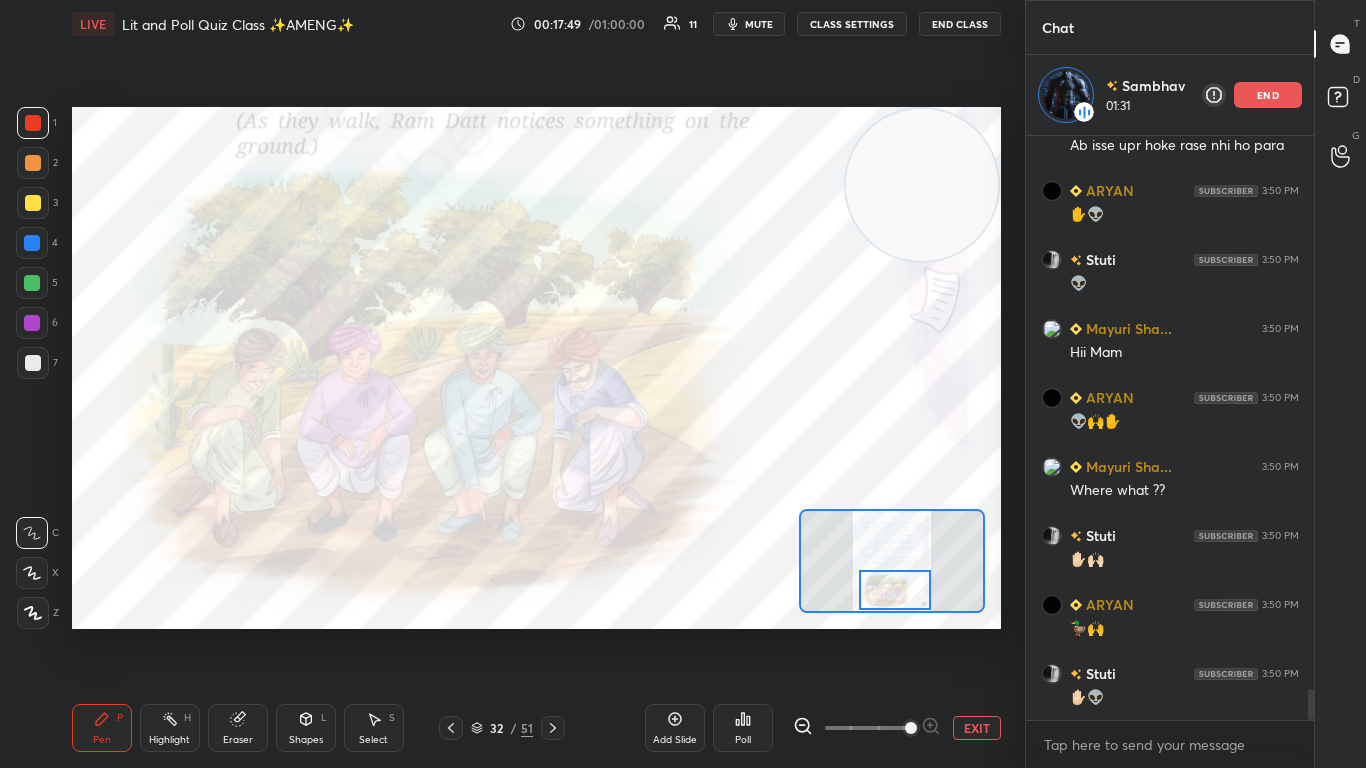 drag, startPoint x: 896, startPoint y: 573, endPoint x: 897, endPoint y: 599, distance: 26.019224 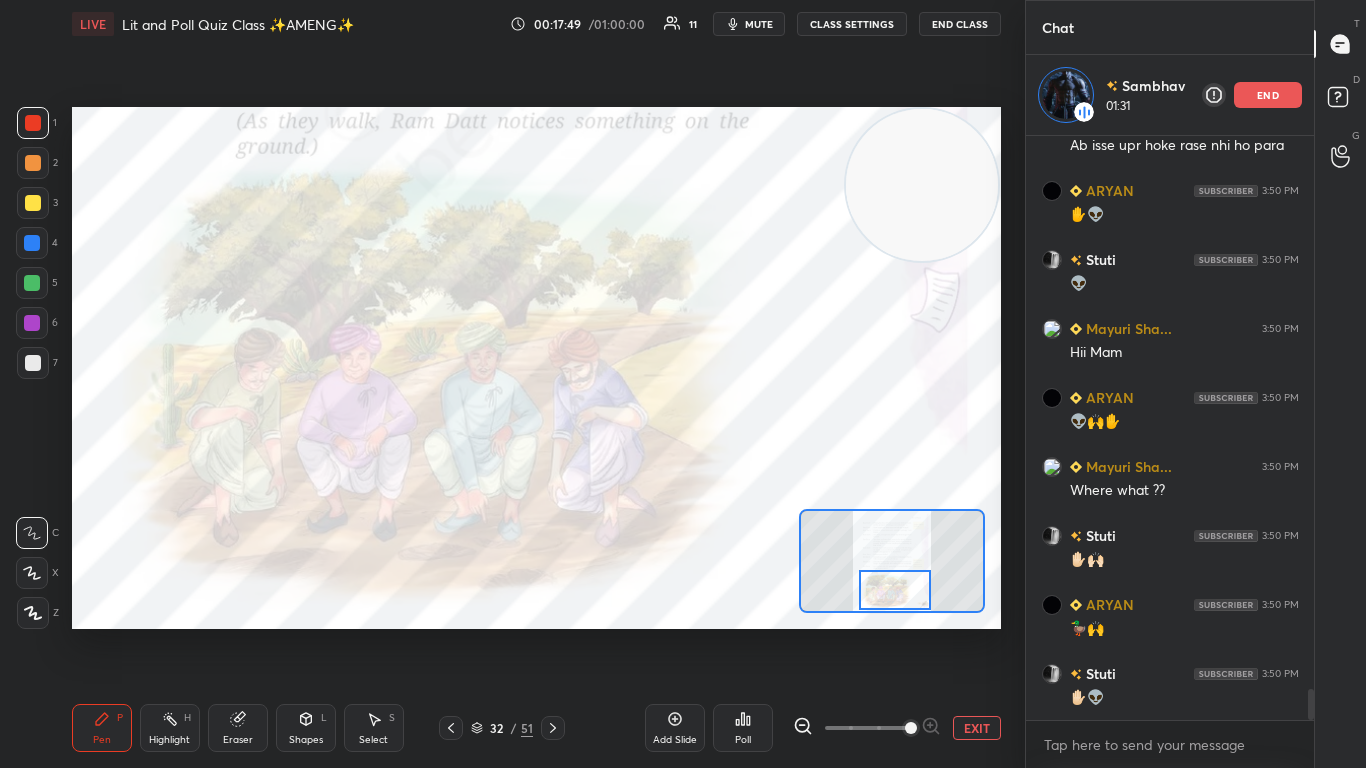 click at bounding box center [895, 590] 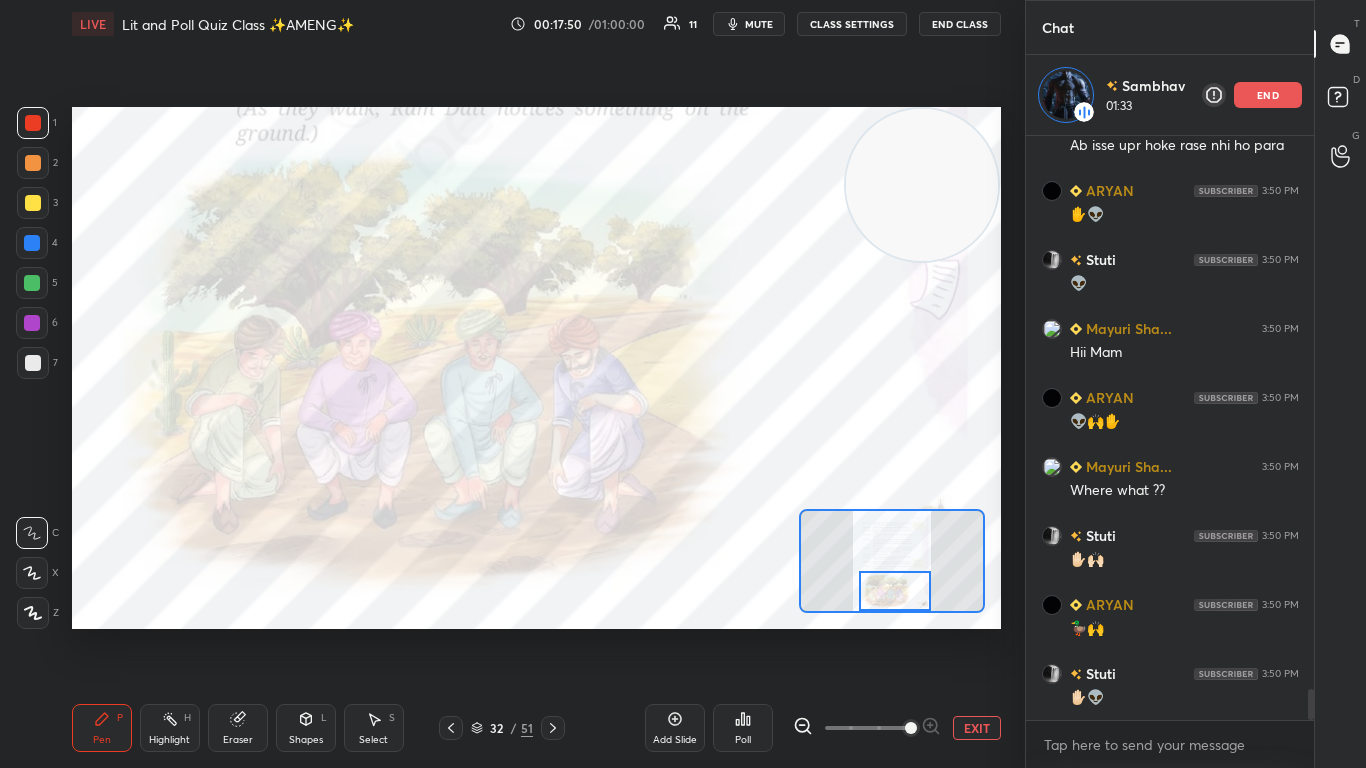 click on "end" at bounding box center [1268, 95] 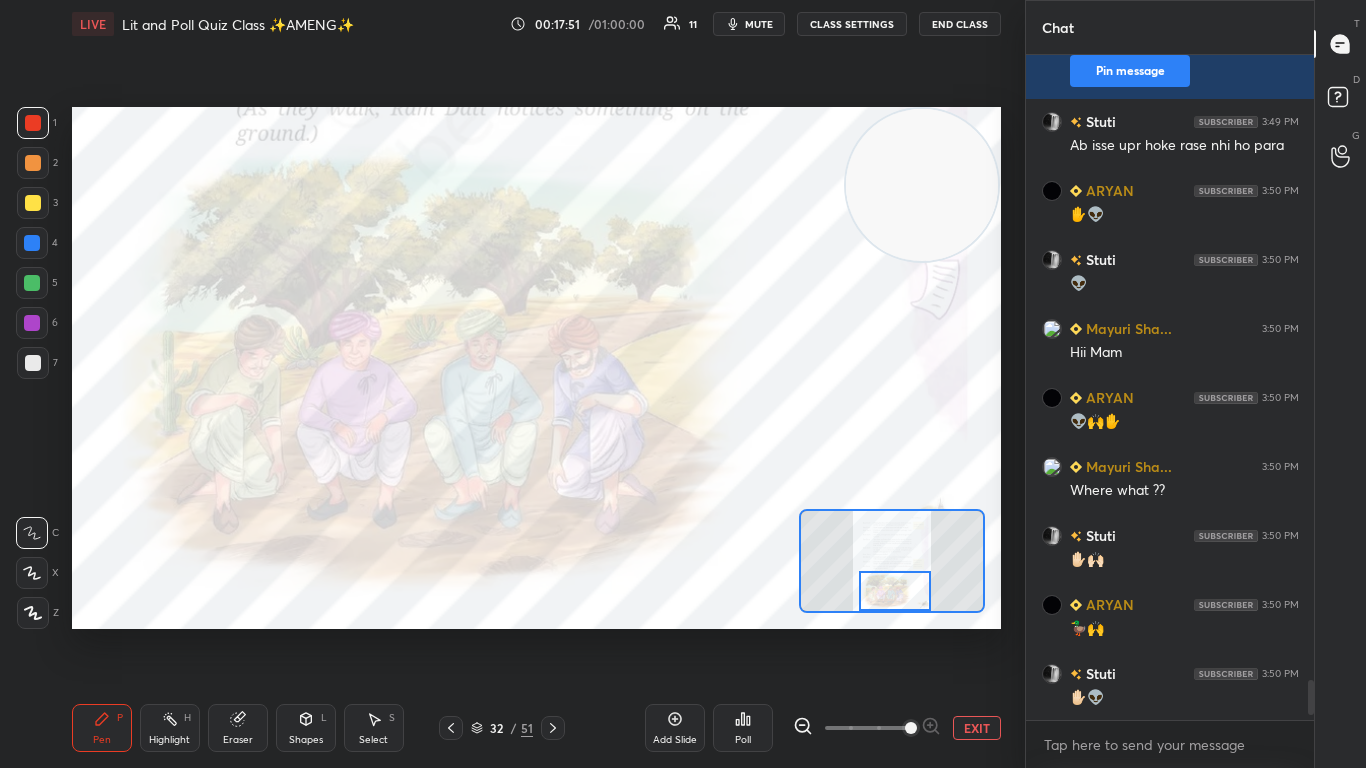 scroll, scrollTop: 7, scrollLeft: 7, axis: both 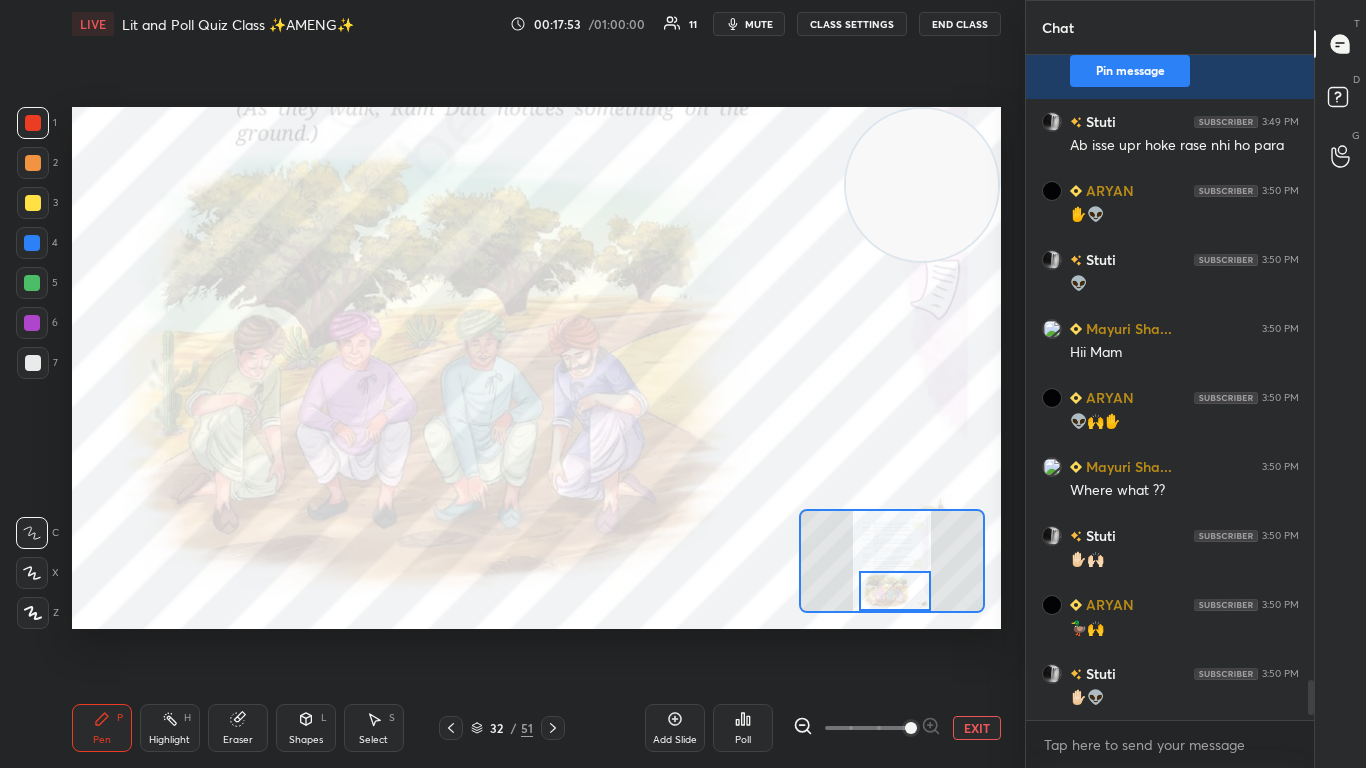 click at bounding box center [895, 591] 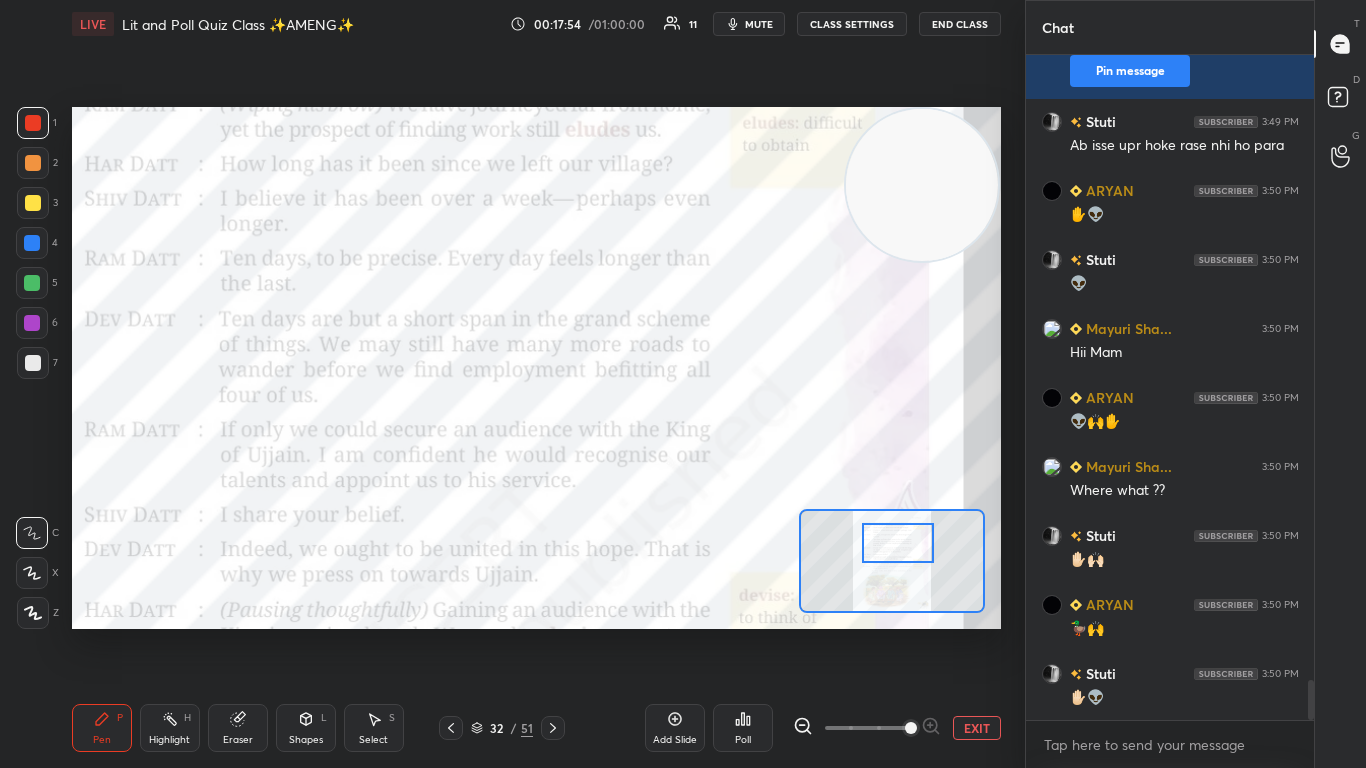scroll, scrollTop: 10508, scrollLeft: 0, axis: vertical 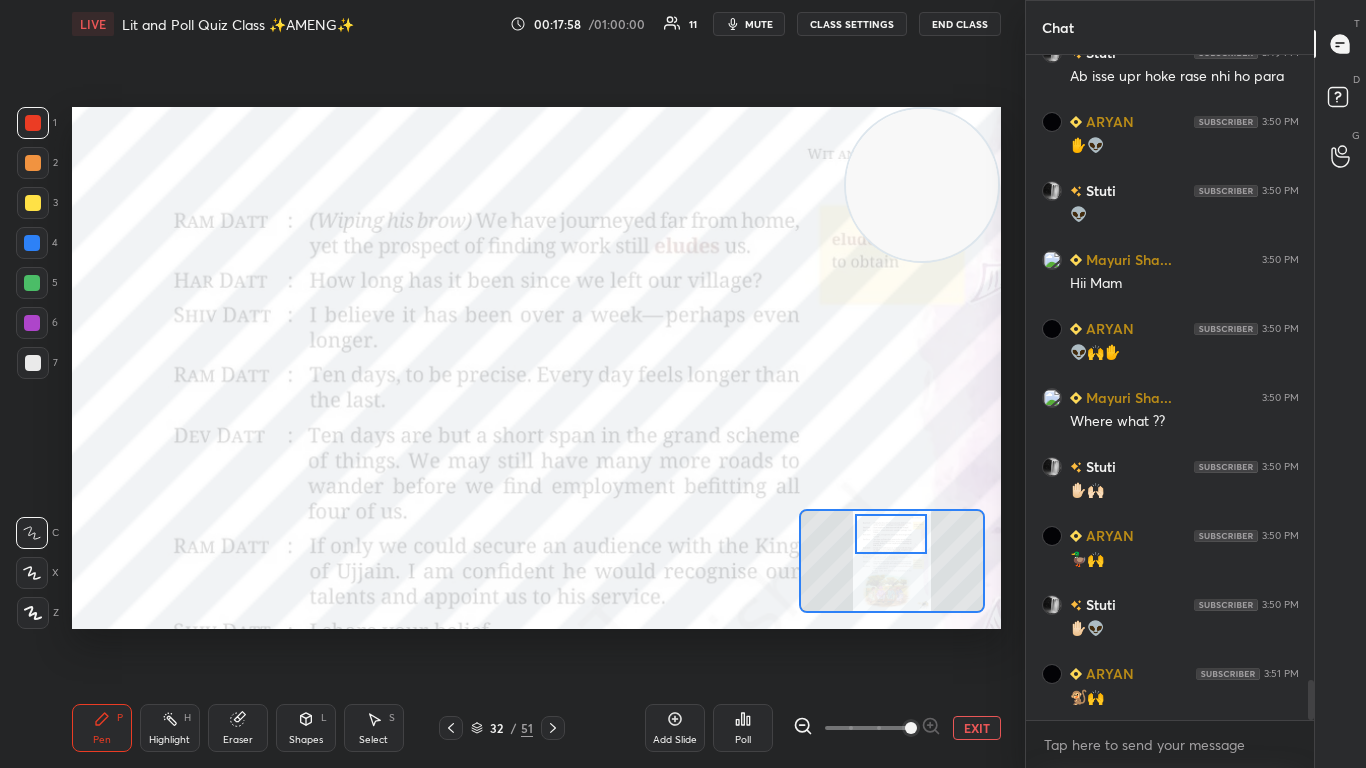 drag, startPoint x: 883, startPoint y: 573, endPoint x: 880, endPoint y: 516, distance: 57.07889 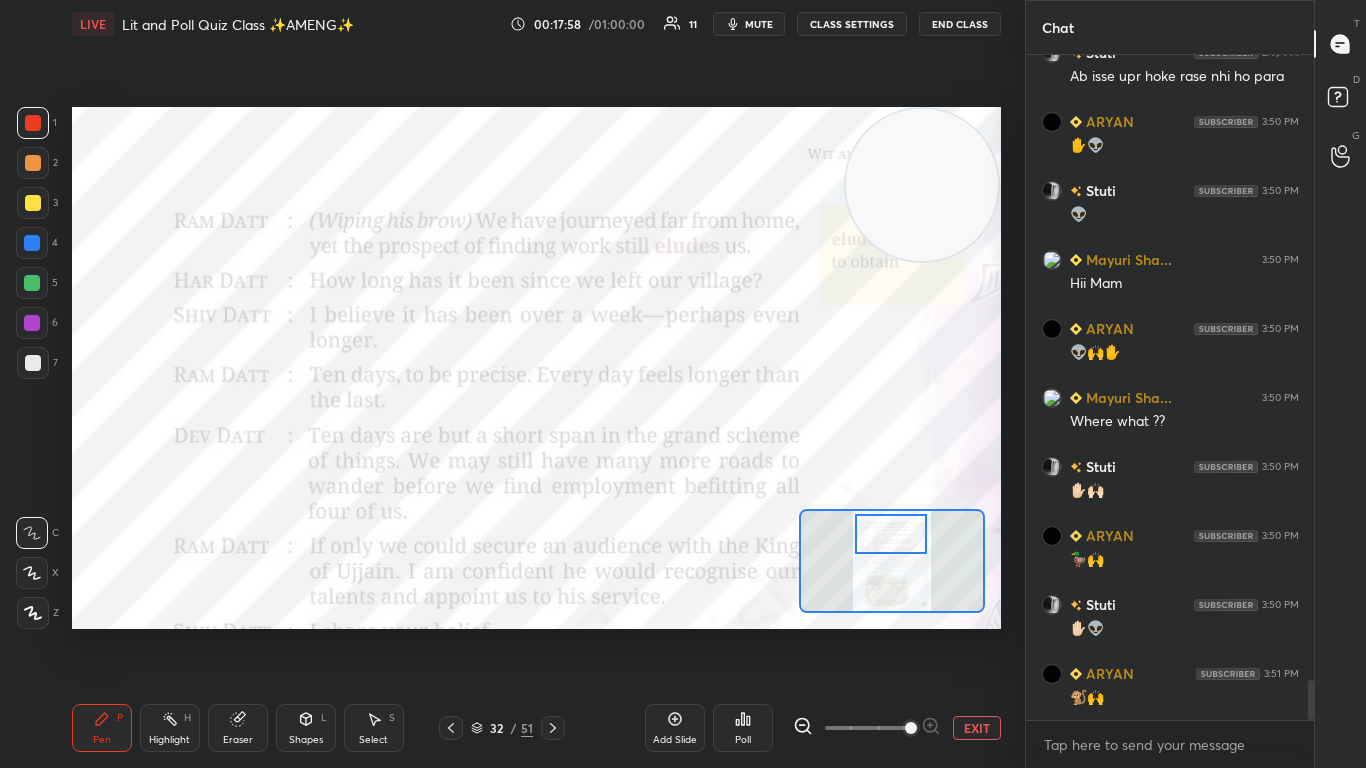 click at bounding box center [891, 534] 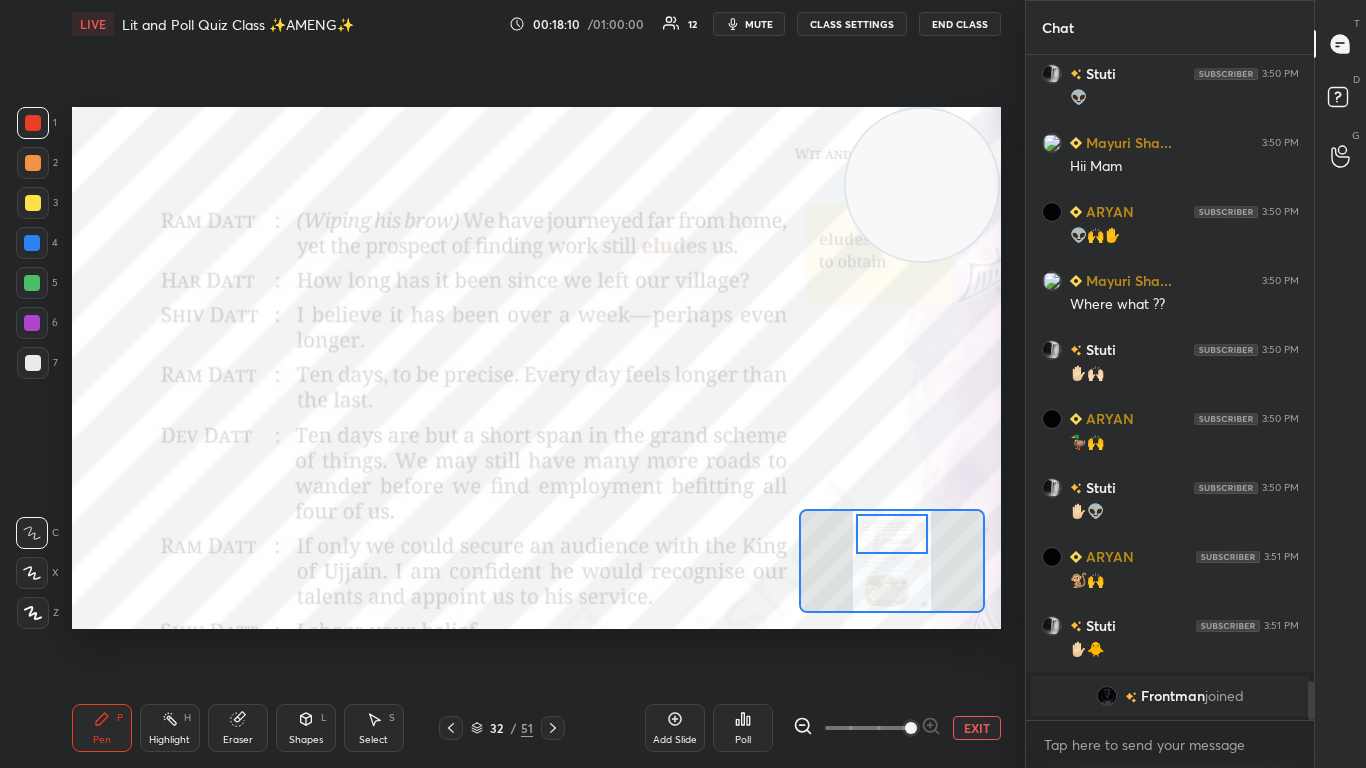 scroll, scrollTop: 10156, scrollLeft: 0, axis: vertical 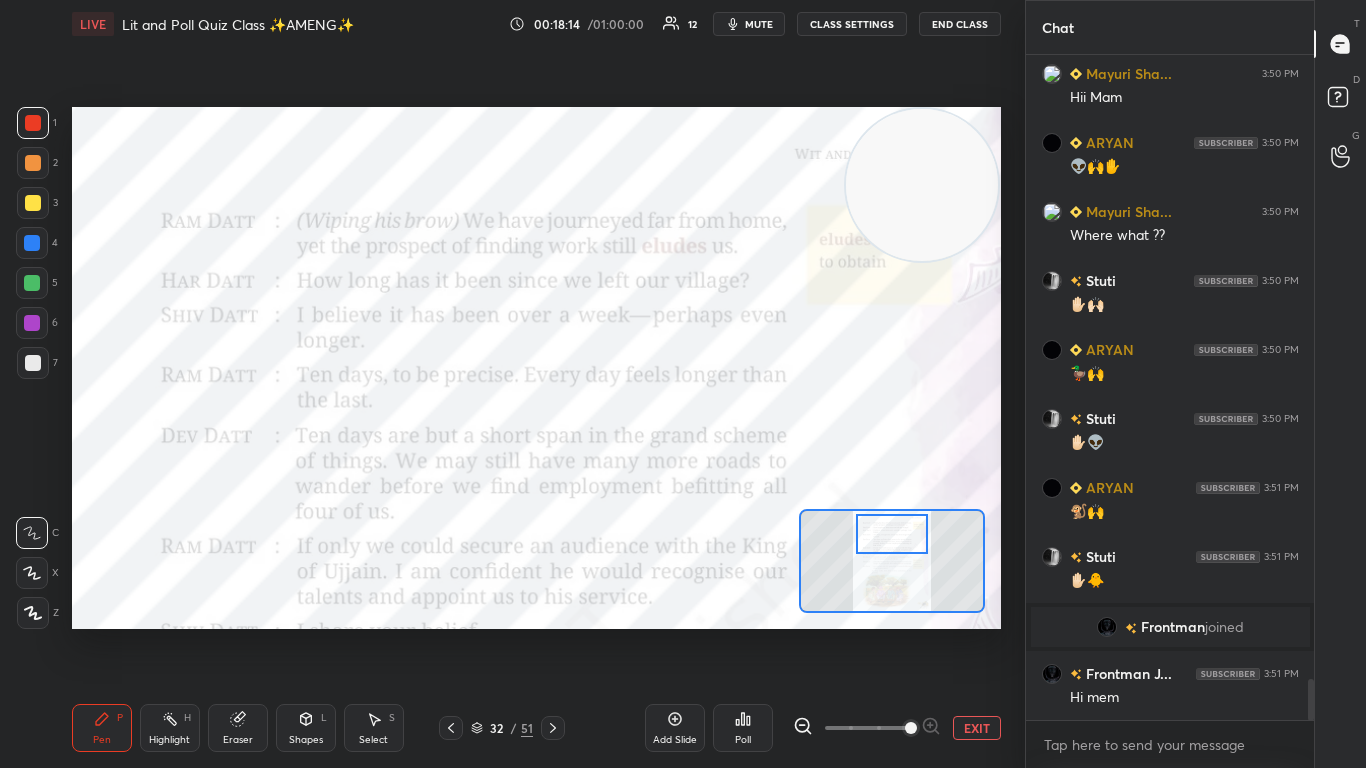 click at bounding box center (892, 534) 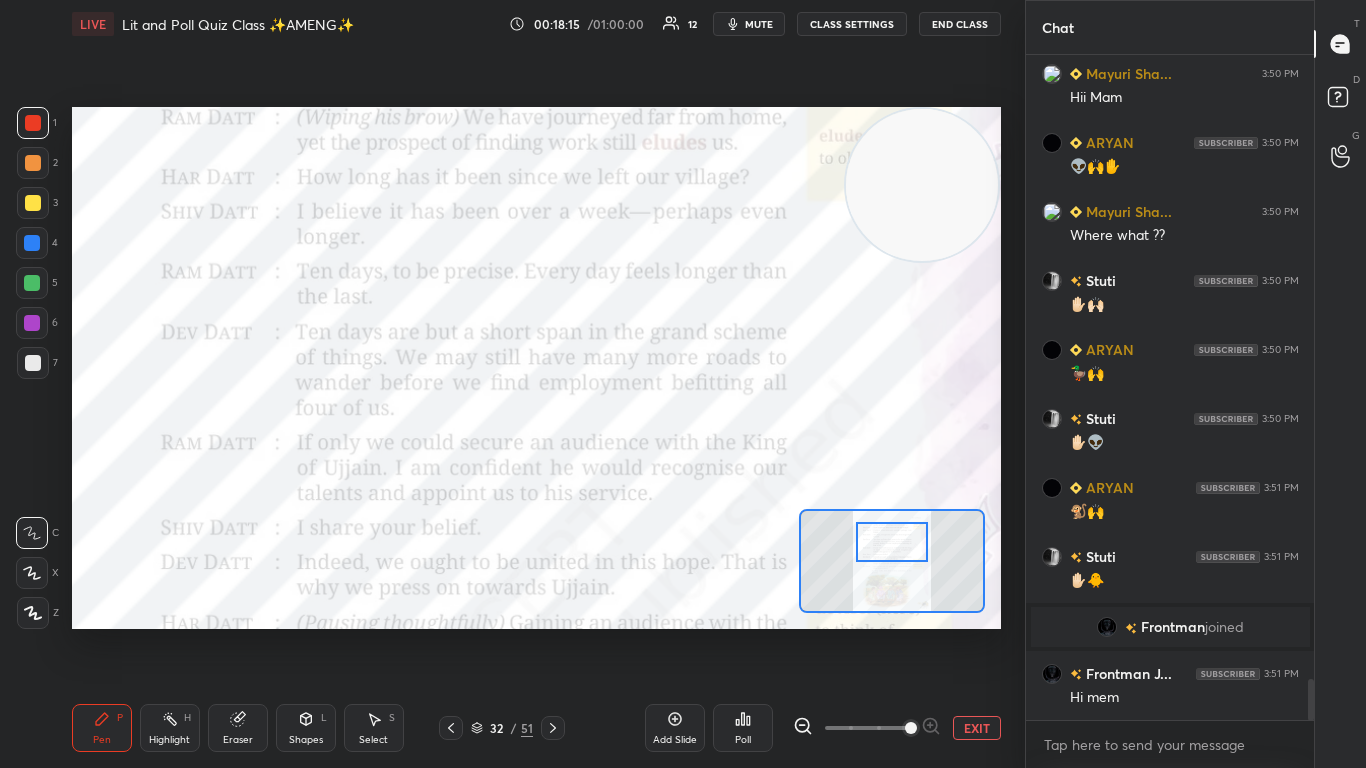 click at bounding box center [892, 542] 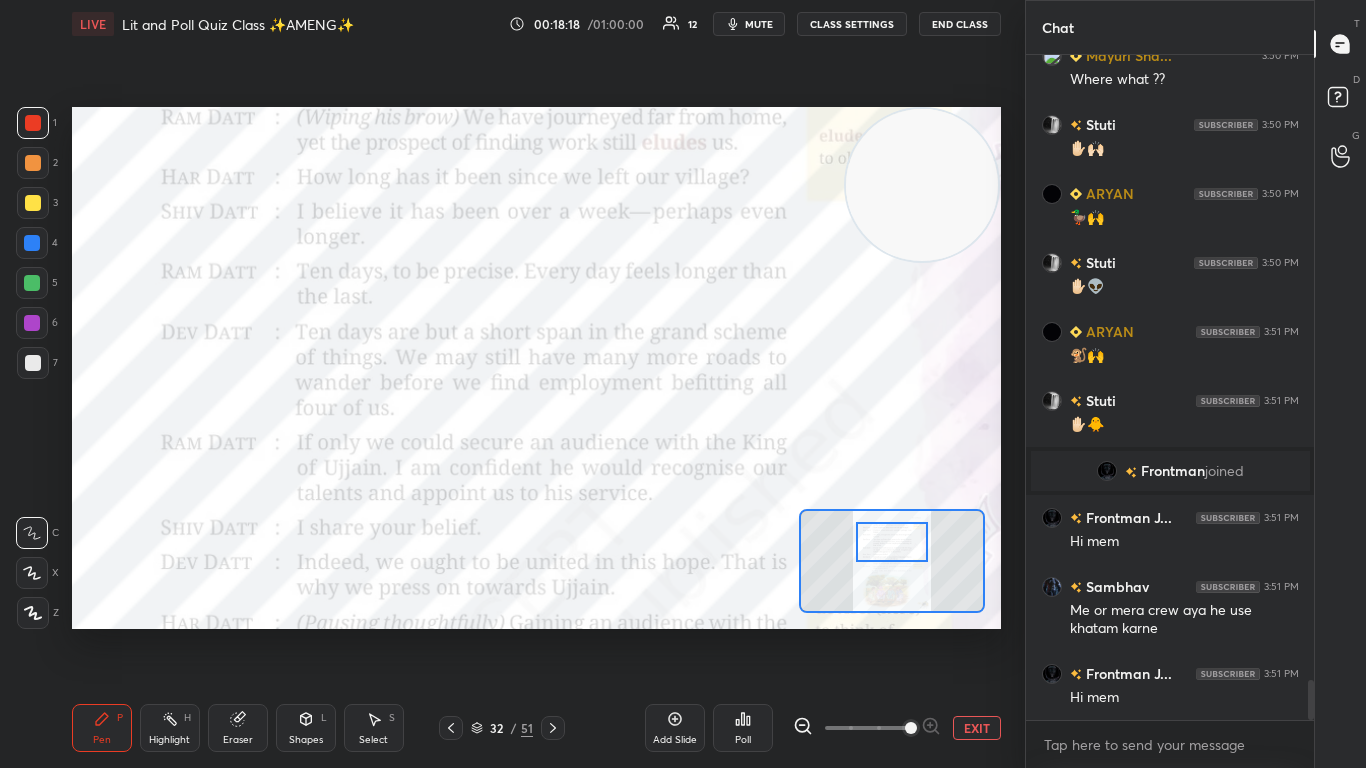 scroll, scrollTop: 10381, scrollLeft: 0, axis: vertical 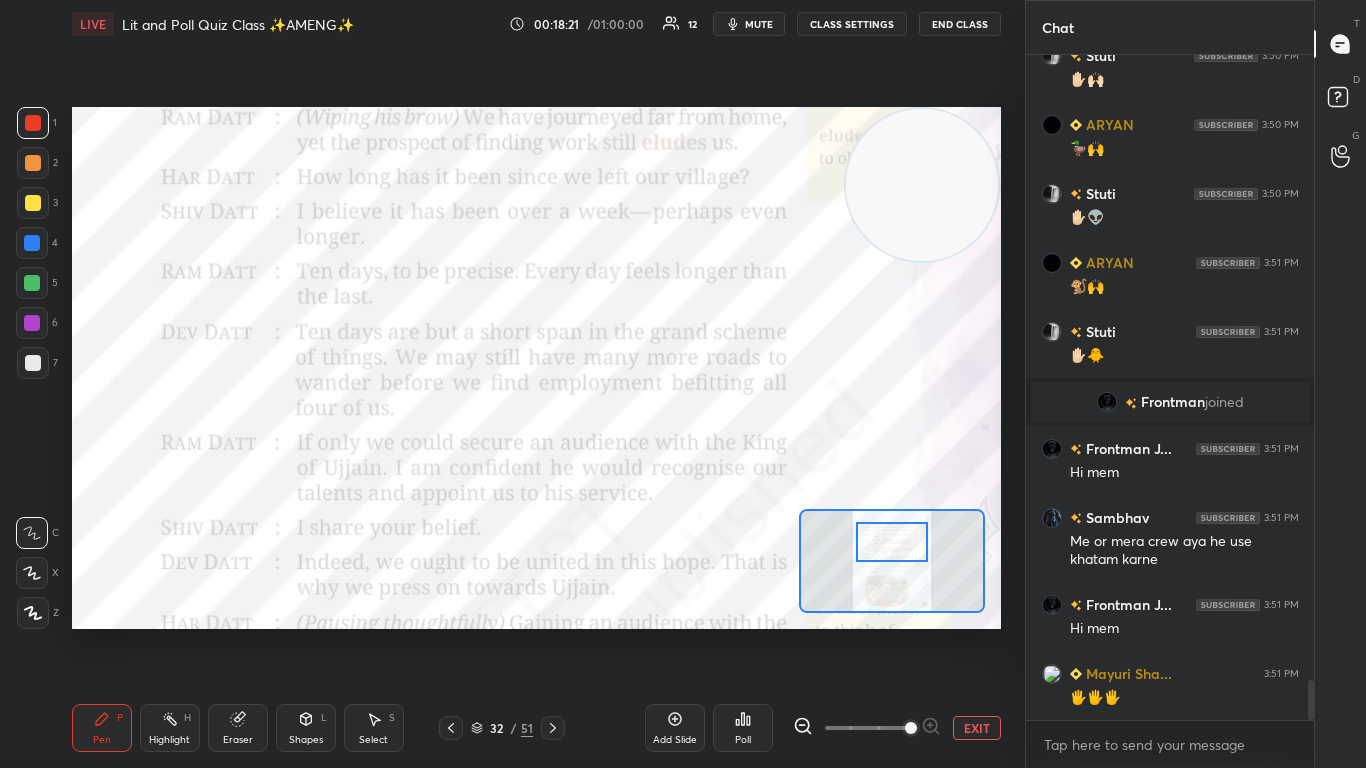 click at bounding box center (892, 542) 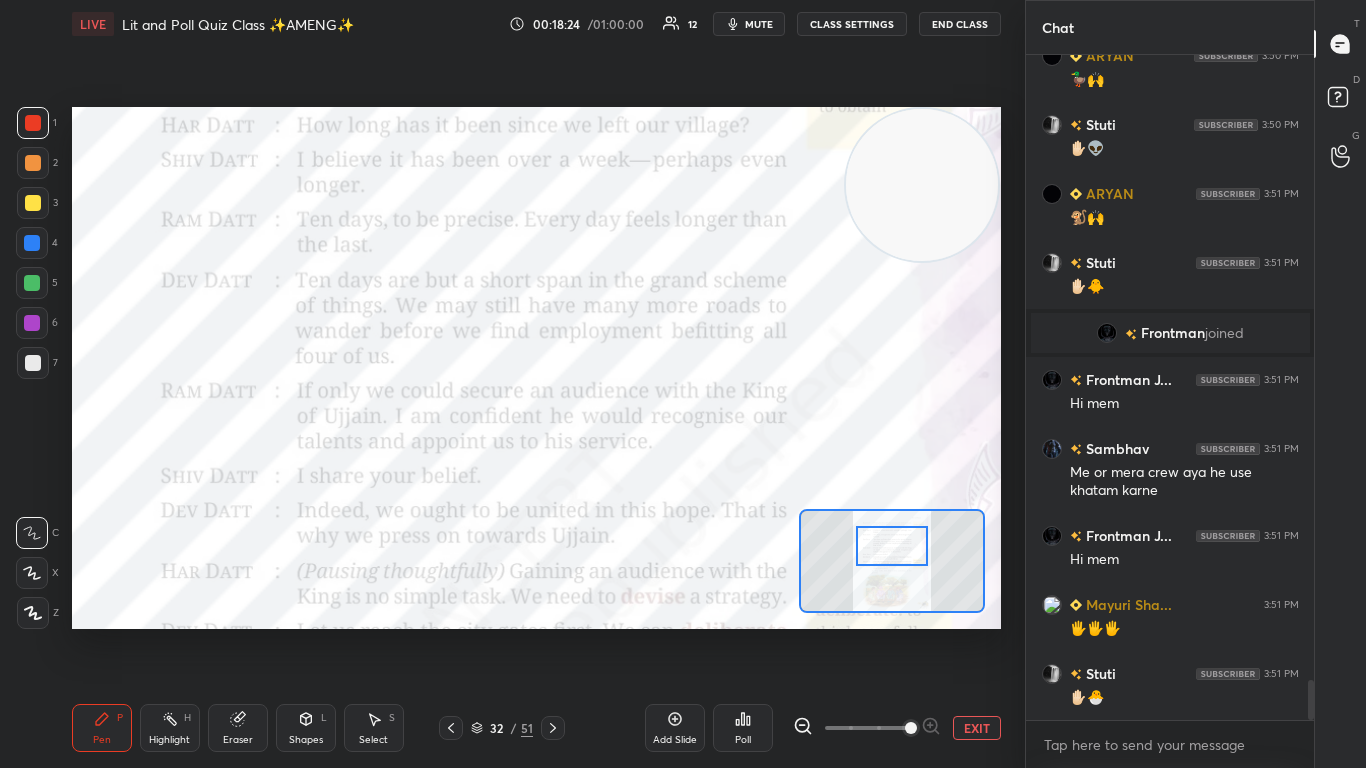 scroll, scrollTop: 618, scrollLeft: 282, axis: both 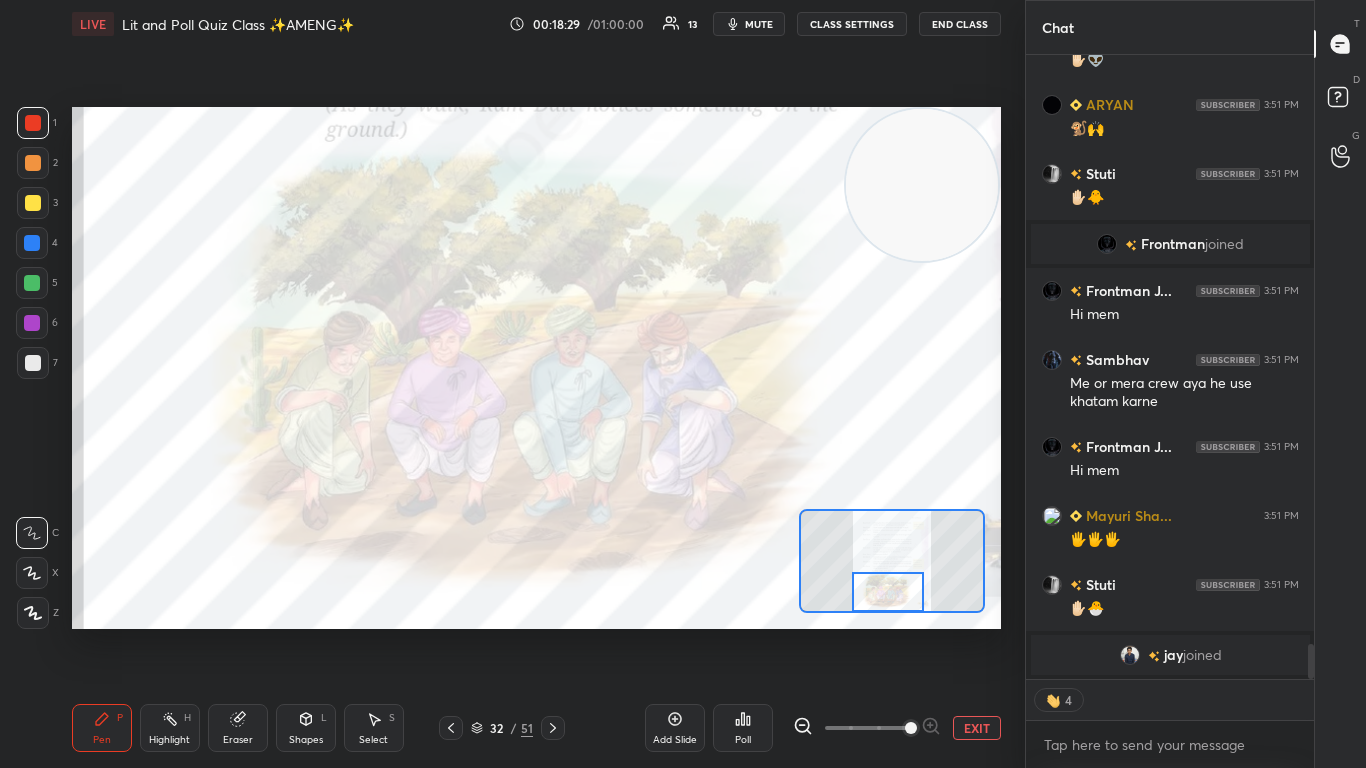 drag, startPoint x: 893, startPoint y: 541, endPoint x: 889, endPoint y: 599, distance: 58.137768 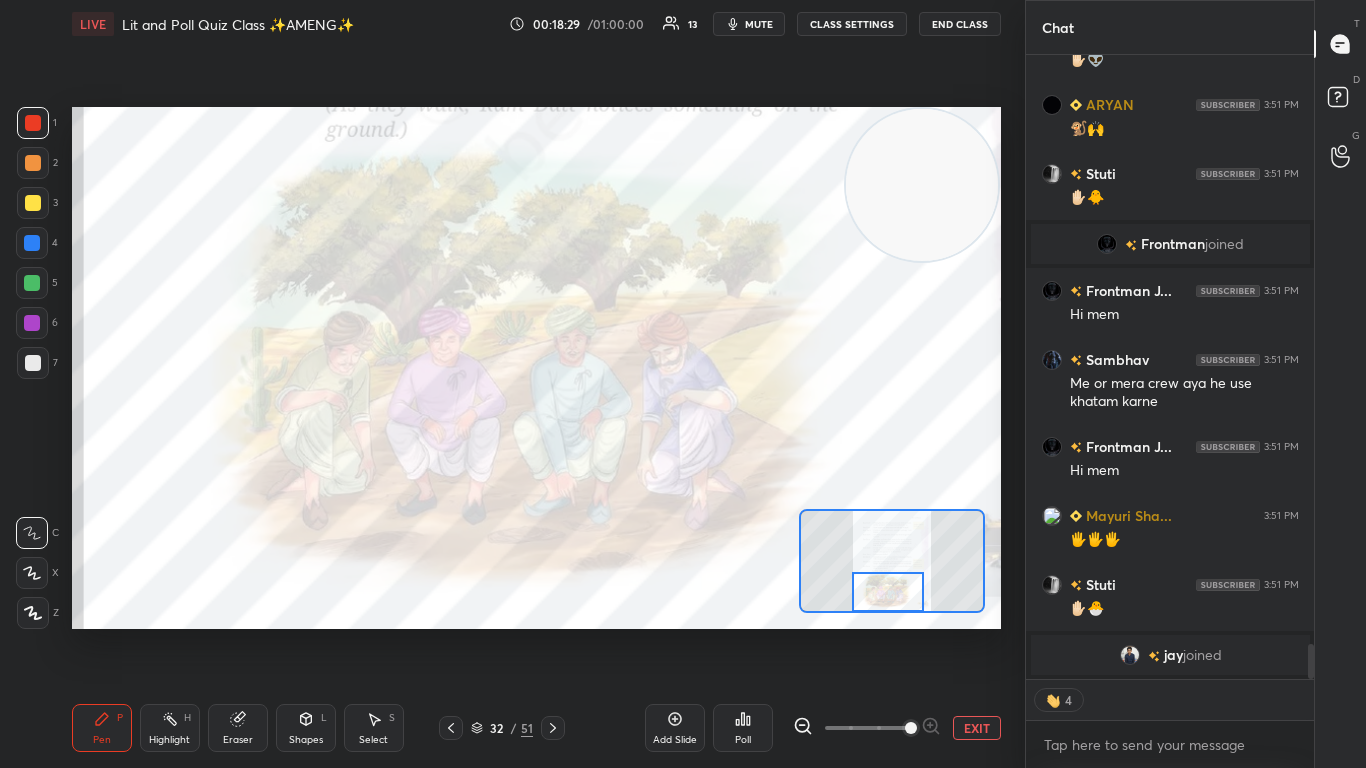click at bounding box center [888, 592] 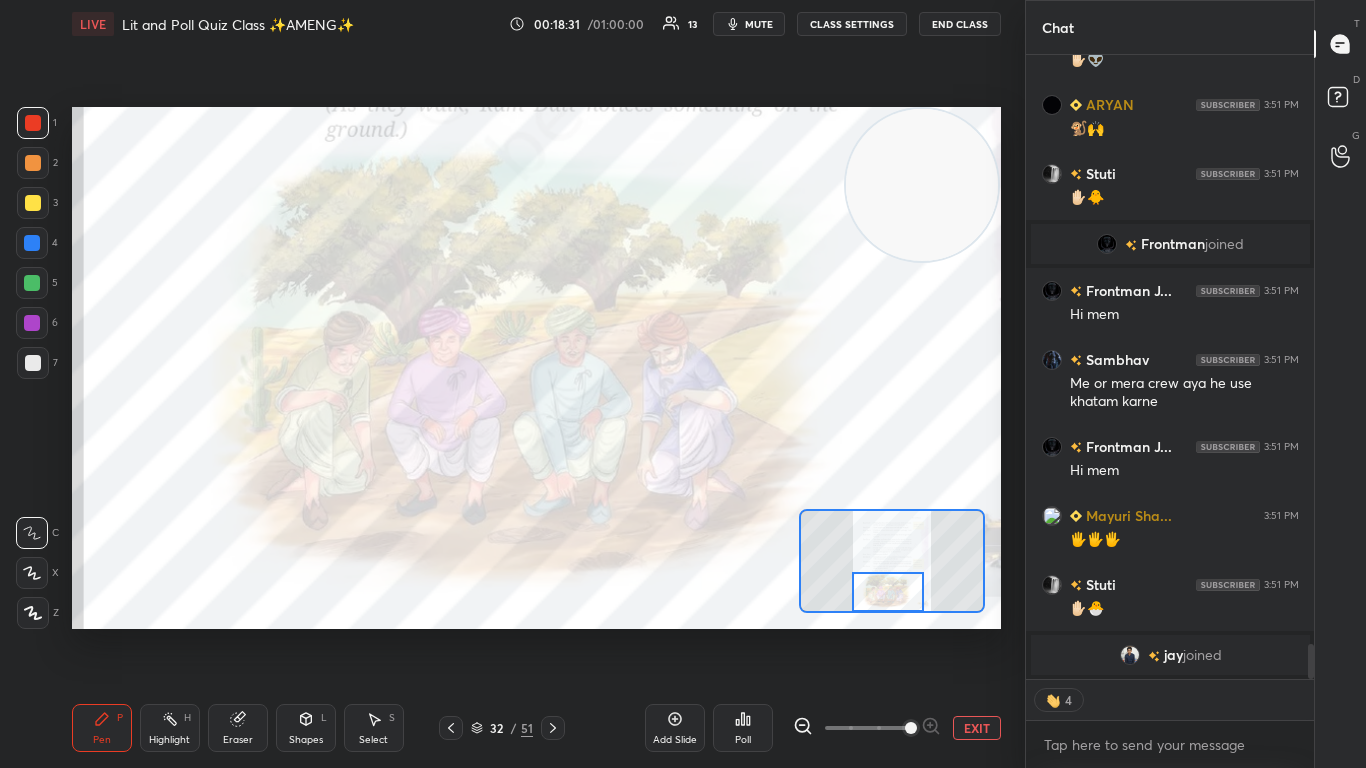 click 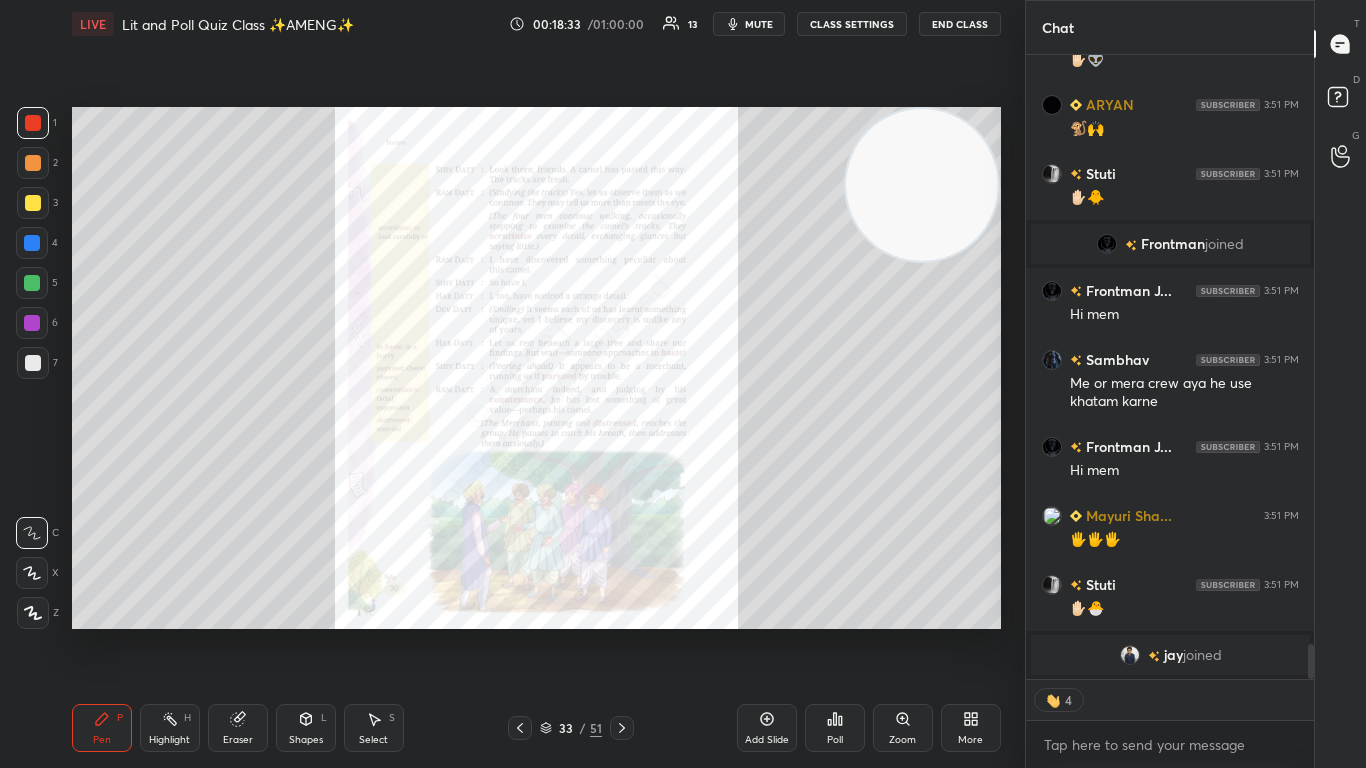 click 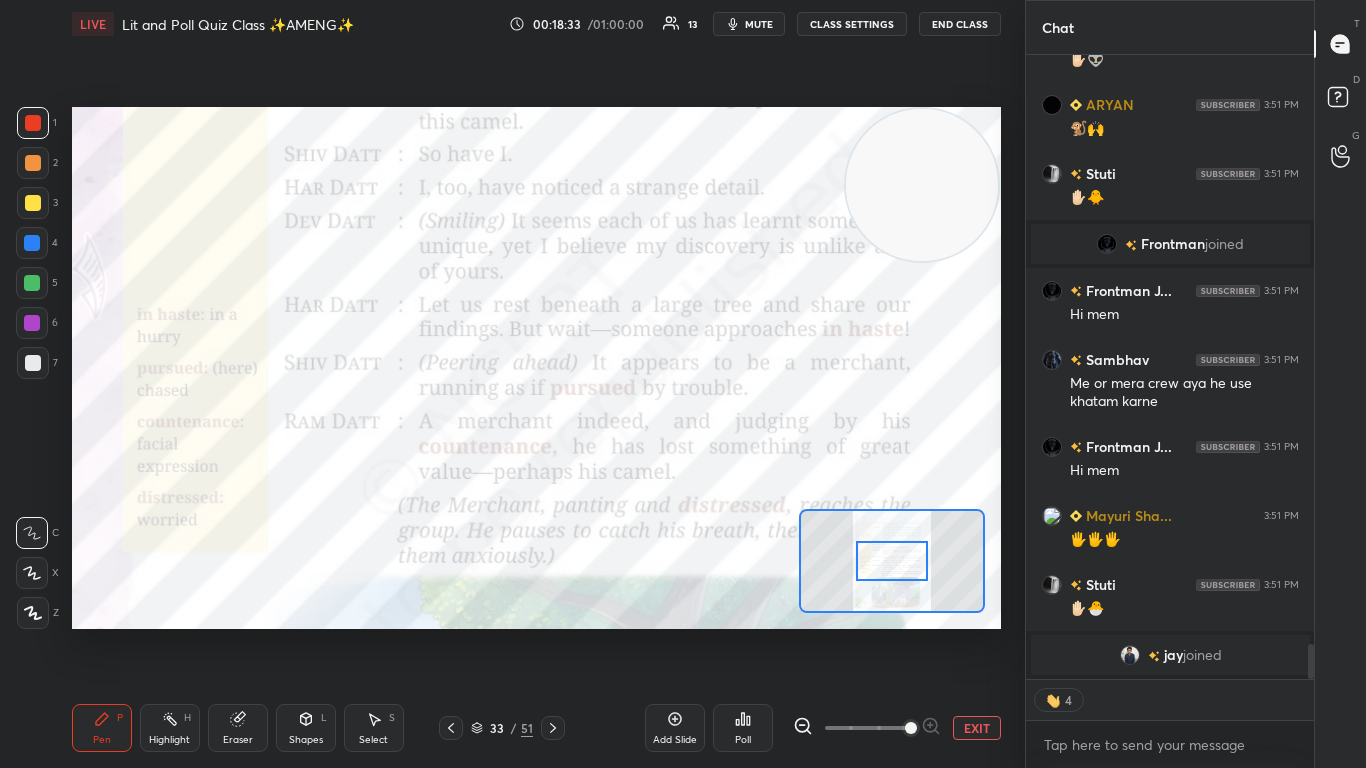 click at bounding box center (911, 728) 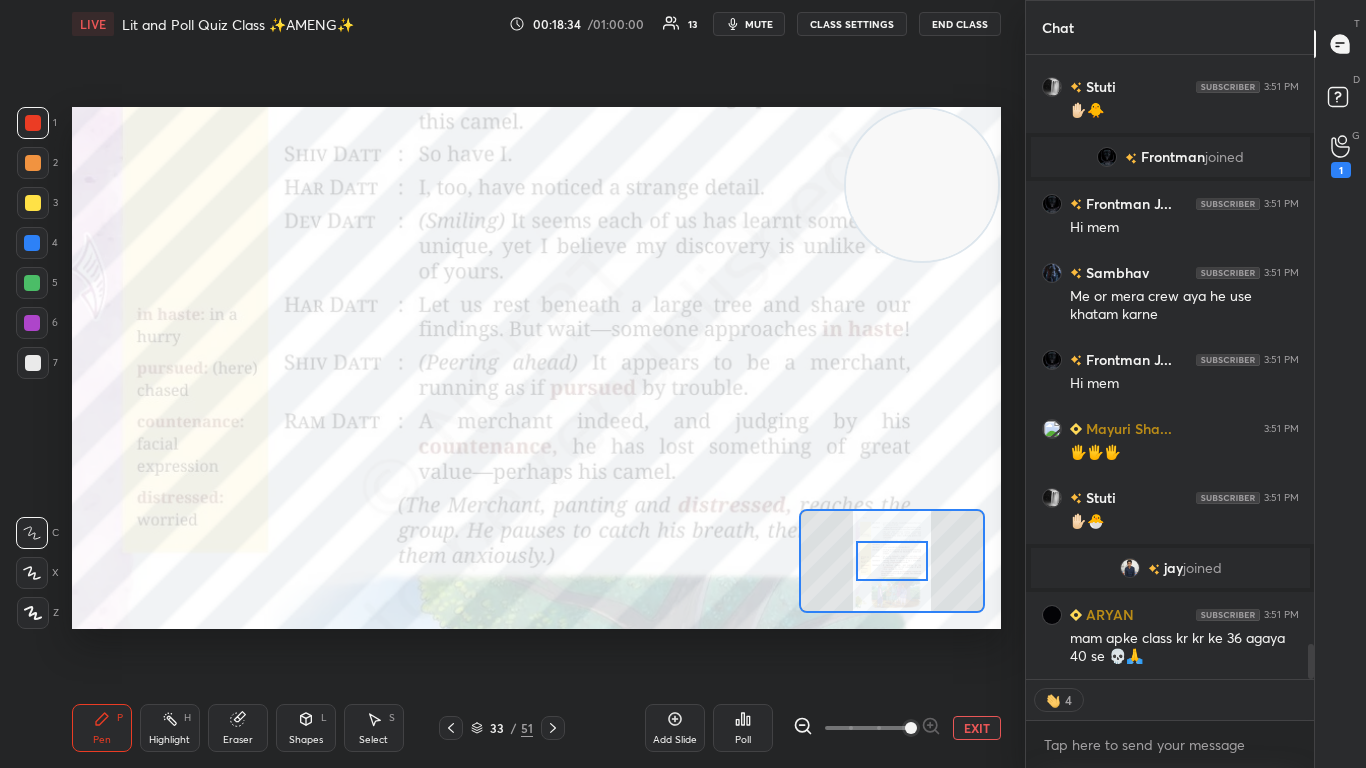 scroll, scrollTop: 10400, scrollLeft: 0, axis: vertical 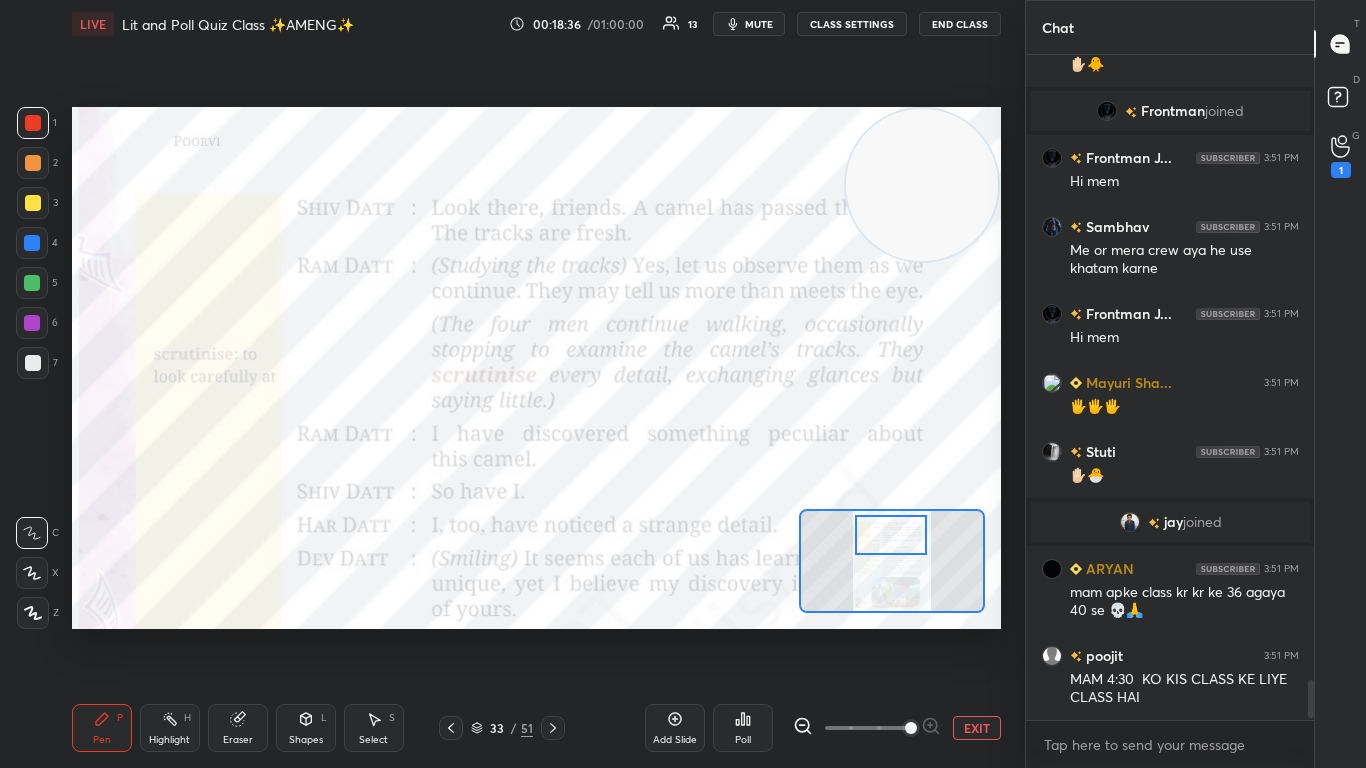 drag, startPoint x: 898, startPoint y: 560, endPoint x: 897, endPoint y: 532, distance: 28.01785 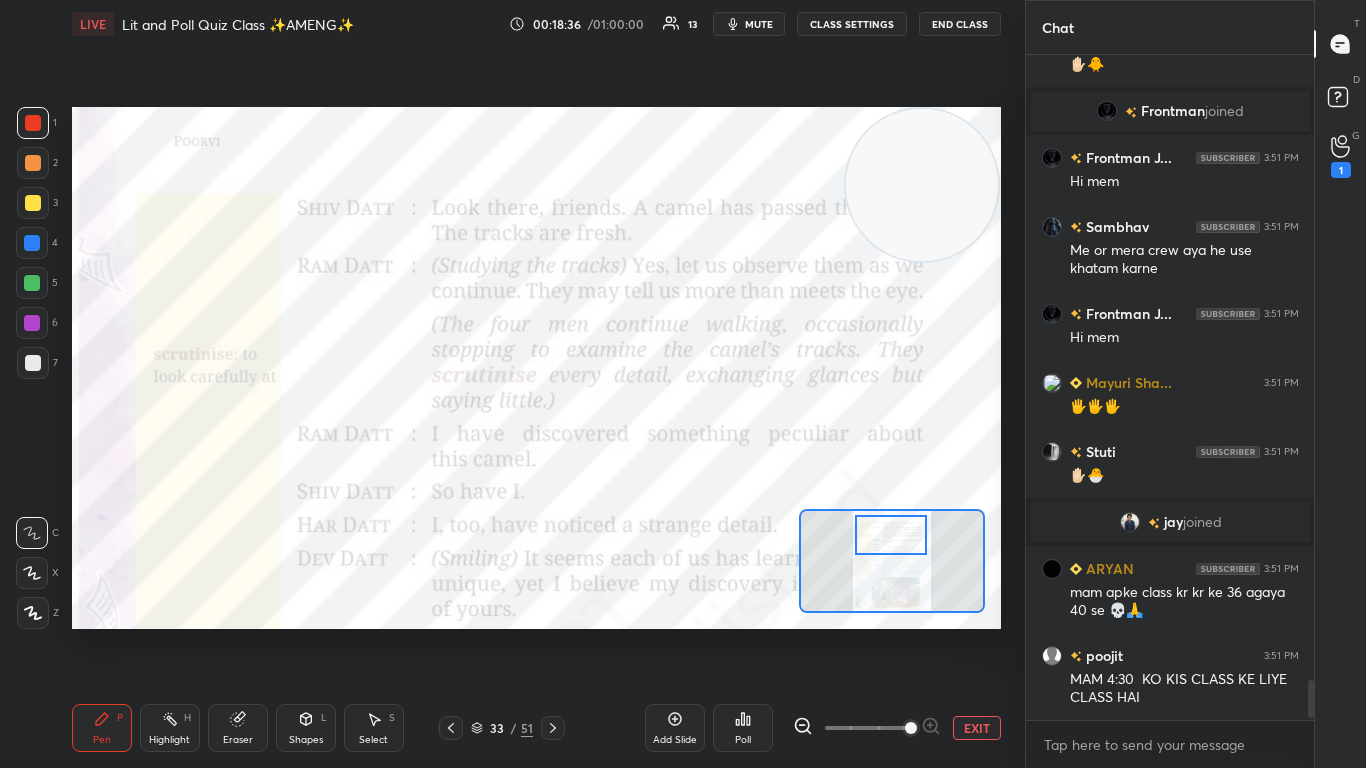 click at bounding box center [891, 535] 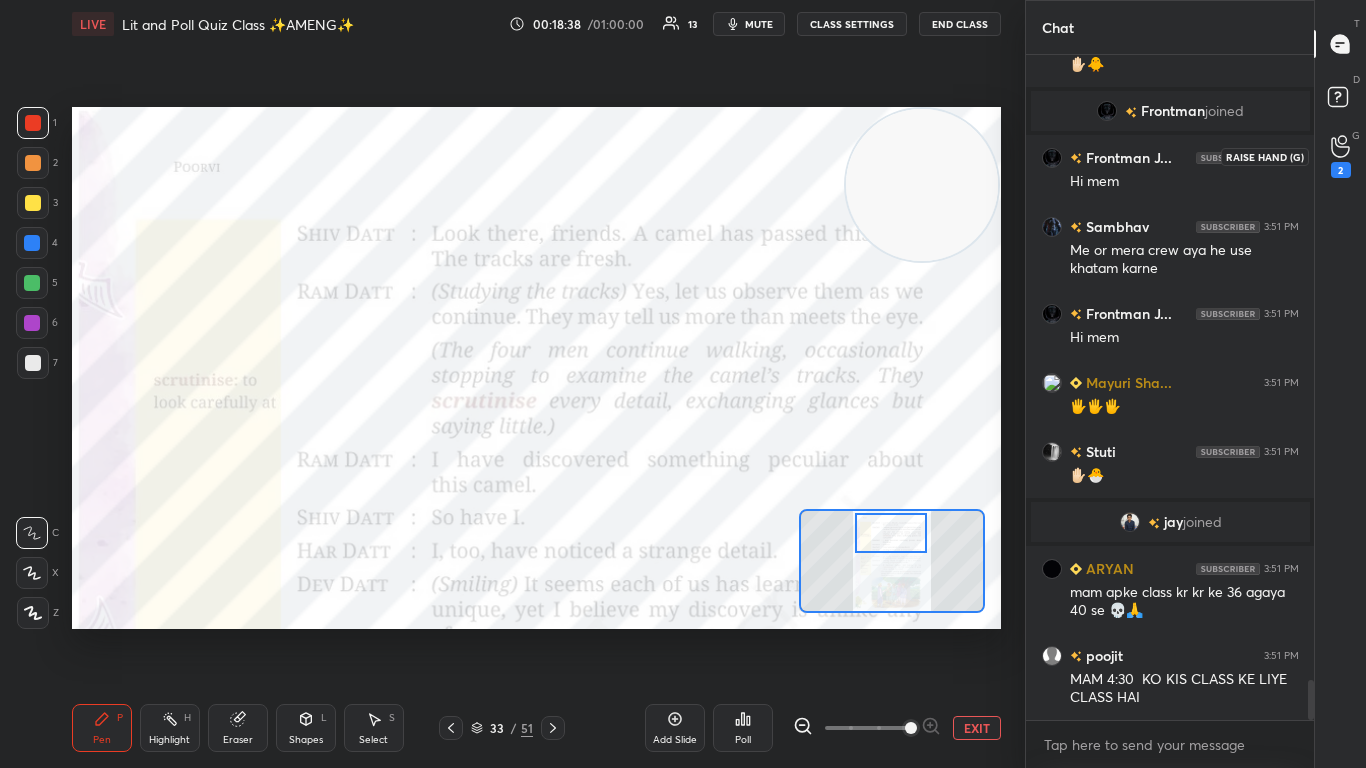 click on "2" at bounding box center [1341, 156] 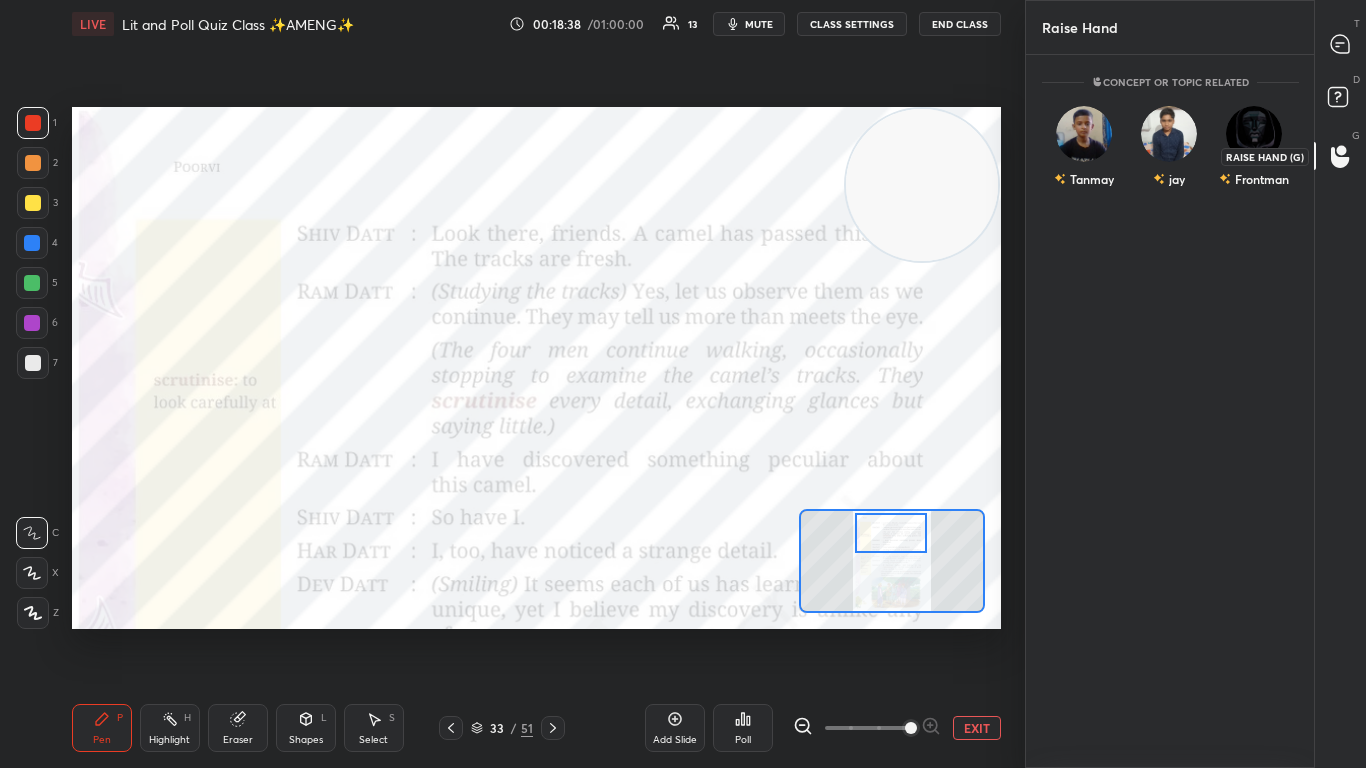 scroll, scrollTop: 7, scrollLeft: 7, axis: both 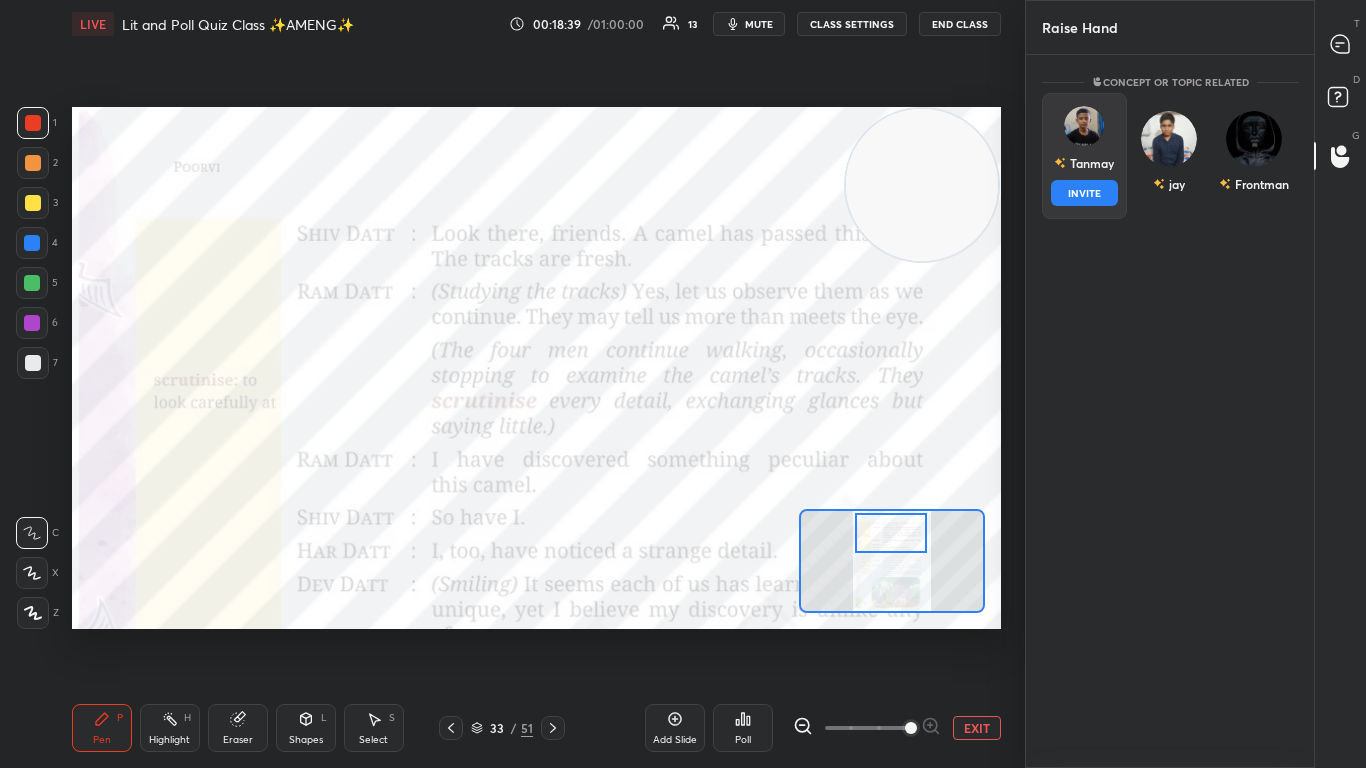 click on "Tanmay" at bounding box center [1084, 163] 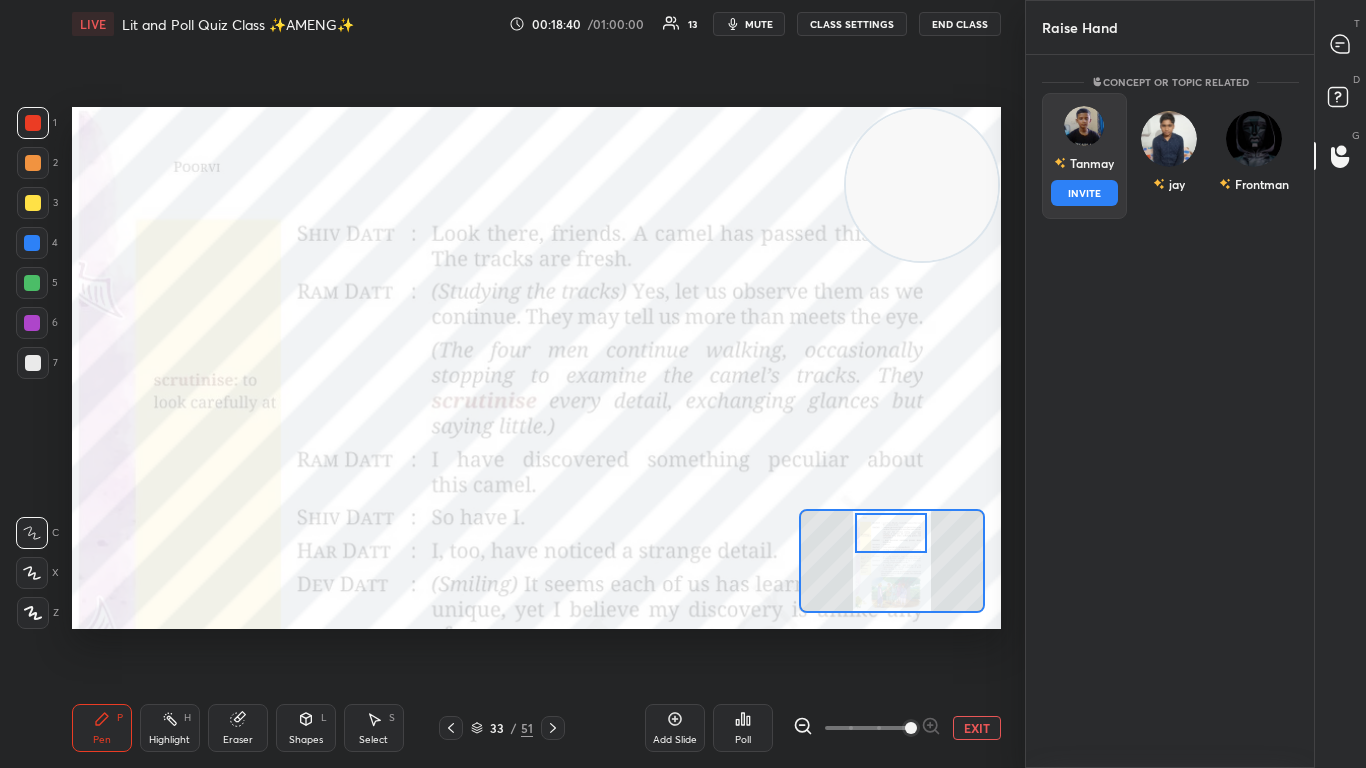 click on "INVITE" at bounding box center (1084, 193) 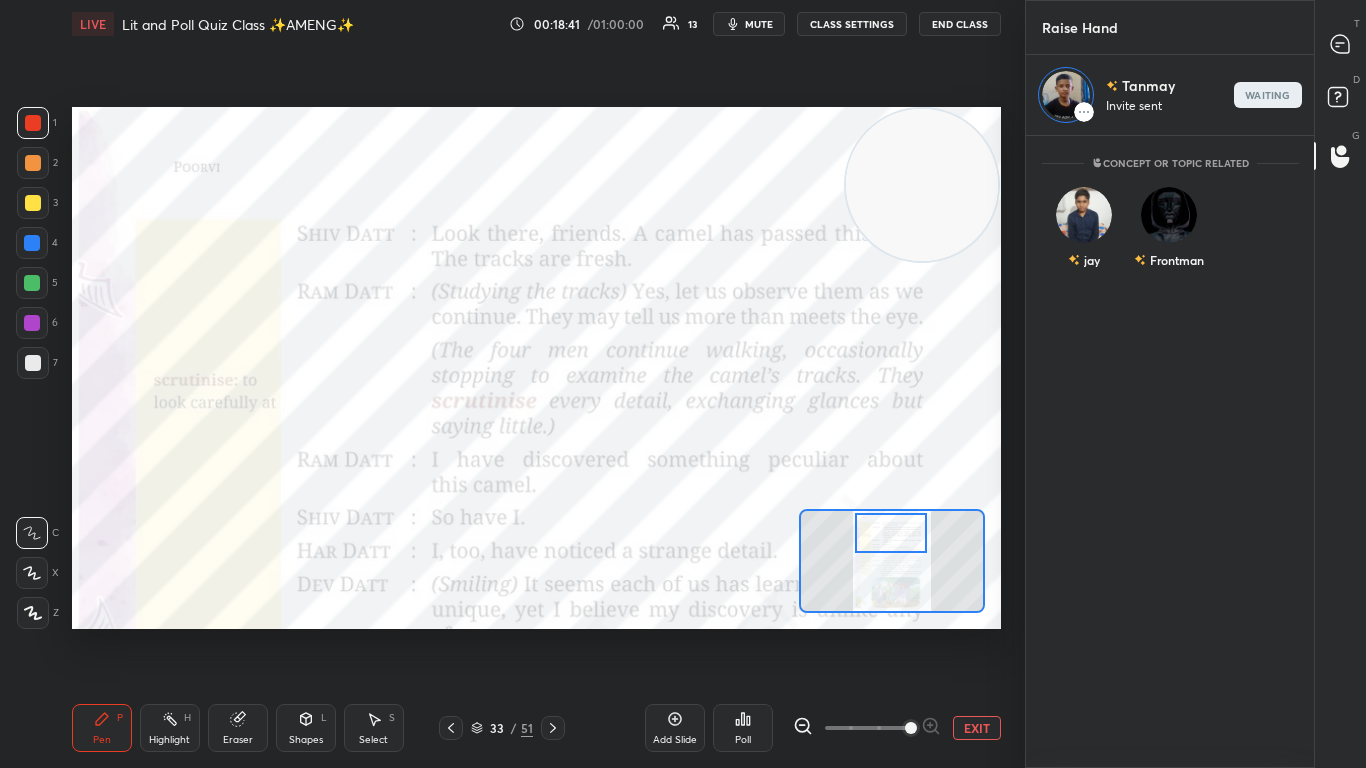 scroll, scrollTop: 626, scrollLeft: 282, axis: both 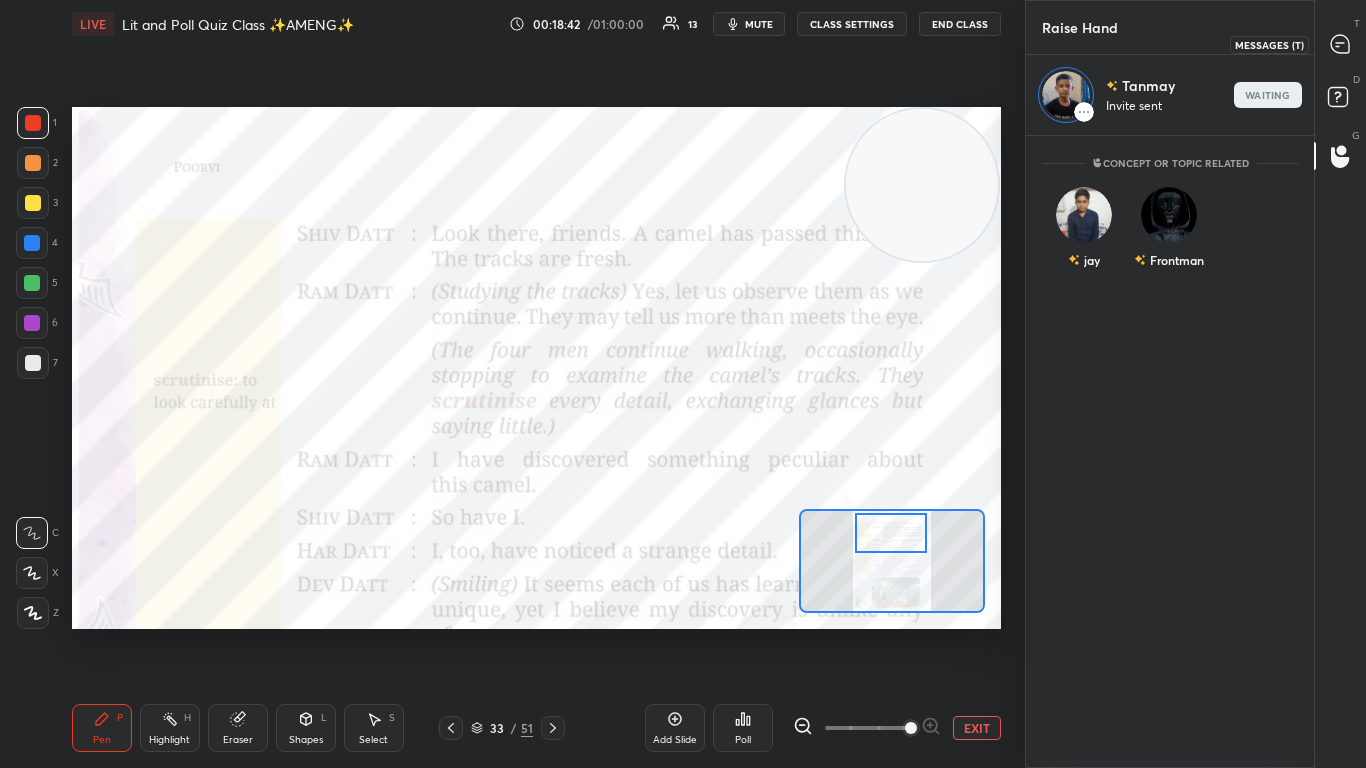 click at bounding box center [1341, 44] 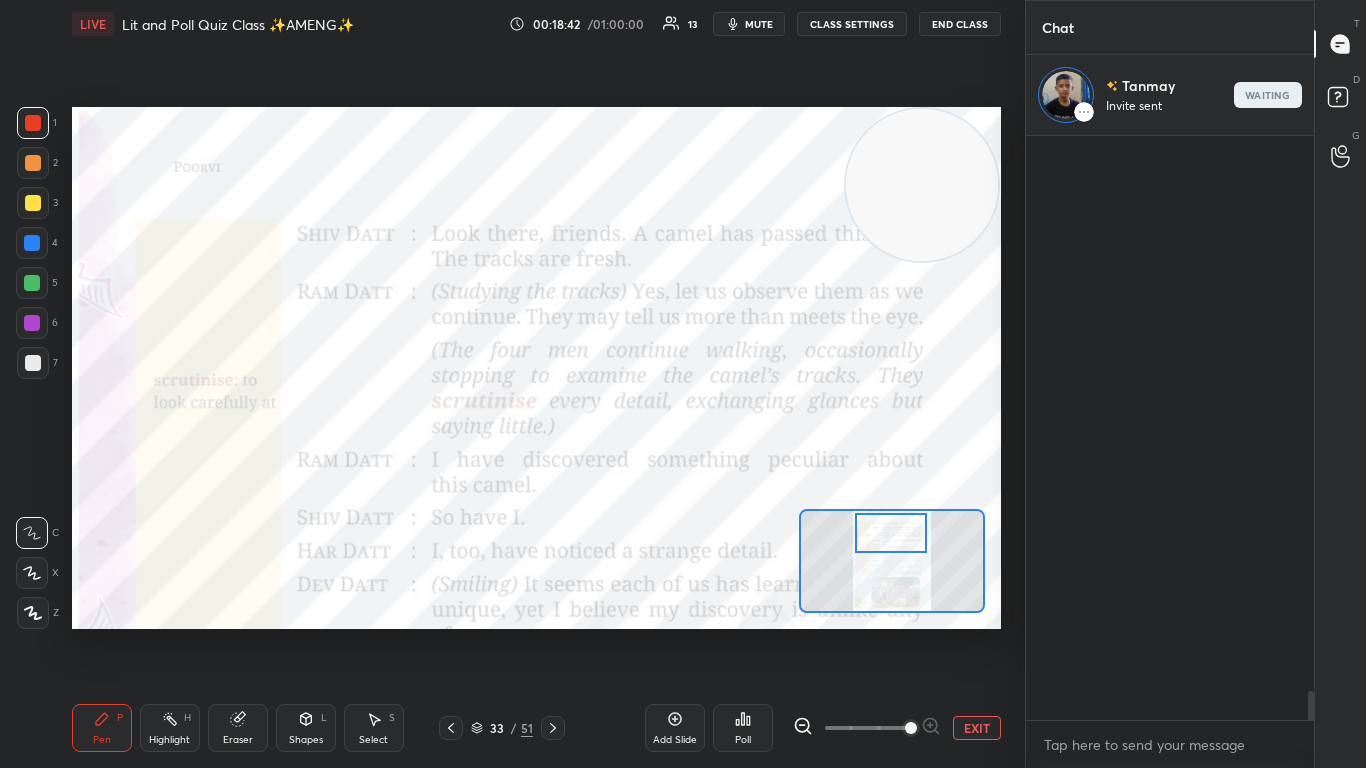 scroll, scrollTop: 626, scrollLeft: 282, axis: both 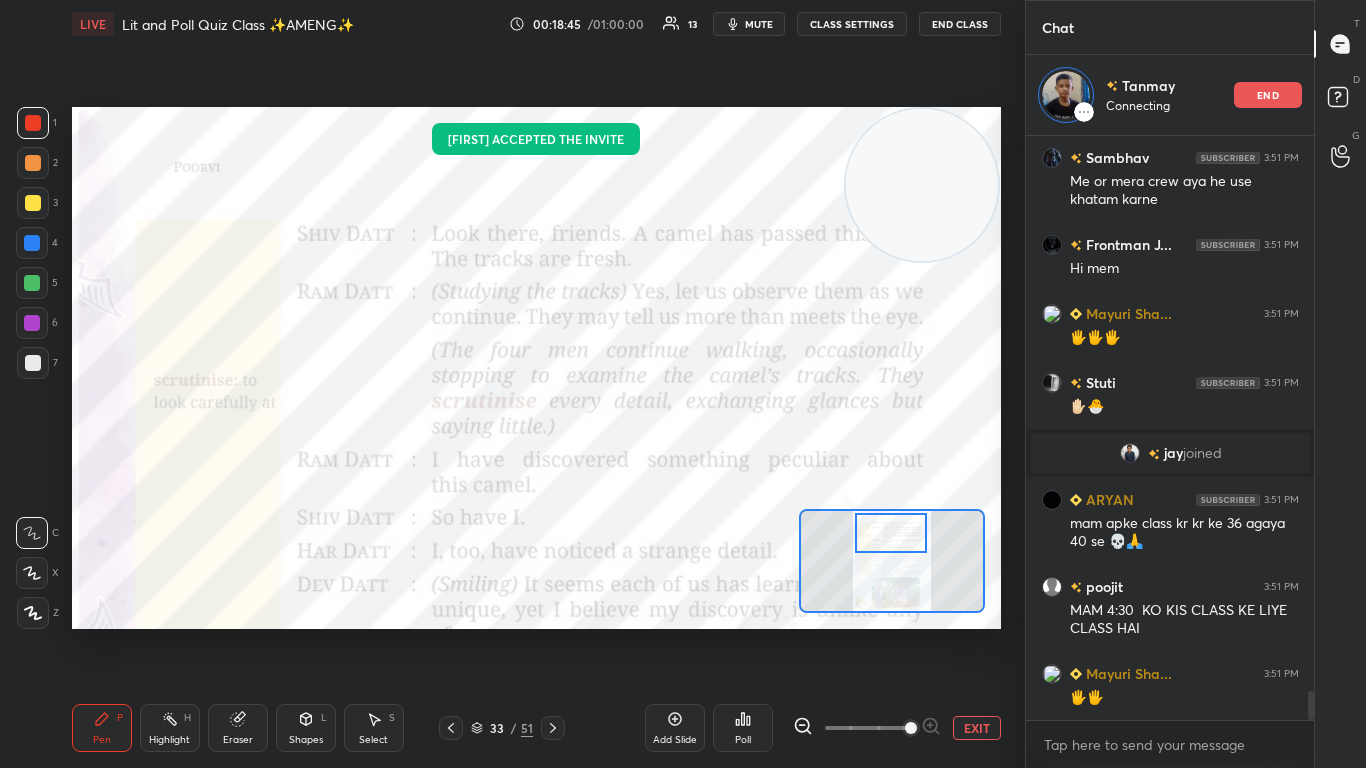 click at bounding box center [891, 533] 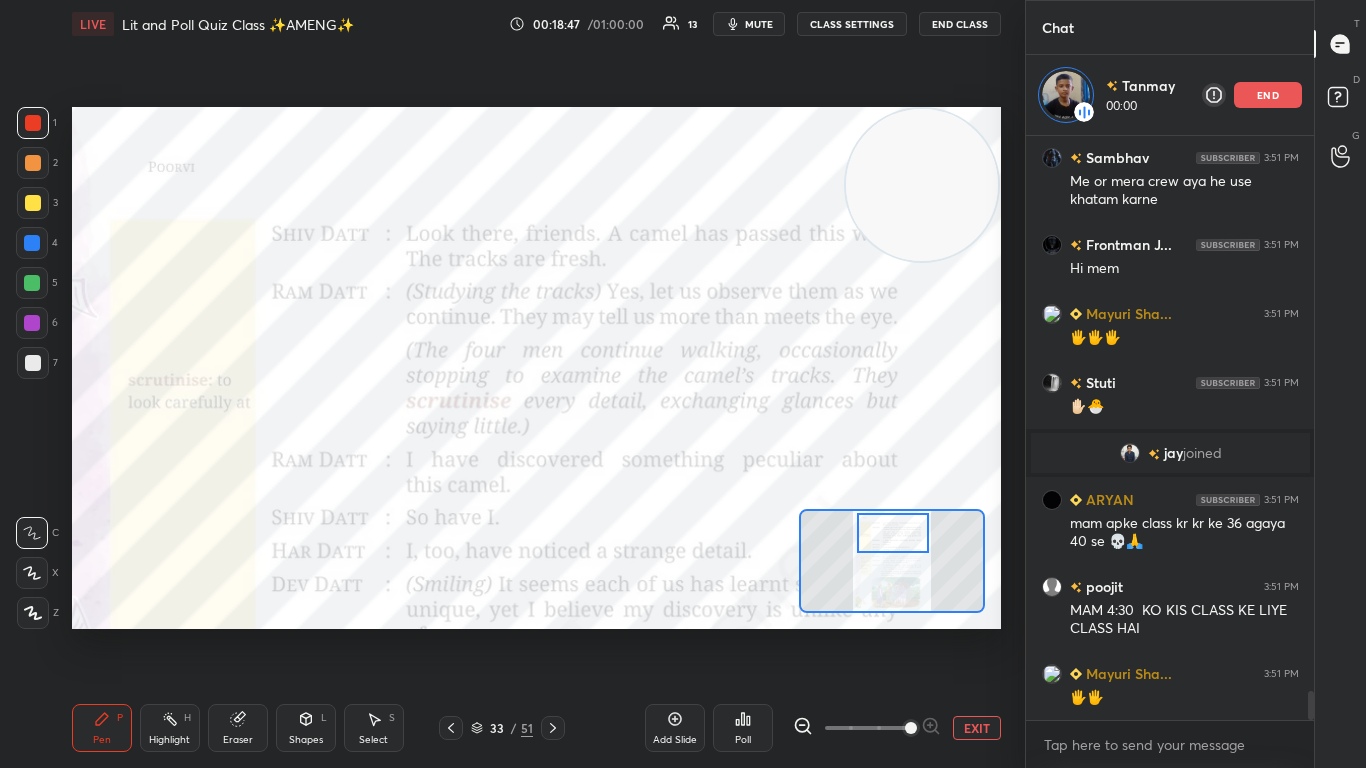 click at bounding box center [893, 533] 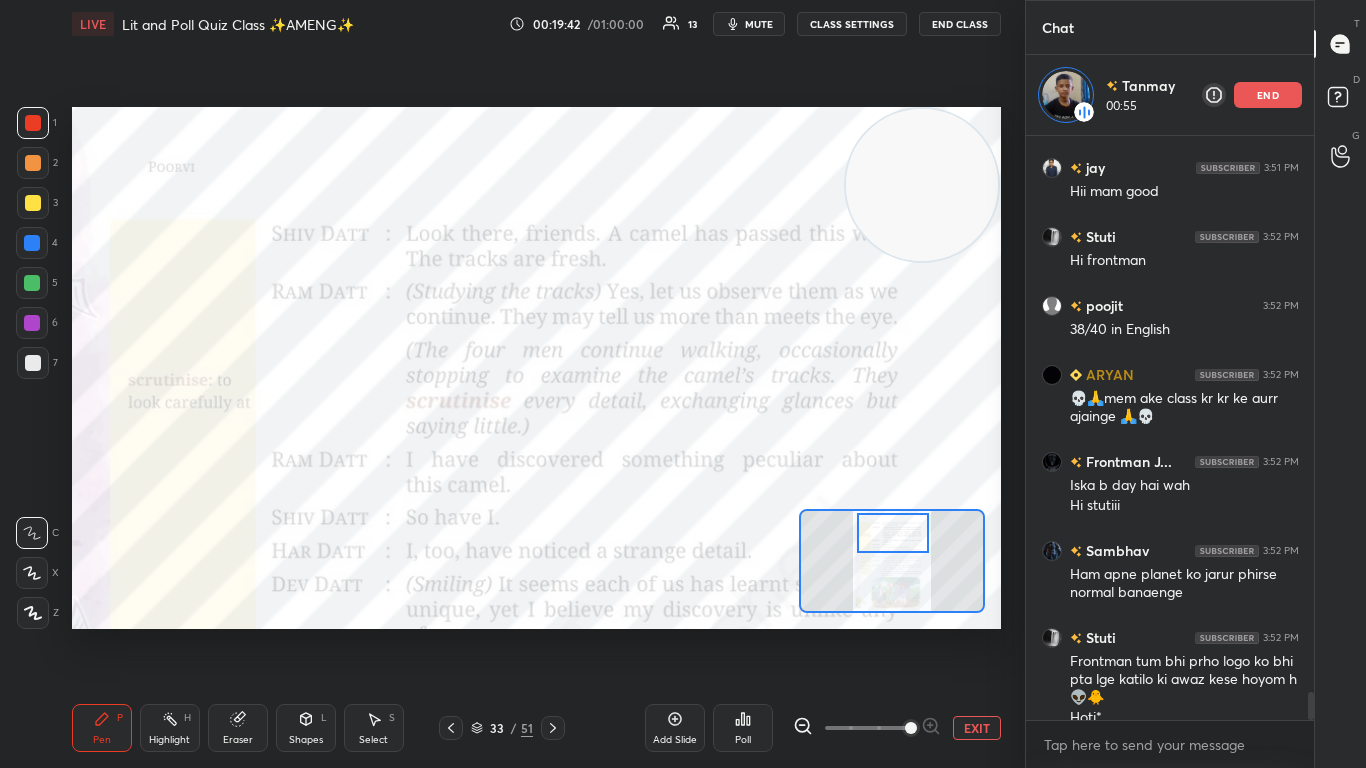 scroll, scrollTop: 11765, scrollLeft: 0, axis: vertical 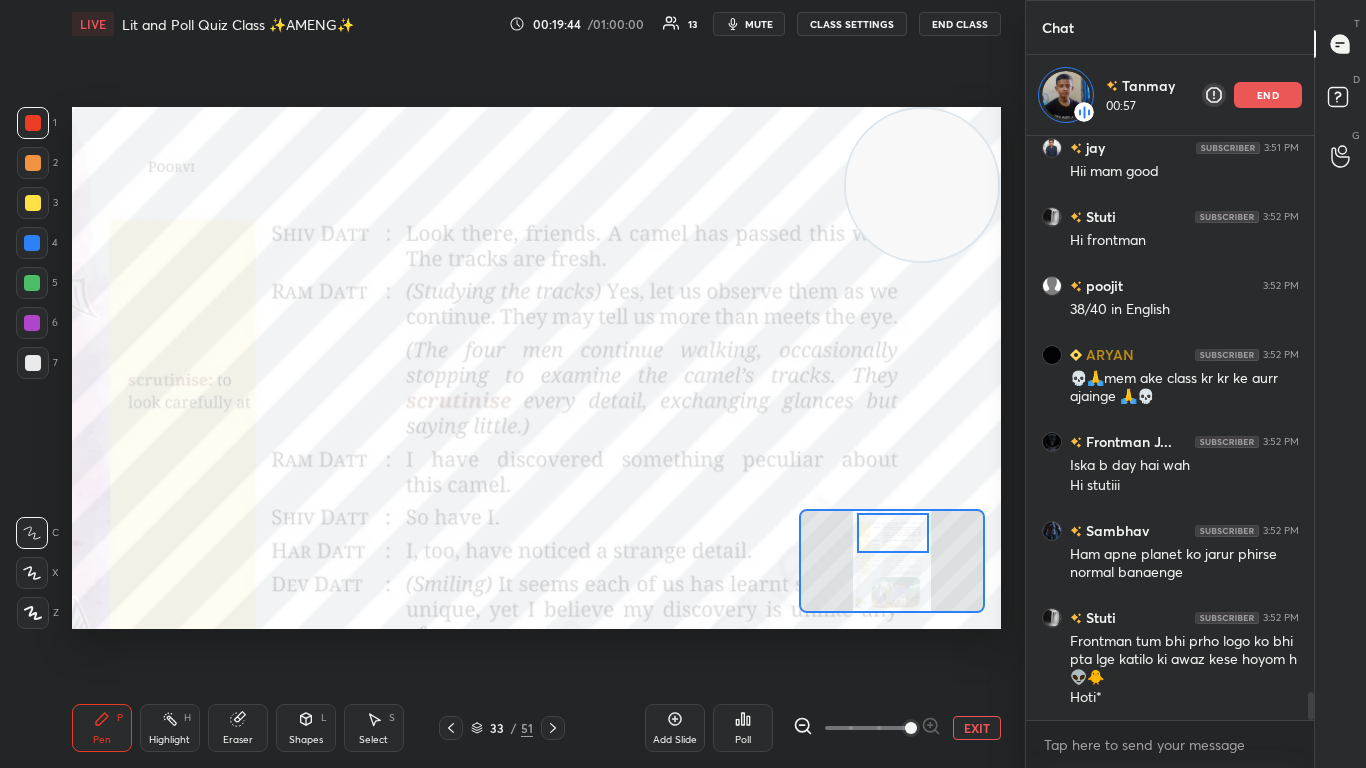 click at bounding box center (893, 533) 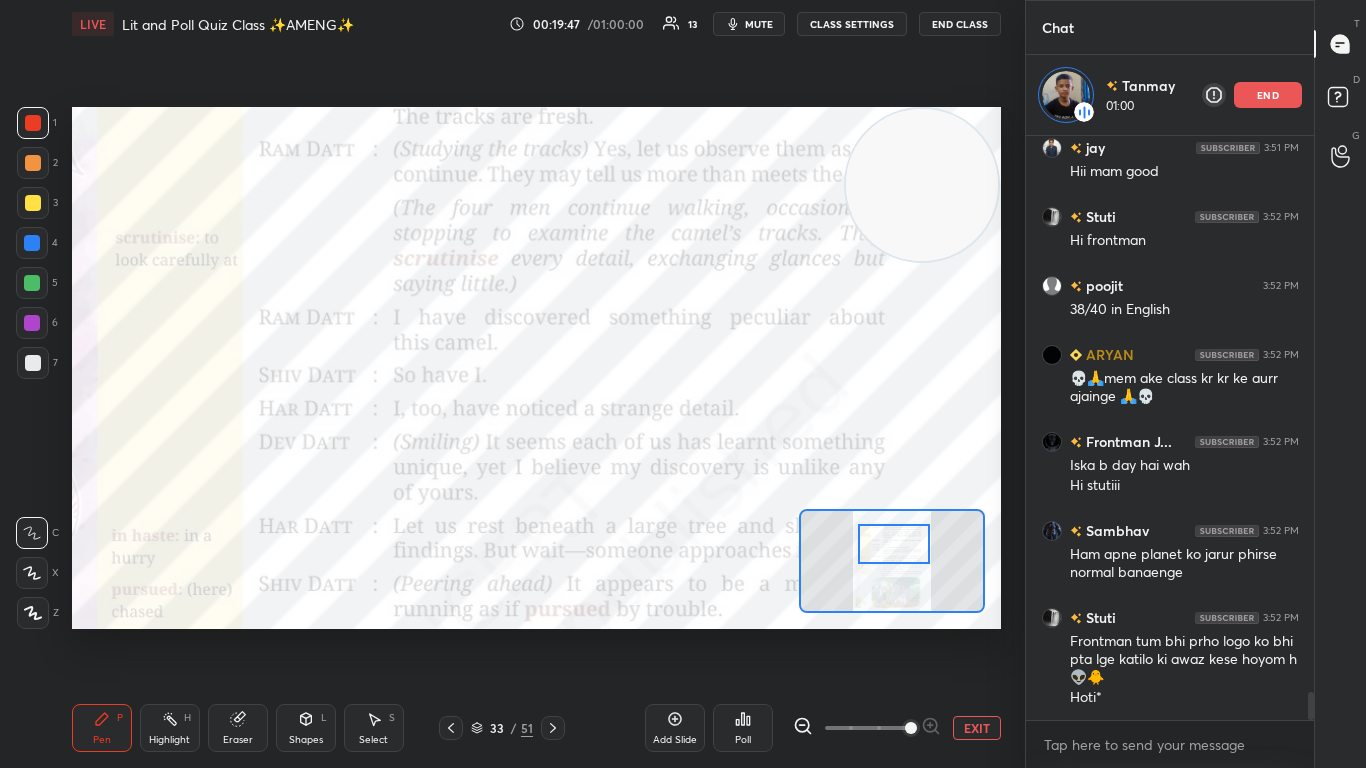 drag, startPoint x: 882, startPoint y: 530, endPoint x: 883, endPoint y: 541, distance: 11.045361 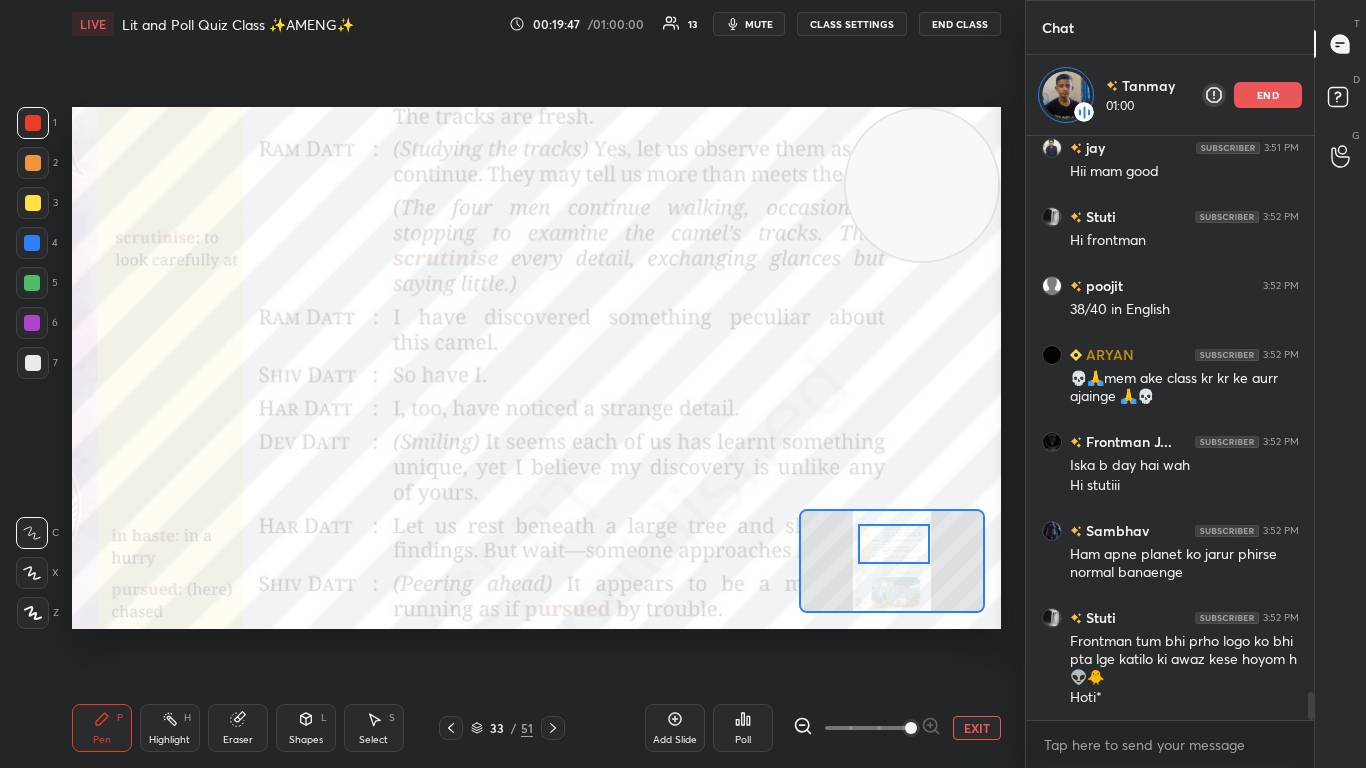 click at bounding box center (894, 544) 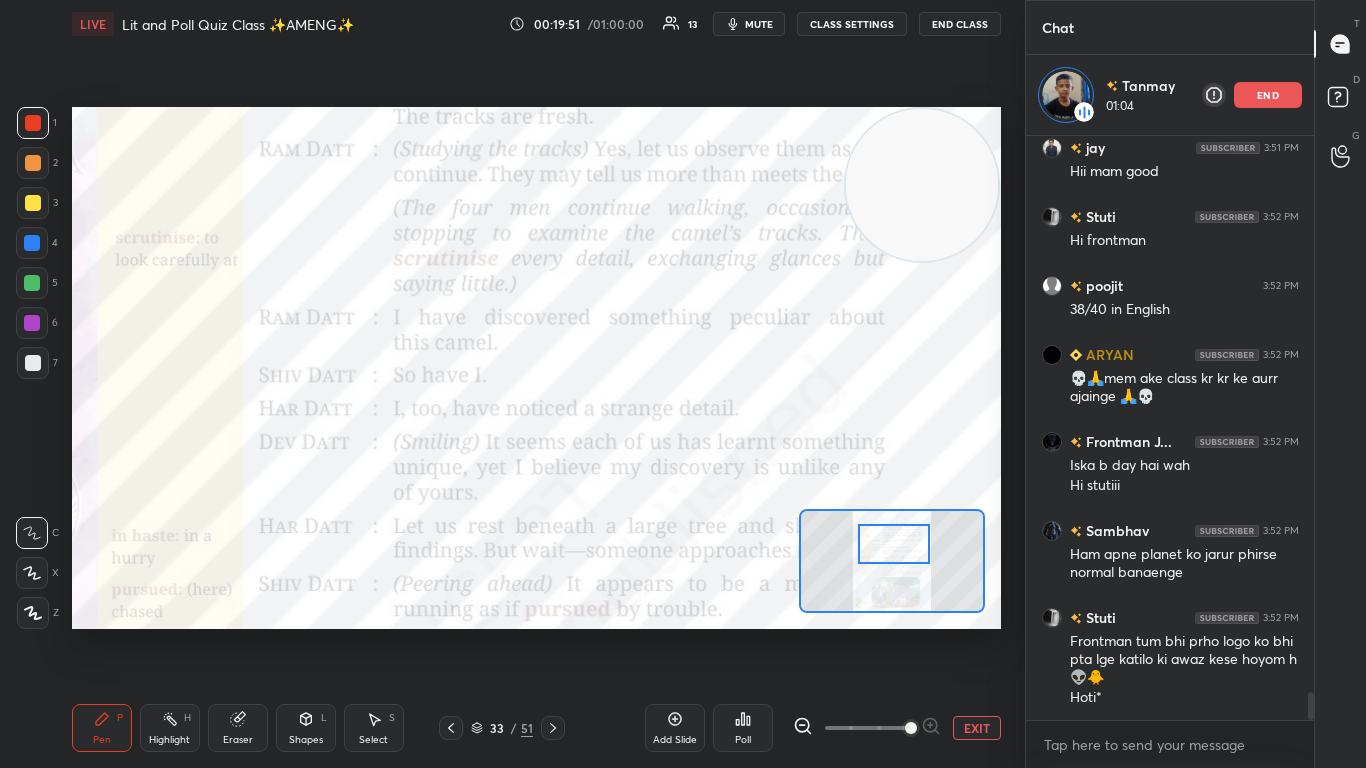click at bounding box center (894, 544) 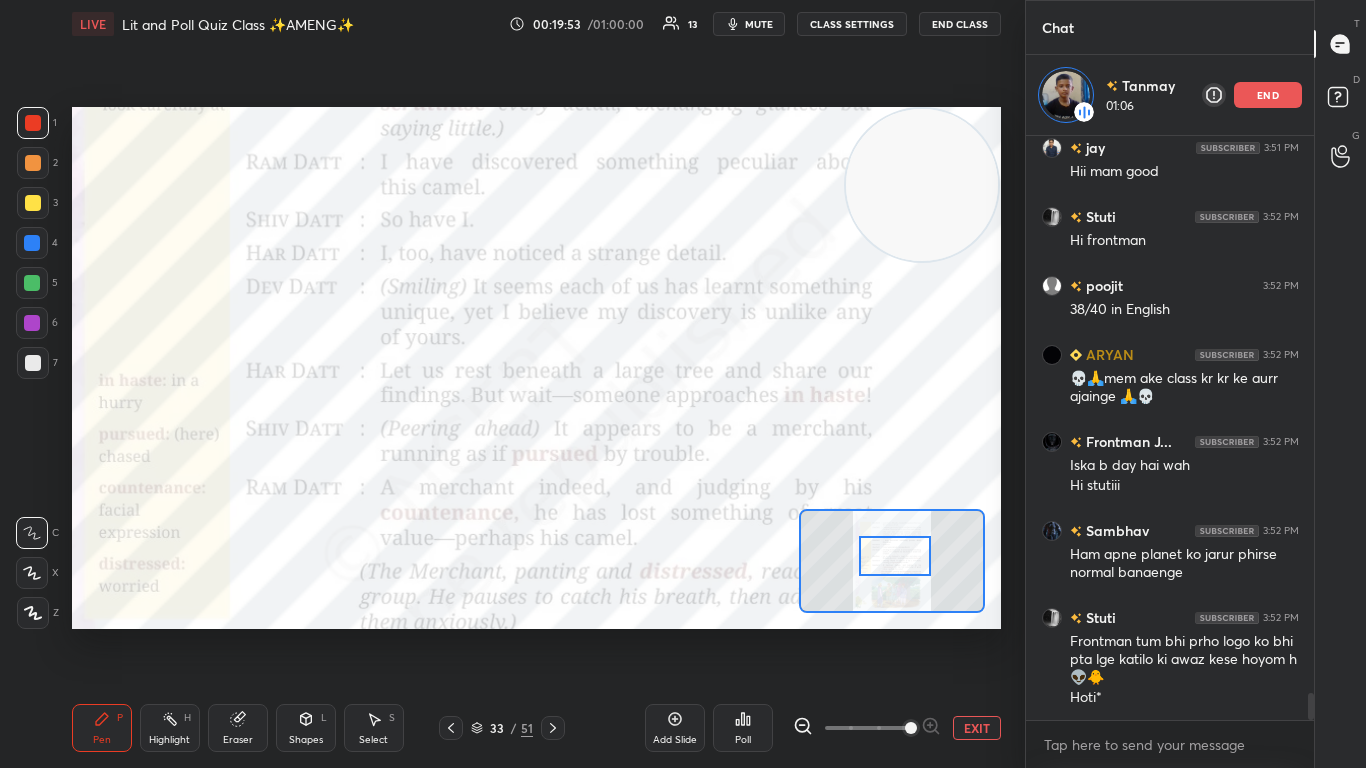 scroll, scrollTop: 11834, scrollLeft: 0, axis: vertical 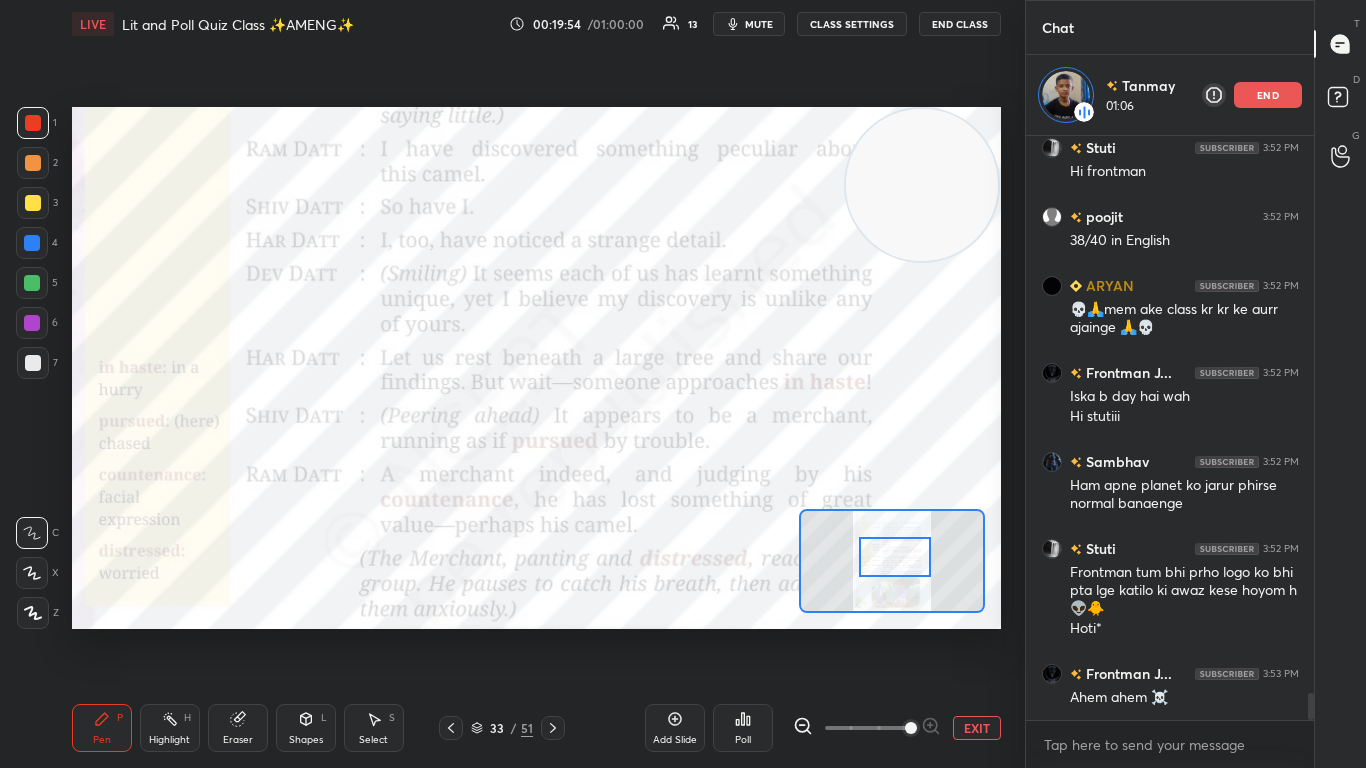 drag, startPoint x: 890, startPoint y: 544, endPoint x: 891, endPoint y: 557, distance: 13.038404 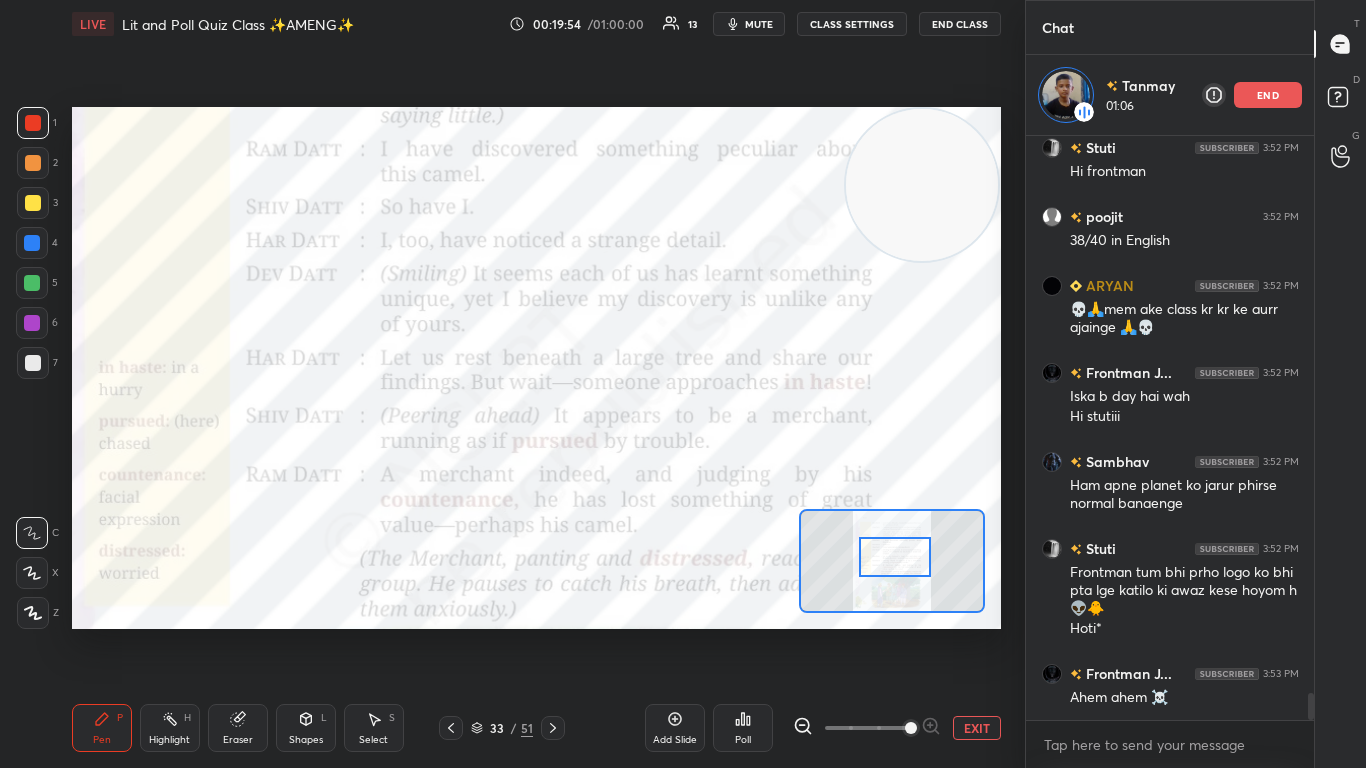 click at bounding box center (895, 557) 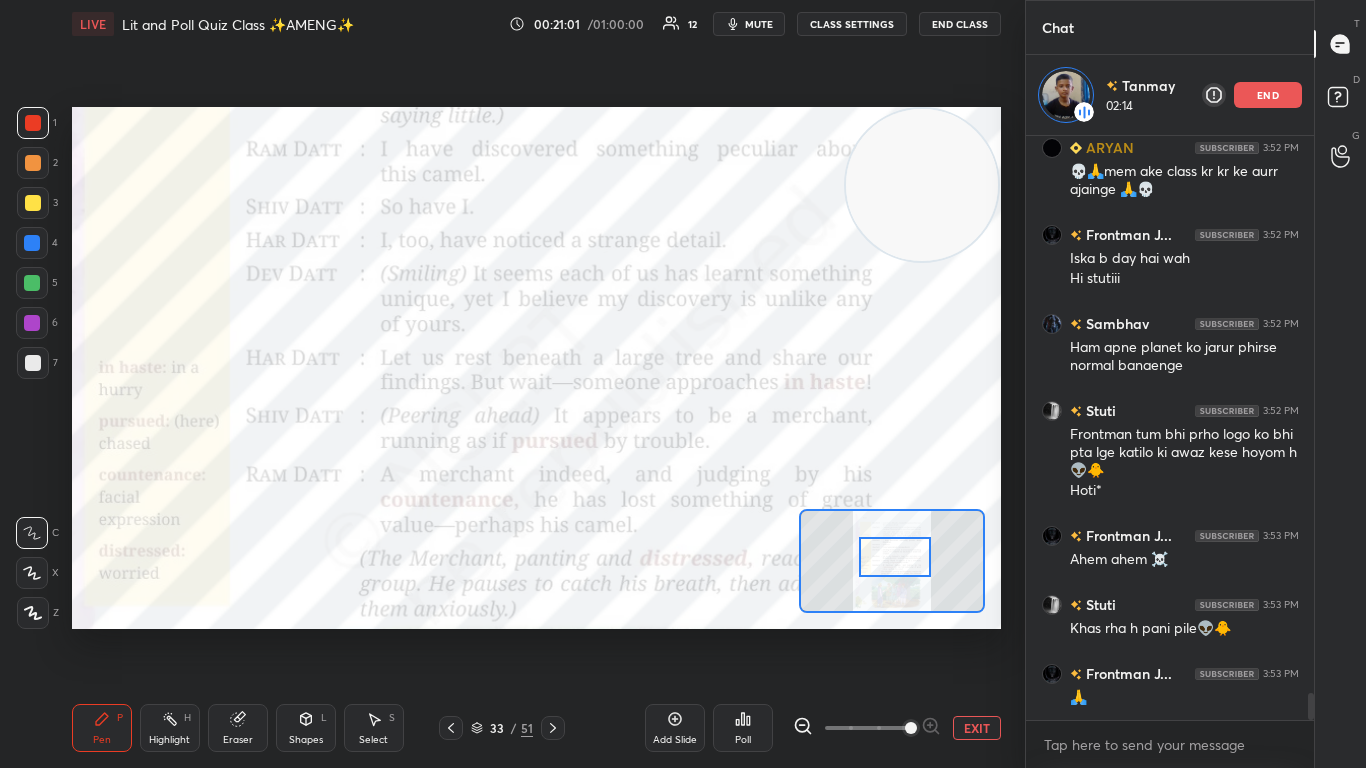 scroll, scrollTop: 12059, scrollLeft: 0, axis: vertical 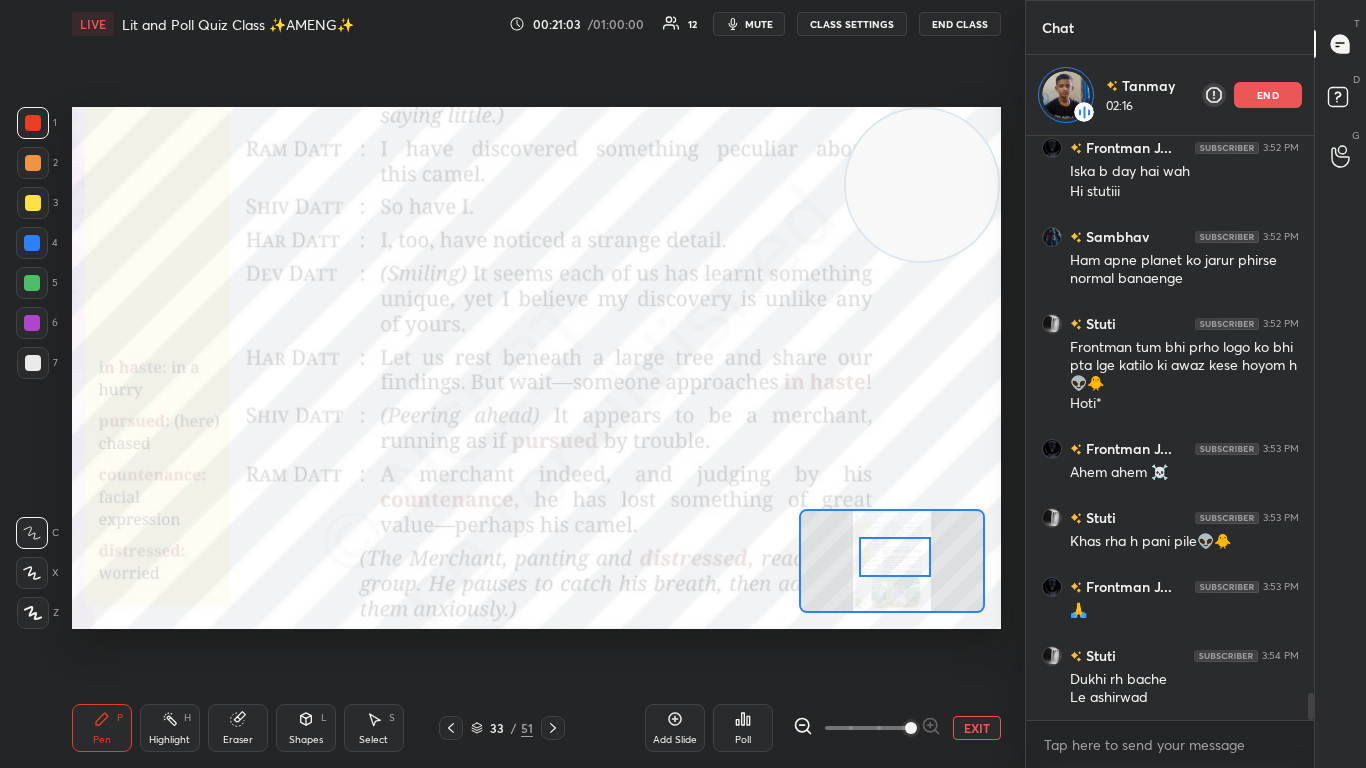 click at bounding box center [895, 557] 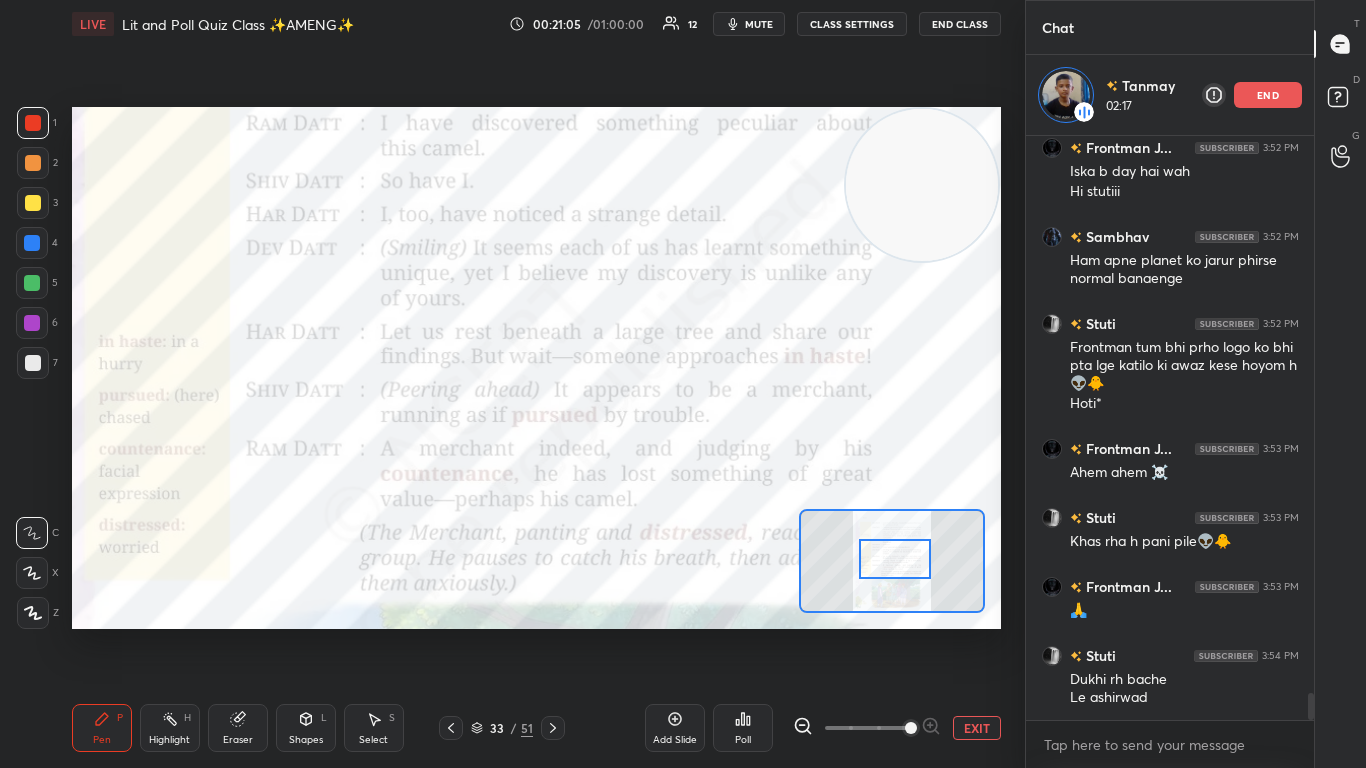 scroll, scrollTop: 12128, scrollLeft: 0, axis: vertical 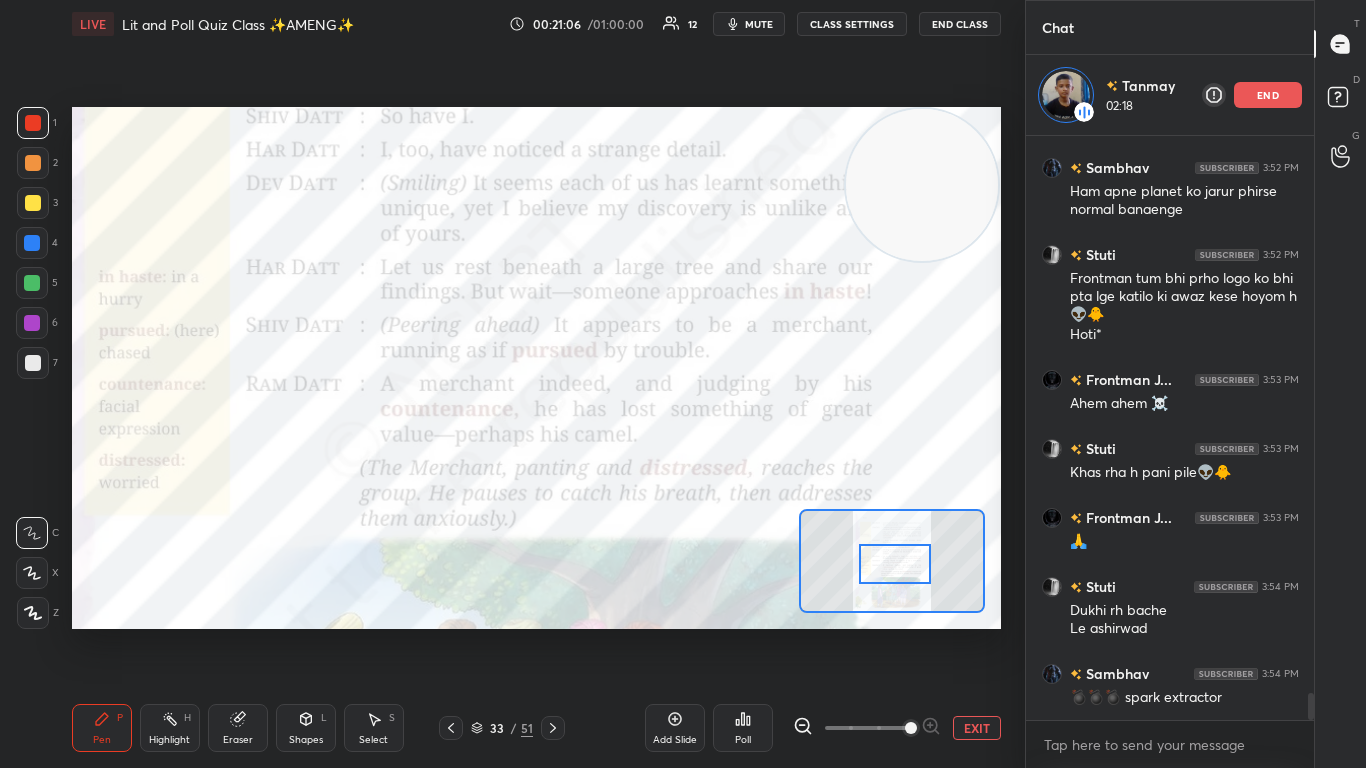 click at bounding box center (895, 564) 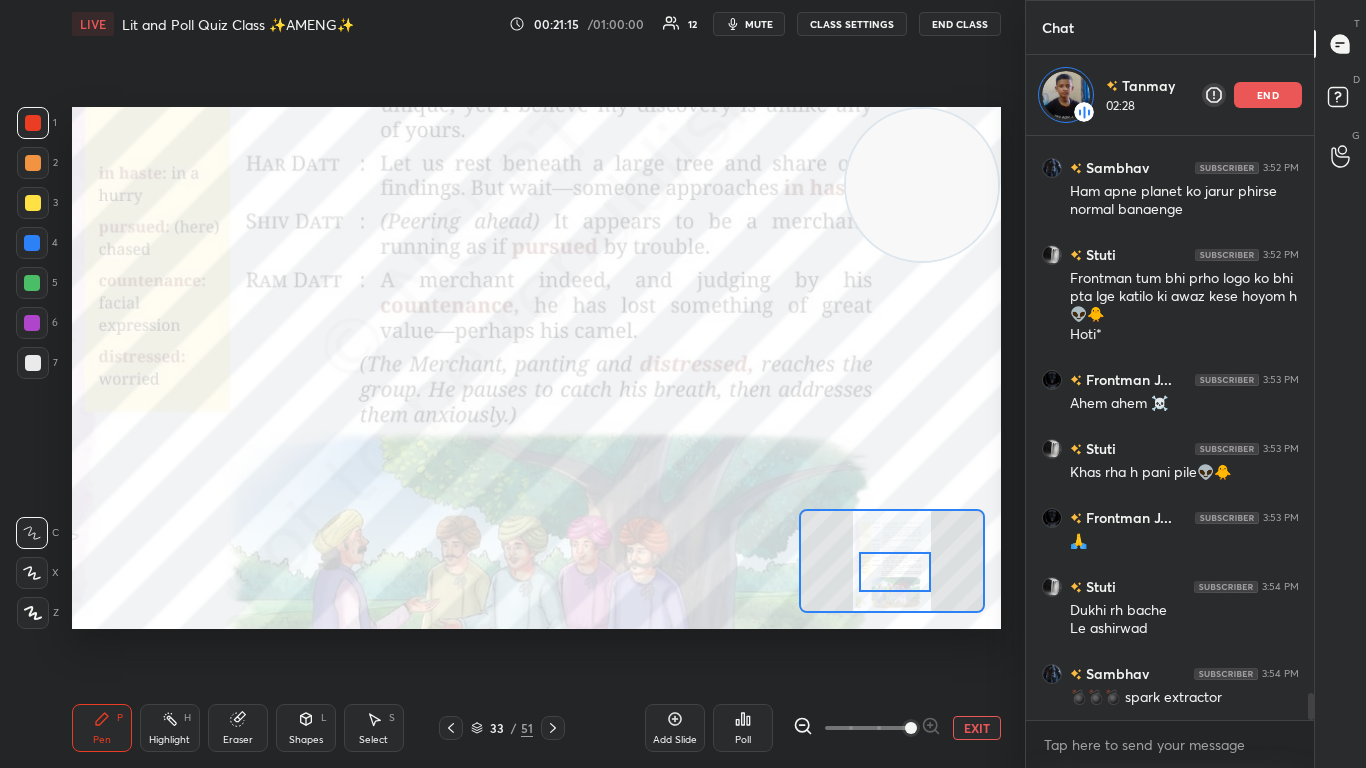 click at bounding box center (895, 572) 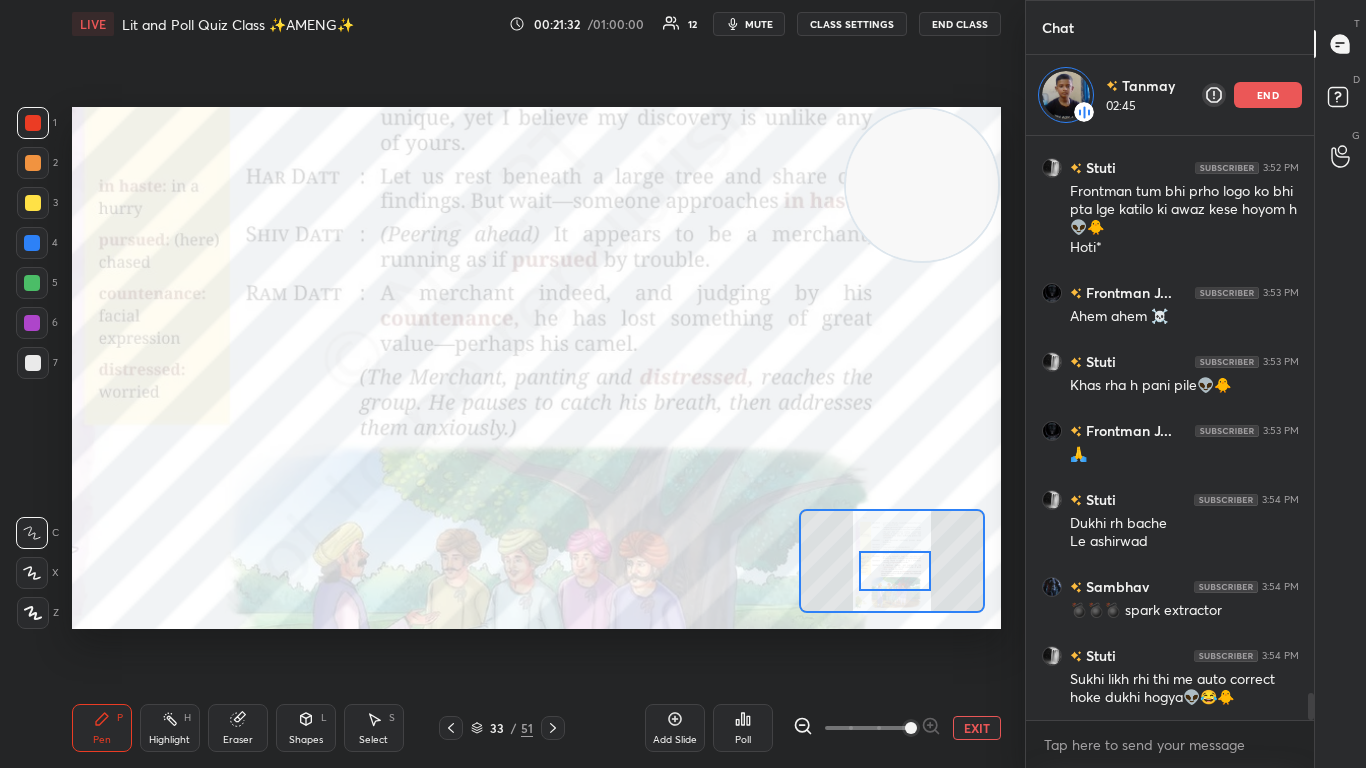 scroll, scrollTop: 12284, scrollLeft: 0, axis: vertical 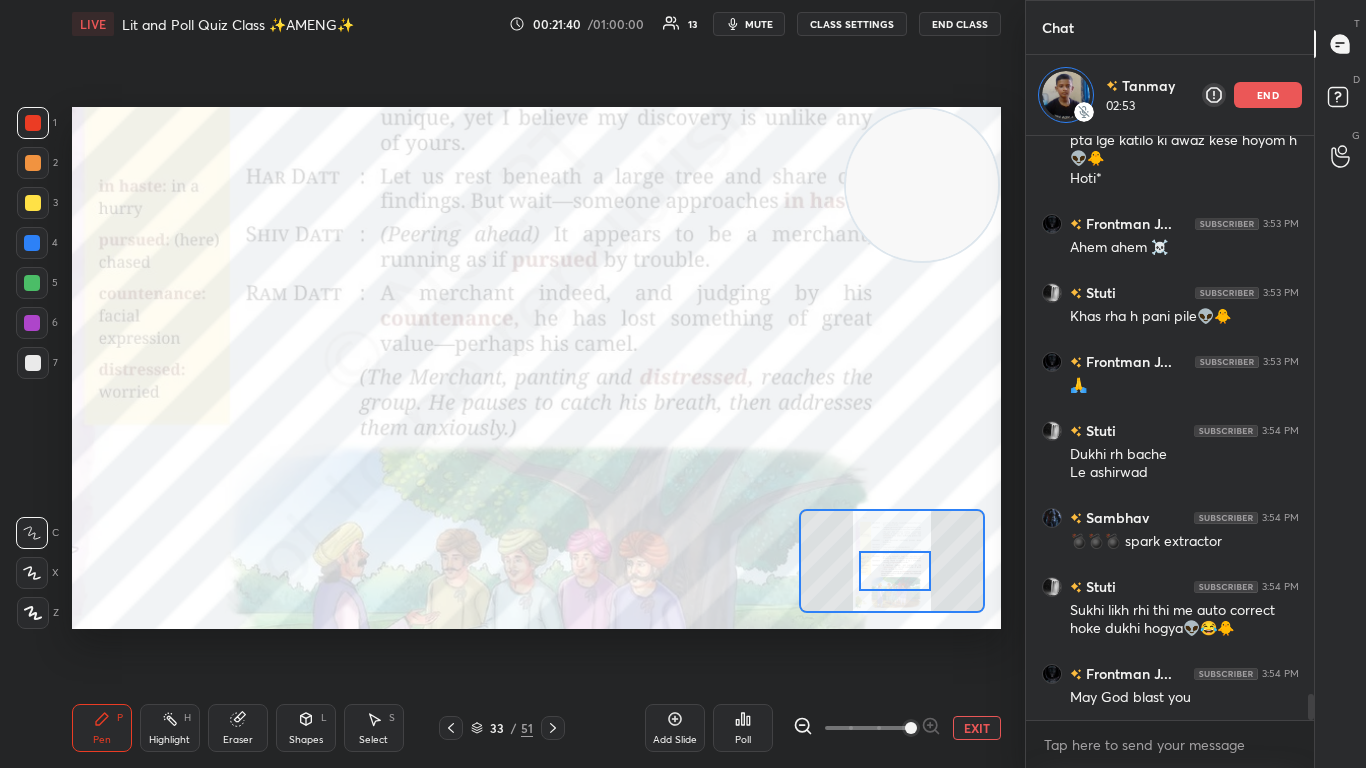 click at bounding box center [895, 571] 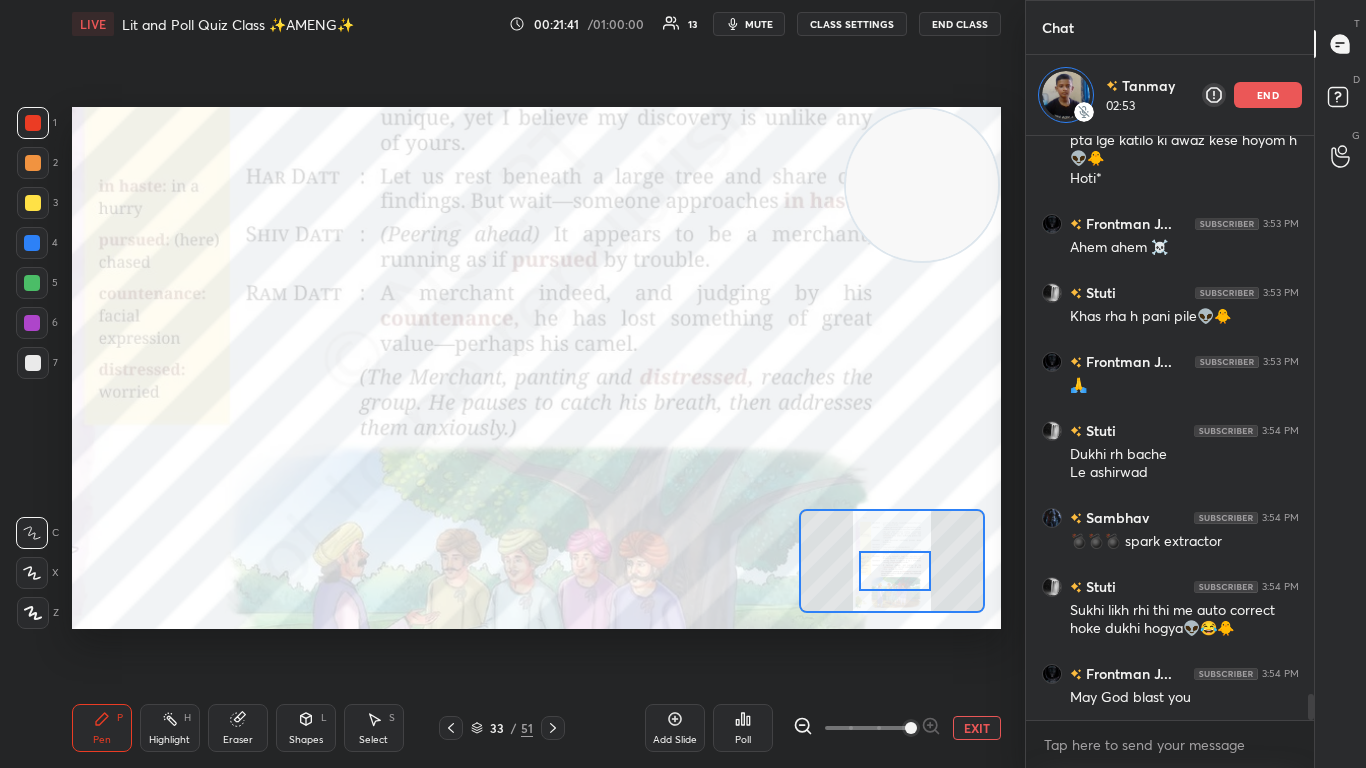 scroll, scrollTop: 12332, scrollLeft: 0, axis: vertical 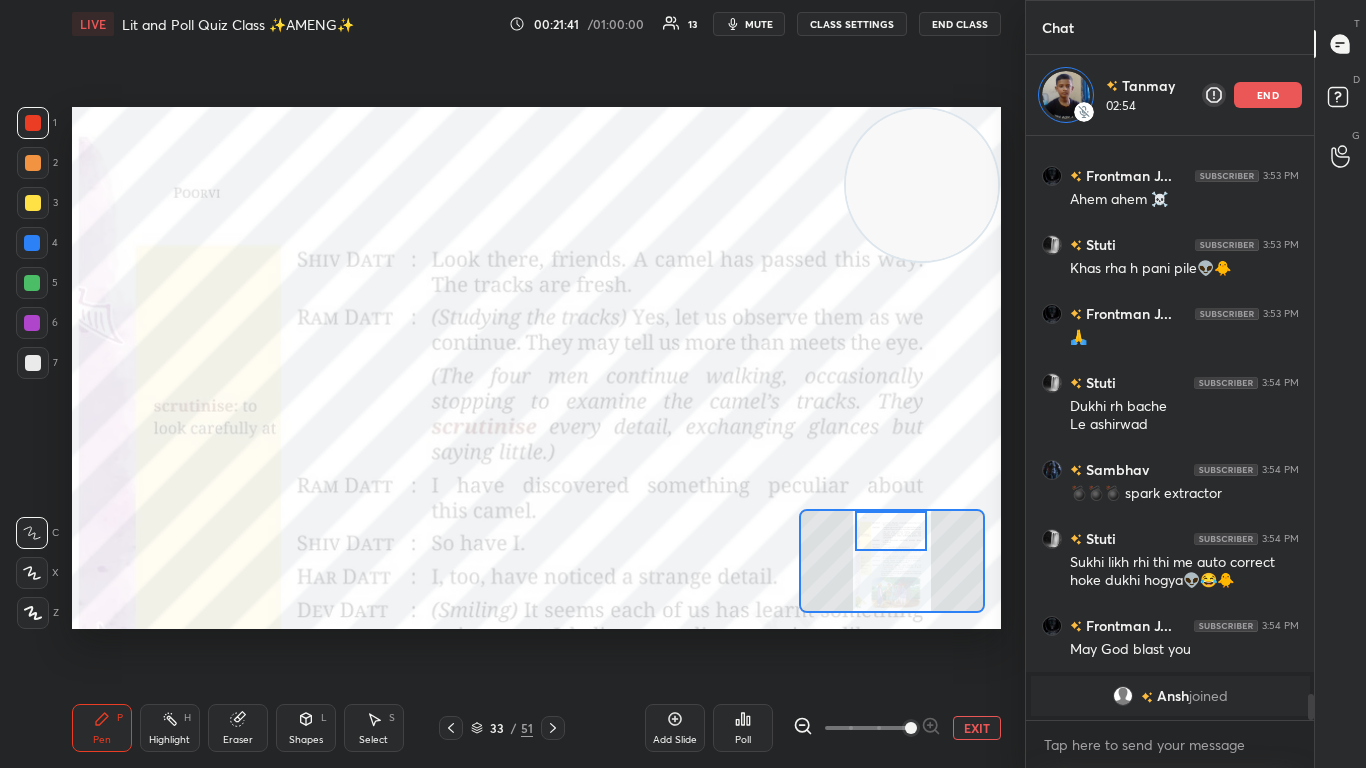 drag, startPoint x: 913, startPoint y: 565, endPoint x: 909, endPoint y: 517, distance: 48.166378 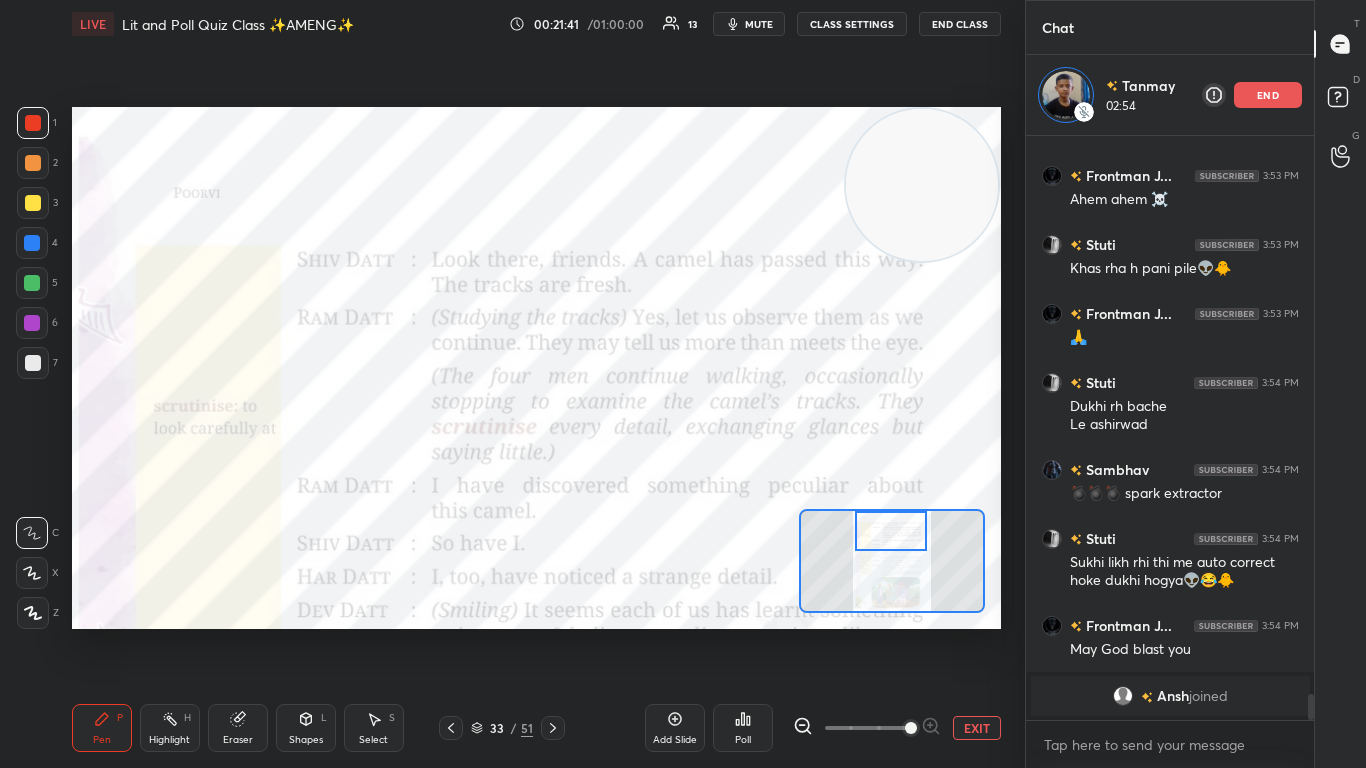 click at bounding box center [891, 531] 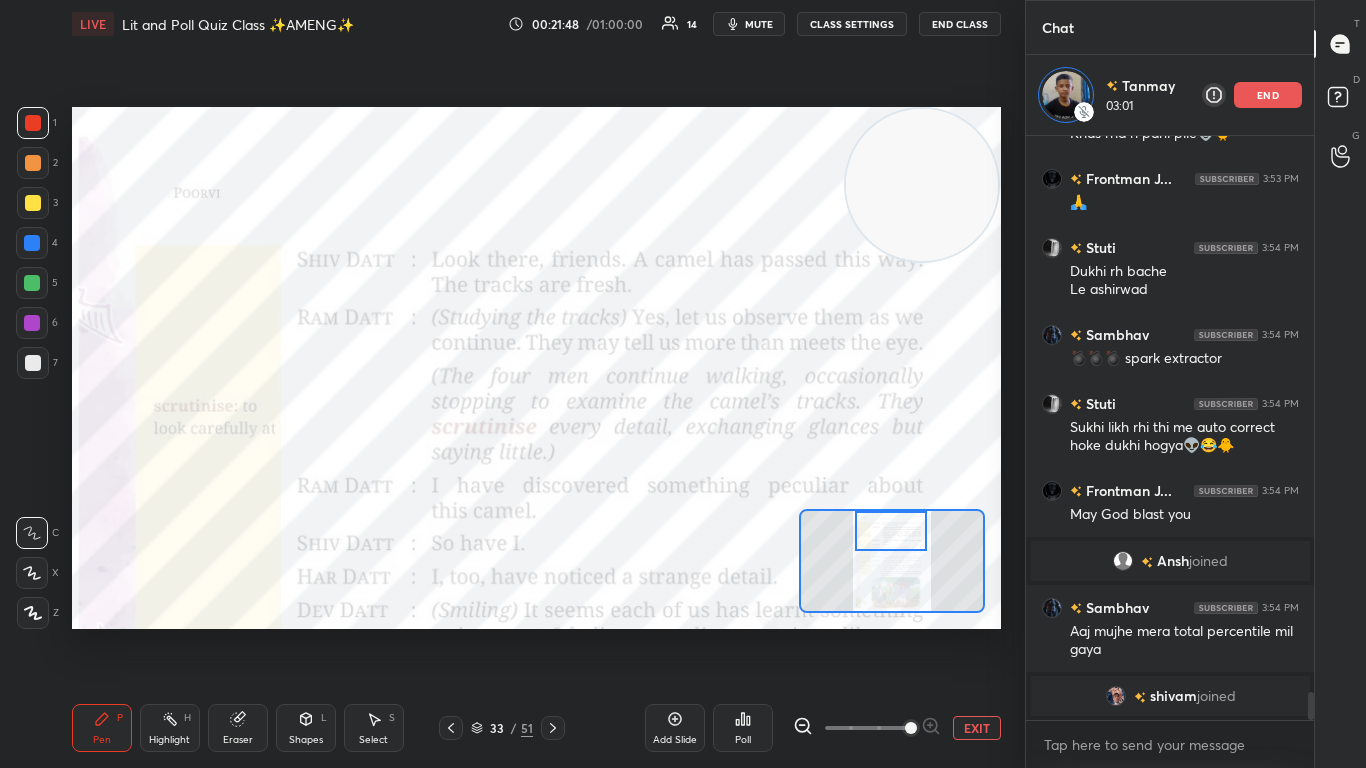 scroll, scrollTop: 11542, scrollLeft: 0, axis: vertical 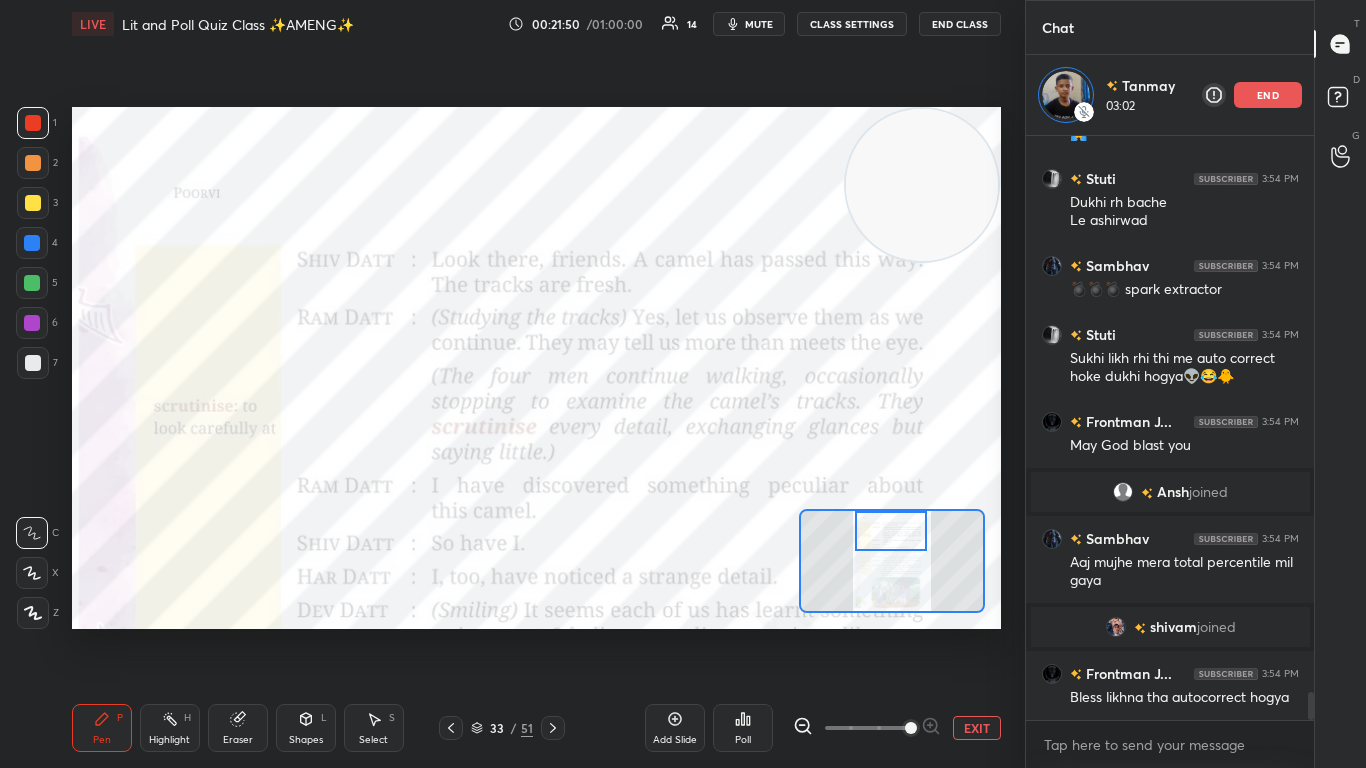 click at bounding box center (891, 531) 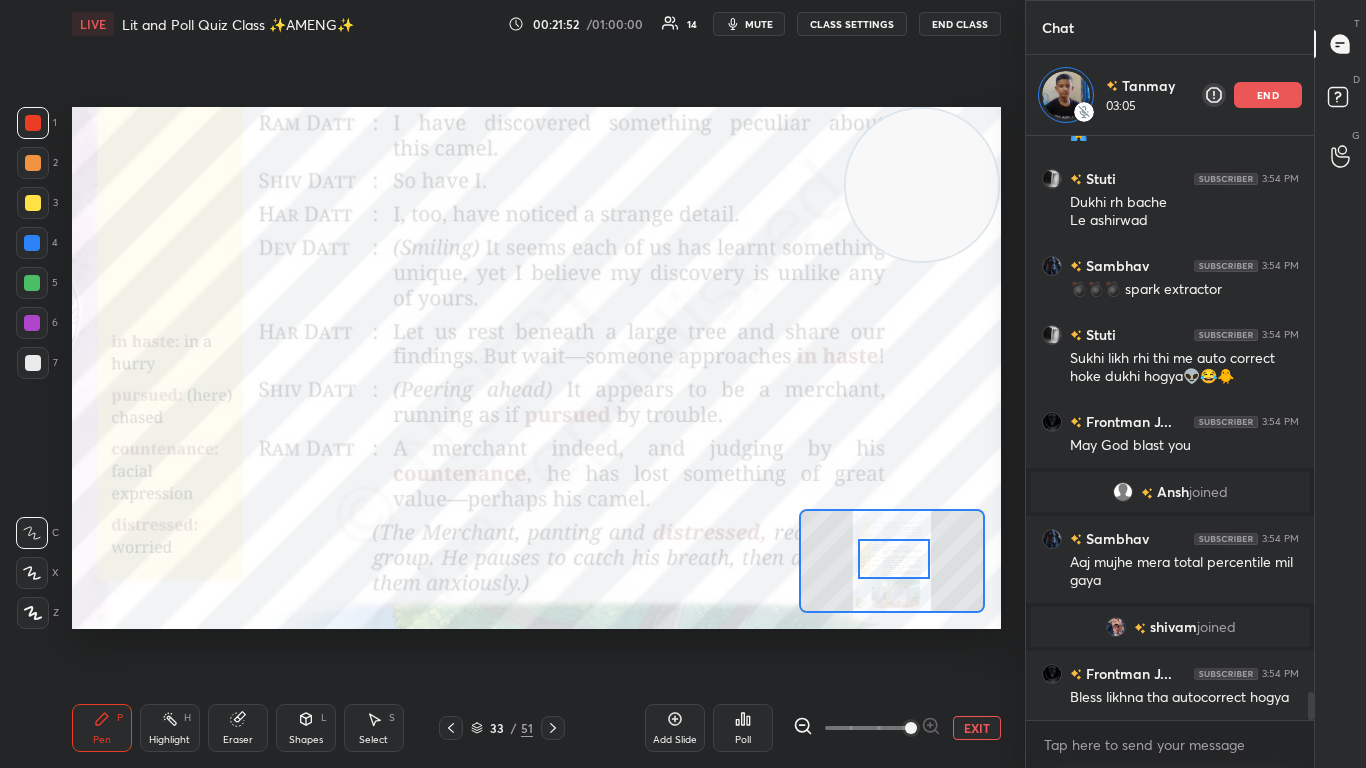 drag, startPoint x: 909, startPoint y: 535, endPoint x: 912, endPoint y: 563, distance: 28.160255 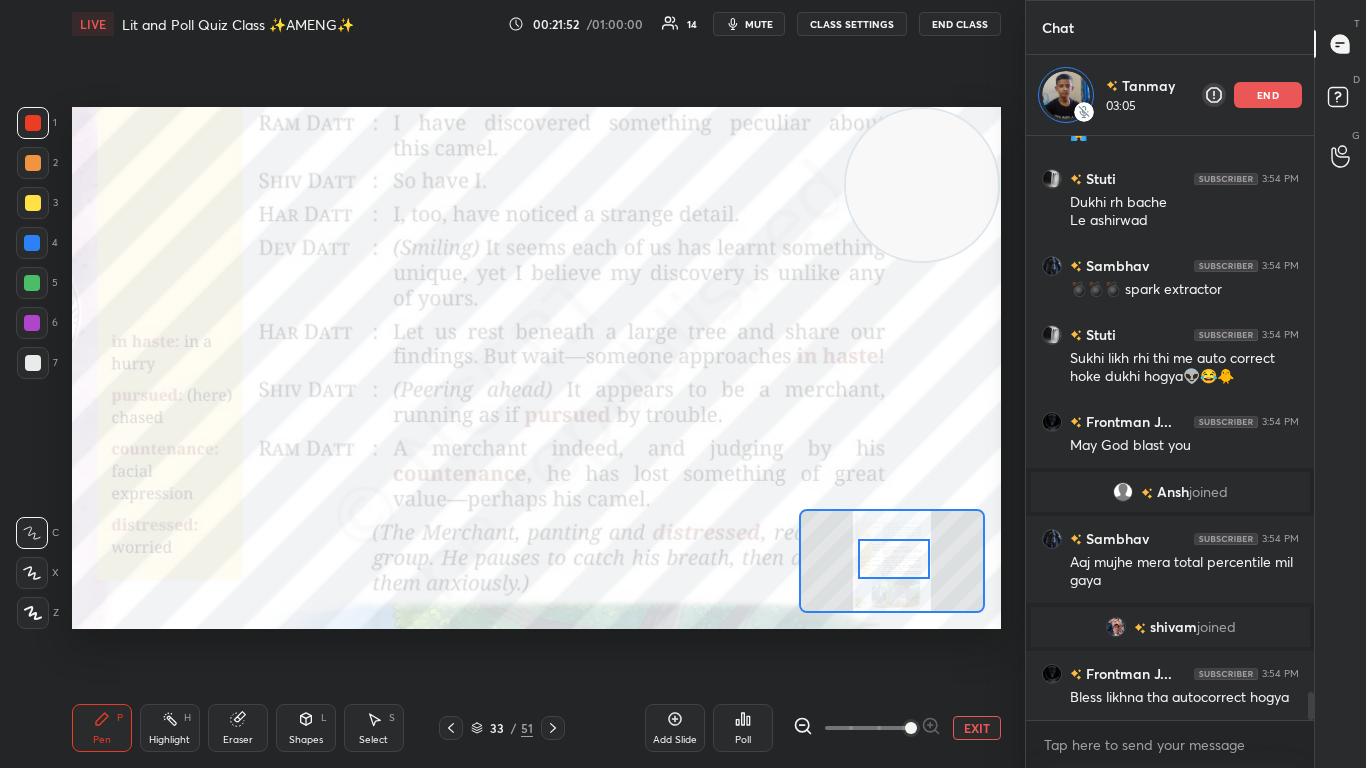 click at bounding box center [894, 559] 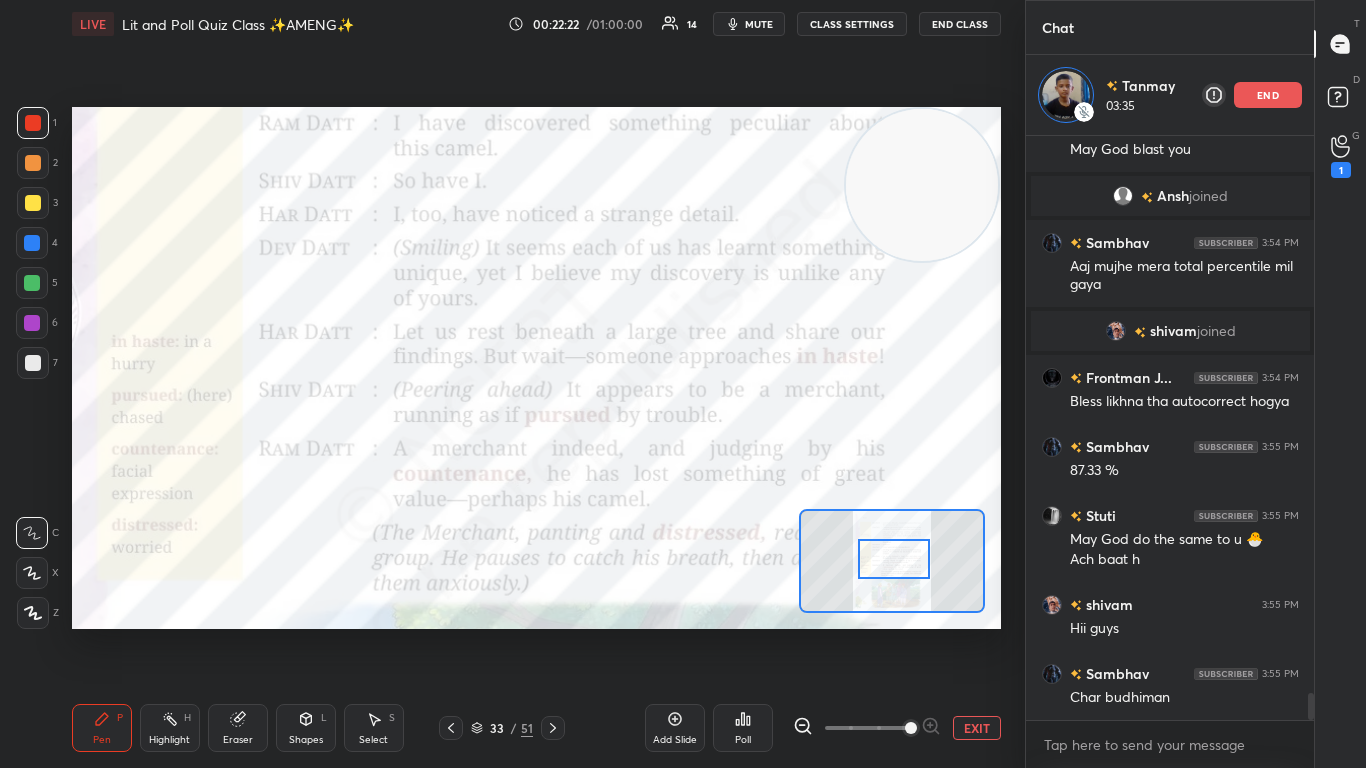 scroll, scrollTop: 11907, scrollLeft: 0, axis: vertical 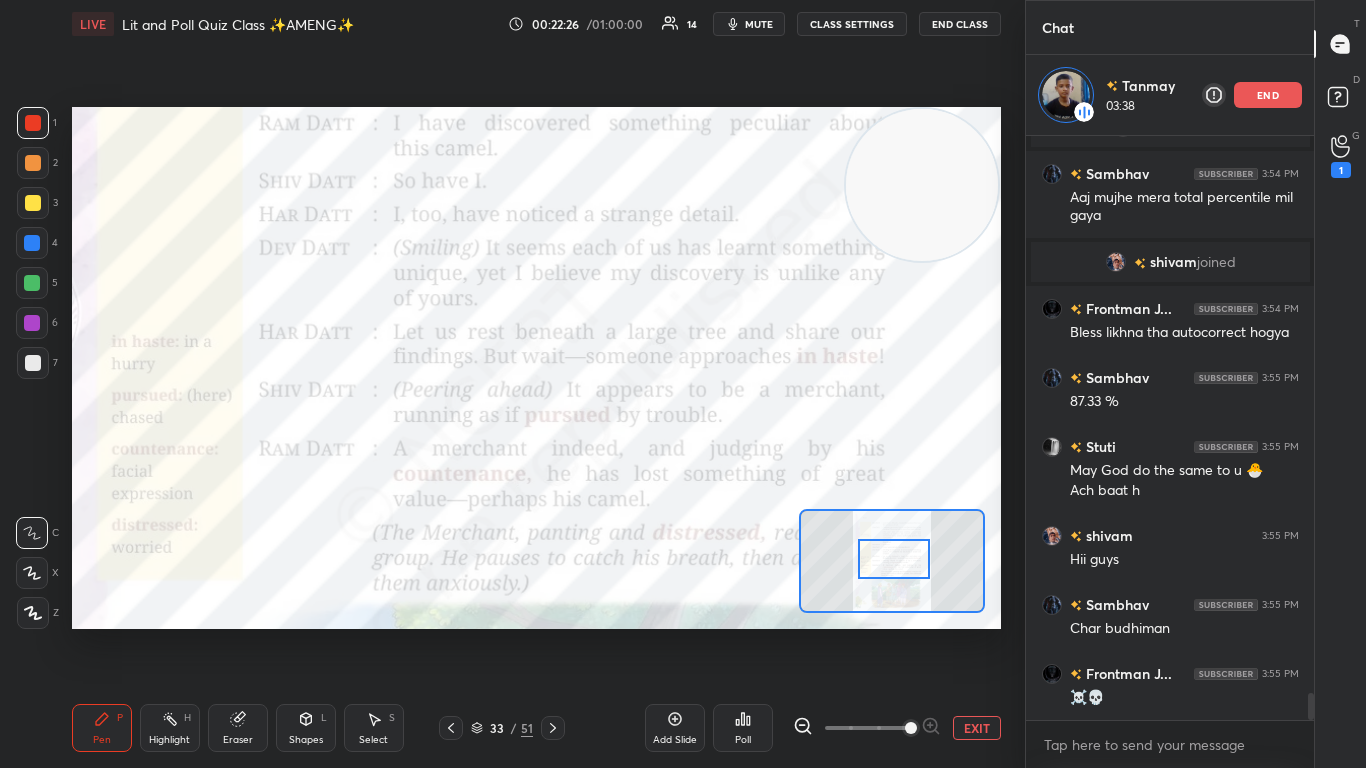 click at bounding box center (894, 559) 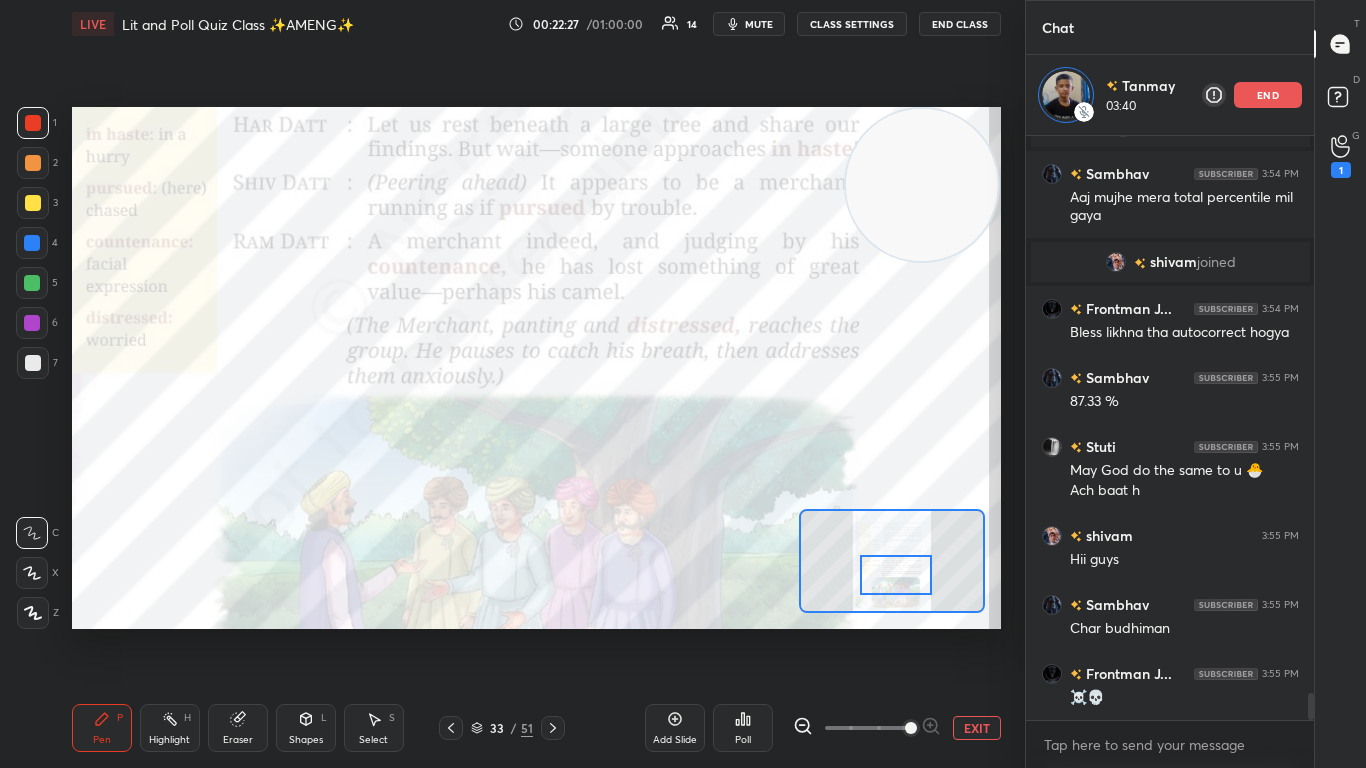 scroll, scrollTop: 11976, scrollLeft: 0, axis: vertical 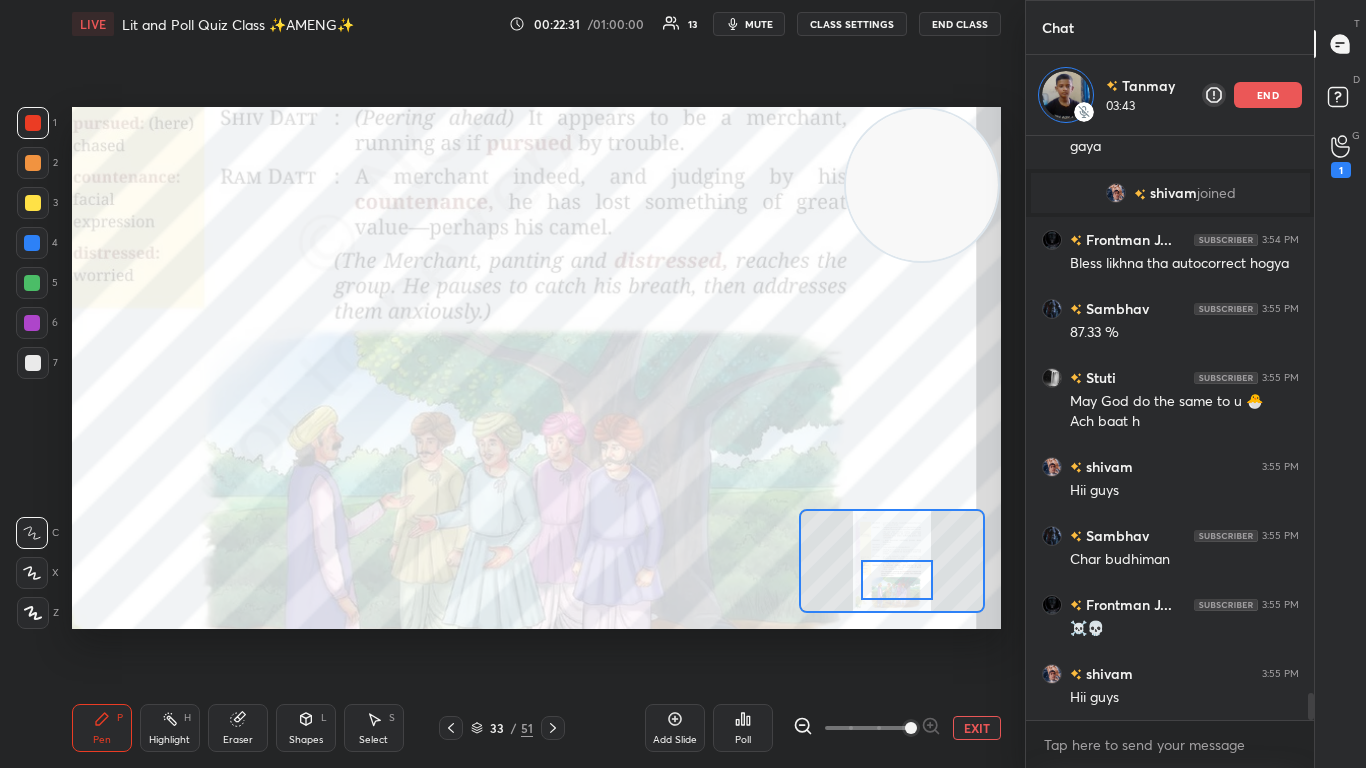 drag, startPoint x: 912, startPoint y: 563, endPoint x: 915, endPoint y: 584, distance: 21.213203 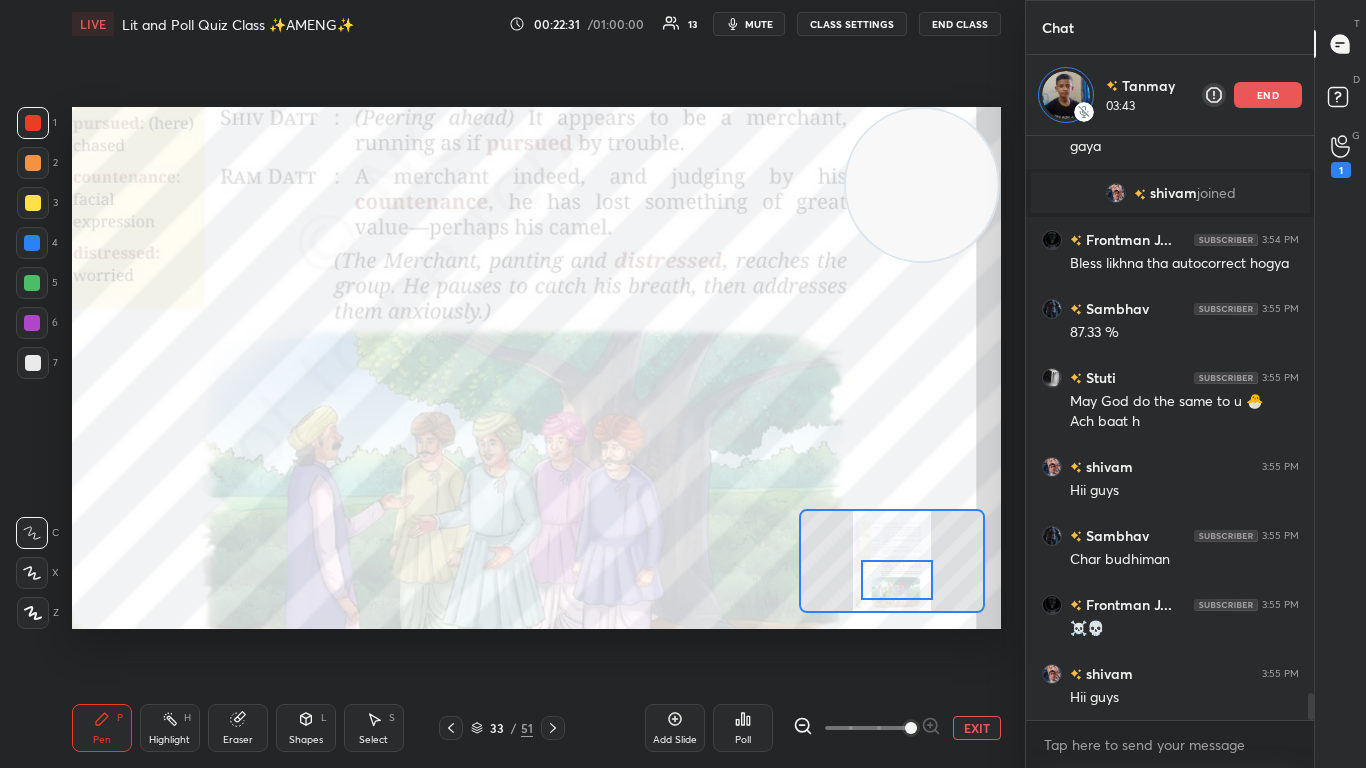 click at bounding box center [897, 580] 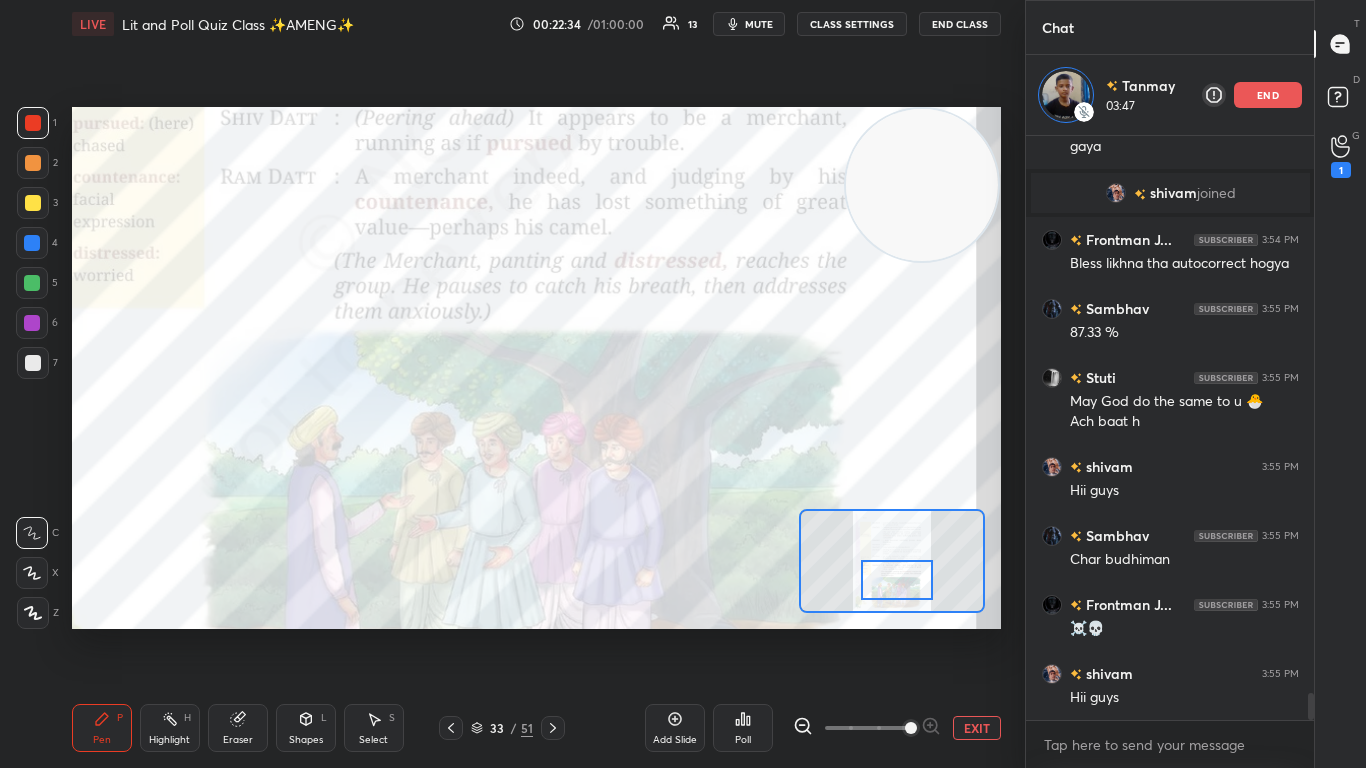click at bounding box center [897, 580] 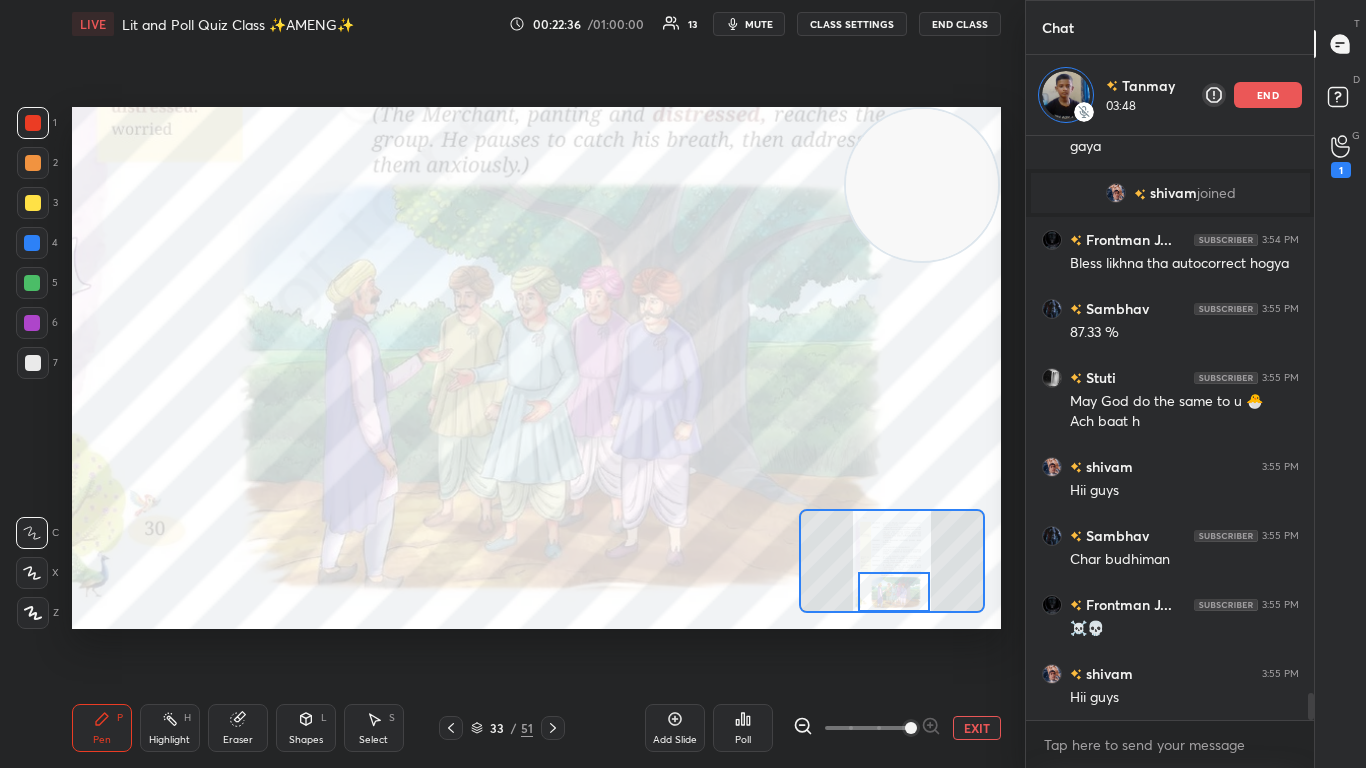 drag, startPoint x: 915, startPoint y: 584, endPoint x: 912, endPoint y: 613, distance: 29.15476 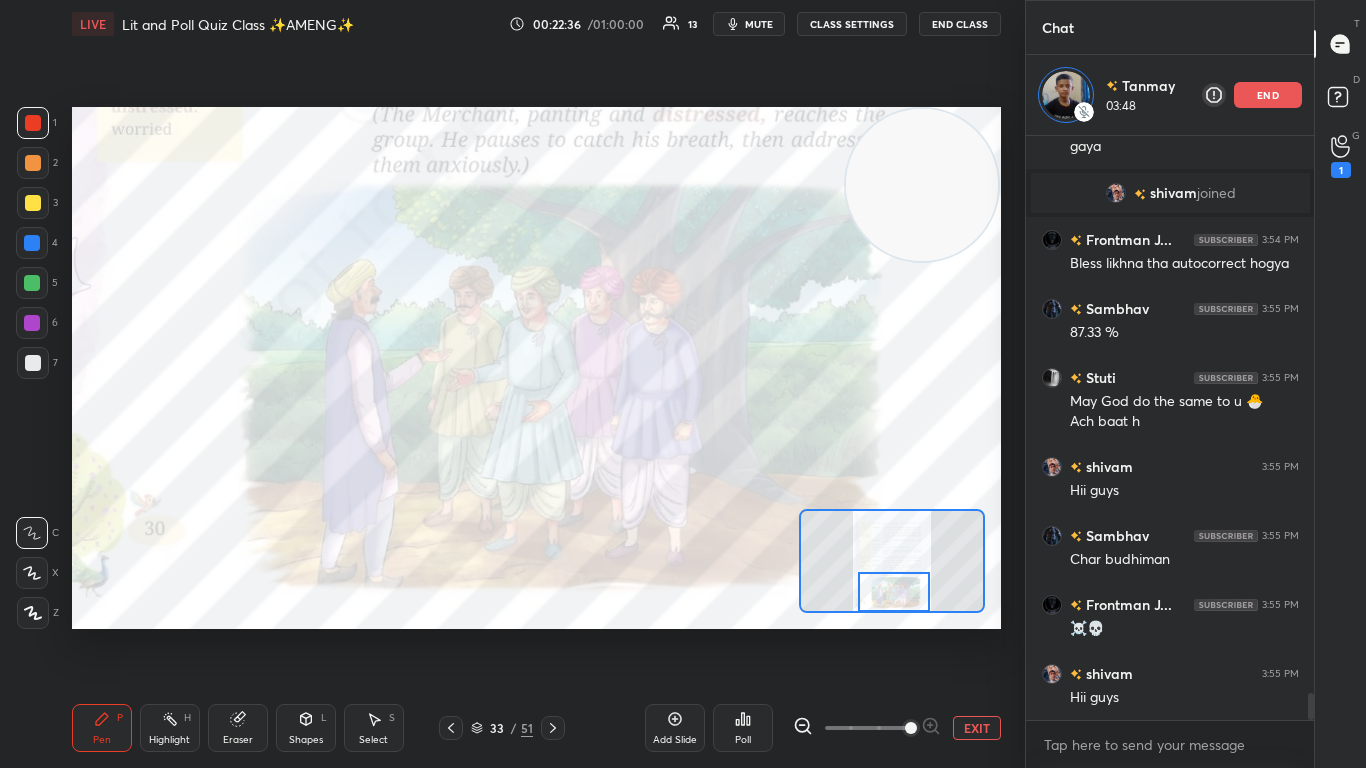 click at bounding box center [892, 561] 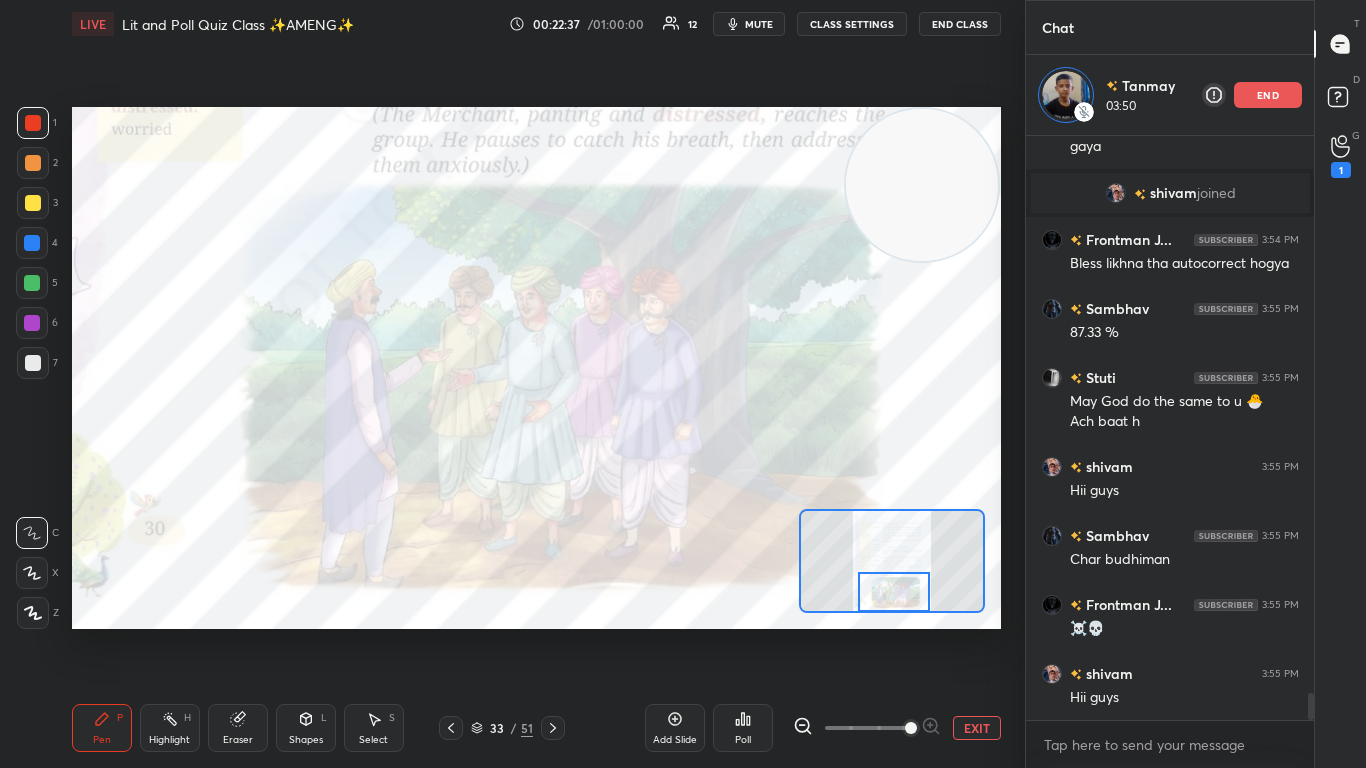 click 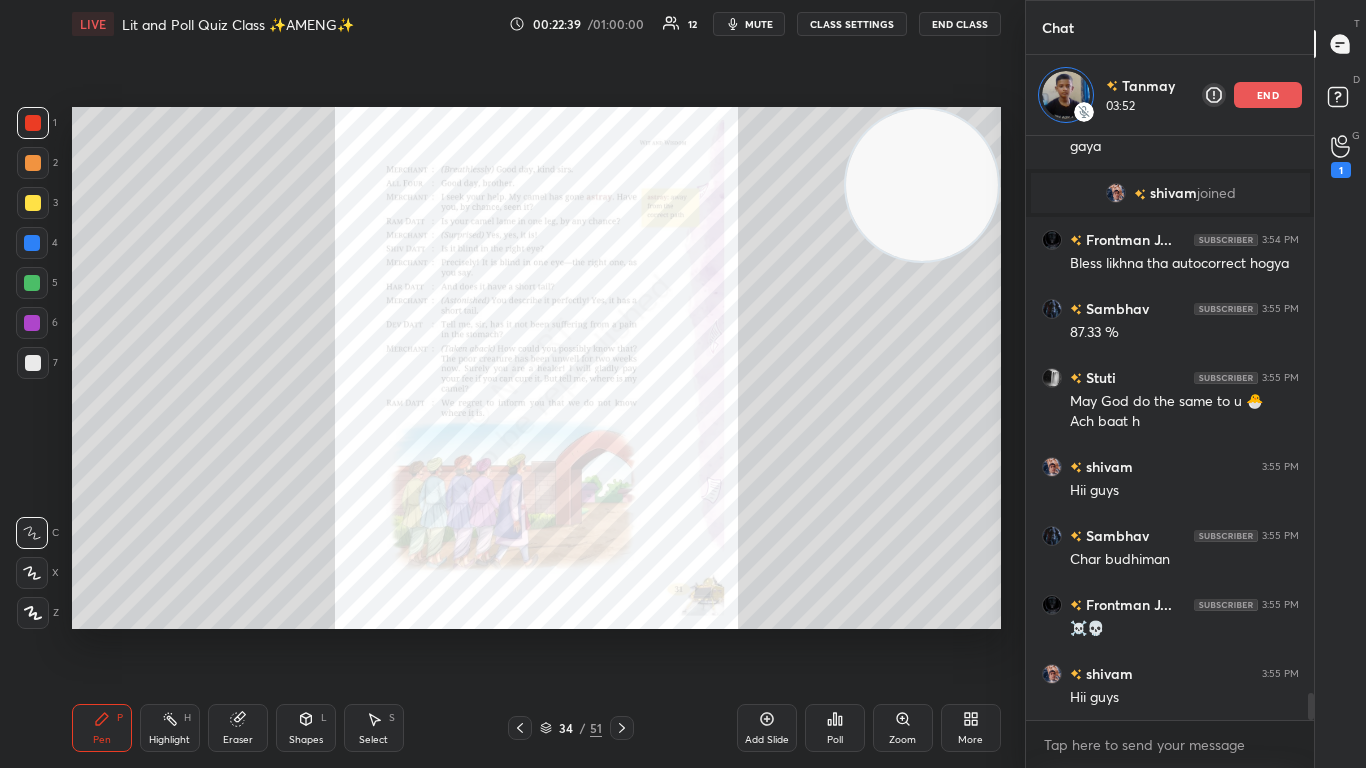 click 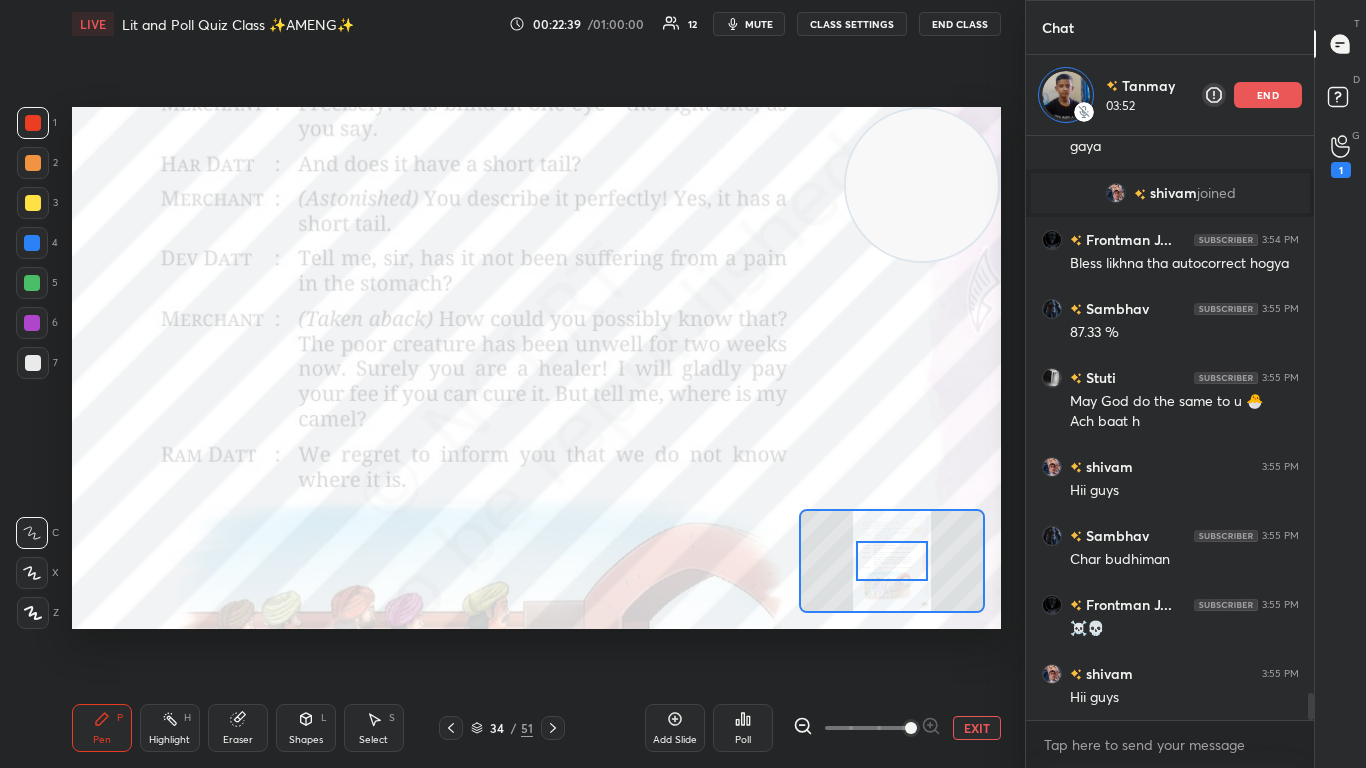 click at bounding box center [911, 728] 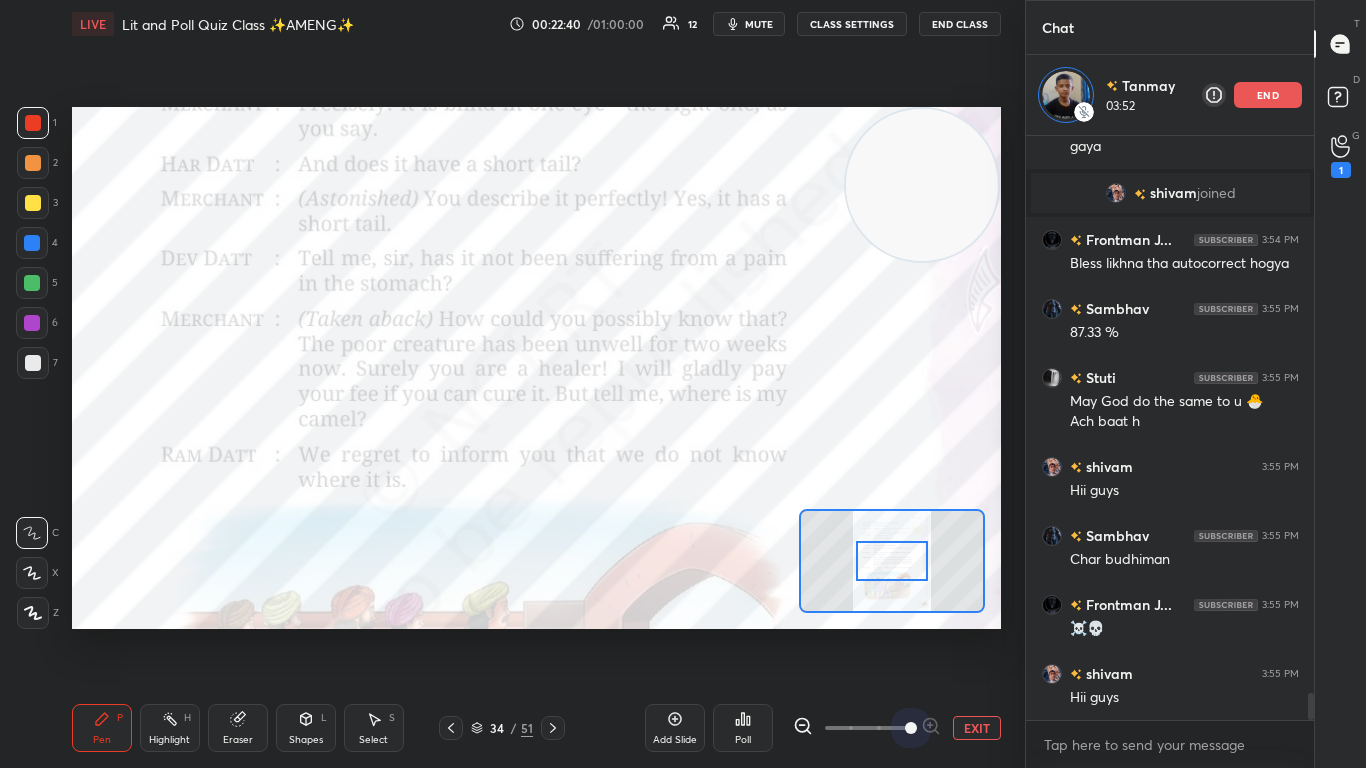 click at bounding box center [911, 728] 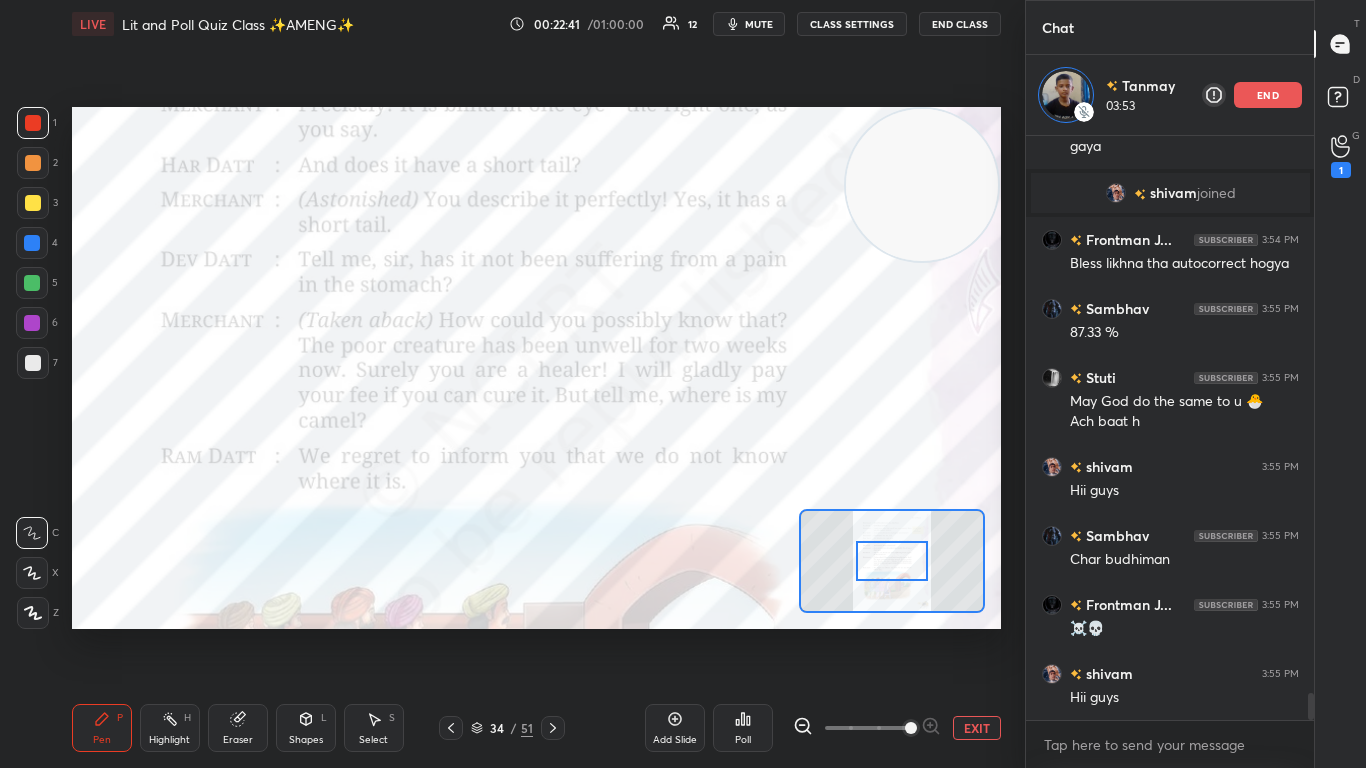 click at bounding box center (892, 561) 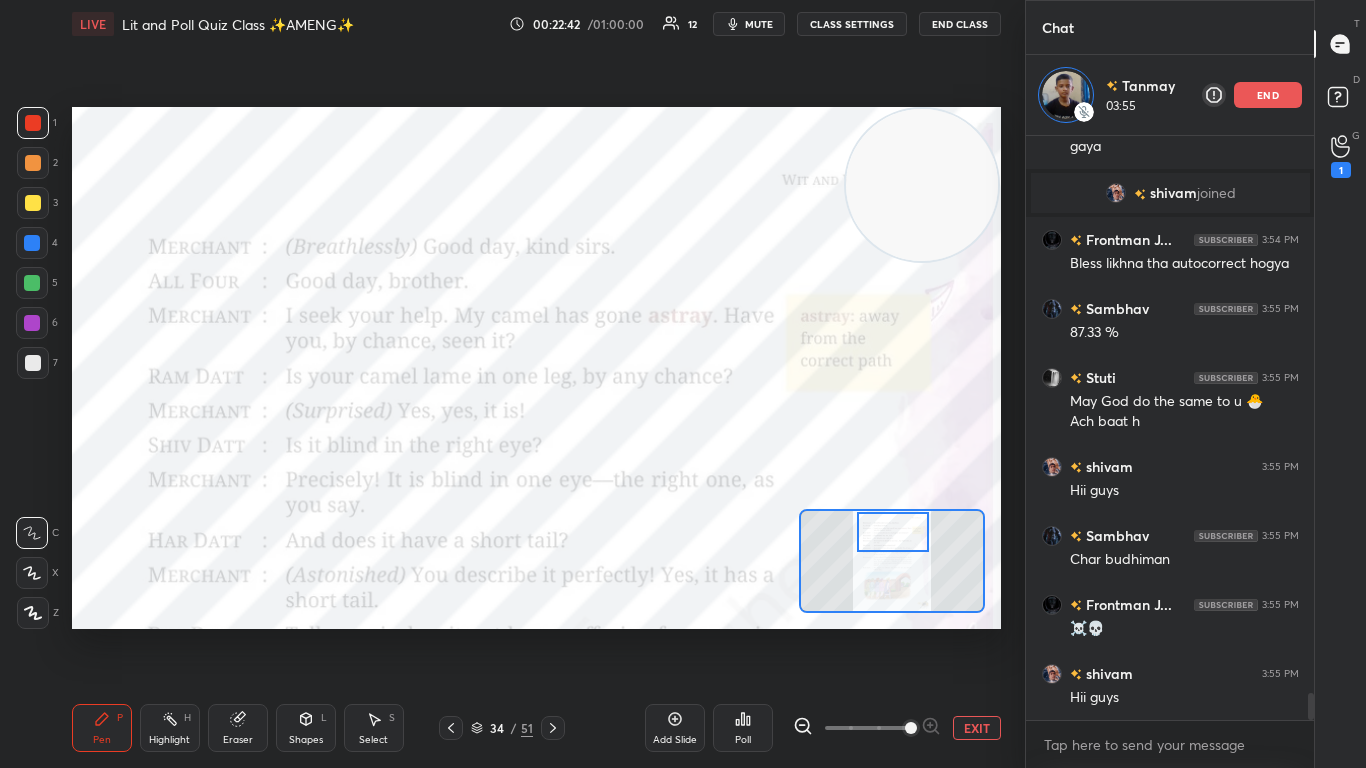 drag, startPoint x: 898, startPoint y: 560, endPoint x: 899, endPoint y: 531, distance: 29.017237 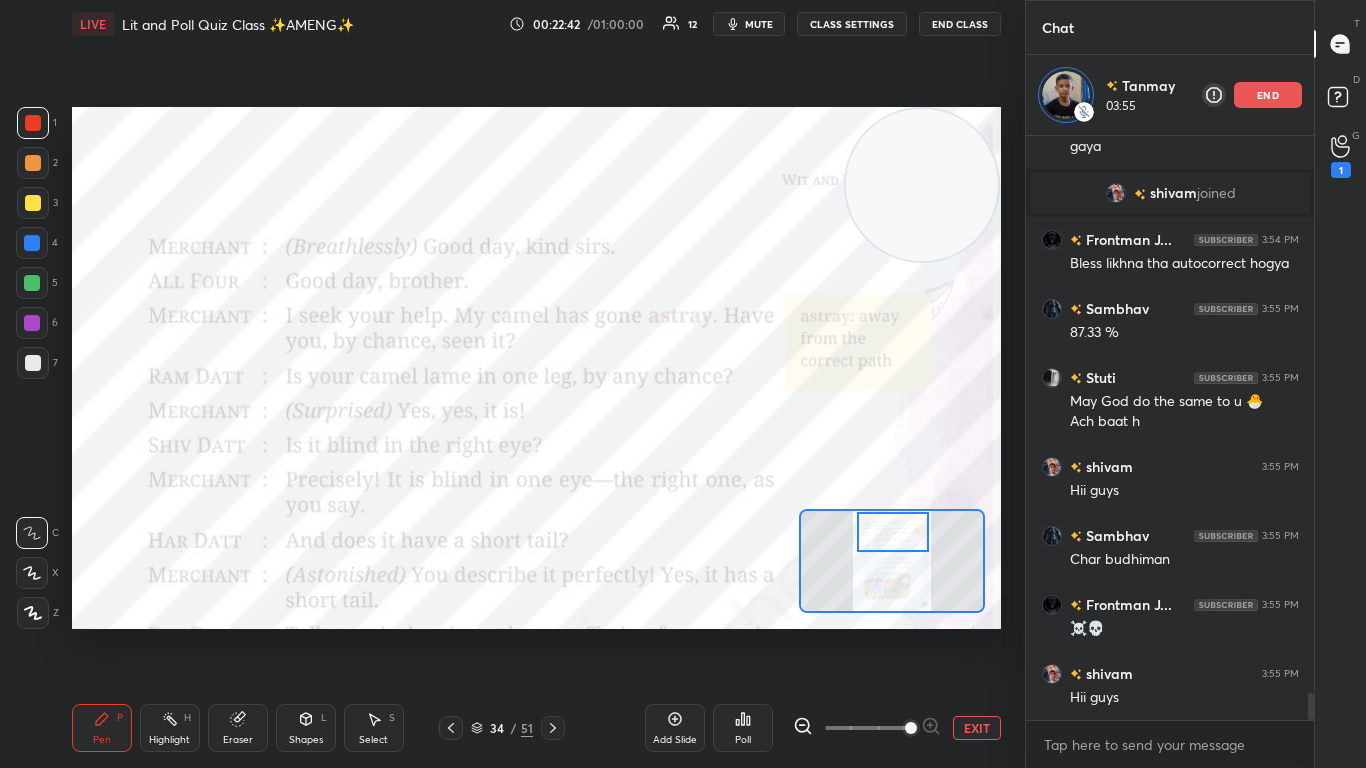 click at bounding box center [893, 532] 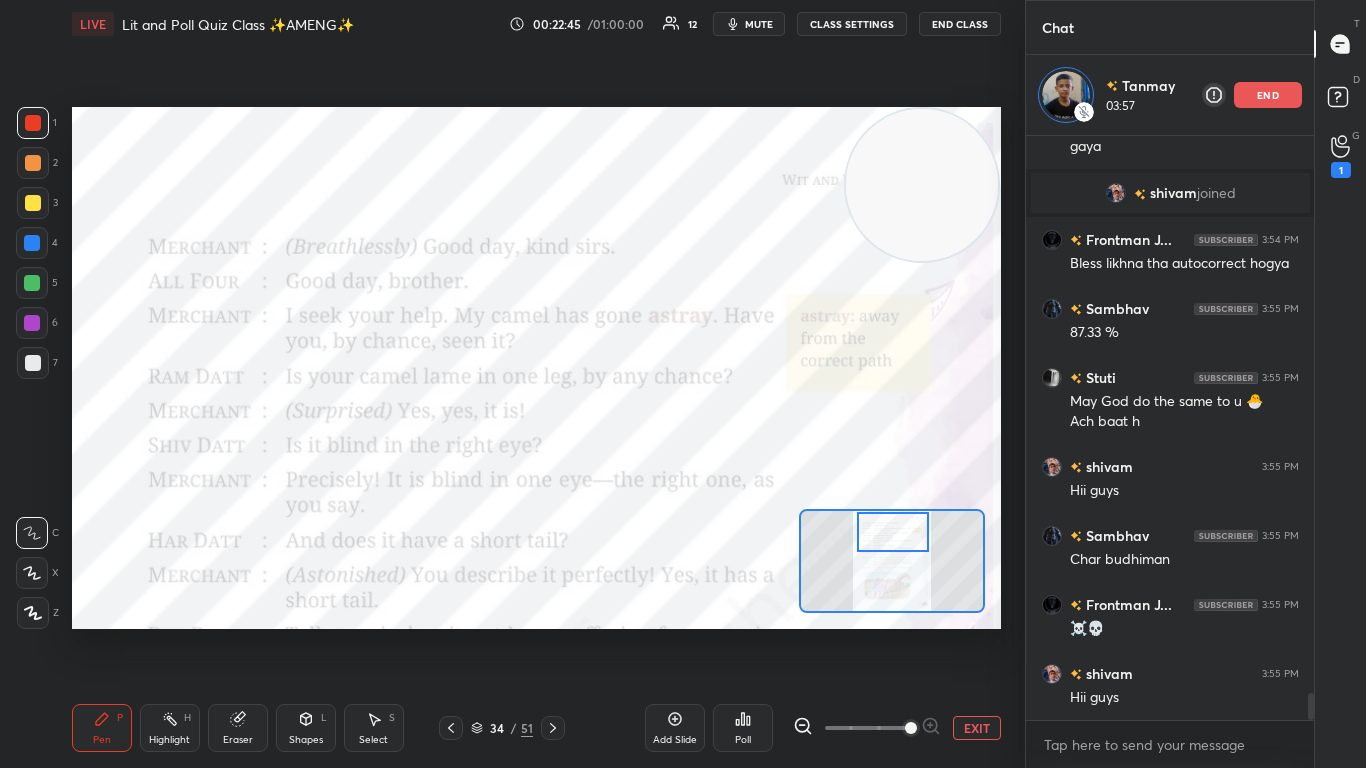 scroll, scrollTop: 12045, scrollLeft: 0, axis: vertical 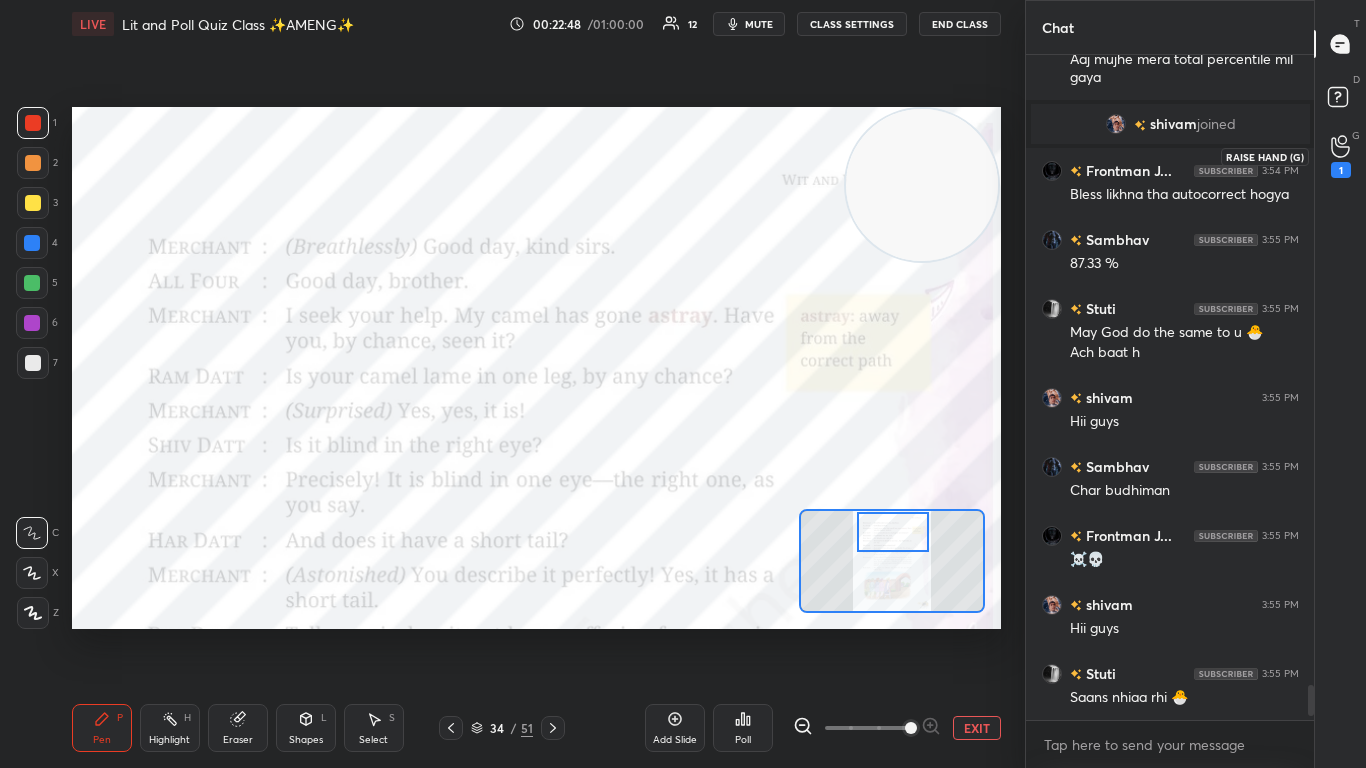 click on "1" at bounding box center (1341, 156) 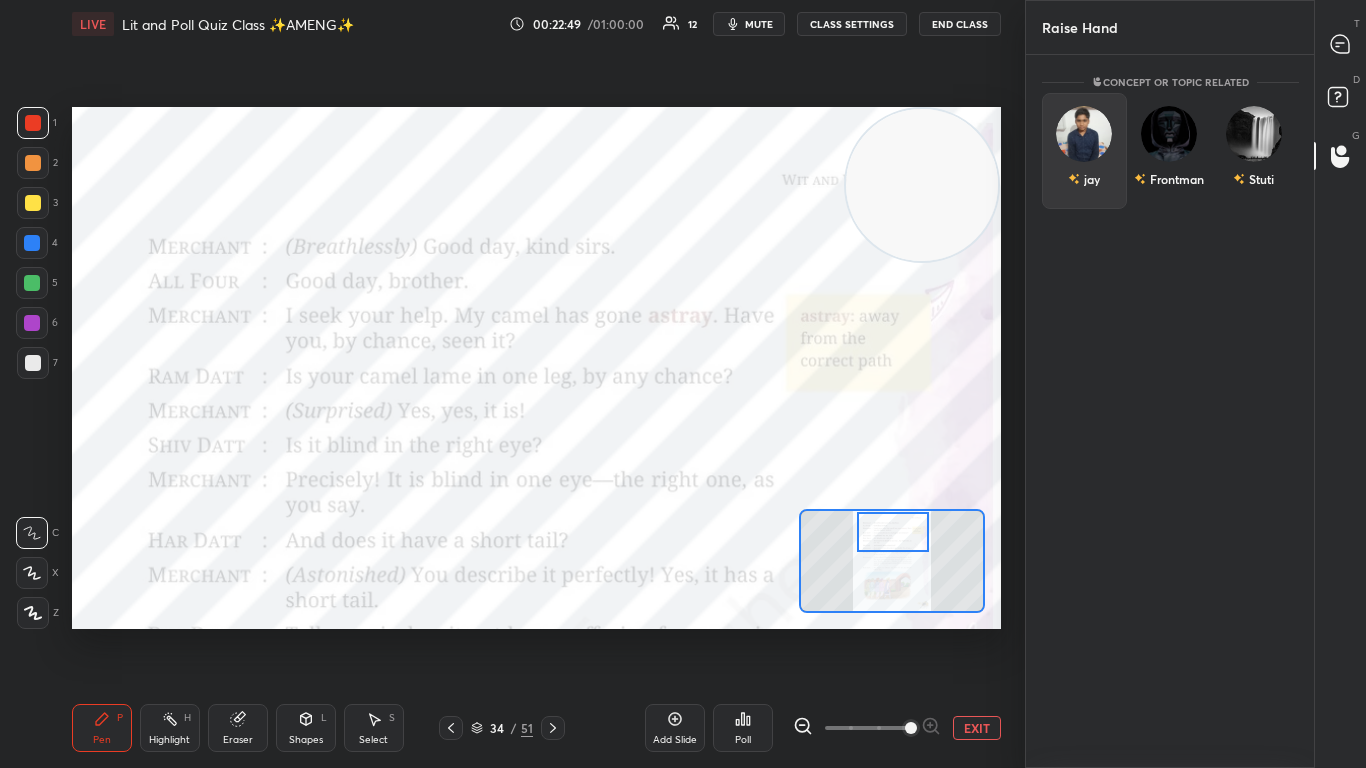 click on "jay" at bounding box center (1084, 151) 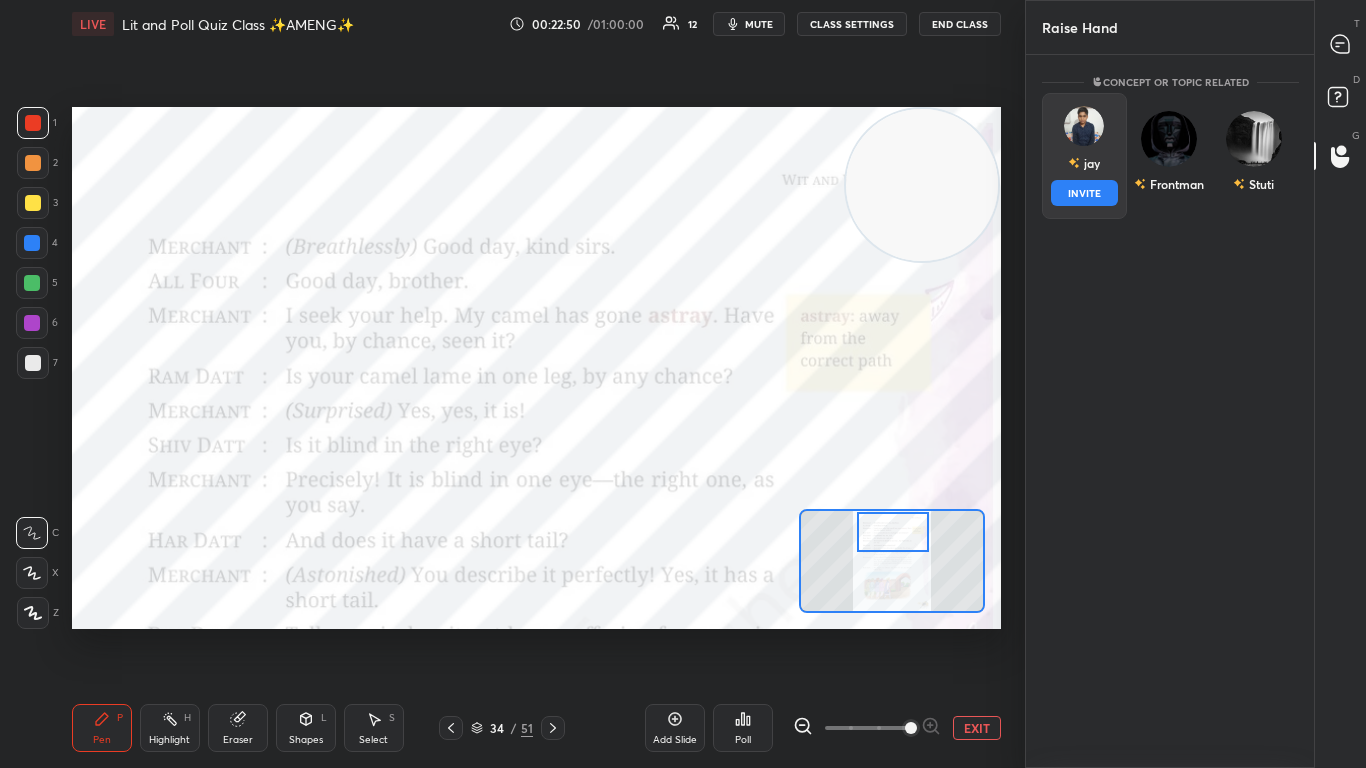 click on "INVITE" at bounding box center (1084, 193) 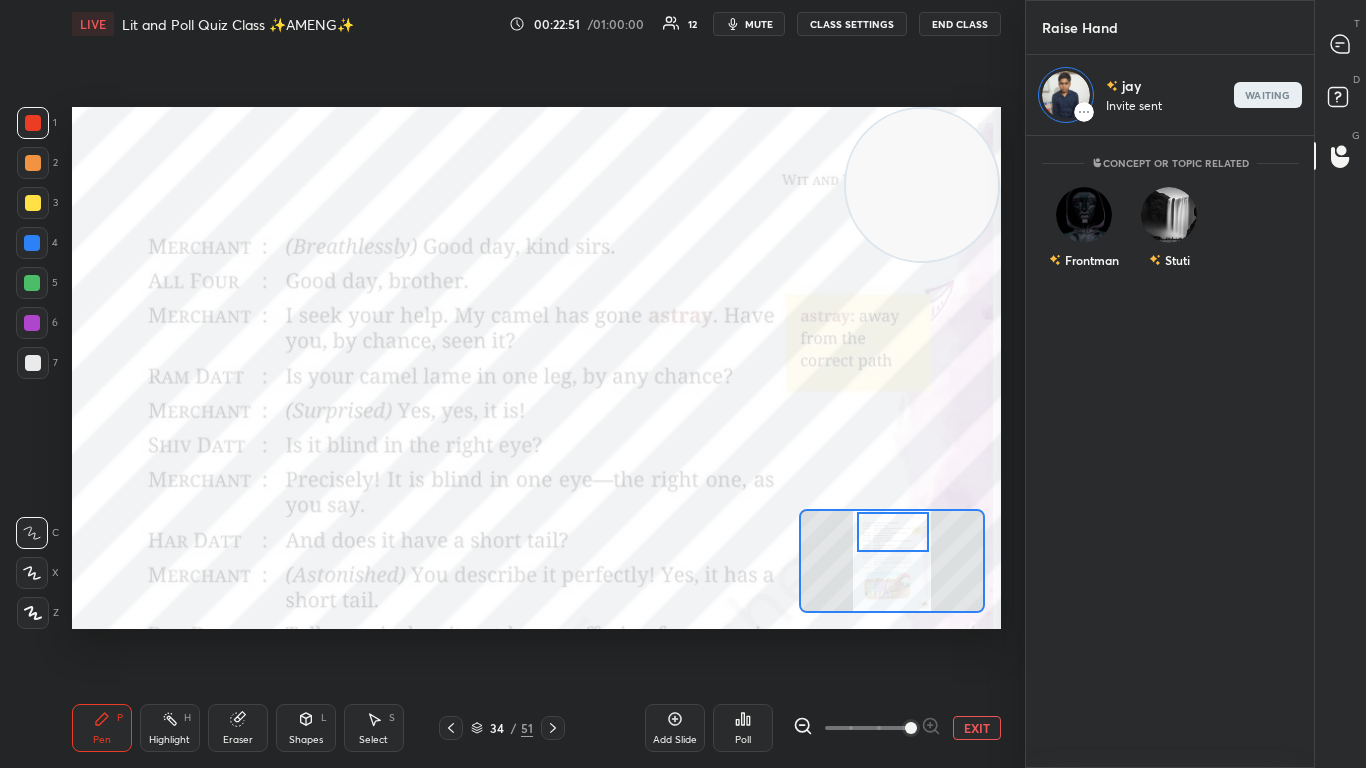 scroll, scrollTop: 626, scrollLeft: 282, axis: both 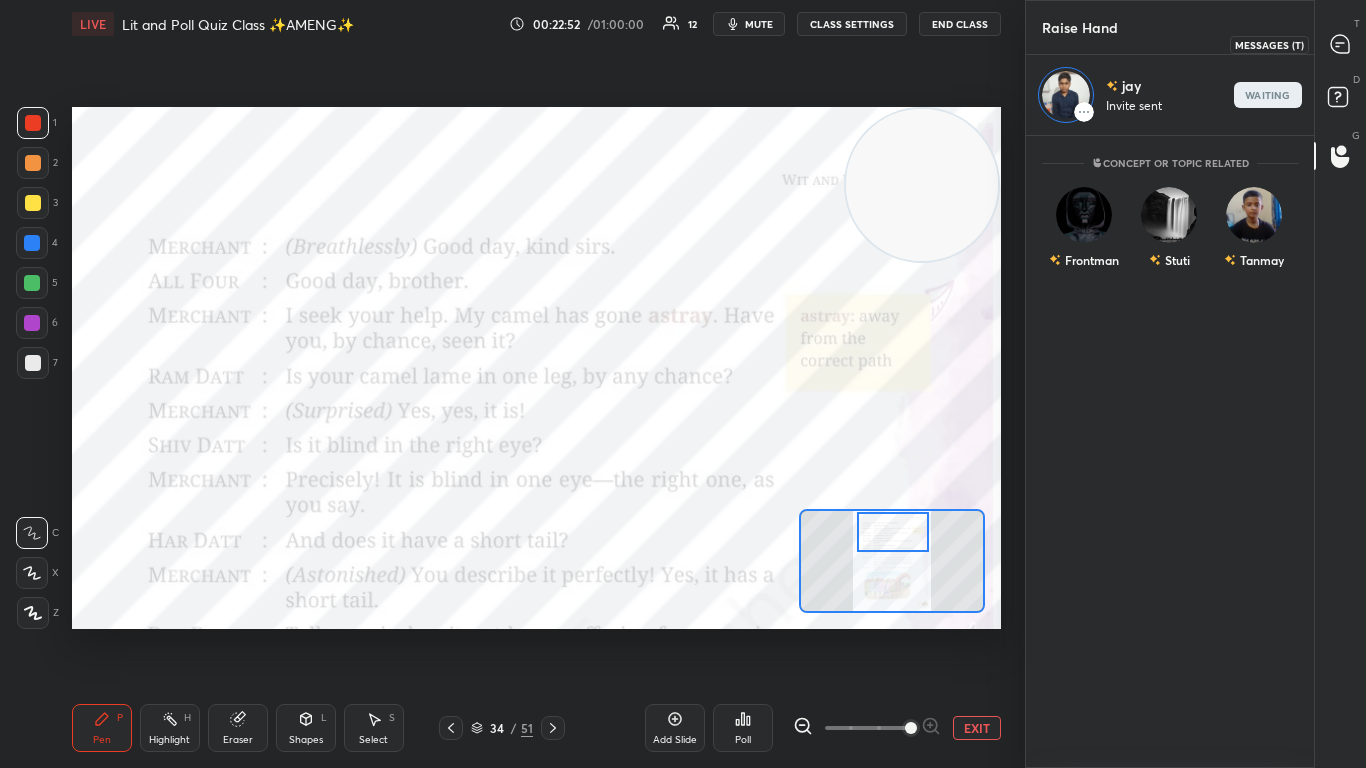 click 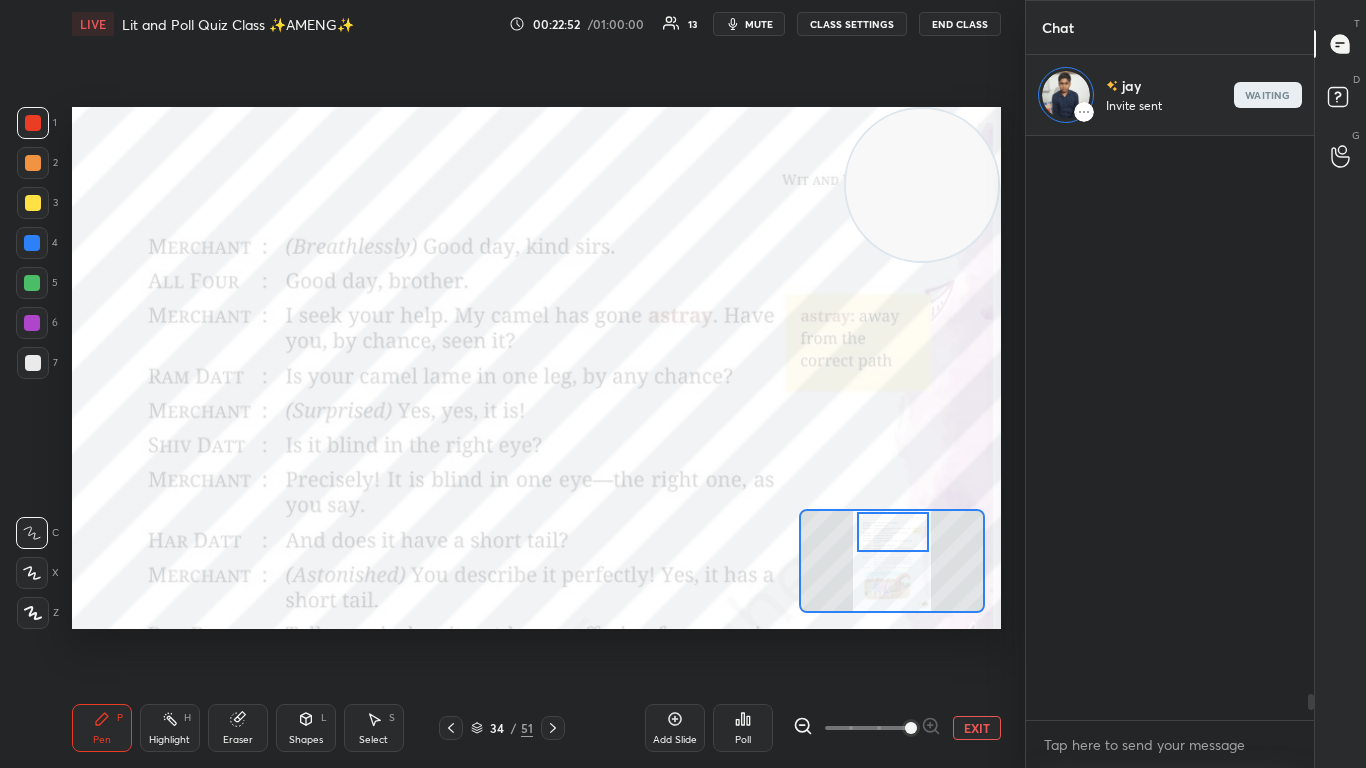 scroll, scrollTop: 626, scrollLeft: 282, axis: both 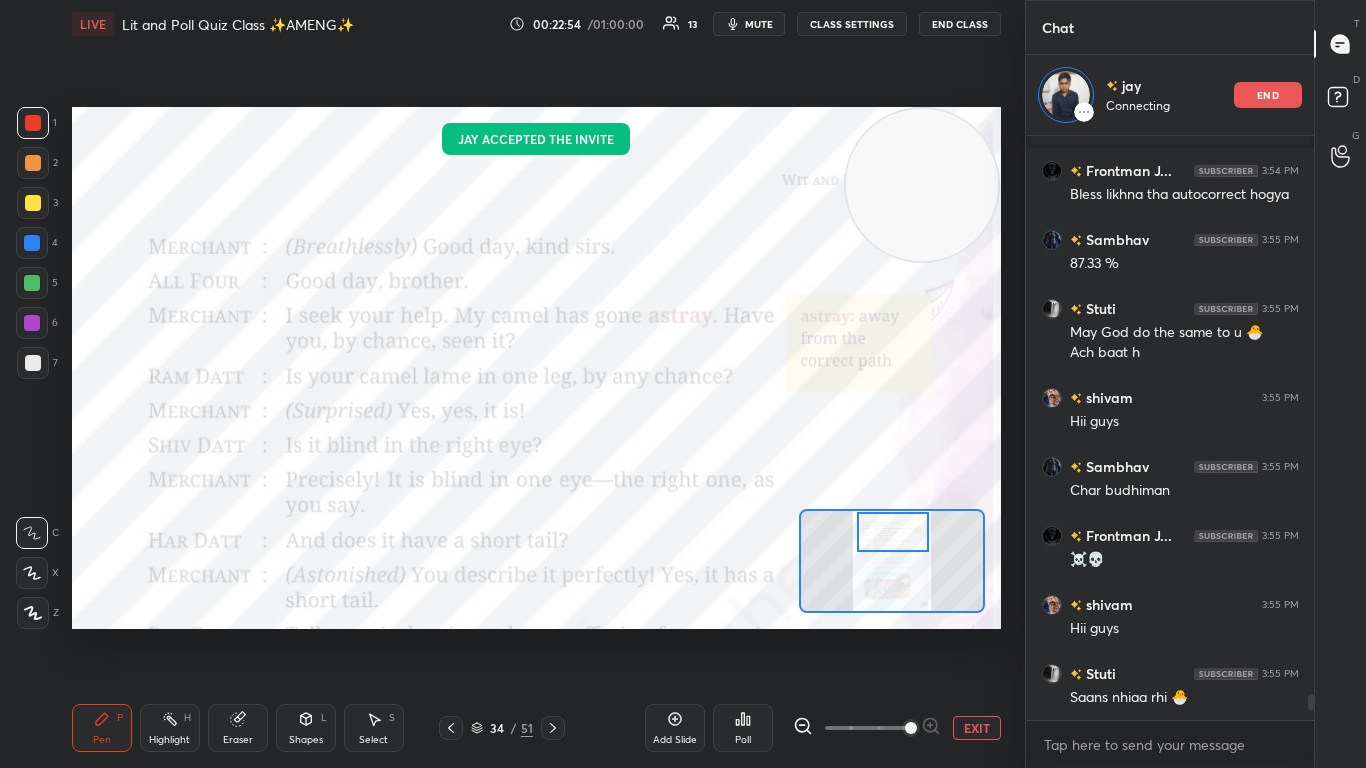 click at bounding box center [893, 532] 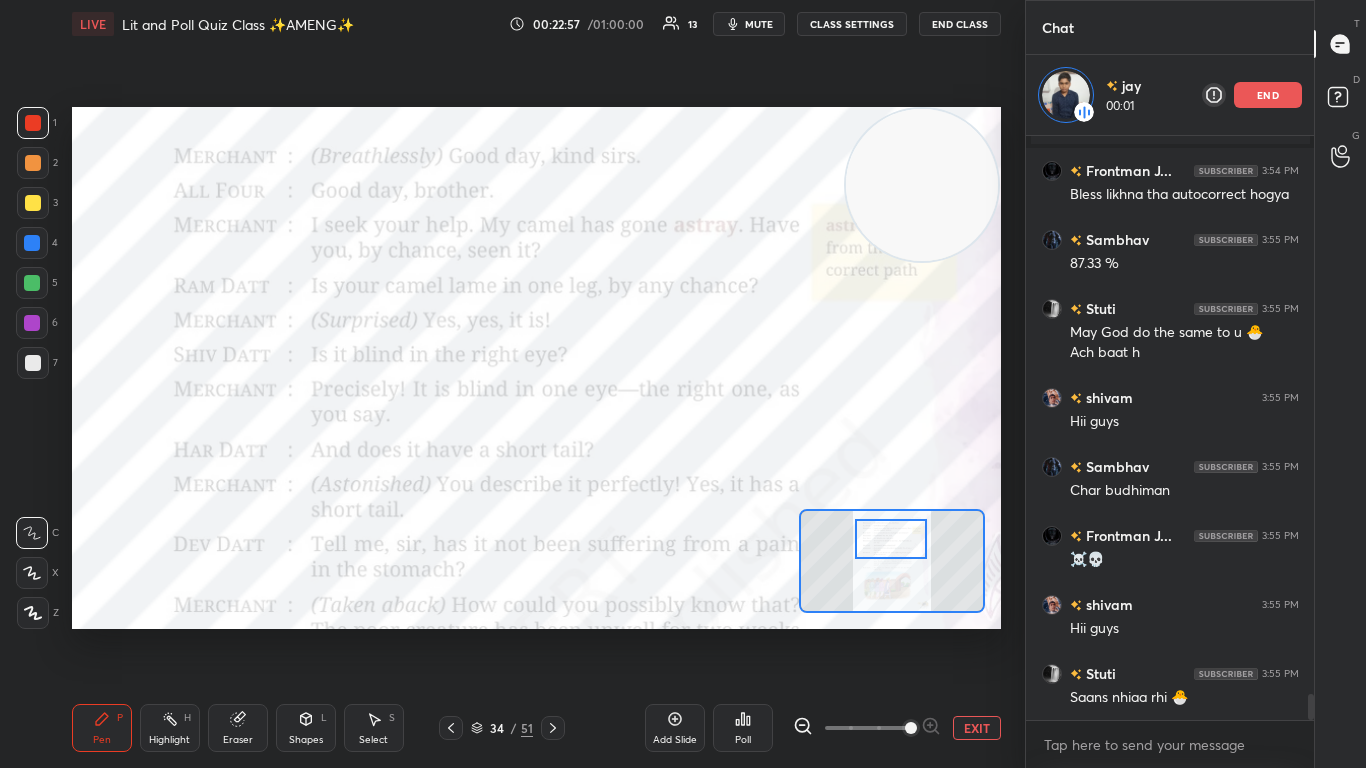 click at bounding box center [891, 539] 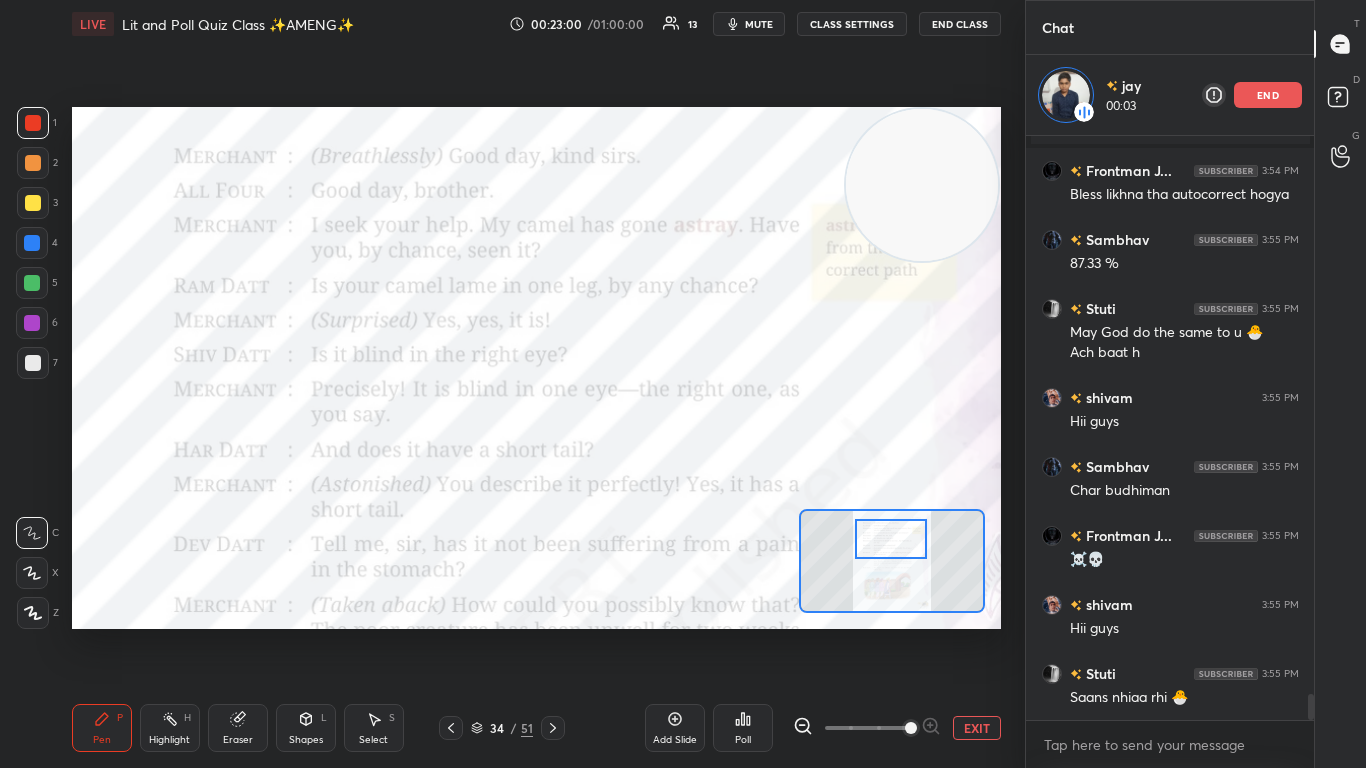 click at bounding box center (891, 539) 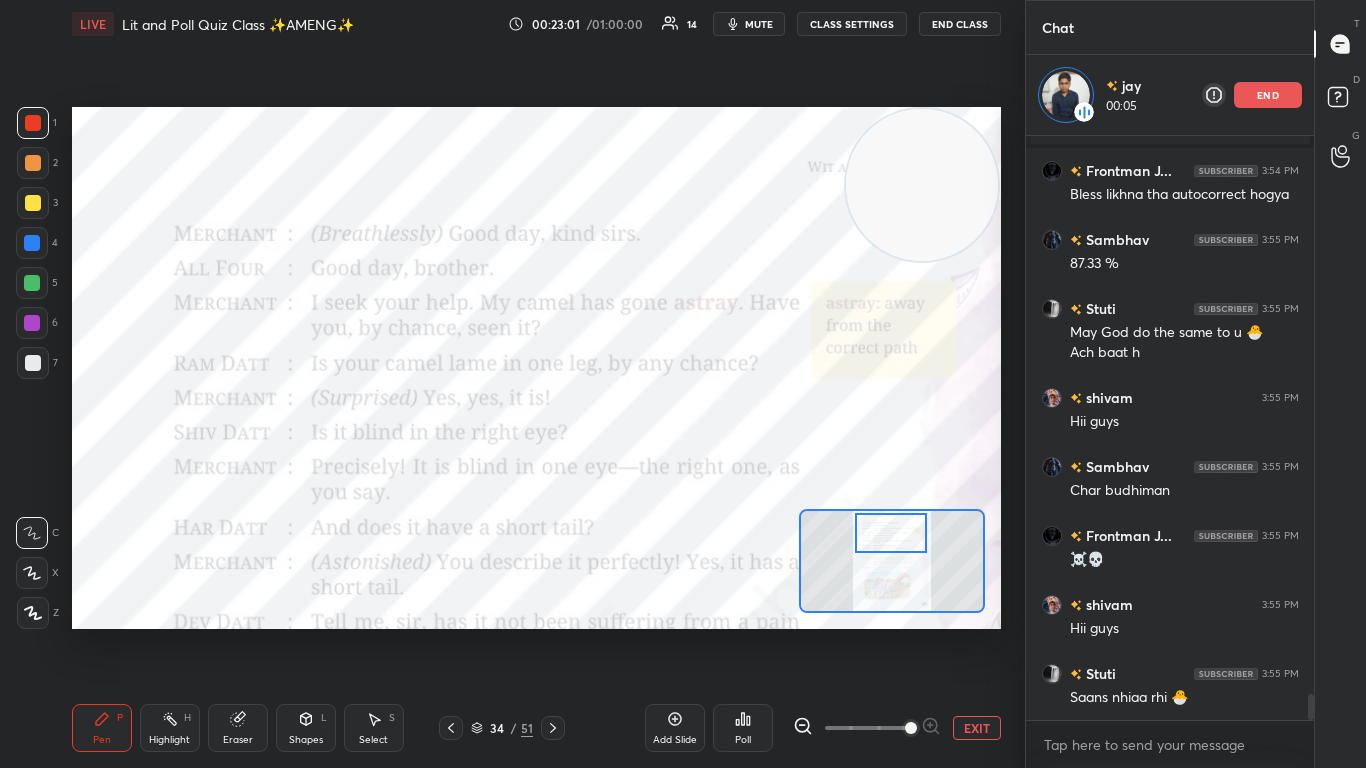 click at bounding box center [891, 533] 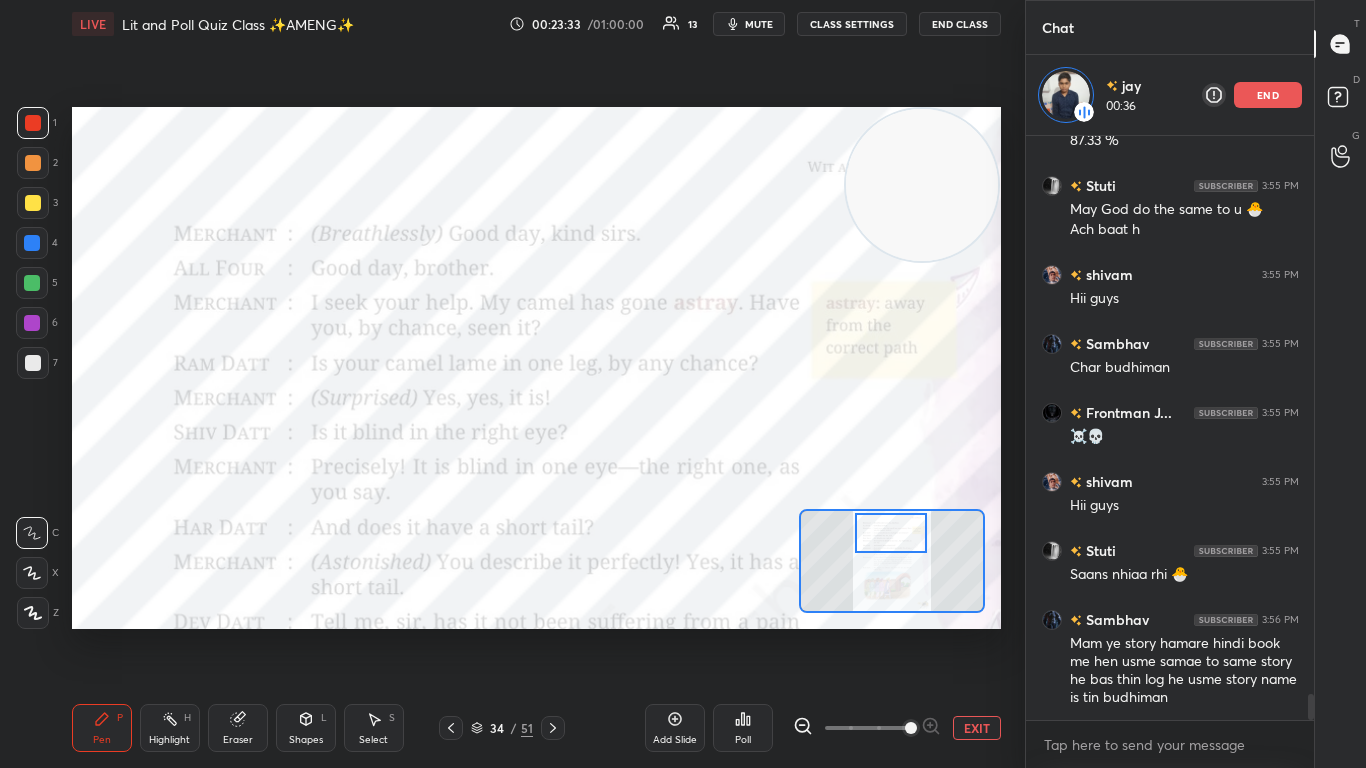 scroll, scrollTop: 12762, scrollLeft: 0, axis: vertical 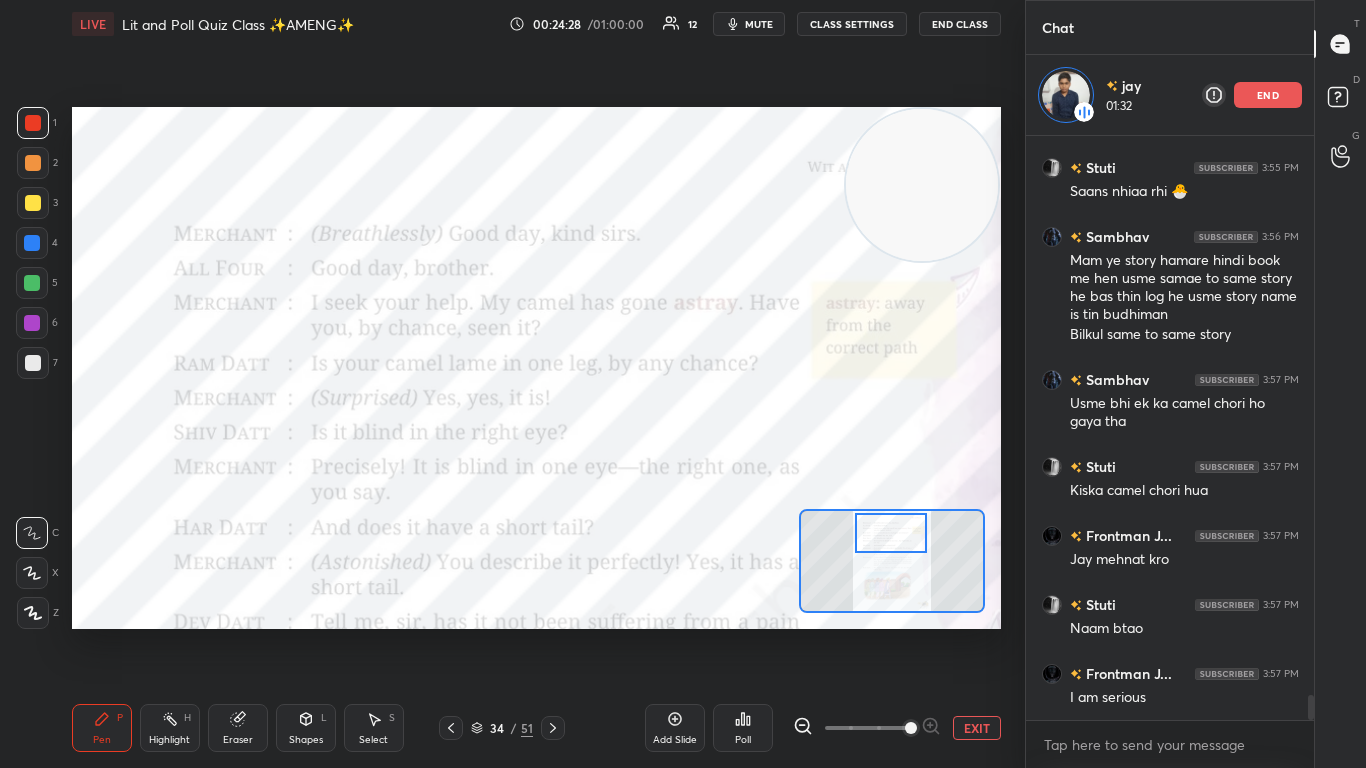 click at bounding box center [891, 533] 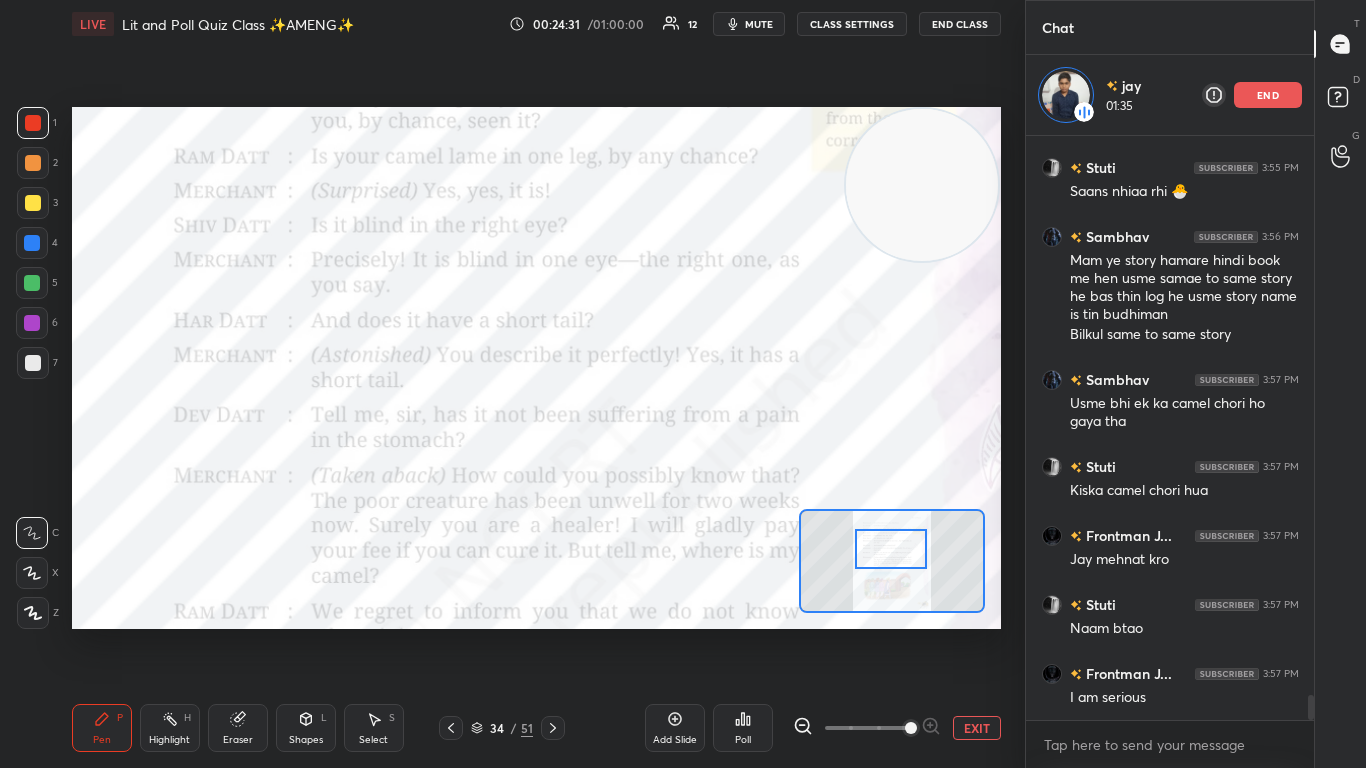 drag, startPoint x: 886, startPoint y: 530, endPoint x: 886, endPoint y: 549, distance: 19 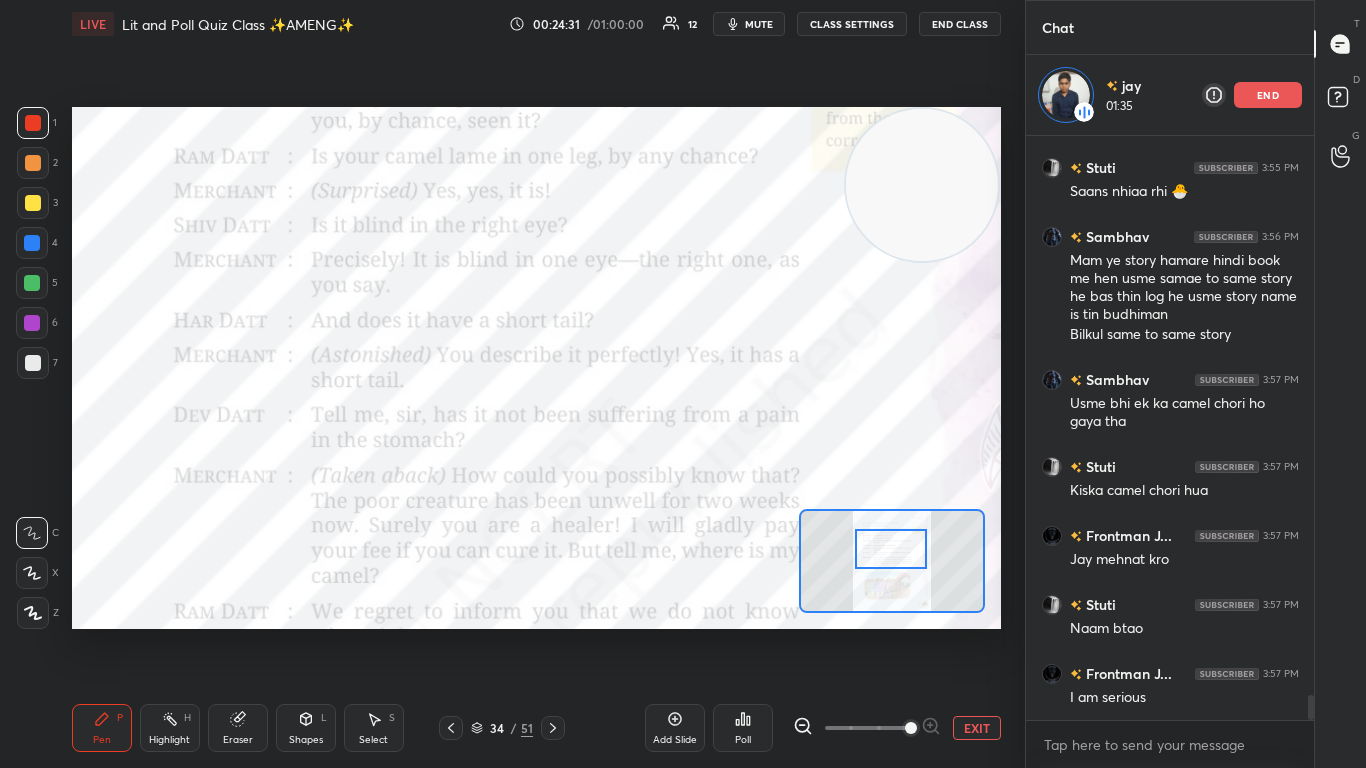 click at bounding box center (891, 549) 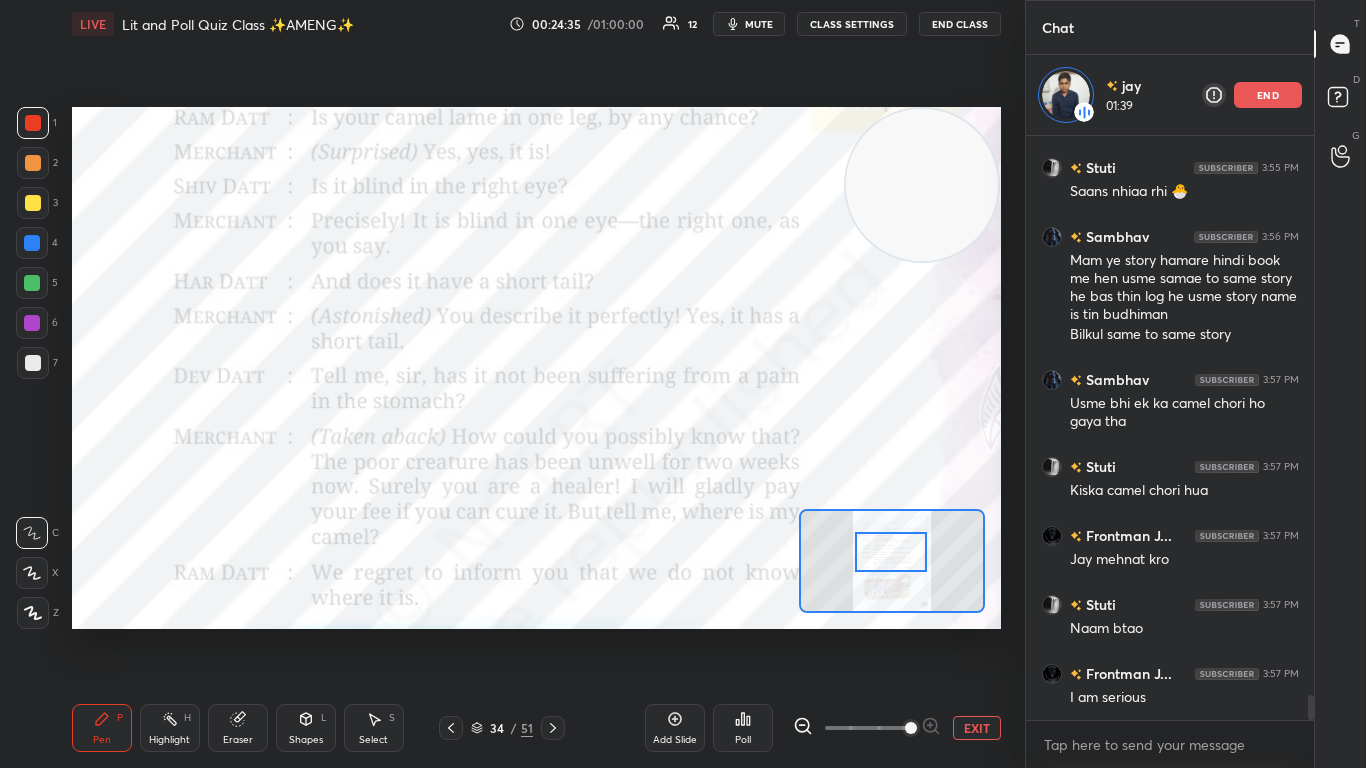 scroll, scrollTop: 13212, scrollLeft: 0, axis: vertical 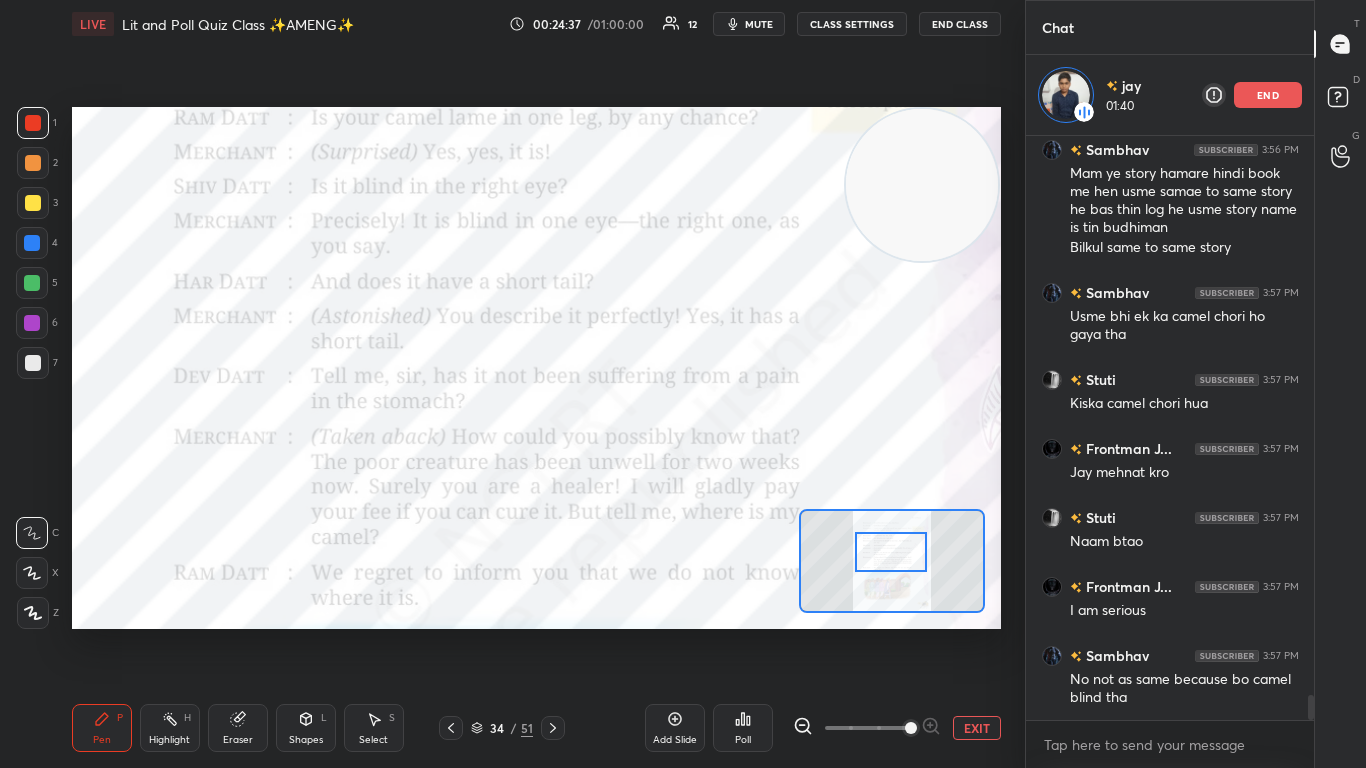 click at bounding box center (891, 552) 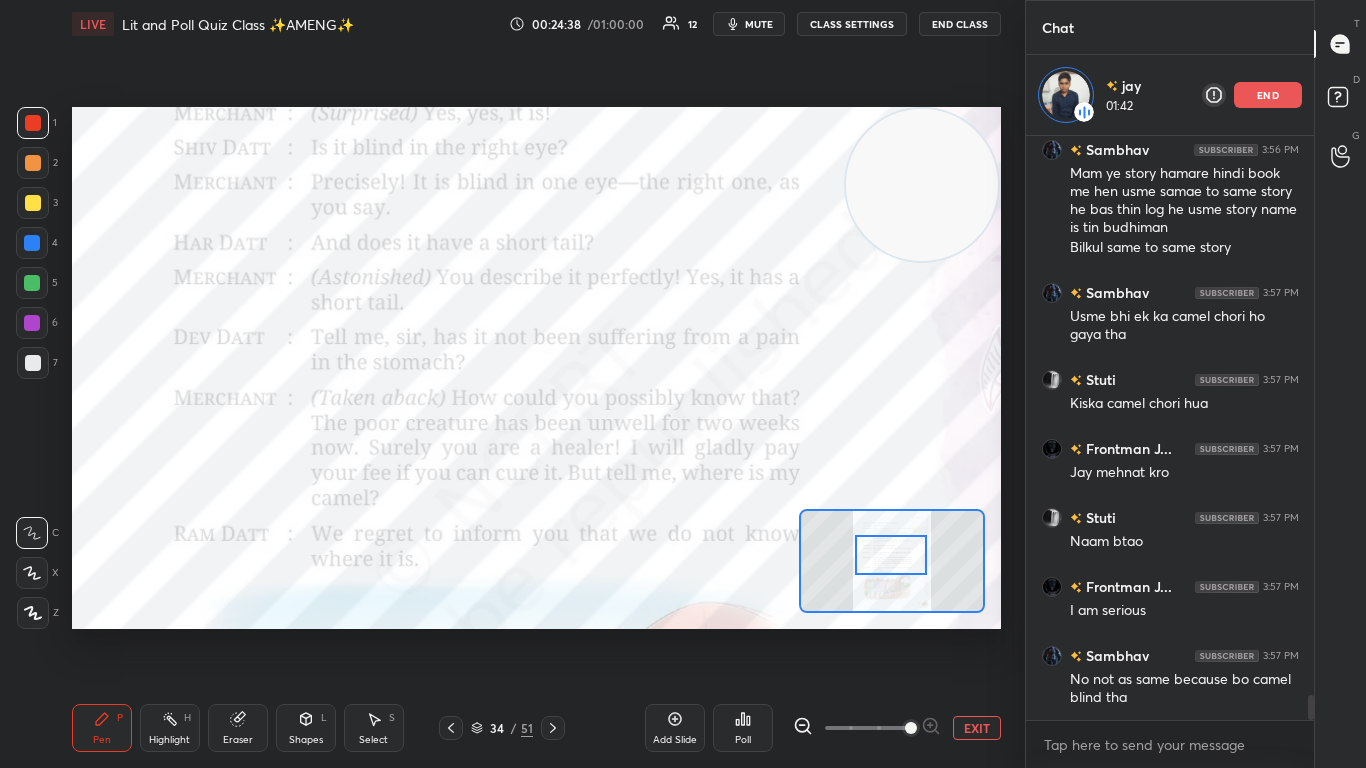 click at bounding box center (891, 555) 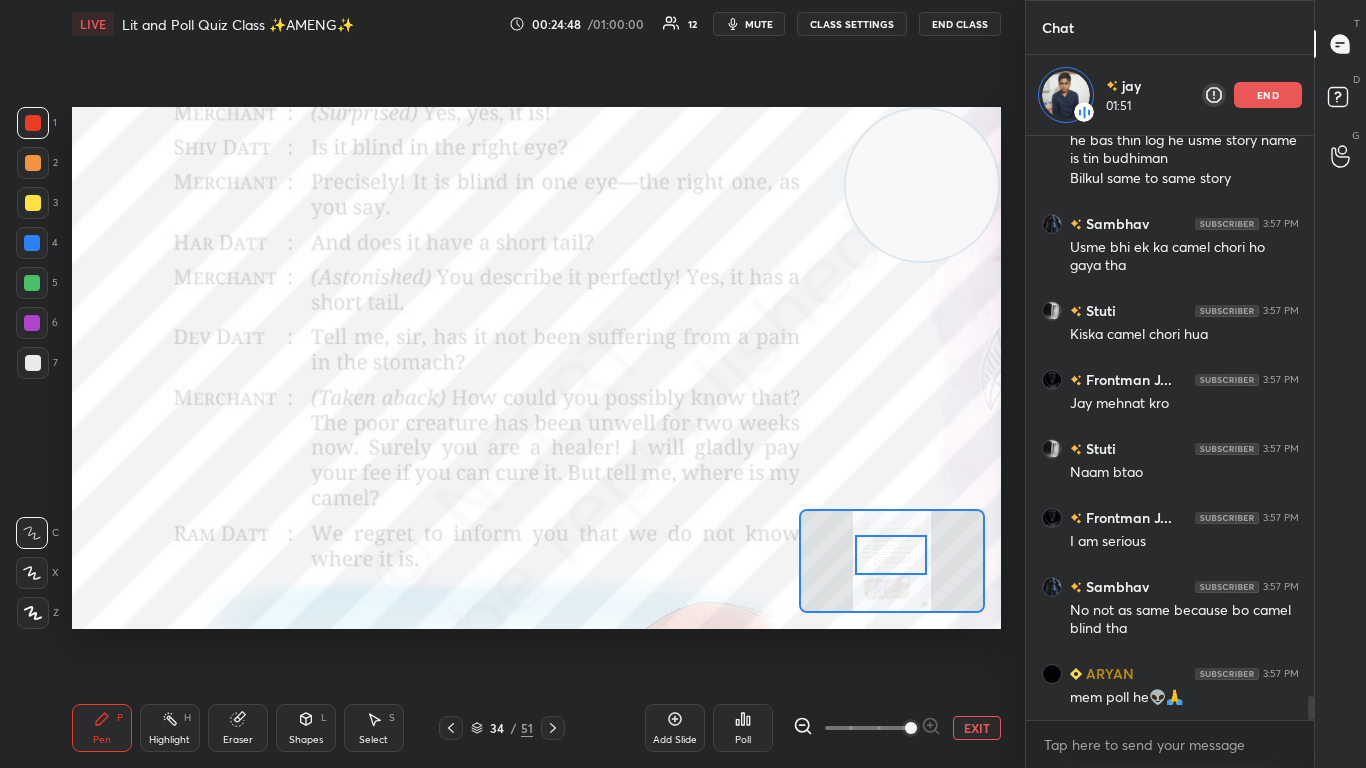 scroll, scrollTop: 13419, scrollLeft: 0, axis: vertical 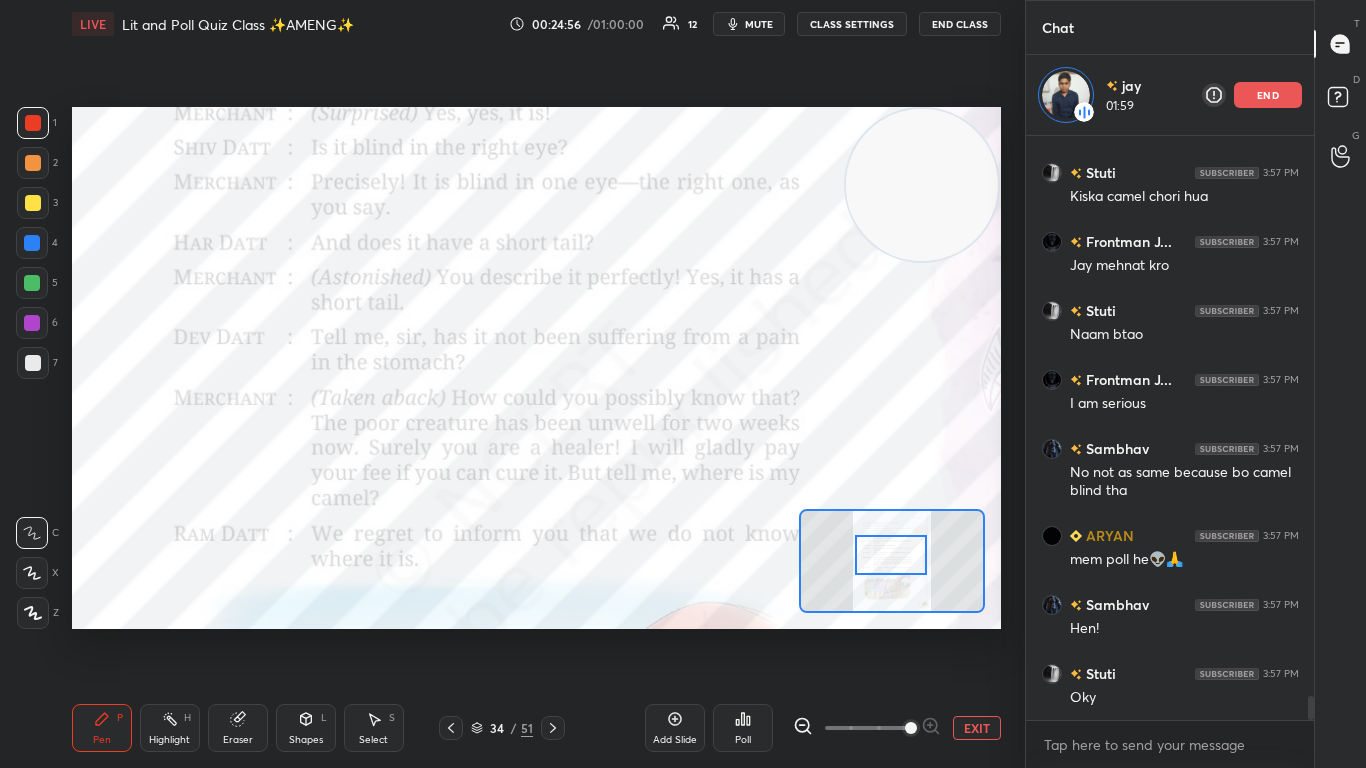 click on "x" at bounding box center [1170, 744] 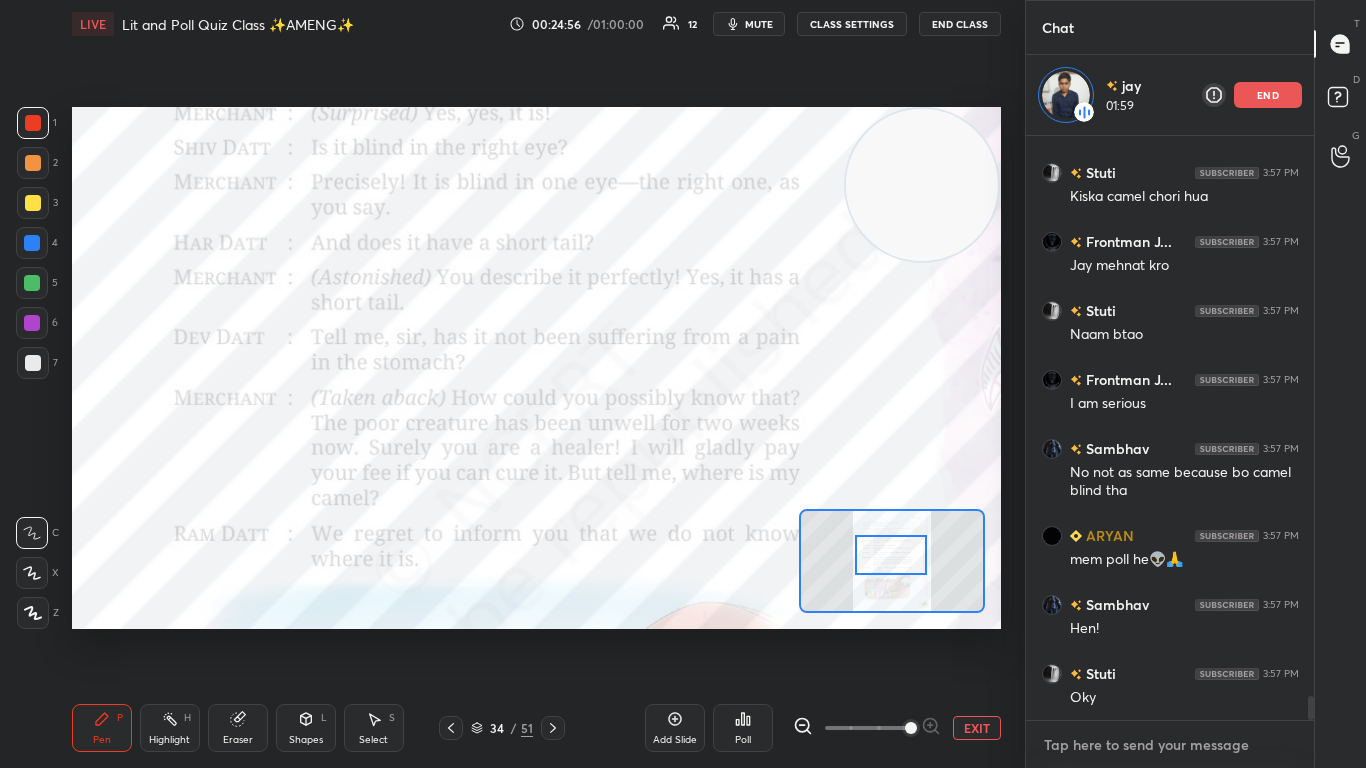 type on "x" 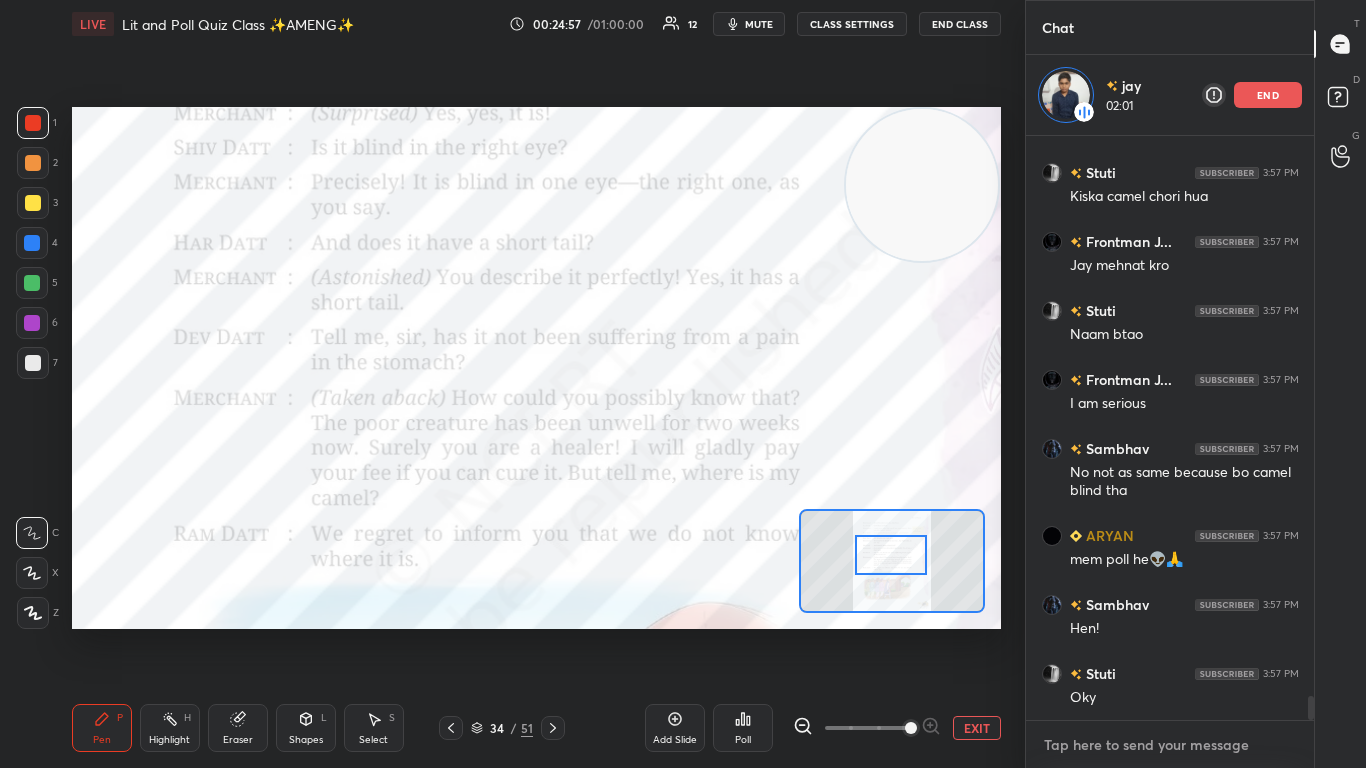type on "Y" 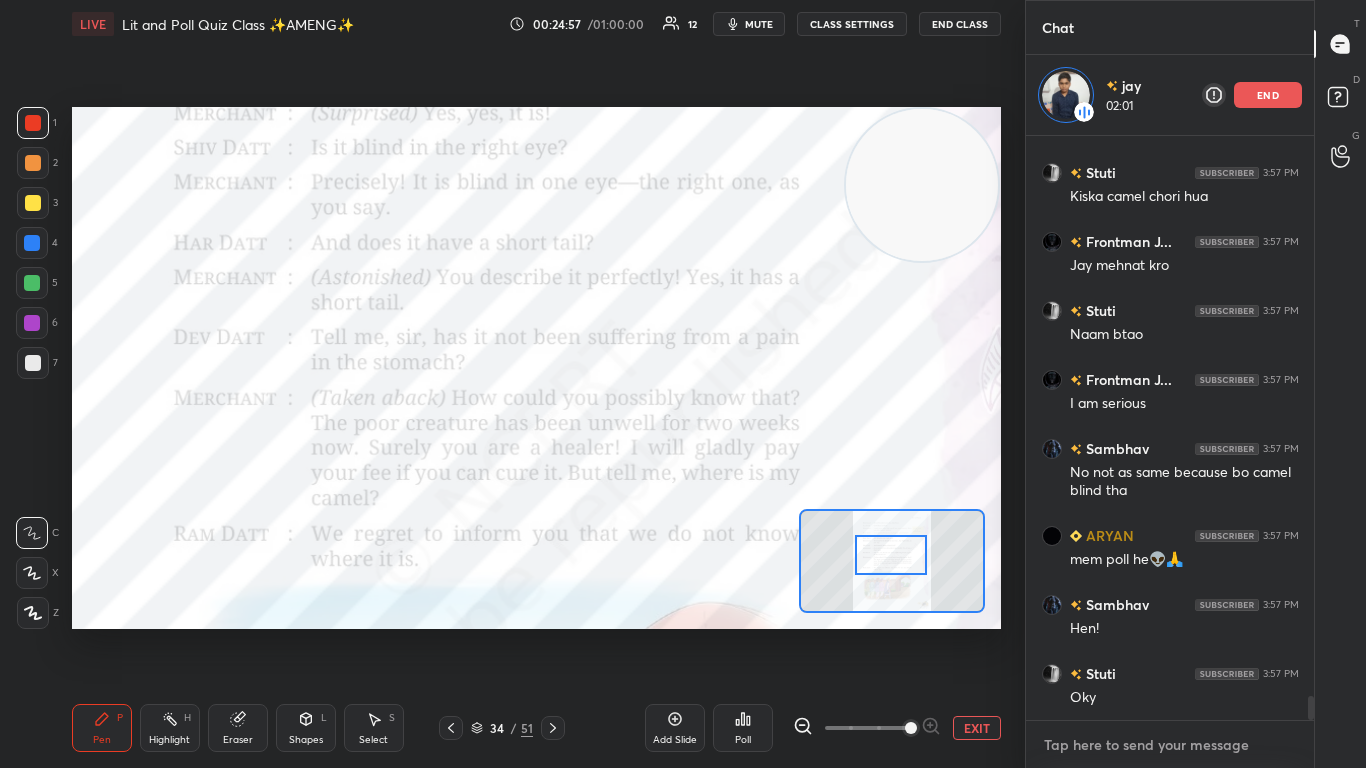 type on "x" 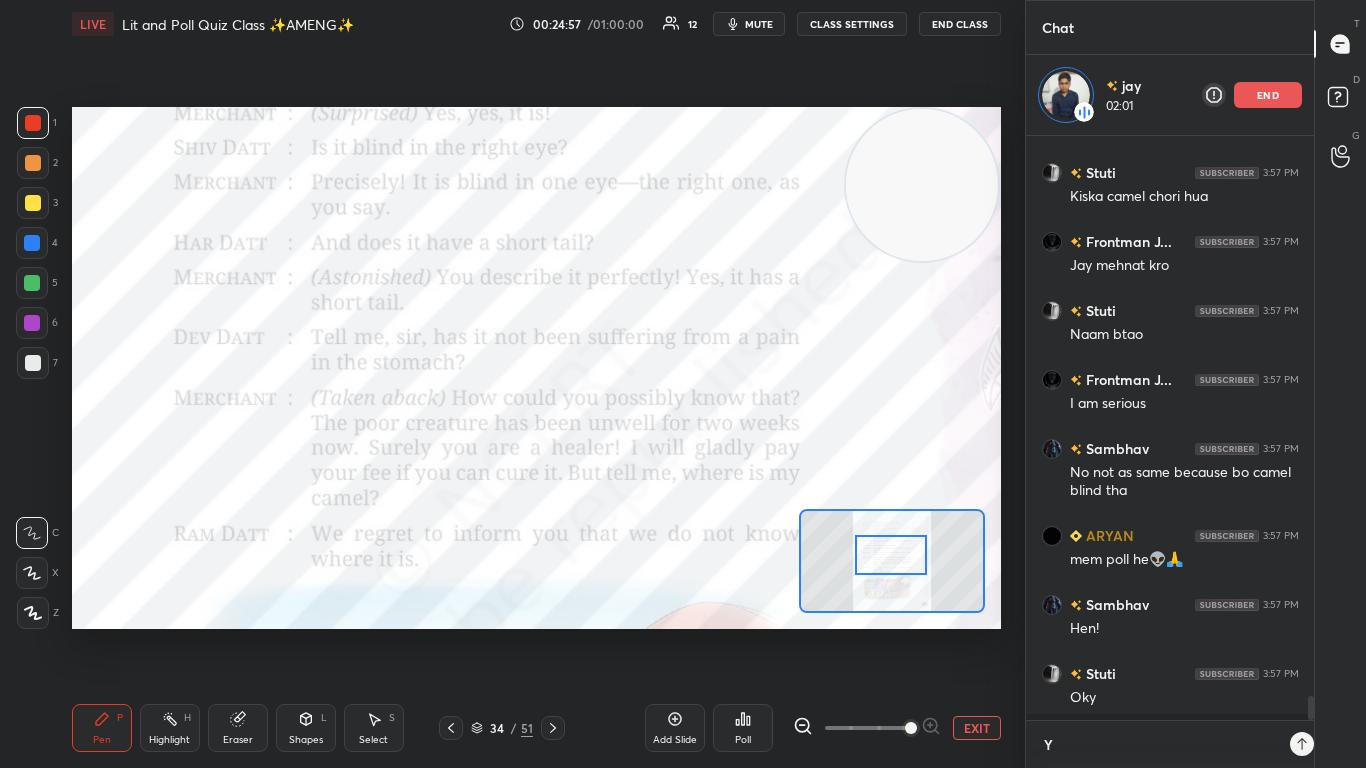 scroll, scrollTop: 572, scrollLeft: 282, axis: both 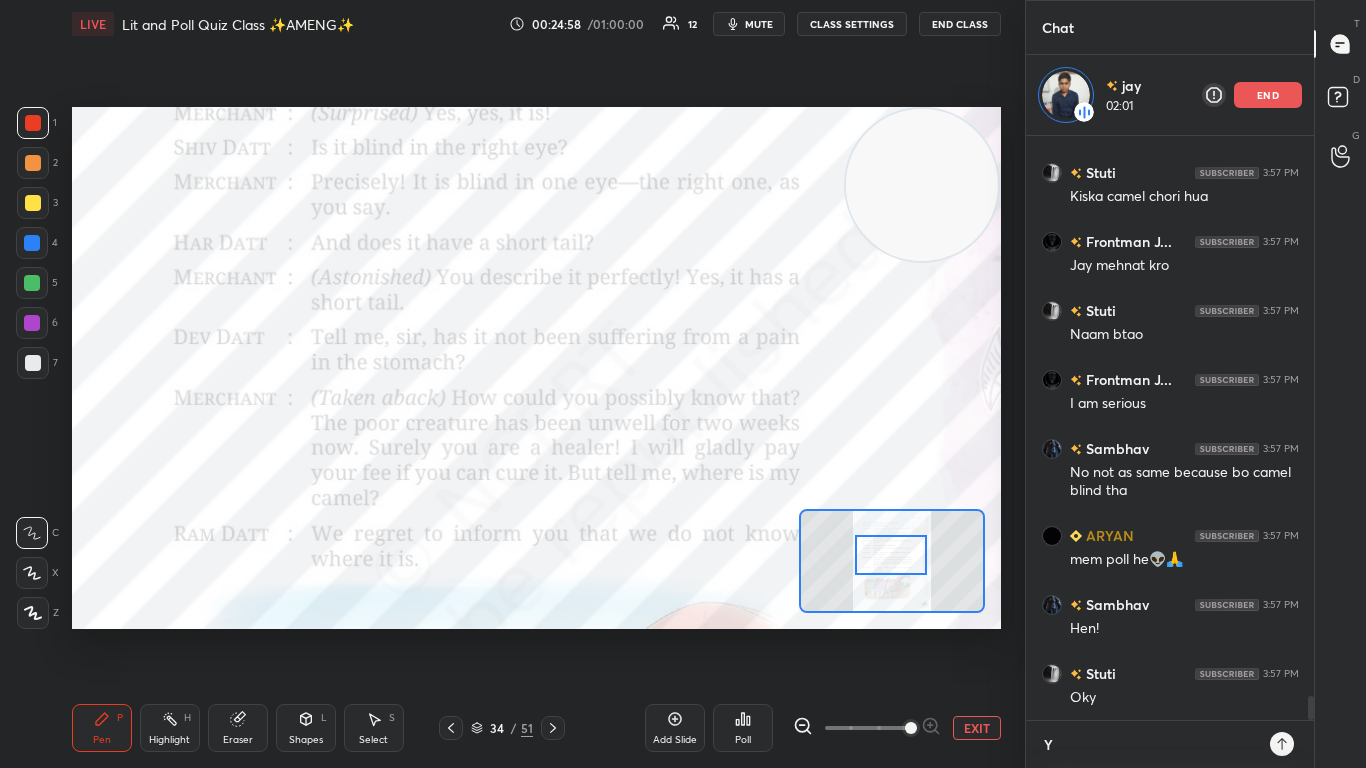 type on "YE" 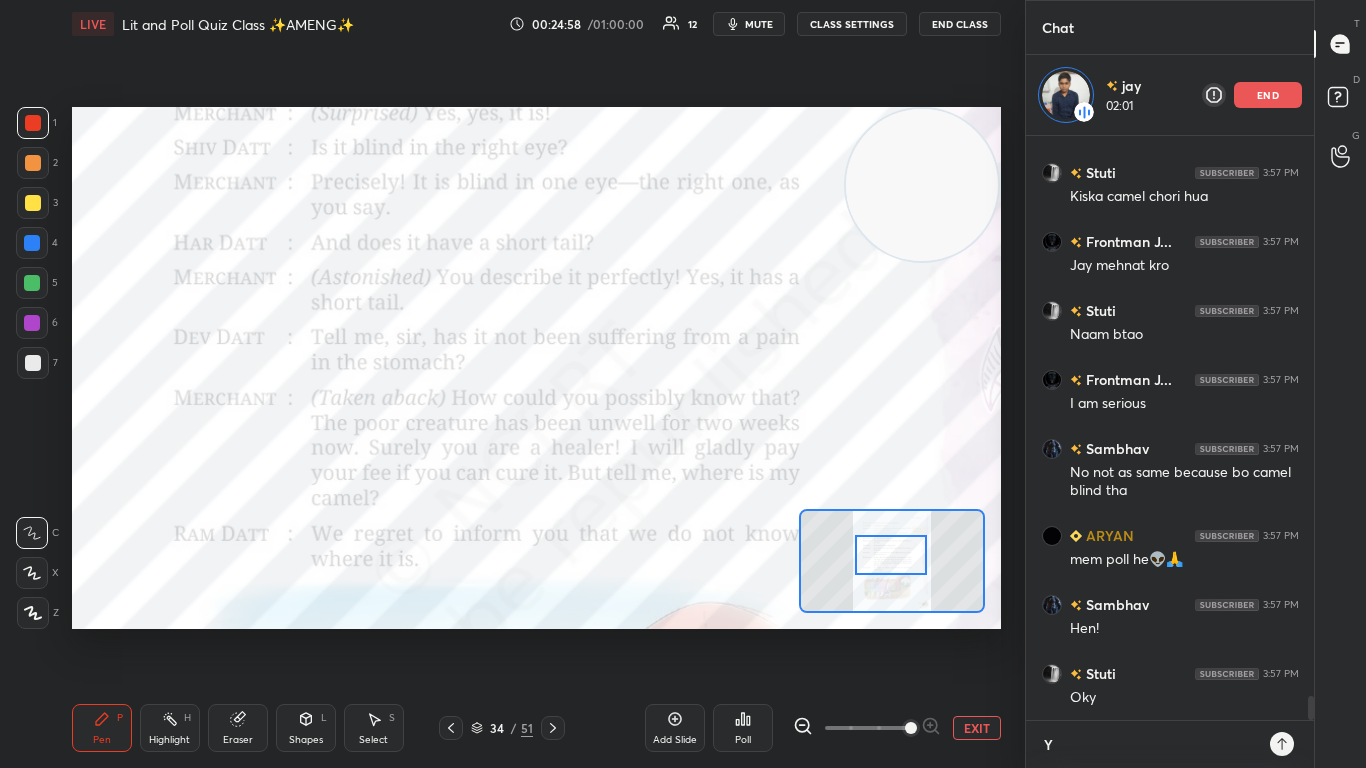 type on "x" 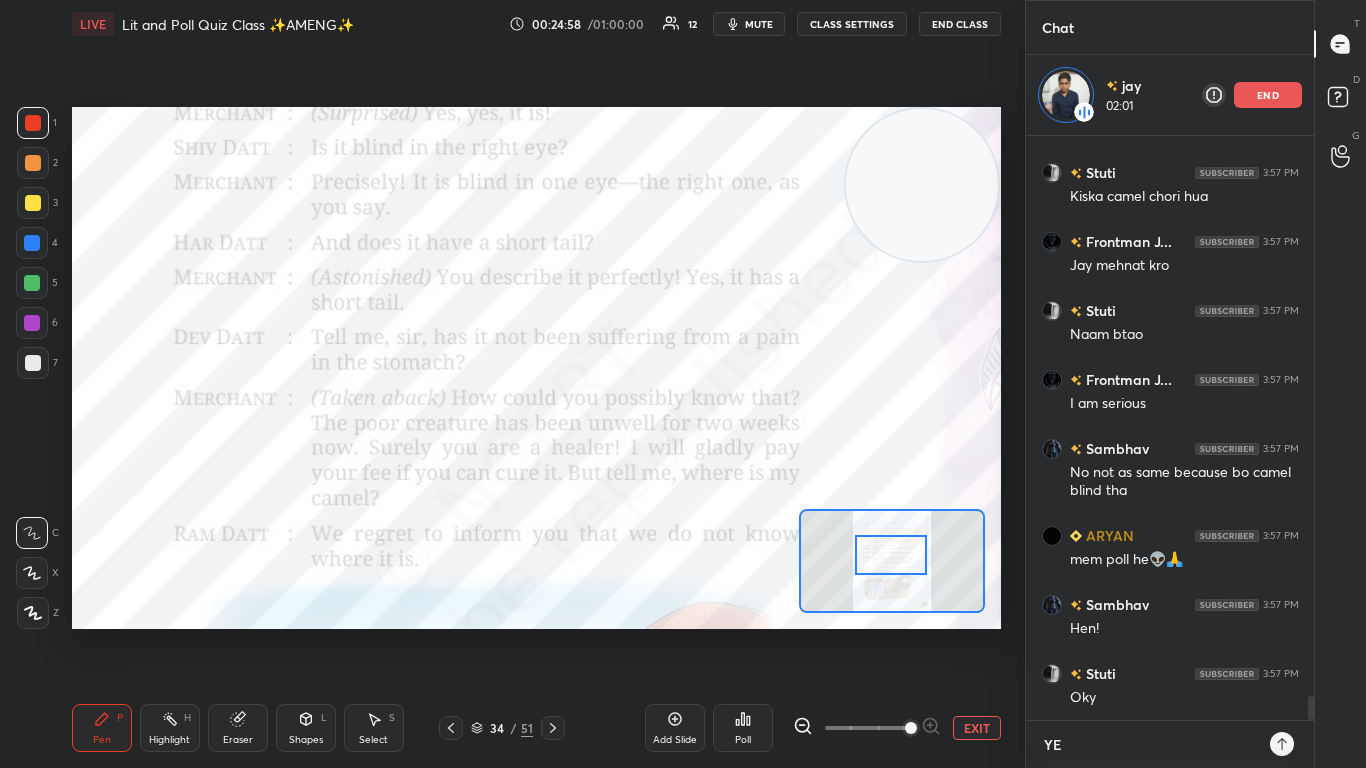 type on "YES" 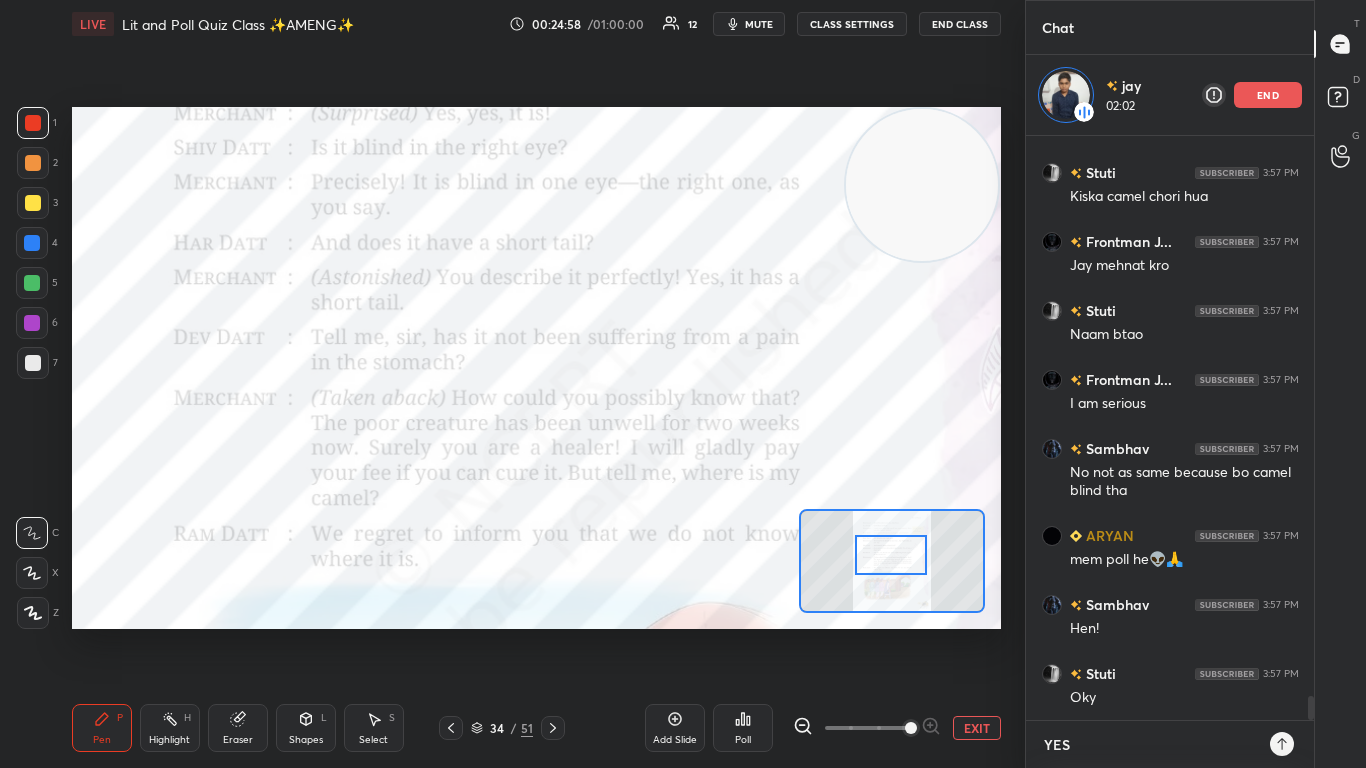 type on "YES" 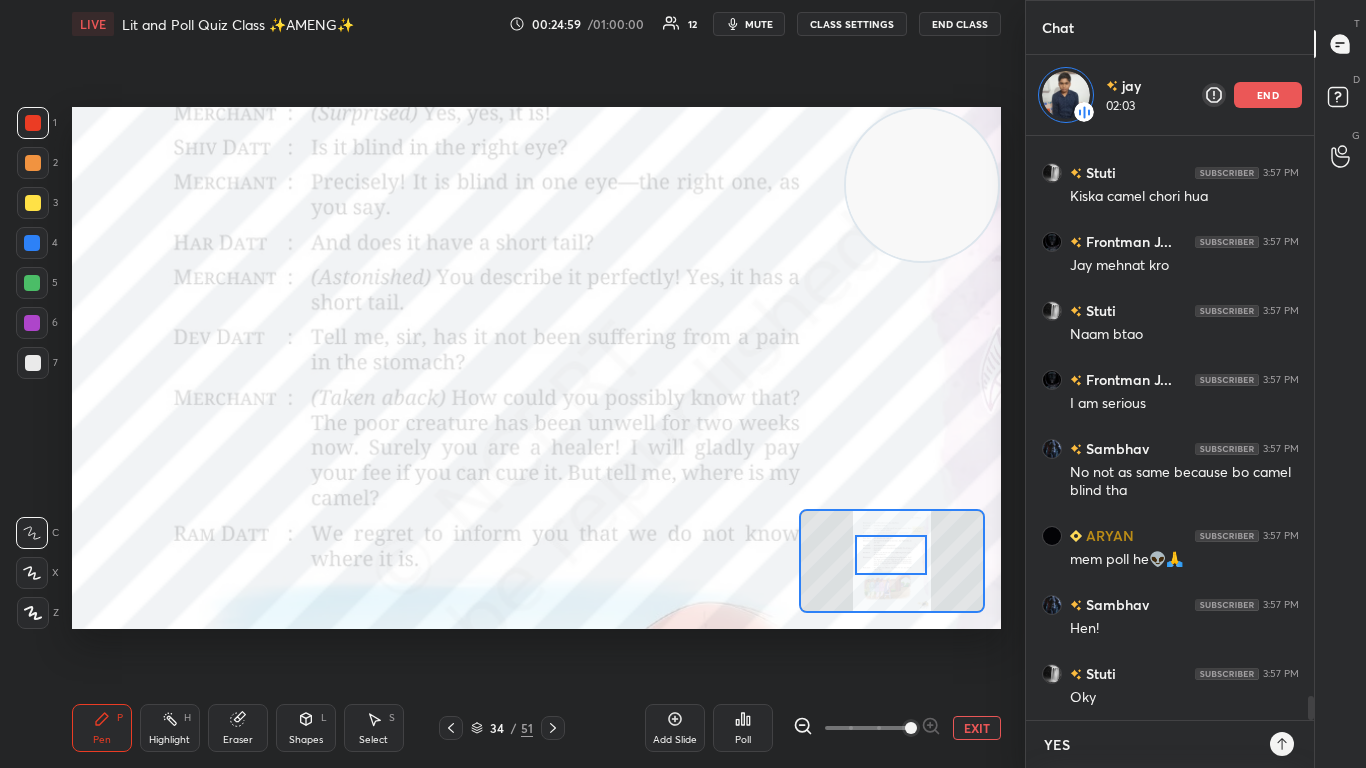 type on "YES D" 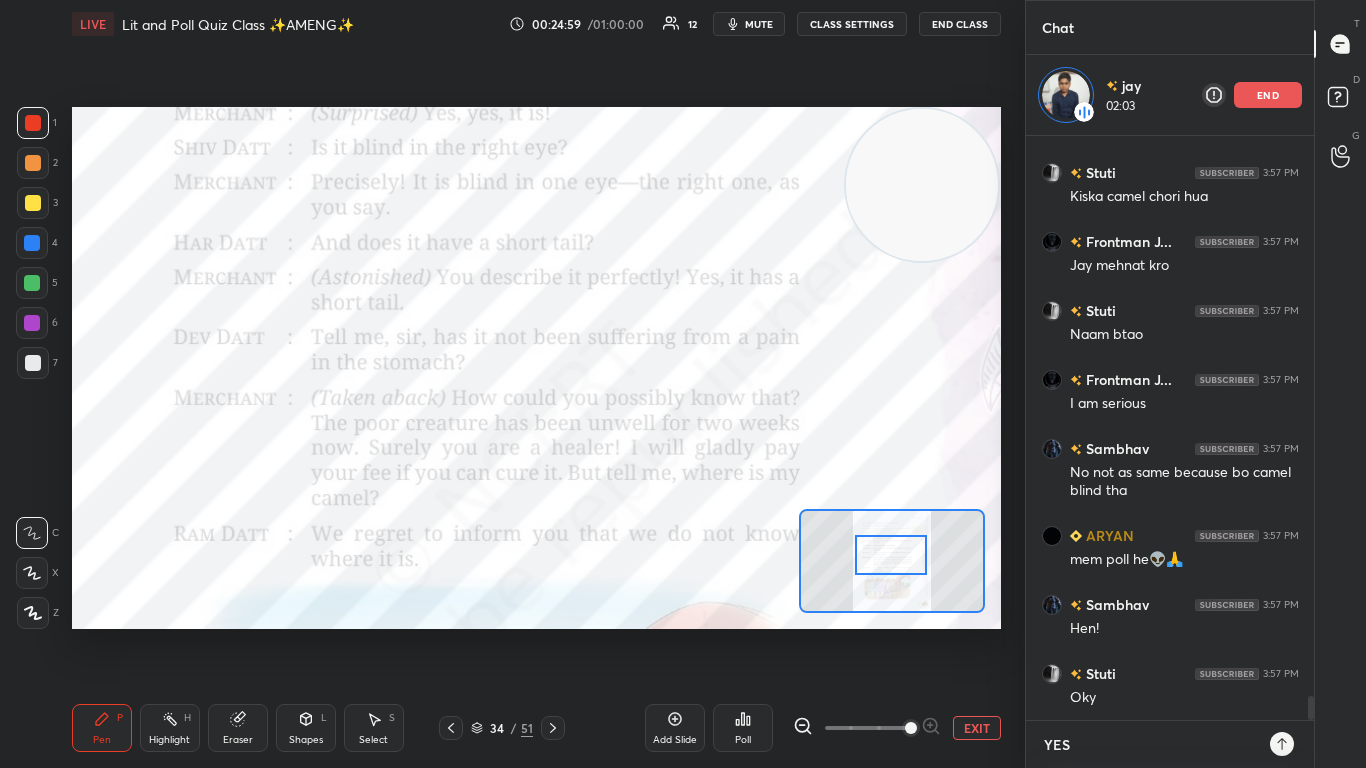 type on "x" 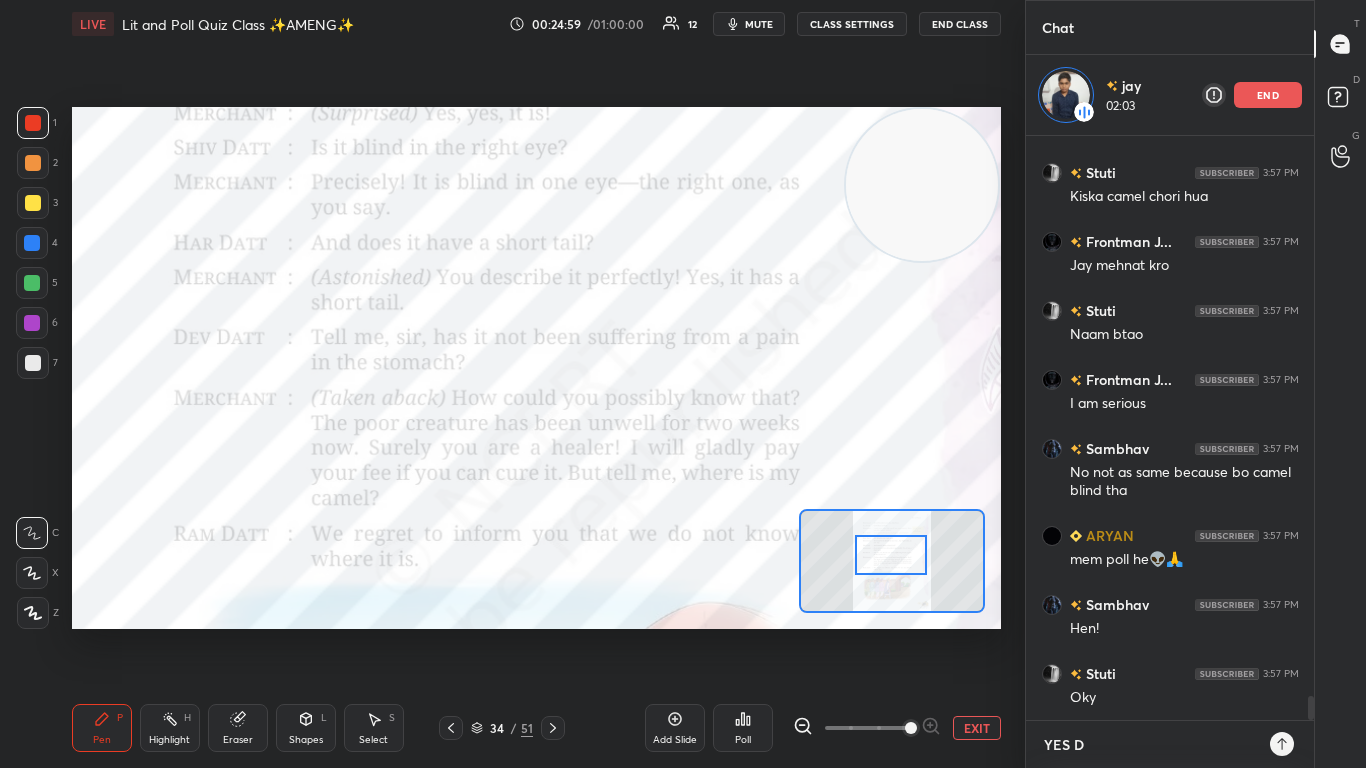 type on "YES DE" 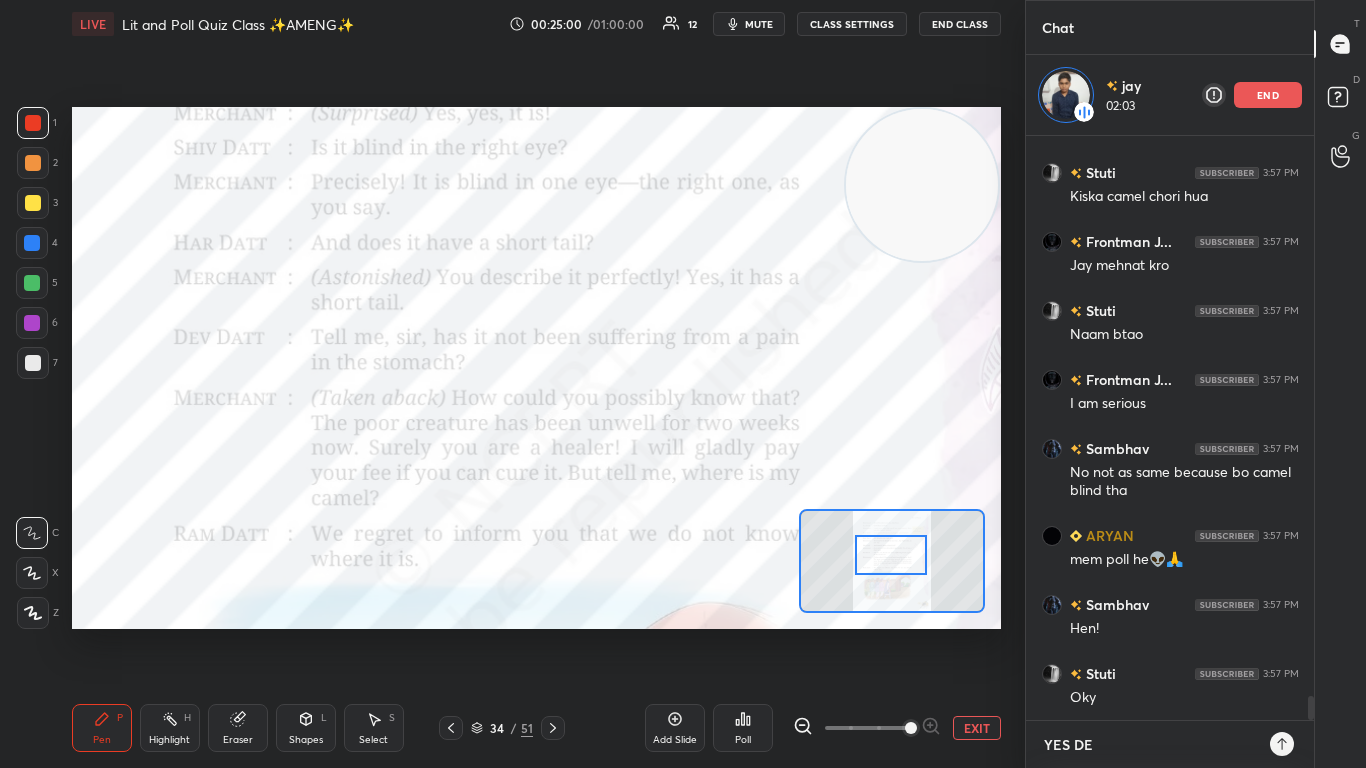 type on "YES DEB" 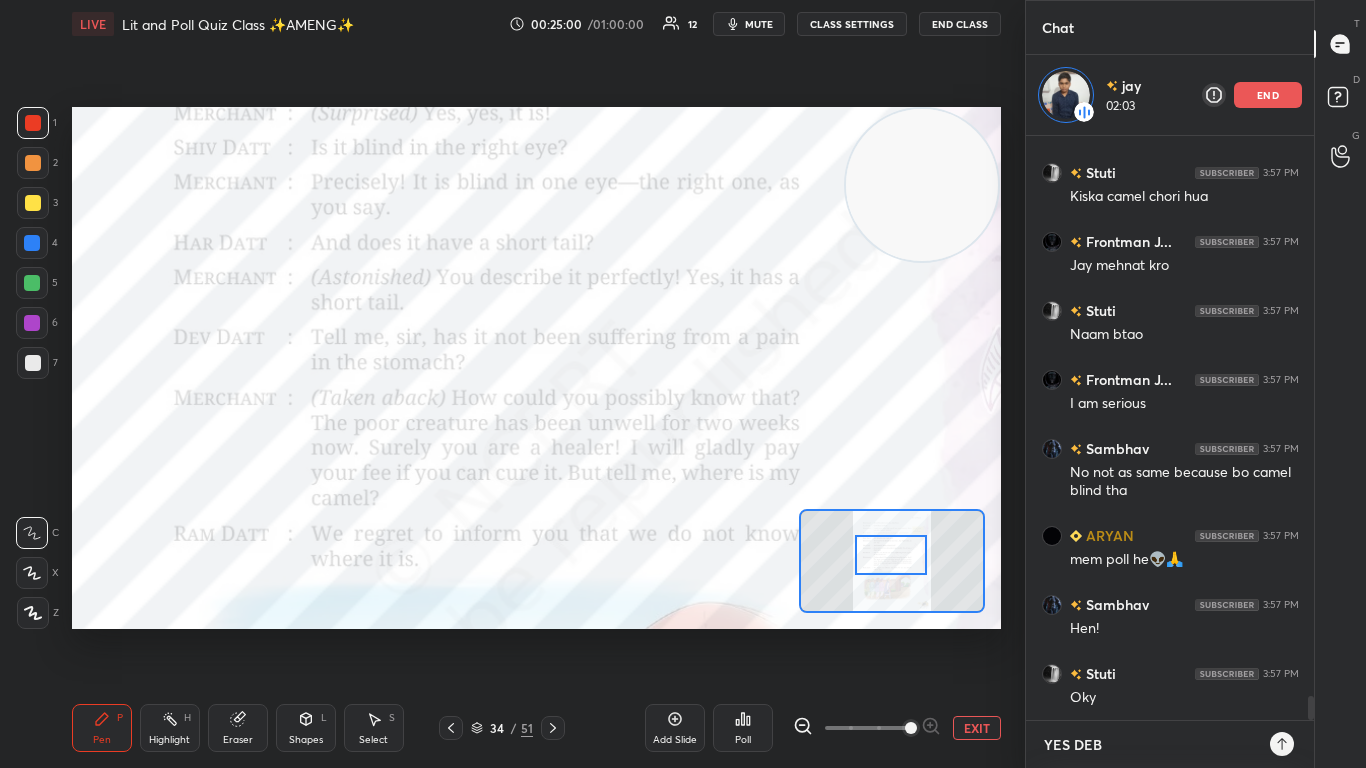 type on "x" 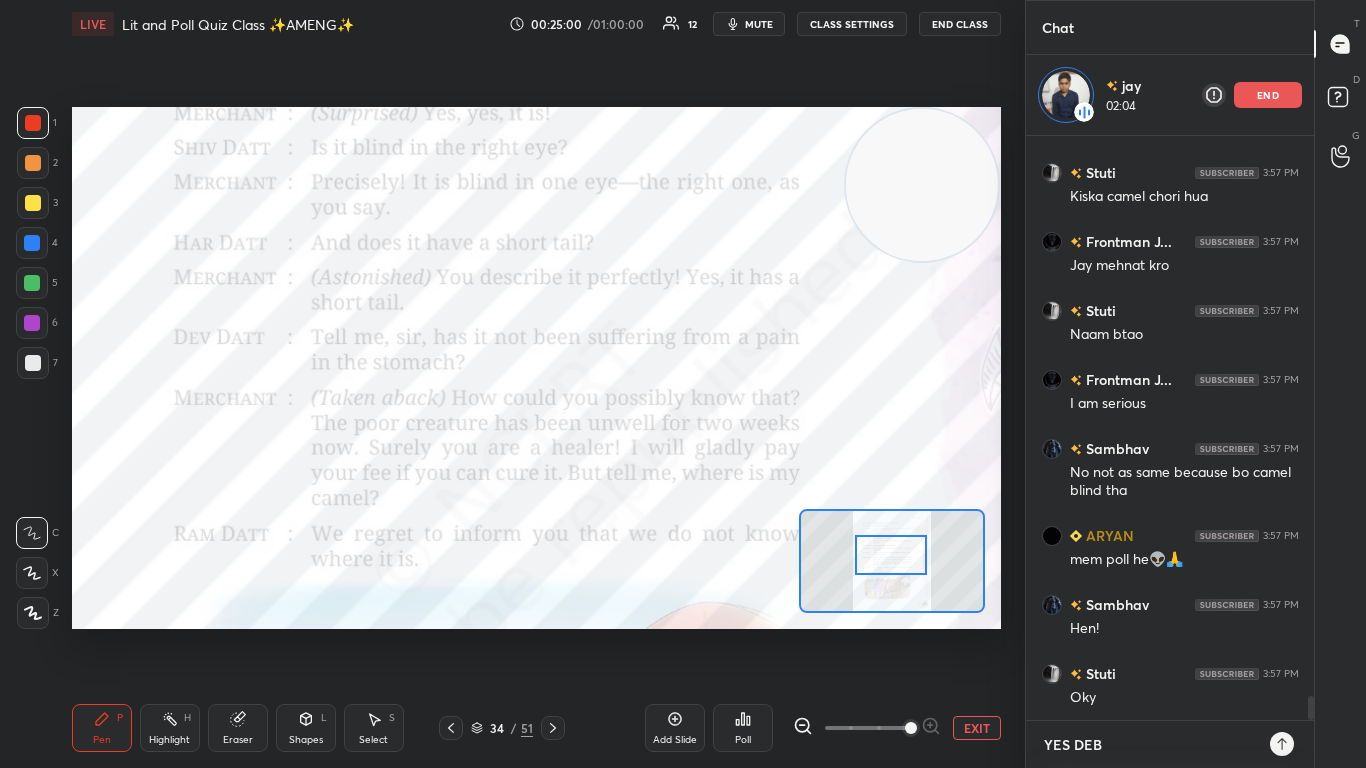 type on "YES DEBU" 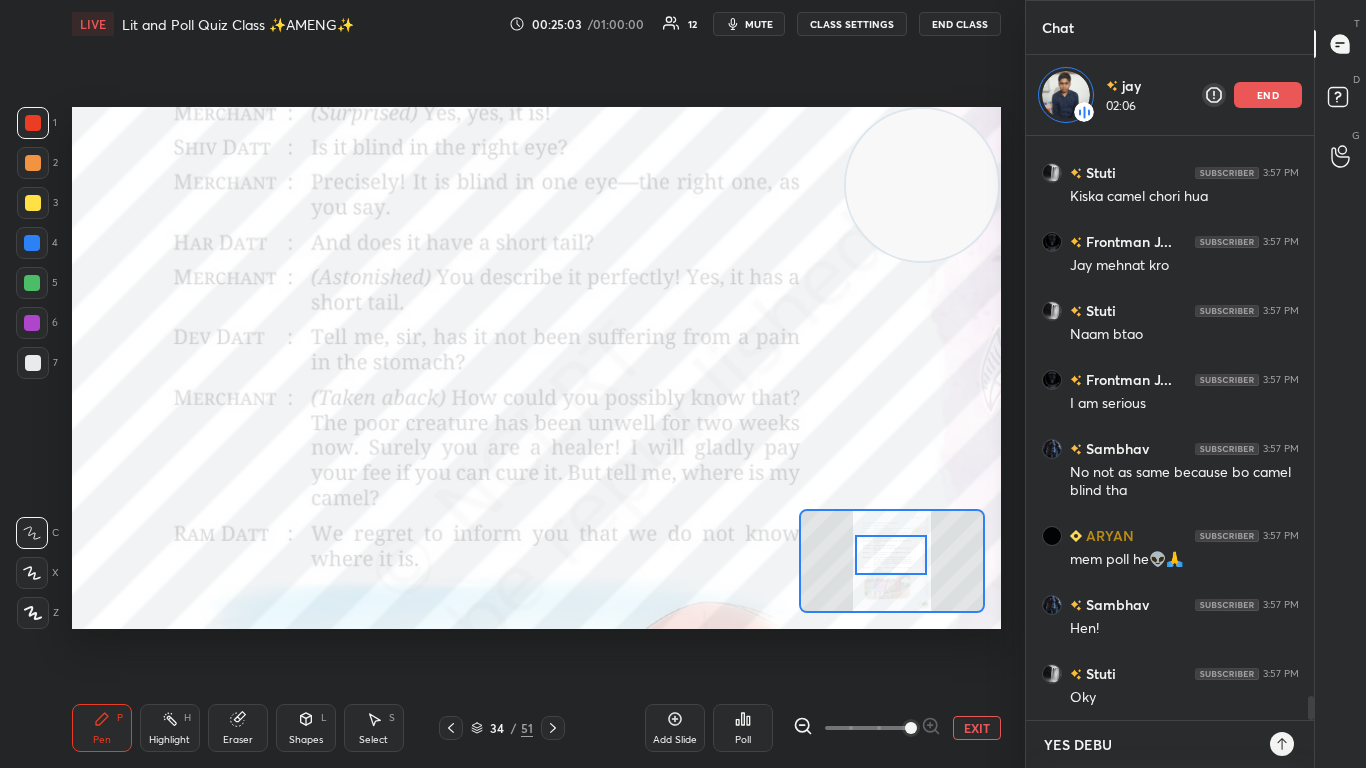 type 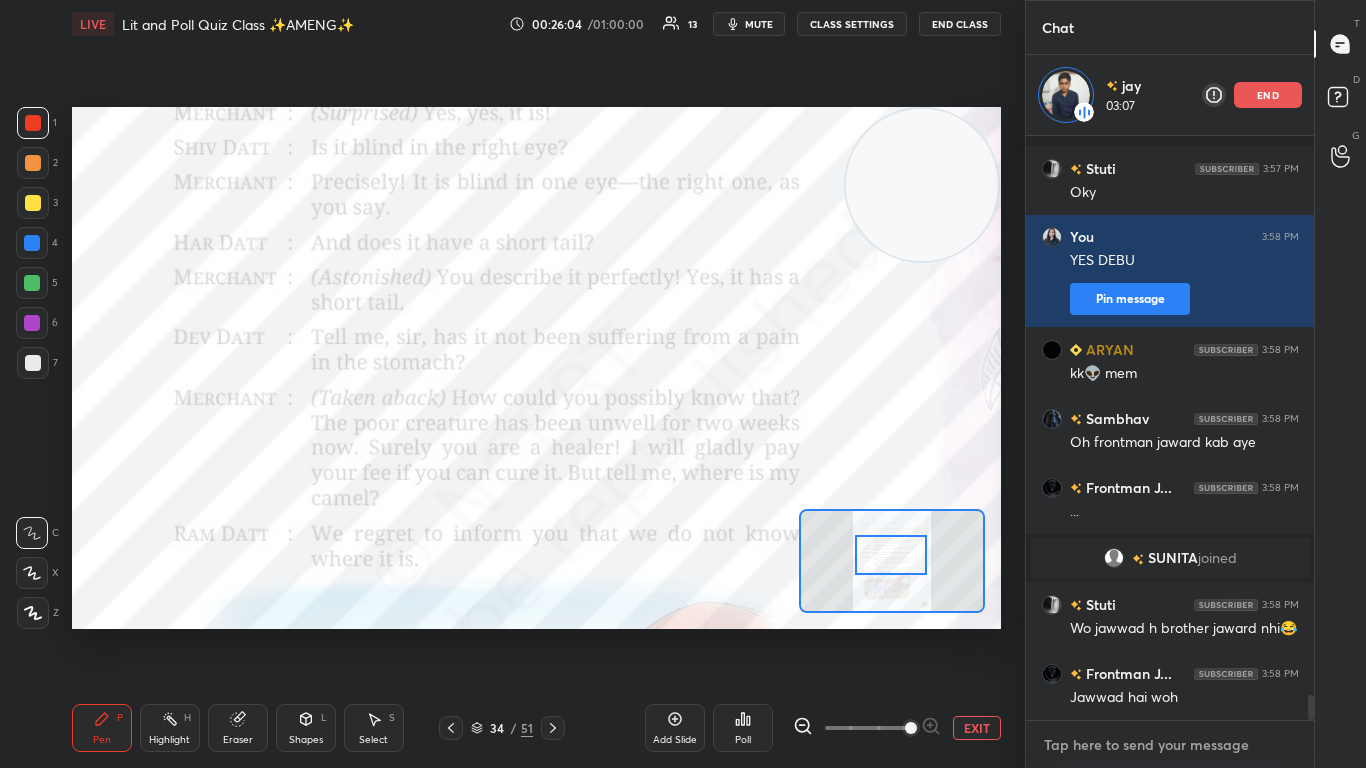 scroll, scrollTop: 12861, scrollLeft: 0, axis: vertical 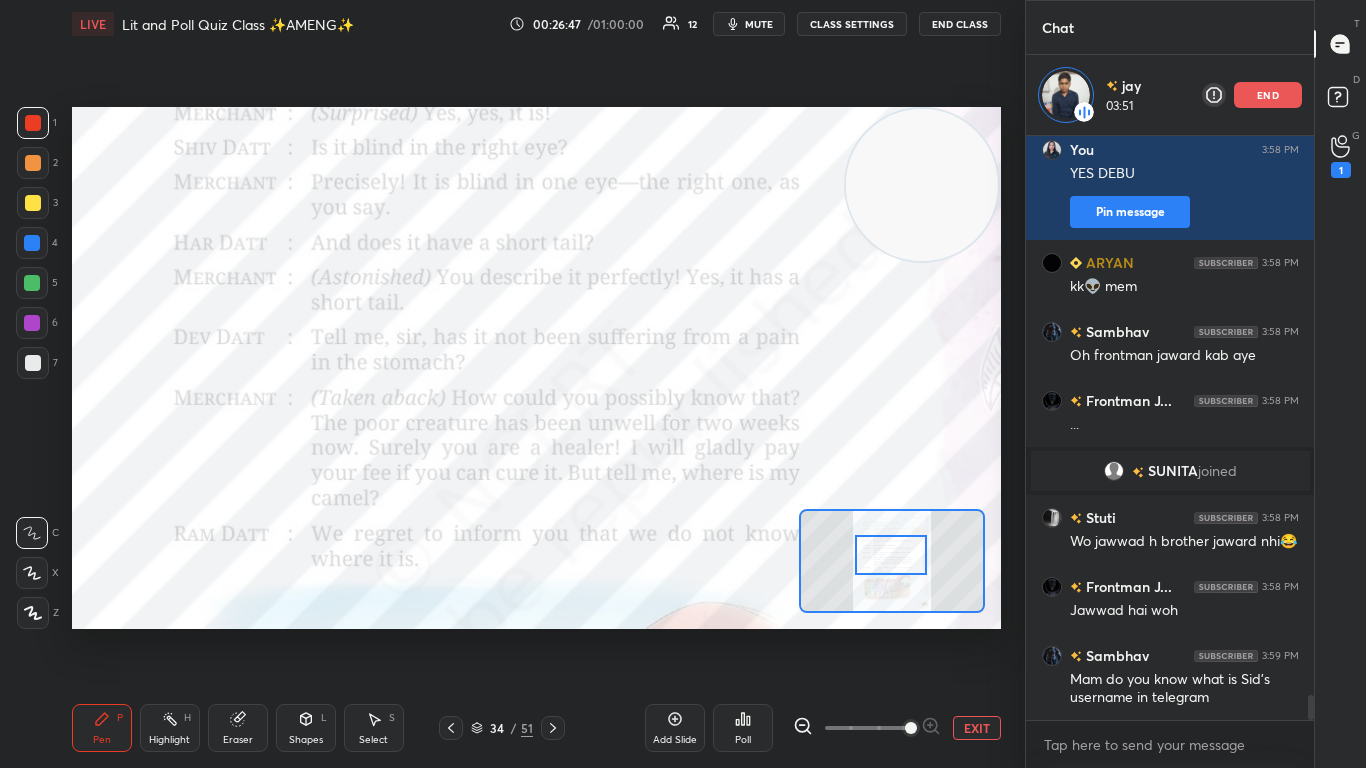 click on "end" at bounding box center (1268, 95) 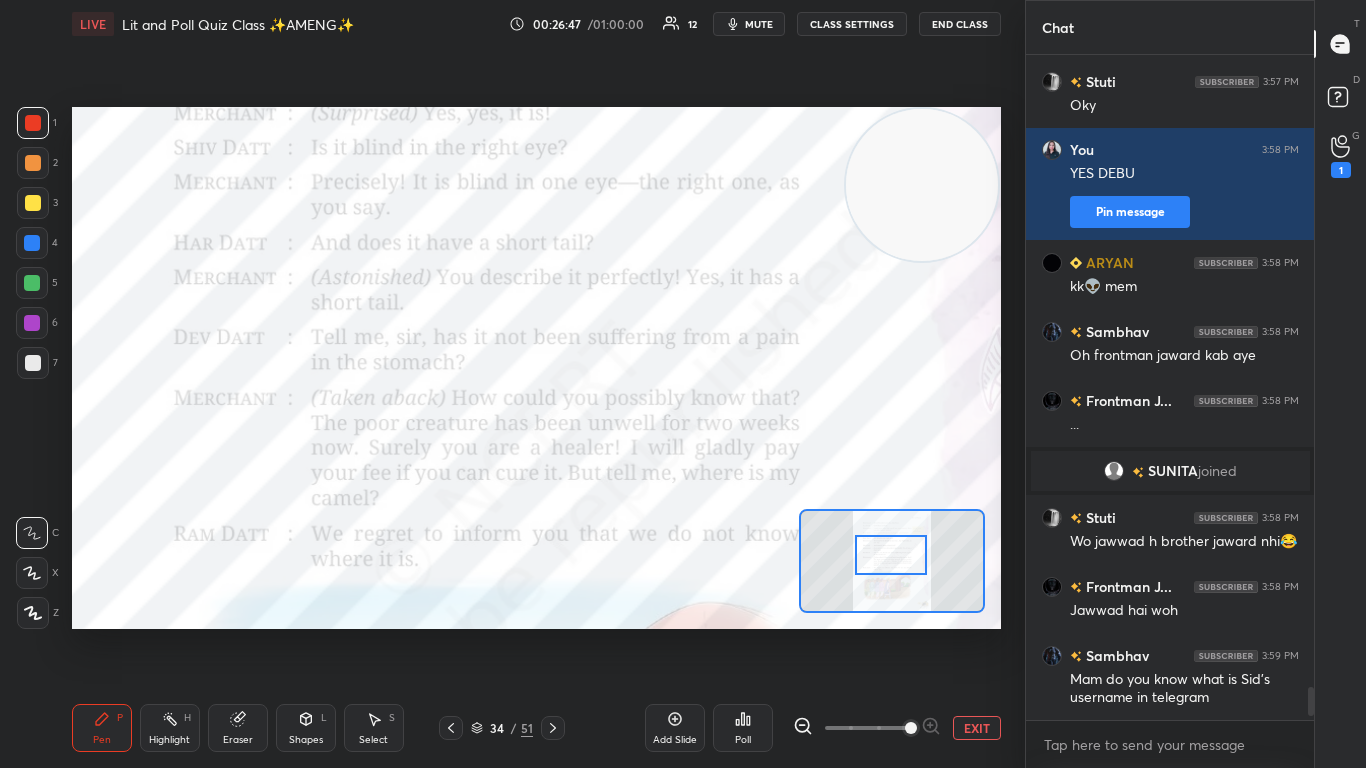 scroll, scrollTop: 7, scrollLeft: 7, axis: both 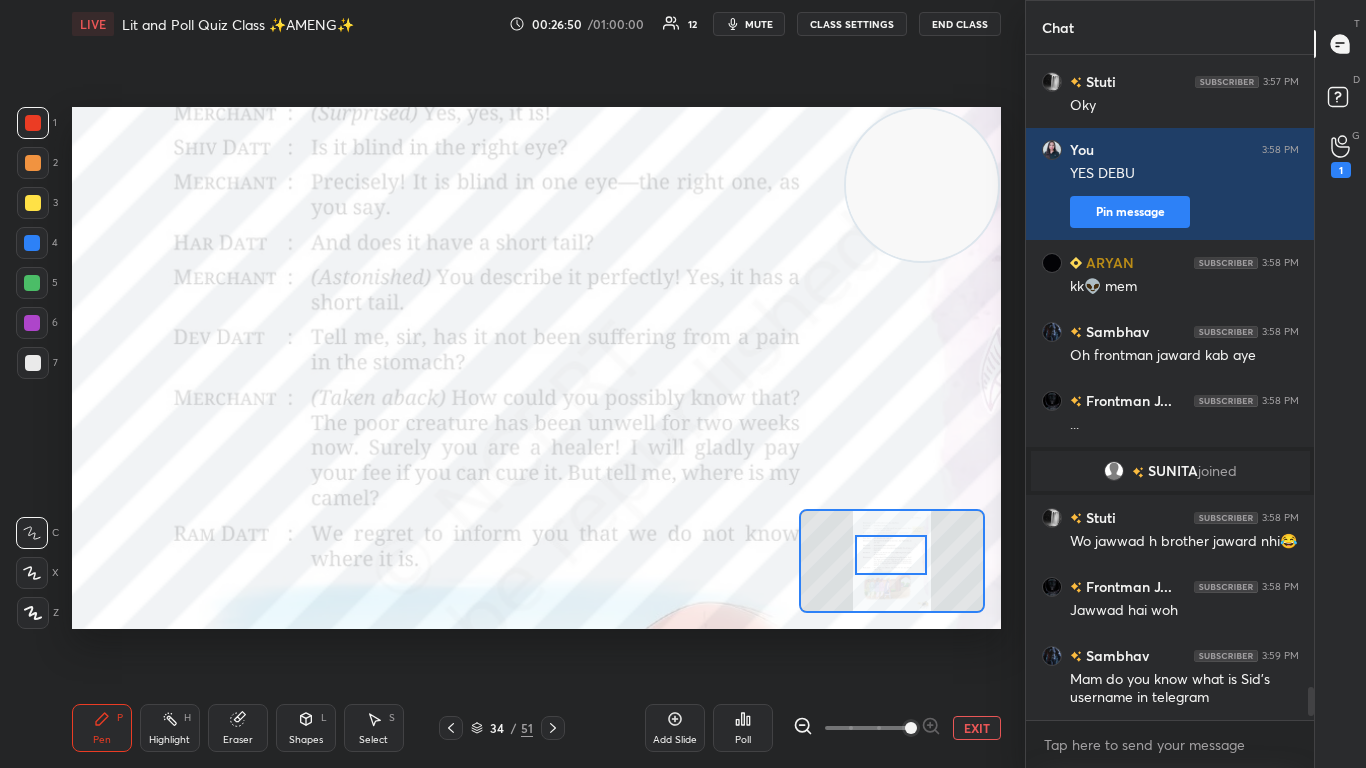 click at bounding box center (891, 555) 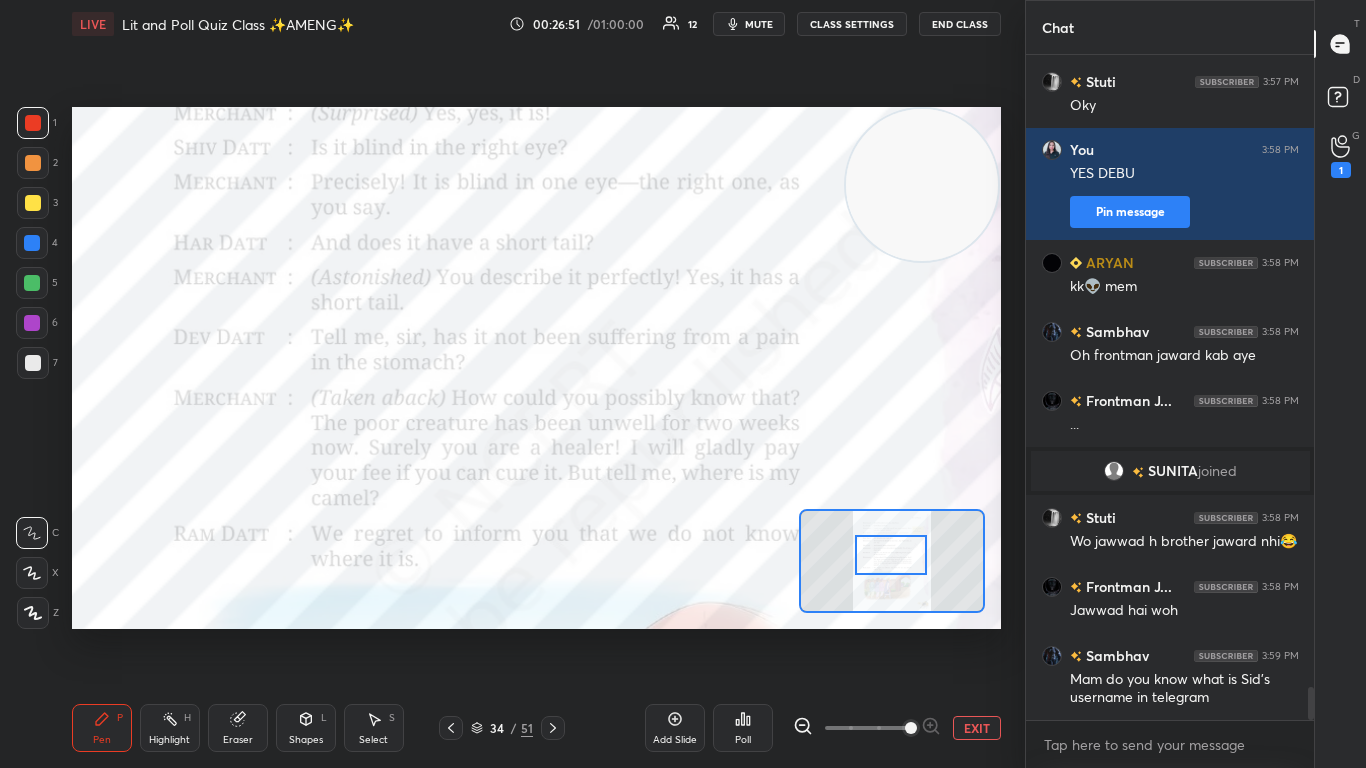 scroll, scrollTop: 12849, scrollLeft: 0, axis: vertical 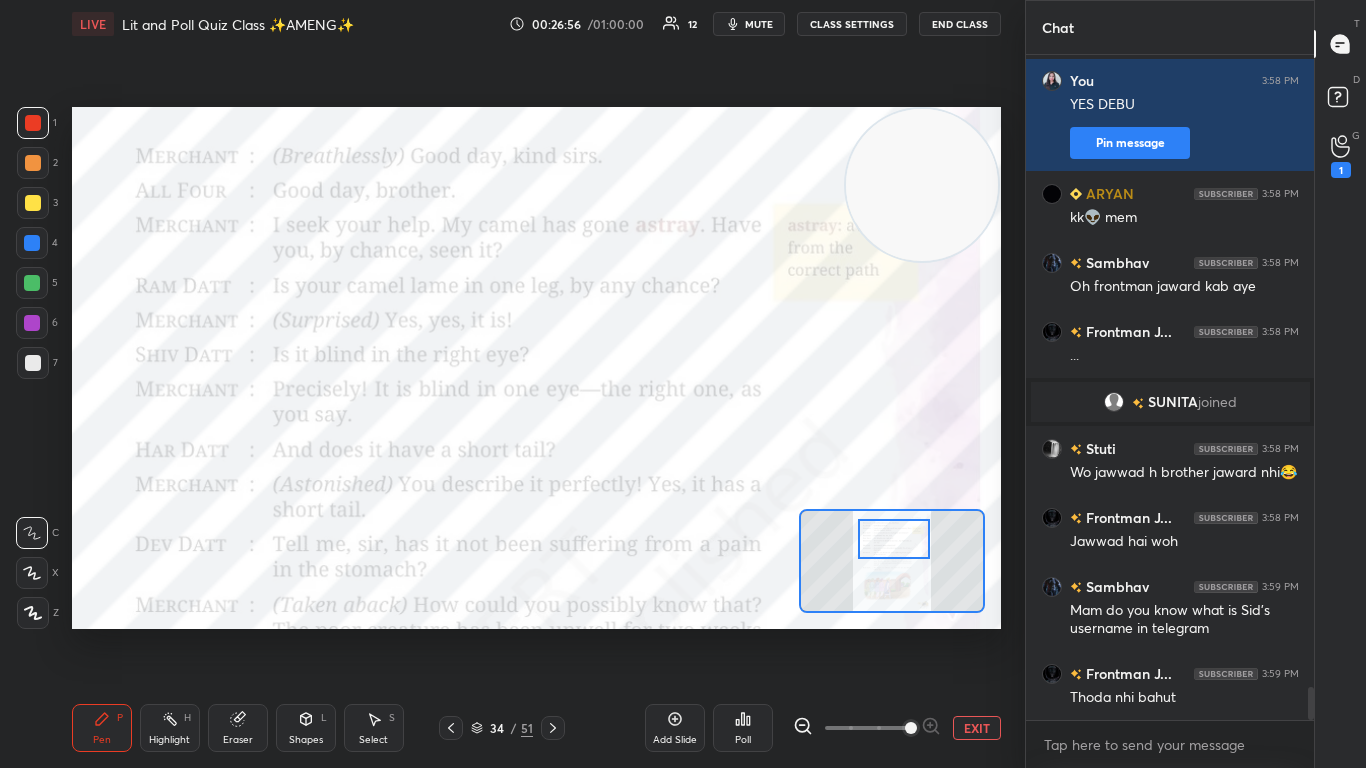 drag, startPoint x: 881, startPoint y: 545, endPoint x: 884, endPoint y: 529, distance: 16.27882 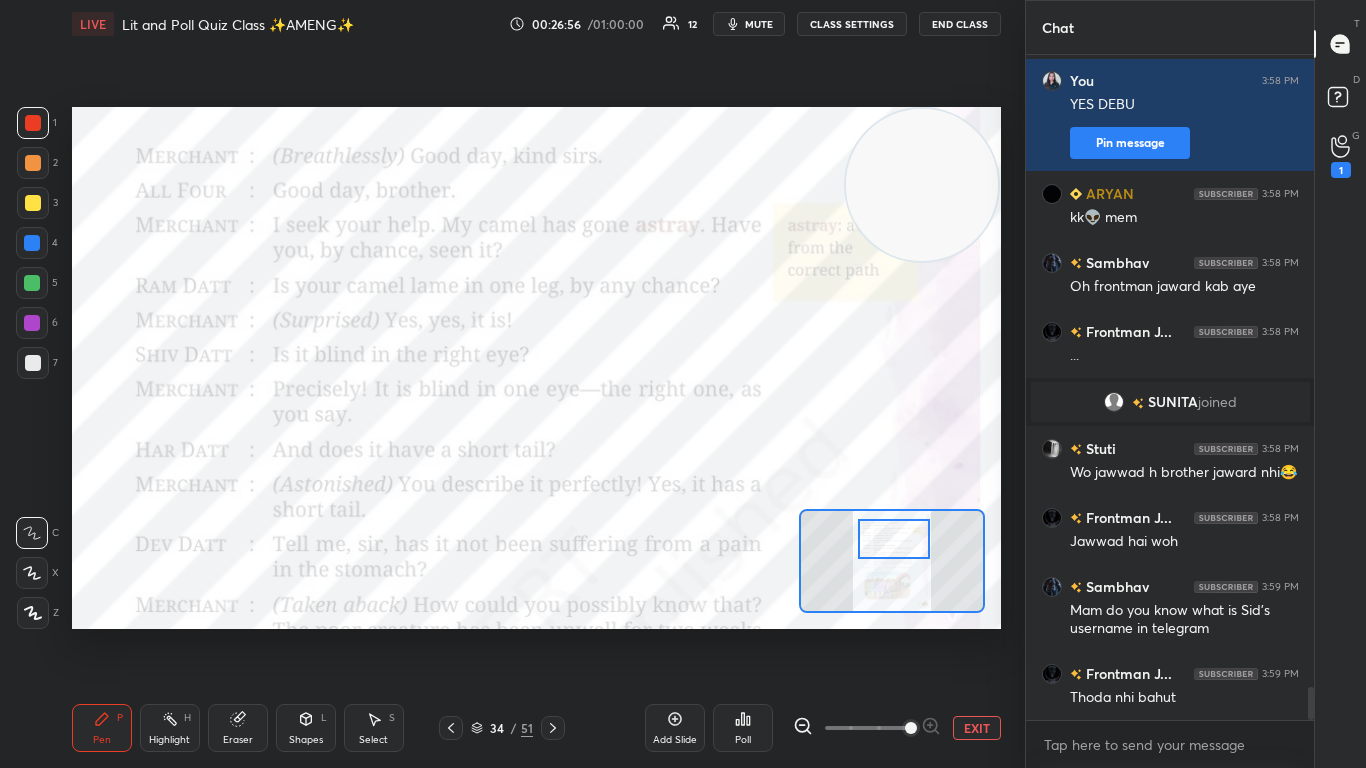 click at bounding box center (894, 539) 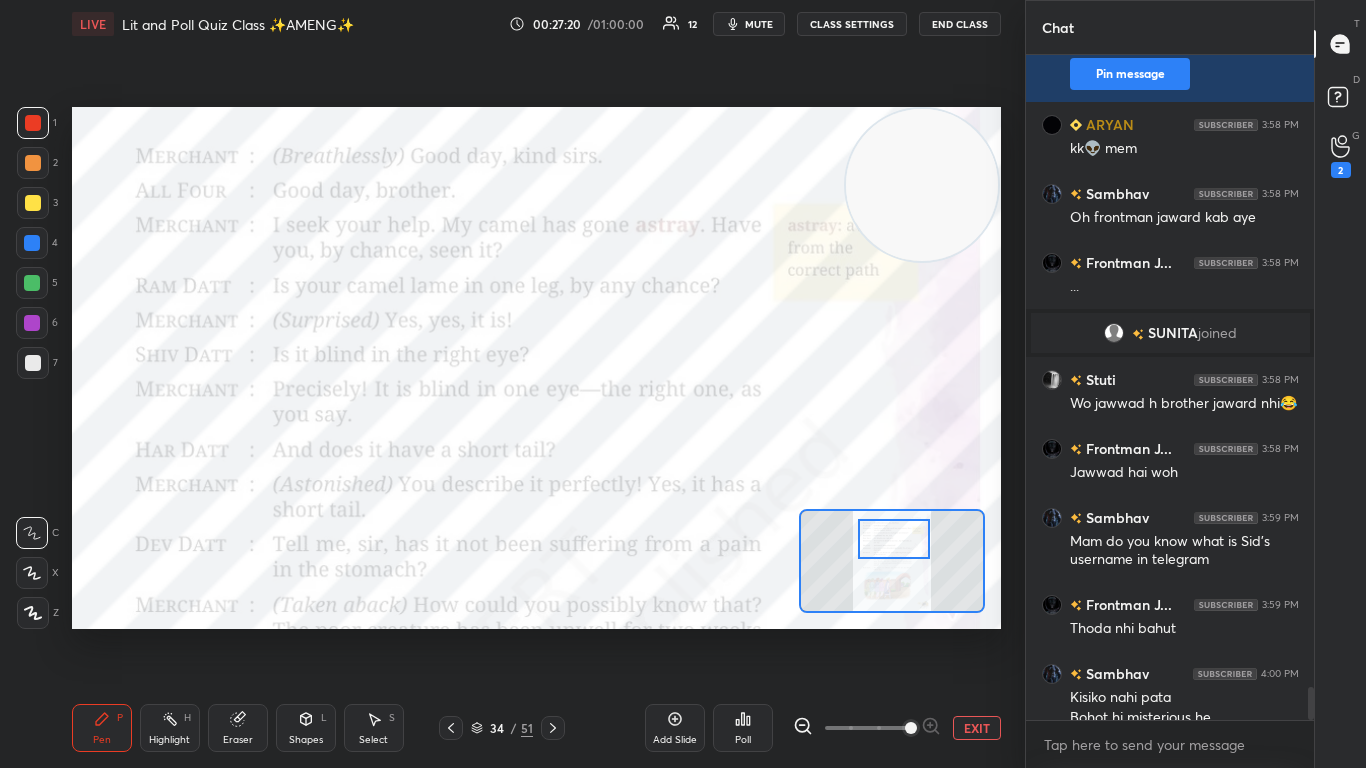 scroll, scrollTop: 12938, scrollLeft: 0, axis: vertical 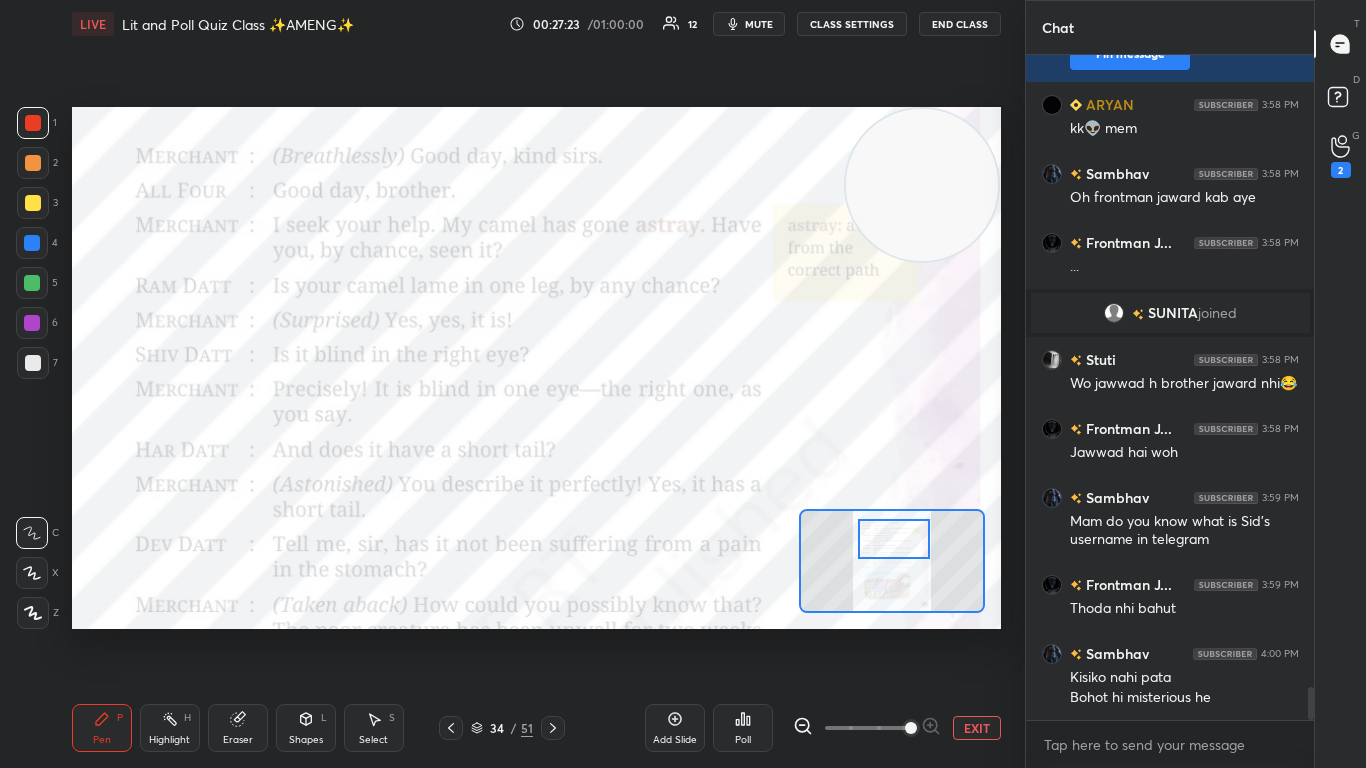 click at bounding box center (894, 539) 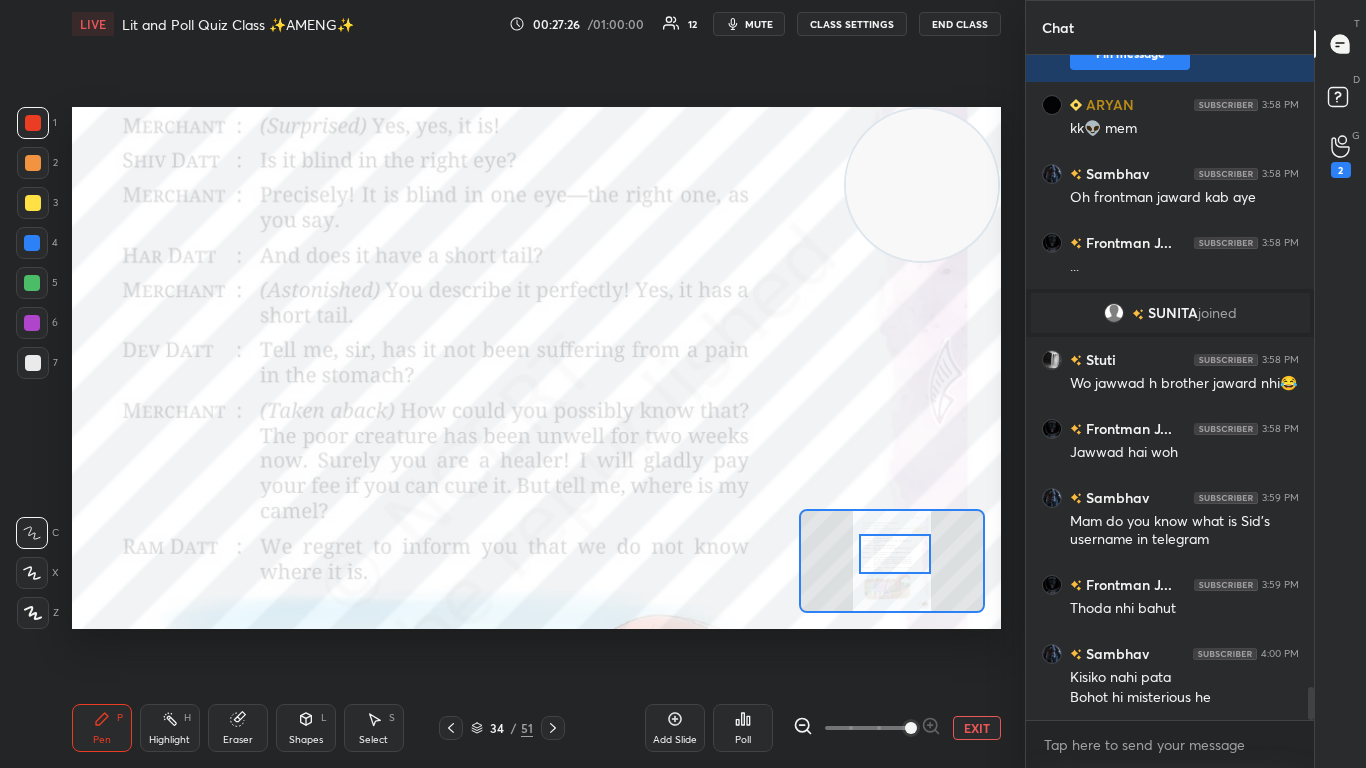 drag, startPoint x: 884, startPoint y: 529, endPoint x: 885, endPoint y: 544, distance: 15.033297 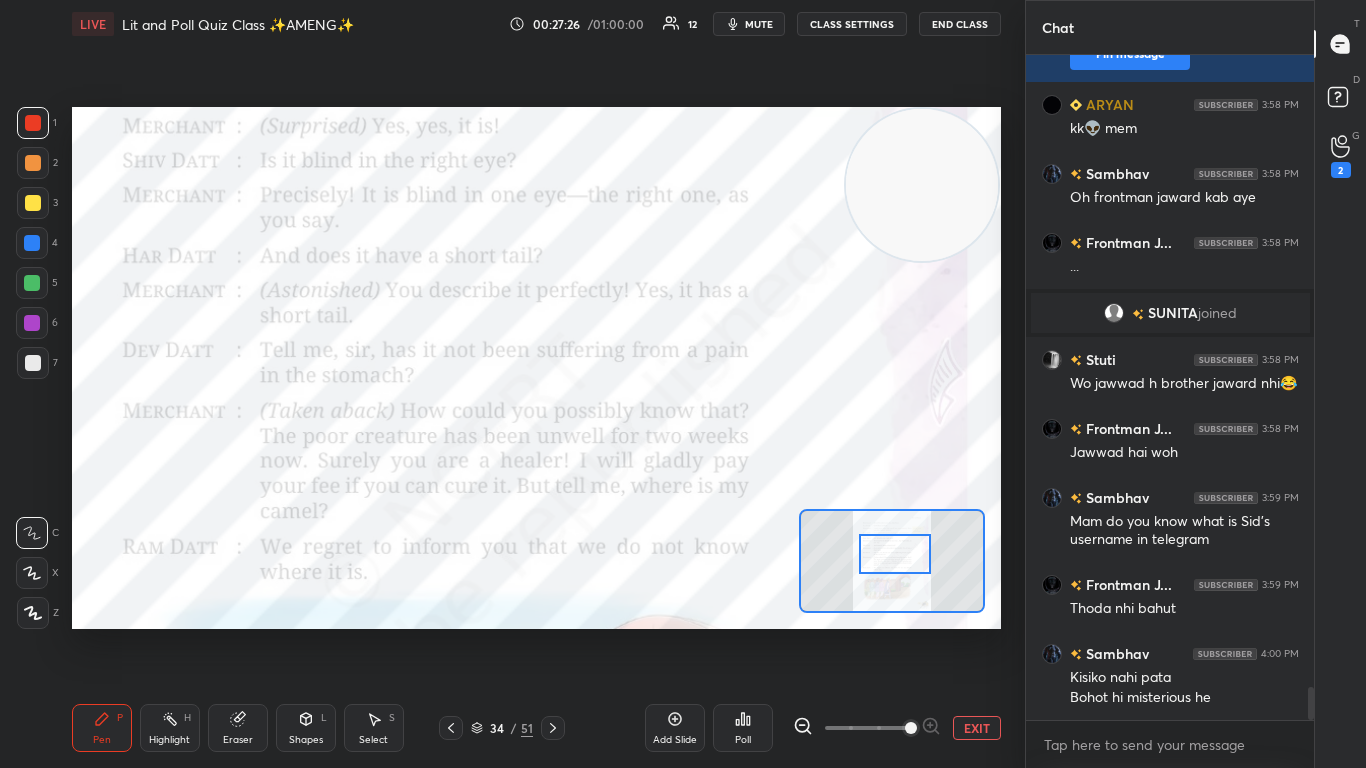 click at bounding box center (895, 554) 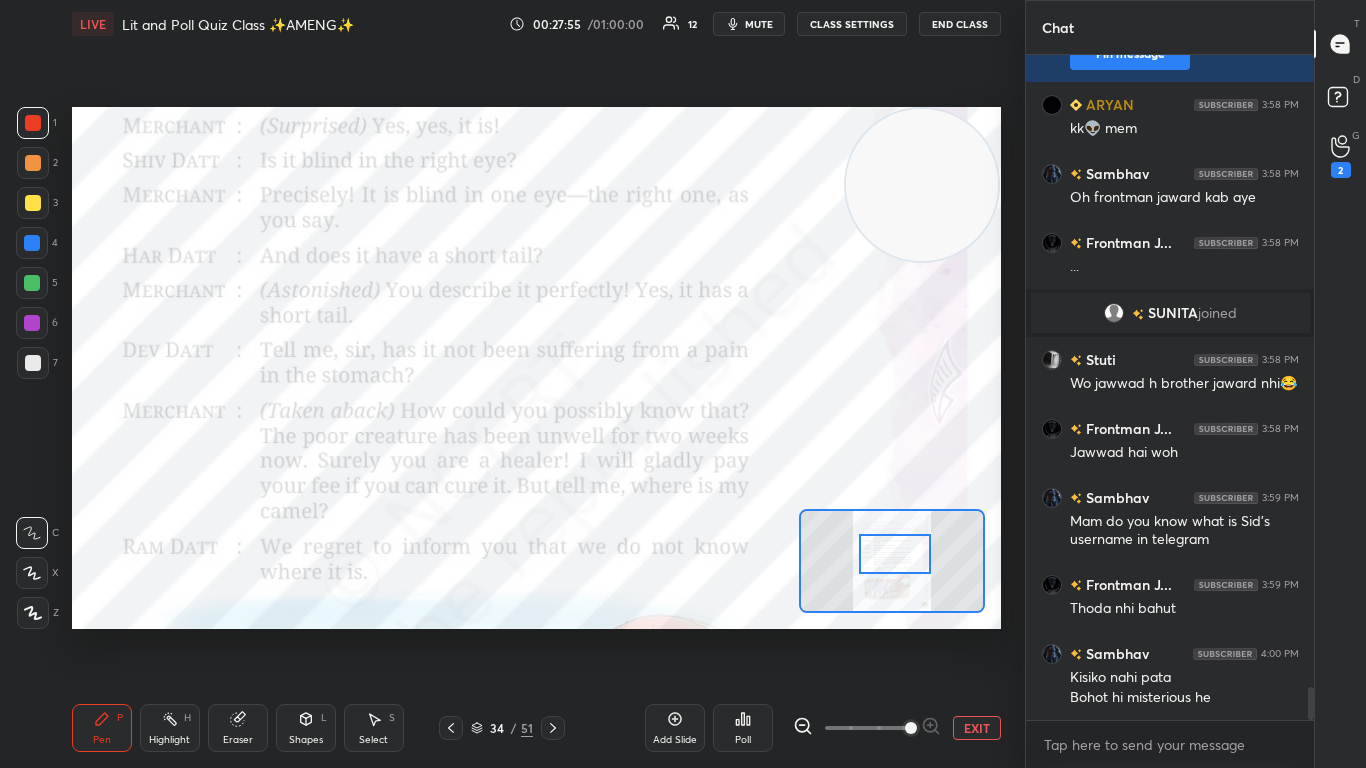 scroll, scrollTop: 13043, scrollLeft: 0, axis: vertical 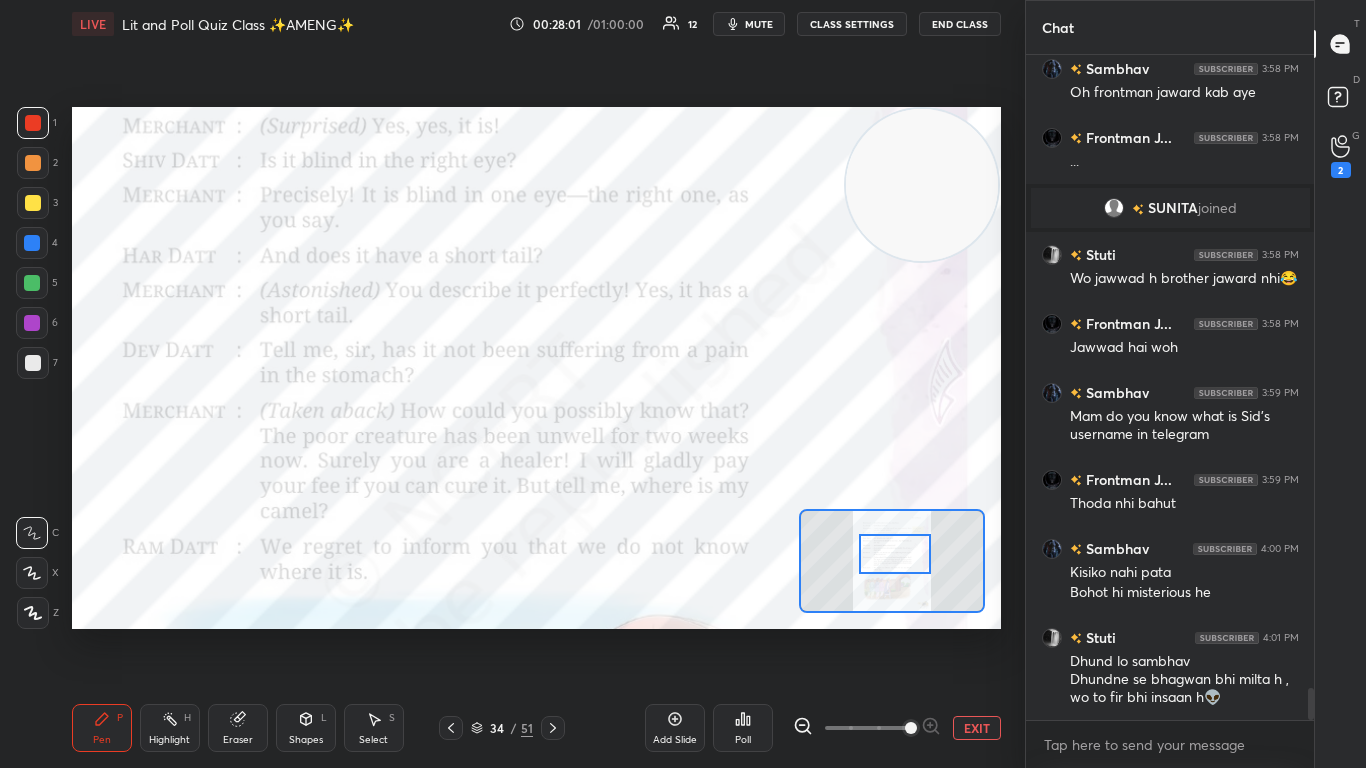 click 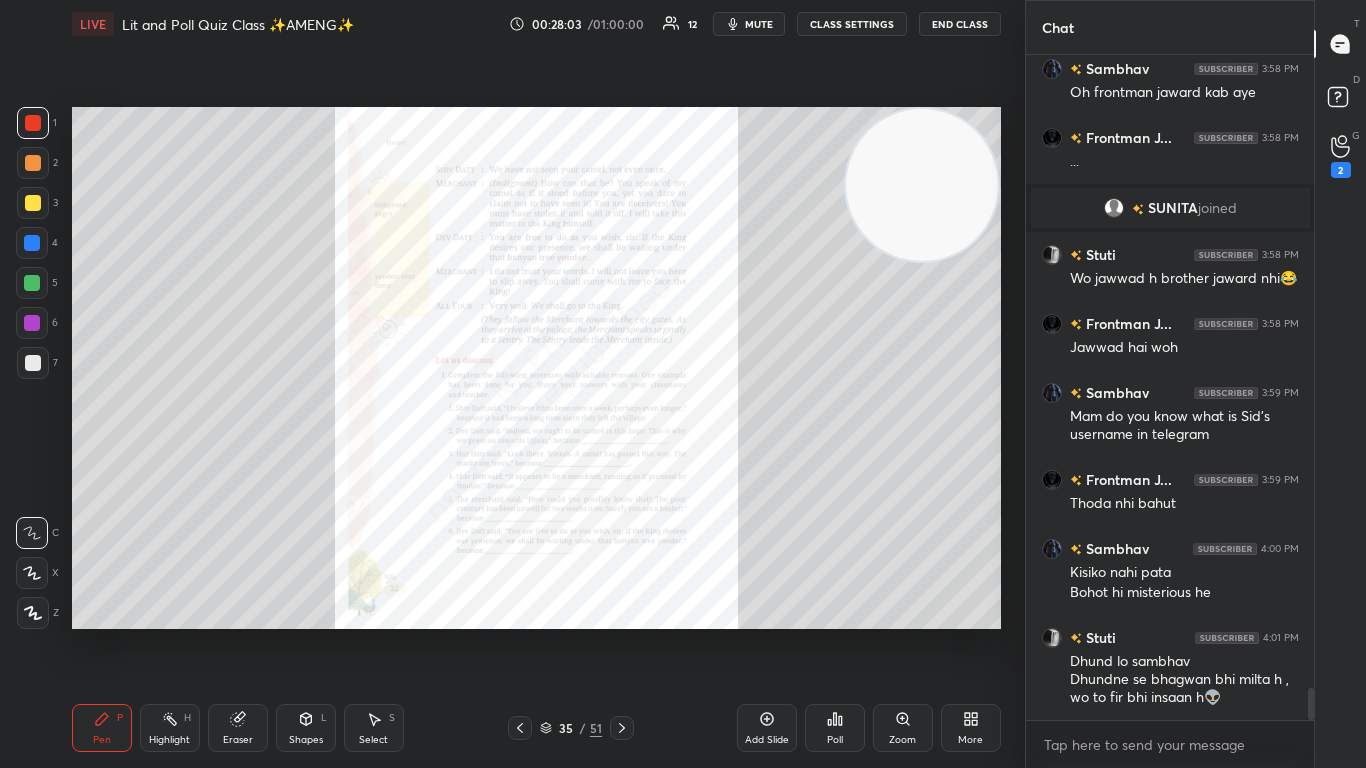 click 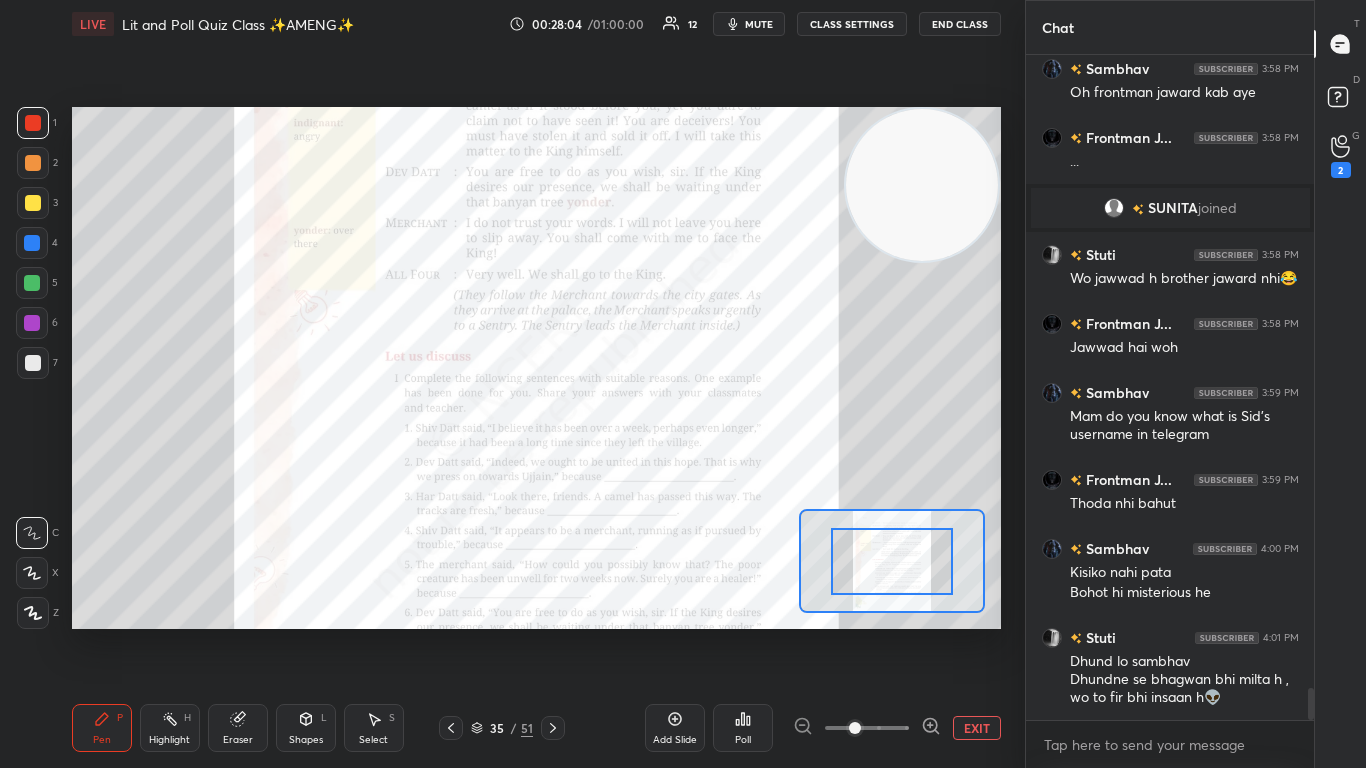 click at bounding box center (867, 728) 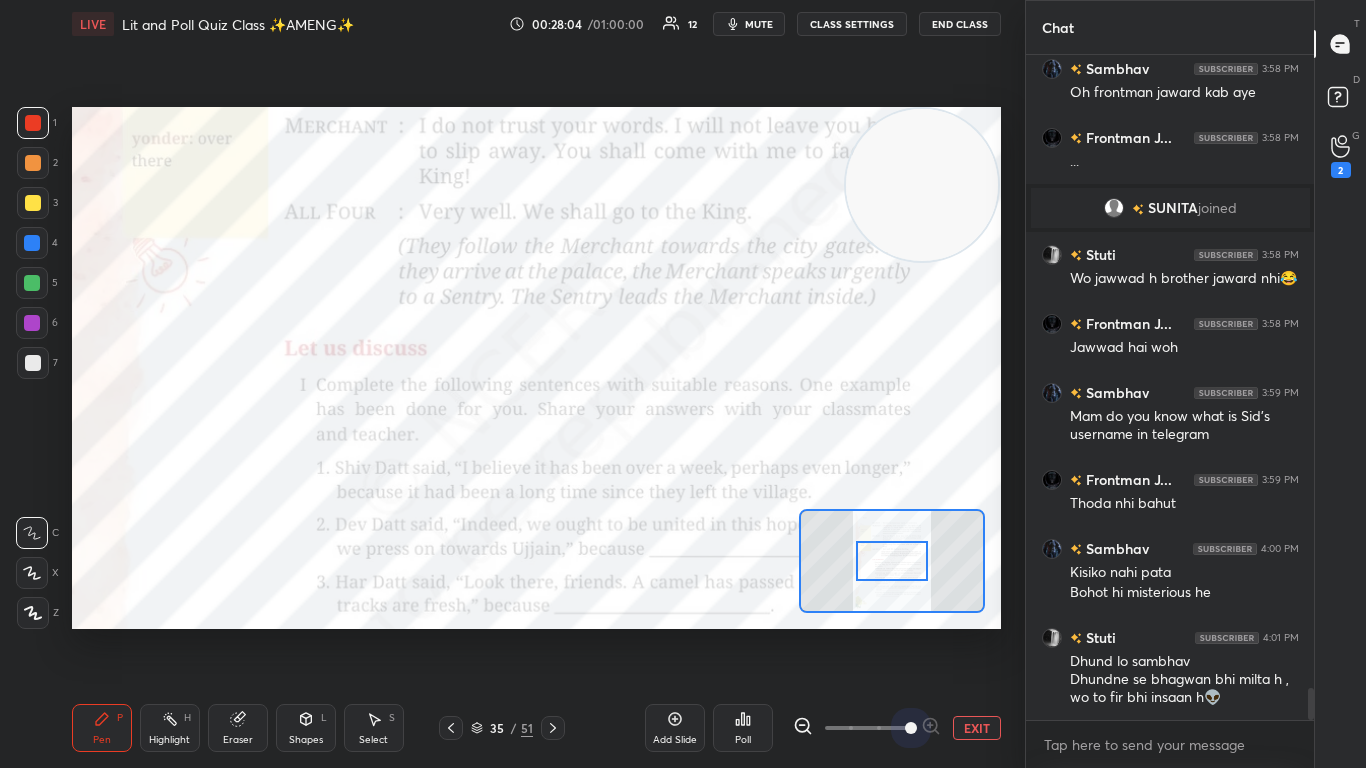 click at bounding box center (911, 728) 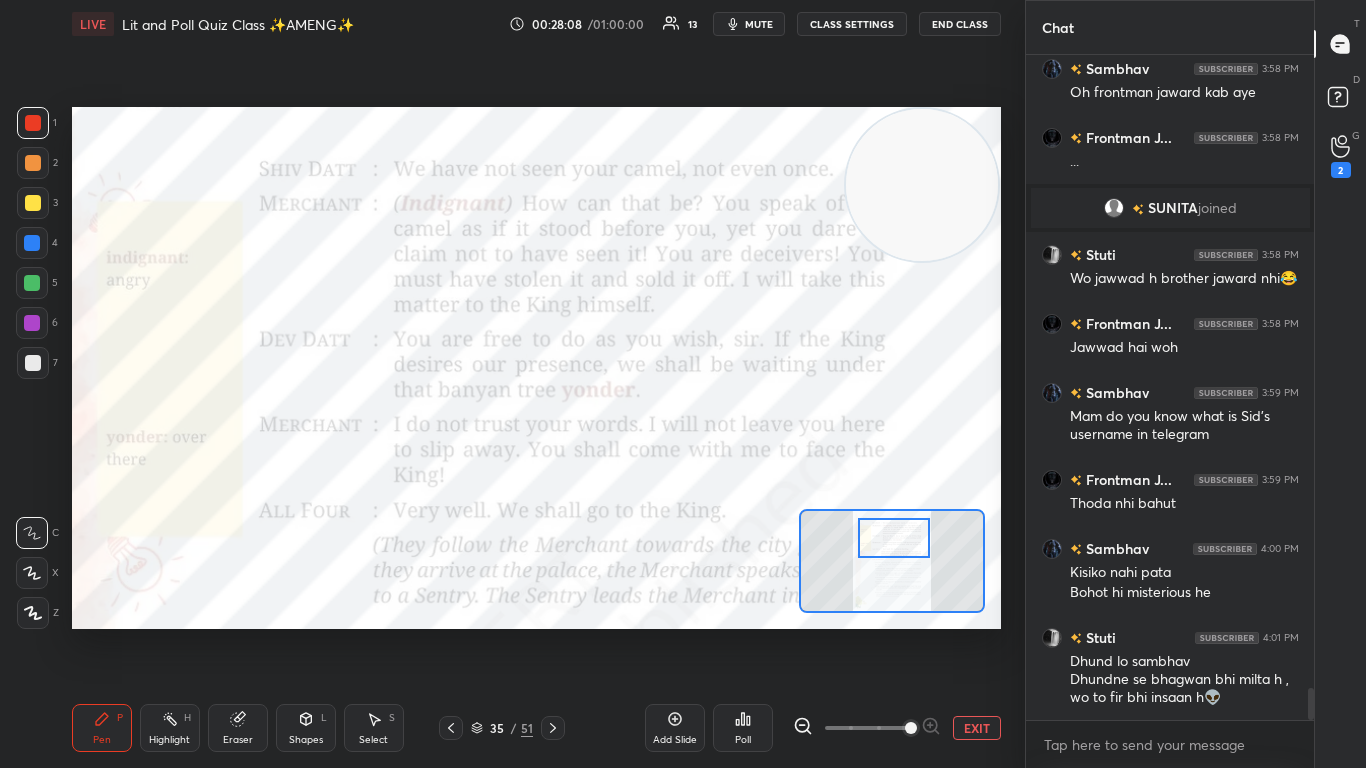 drag, startPoint x: 900, startPoint y: 555, endPoint x: 902, endPoint y: 533, distance: 22.090721 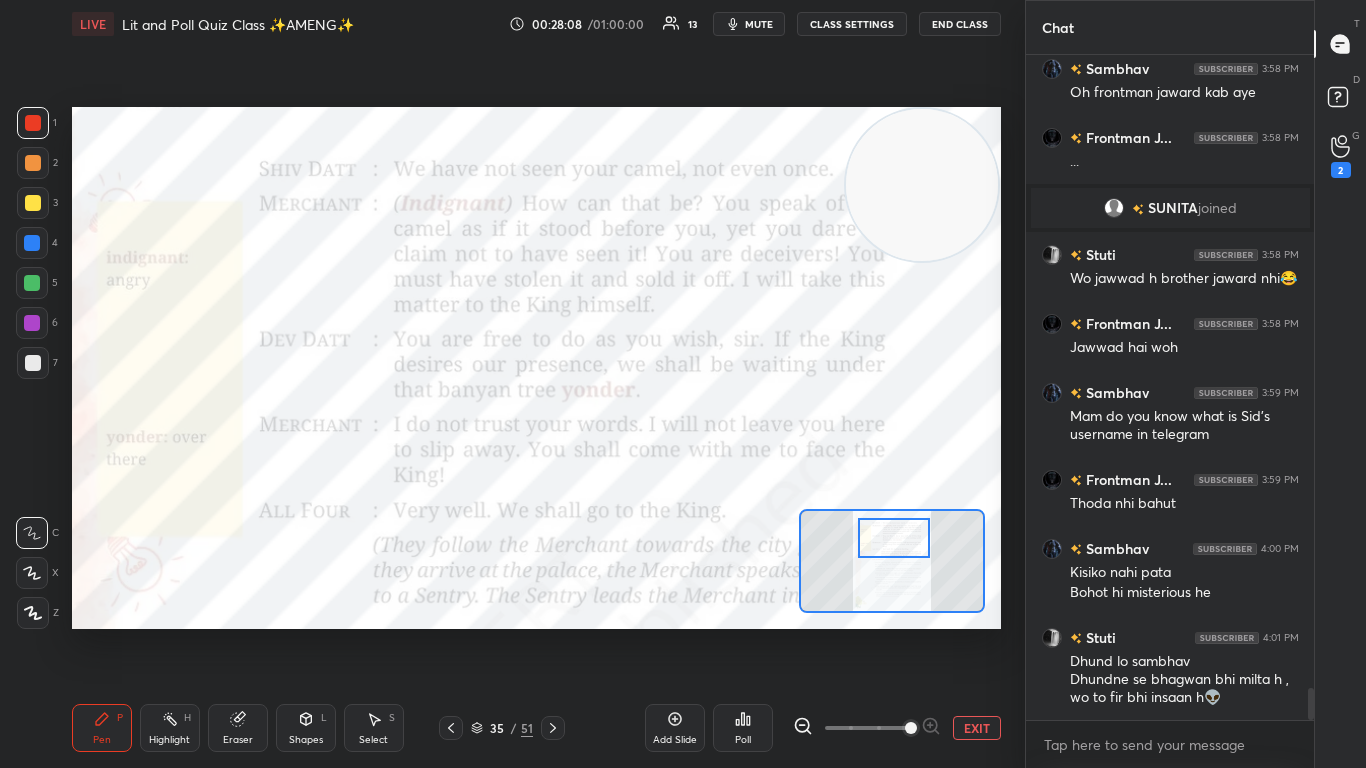 click at bounding box center [894, 538] 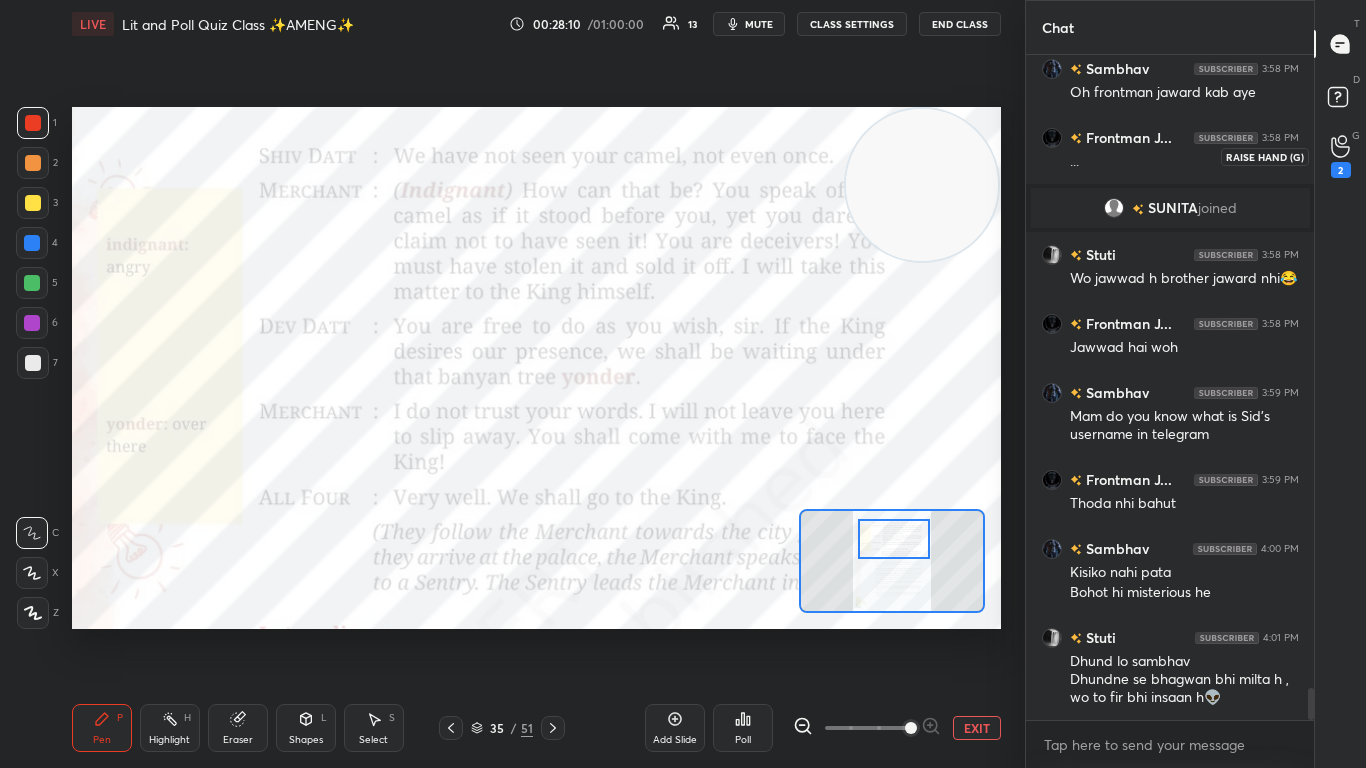 click on "2" at bounding box center (1341, 170) 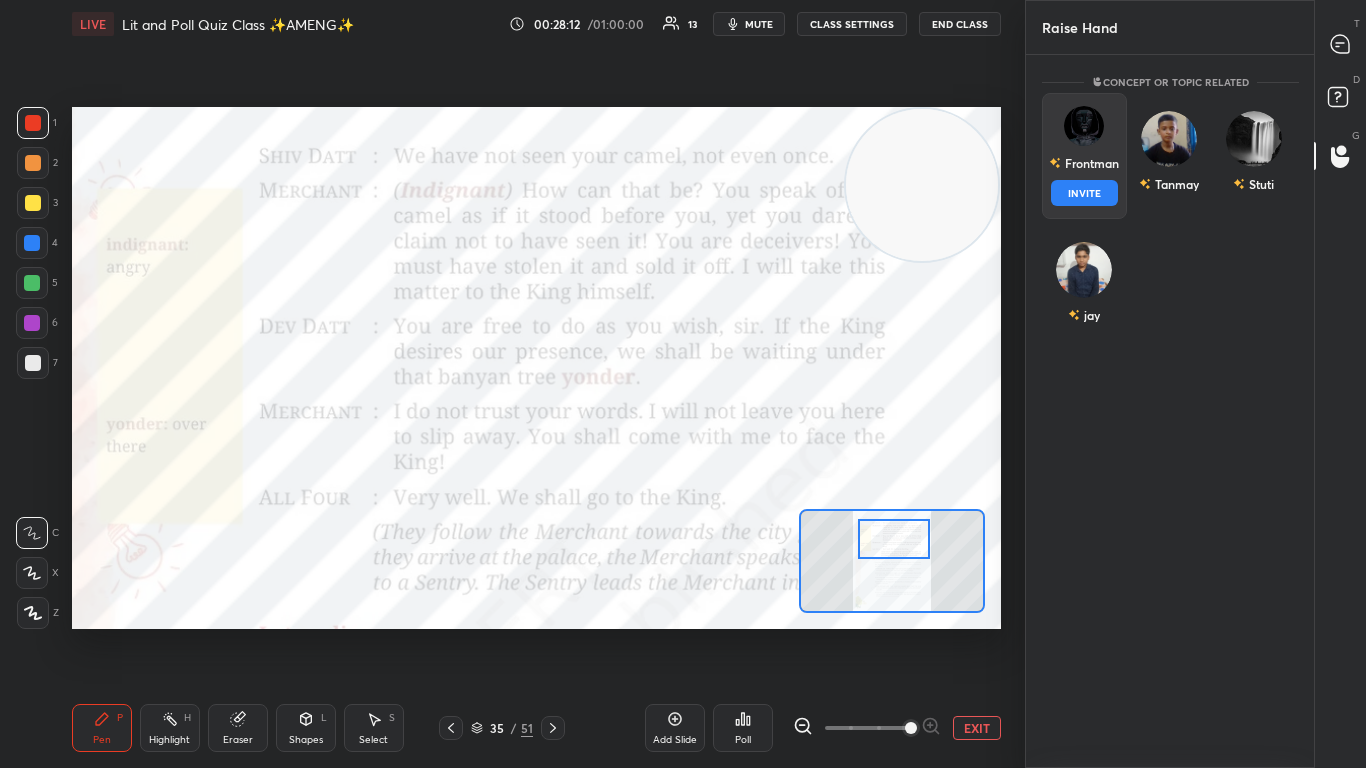 click on "Frontman" at bounding box center (1092, 163) 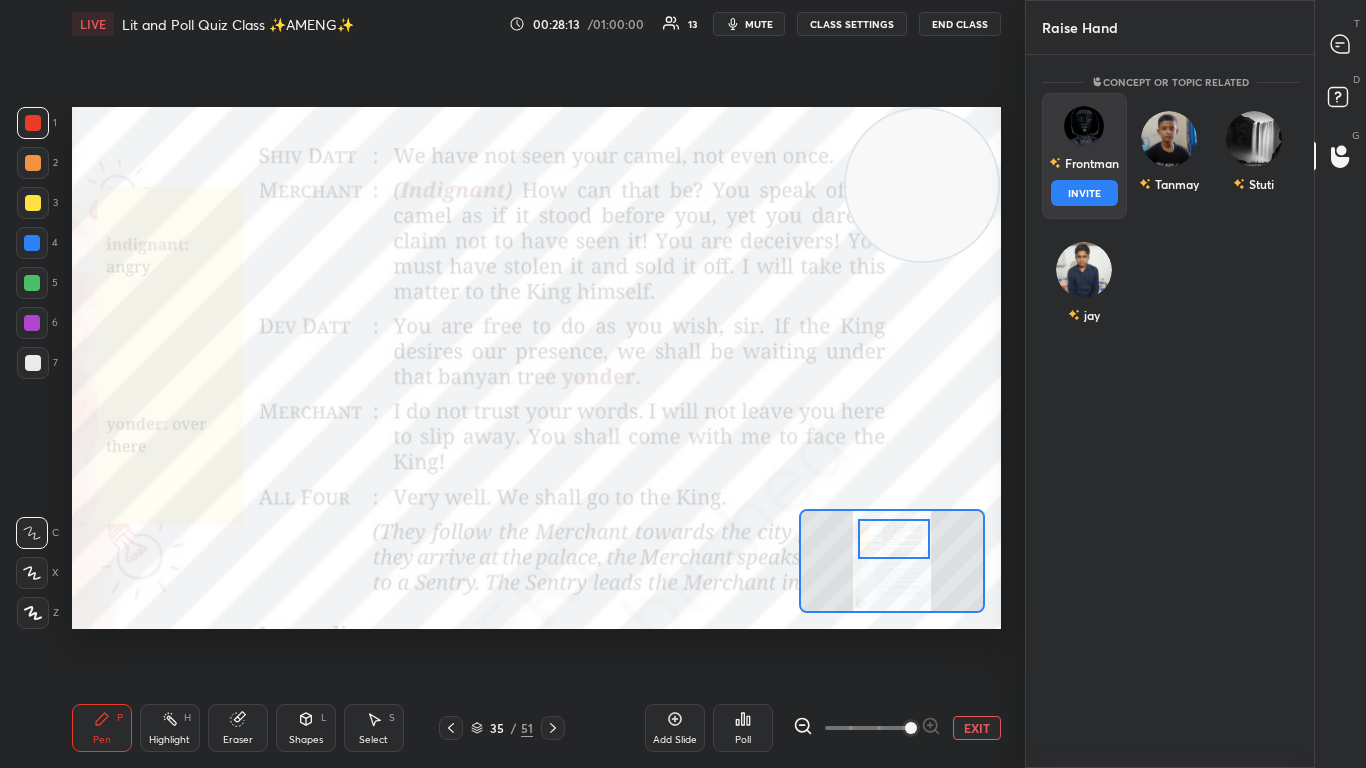 click on "INVITE" at bounding box center [1084, 193] 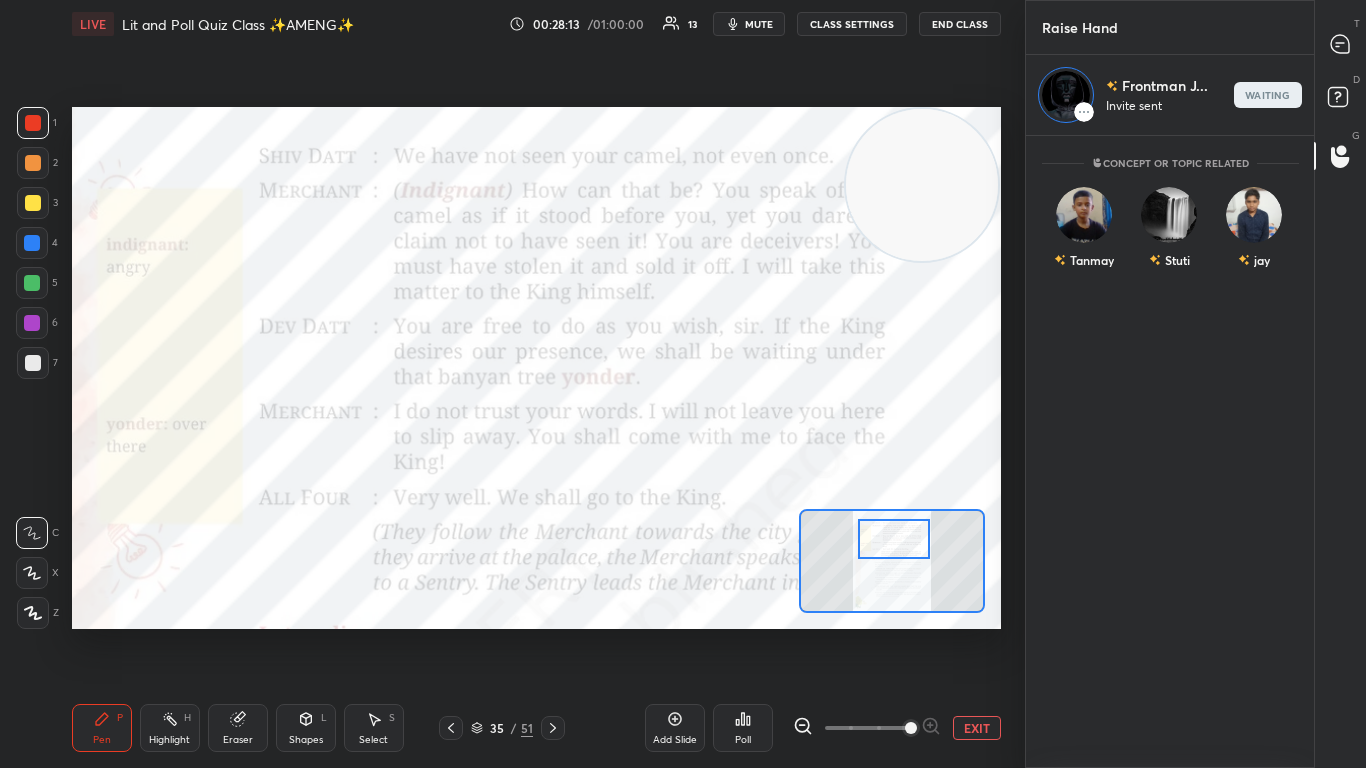scroll, scrollTop: 626, scrollLeft: 282, axis: both 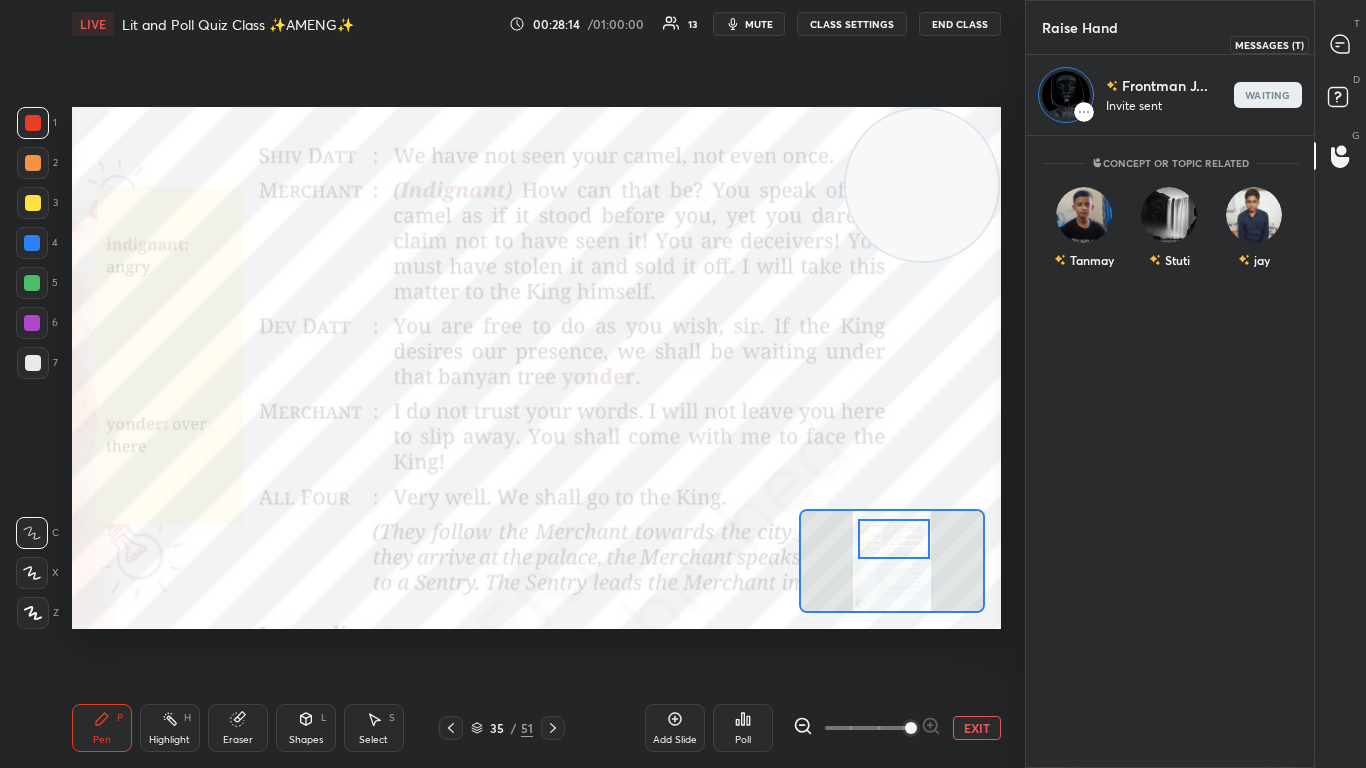 click 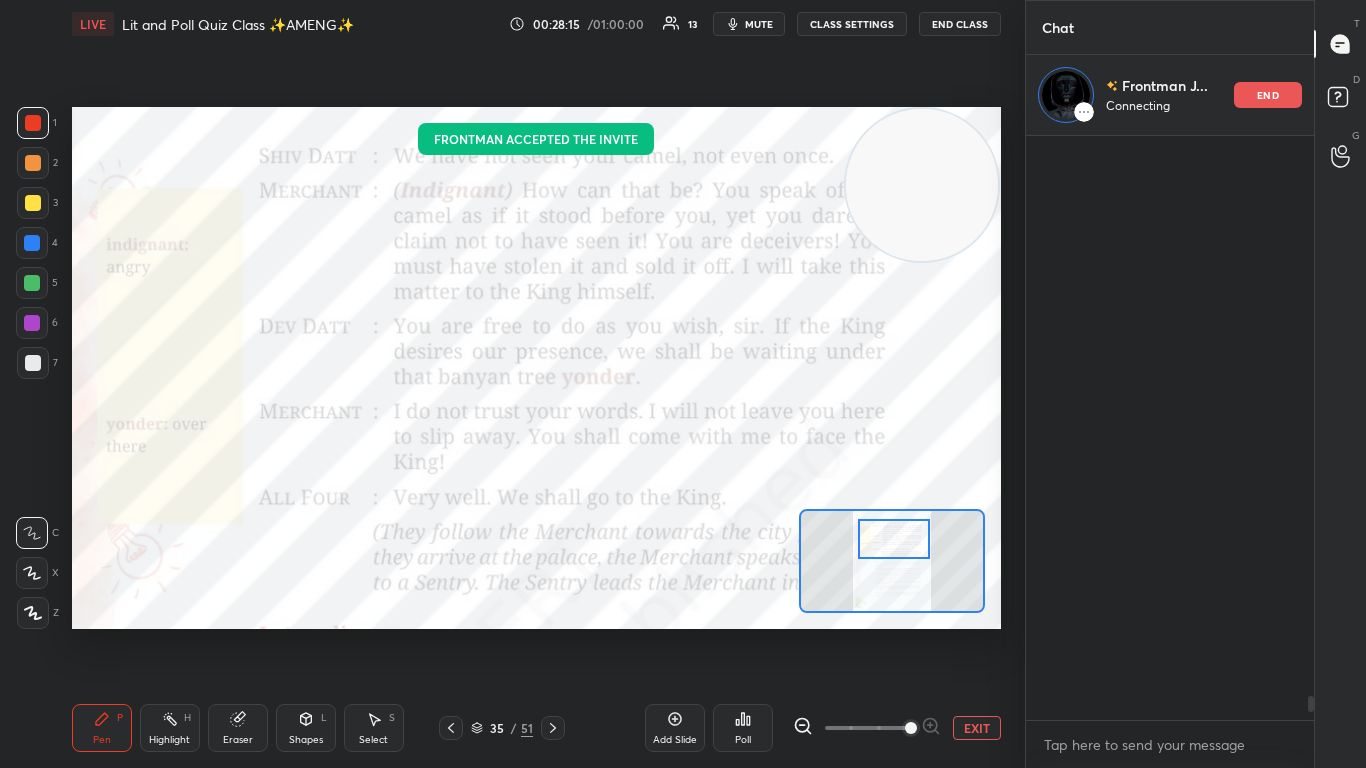 scroll, scrollTop: 626, scrollLeft: 282, axis: both 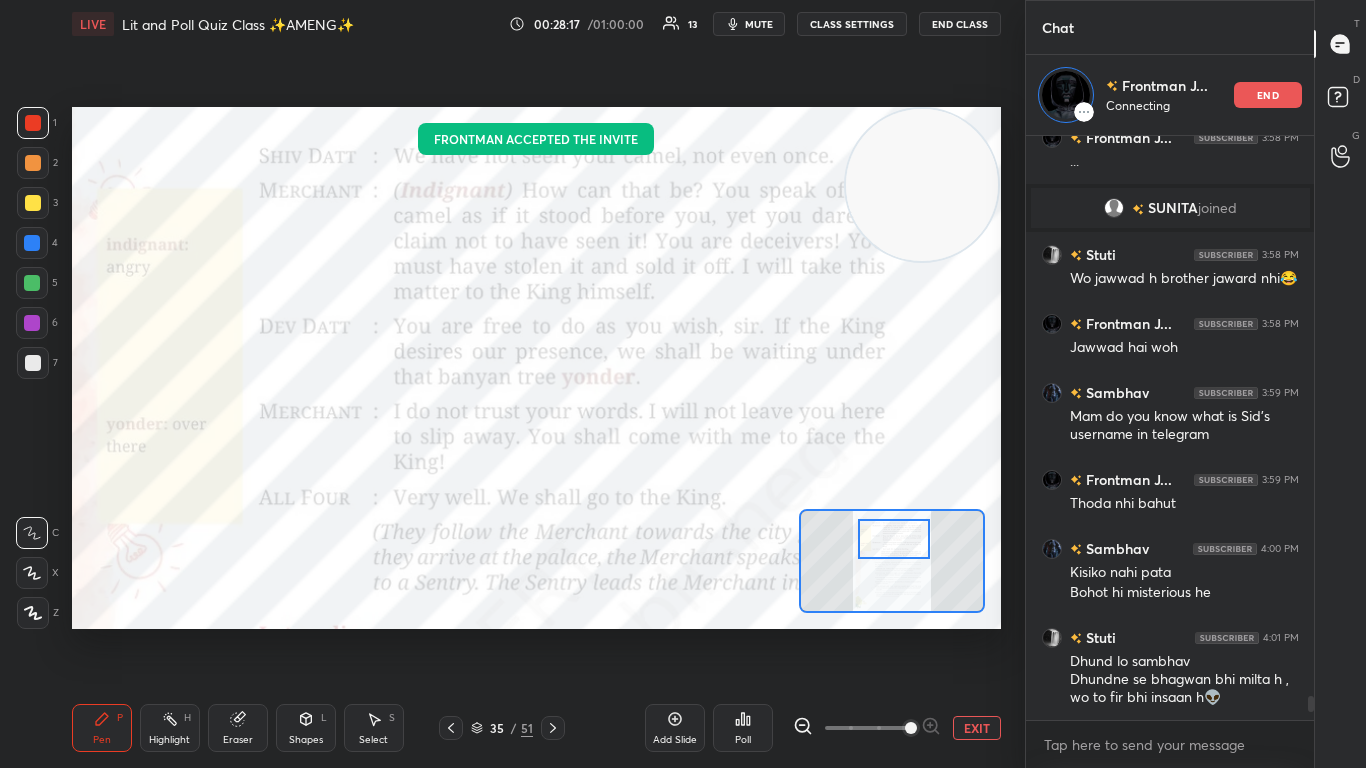 click at bounding box center (894, 539) 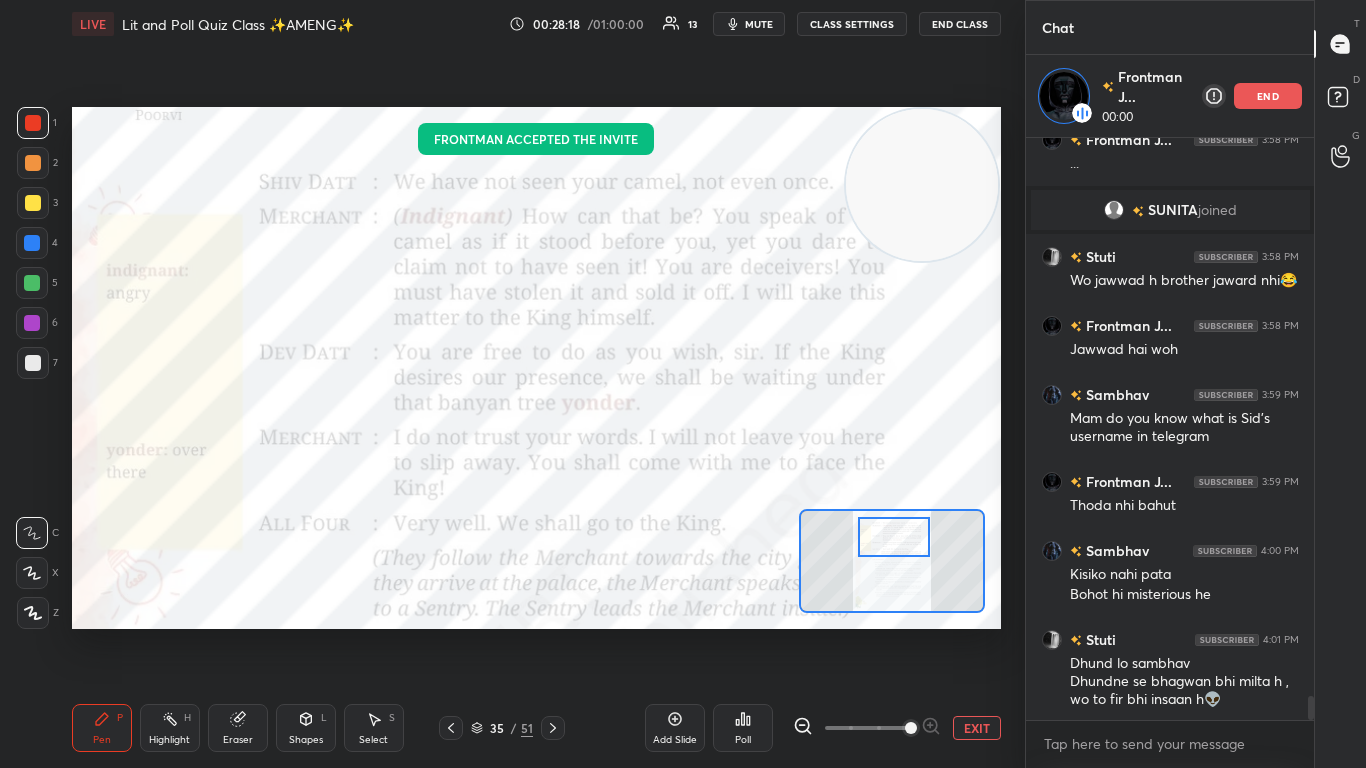 scroll, scrollTop: 576, scrollLeft: 282, axis: both 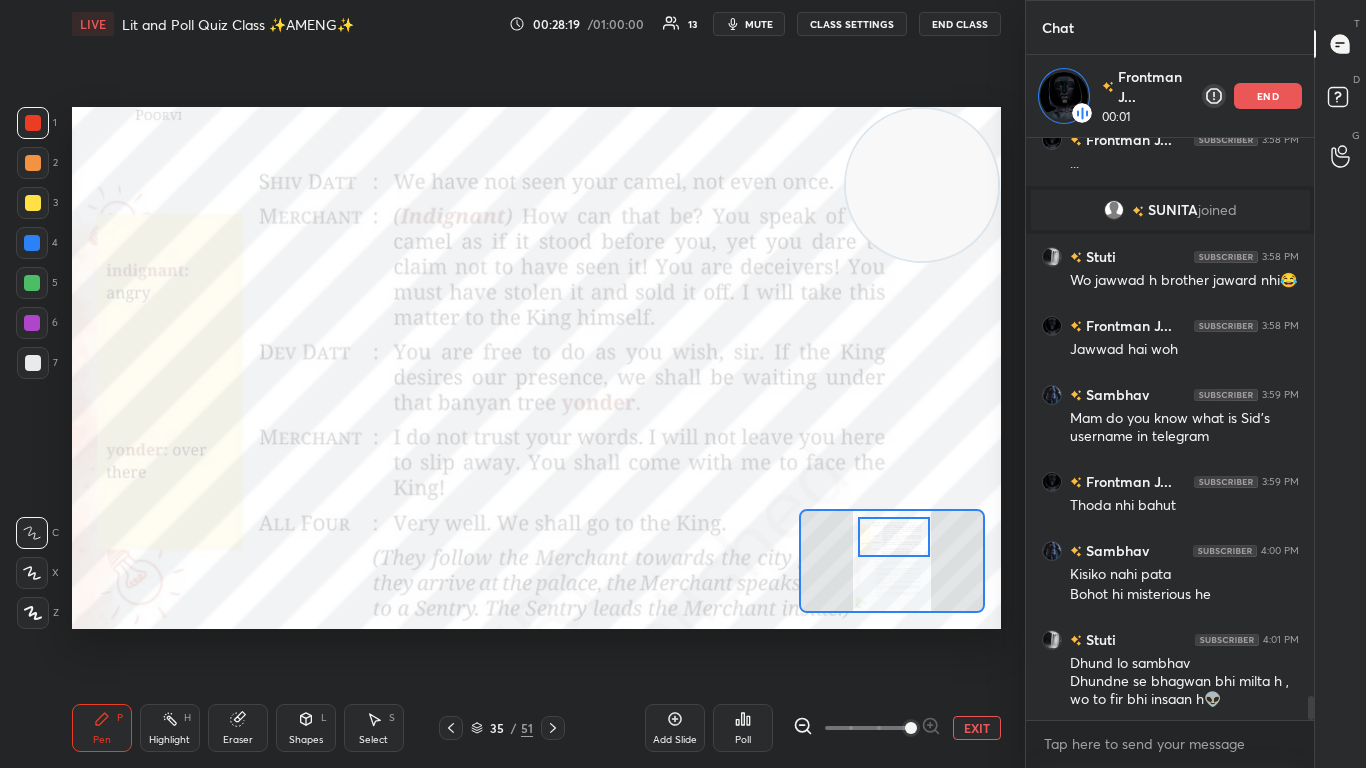 click at bounding box center (894, 537) 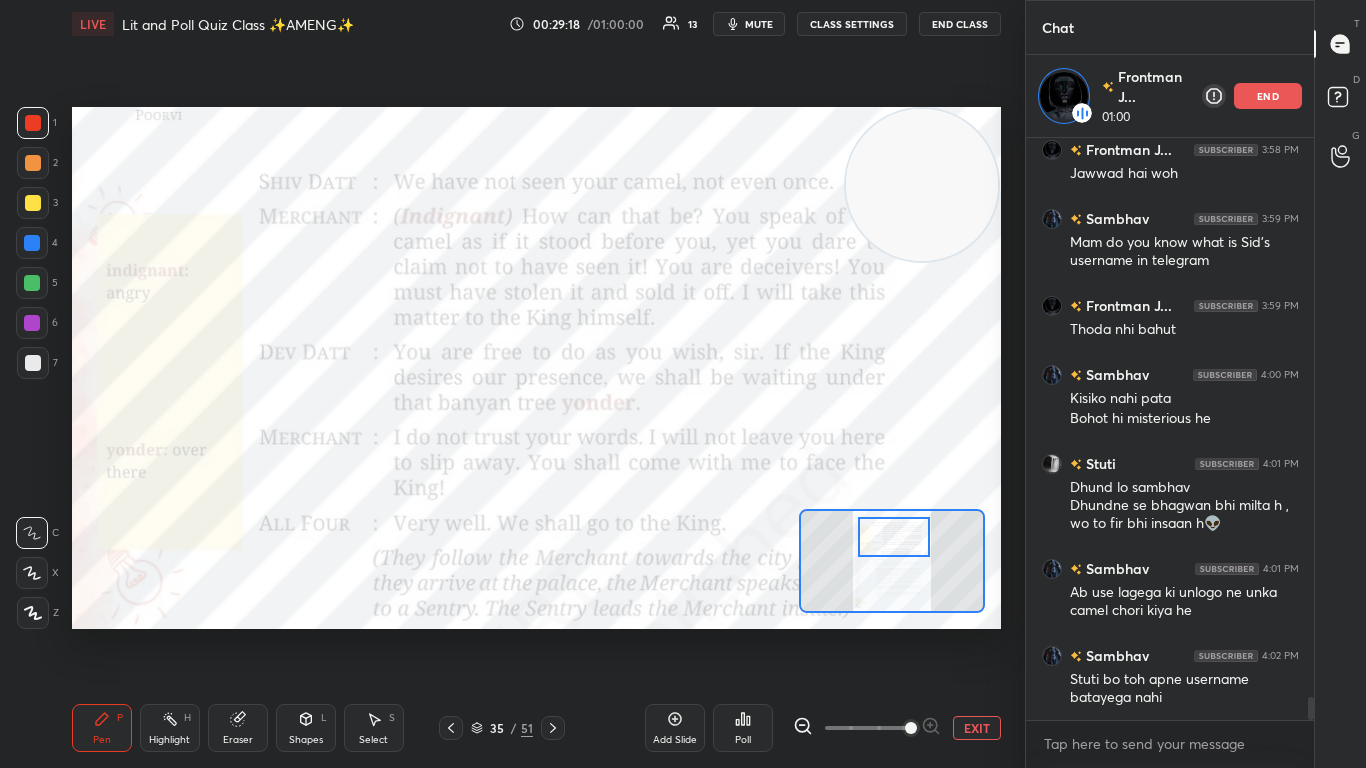 scroll, scrollTop: 13894, scrollLeft: 0, axis: vertical 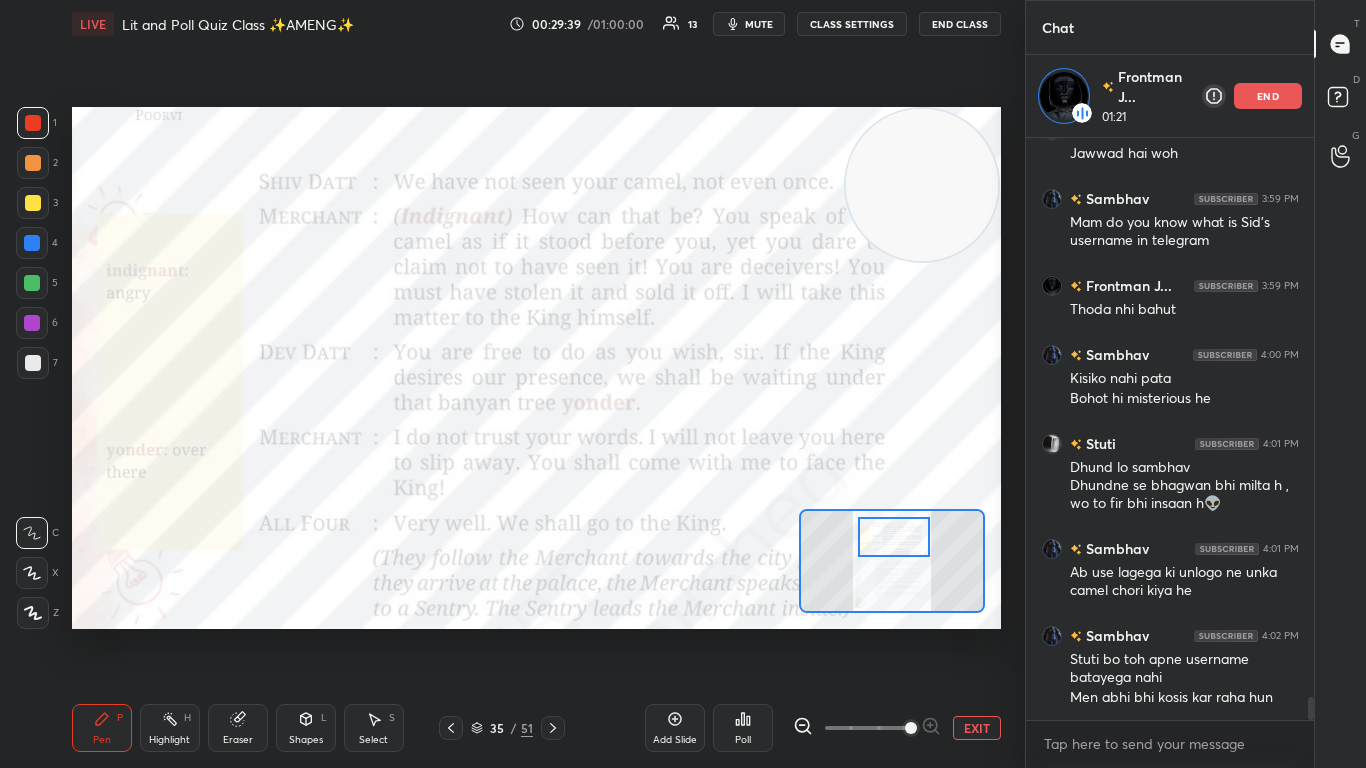 click at bounding box center [894, 537] 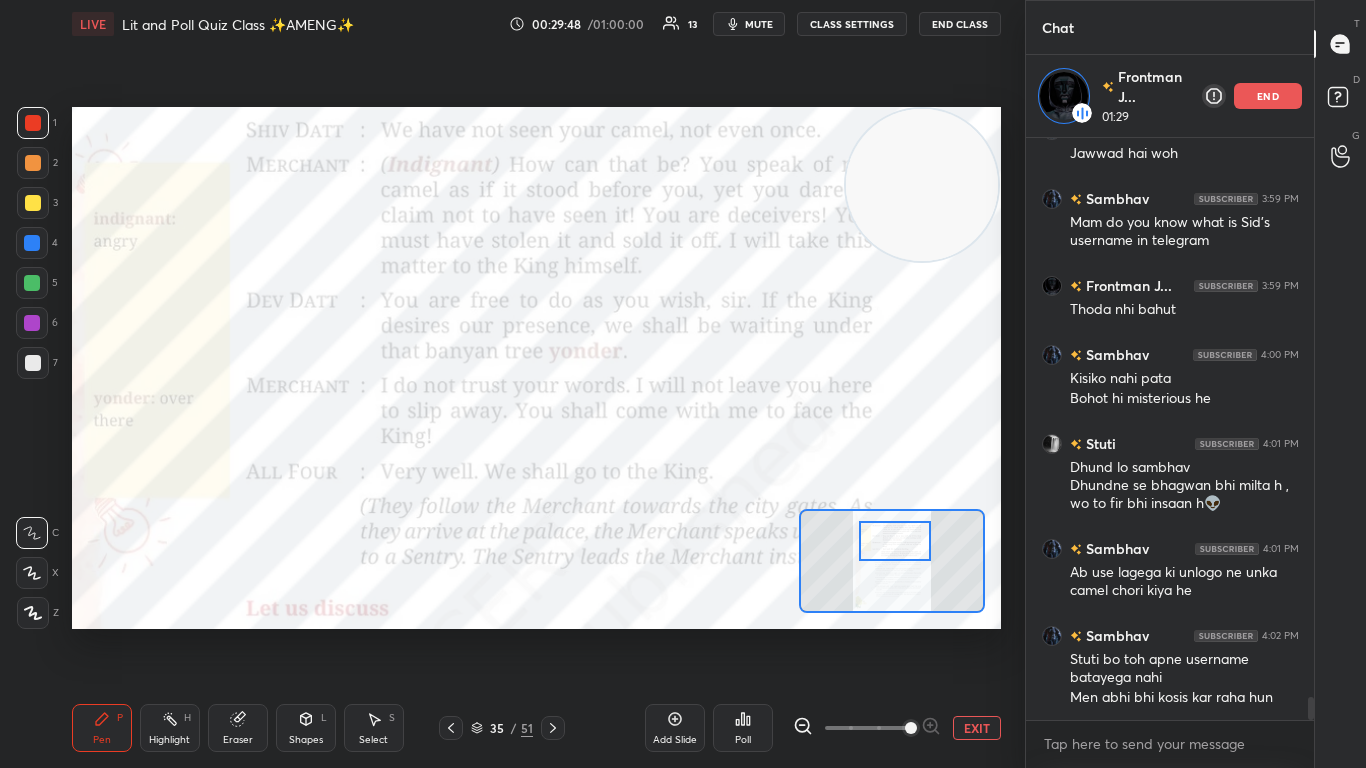 scroll, scrollTop: 13914, scrollLeft: 0, axis: vertical 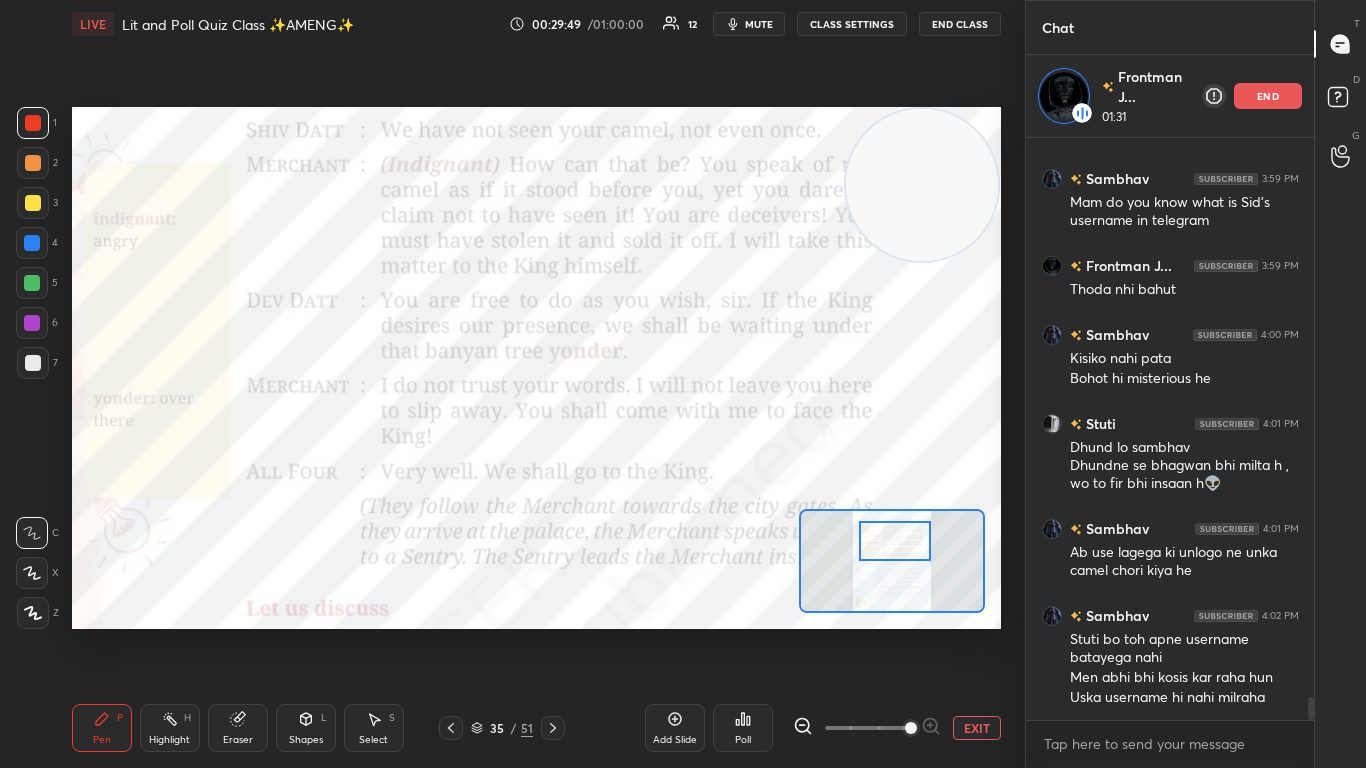 click at bounding box center (895, 541) 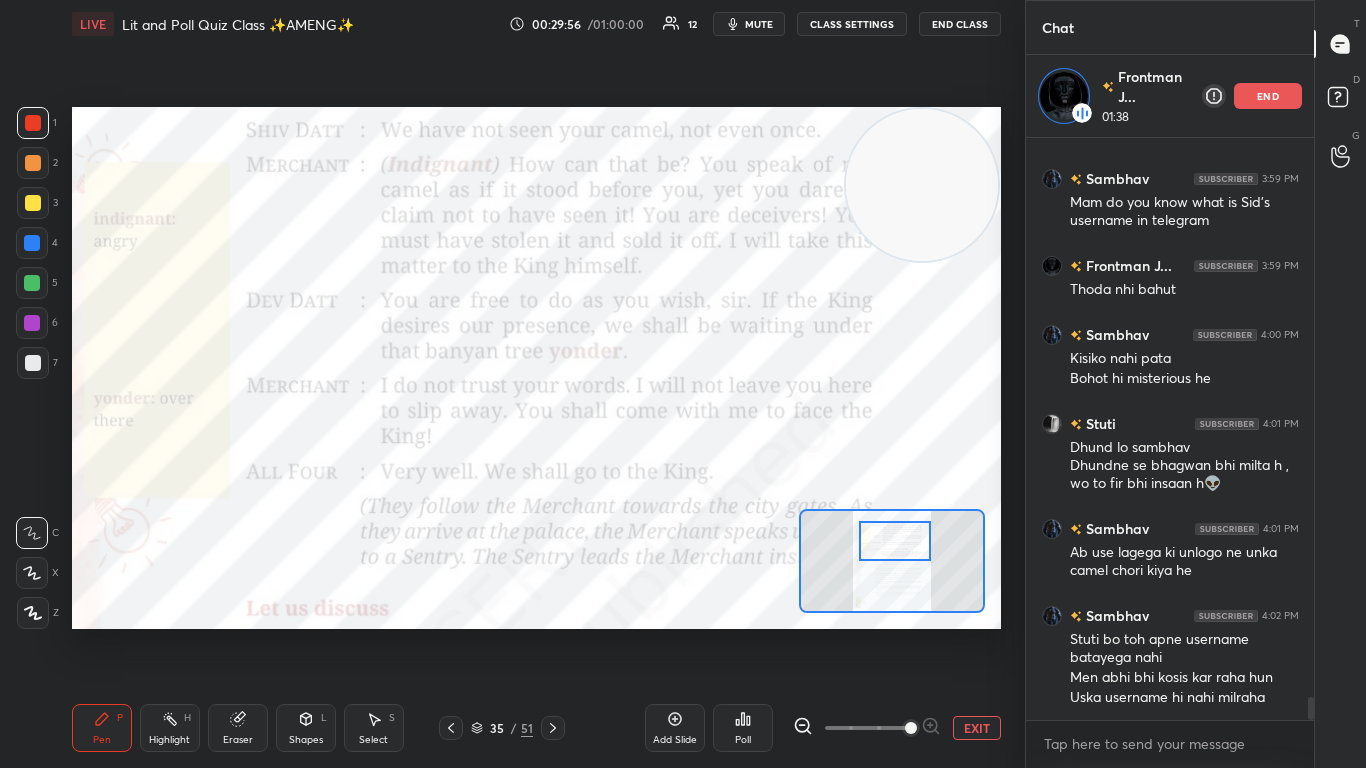 click at bounding box center (895, 541) 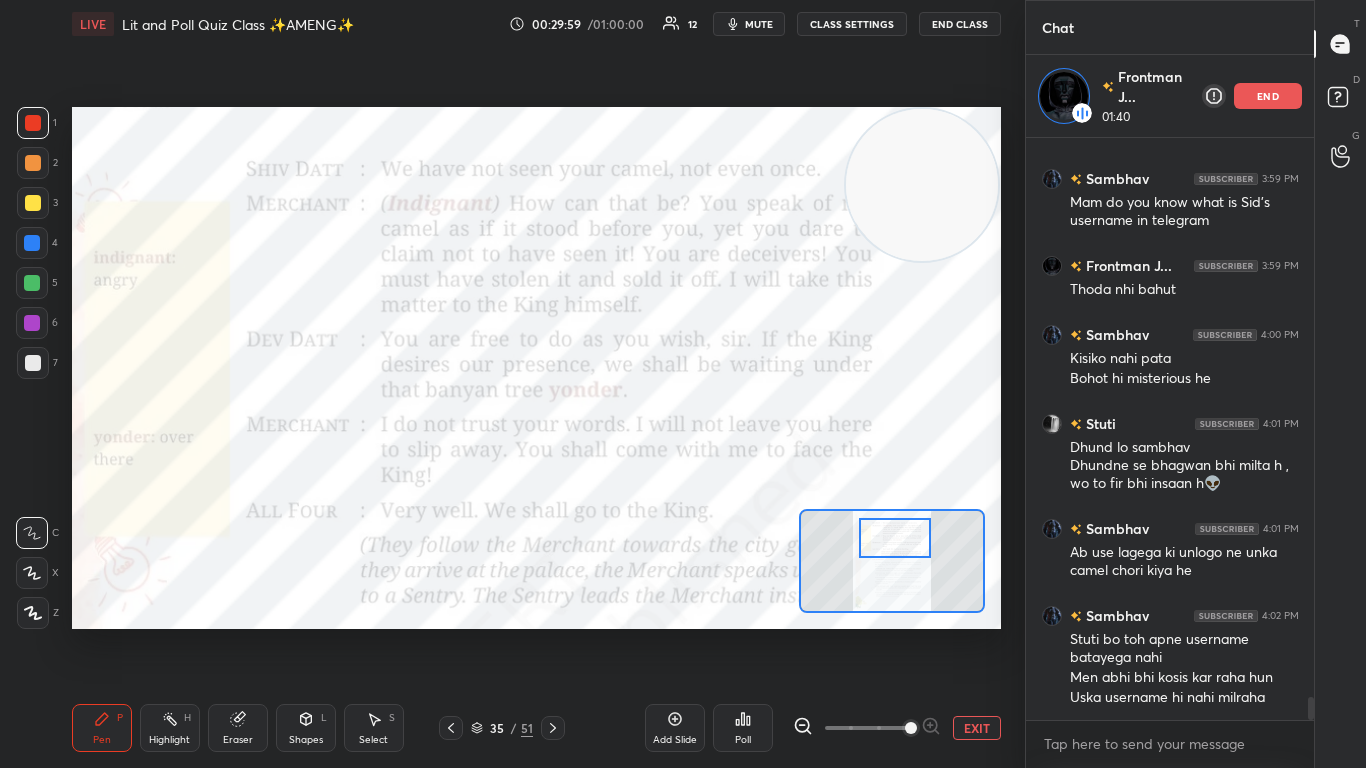 click at bounding box center (895, 538) 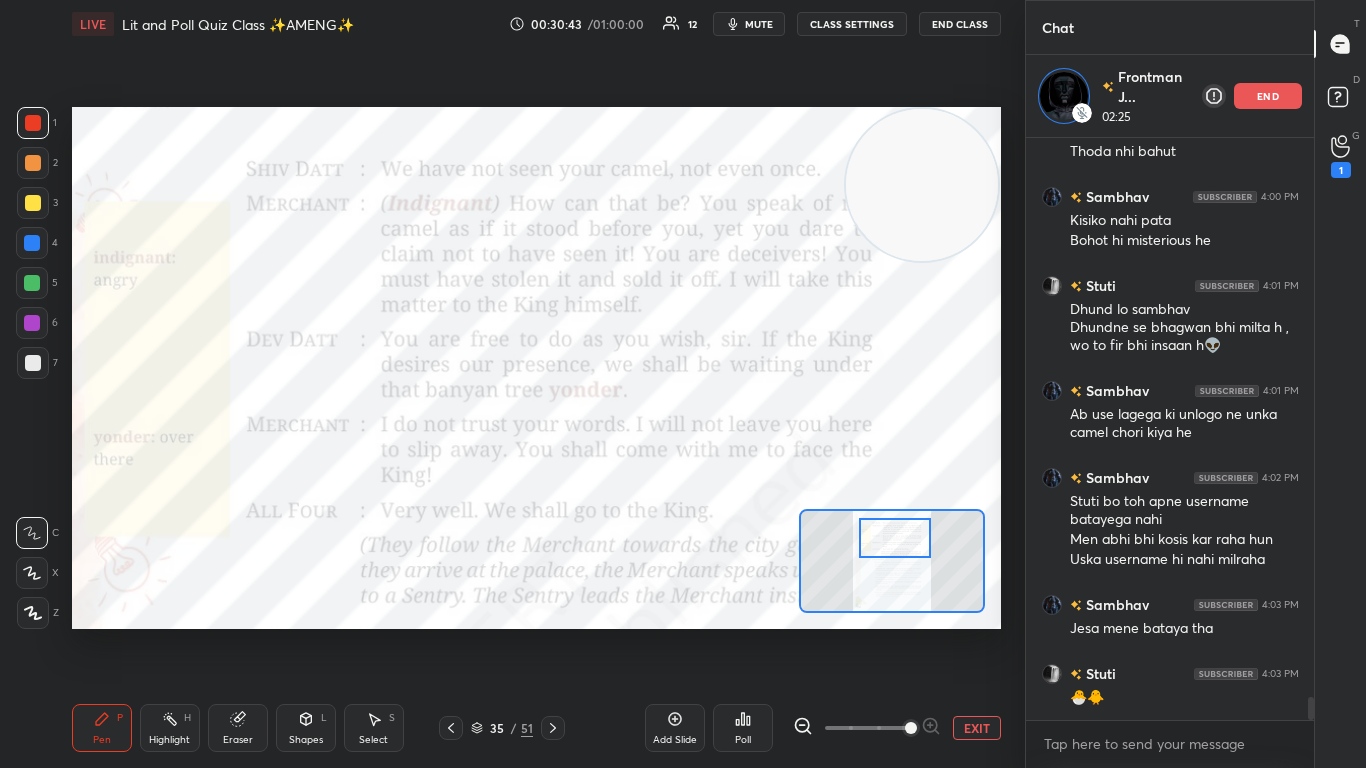 scroll, scrollTop: 14121, scrollLeft: 0, axis: vertical 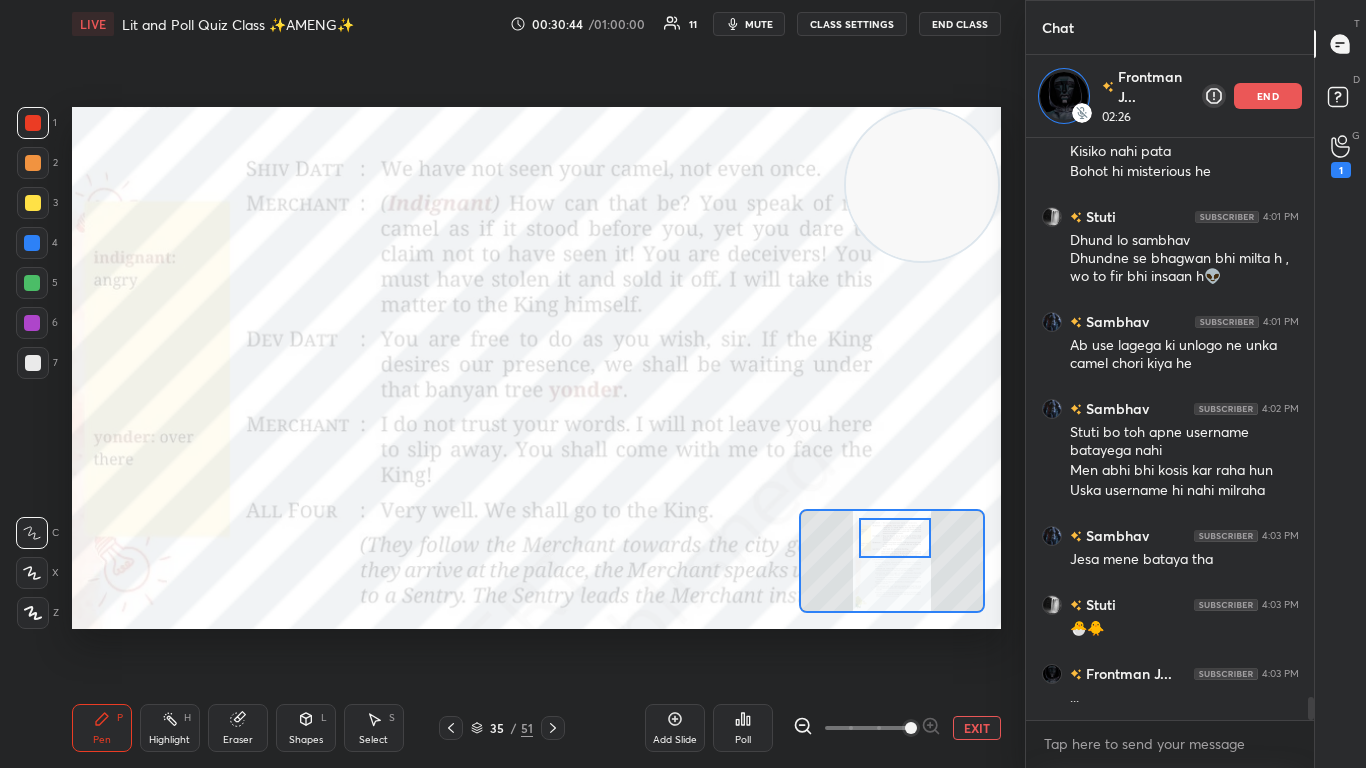 click at bounding box center [895, 538] 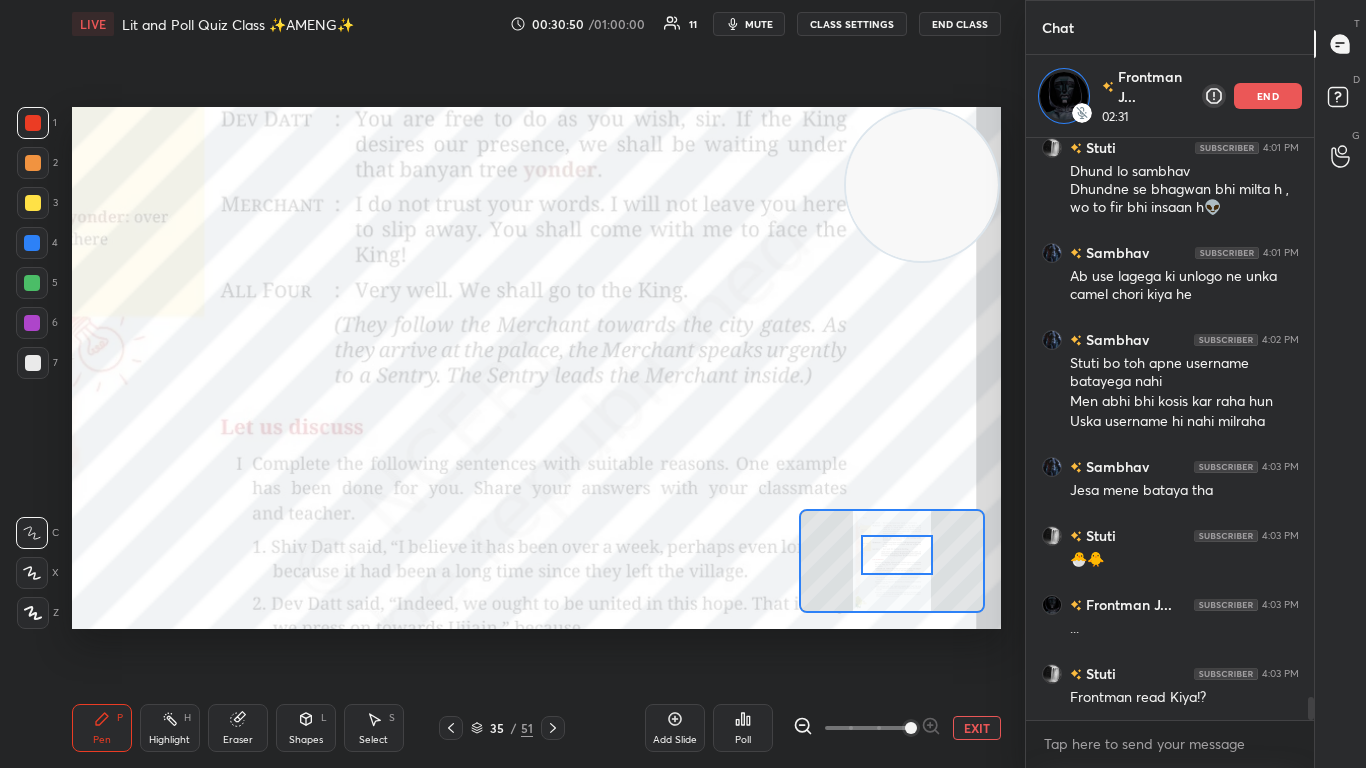 scroll, scrollTop: 14238, scrollLeft: 0, axis: vertical 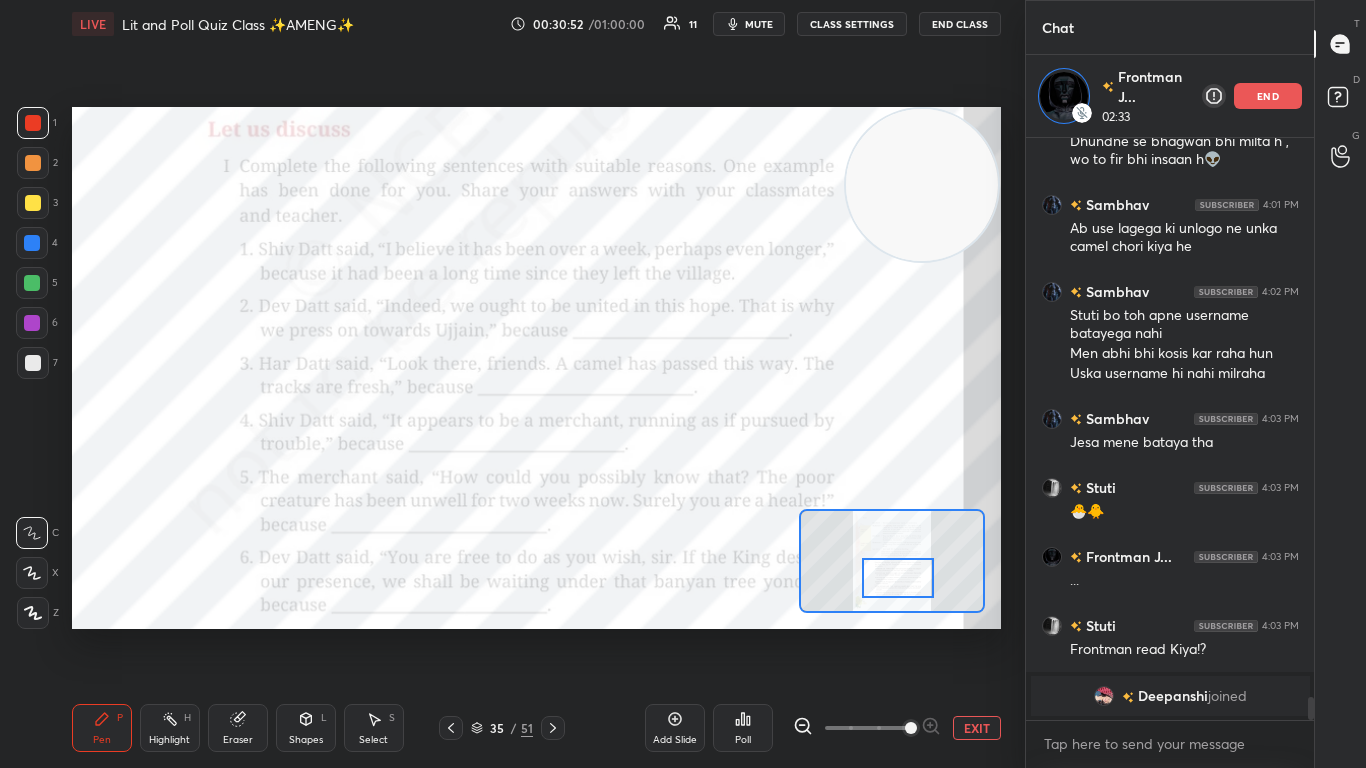 drag, startPoint x: 892, startPoint y: 527, endPoint x: 895, endPoint y: 567, distance: 40.112343 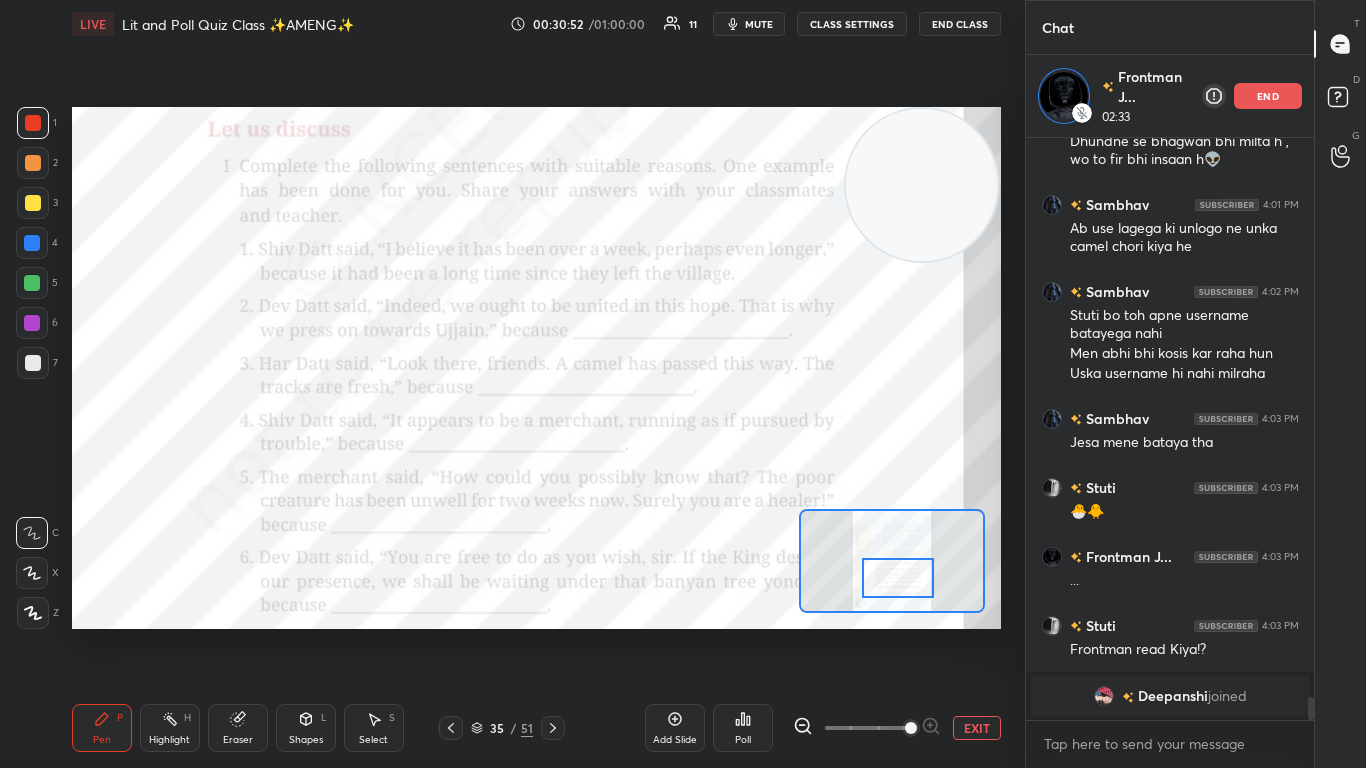 click at bounding box center (898, 578) 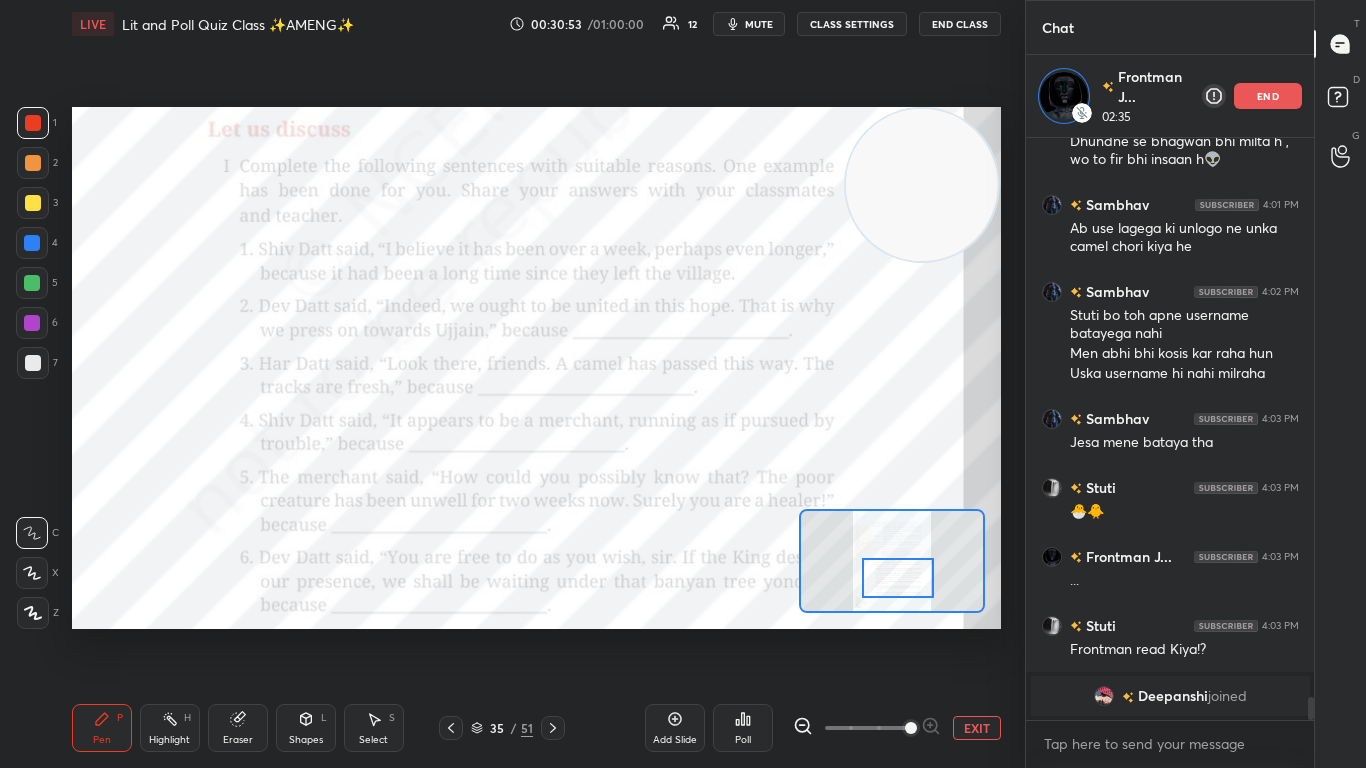 click 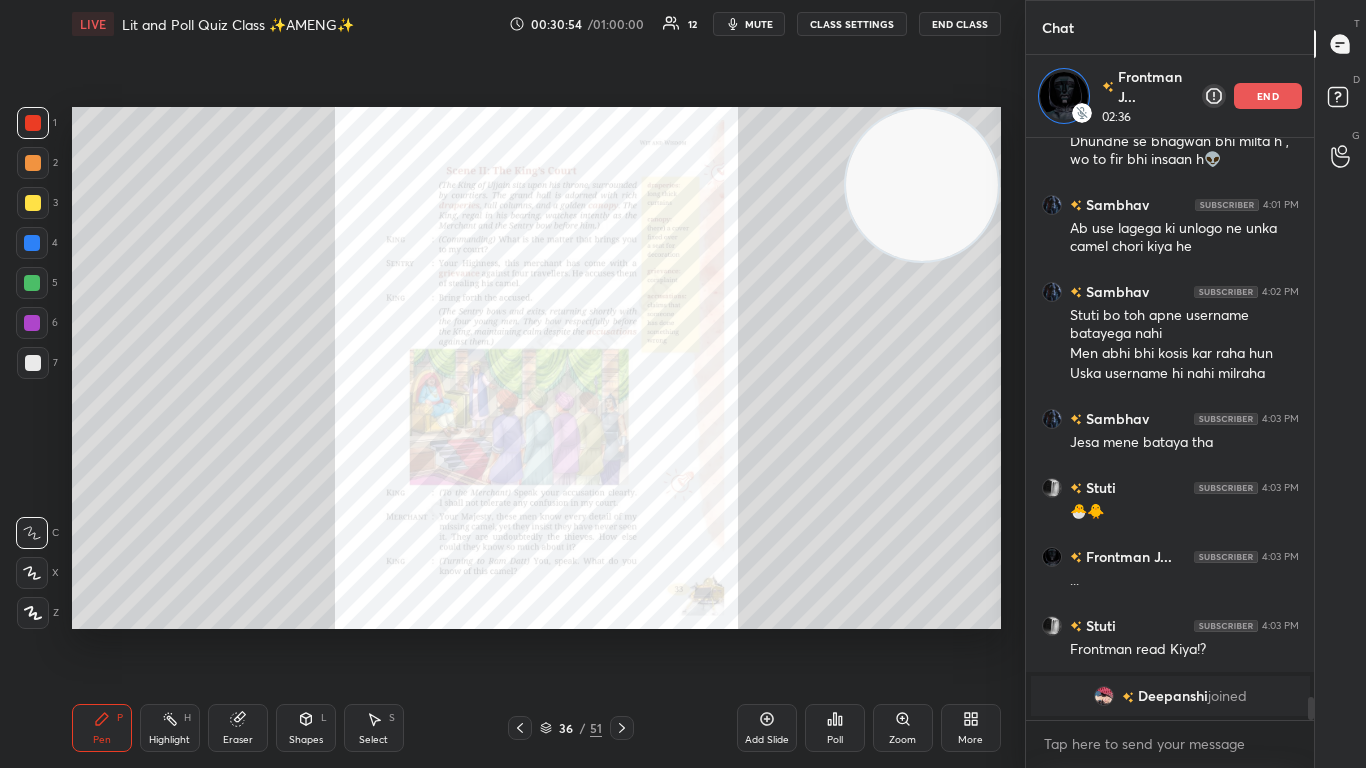 scroll, scrollTop: 13318, scrollLeft: 0, axis: vertical 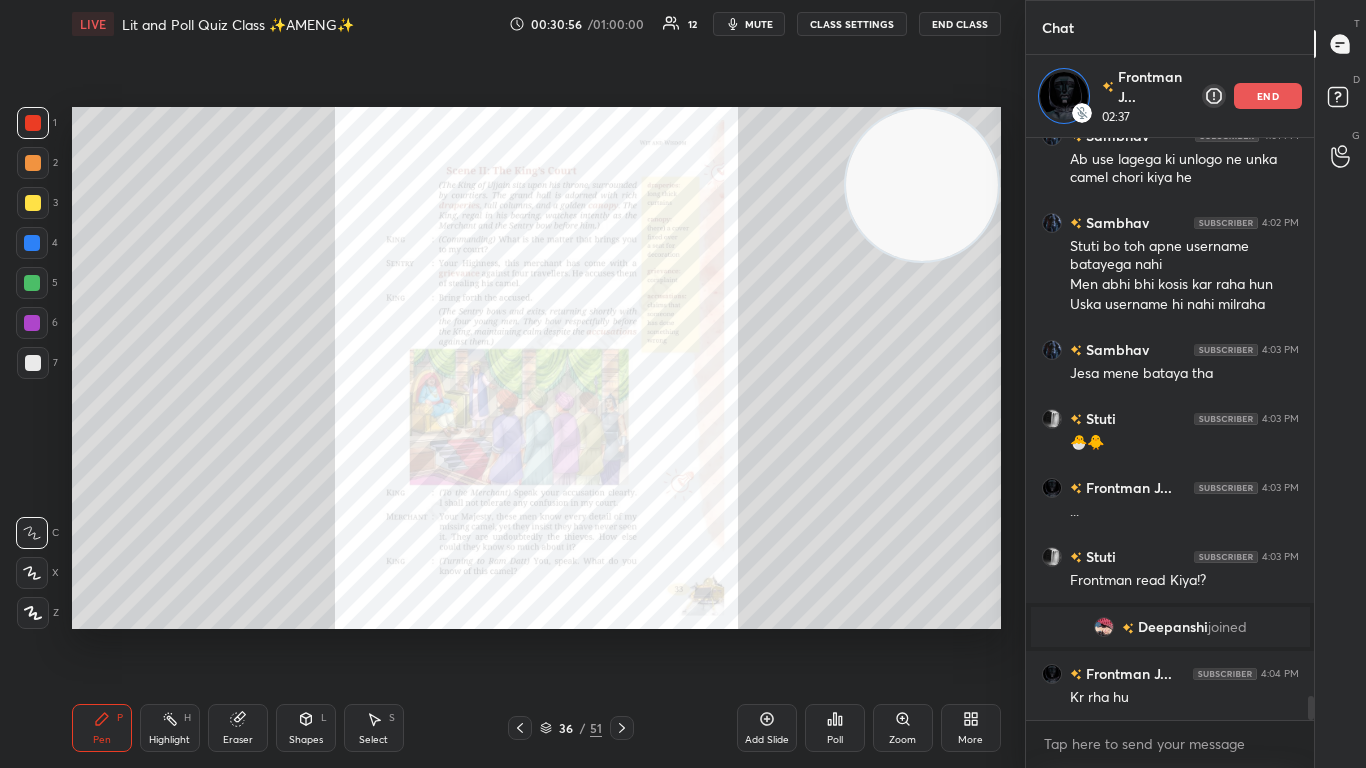 click 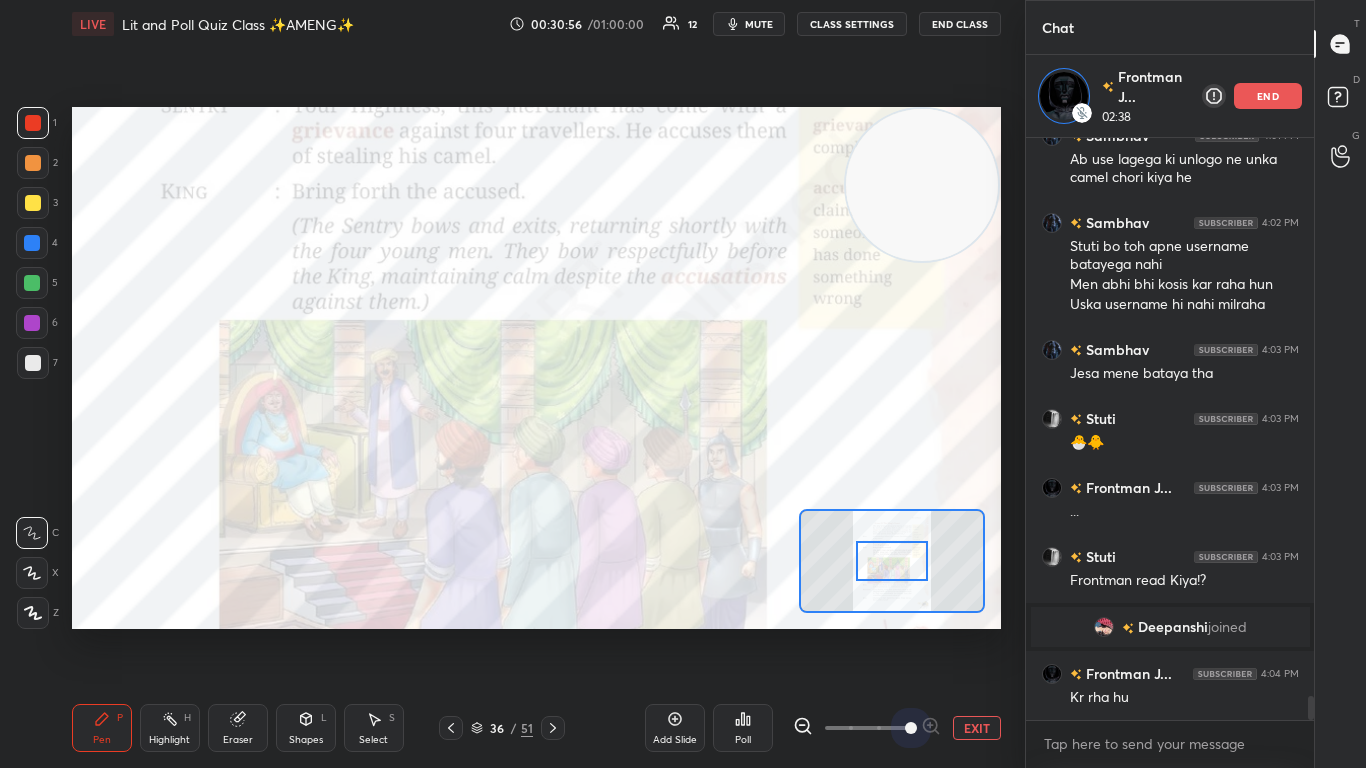 click at bounding box center [911, 728] 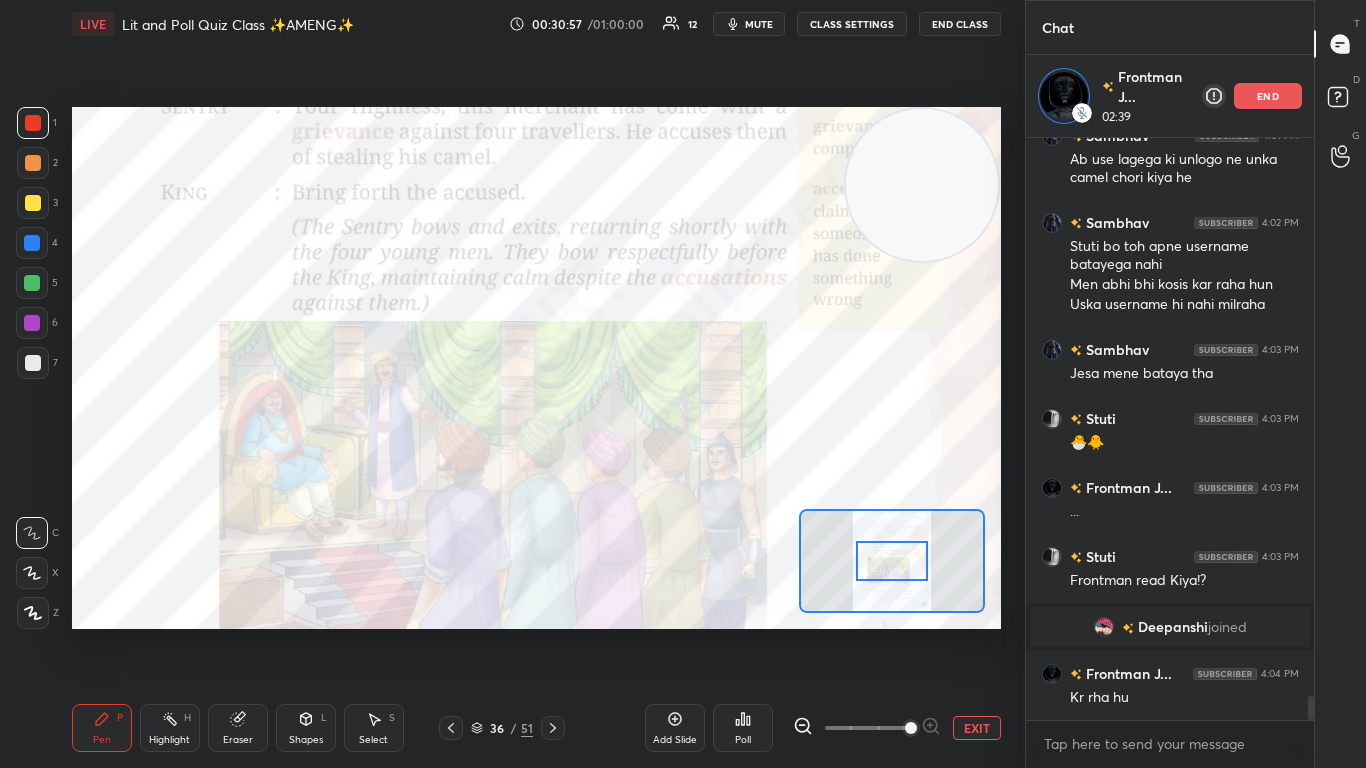 scroll, scrollTop: 13387, scrollLeft: 0, axis: vertical 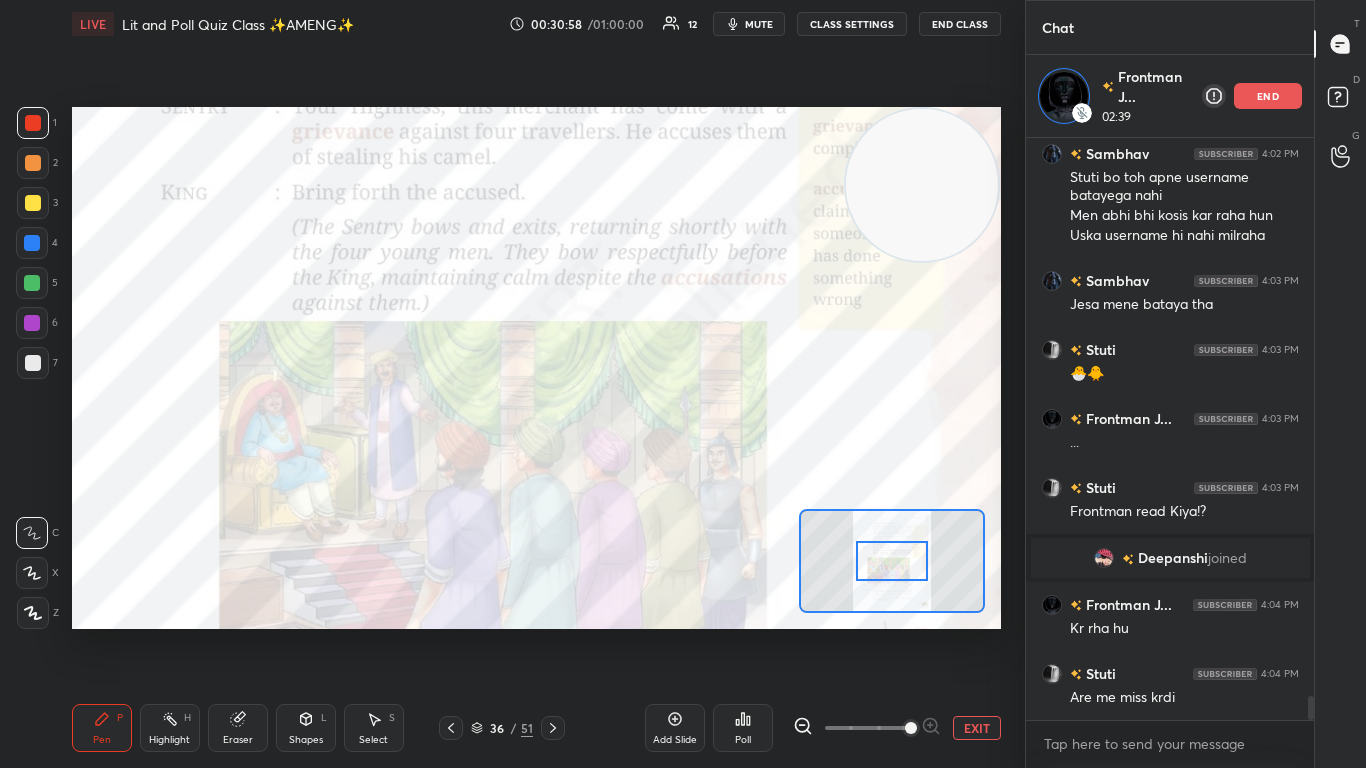 click at bounding box center [892, 561] 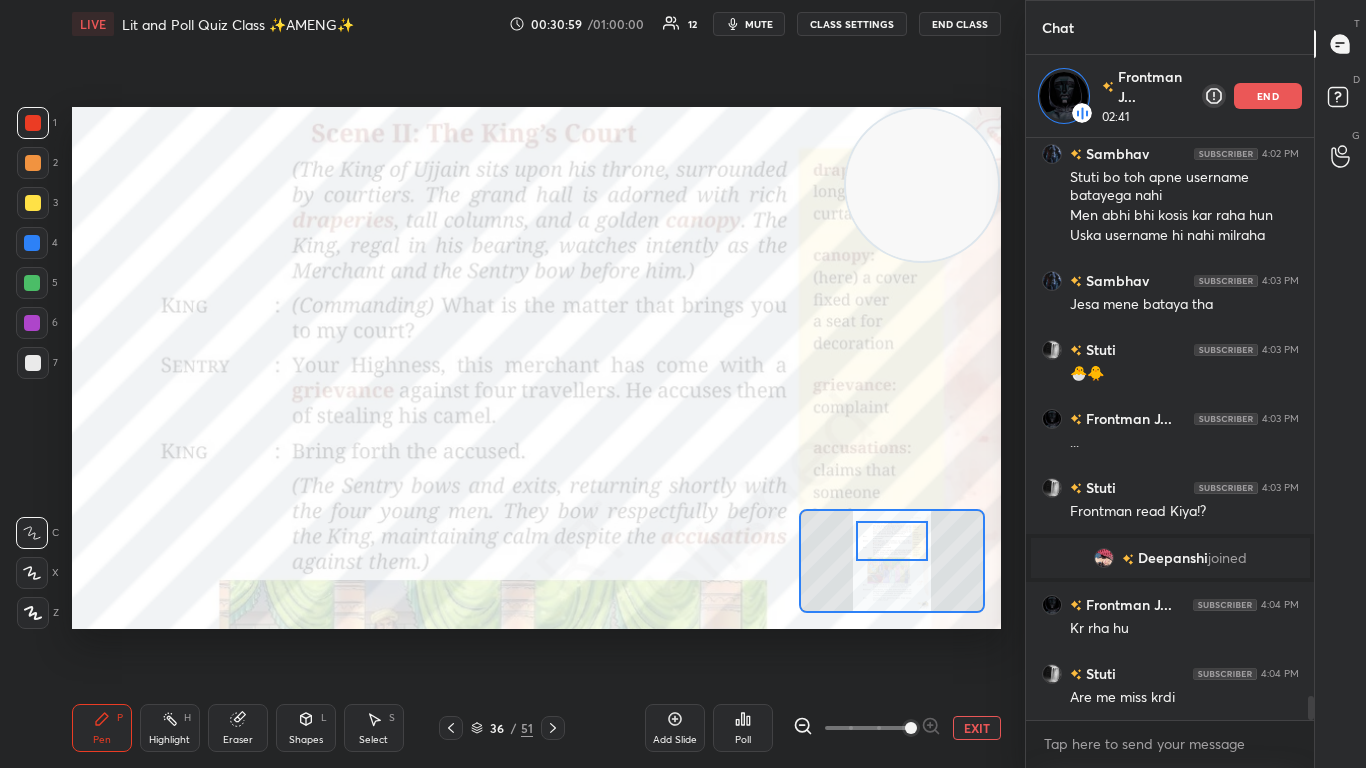drag, startPoint x: 893, startPoint y: 567, endPoint x: 893, endPoint y: 546, distance: 21 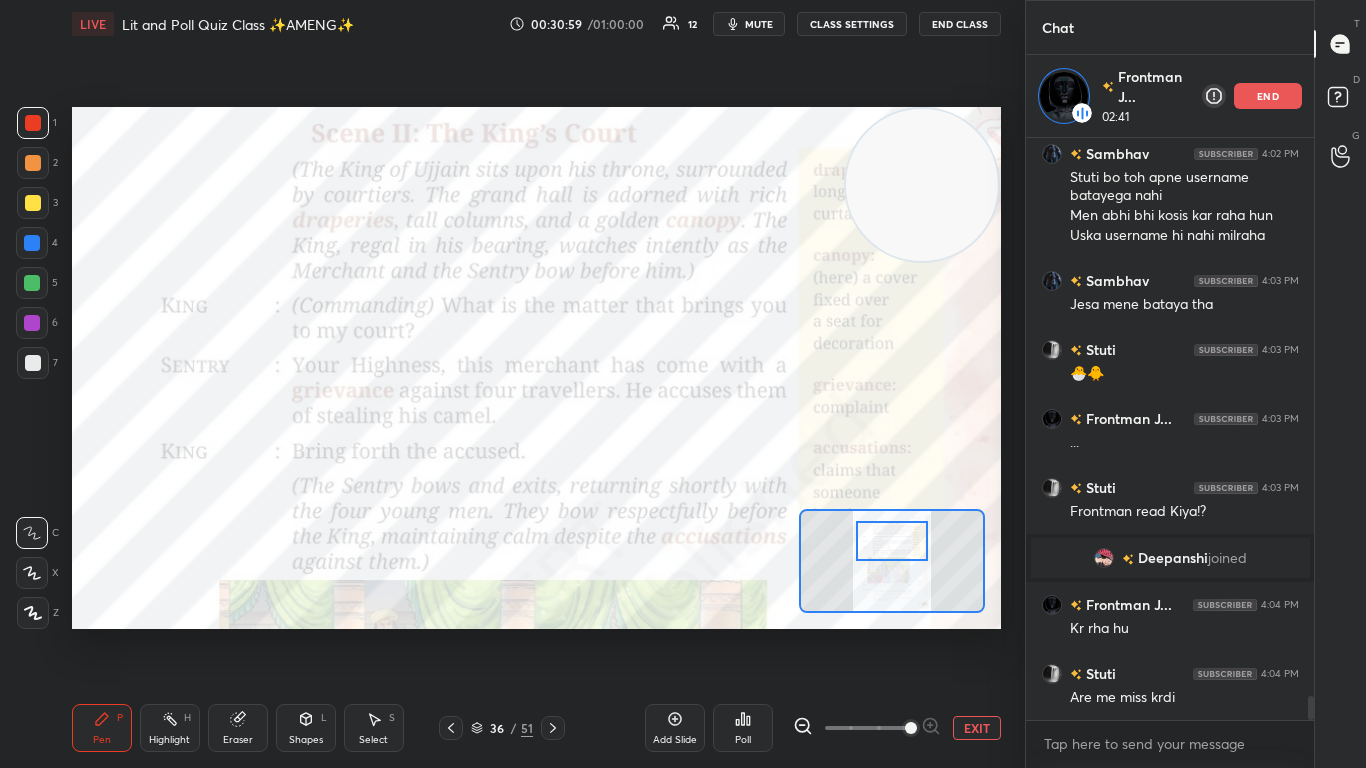 click at bounding box center (892, 541) 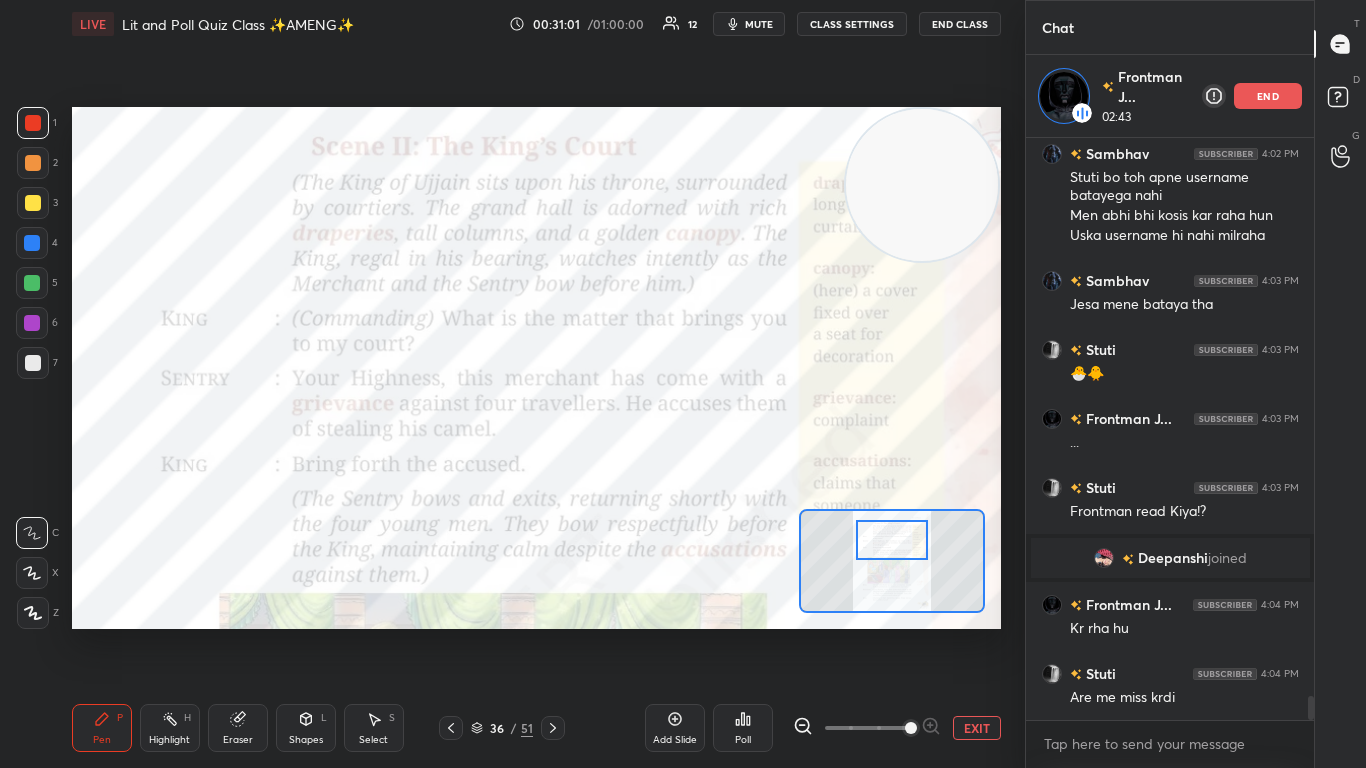 click on "mute" at bounding box center (749, 24) 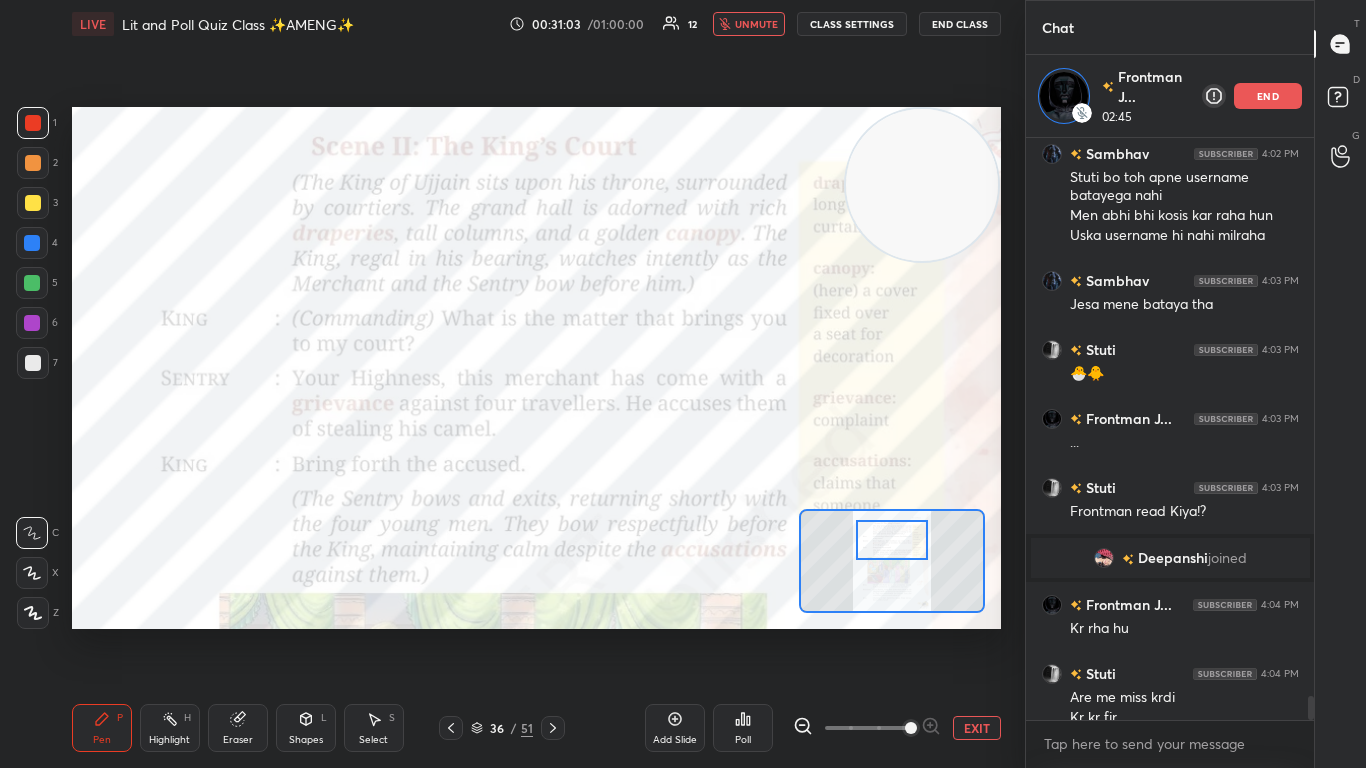 scroll, scrollTop: 13407, scrollLeft: 0, axis: vertical 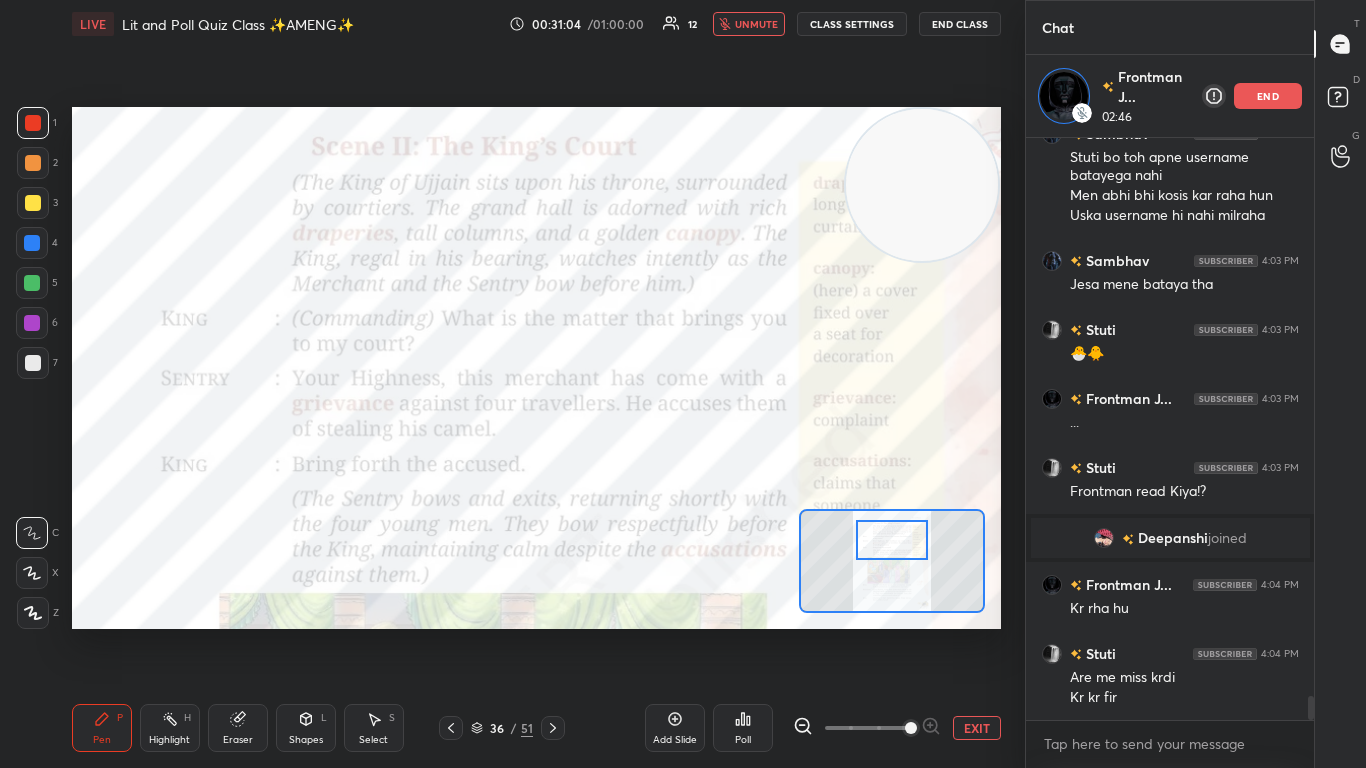 click on "unmute" at bounding box center [749, 24] 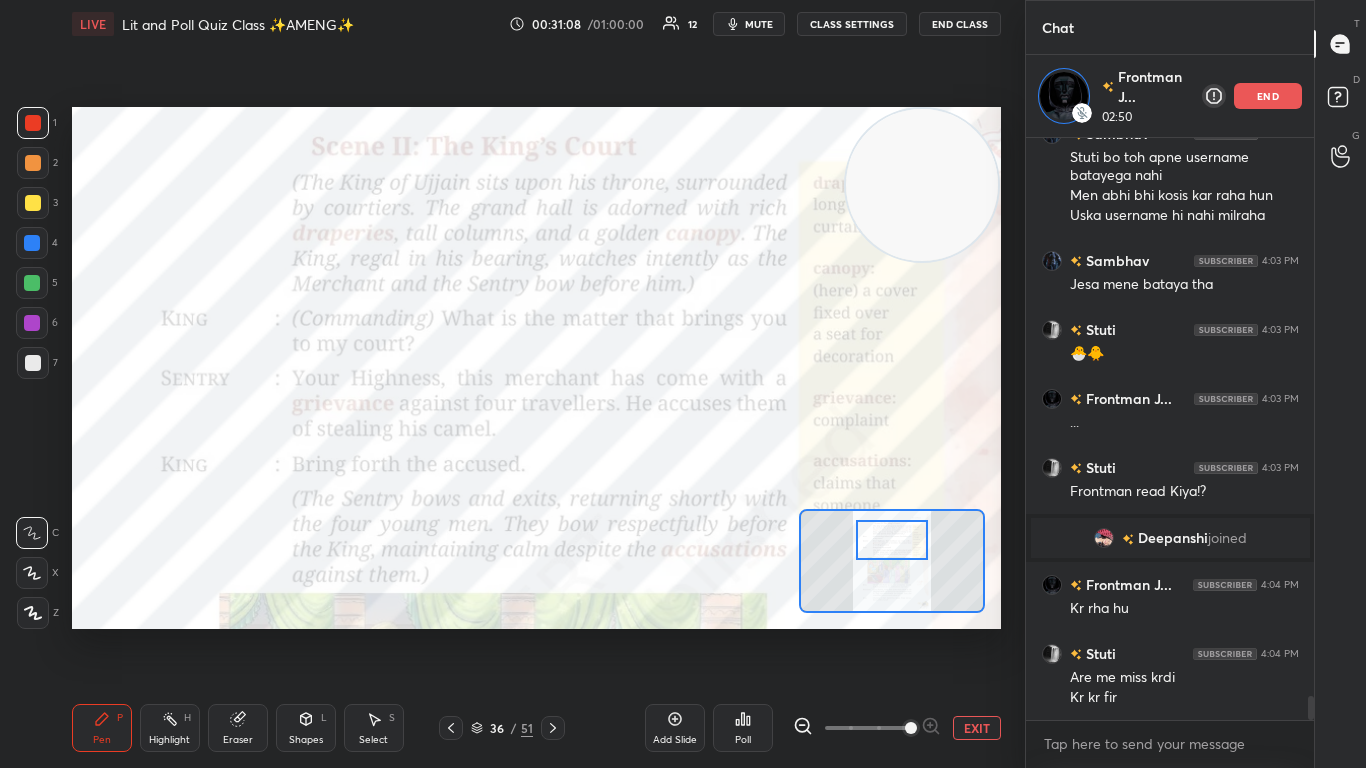 click on "mute" at bounding box center [759, 24] 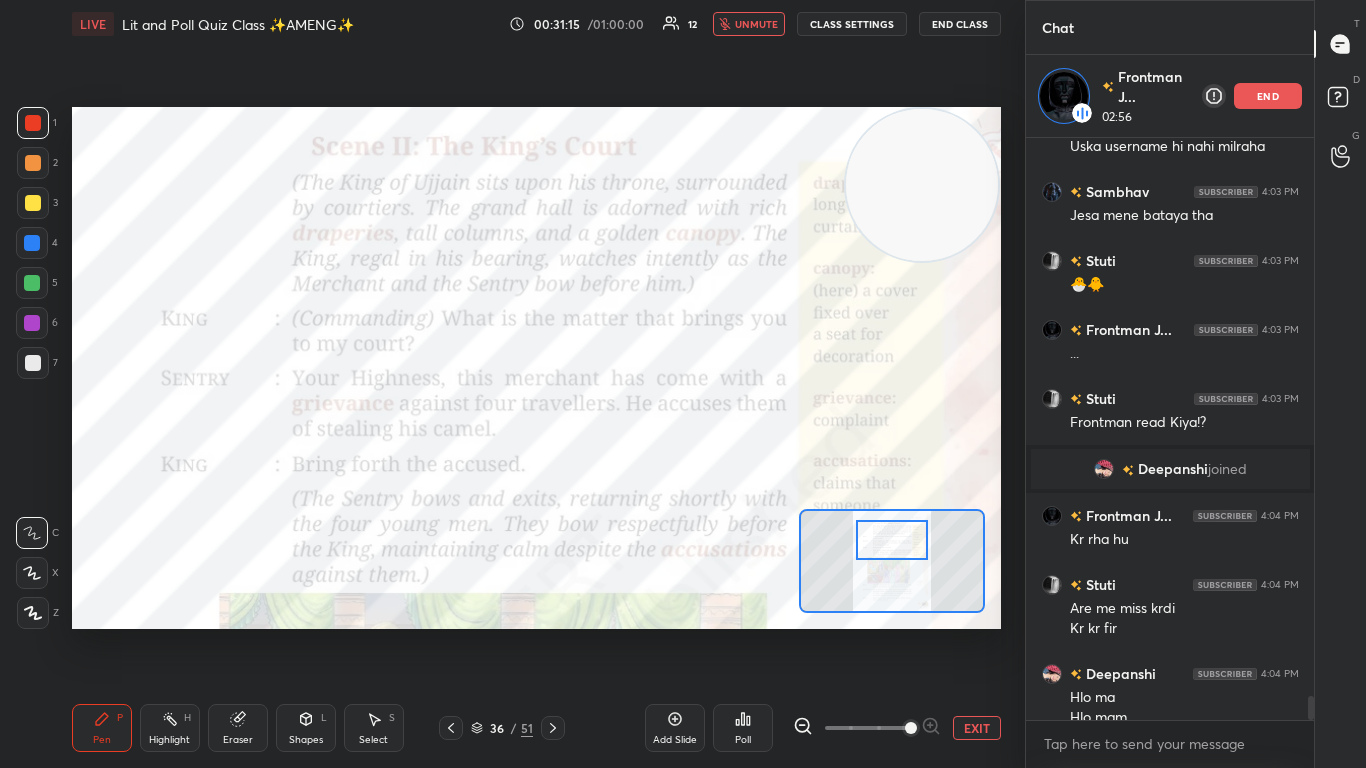 scroll, scrollTop: 13496, scrollLeft: 0, axis: vertical 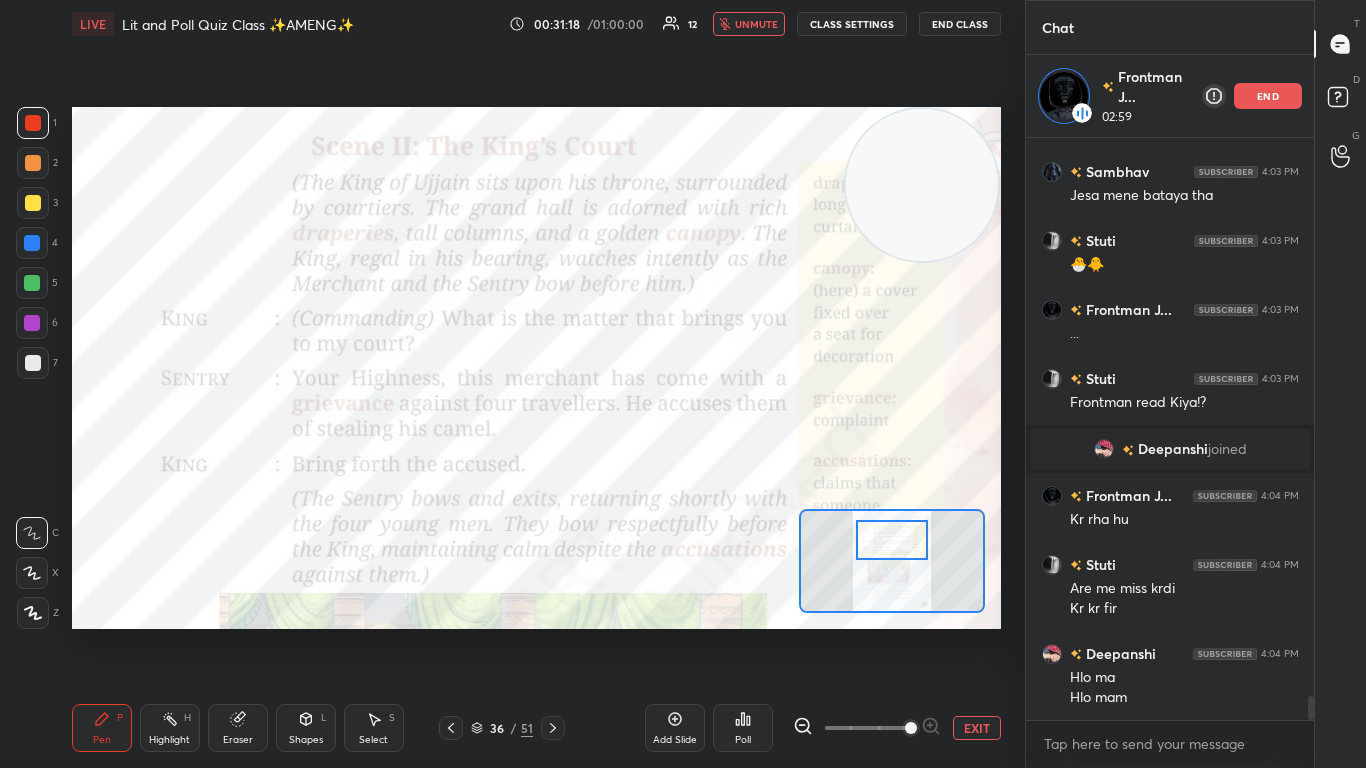 click on "unmute" at bounding box center [756, 24] 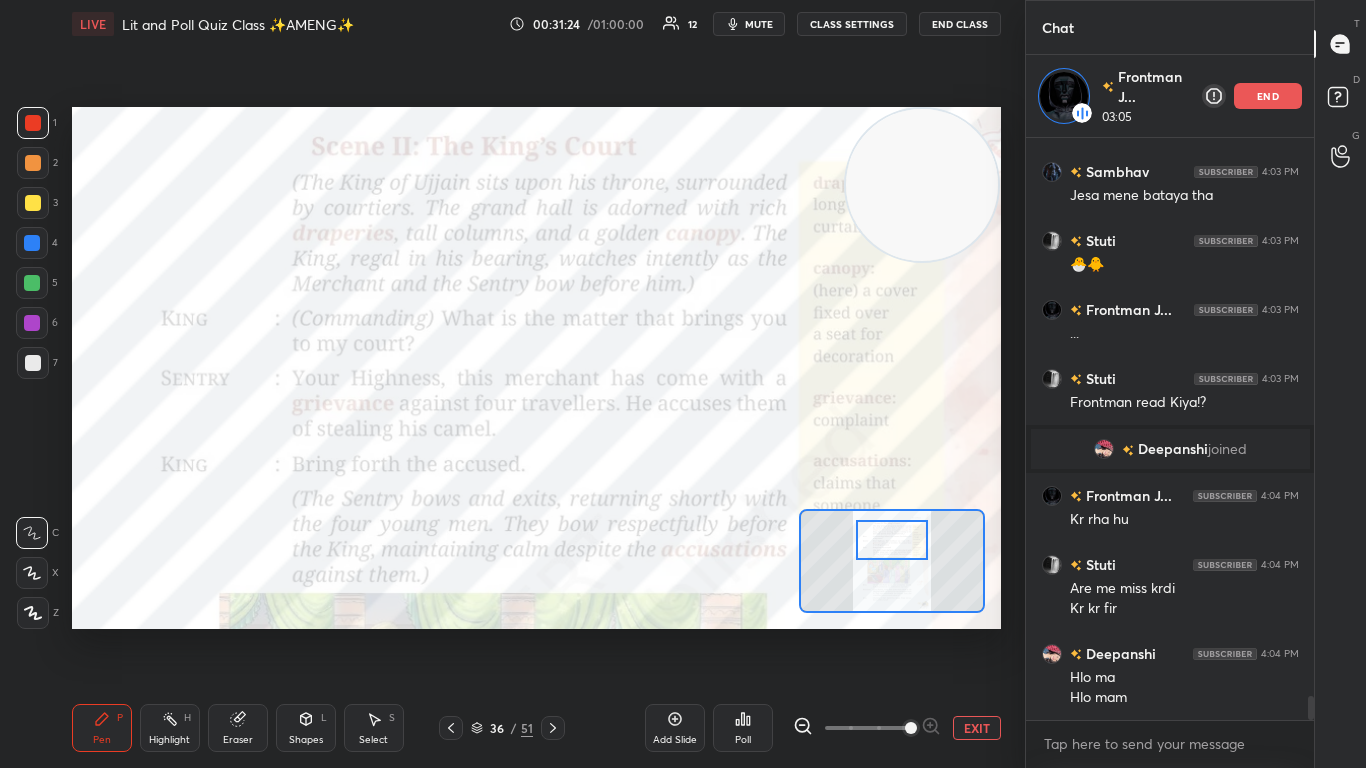 click on "mute" at bounding box center [759, 24] 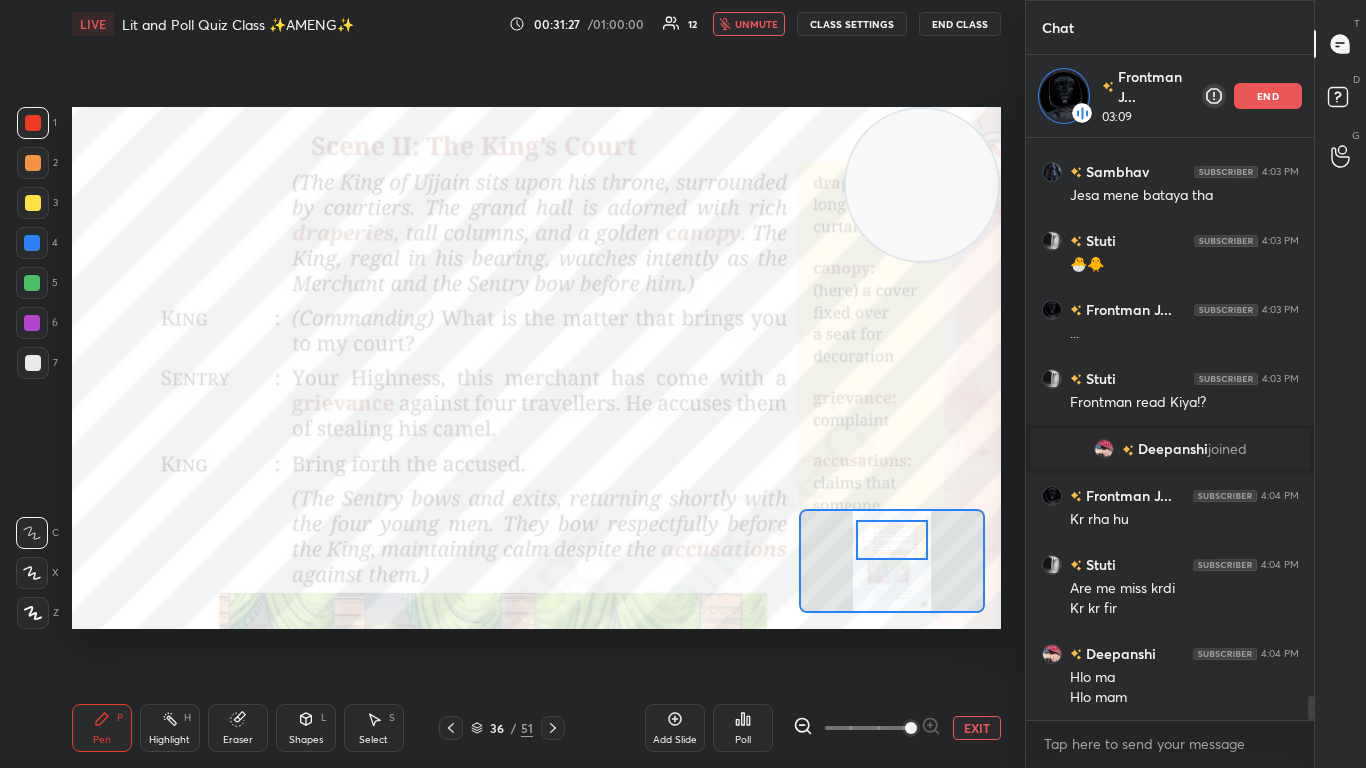 click on "unmute" at bounding box center [749, 24] 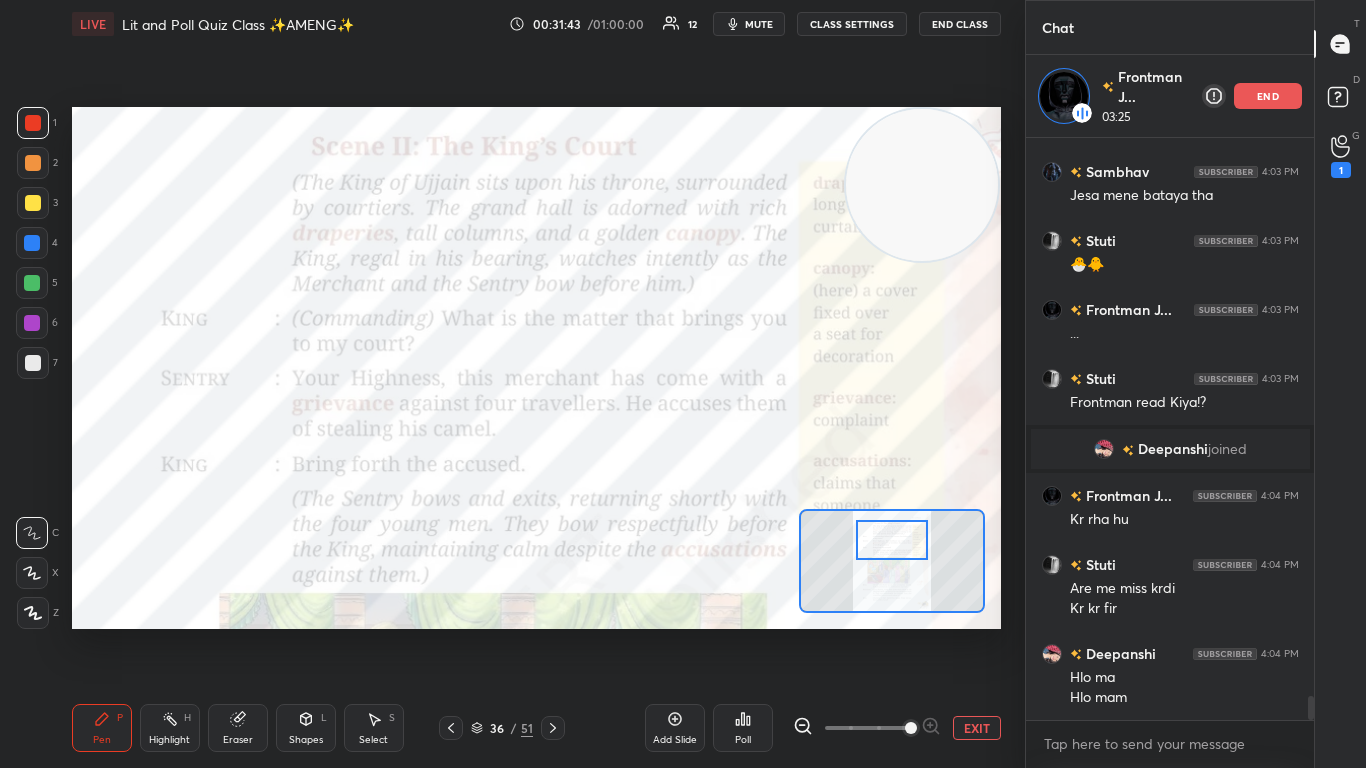 scroll, scrollTop: 13565, scrollLeft: 0, axis: vertical 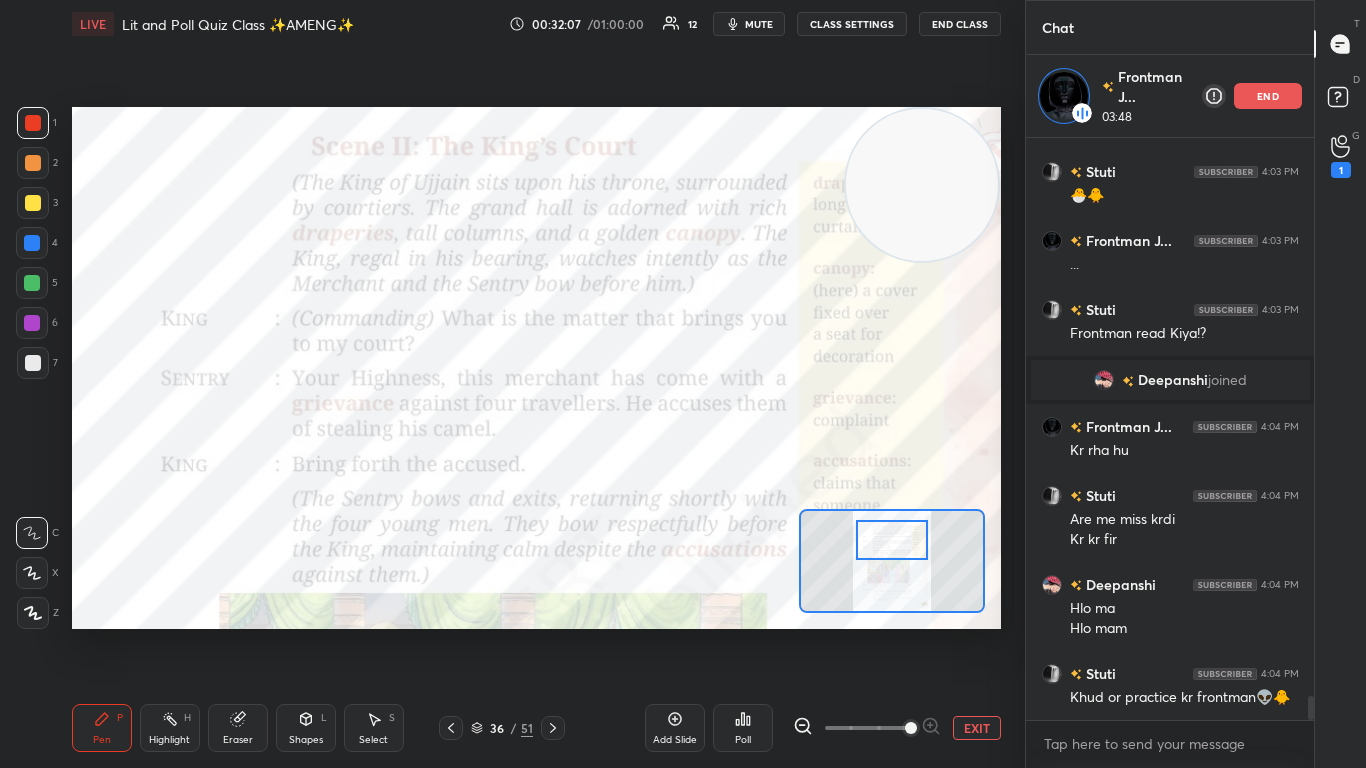 click at bounding box center [892, 540] 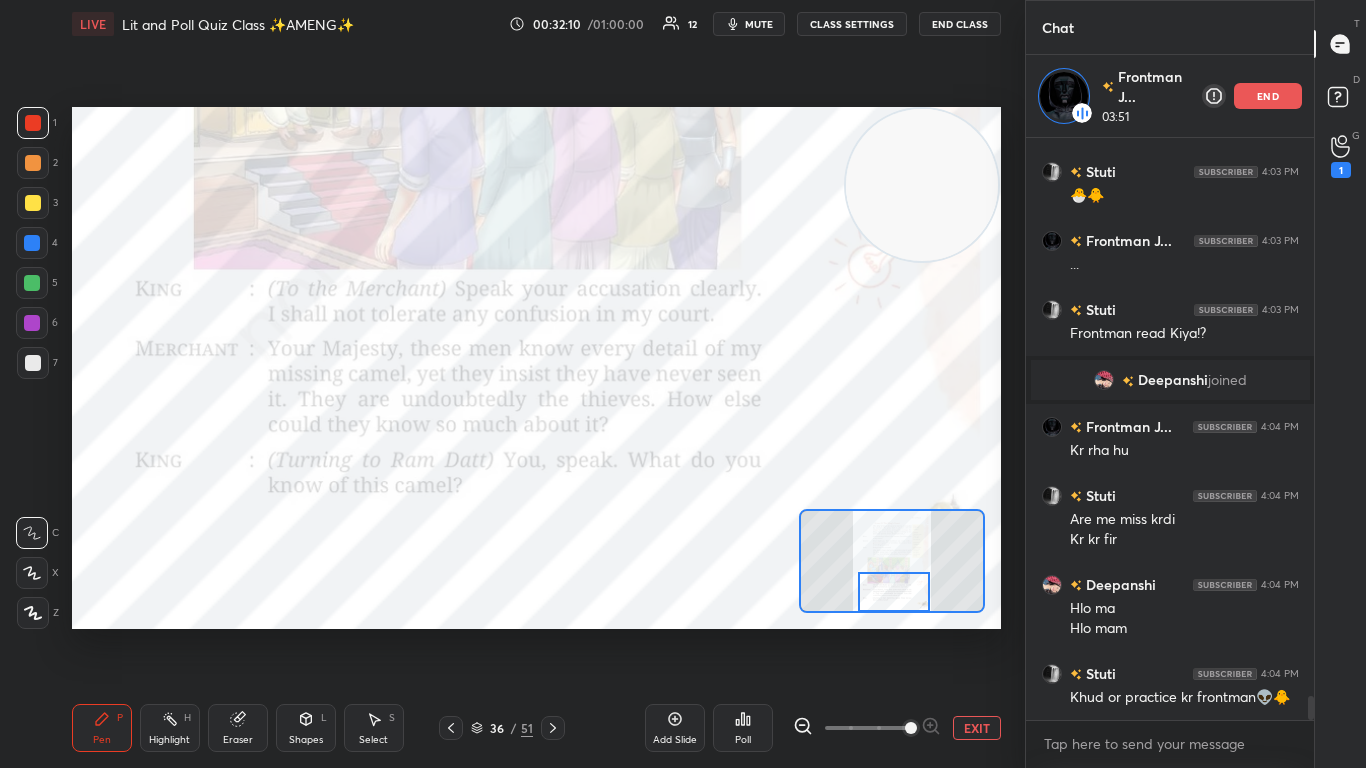 drag, startPoint x: 889, startPoint y: 546, endPoint x: 891, endPoint y: 613, distance: 67.02985 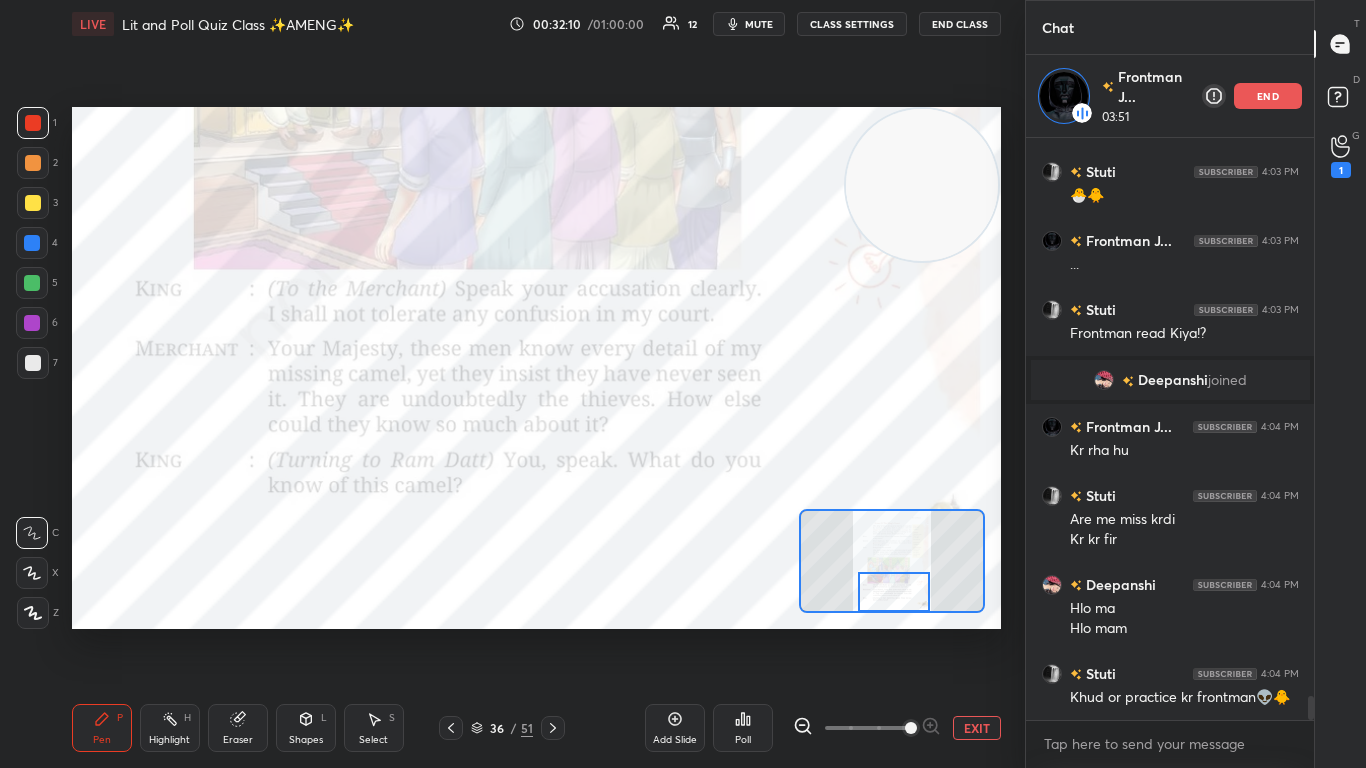 click at bounding box center (892, 561) 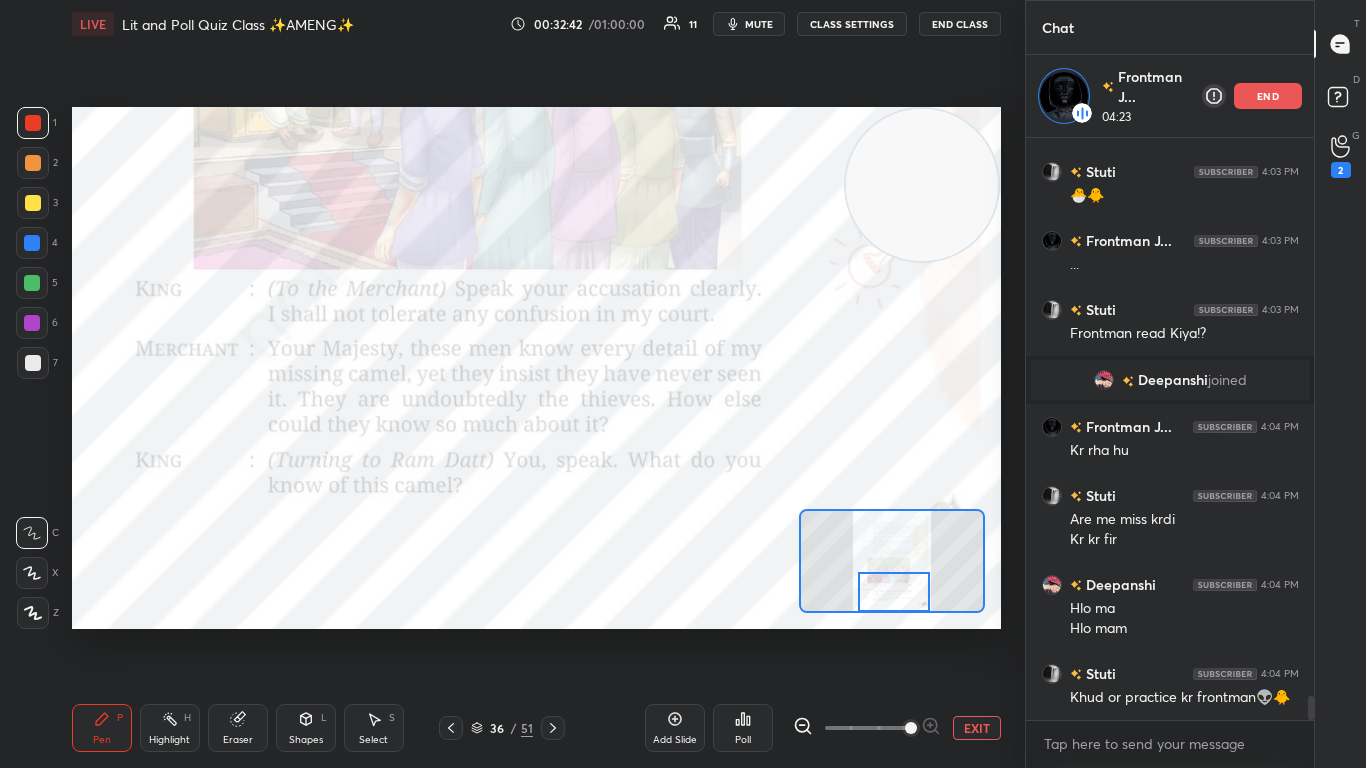 click on "end" at bounding box center [1268, 96] 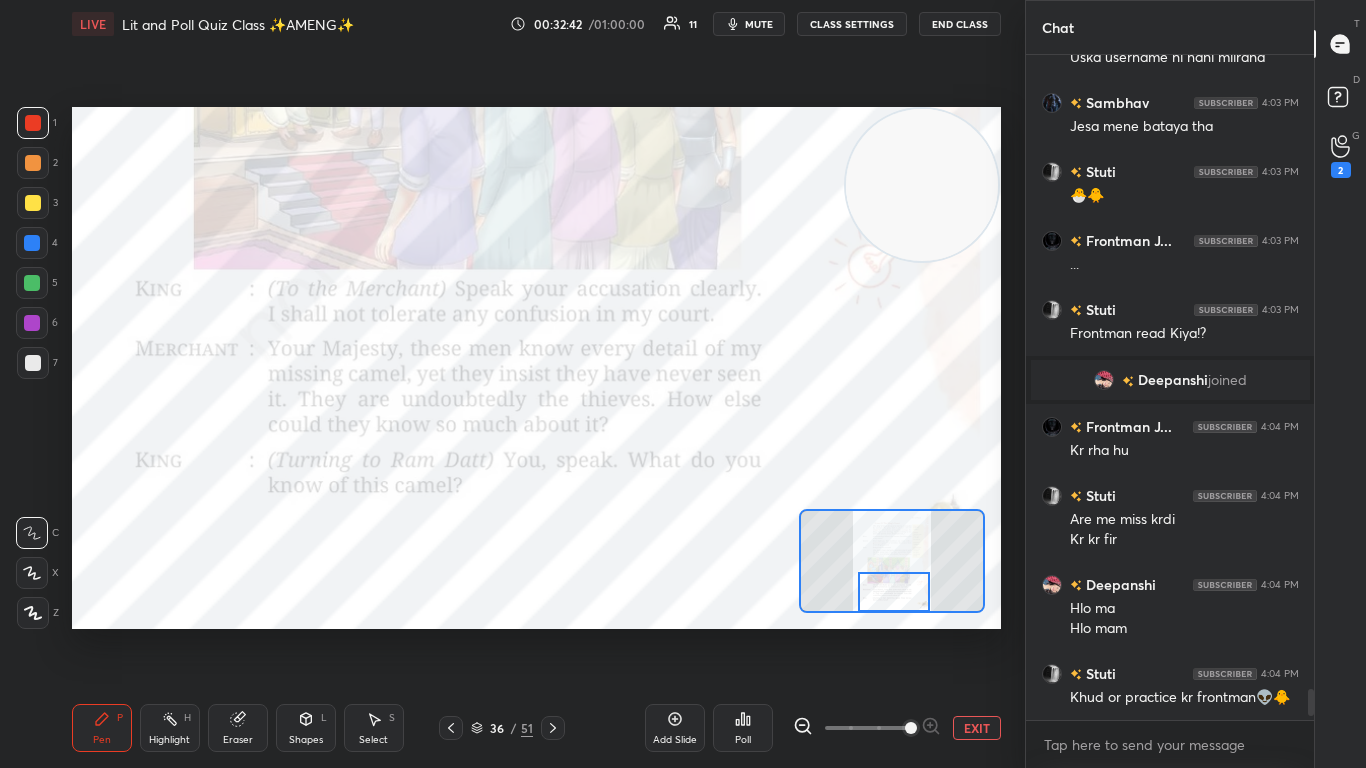 scroll, scrollTop: 7, scrollLeft: 7, axis: both 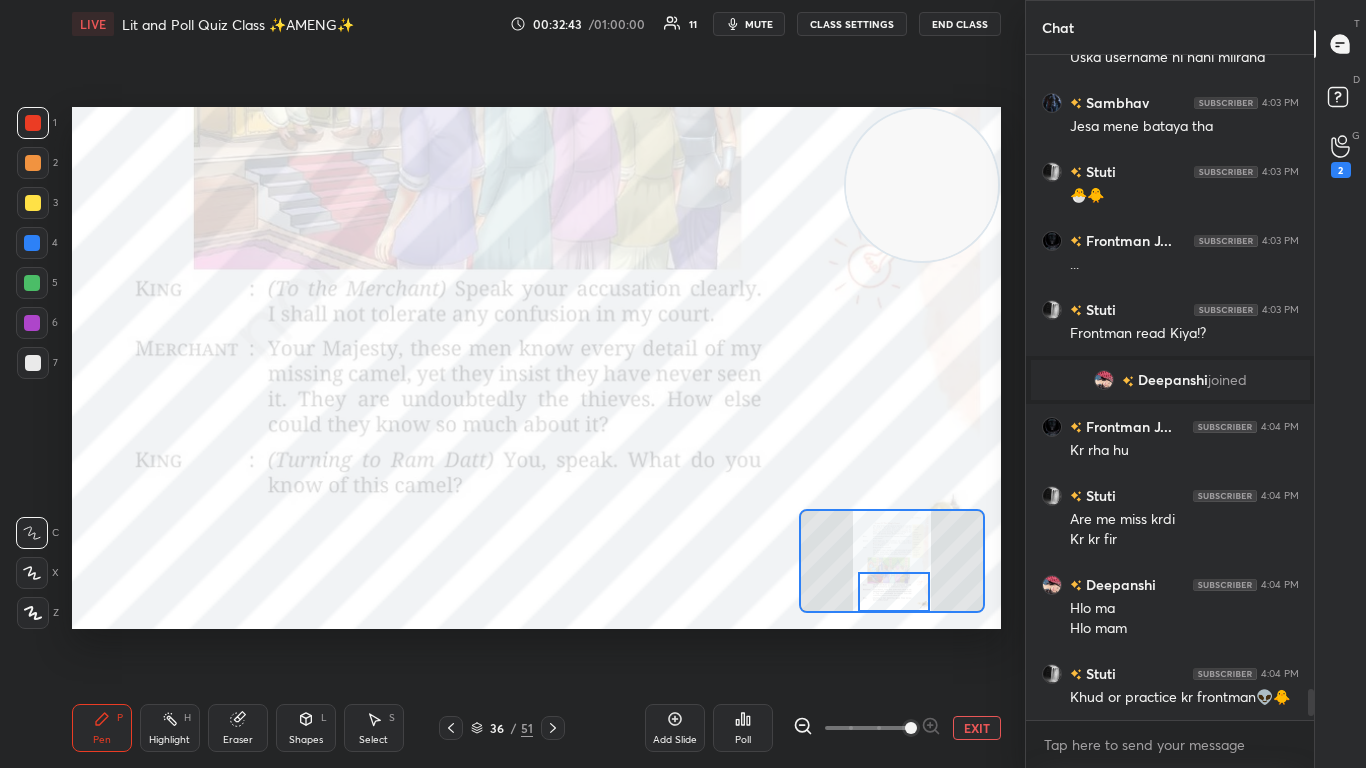 click at bounding box center (894, 592) 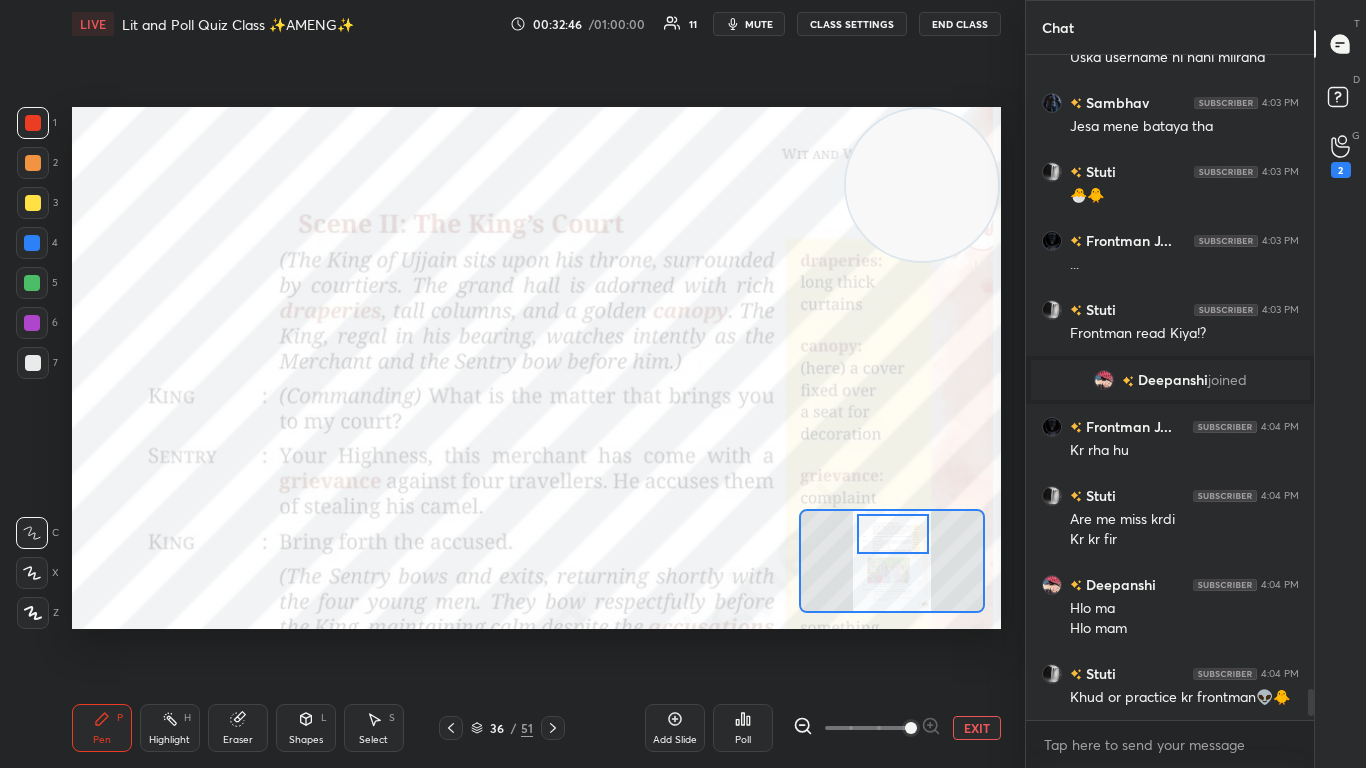 drag, startPoint x: 906, startPoint y: 589, endPoint x: 905, endPoint y: 531, distance: 58.00862 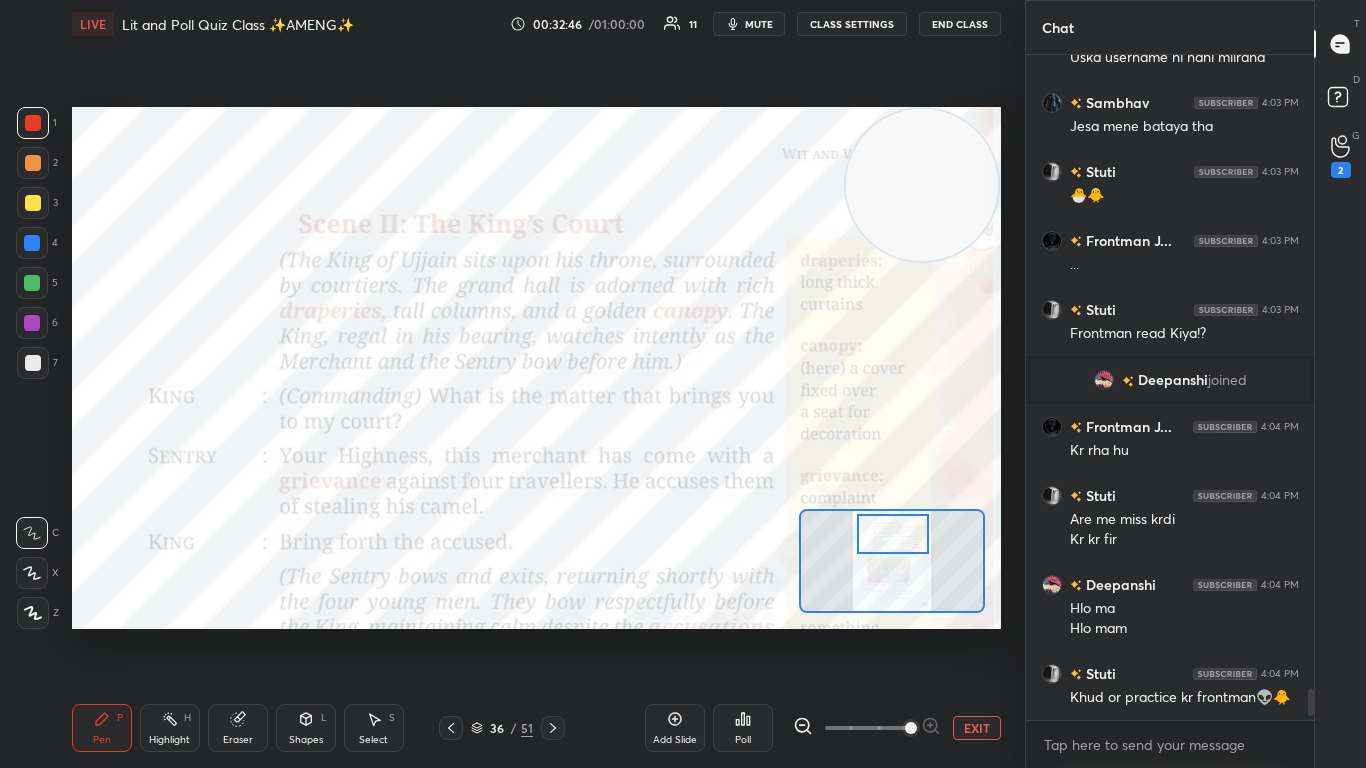 click at bounding box center [893, 534] 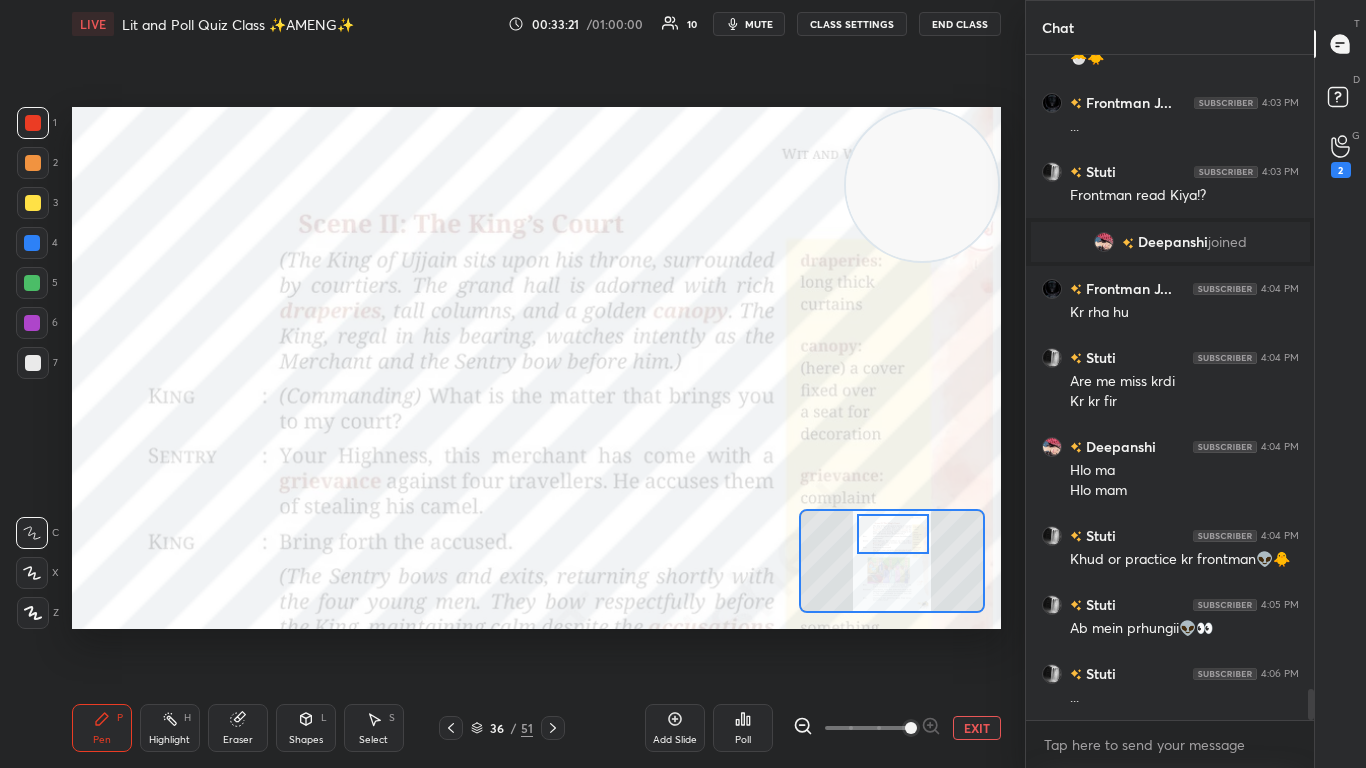 scroll, scrollTop: 13689, scrollLeft: 0, axis: vertical 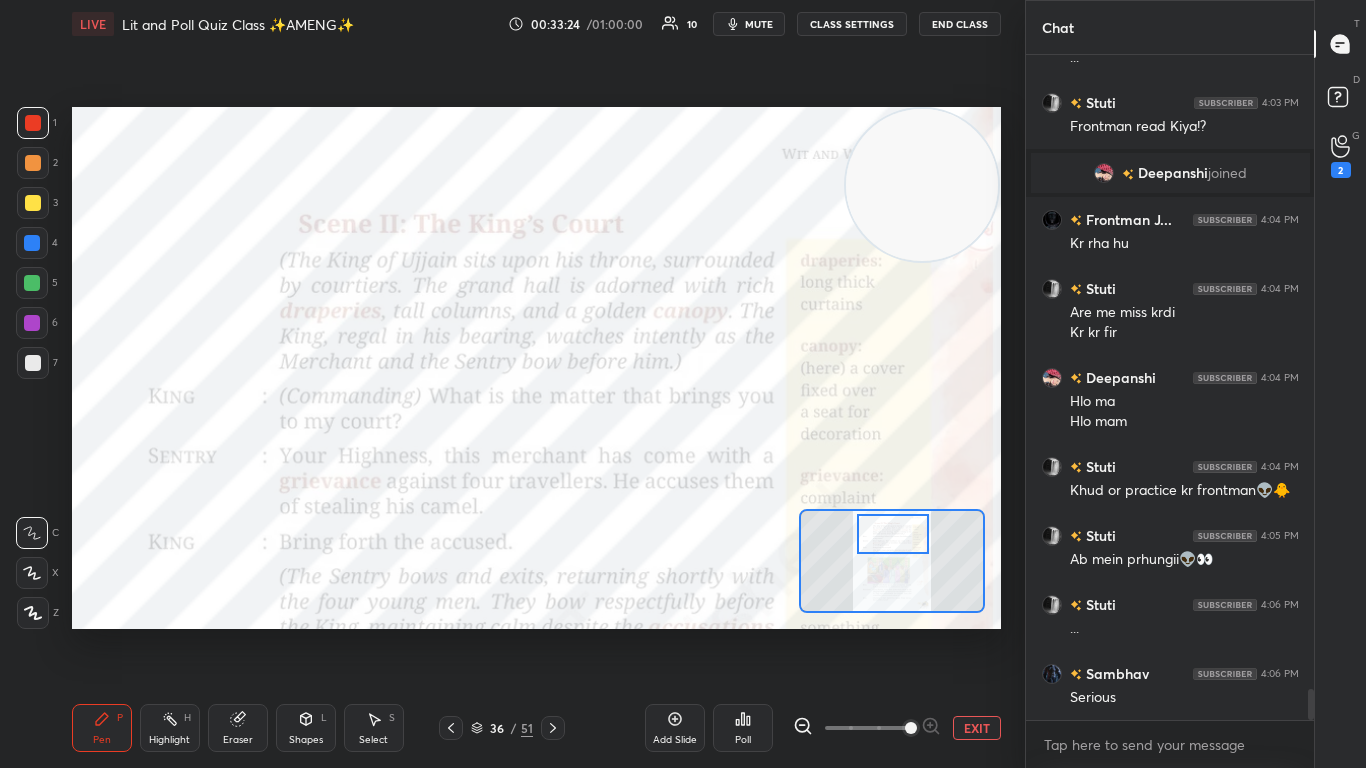 click at bounding box center (893, 534) 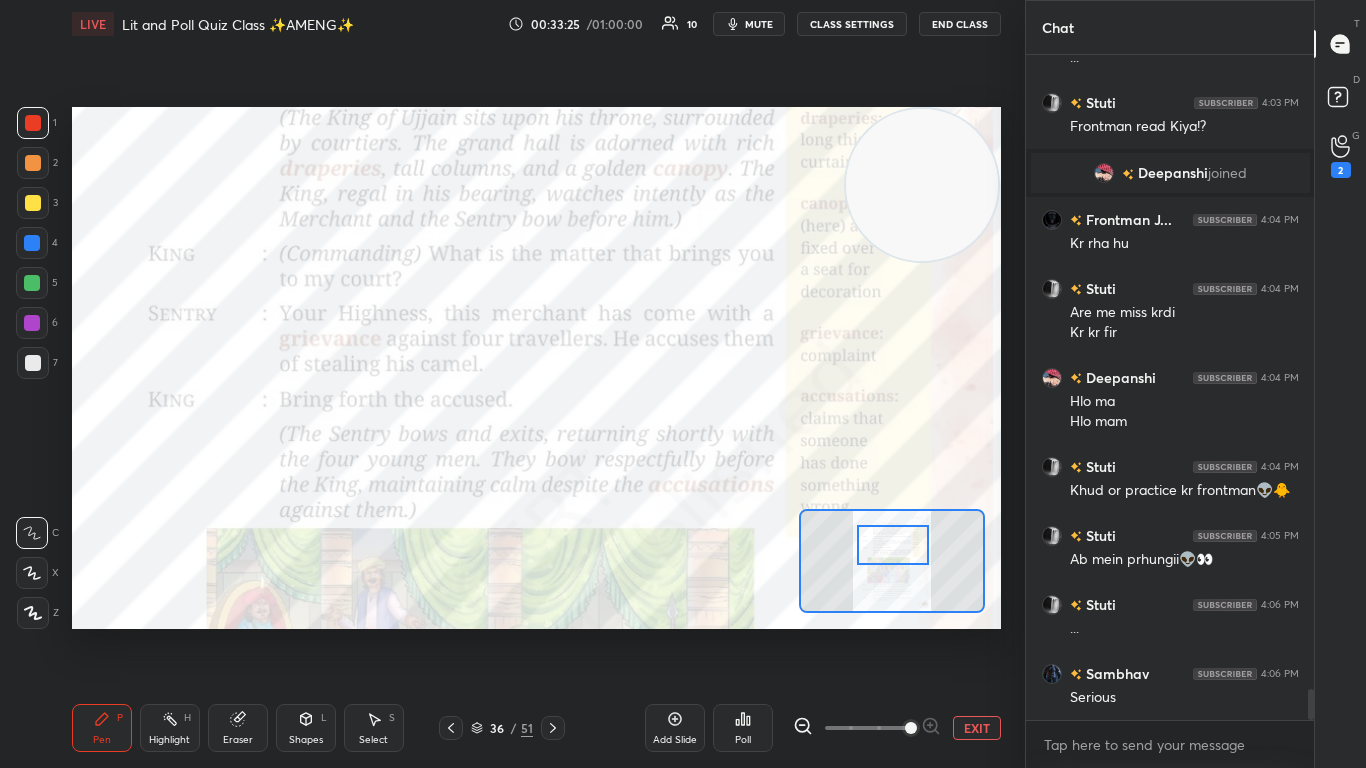 scroll, scrollTop: 13758, scrollLeft: 0, axis: vertical 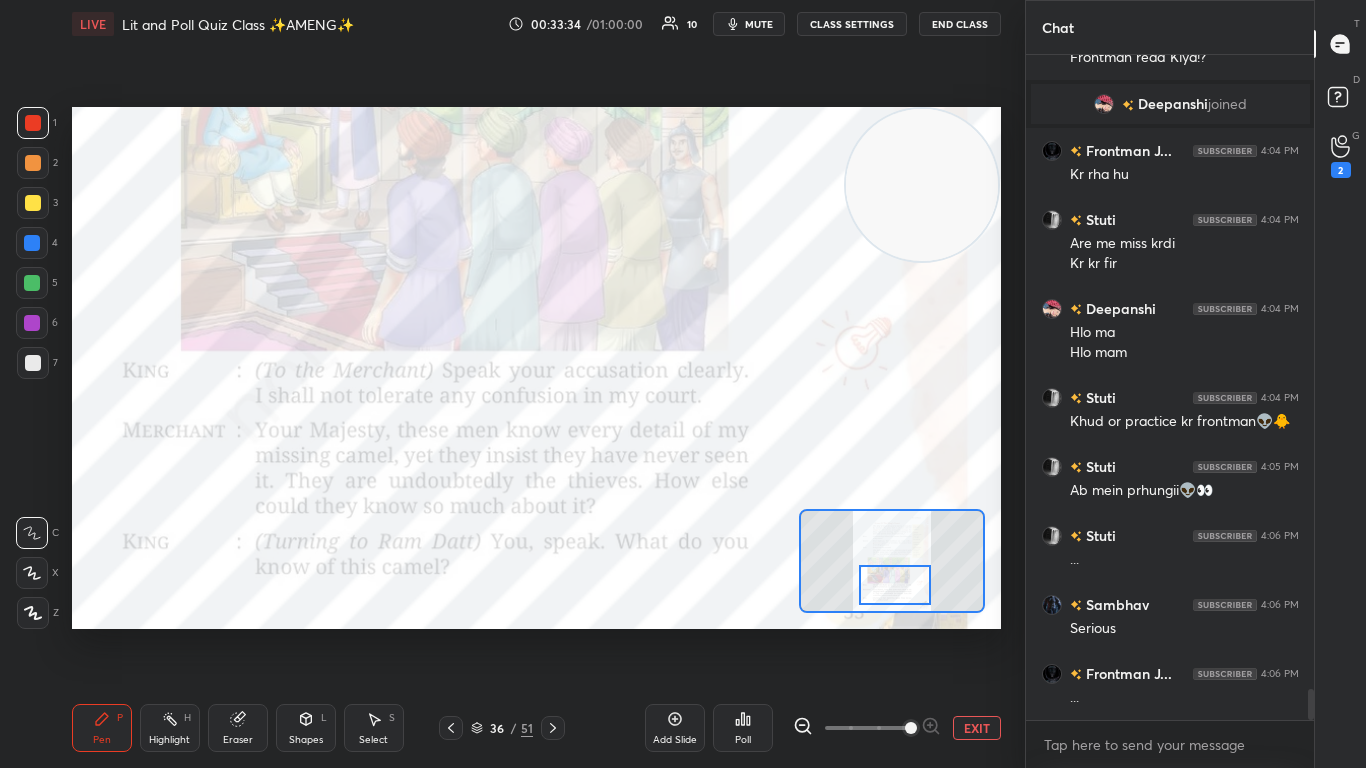 drag, startPoint x: 904, startPoint y: 518, endPoint x: 906, endPoint y: 570, distance: 52.03845 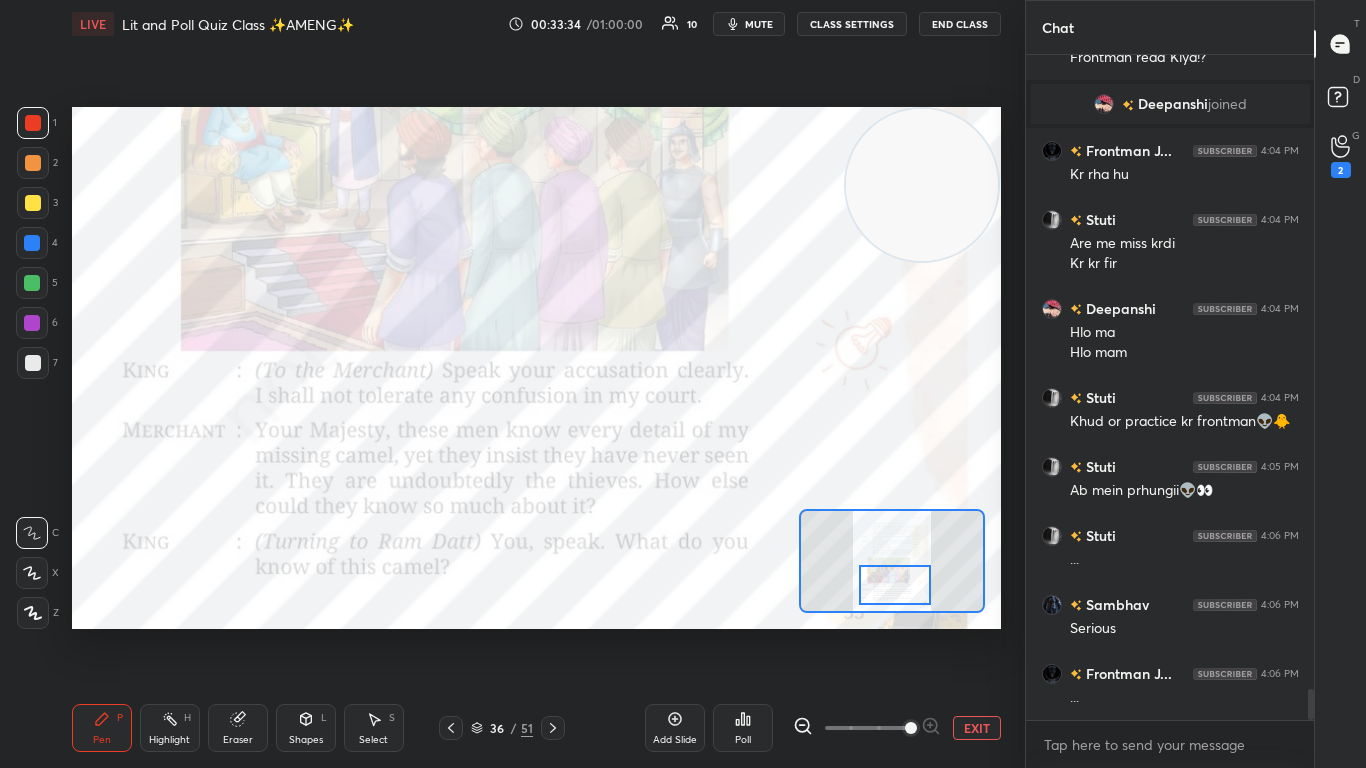 click at bounding box center (895, 585) 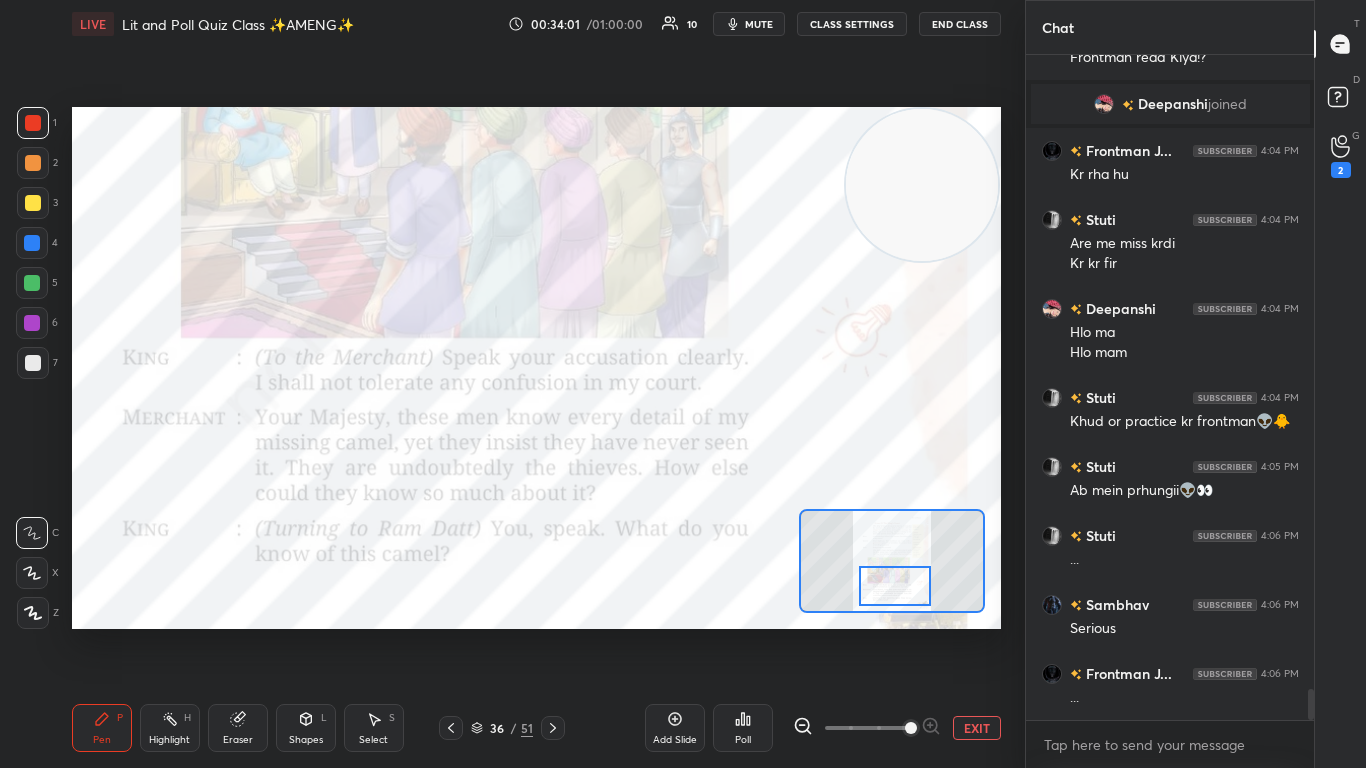 click at bounding box center [553, 728] 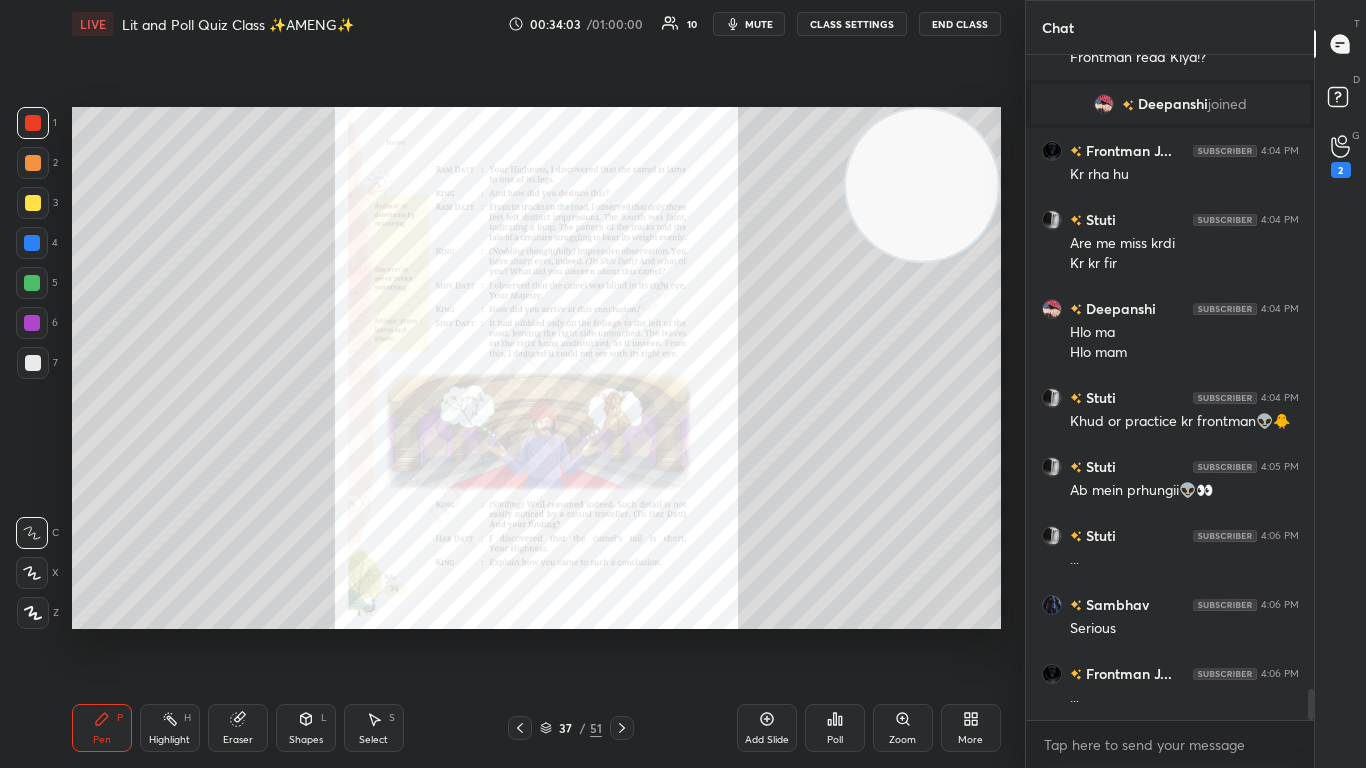 click on "Zoom" at bounding box center (903, 728) 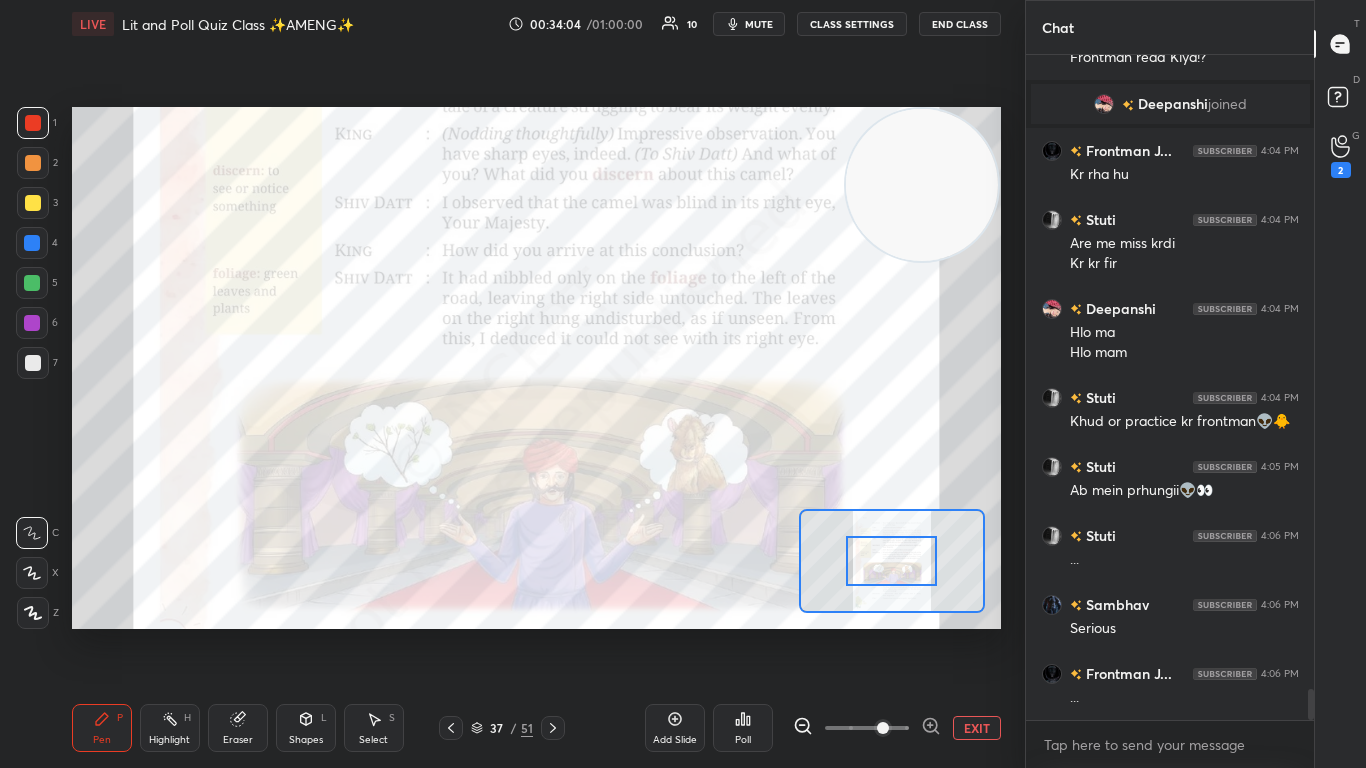 click at bounding box center [883, 728] 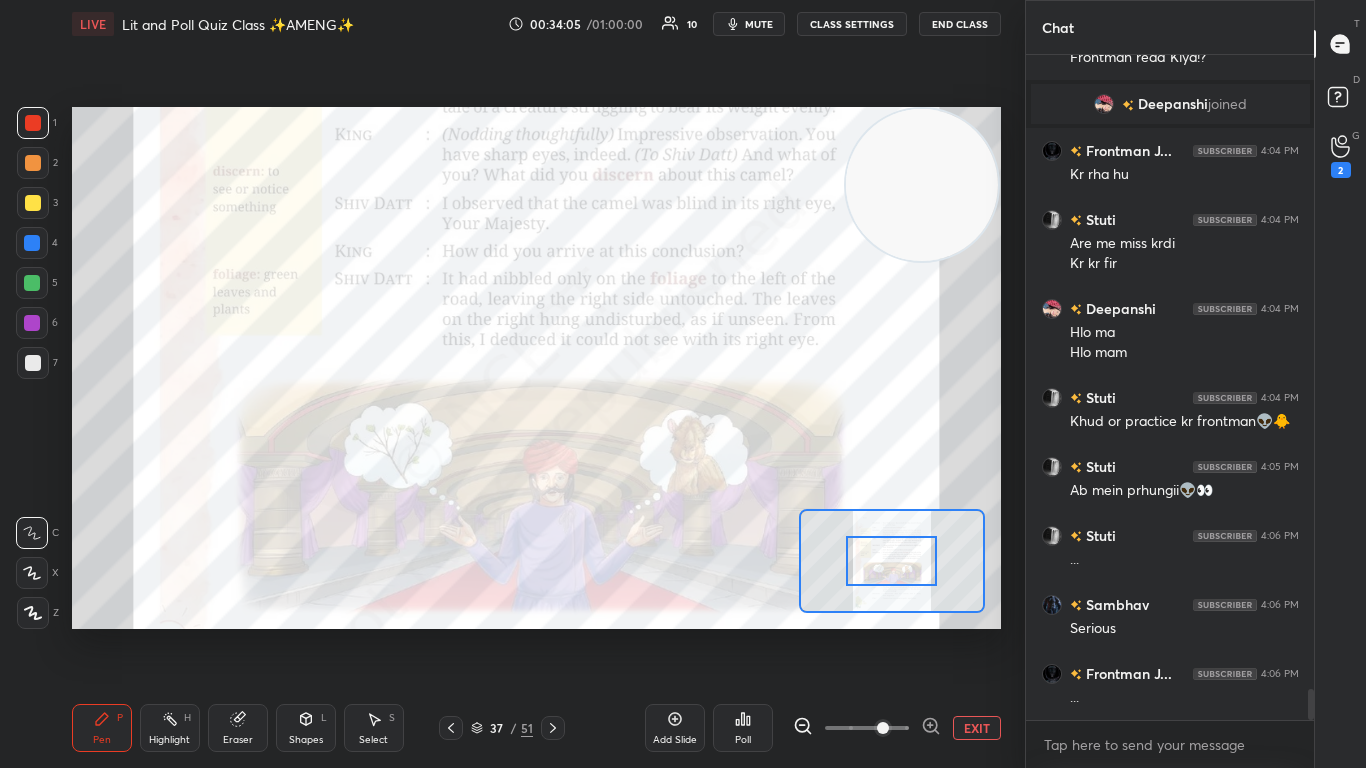click at bounding box center [891, 561] 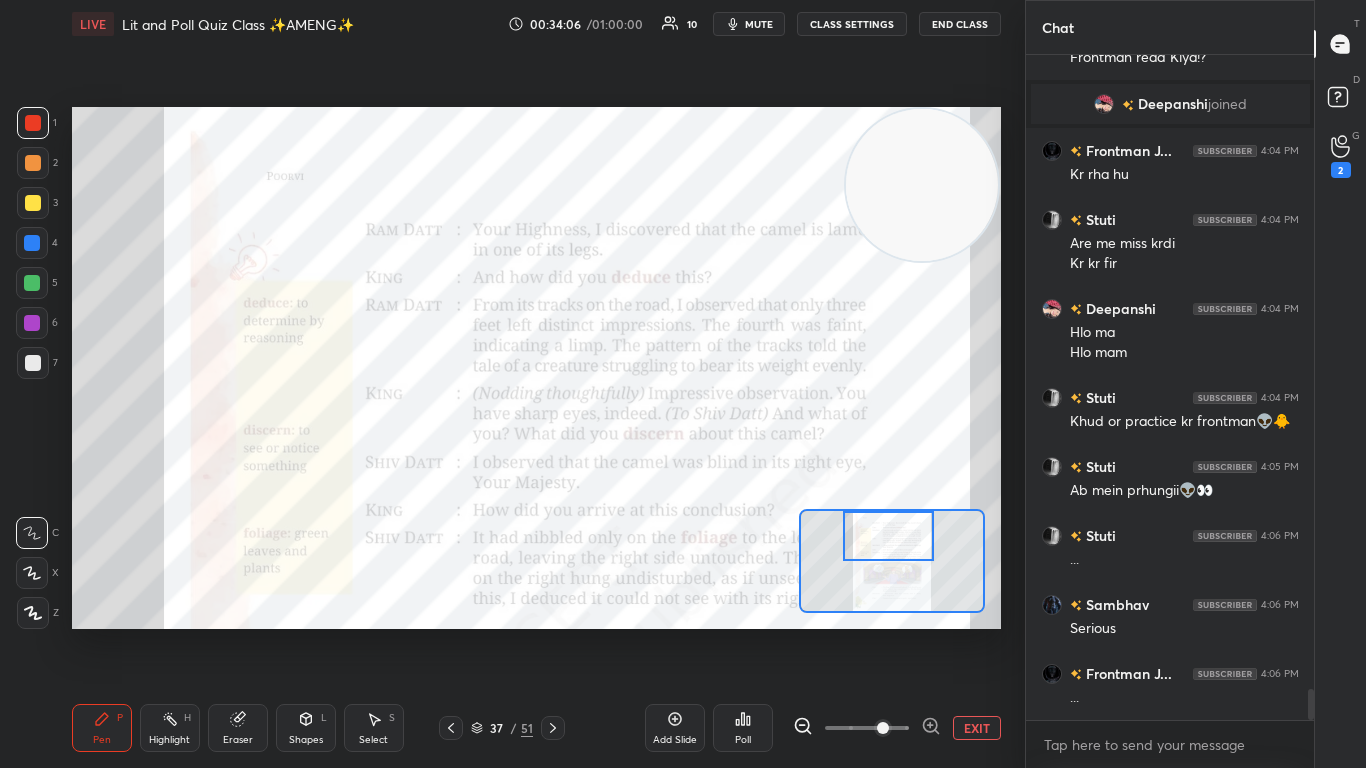 drag, startPoint x: 877, startPoint y: 568, endPoint x: 875, endPoint y: 544, distance: 24.083189 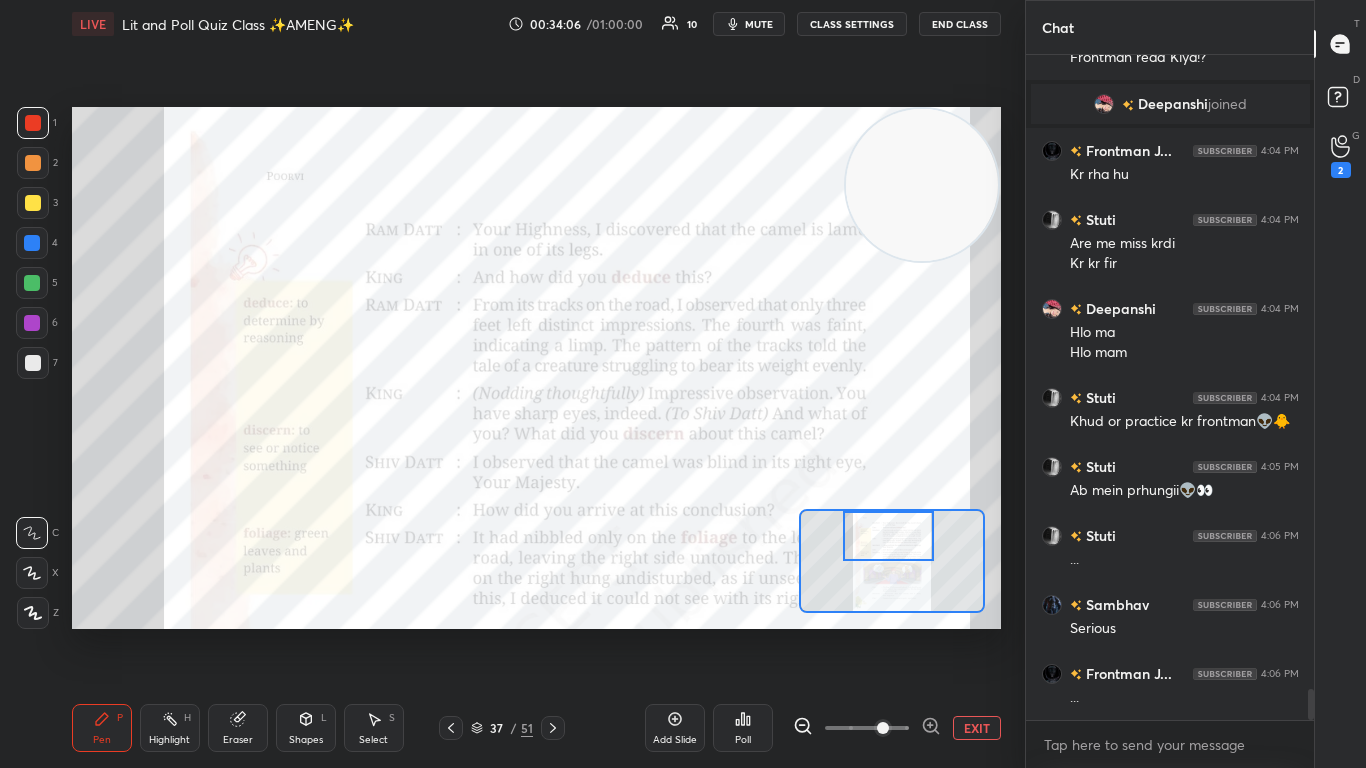 click at bounding box center (888, 536) 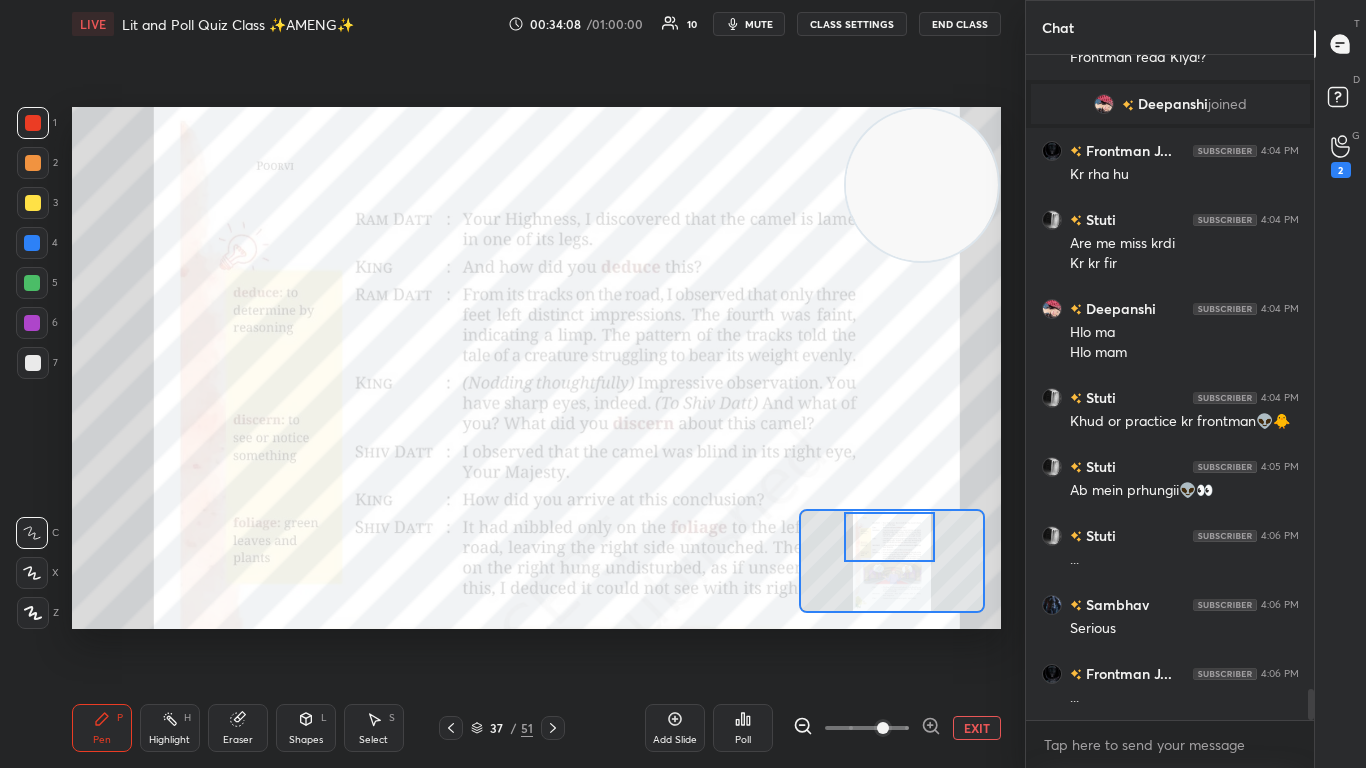 click 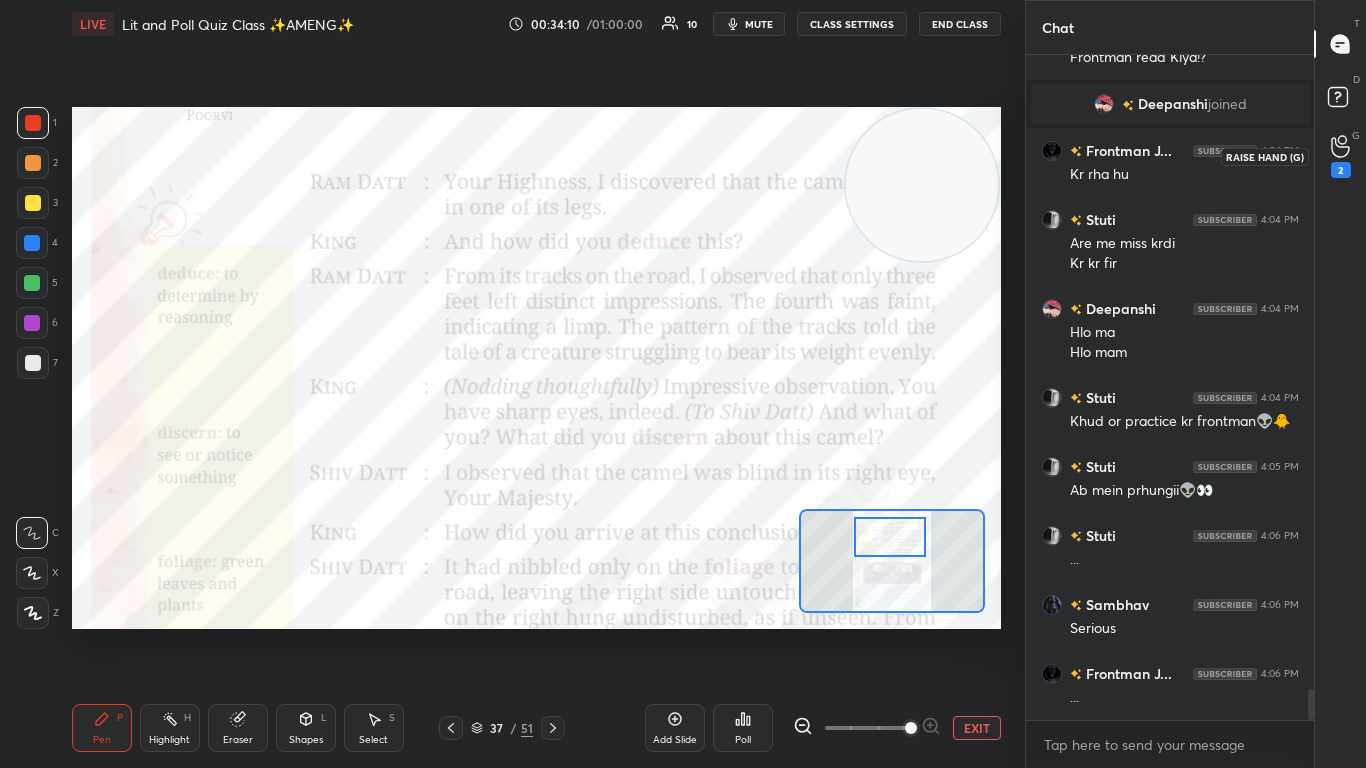 click 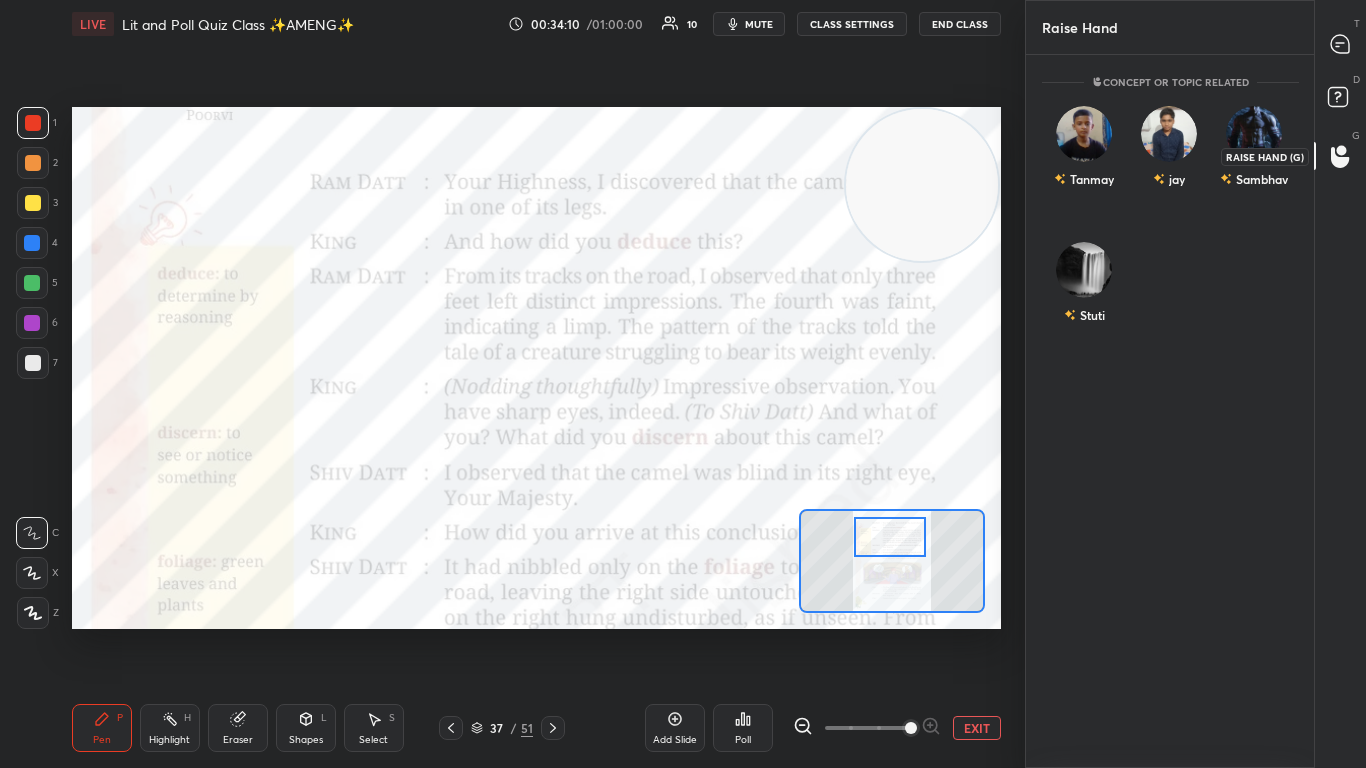 scroll, scrollTop: 7, scrollLeft: 7, axis: both 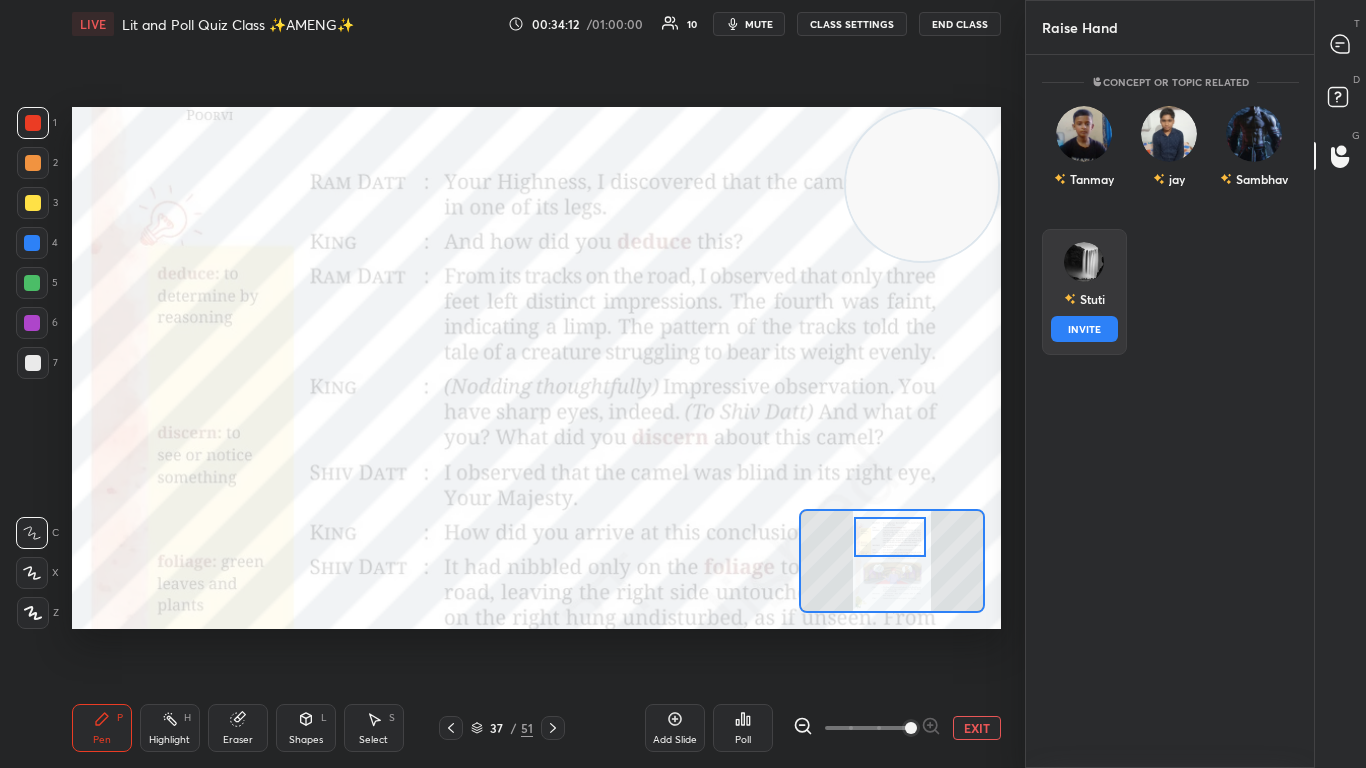 click on "Stuti INVITE" at bounding box center (1084, 292) 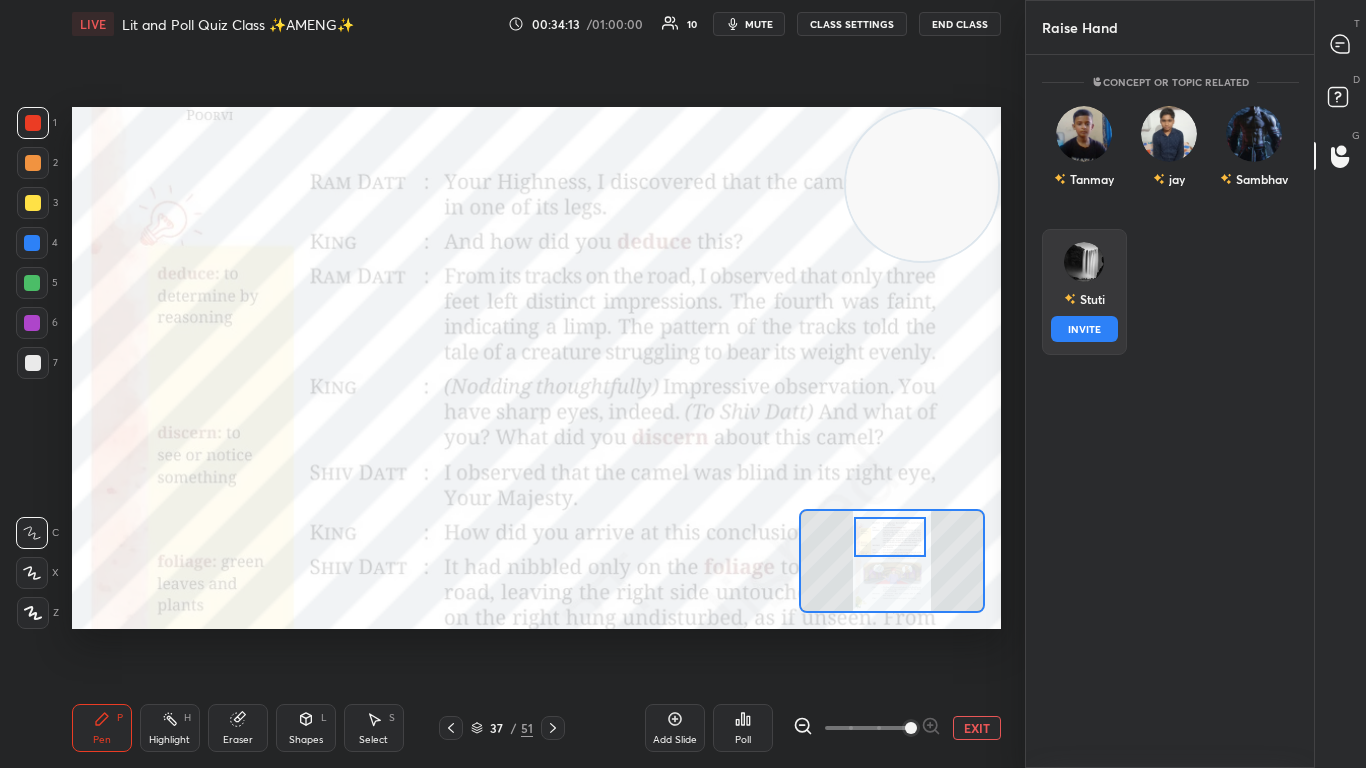 click on "INVITE" at bounding box center [1084, 329] 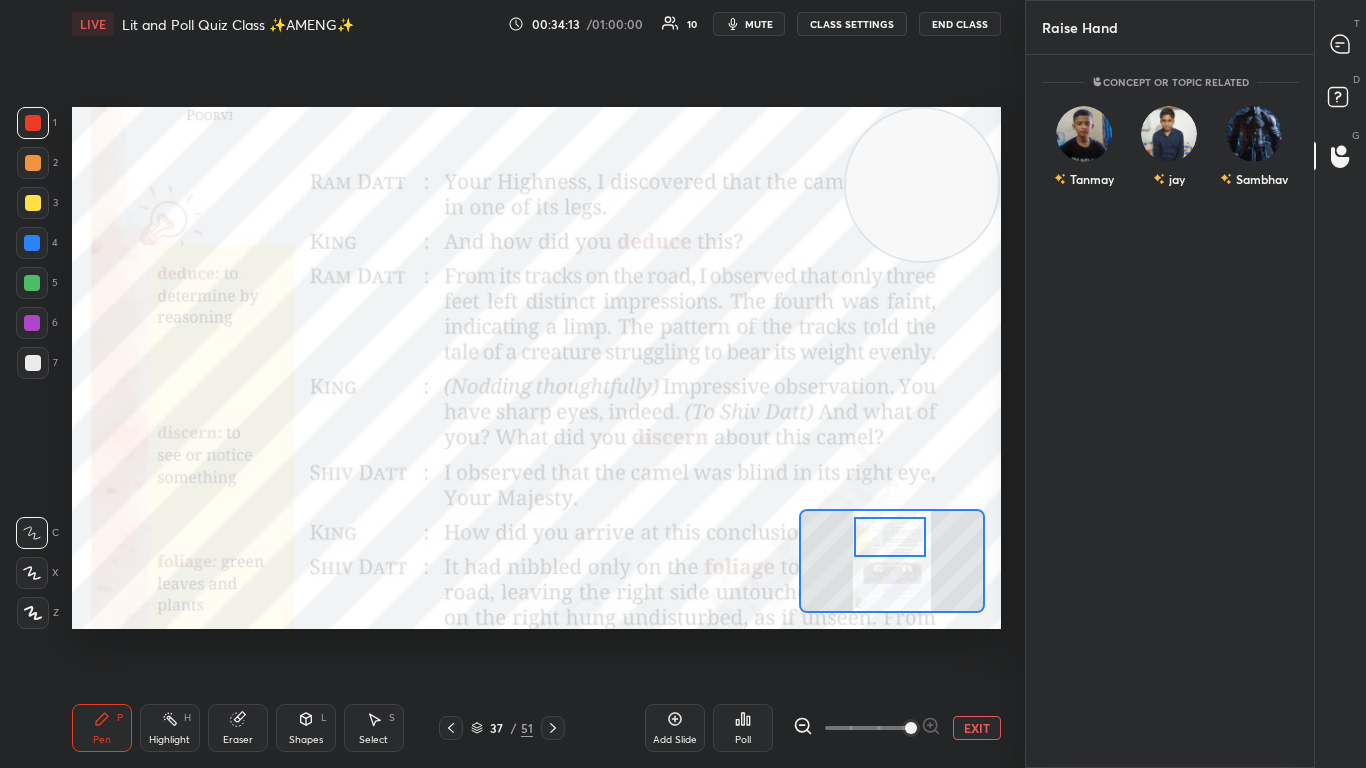 scroll, scrollTop: 626, scrollLeft: 282, axis: both 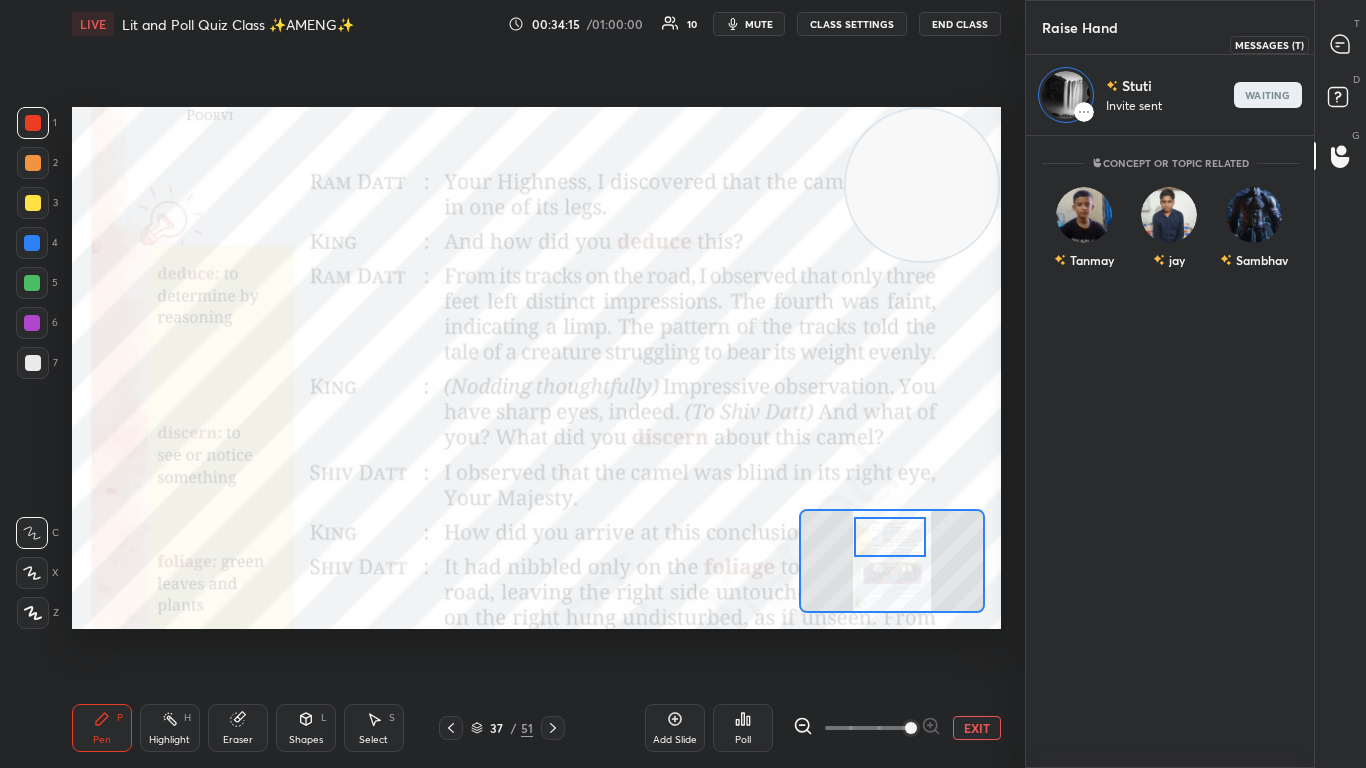 click 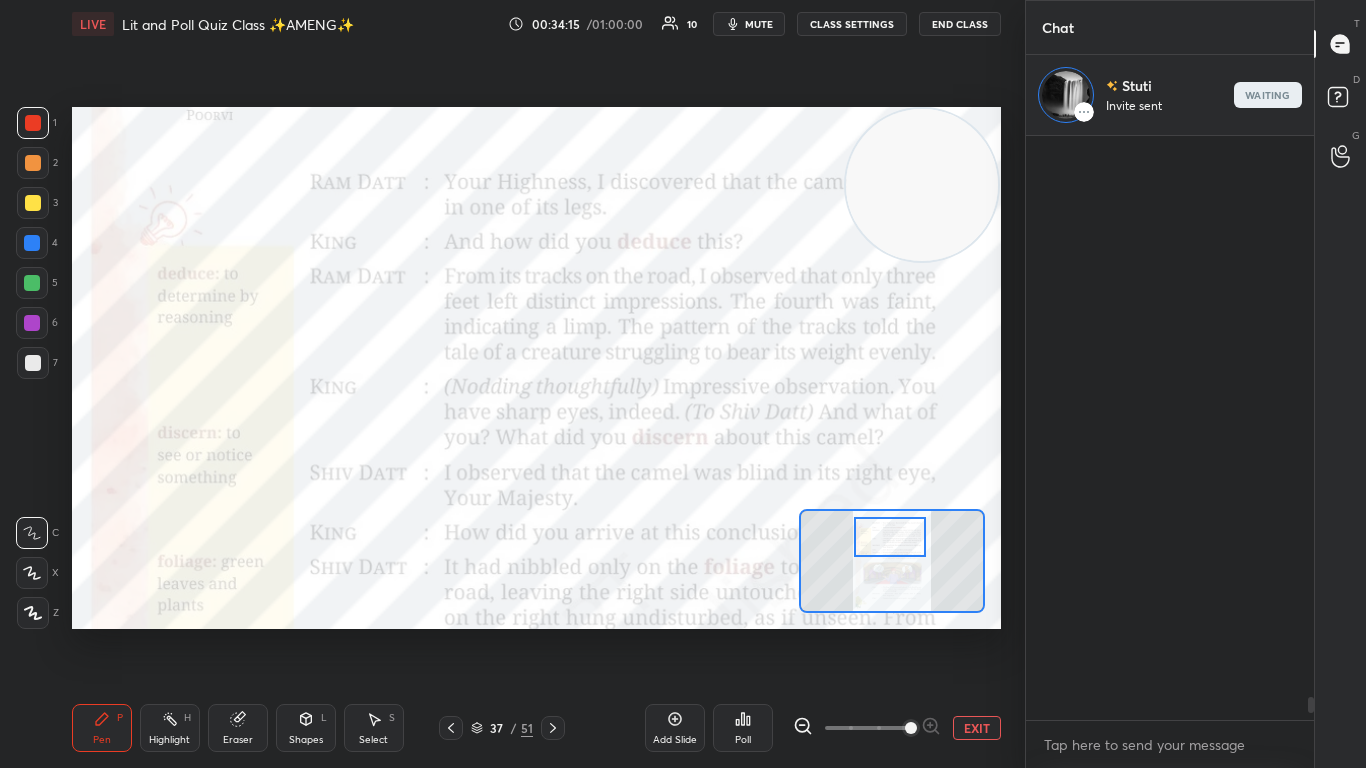 scroll, scrollTop: 14413, scrollLeft: 0, axis: vertical 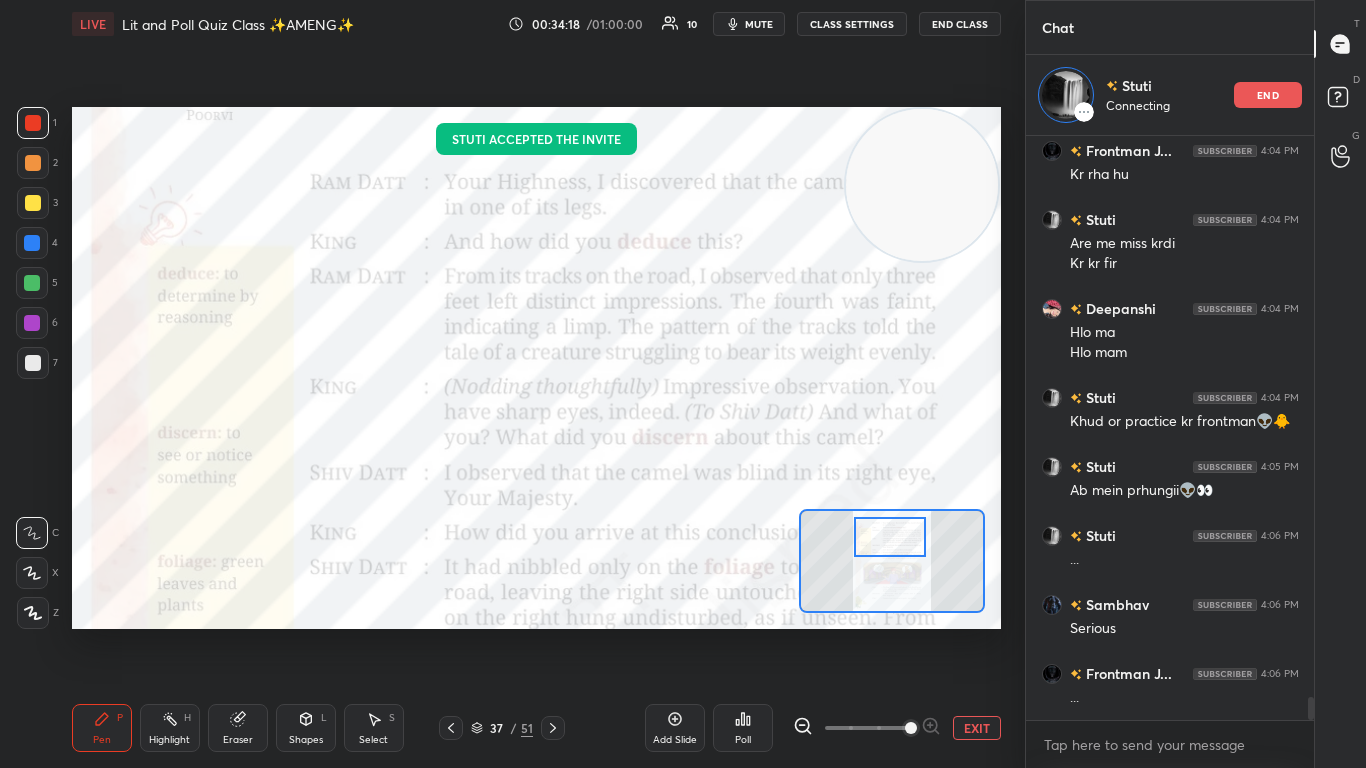 click at bounding box center (890, 537) 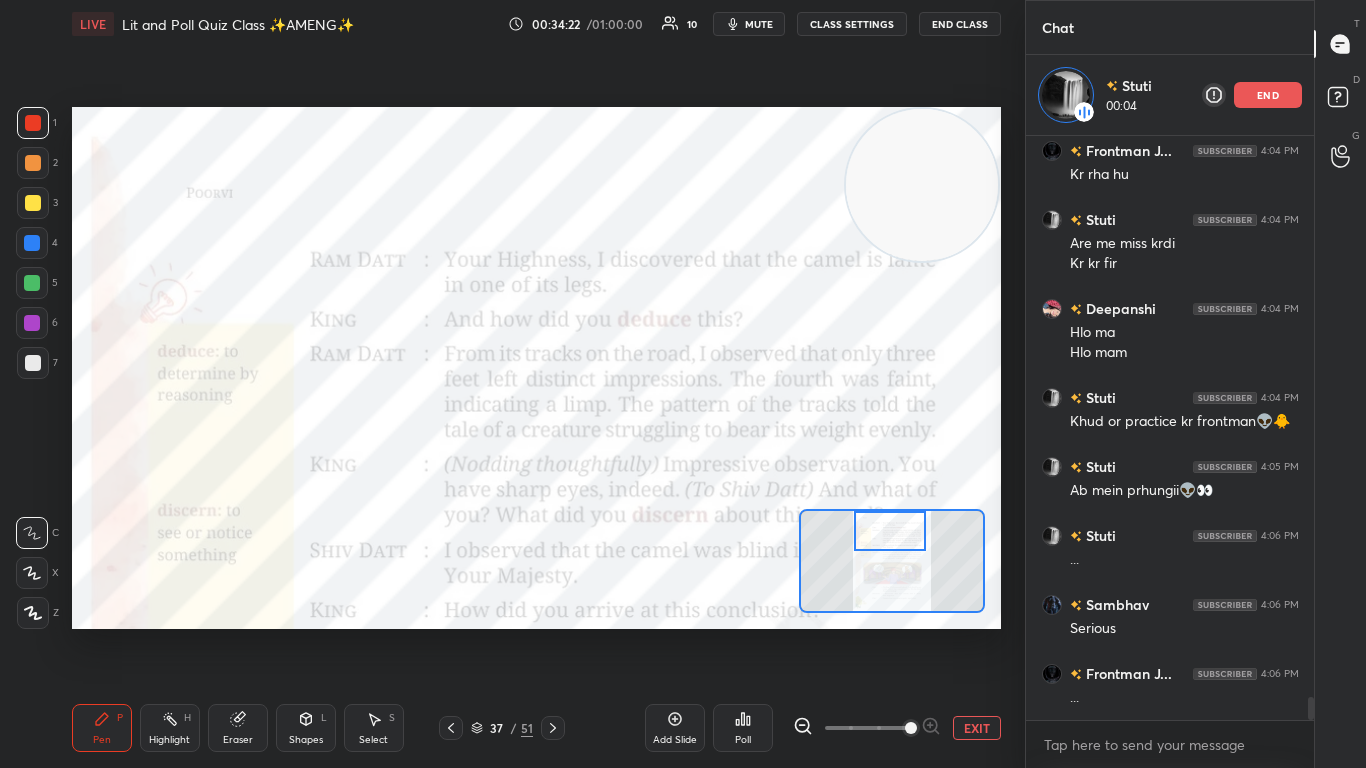 scroll, scrollTop: 14482, scrollLeft: 0, axis: vertical 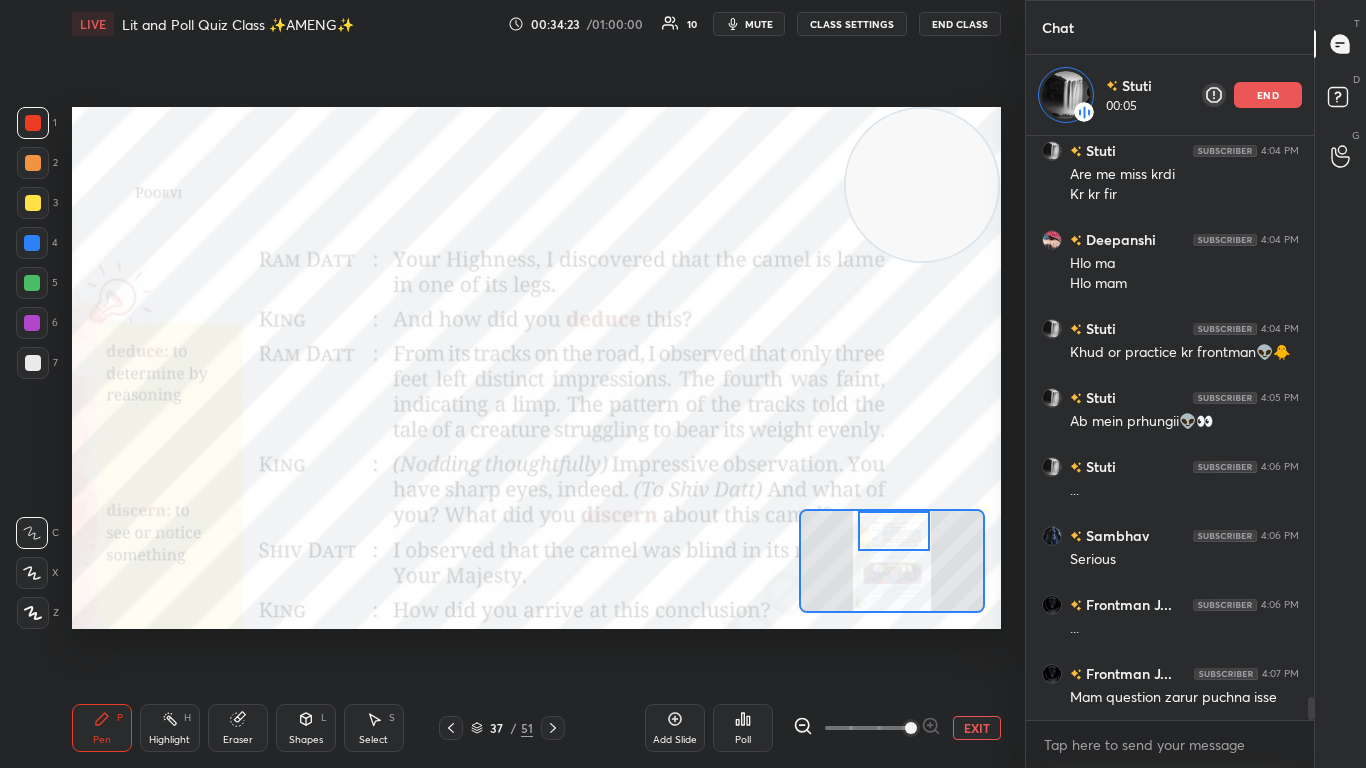click at bounding box center (894, 531) 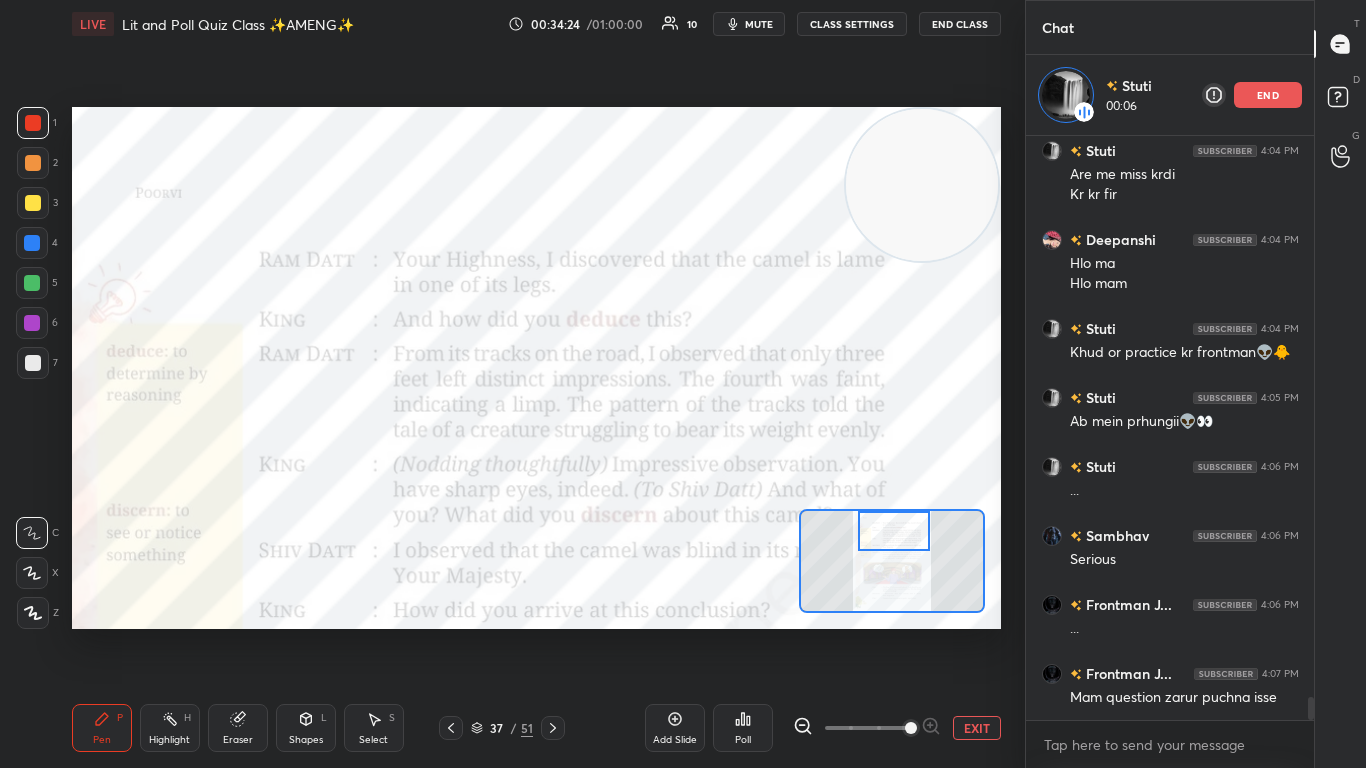 click at bounding box center [894, 531] 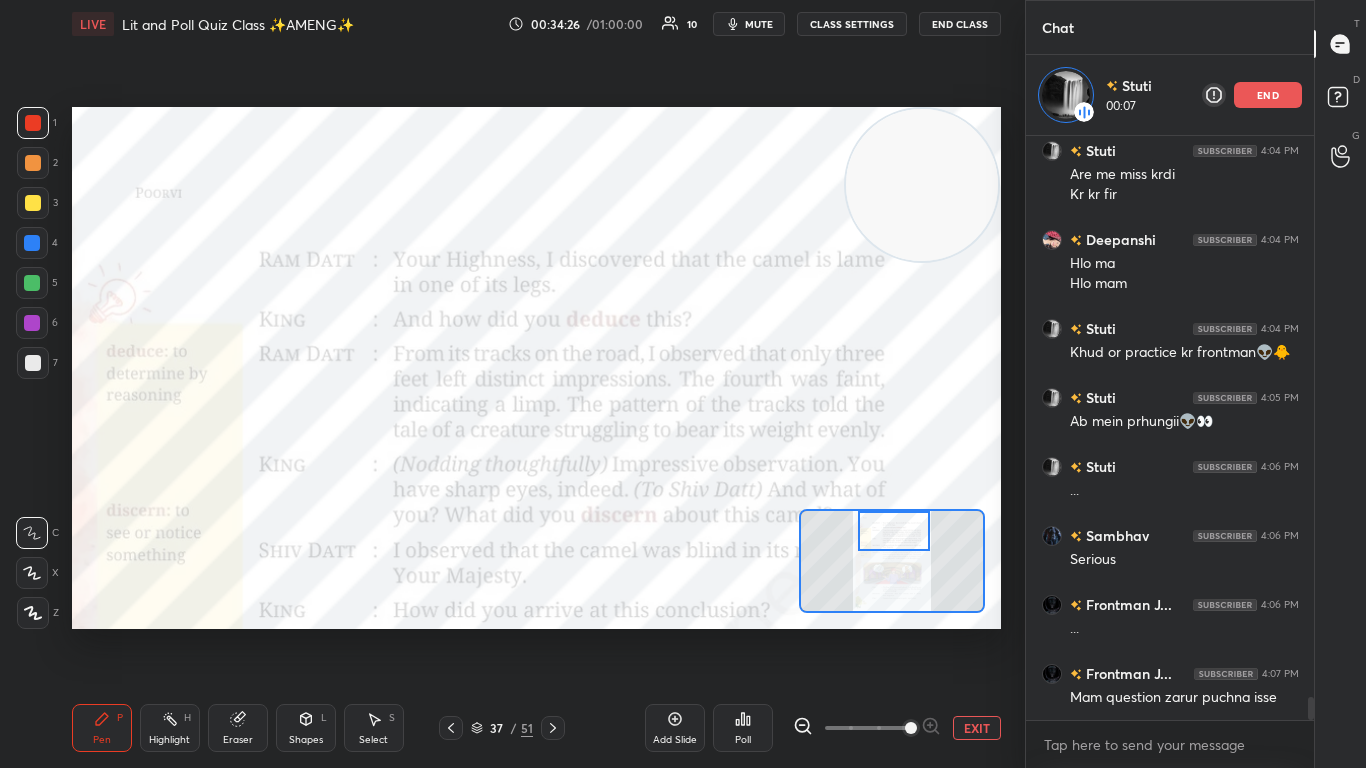 click at bounding box center [894, 531] 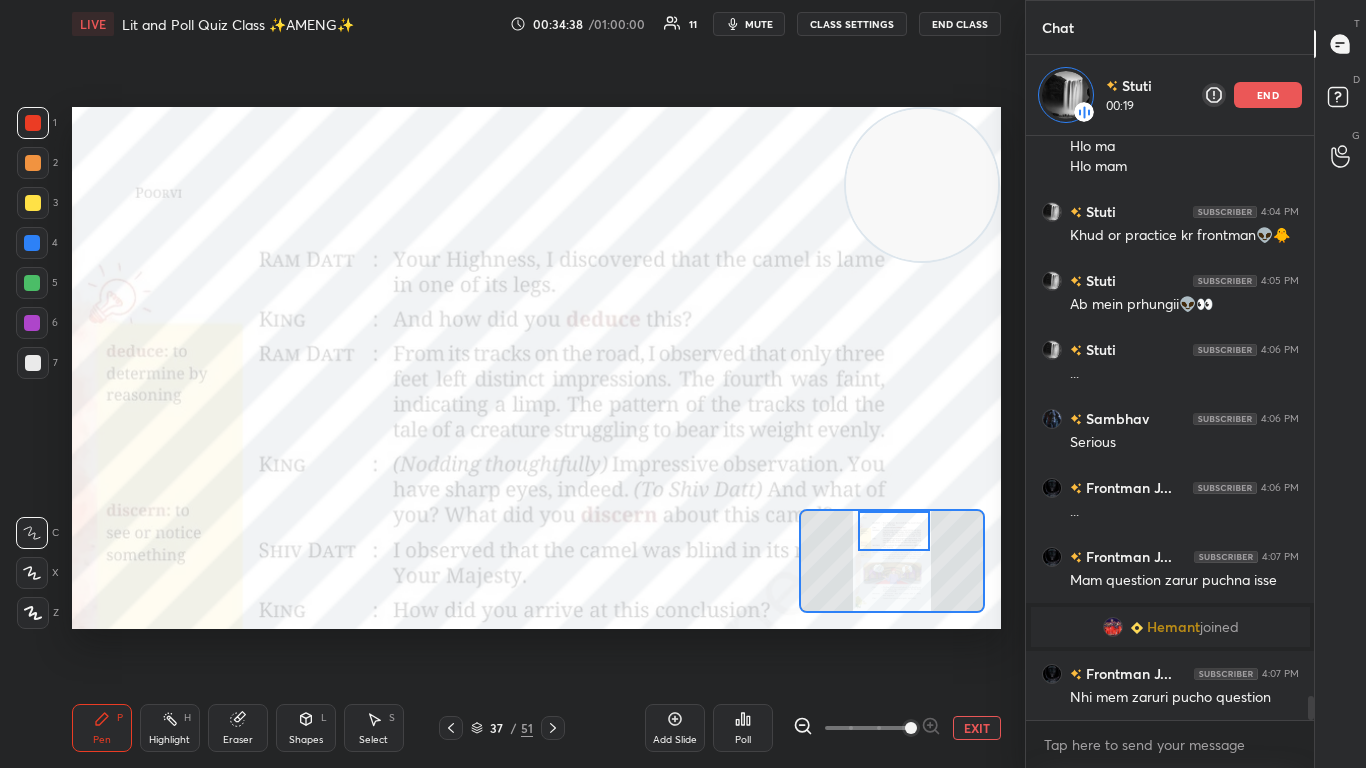 scroll, scrollTop: 13957, scrollLeft: 0, axis: vertical 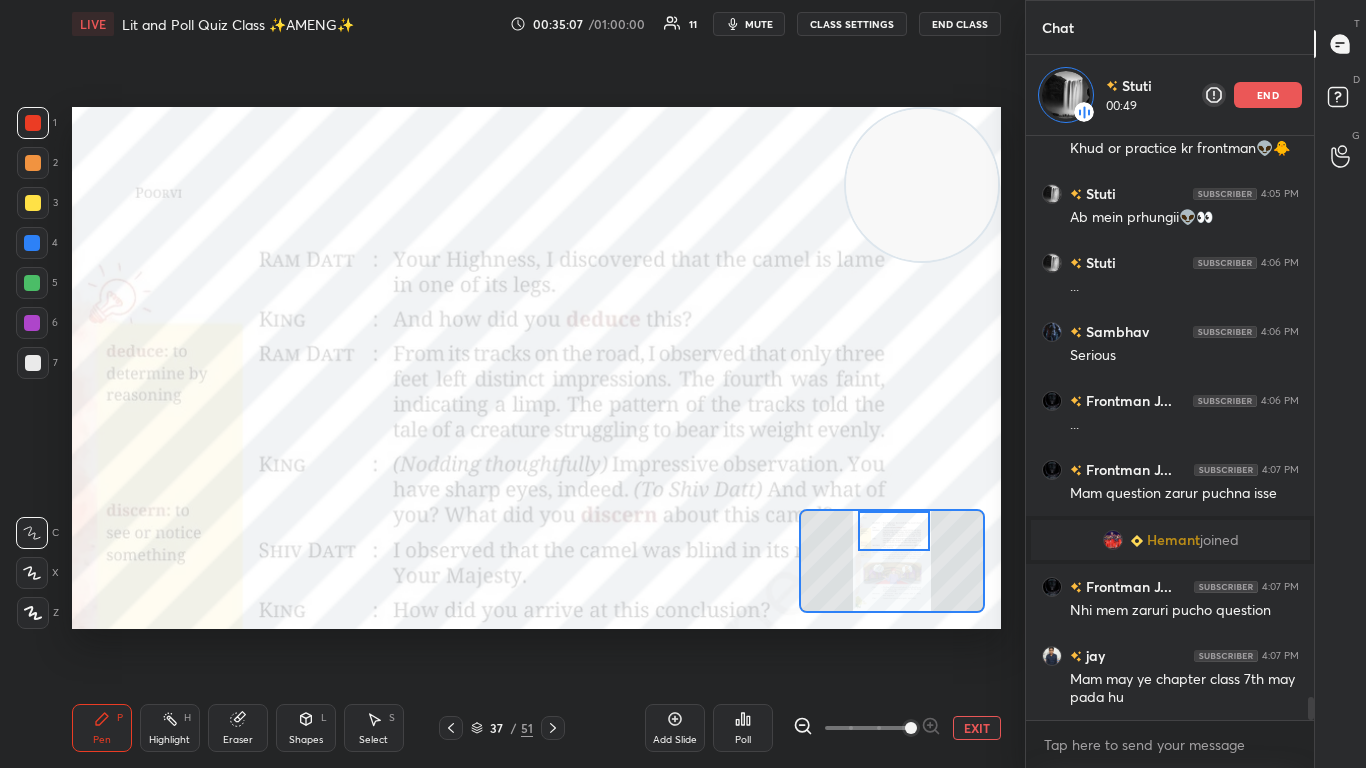 click at bounding box center (894, 531) 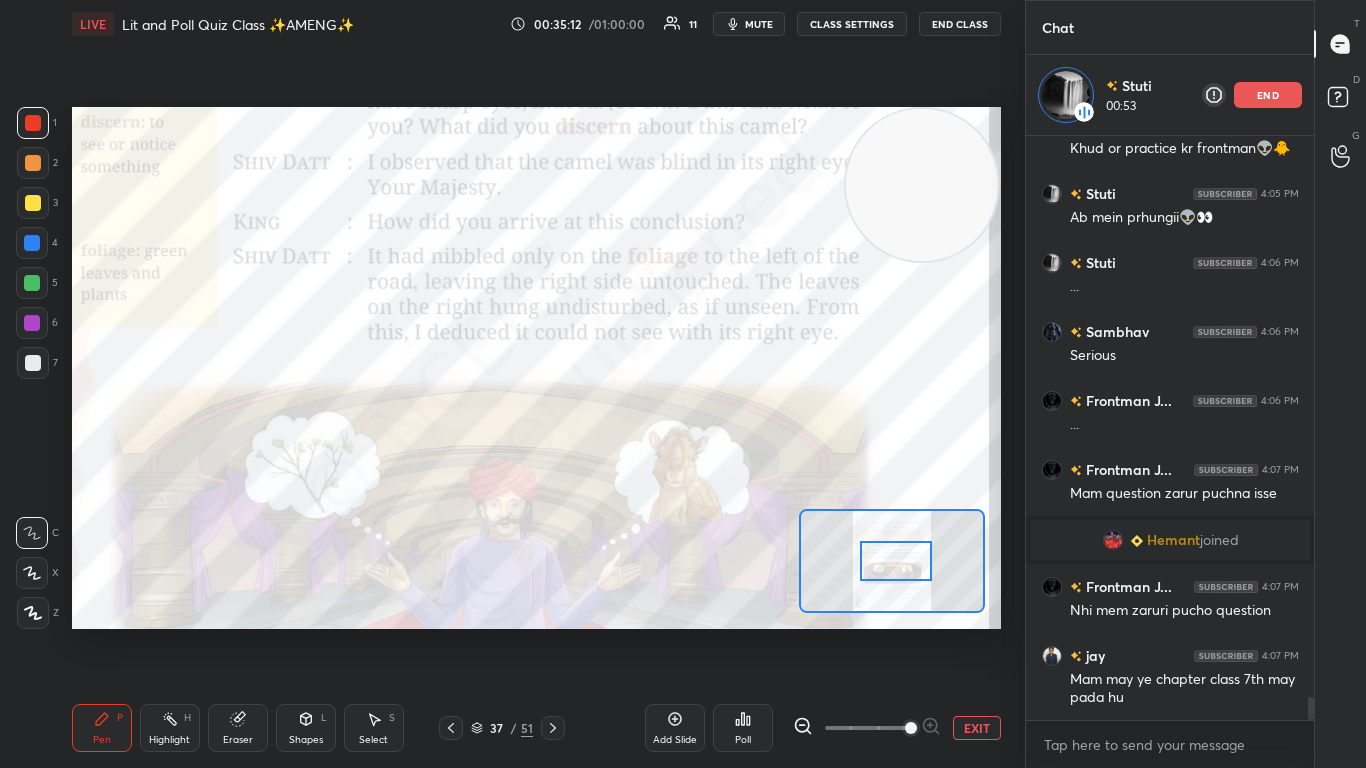 drag, startPoint x: 899, startPoint y: 540, endPoint x: 901, endPoint y: 570, distance: 30.066593 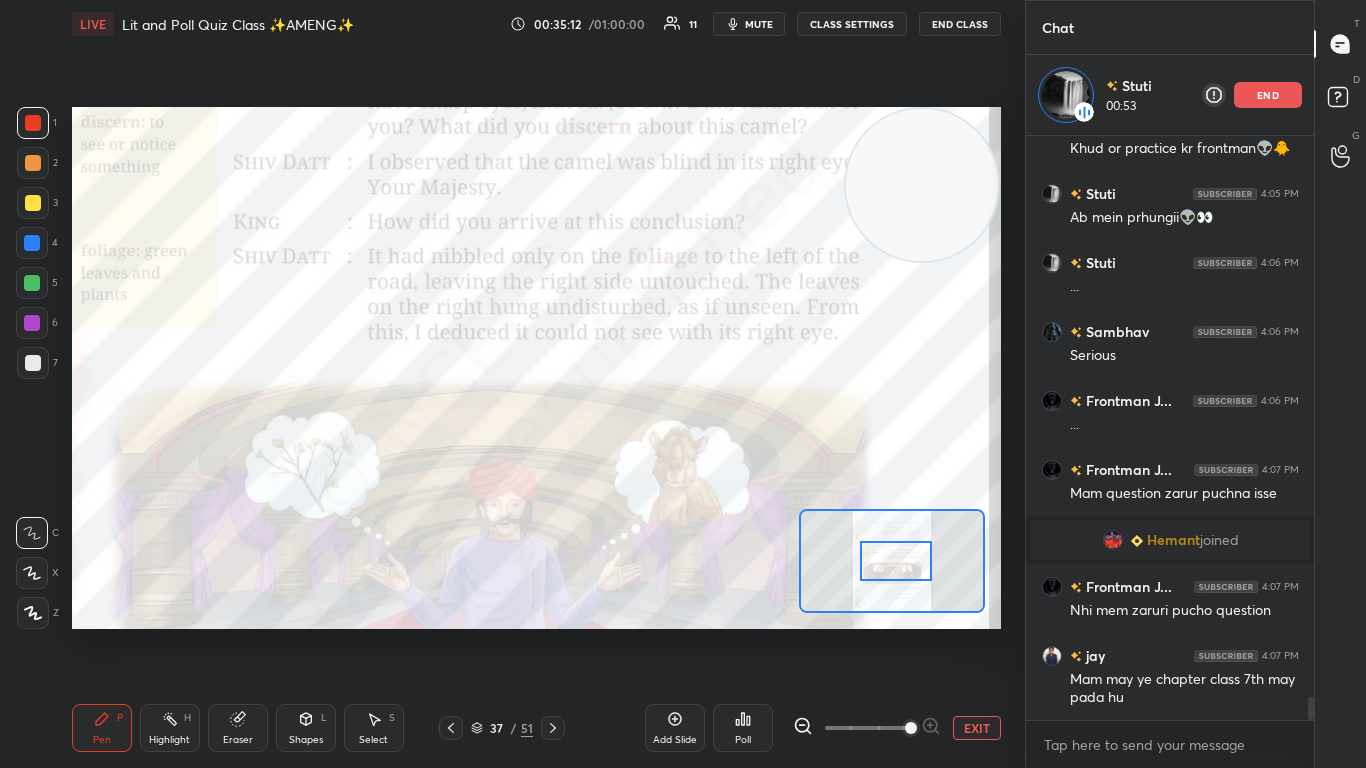 click at bounding box center (896, 561) 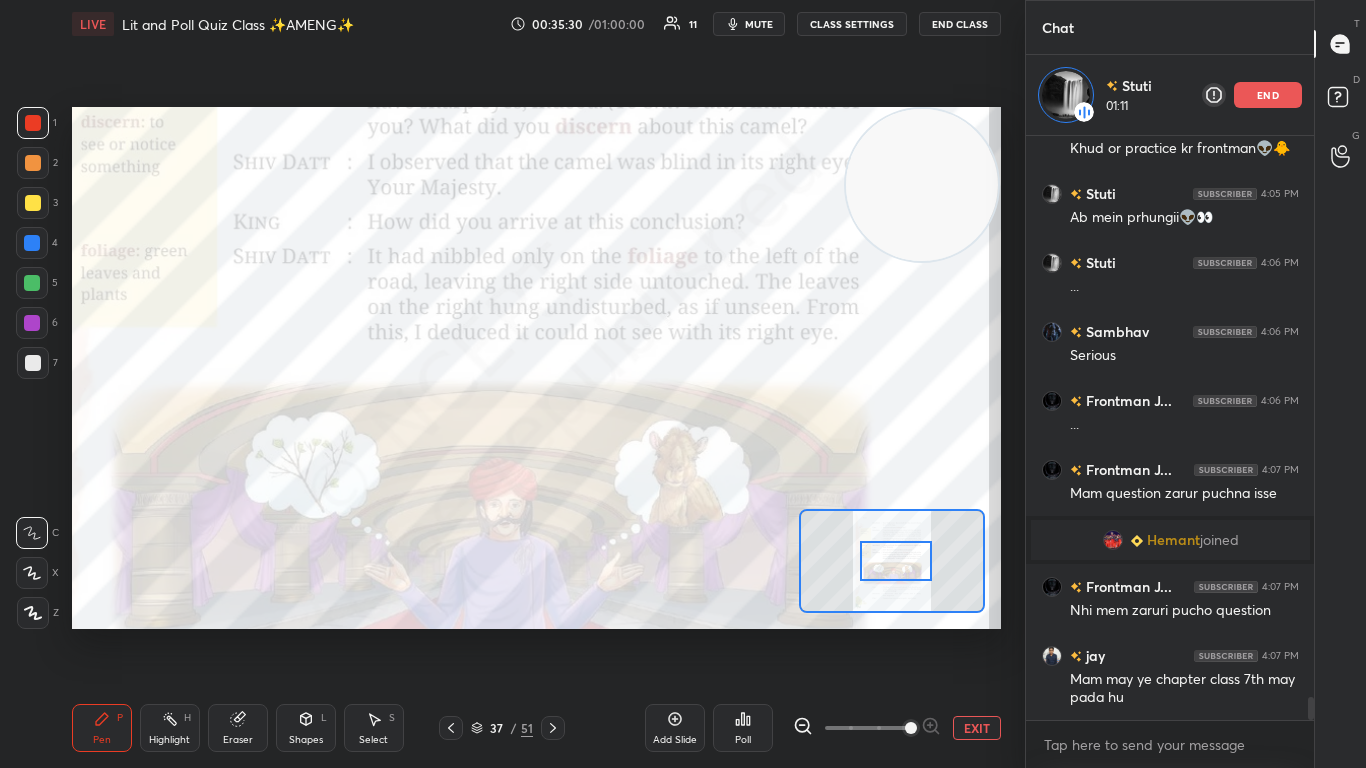 click at bounding box center (896, 561) 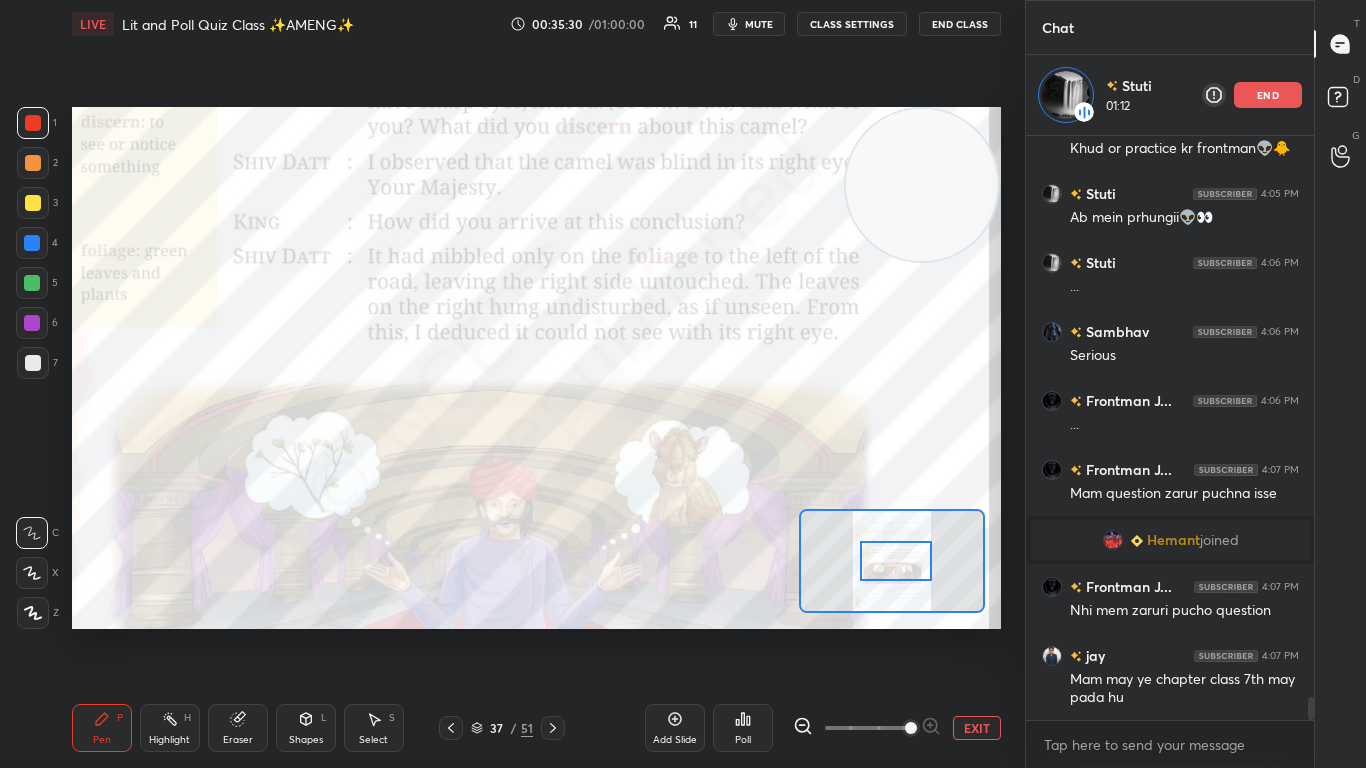 click at bounding box center [896, 561] 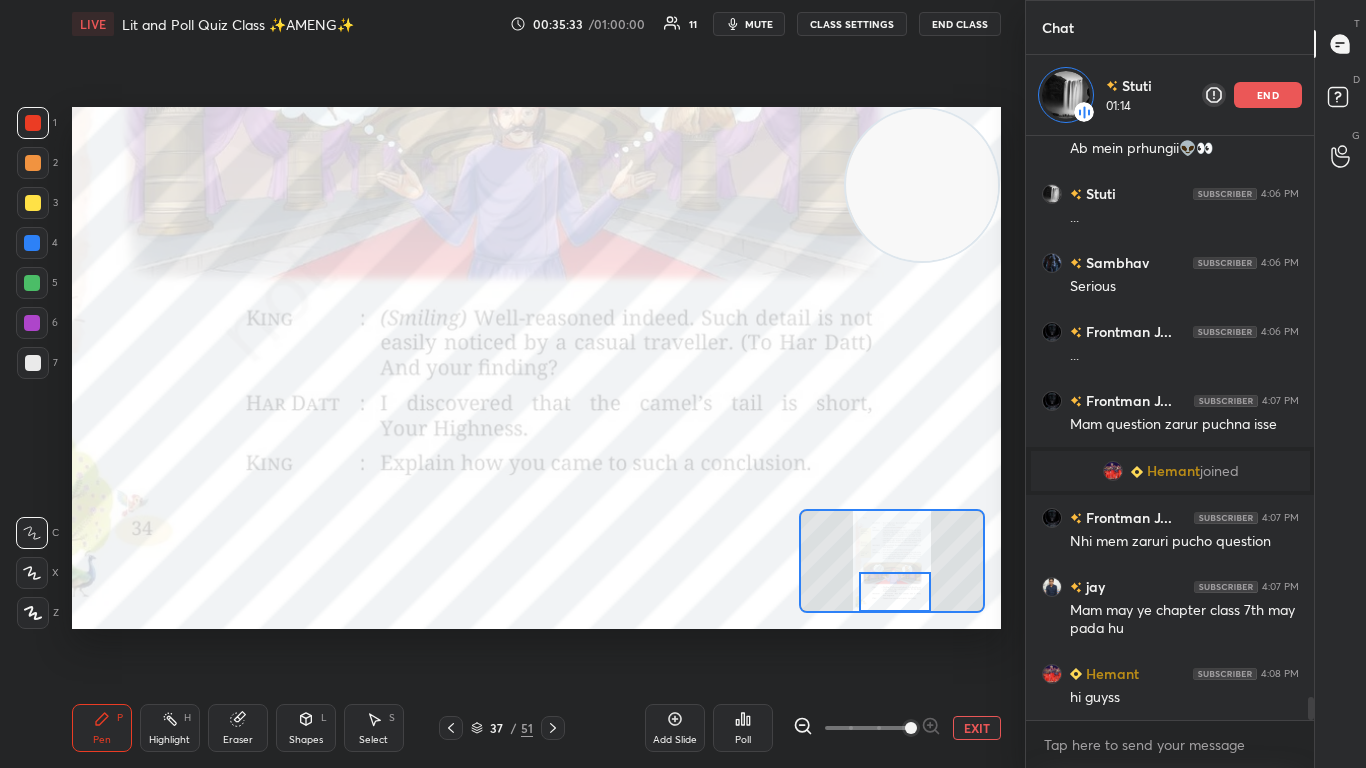 drag, startPoint x: 903, startPoint y: 559, endPoint x: 902, endPoint y: 593, distance: 34.0147 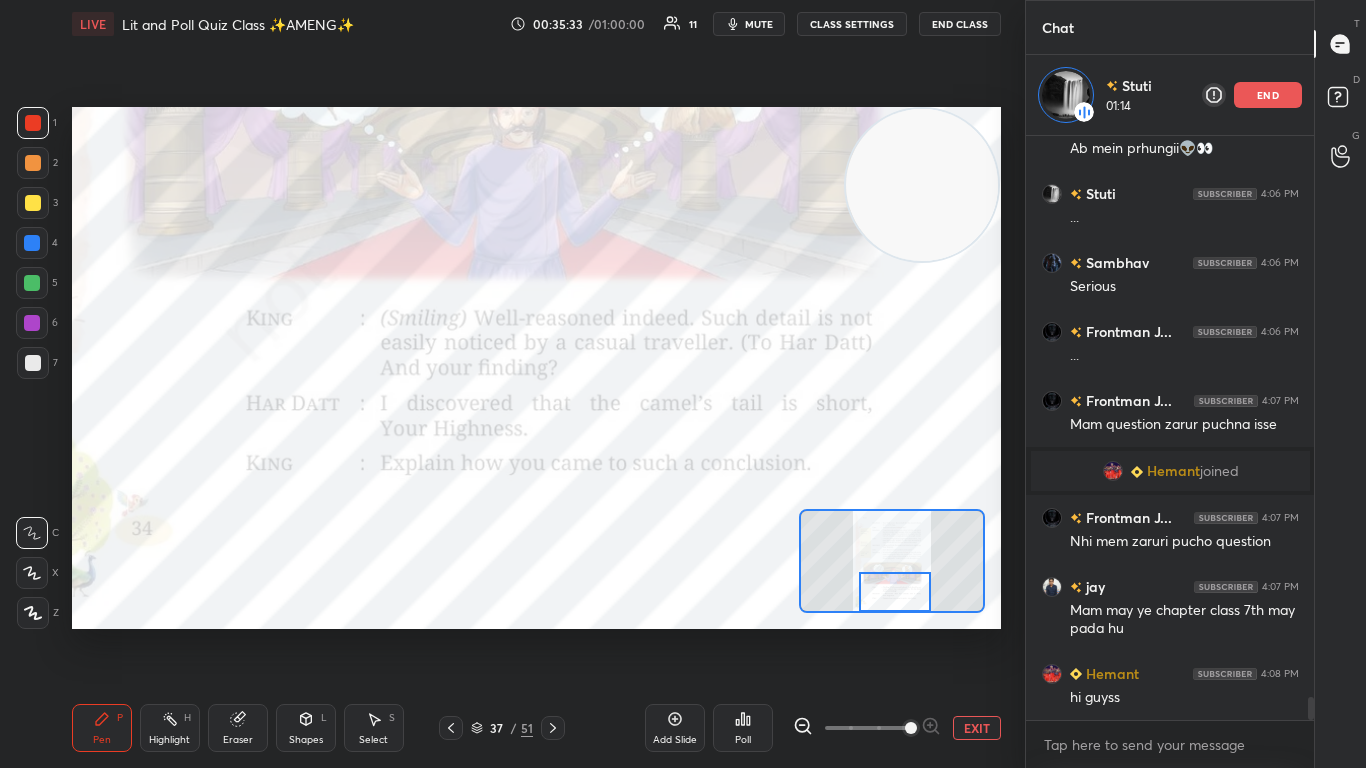 click at bounding box center (895, 592) 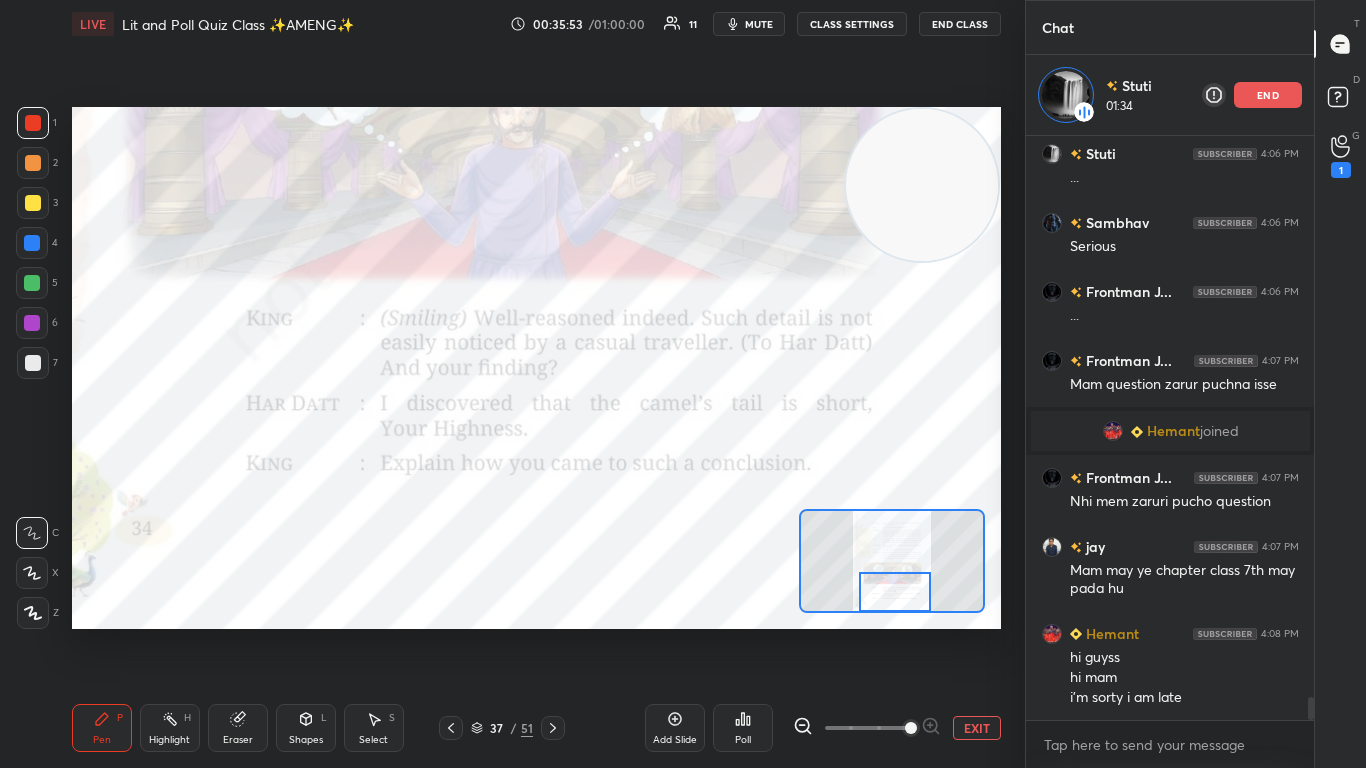 scroll, scrollTop: 14135, scrollLeft: 0, axis: vertical 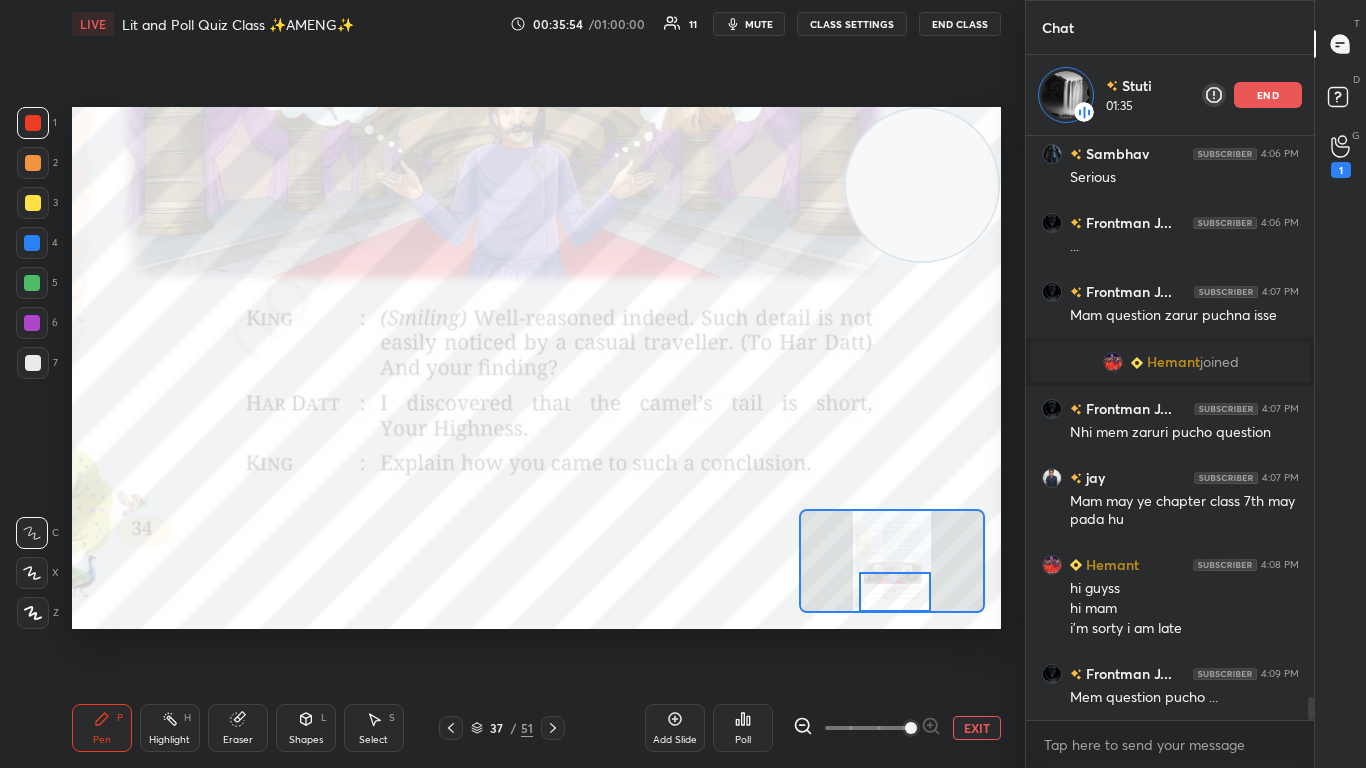 click at bounding box center (895, 592) 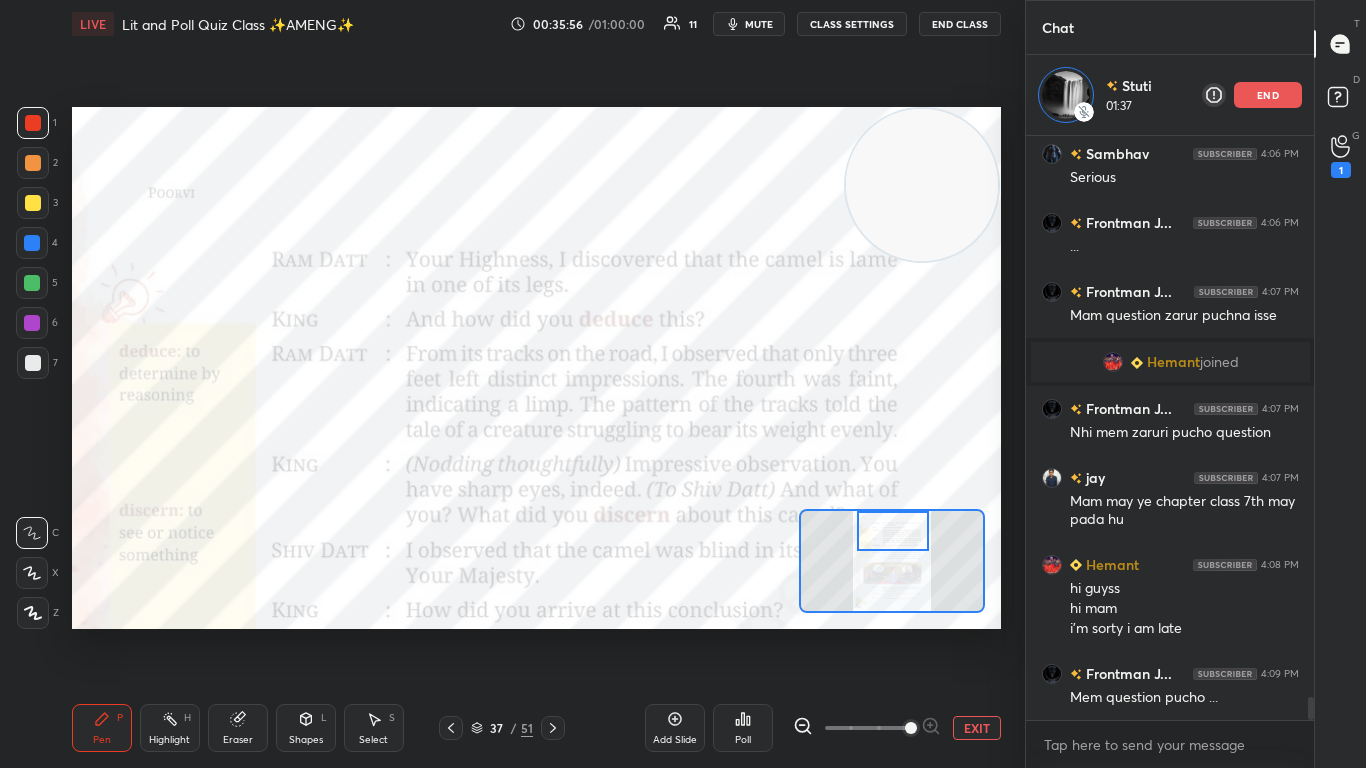 drag, startPoint x: 902, startPoint y: 593, endPoint x: 900, endPoint y: 522, distance: 71.02816 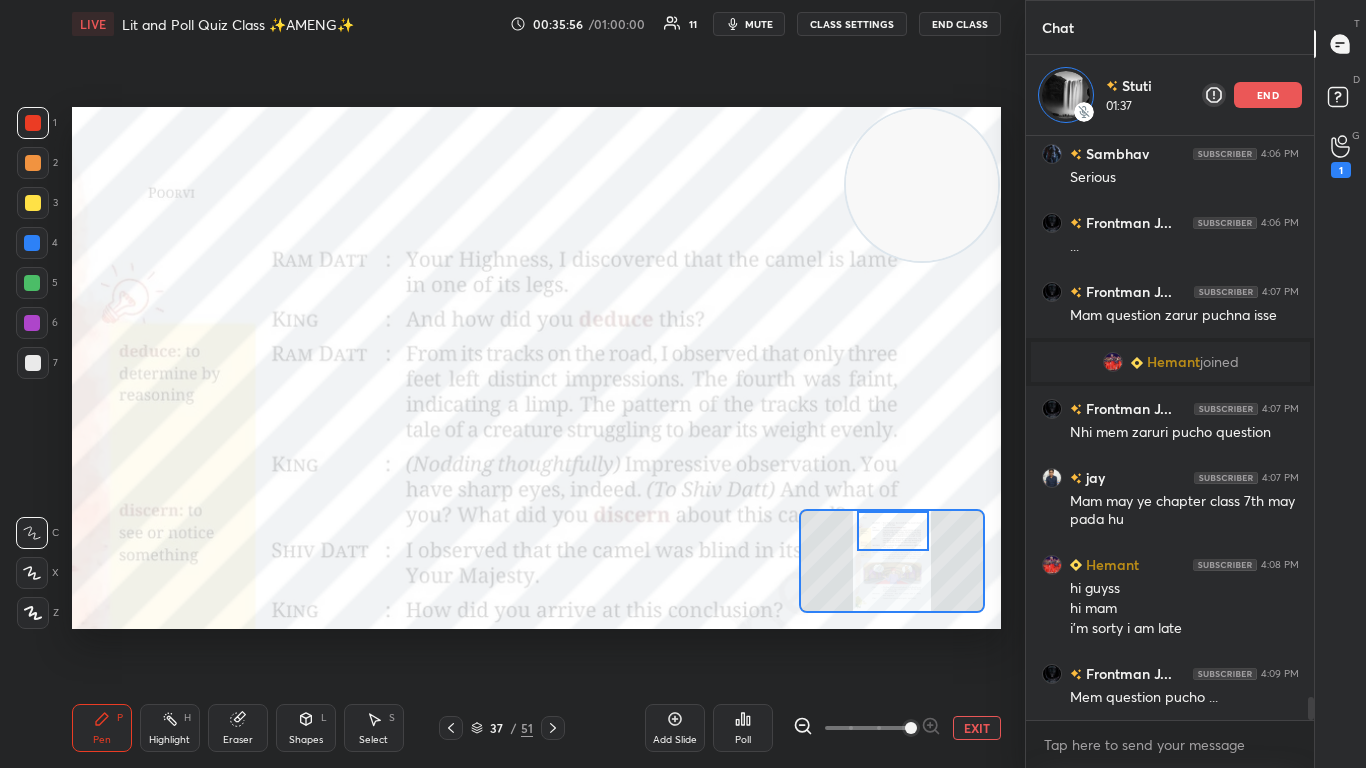 click at bounding box center (893, 531) 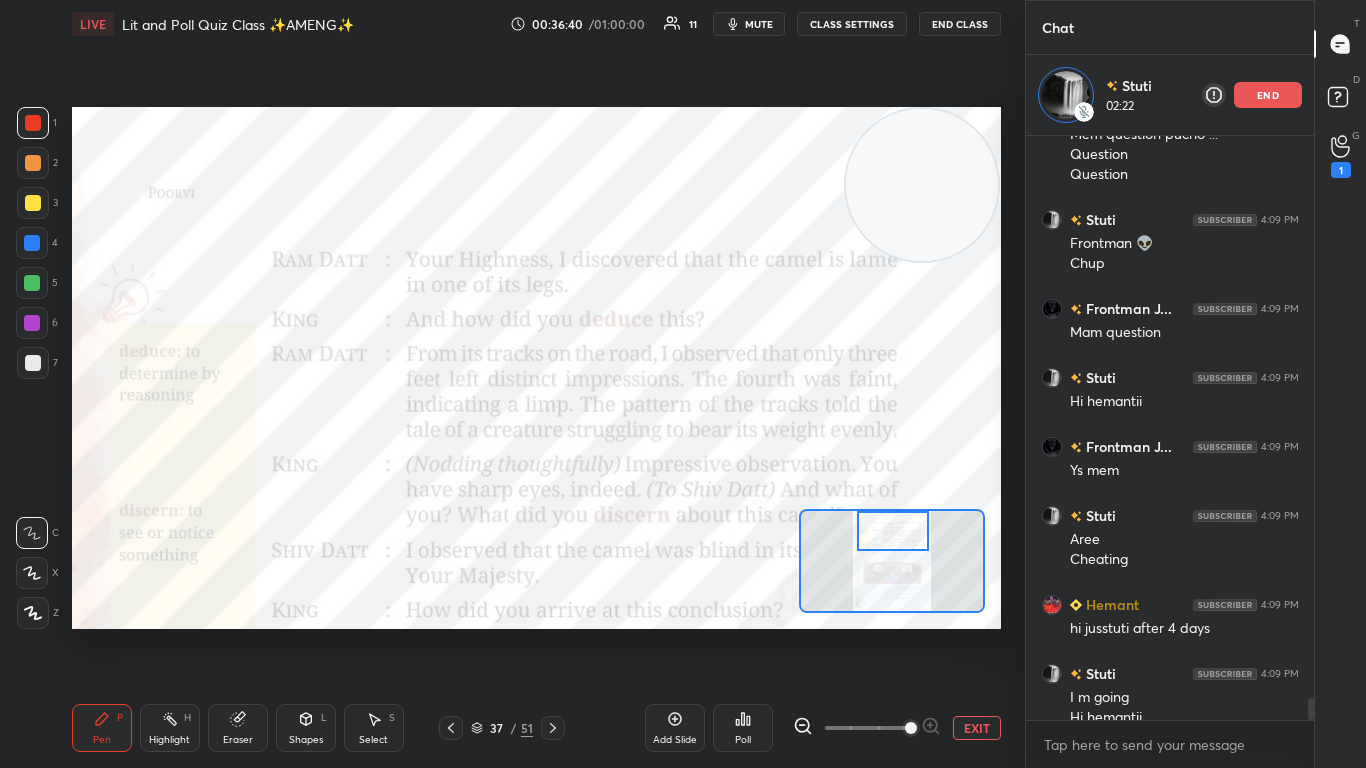 scroll, scrollTop: 14718, scrollLeft: 0, axis: vertical 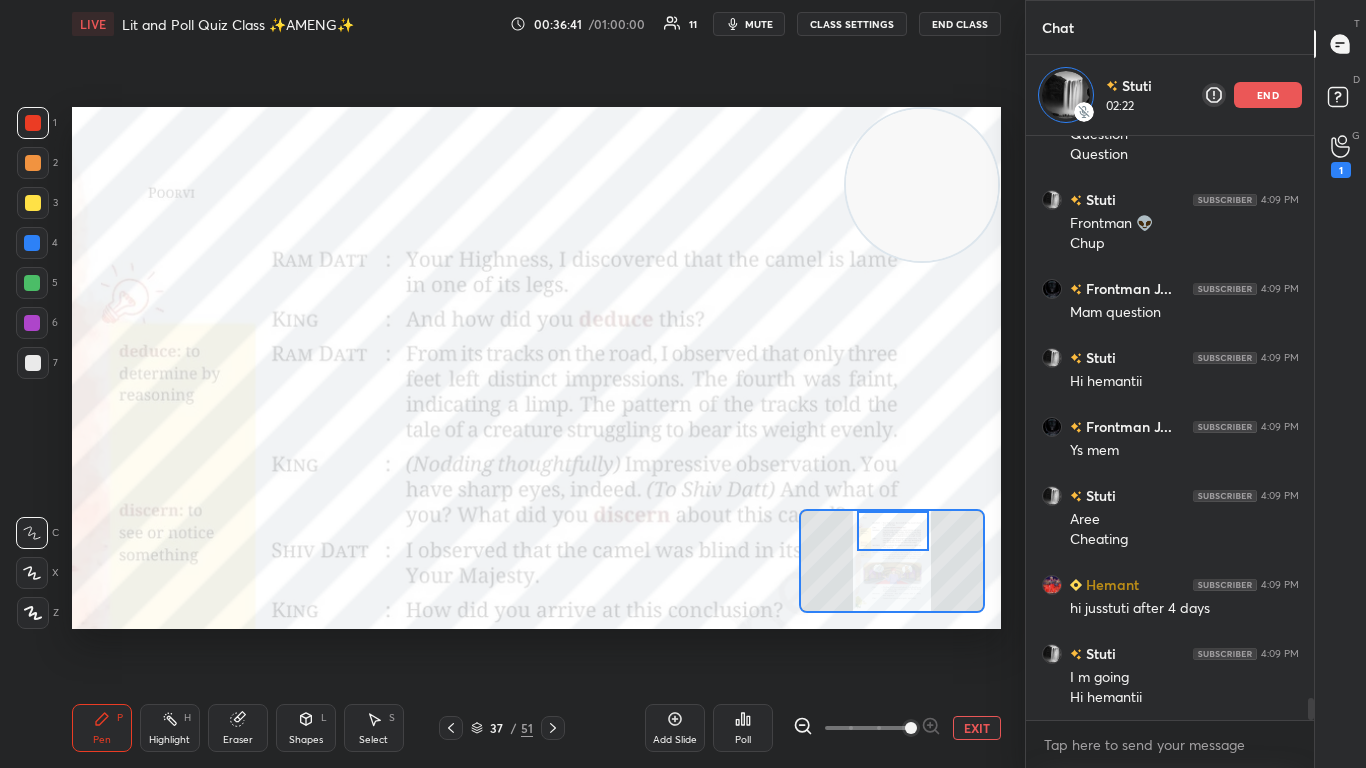 click at bounding box center [893, 531] 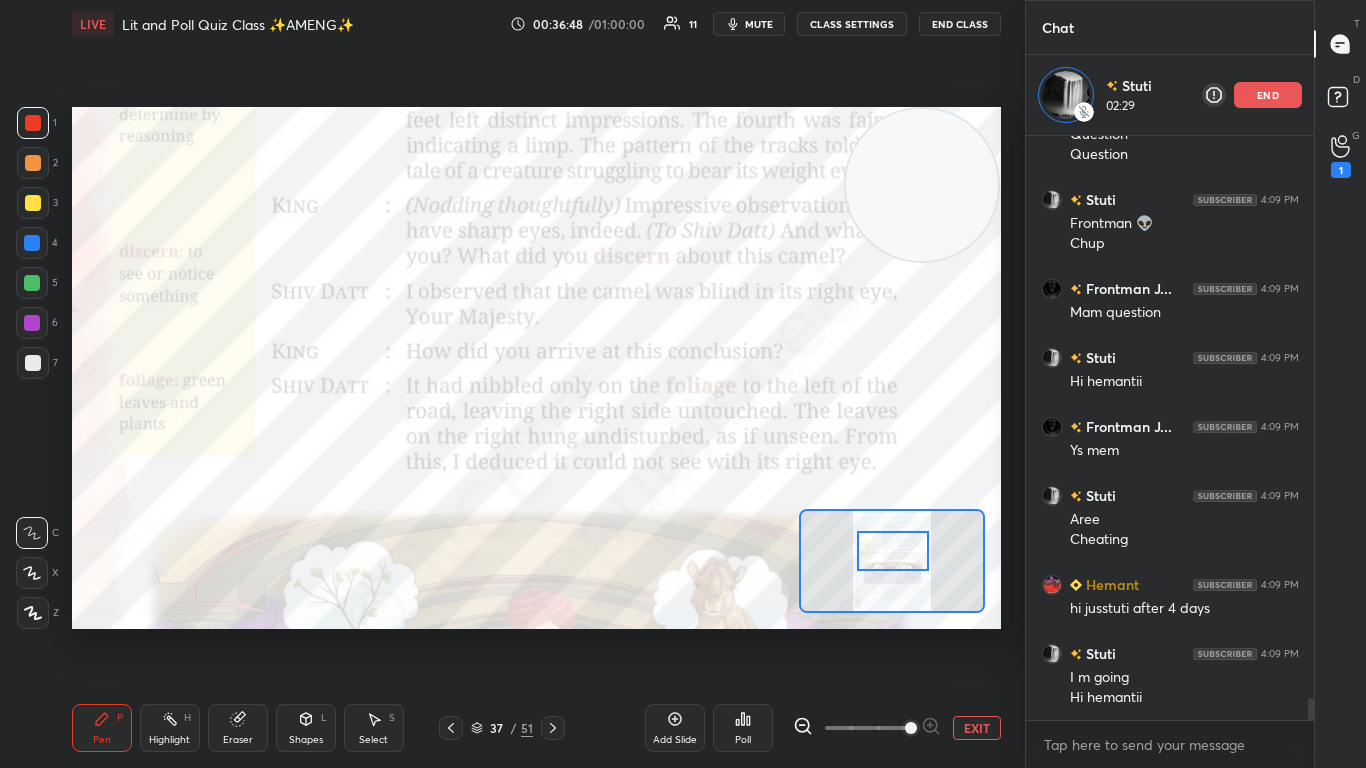 drag, startPoint x: 886, startPoint y: 541, endPoint x: 887, endPoint y: 563, distance: 22.022715 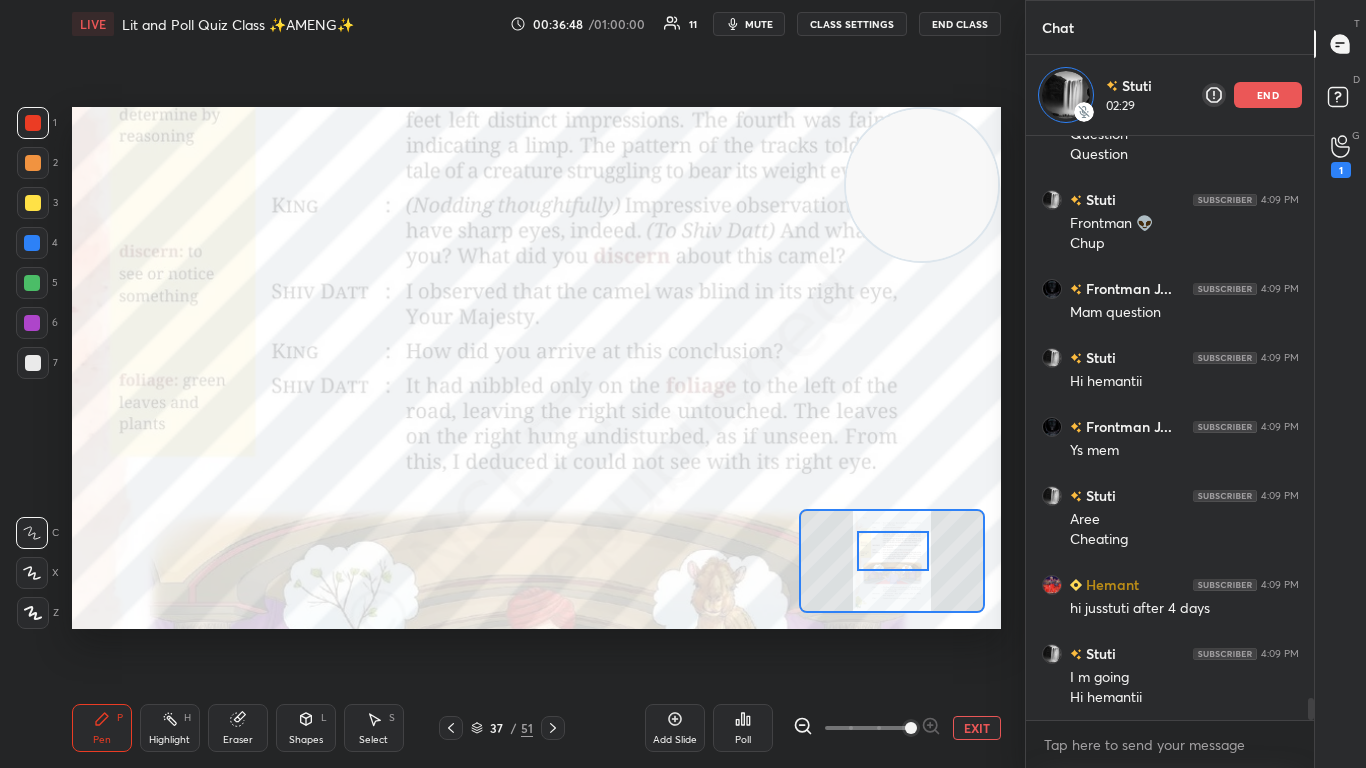 click at bounding box center (893, 551) 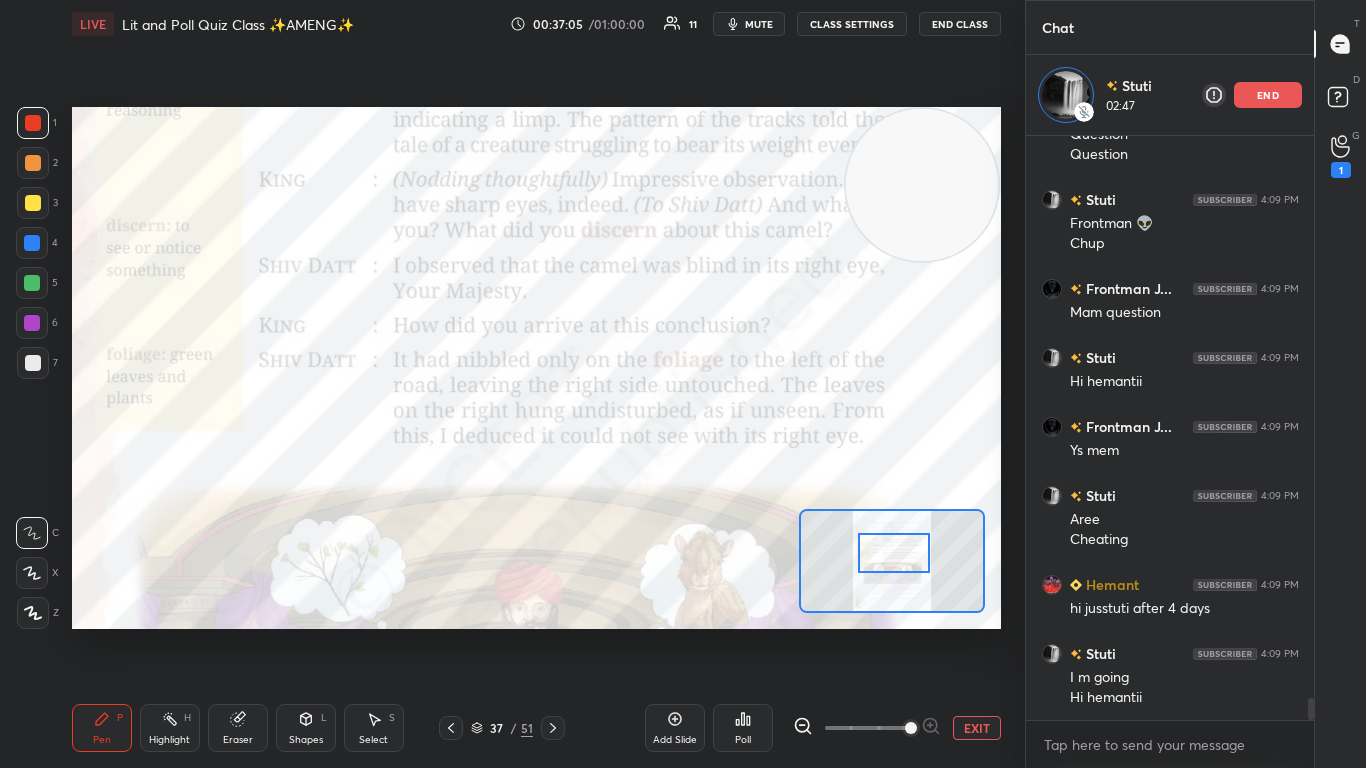 scroll, scrollTop: 14805, scrollLeft: 0, axis: vertical 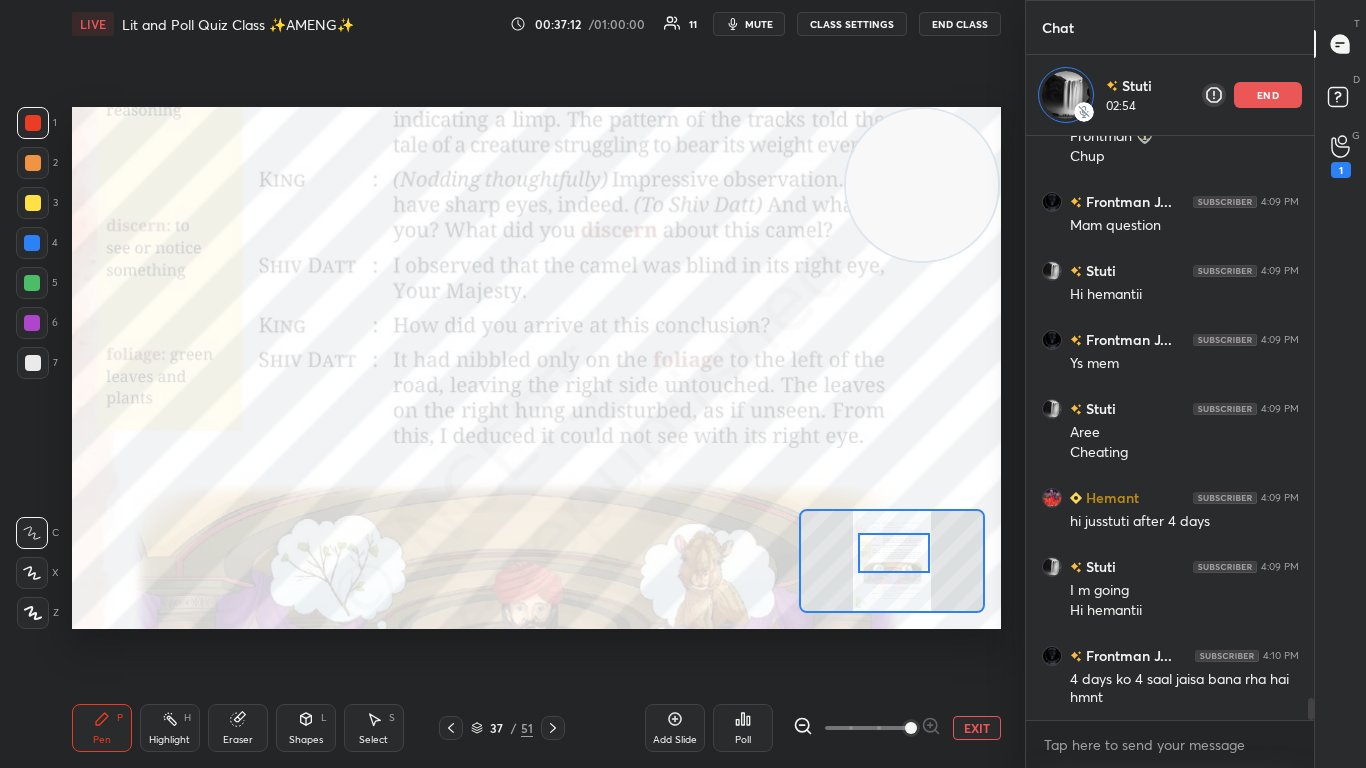 click at bounding box center [894, 553] 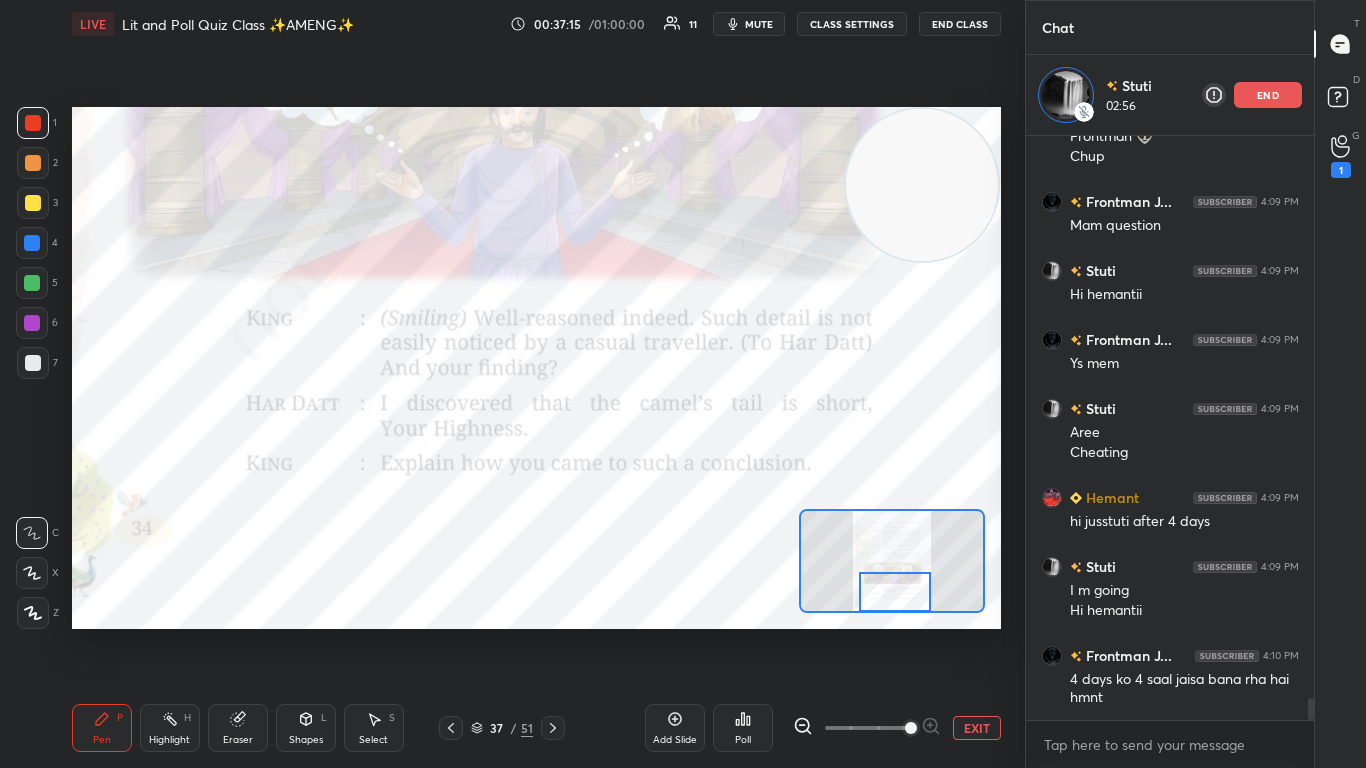drag, startPoint x: 885, startPoint y: 567, endPoint x: 886, endPoint y: 611, distance: 44.011364 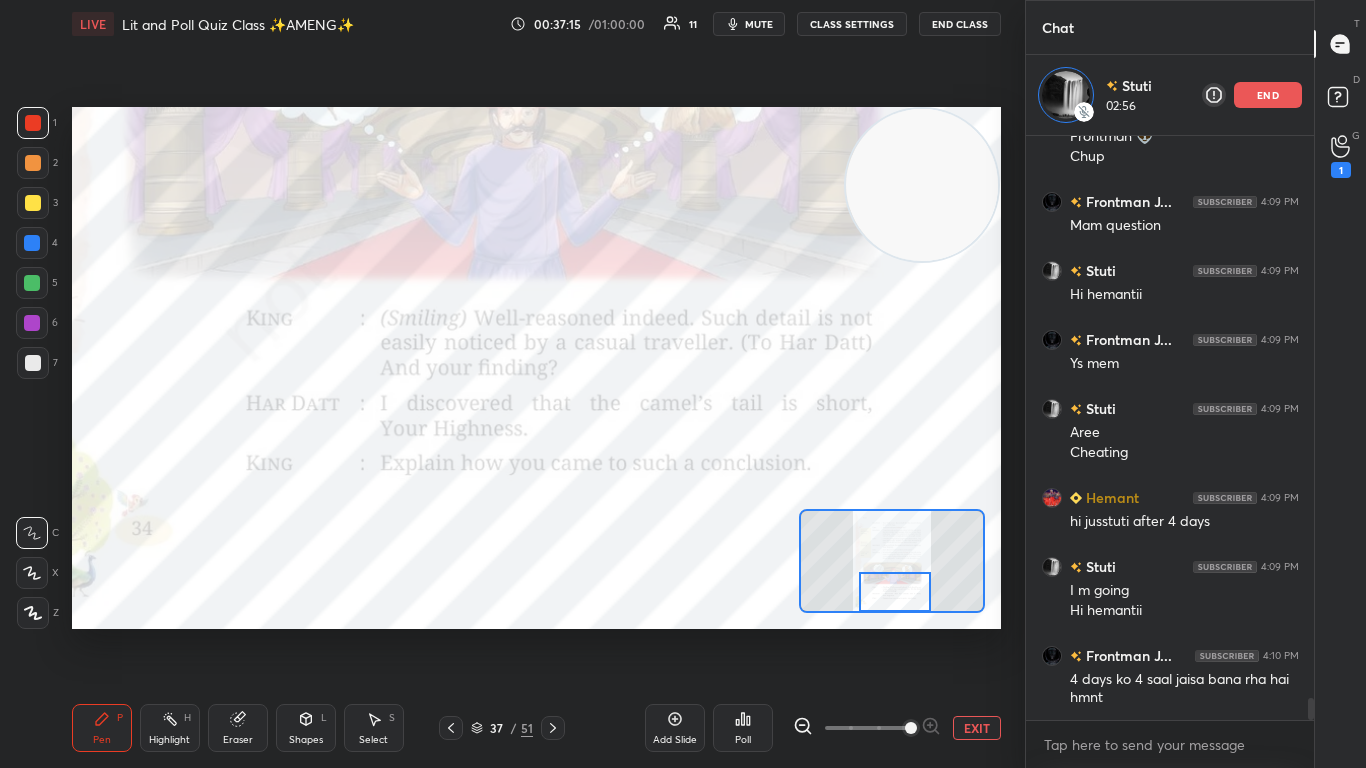 click at bounding box center [895, 592] 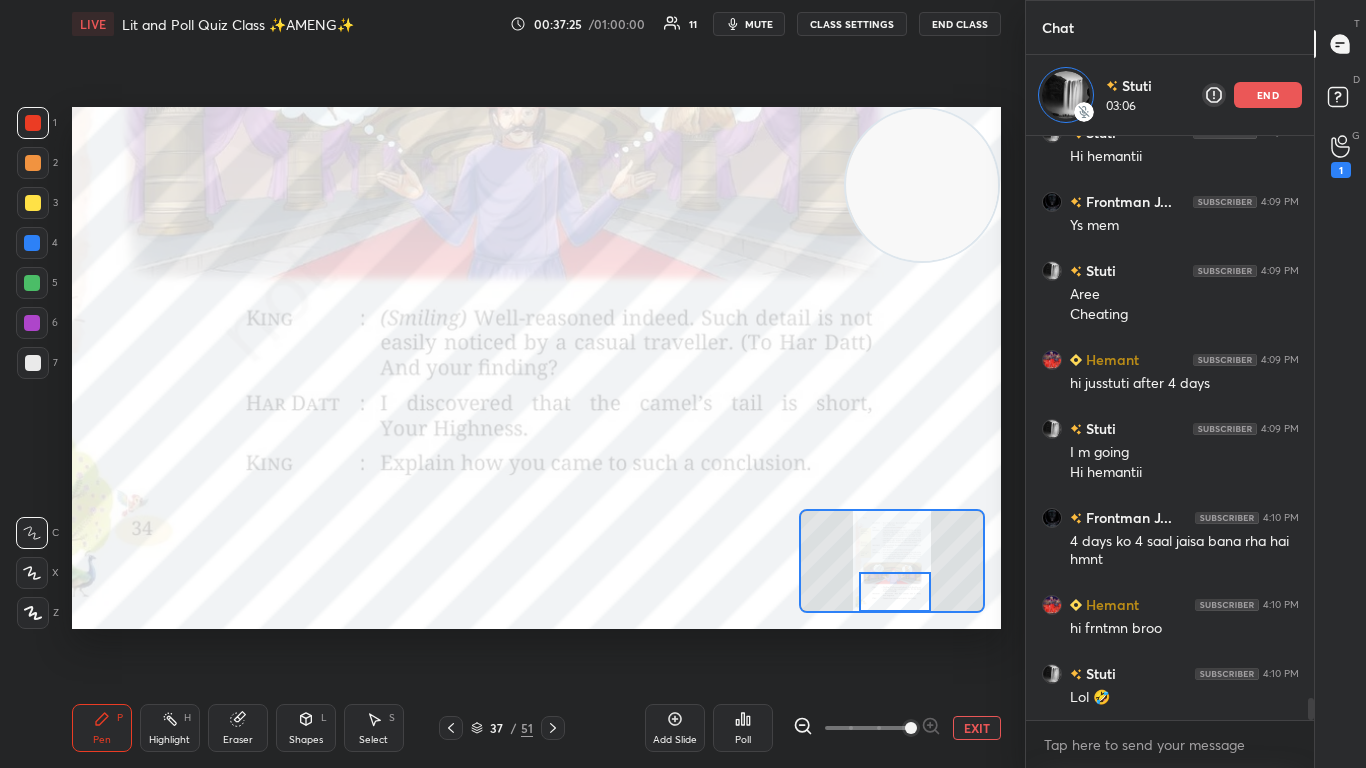 scroll, scrollTop: 15012, scrollLeft: 0, axis: vertical 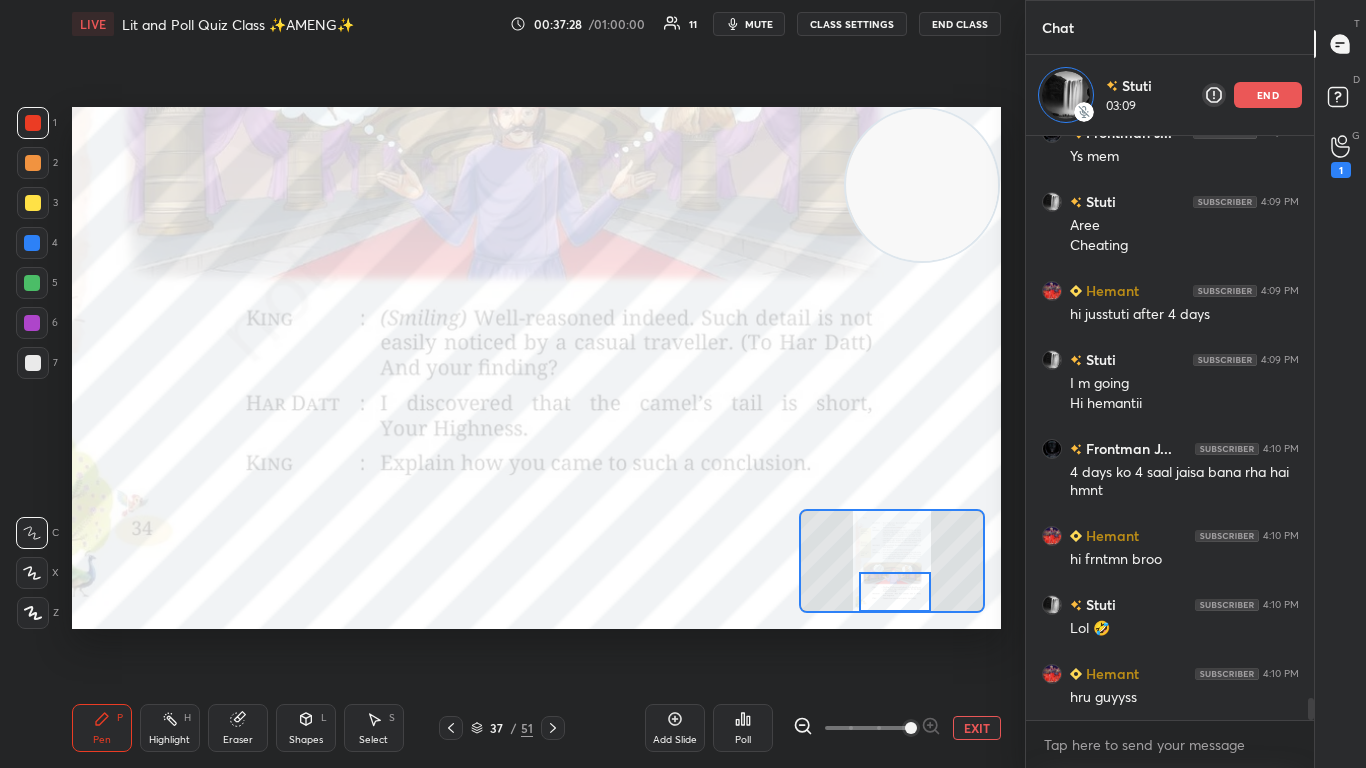 click 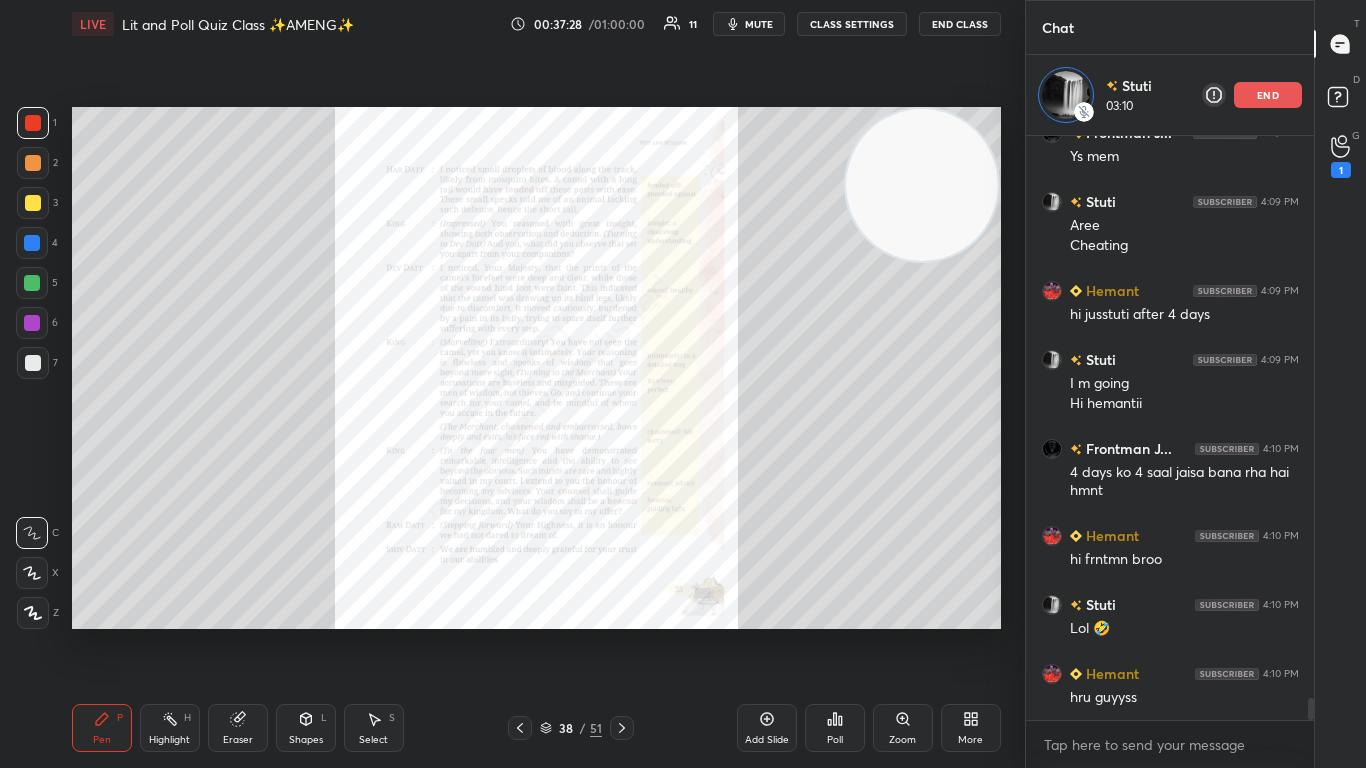 scroll, scrollTop: 15081, scrollLeft: 0, axis: vertical 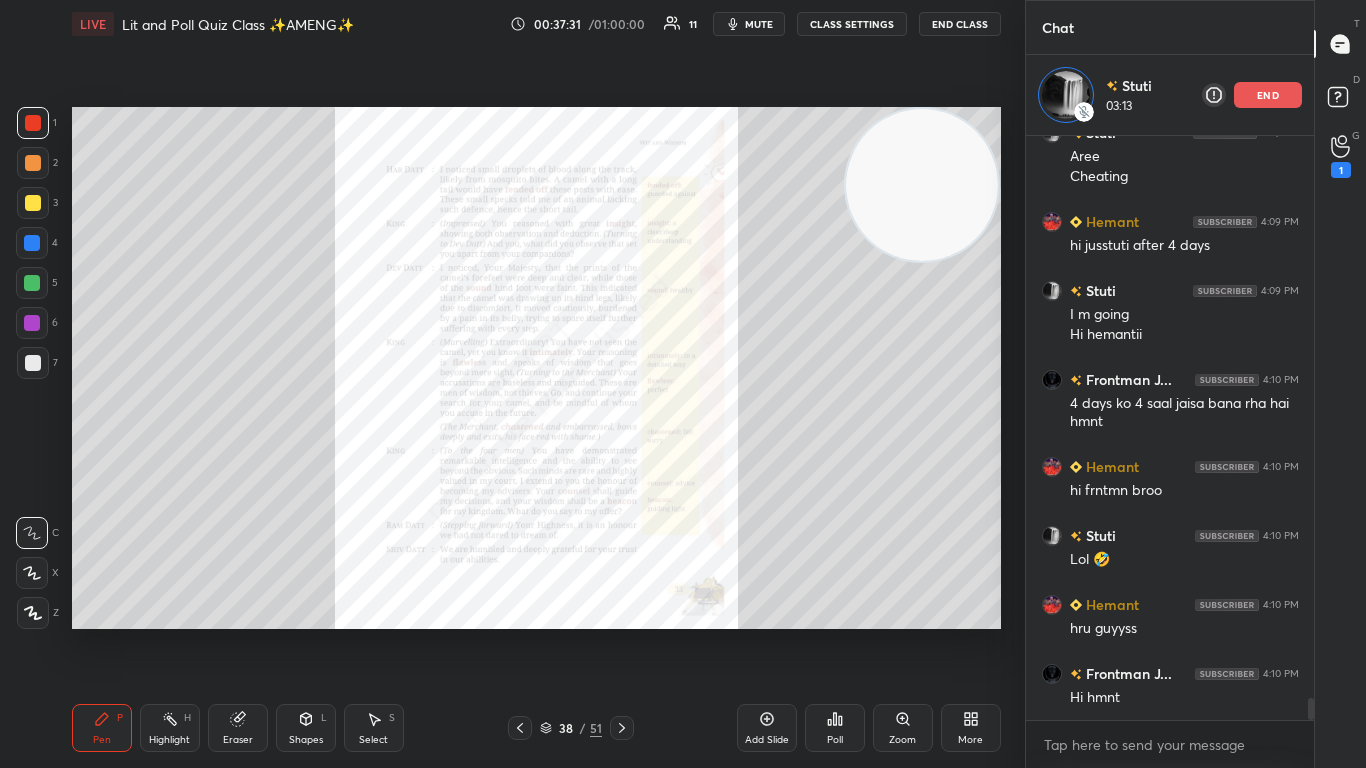 click at bounding box center (622, 728) 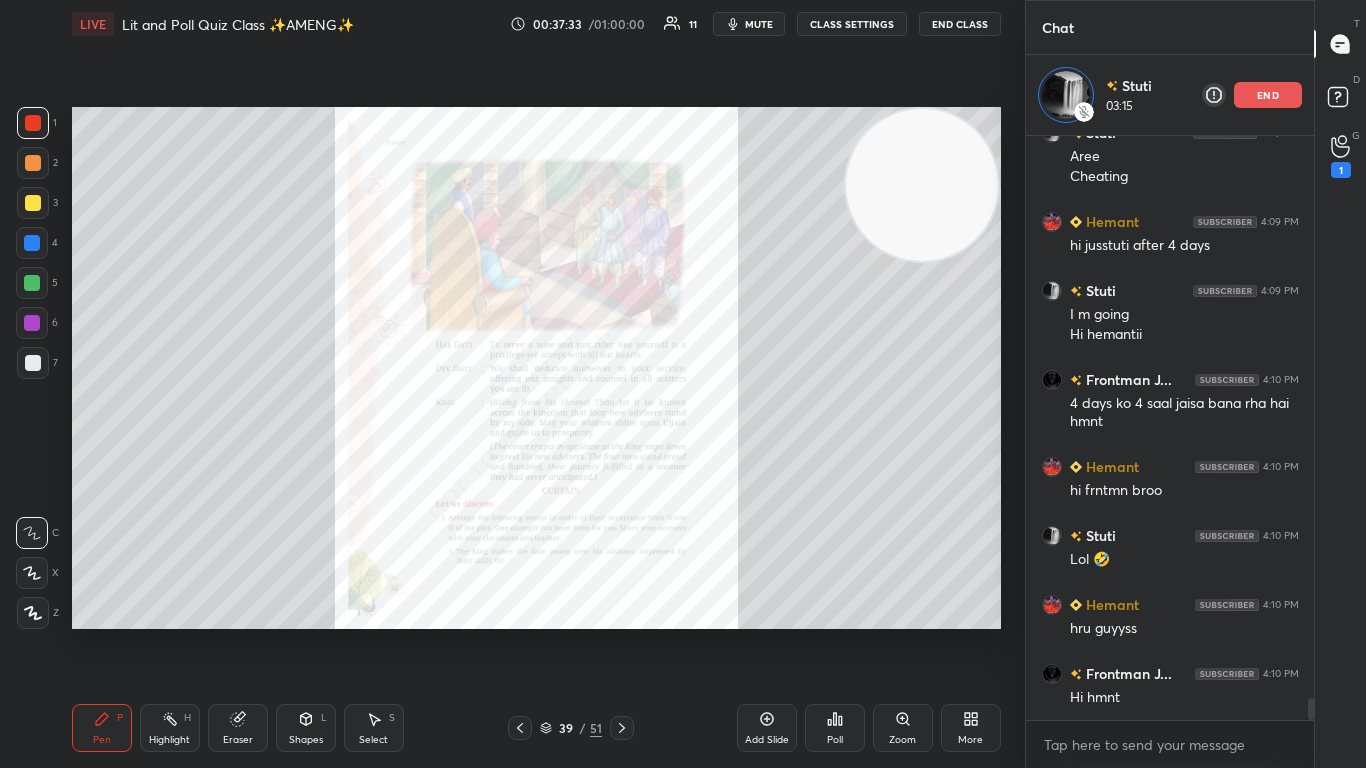 click at bounding box center [622, 728] 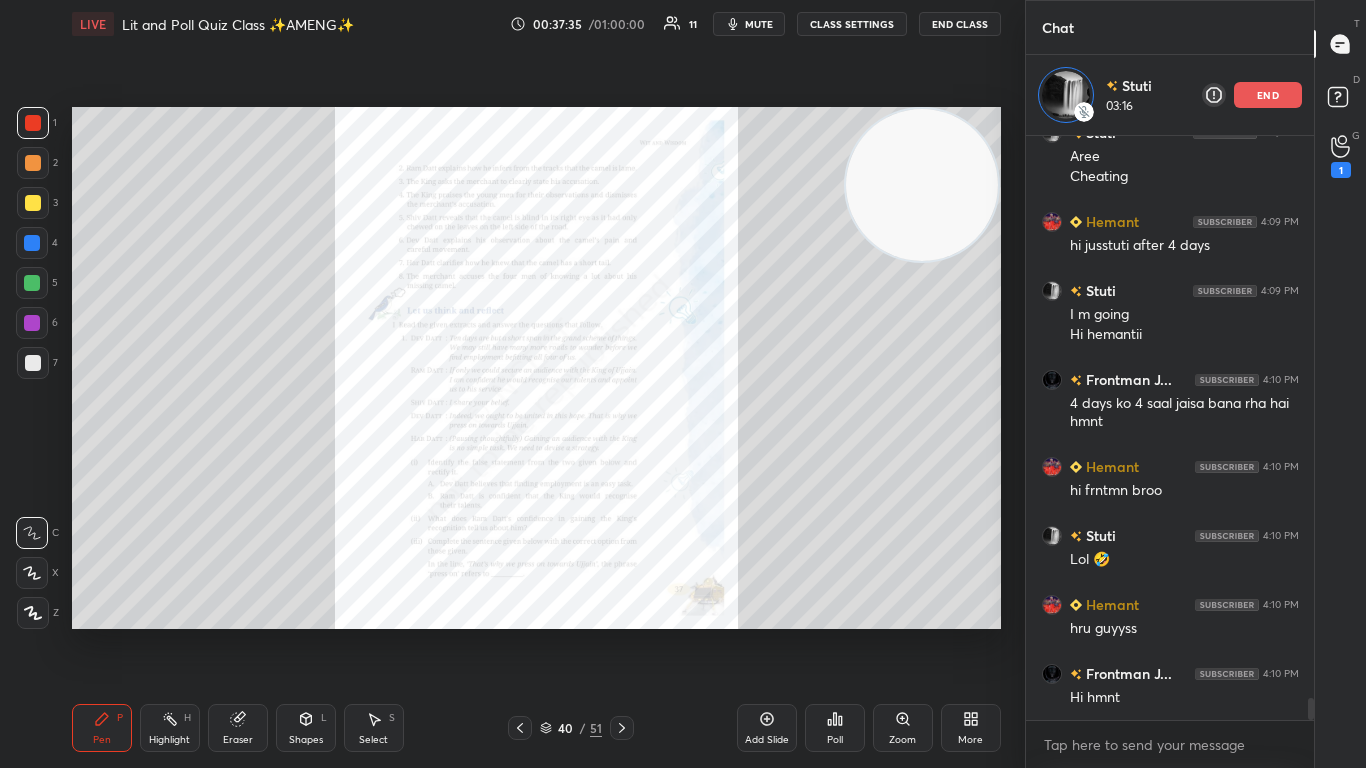 click 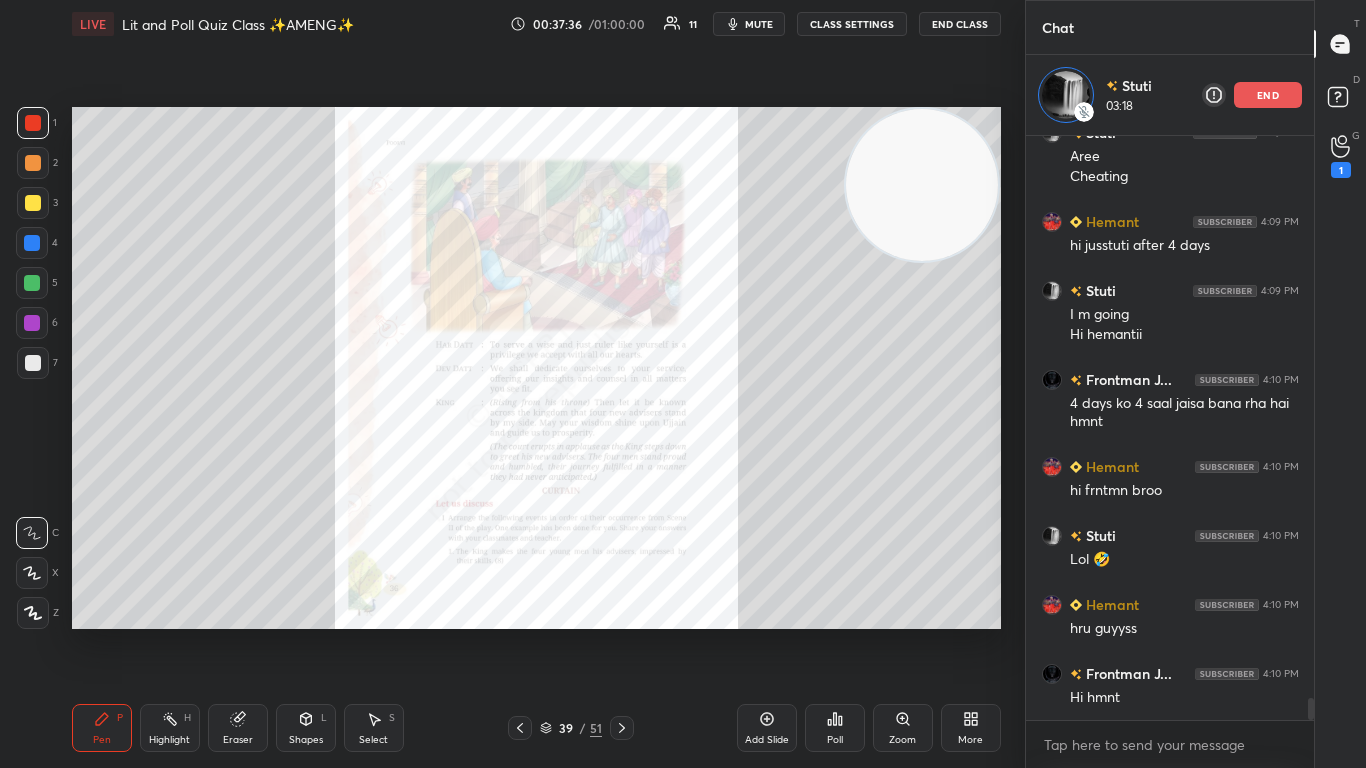 click 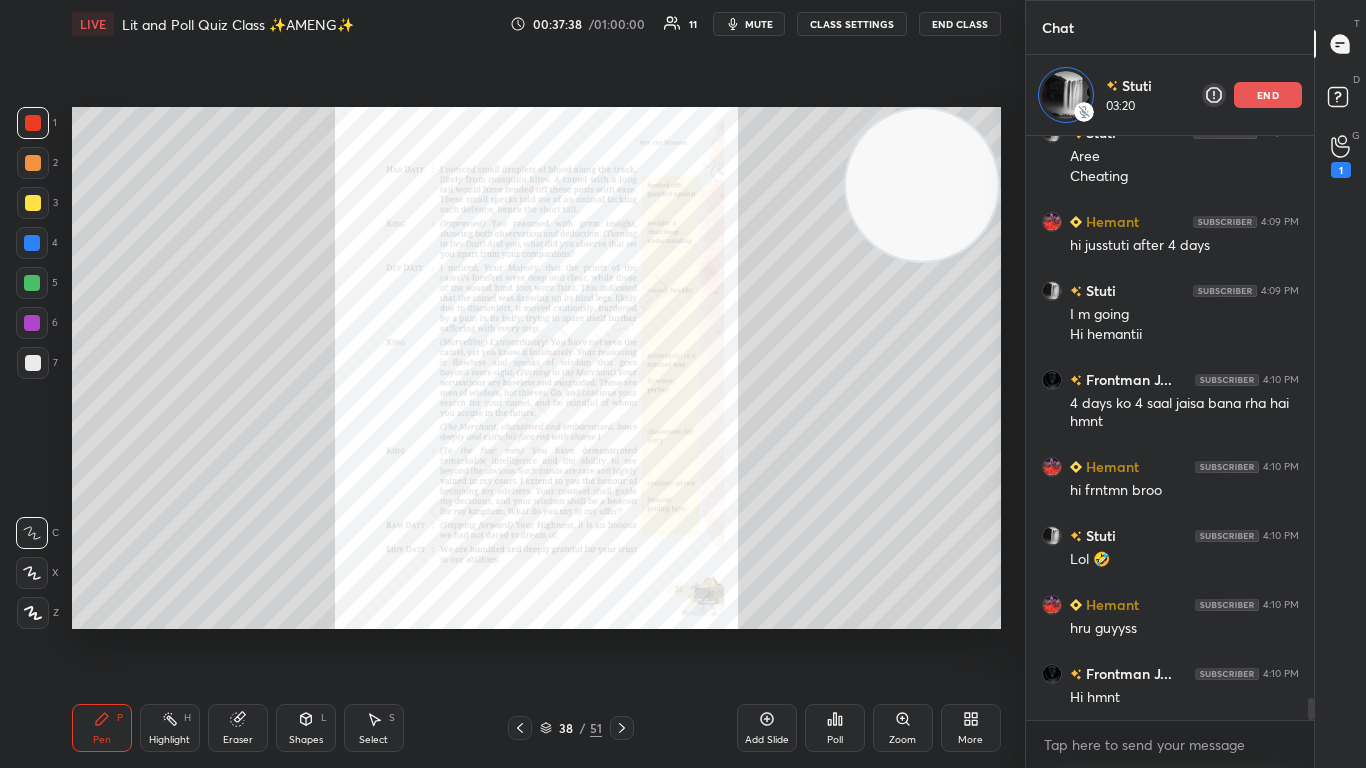 click 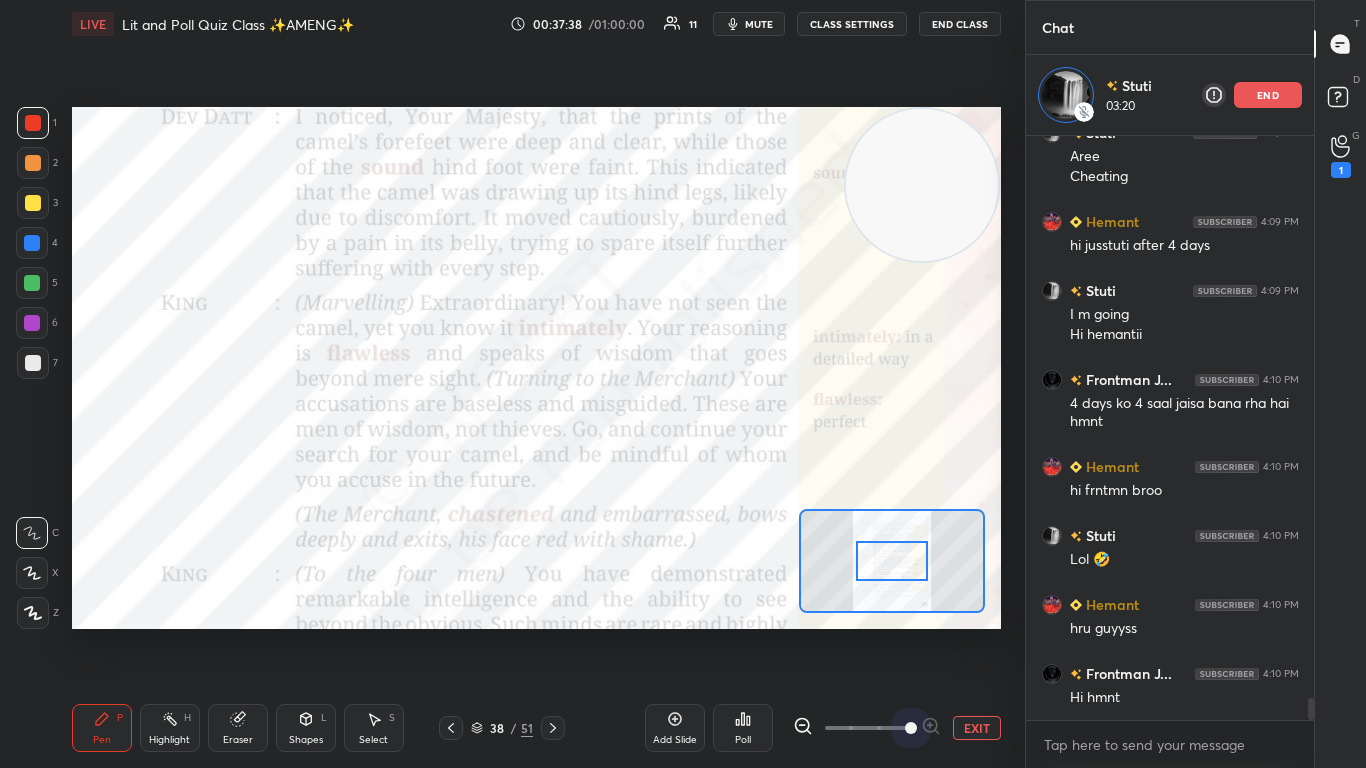click at bounding box center [867, 728] 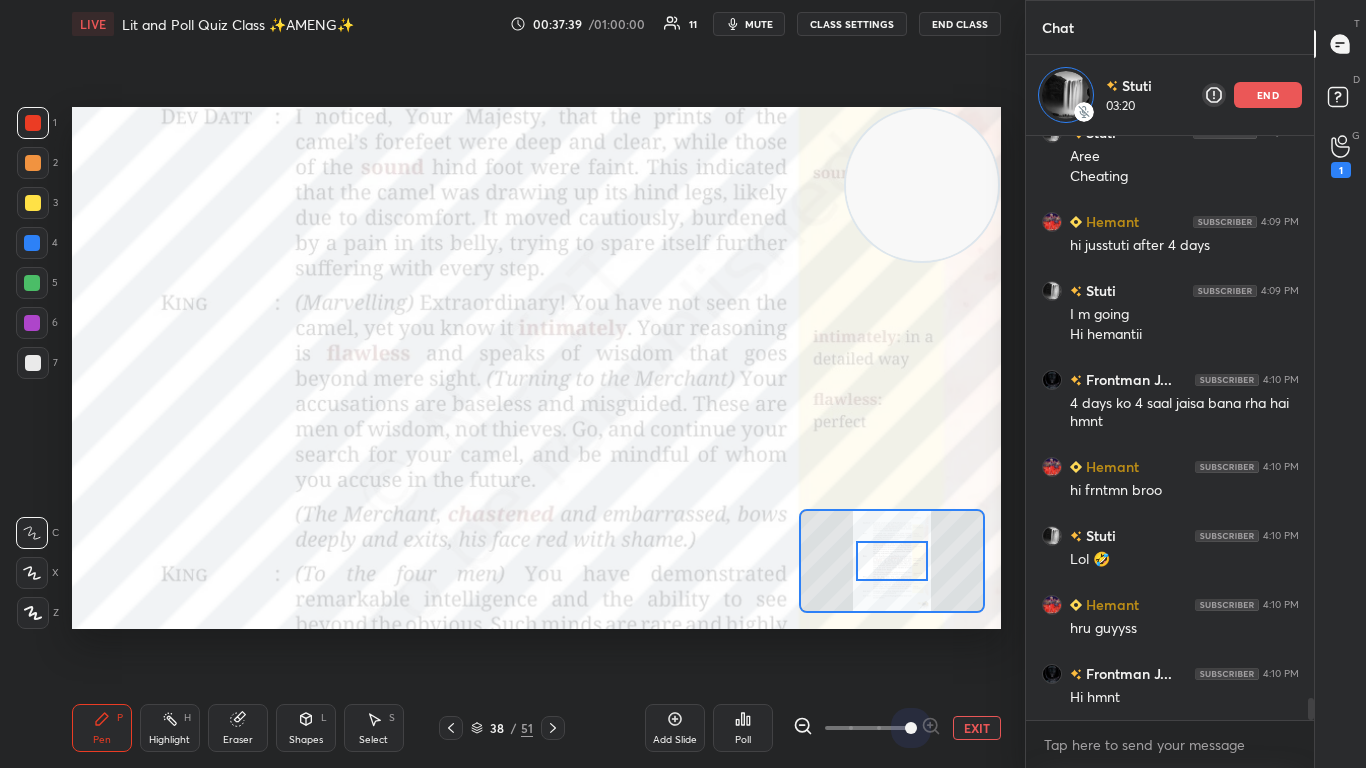 click at bounding box center (911, 728) 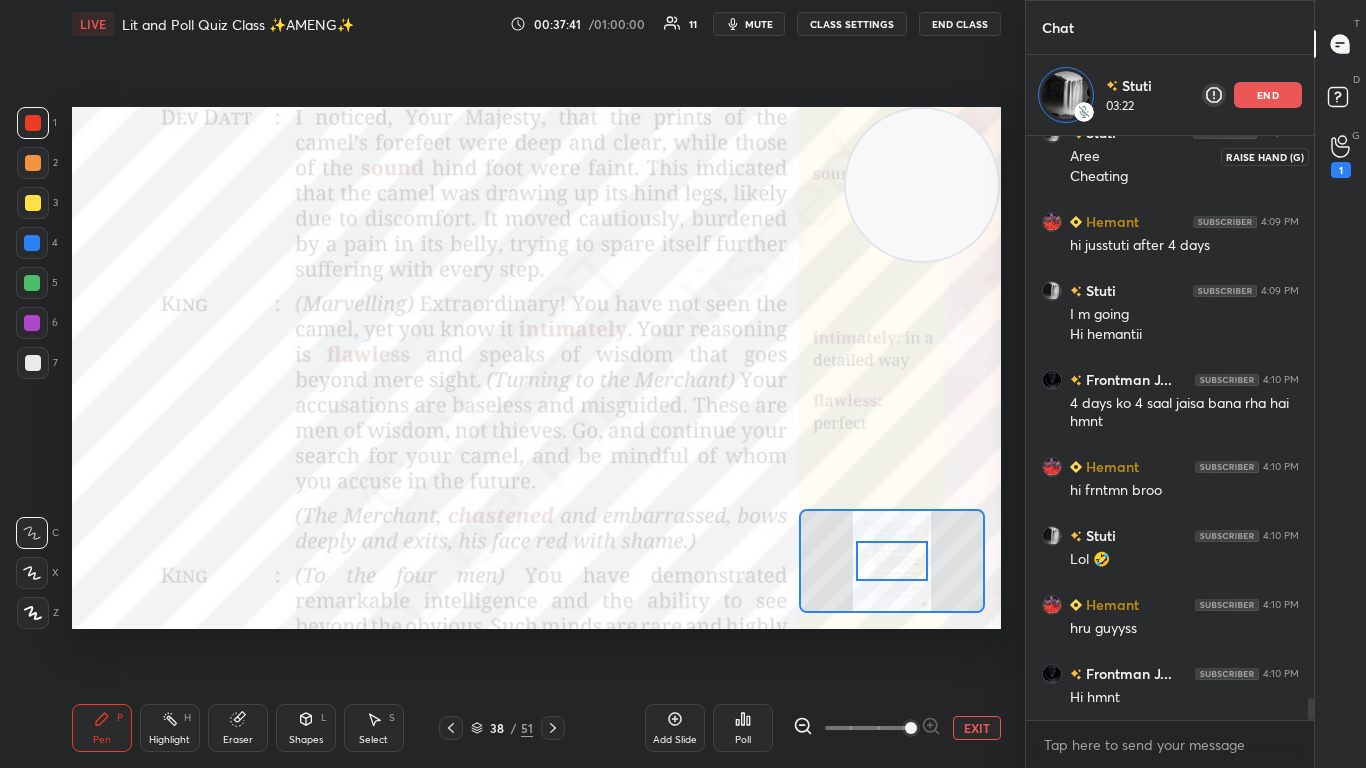 click on "1" at bounding box center [1341, 170] 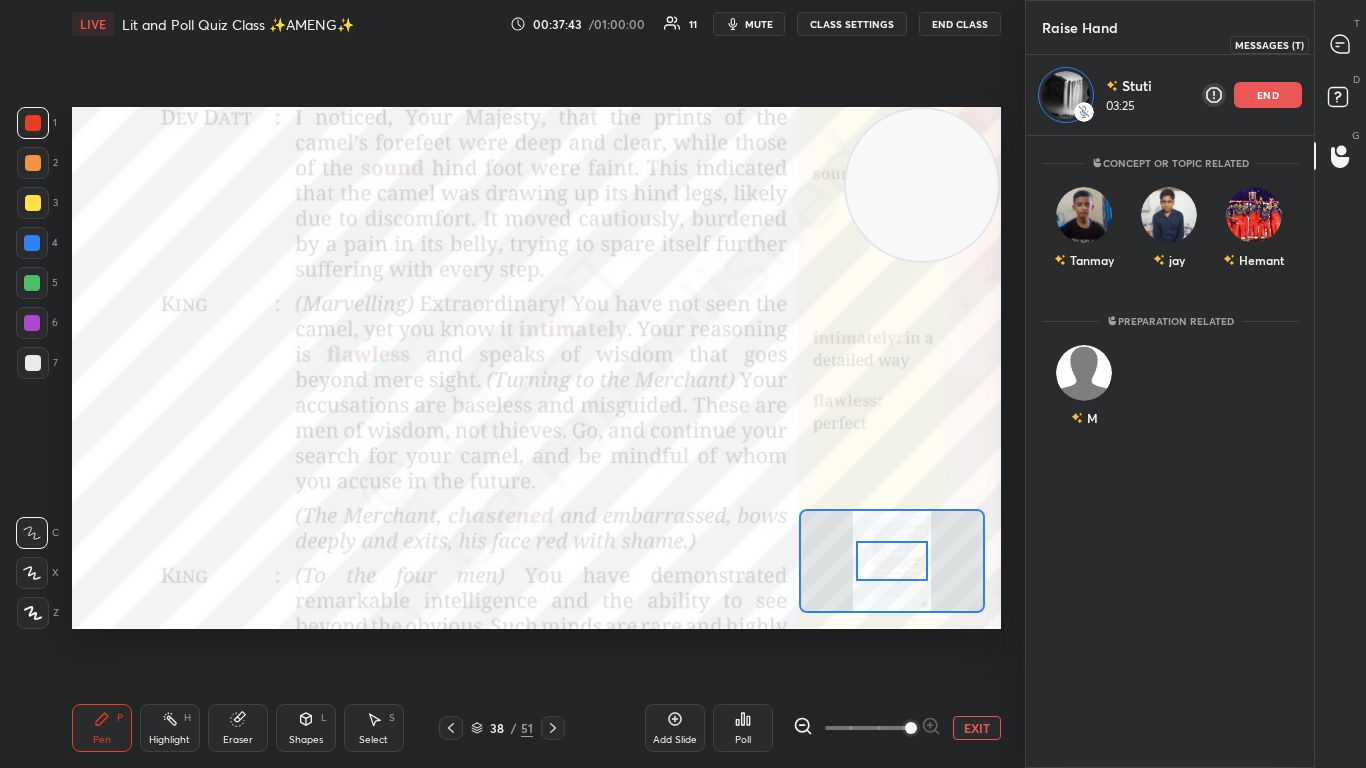click 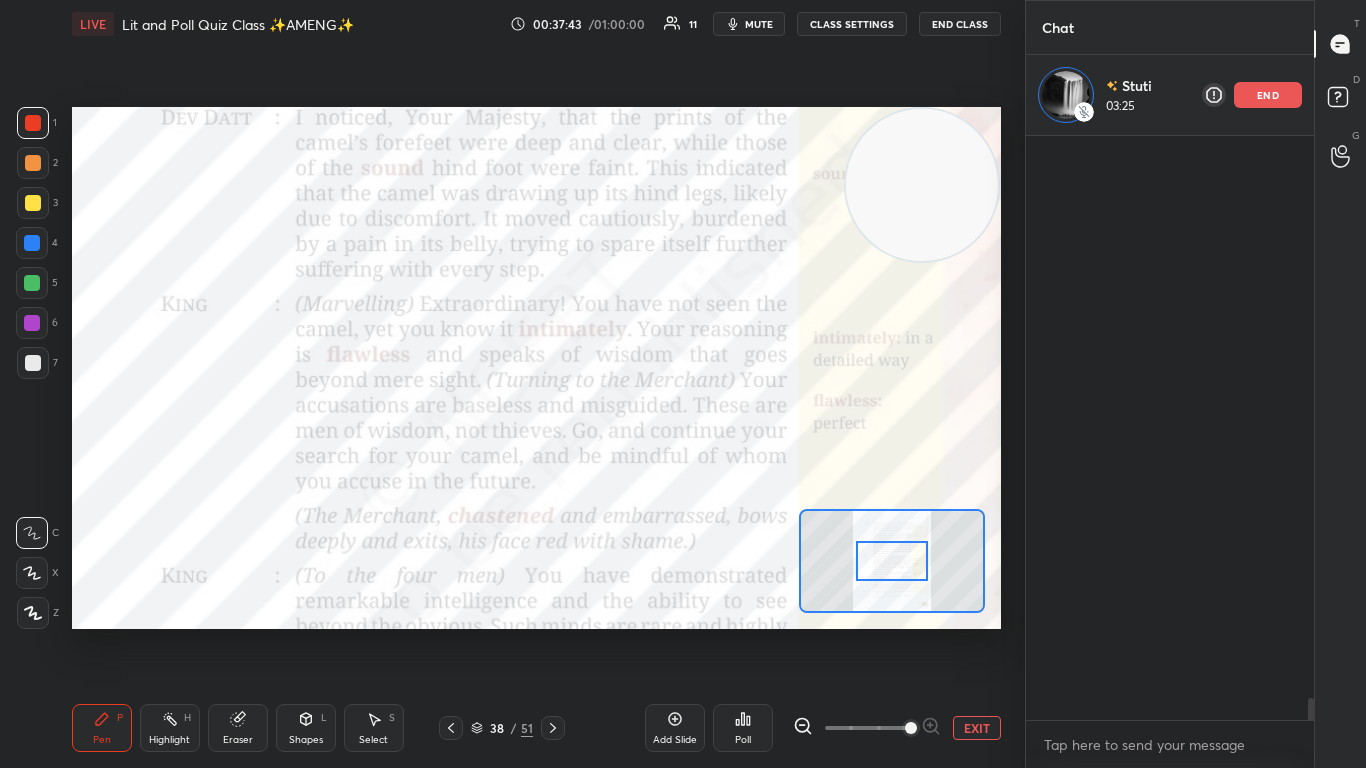 scroll, scrollTop: 15705, scrollLeft: 0, axis: vertical 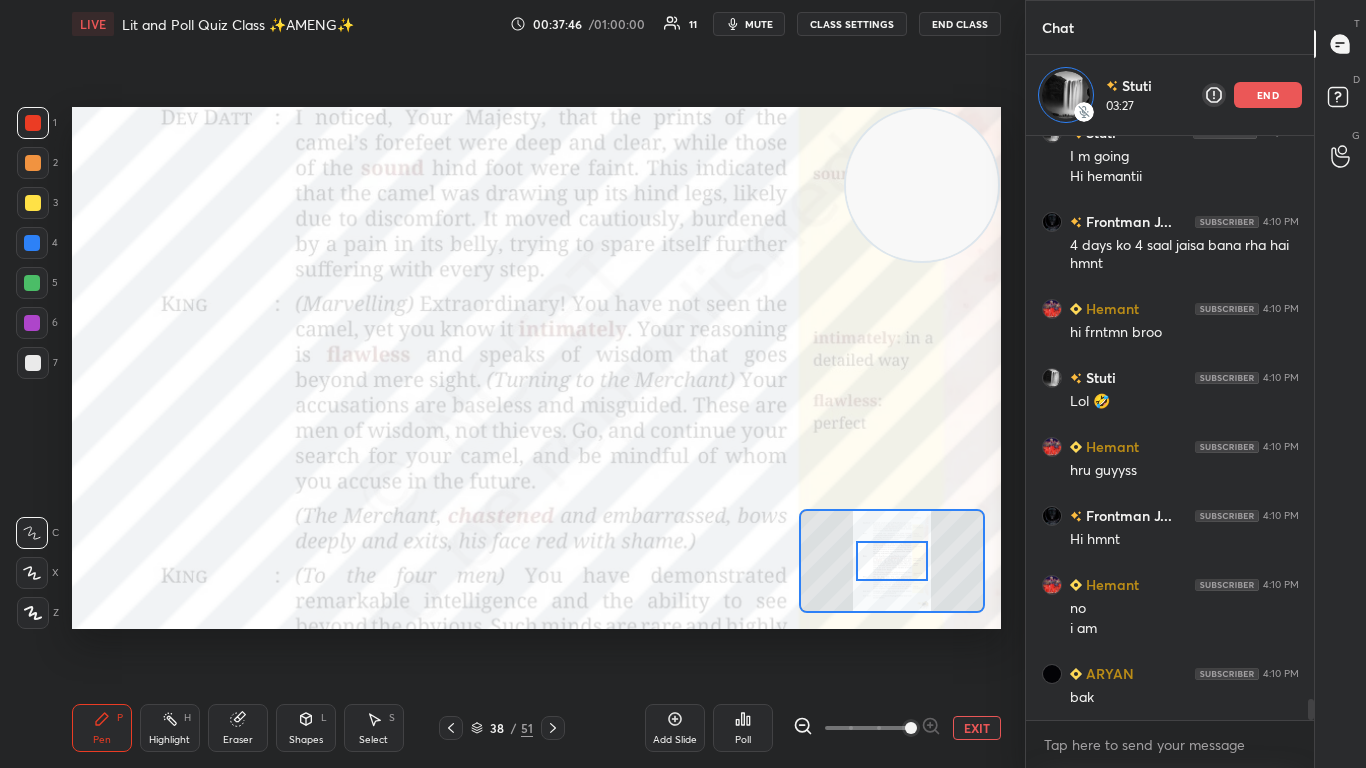 click at bounding box center [892, 561] 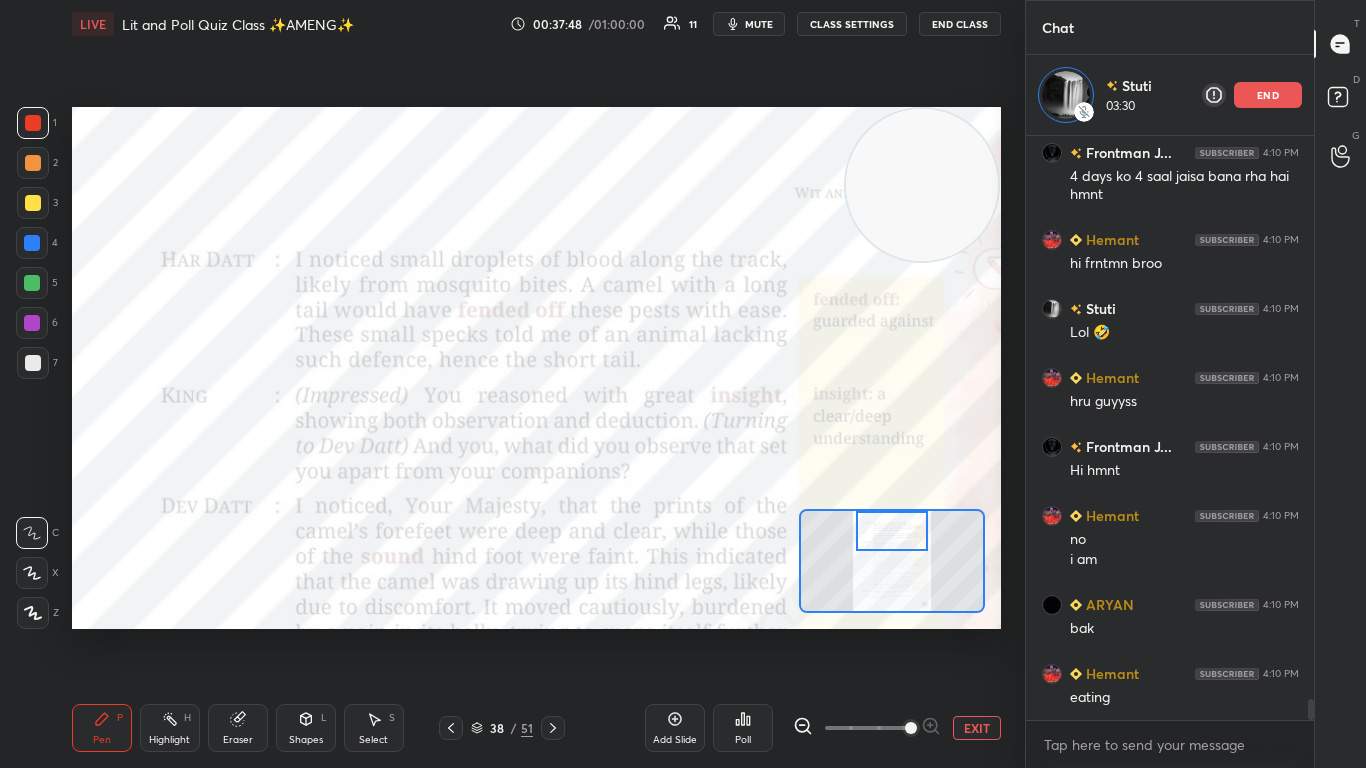 drag, startPoint x: 889, startPoint y: 562, endPoint x: 889, endPoint y: 532, distance: 30 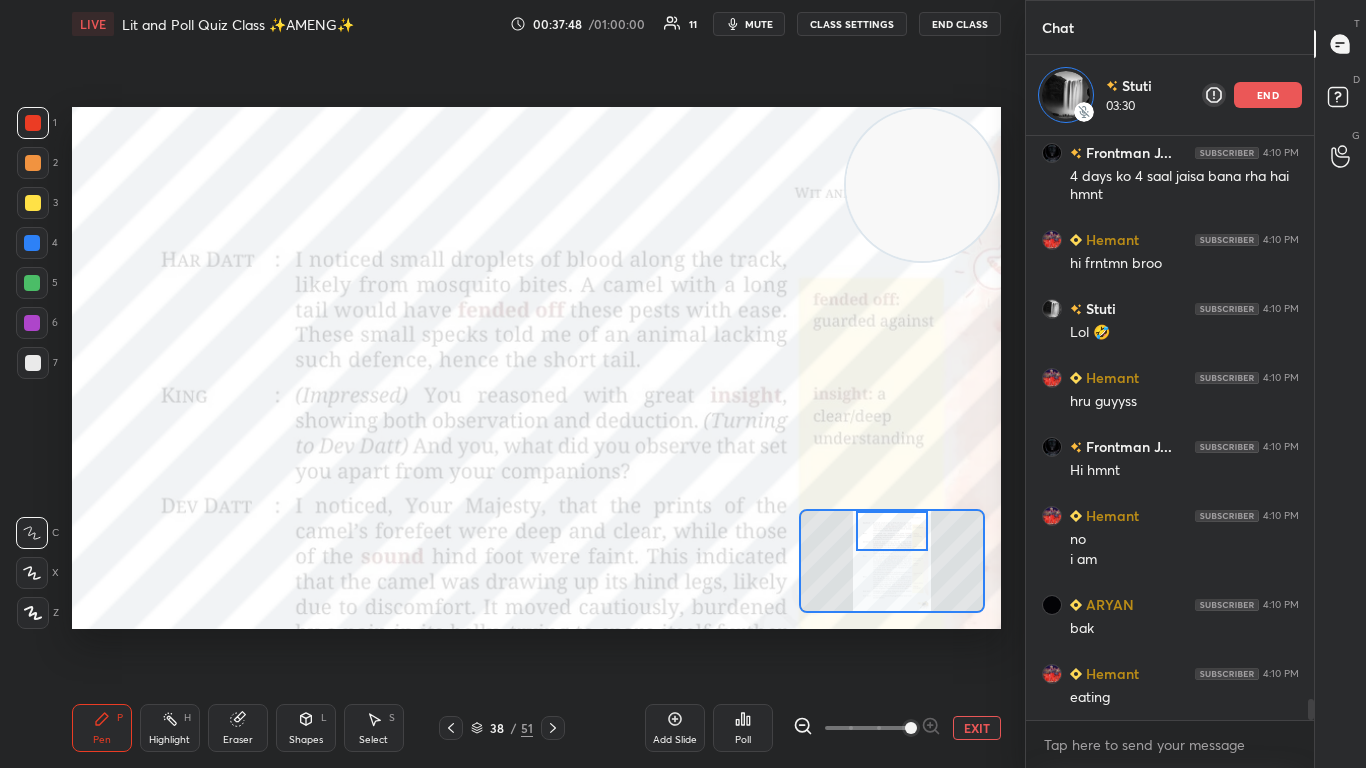 click at bounding box center [892, 531] 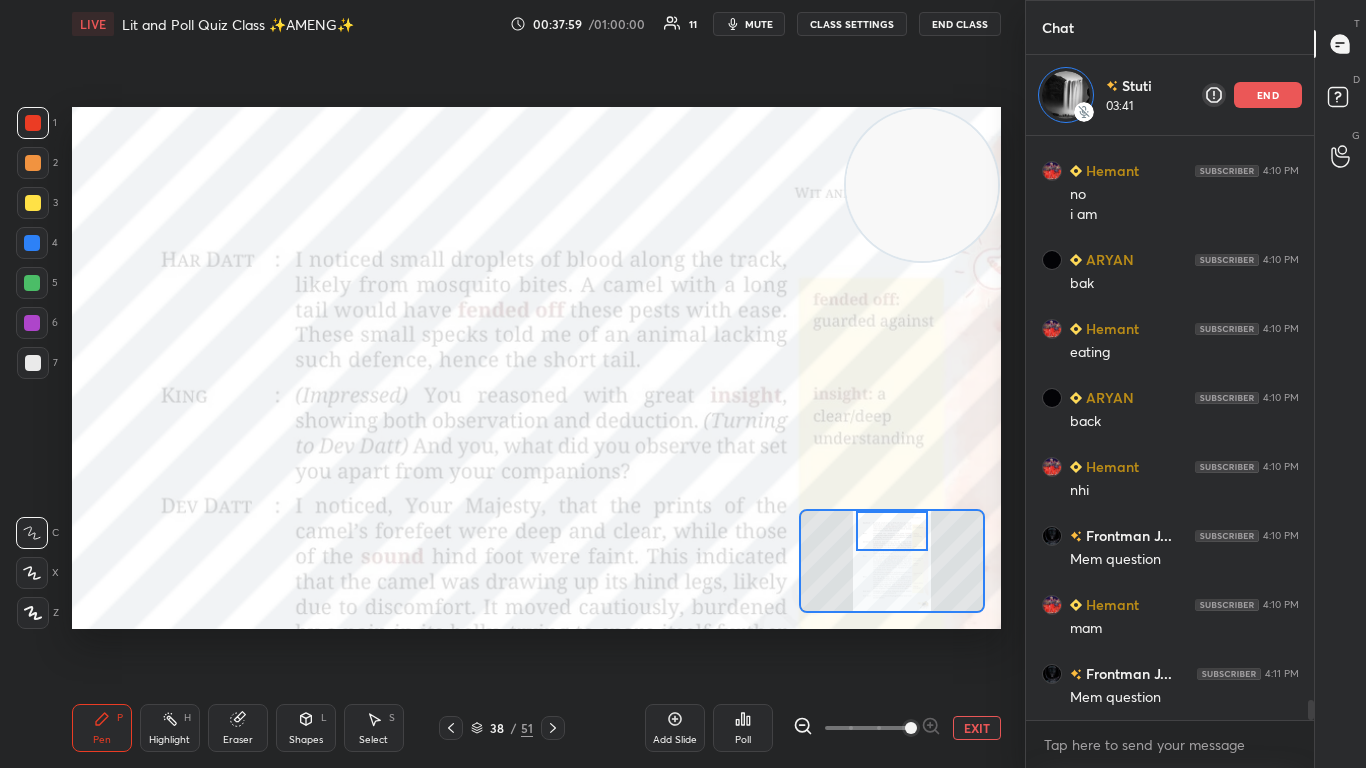 scroll, scrollTop: 16296, scrollLeft: 0, axis: vertical 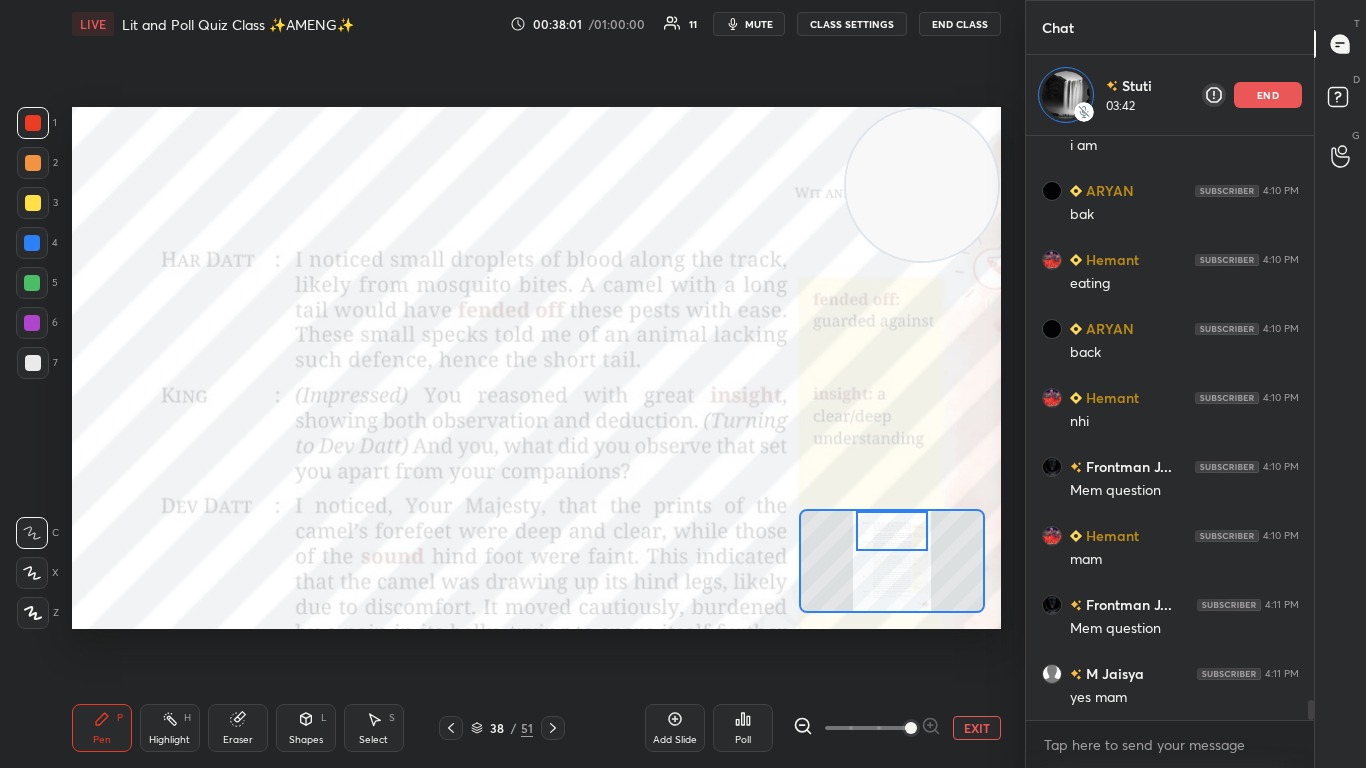 click at bounding box center [892, 531] 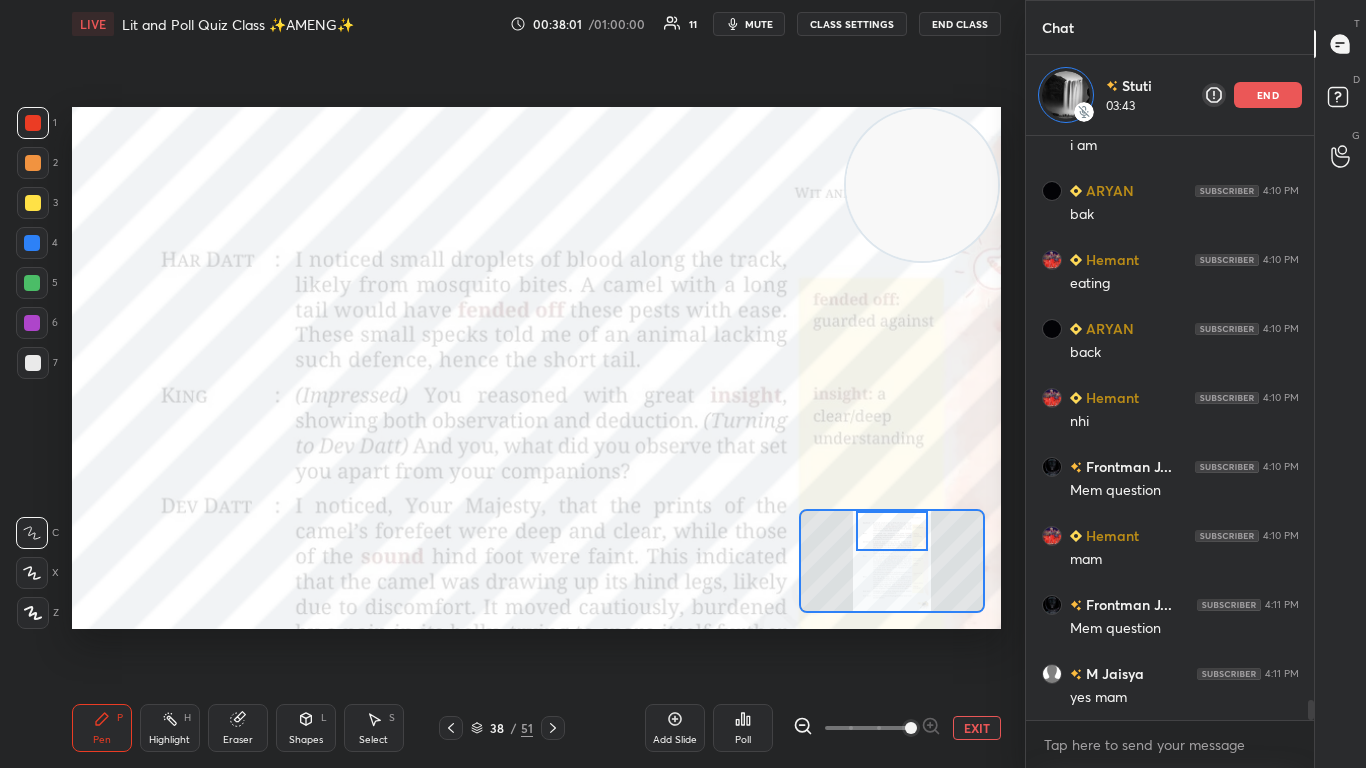 click at bounding box center (892, 531) 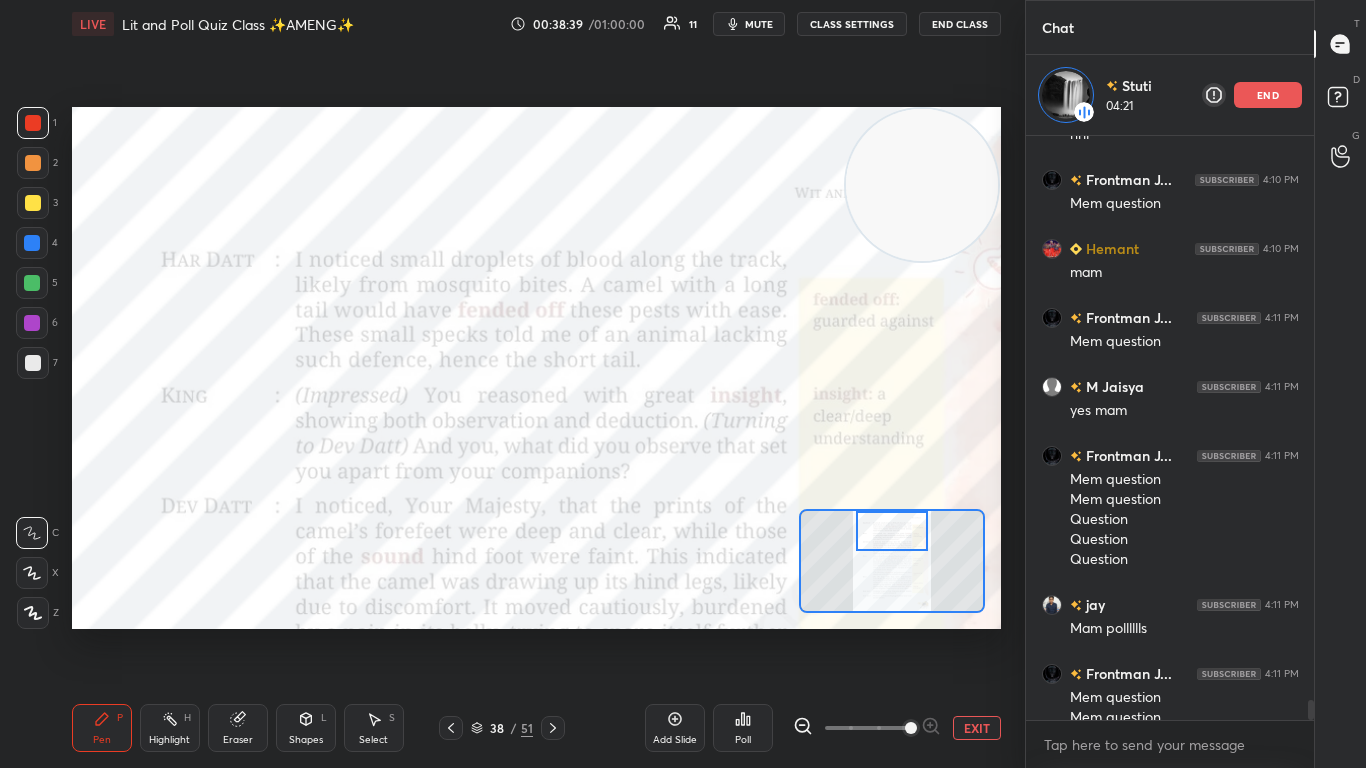 scroll, scrollTop: 16603, scrollLeft: 0, axis: vertical 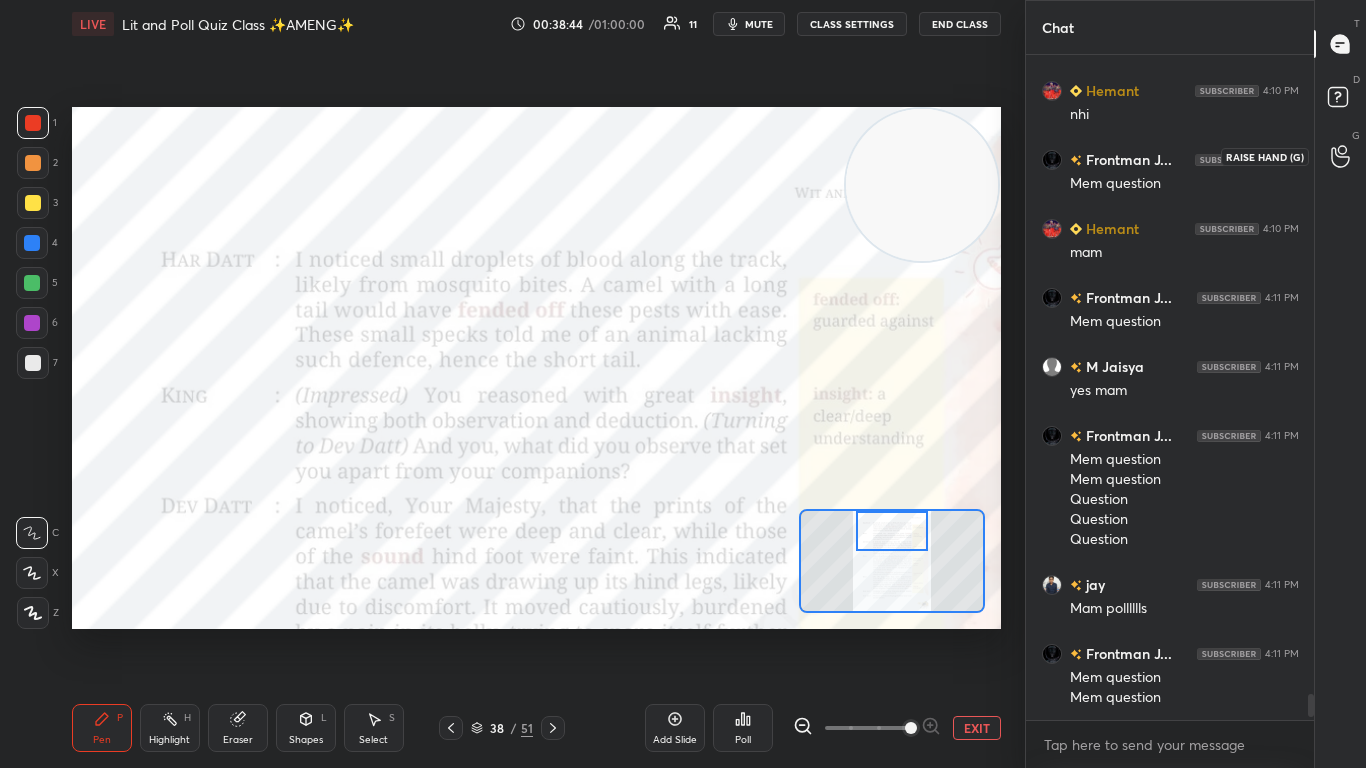 click at bounding box center [1341, 156] 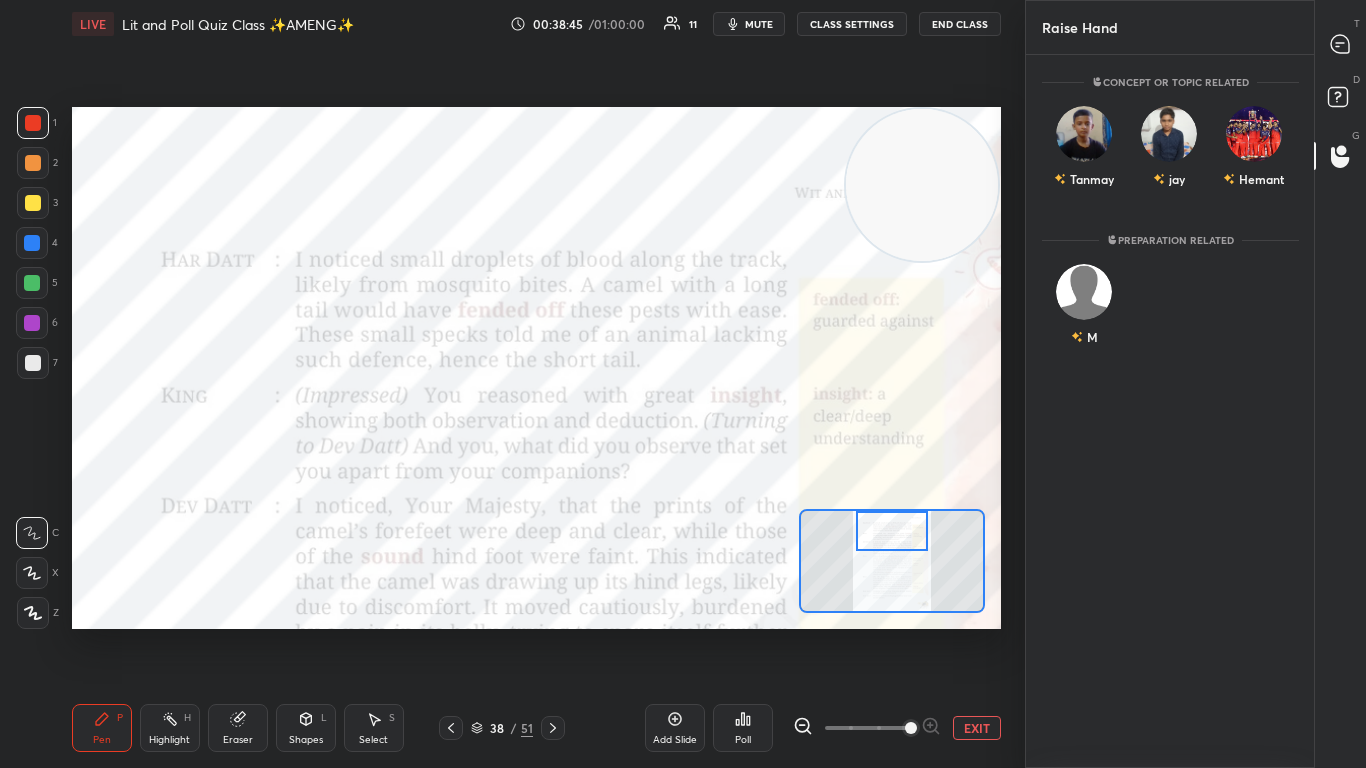 scroll, scrollTop: 7, scrollLeft: 7, axis: both 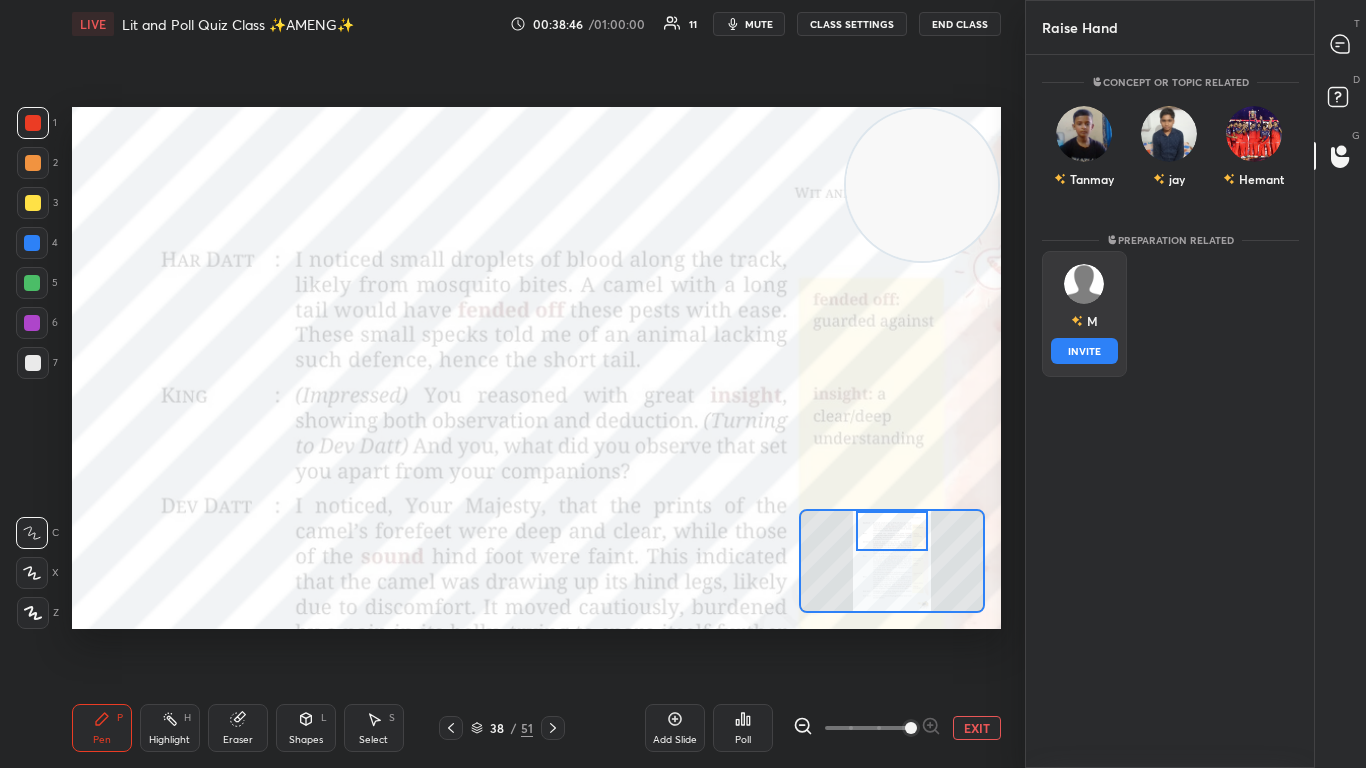 click on "M INVITE" at bounding box center [1084, 314] 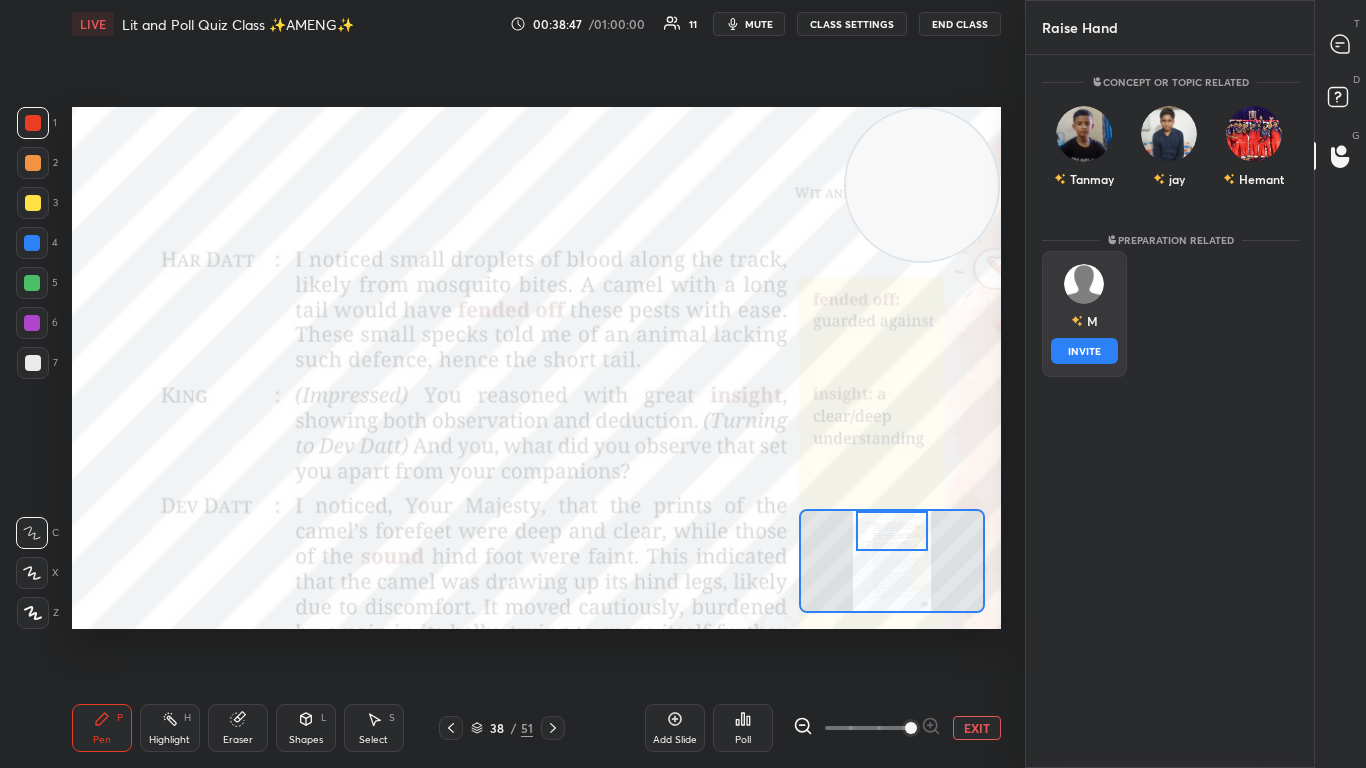 click on "INVITE" at bounding box center [1084, 351] 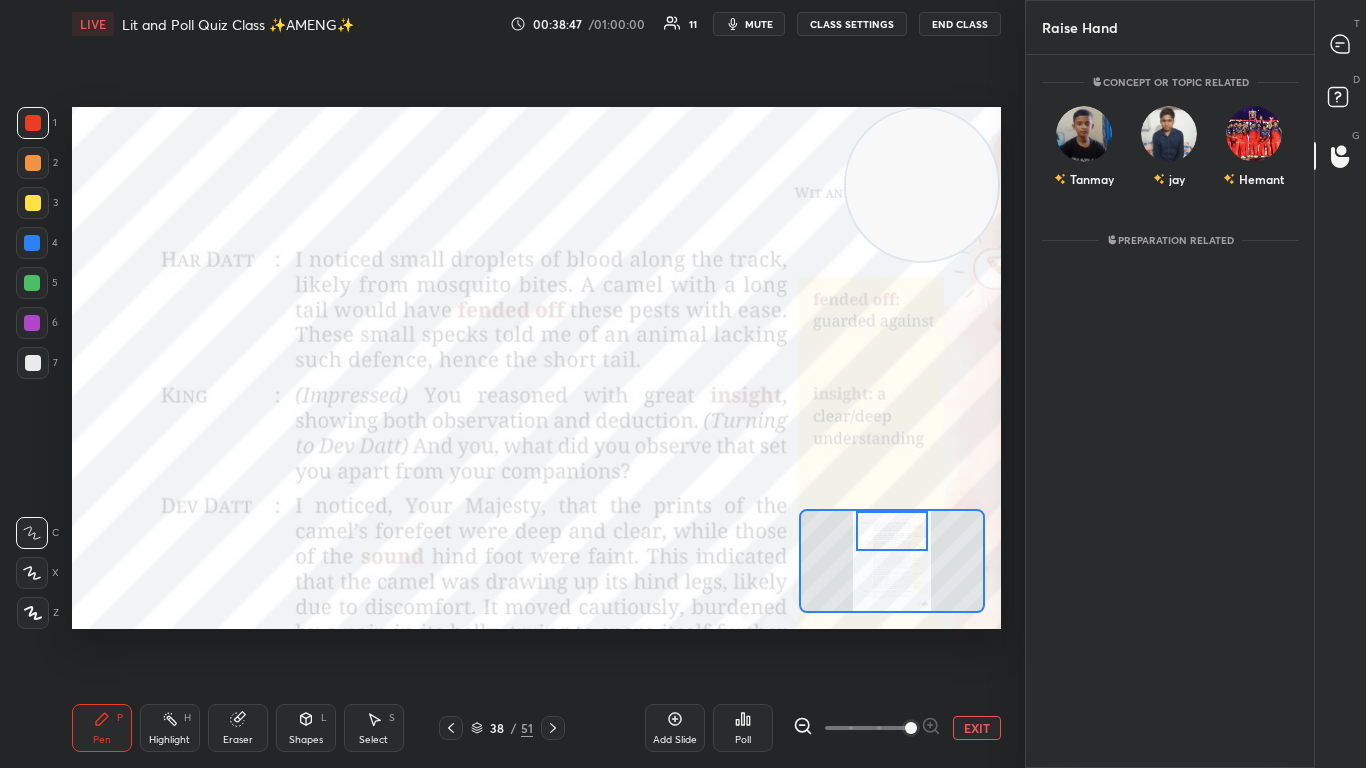 scroll, scrollTop: 626, scrollLeft: 282, axis: both 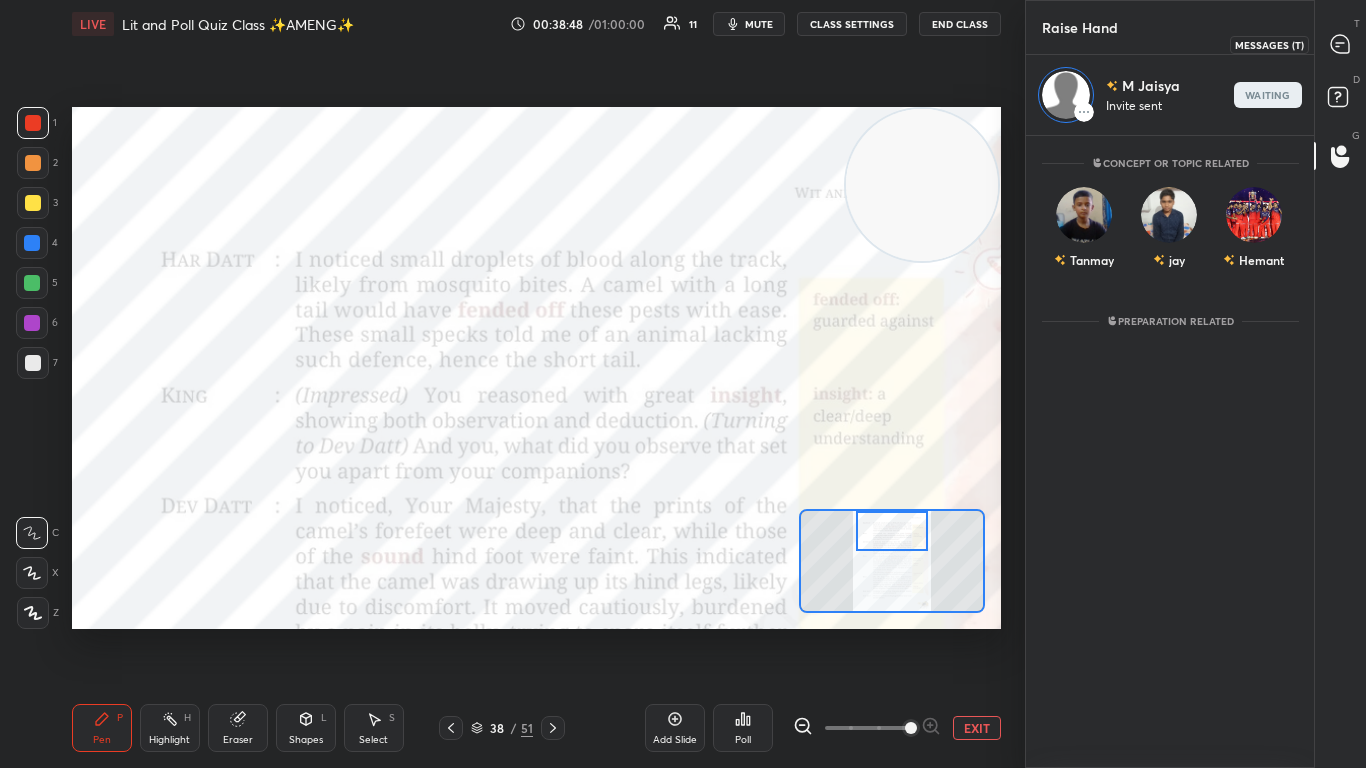 click 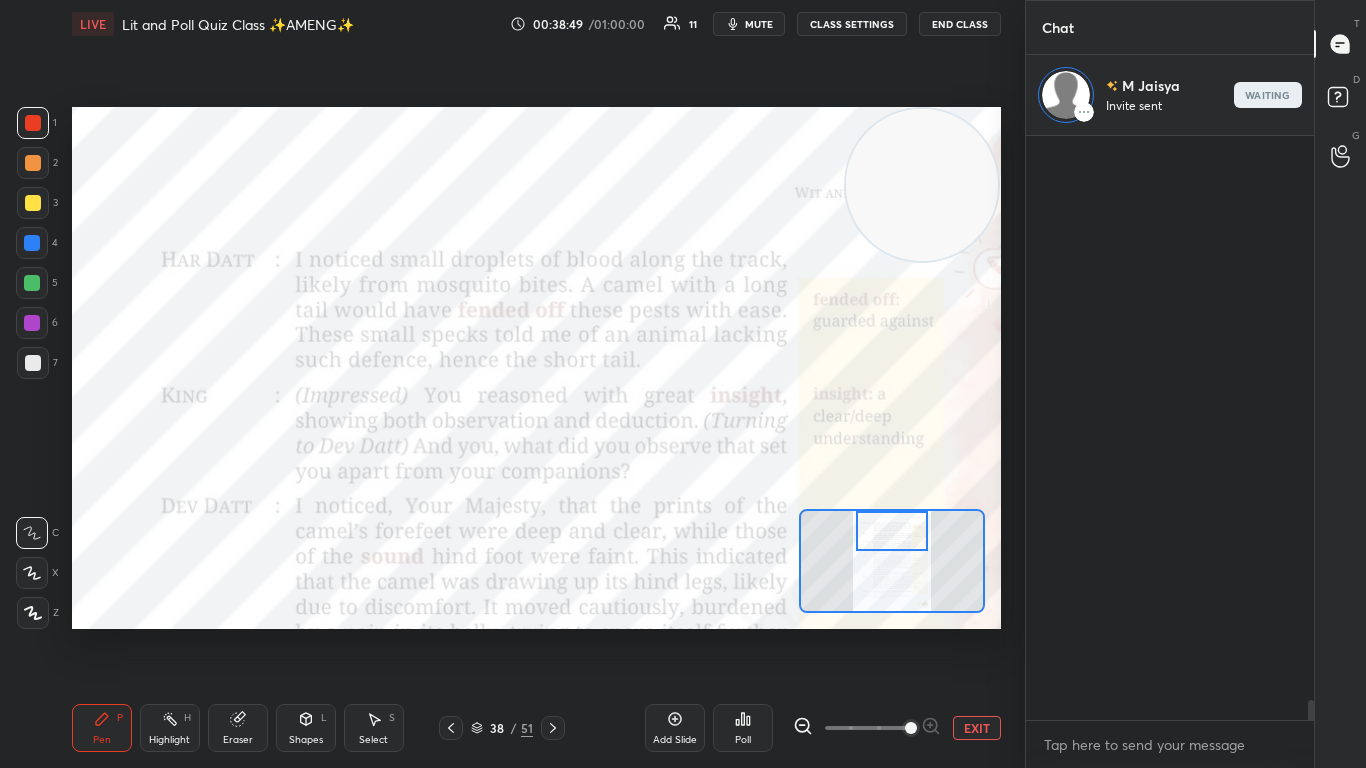 scroll, scrollTop: 626, scrollLeft: 282, axis: both 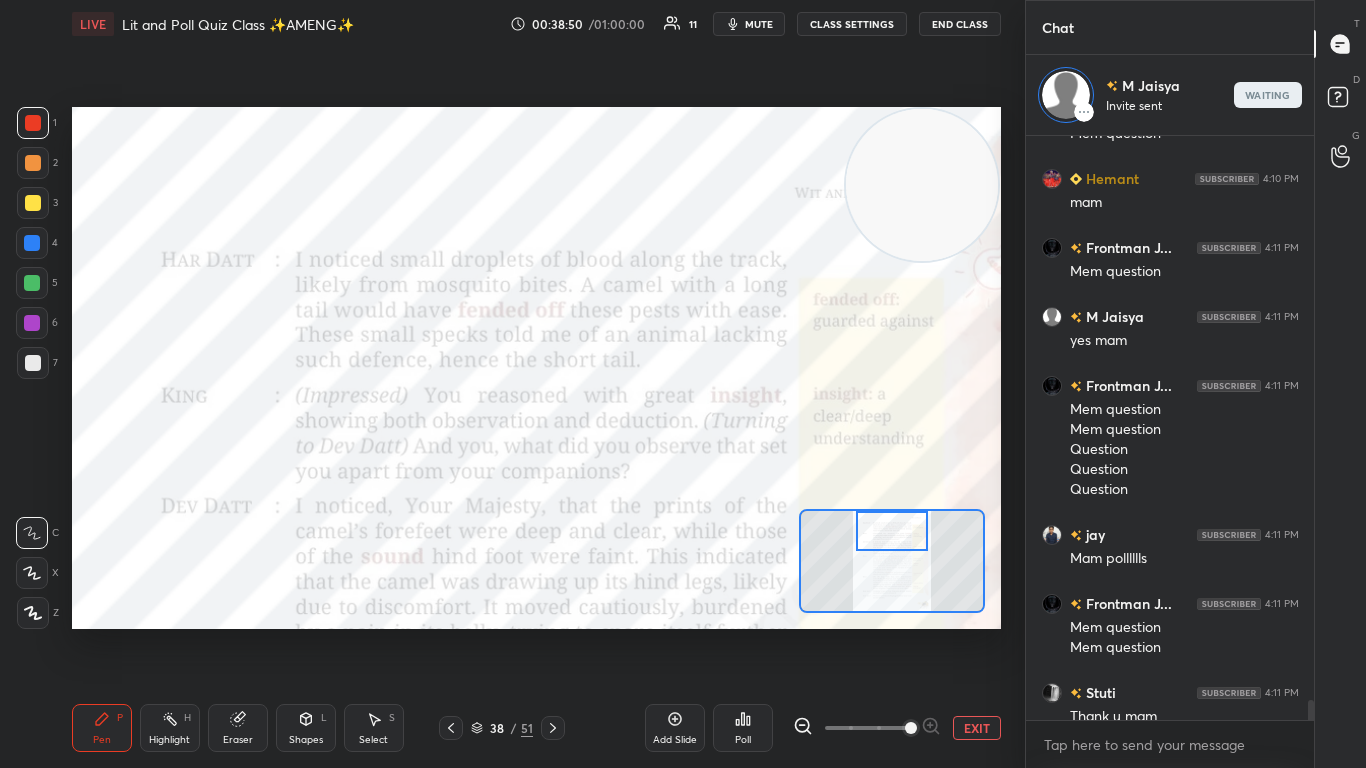 click at bounding box center (892, 531) 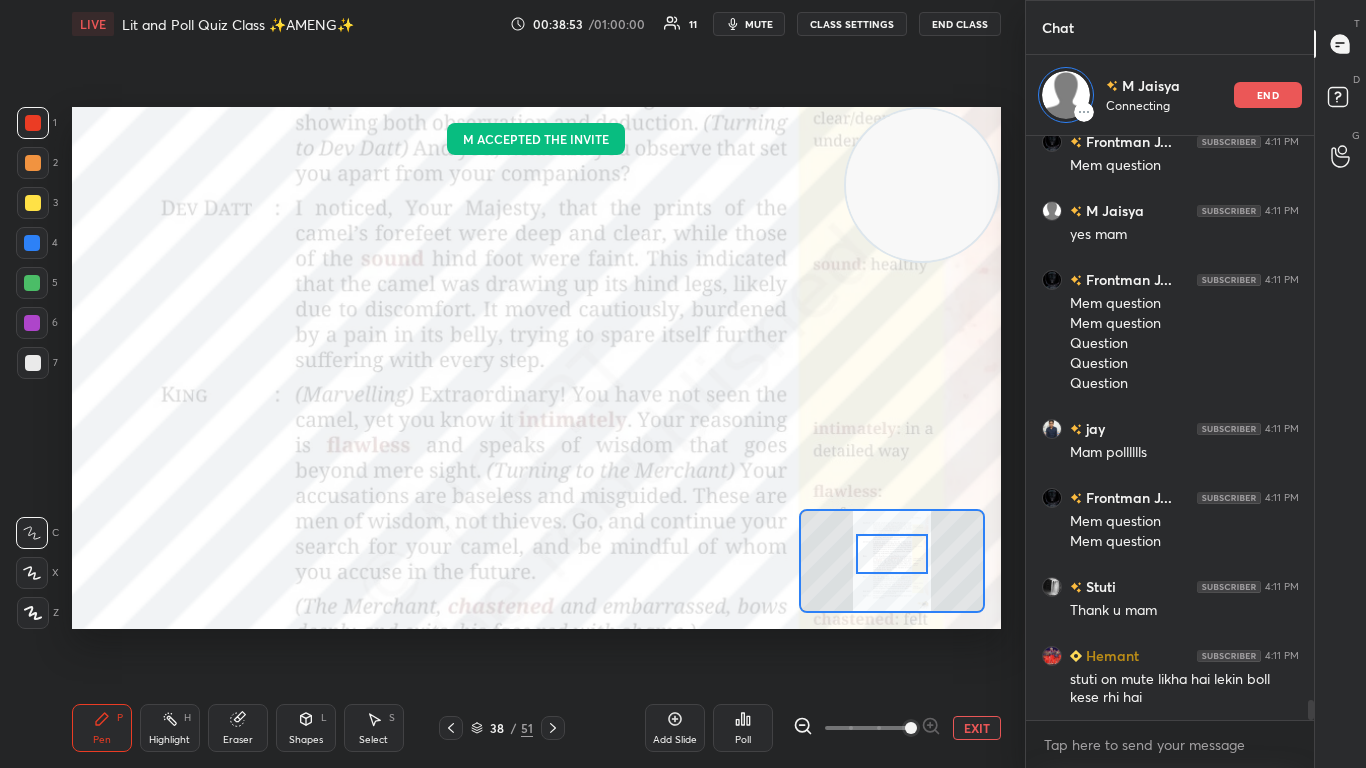 scroll, scrollTop: 16828, scrollLeft: 0, axis: vertical 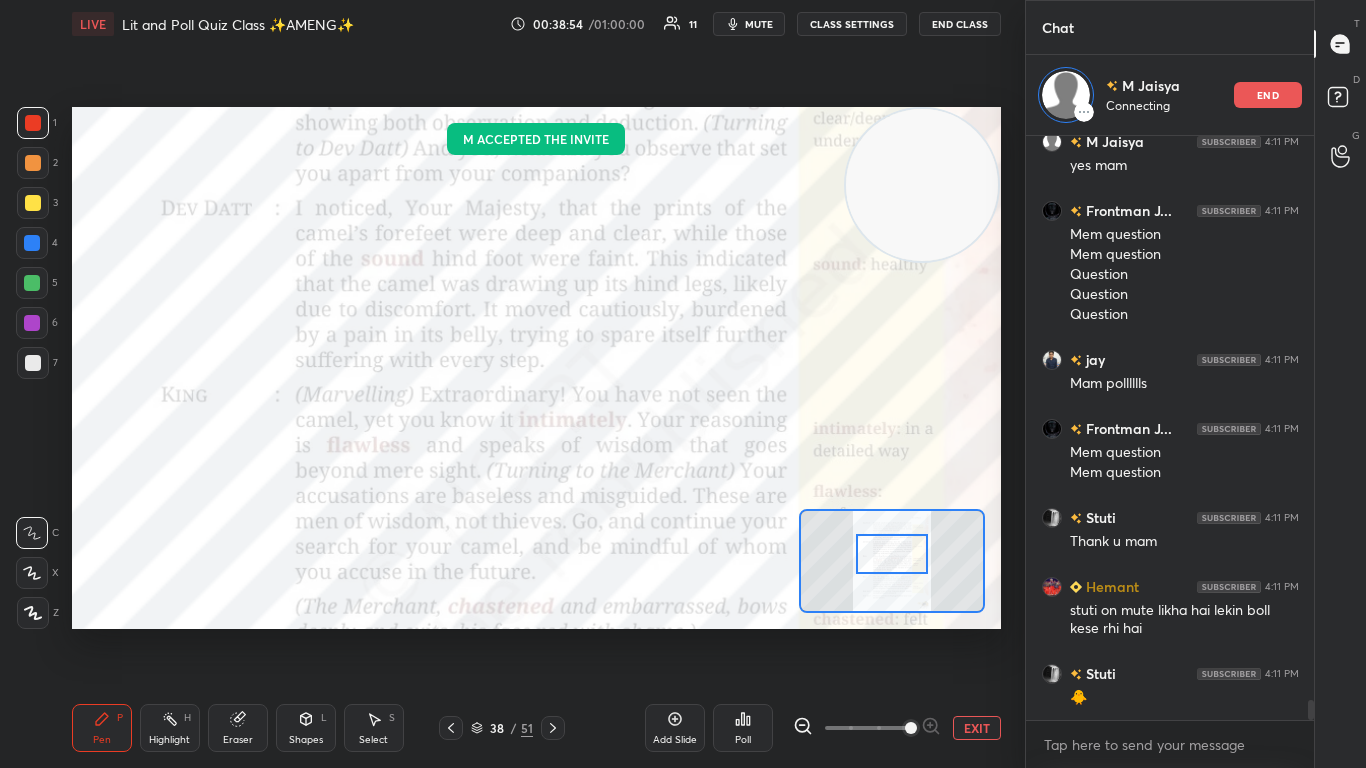 drag, startPoint x: 870, startPoint y: 535, endPoint x: 870, endPoint y: 557, distance: 22 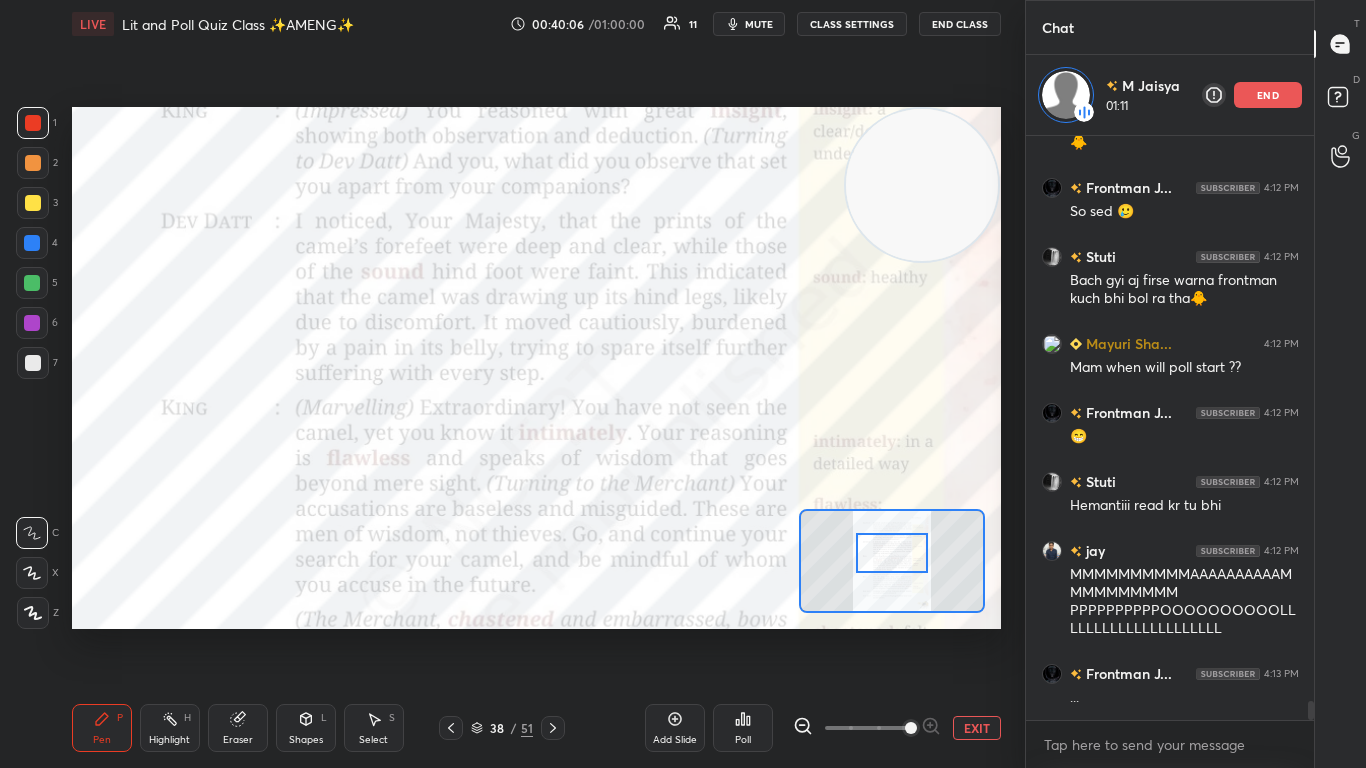 scroll, scrollTop: 17431, scrollLeft: 0, axis: vertical 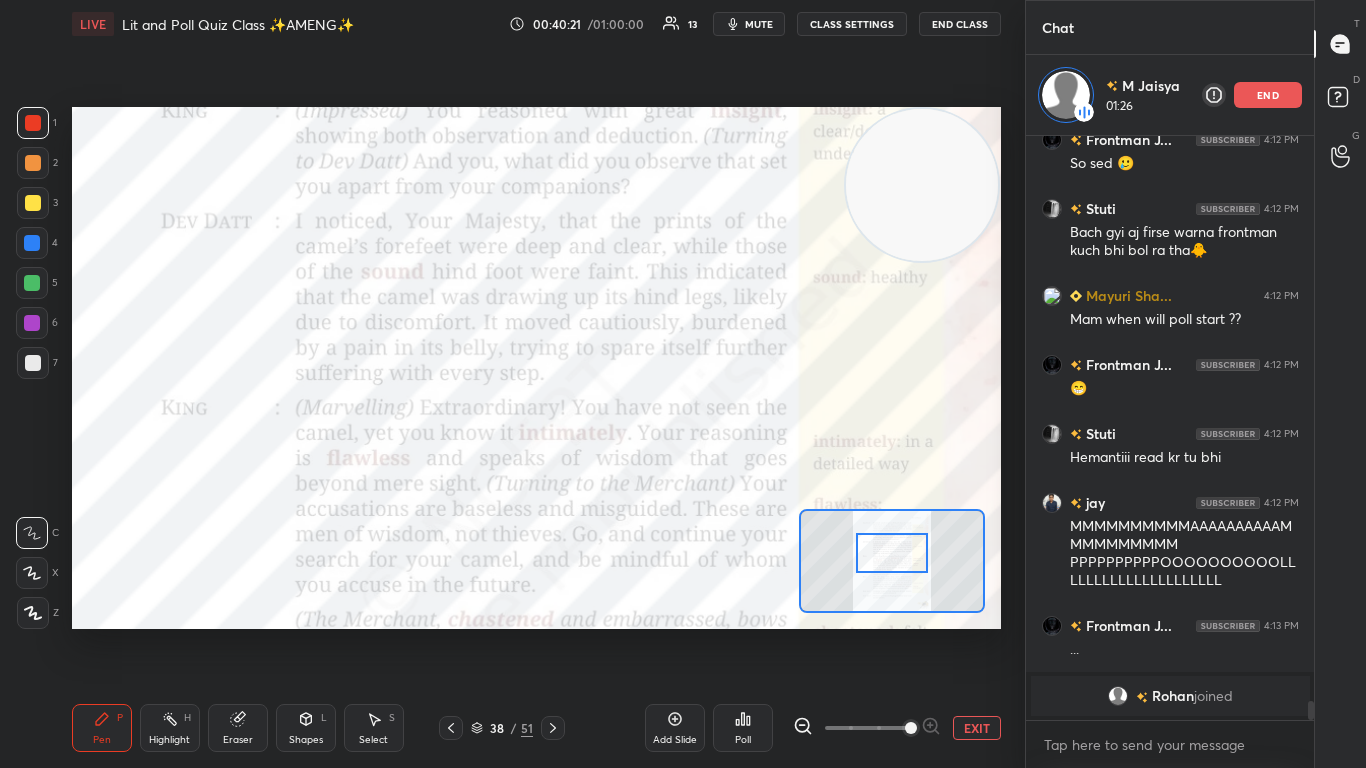 click at bounding box center (892, 553) 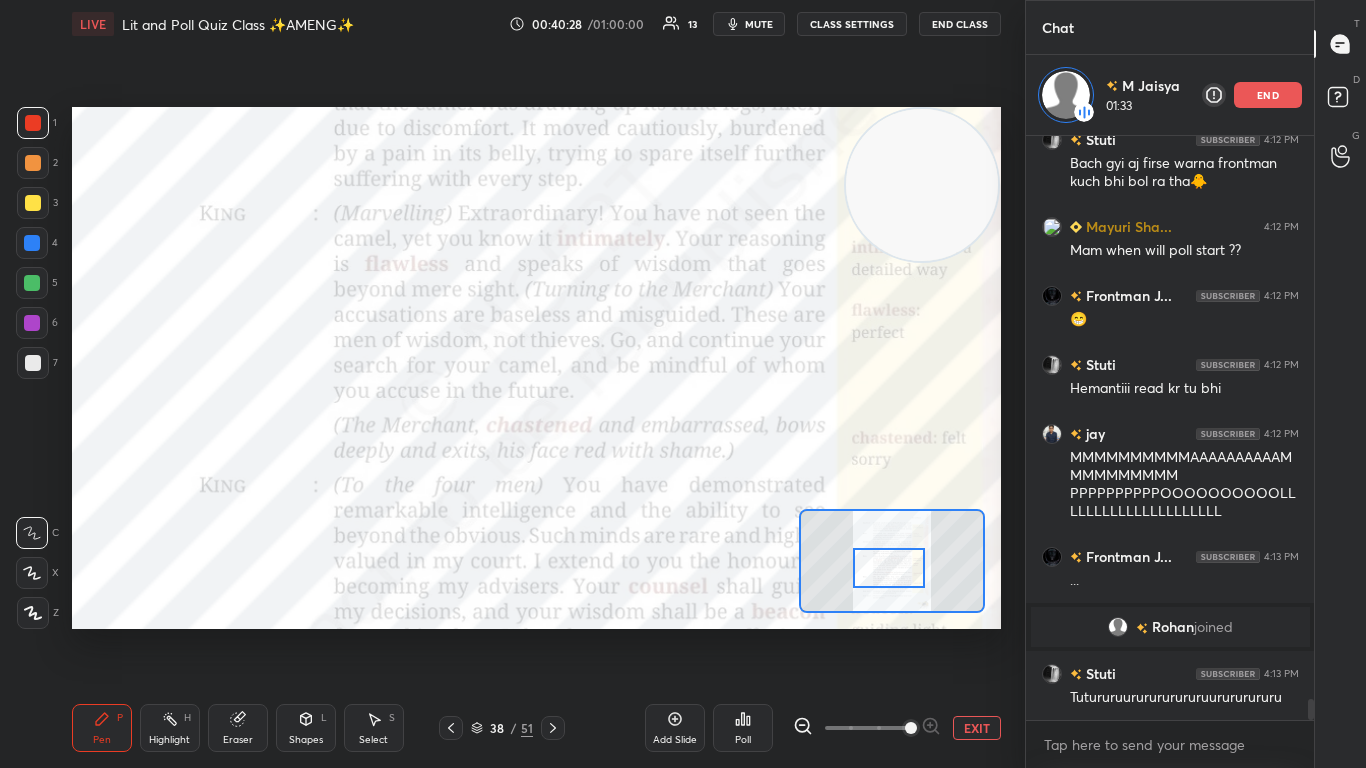 scroll, scrollTop: 15803, scrollLeft: 0, axis: vertical 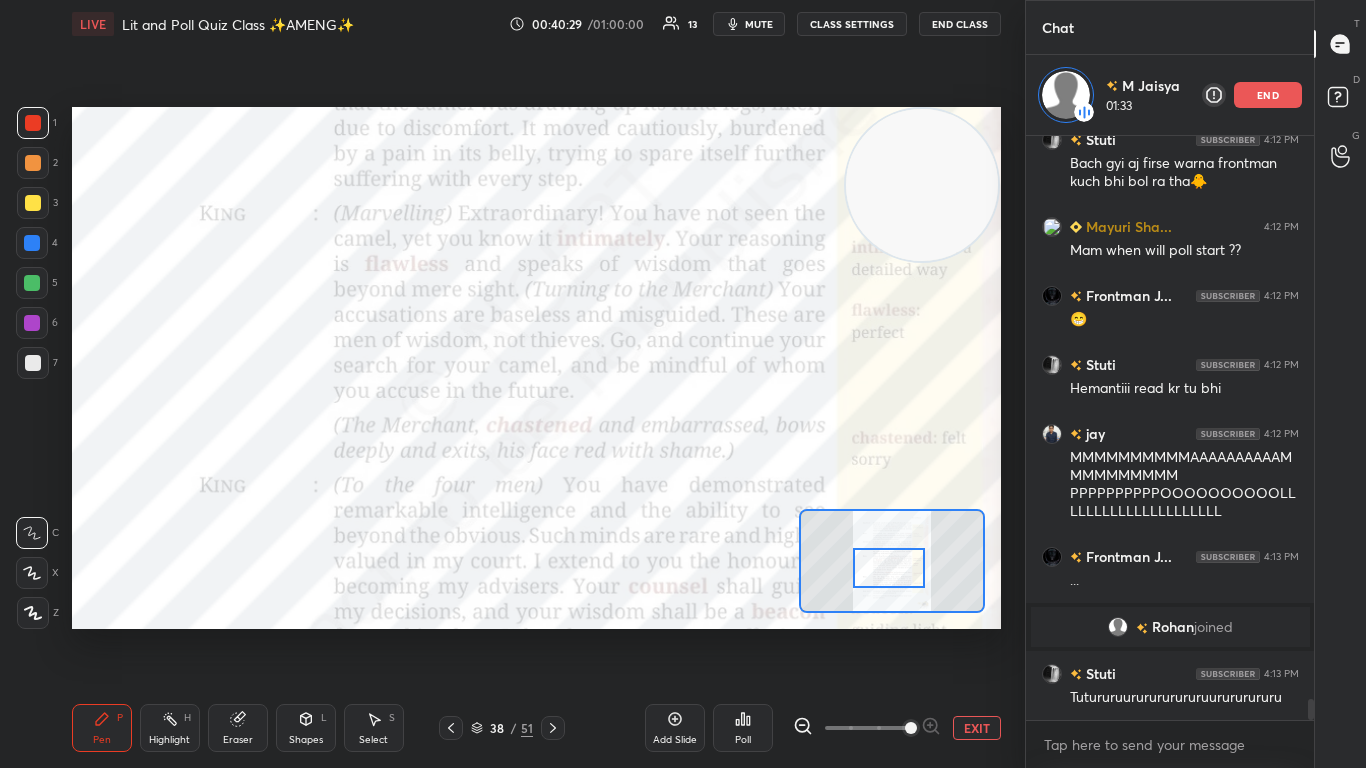 drag, startPoint x: 894, startPoint y: 559, endPoint x: 891, endPoint y: 574, distance: 15.297058 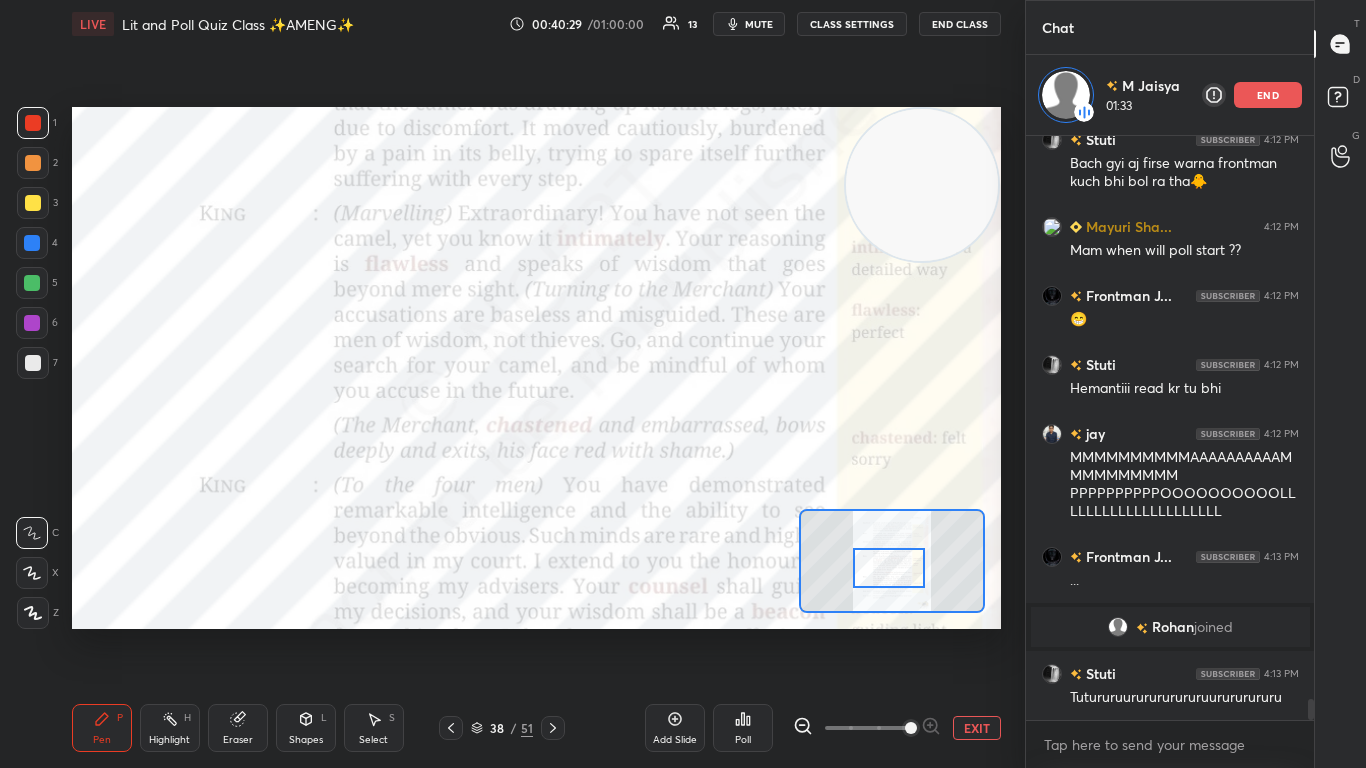 click at bounding box center (889, 568) 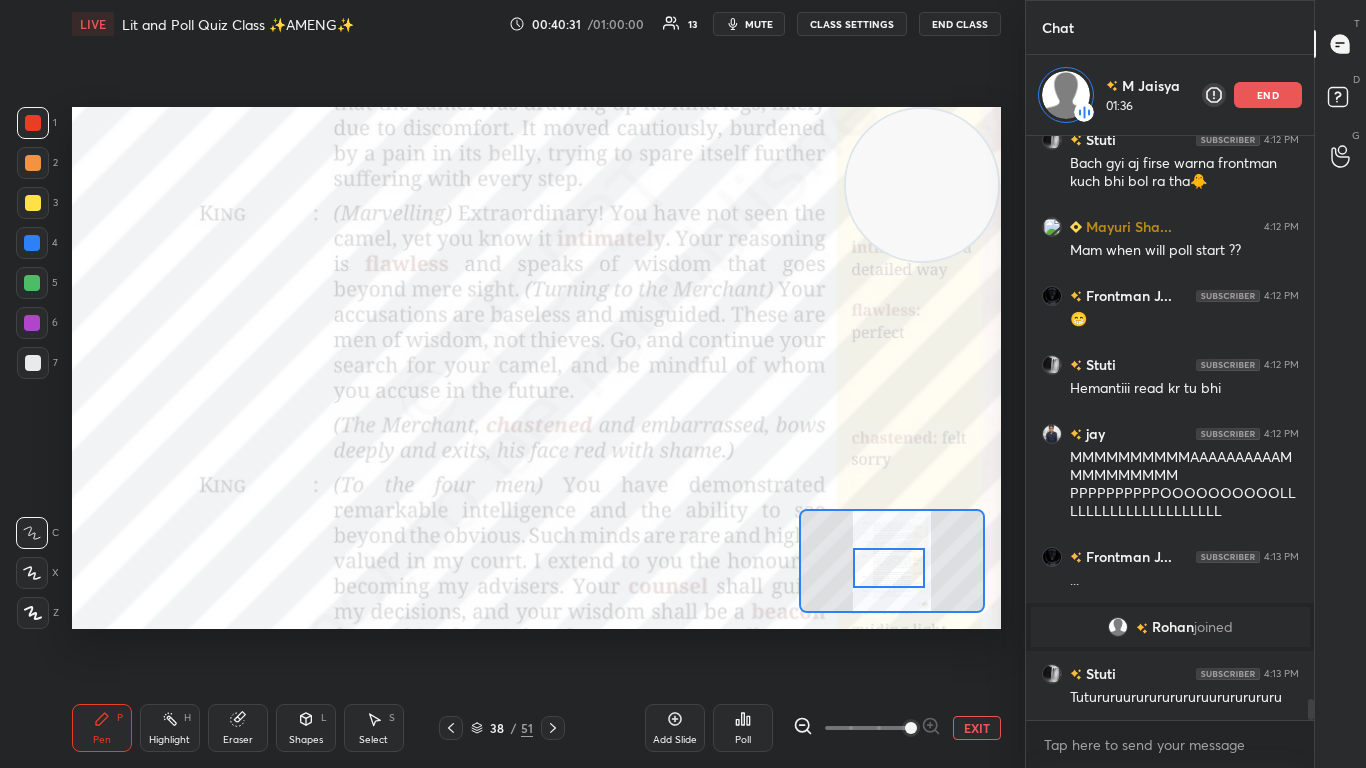 click on "end" at bounding box center (1268, 95) 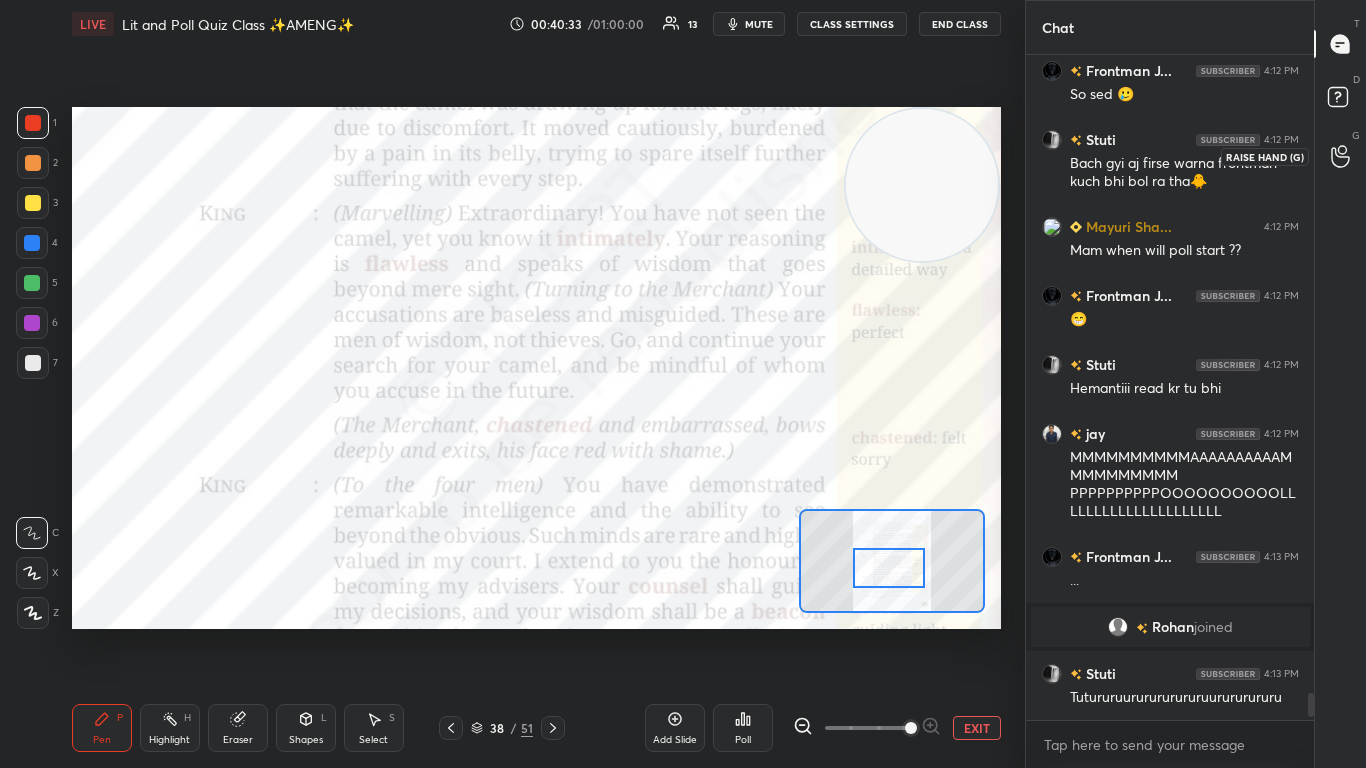 click 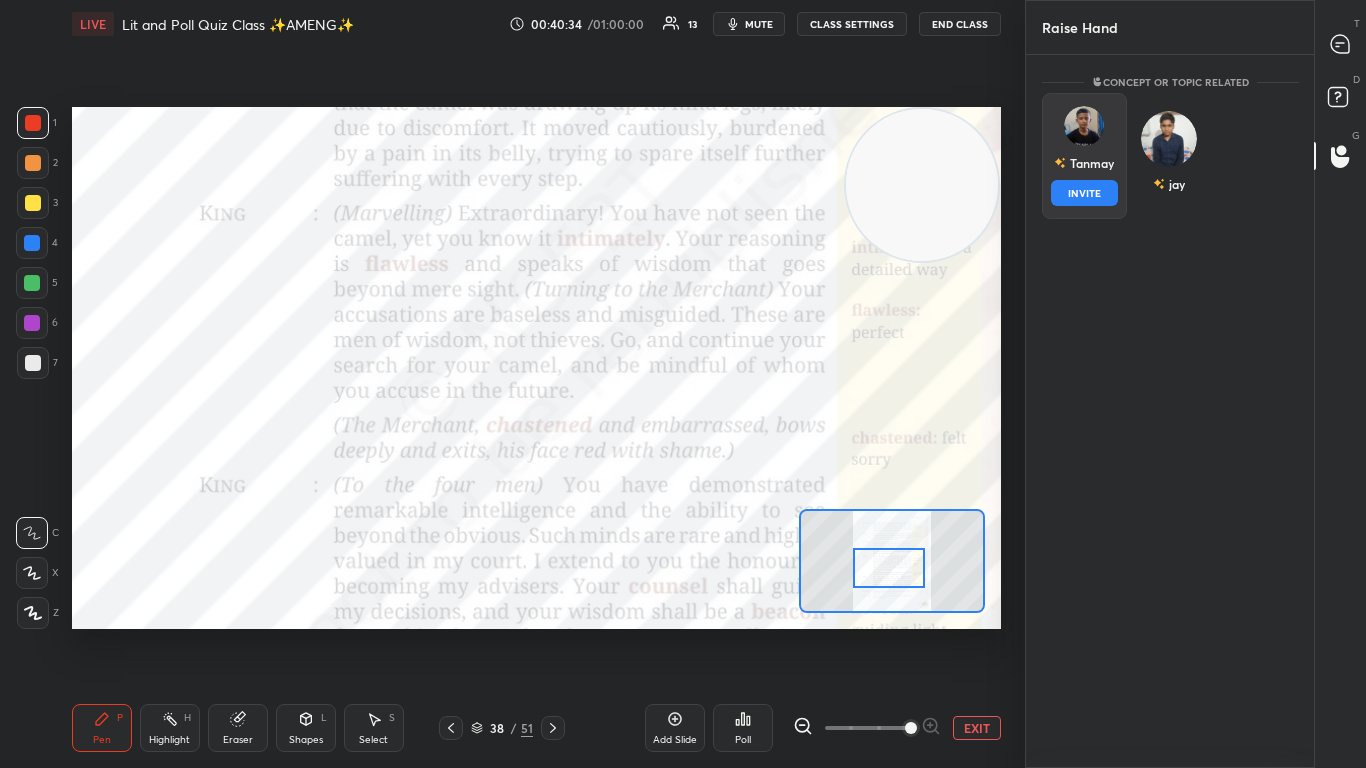 click on "Tanmay INVITE" at bounding box center [1084, 156] 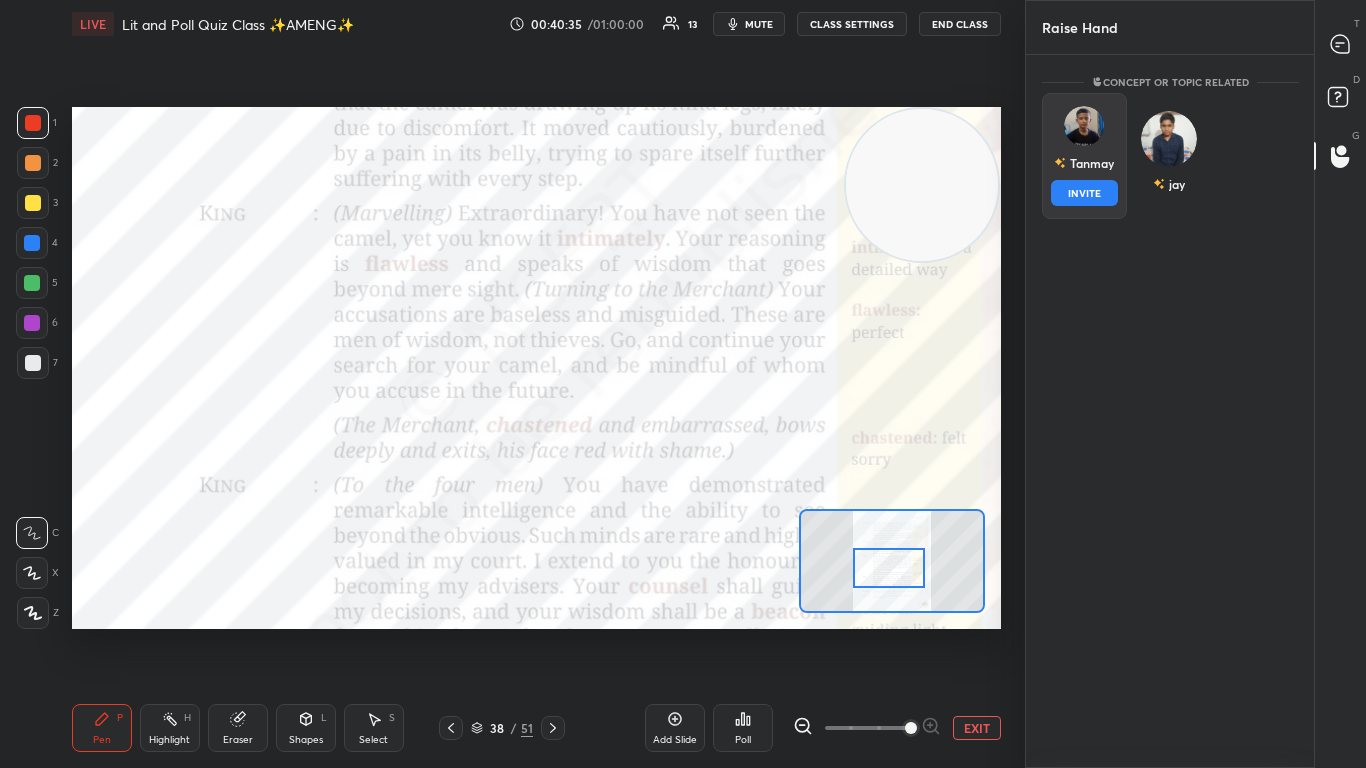 click on "INVITE" at bounding box center (1084, 193) 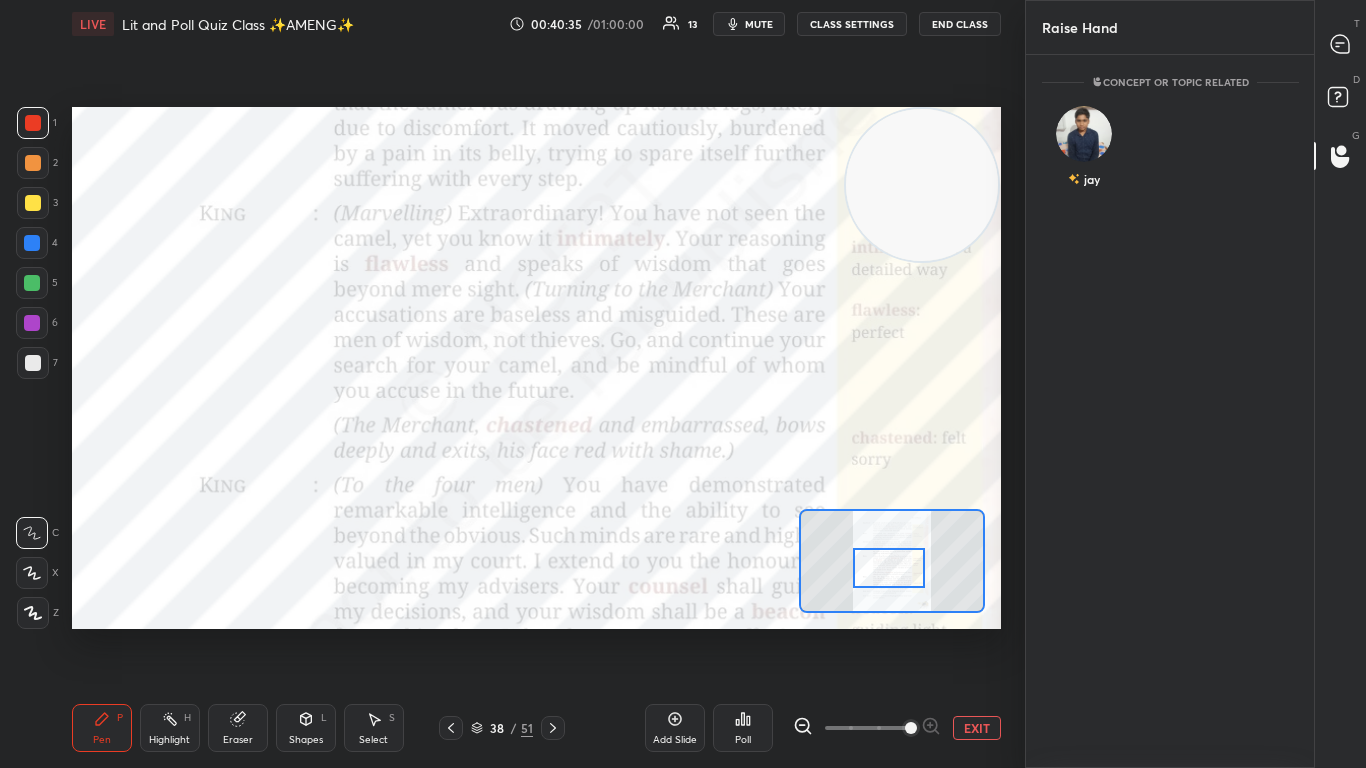 scroll, scrollTop: 626, scrollLeft: 282, axis: both 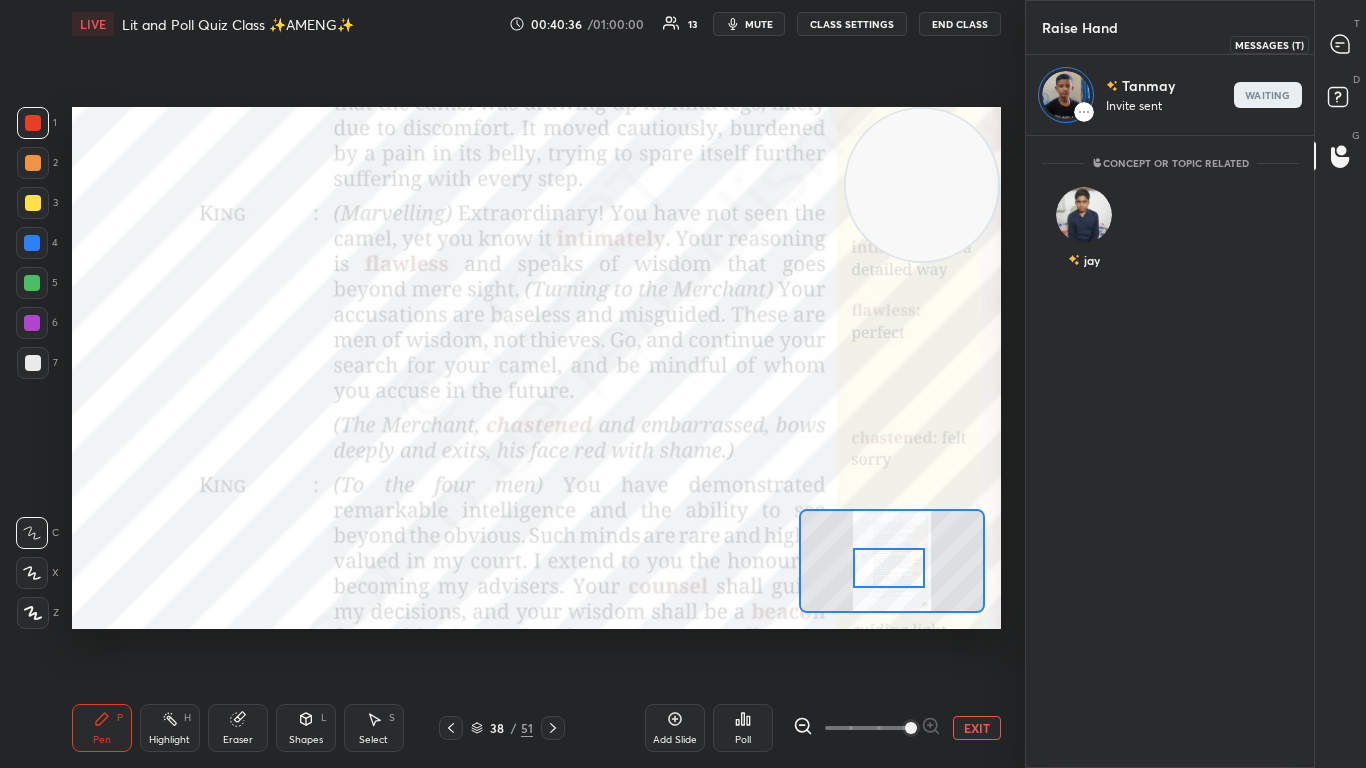 click 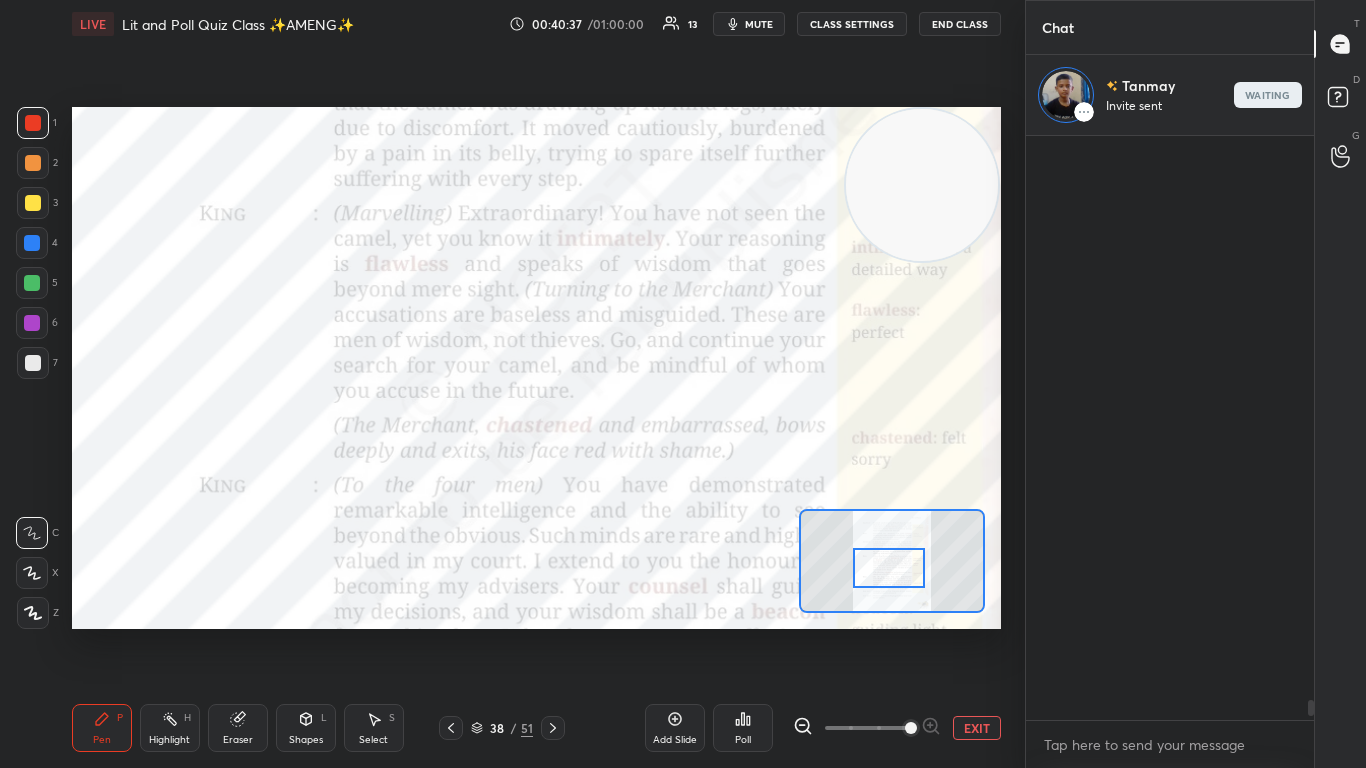 scroll, scrollTop: 626, scrollLeft: 282, axis: both 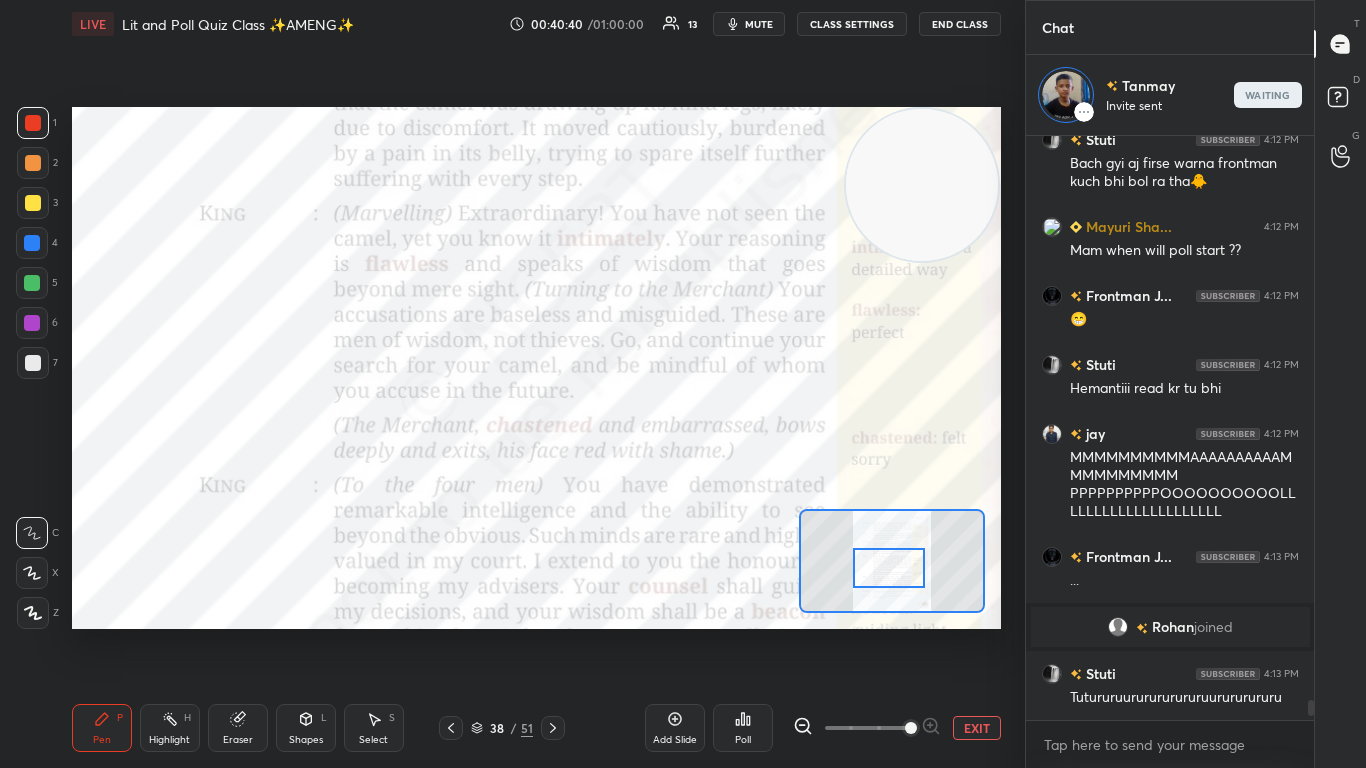 click at bounding box center [889, 568] 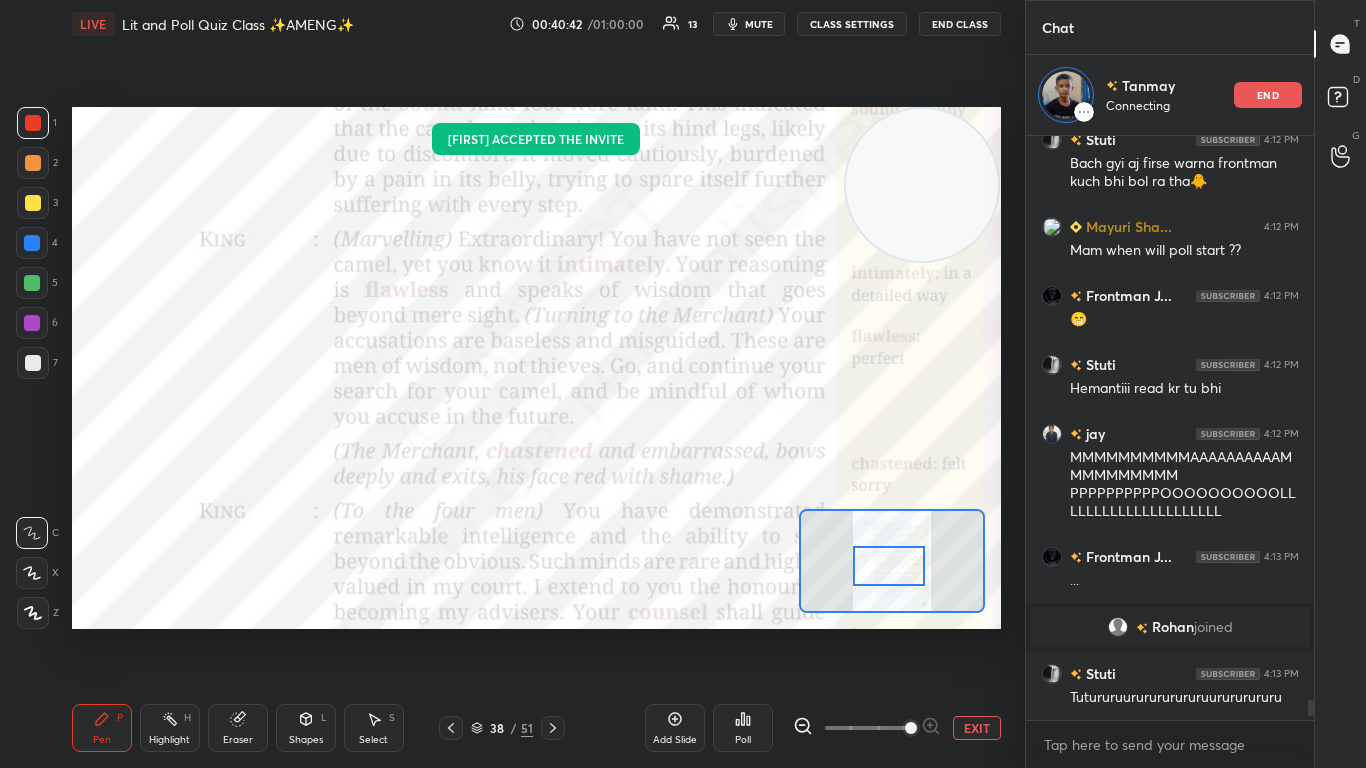 click at bounding box center [889, 566] 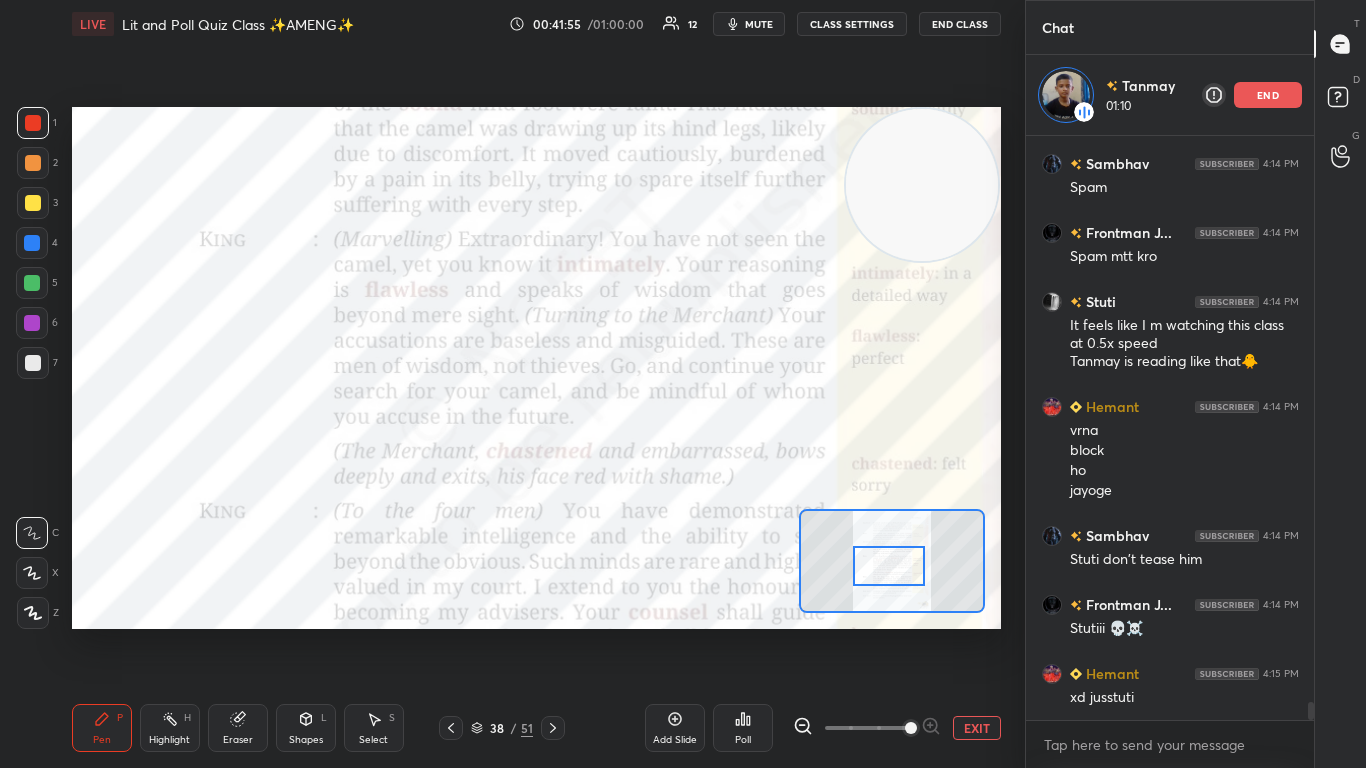 scroll, scrollTop: 18240, scrollLeft: 0, axis: vertical 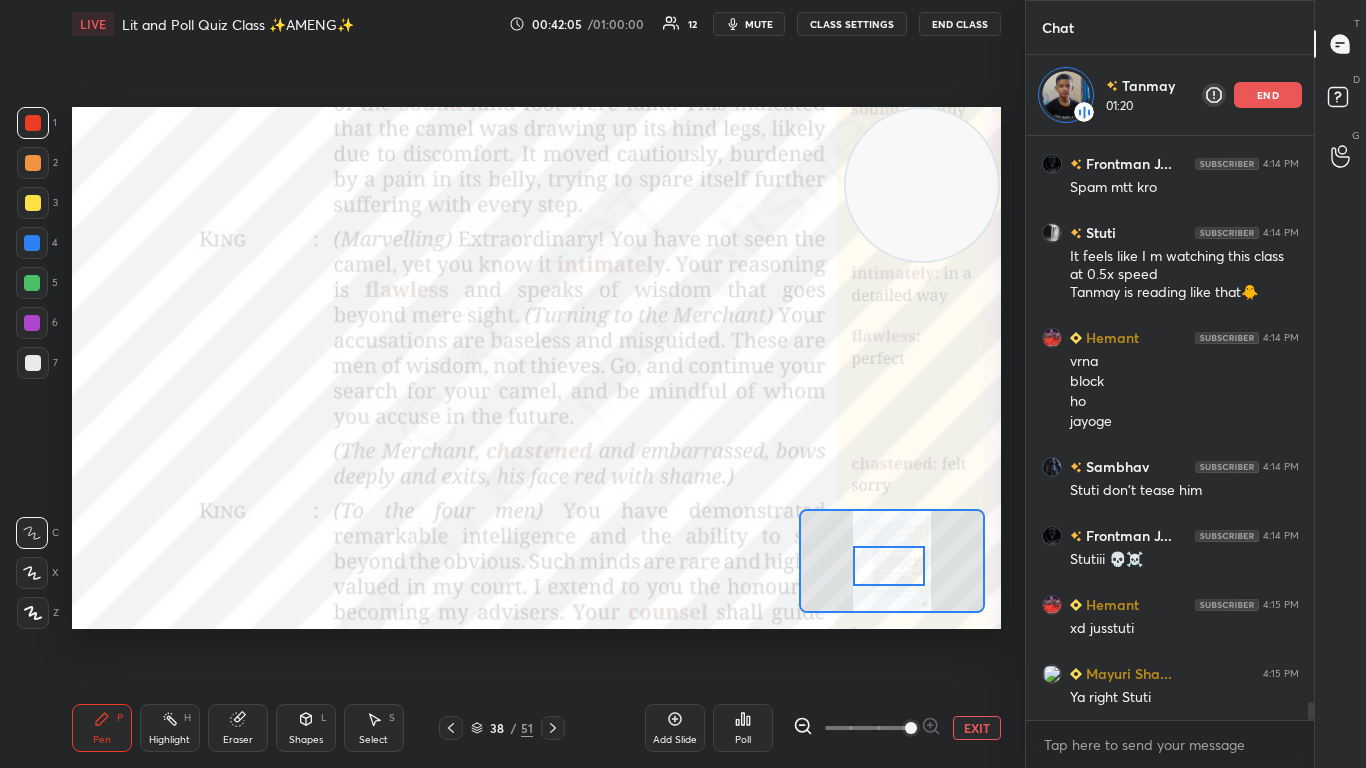 click at bounding box center [889, 566] 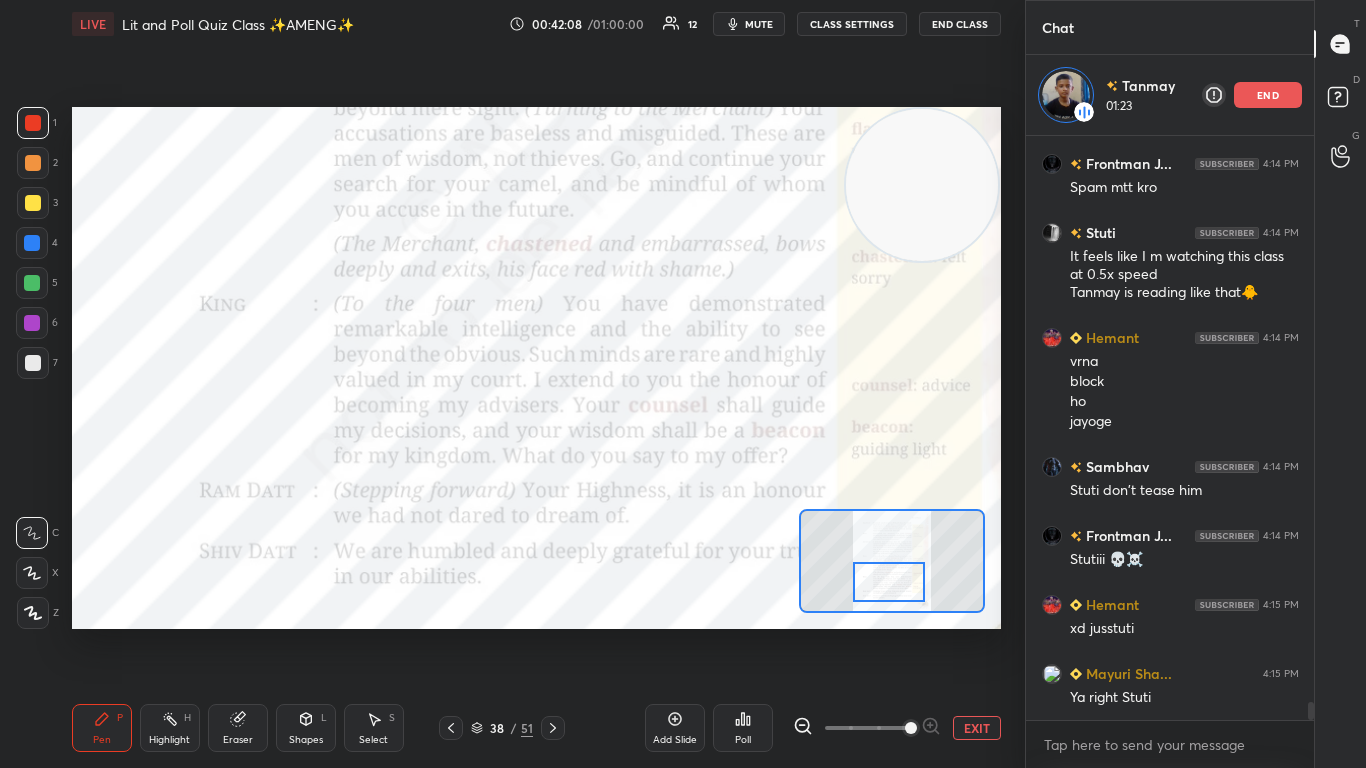 scroll, scrollTop: 18309, scrollLeft: 0, axis: vertical 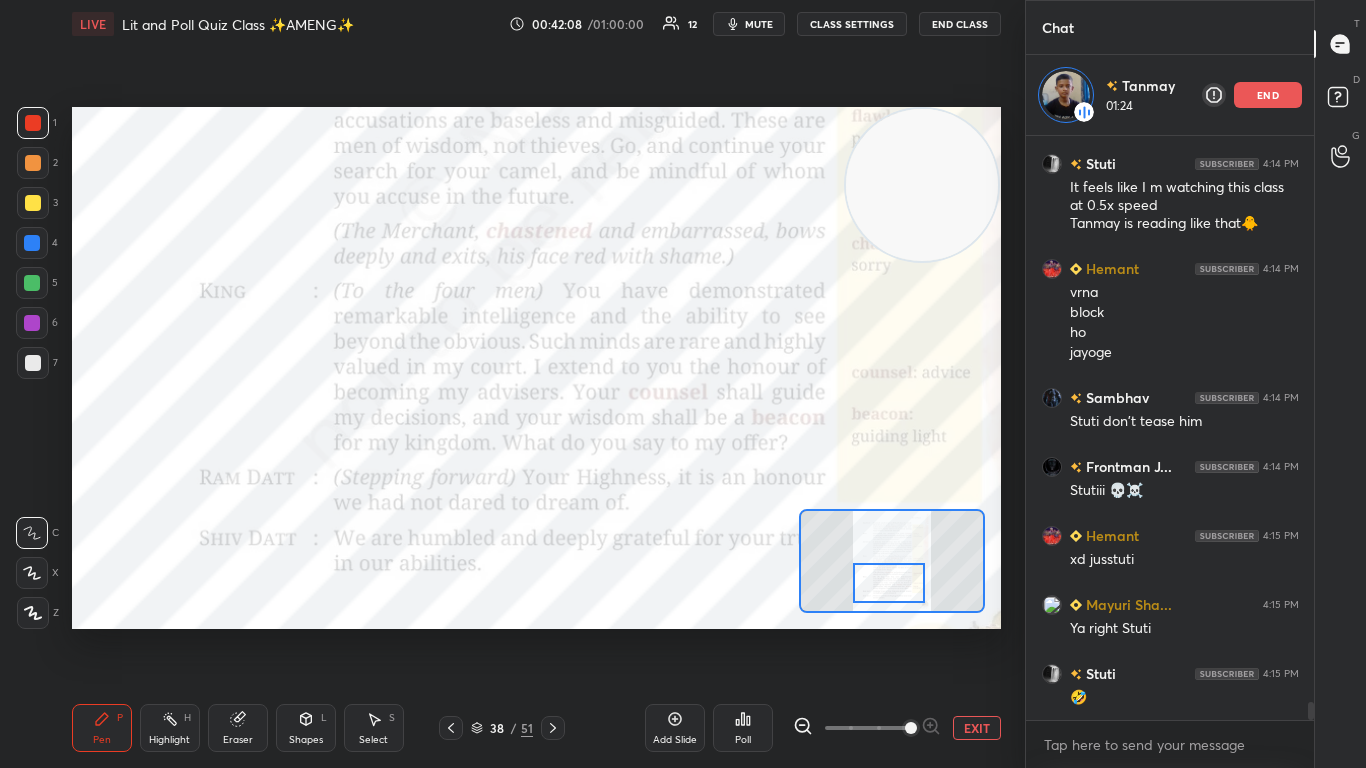 drag, startPoint x: 884, startPoint y: 568, endPoint x: 885, endPoint y: 585, distance: 17.029387 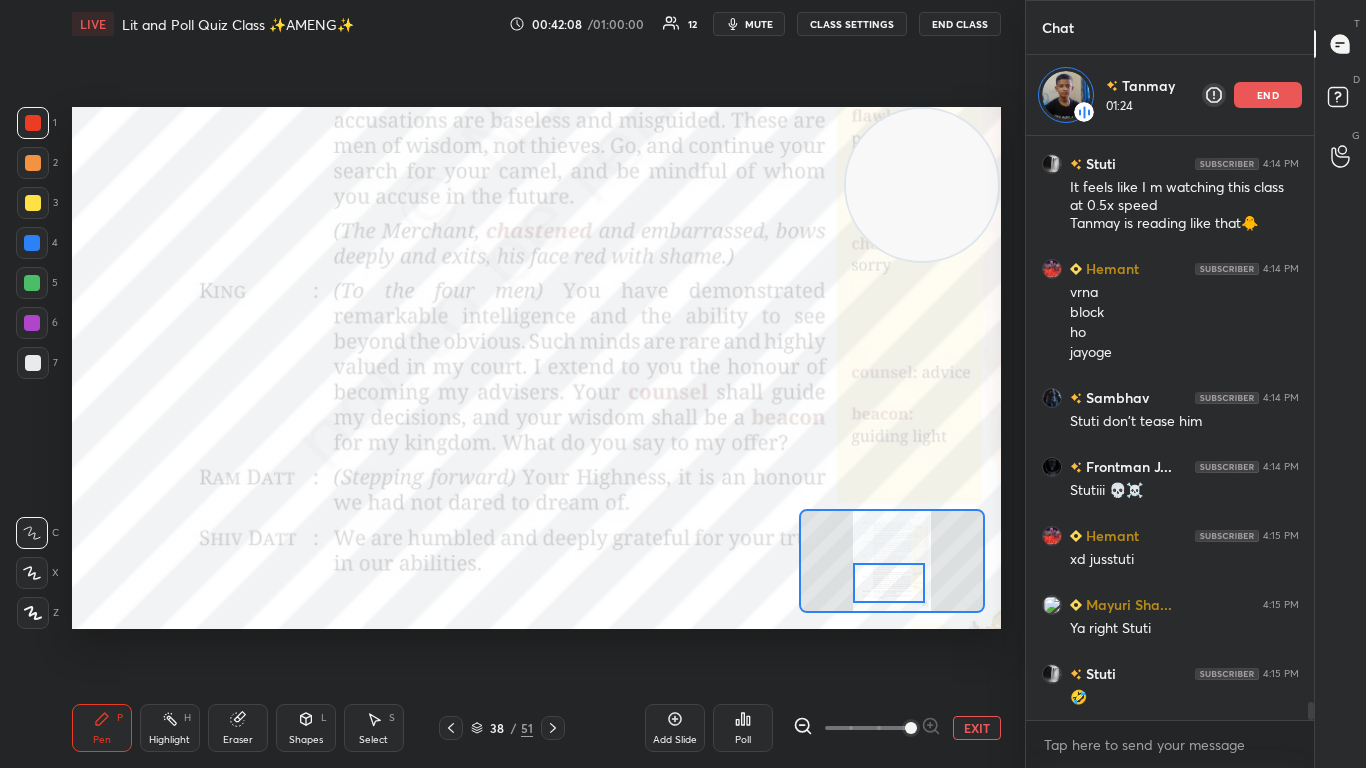 click at bounding box center (889, 583) 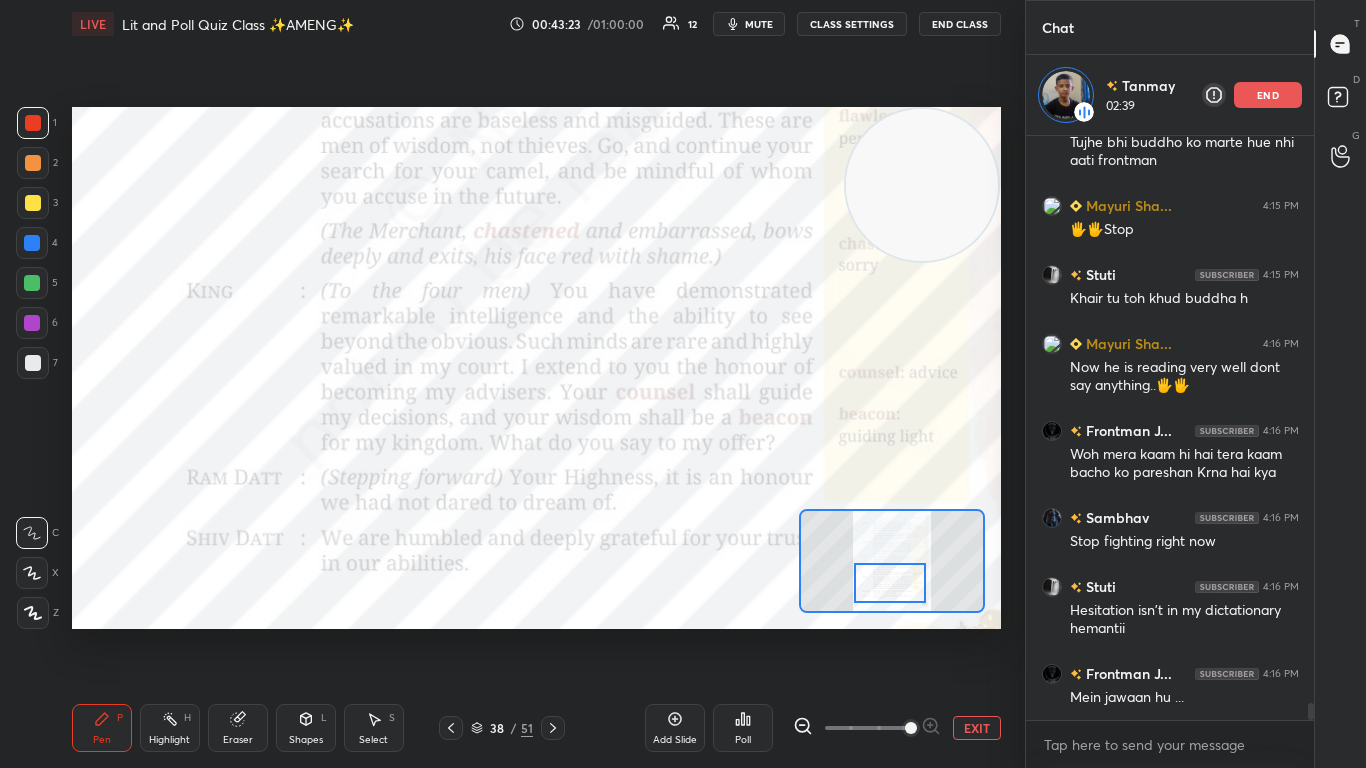 scroll, scrollTop: 19158, scrollLeft: 0, axis: vertical 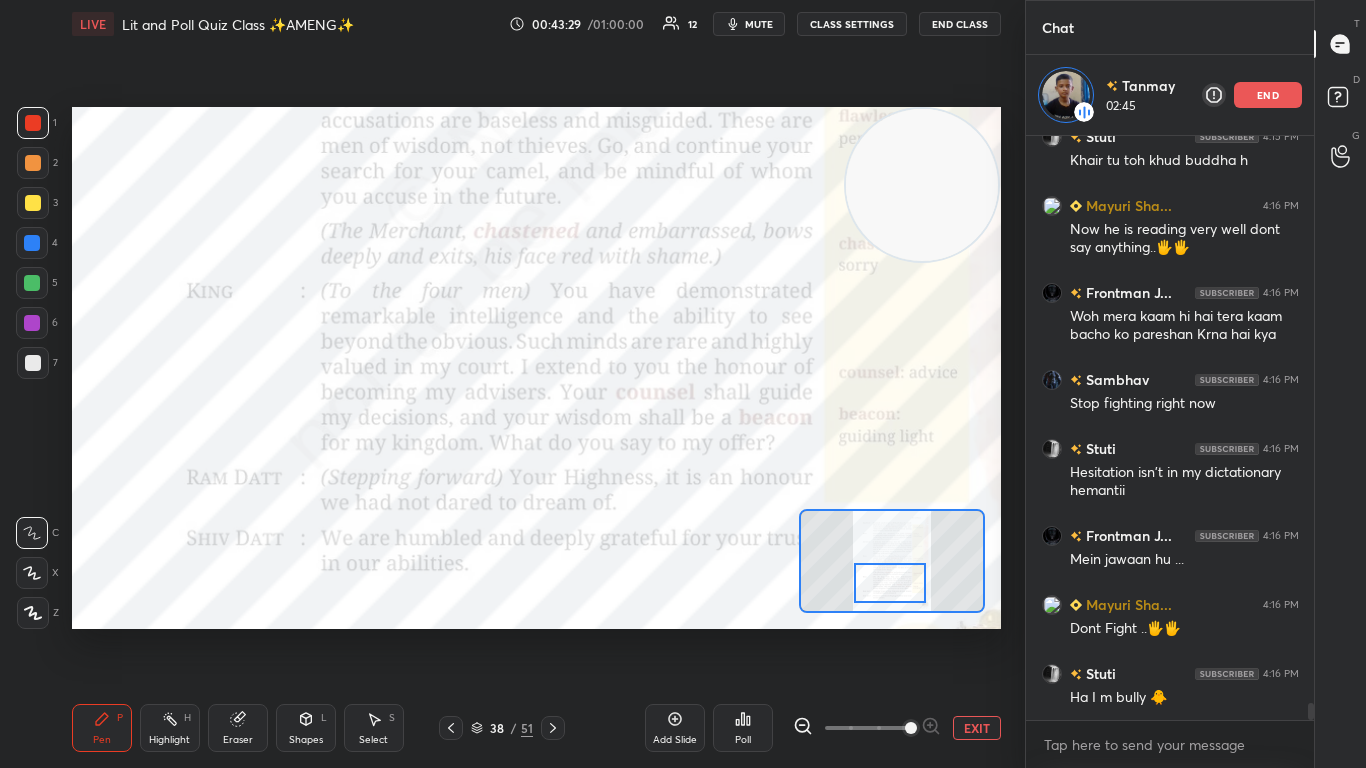 click at bounding box center (890, 583) 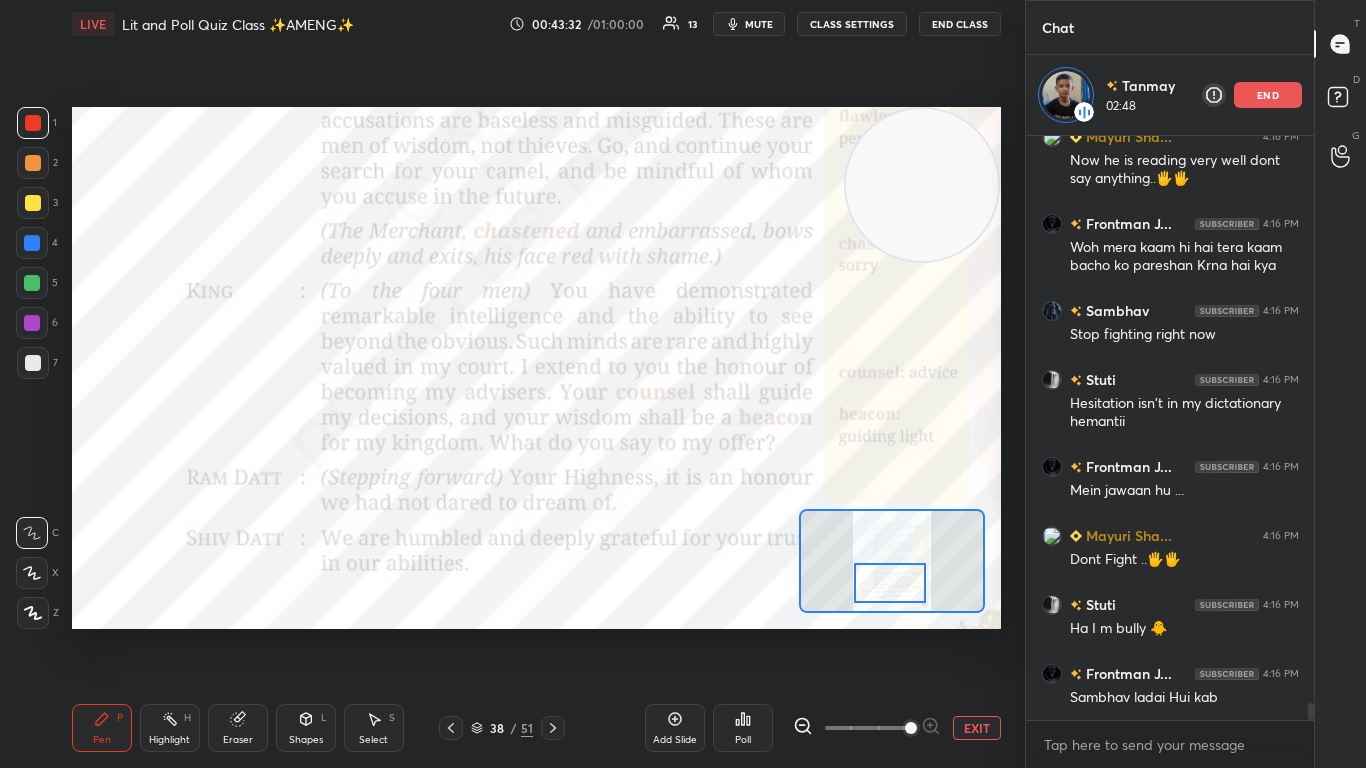 scroll, scrollTop: 19344, scrollLeft: 0, axis: vertical 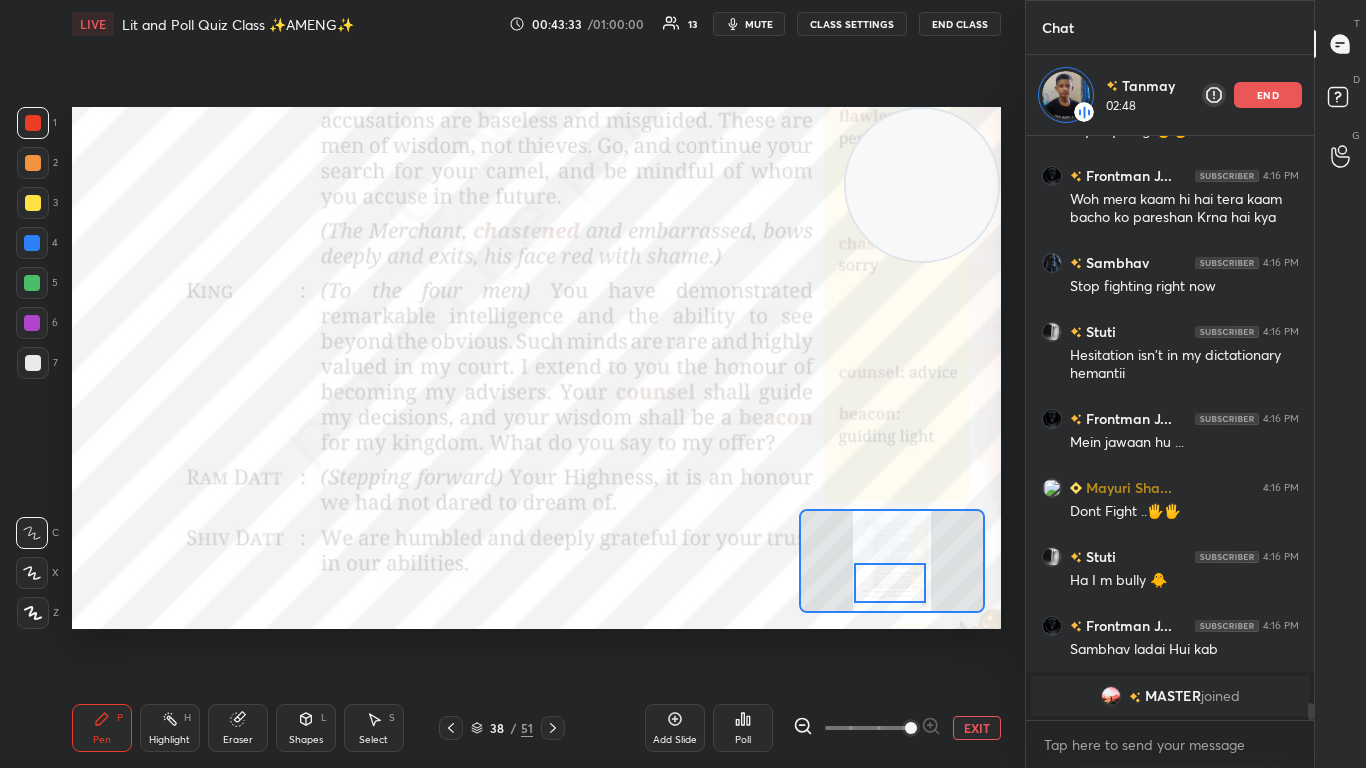 click on "end" at bounding box center [1268, 95] 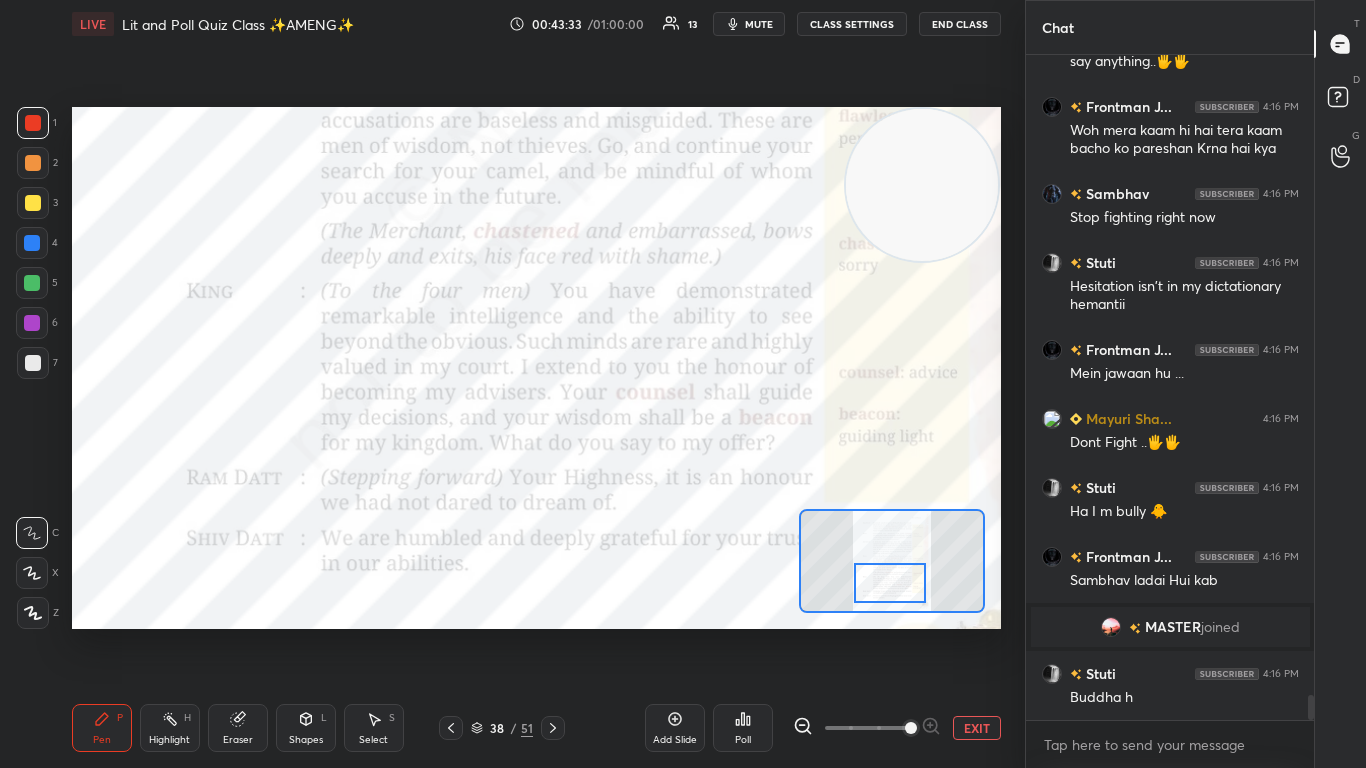 scroll, scrollTop: 7, scrollLeft: 7, axis: both 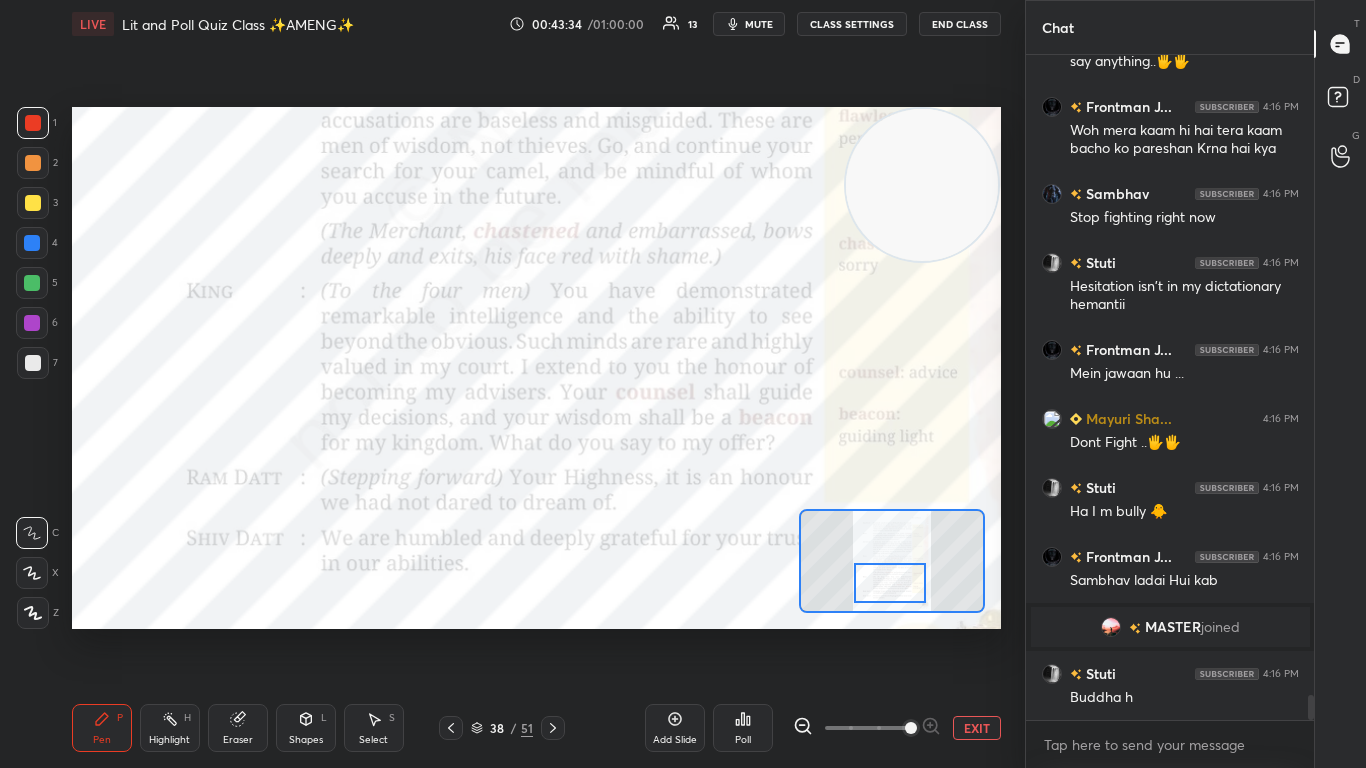 click at bounding box center [890, 583] 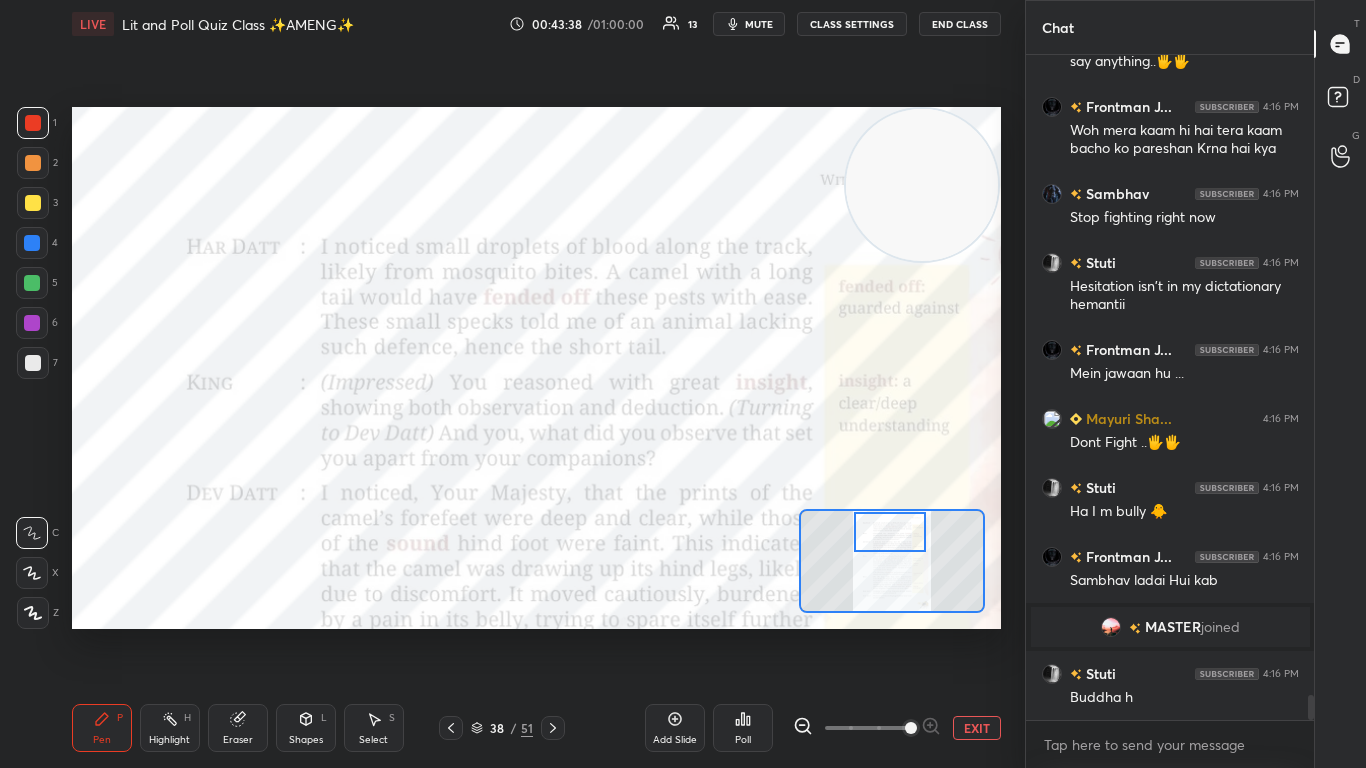 scroll, scrollTop: 17061, scrollLeft: 0, axis: vertical 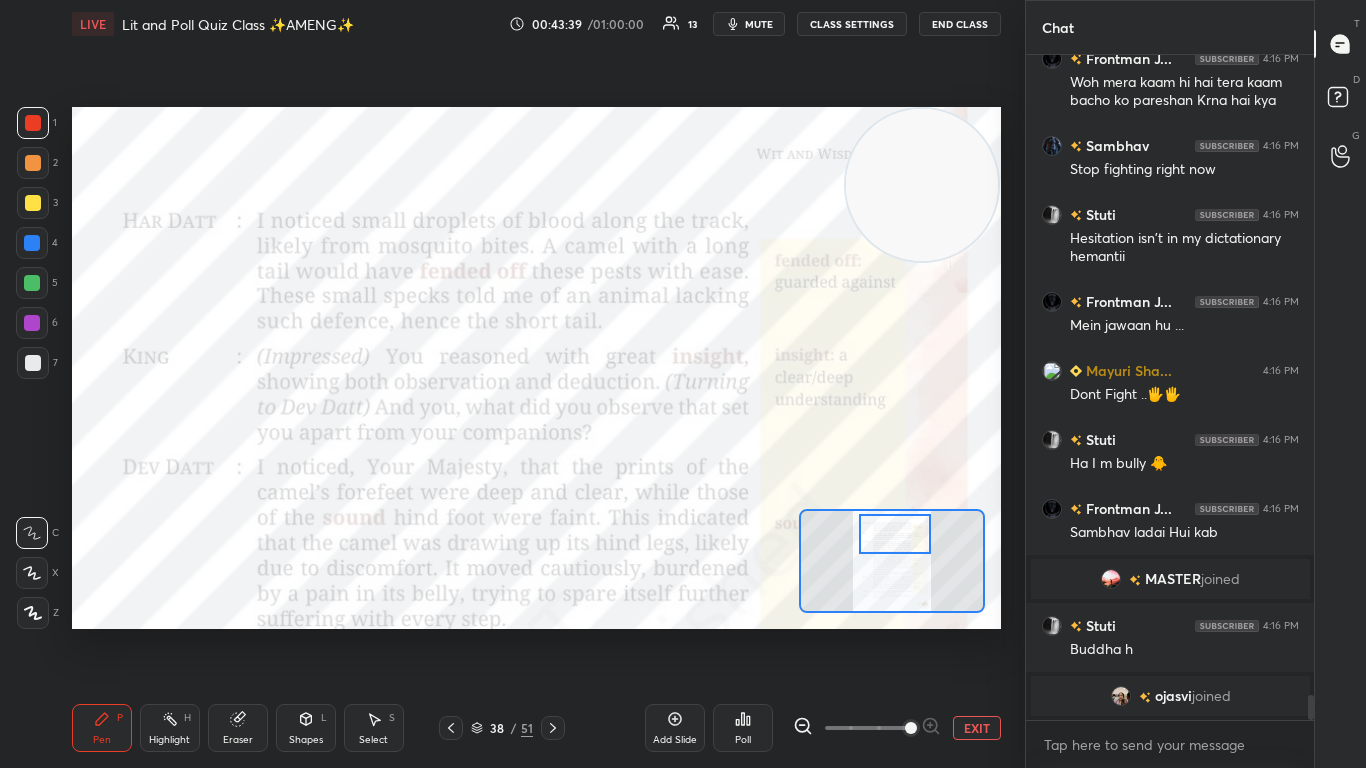 drag, startPoint x: 905, startPoint y: 592, endPoint x: 909, endPoint y: 542, distance: 50.159744 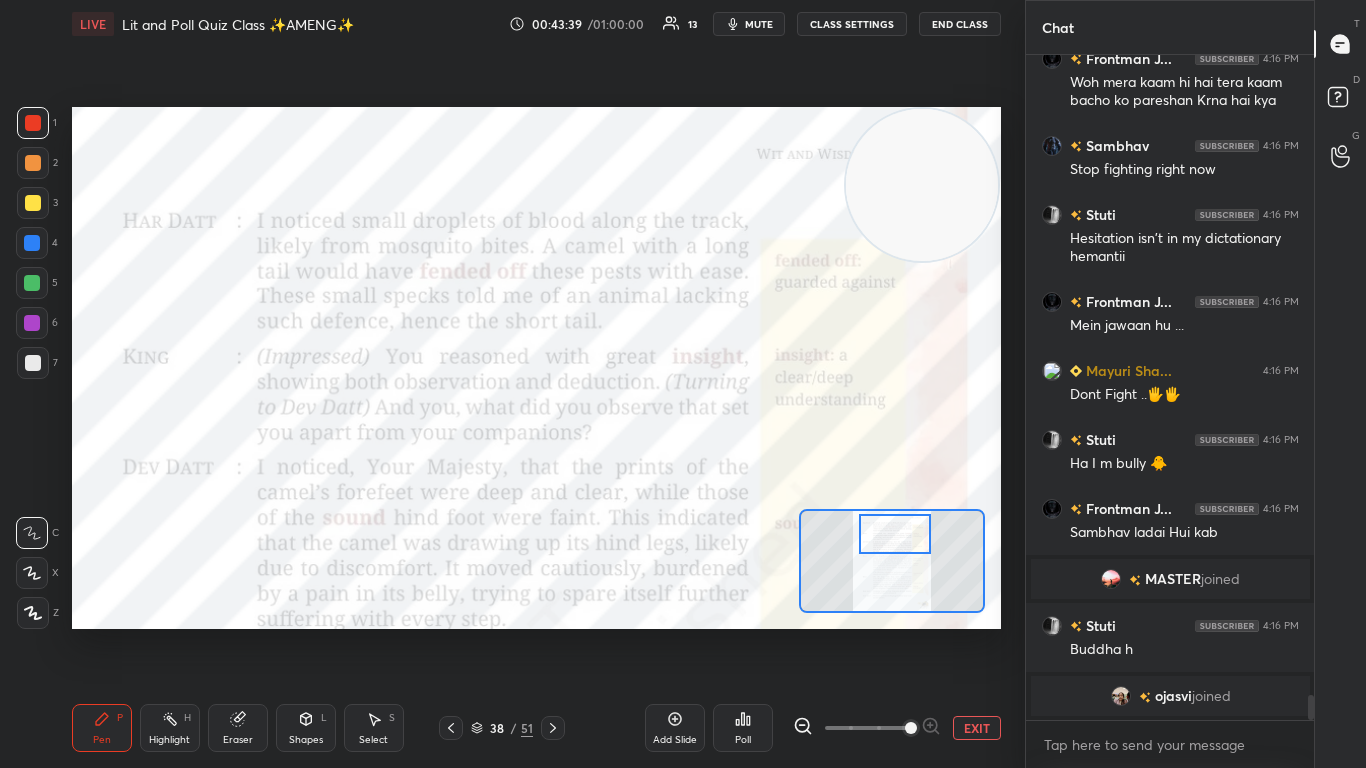 click at bounding box center (895, 534) 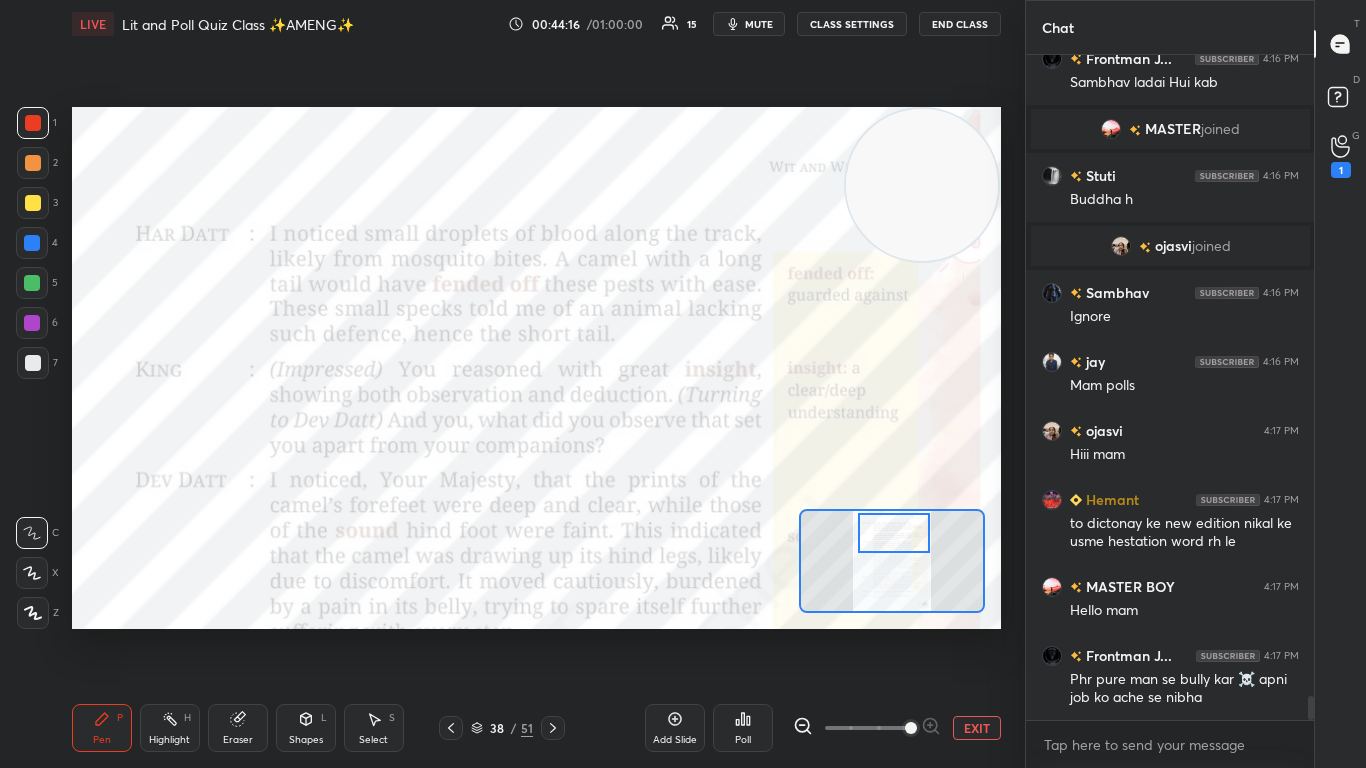 scroll, scrollTop: 17633, scrollLeft: 0, axis: vertical 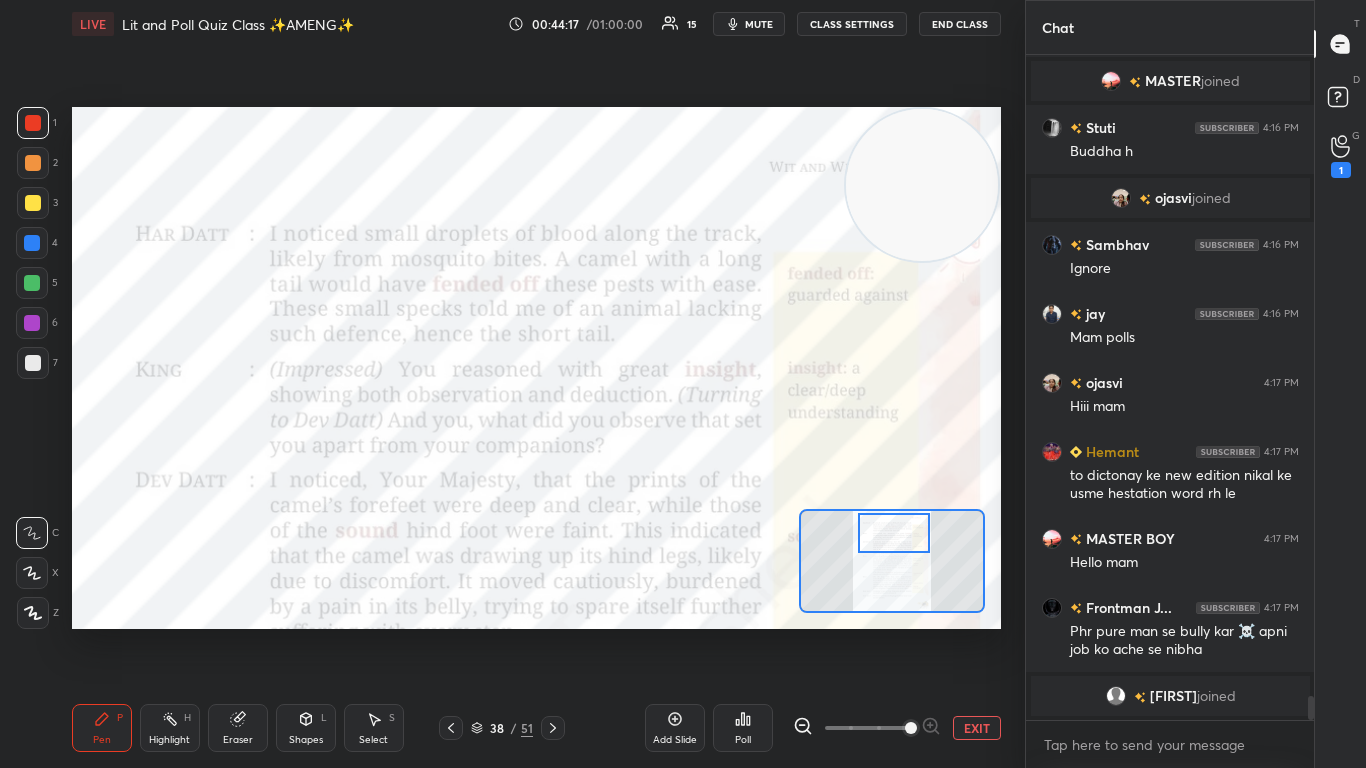 click at bounding box center (894, 533) 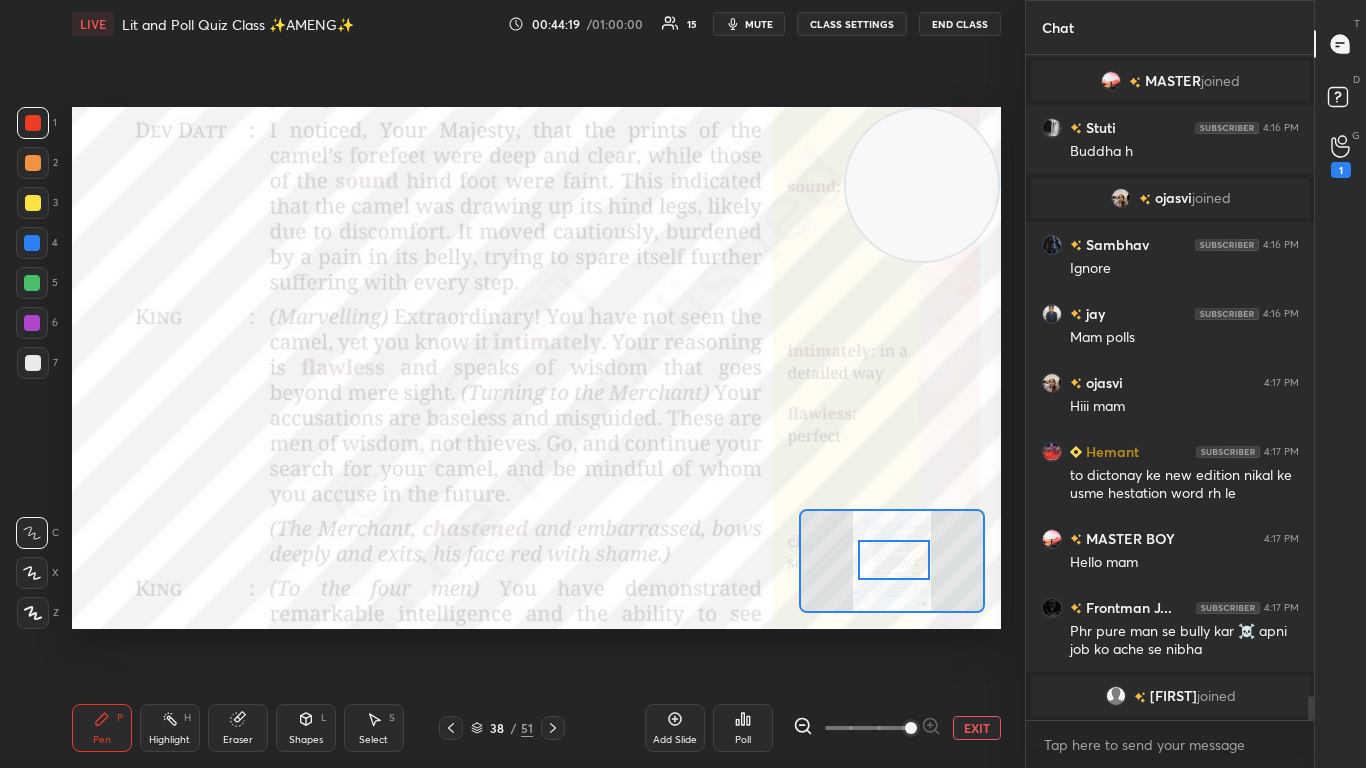 drag, startPoint x: 900, startPoint y: 533, endPoint x: 900, endPoint y: 560, distance: 27 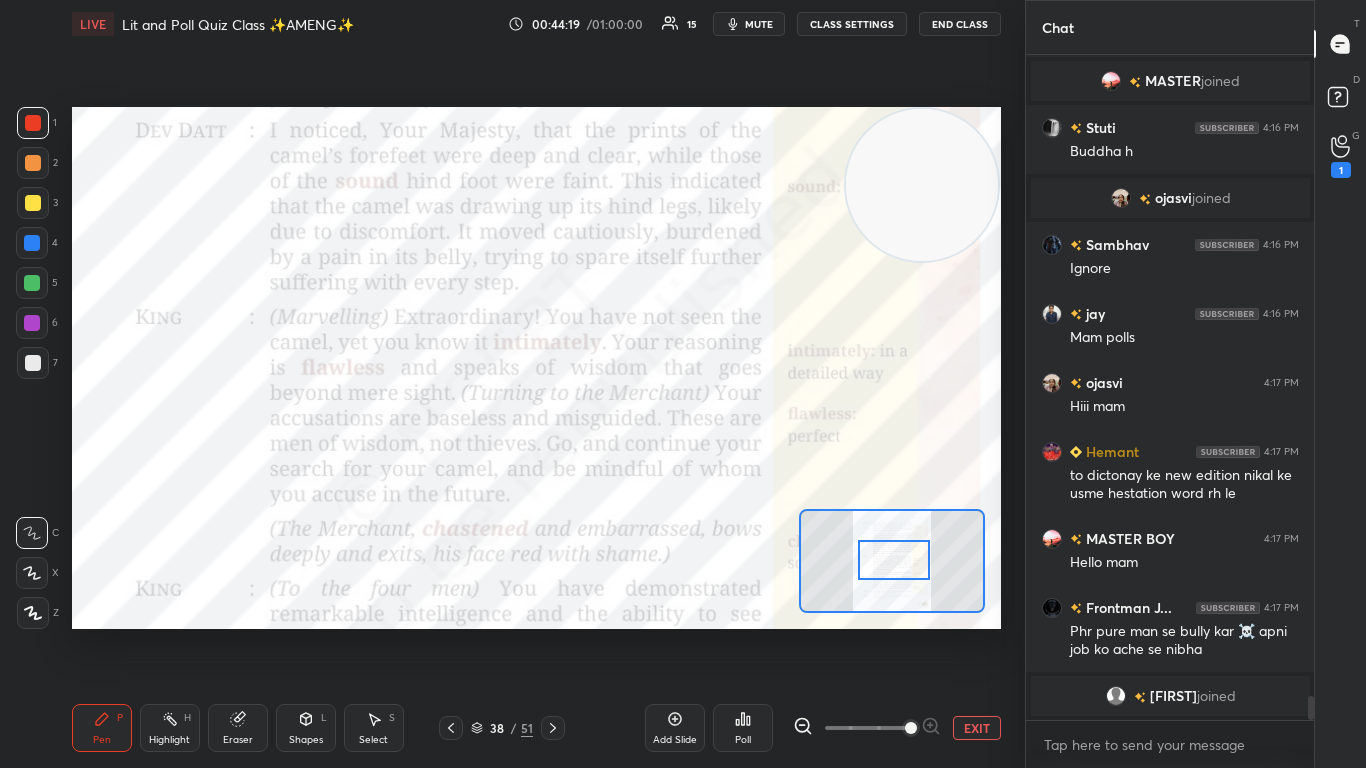 click at bounding box center (894, 560) 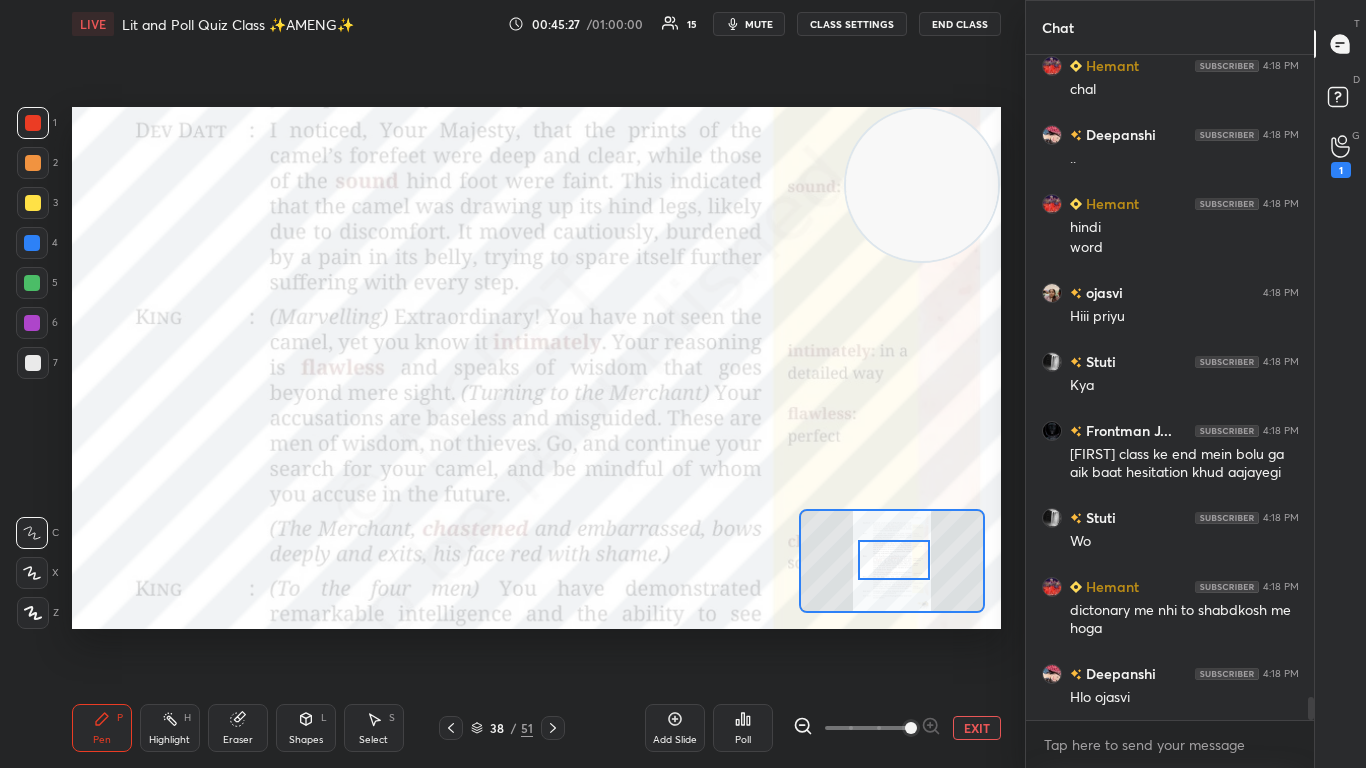 scroll, scrollTop: 18838, scrollLeft: 0, axis: vertical 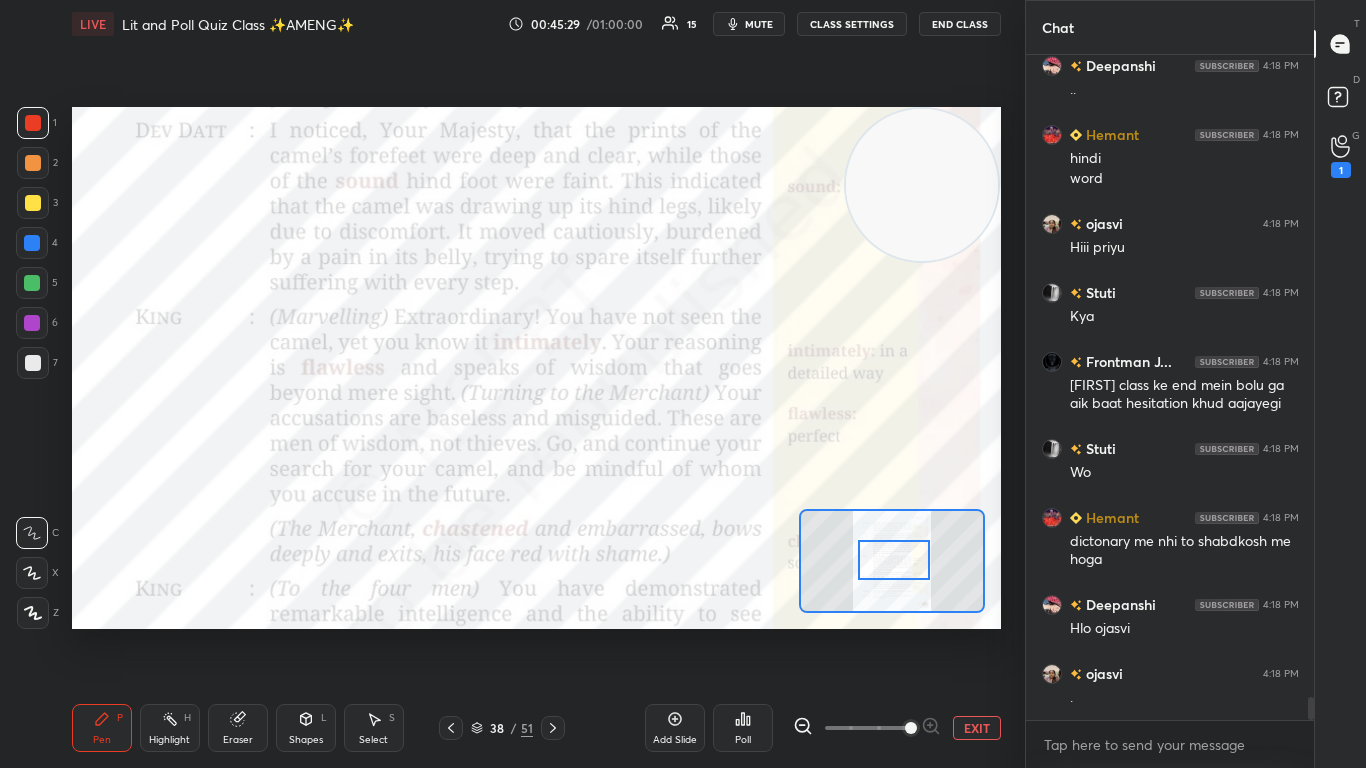click at bounding box center [894, 560] 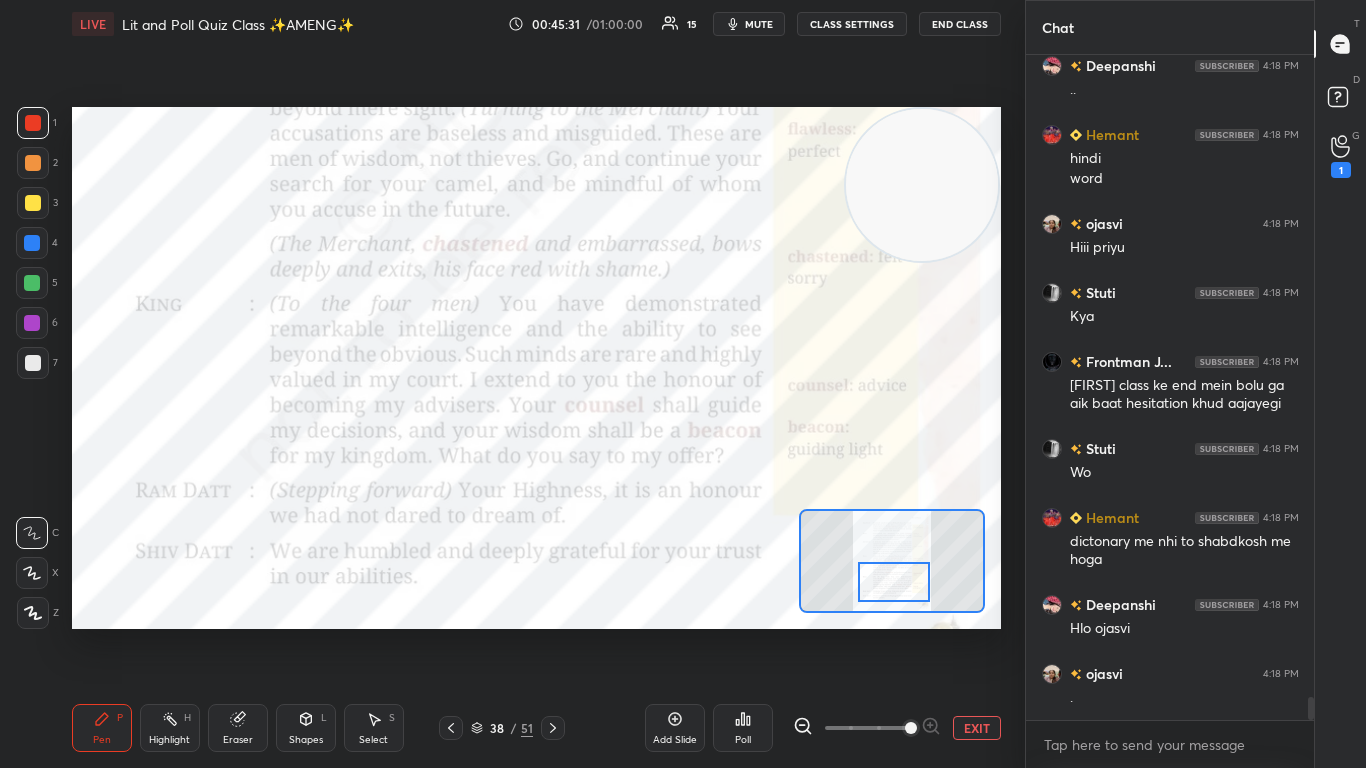 drag, startPoint x: 904, startPoint y: 560, endPoint x: 904, endPoint y: 583, distance: 23 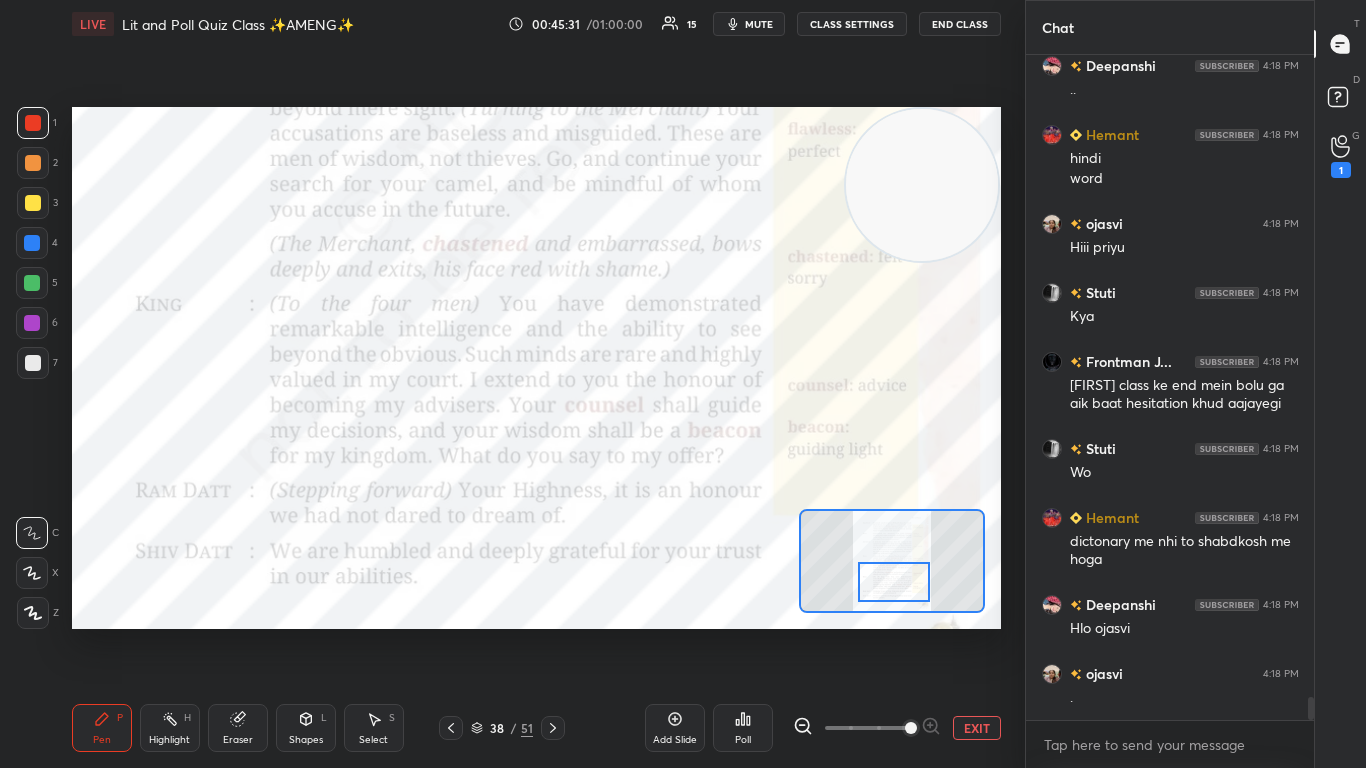 click at bounding box center [894, 582] 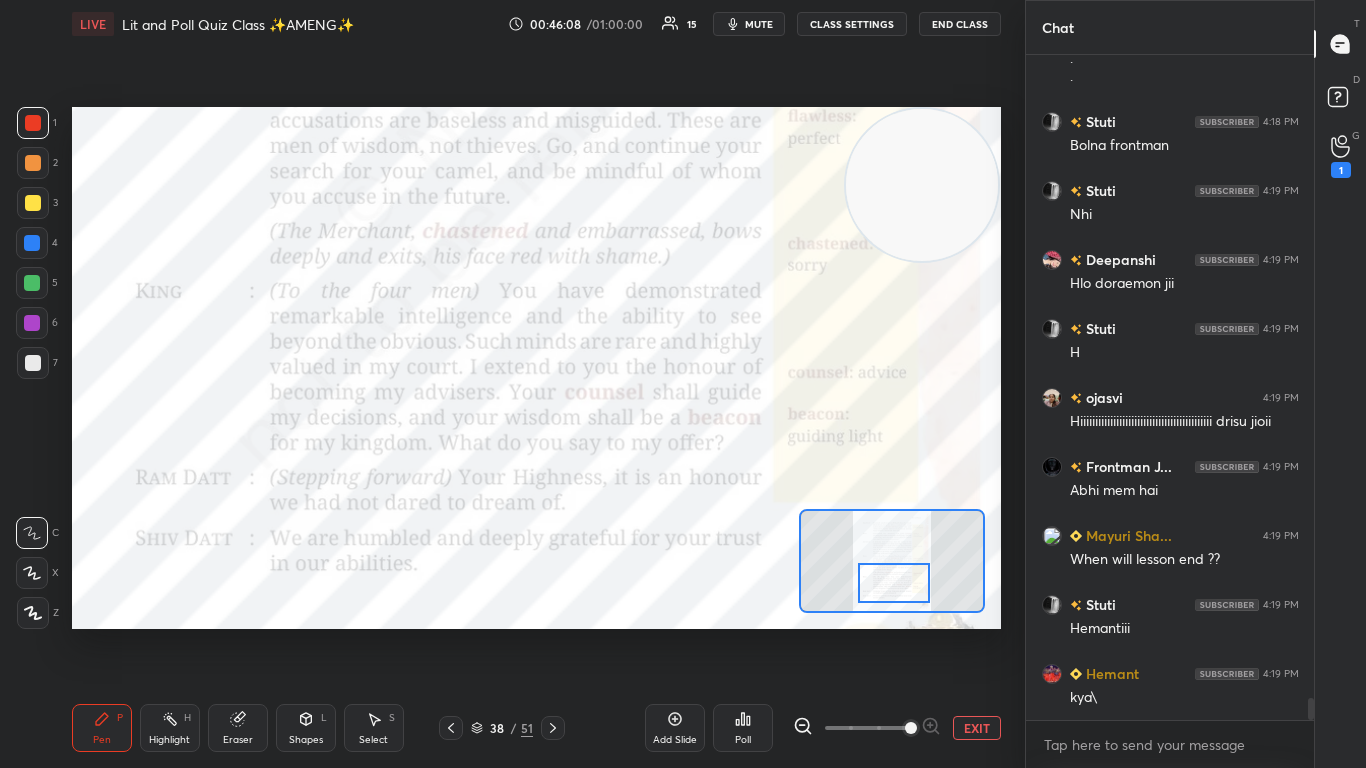 scroll, scrollTop: 19317, scrollLeft: 0, axis: vertical 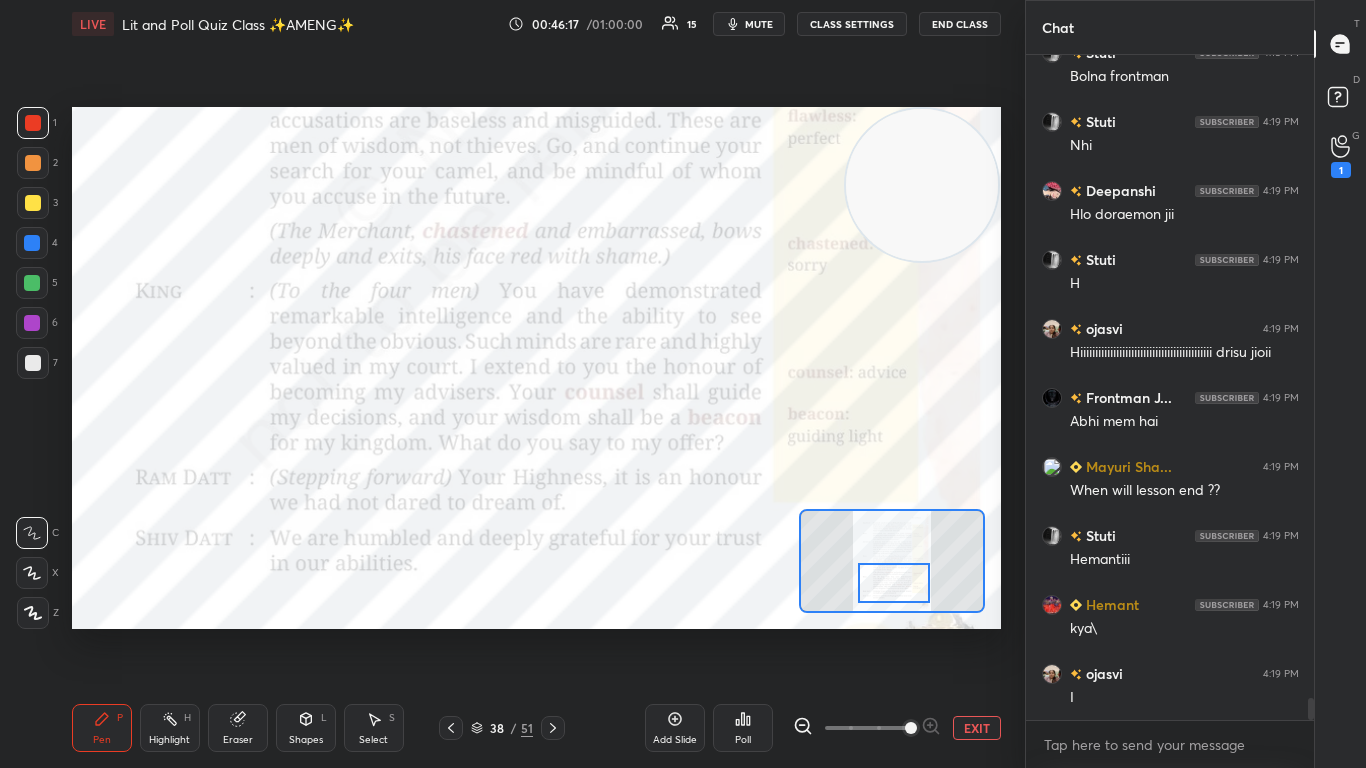 click at bounding box center (894, 583) 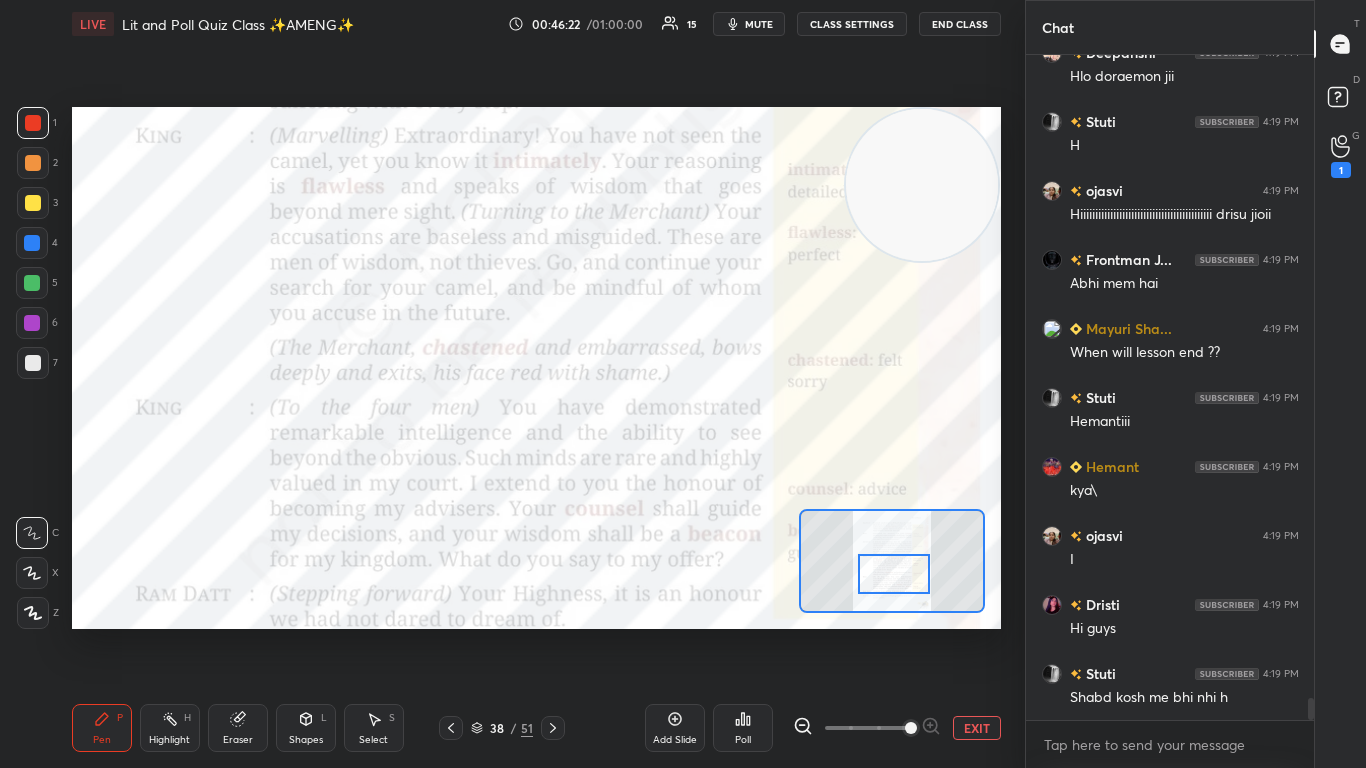 scroll, scrollTop: 19524, scrollLeft: 0, axis: vertical 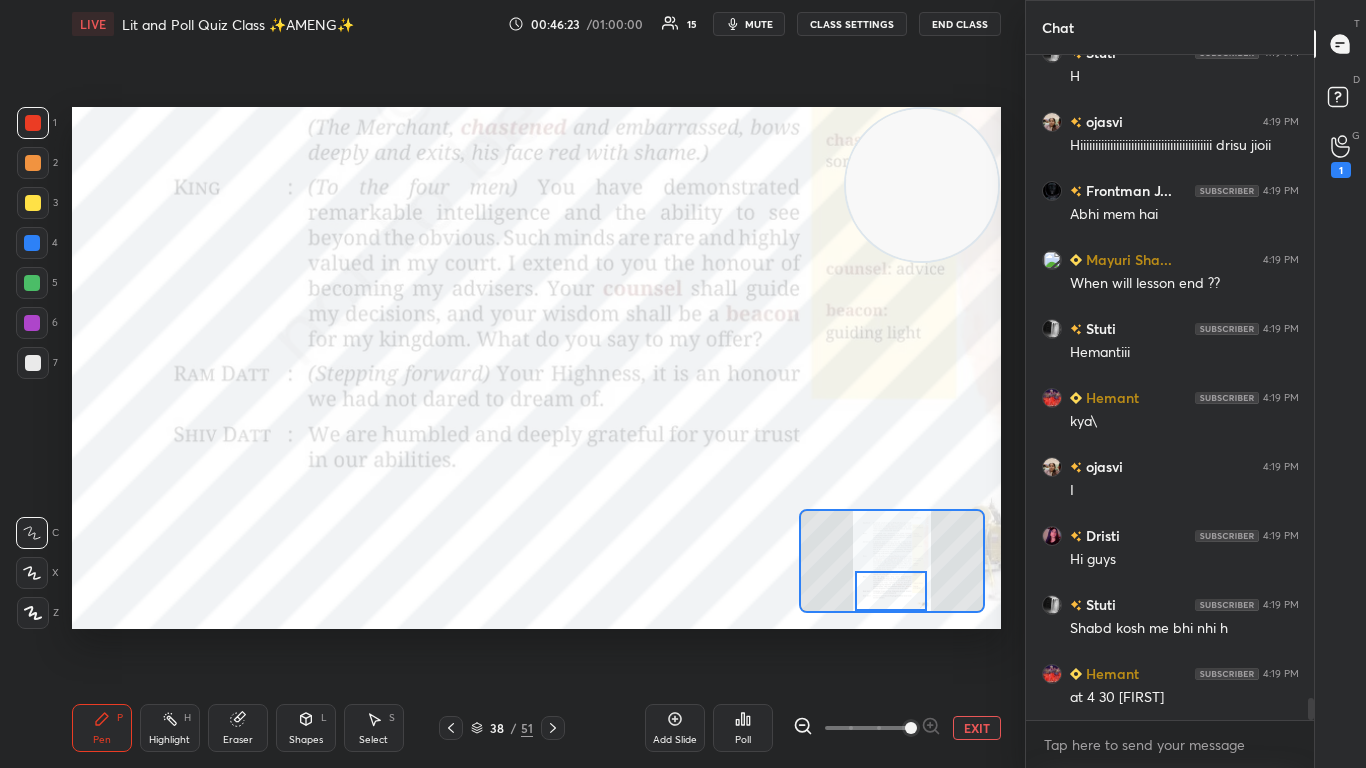 drag, startPoint x: 880, startPoint y: 576, endPoint x: 876, endPoint y: 595, distance: 19.416489 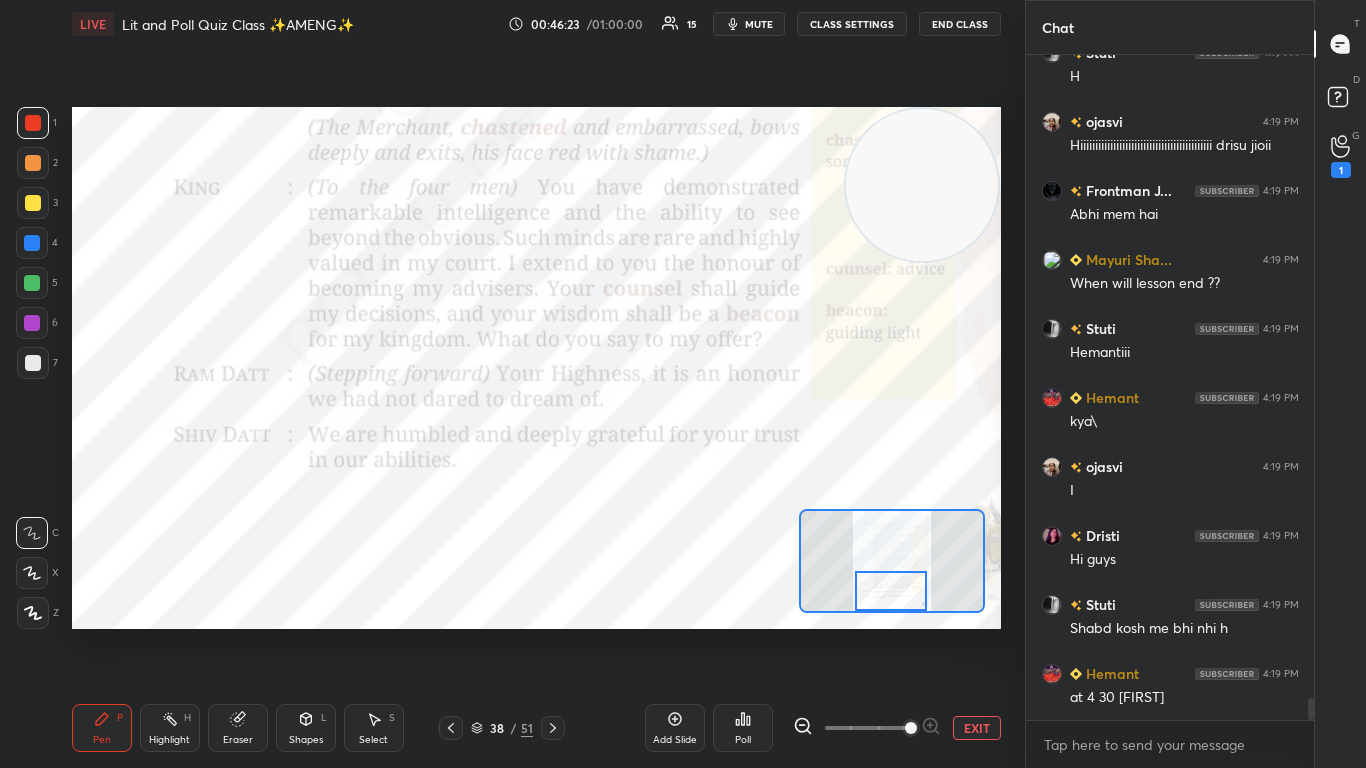 click at bounding box center [891, 591] 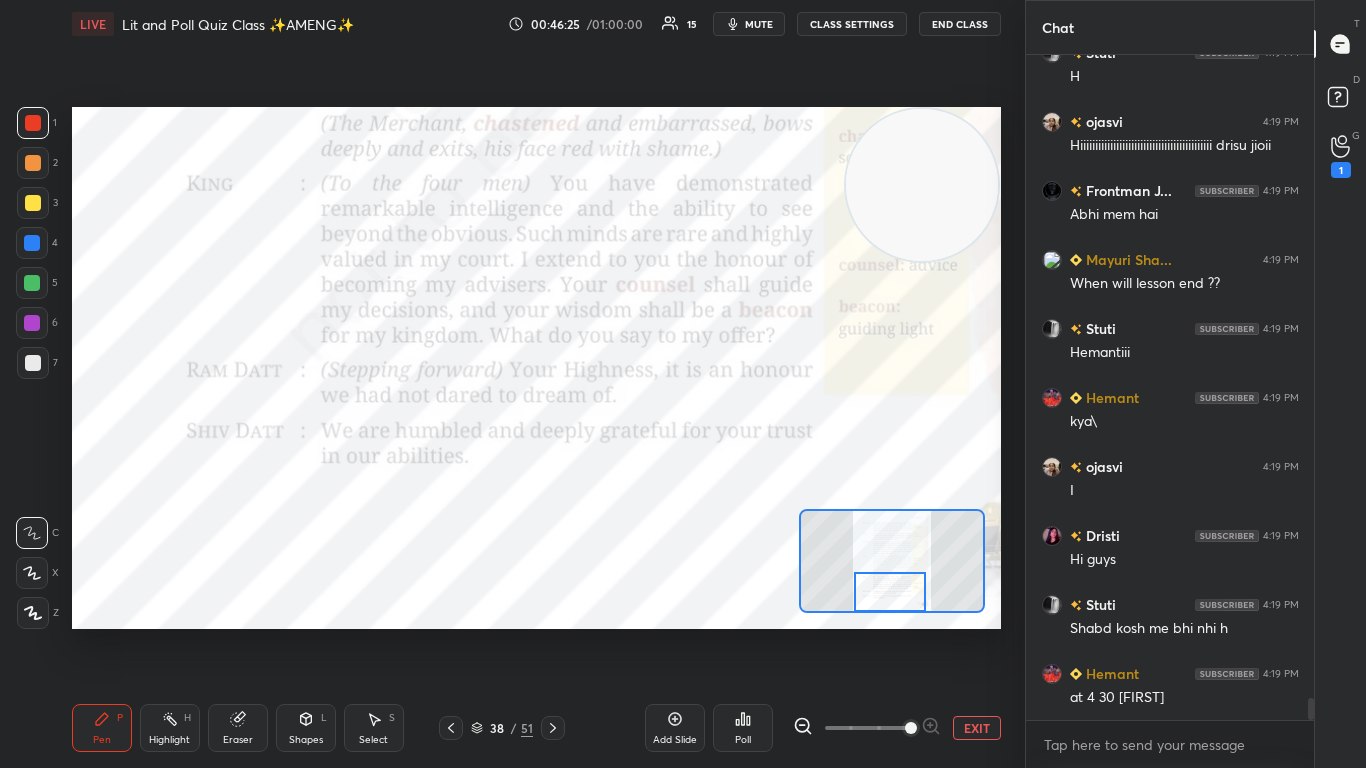 click 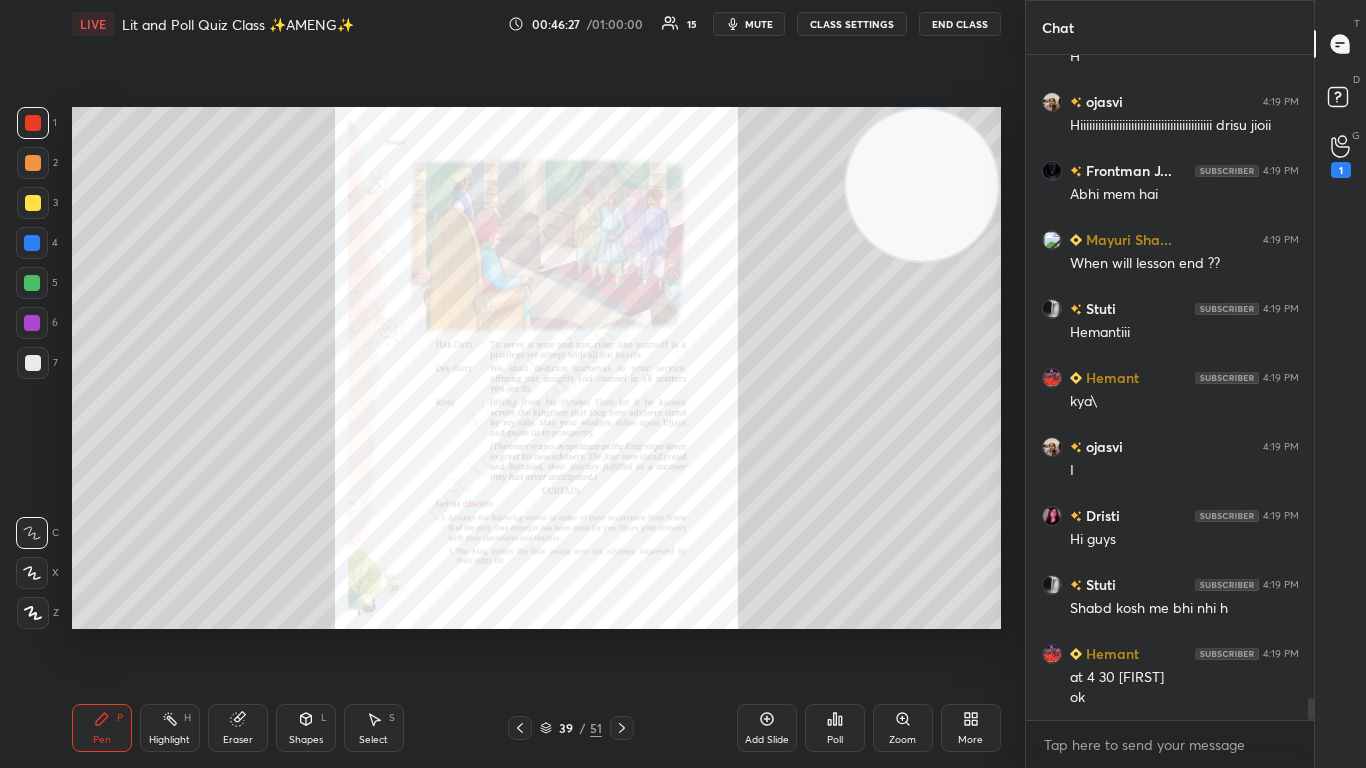 scroll, scrollTop: 19564, scrollLeft: 0, axis: vertical 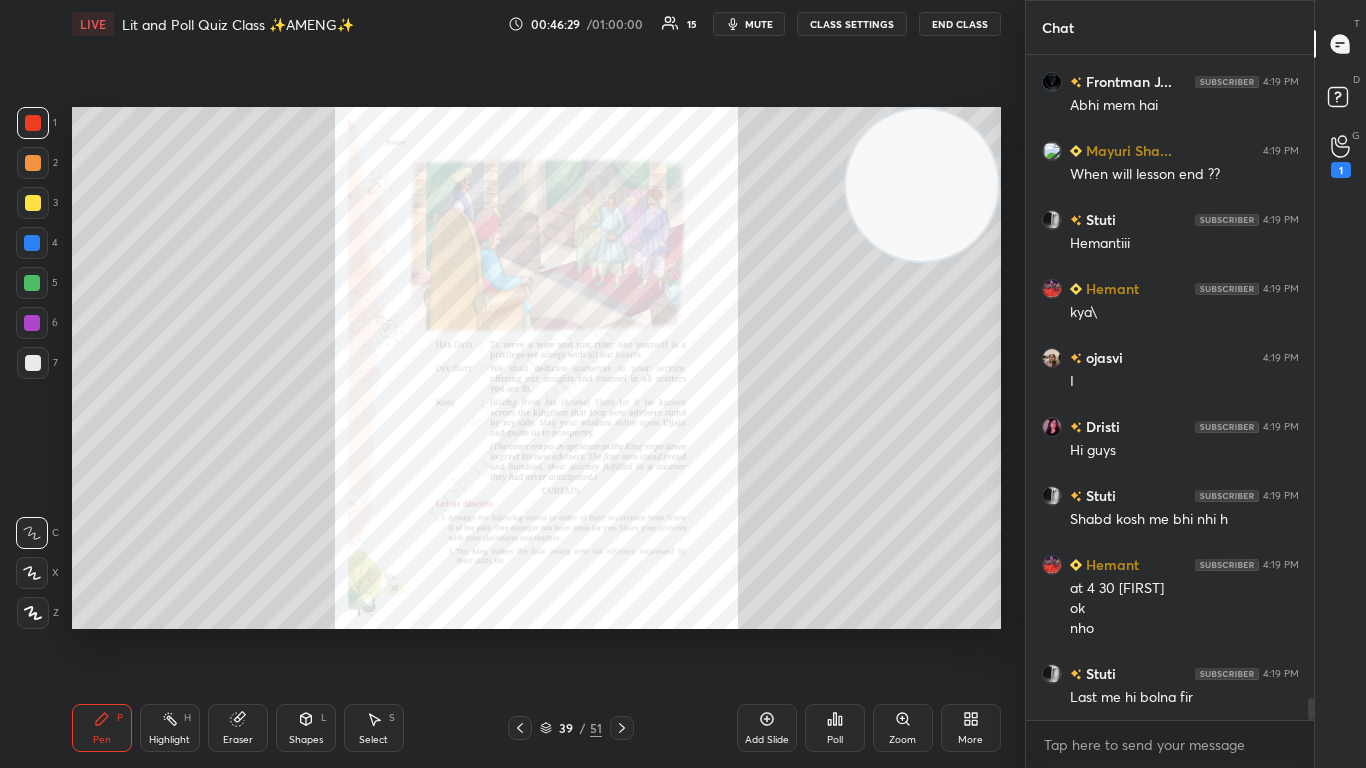 click 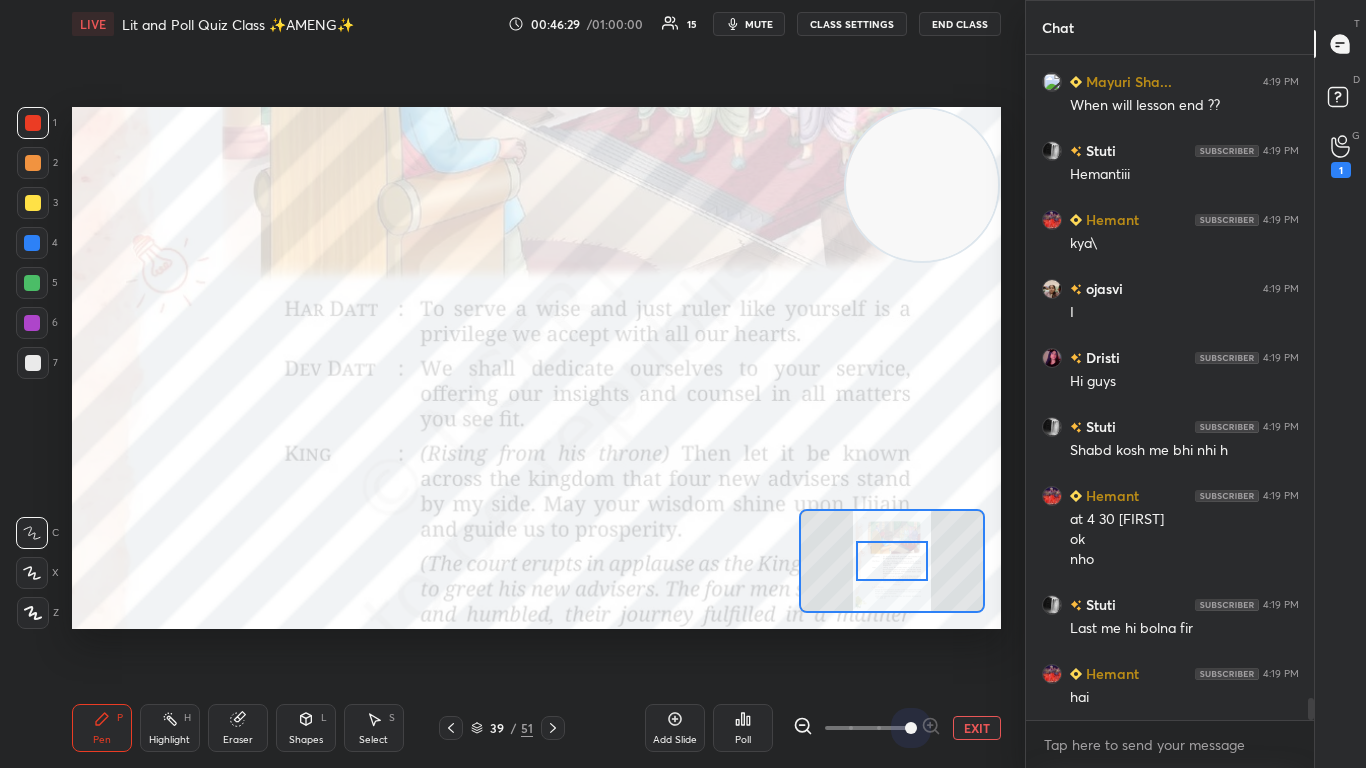 click at bounding box center [867, 728] 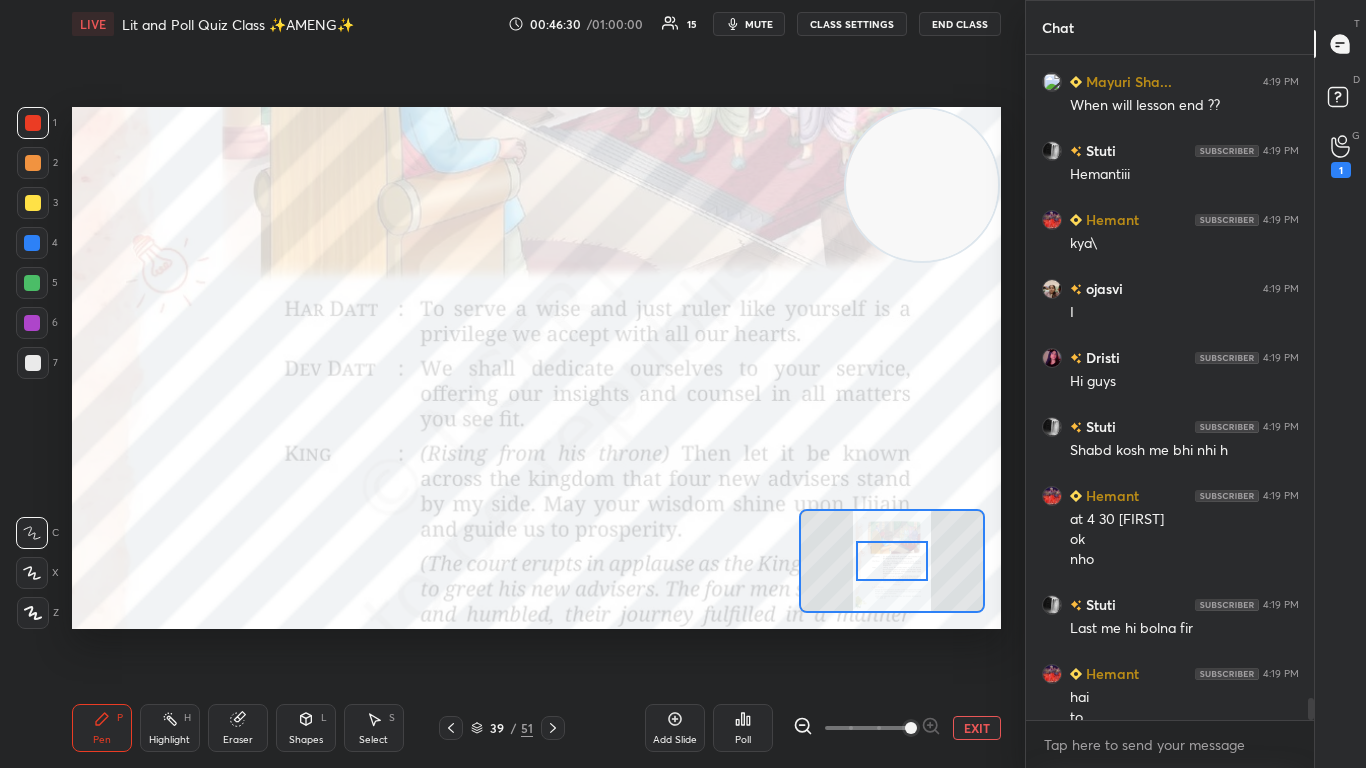 scroll, scrollTop: 19722, scrollLeft: 0, axis: vertical 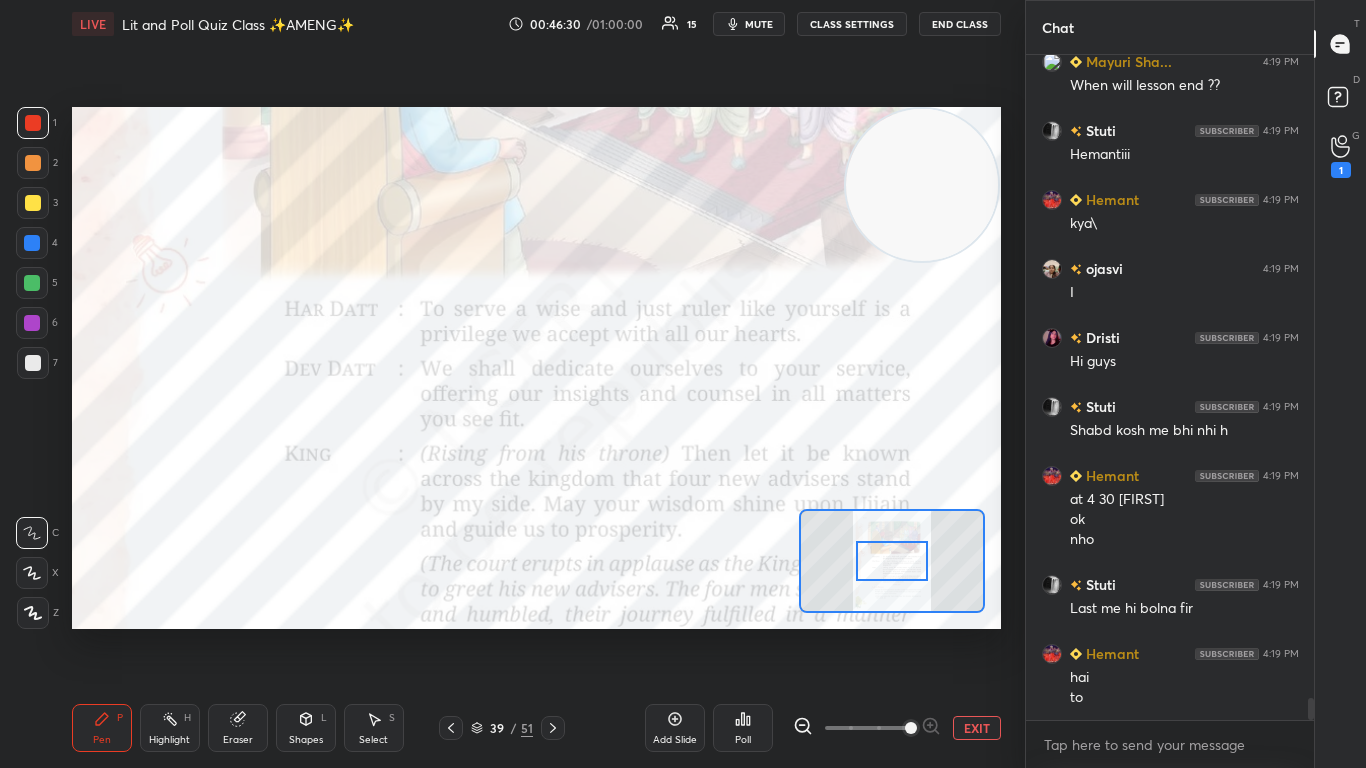 click at bounding box center (892, 561) 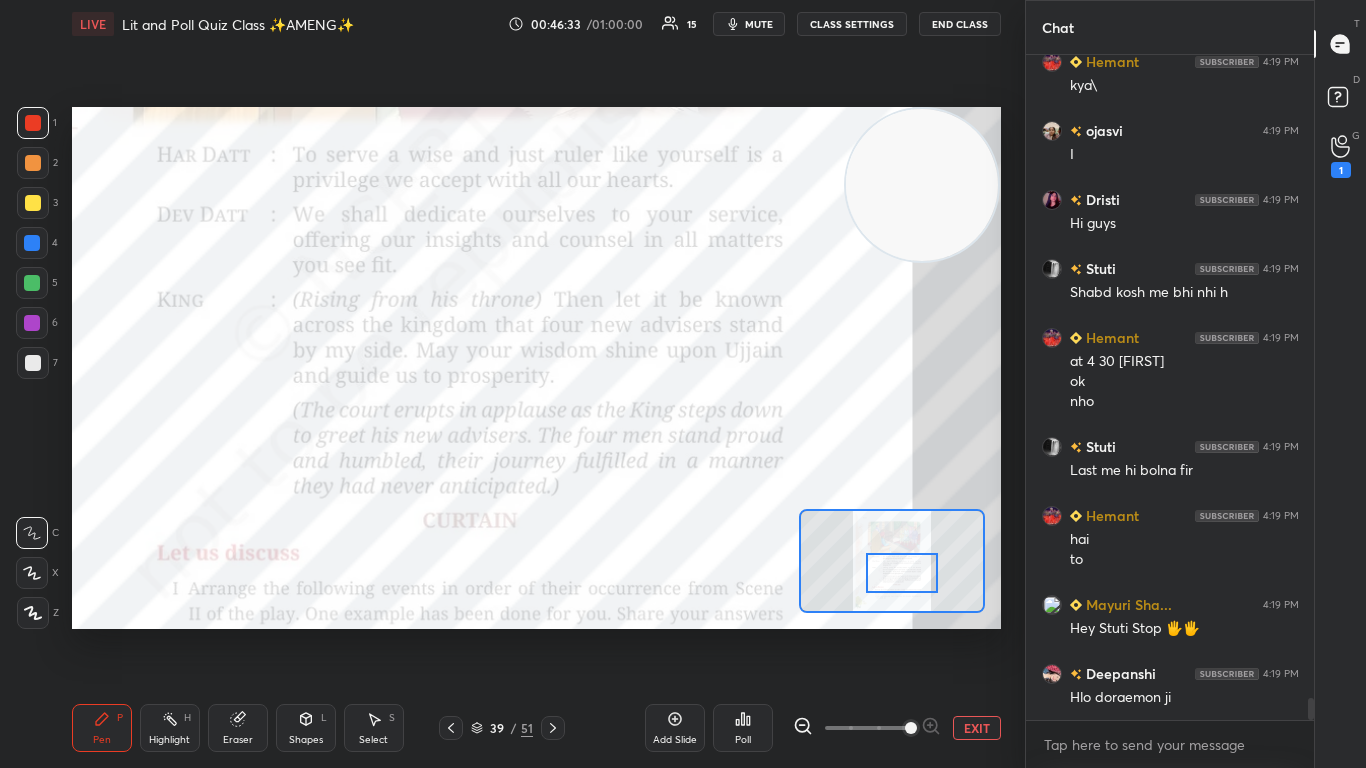 scroll, scrollTop: 19929, scrollLeft: 0, axis: vertical 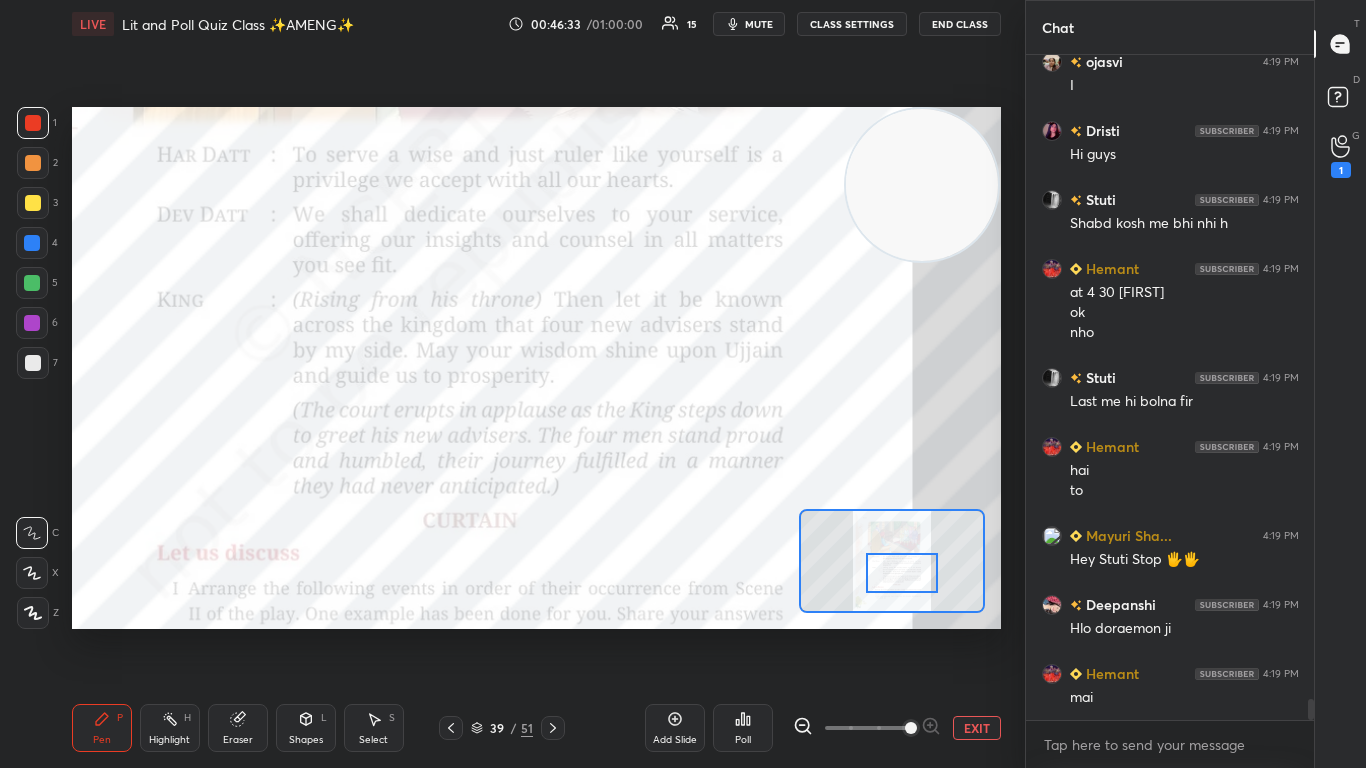 drag, startPoint x: 877, startPoint y: 567, endPoint x: 887, endPoint y: 579, distance: 15.6205 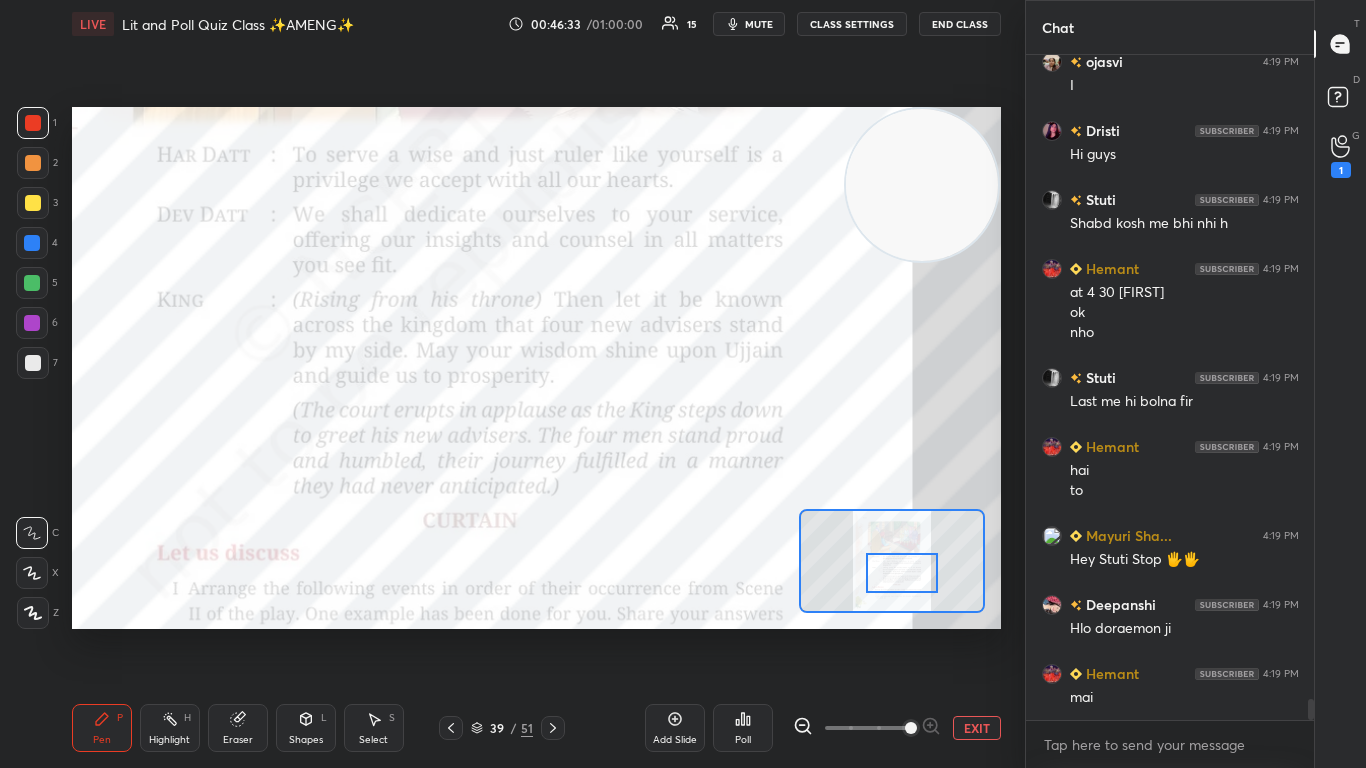 click at bounding box center [902, 573] 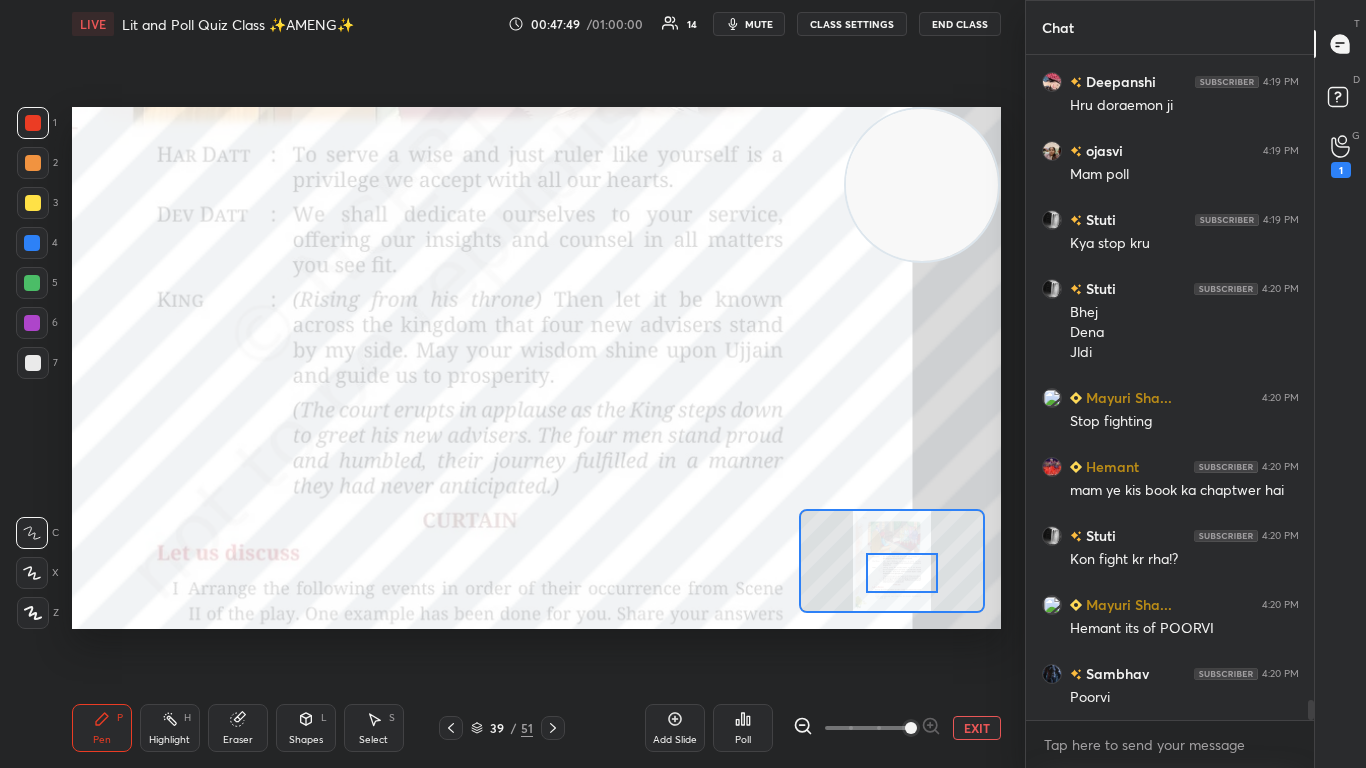 scroll, scrollTop: 20995, scrollLeft: 0, axis: vertical 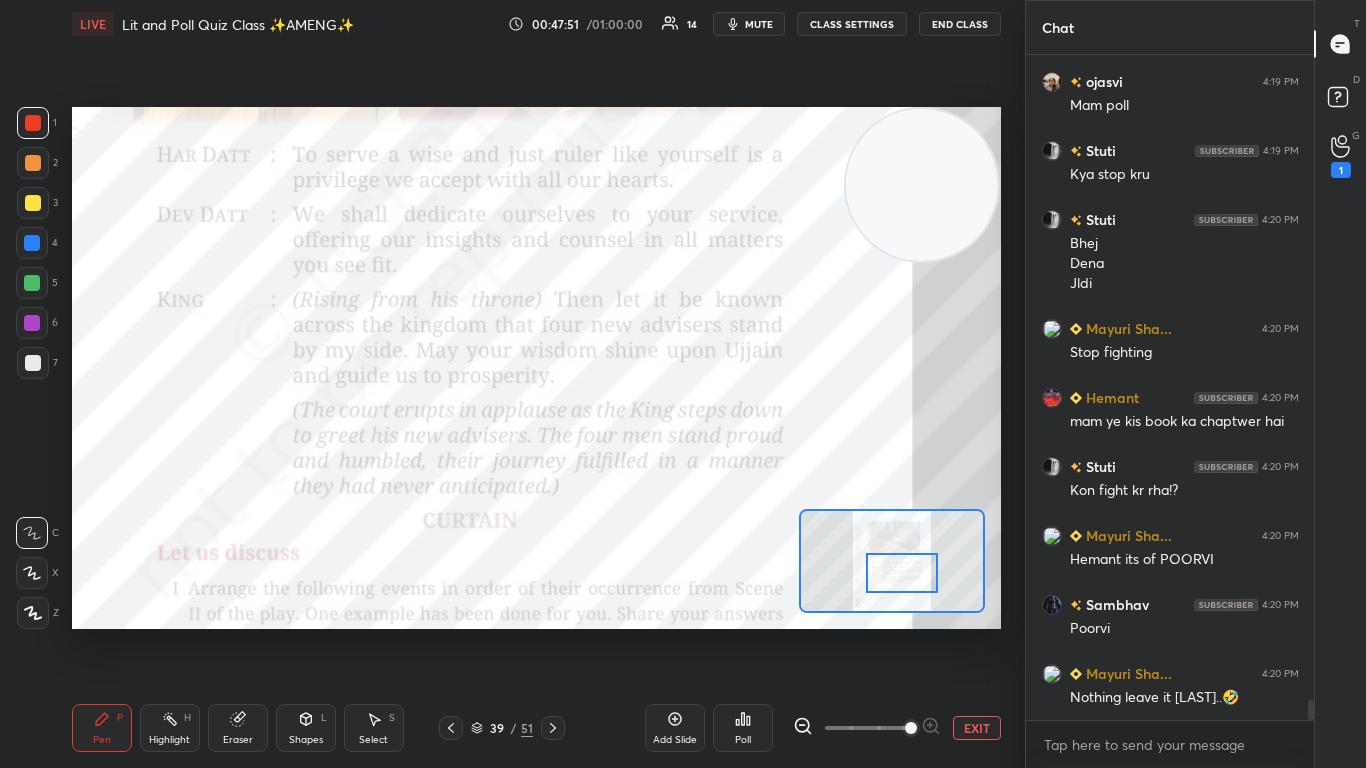 click at bounding box center (902, 573) 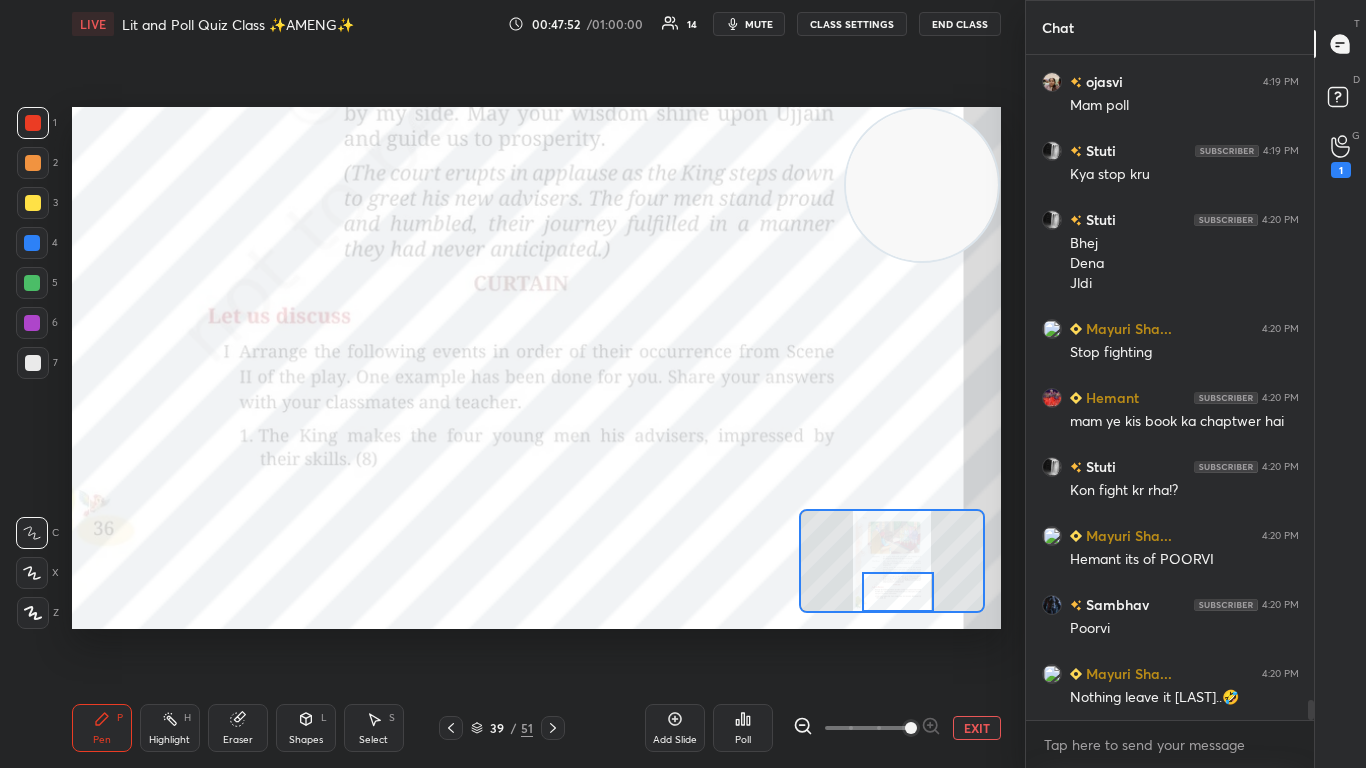 drag, startPoint x: 887, startPoint y: 579, endPoint x: 883, endPoint y: 598, distance: 19.416489 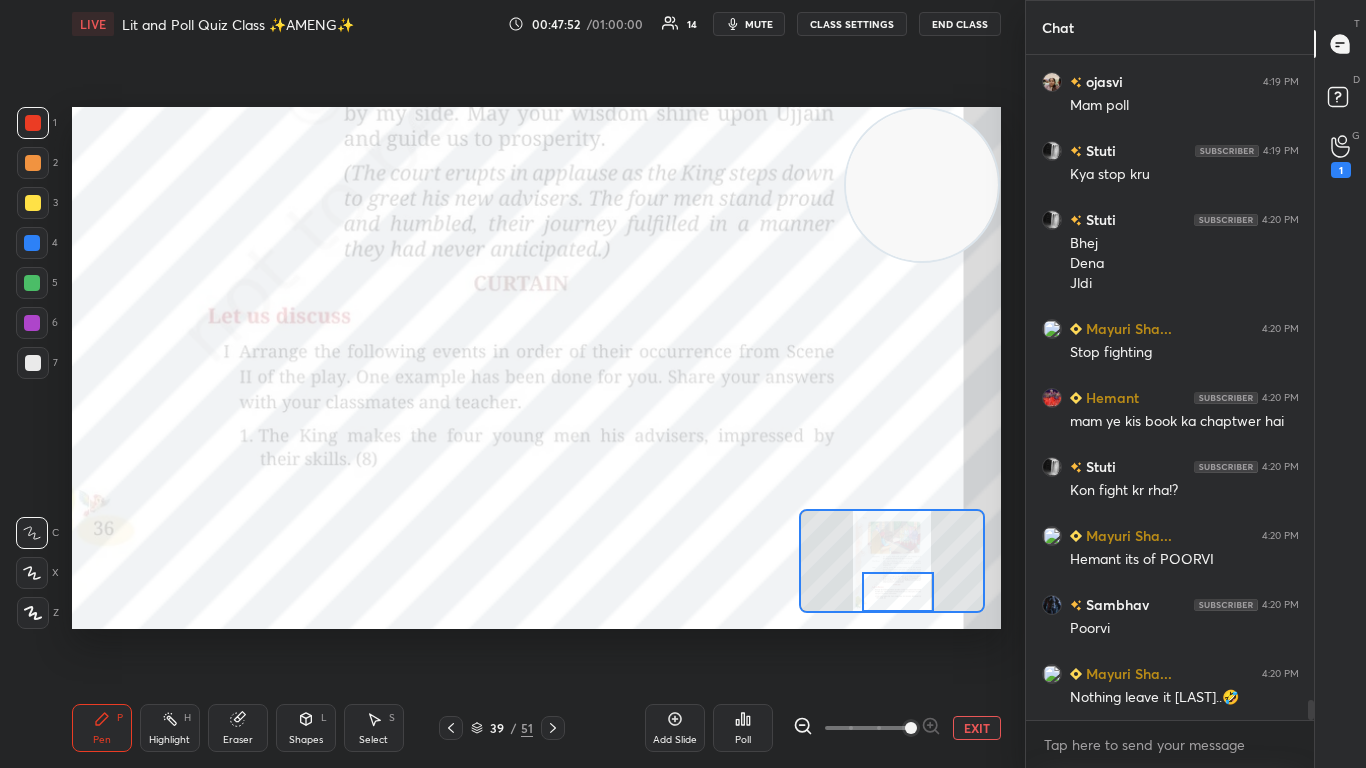 click at bounding box center (898, 592) 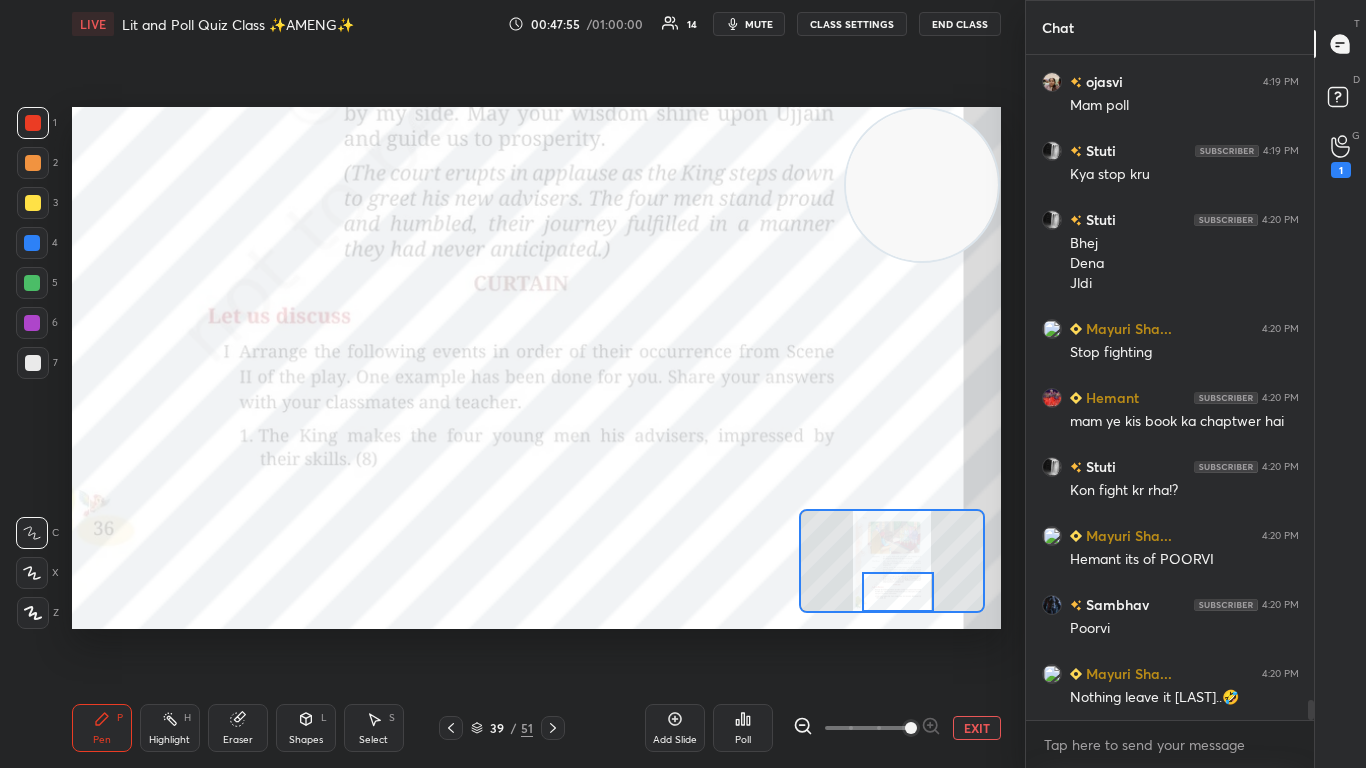 click 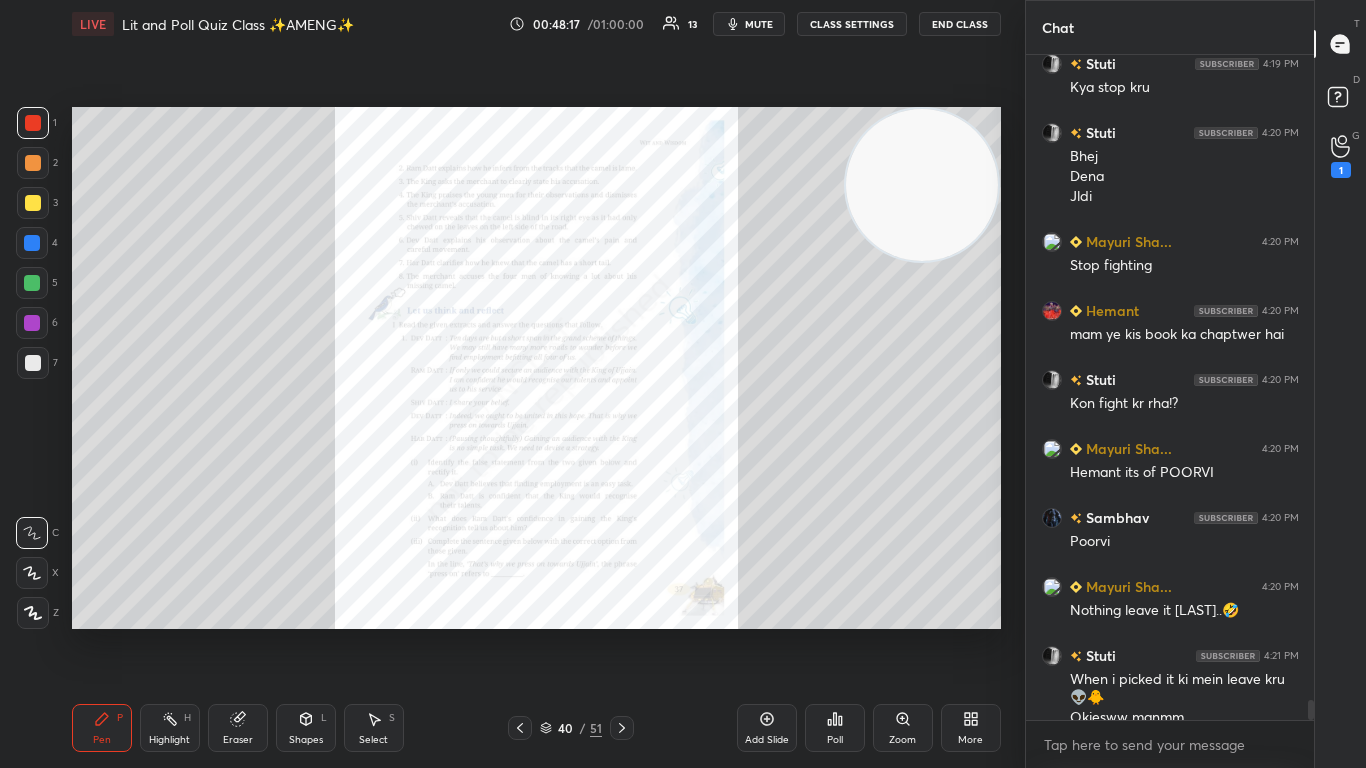 scroll, scrollTop: 21102, scrollLeft: 0, axis: vertical 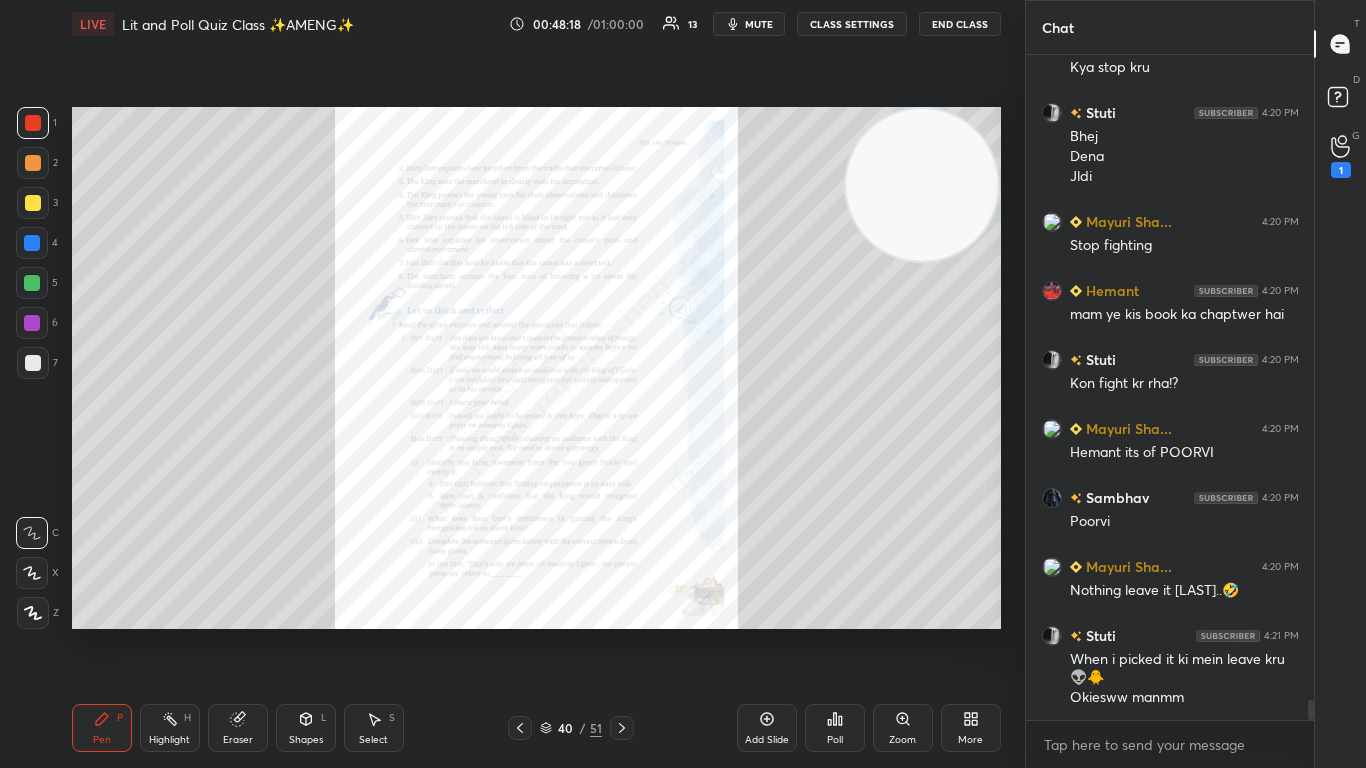 click on "More" at bounding box center [970, 740] 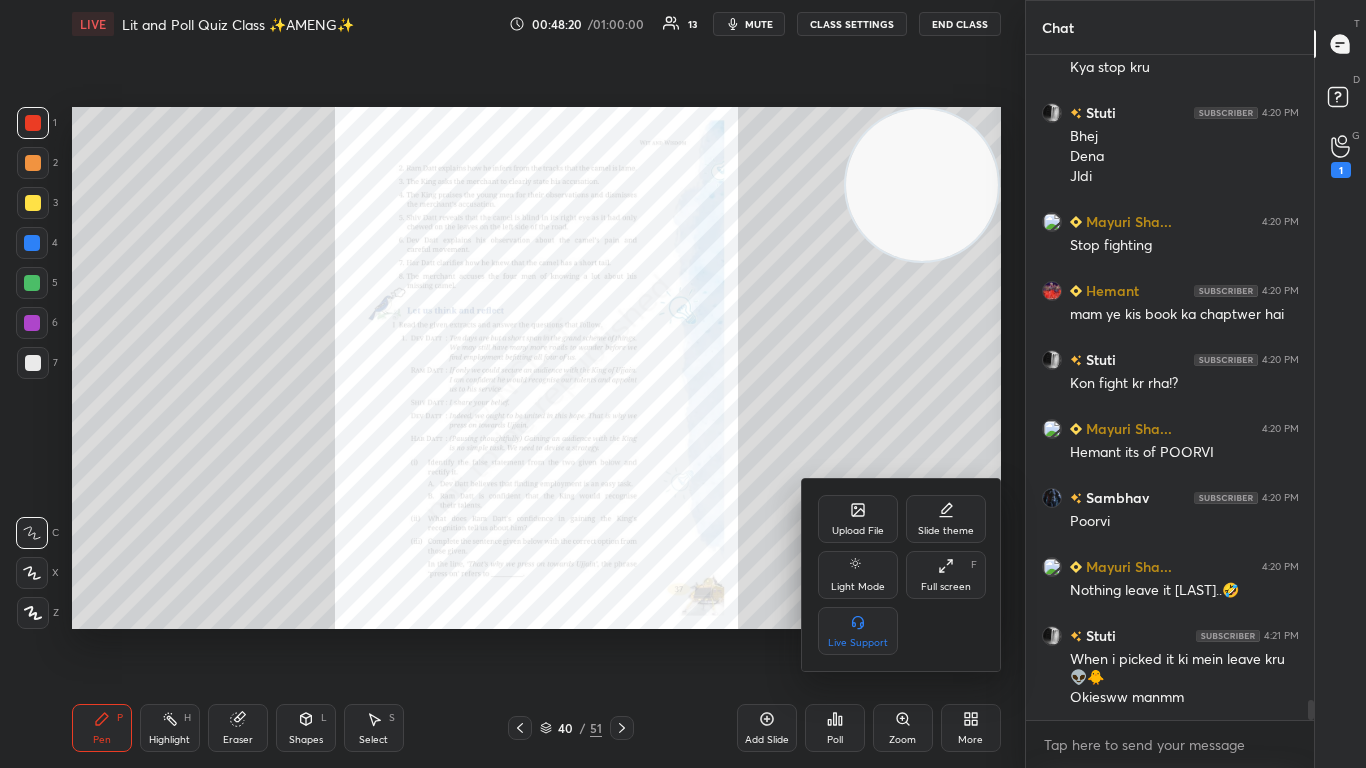 click on "Upload File" at bounding box center (858, 531) 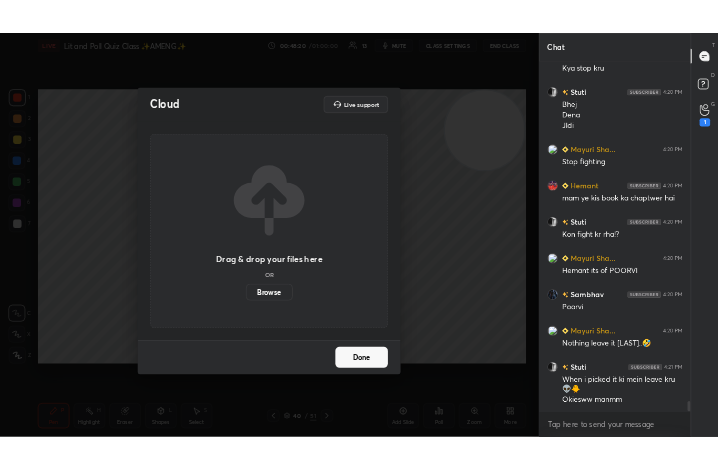scroll, scrollTop: 21171, scrollLeft: 0, axis: vertical 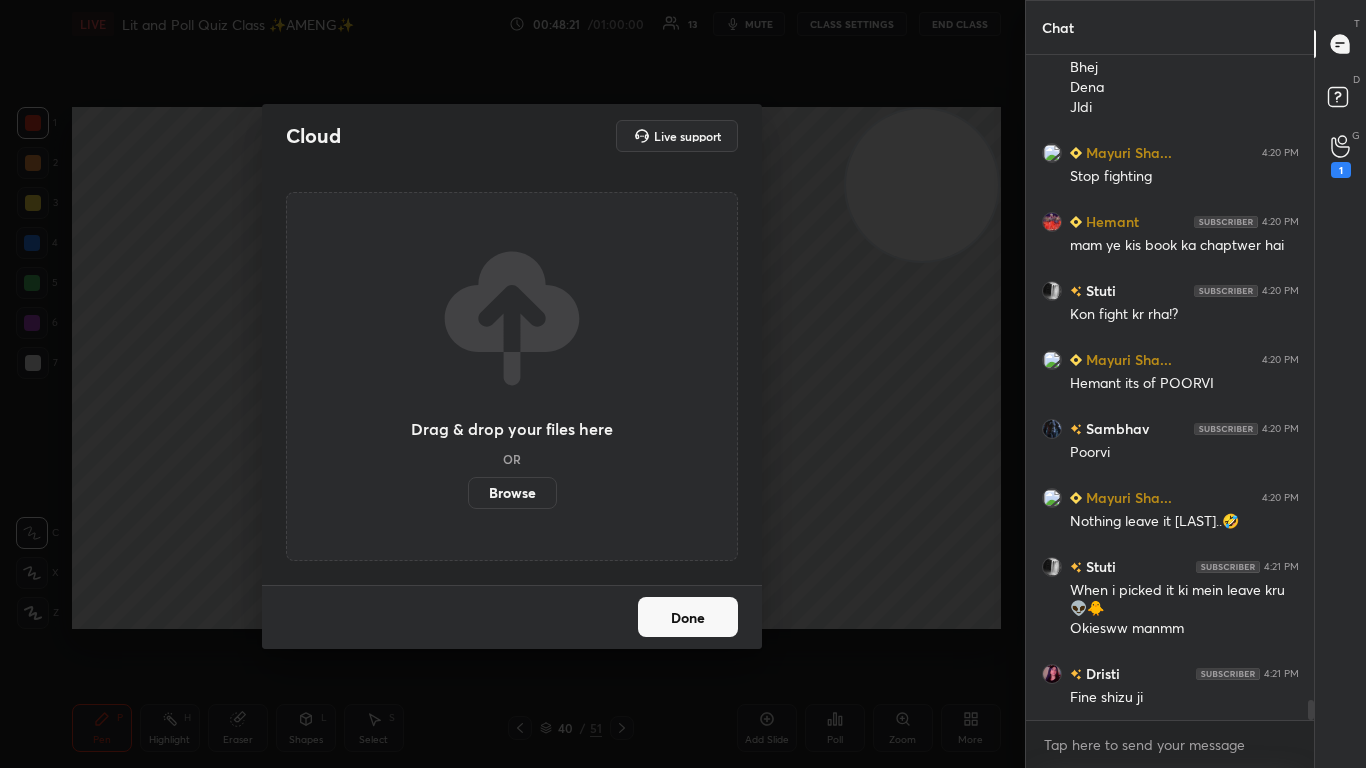 click on "Browse" at bounding box center [512, 493] 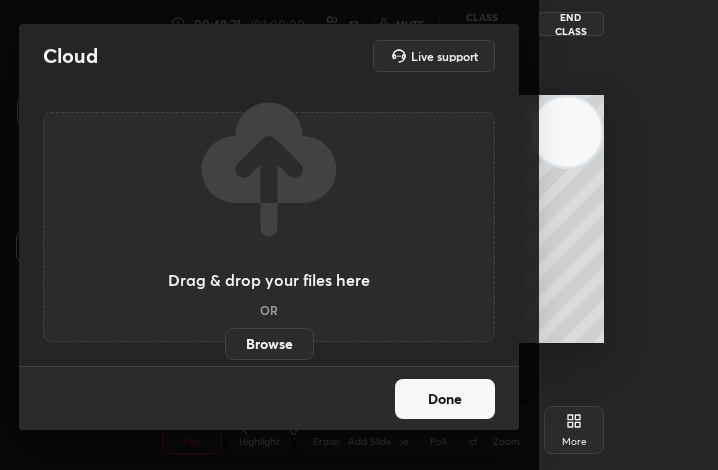 scroll, scrollTop: 342, scrollLeft: 478, axis: both 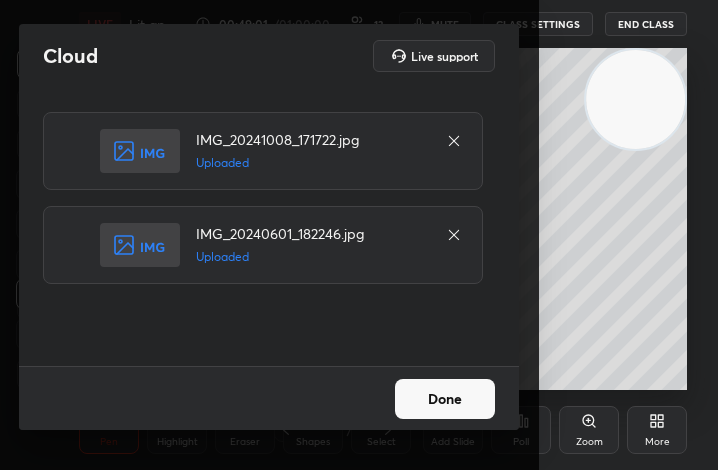 click on "Done" at bounding box center (445, 399) 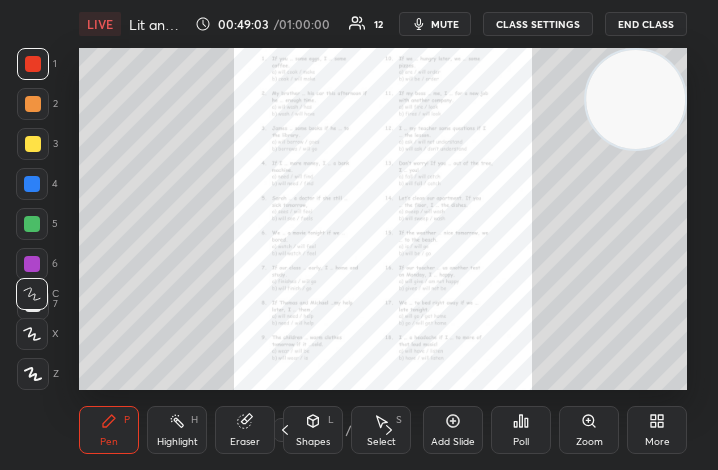 click on "More" at bounding box center [657, 442] 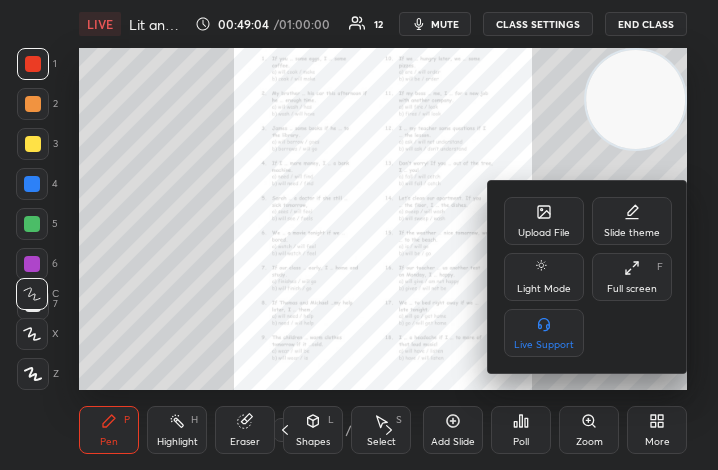 click 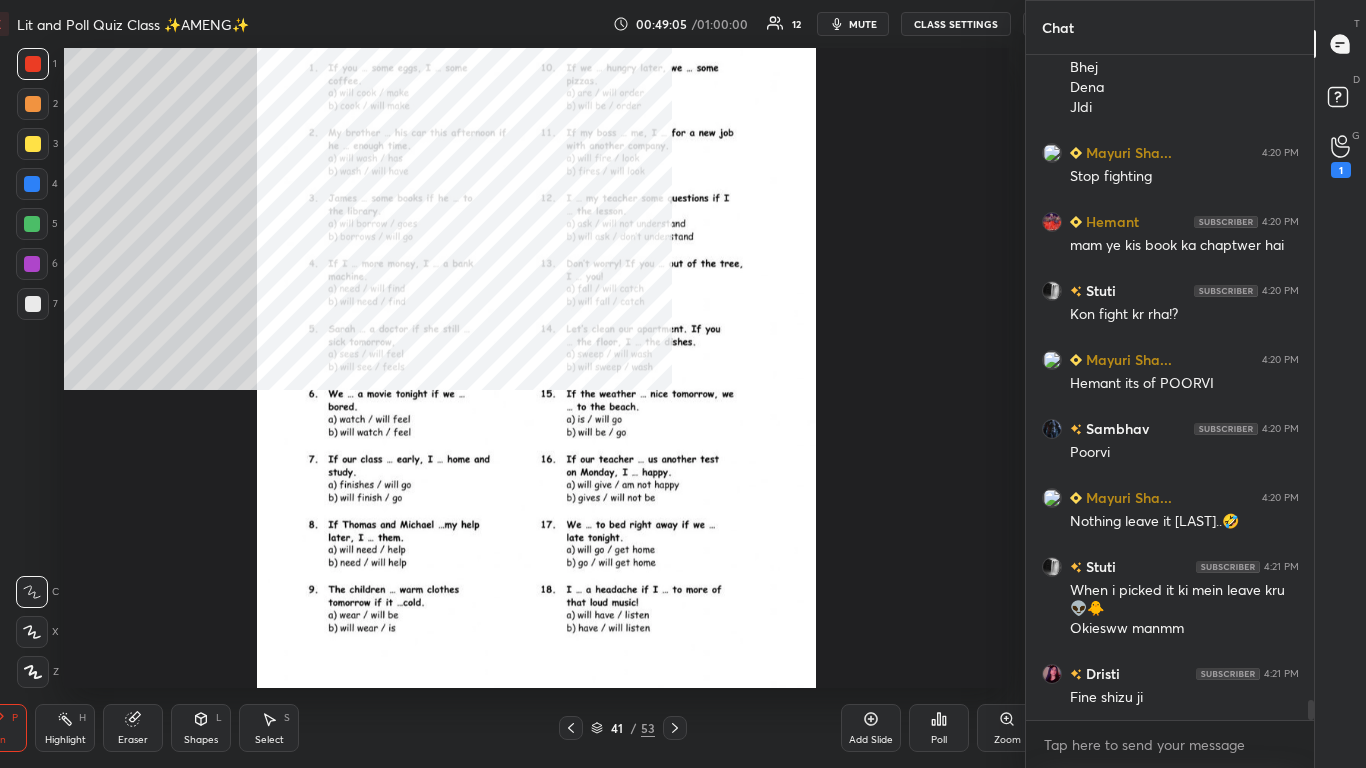 scroll, scrollTop: 99360, scrollLeft: 98752, axis: both 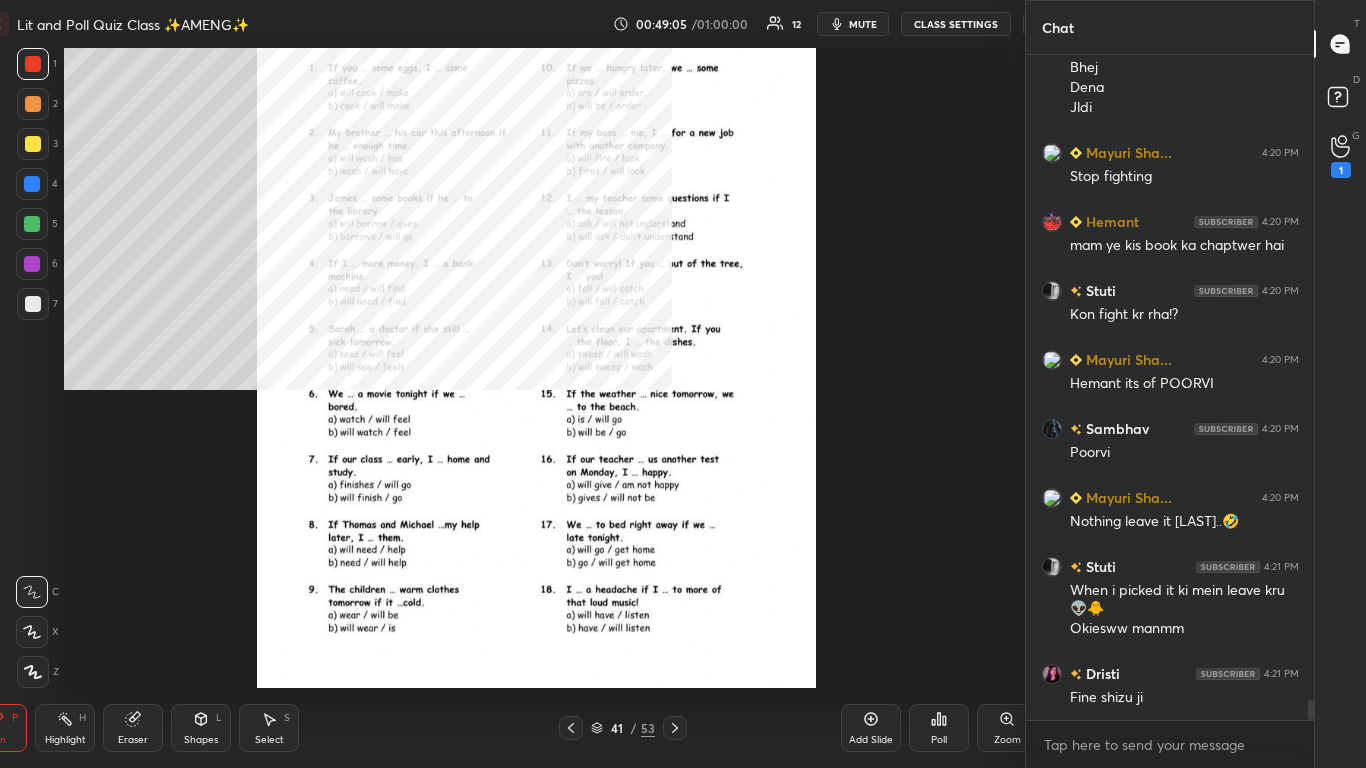 type on "x" 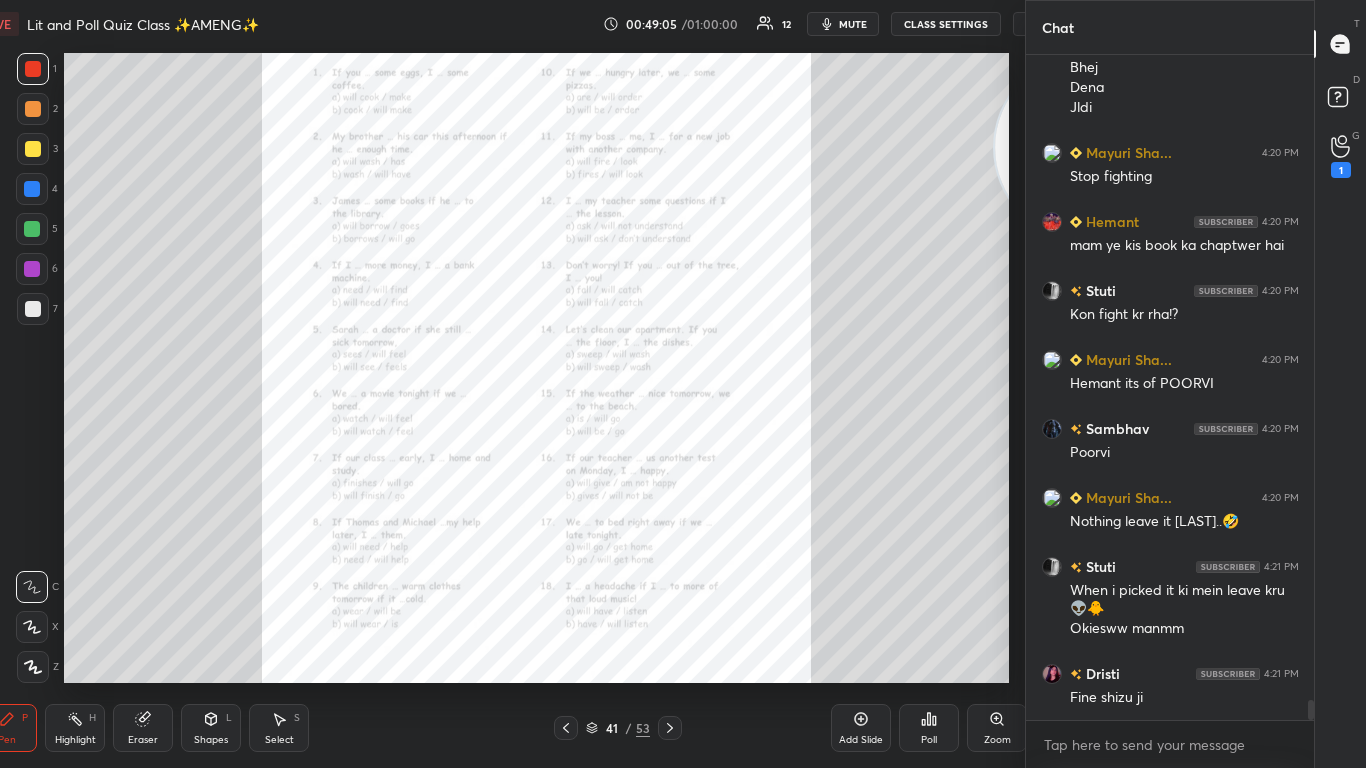 scroll, scrollTop: 640, scrollLeft: 982, axis: both 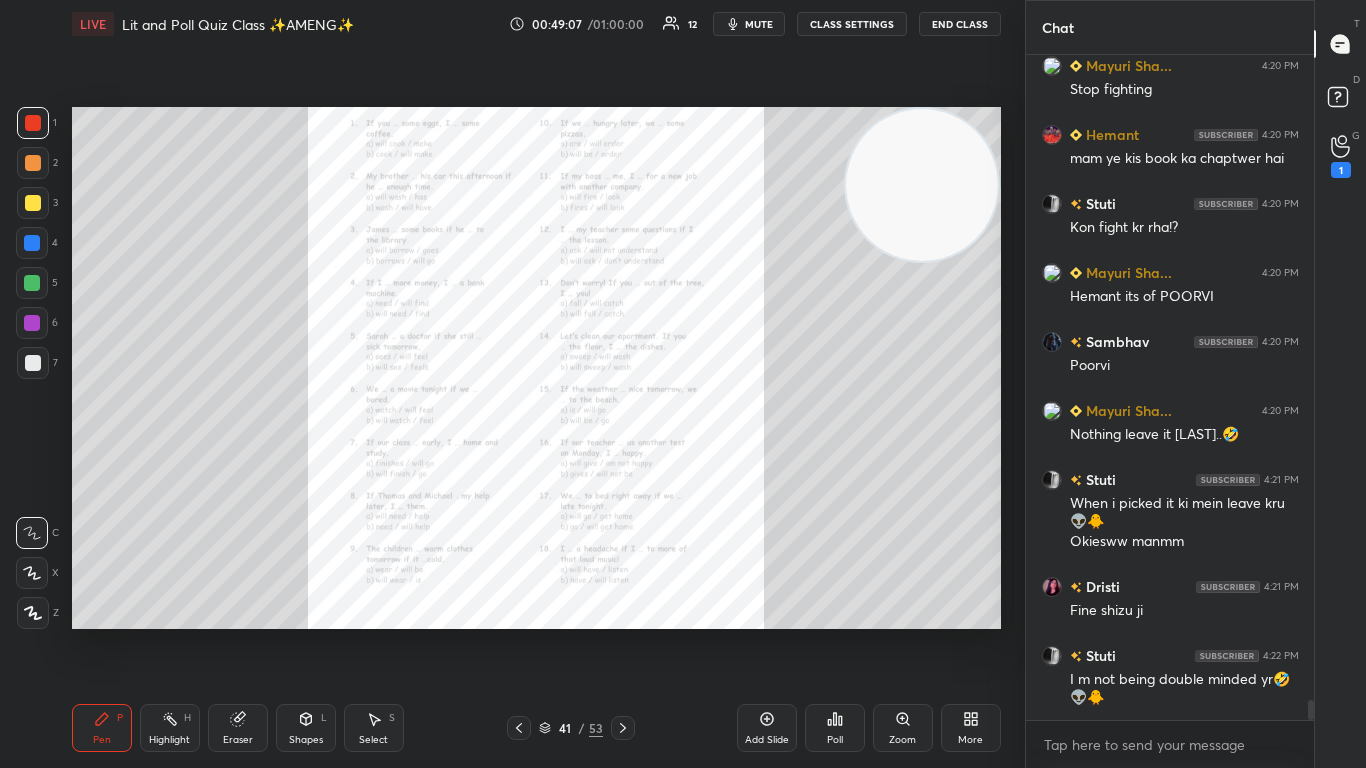 click on "Zoom" at bounding box center (903, 728) 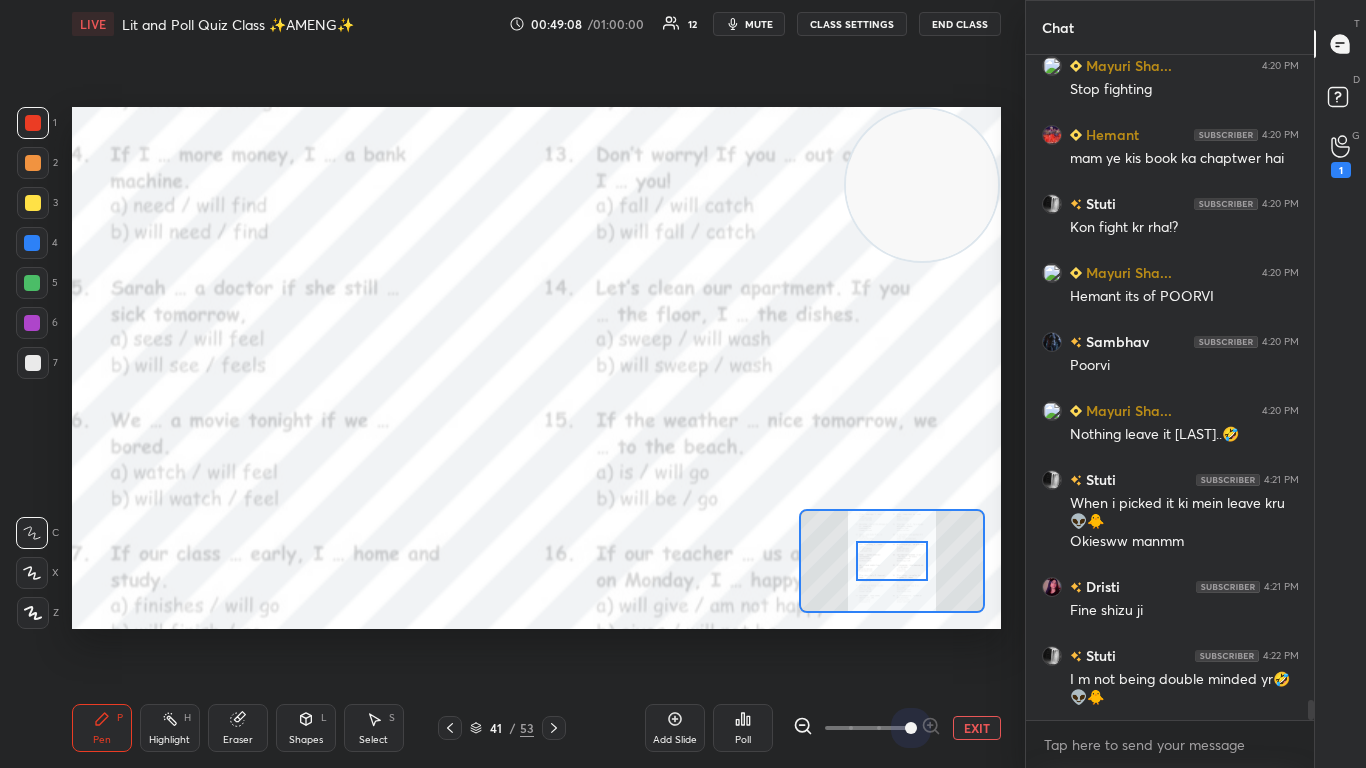 click at bounding box center (867, 728) 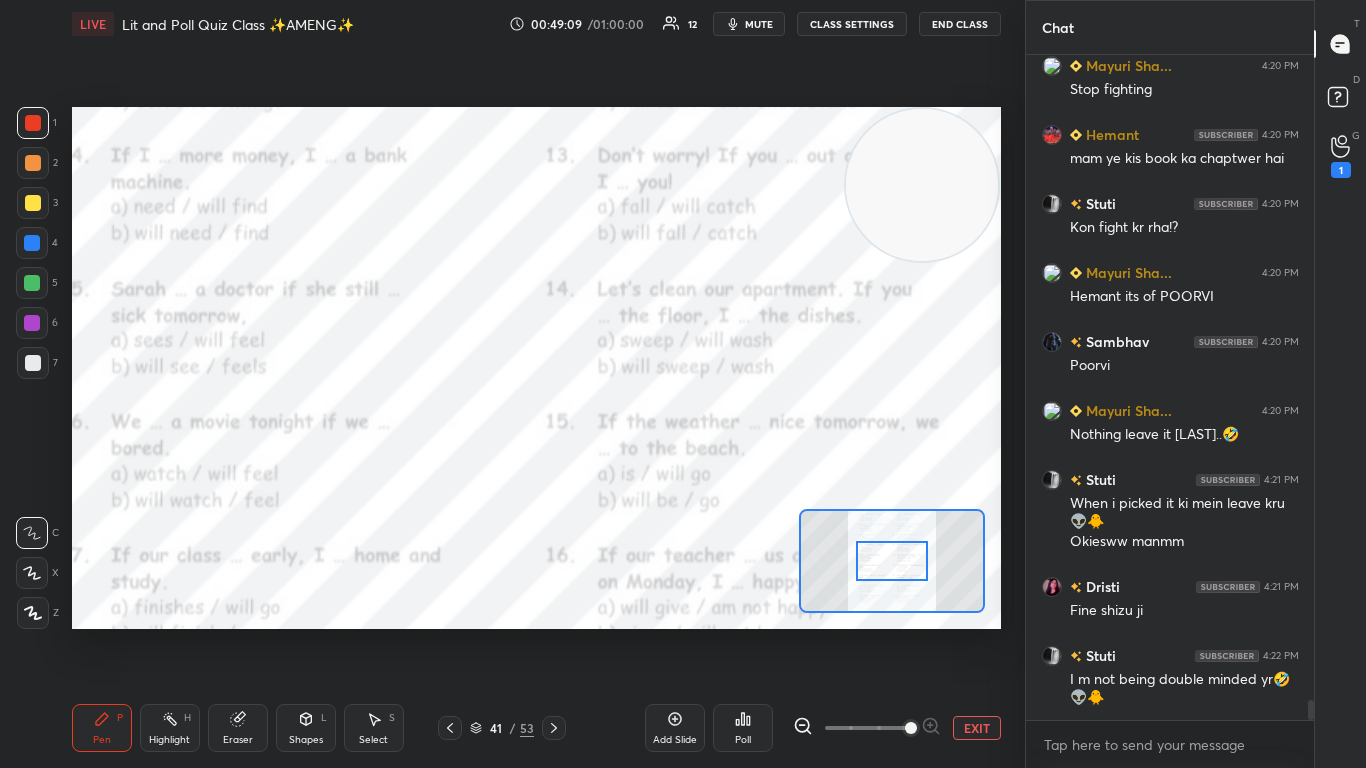 click at bounding box center [892, 561] 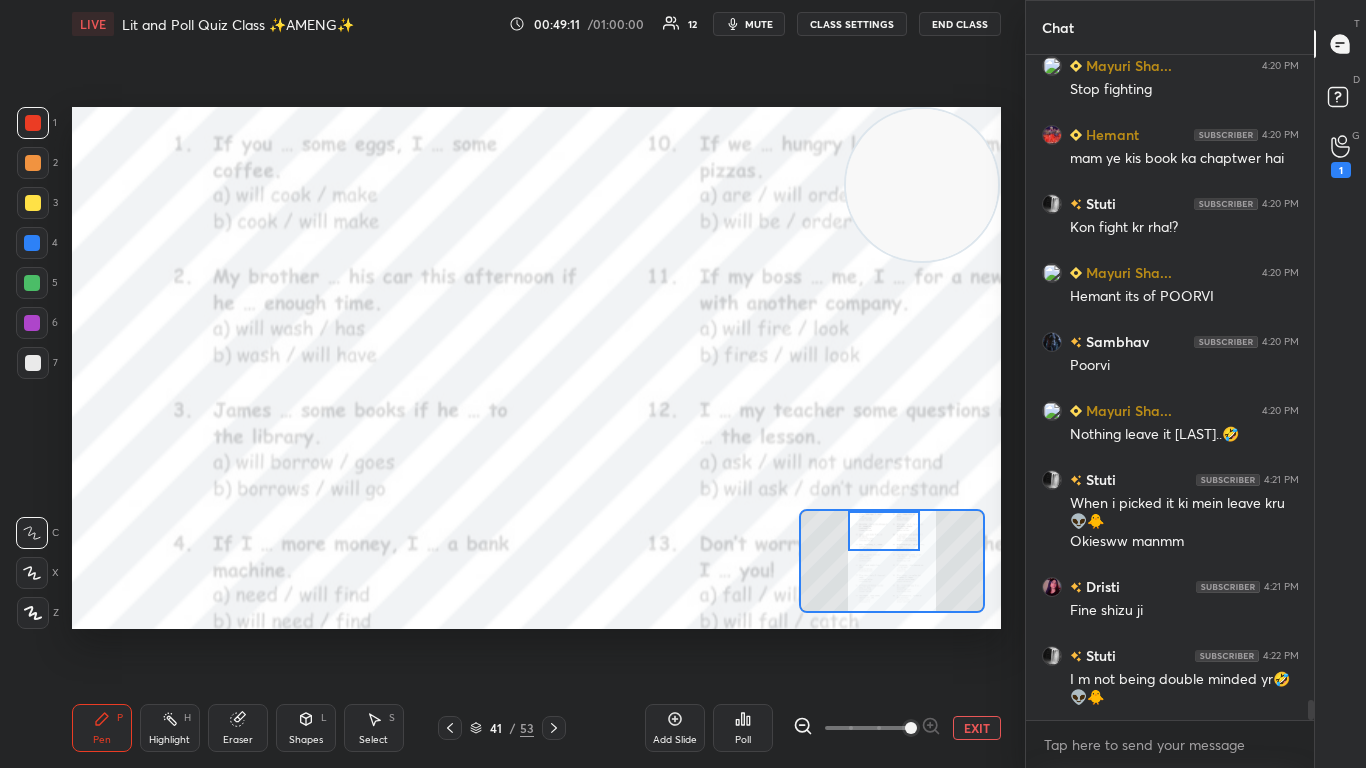 drag, startPoint x: 881, startPoint y: 574, endPoint x: 873, endPoint y: 541, distance: 33.955853 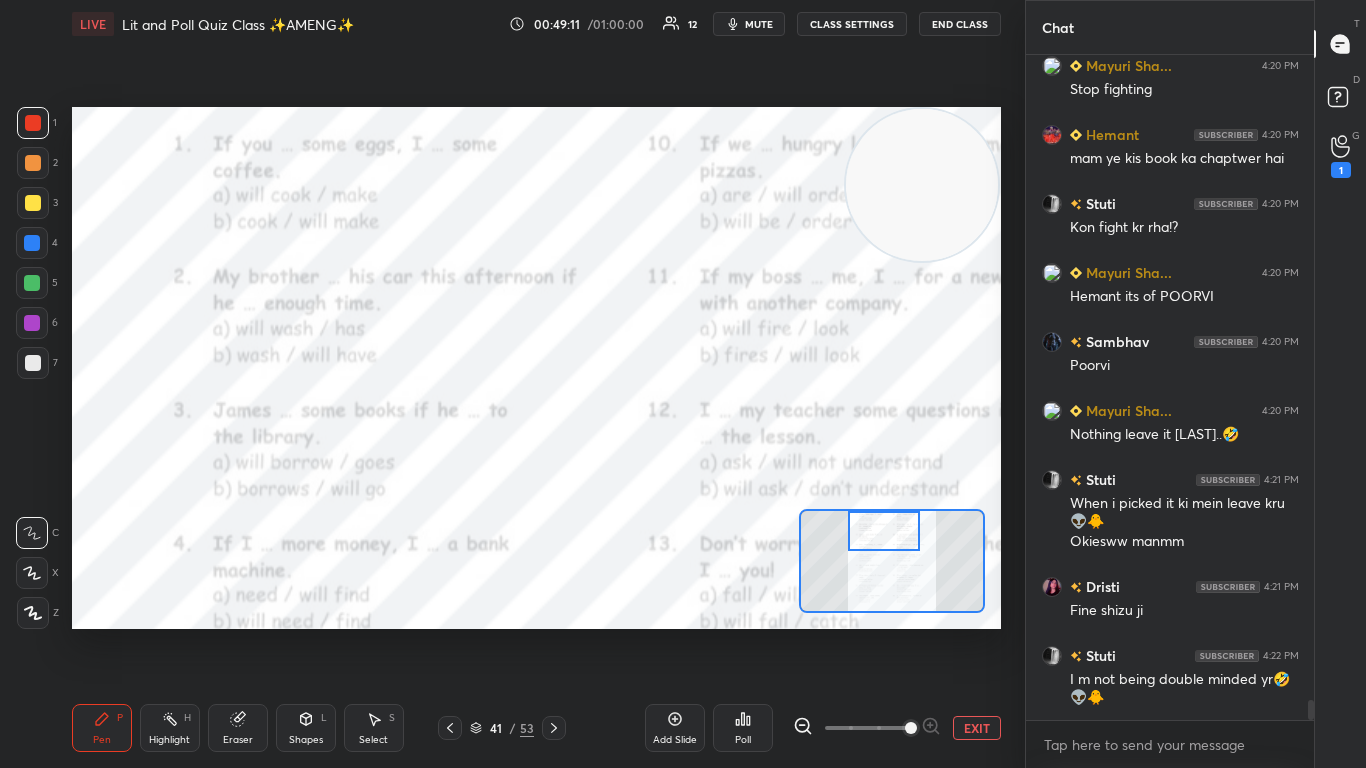 click at bounding box center [884, 531] 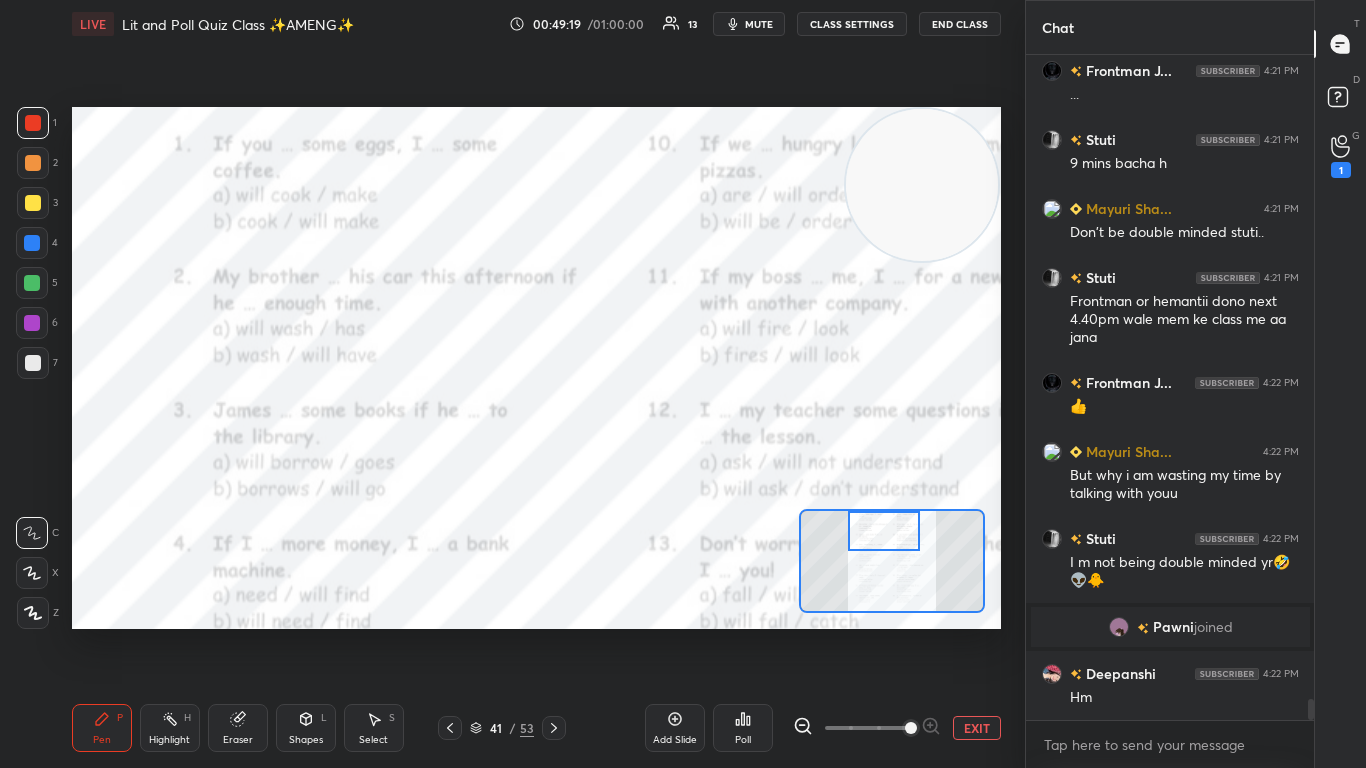scroll, scrollTop: 20644, scrollLeft: 0, axis: vertical 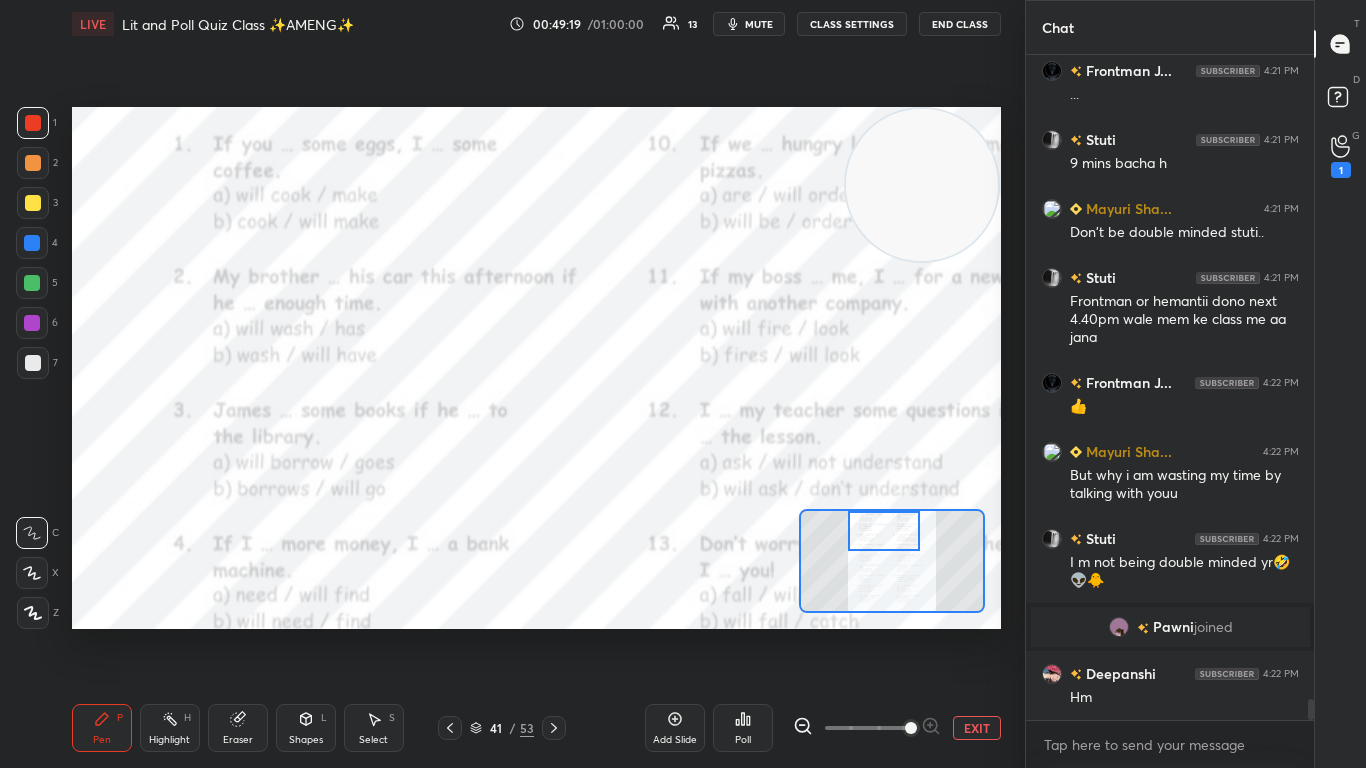click 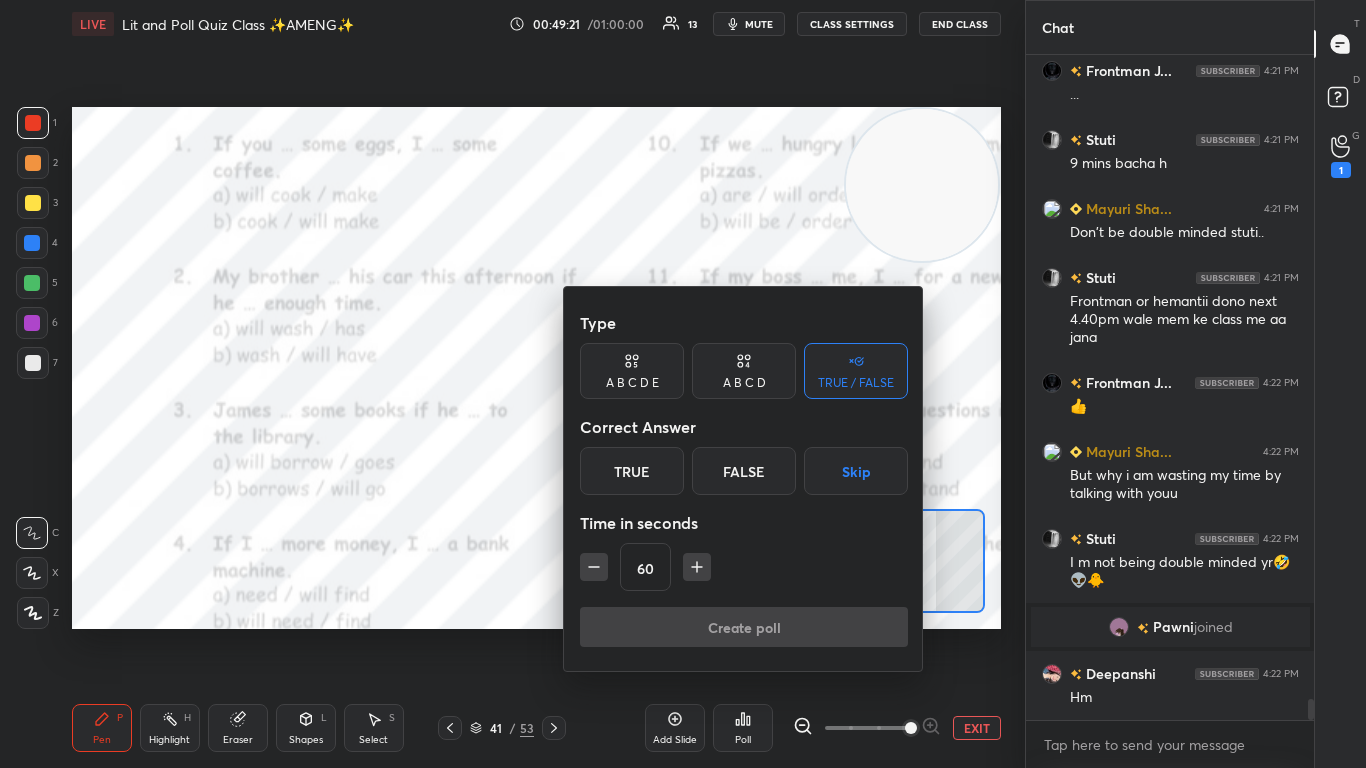 click on "A B C D" at bounding box center [744, 371] 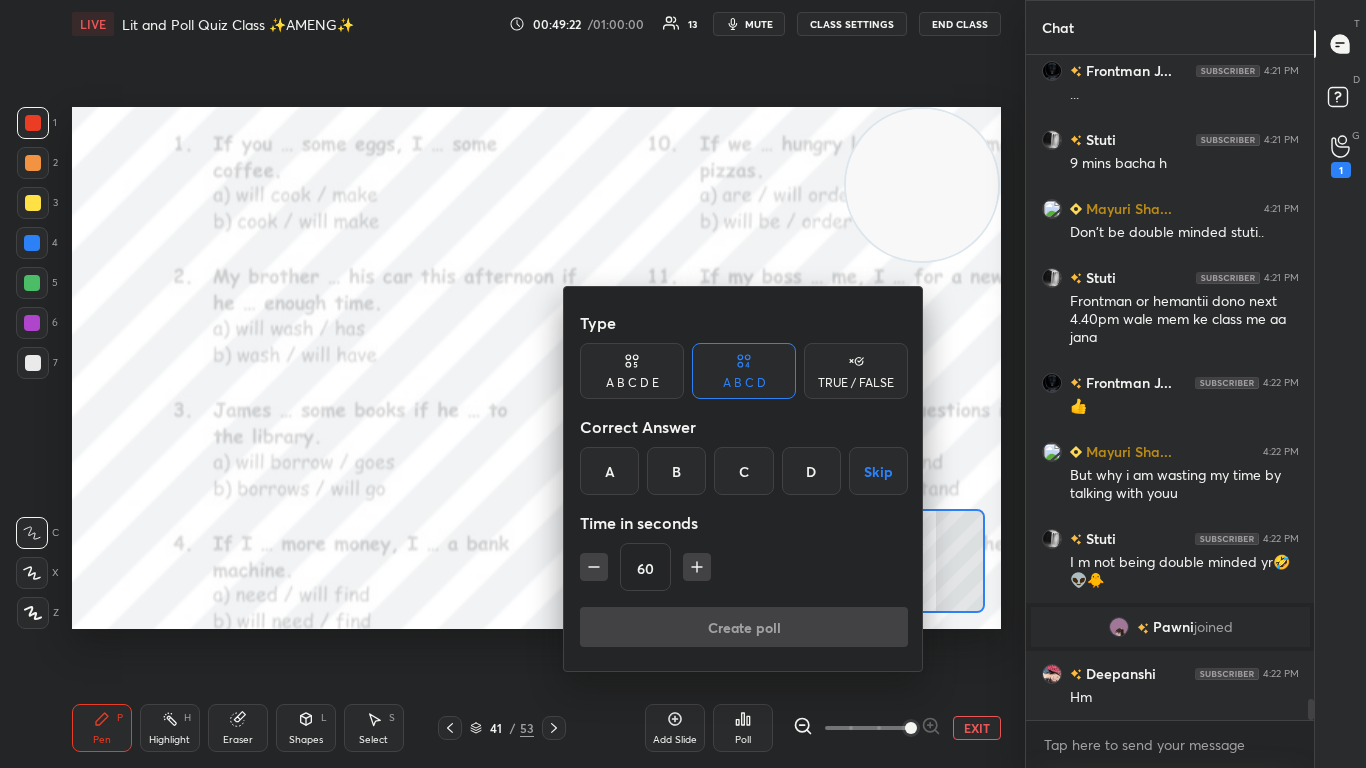 click on "B" at bounding box center (676, 471) 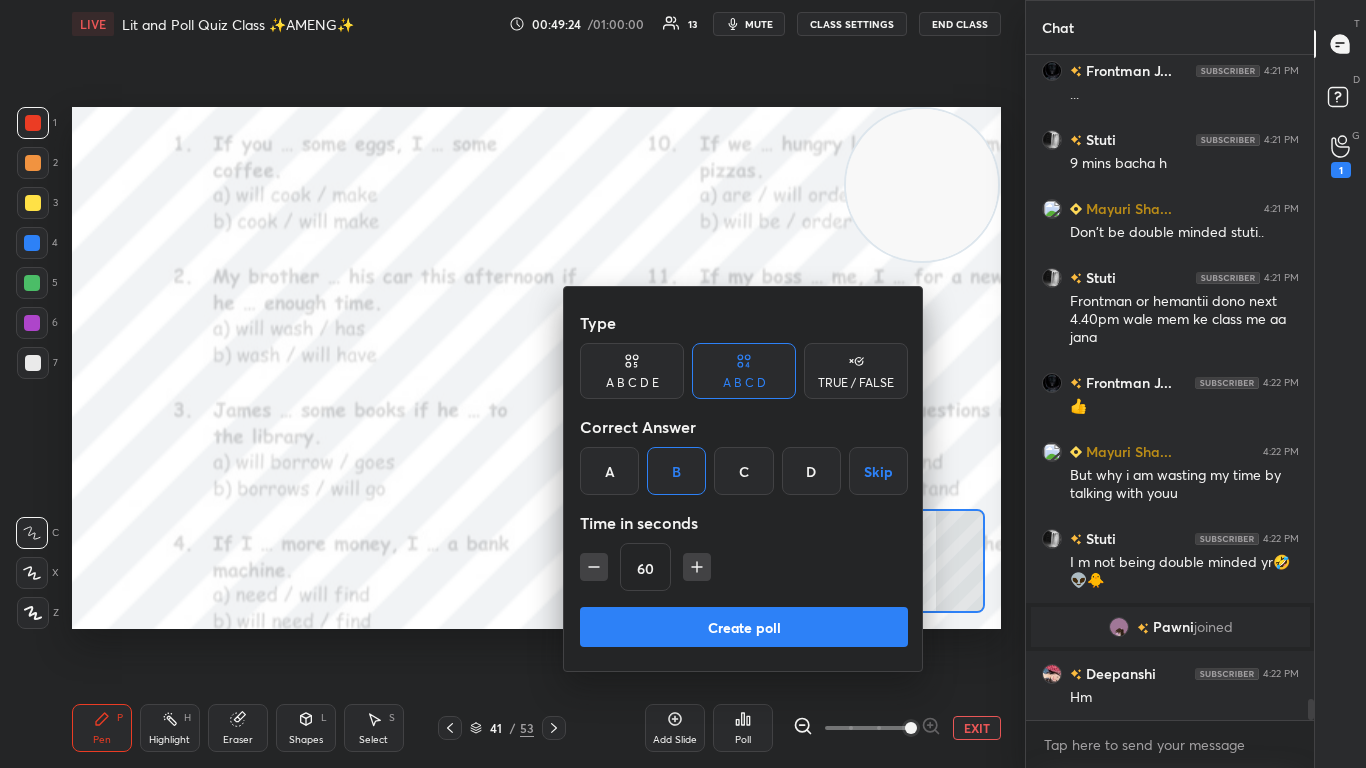 click 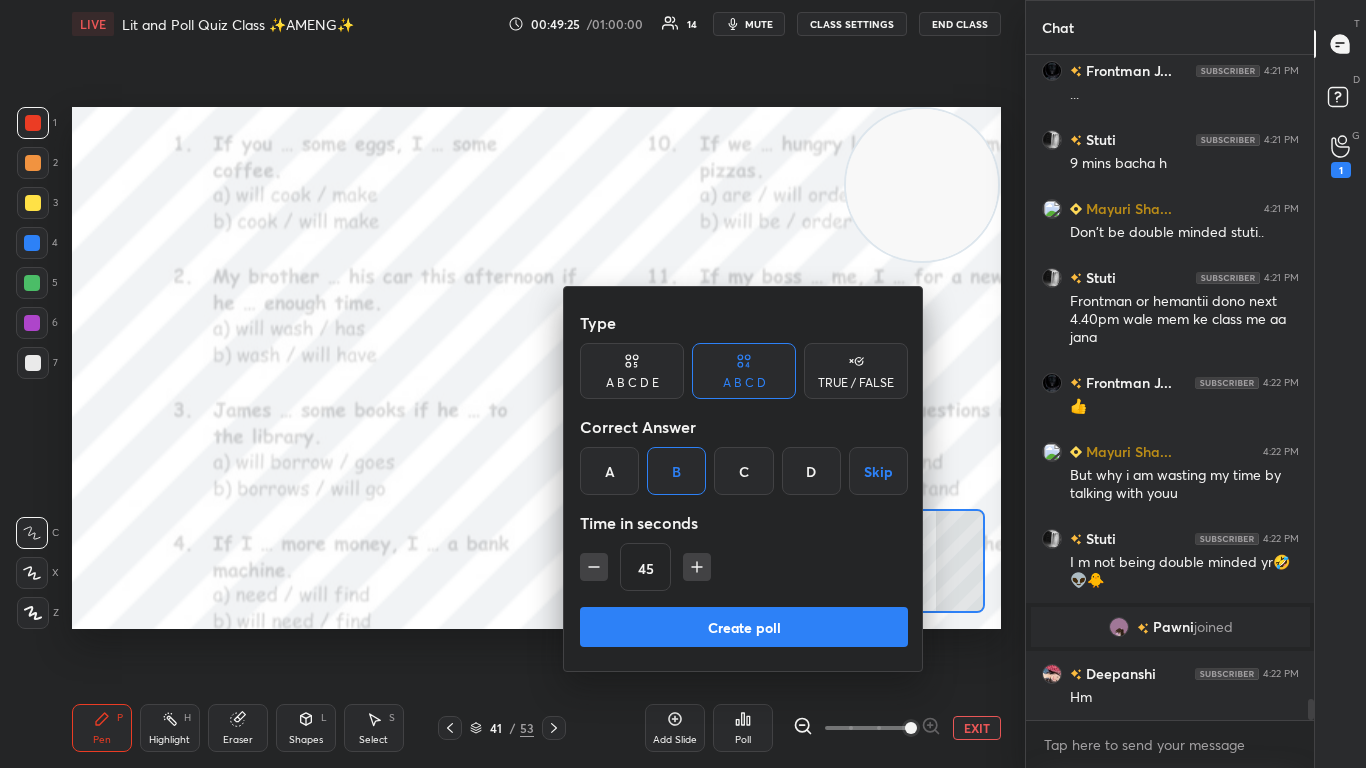 click at bounding box center [594, 567] 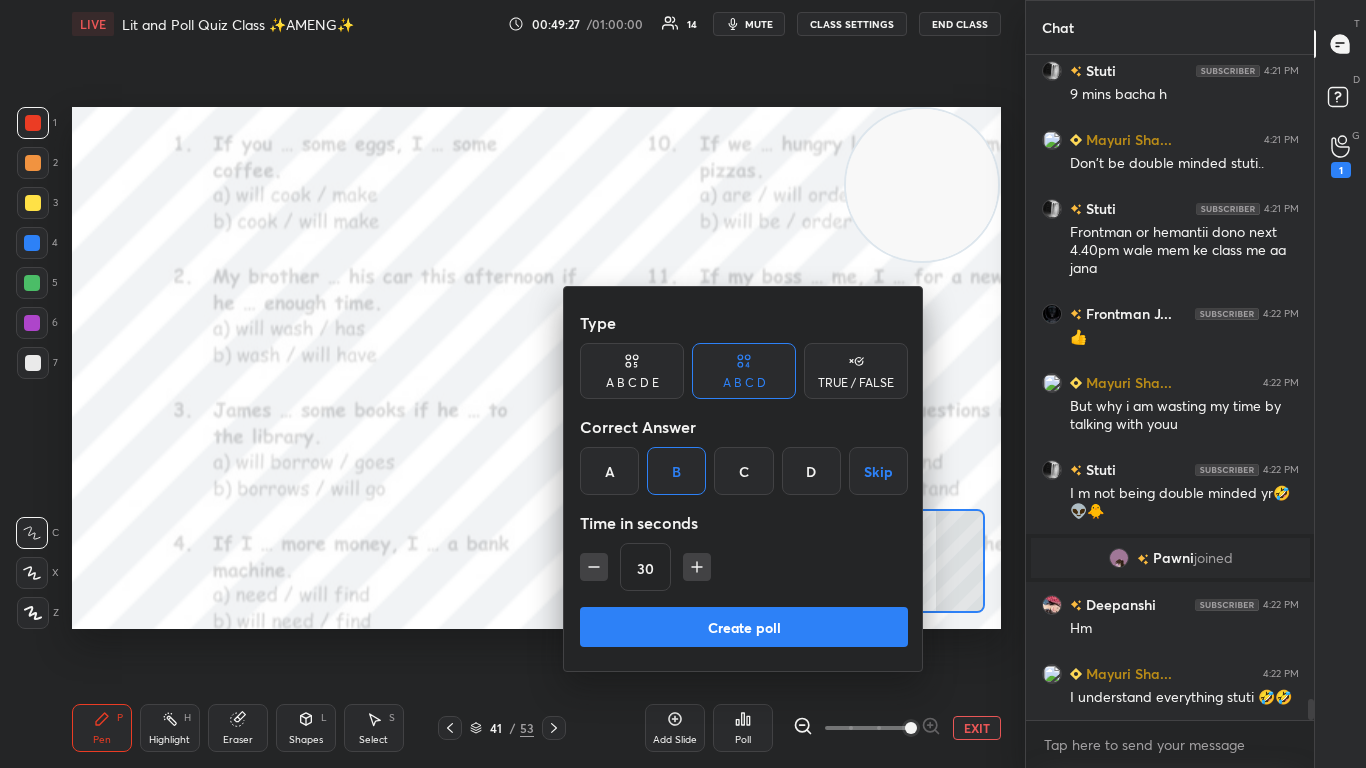 scroll, scrollTop: 20800, scrollLeft: 0, axis: vertical 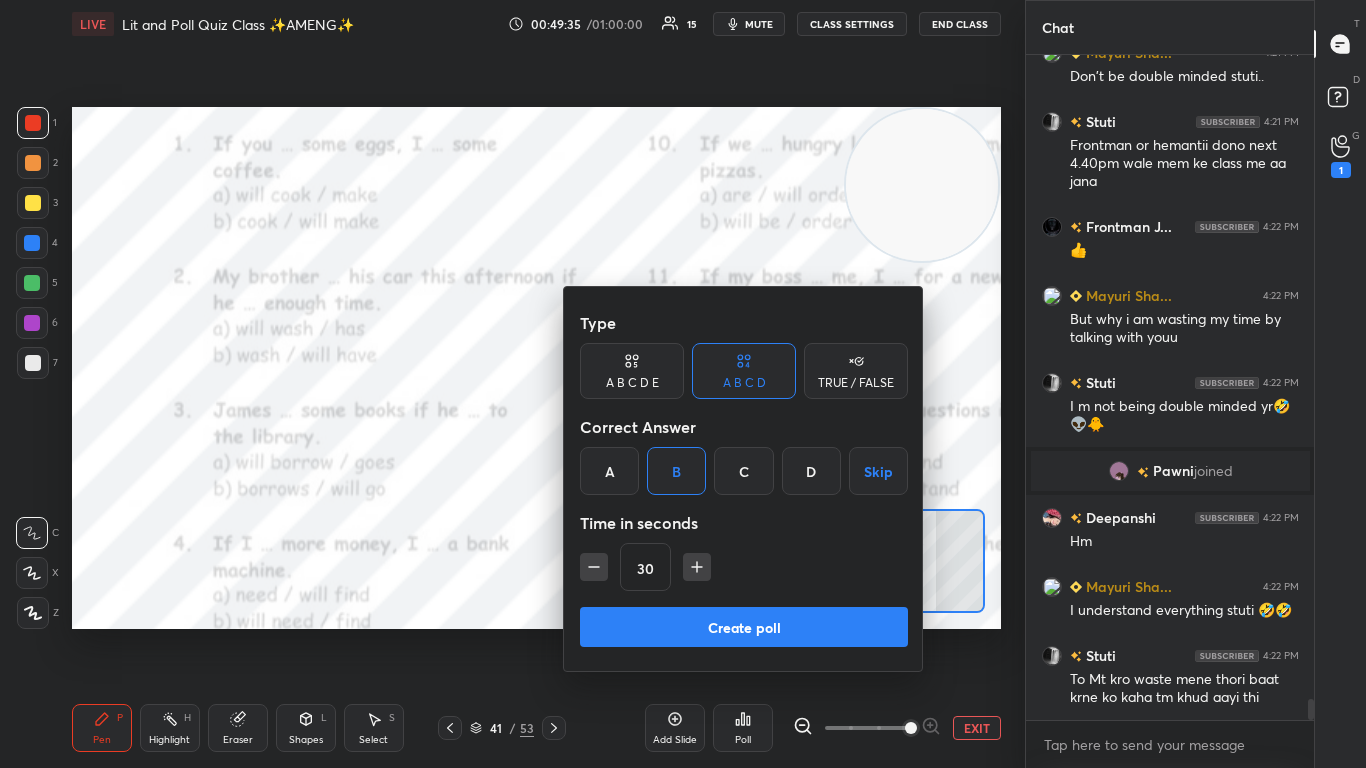 click 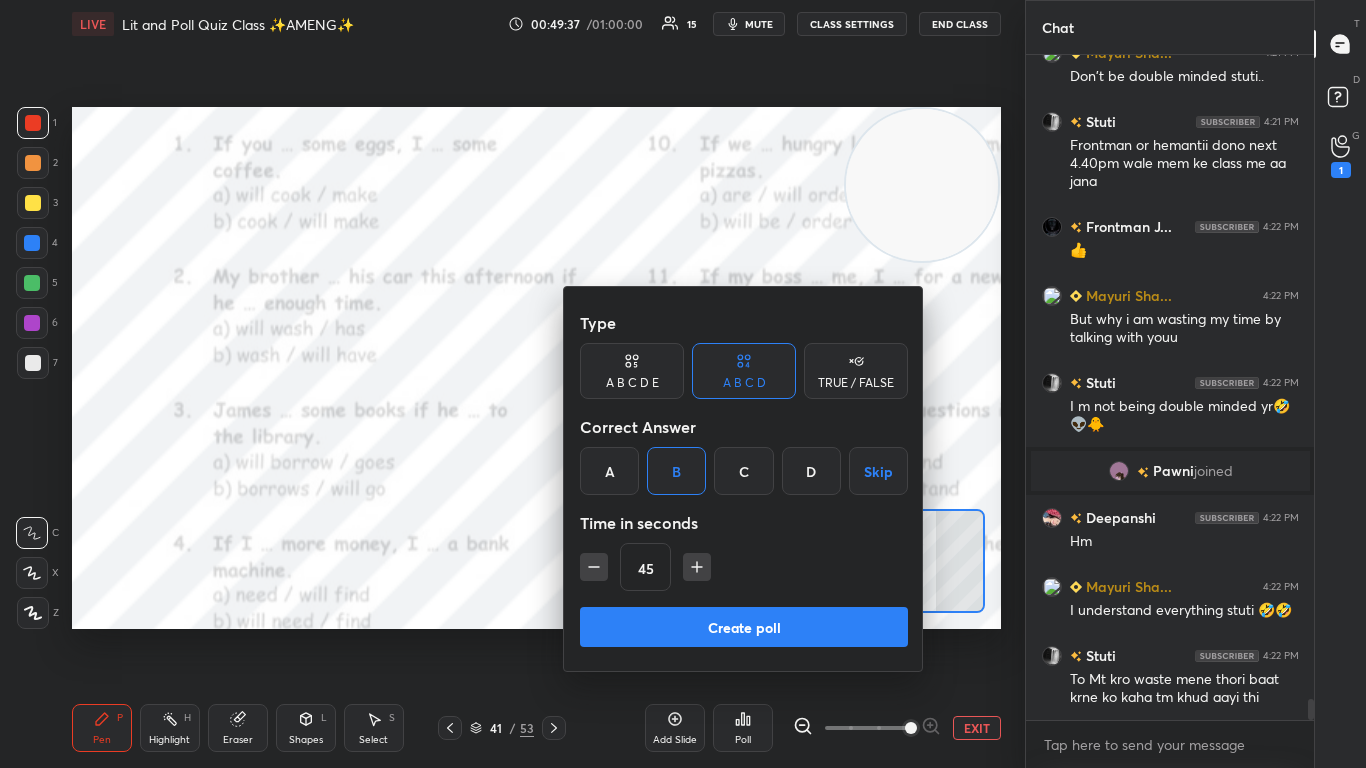 drag, startPoint x: 697, startPoint y: 569, endPoint x: 593, endPoint y: 575, distance: 104.172935 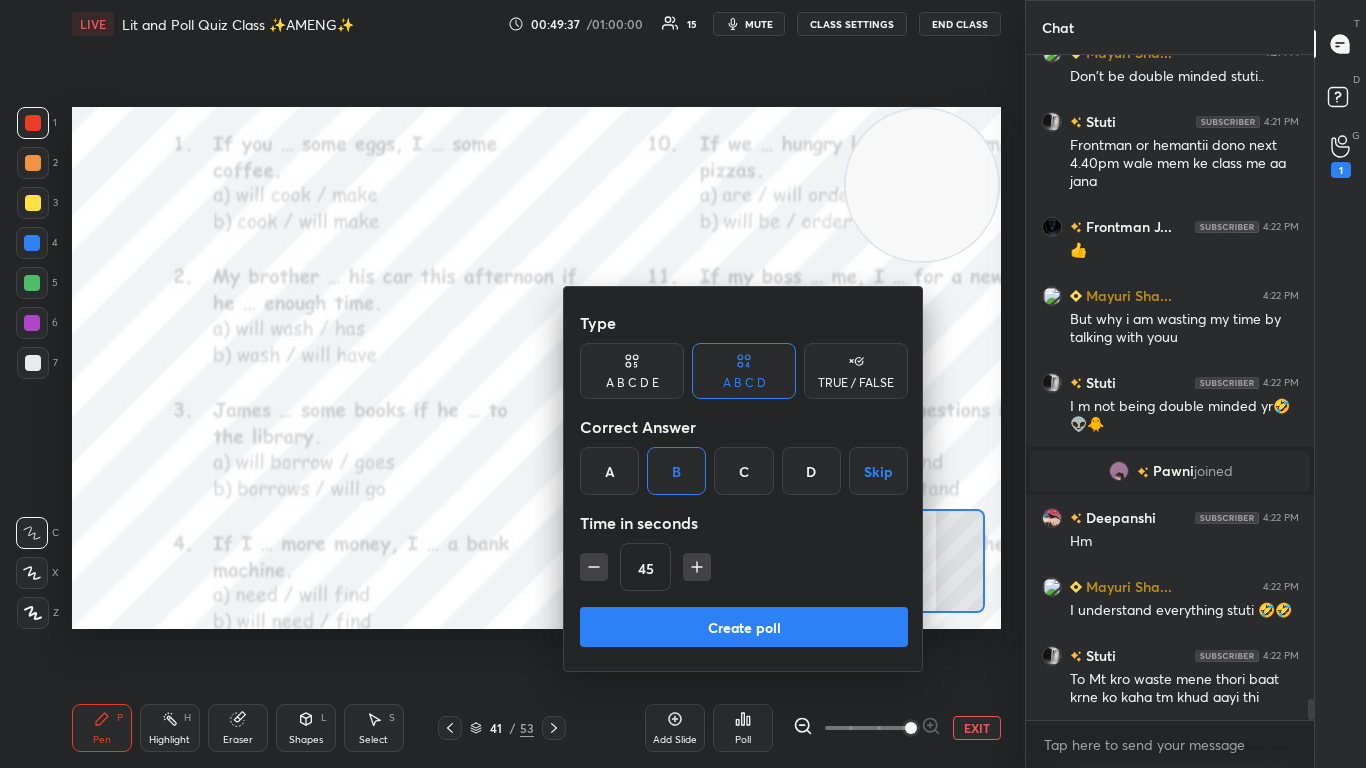 click on "45" at bounding box center (744, 567) 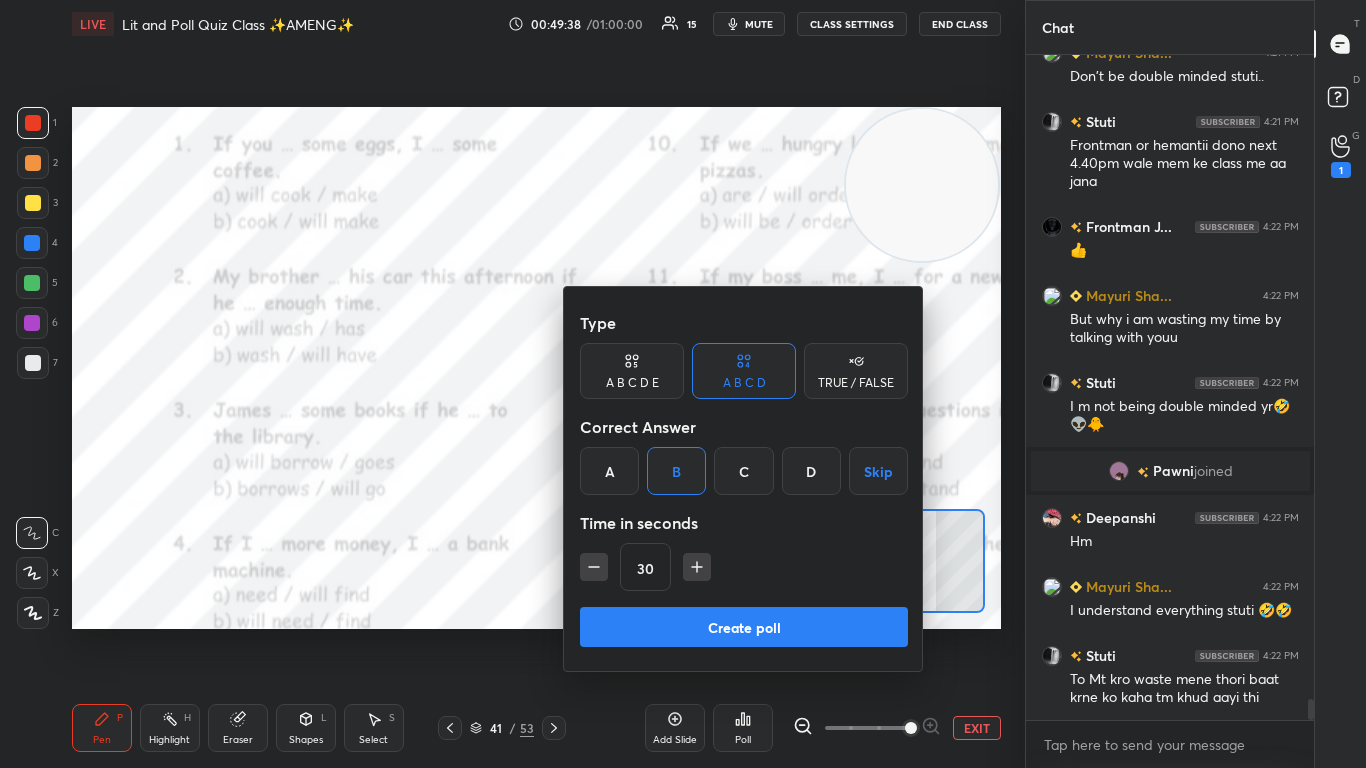 click on "Create poll" at bounding box center (744, 627) 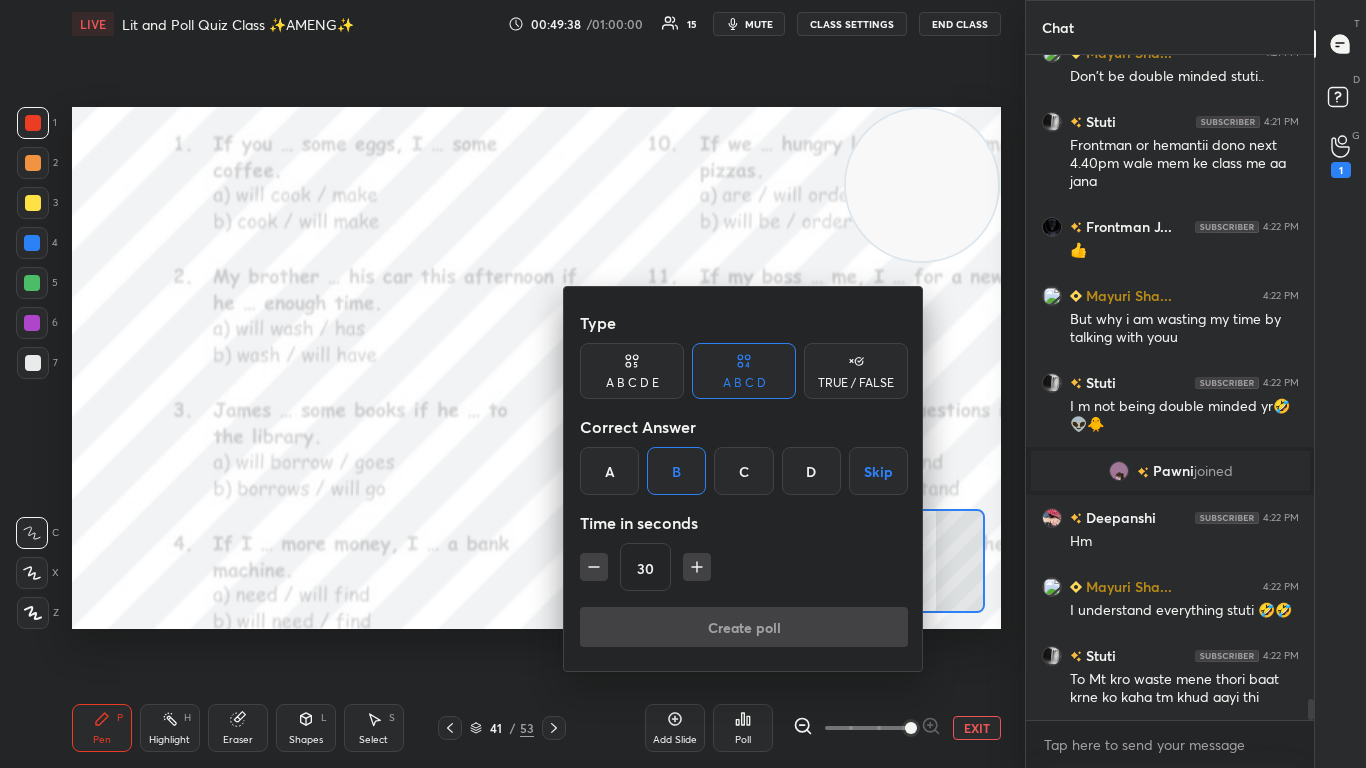 scroll, scrollTop: 617, scrollLeft: 282, axis: both 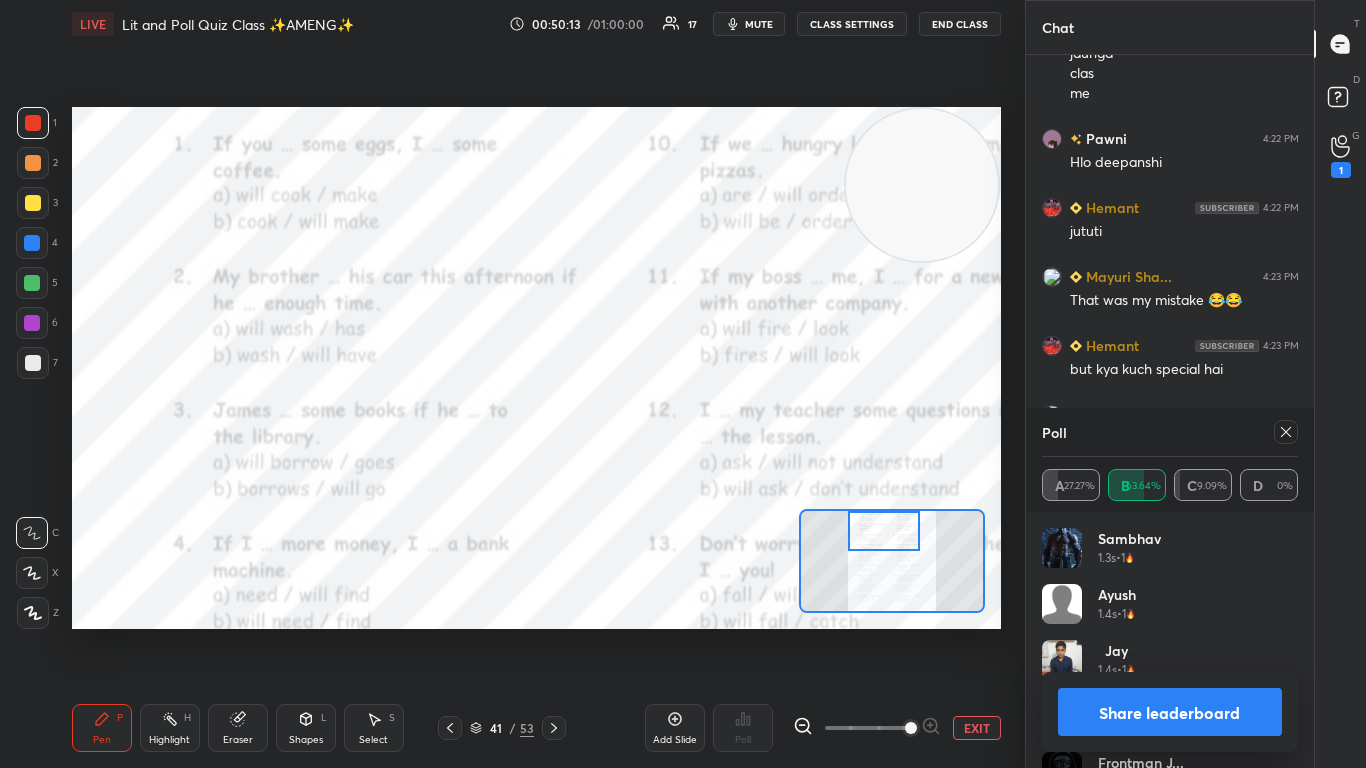click 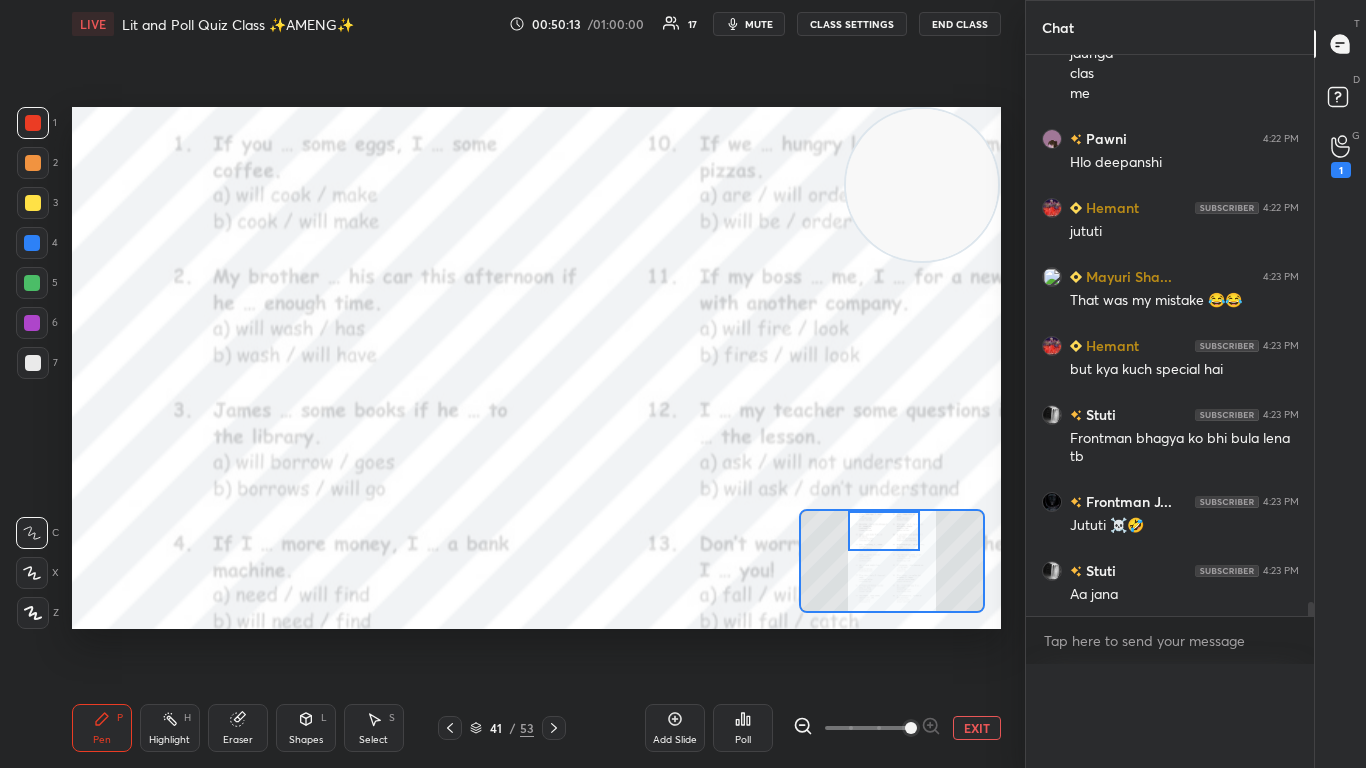 scroll, scrollTop: 0, scrollLeft: 0, axis: both 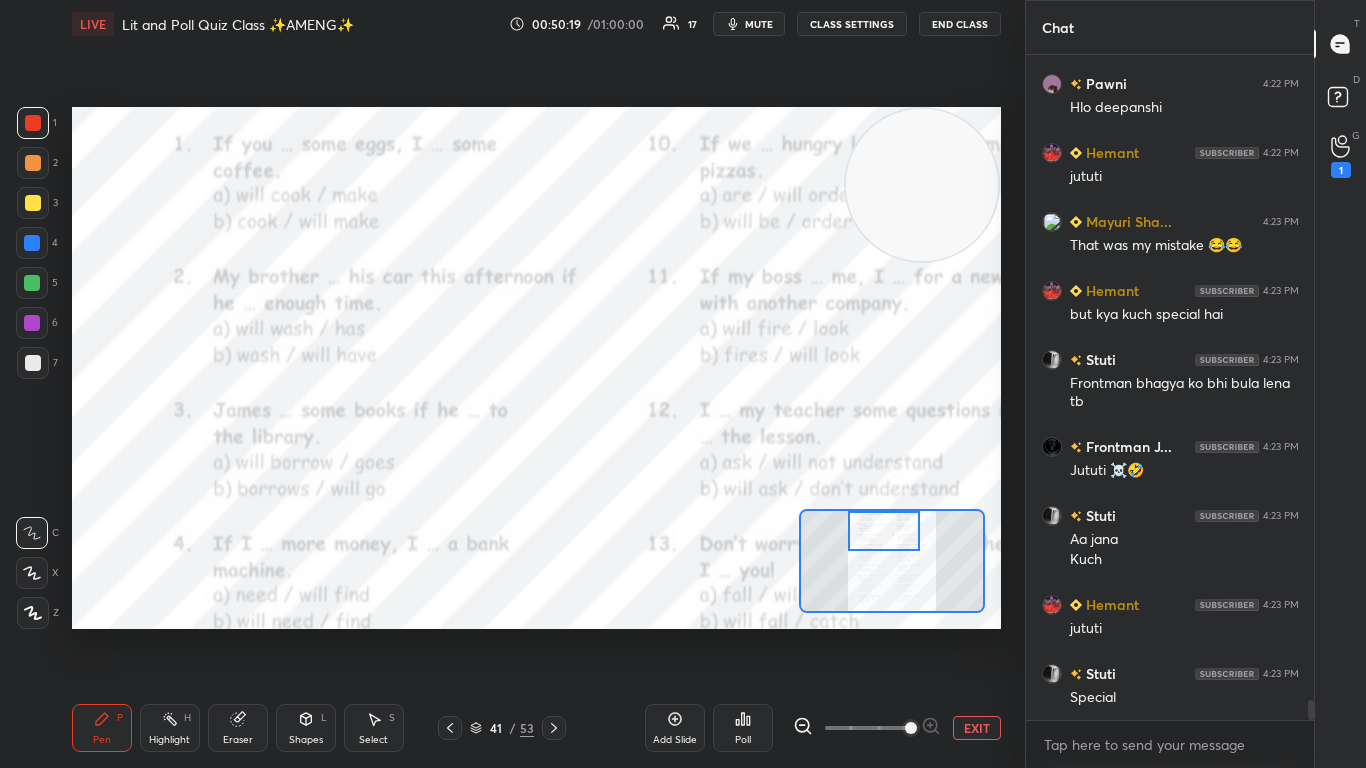 click 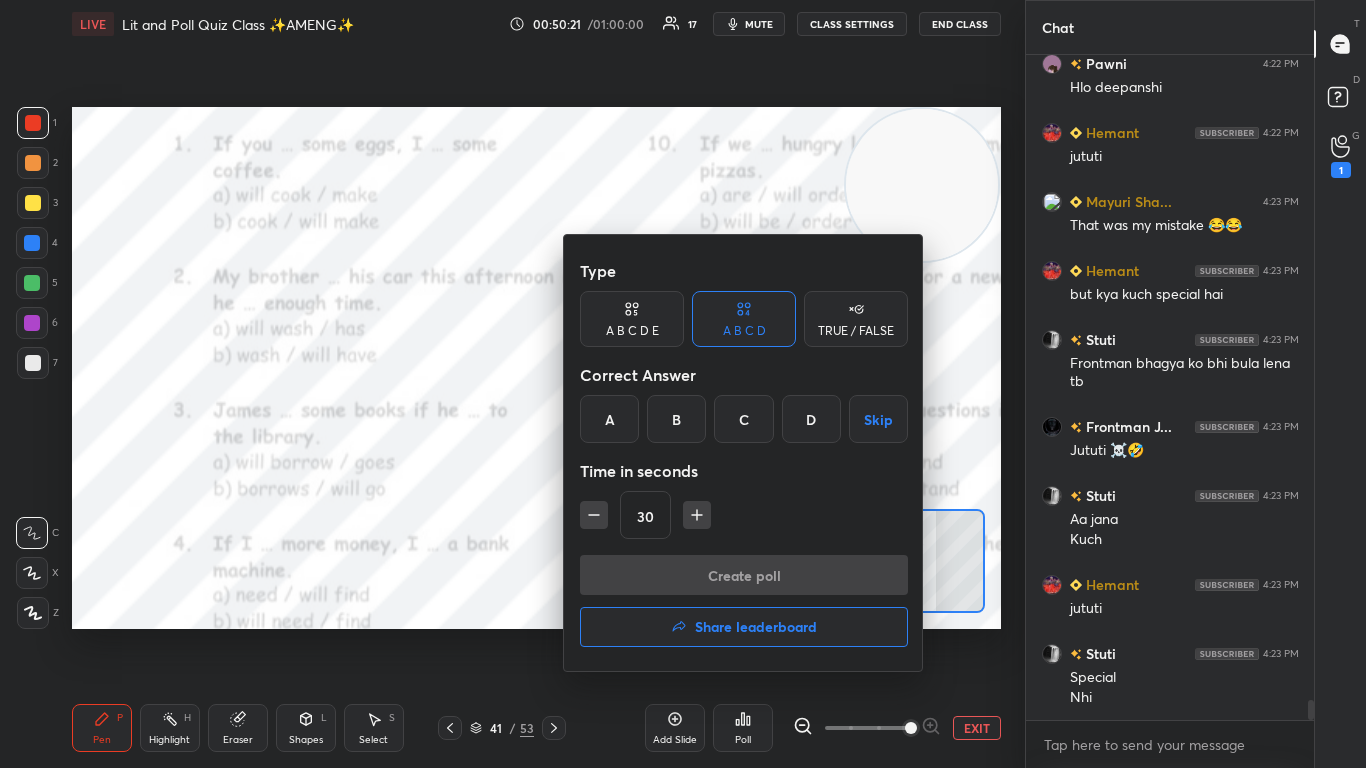 click on "A" at bounding box center [609, 419] 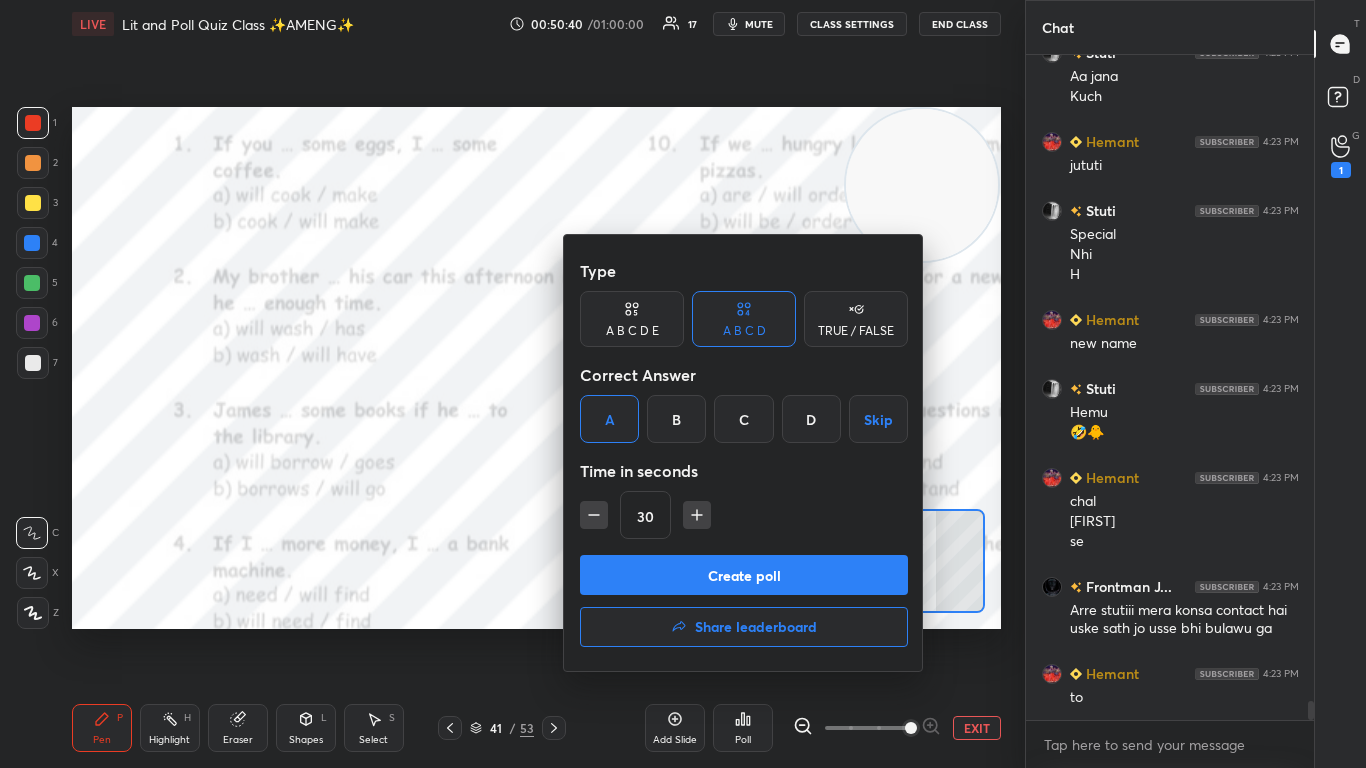 click on "Create poll" at bounding box center (744, 575) 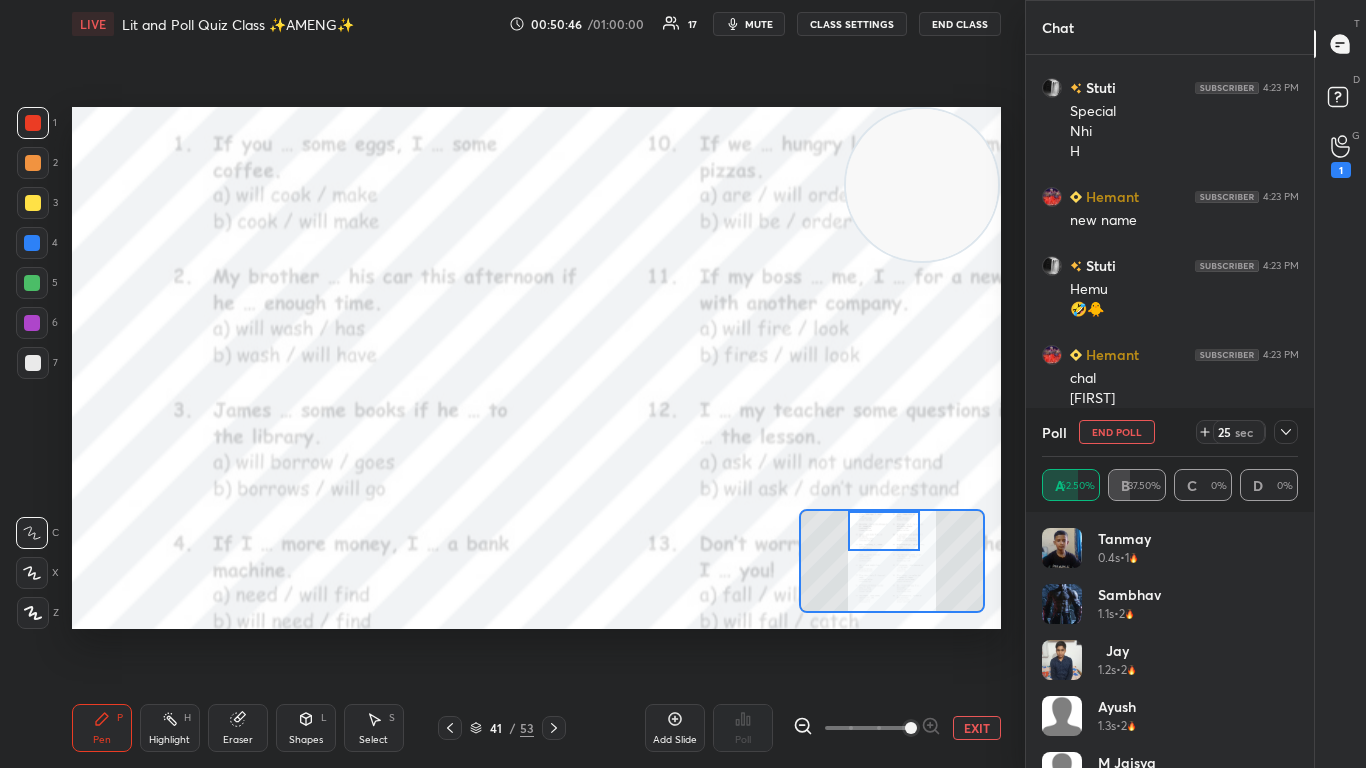 click 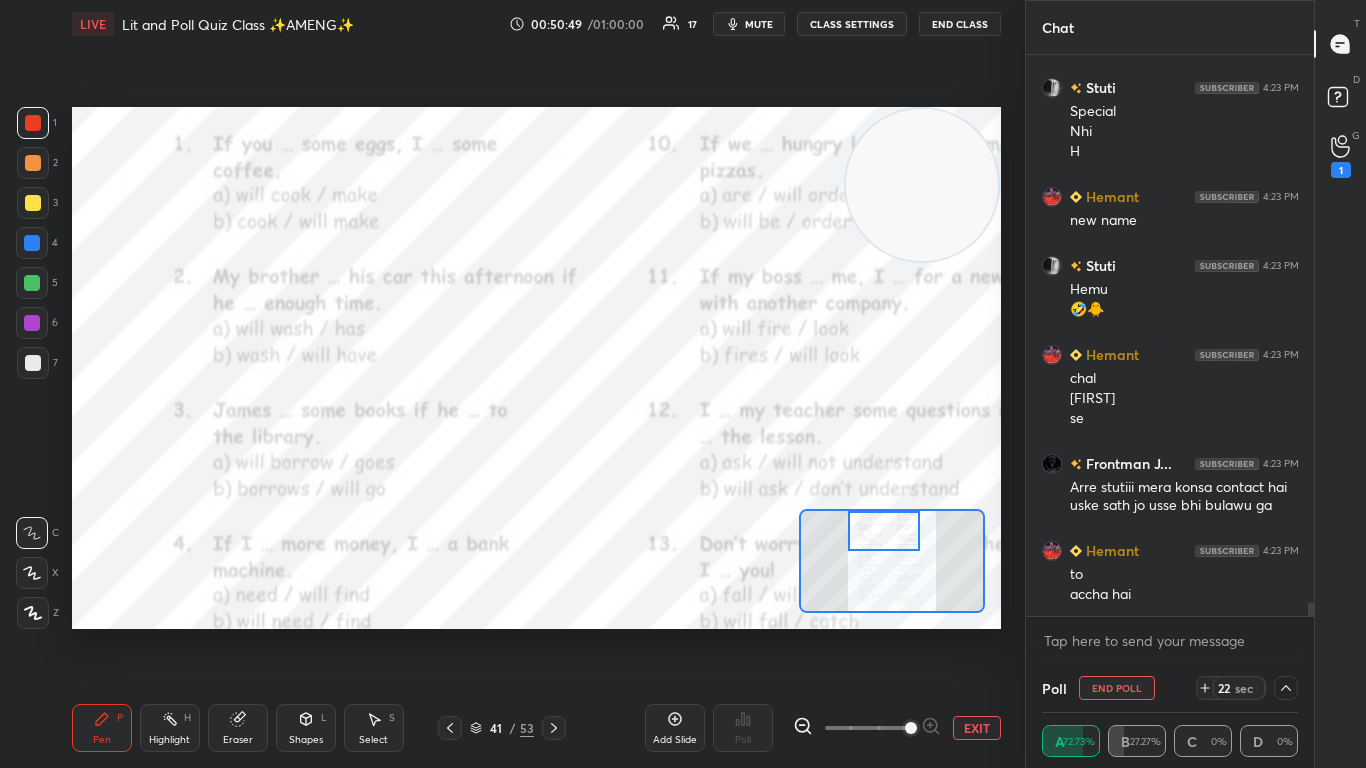 click on "mute" at bounding box center (749, 24) 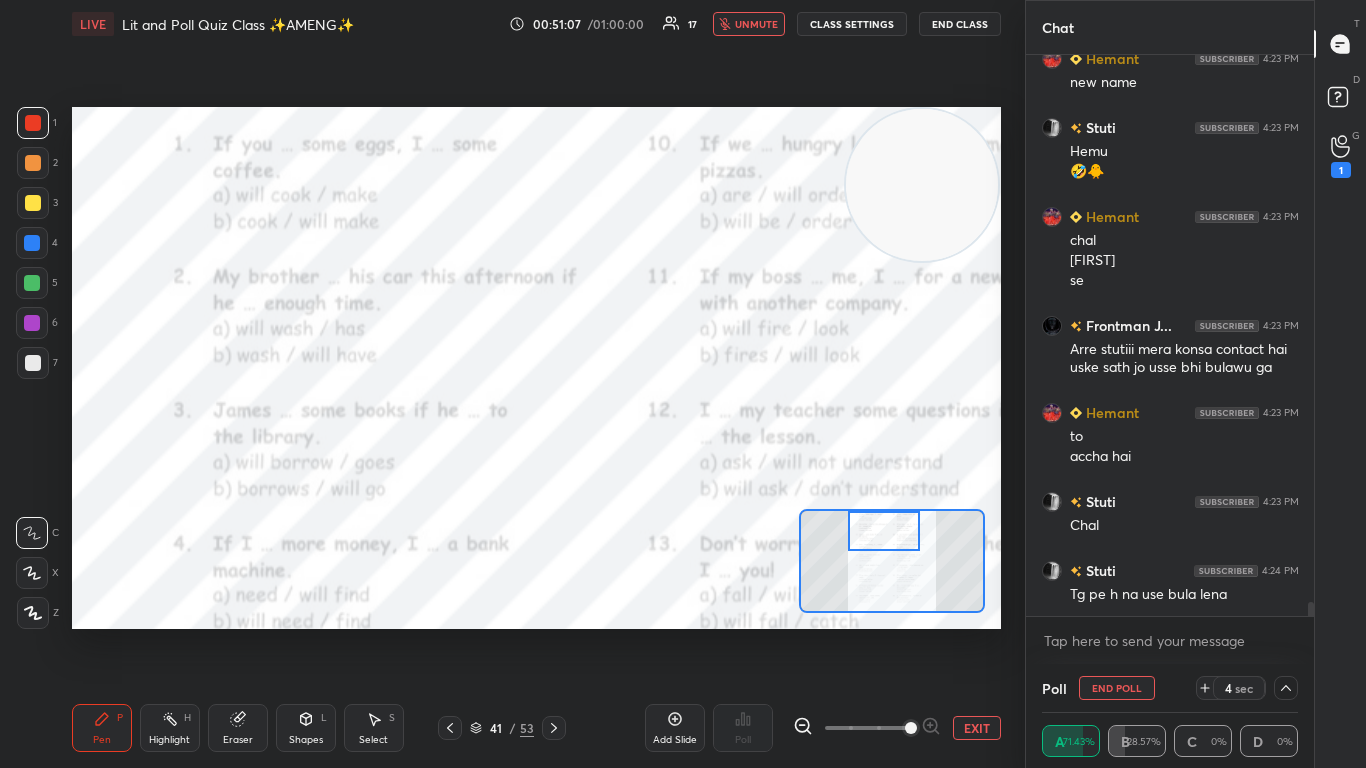 click on "unmute" at bounding box center (756, 24) 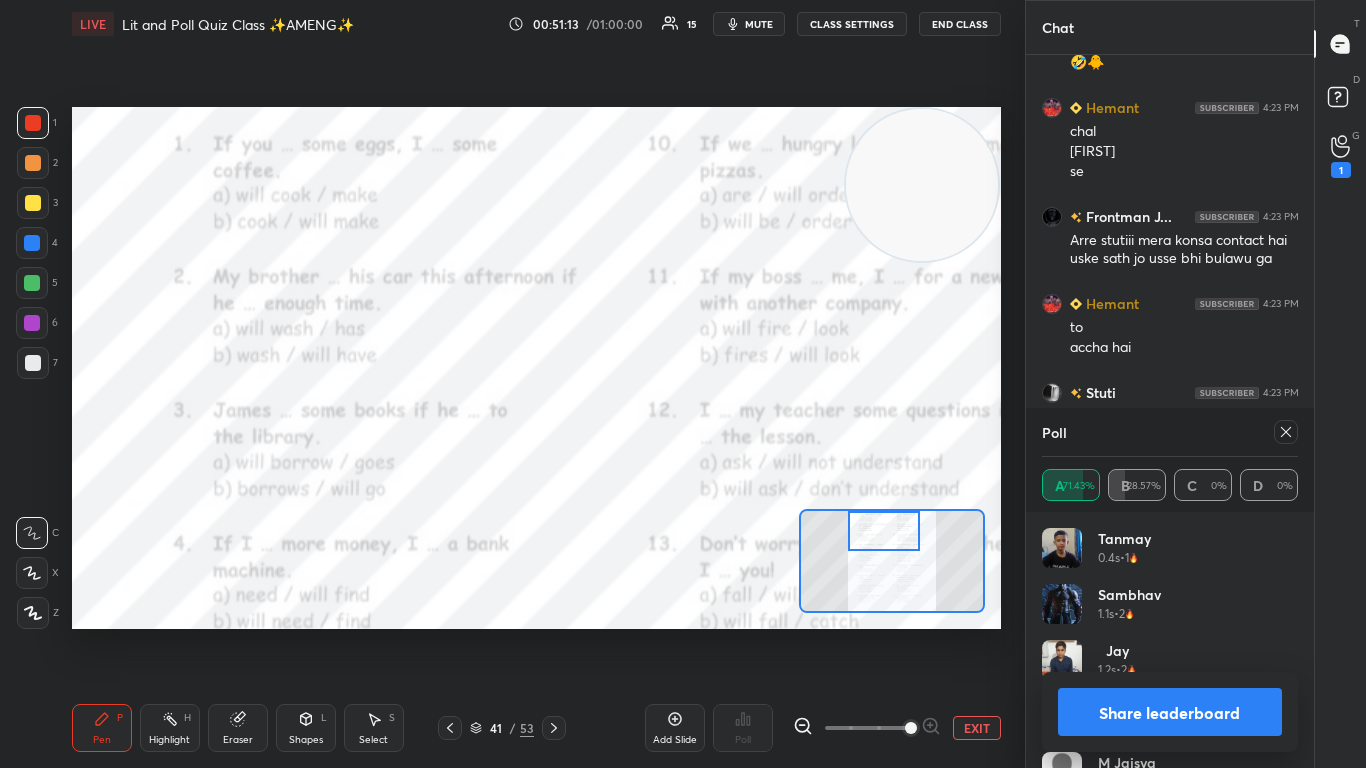 click 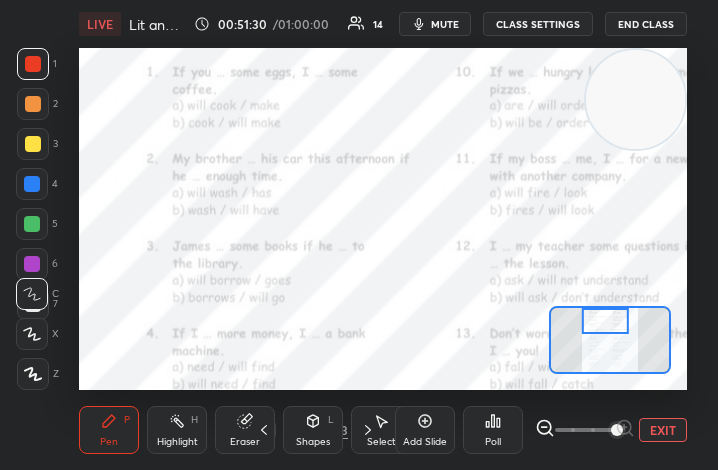 click on "Add Slide Poll EXIT" at bounding box center (541, 430) 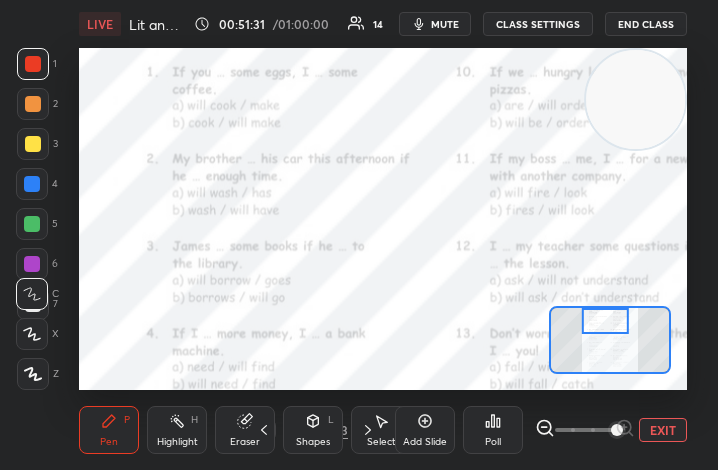 click on "EXIT" at bounding box center (663, 430) 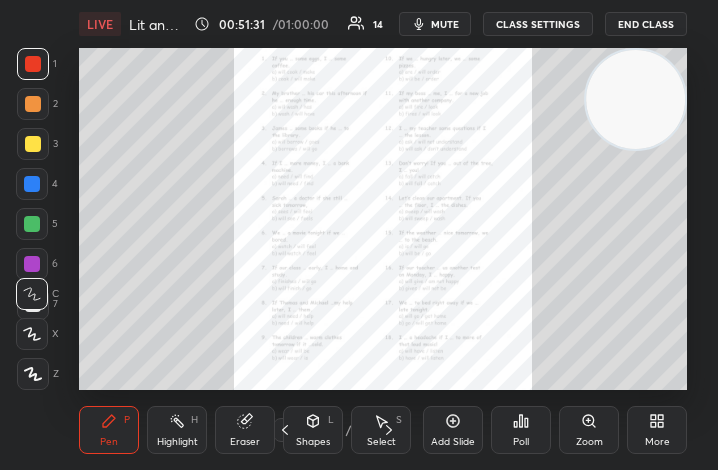 click 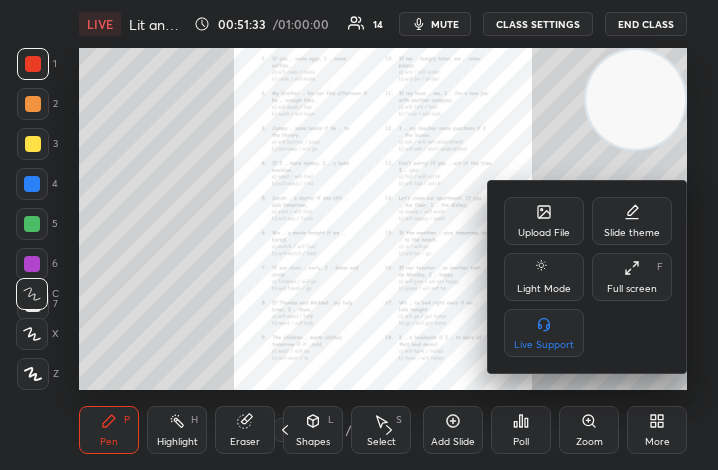 click on "Full screen F" at bounding box center (632, 277) 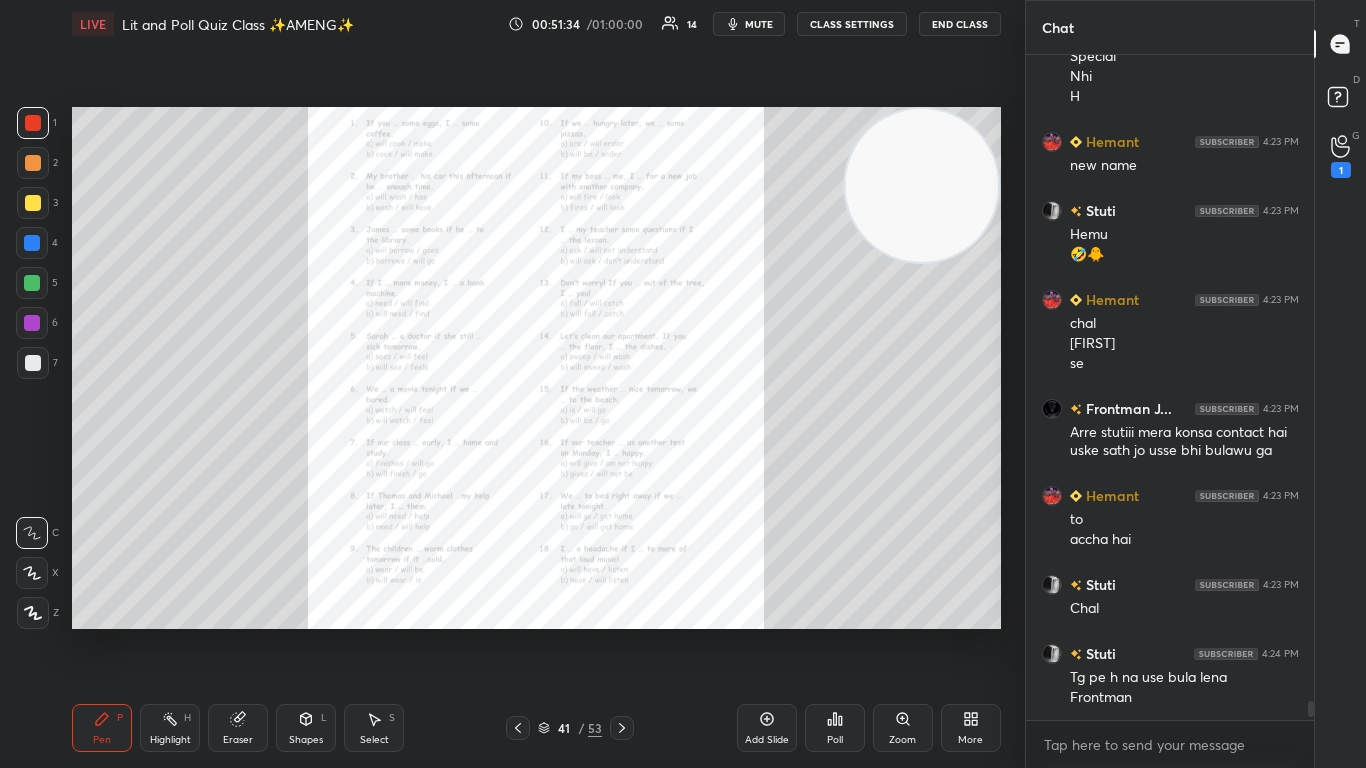 click 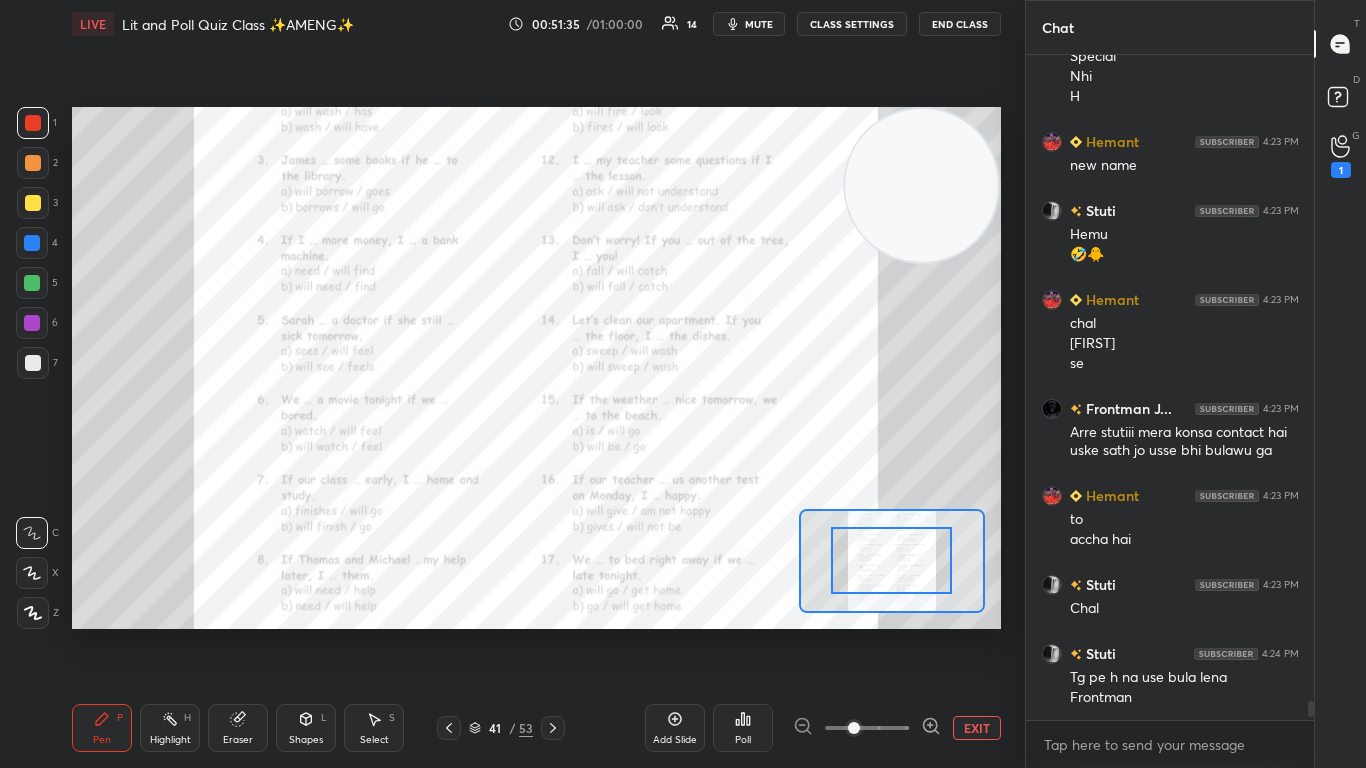 click on "Add Slide Poll EXIT" at bounding box center [823, 728] 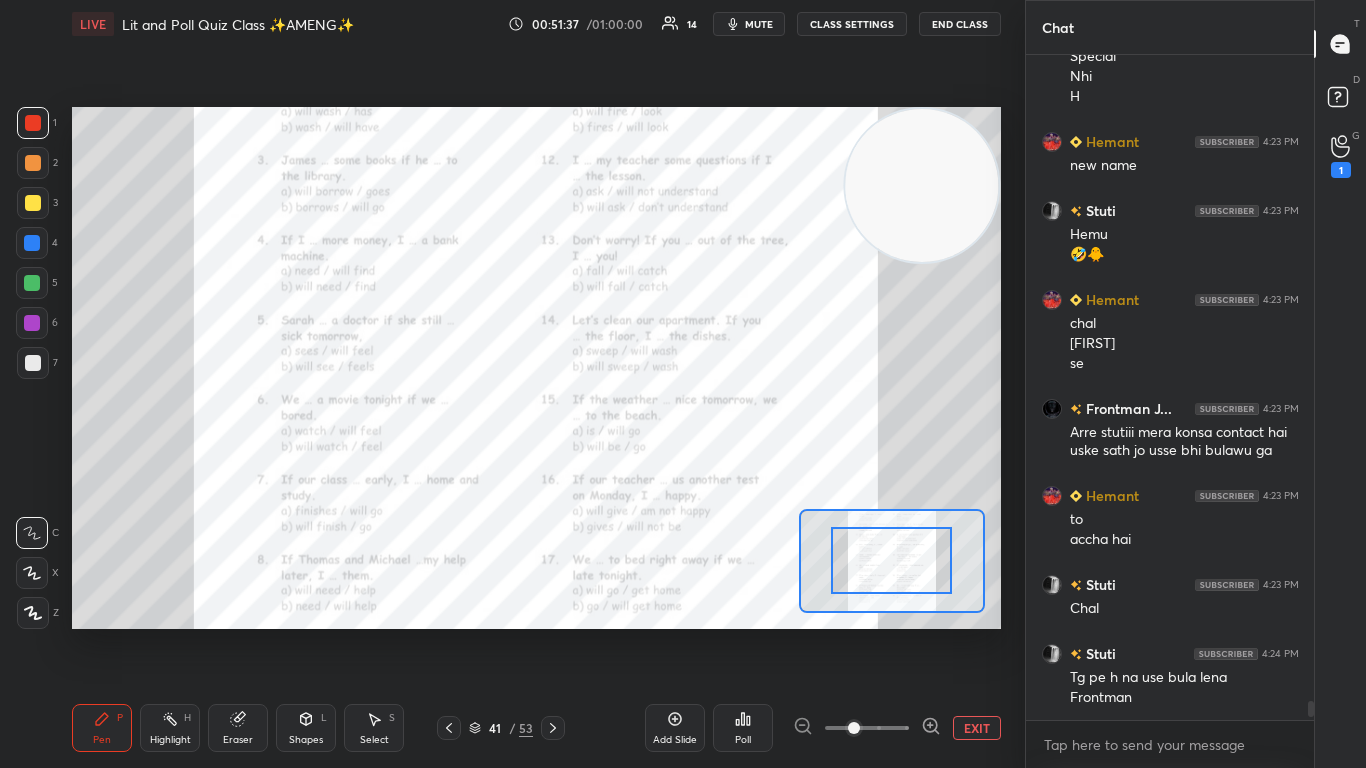 click 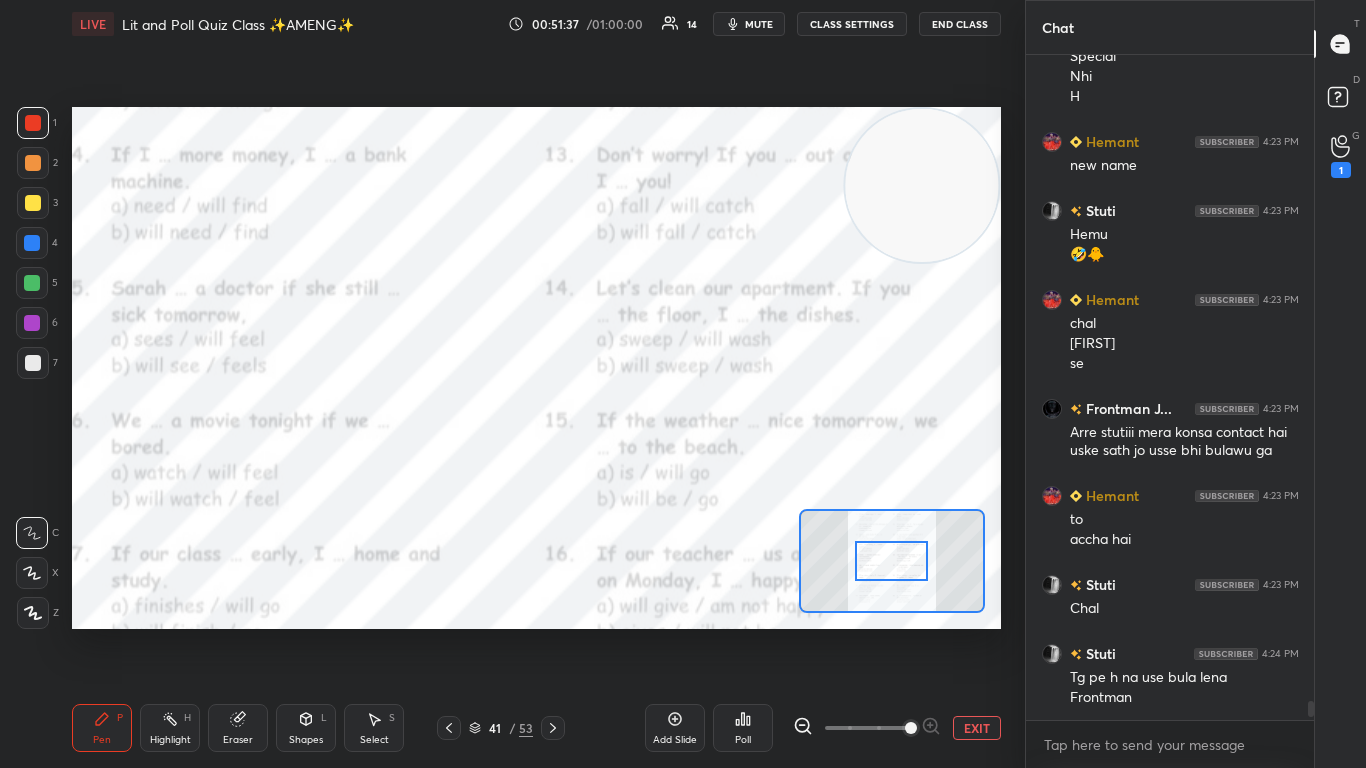 click at bounding box center [867, 728] 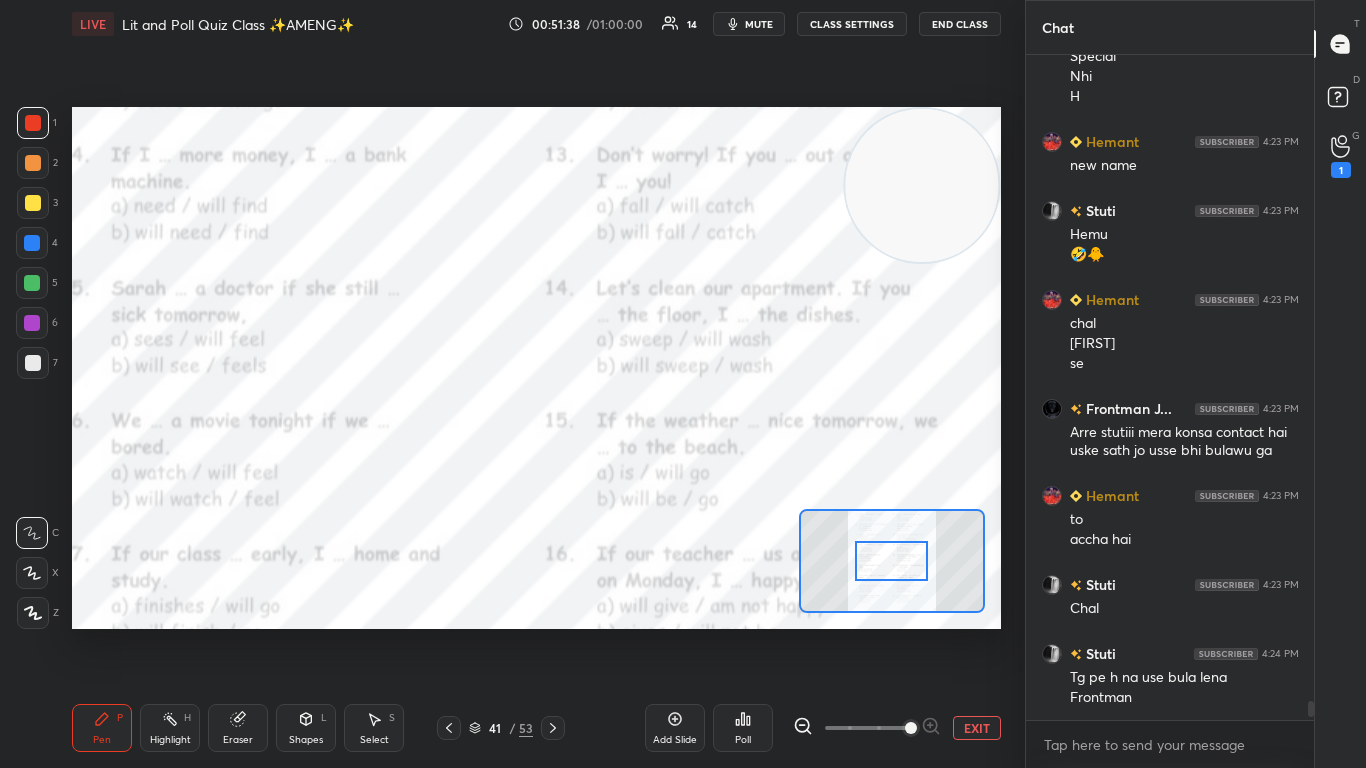 click at bounding box center [867, 728] 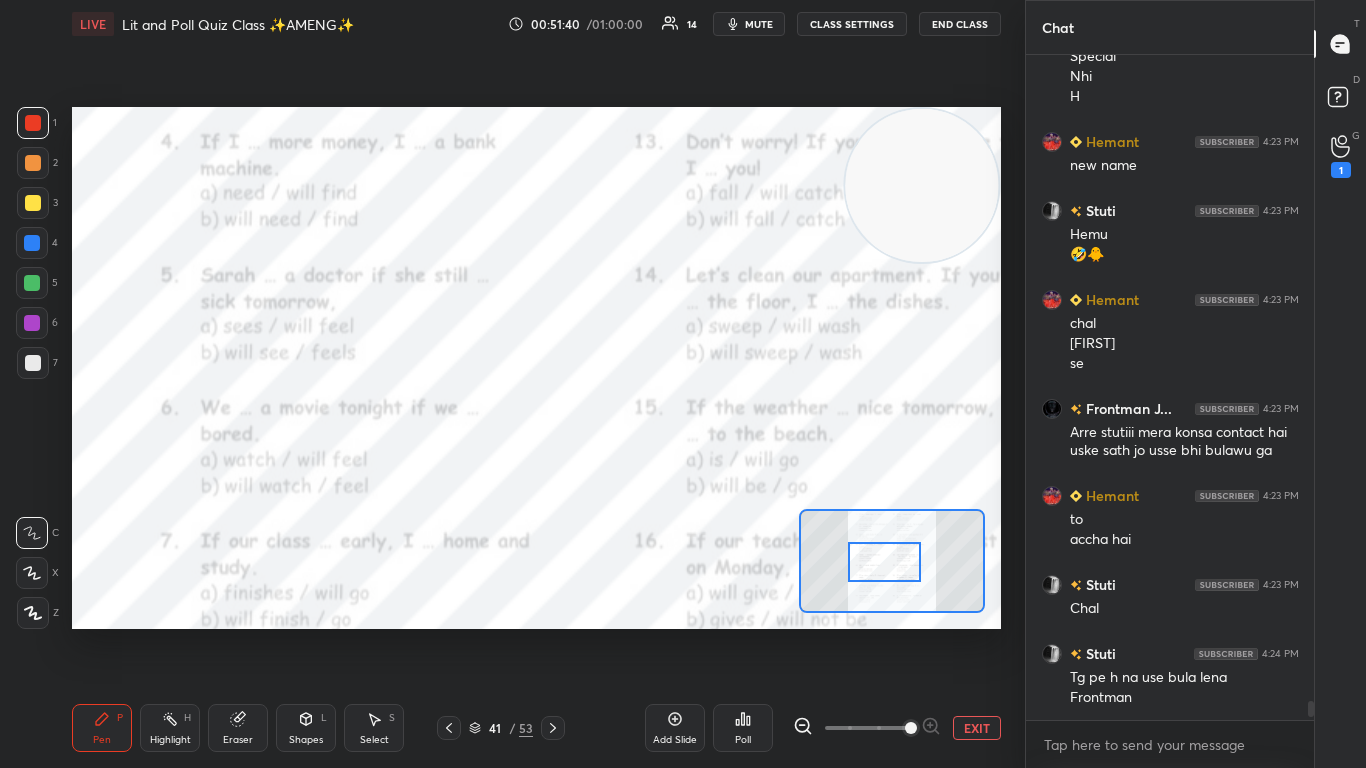 click at bounding box center (884, 562) 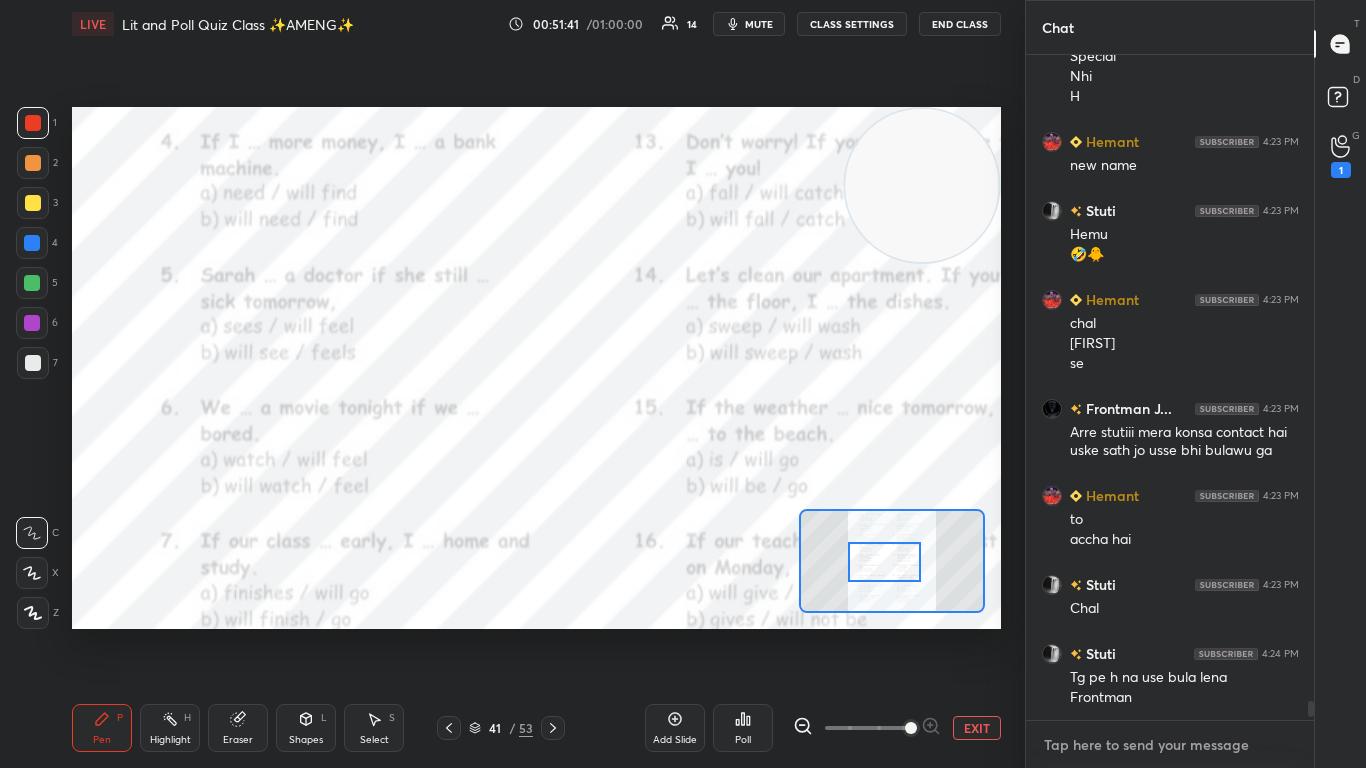 type on "x" 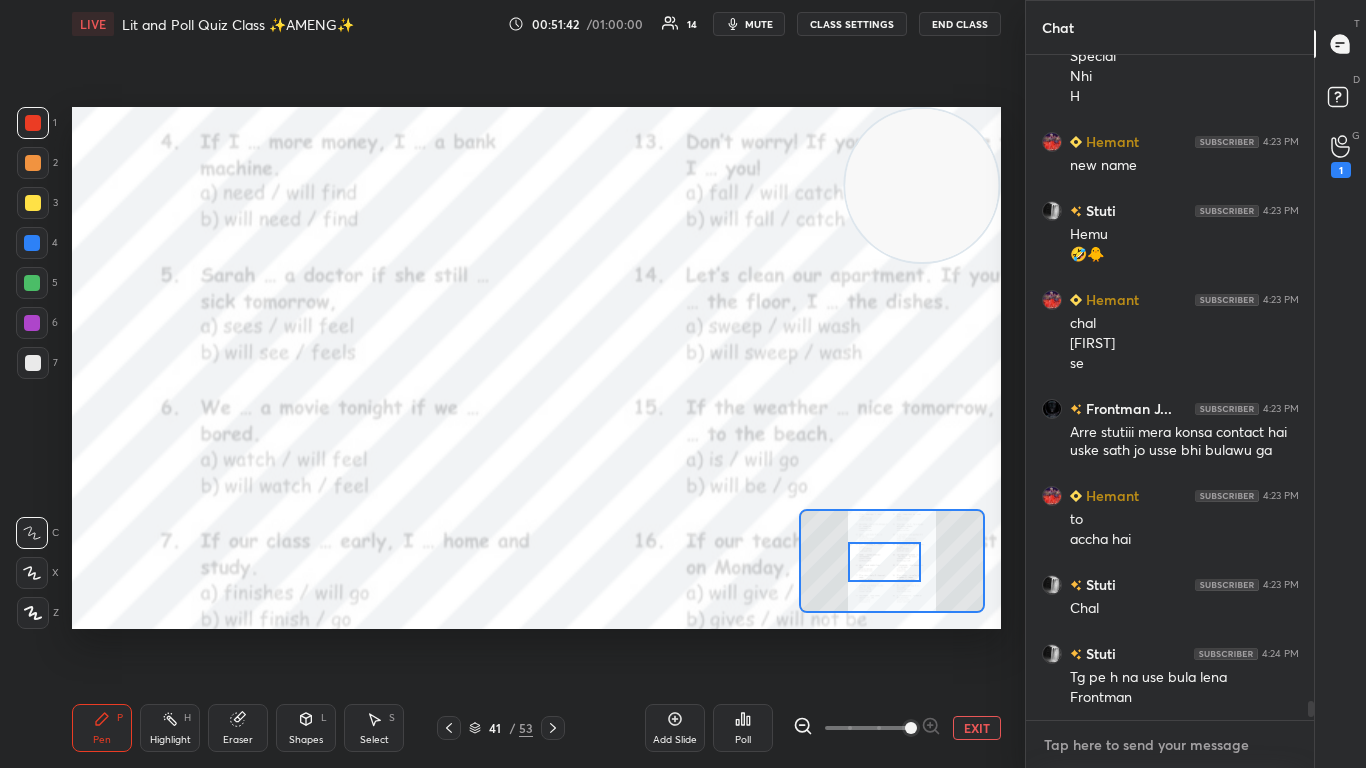 click at bounding box center (1170, 745) 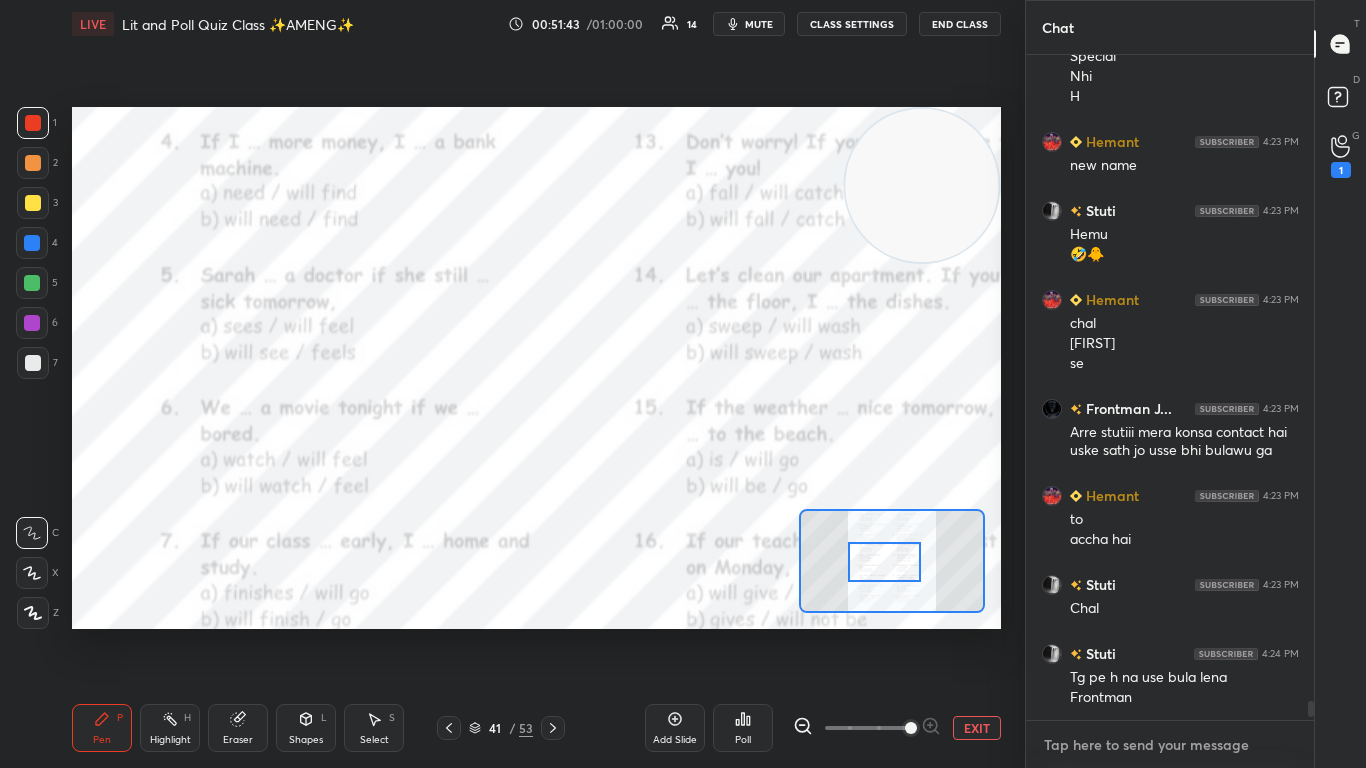 paste on "https://t.me/AnamikasChampsofUnacademy" 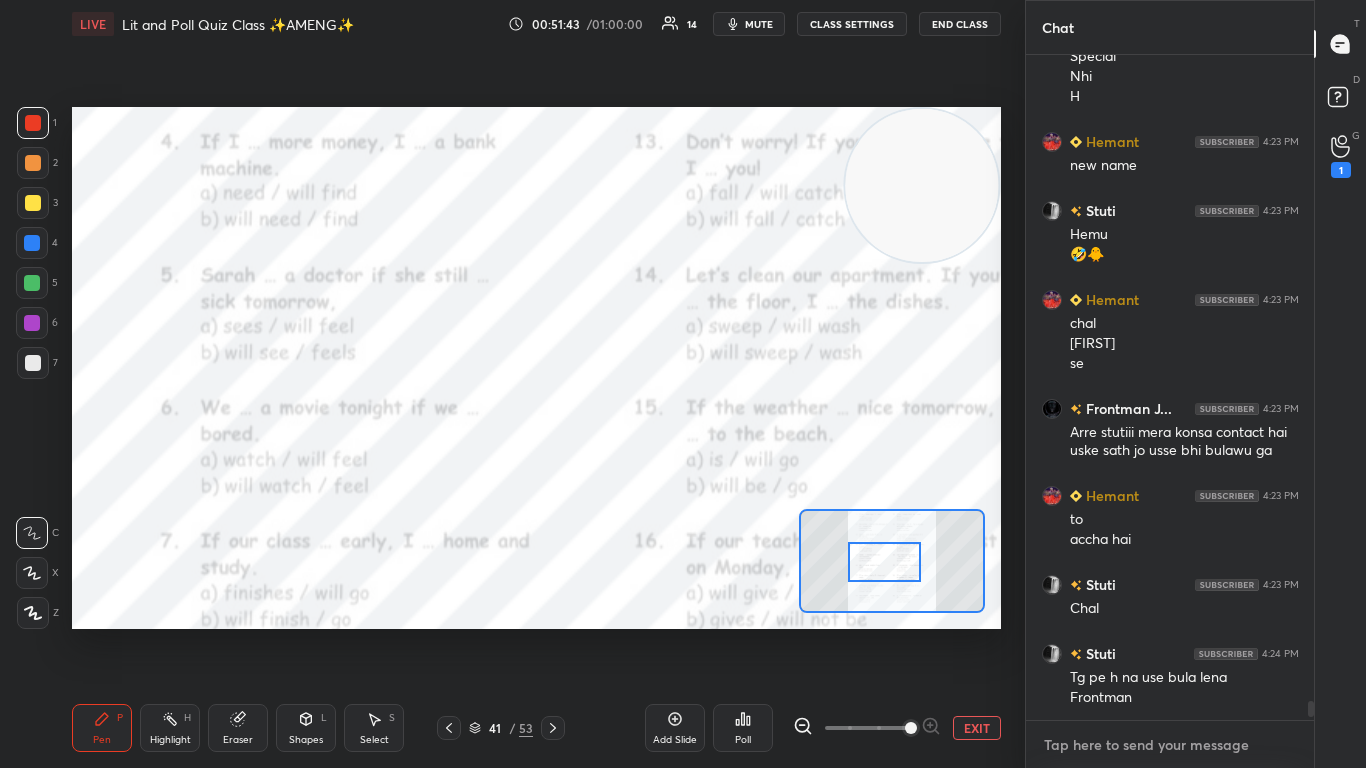 type on "https://t.me/AnamikasChampsofUnacademy" 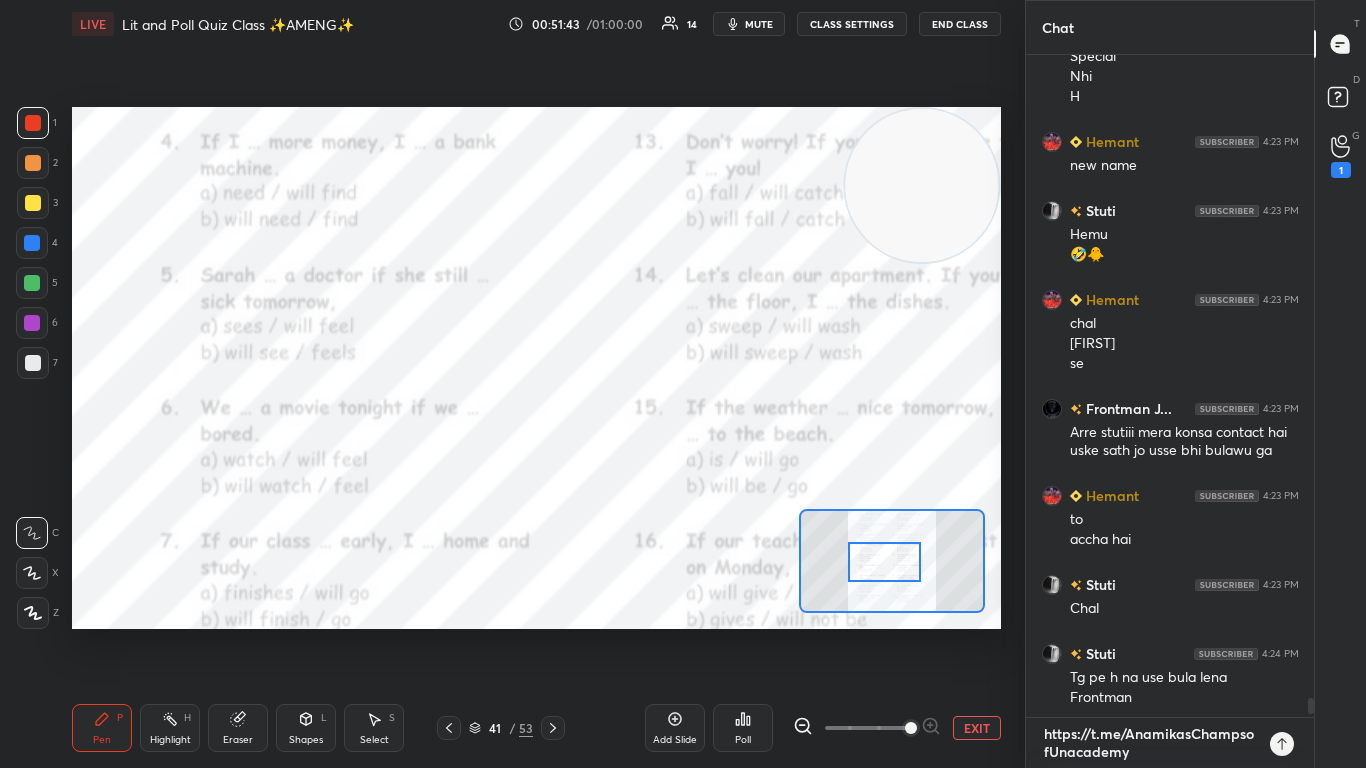 type 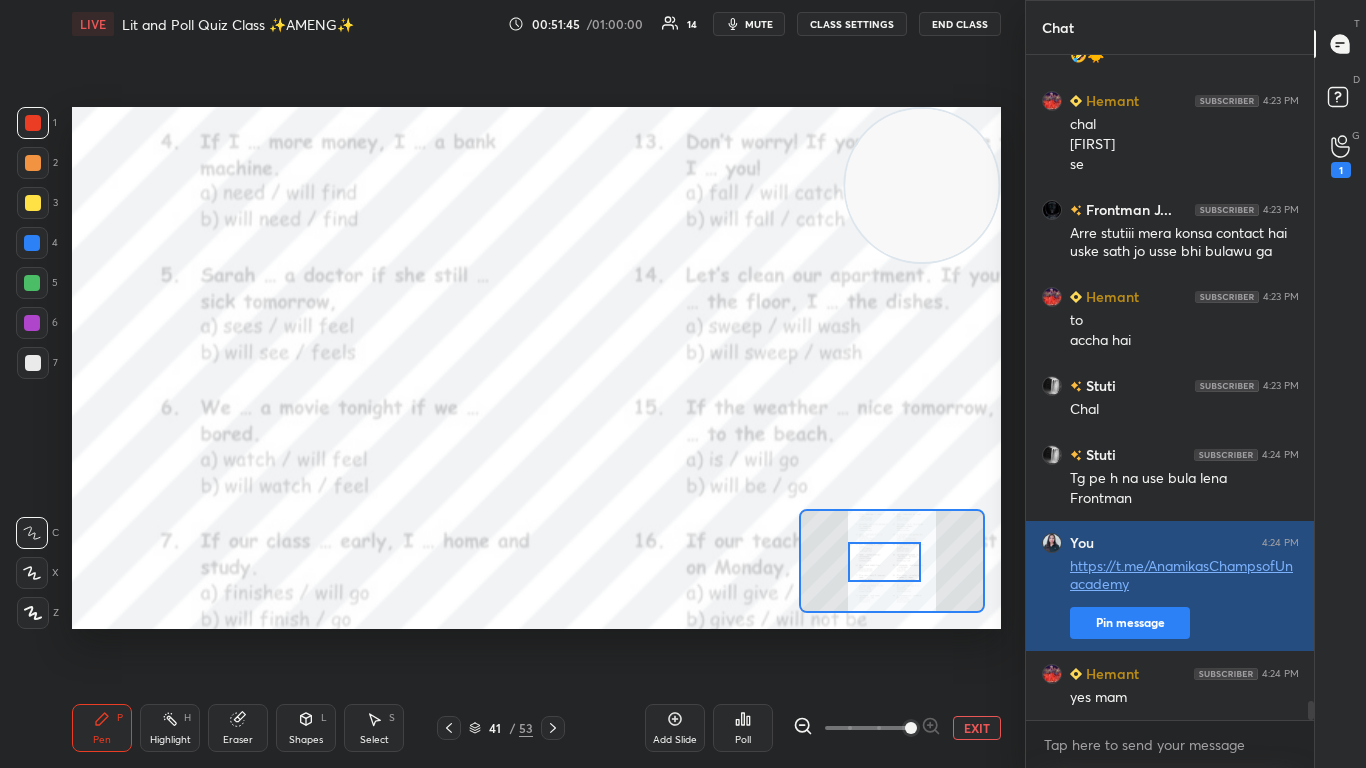 click on "Hemant" at bounding box center [1110, 673] 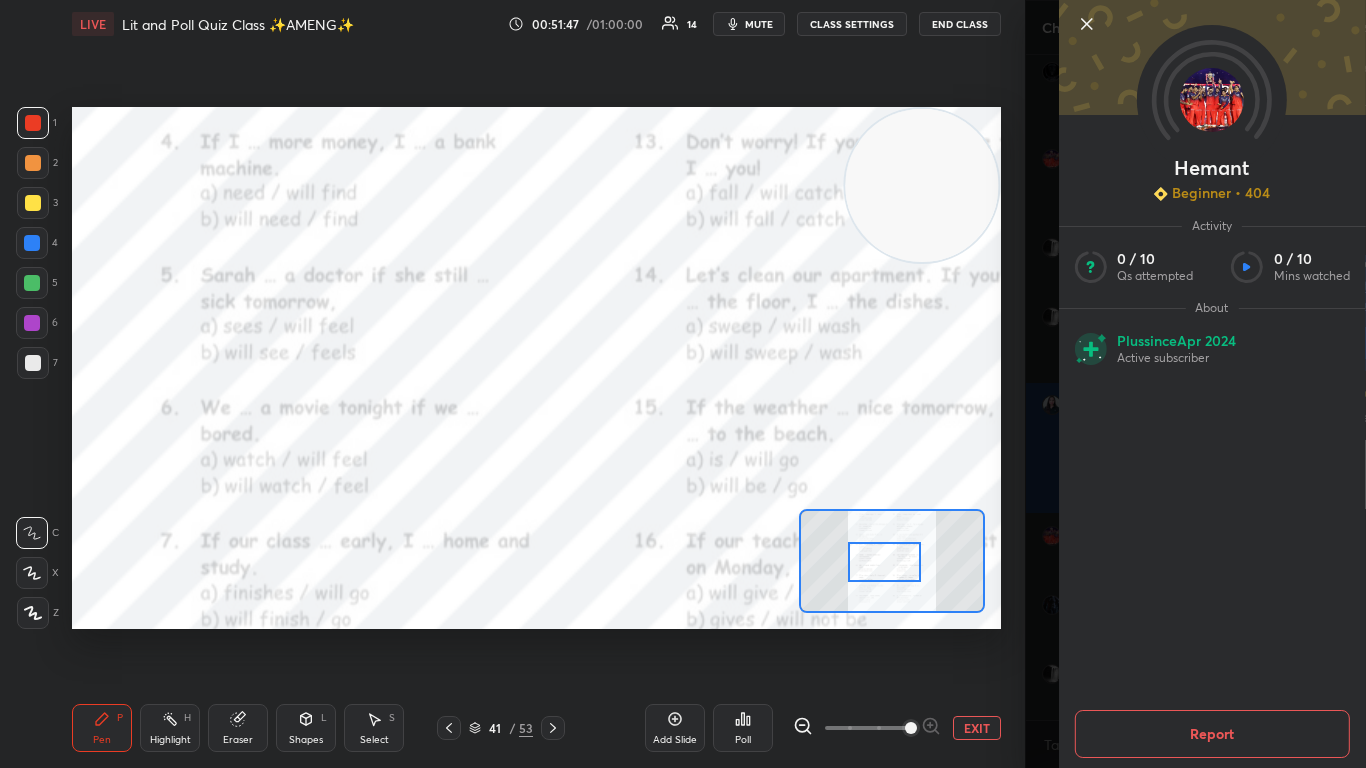 click at bounding box center [1211, 57] 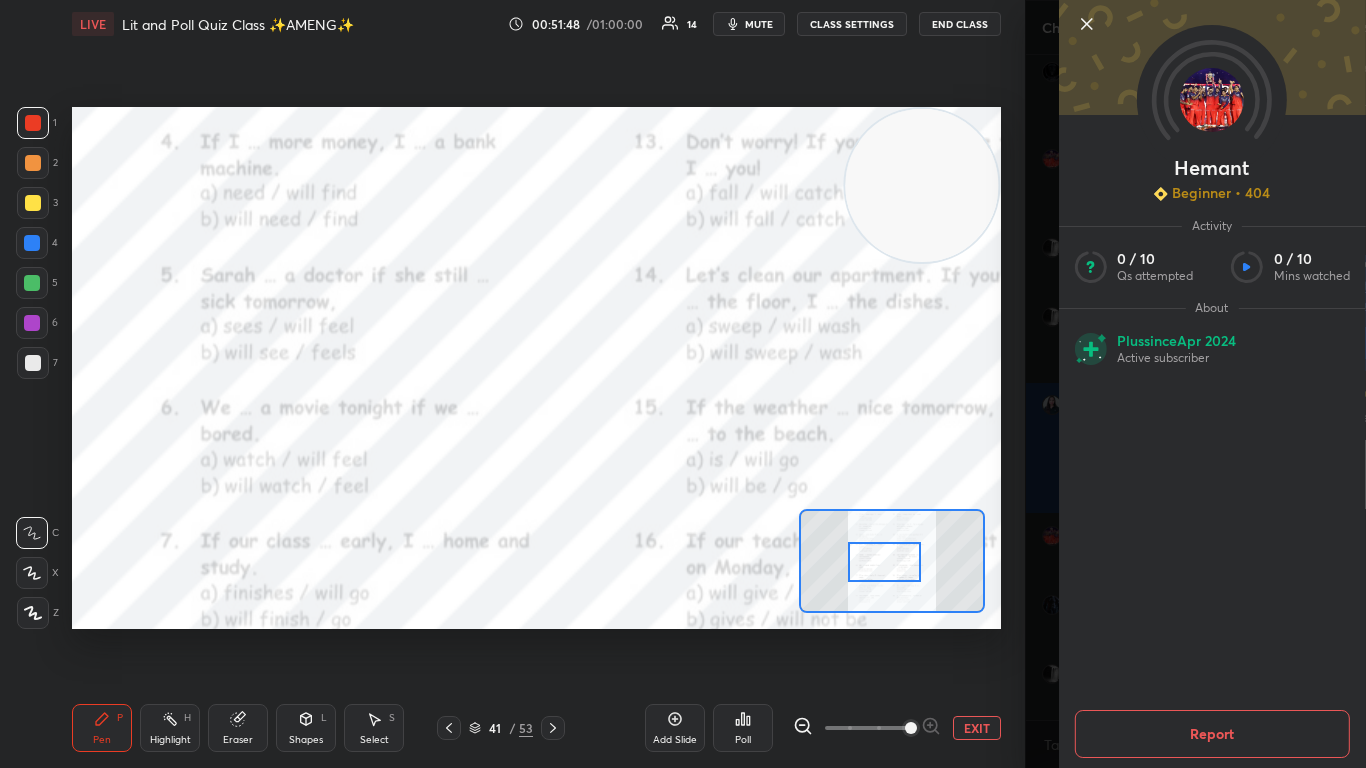 click 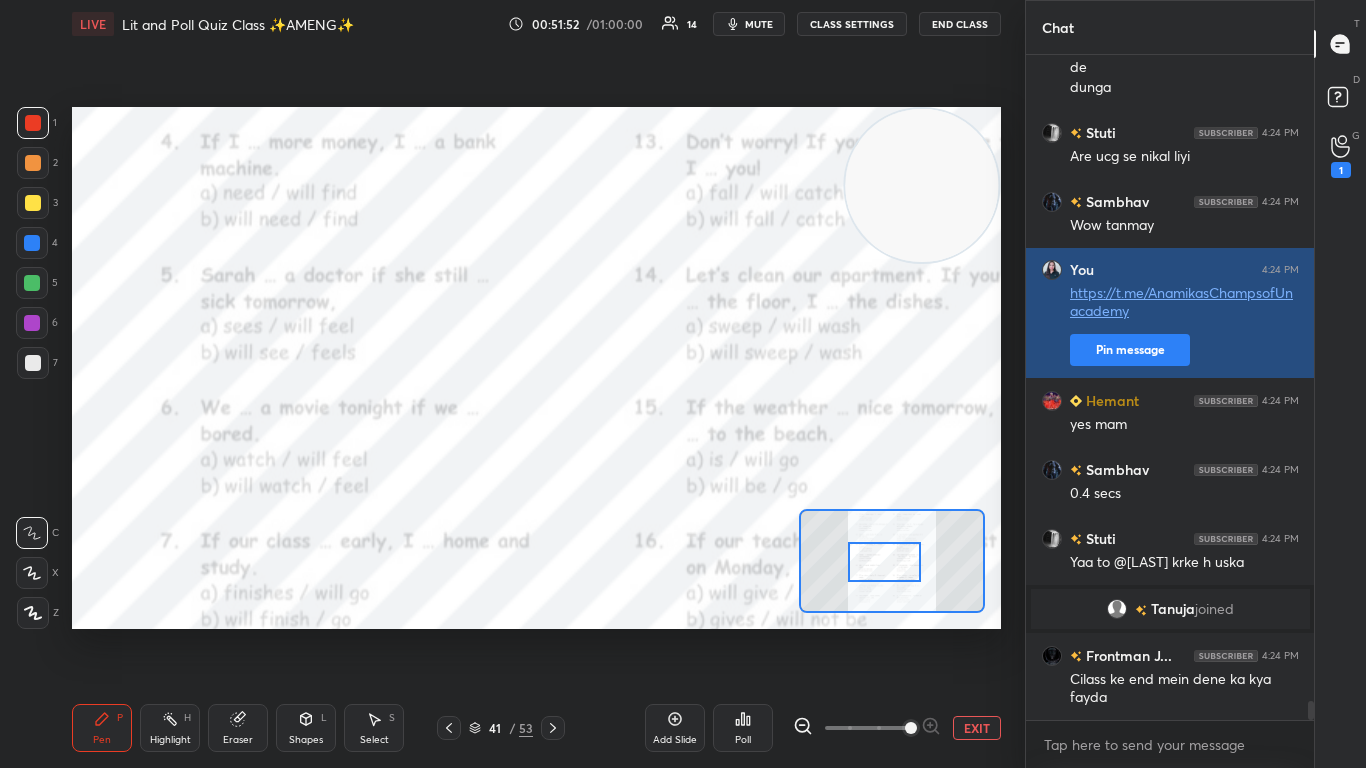click on "Pin message" at bounding box center (1130, 350) 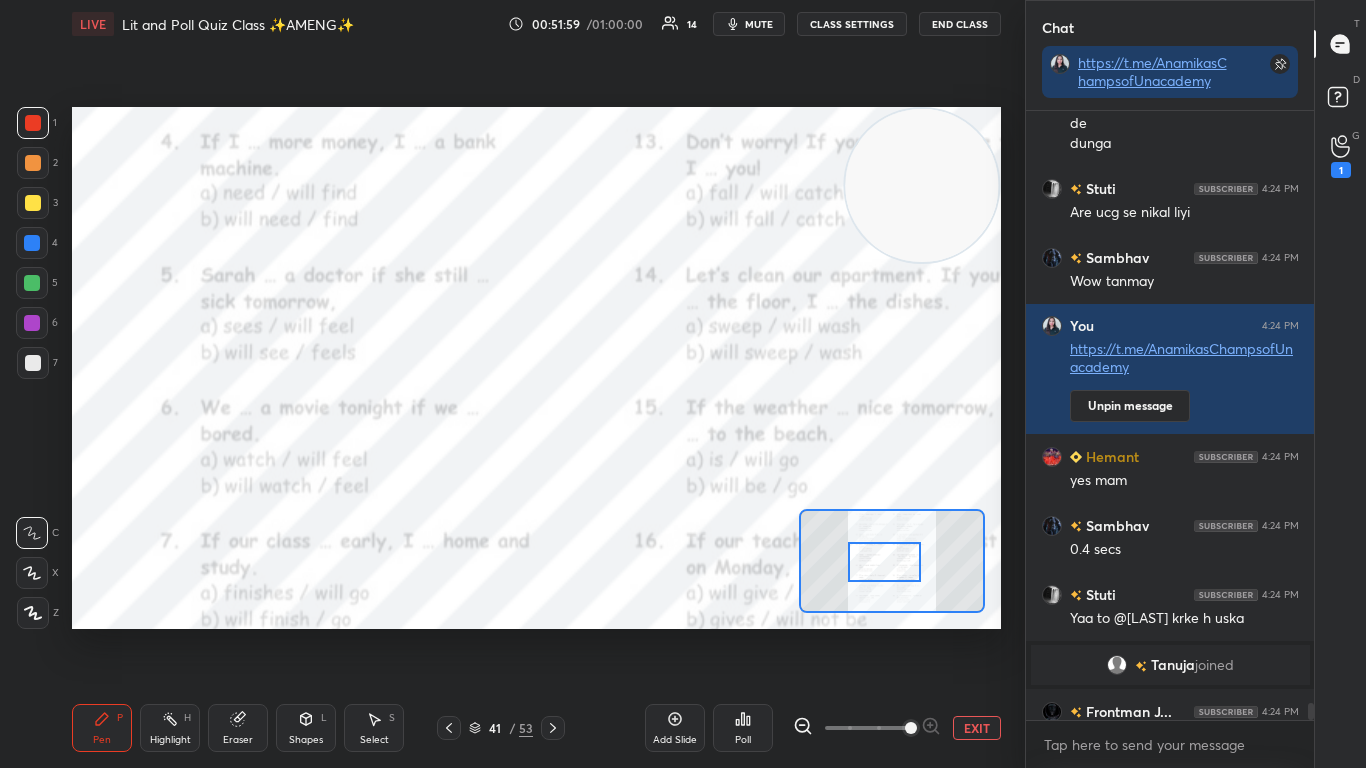 click on "Poll" at bounding box center [743, 728] 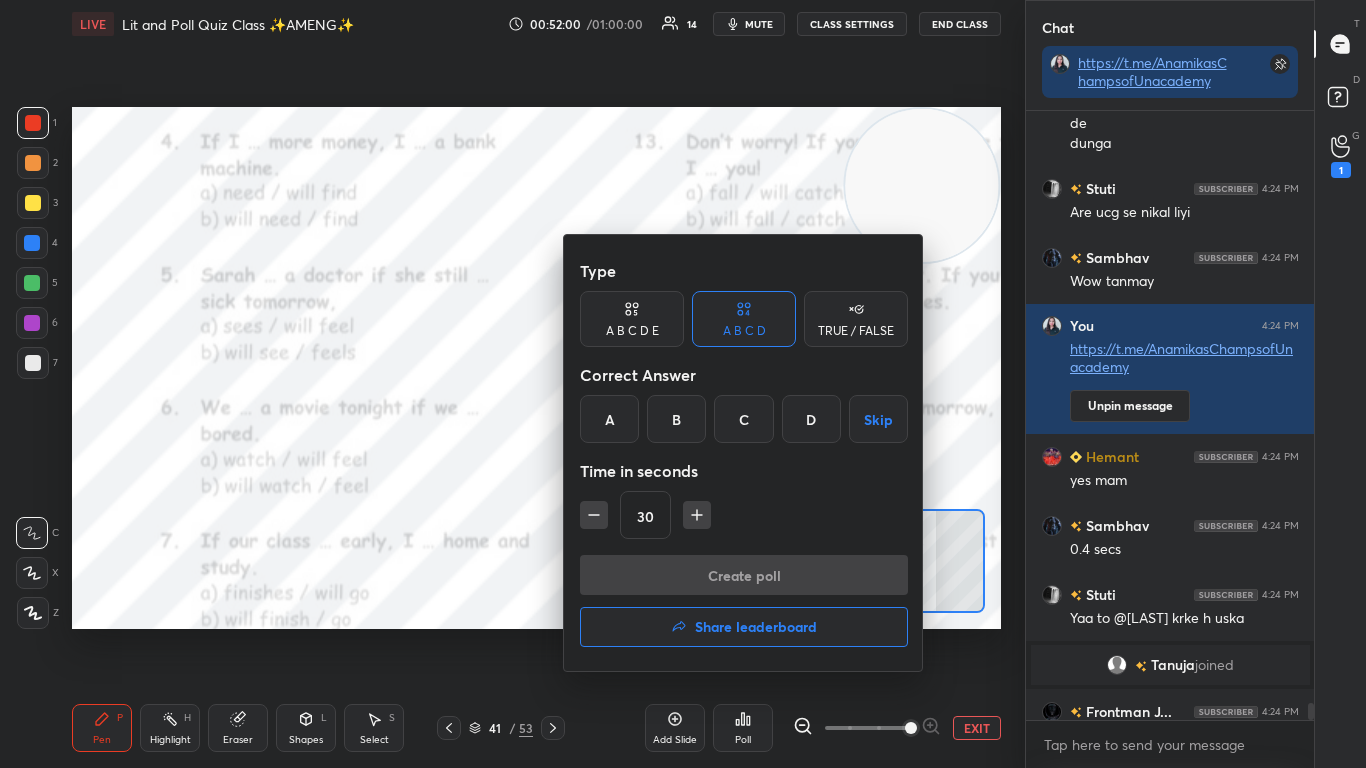 click on "A" at bounding box center [609, 419] 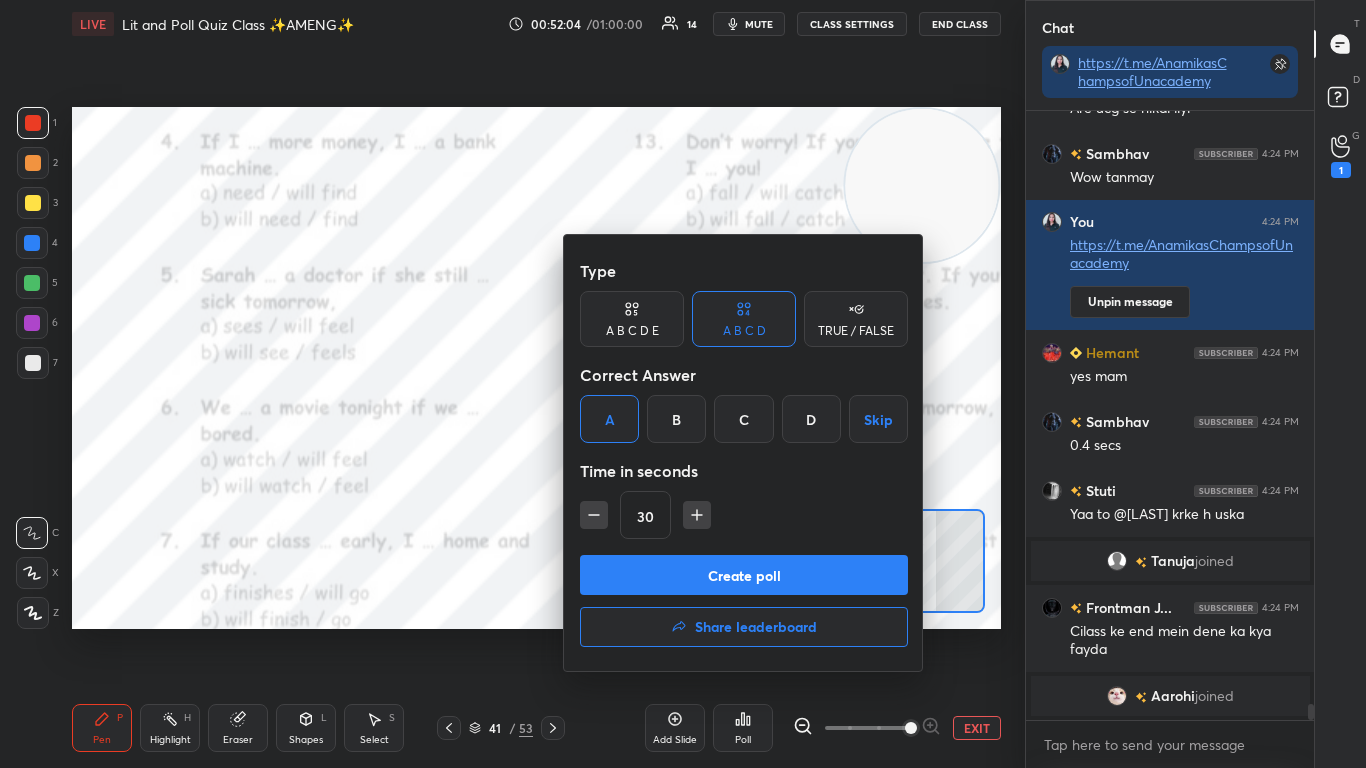 click on "Create poll" at bounding box center (744, 575) 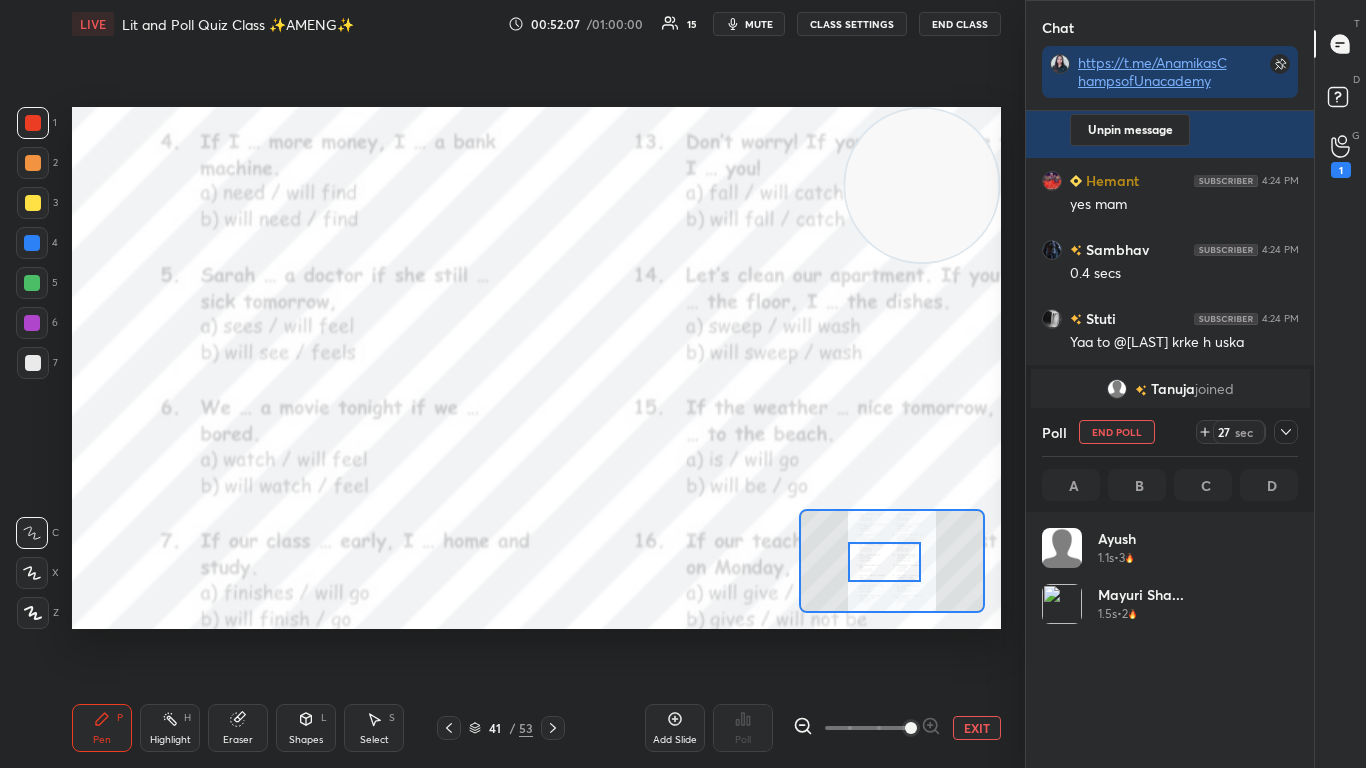 click on "mute" at bounding box center [749, 24] 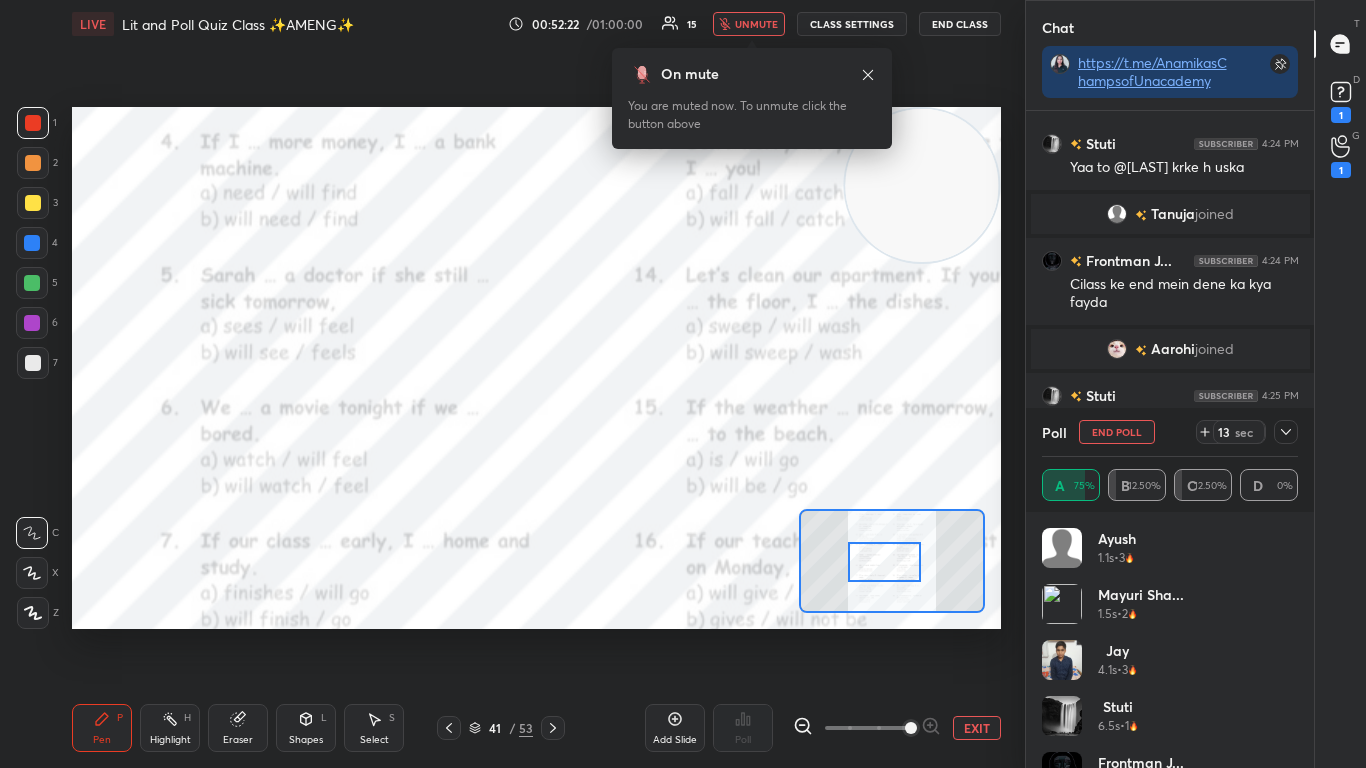 click on "unmute" at bounding box center [756, 24] 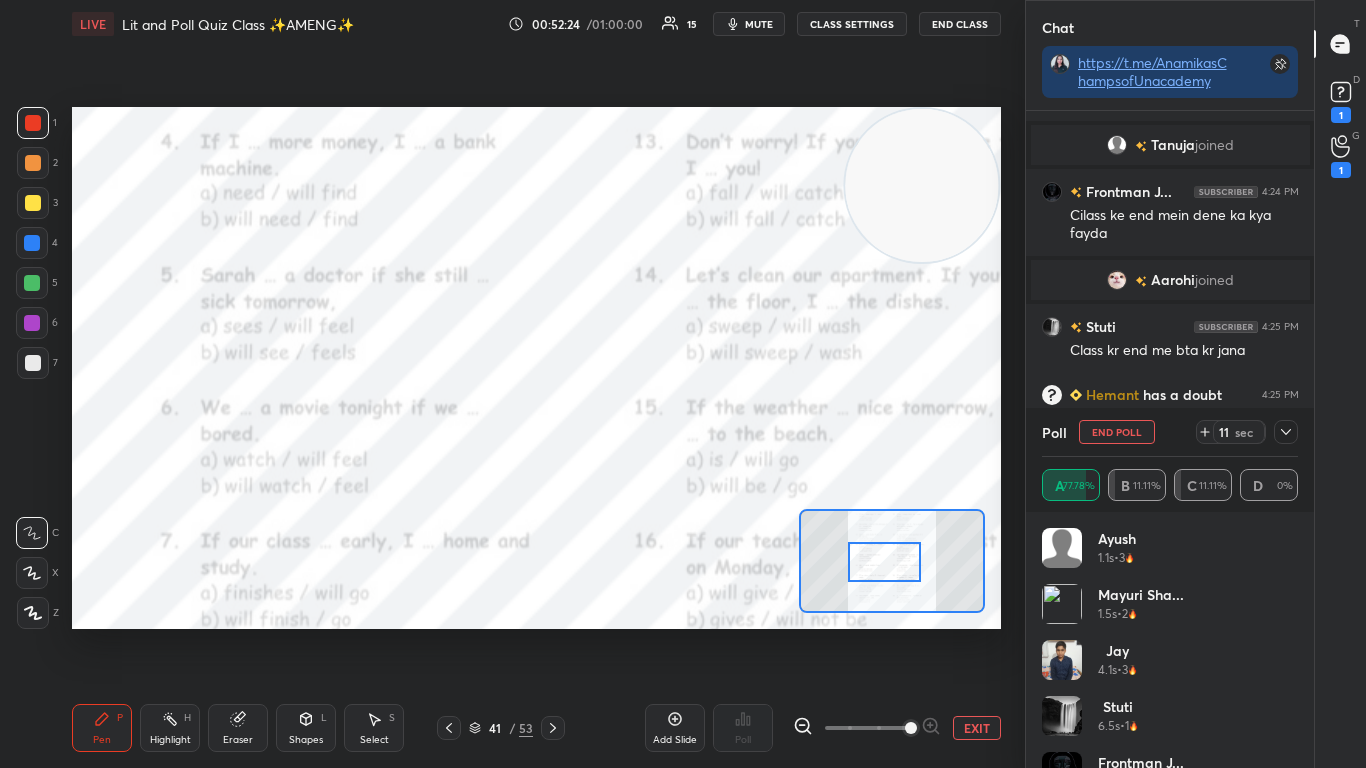 click 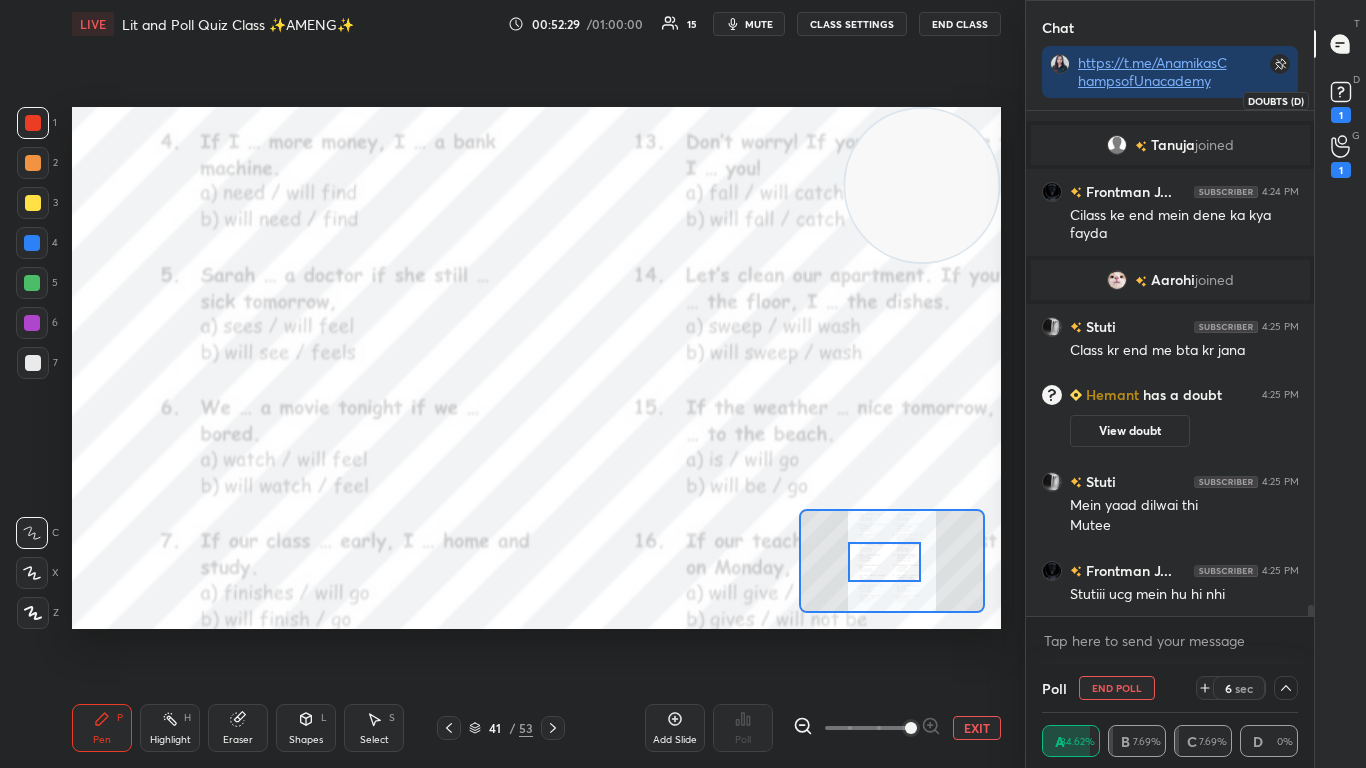 click 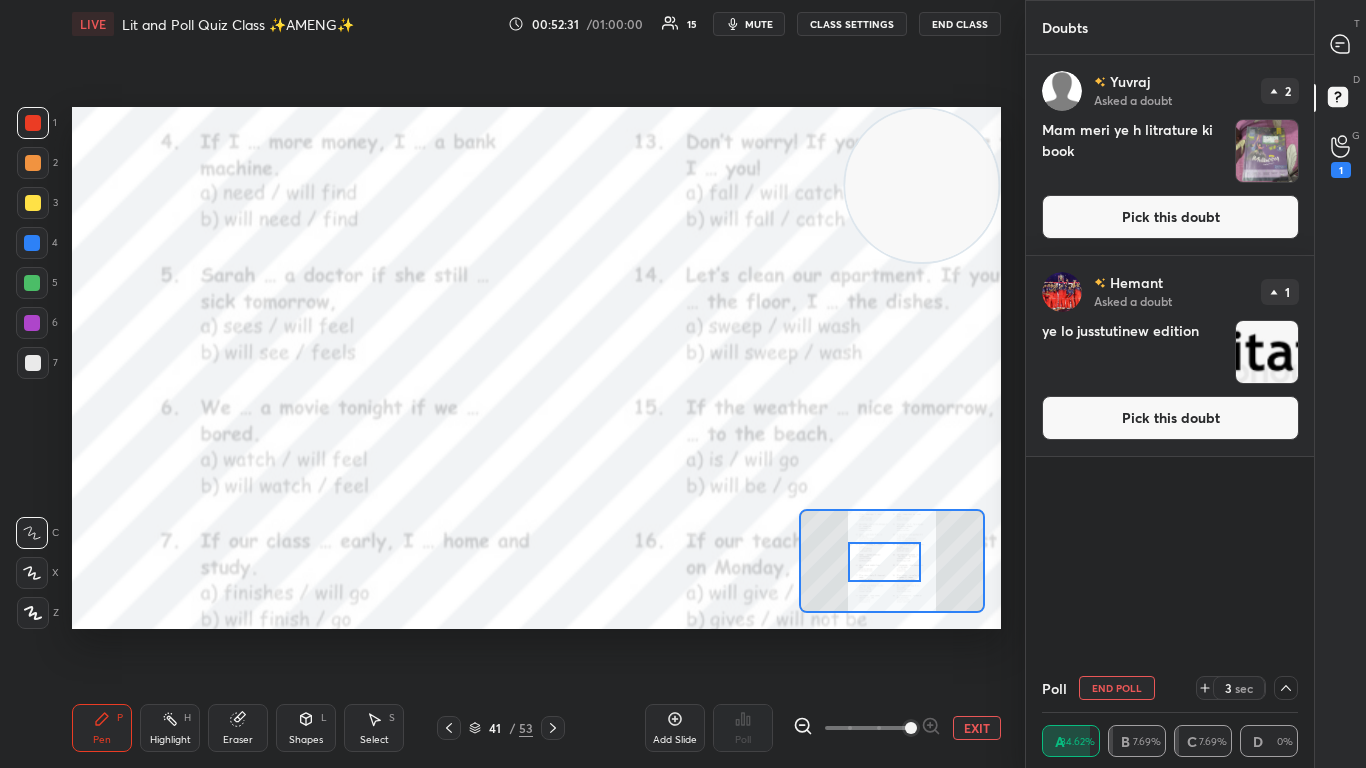 click on "Pick this doubt" at bounding box center [1170, 418] 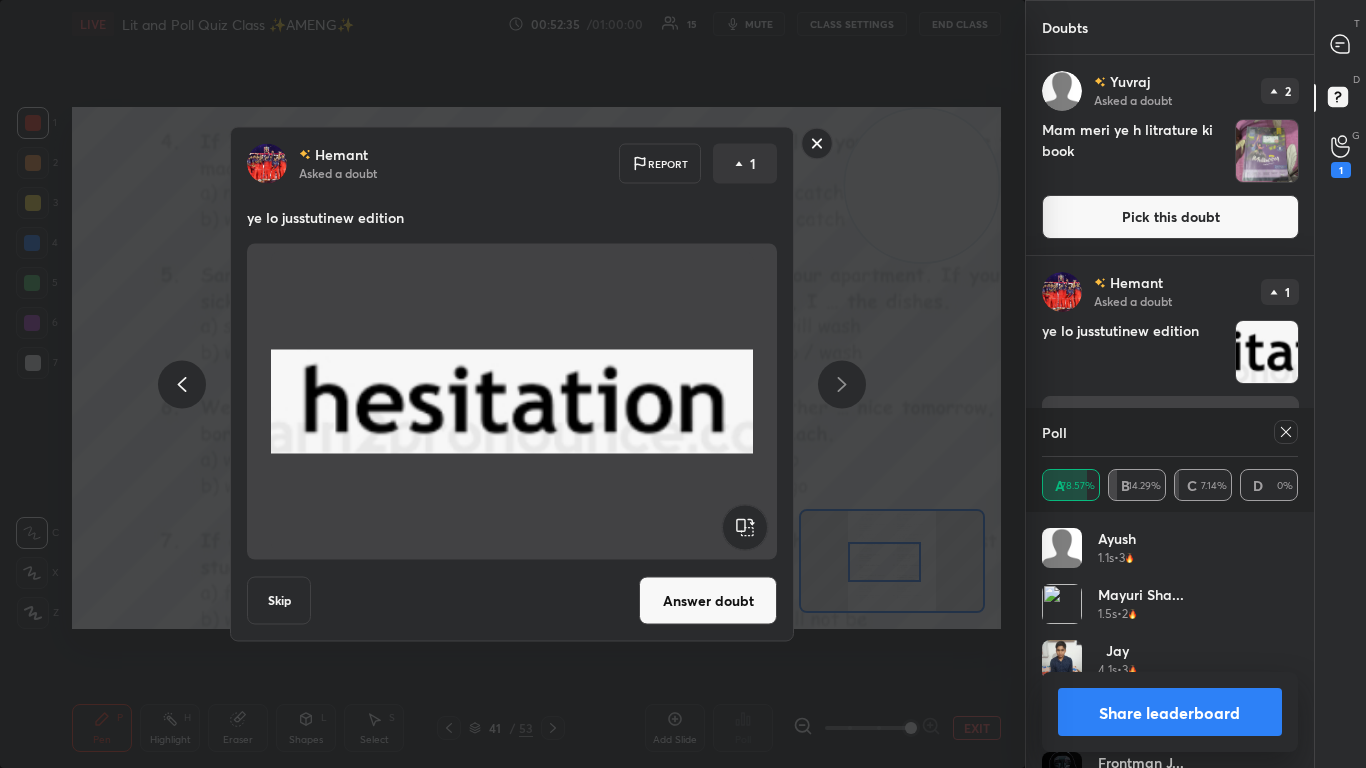 click 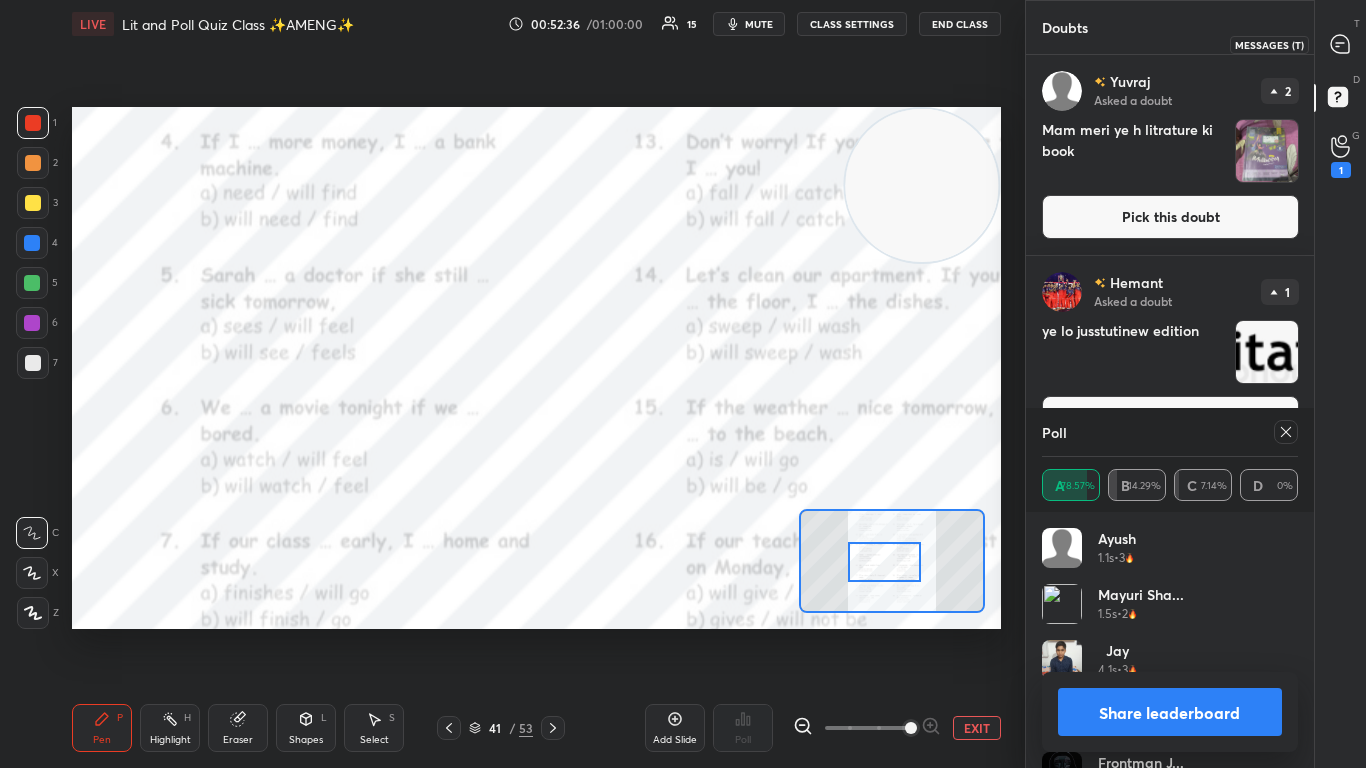 click 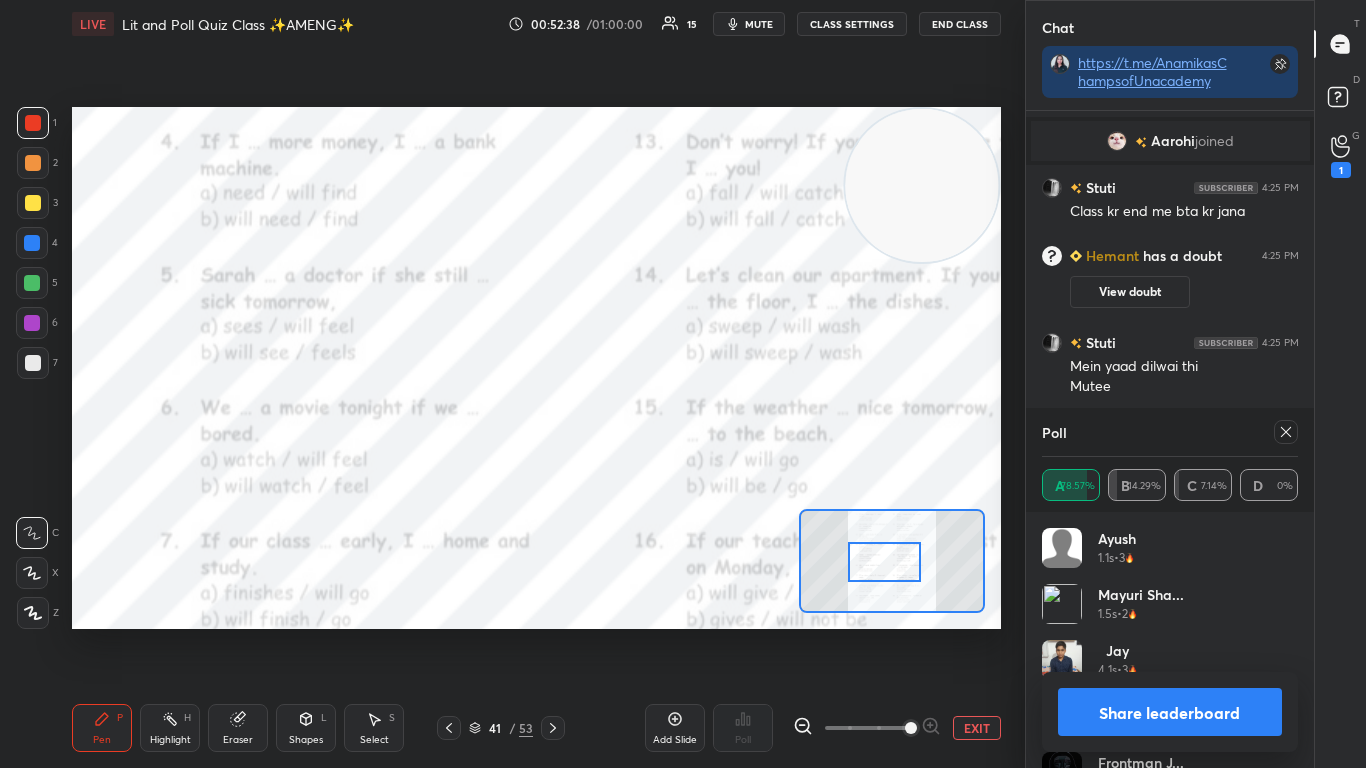 click at bounding box center (1286, 432) 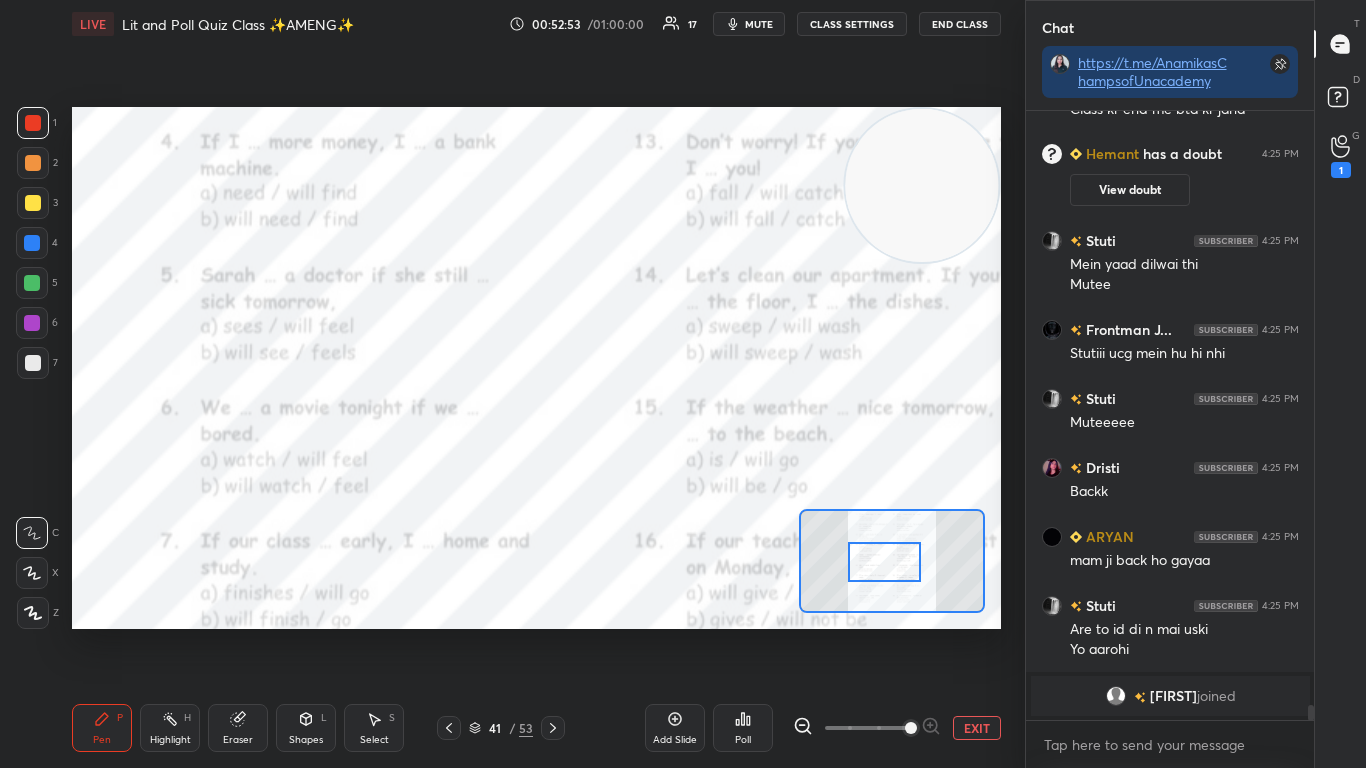 click on "Poll" at bounding box center (743, 728) 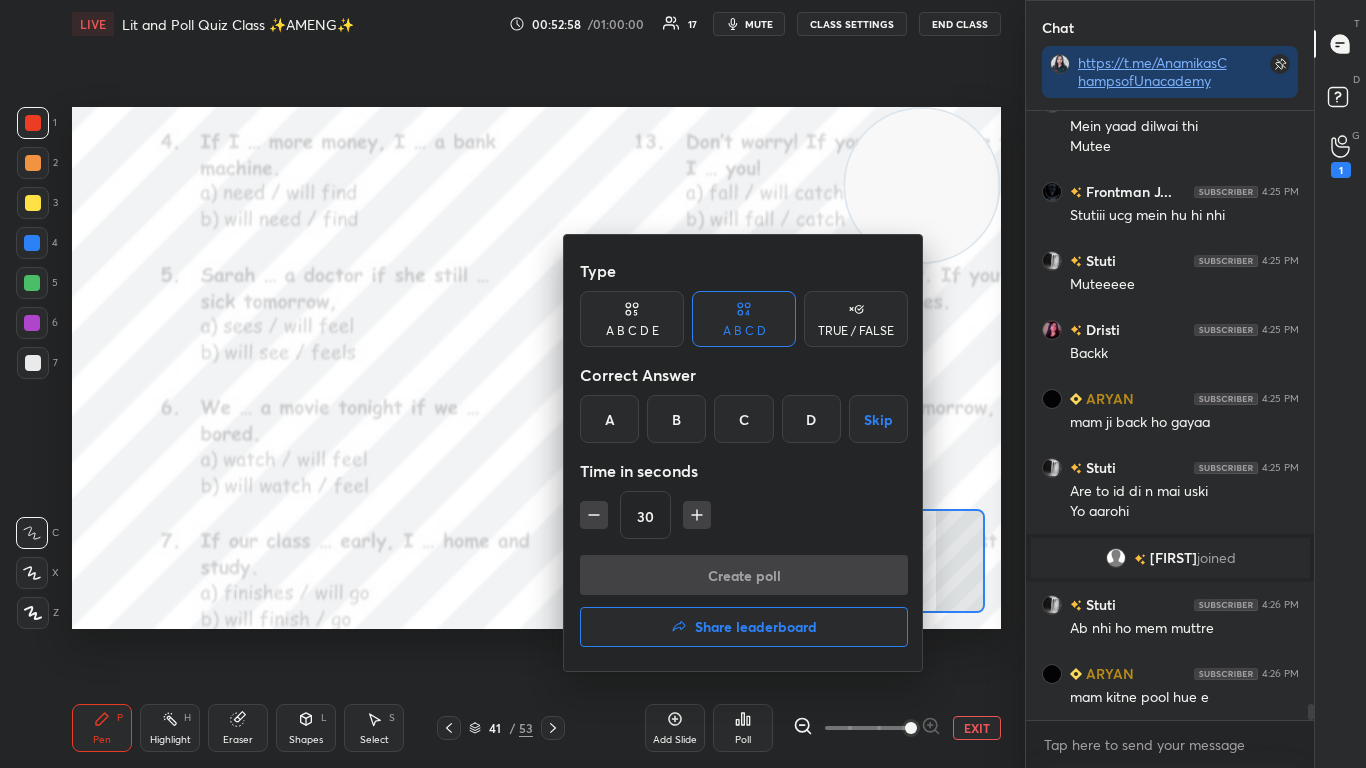 click on "B" at bounding box center (676, 419) 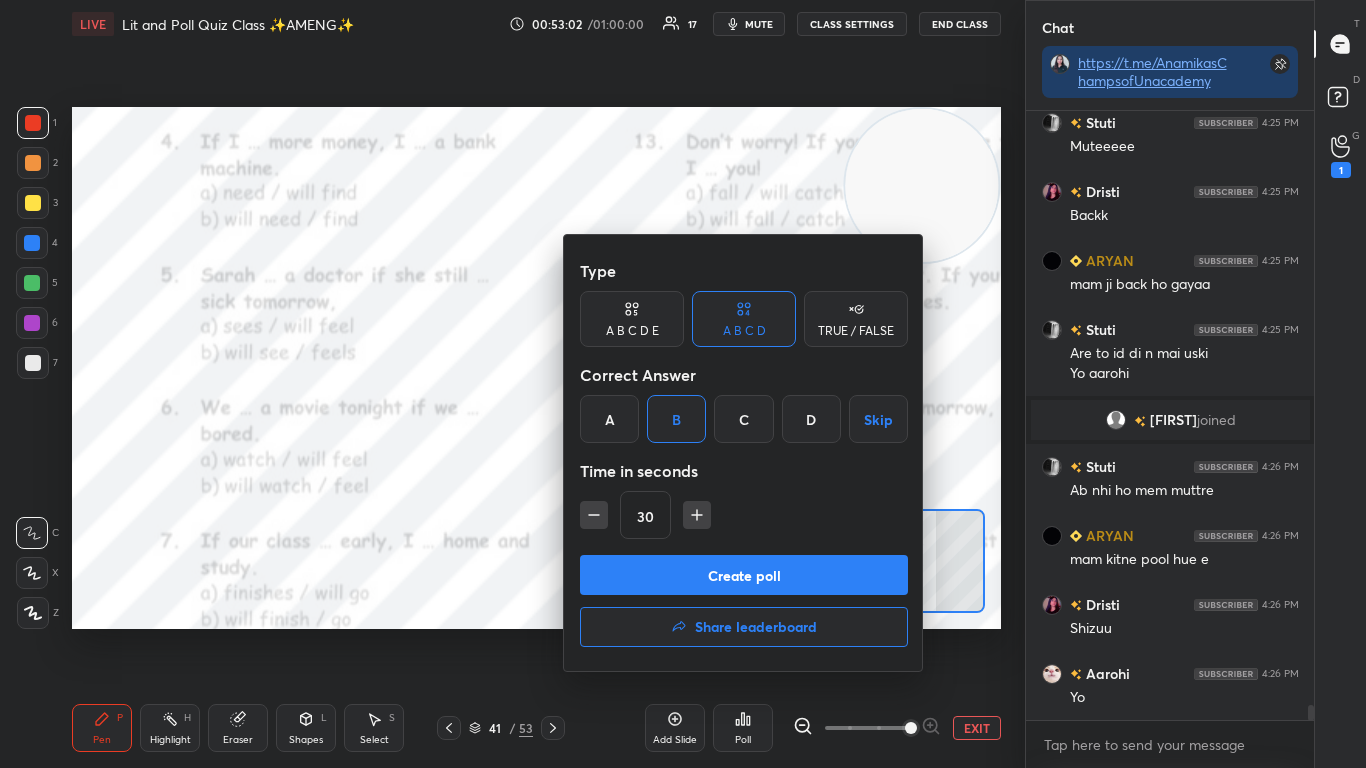 click on "Create poll" at bounding box center (744, 575) 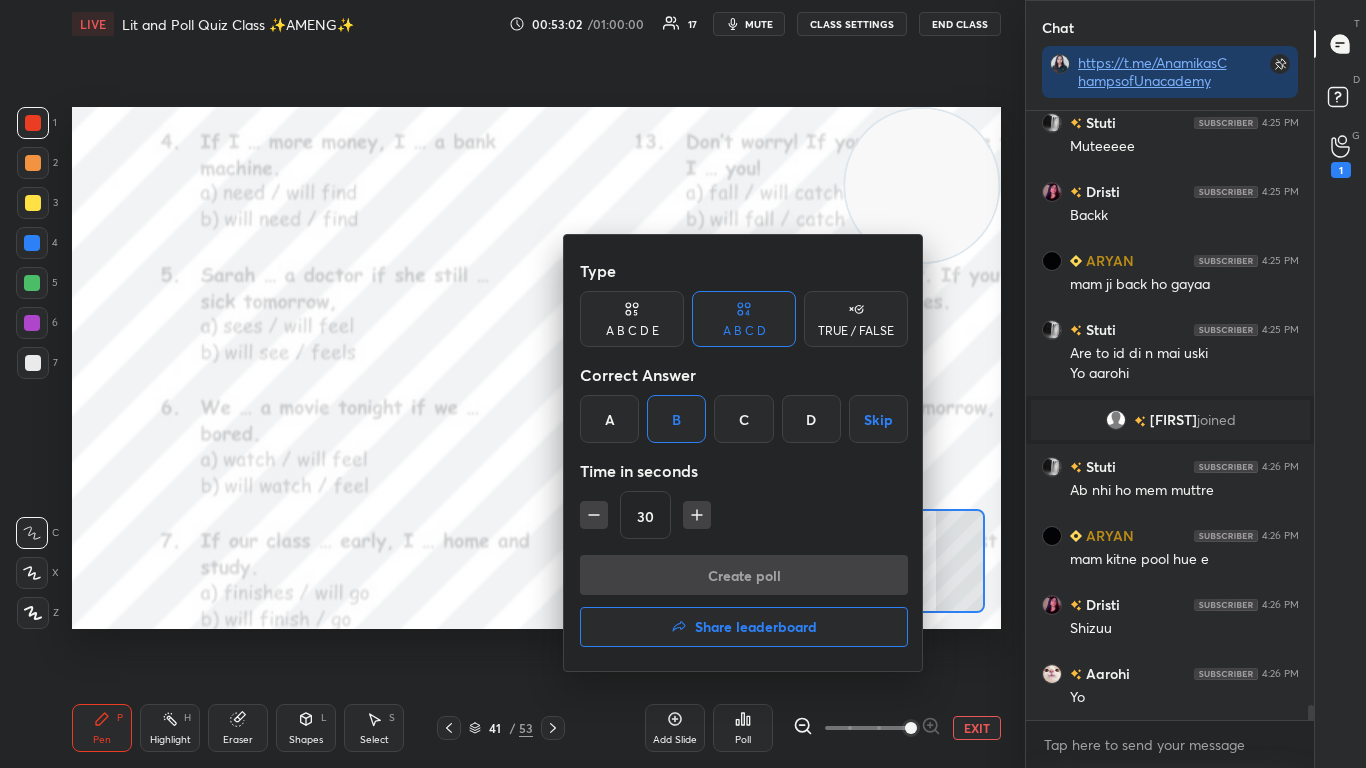 type on "x" 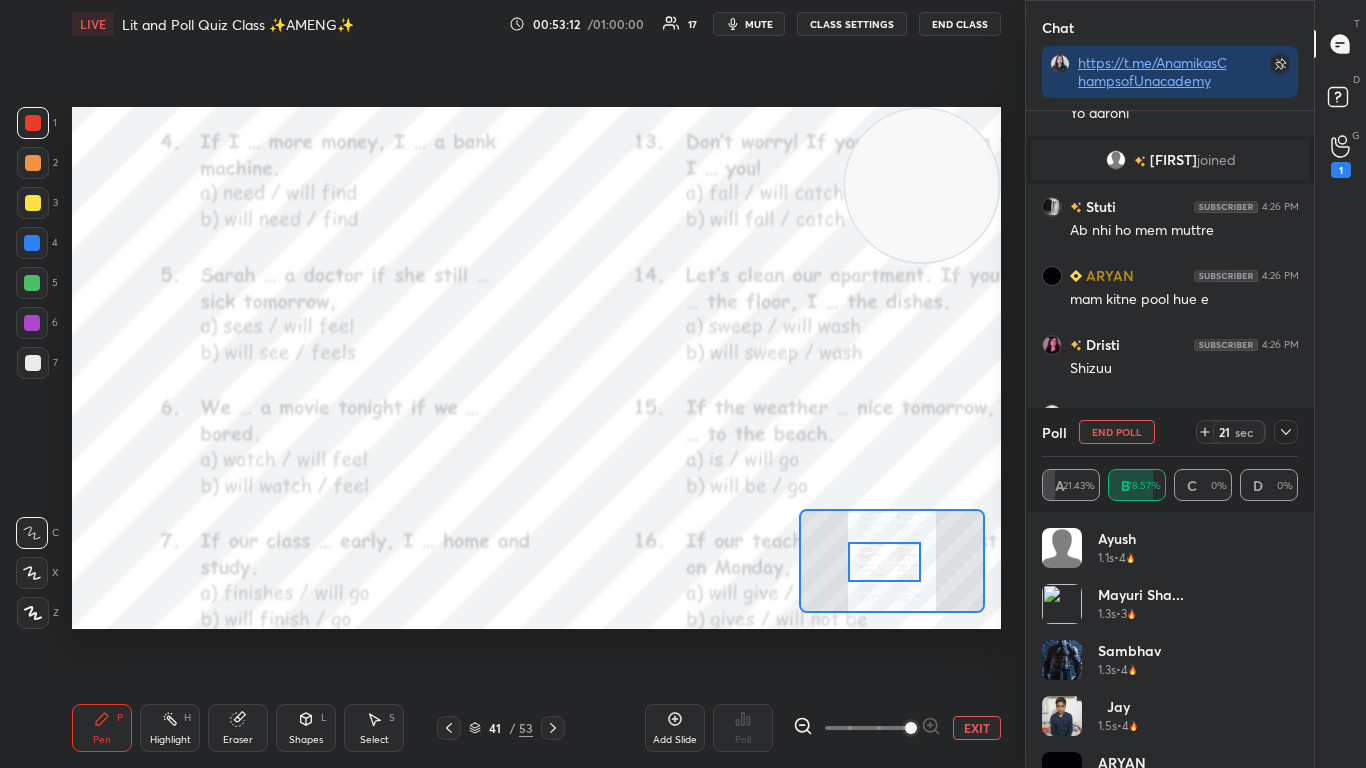 click 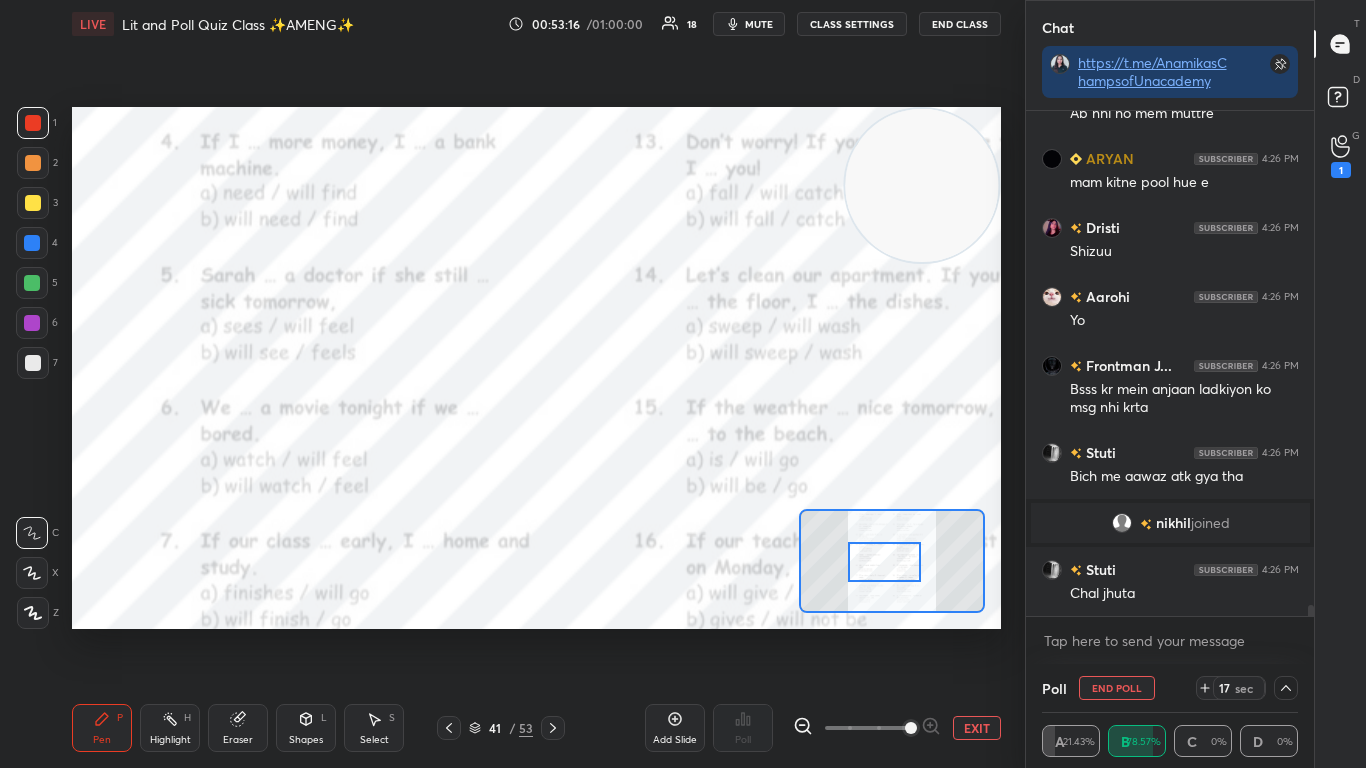 click on "EXIT" at bounding box center (977, 728) 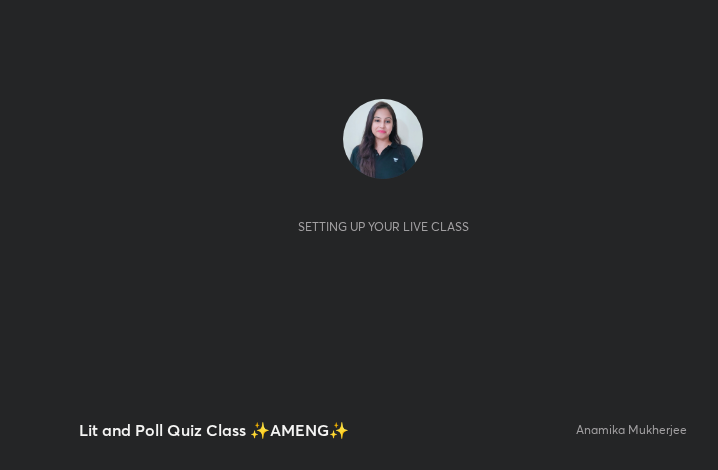 scroll, scrollTop: 0, scrollLeft: 0, axis: both 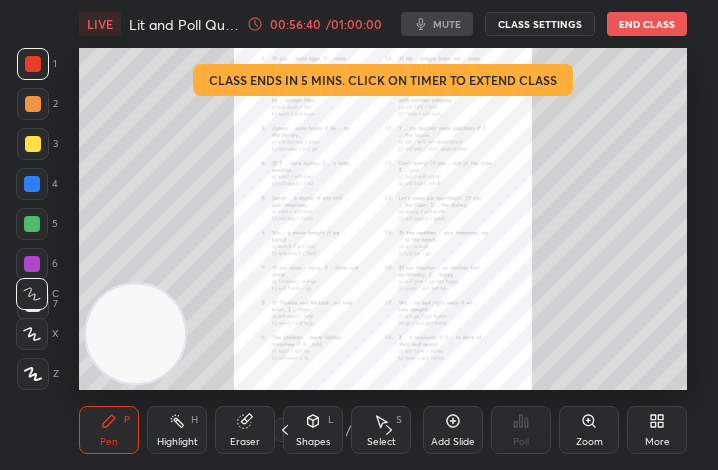 click 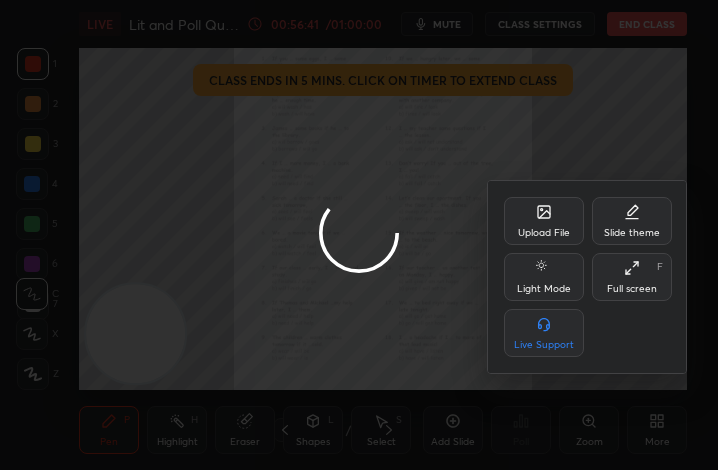 click on "Full screen" at bounding box center (632, 289) 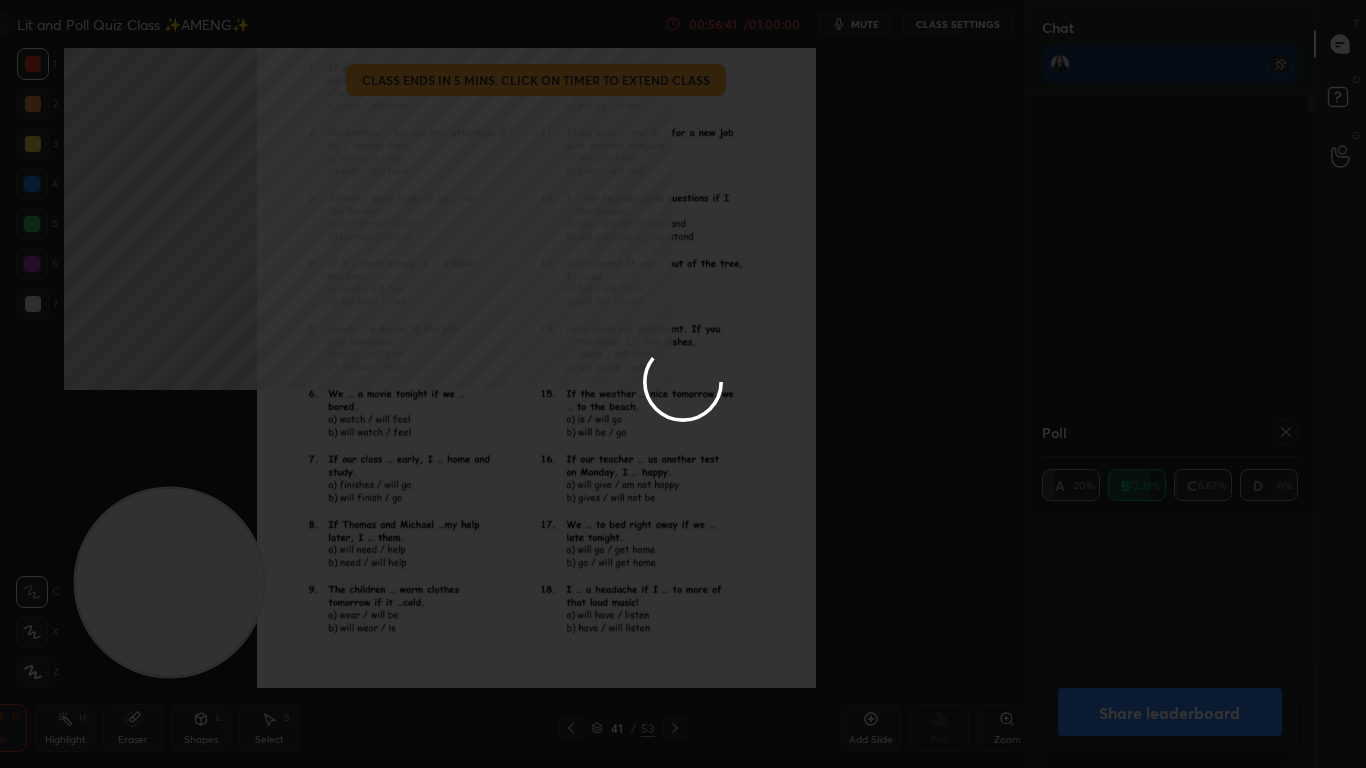 scroll, scrollTop: 99360, scrollLeft: 98827, axis: both 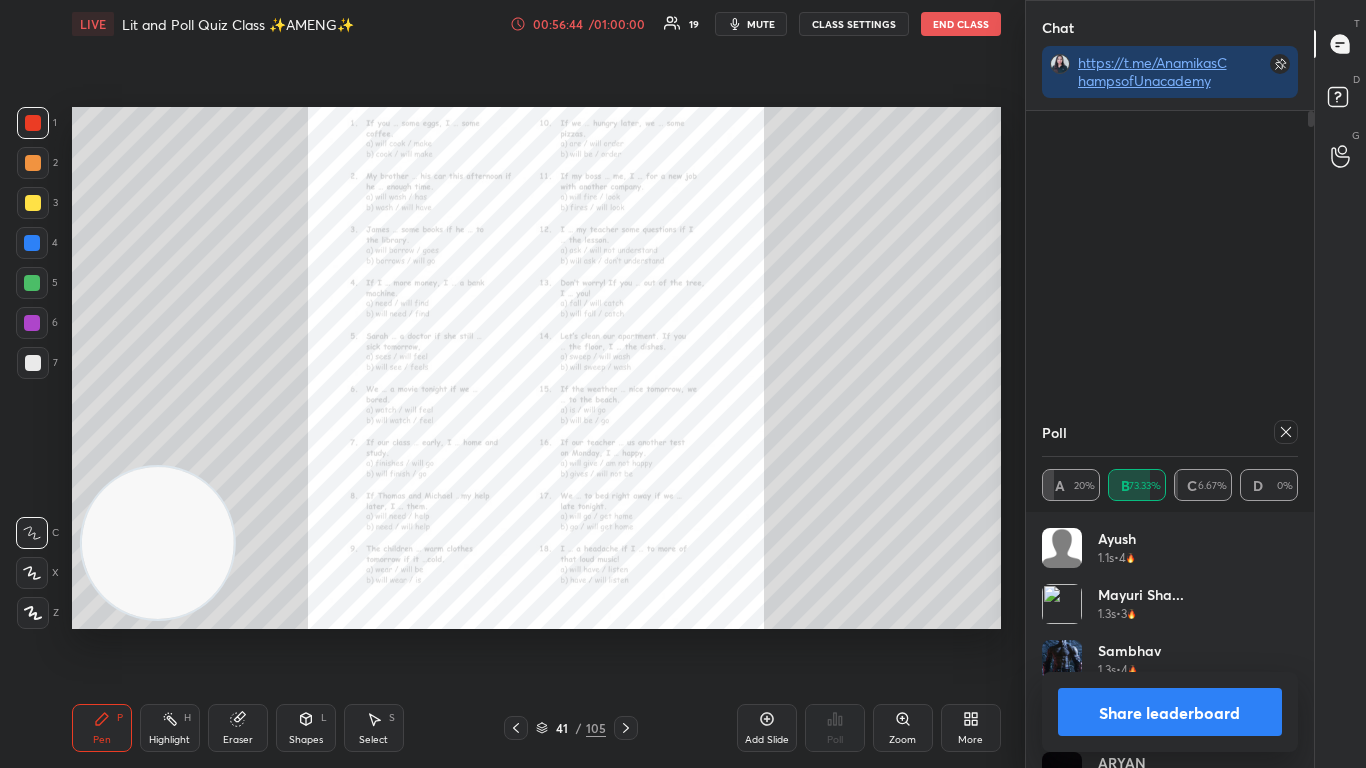 click 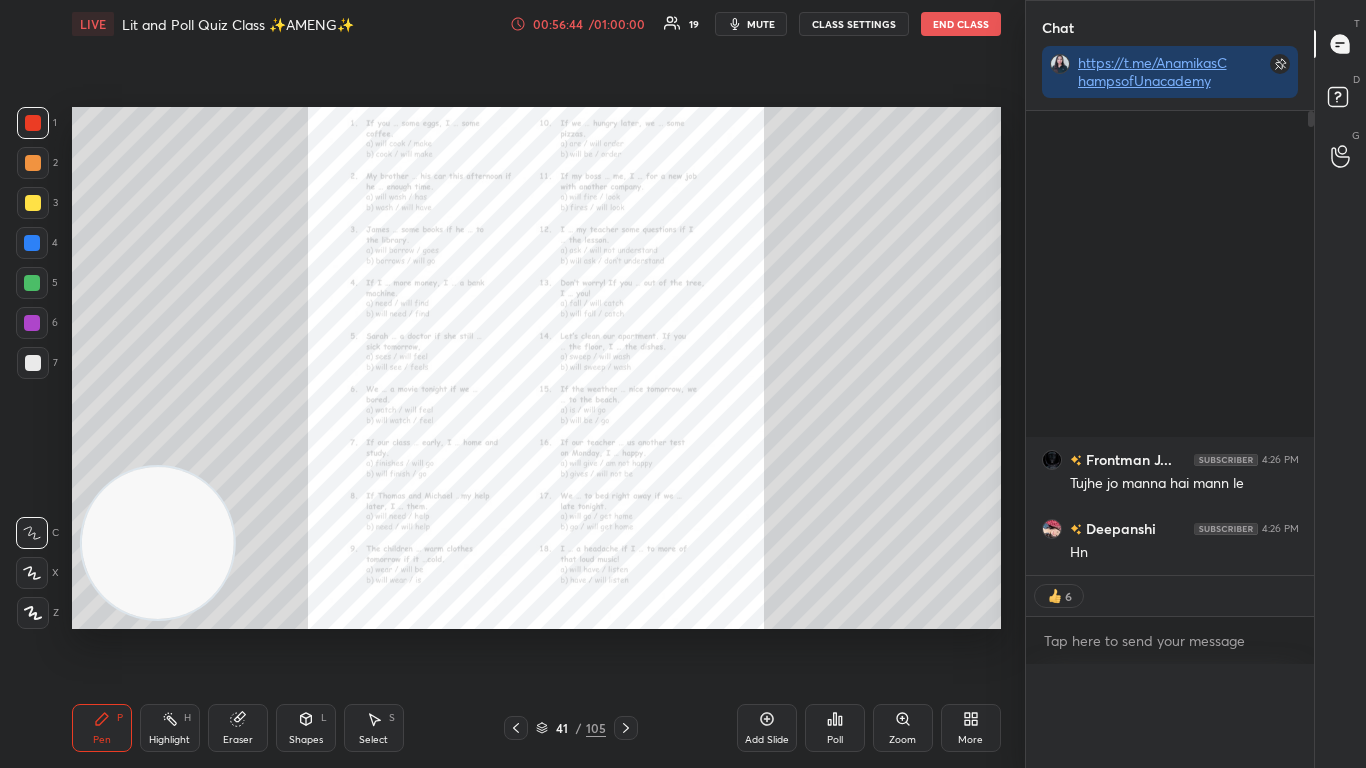 scroll, scrollTop: 0, scrollLeft: 0, axis: both 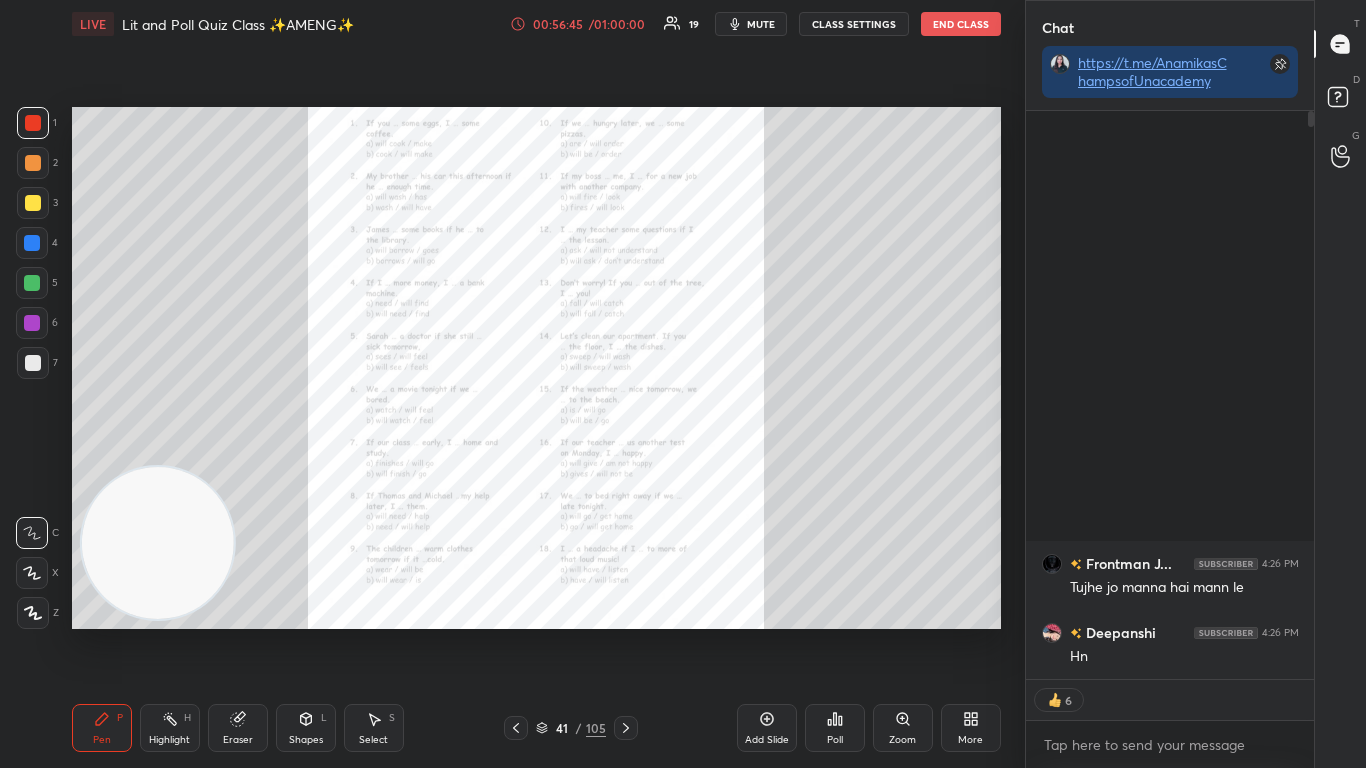 click 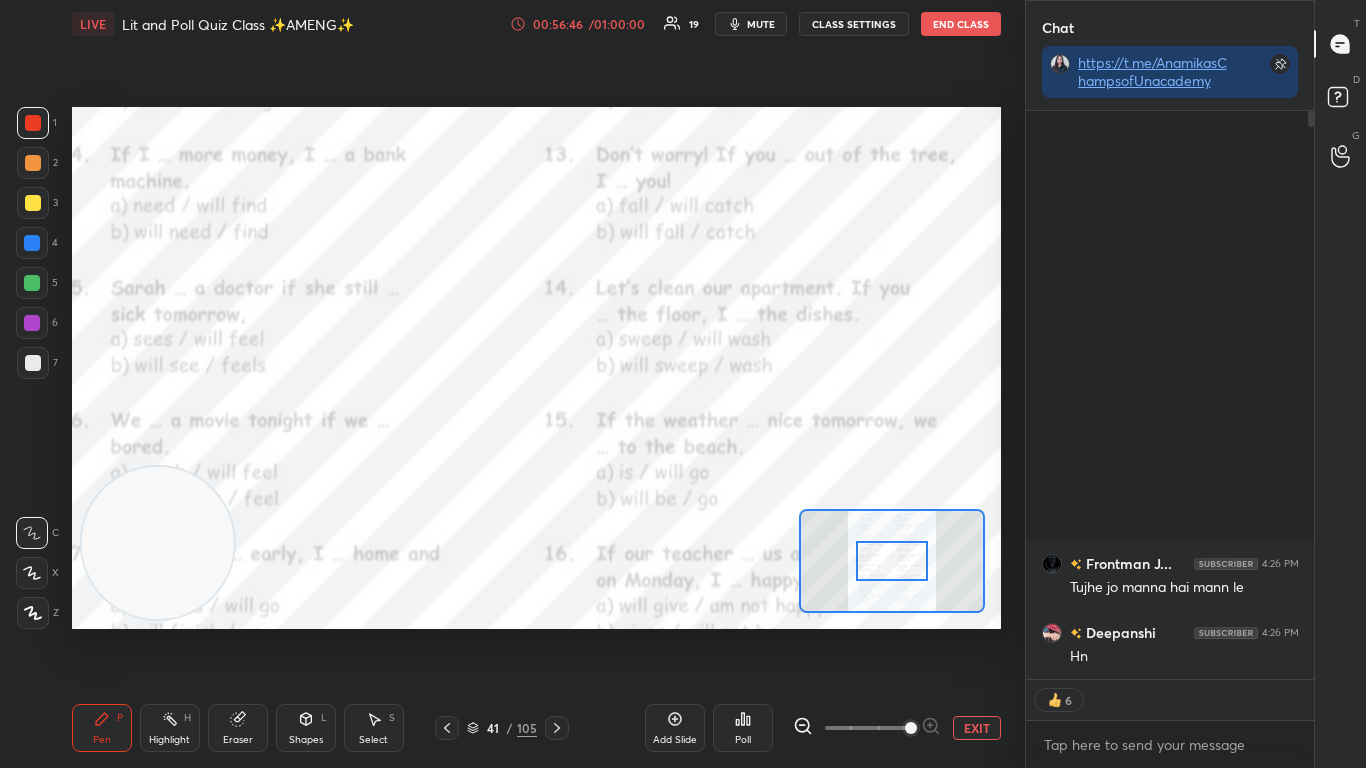 click at bounding box center (911, 728) 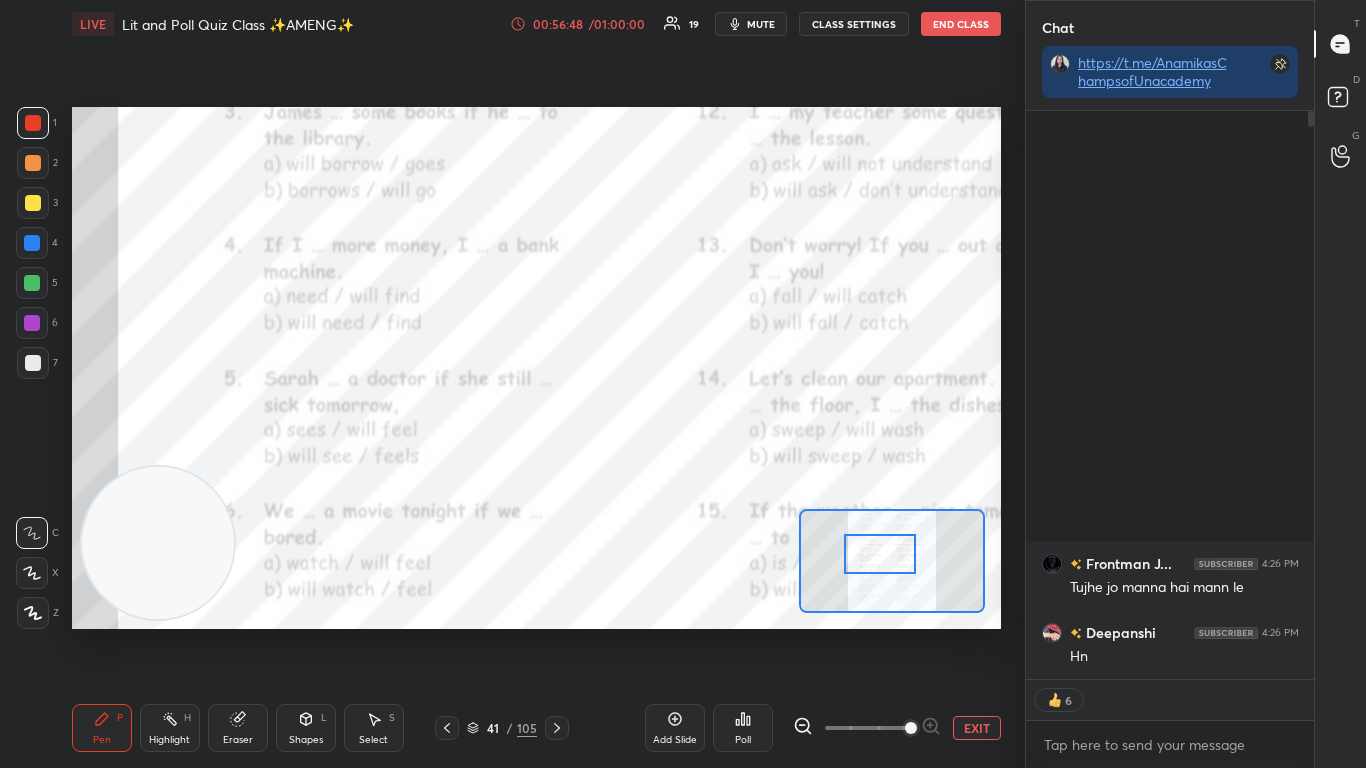 drag, startPoint x: 904, startPoint y: 558, endPoint x: 892, endPoint y: 551, distance: 13.892444 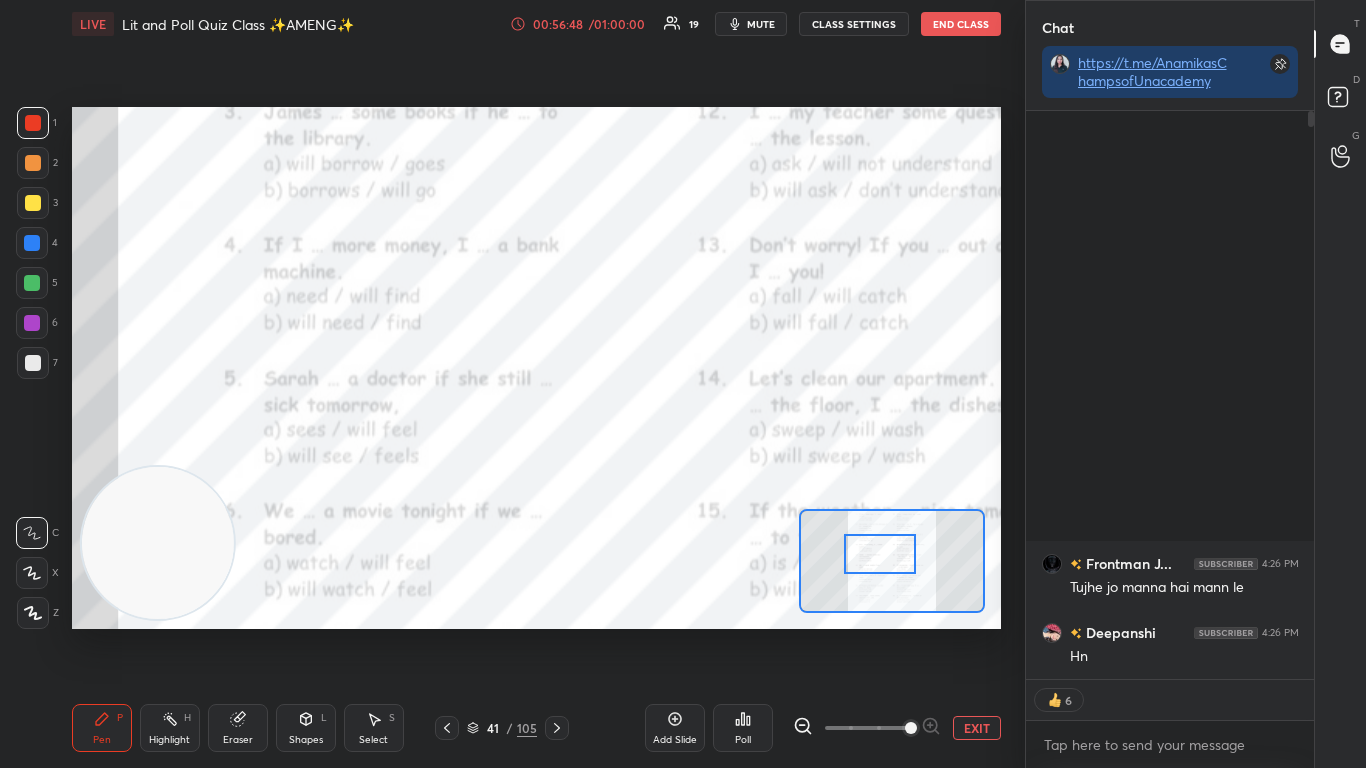 click at bounding box center [880, 554] 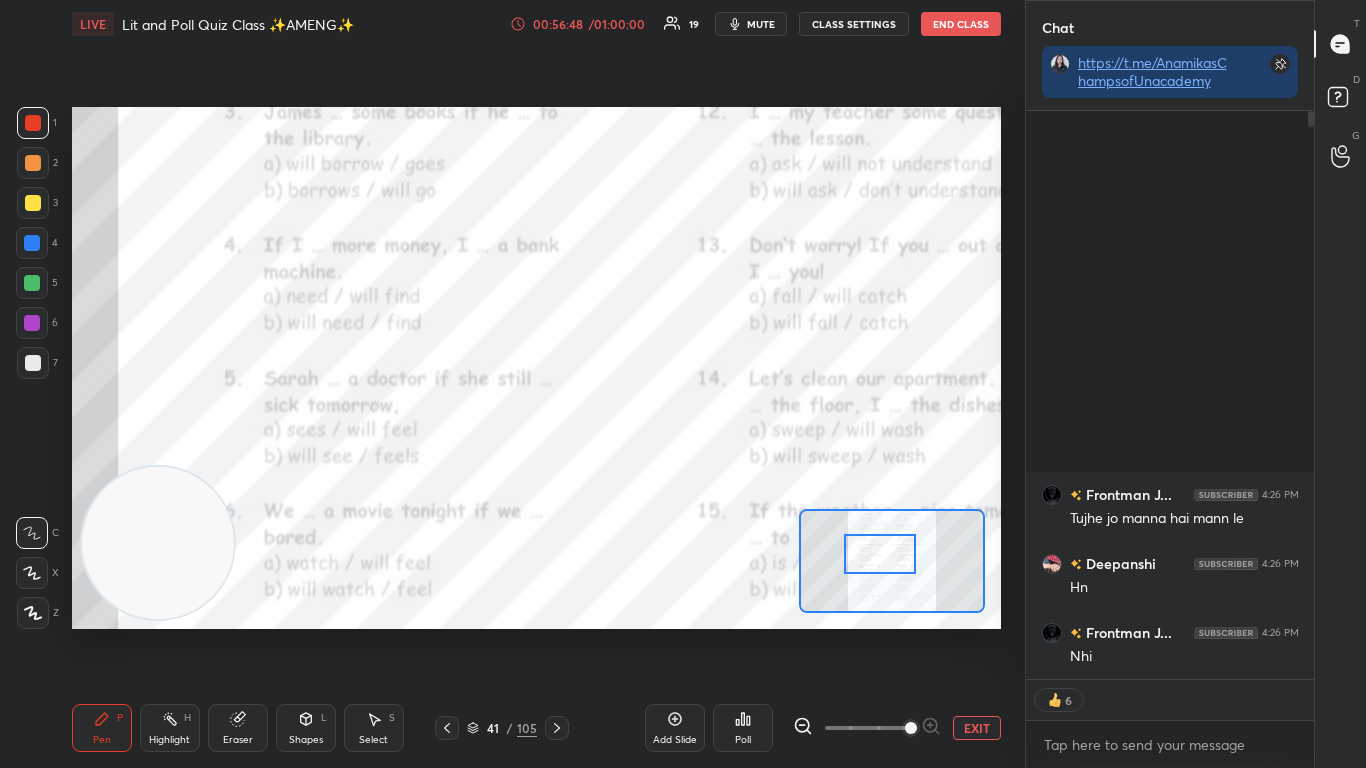 click at bounding box center (880, 554) 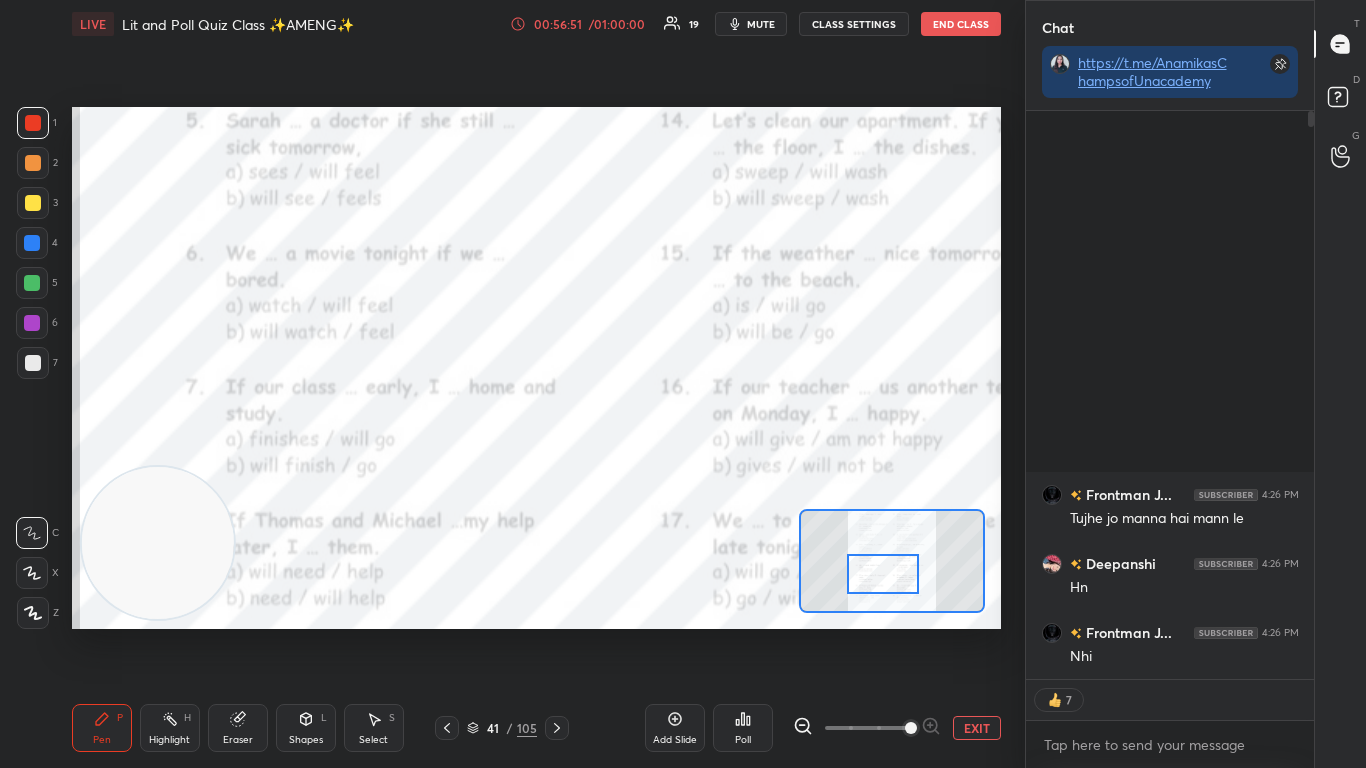 drag, startPoint x: 892, startPoint y: 551, endPoint x: 895, endPoint y: 571, distance: 20.22375 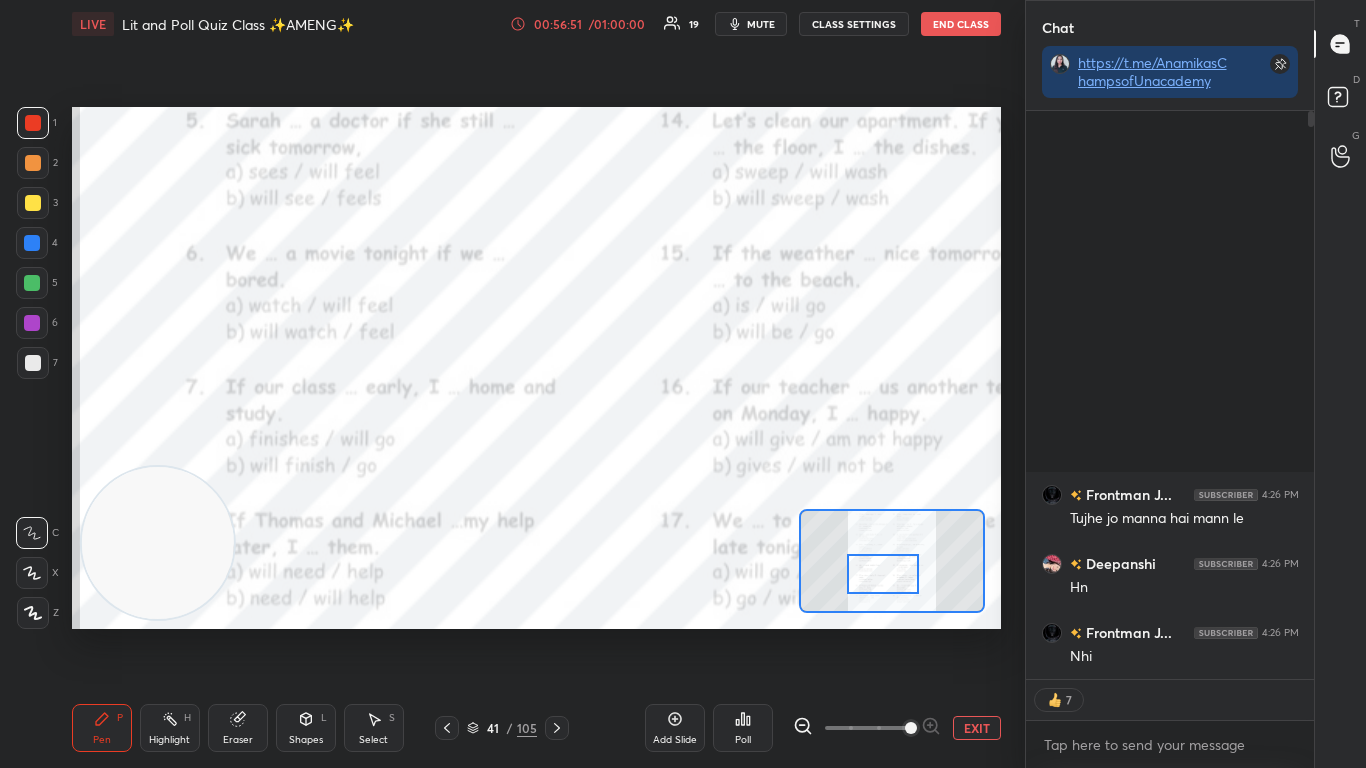click at bounding box center (883, 574) 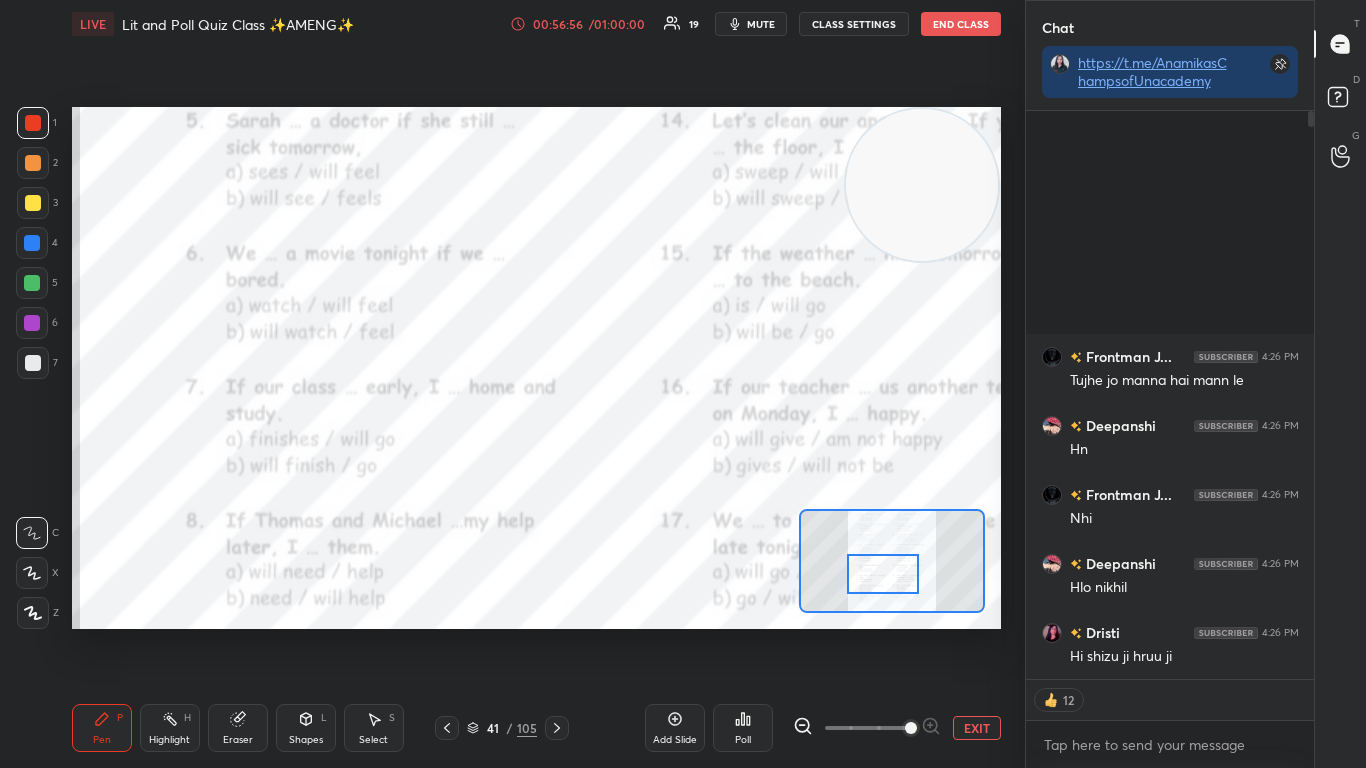 click 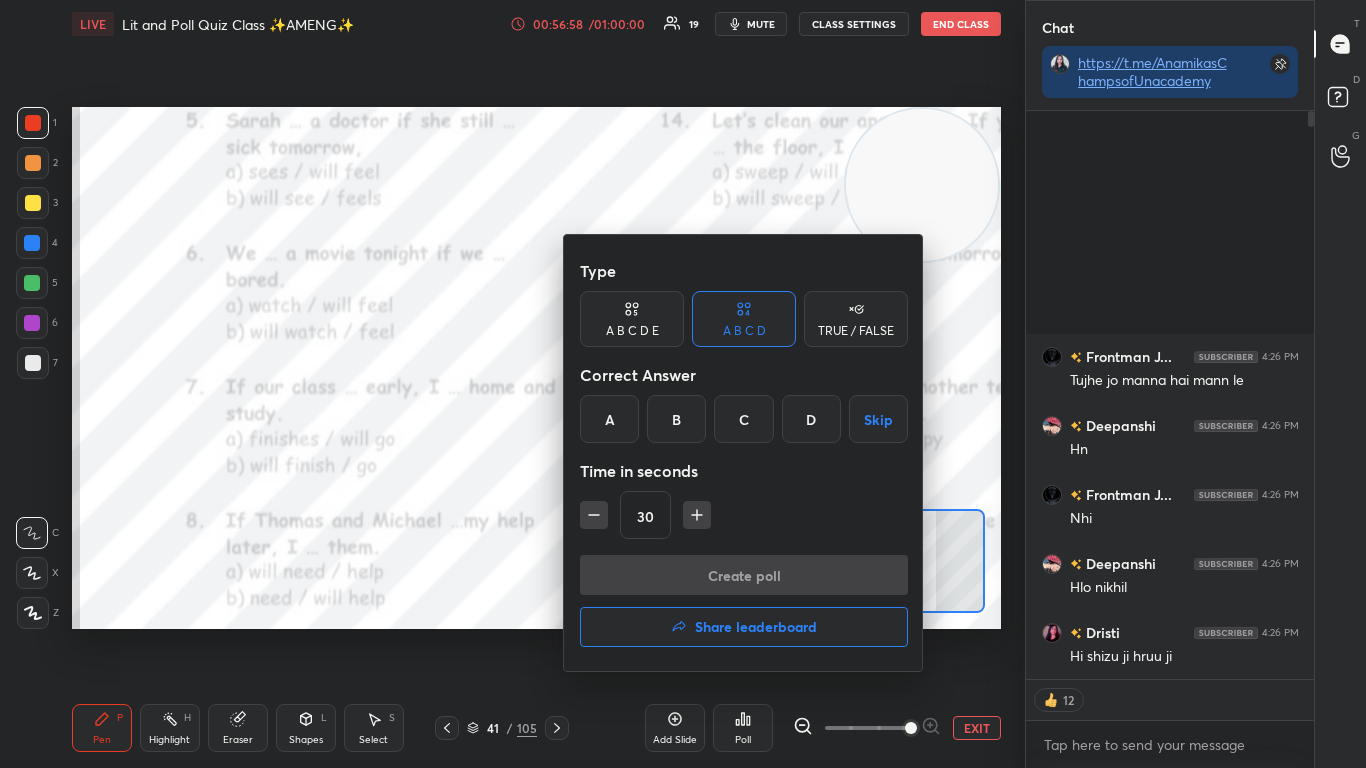 click on "B" at bounding box center (676, 419) 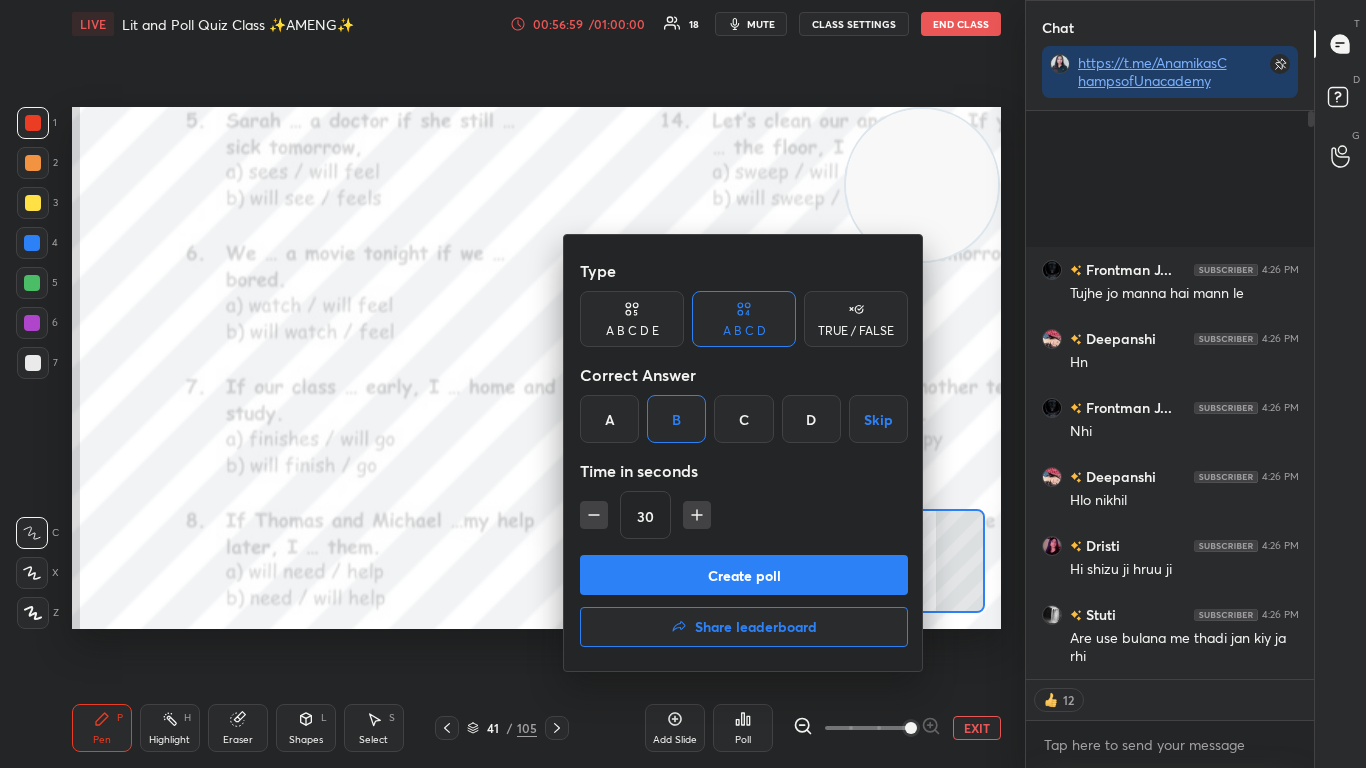 click on "Create poll" at bounding box center (744, 575) 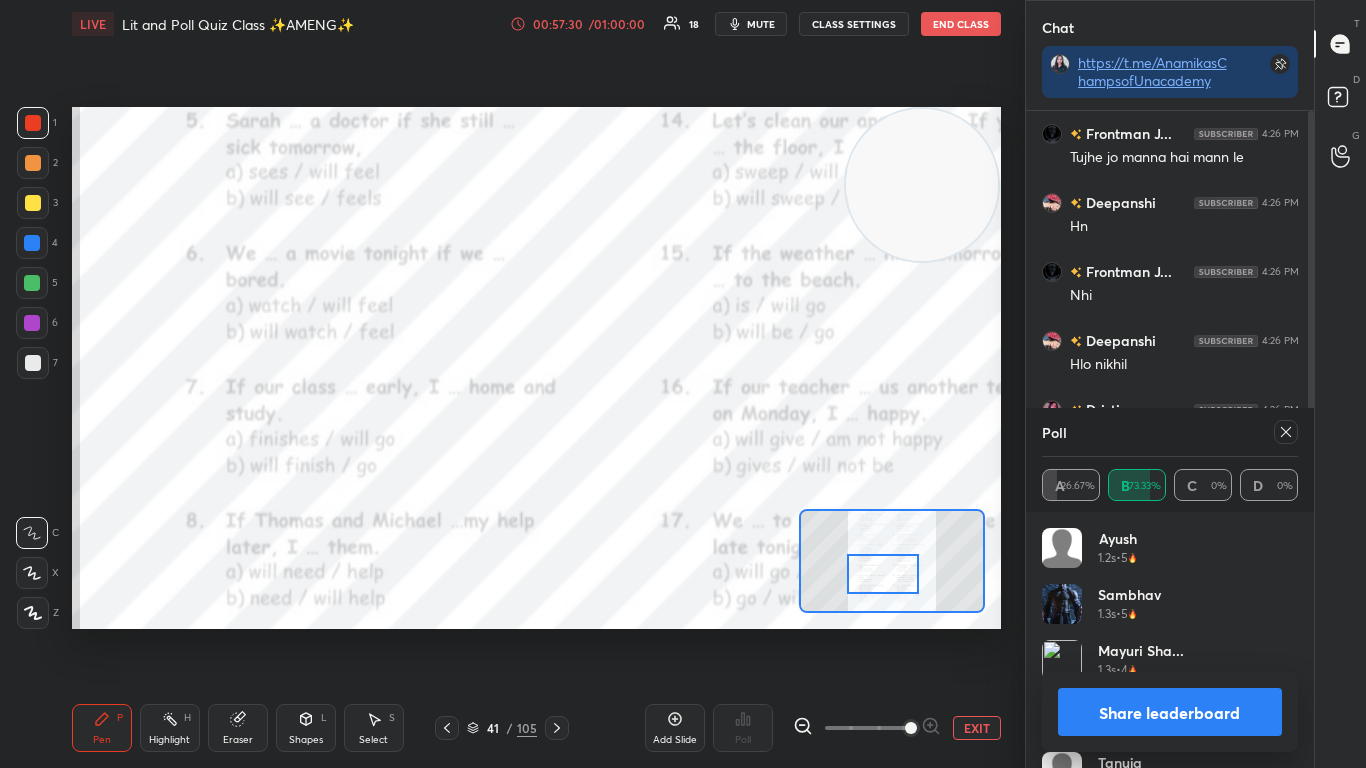 click 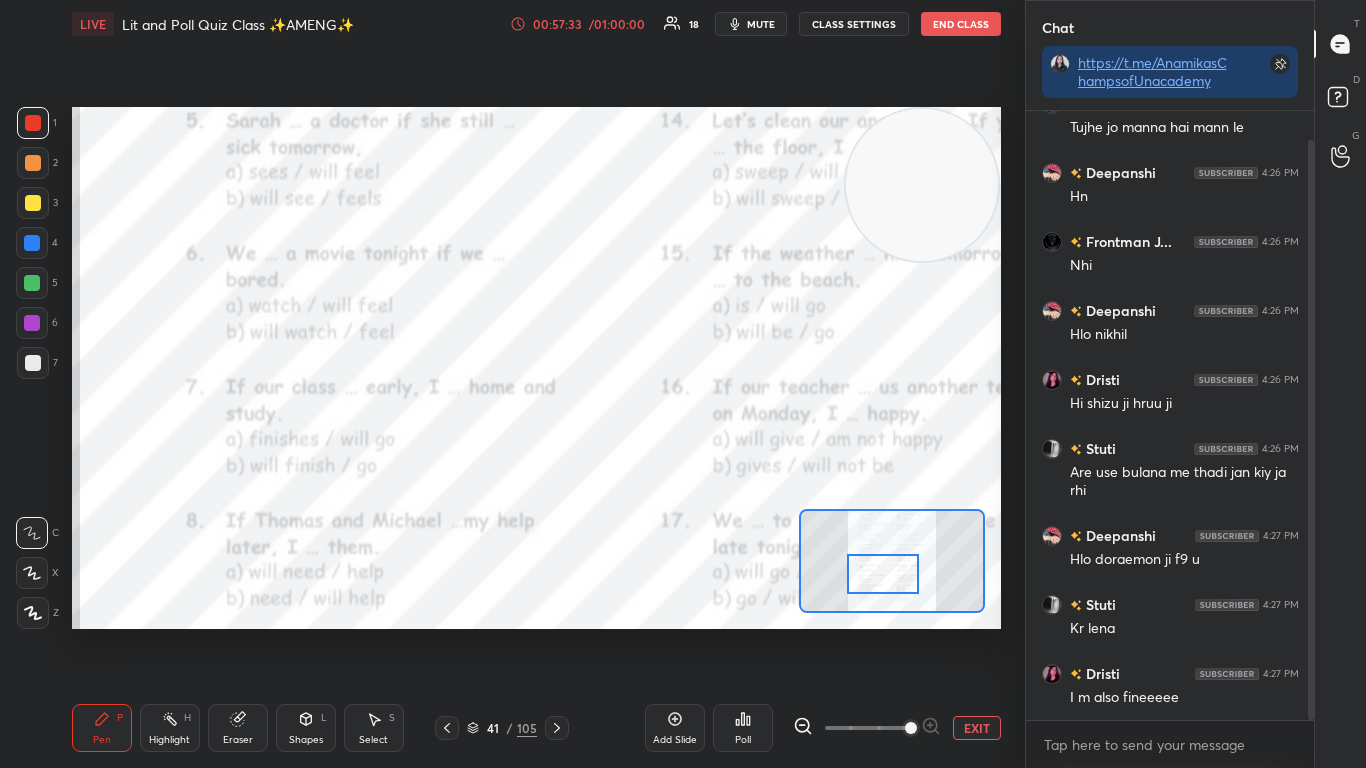 drag, startPoint x: 1310, startPoint y: 393, endPoint x: 1307, endPoint y: 686, distance: 293.01535 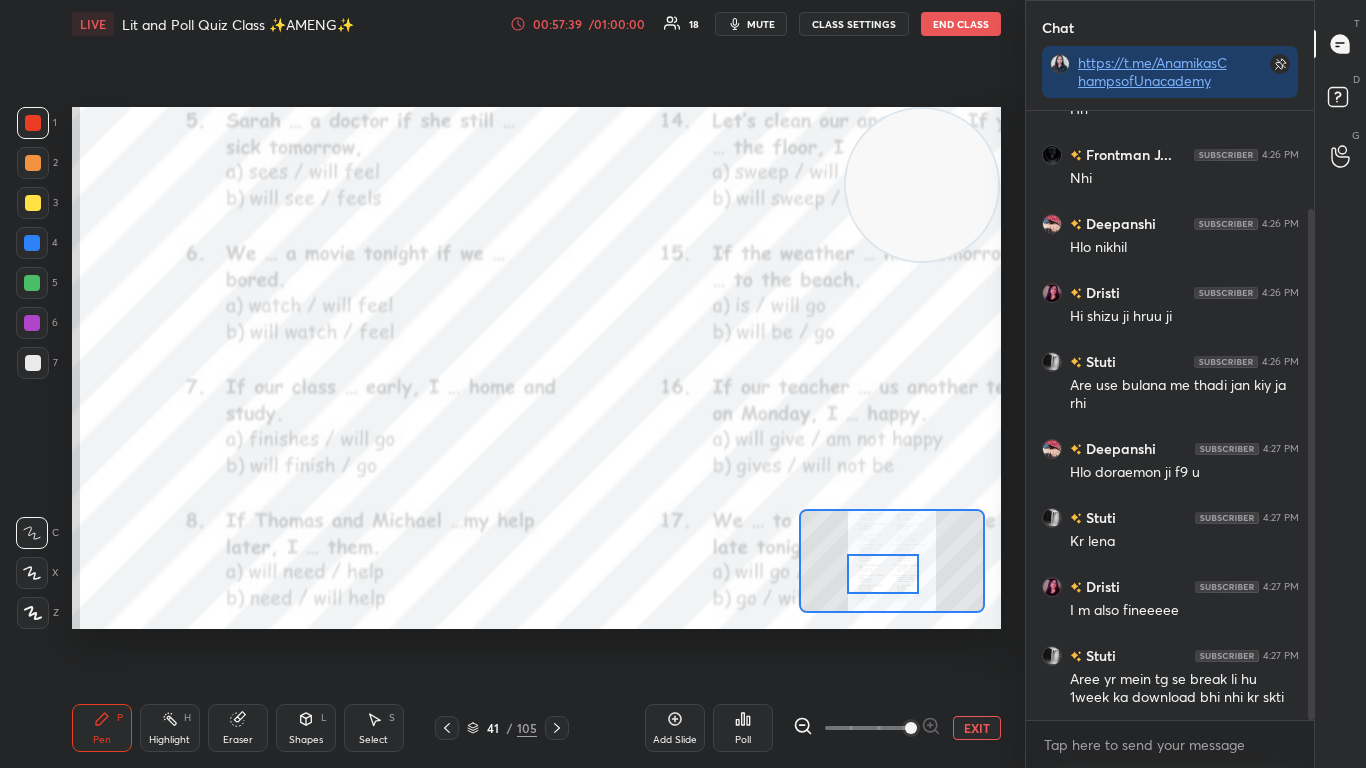 click on "Poll" at bounding box center (743, 728) 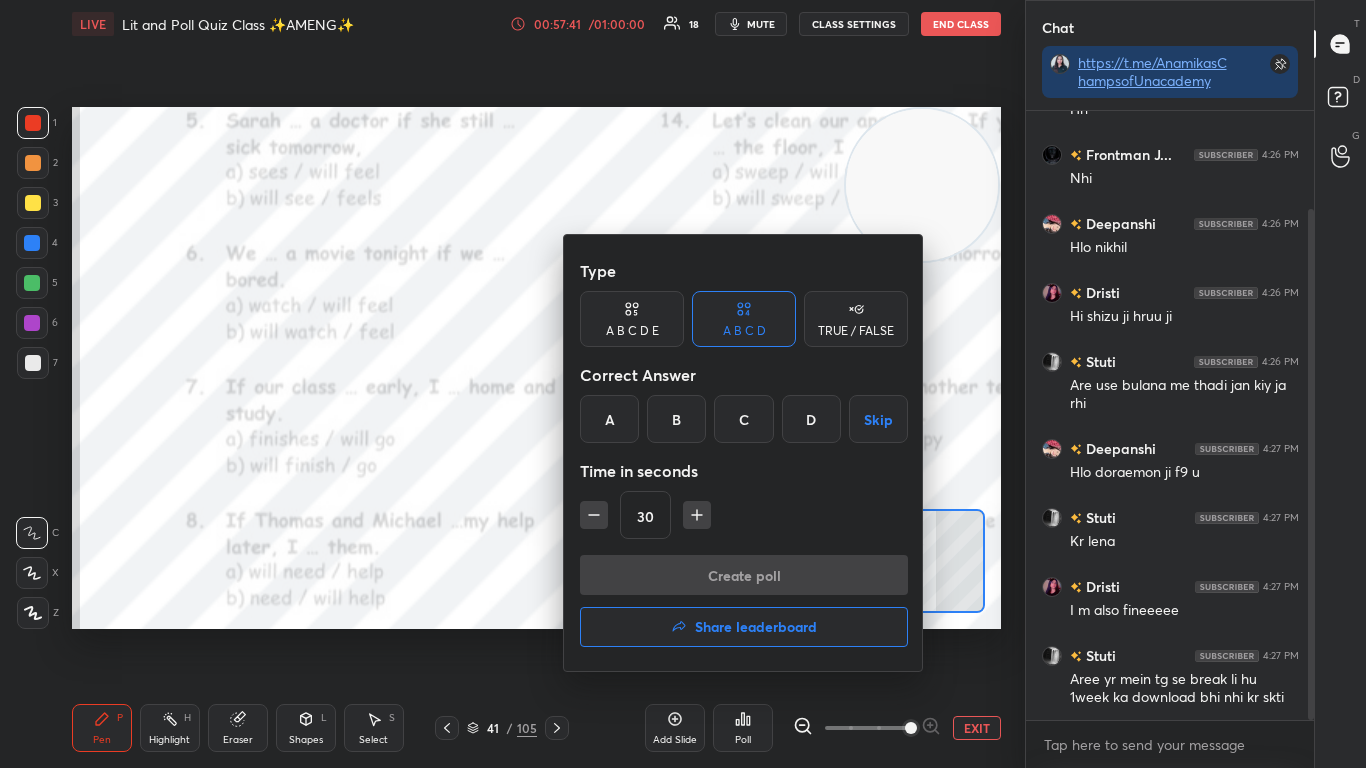 click on "A" at bounding box center [609, 419] 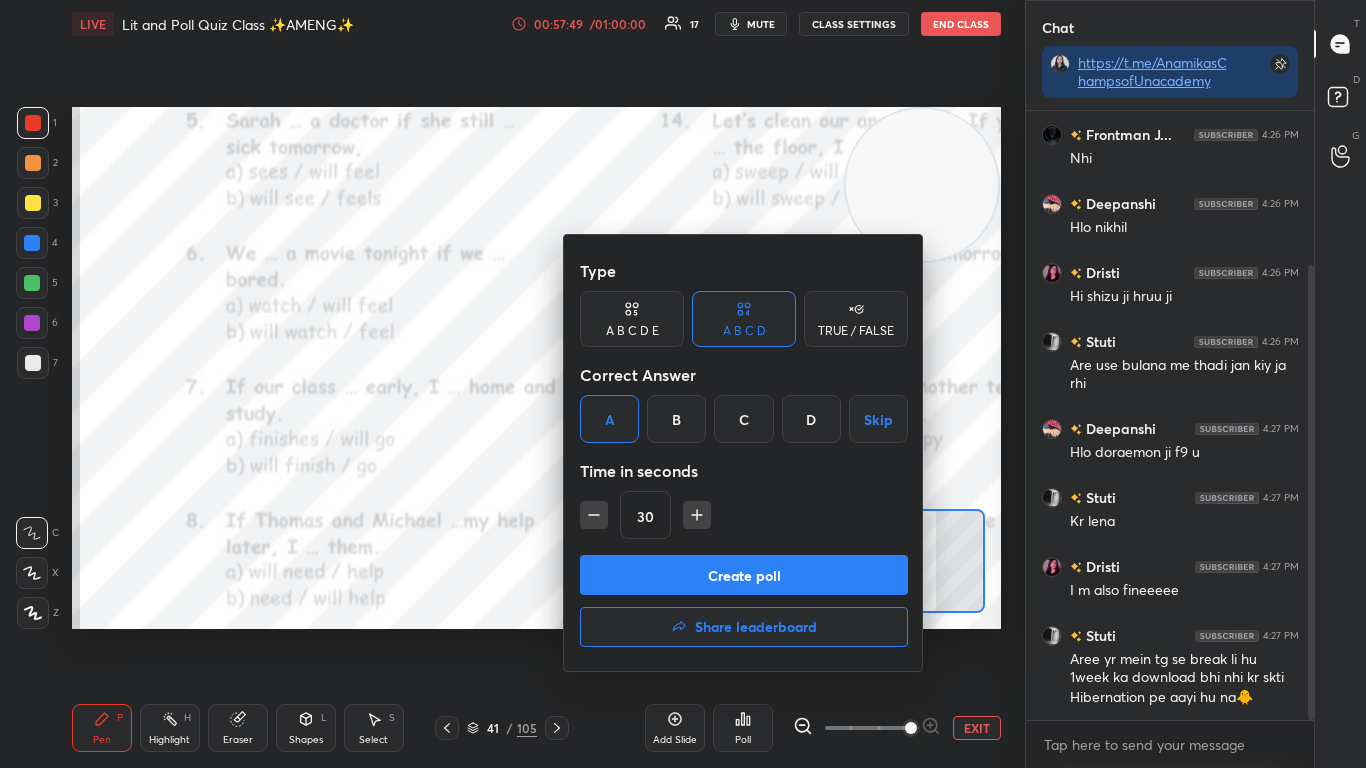 scroll, scrollTop: 206, scrollLeft: 0, axis: vertical 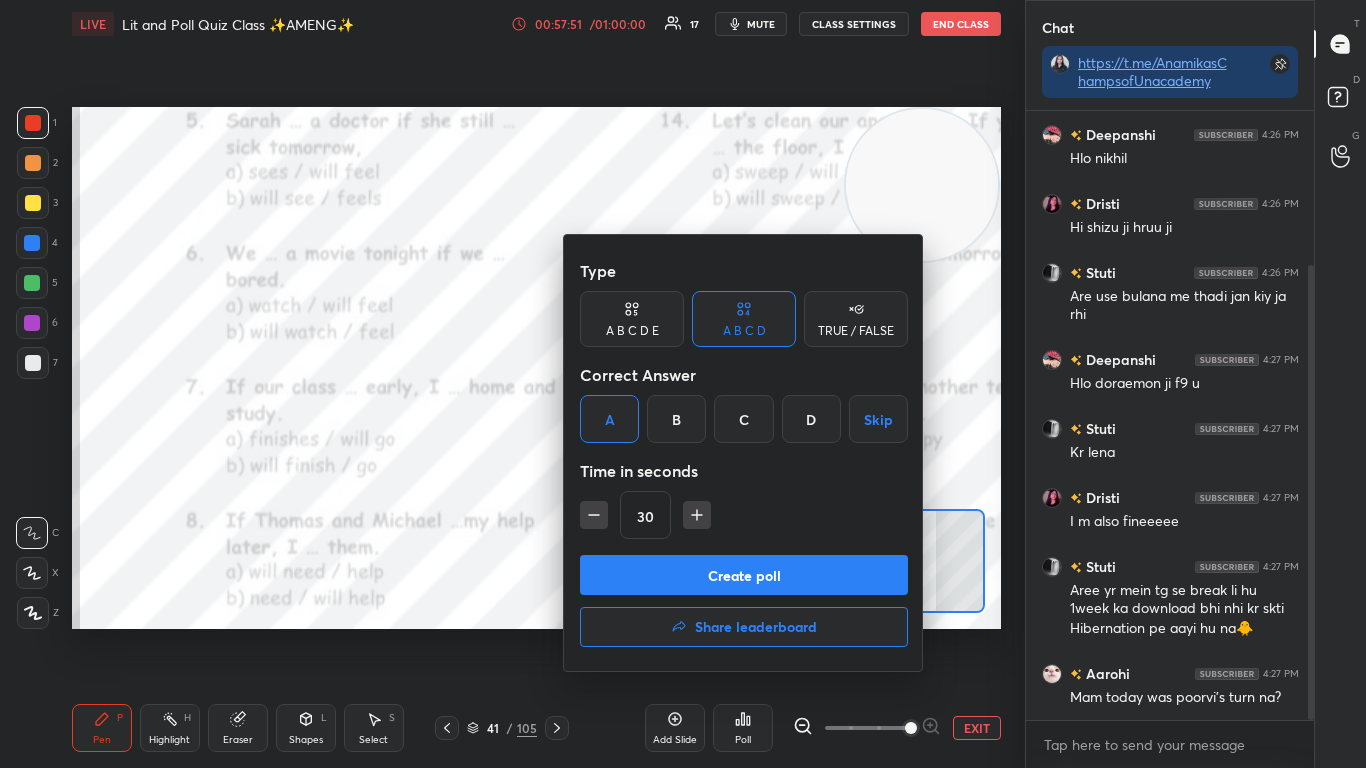 click on "Create poll" at bounding box center (744, 575) 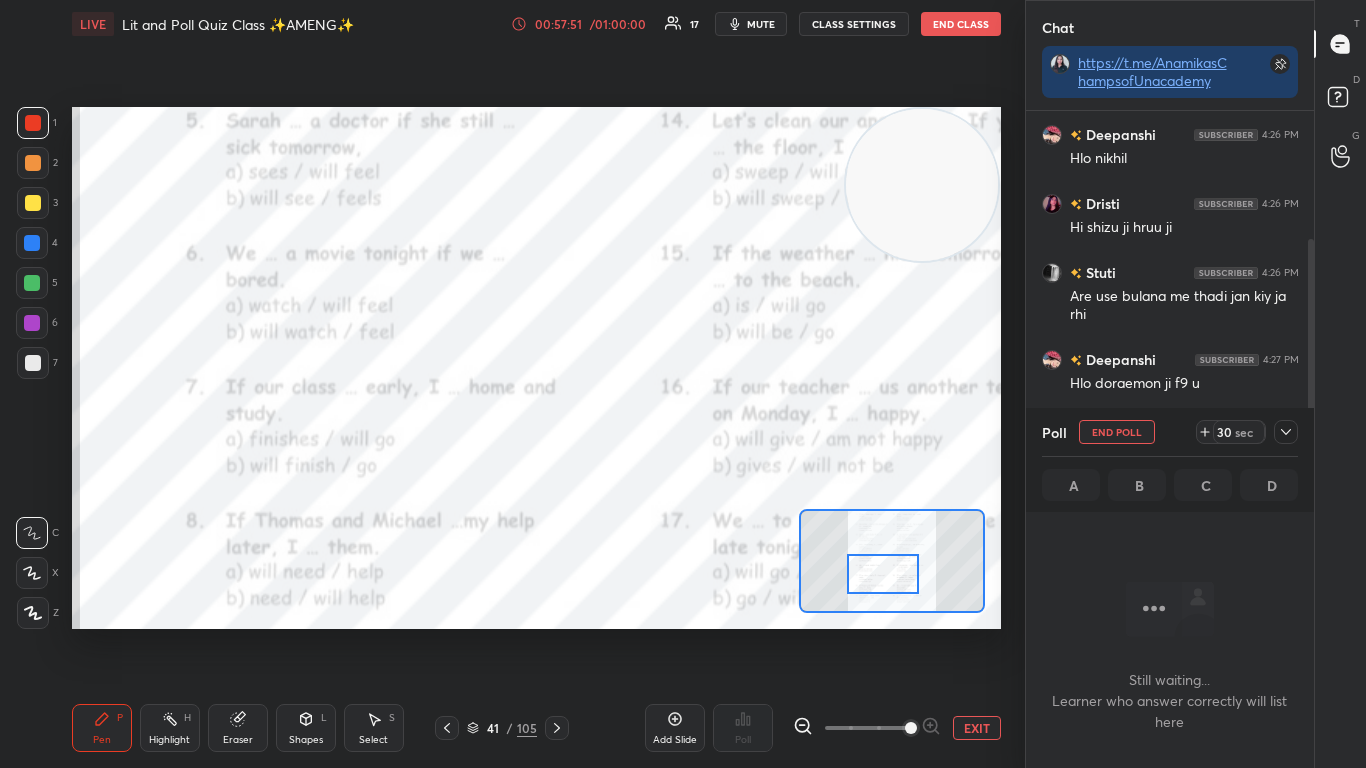 scroll, scrollTop: 505, scrollLeft: 282, axis: both 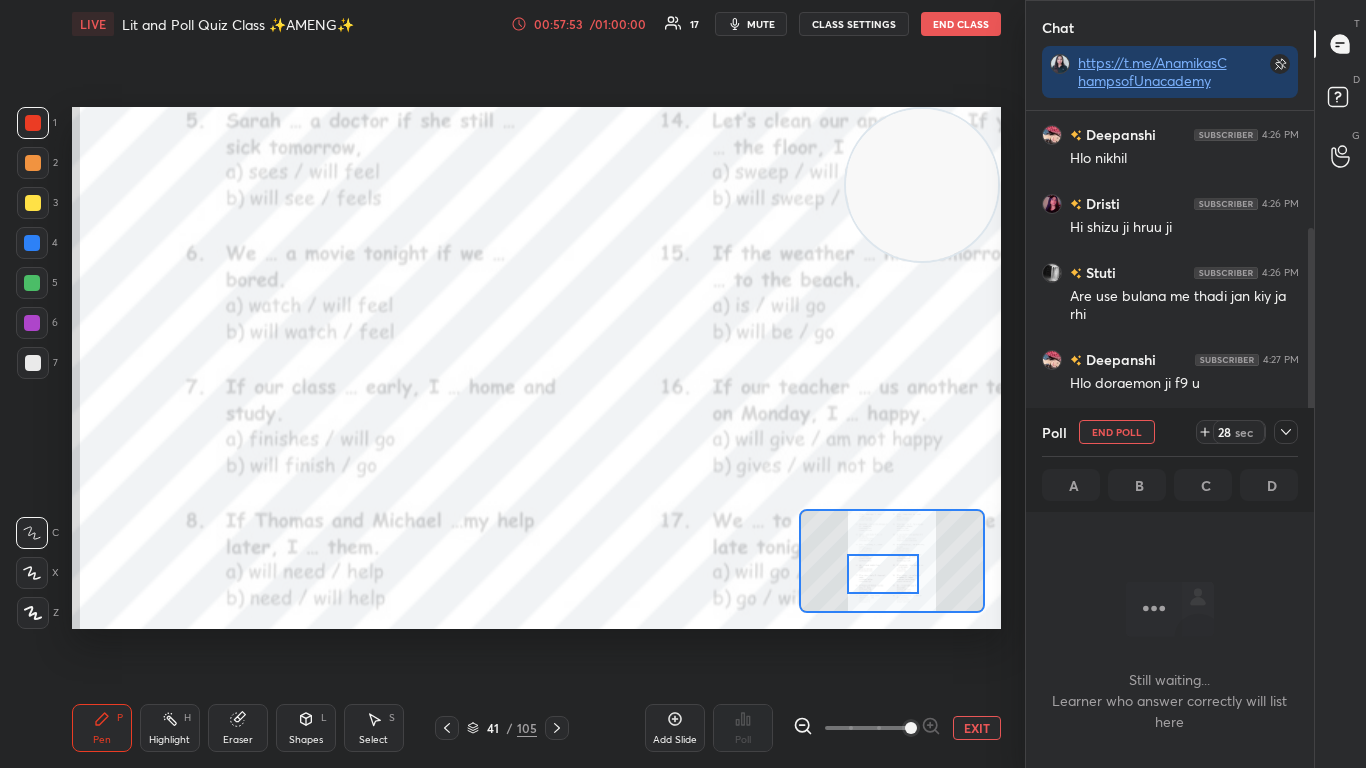 click at bounding box center (883, 574) 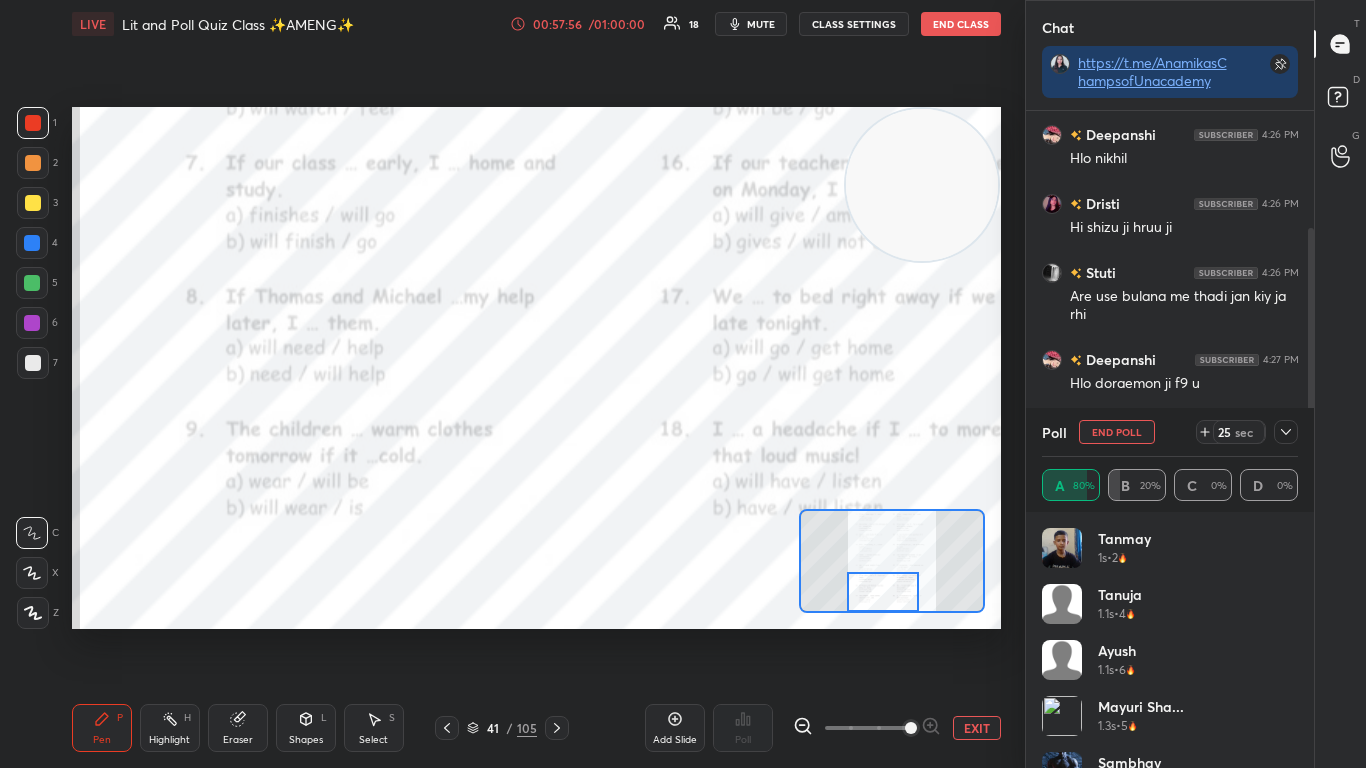 drag, startPoint x: 876, startPoint y: 570, endPoint x: 876, endPoint y: 588, distance: 18 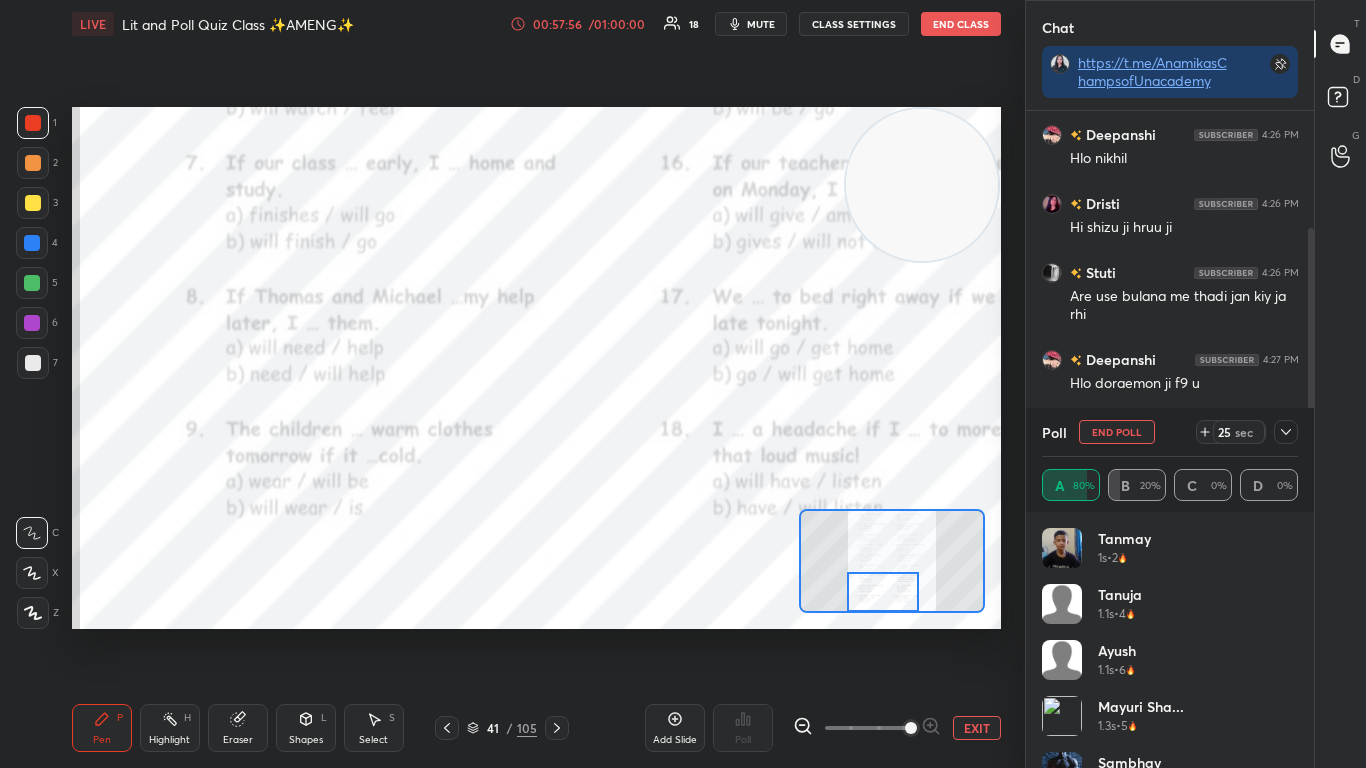 click at bounding box center [883, 592] 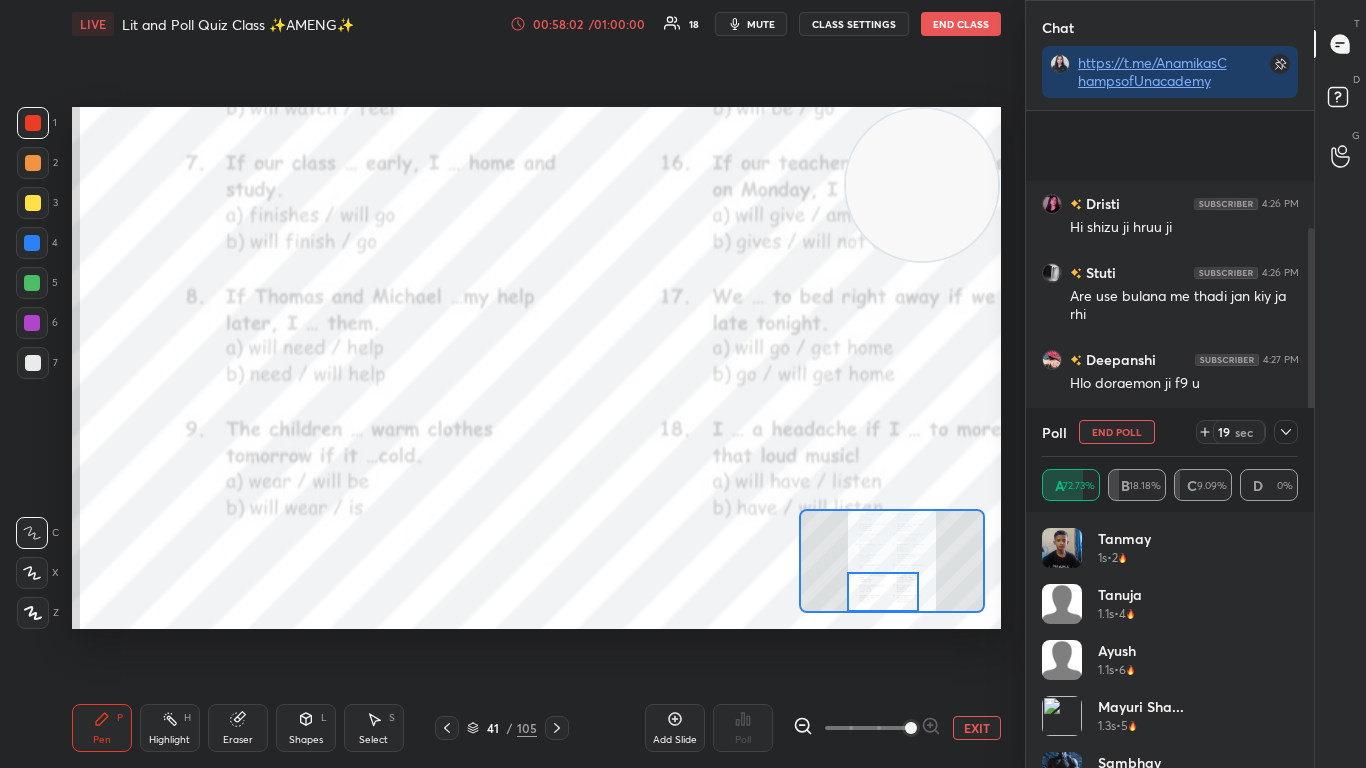 scroll, scrollTop: 420, scrollLeft: 0, axis: vertical 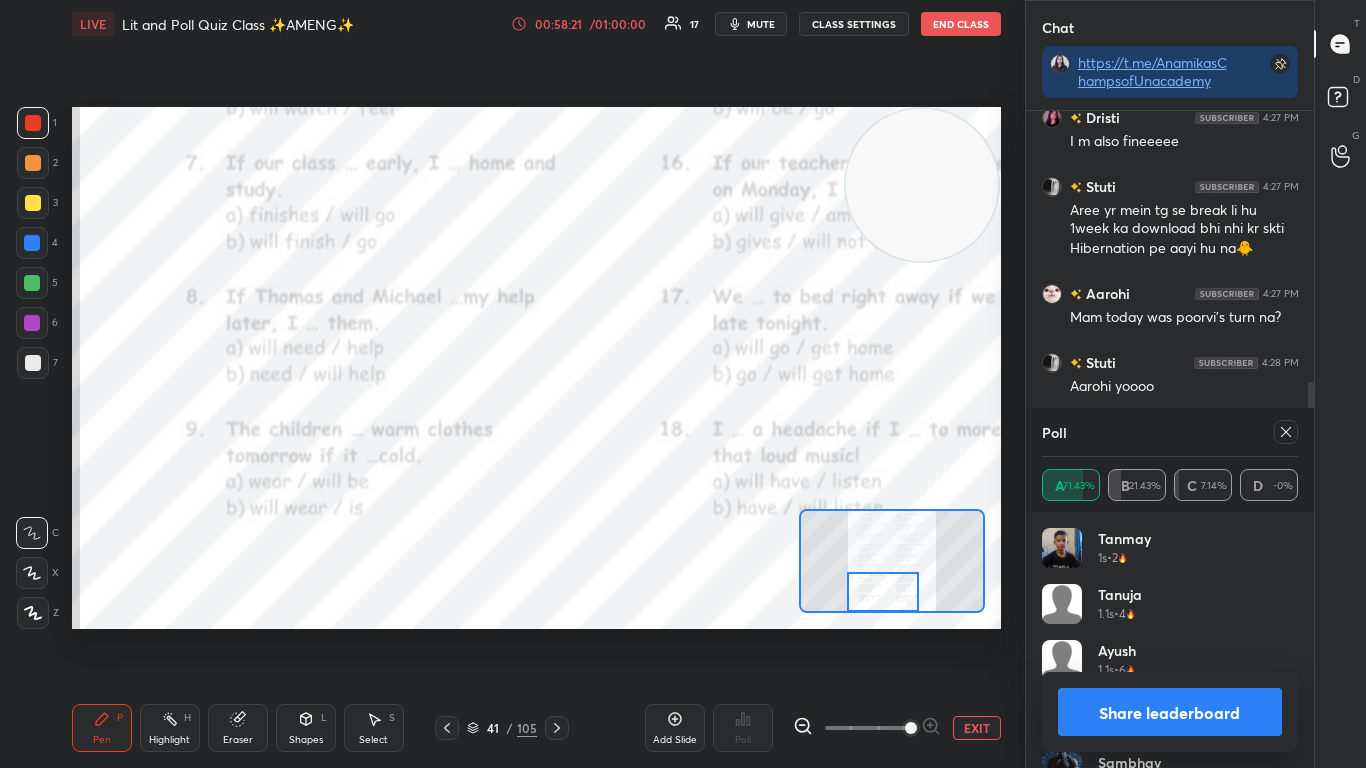 click 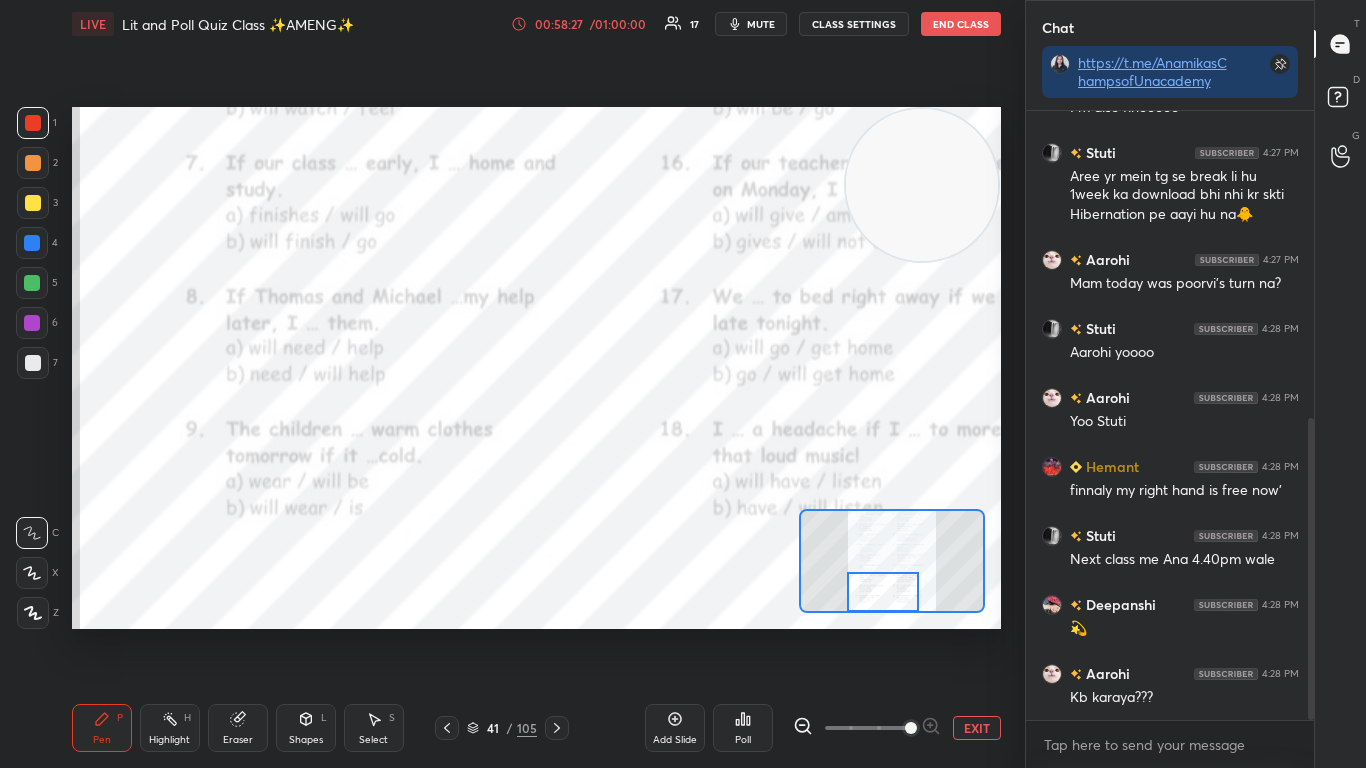 click on "Poll" at bounding box center (743, 728) 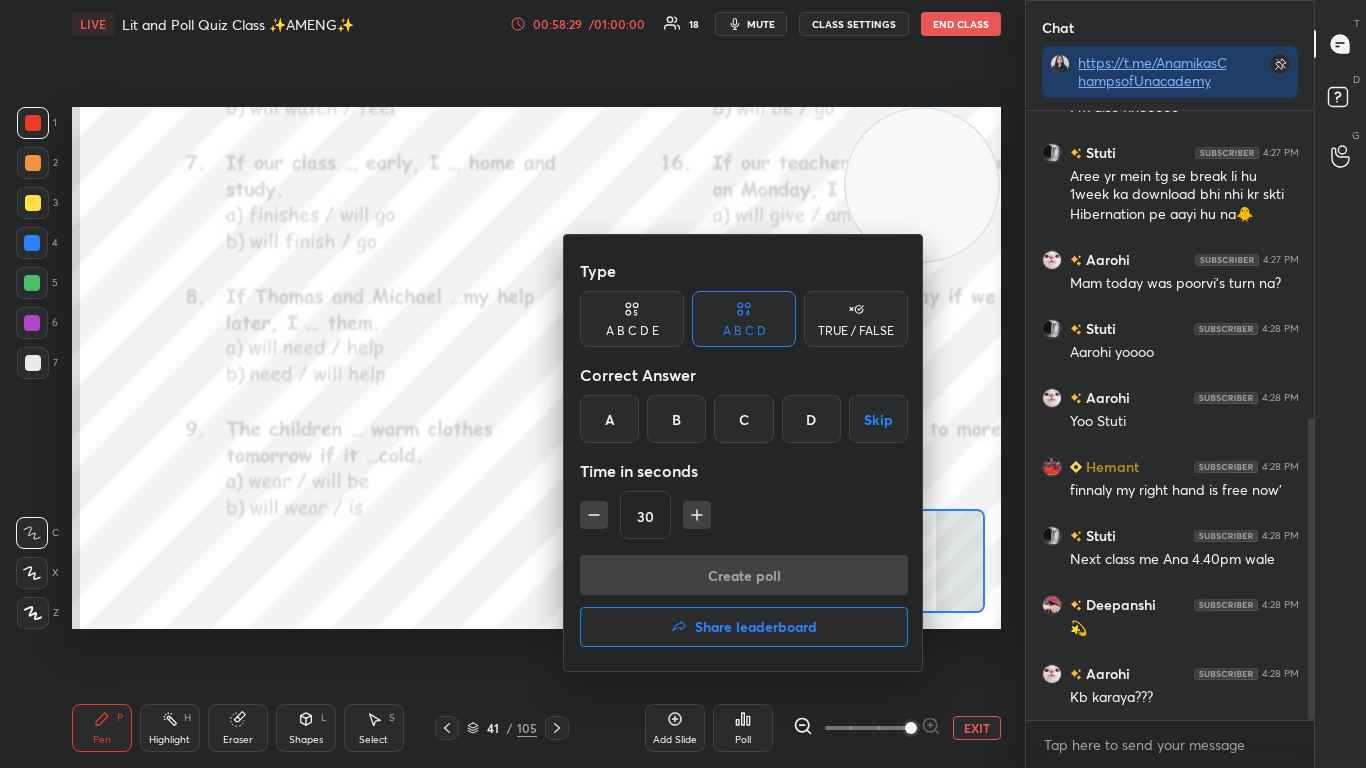 click on "B" at bounding box center (676, 419) 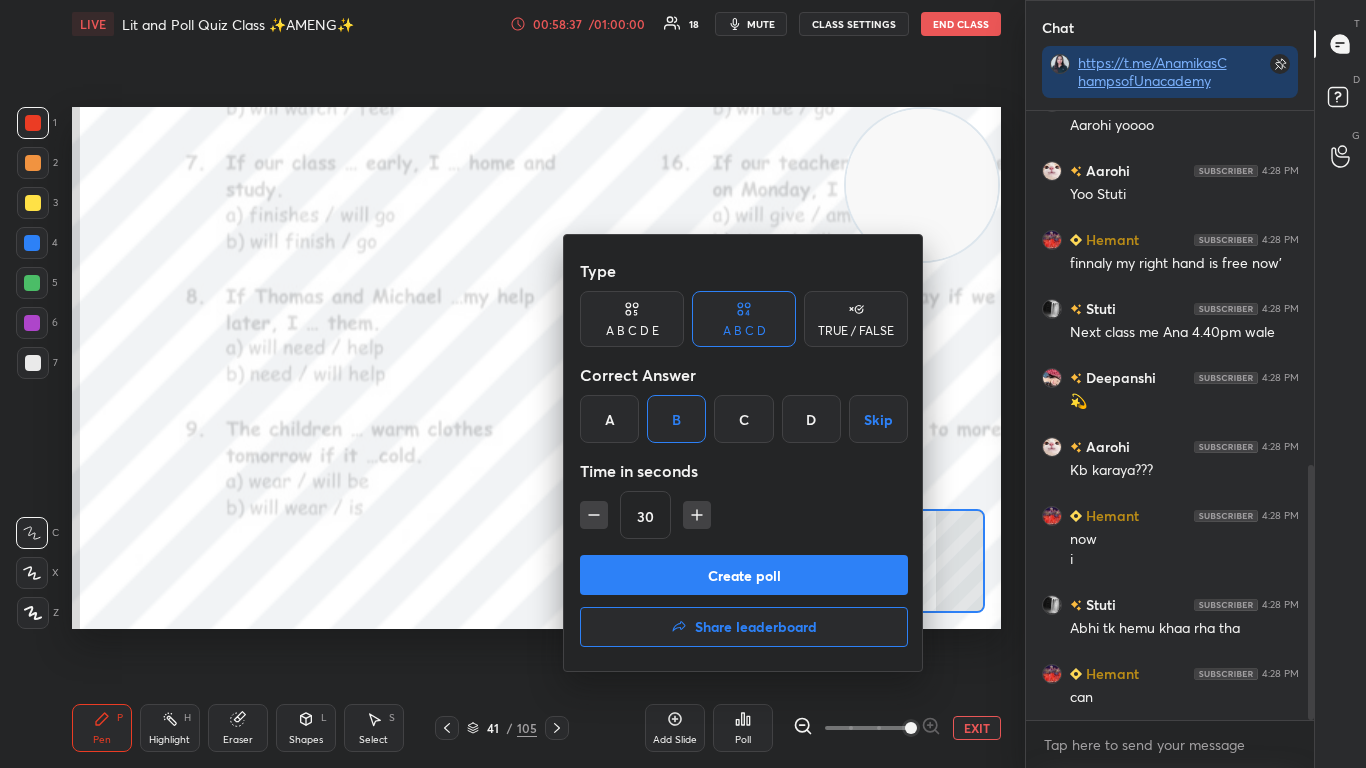 click on "Create poll" at bounding box center [744, 575] 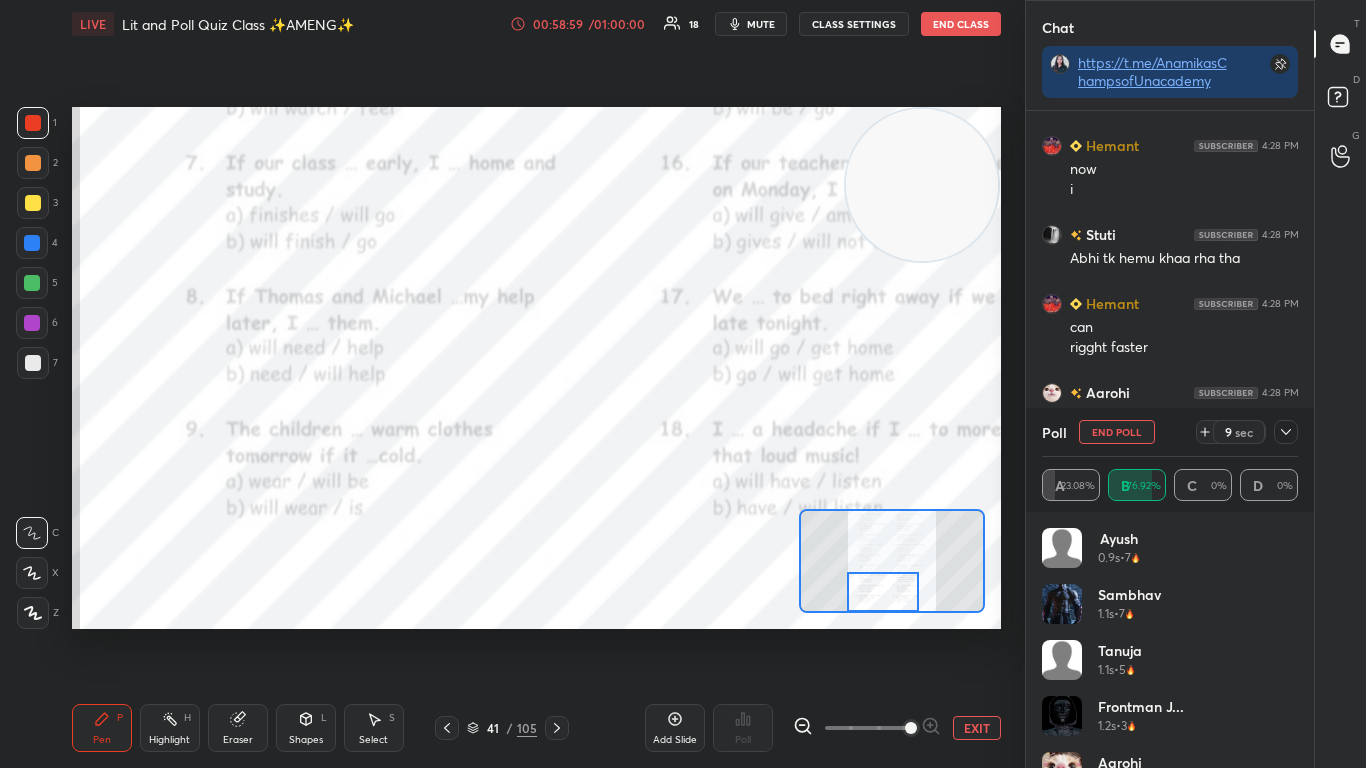click 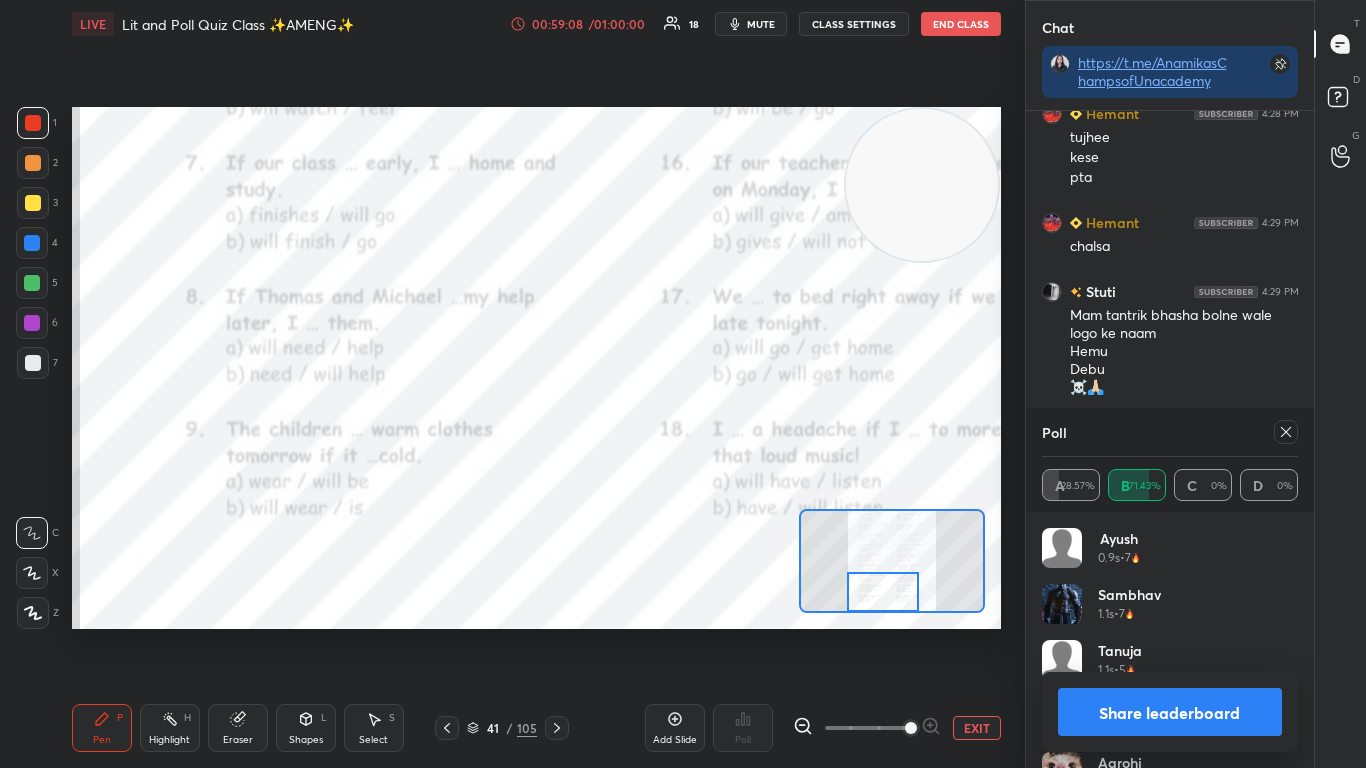 click 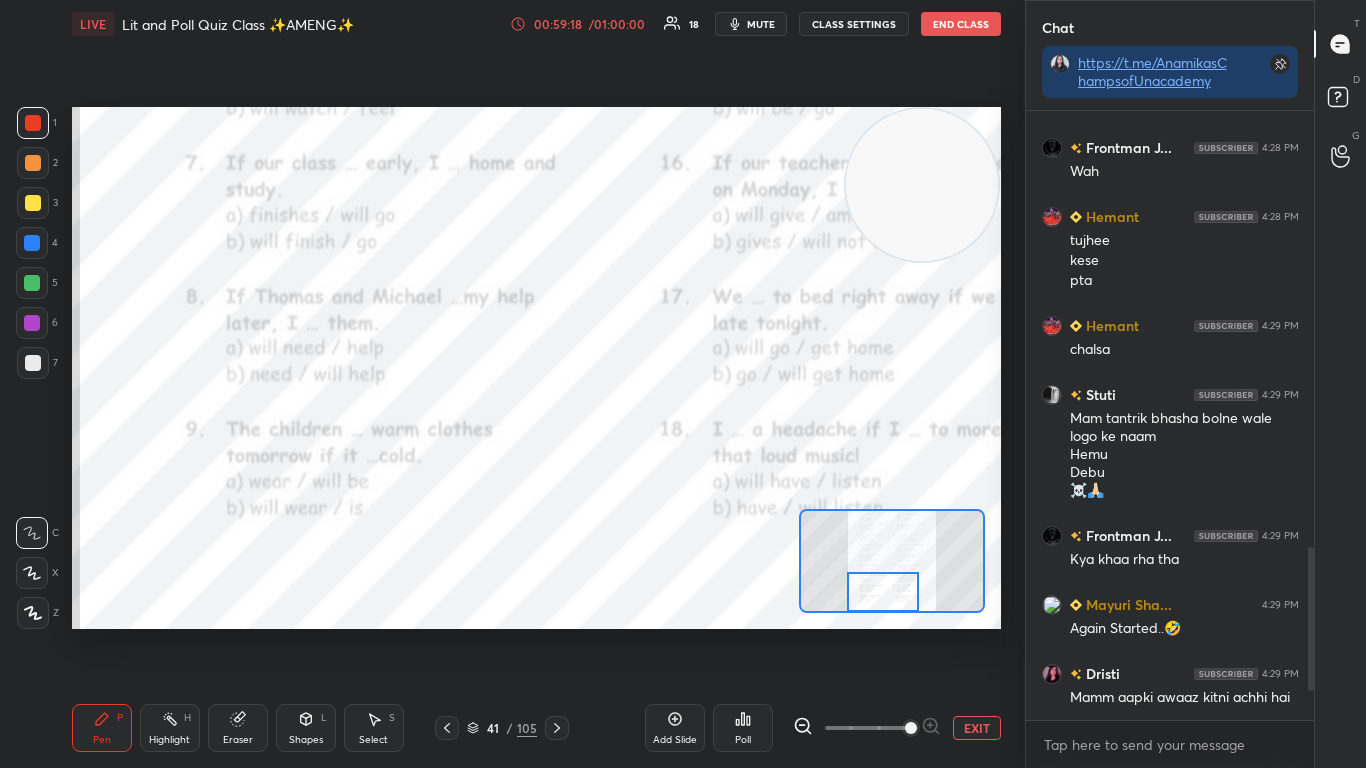 click 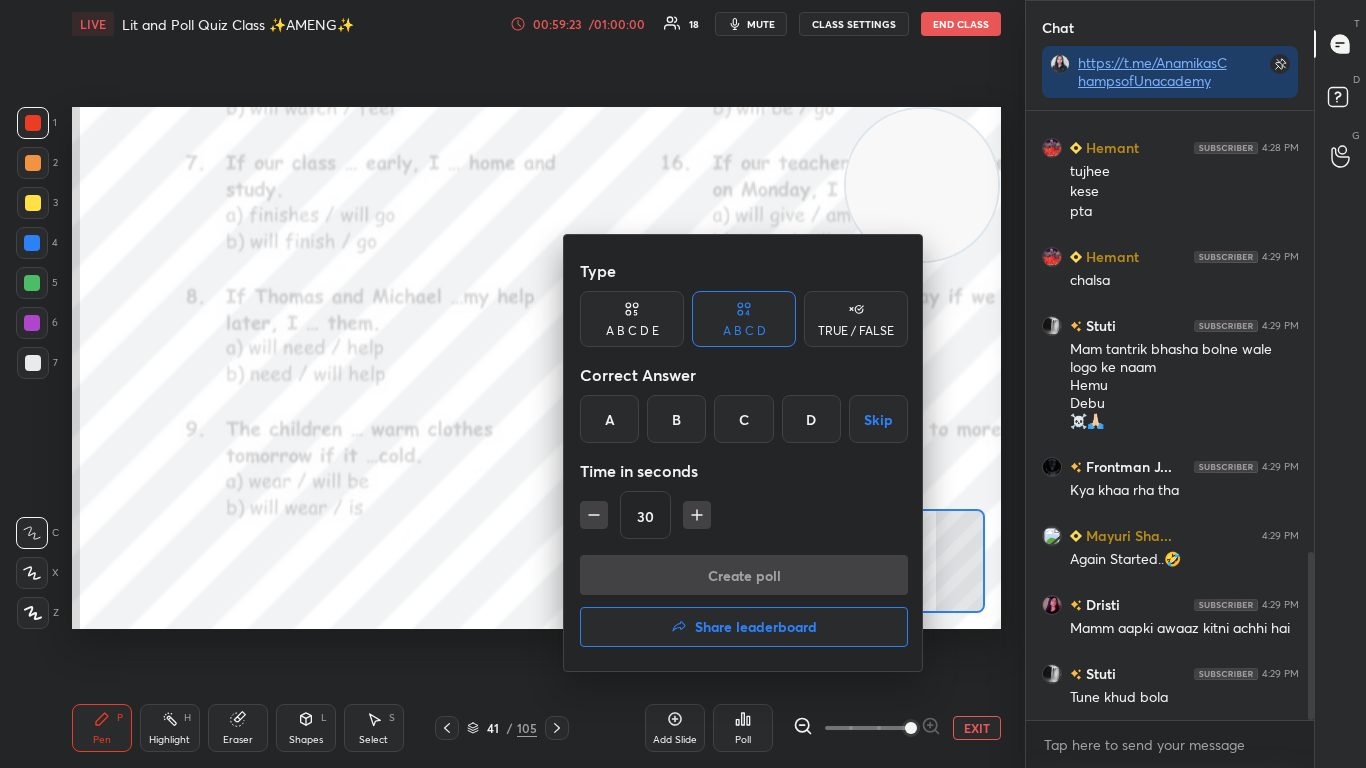 click on "B" at bounding box center [676, 419] 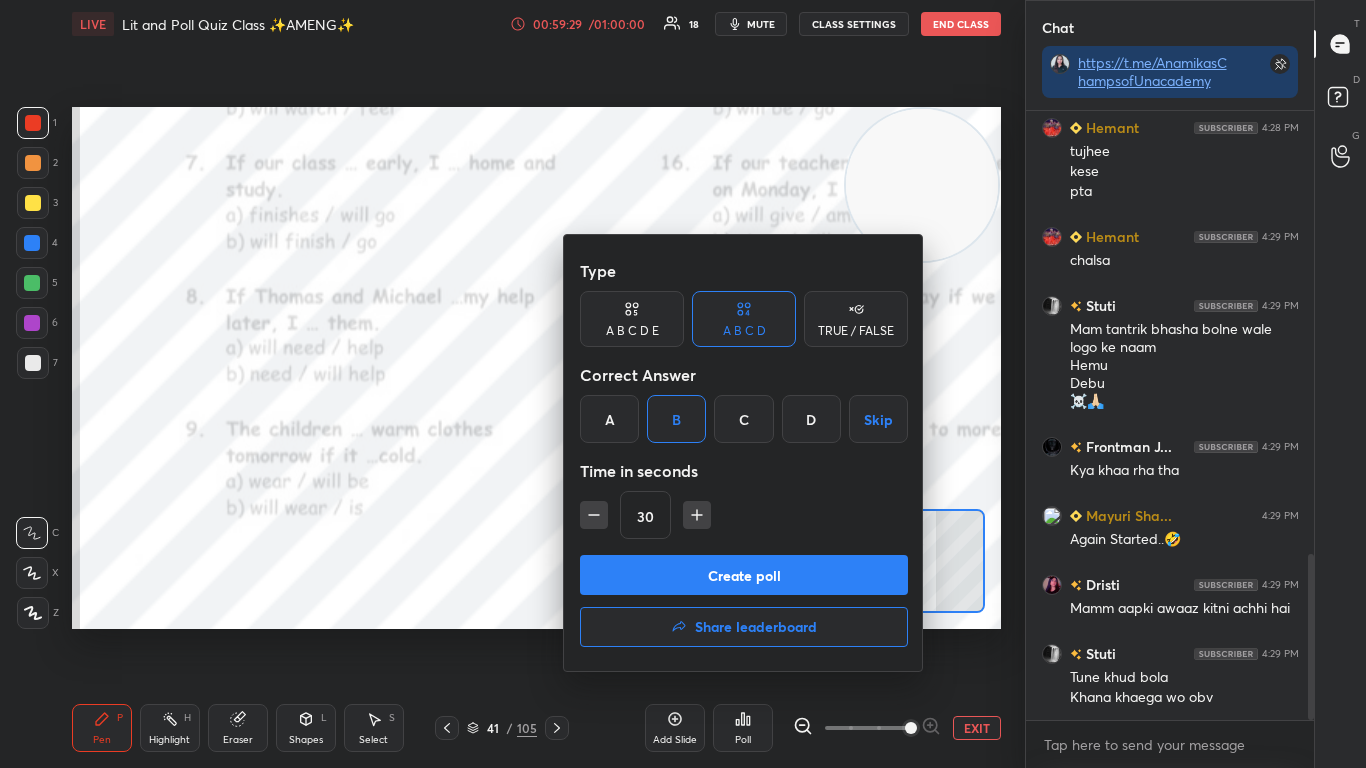 click on "Create poll" at bounding box center (744, 575) 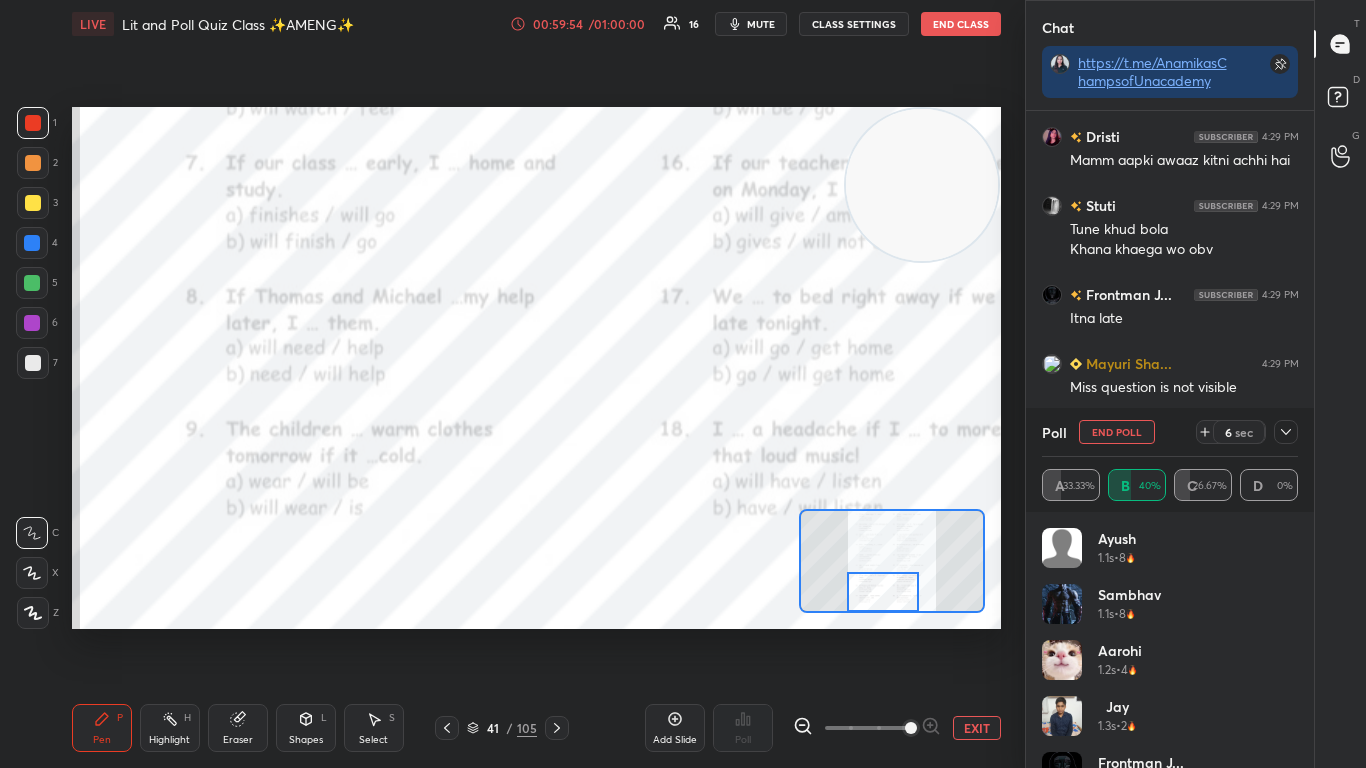click at bounding box center [1286, 432] 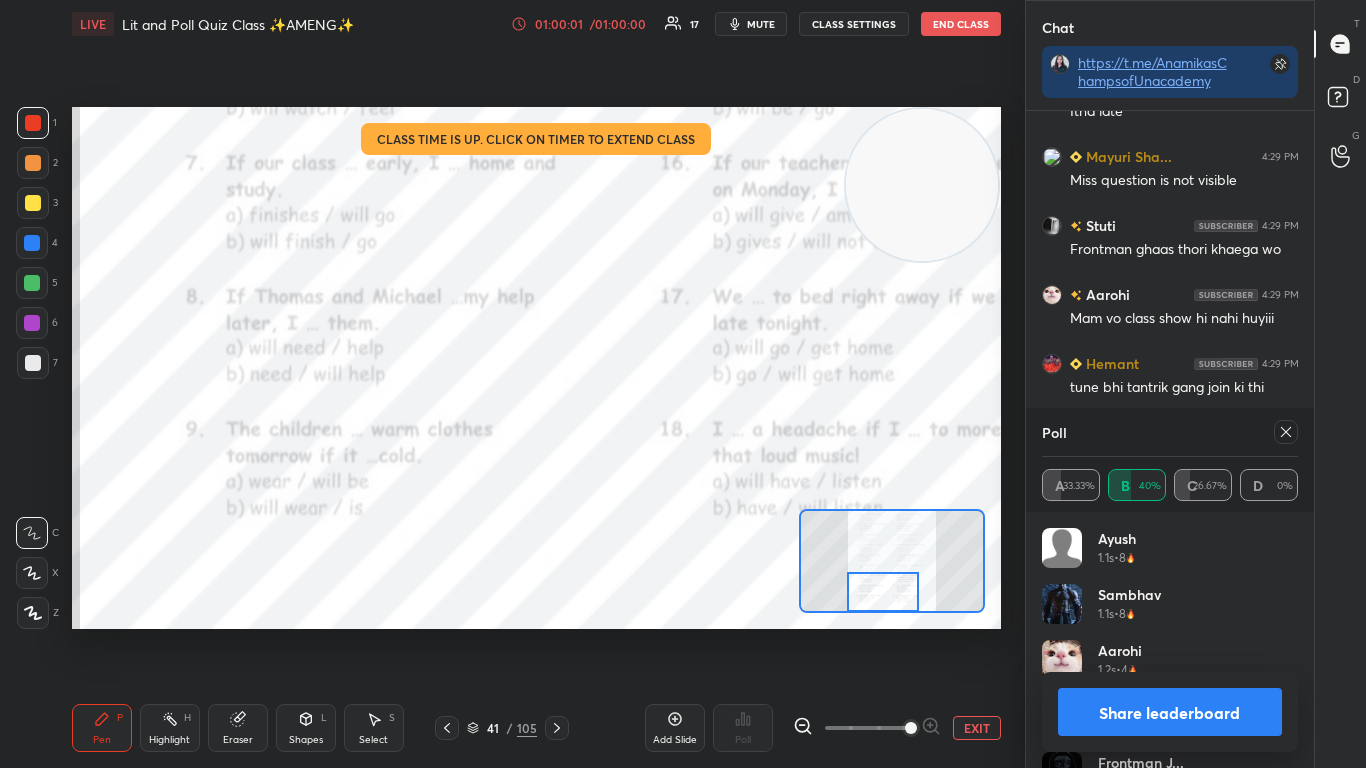 click on "Share leaderboard" at bounding box center [1170, 712] 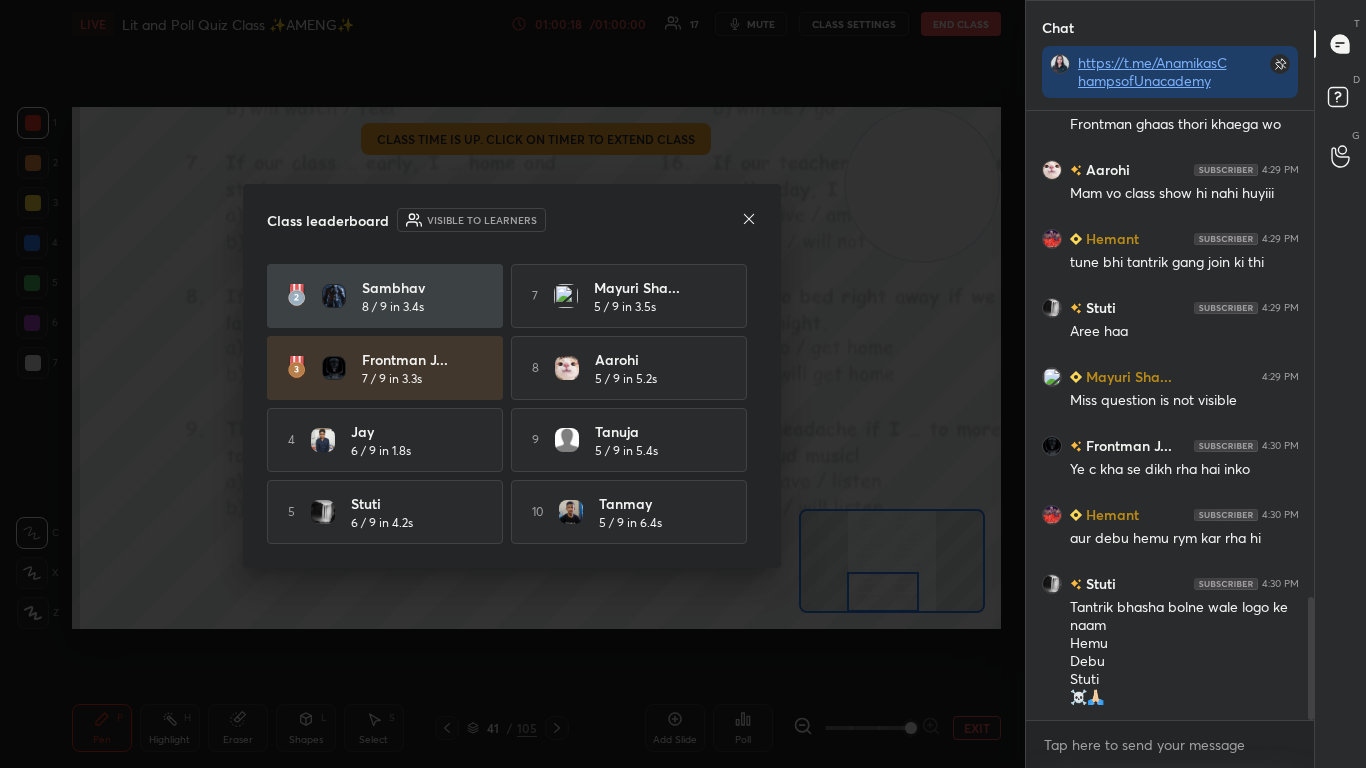 click 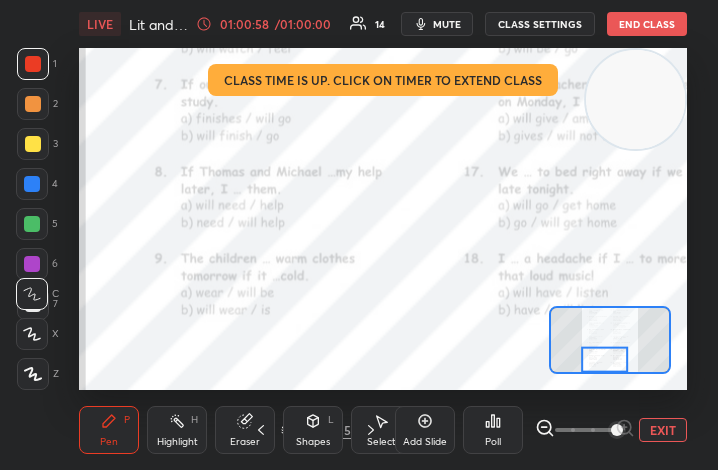 click on "EXIT" at bounding box center [663, 430] 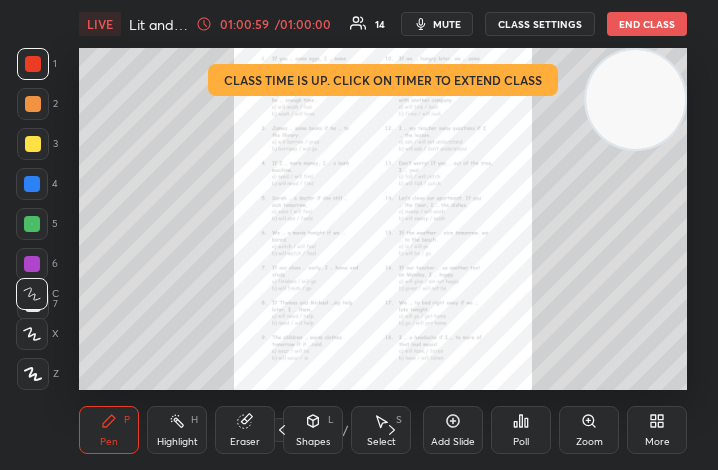 click on "More" at bounding box center (657, 430) 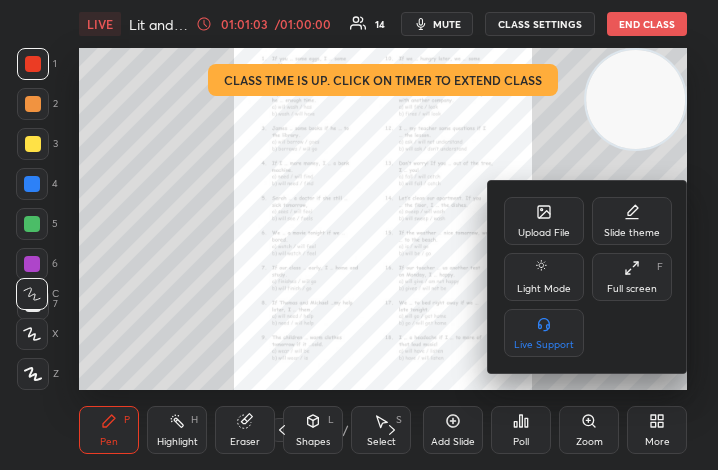 click on "Full screen" at bounding box center (632, 289) 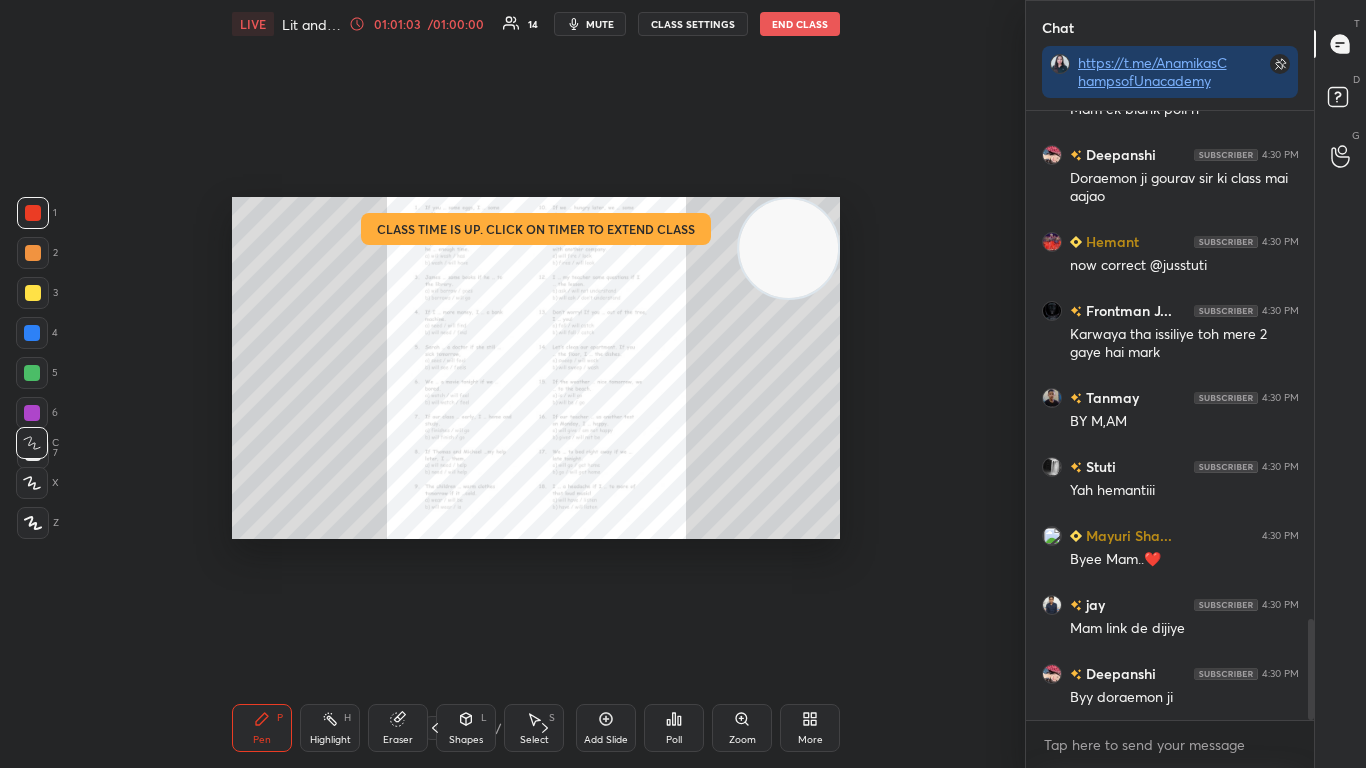 scroll, scrollTop: 99360, scrollLeft: 98764, axis: both 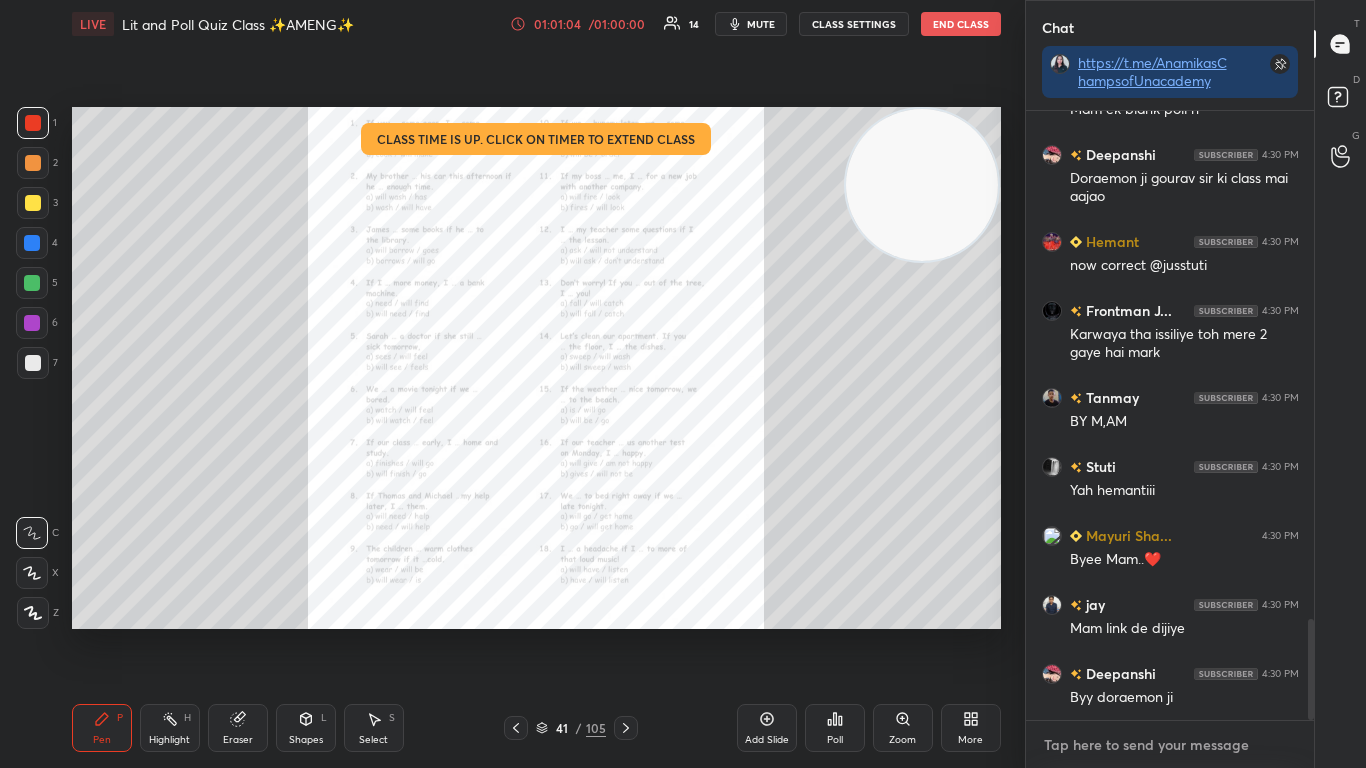 click at bounding box center [1170, 745] 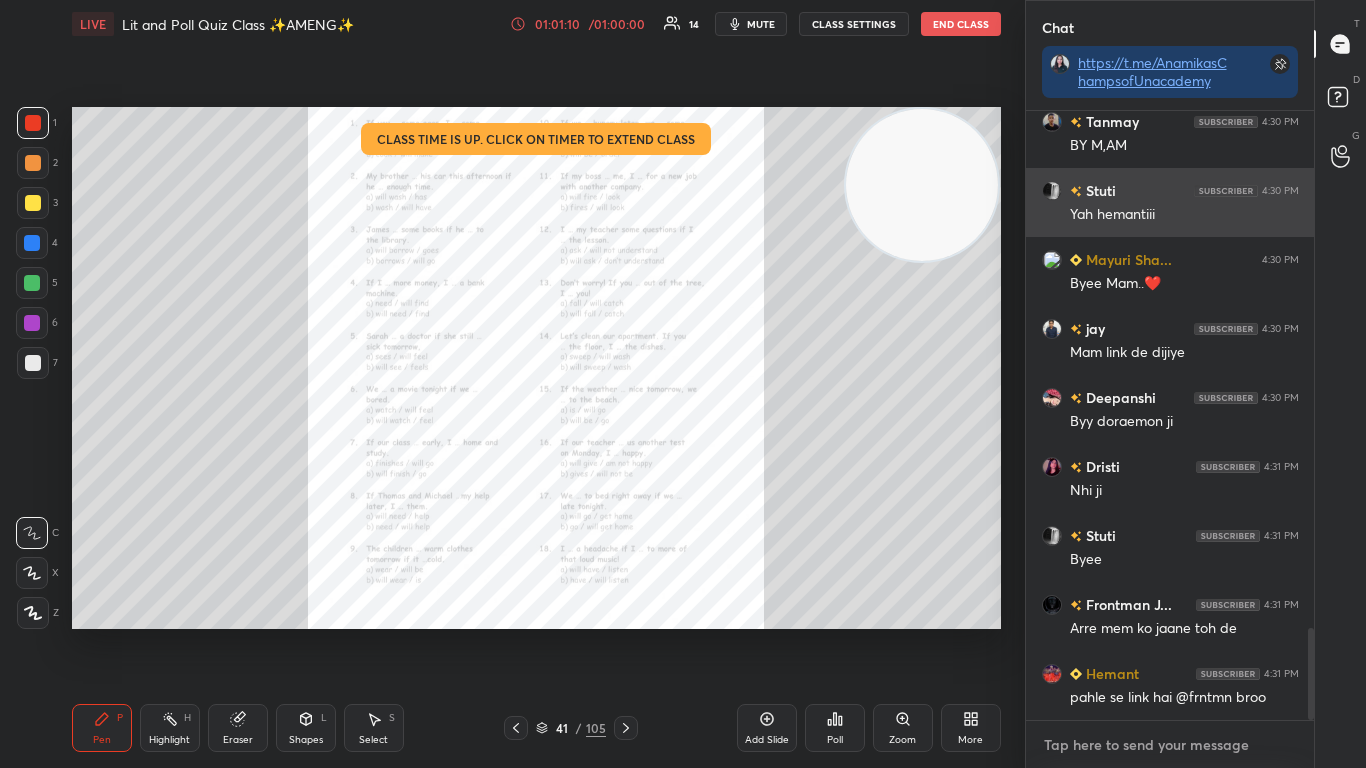 scroll, scrollTop: 3402, scrollLeft: 0, axis: vertical 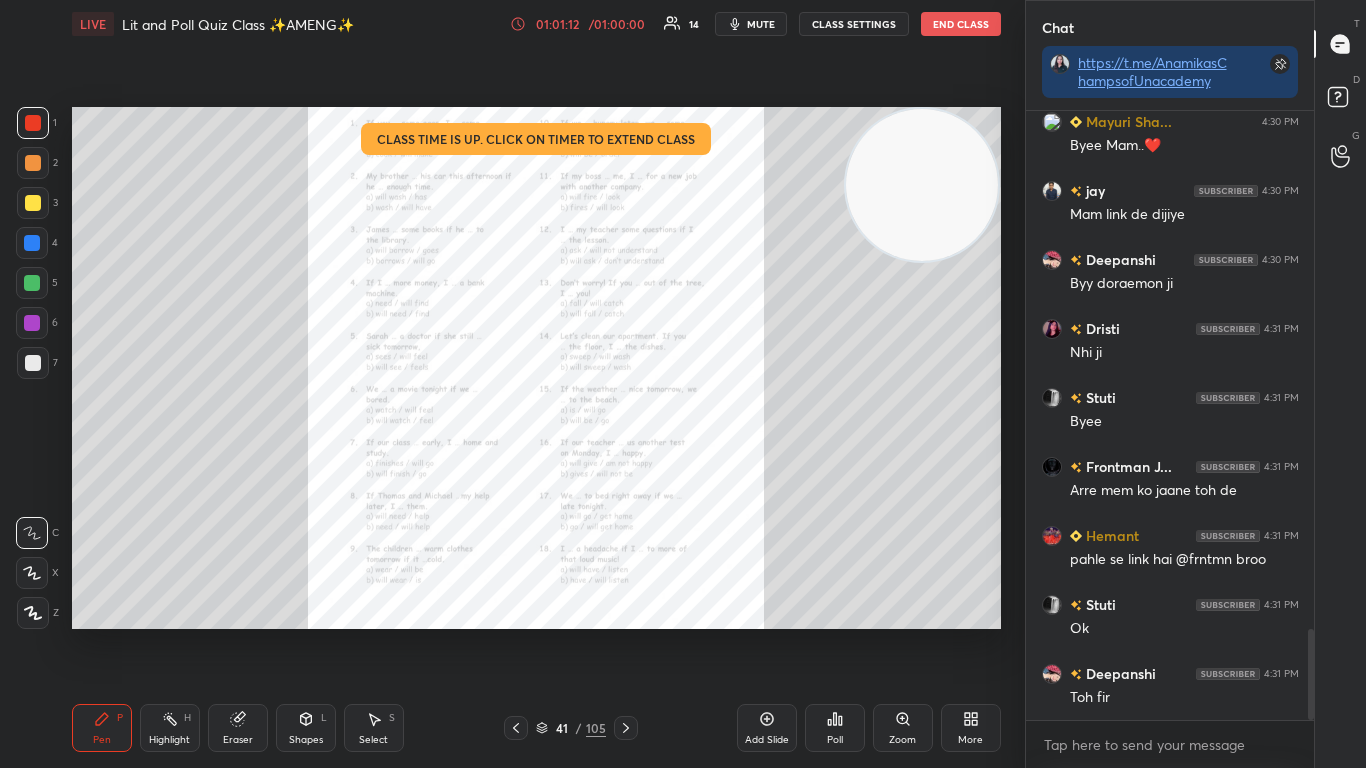 click on "End Class" at bounding box center (961, 24) 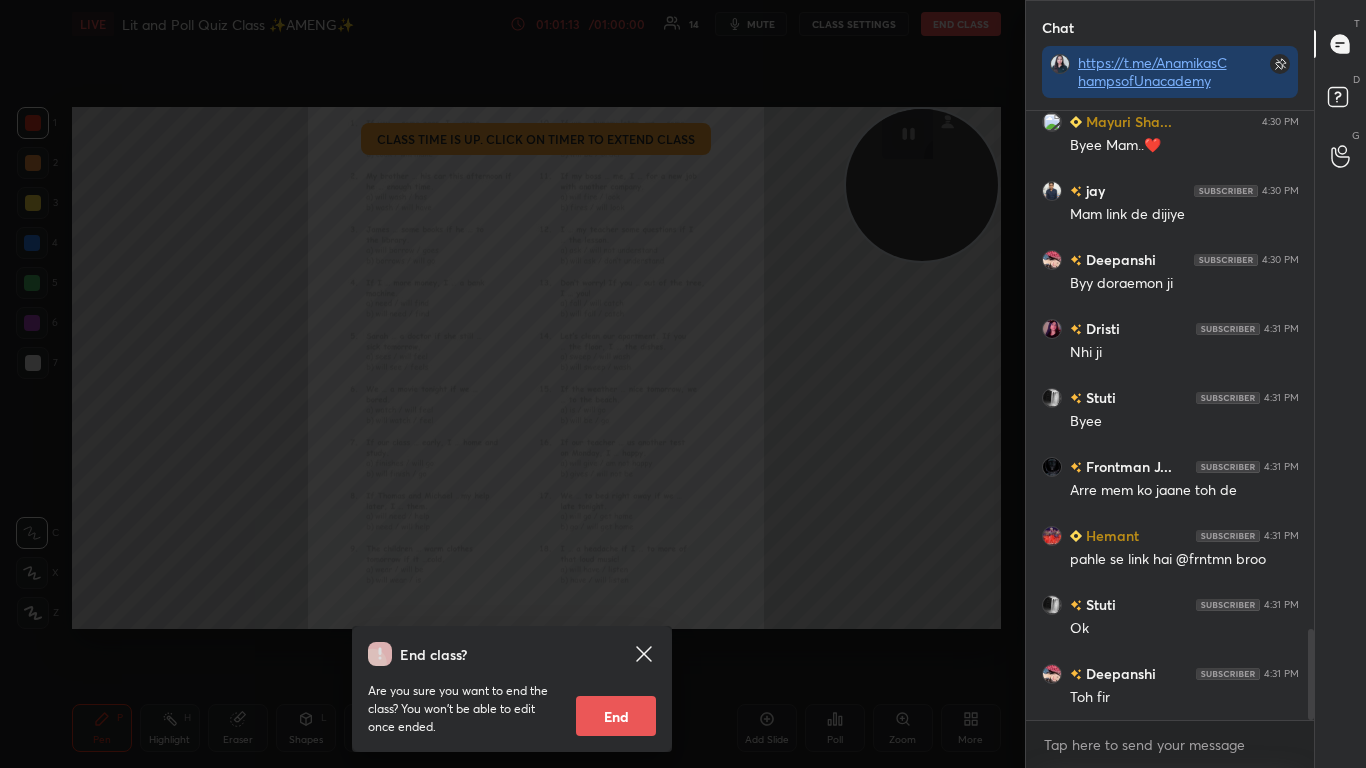 scroll, scrollTop: 3576, scrollLeft: 0, axis: vertical 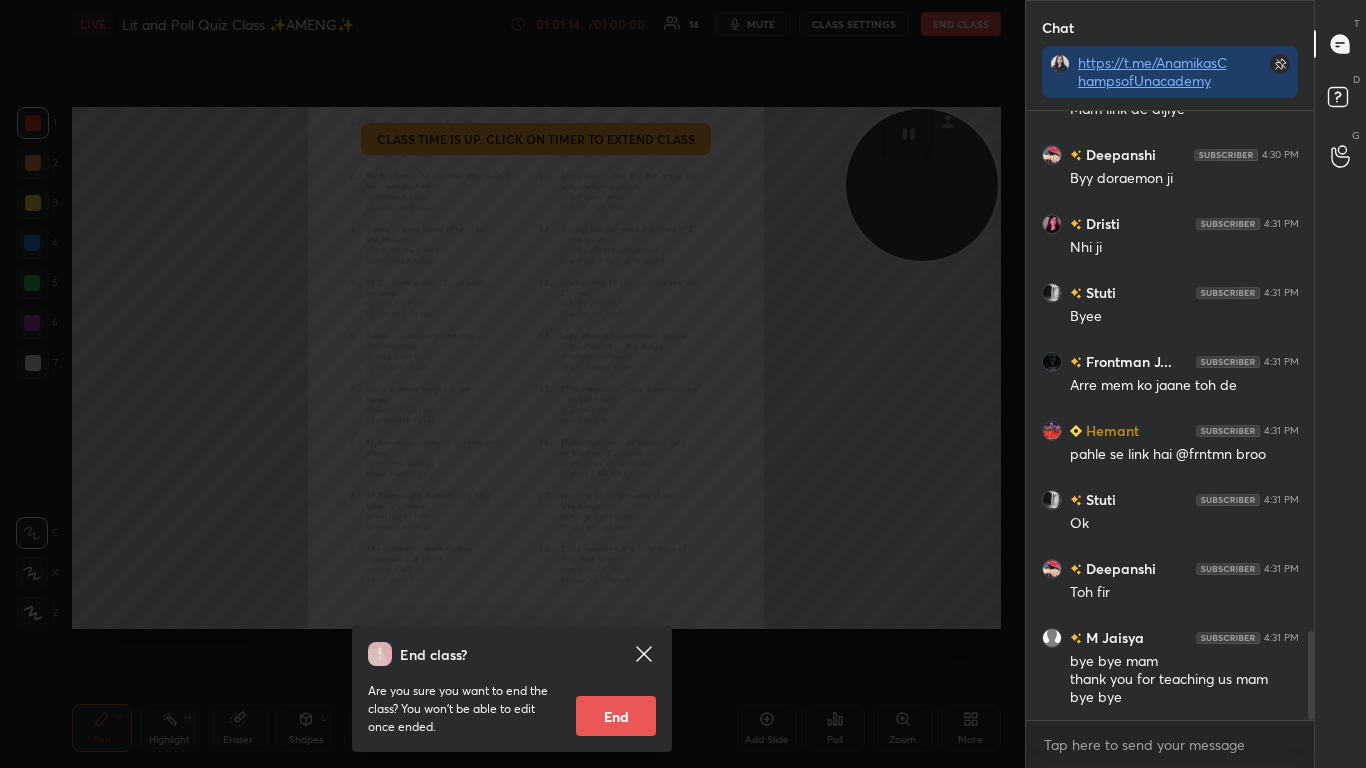 click on "End" at bounding box center [616, 716] 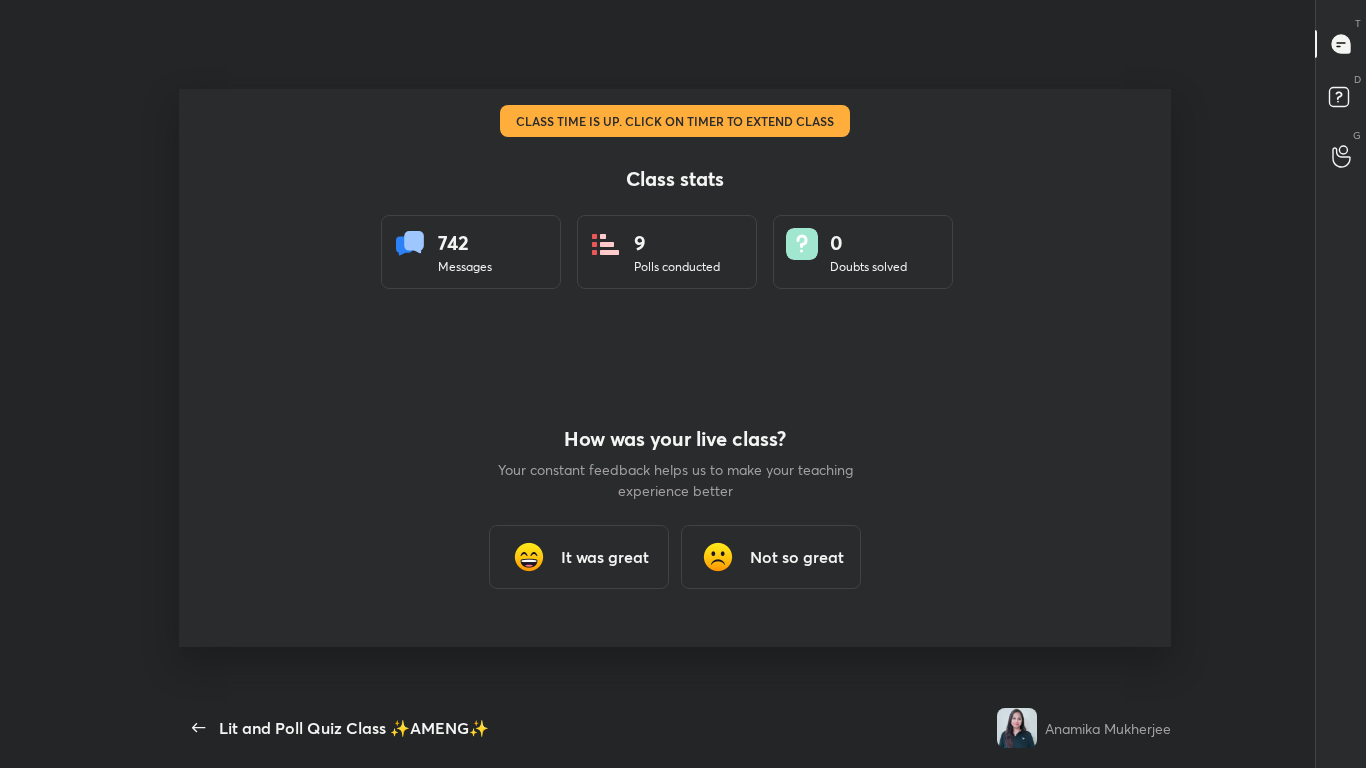 scroll, scrollTop: 99360, scrollLeft: 98991, axis: both 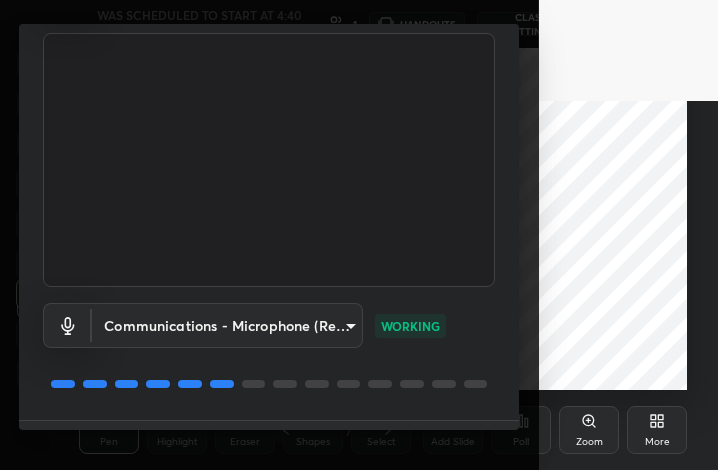 drag, startPoint x: 519, startPoint y: 385, endPoint x: 518, endPoint y: 413, distance: 28.01785 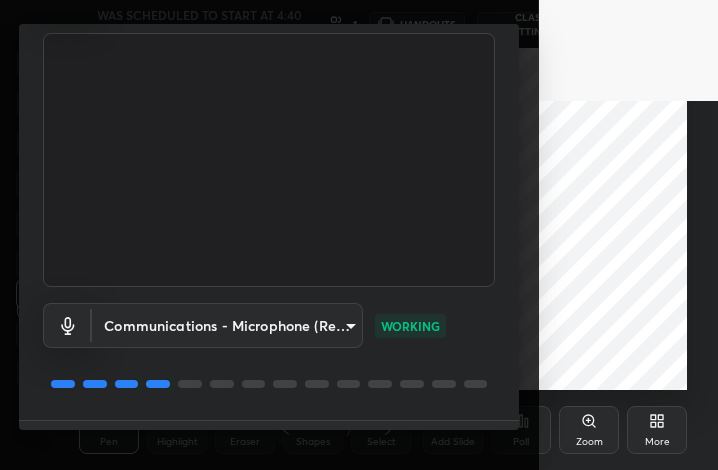scroll, scrollTop: 186, scrollLeft: 0, axis: vertical 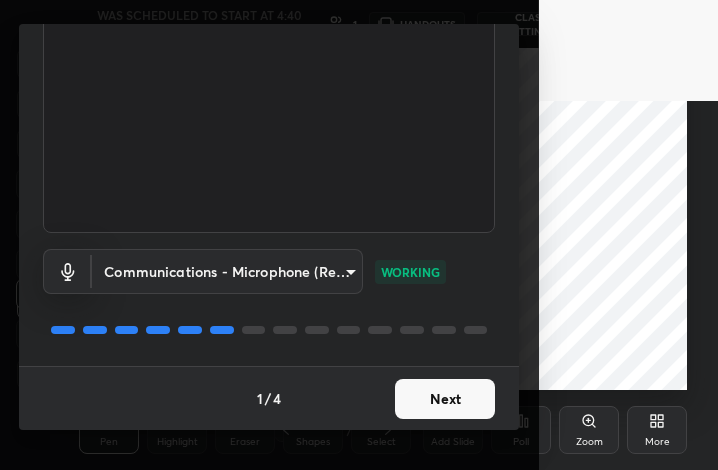 click on "Next" at bounding box center (445, 399) 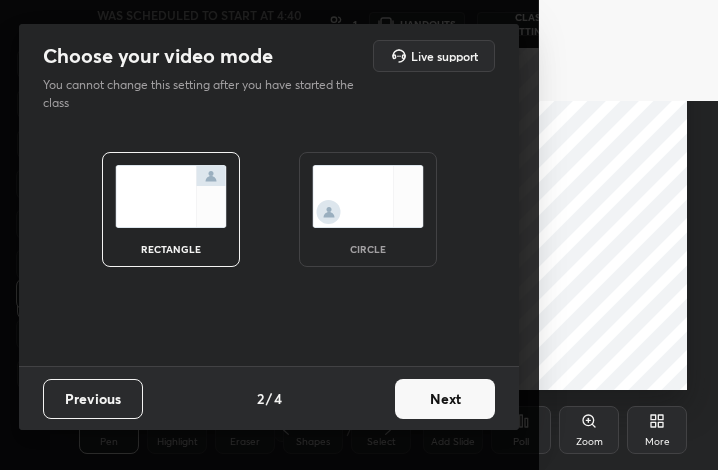 scroll, scrollTop: 0, scrollLeft: 0, axis: both 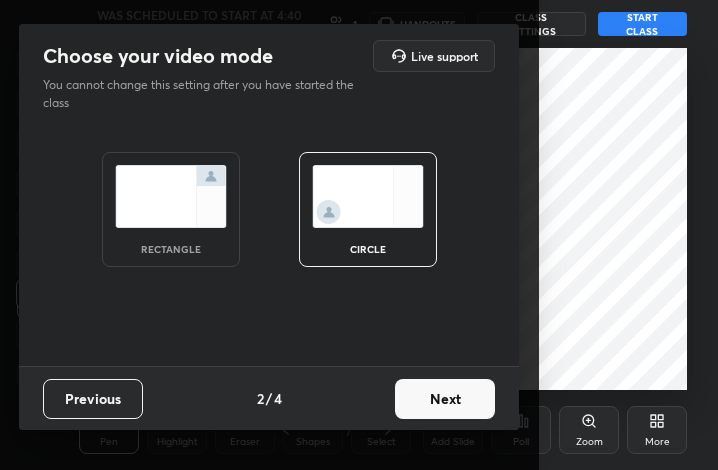 click on "circle" at bounding box center (368, 249) 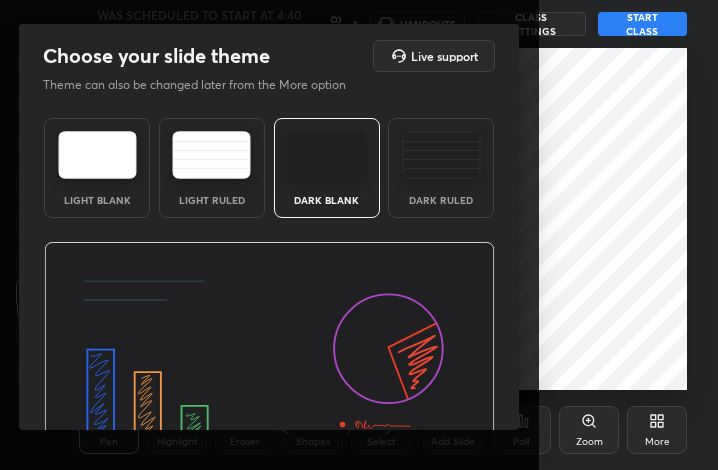 scroll, scrollTop: 130, scrollLeft: 0, axis: vertical 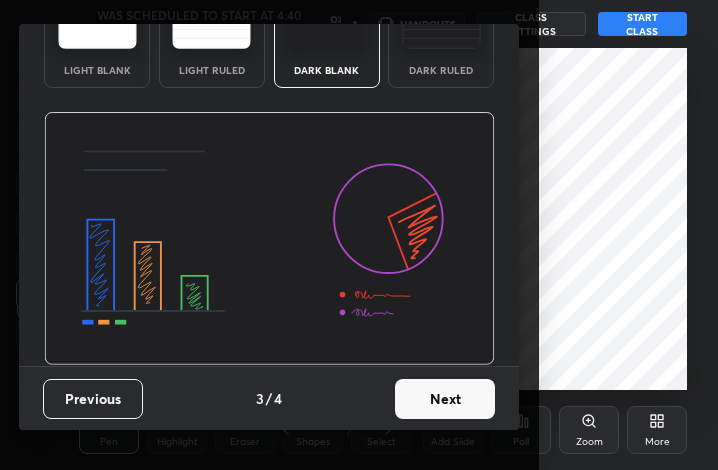 click on "Next" at bounding box center (445, 399) 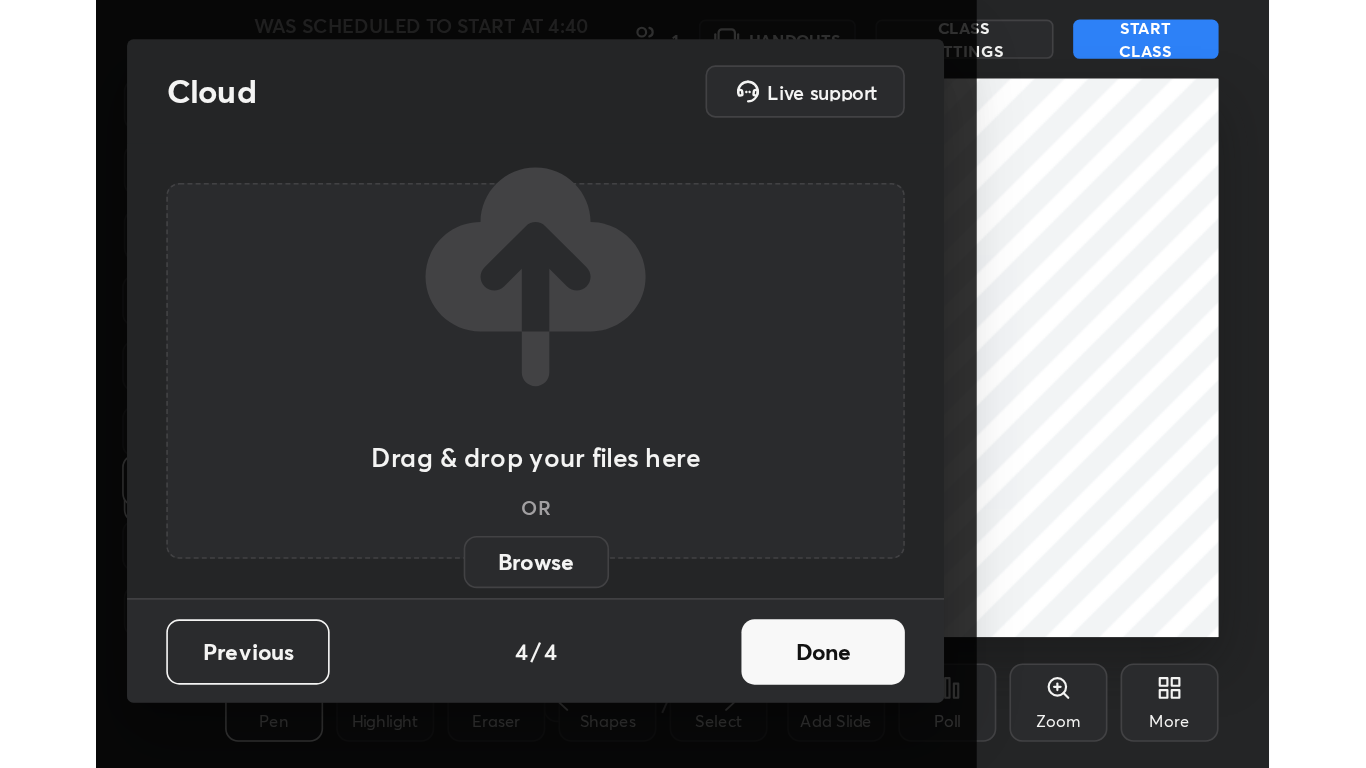 scroll, scrollTop: 0, scrollLeft: 0, axis: both 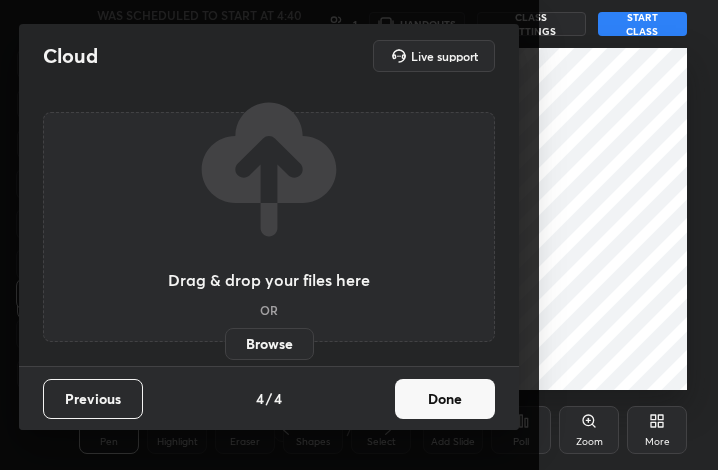 click on "Browse" at bounding box center [269, 344] 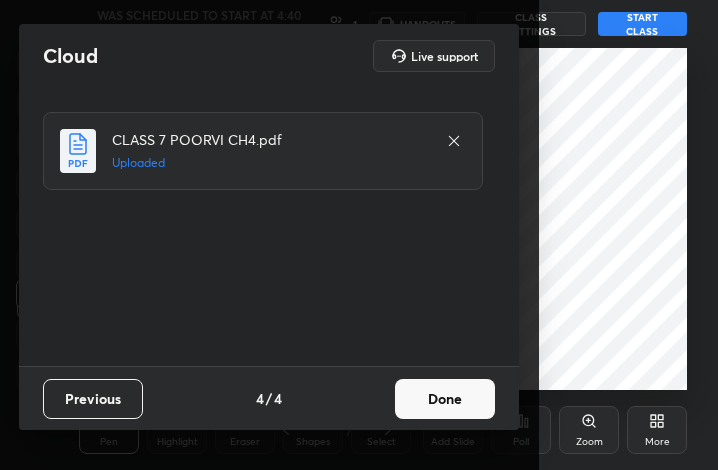 click on "Done" at bounding box center [445, 399] 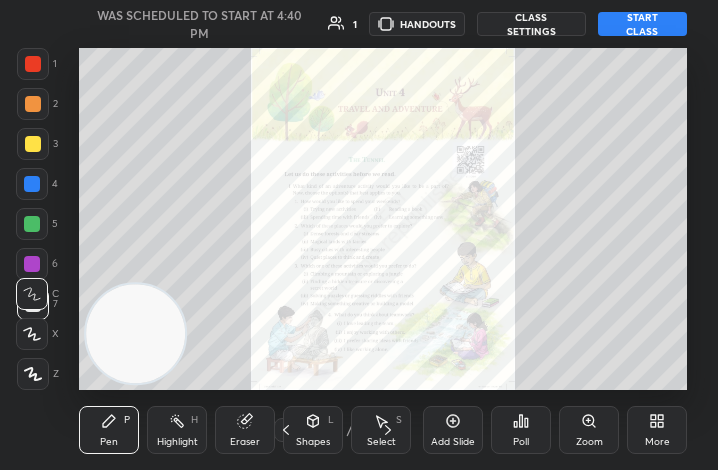 click 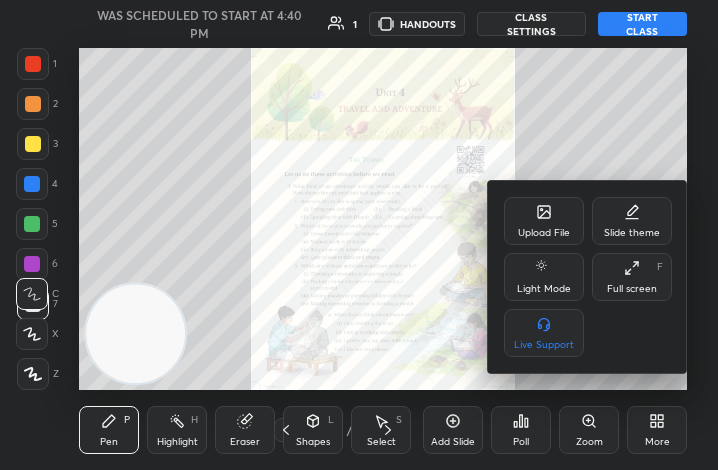 click on "Full screen F" at bounding box center (632, 277) 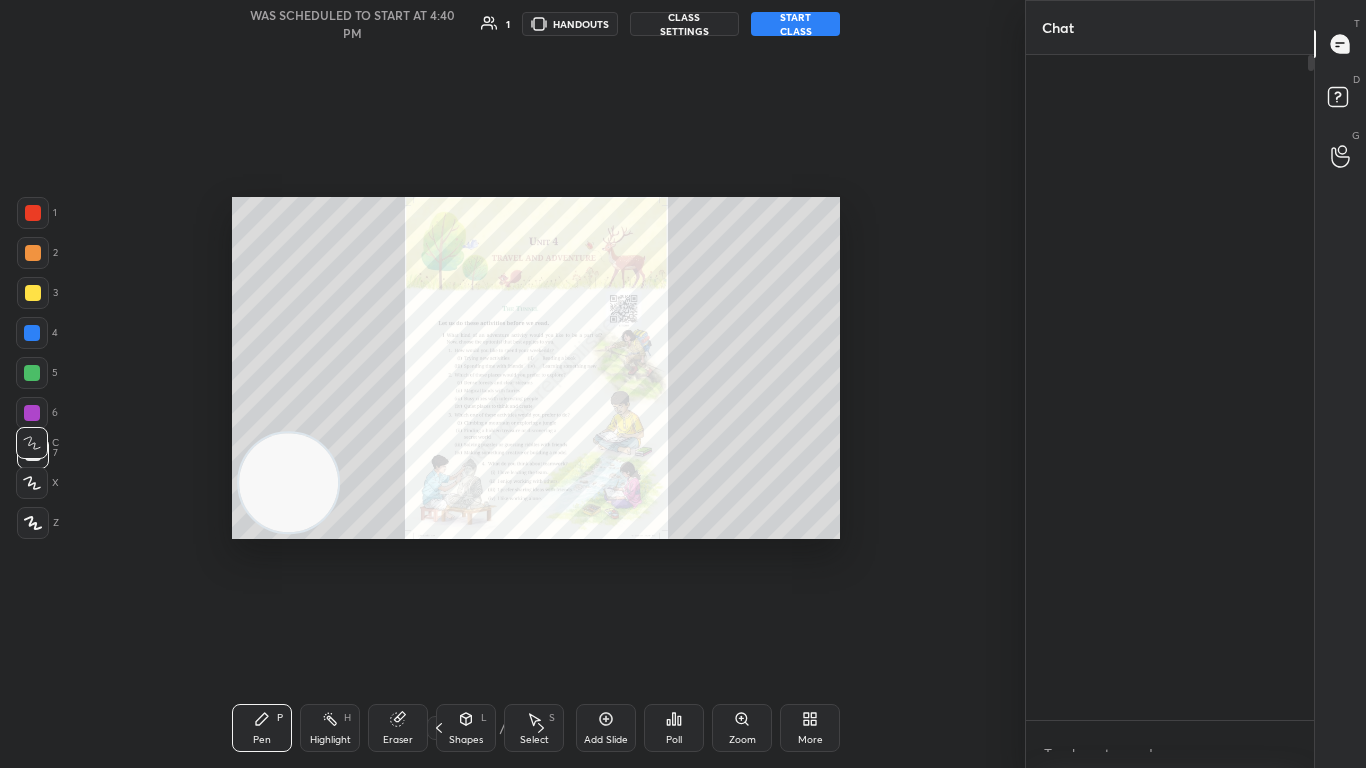 scroll, scrollTop: 99360, scrollLeft: 98752, axis: both 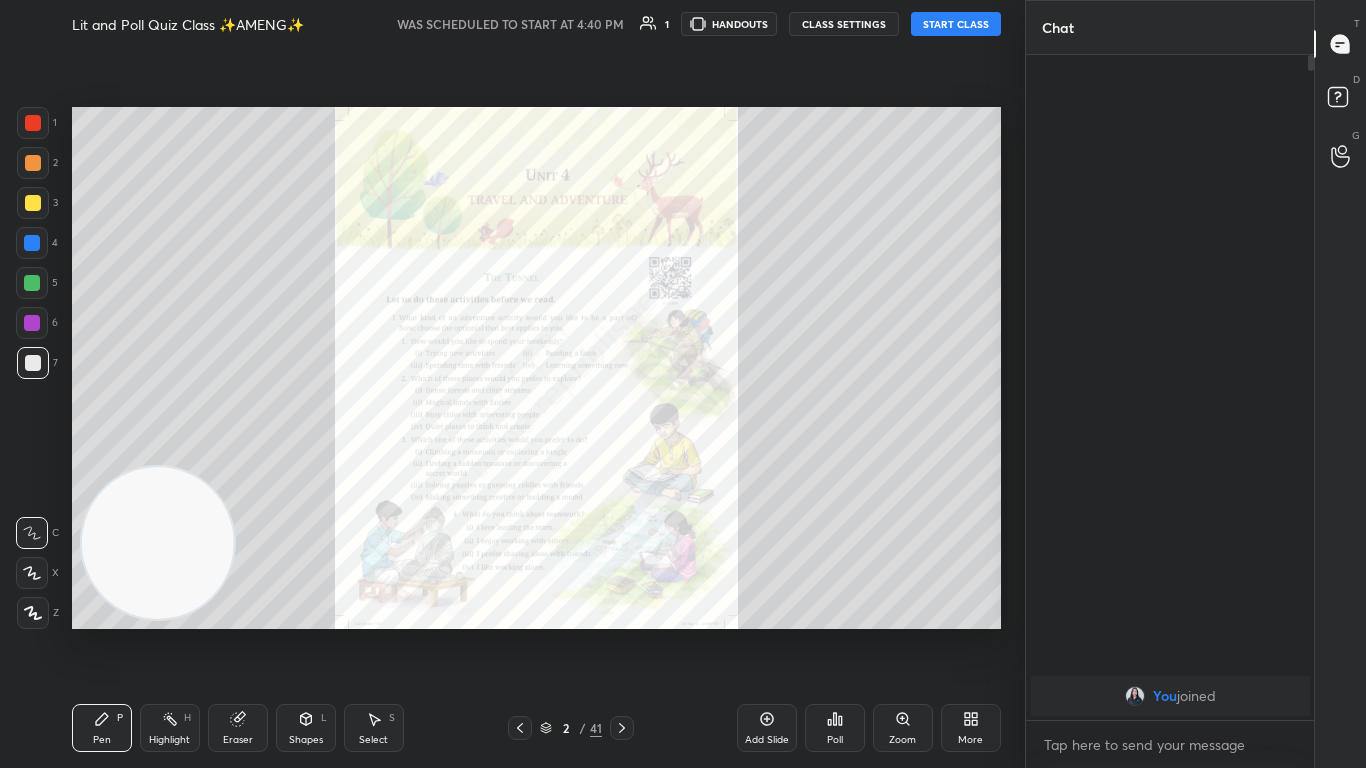 click 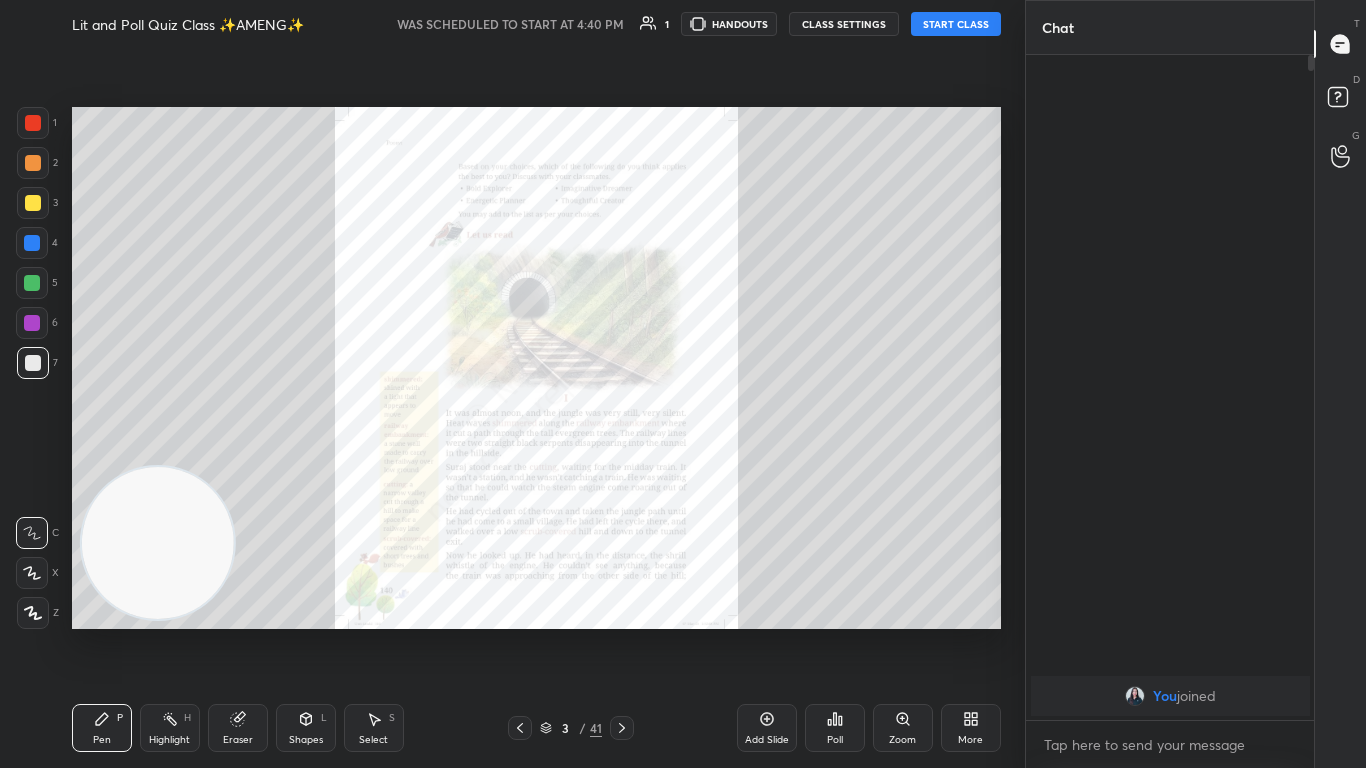 click 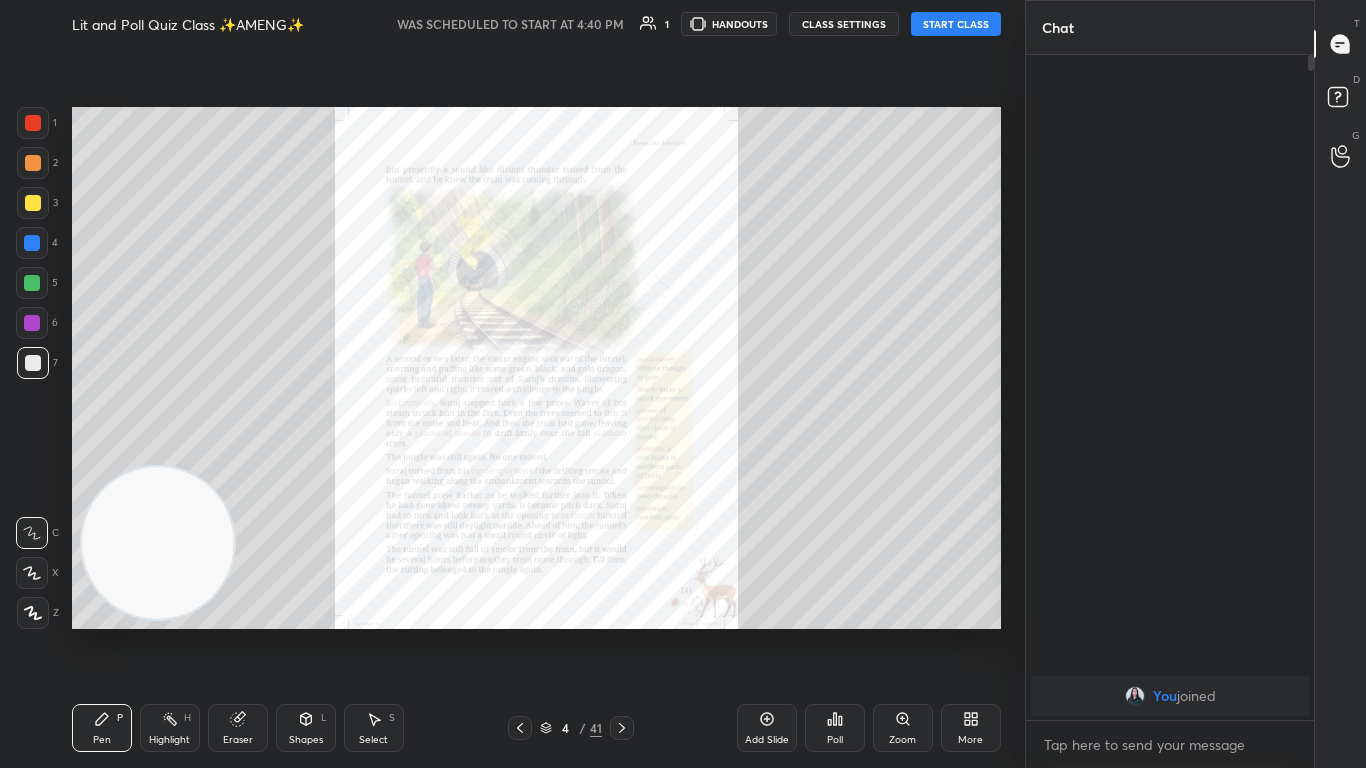 click 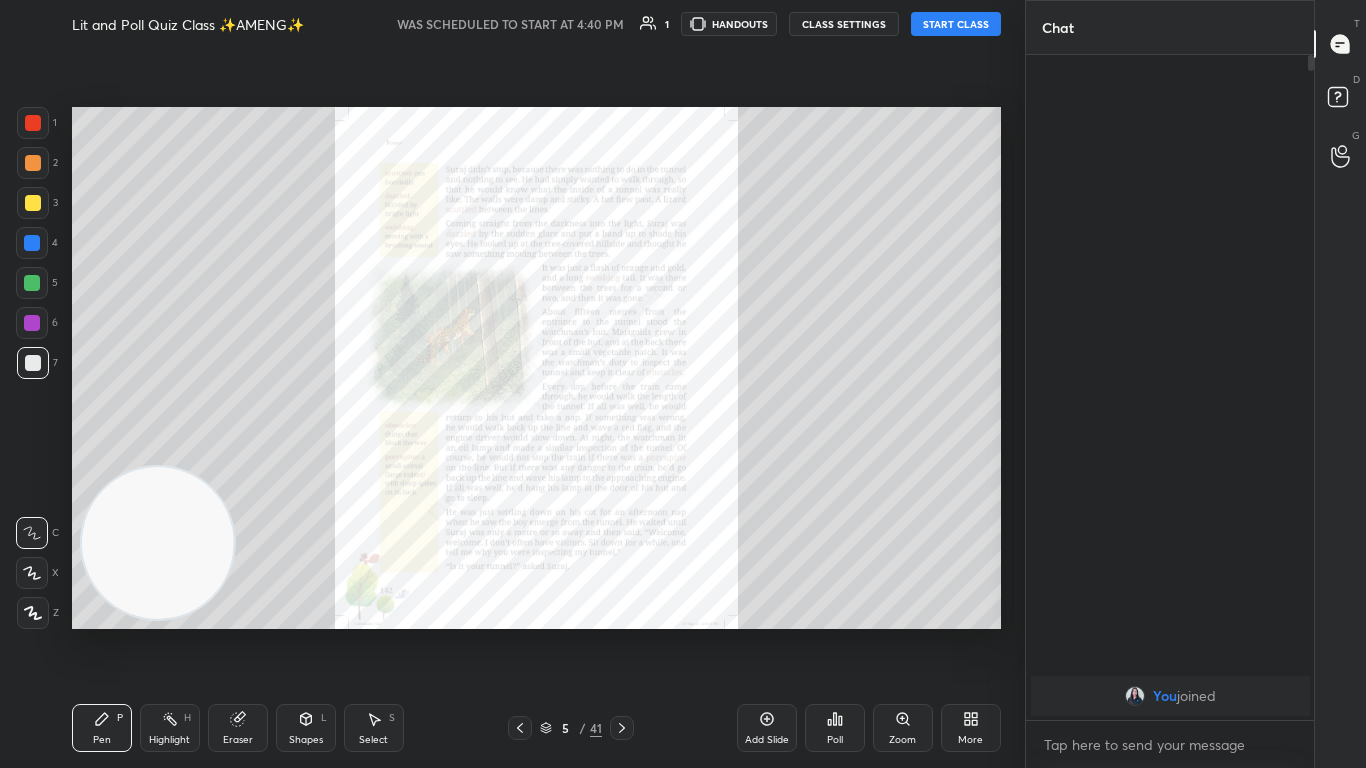 click 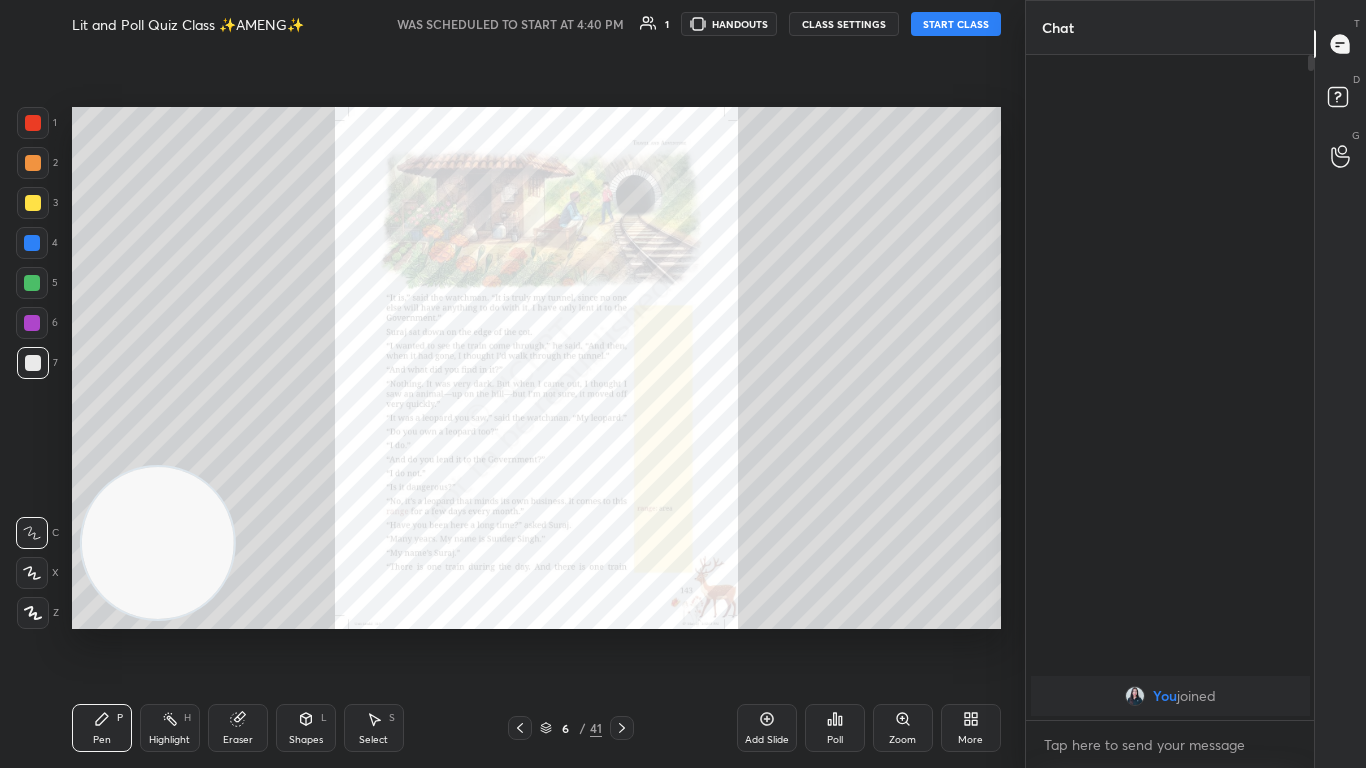 click 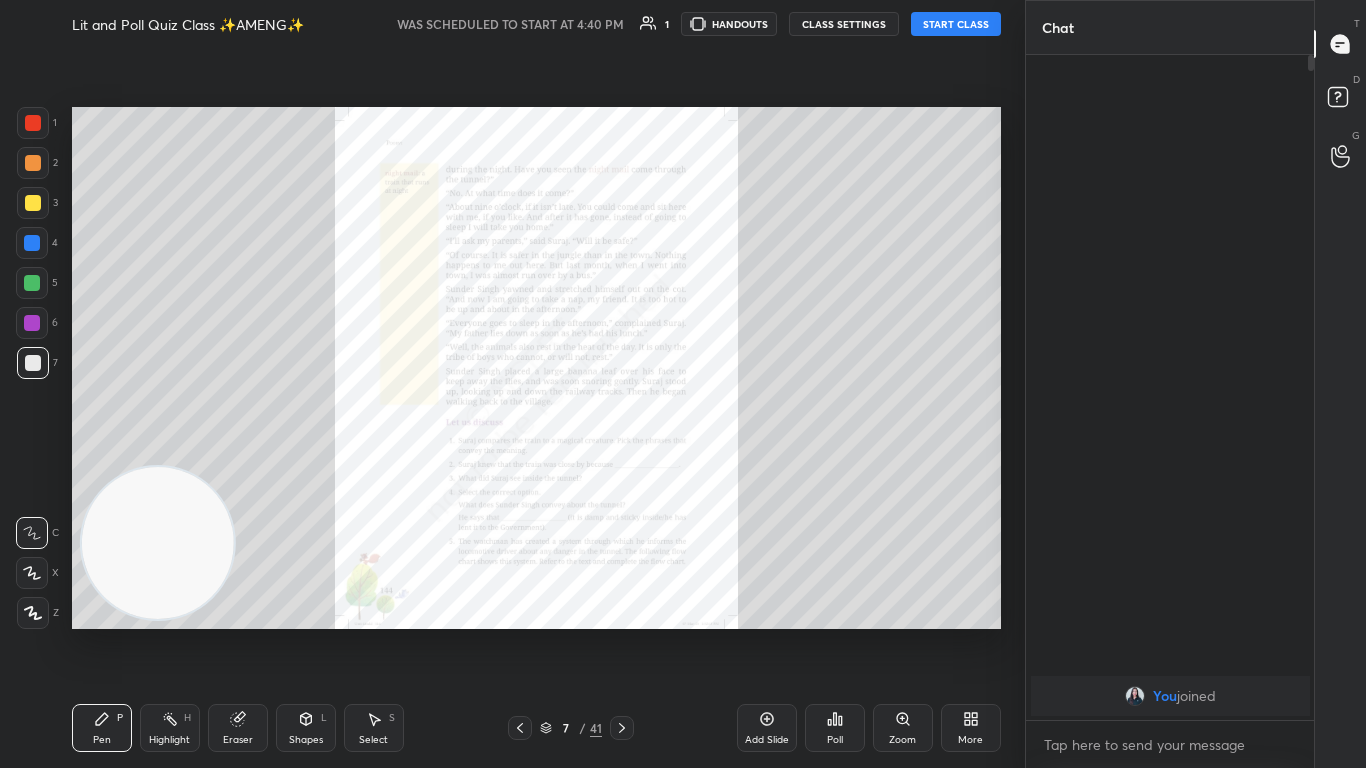 click 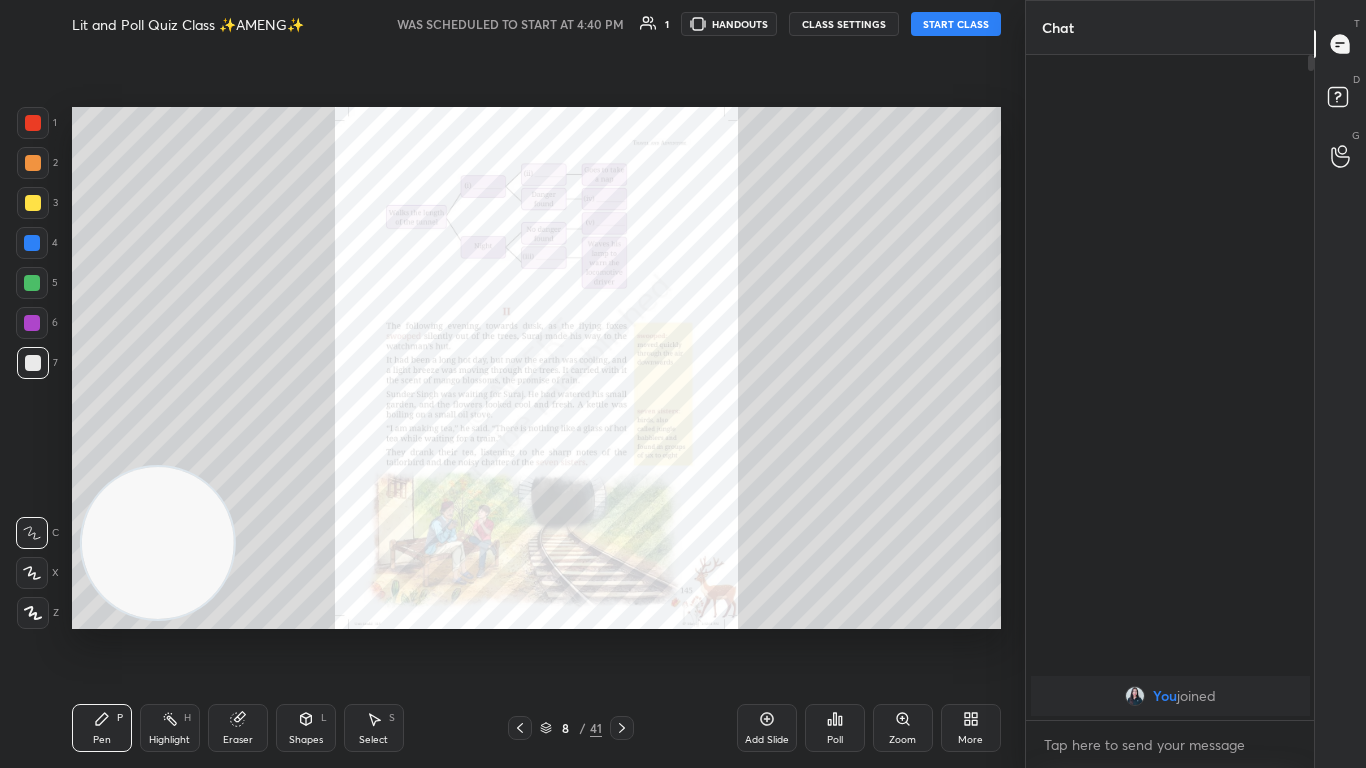 click 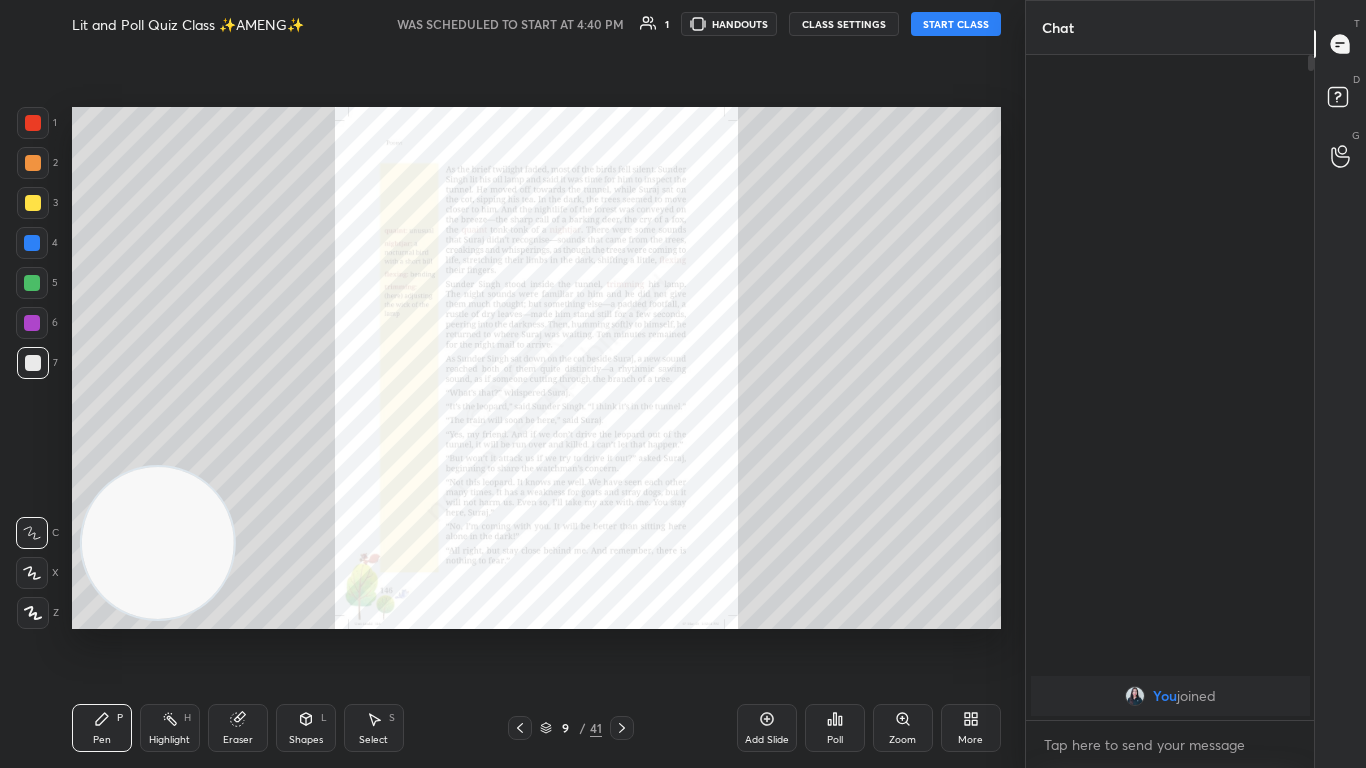 click 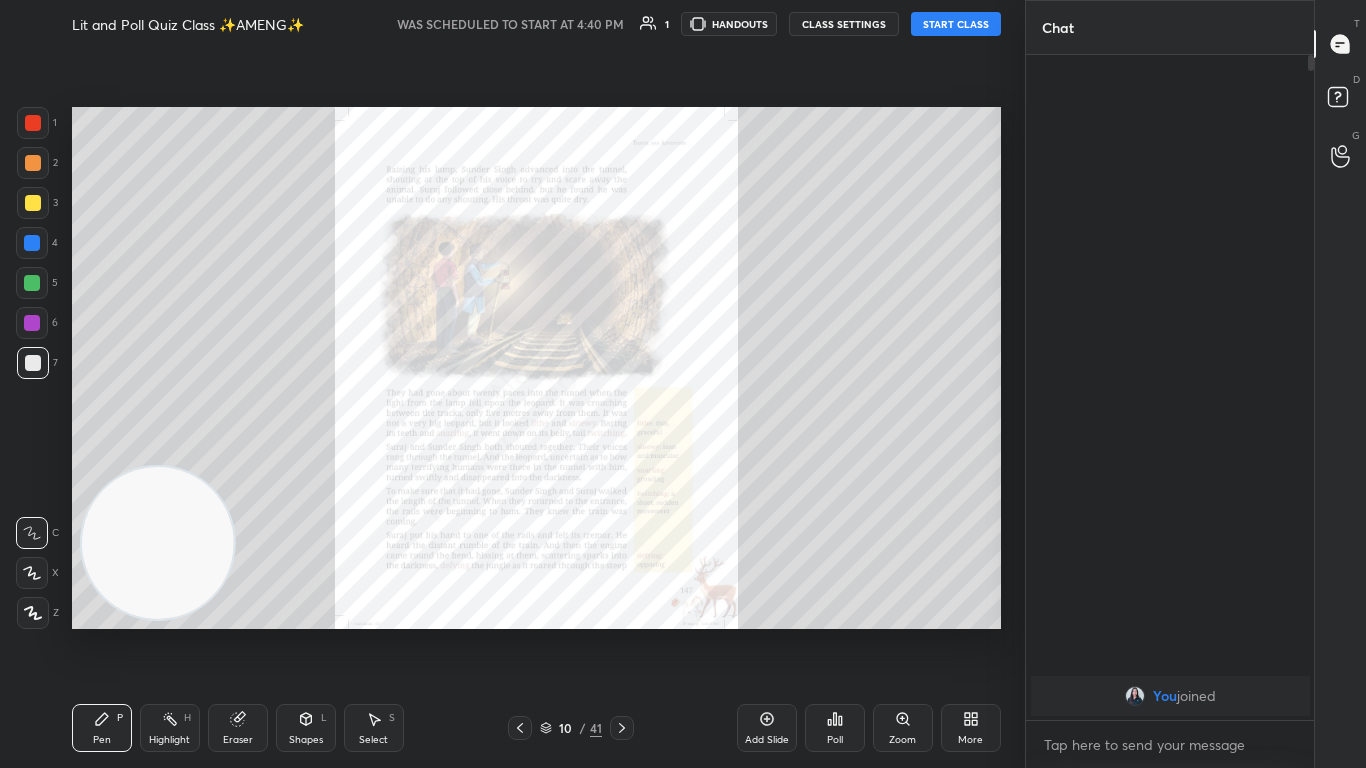 click 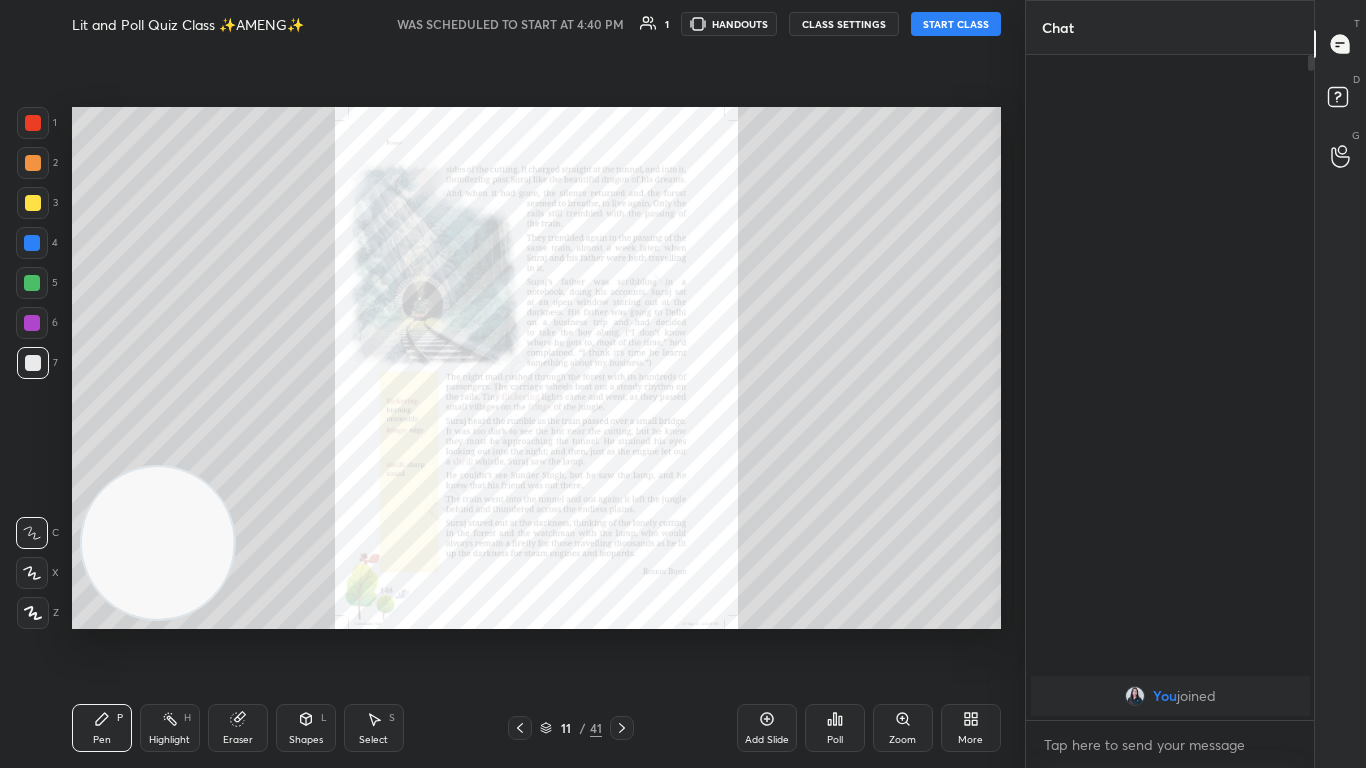 click 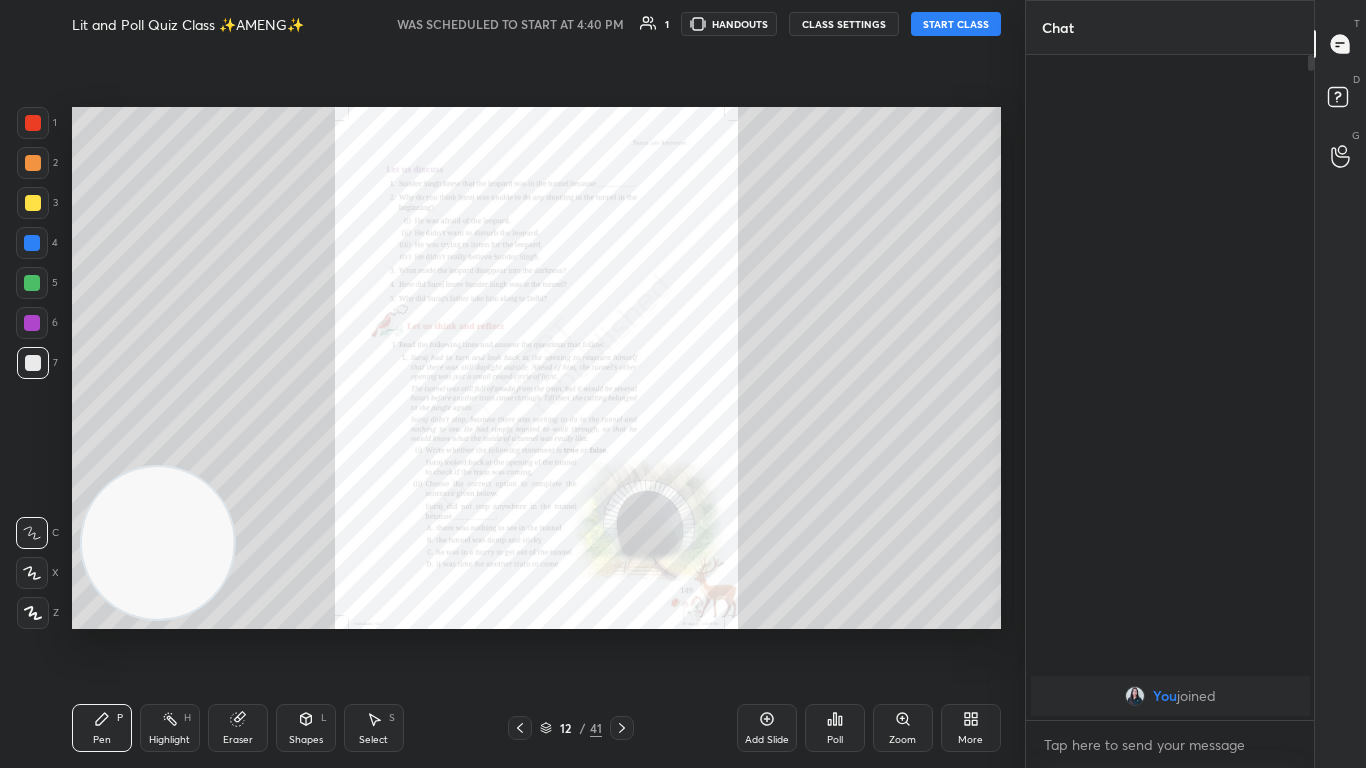 click 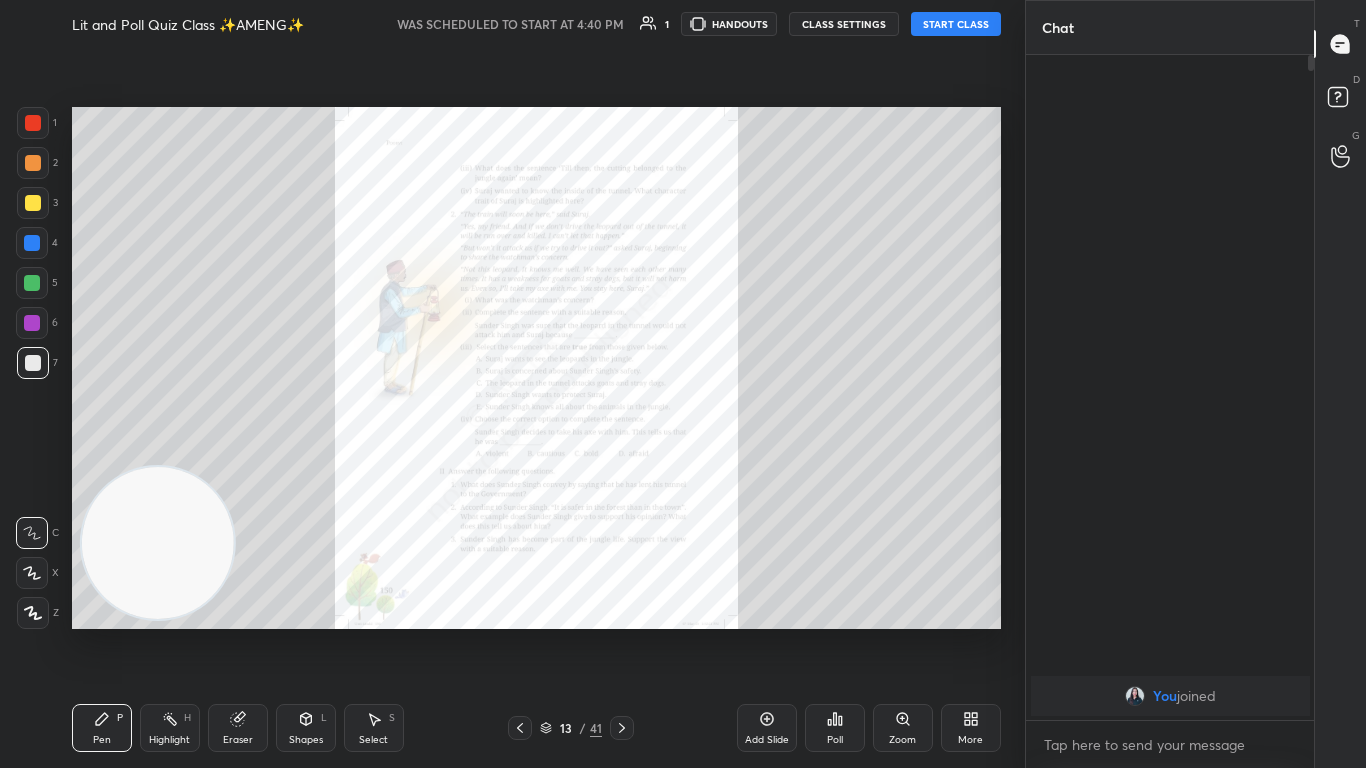 click 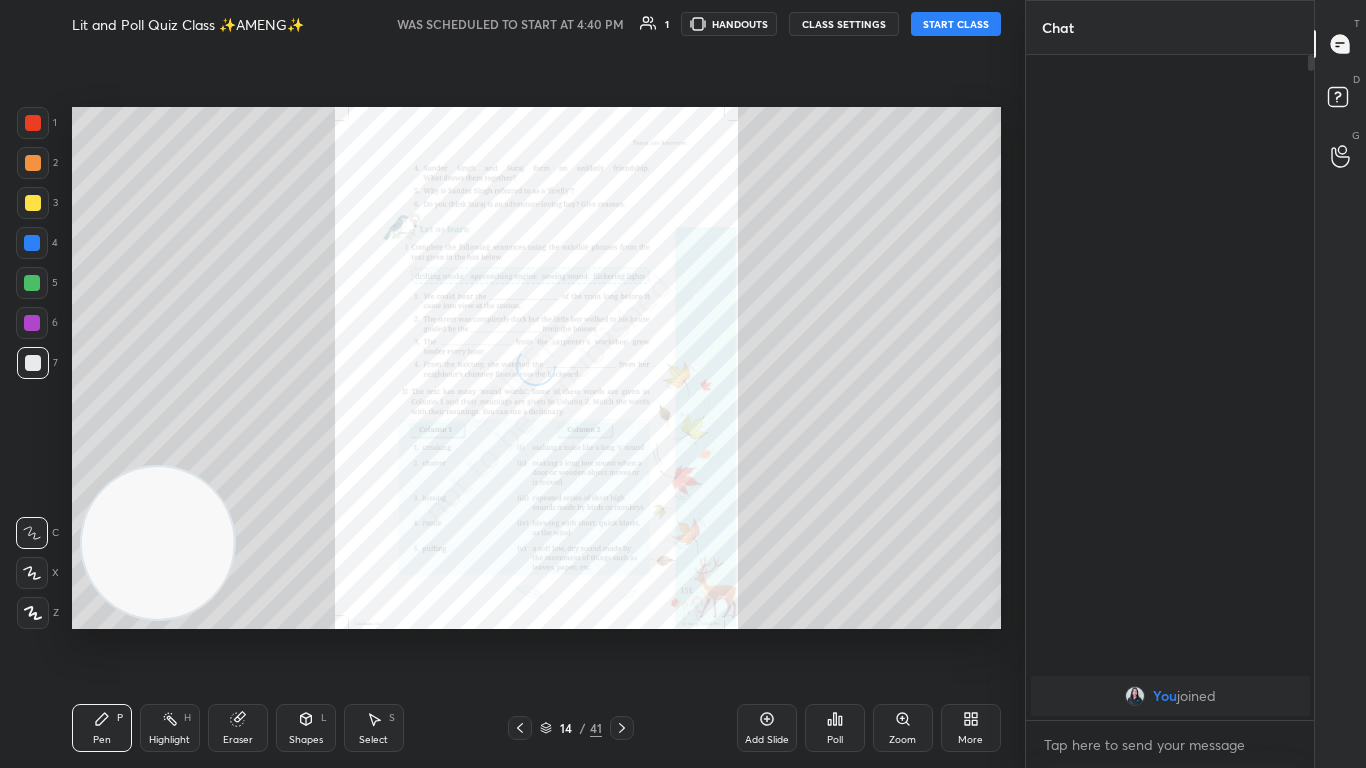 click 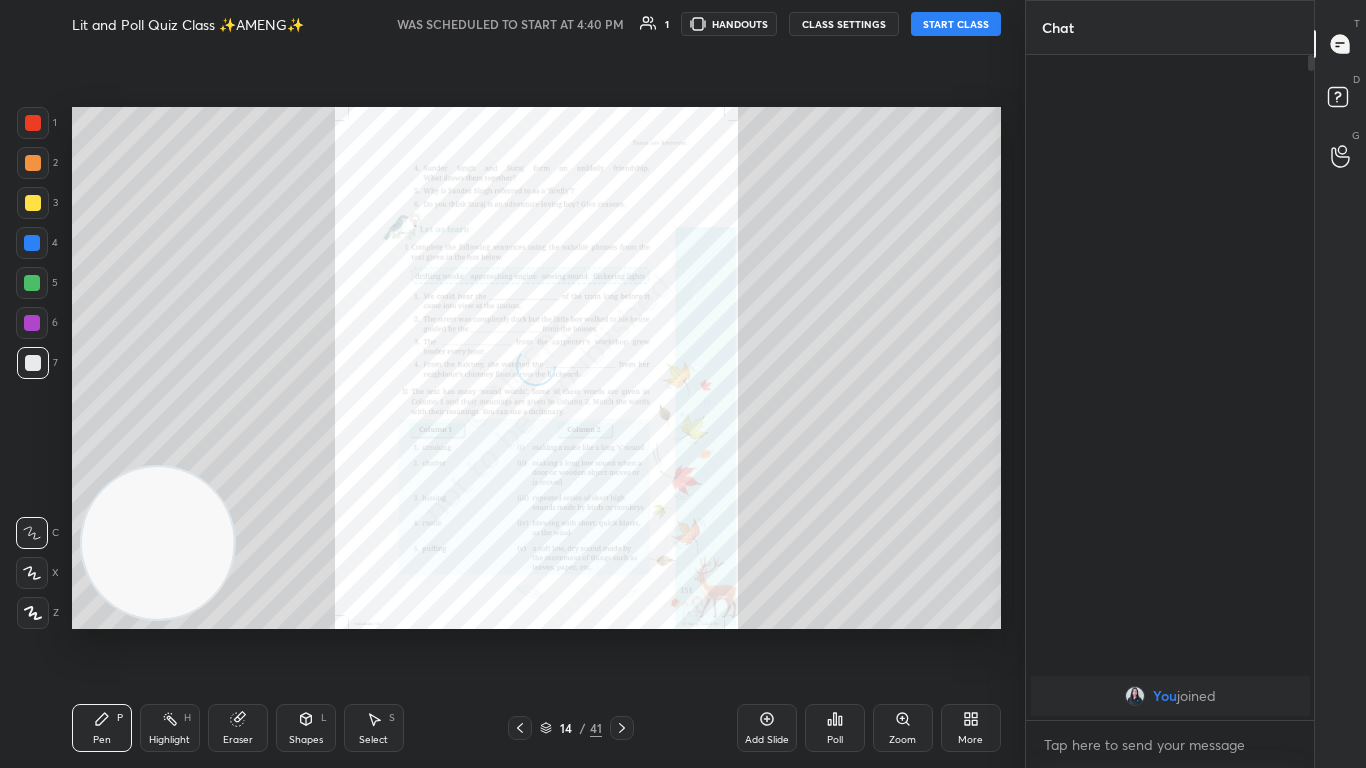 click 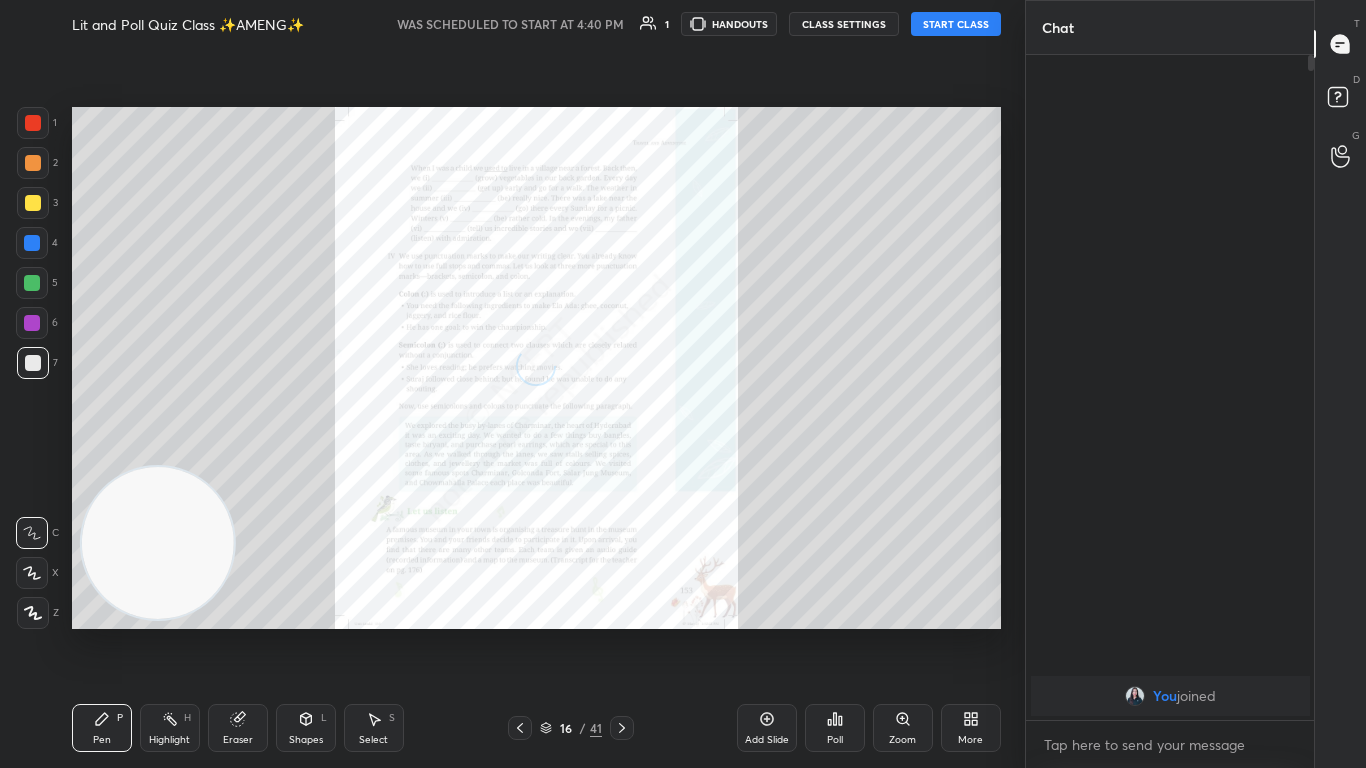 click 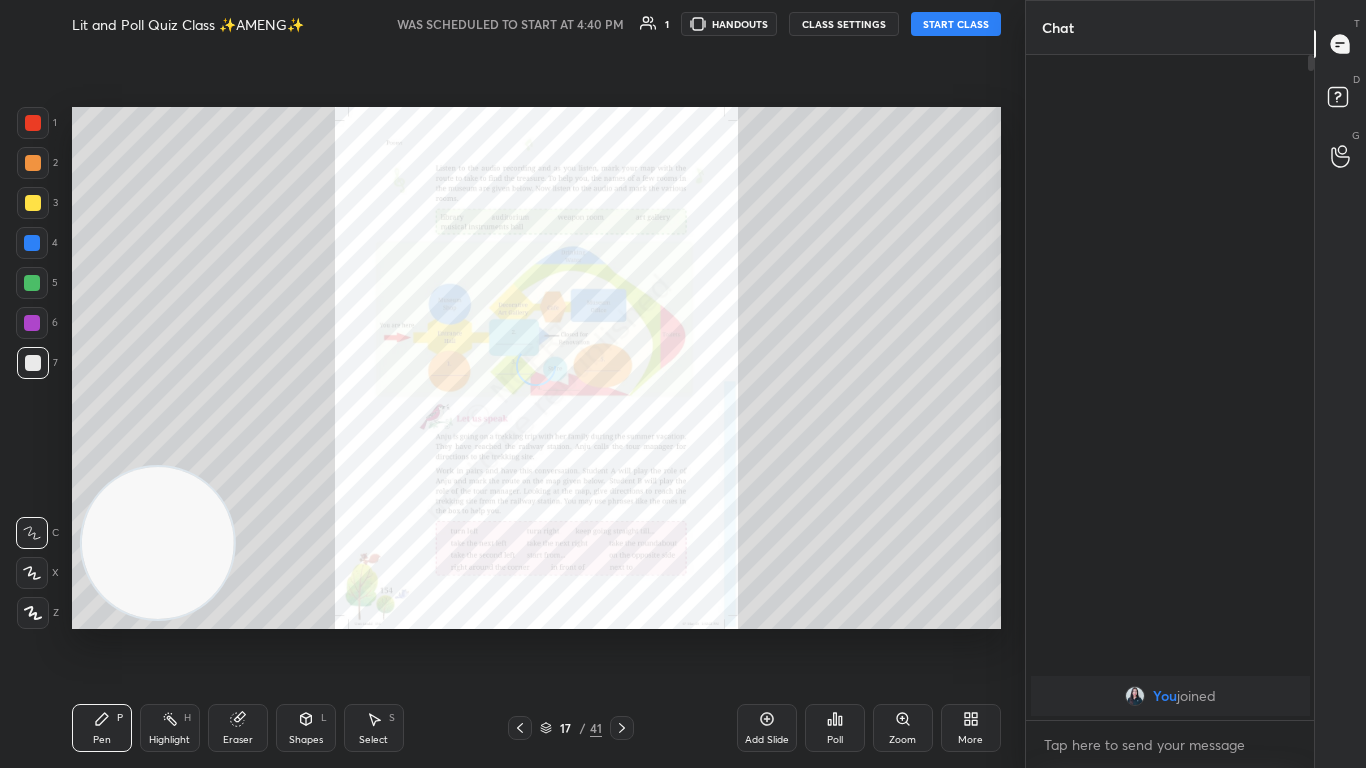 drag, startPoint x: 620, startPoint y: 726, endPoint x: 541, endPoint y: 724, distance: 79.025314 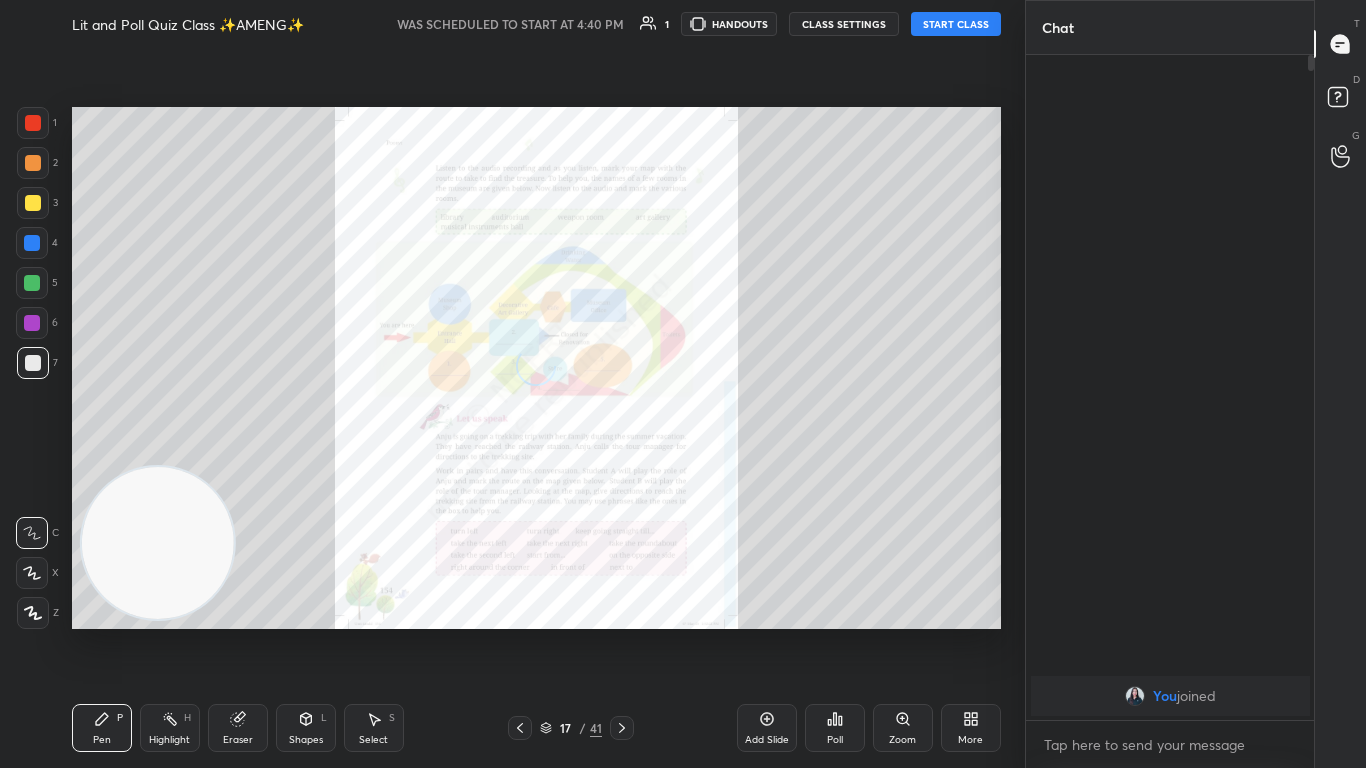 click on "17 / 41" at bounding box center [571, 728] 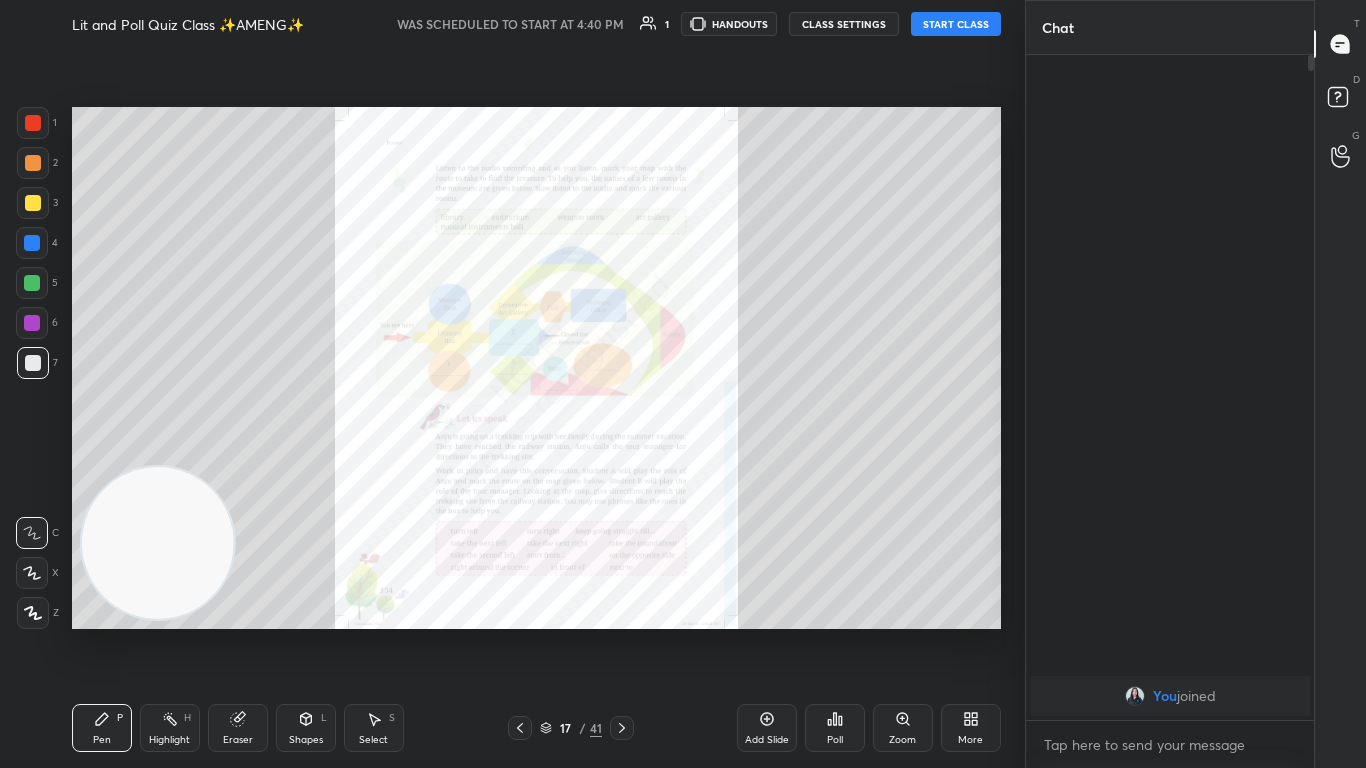 click 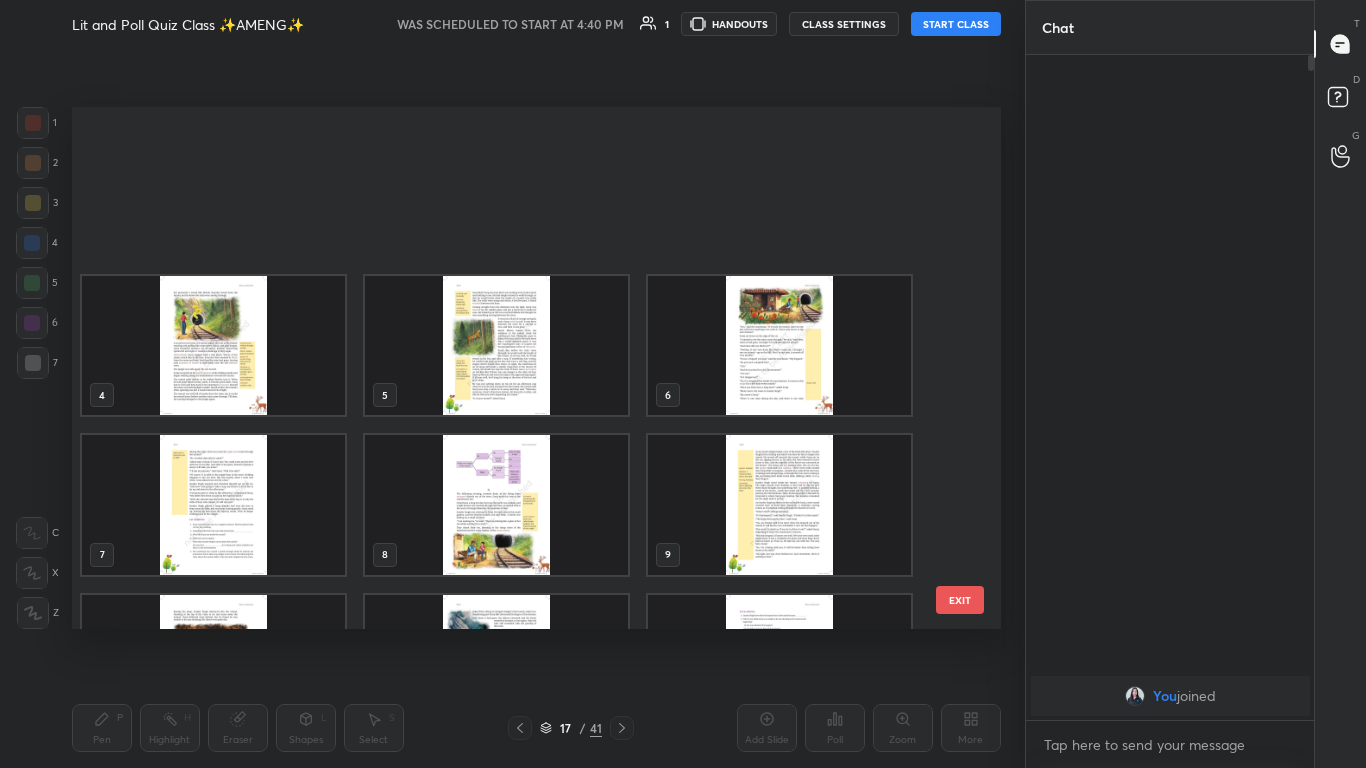 scroll, scrollTop: 432, scrollLeft: 0, axis: vertical 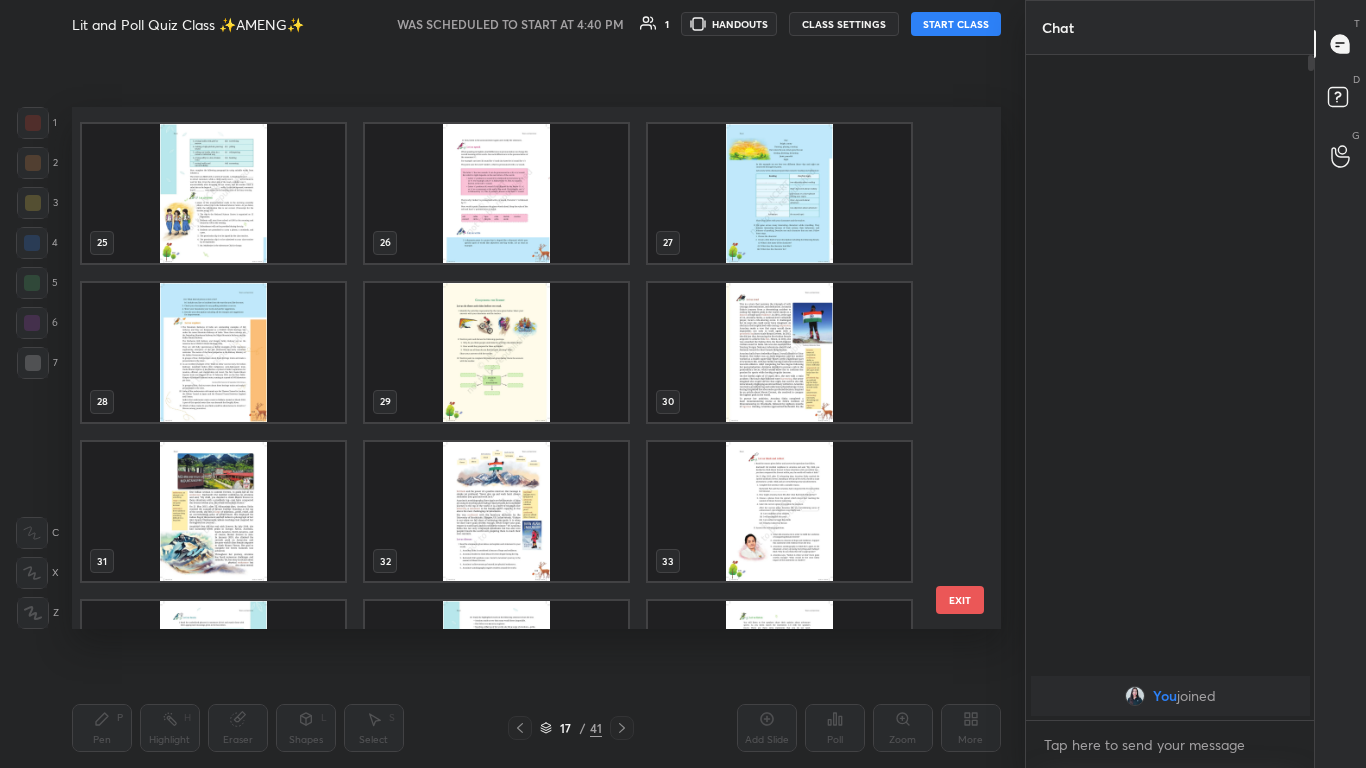 click at bounding box center (496, 351) 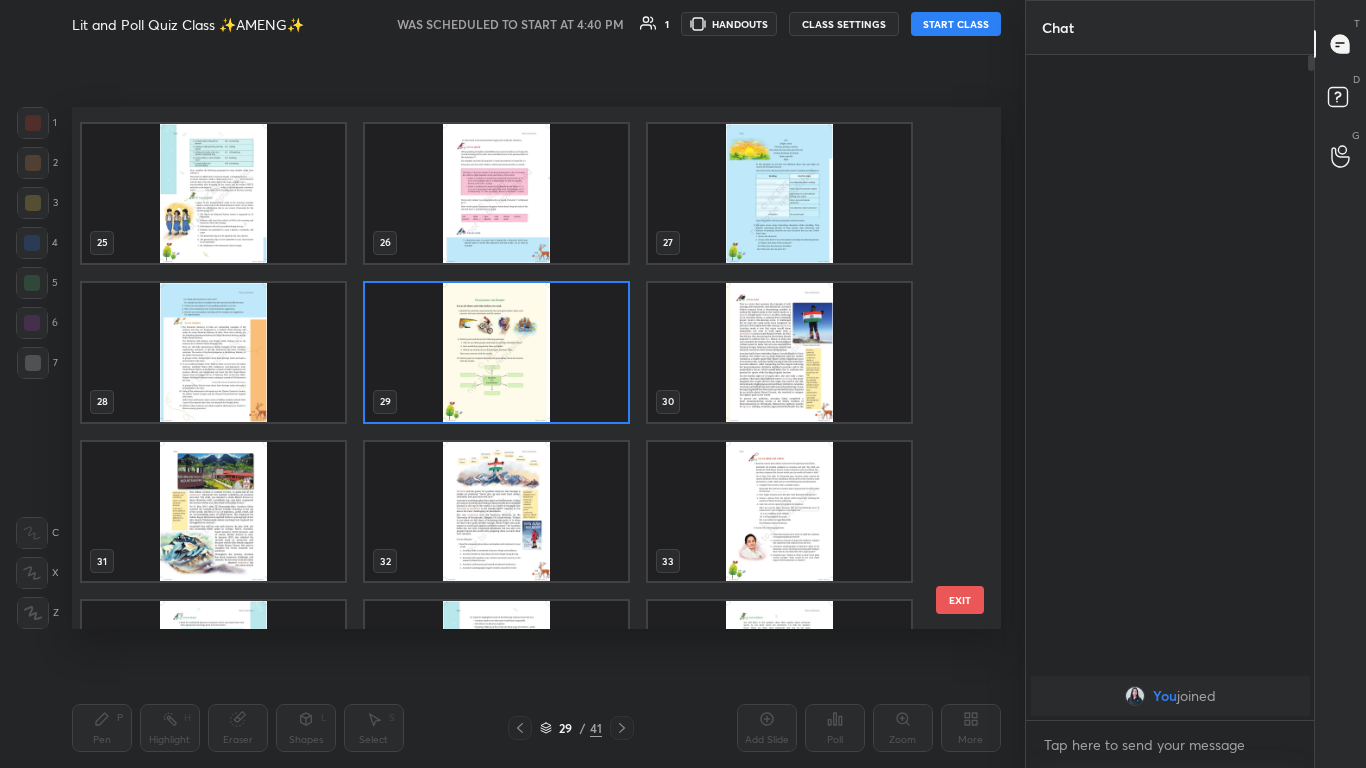 click at bounding box center (496, 351) 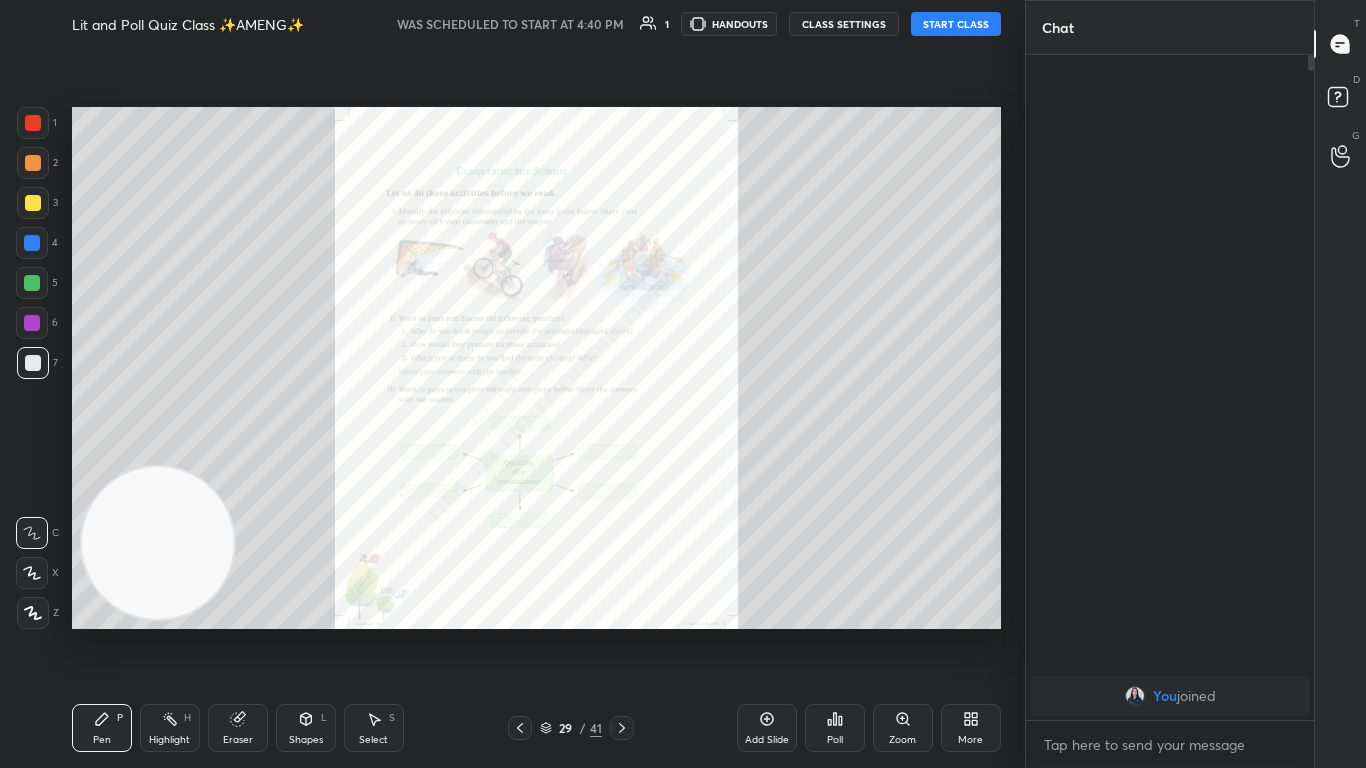 click 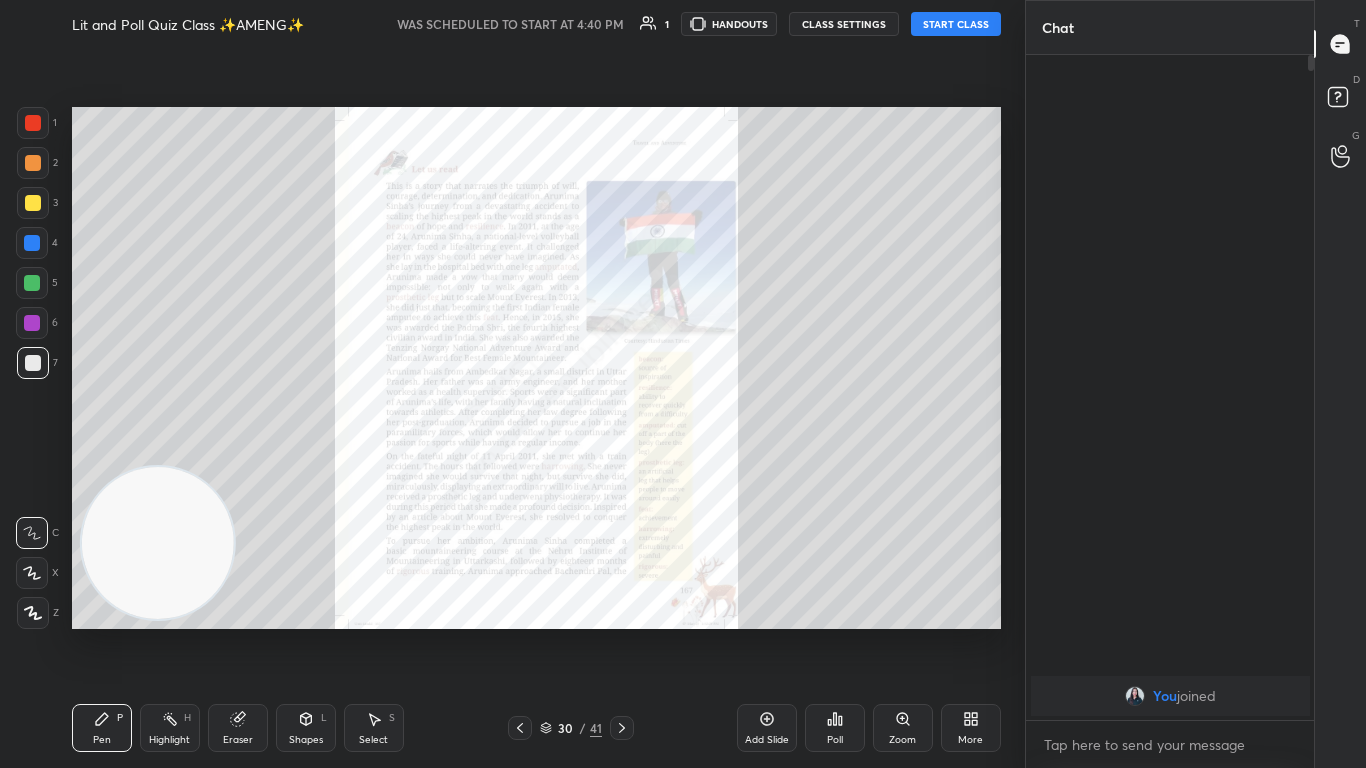 click 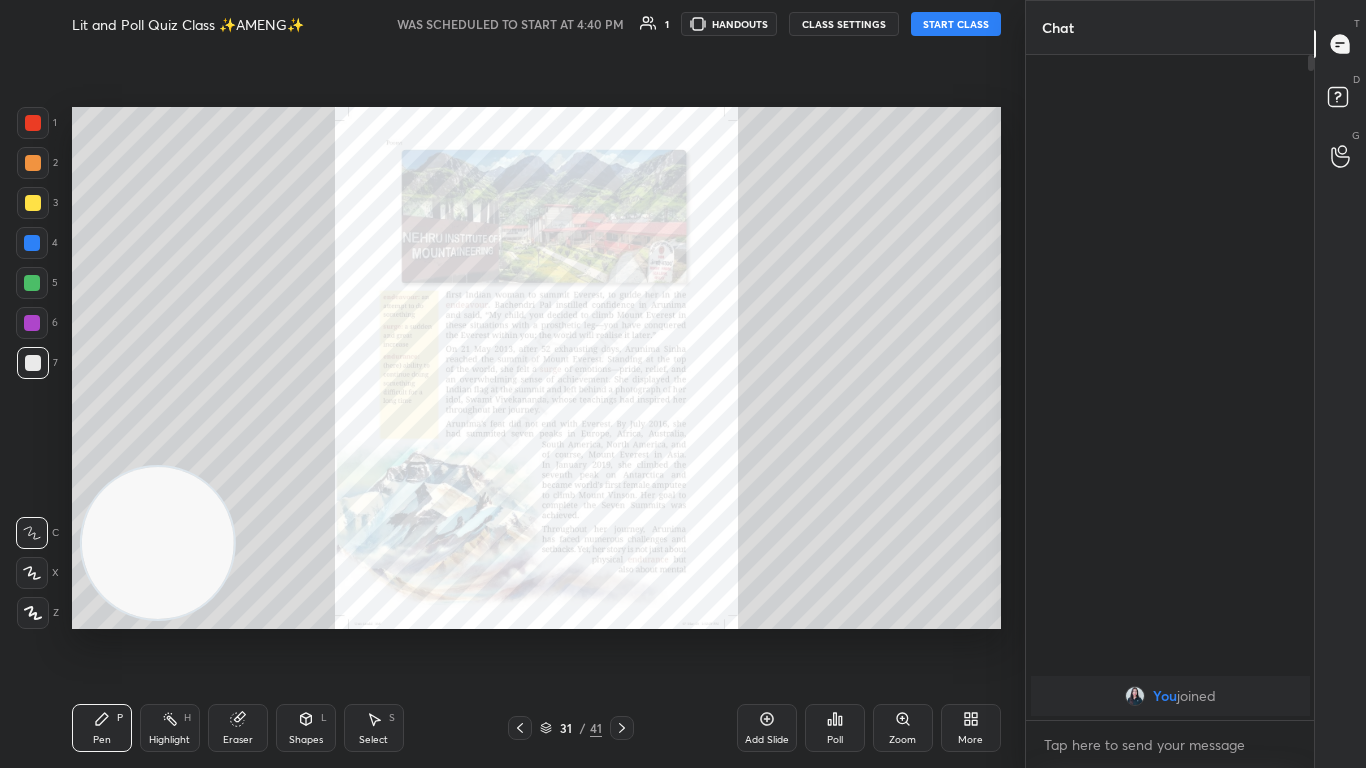 click 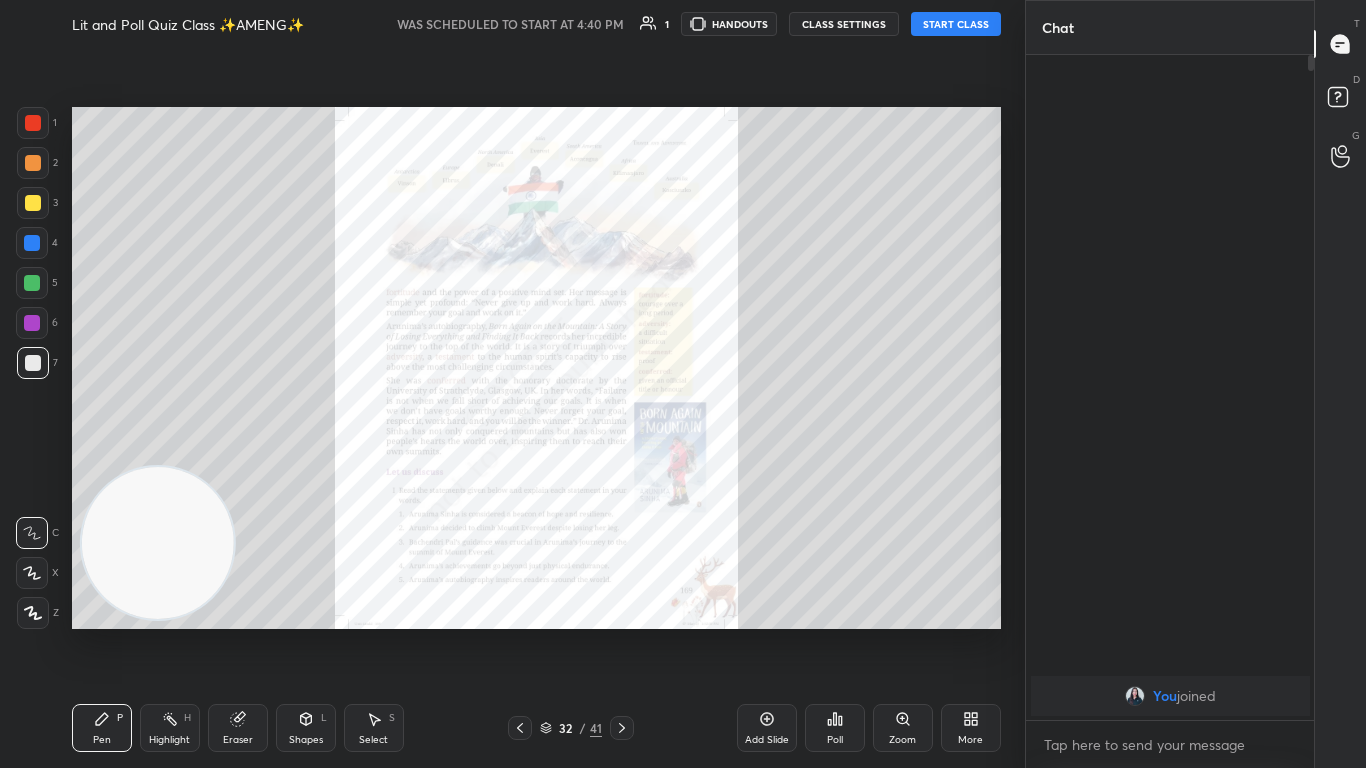 click 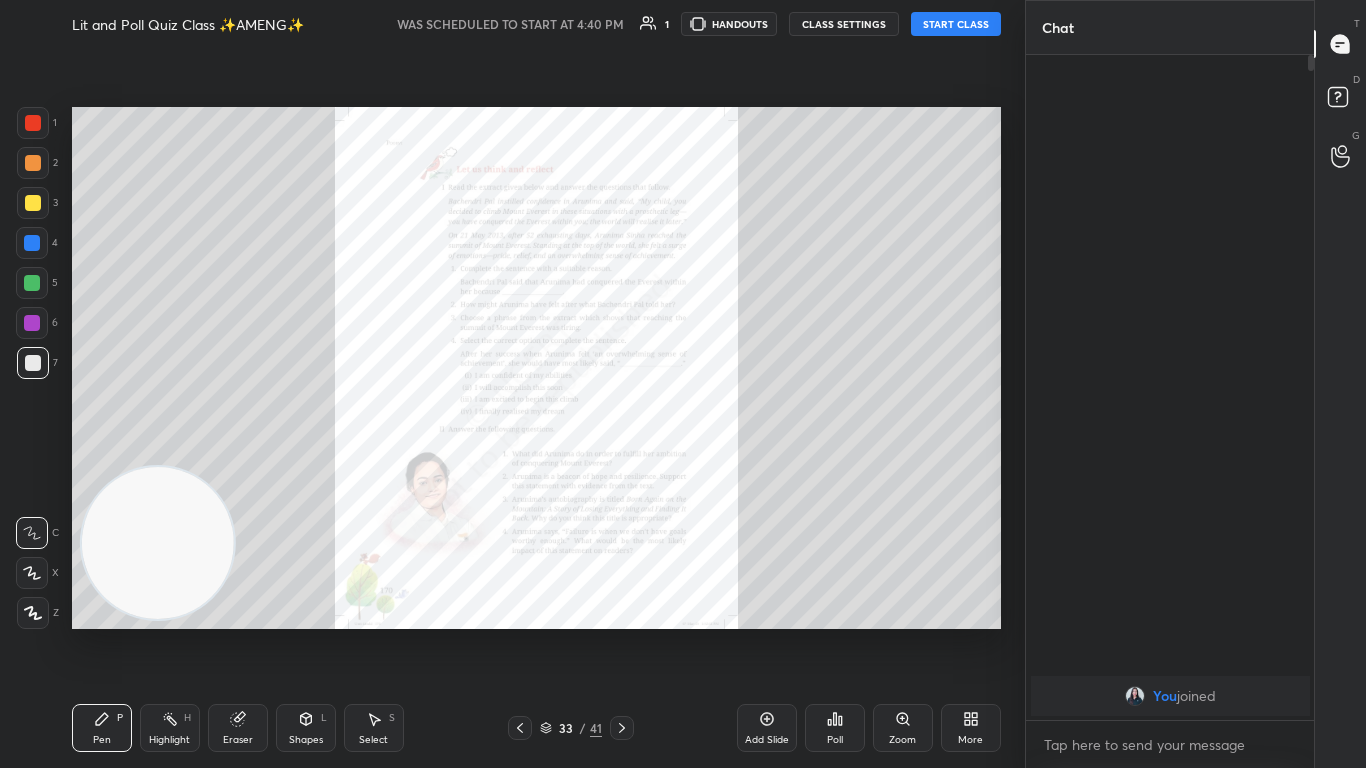 click 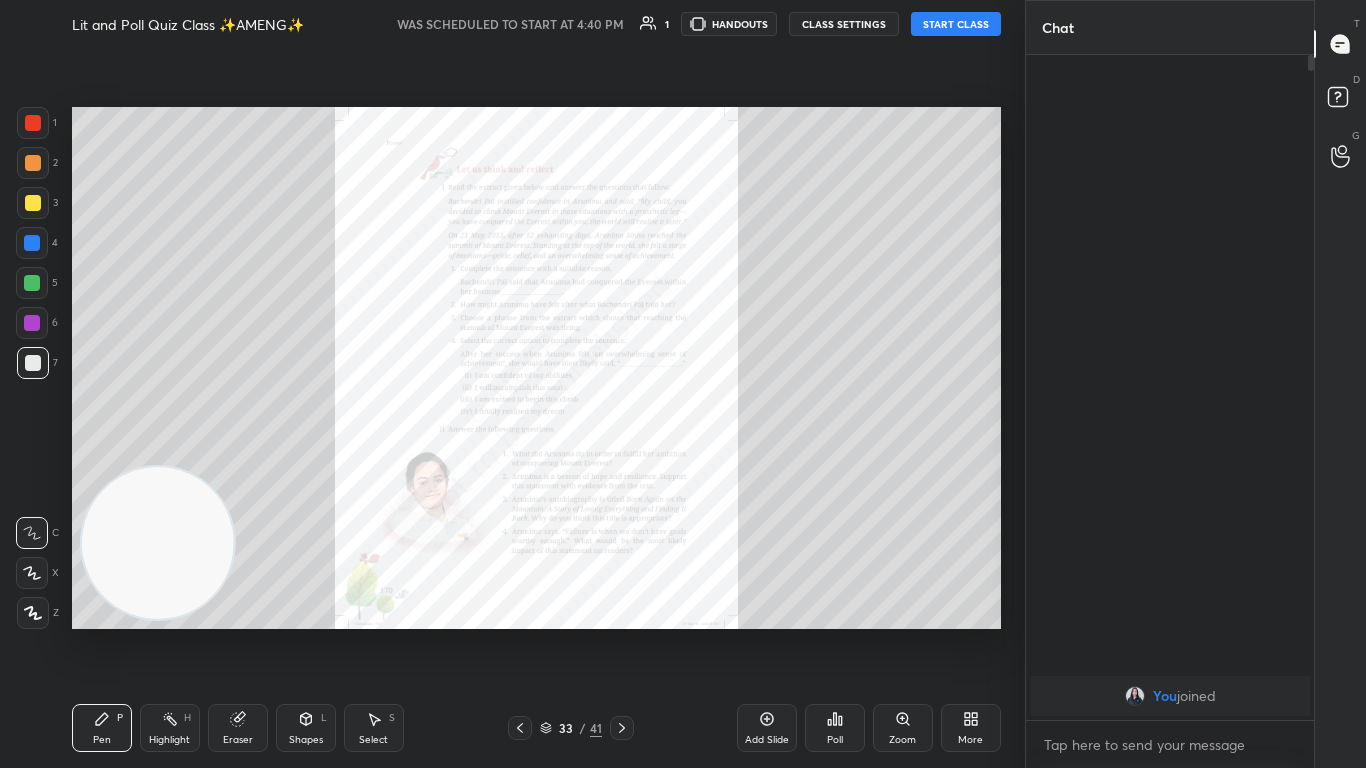 click 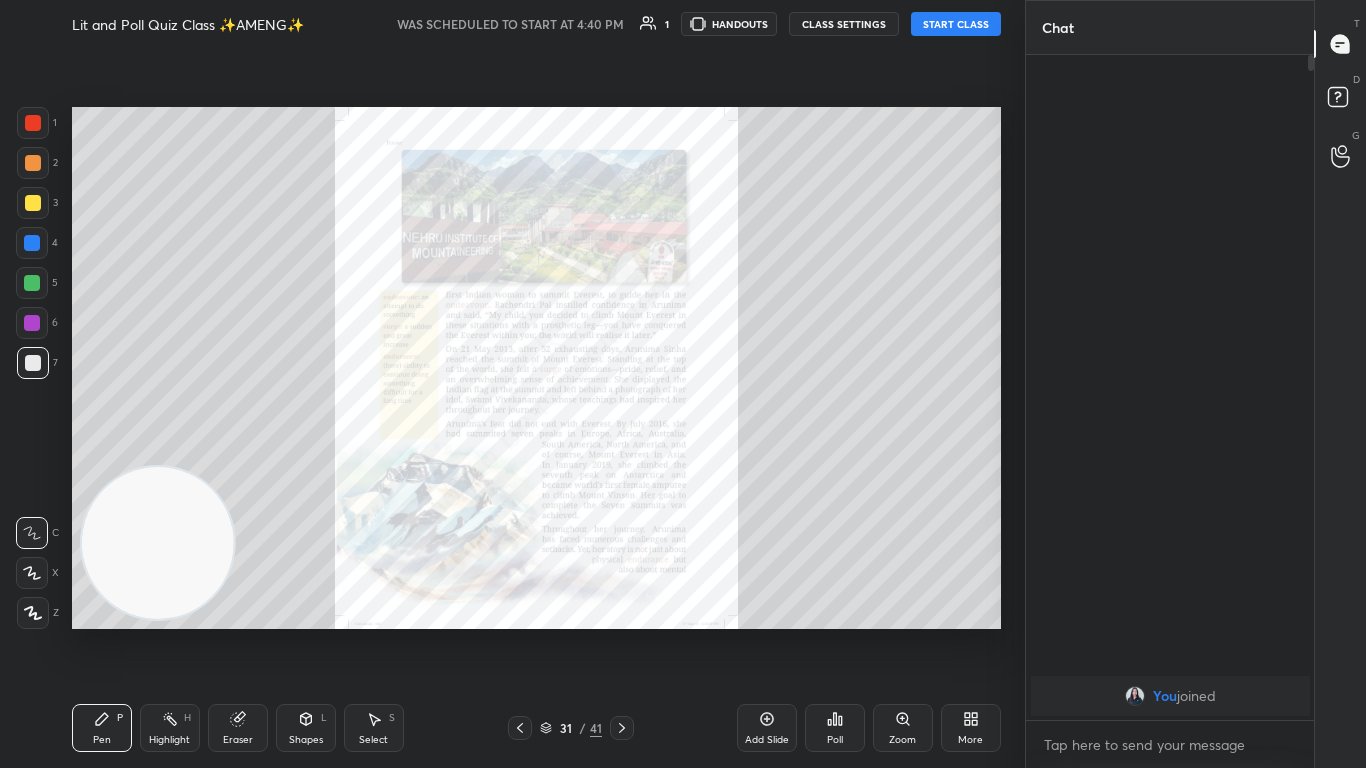 click 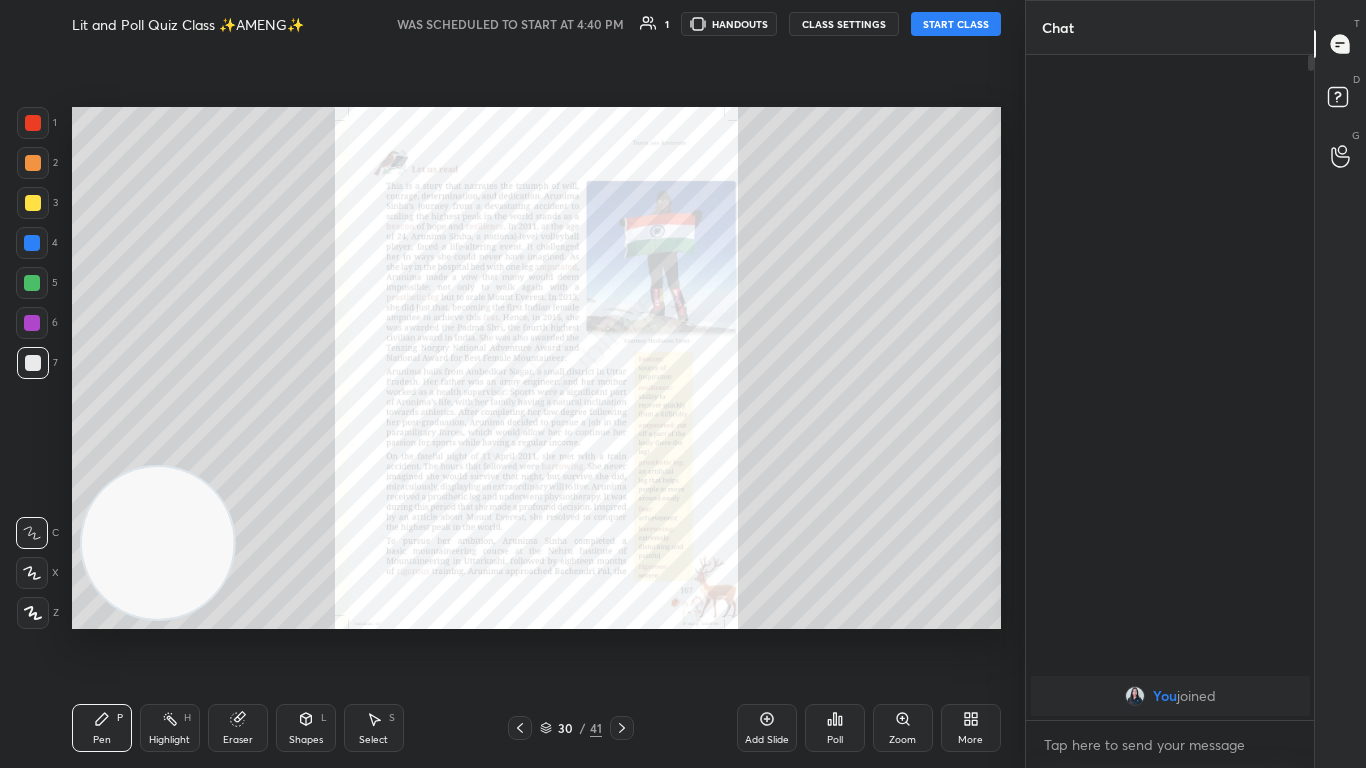 click 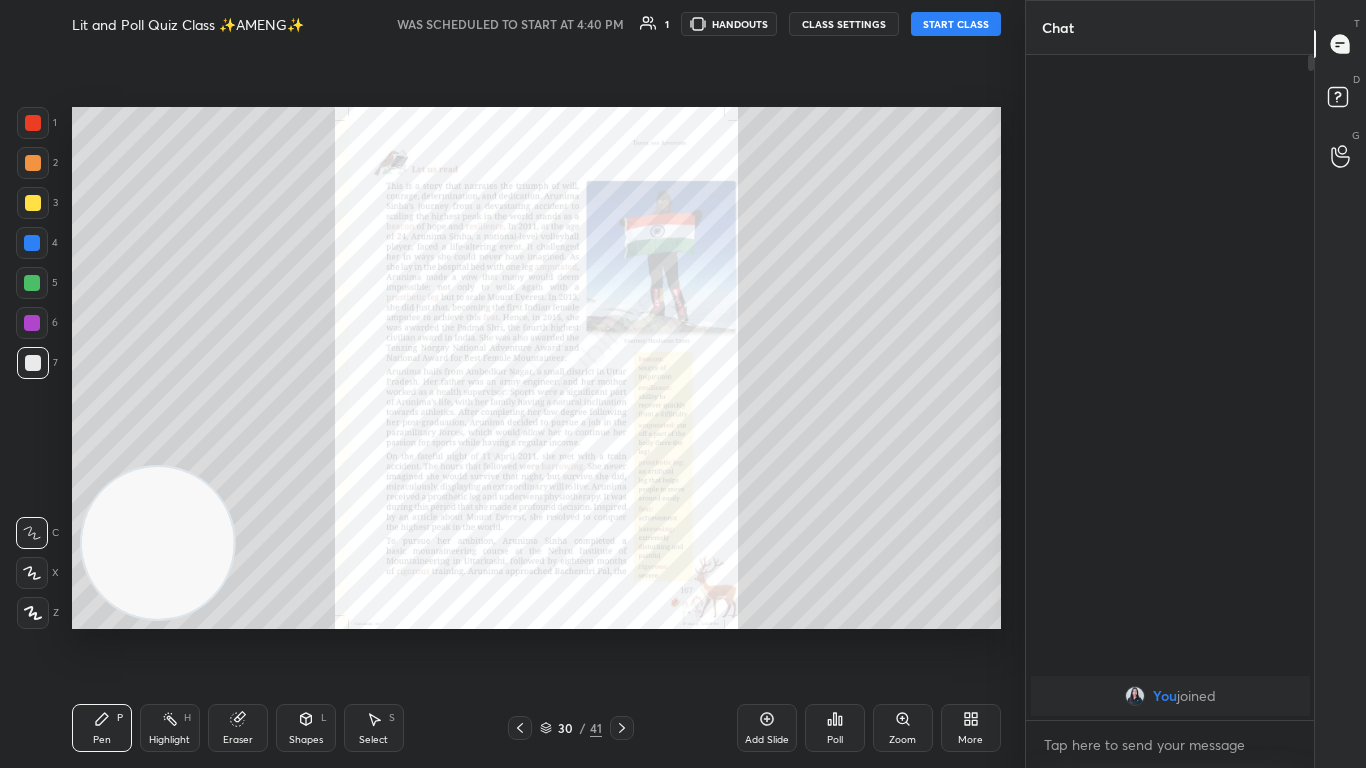 click 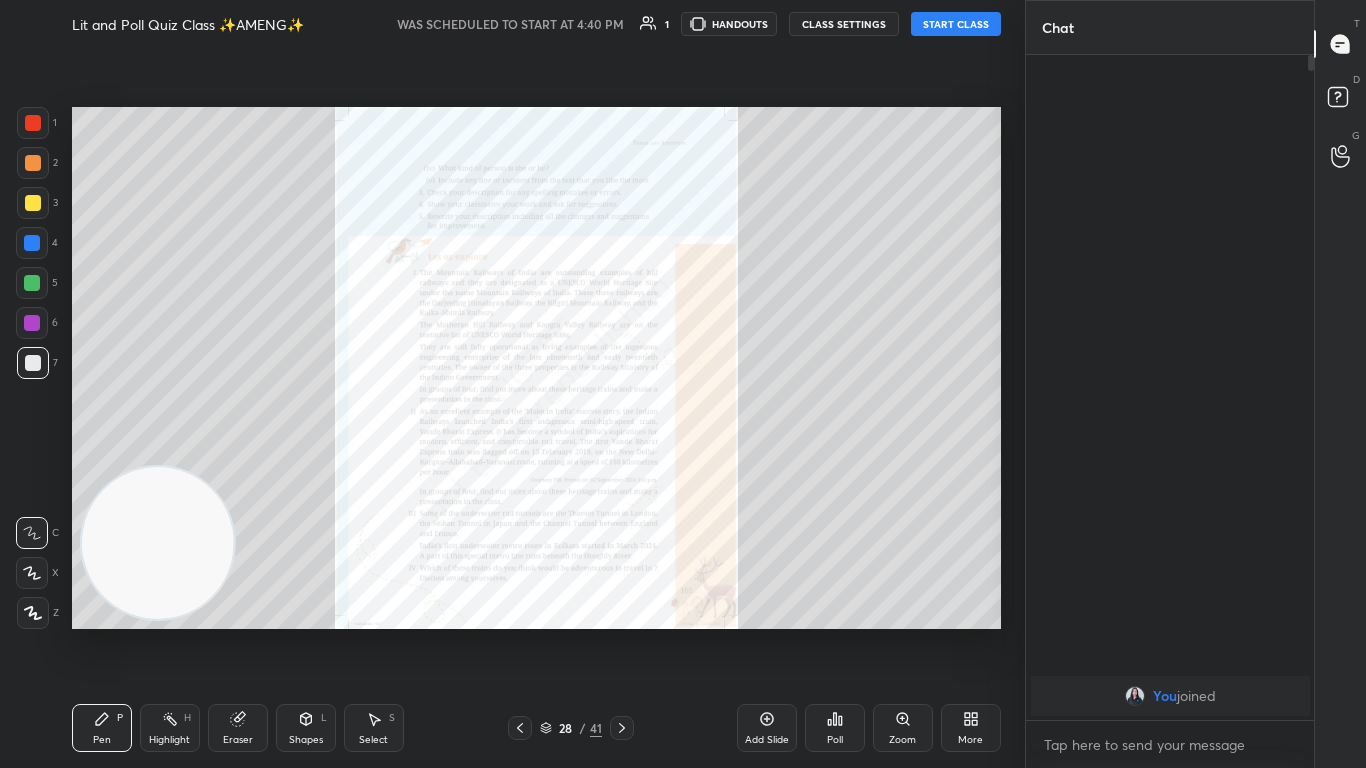 click 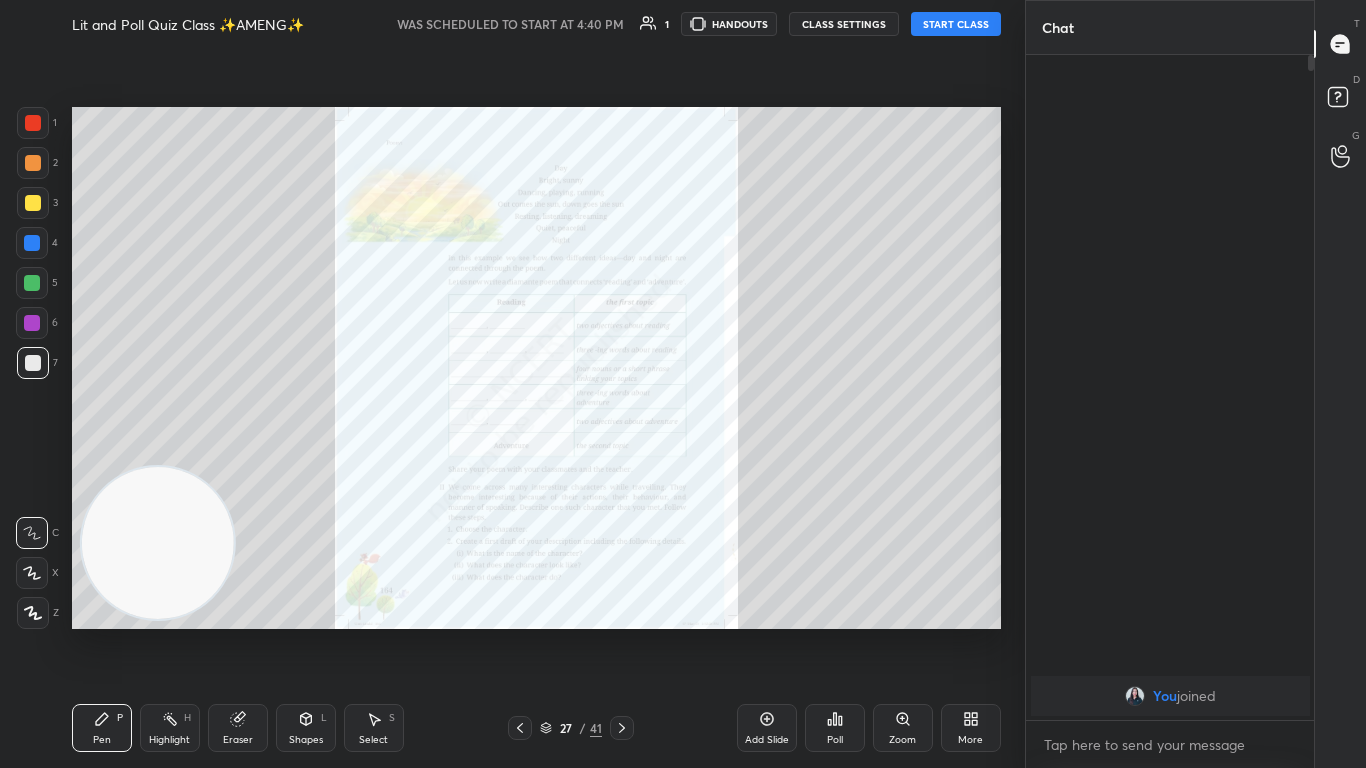 click 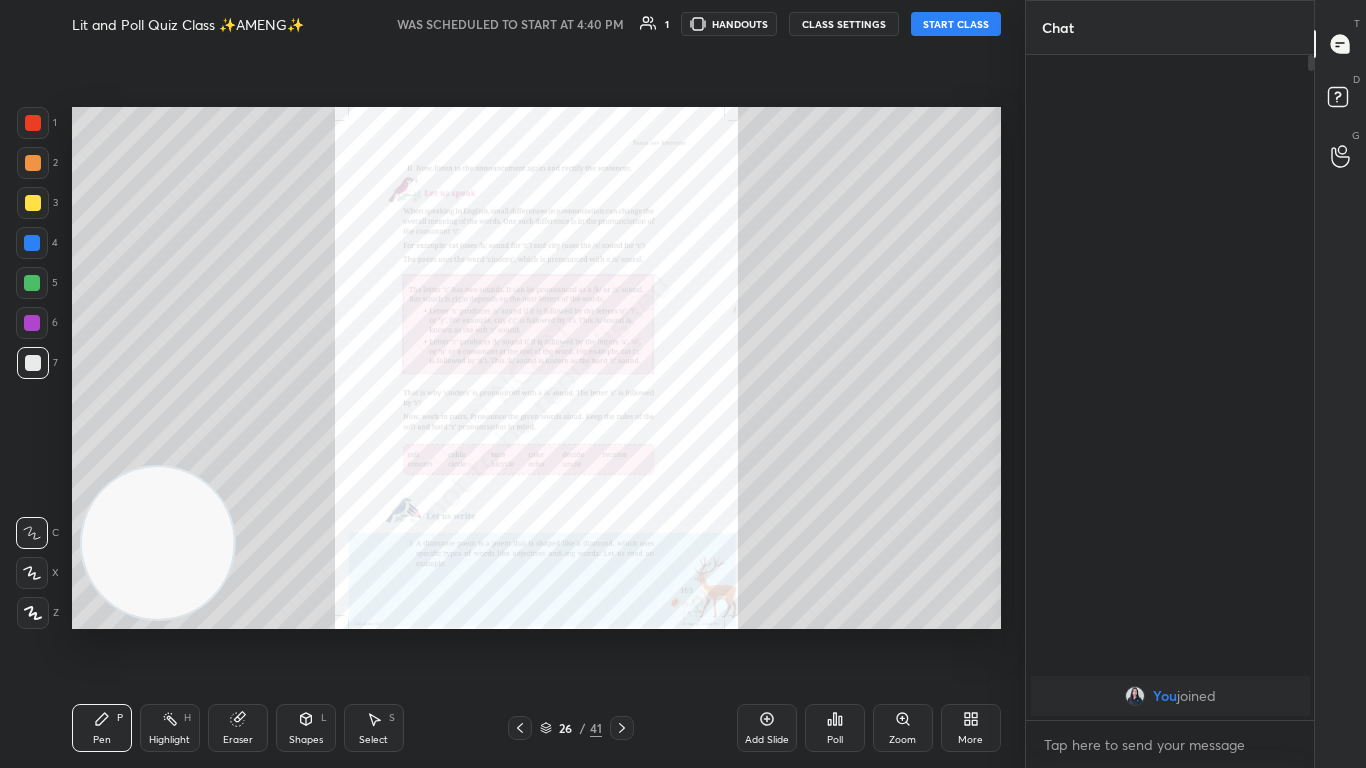 click 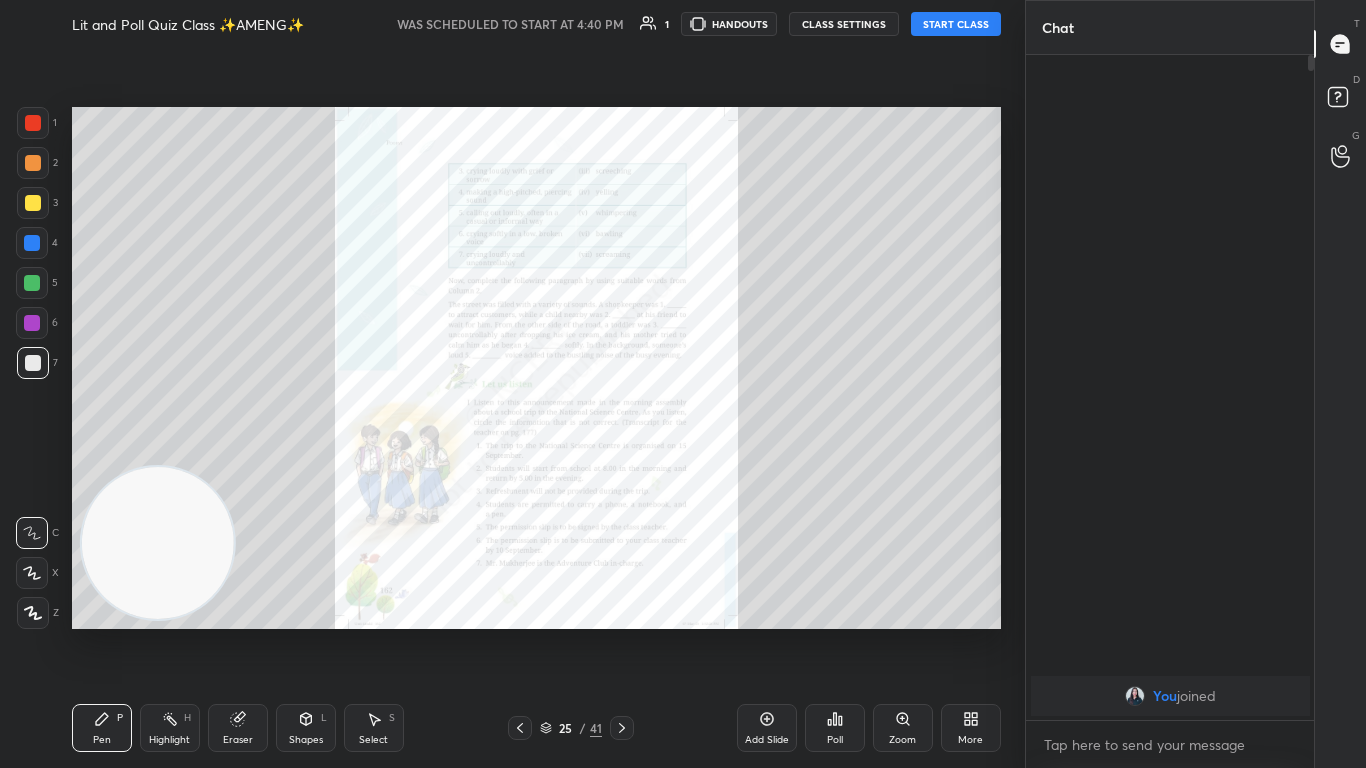 click 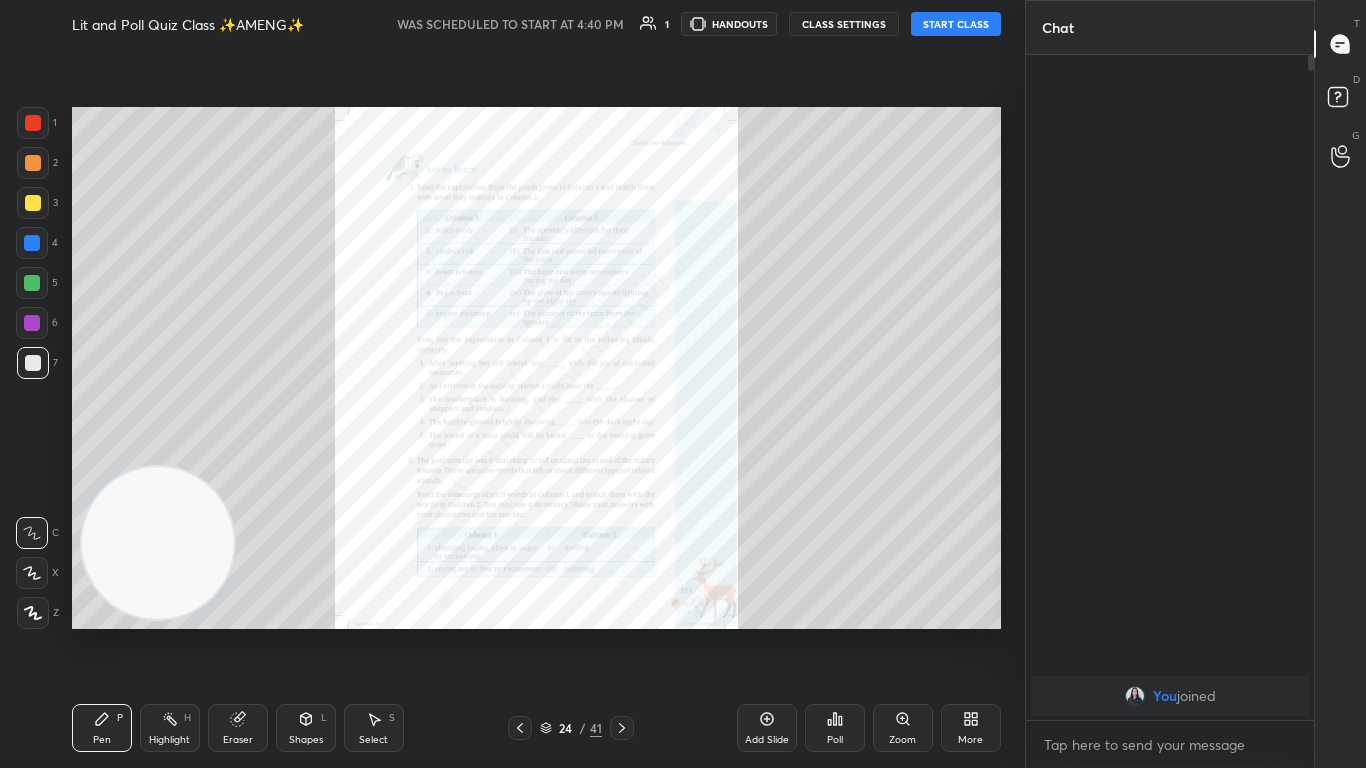 click 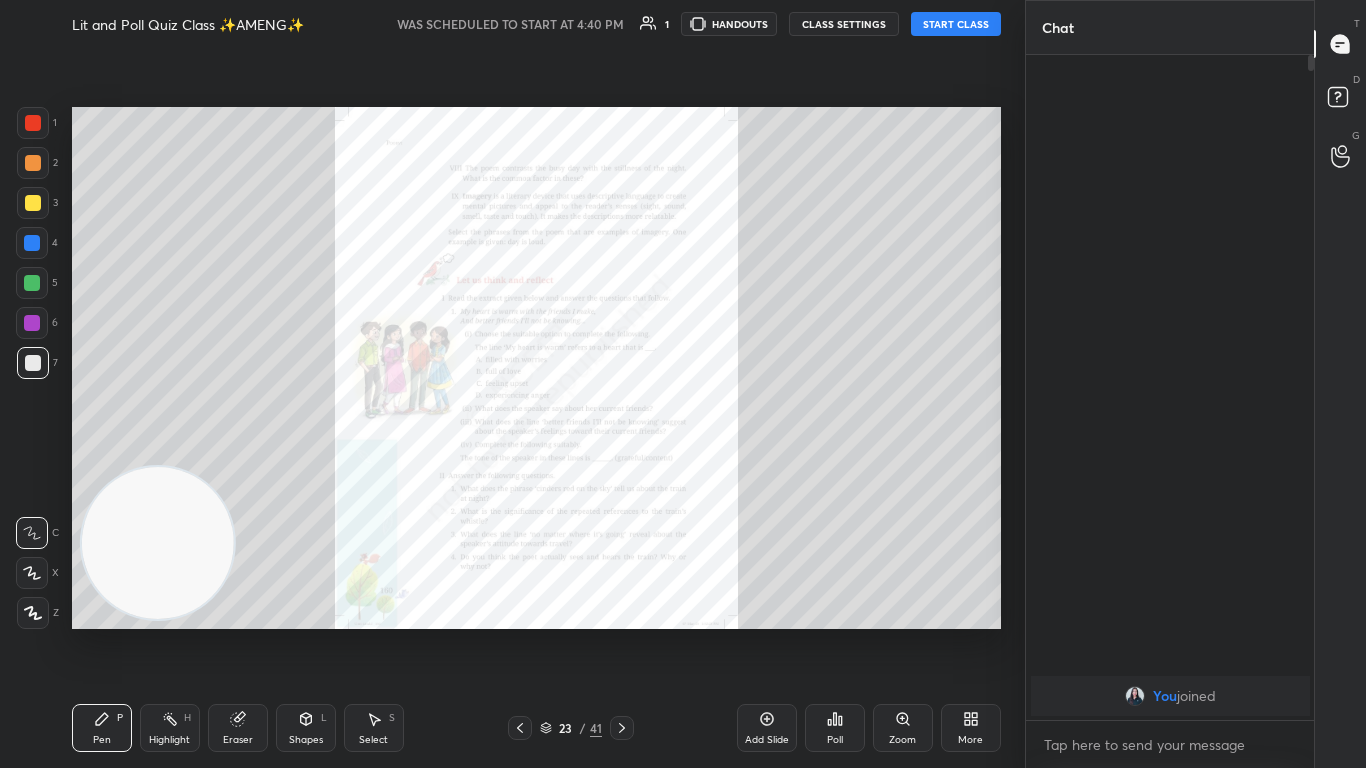 click 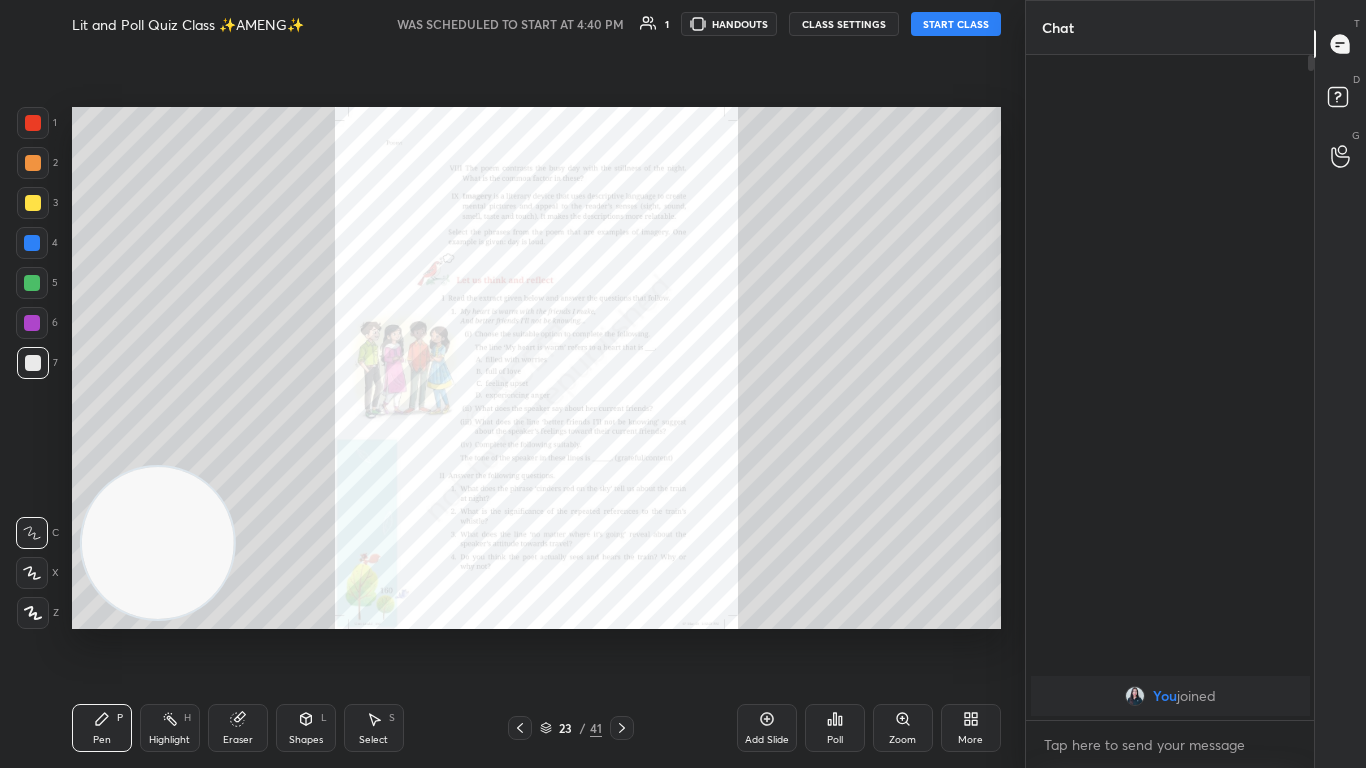 click 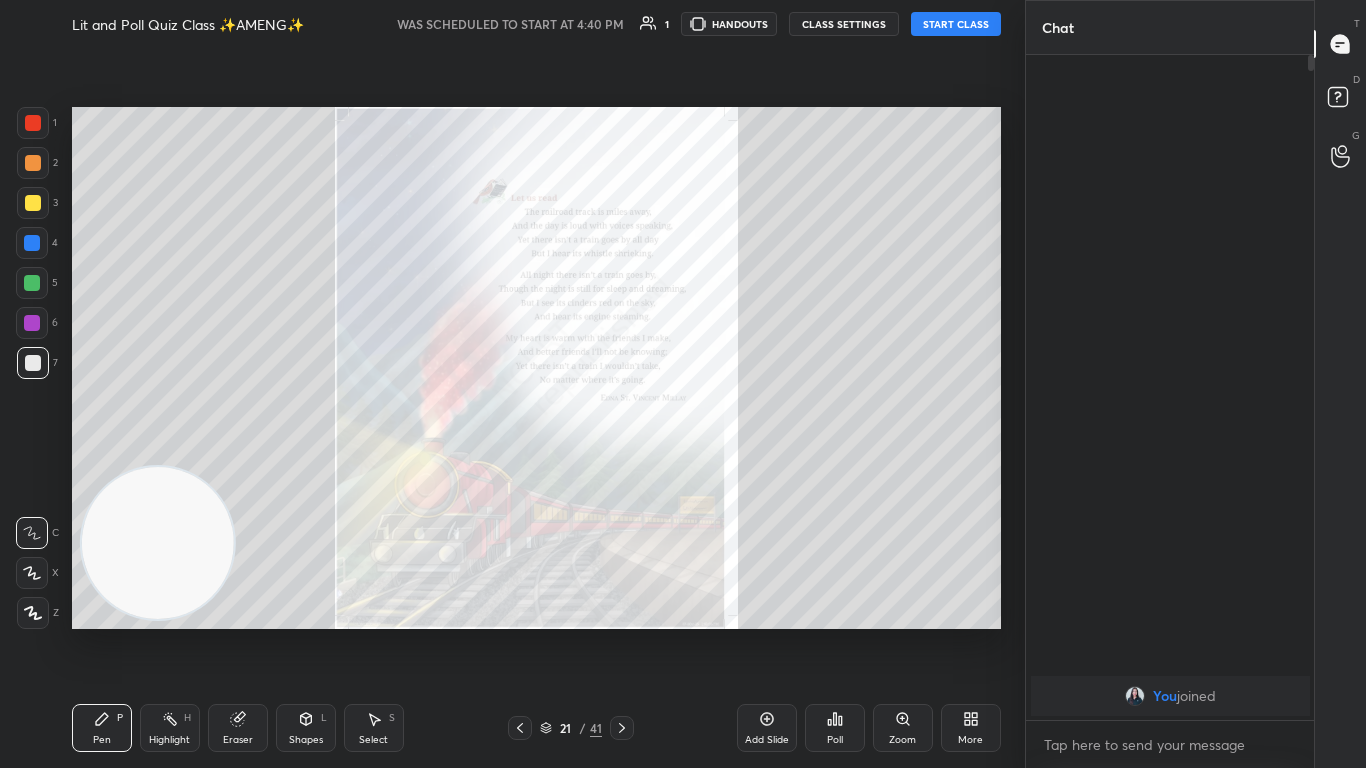 click 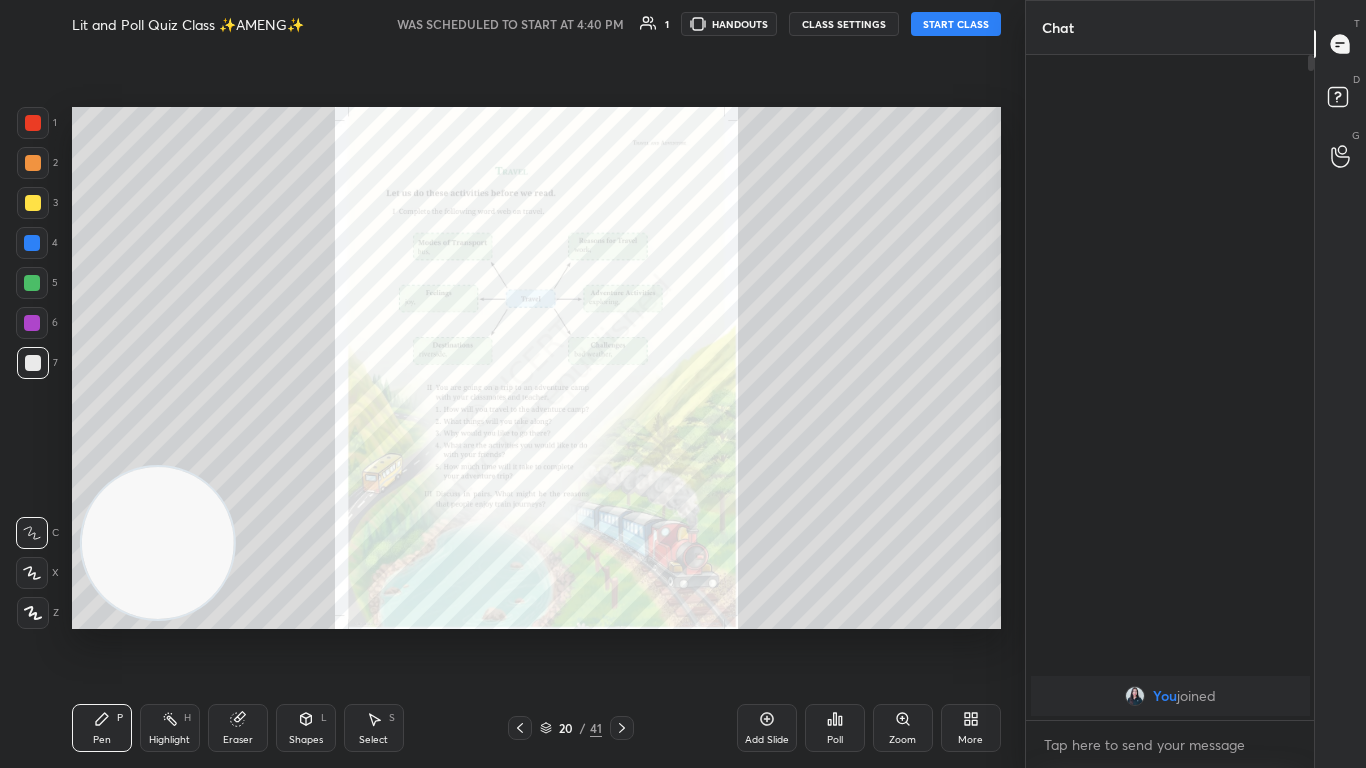 click at bounding box center (622, 728) 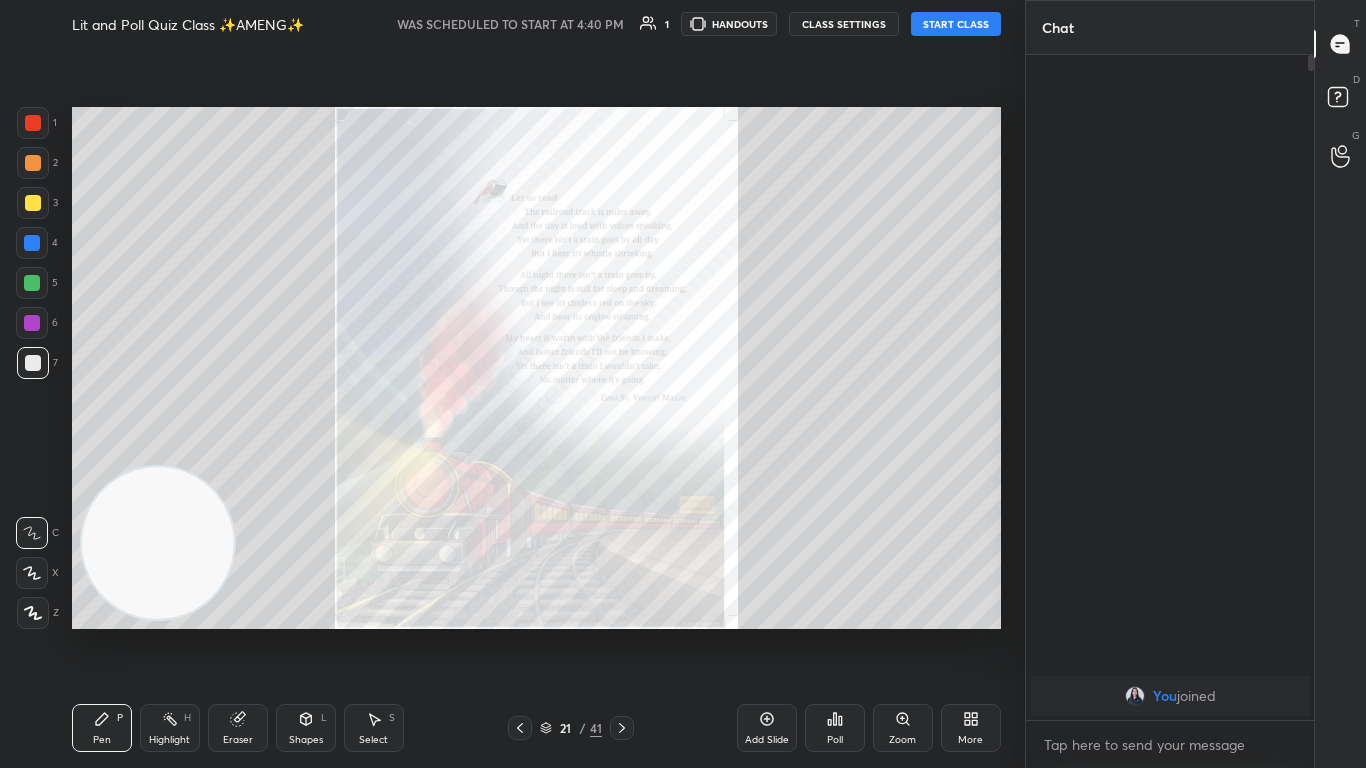 click 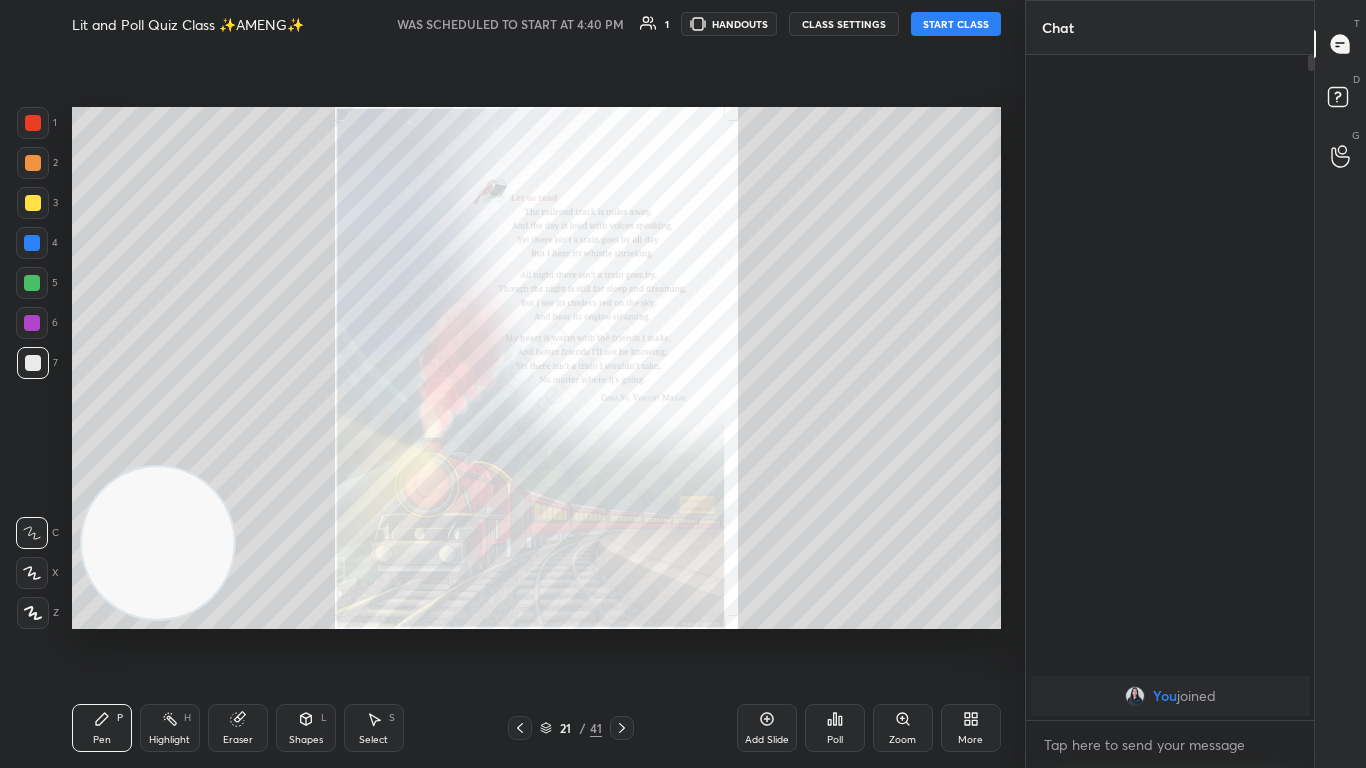 click 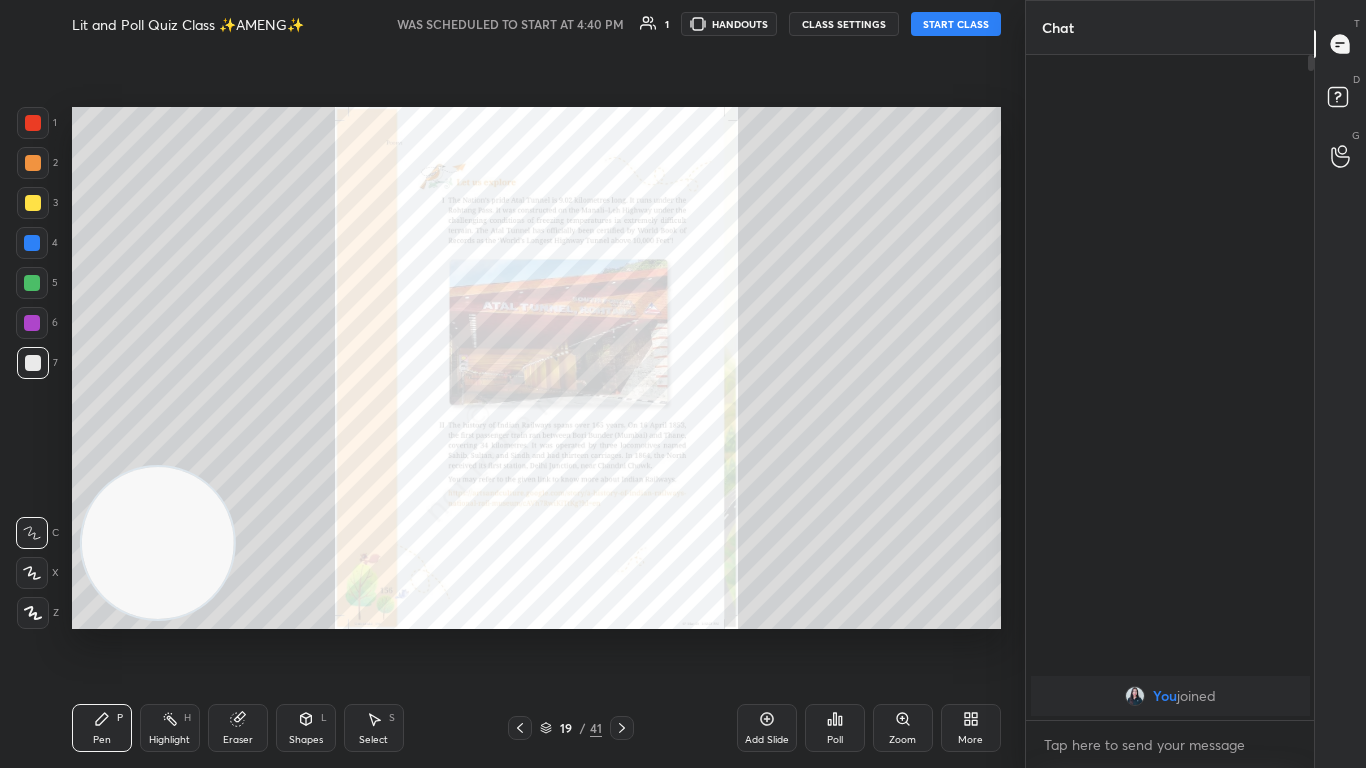 click 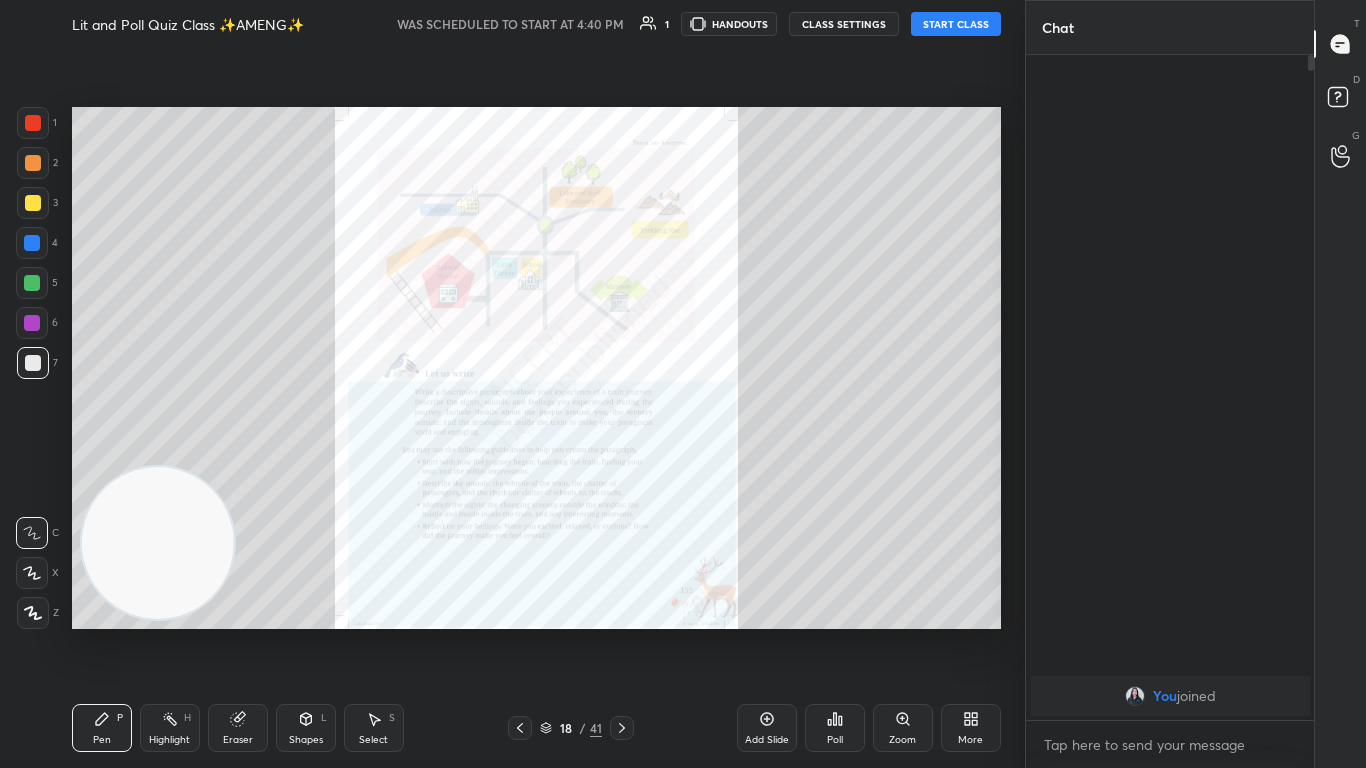 click 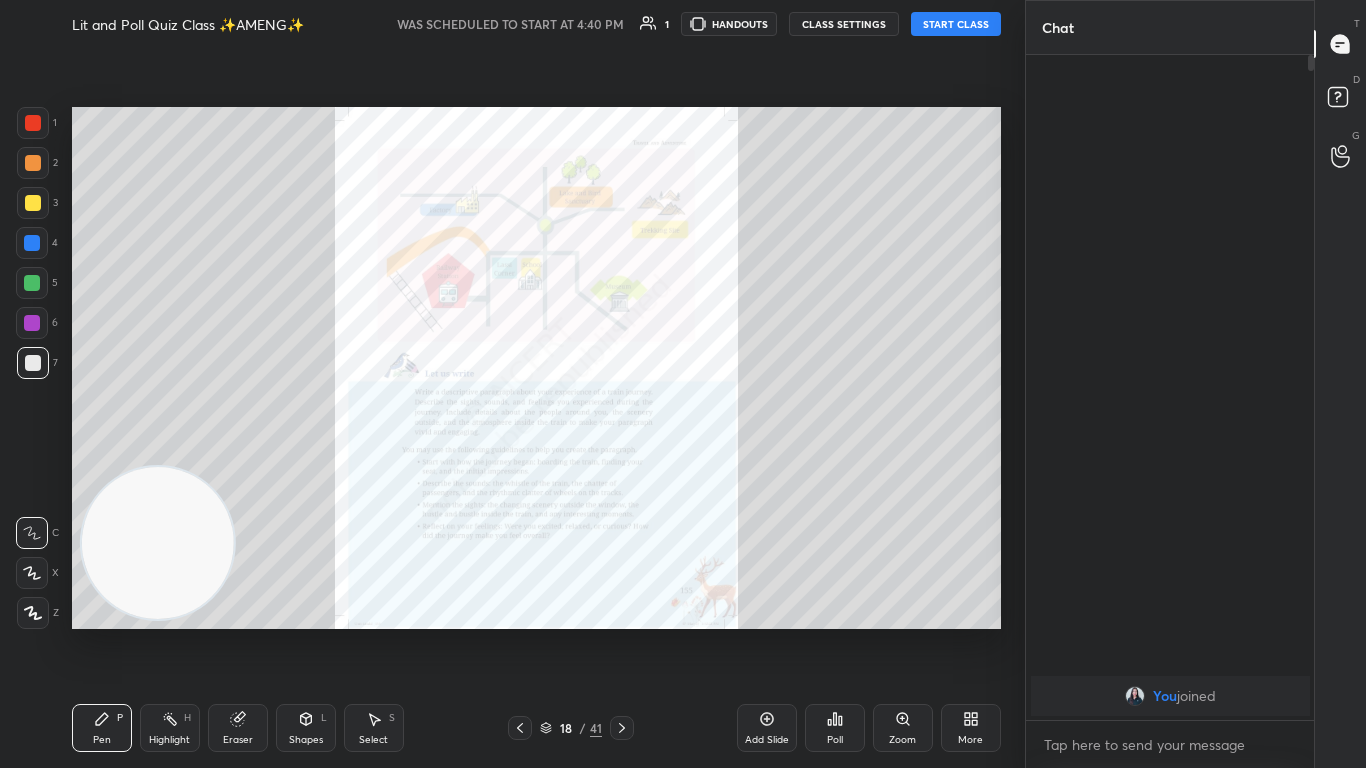click 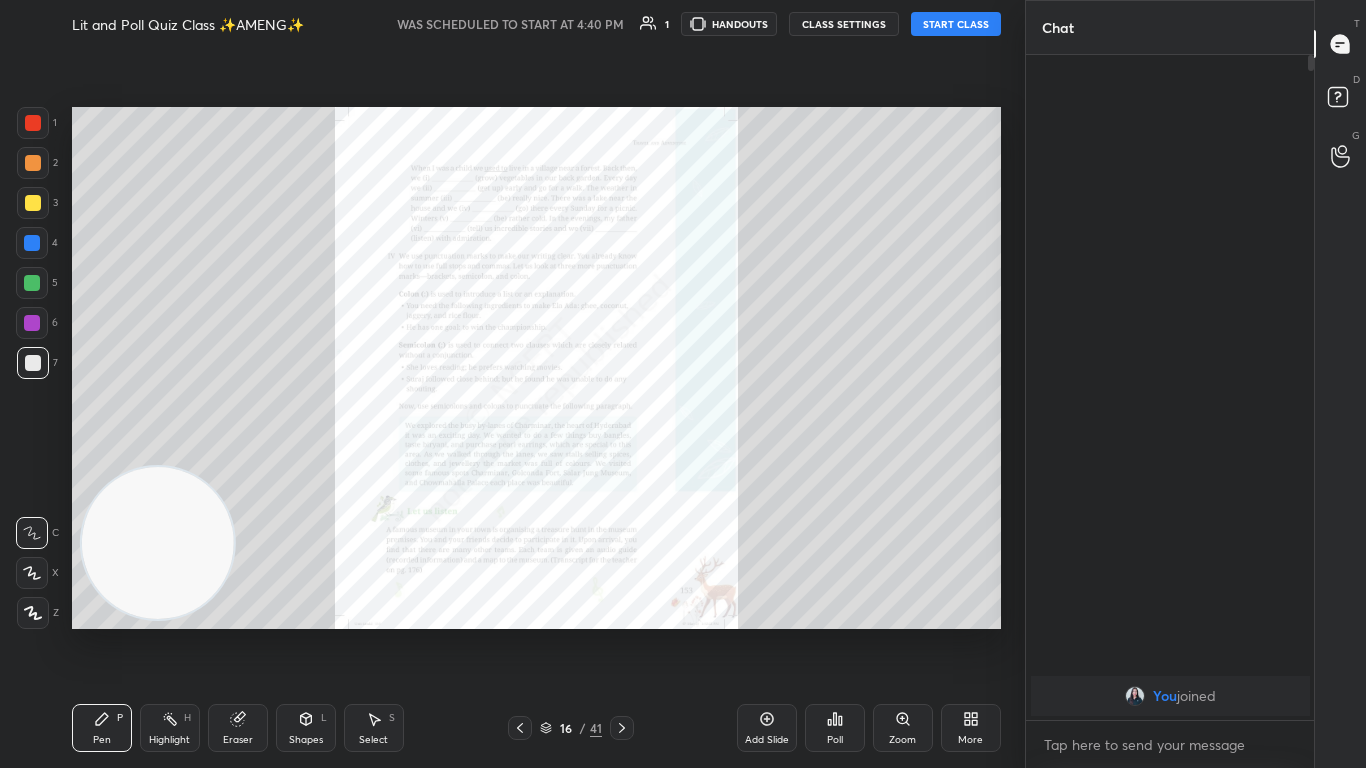 click 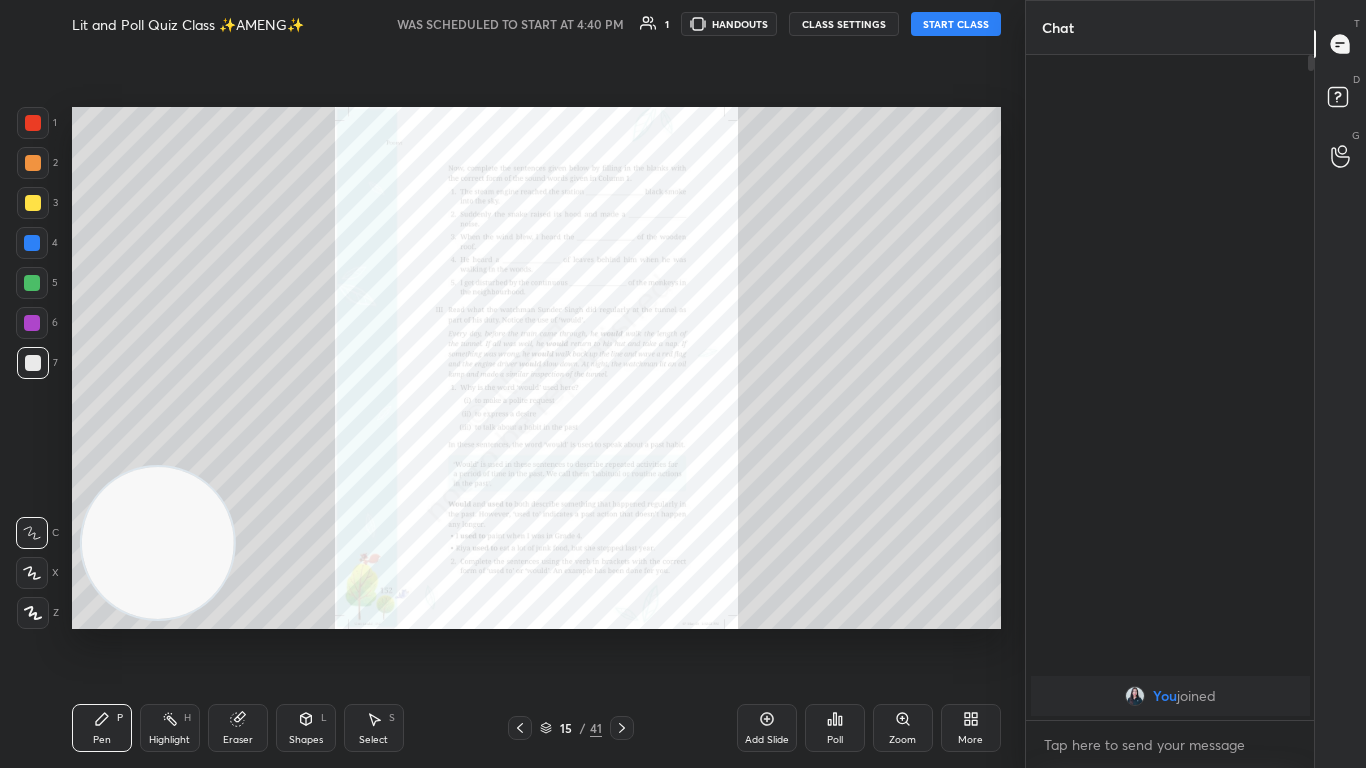 click 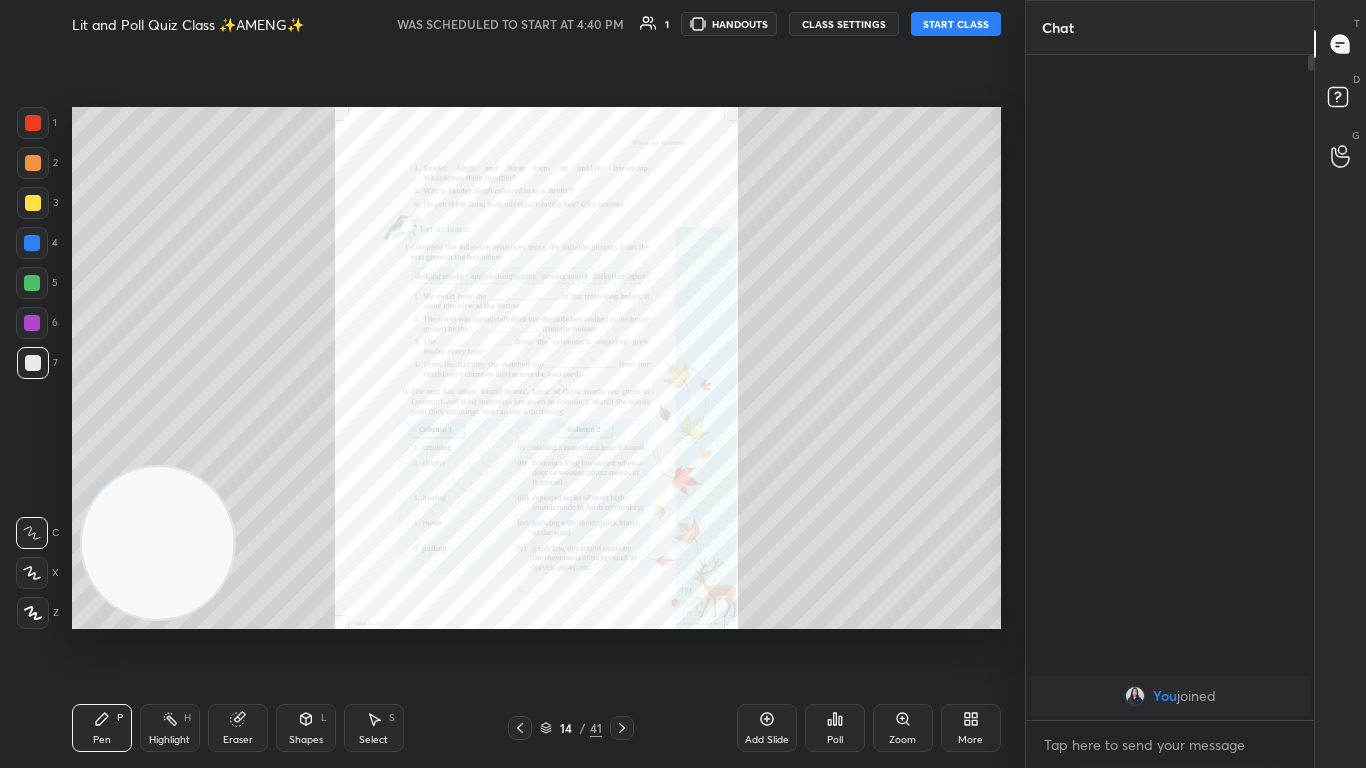 click 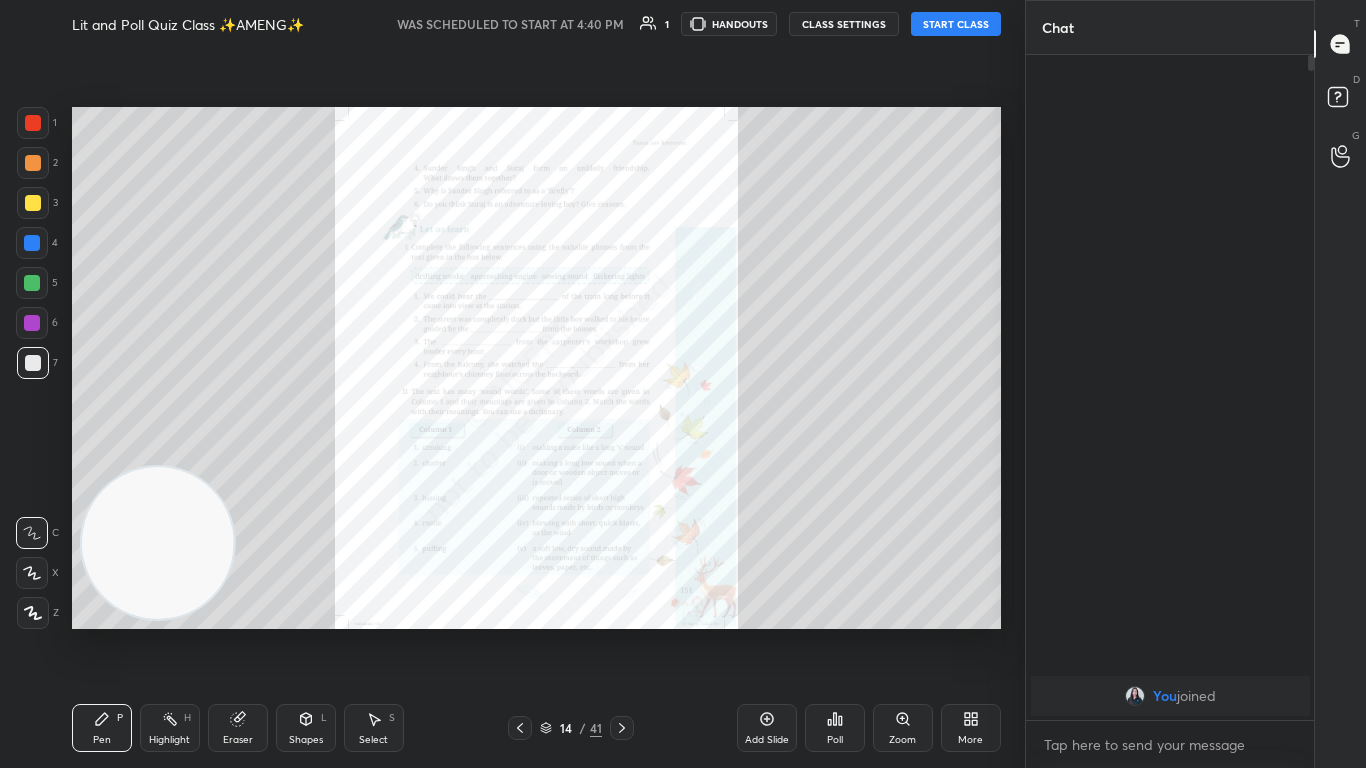 click 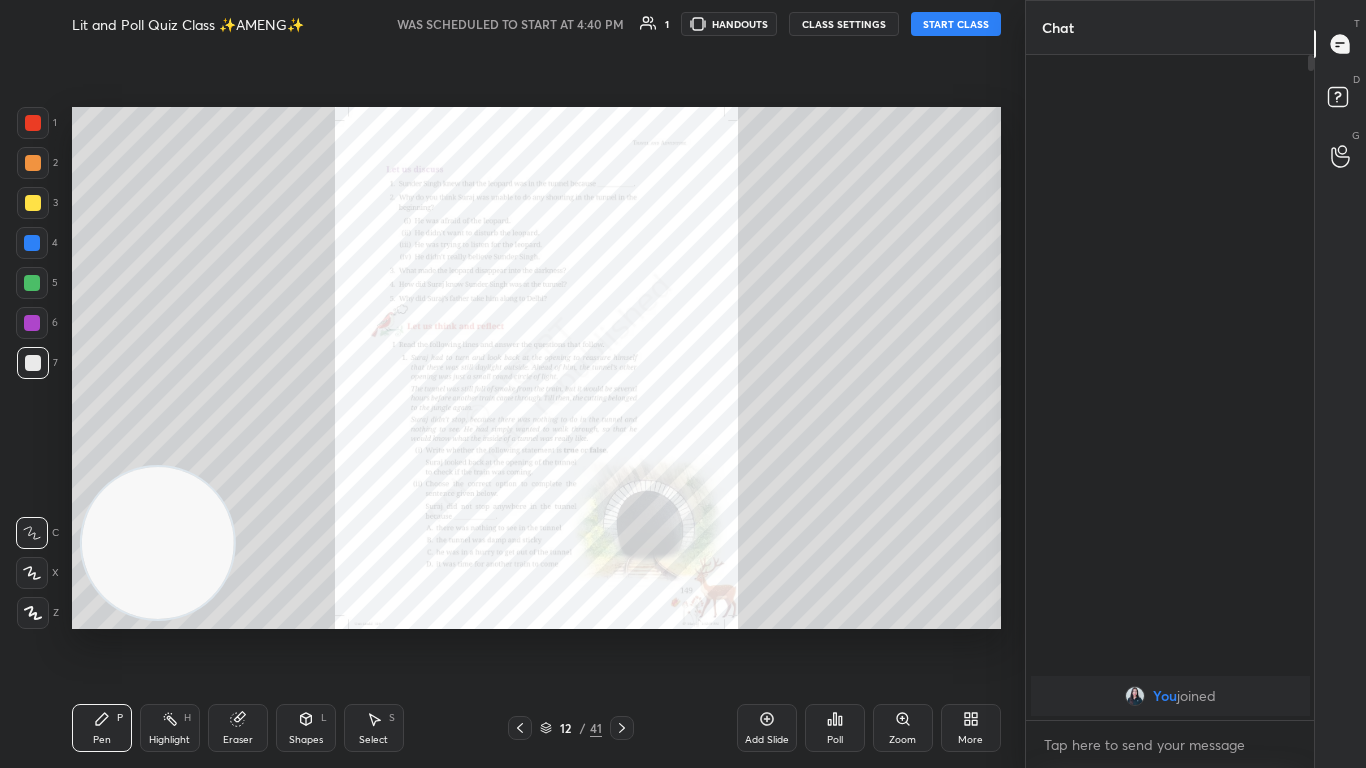 click 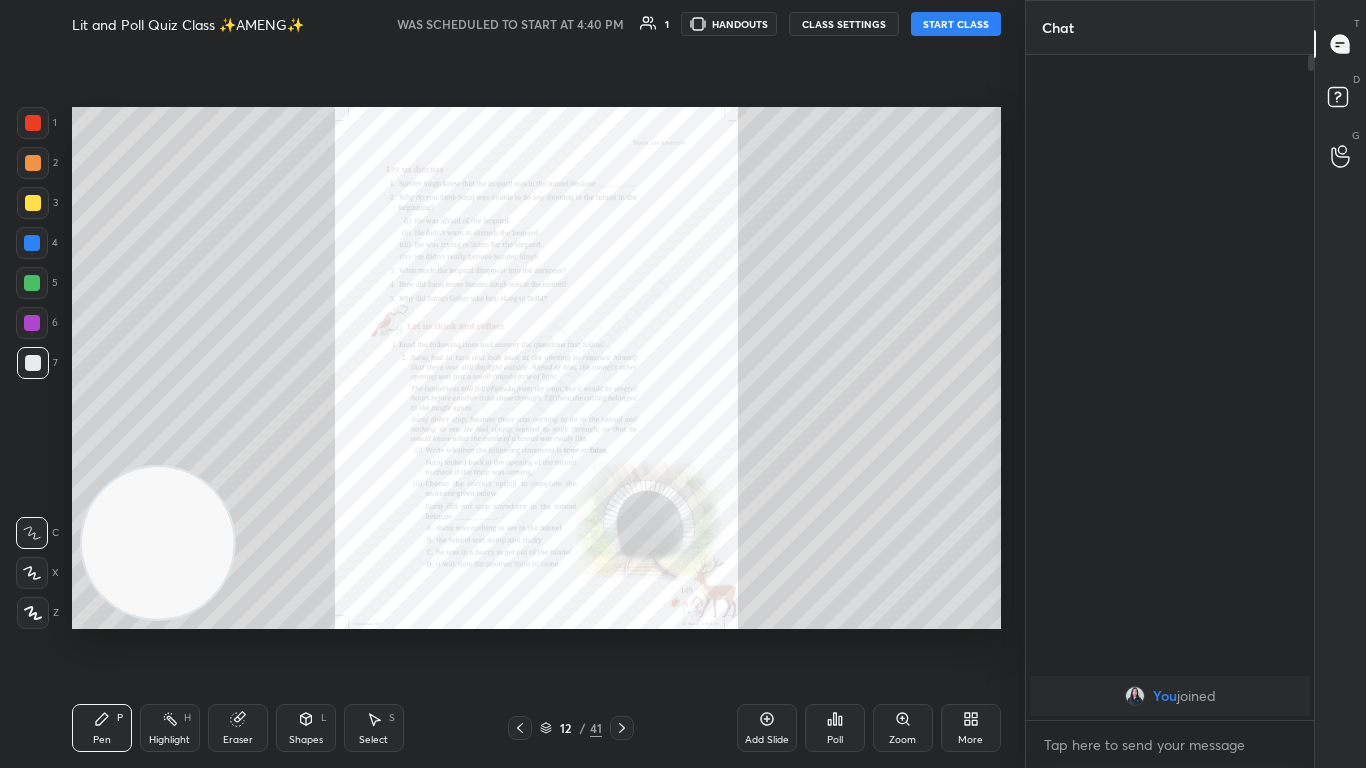 click 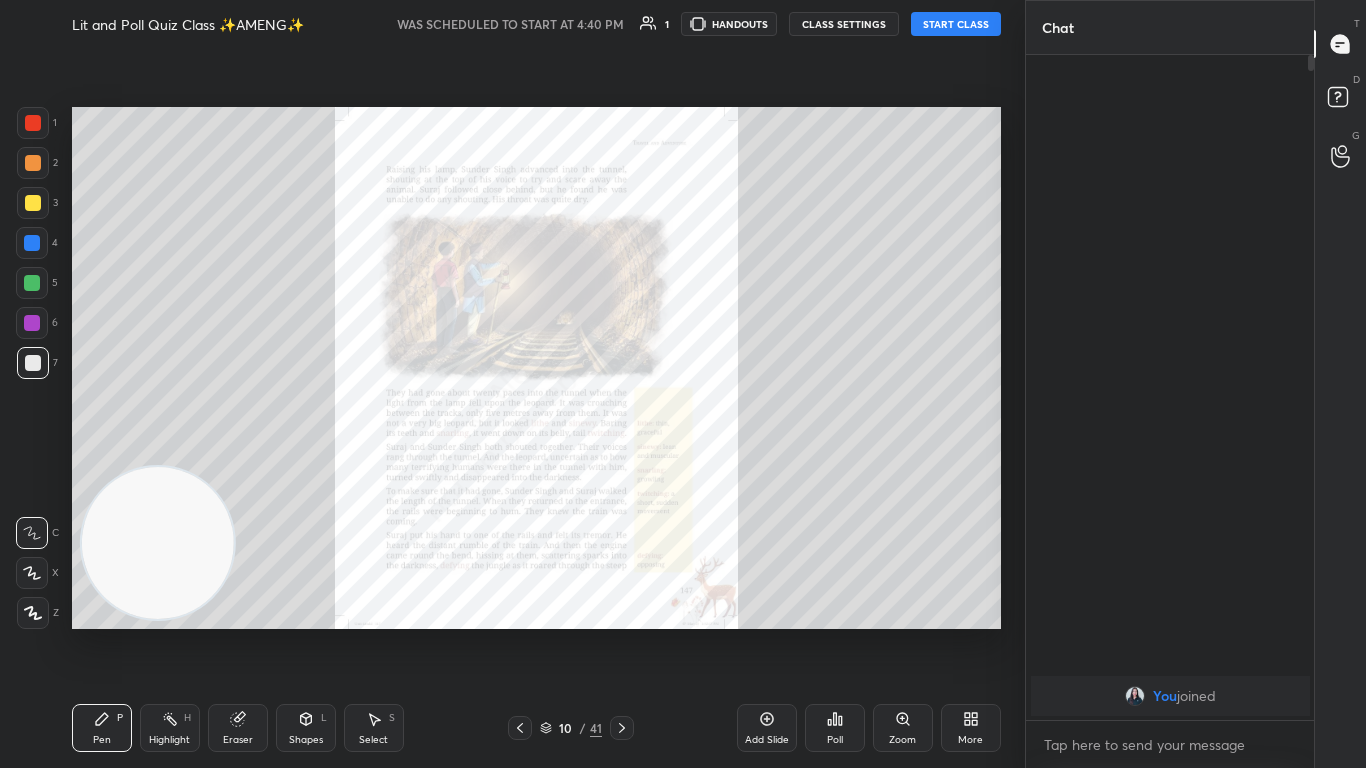 click 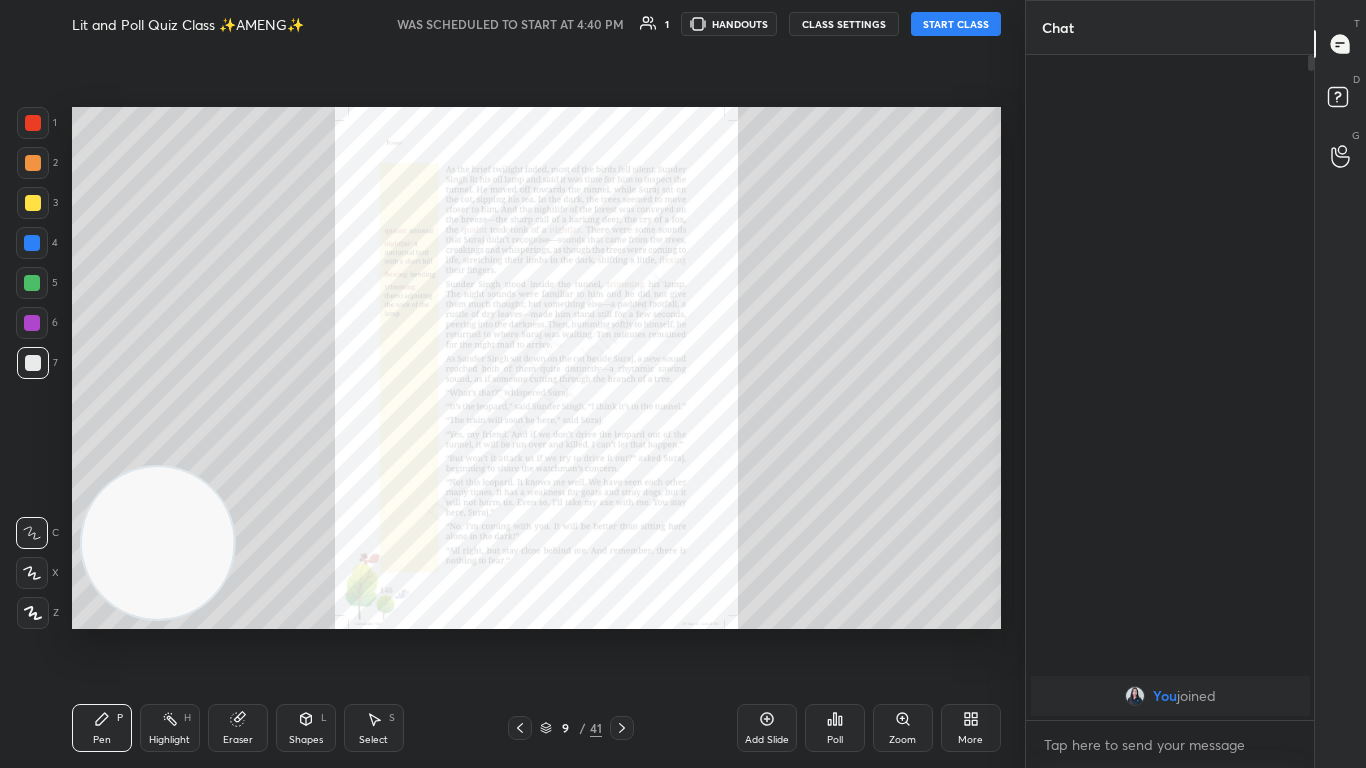 click 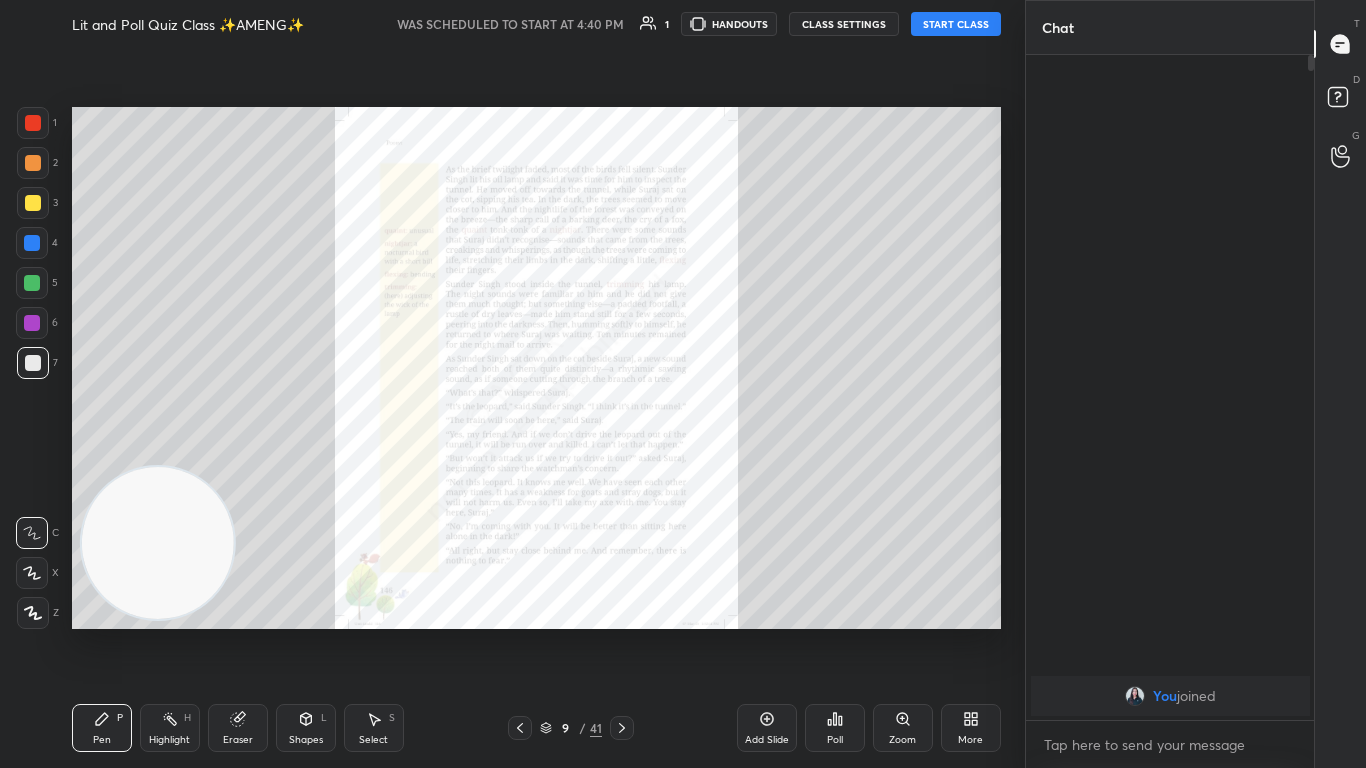 click 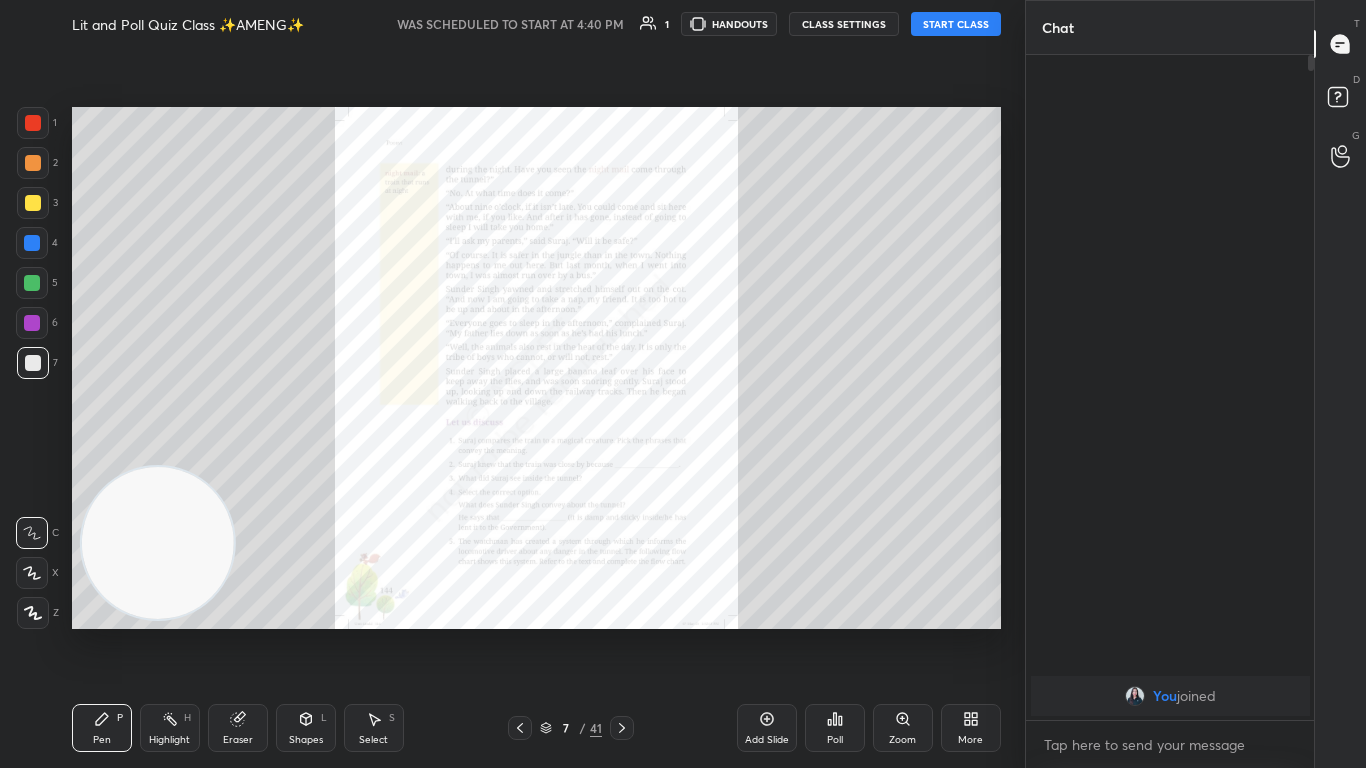 click 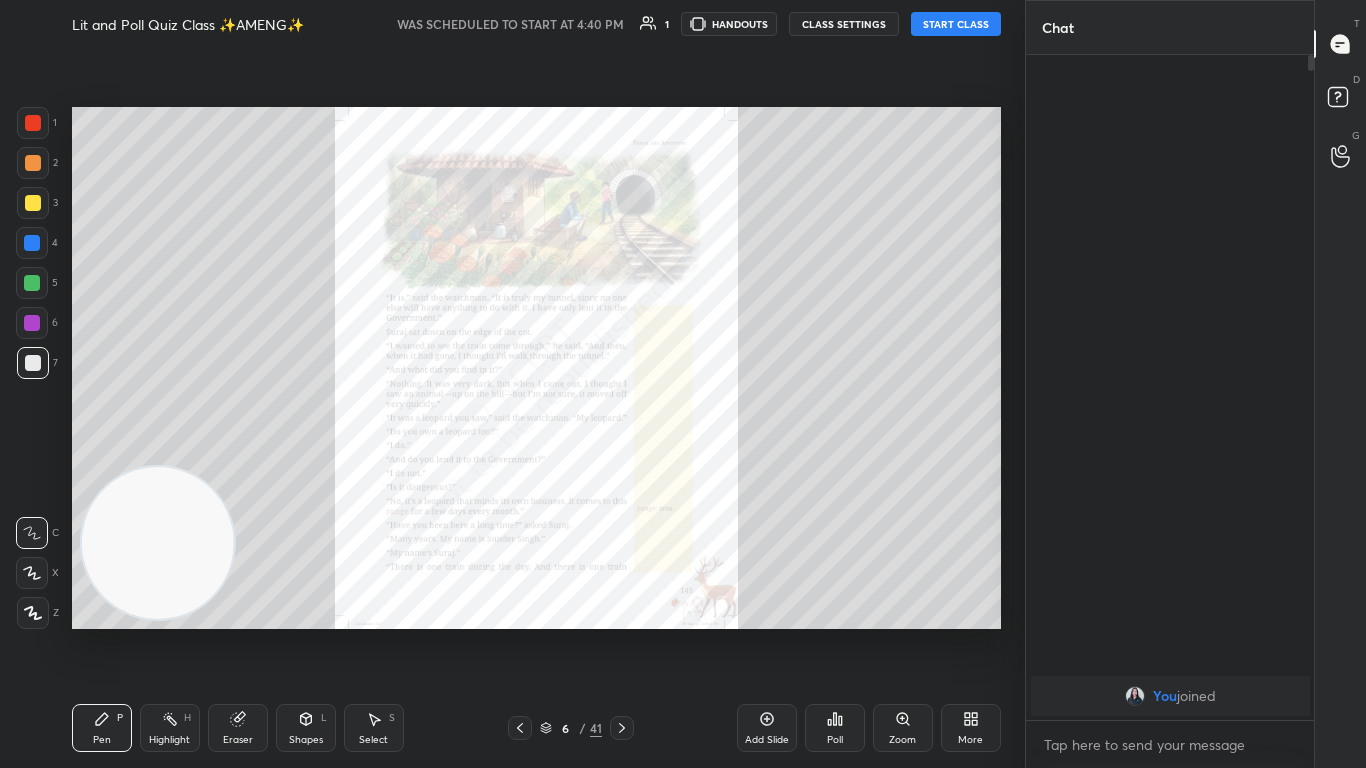 click 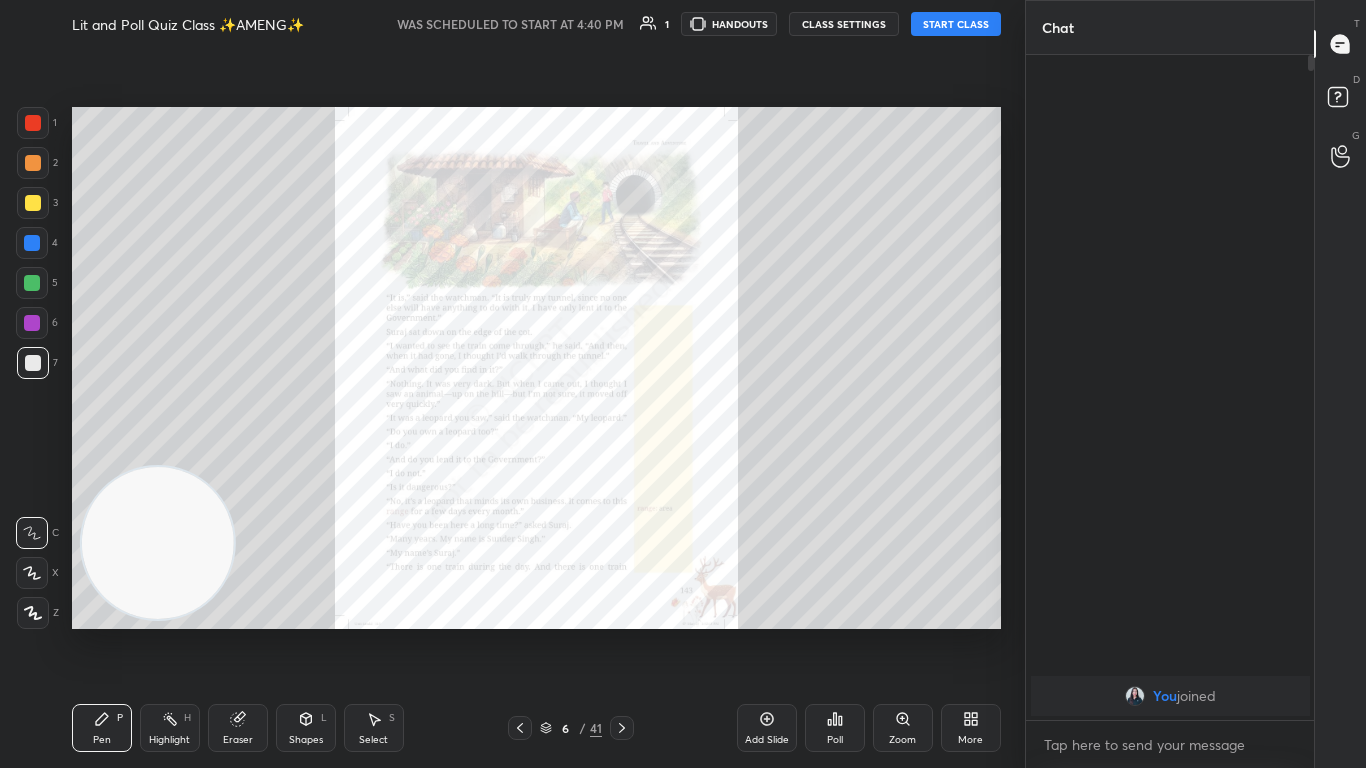 click 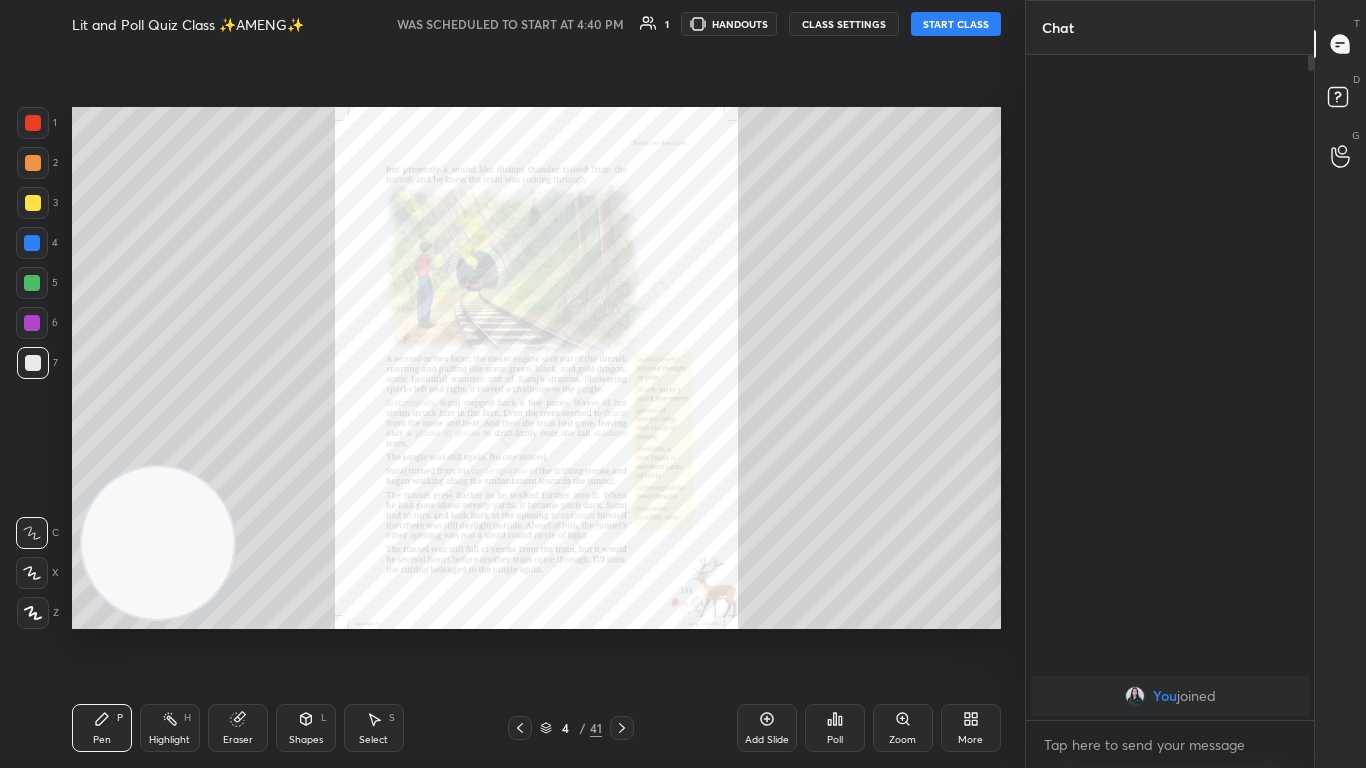 click 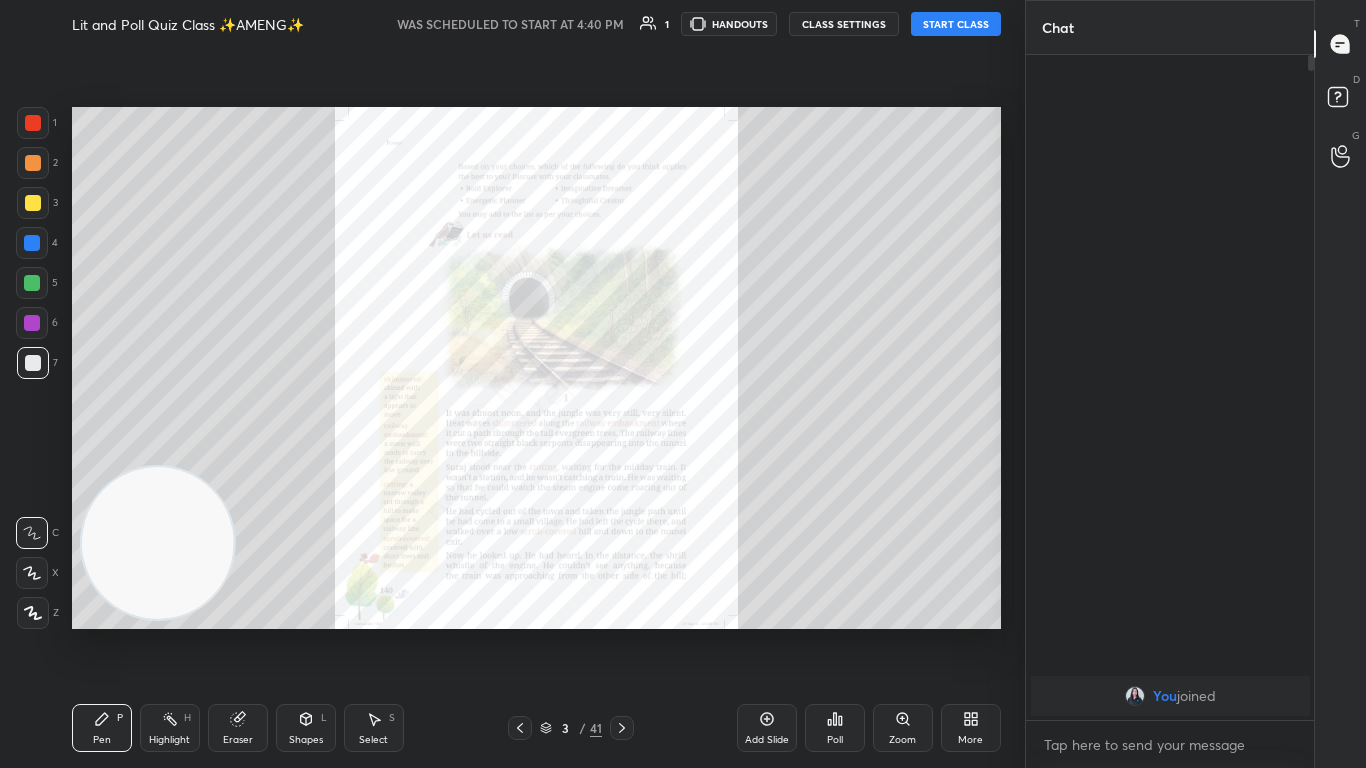click 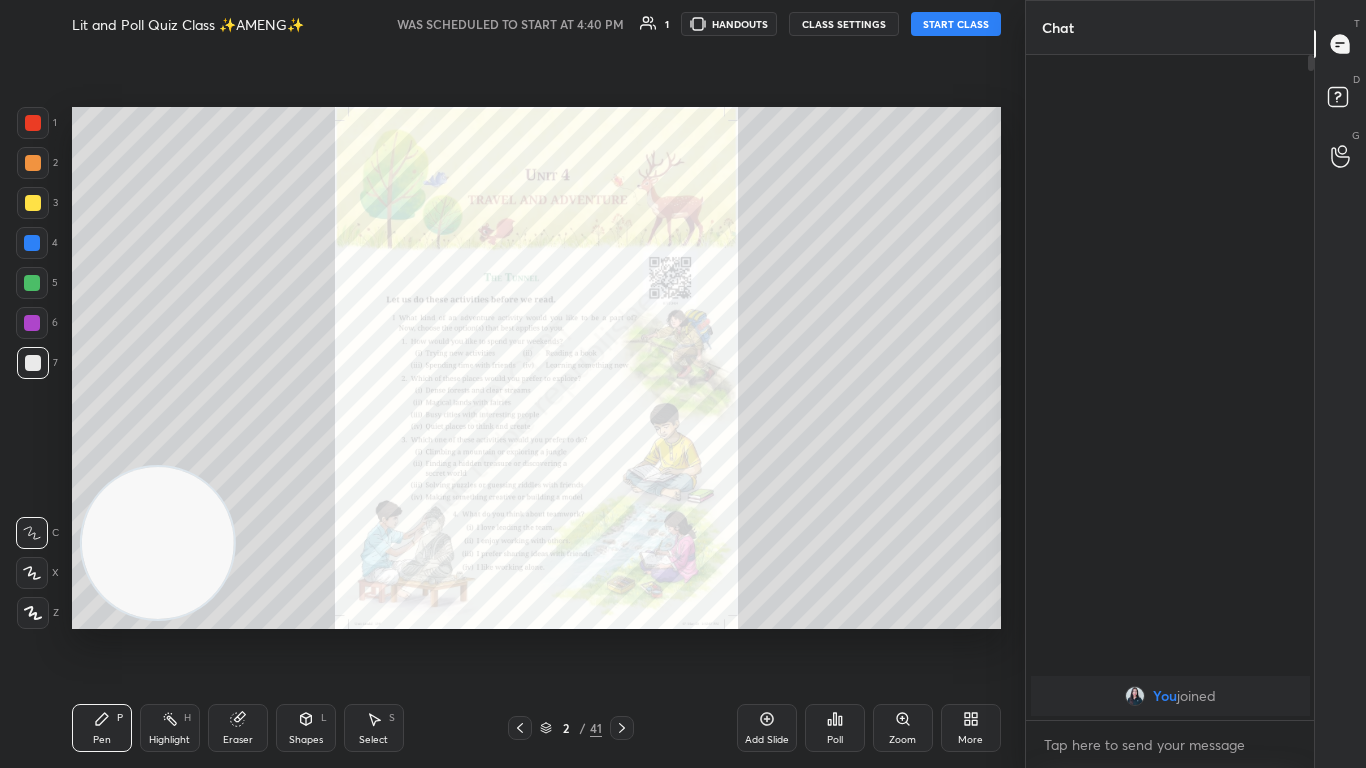 click 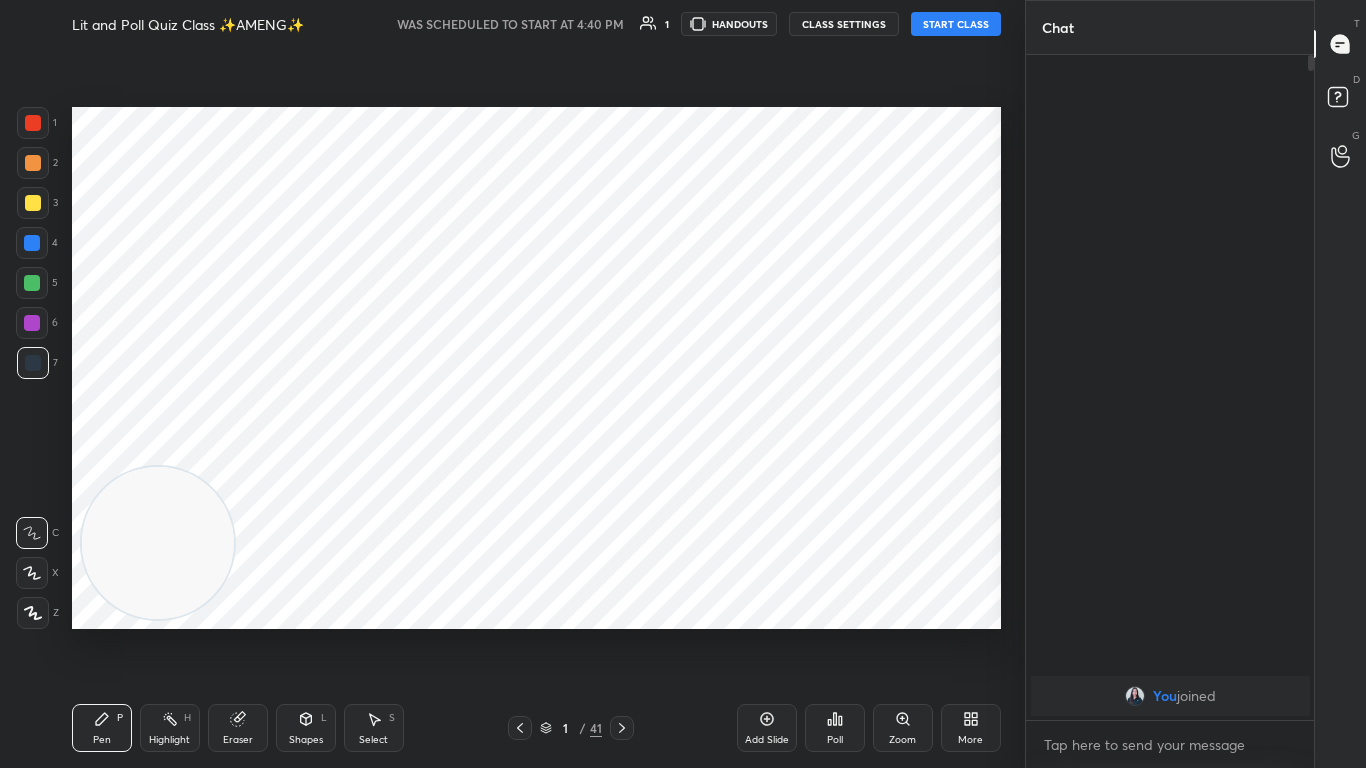 click 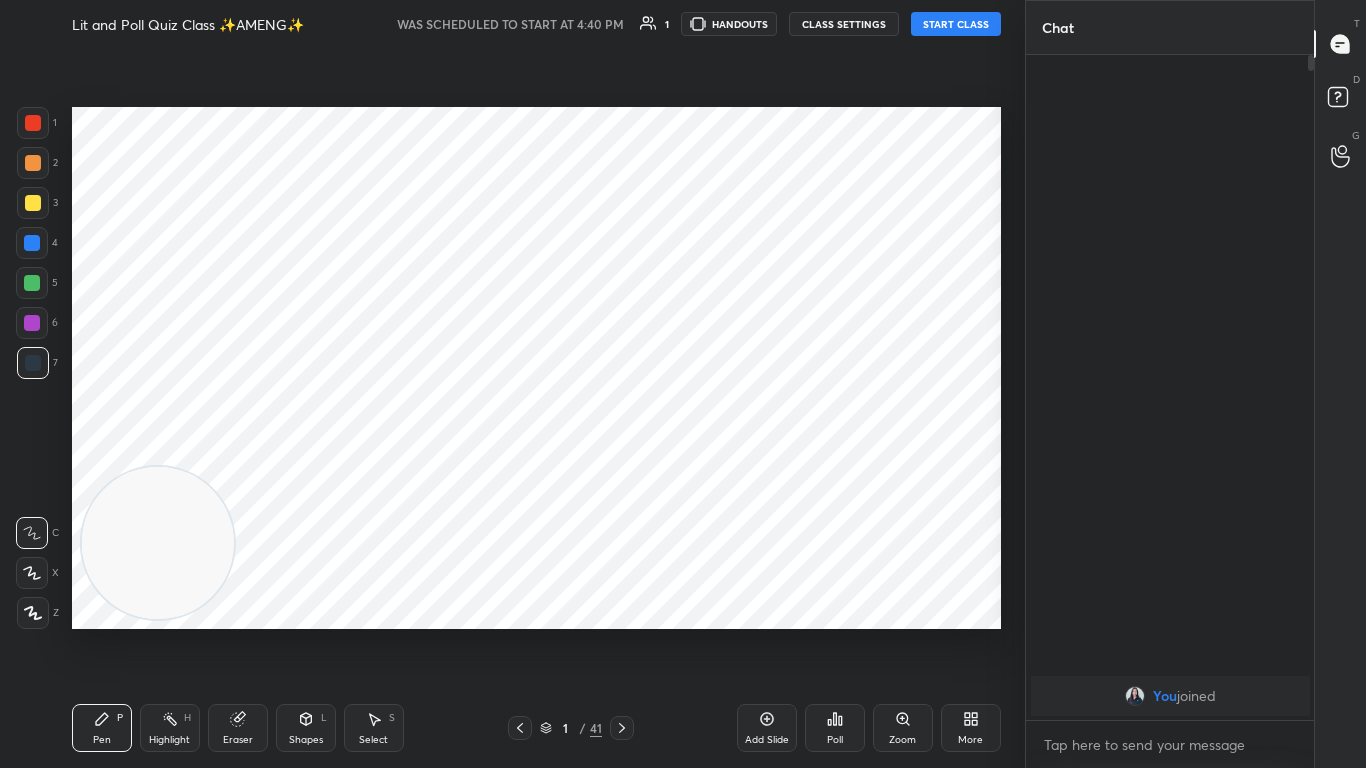 click on "More" at bounding box center (971, 728) 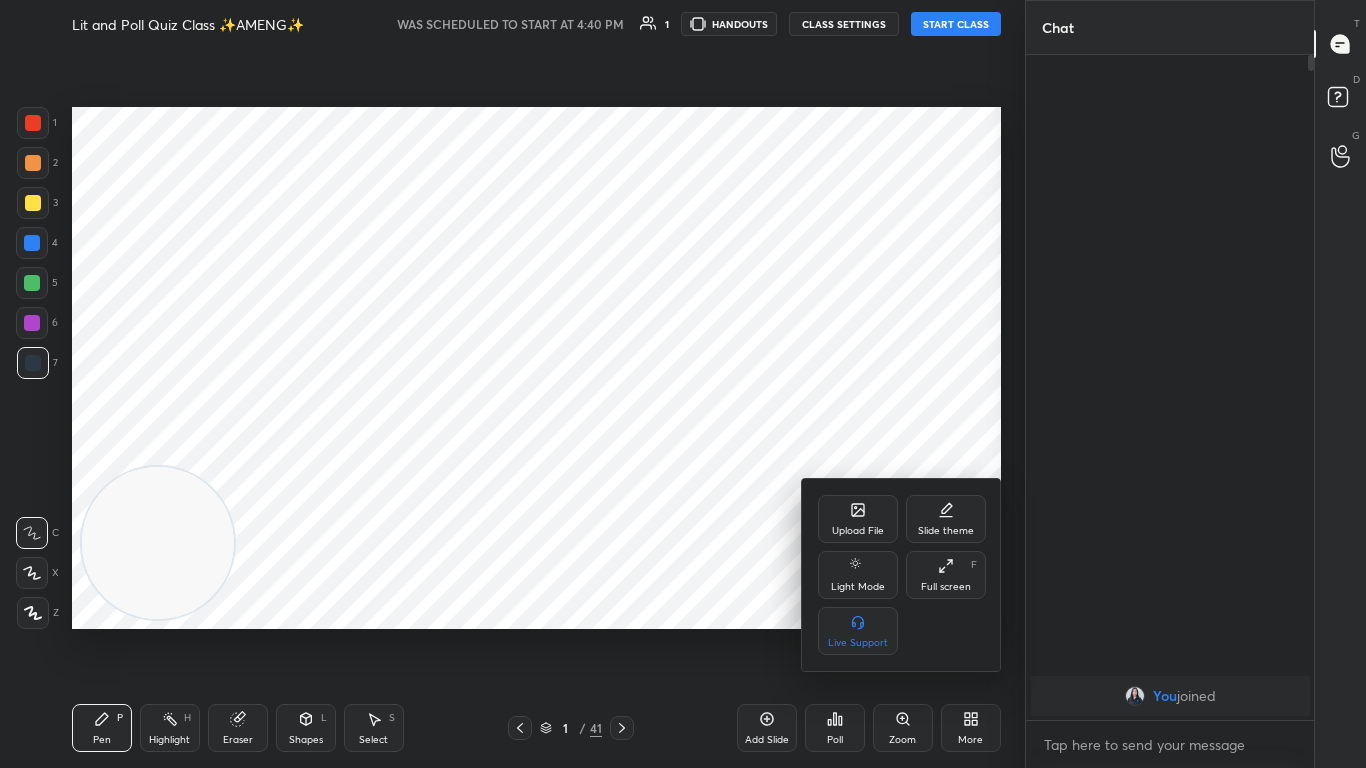 click on "Upload File" at bounding box center [858, 531] 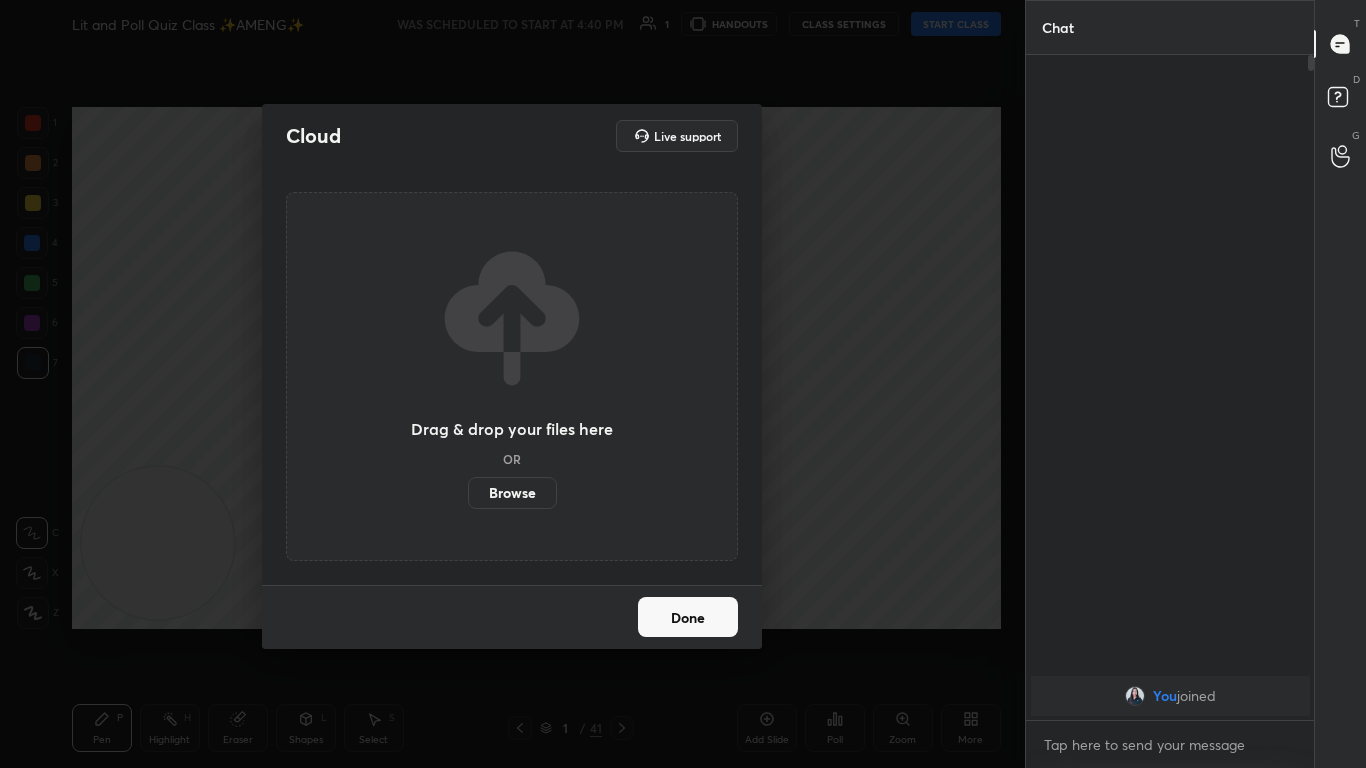 click on "Browse" at bounding box center (512, 493) 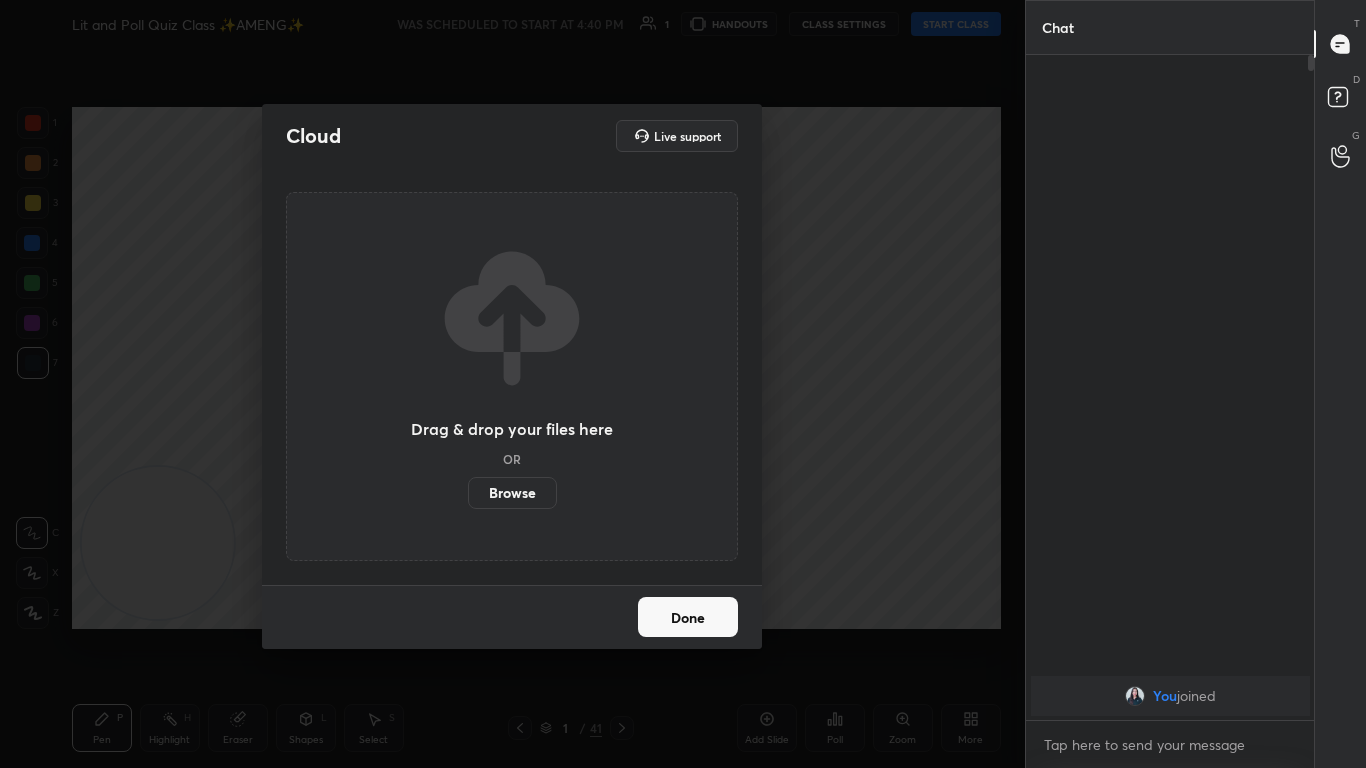 click on "Browse" at bounding box center [468, 493] 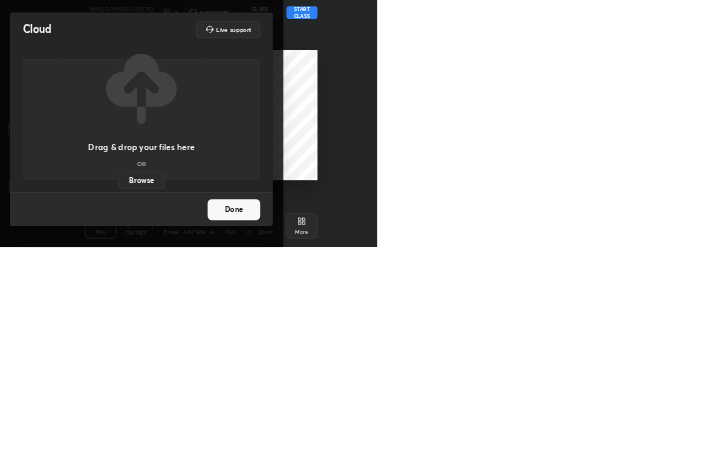scroll, scrollTop: 342, scrollLeft: 478, axis: both 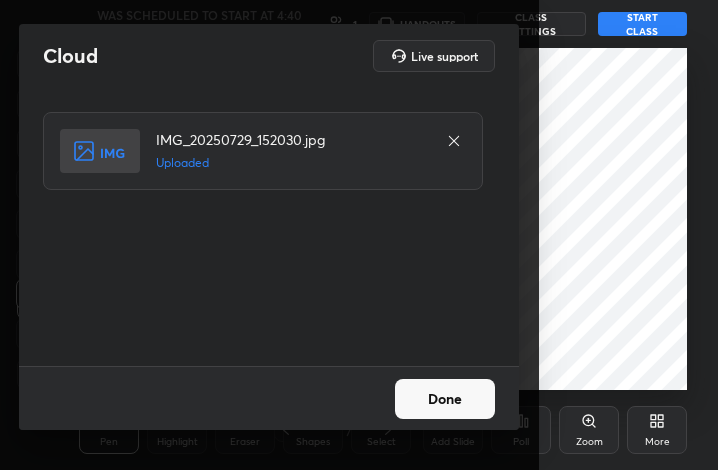 drag, startPoint x: 465, startPoint y: 421, endPoint x: 455, endPoint y: 396, distance: 26.925823 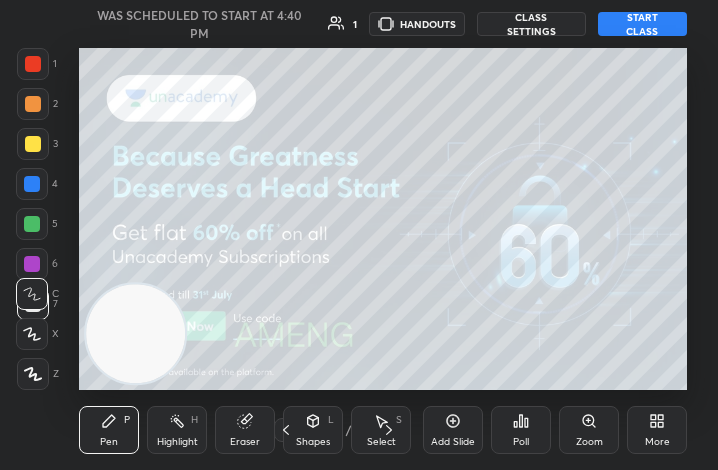 click on "More" at bounding box center [657, 430] 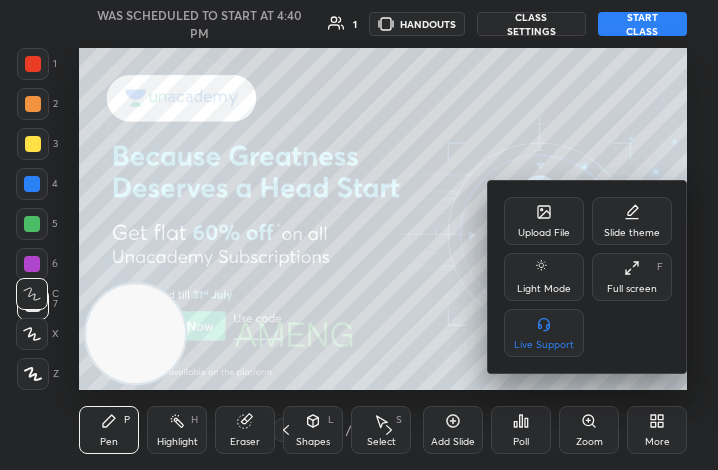 click on "Full screen F" at bounding box center (632, 277) 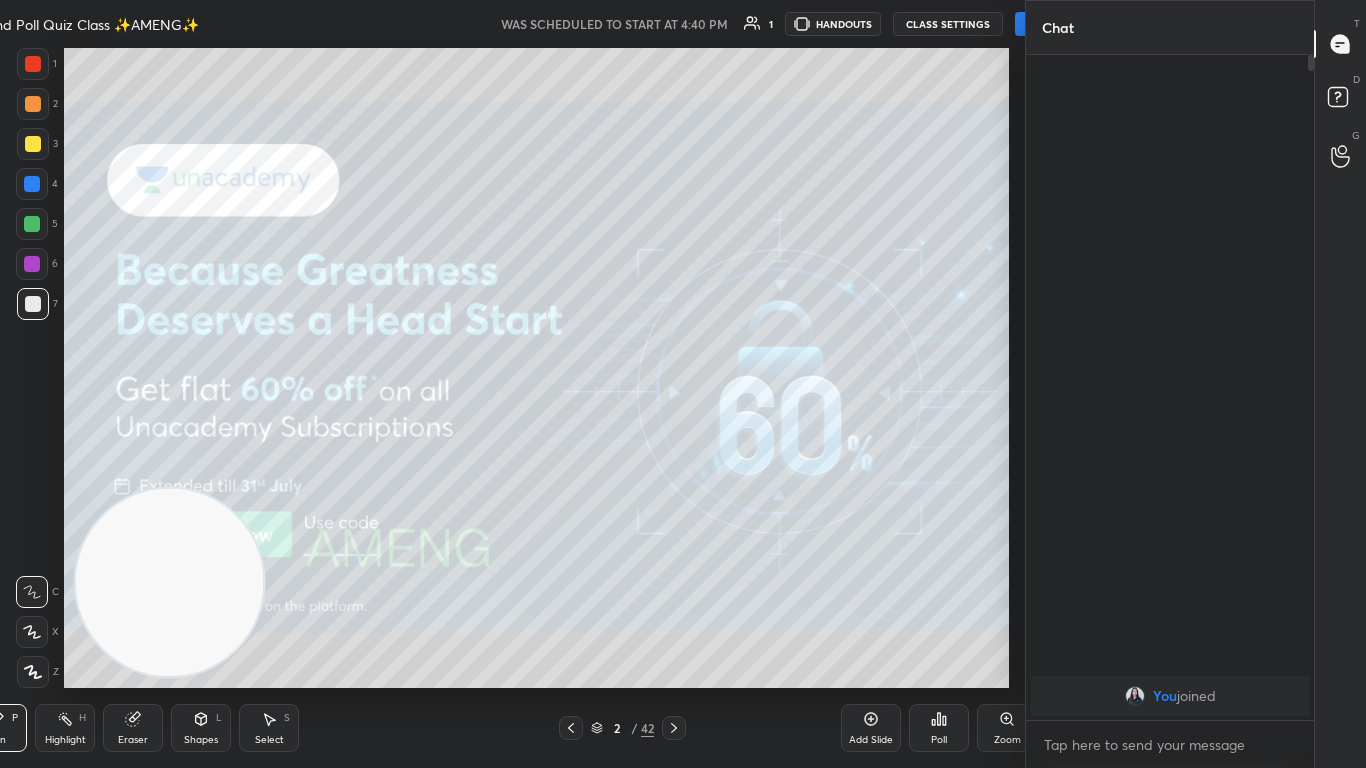 scroll, scrollTop: 99360, scrollLeft: 98752, axis: both 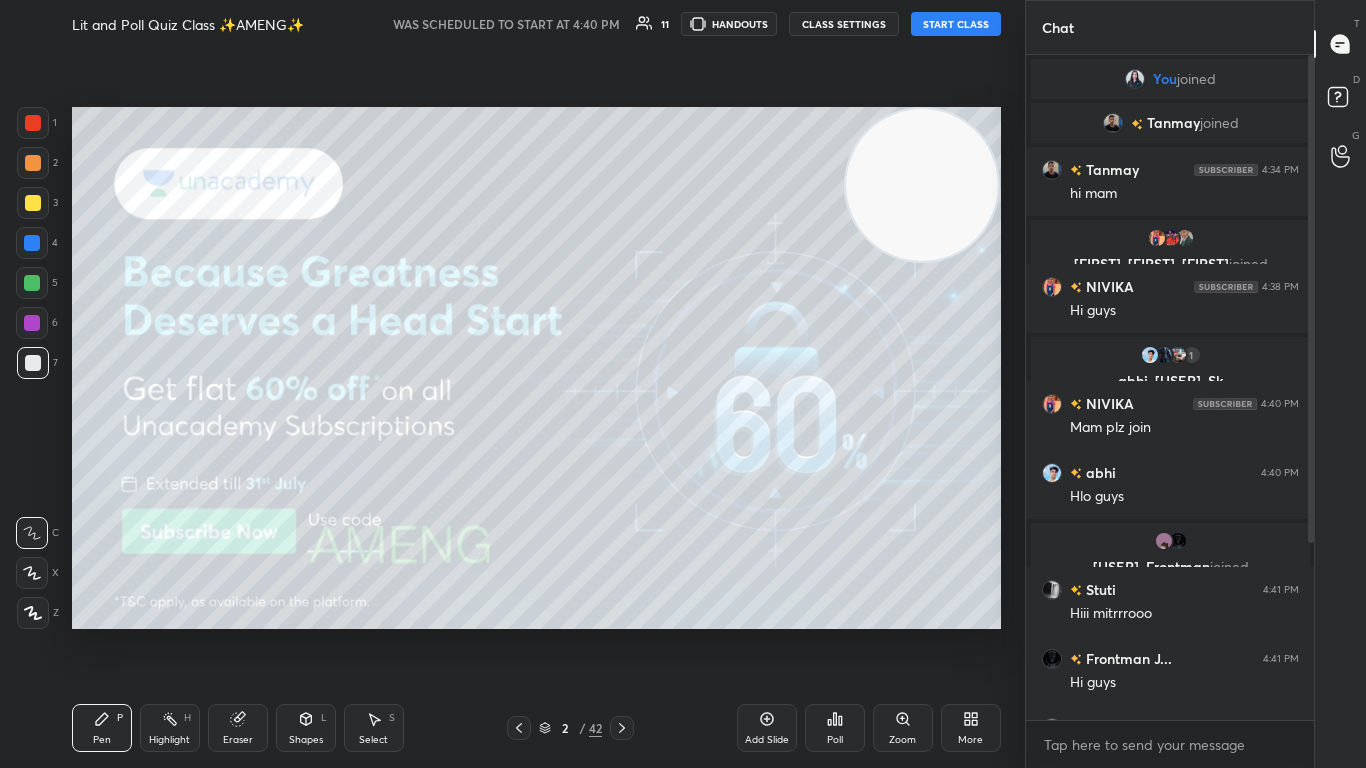 drag, startPoint x: 154, startPoint y: 509, endPoint x: 1010, endPoint y: 129, distance: 936.5554 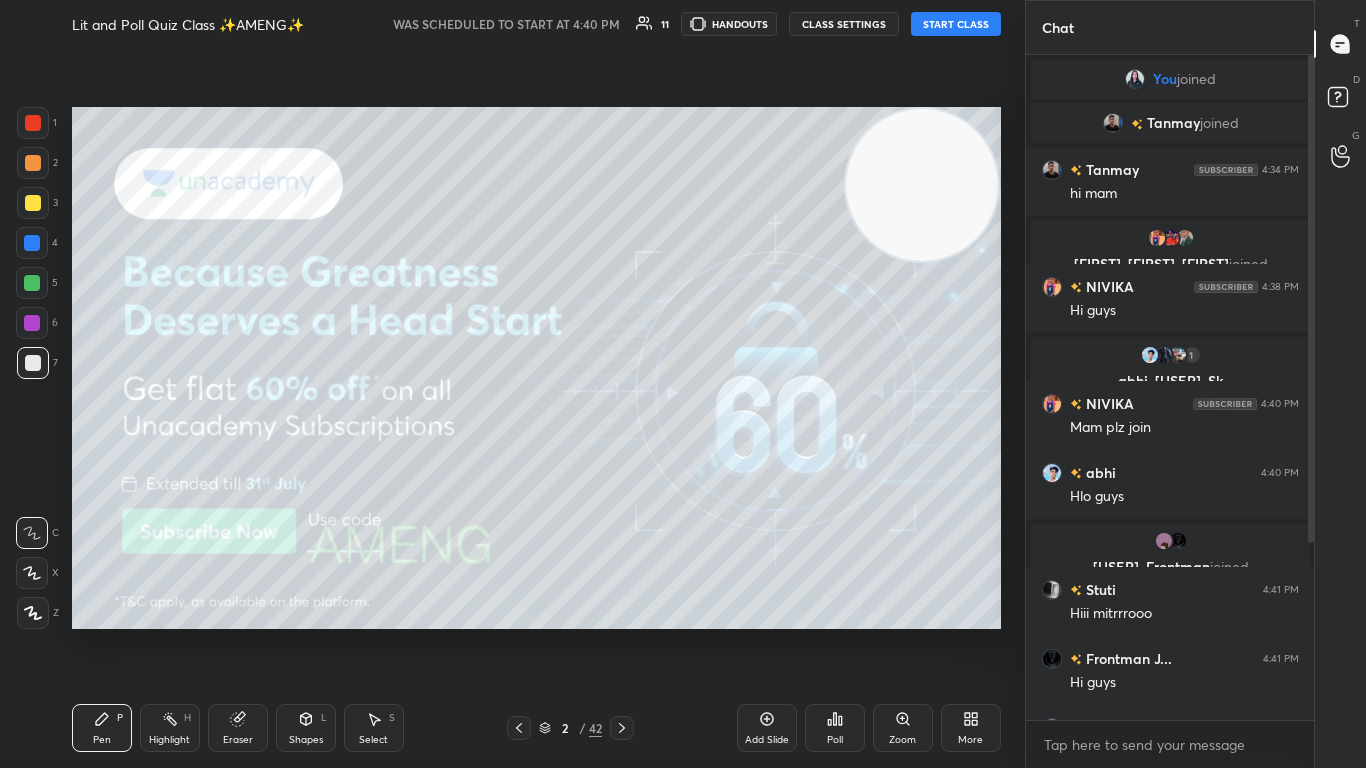 click on "1 2 3 4 5 6 7 C X Z C X Z E E Erase all   H H Lit and Poll Quiz Class ✨AMENG✨ WAS SCHEDULED TO START AT  4:40 PM 11 HANDOUTS CLASS SETTINGS START CLASS Setting up your live class Back Lit and Poll Quiz Class ✨AMENG✨ Anamika Mukherjee Pen P Highlight H Eraser Shapes L Select S 2 / 42 Add Slide Poll Zoom More" at bounding box center (512, 384) 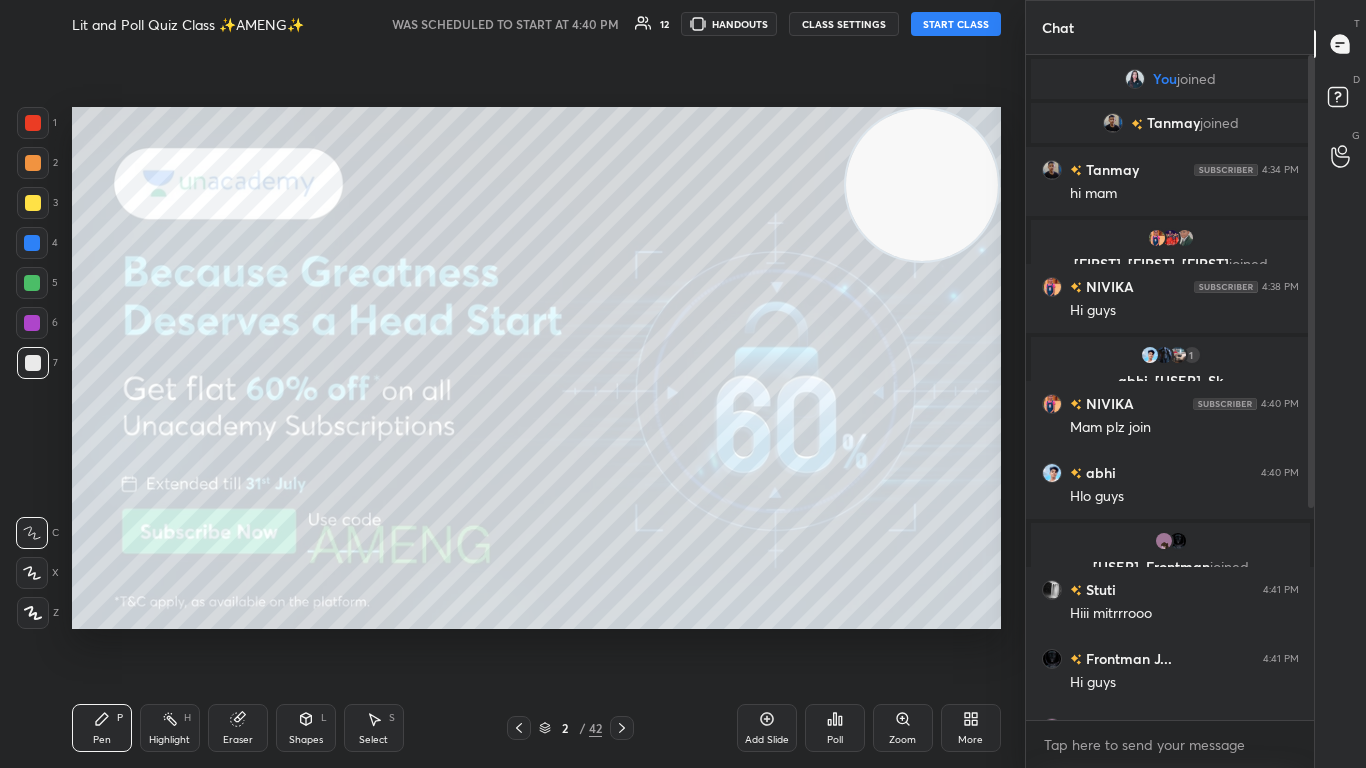 click on "START CLASS" at bounding box center [956, 24] 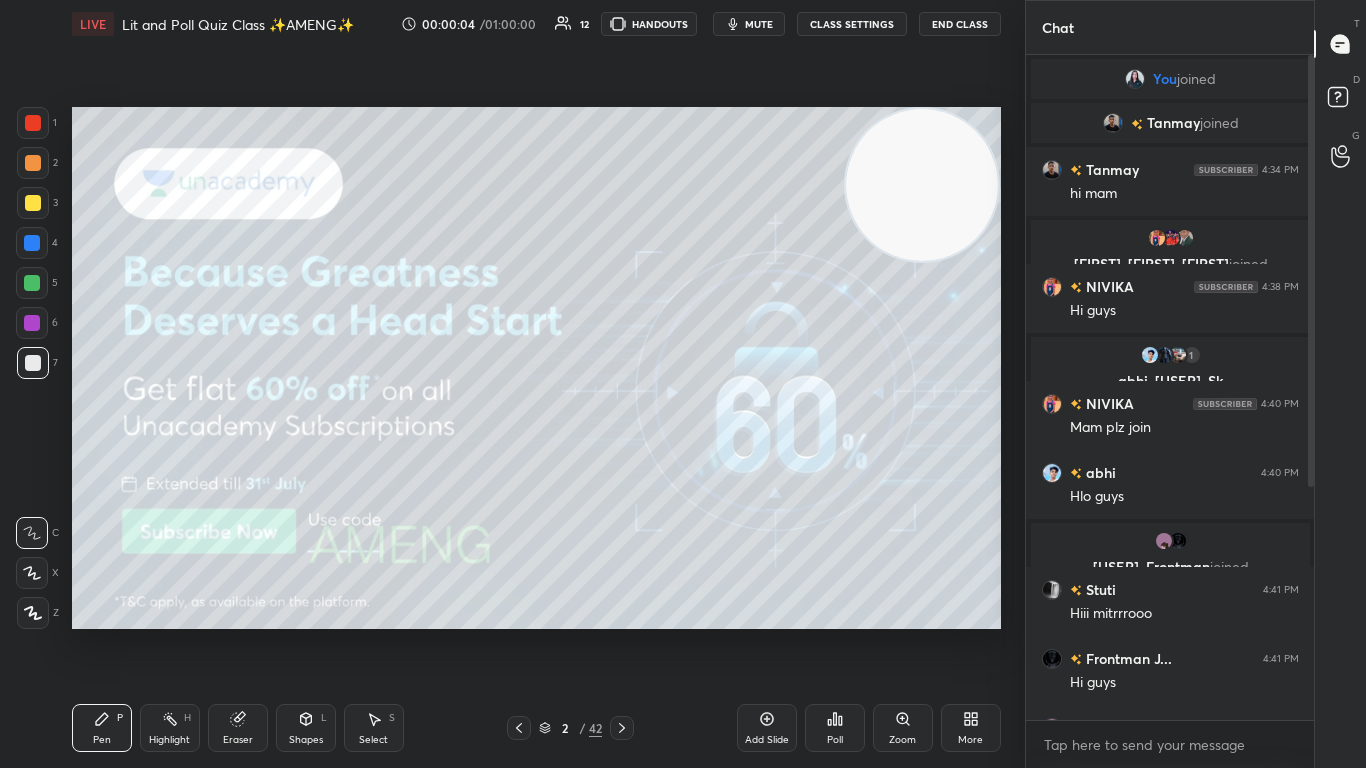 click at bounding box center [33, 123] 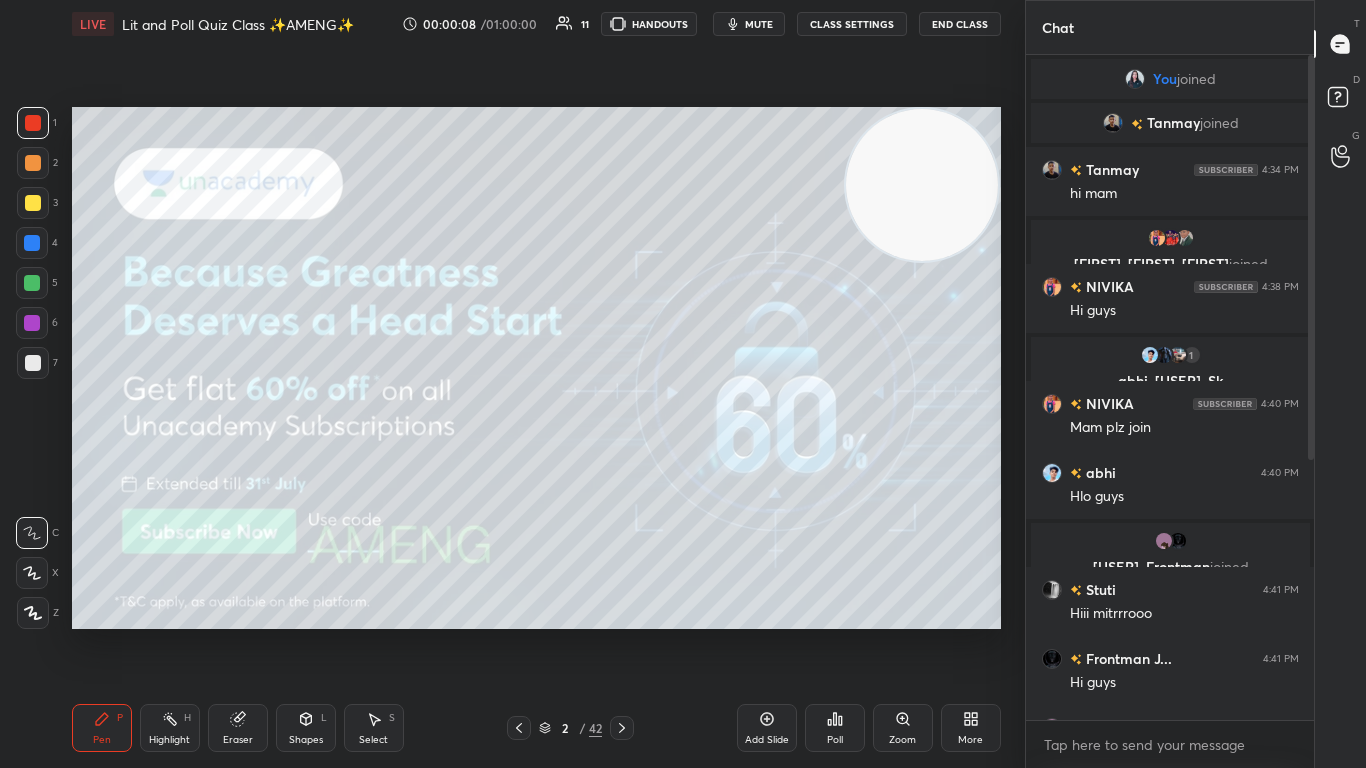 click on "T Messages (T) D Doubts (D) G Raise Hand (G)" at bounding box center [1340, 384] 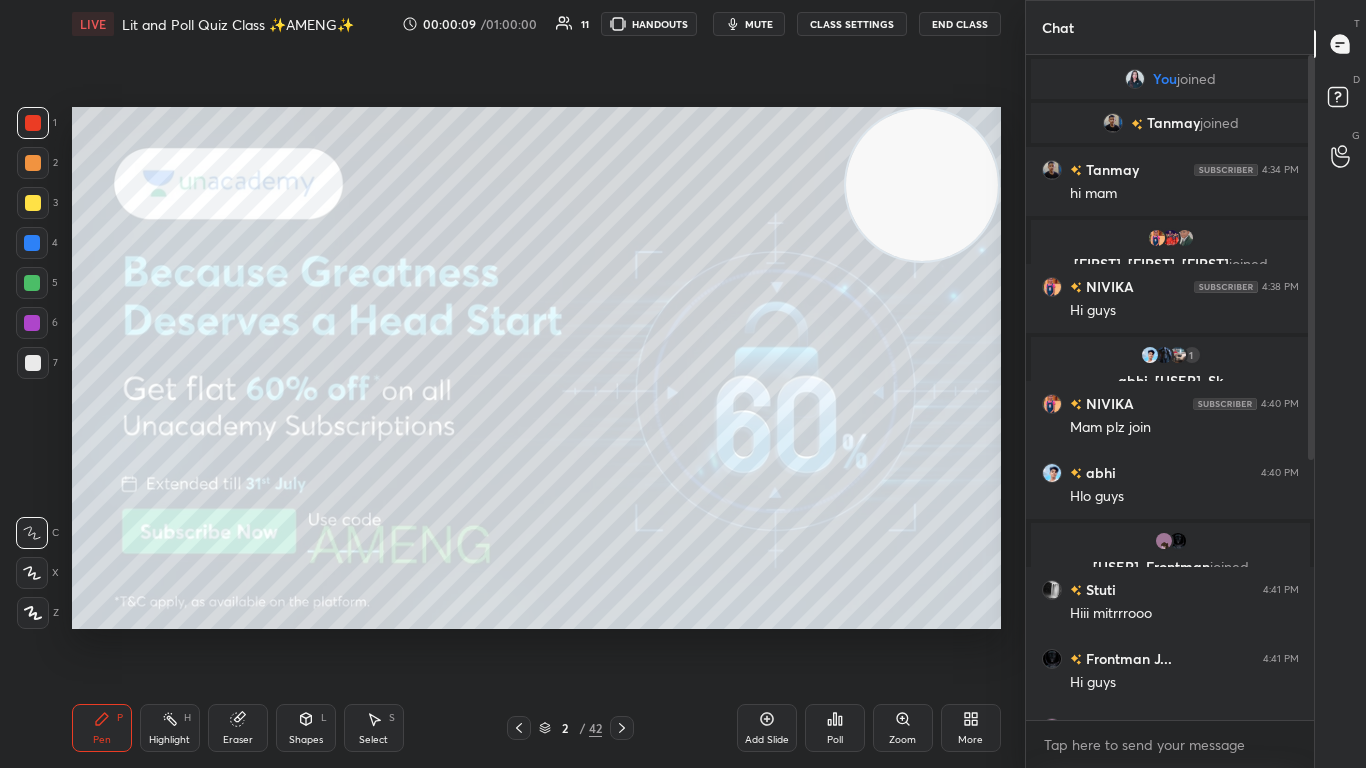 scroll, scrollTop: 447, scrollLeft: 0, axis: vertical 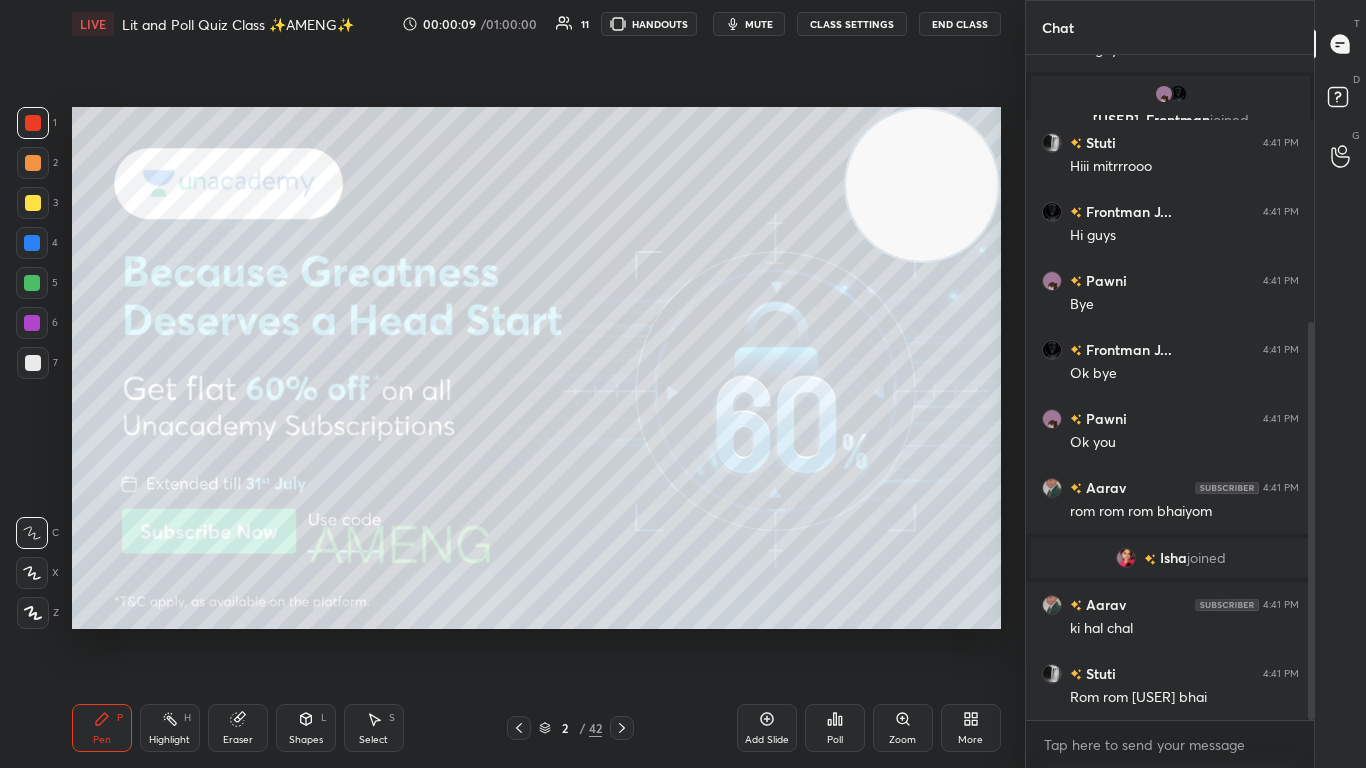 drag, startPoint x: 1311, startPoint y: 254, endPoint x: 1333, endPoint y: 582, distance: 328.73697 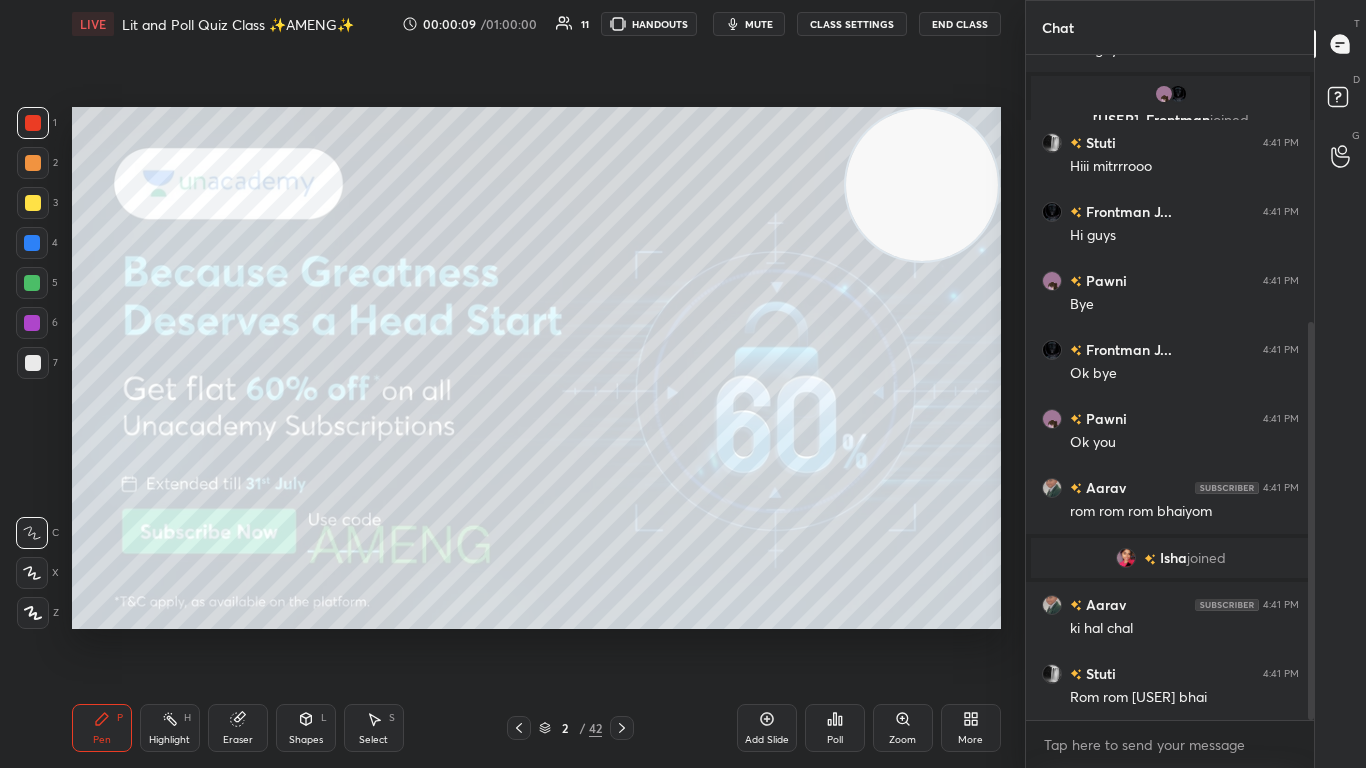 click on "Chat NIVIKA 4:40 PM Mam plz join abhi 4:40 PM Hlo guys Pawni, Frontman  joined Stuti 4:41 PM Hiii mitrrrooo Frontman J... 4:41 PM Hi guys Pawni 4:41 PM Bye Frontman J... 4:41 PM Ok bye Pawni 4:41 PM Ok you Aarav 4:41 PM rom rom rom bhaiyom Isha  joined Aarav 4:41 PM ki hal chal Stuti 4:41 PM Rom rom aarav bhai JUMP TO LATEST Enable hand raising Enable raise hand to speak to learners. Once enabled, chat will be turned off temporarily. Enable x   Doubts asked by learners will show up here NEW DOUBTS ASKED No one has raised a hand yet Can't raise hand Looks like educator just invited you to speak. Please wait before you can raise your hand again. Got it T Messages (T) D Doubts (D) G Raise Hand (G)" at bounding box center [1196, 384] 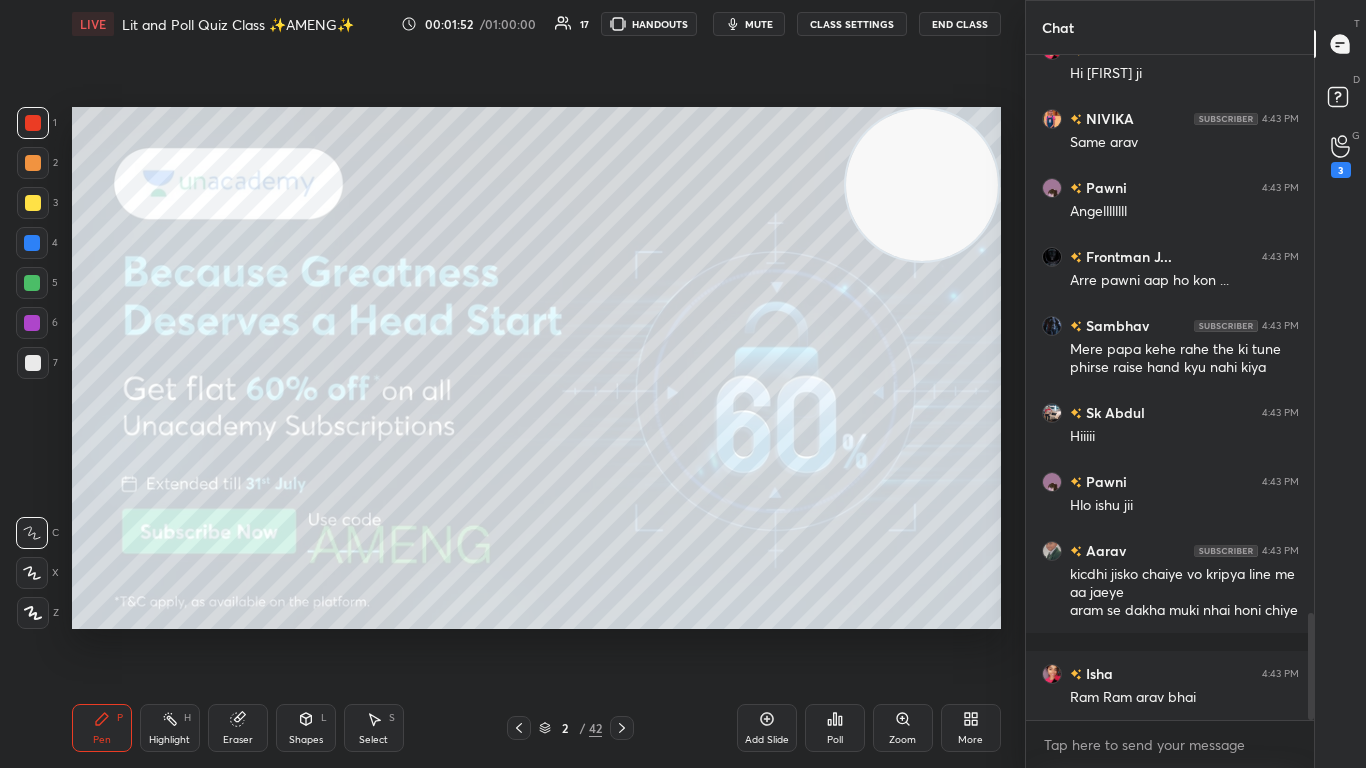 scroll, scrollTop: 3451, scrollLeft: 0, axis: vertical 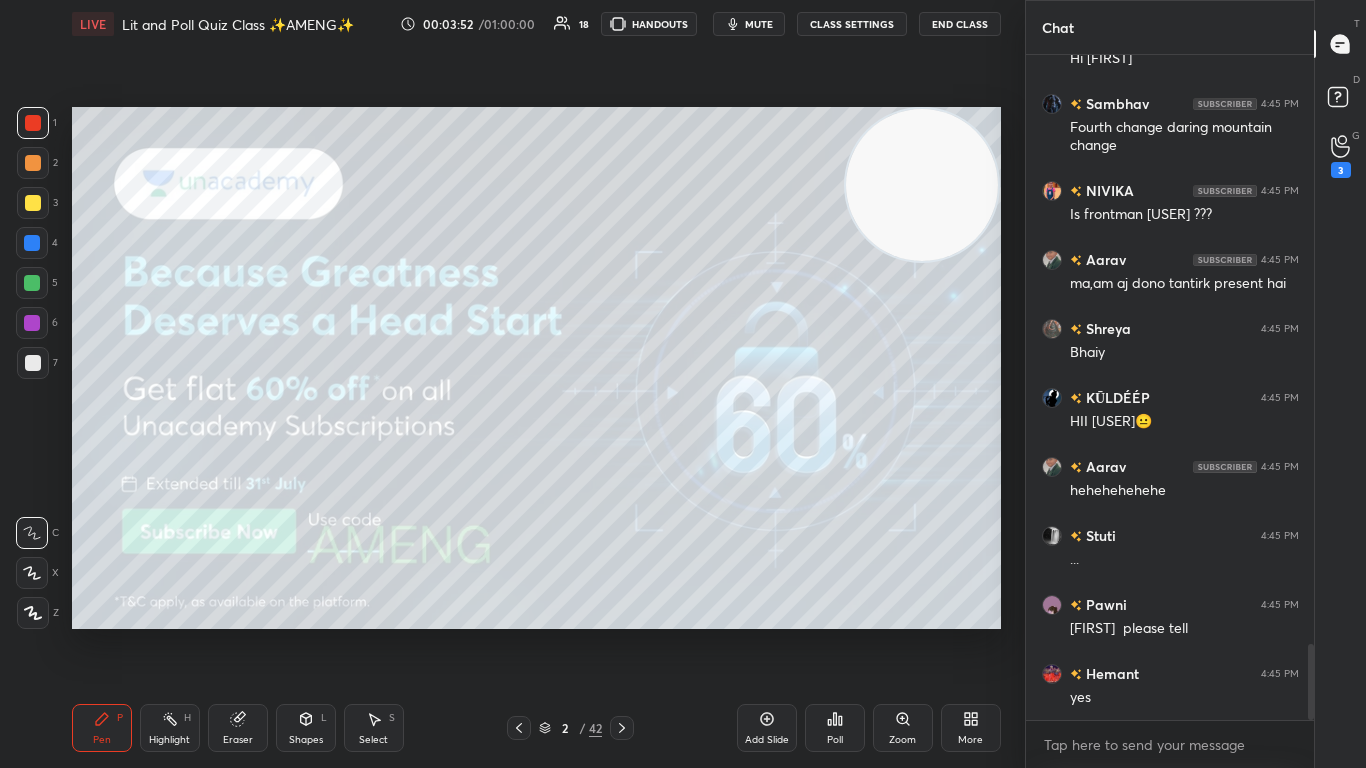 click 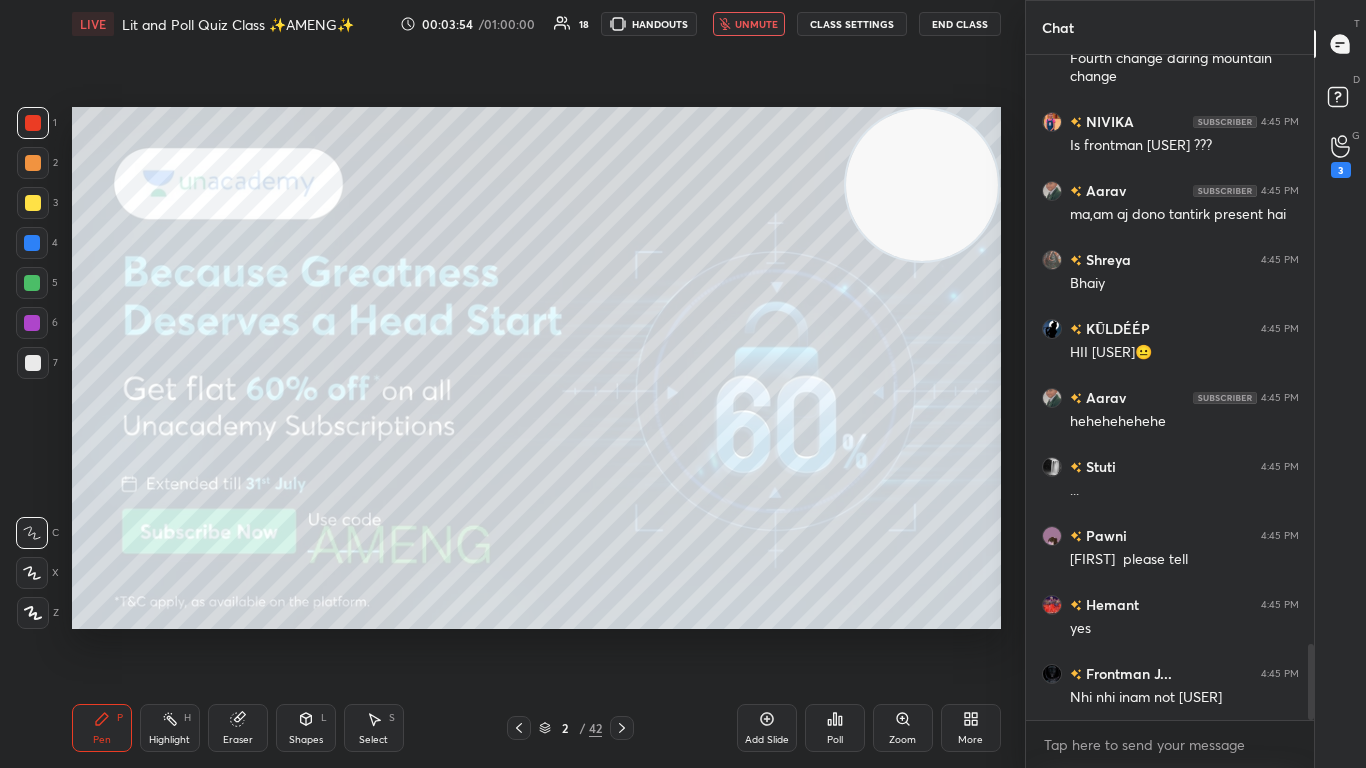 scroll, scrollTop: 5278, scrollLeft: 0, axis: vertical 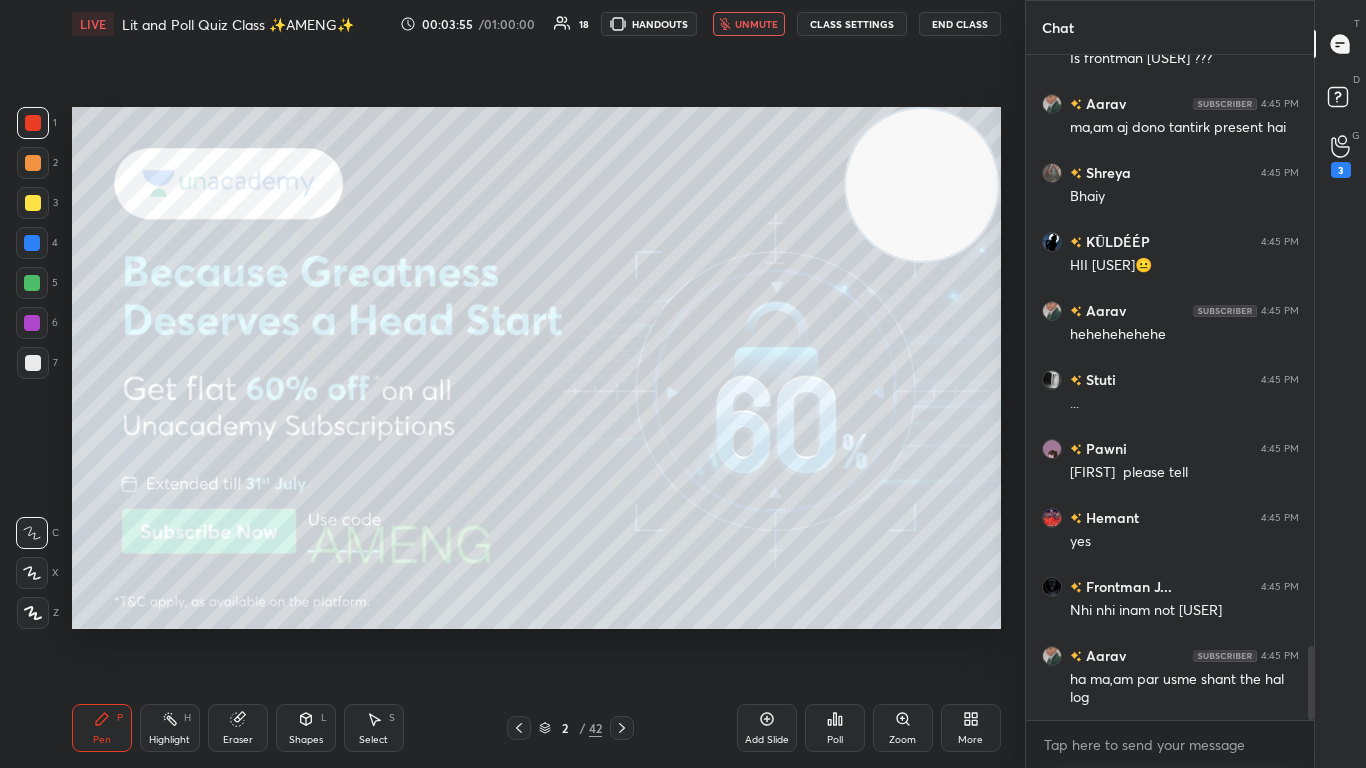 click on "unmute" at bounding box center (756, 24) 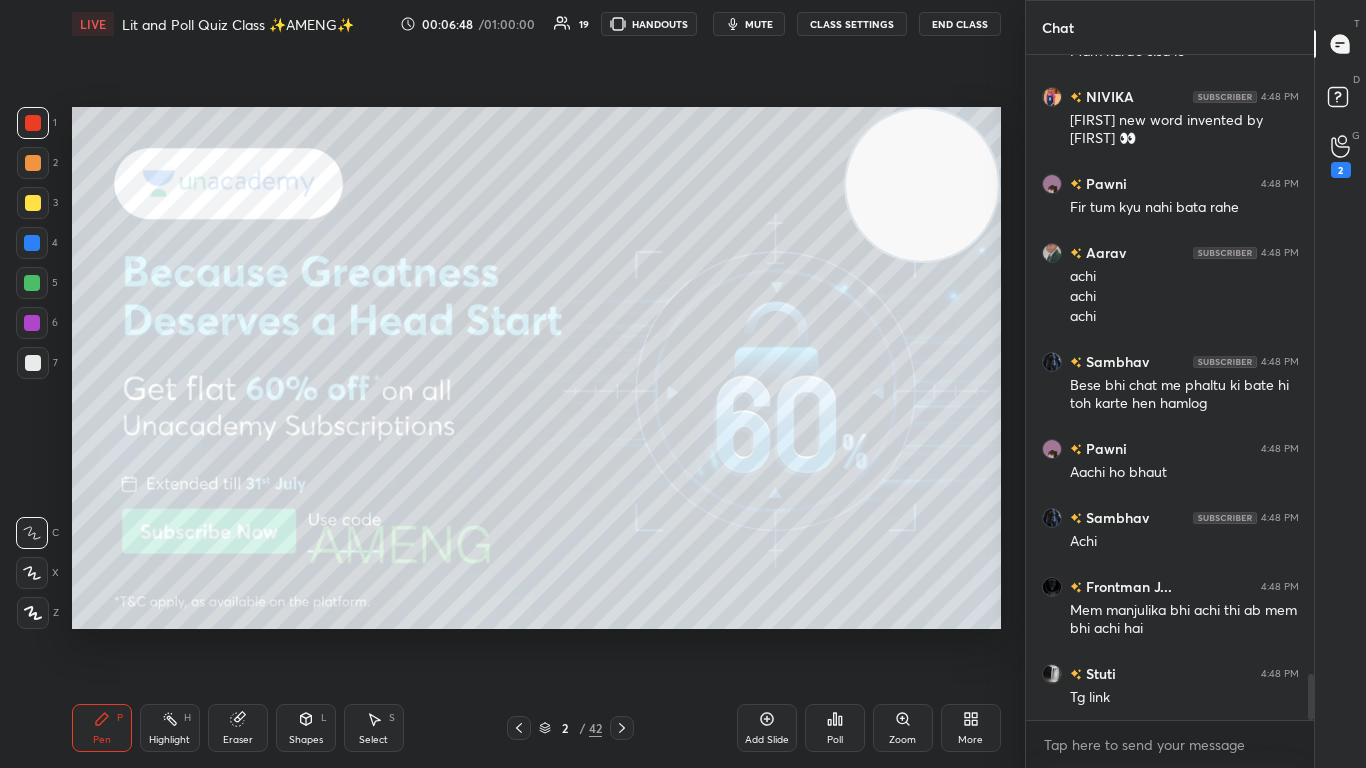 scroll, scrollTop: 9070, scrollLeft: 0, axis: vertical 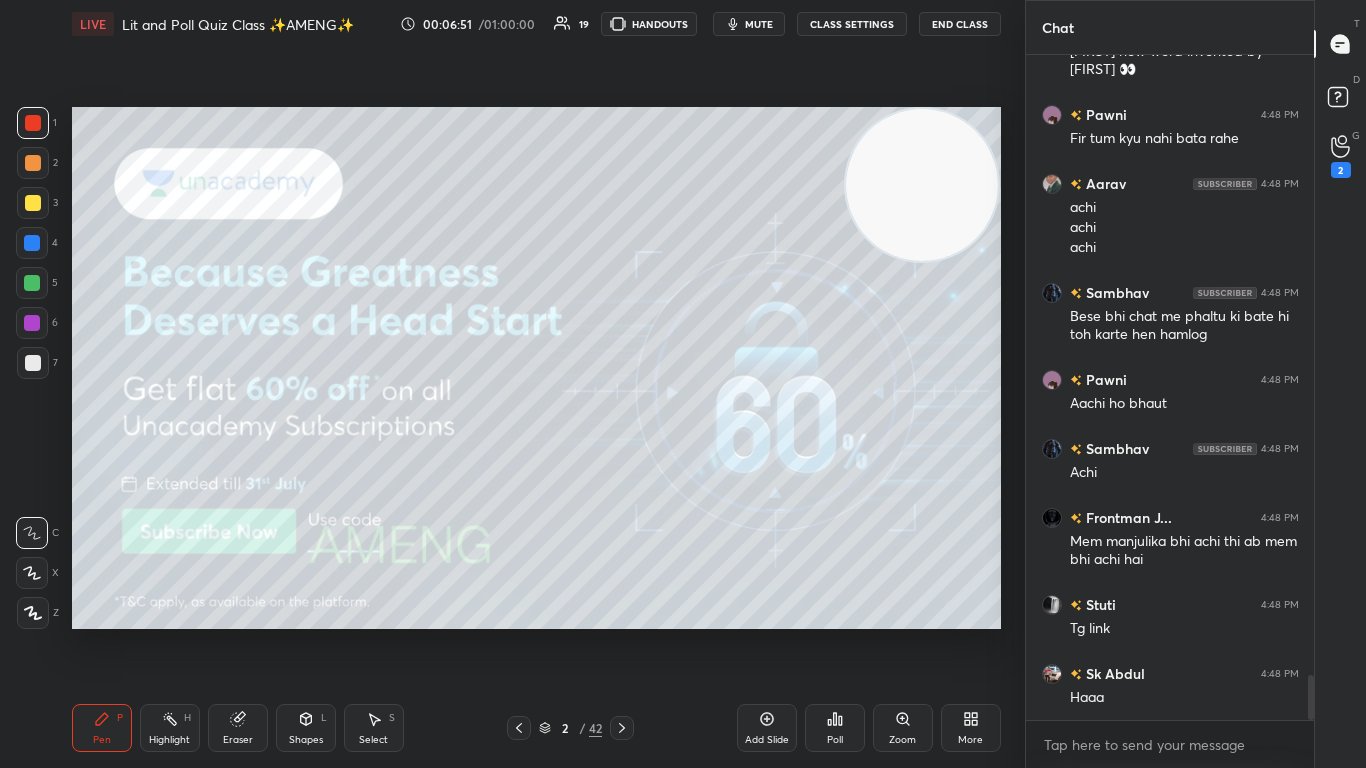 click on "x" at bounding box center [1170, 744] 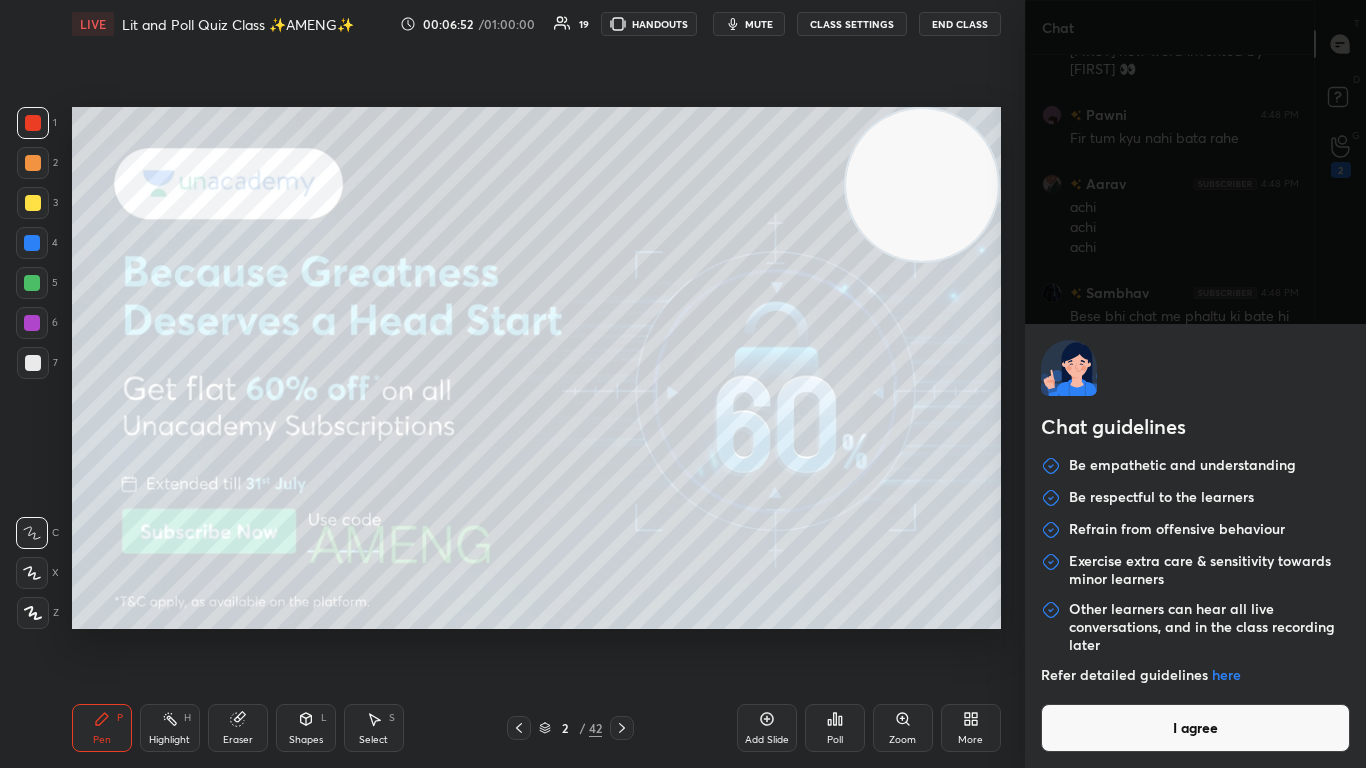 scroll, scrollTop: 9139, scrollLeft: 0, axis: vertical 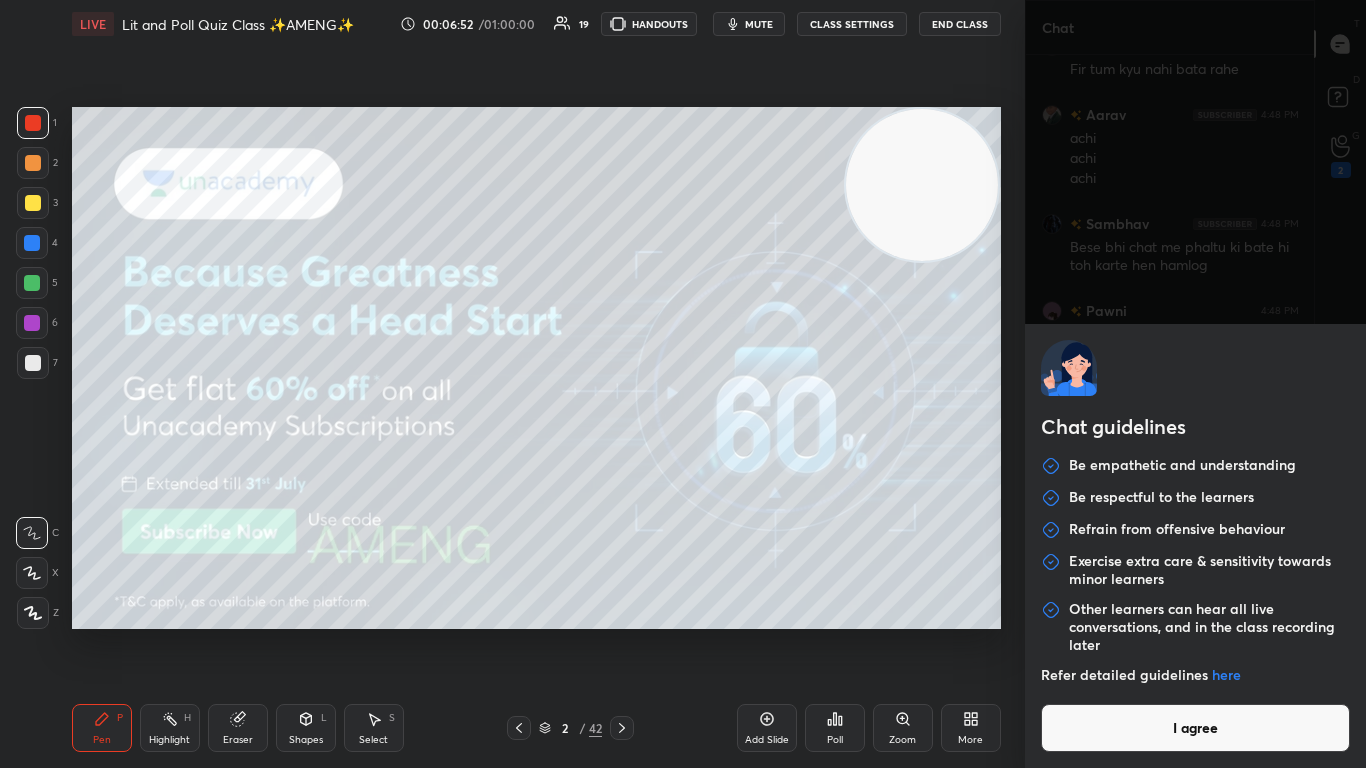 click on "I agree" at bounding box center (1196, 728) 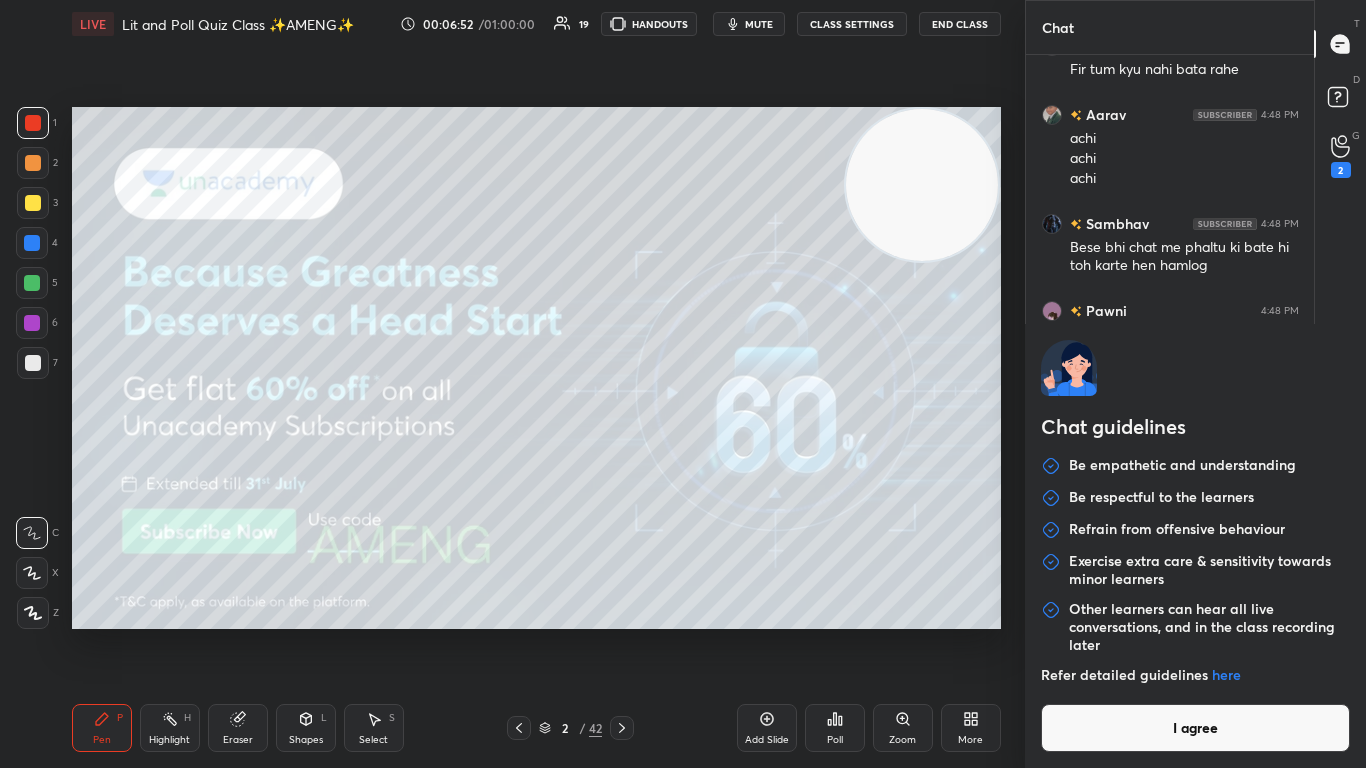 type on "x" 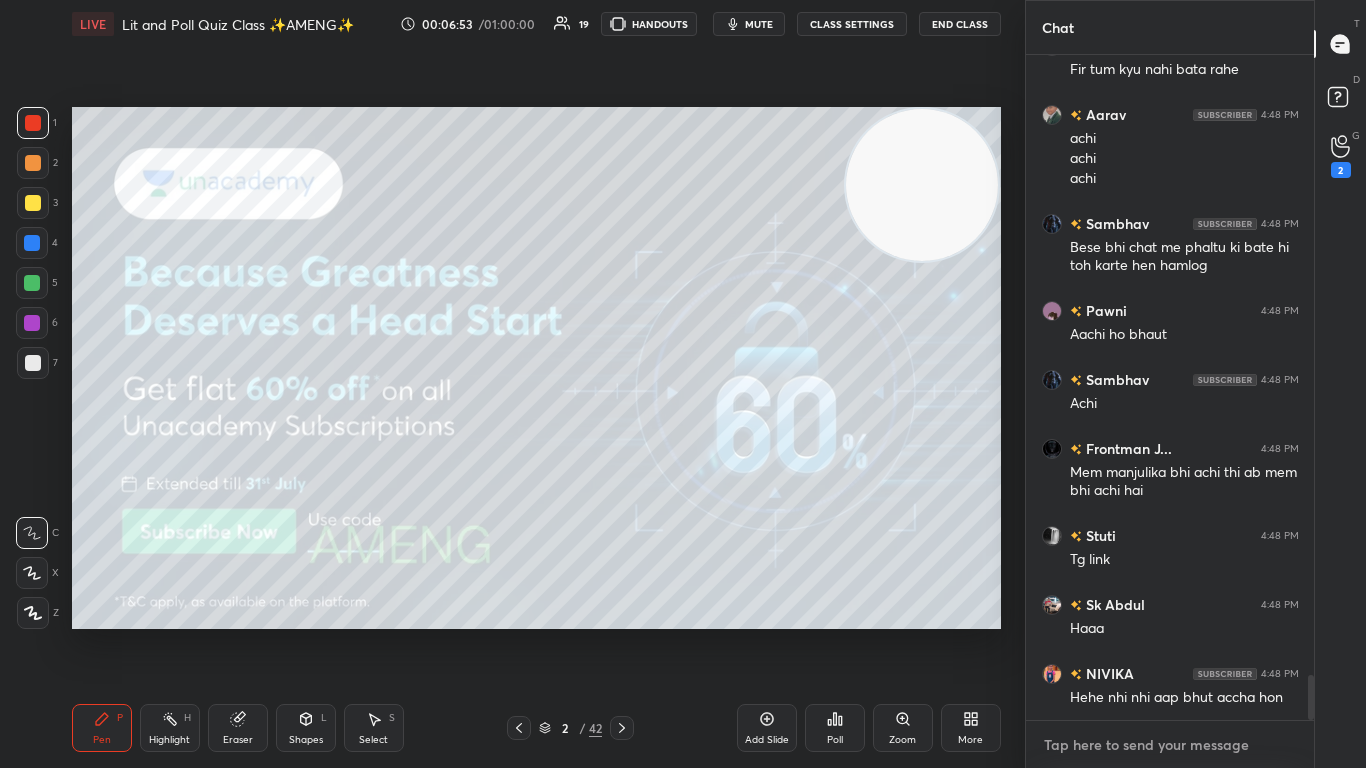 scroll, scrollTop: 9208, scrollLeft: 0, axis: vertical 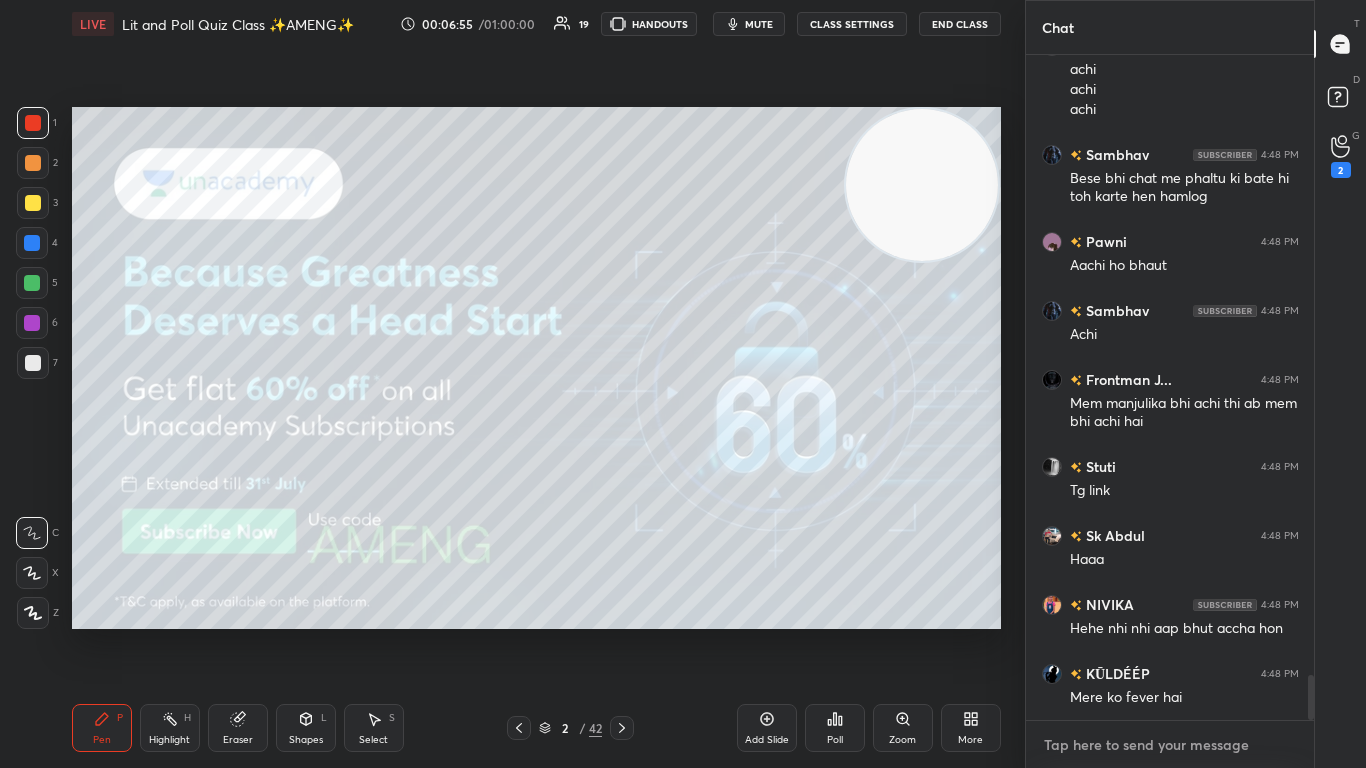 paste on "v" 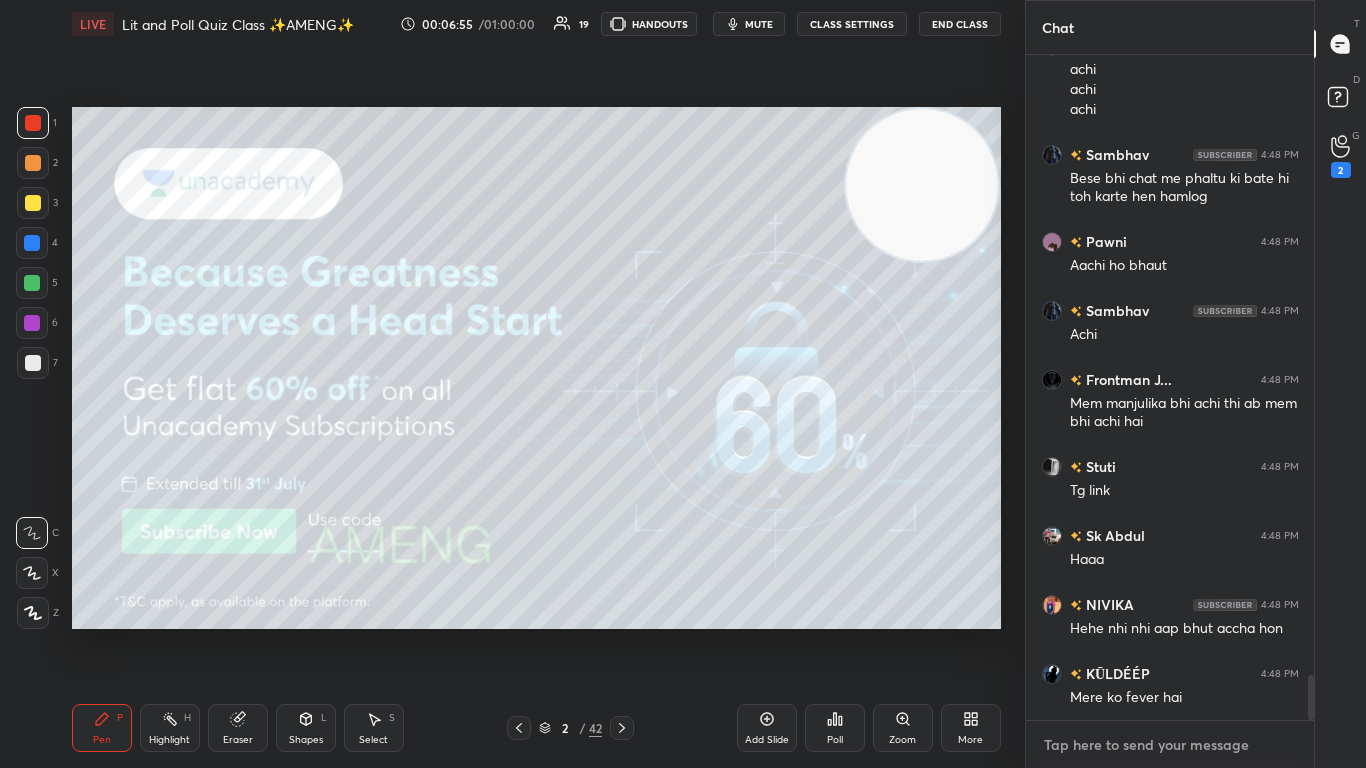 type on "v" 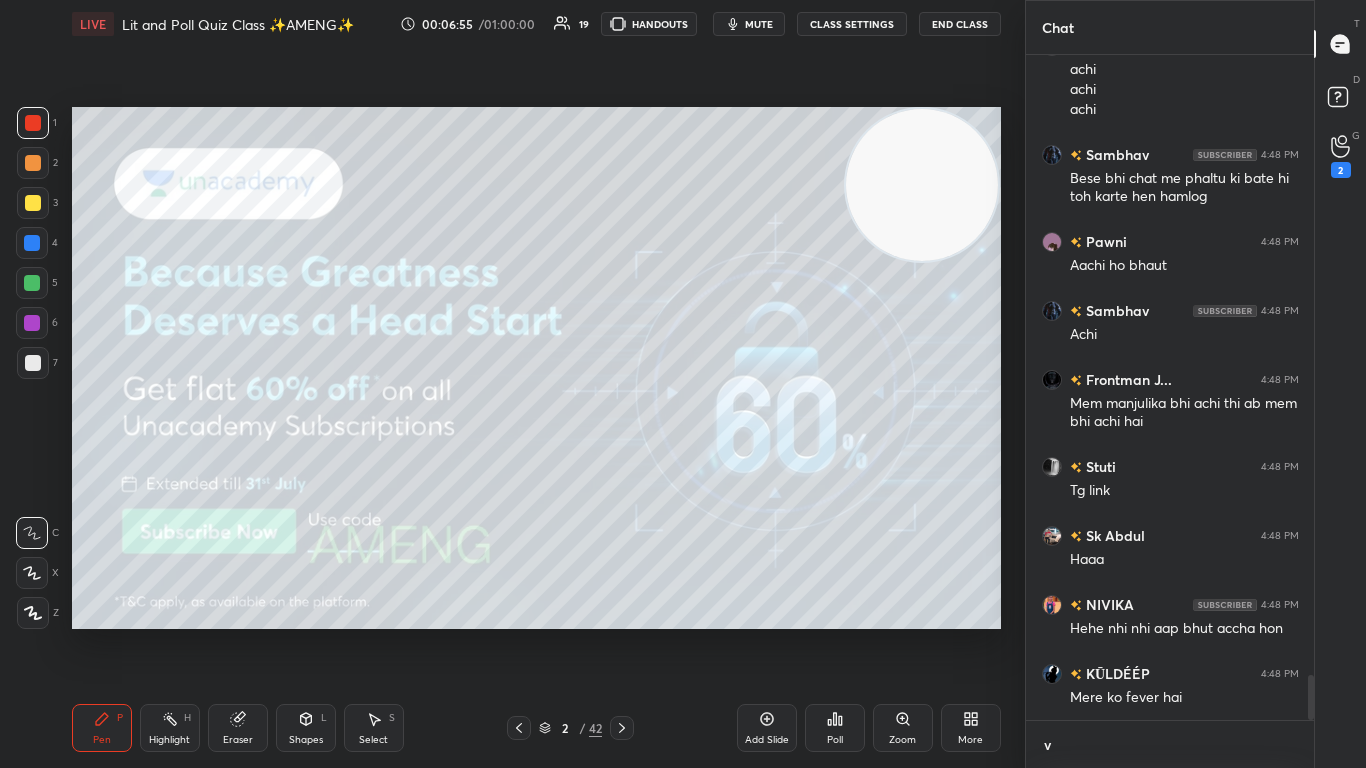 scroll, scrollTop: 653, scrollLeft: 282, axis: both 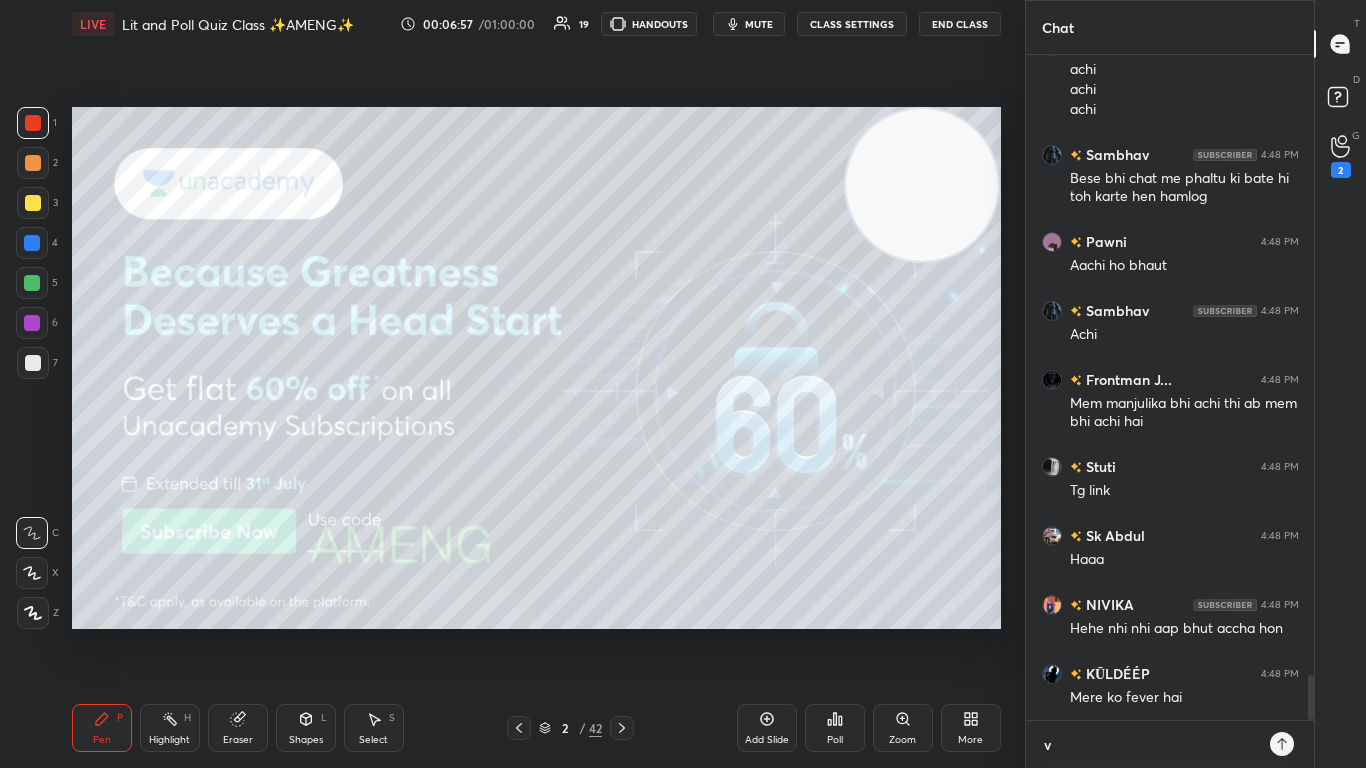 type 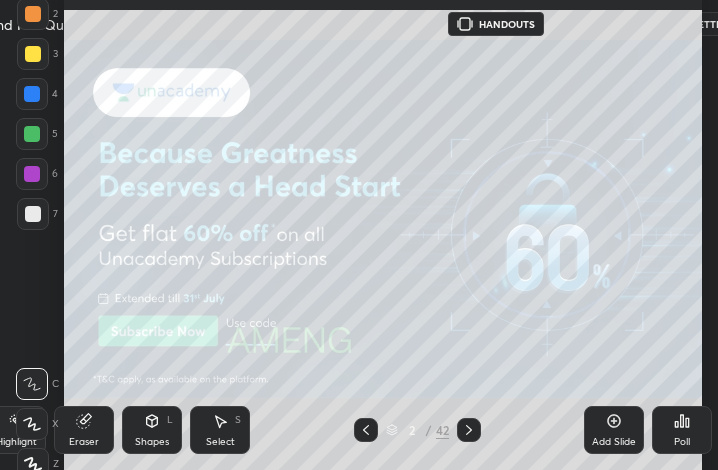 scroll, scrollTop: 342, scrollLeft: 500, axis: both 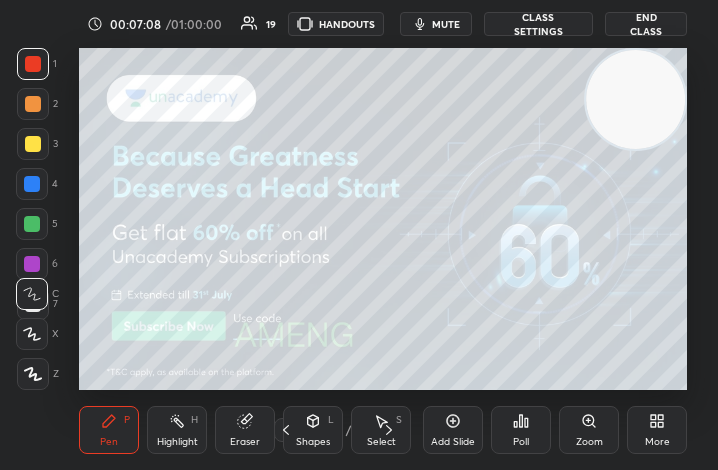 click on "More" at bounding box center [657, 430] 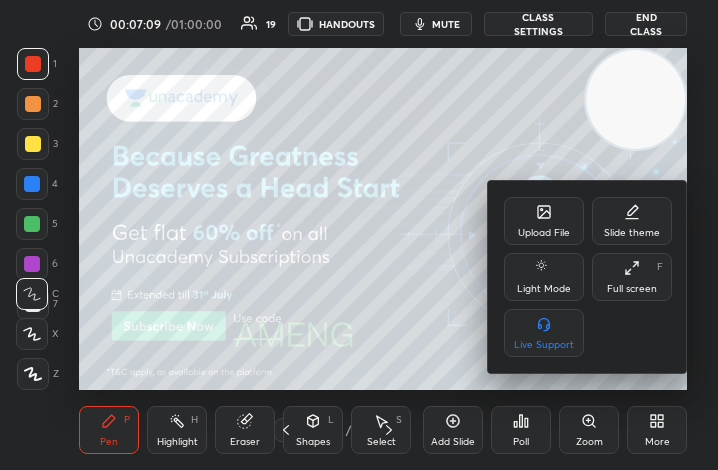 click on "Full screen" at bounding box center [632, 289] 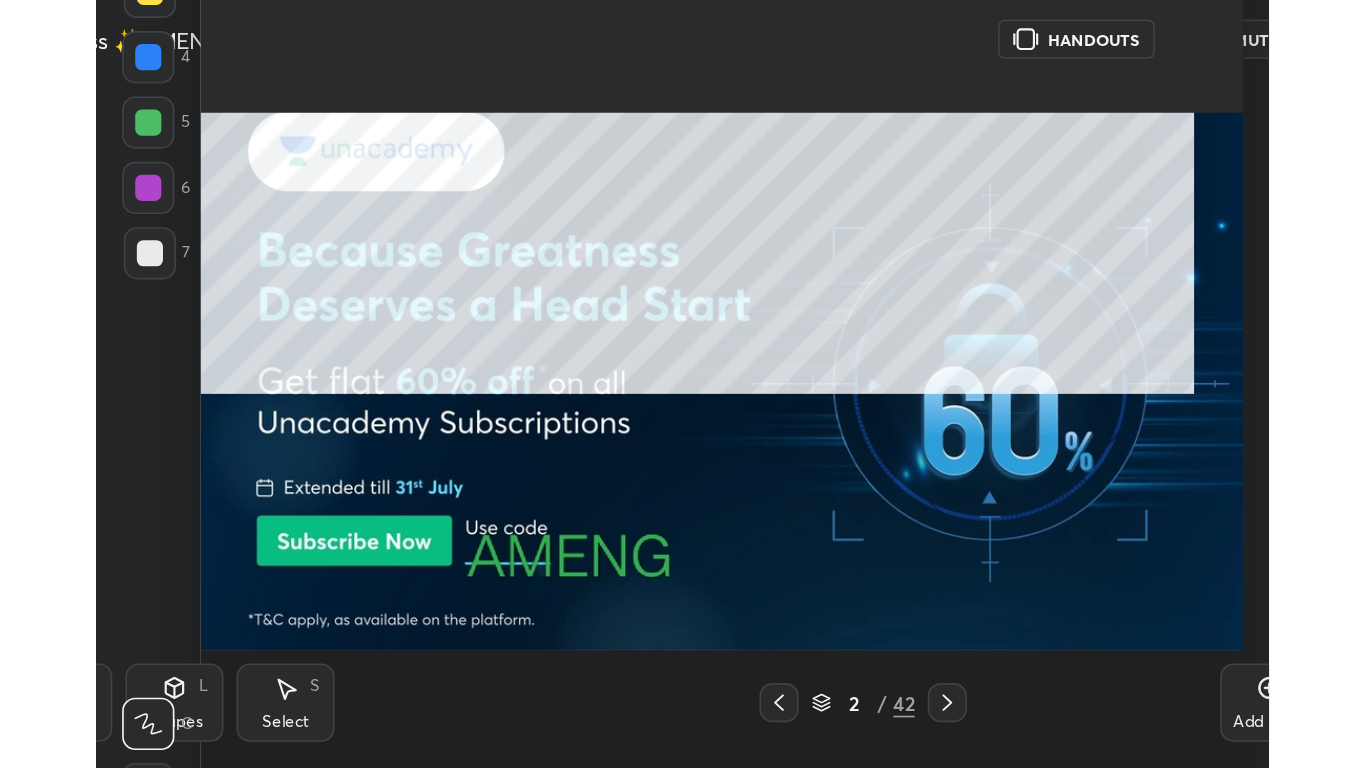 scroll, scrollTop: 99360, scrollLeft: 98905, axis: both 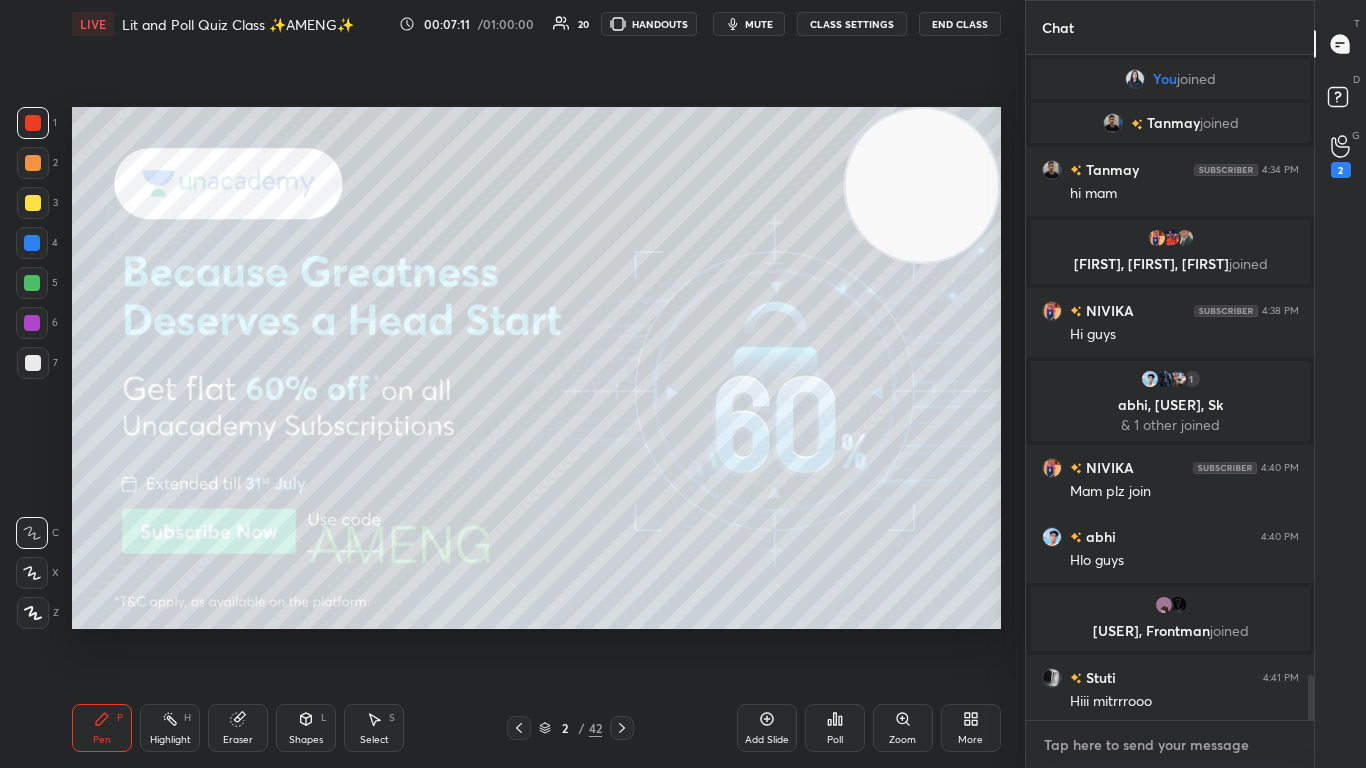 type on "x" 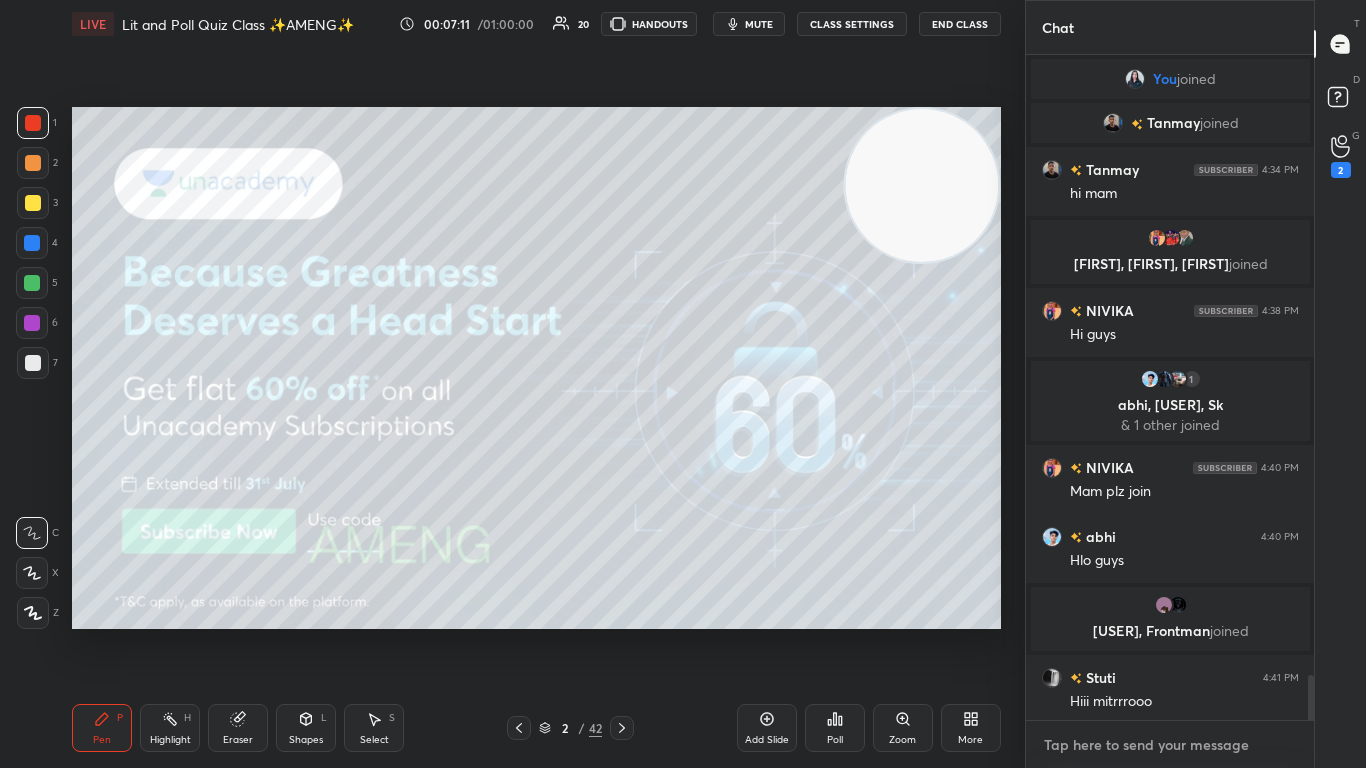 click at bounding box center (1170, 745) 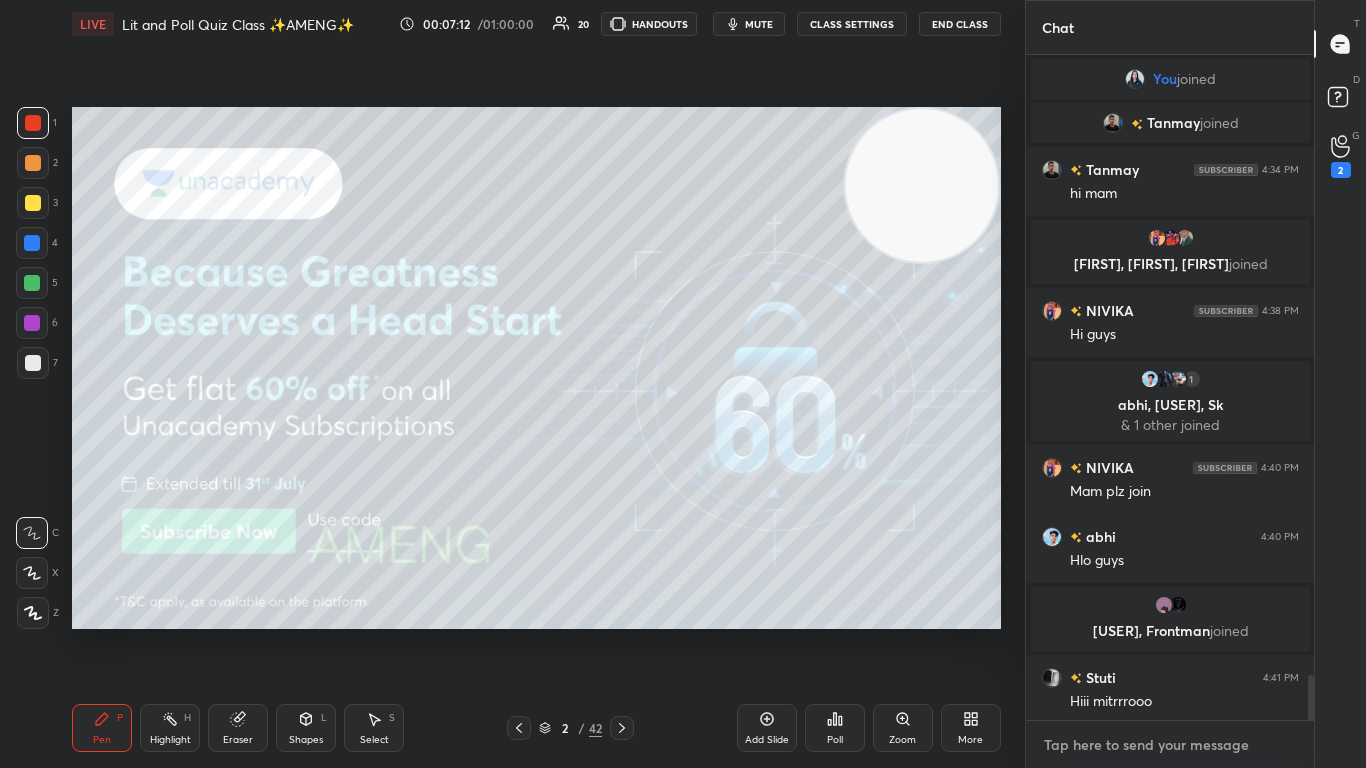 paste on "https://t.me/AnamikasChampsofUnacademy" 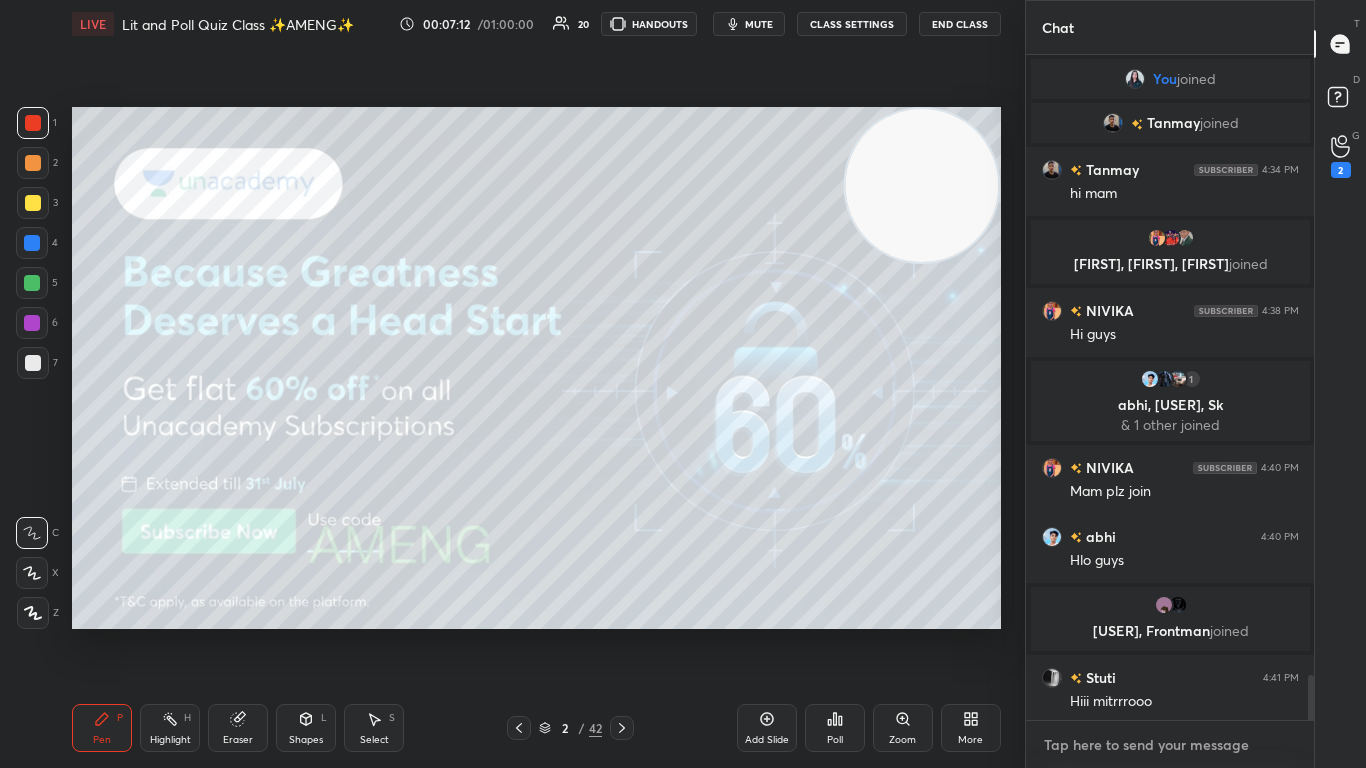 type on "https://t.me/AnamikasChampsofUnacademy" 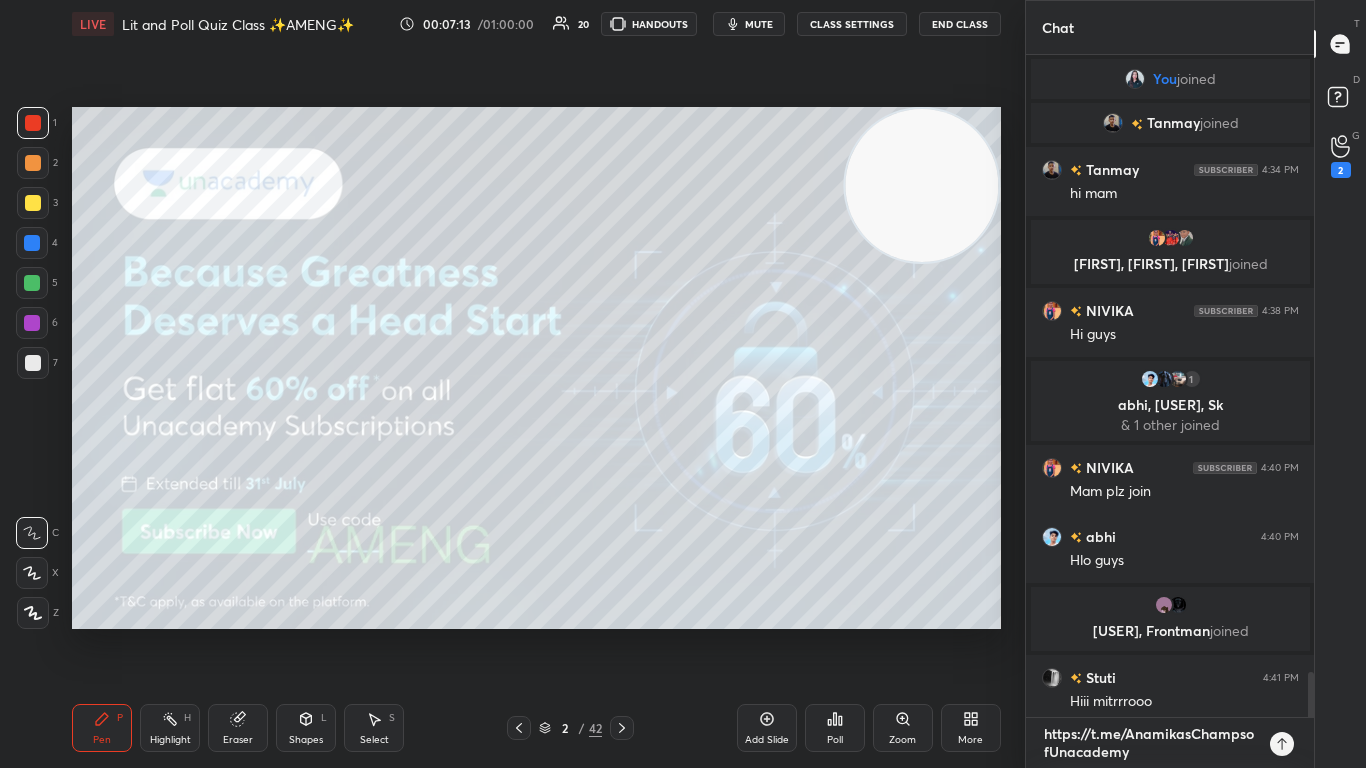 type 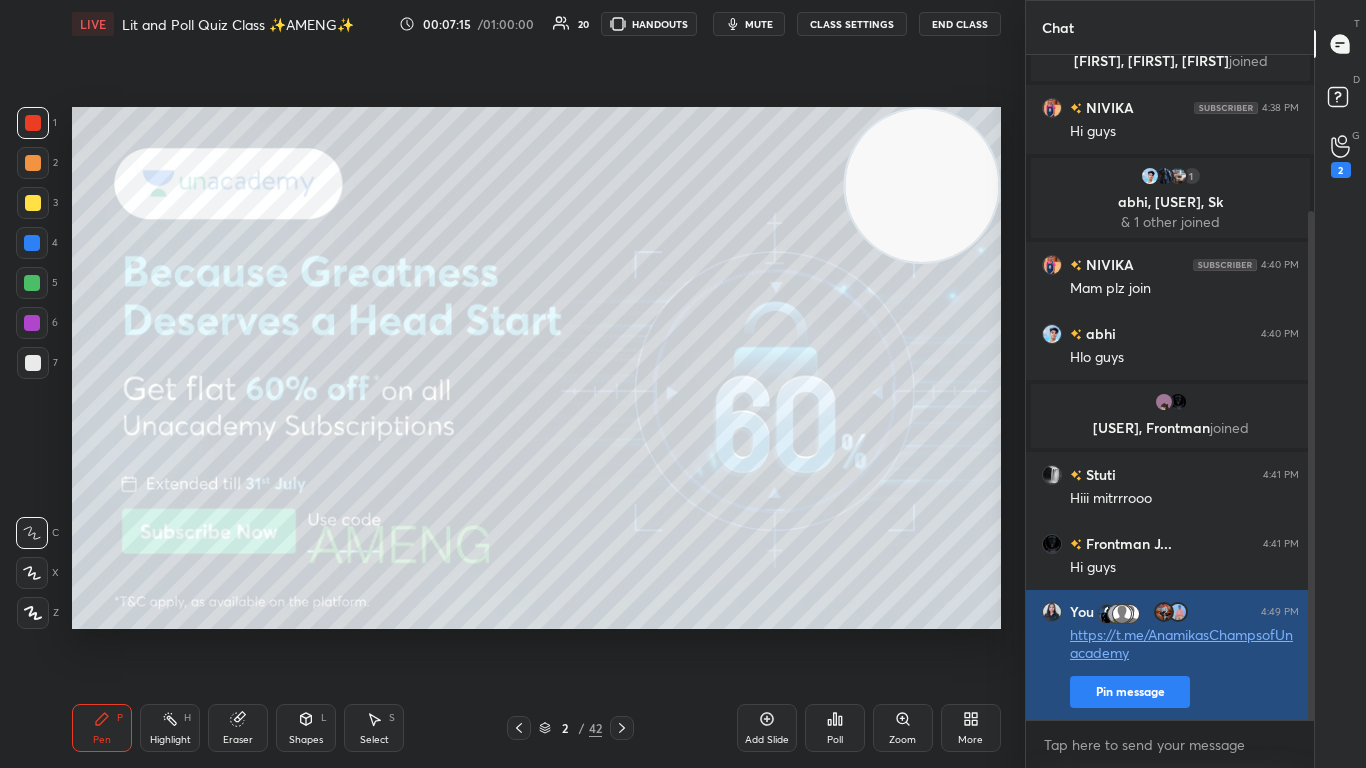 type on "x" 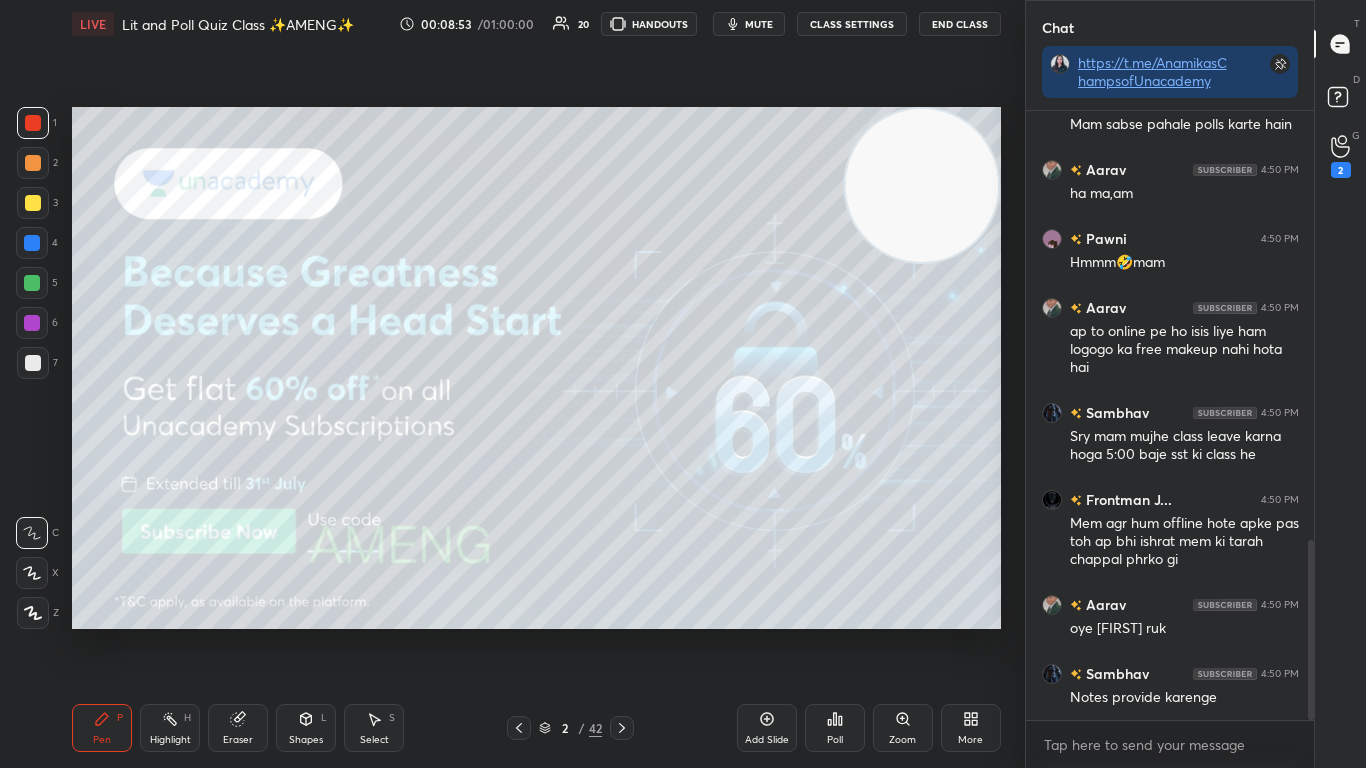 scroll, scrollTop: 1456, scrollLeft: 0, axis: vertical 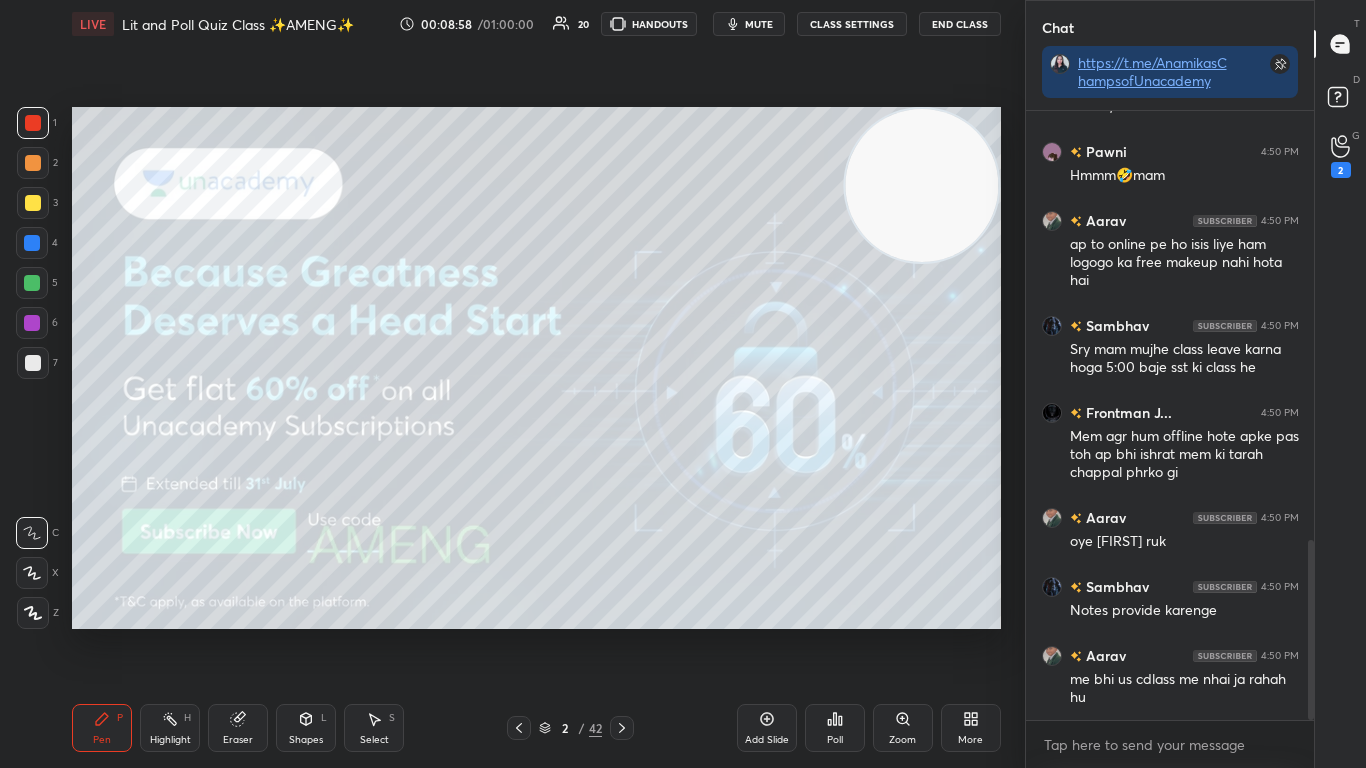click on "Poll" at bounding box center (835, 728) 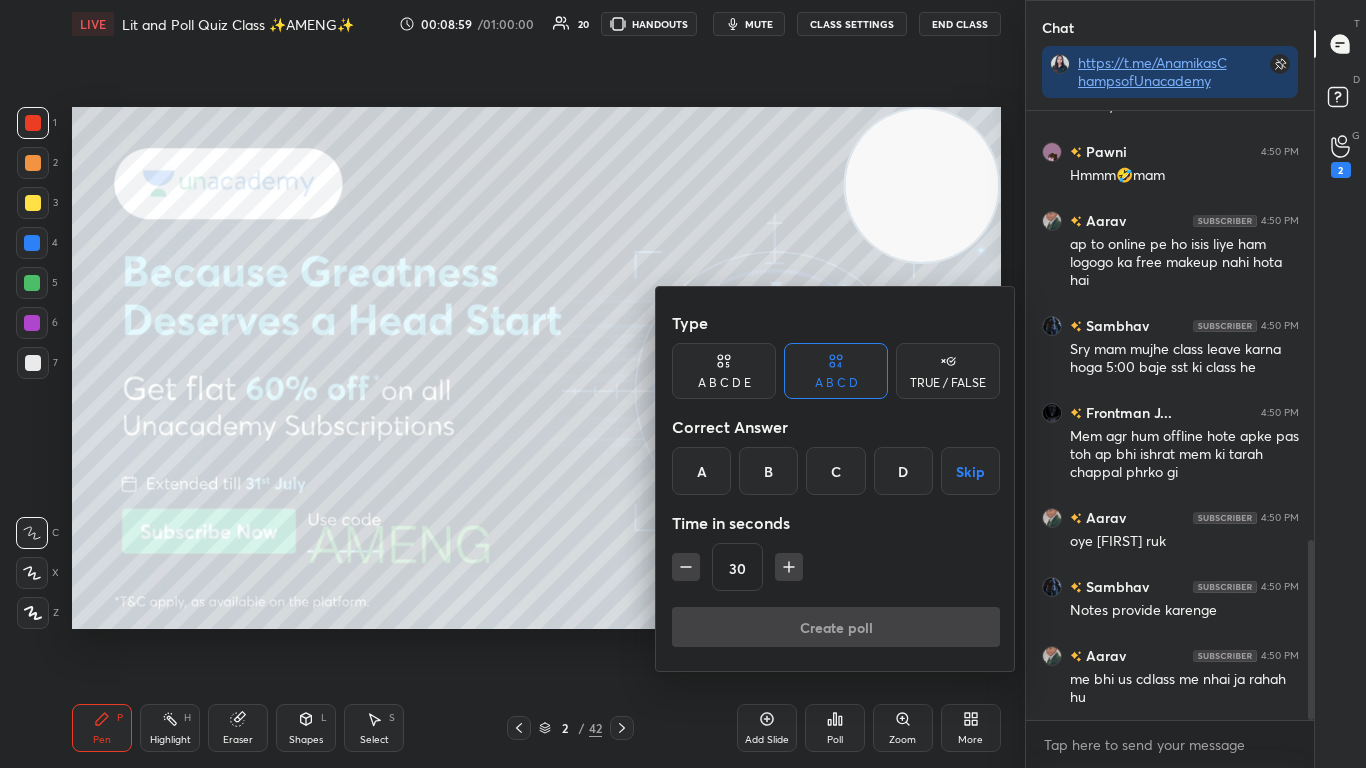 click on "TRUE / FALSE" at bounding box center [948, 371] 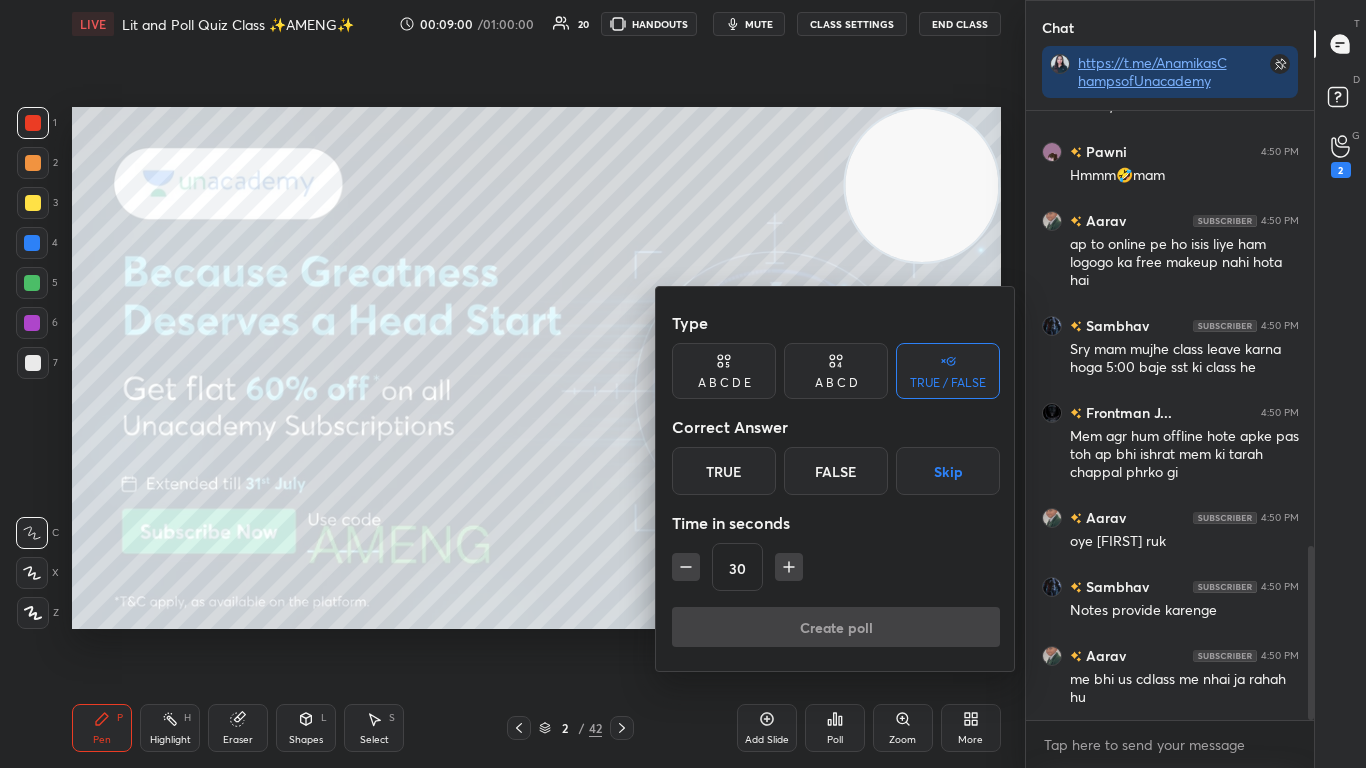 scroll, scrollTop: 1525, scrollLeft: 0, axis: vertical 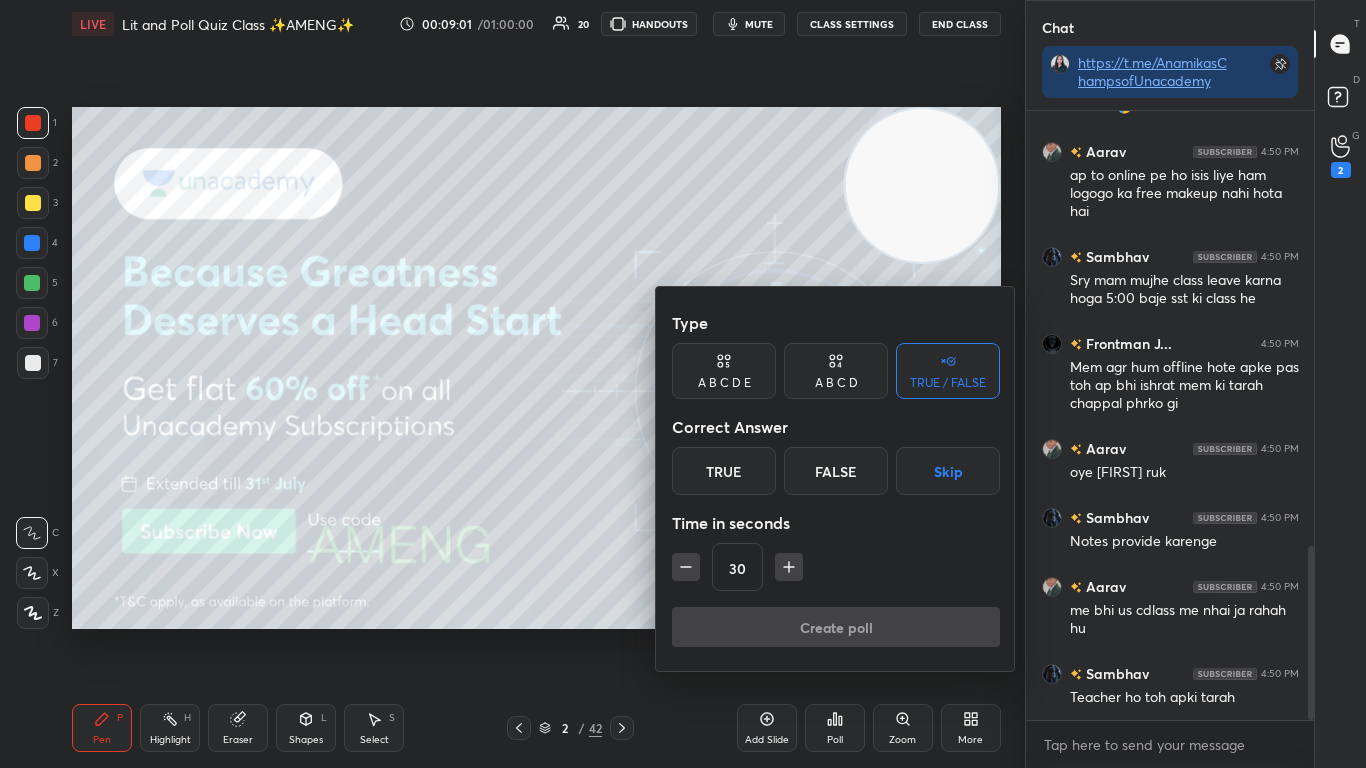 click on "True" at bounding box center (724, 471) 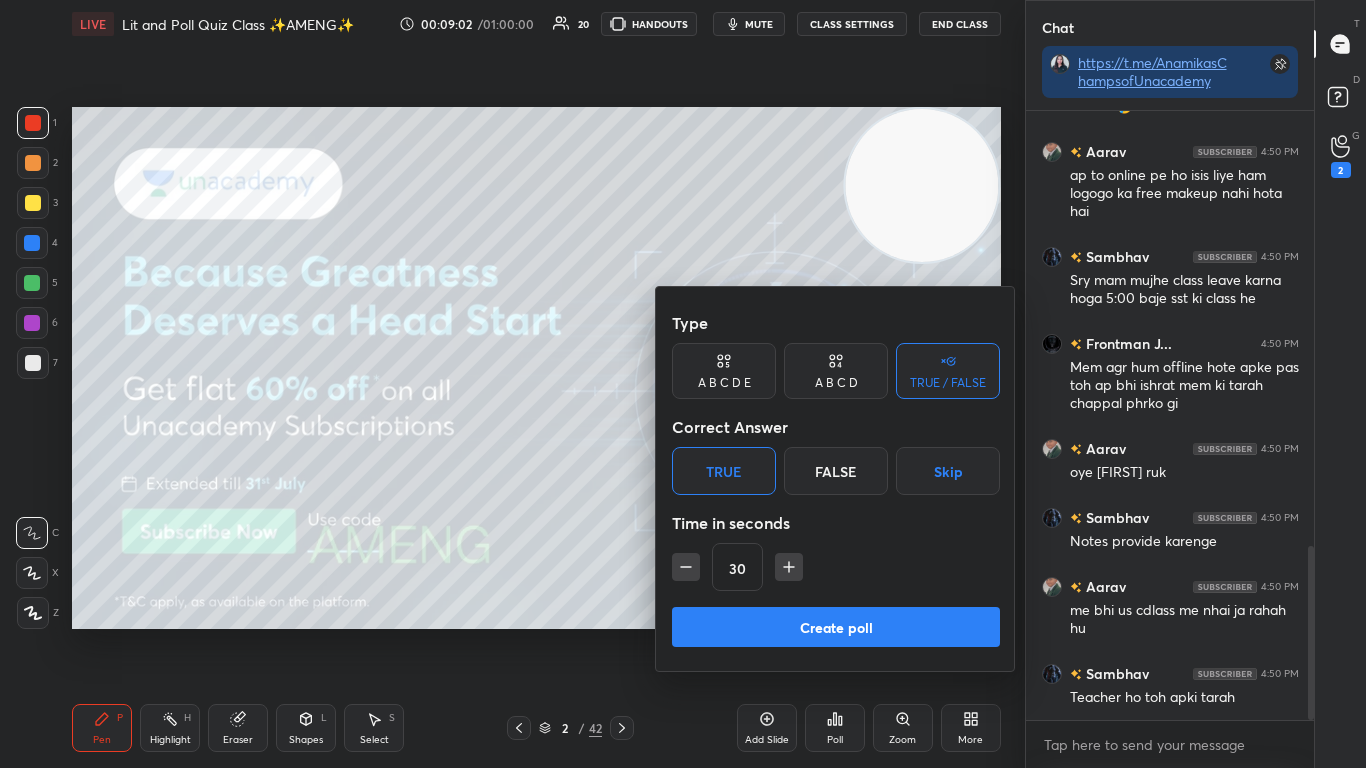 scroll, scrollTop: 1594, scrollLeft: 0, axis: vertical 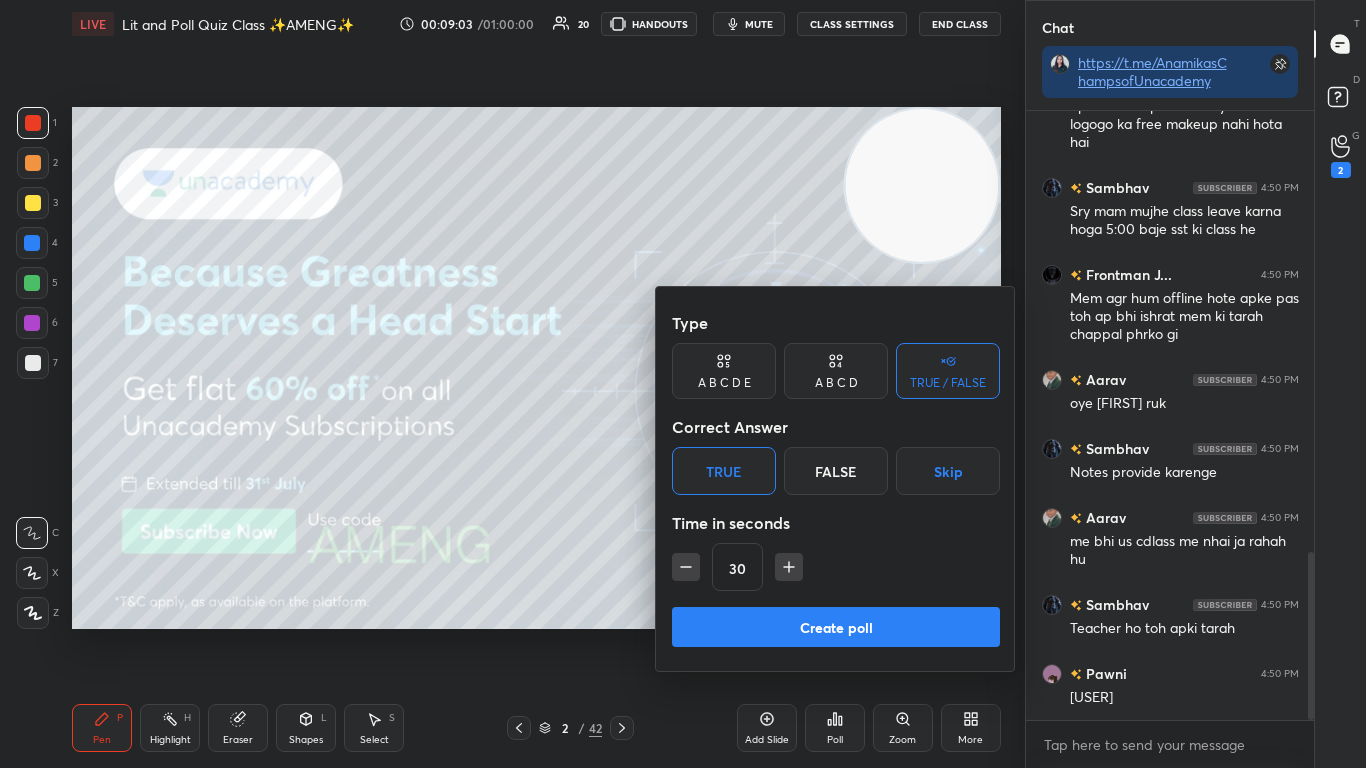 click 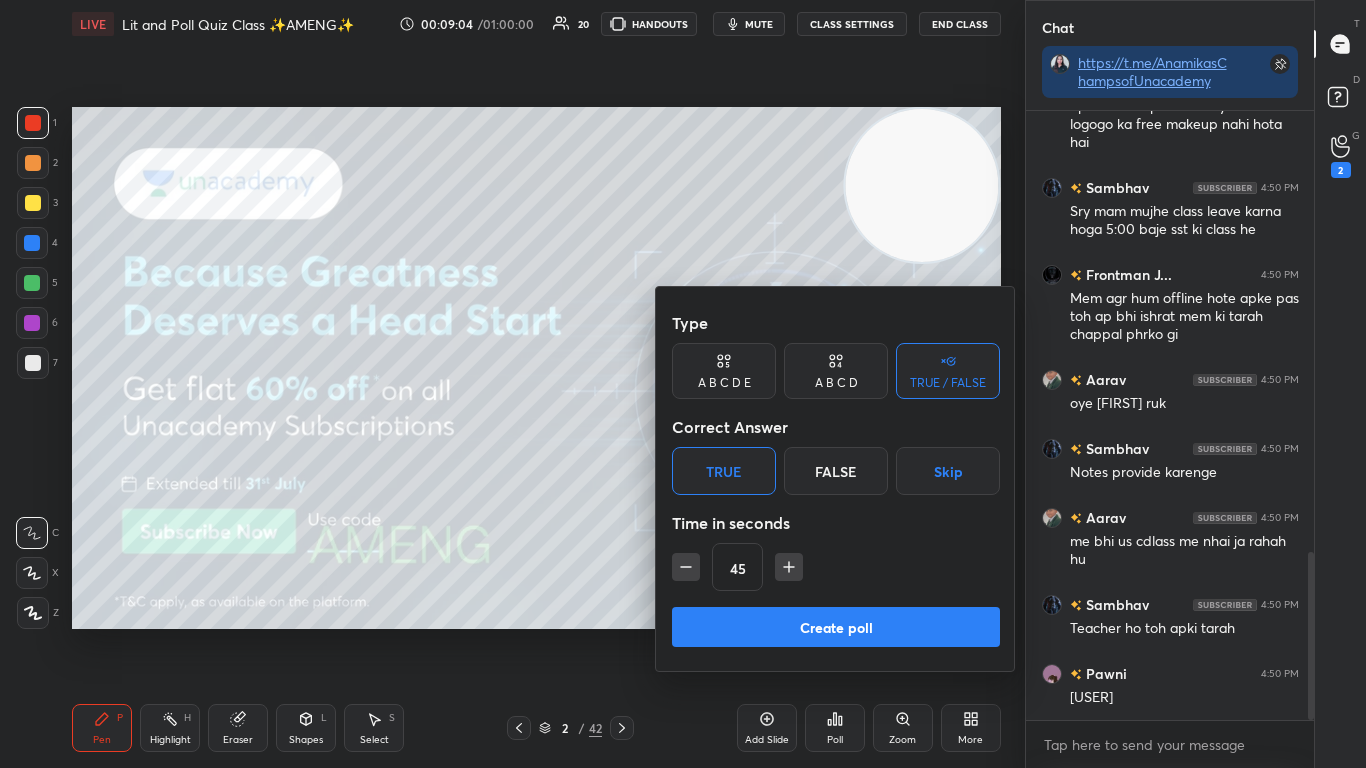 click 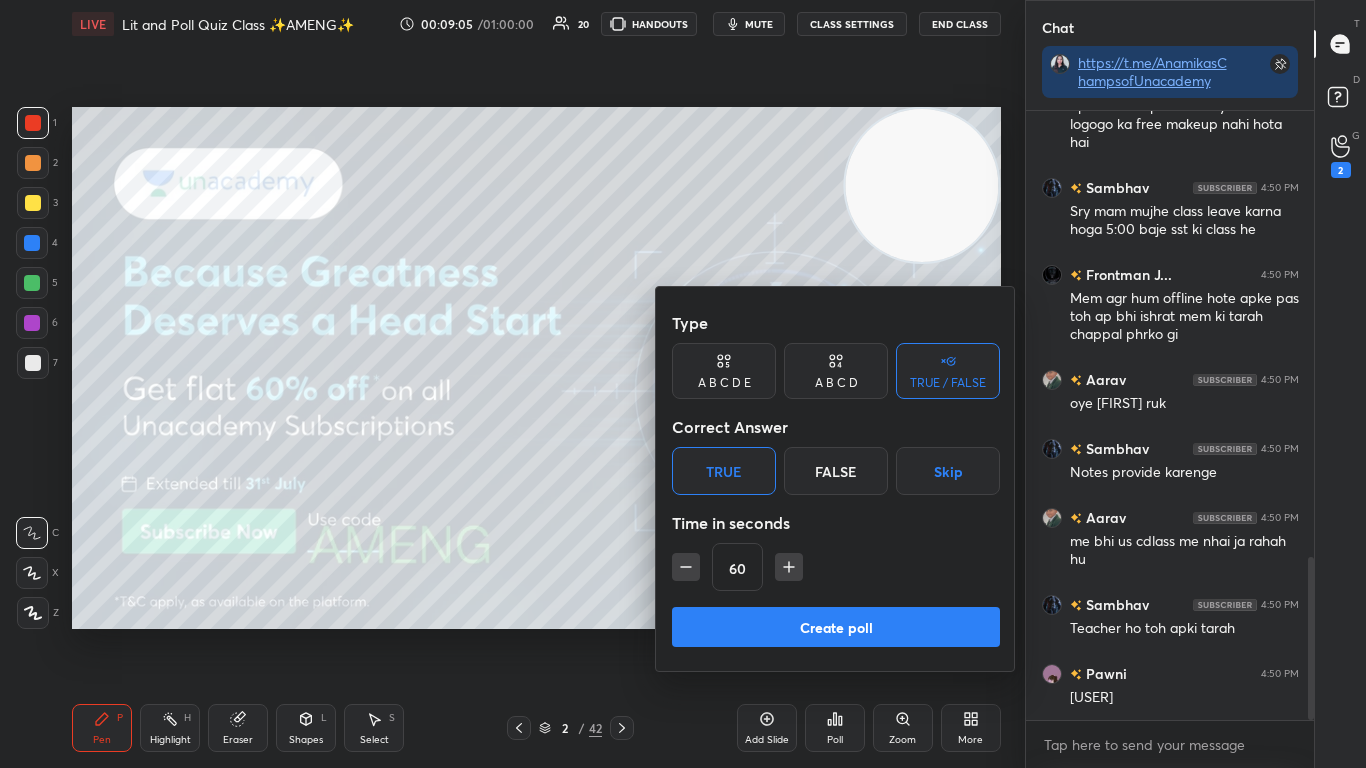scroll, scrollTop: 1663, scrollLeft: 0, axis: vertical 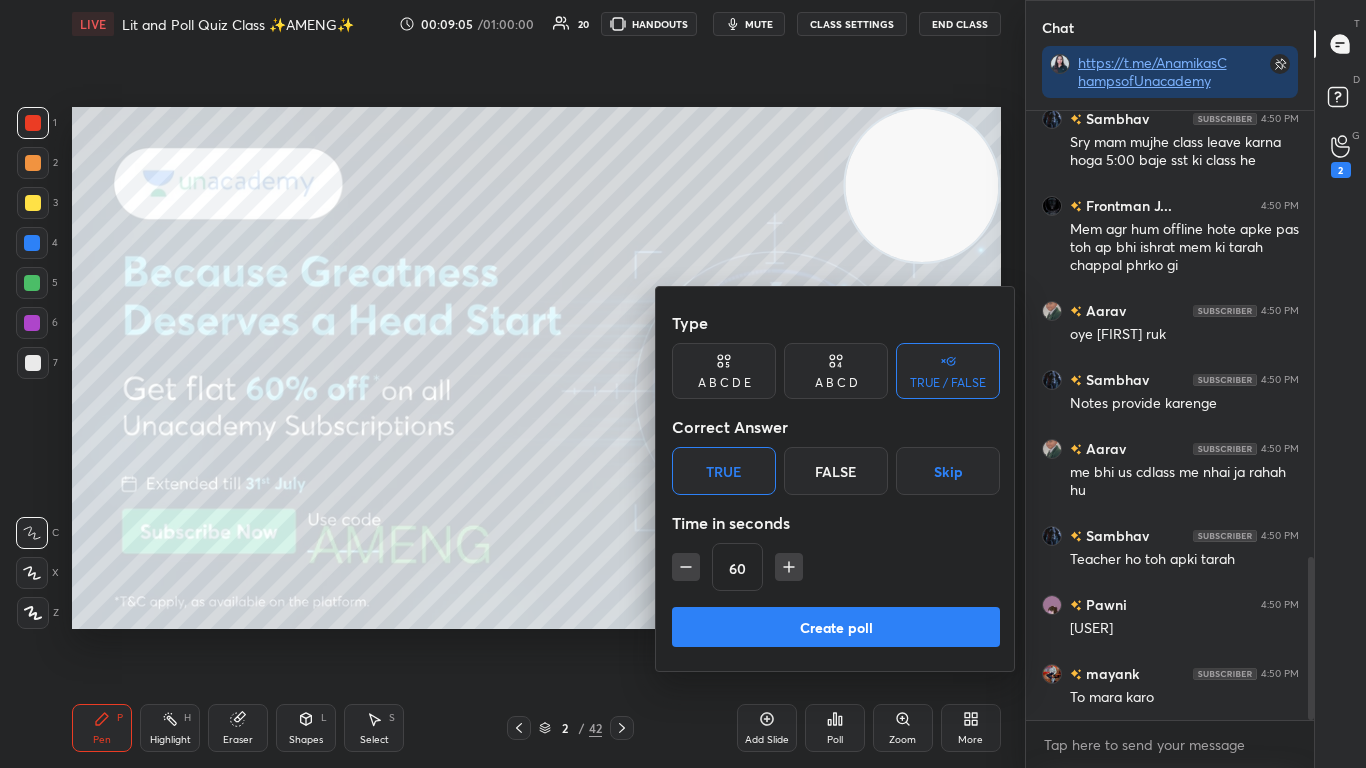 click on "Create poll" at bounding box center [836, 627] 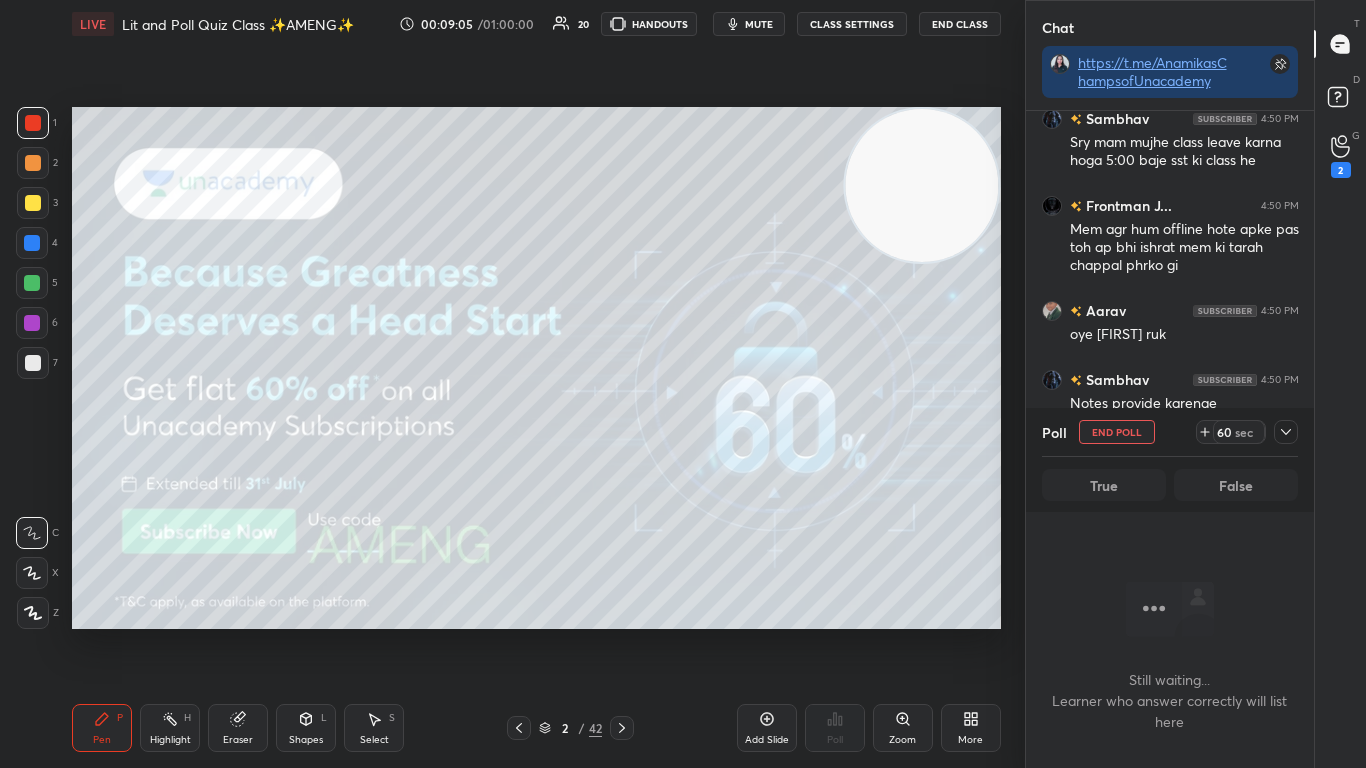 scroll, scrollTop: 505, scrollLeft: 282, axis: both 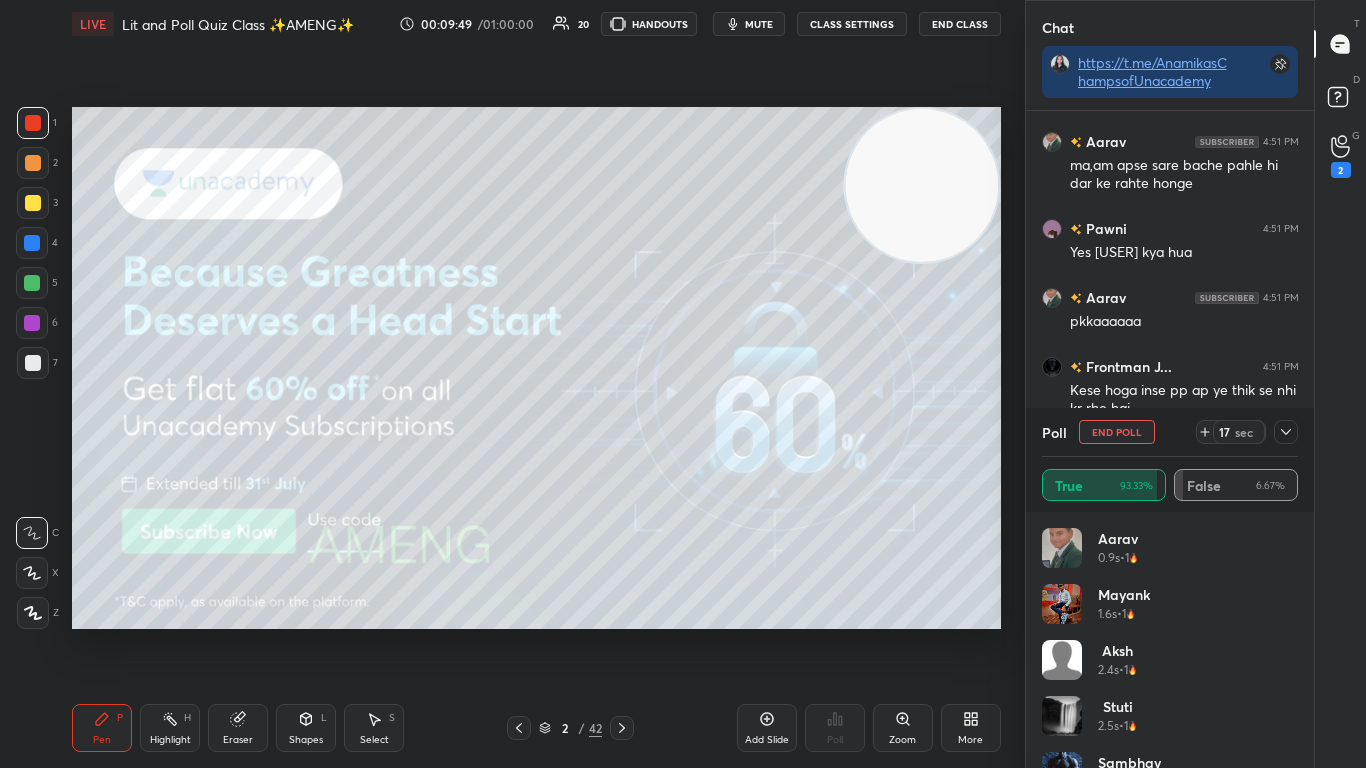 click on "mute" at bounding box center [759, 24] 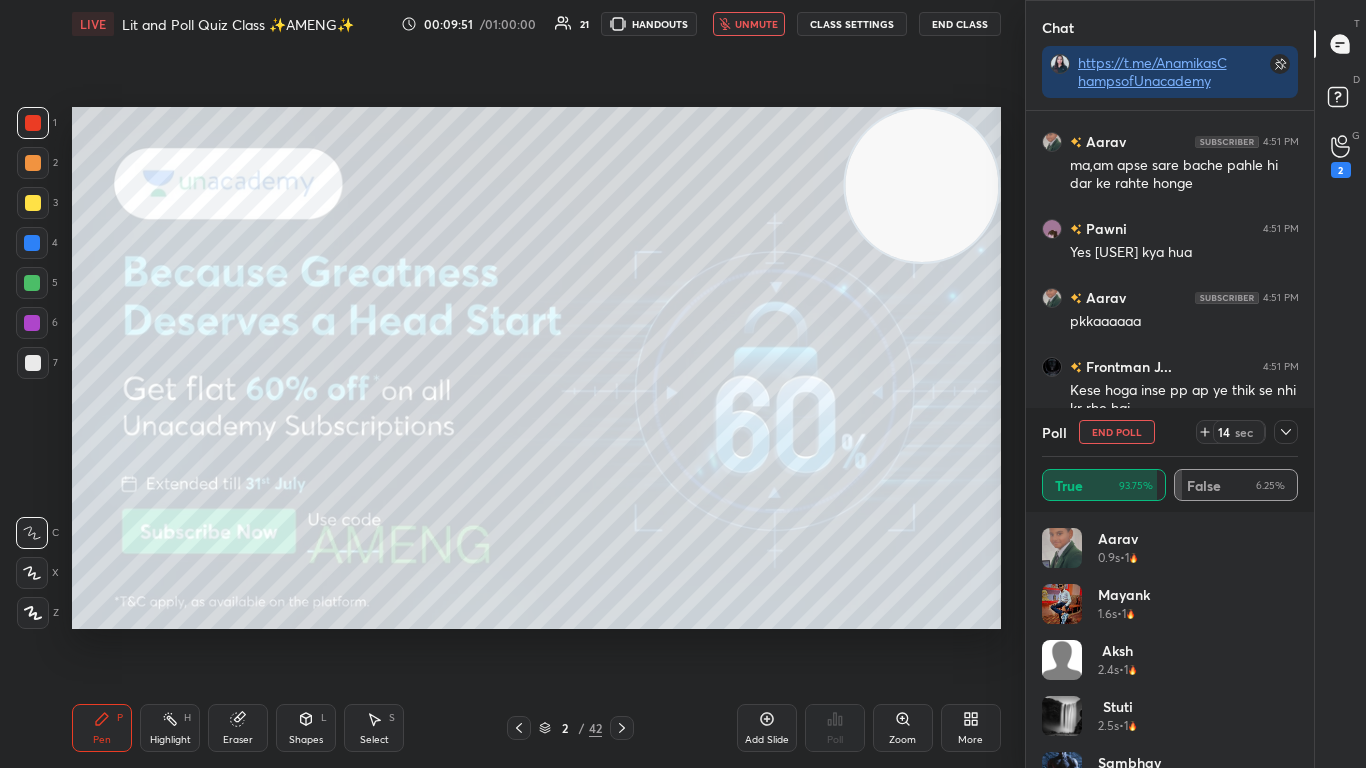 click at bounding box center [1286, 432] 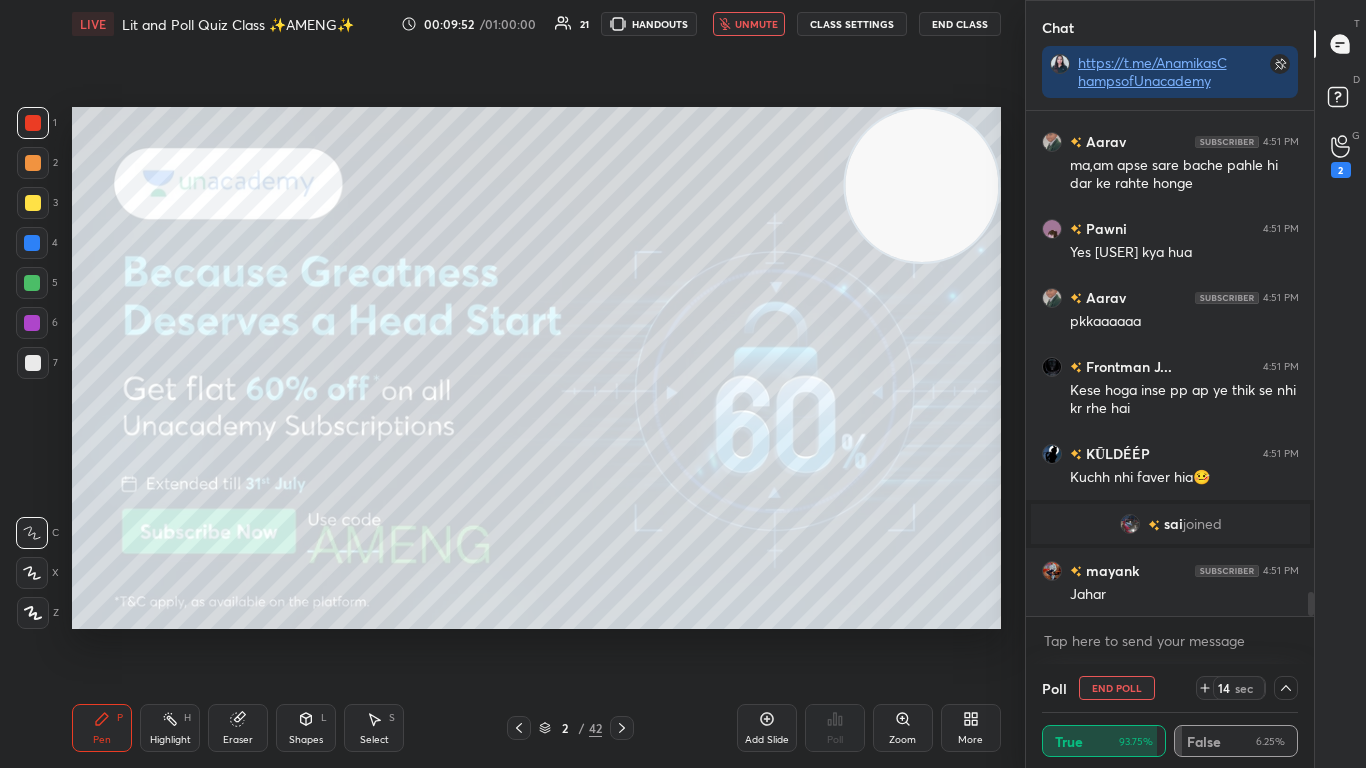 scroll, scrollTop: 0, scrollLeft: 0, axis: both 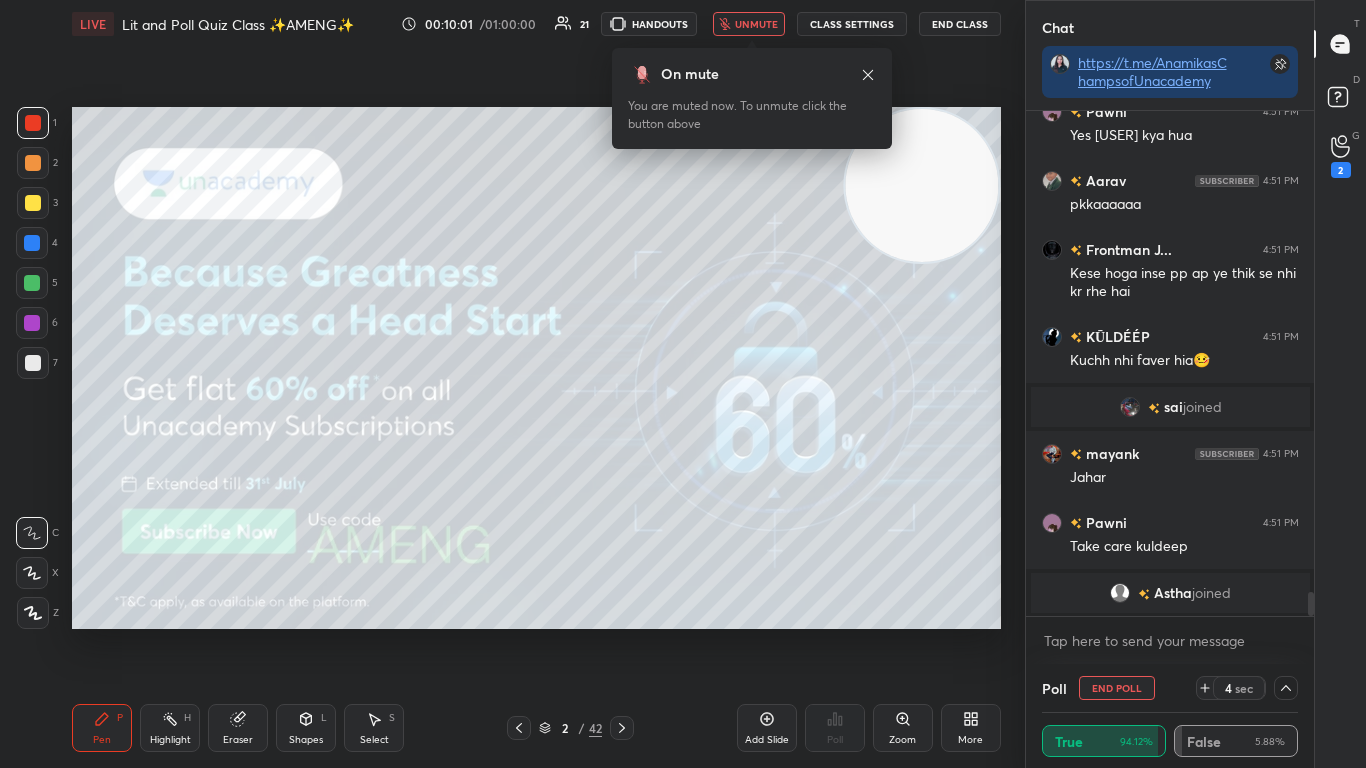 click on "unmute" at bounding box center (756, 24) 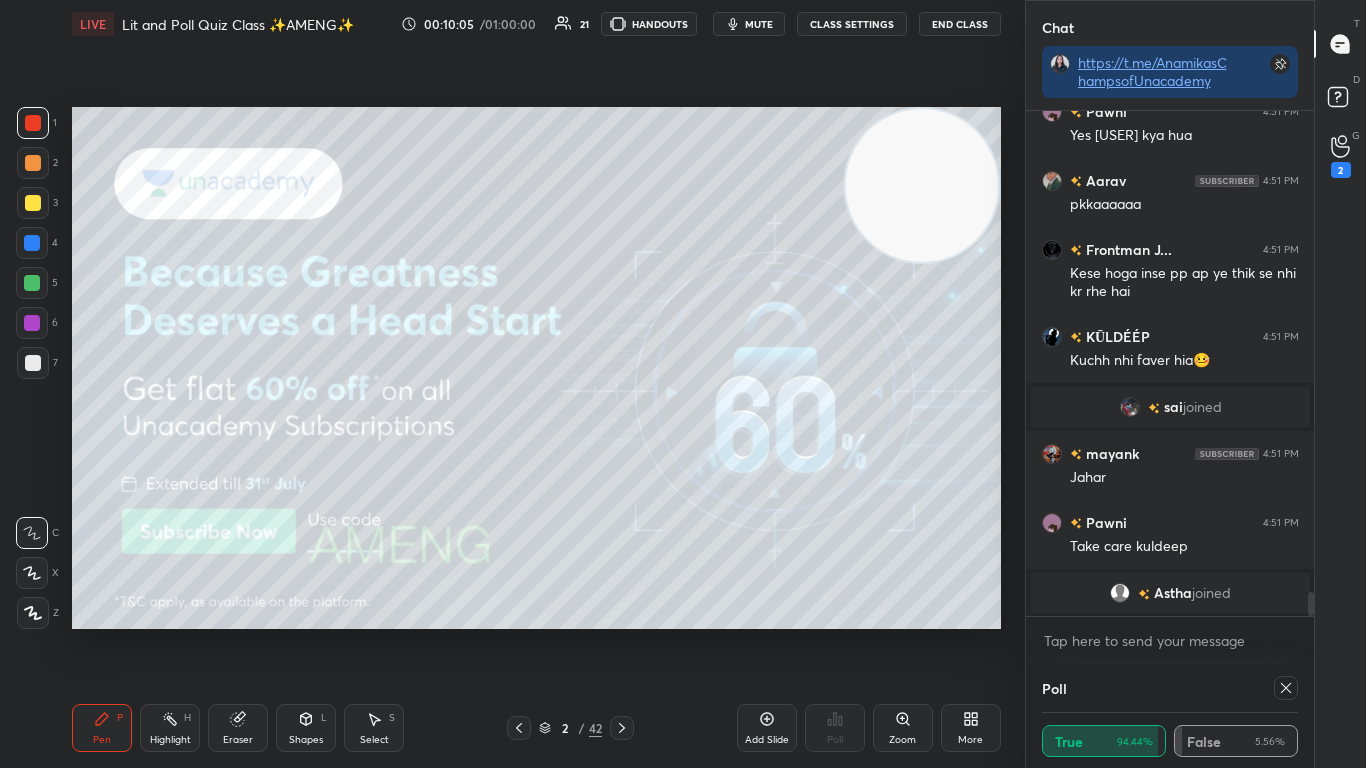 scroll, scrollTop: 7, scrollLeft: 7, axis: both 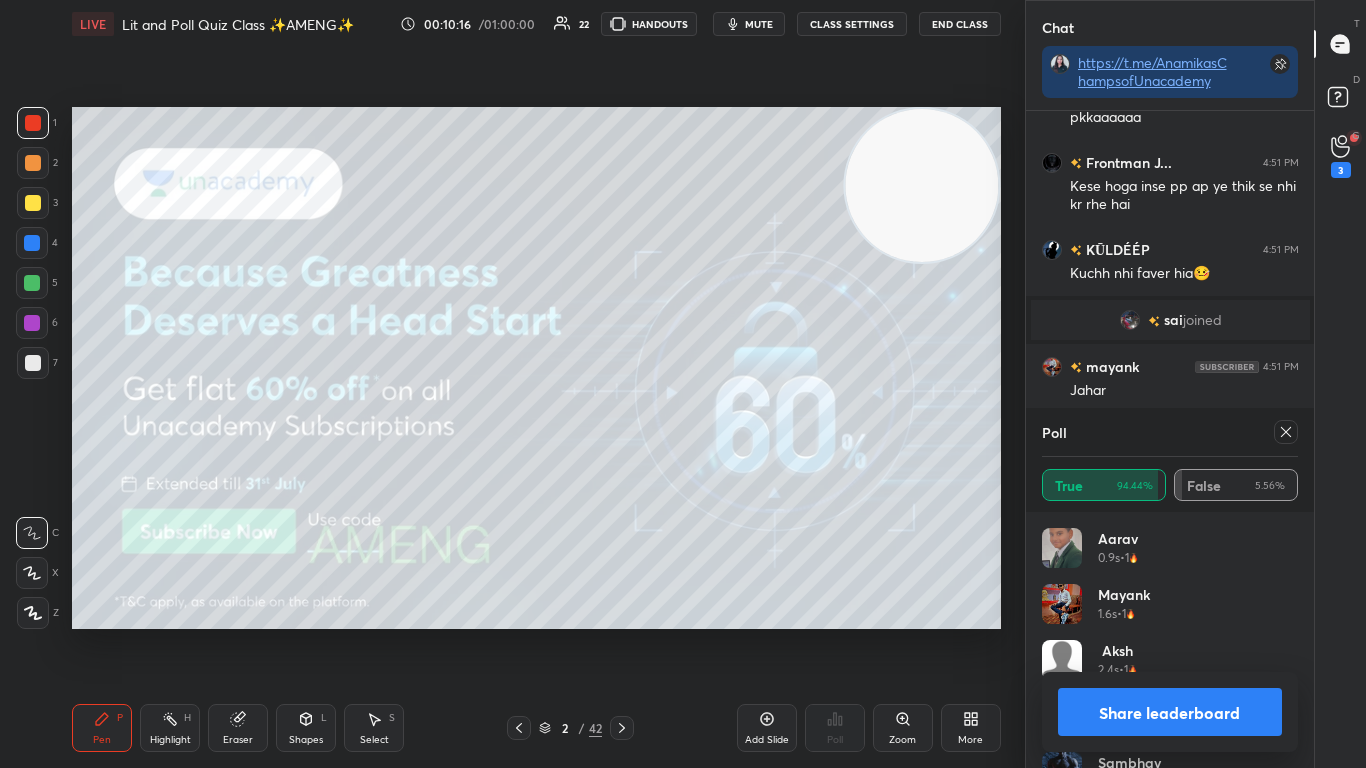 click 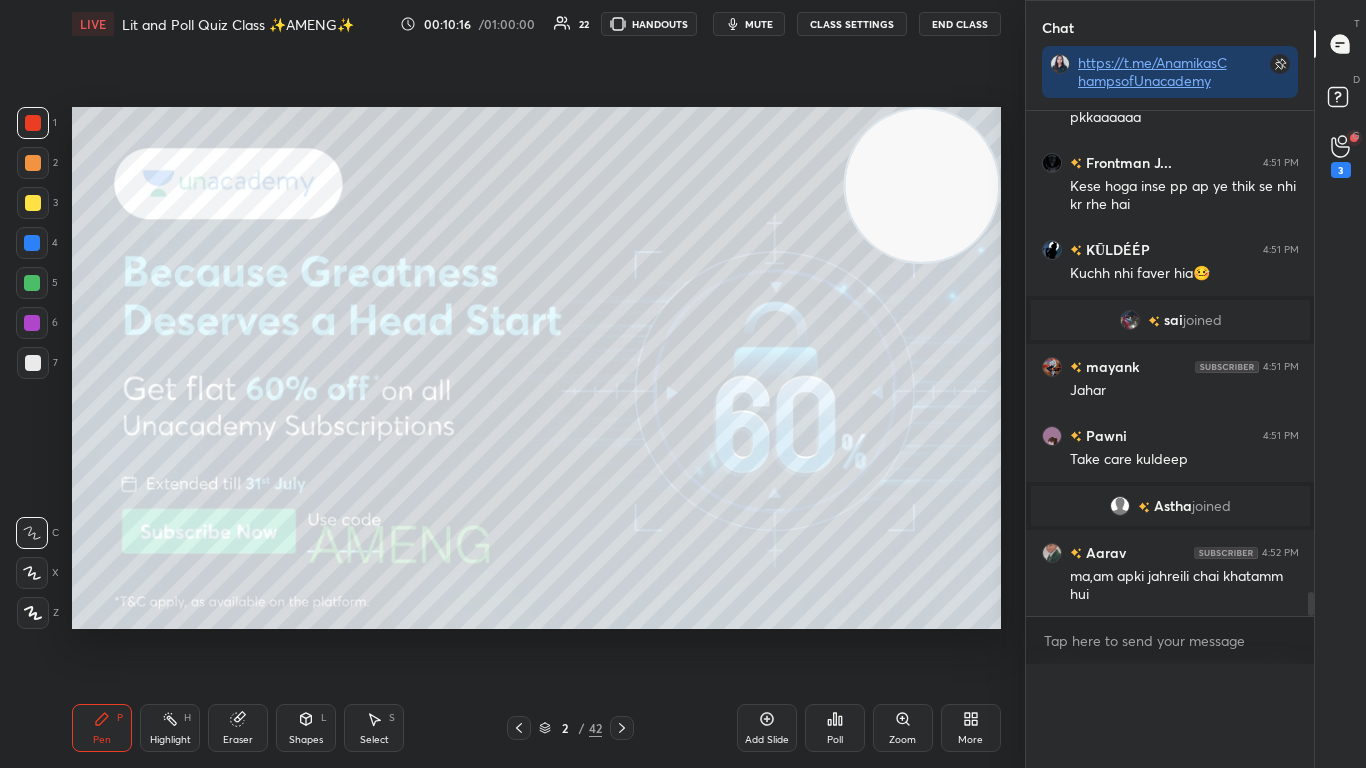 scroll, scrollTop: 0, scrollLeft: 0, axis: both 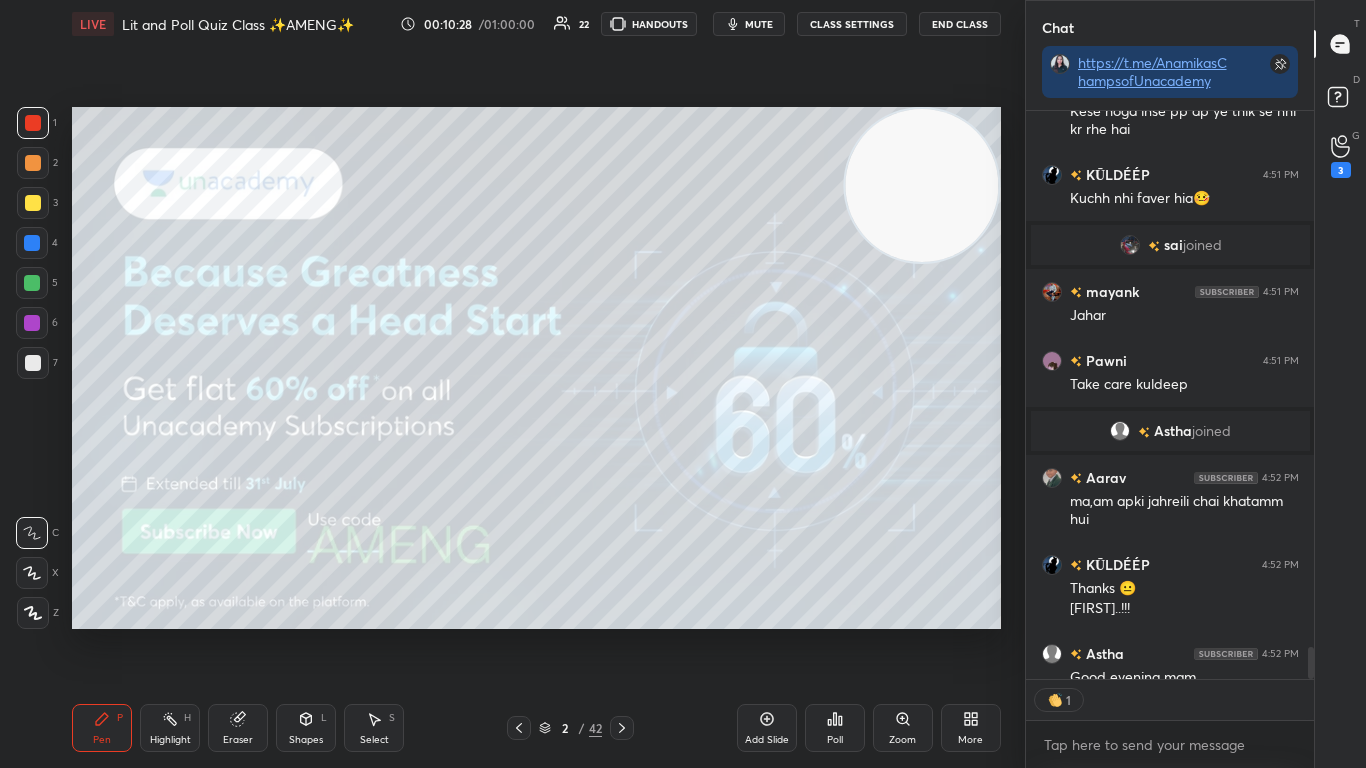 click 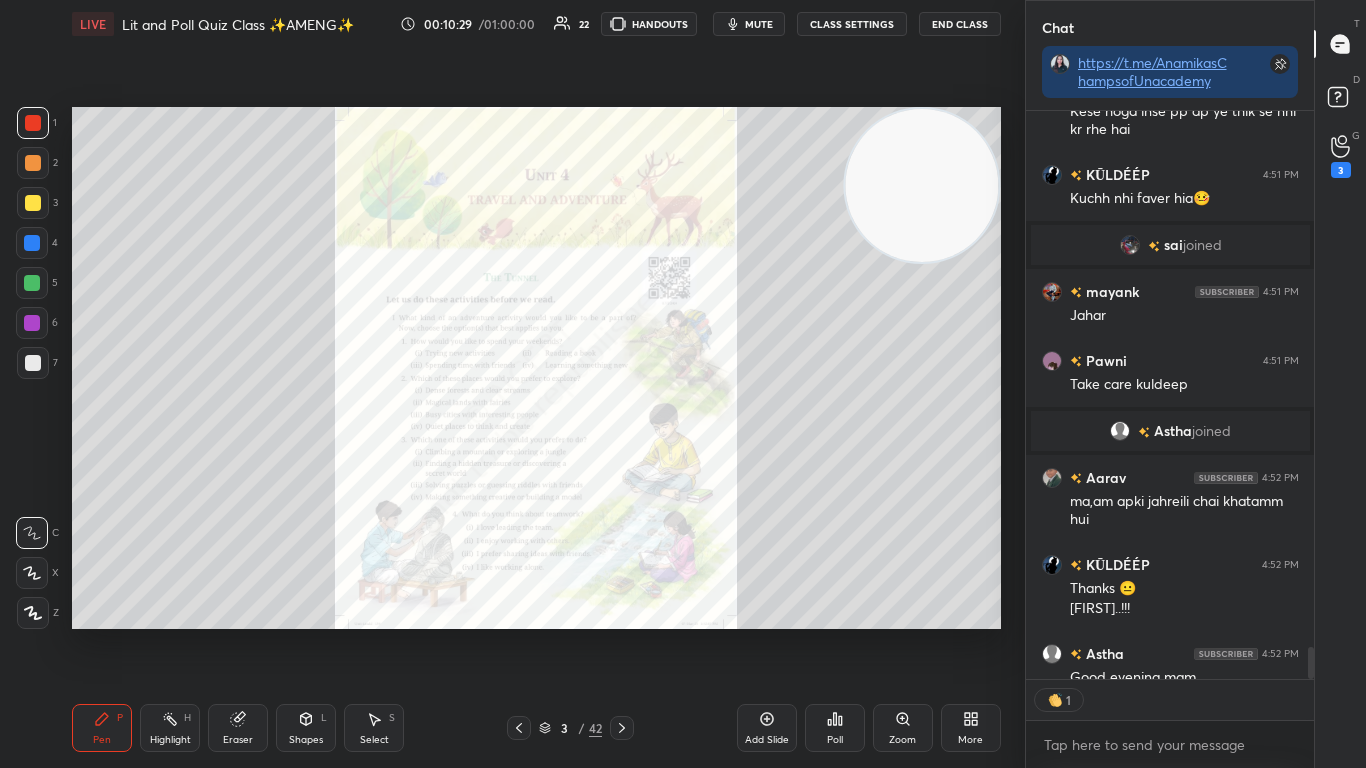 click 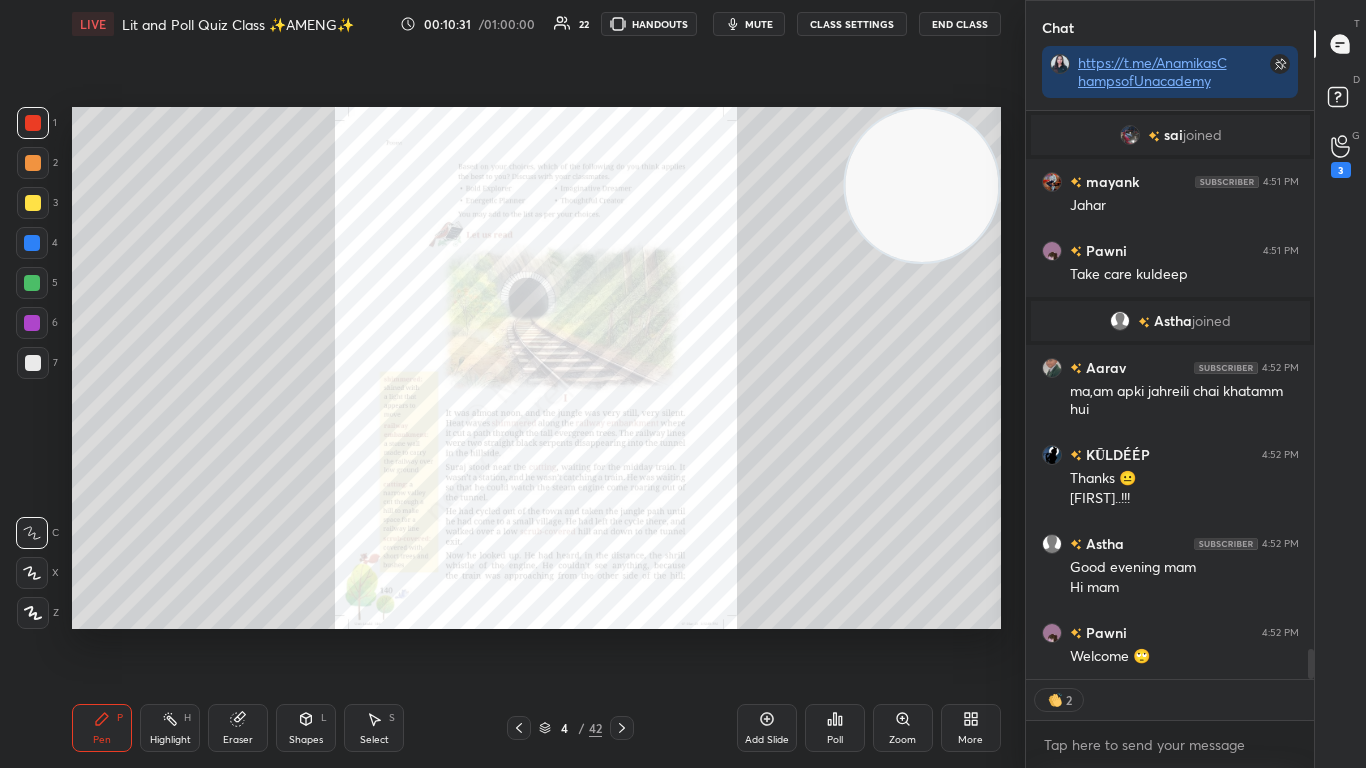 click 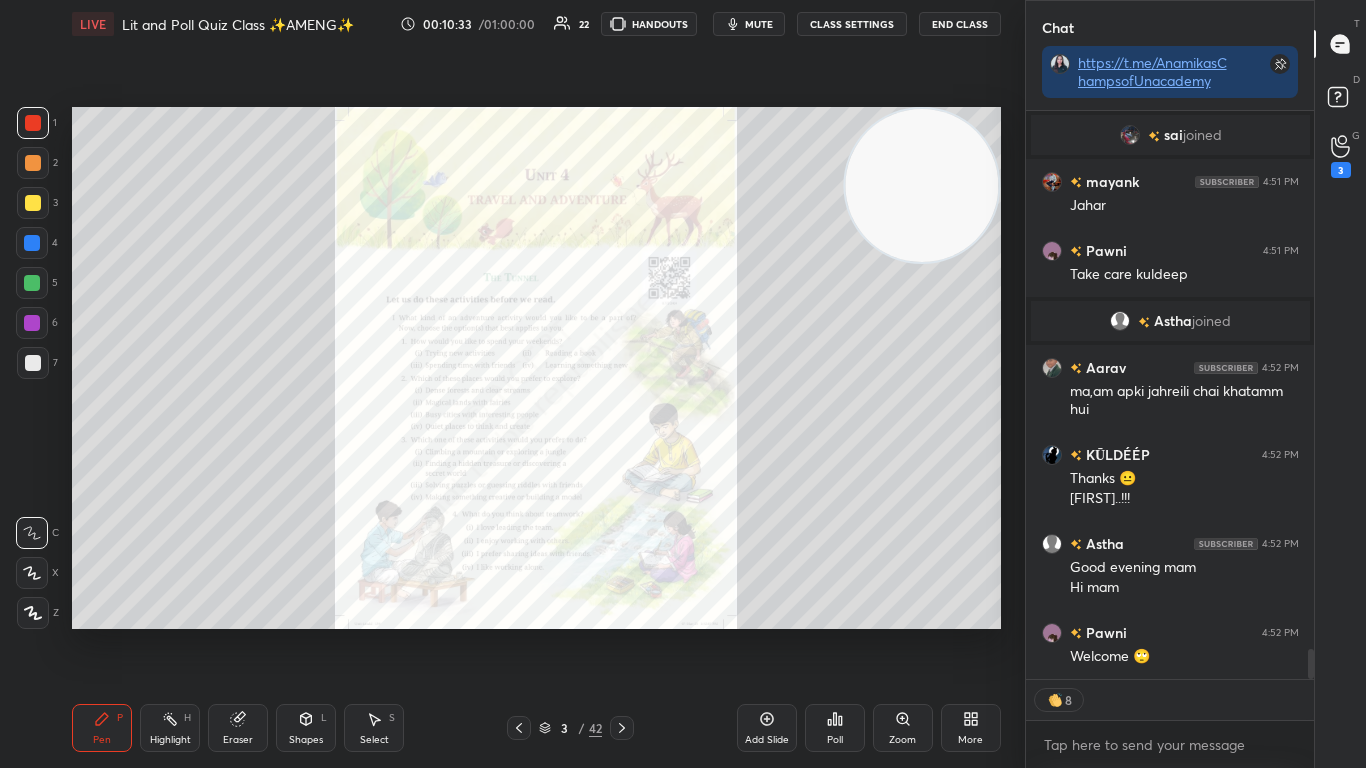 click 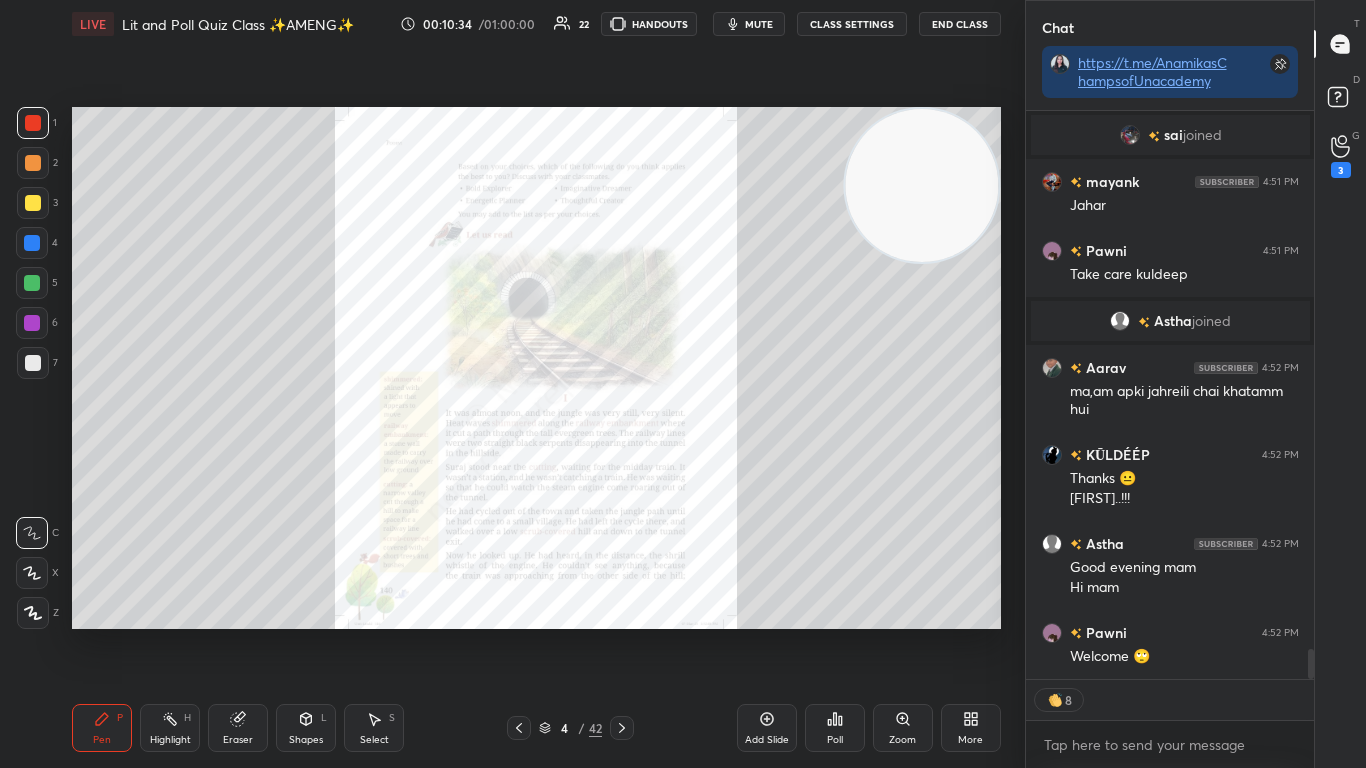 click 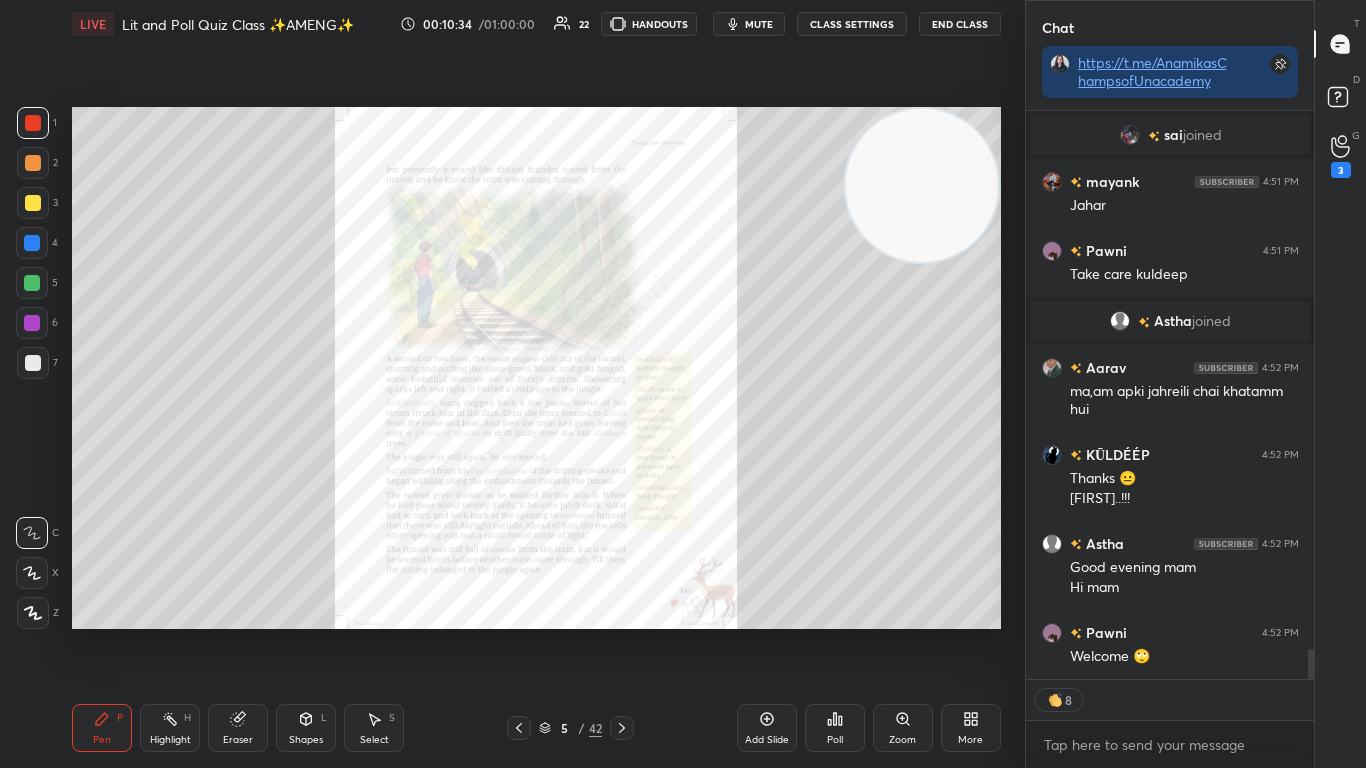 click 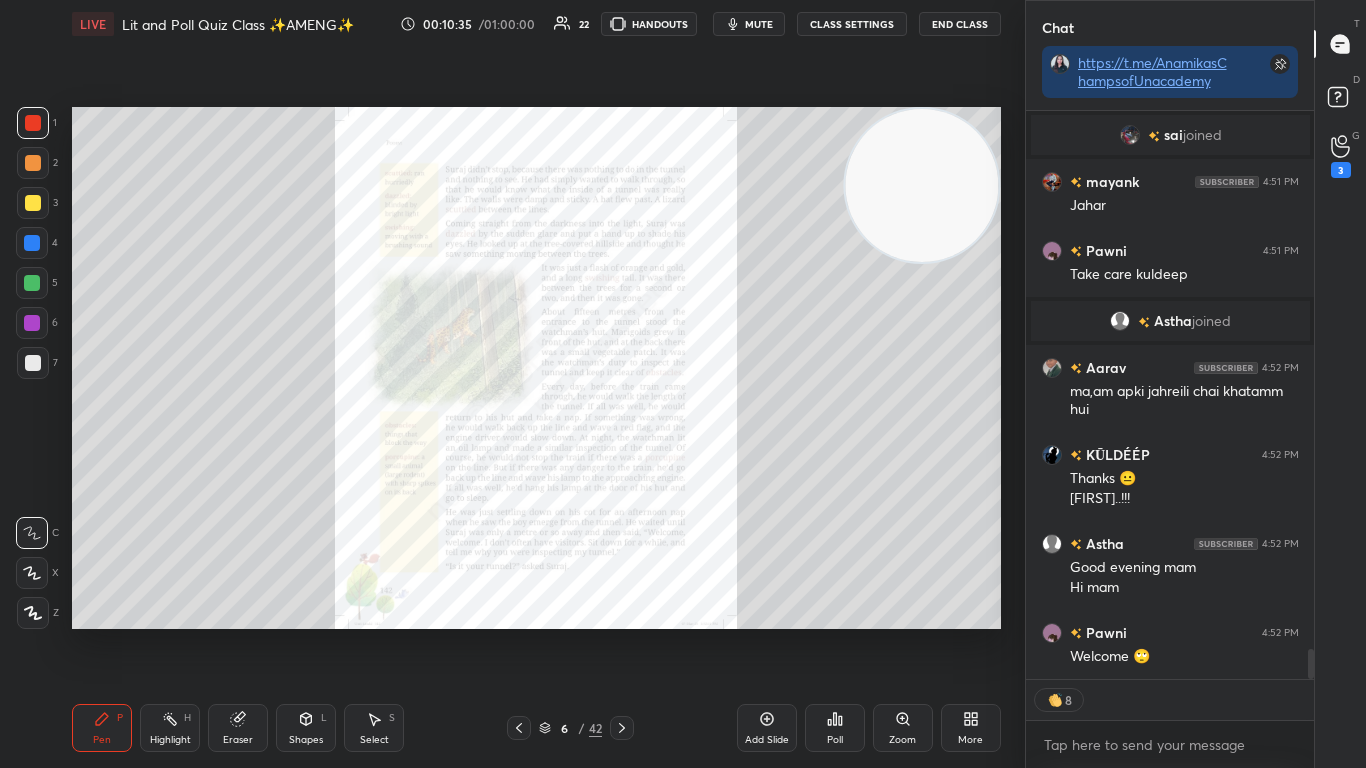 click 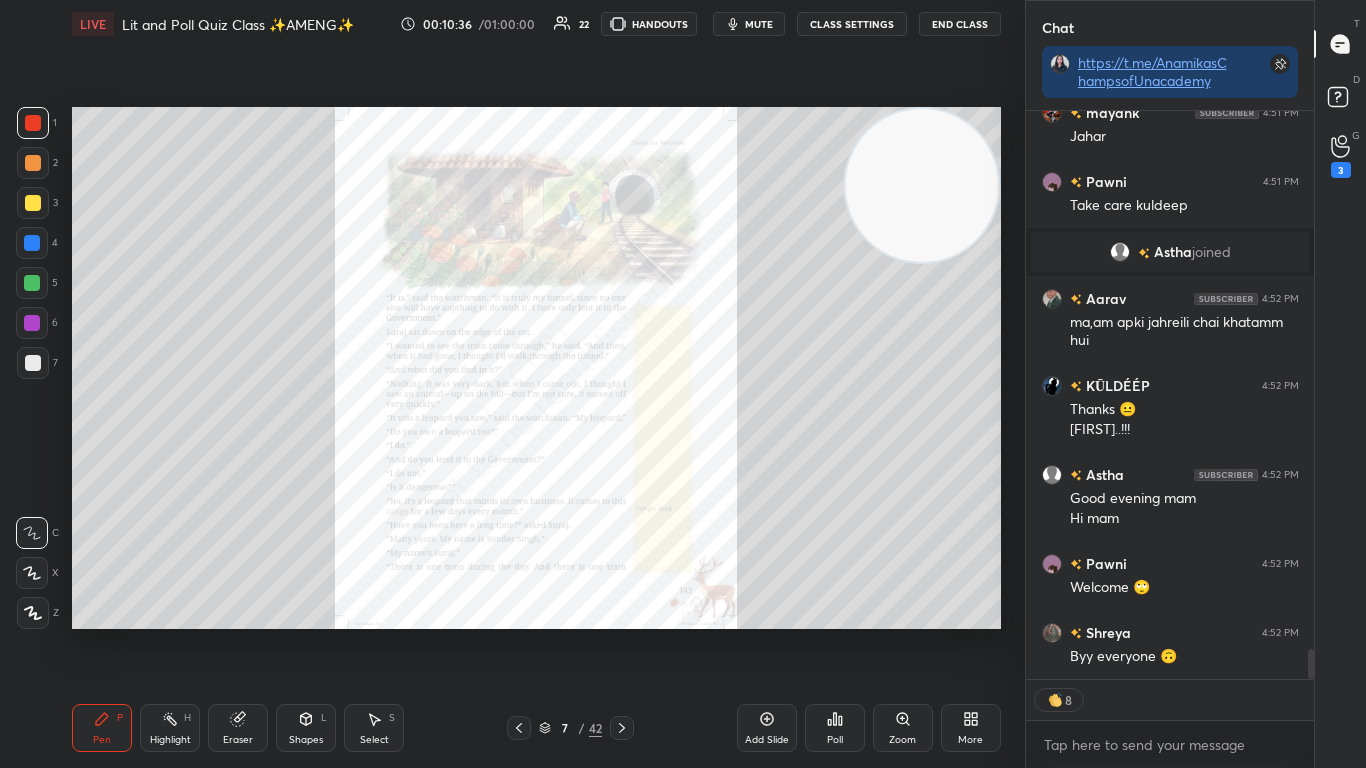 click 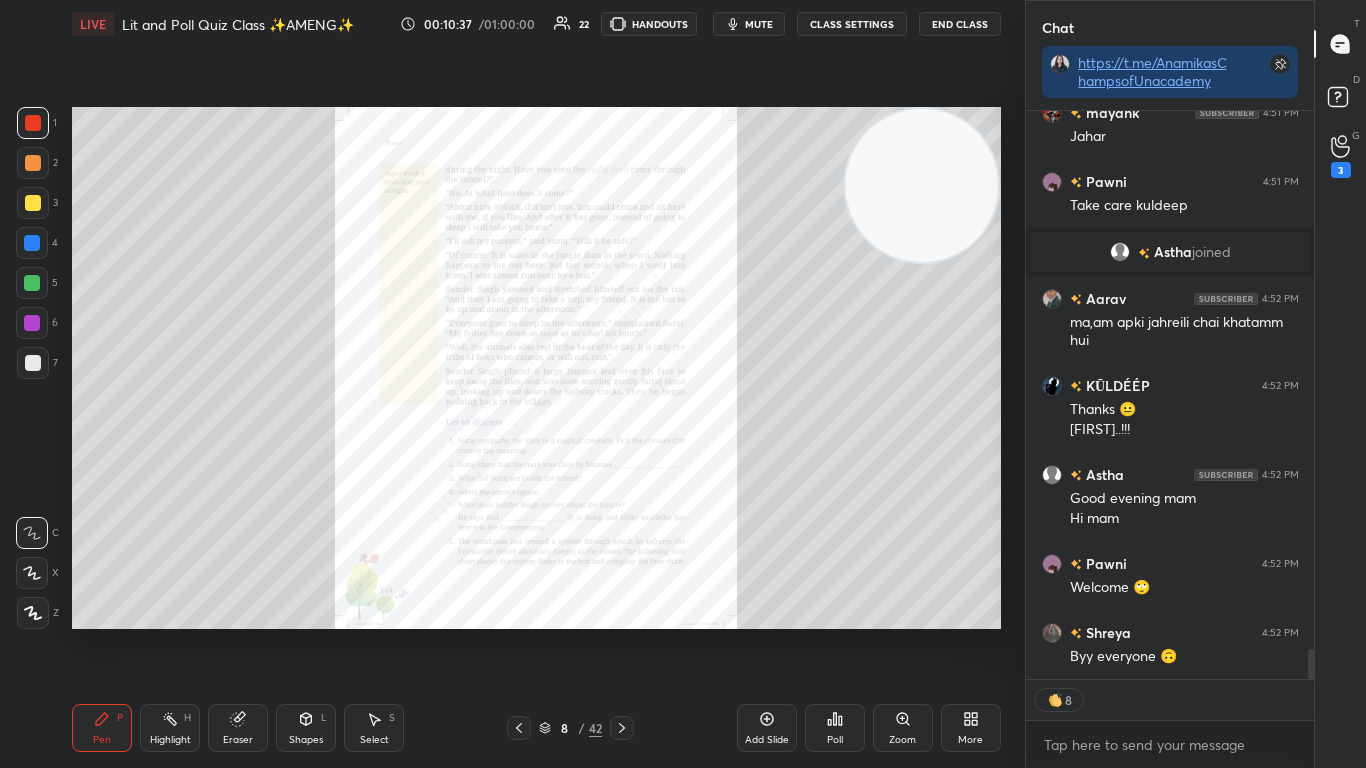 click 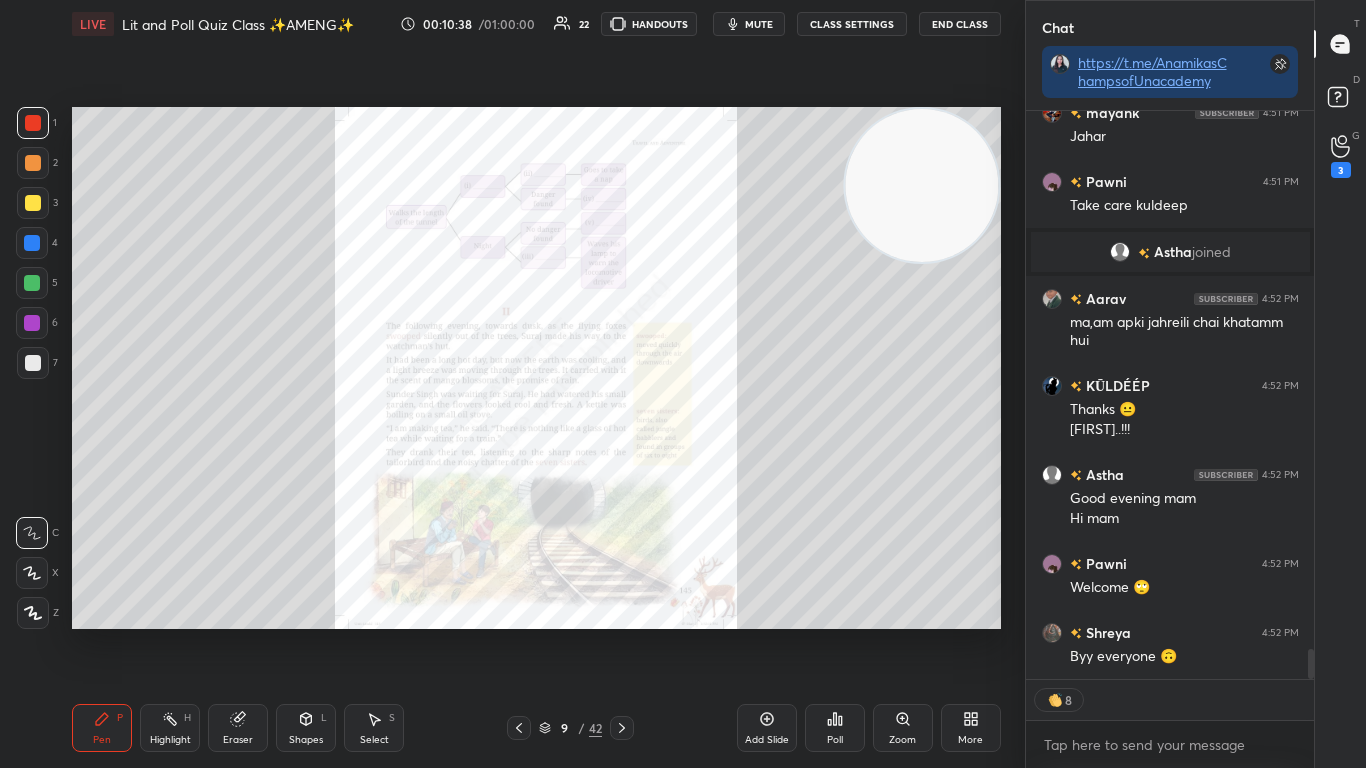 click 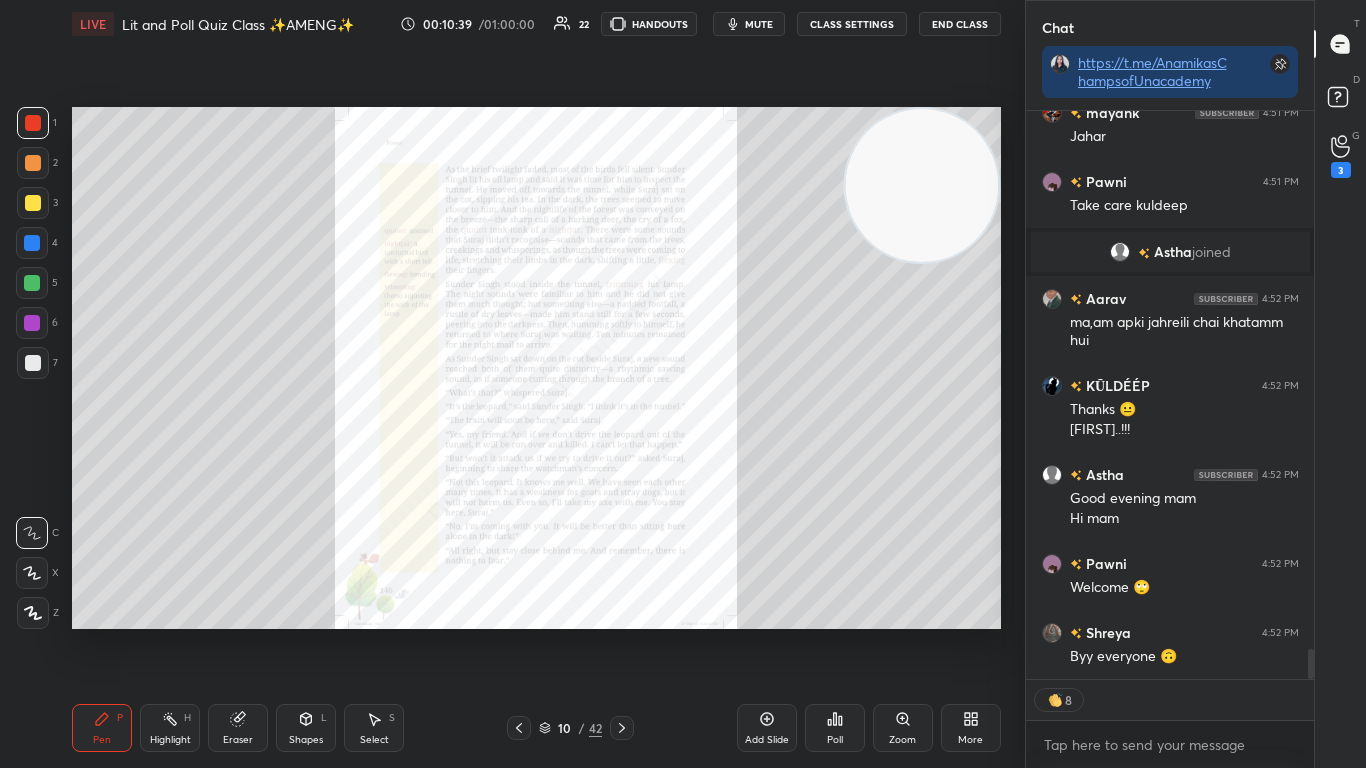 click 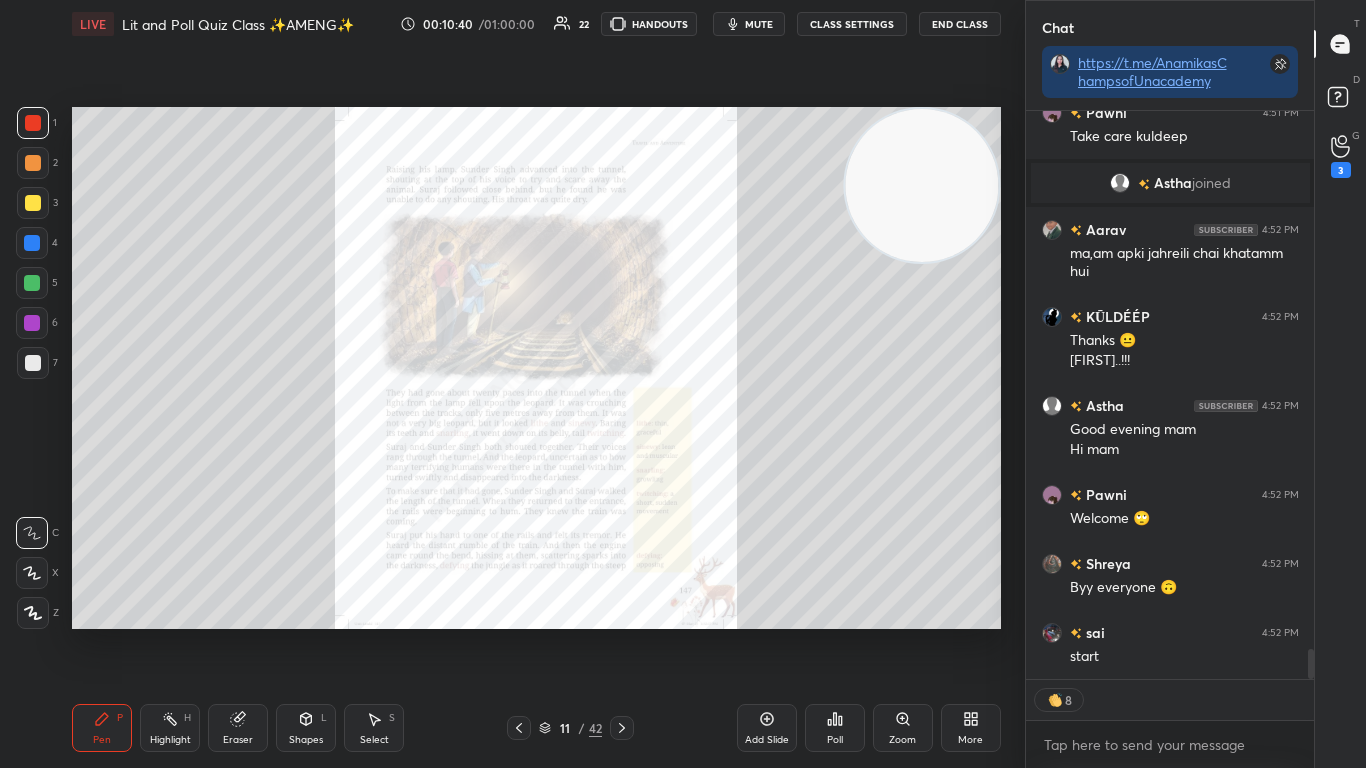click 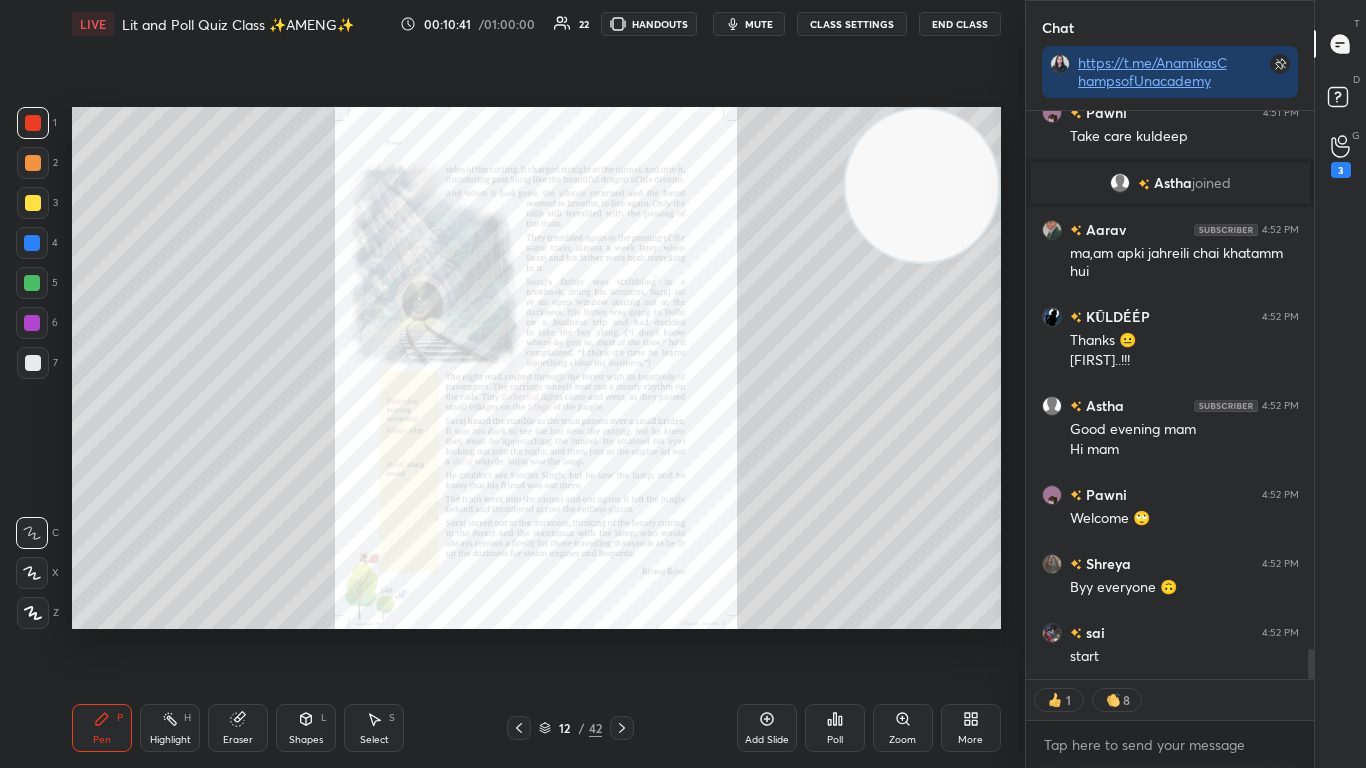 click 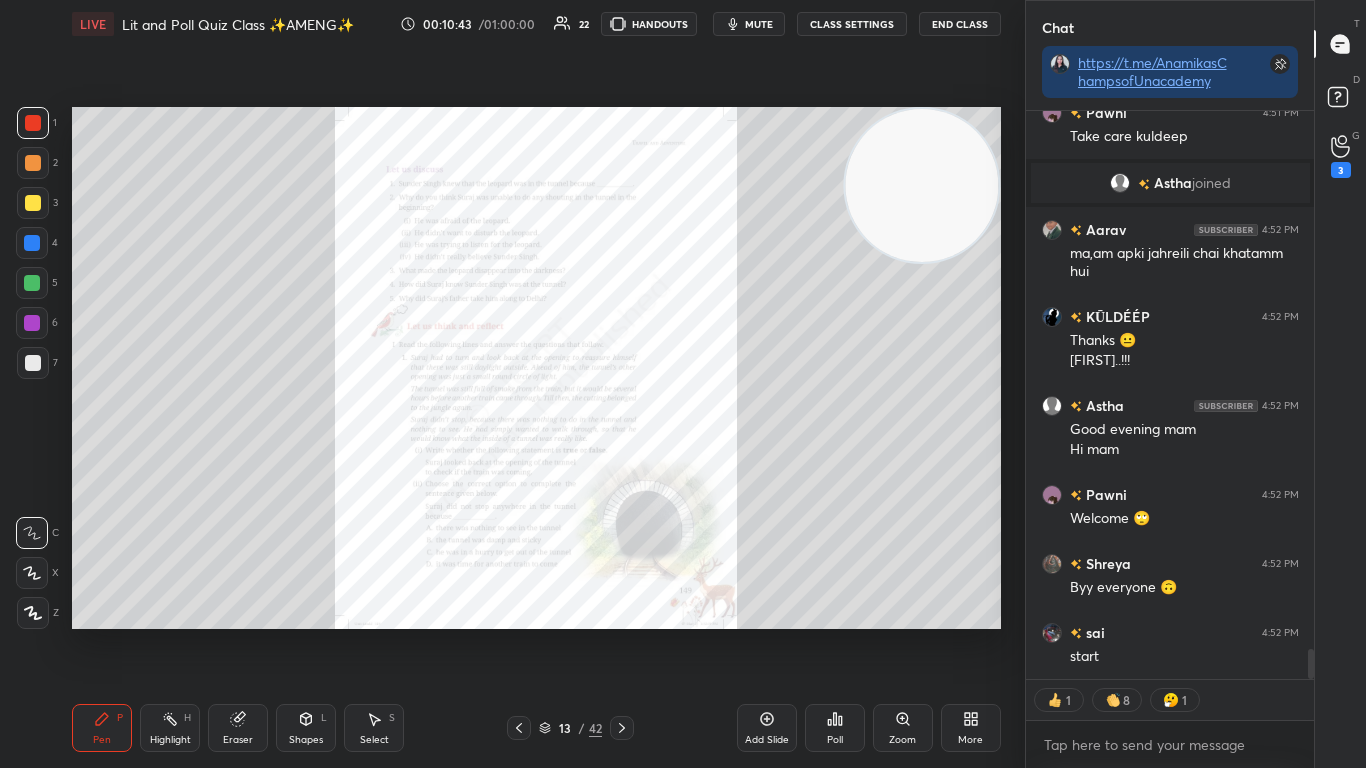 click 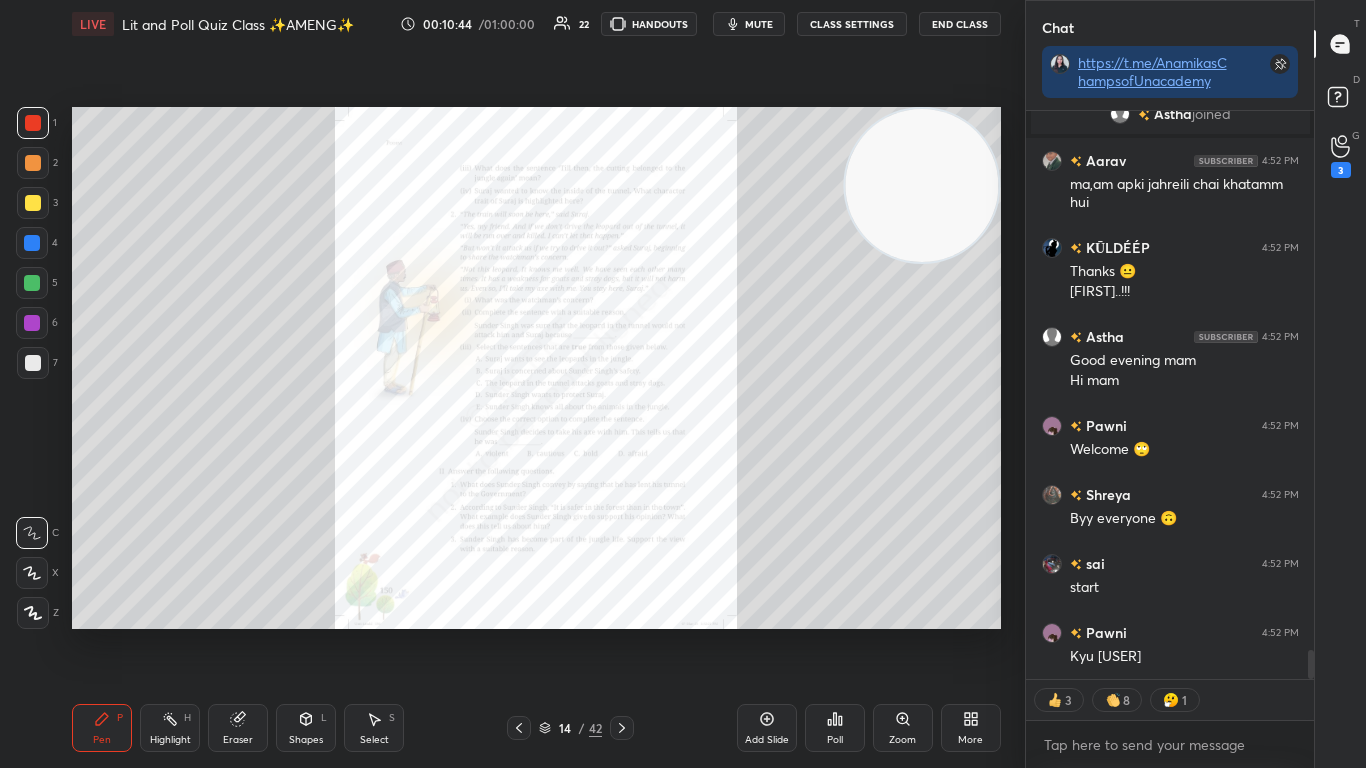 click 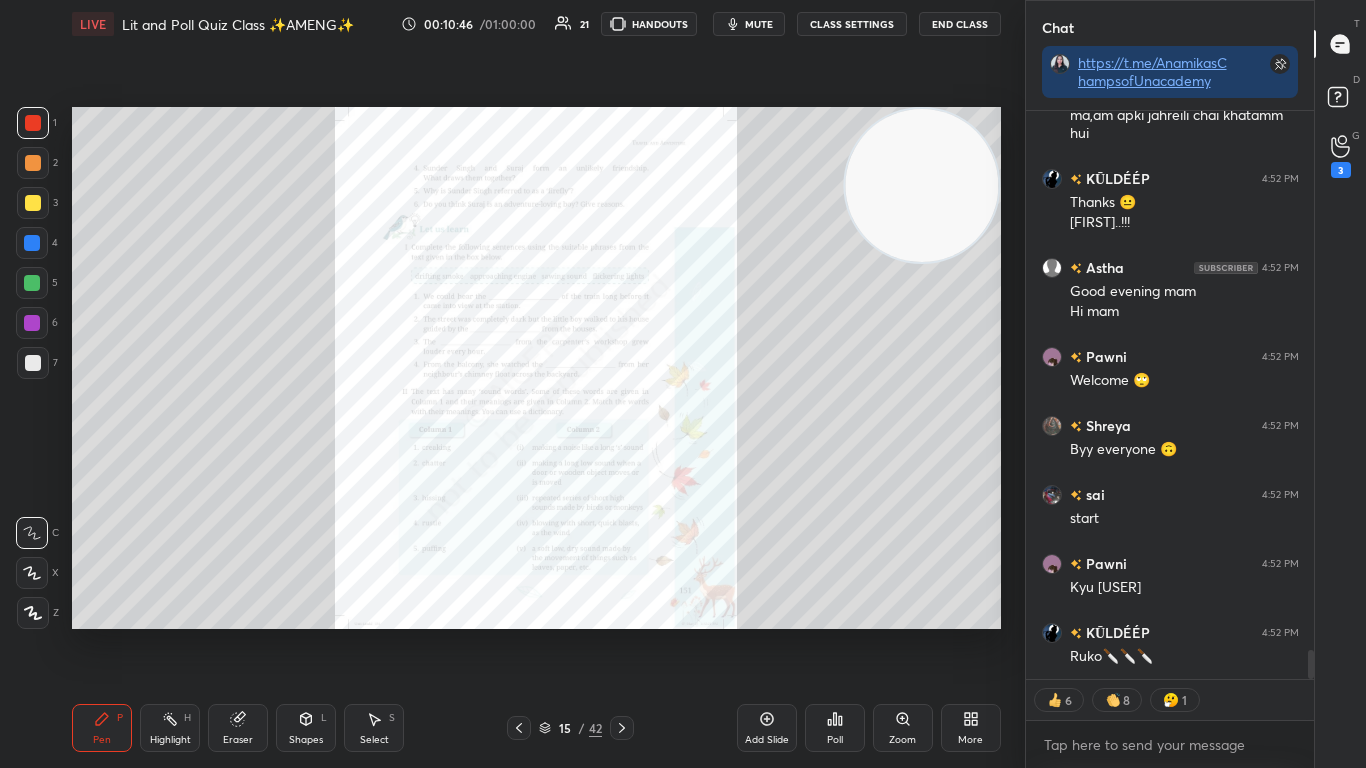 click 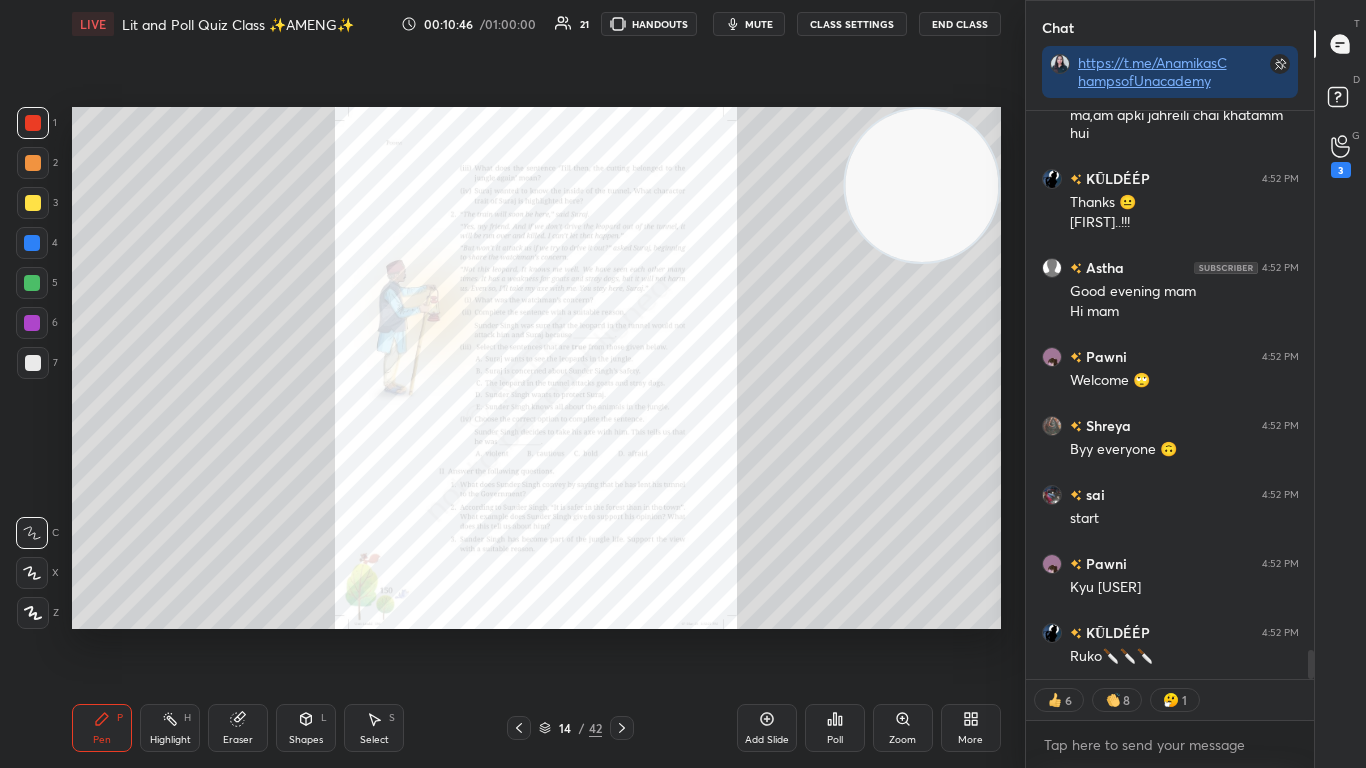 click 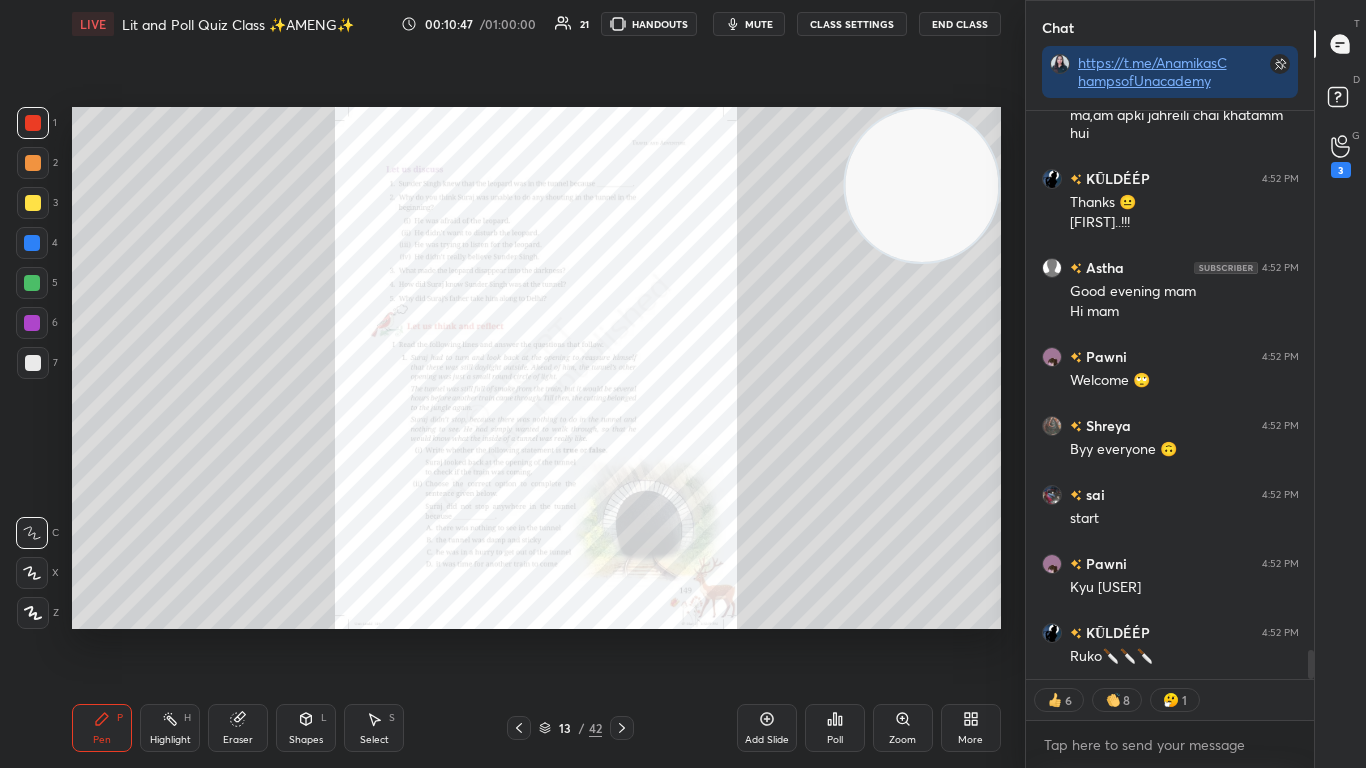 click 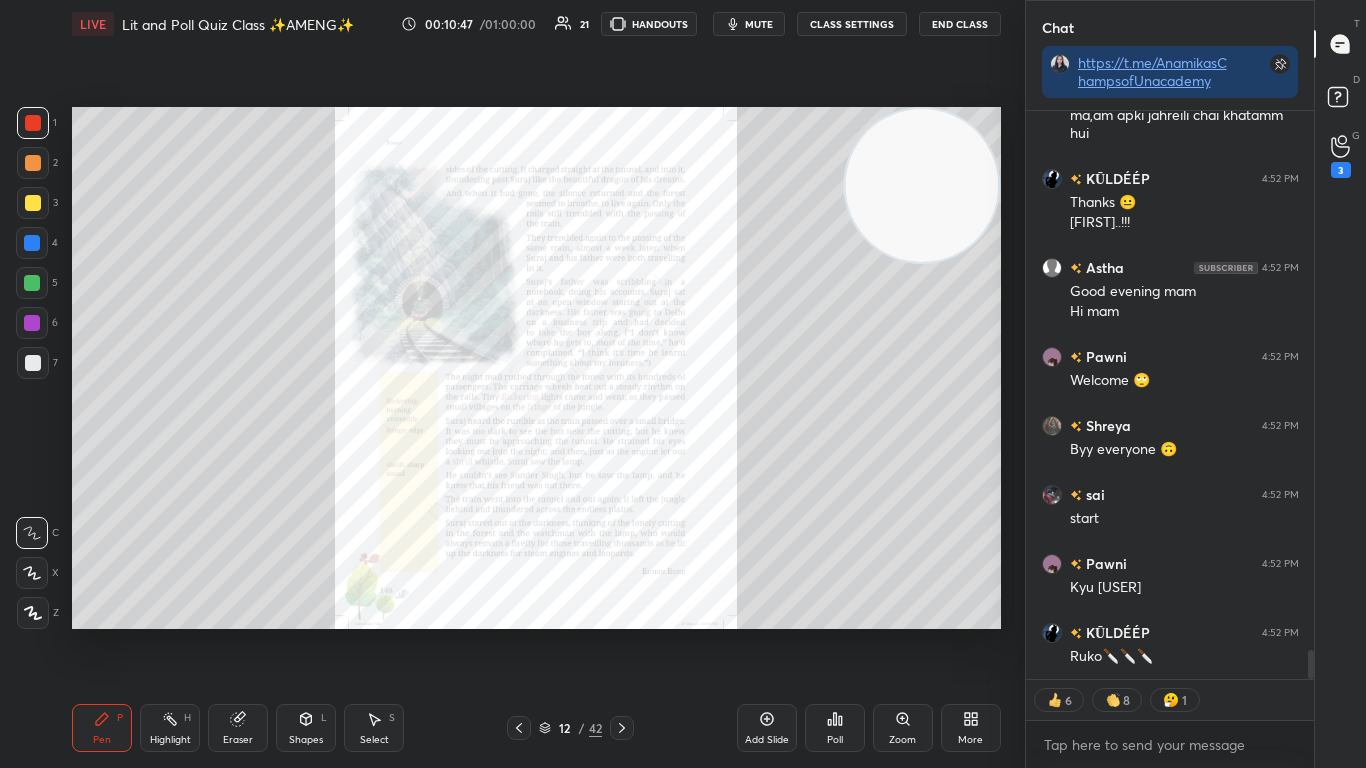 click 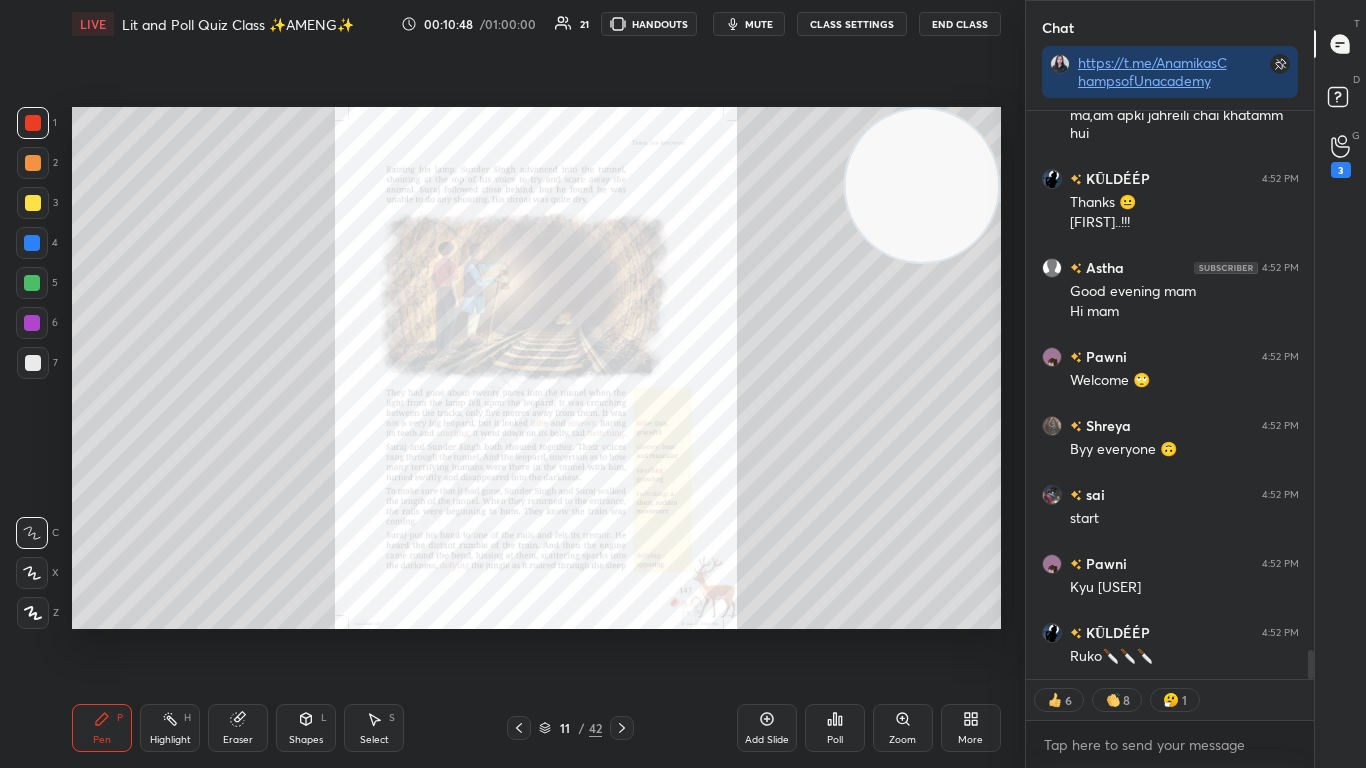 click 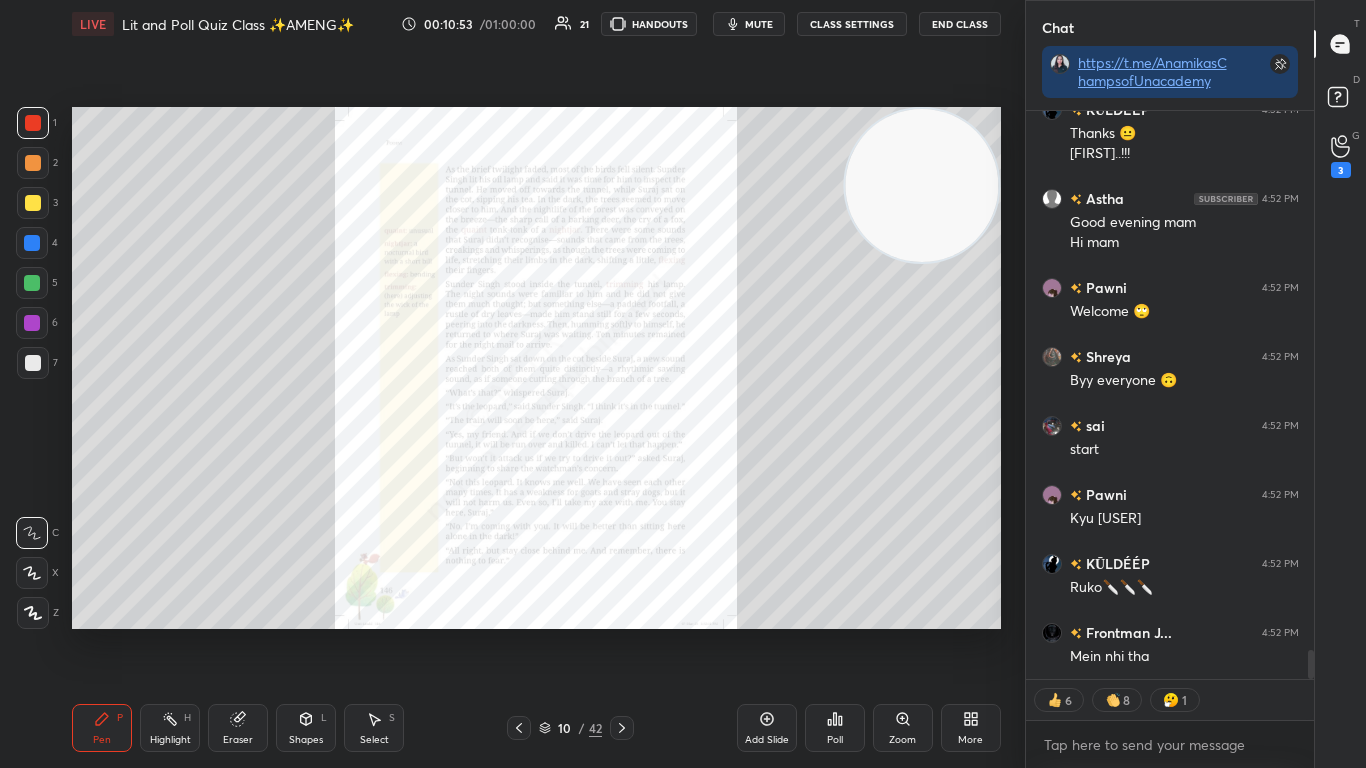 click 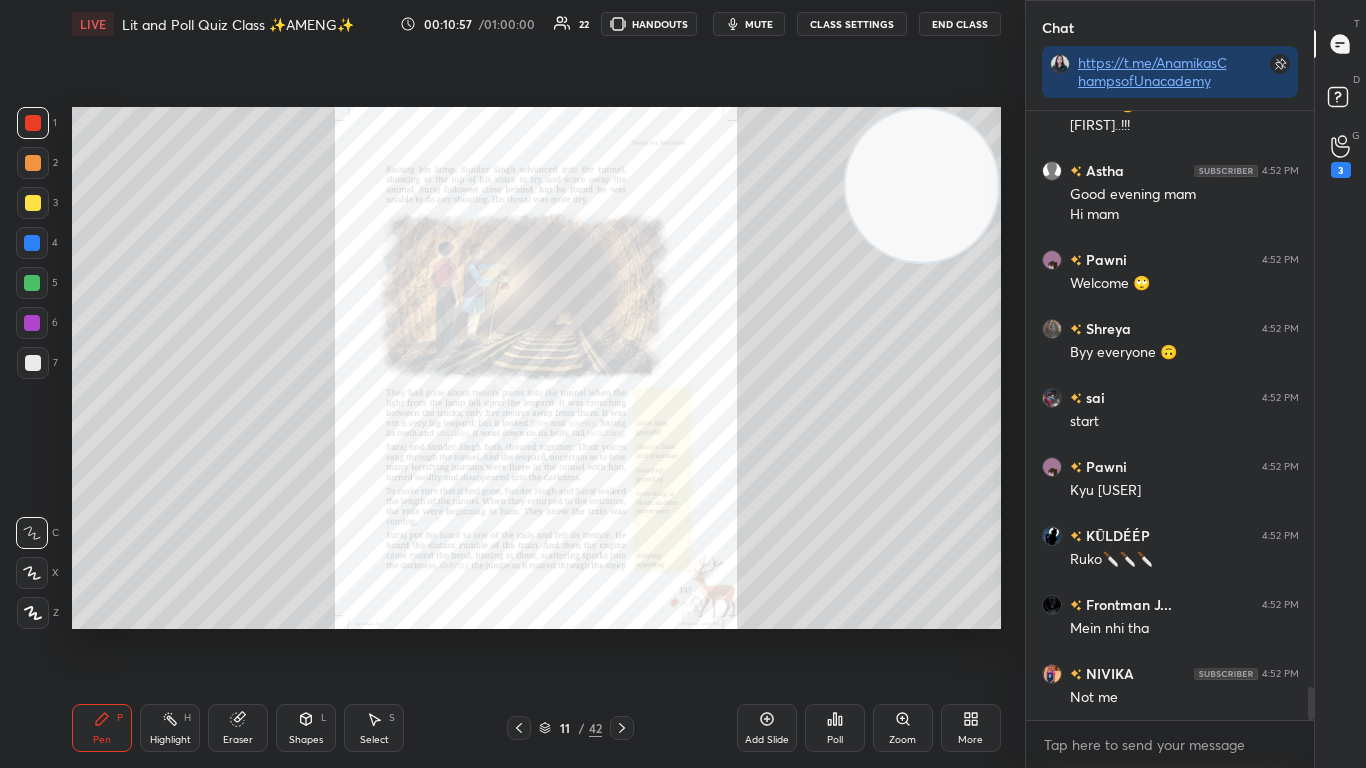 click 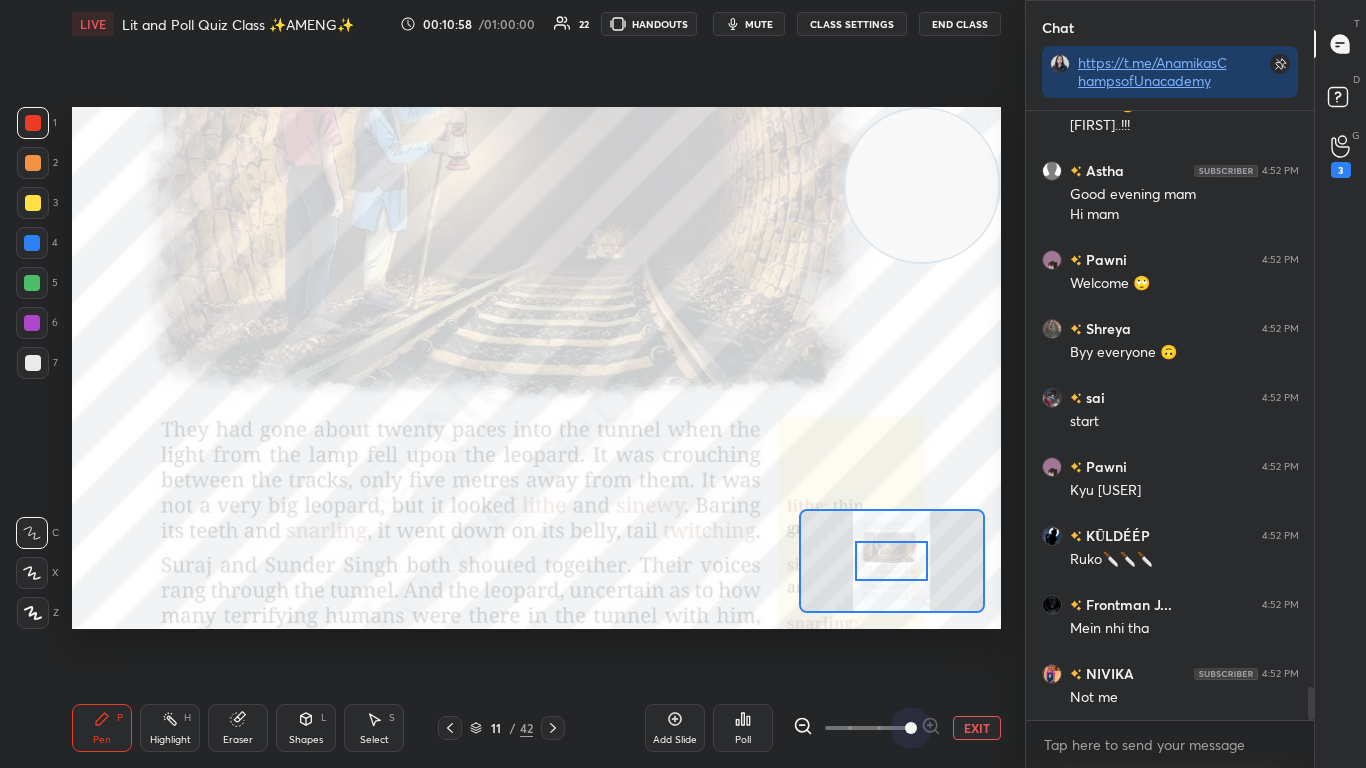 click at bounding box center (867, 728) 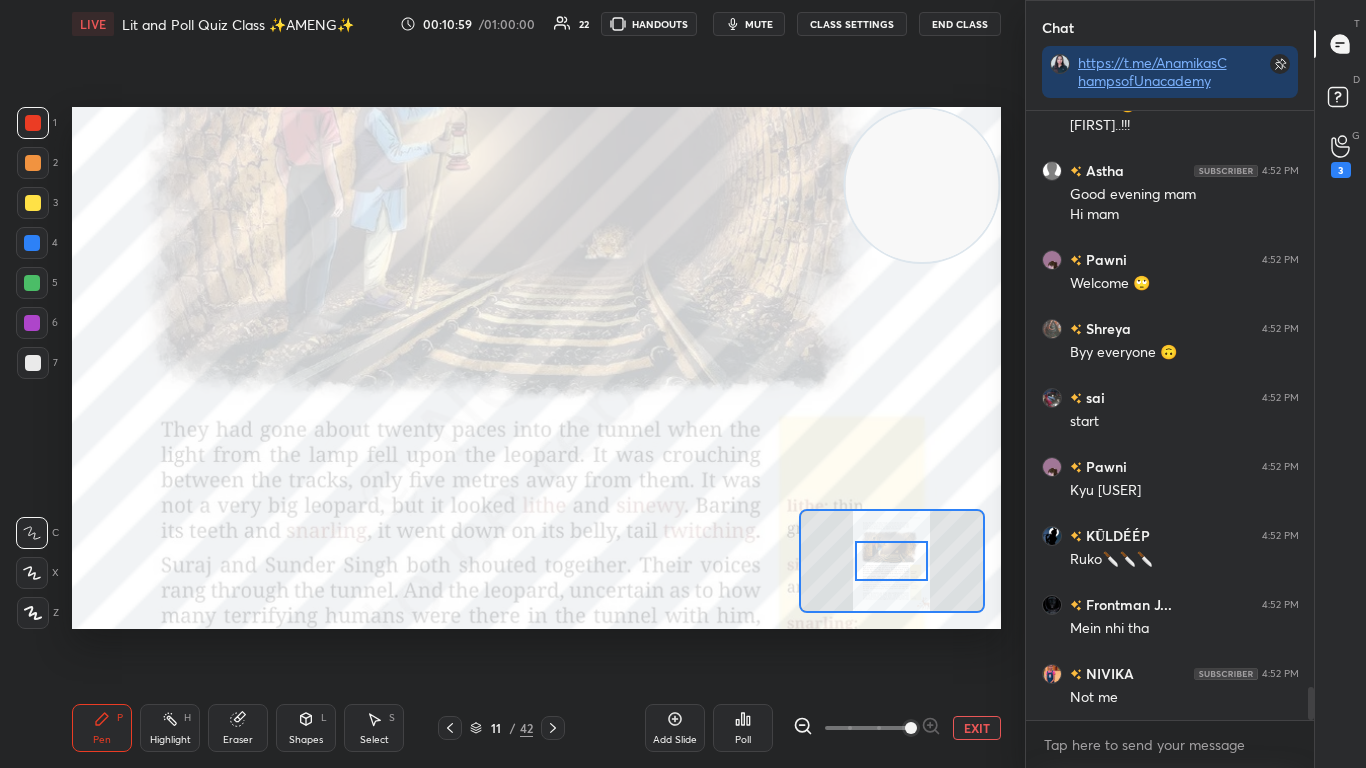 click at bounding box center (892, 561) 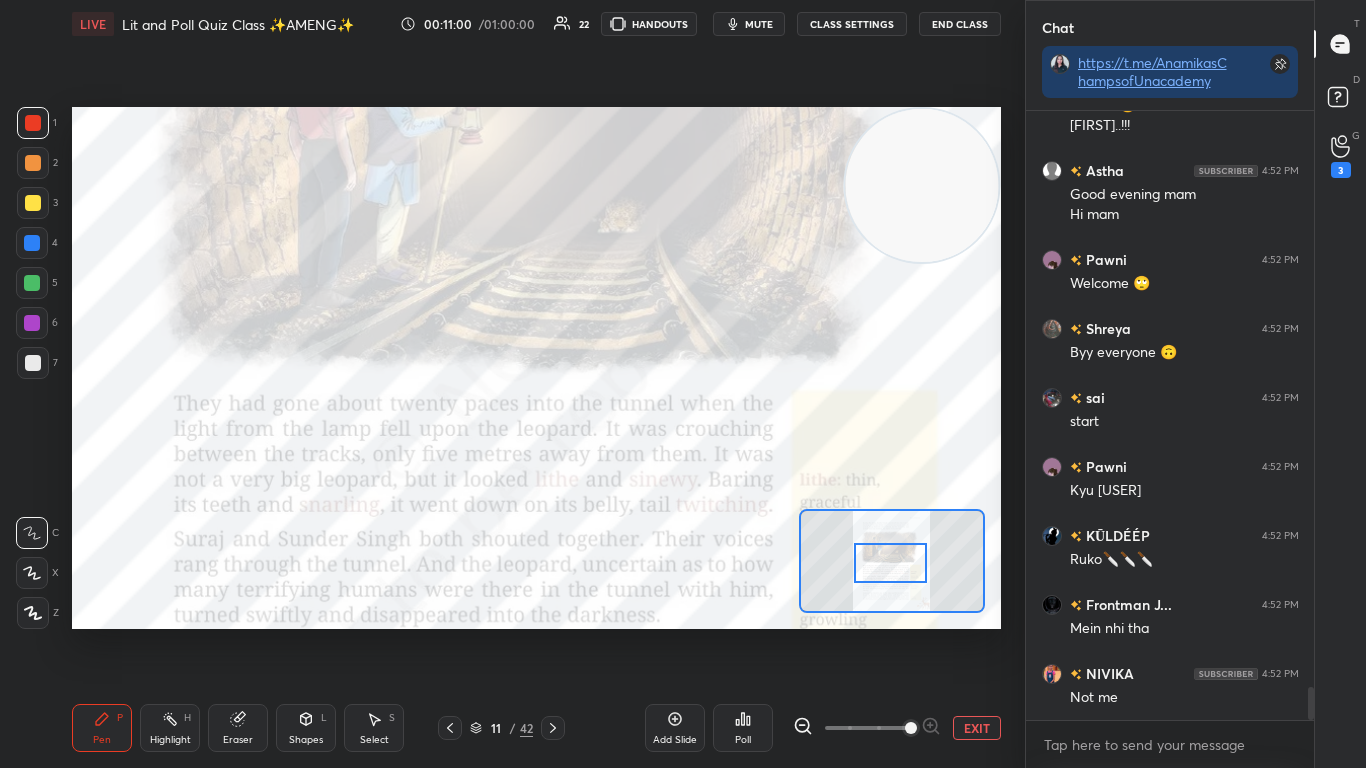 click at bounding box center (890, 563) 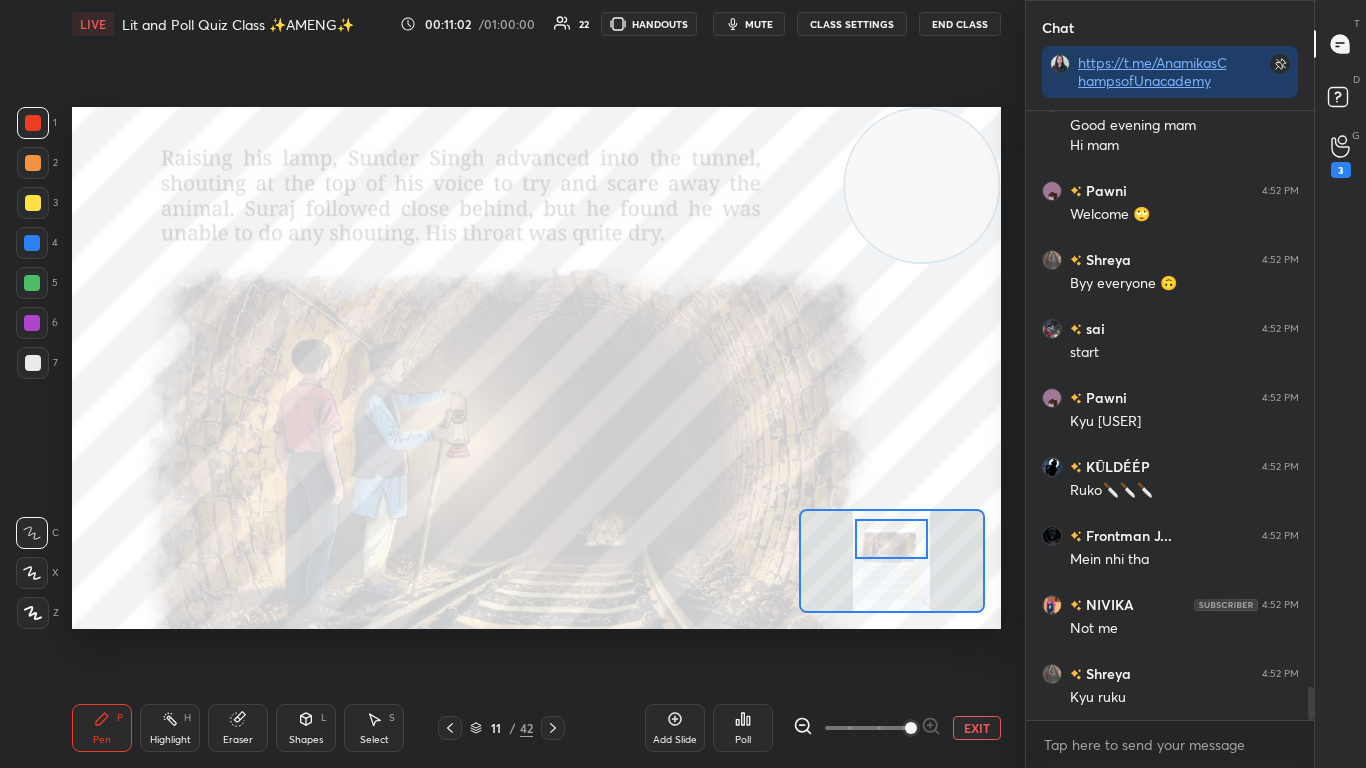 drag, startPoint x: 891, startPoint y: 563, endPoint x: 892, endPoint y: 539, distance: 24.020824 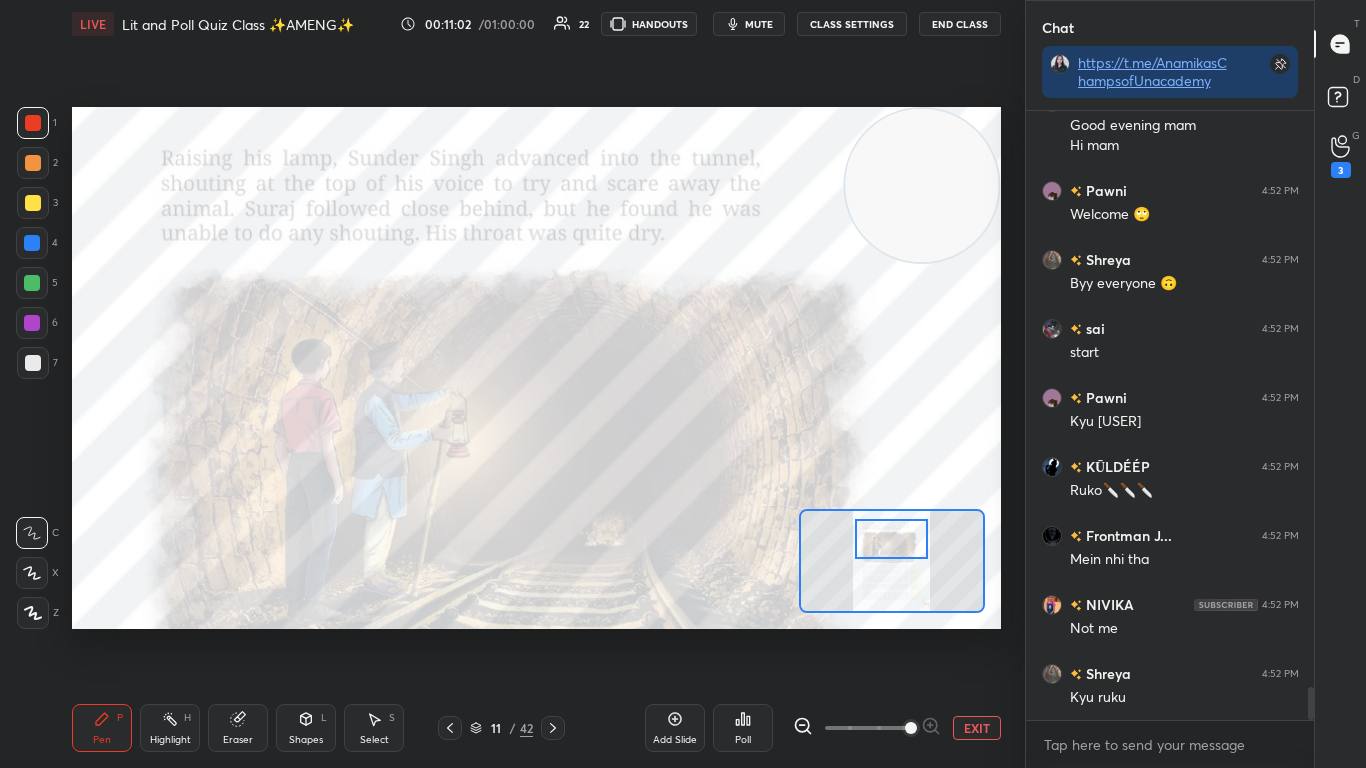 click at bounding box center (891, 539) 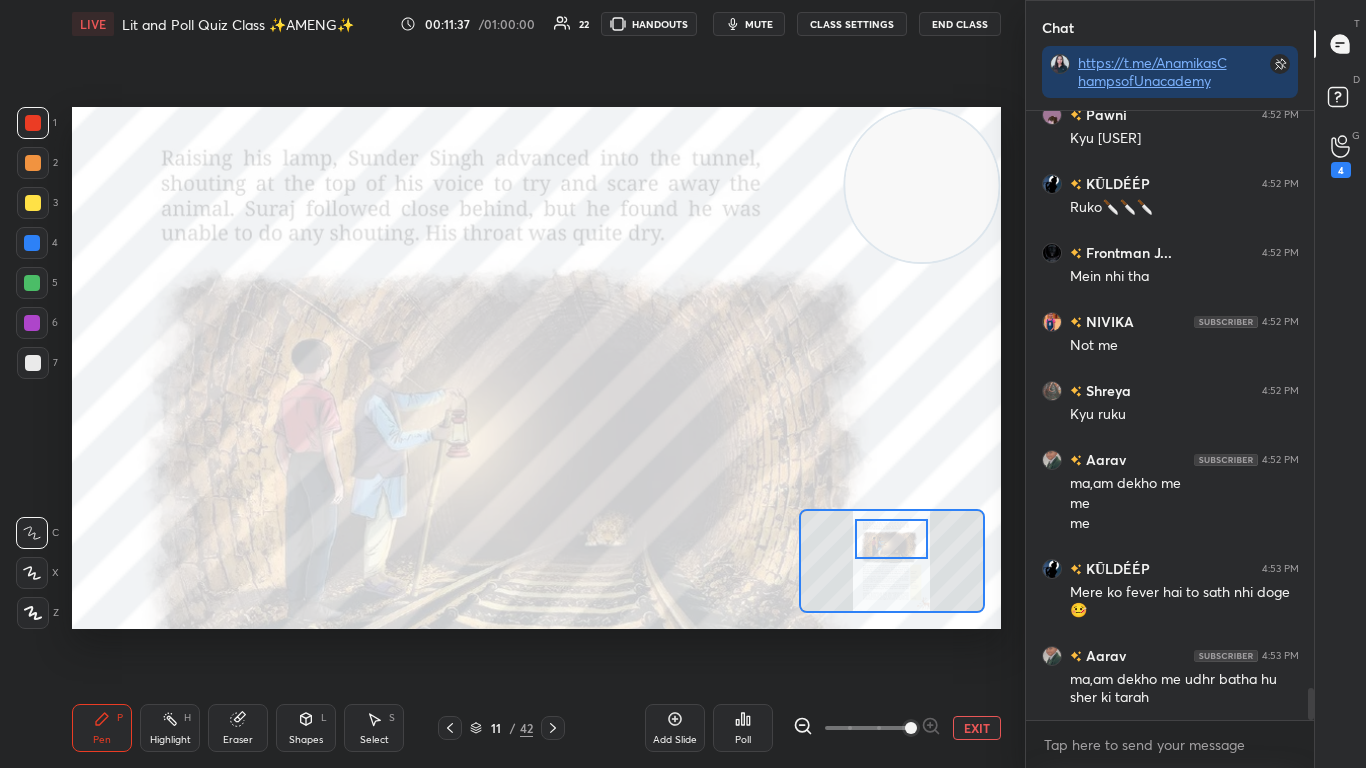 scroll, scrollTop: 11001, scrollLeft: 0, axis: vertical 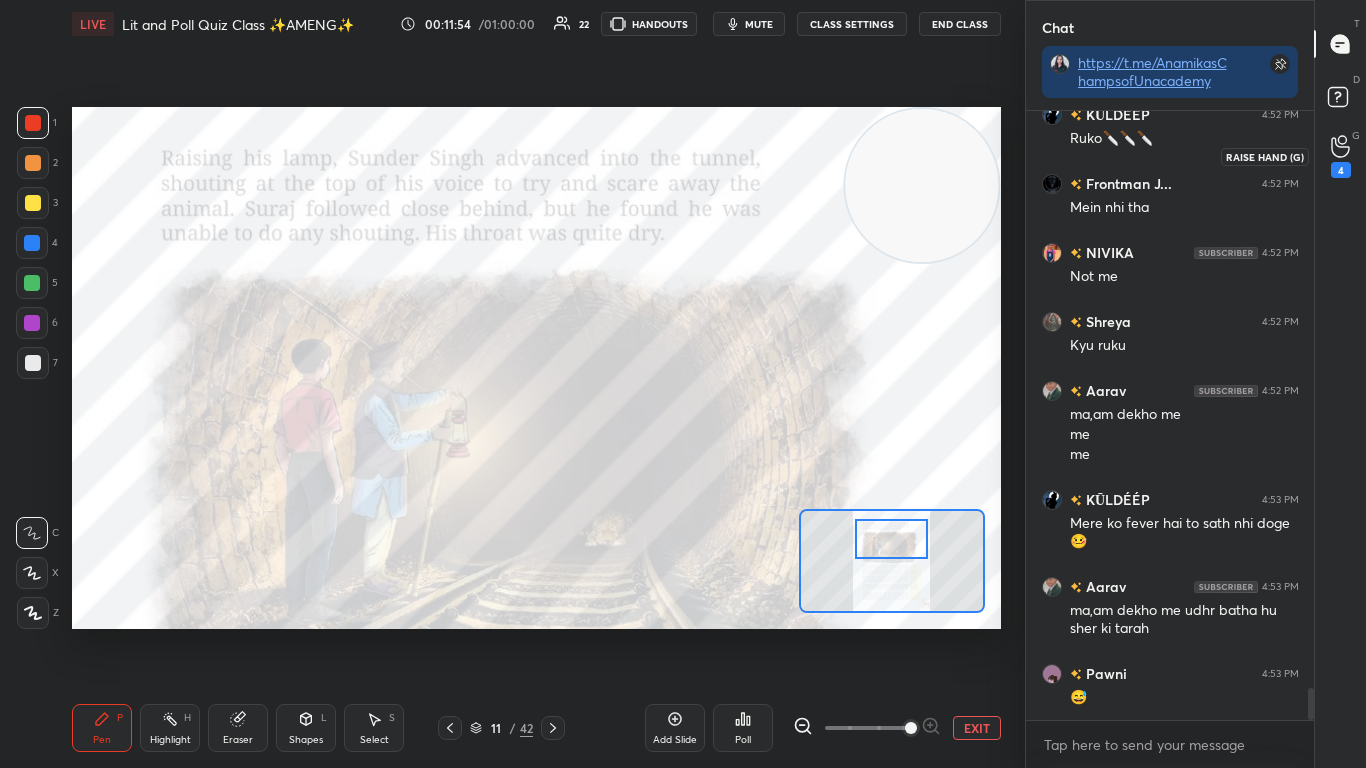 click on "4" at bounding box center (1341, 170) 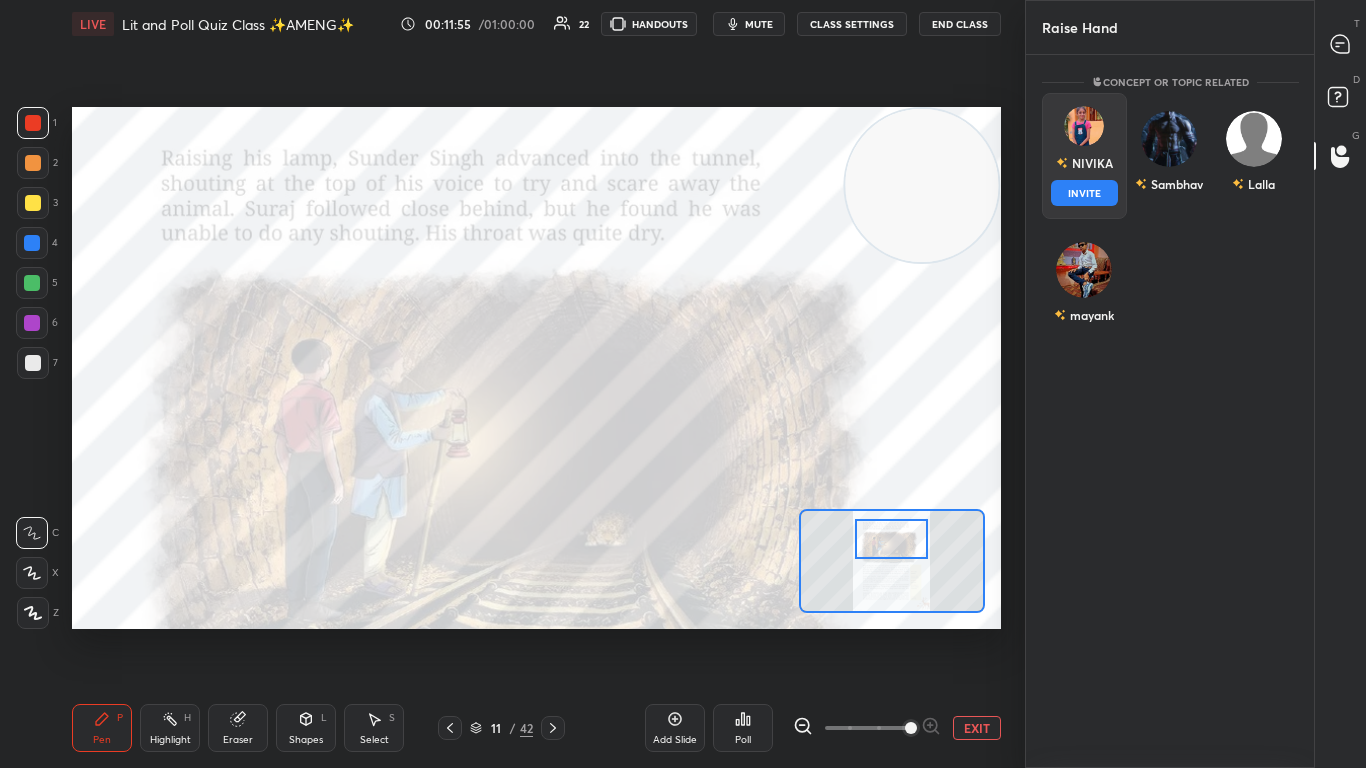 click on "NIVIKA INVITE" at bounding box center [1084, 156] 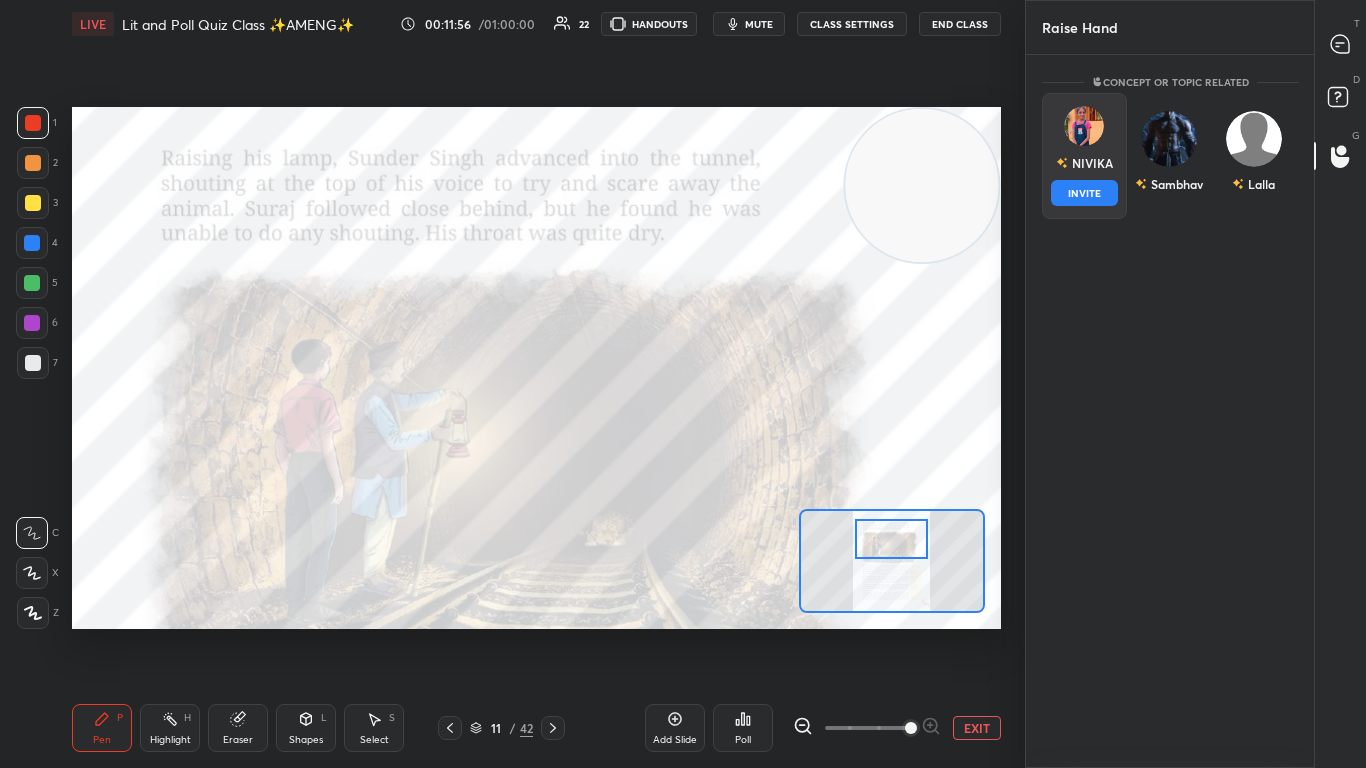 click on "INVITE" at bounding box center [1084, 193] 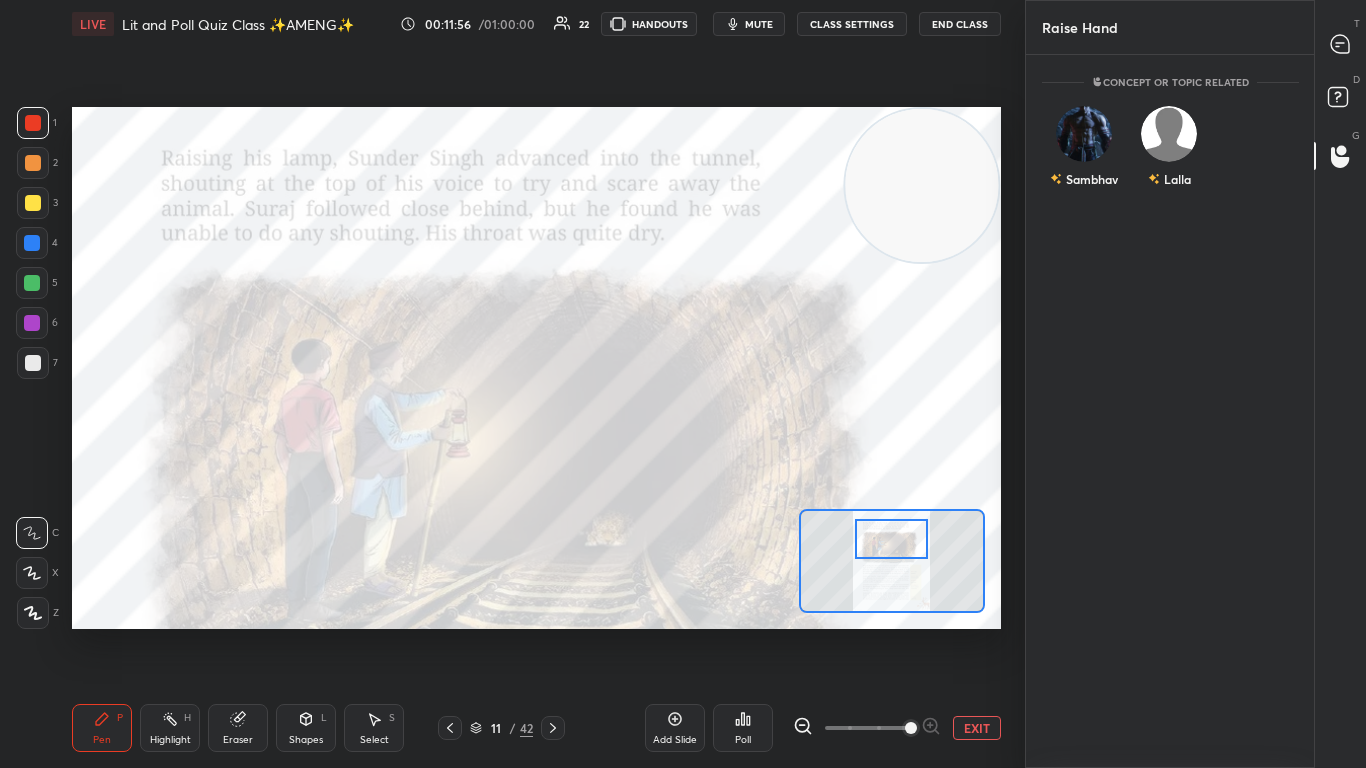 scroll, scrollTop: 626, scrollLeft: 282, axis: both 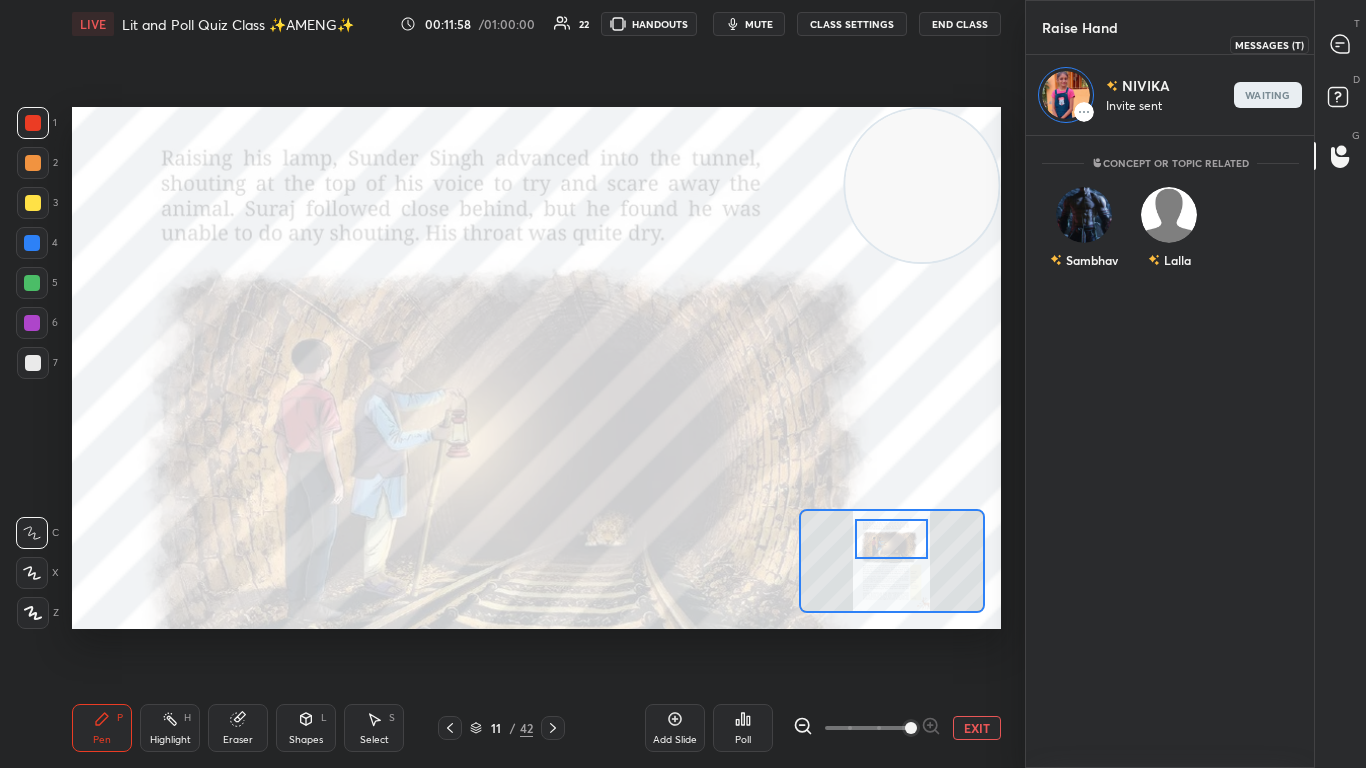 click at bounding box center (1341, 44) 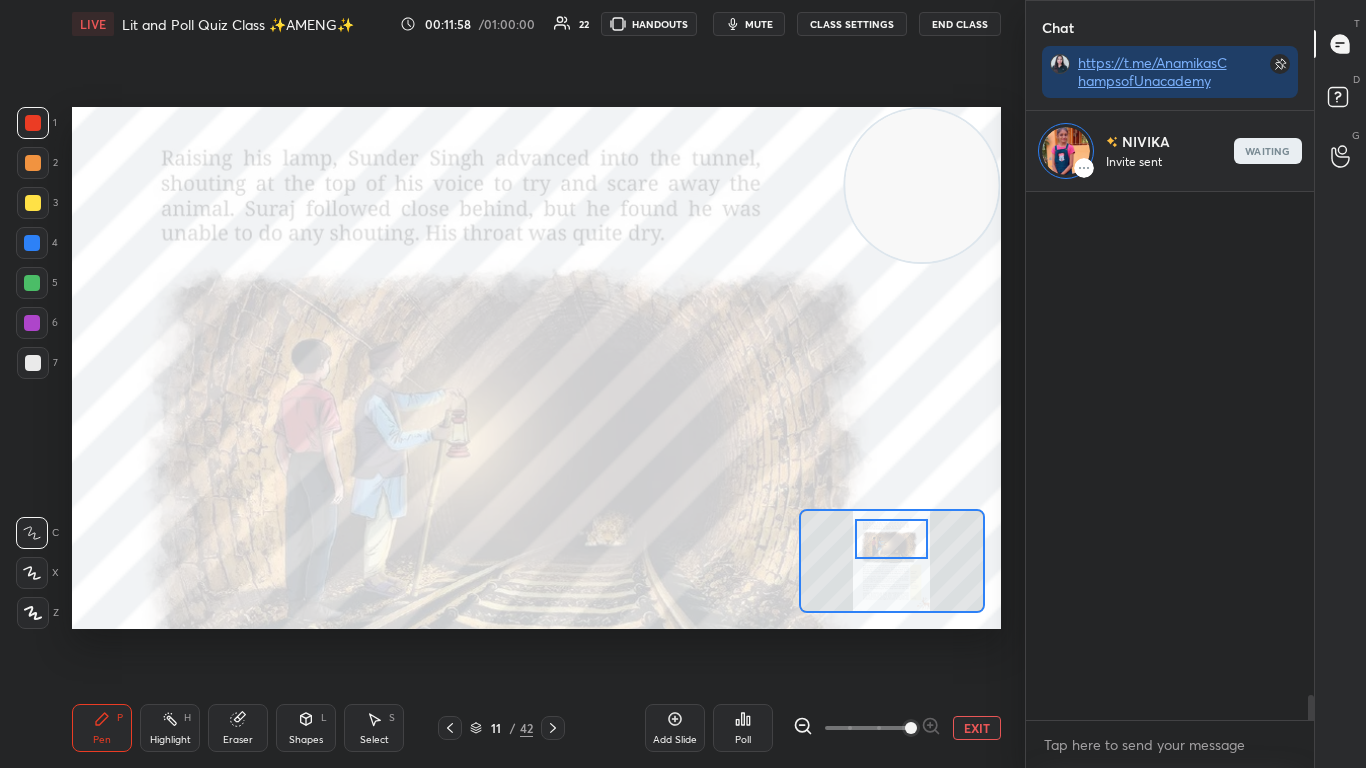scroll, scrollTop: 571, scrollLeft: 282, axis: both 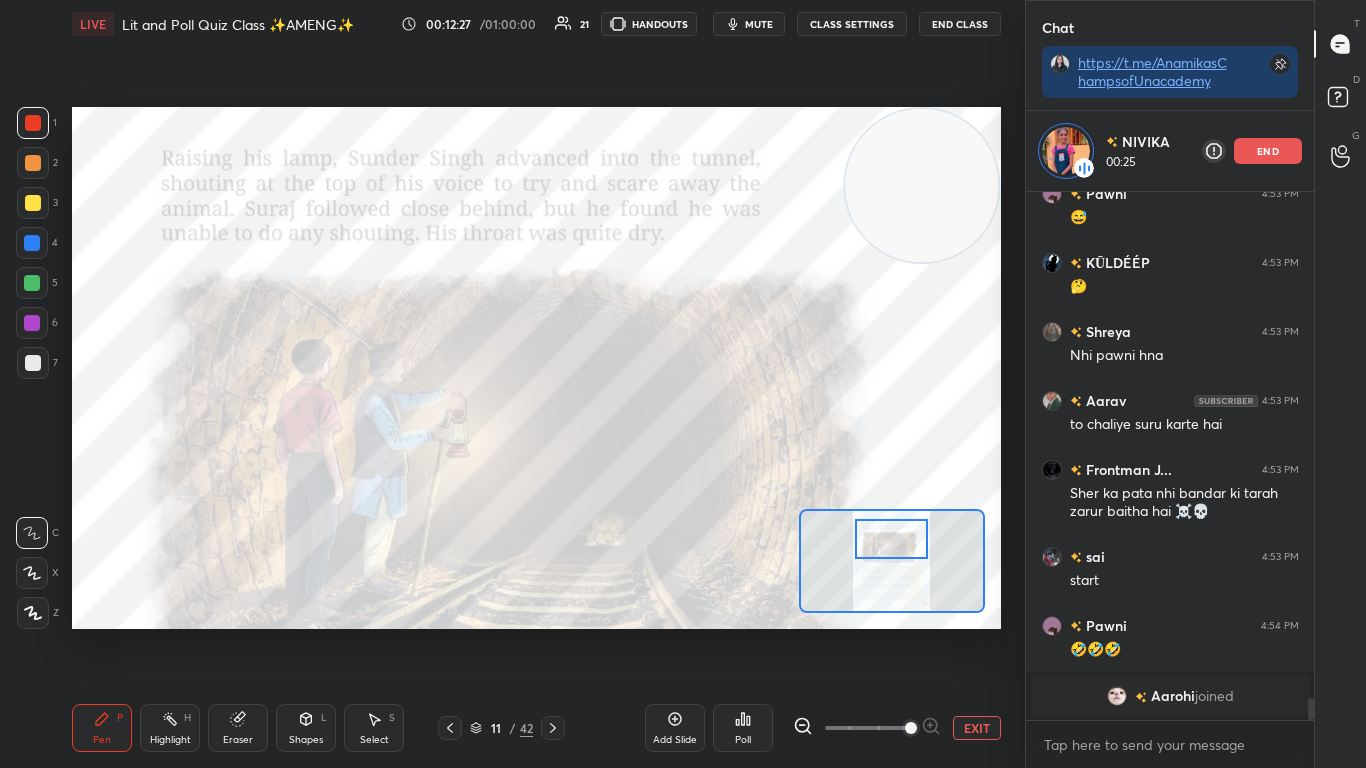 click at bounding box center [891, 539] 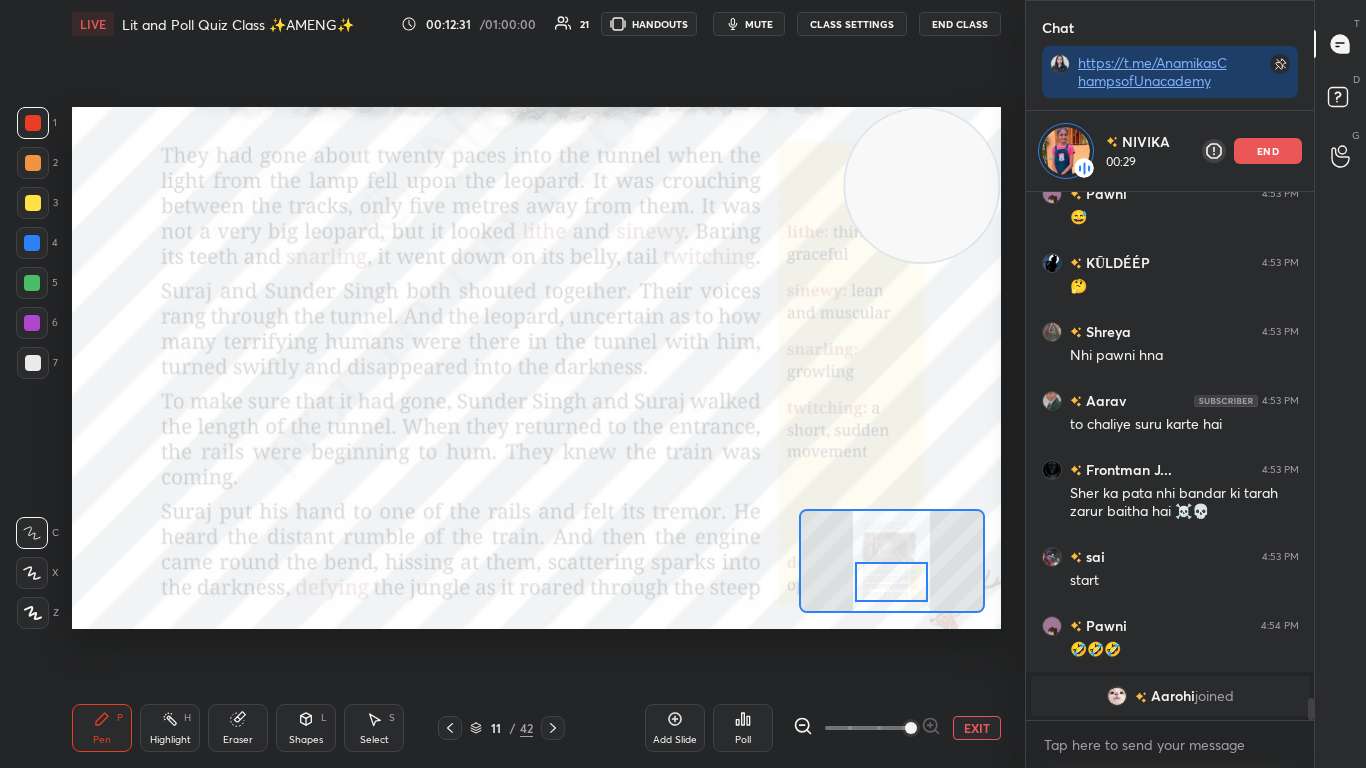 drag, startPoint x: 877, startPoint y: 547, endPoint x: 877, endPoint y: 591, distance: 44 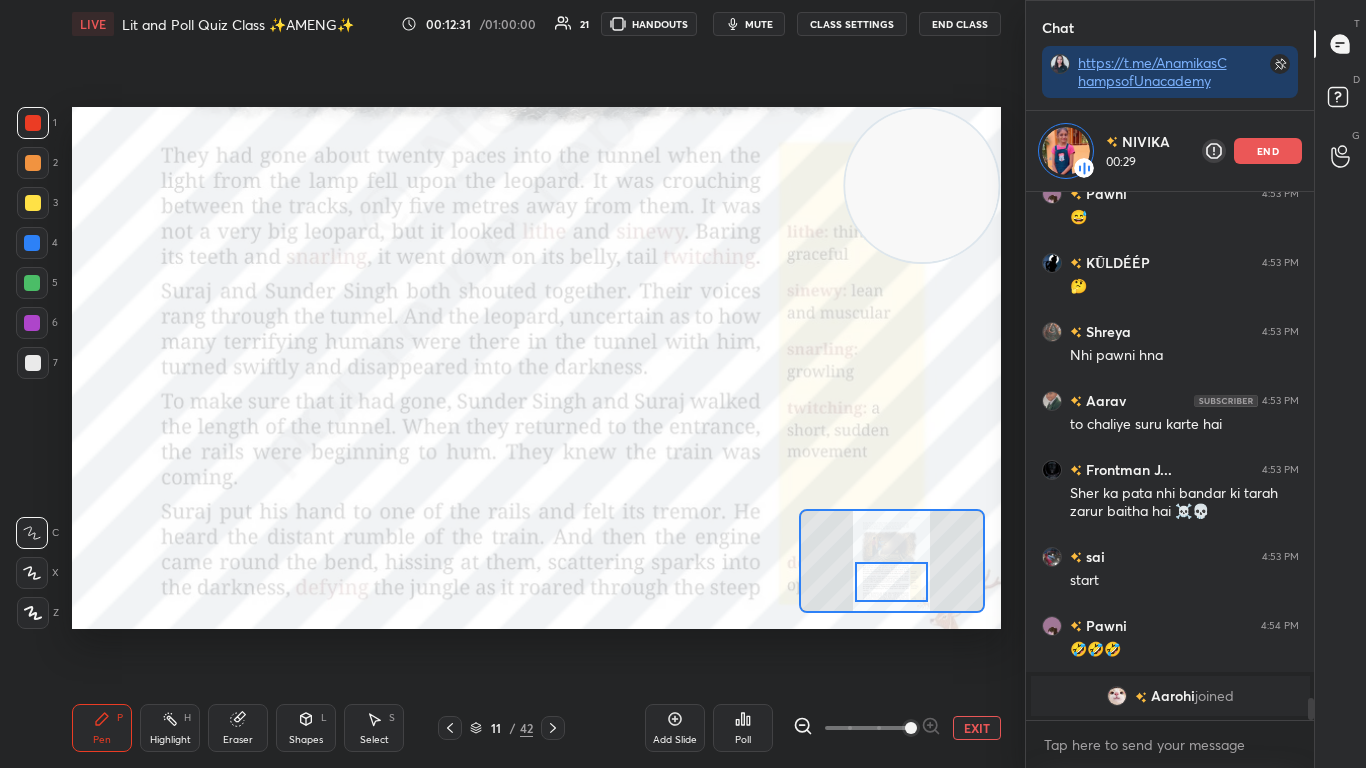 click at bounding box center [891, 582] 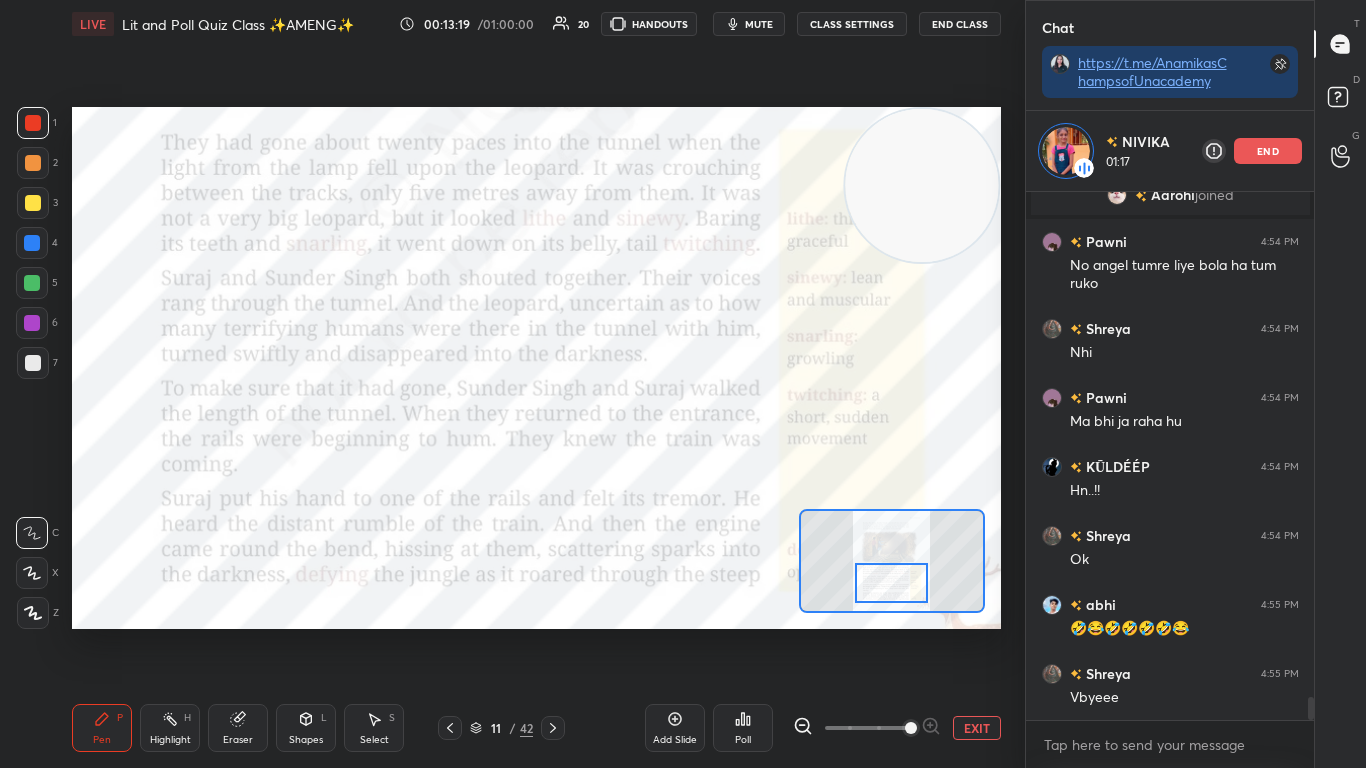 scroll, scrollTop: 11665, scrollLeft: 0, axis: vertical 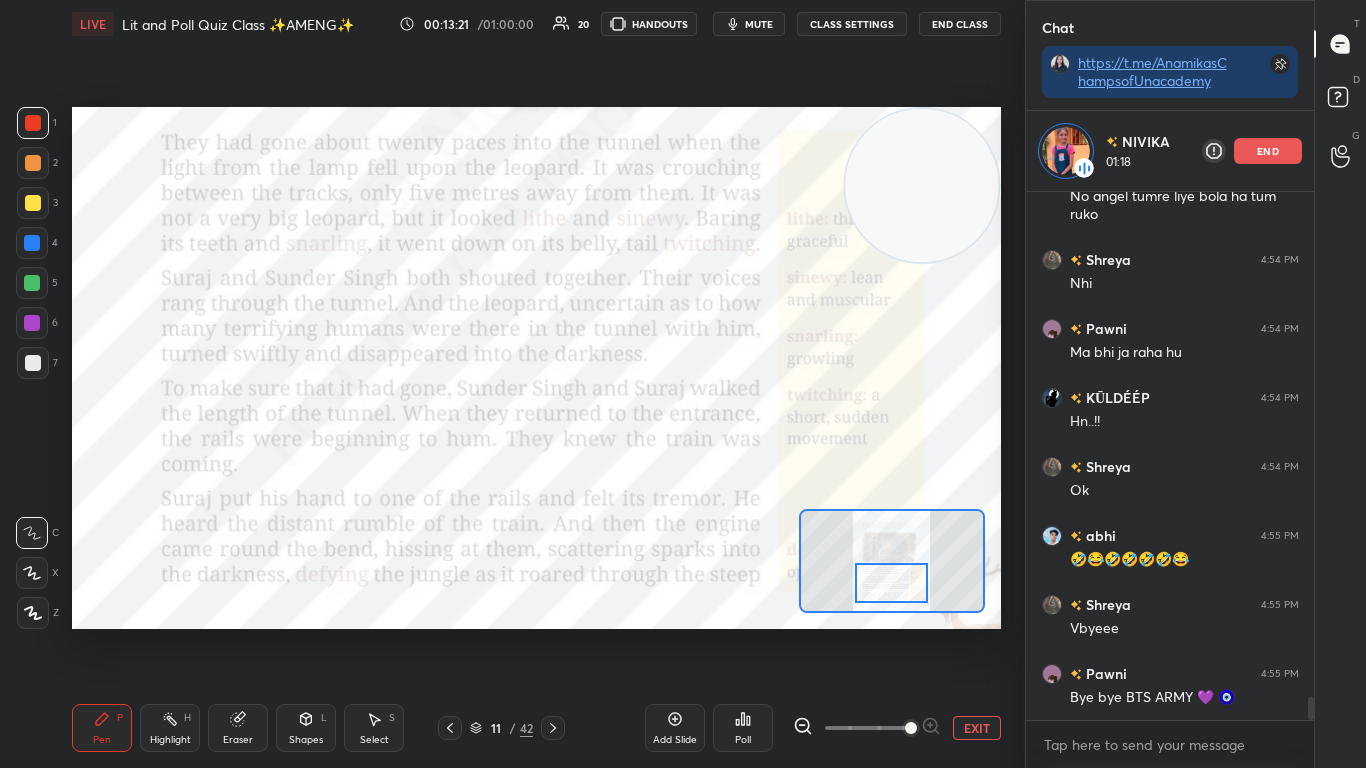 click at bounding box center (891, 583) 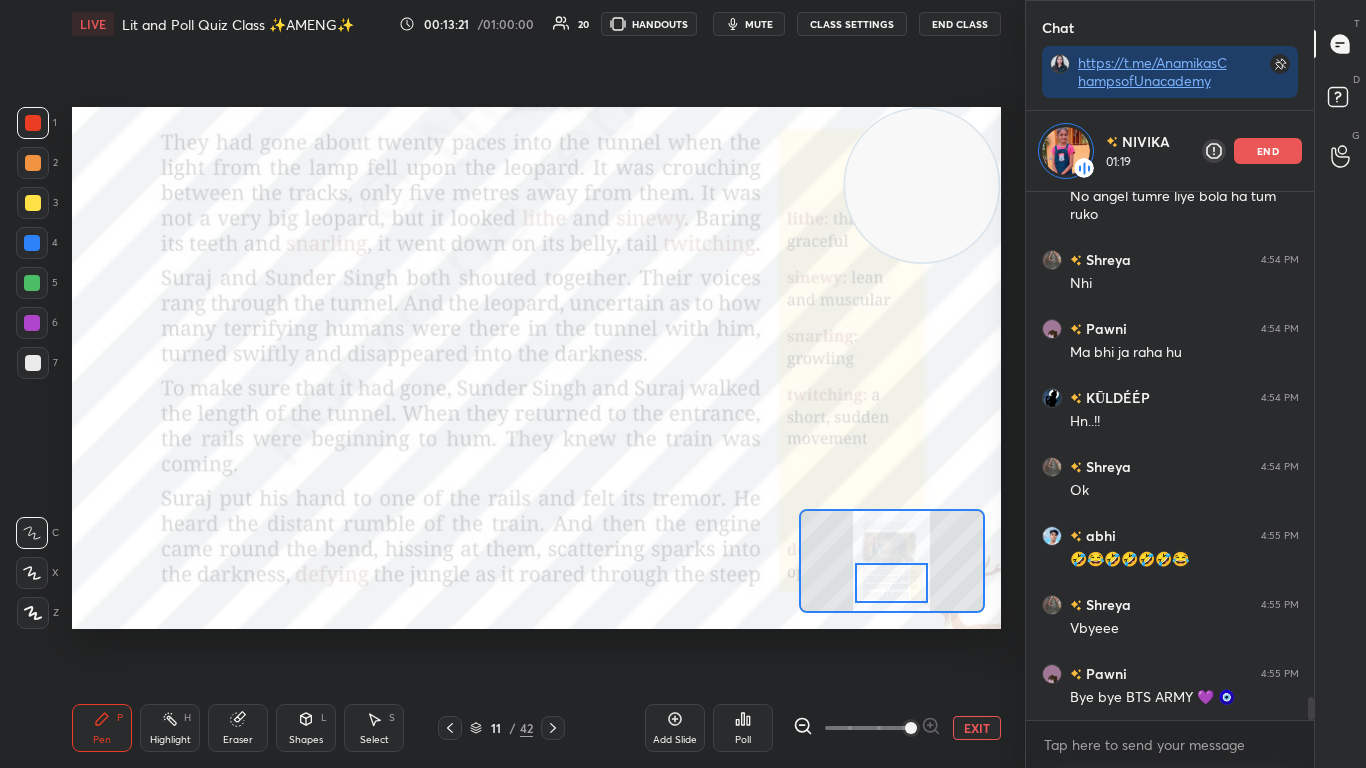 click at bounding box center [891, 583] 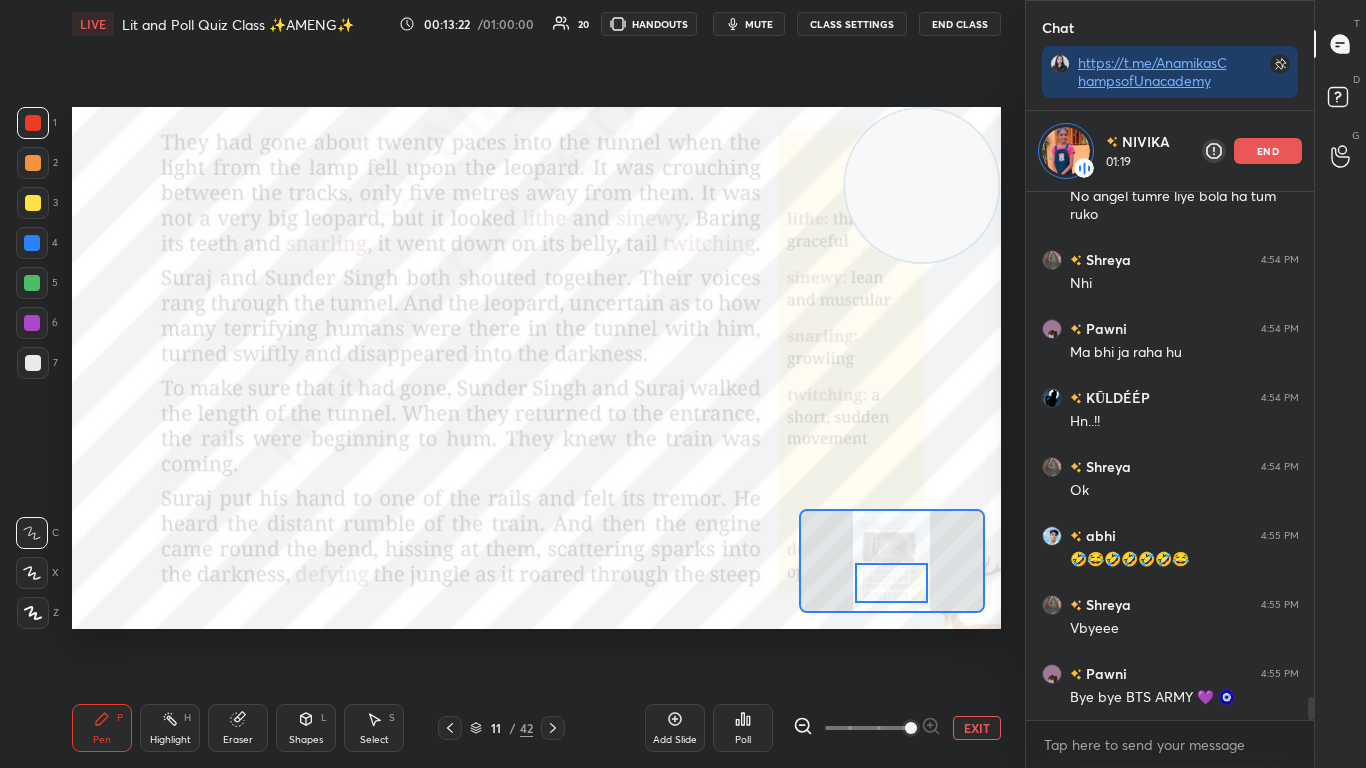 click at bounding box center [891, 583] 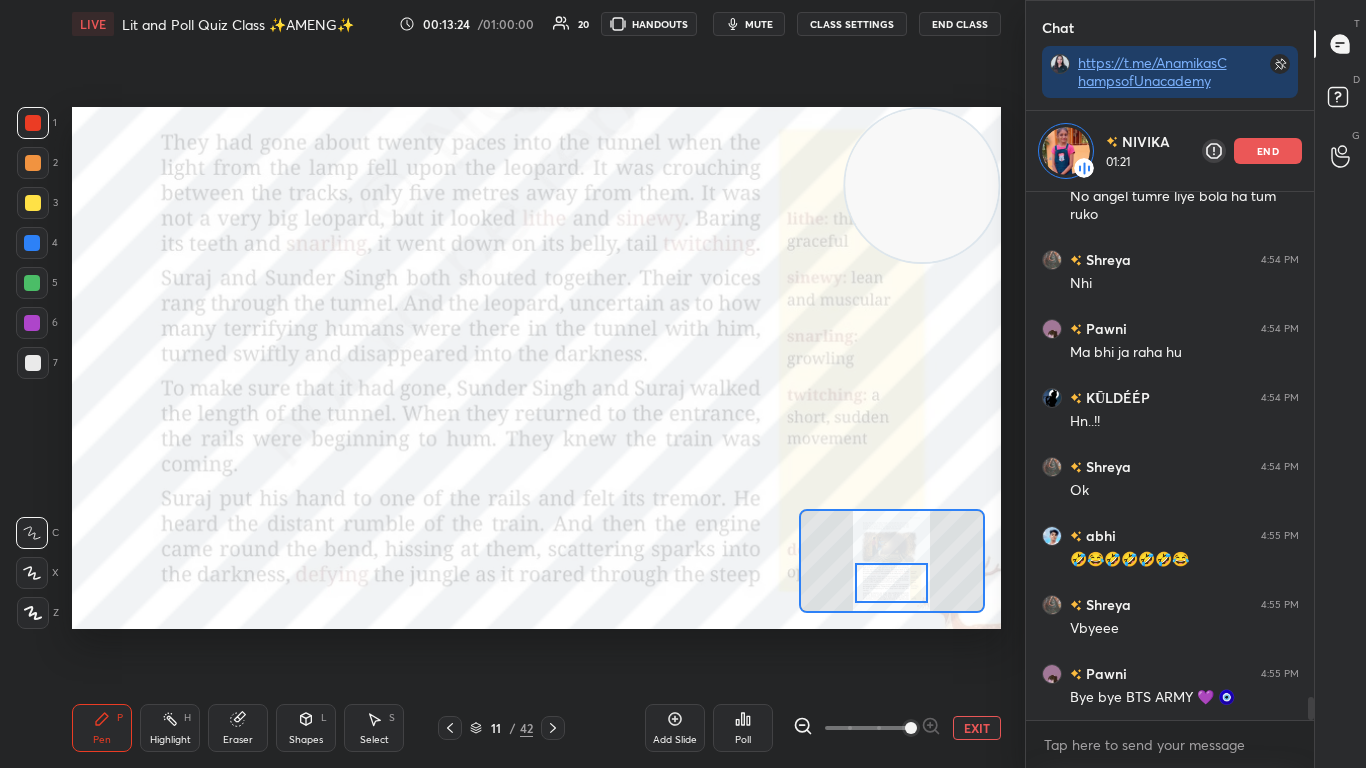 scroll, scrollTop: 11734, scrollLeft: 0, axis: vertical 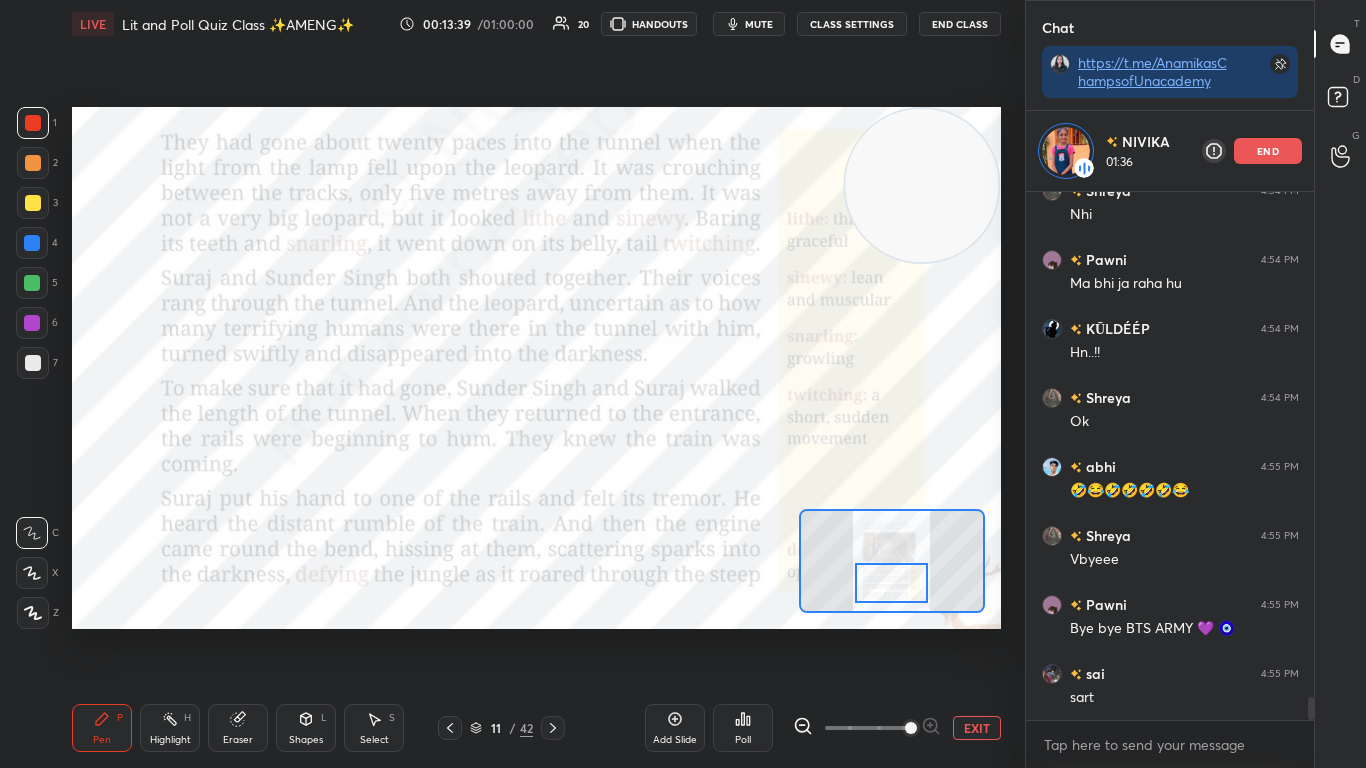 click on "end" at bounding box center [1268, 151] 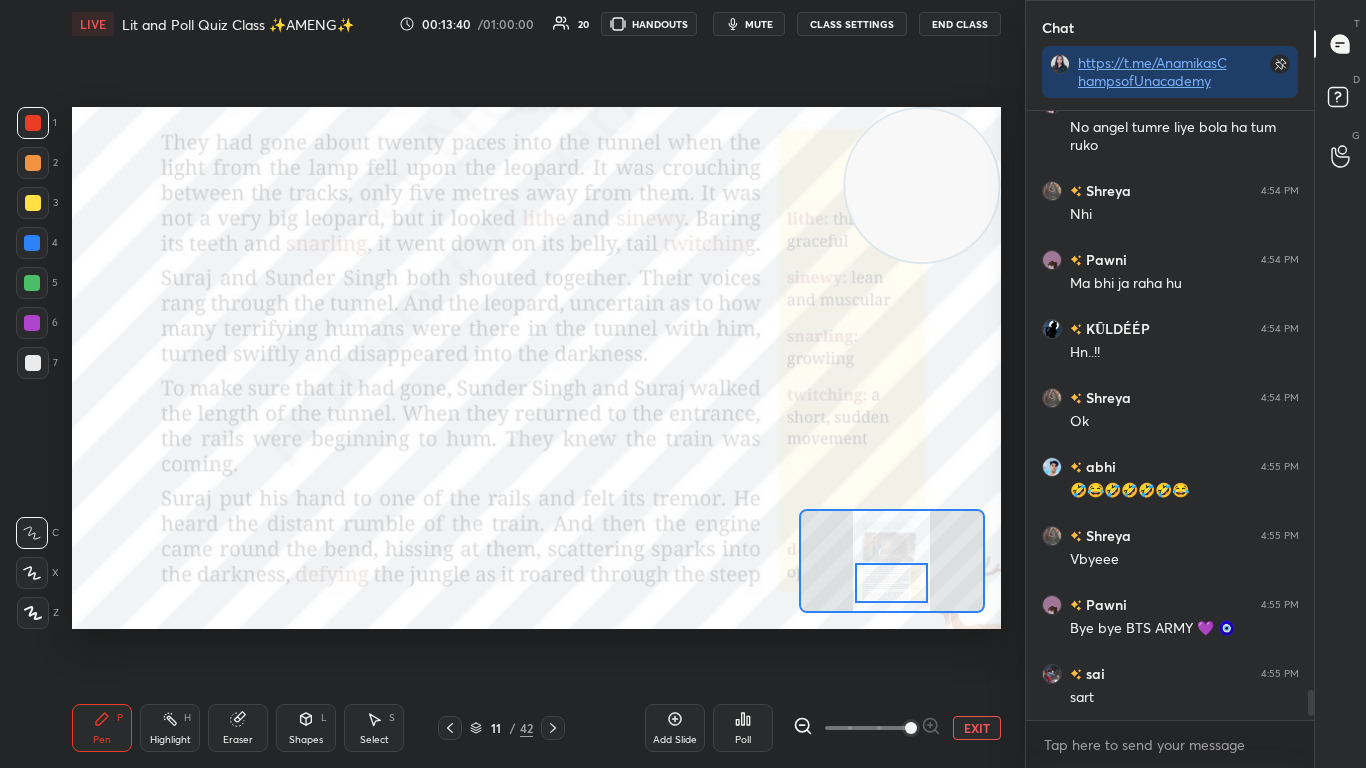 click at bounding box center [891, 583] 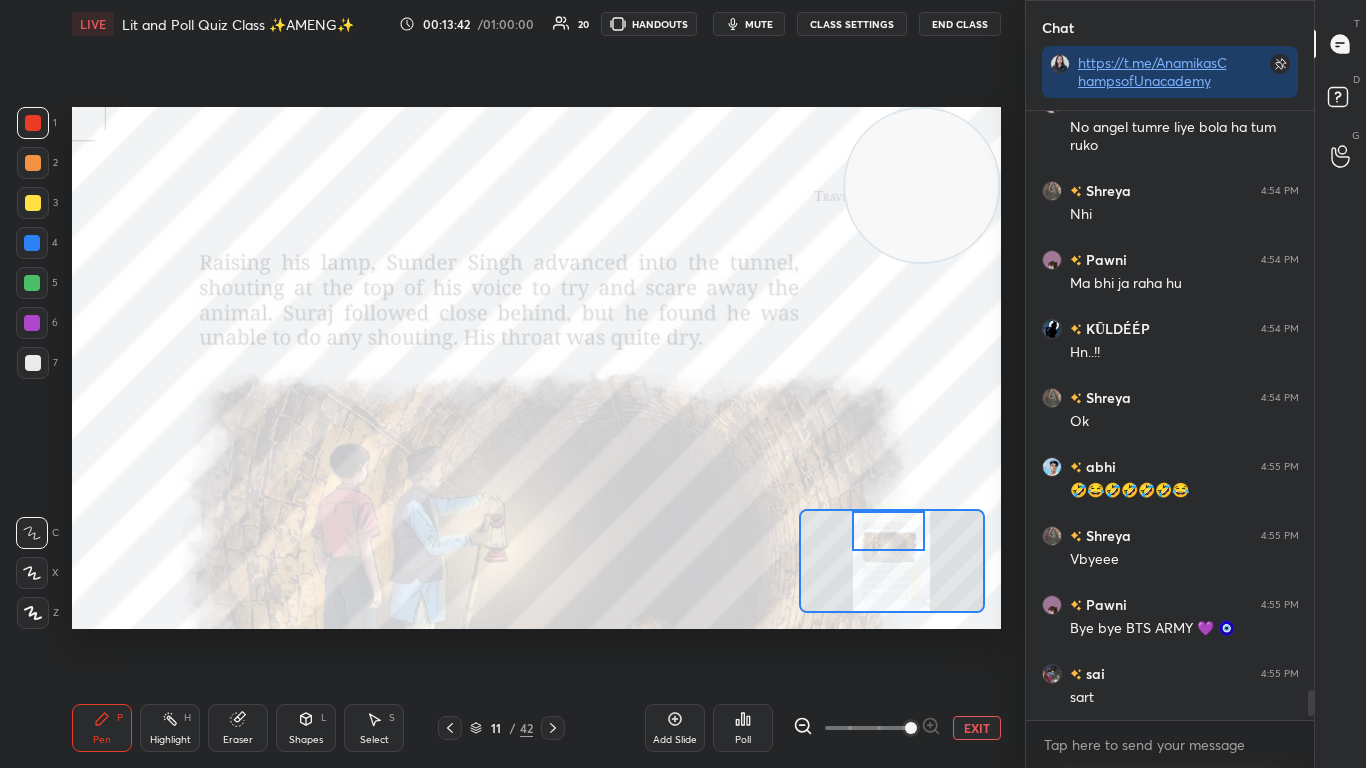drag, startPoint x: 883, startPoint y: 588, endPoint x: 880, endPoint y: 532, distance: 56.0803 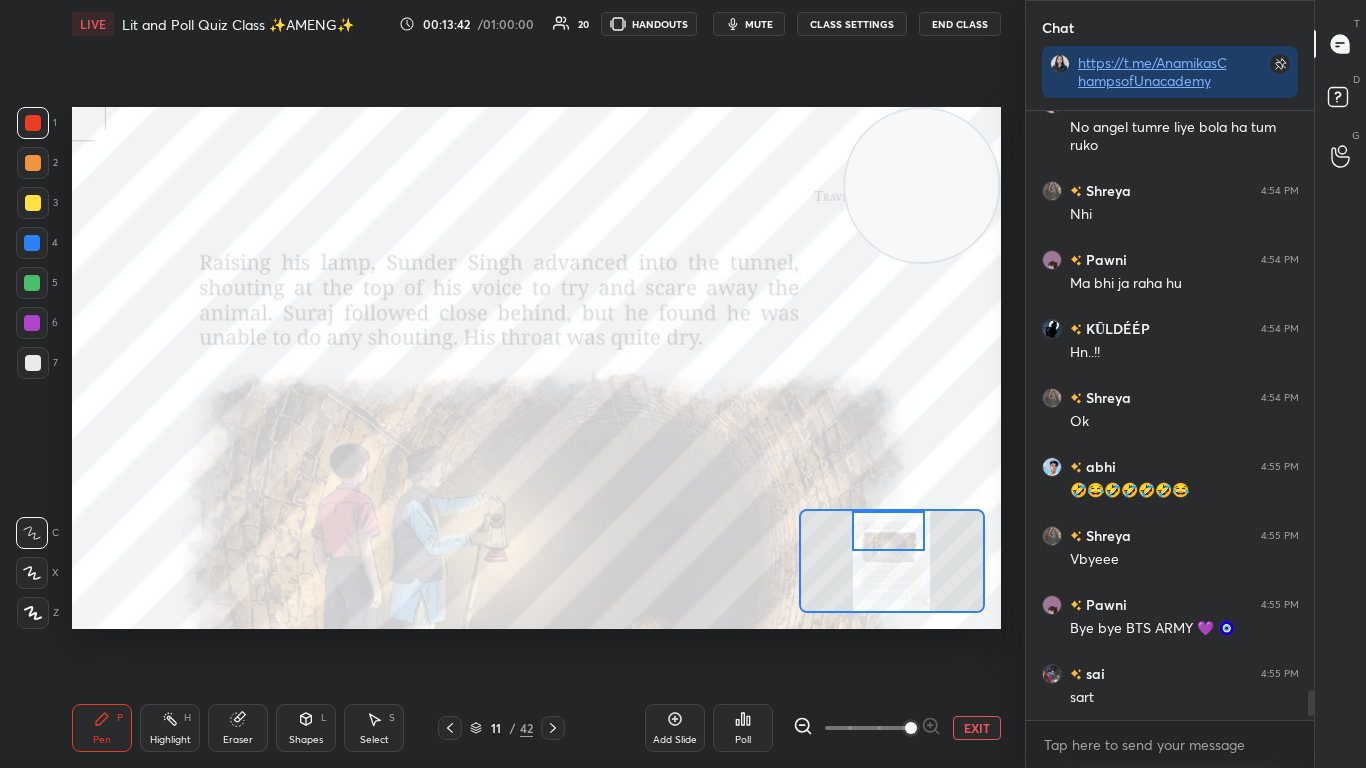 click at bounding box center [888, 531] 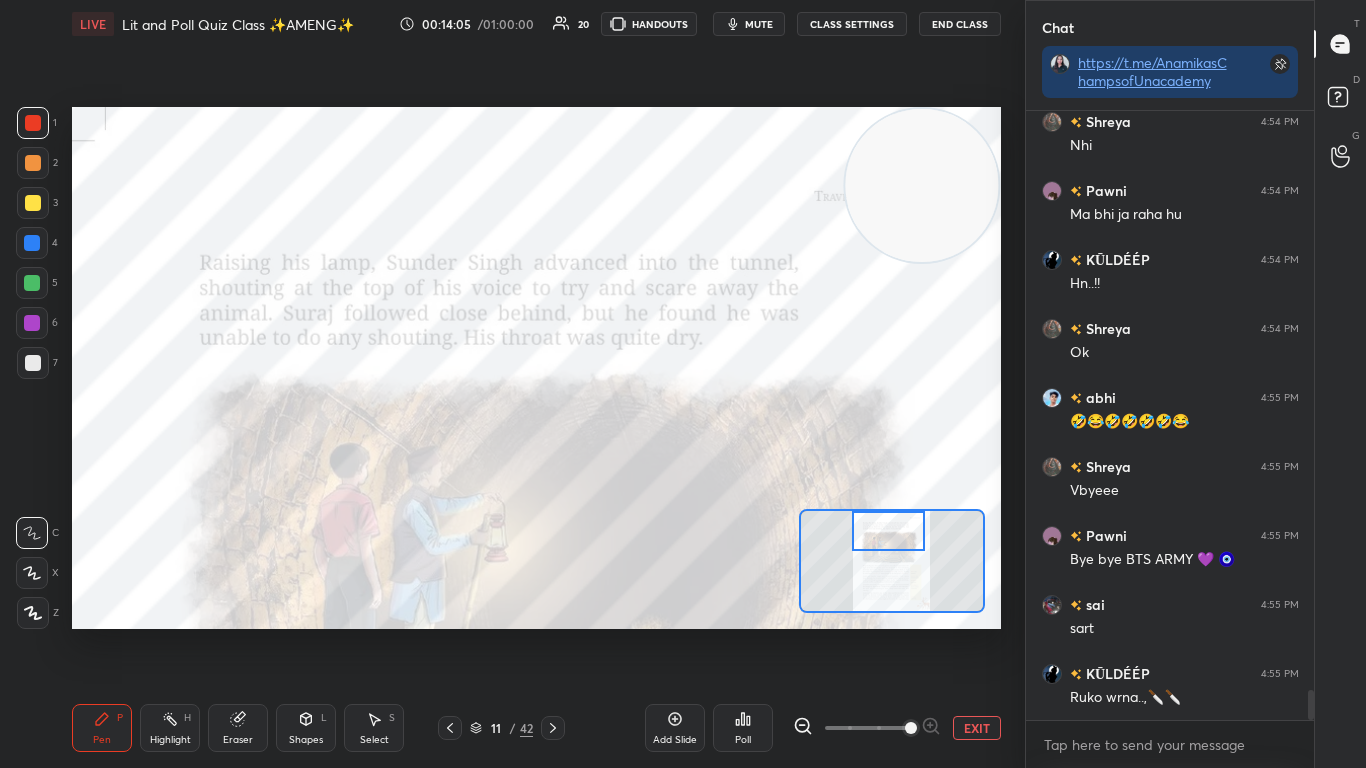 scroll, scrollTop: 11742, scrollLeft: 0, axis: vertical 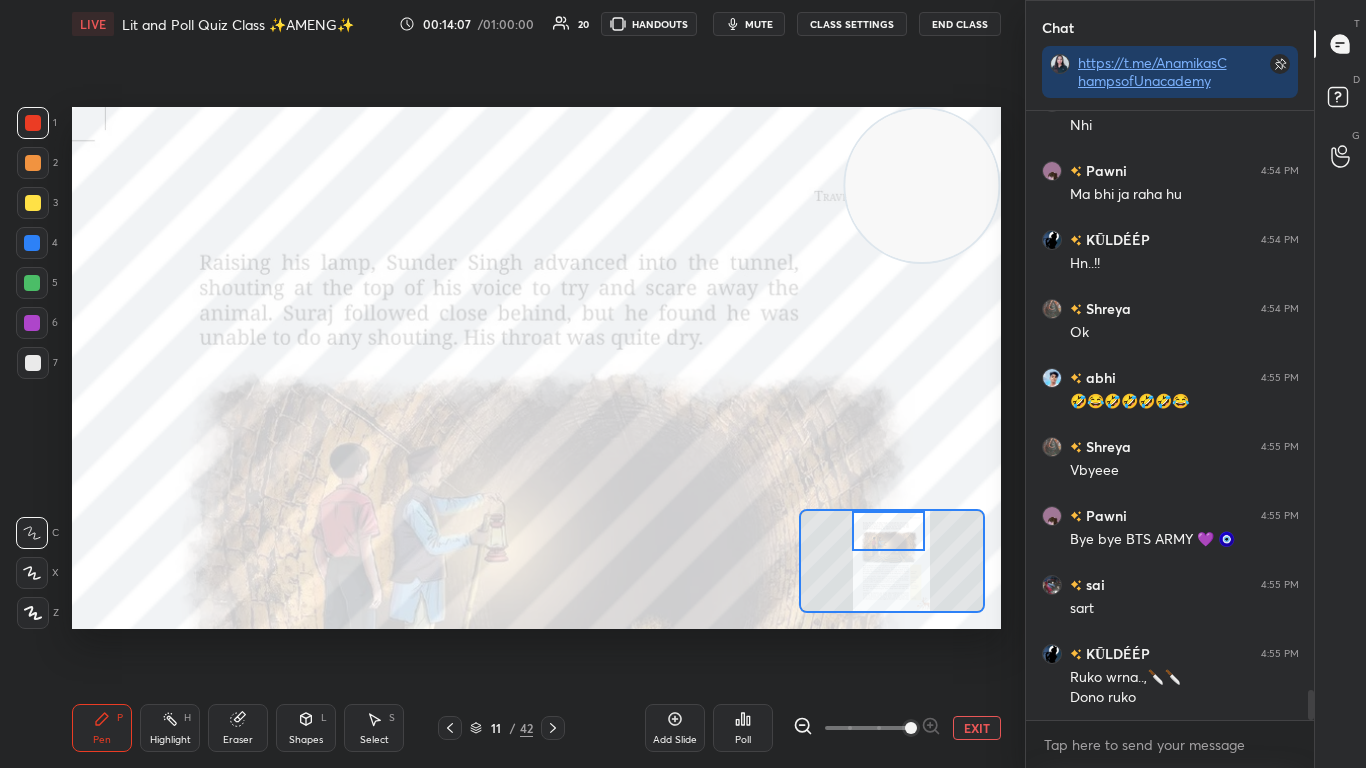 click at bounding box center (888, 531) 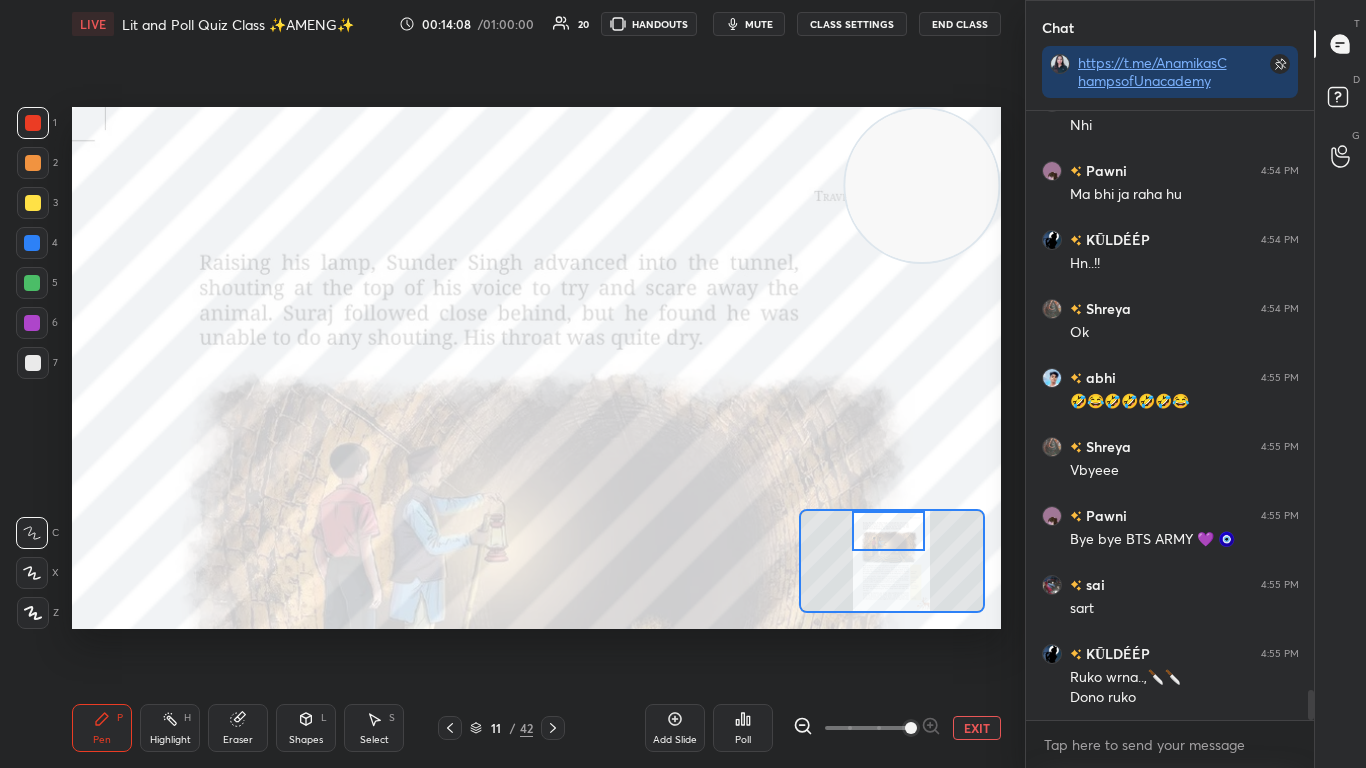 click at bounding box center (888, 531) 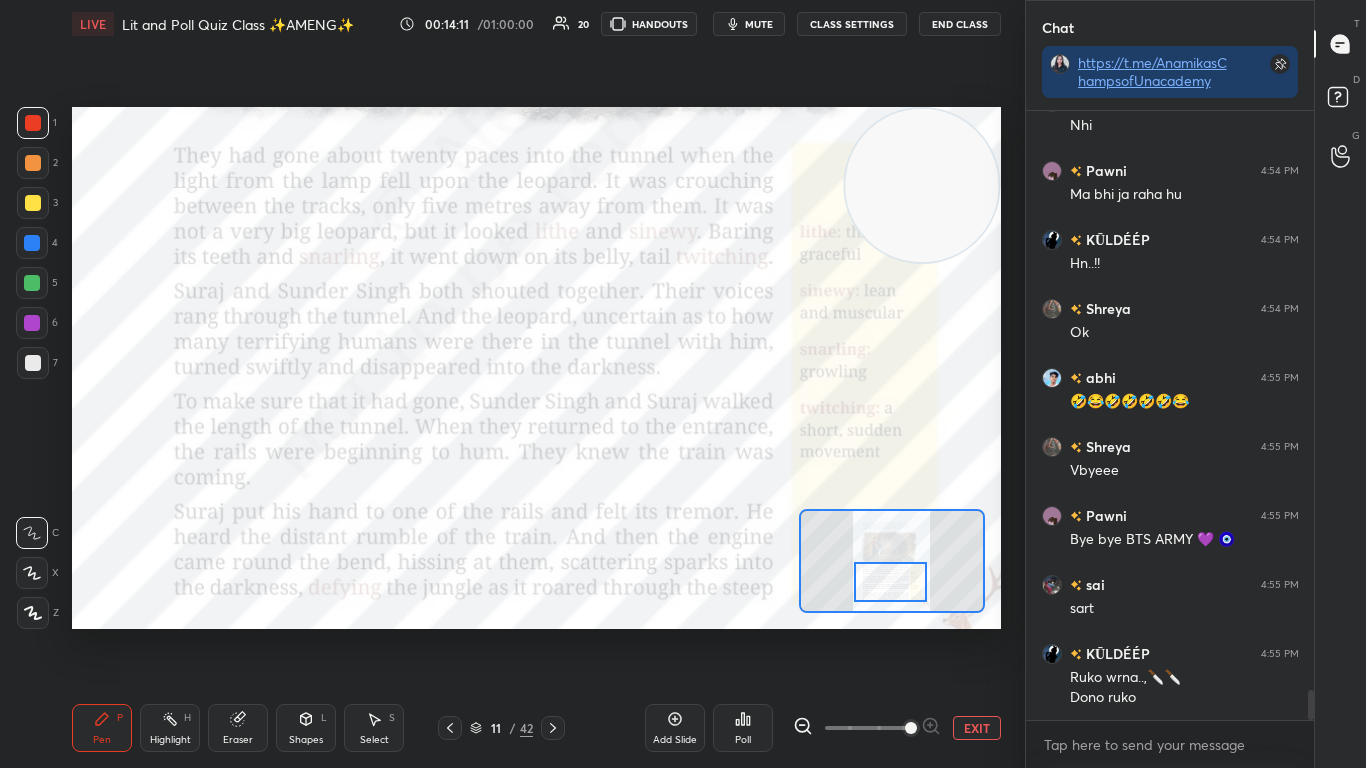 scroll, scrollTop: 11811, scrollLeft: 0, axis: vertical 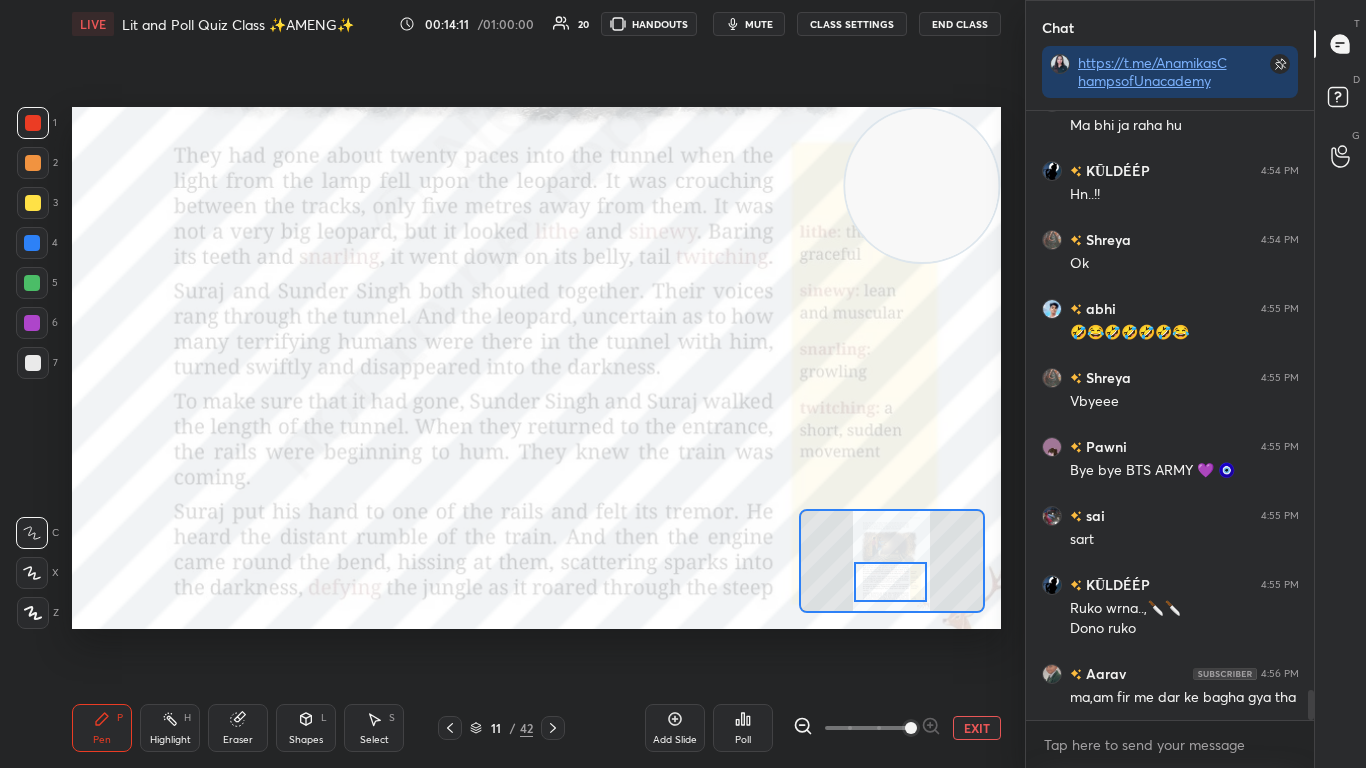drag, startPoint x: 900, startPoint y: 530, endPoint x: 902, endPoint y: 581, distance: 51.0392 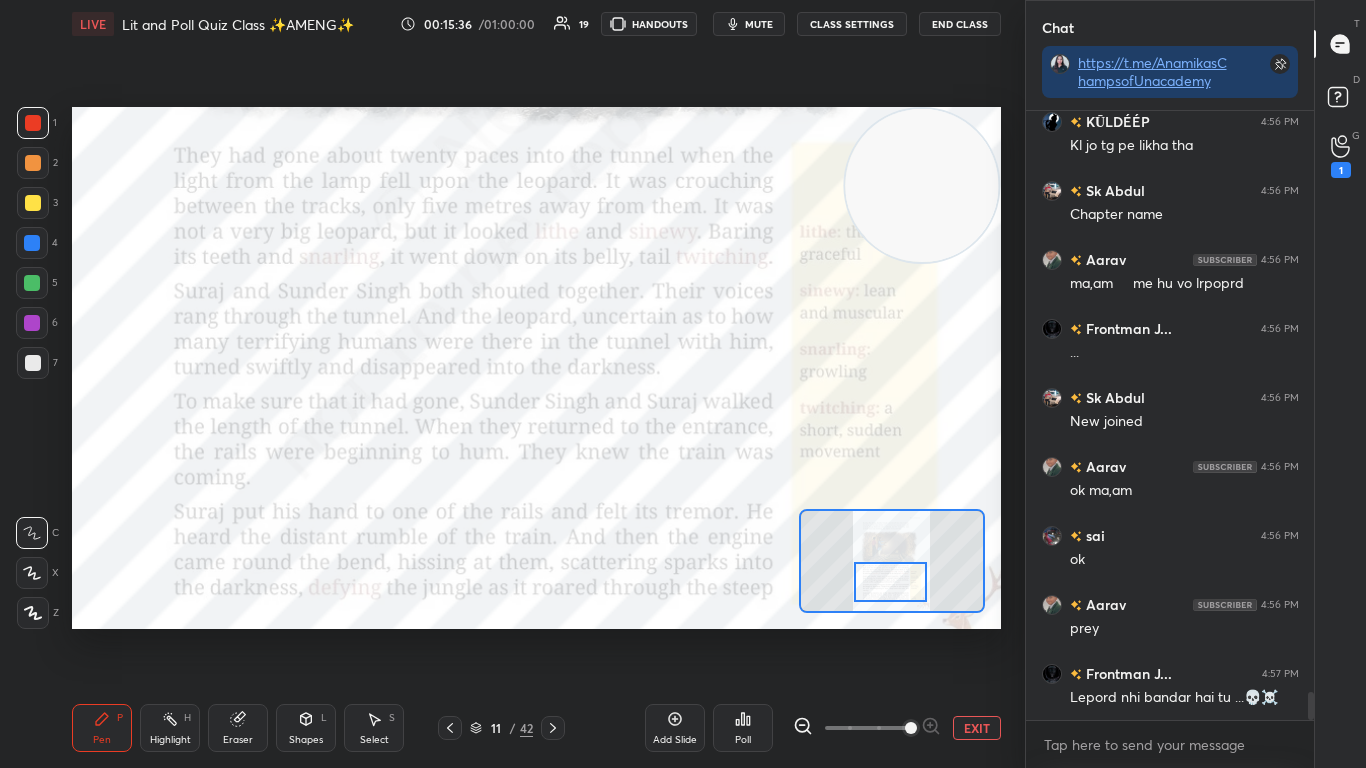 scroll, scrollTop: 12639, scrollLeft: 0, axis: vertical 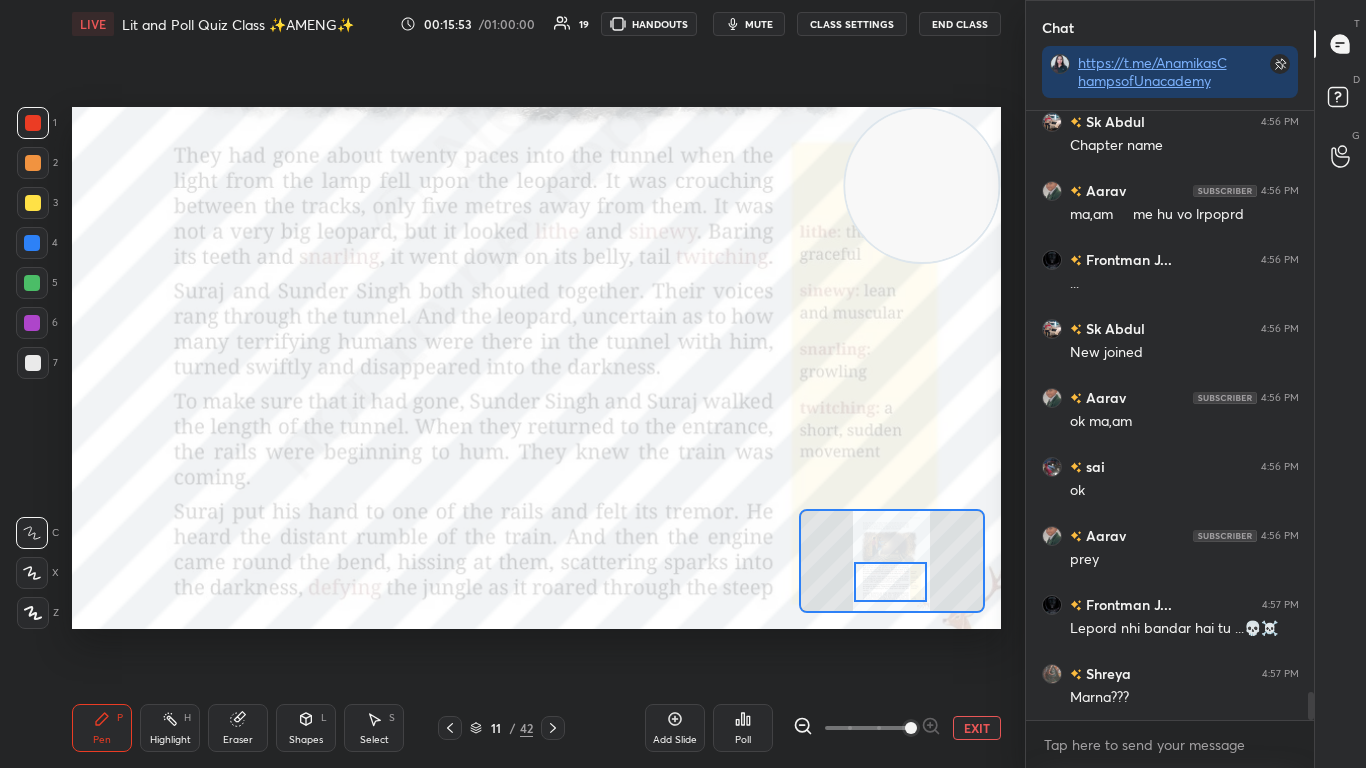 click at bounding box center [890, 582] 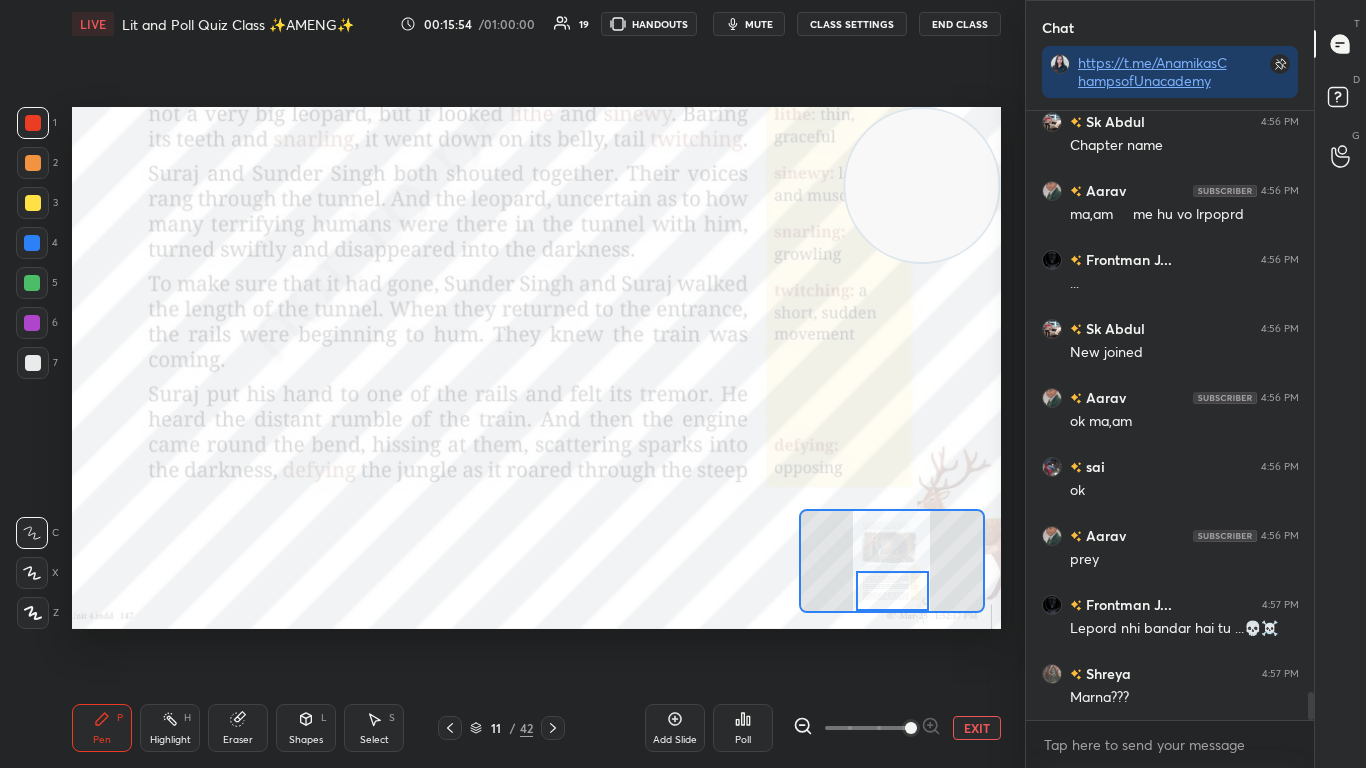 drag, startPoint x: 902, startPoint y: 581, endPoint x: 904, endPoint y: 597, distance: 16.124516 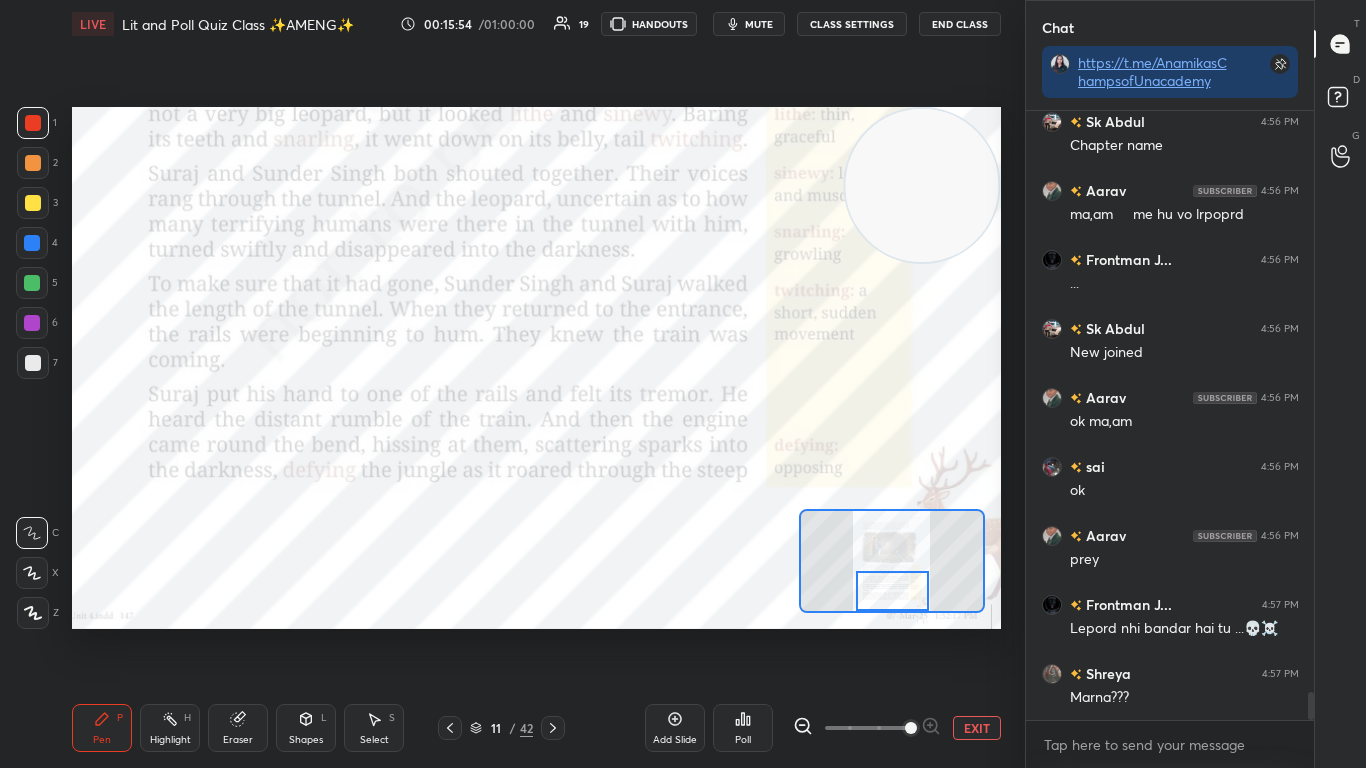 click at bounding box center (892, 591) 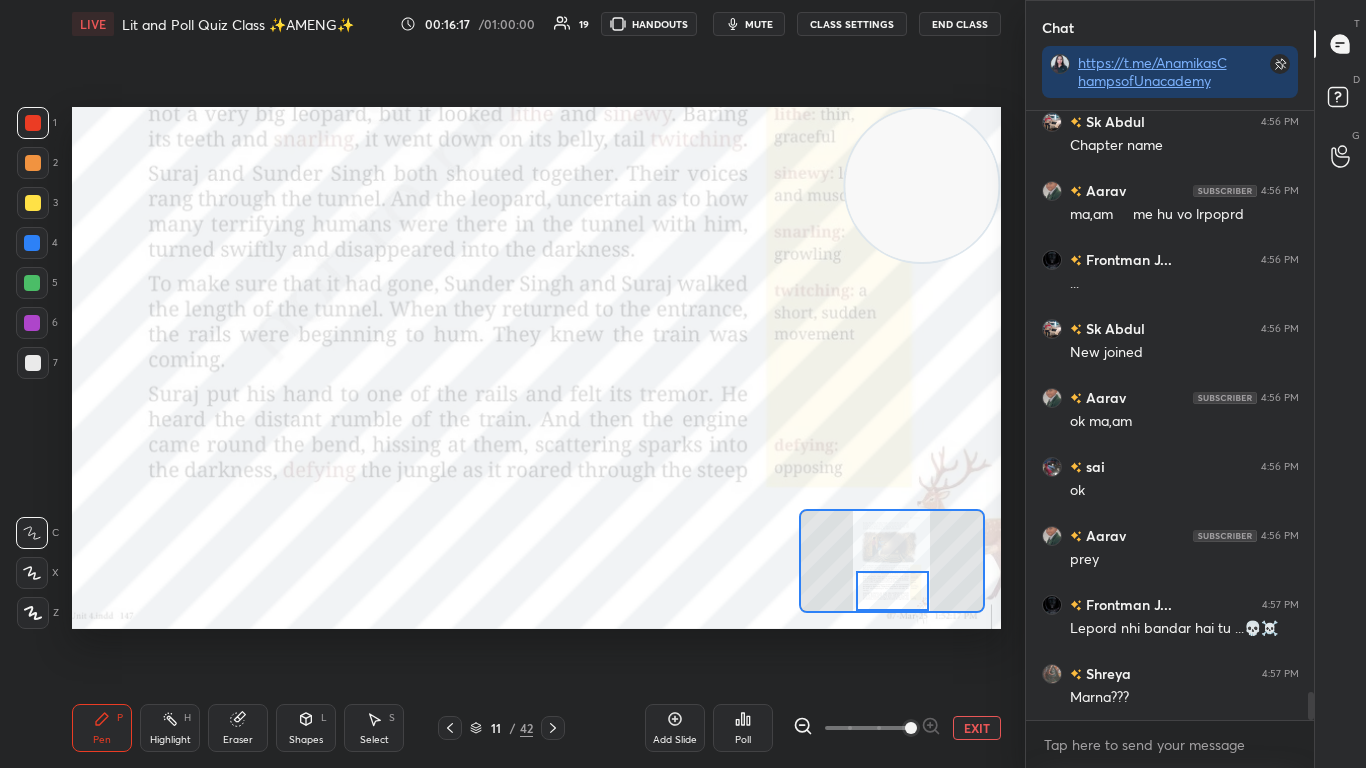 click 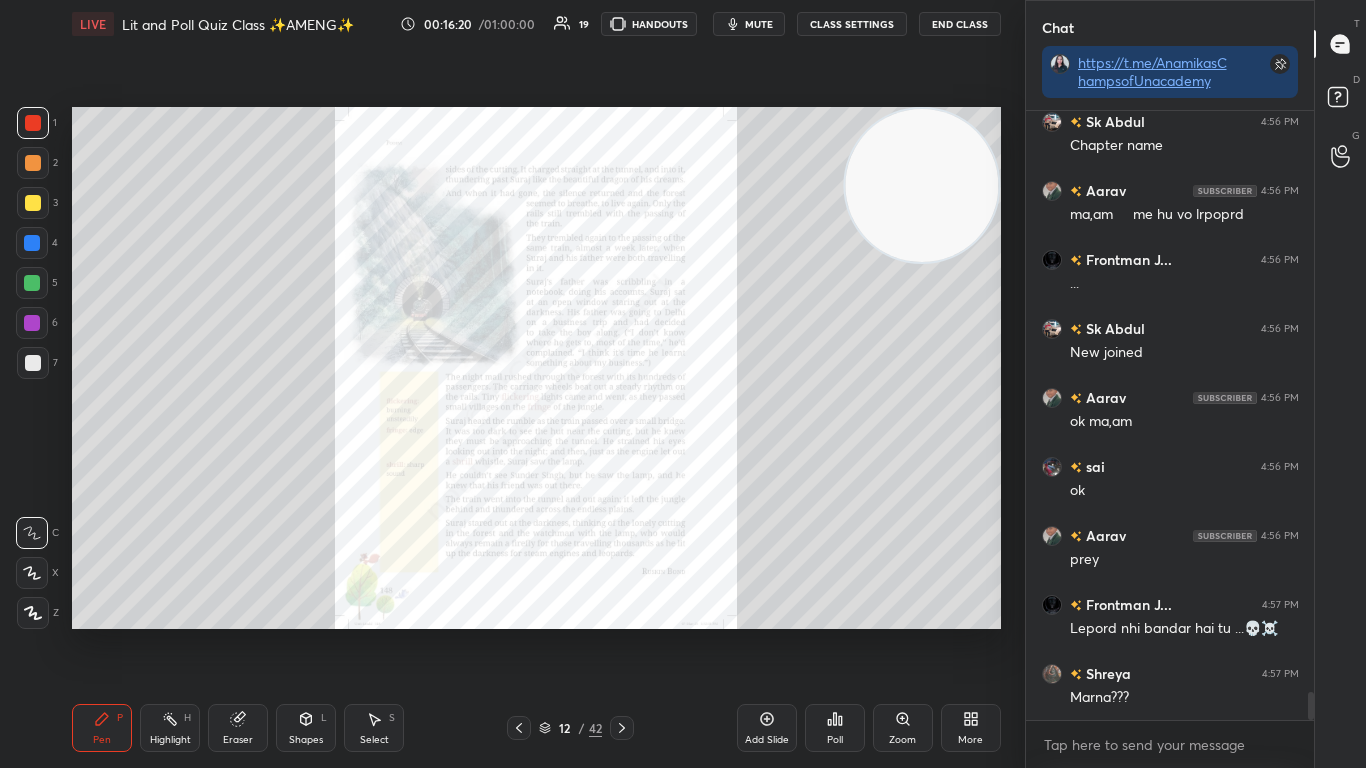 click 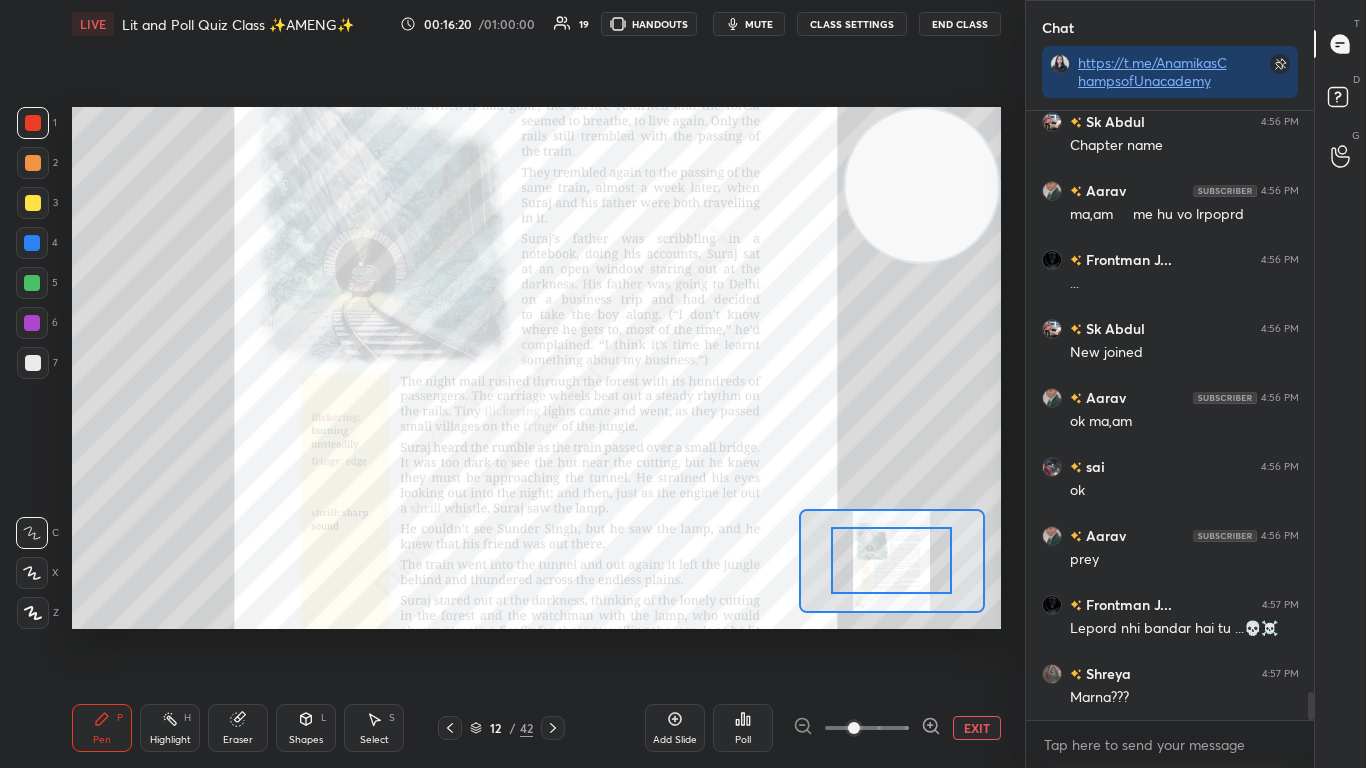 click at bounding box center [867, 728] 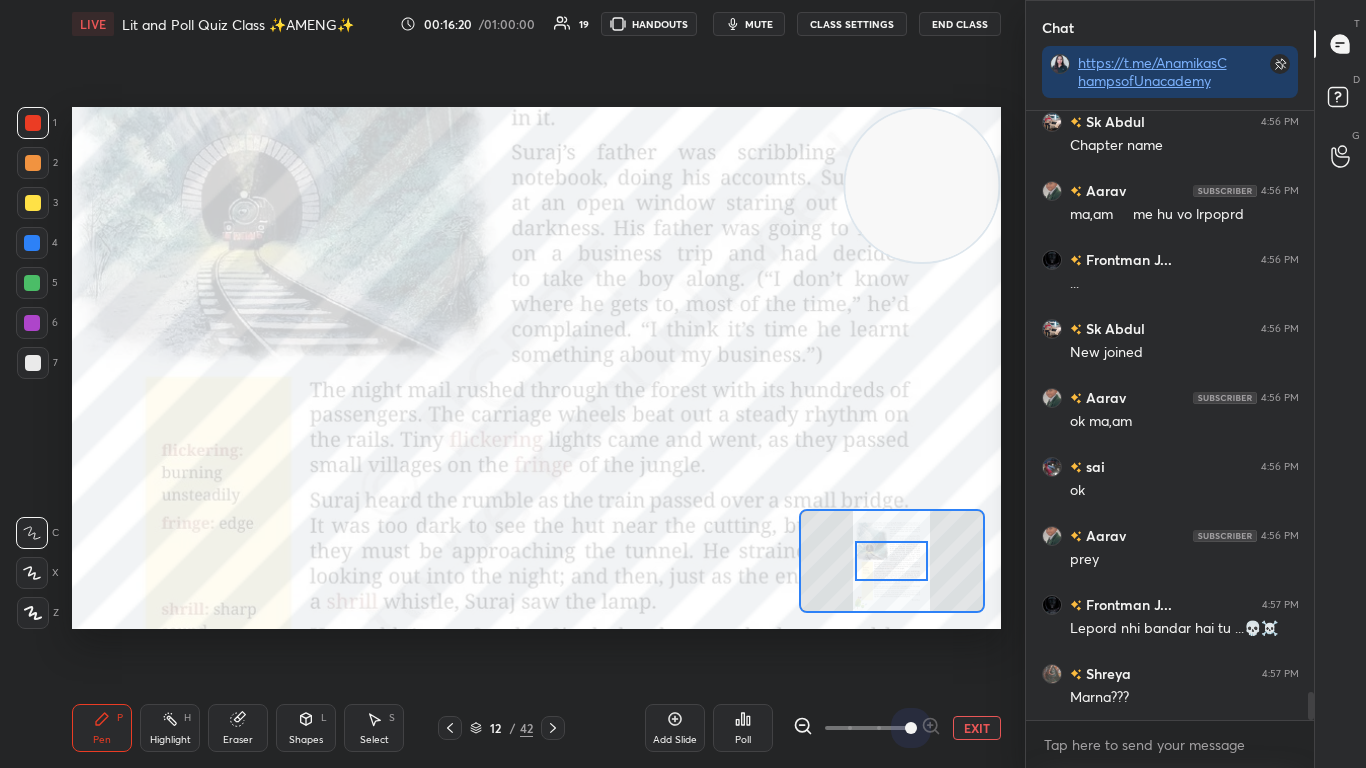 click at bounding box center (911, 728) 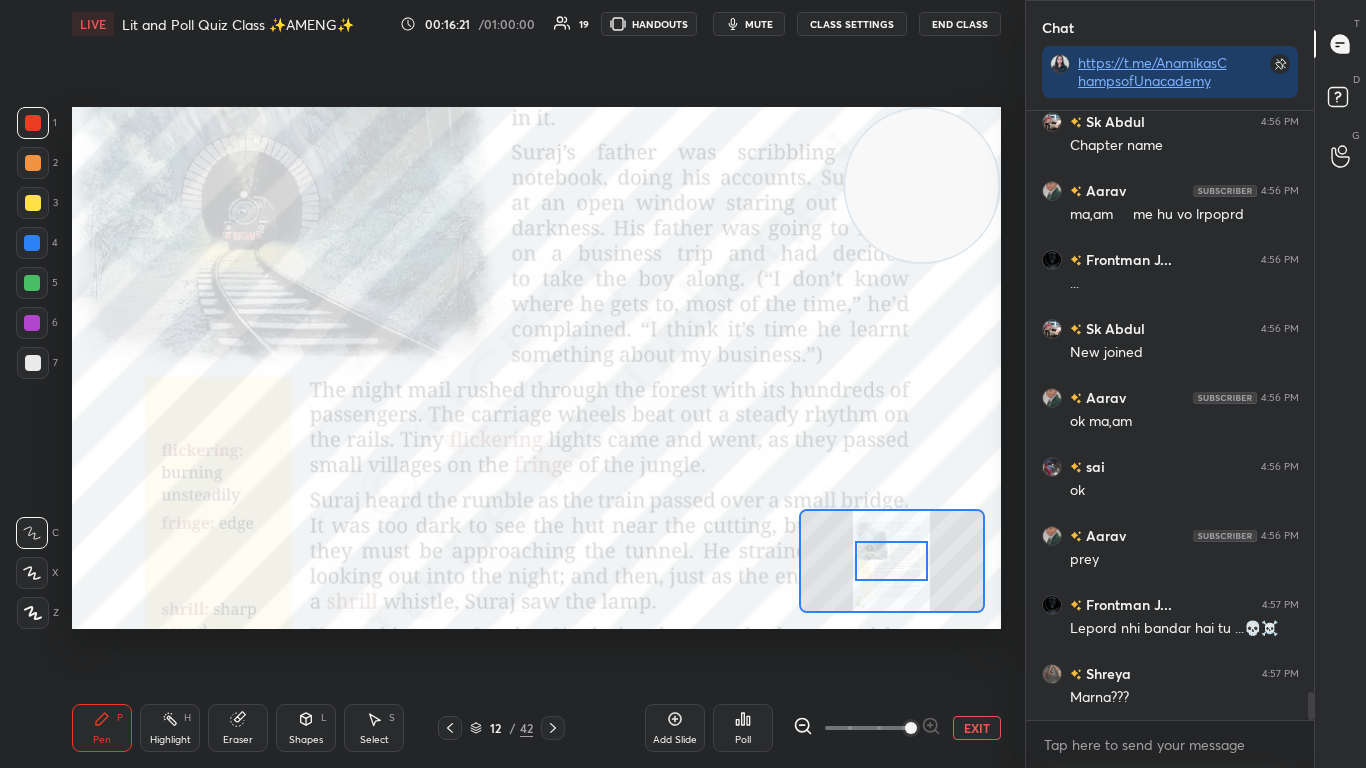 click at bounding box center [891, 561] 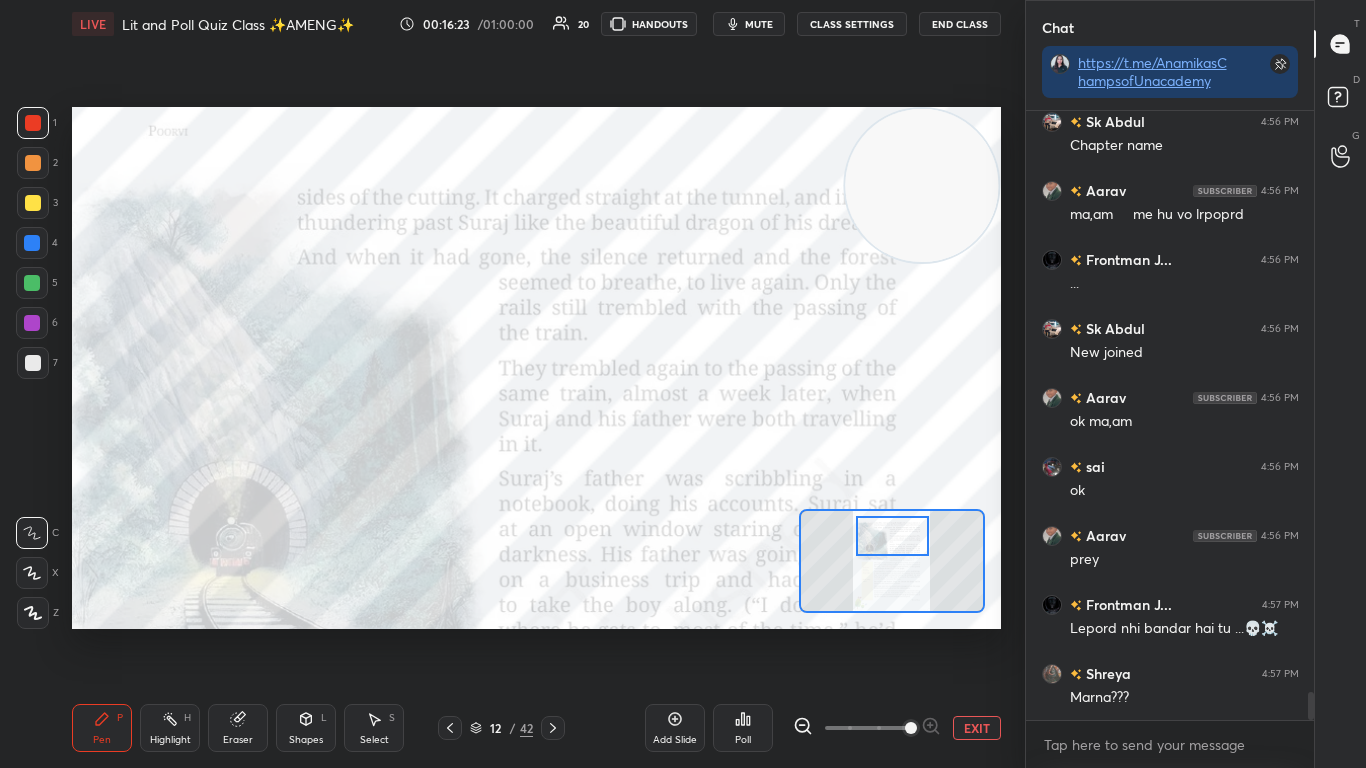 drag, startPoint x: 899, startPoint y: 548, endPoint x: 900, endPoint y: 523, distance: 25.019993 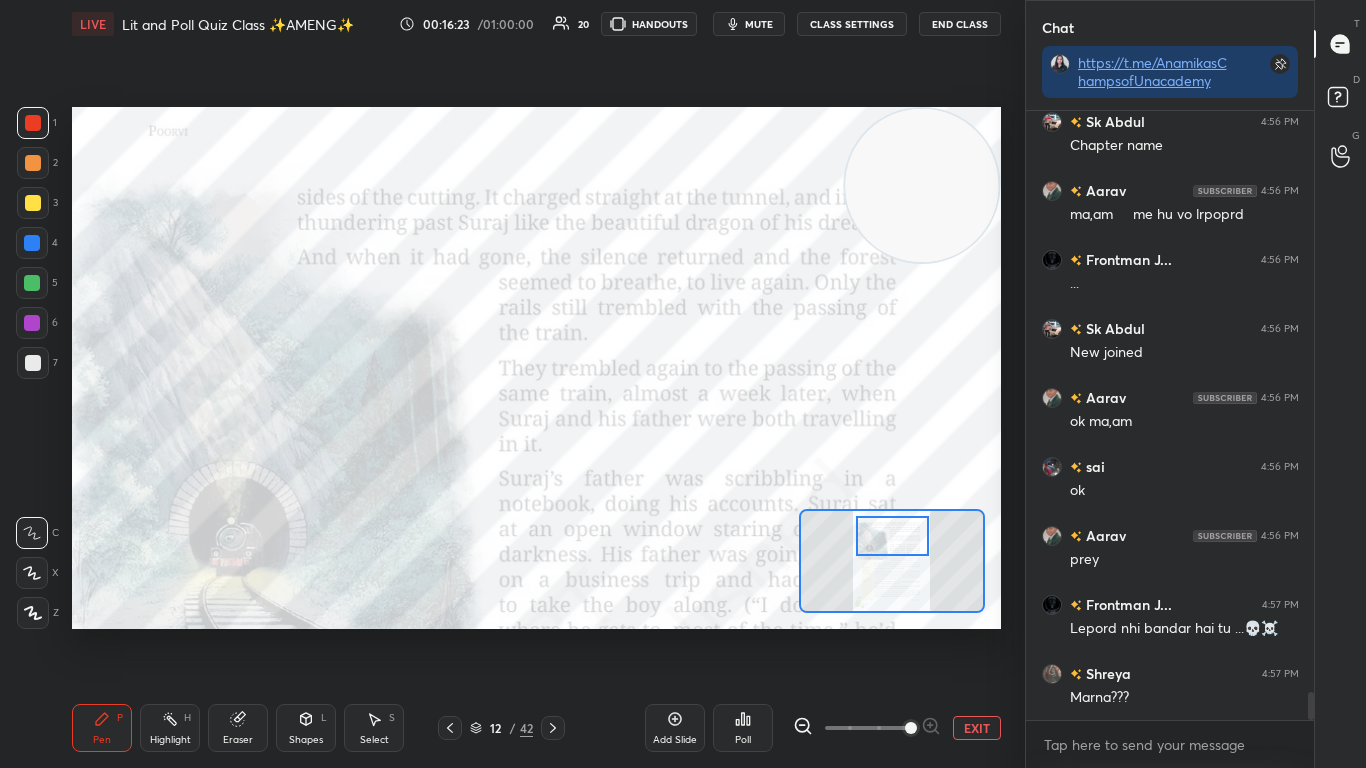 click at bounding box center (892, 536) 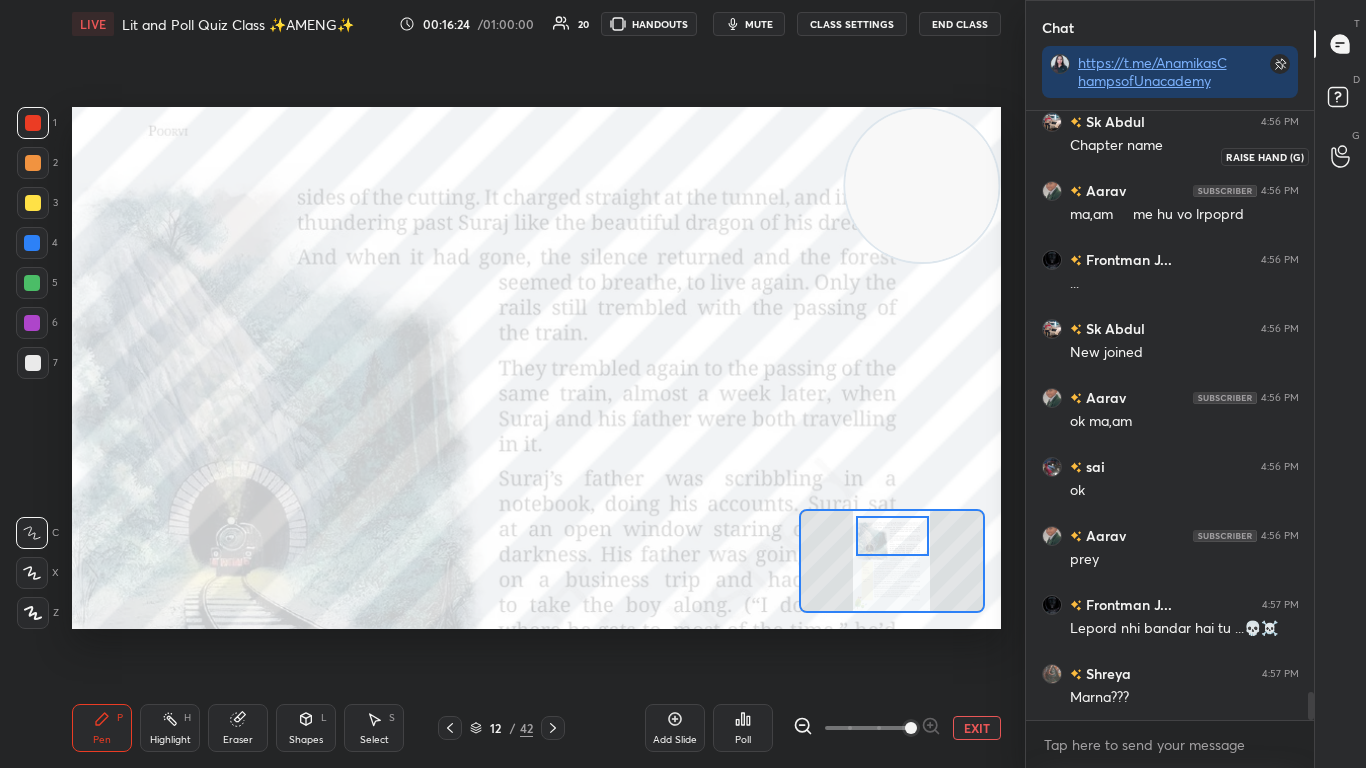 click 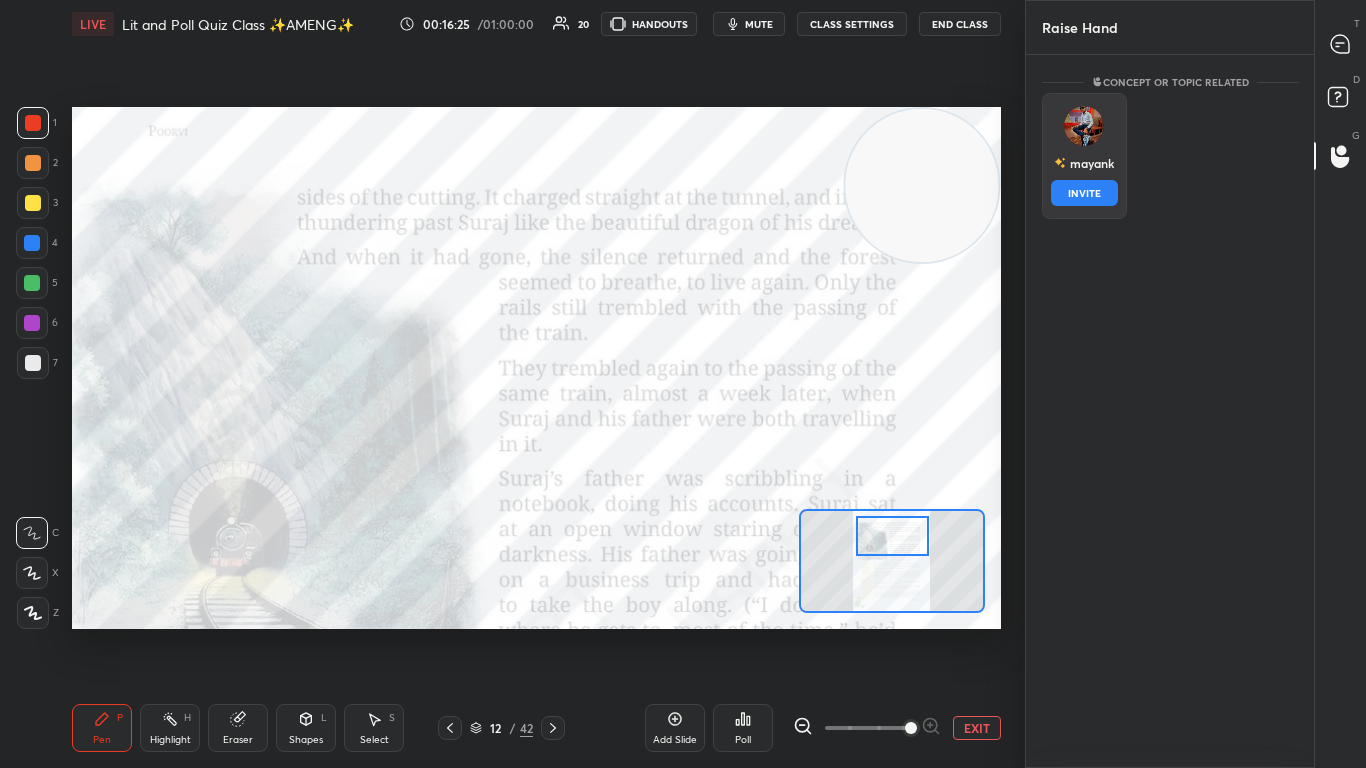 click on "mayank INVITE" at bounding box center (1084, 156) 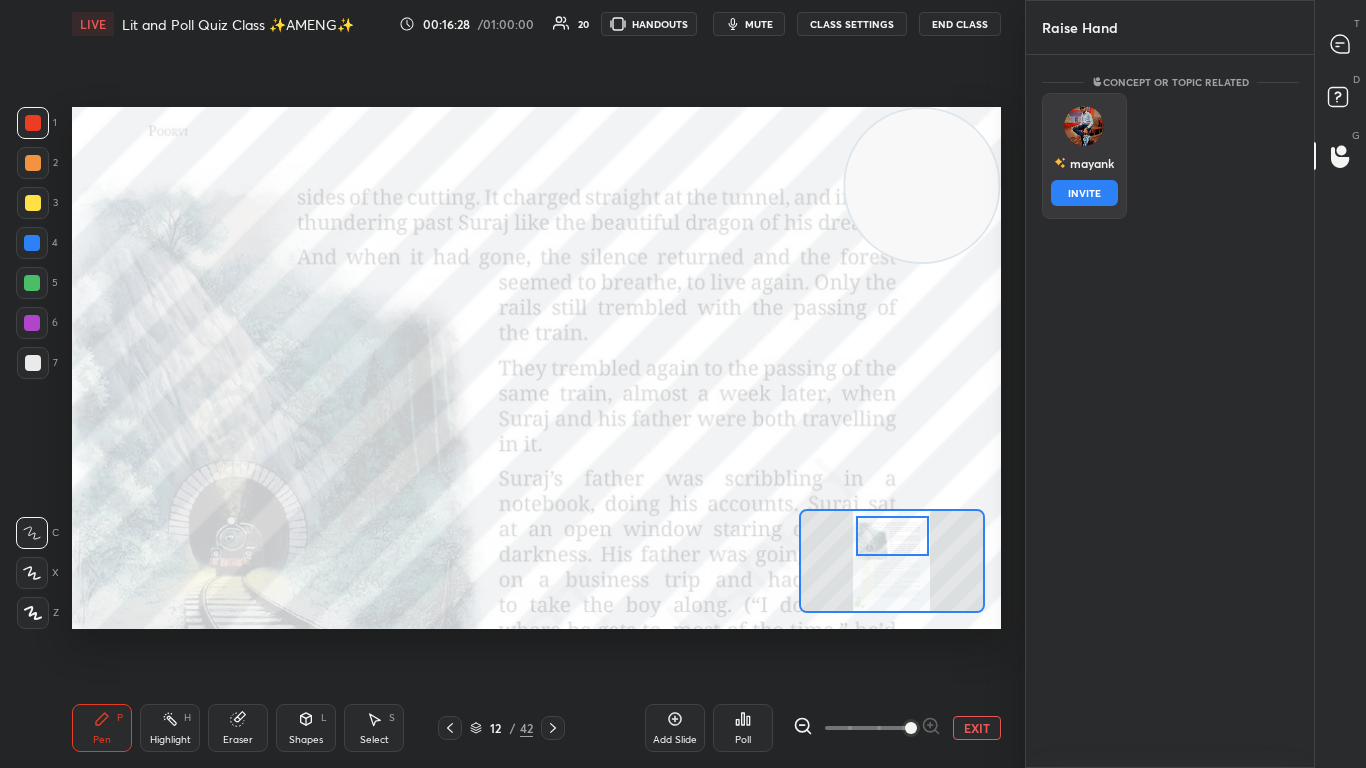 click on "INVITE" at bounding box center (1084, 193) 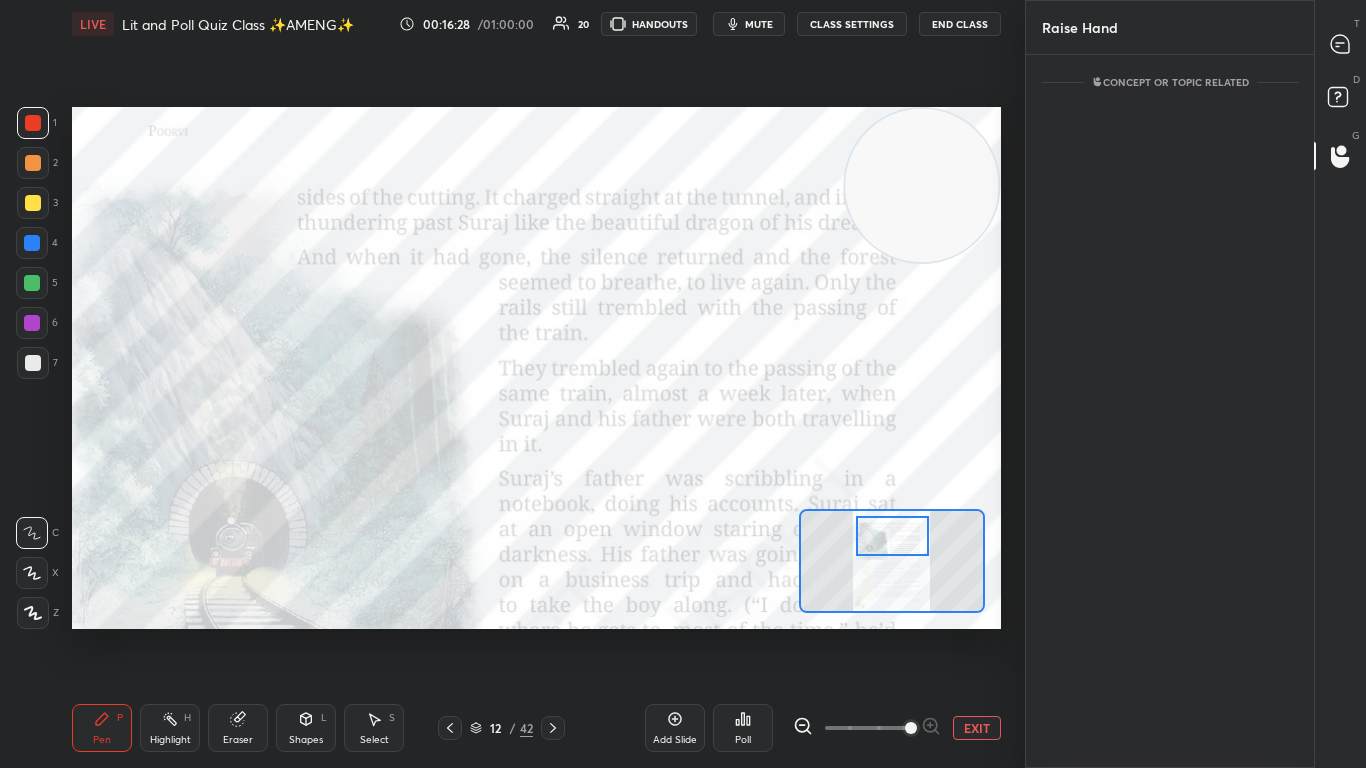 scroll, scrollTop: 626, scrollLeft: 282, axis: both 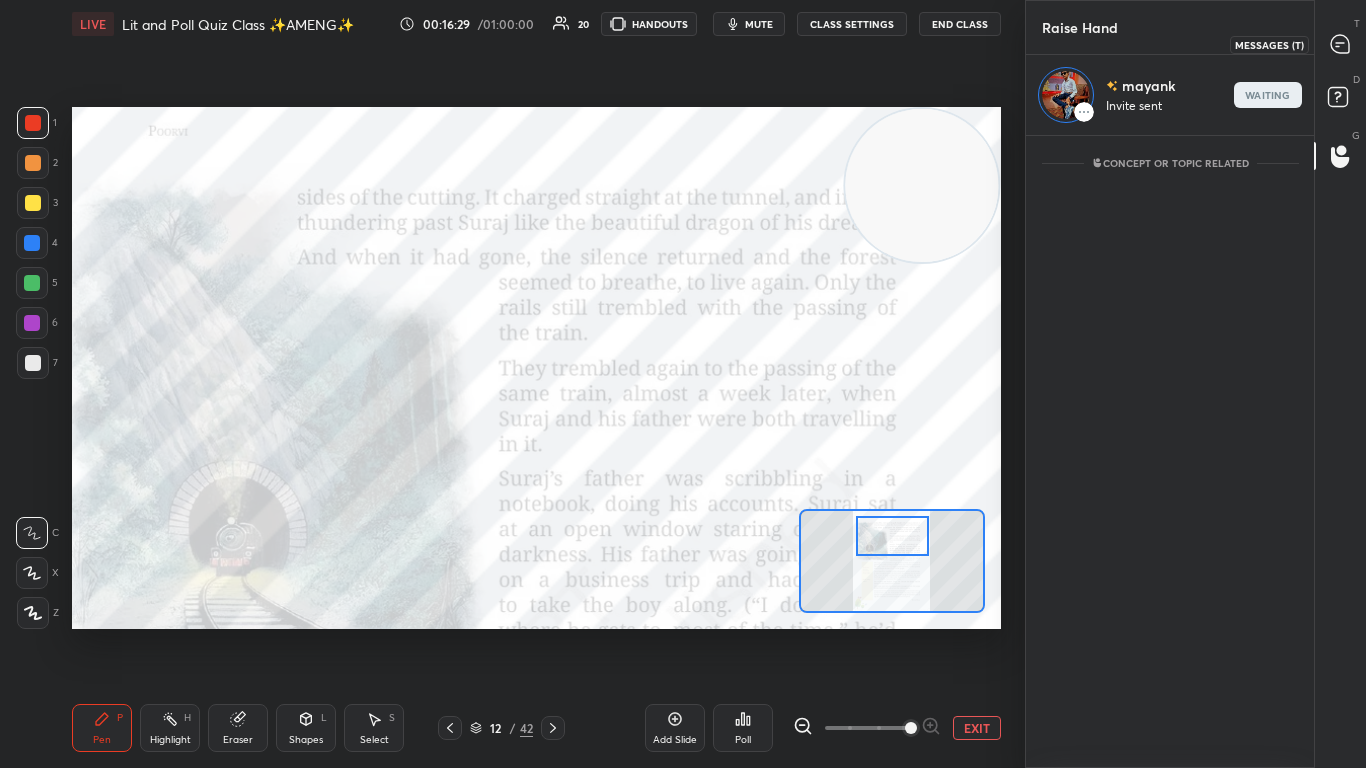 click at bounding box center (1341, 44) 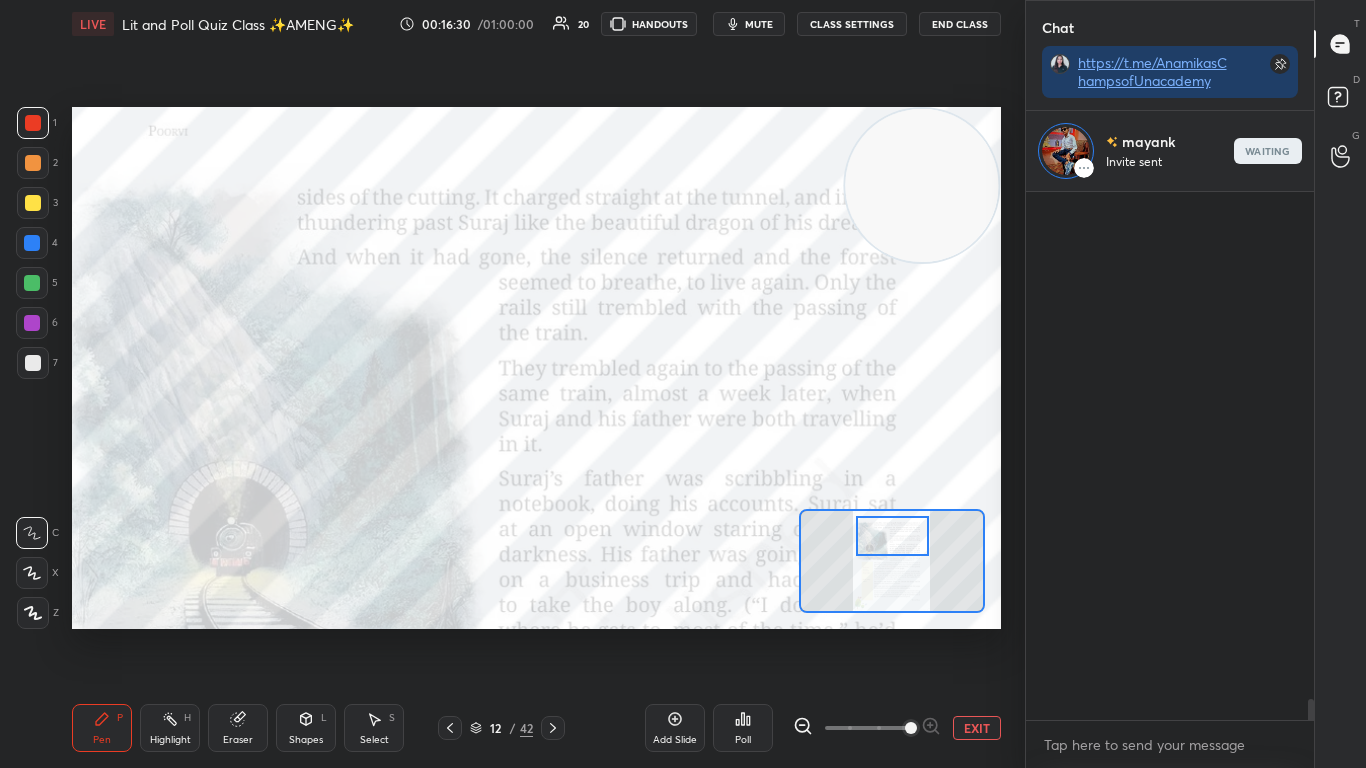 scroll, scrollTop: 13127, scrollLeft: 0, axis: vertical 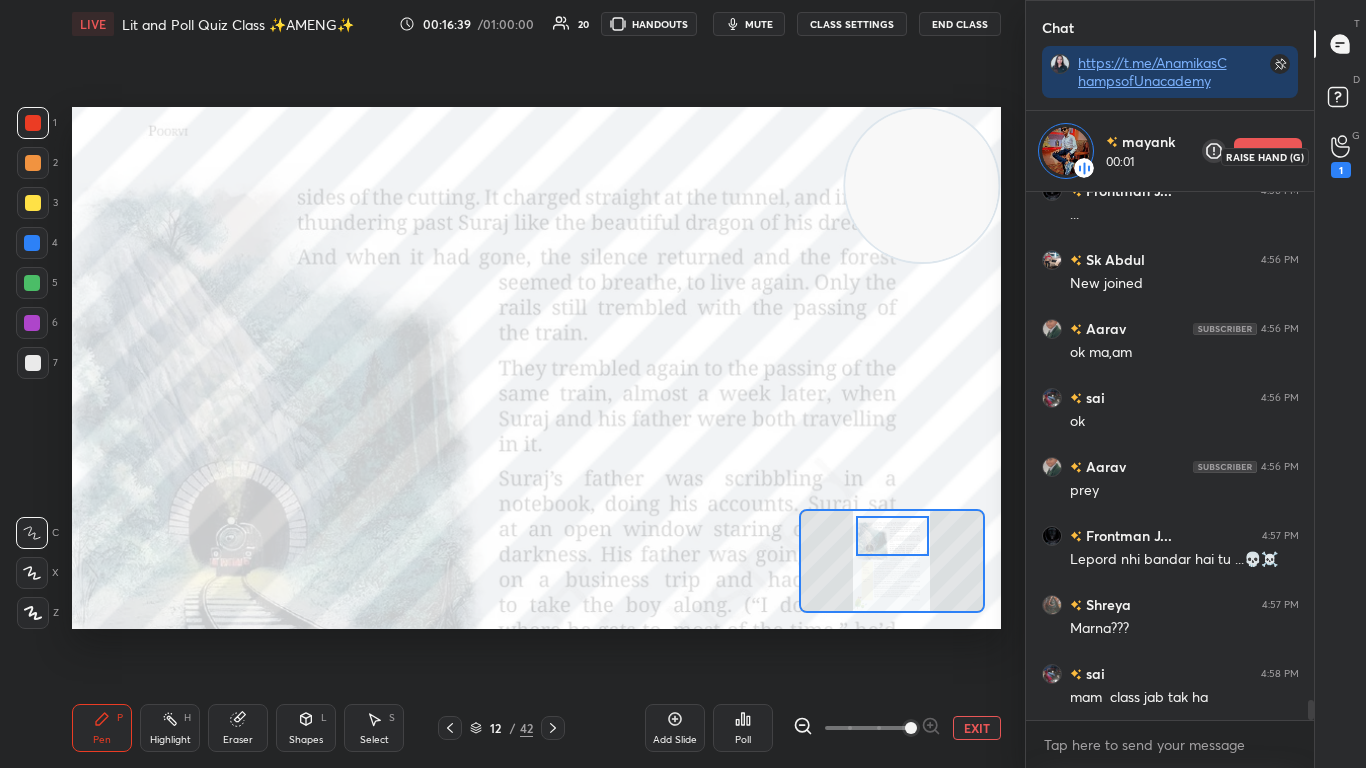 click 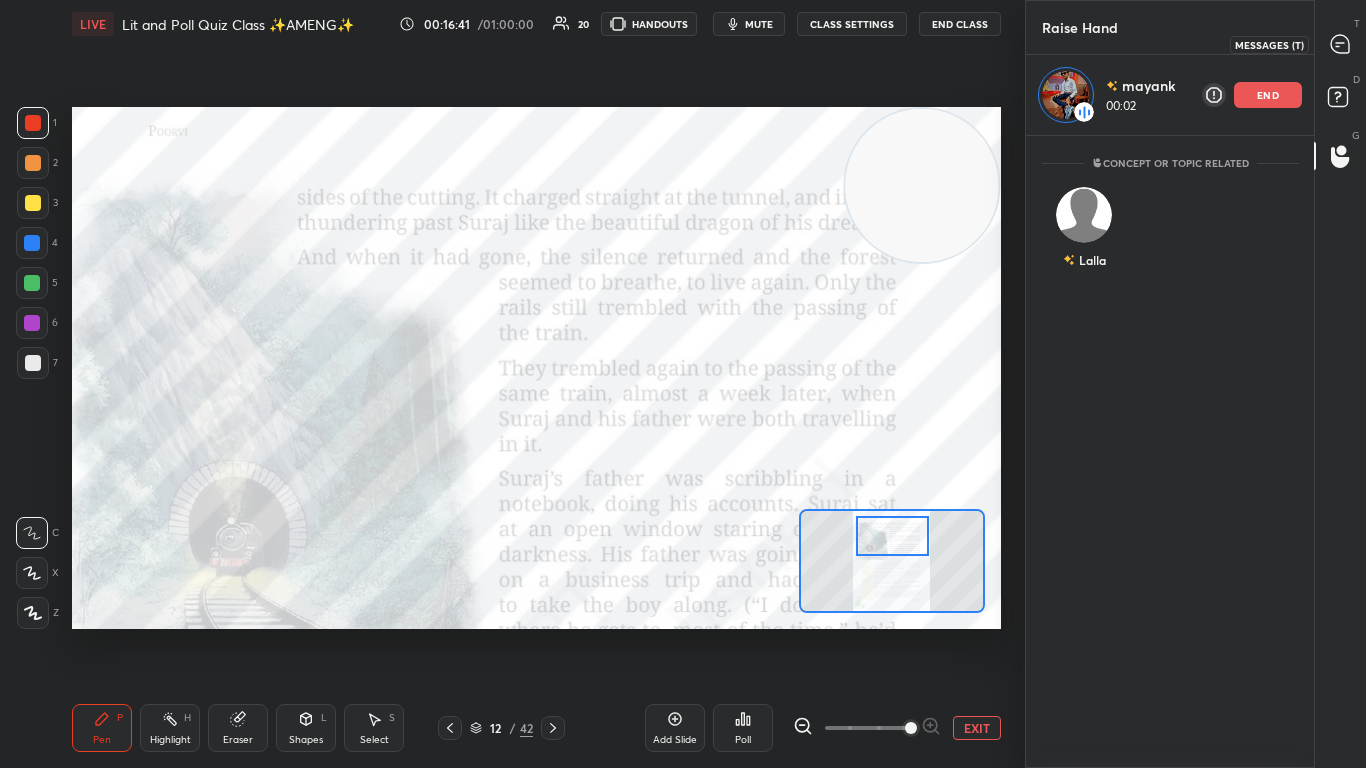 click at bounding box center [1341, 44] 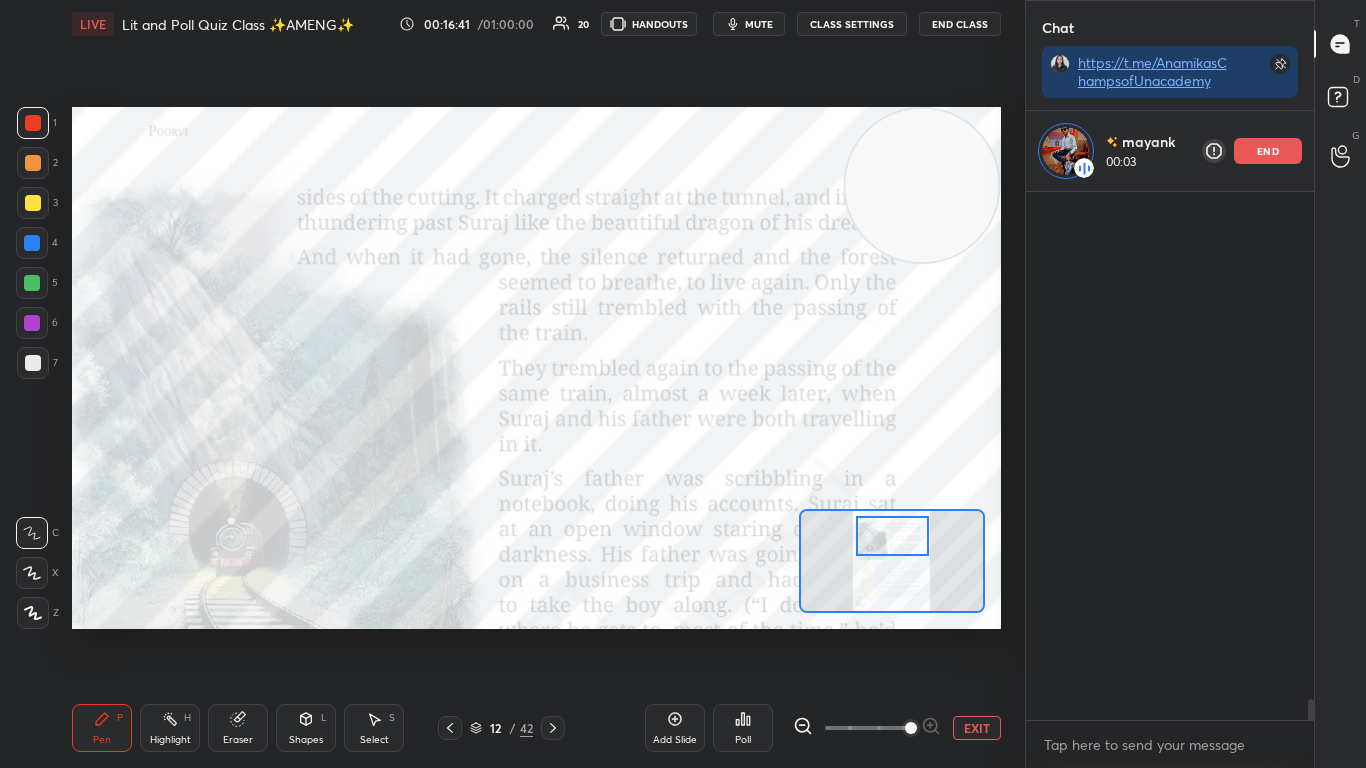 scroll, scrollTop: 13196, scrollLeft: 0, axis: vertical 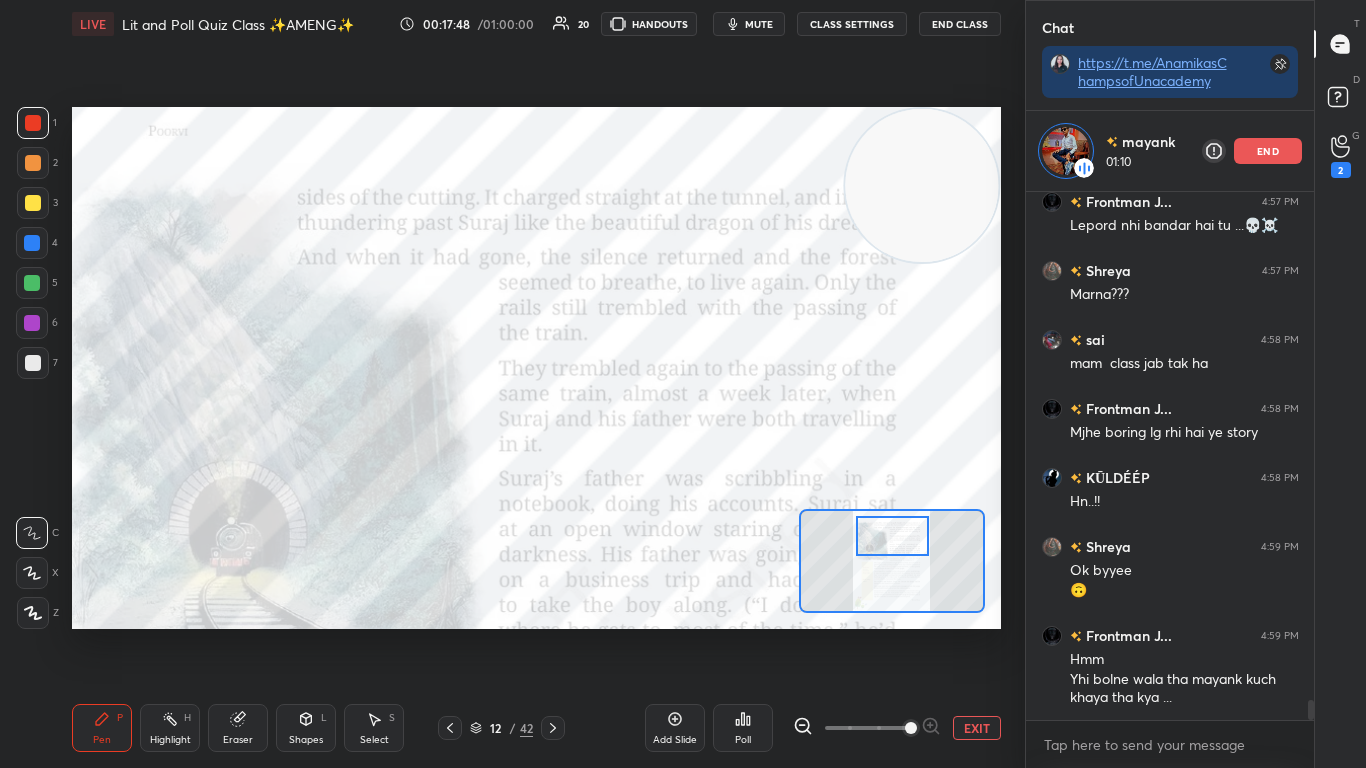 click at bounding box center (892, 536) 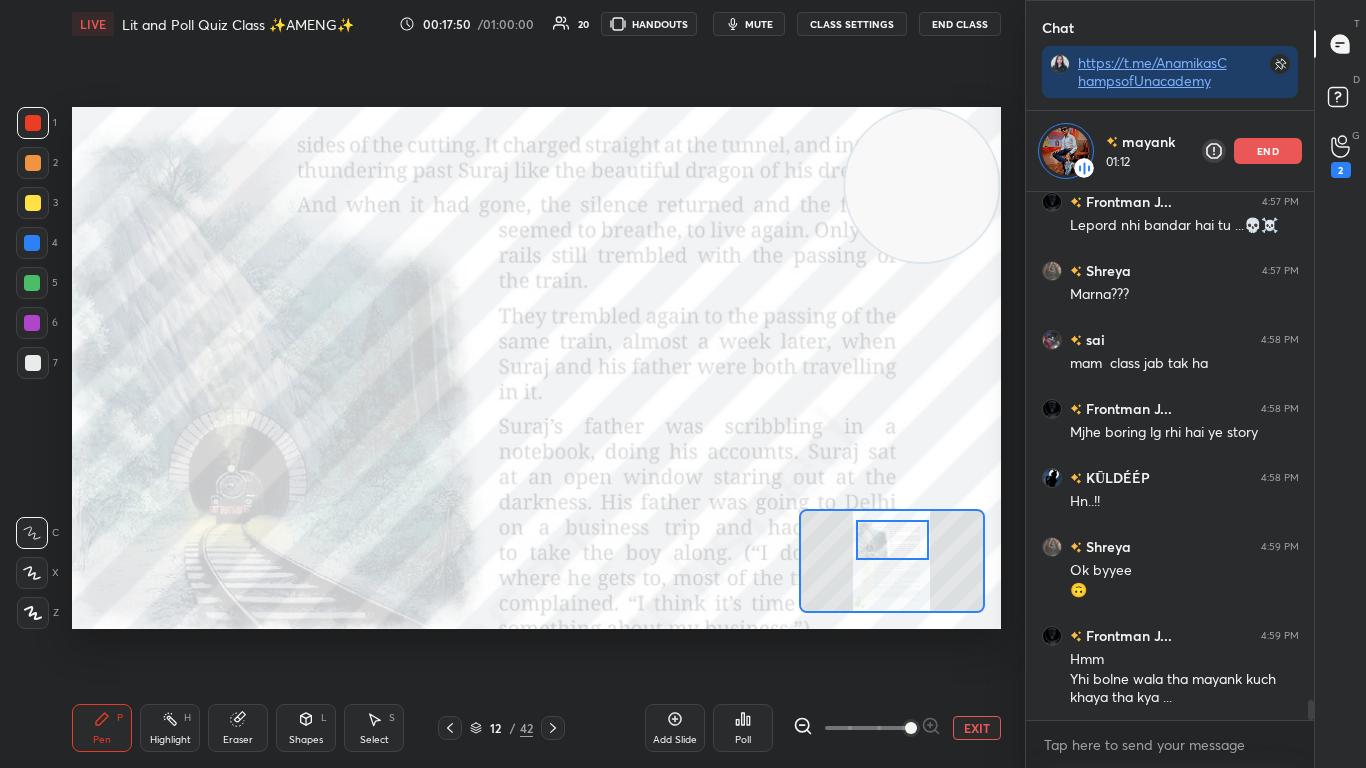 click at bounding box center (892, 540) 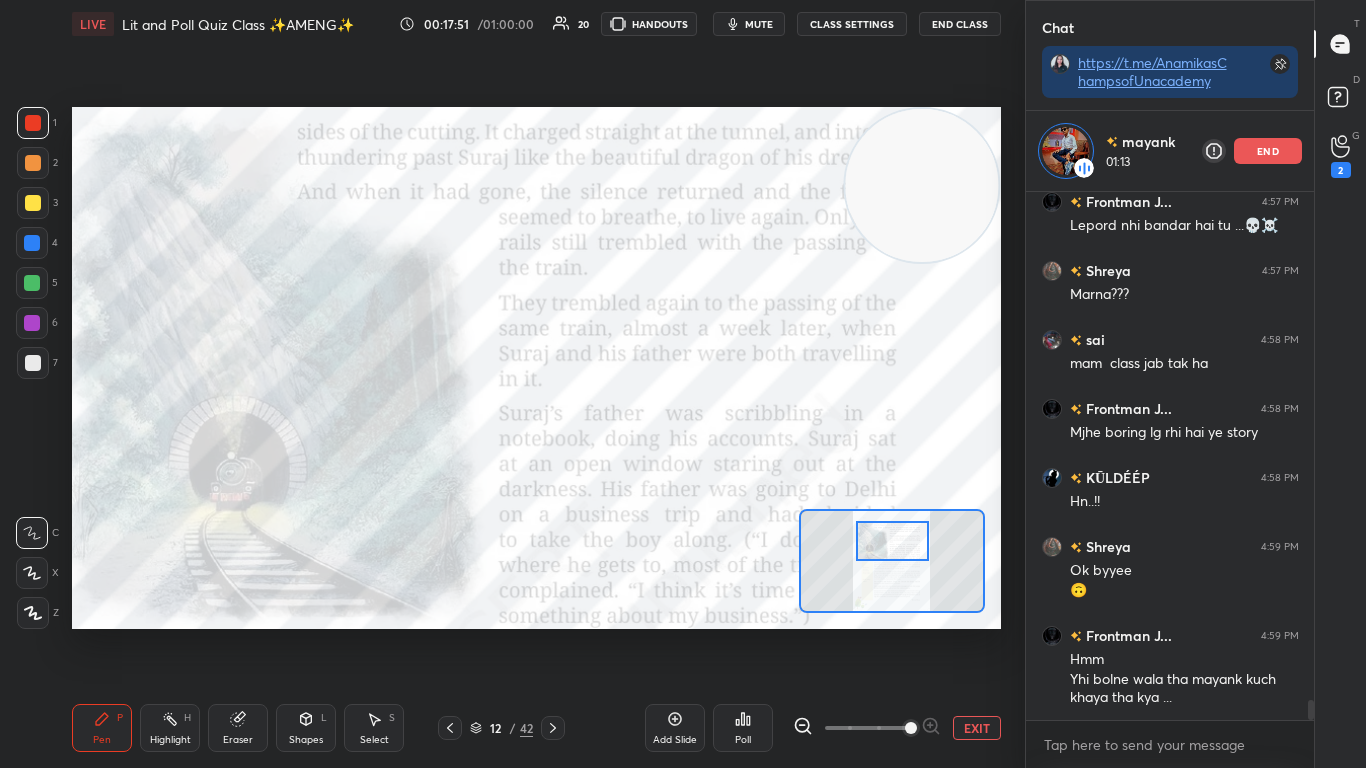 click at bounding box center [892, 541] 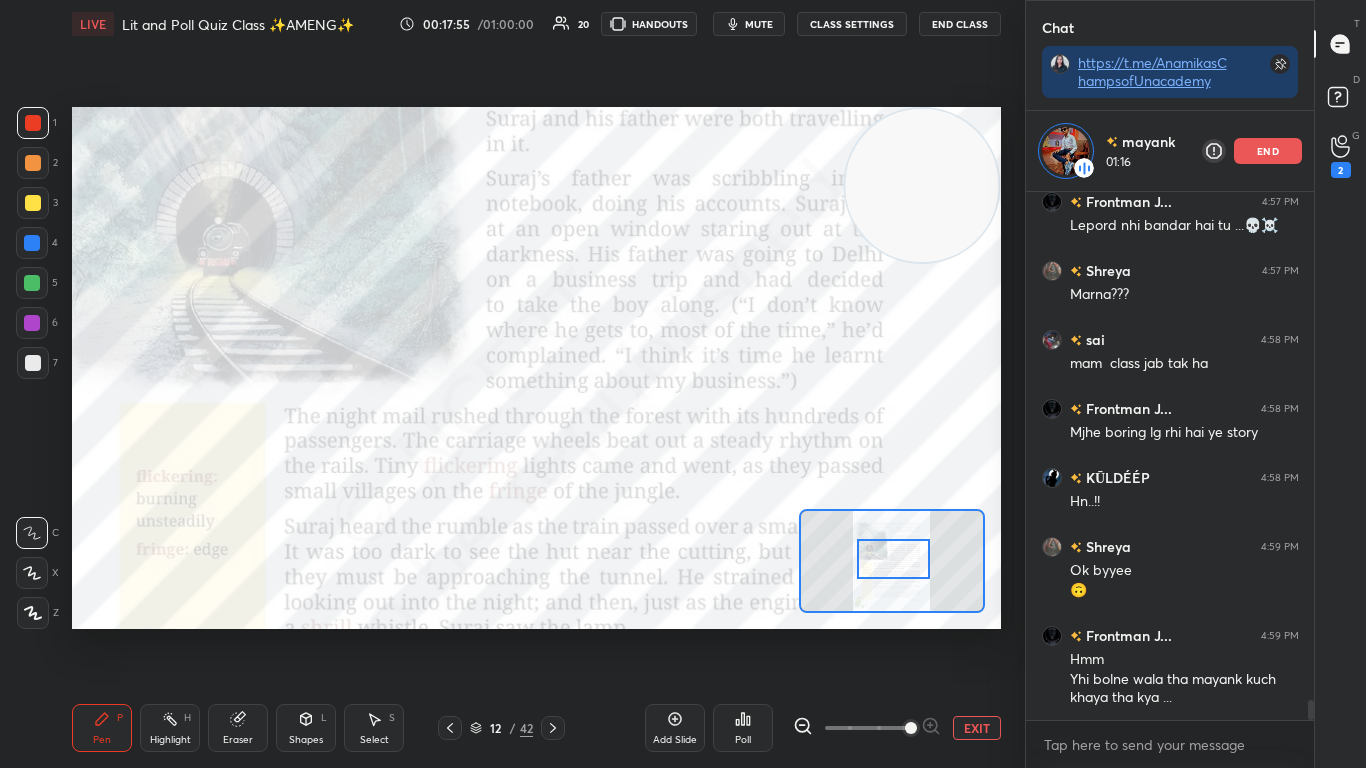 scroll, scrollTop: 13549, scrollLeft: 0, axis: vertical 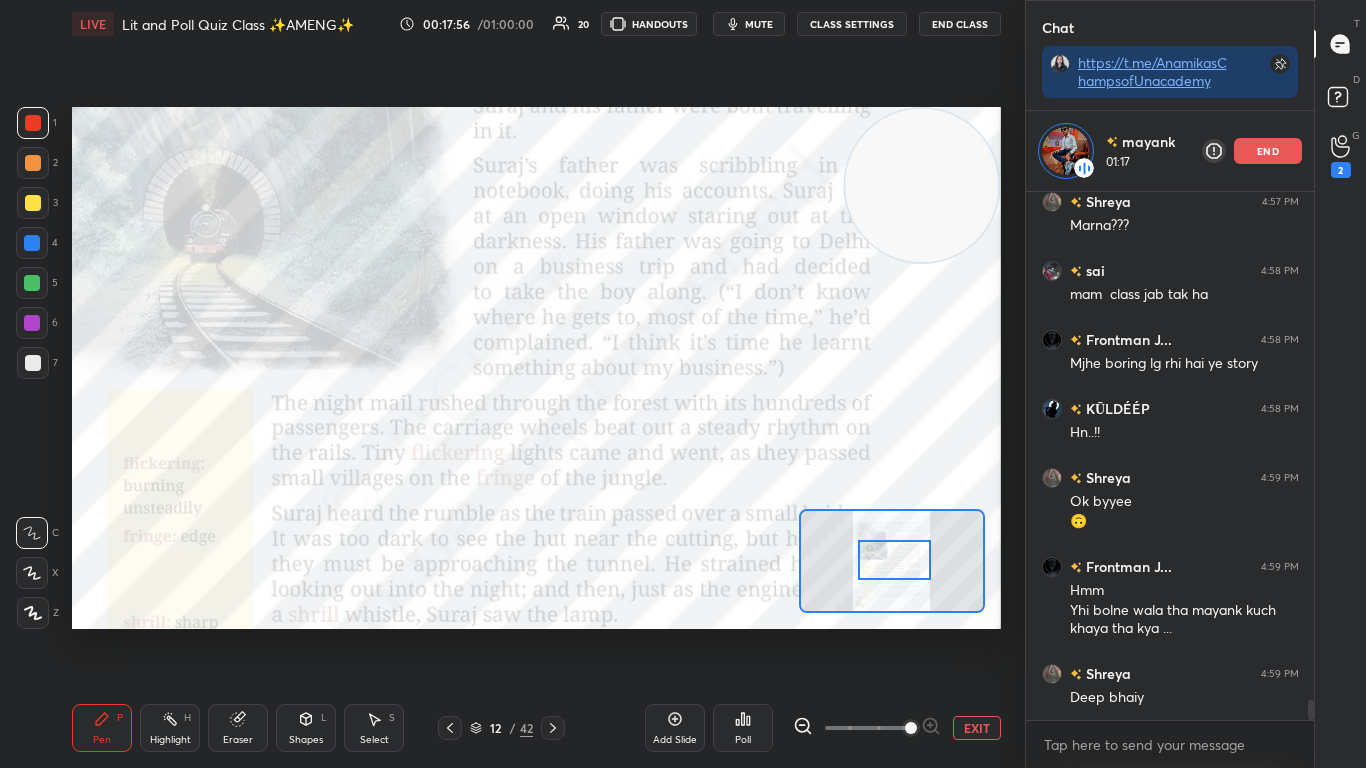 drag, startPoint x: 884, startPoint y: 550, endPoint x: 886, endPoint y: 569, distance: 19.104973 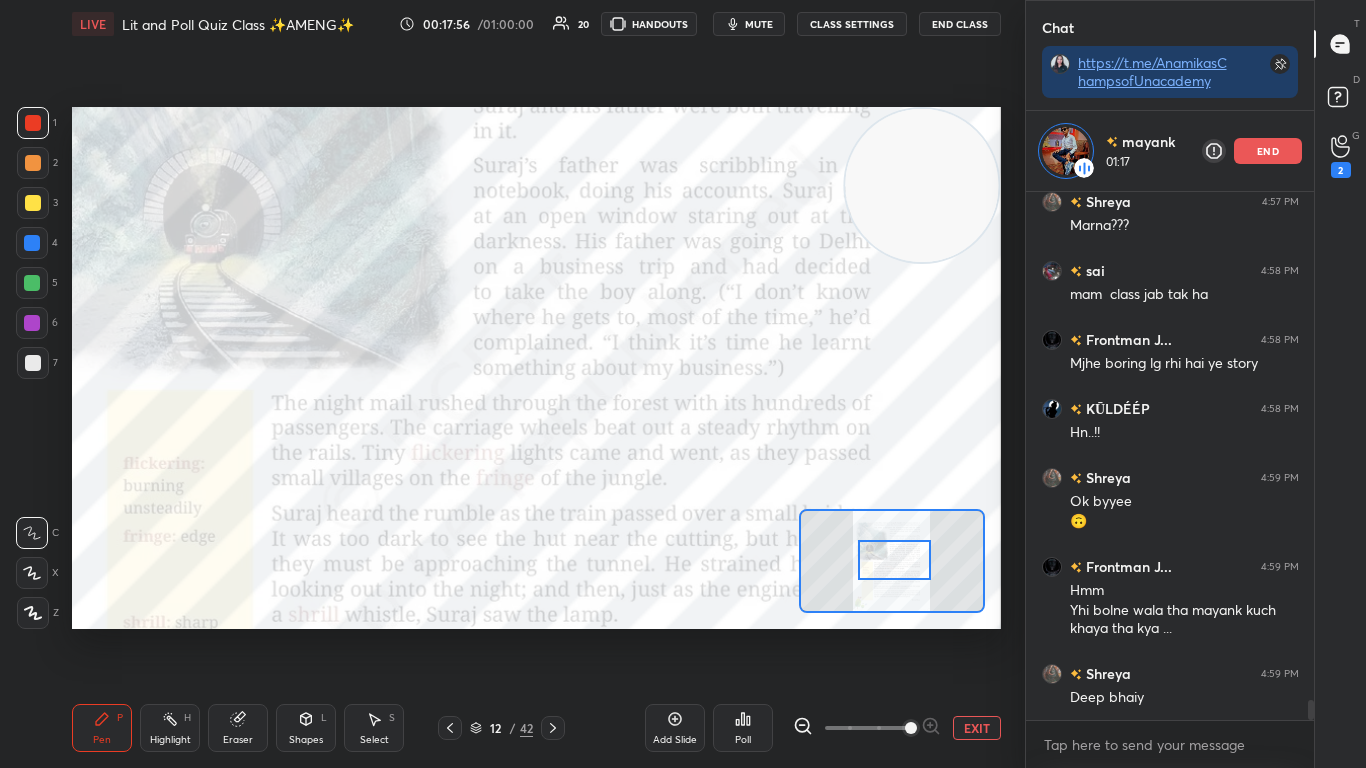 click at bounding box center (894, 560) 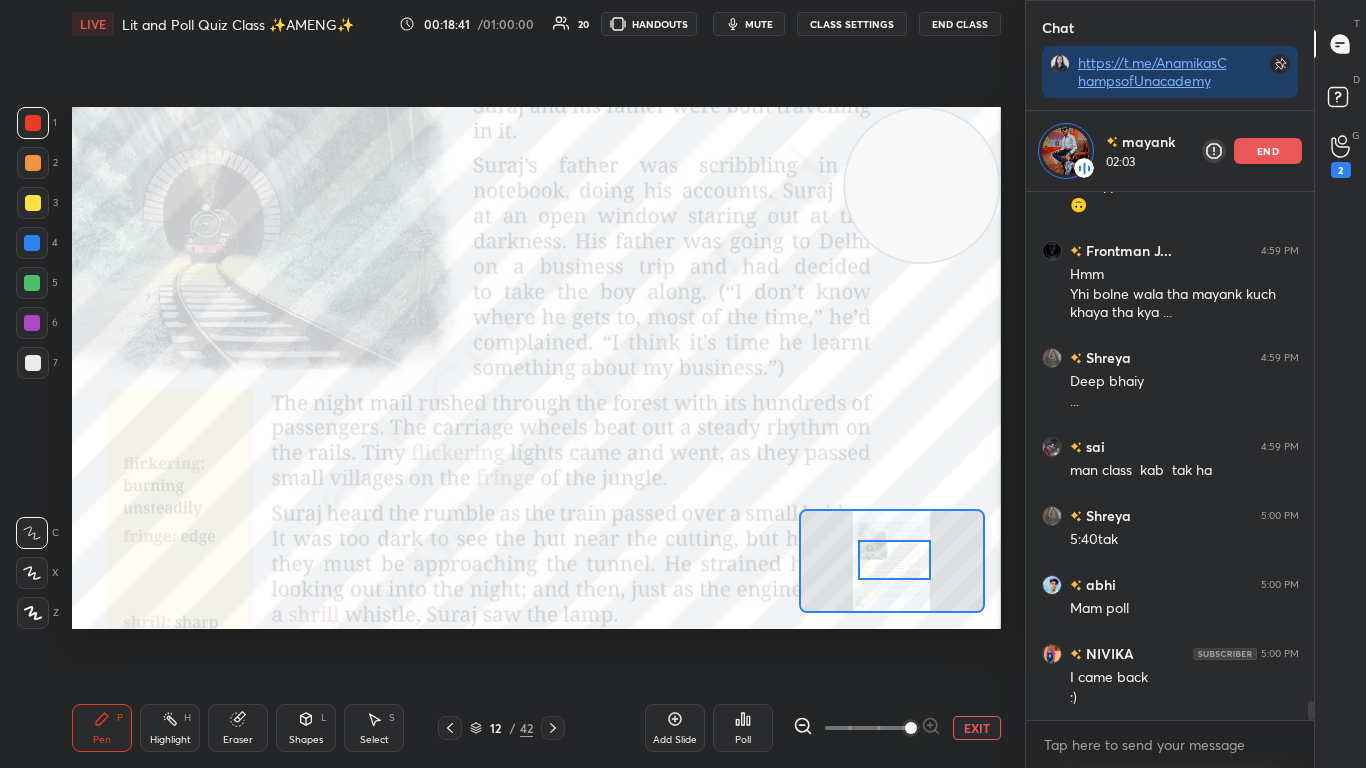 scroll, scrollTop: 13934, scrollLeft: 0, axis: vertical 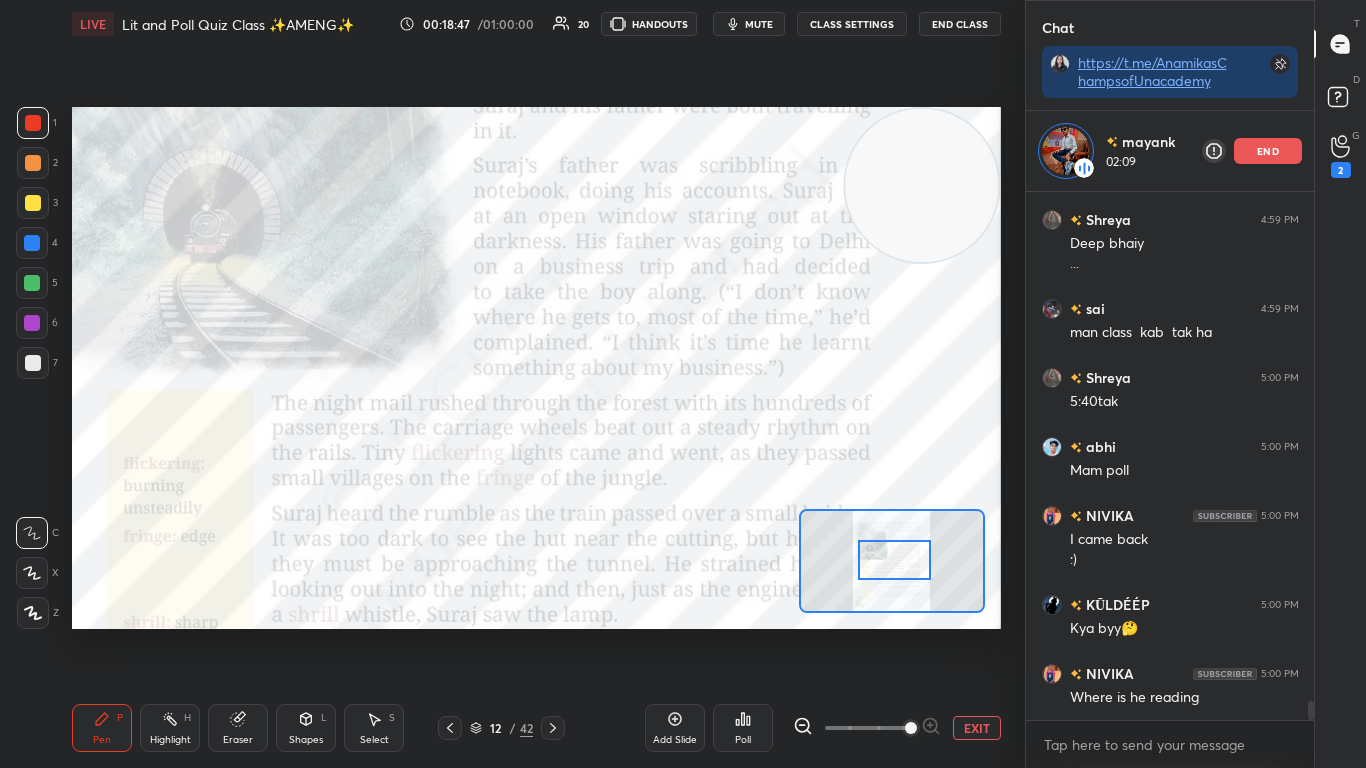 click at bounding box center [894, 560] 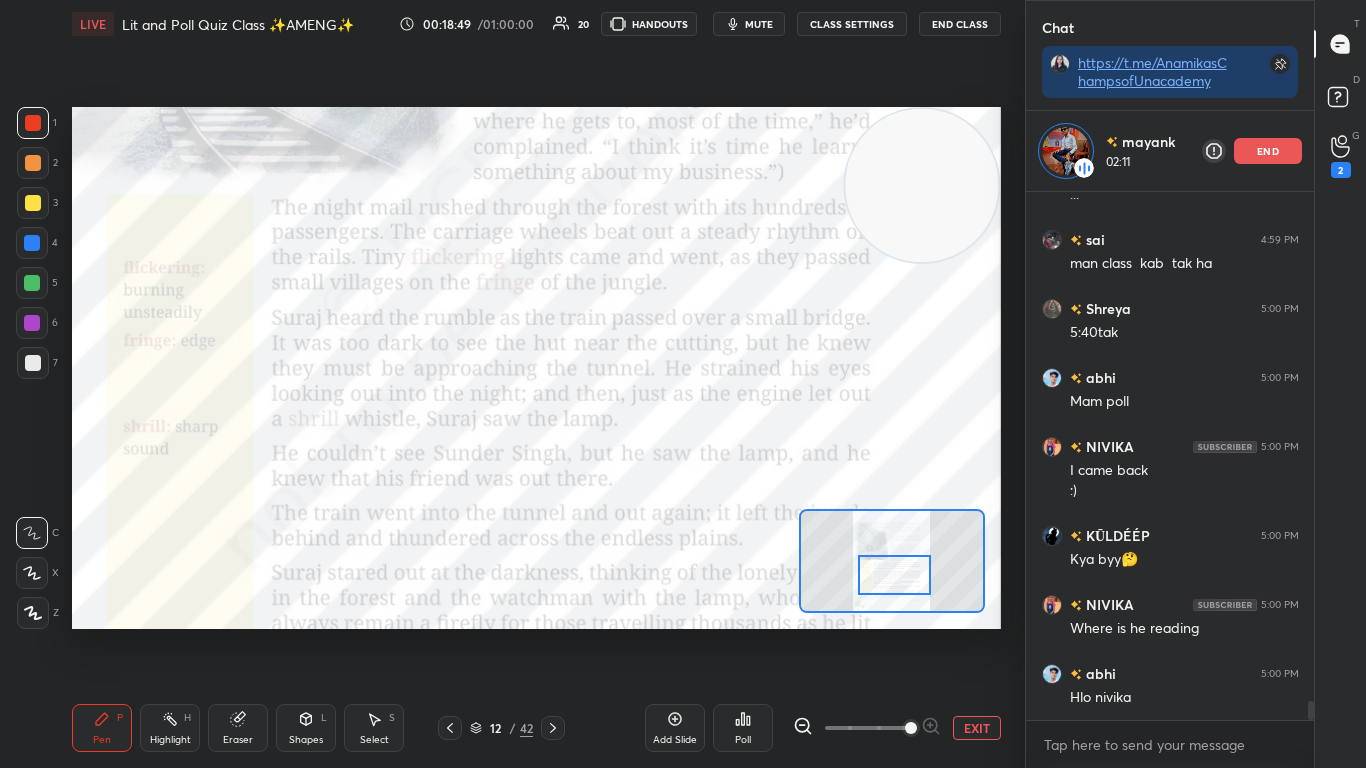 drag, startPoint x: 885, startPoint y: 558, endPoint x: 885, endPoint y: 574, distance: 16 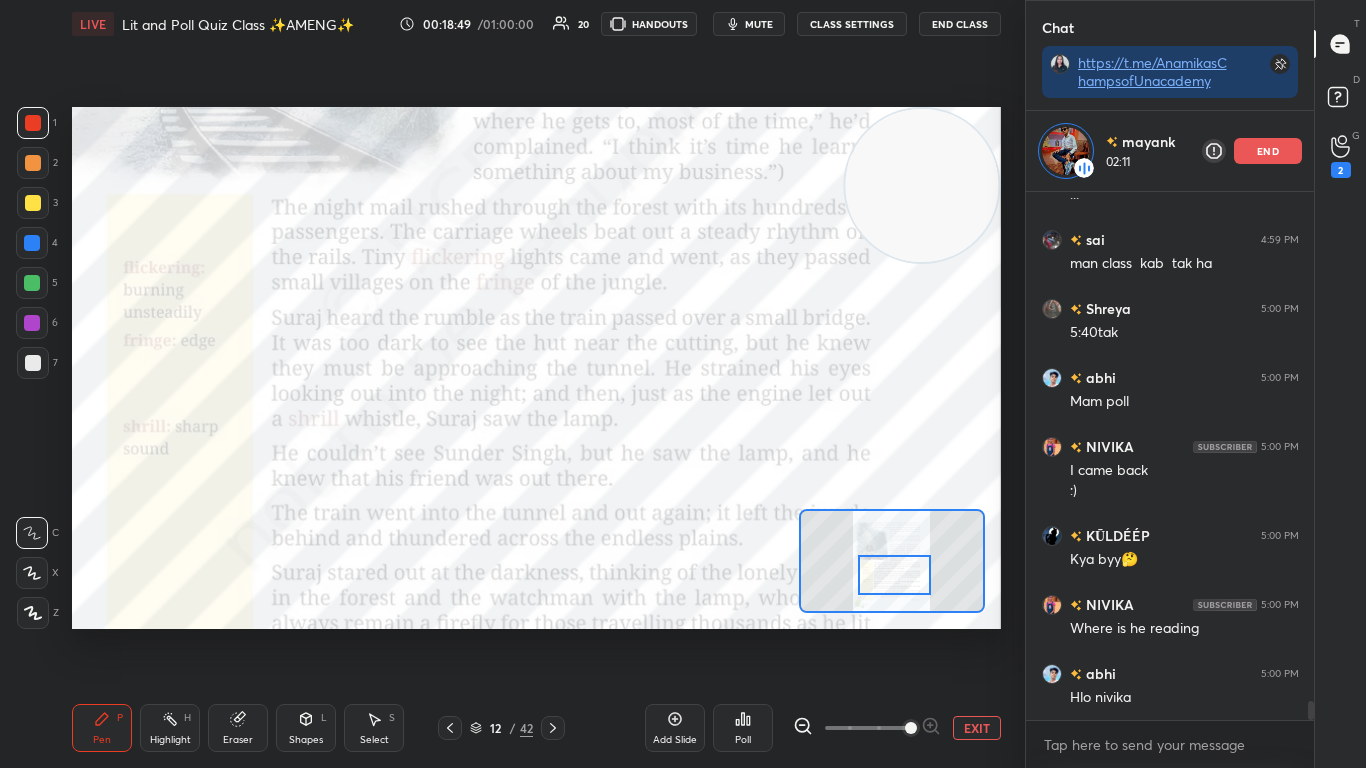 click at bounding box center [894, 575] 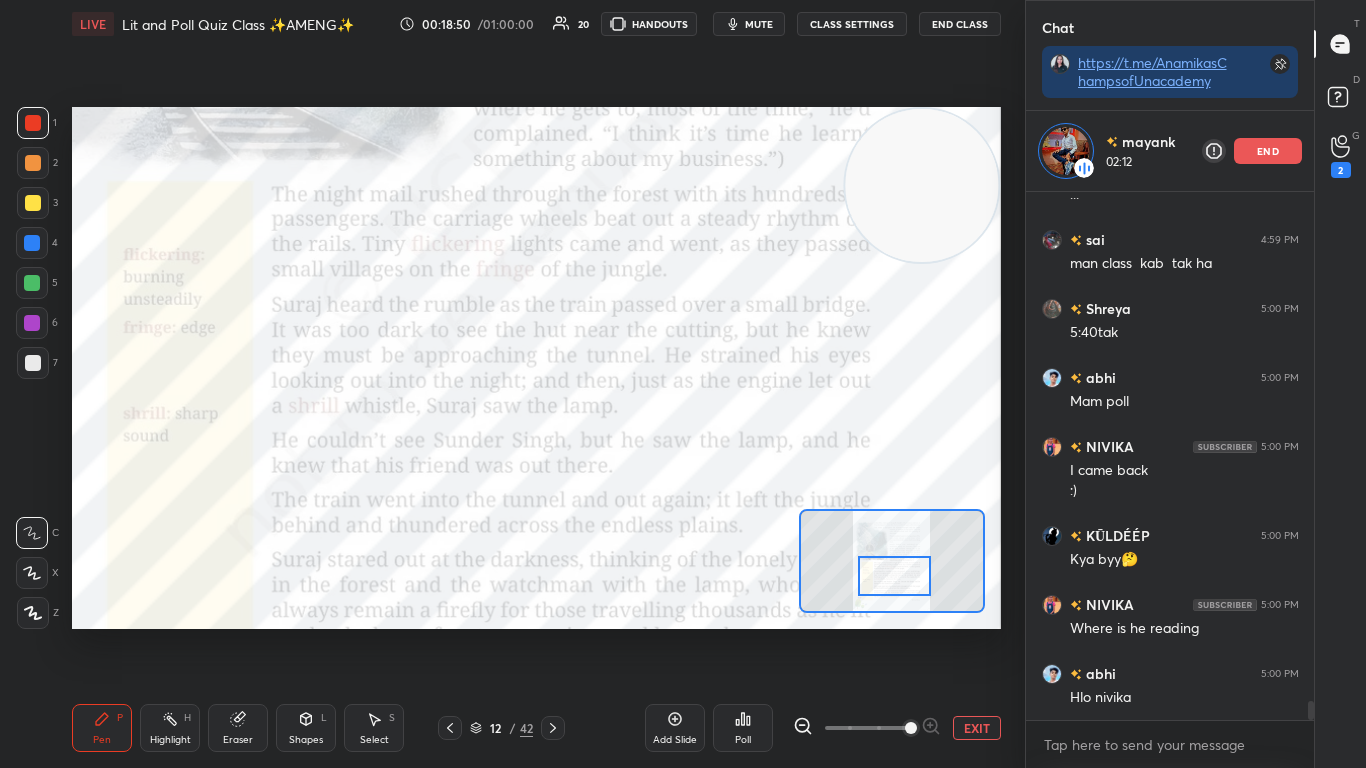 click at bounding box center [894, 576] 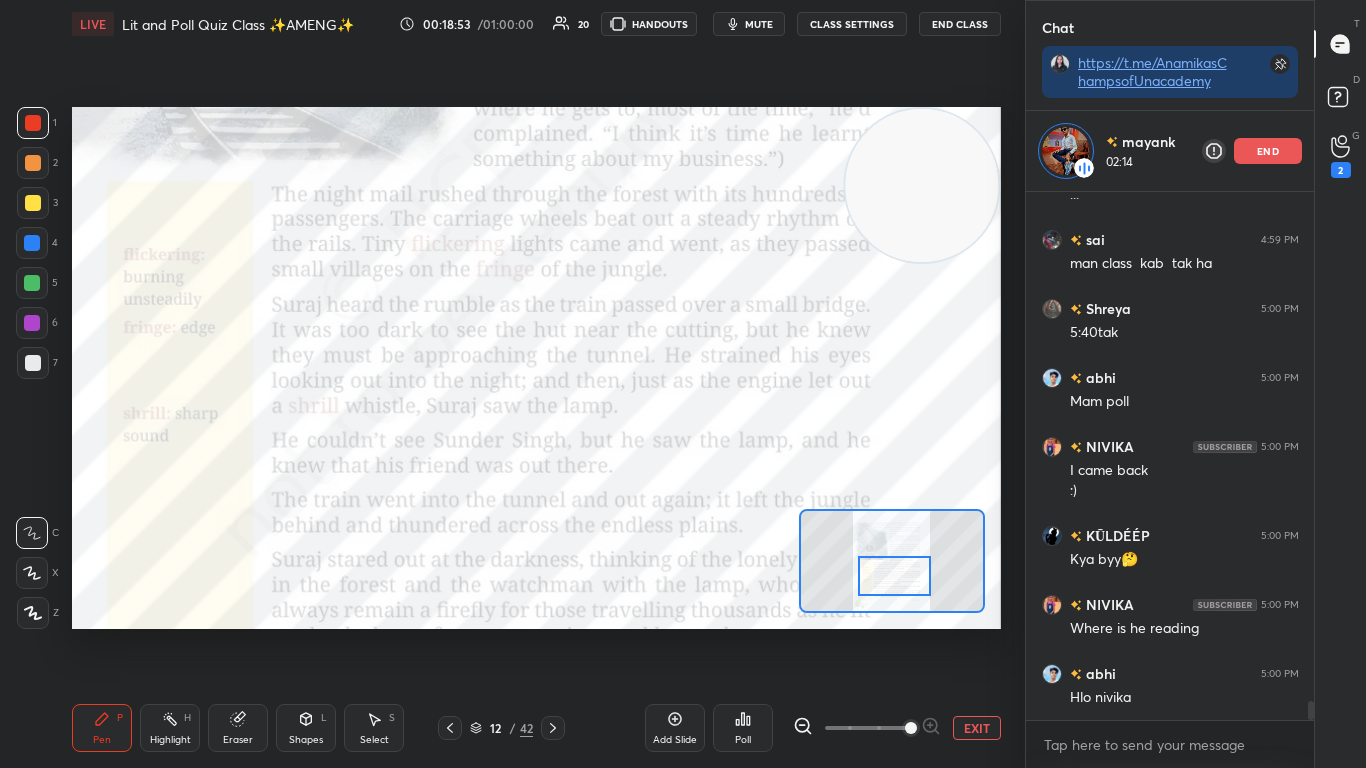 click at bounding box center (894, 576) 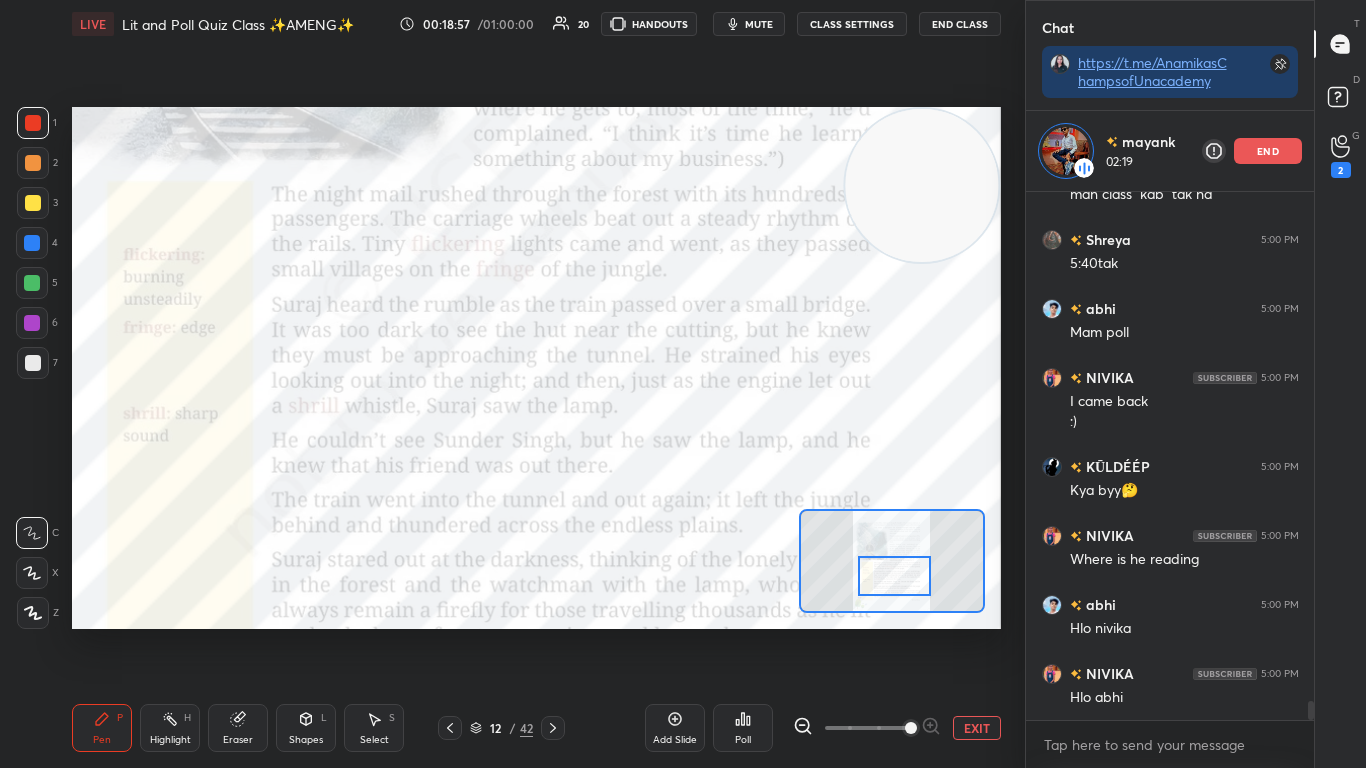 scroll, scrollTop: 14210, scrollLeft: 0, axis: vertical 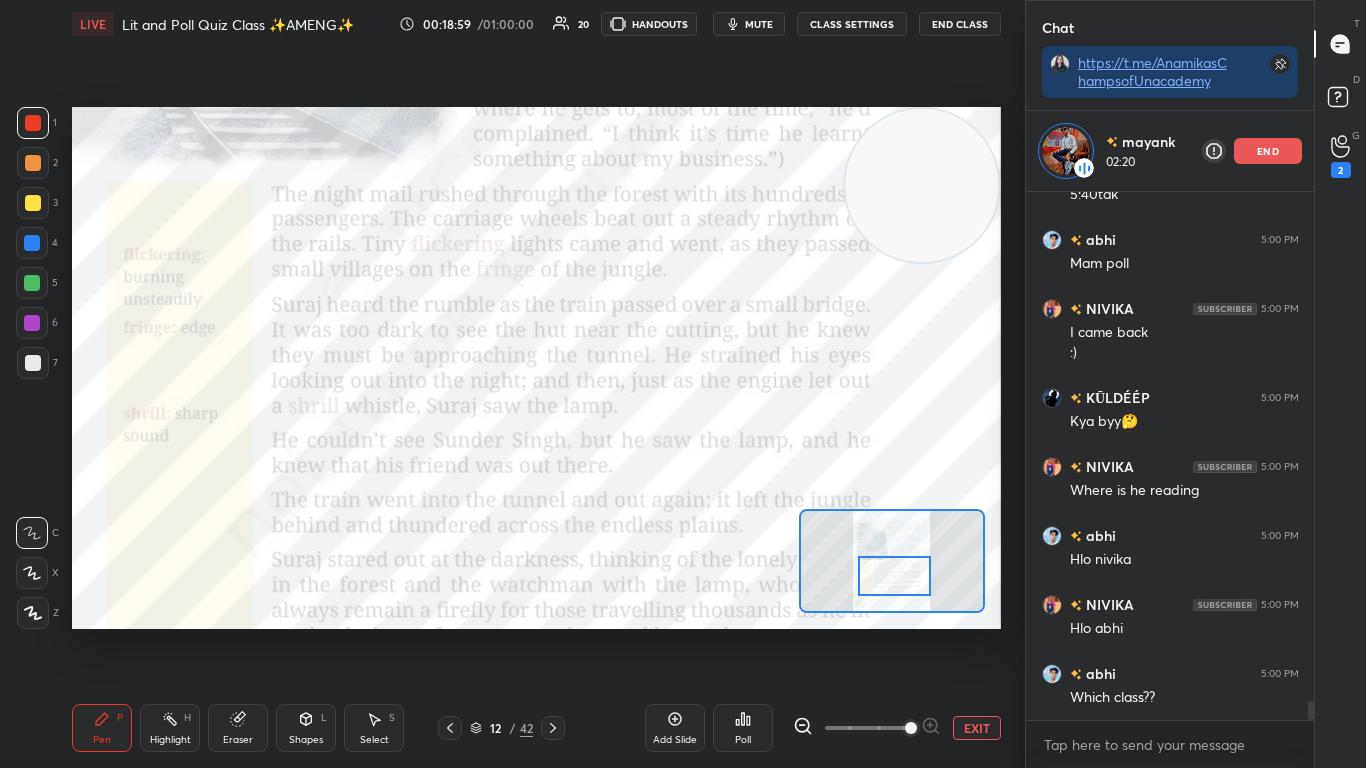 click at bounding box center (894, 576) 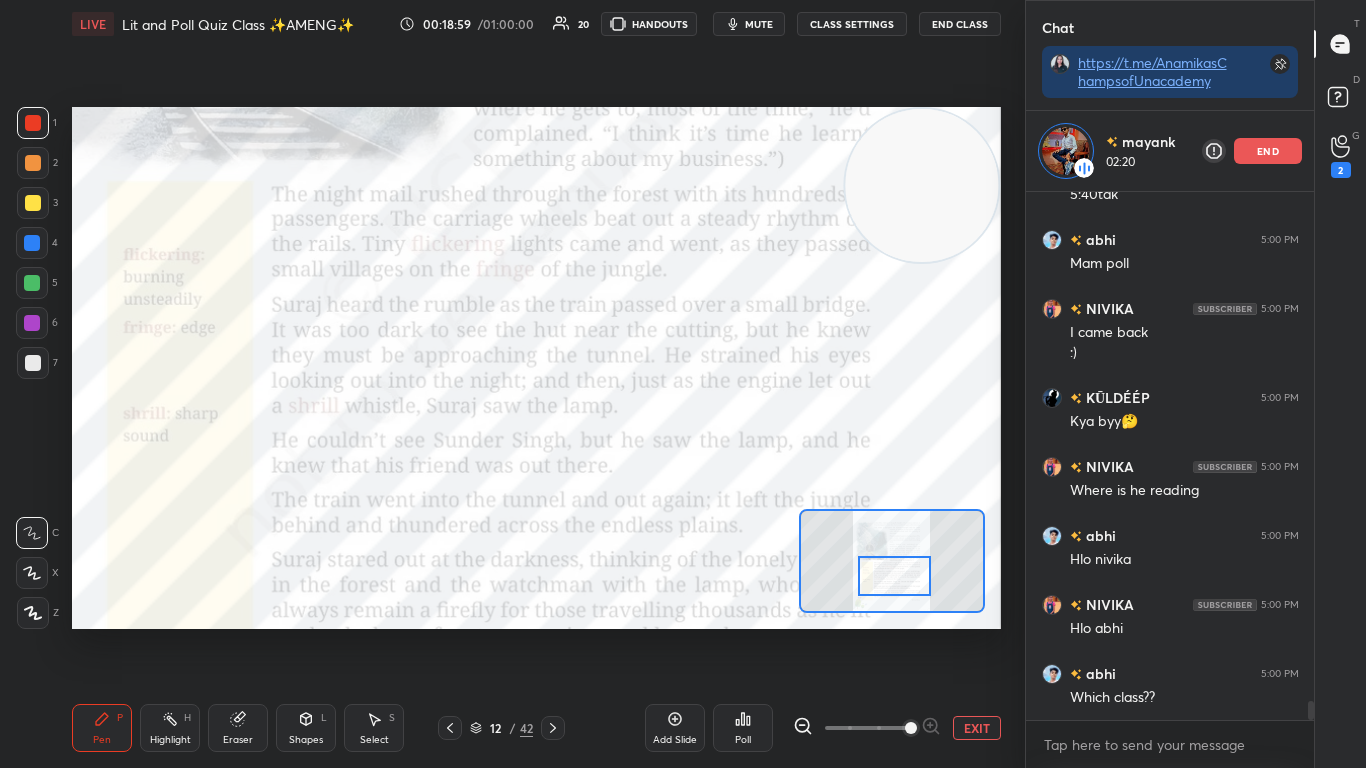 scroll, scrollTop: 14279, scrollLeft: 0, axis: vertical 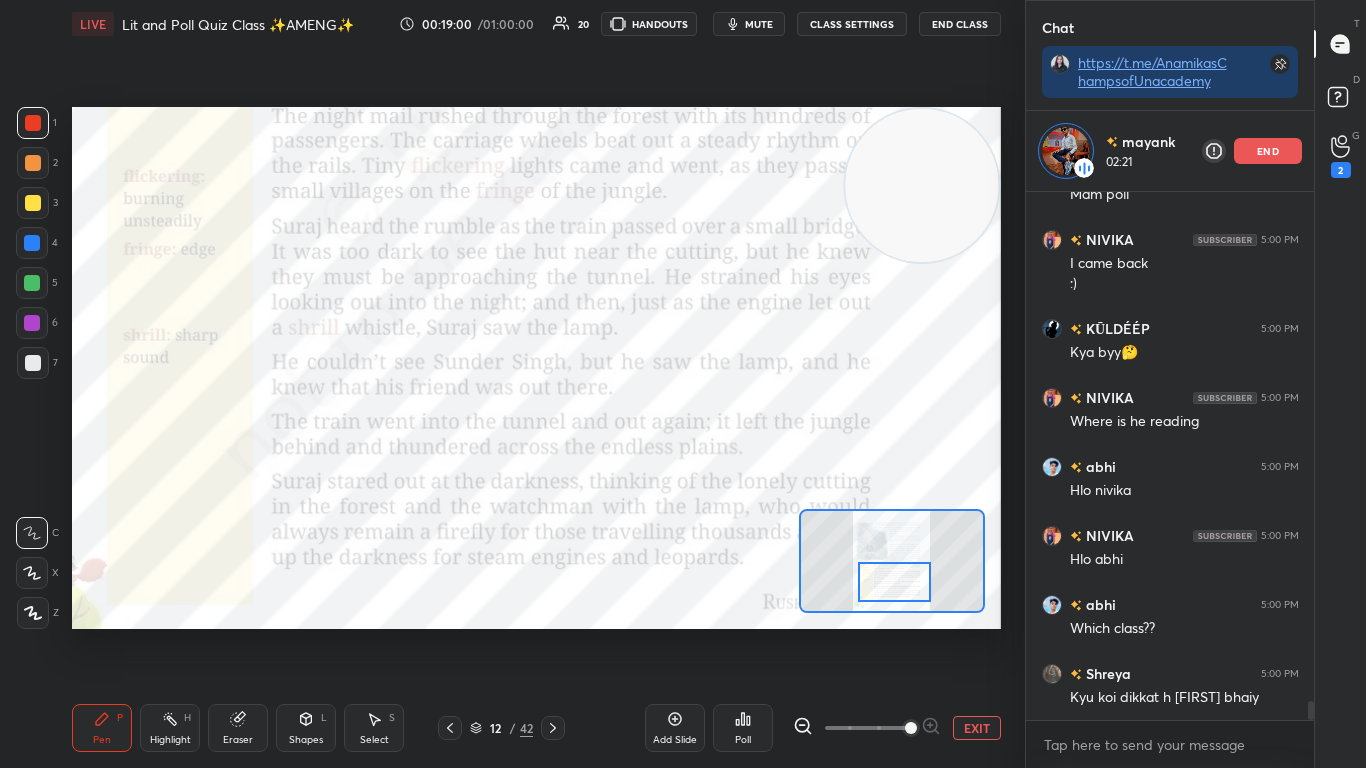 click at bounding box center [894, 582] 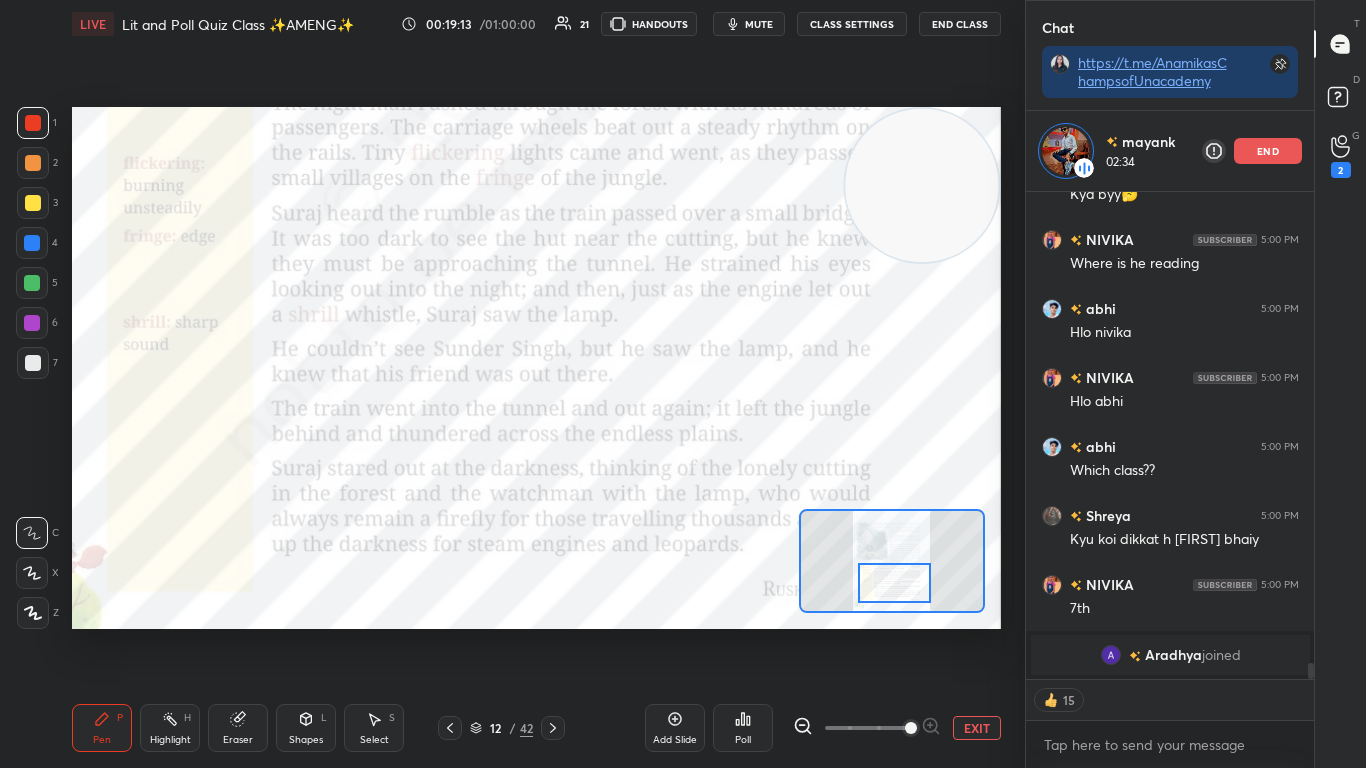 scroll, scrollTop: 13239, scrollLeft: 0, axis: vertical 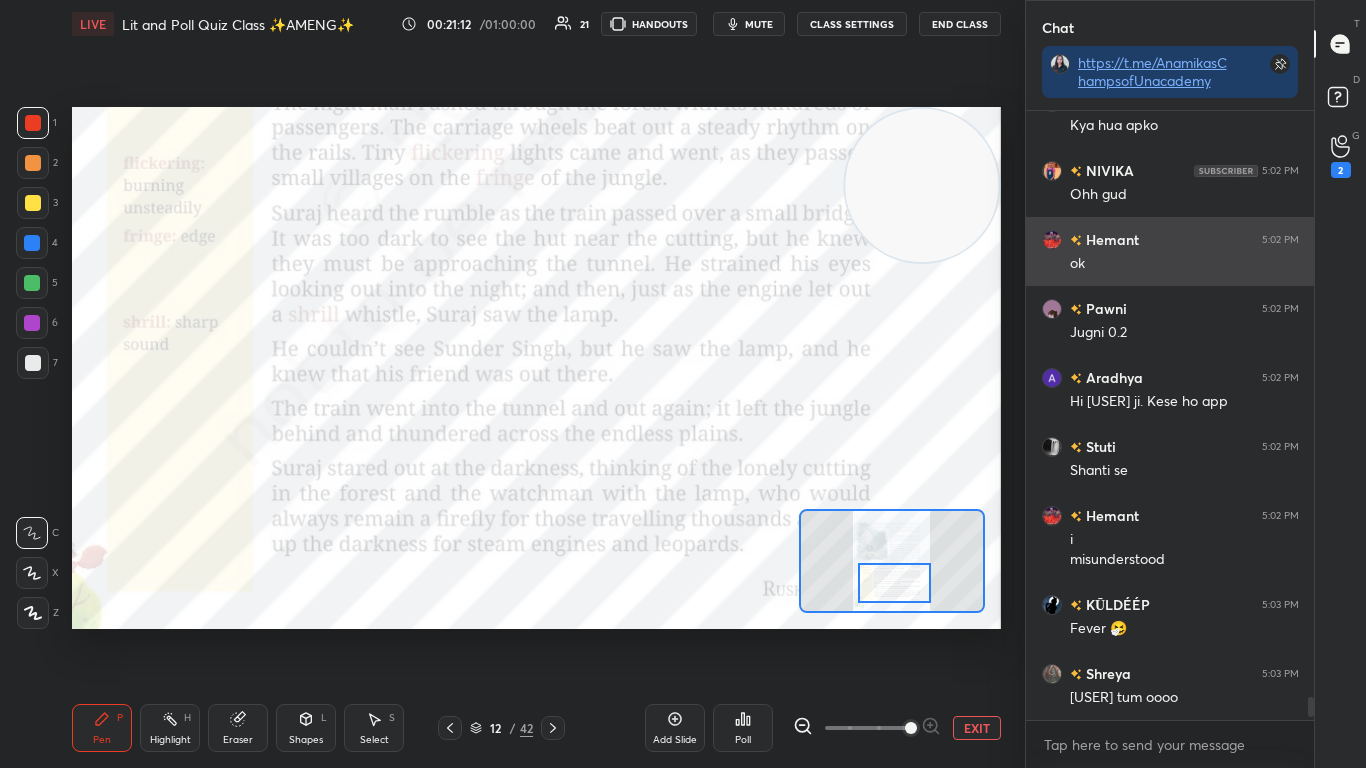 click on "NIVIKA 5:02 PM" at bounding box center (1170, 170) 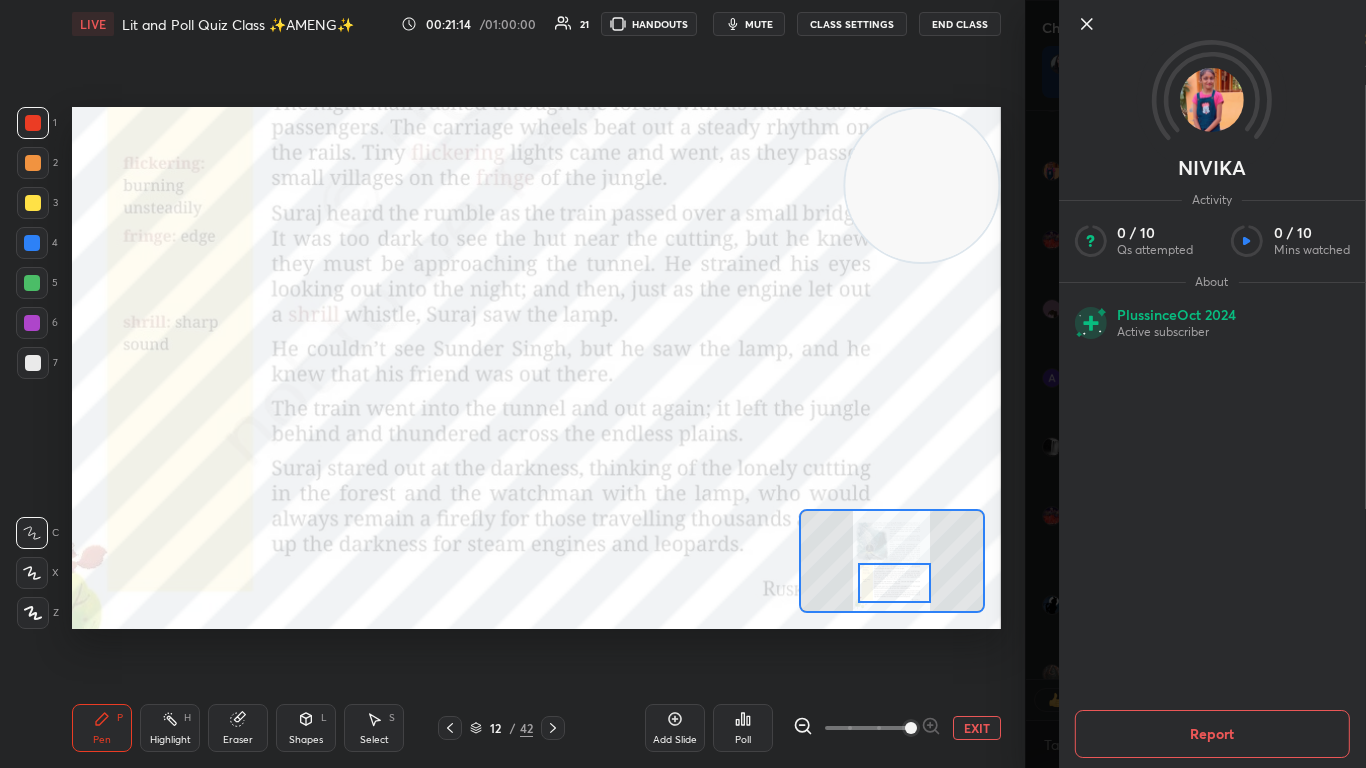 click 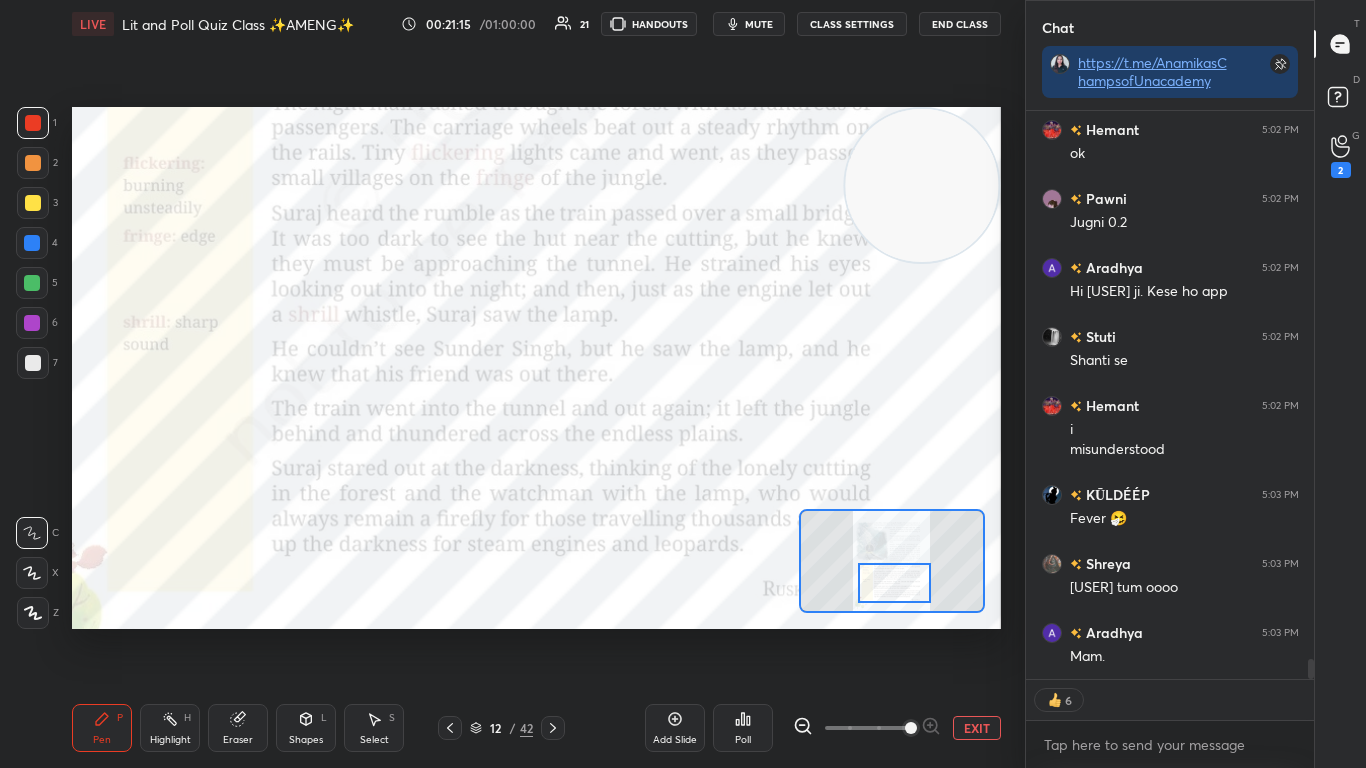 click at bounding box center (894, 583) 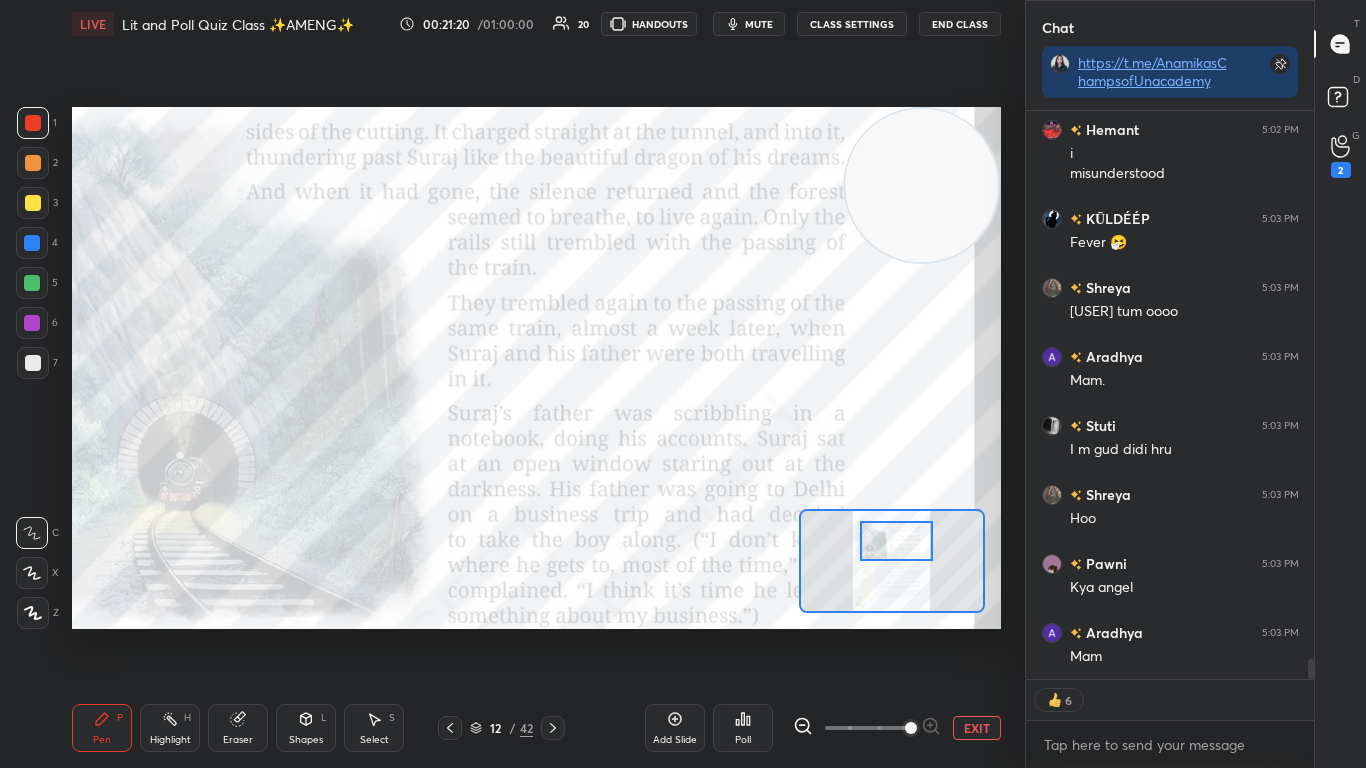 drag, startPoint x: 874, startPoint y: 590, endPoint x: 876, endPoint y: 549, distance: 41.04875 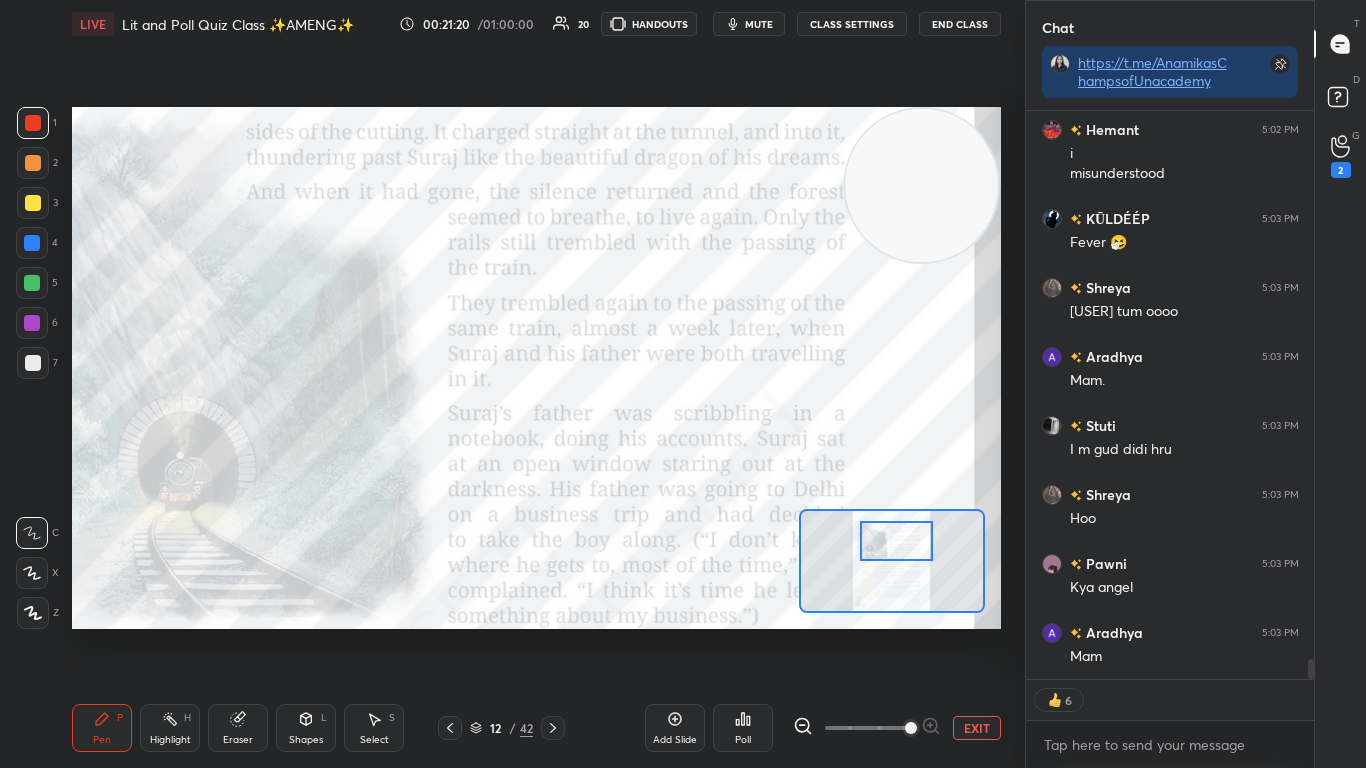 click at bounding box center [896, 541] 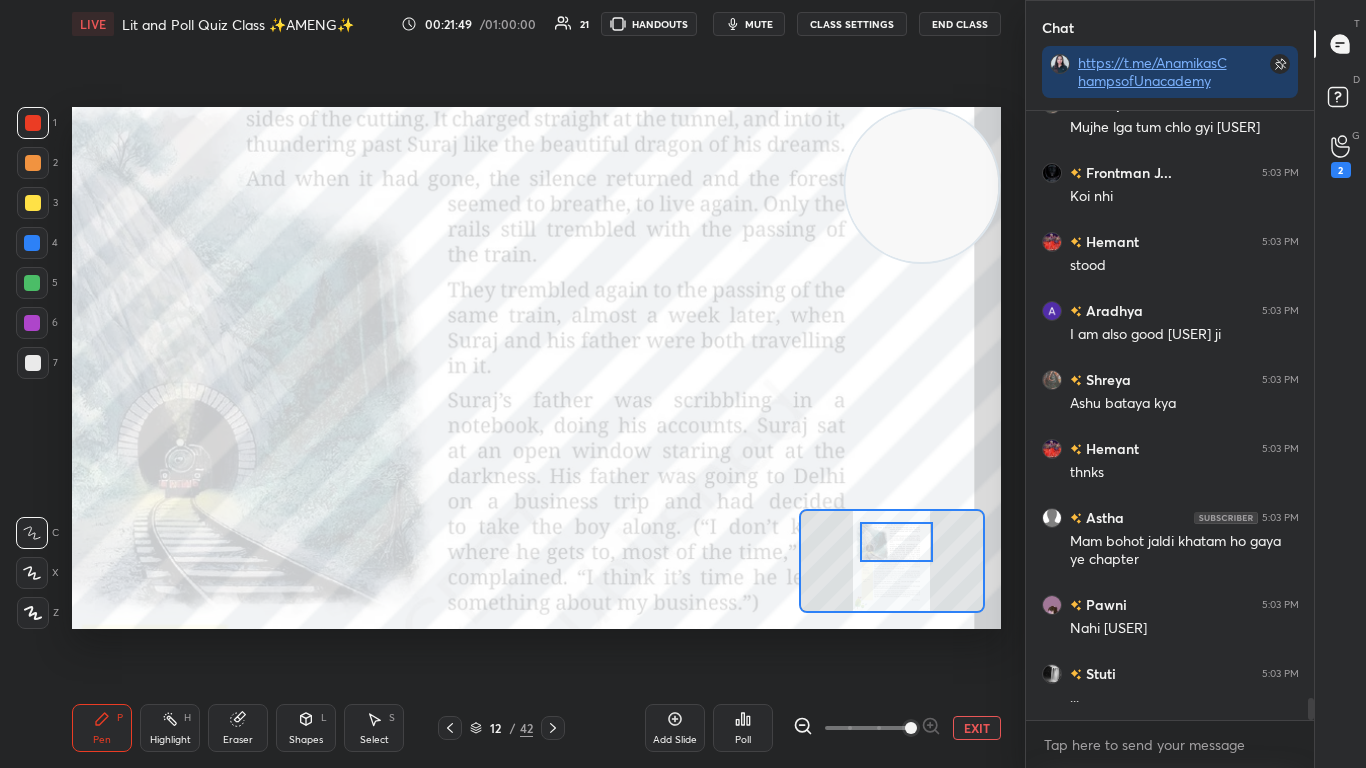 click at bounding box center (896, 542) 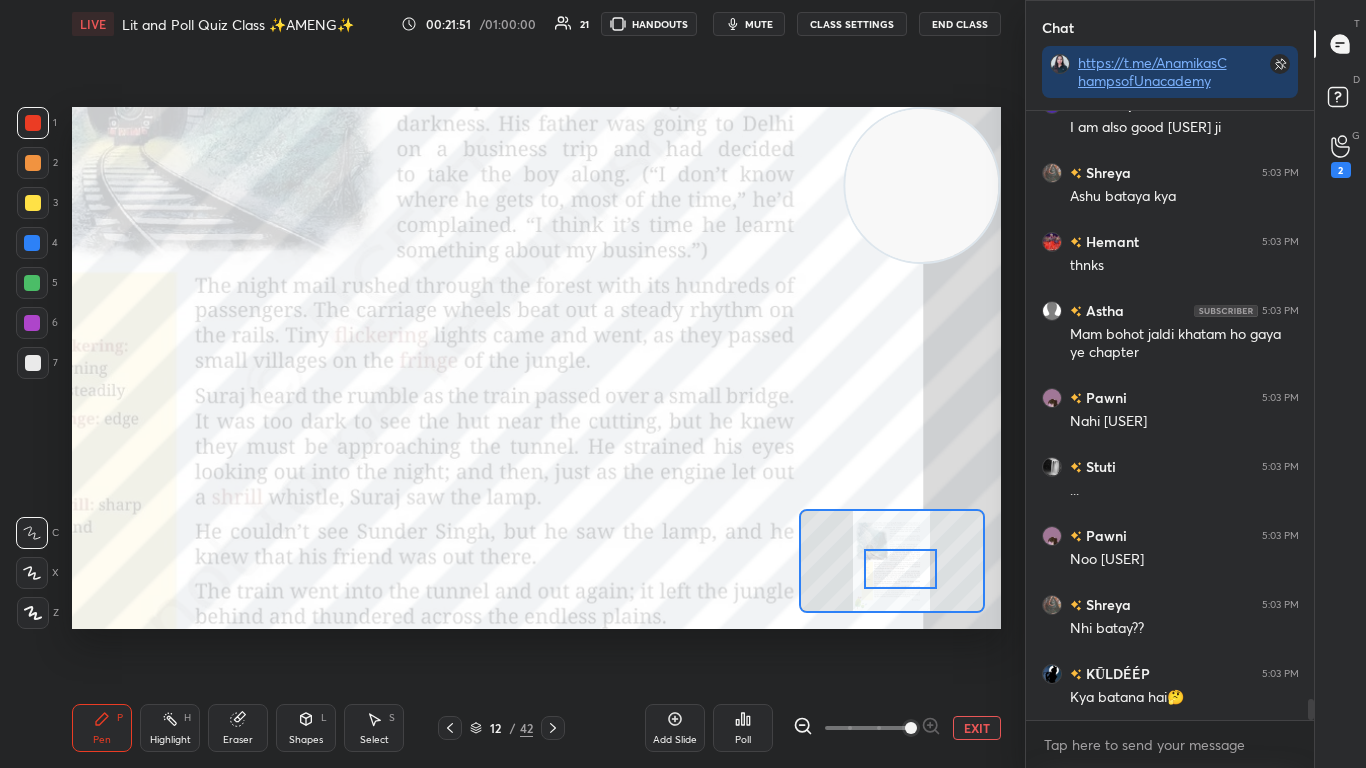 drag, startPoint x: 887, startPoint y: 537, endPoint x: 891, endPoint y: 564, distance: 27.294687 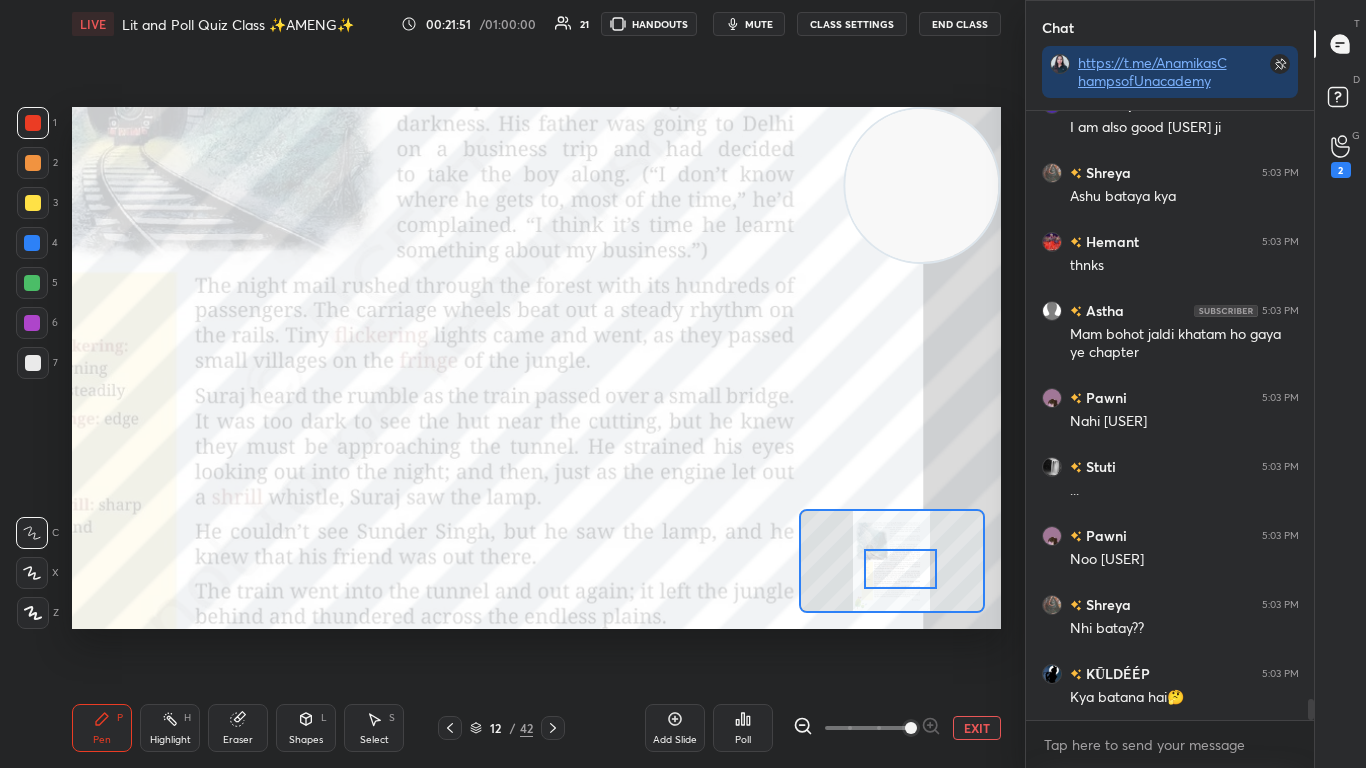 click at bounding box center (900, 569) 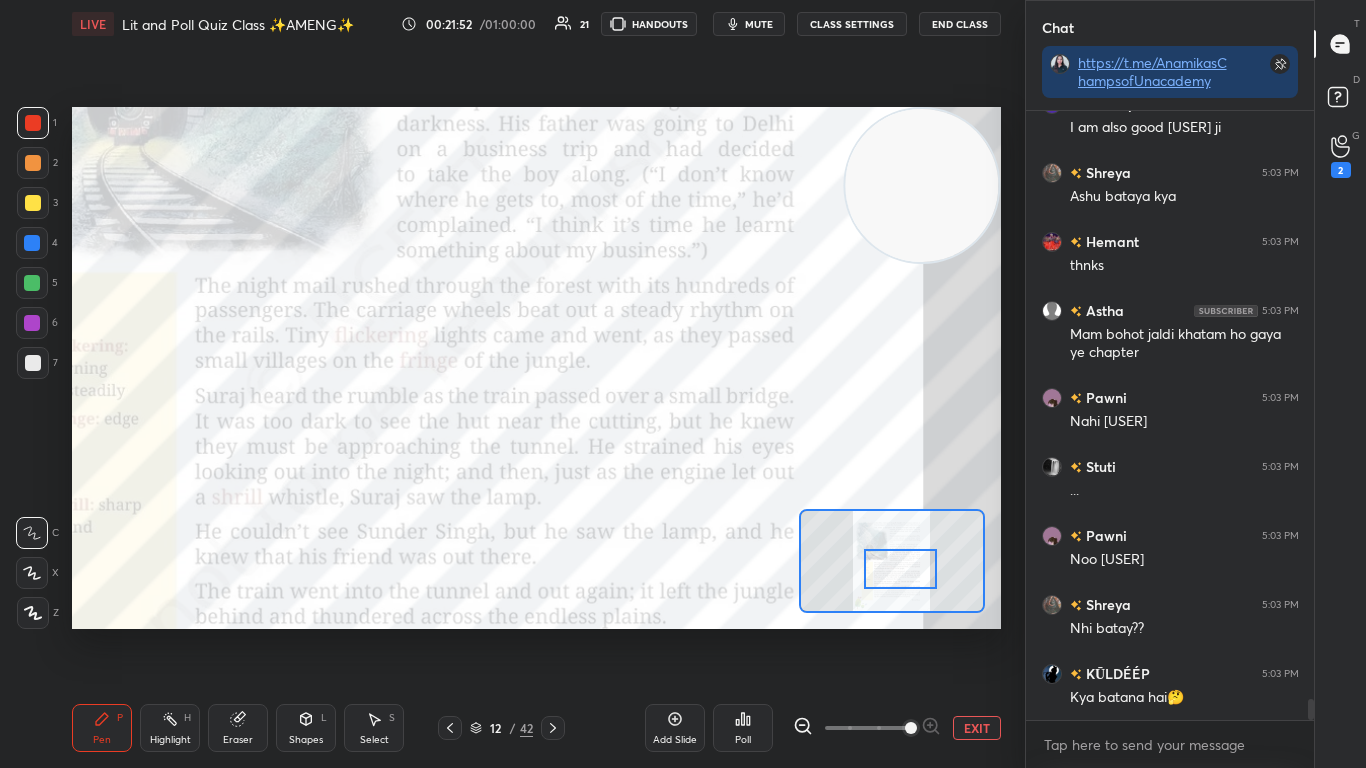 click at bounding box center (900, 569) 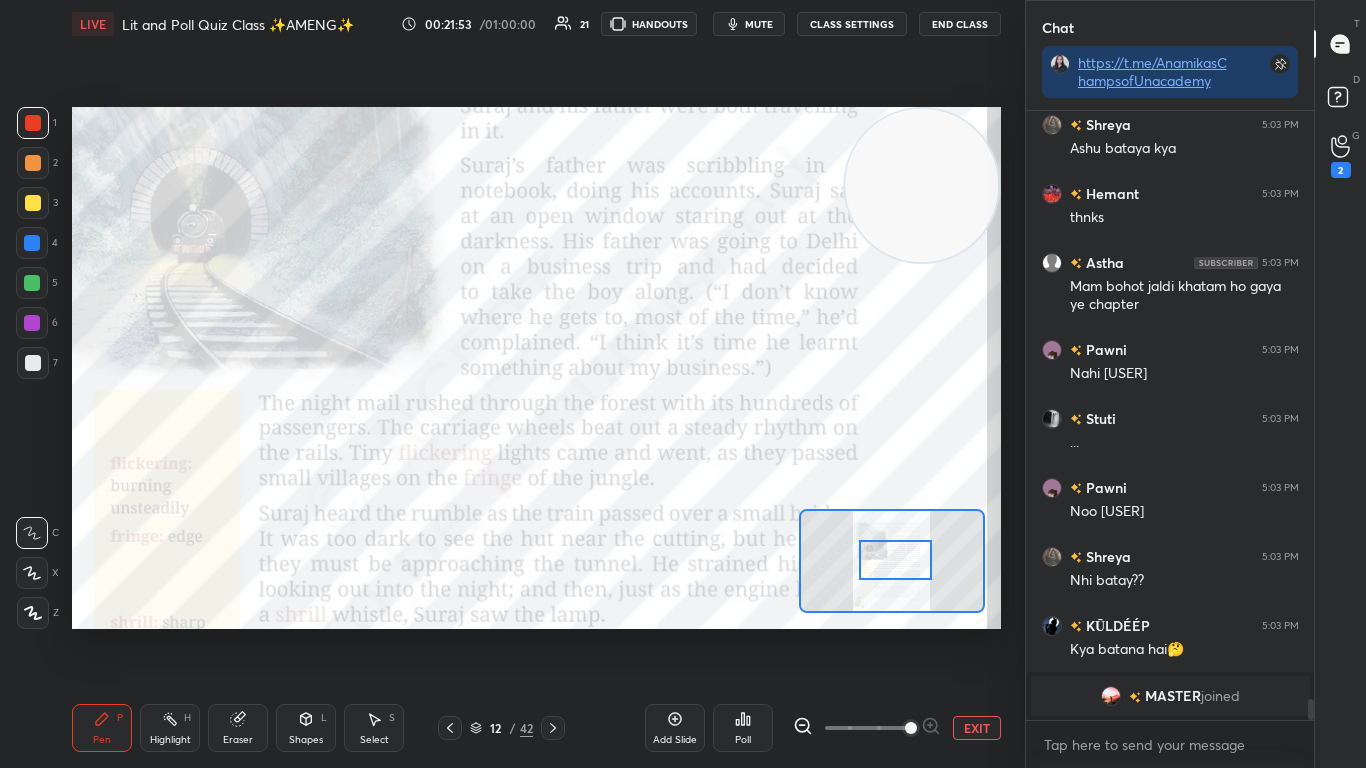 drag, startPoint x: 891, startPoint y: 564, endPoint x: 886, endPoint y: 553, distance: 12.083046 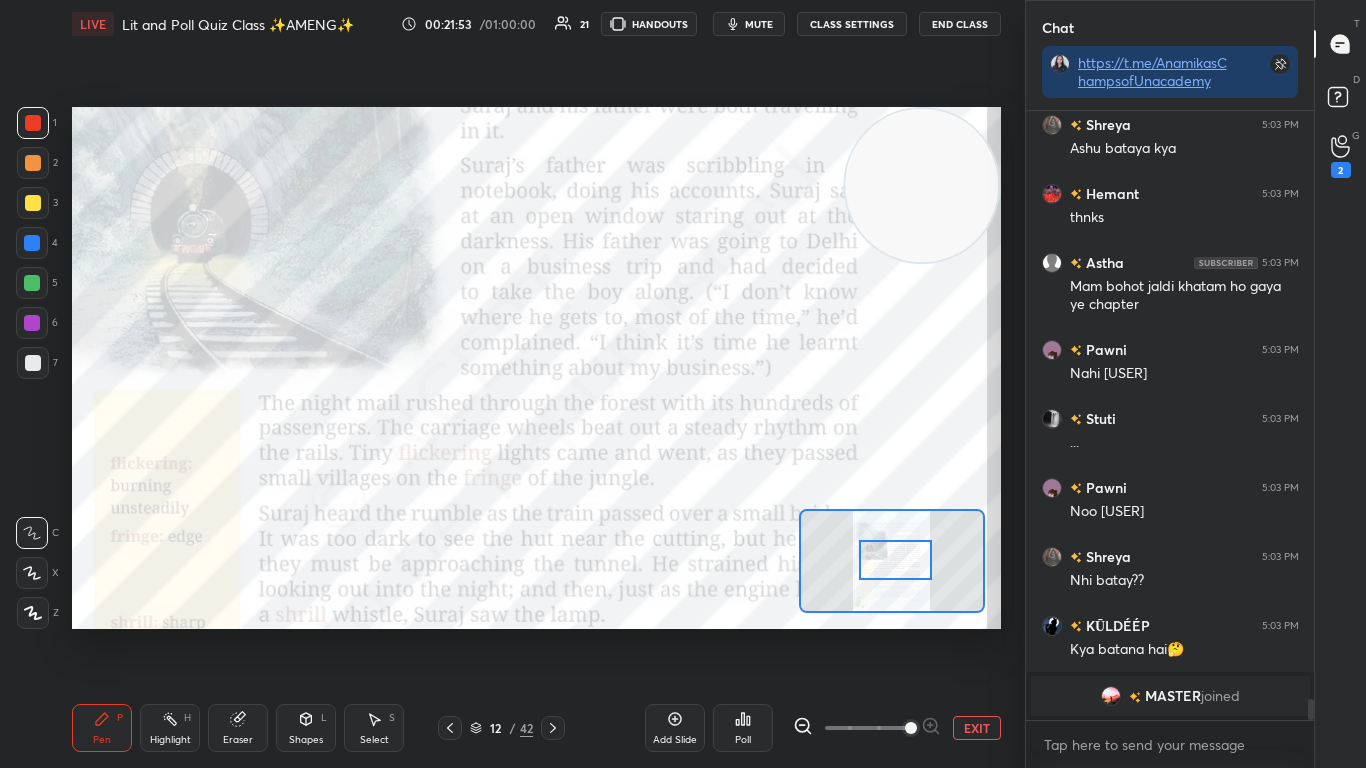 click at bounding box center (895, 560) 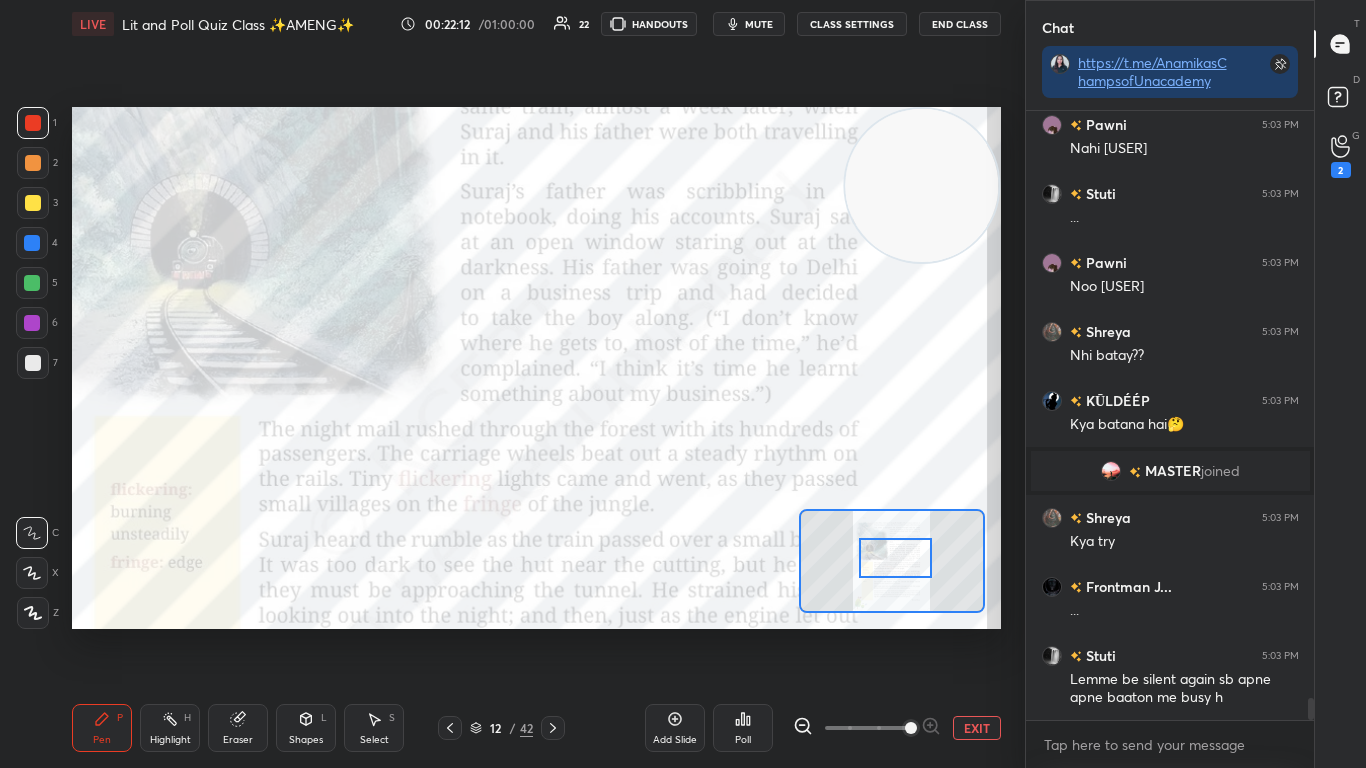 scroll, scrollTop: 16210, scrollLeft: 0, axis: vertical 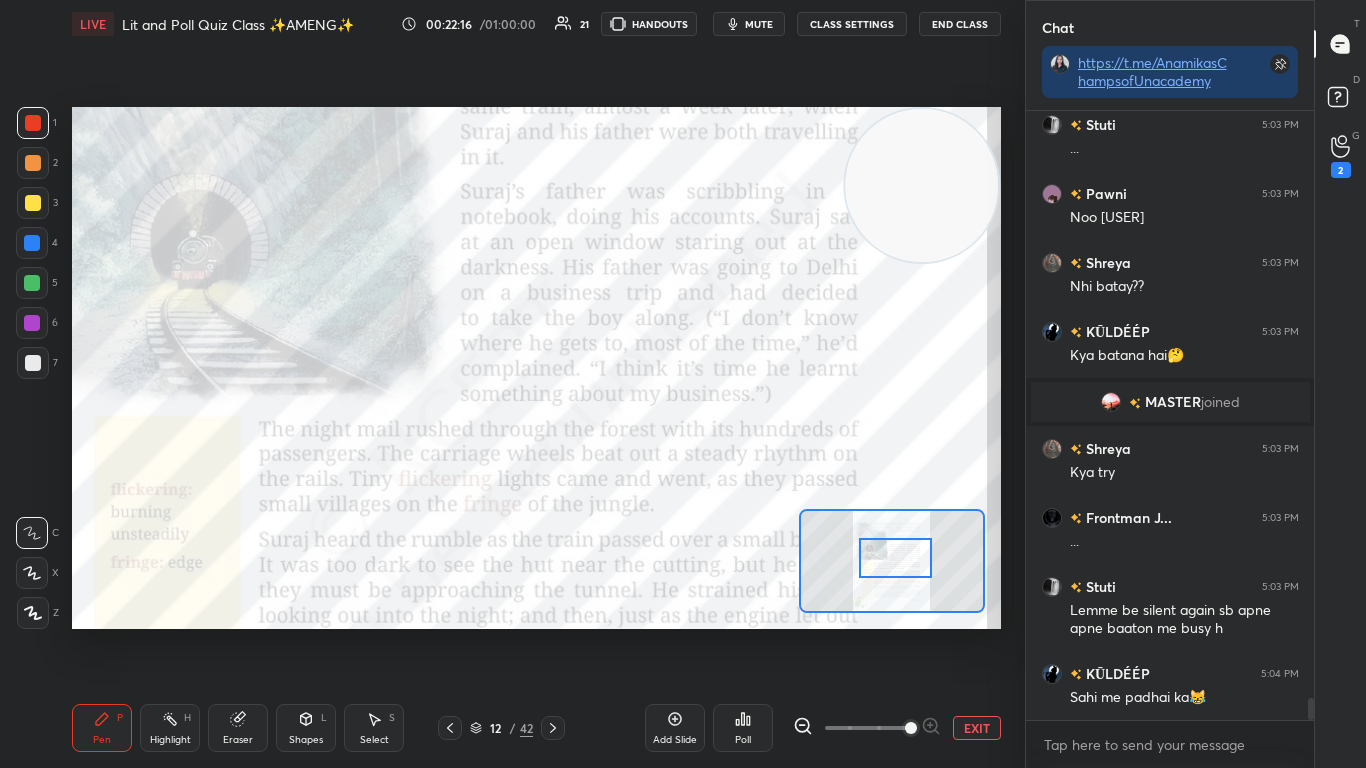 click at bounding box center (895, 558) 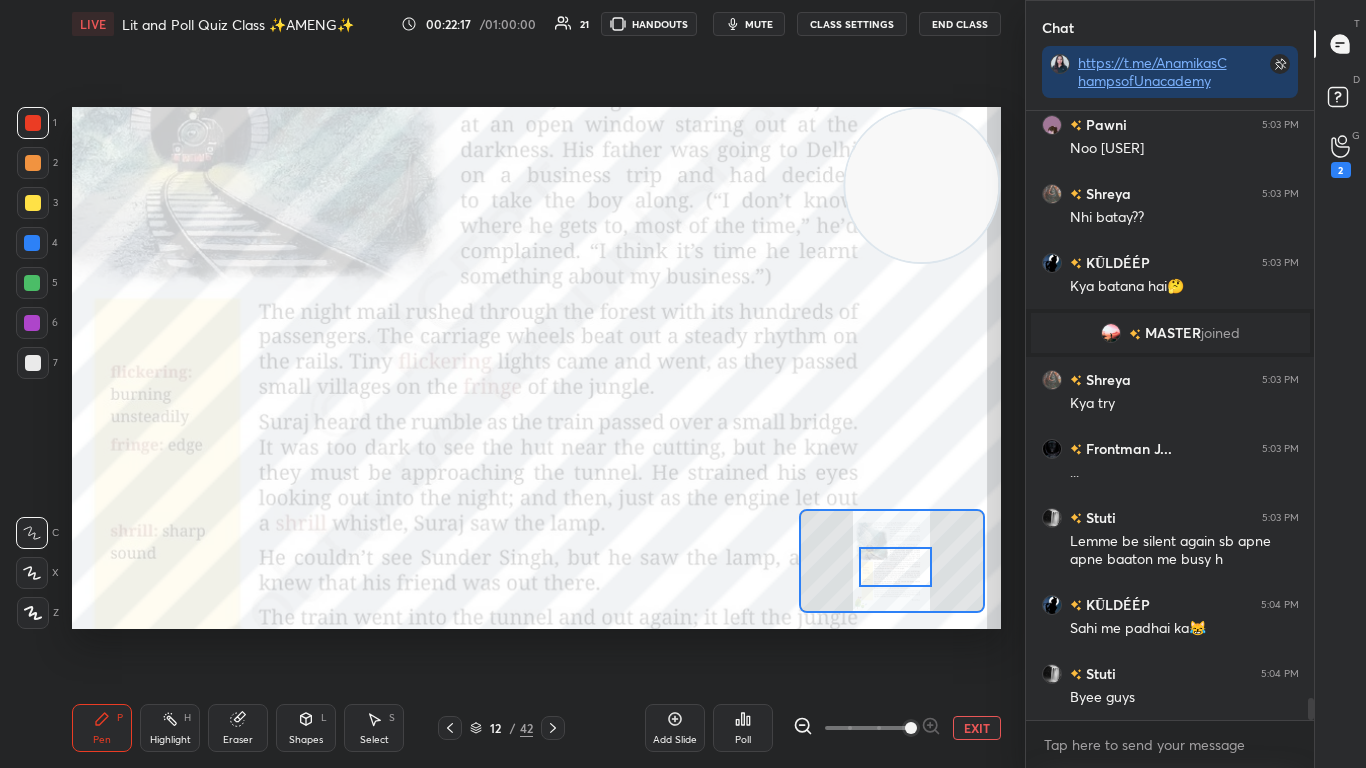 scroll, scrollTop: 16348, scrollLeft: 0, axis: vertical 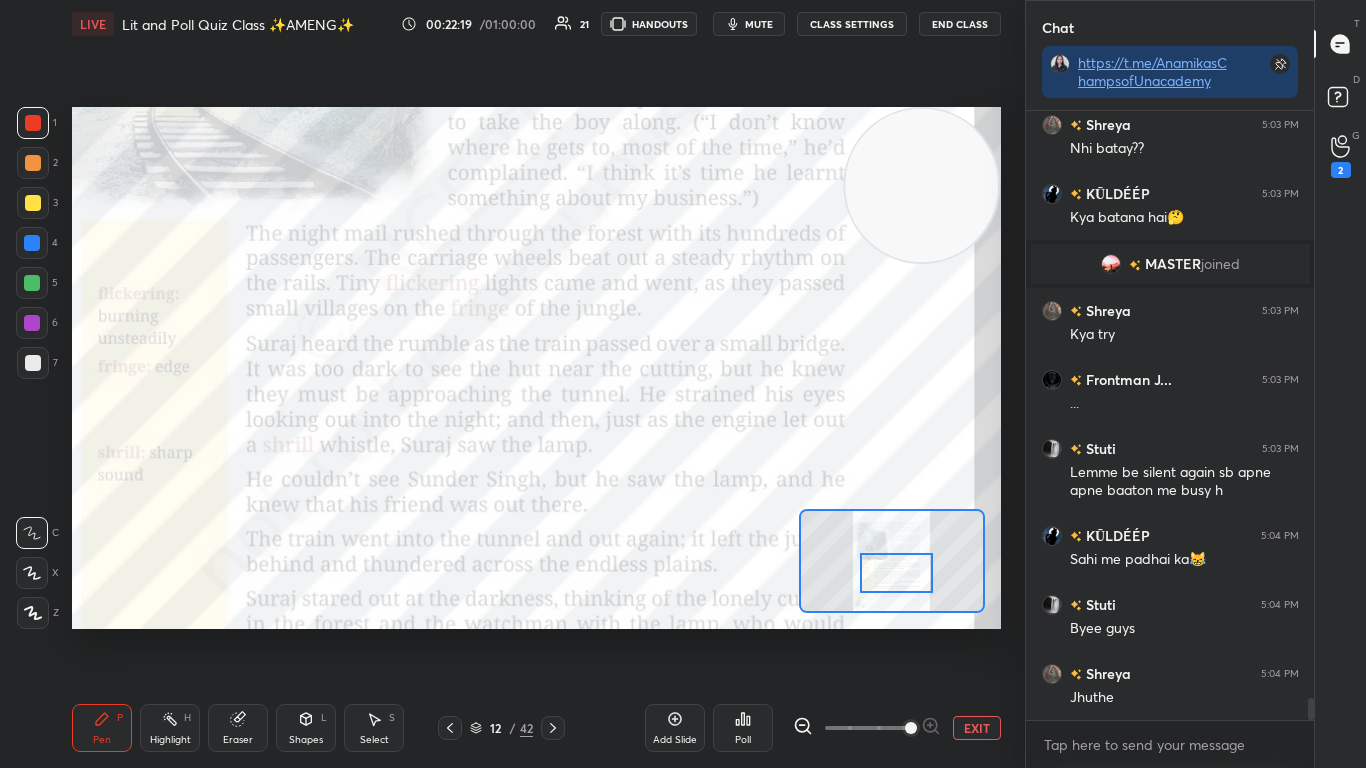 drag, startPoint x: 887, startPoint y: 553, endPoint x: 888, endPoint y: 568, distance: 15.033297 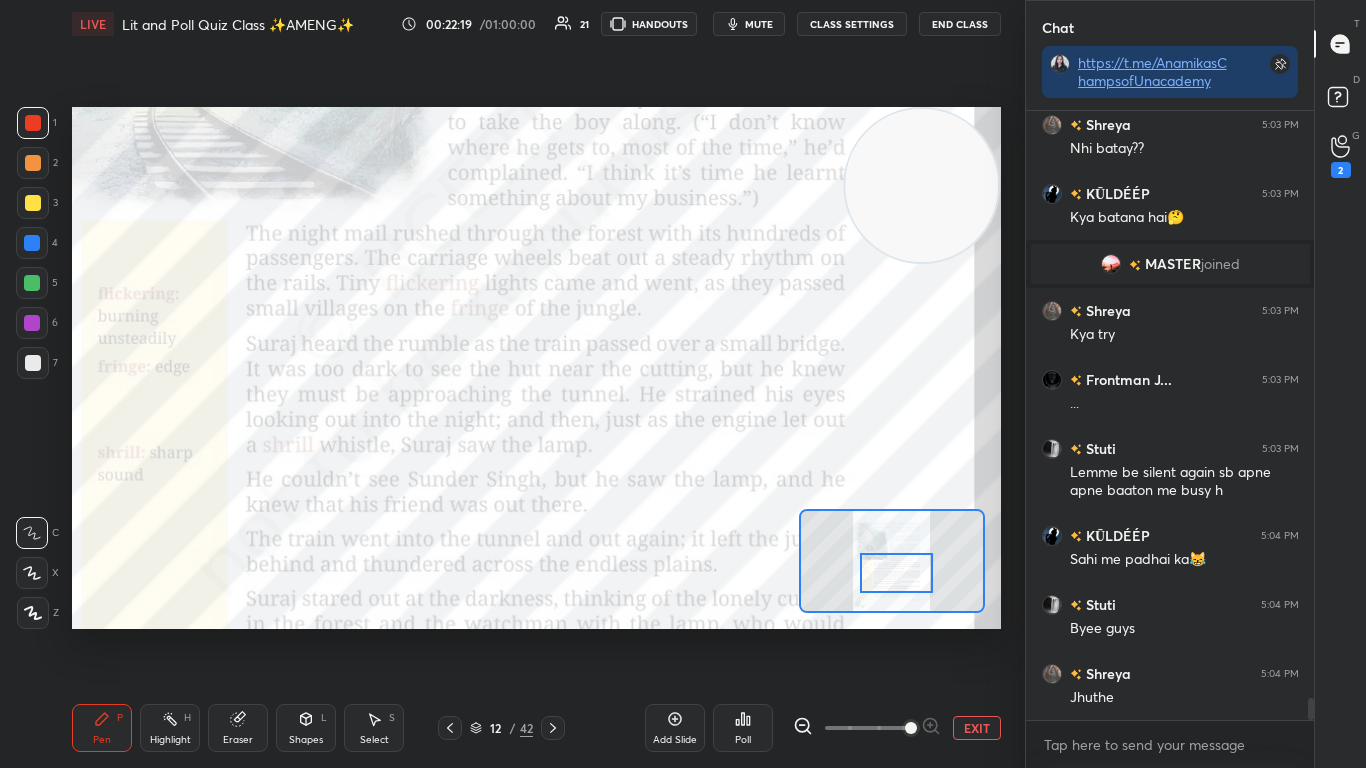 click at bounding box center (896, 573) 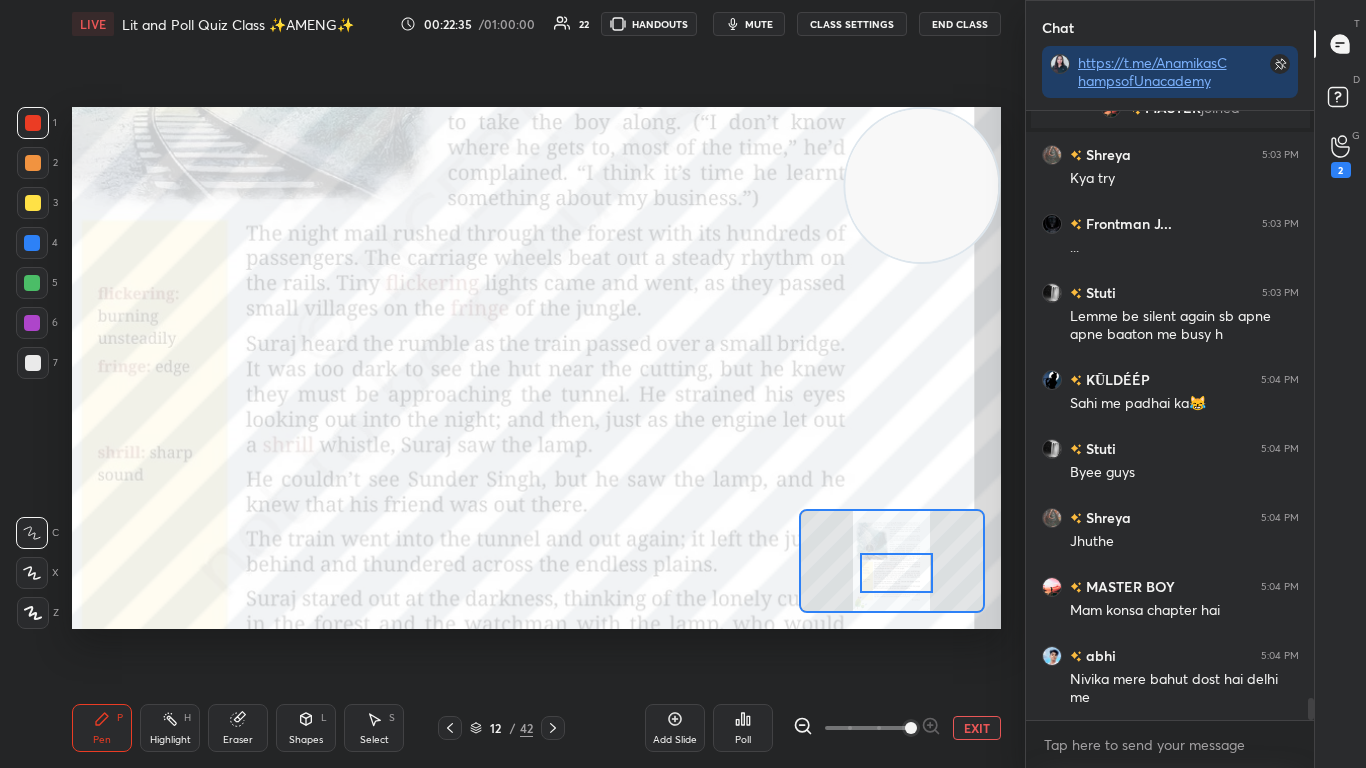 scroll, scrollTop: 16573, scrollLeft: 0, axis: vertical 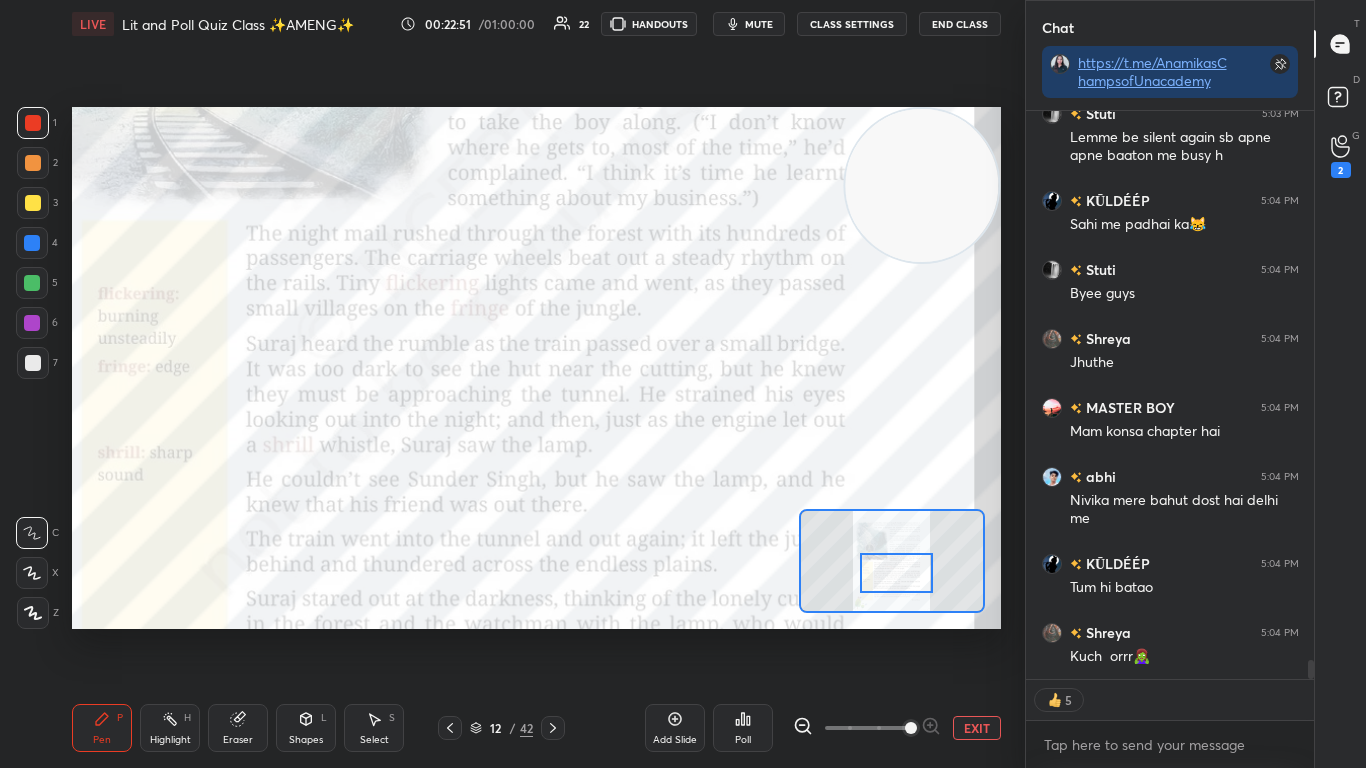 click at bounding box center (896, 573) 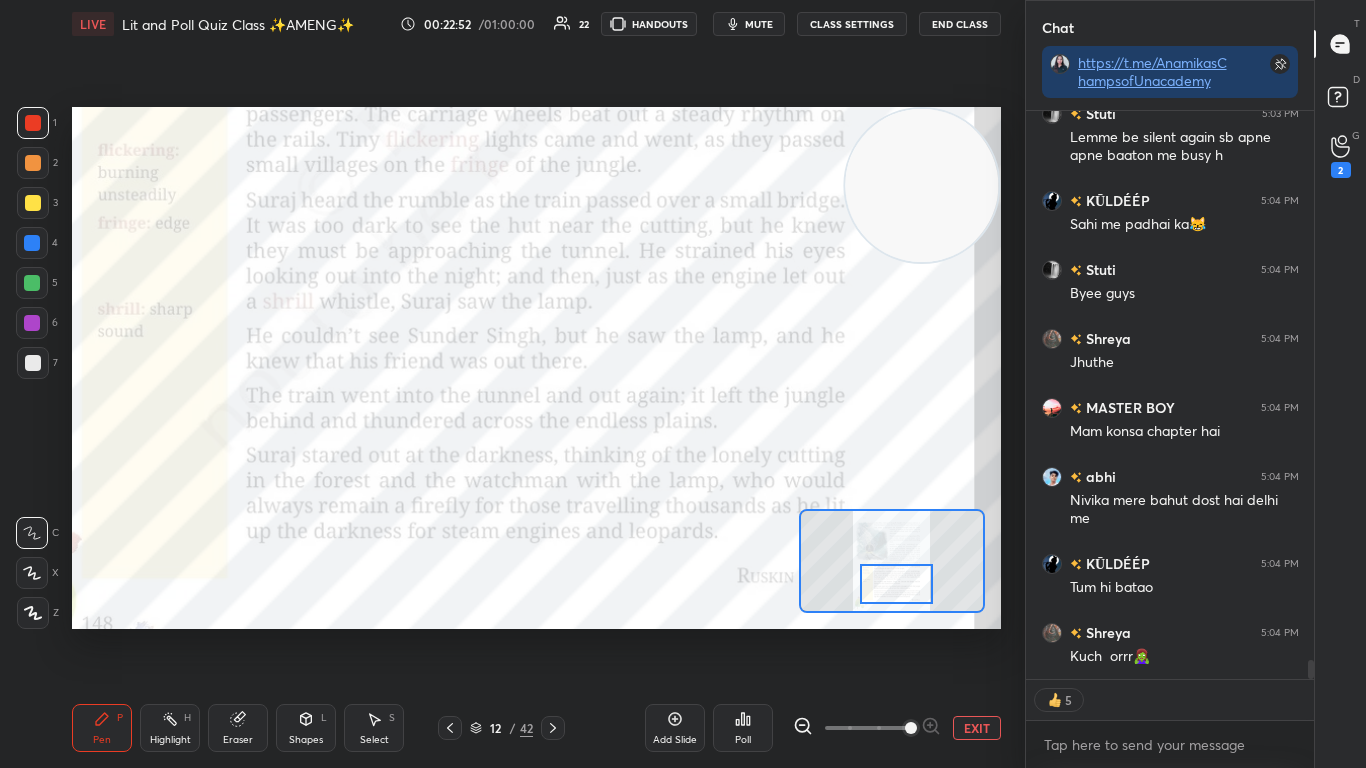 drag, startPoint x: 880, startPoint y: 561, endPoint x: 880, endPoint y: 572, distance: 11 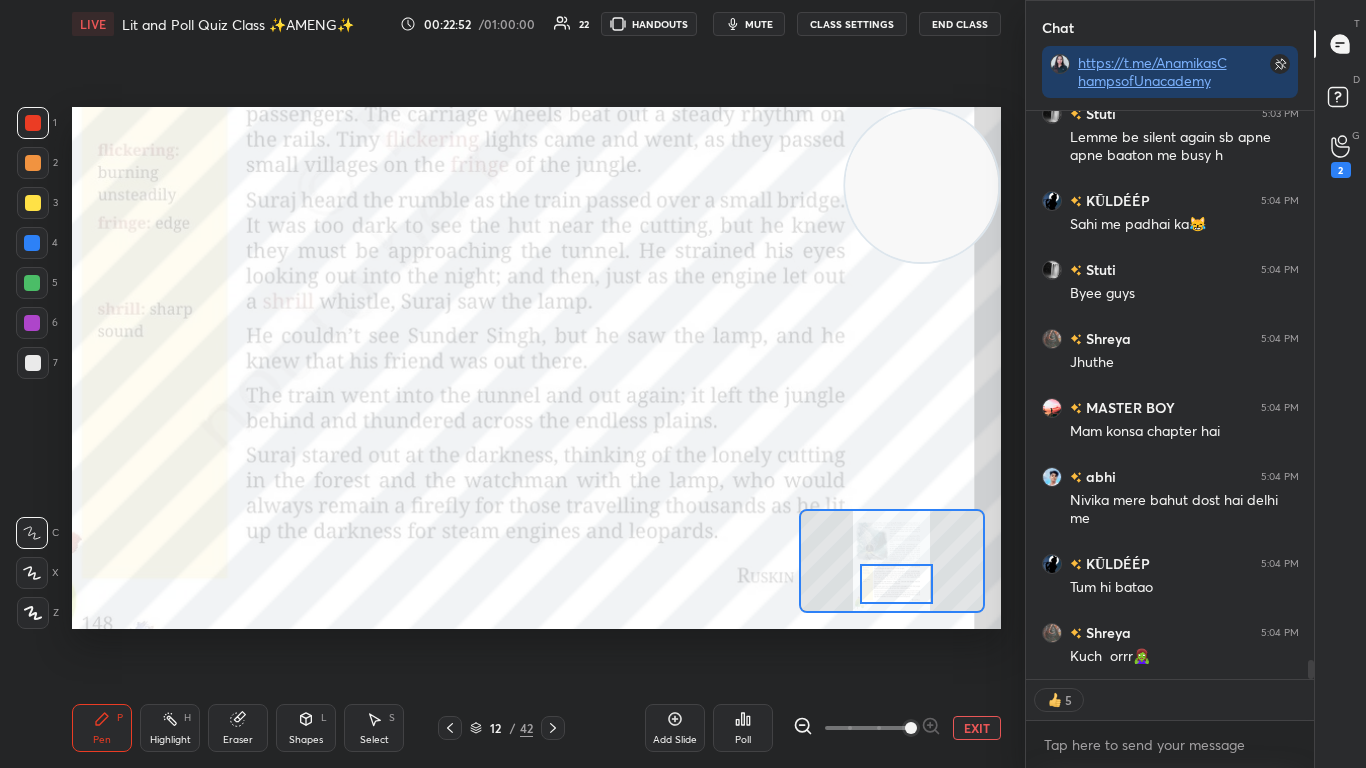 click at bounding box center [896, 584] 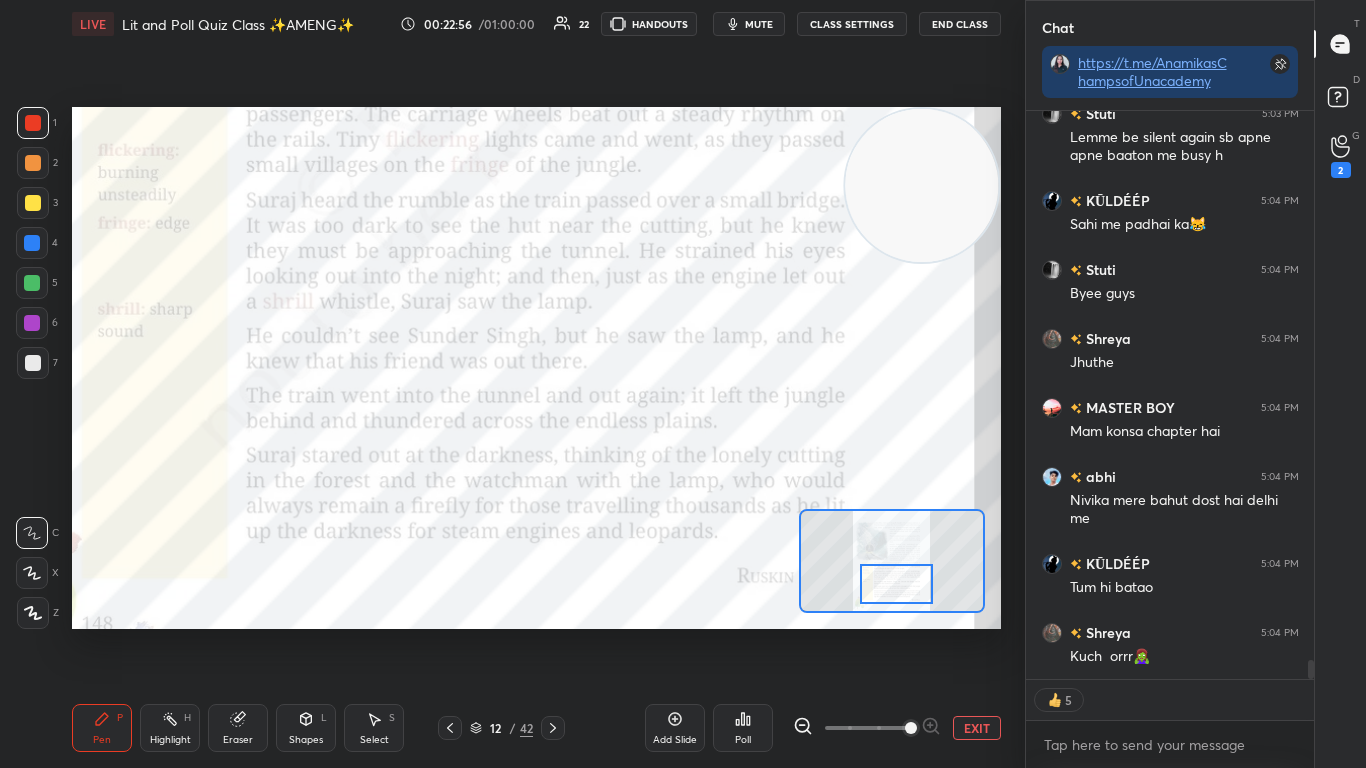 scroll, scrollTop: 16770, scrollLeft: 0, axis: vertical 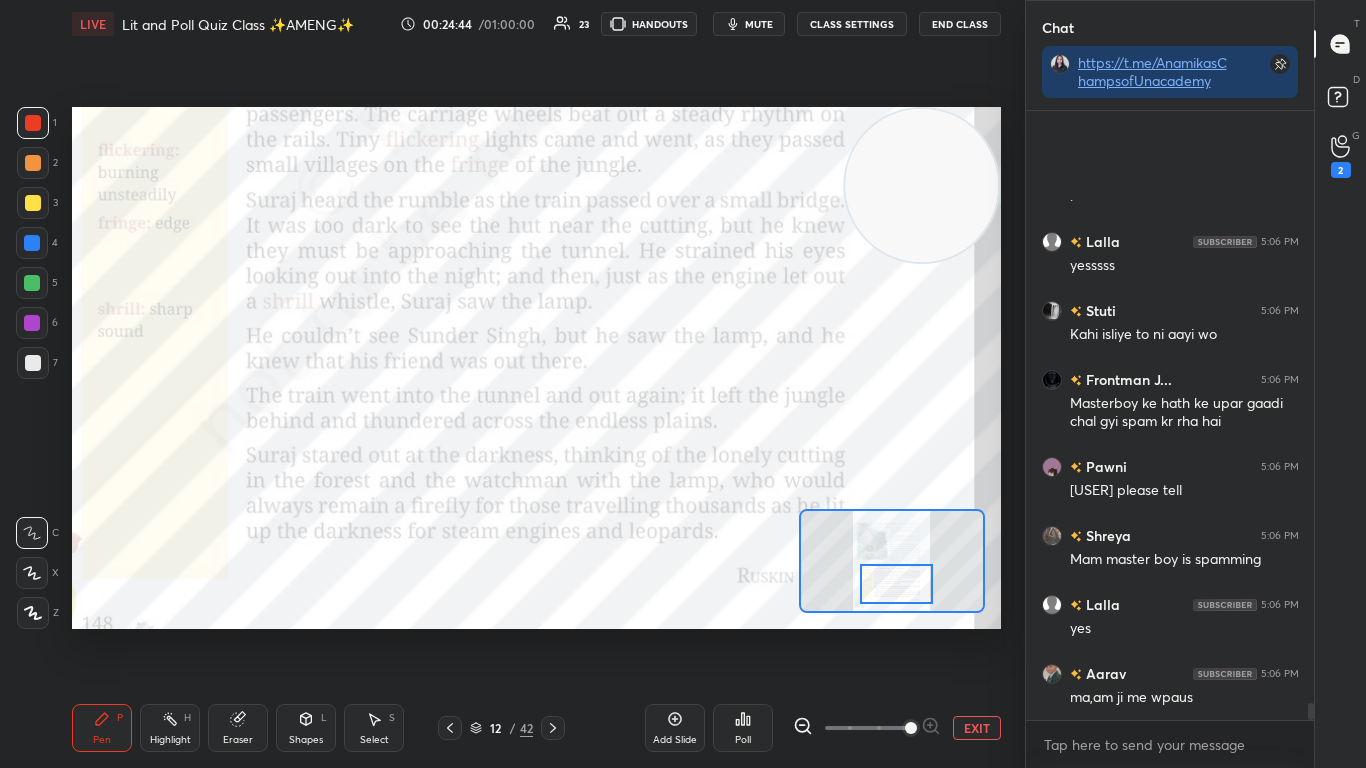 click at bounding box center [1311, 711] 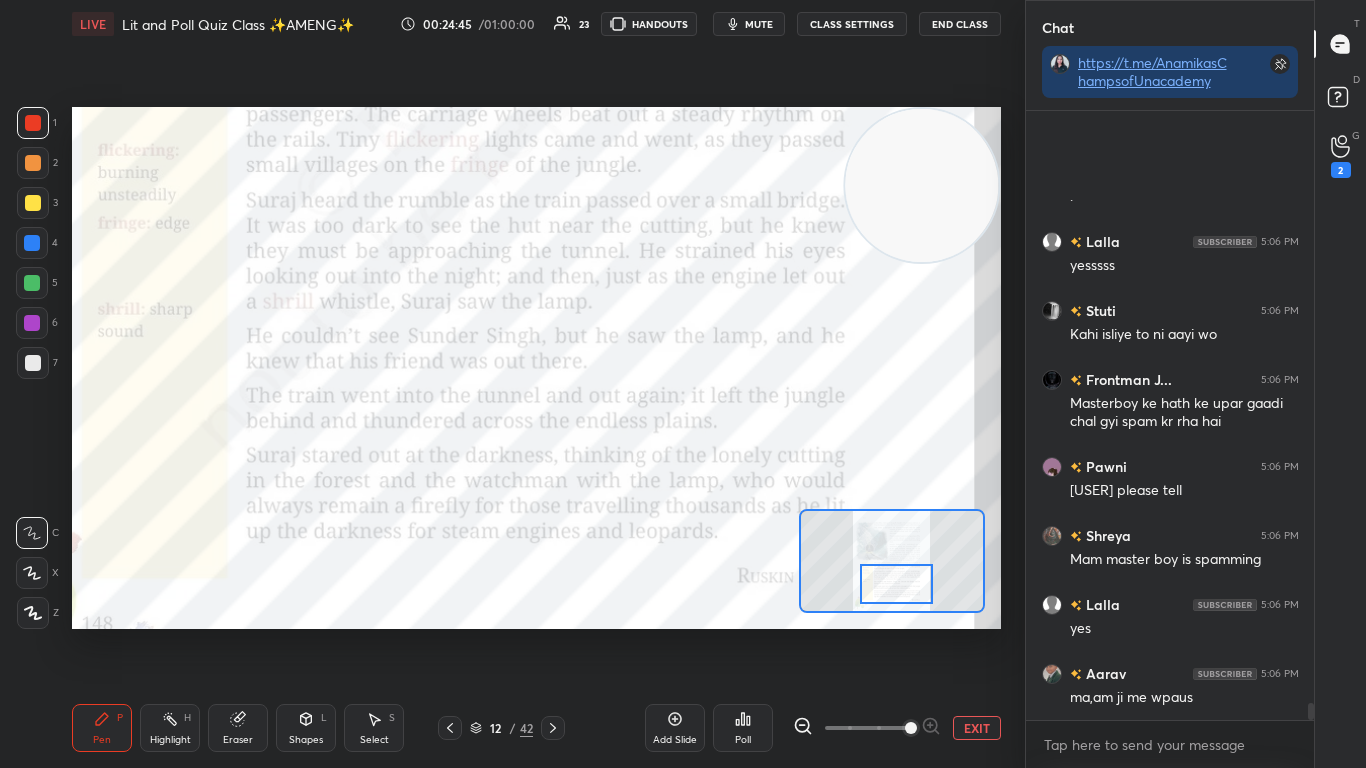 drag, startPoint x: 1309, startPoint y: 712, endPoint x: 1311, endPoint y: 724, distance: 12.165525 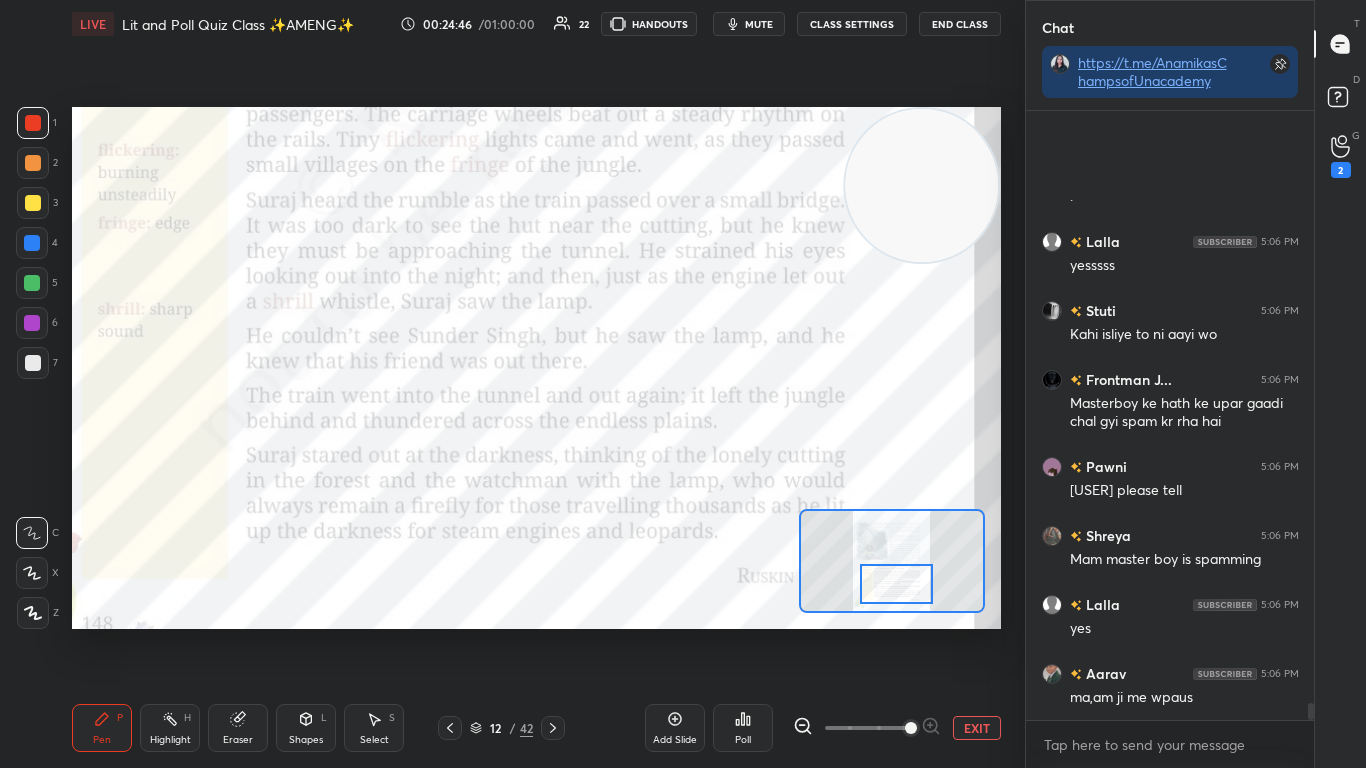scroll, scrollTop: 21720, scrollLeft: 0, axis: vertical 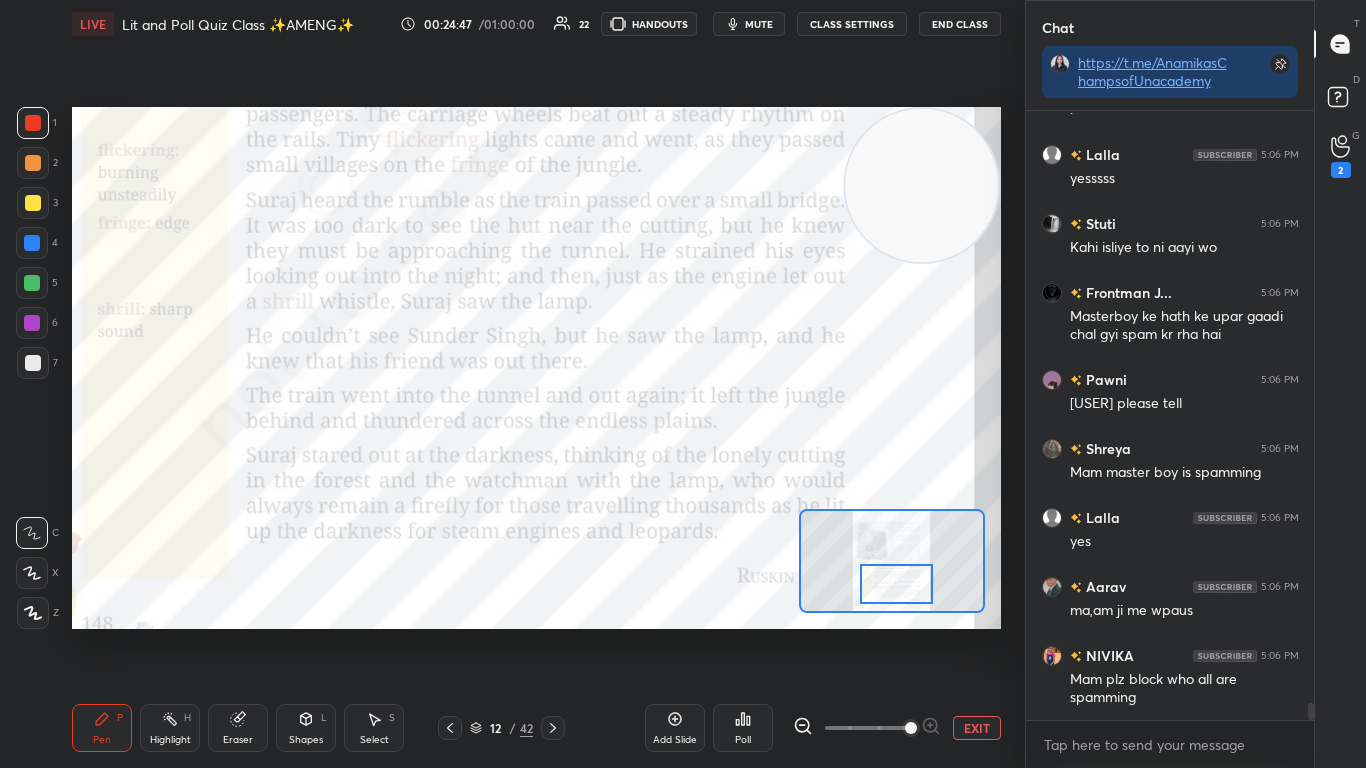 click 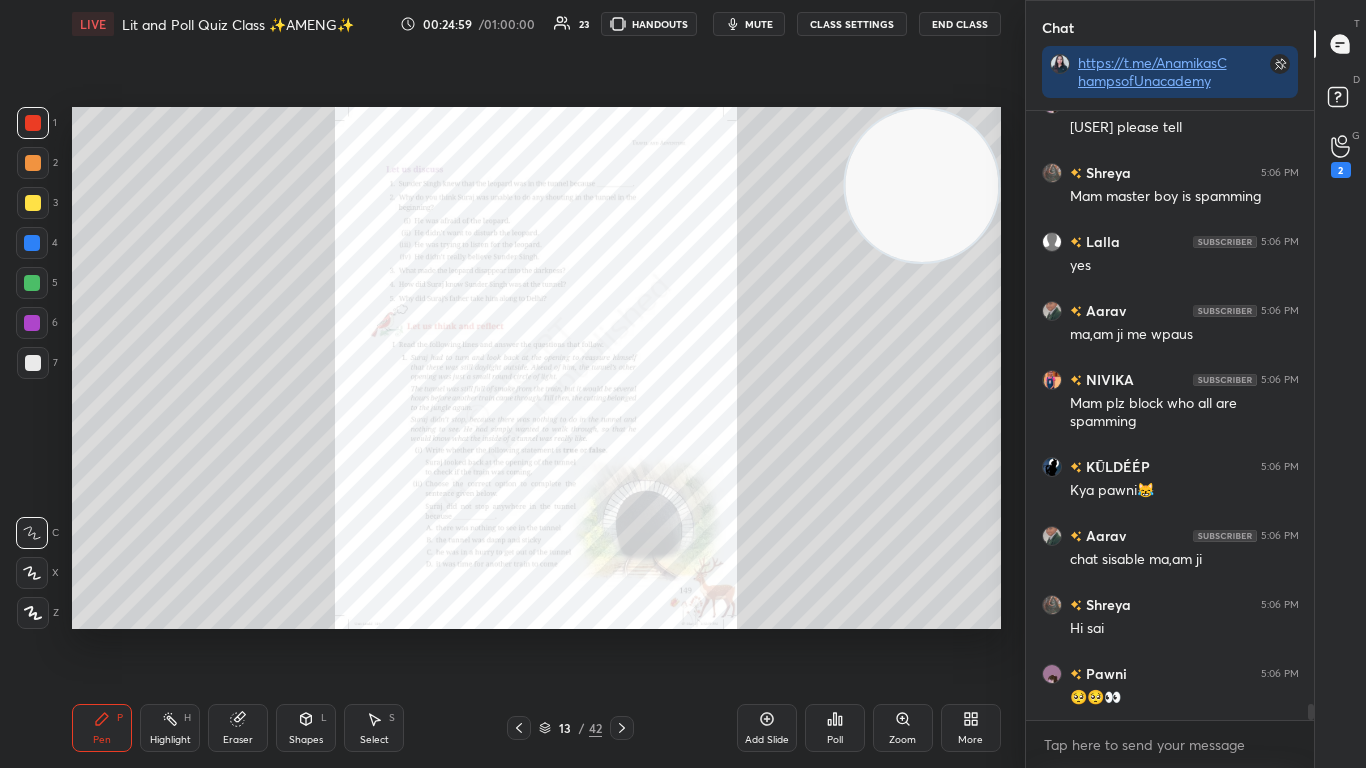 scroll, scrollTop: 22065, scrollLeft: 0, axis: vertical 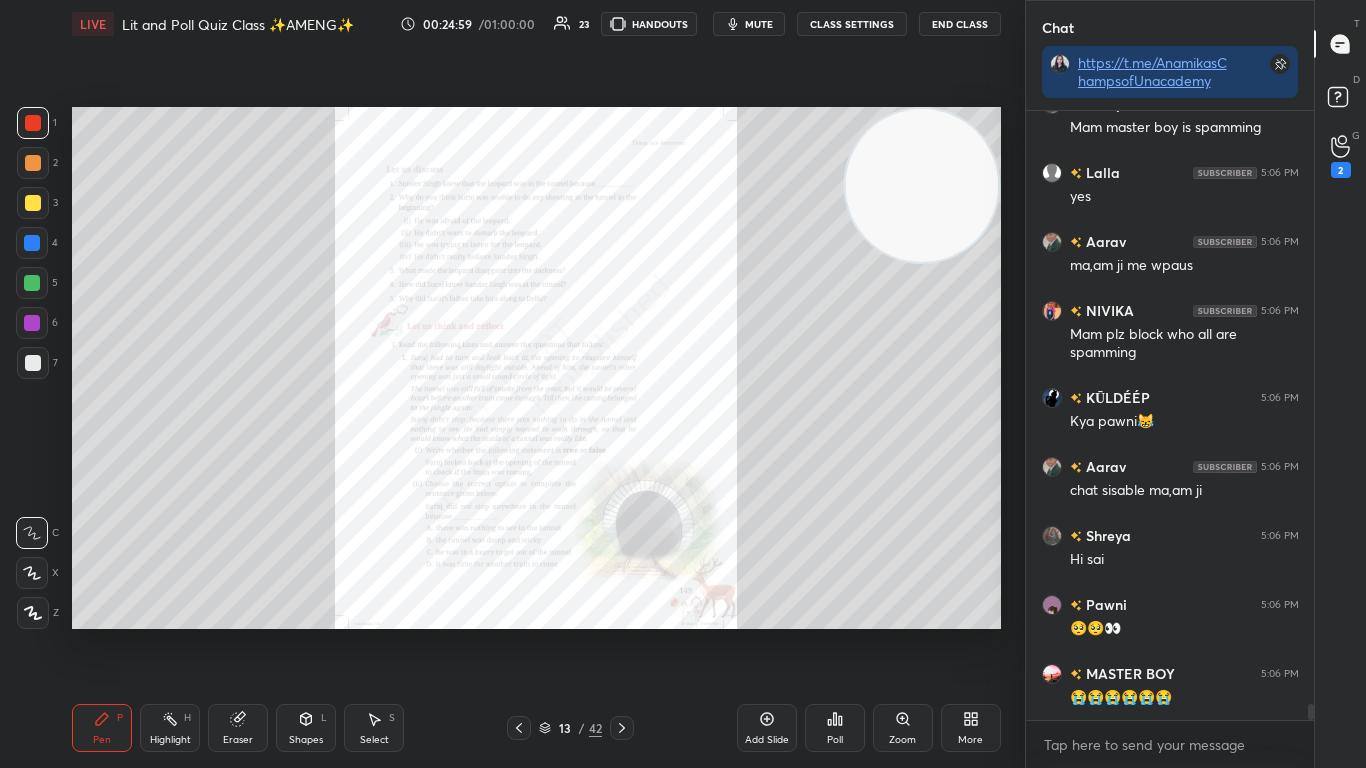 click at bounding box center (622, 728) 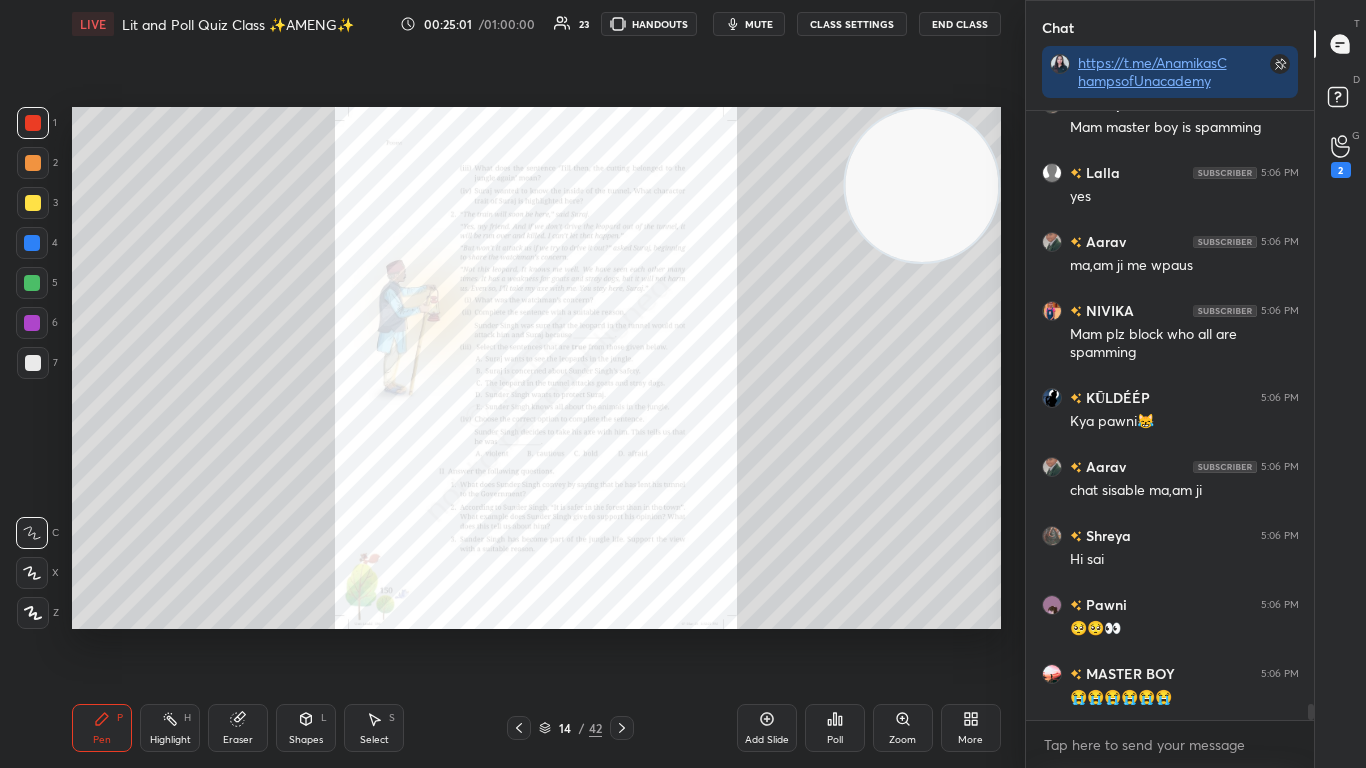 scroll, scrollTop: 22134, scrollLeft: 0, axis: vertical 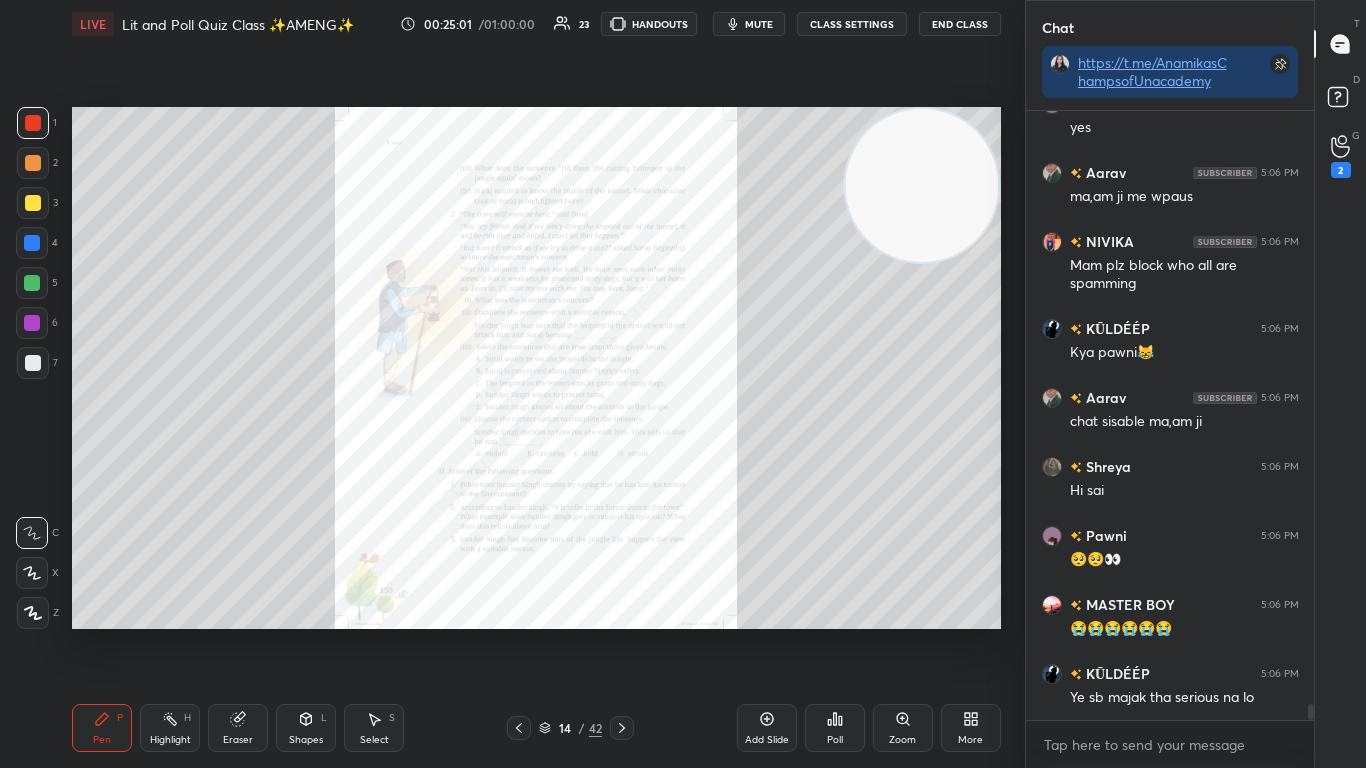 click on "Pen P Highlight H Eraser Shapes L Select S 14 / 42 Add Slide Poll Zoom More" at bounding box center (536, 728) 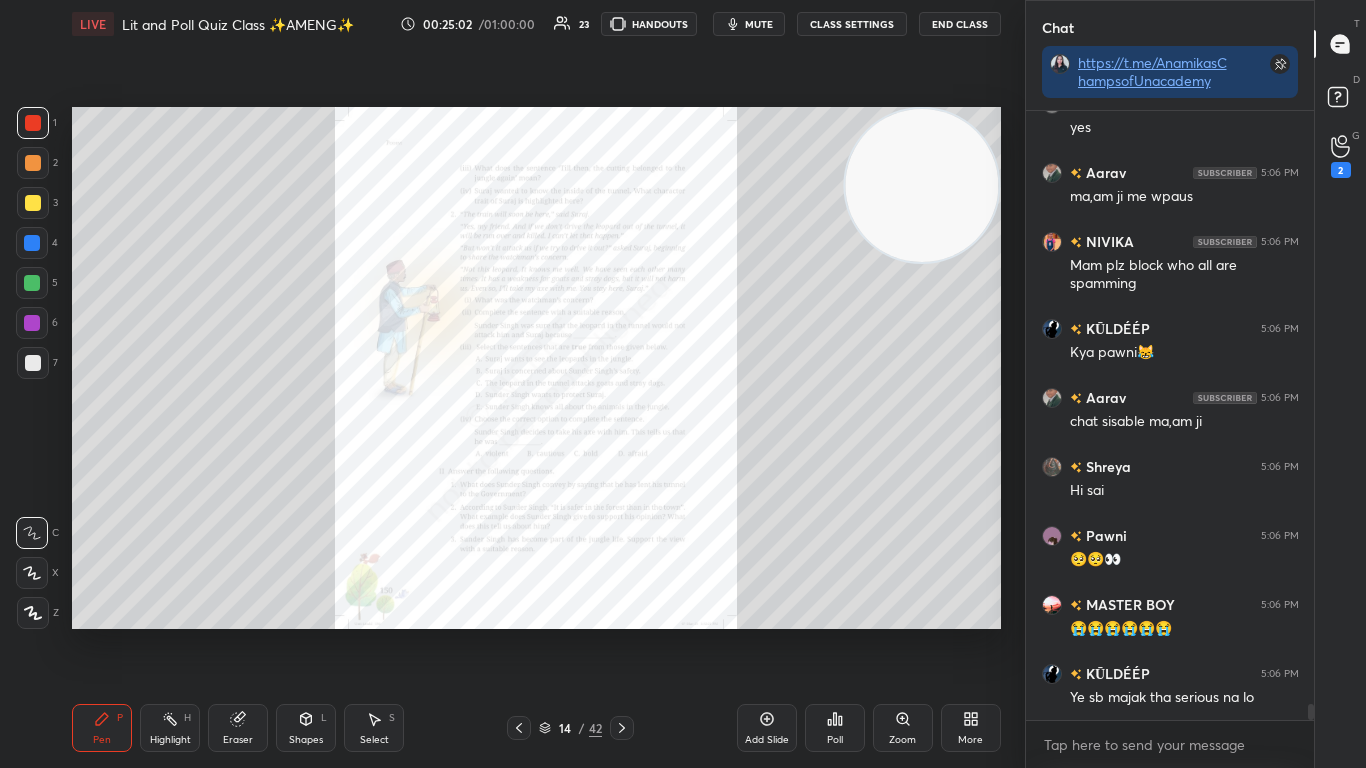 click at bounding box center (622, 728) 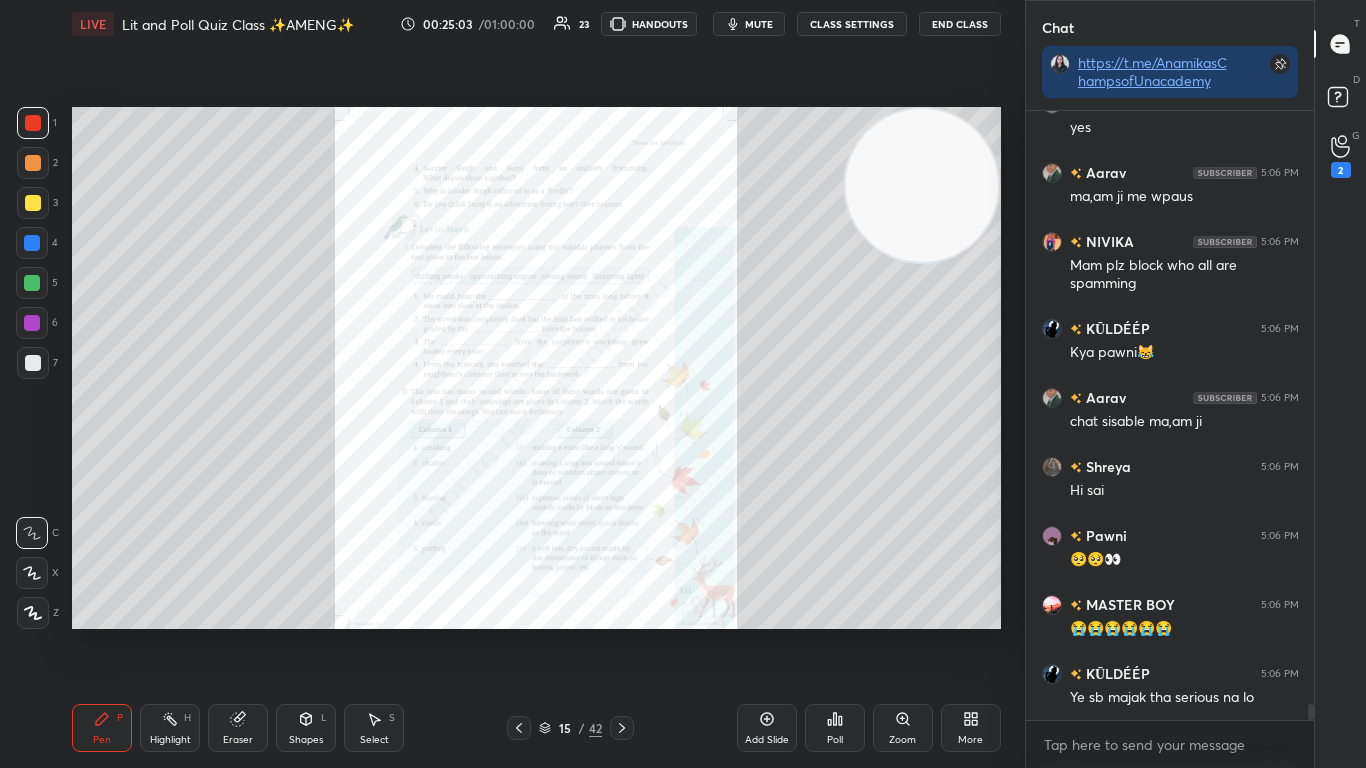 click 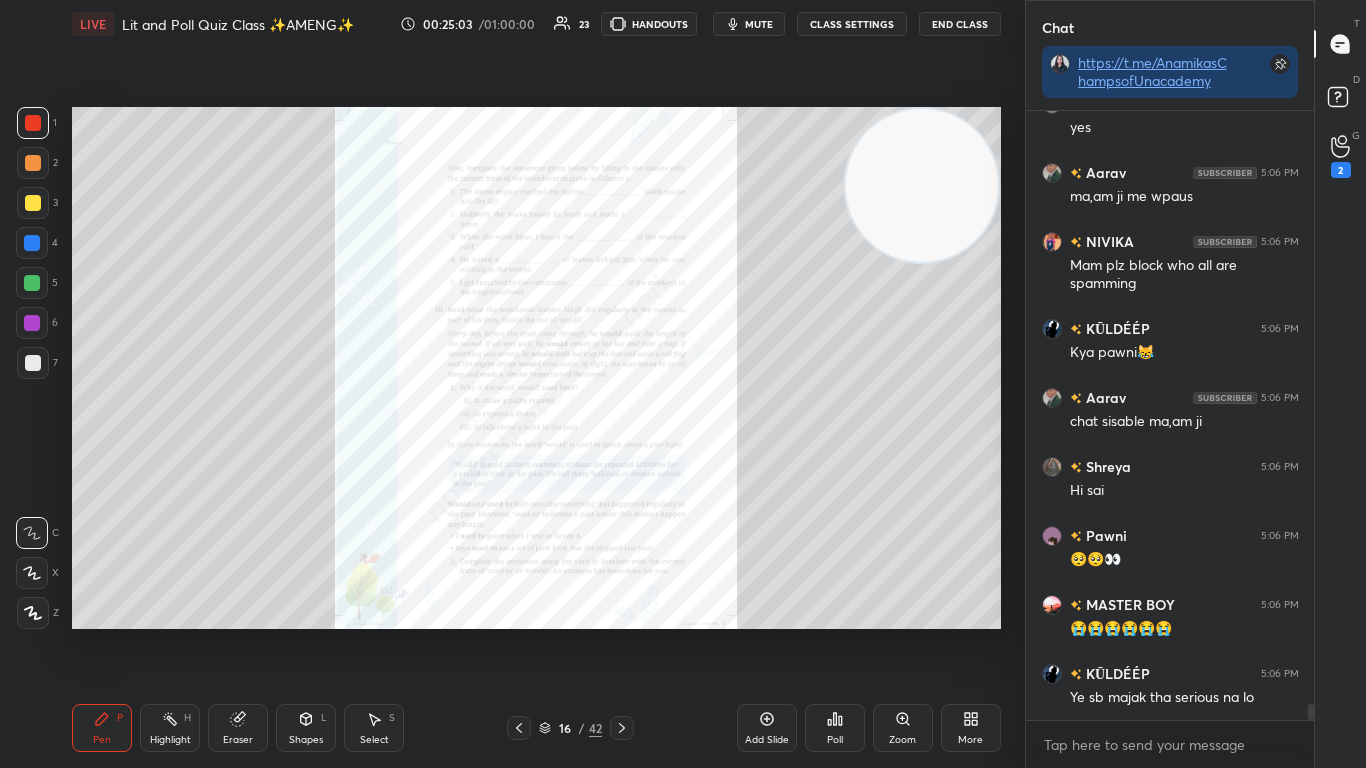 scroll, scrollTop: 22203, scrollLeft: 0, axis: vertical 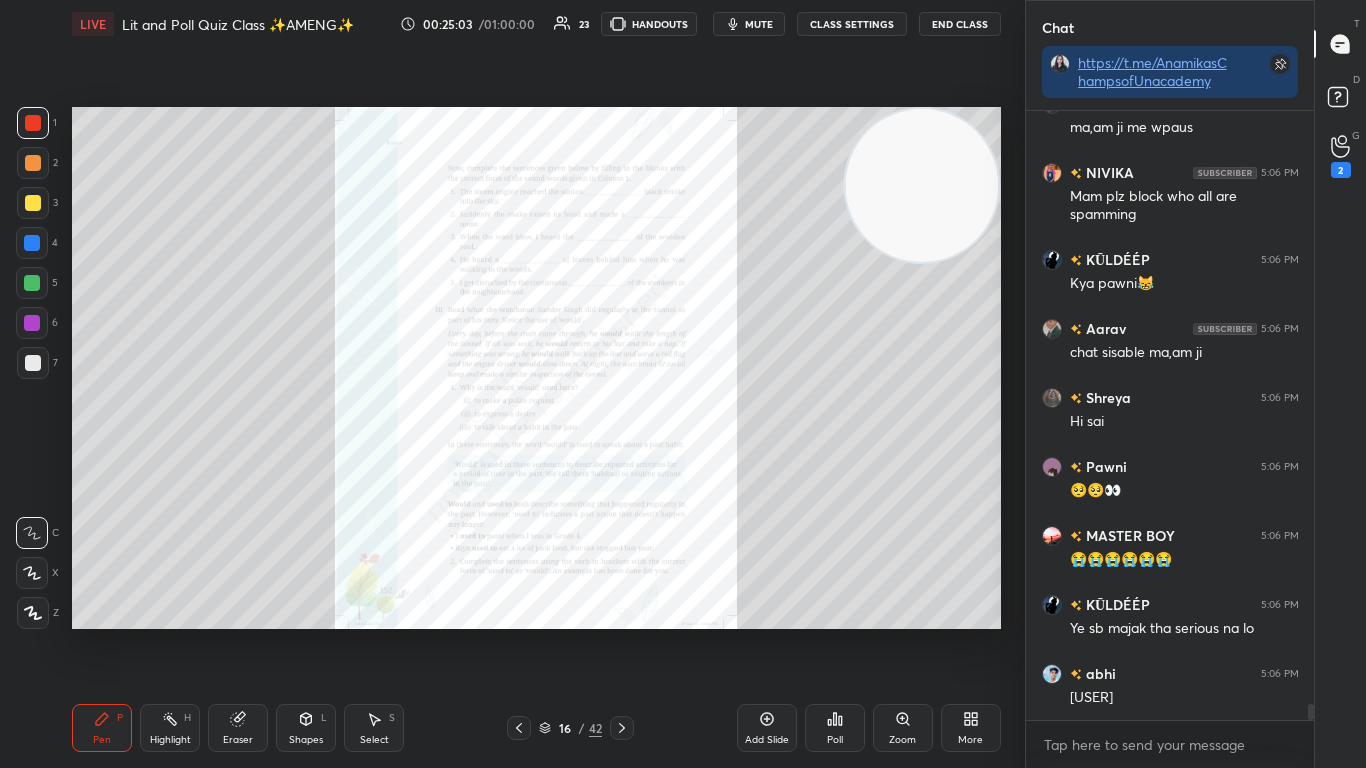 click 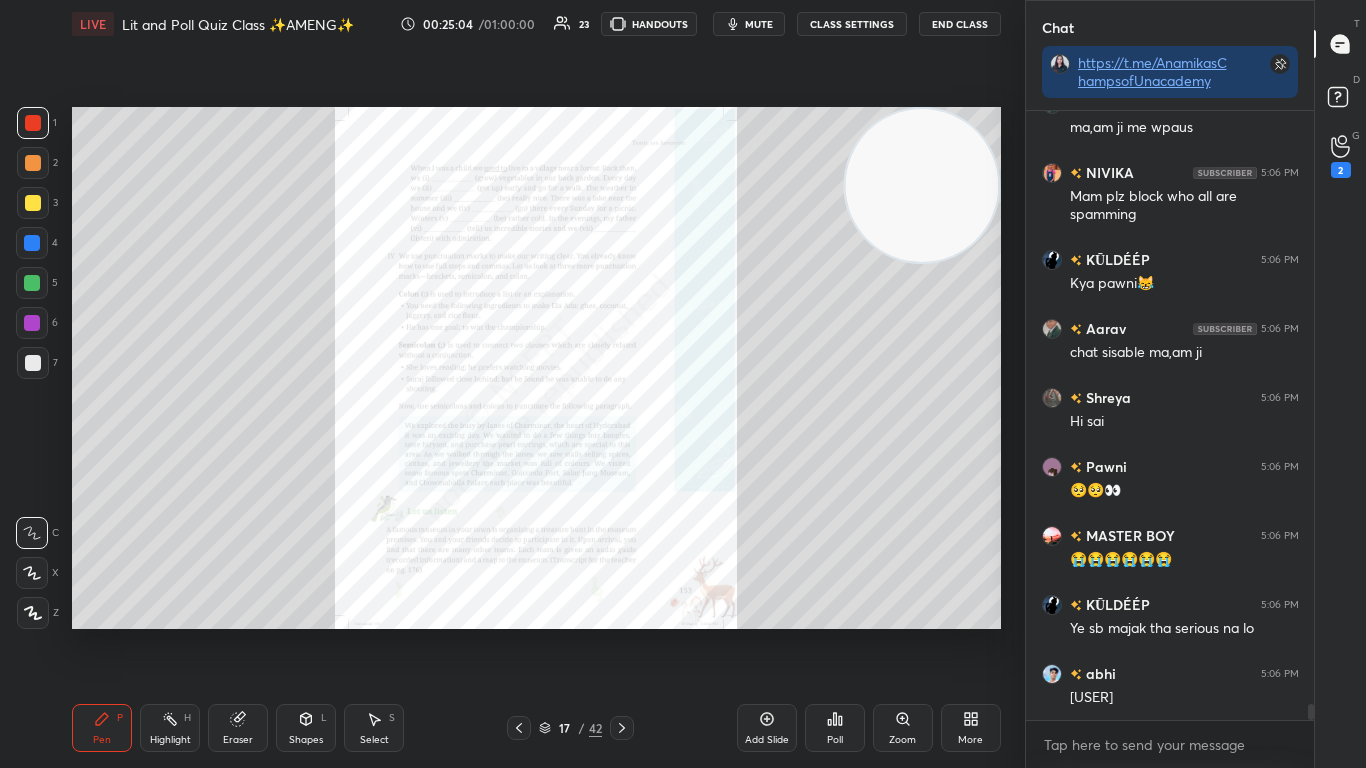 click 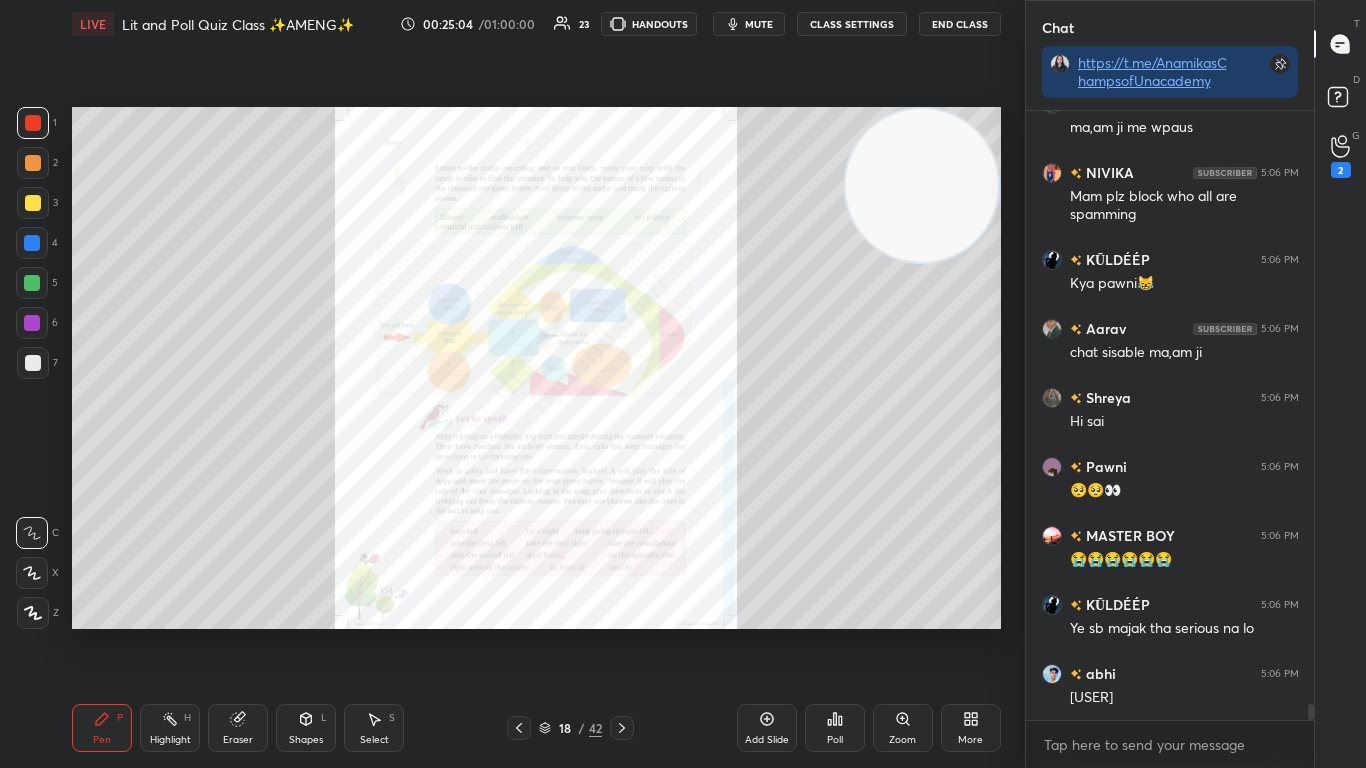 scroll, scrollTop: 22272, scrollLeft: 0, axis: vertical 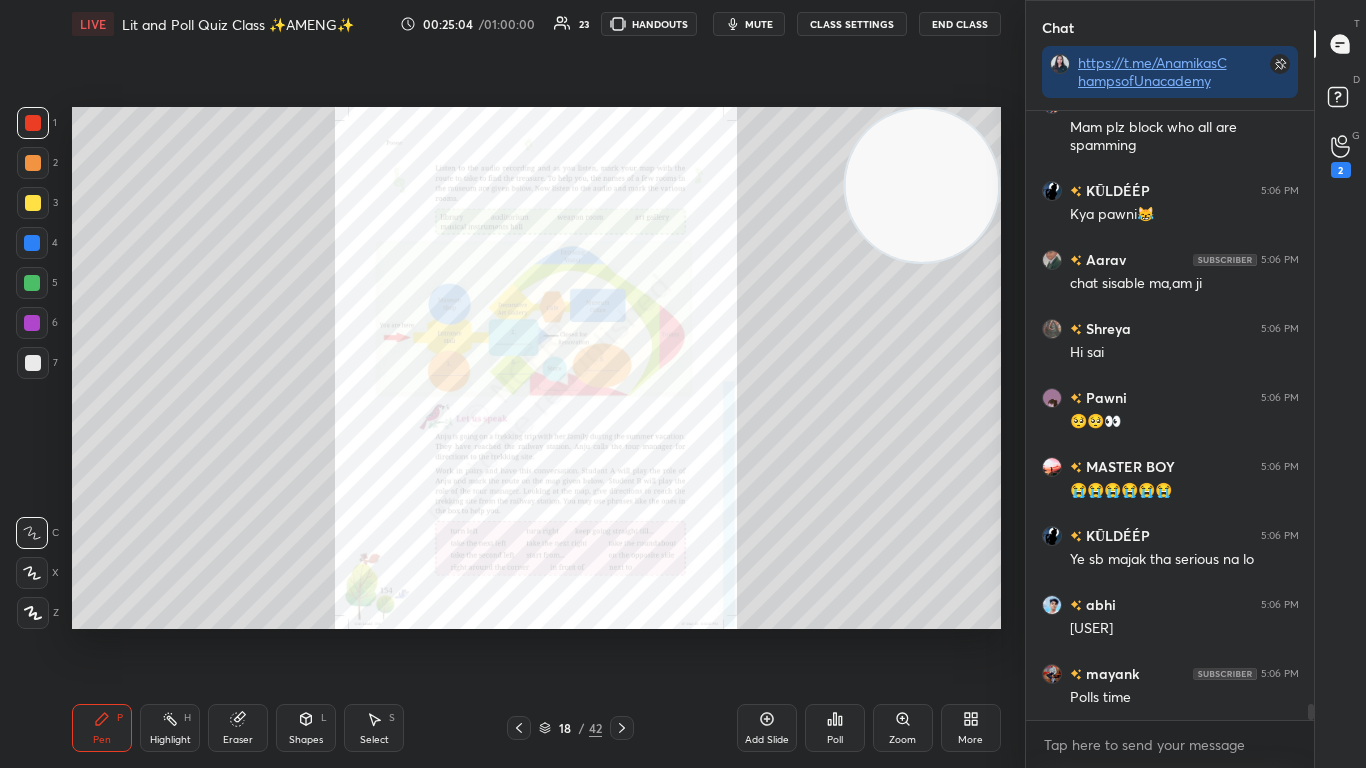 click 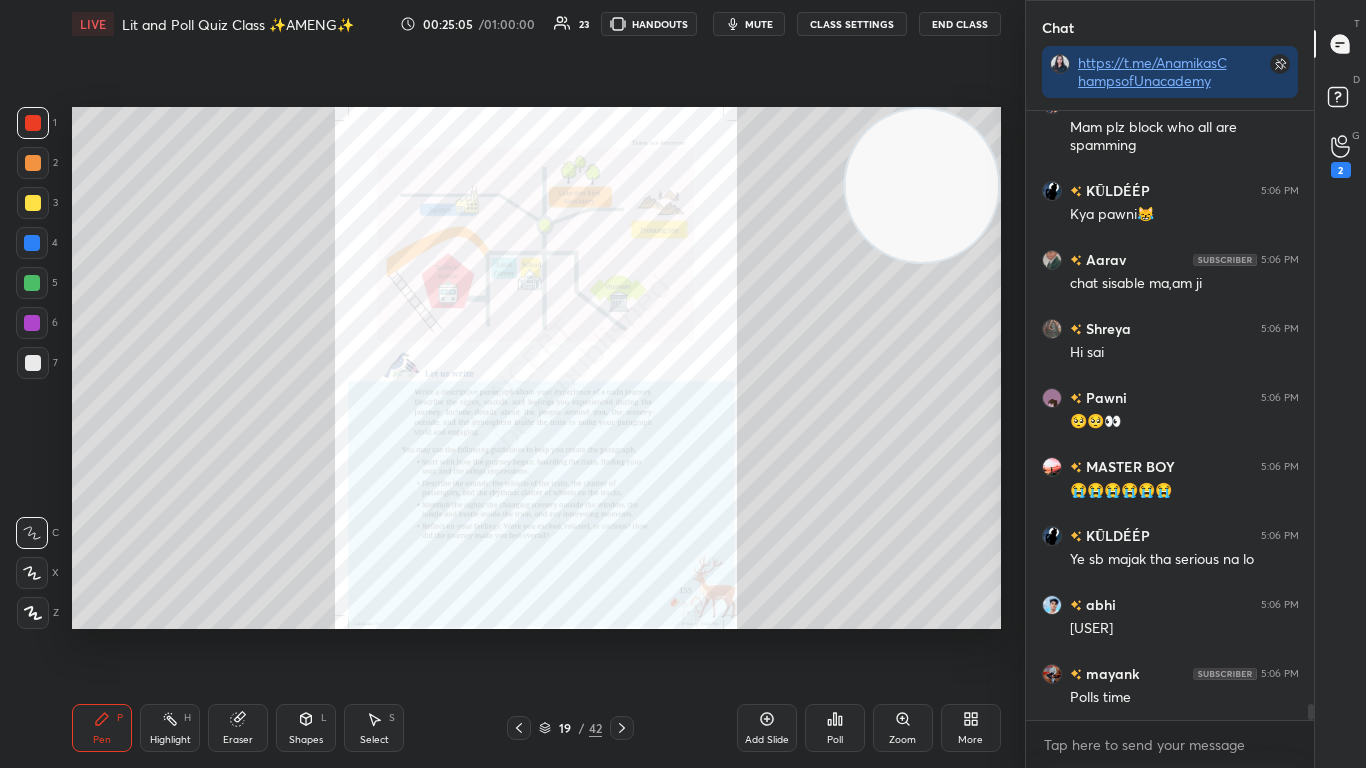 click 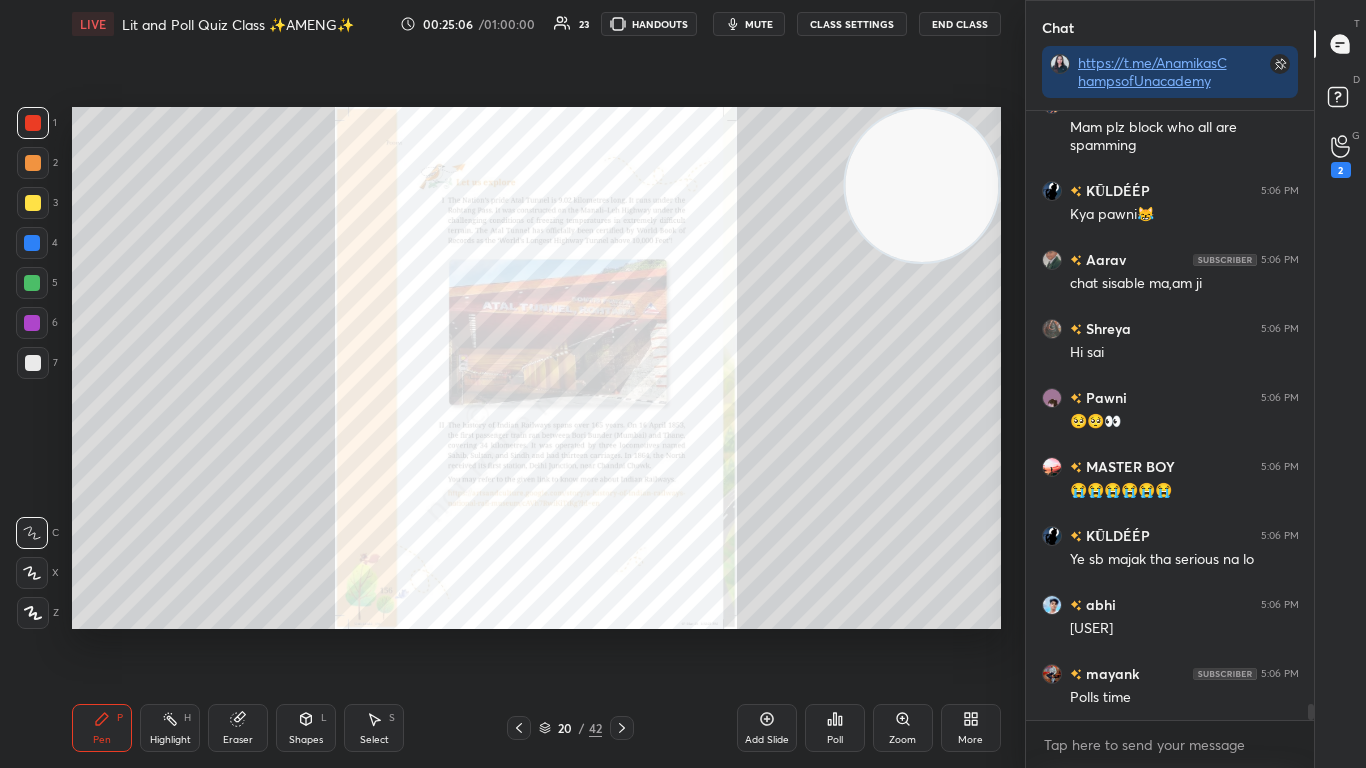 click 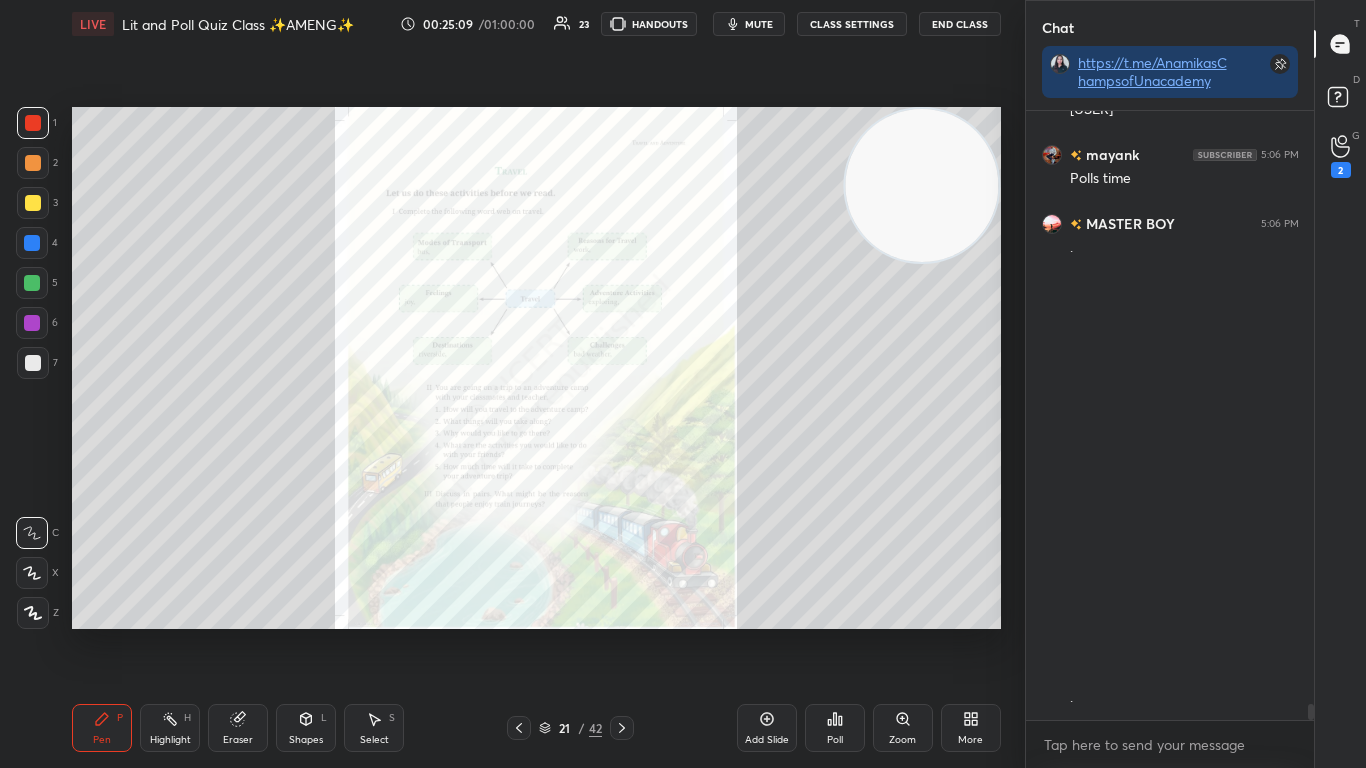 scroll, scrollTop: 22860, scrollLeft: 0, axis: vertical 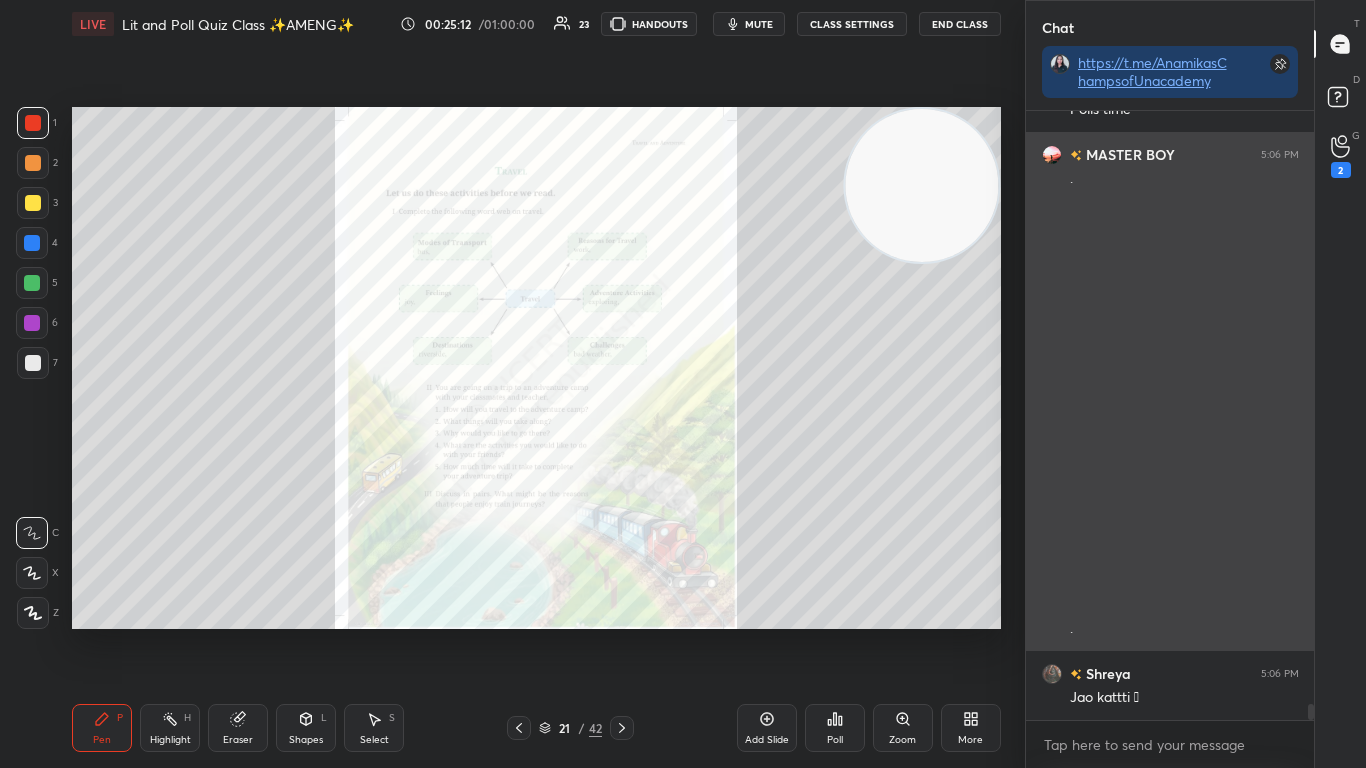 click at bounding box center [1052, 155] 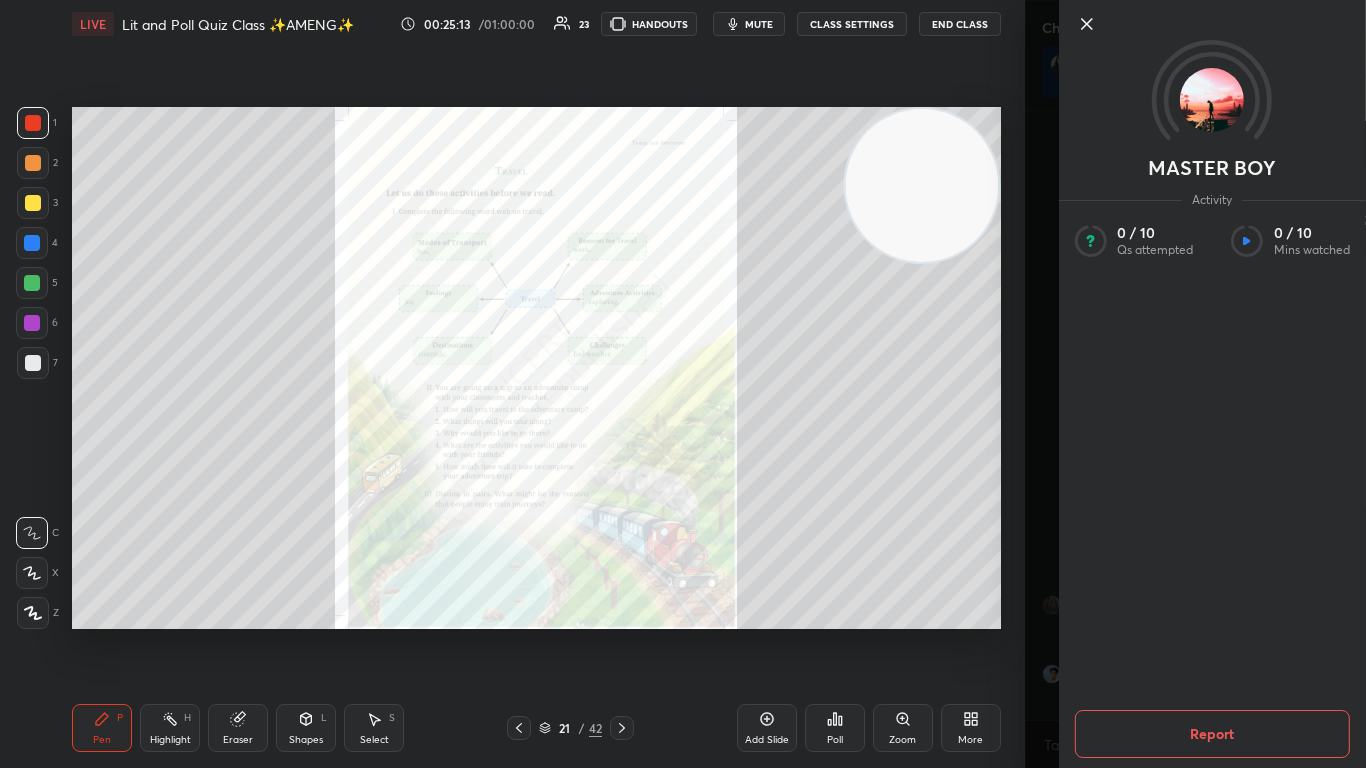 scroll, scrollTop: 22998, scrollLeft: 0, axis: vertical 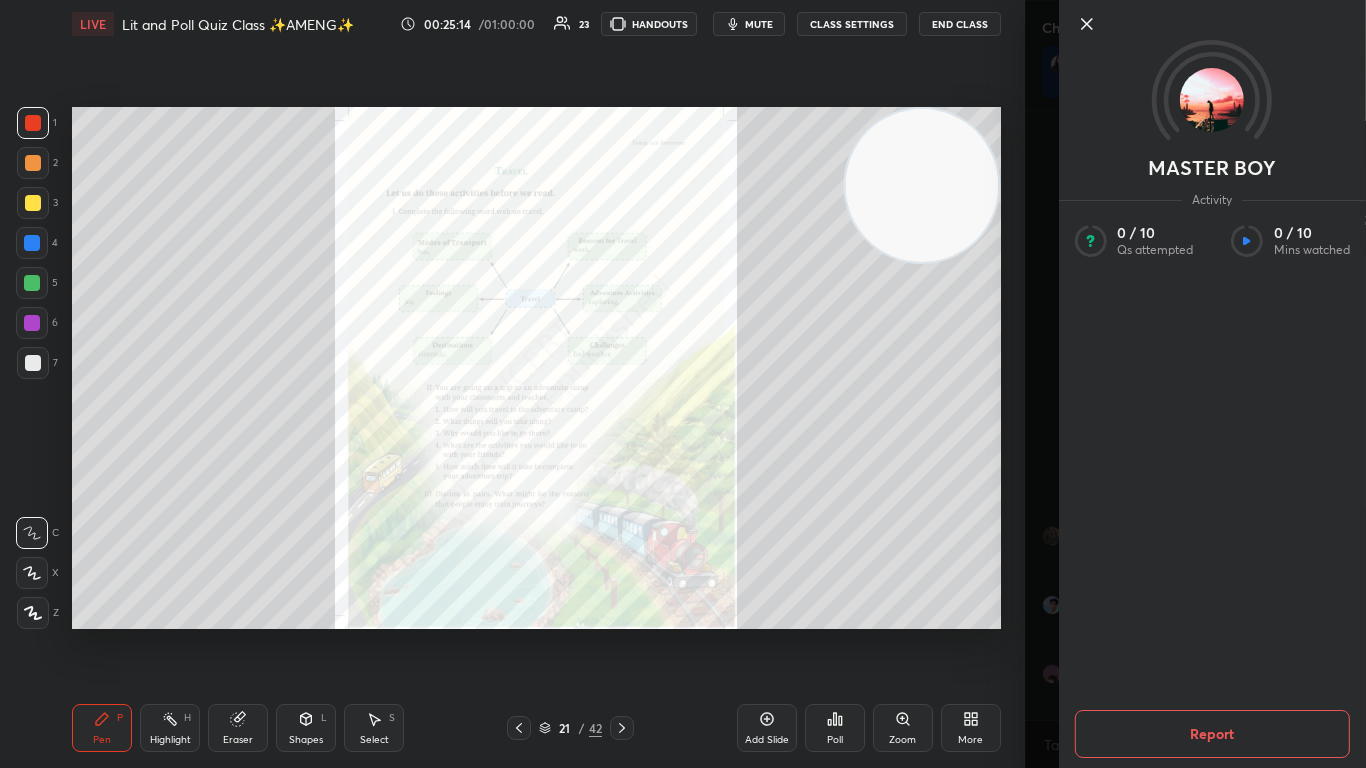 click on "Report" at bounding box center (1211, 734) 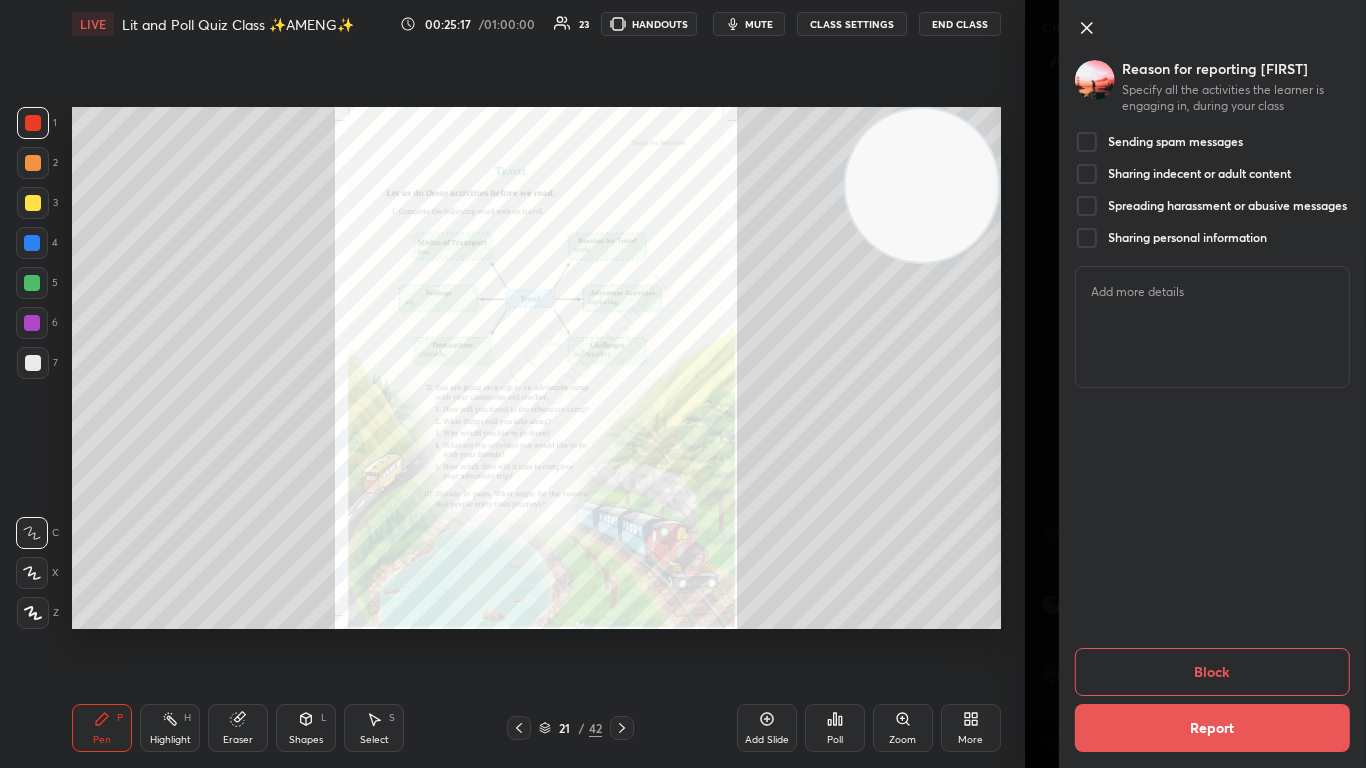 click at bounding box center [1086, 142] 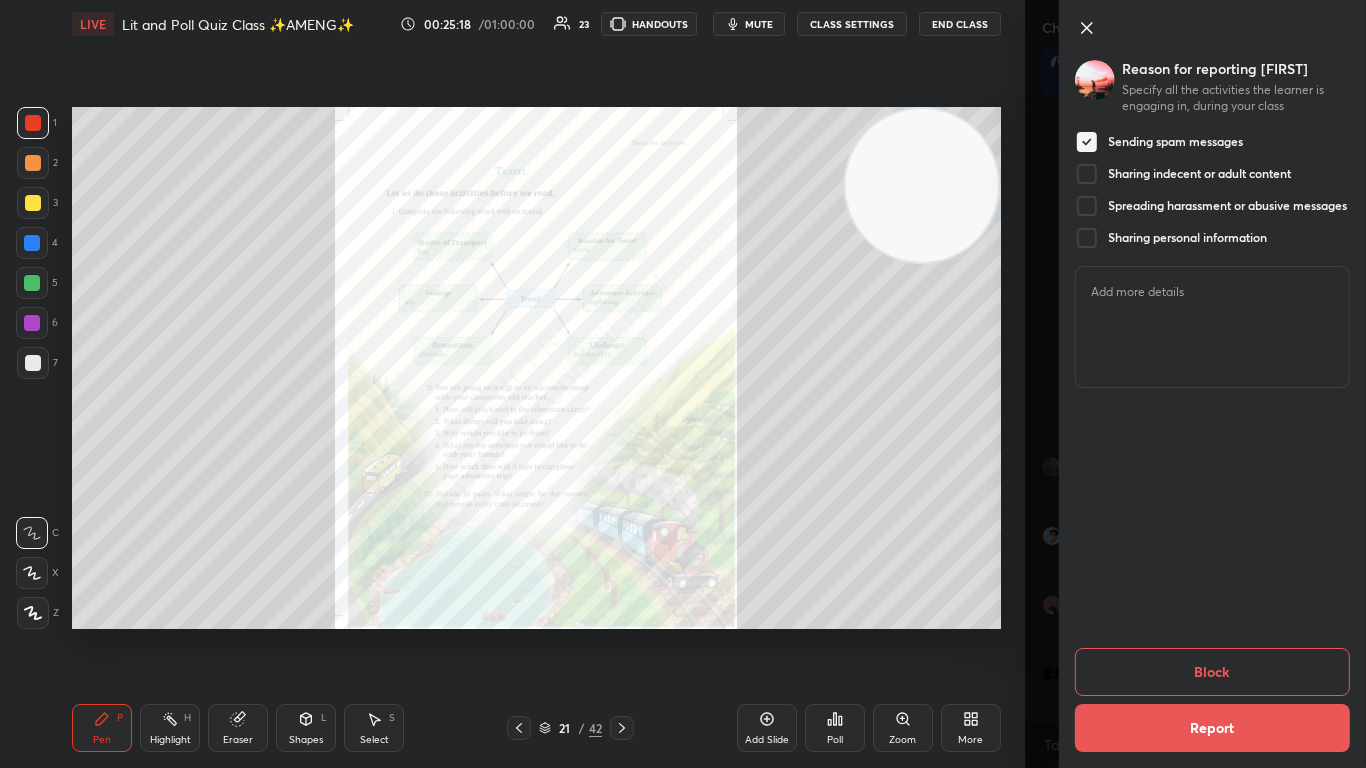 scroll, scrollTop: 23154, scrollLeft: 0, axis: vertical 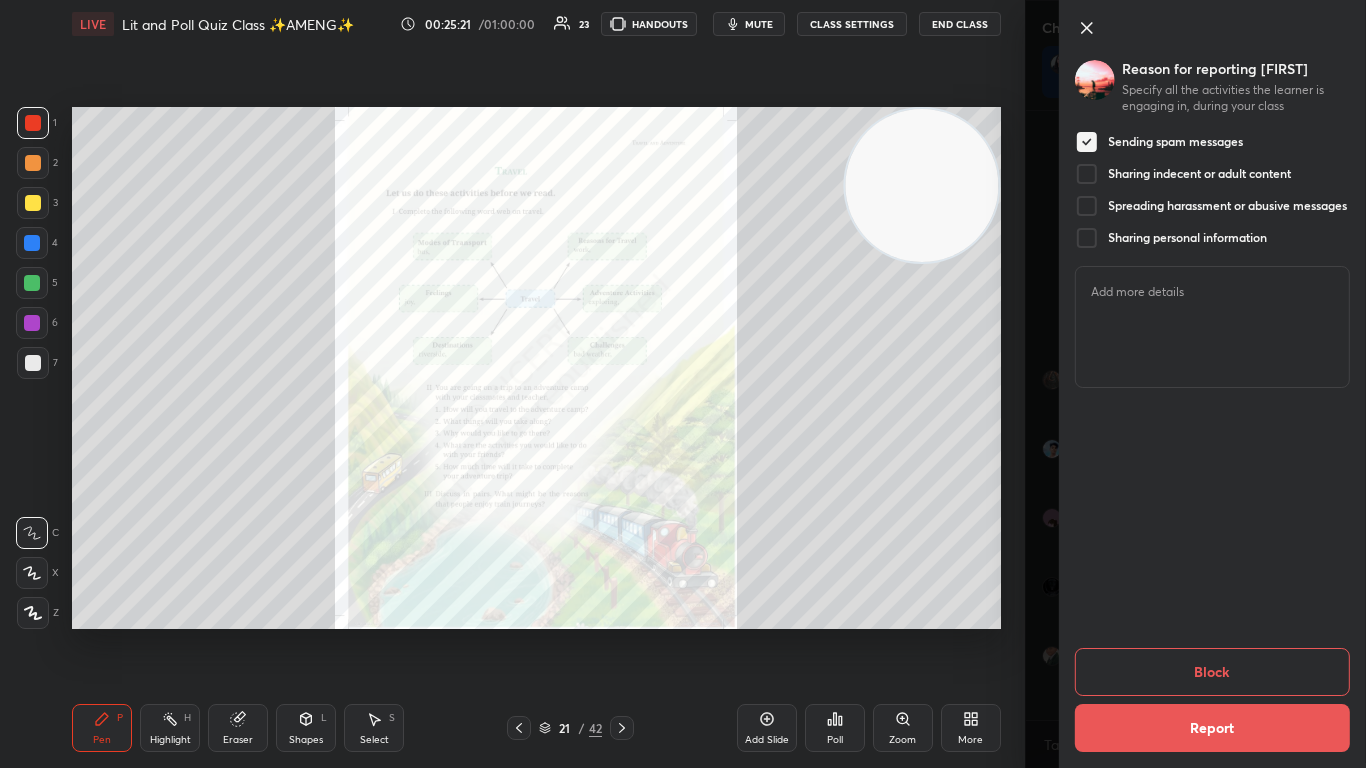 click on "Report" at bounding box center (1211, 728) 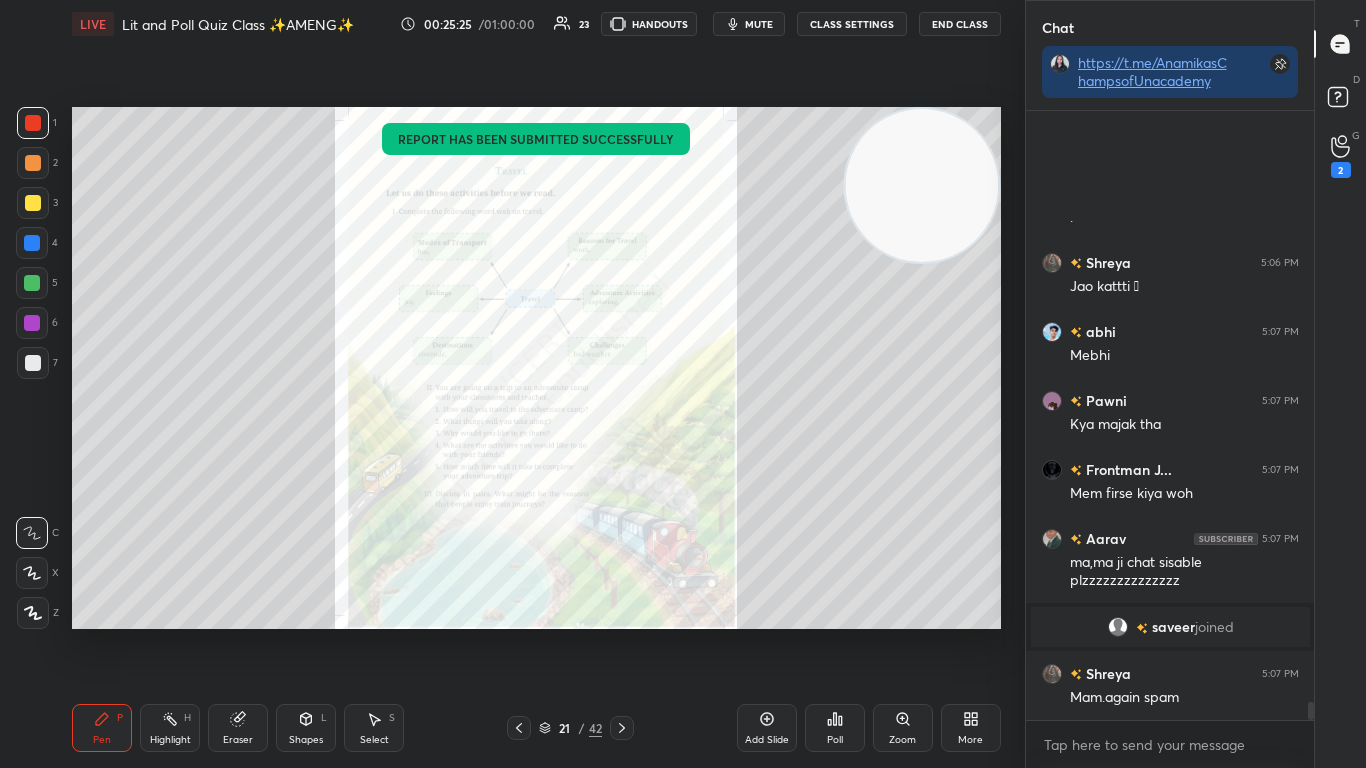 scroll, scrollTop: 19517, scrollLeft: 0, axis: vertical 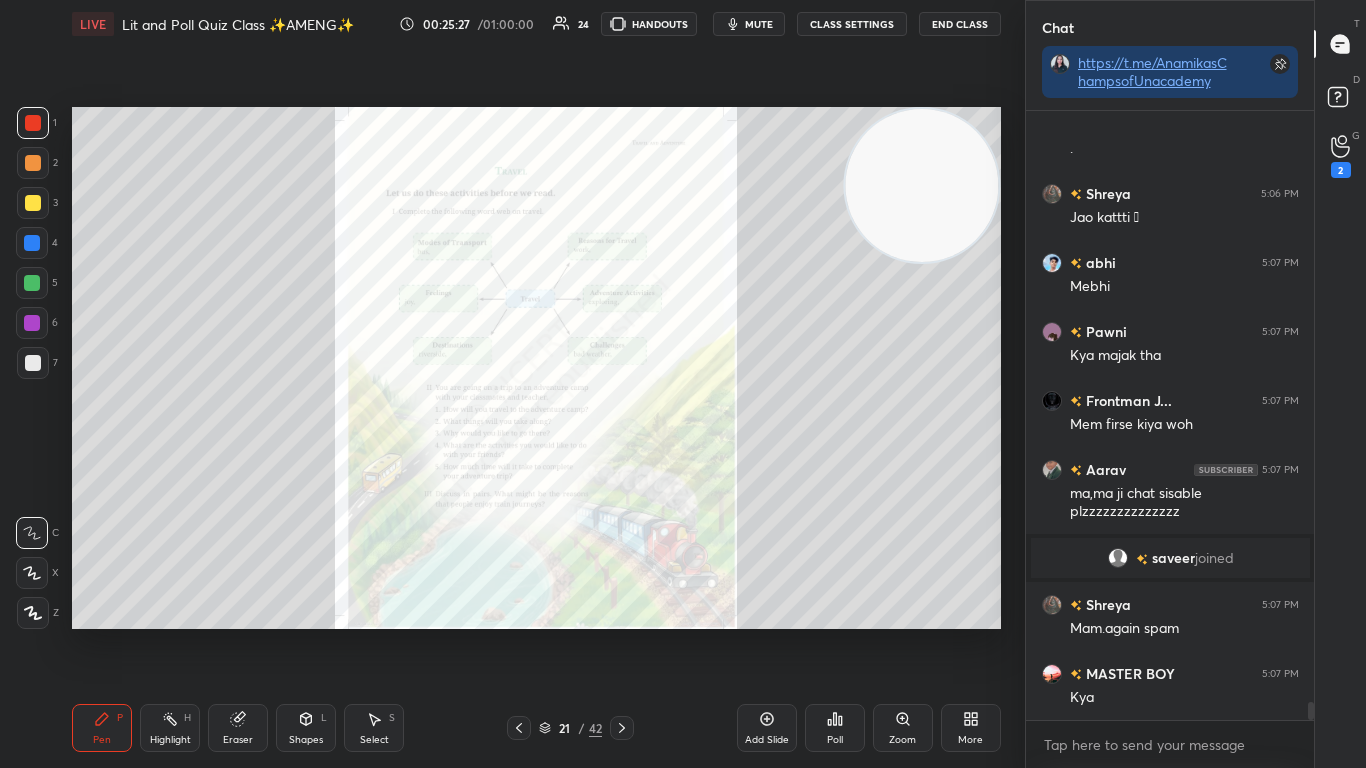 click 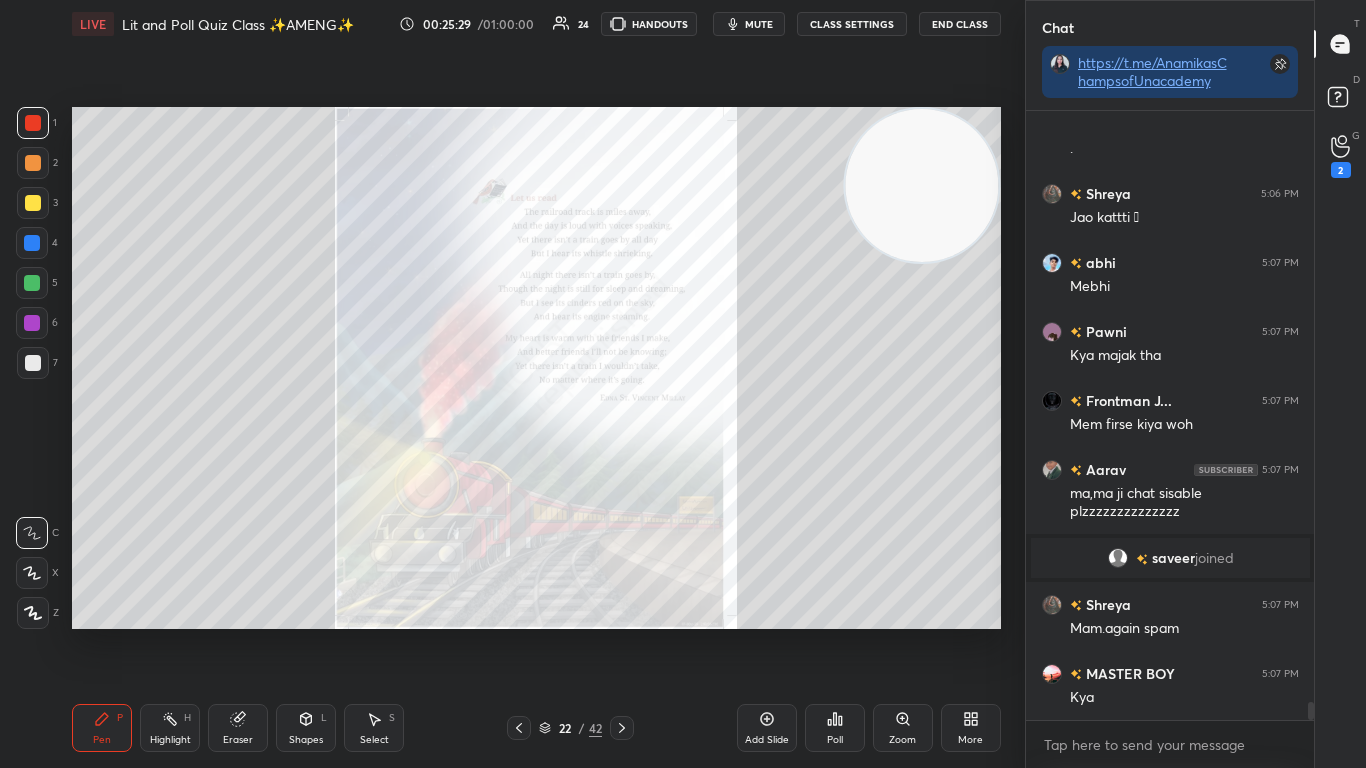 click 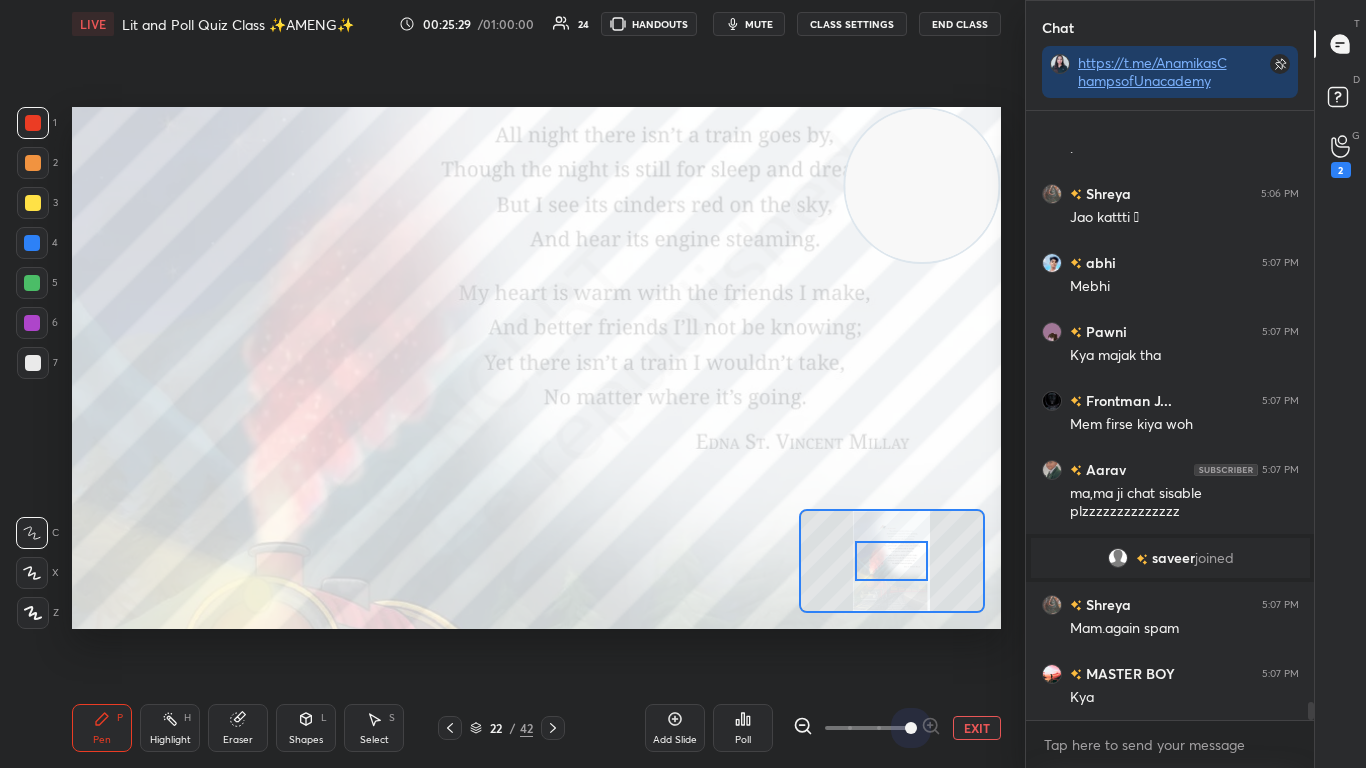 click at bounding box center (867, 728) 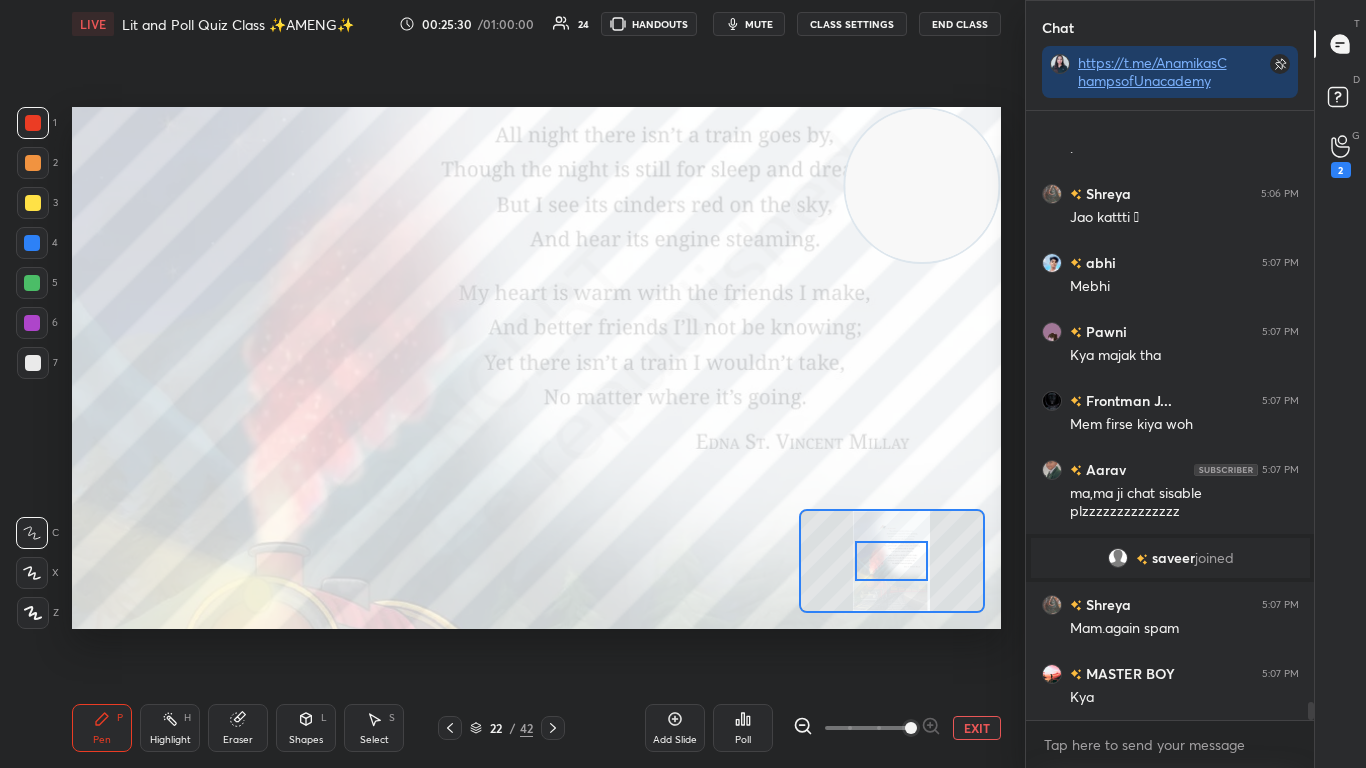 click at bounding box center (891, 561) 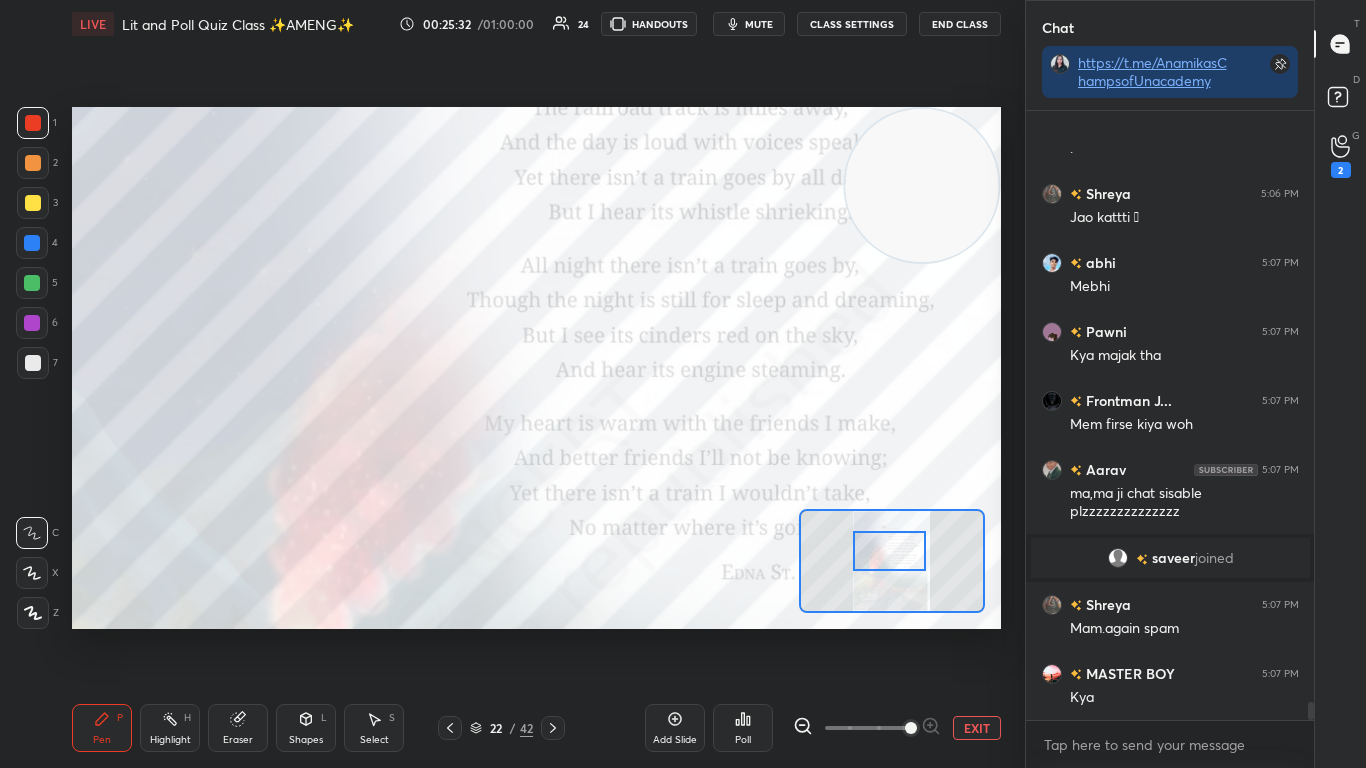 drag, startPoint x: 908, startPoint y: 548, endPoint x: 906, endPoint y: 537, distance: 11.18034 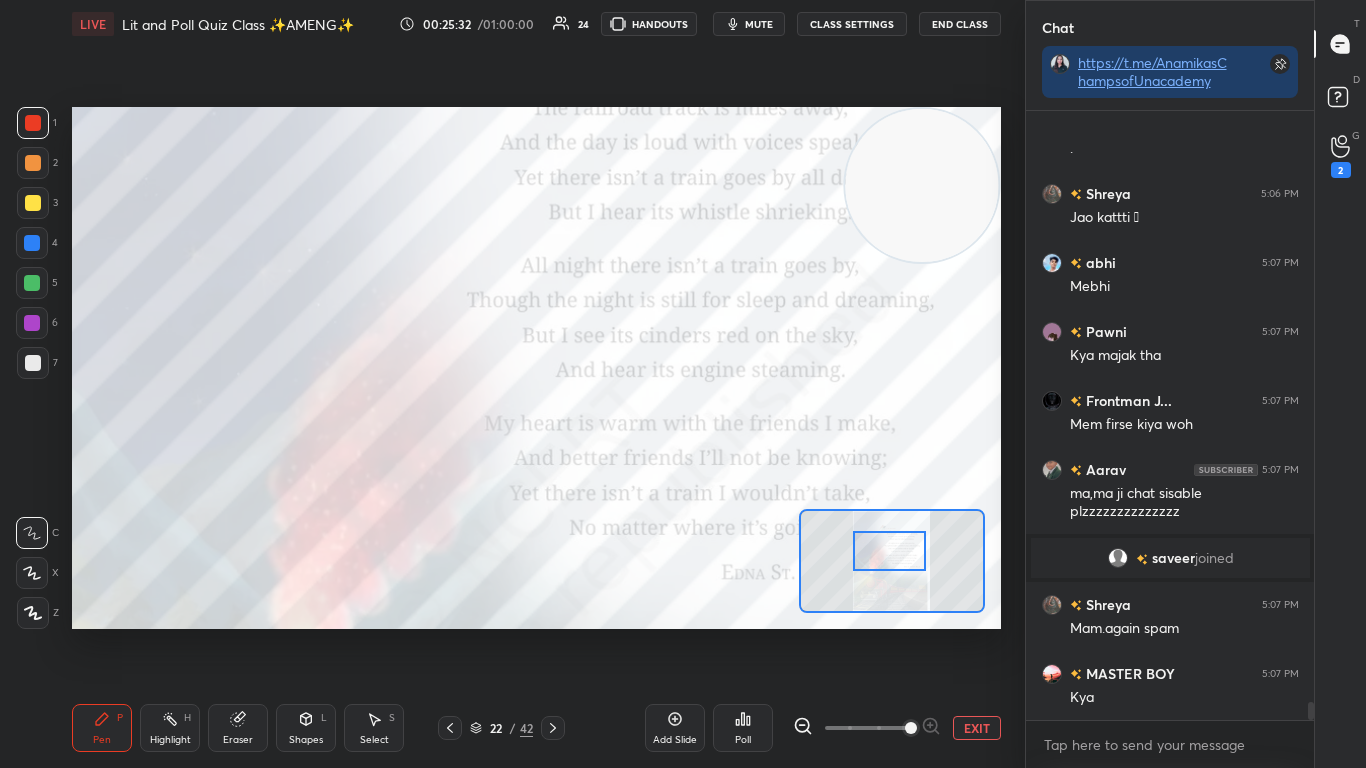 click at bounding box center [889, 551] 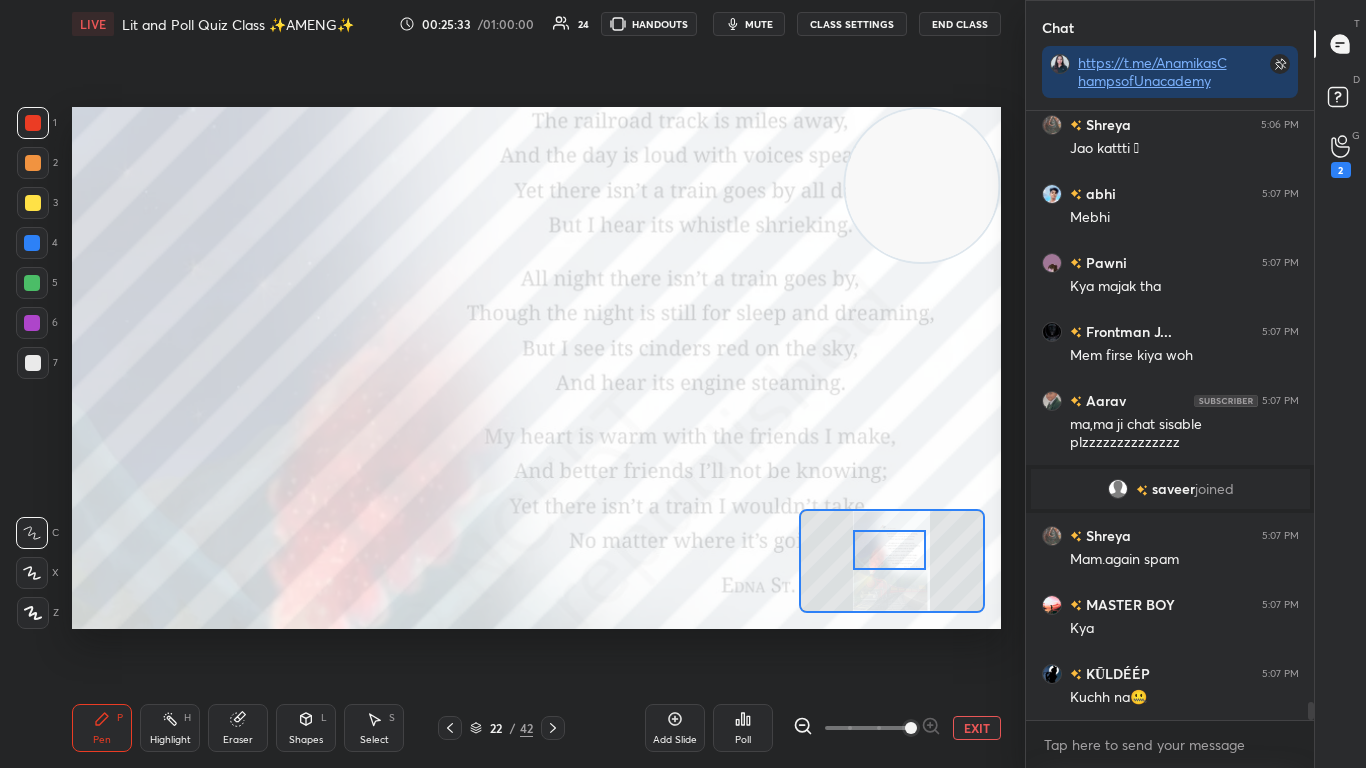 click 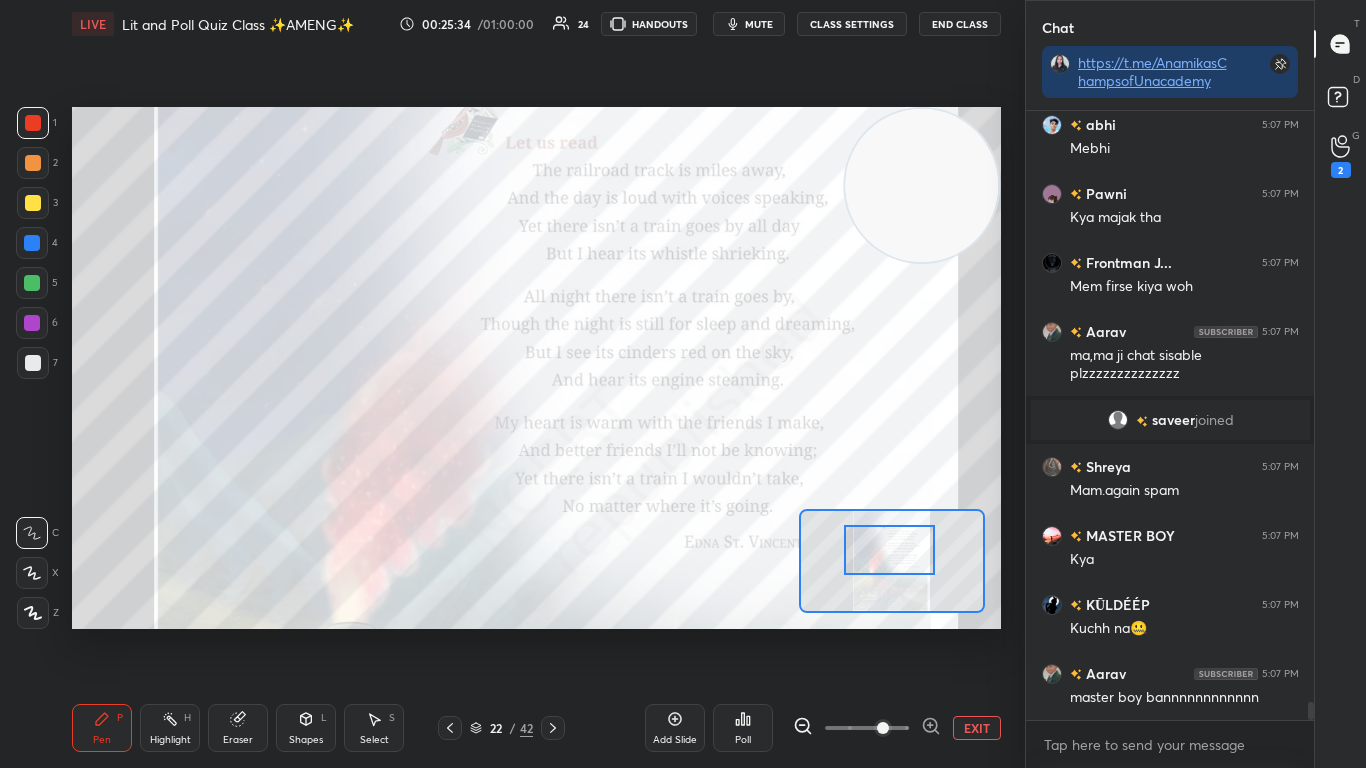 scroll, scrollTop: 19724, scrollLeft: 0, axis: vertical 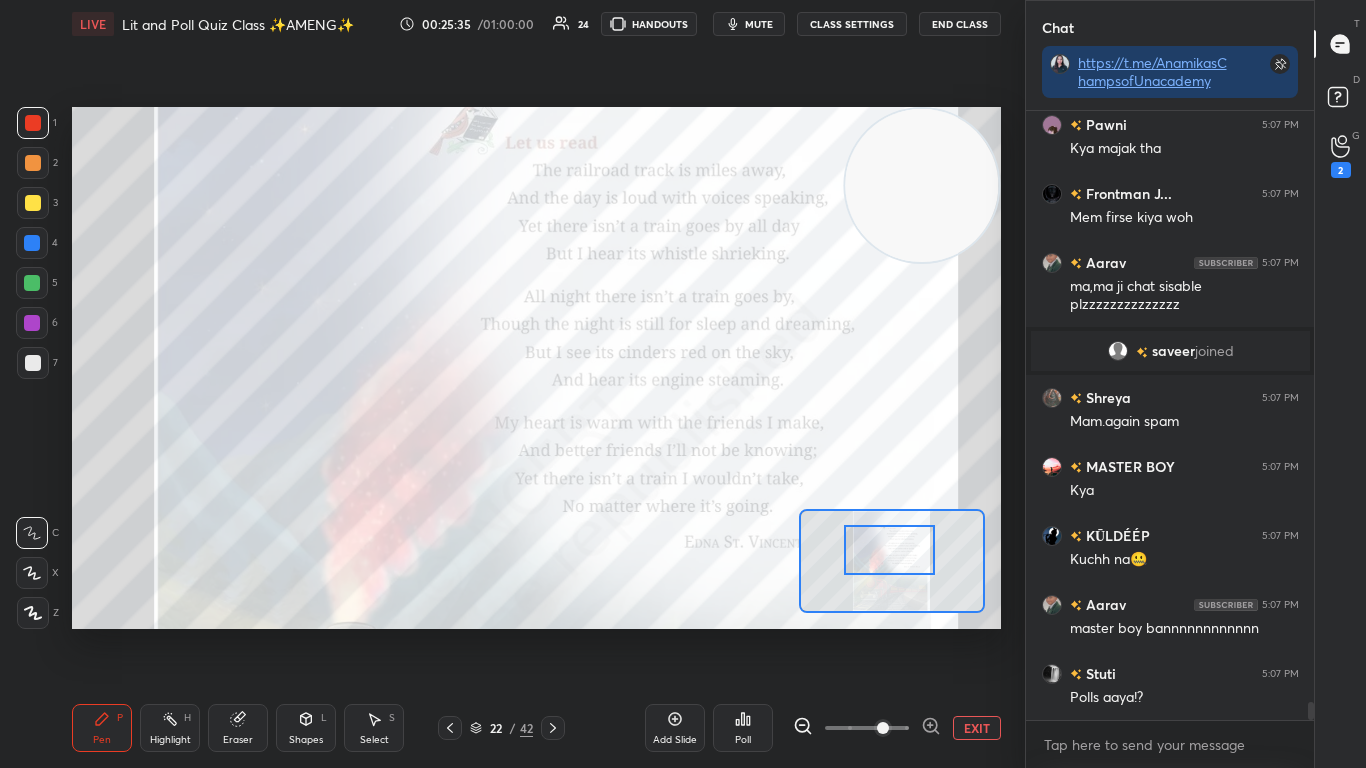 click at bounding box center [889, 550] 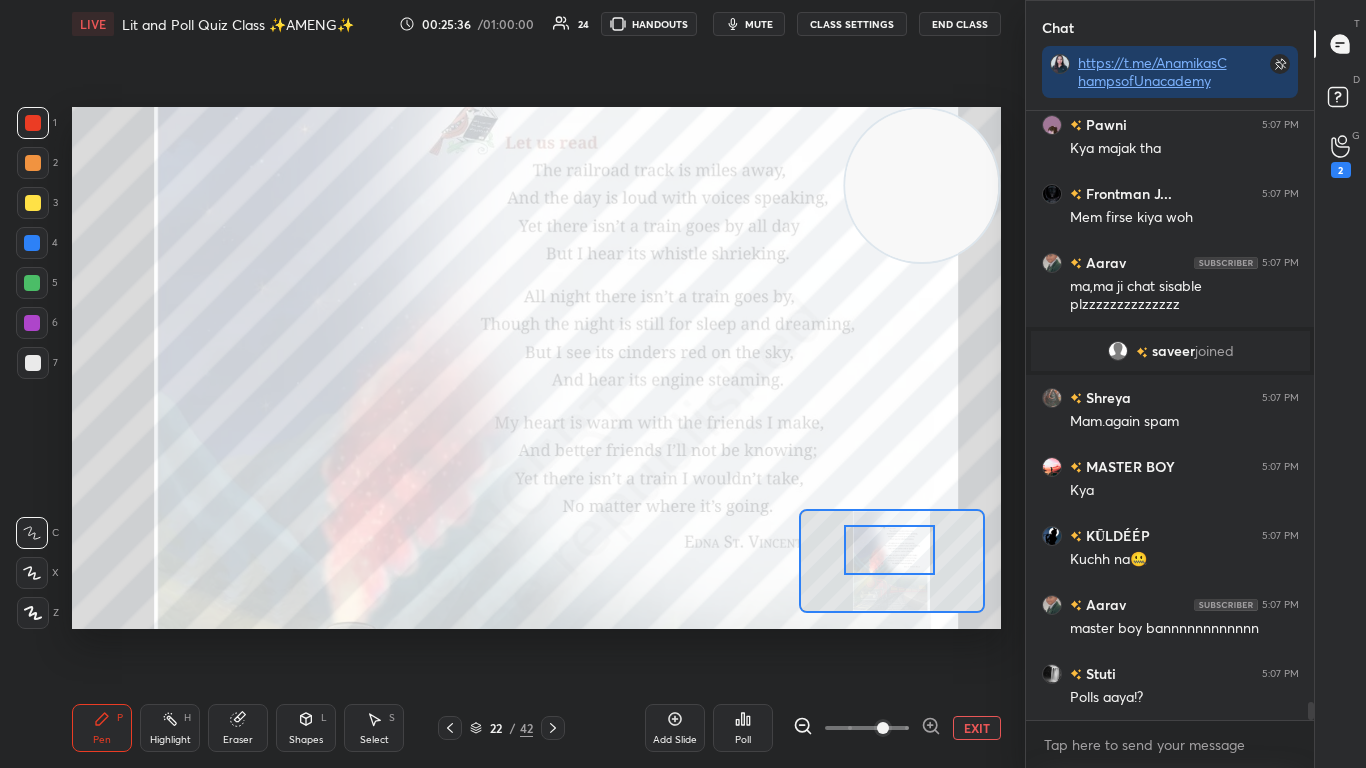click at bounding box center (889, 550) 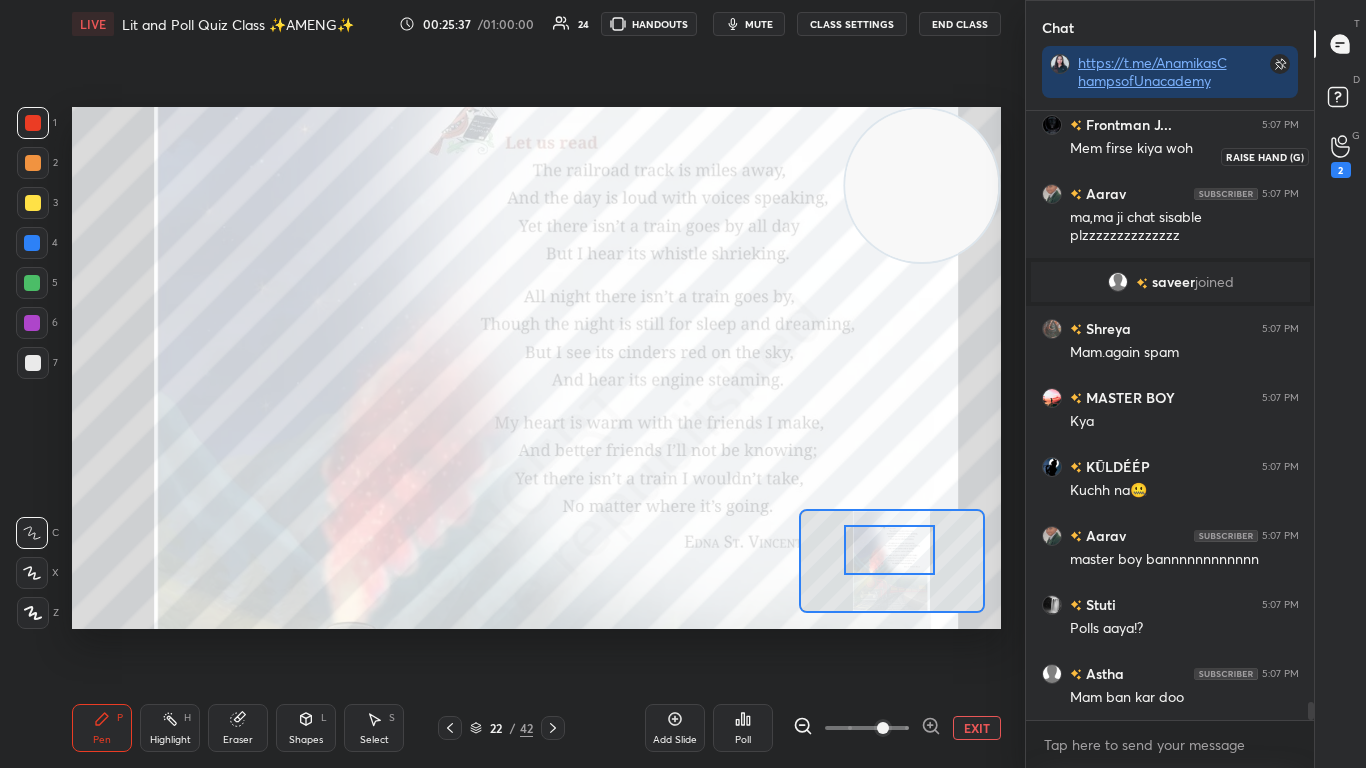 click 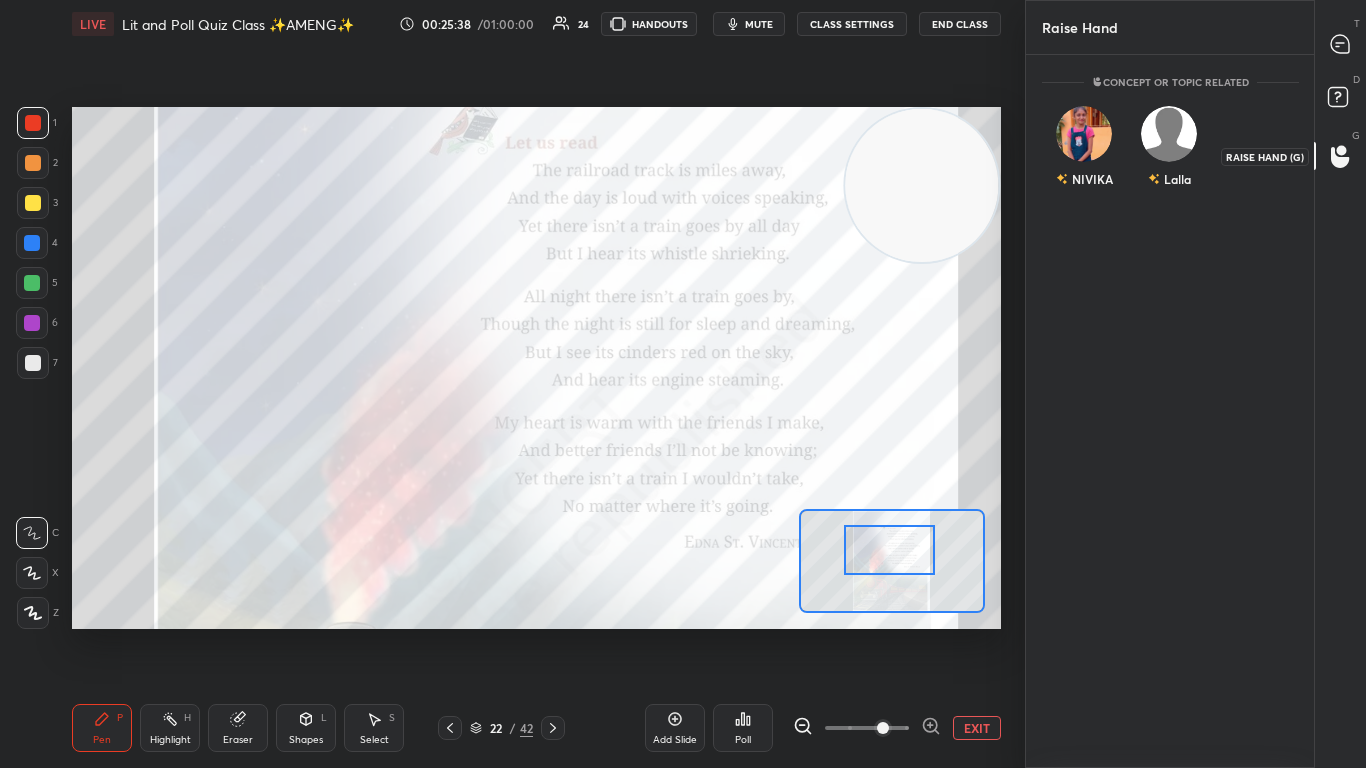 scroll, scrollTop: 7, scrollLeft: 7, axis: both 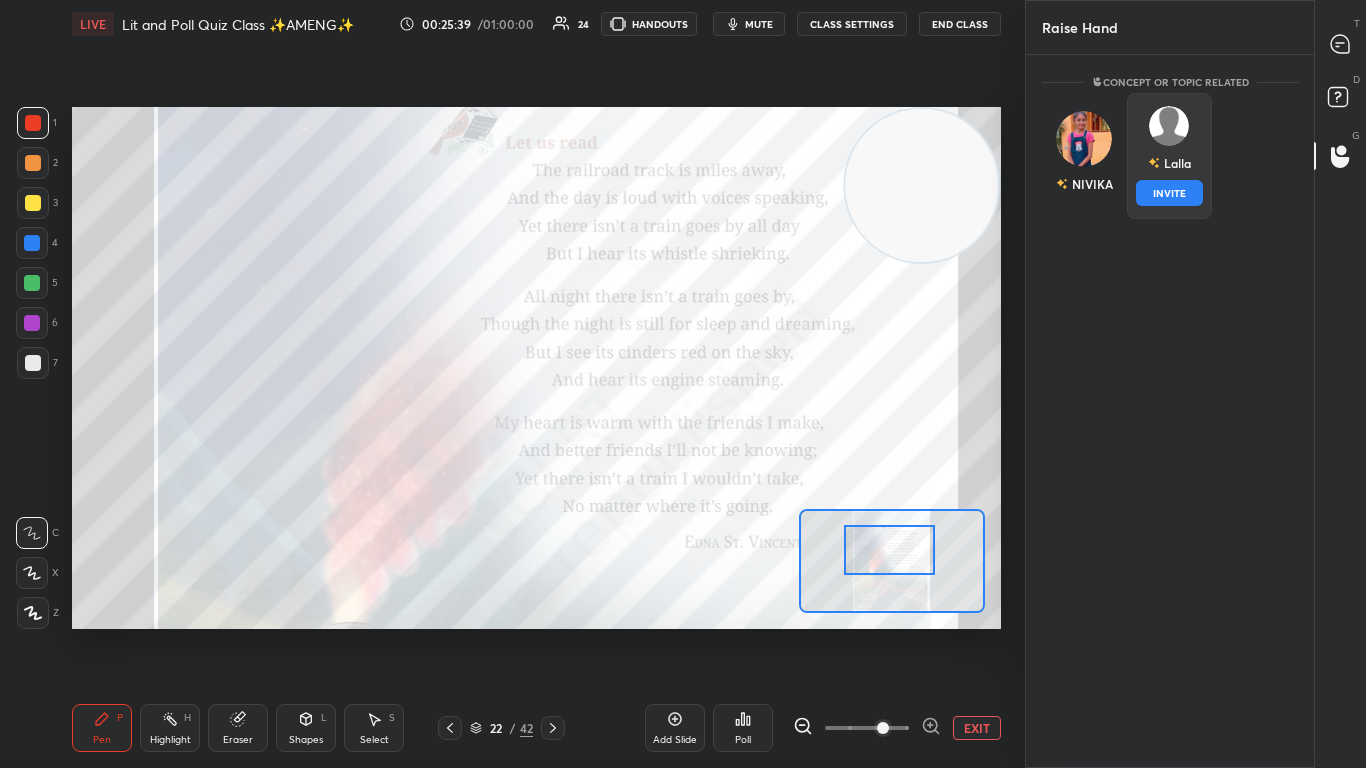 click on "Lalla INVITE" at bounding box center [1168, 156] 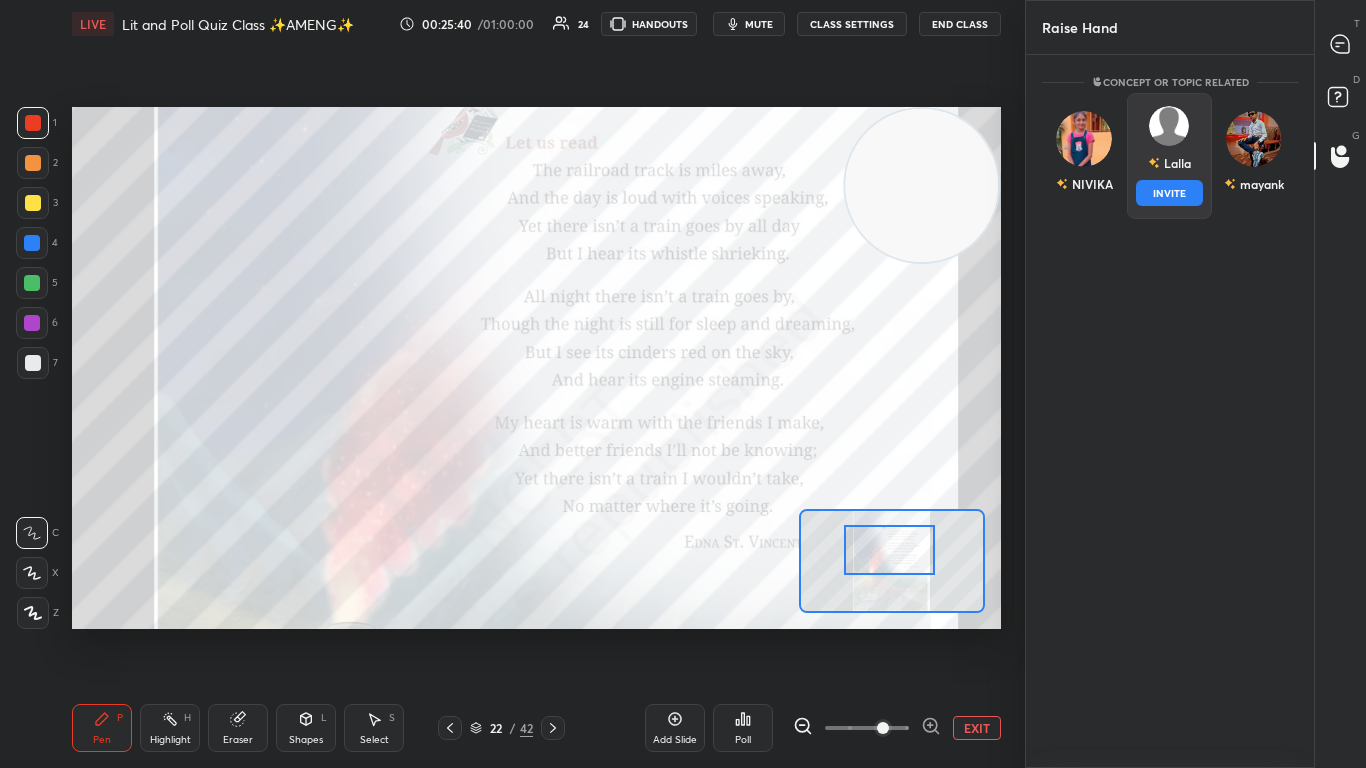 click on "INVITE" at bounding box center (1168, 193) 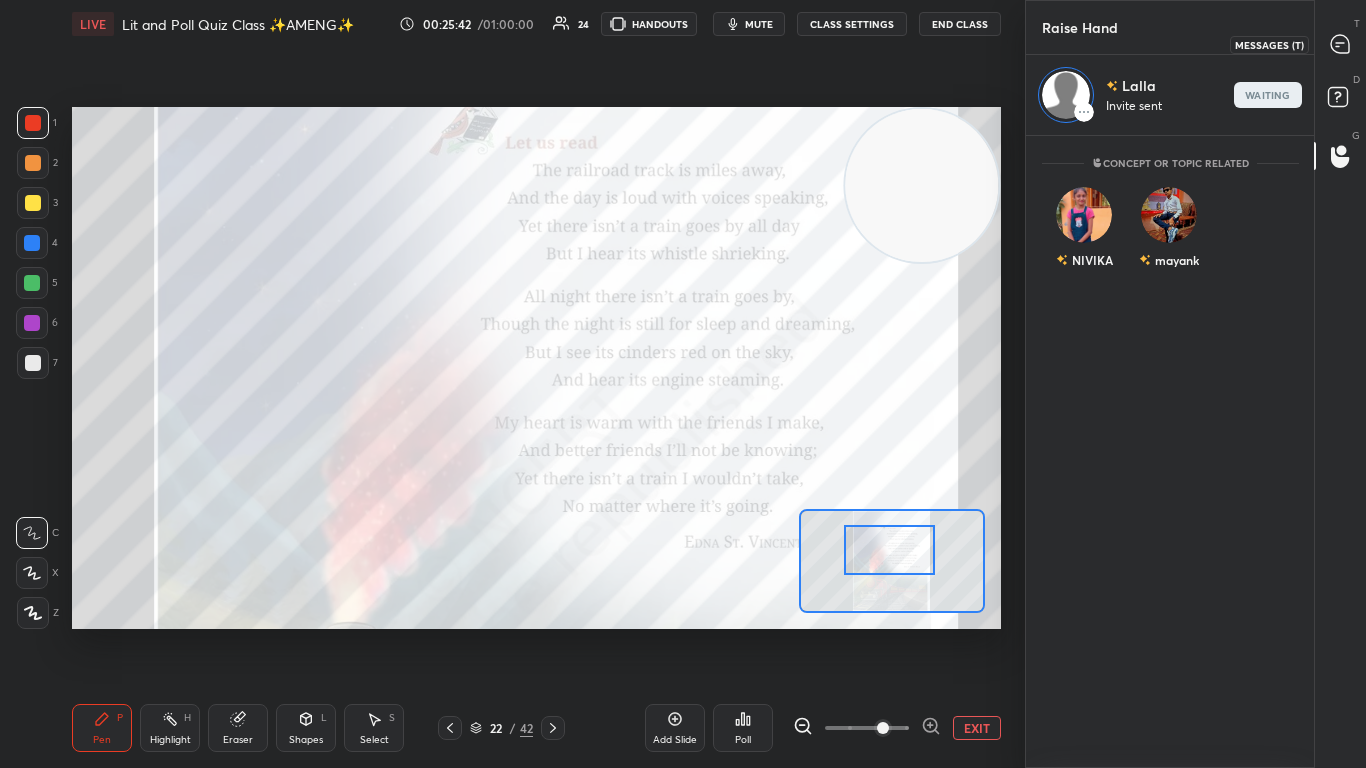 click at bounding box center [1341, 44] 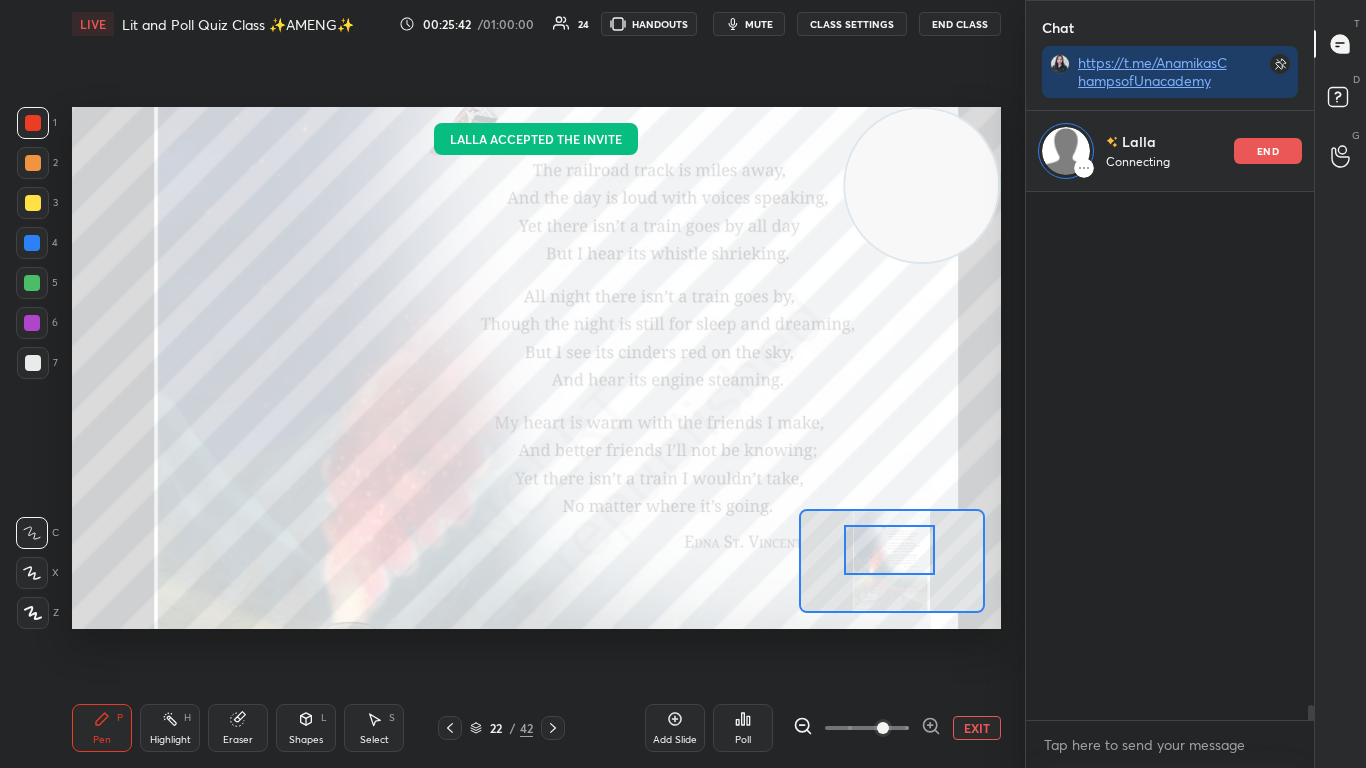 scroll, scrollTop: 20381, scrollLeft: 0, axis: vertical 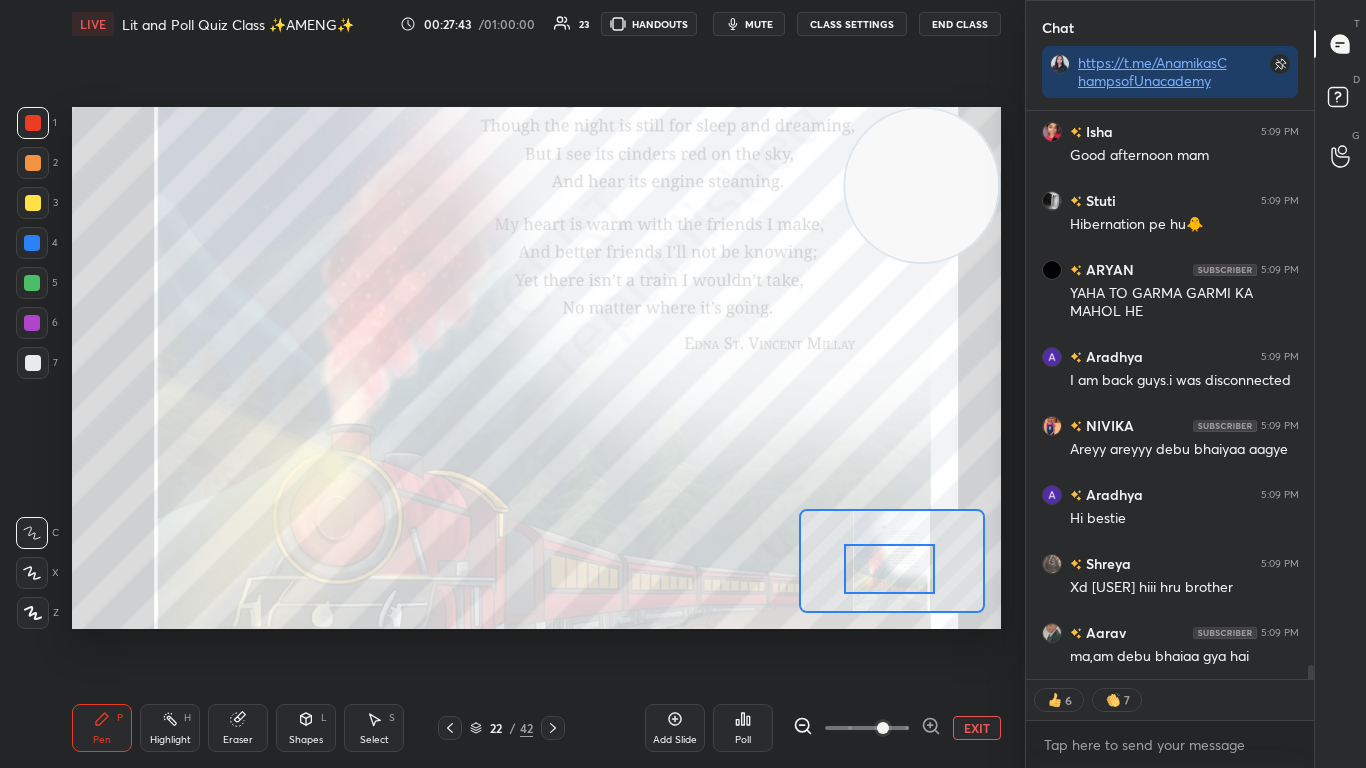 drag, startPoint x: 905, startPoint y: 570, endPoint x: 905, endPoint y: 589, distance: 19 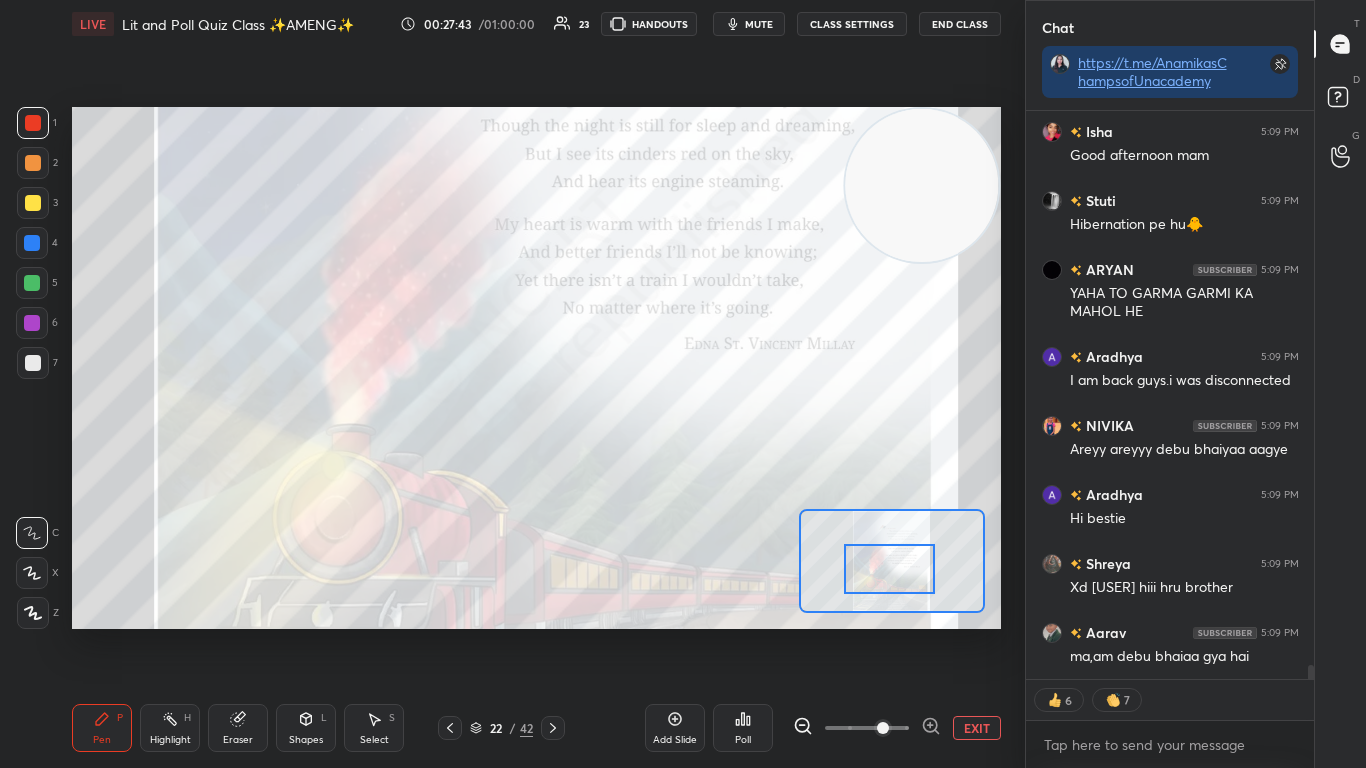 click at bounding box center (889, 569) 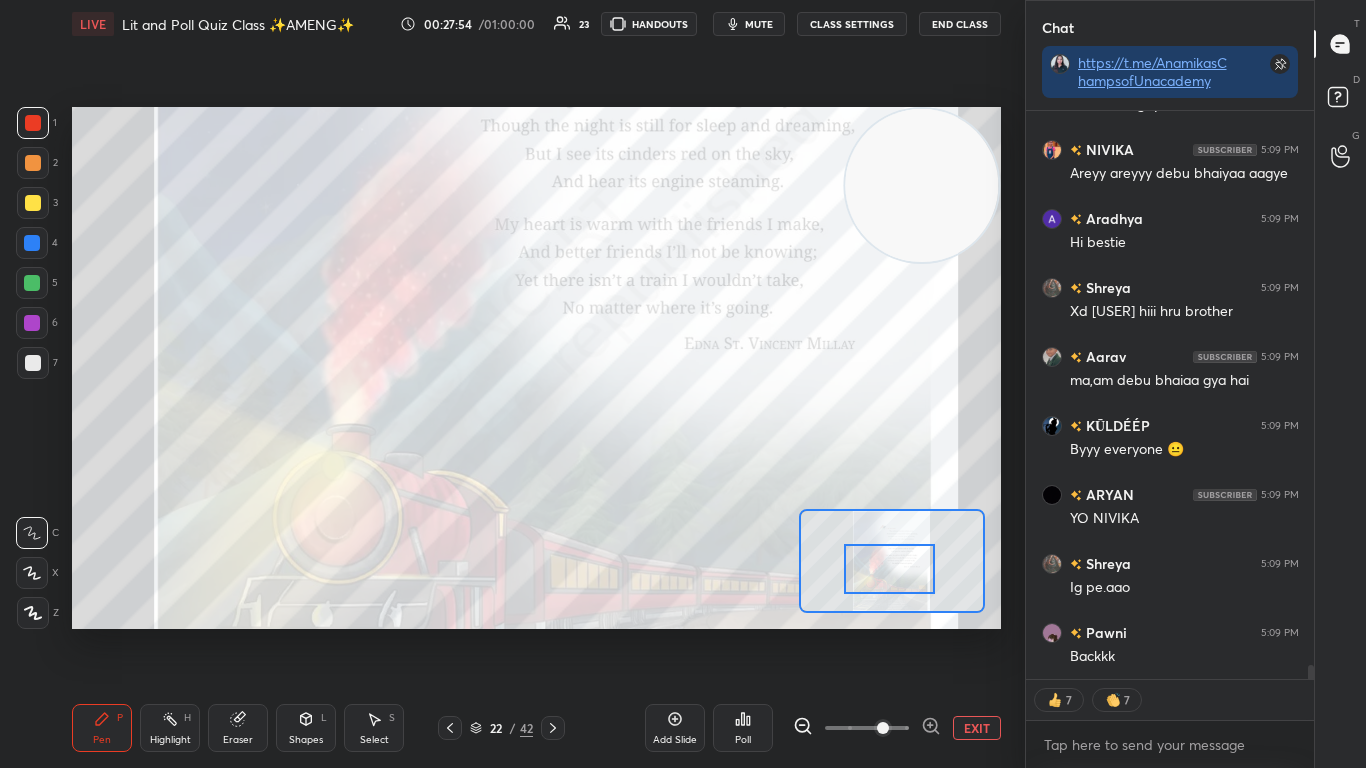 scroll, scrollTop: 22339, scrollLeft: 0, axis: vertical 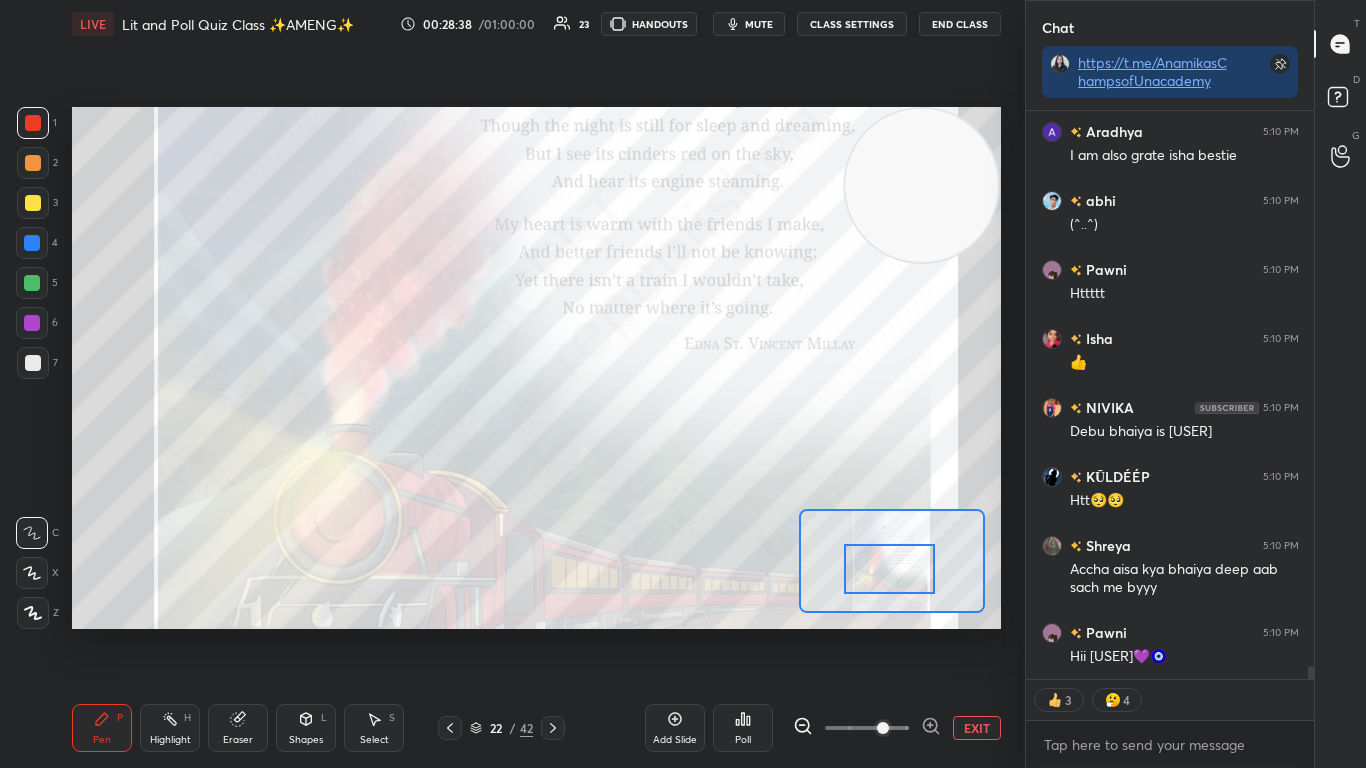 click on "EXIT" at bounding box center [977, 728] 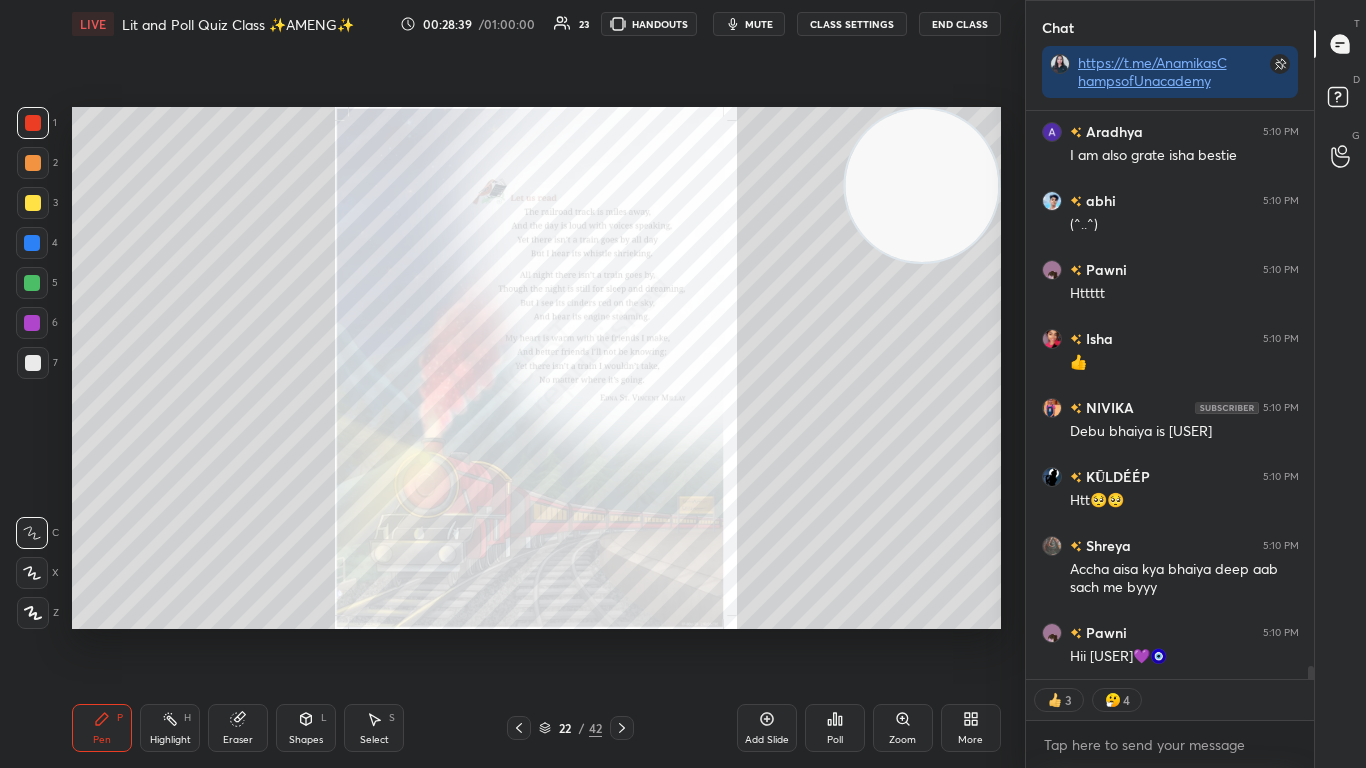 click 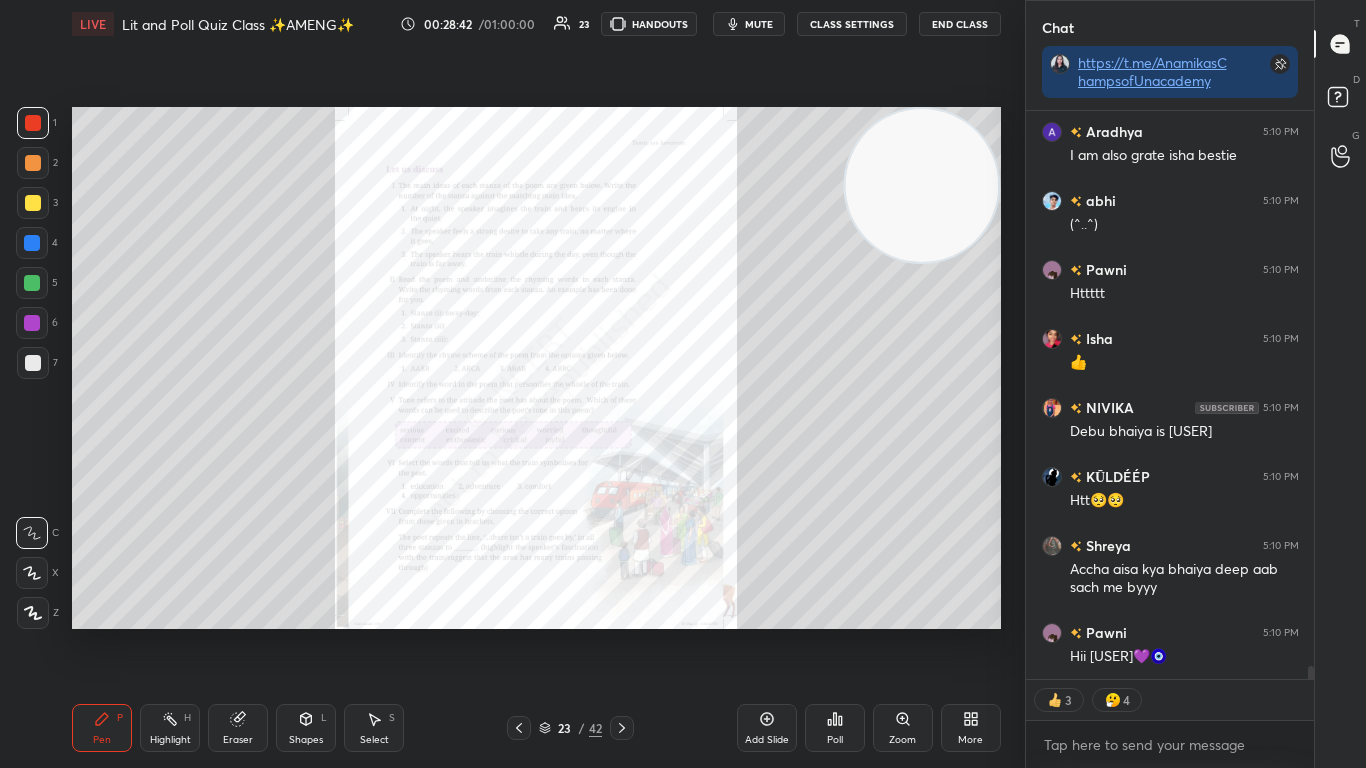scroll, scrollTop: 23461, scrollLeft: 0, axis: vertical 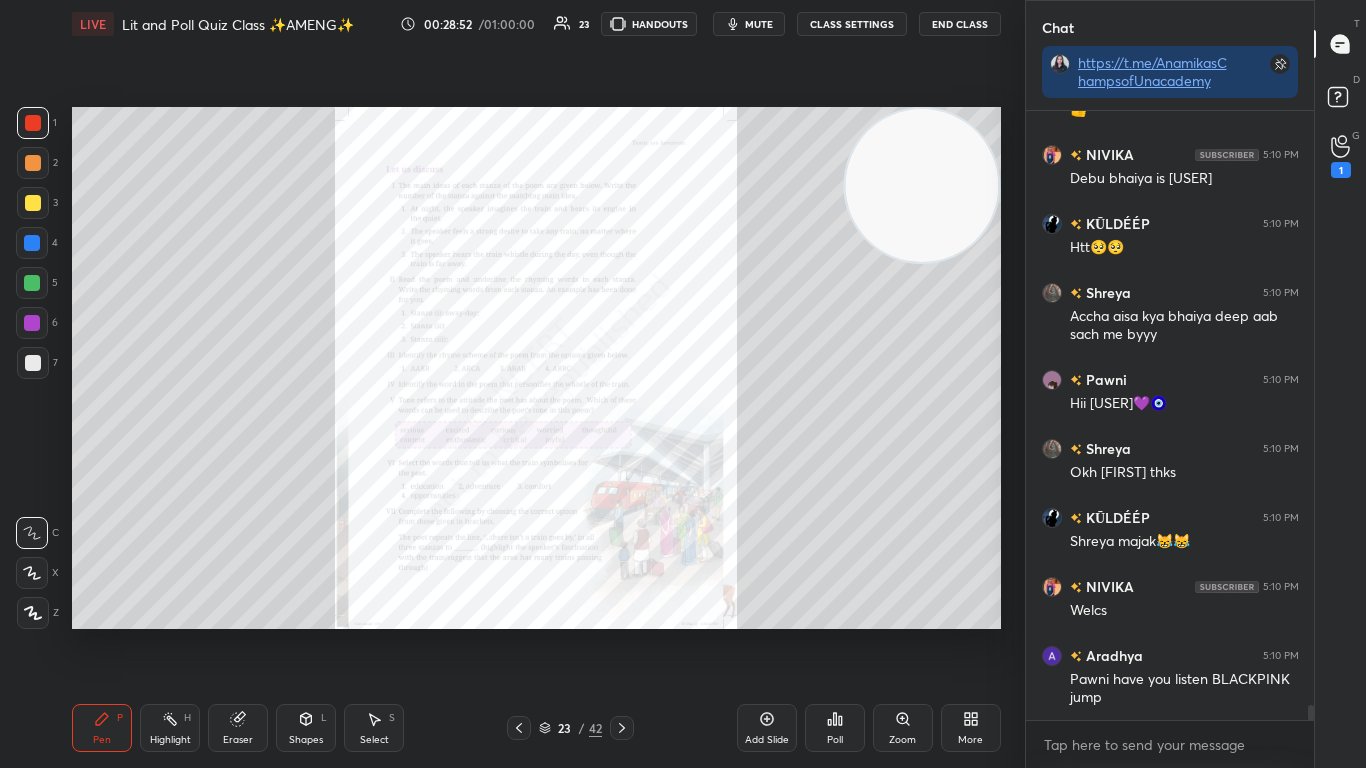 click at bounding box center [622, 728] 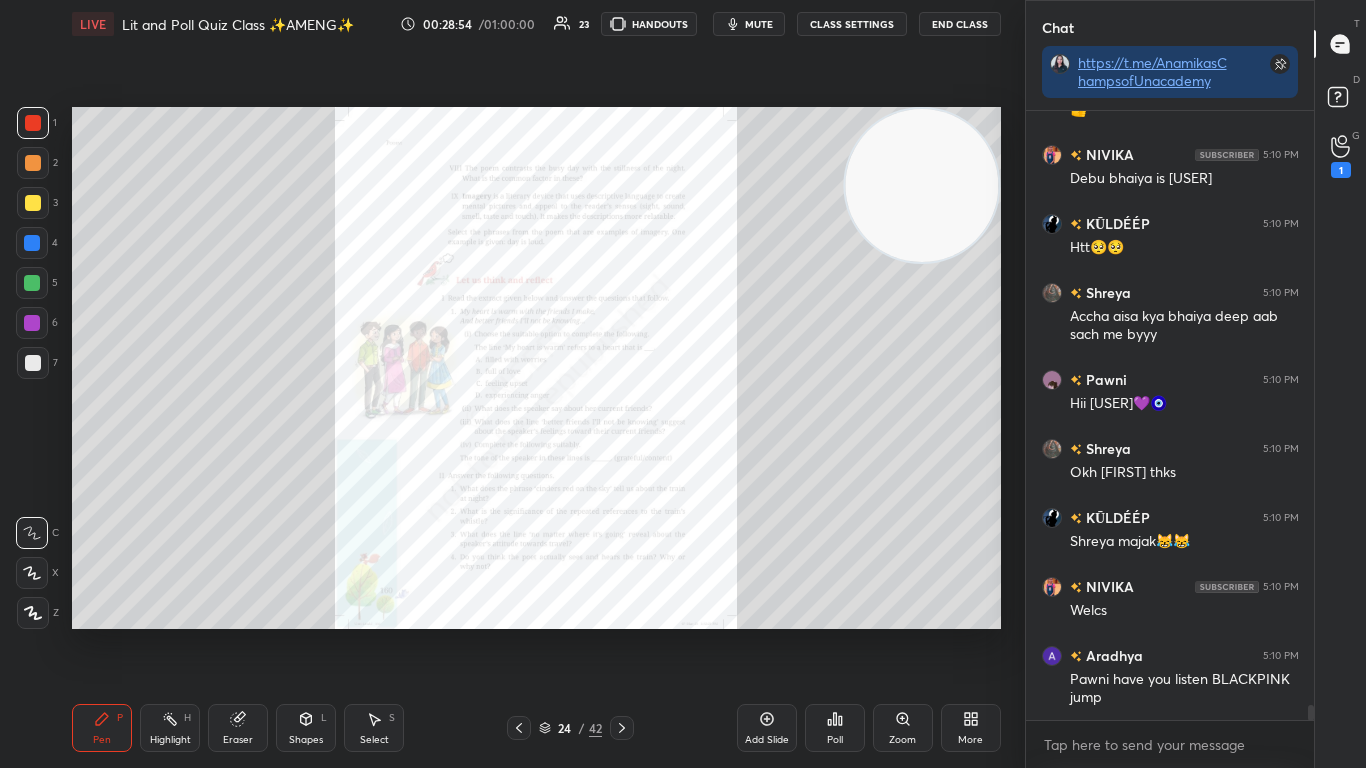 click at bounding box center (622, 728) 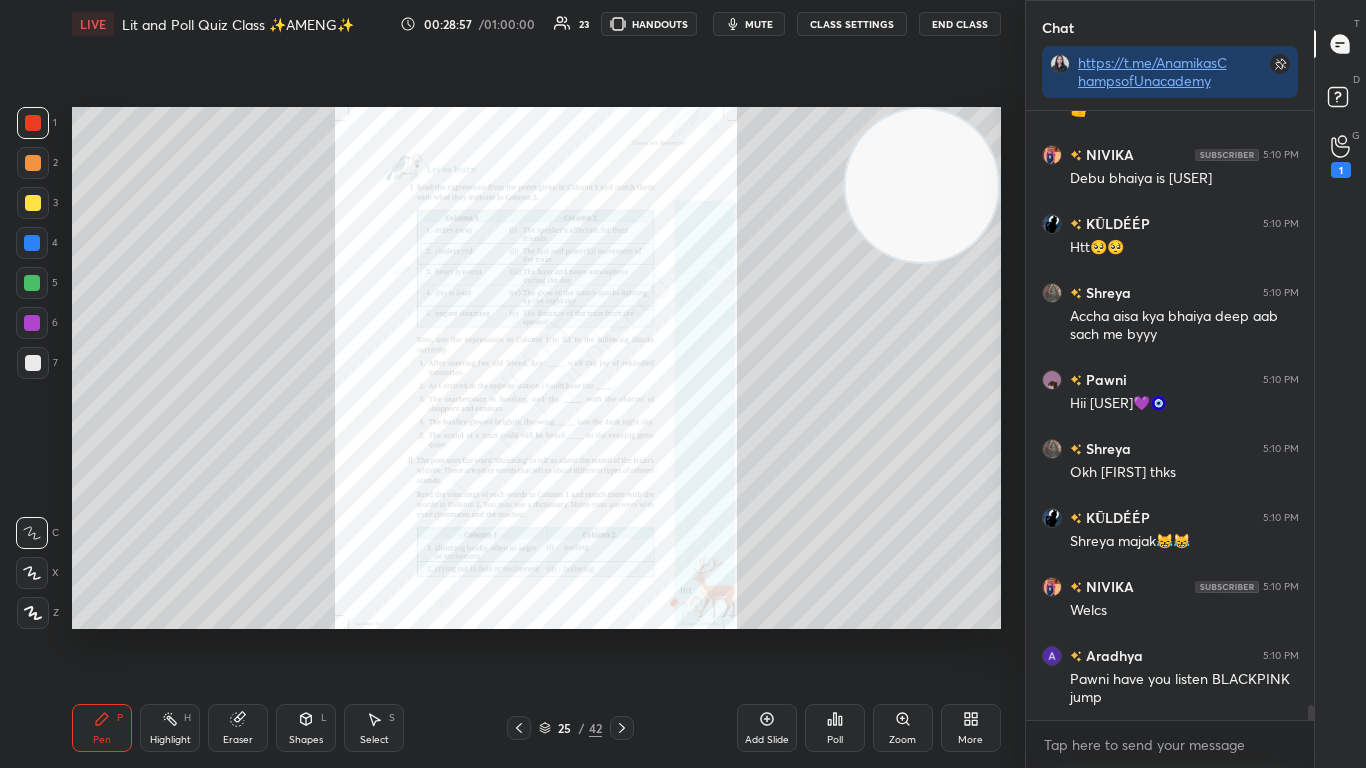 click 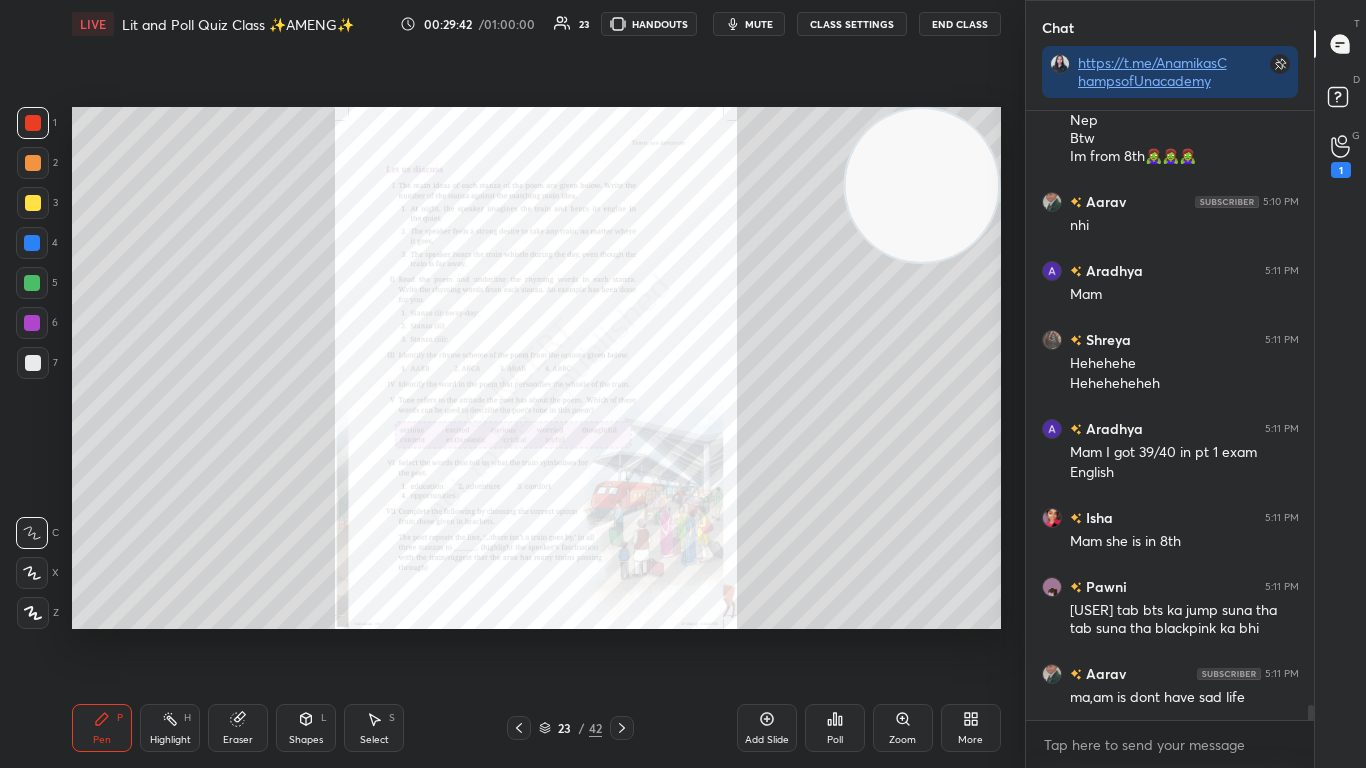 scroll, scrollTop: 24741, scrollLeft: 0, axis: vertical 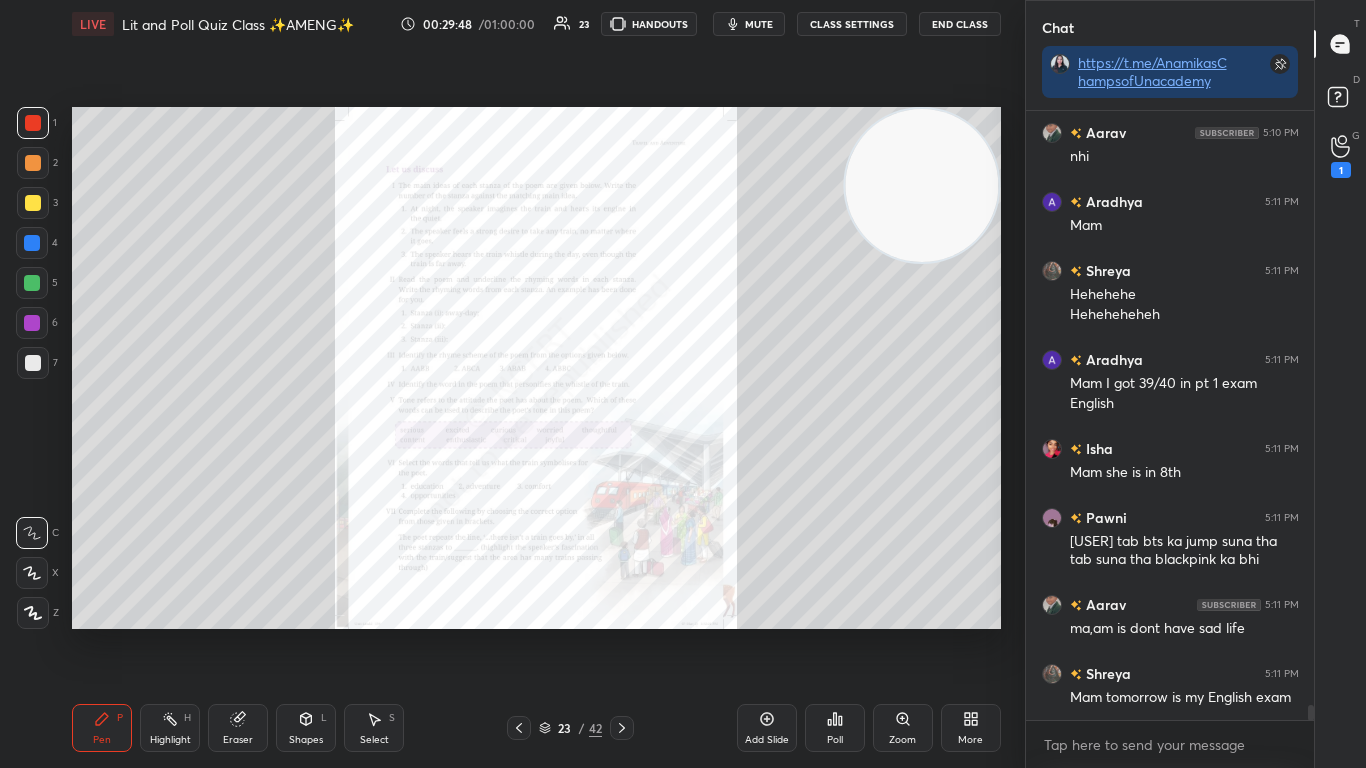click on "More" at bounding box center (971, 728) 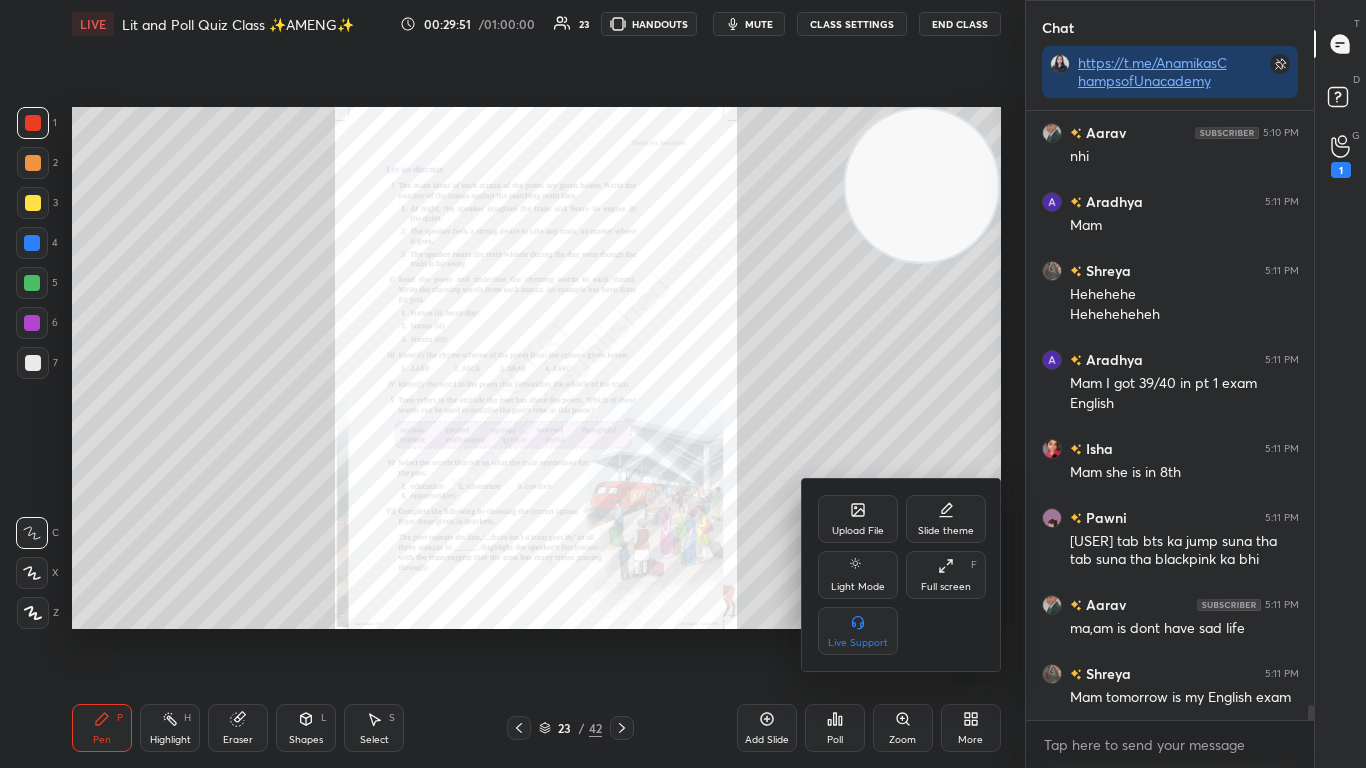 click at bounding box center [683, 384] 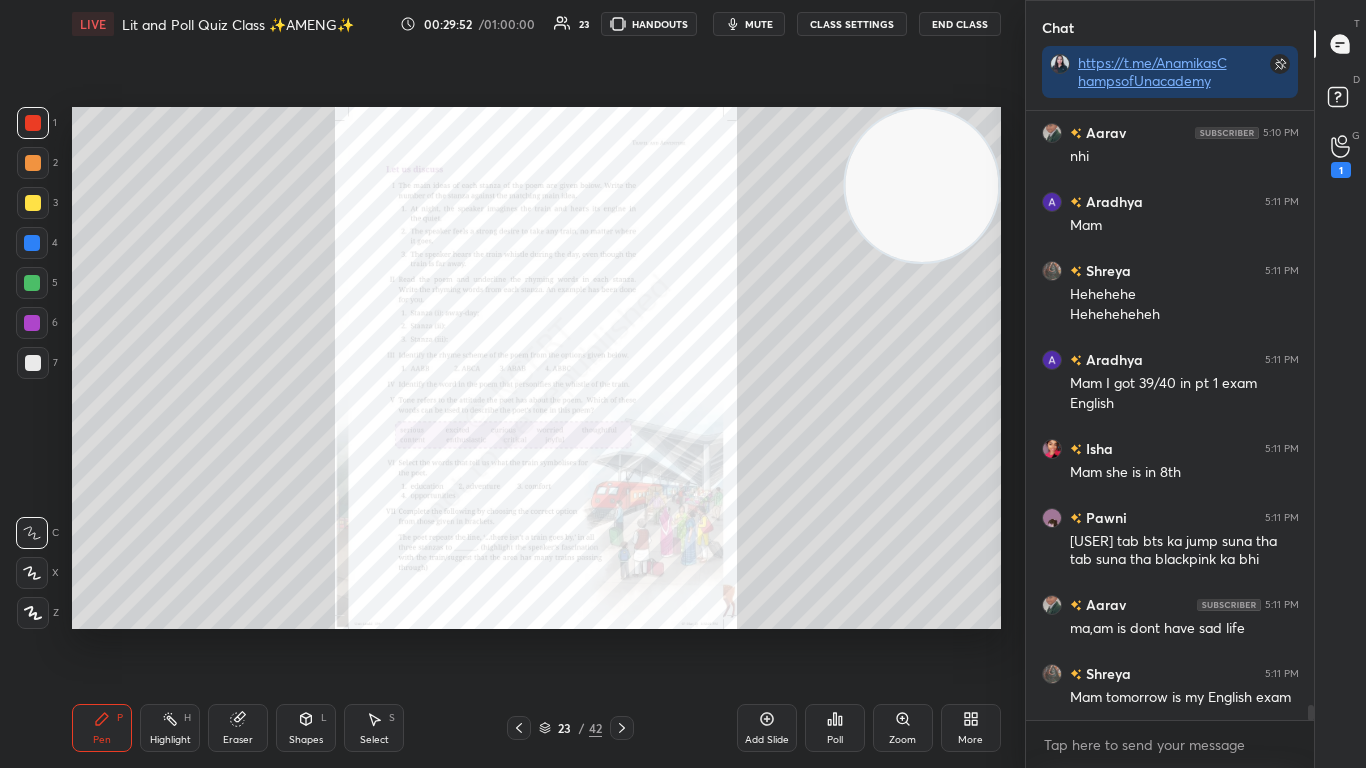 click 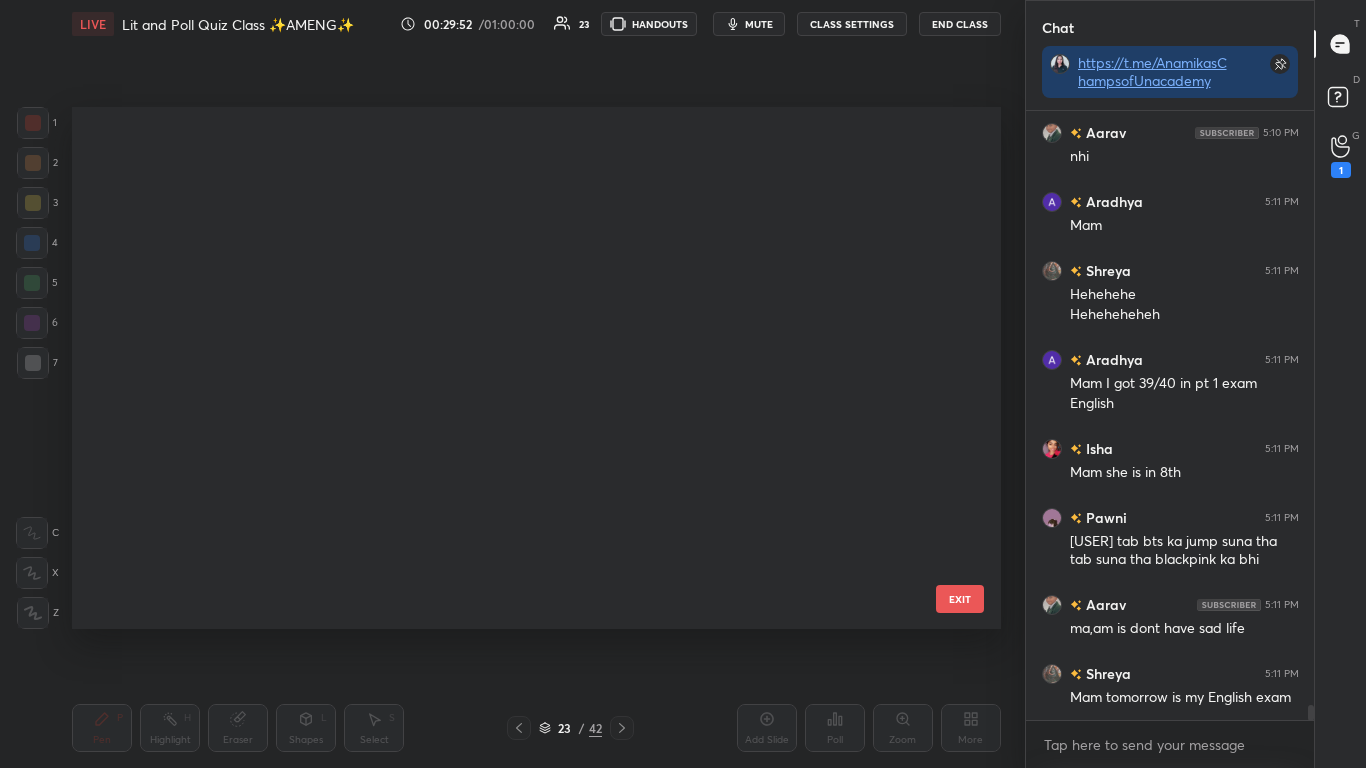 scroll, scrollTop: 752, scrollLeft: 0, axis: vertical 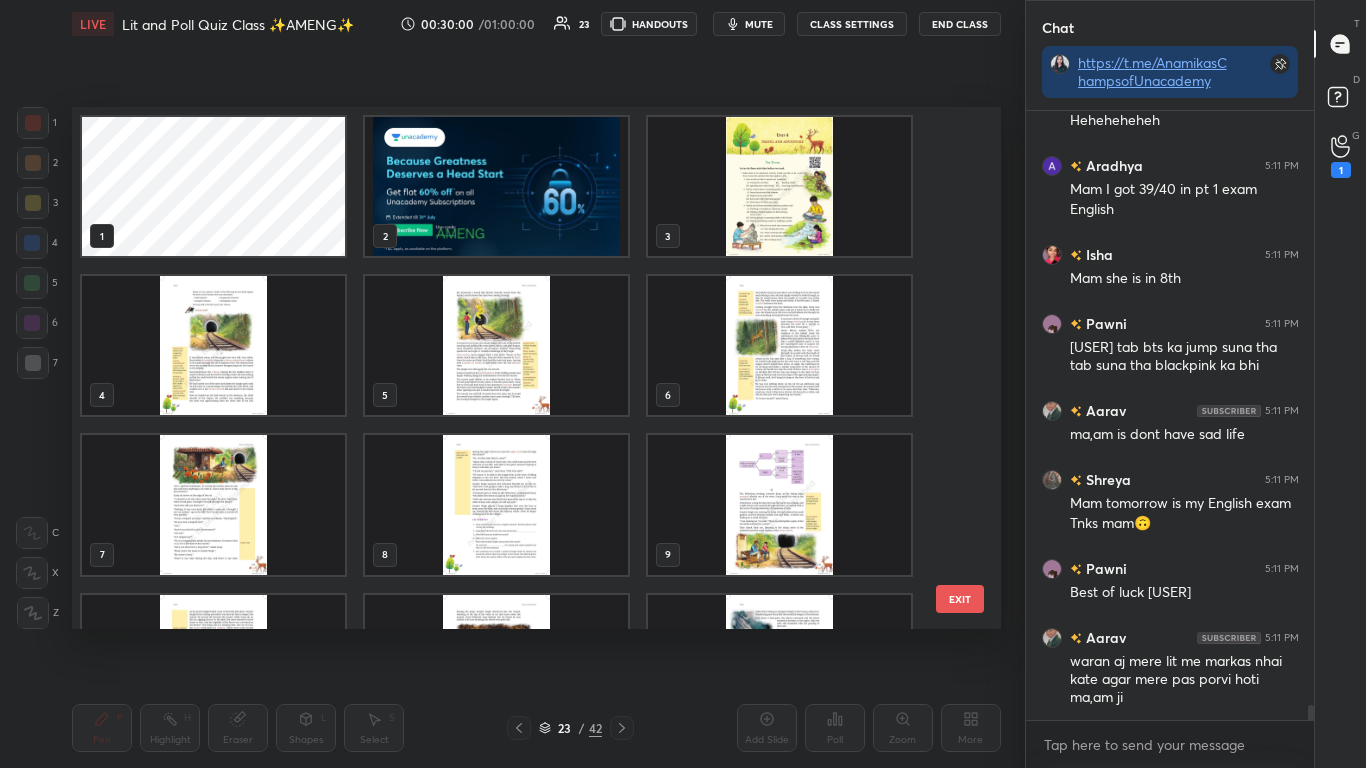 click at bounding box center (496, 186) 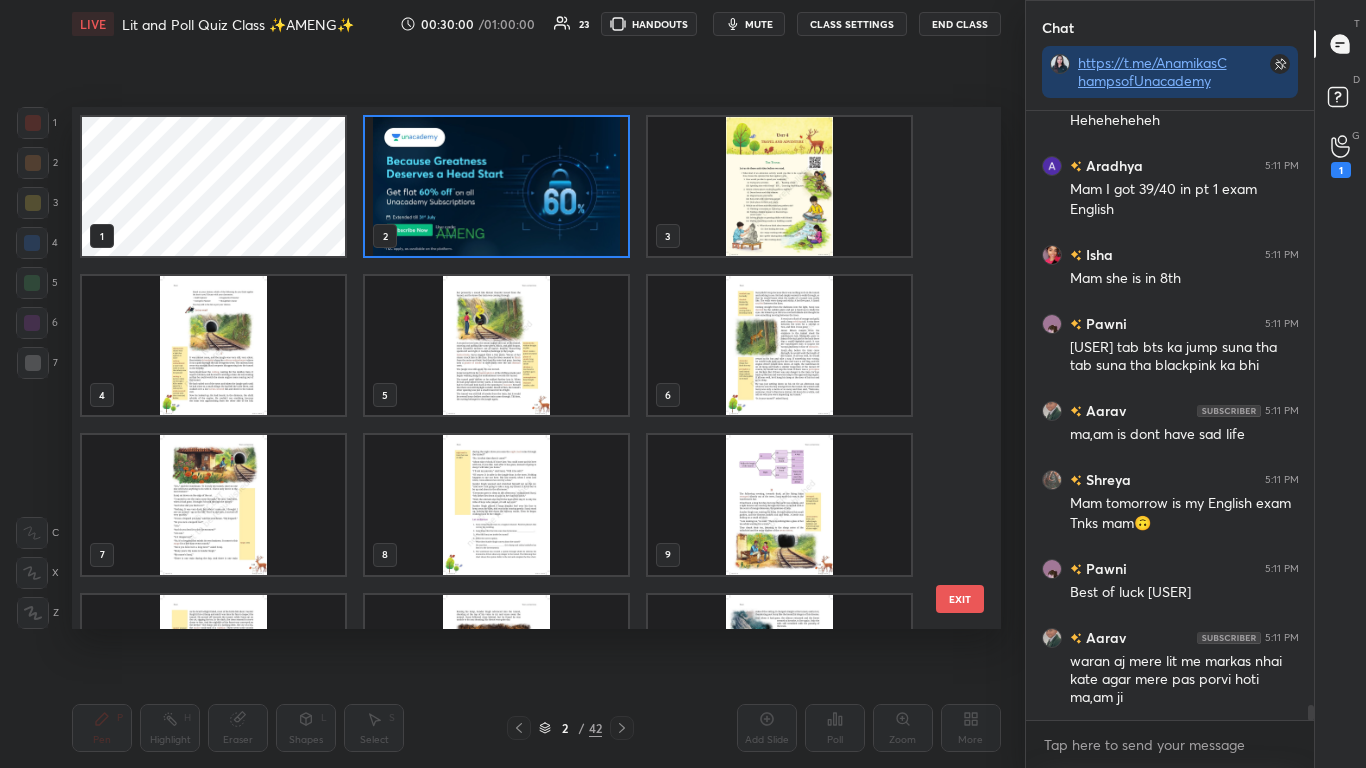 click at bounding box center [496, 186] 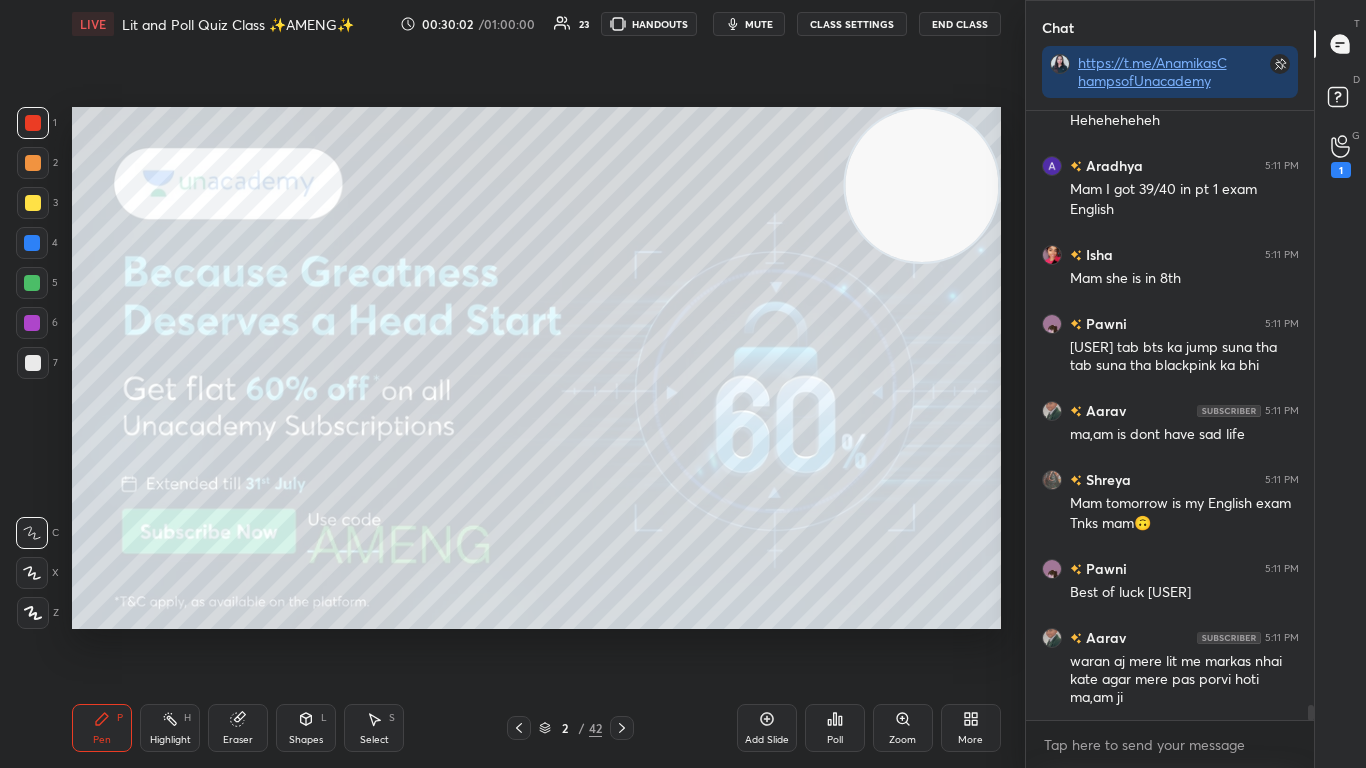 click on "More" at bounding box center [971, 728] 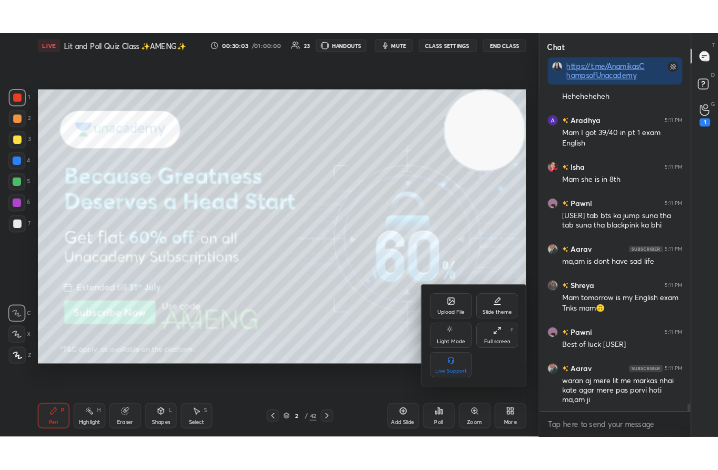 scroll, scrollTop: 25004, scrollLeft: 0, axis: vertical 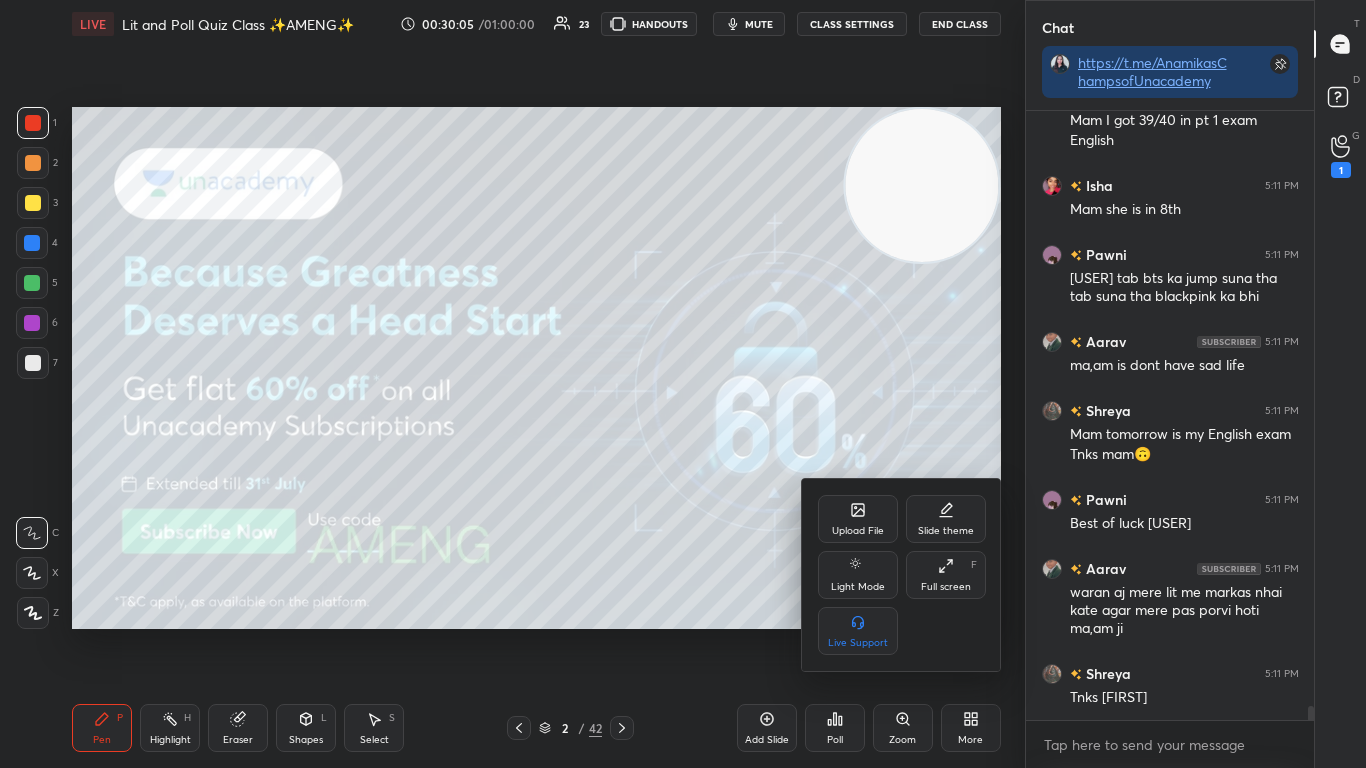 click 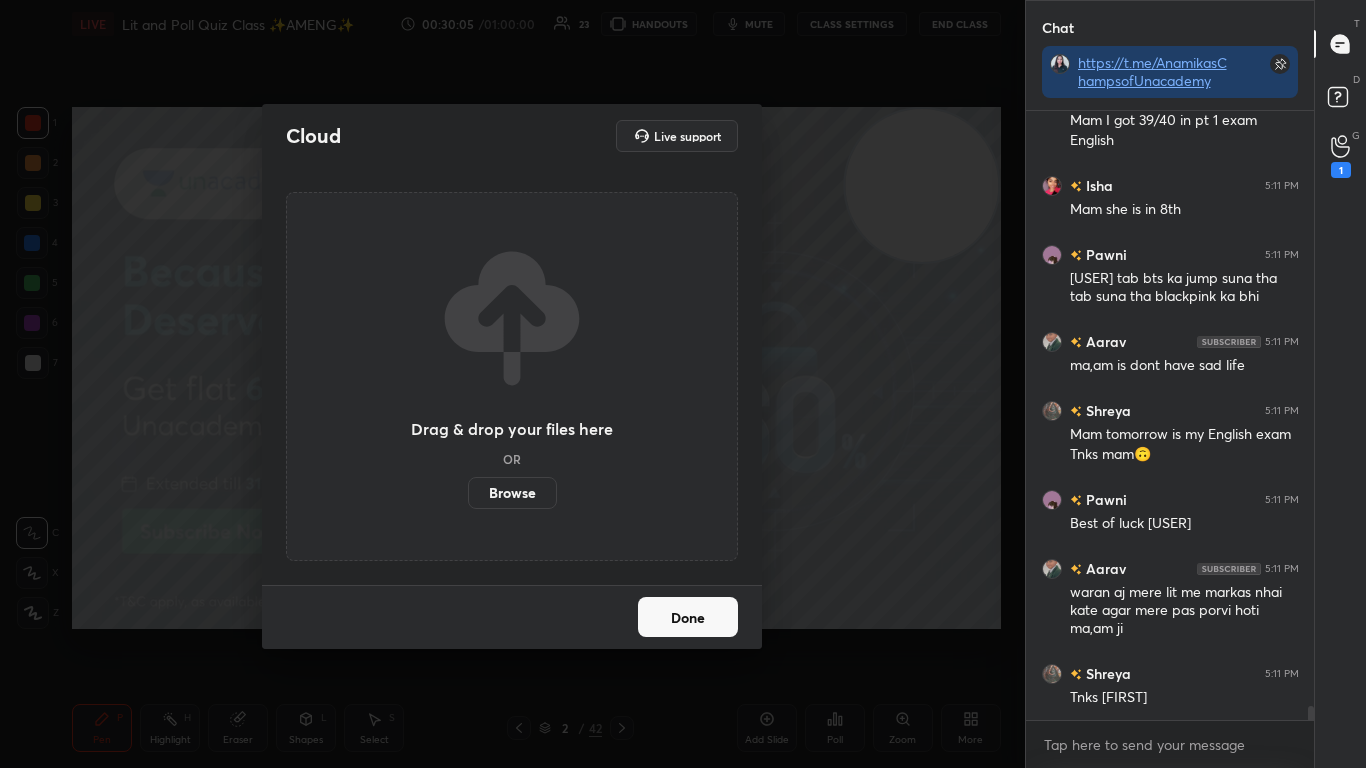 click on "Cloud Live support Drag & drop your files here OR Browse Done" at bounding box center [512, 384] 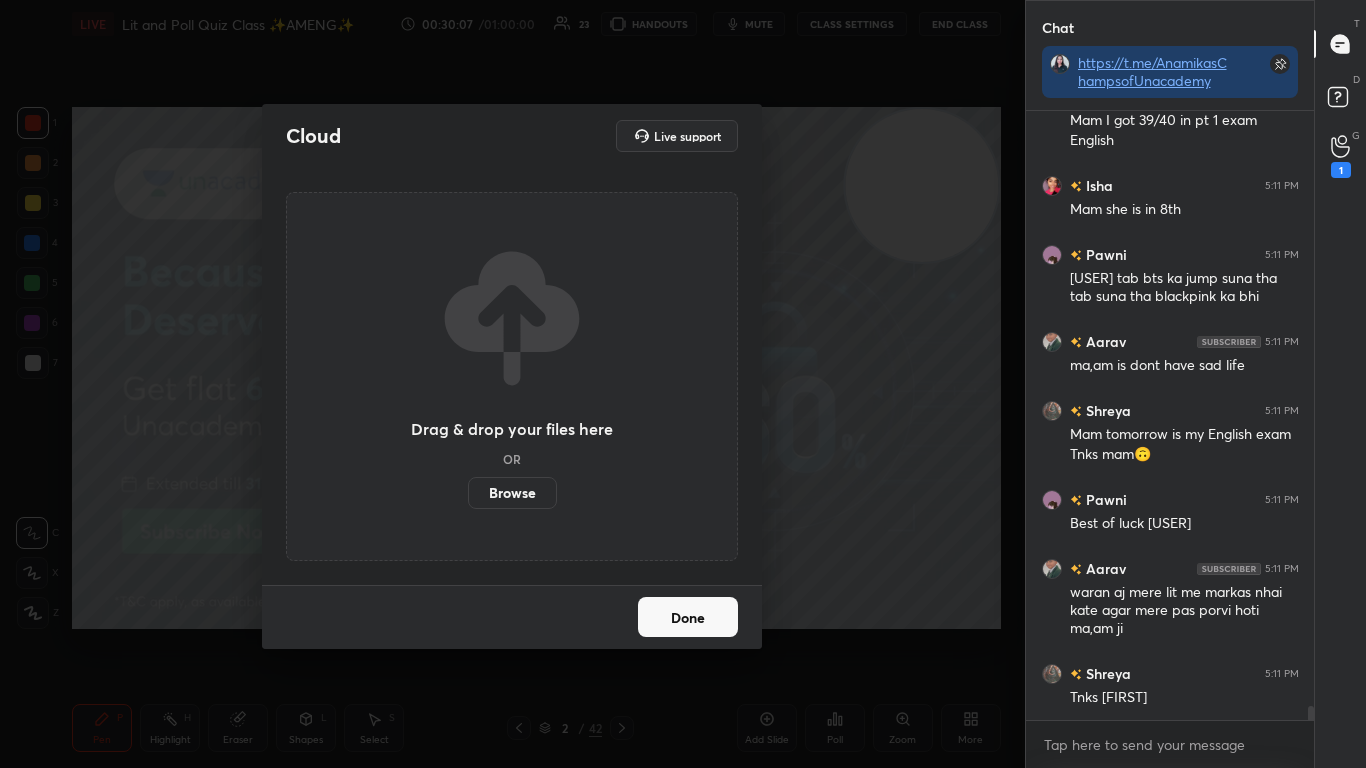 drag, startPoint x: 535, startPoint y: 474, endPoint x: 529, endPoint y: 484, distance: 11.661903 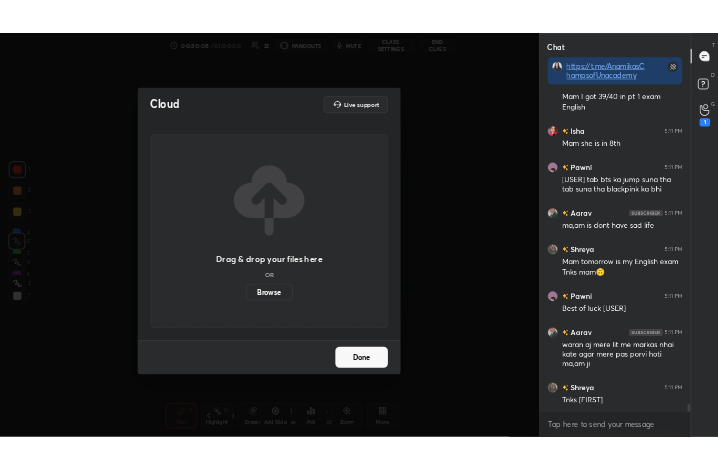 scroll, scrollTop: 342, scrollLeft: 478, axis: both 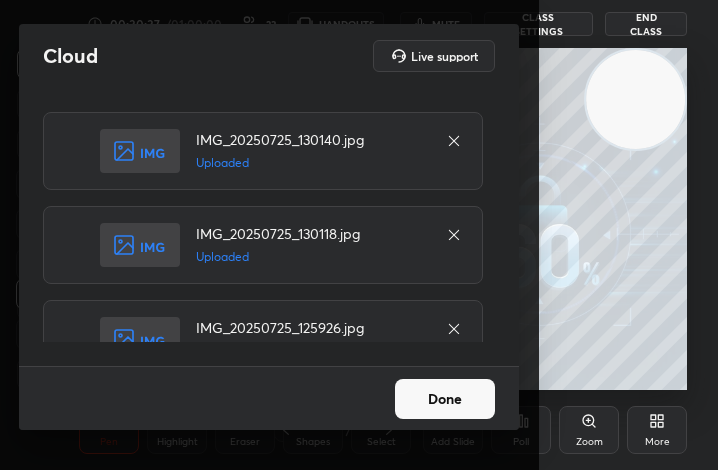 click on "Done" at bounding box center [445, 399] 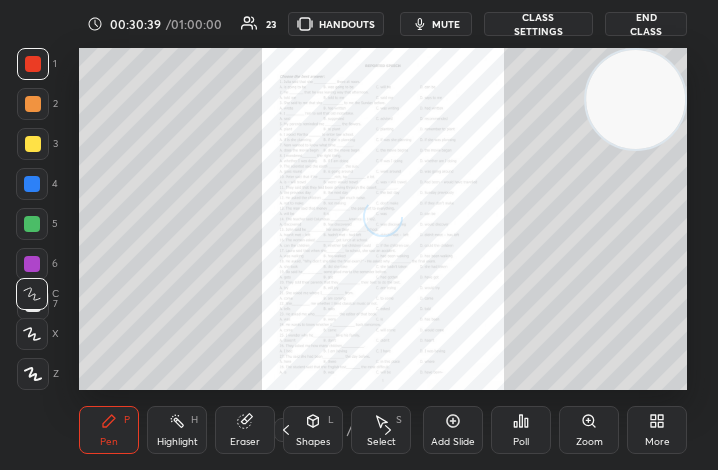 click 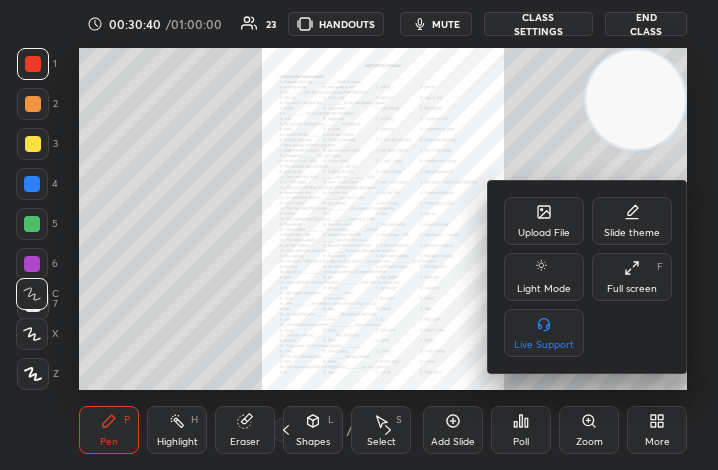 click on "Full screen F" at bounding box center (632, 277) 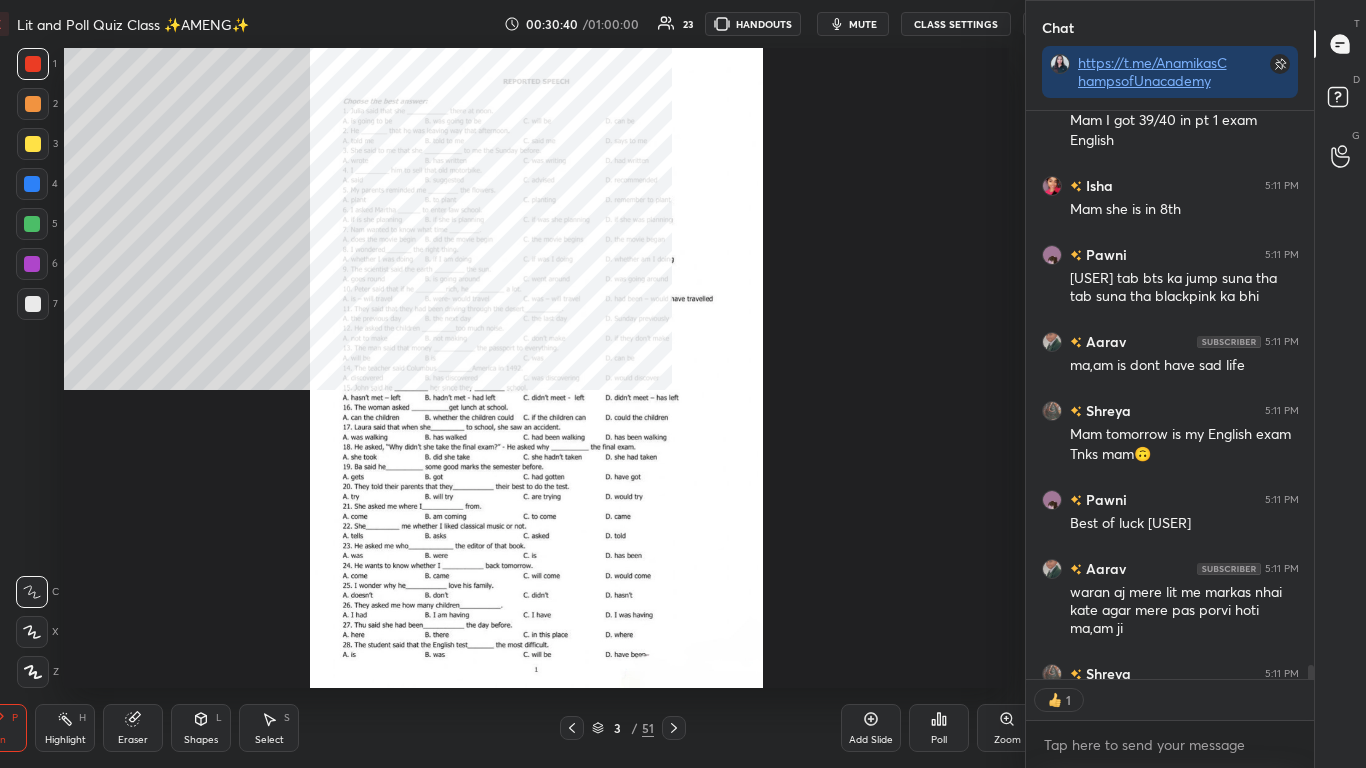 scroll, scrollTop: 99360, scrollLeft: 98846, axis: both 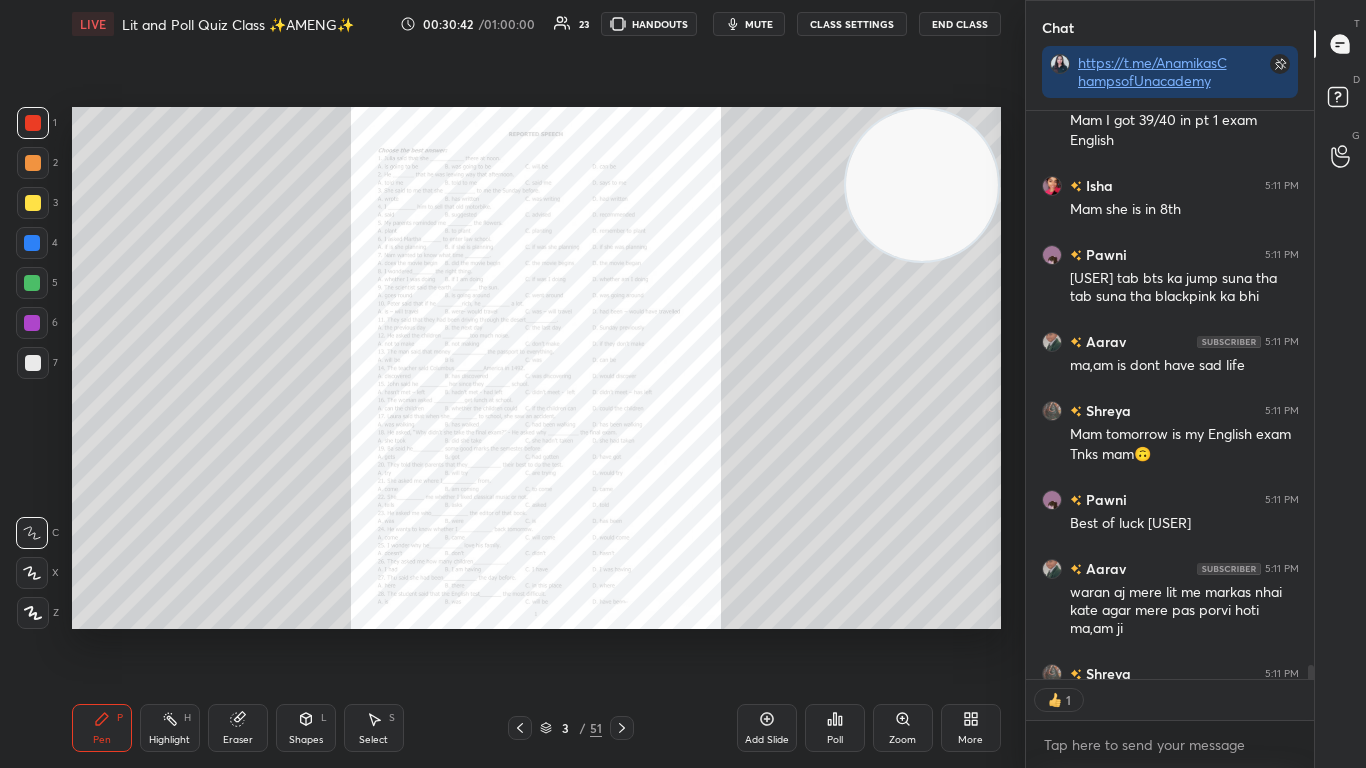 type on "x" 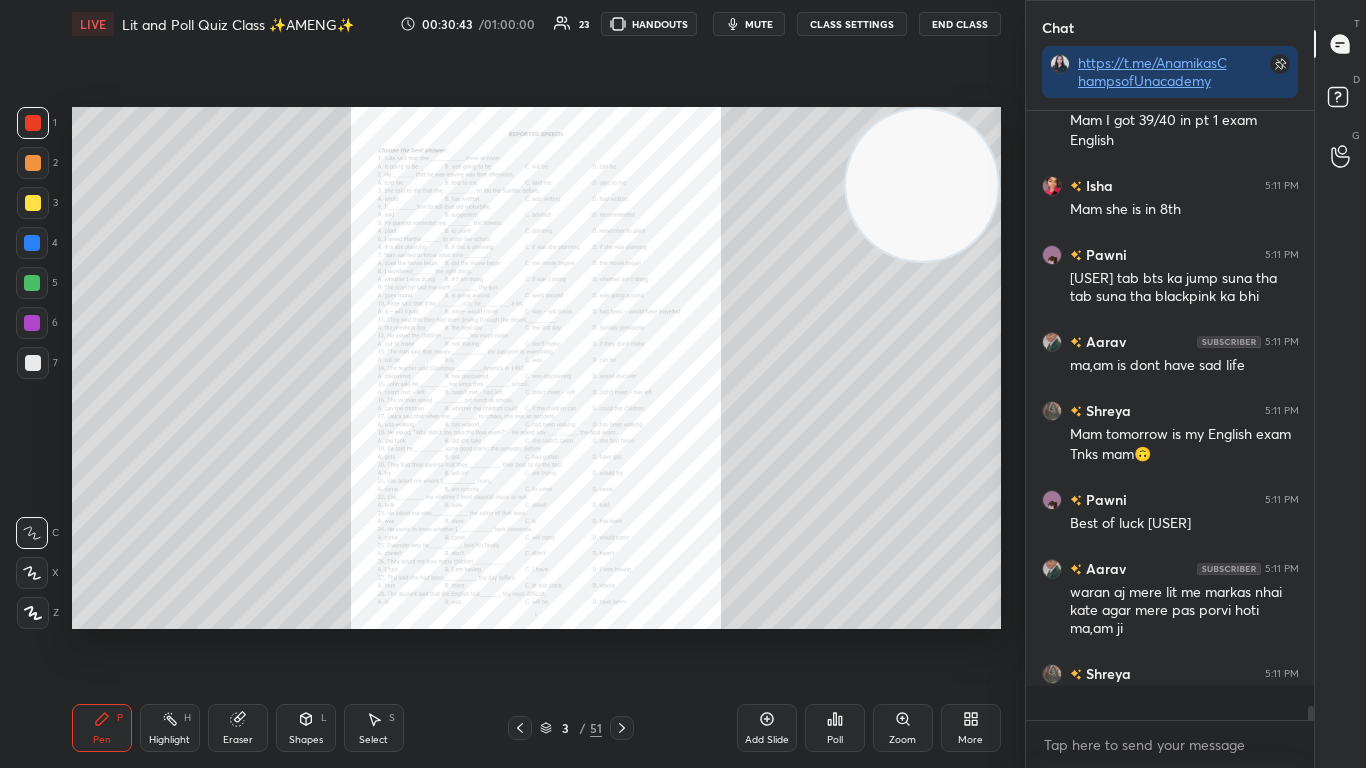 scroll, scrollTop: 0, scrollLeft: 1, axis: horizontal 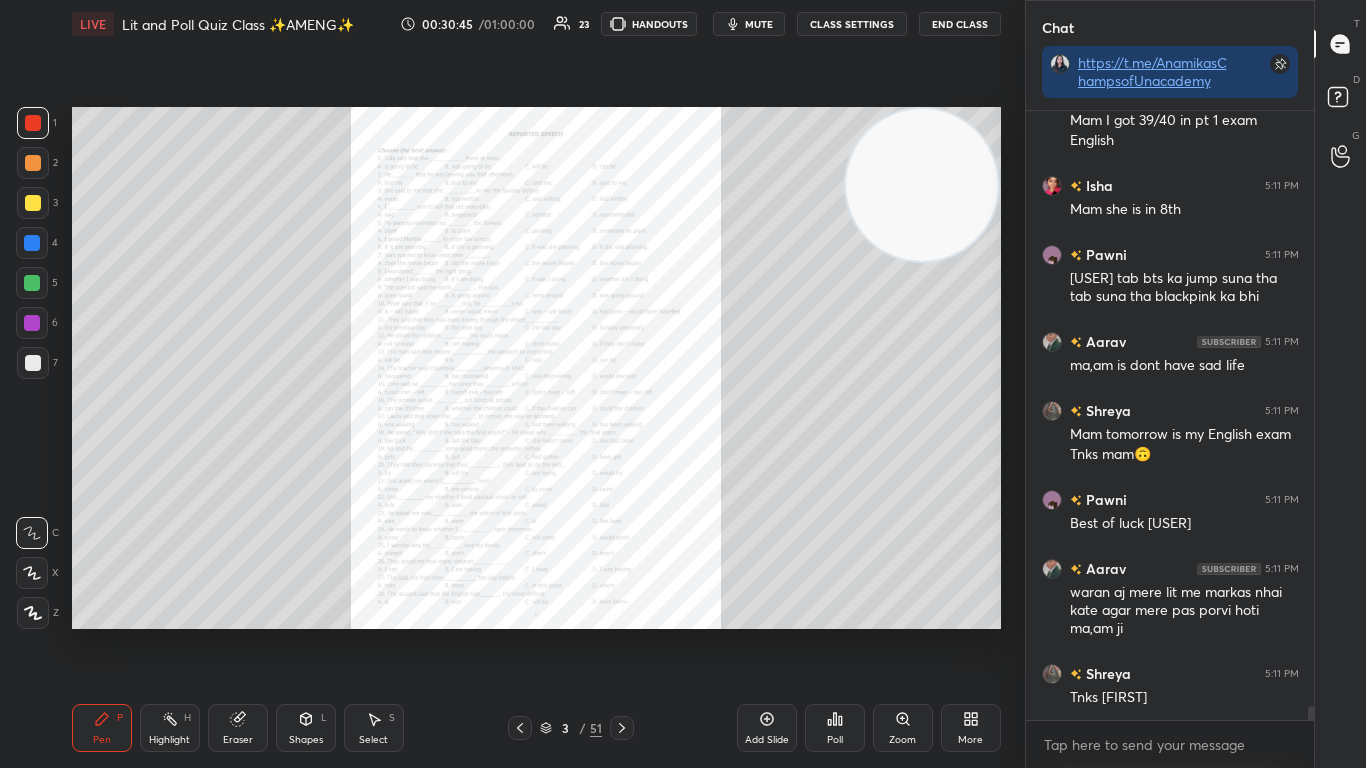 click 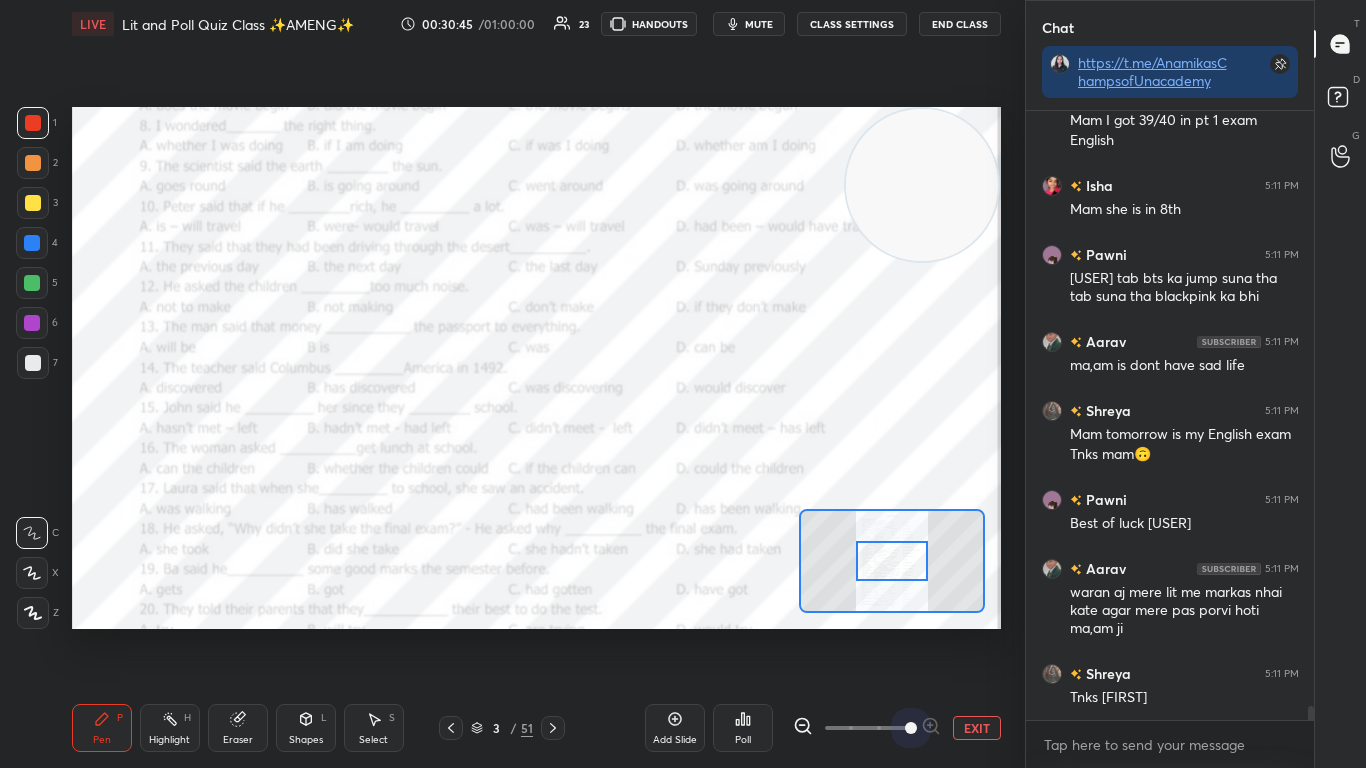 click at bounding box center [867, 728] 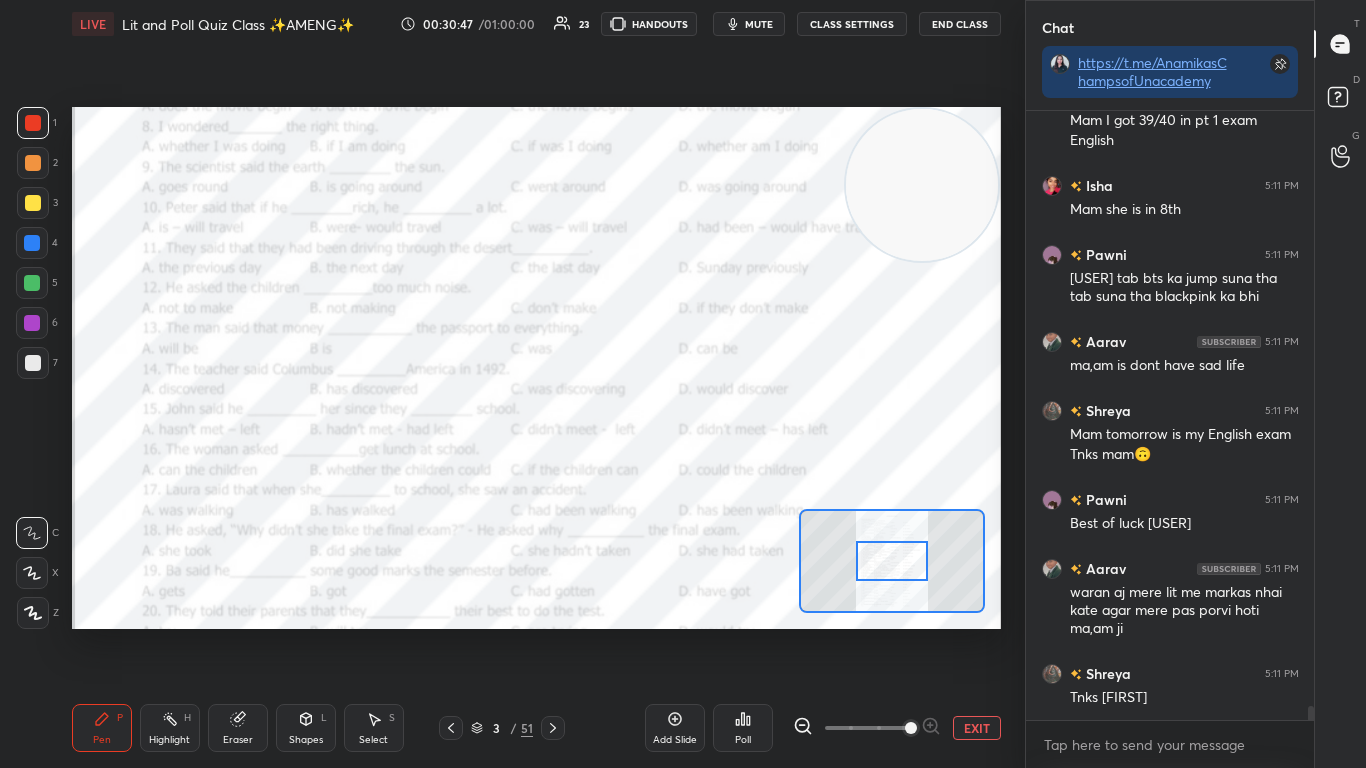 click at bounding box center (892, 561) 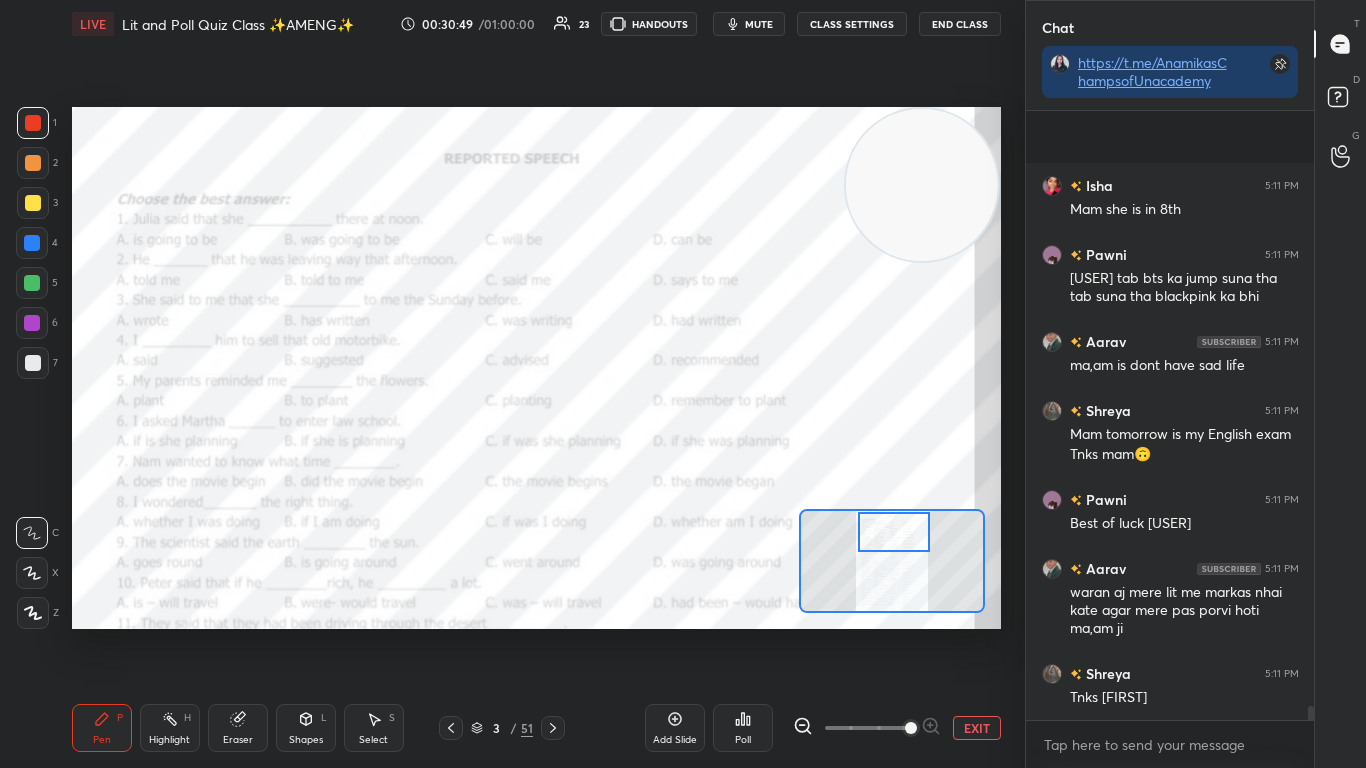 scroll, scrollTop: 25162, scrollLeft: 0, axis: vertical 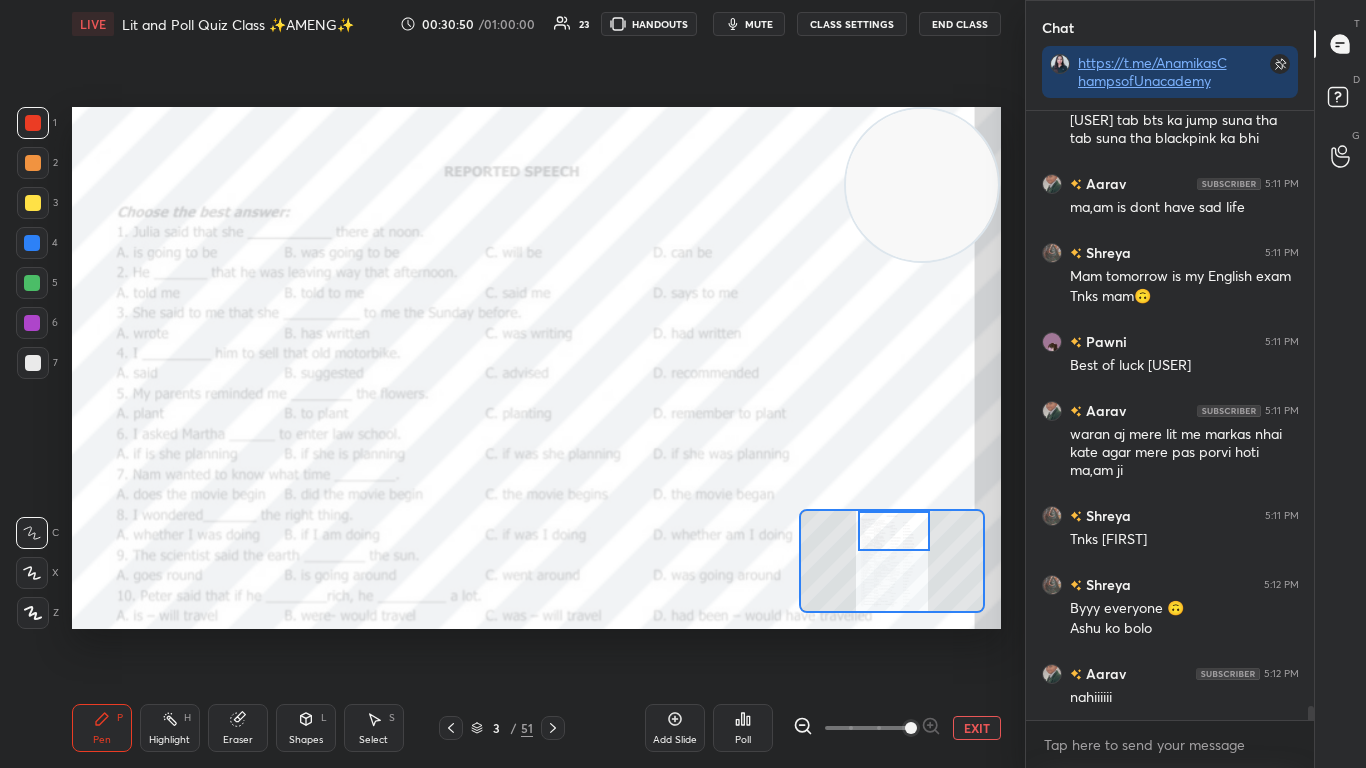 drag, startPoint x: 885, startPoint y: 571, endPoint x: 887, endPoint y: 541, distance: 30.066593 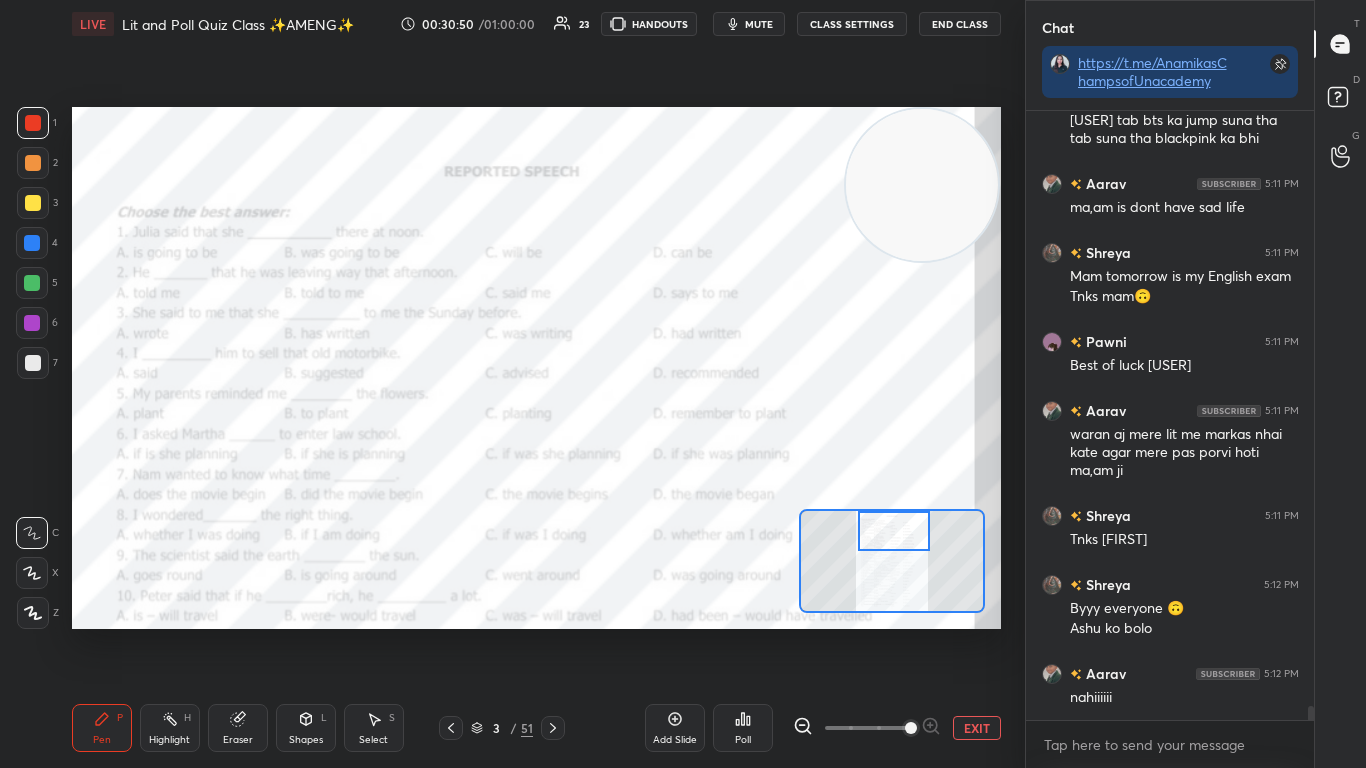 click at bounding box center [894, 531] 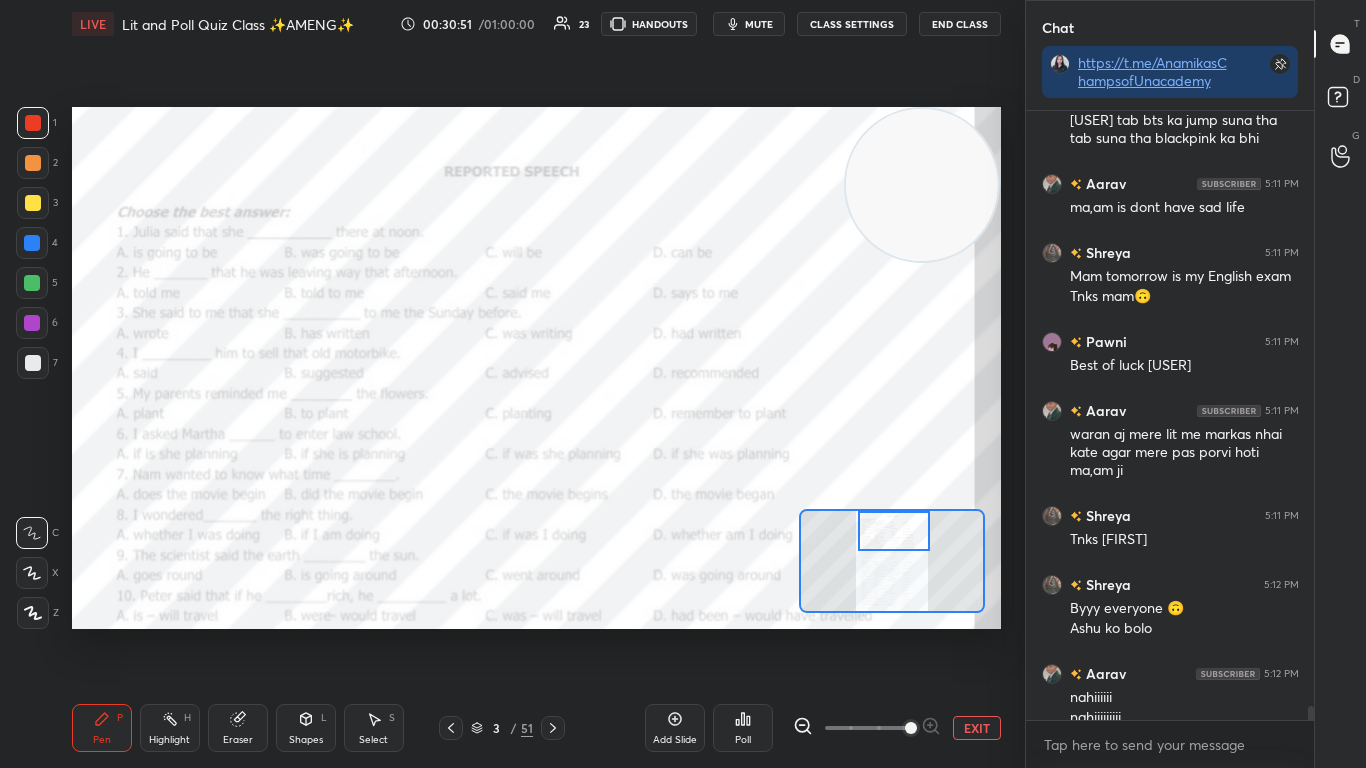 scroll, scrollTop: 25182, scrollLeft: 0, axis: vertical 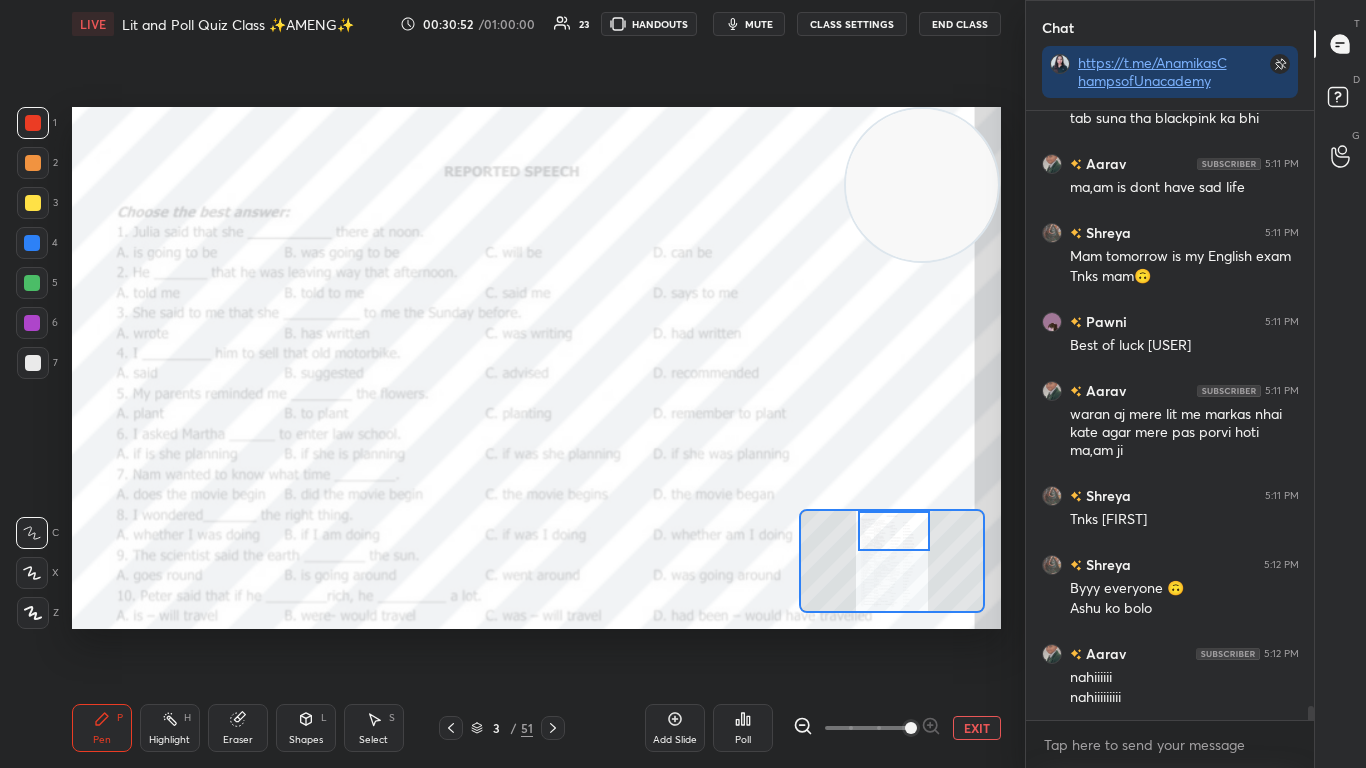 click at bounding box center [894, 531] 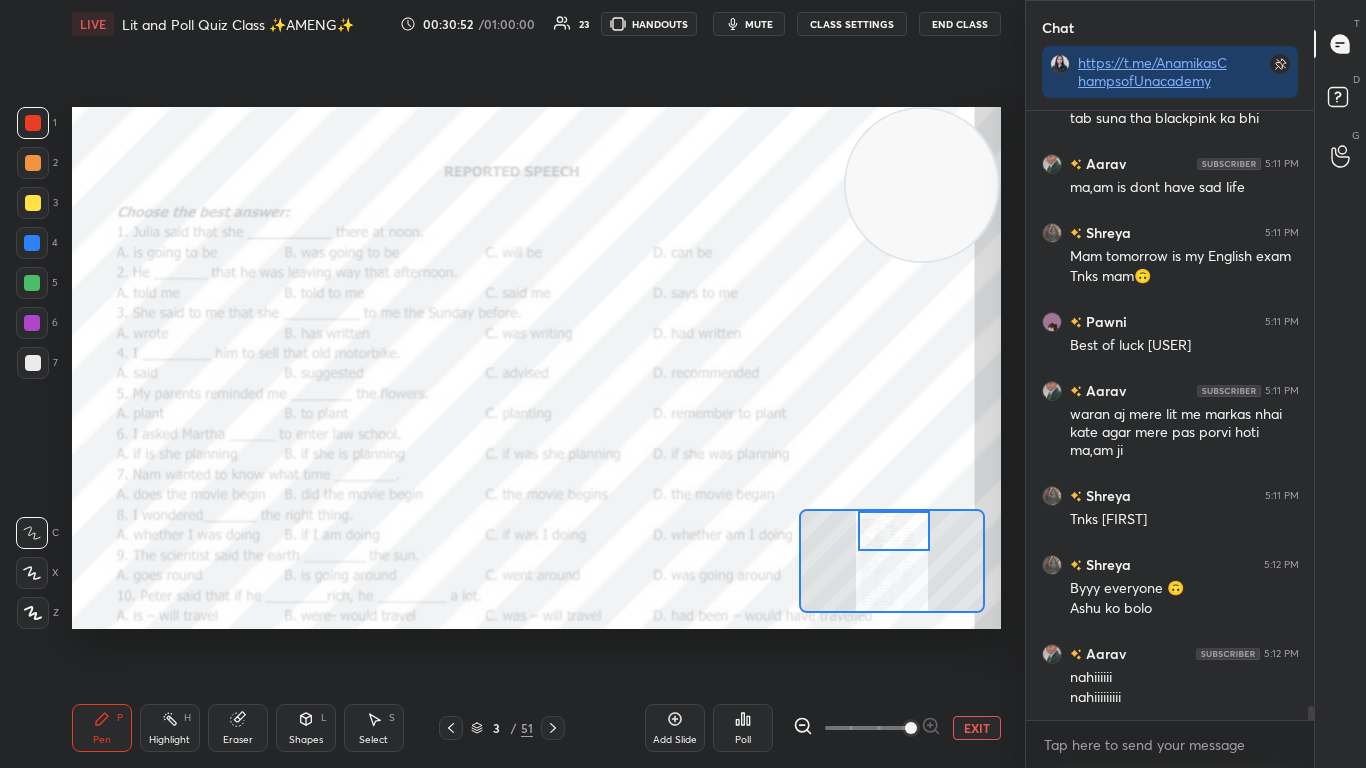 click at bounding box center (894, 531) 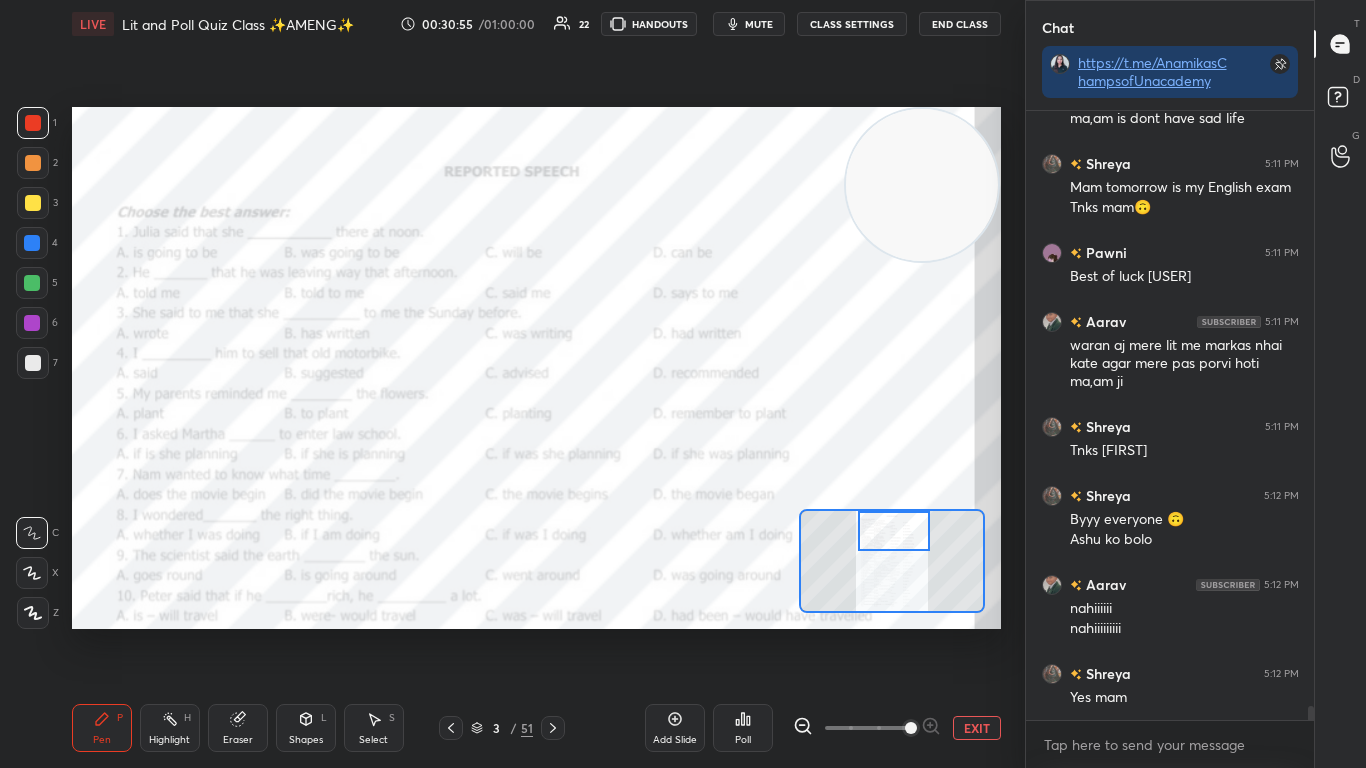 scroll, scrollTop: 25320, scrollLeft: 0, axis: vertical 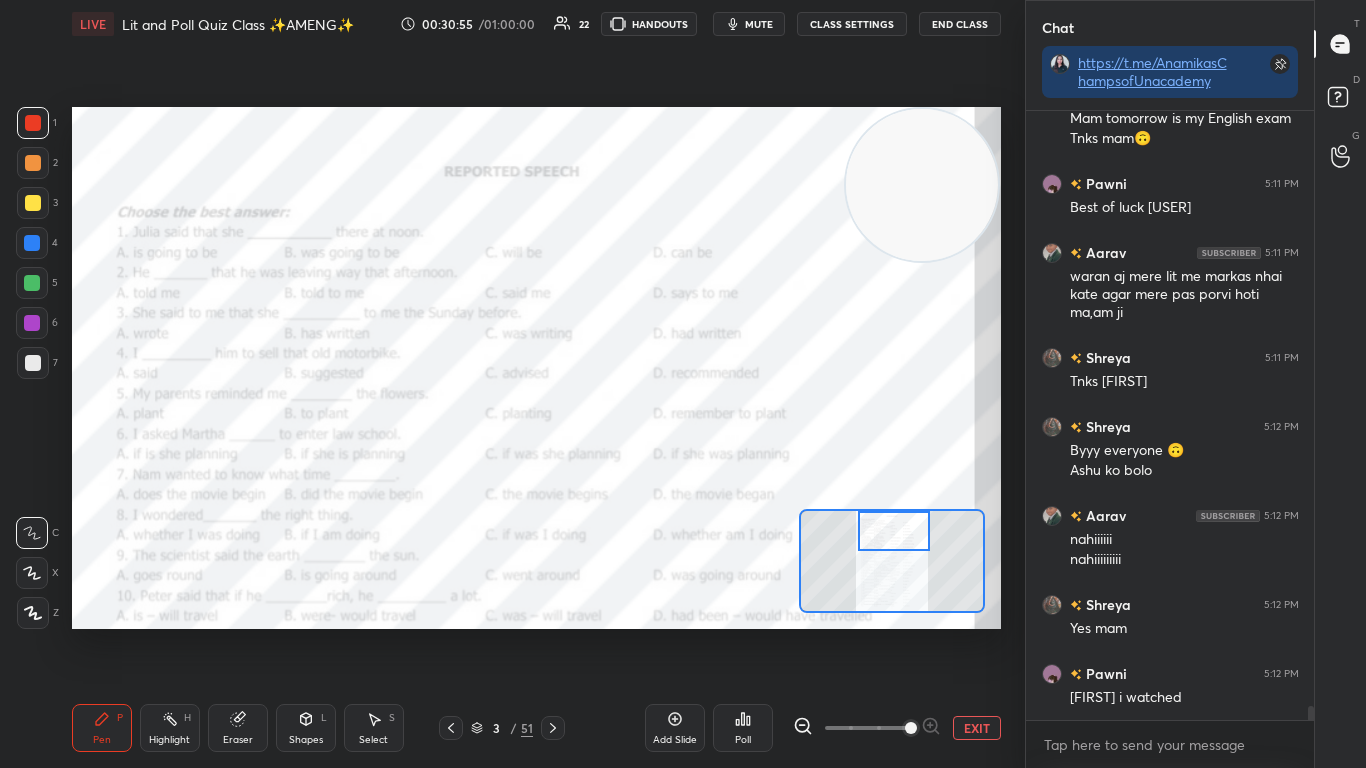 click 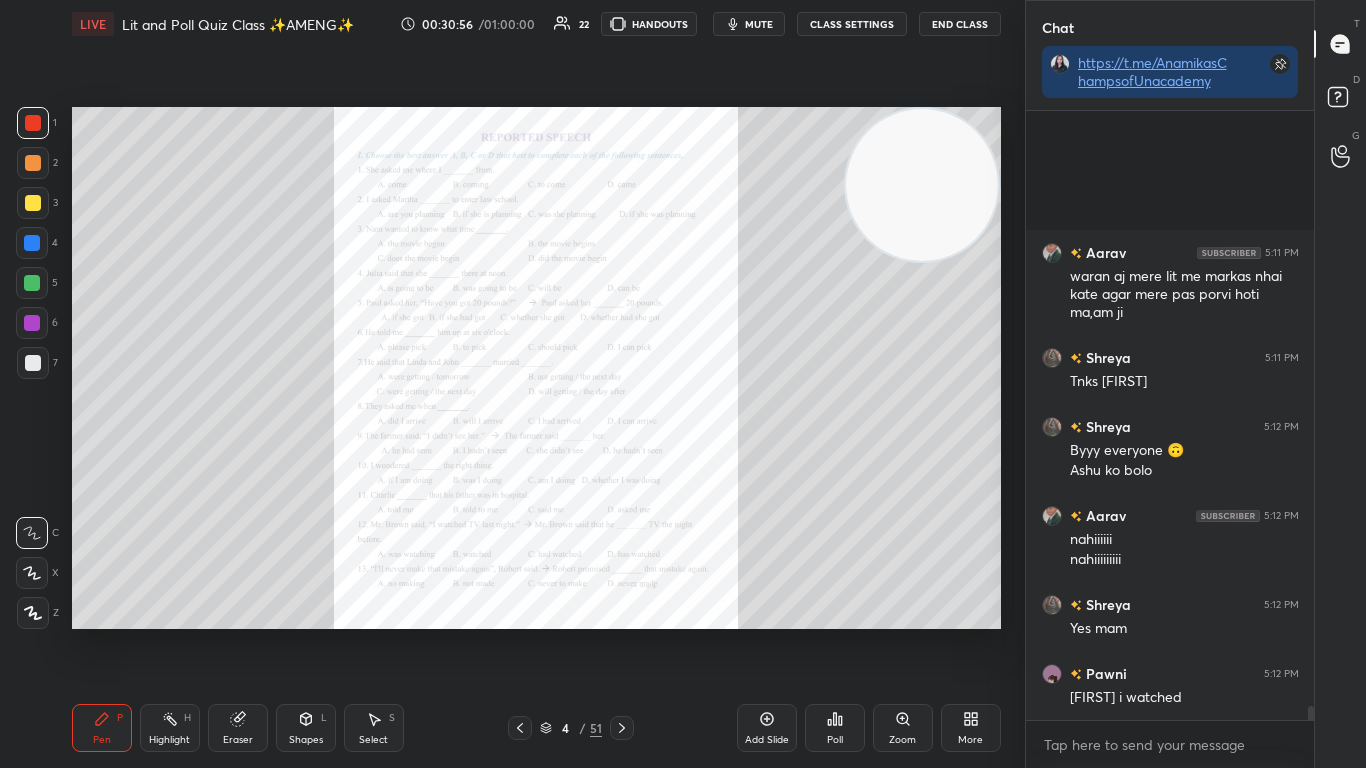 scroll, scrollTop: 25545, scrollLeft: 0, axis: vertical 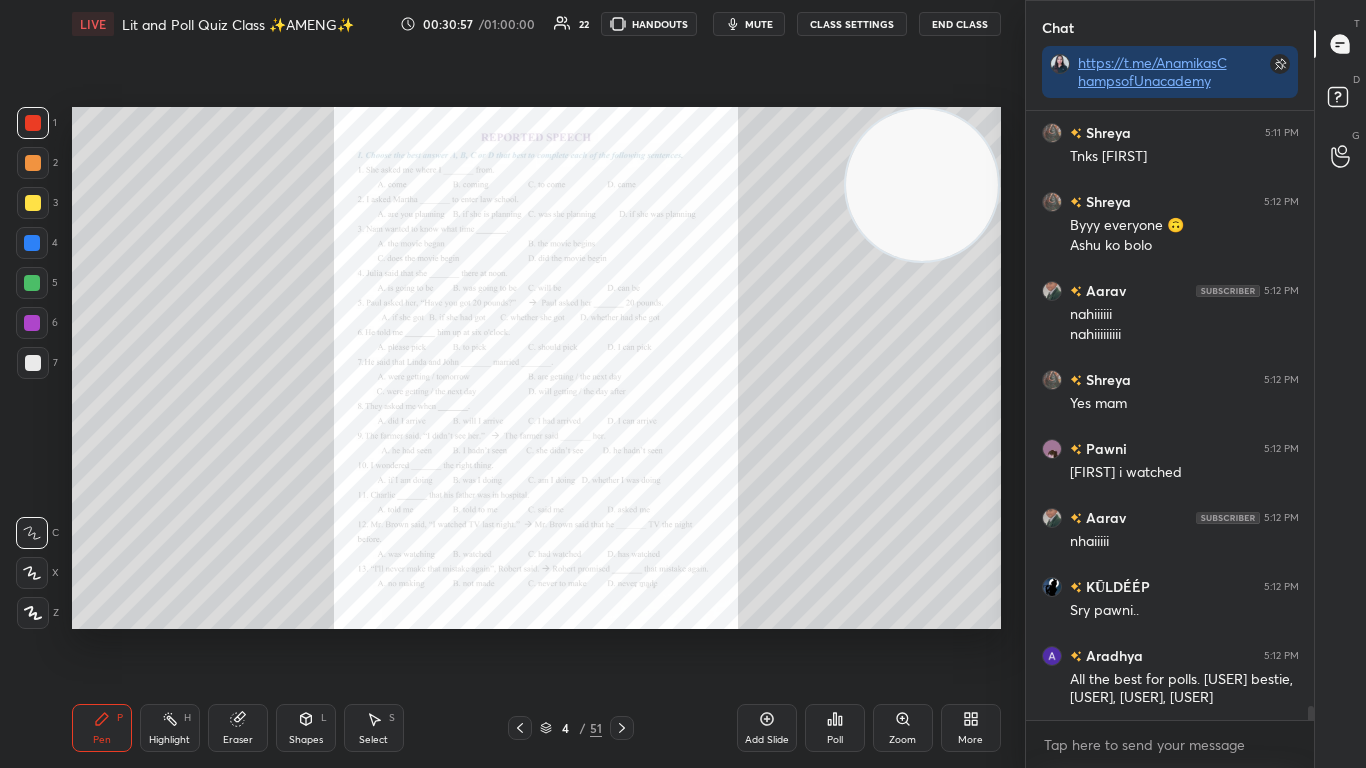 click on "4 / 51" at bounding box center (571, 728) 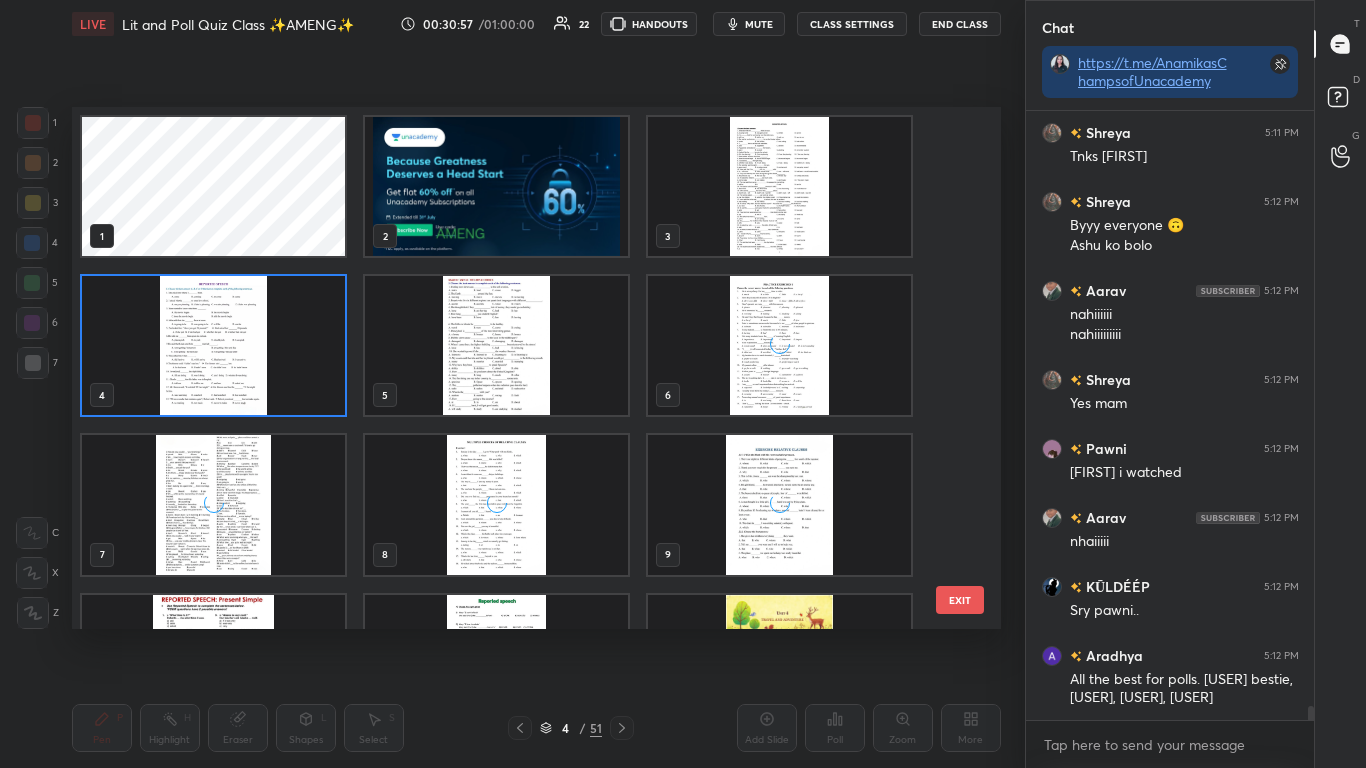 scroll, scrollTop: 7, scrollLeft: 11, axis: both 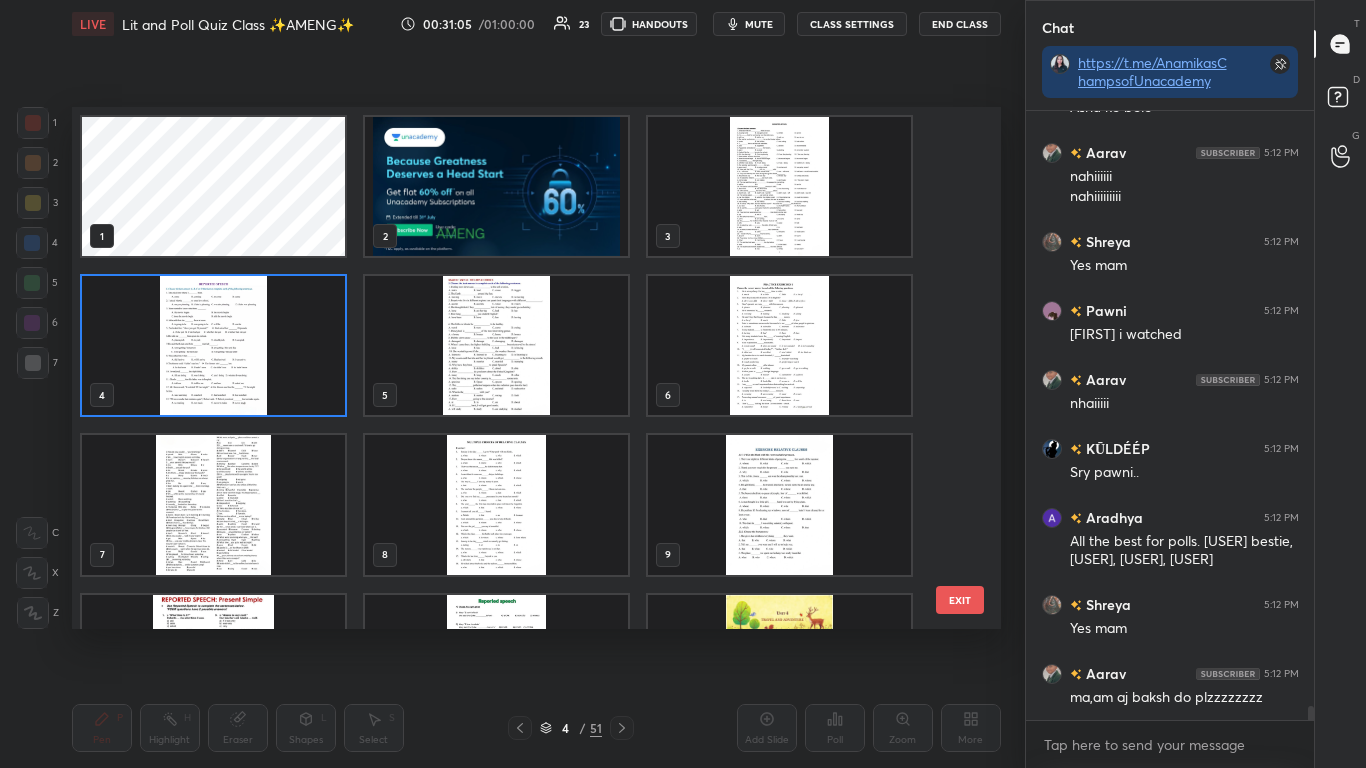 click at bounding box center [779, 504] 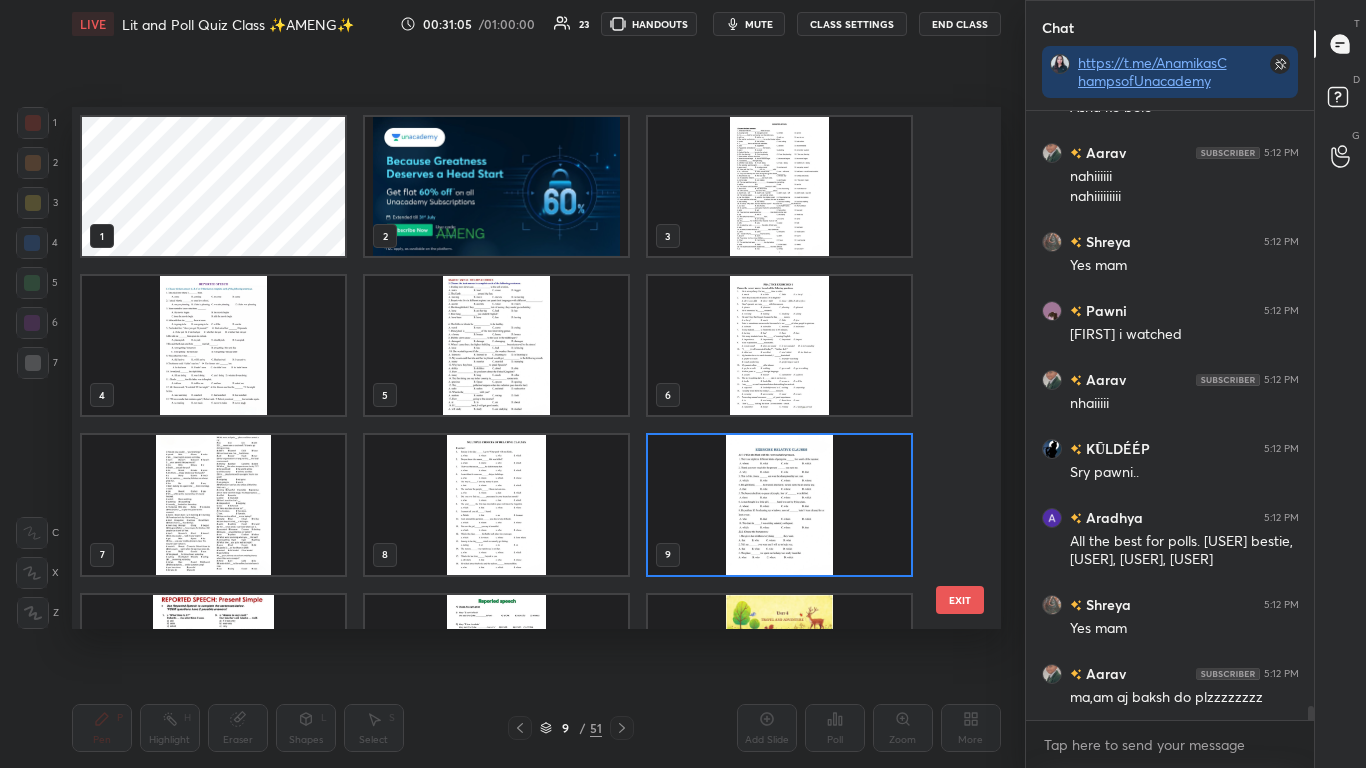 click at bounding box center [779, 504] 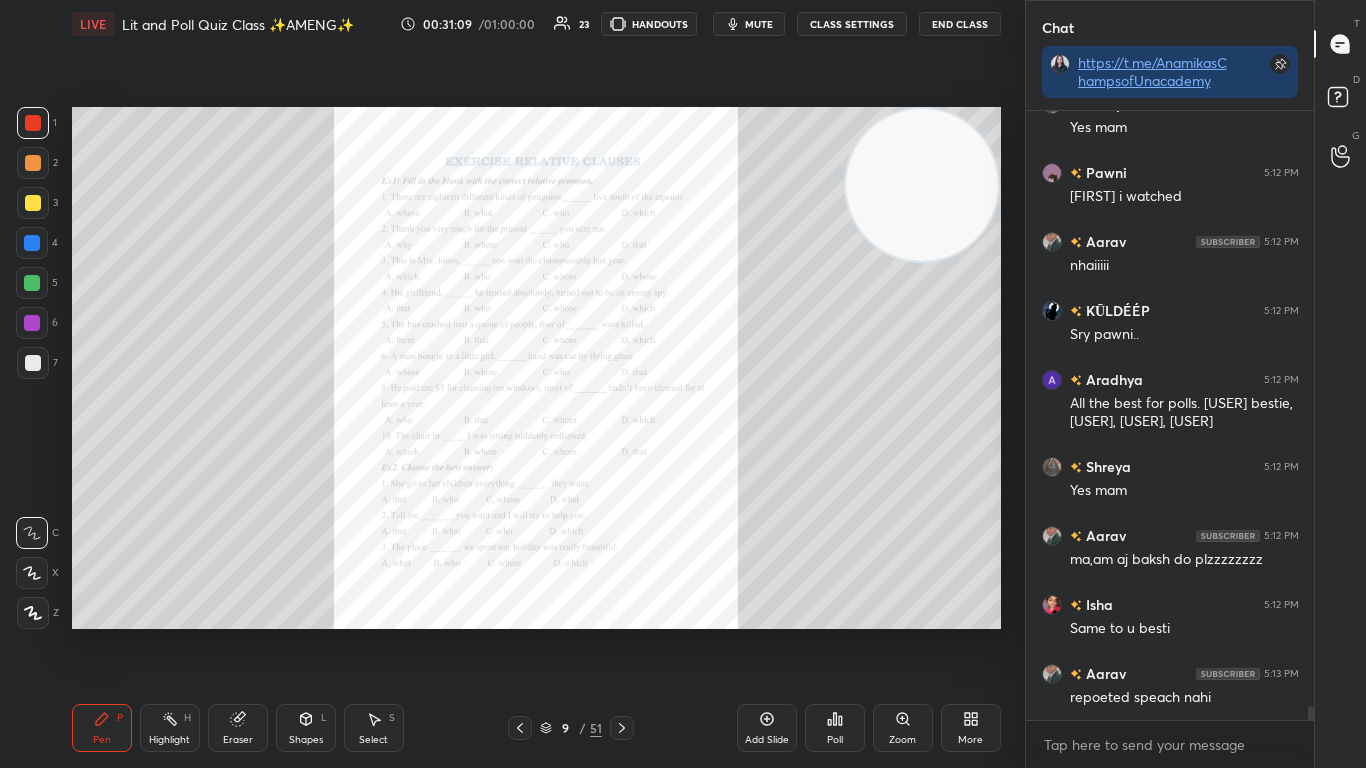 click on "Zoom" at bounding box center [903, 728] 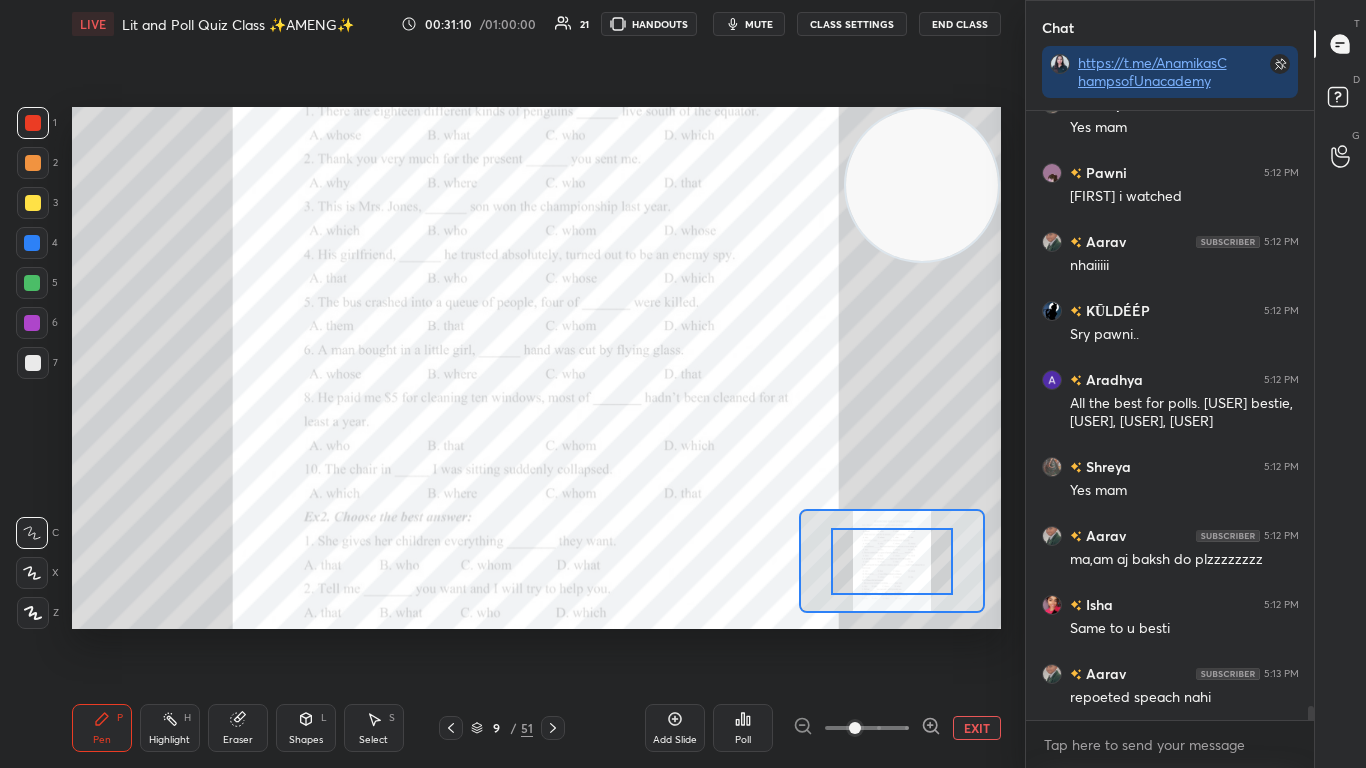 click at bounding box center (867, 728) 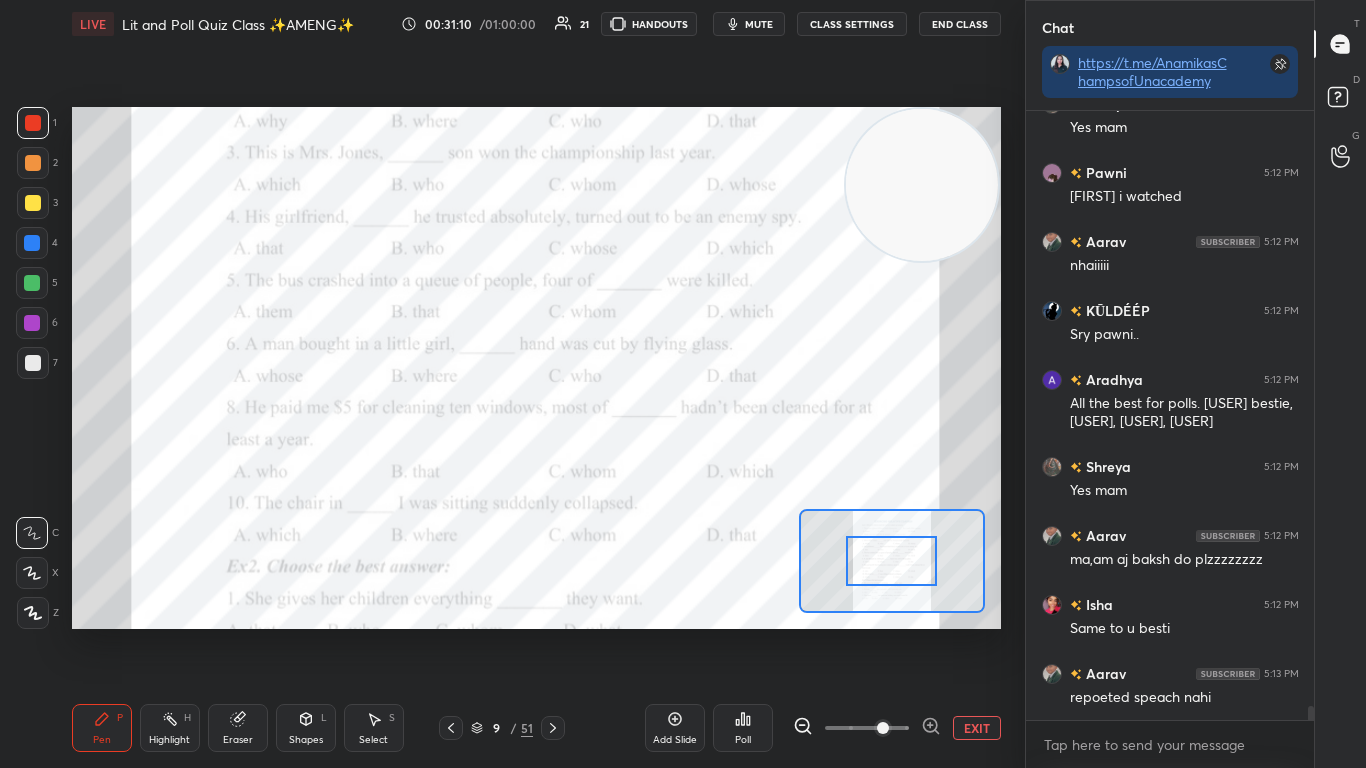scroll, scrollTop: 25890, scrollLeft: 0, axis: vertical 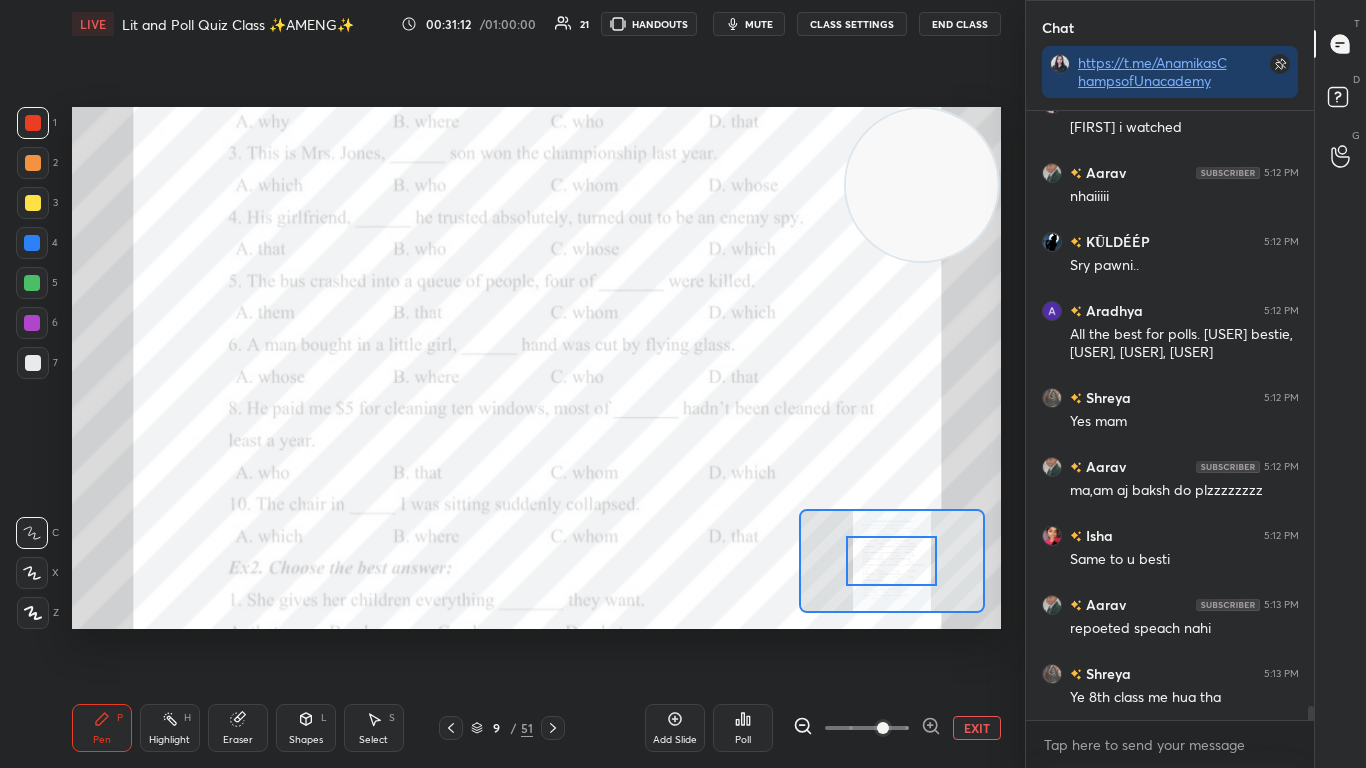 click at bounding box center (891, 561) 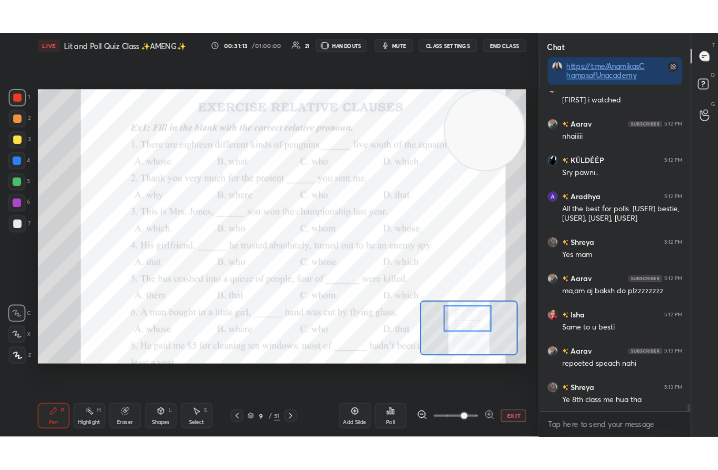 scroll, scrollTop: 25959, scrollLeft: 0, axis: vertical 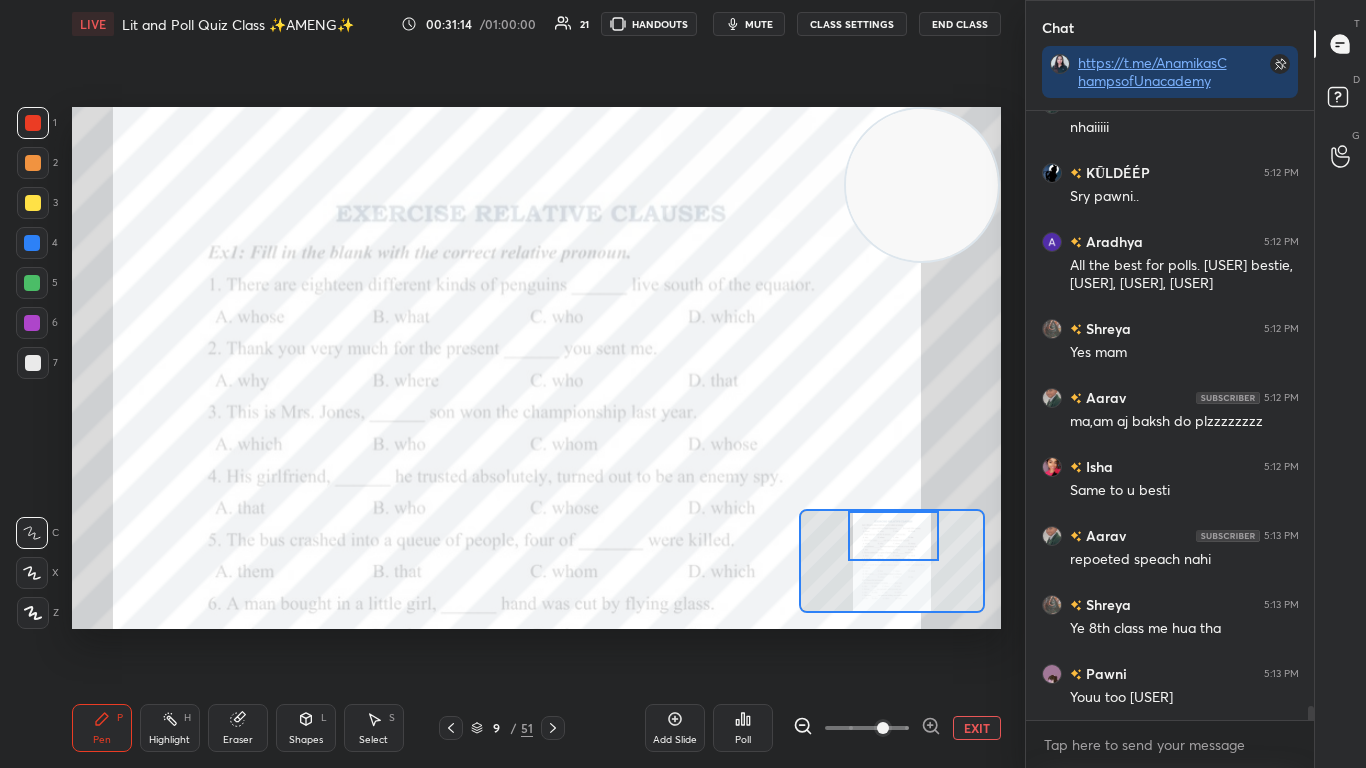 drag, startPoint x: 873, startPoint y: 572, endPoint x: 875, endPoint y: 547, distance: 25.079872 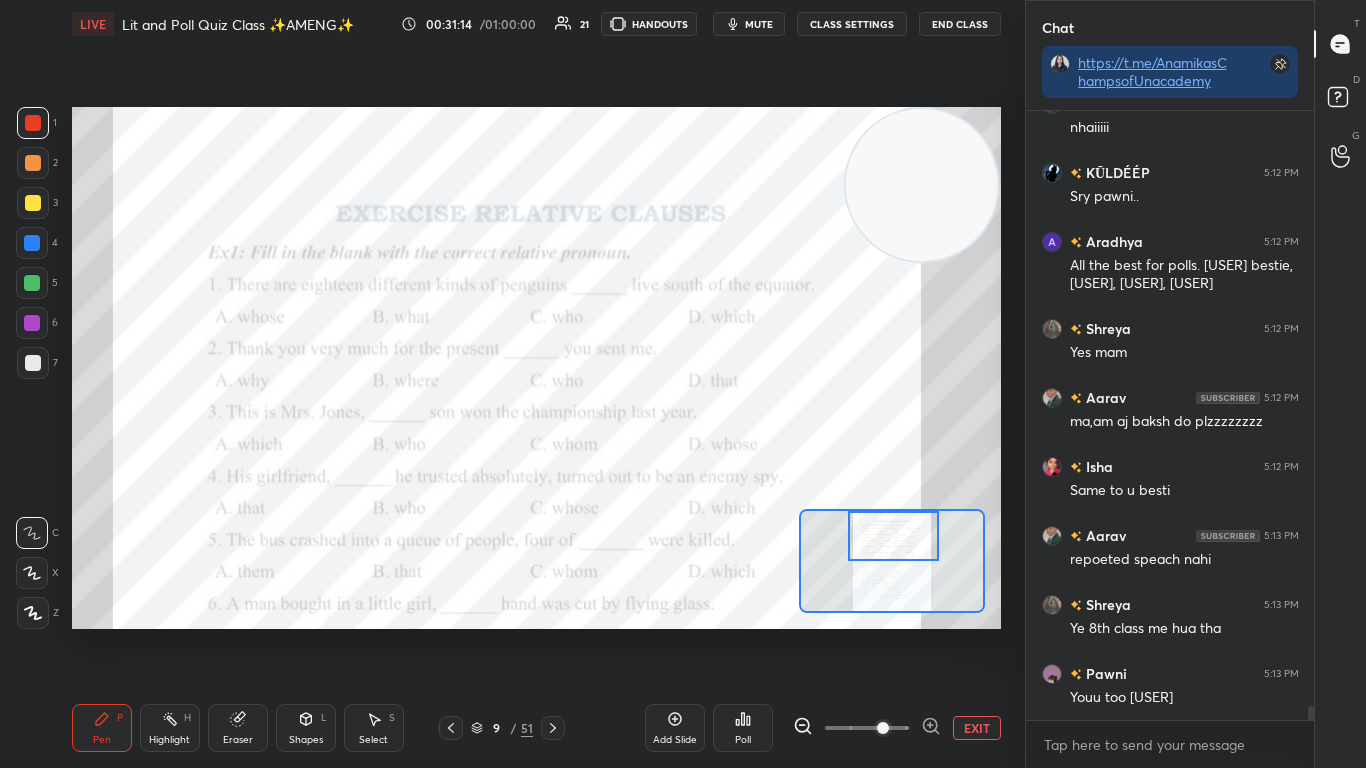 click at bounding box center (893, 536) 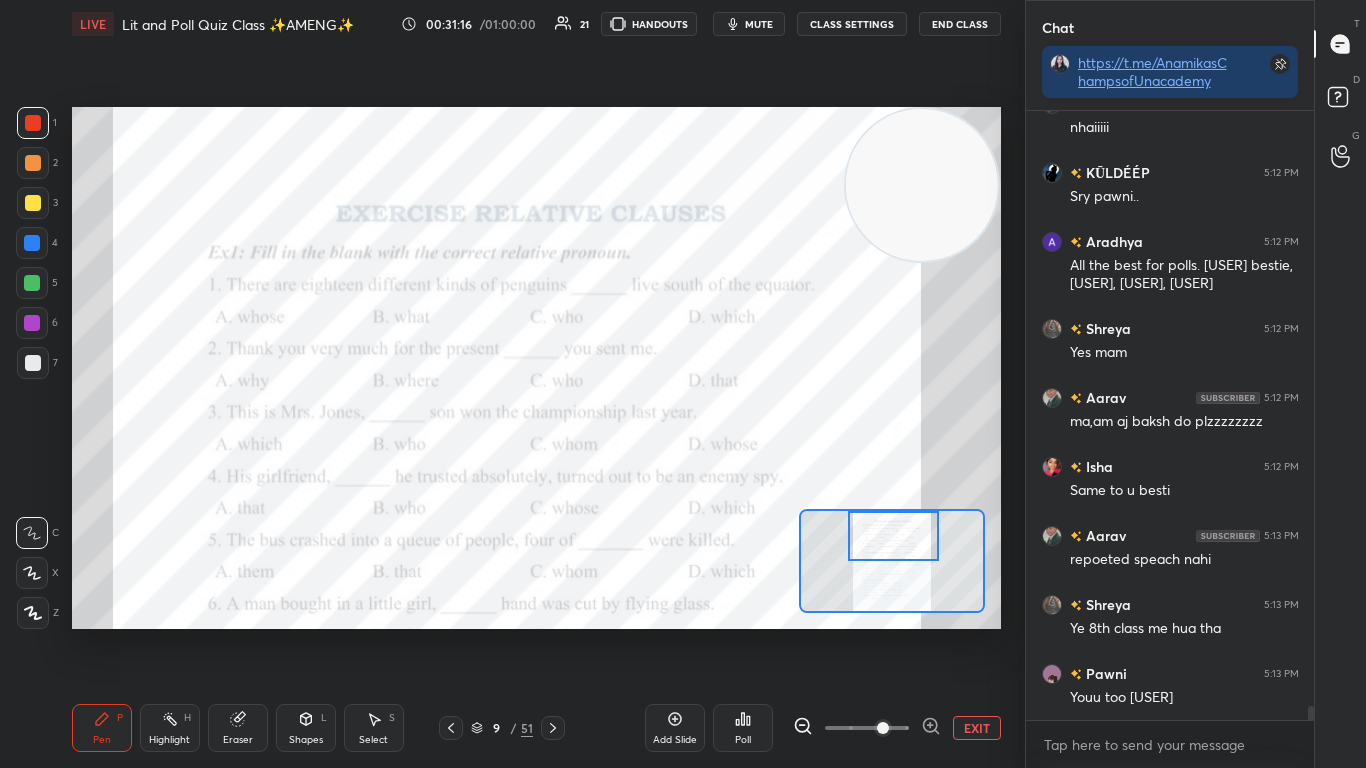 click 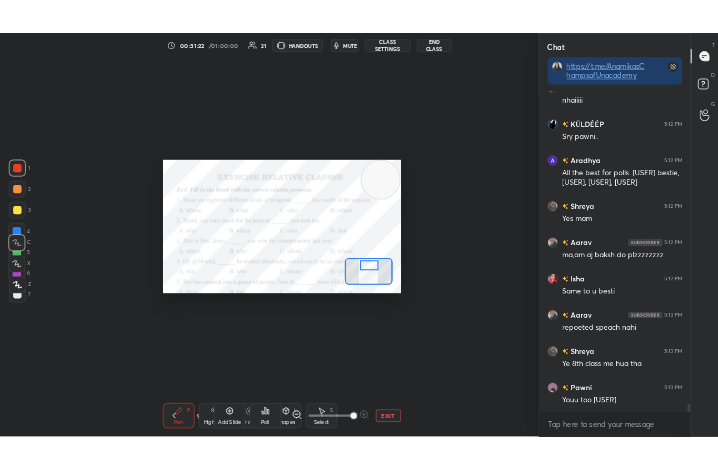 scroll, scrollTop: 342, scrollLeft: 549, axis: both 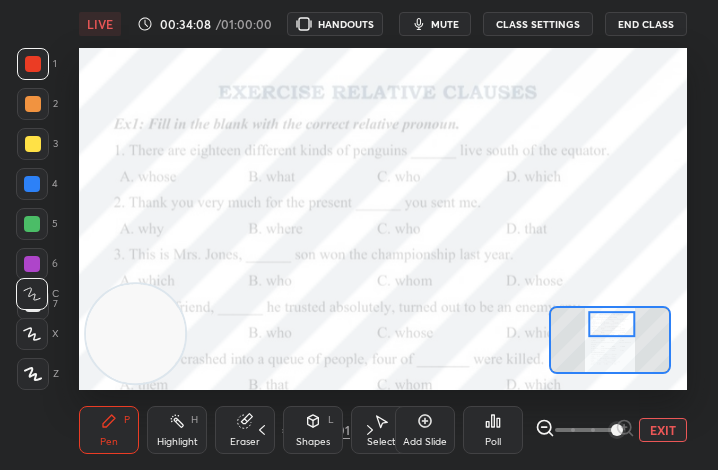 click at bounding box center (135, 333) 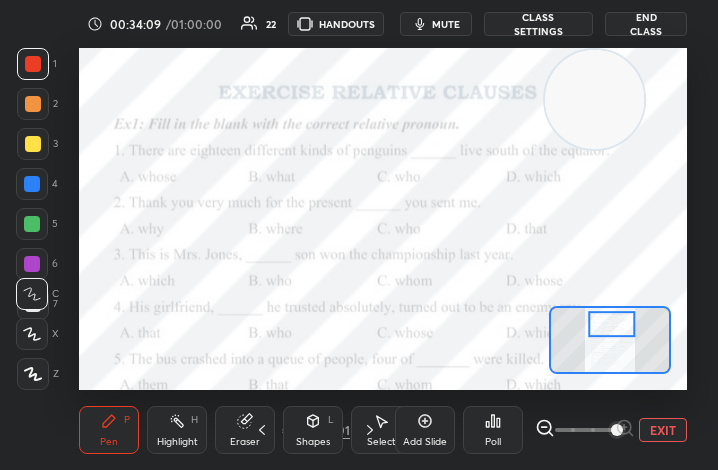 drag, startPoint x: 106, startPoint y: 342, endPoint x: 572, endPoint y: 79, distance: 535.09344 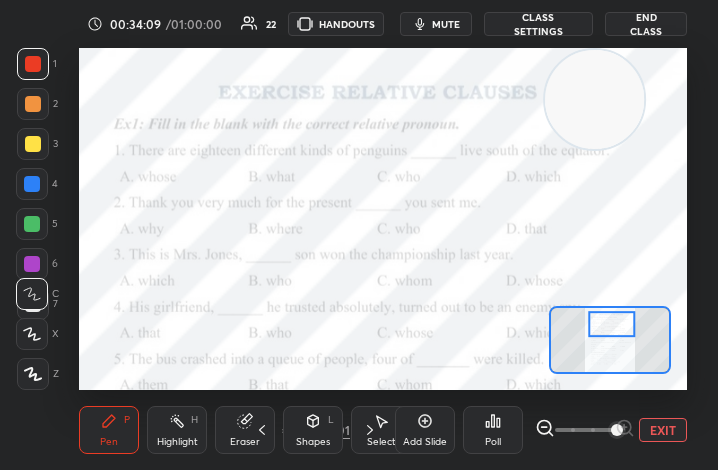 click at bounding box center [594, 99] 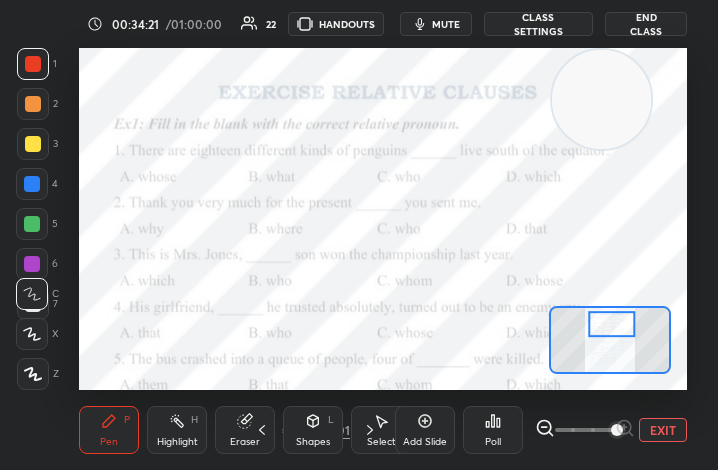 click on "1 2 3 4 5 6 7 C X Z C X Z E E Erase all   H H LIVE Lit and Poll Quiz Class ✨AMENG✨ 00:34:21 /  01:00:00 22 HANDOUTS mute CLASS SETTINGS End Class Setting up your live class Poll for   secs No correct answer Start poll Back Lit and Poll Quiz Class ✨AMENG✨ Anamika Mukherjee Pen P Highlight H Eraser Shapes L Select S 9 / 101 Add Slide Poll EXIT" at bounding box center (359, 235) 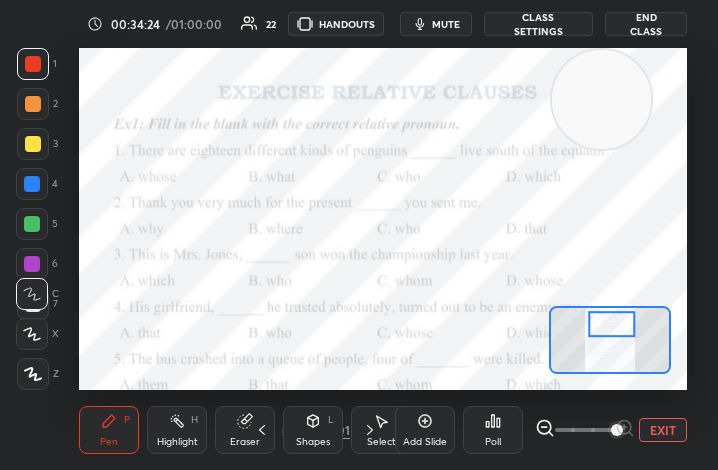 click on "EXIT" at bounding box center (663, 430) 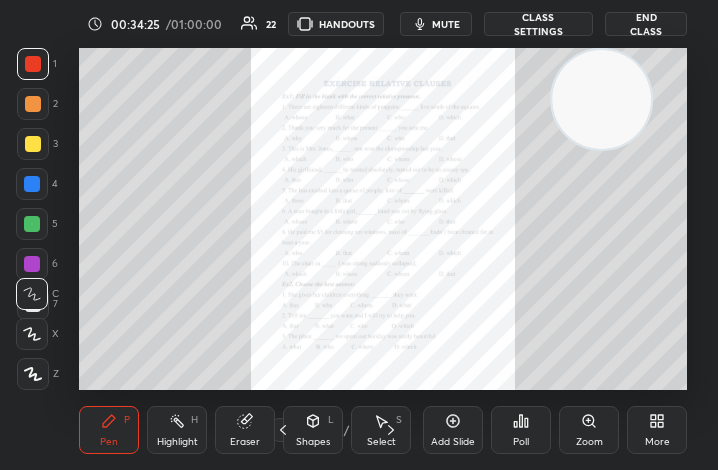click 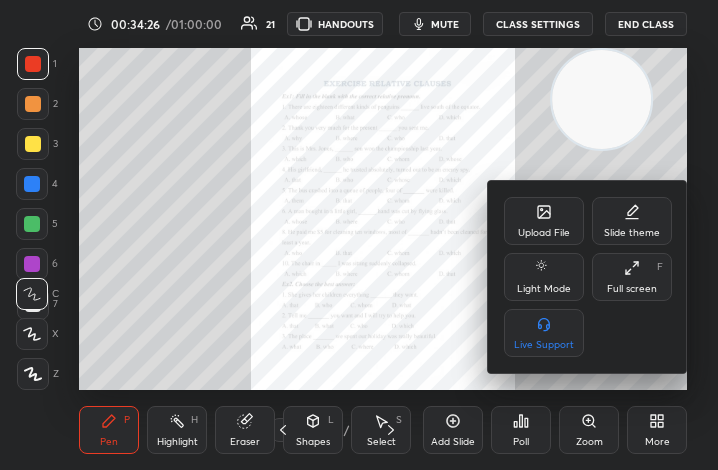 click on "Full screen F" at bounding box center (632, 277) 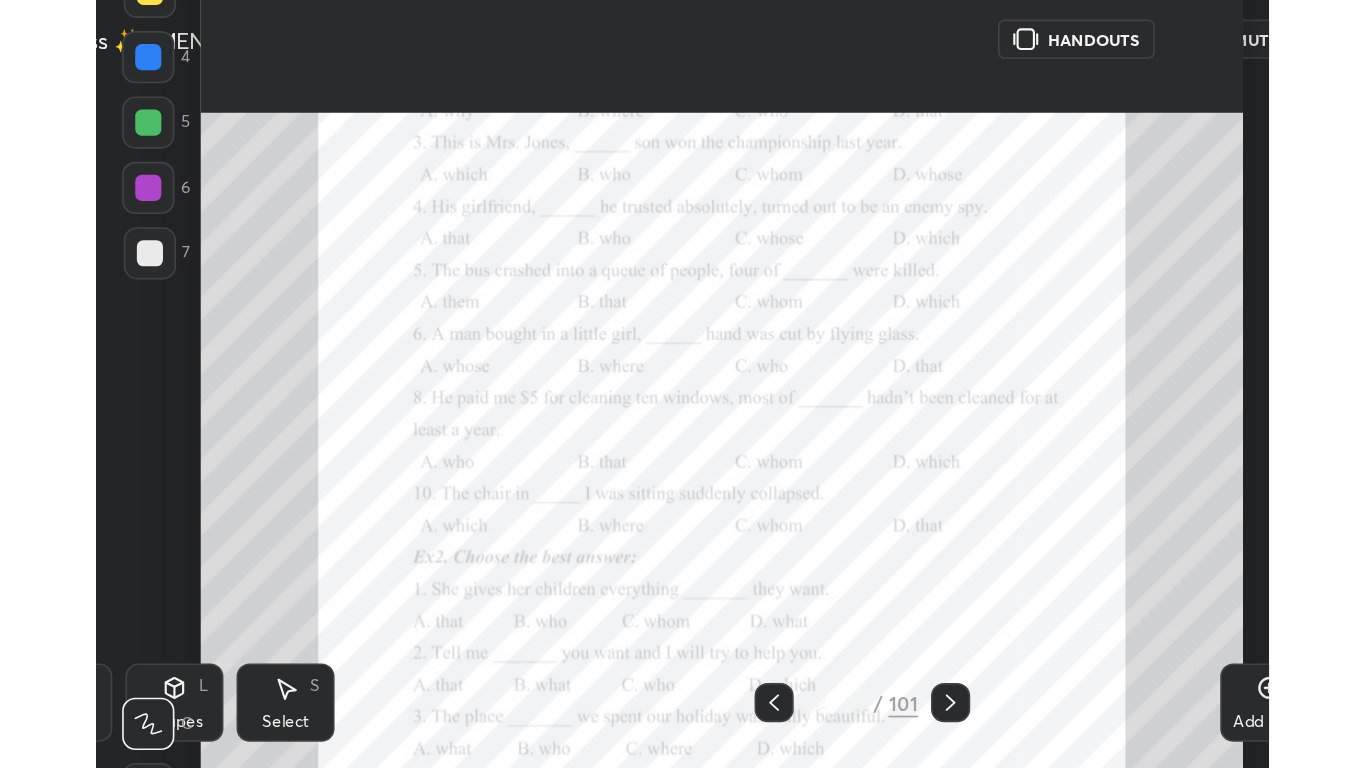 scroll, scrollTop: 99360, scrollLeft: 98884, axis: both 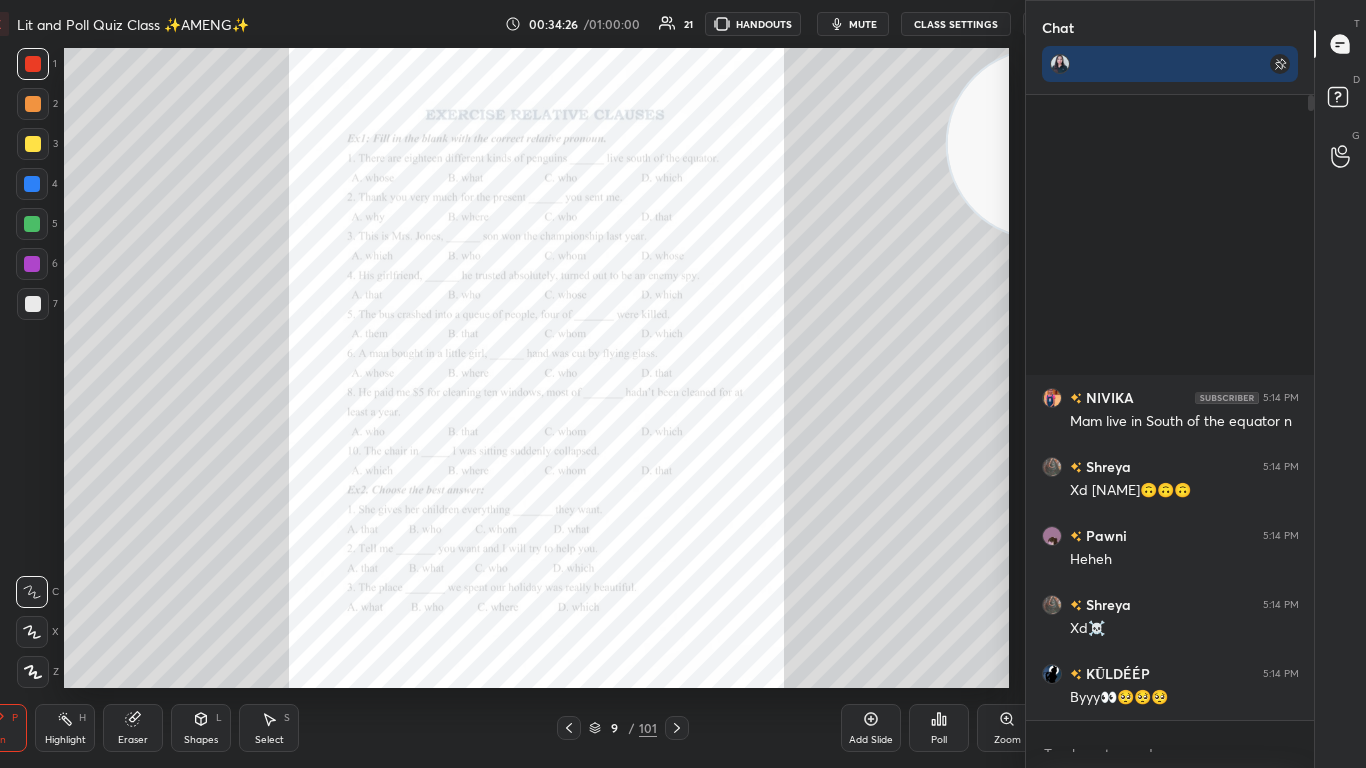 type on "x" 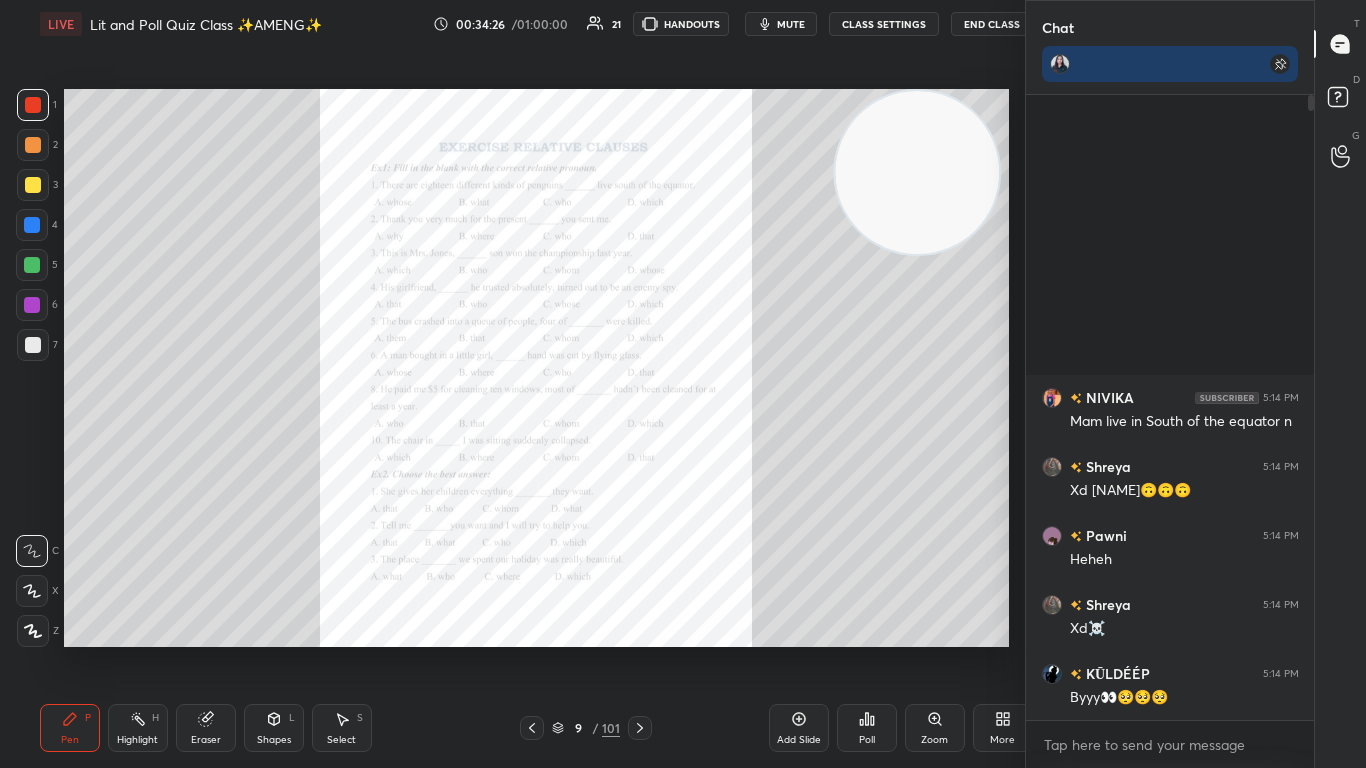 scroll, scrollTop: 640, scrollLeft: 944, axis: both 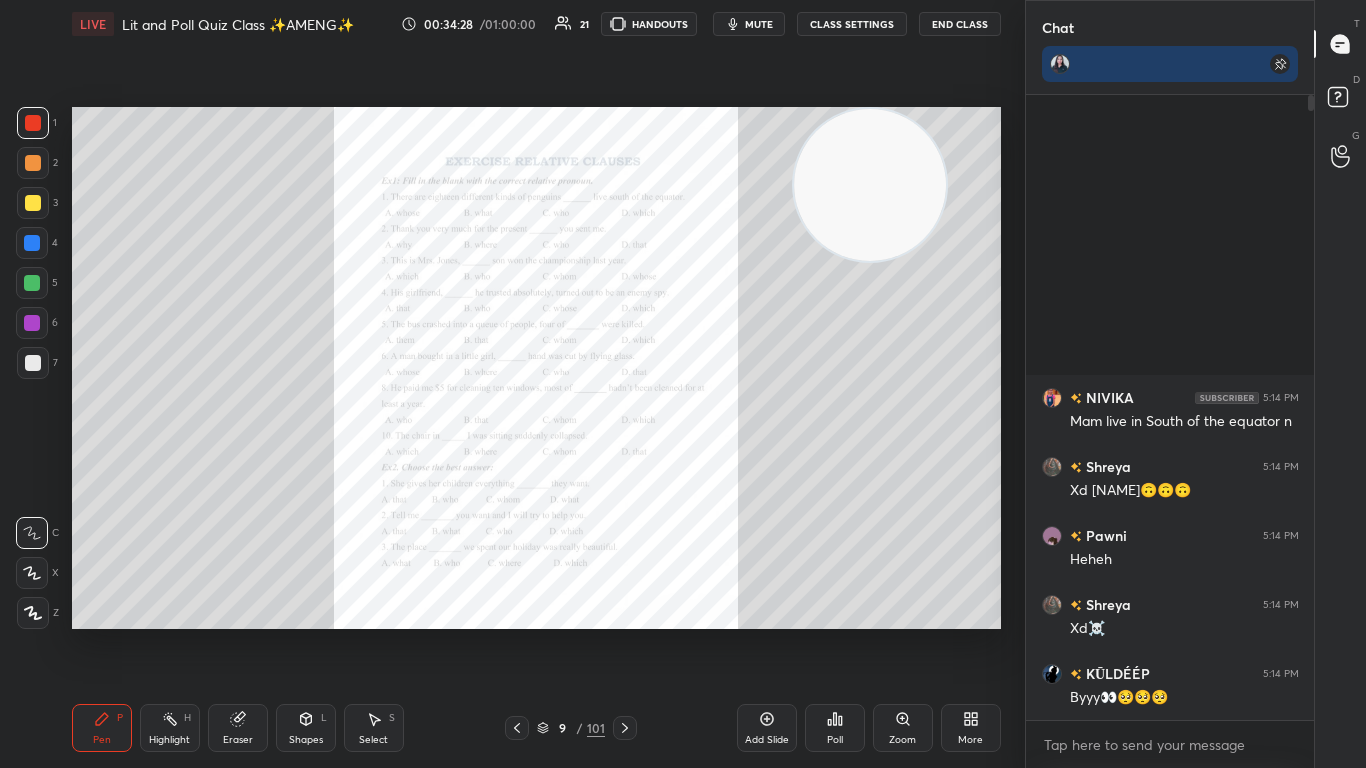 click 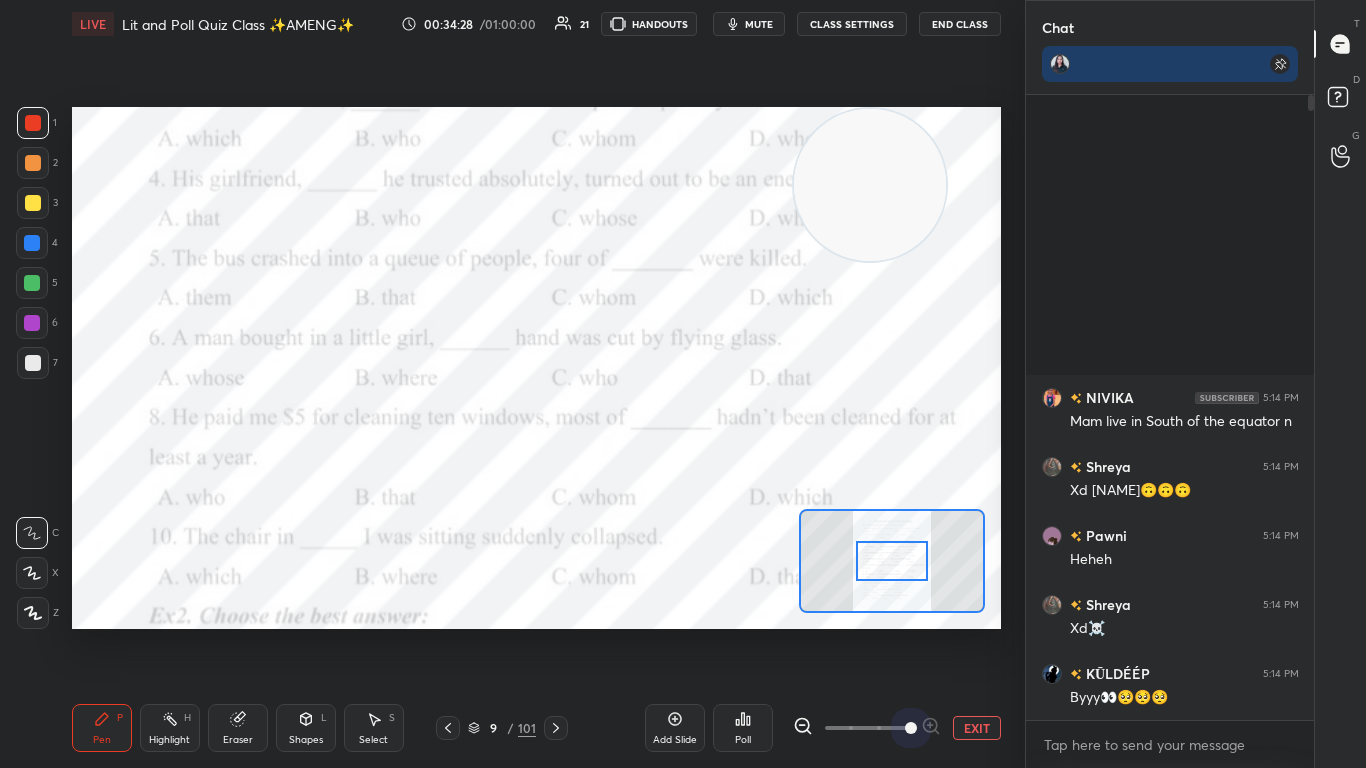 click at bounding box center [867, 728] 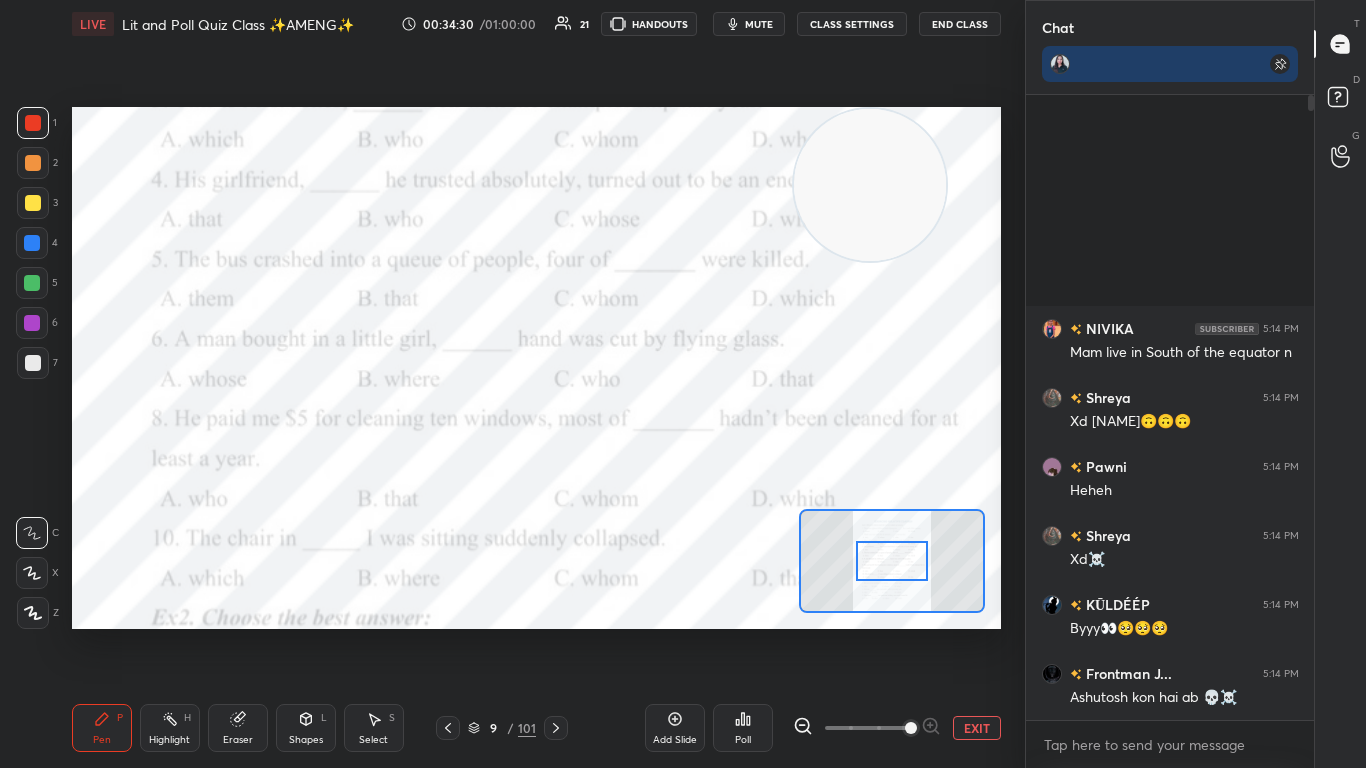 click at bounding box center [892, 561] 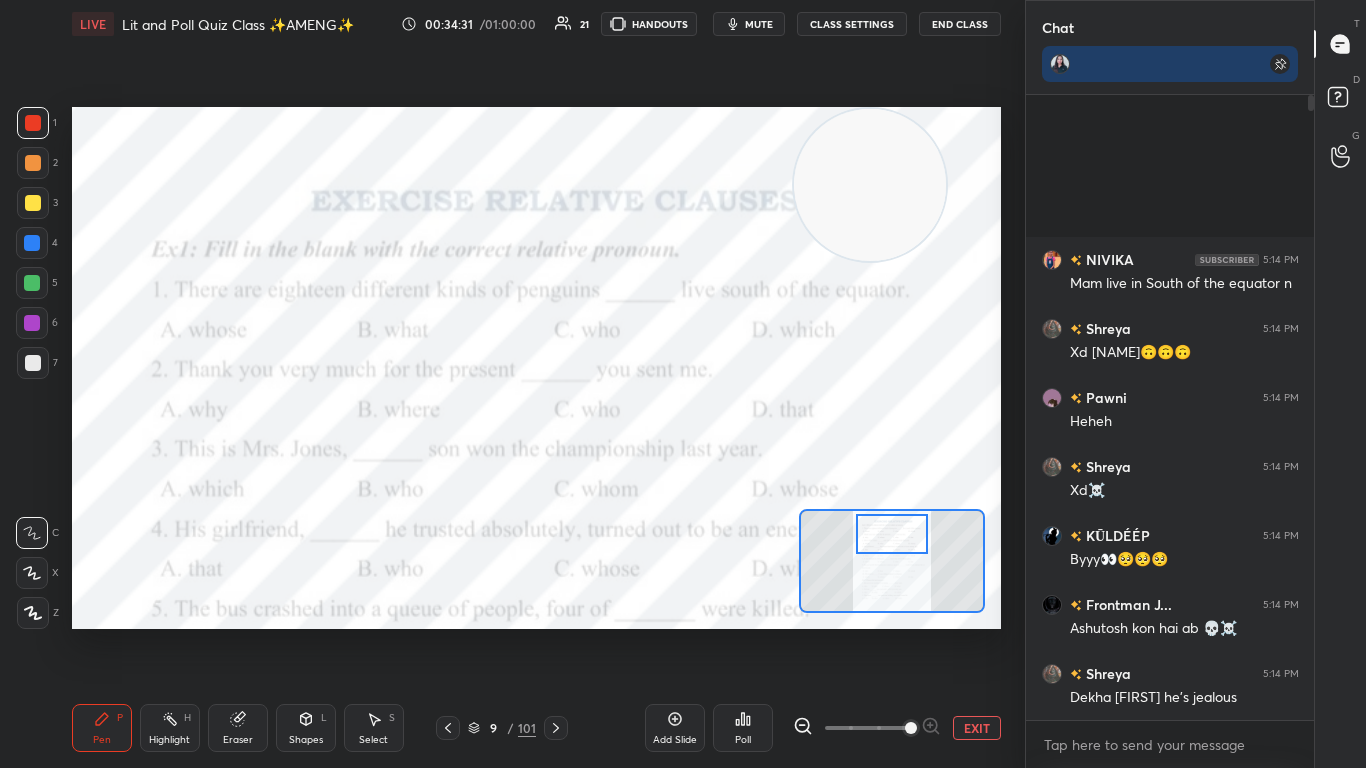 drag, startPoint x: 875, startPoint y: 578, endPoint x: 875, endPoint y: 551, distance: 27 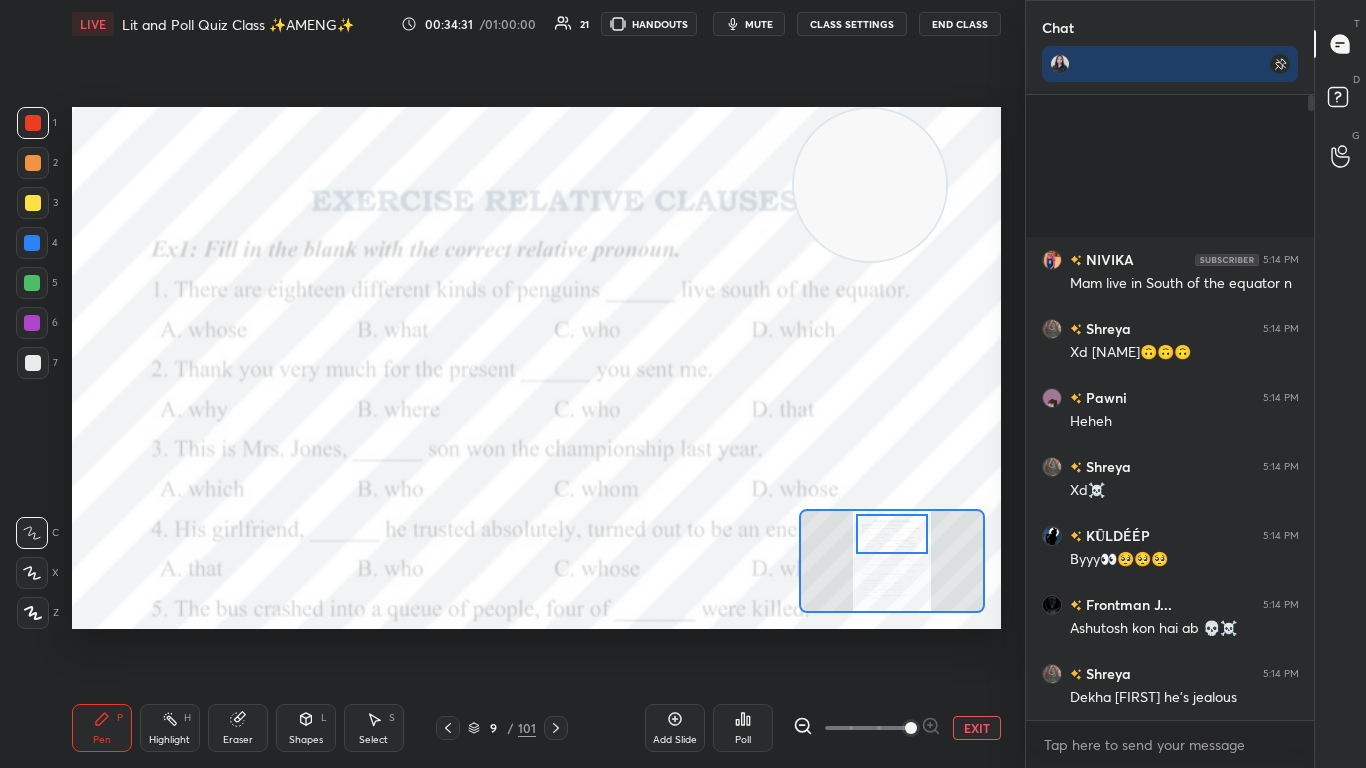 click at bounding box center [892, 534] 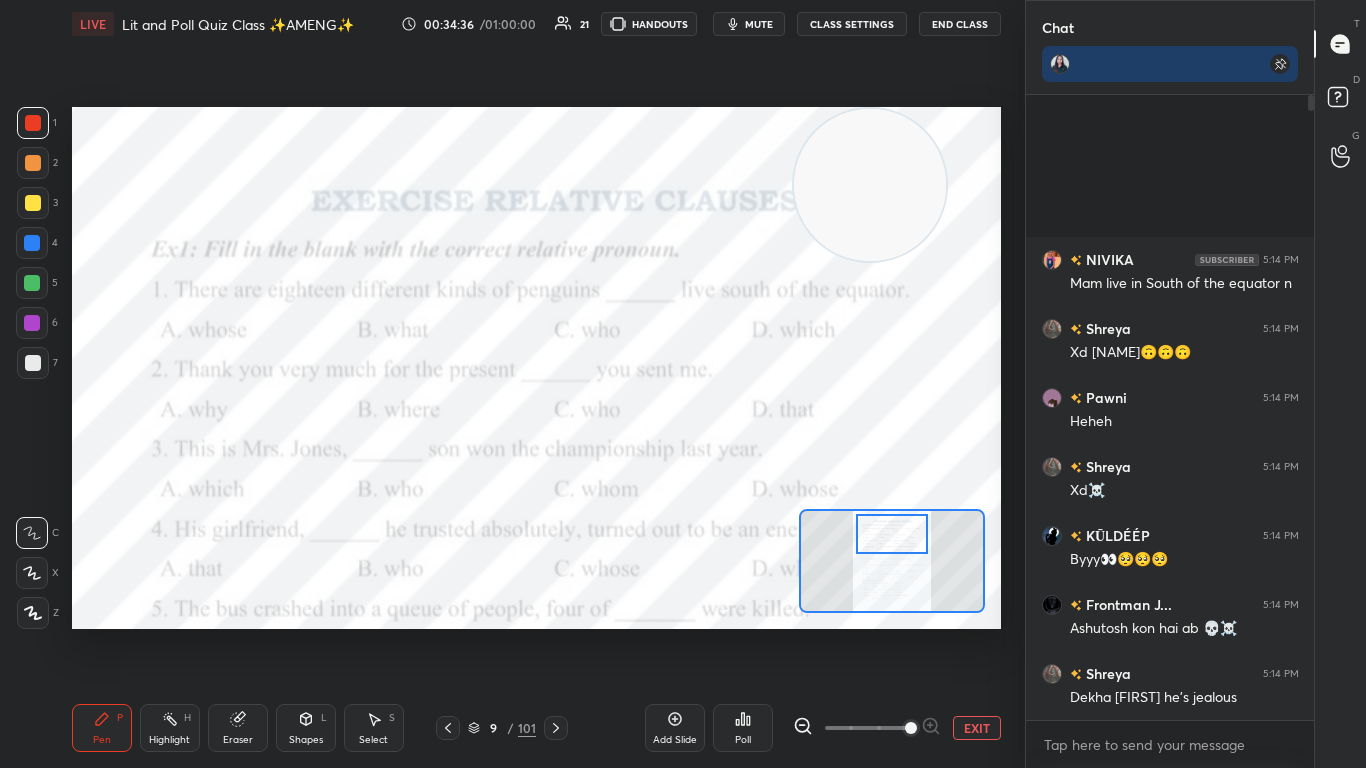 click on "Poll" at bounding box center (743, 728) 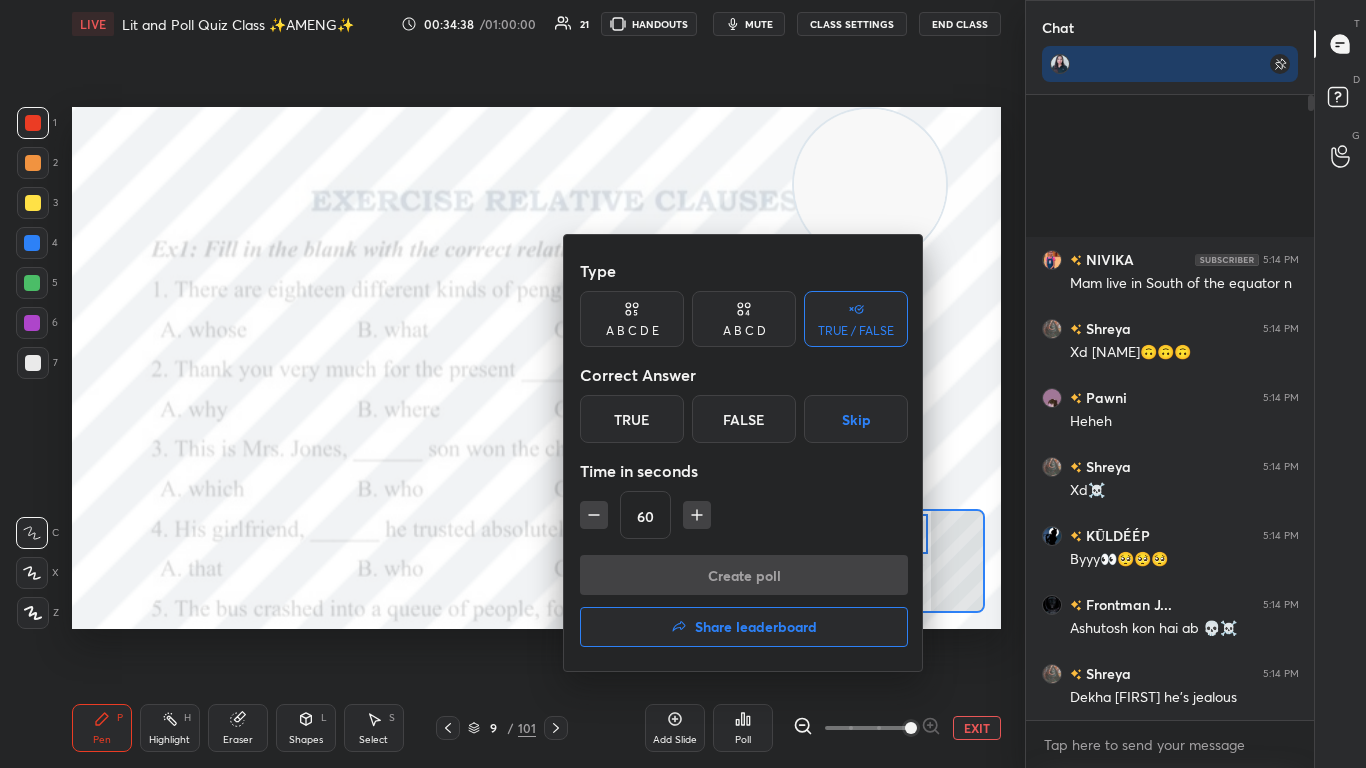 click on "A B C D" at bounding box center (744, 319) 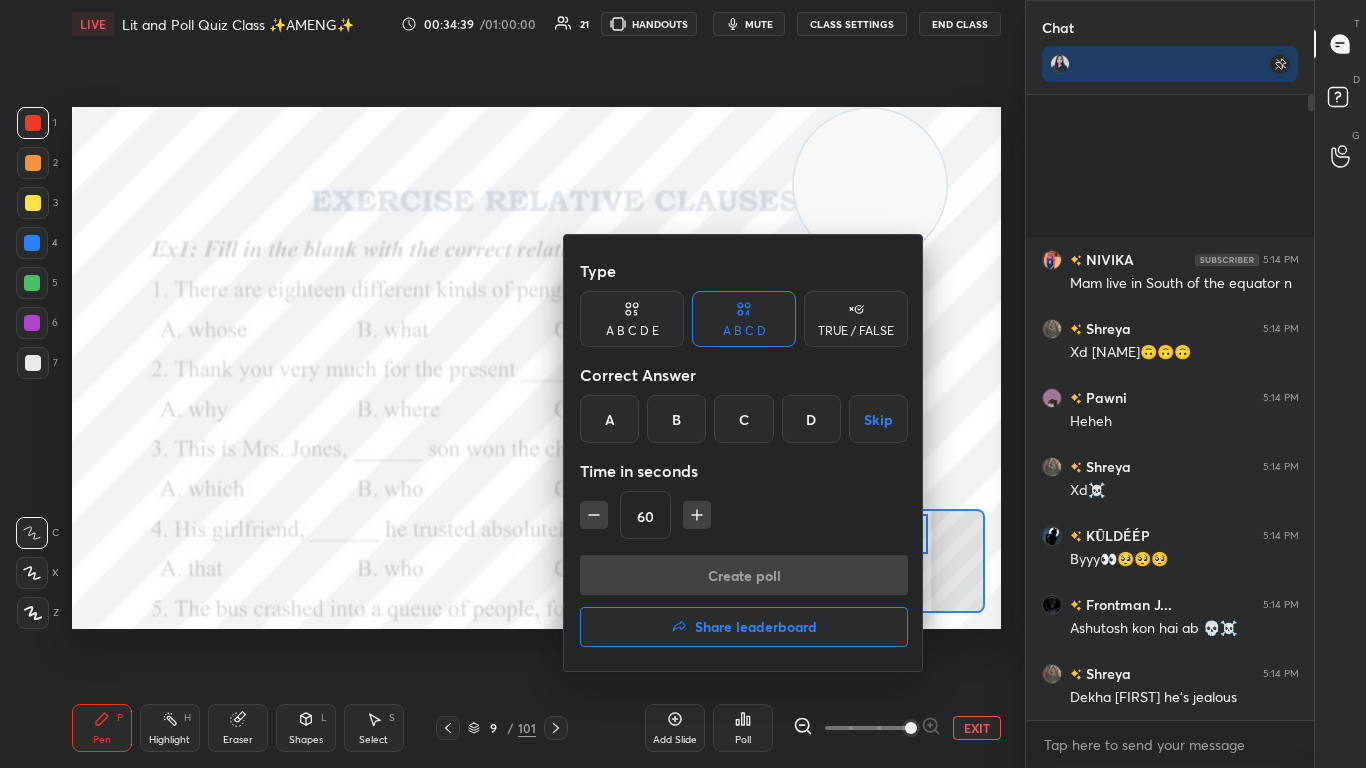 click on "D" at bounding box center (811, 419) 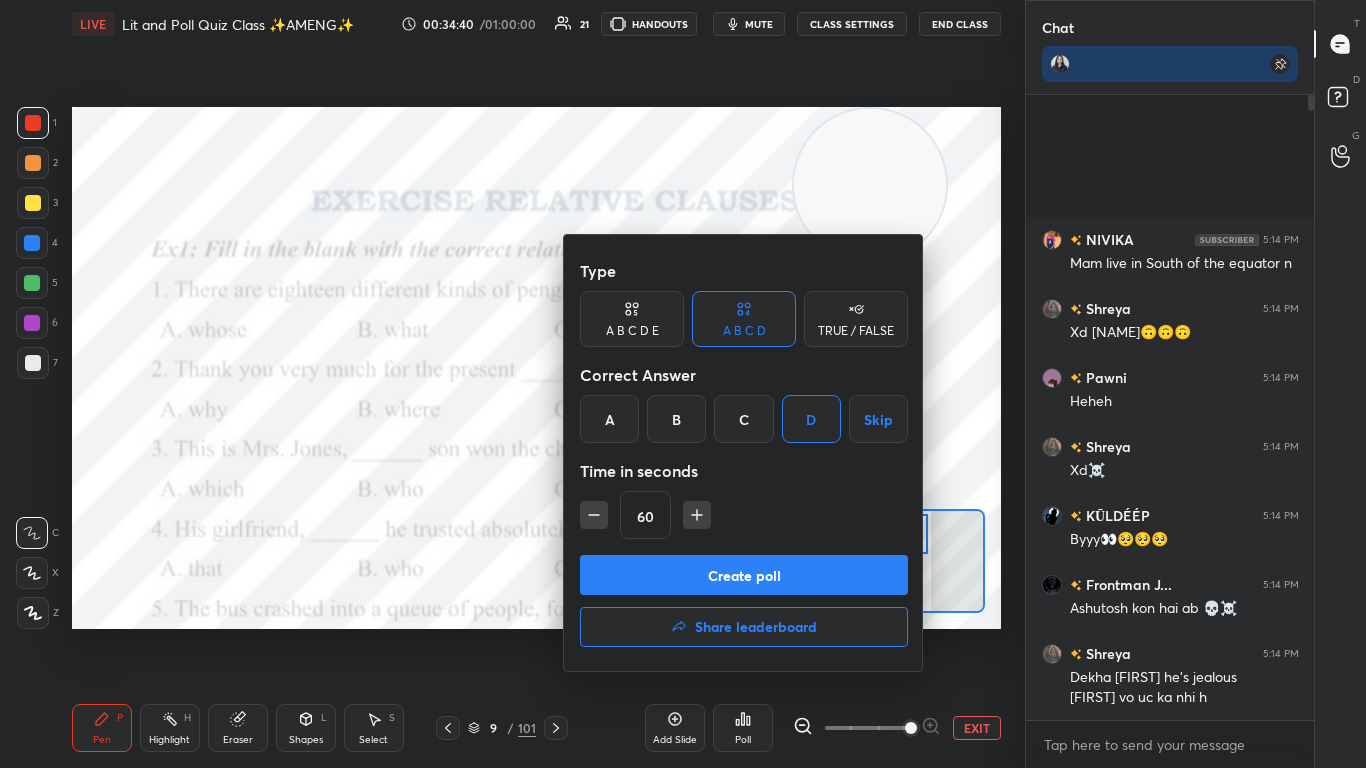 click 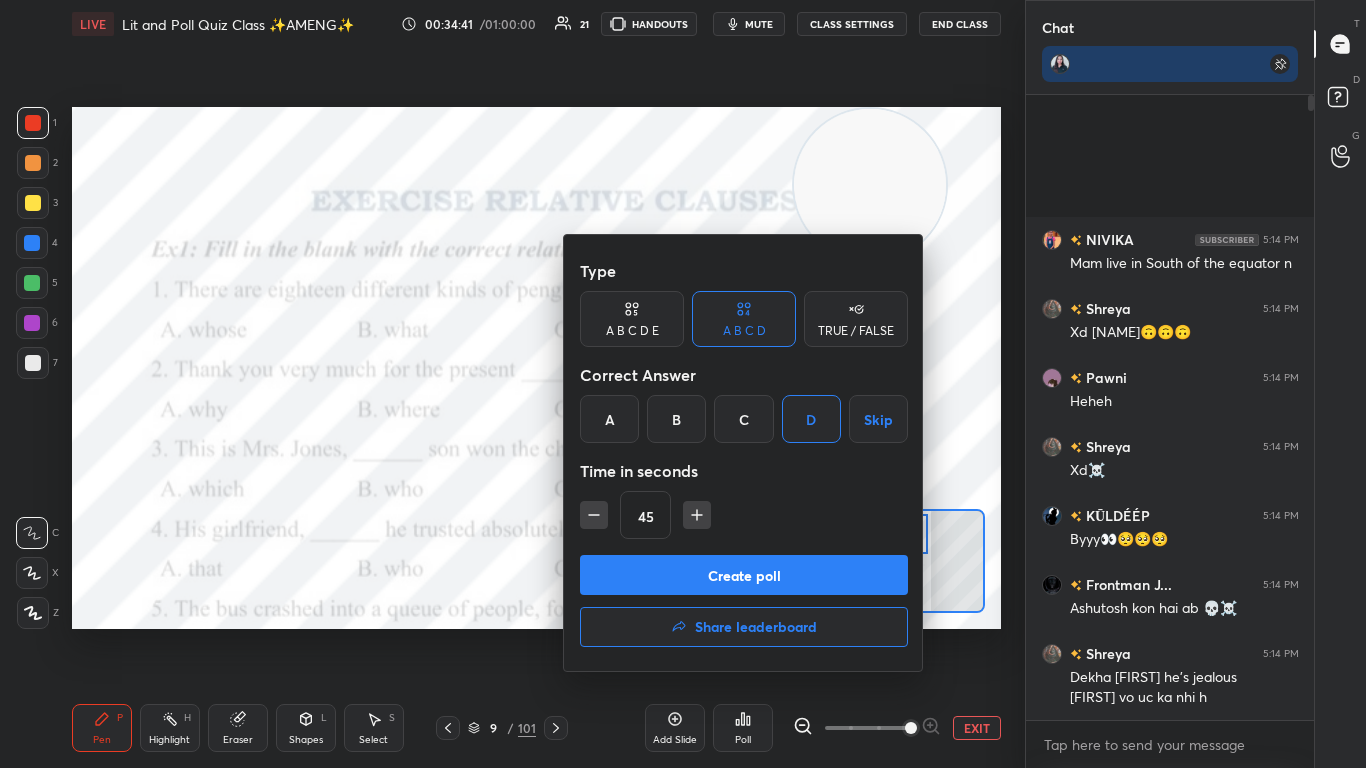 click 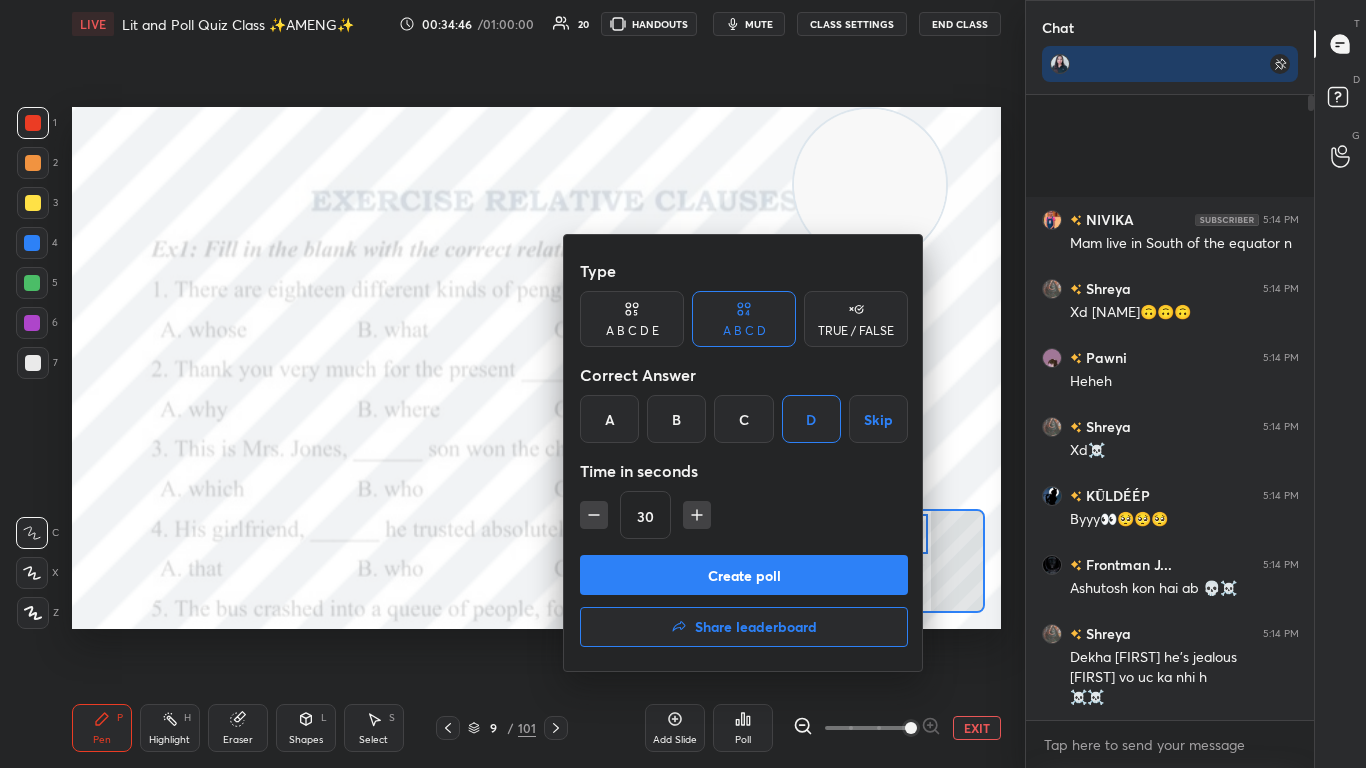 click on "Create poll" at bounding box center [744, 575] 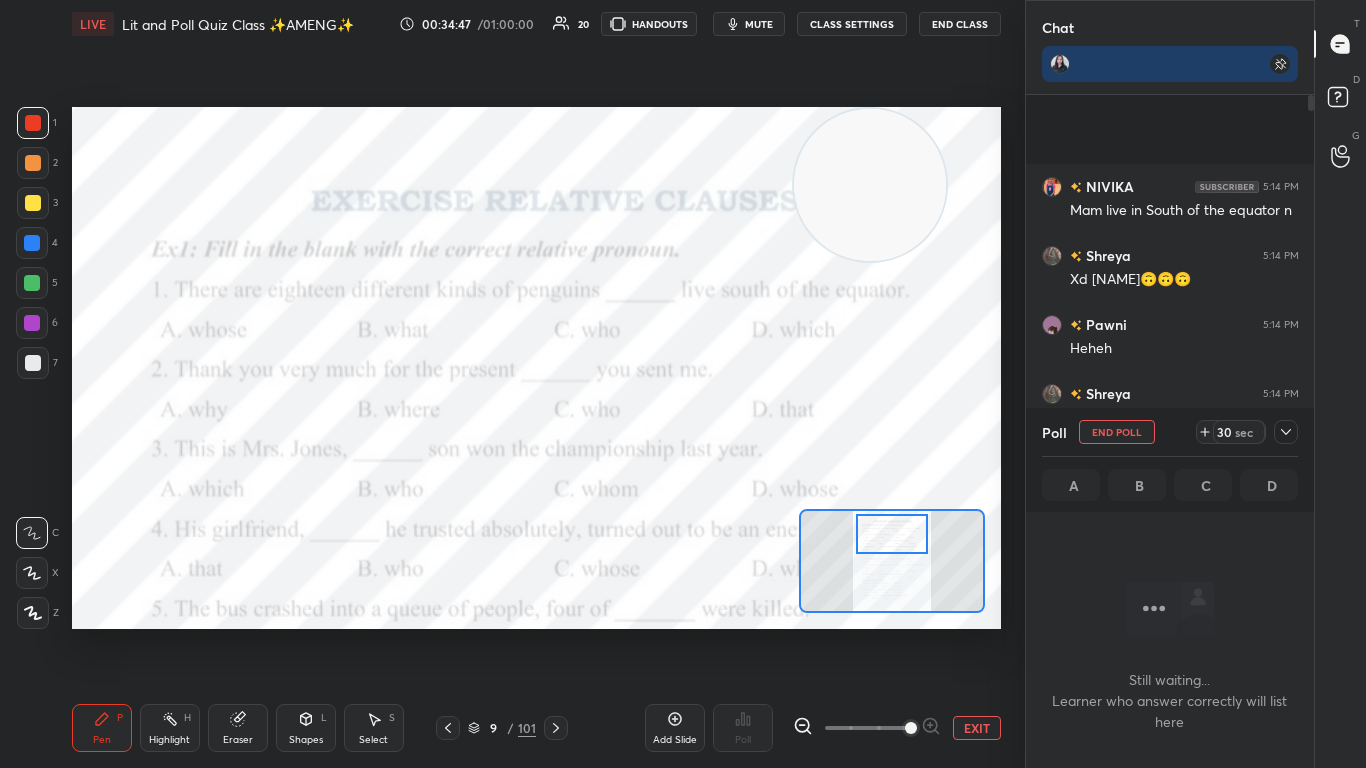 scroll, scrollTop: 521, scrollLeft: 282, axis: both 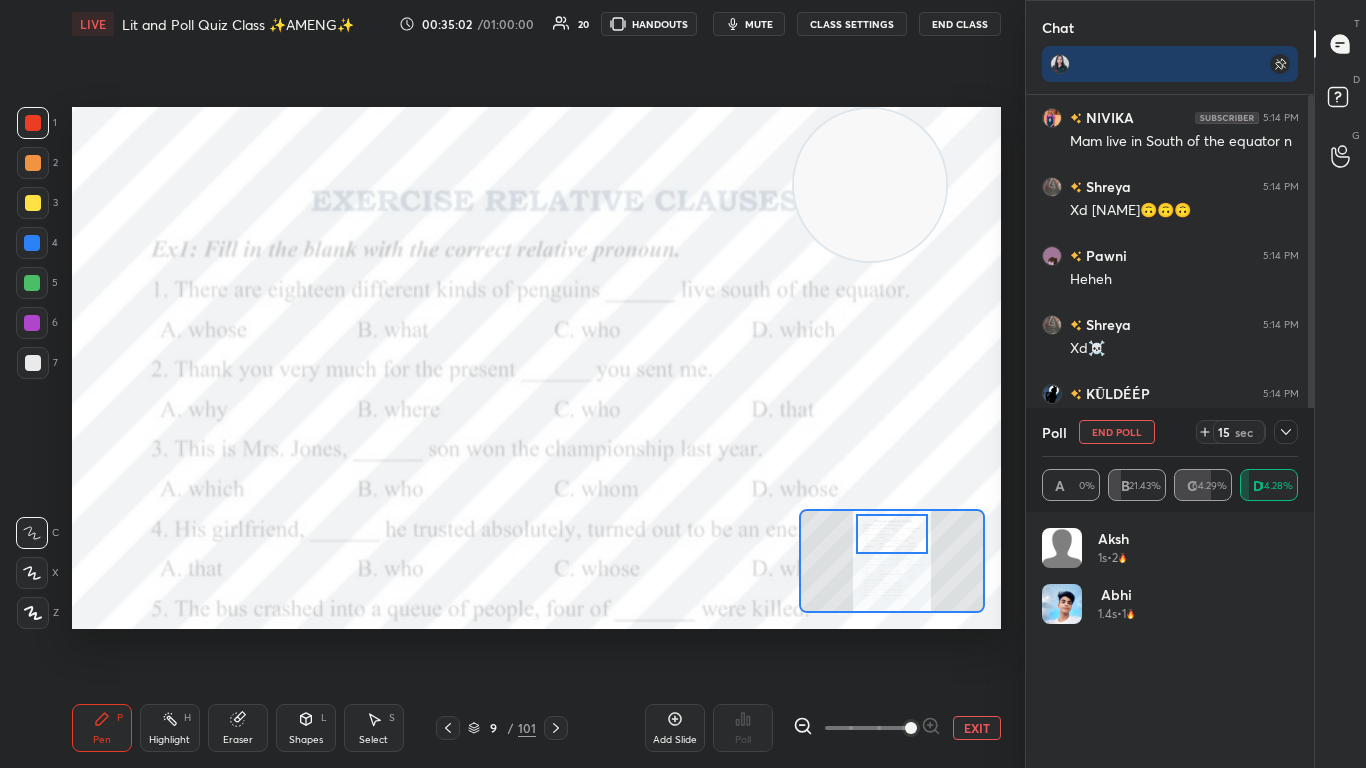 click on "End Poll" at bounding box center (1117, 432) 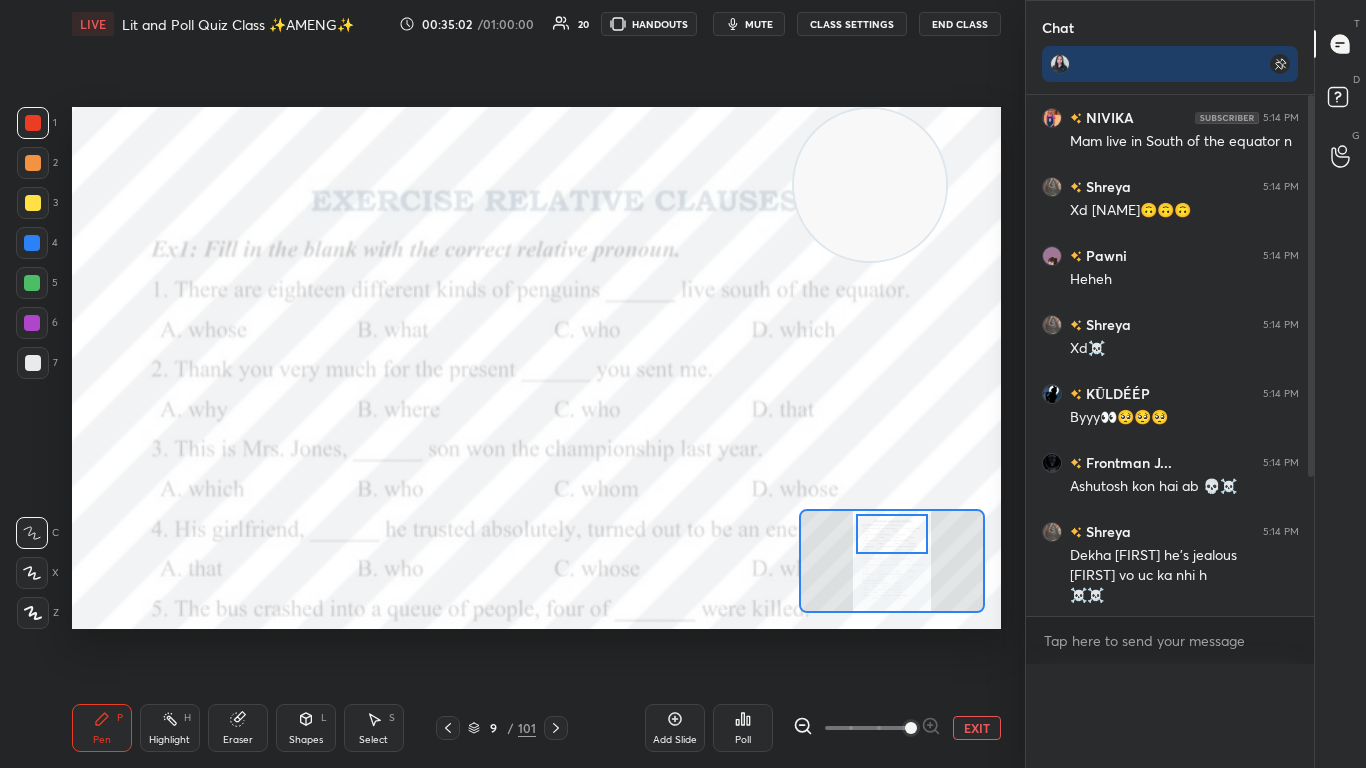 scroll, scrollTop: 0, scrollLeft: 0, axis: both 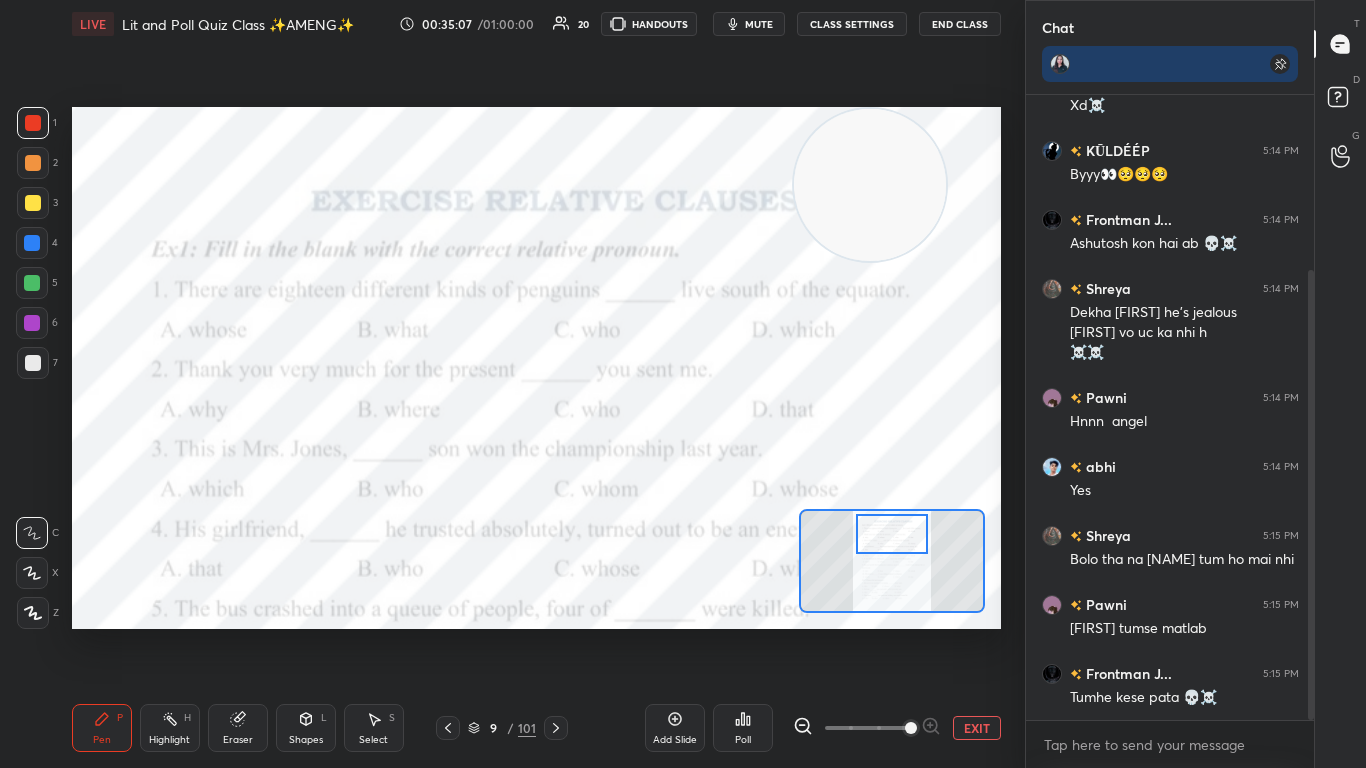 drag, startPoint x: 1312, startPoint y: 477, endPoint x: 1308, endPoint y: 745, distance: 268.02985 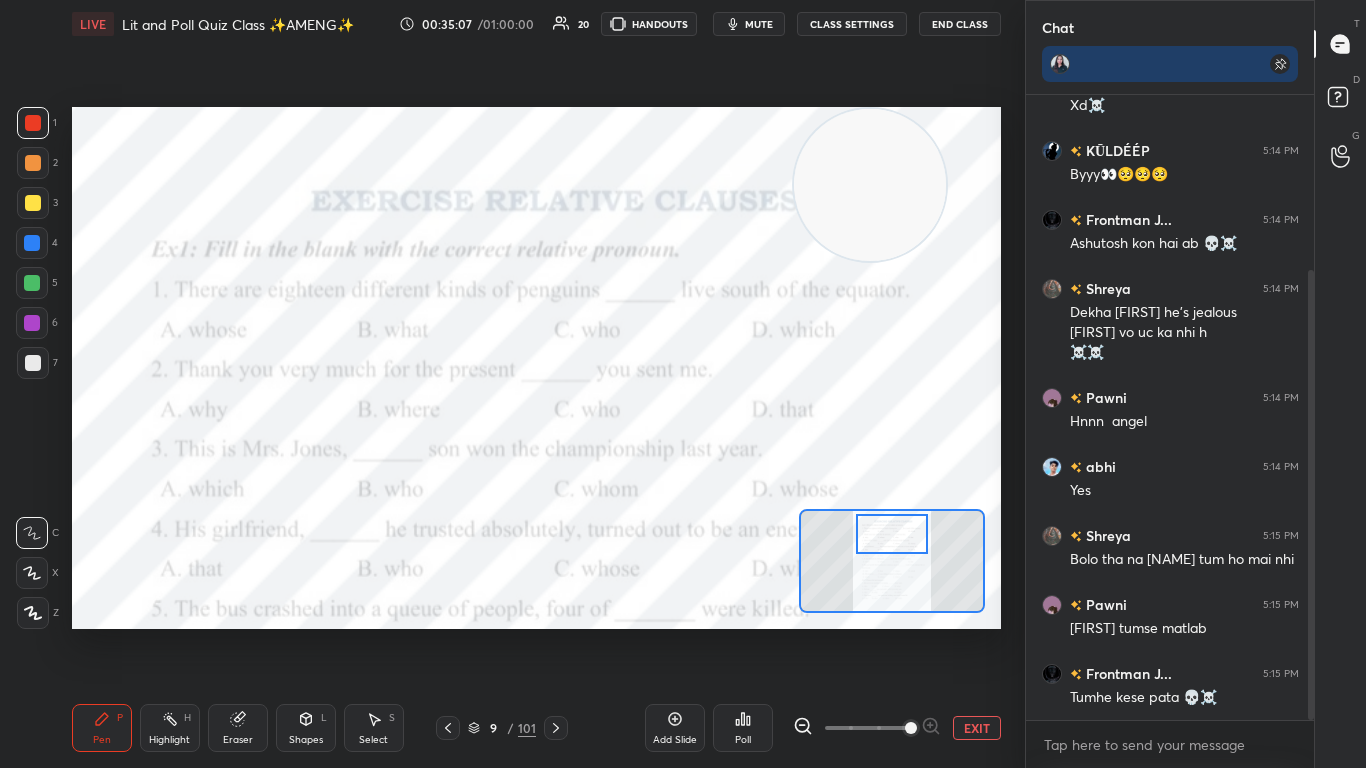 click on "[FIRST] 5:14 PM Heheh [FIRST] 5:14 PM Xd☠️ KŪLDÉÉP 5:14 PM Byyy👀🥺🥺🥺 Frontman J... 5:14 PM Ashutosh kon hai ab 💀☠️ [FIRST] 5:14 PM Dekha ashu he's jealous [FIRST] vo uc ka nhi h ☠️☠️ [FIRST] 5:14 PM Hnnn  [FIRST] abhi 5:14 PM Yes [FIRST] 5:15 PM Bolo tha na ashu tum ho mai nhi [FIRST] 5:15 PM Frontman tumse matlab Frontman J... 5:15 PM Tumhe kese pata 💀☠️ JUMP TO LATEST Enable hand raising Enable raise hand to speak to learners. Once enabled, chat will be turned off temporarily. Enable x" at bounding box center [1170, 431] 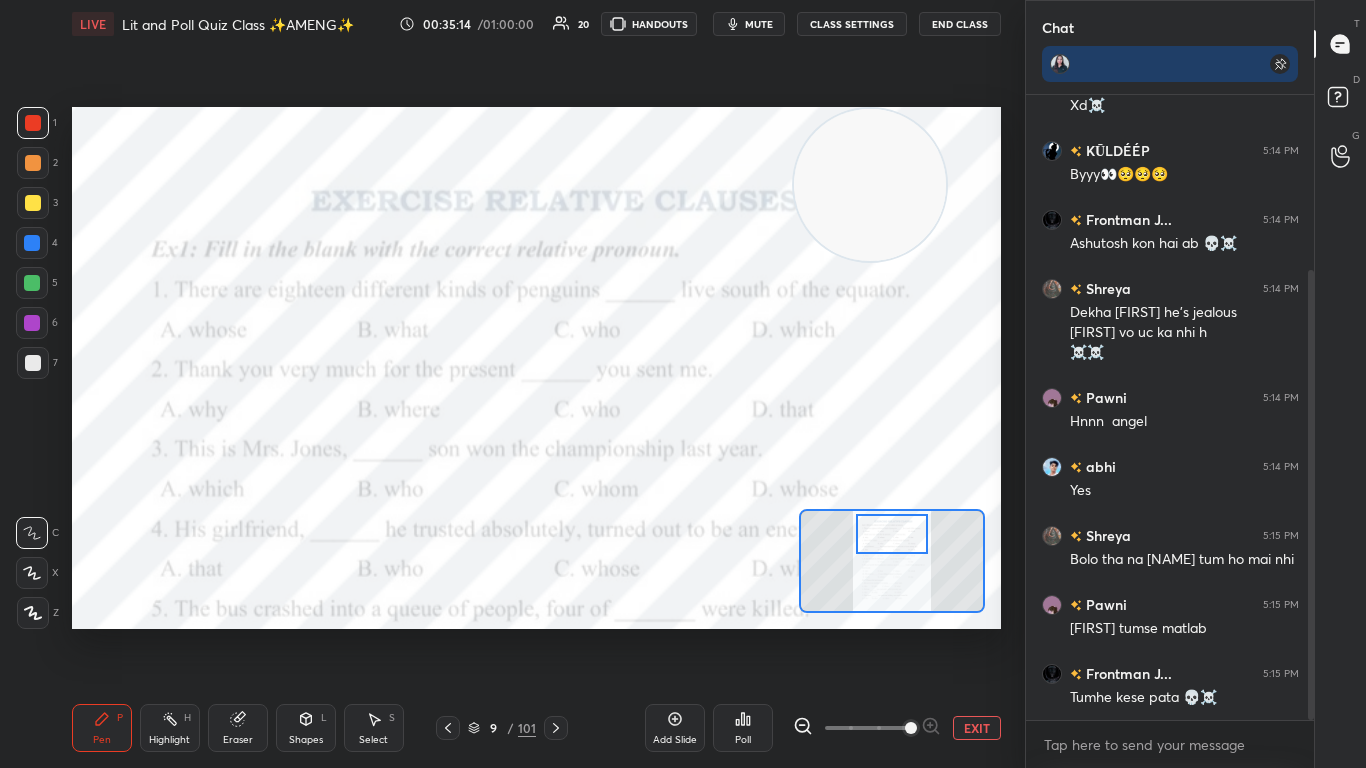 click on "Poll" at bounding box center [743, 728] 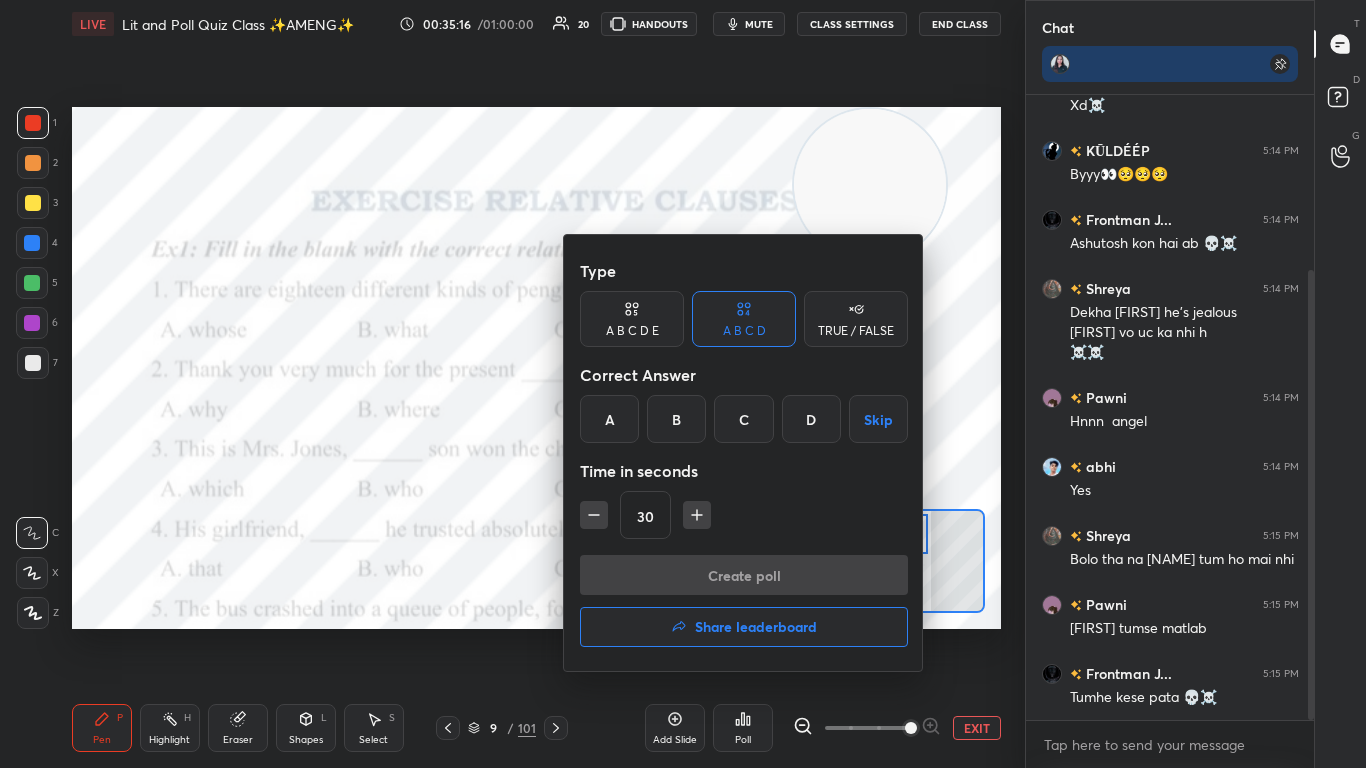 click on "C" at bounding box center (743, 419) 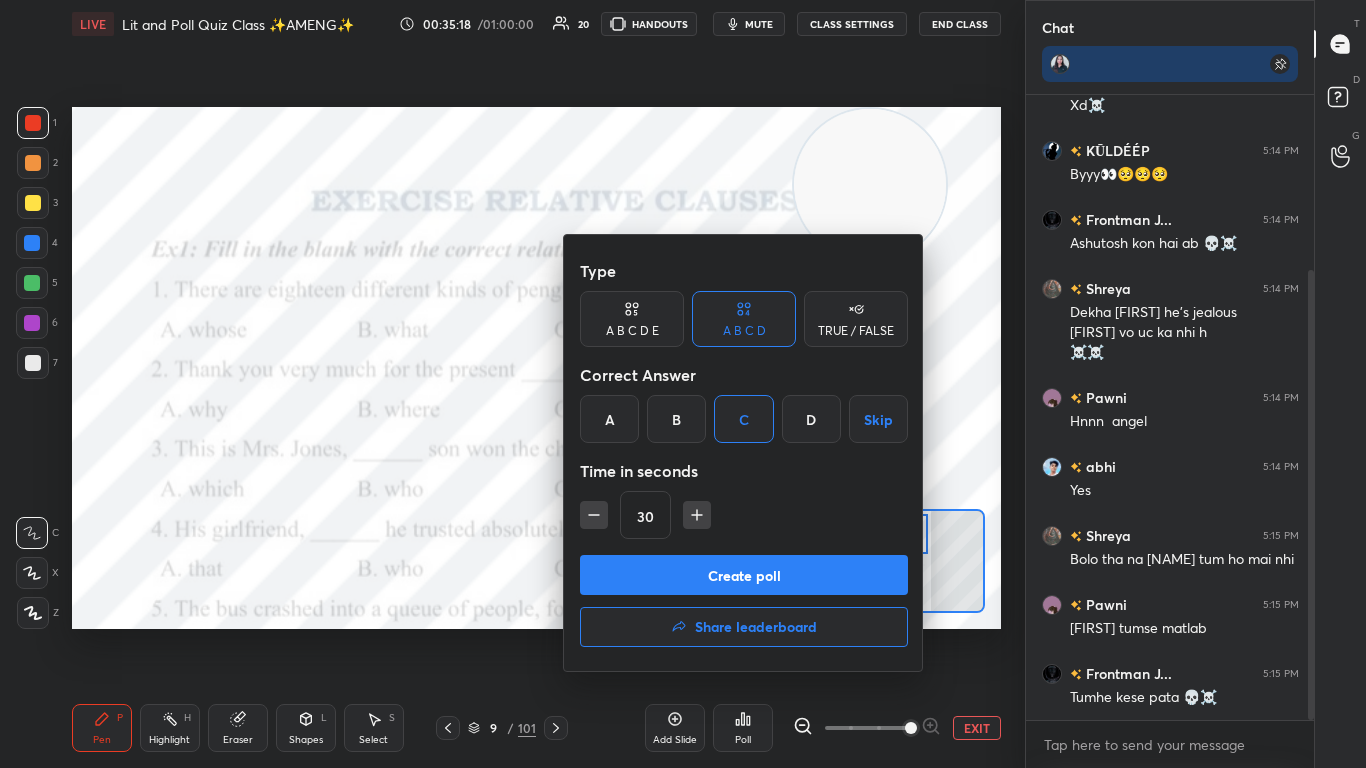 click on "Create poll" at bounding box center [744, 575] 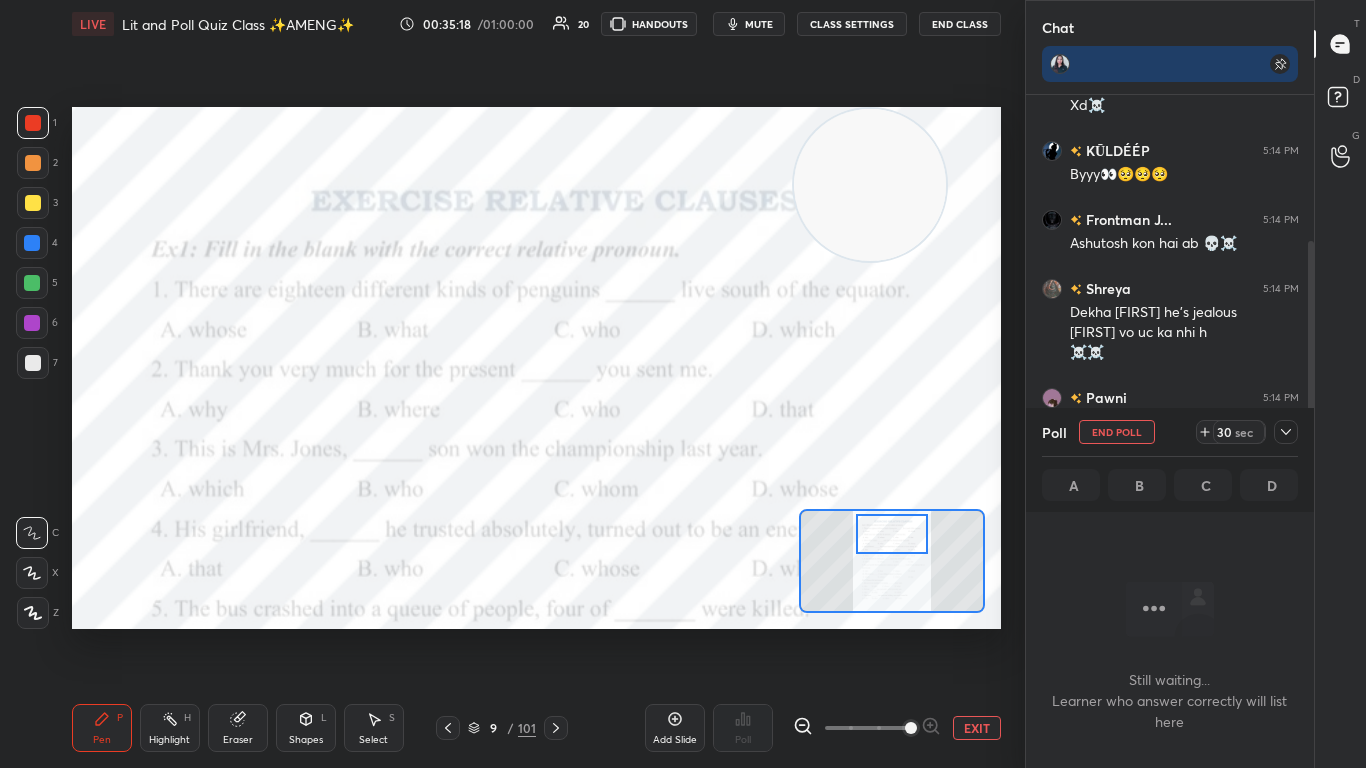 scroll, scrollTop: 521, scrollLeft: 282, axis: both 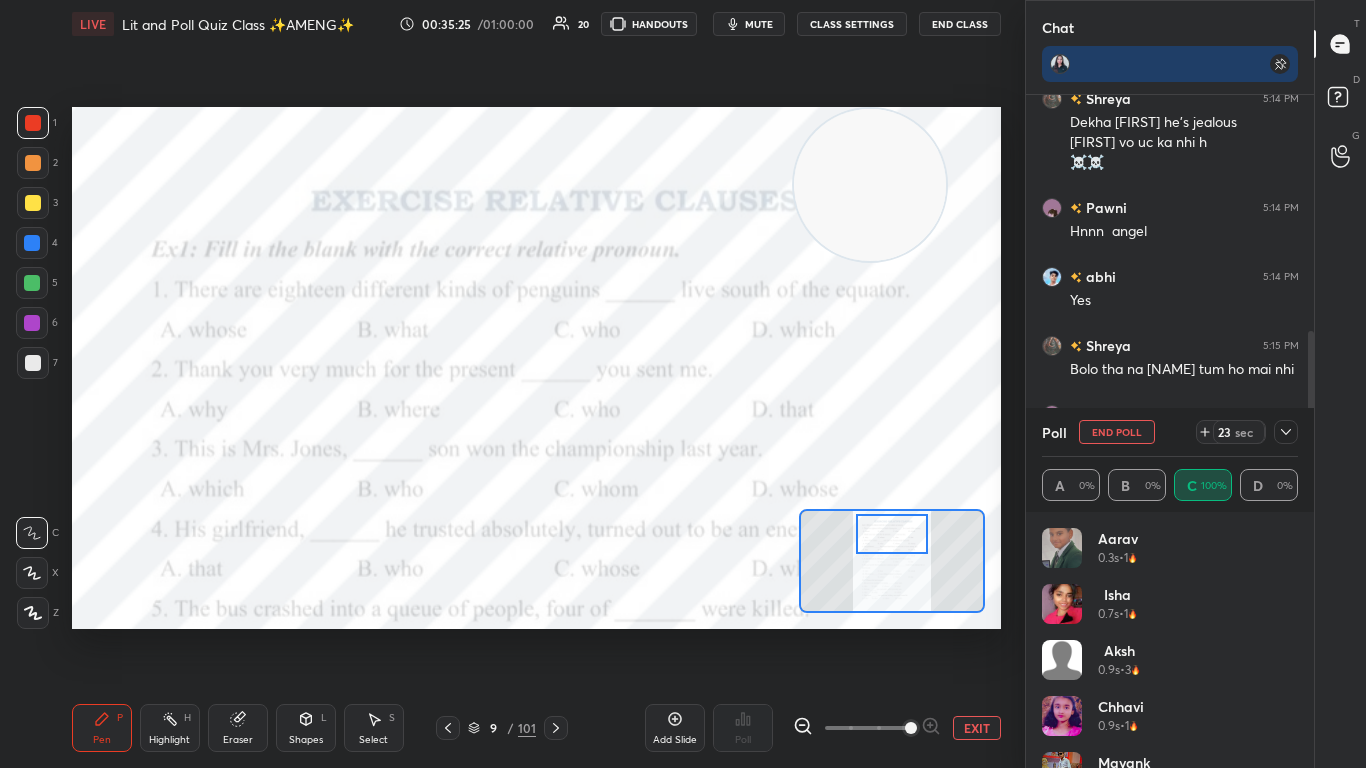 click 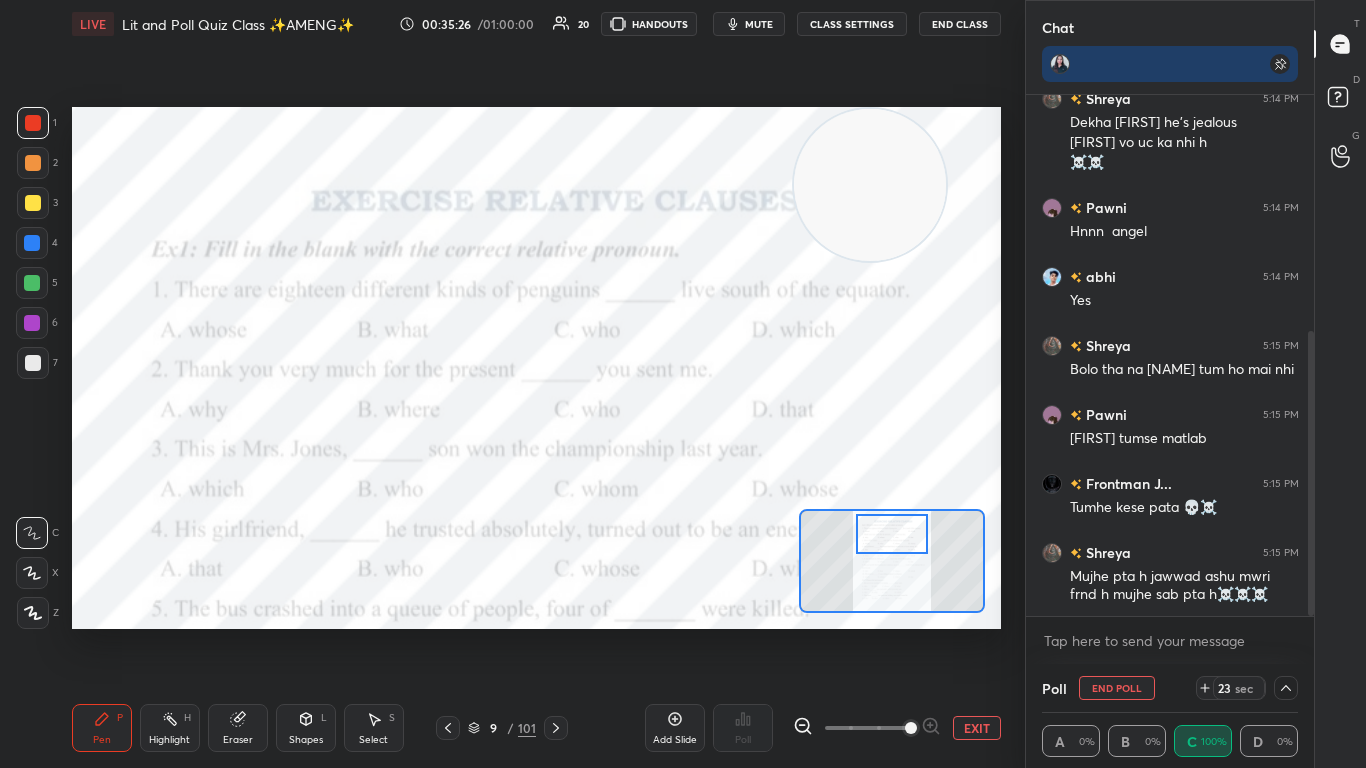 scroll, scrollTop: 0, scrollLeft: 0, axis: both 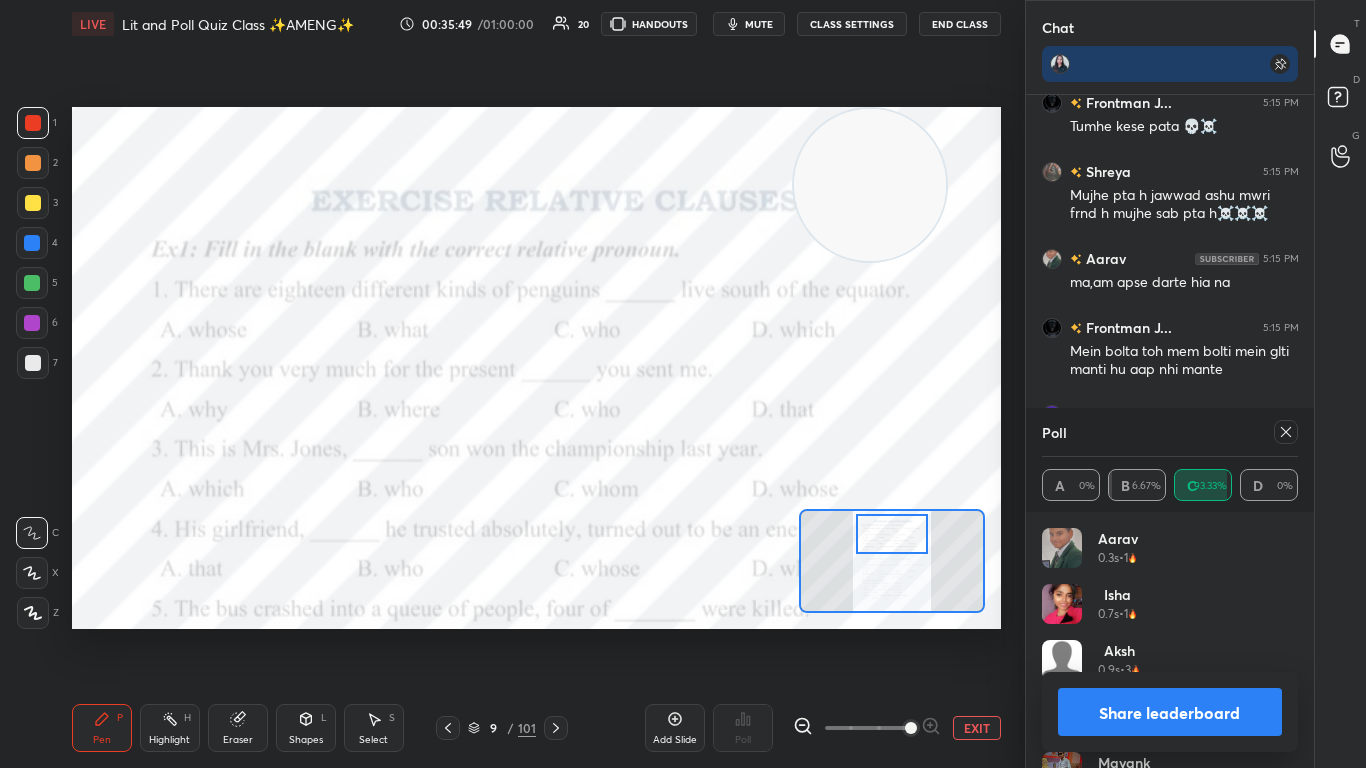 click 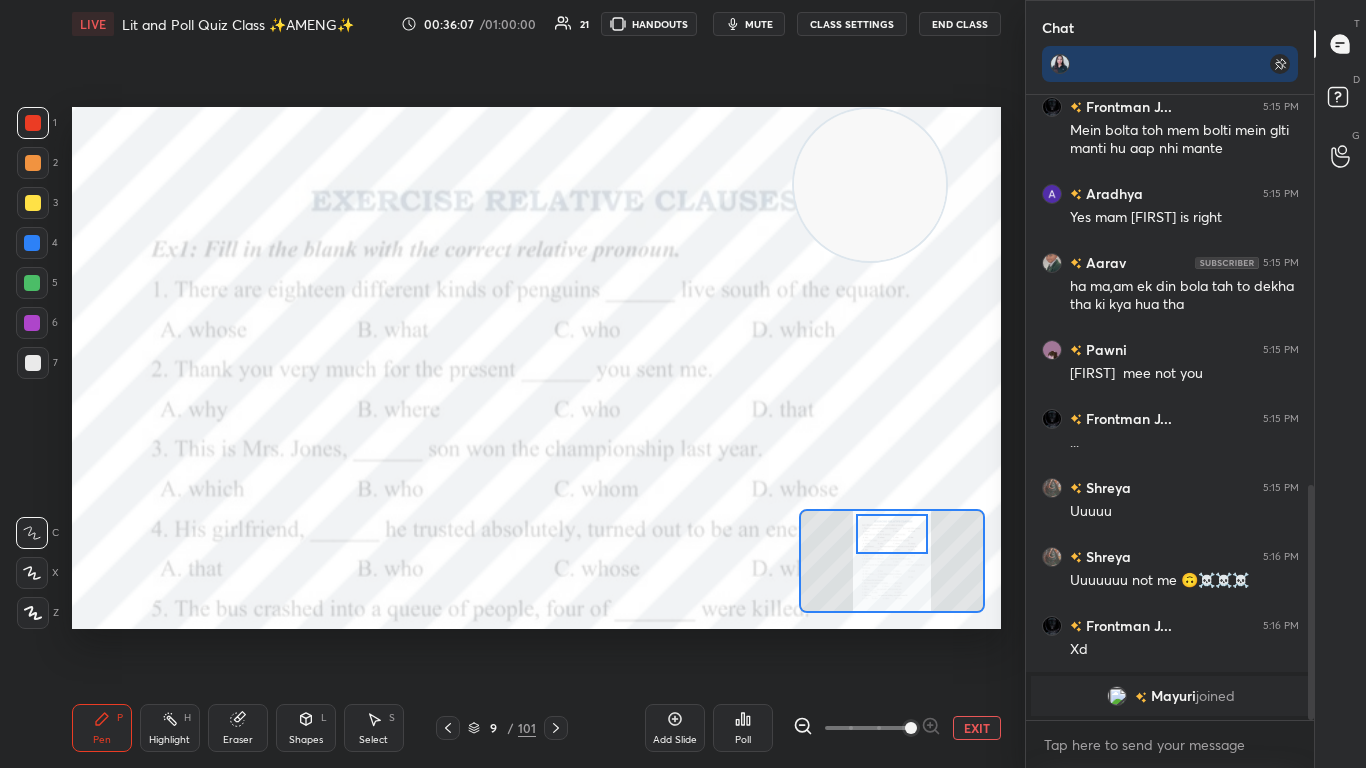 click on "Poll" at bounding box center (743, 740) 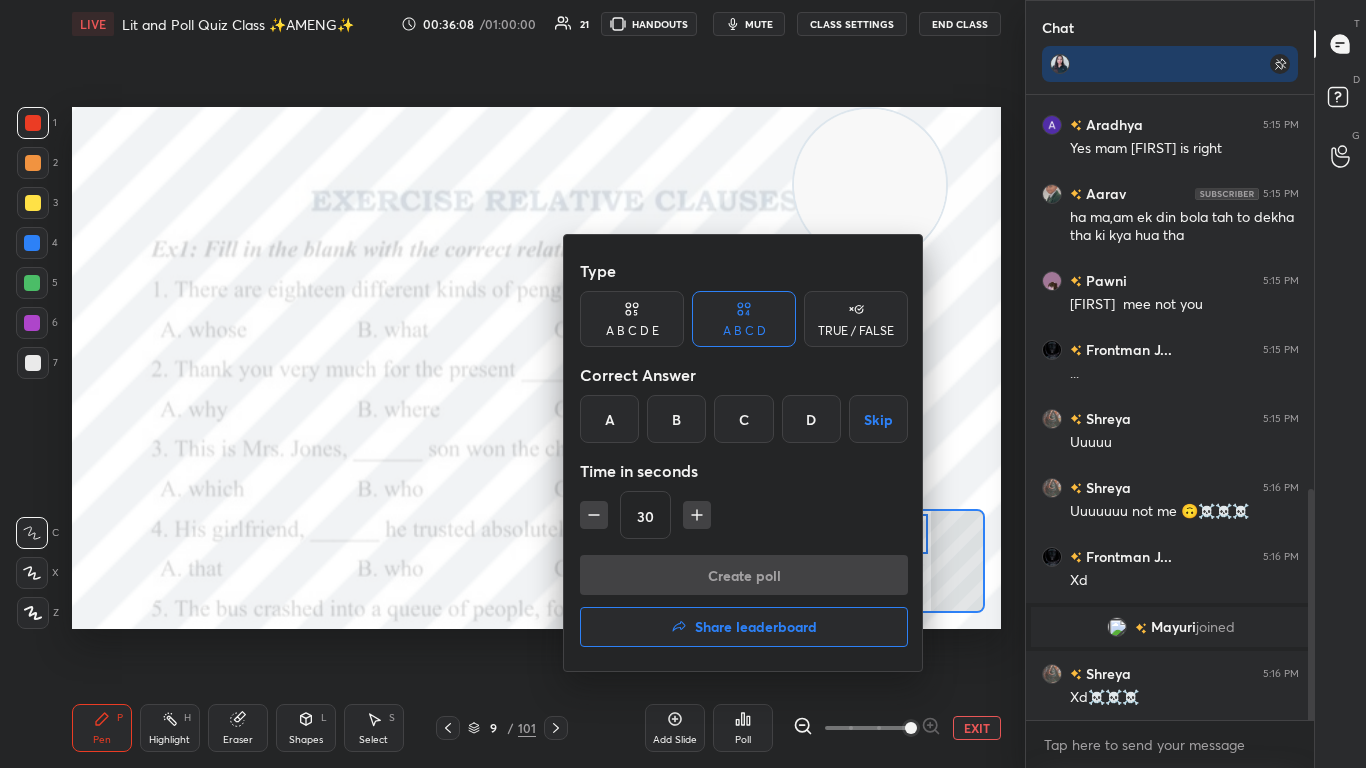click on "D" at bounding box center [811, 419] 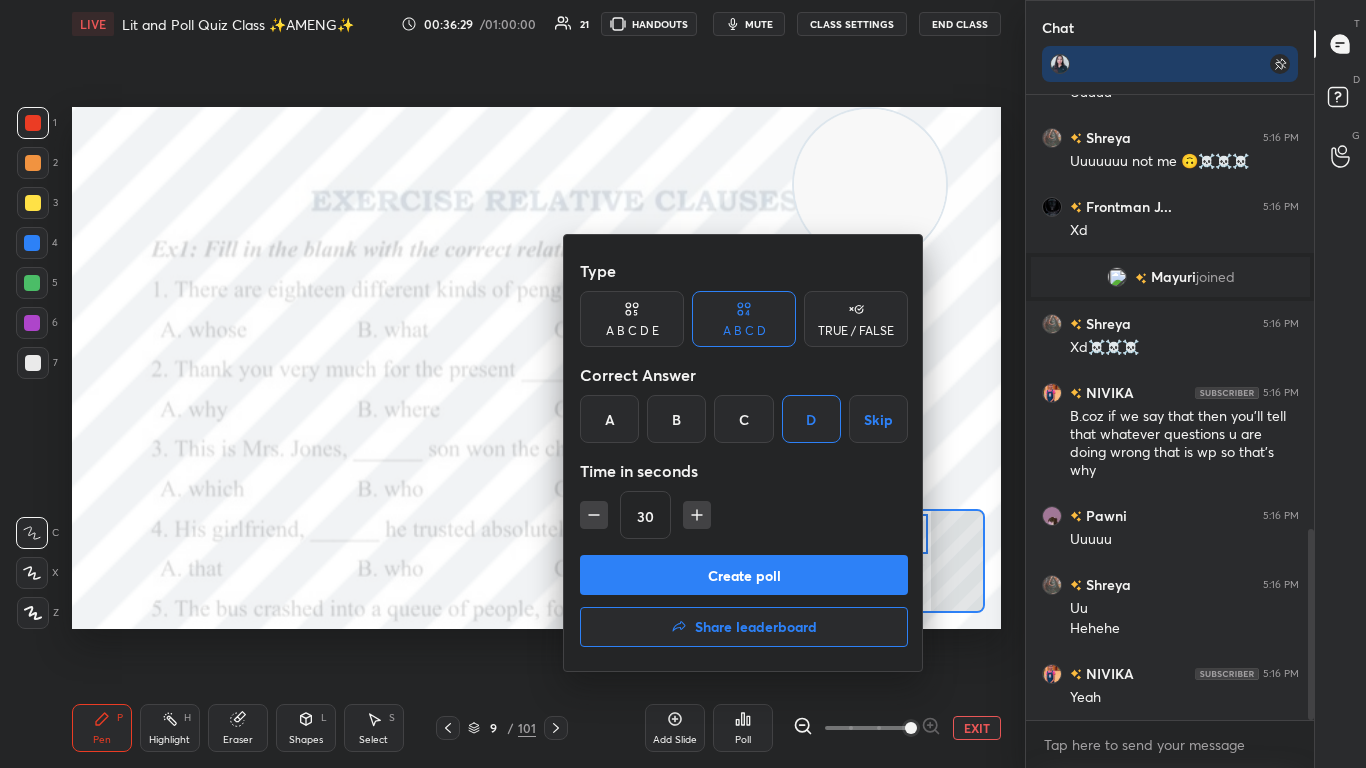 click on "Create poll" at bounding box center [744, 575] 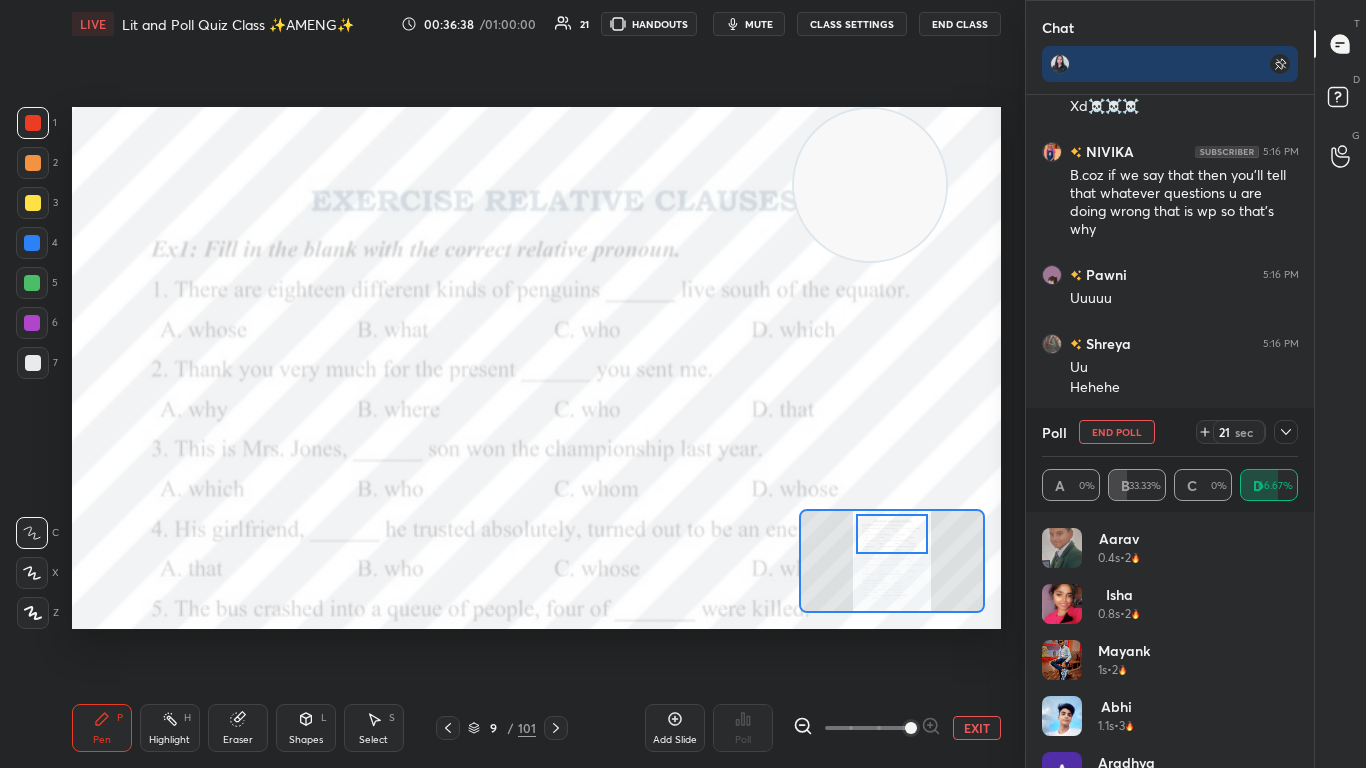 click 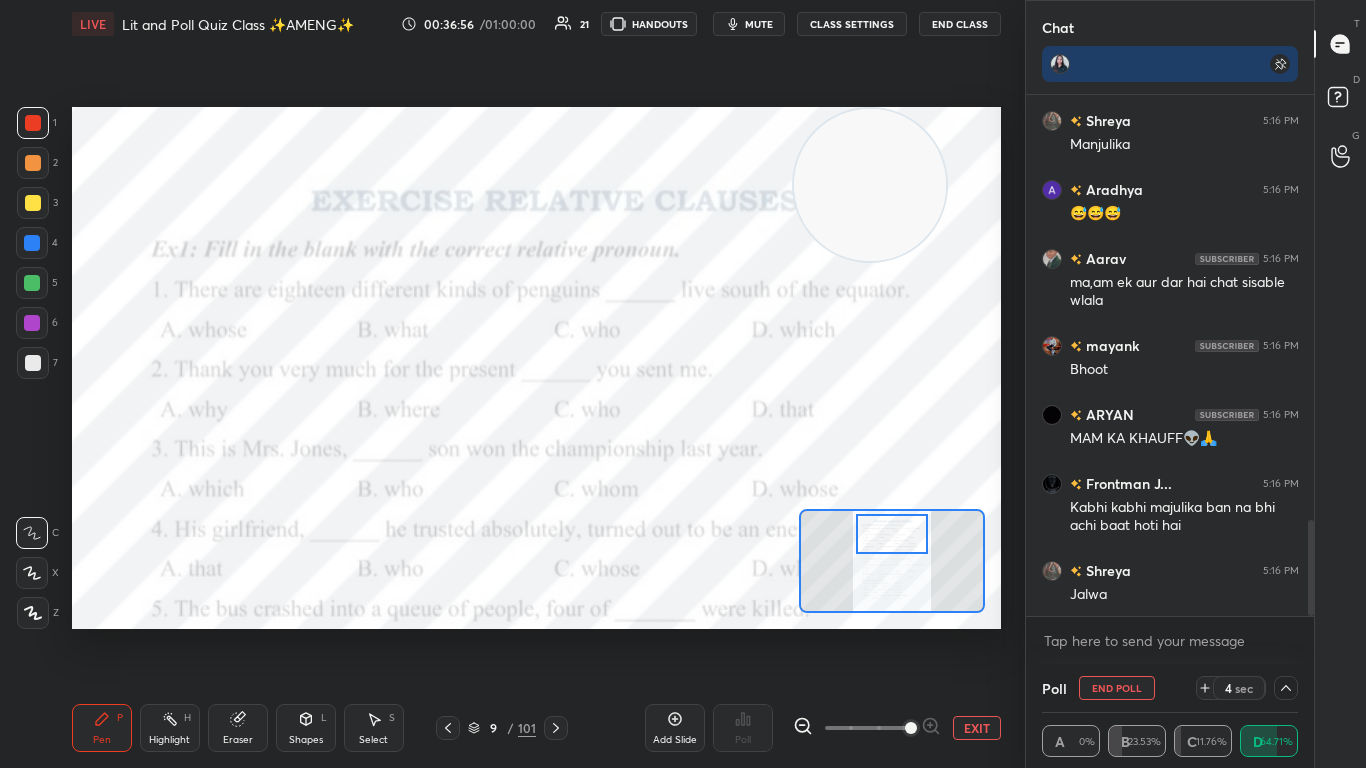 scroll, scrollTop: 2383, scrollLeft: 0, axis: vertical 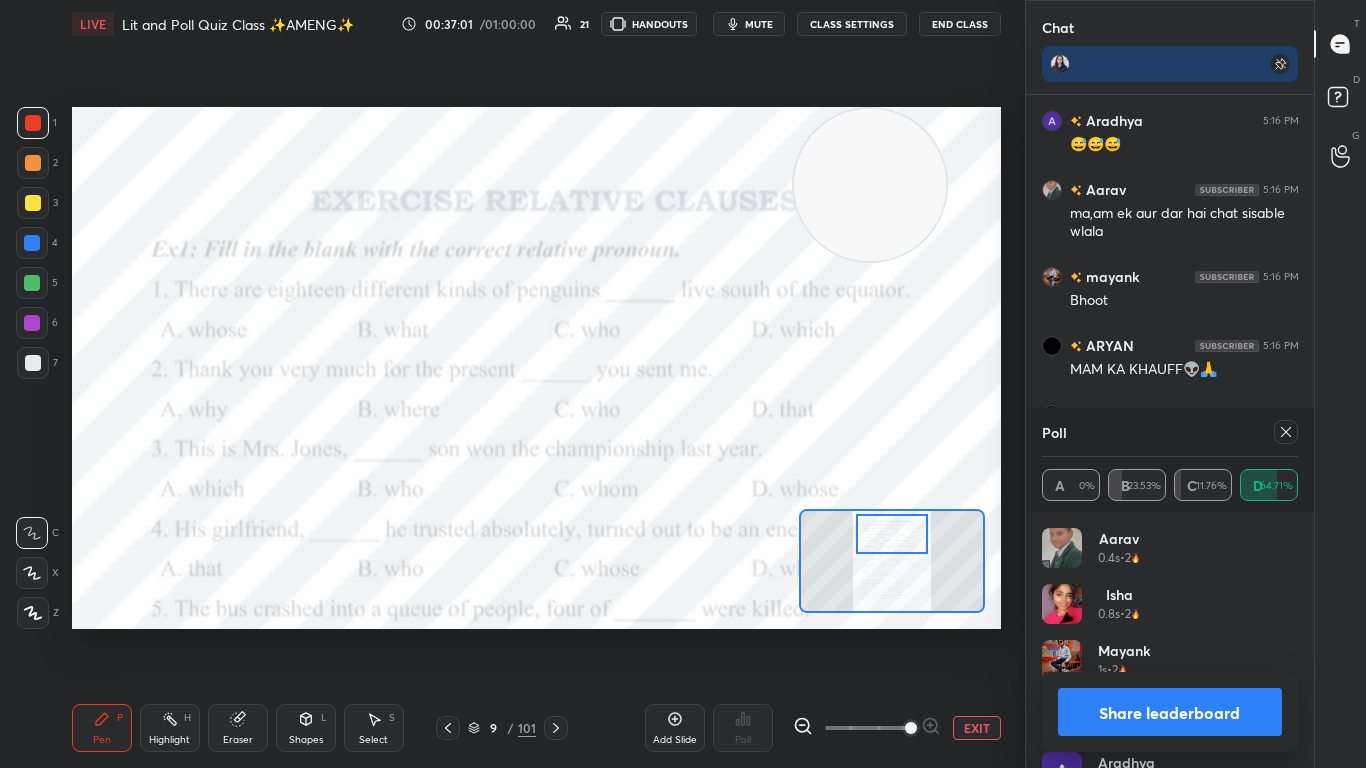 click 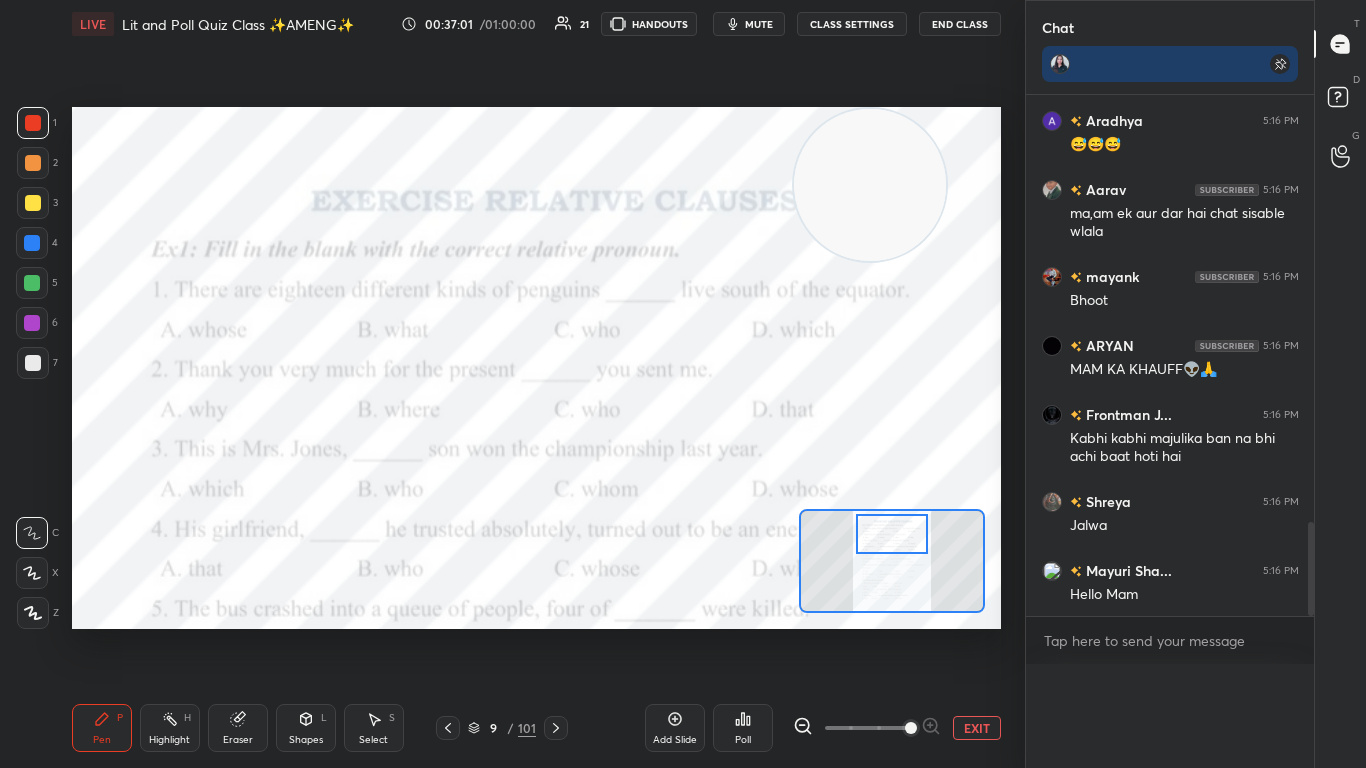 scroll, scrollTop: 0, scrollLeft: 0, axis: both 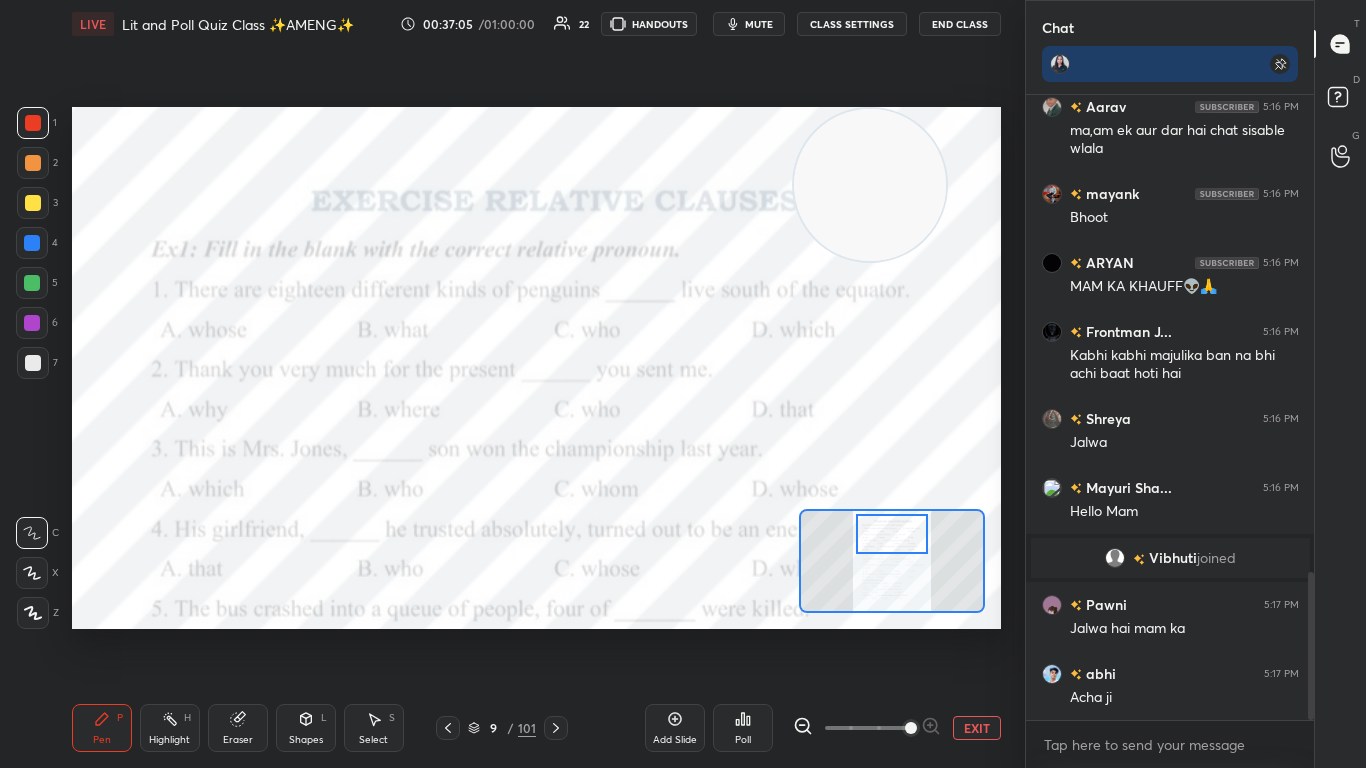 click at bounding box center [892, 534] 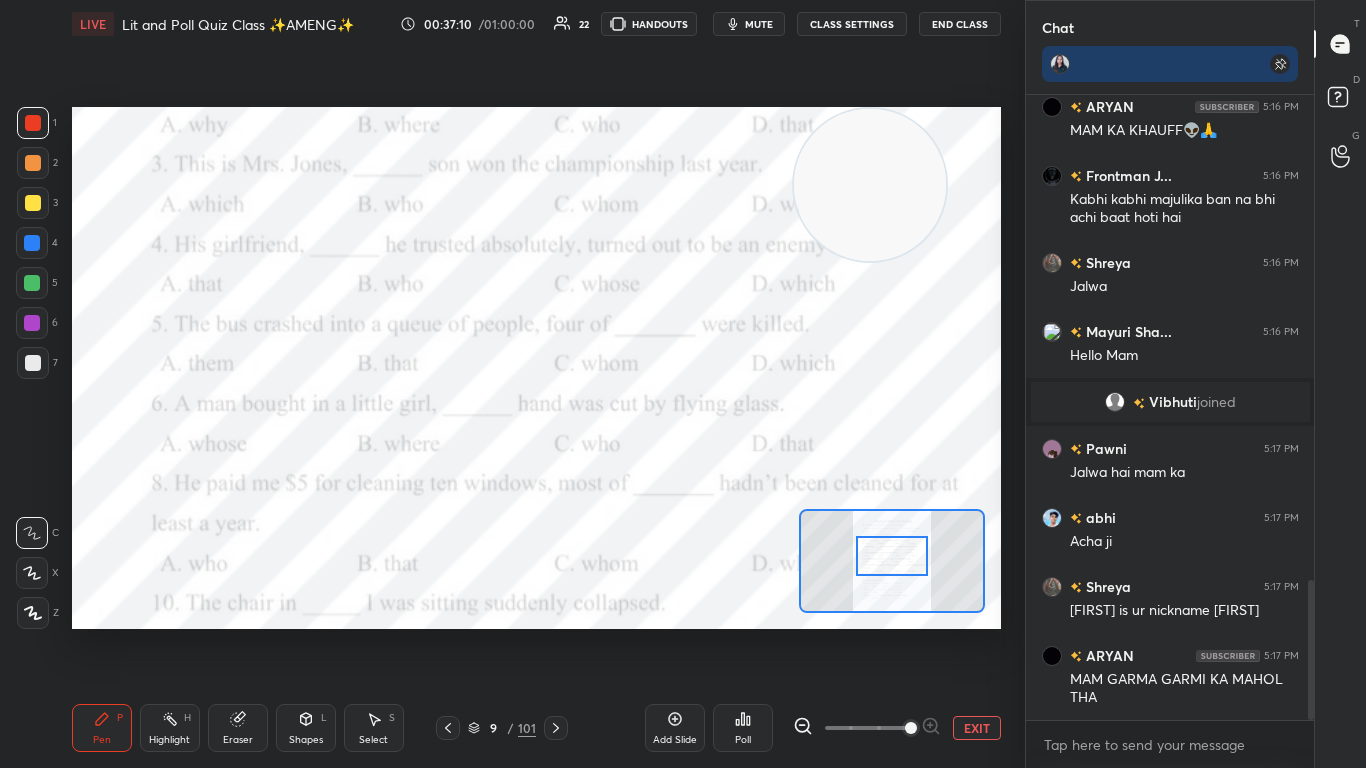 drag, startPoint x: 872, startPoint y: 532, endPoint x: 872, endPoint y: 554, distance: 22 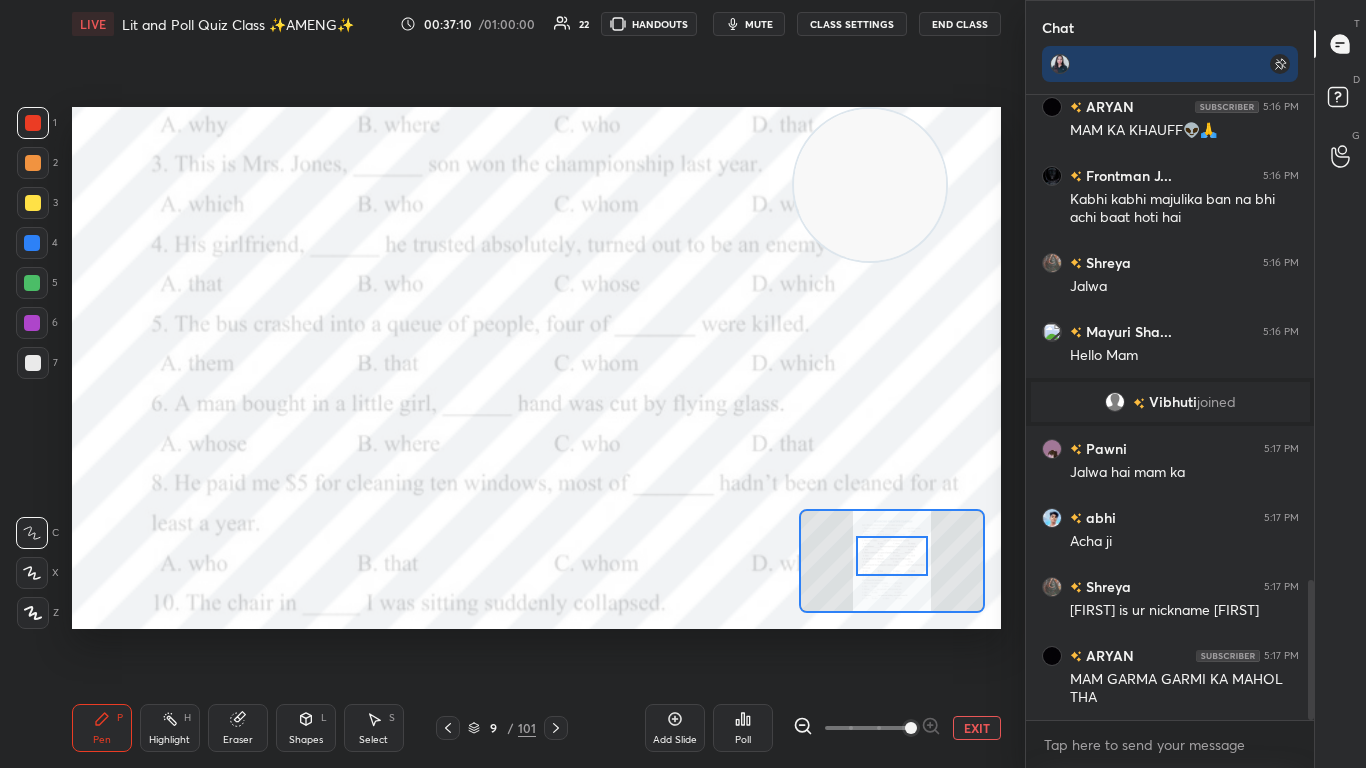 click at bounding box center [892, 556] 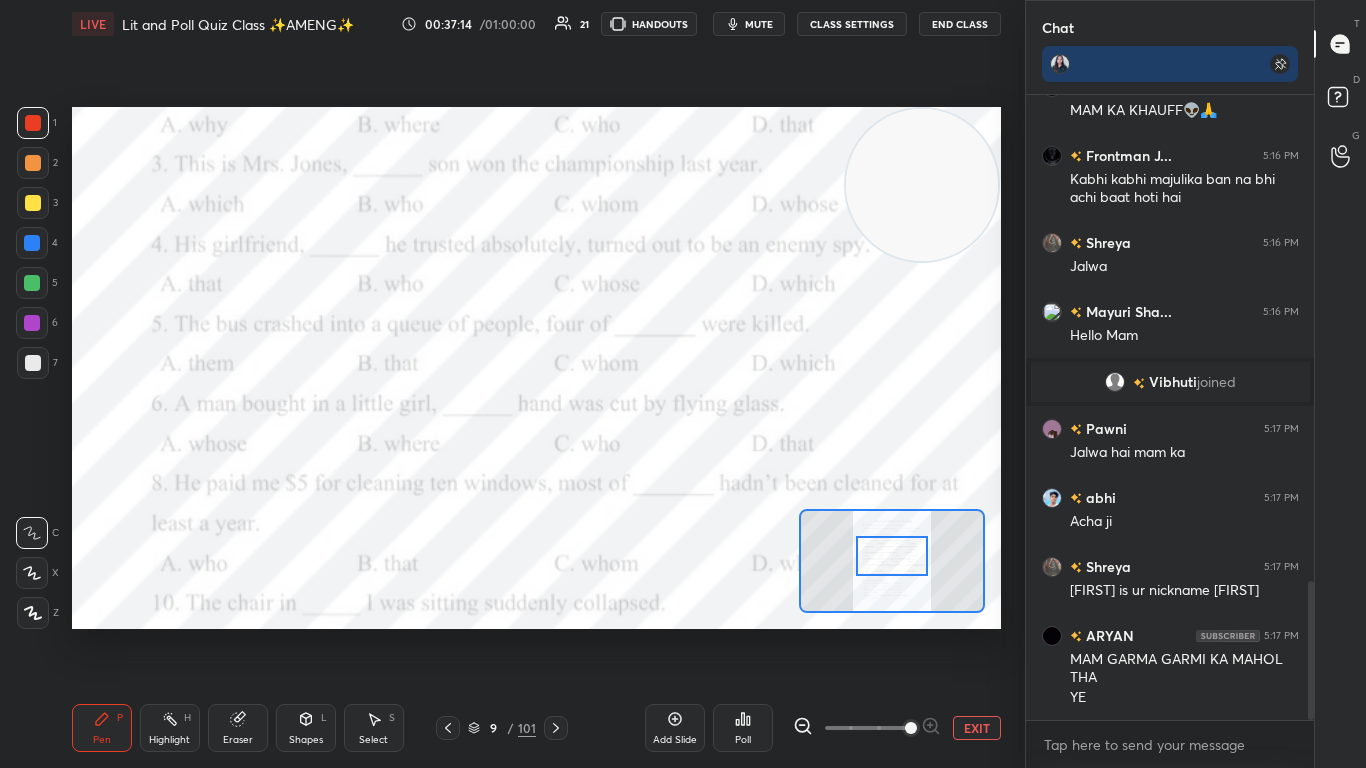 drag, startPoint x: 873, startPoint y: 223, endPoint x: 950, endPoint y: 183, distance: 86.76981 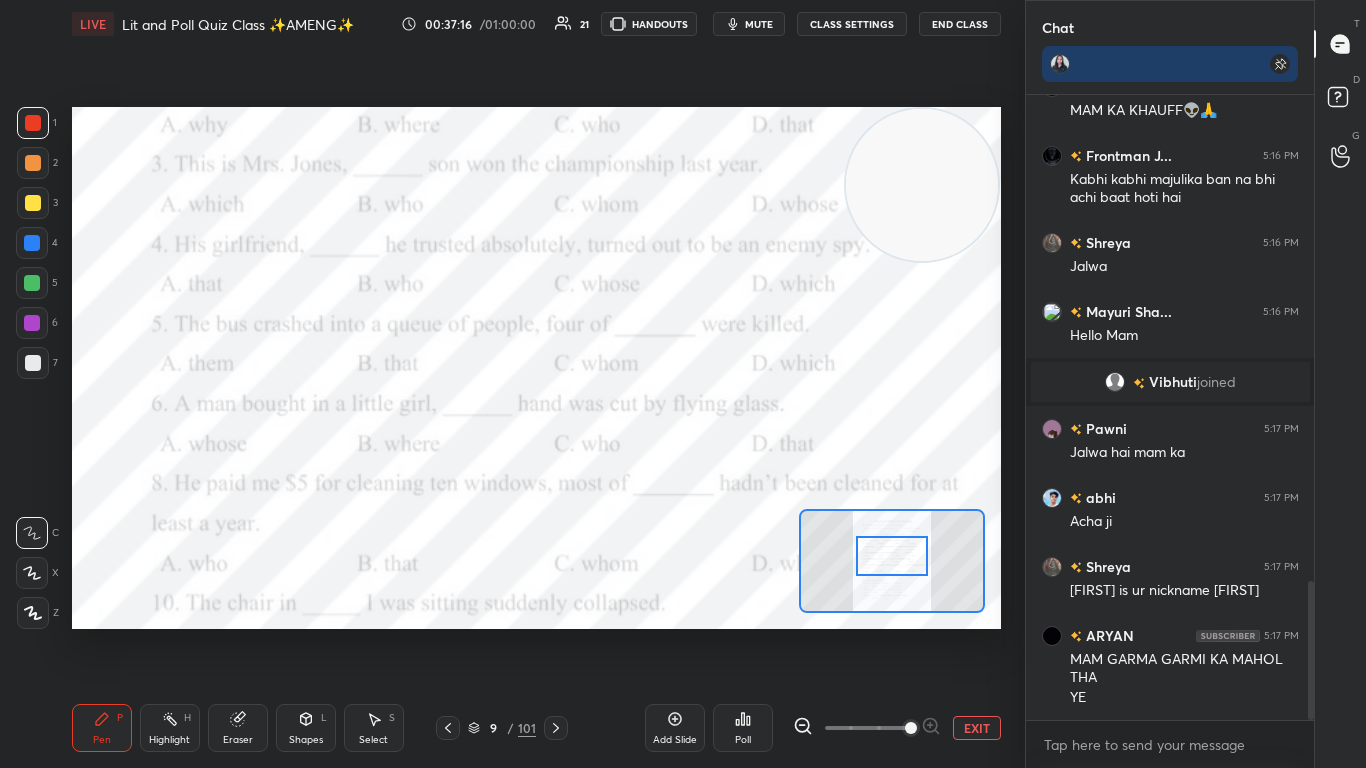 click on "Poll" at bounding box center (743, 728) 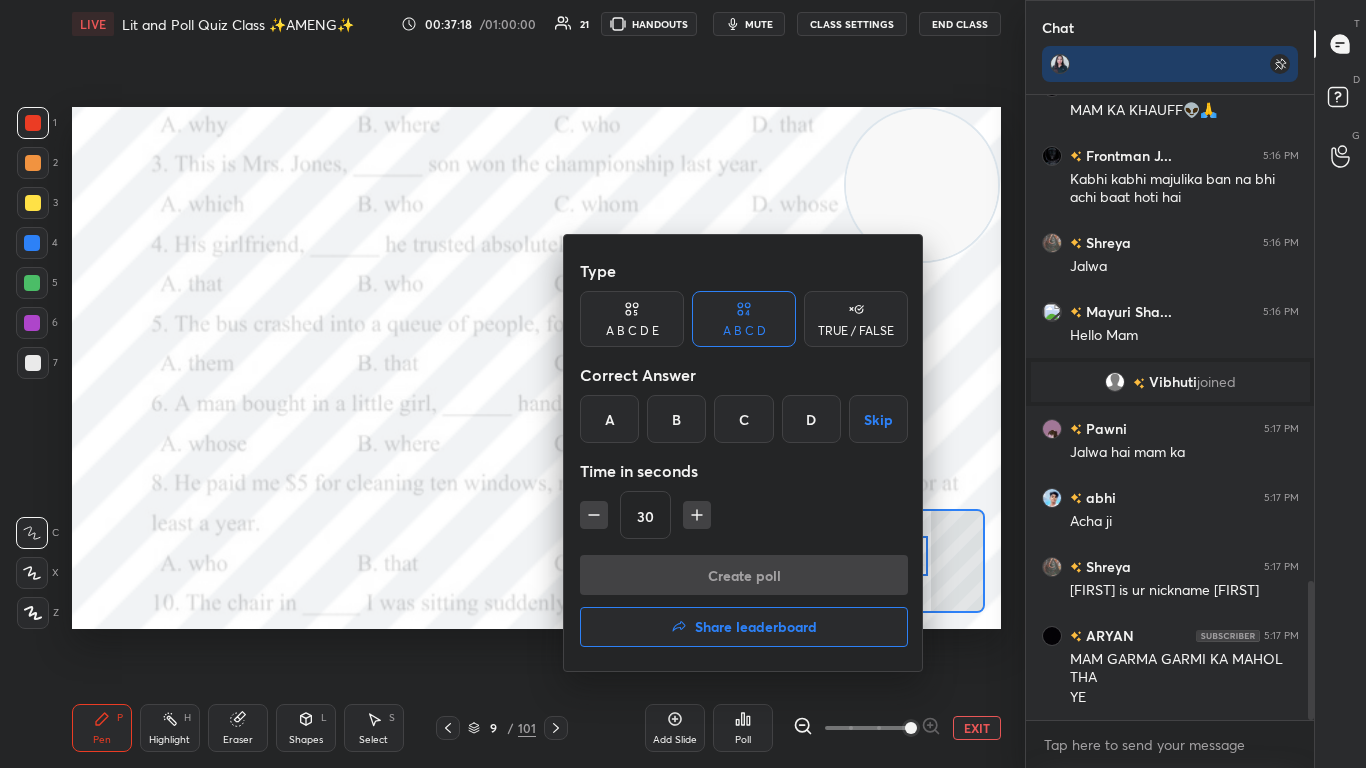 click on "D" at bounding box center (811, 419) 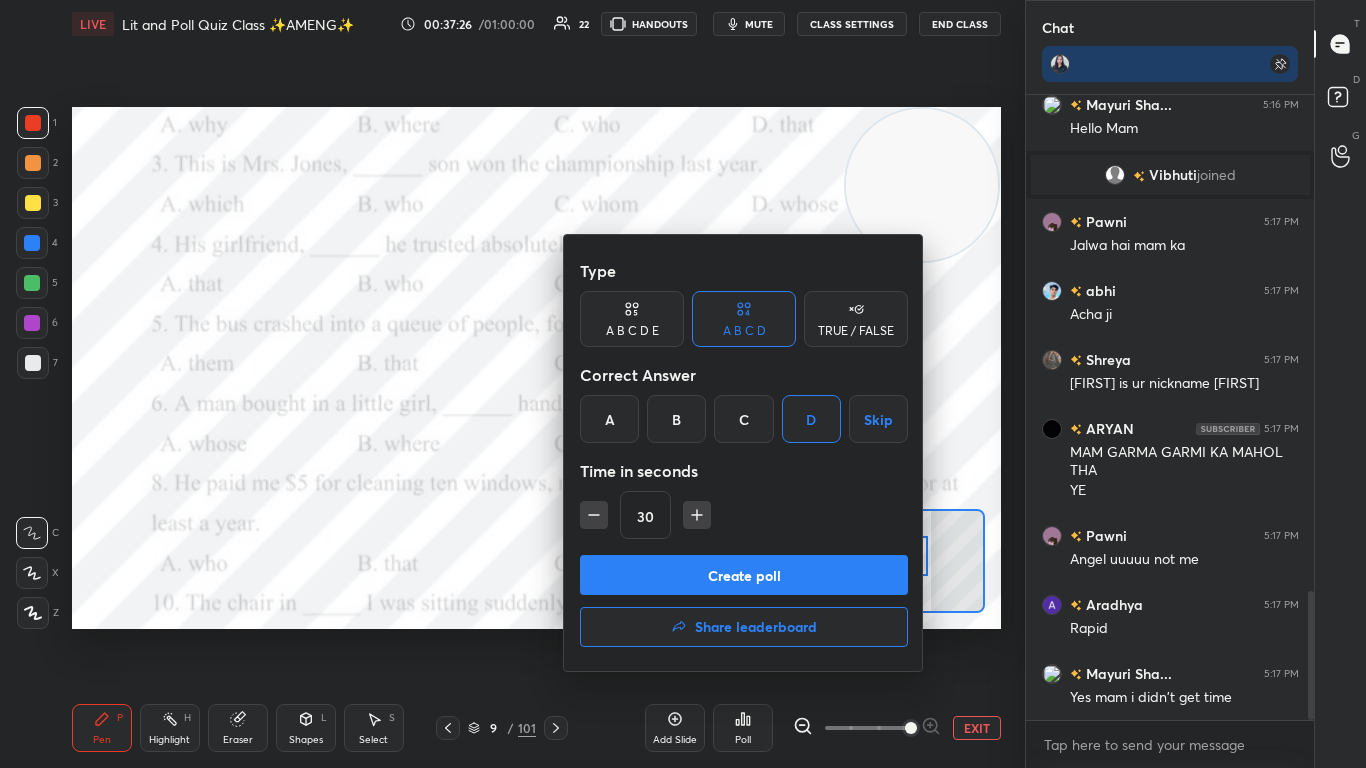click on "Create poll" at bounding box center (744, 575) 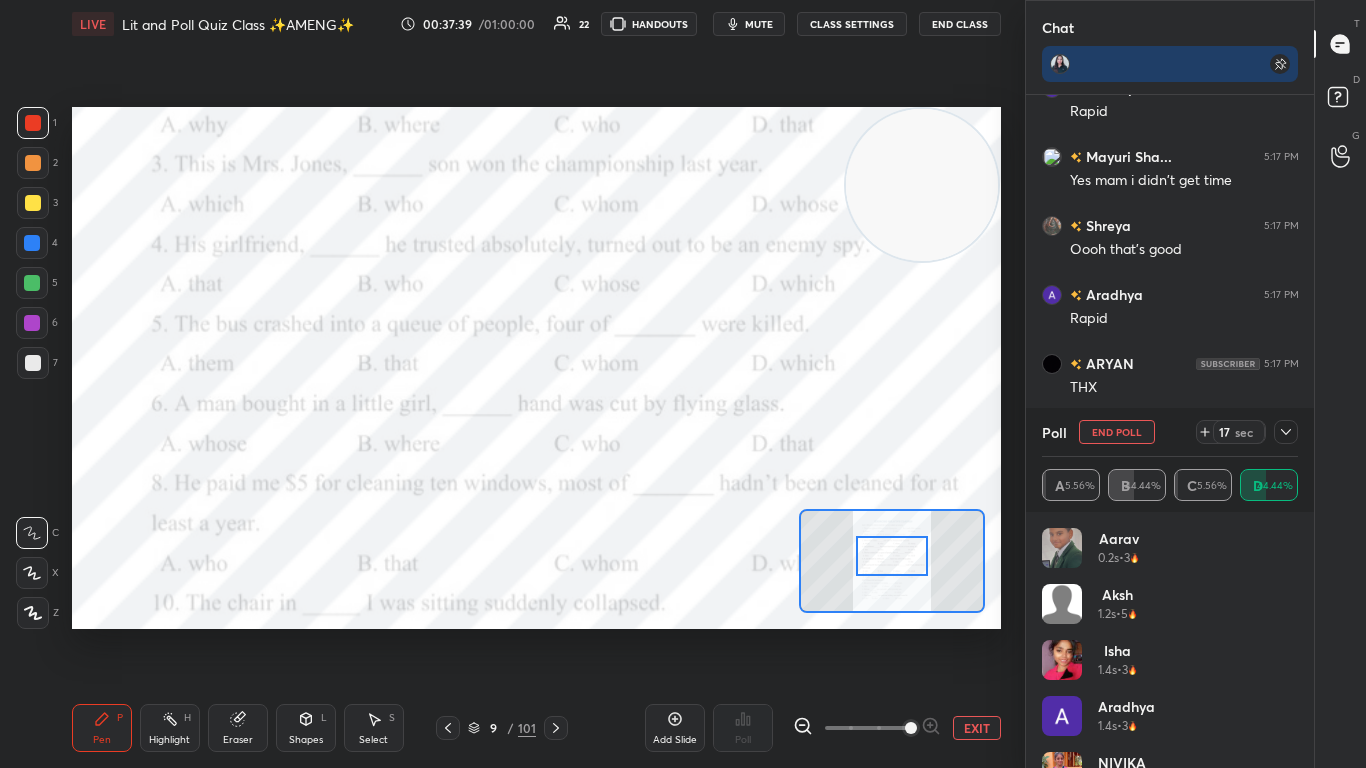 click 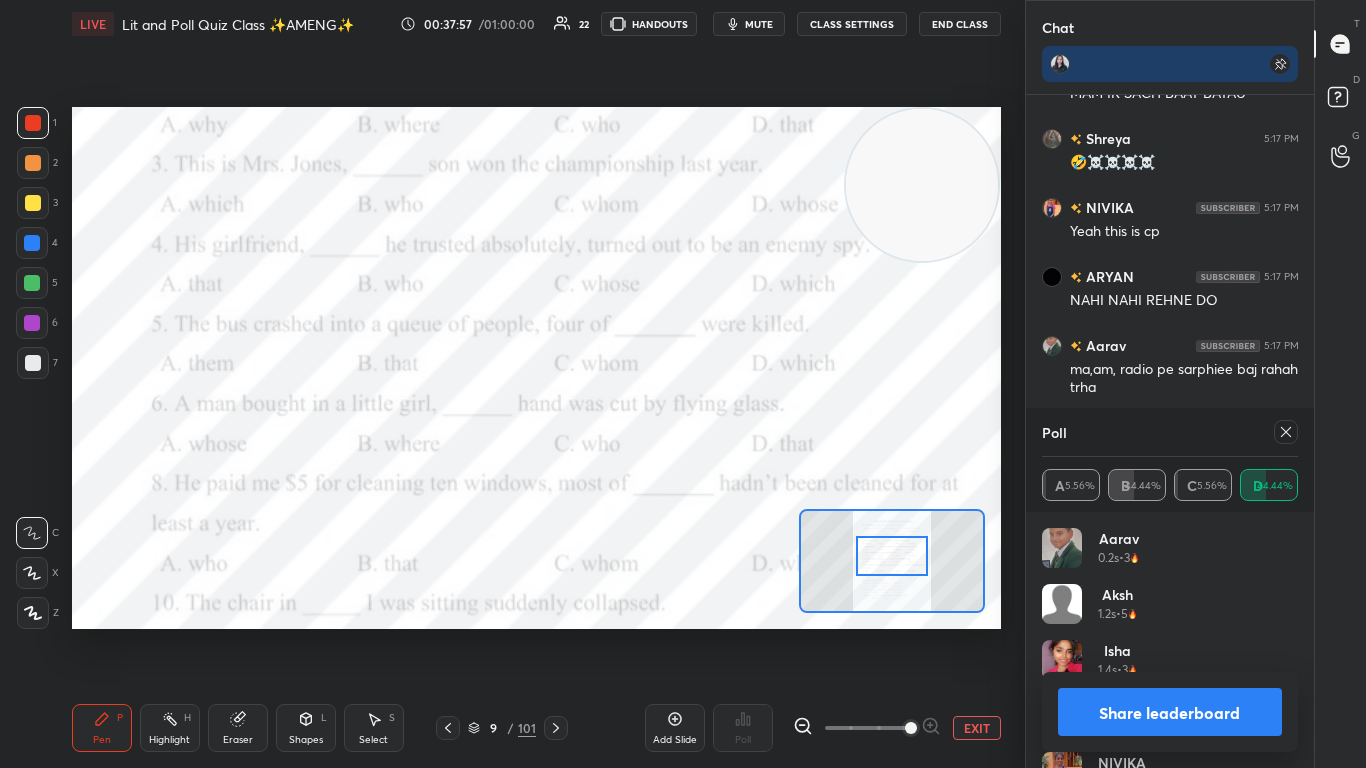 click 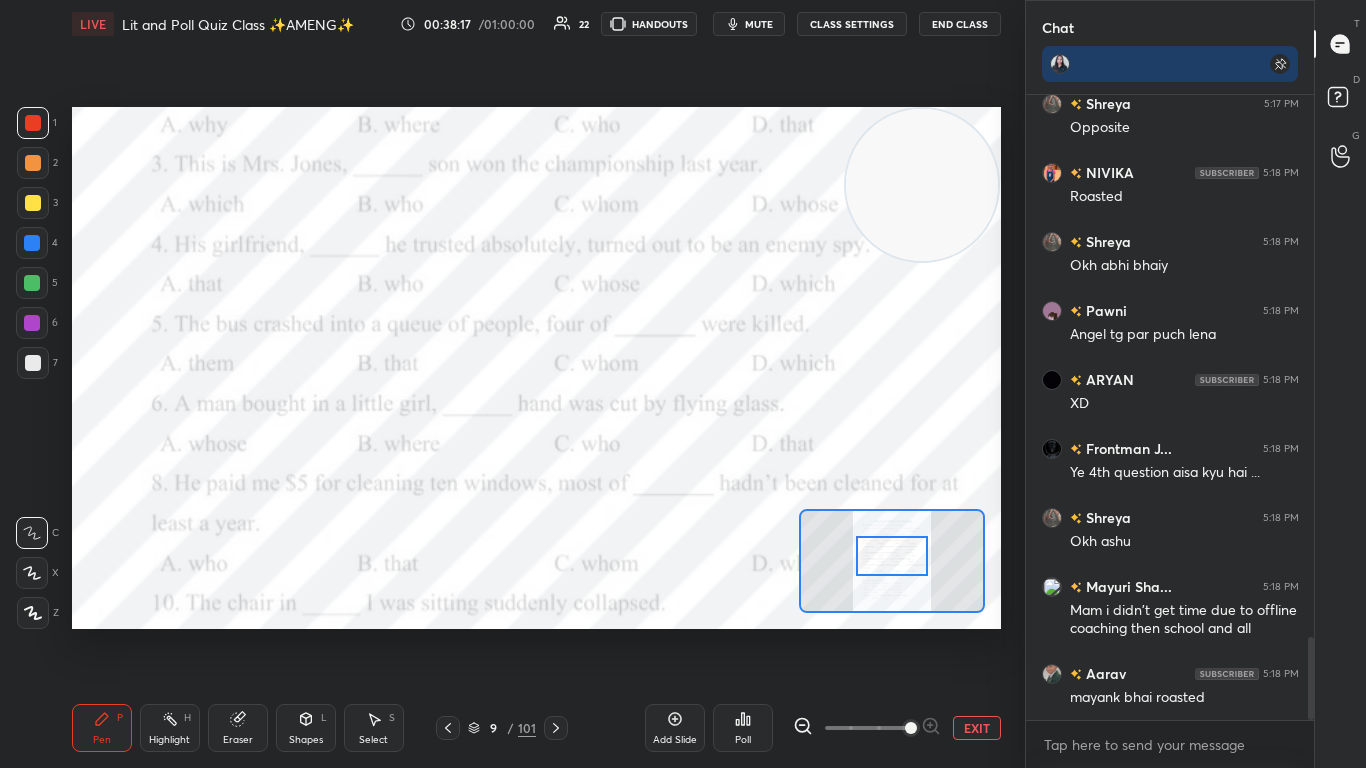 click 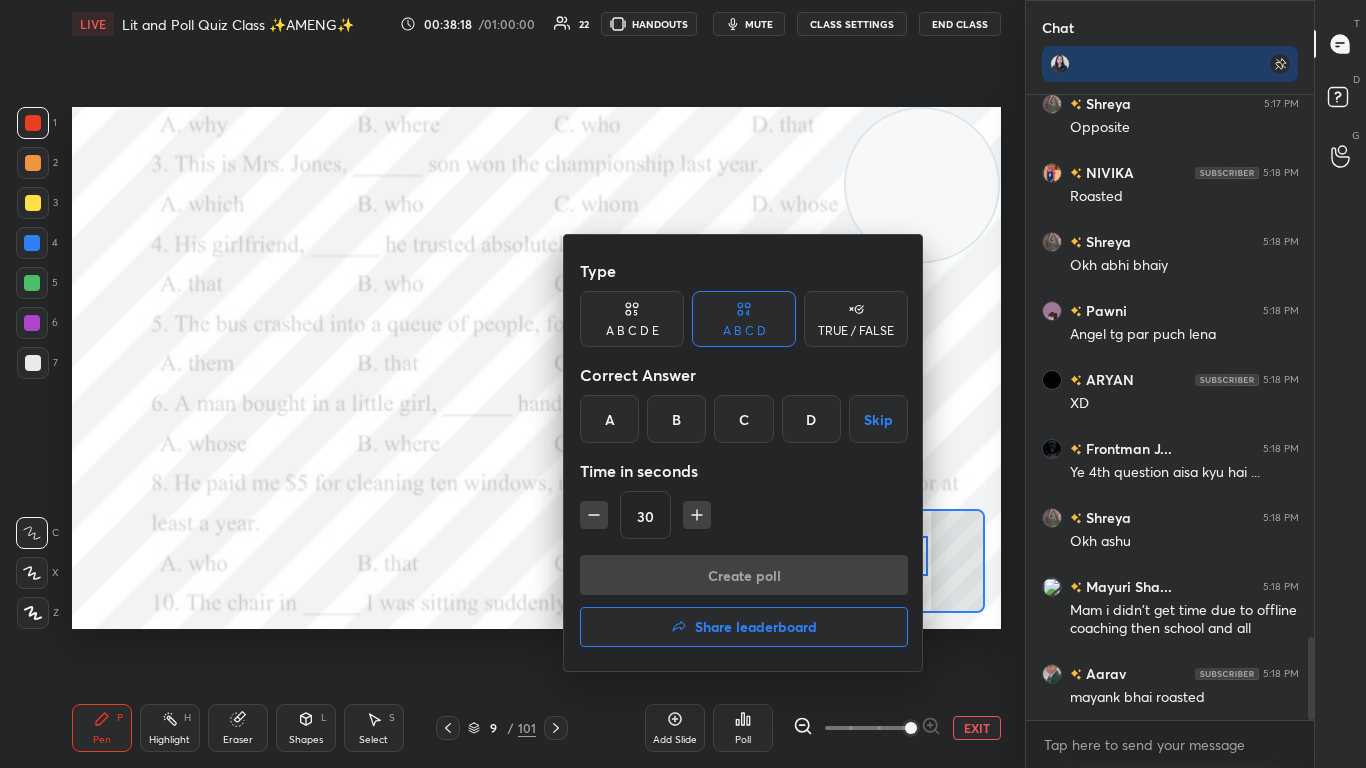 click on "B" at bounding box center [676, 419] 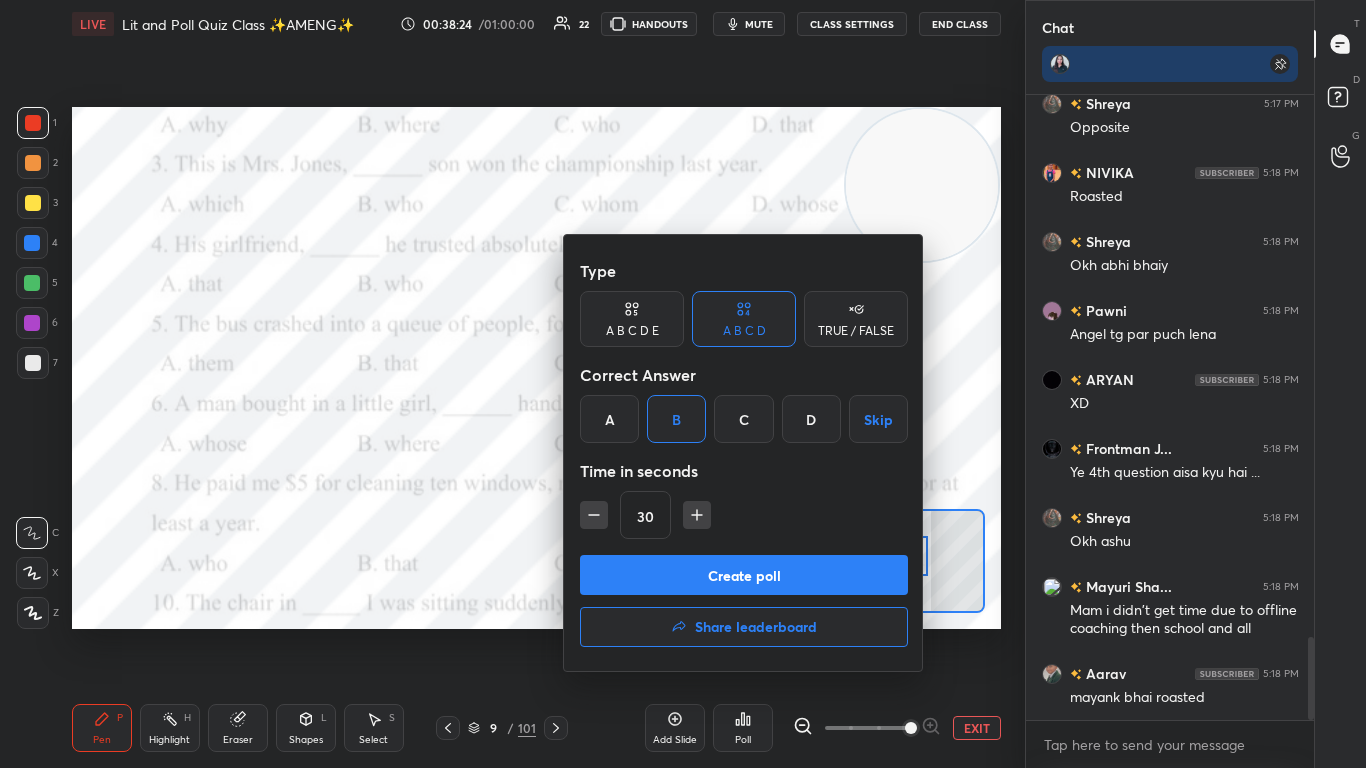 click on "Create poll" at bounding box center (744, 575) 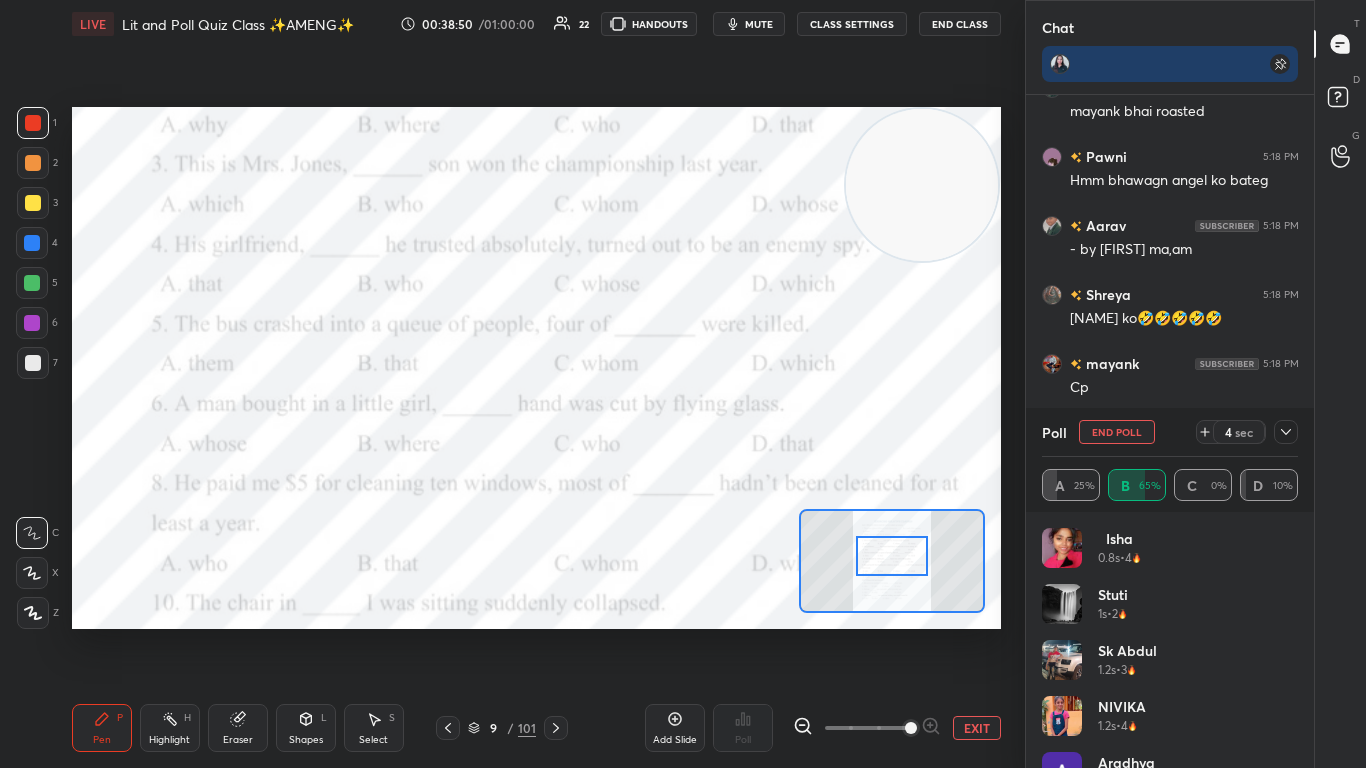 click 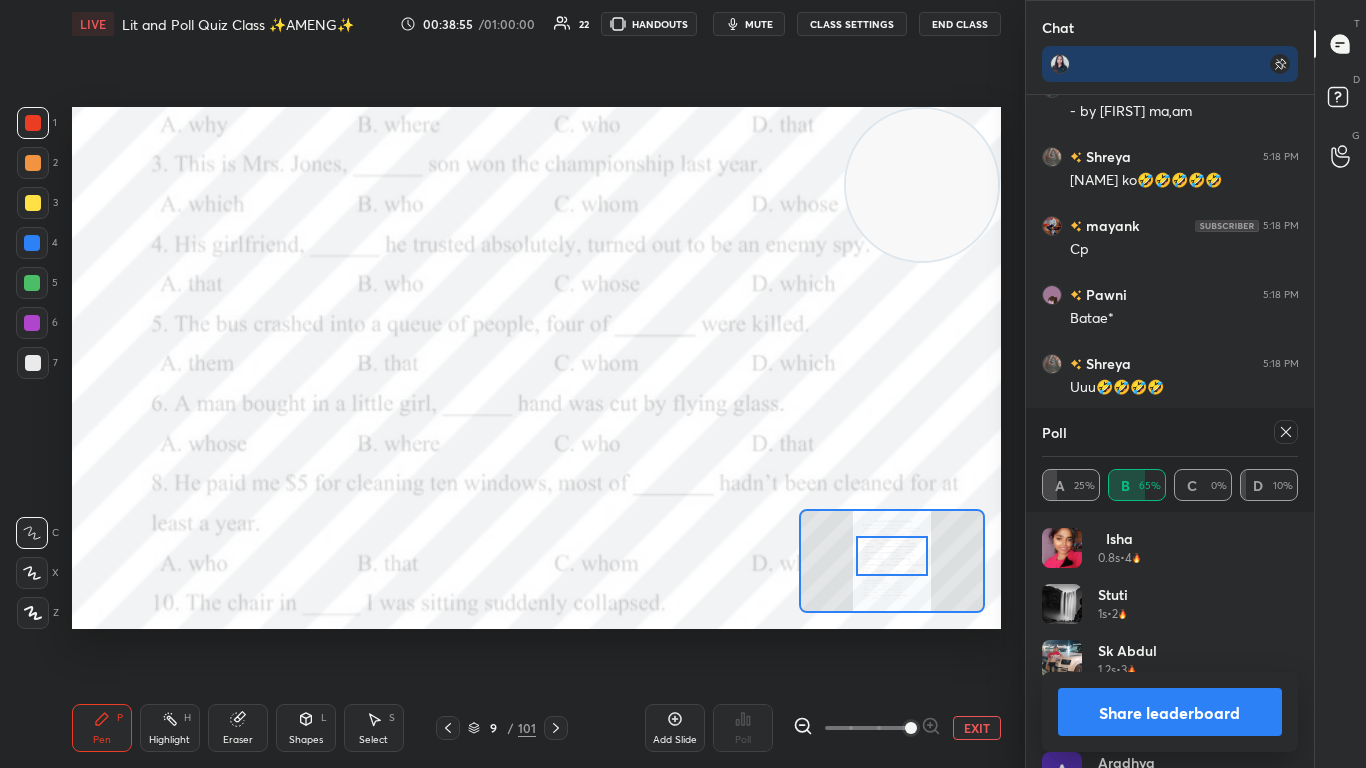 click 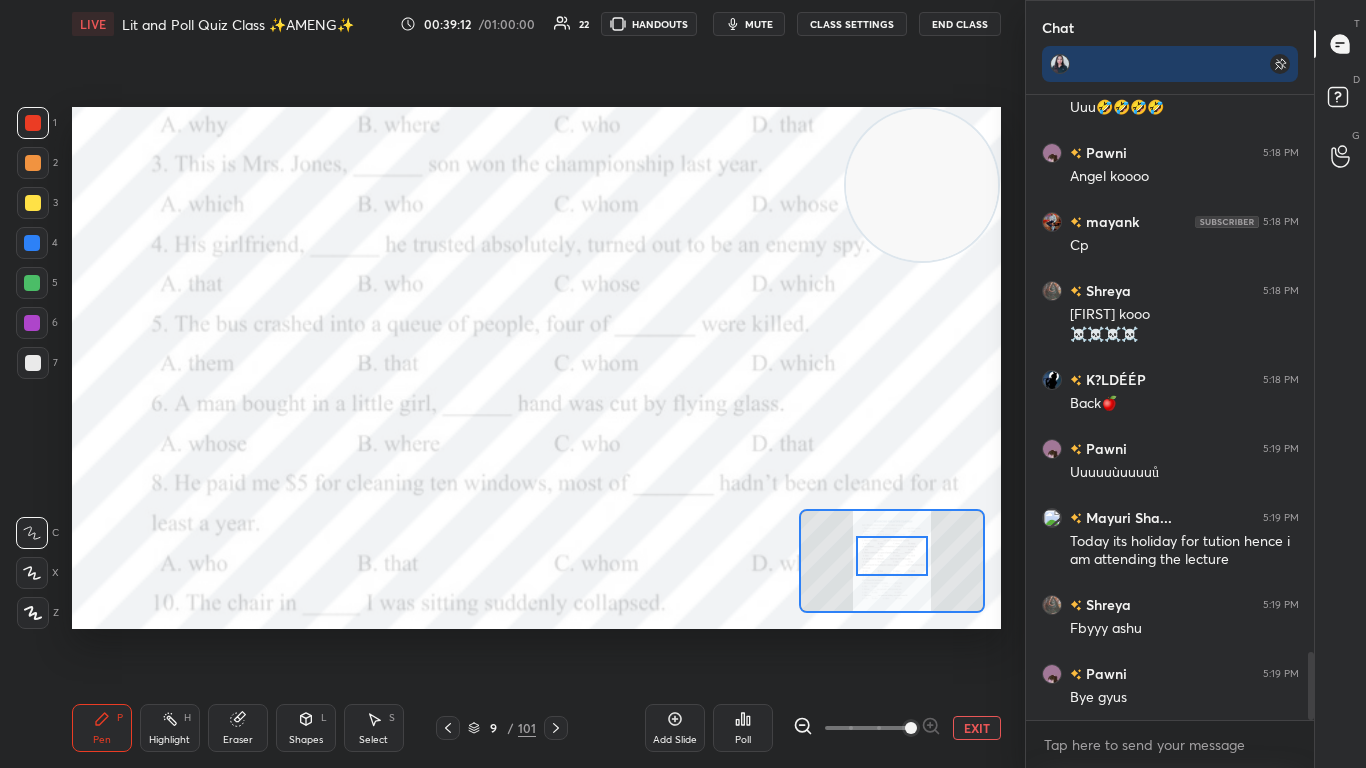 click at bounding box center [892, 556] 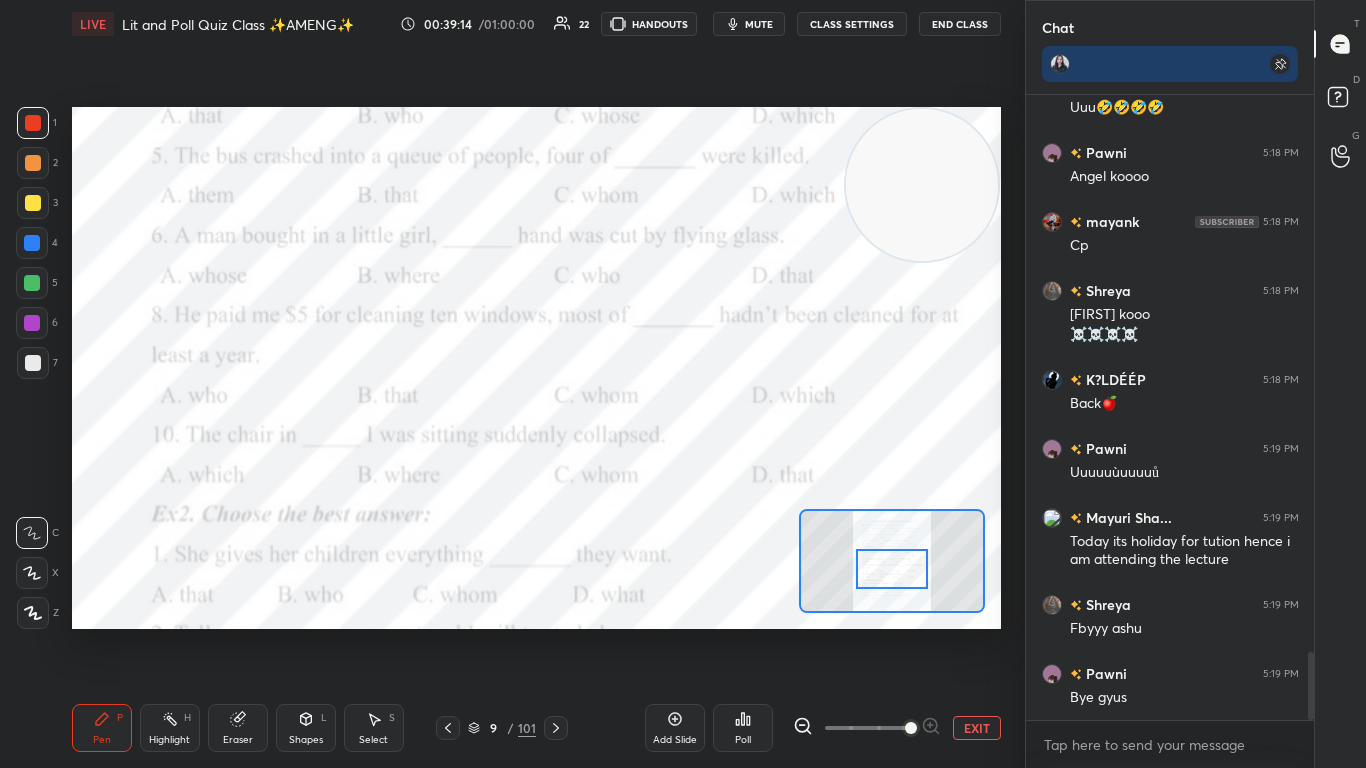 drag, startPoint x: 888, startPoint y: 547, endPoint x: 888, endPoint y: 561, distance: 14 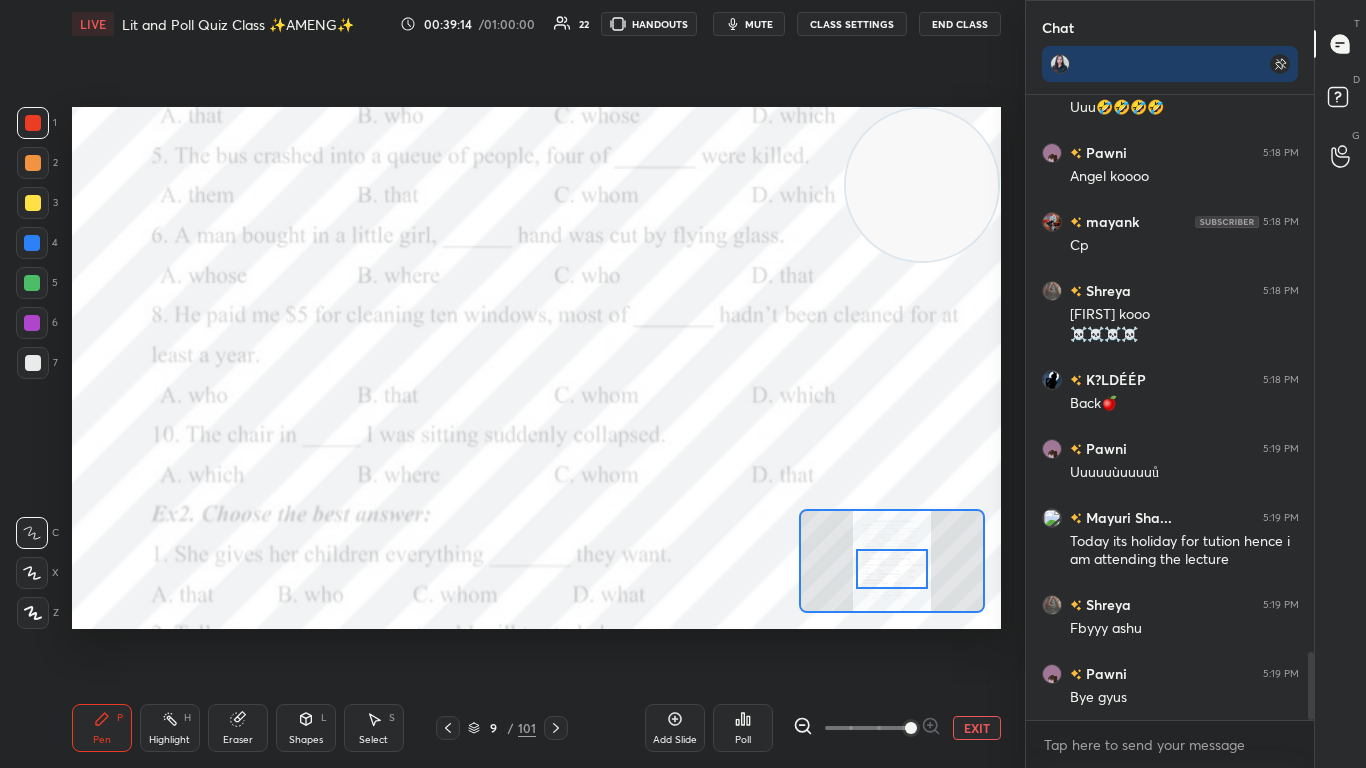 click at bounding box center (892, 569) 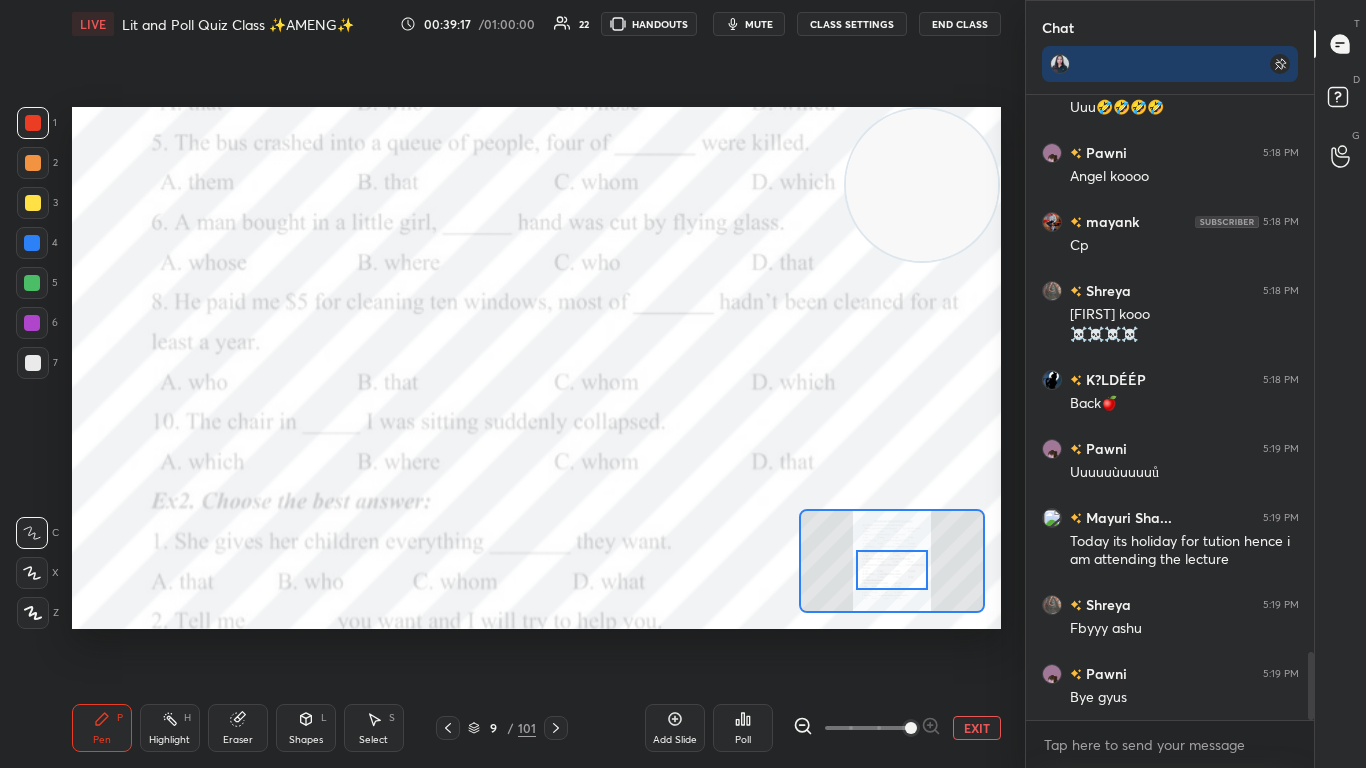 click on "Poll" at bounding box center (743, 728) 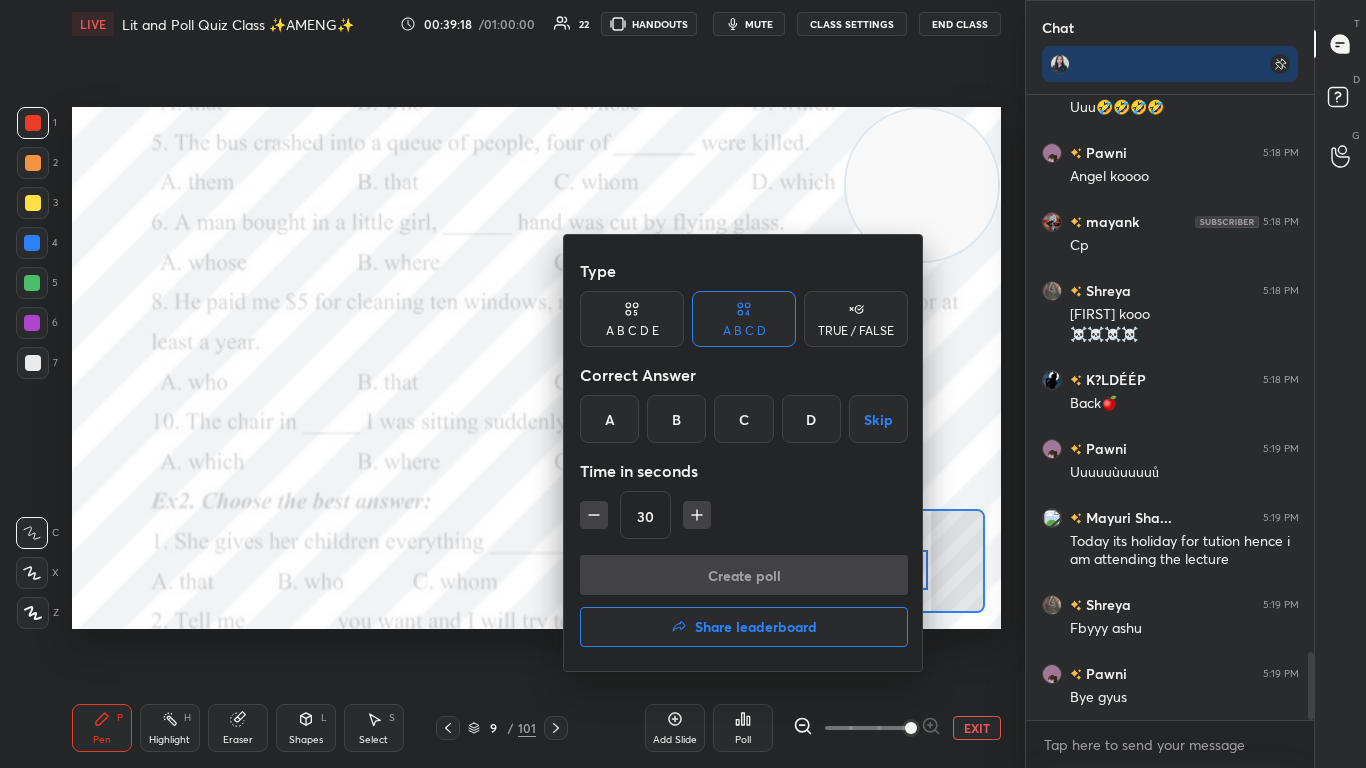 click on "A" at bounding box center [609, 419] 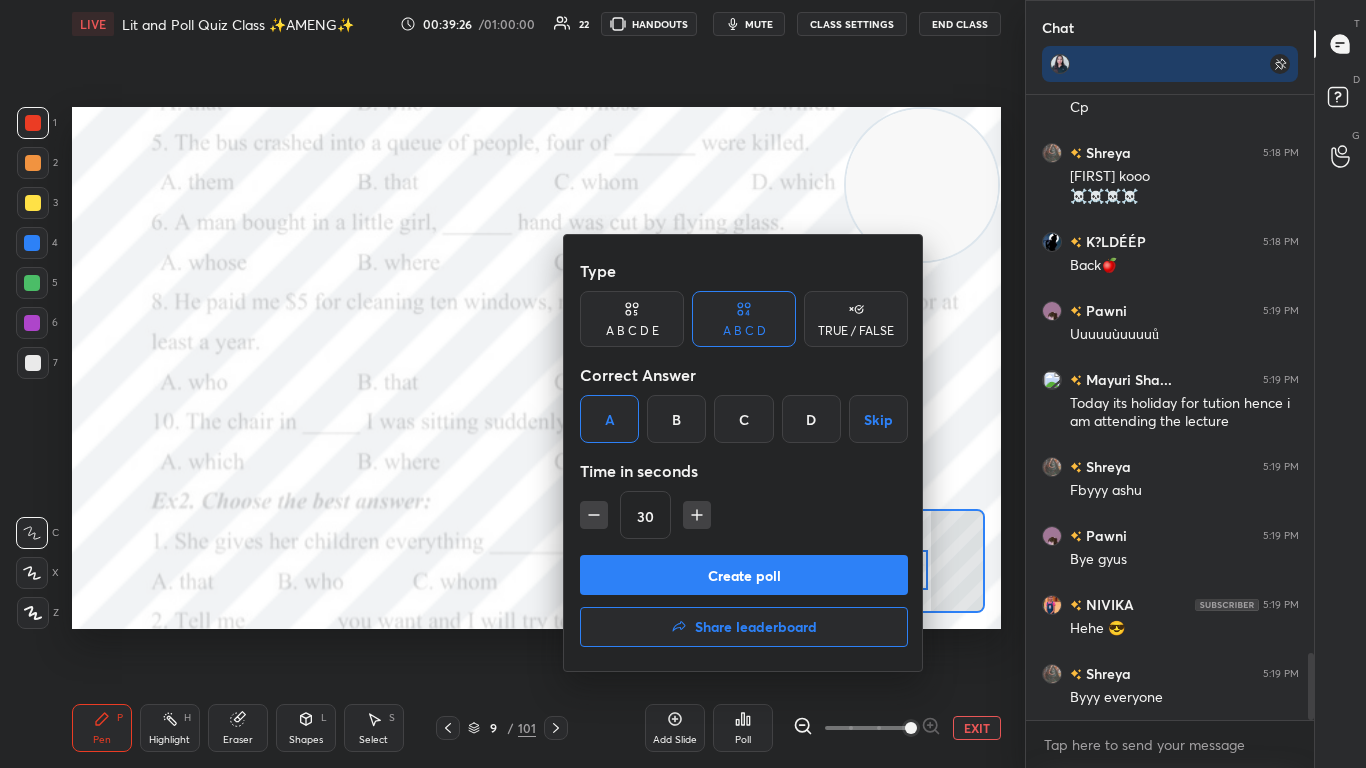 click on "Create poll" at bounding box center (744, 575) 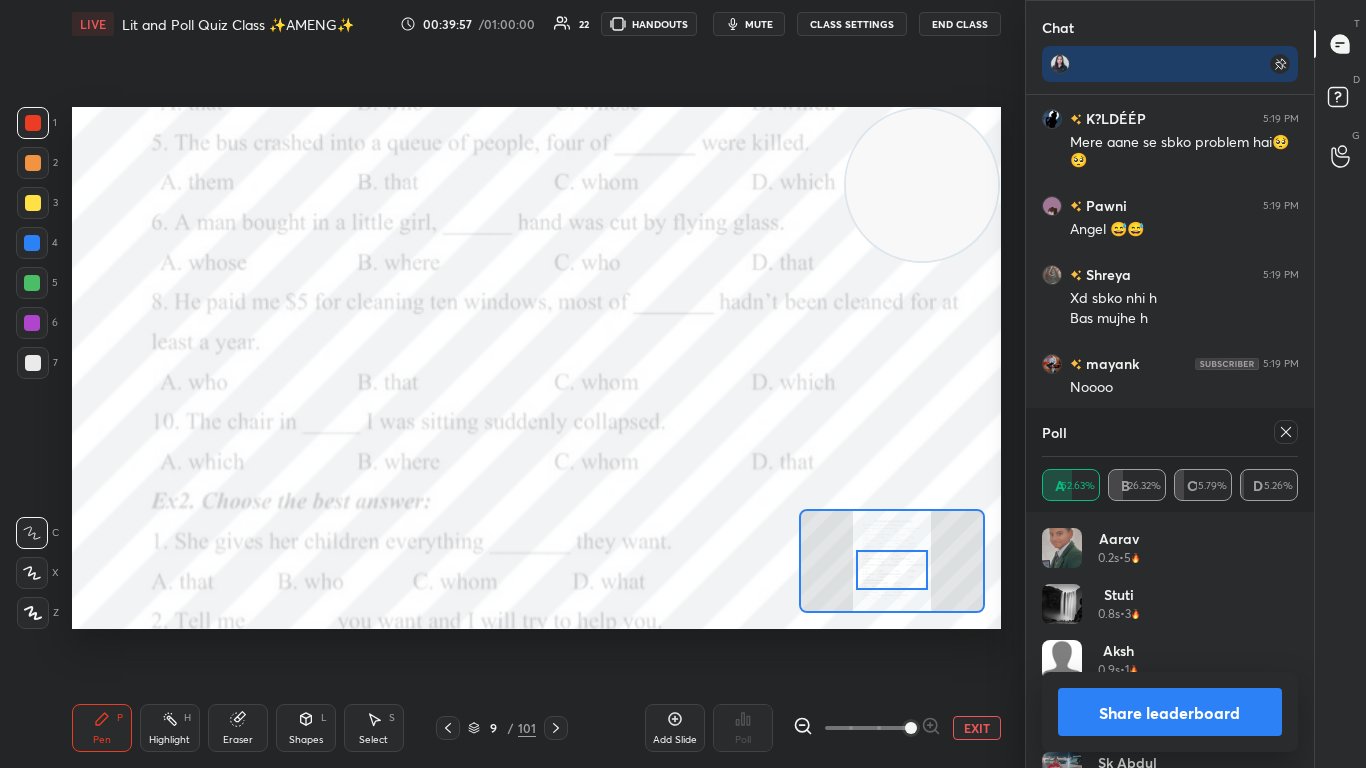 click 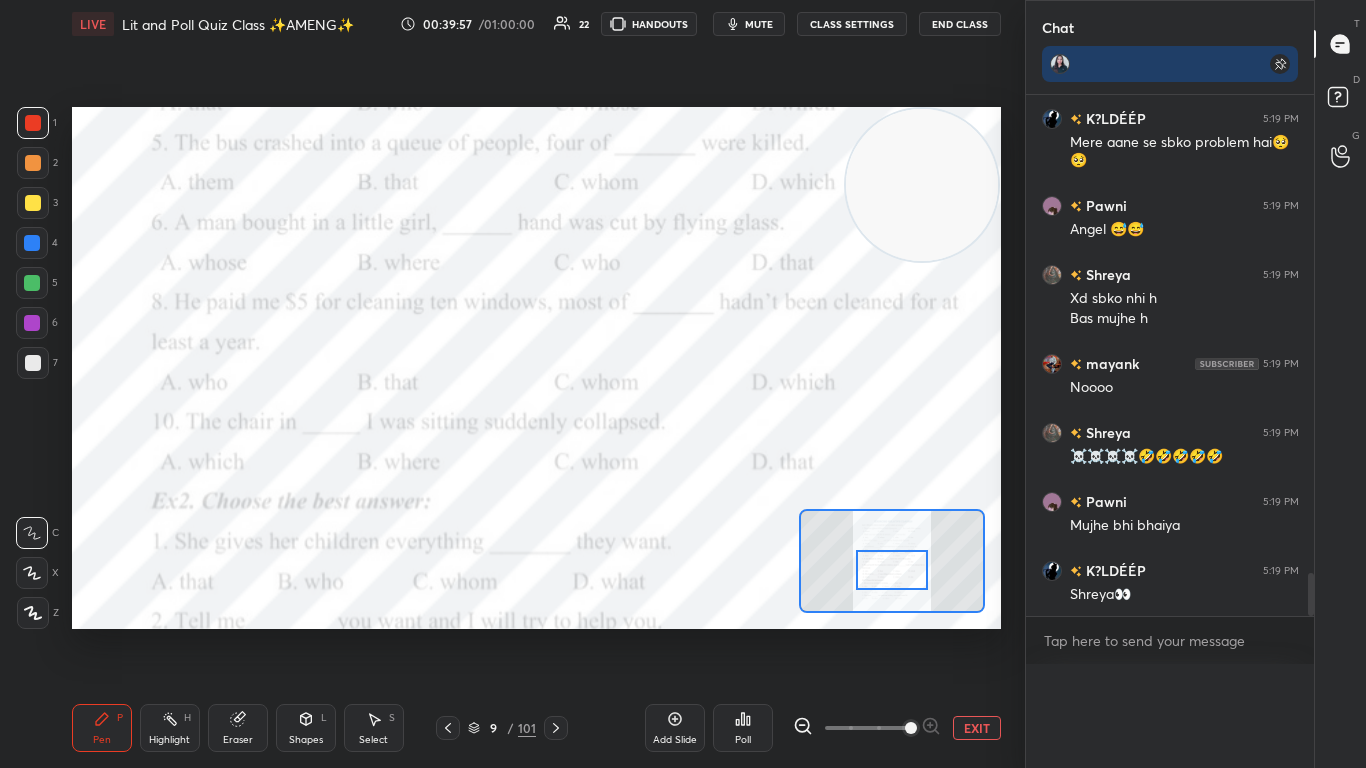 scroll, scrollTop: 0, scrollLeft: 0, axis: both 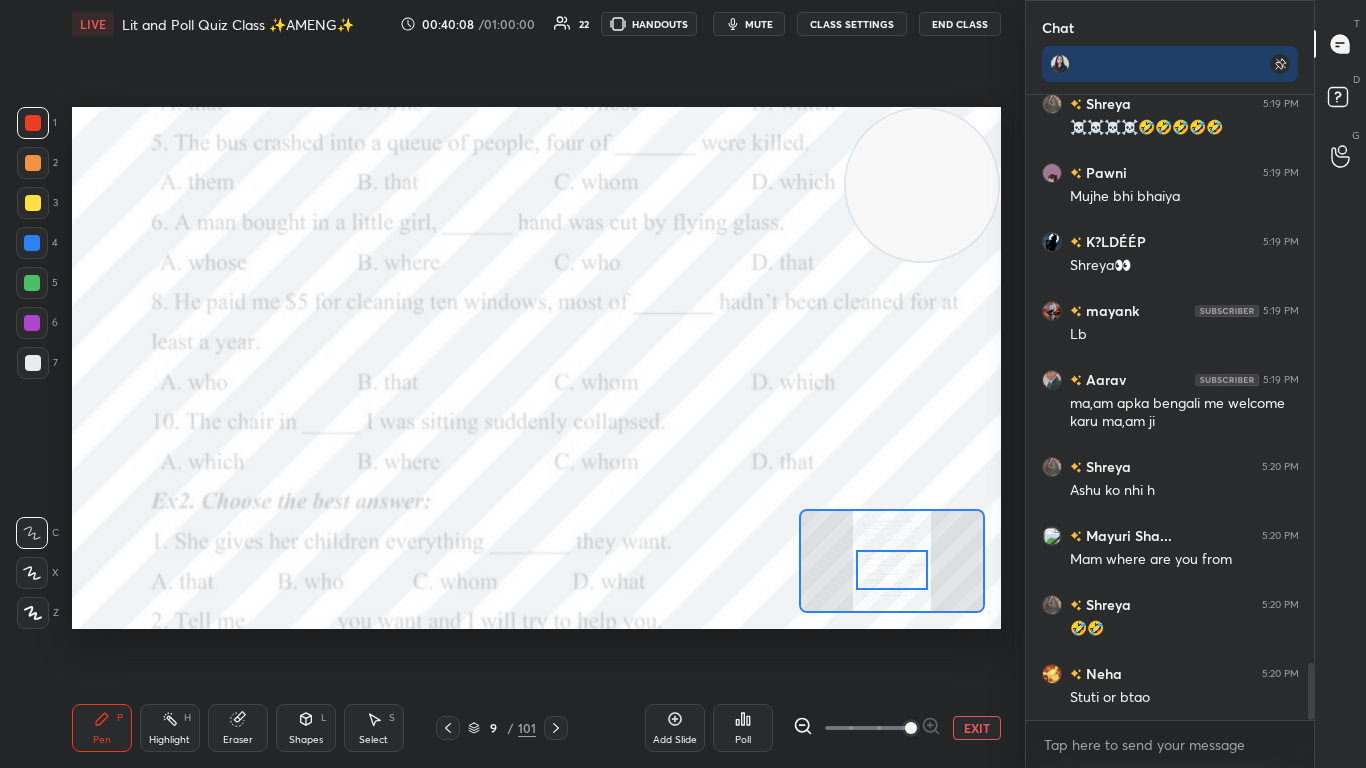 click 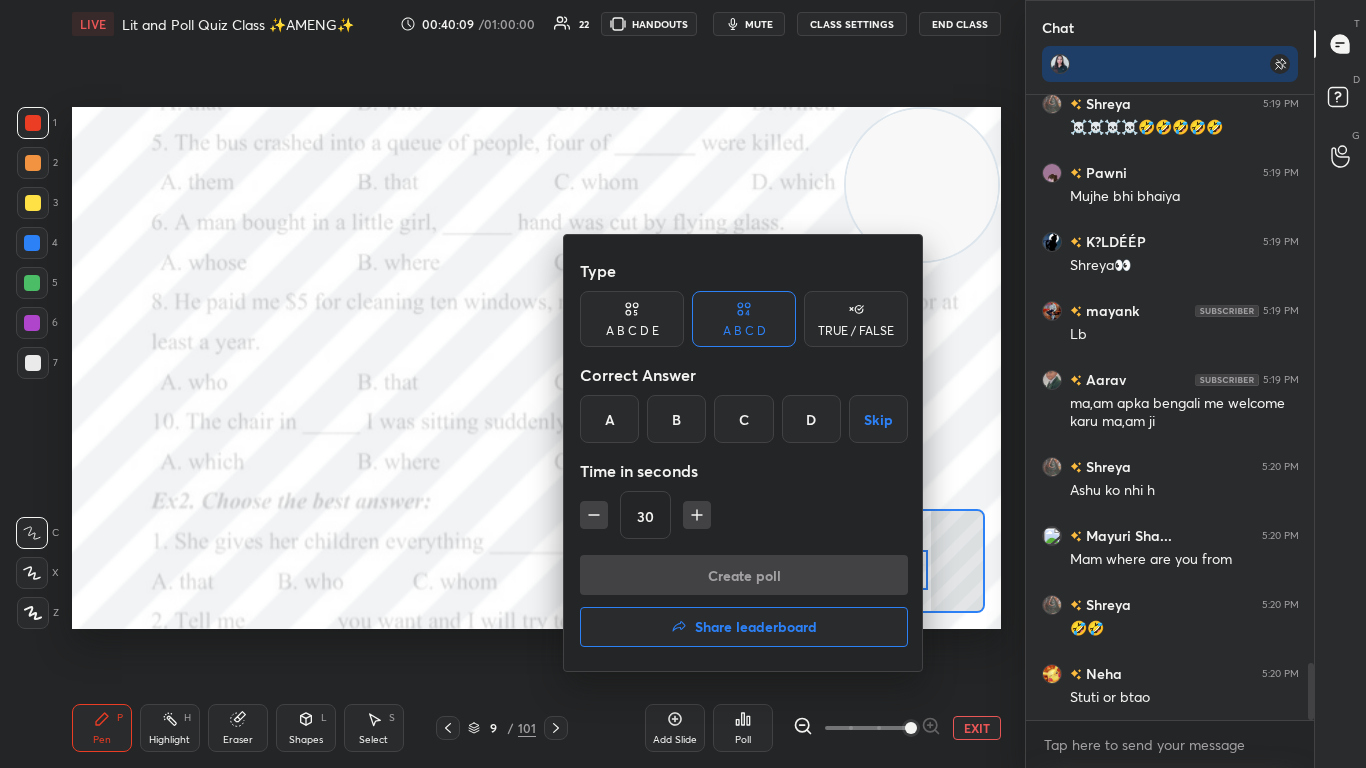 click on "A" at bounding box center [609, 419] 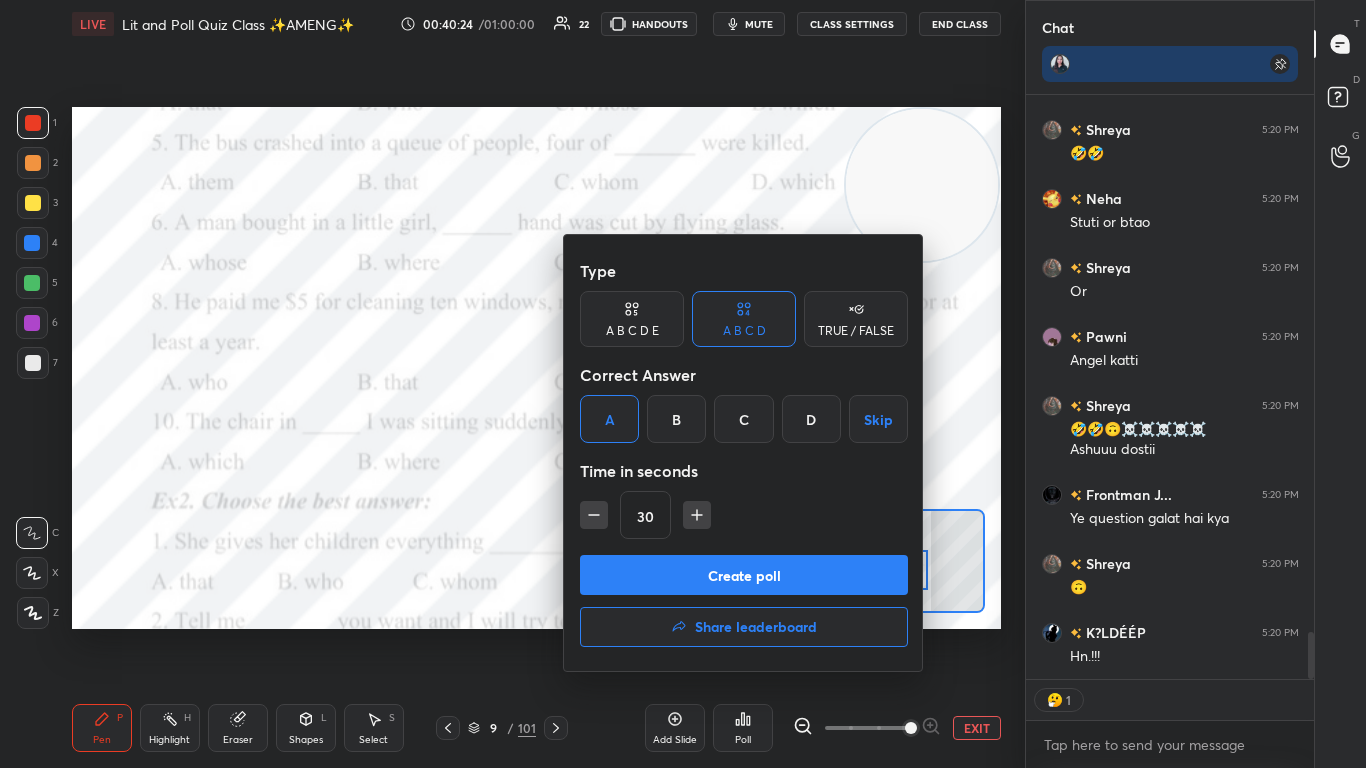 click on "Create poll" at bounding box center (744, 575) 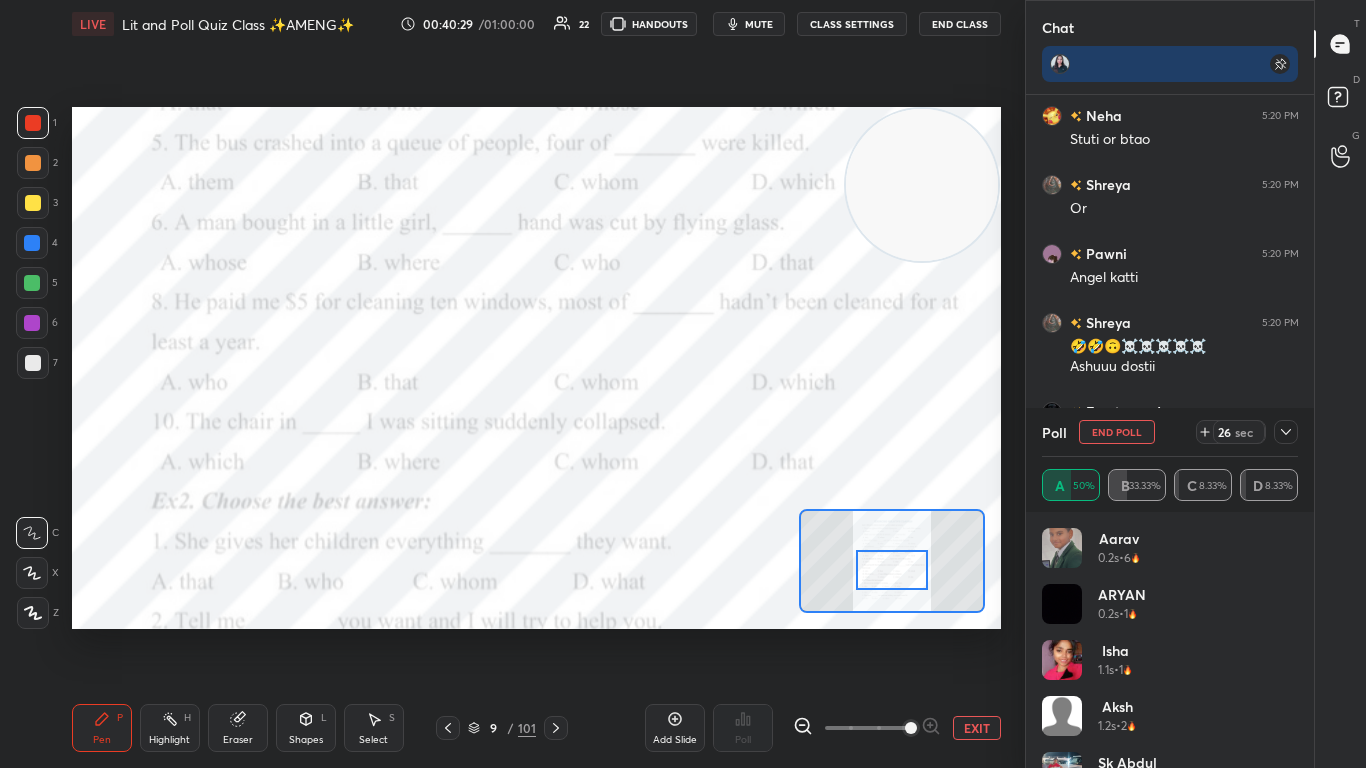 click 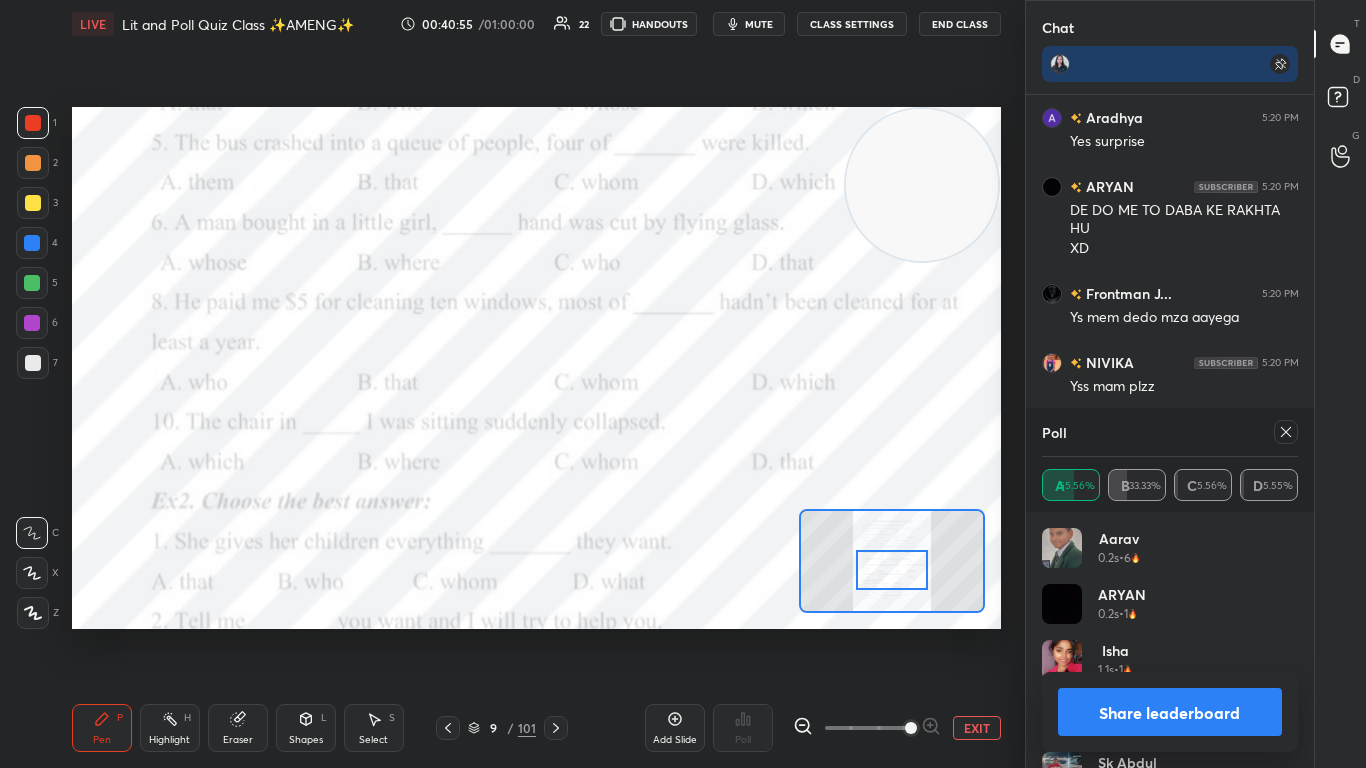 click 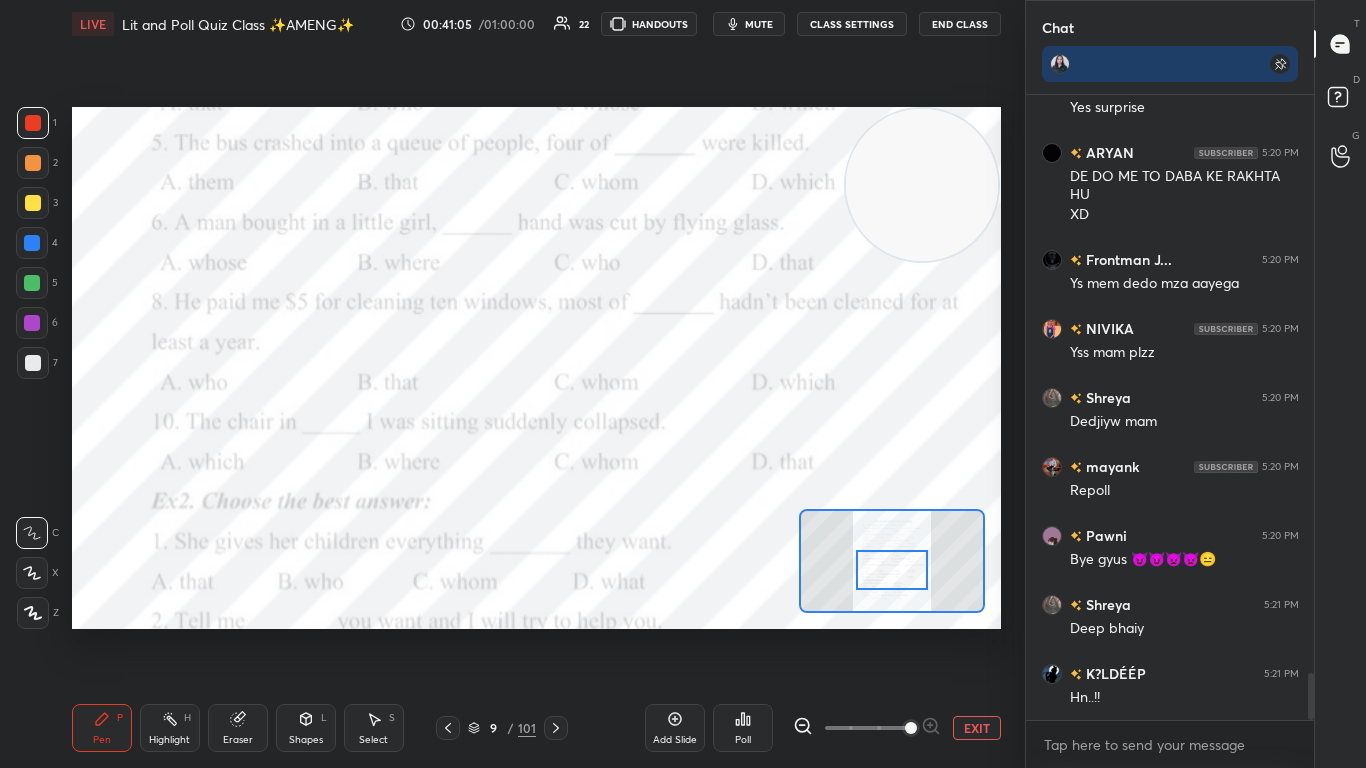 click on "Poll" at bounding box center [743, 728] 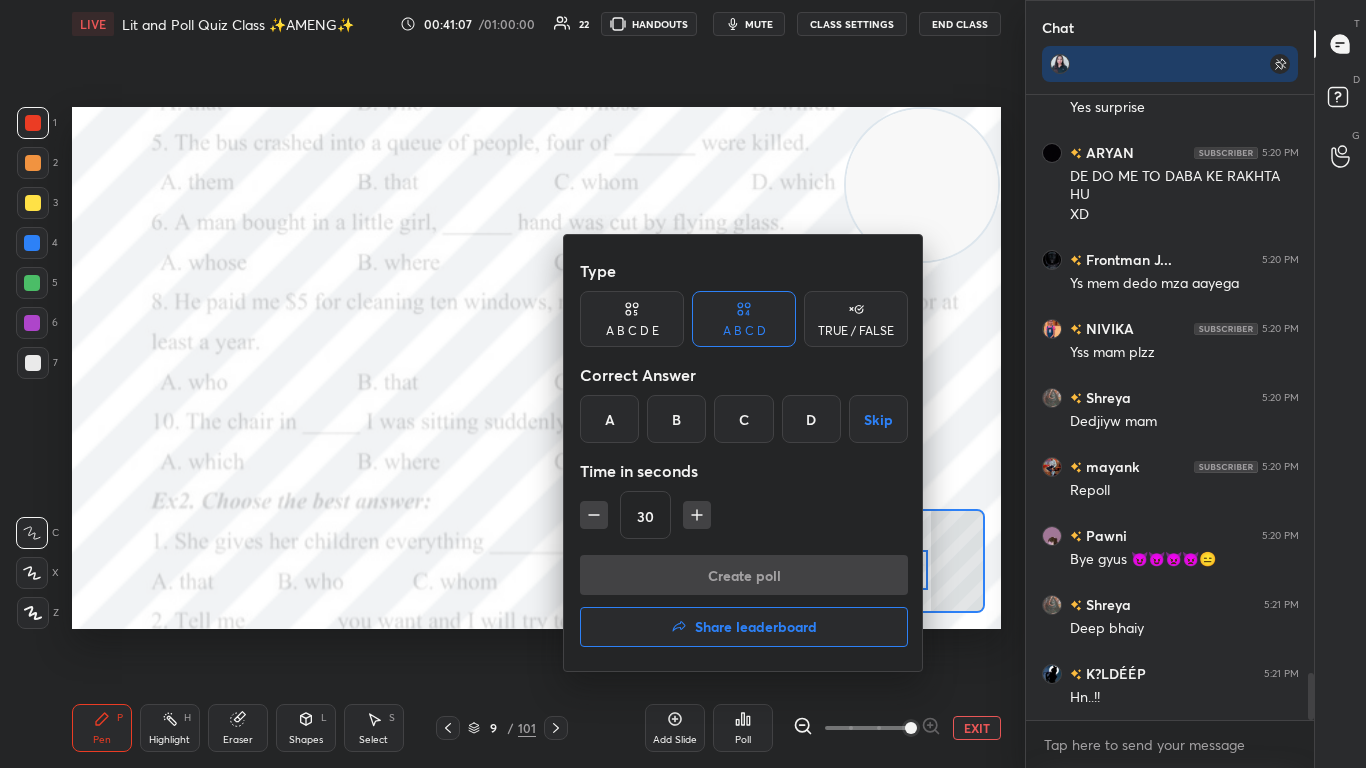click on "D" at bounding box center [811, 419] 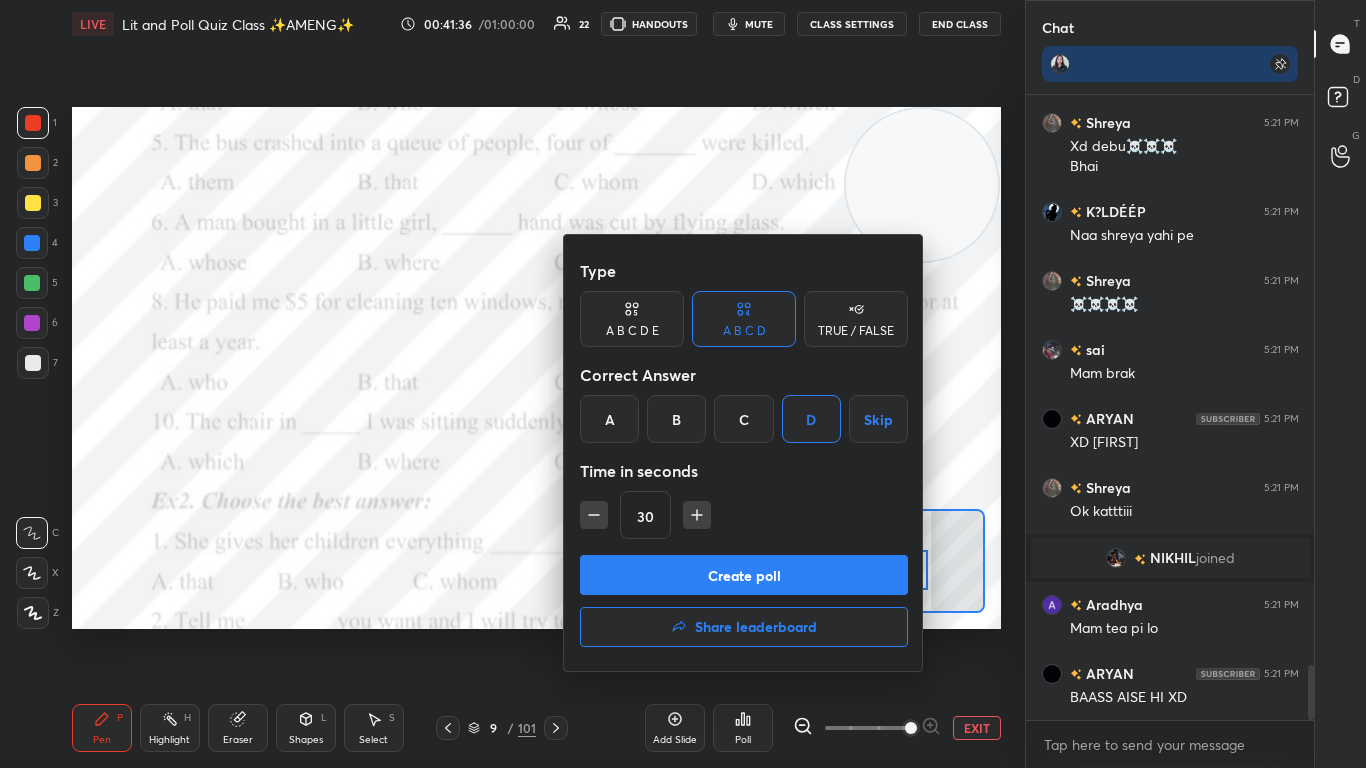 click on "Create poll" at bounding box center (744, 575) 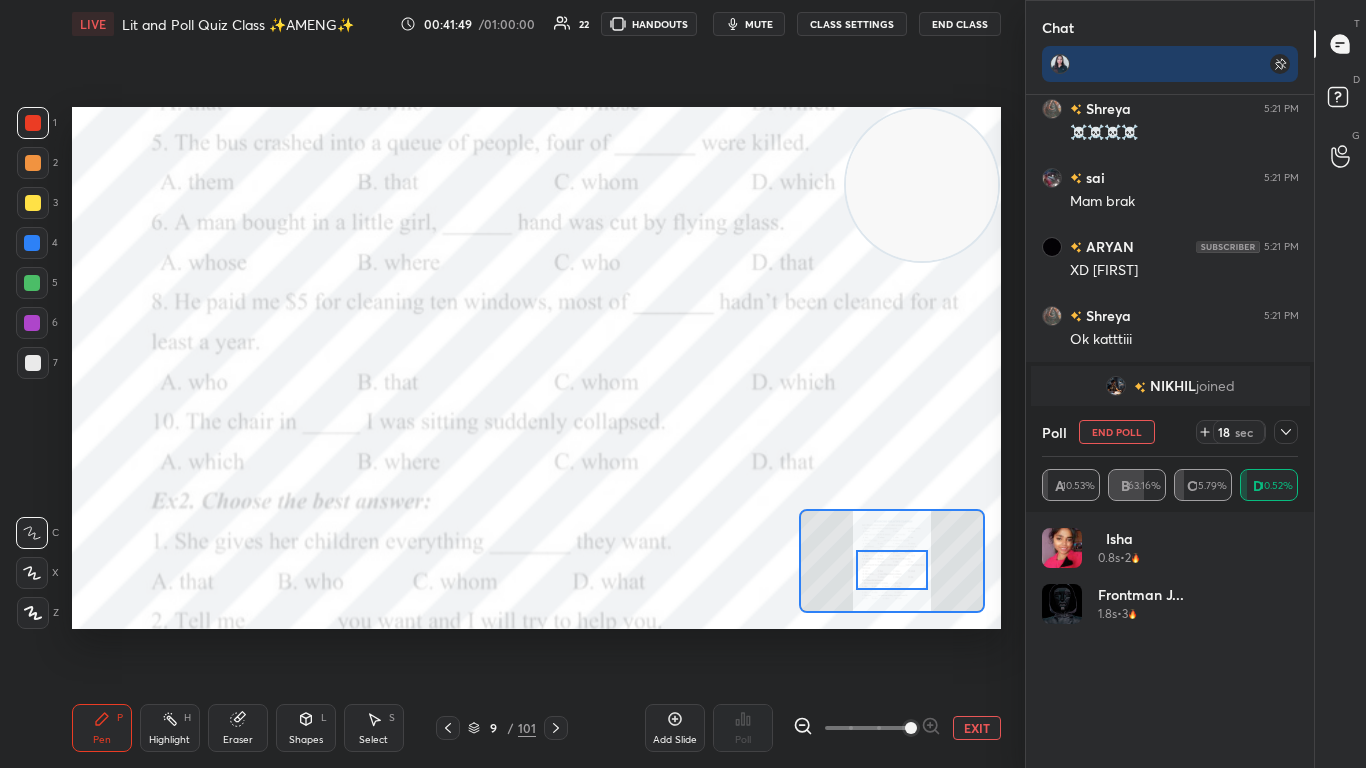 click 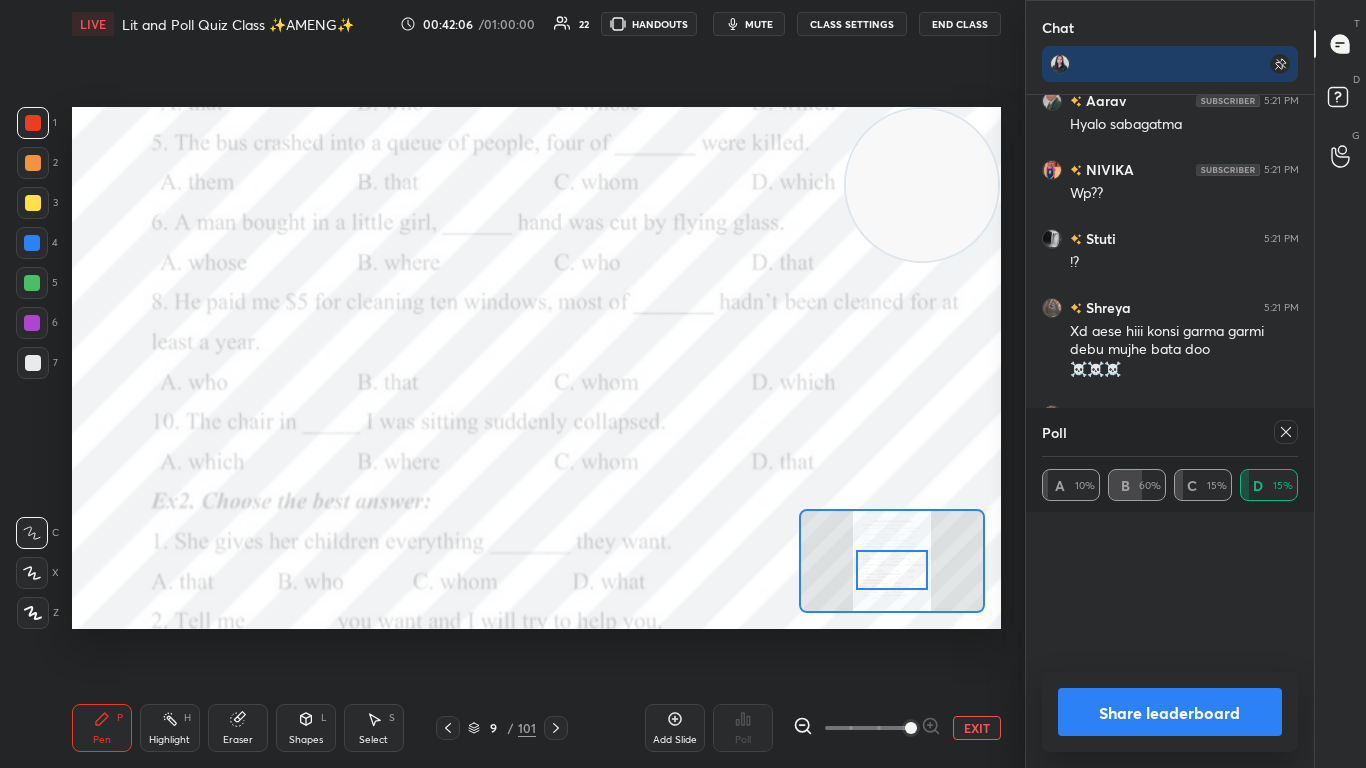 scroll, scrollTop: 7353, scrollLeft: 0, axis: vertical 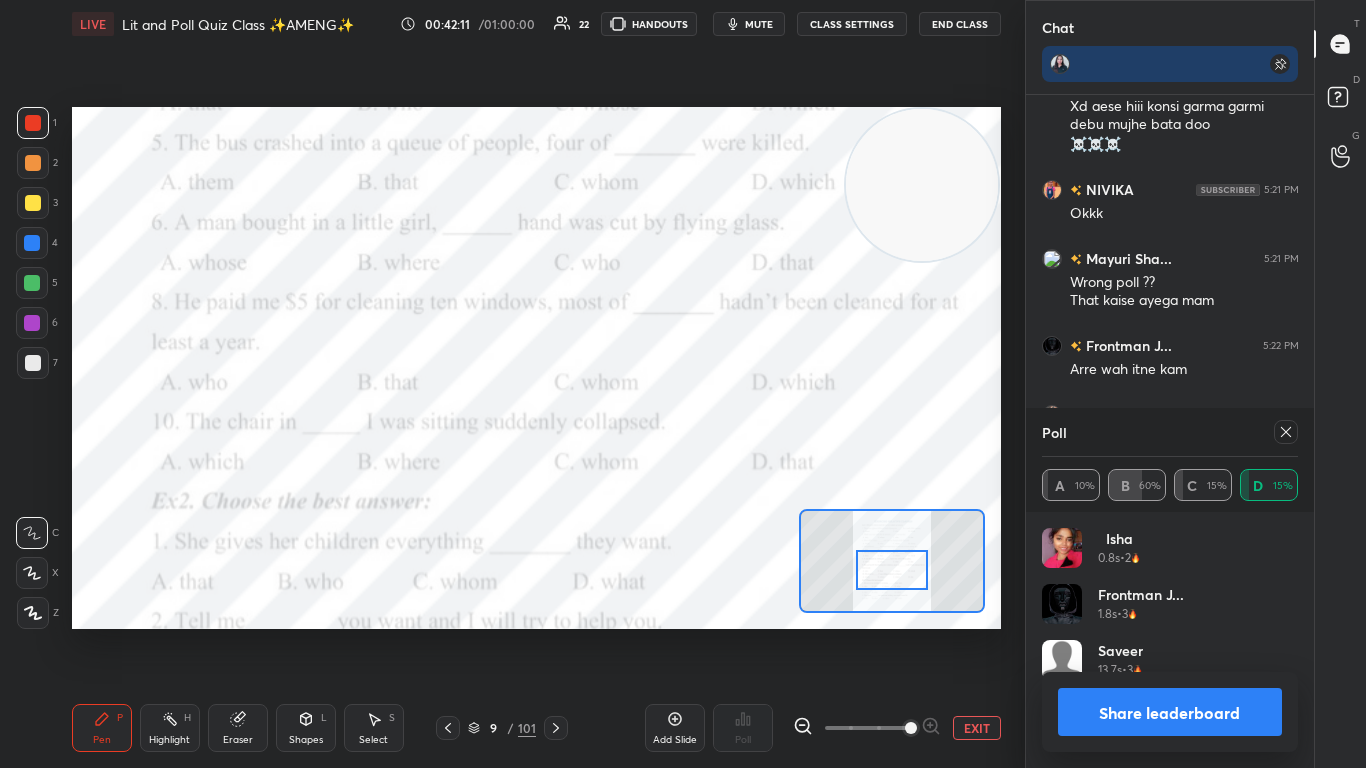 click on "Poll" at bounding box center (1170, 432) 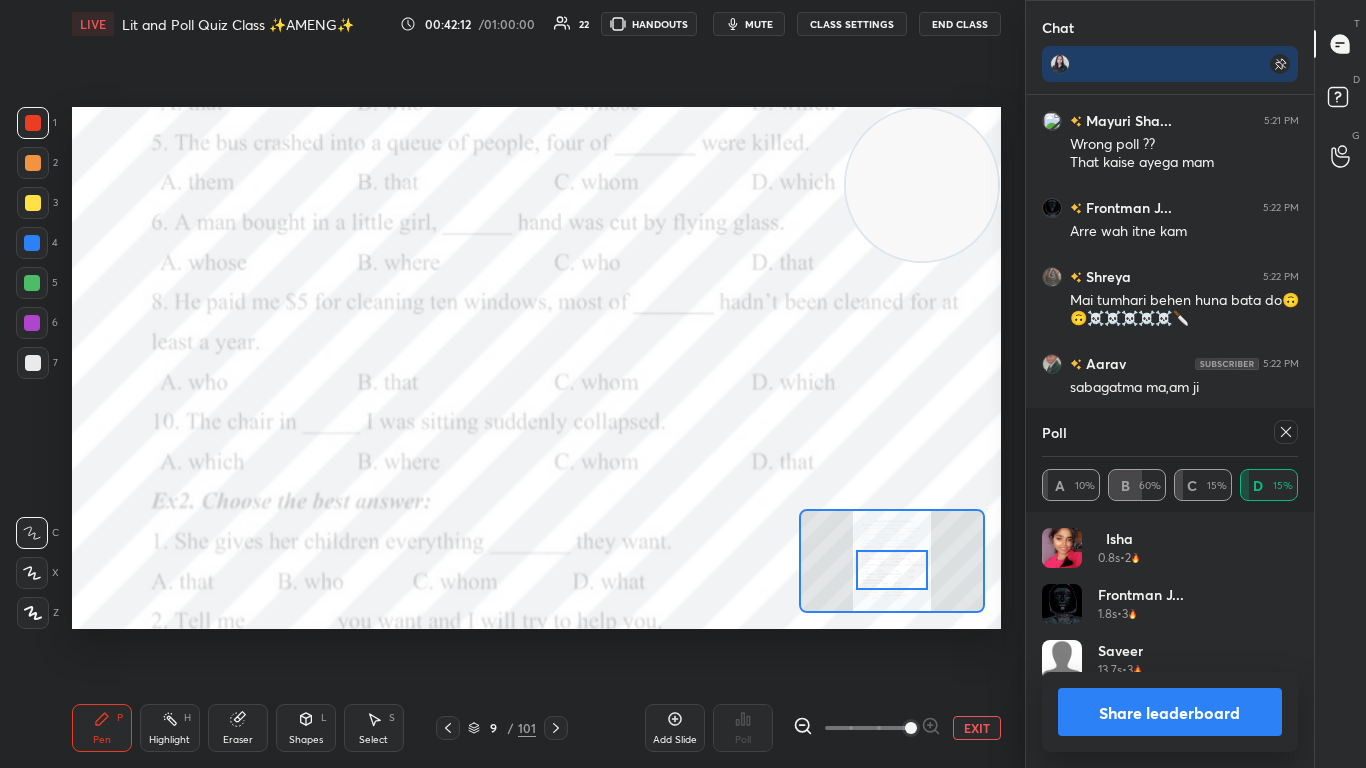 click 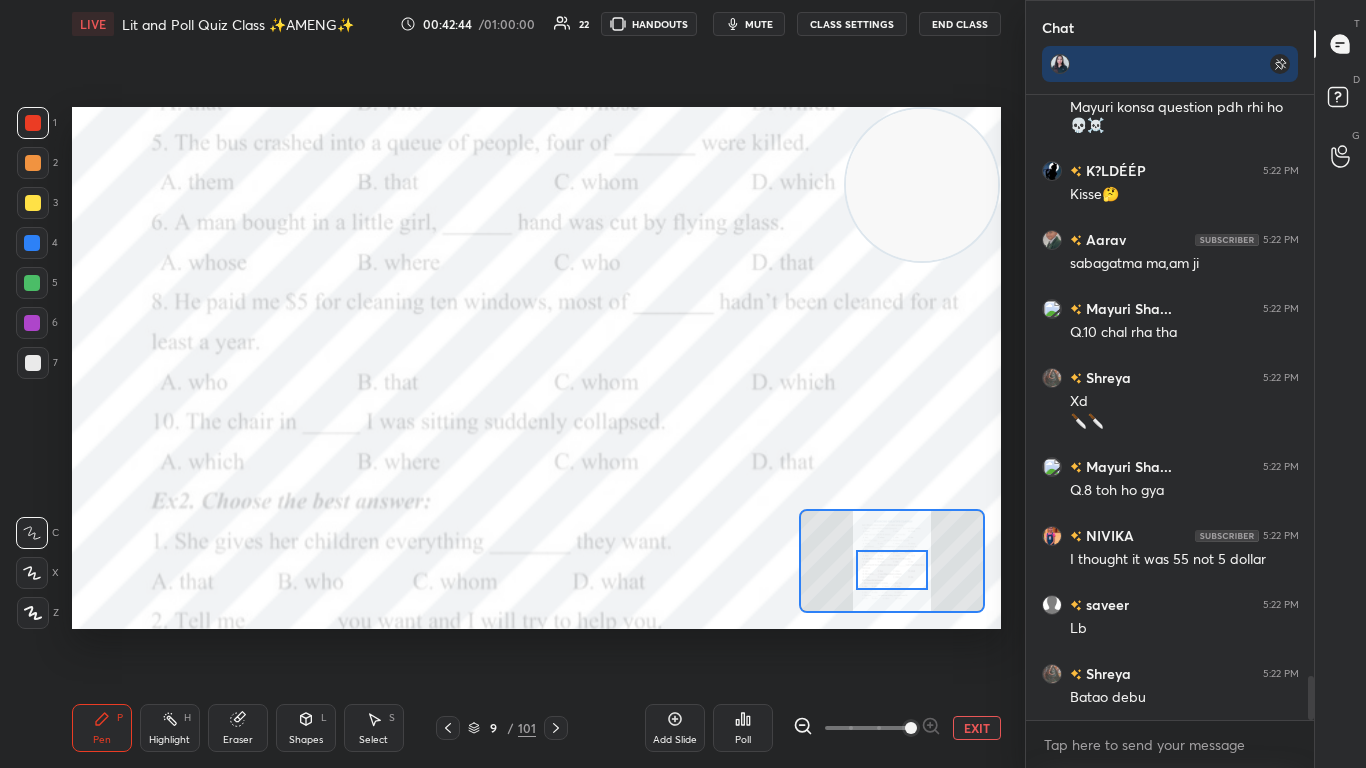 click on "Poll" at bounding box center [743, 728] 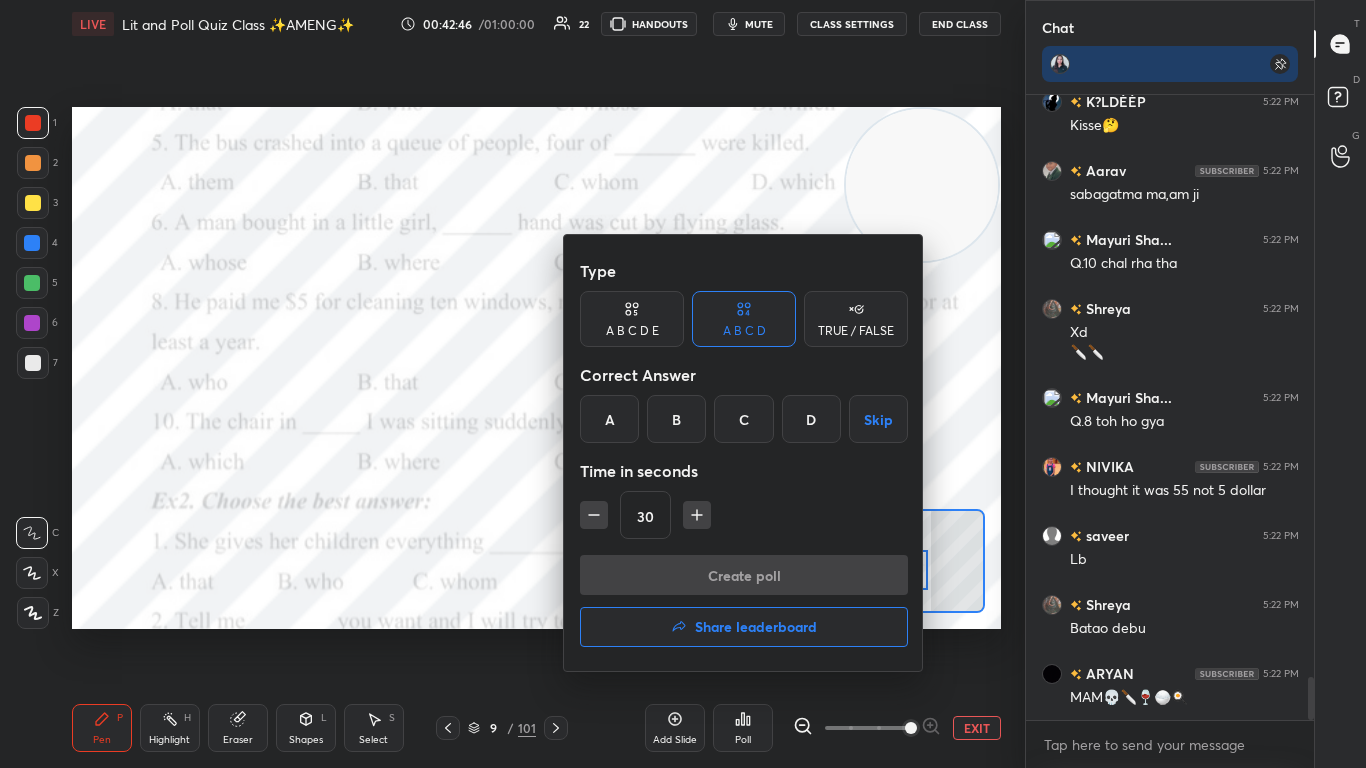 click on "A" at bounding box center [609, 419] 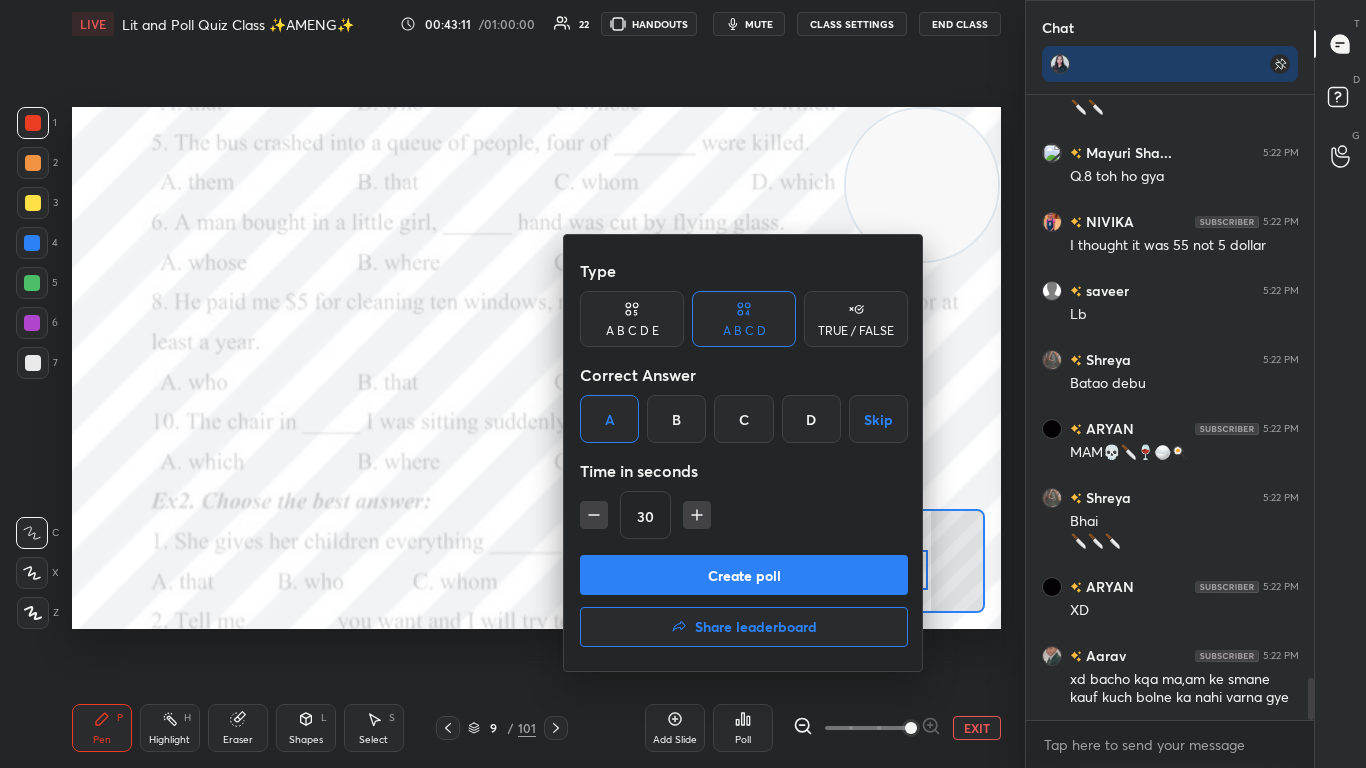 click on "Create poll" at bounding box center [744, 575] 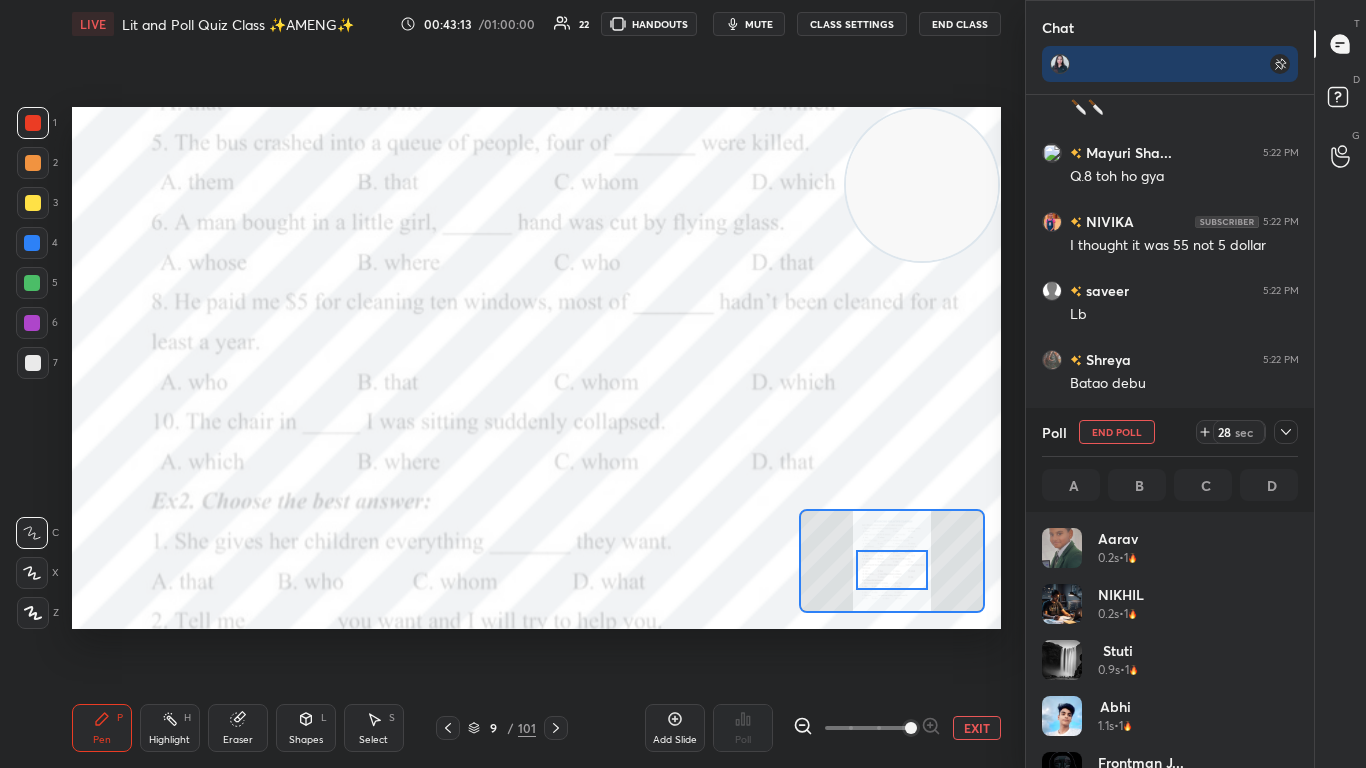 scroll, scrollTop: 7, scrollLeft: 7, axis: both 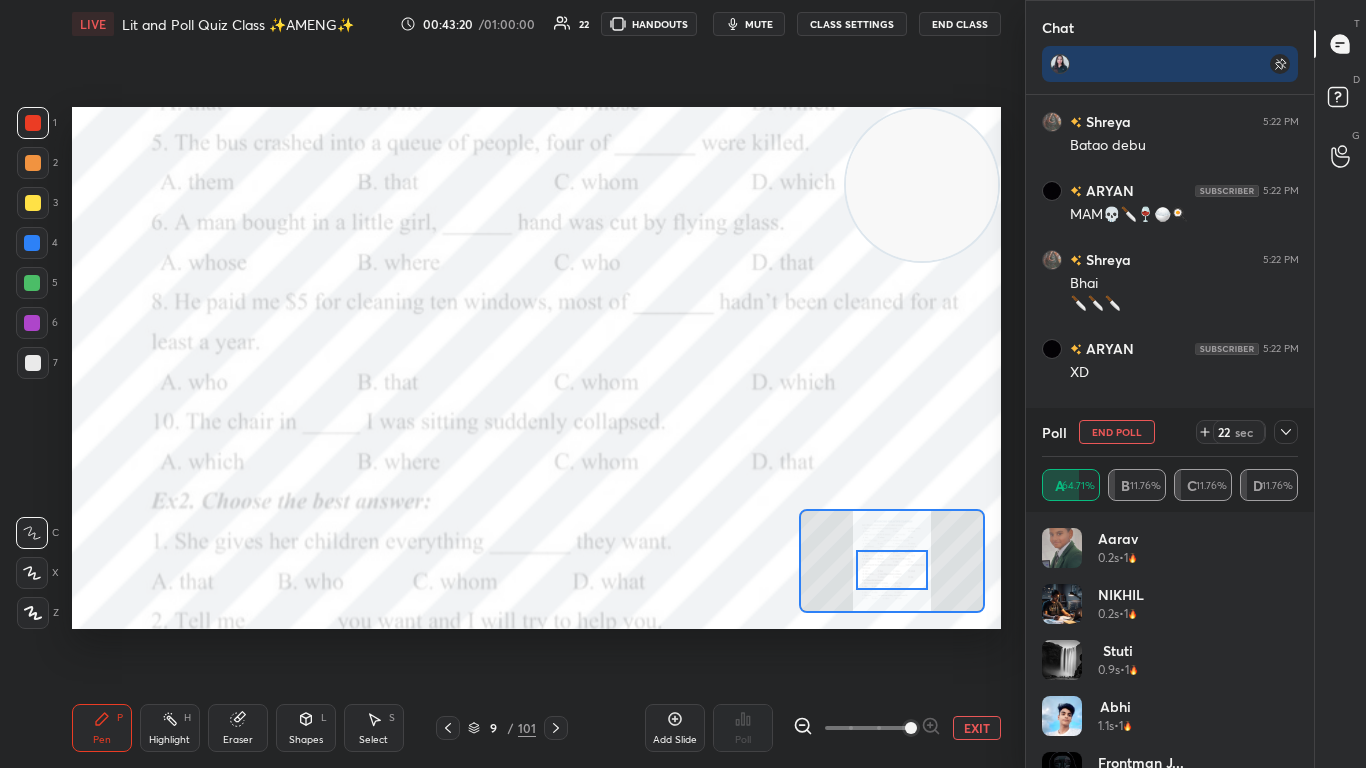 click 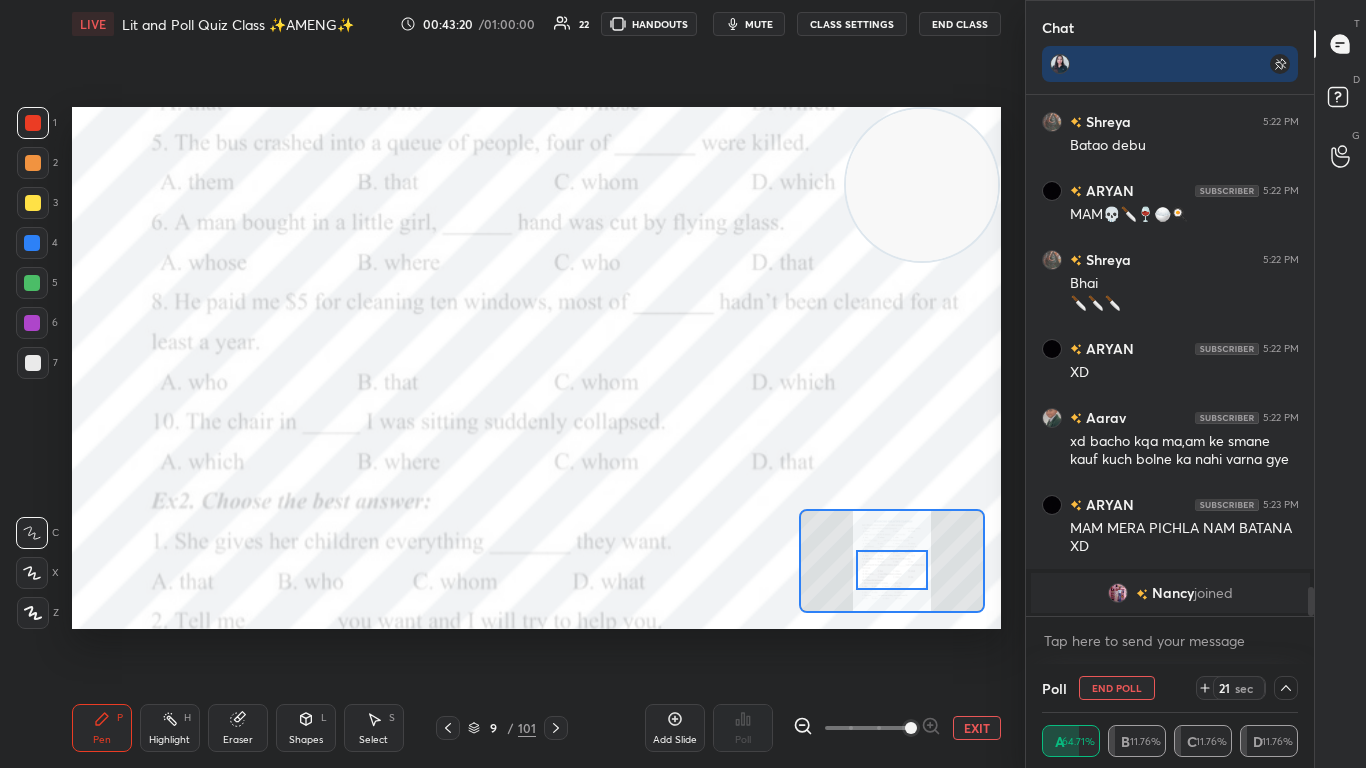 scroll, scrollTop: 0, scrollLeft: 0, axis: both 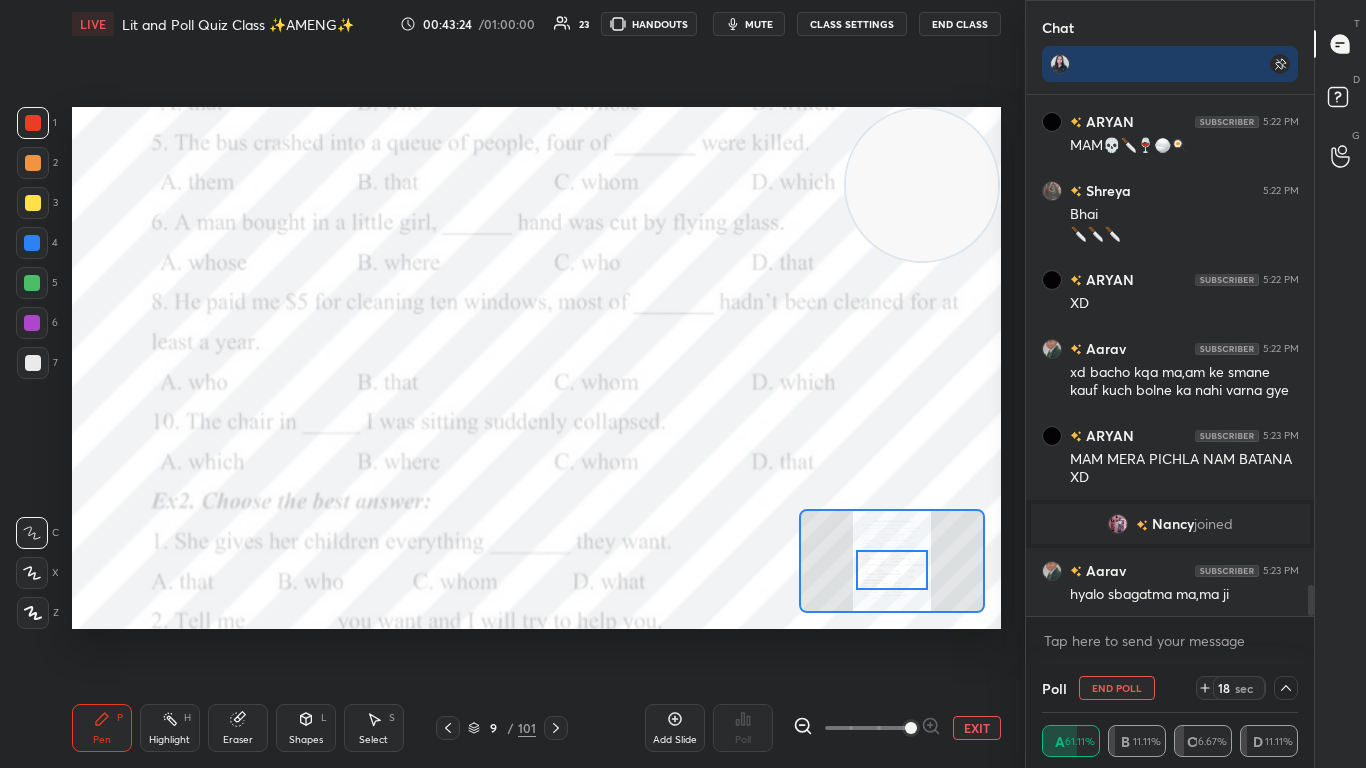 click at bounding box center [892, 570] 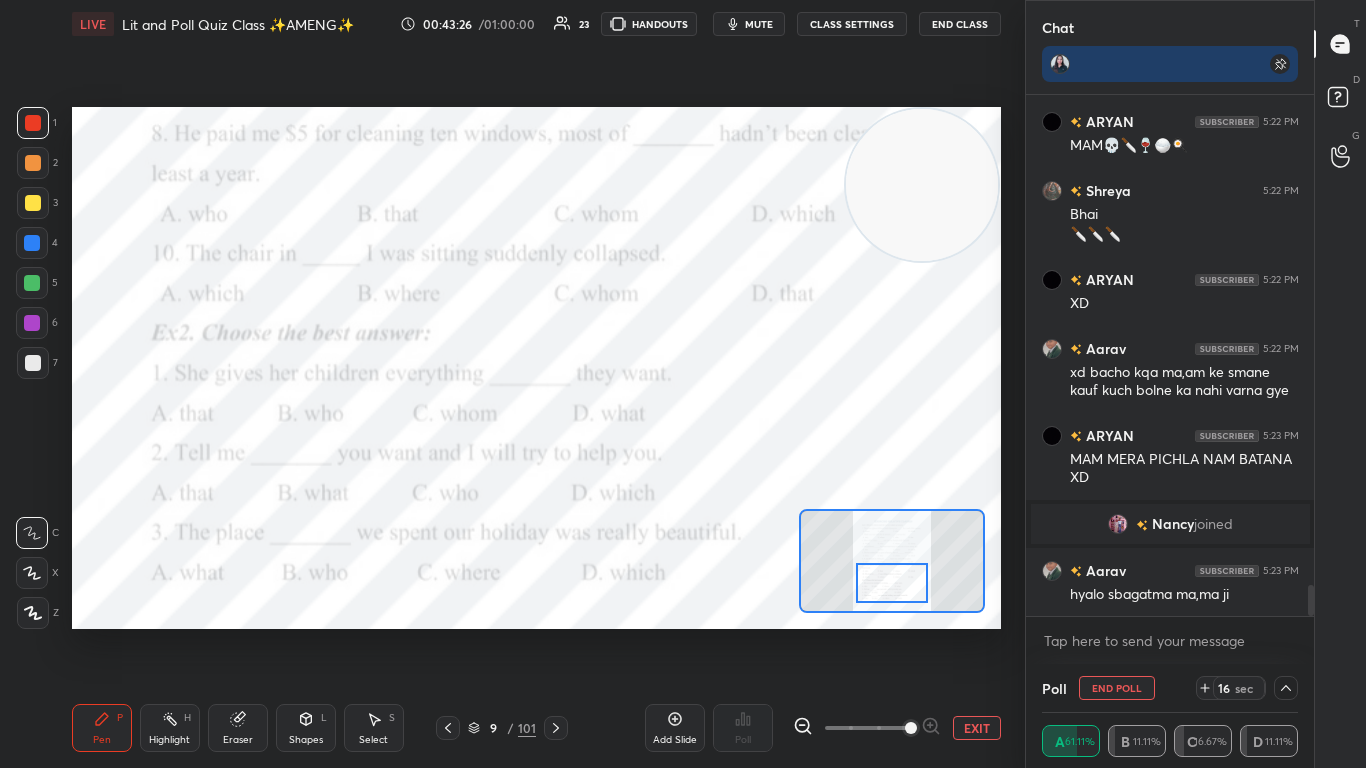 scroll, scrollTop: 8239, scrollLeft: 0, axis: vertical 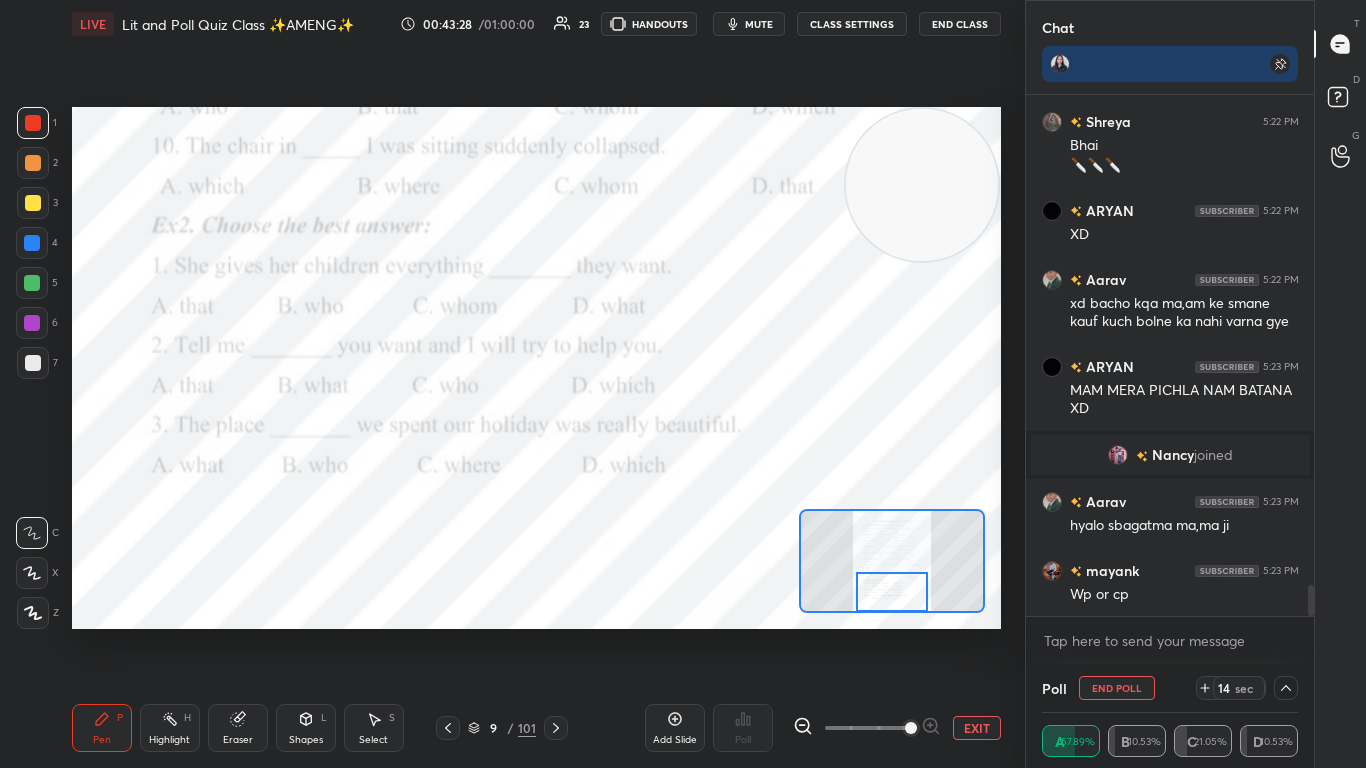 drag, startPoint x: 904, startPoint y: 576, endPoint x: 904, endPoint y: 605, distance: 29 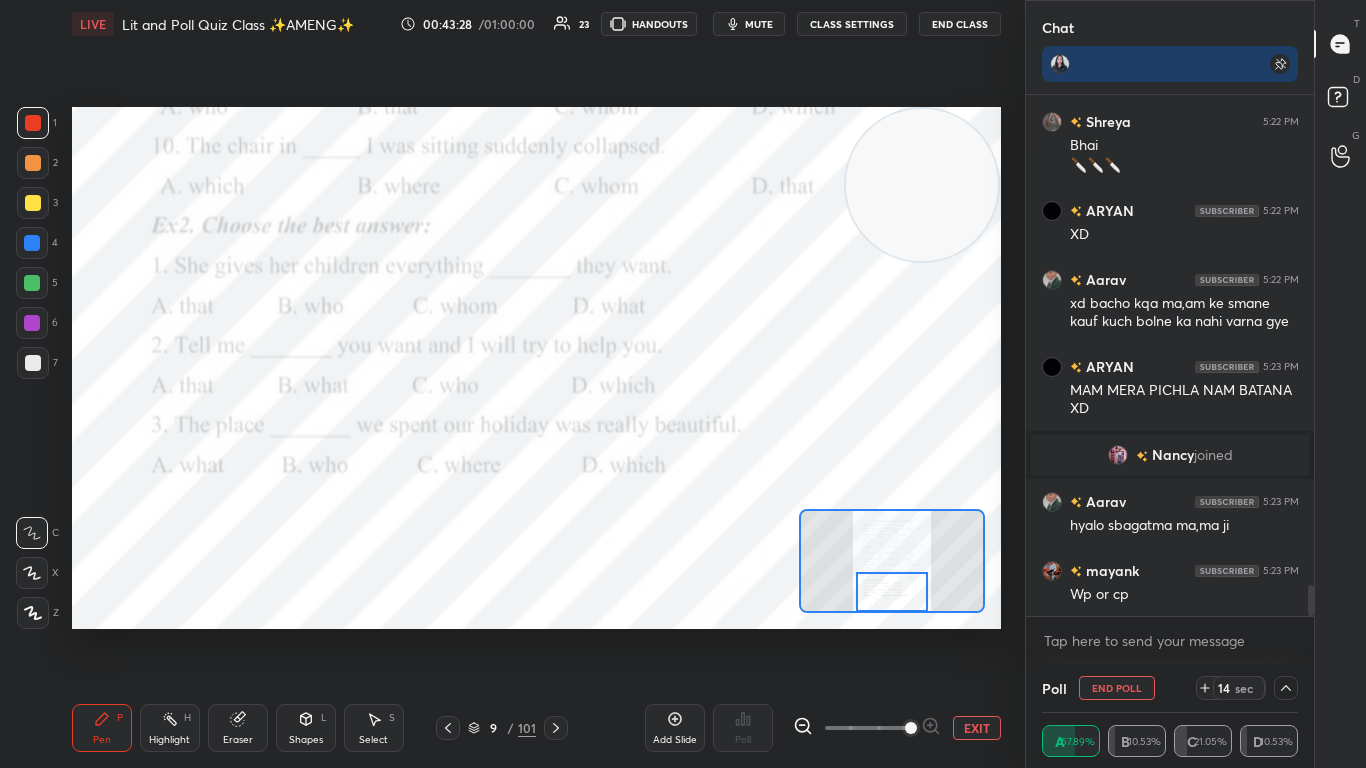 click at bounding box center [892, 592] 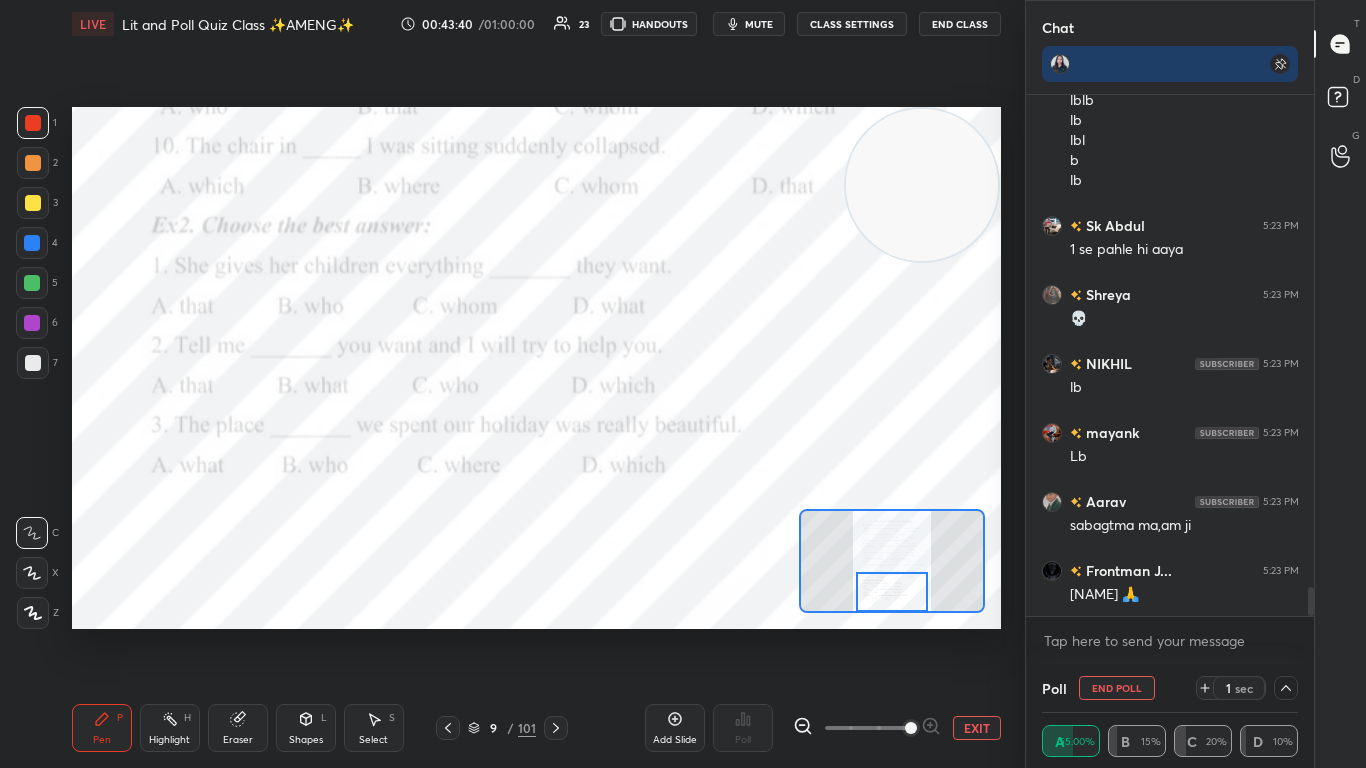 scroll, scrollTop: 8949, scrollLeft: 0, axis: vertical 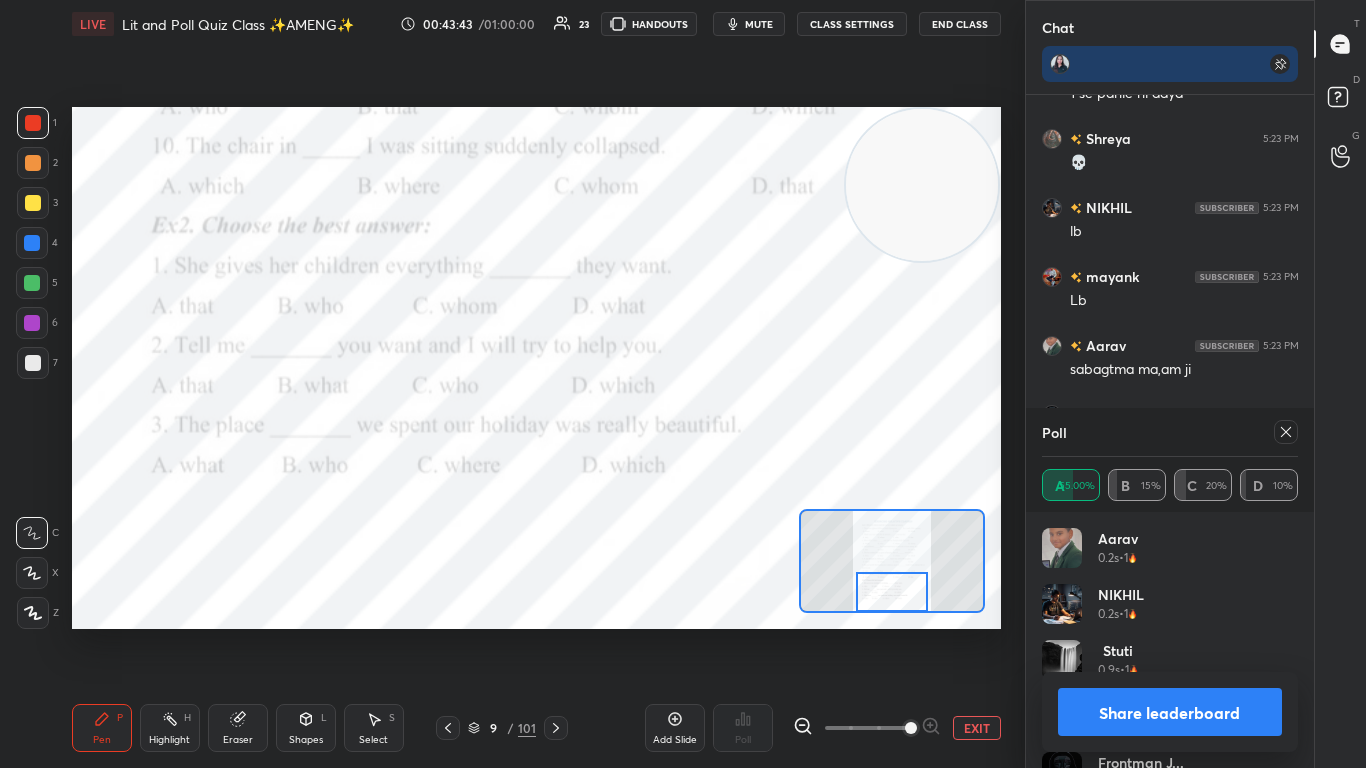 click 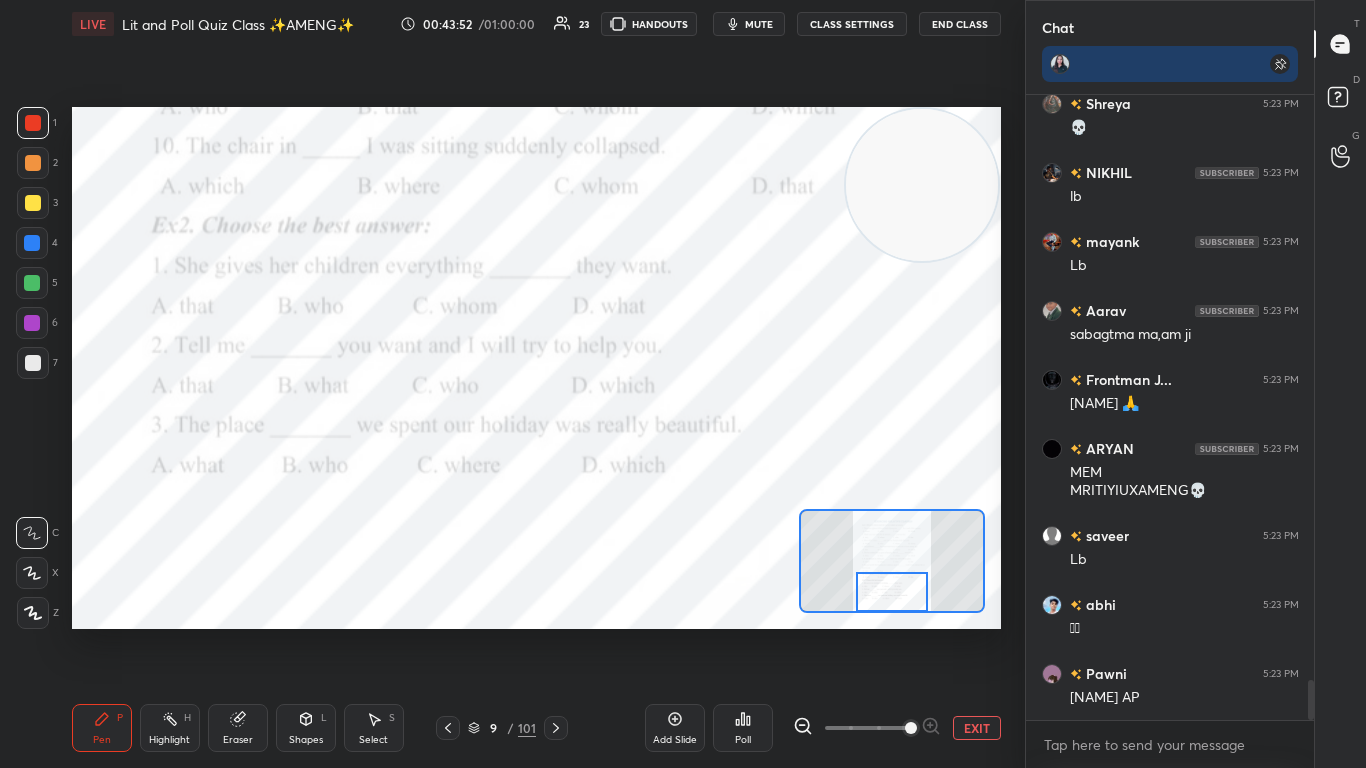 click 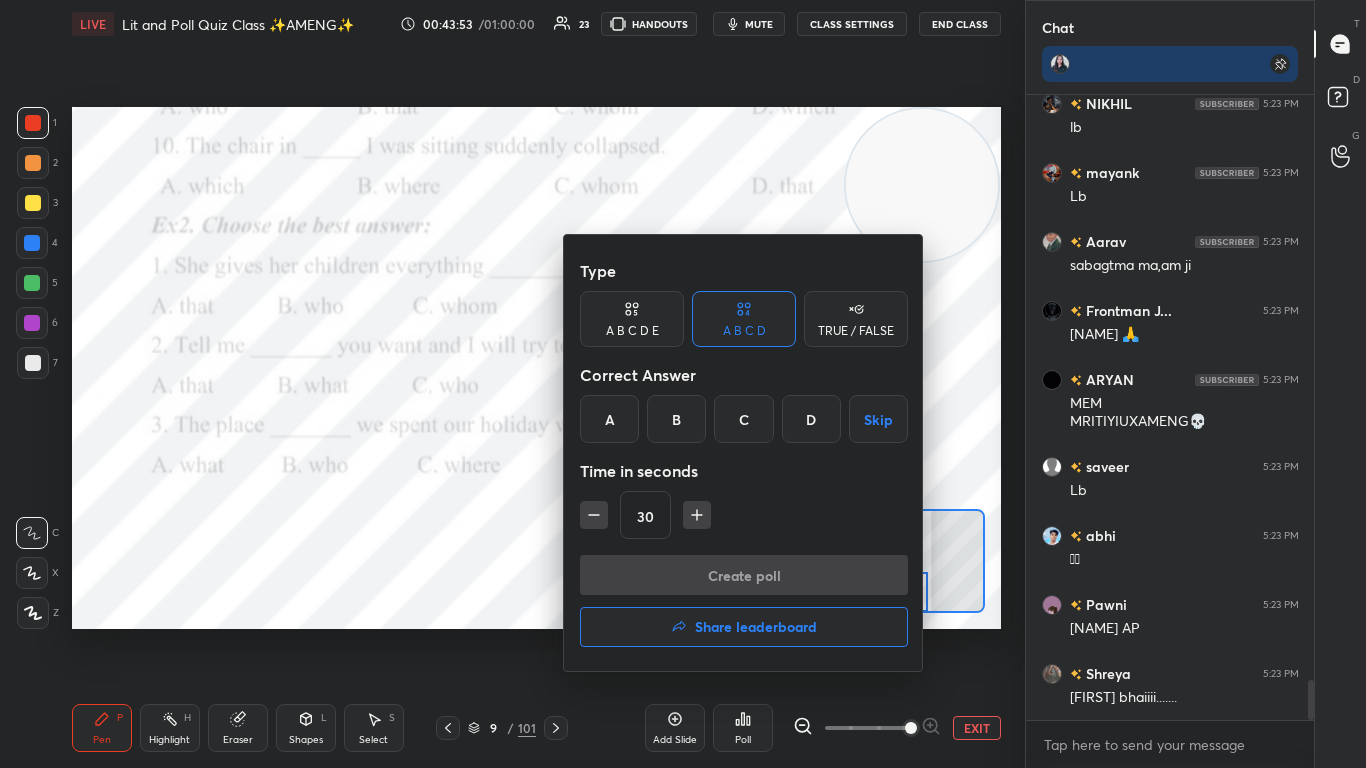 click on "A" at bounding box center (609, 419) 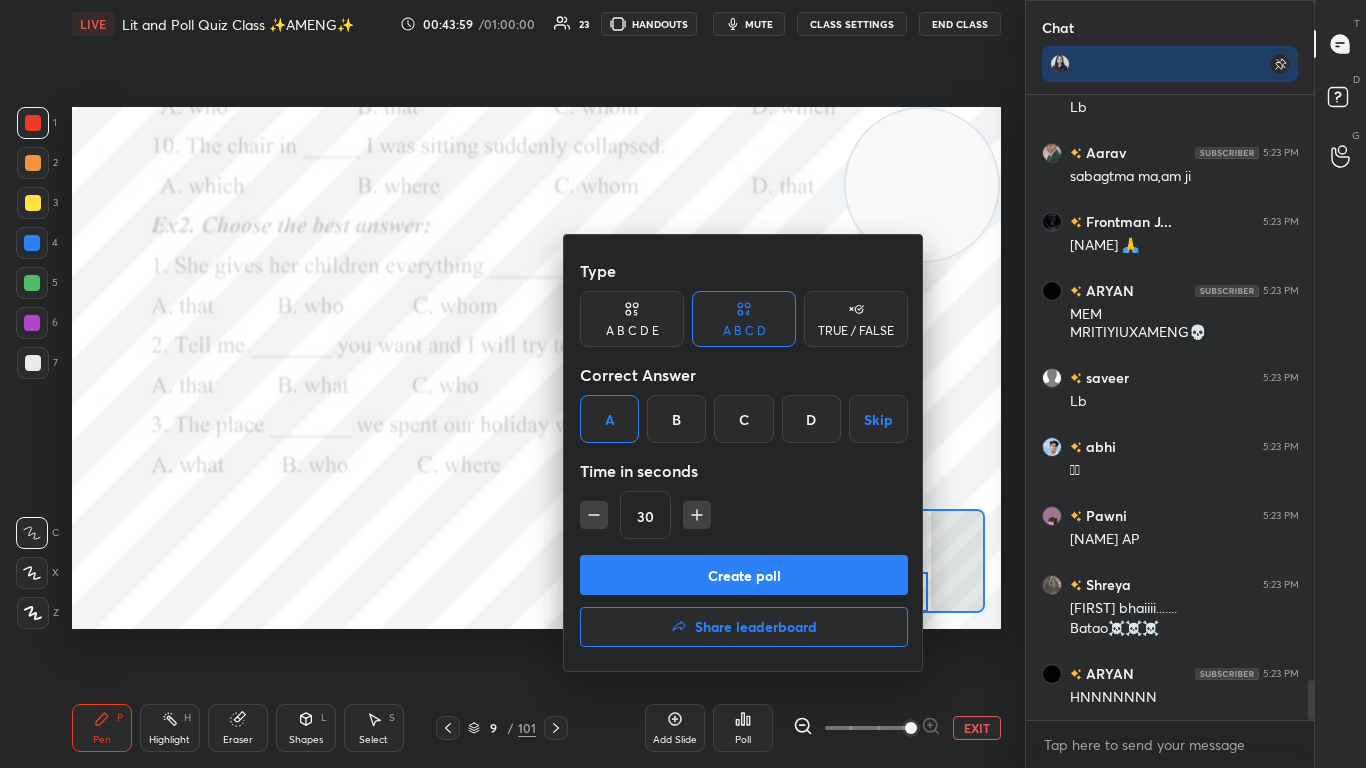 click on "Create poll" at bounding box center [744, 575] 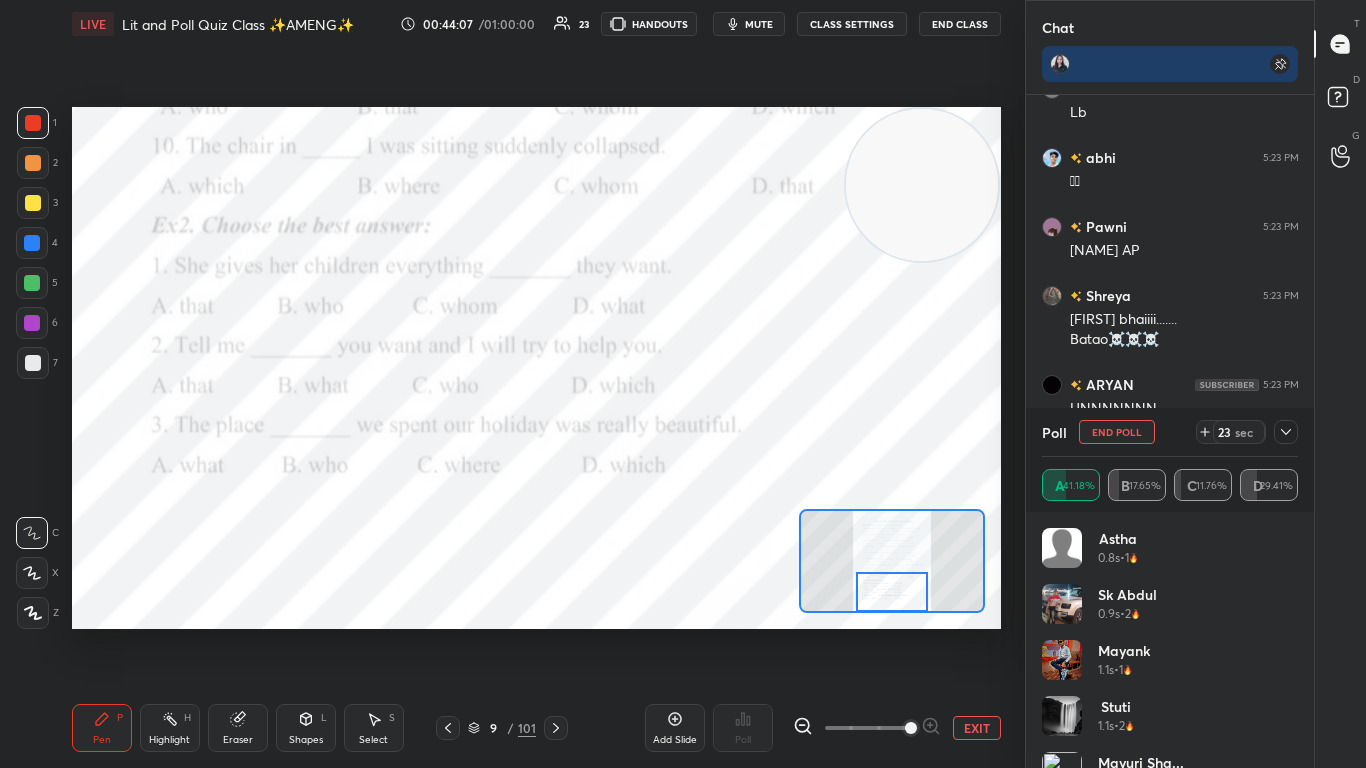 click 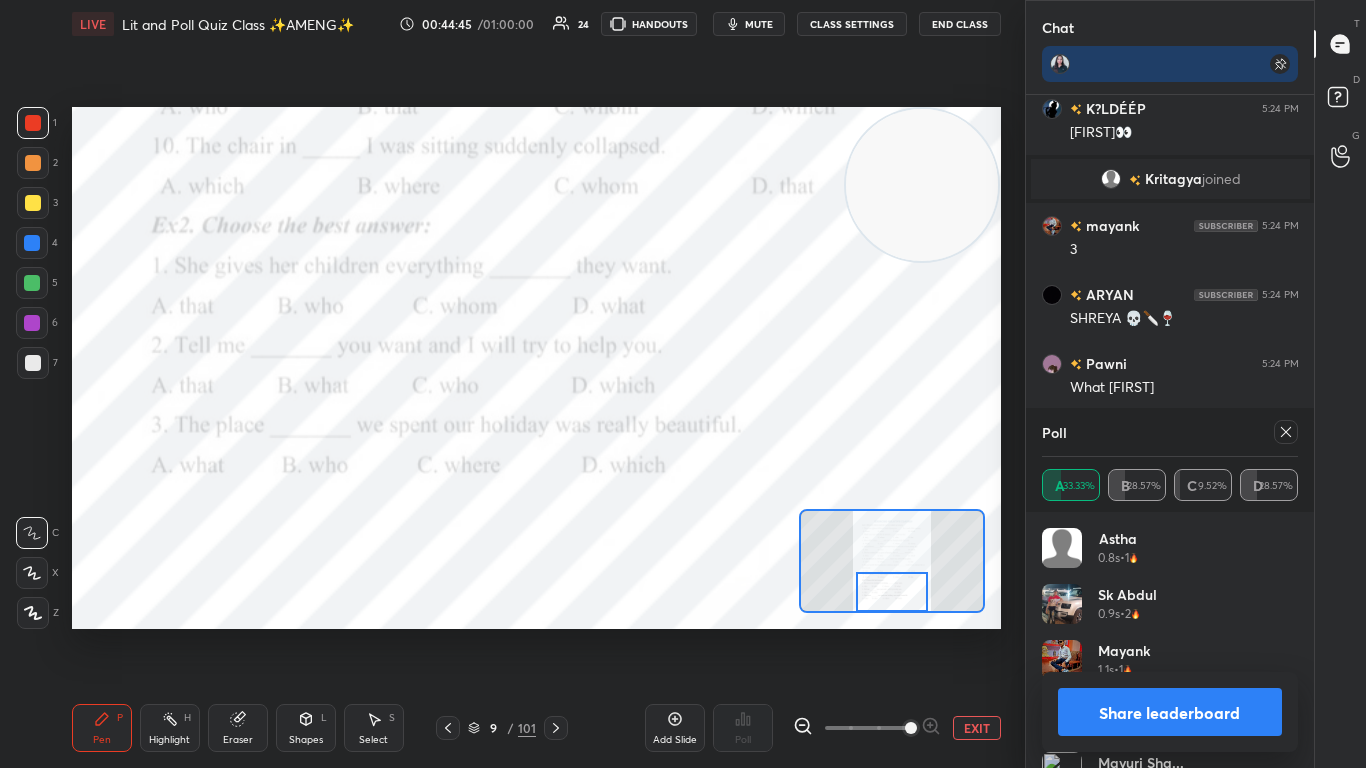 click 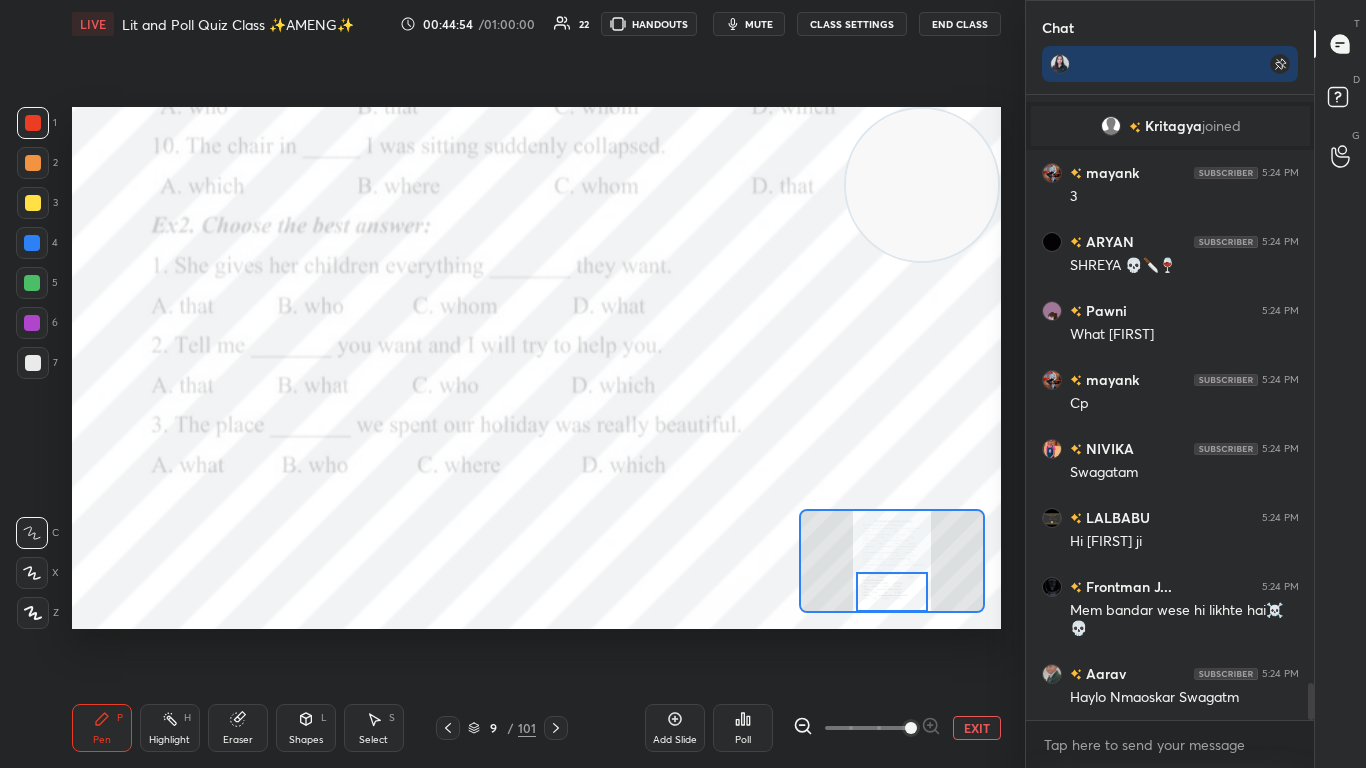 click on "Poll" at bounding box center (743, 728) 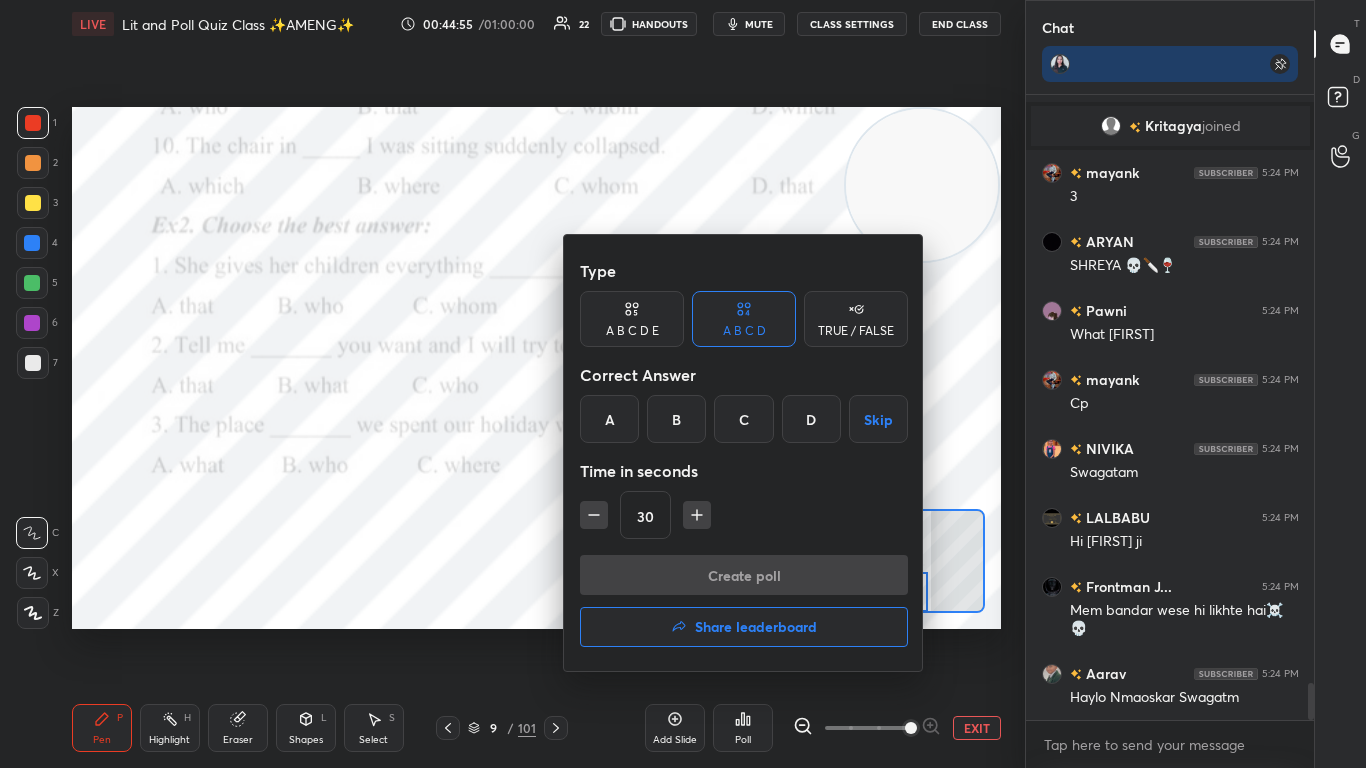 click on "B" at bounding box center (676, 419) 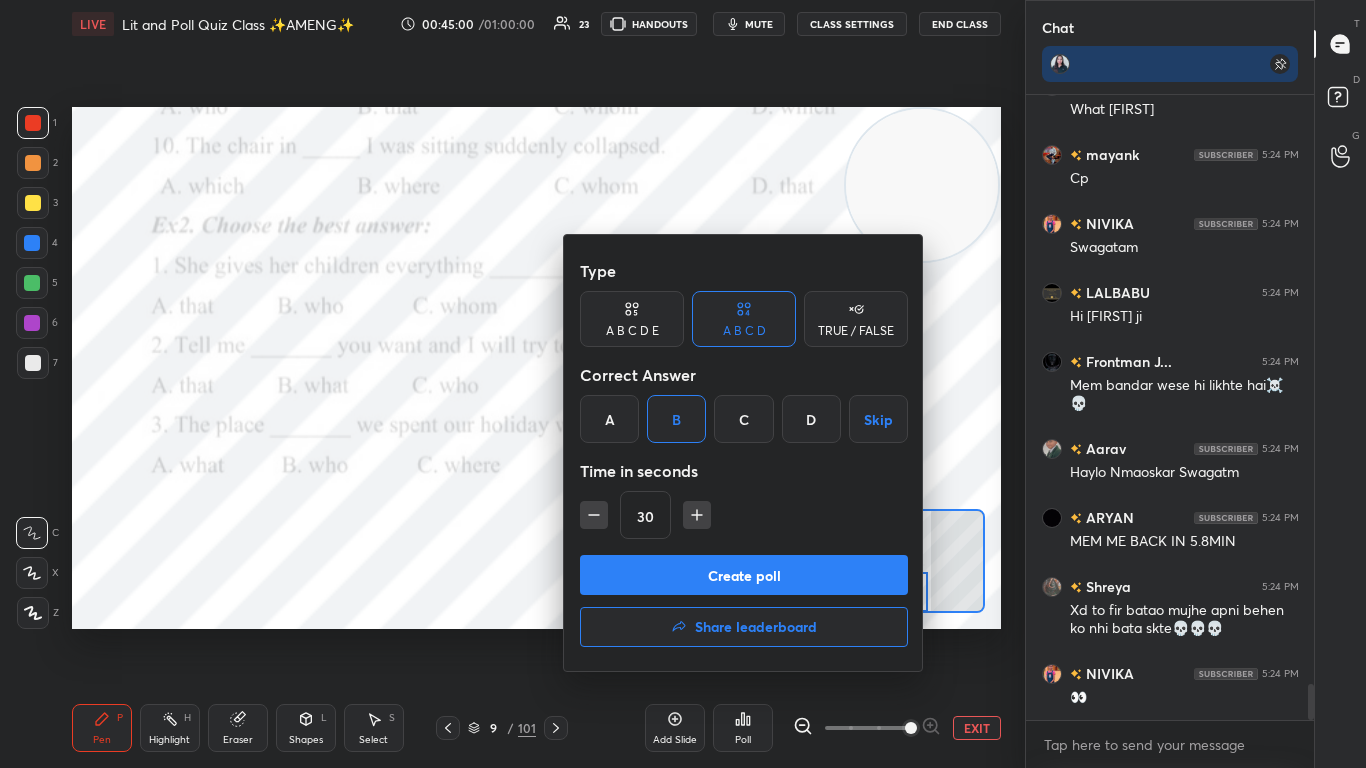 click on "Create poll" at bounding box center (744, 575) 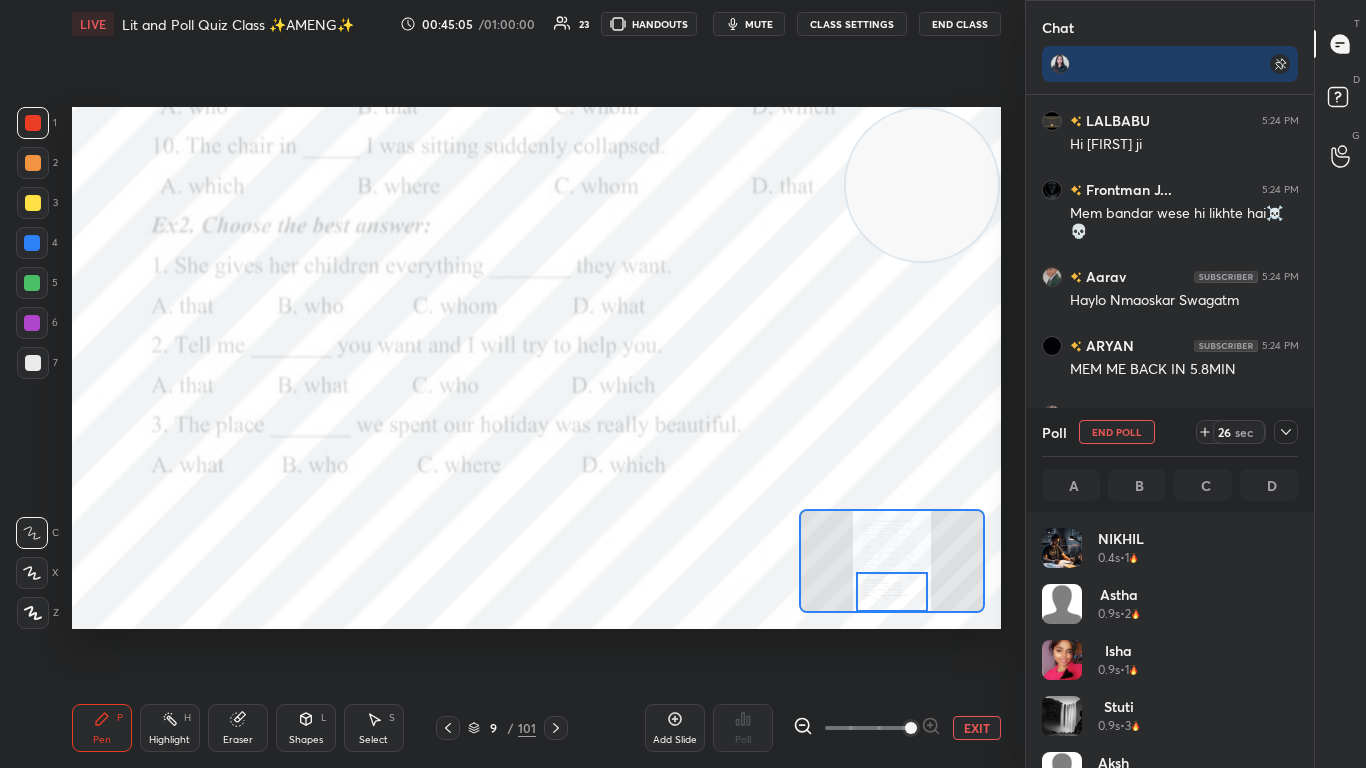 click 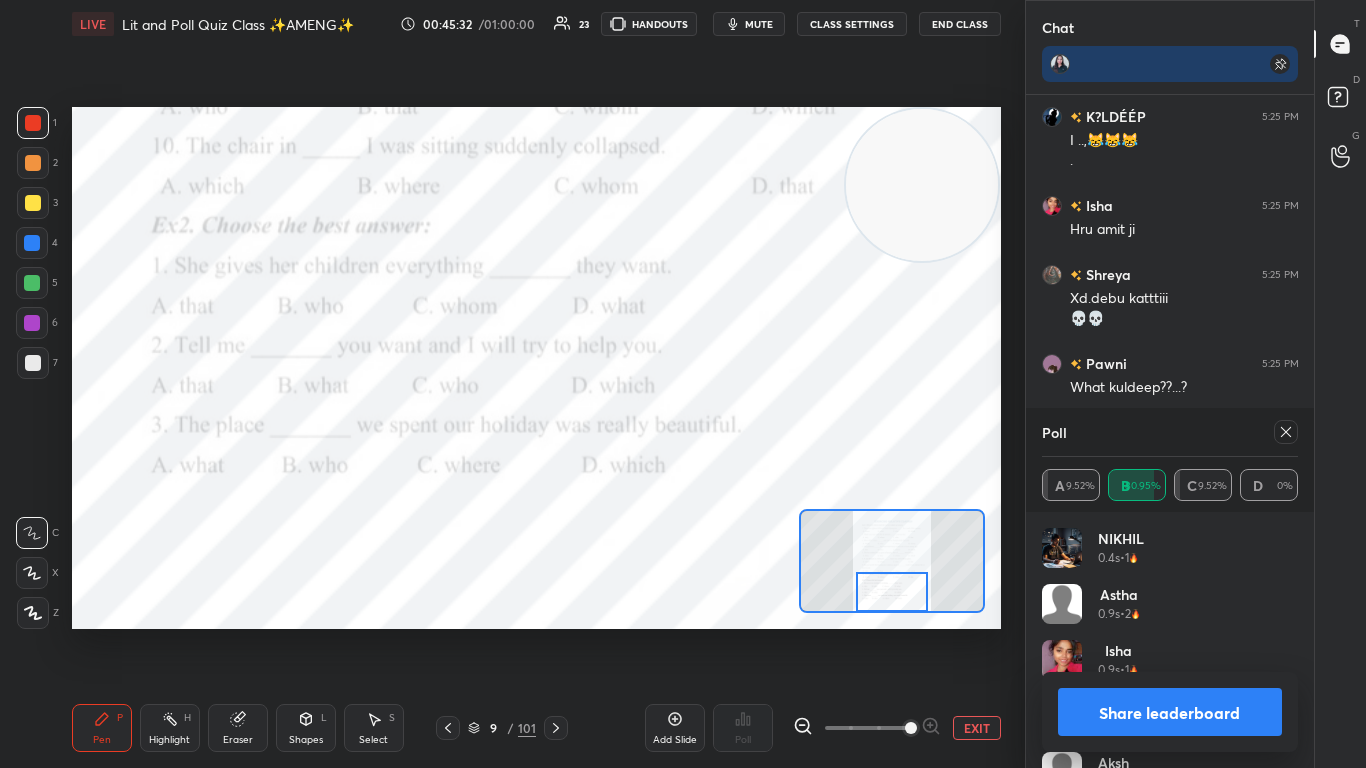 click 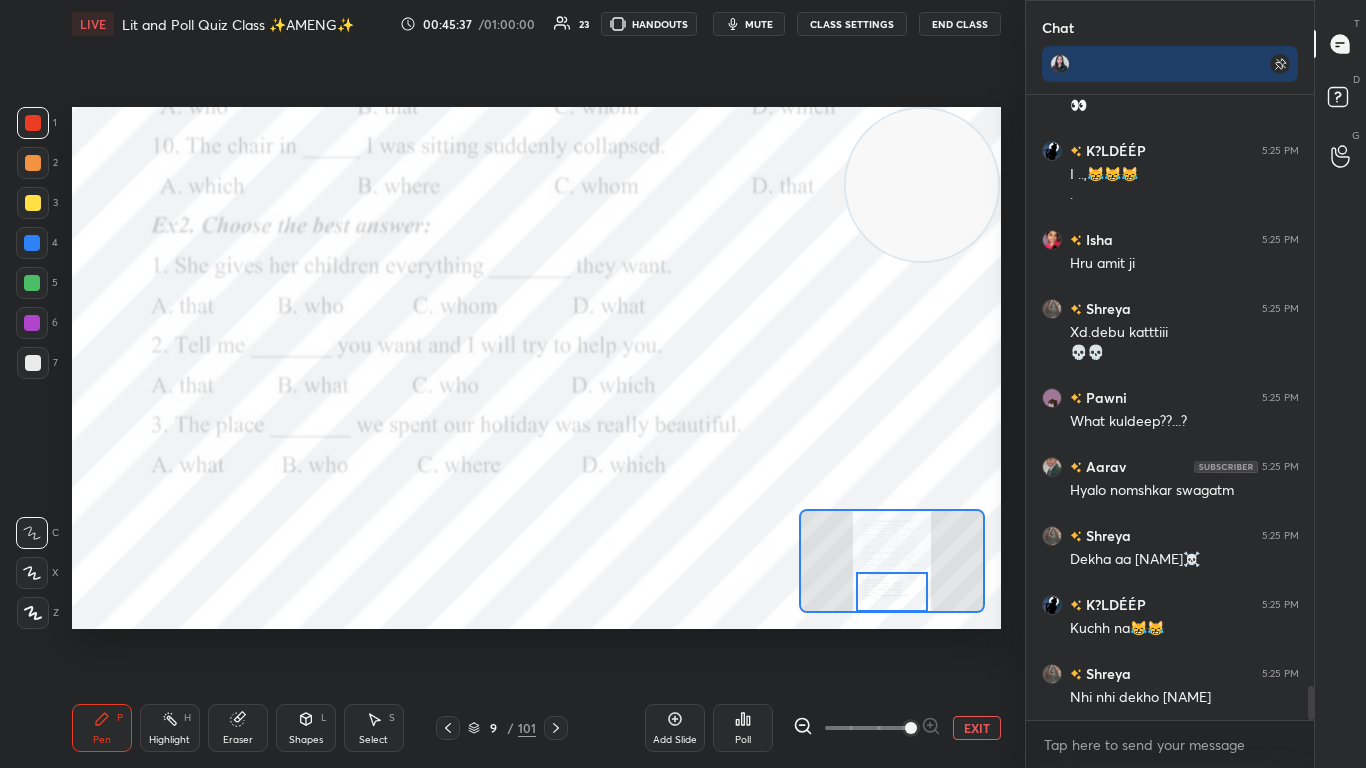 click on "Poll" at bounding box center (743, 728) 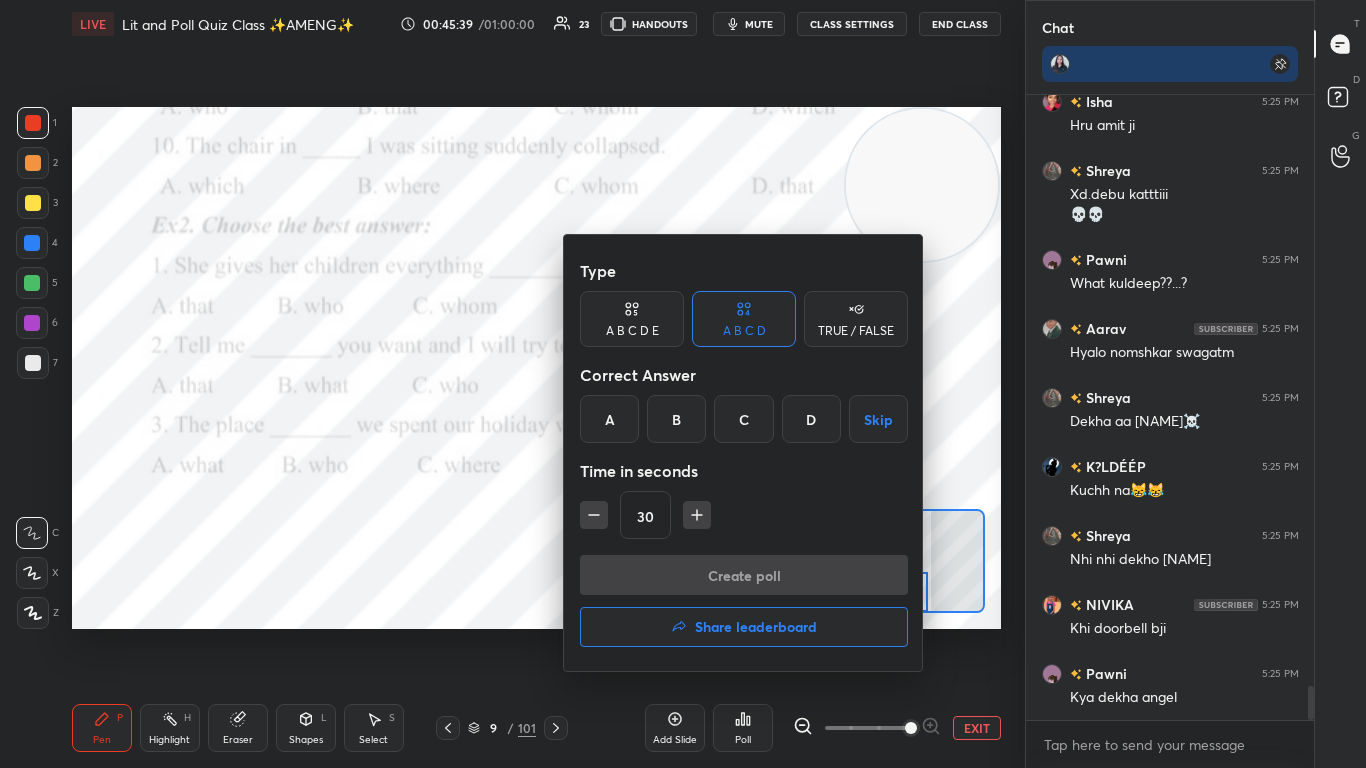 click on "C" at bounding box center [743, 419] 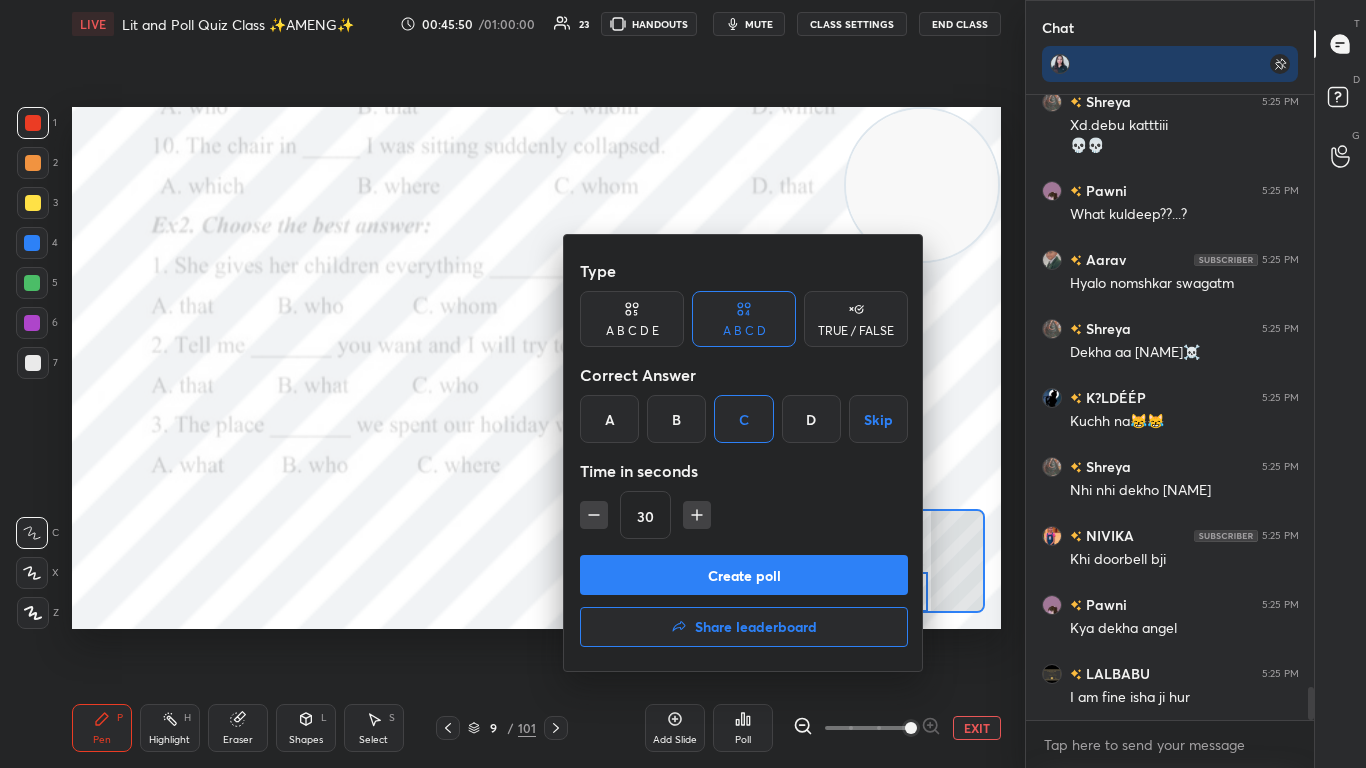 click on "Create poll" at bounding box center (744, 575) 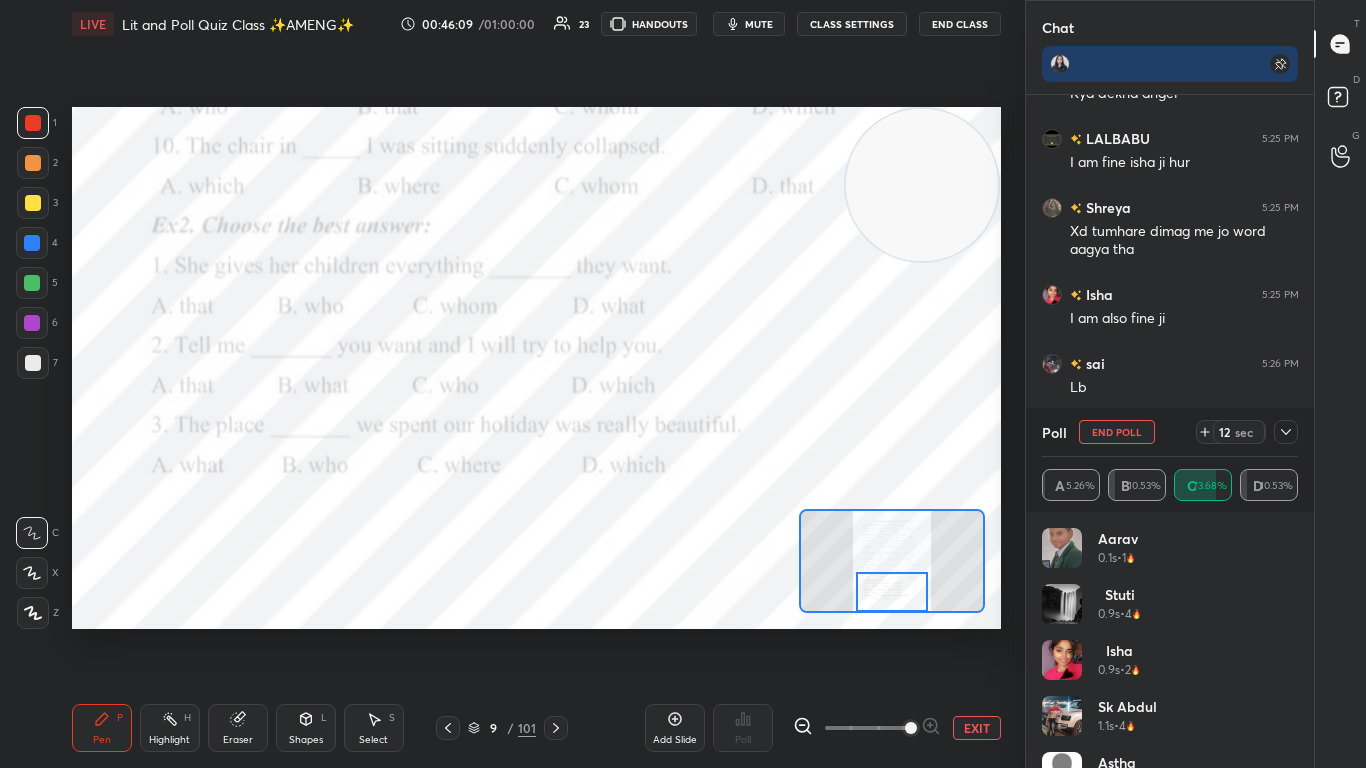 click 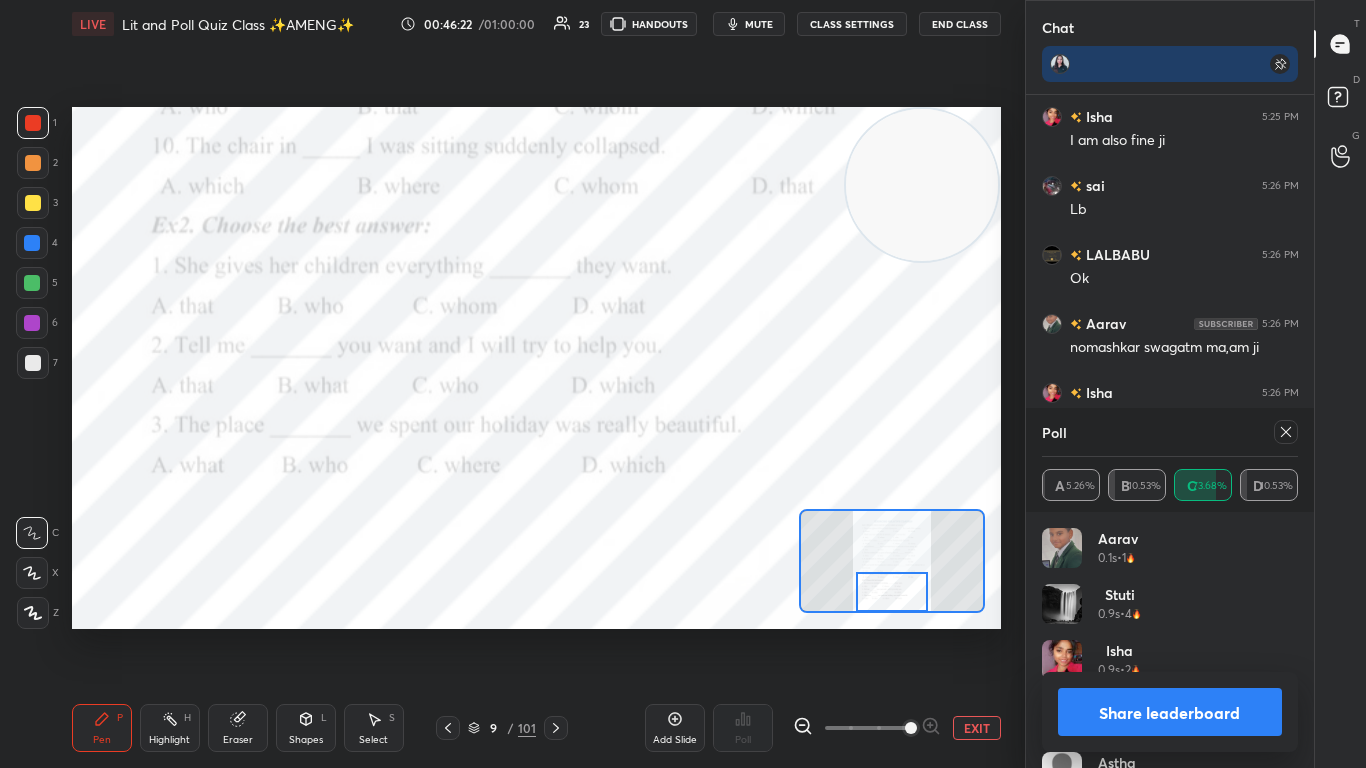 click 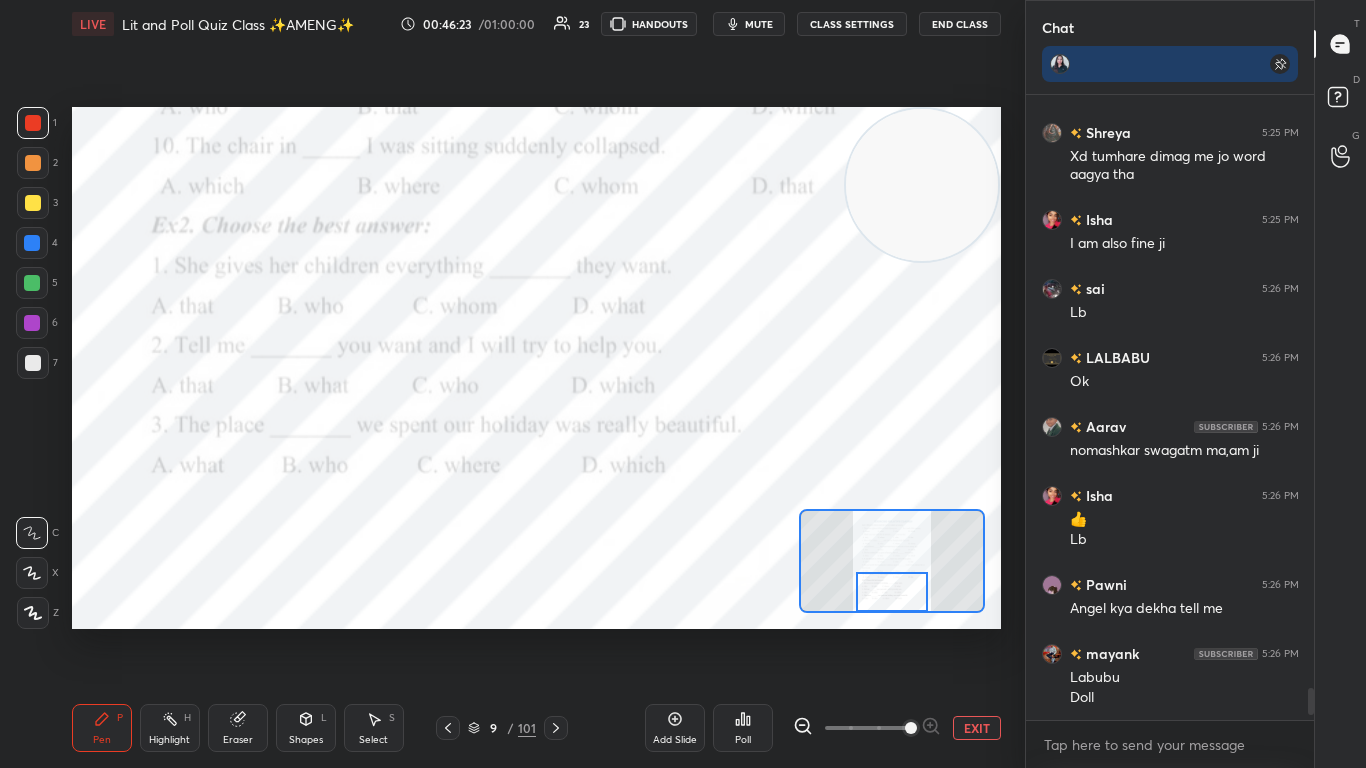 click 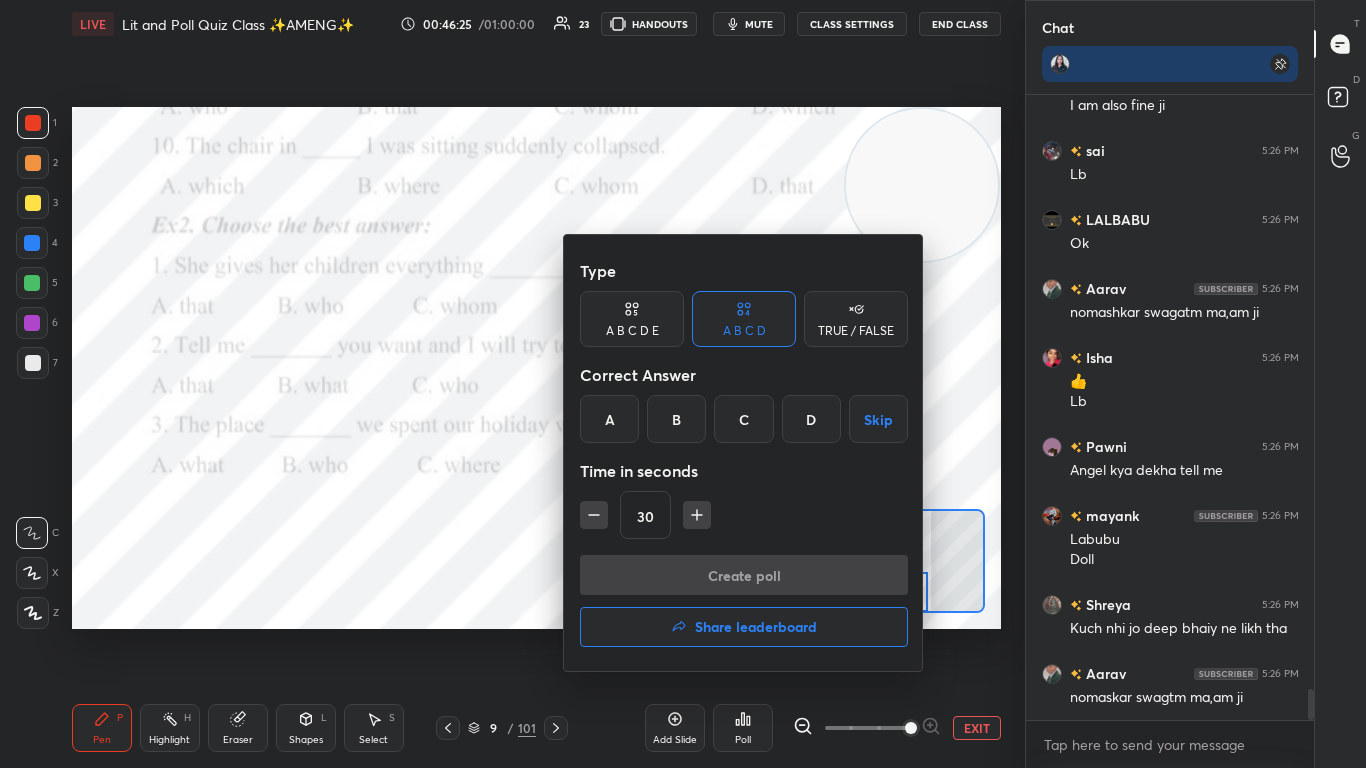 click on "Share leaderboard" at bounding box center [756, 627] 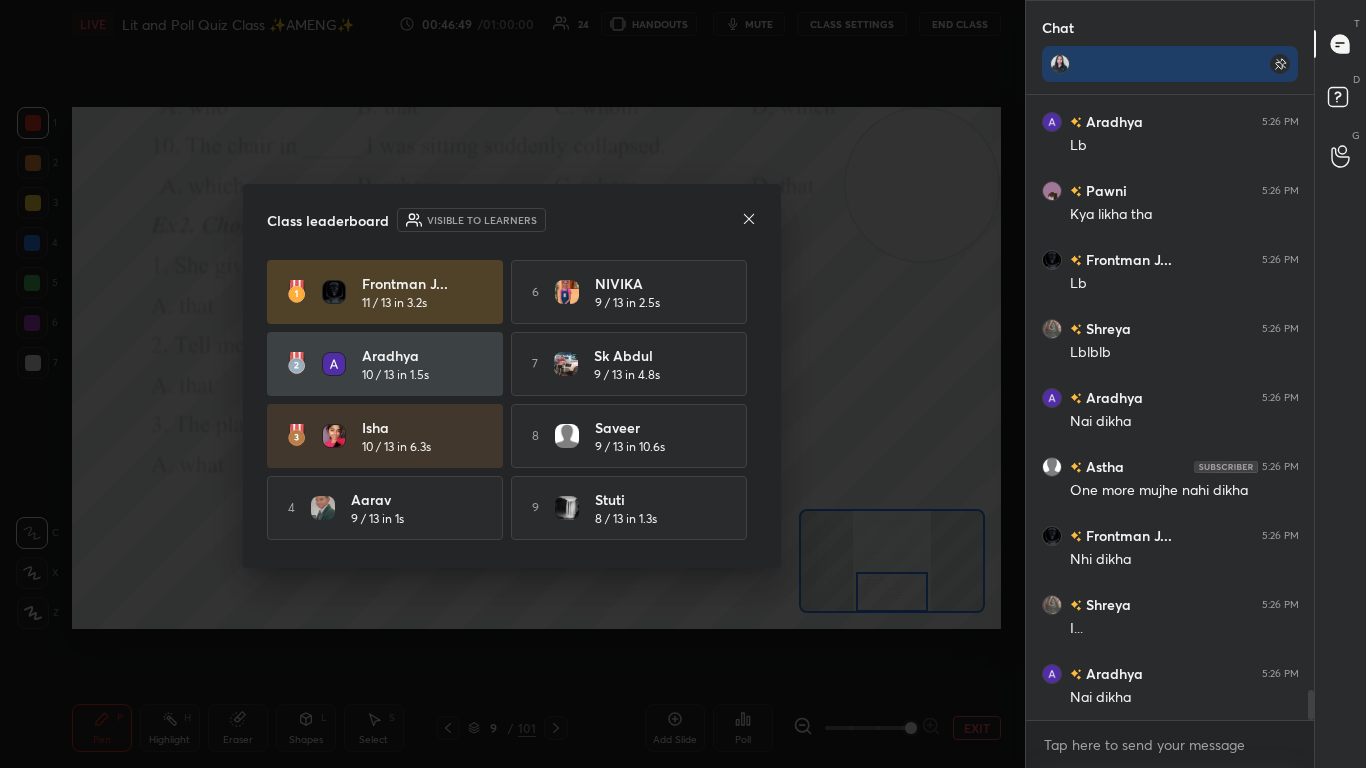 click 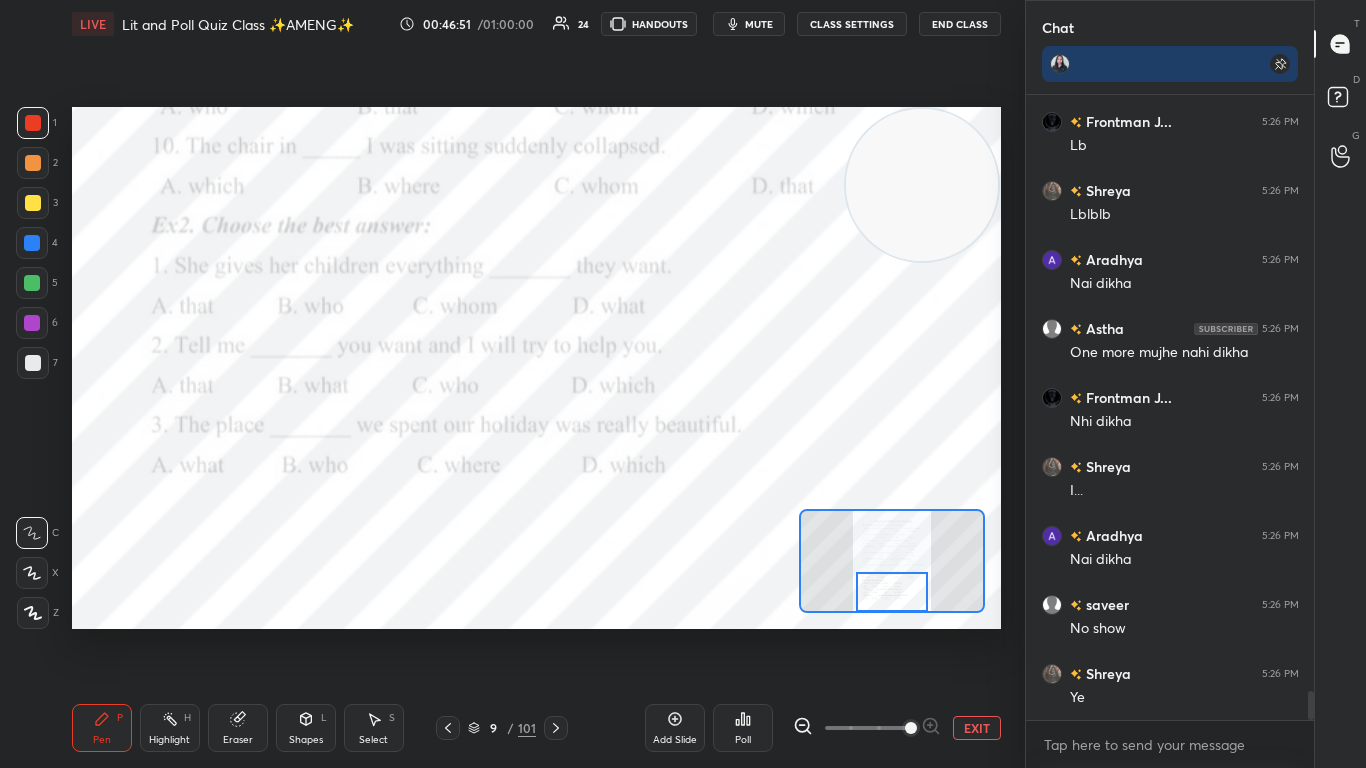 click 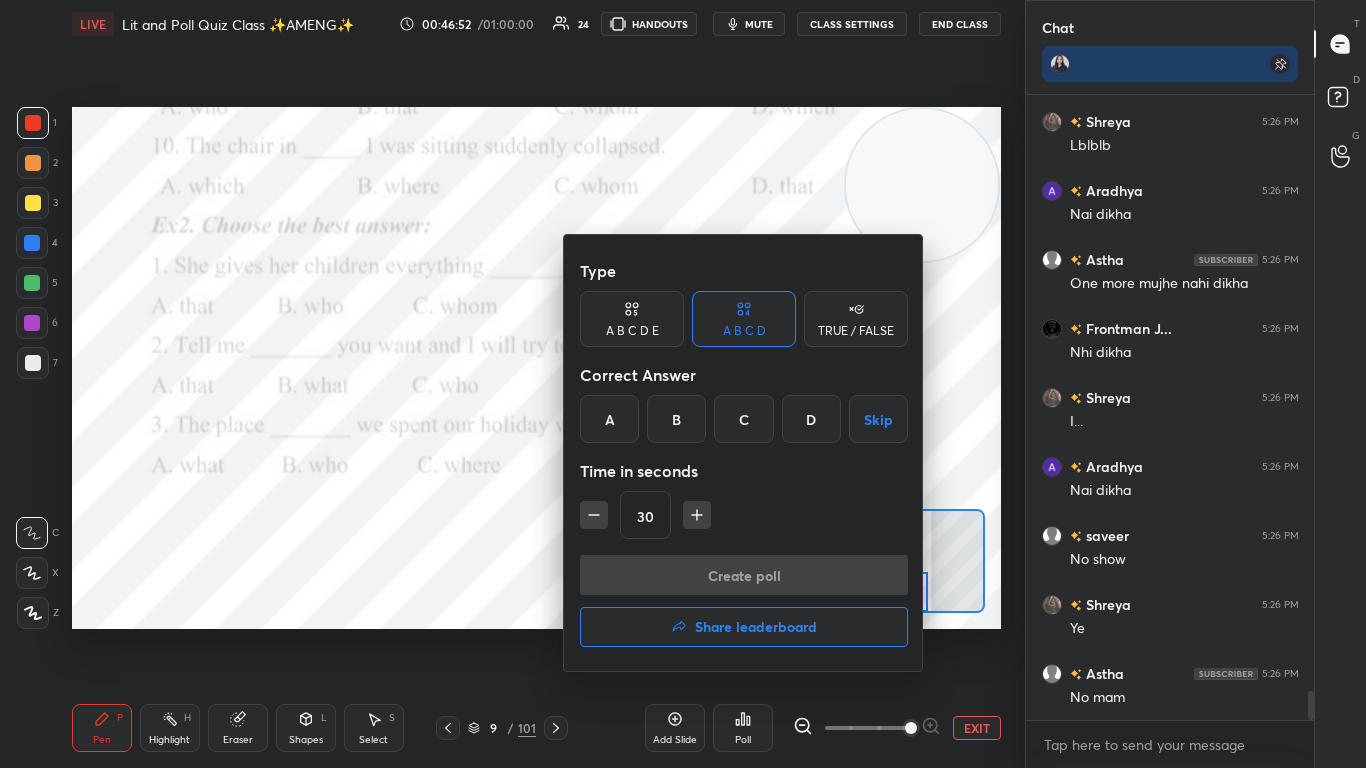 click on "Share leaderboard" at bounding box center (756, 627) 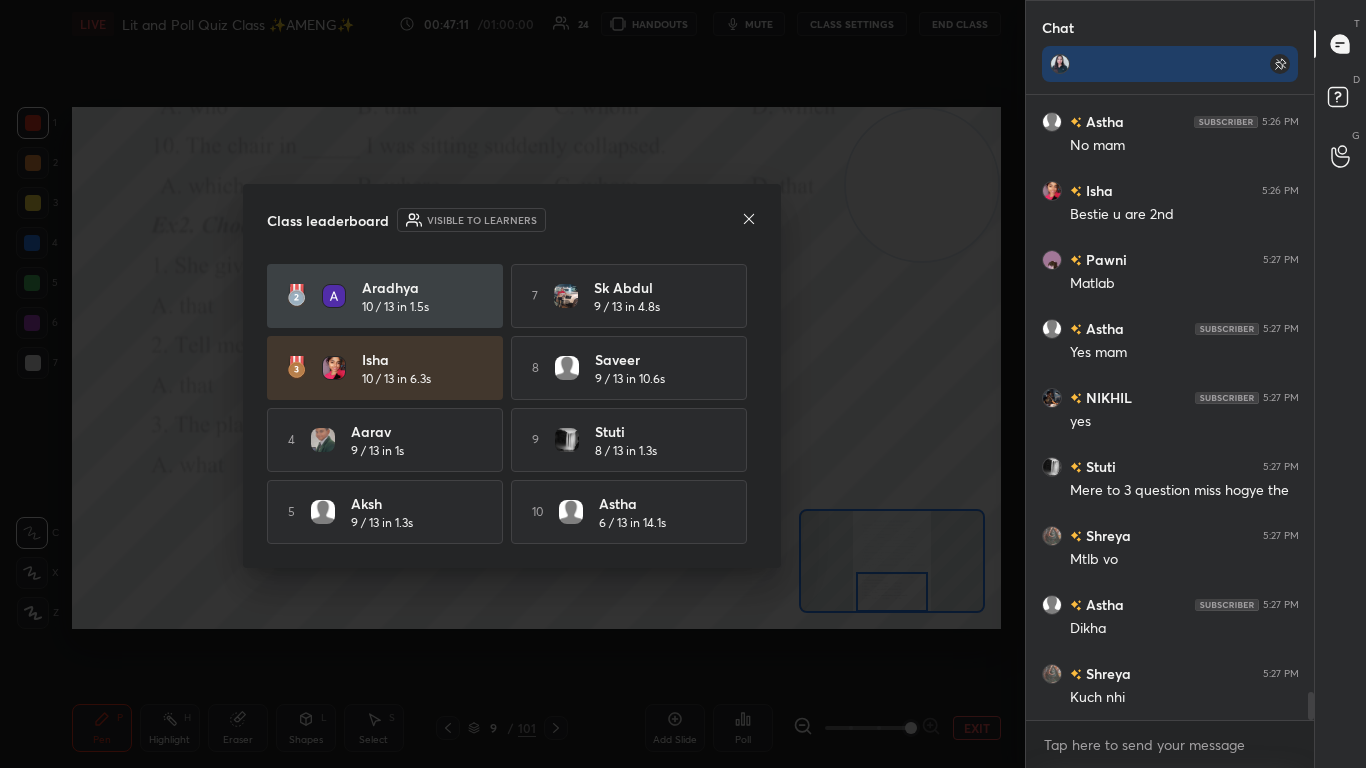 click 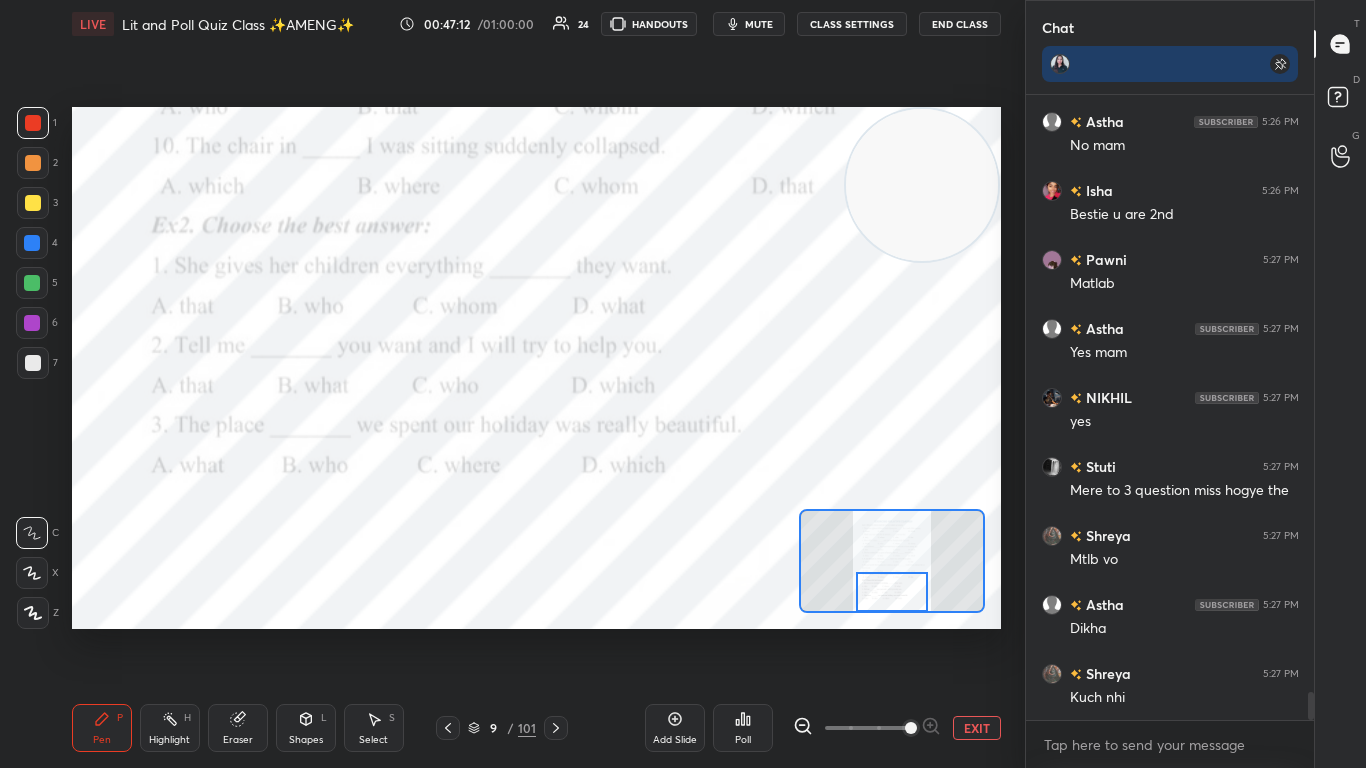 click 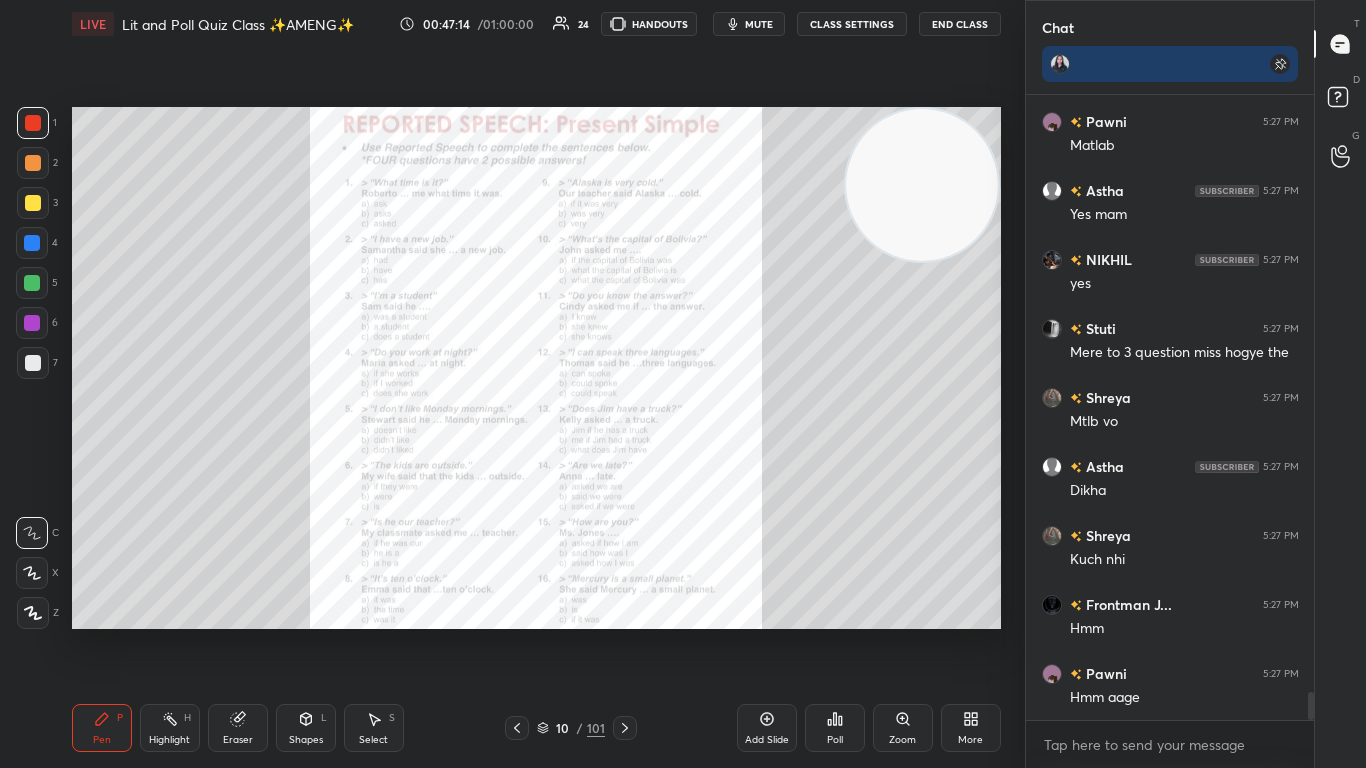 click on "10" at bounding box center (563, 728) 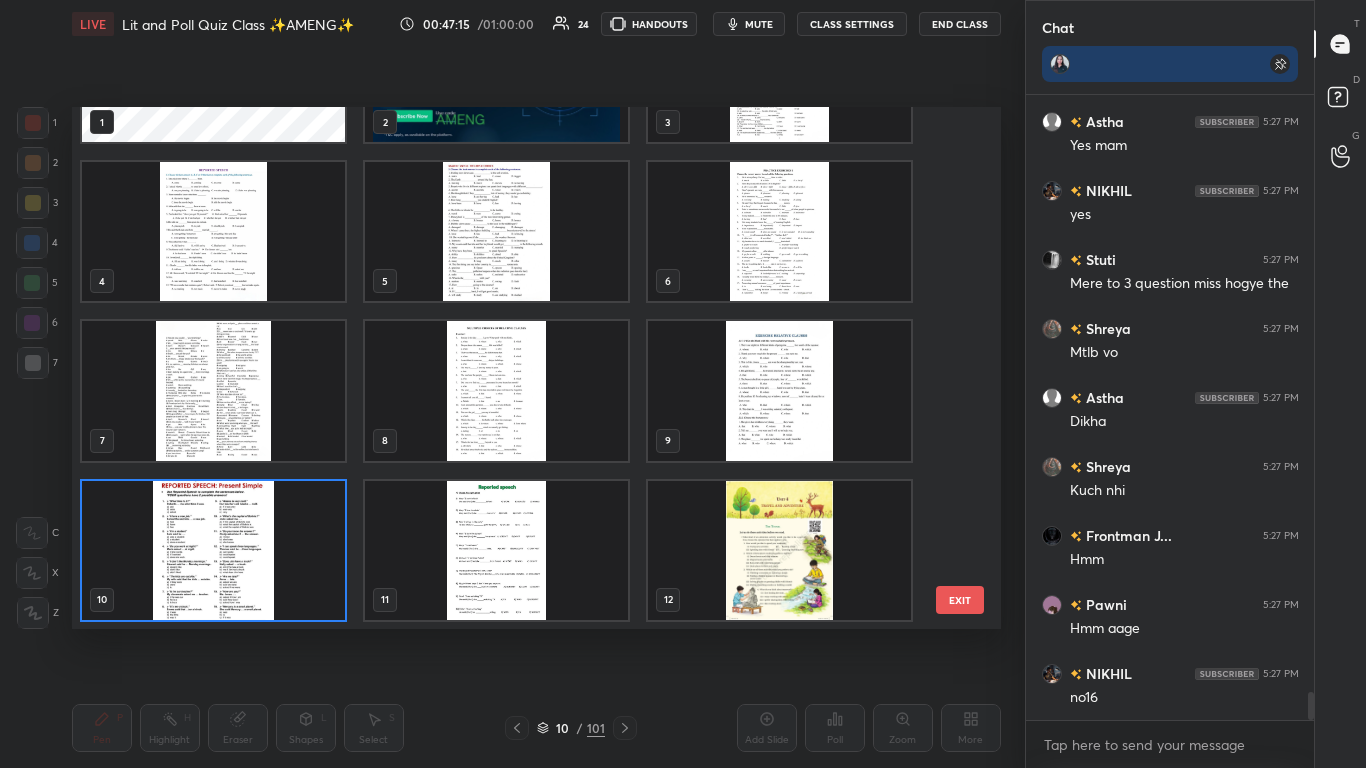 click at bounding box center (496, 549) 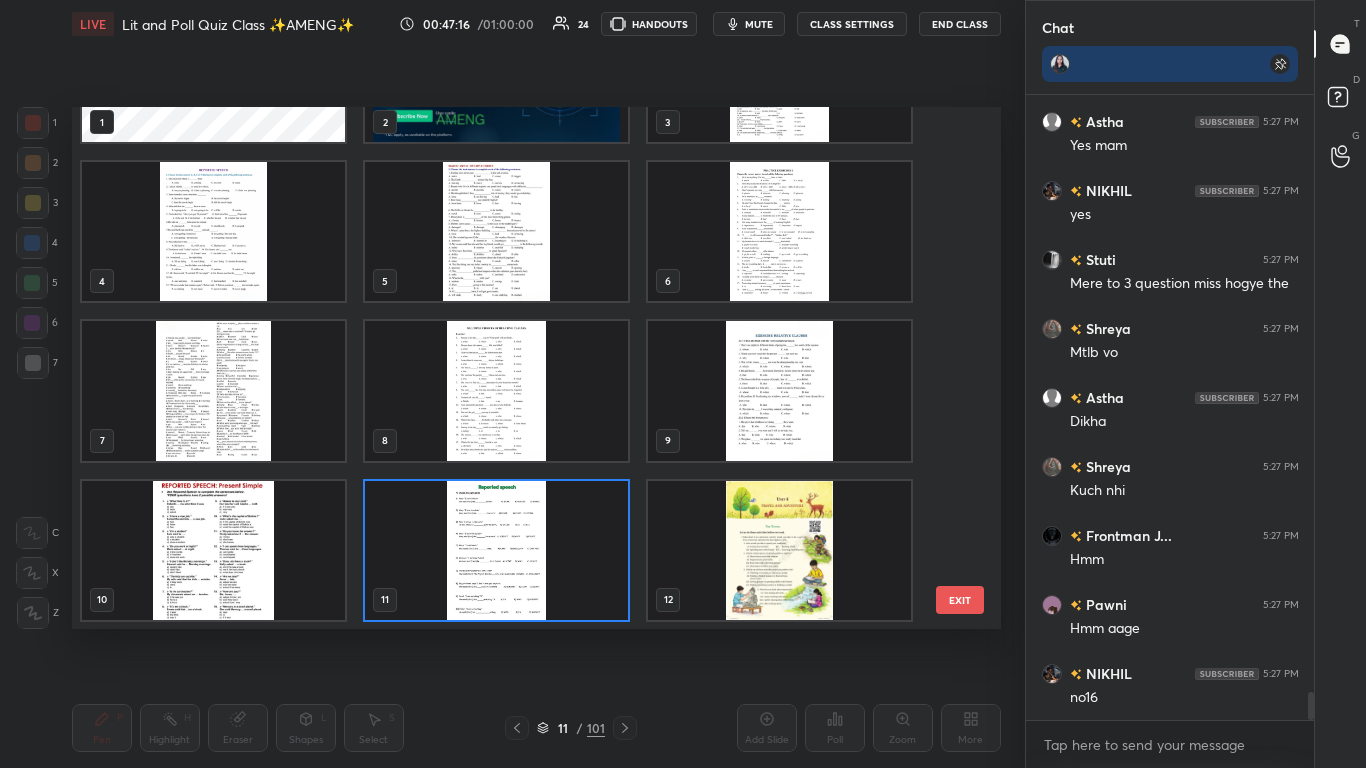 click at bounding box center [496, 549] 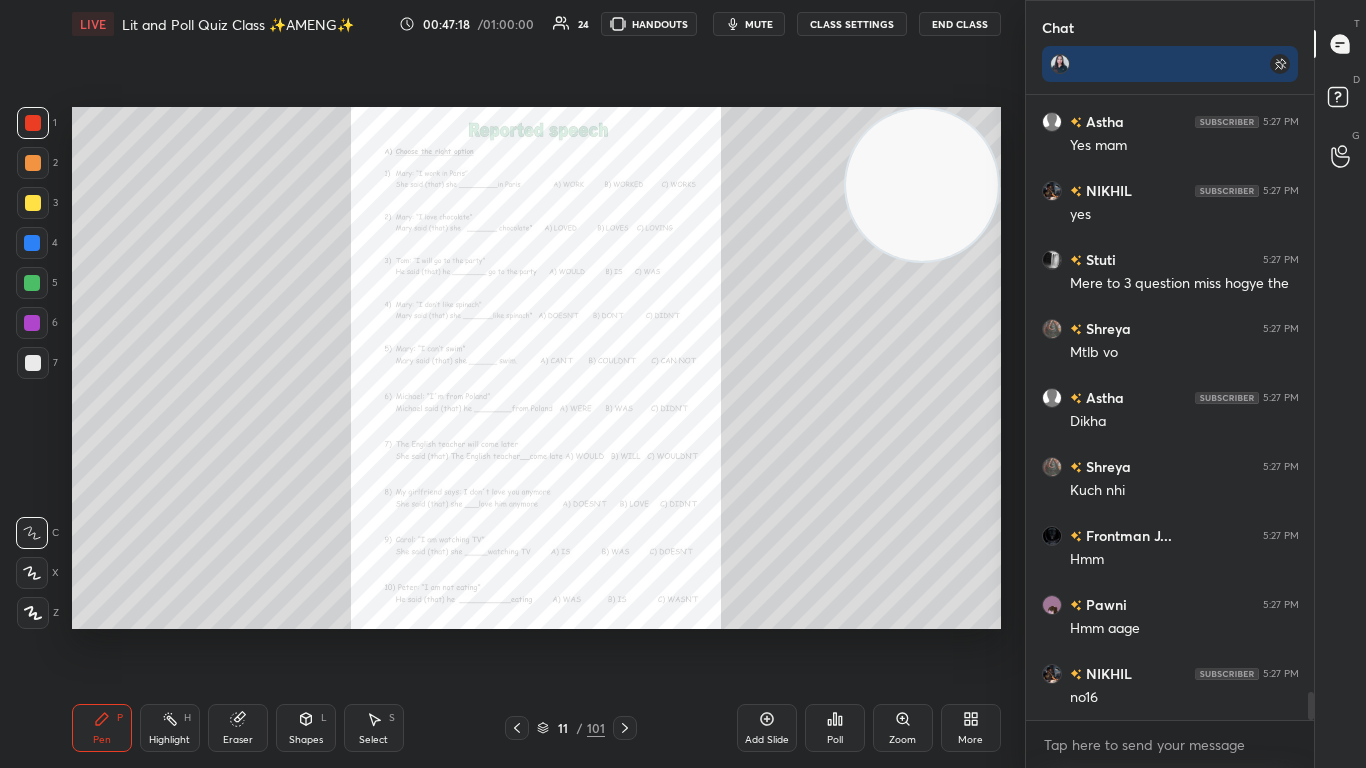 click 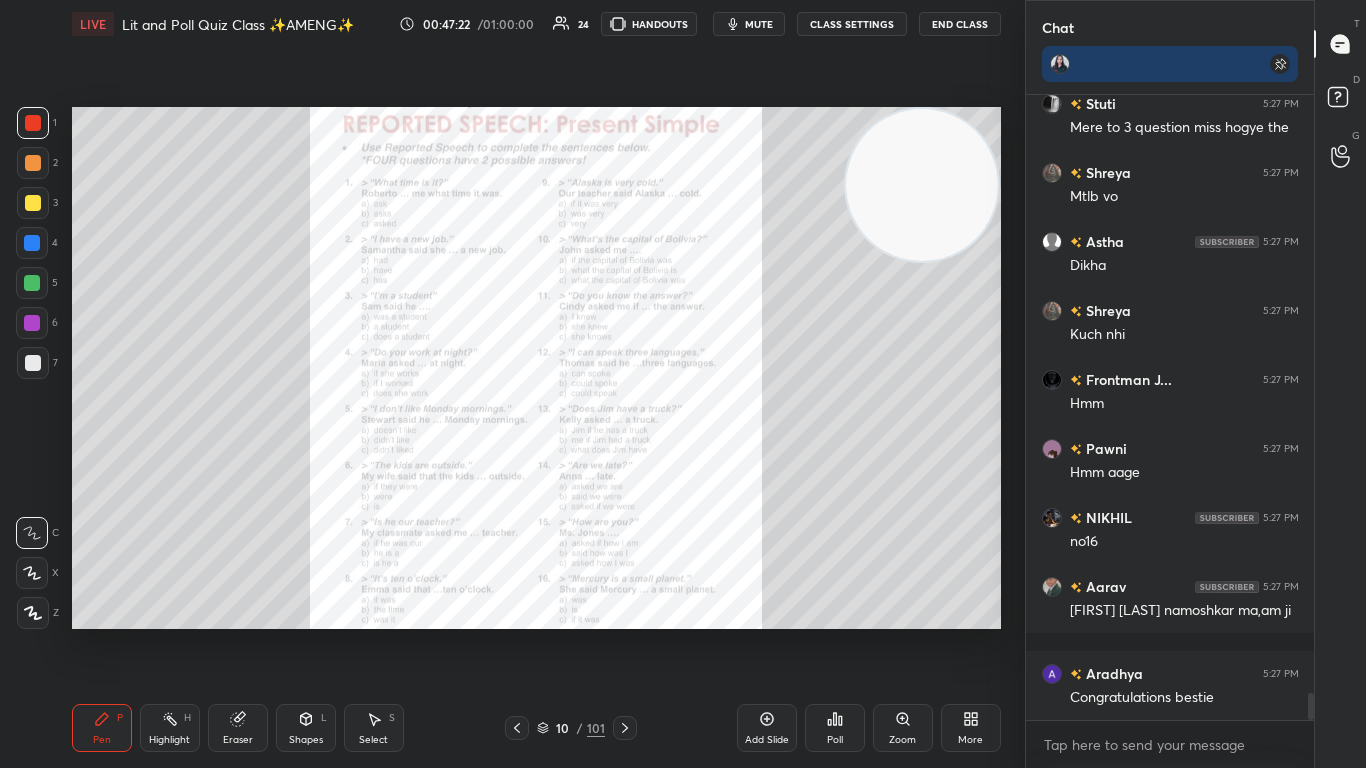 click on "Zoom" at bounding box center [903, 728] 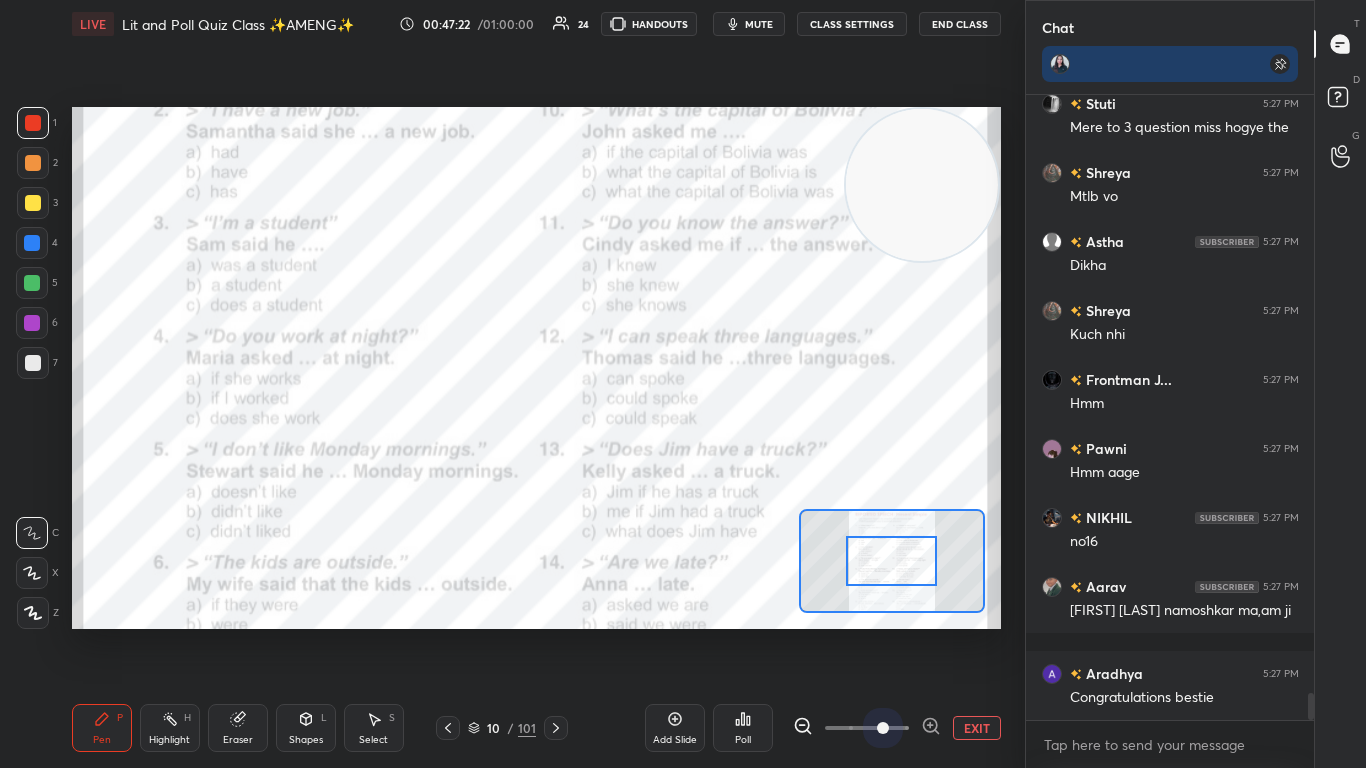 scroll, scrollTop: 13724, scrollLeft: 0, axis: vertical 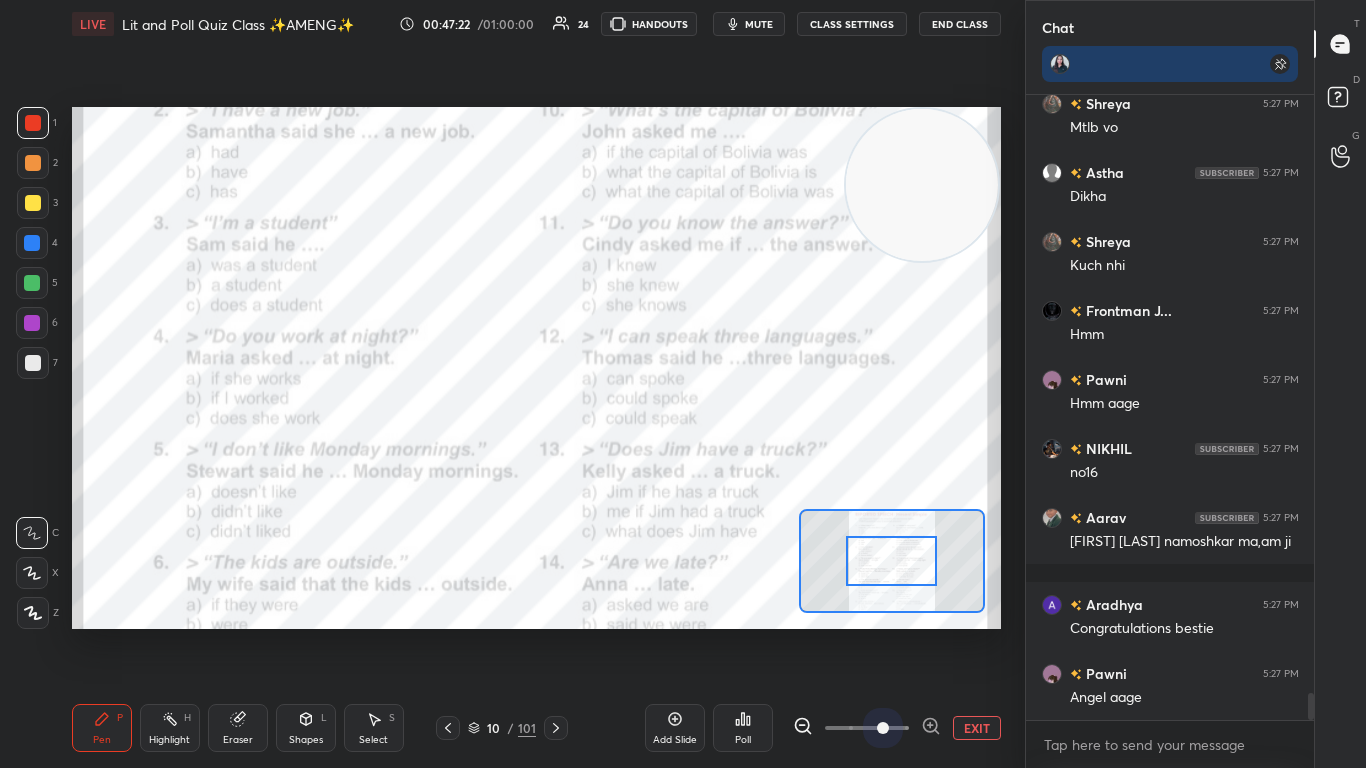 click at bounding box center [867, 728] 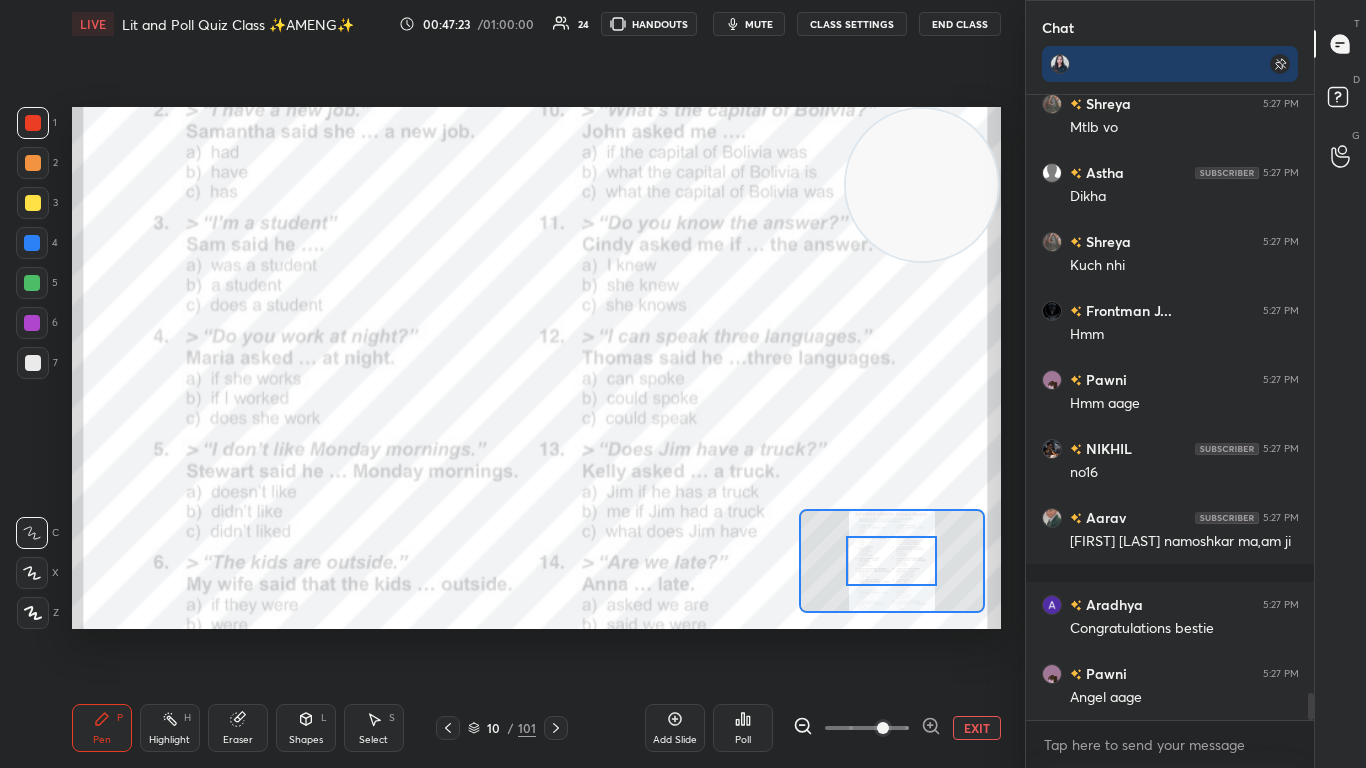 scroll, scrollTop: 13793, scrollLeft: 0, axis: vertical 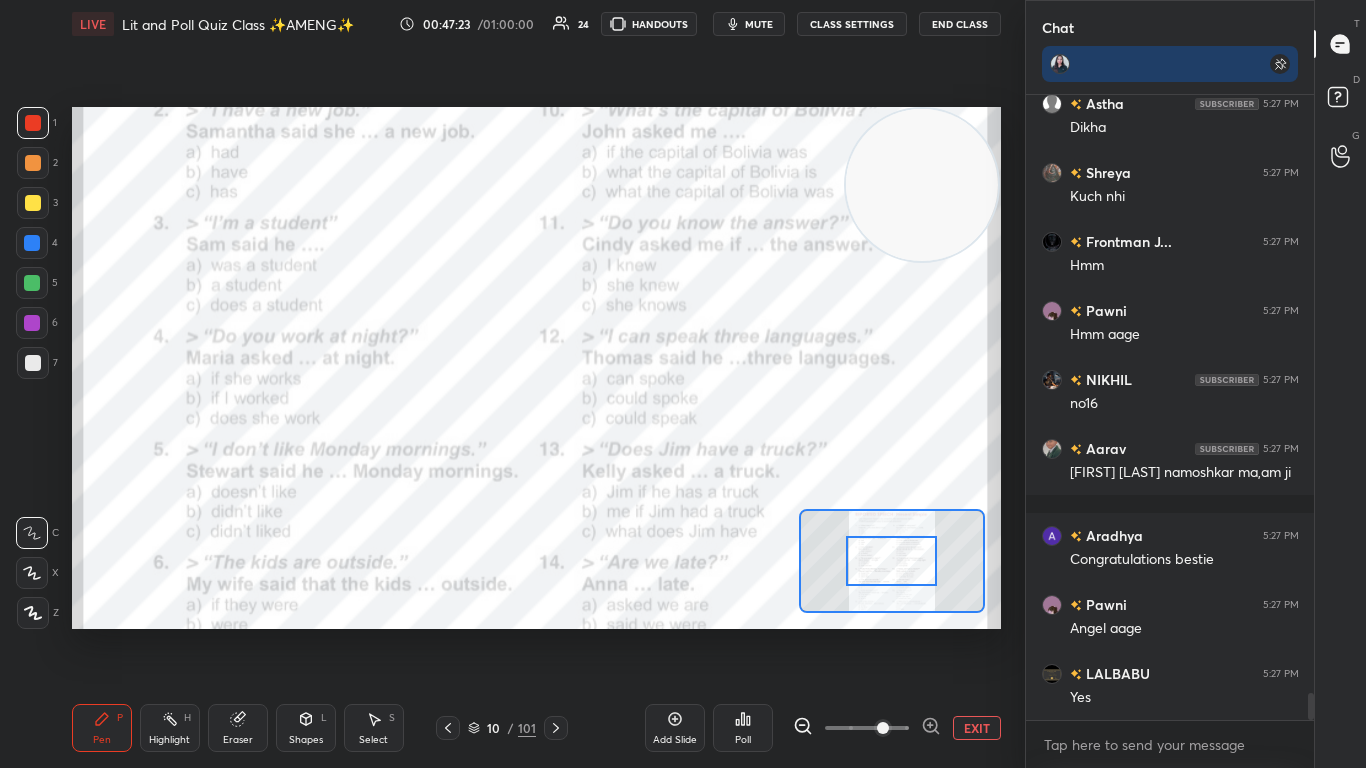 click at bounding box center [891, 561] 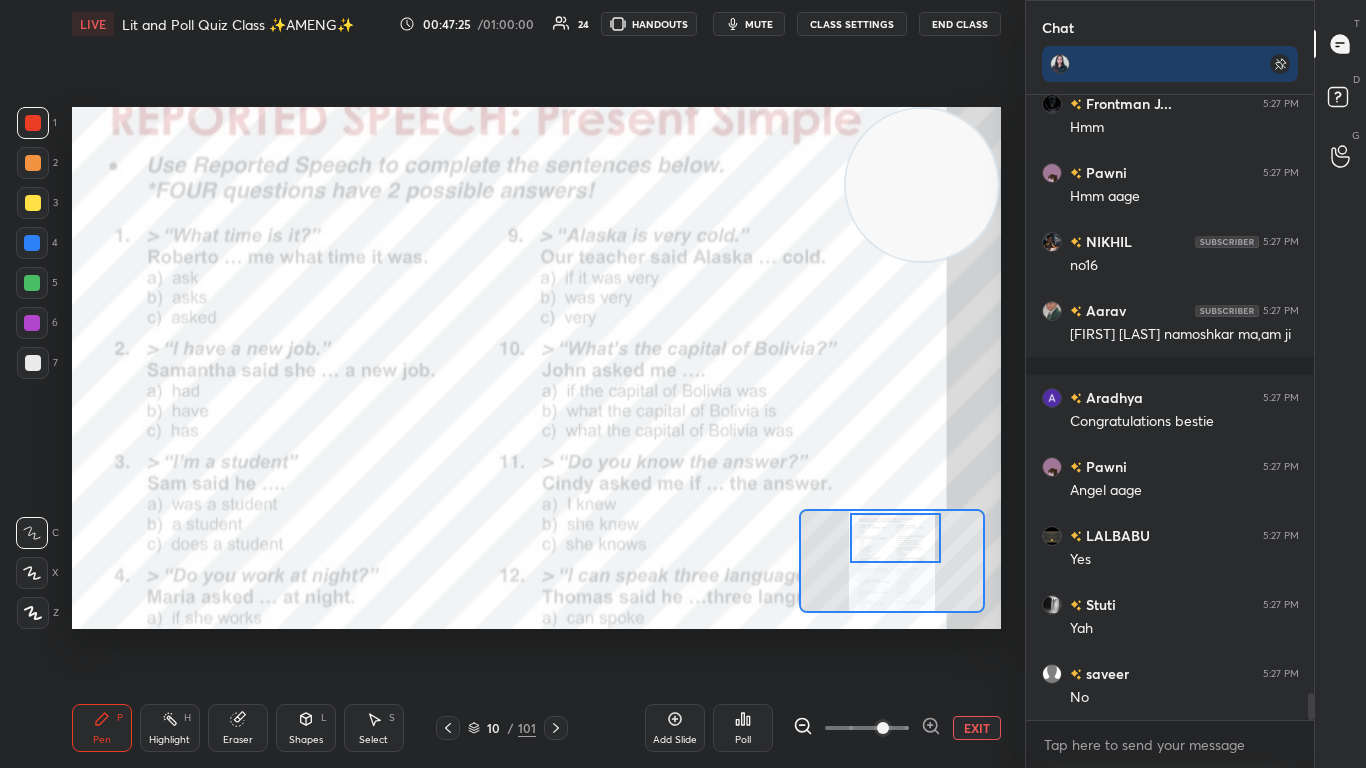 scroll, scrollTop: 14000, scrollLeft: 0, axis: vertical 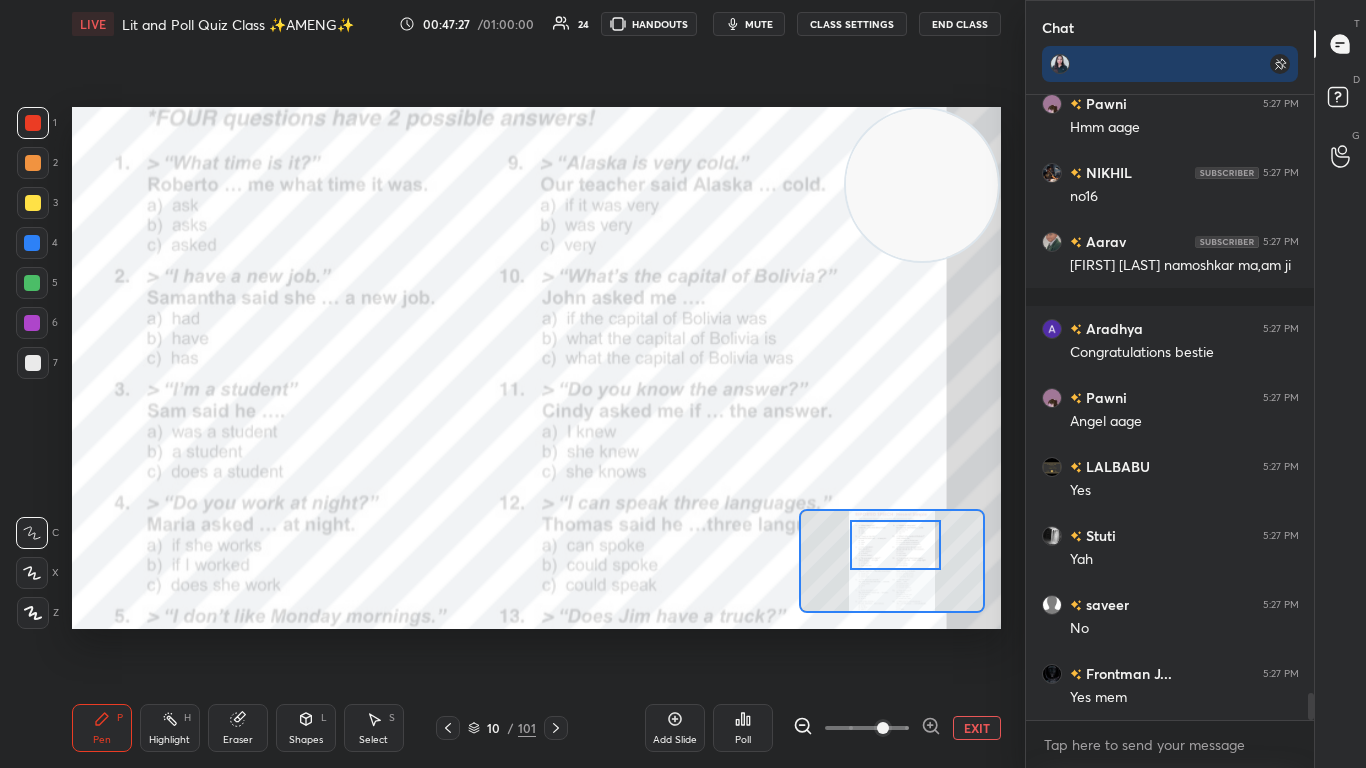 drag, startPoint x: 871, startPoint y: 560, endPoint x: 875, endPoint y: 544, distance: 16.492422 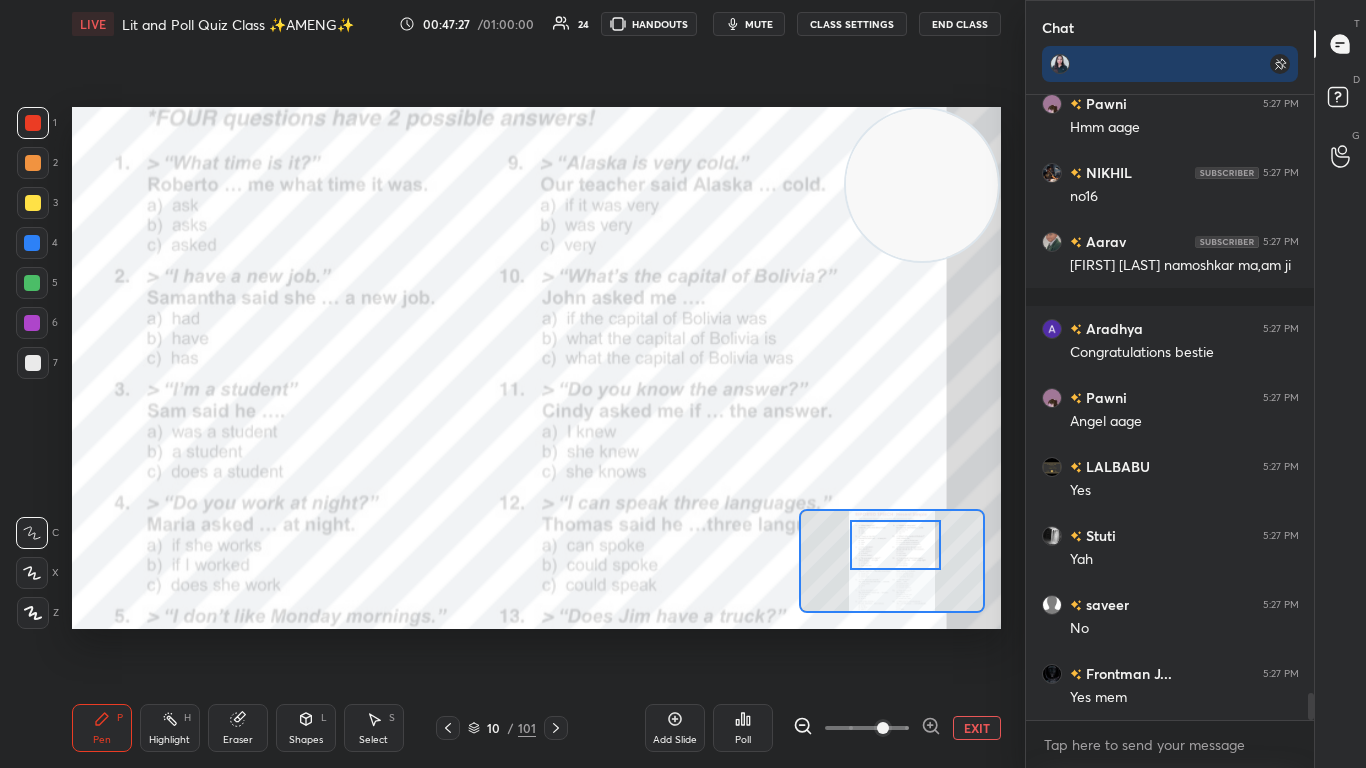 click at bounding box center (895, 545) 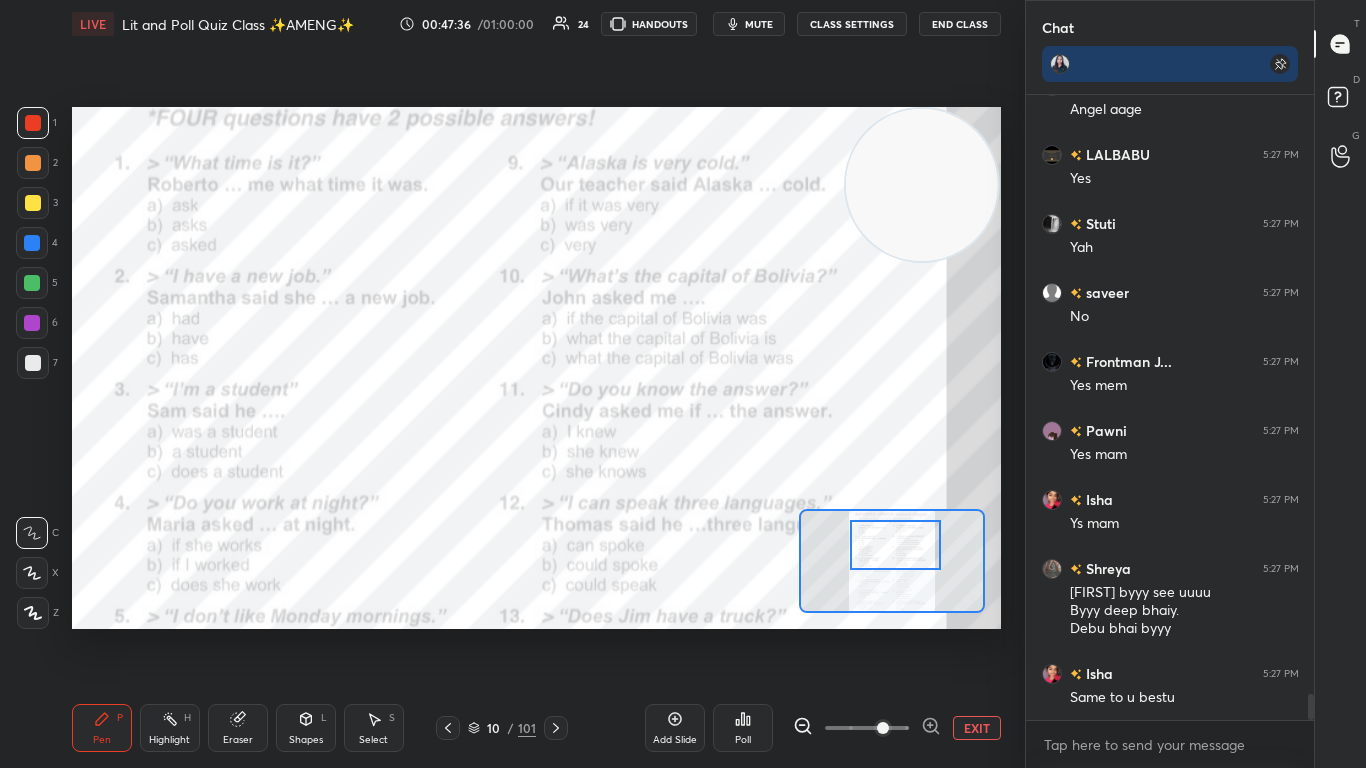 click on "Poll" at bounding box center [743, 728] 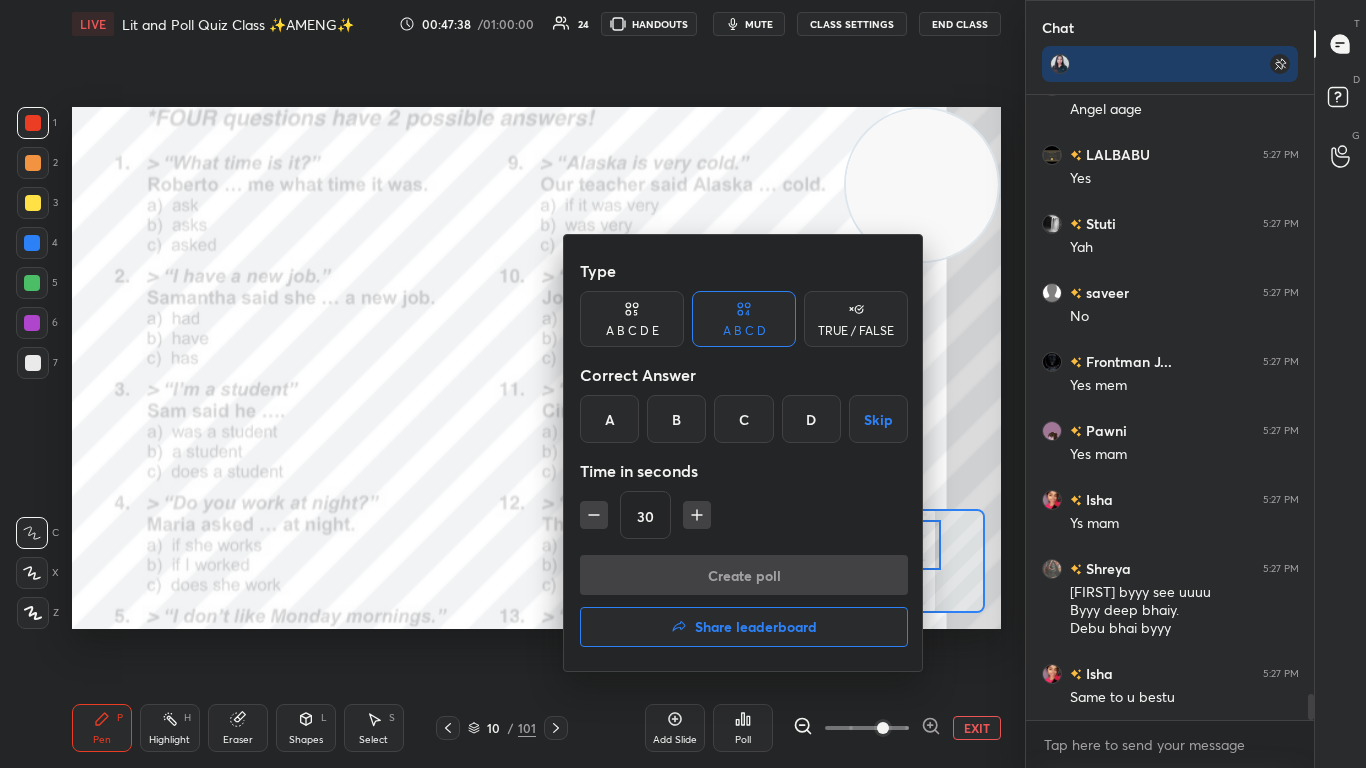 click on "C" at bounding box center [743, 419] 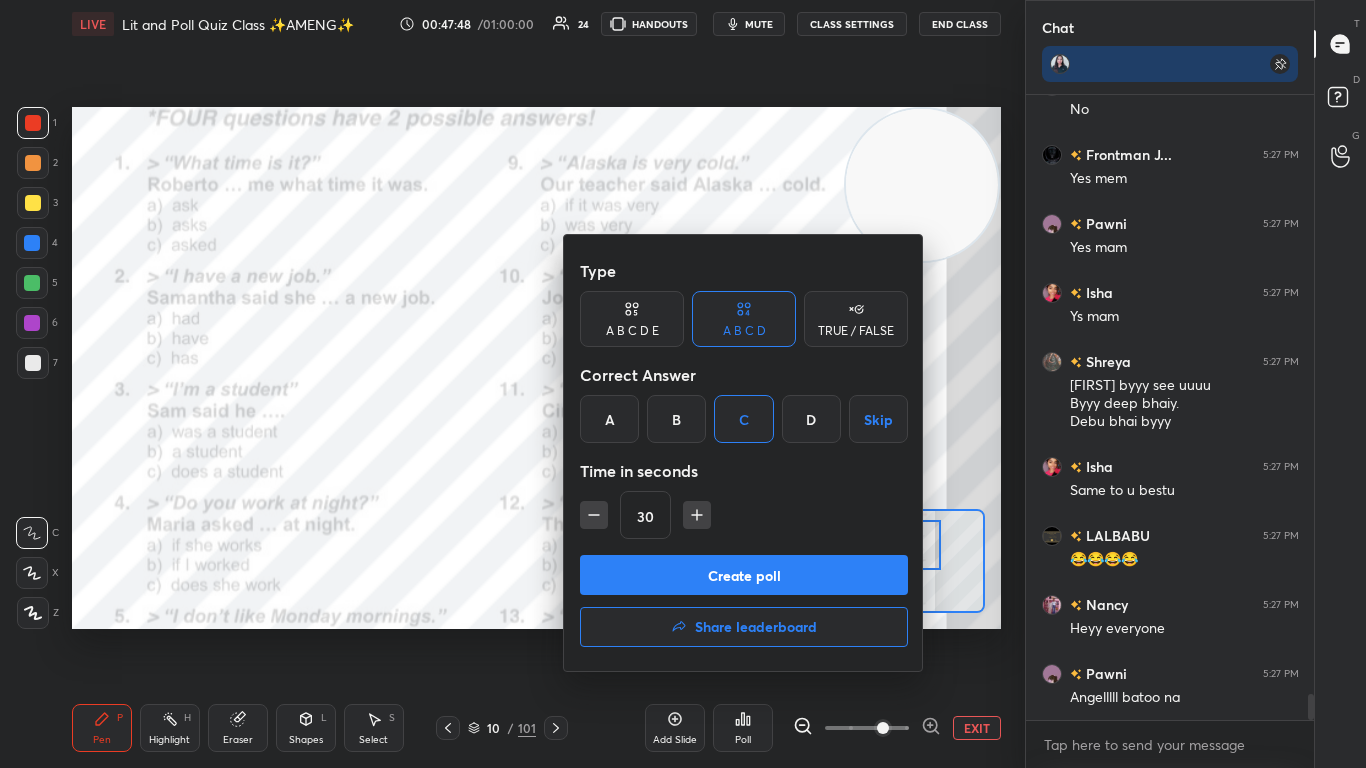 scroll, scrollTop: 14606, scrollLeft: 0, axis: vertical 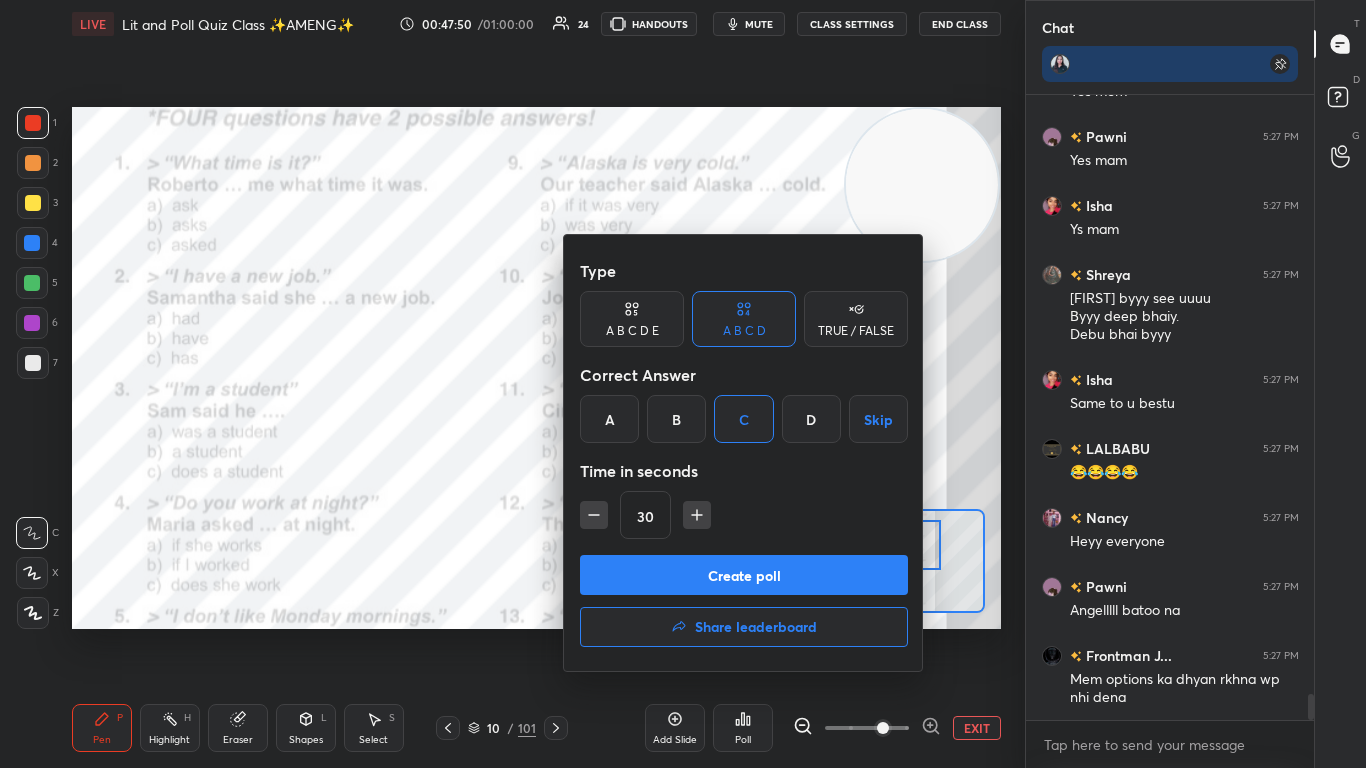 click on "Create poll" at bounding box center [744, 575] 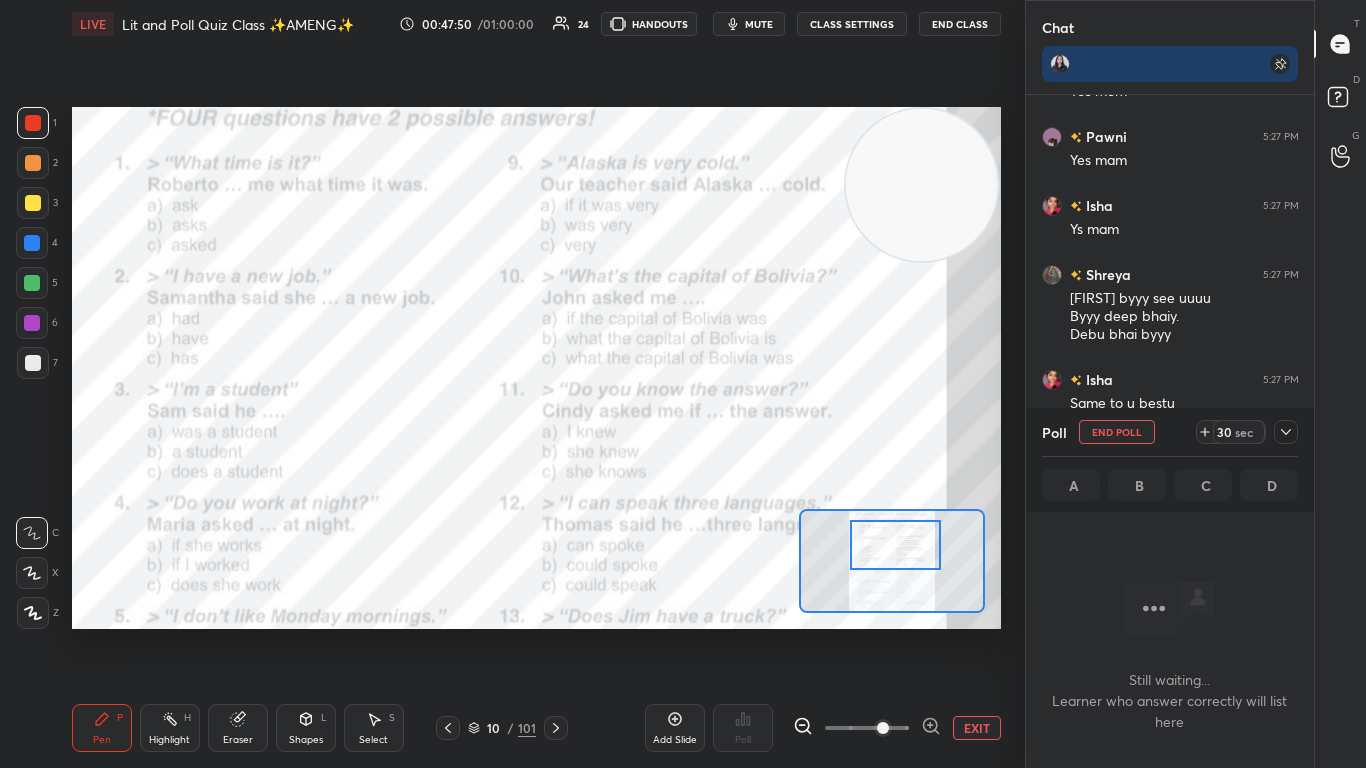 scroll, scrollTop: 521, scrollLeft: 282, axis: both 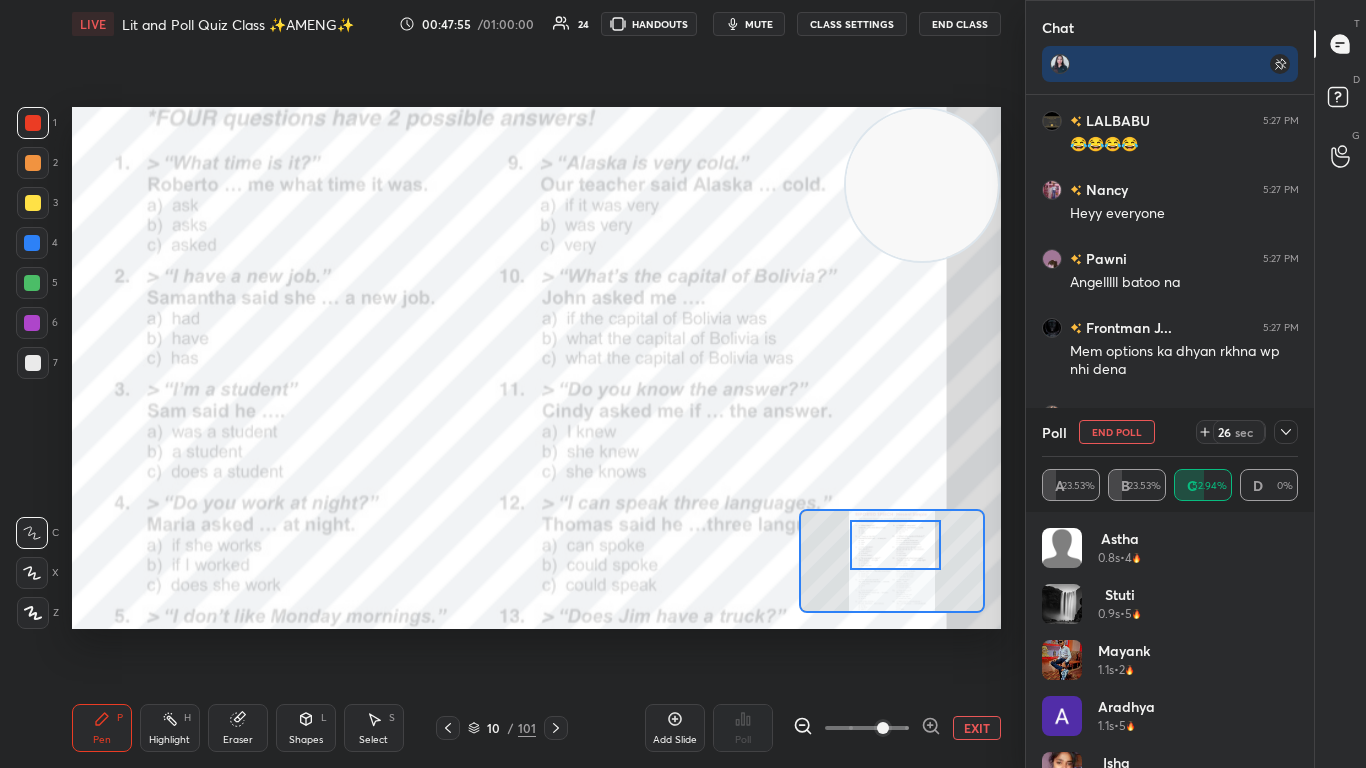 click 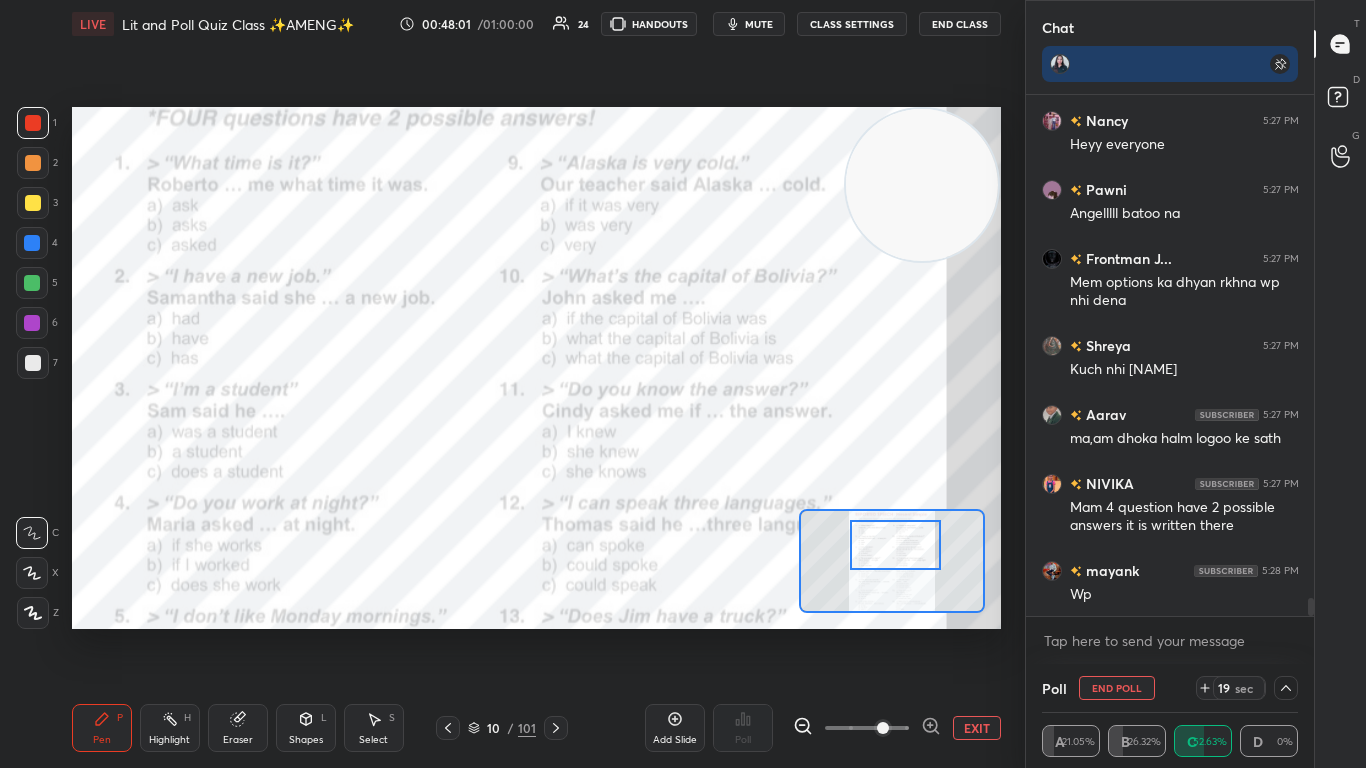 click at bounding box center [895, 545] 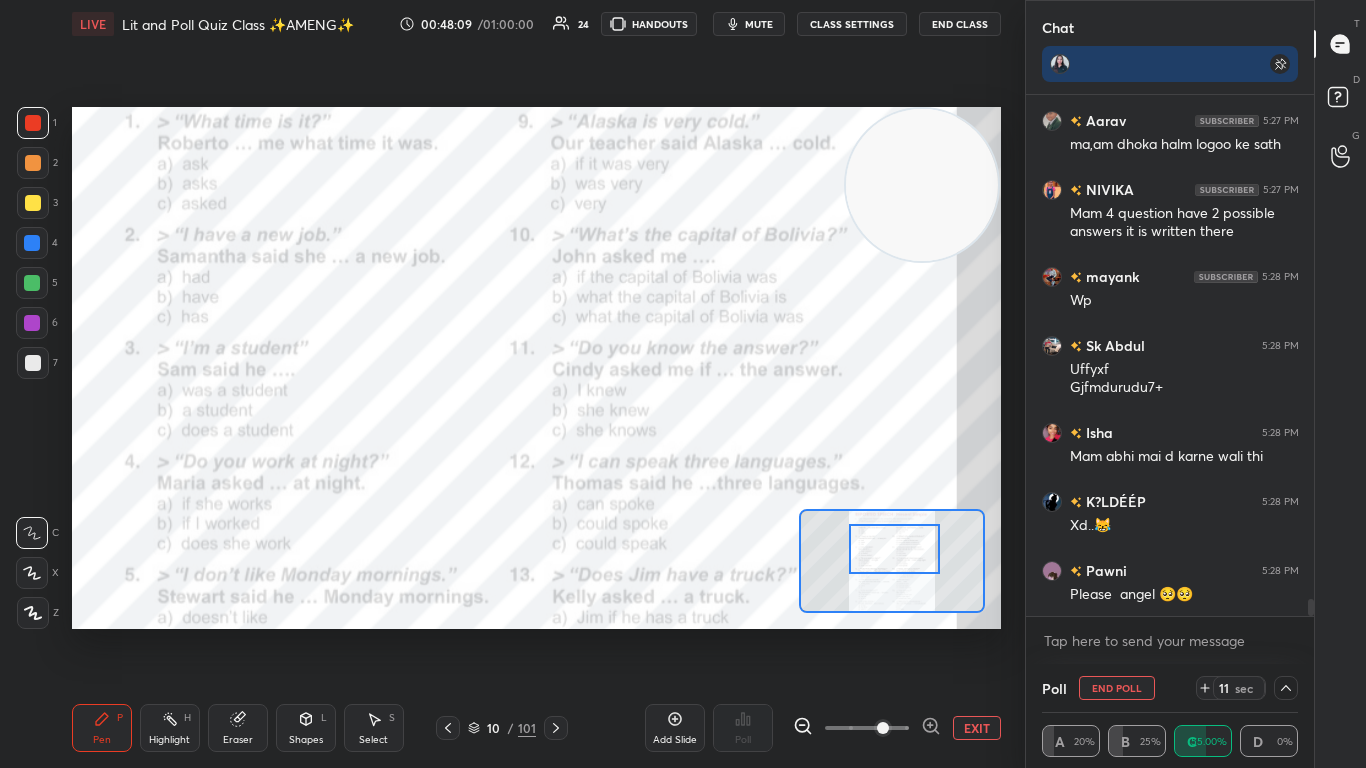 click at bounding box center (894, 549) 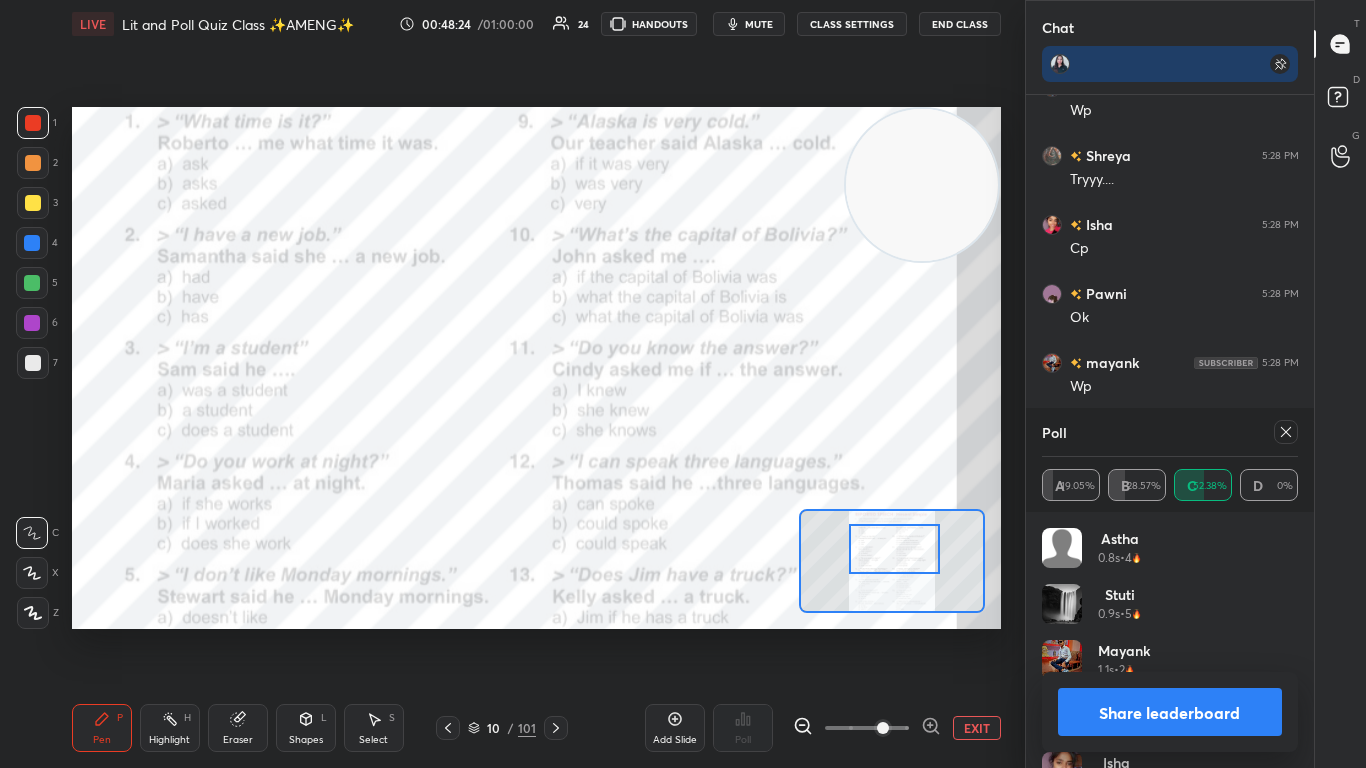 click 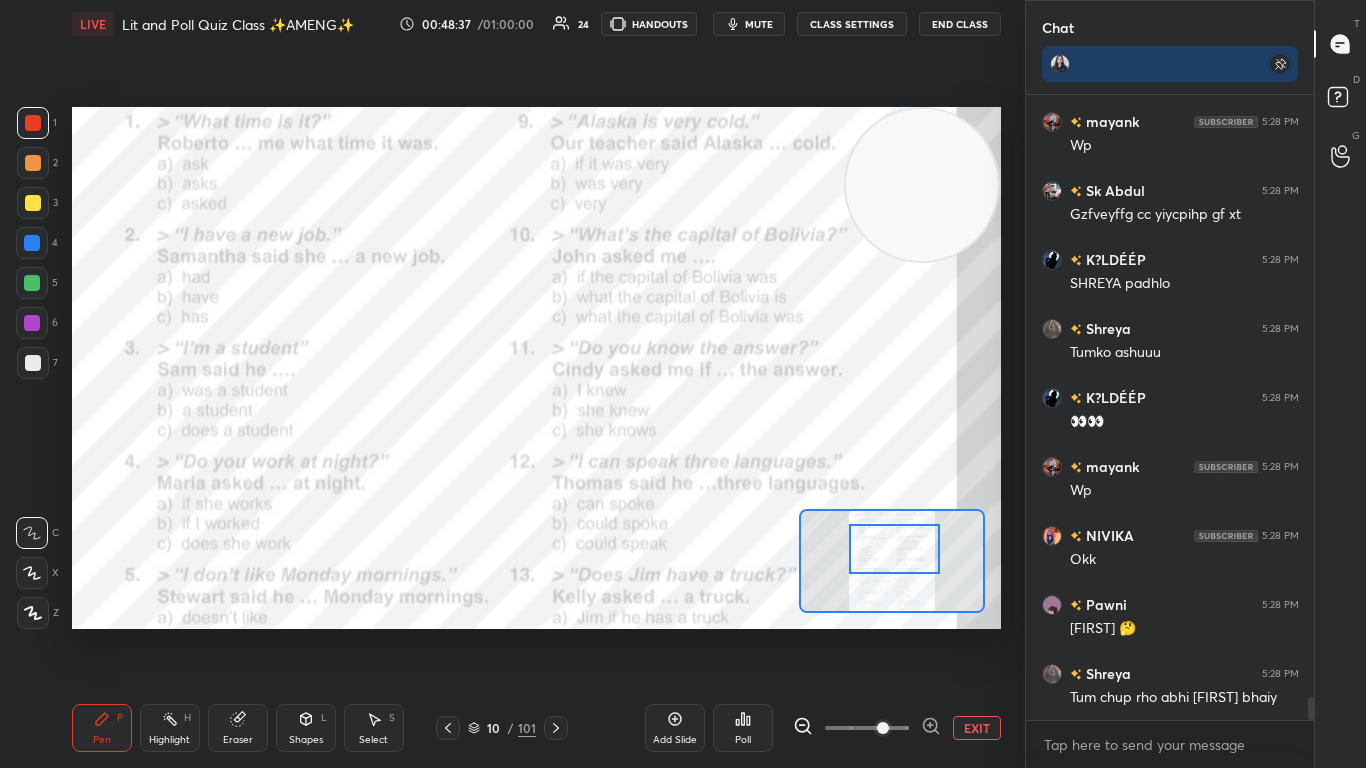 click 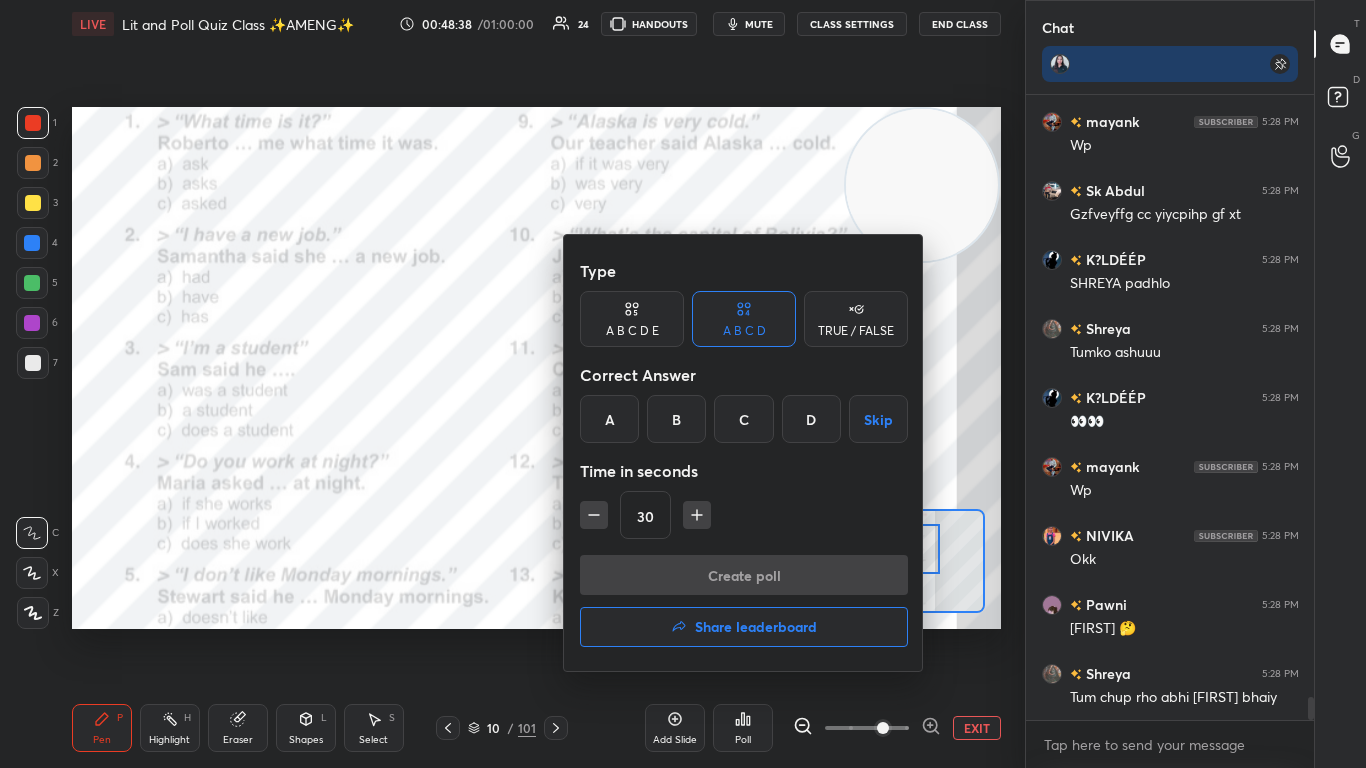 click on "A" at bounding box center [609, 419] 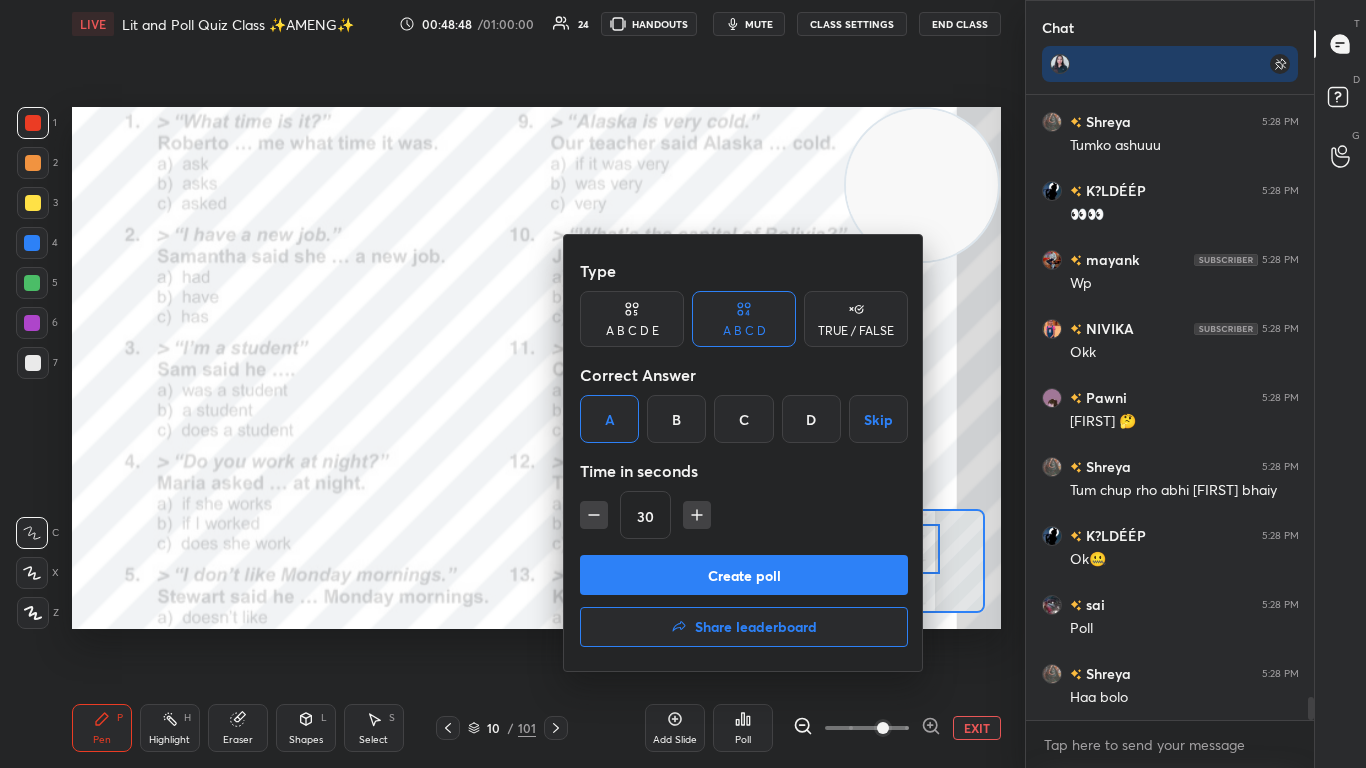 click on "Create poll" at bounding box center (744, 575) 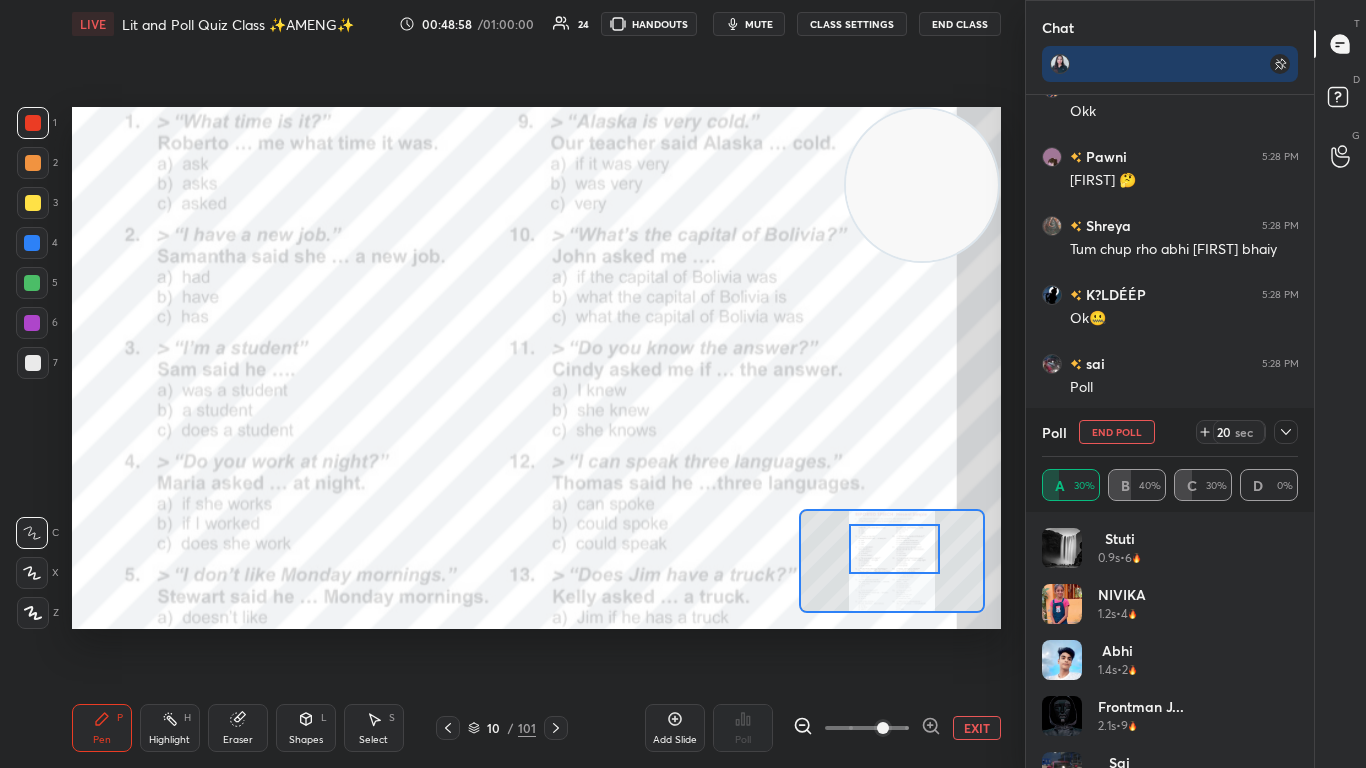 click 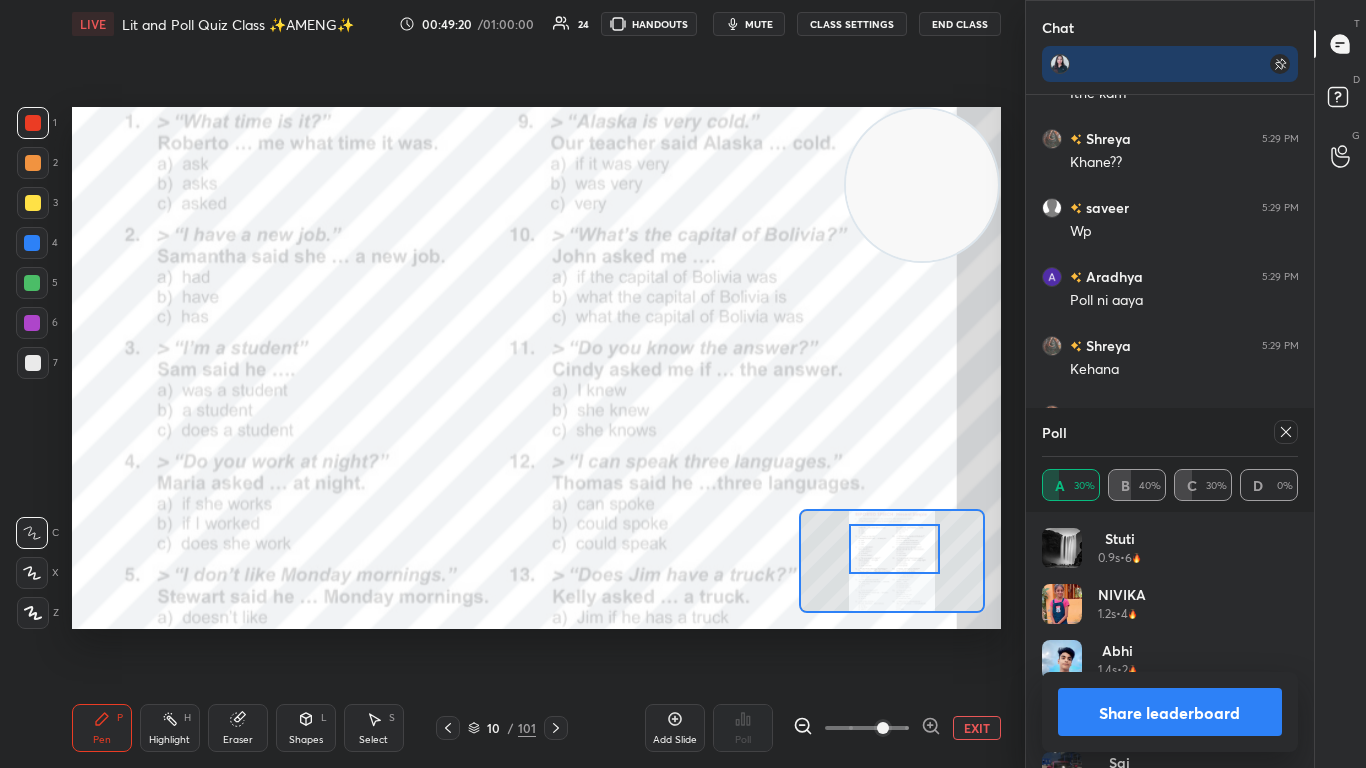 click 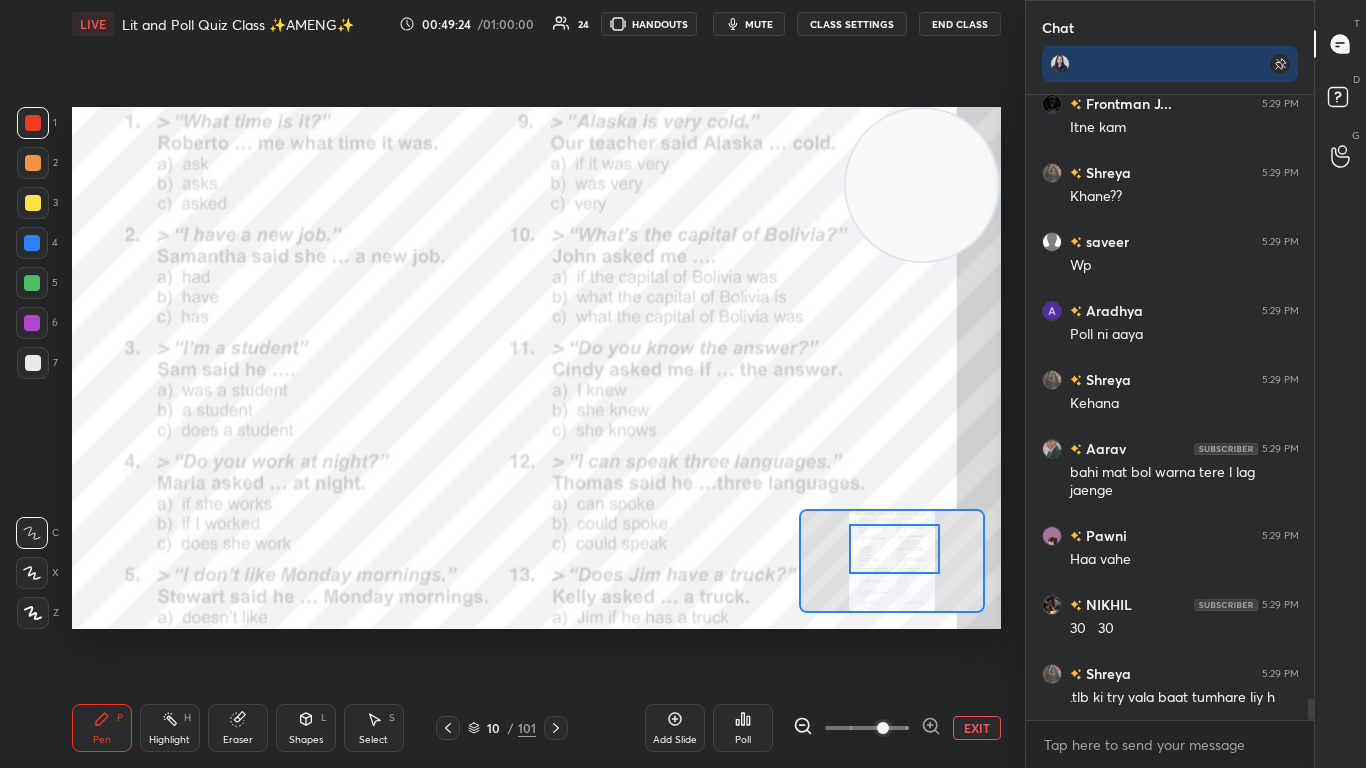 click 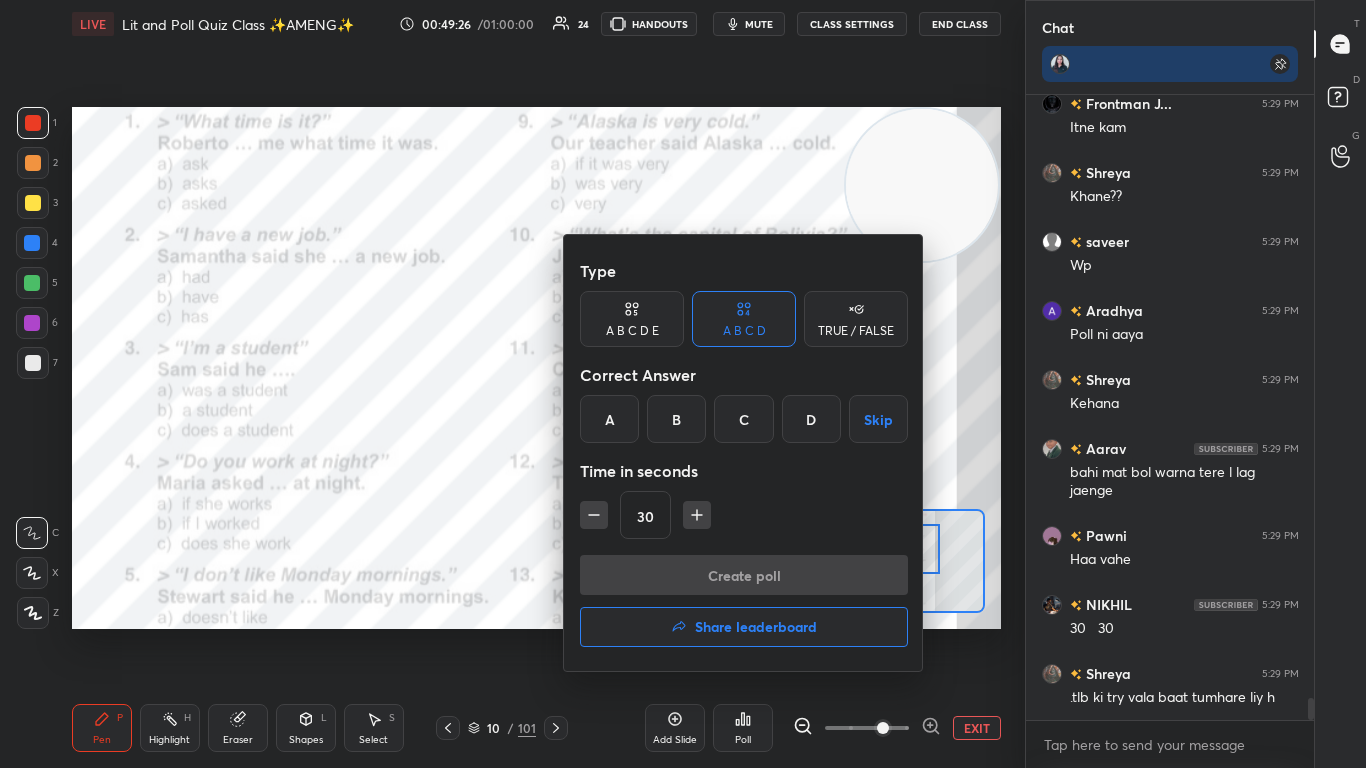 click on "A" at bounding box center (609, 419) 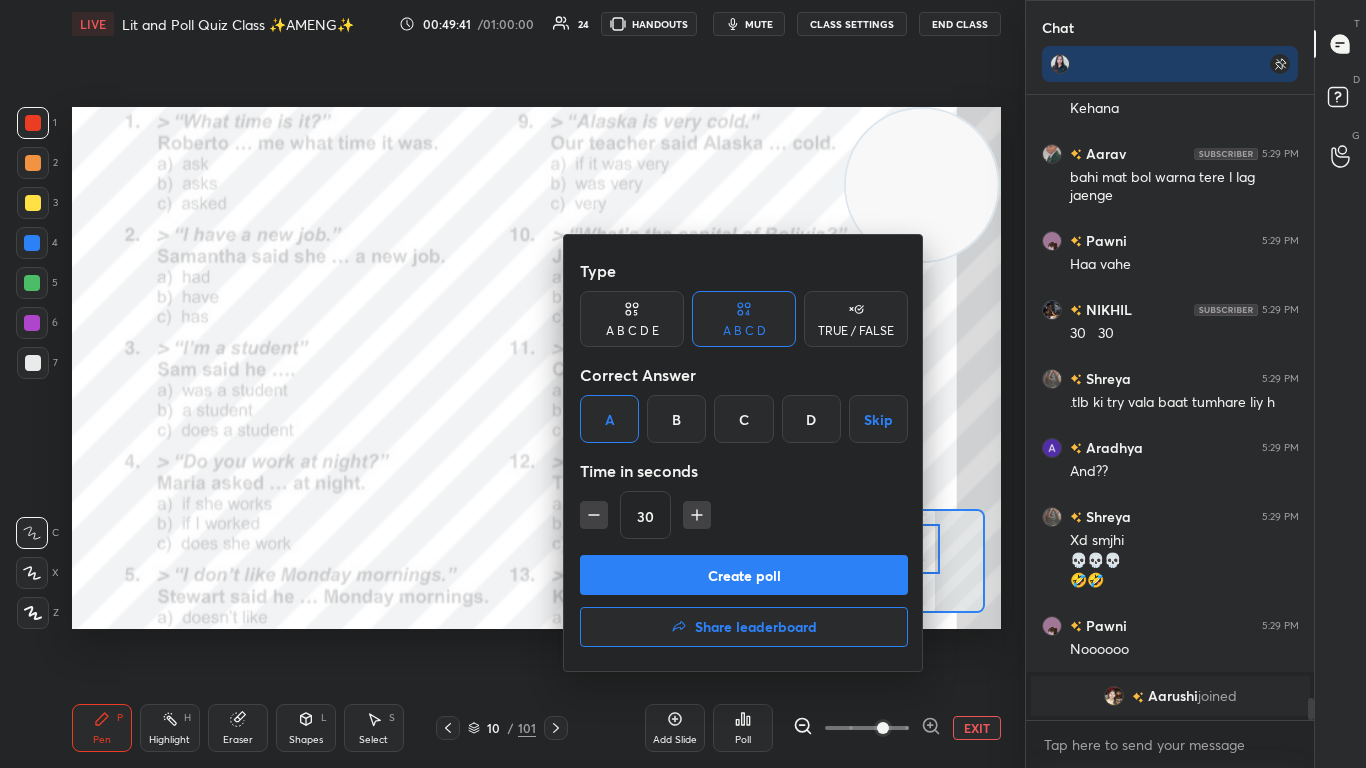 click on "Create poll" at bounding box center (744, 575) 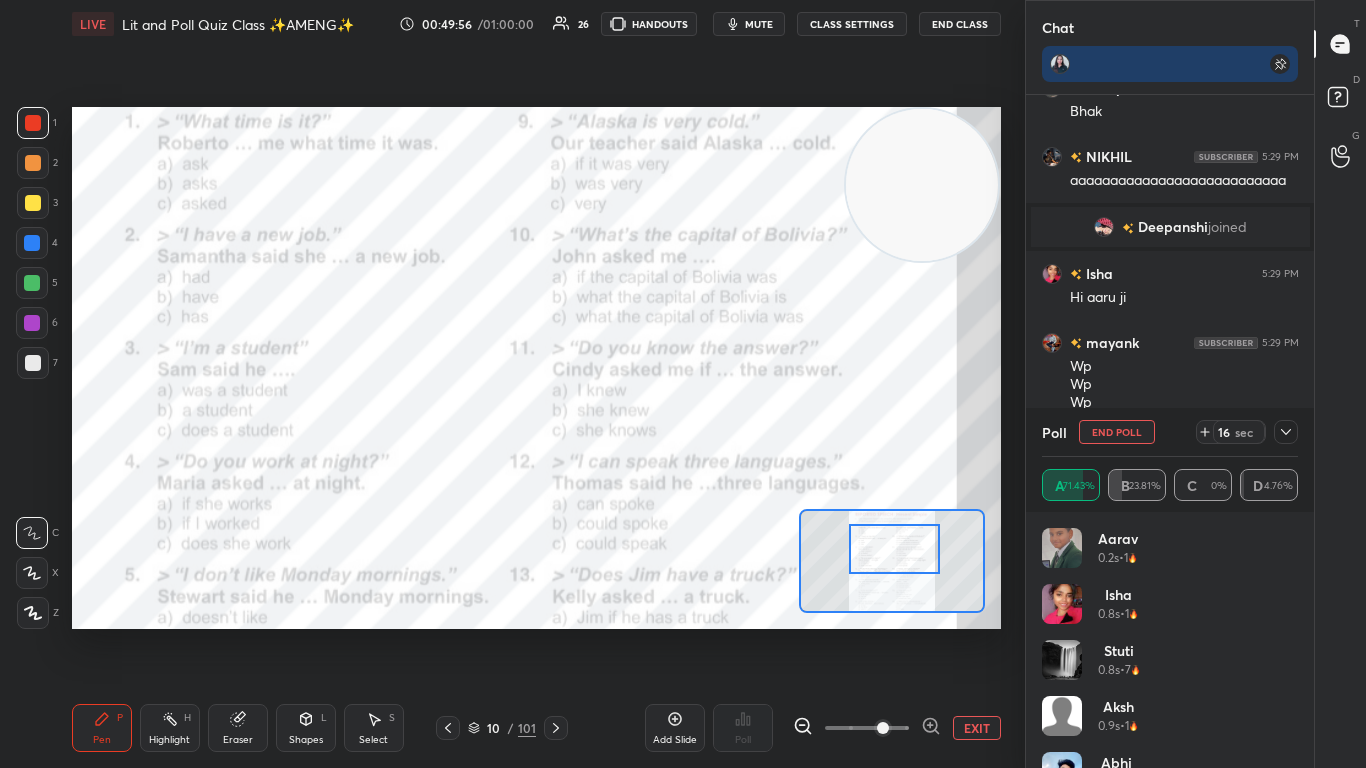 click at bounding box center (1286, 432) 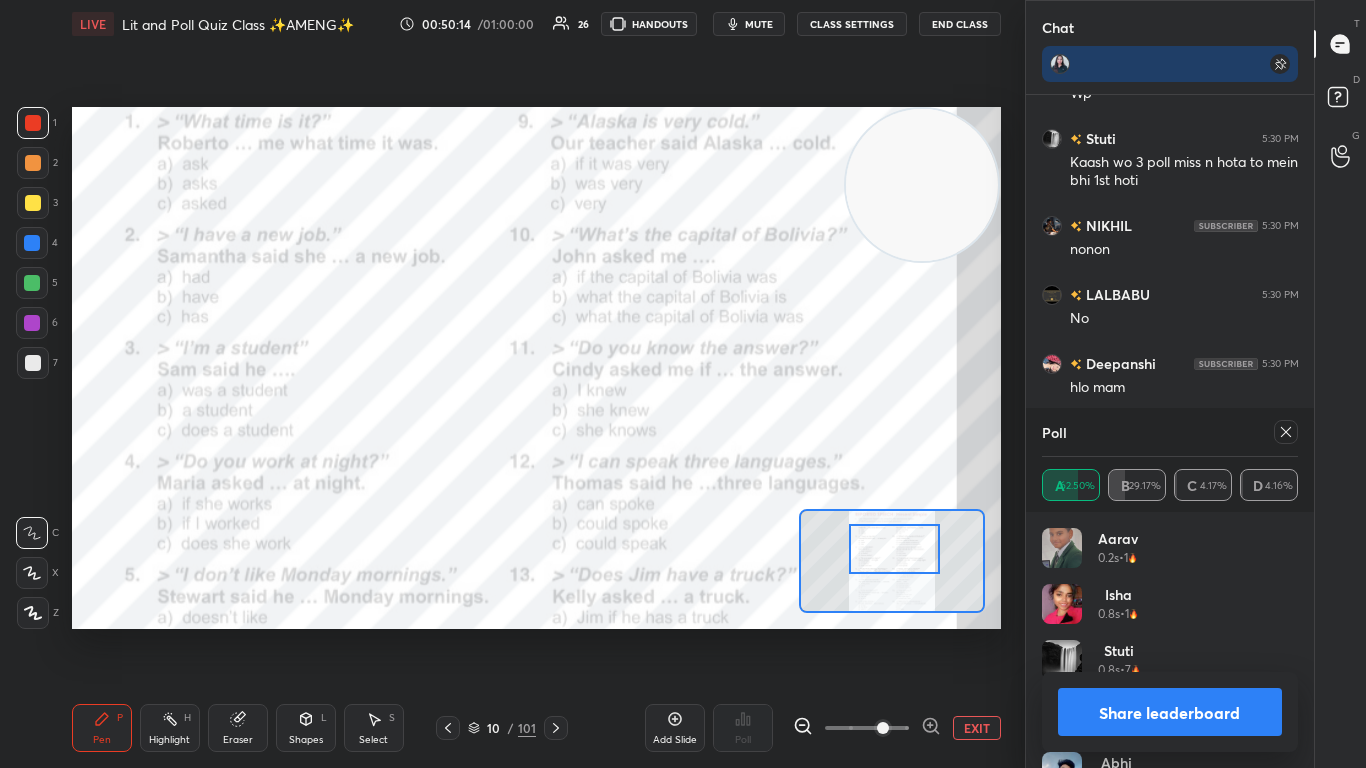 click 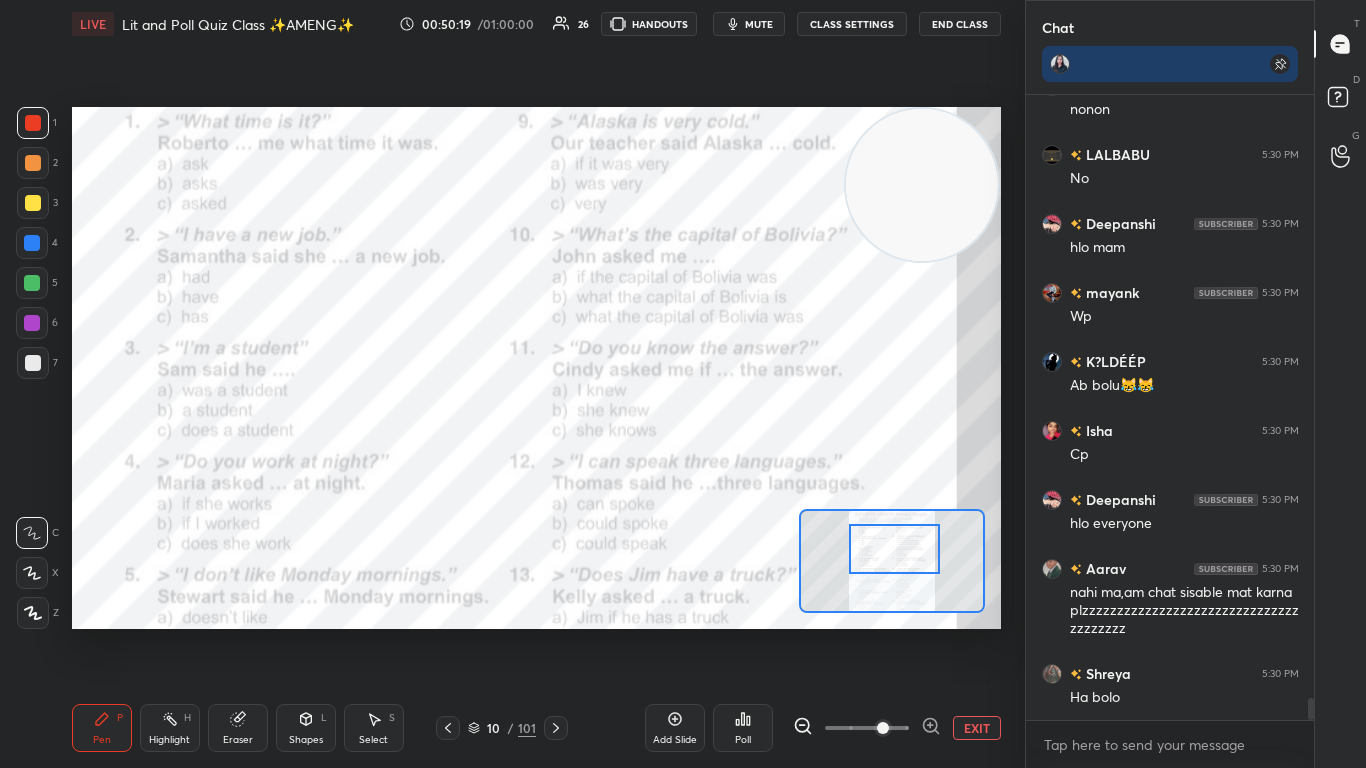click on "Poll" at bounding box center [743, 728] 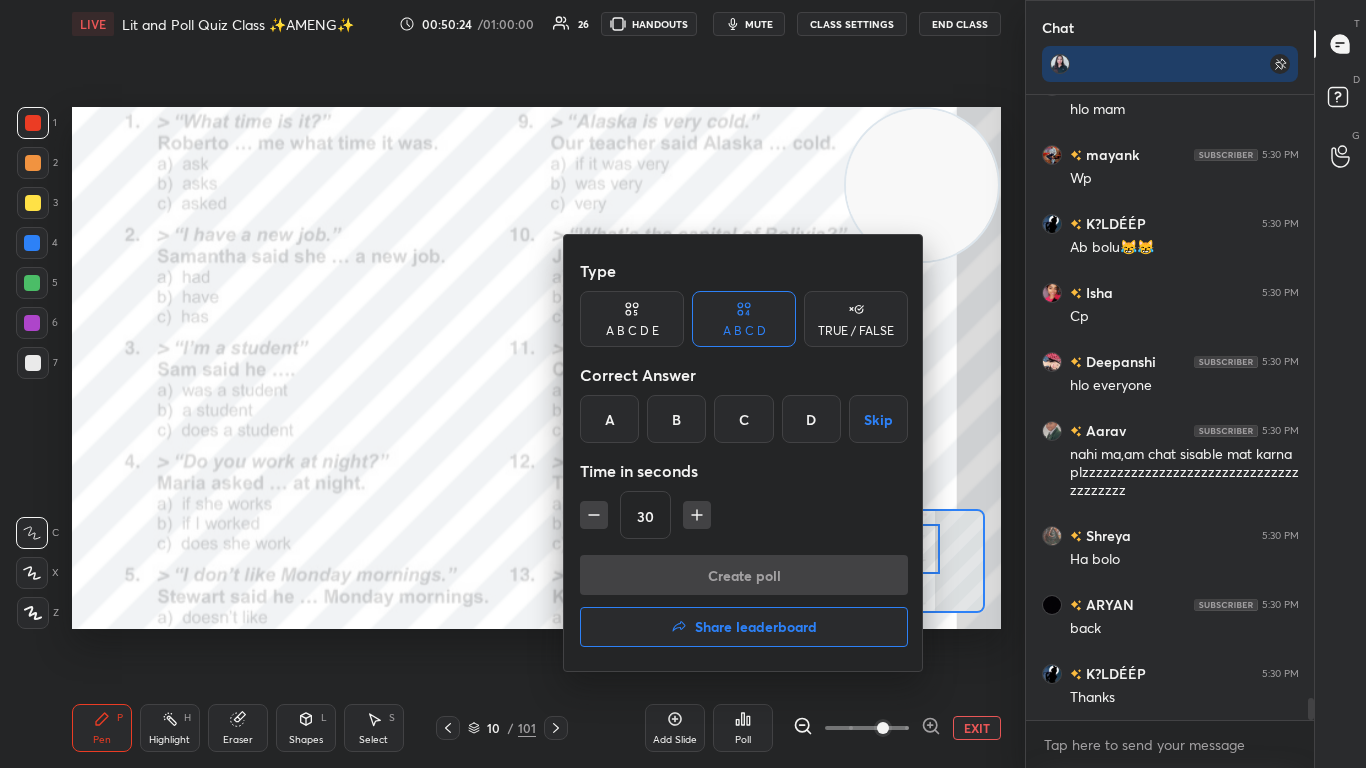 click on "B" at bounding box center [676, 419] 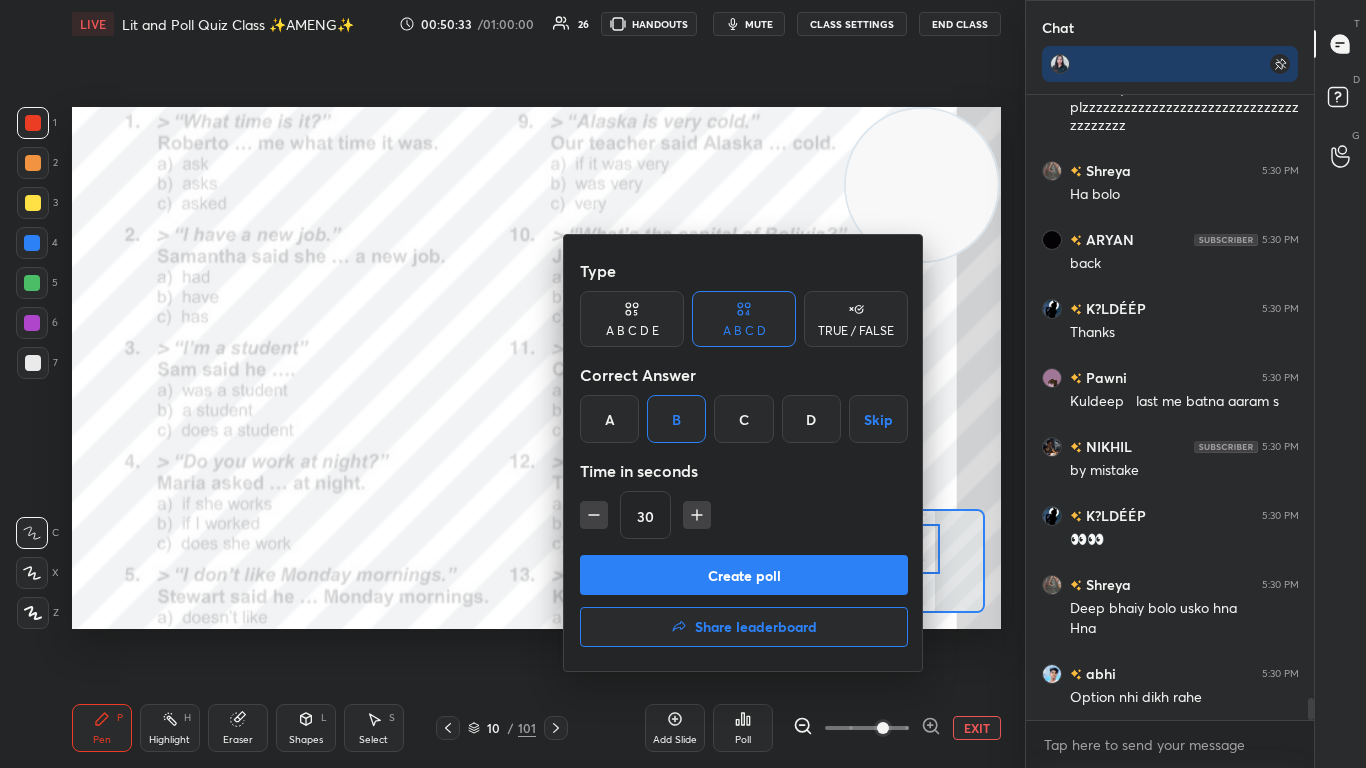 click on "Create poll" at bounding box center (744, 575) 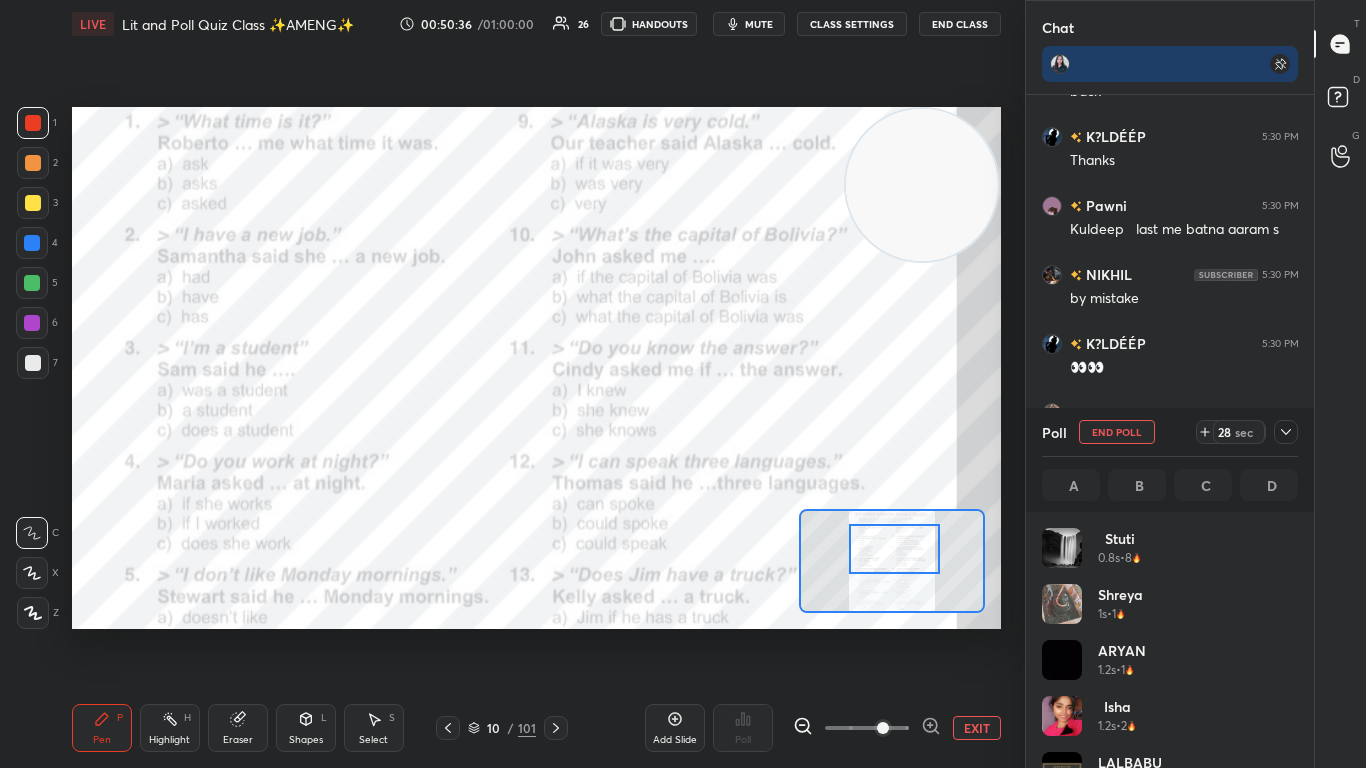 click at bounding box center (894, 549) 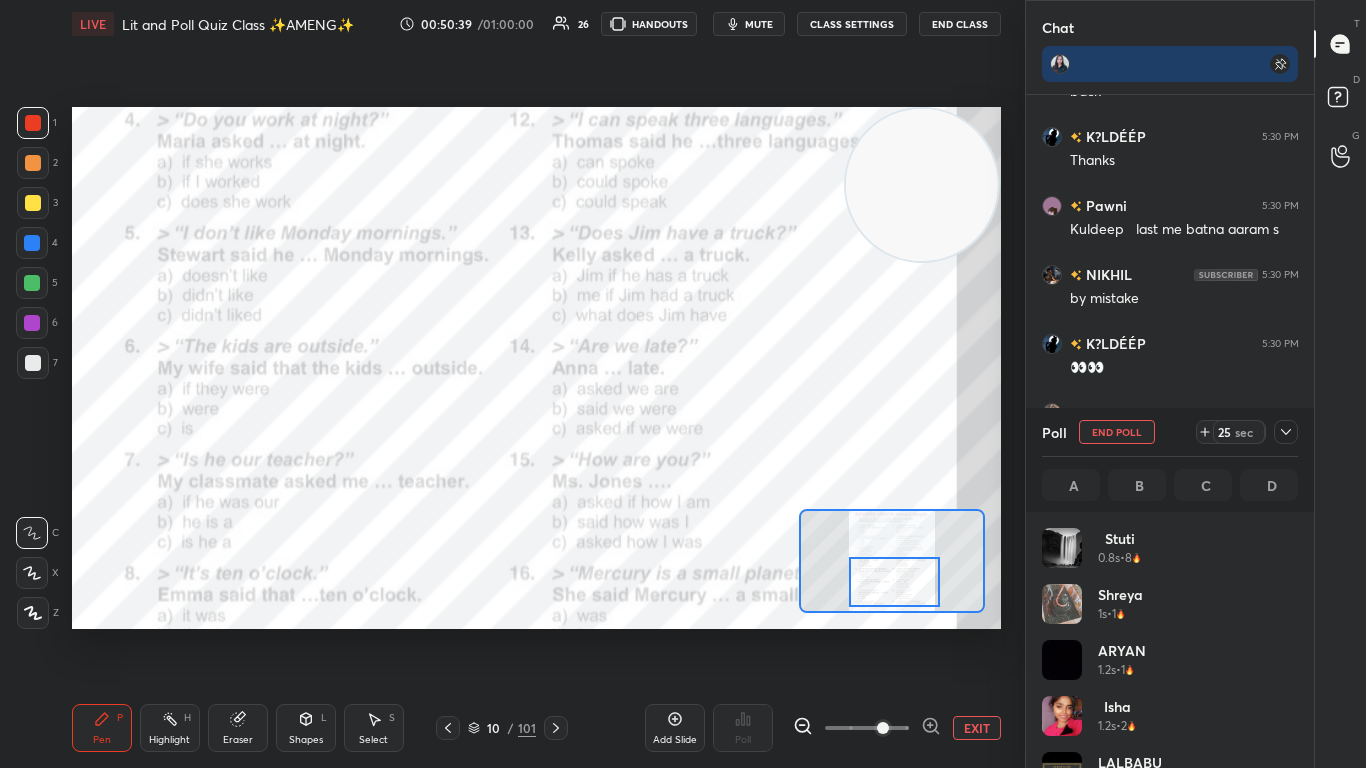 drag, startPoint x: 868, startPoint y: 551, endPoint x: 868, endPoint y: 584, distance: 33 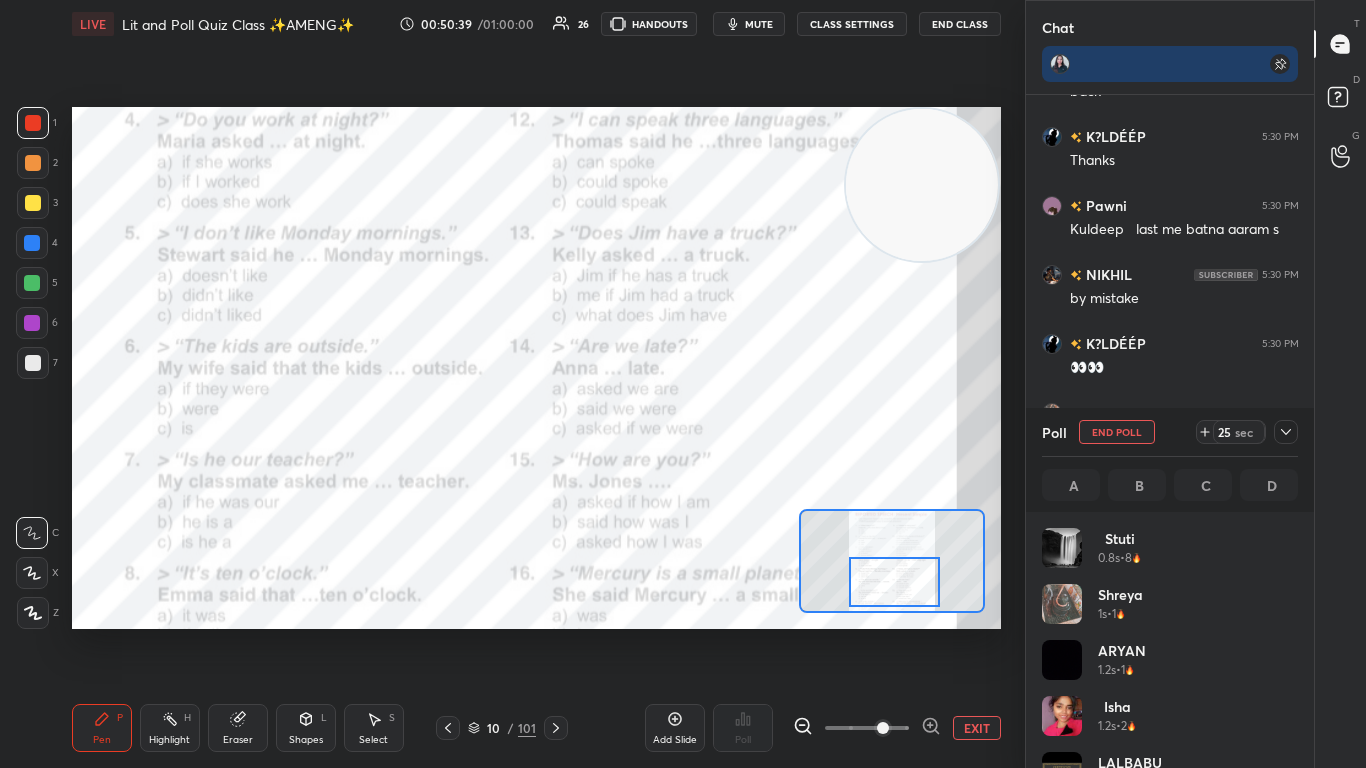 click at bounding box center [894, 582] 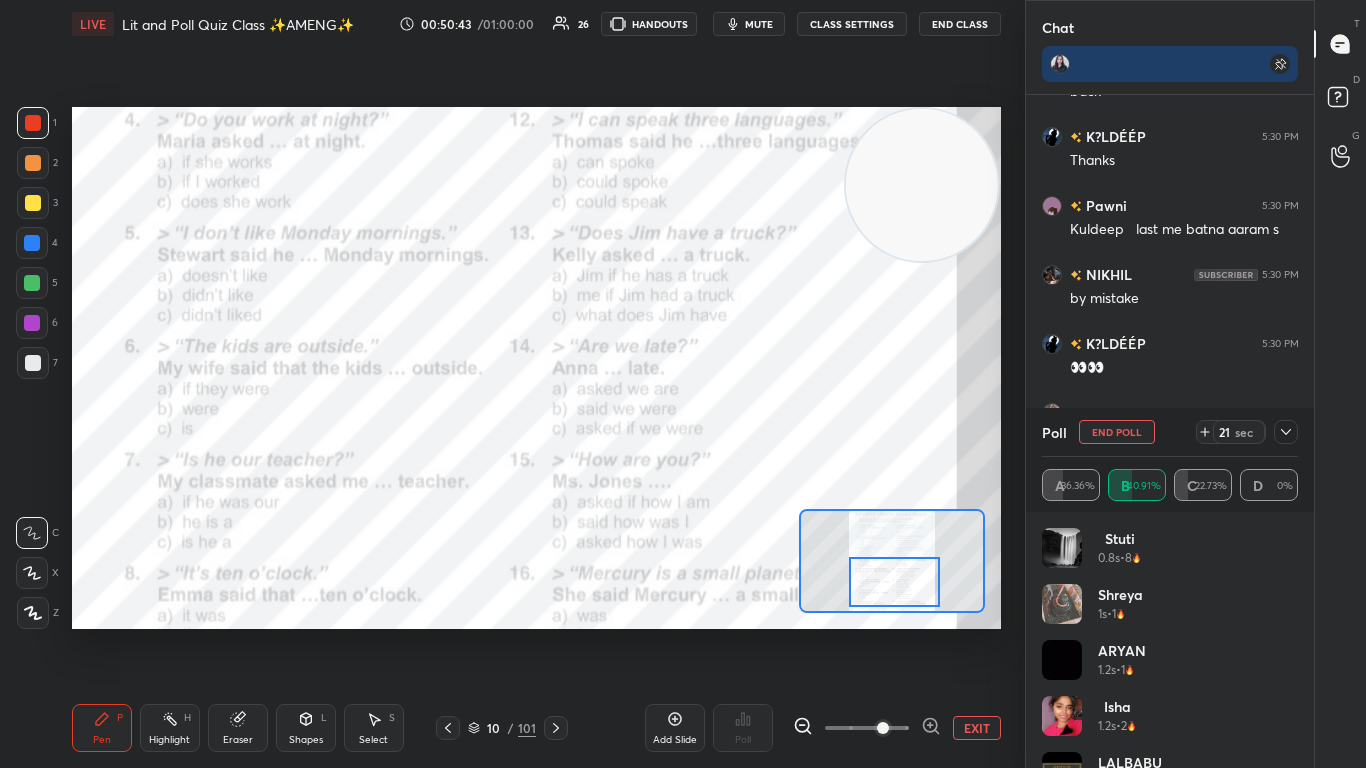 click 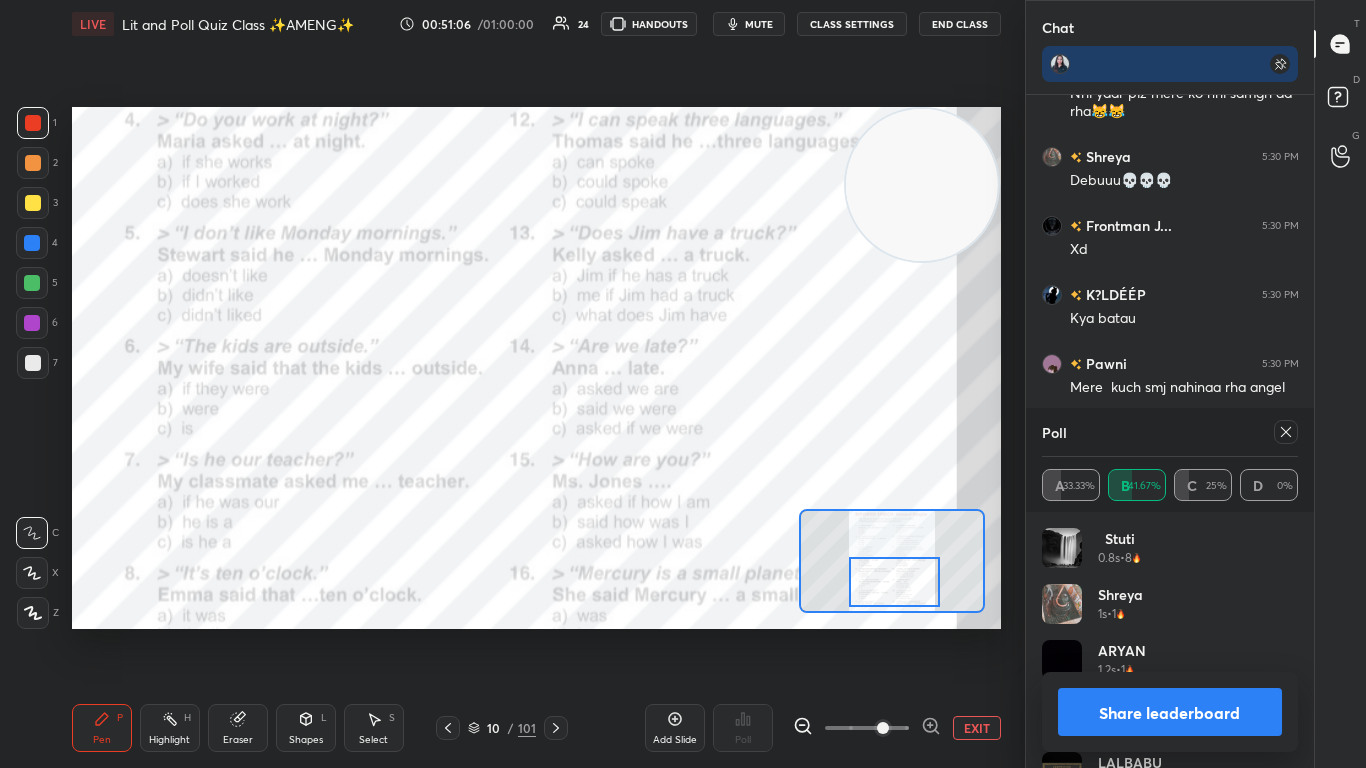 click 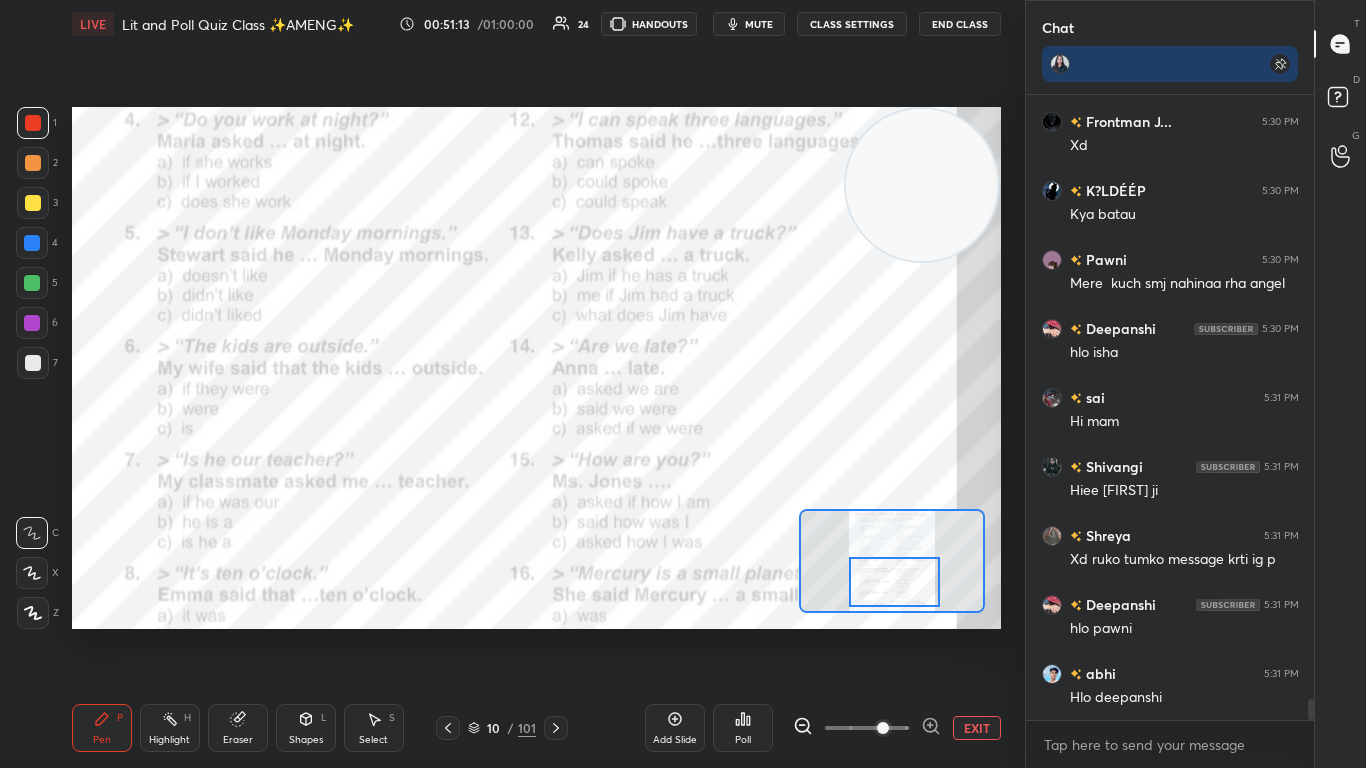 click on "Poll" at bounding box center (743, 728) 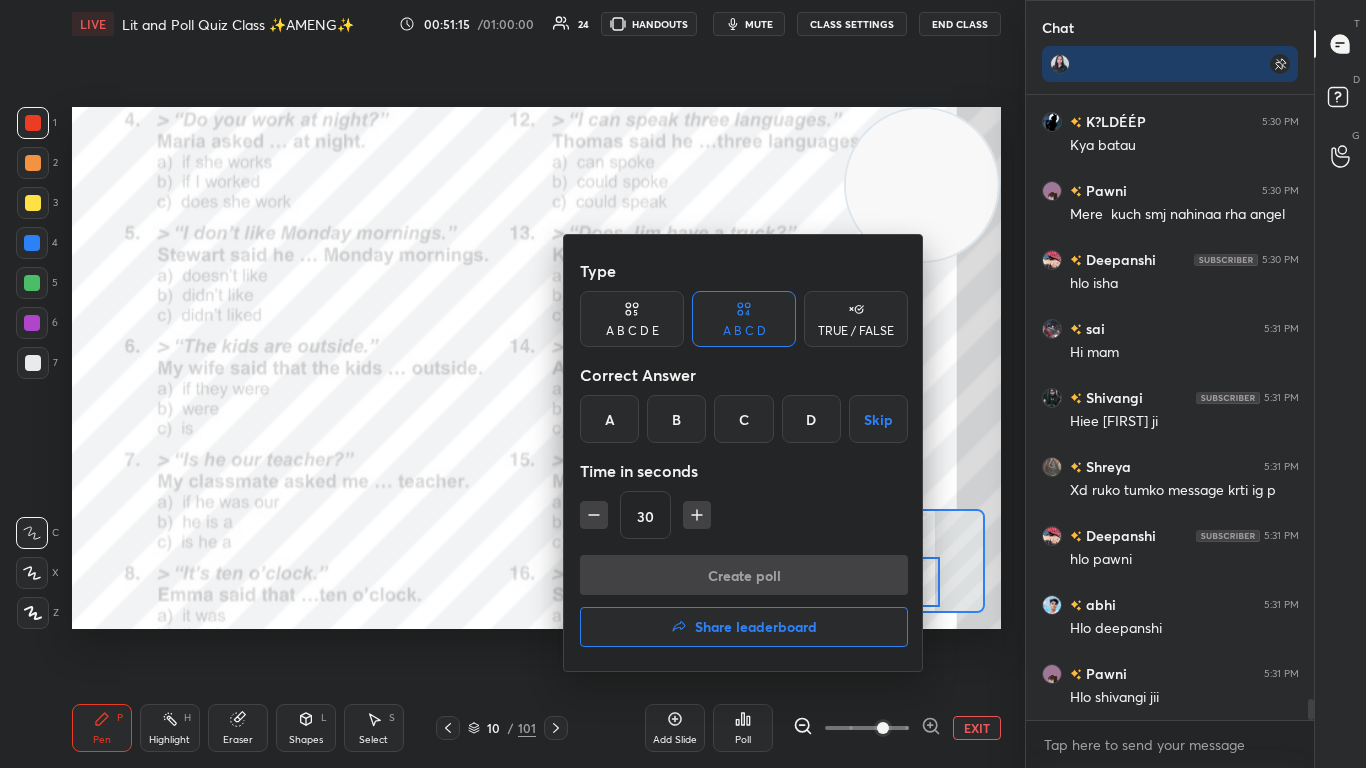 click on "B" at bounding box center (676, 419) 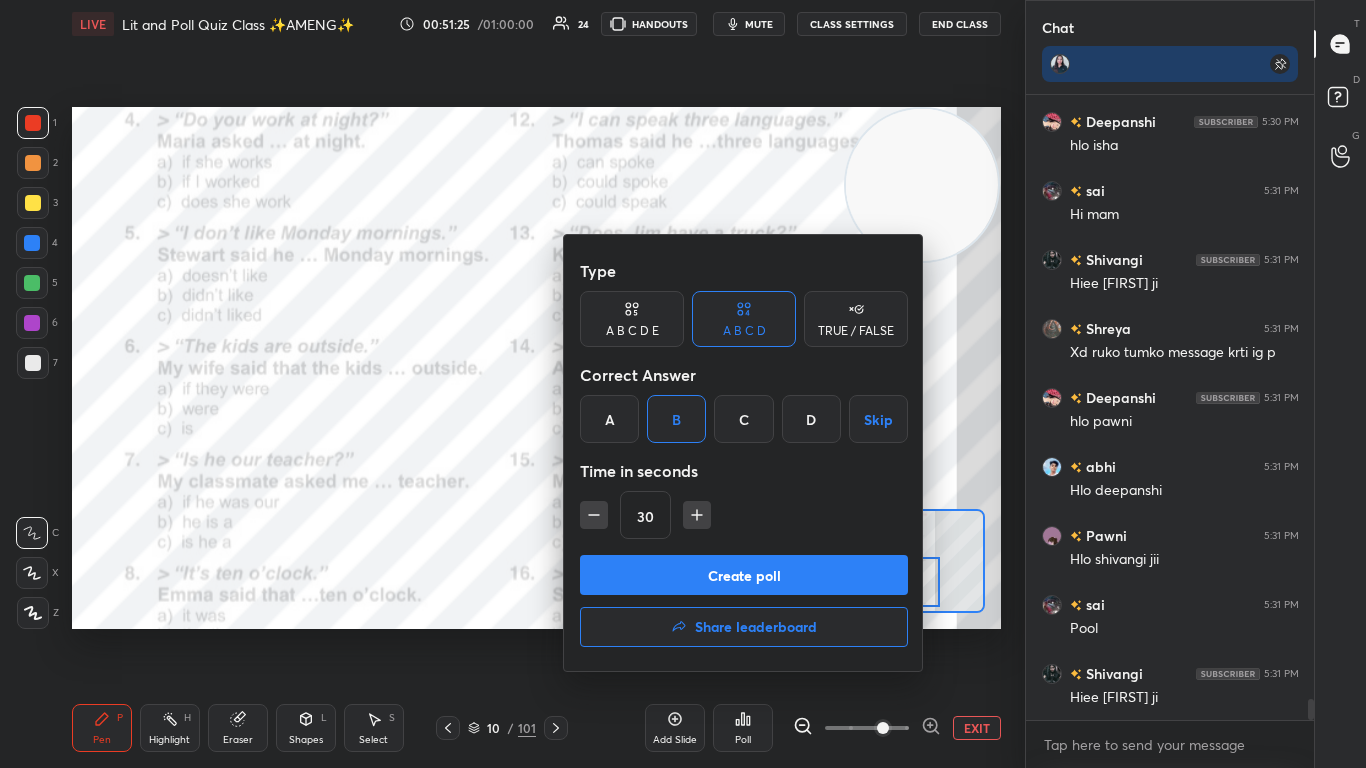 click on "Create poll" at bounding box center [744, 575] 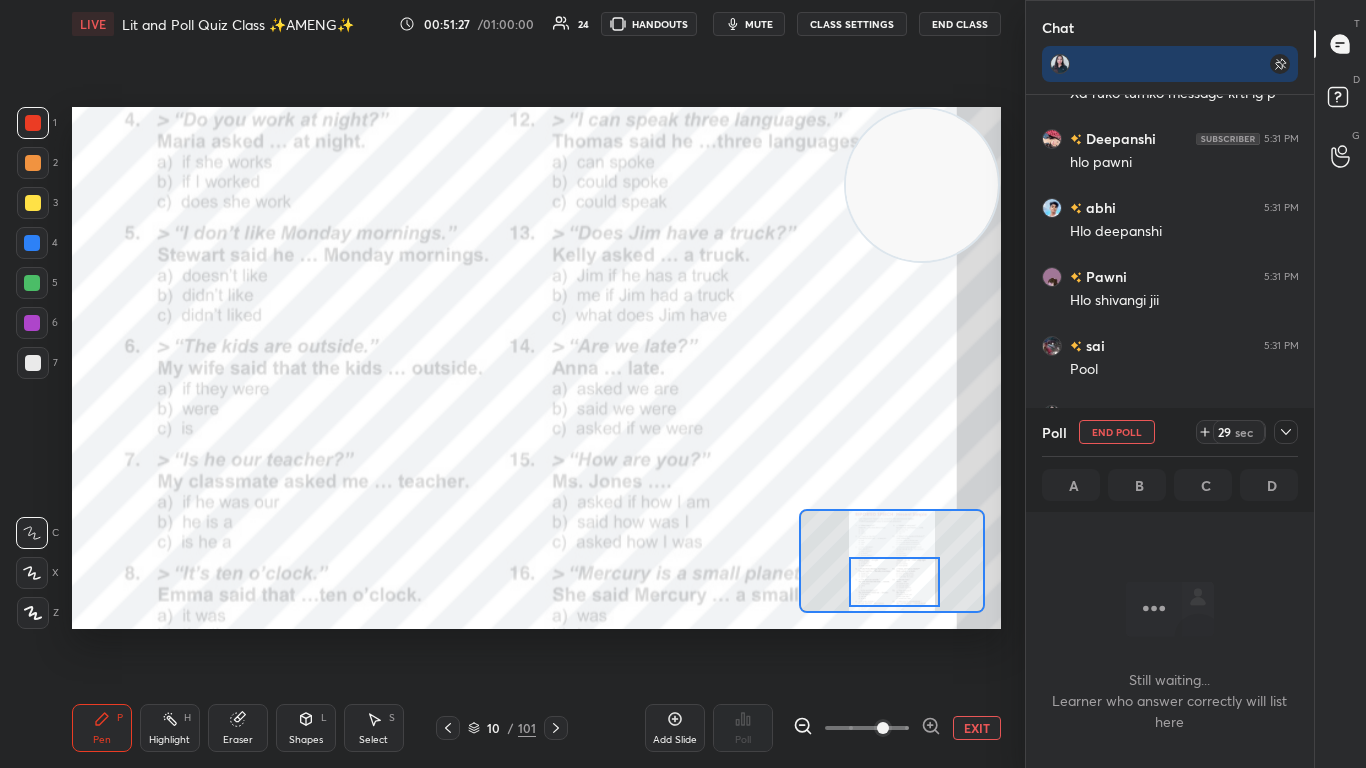 click at bounding box center (894, 582) 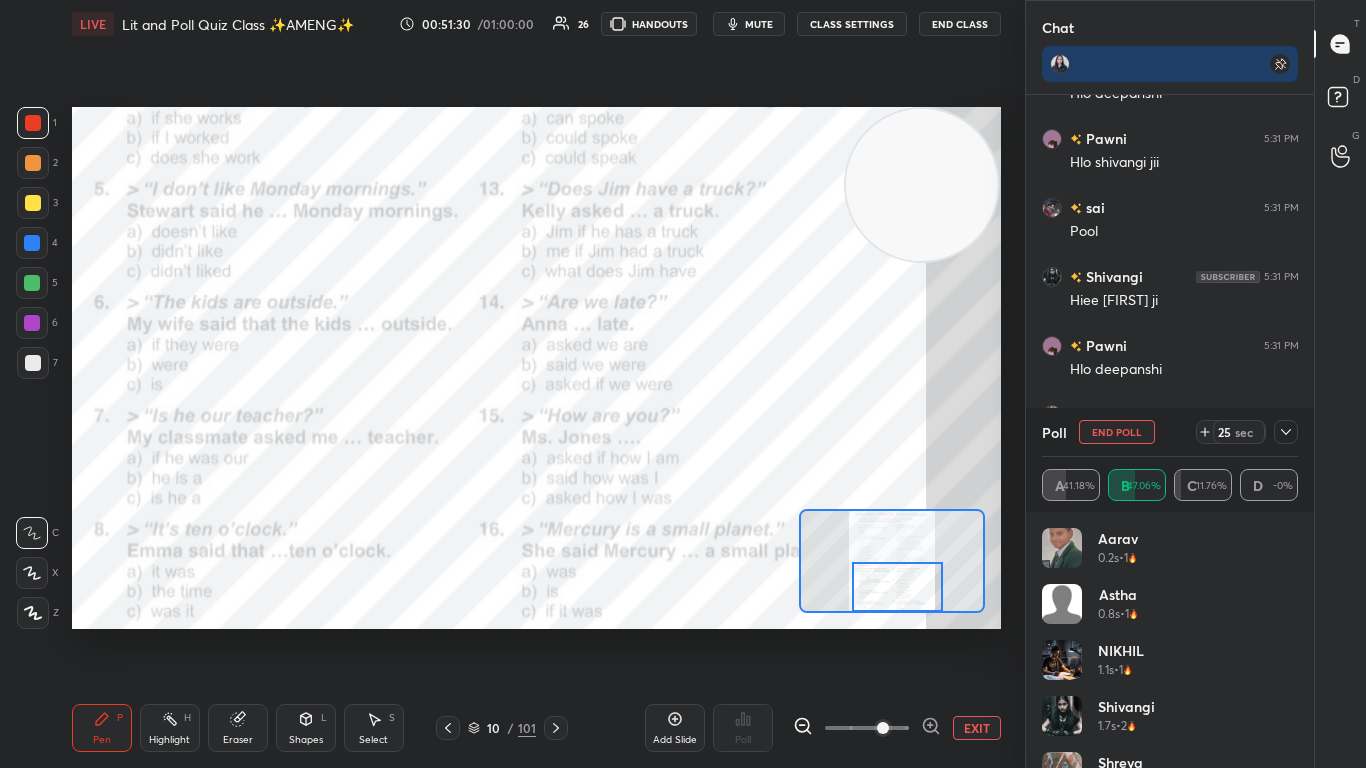 drag, startPoint x: 882, startPoint y: 581, endPoint x: 885, endPoint y: 600, distance: 19.235384 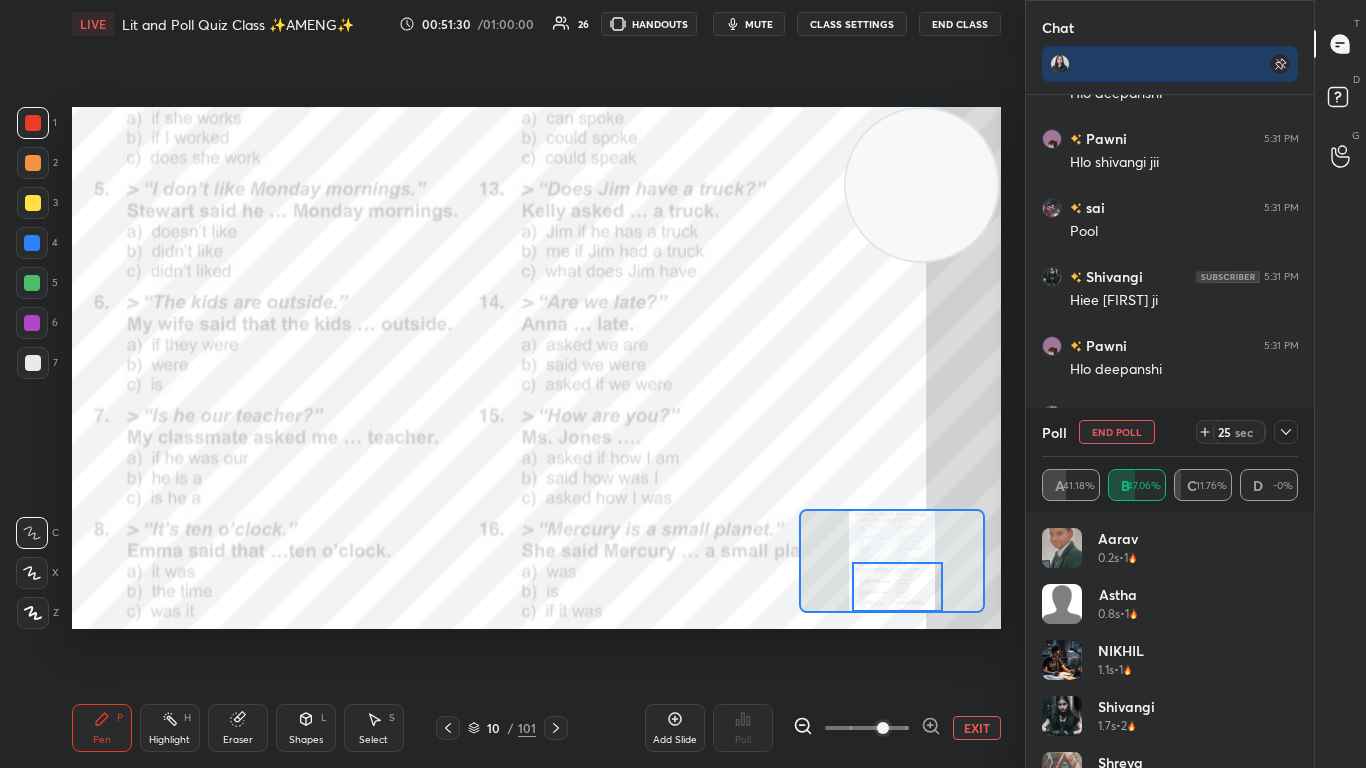 click at bounding box center [897, 587] 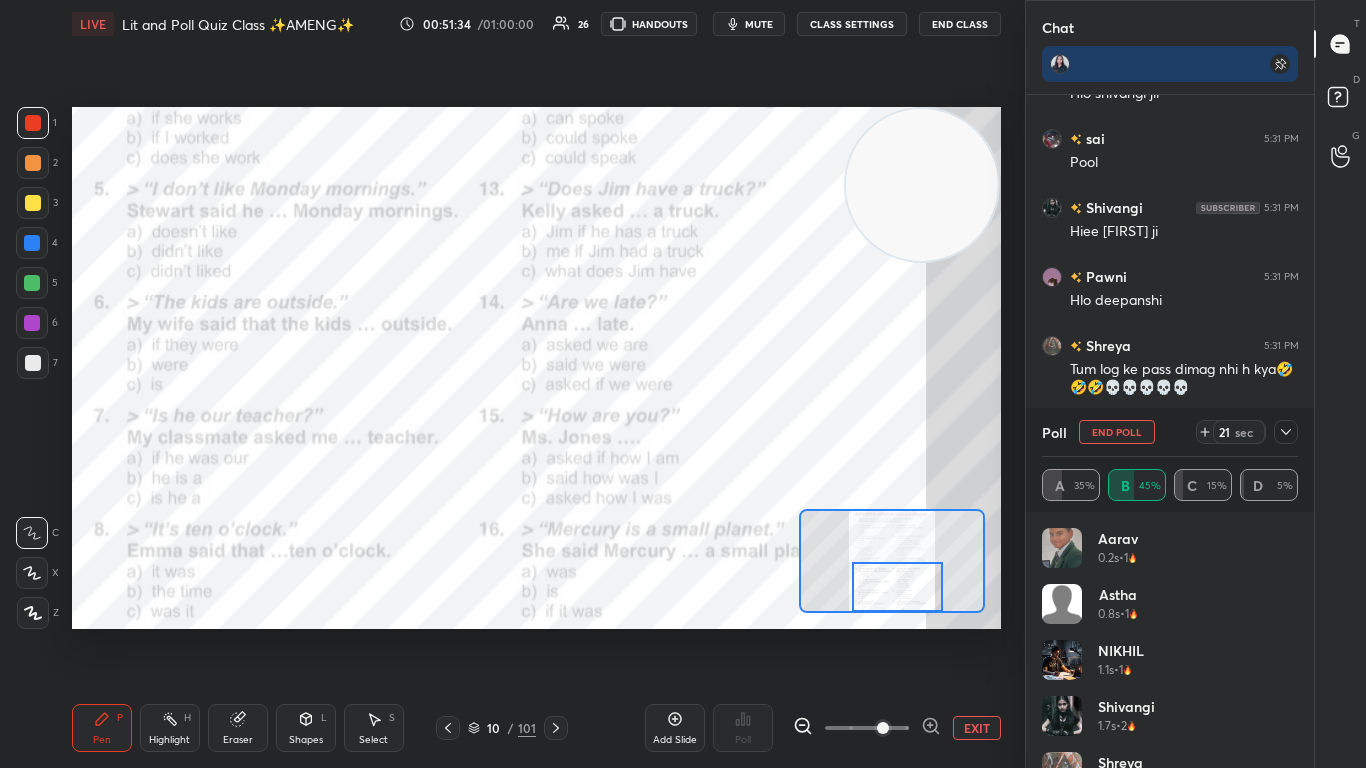 click 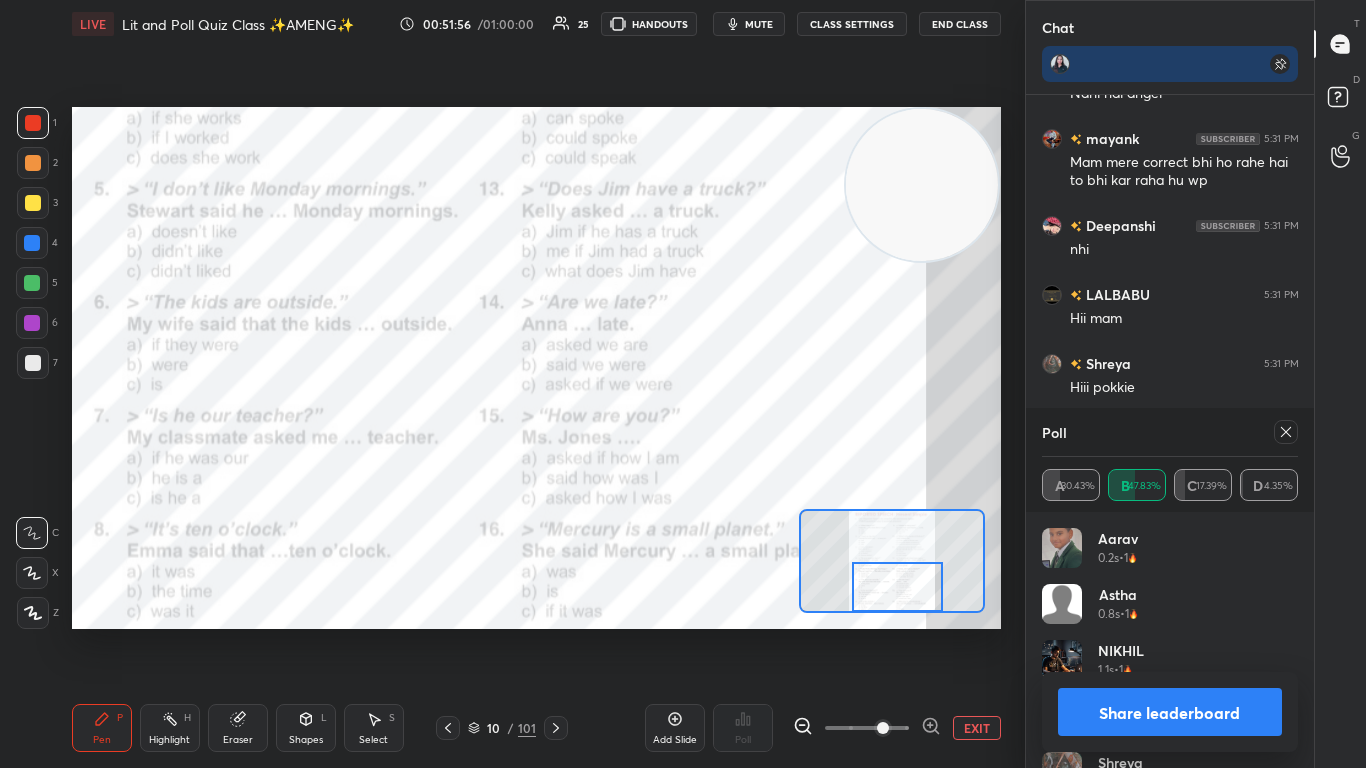 click 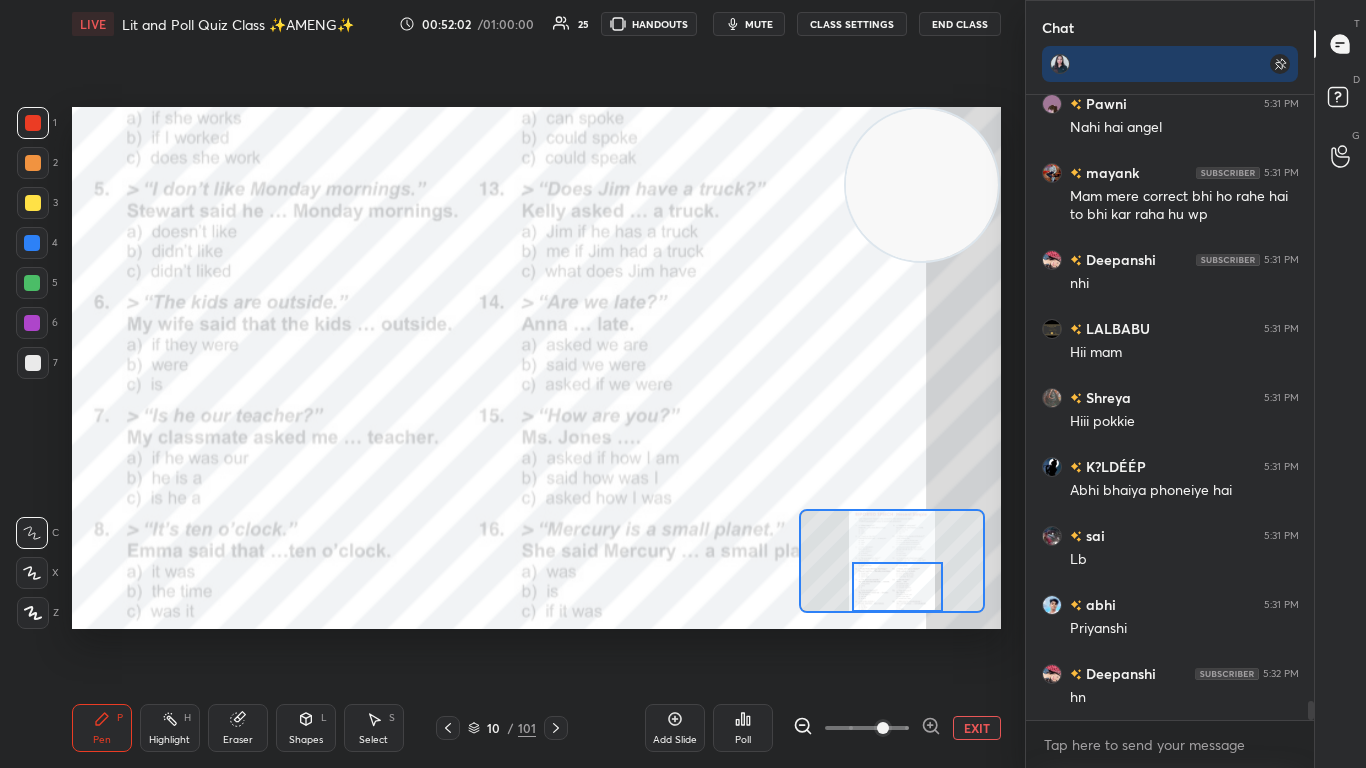 click on "Poll" at bounding box center (743, 728) 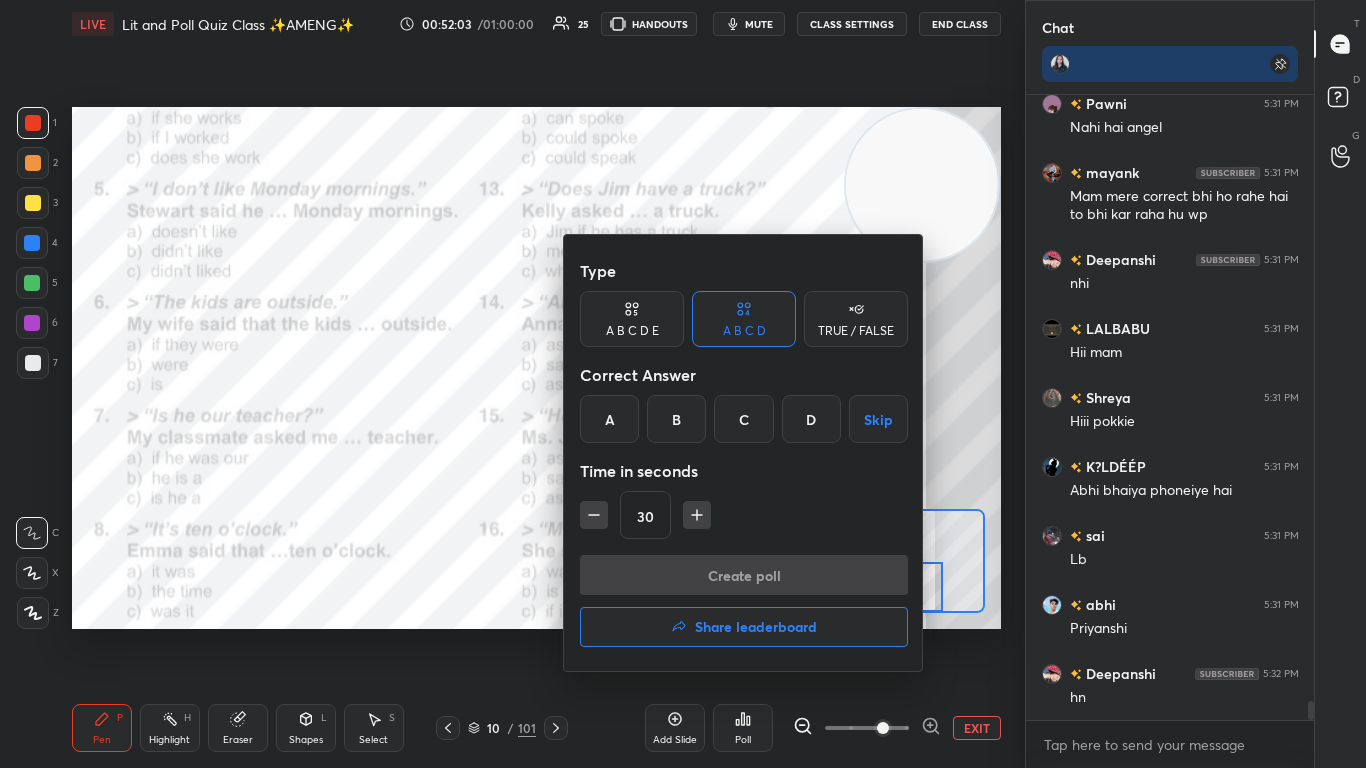 click on "B" at bounding box center (676, 419) 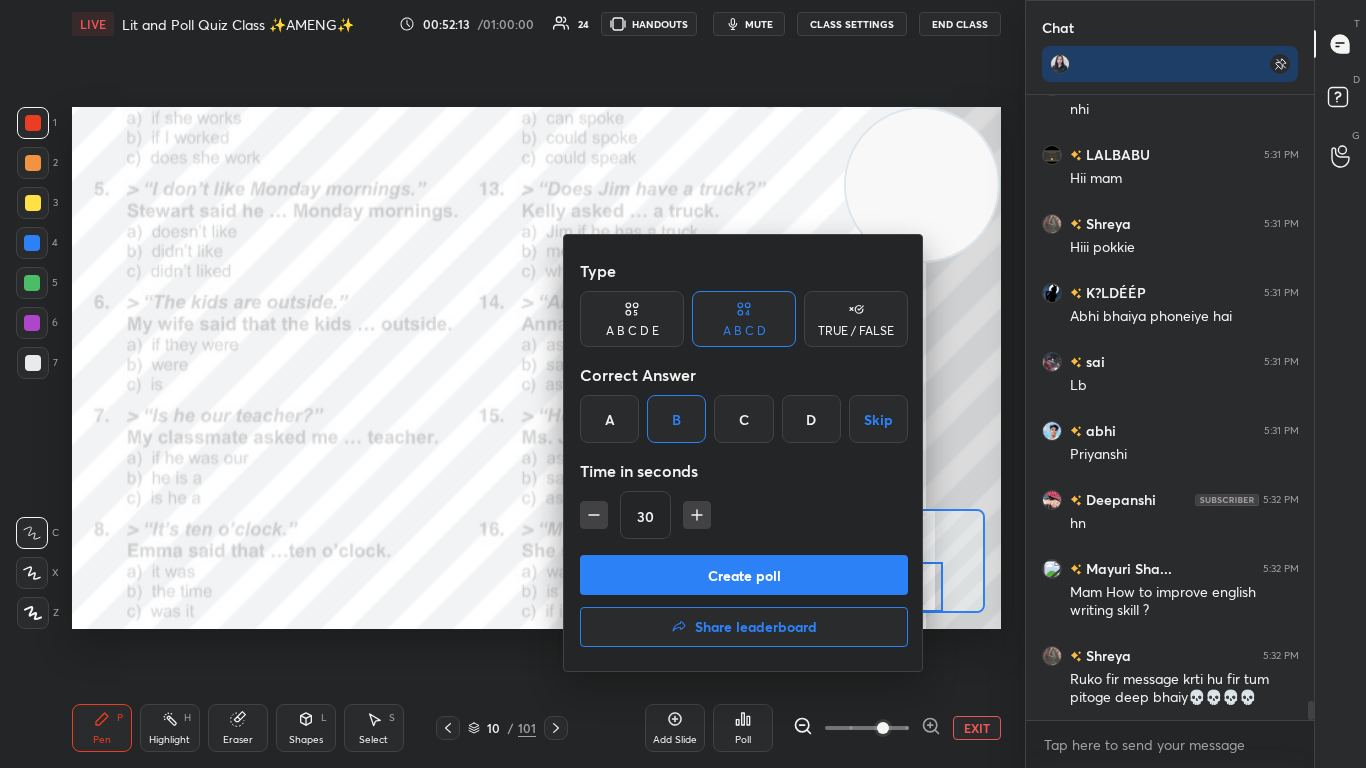 click on "Create poll" at bounding box center (744, 575) 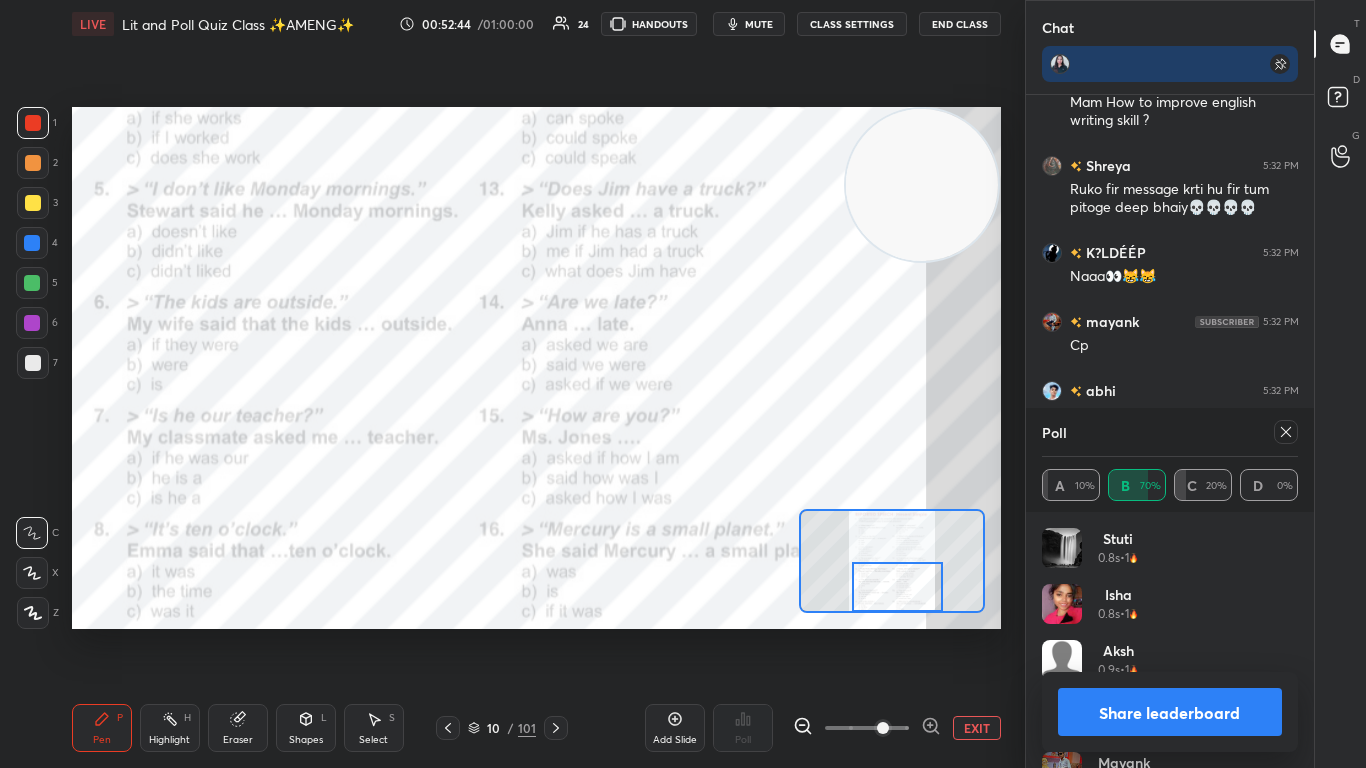 click 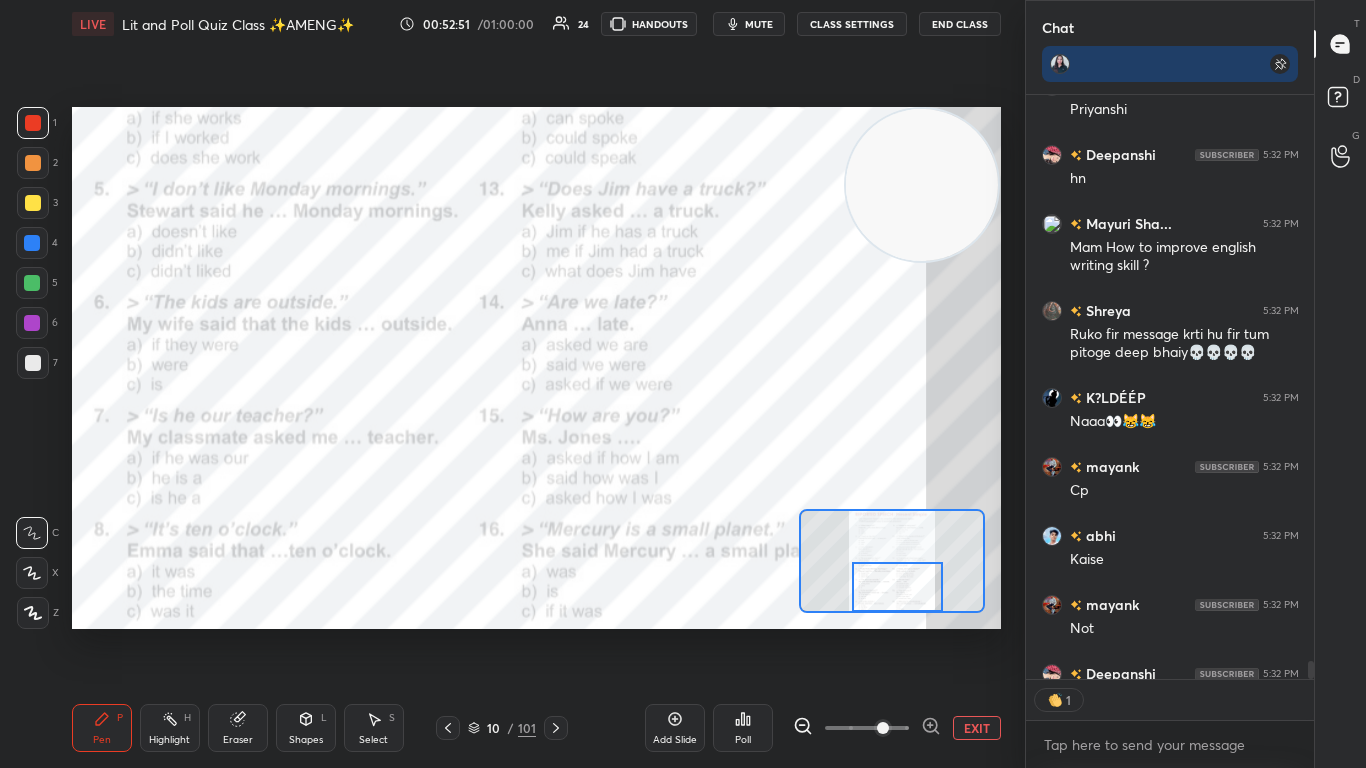 click 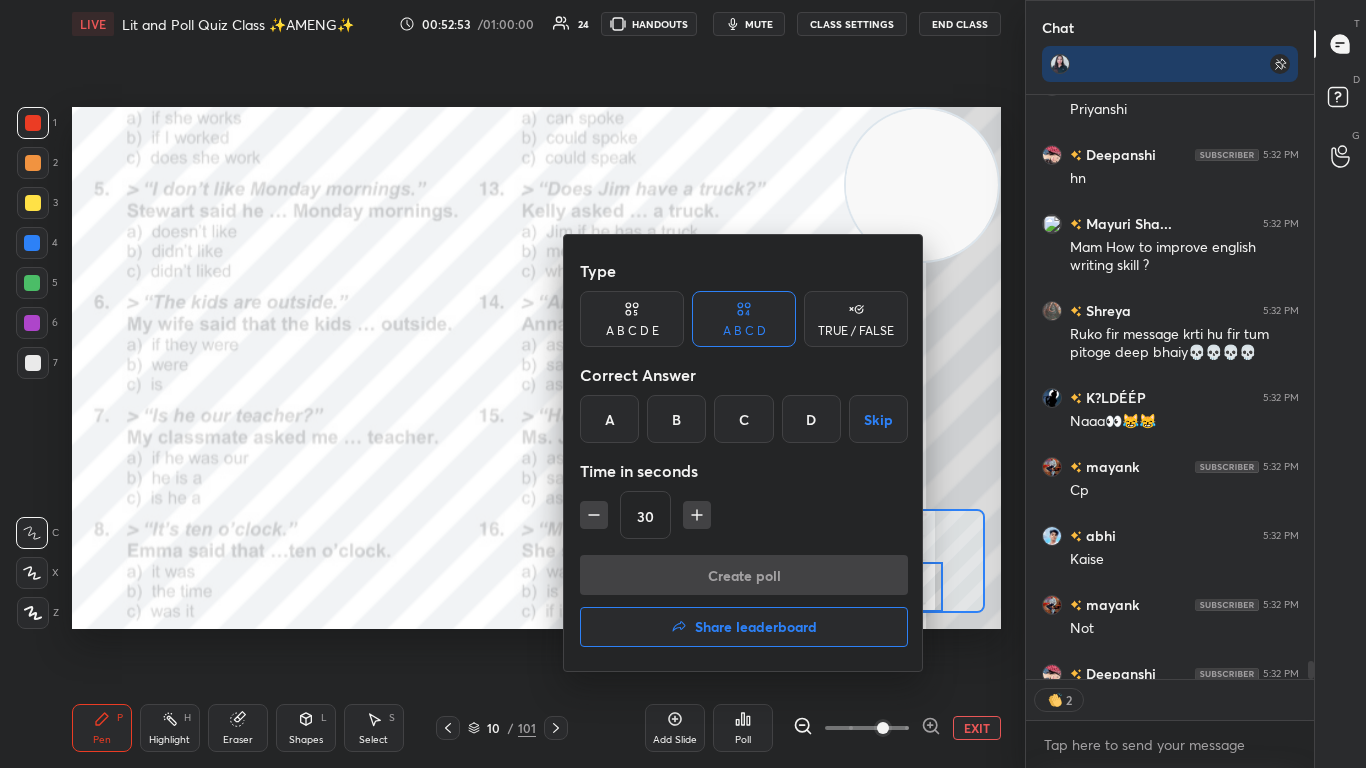 click on "A" at bounding box center (609, 419) 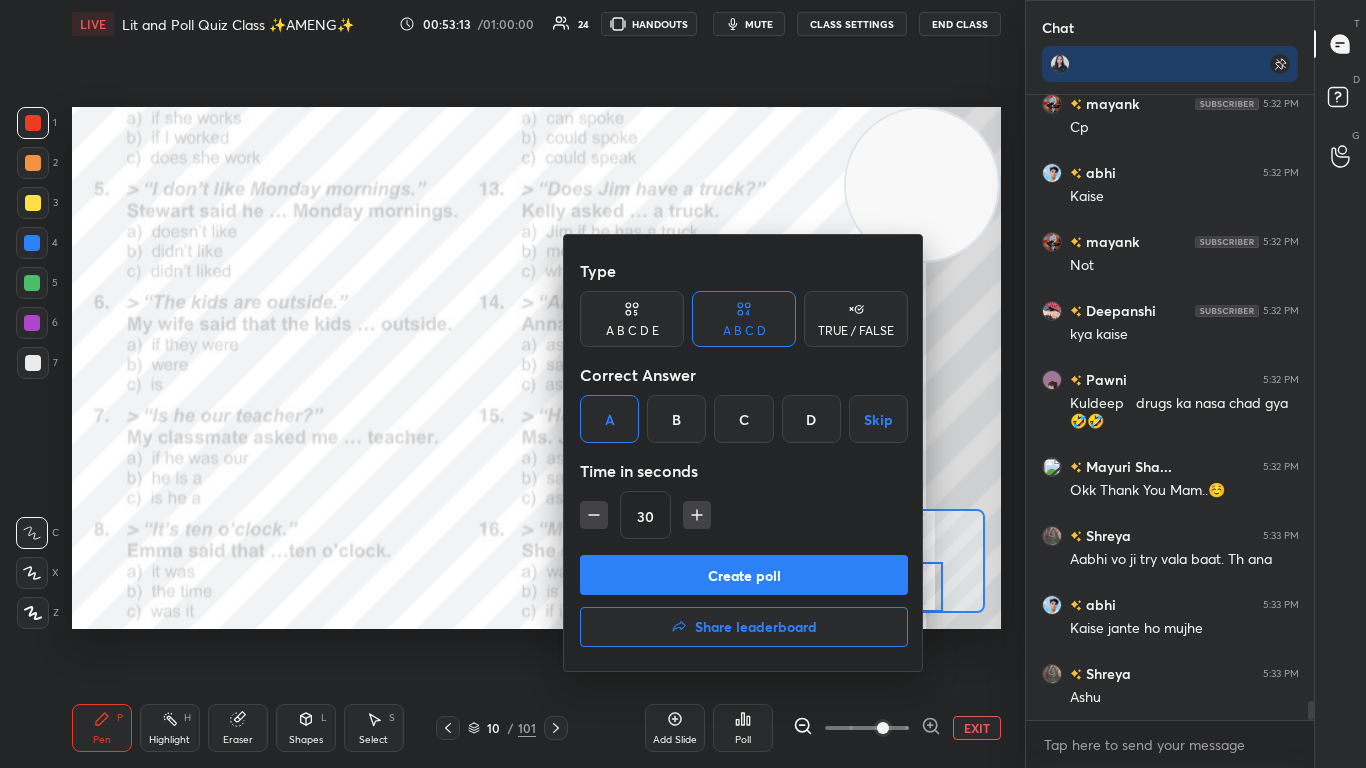 click on "Create poll" at bounding box center [744, 575] 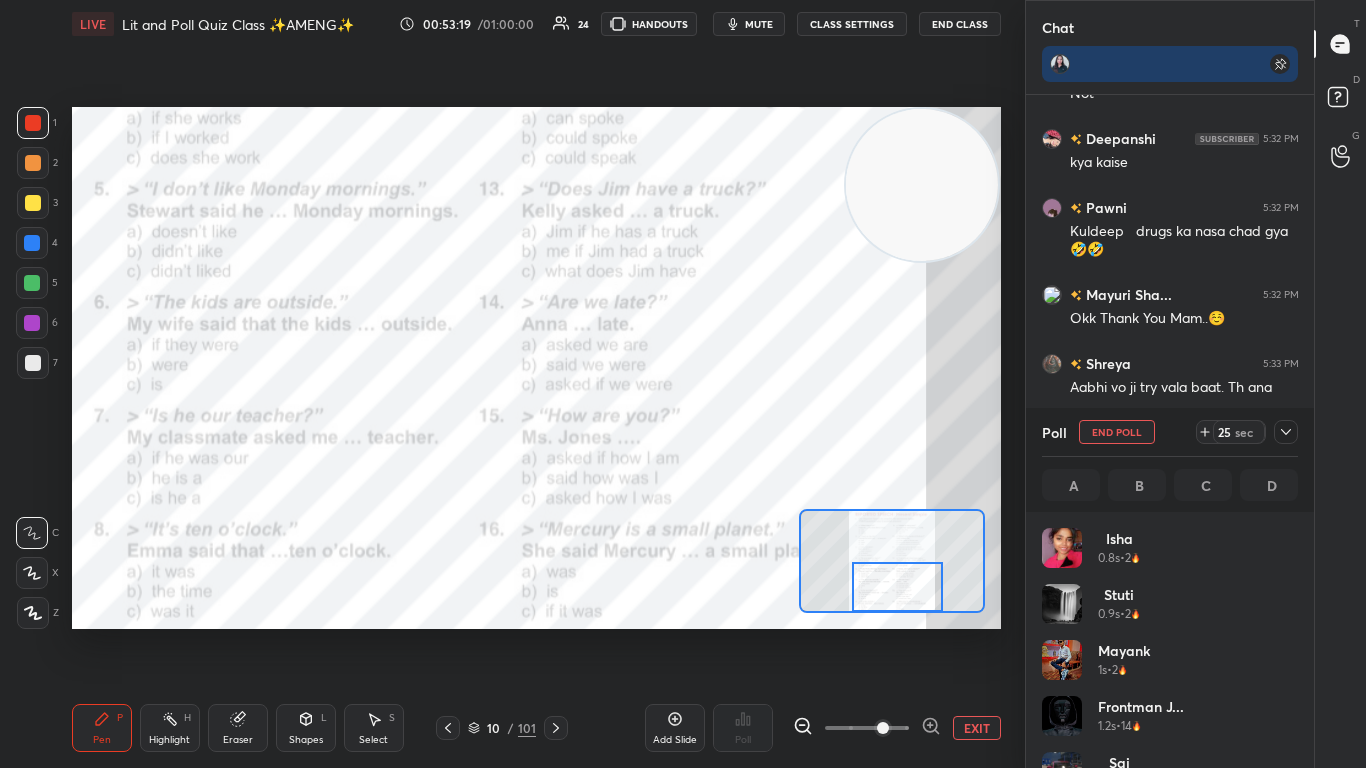 click 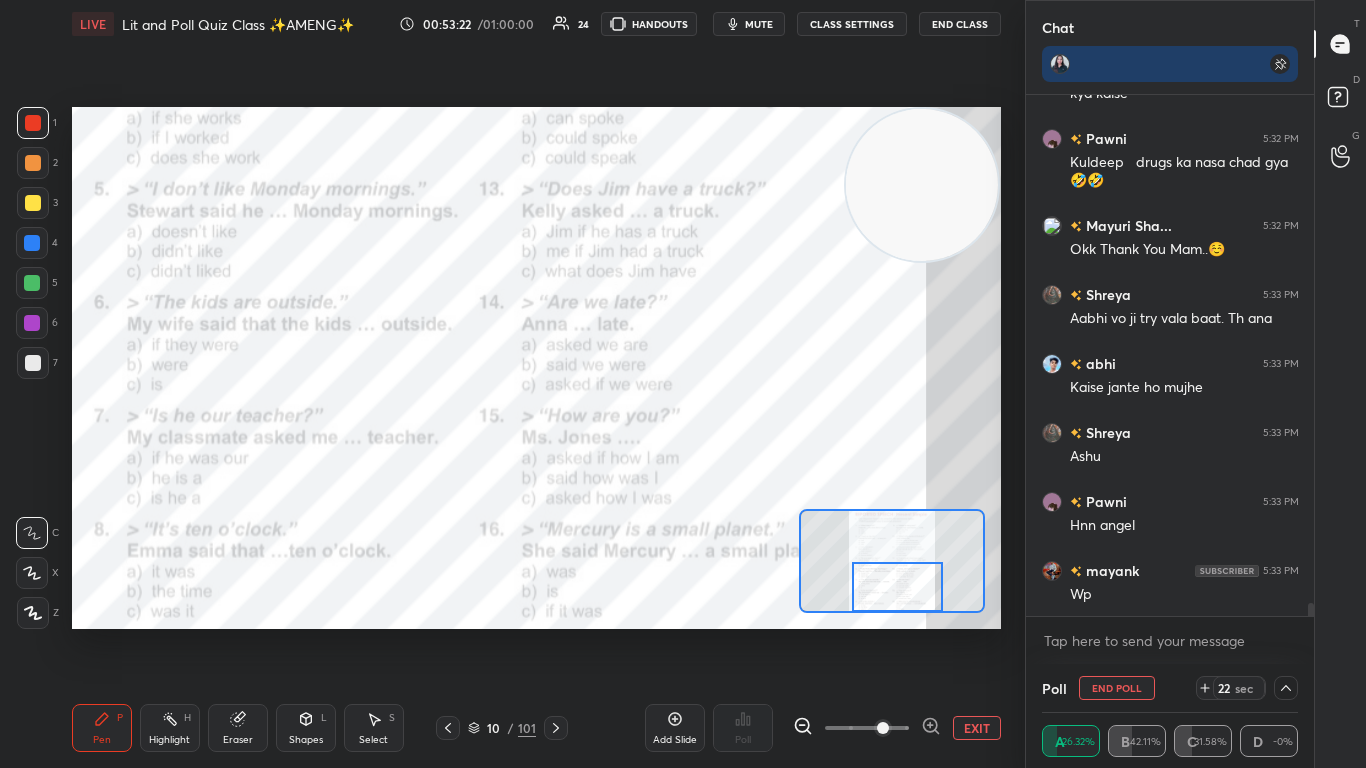 click on "mute" at bounding box center [759, 24] 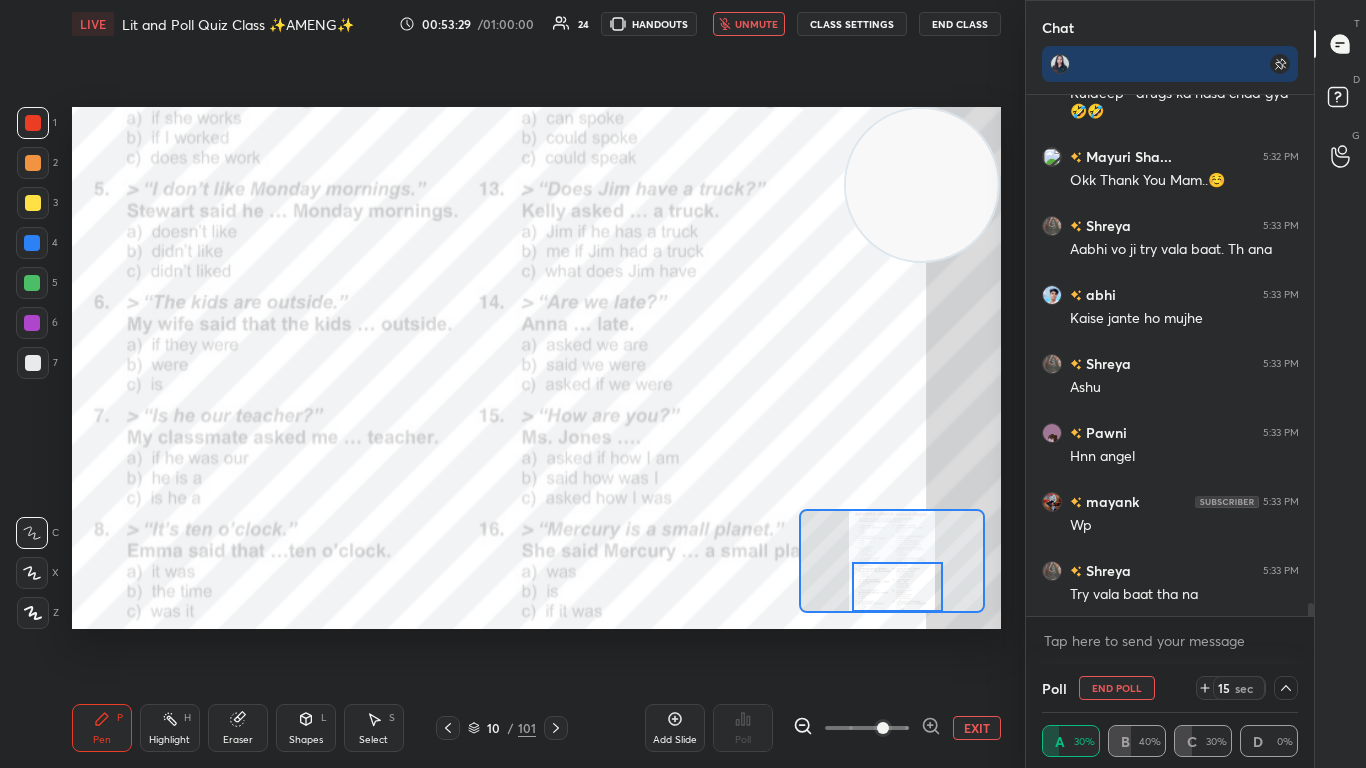 click on "unmute" at bounding box center (756, 24) 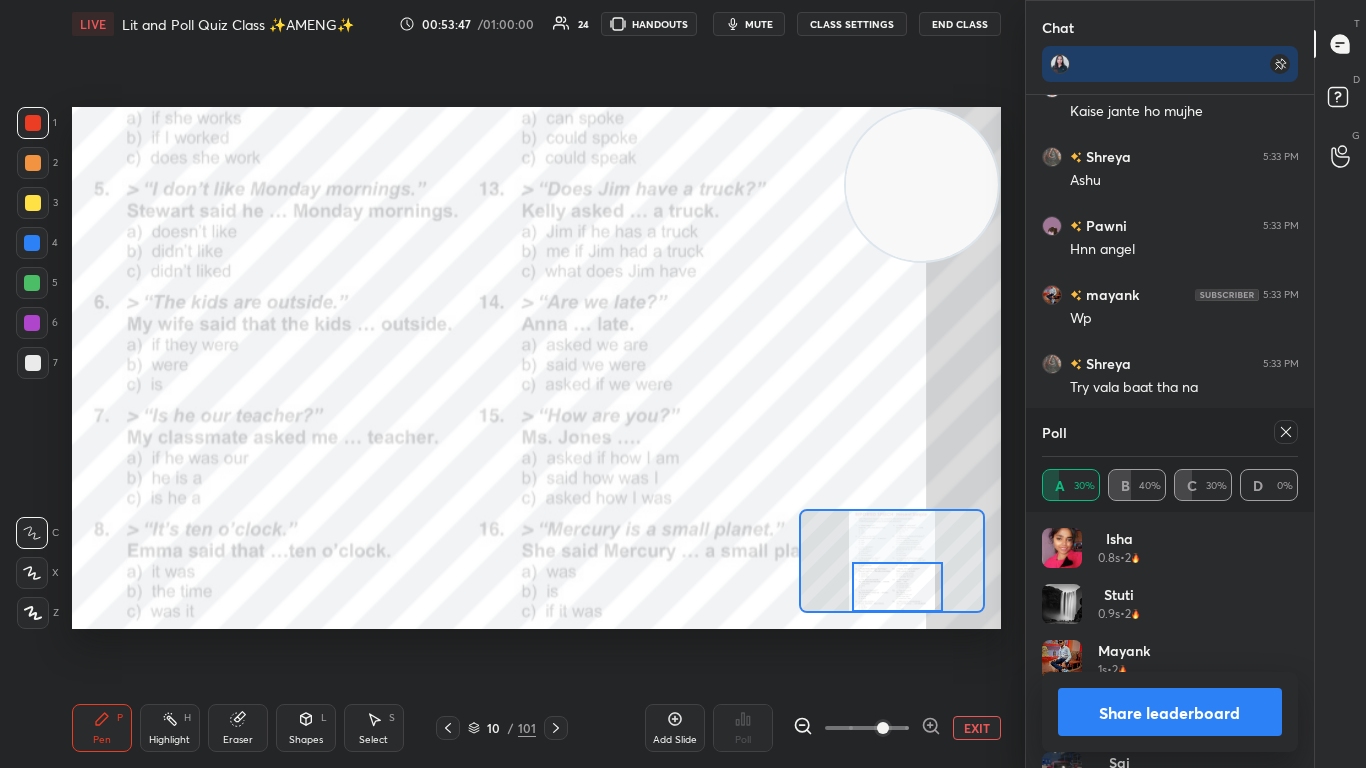 click at bounding box center (1286, 432) 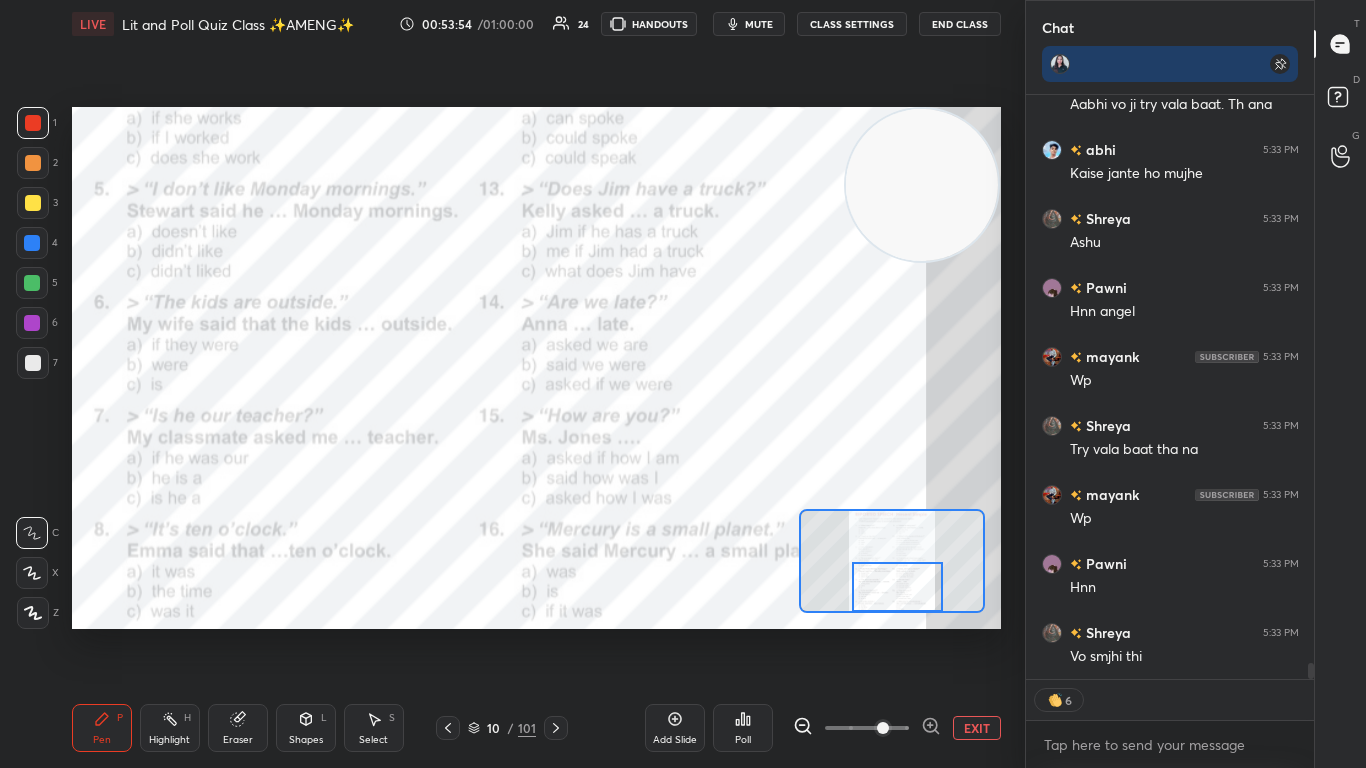 click on "Poll" at bounding box center [743, 728] 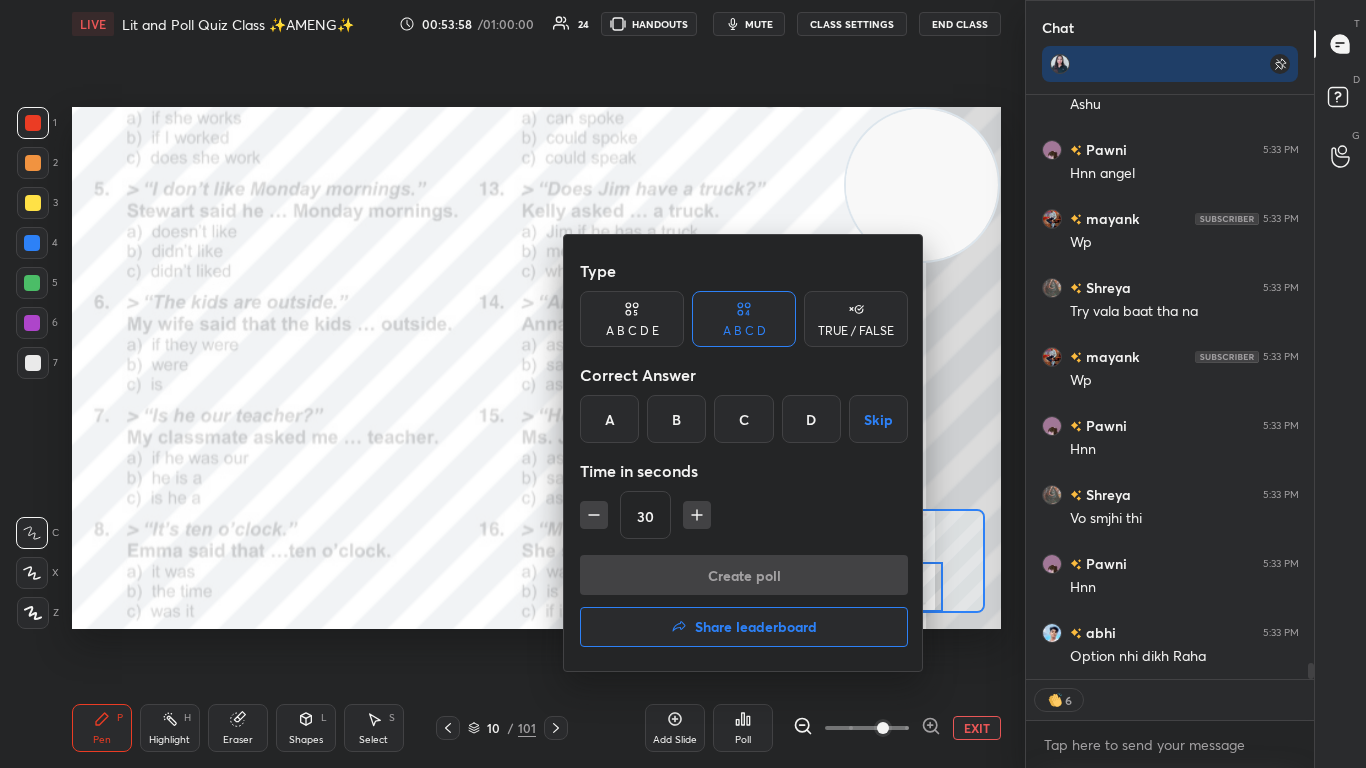 click on "A" at bounding box center (609, 419) 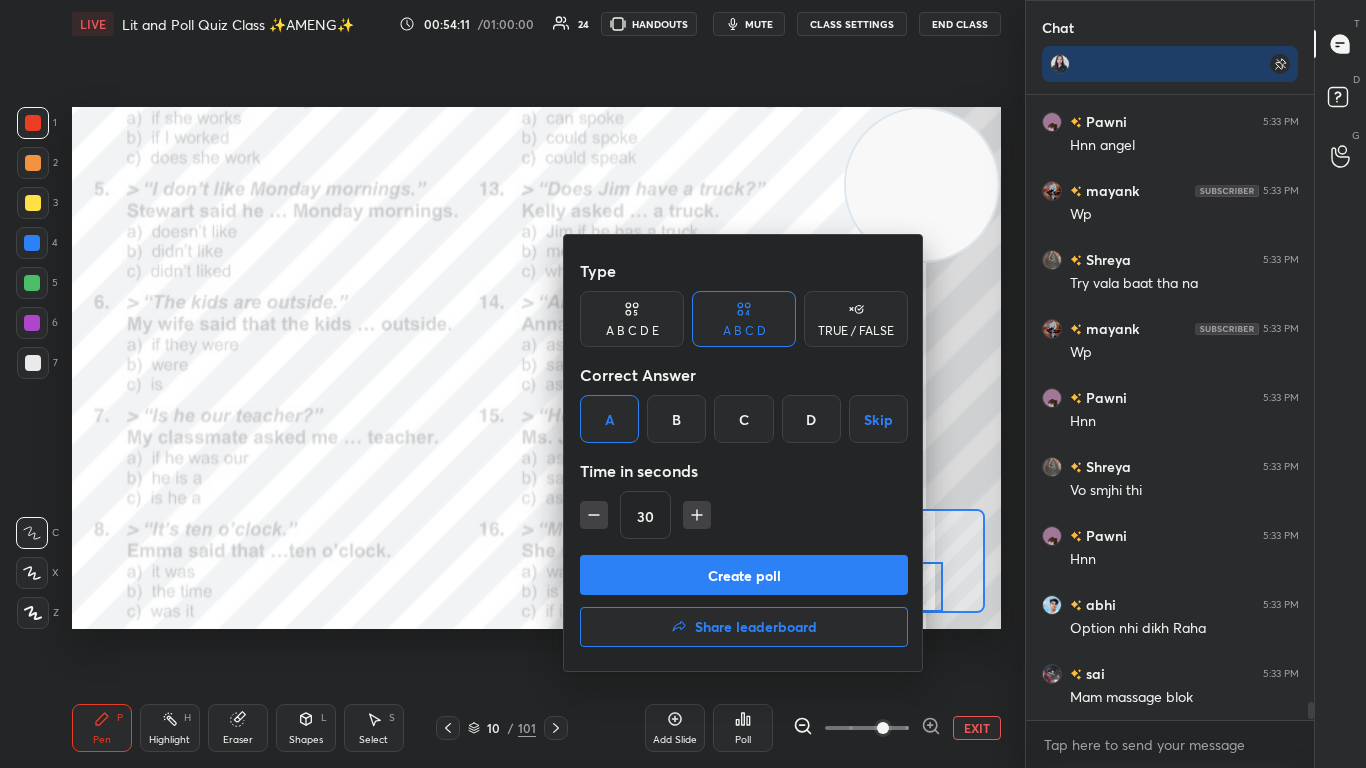 click on "Create poll" at bounding box center [744, 575] 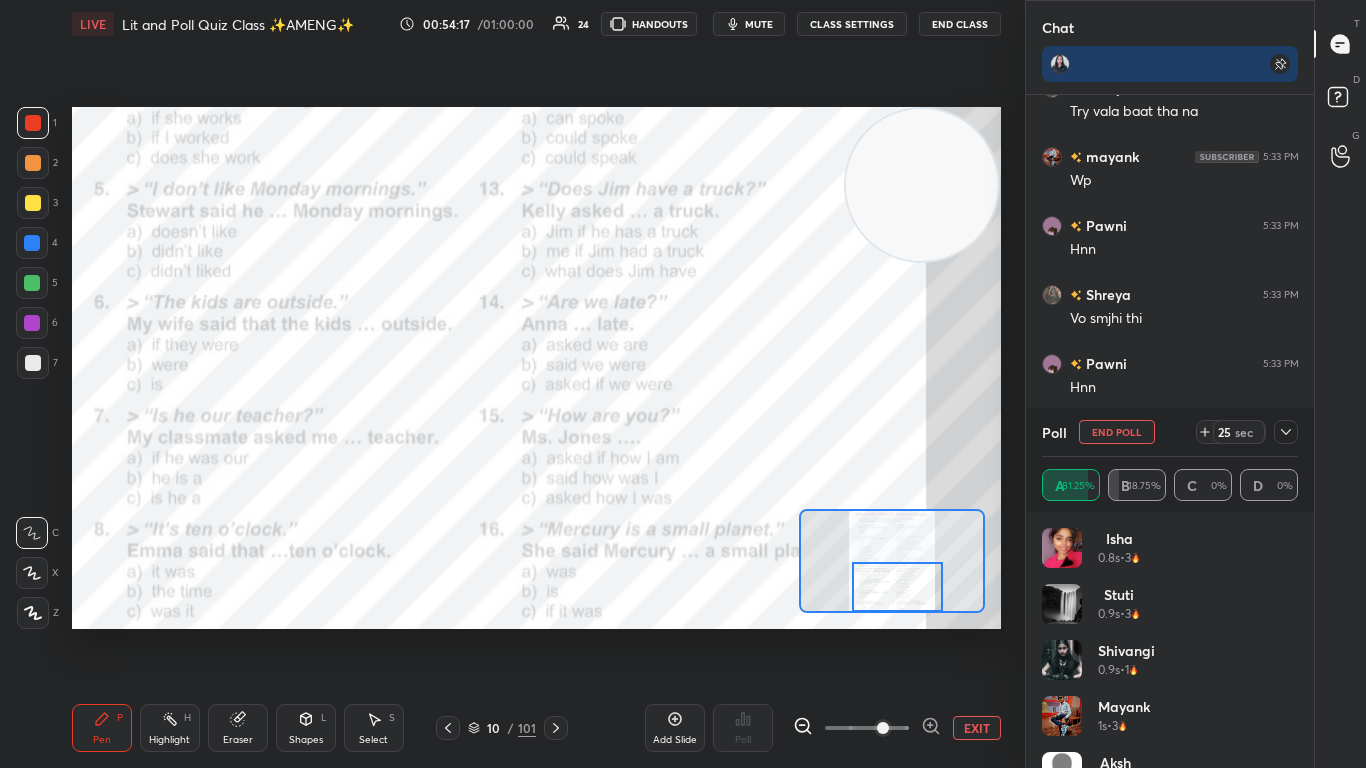 click at bounding box center [1286, 432] 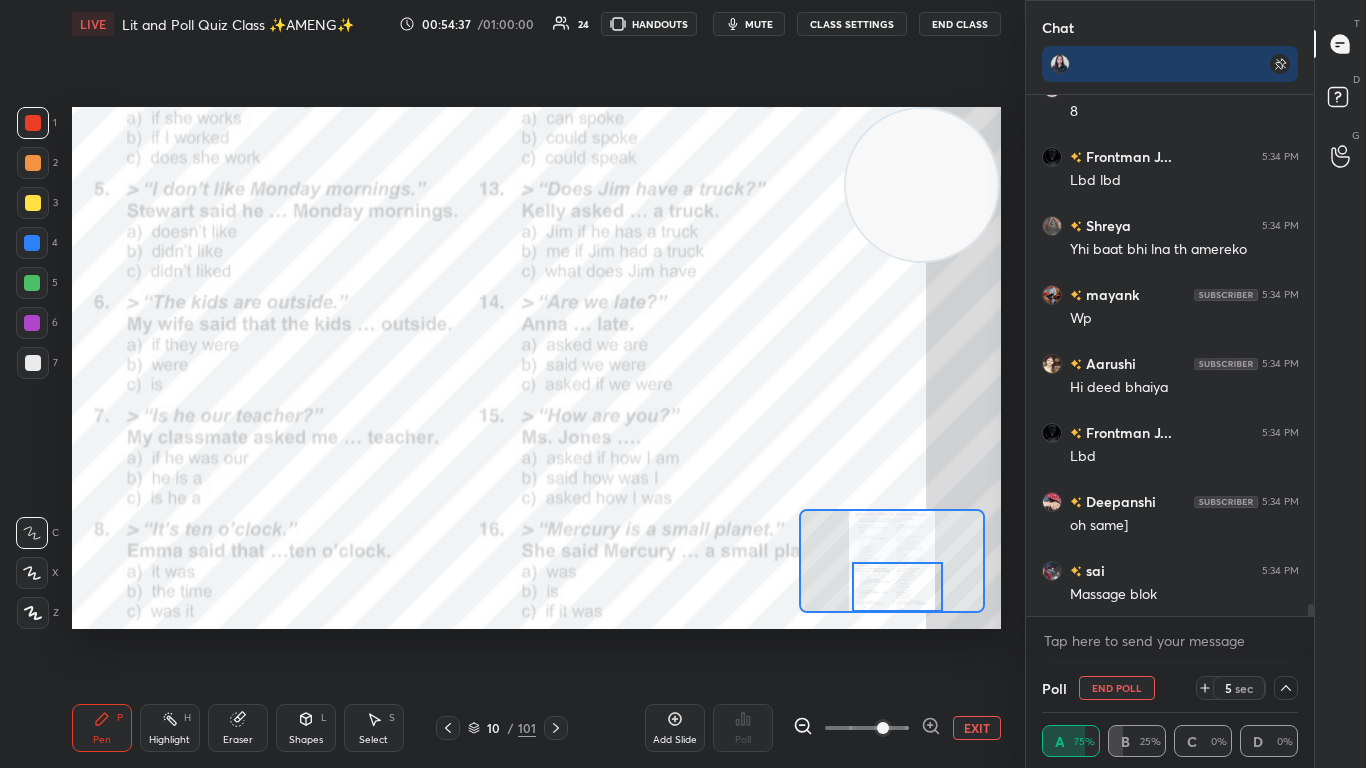 click at bounding box center [897, 587] 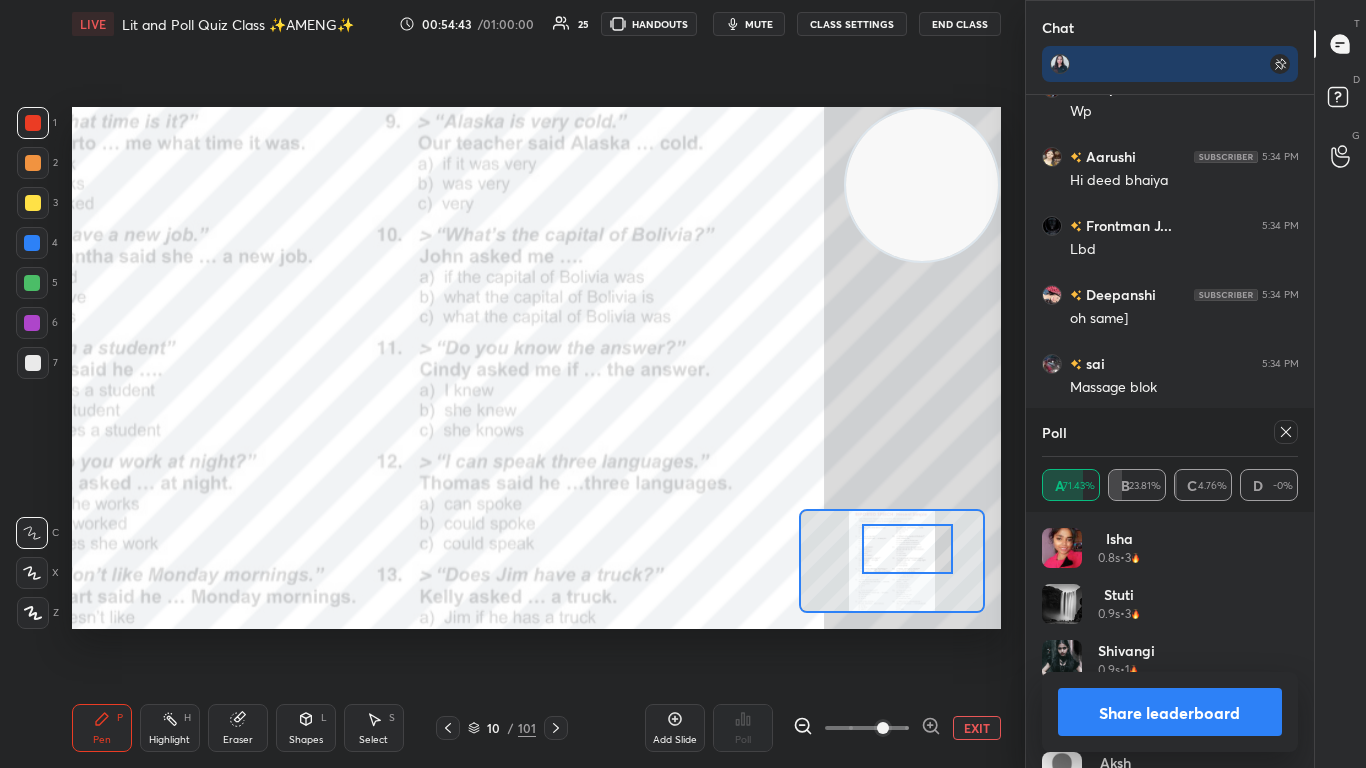 drag, startPoint x: 897, startPoint y: 579, endPoint x: 910, endPoint y: 546, distance: 35.468296 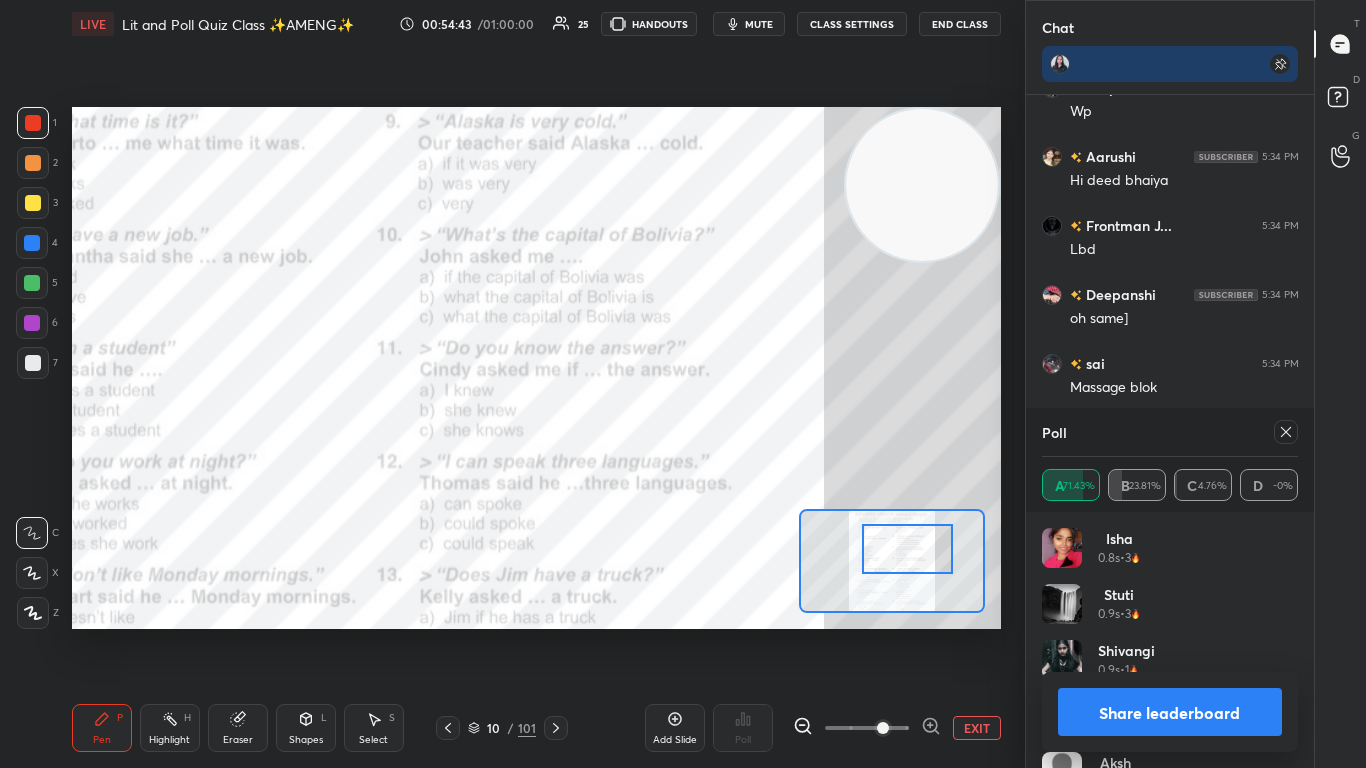 click at bounding box center (907, 549) 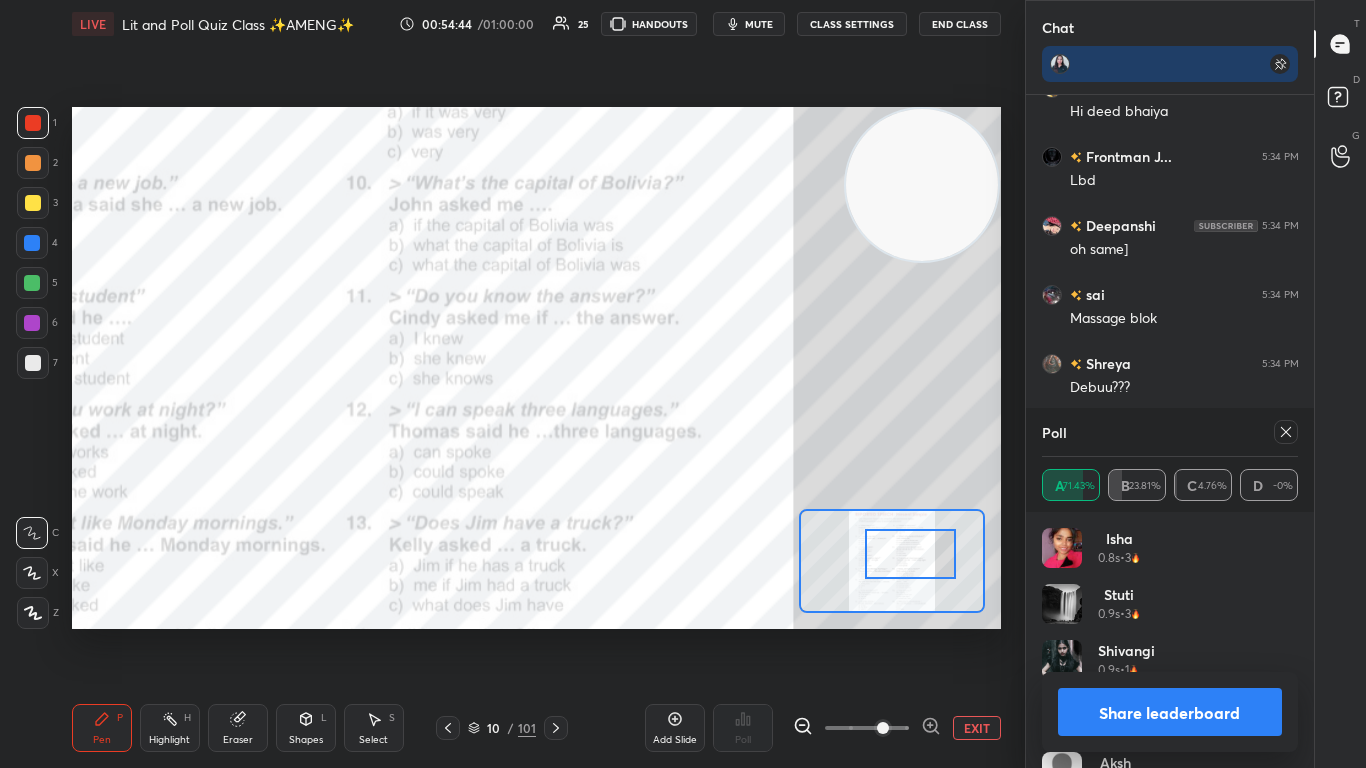 click at bounding box center (910, 554) 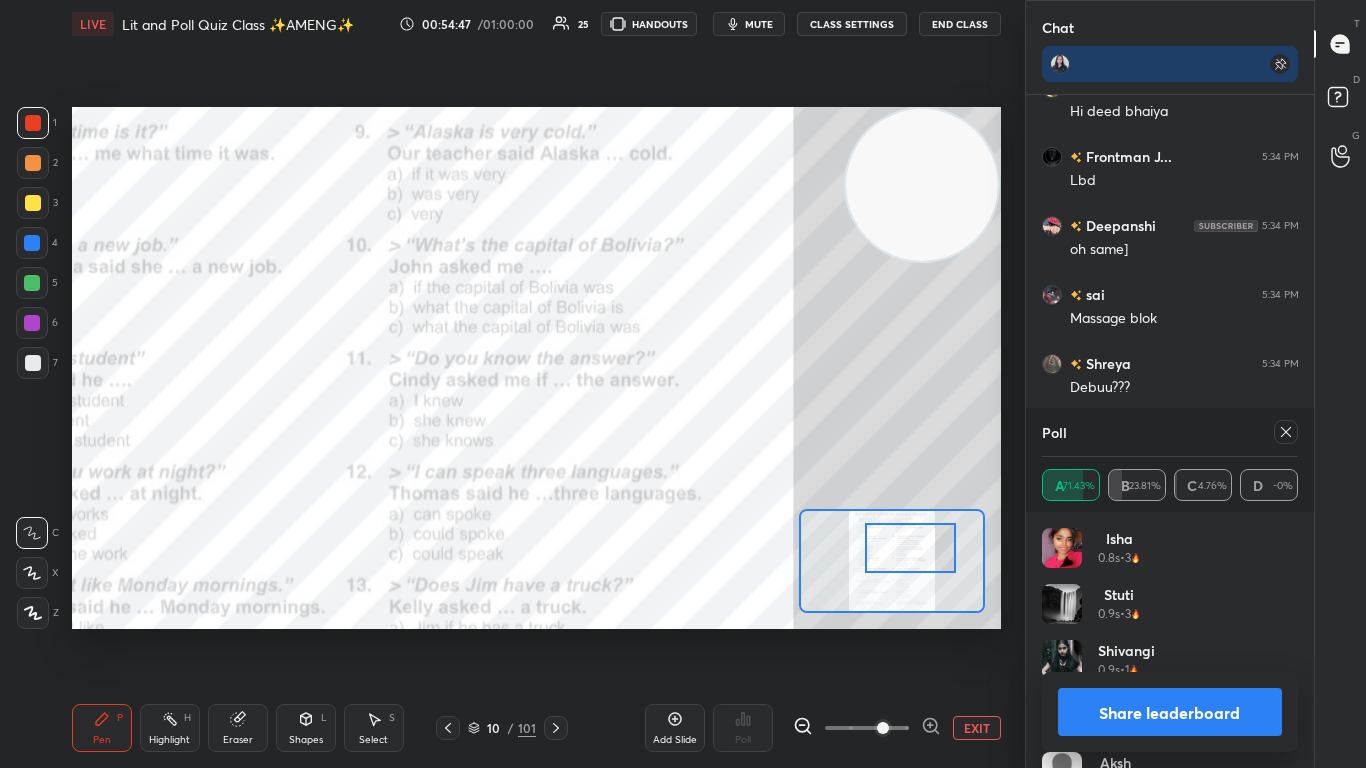 click at bounding box center (910, 548) 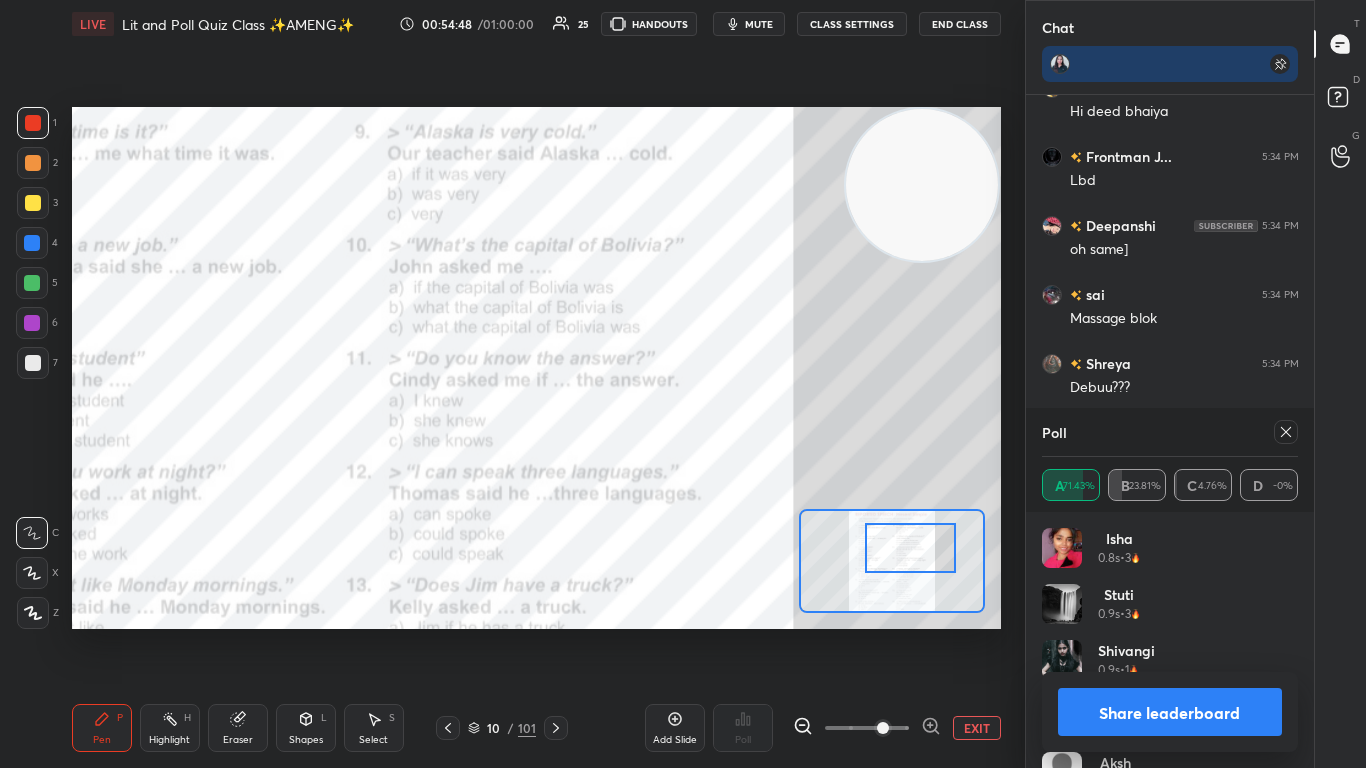 click 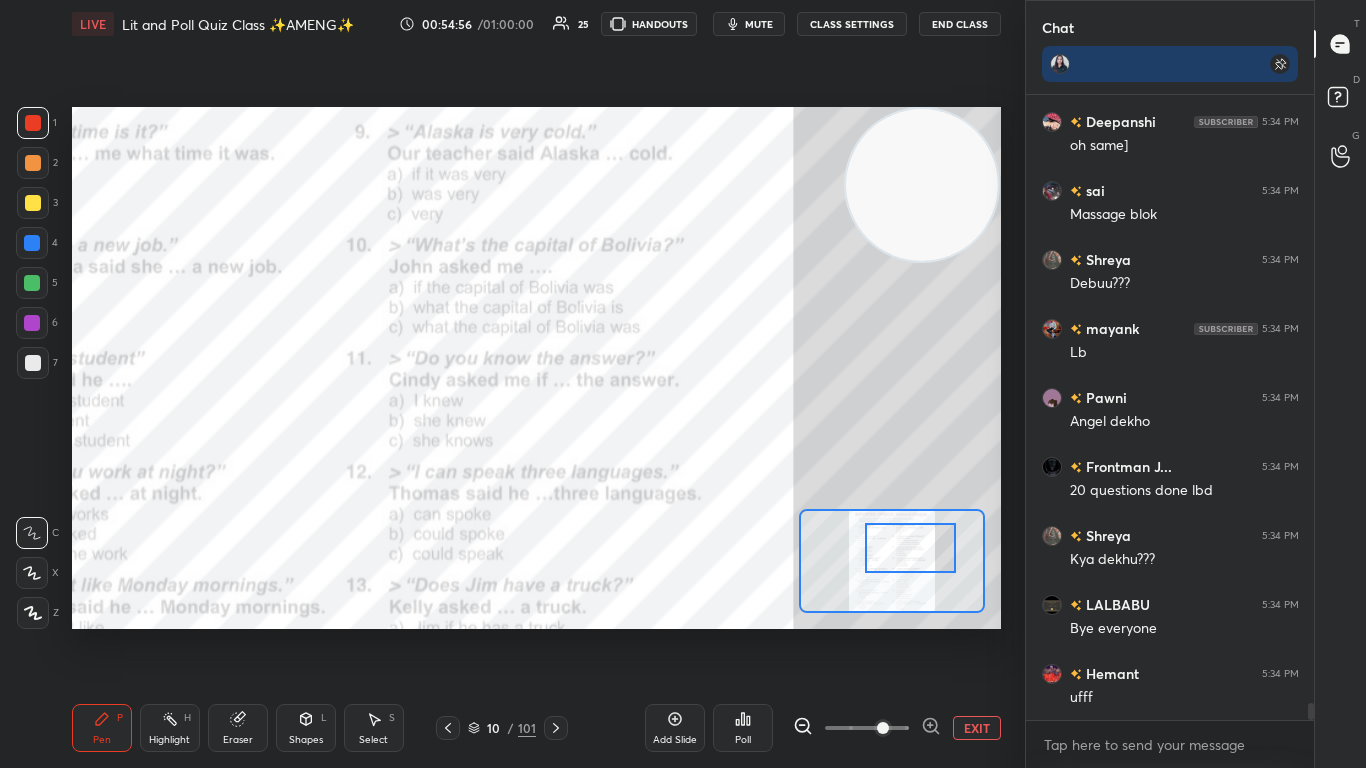 click on "Poll" at bounding box center (743, 740) 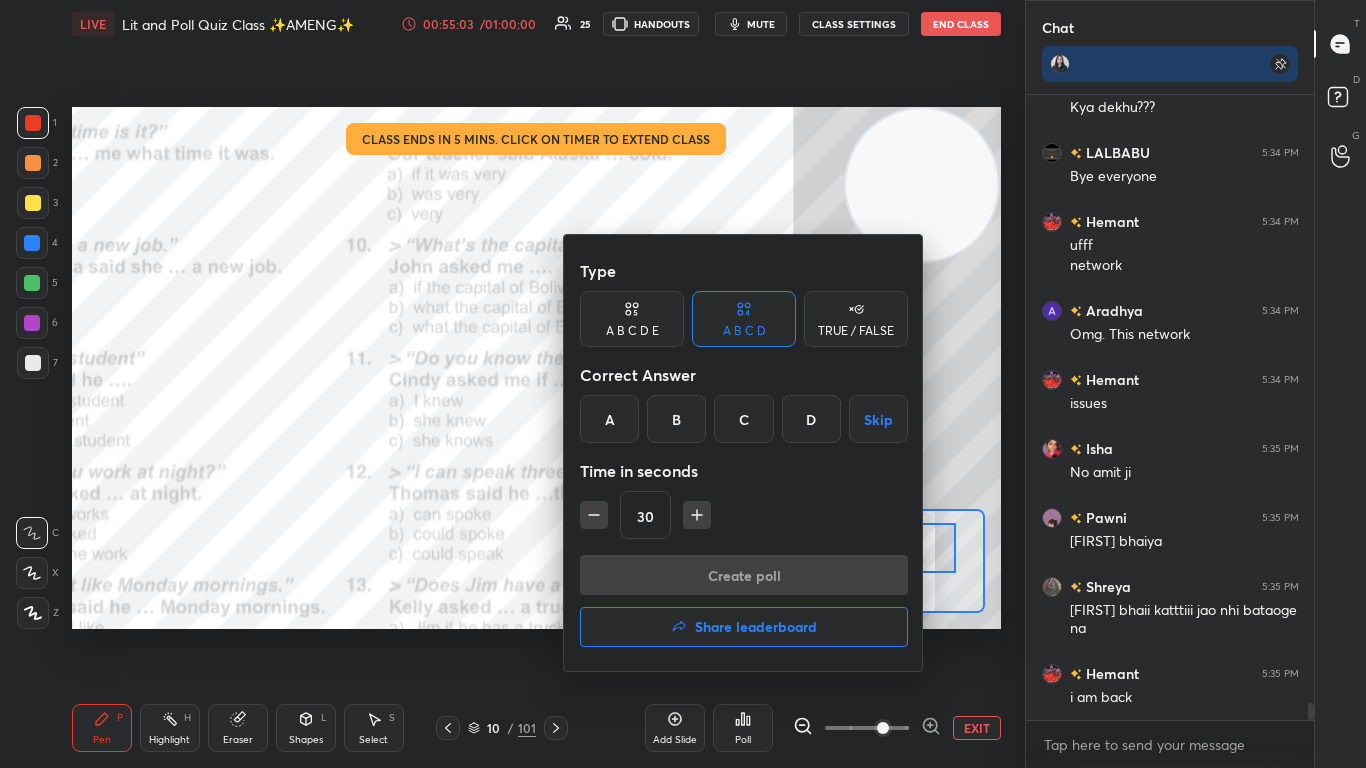 click on "B" at bounding box center (676, 419) 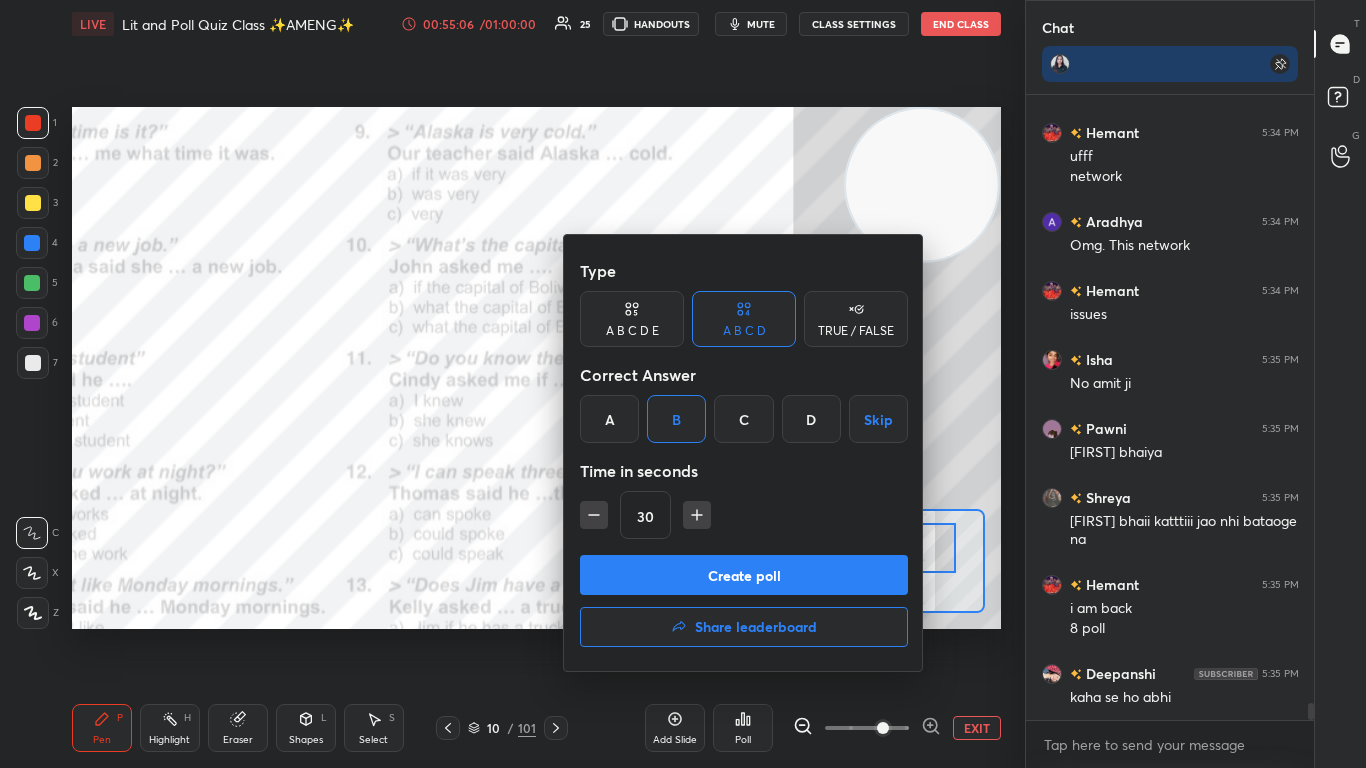 click at bounding box center [683, 384] 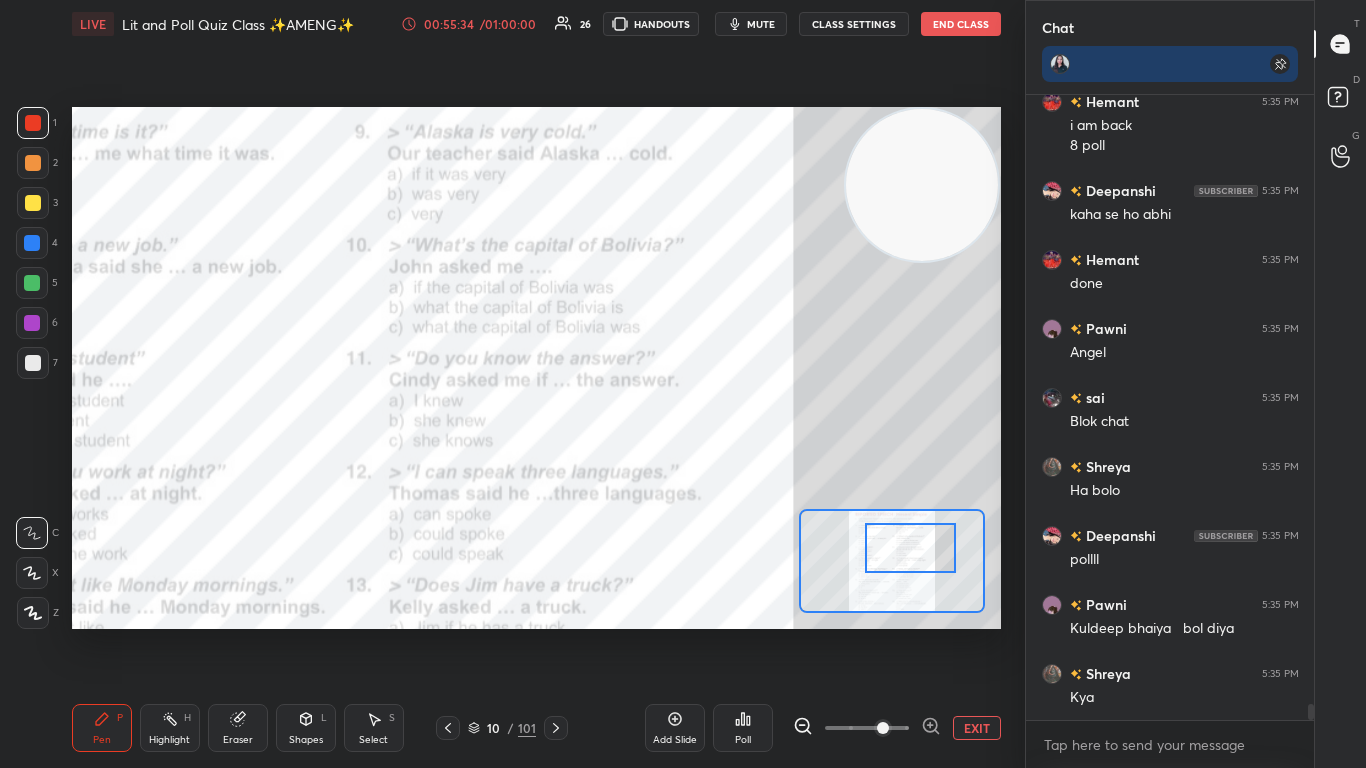 click 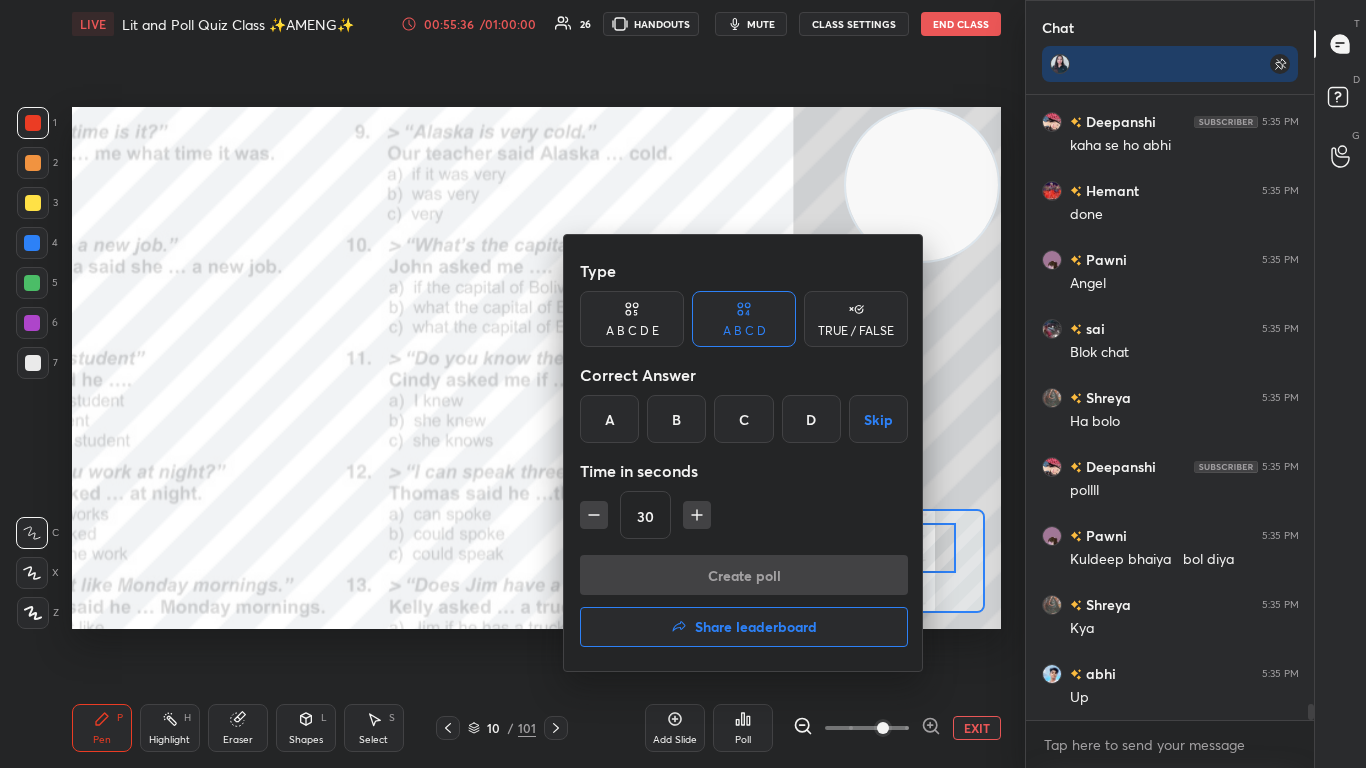 click on "B" at bounding box center (676, 419) 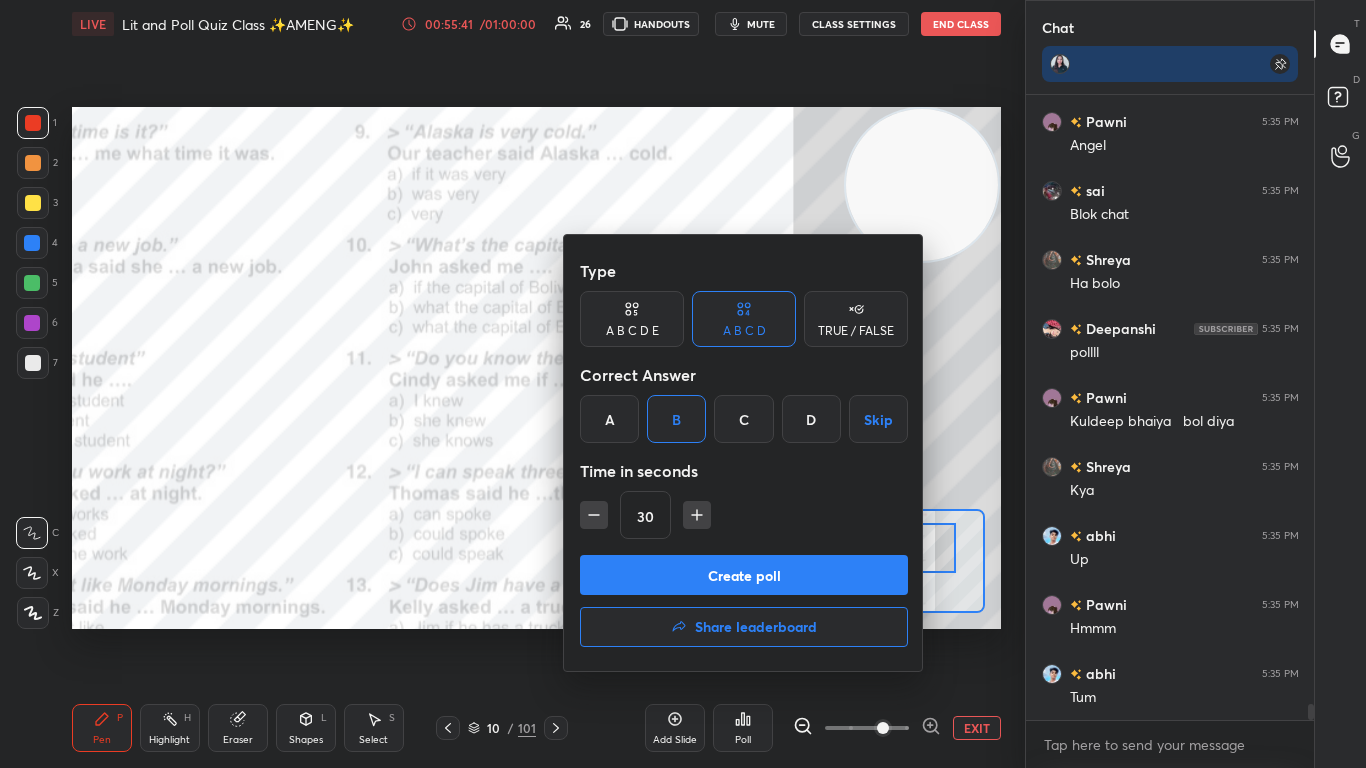 click on "Create poll" at bounding box center [744, 575] 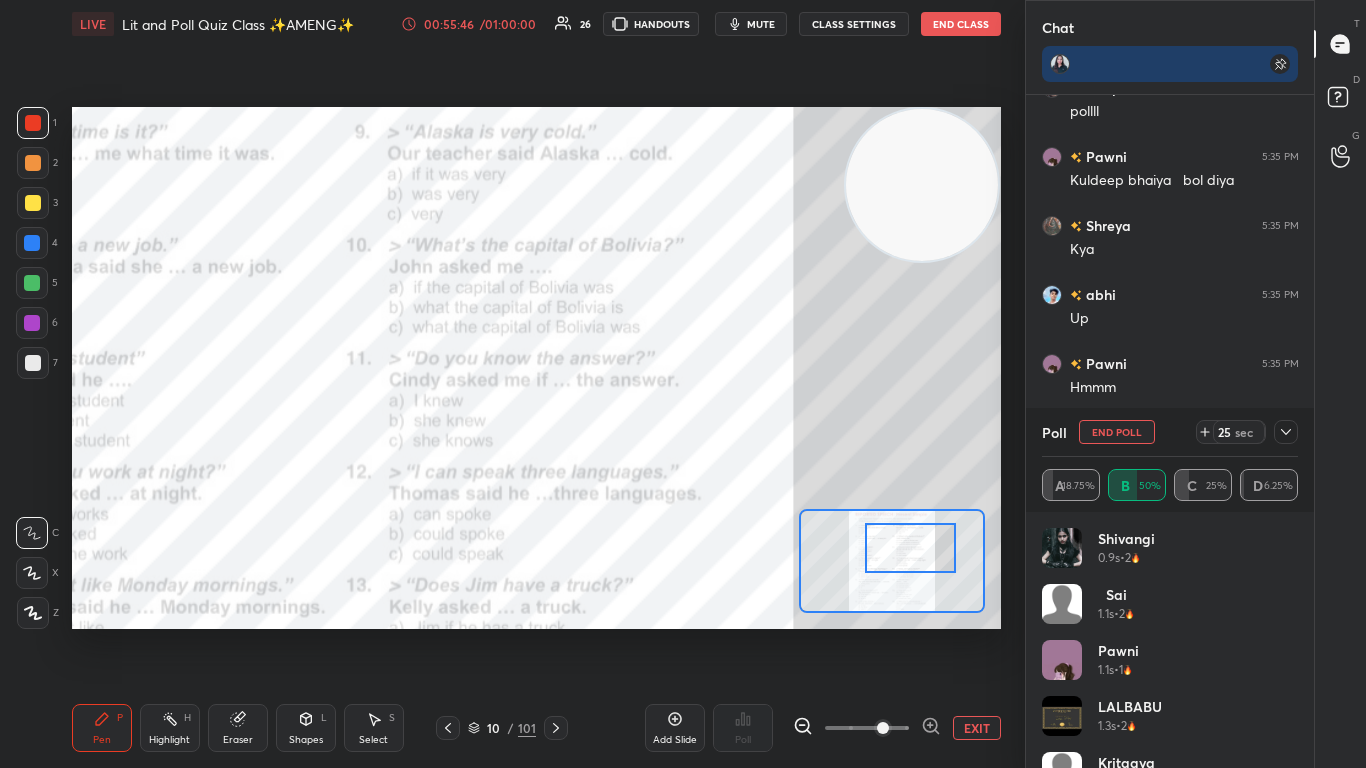 click 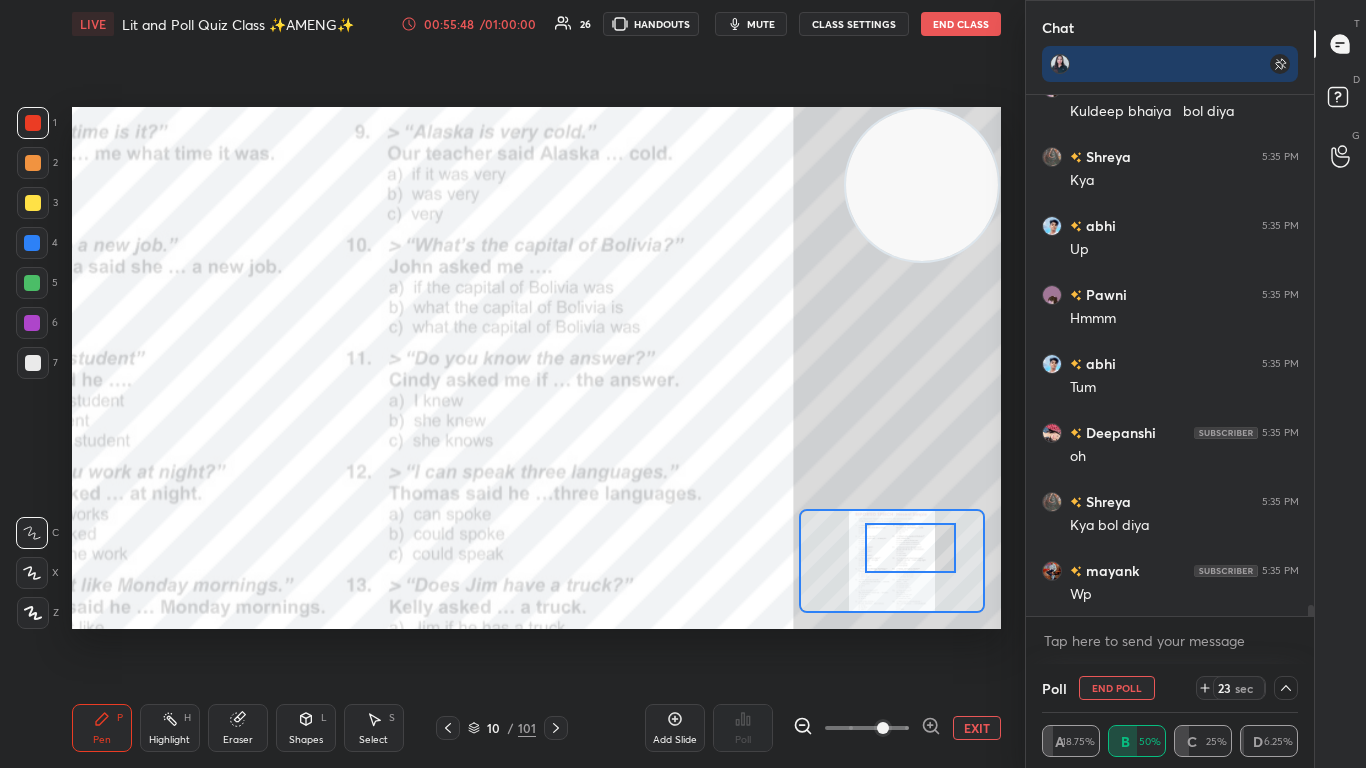click at bounding box center (910, 548) 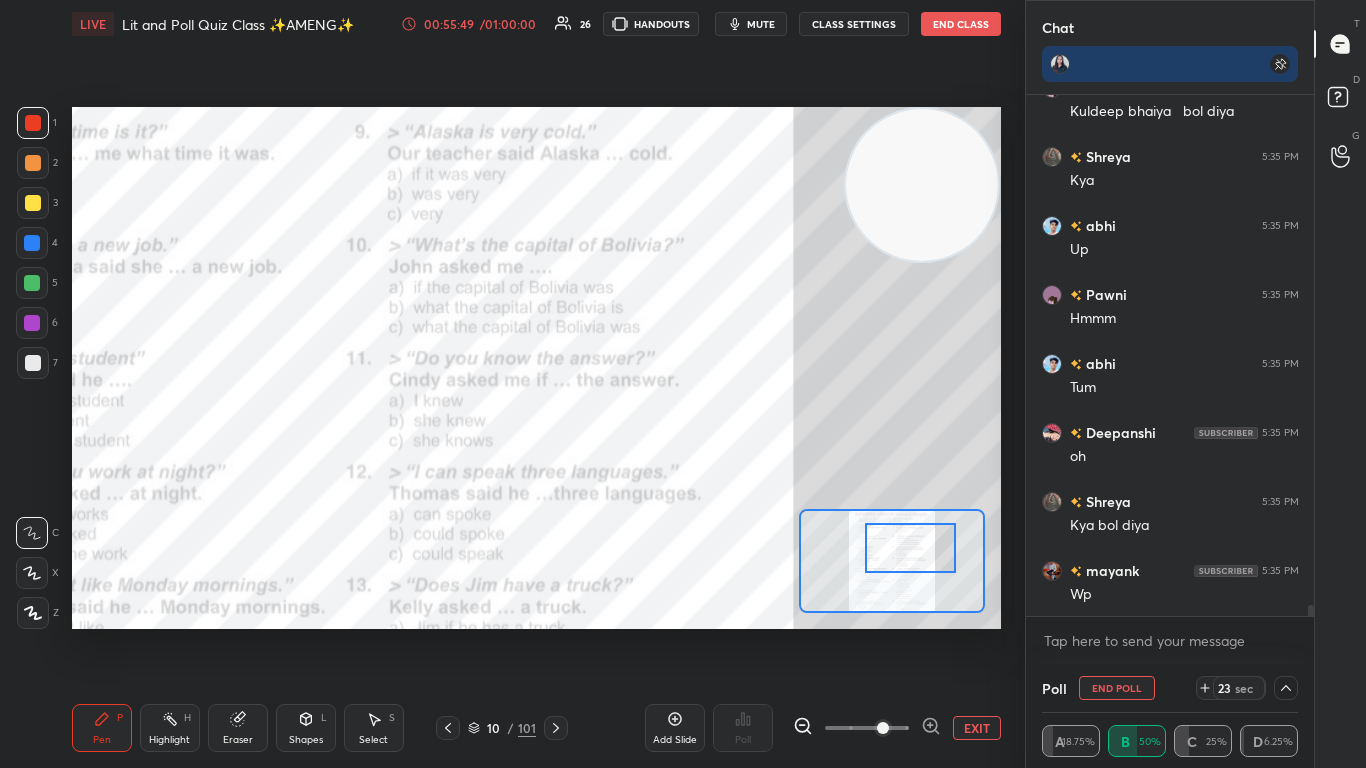 click at bounding box center [910, 548] 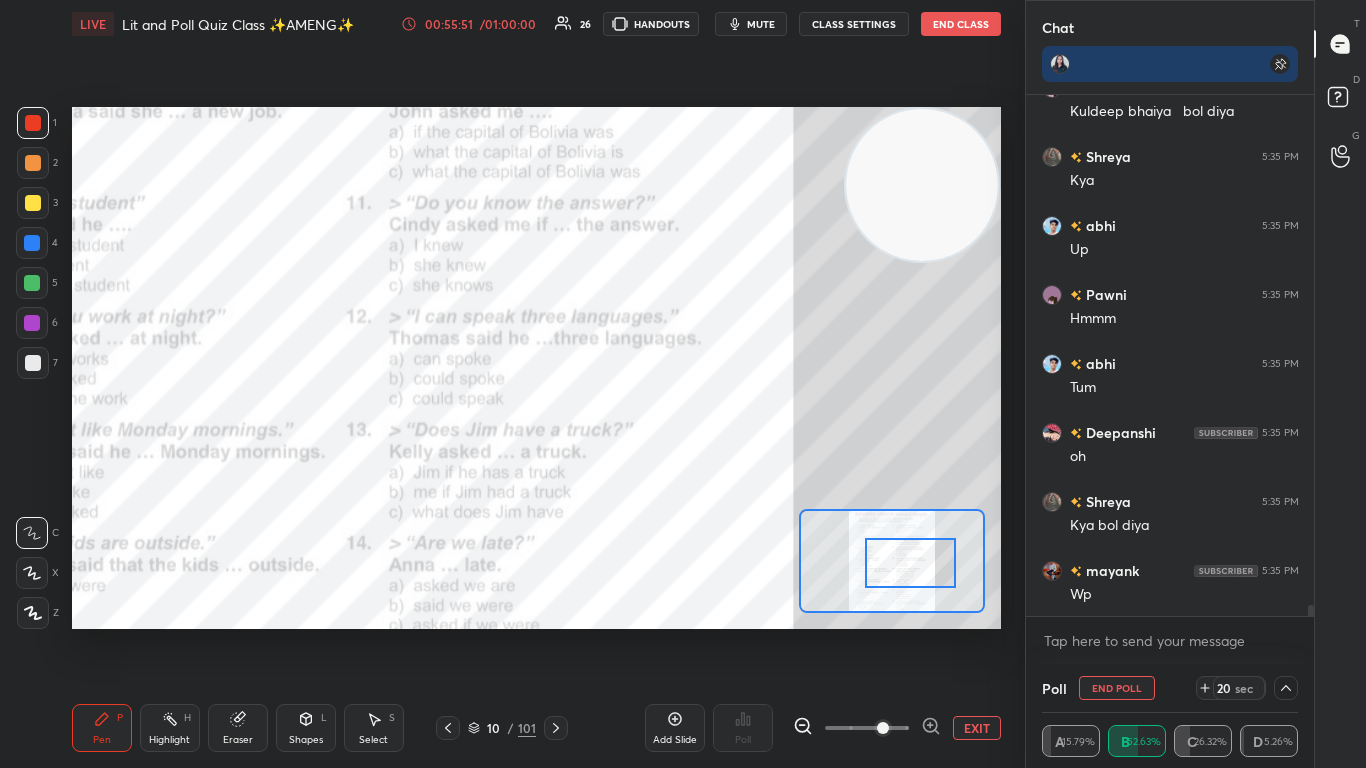 scroll, scrollTop: 24025, scrollLeft: 0, axis: vertical 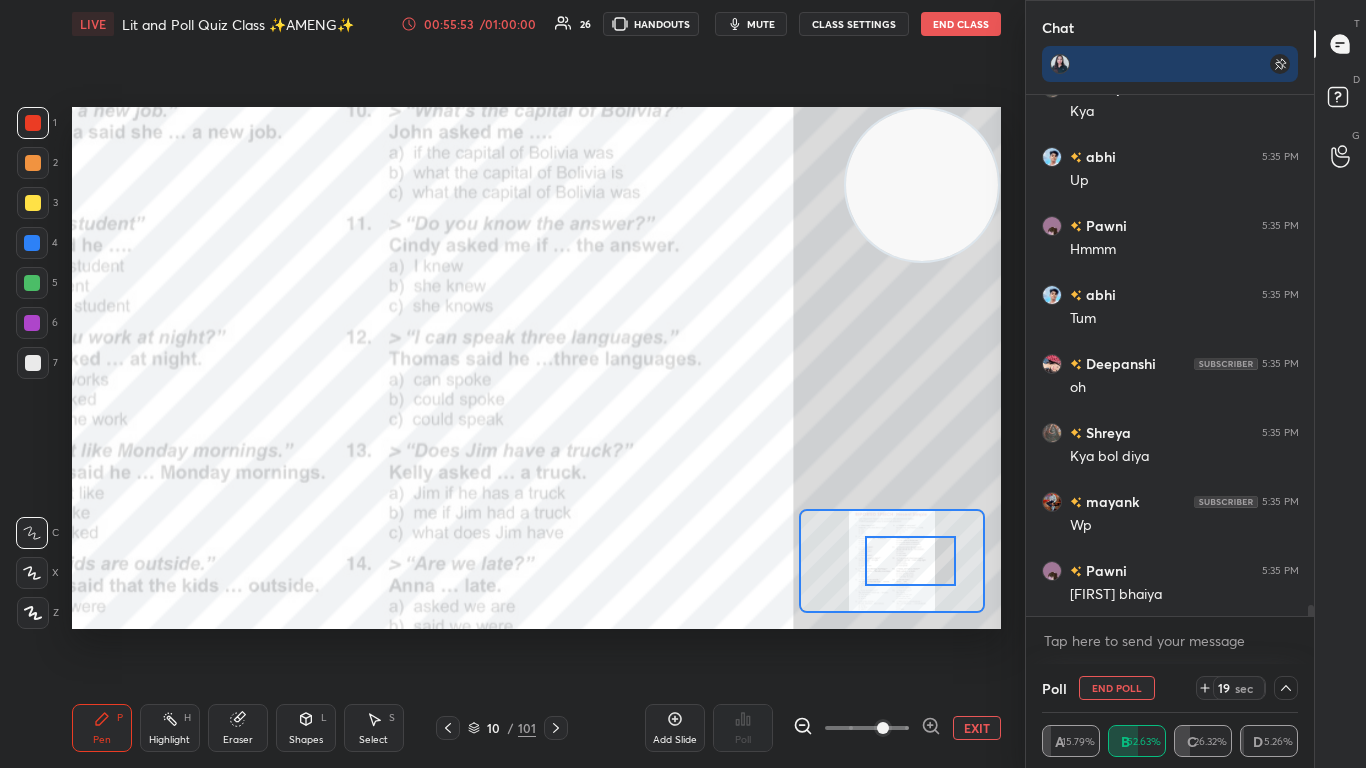 drag, startPoint x: 910, startPoint y: 554, endPoint x: 910, endPoint y: 567, distance: 13 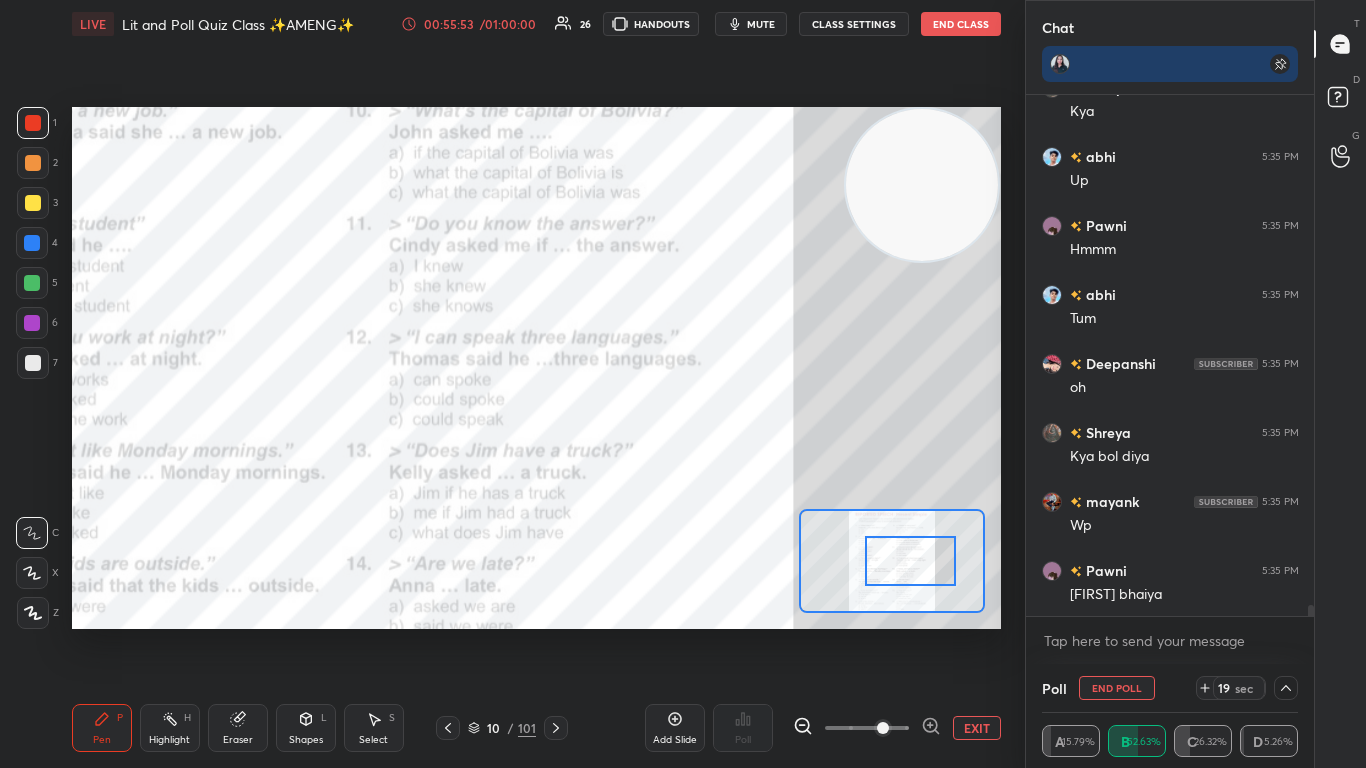 click at bounding box center (910, 561) 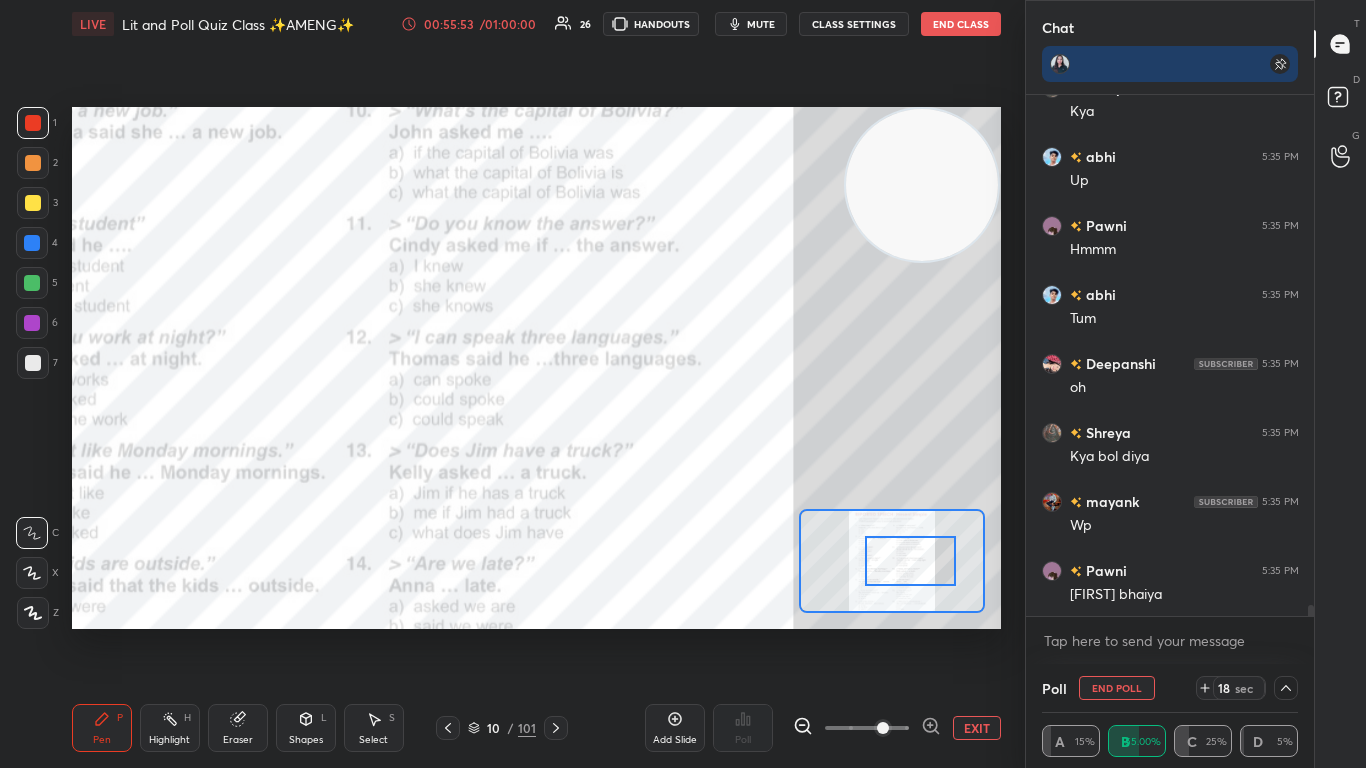 scroll, scrollTop: 24094, scrollLeft: 0, axis: vertical 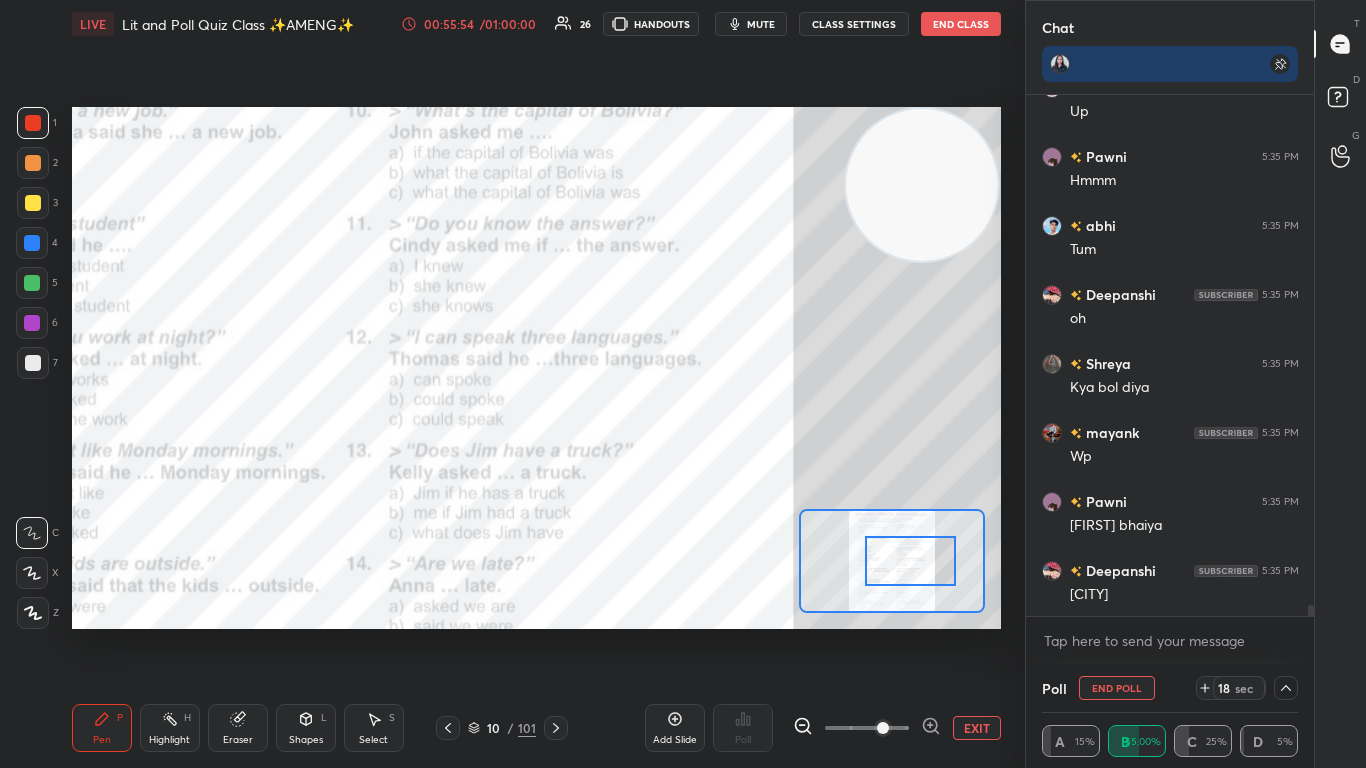 click at bounding box center [910, 561] 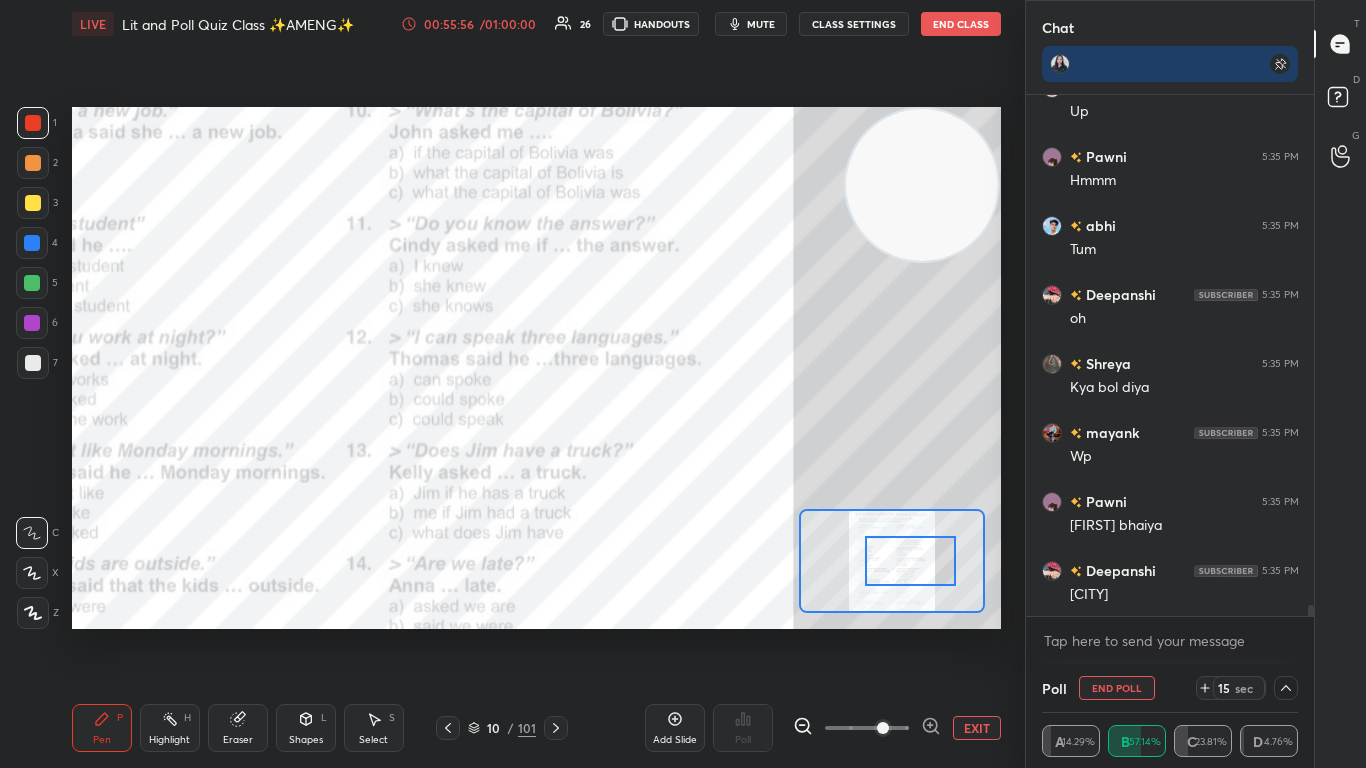 click at bounding box center [910, 561] 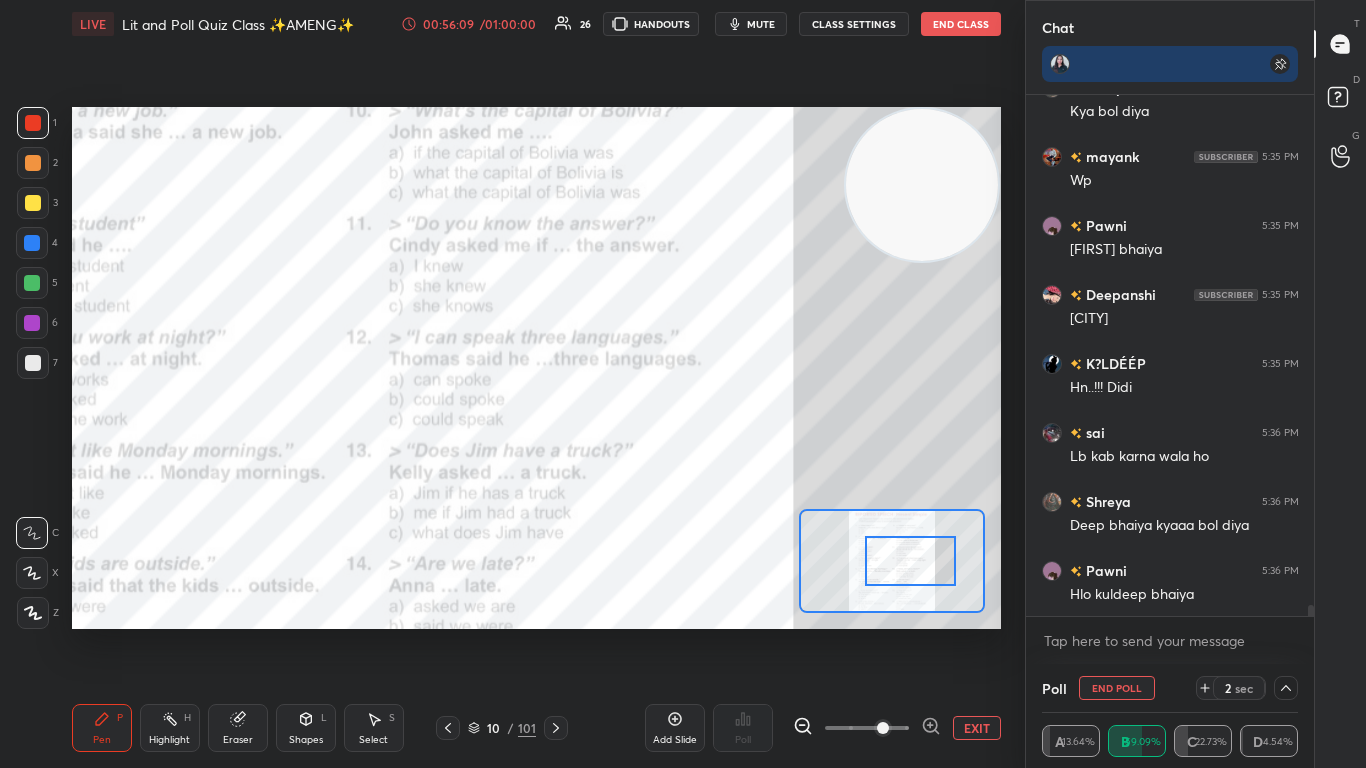 scroll, scrollTop: 24439, scrollLeft: 0, axis: vertical 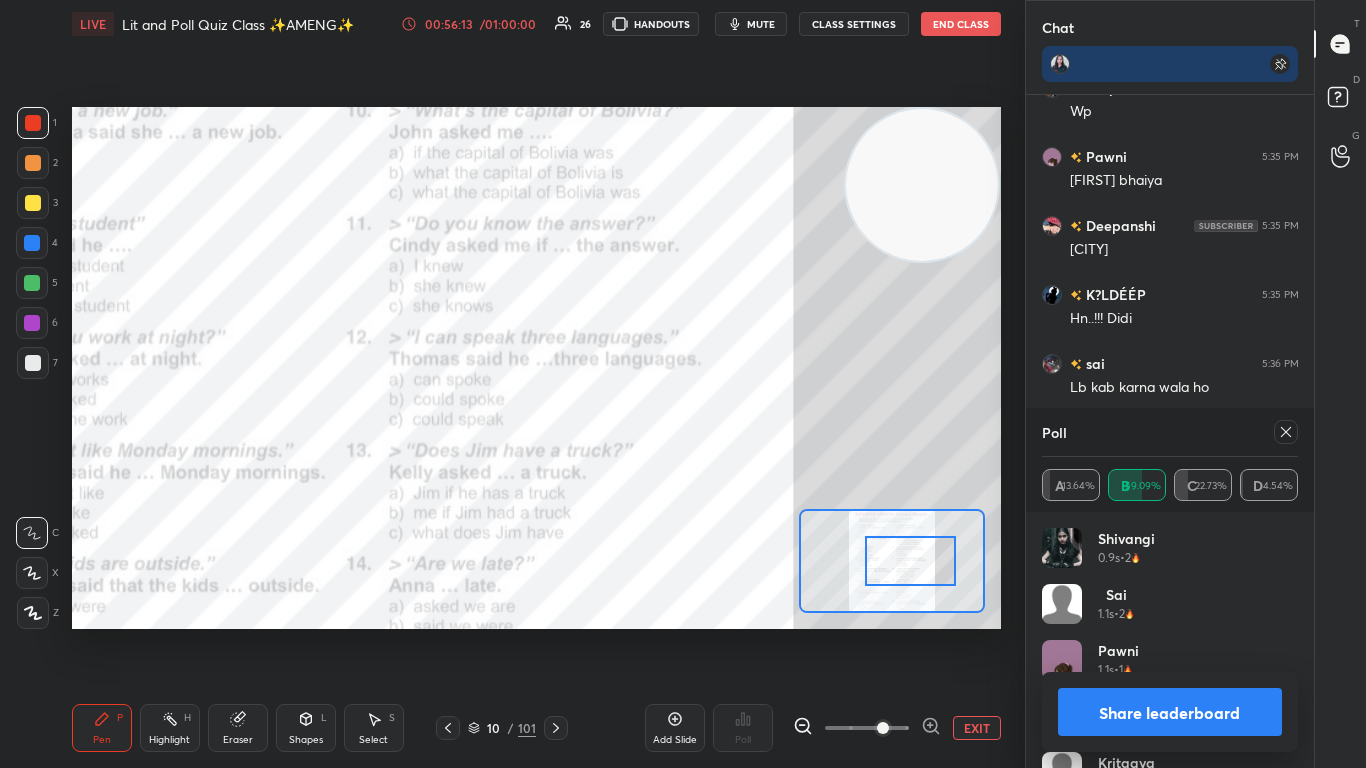 click at bounding box center [1286, 432] 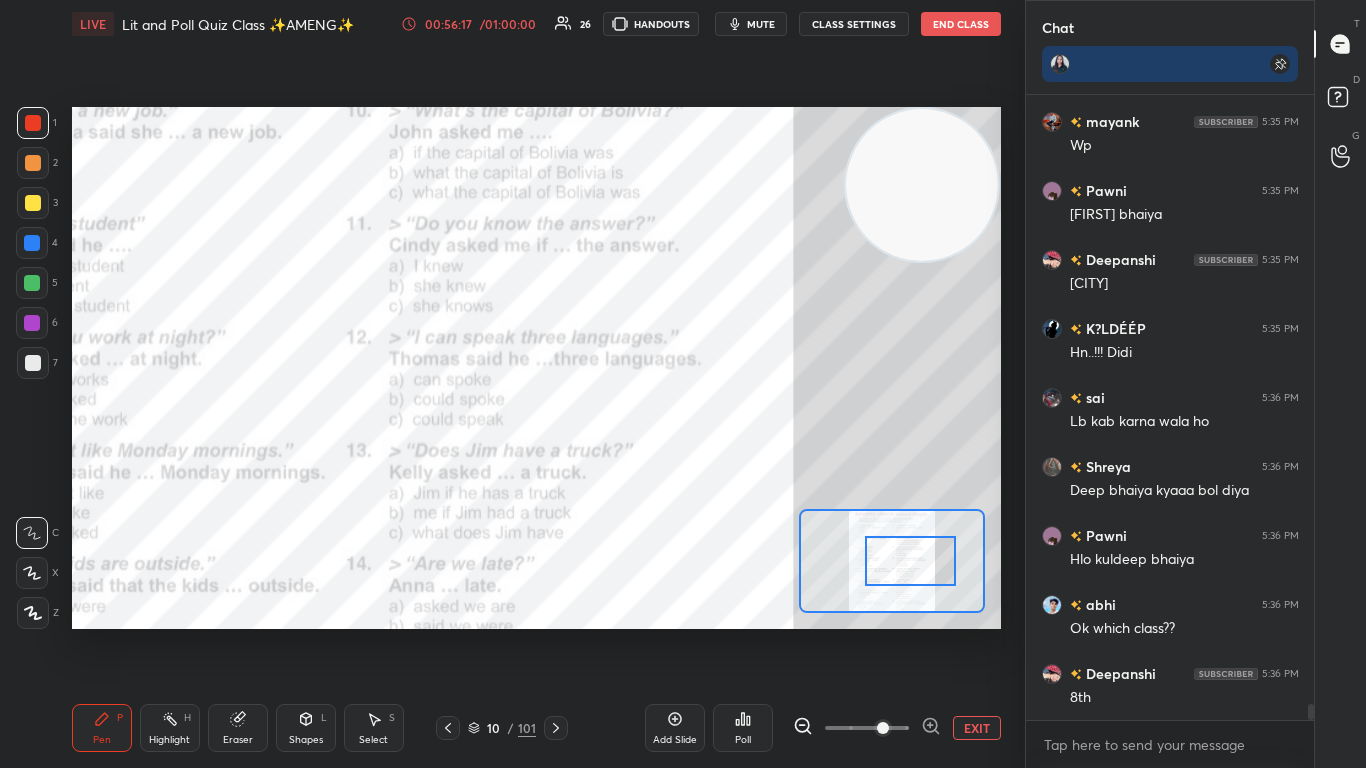 click on "Poll" at bounding box center [743, 728] 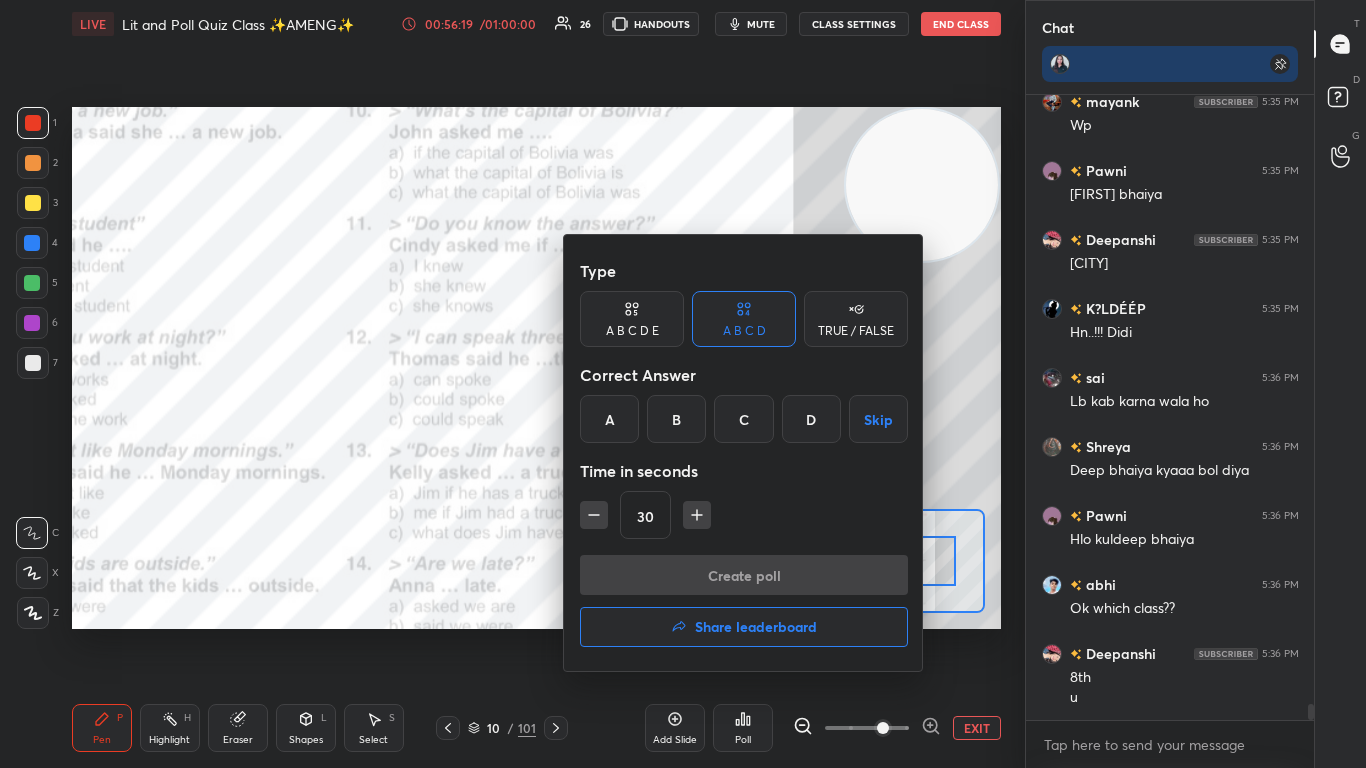 click 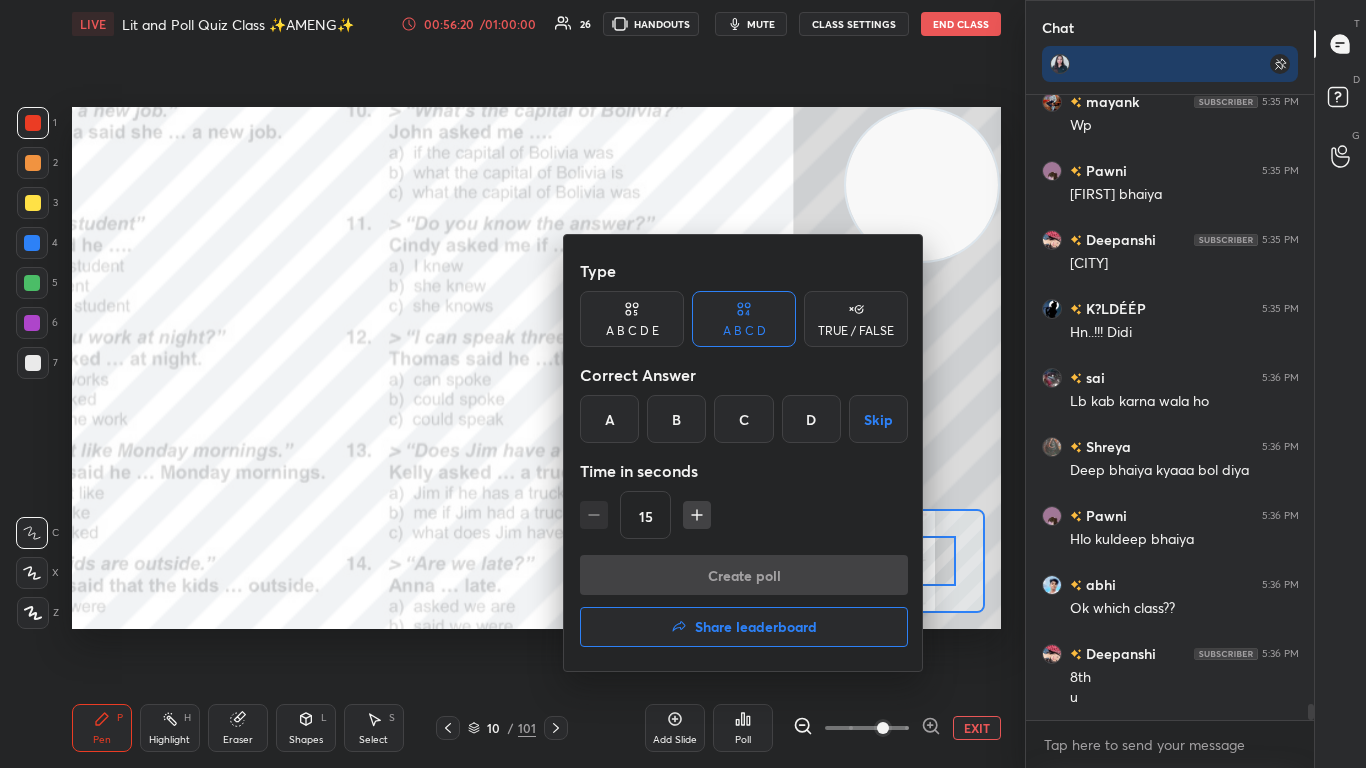 click at bounding box center [683, 384] 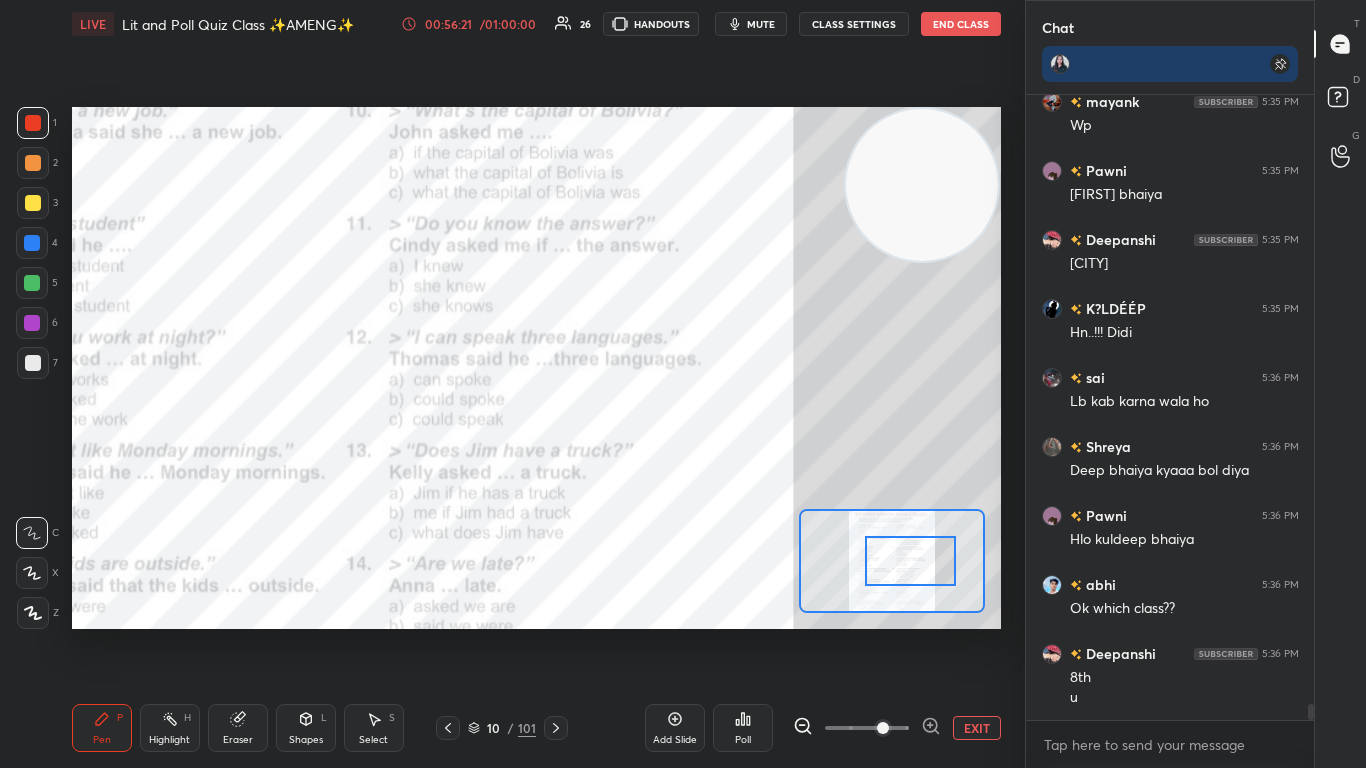 click on "Poll" at bounding box center (743, 740) 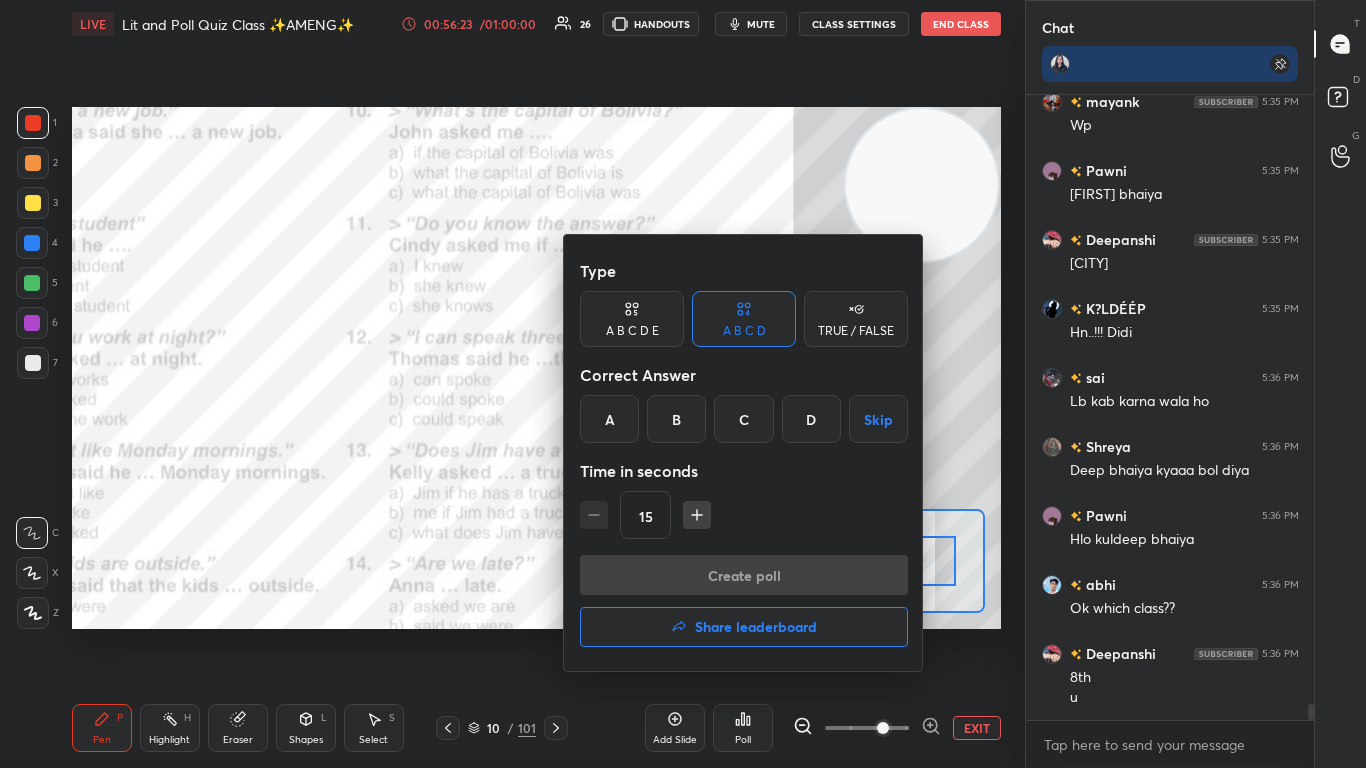 click on "A" at bounding box center [609, 419] 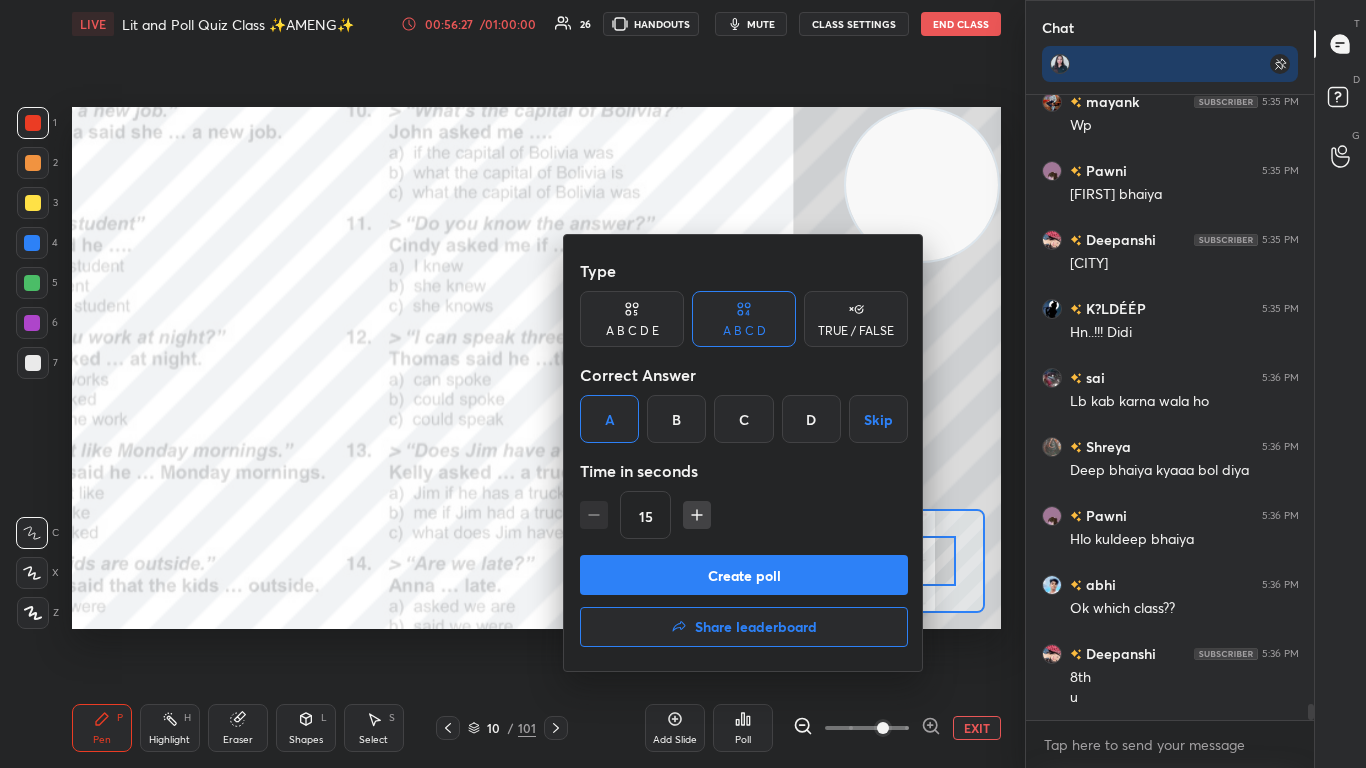 click on "Create poll" at bounding box center (744, 575) 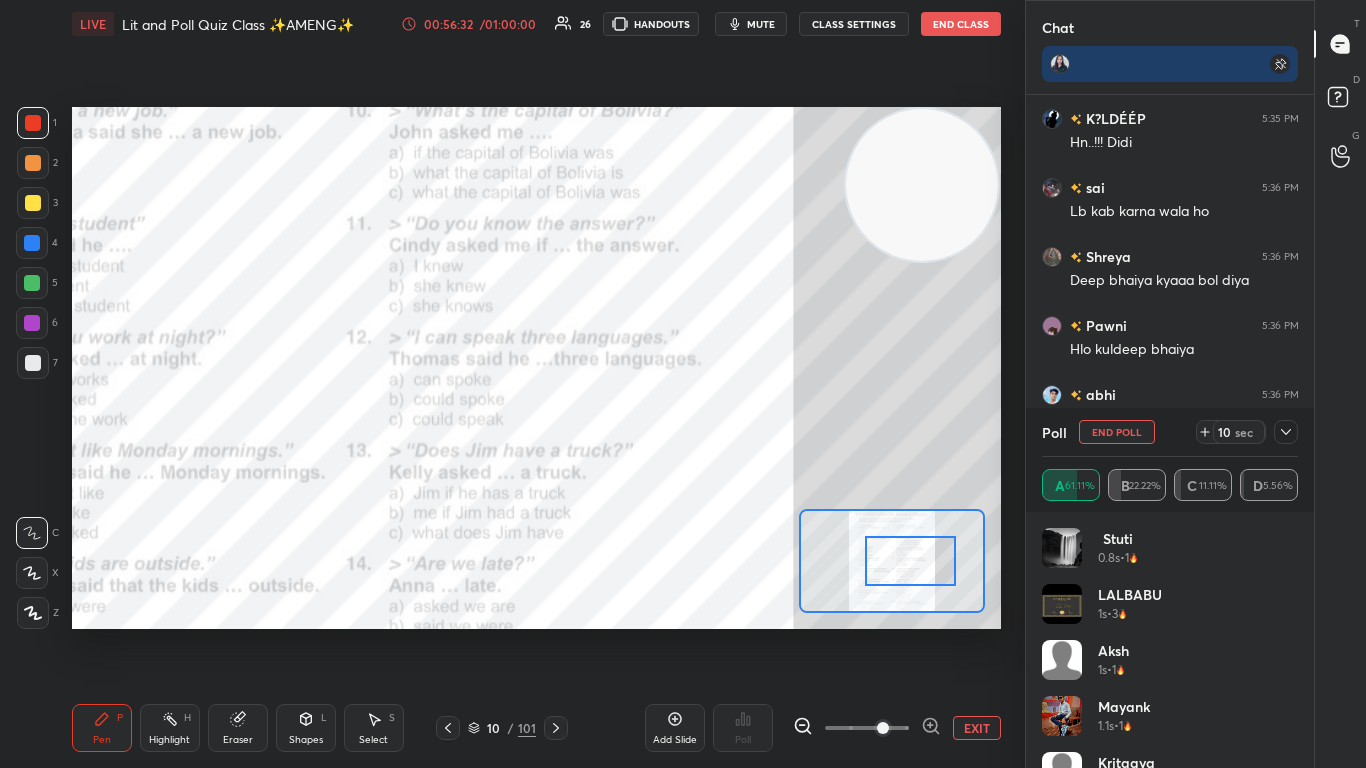 click 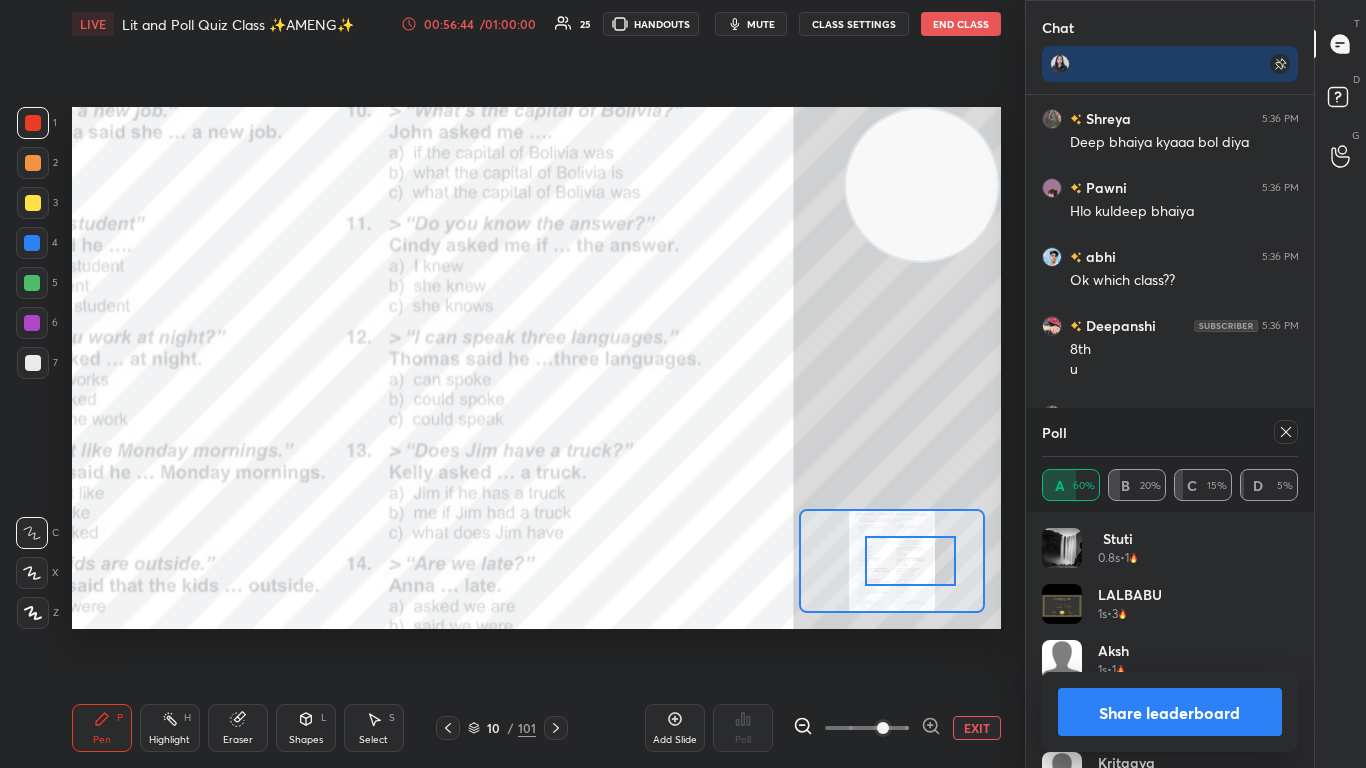 click 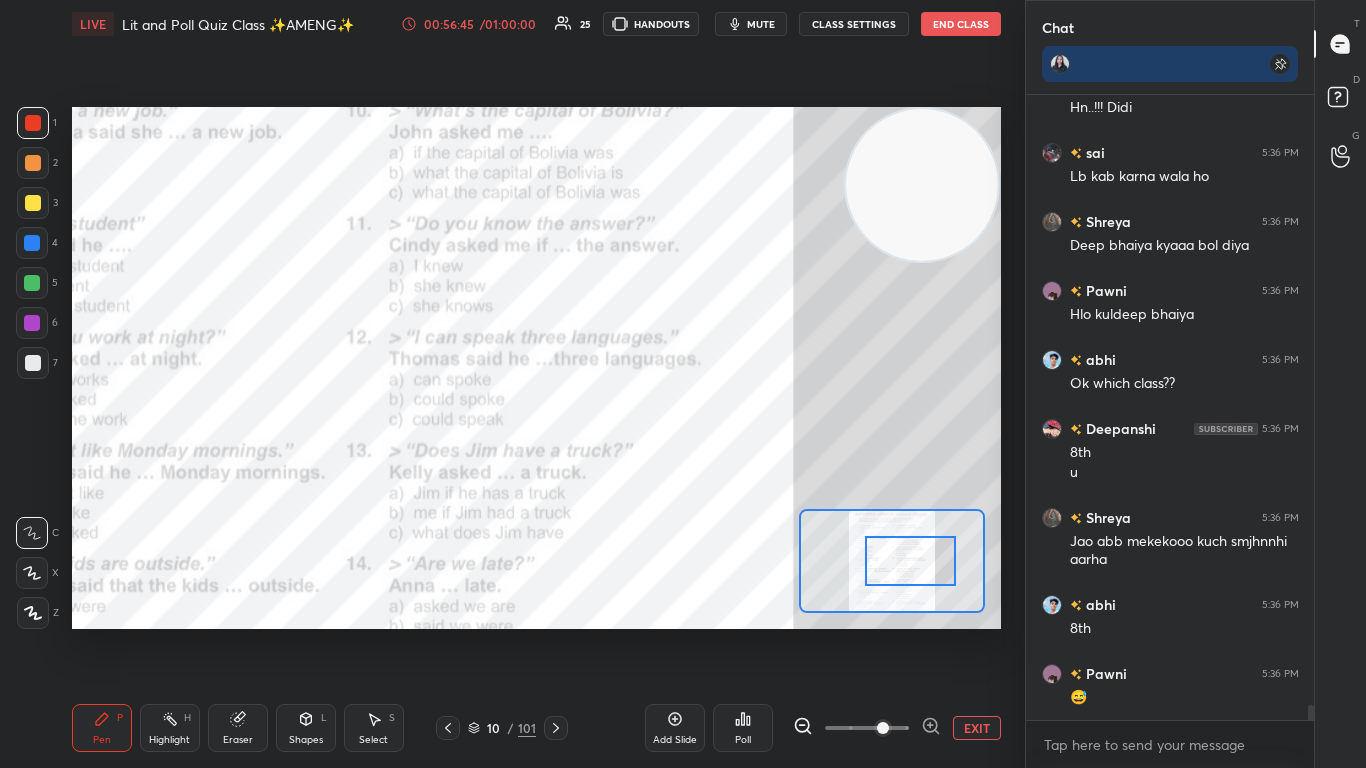 click at bounding box center [910, 561] 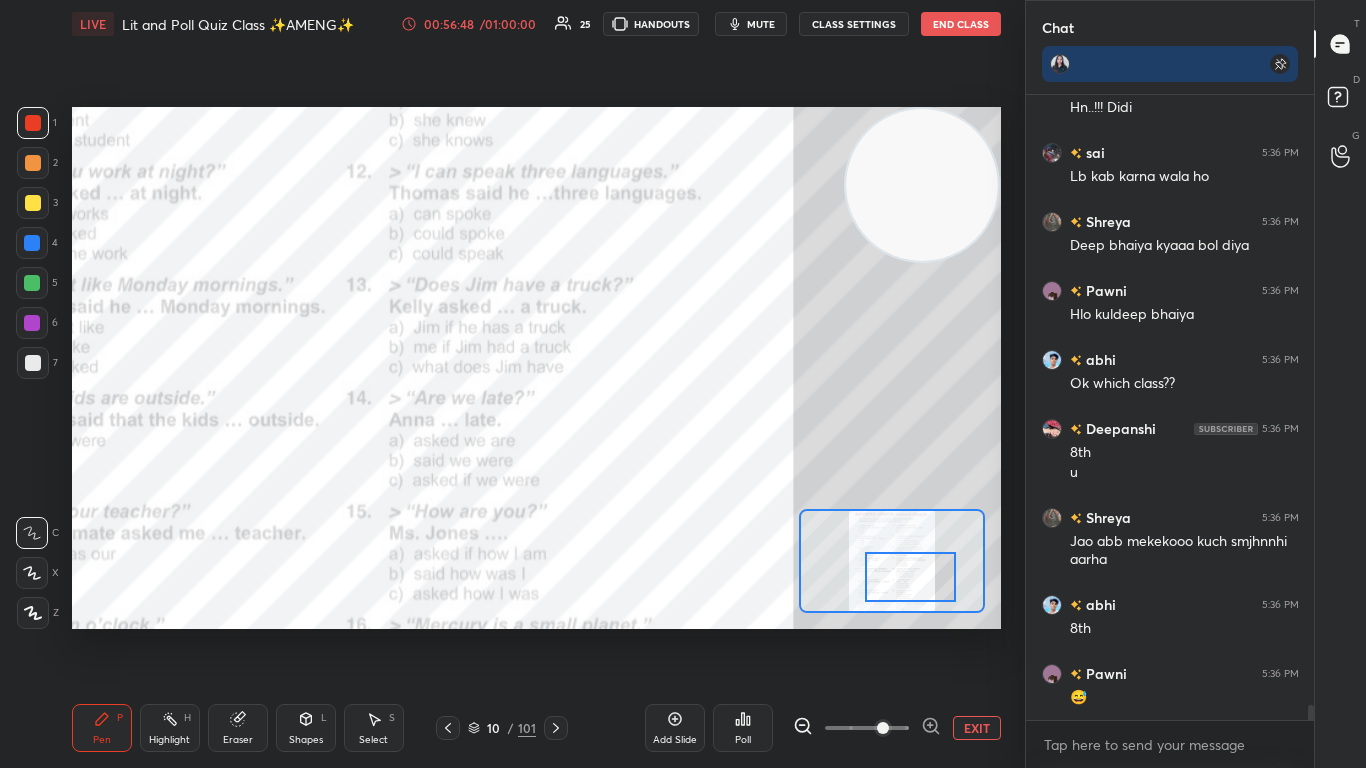 drag, startPoint x: 920, startPoint y: 575, endPoint x: 920, endPoint y: 592, distance: 17 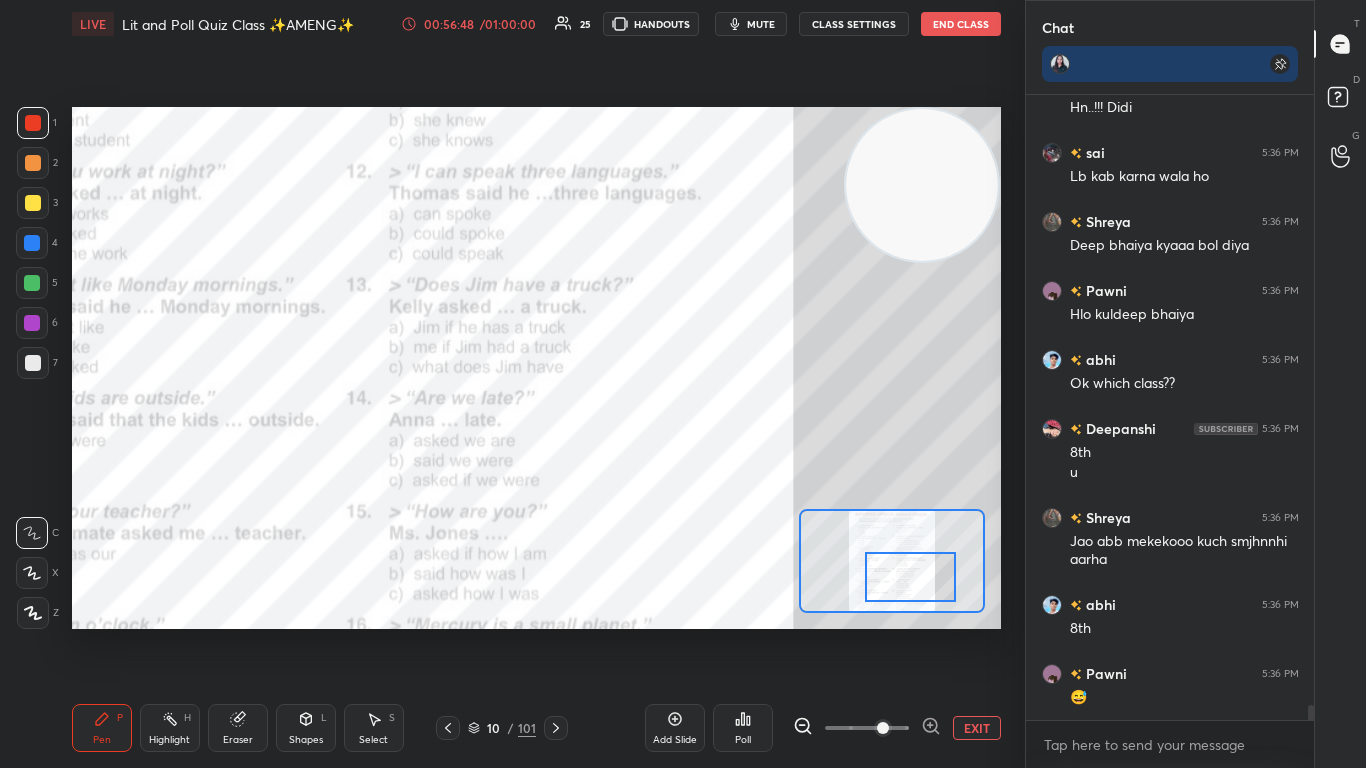 click at bounding box center [910, 577] 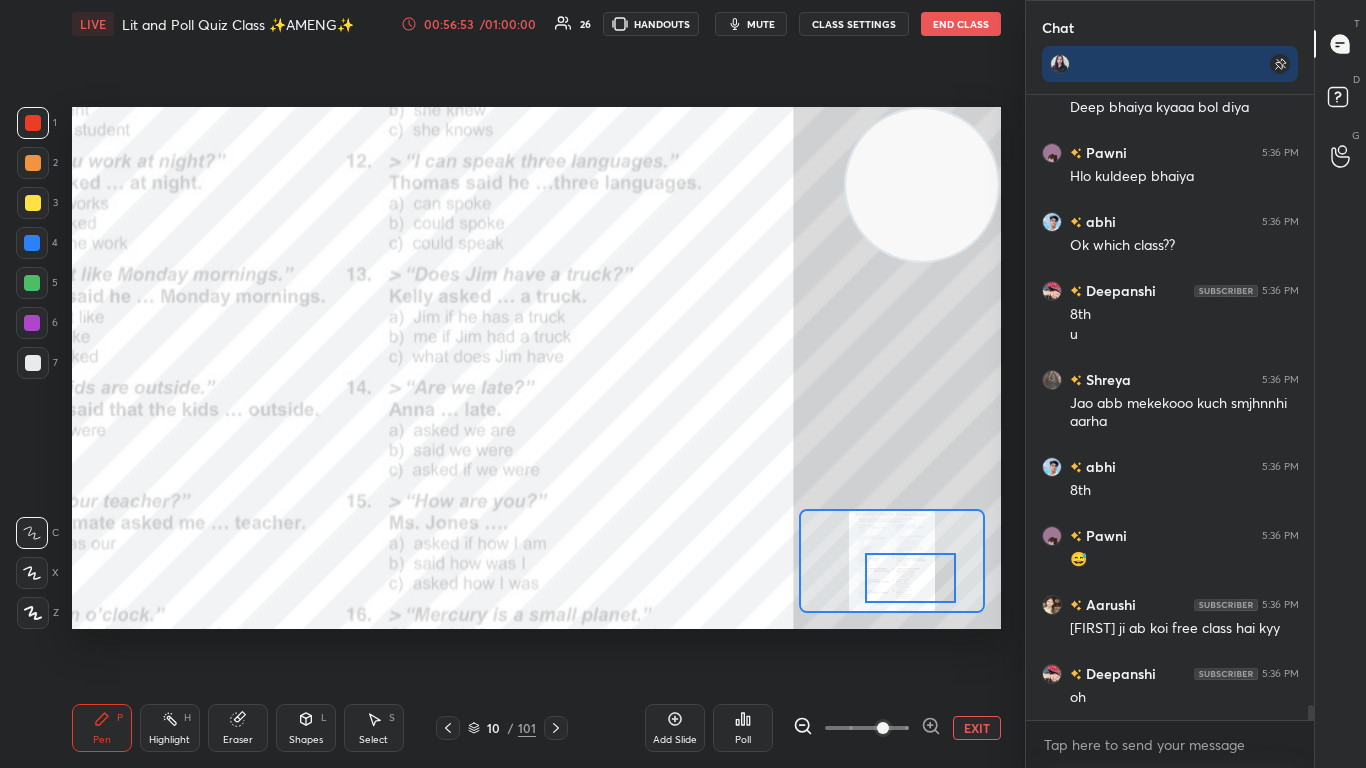 click on "Poll" at bounding box center (743, 728) 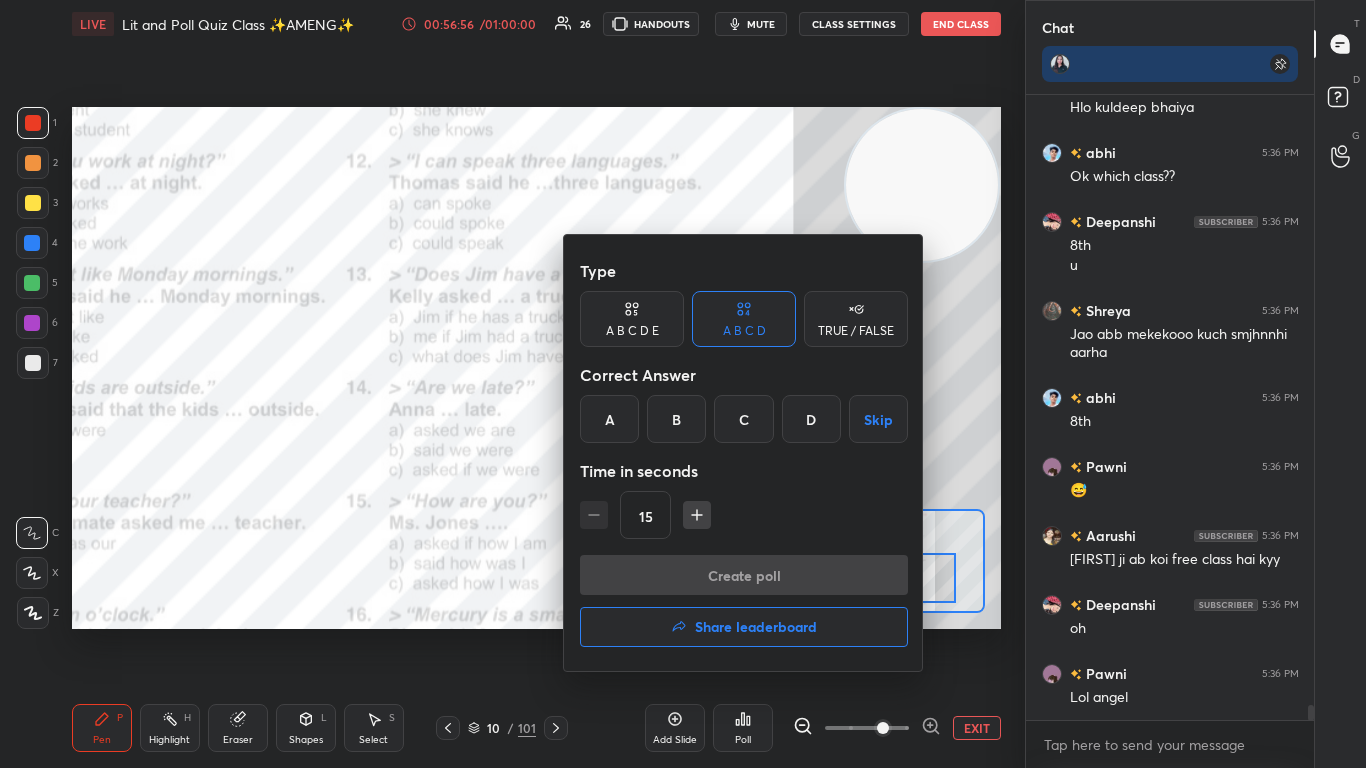 click on "C" at bounding box center (743, 419) 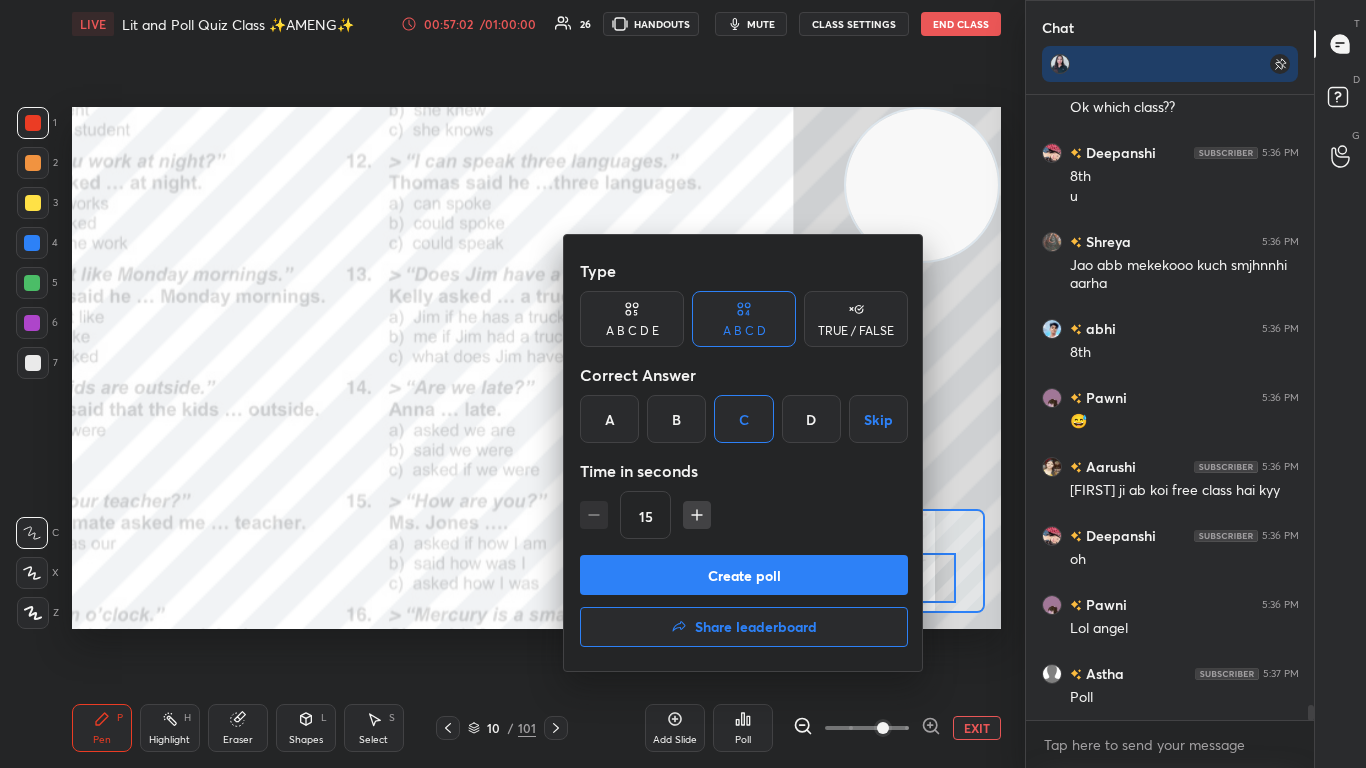 click on "Create poll" at bounding box center [744, 575] 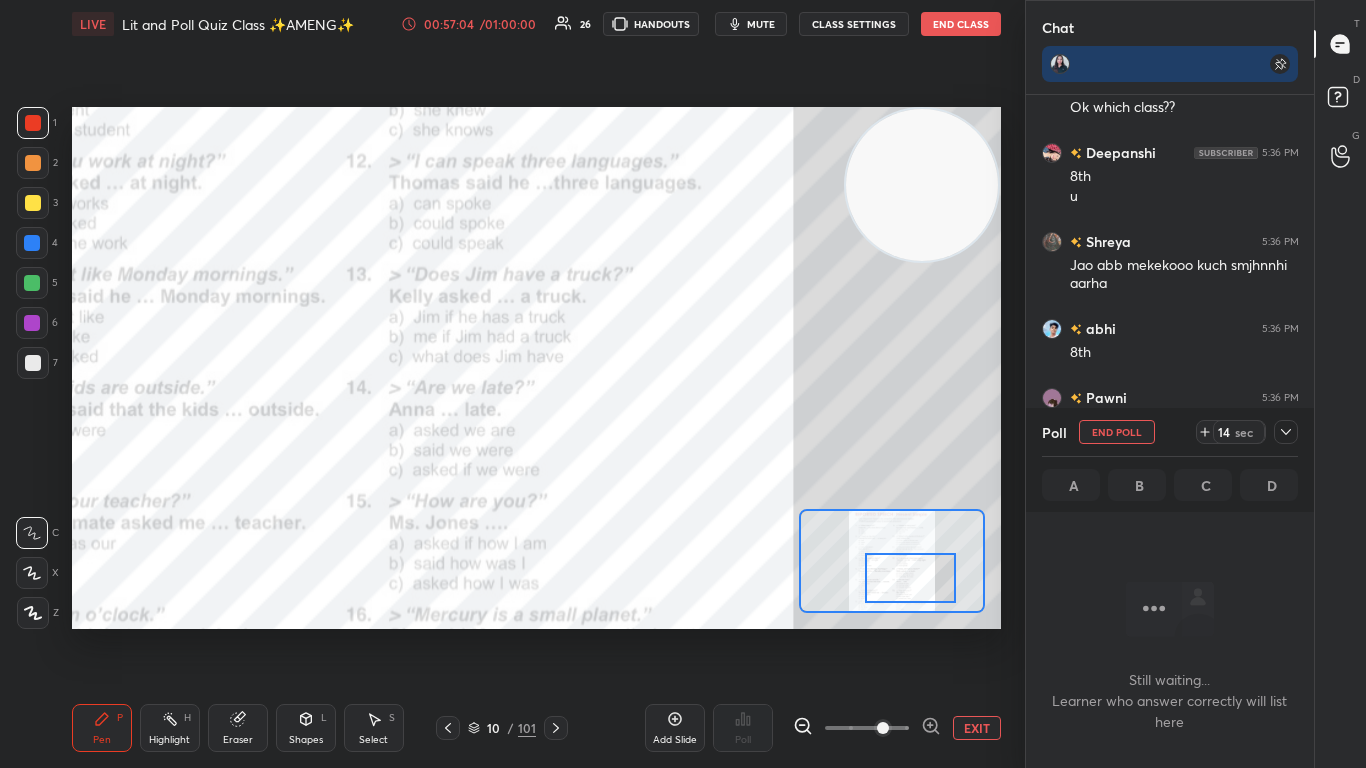 click at bounding box center [910, 578] 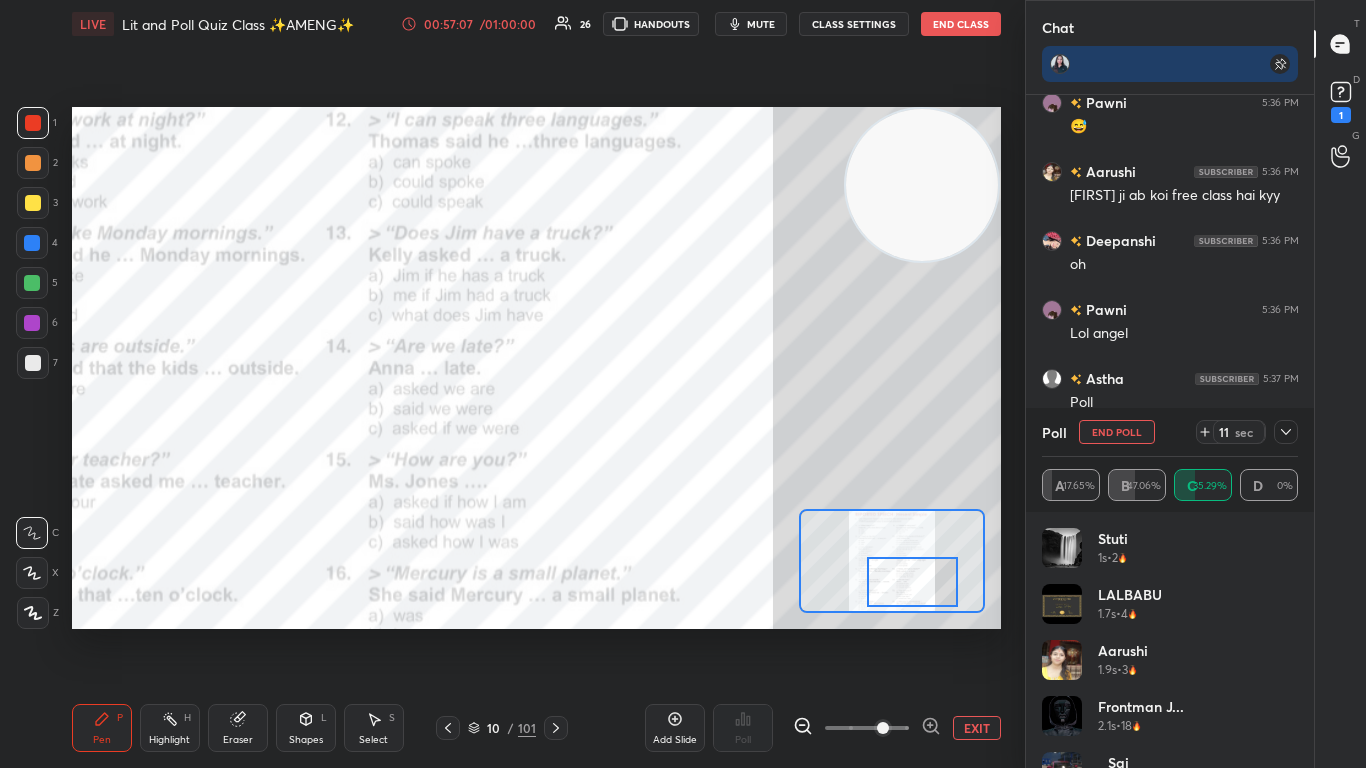 click at bounding box center (912, 582) 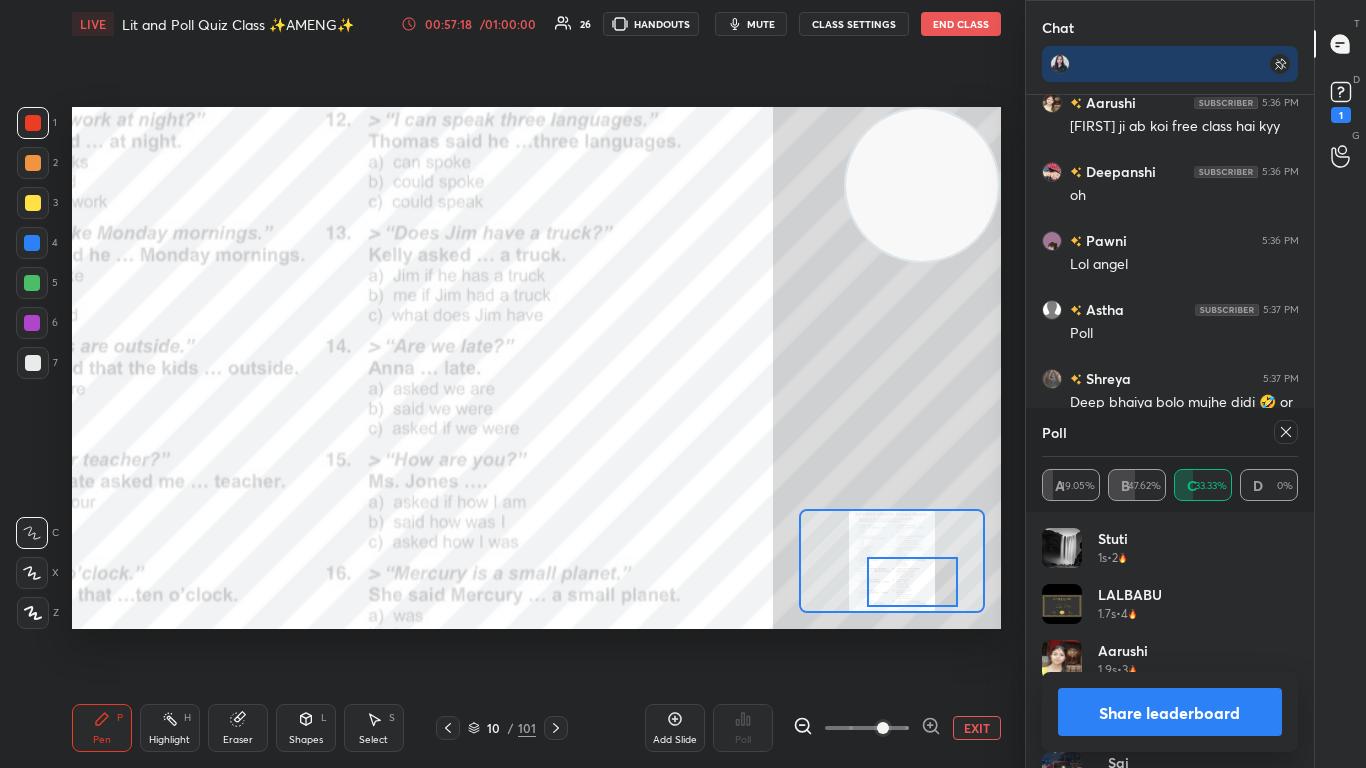 click at bounding box center [1286, 432] 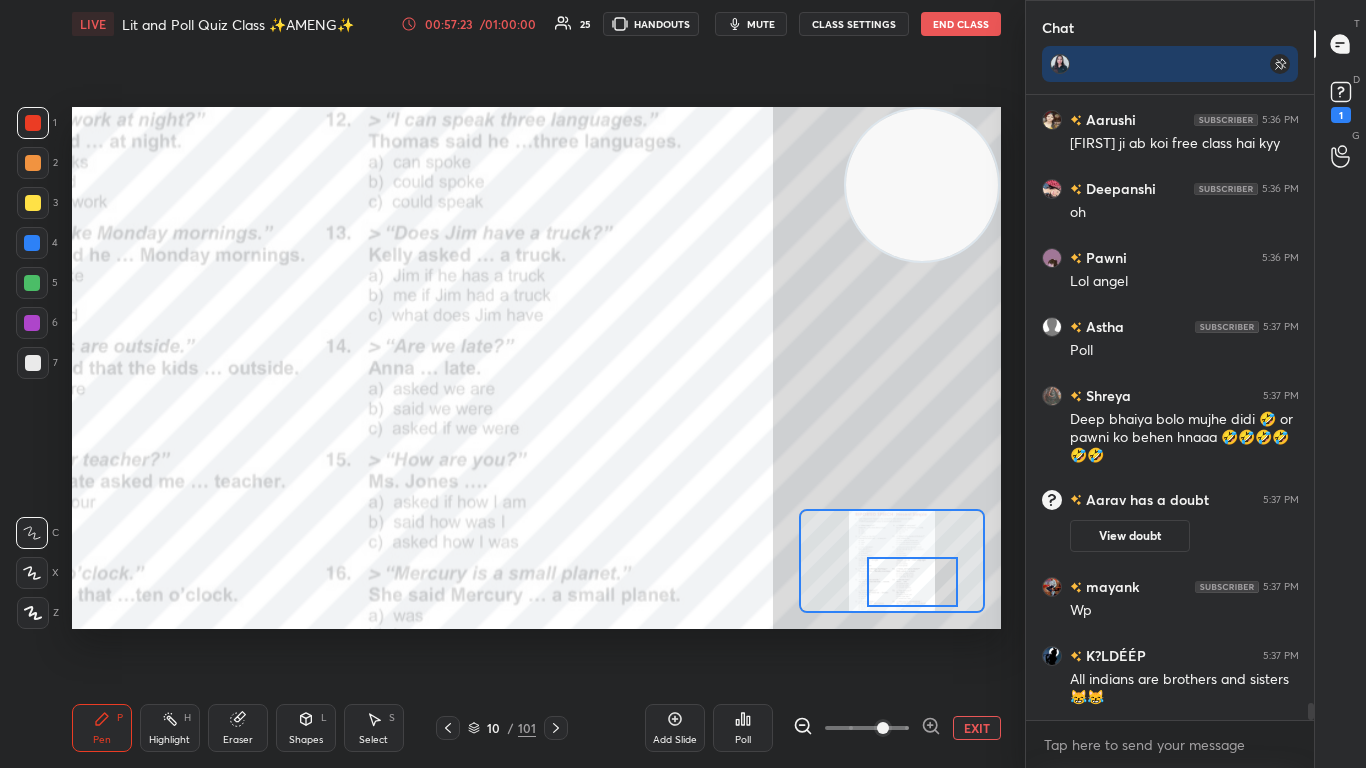 click 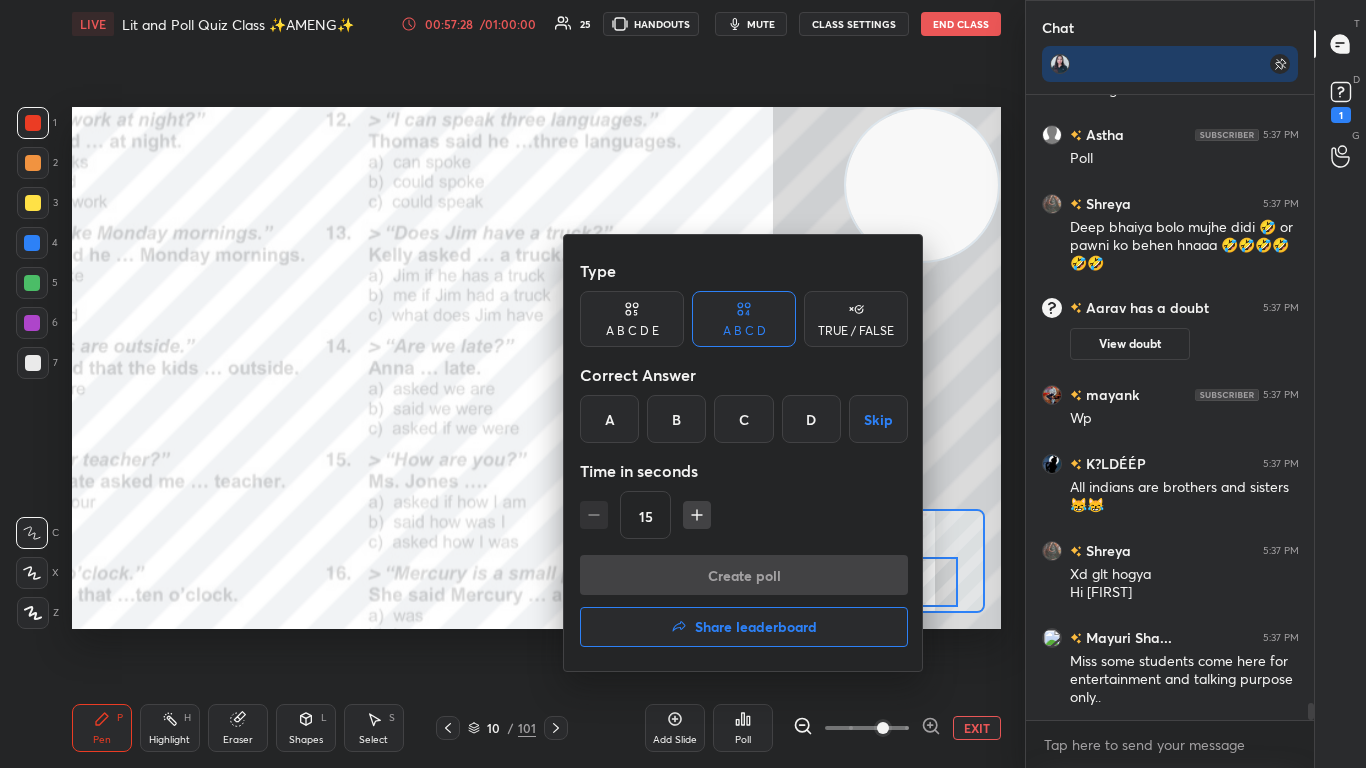 click on "B" at bounding box center (676, 419) 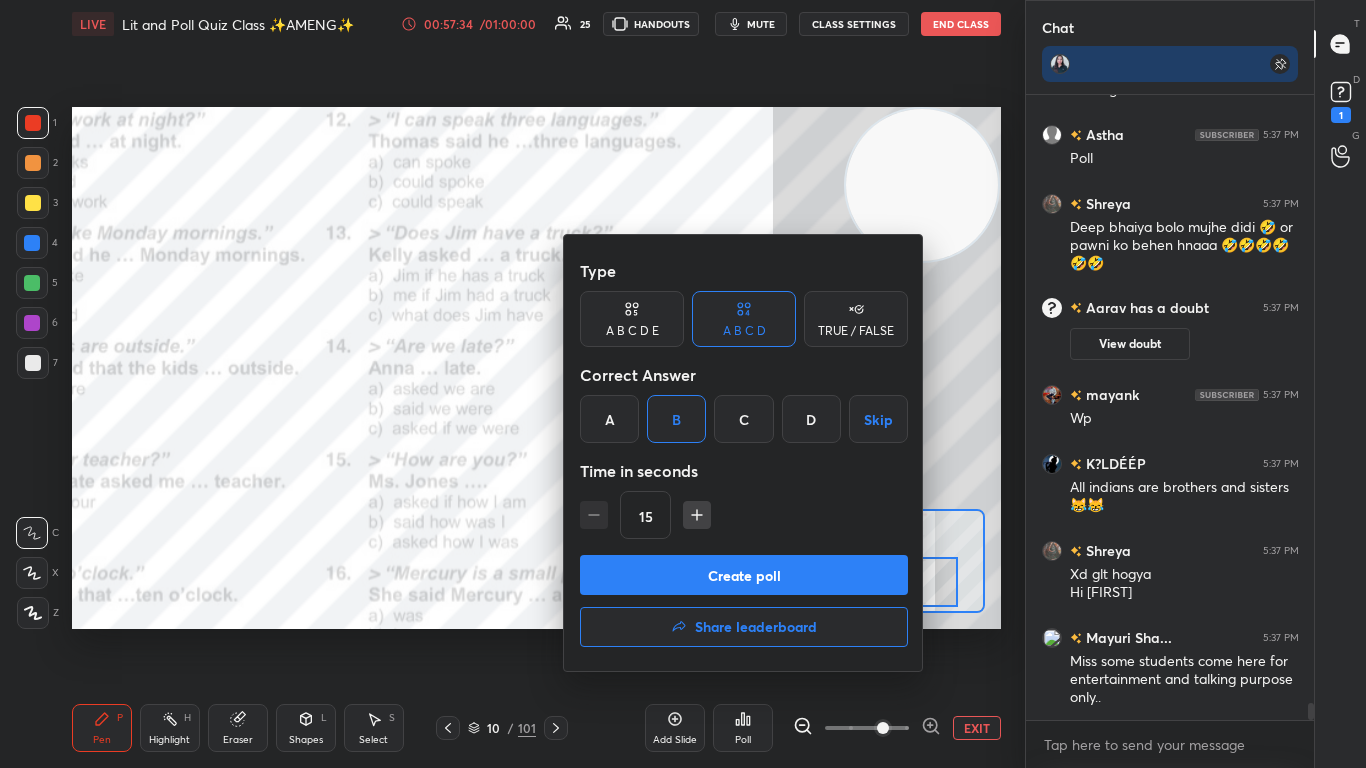 click on "Create poll" at bounding box center (744, 575) 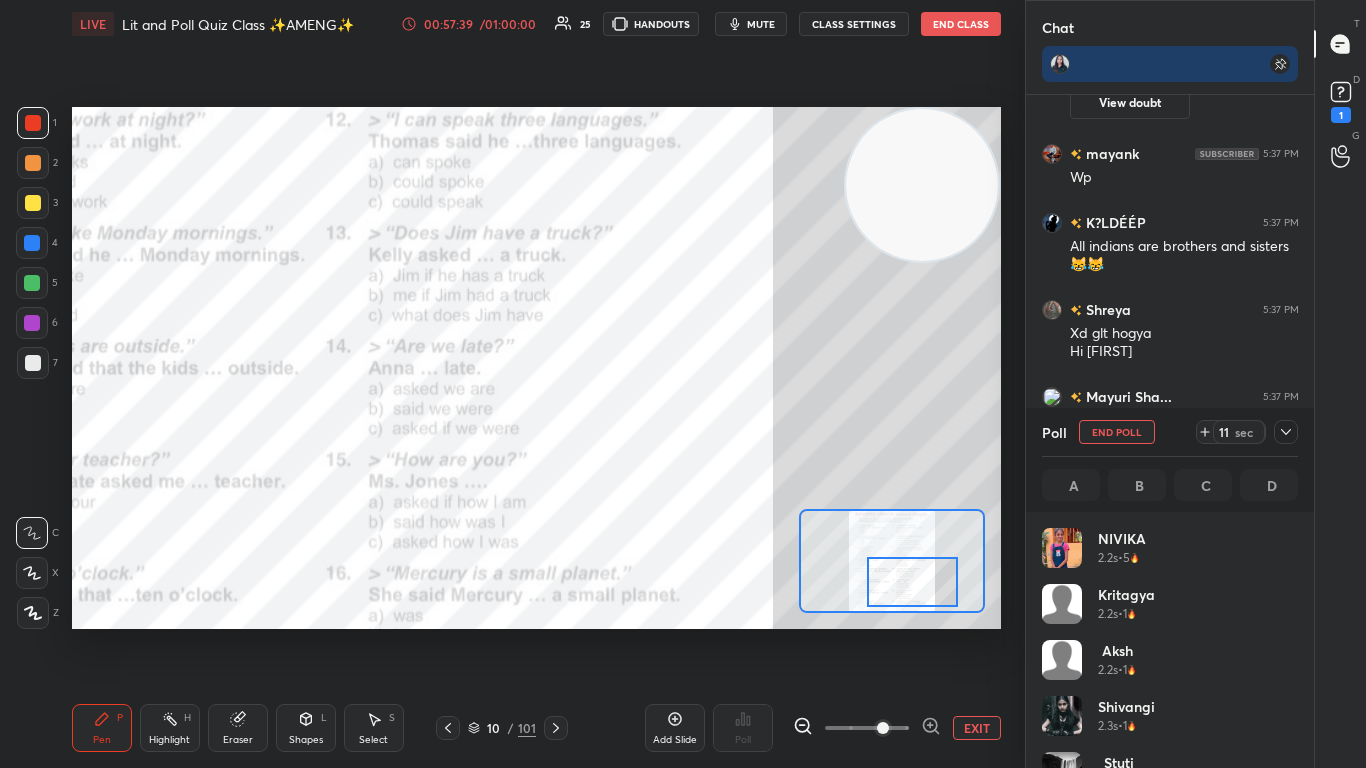 click at bounding box center [1286, 432] 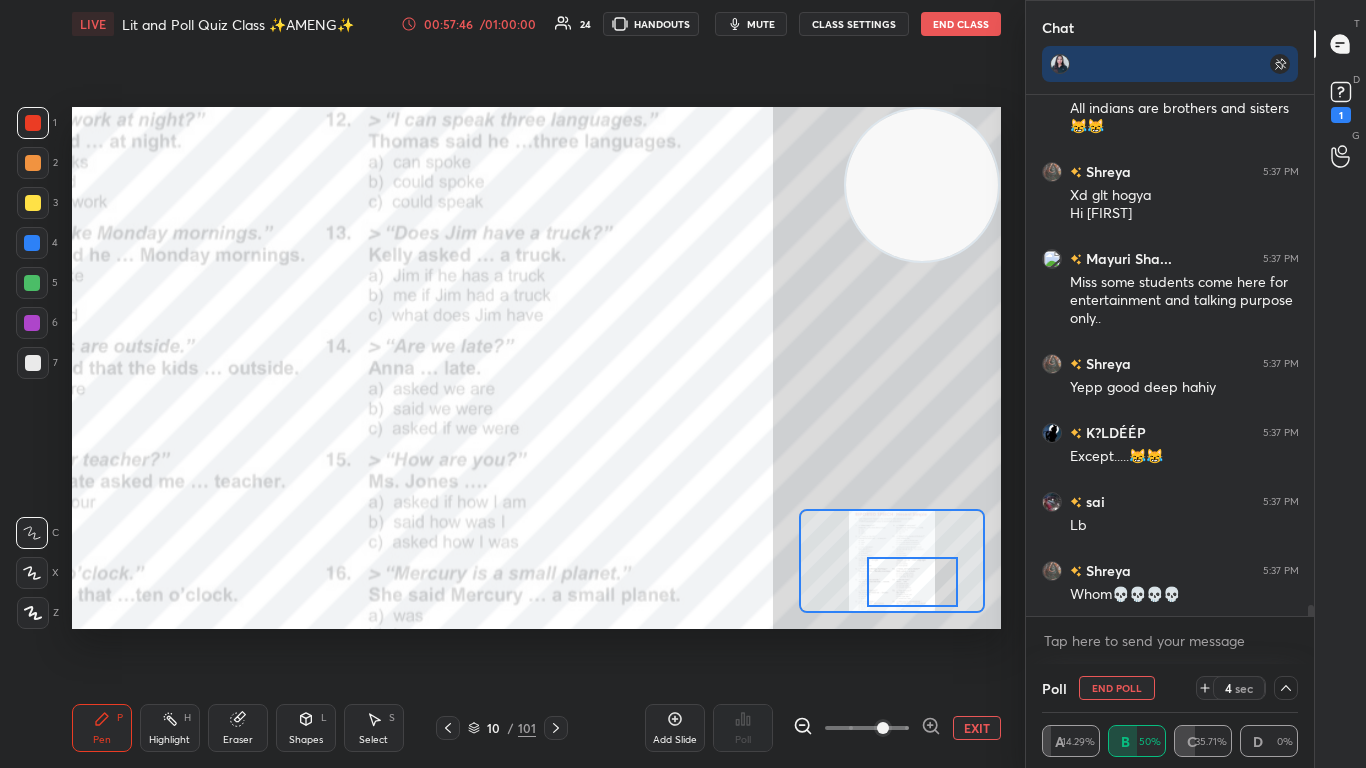 click at bounding box center [912, 582] 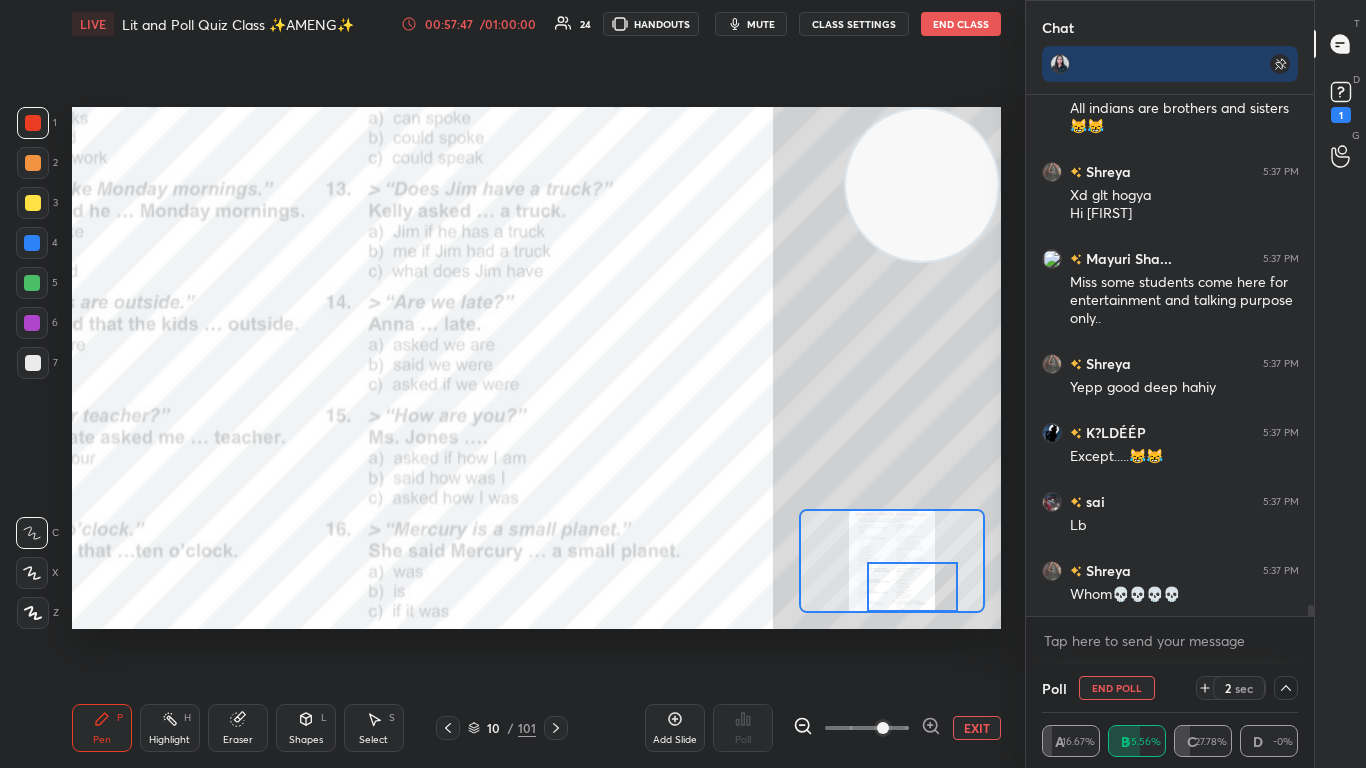 drag, startPoint x: 911, startPoint y: 562, endPoint x: 911, endPoint y: 575, distance: 13 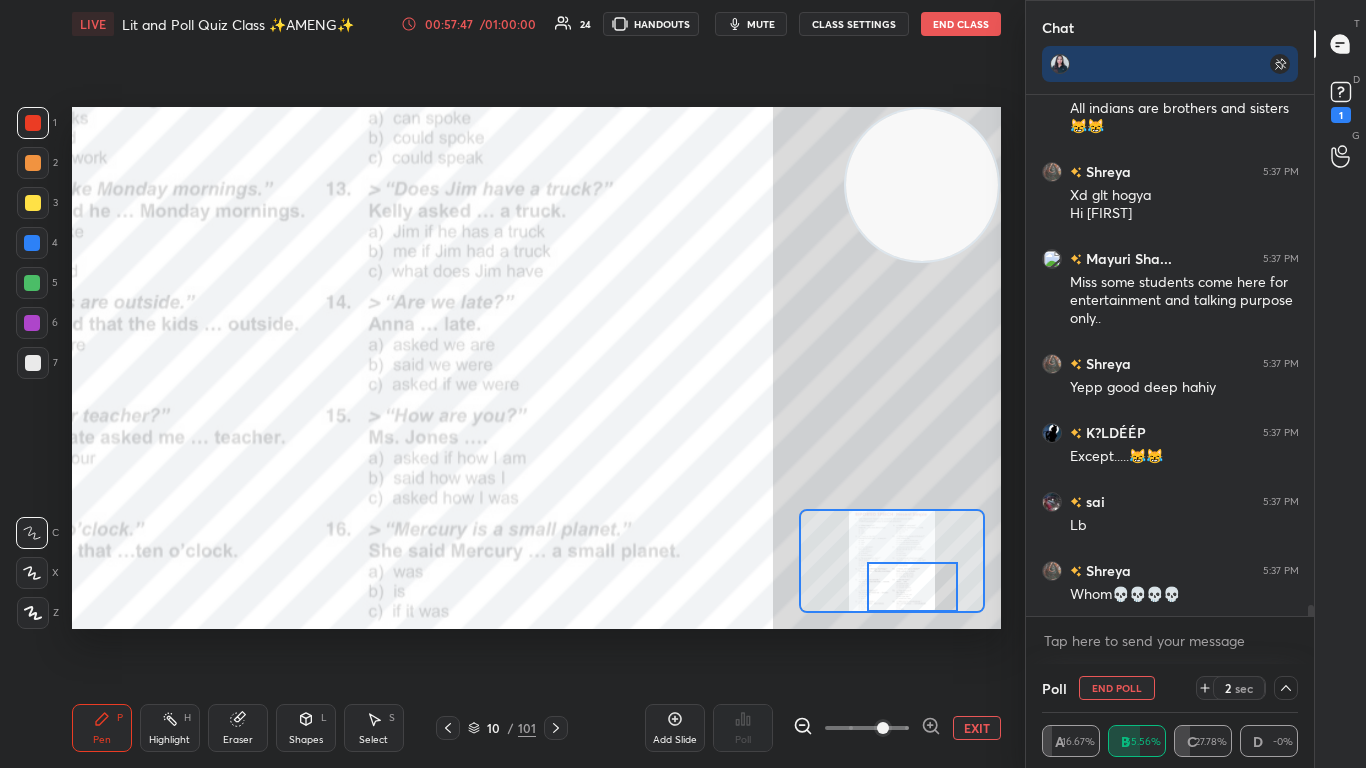 click at bounding box center [912, 587] 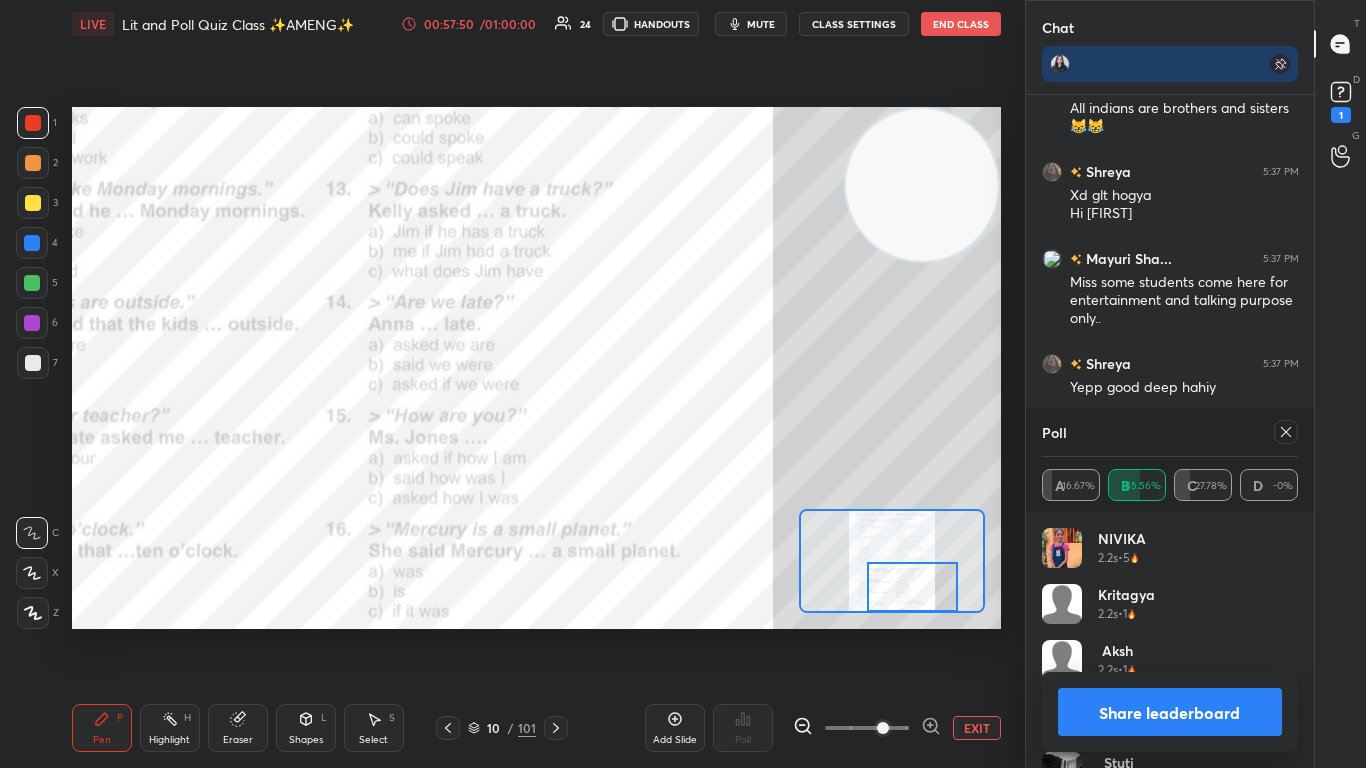 click 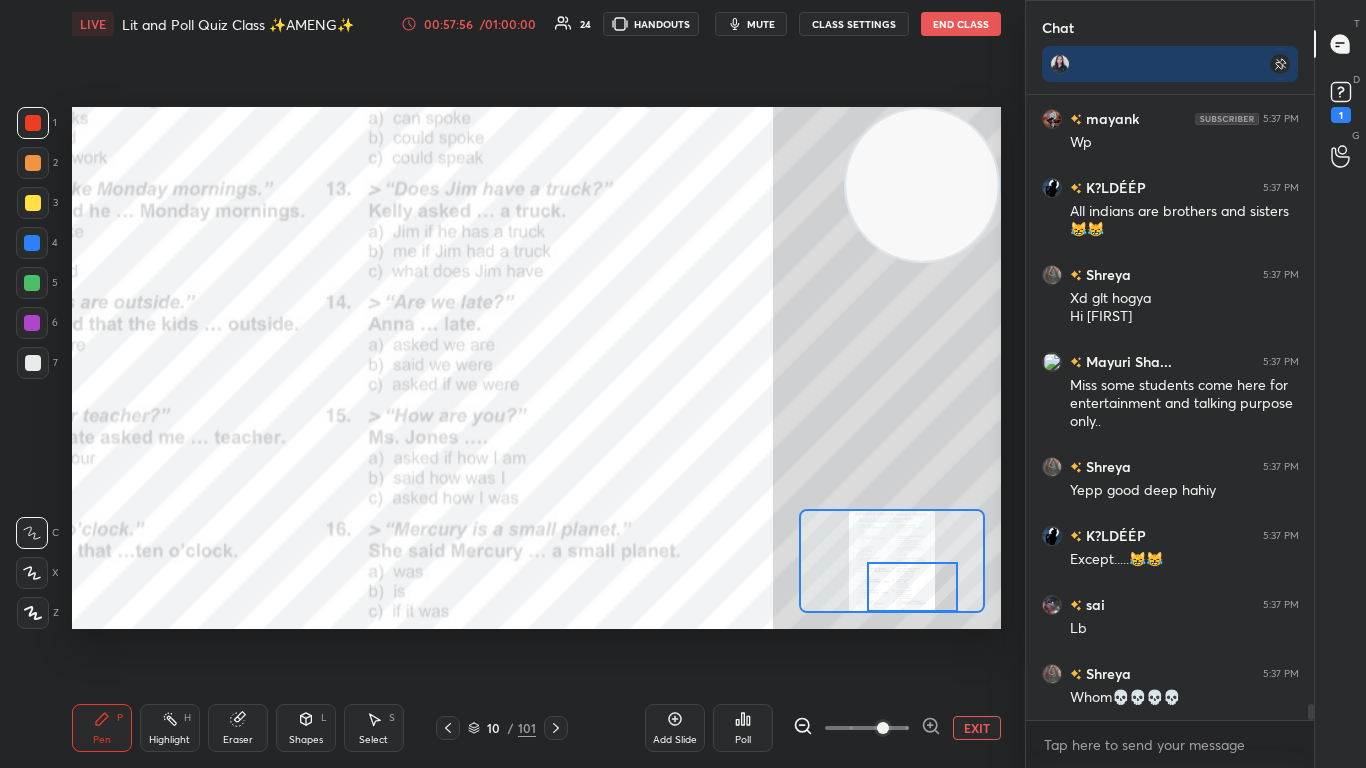 click 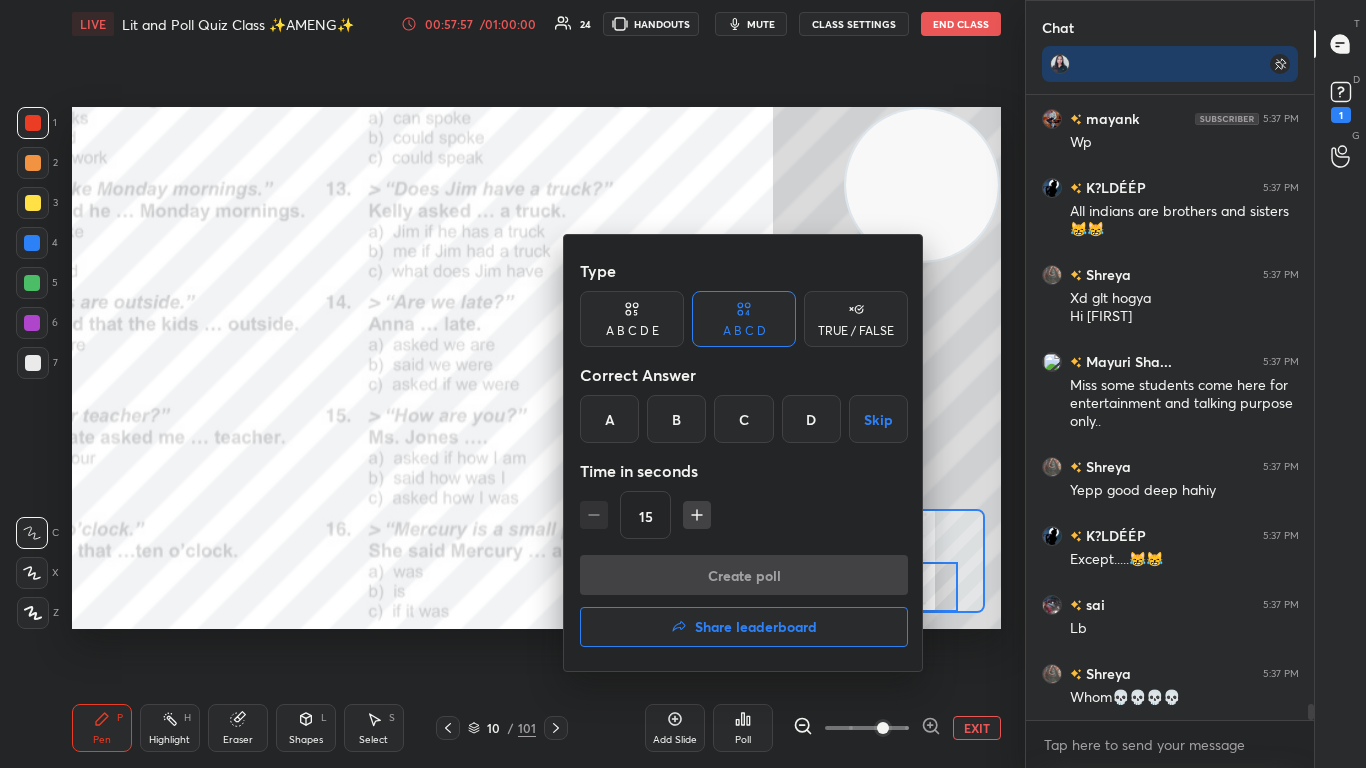 click on "C" at bounding box center (743, 419) 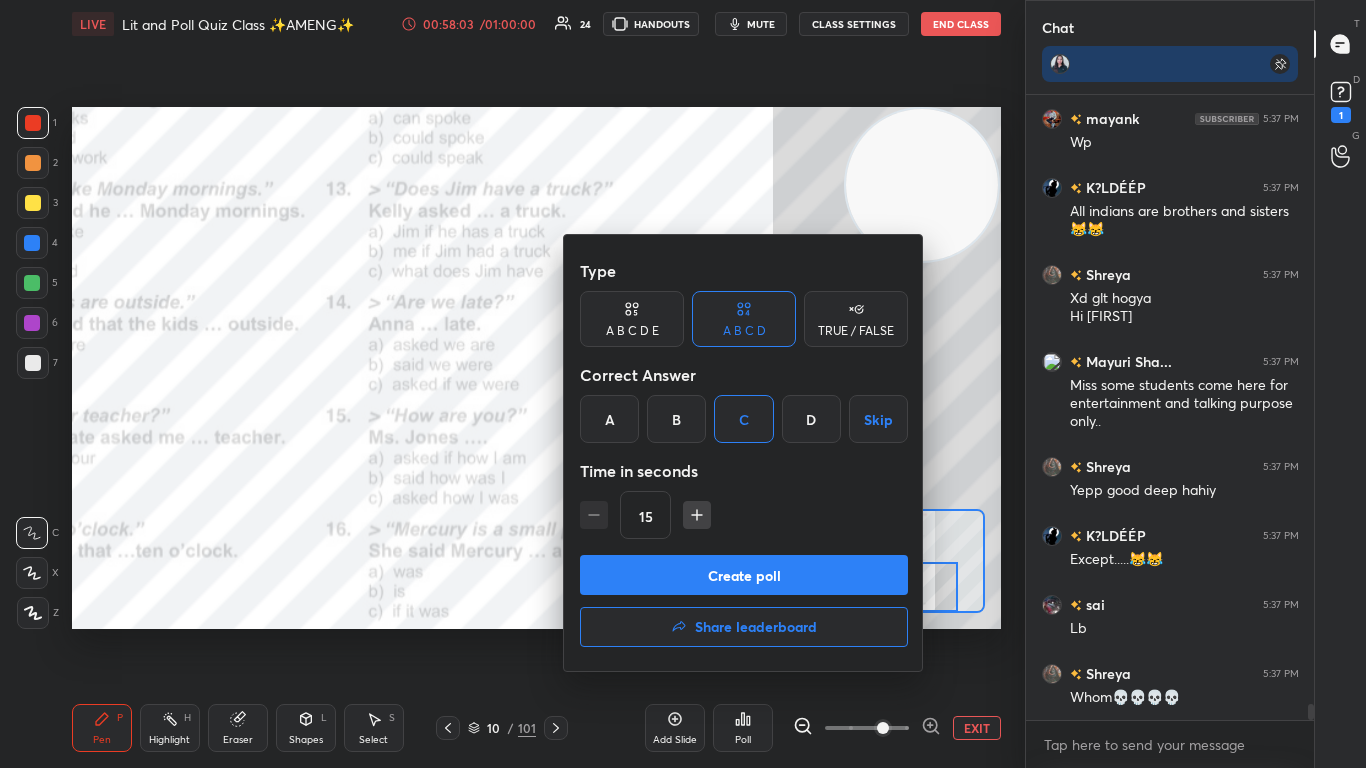 click on "Create poll" at bounding box center (744, 575) 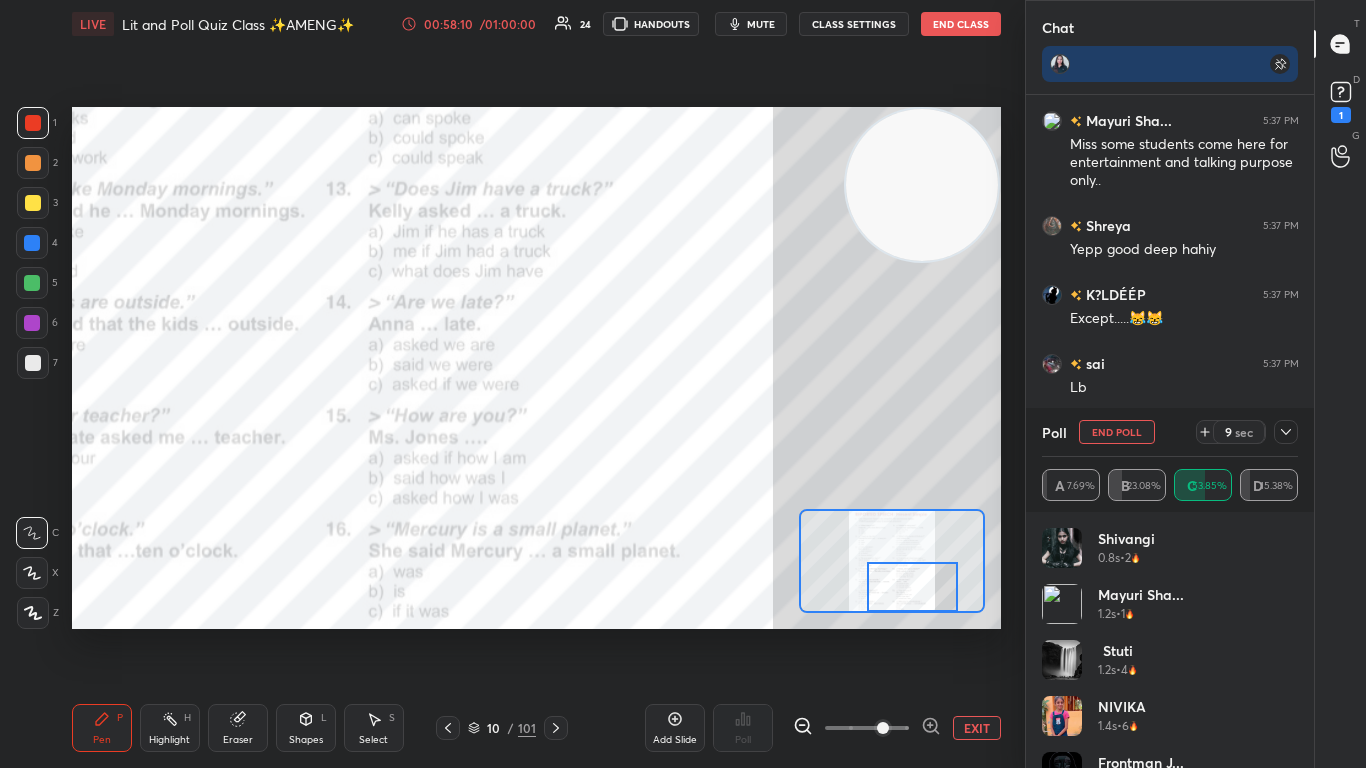 click 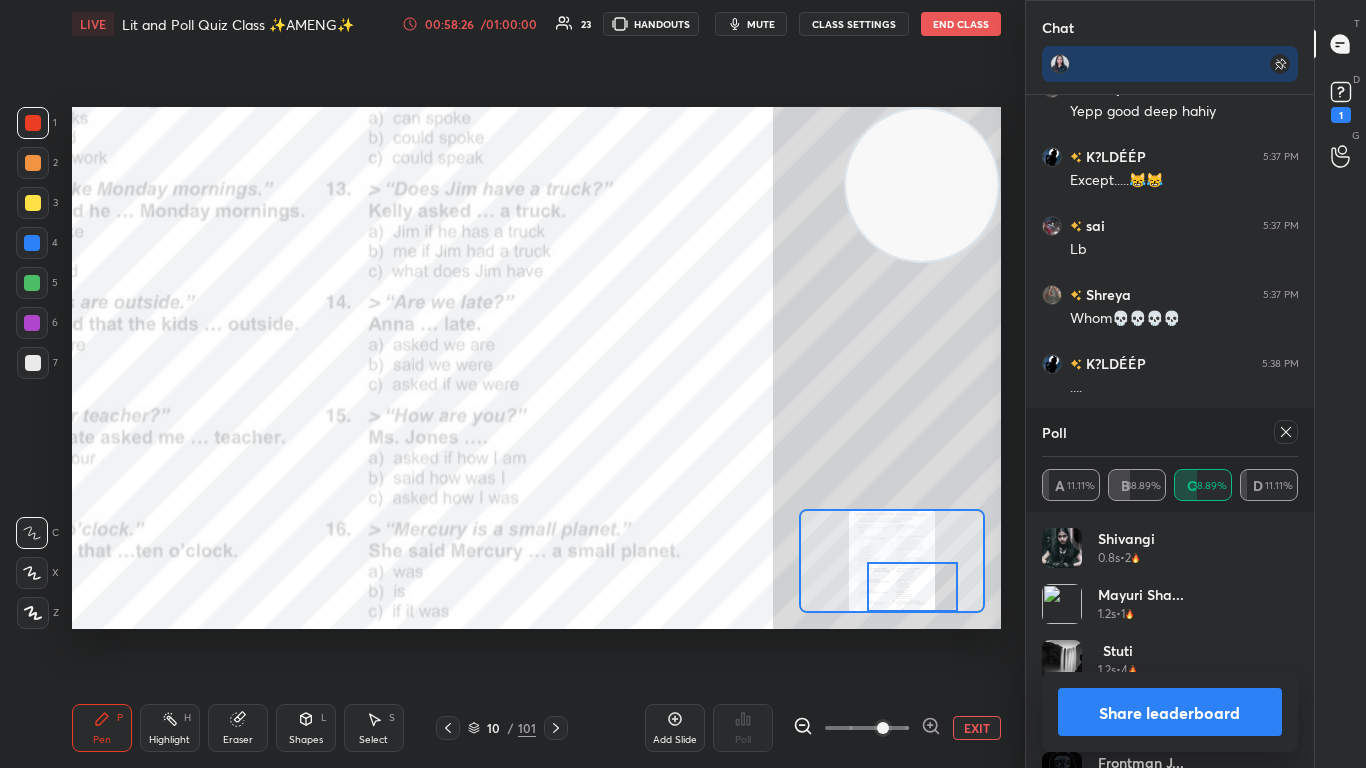 click 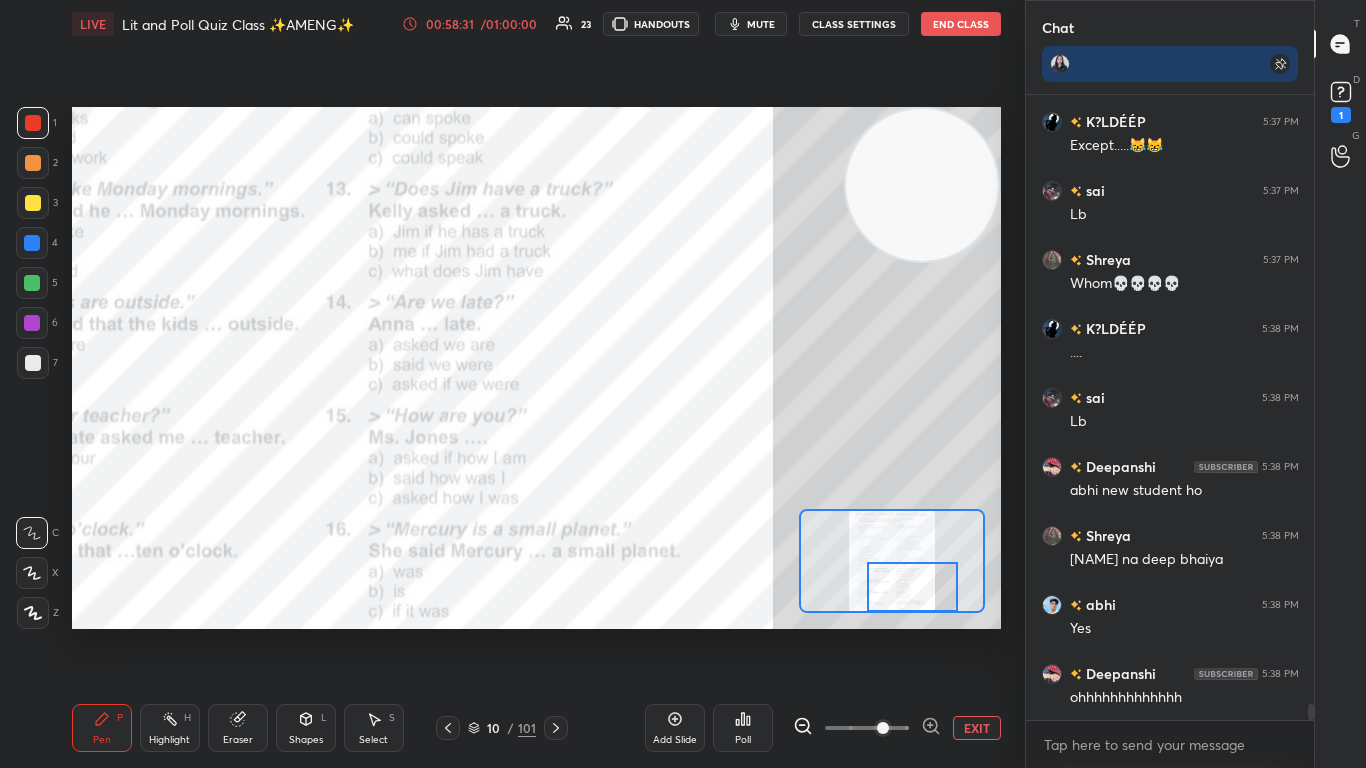 click on "Poll" at bounding box center (743, 728) 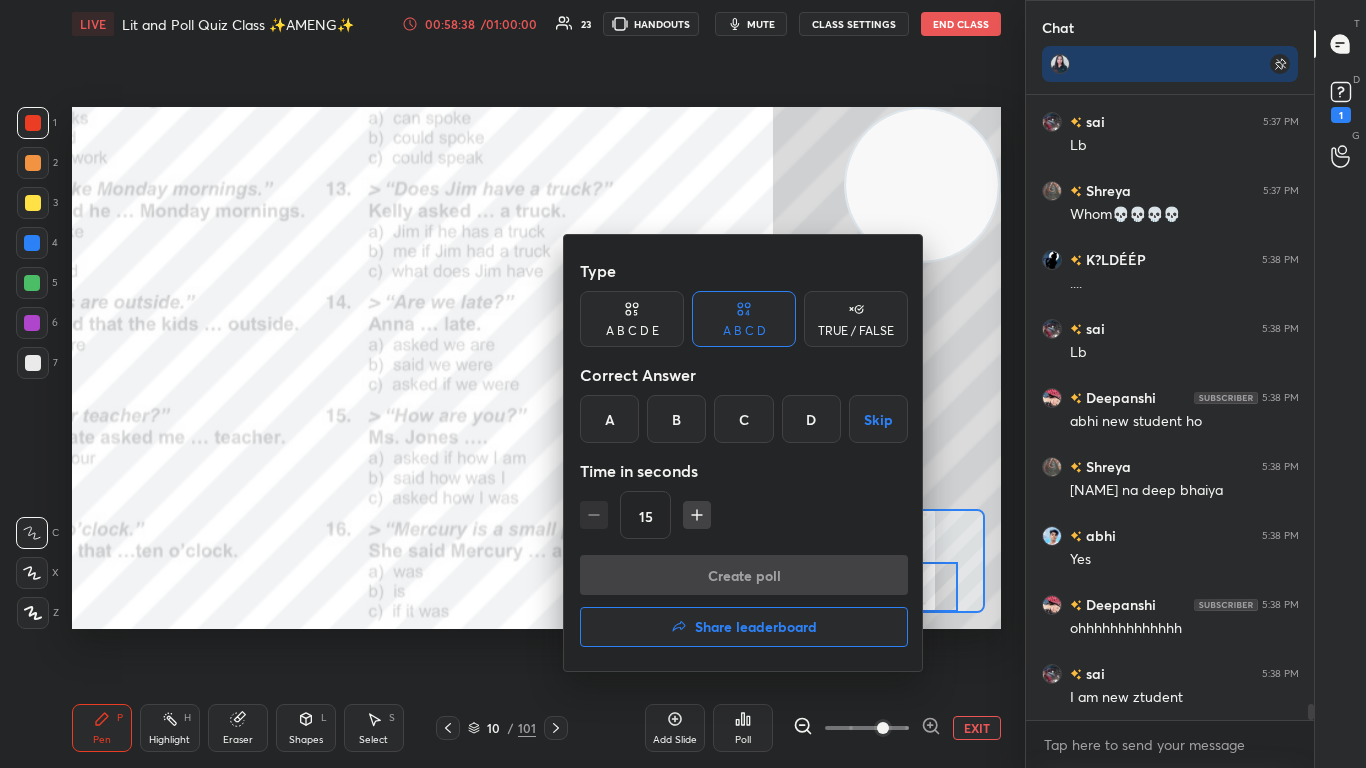 click on "C" at bounding box center [743, 419] 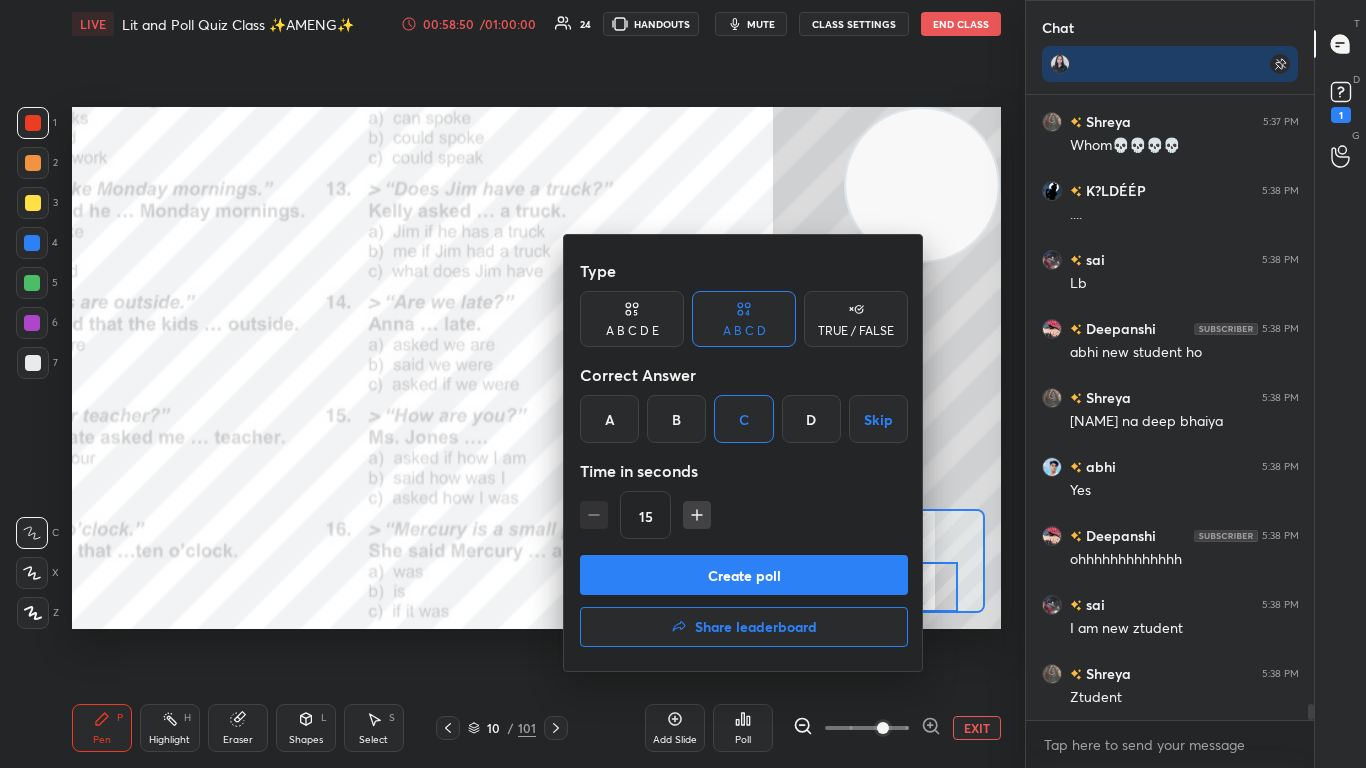 click on "Create poll" at bounding box center [744, 575] 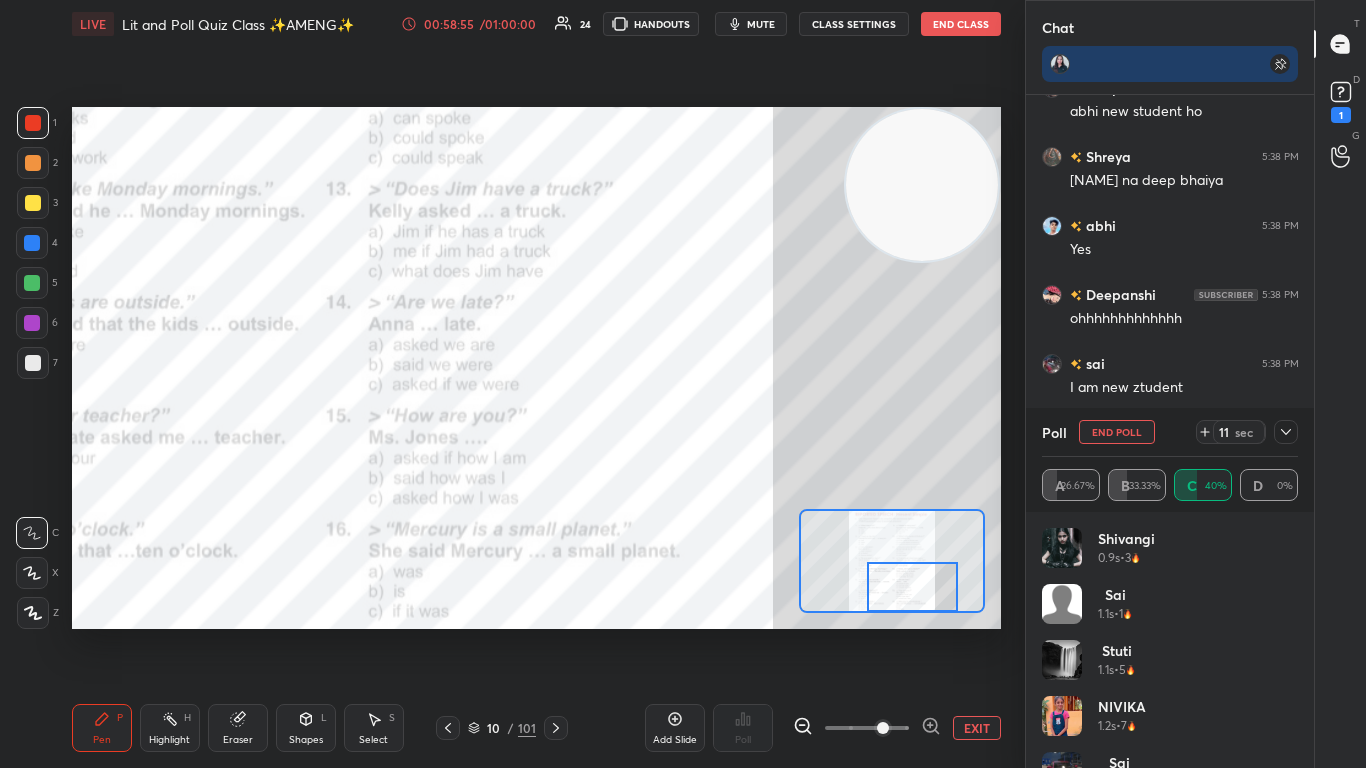 click 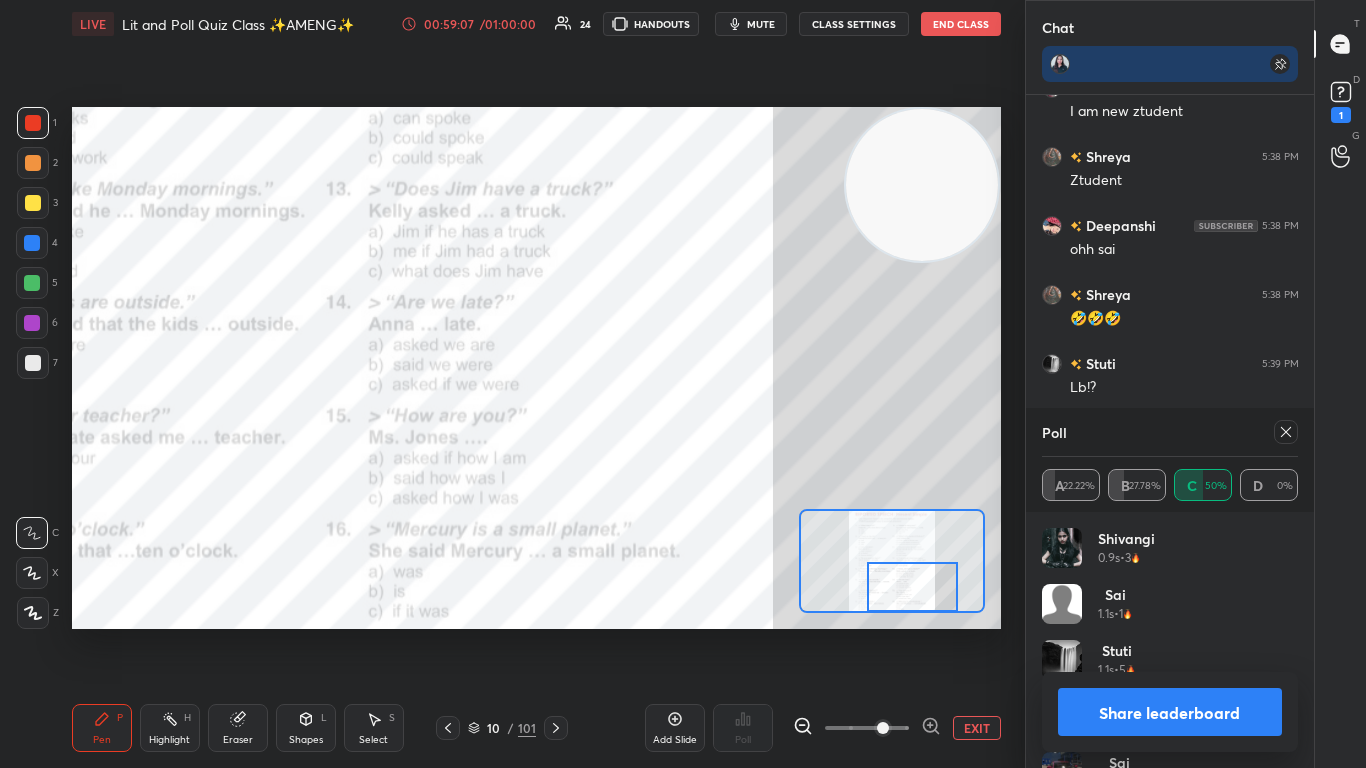 click 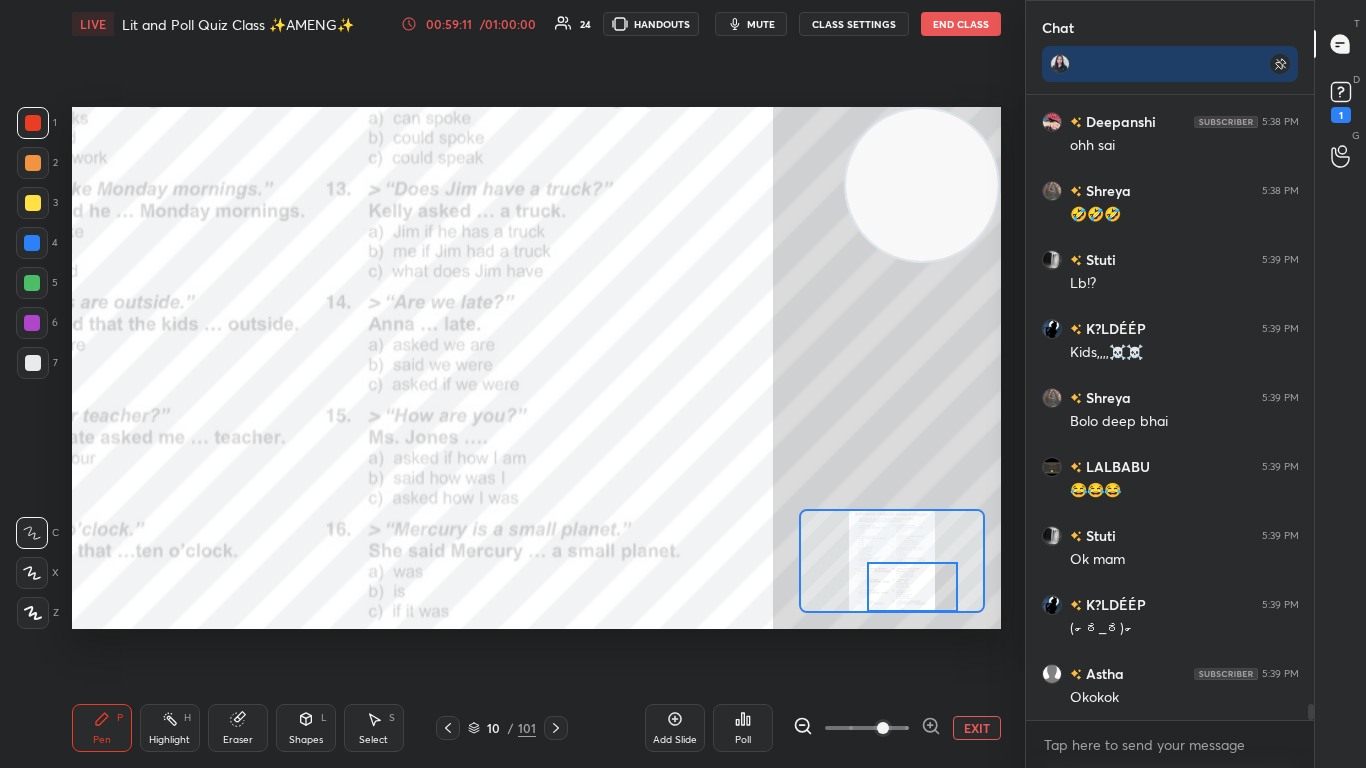 click on "Poll" at bounding box center (743, 728) 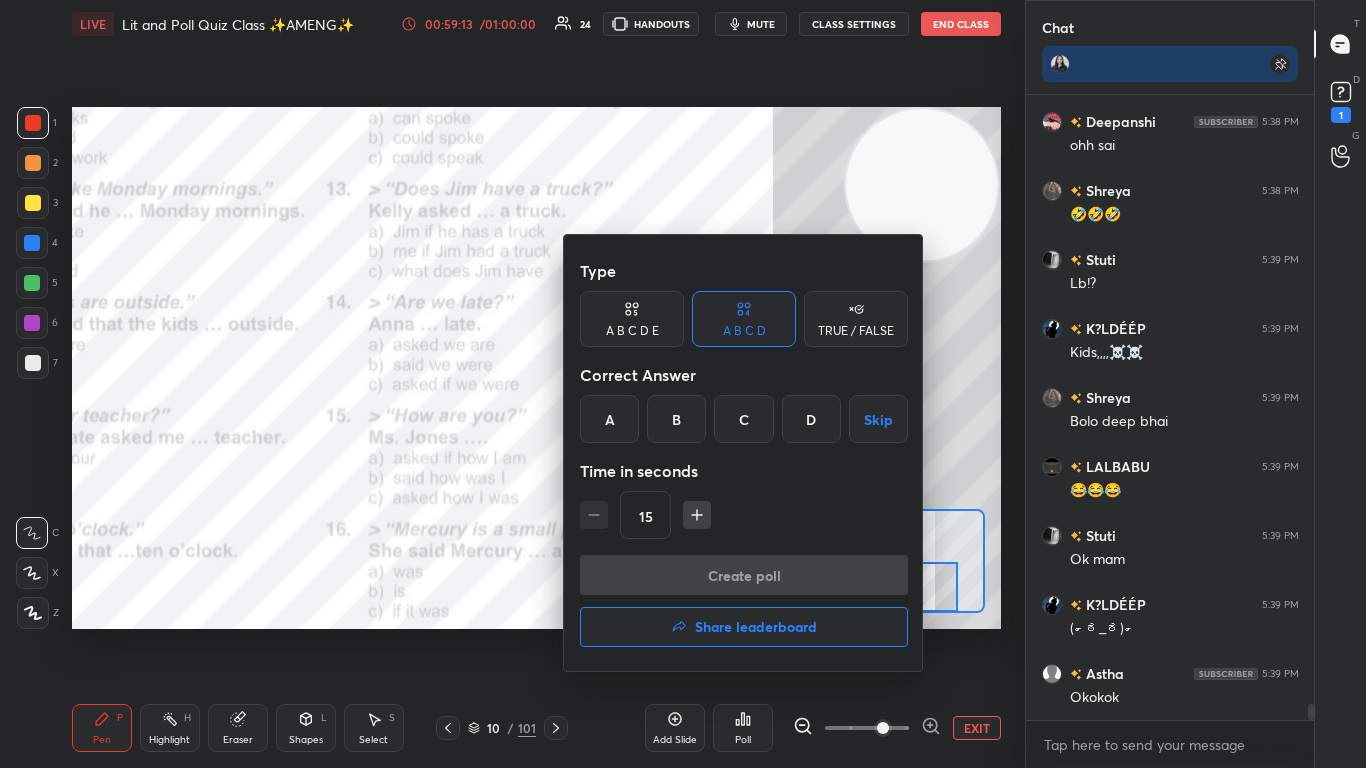 click on "B" at bounding box center (676, 419) 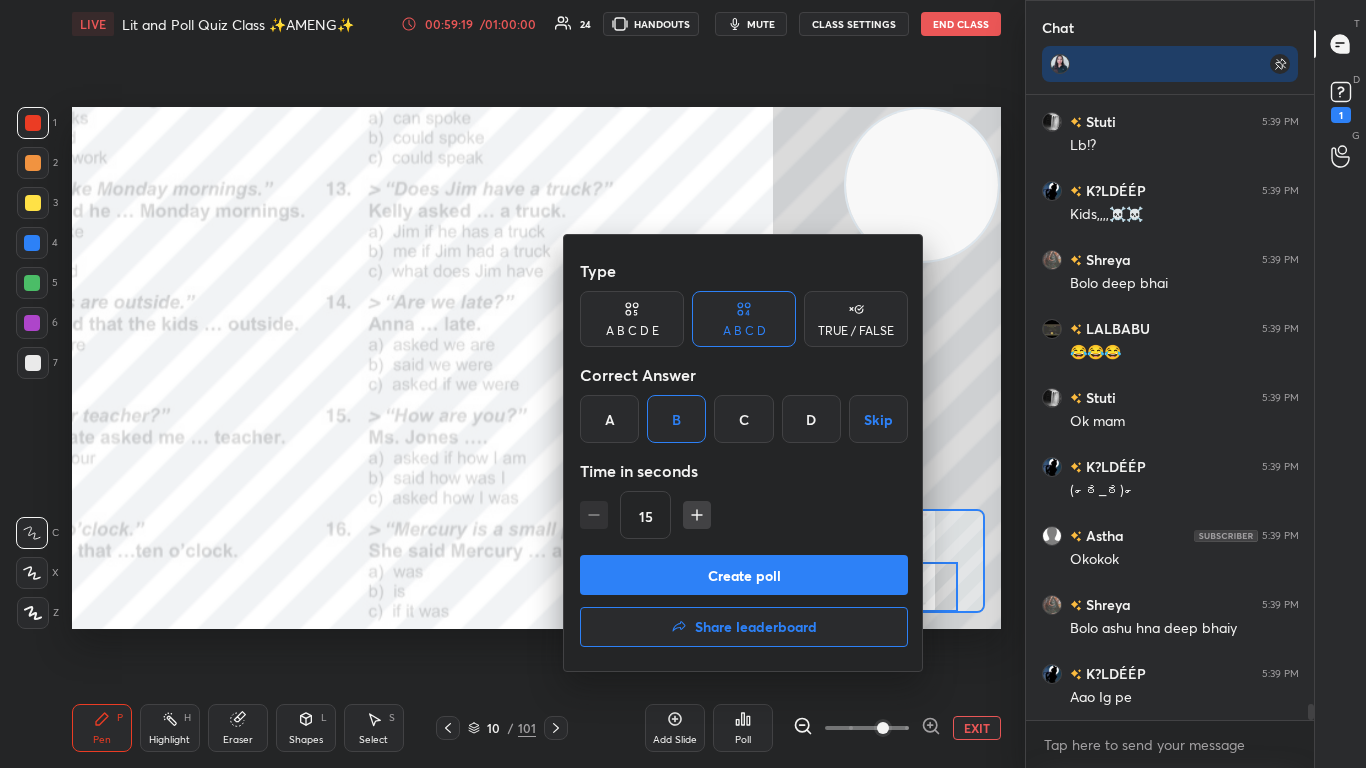 click on "Create poll" at bounding box center [744, 575] 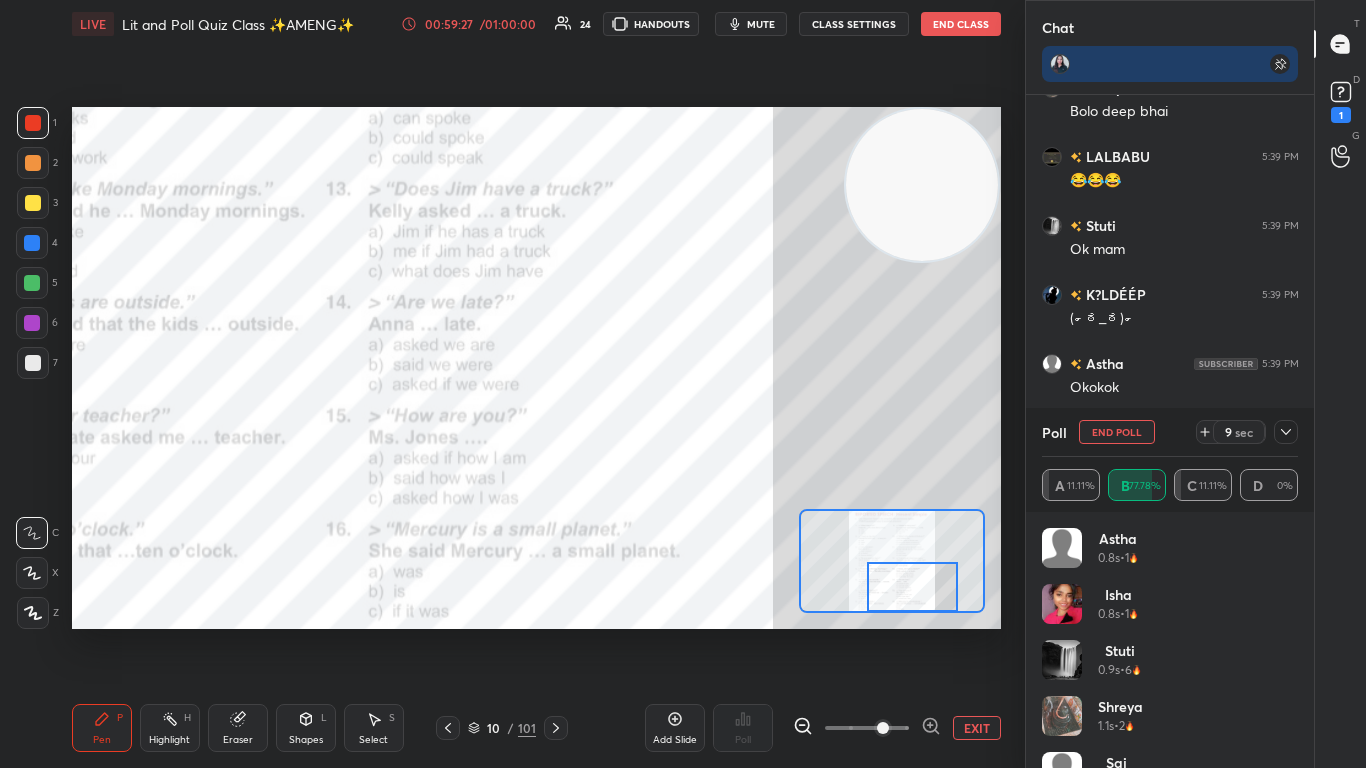 click 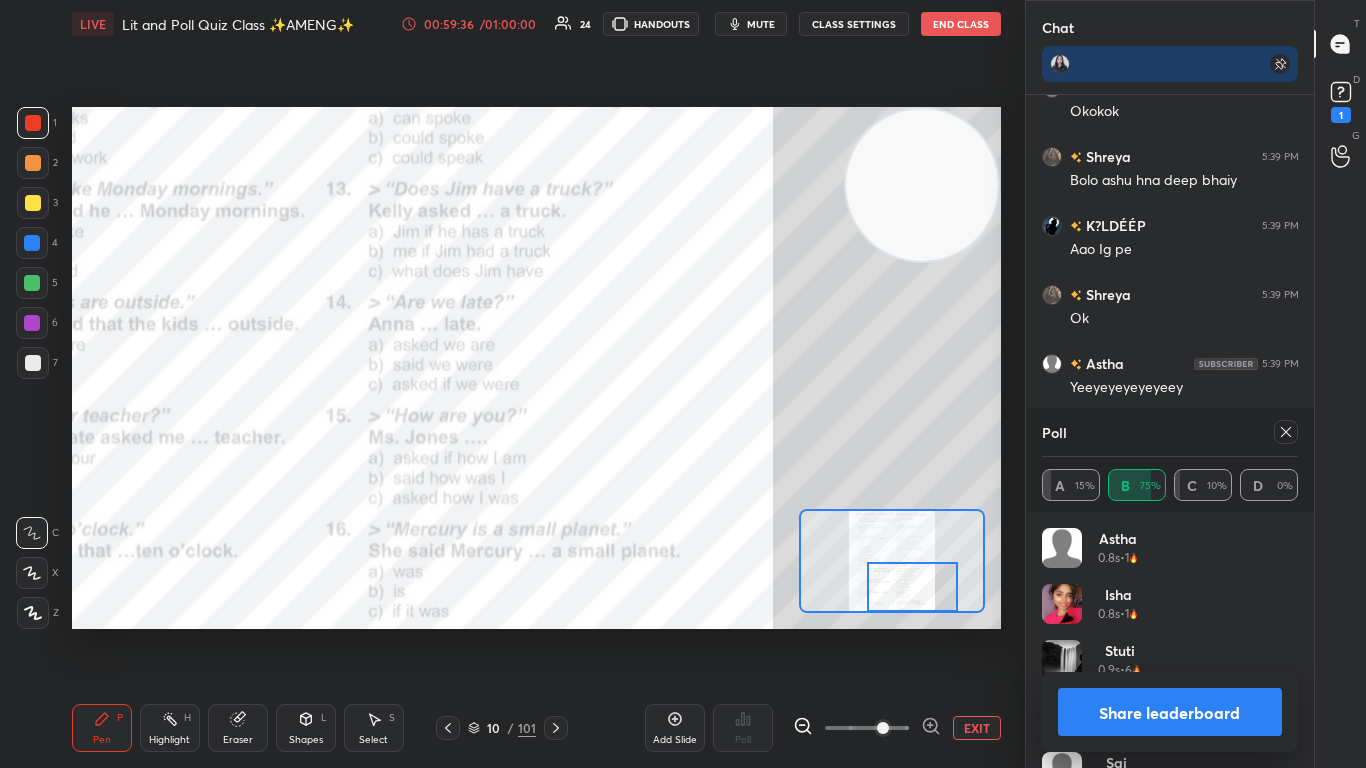 click on "Share leaderboard" at bounding box center [1170, 712] 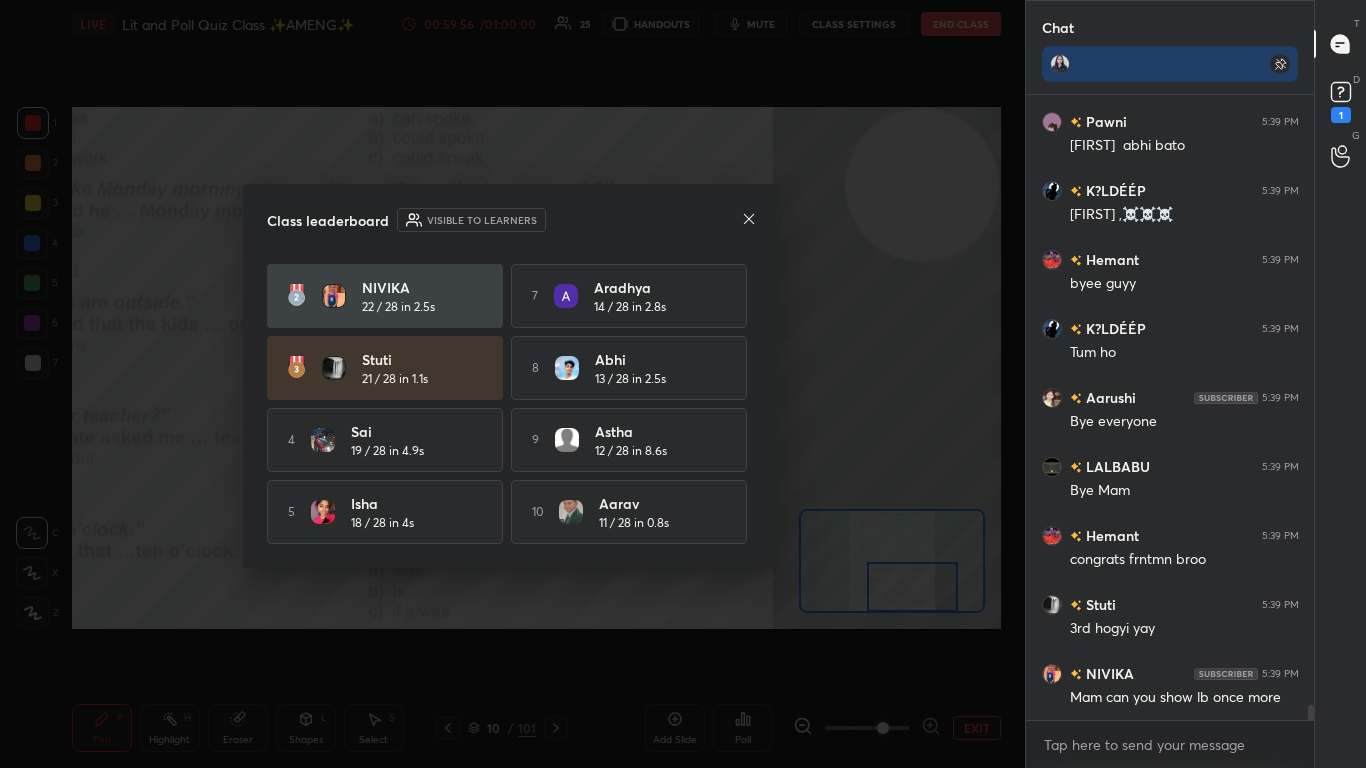 click 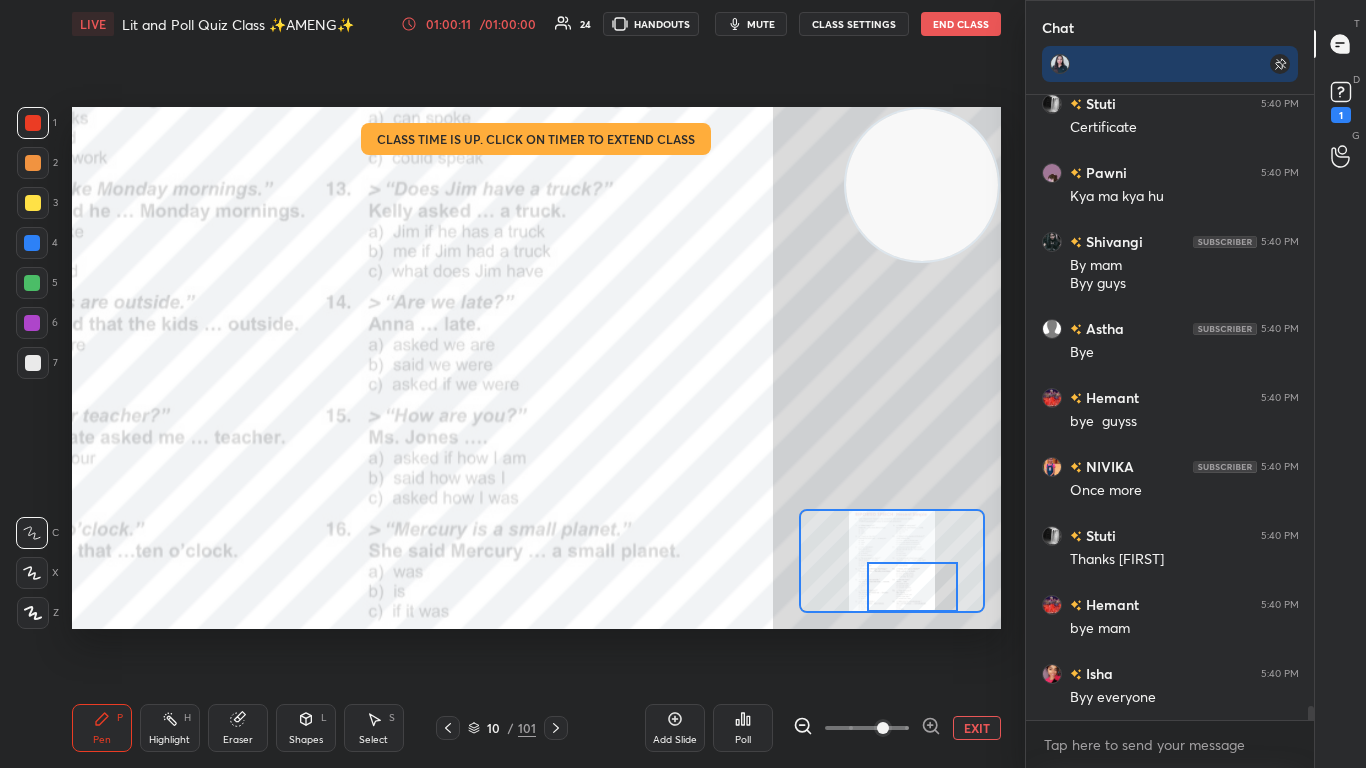 click on "End Class" at bounding box center [961, 24] 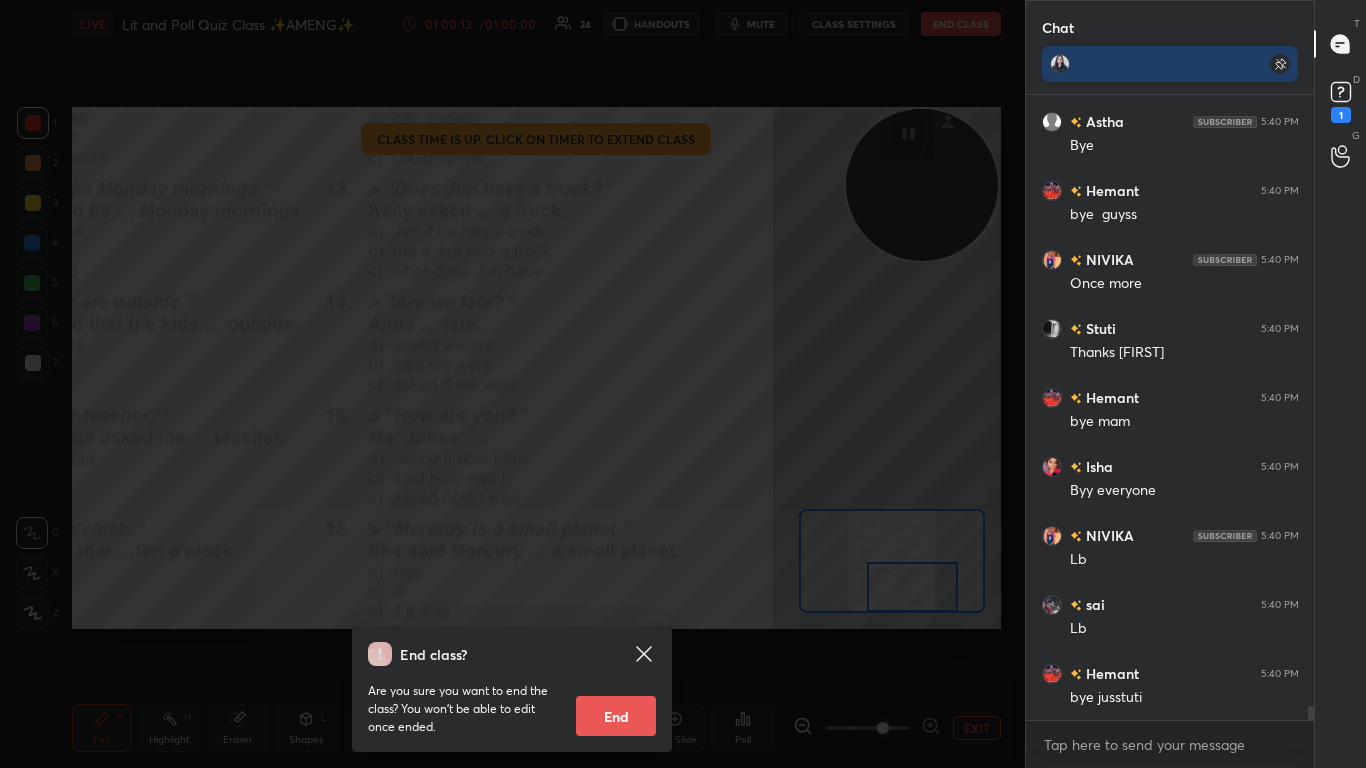 click on "End" at bounding box center (616, 716) 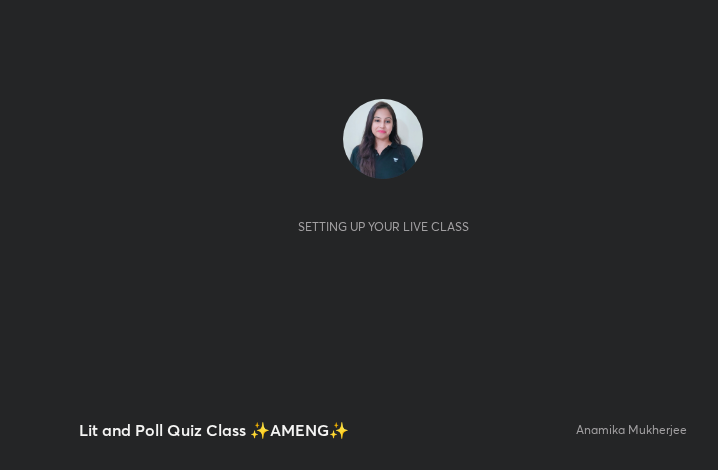 scroll, scrollTop: 0, scrollLeft: 0, axis: both 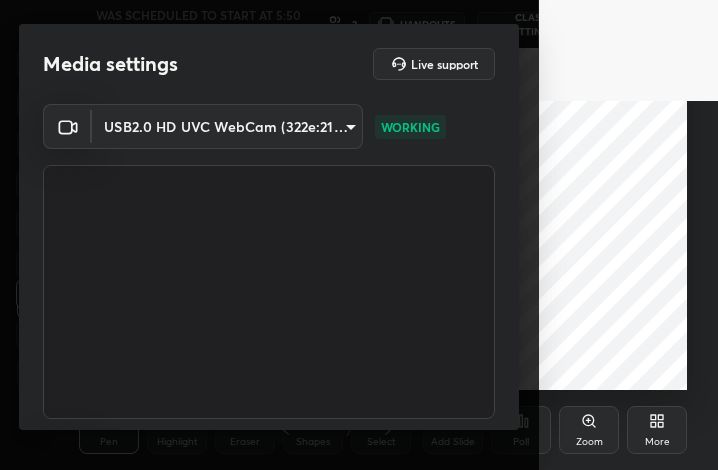 drag, startPoint x: 520, startPoint y: 253, endPoint x: 505, endPoint y: 360, distance: 108.04629 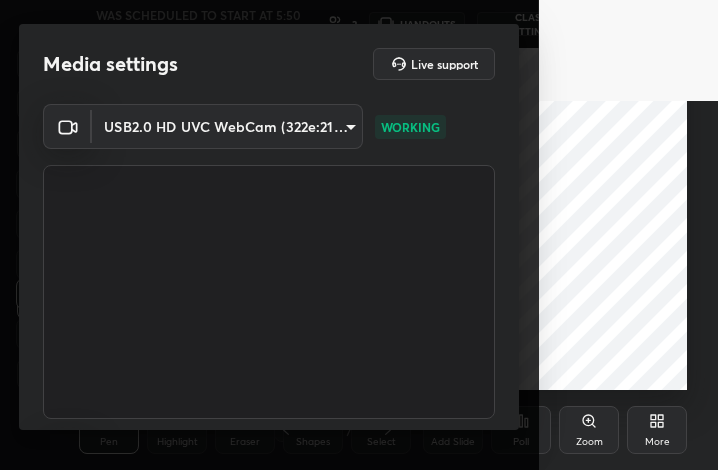 click on "Media settings Live support USB2.0 HD UVC WebCam (322e:2103) 59469016f4b8fd1c3a148cf41740ebec7eb2c4317ef9011aabd89a64ee169c0a WORKING Communications - Microphone (Realtek(R) Audio) communications WORKING 1 / 4 Next" at bounding box center [269, 235] 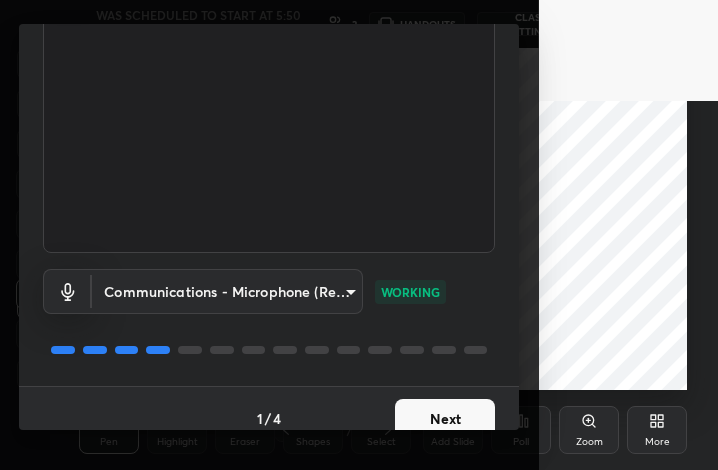 click on "Next" at bounding box center [445, 419] 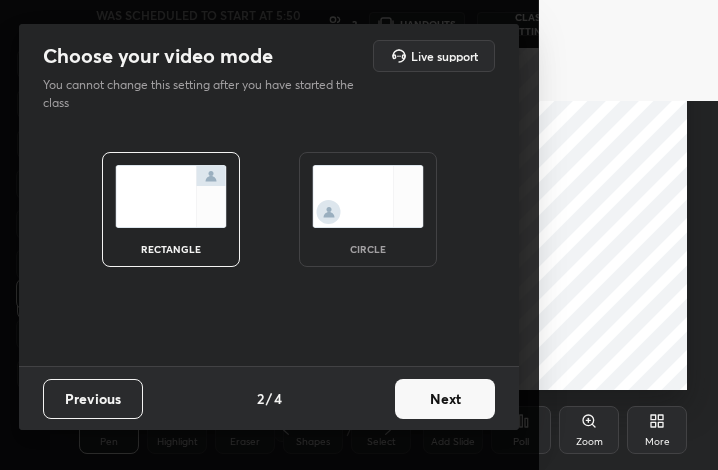 scroll, scrollTop: 0, scrollLeft: 0, axis: both 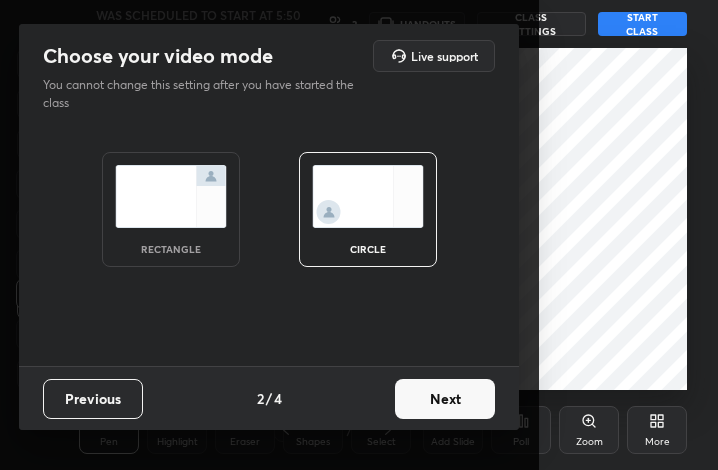 click on "Next" at bounding box center [445, 399] 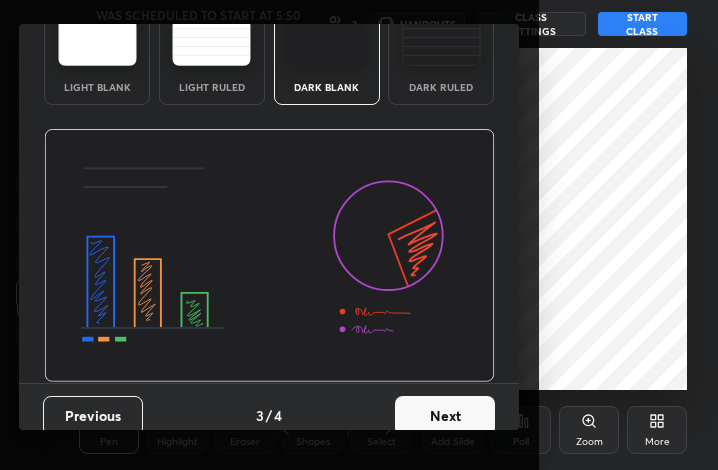 scroll, scrollTop: 130, scrollLeft: 0, axis: vertical 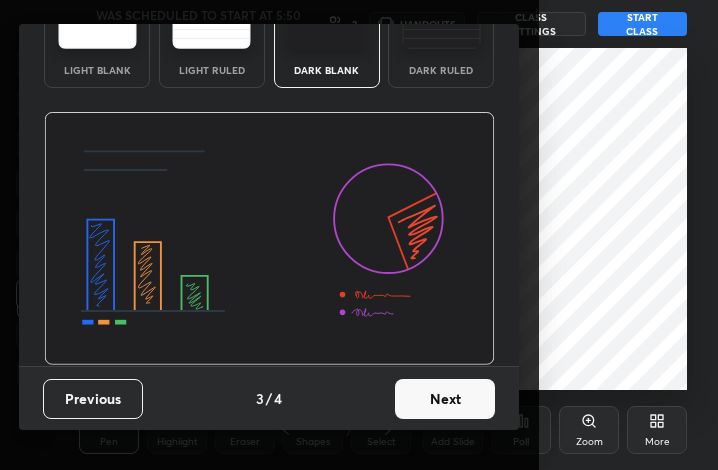 click on "Next" at bounding box center [445, 399] 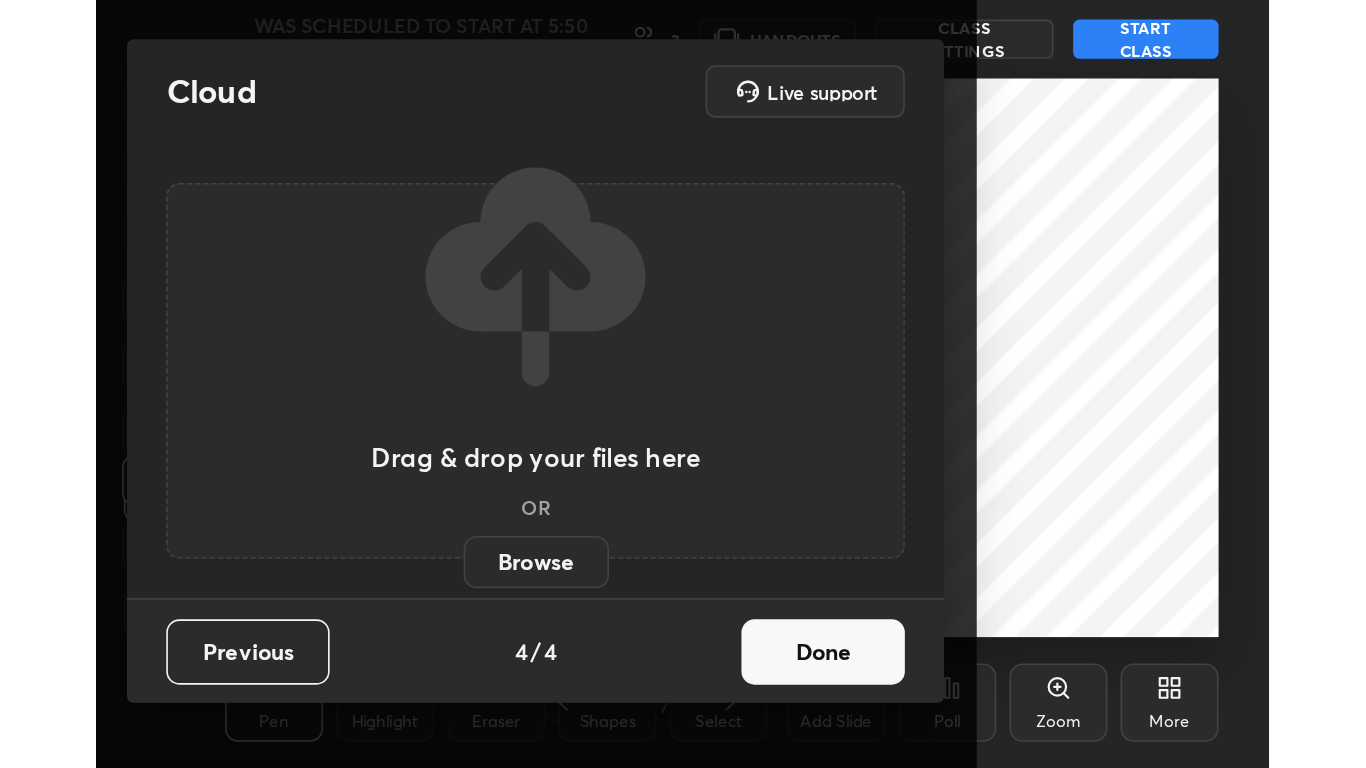 scroll, scrollTop: 0, scrollLeft: 0, axis: both 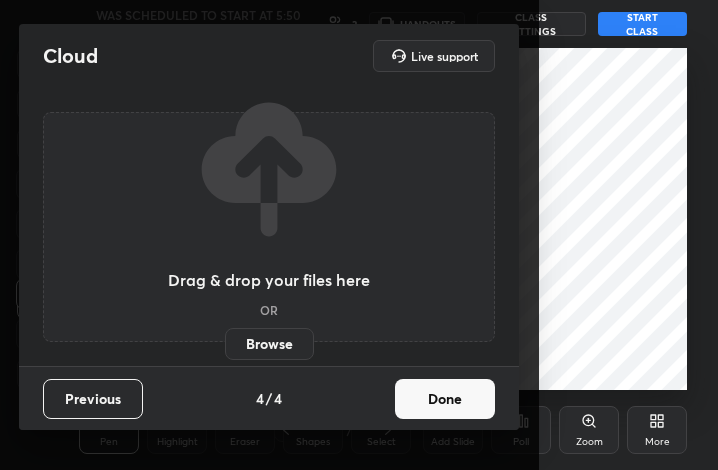 click on "Browse" at bounding box center (269, 344) 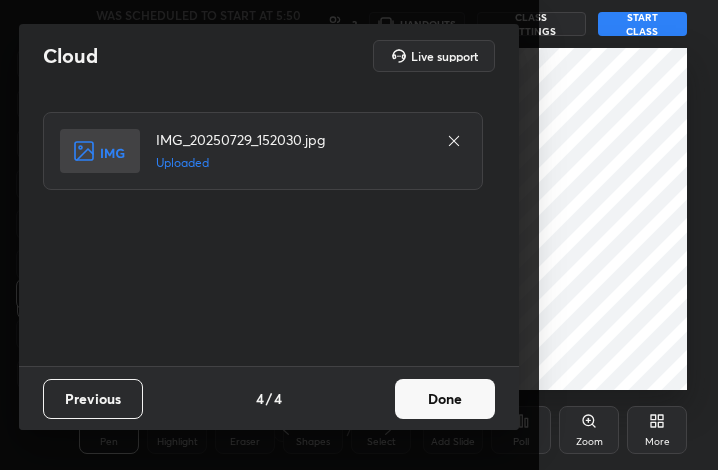 click on "Done" at bounding box center [445, 399] 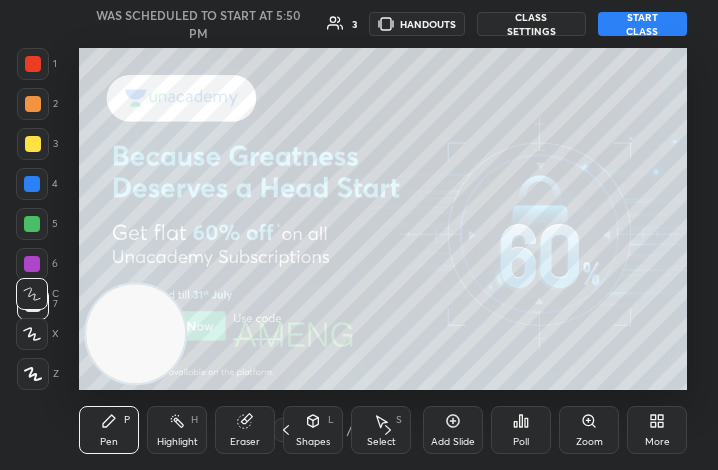click on "More" at bounding box center [657, 430] 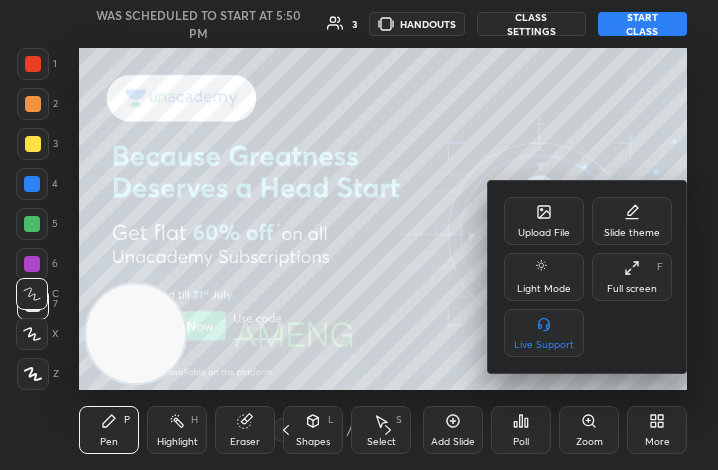 click on "Upload File" at bounding box center [544, 221] 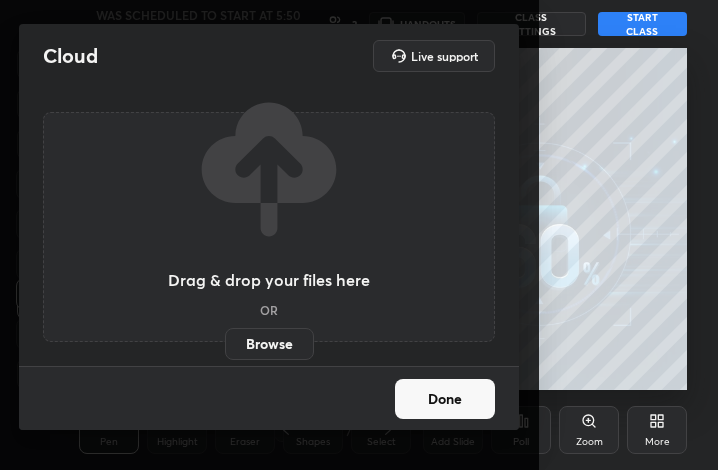 click on "Browse" at bounding box center [269, 344] 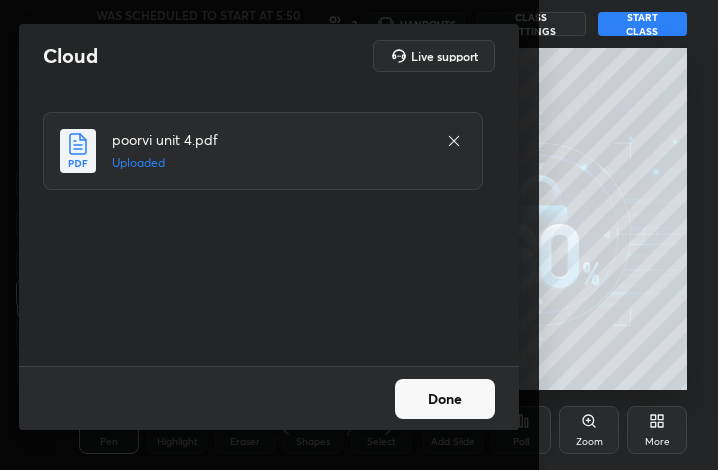 click on "Done" at bounding box center (445, 399) 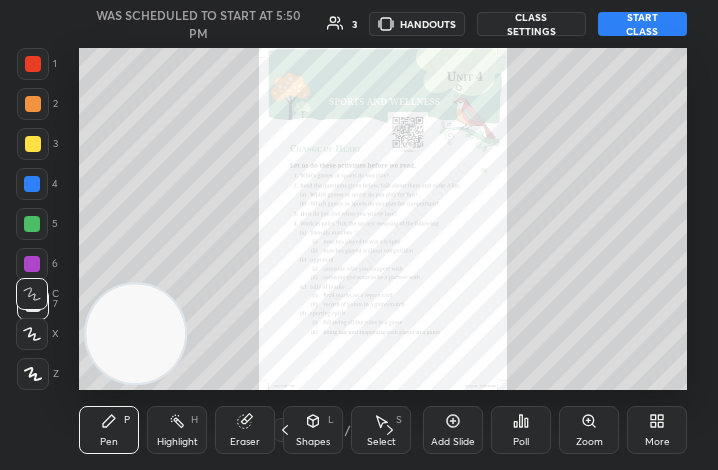 click 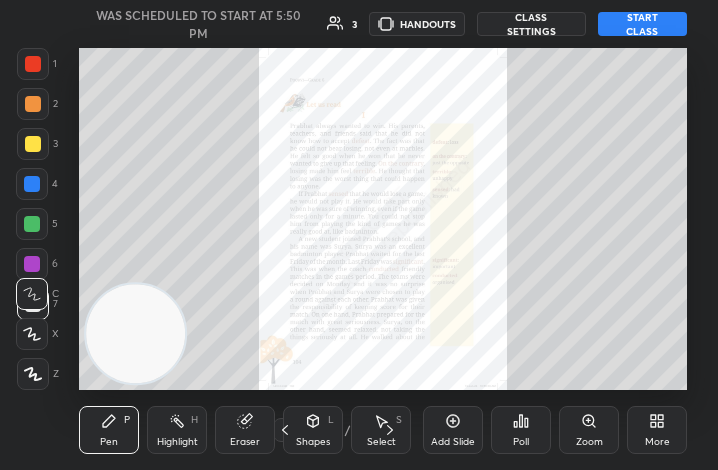 click 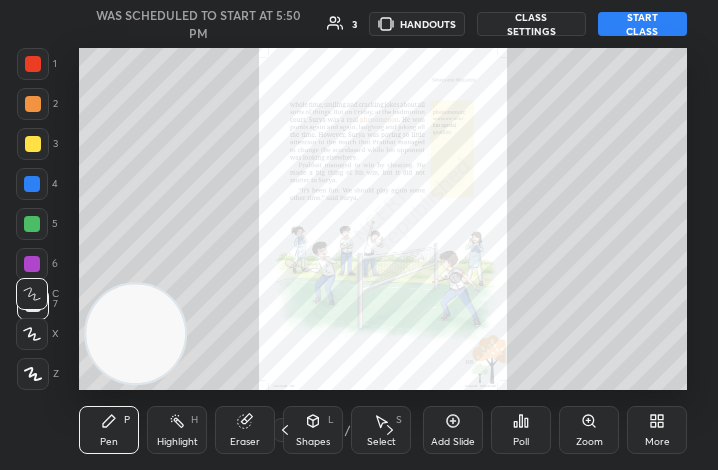 click 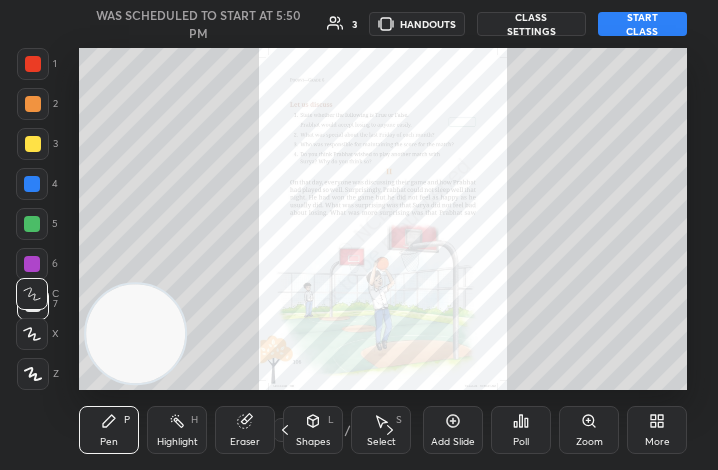 click 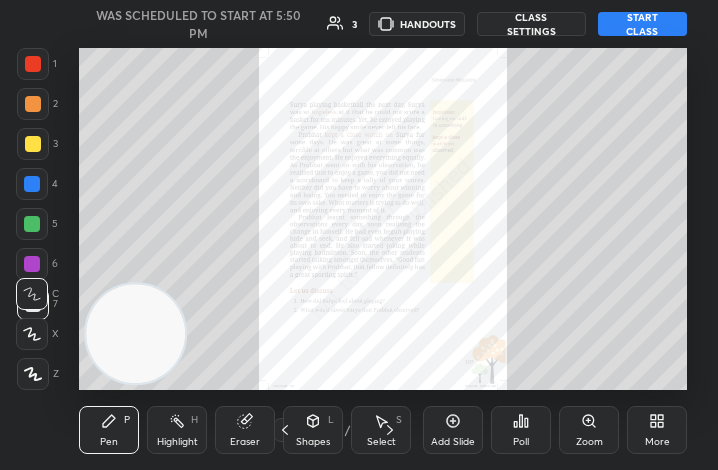 click 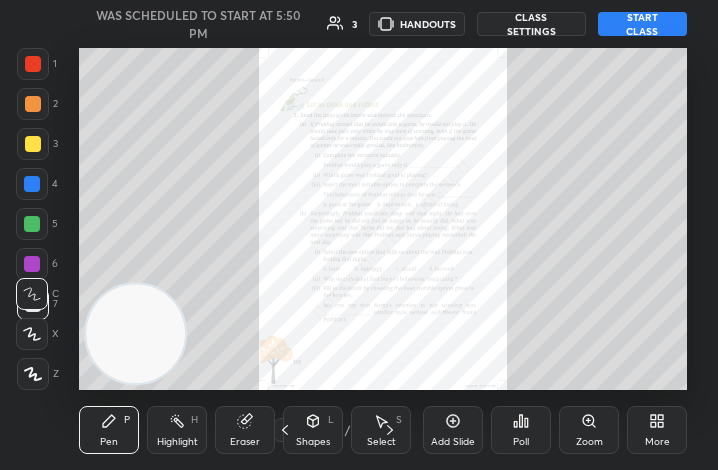 click on "More" at bounding box center [657, 430] 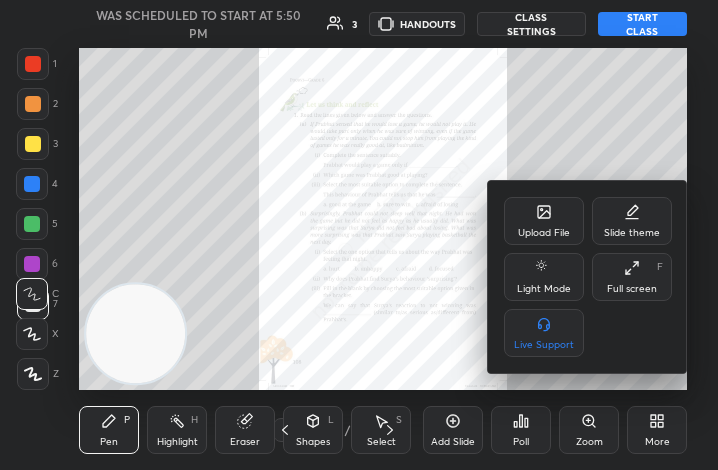 click on "Full screen F" at bounding box center [632, 277] 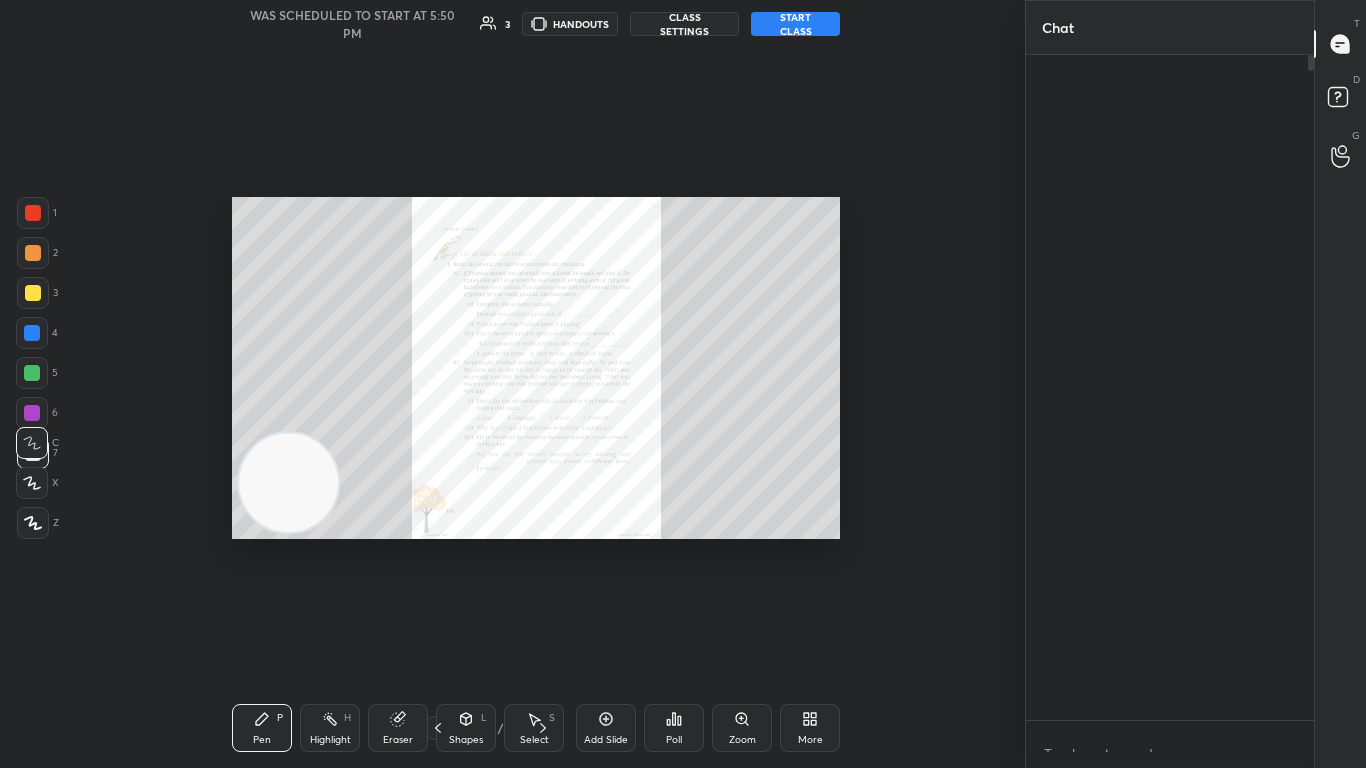 scroll, scrollTop: 99360, scrollLeft: 98793, axis: both 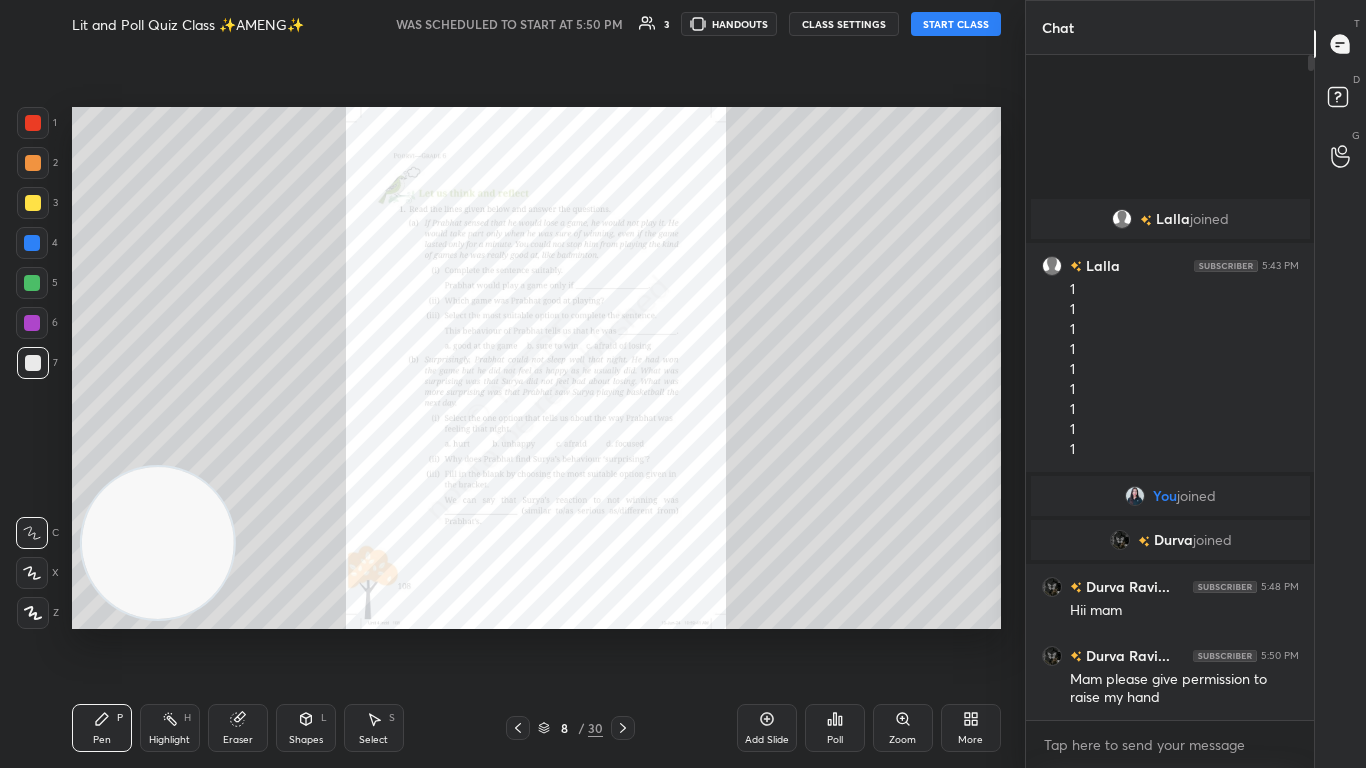 click 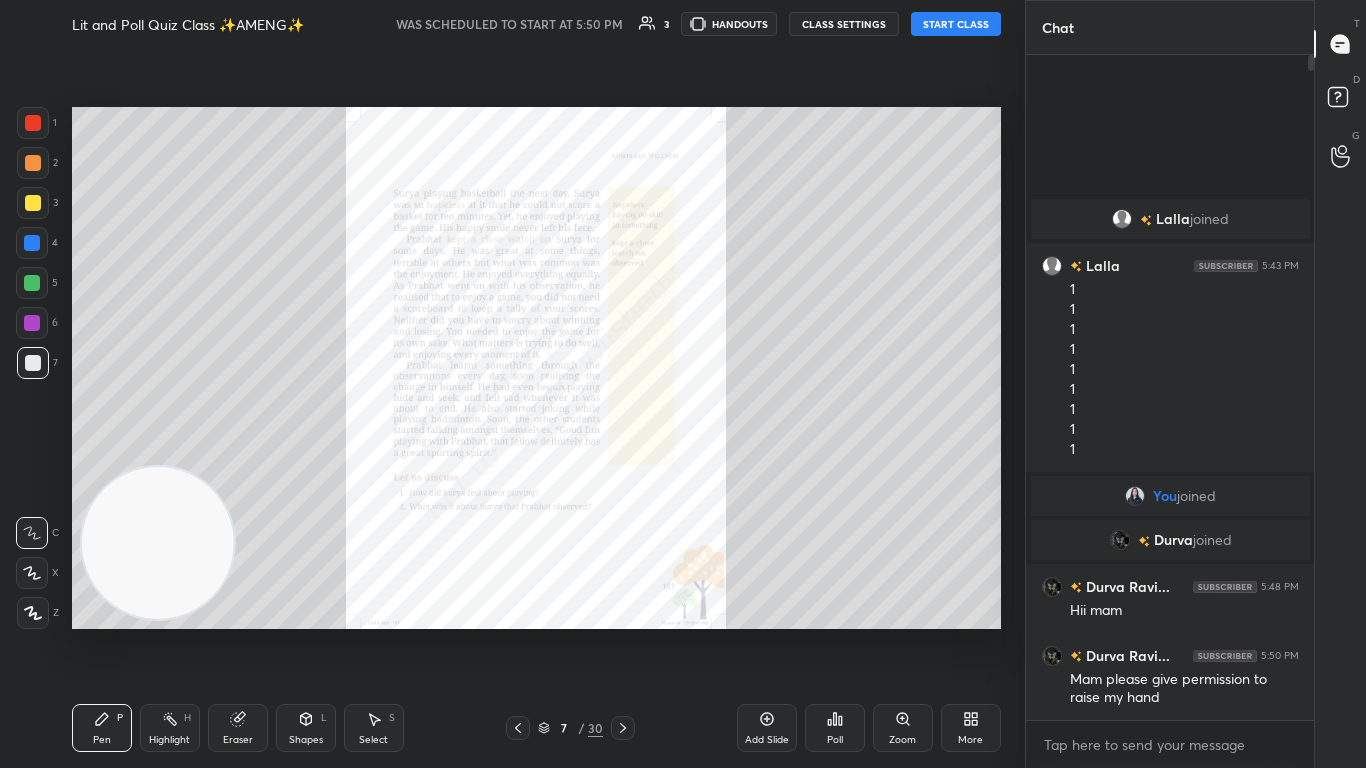 click 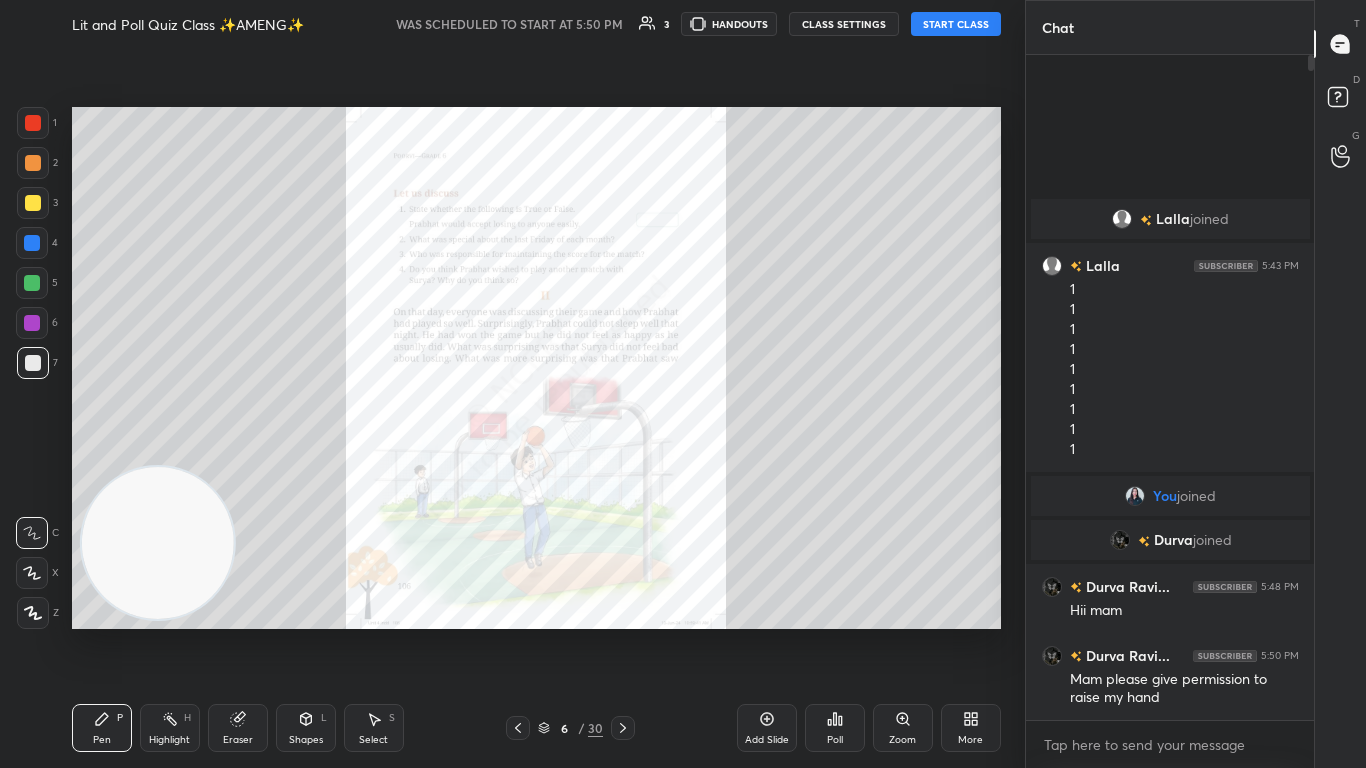 click 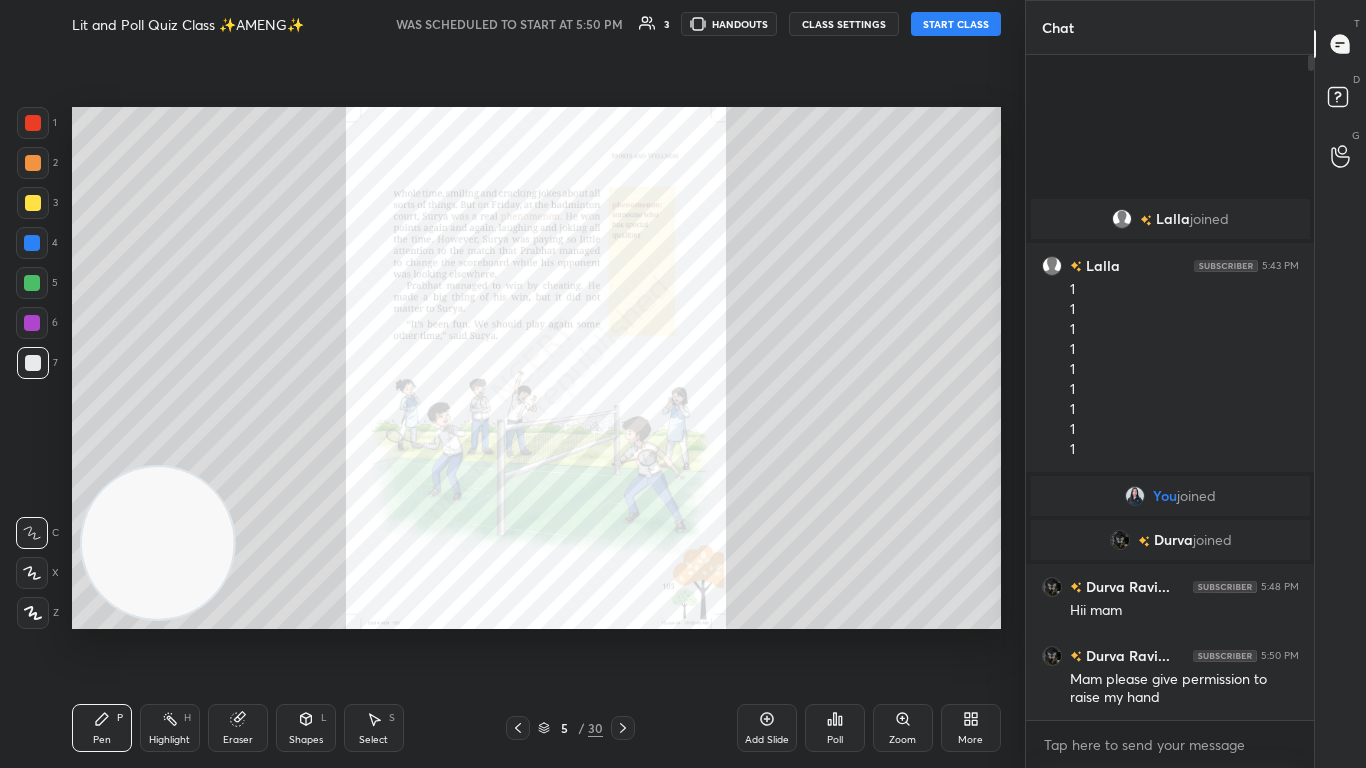 click 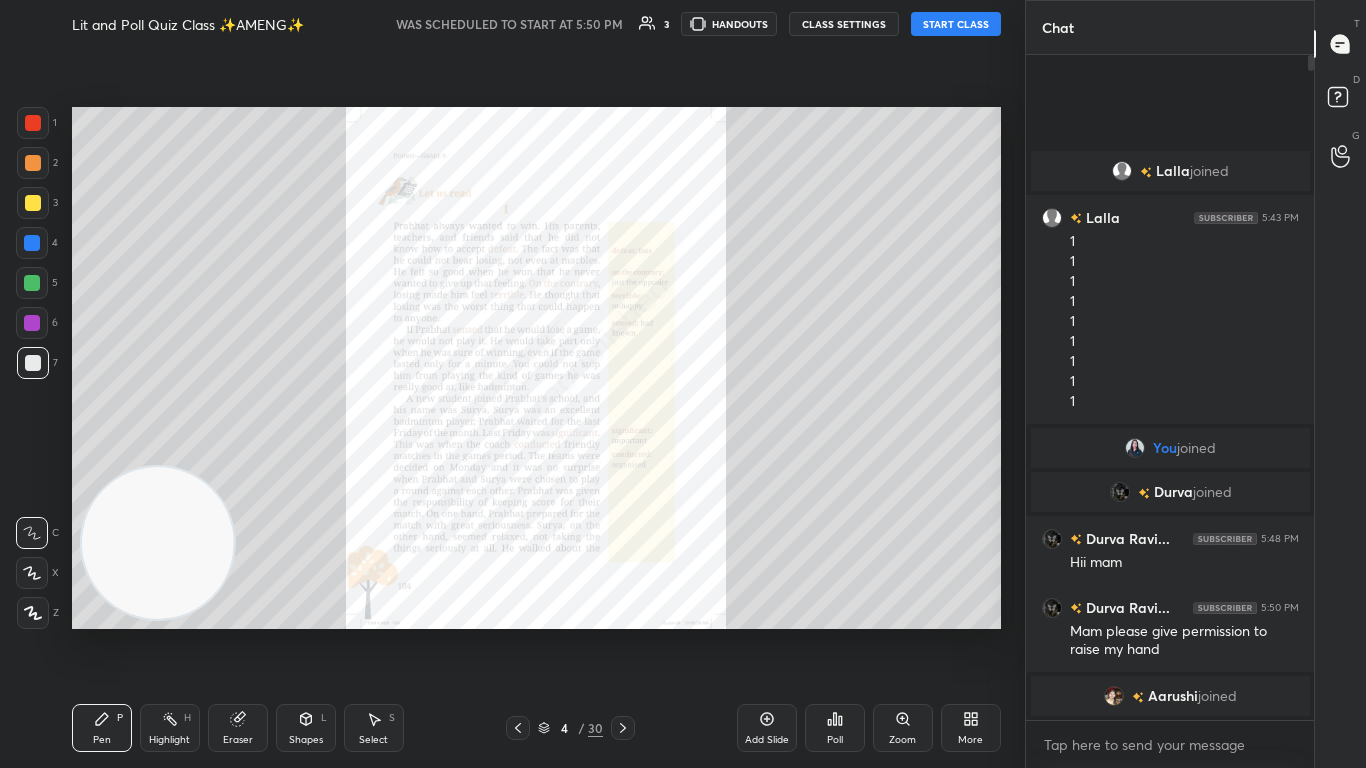 click 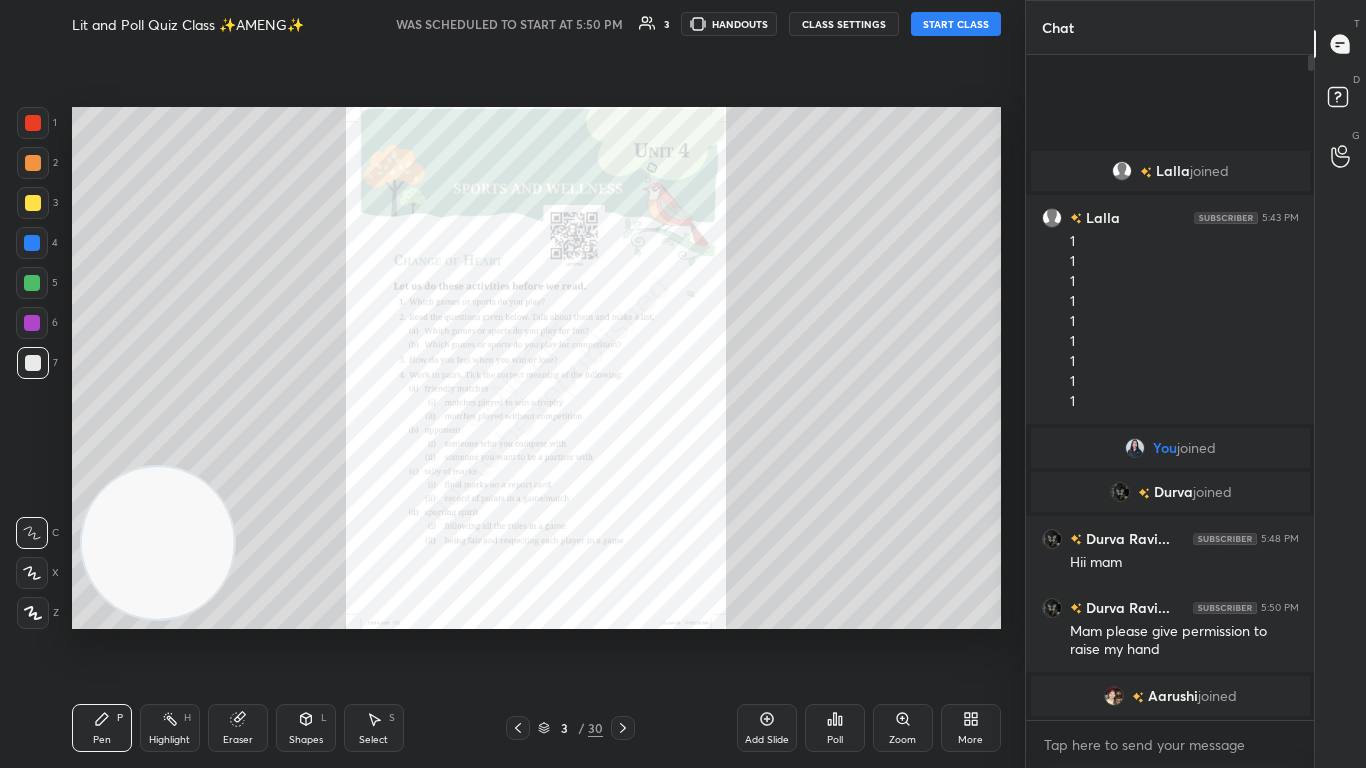 click 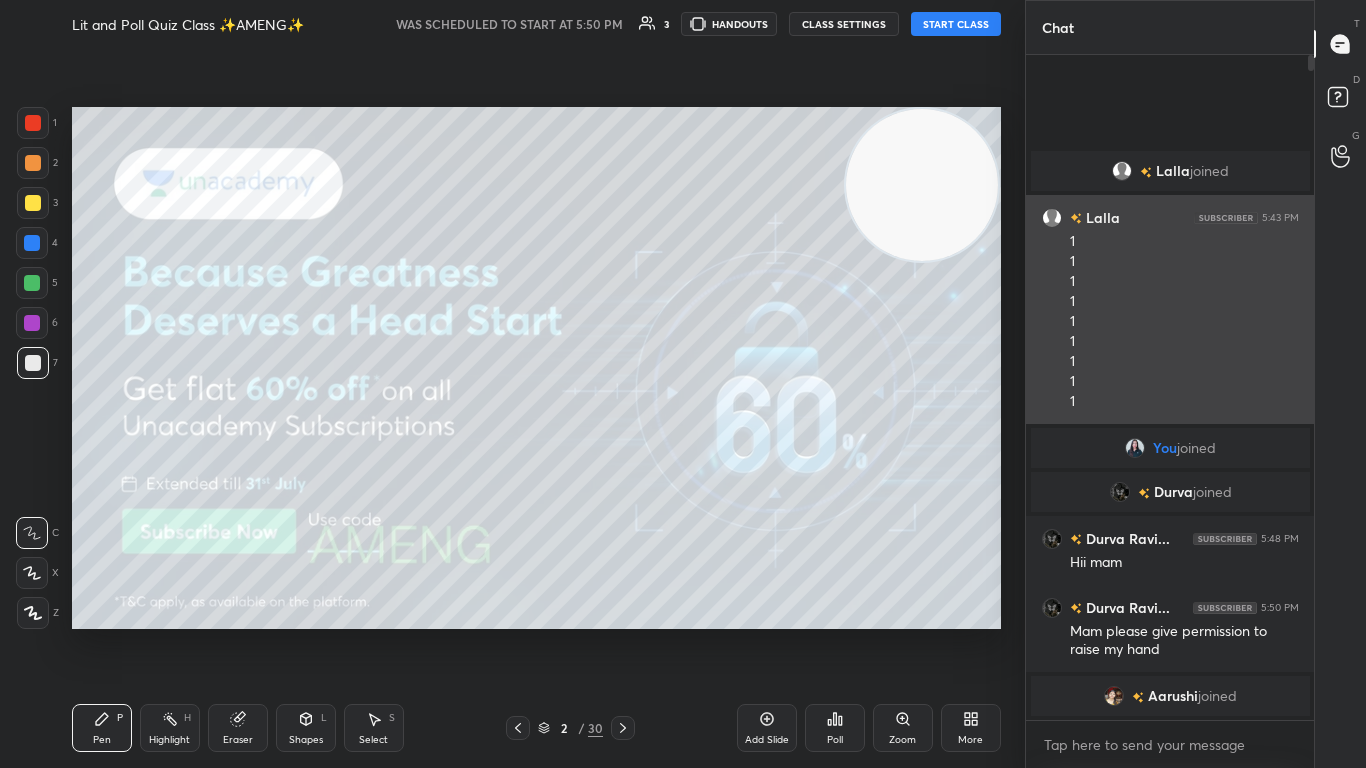 drag, startPoint x: 162, startPoint y: 588, endPoint x: 1076, endPoint y: 200, distance: 992.9451 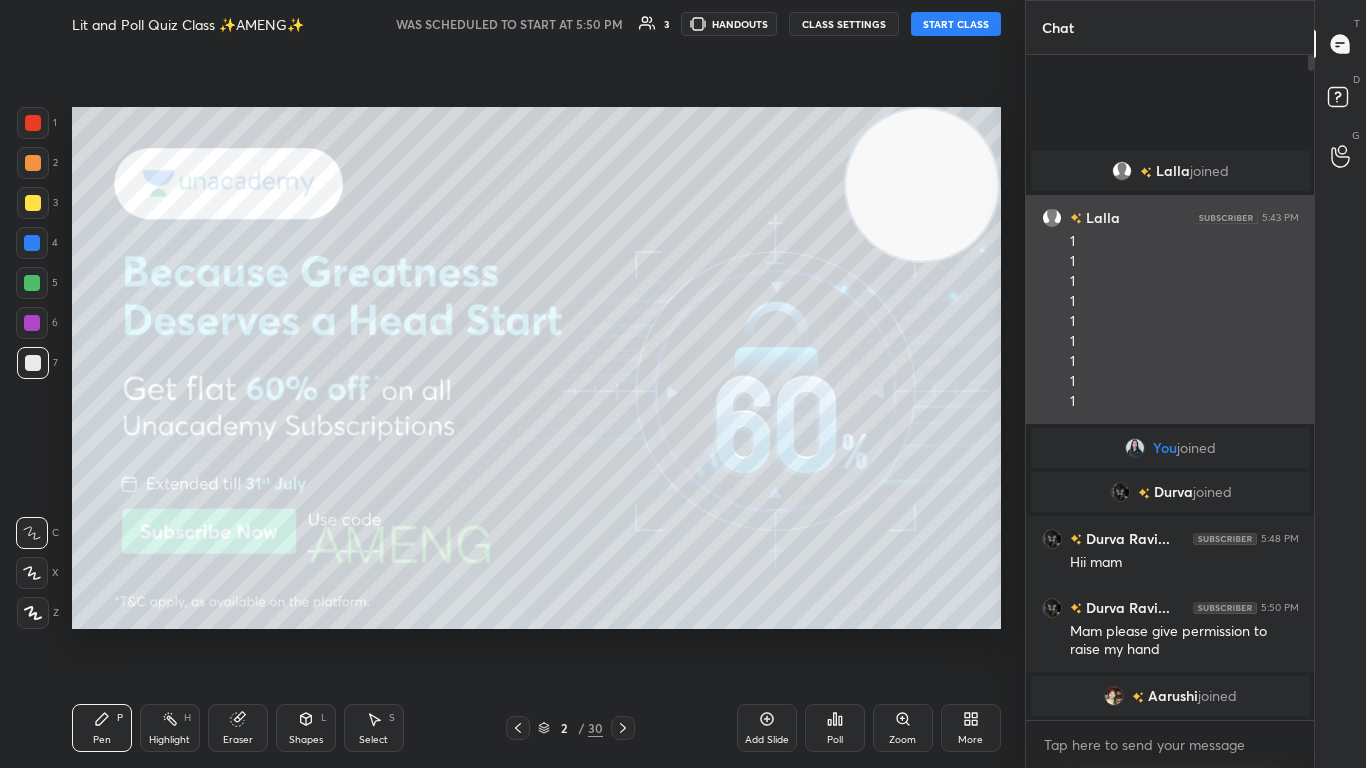 click on "1 2 3 4 5 6 7 C X Z C X Z E E Erase all   H H Lit and Poll Quiz Class ✨AMENG✨ WAS SCHEDULED TO START AT  5:50 PM 3 HANDOUTS CLASS SETTINGS START CLASS Setting up your live class Back Lit and Poll Quiz Class ✨AMENG✨ [FIRST] [LAST] Pen P Highlight H Eraser Shapes L Select S 2 / 30 Add Slide Poll Zoom More Chat [FIRST]  joined [FIRST] 5:43 PM 1 1 1 1 1 1 1 1 1 You  joined [FIRST]  joined [FIRST] [LAST]... 5:48 PM Hii mam [FIRST] [LAST]... 5:50 PM Mam please give permission to raise my hand [FIRST]  joined 5 NEW MESSAGES Enable hand raising Enable raise hand to speak to learners. Once enabled, chat will be turned off temporarily. Enable x   Doubts asked by learners will show up here Raise hand disabled You have disabled Raise hand currently. Enable it to invite learners to speak Enable Can't raise hand Looks like educator just invited you to speak. Please wait before you can raise your hand again. Got it T Messages (T) D Doubts (D) G Raise Hand (G) Report an issue Reason for reporting Buffering Chat not working ​" at bounding box center [683, 384] 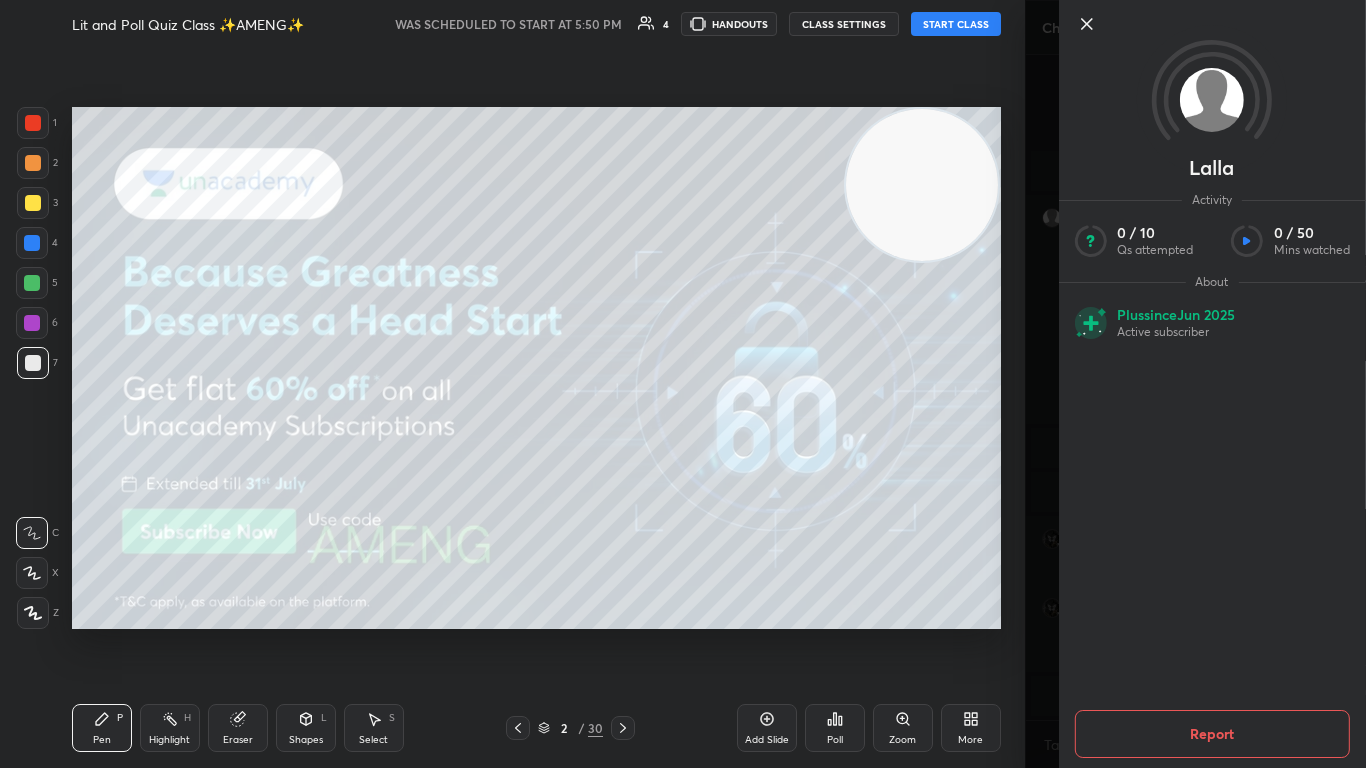 click 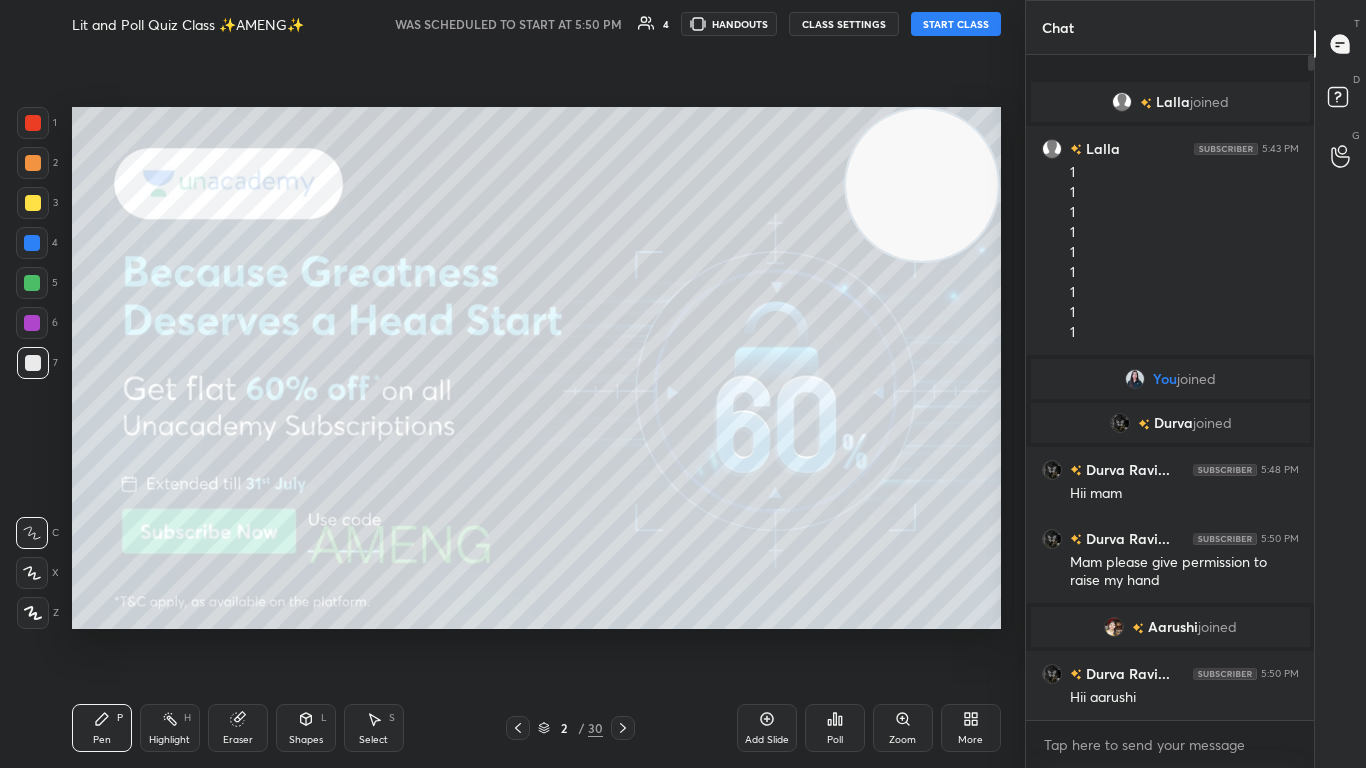 click on "START CLASS" at bounding box center (956, 24) 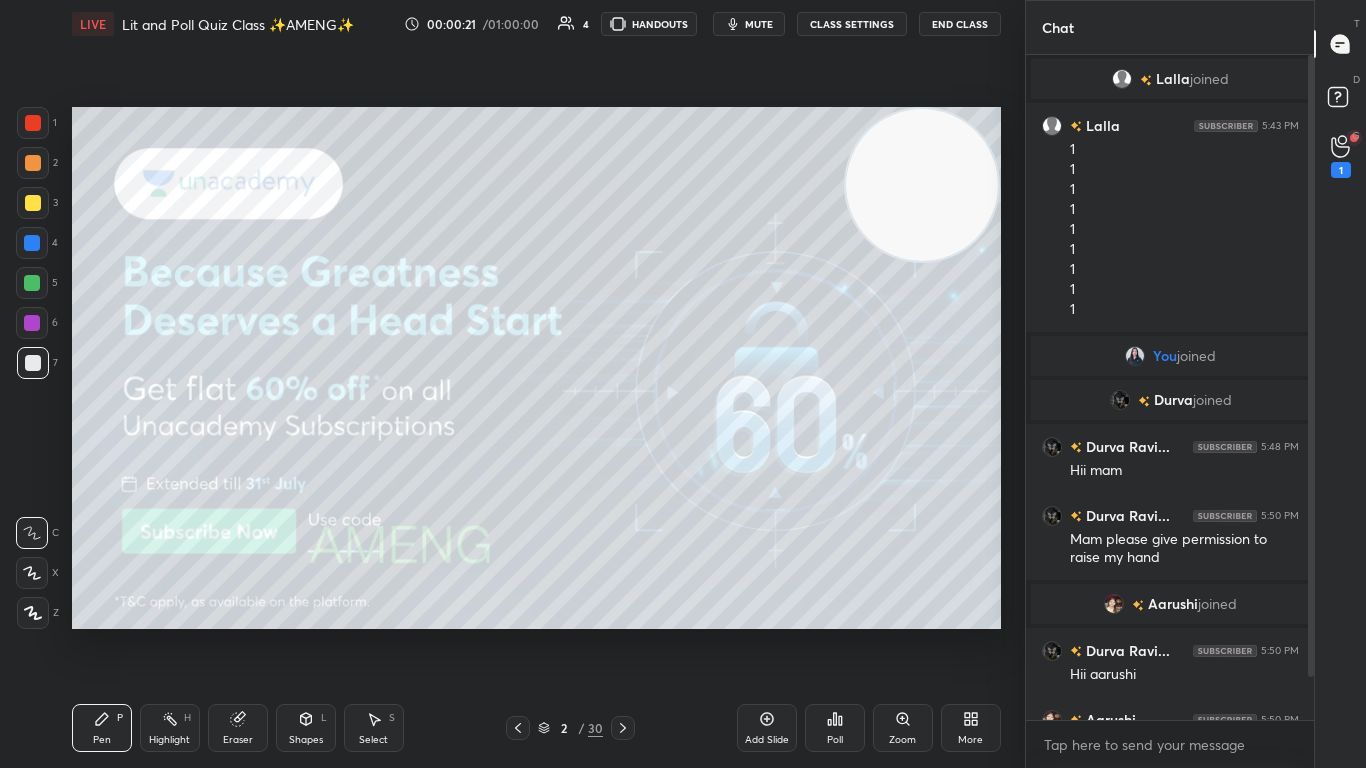 scroll, scrollTop: 66, scrollLeft: 0, axis: vertical 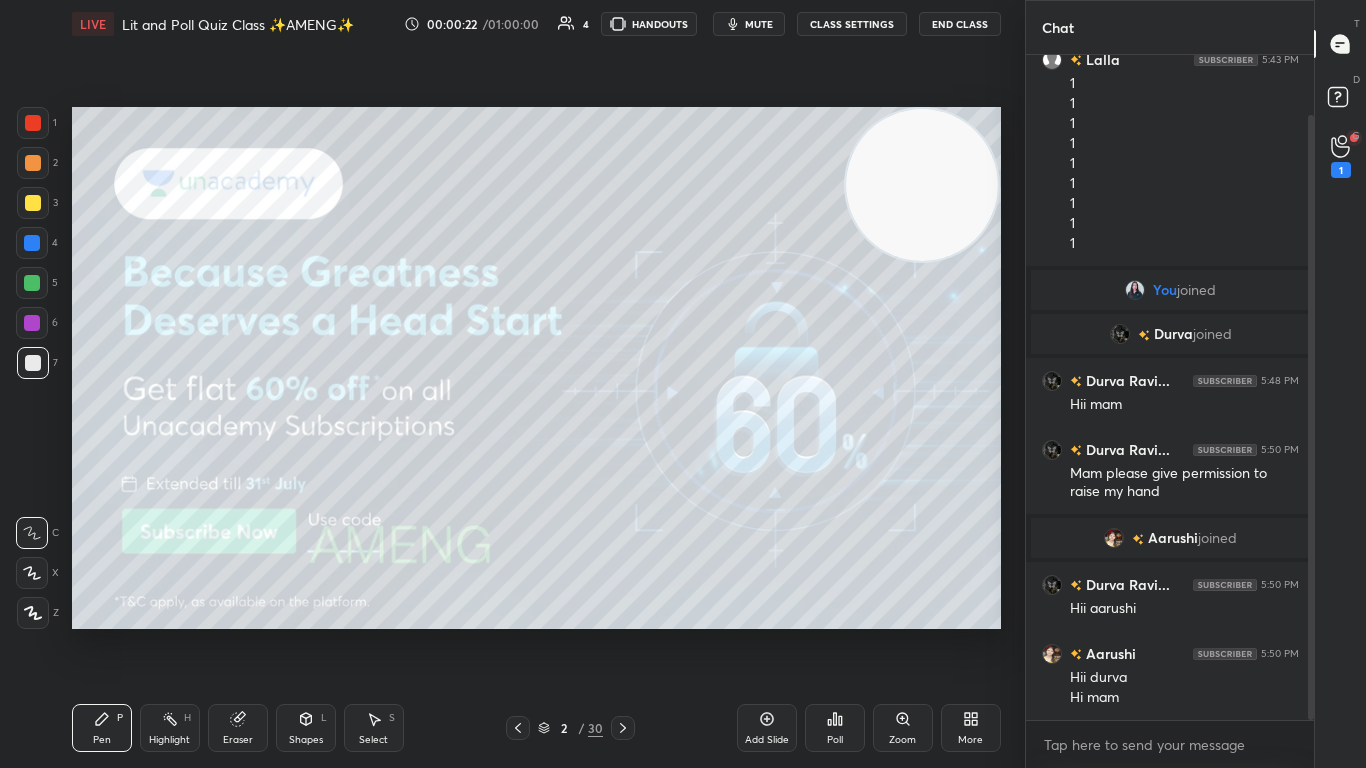 drag, startPoint x: 1309, startPoint y: 242, endPoint x: 1307, endPoint y: 382, distance: 140.01428 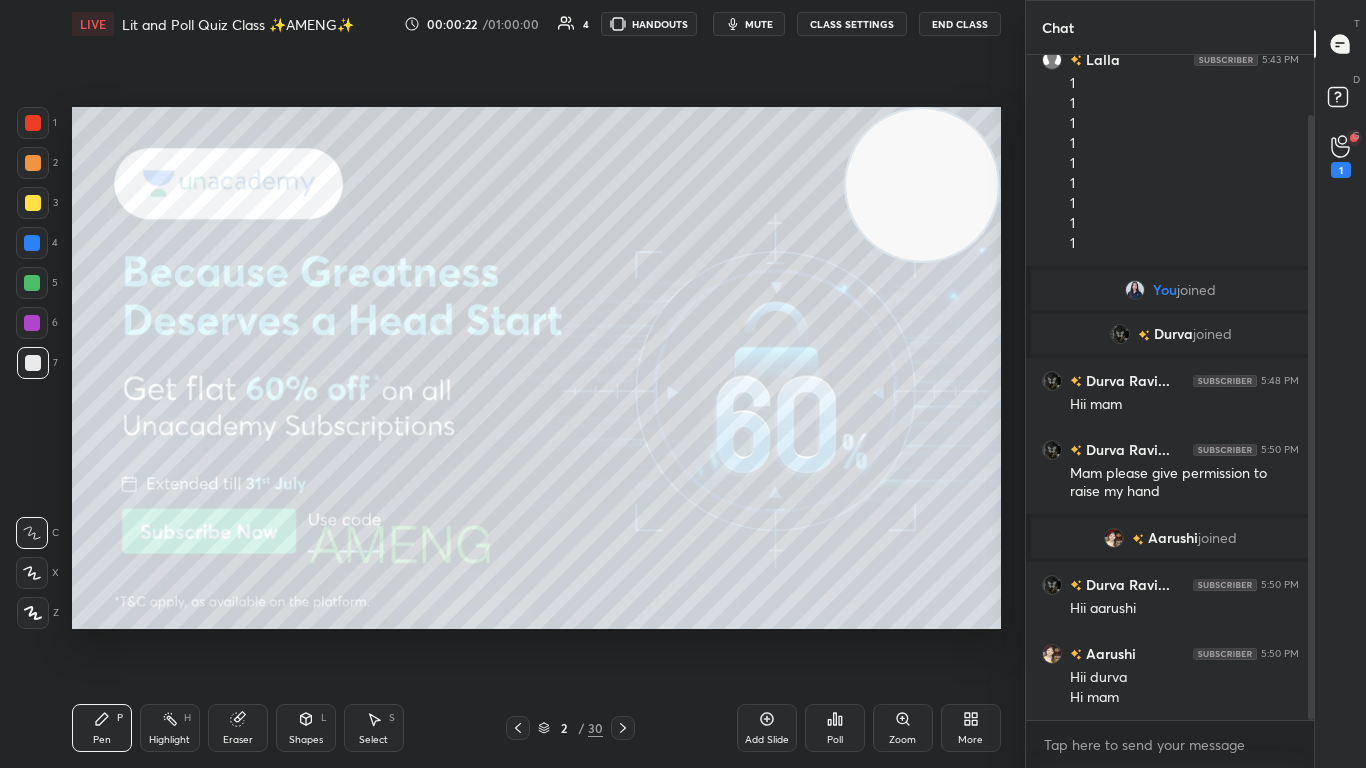 click at bounding box center (1308, 387) 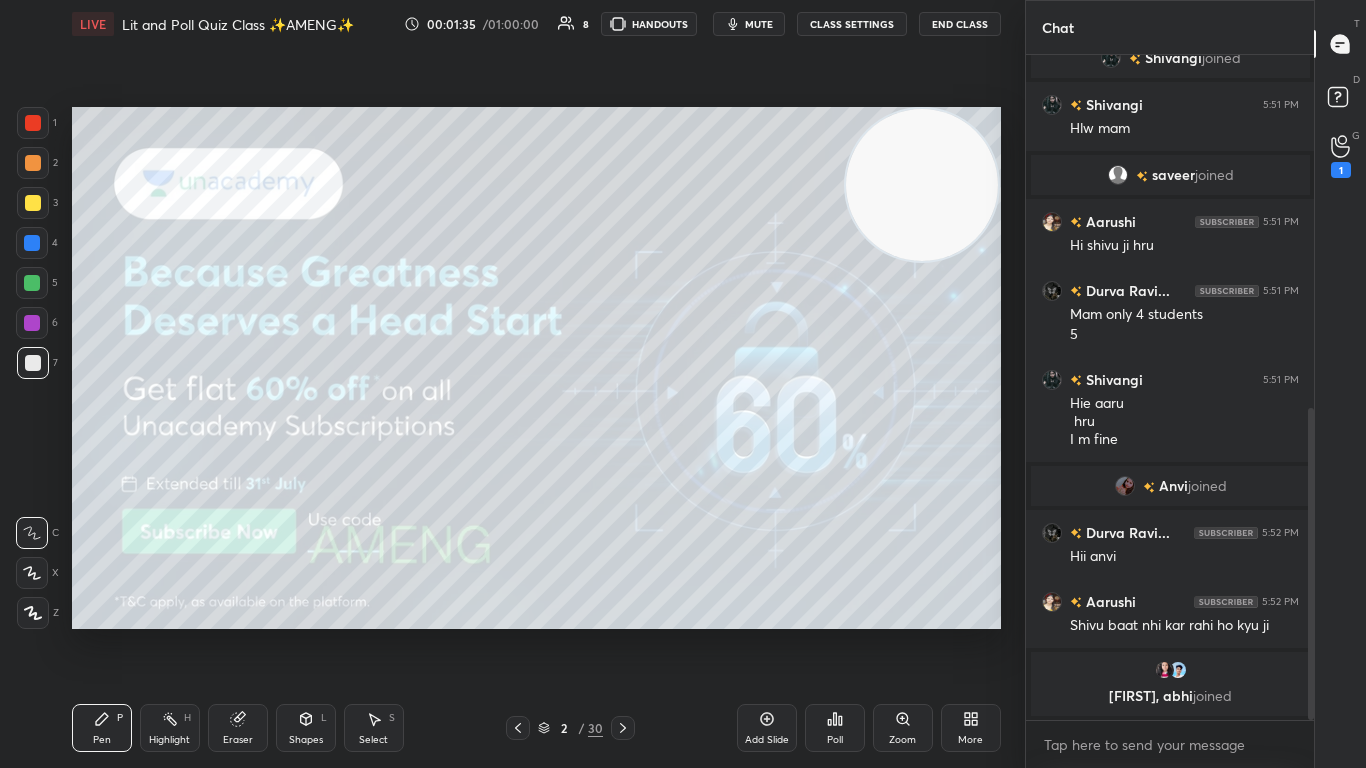 scroll, scrollTop: 821, scrollLeft: 0, axis: vertical 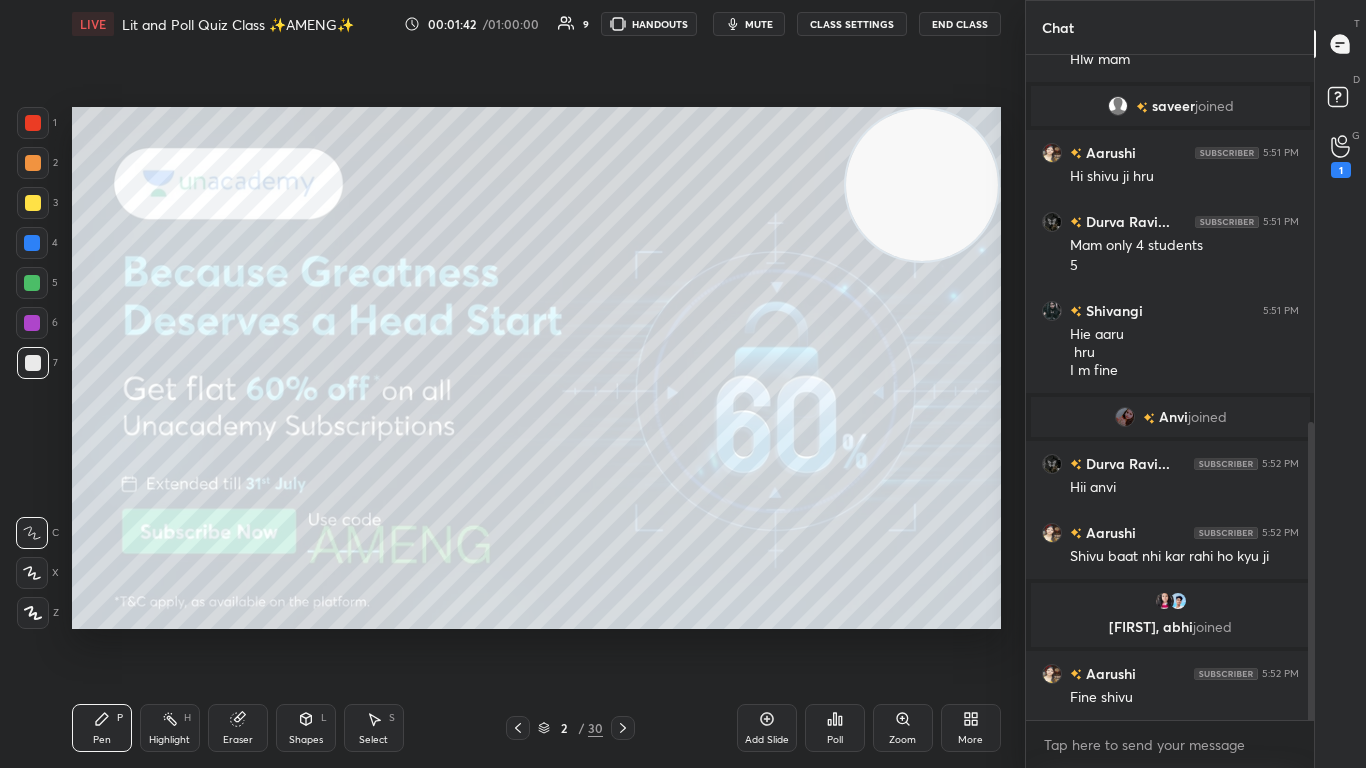 click at bounding box center (33, 123) 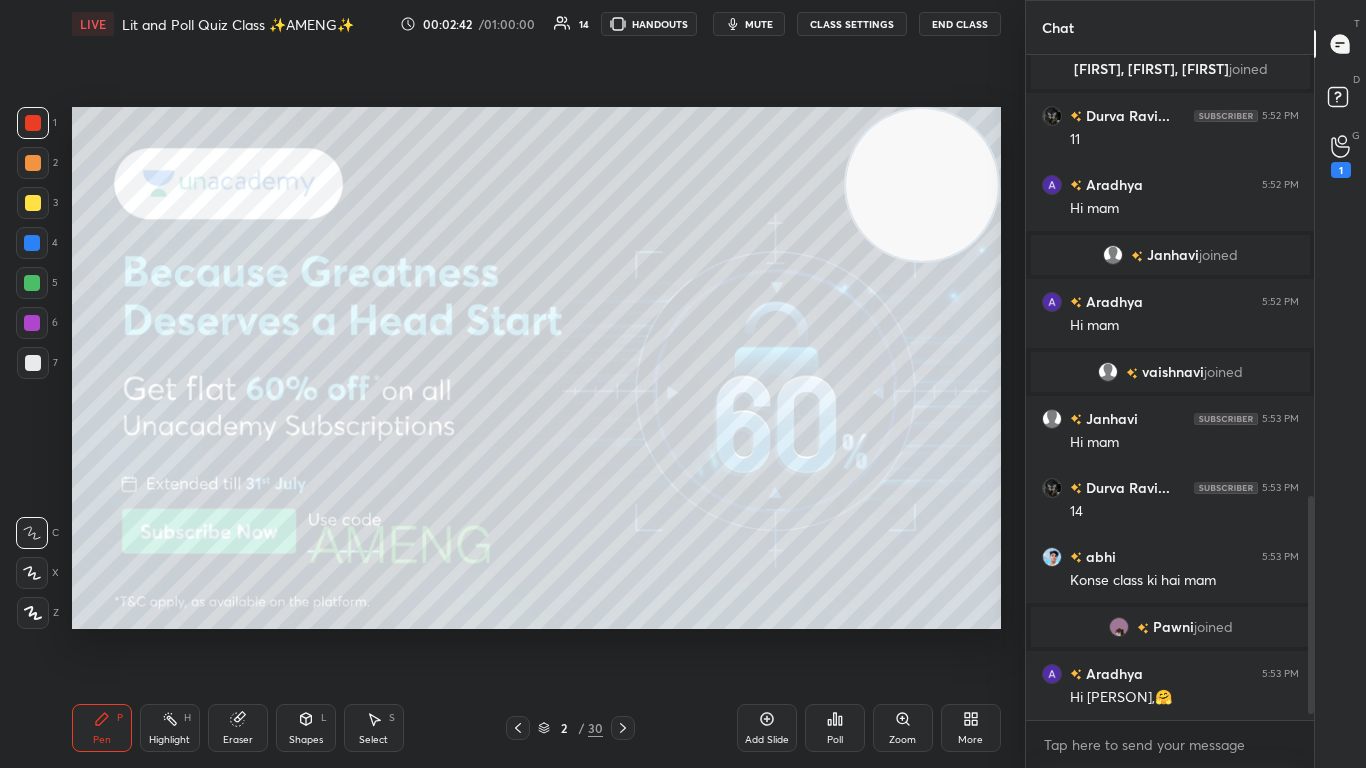 scroll, scrollTop: 1377, scrollLeft: 0, axis: vertical 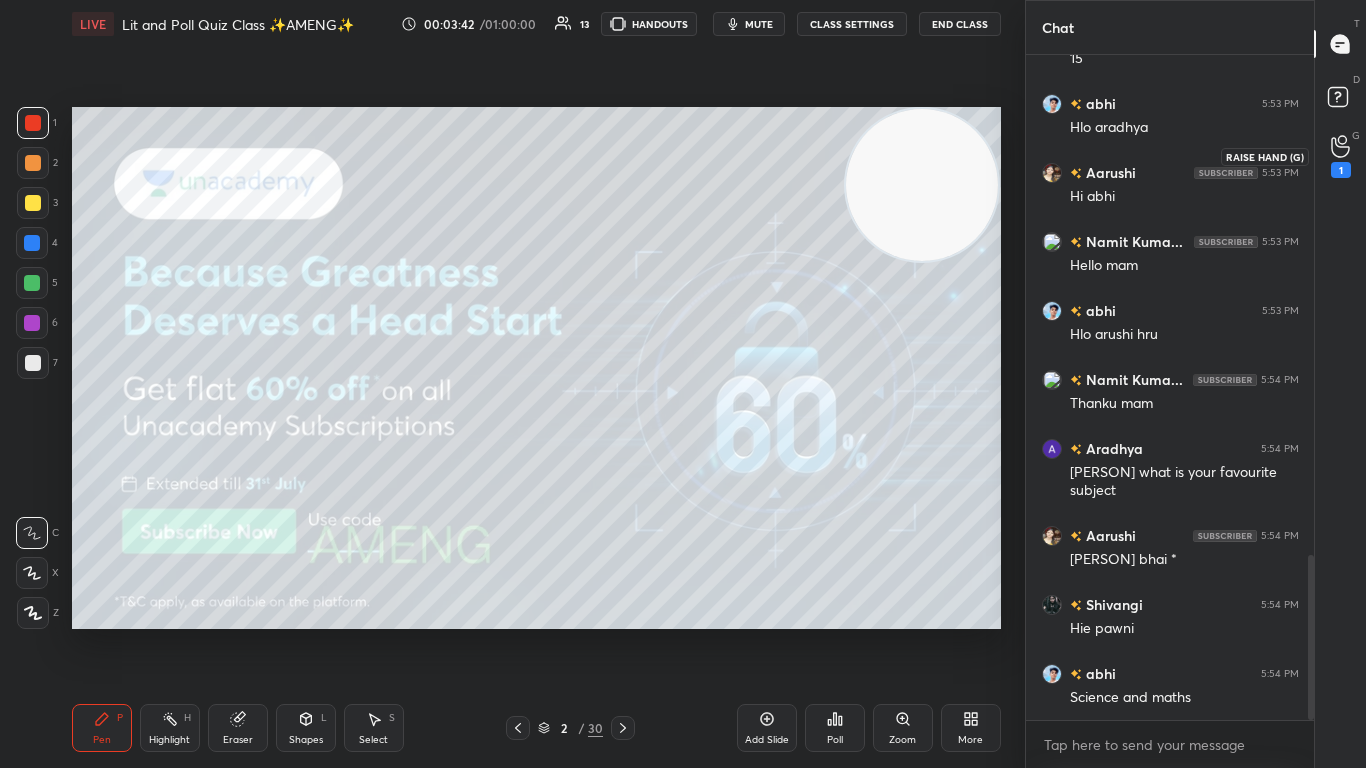 click on "1" at bounding box center [1341, 156] 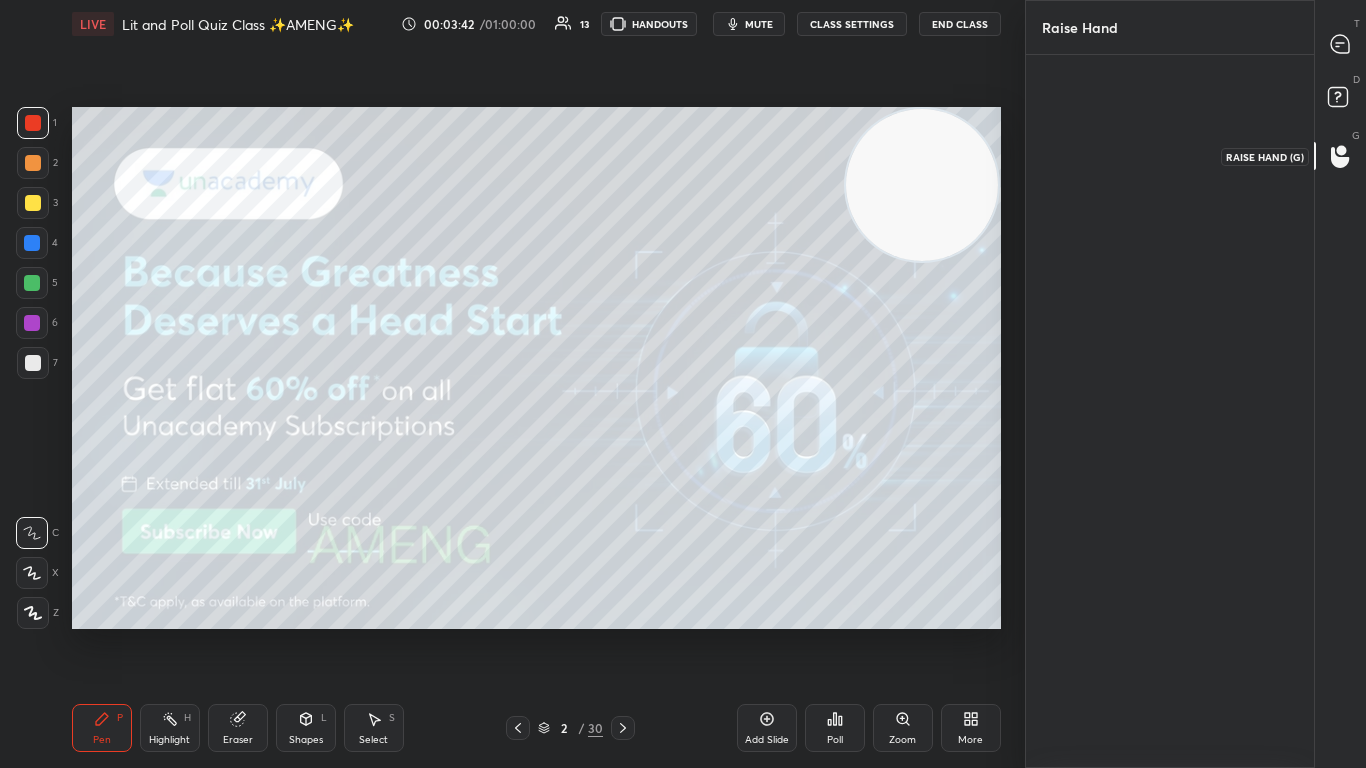 scroll, scrollTop: 707, scrollLeft: 282, axis: both 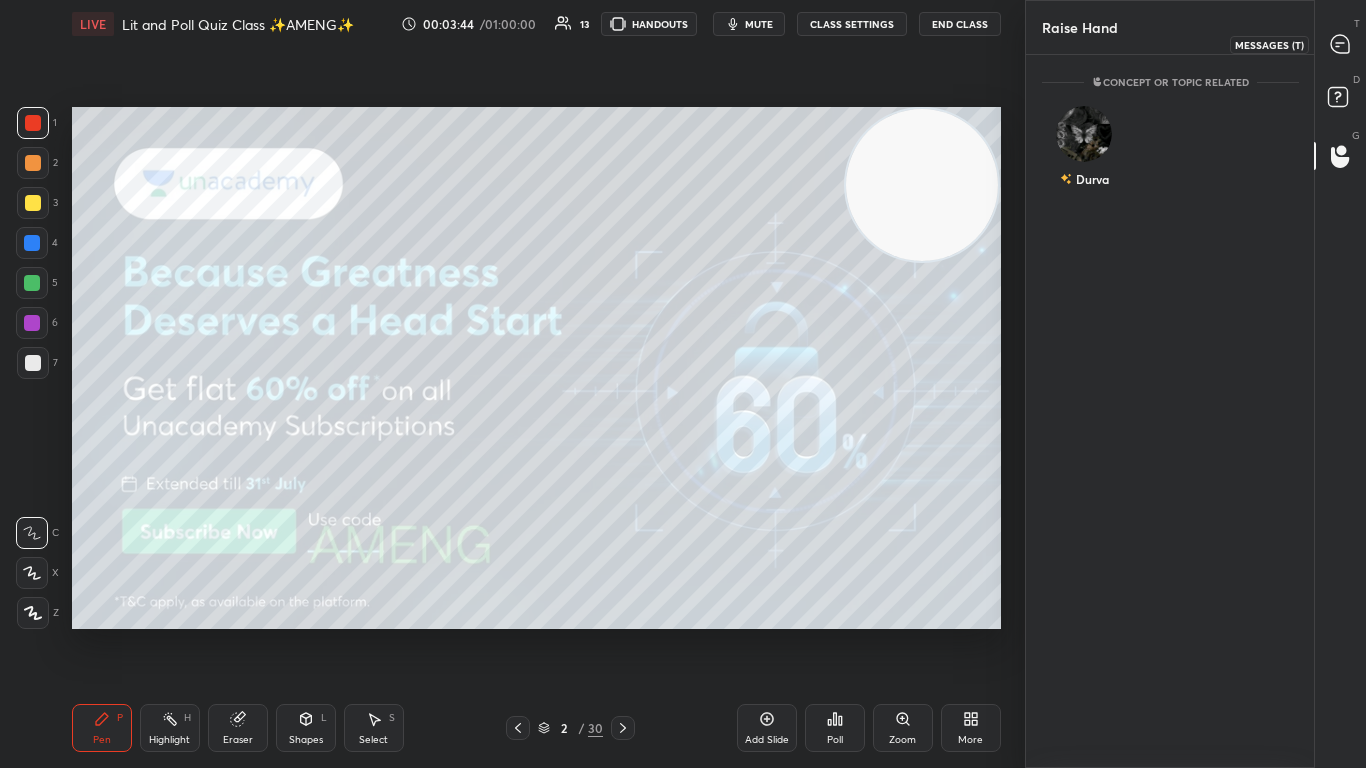click 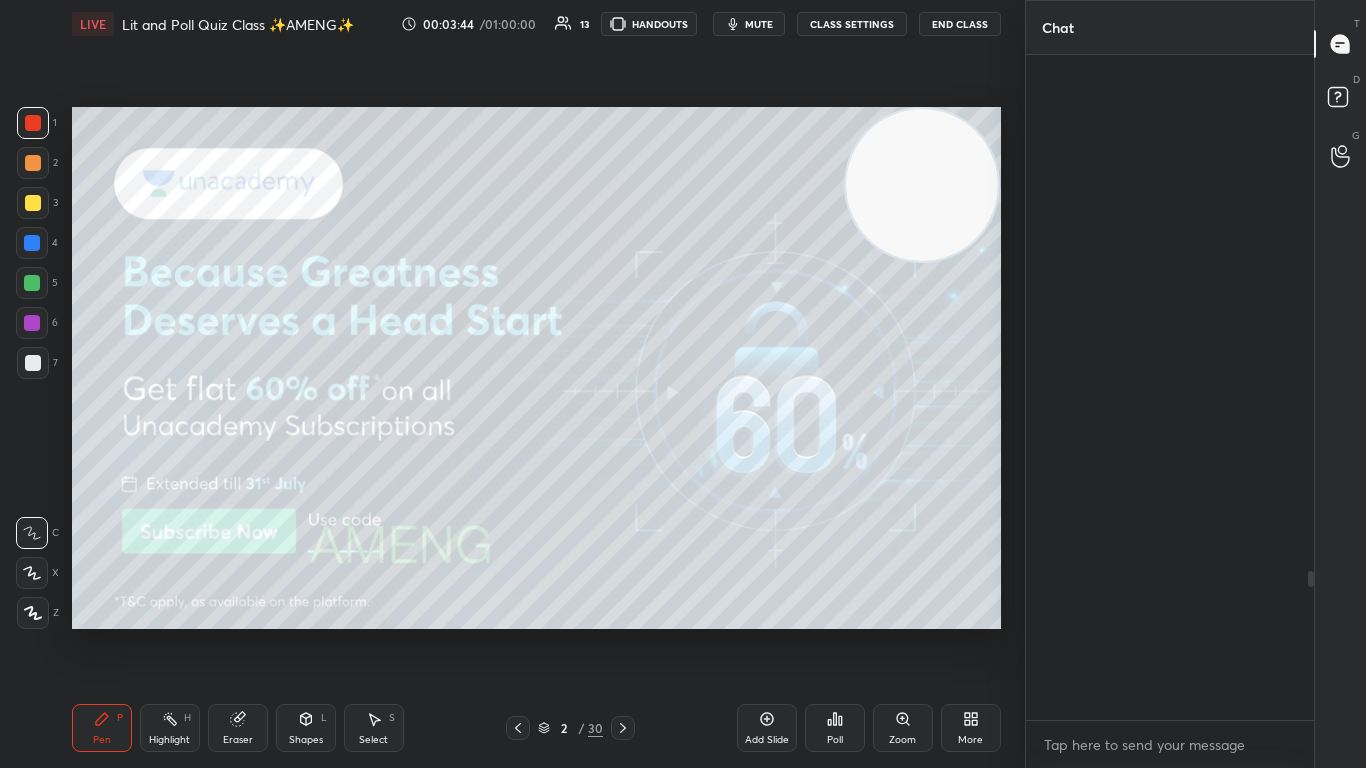 scroll, scrollTop: 2297, scrollLeft: 0, axis: vertical 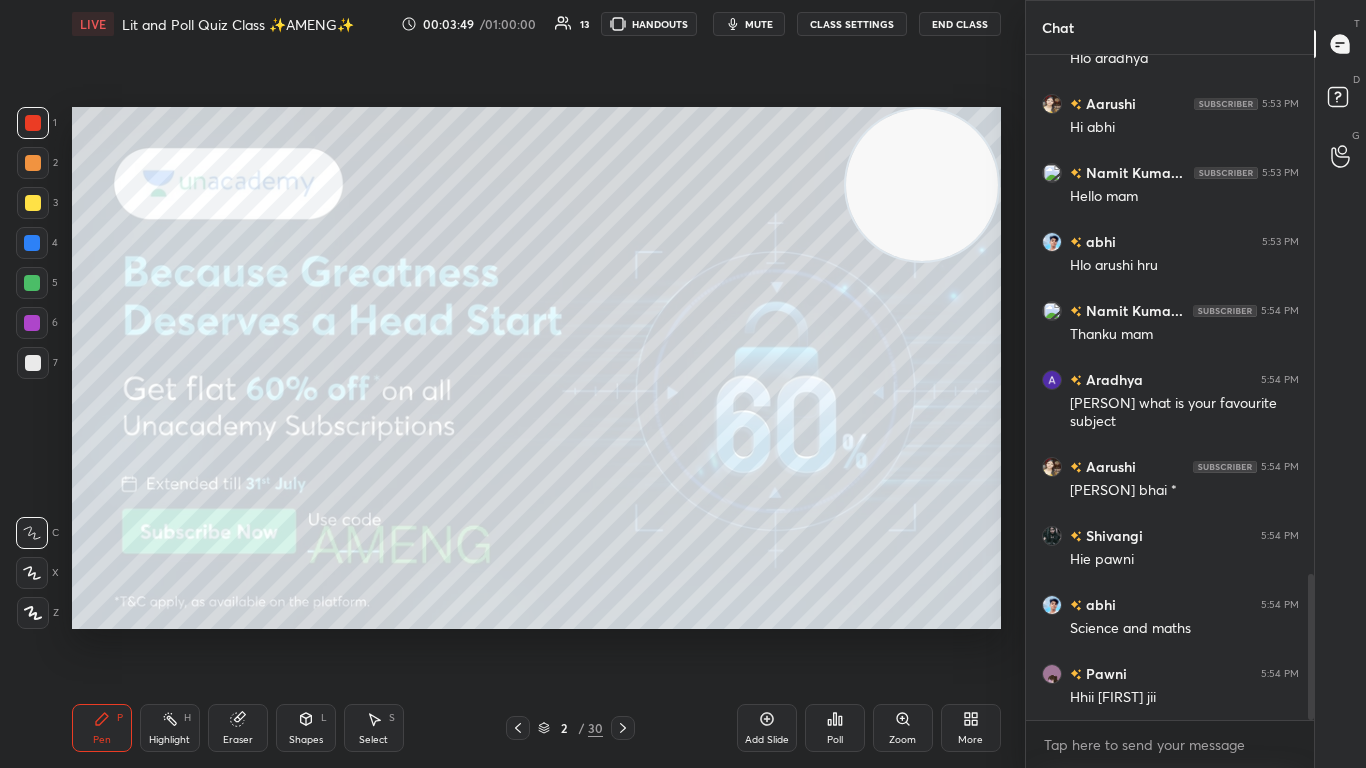click at bounding box center [1308, 387] 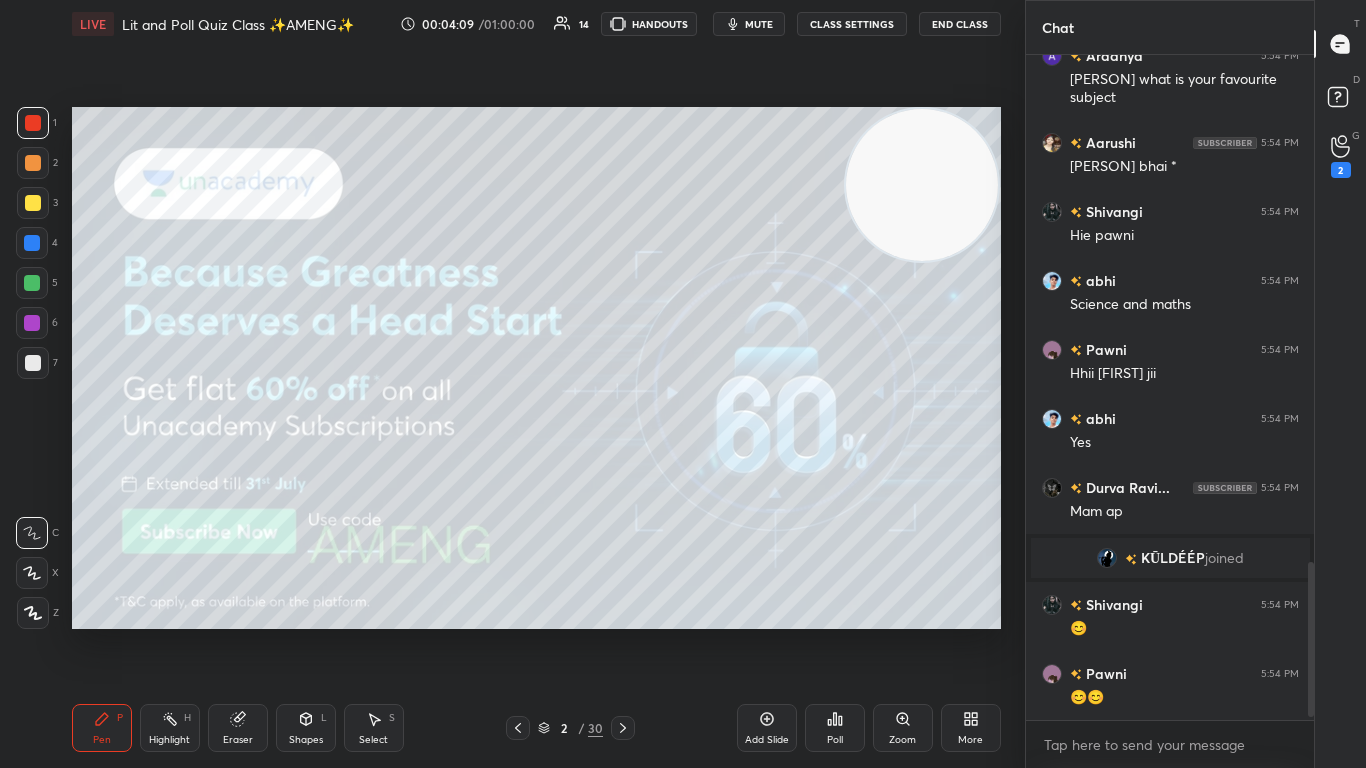 scroll, scrollTop: 2214, scrollLeft: 0, axis: vertical 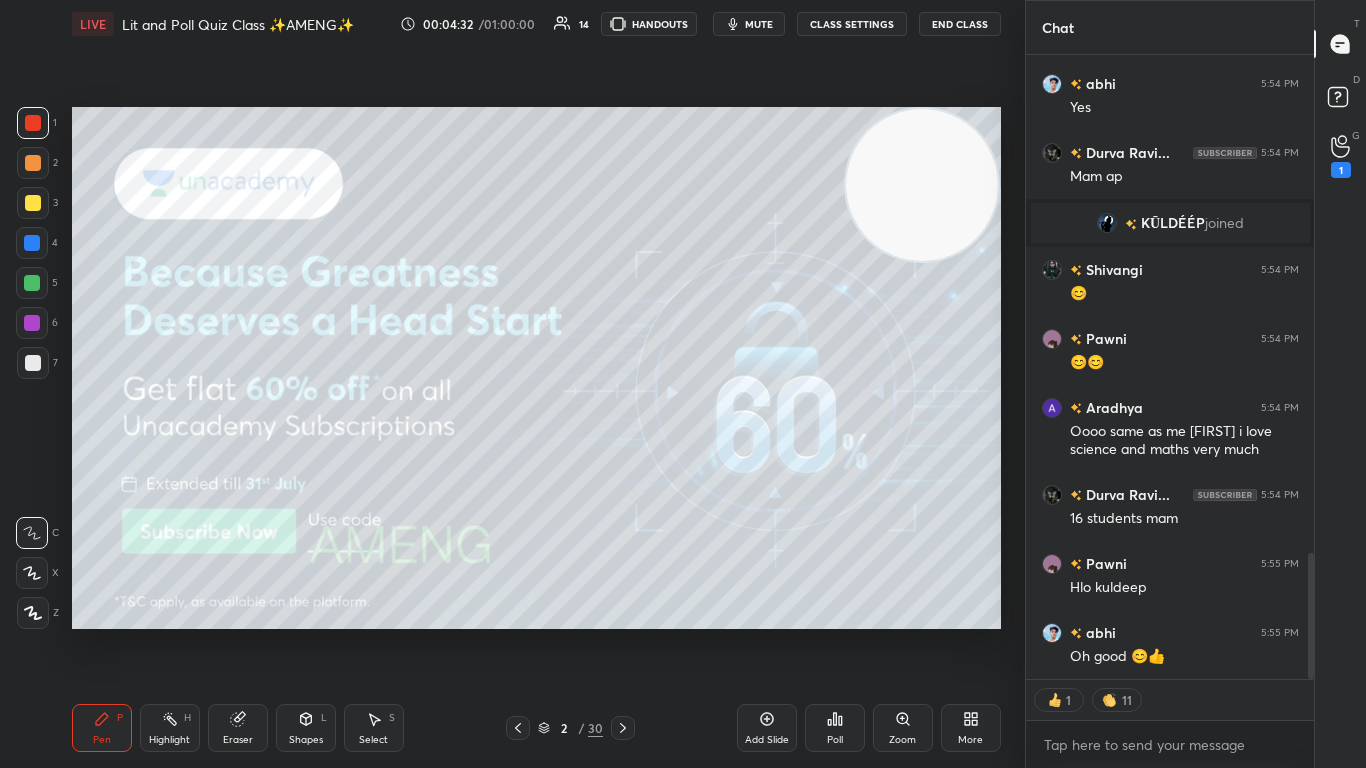 type on "x" 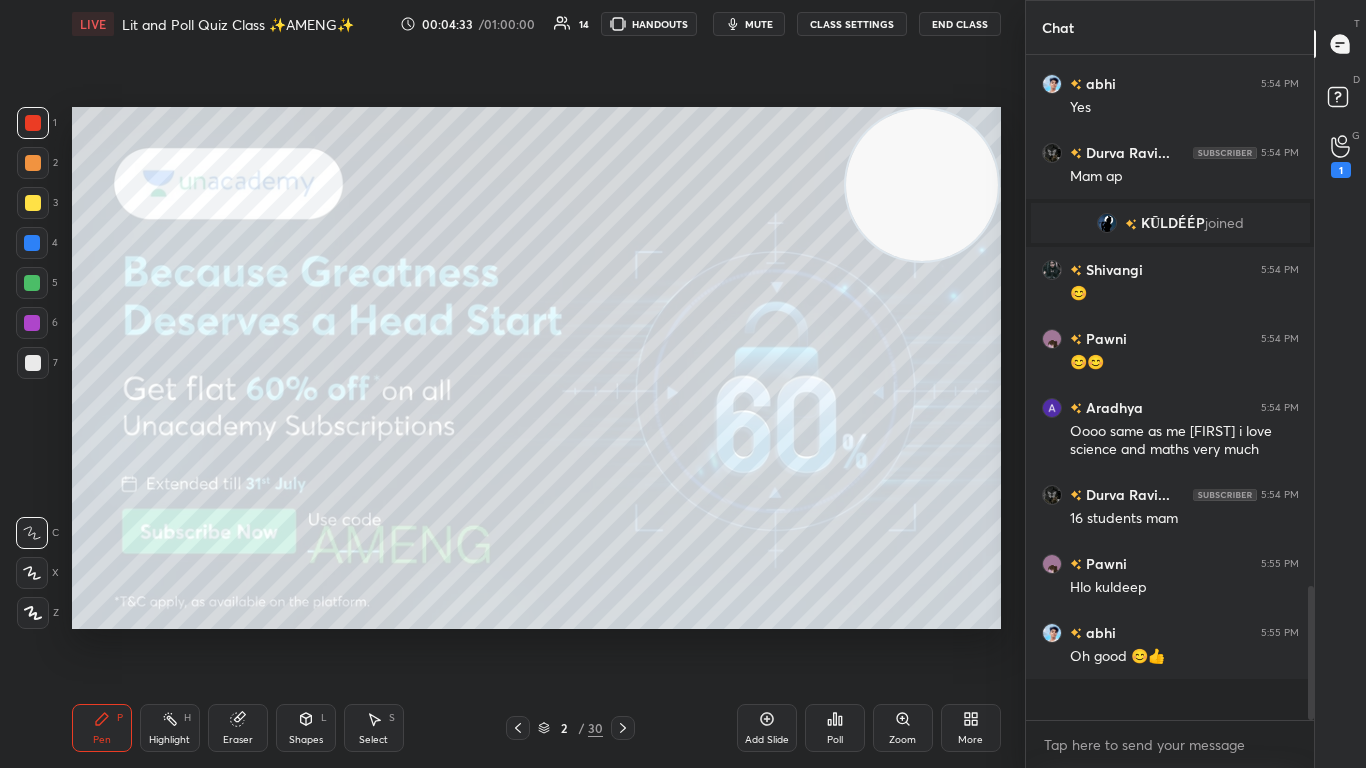 scroll, scrollTop: 7, scrollLeft: 7, axis: both 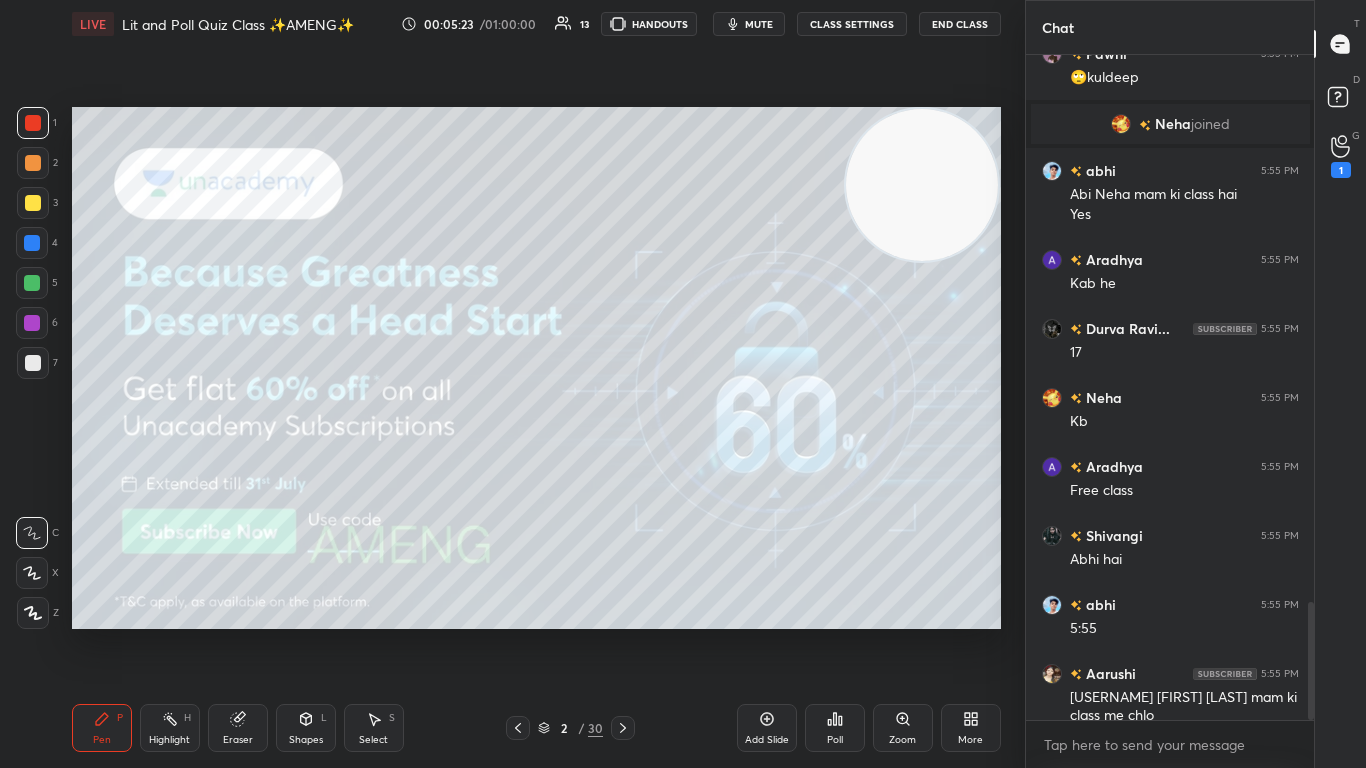 click at bounding box center [1311, 661] 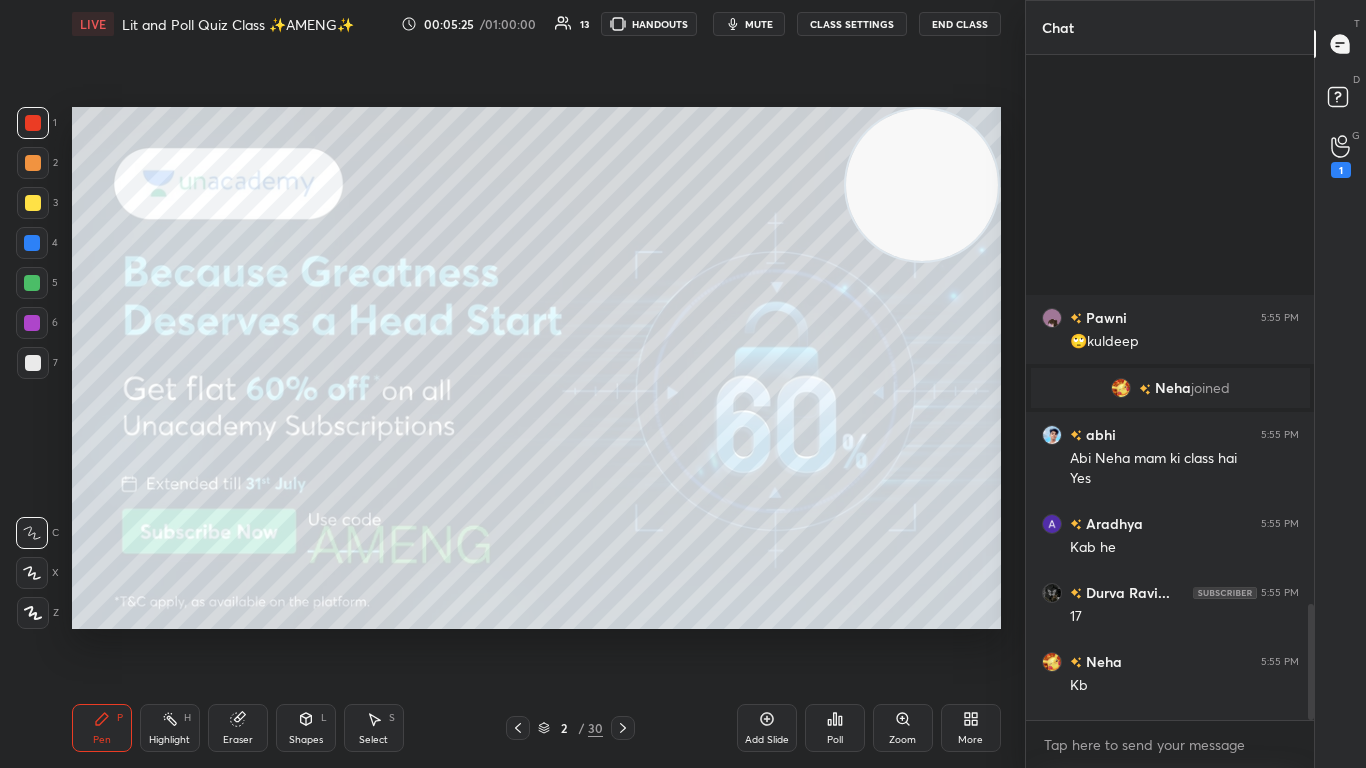 scroll, scrollTop: 3138, scrollLeft: 0, axis: vertical 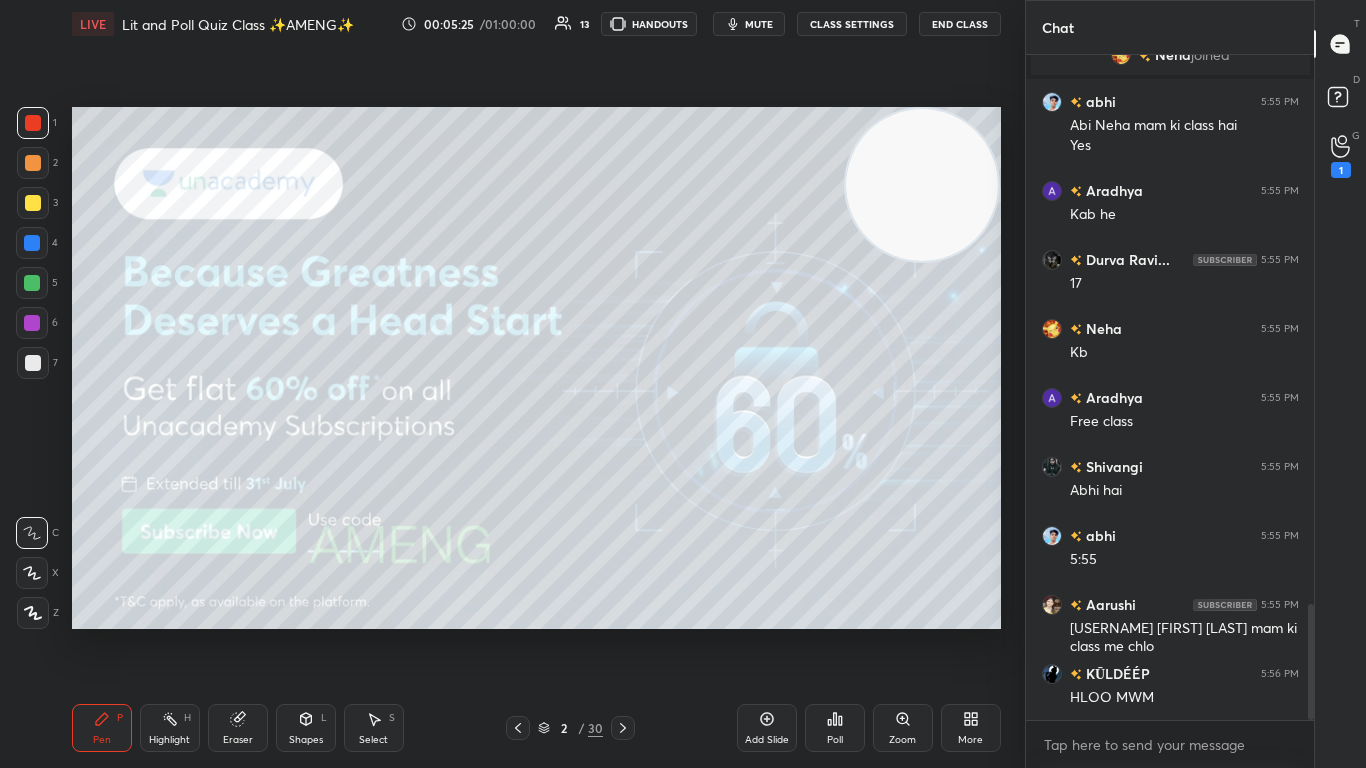 drag, startPoint x: 1312, startPoint y: 651, endPoint x: 1306, endPoint y: 767, distance: 116.15507 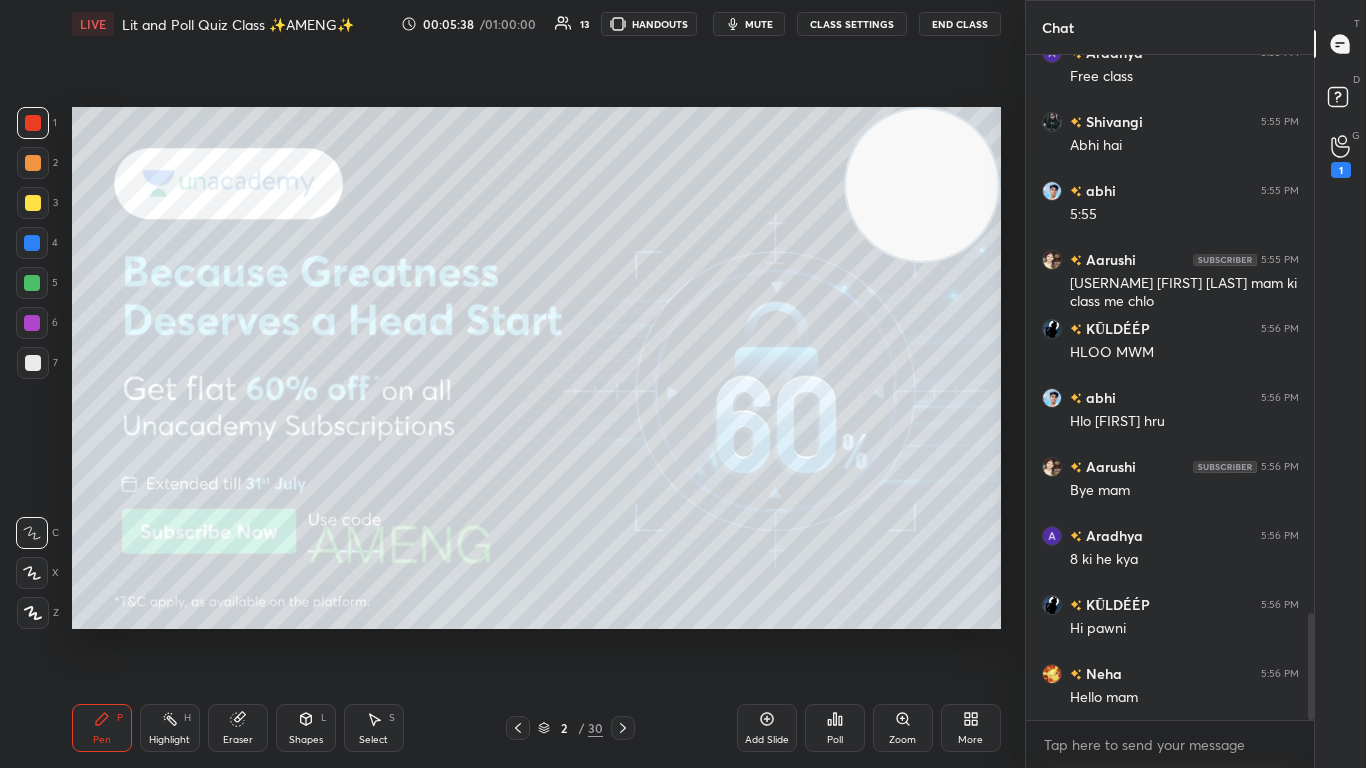 scroll, scrollTop: 3552, scrollLeft: 0, axis: vertical 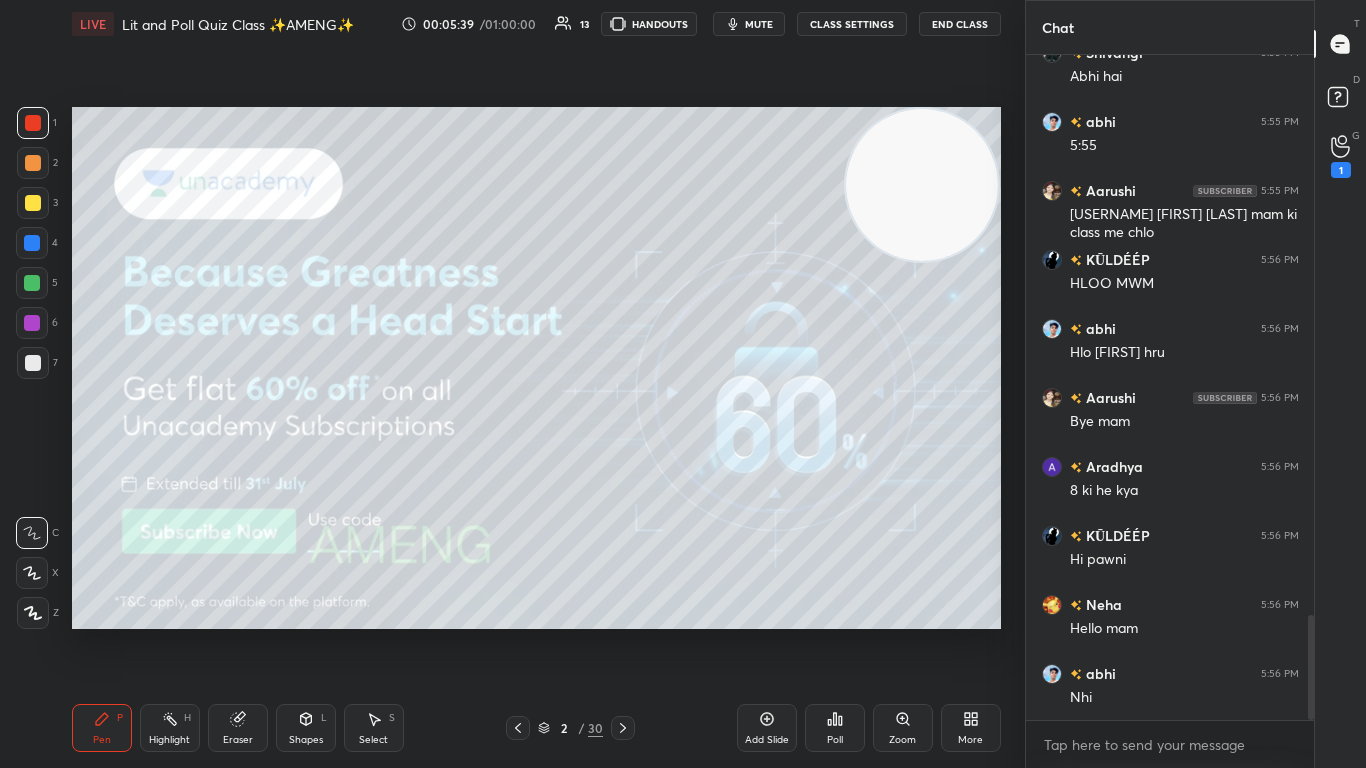 click 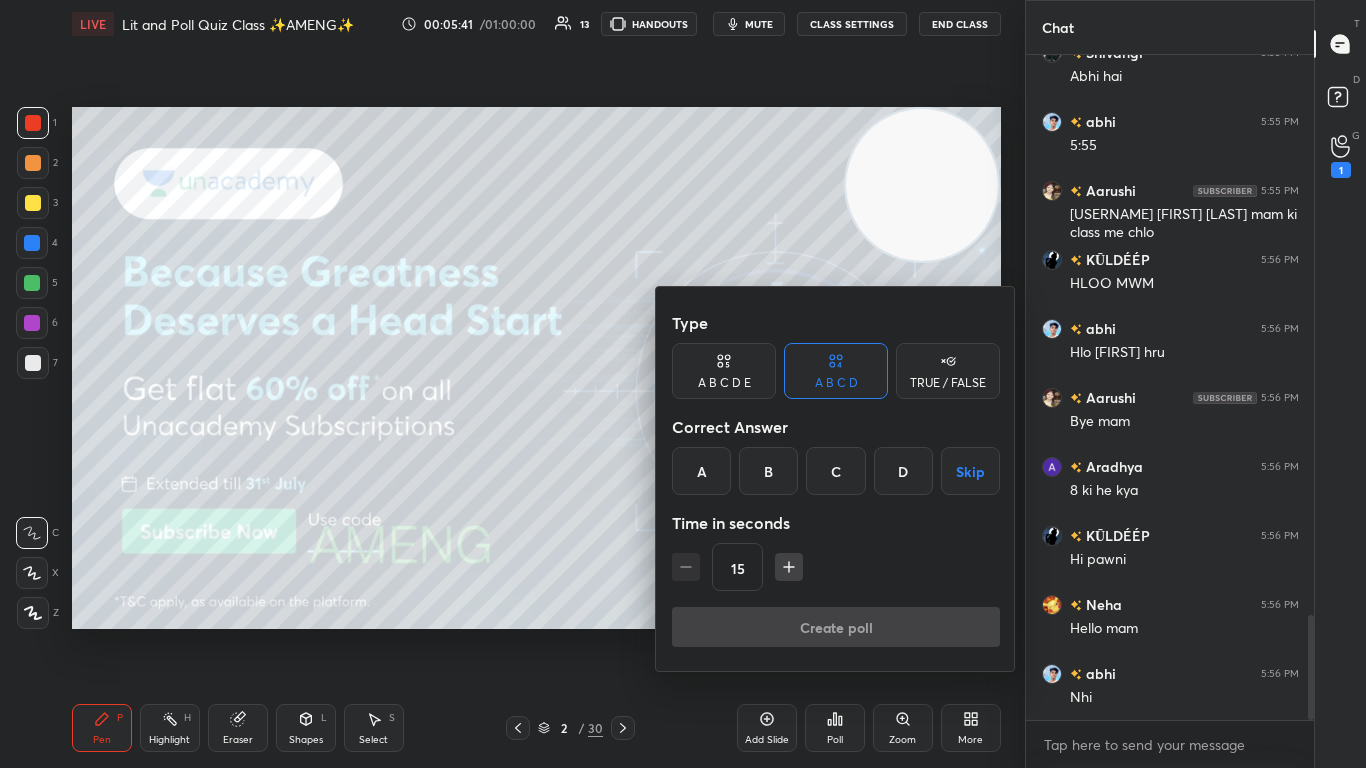 click on "TRUE / FALSE" at bounding box center [948, 383] 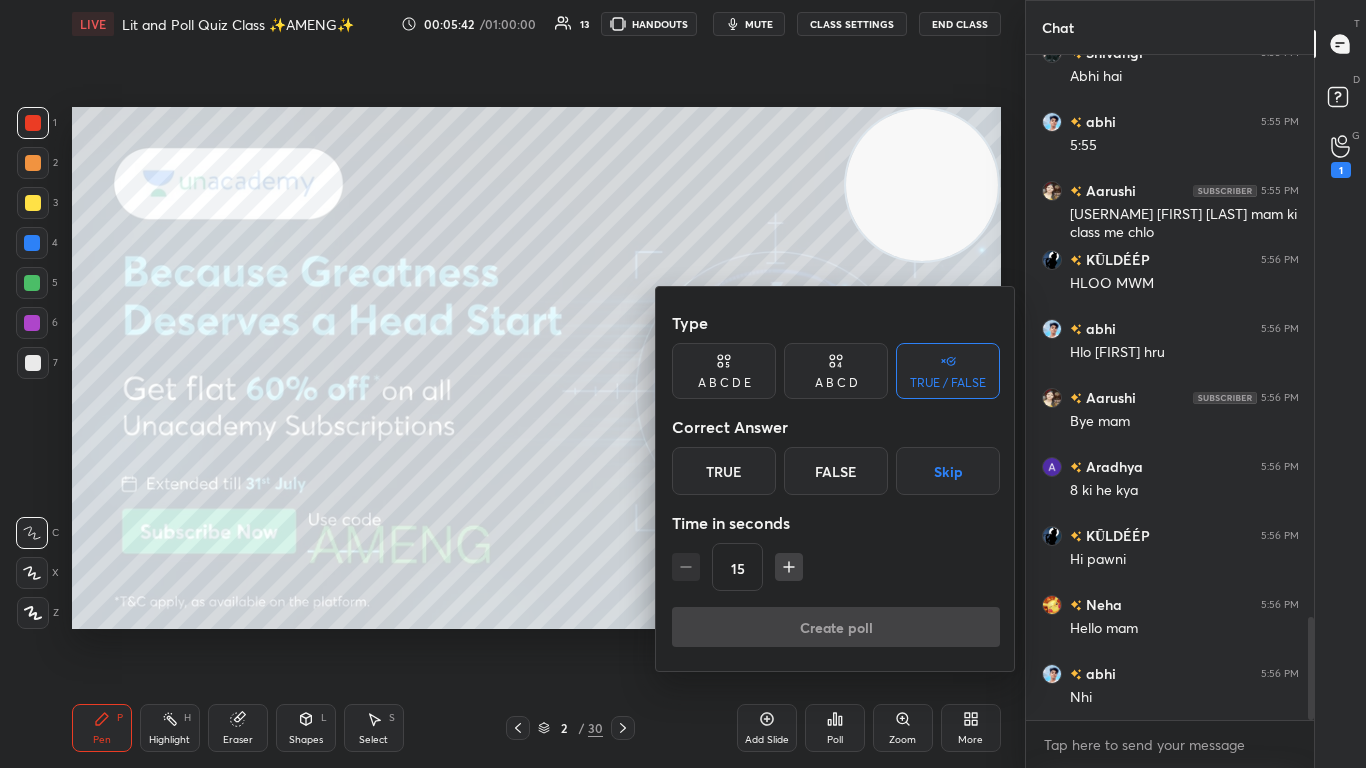 scroll, scrollTop: 3621, scrollLeft: 0, axis: vertical 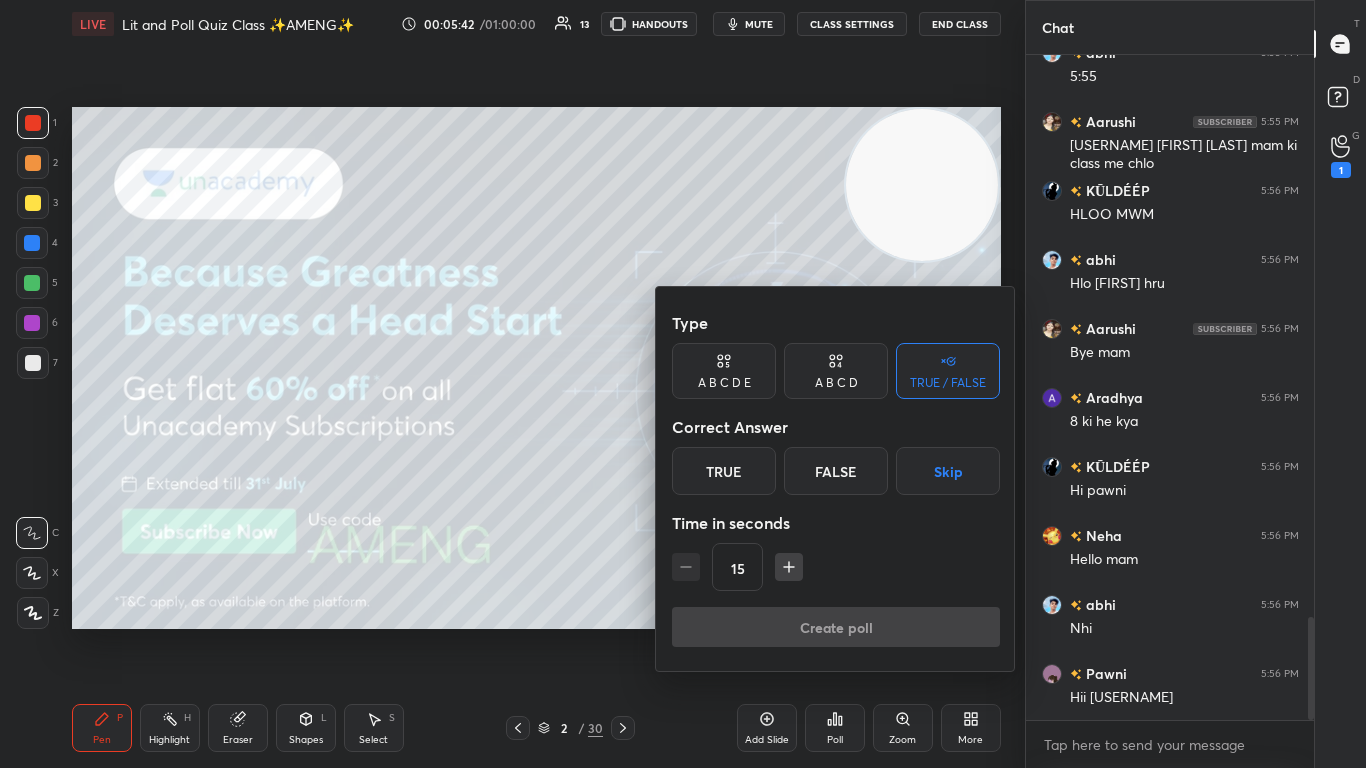 click on "True" at bounding box center [724, 471] 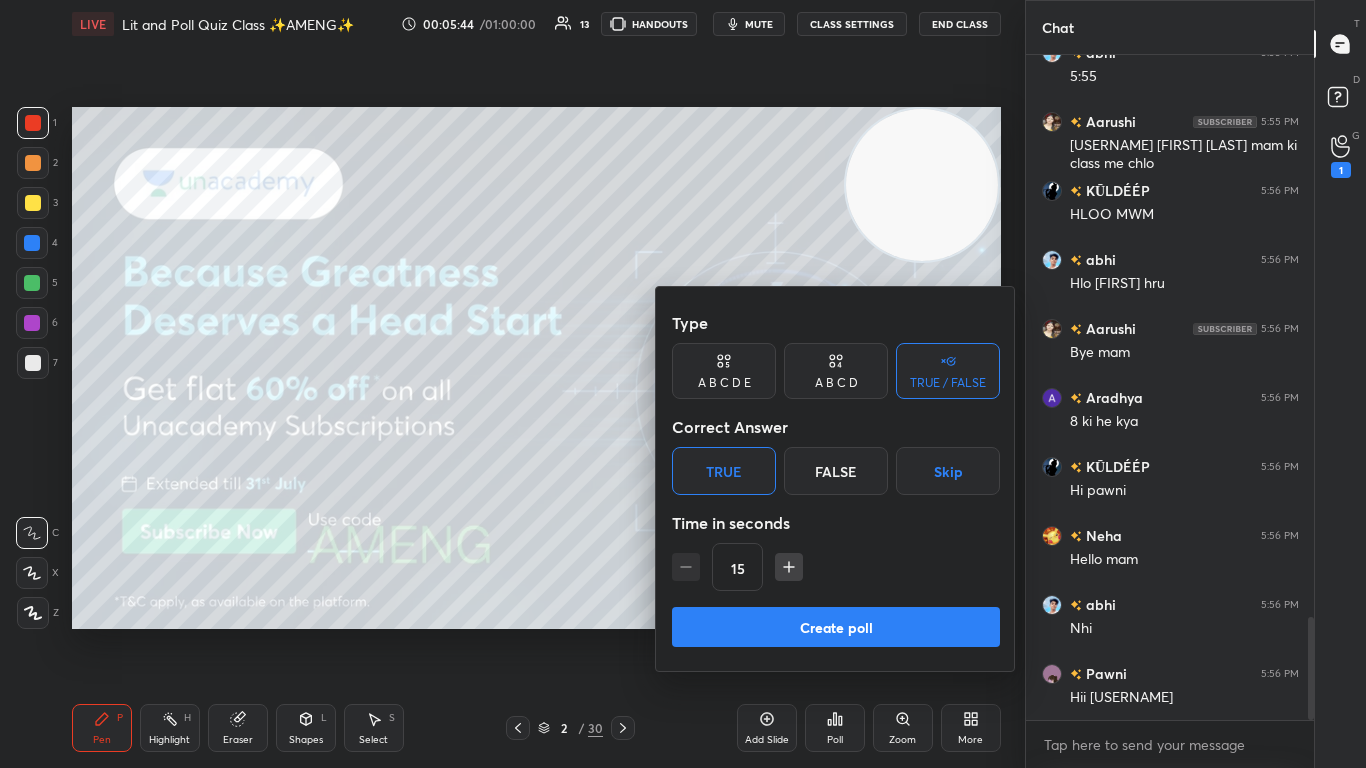 click 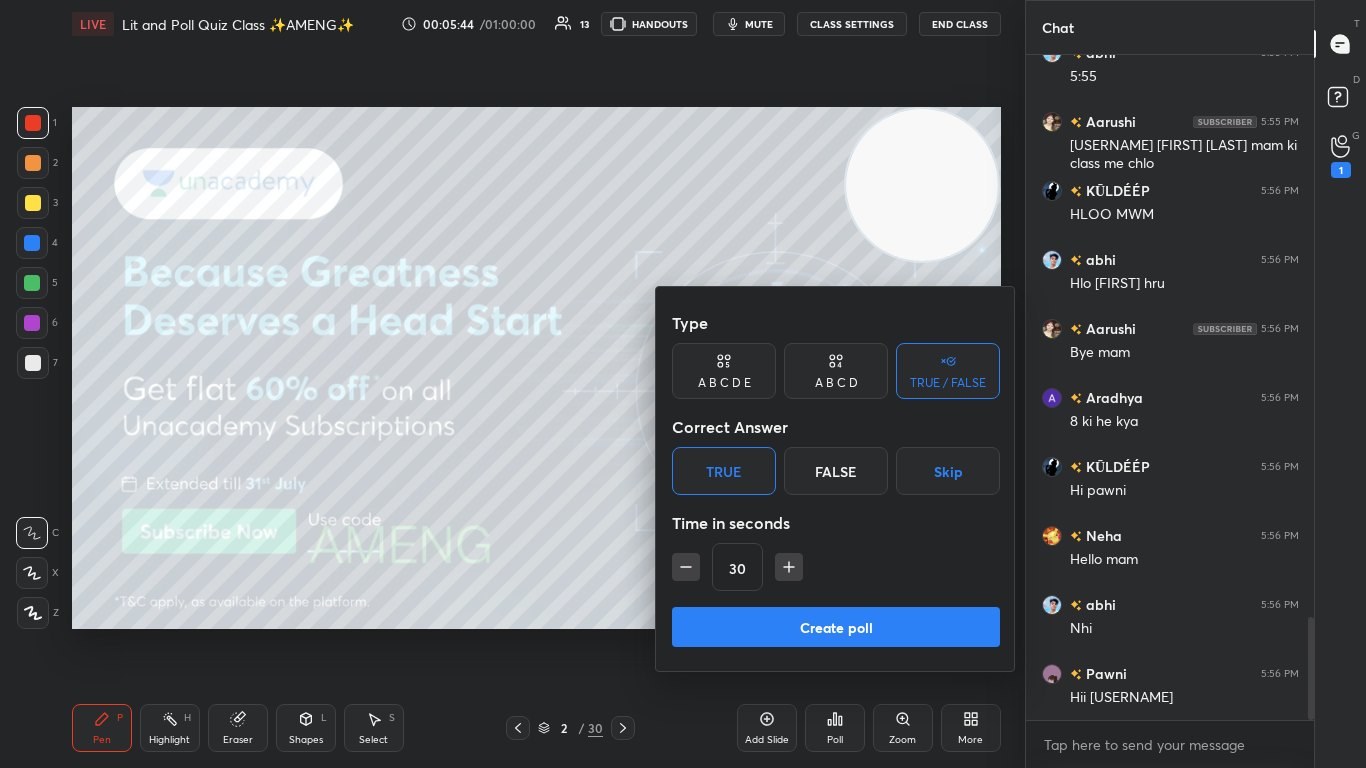 click 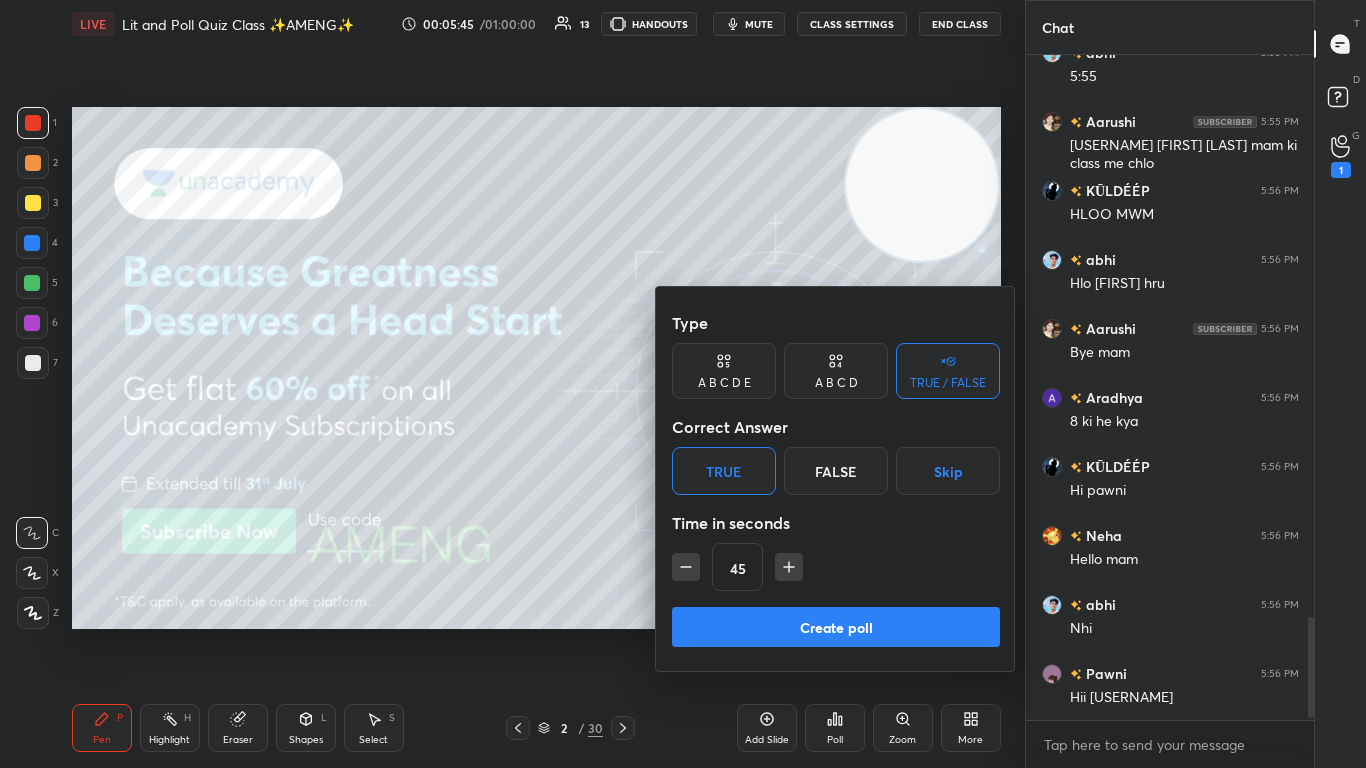 scroll, scrollTop: 3690, scrollLeft: 0, axis: vertical 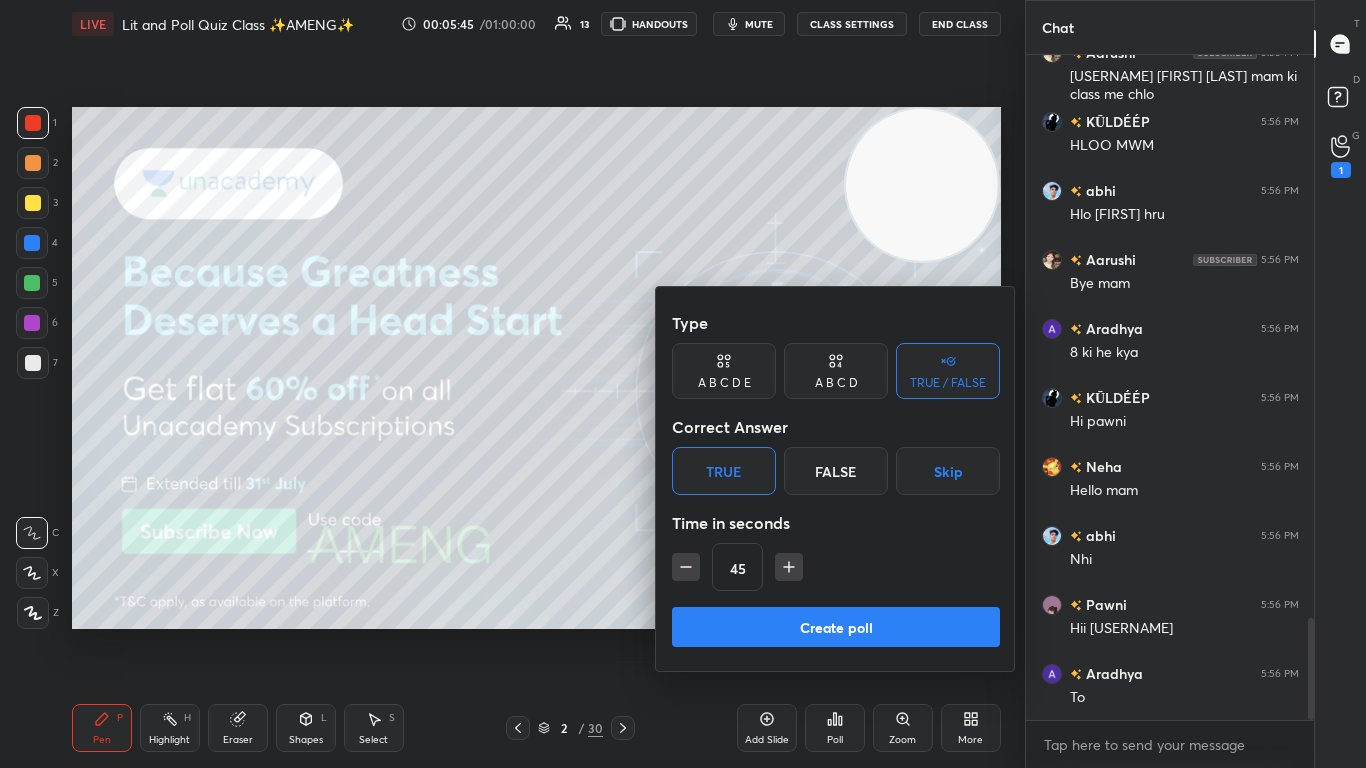 click 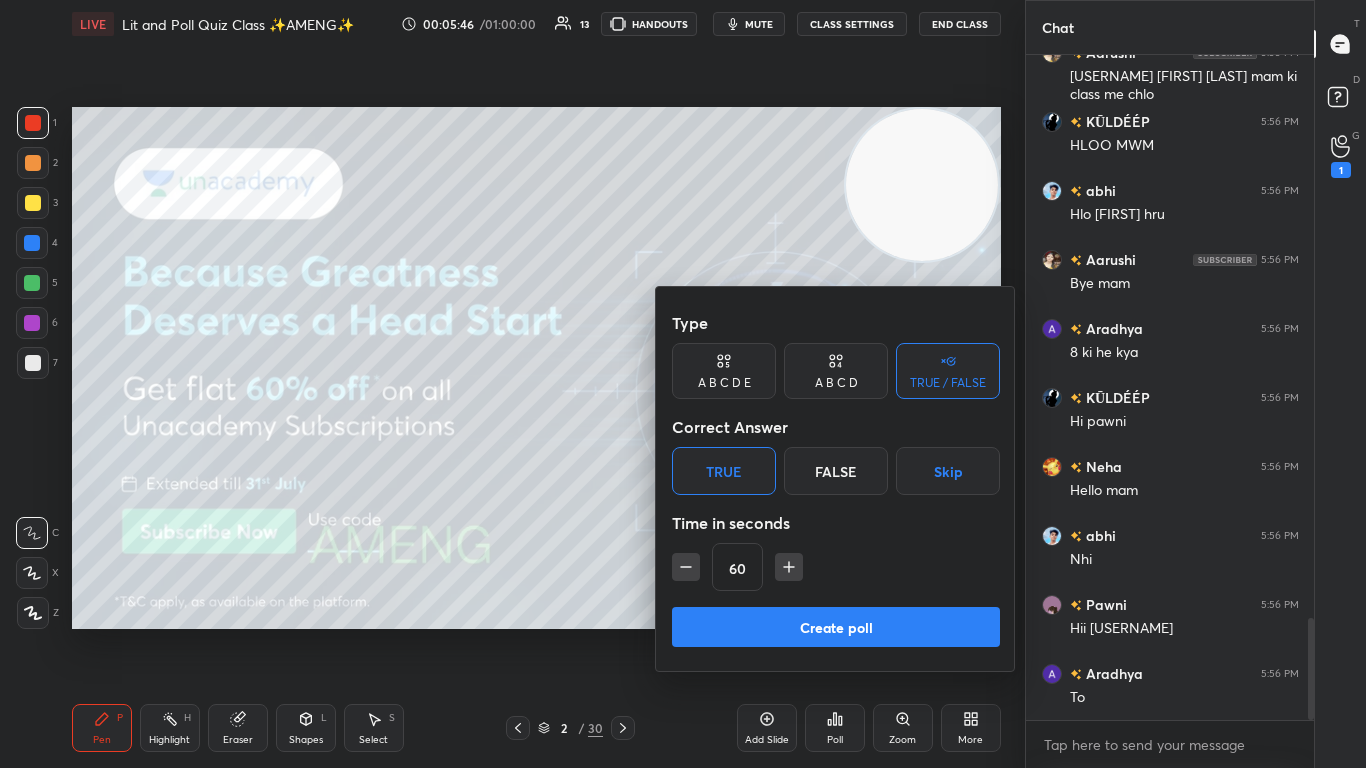 click 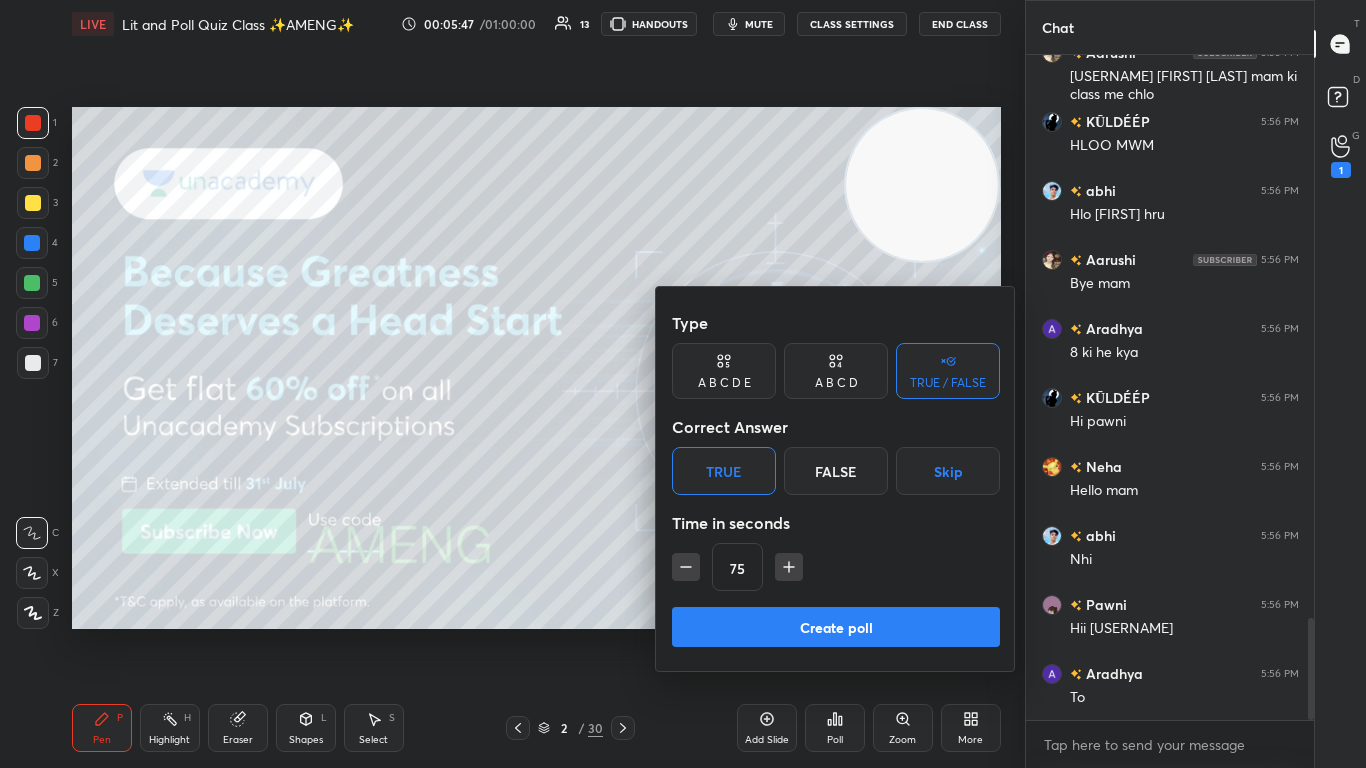 click 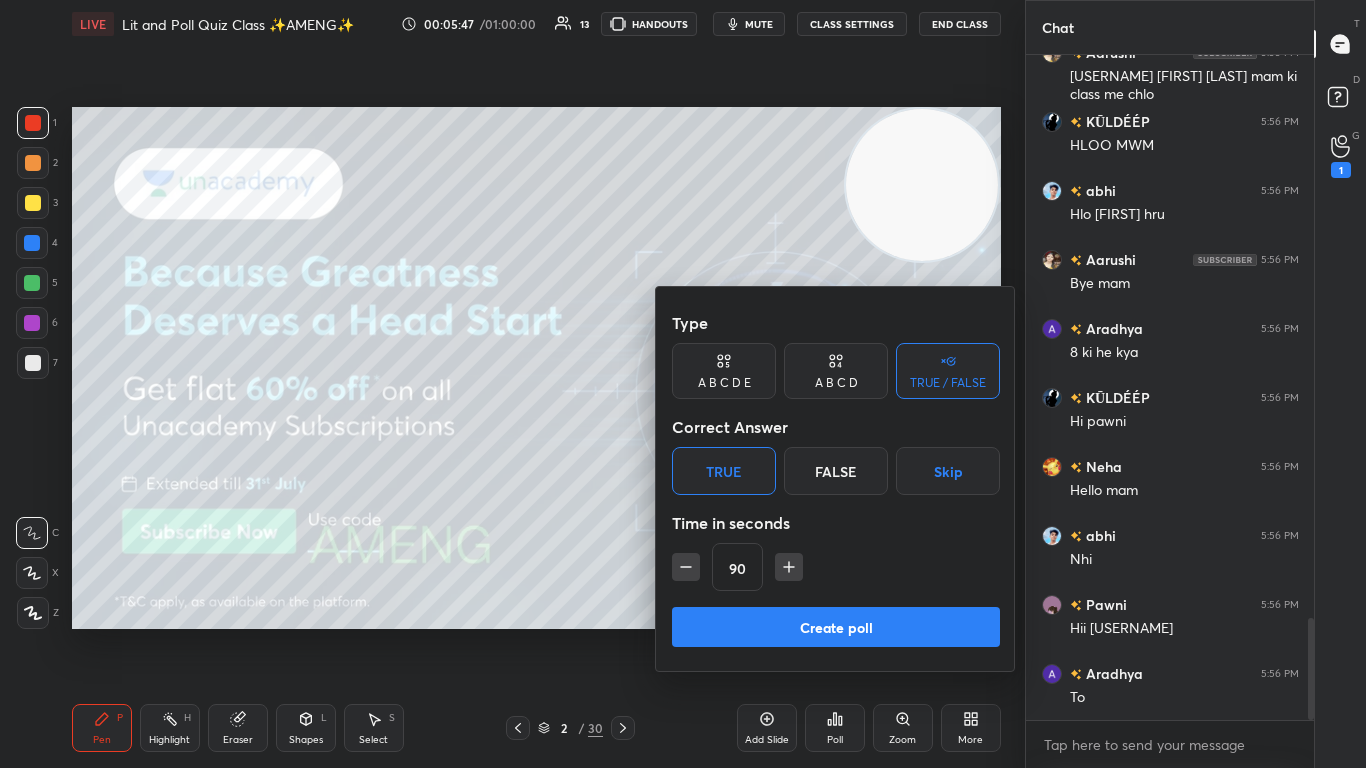 click 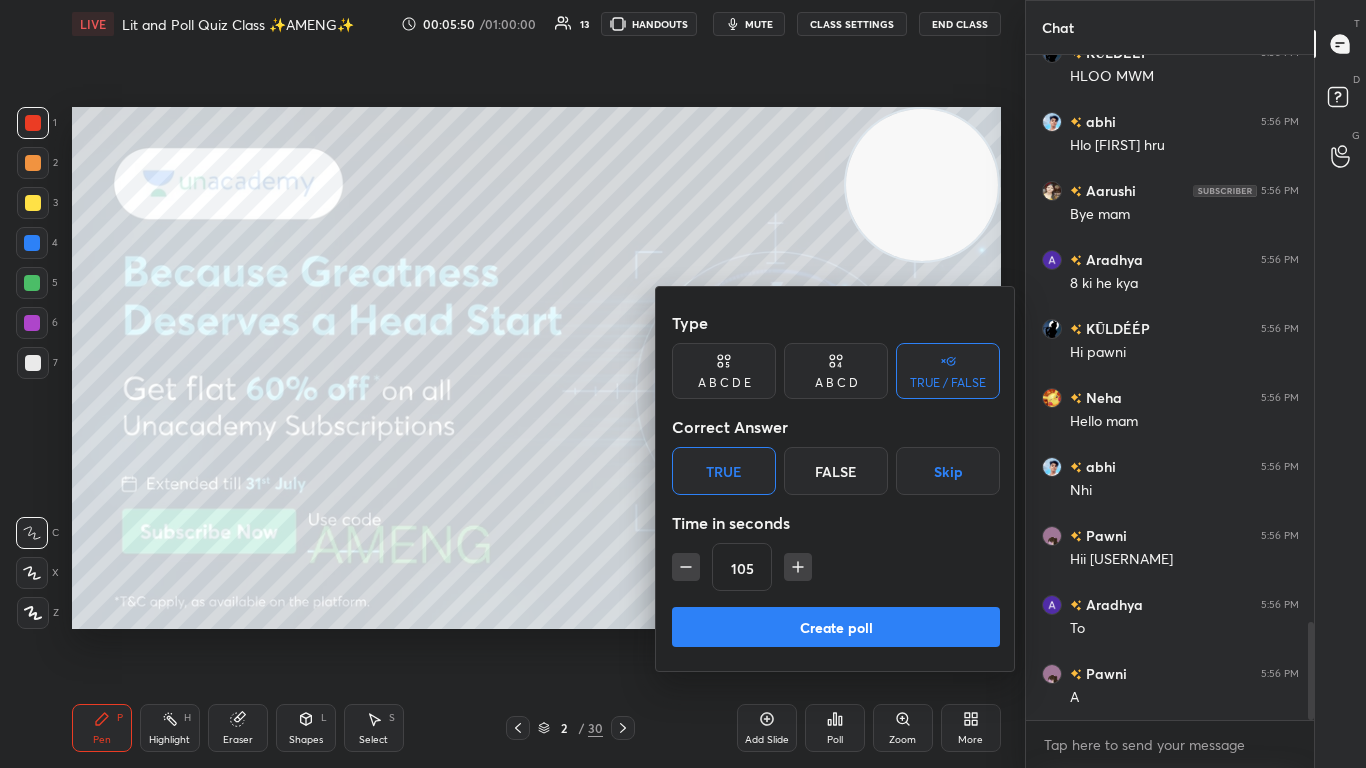 scroll, scrollTop: 3828, scrollLeft: 0, axis: vertical 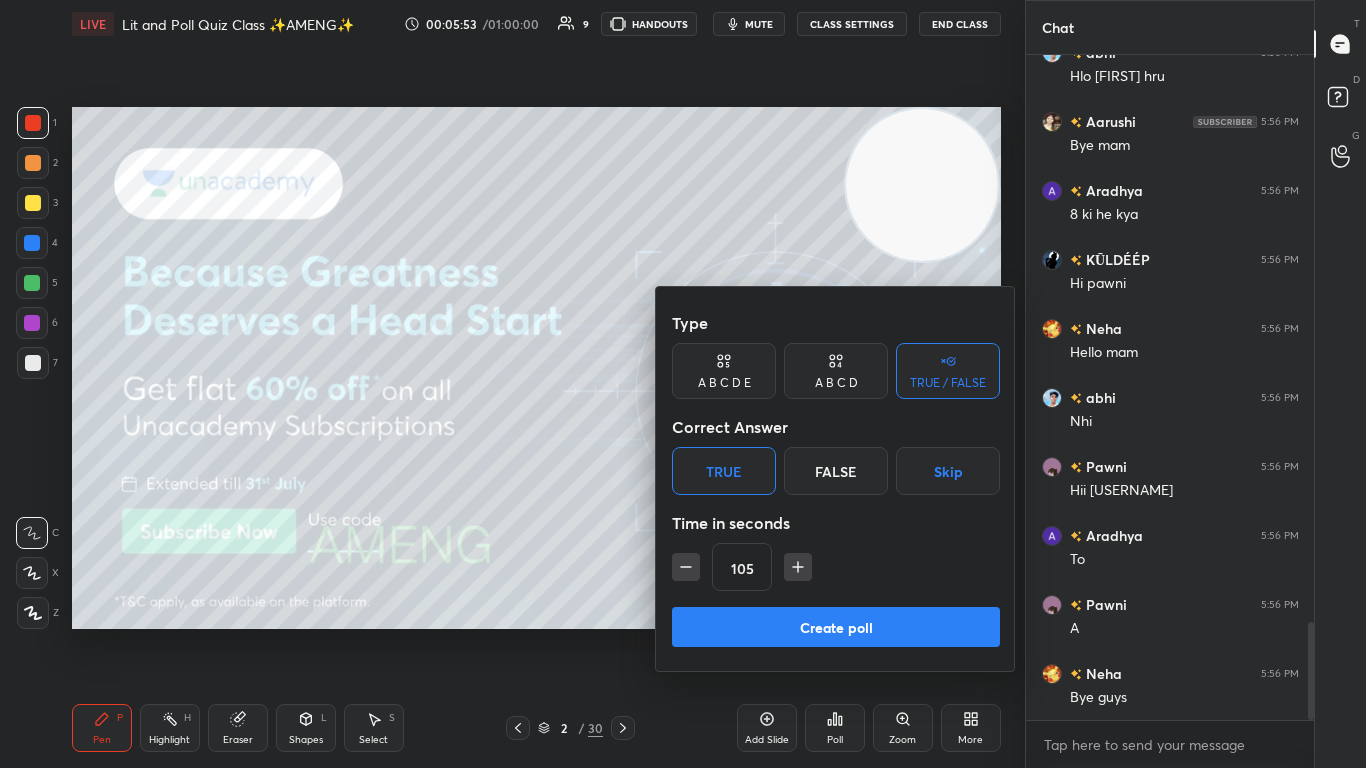 click on "Create poll" at bounding box center (836, 627) 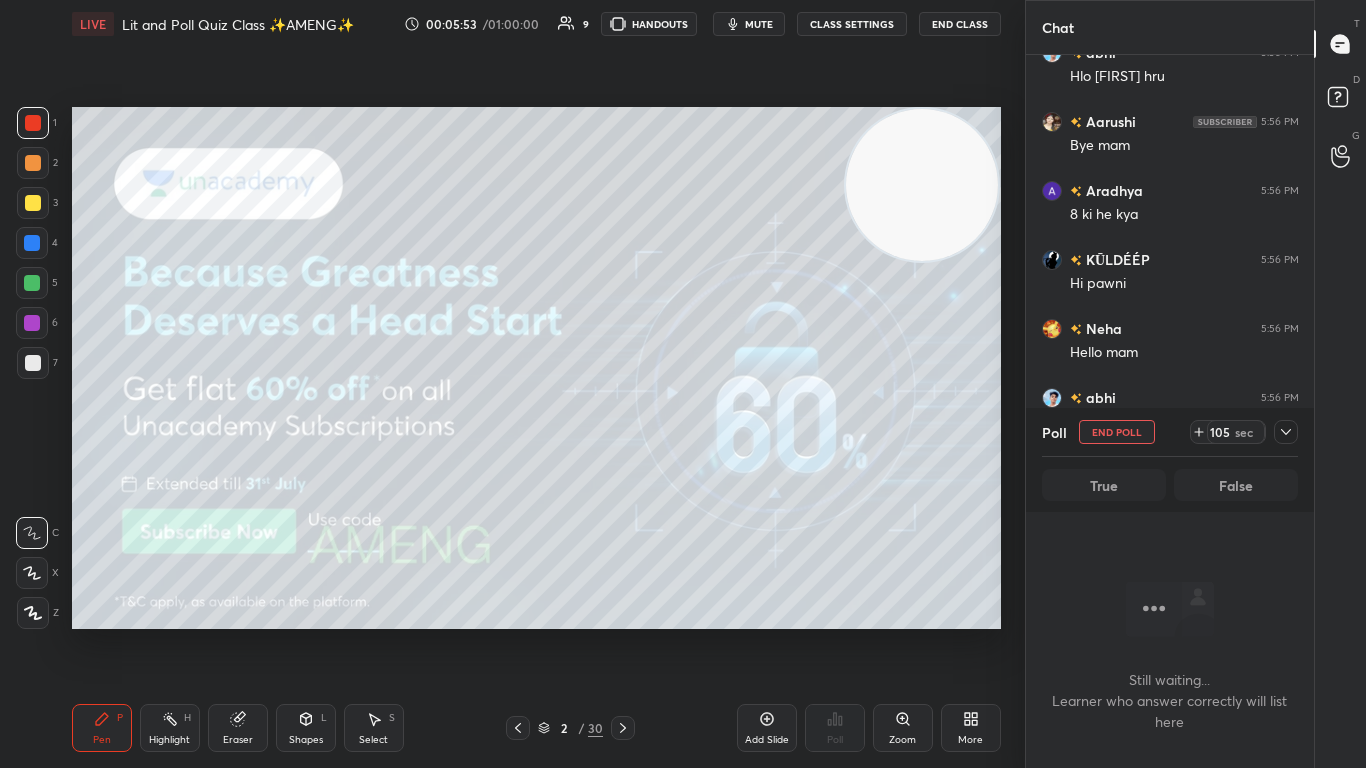 scroll, scrollTop: 617, scrollLeft: 282, axis: both 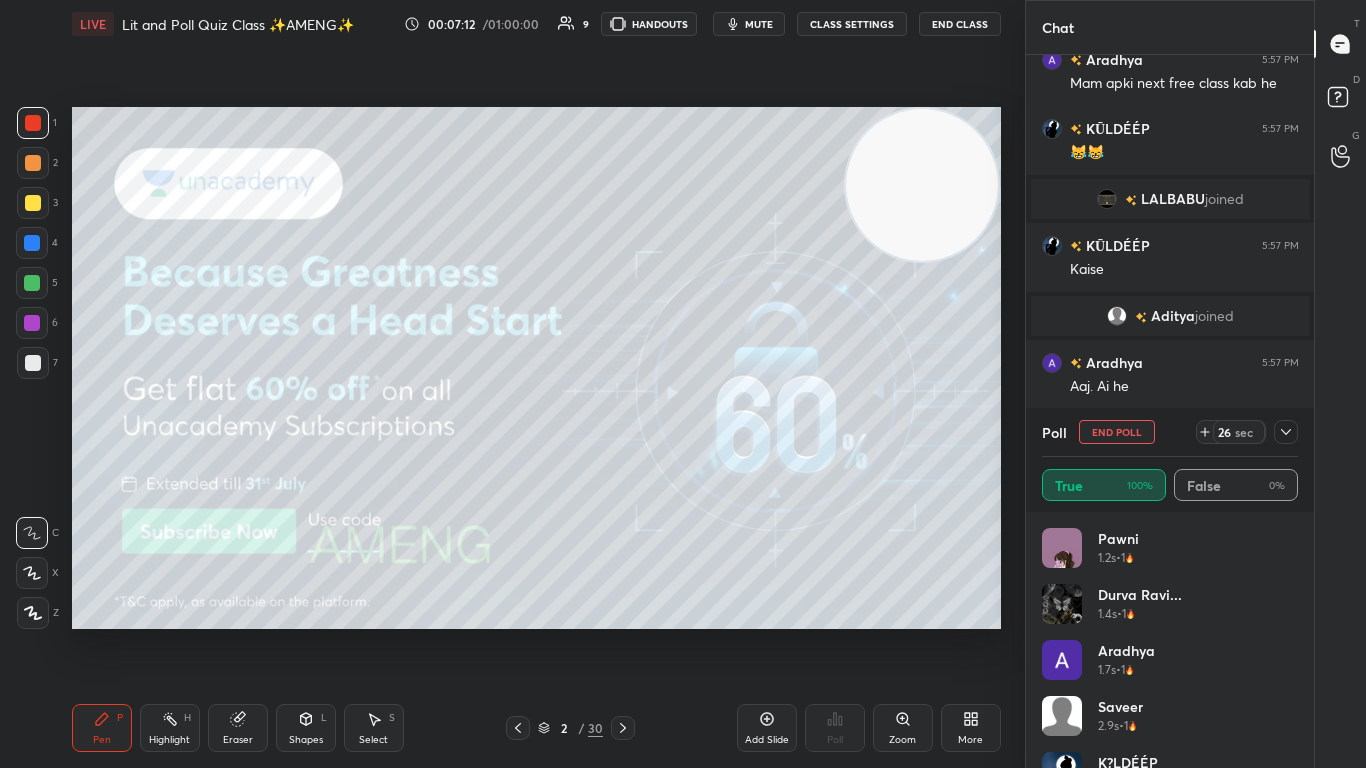 click 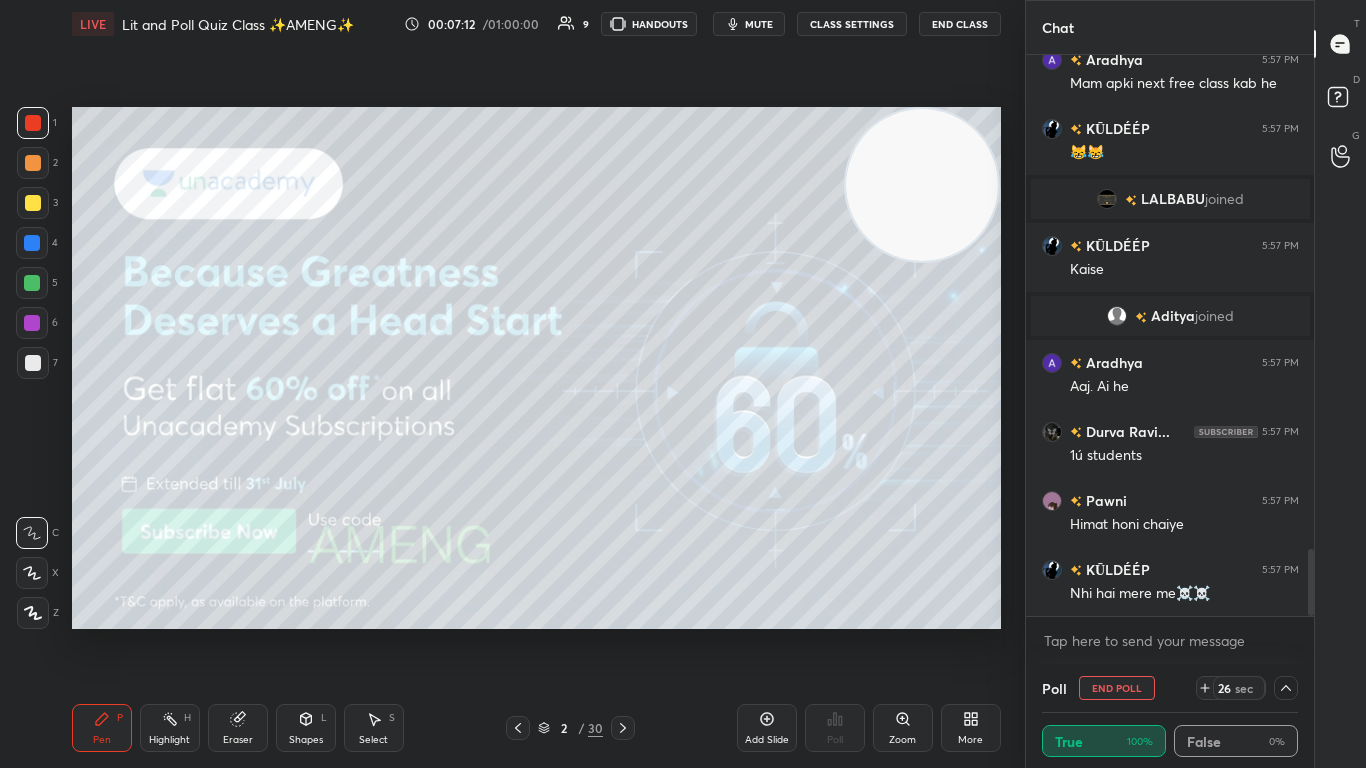 scroll, scrollTop: 0, scrollLeft: 0, axis: both 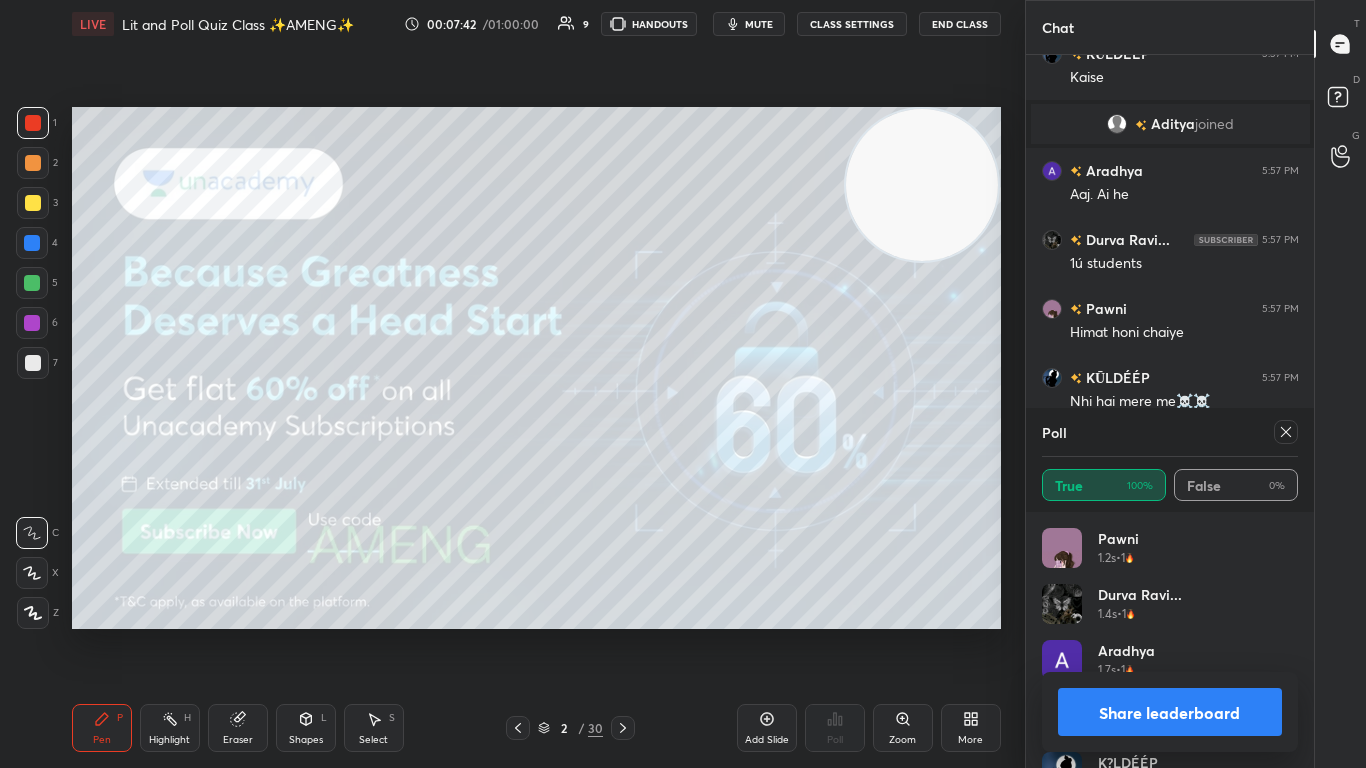 click at bounding box center [1286, 432] 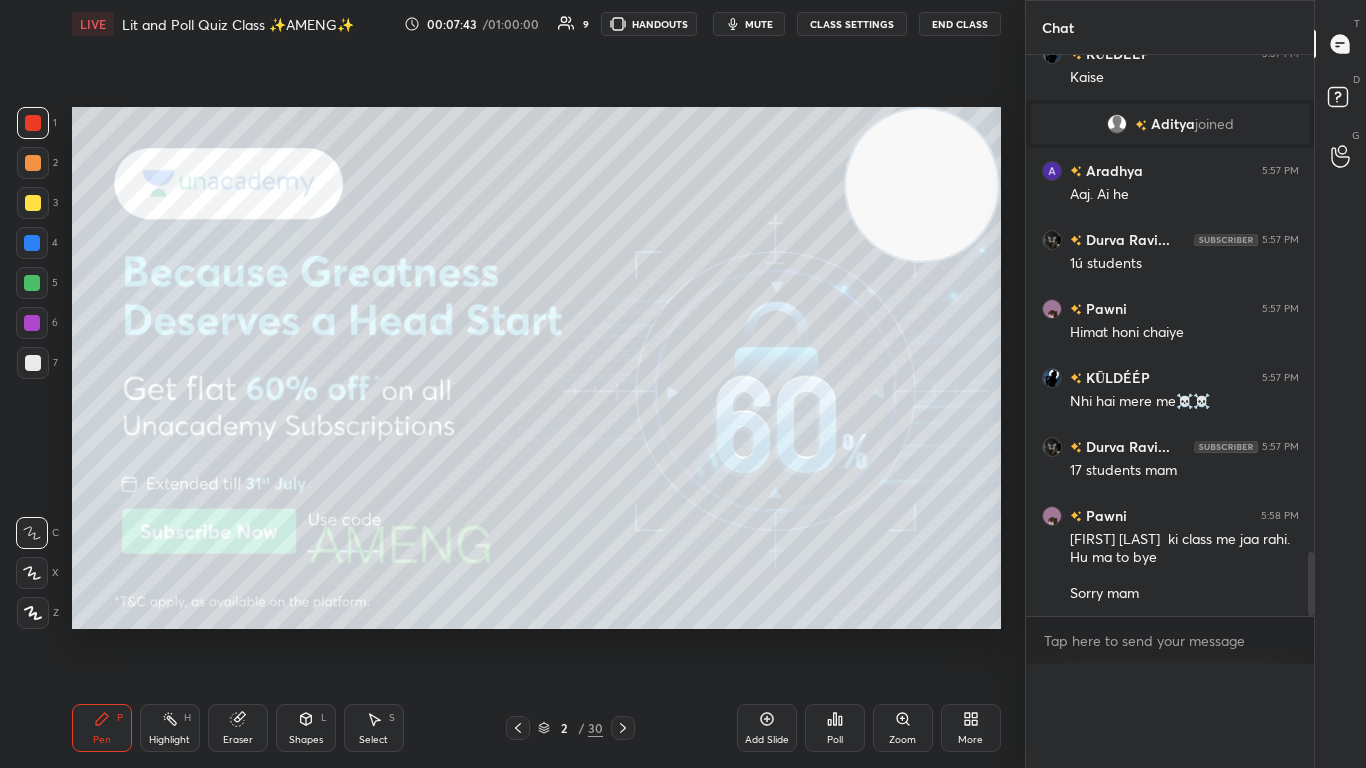 scroll, scrollTop: 0, scrollLeft: 0, axis: both 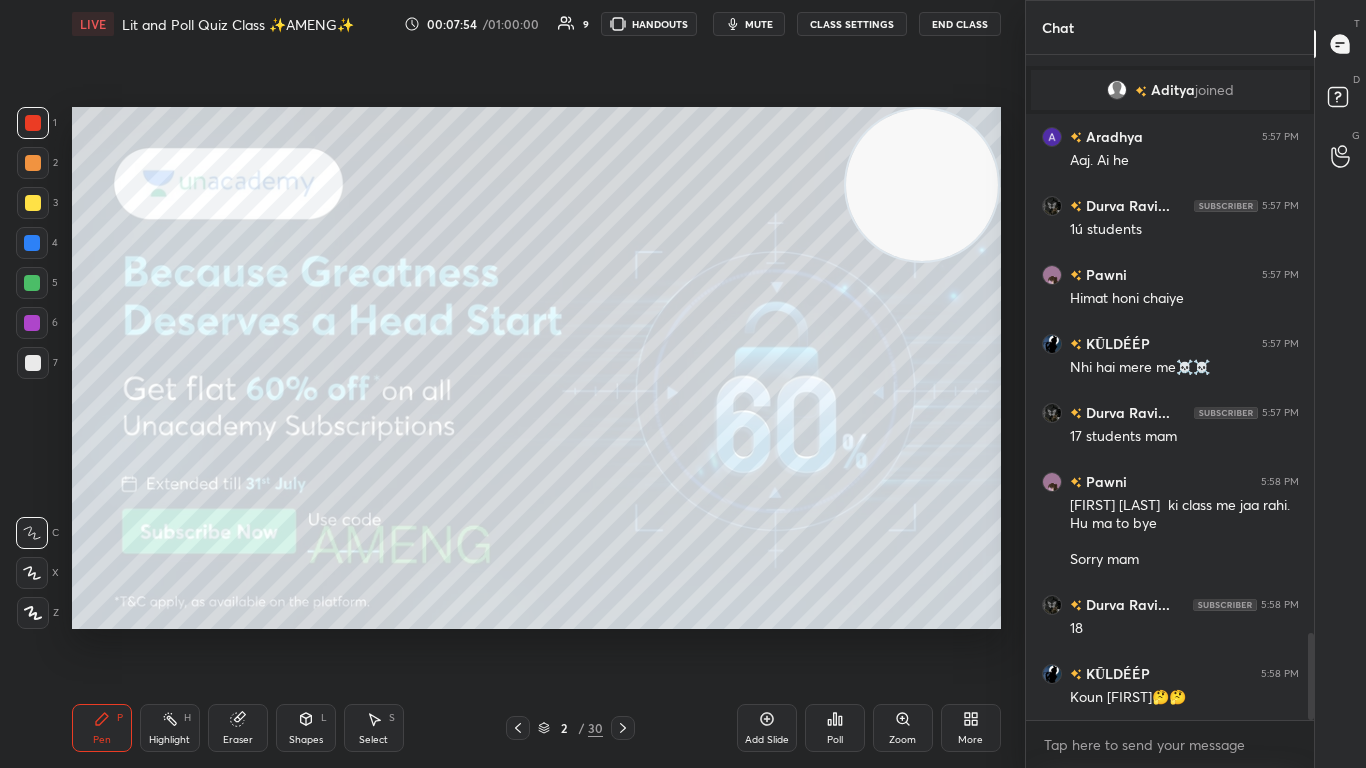 click at bounding box center [623, 728] 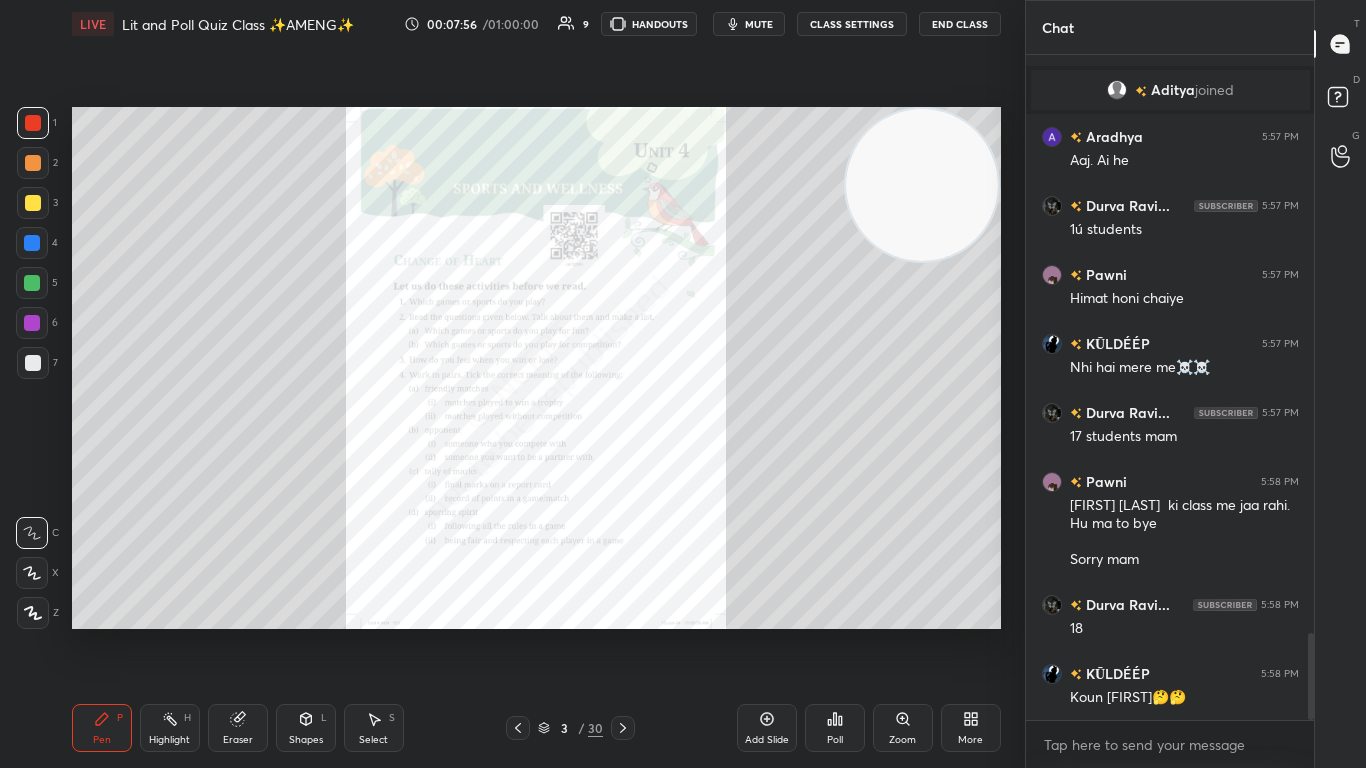 click at bounding box center (623, 728) 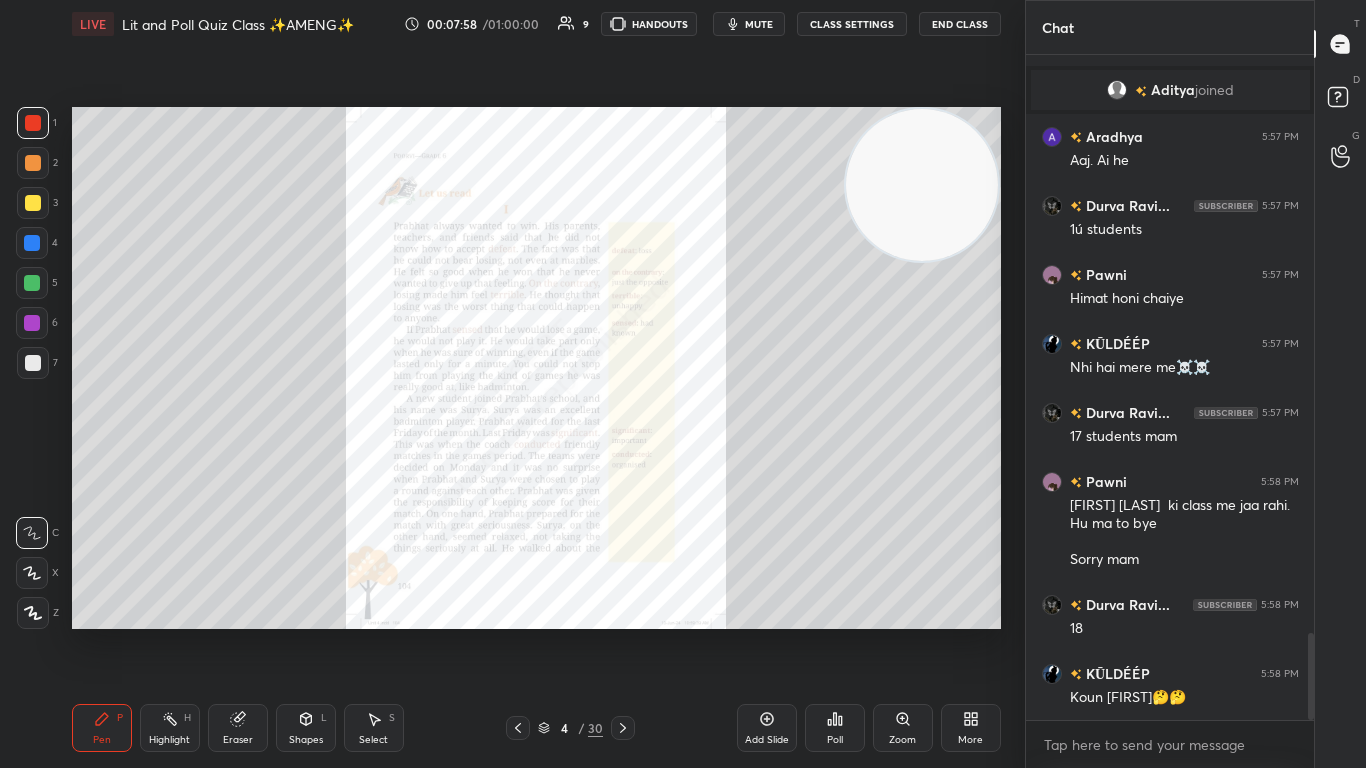 click 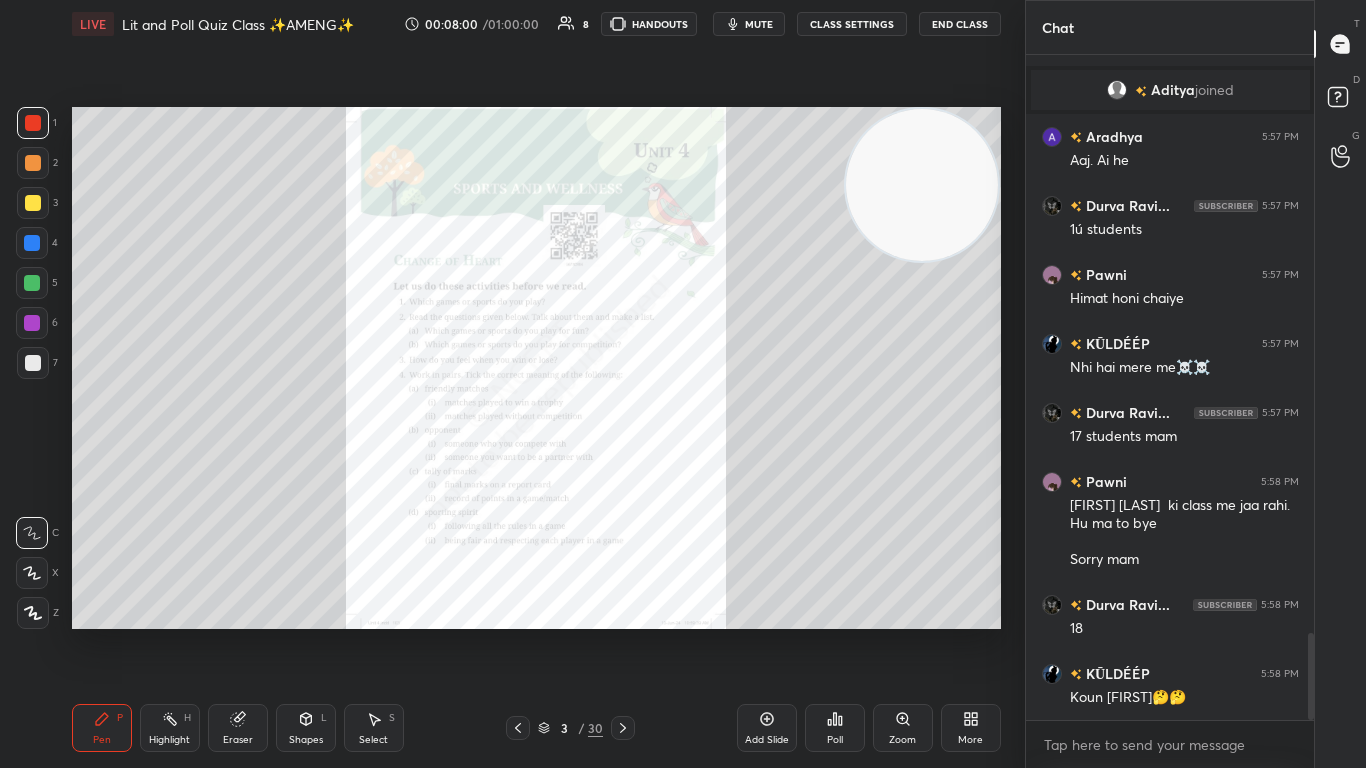 scroll, scrollTop: 4466, scrollLeft: 0, axis: vertical 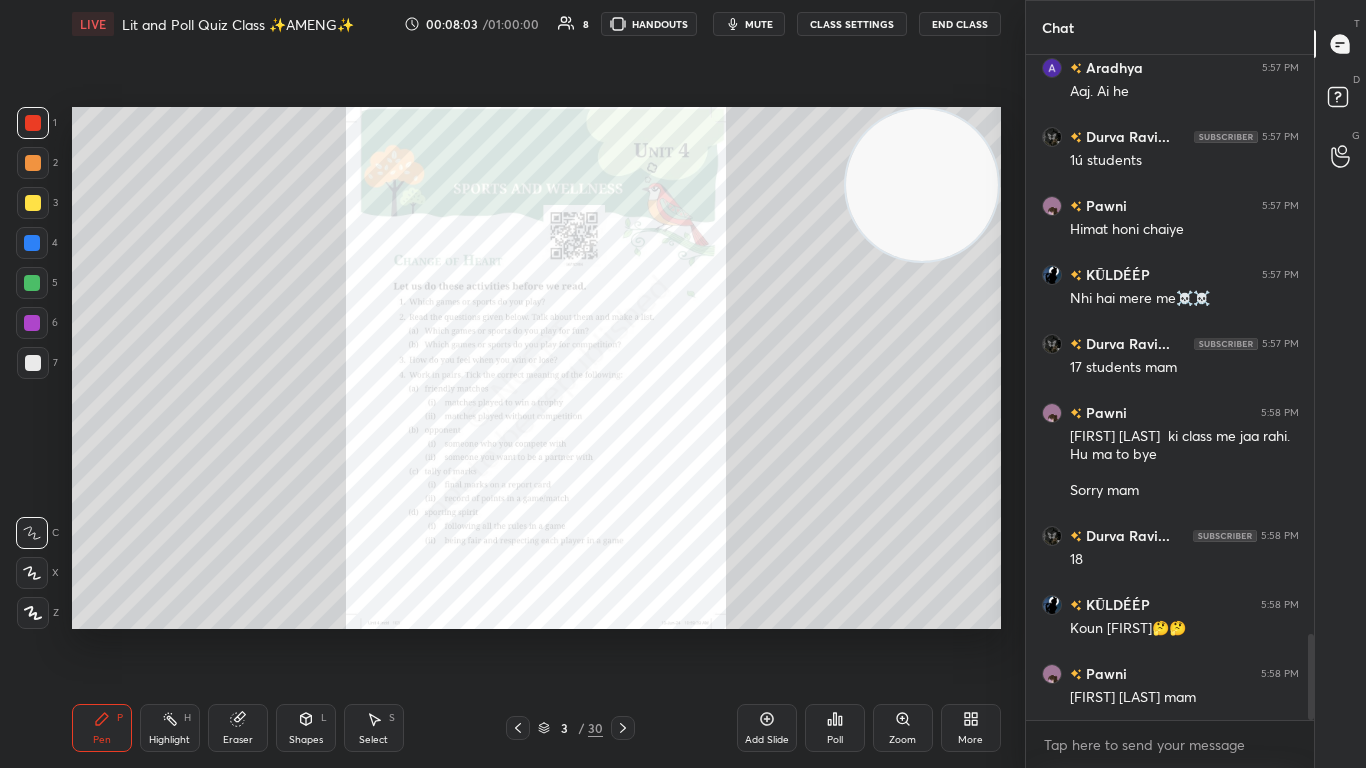 click on "Zoom" at bounding box center [903, 728] 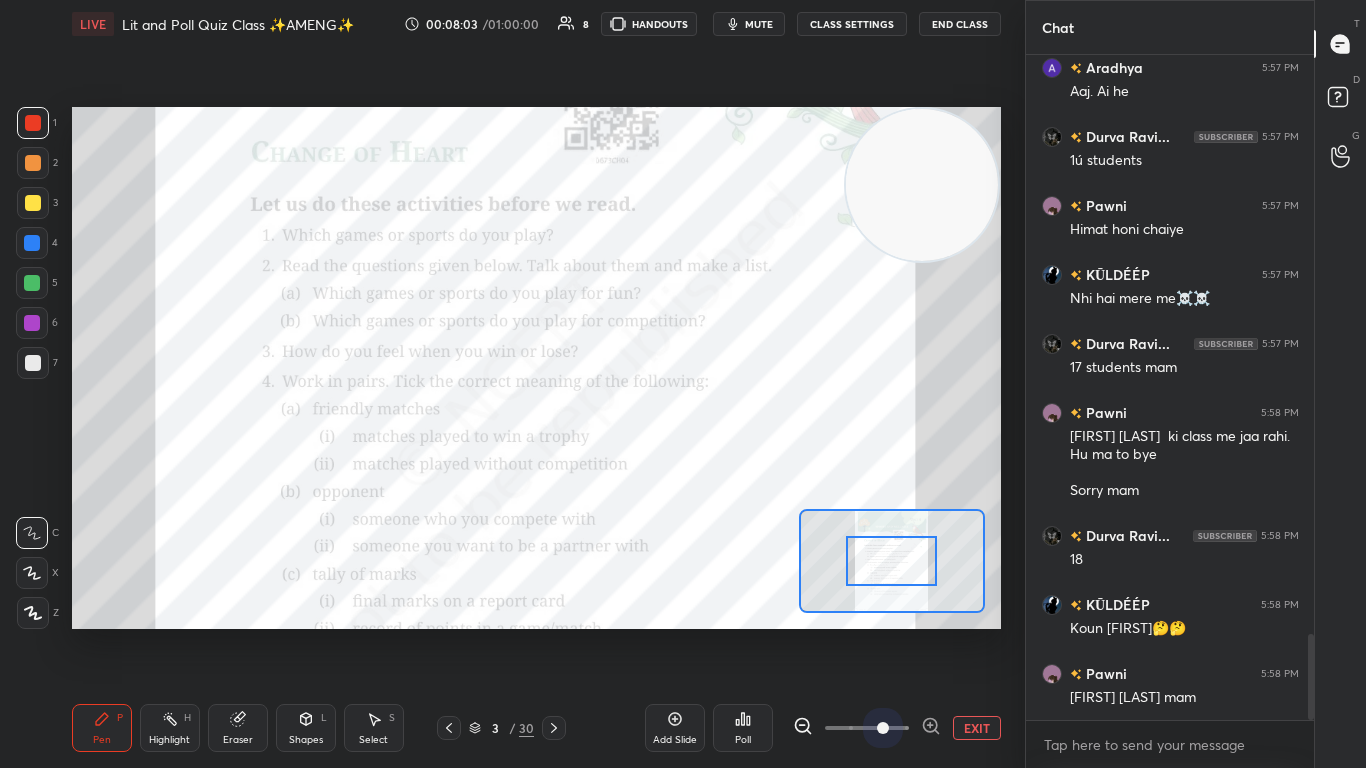 click at bounding box center (867, 728) 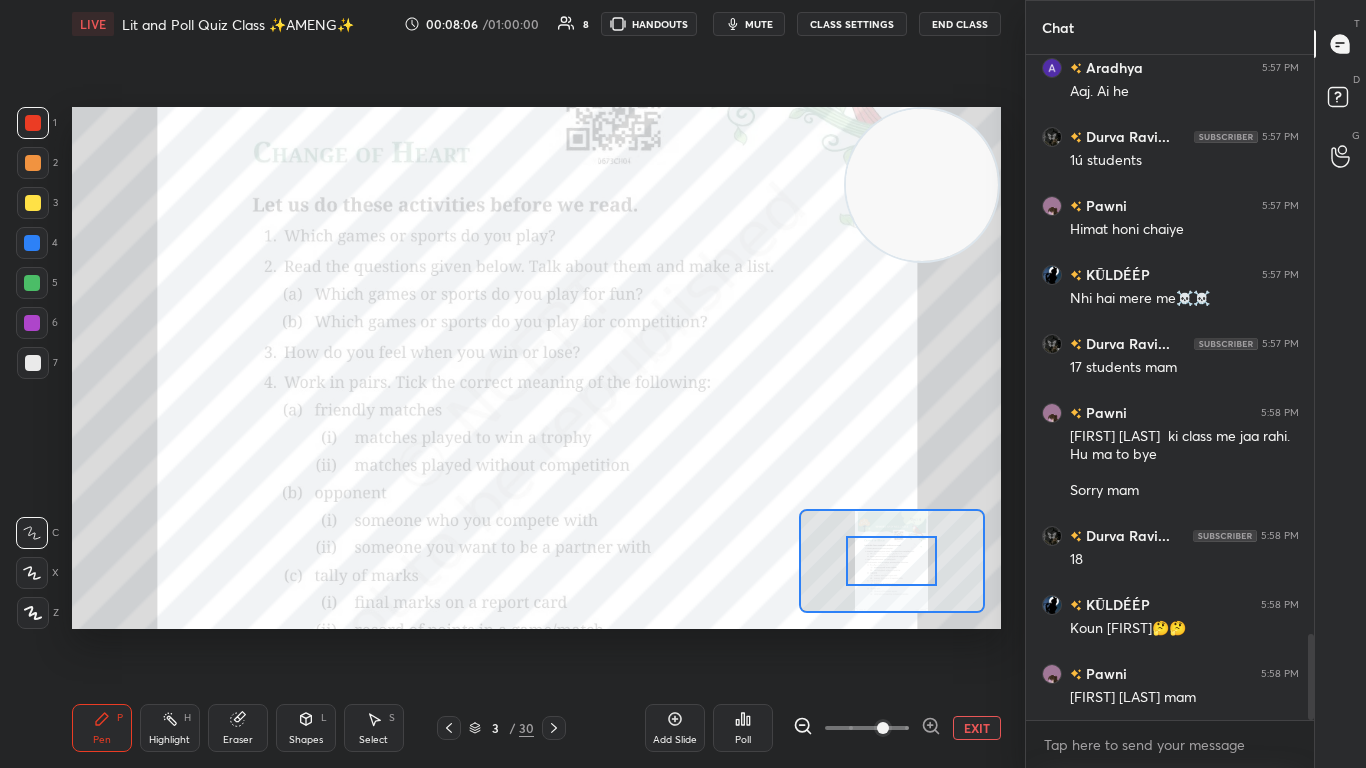 click 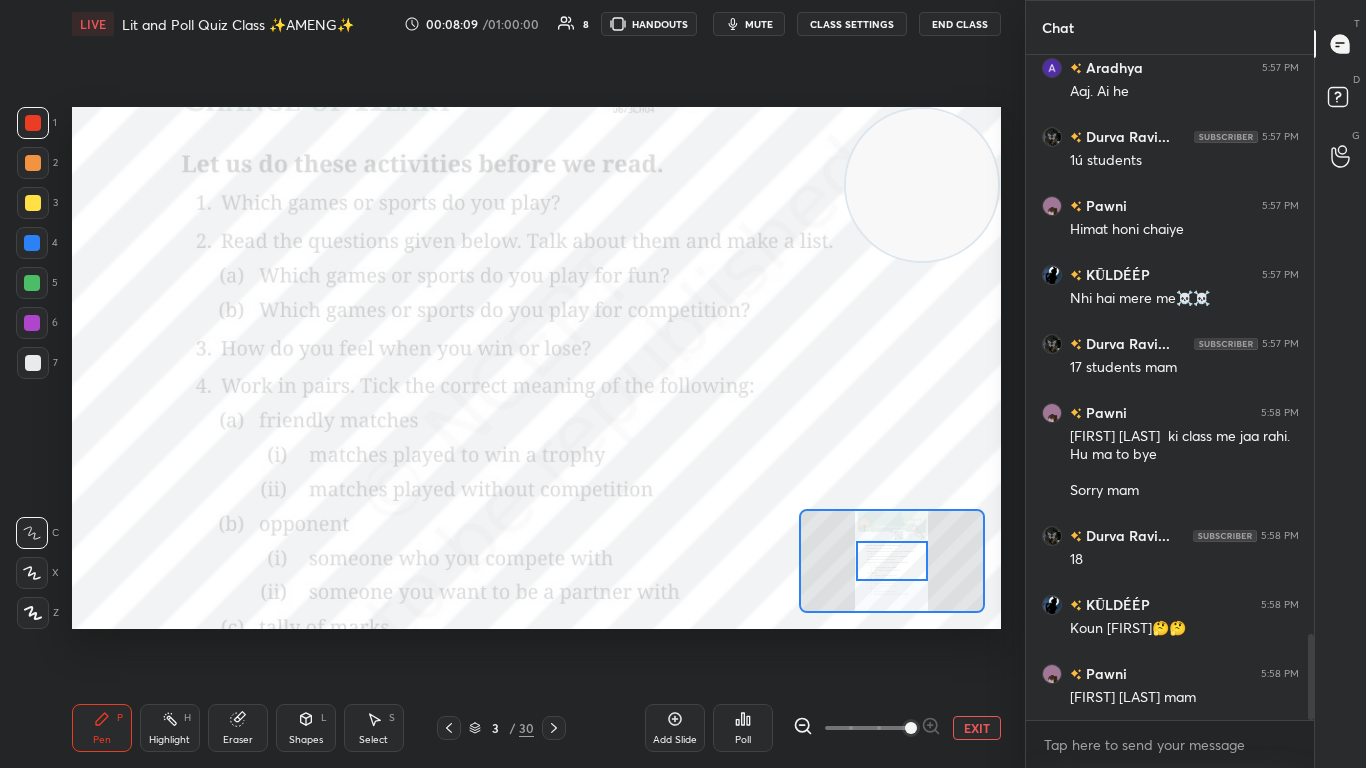 click 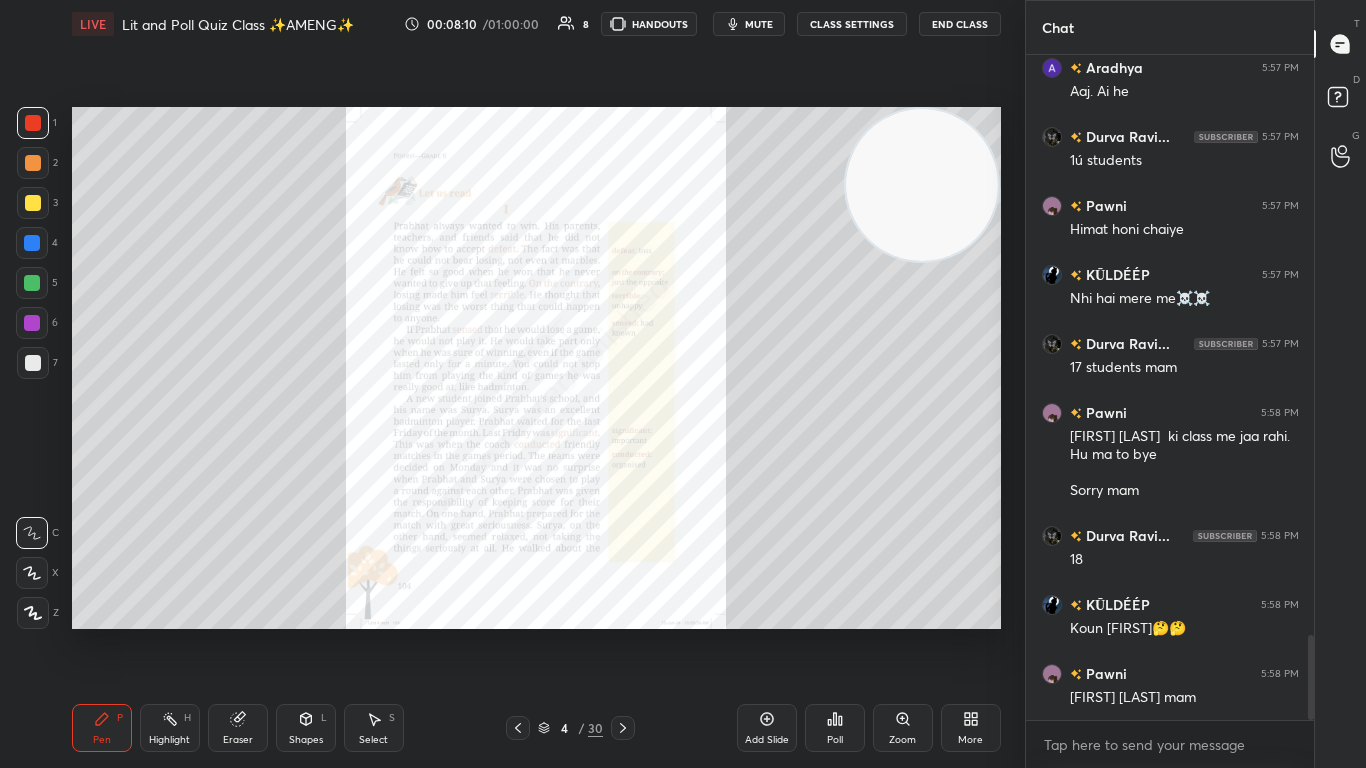 scroll, scrollTop: 4514, scrollLeft: 0, axis: vertical 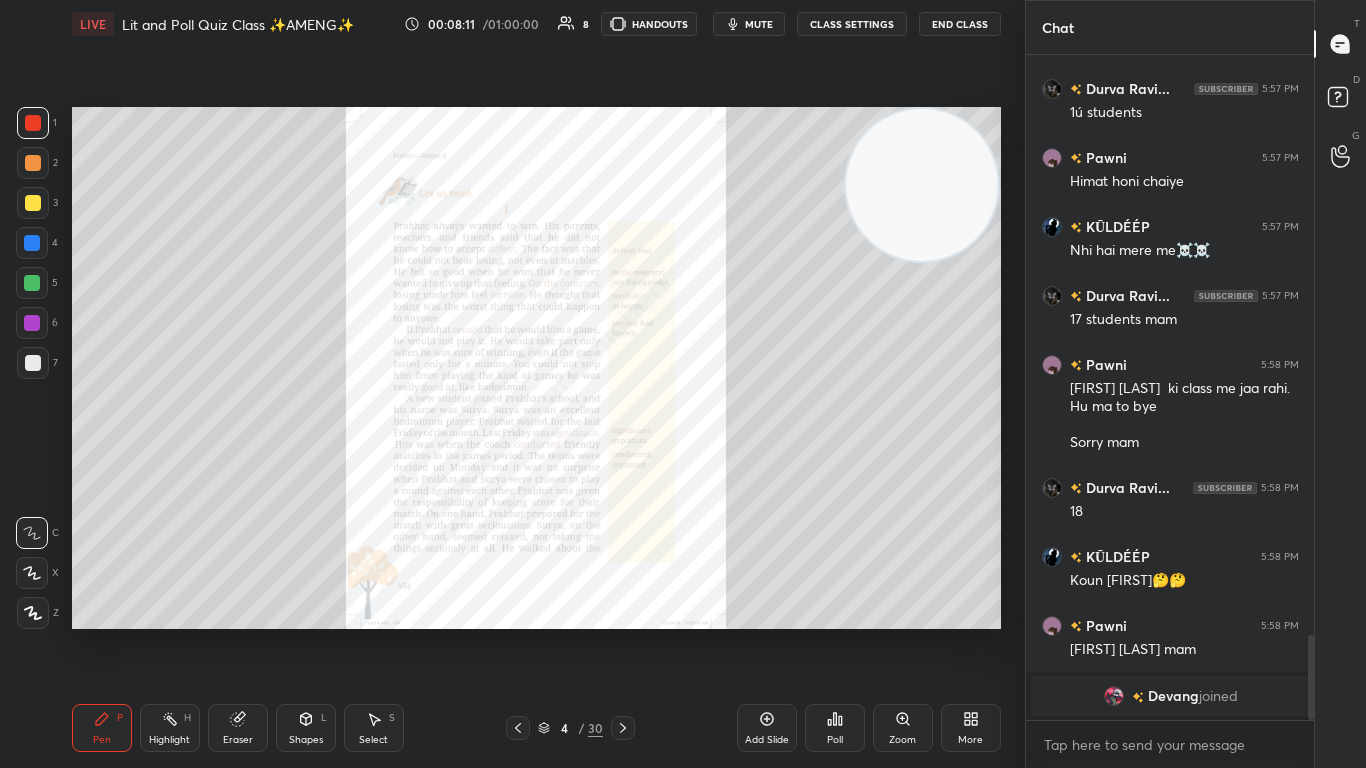 click 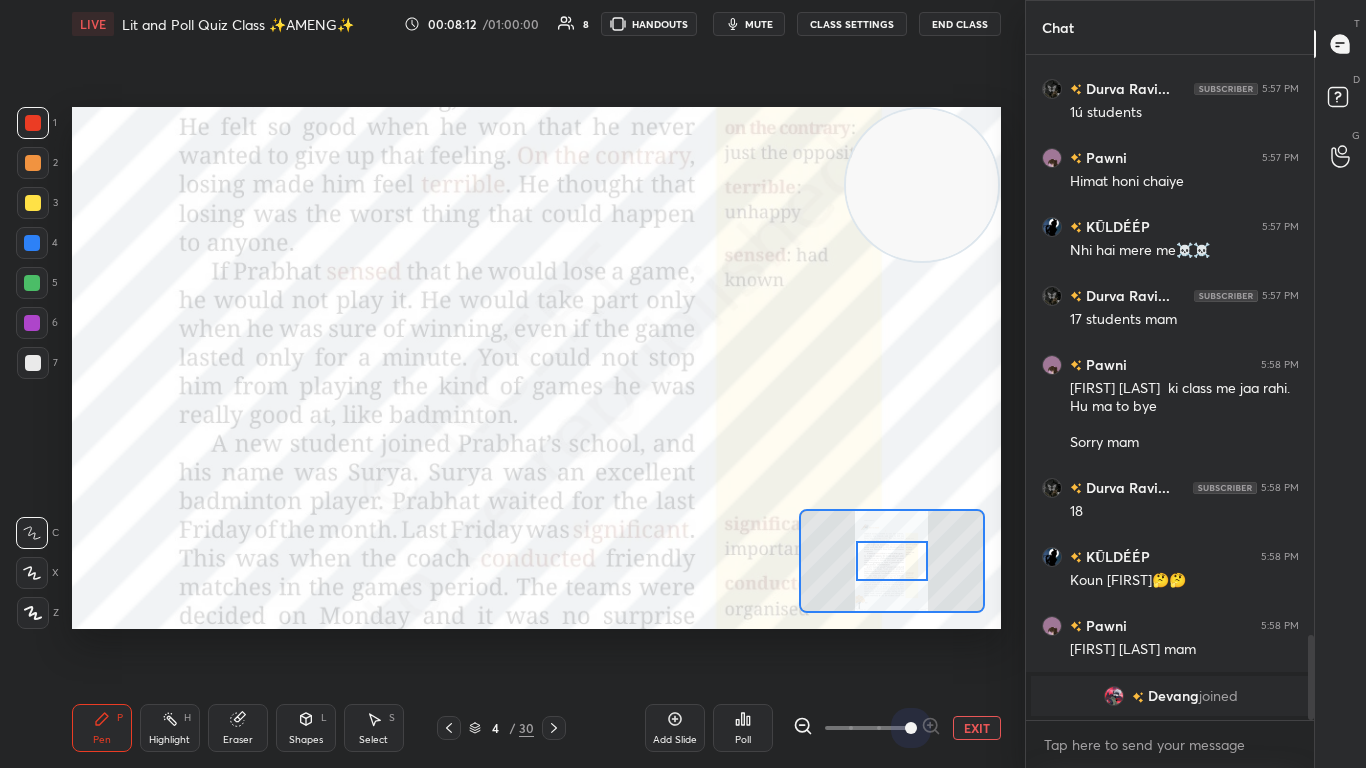 click at bounding box center [867, 728] 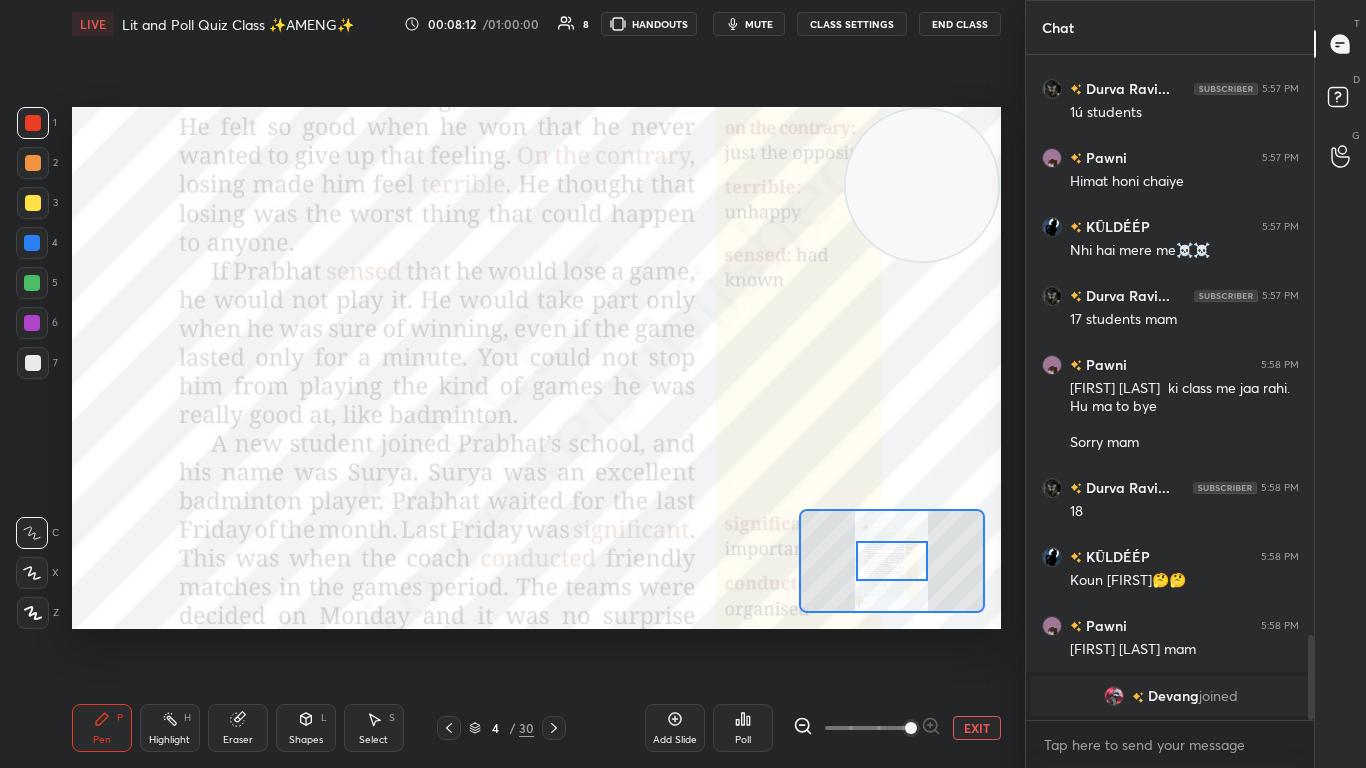 scroll, scrollTop: 4431, scrollLeft: 0, axis: vertical 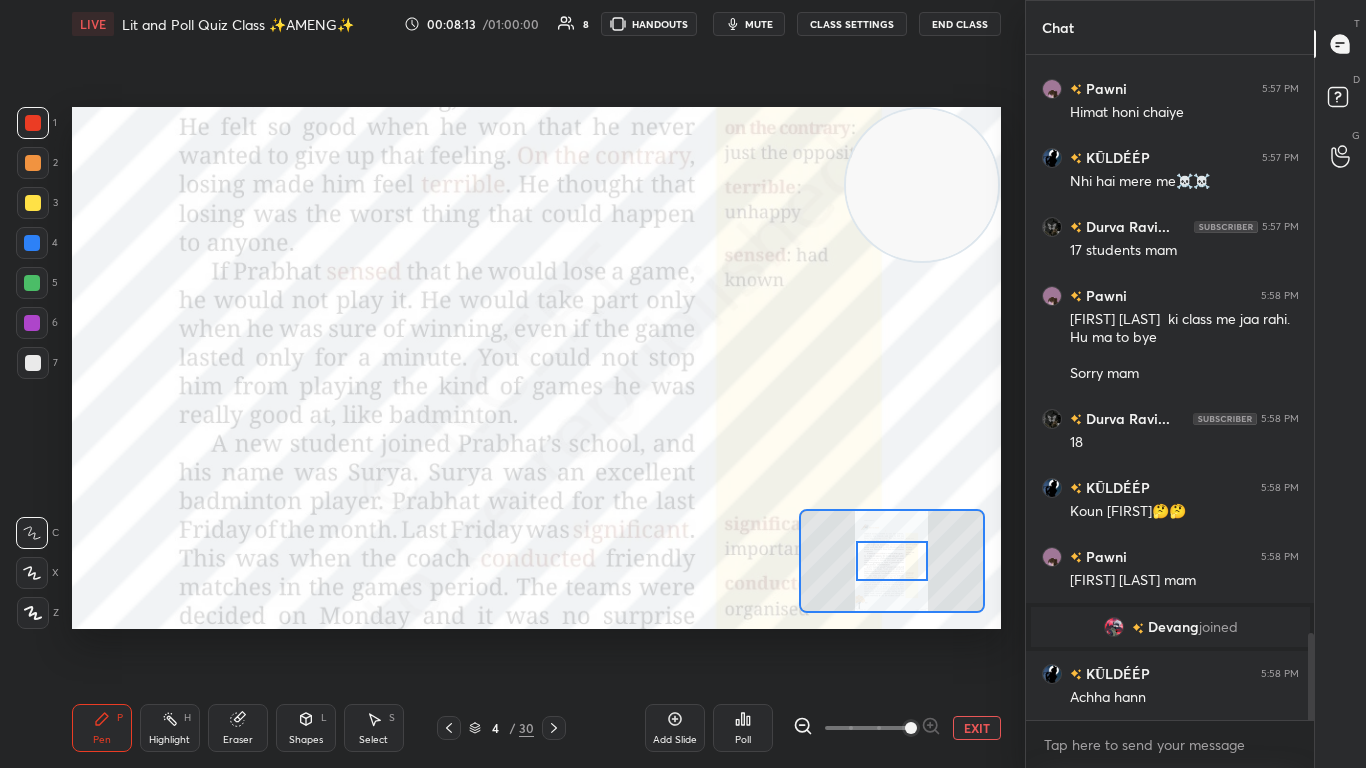 click at bounding box center [892, 561] 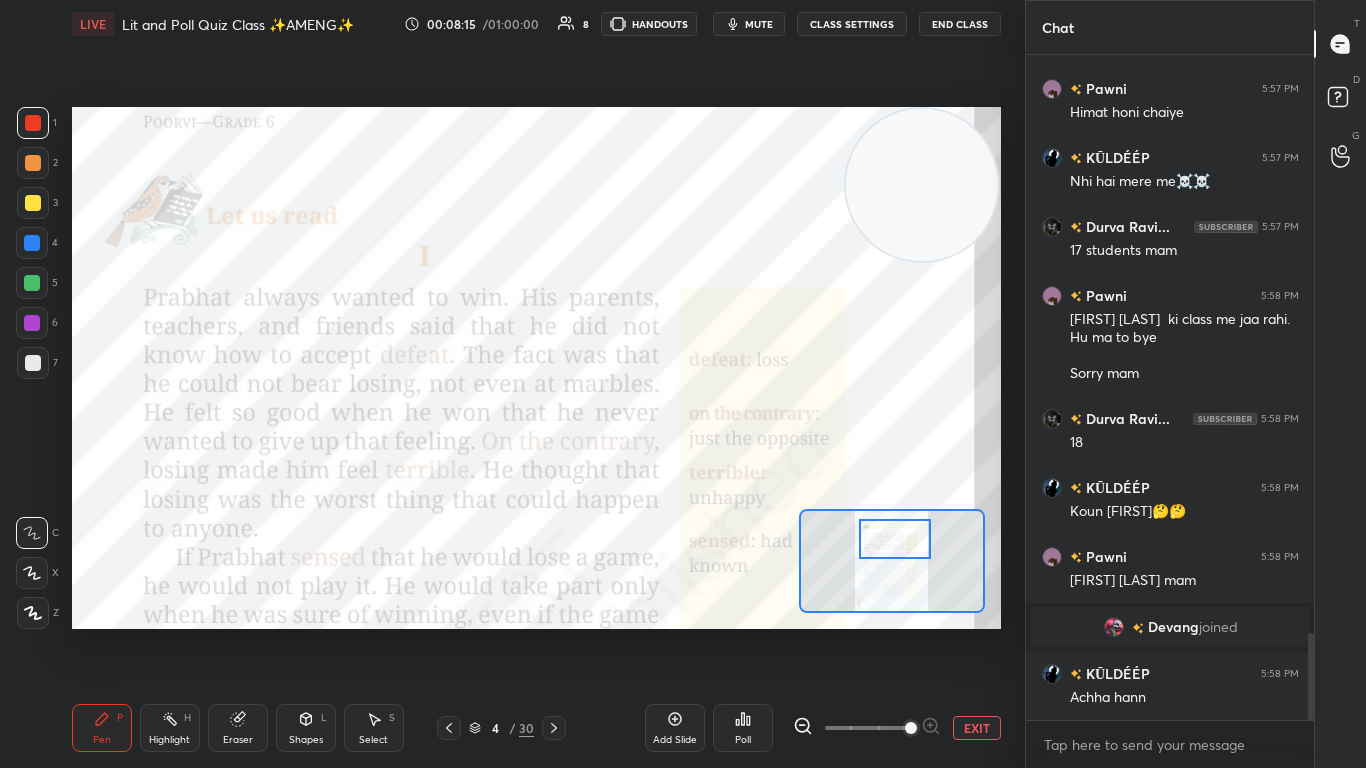 drag, startPoint x: 903, startPoint y: 565, endPoint x: 906, endPoint y: 543, distance: 22.203604 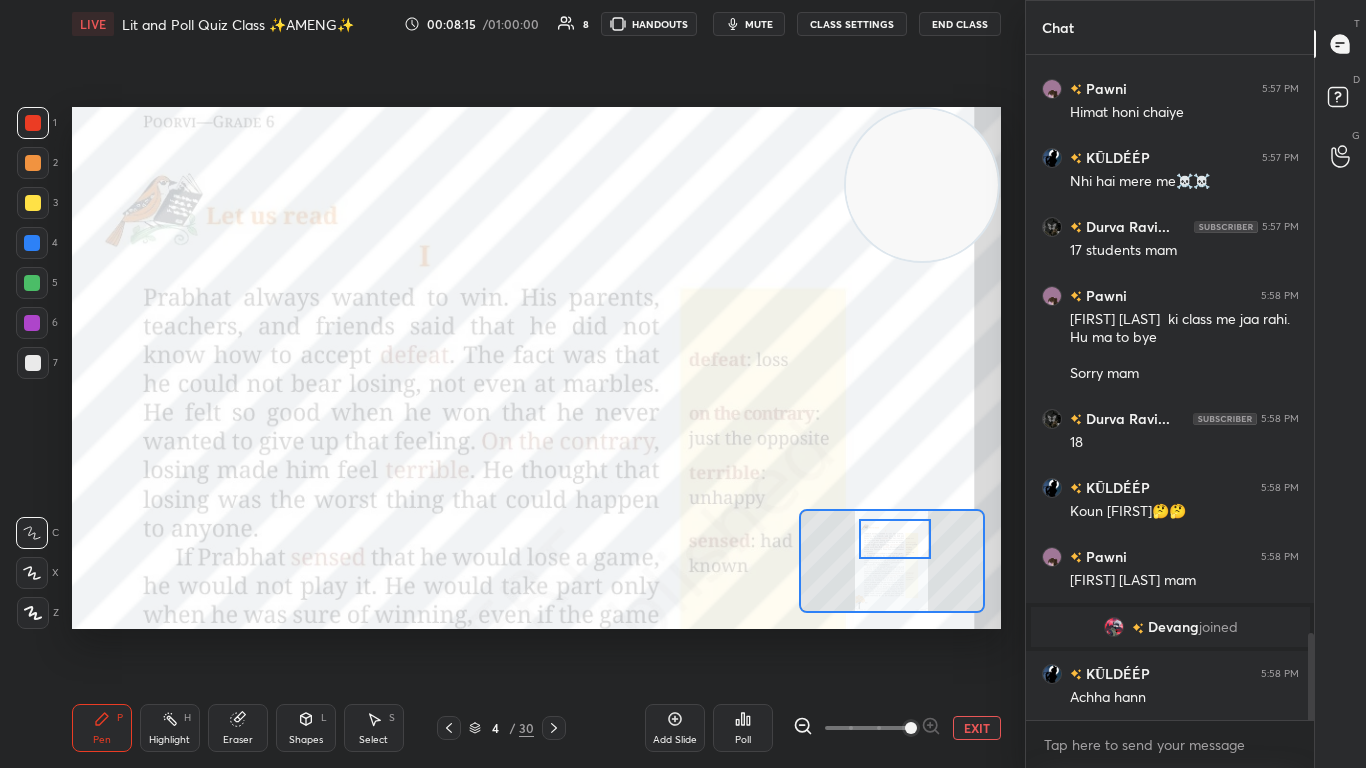 click at bounding box center [895, 539] 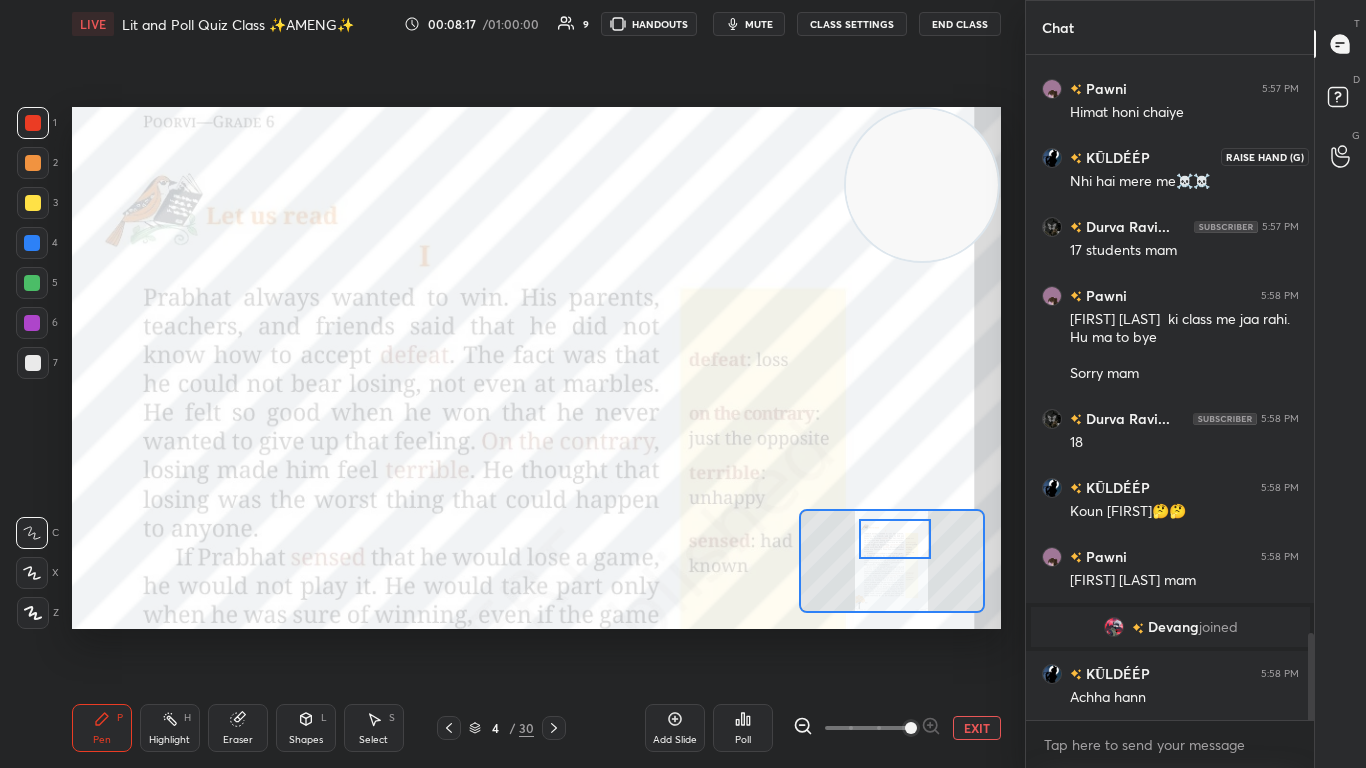click at bounding box center [1341, 156] 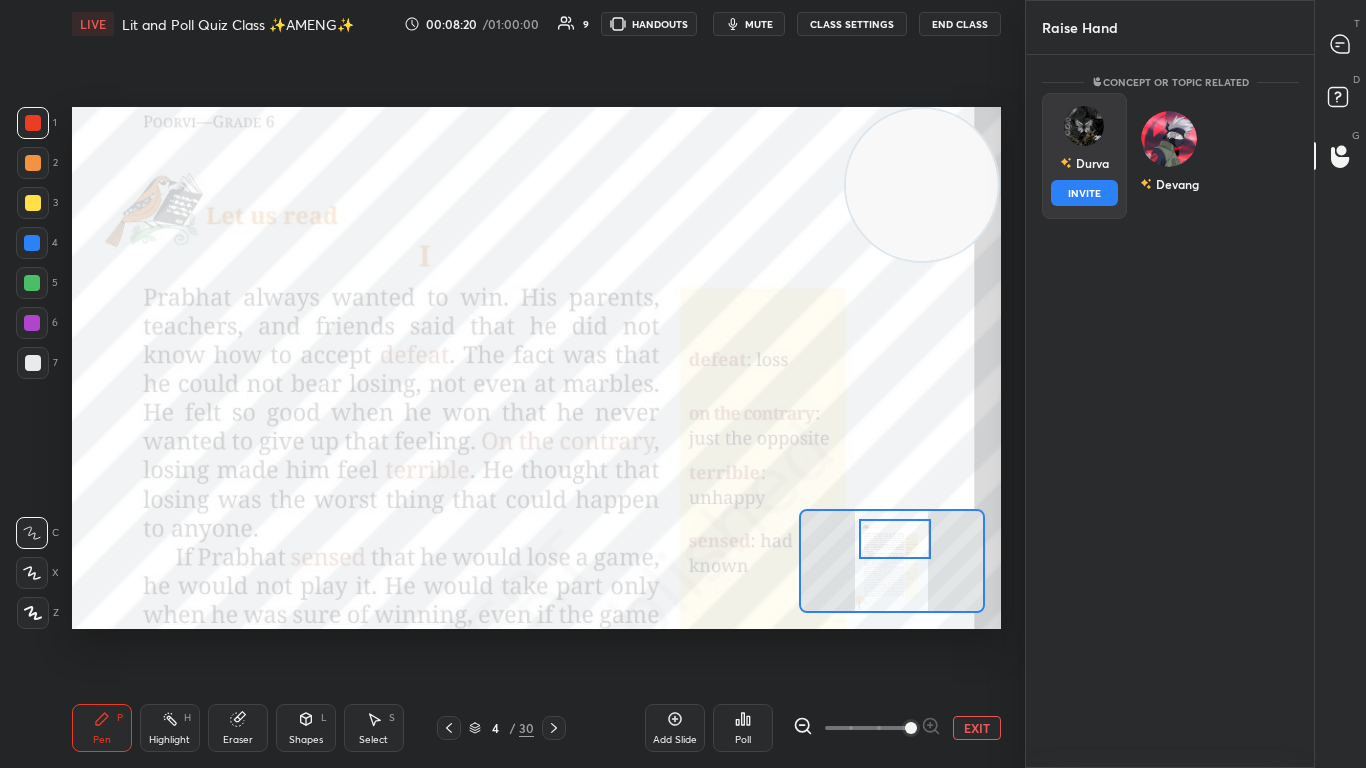 click on "Durva INVITE" at bounding box center (1084, 156) 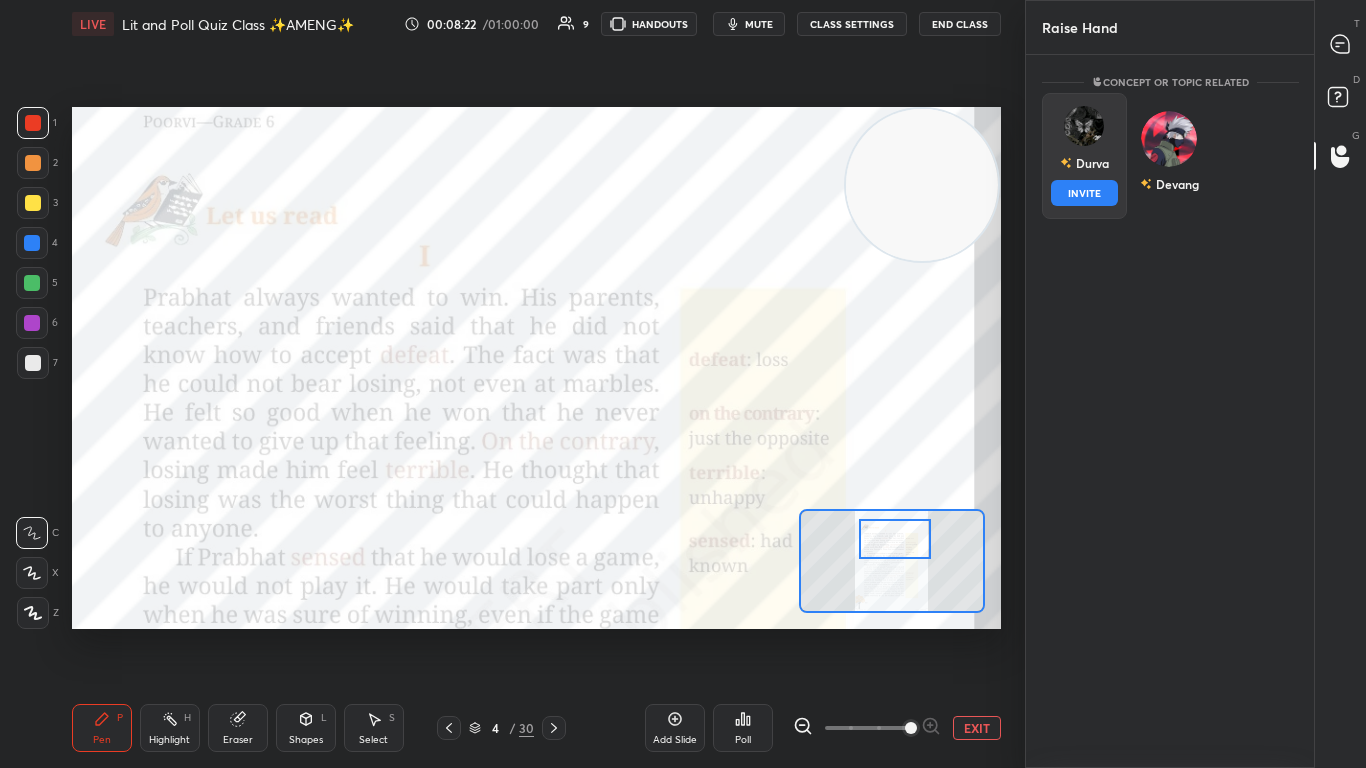 click on "INVITE" at bounding box center (1084, 193) 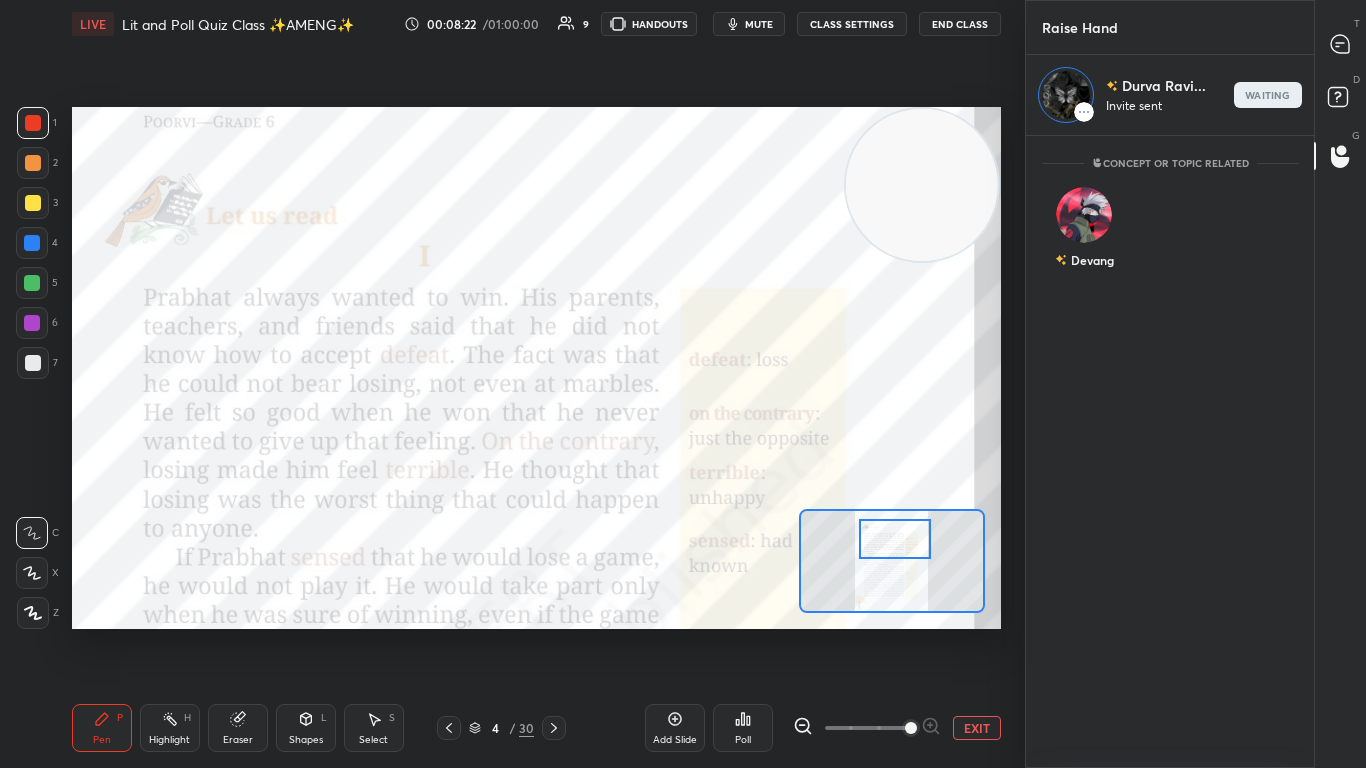 scroll, scrollTop: 626, scrollLeft: 282, axis: both 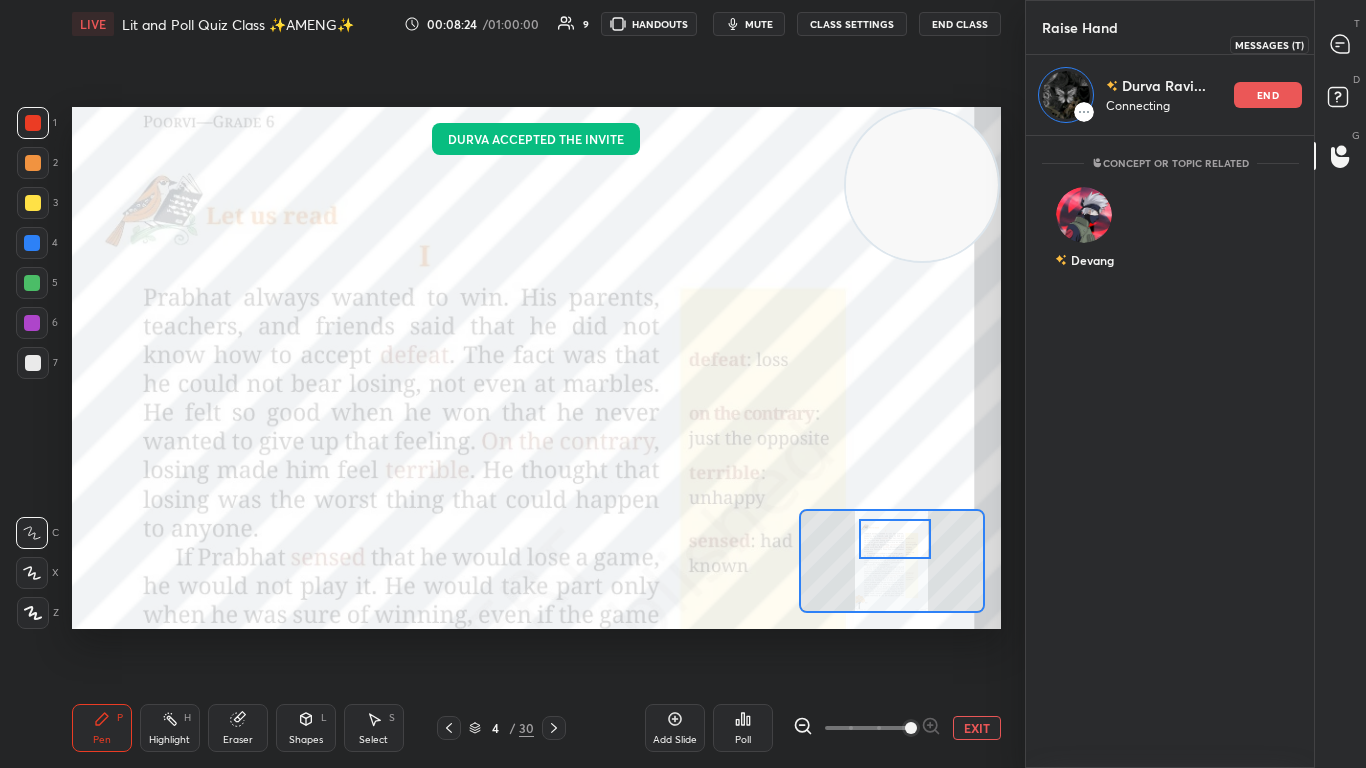 click 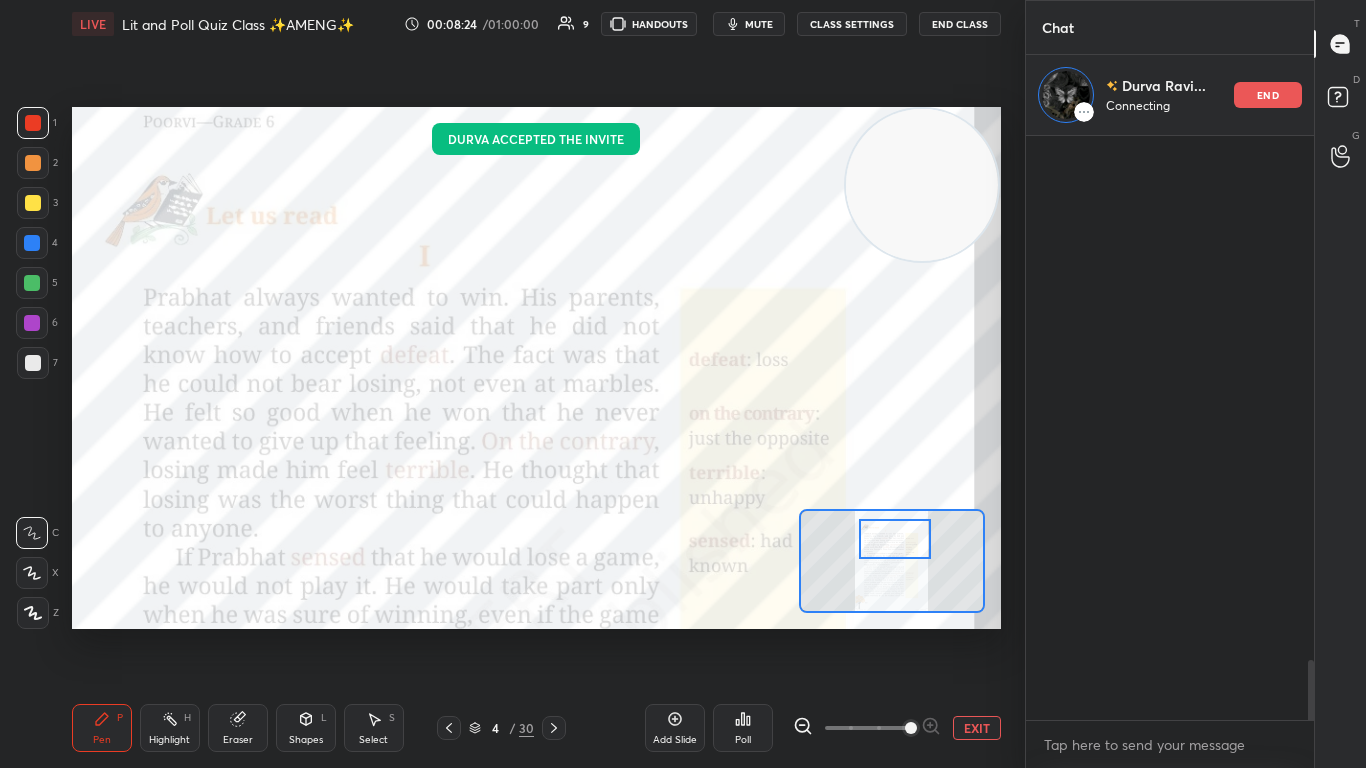 scroll, scrollTop: 626, scrollLeft: 282, axis: both 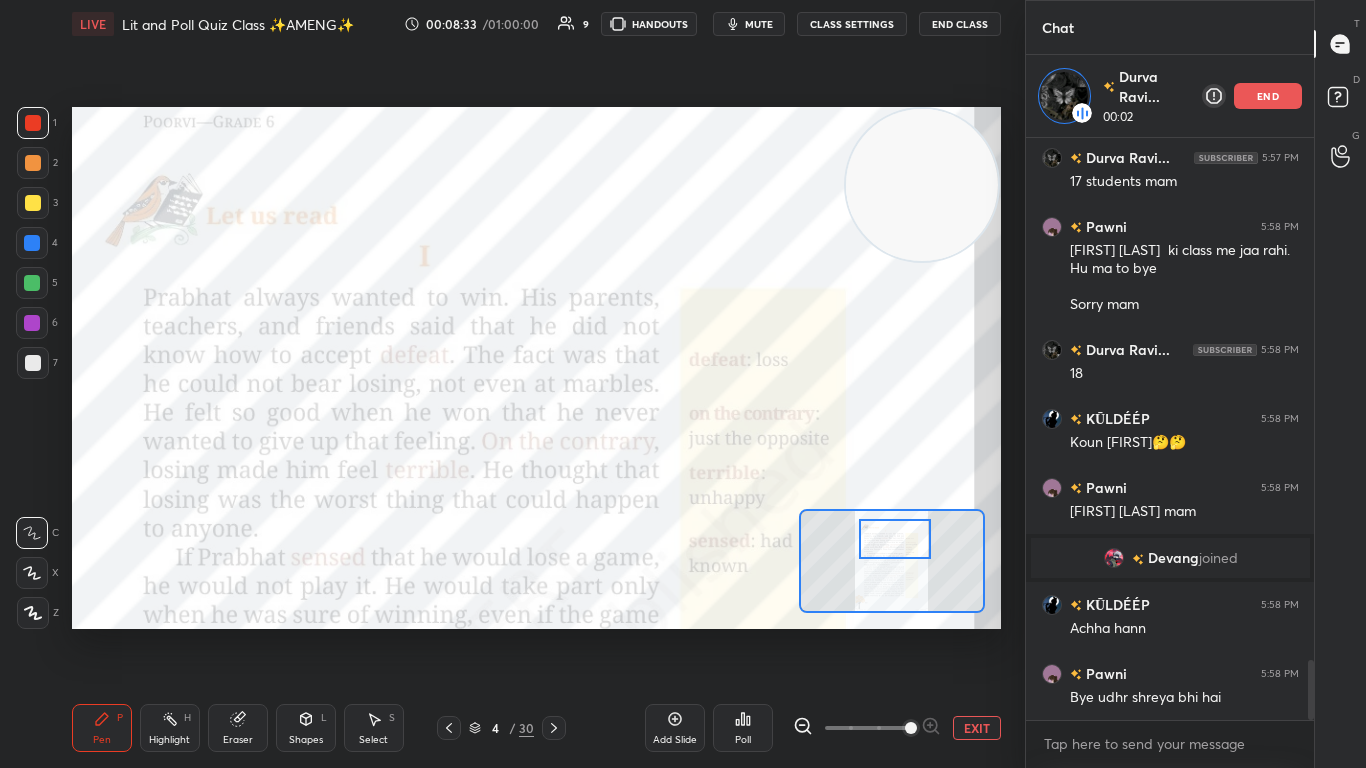 click at bounding box center [895, 539] 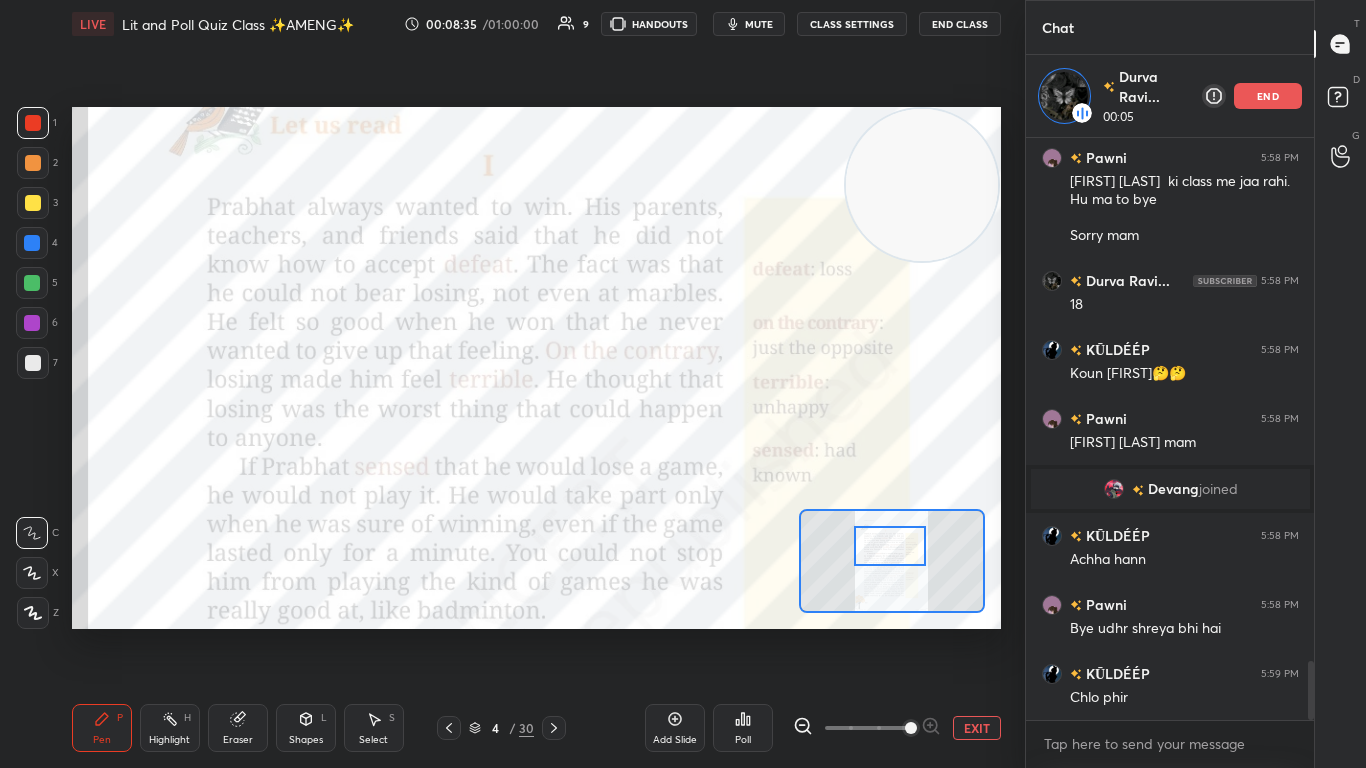 click at bounding box center [890, 546] 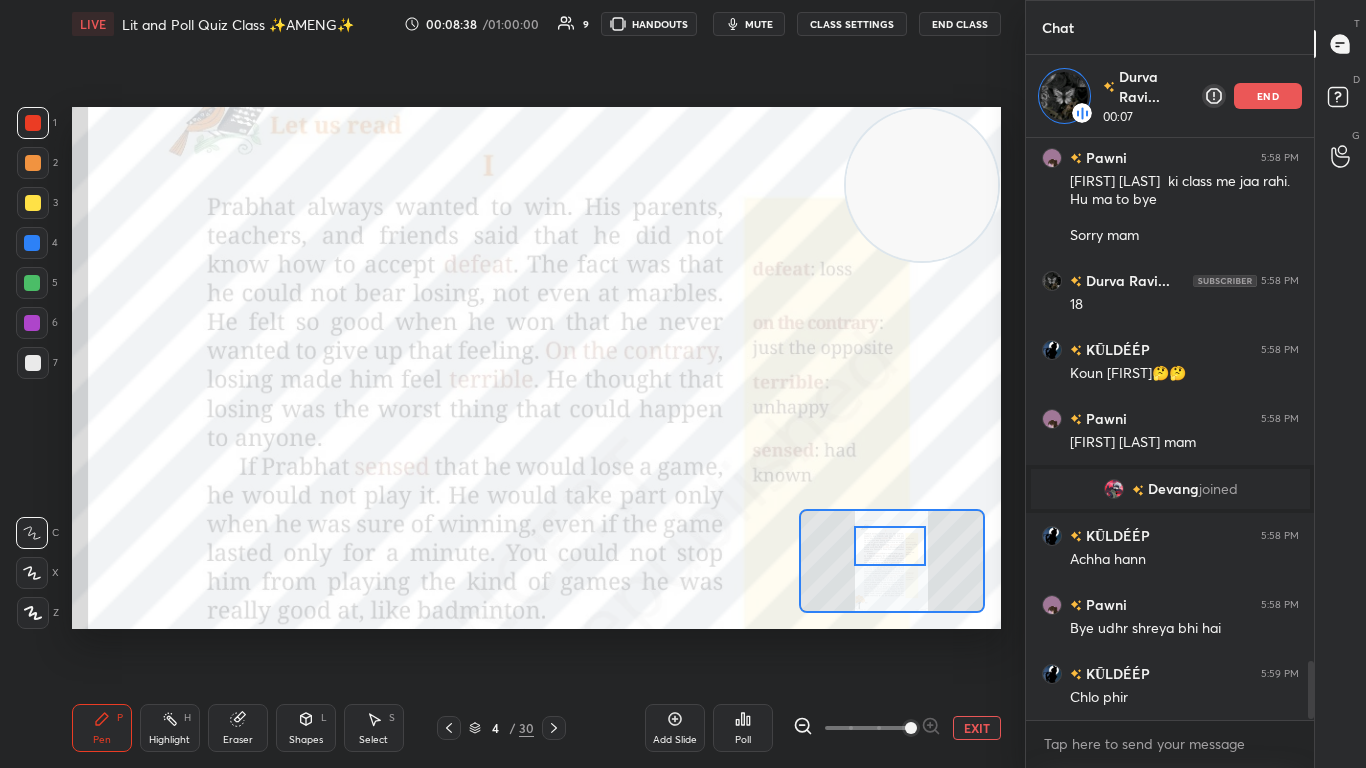 scroll, scrollTop: 5248, scrollLeft: 0, axis: vertical 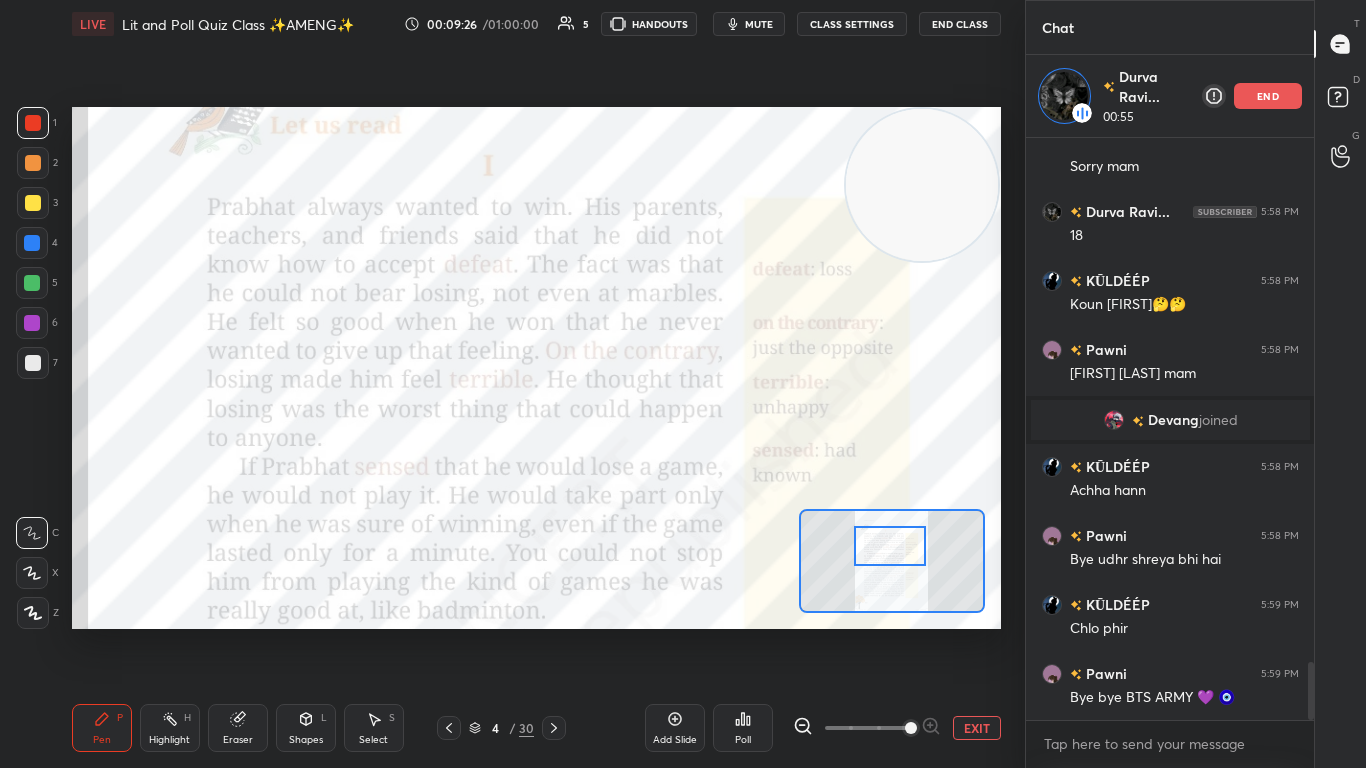 click at bounding box center [890, 546] 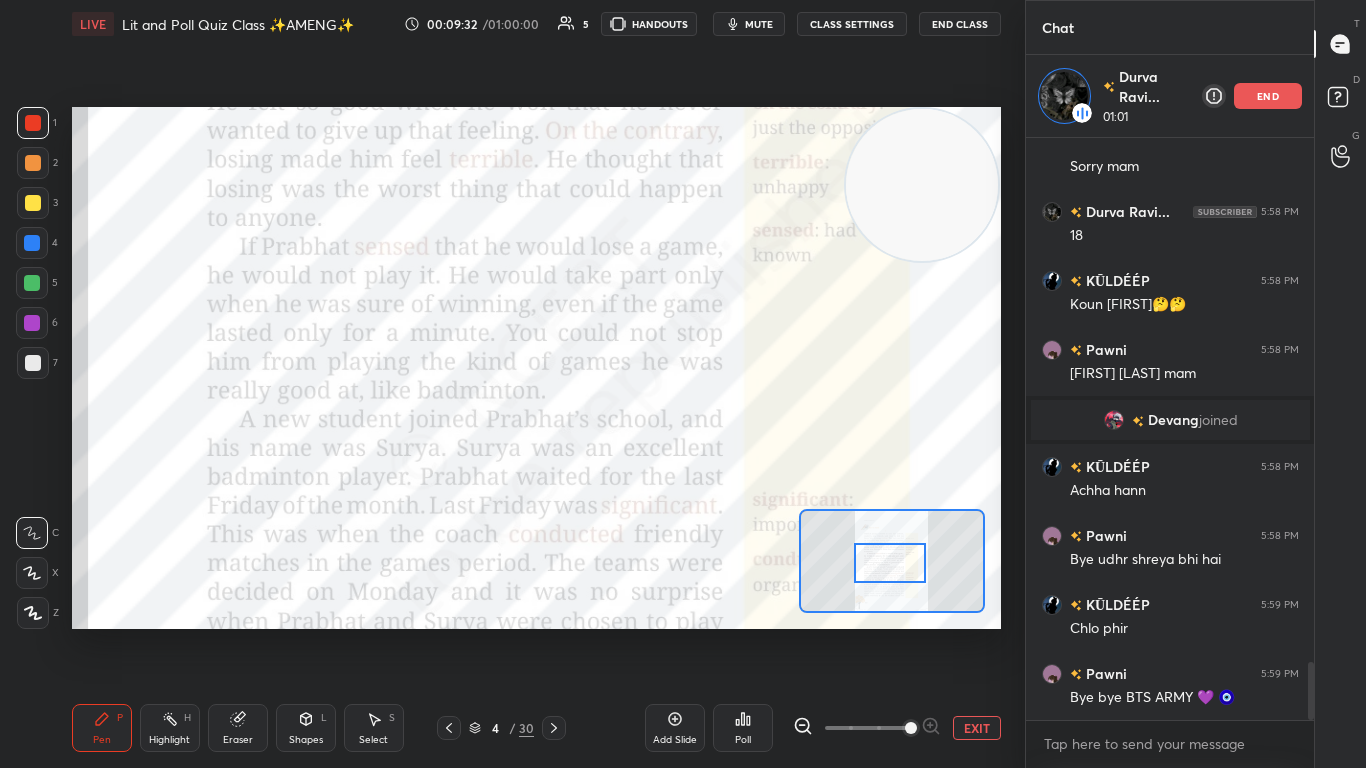 drag, startPoint x: 877, startPoint y: 550, endPoint x: 877, endPoint y: 567, distance: 17 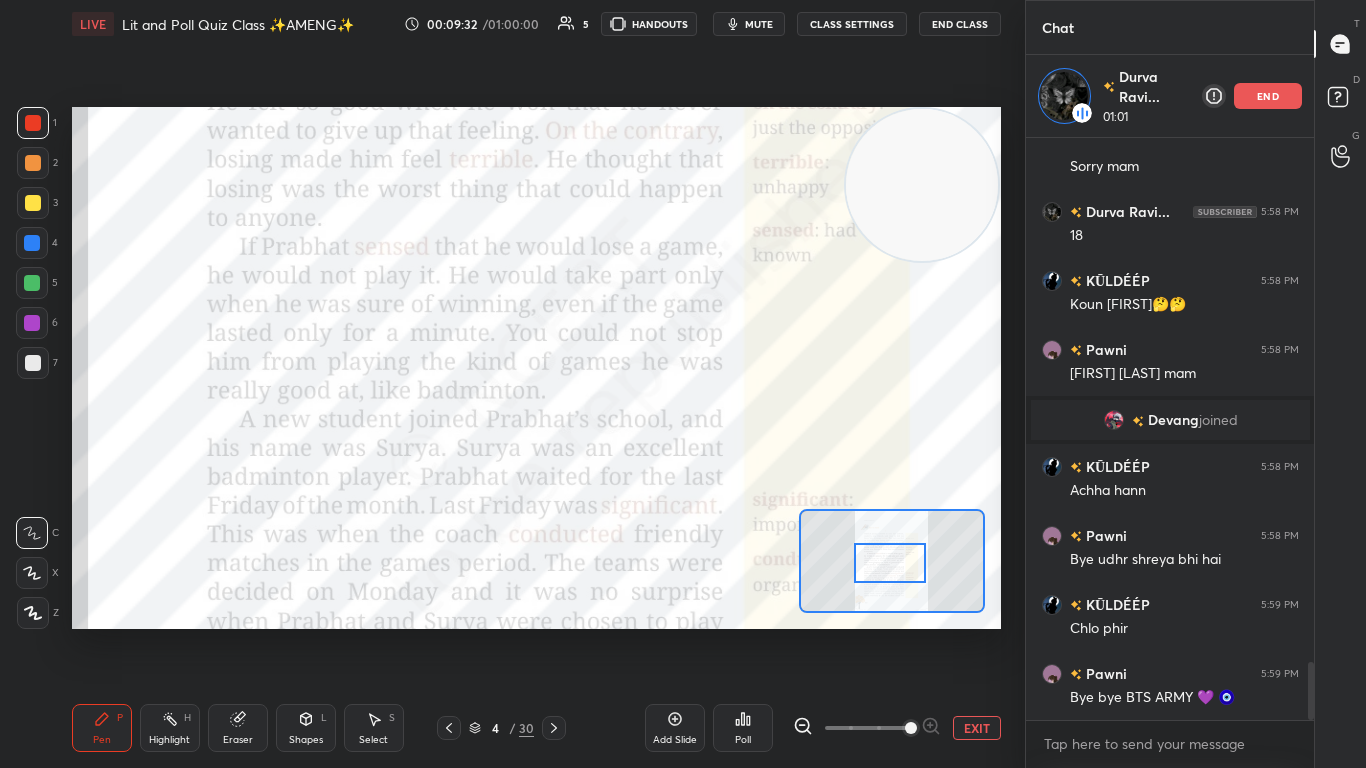 click at bounding box center [890, 563] 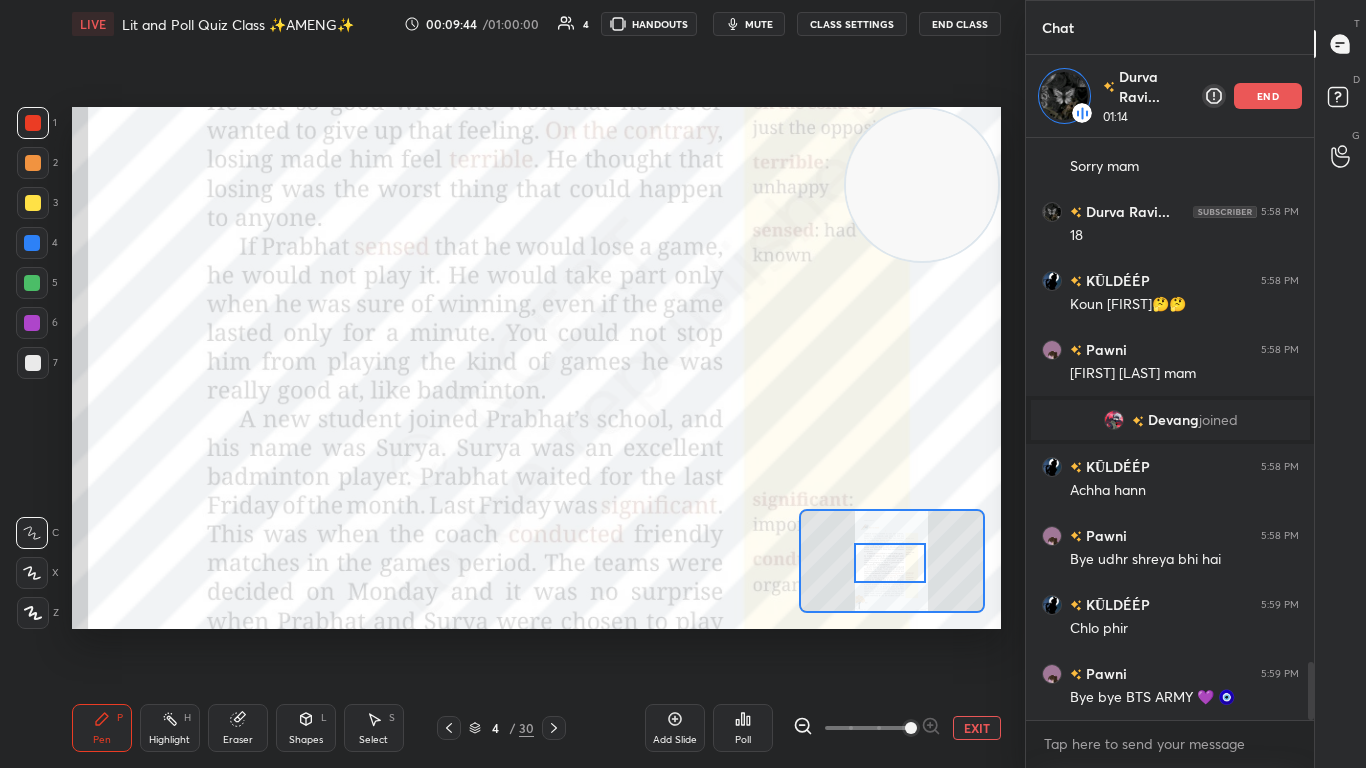 click at bounding box center [890, 563] 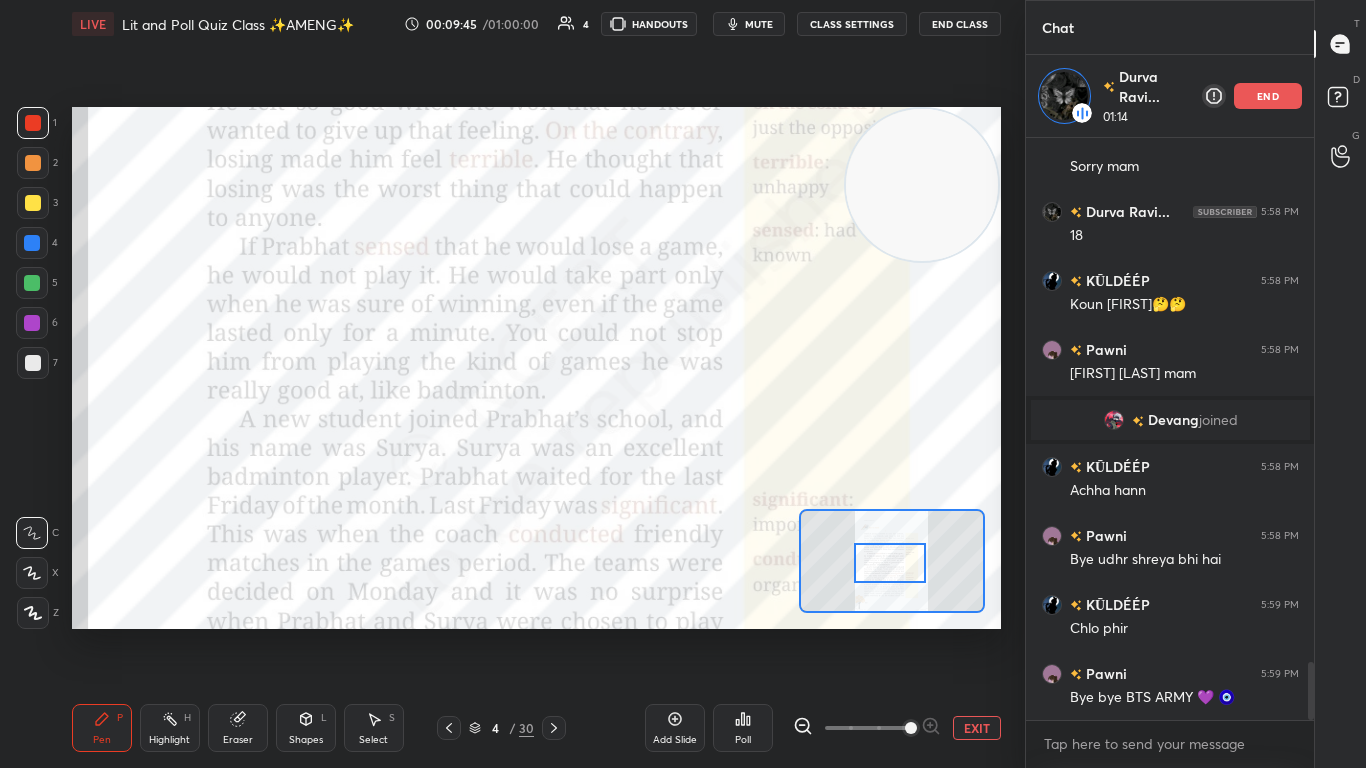 click at bounding box center (890, 563) 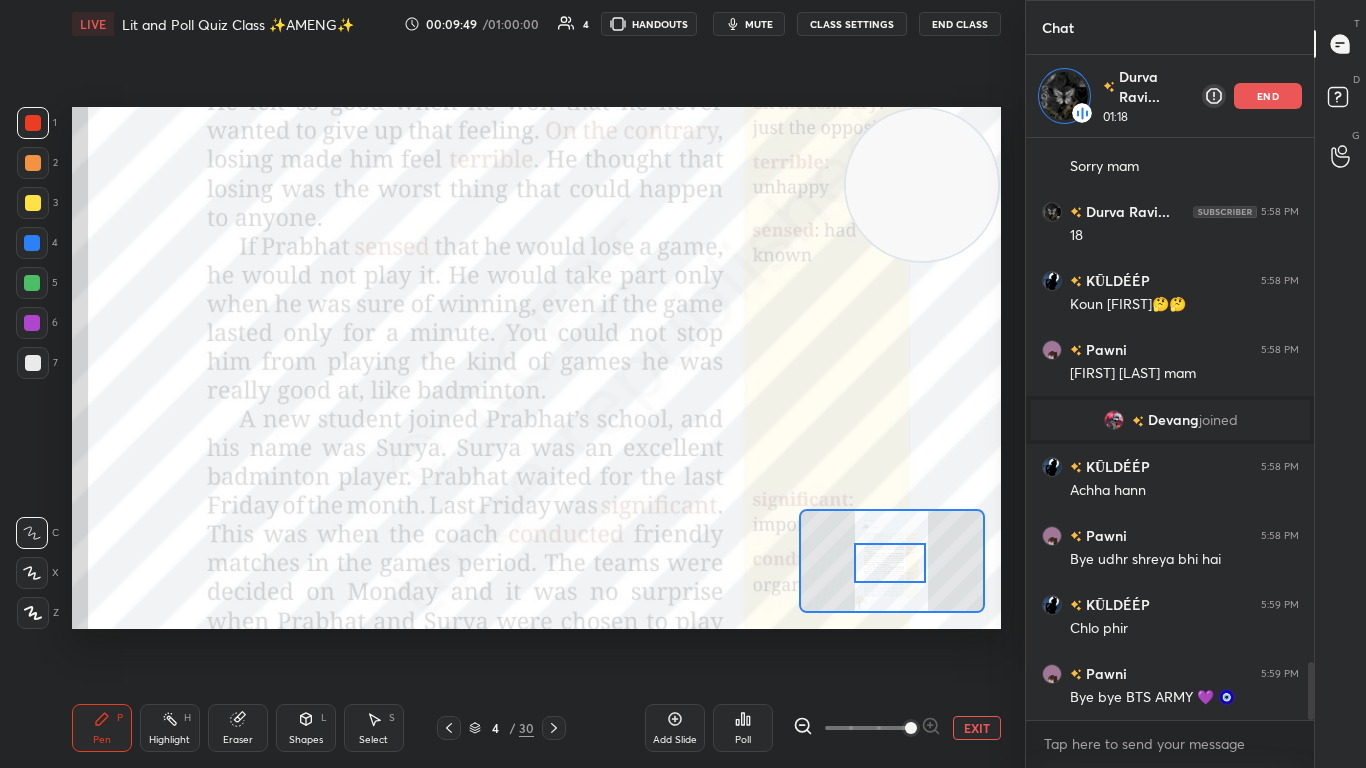 click at bounding box center [890, 563] 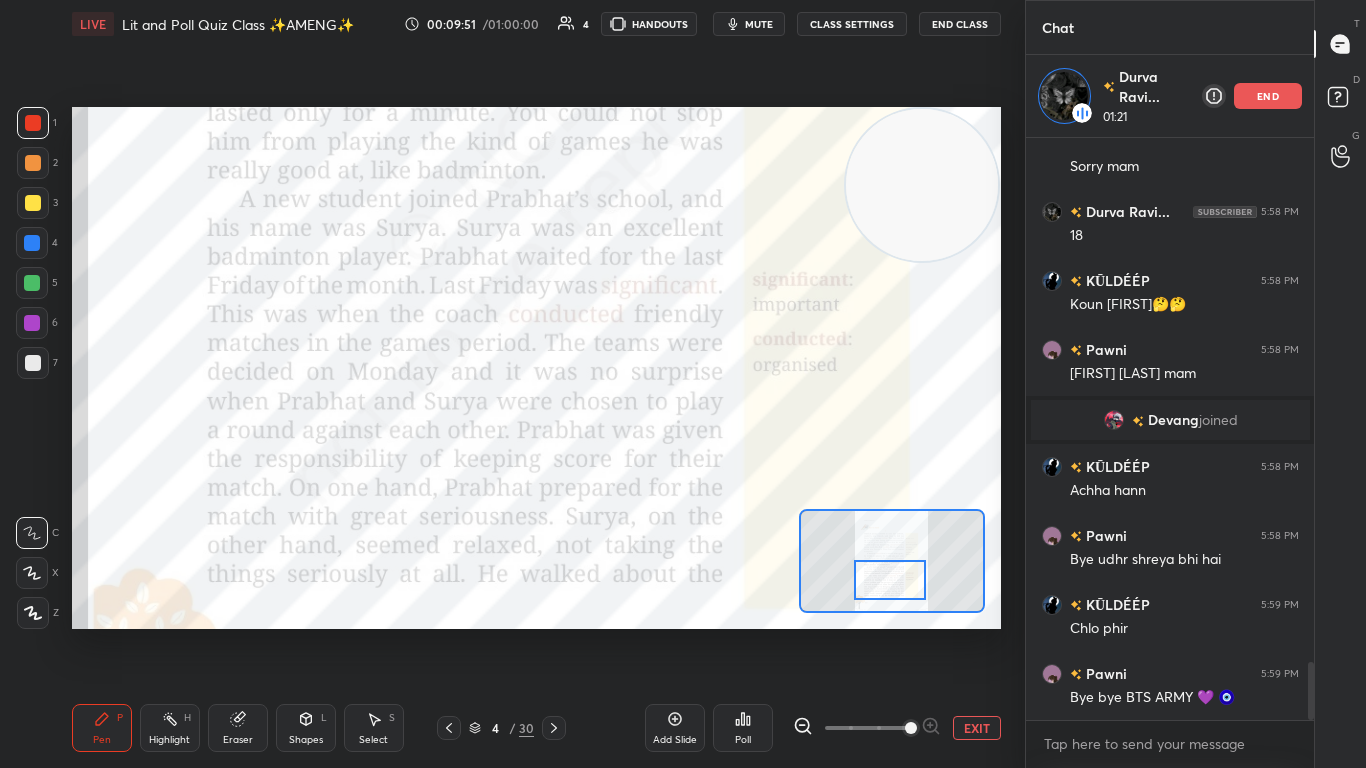drag, startPoint x: 878, startPoint y: 576, endPoint x: 877, endPoint y: 593, distance: 17.029387 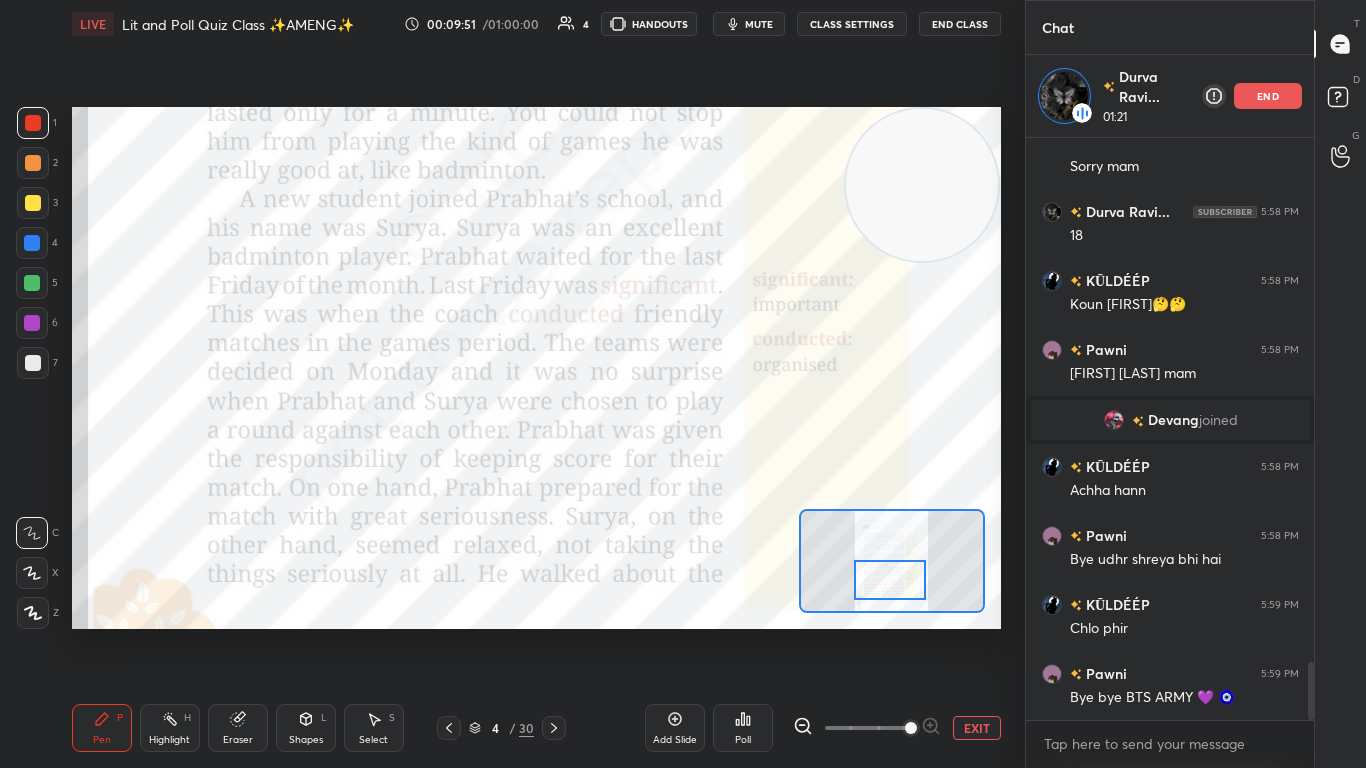 click at bounding box center (890, 580) 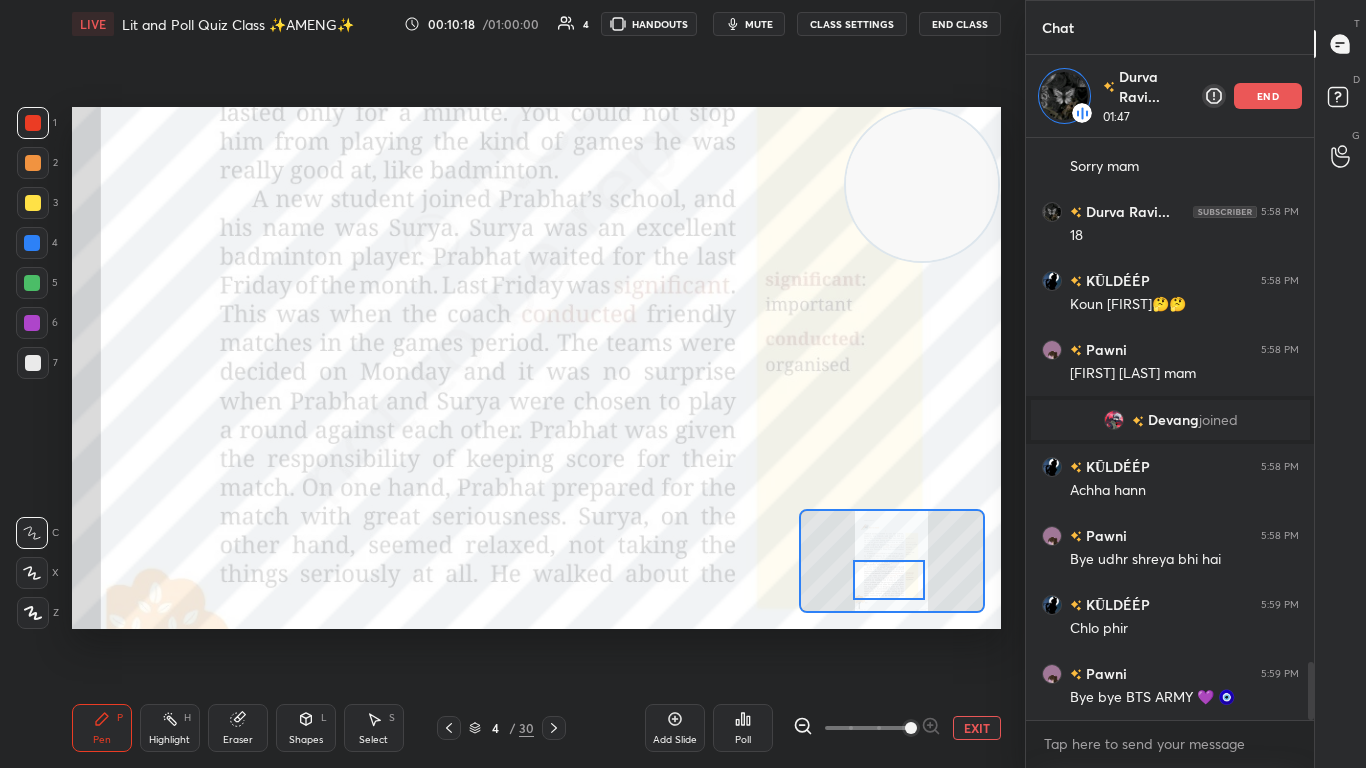 click 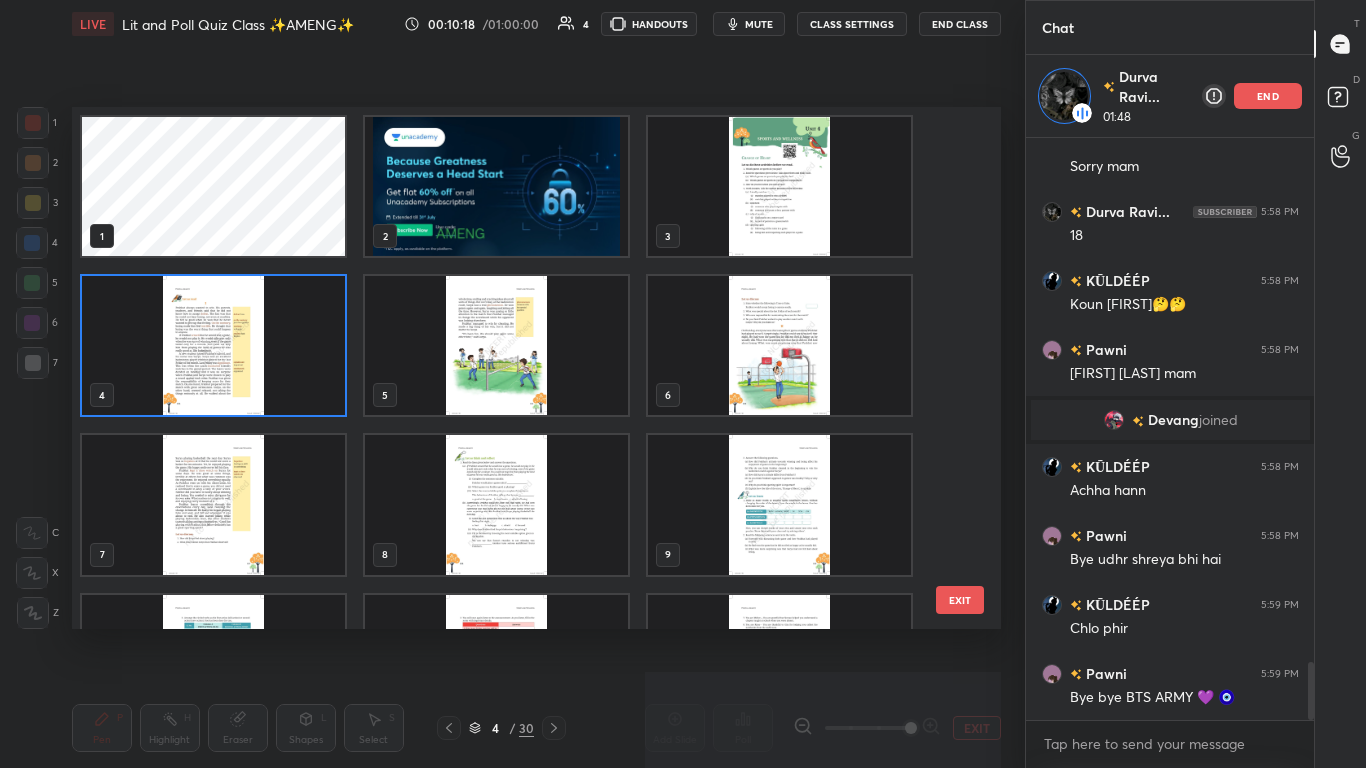 scroll, scrollTop: 7, scrollLeft: 11, axis: both 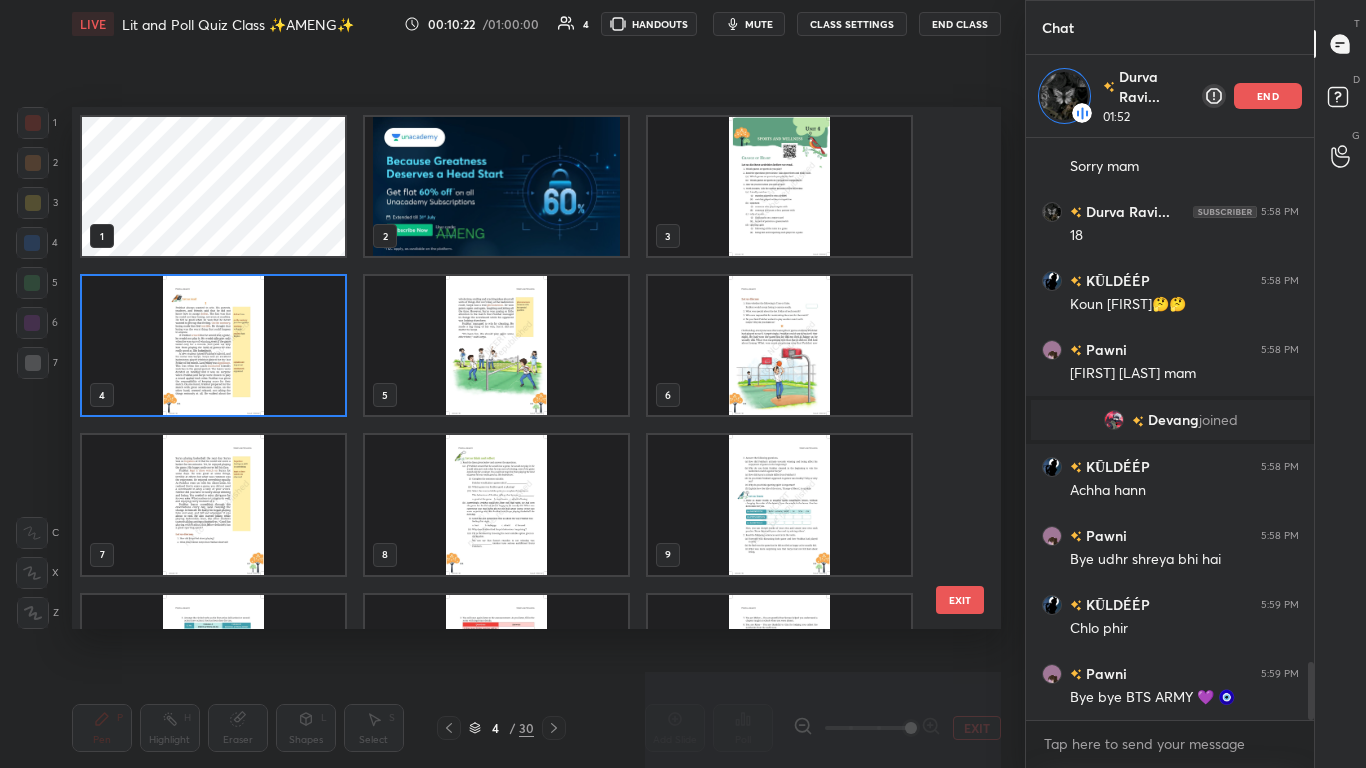 click on "1 2 3 4 5 6 7 8 9 10 11 12 13 14 15" at bounding box center [519, 368] 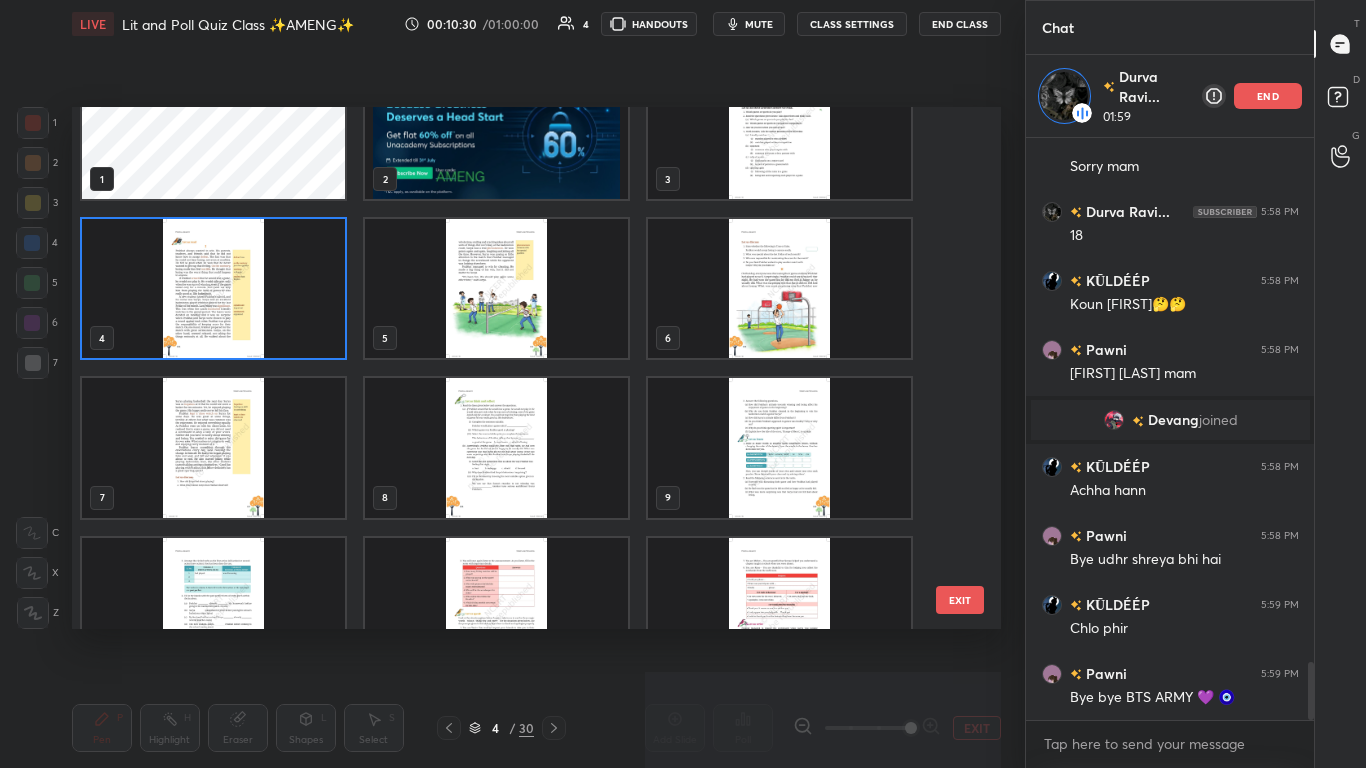 scroll, scrollTop: 0, scrollLeft: 0, axis: both 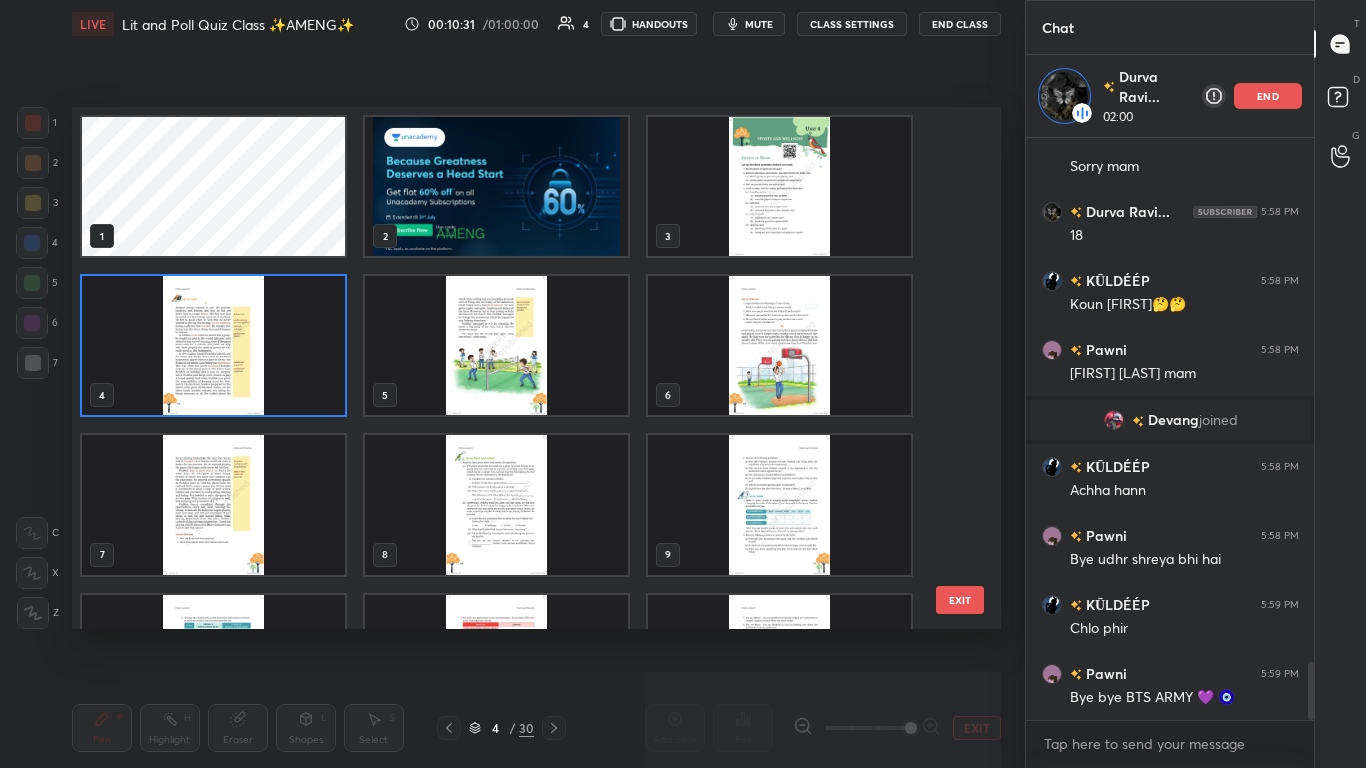 click at bounding box center (213, 345) 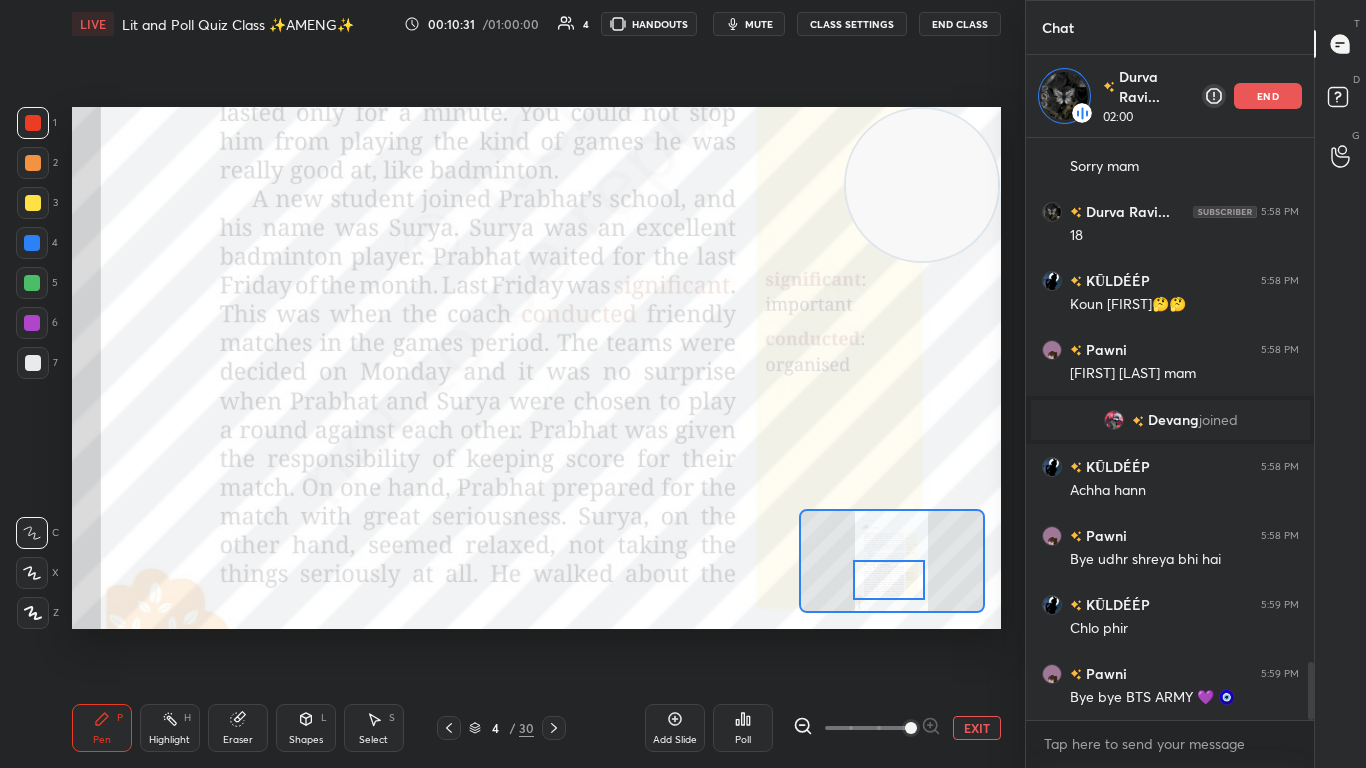 click at bounding box center [213, 345] 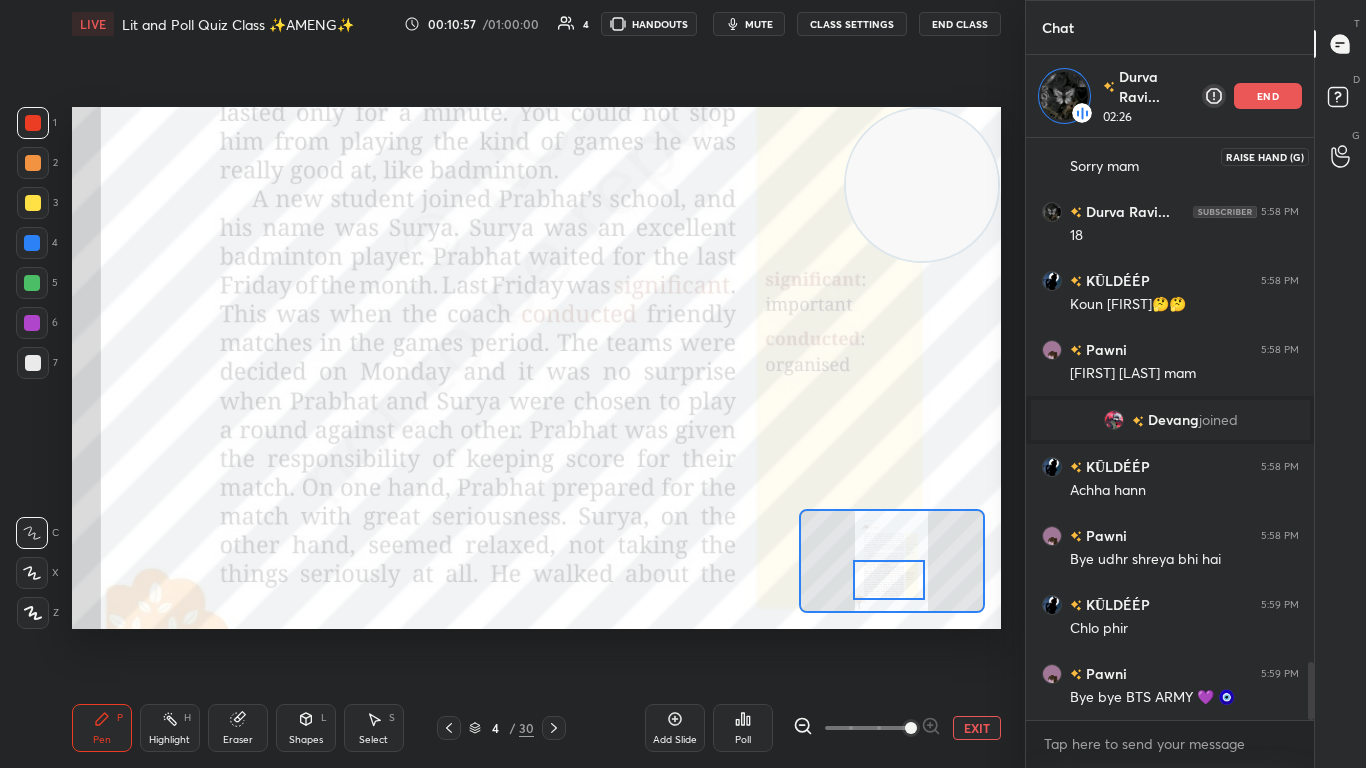 click at bounding box center [1341, 156] 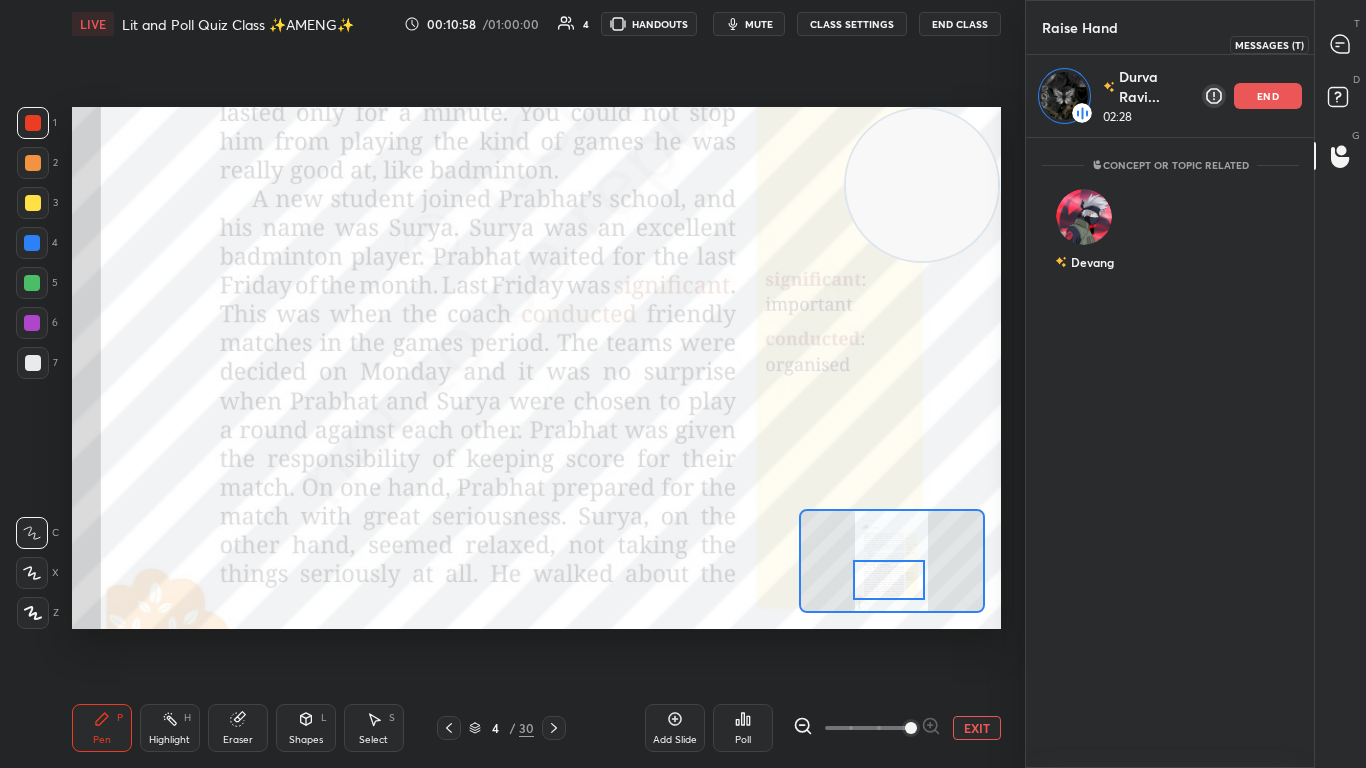 click 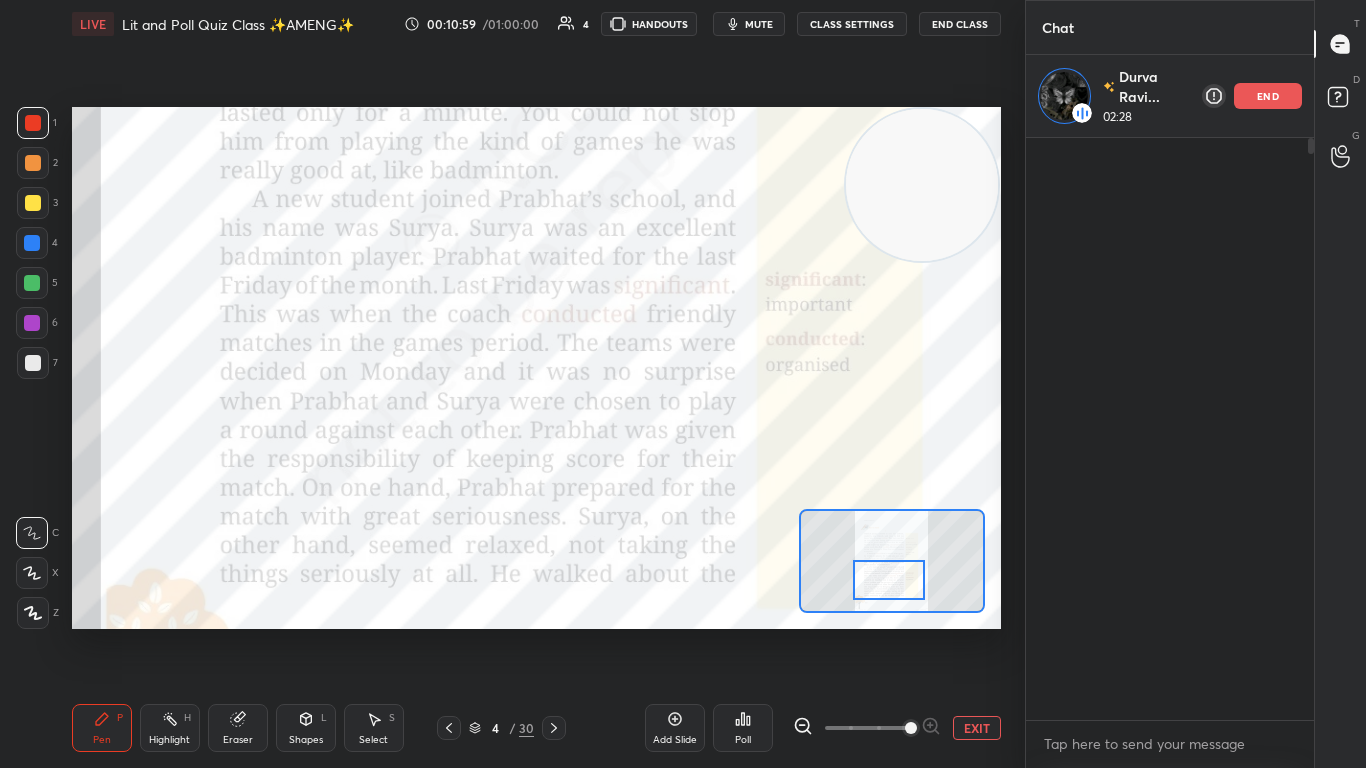 scroll, scrollTop: 5248, scrollLeft: 0, axis: vertical 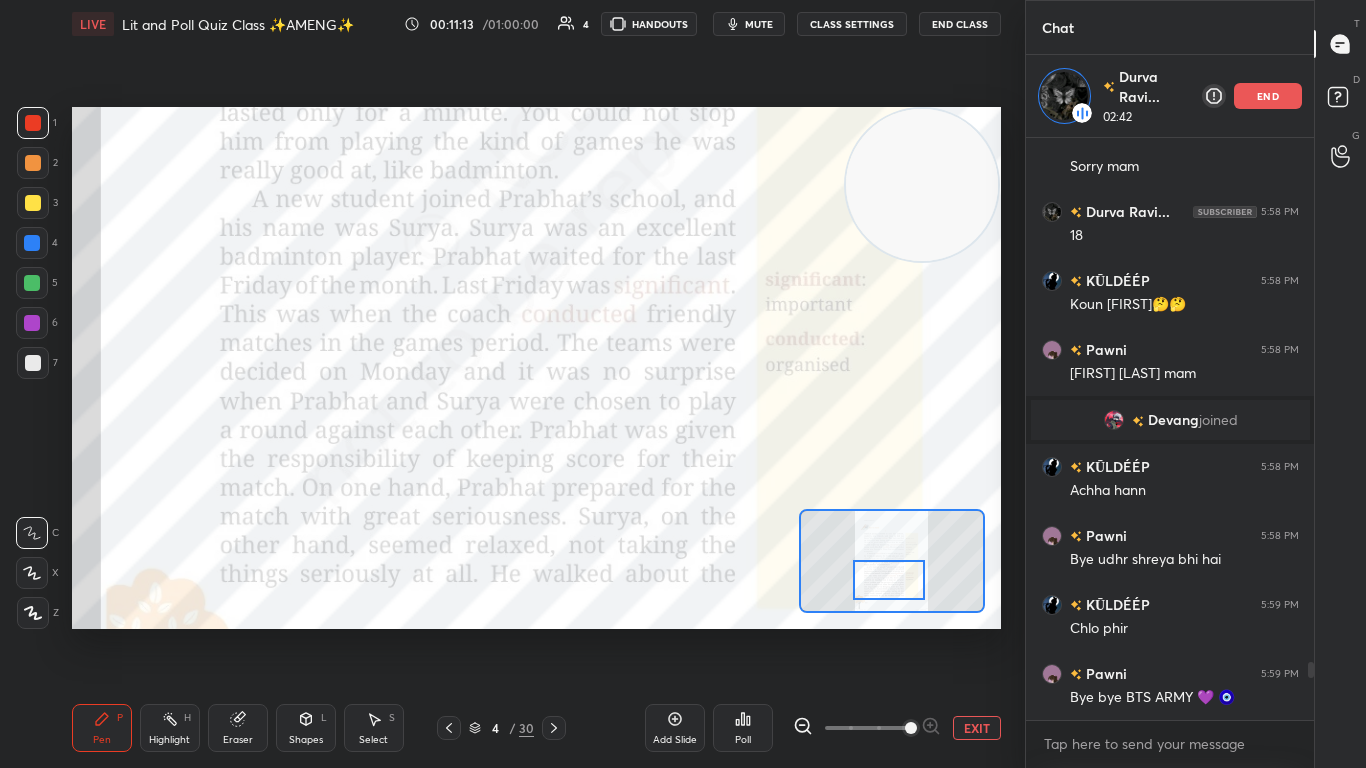 click at bounding box center [889, 580] 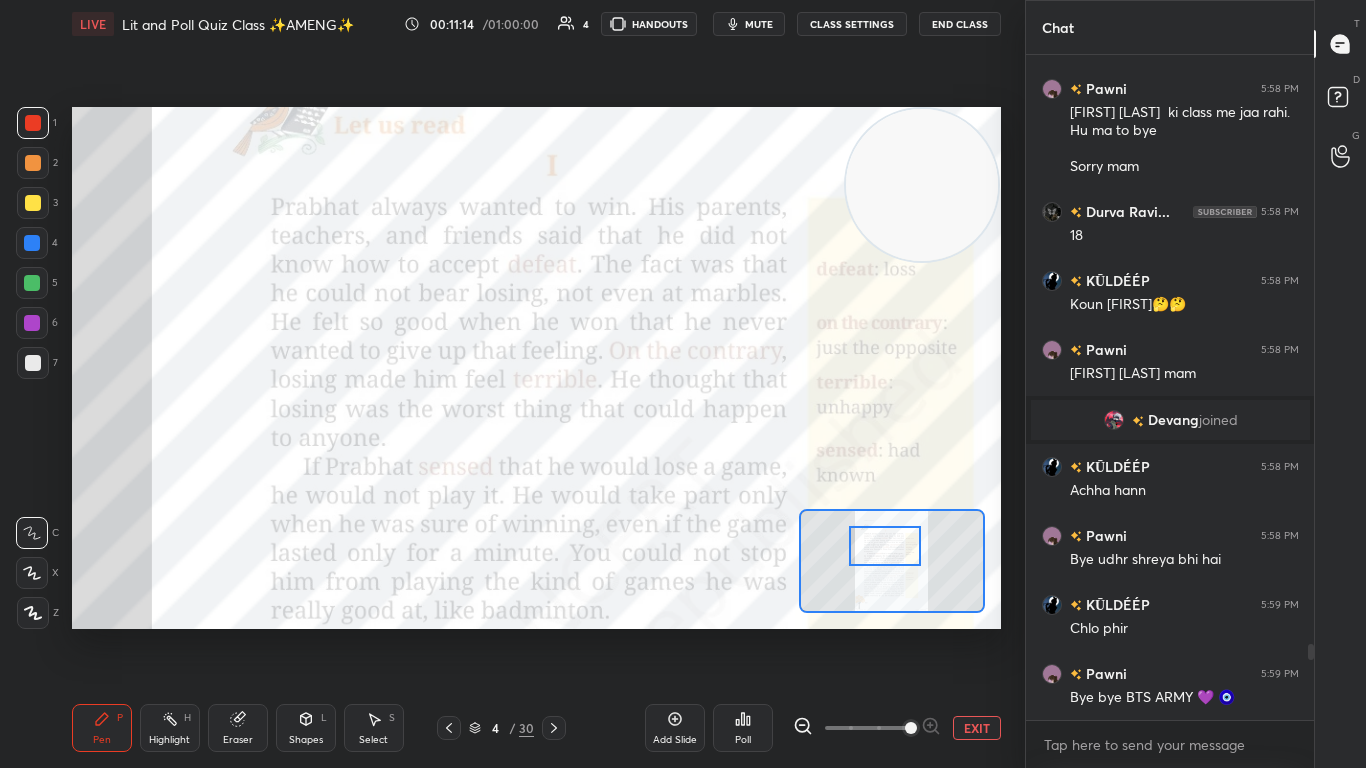 scroll, scrollTop: 7, scrollLeft: 7, axis: both 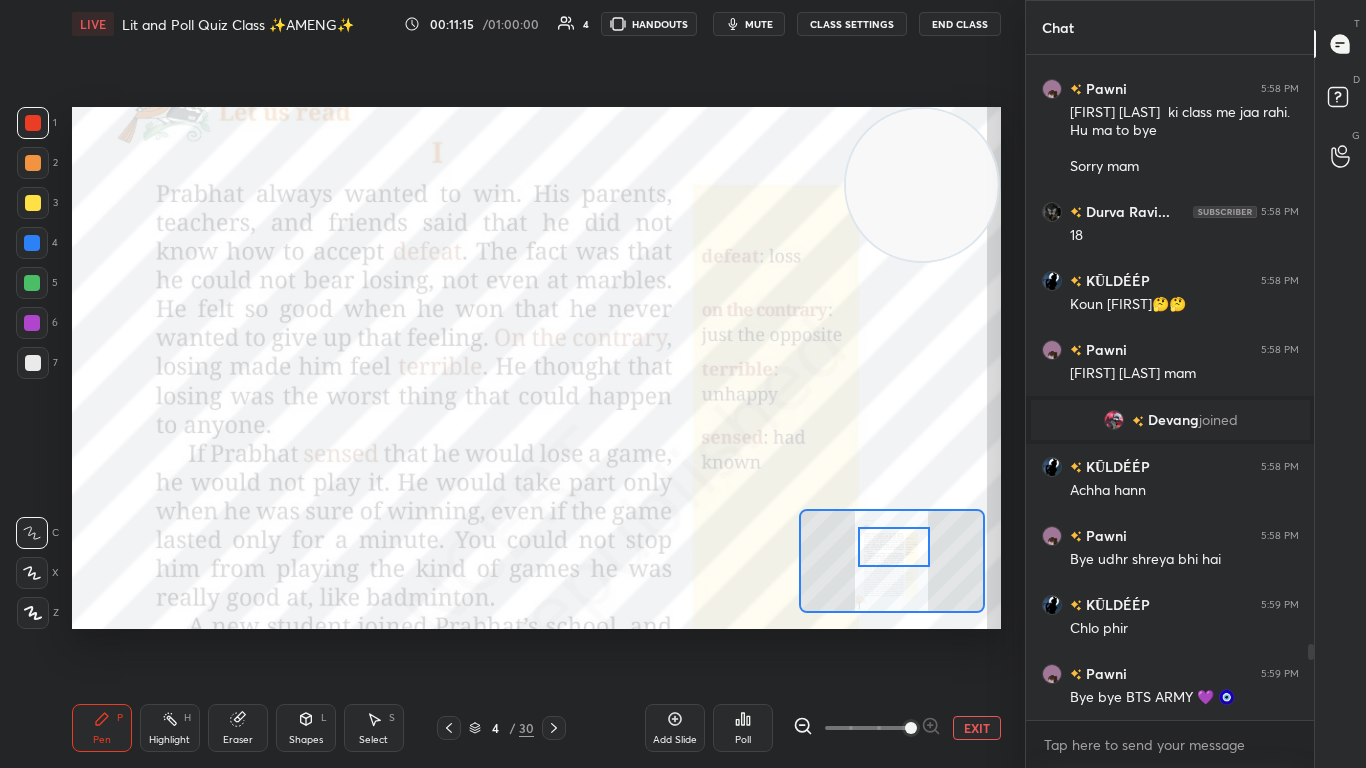 drag, startPoint x: 892, startPoint y: 570, endPoint x: 897, endPoint y: 537, distance: 33.37664 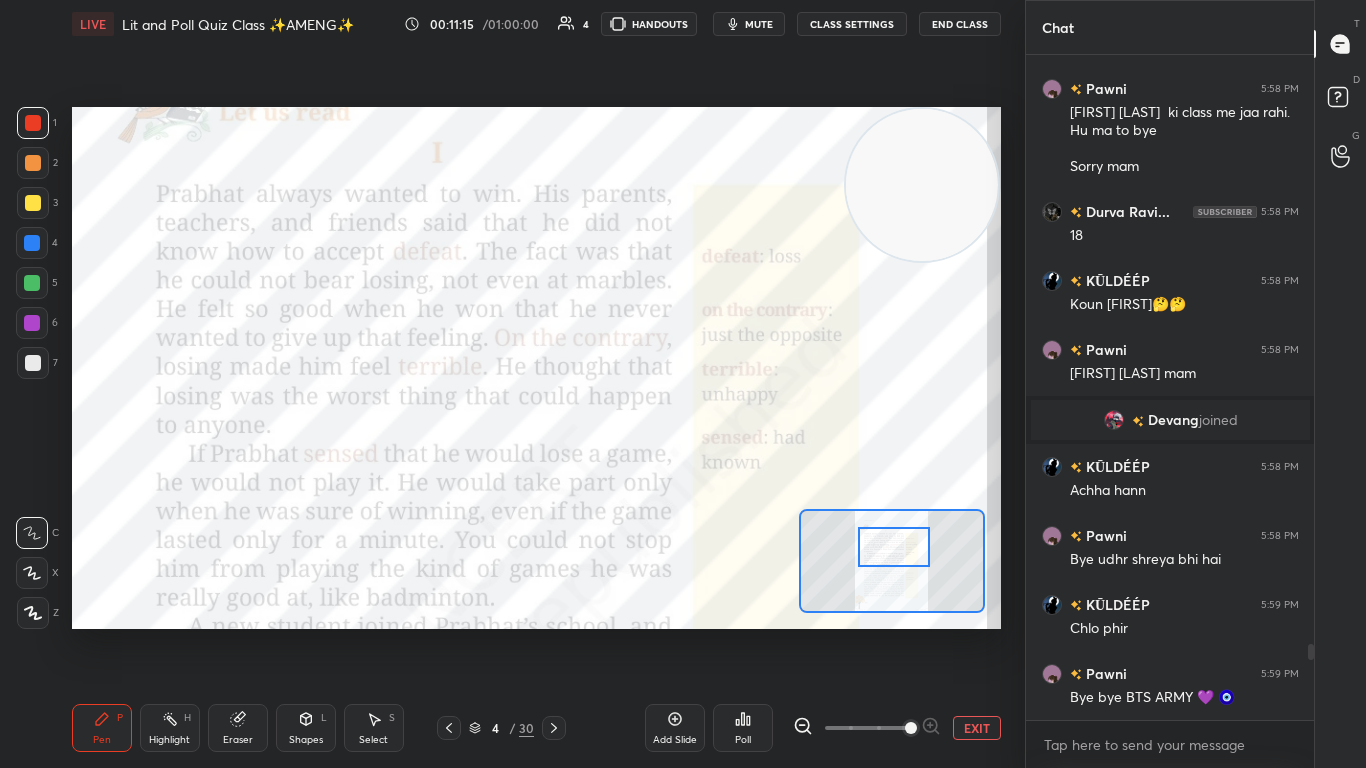 click at bounding box center (894, 547) 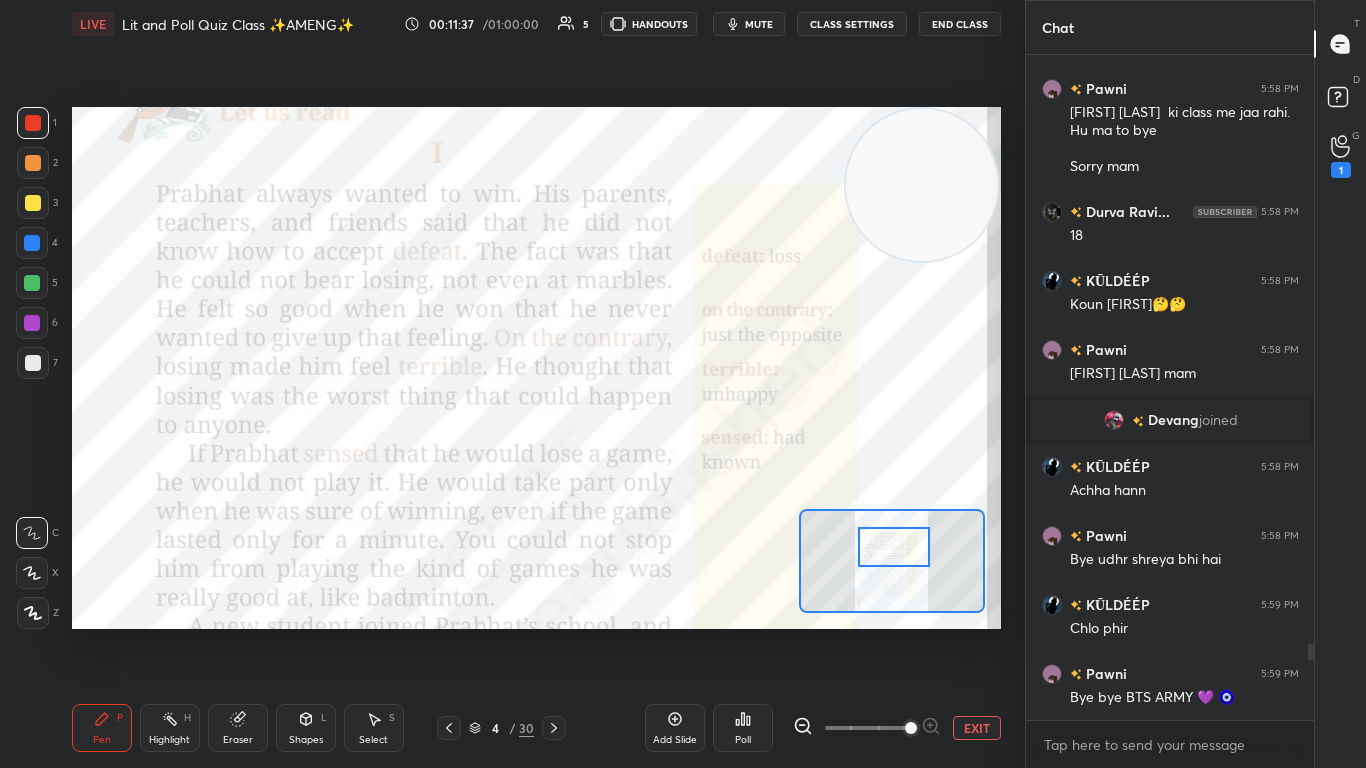 scroll, scrollTop: 5213, scrollLeft: 0, axis: vertical 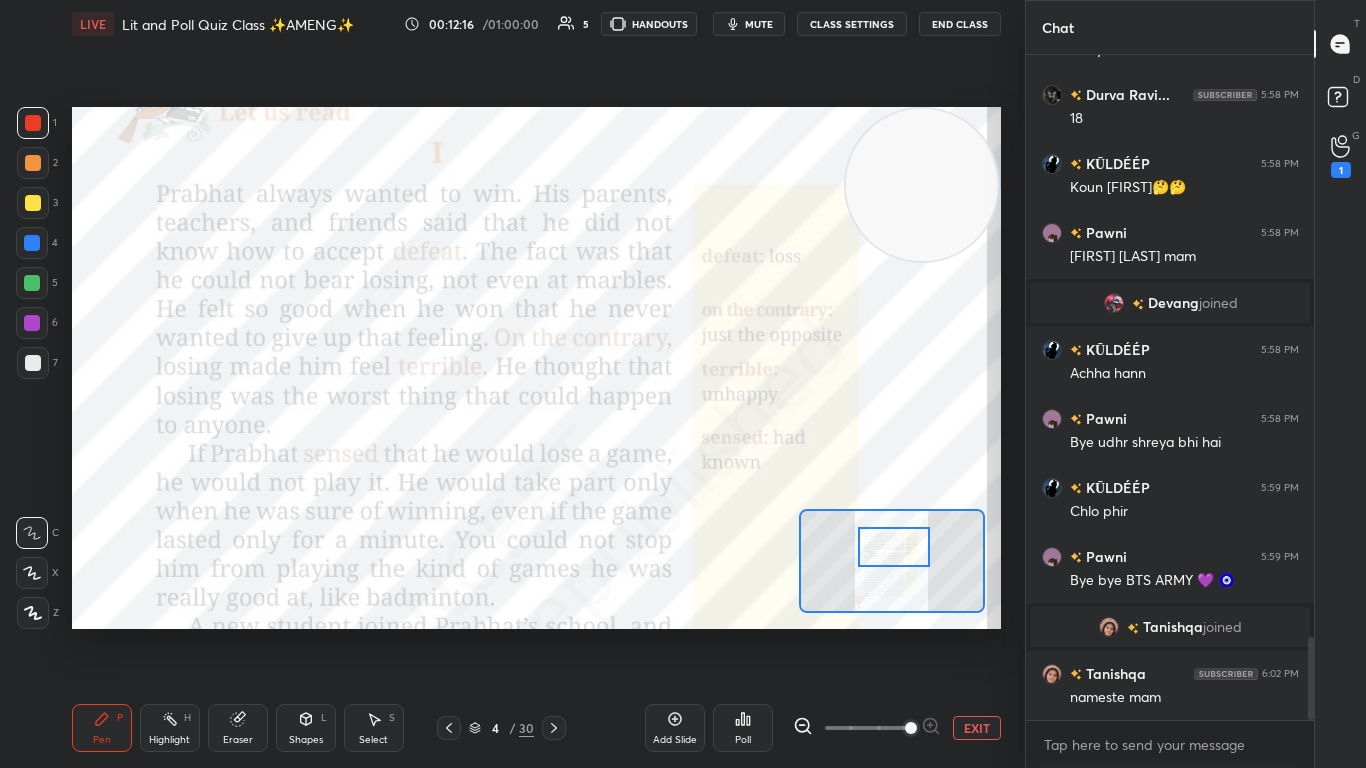 click at bounding box center (894, 547) 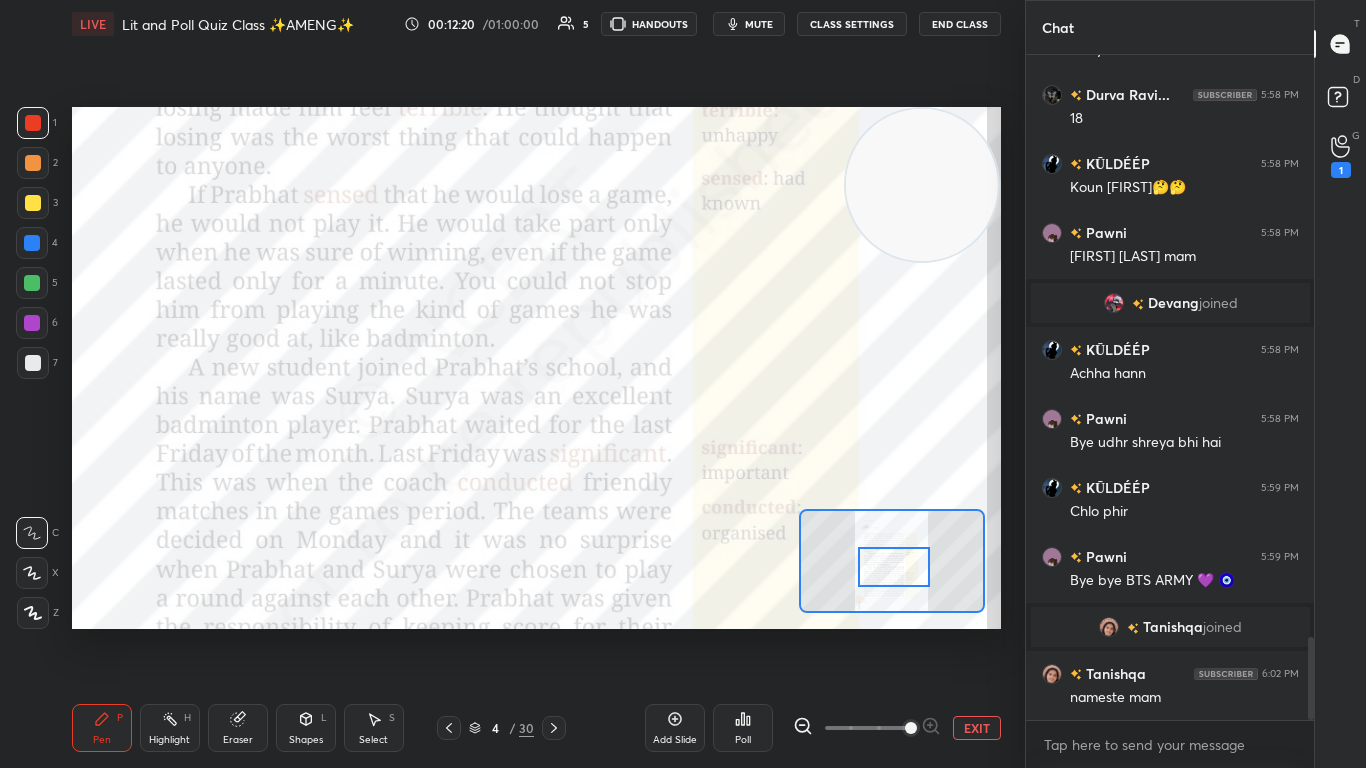 drag, startPoint x: 889, startPoint y: 553, endPoint x: 889, endPoint y: 573, distance: 20 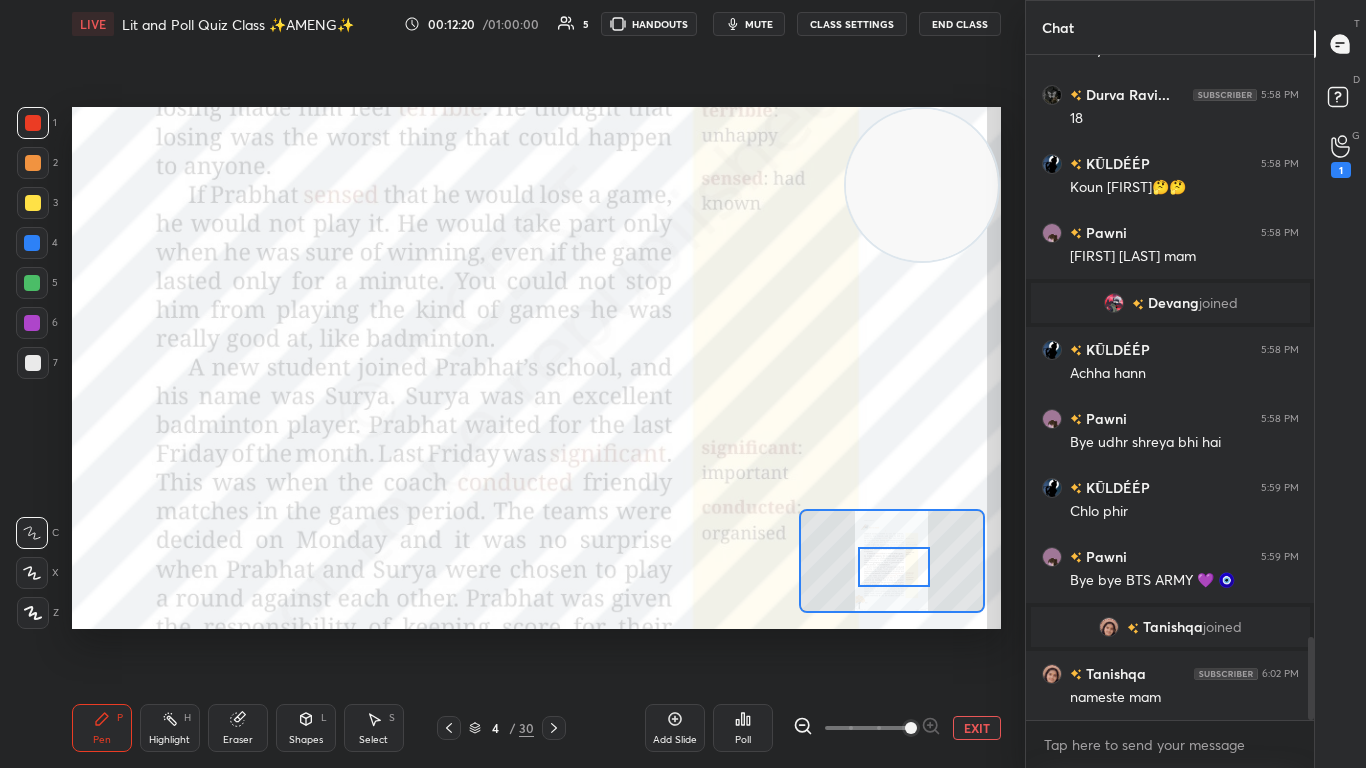 click at bounding box center [894, 567] 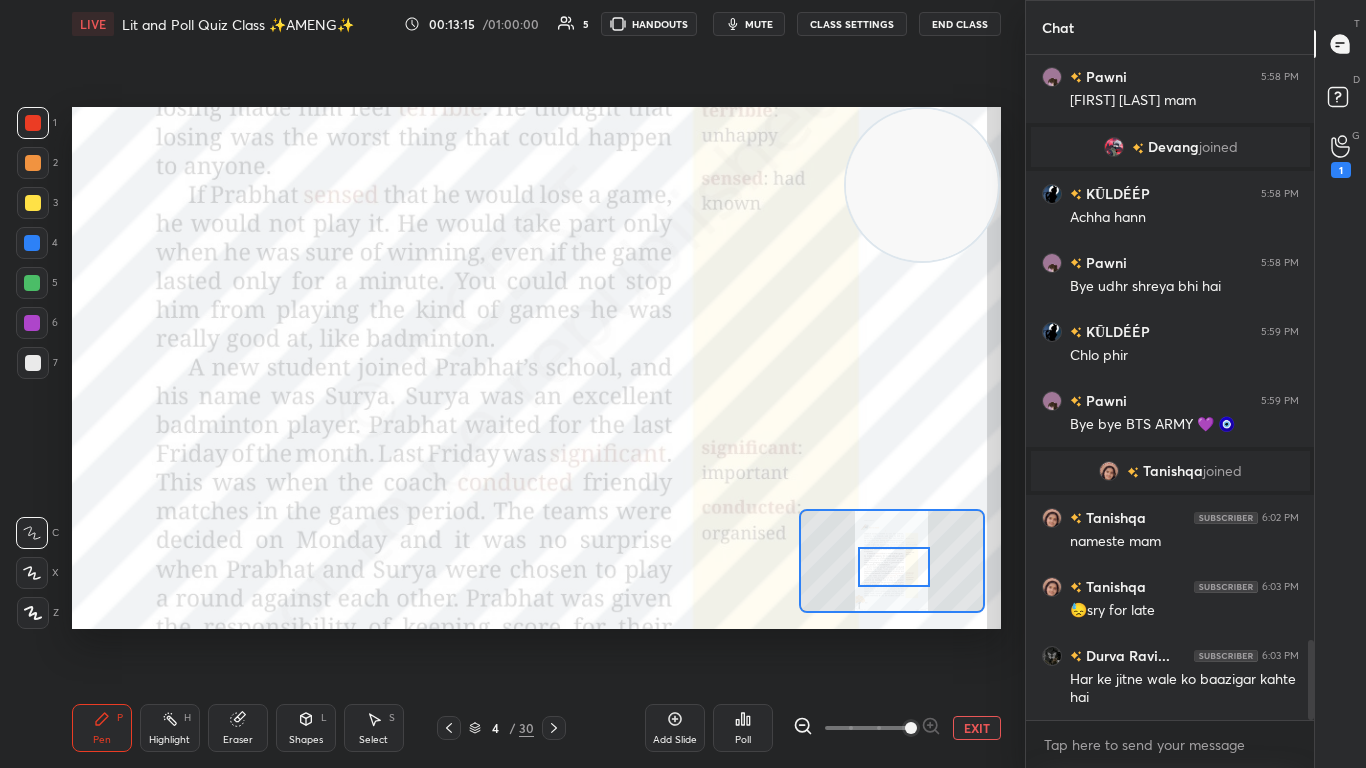 scroll, scrollTop: 4866, scrollLeft: 0, axis: vertical 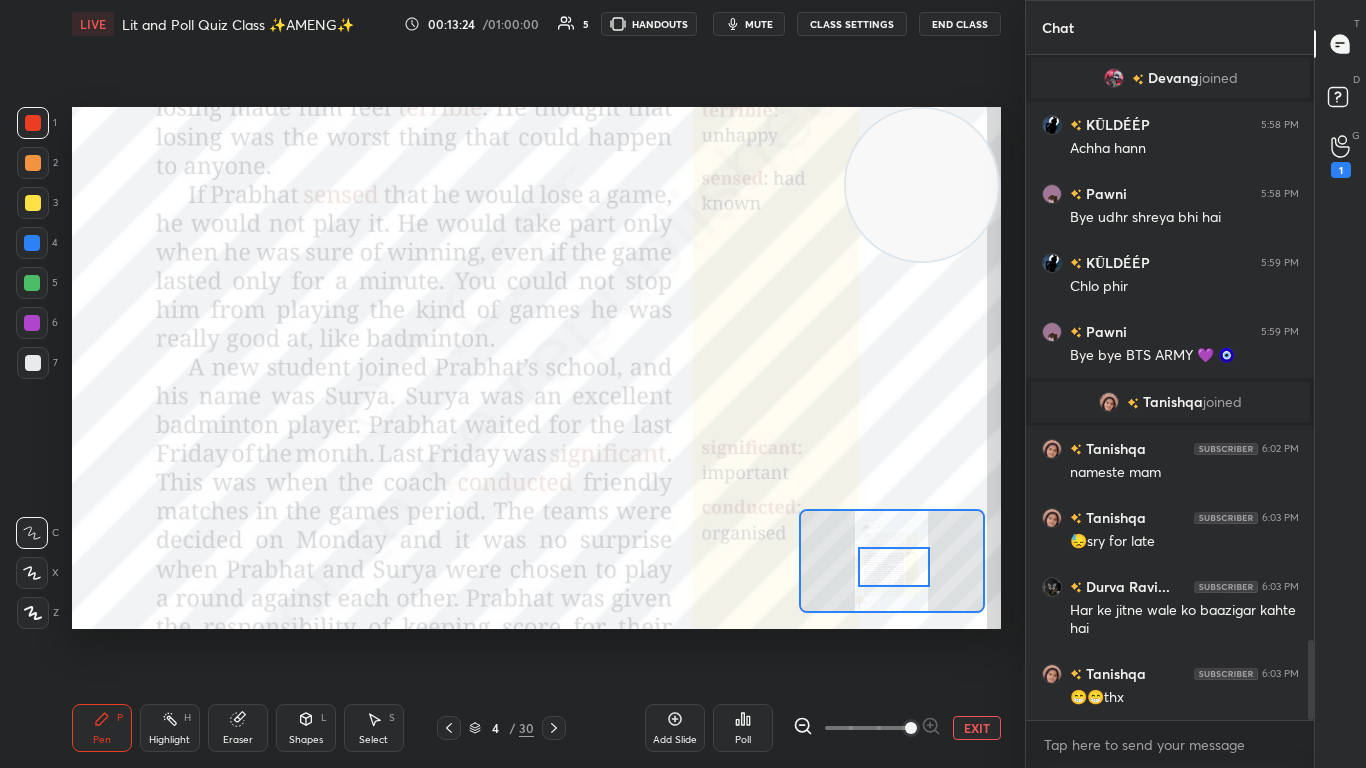 click at bounding box center (894, 567) 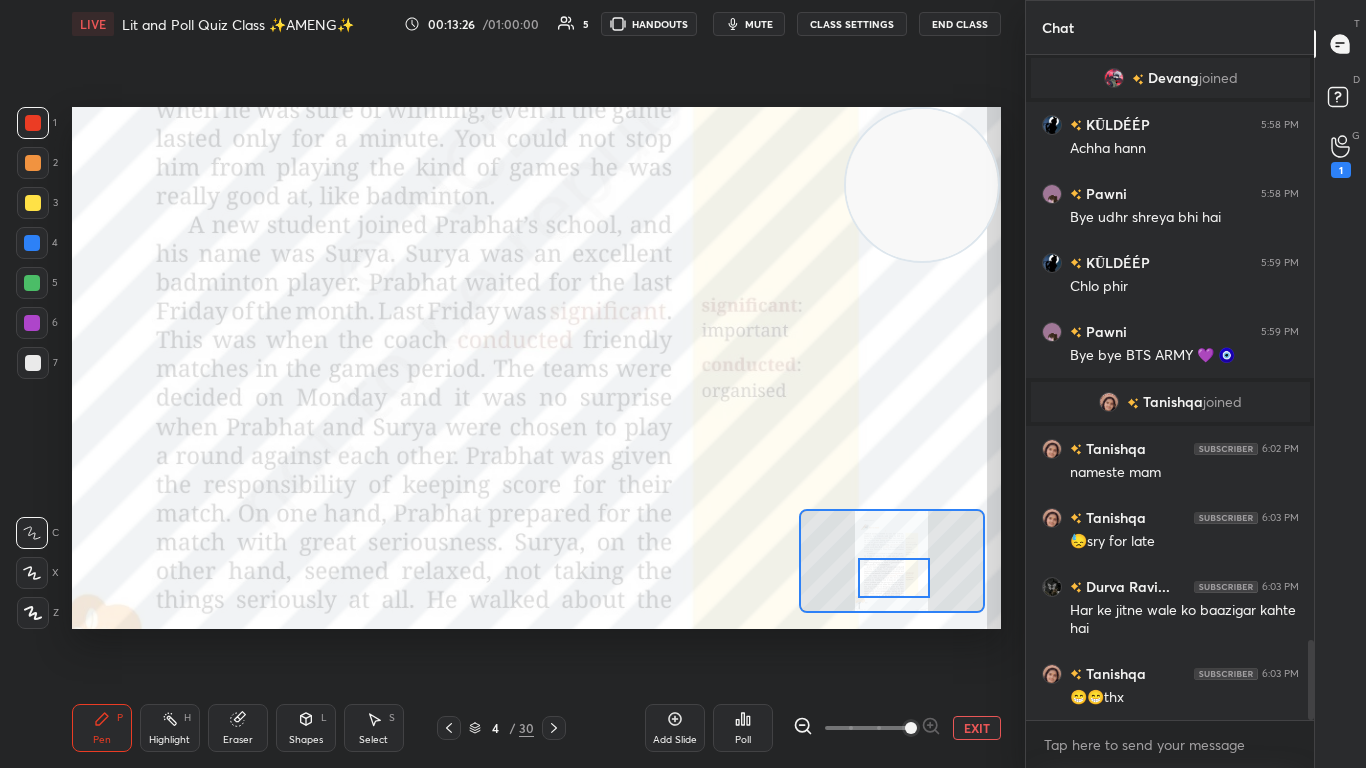 drag, startPoint x: 884, startPoint y: 563, endPoint x: 884, endPoint y: 575, distance: 12 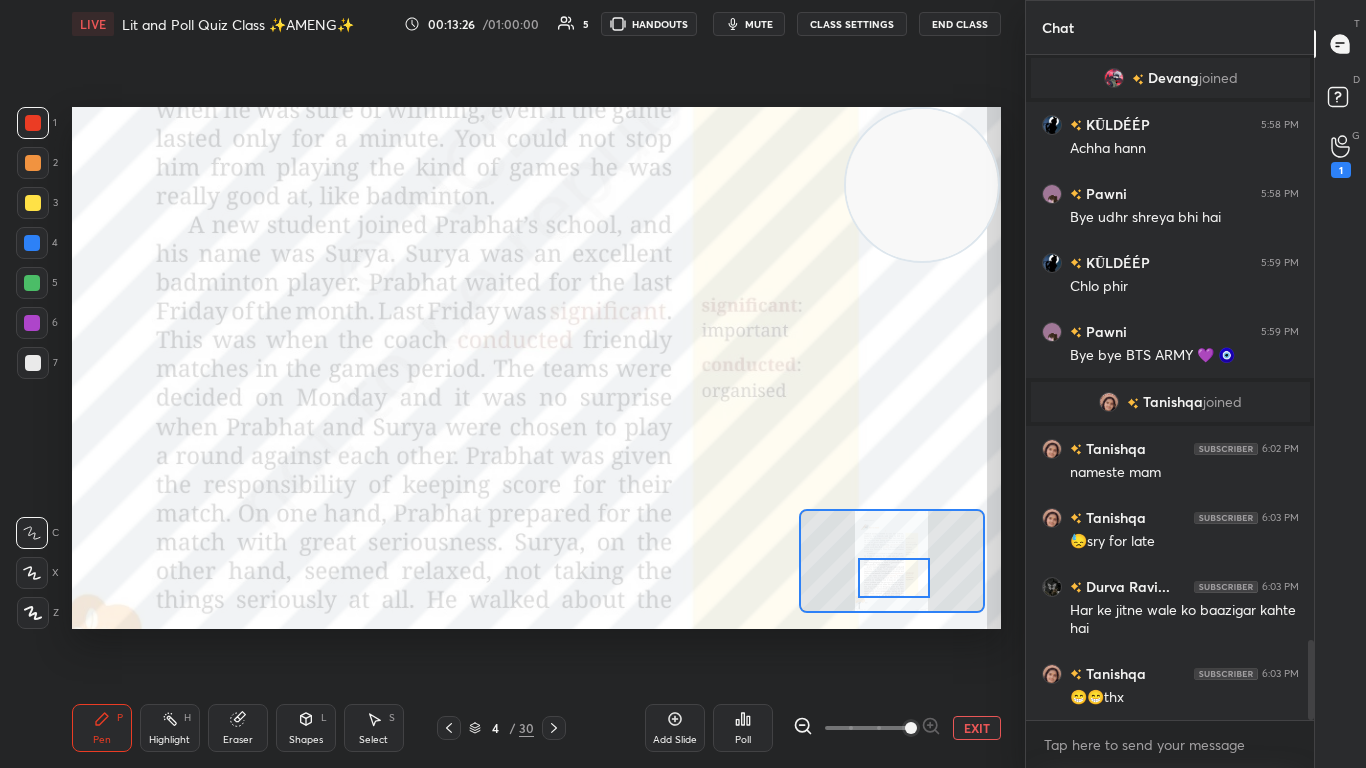 click at bounding box center (894, 578) 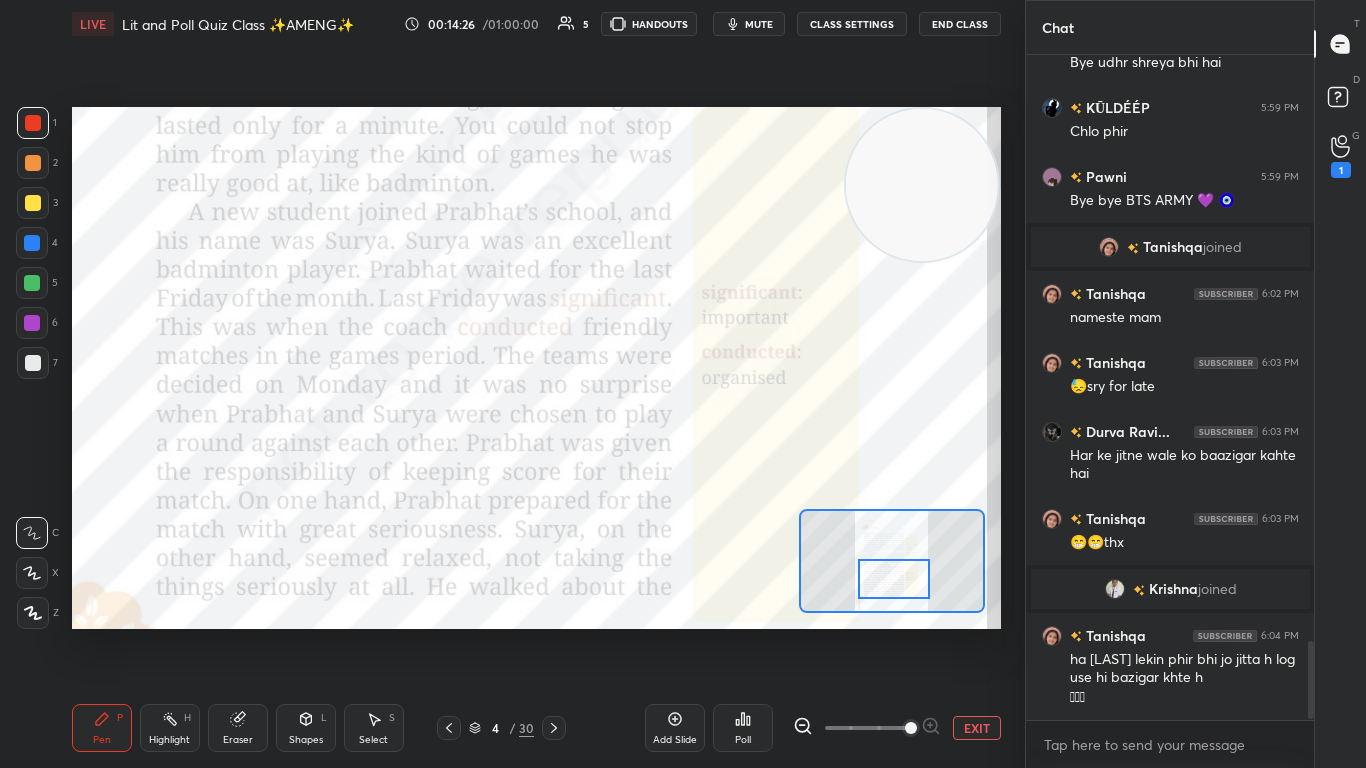 scroll, scrollTop: 5033, scrollLeft: 0, axis: vertical 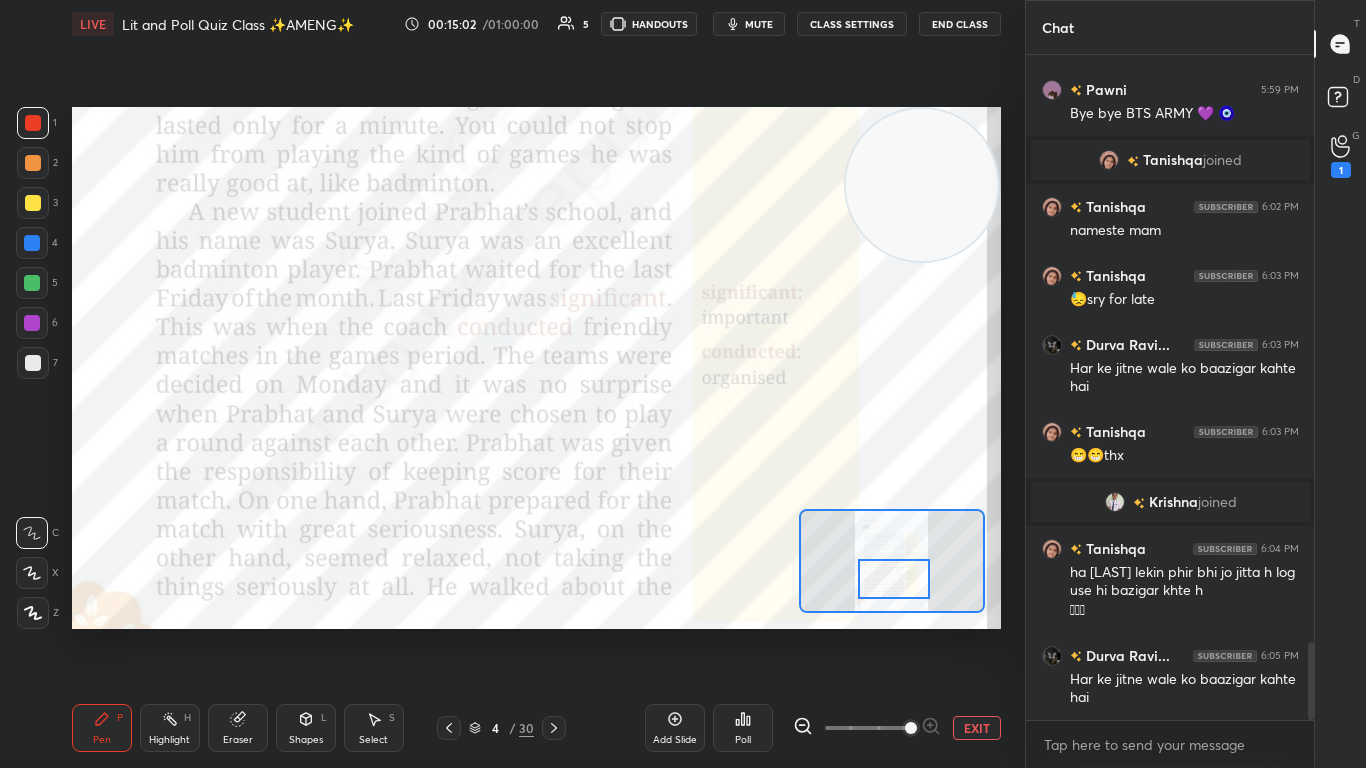click 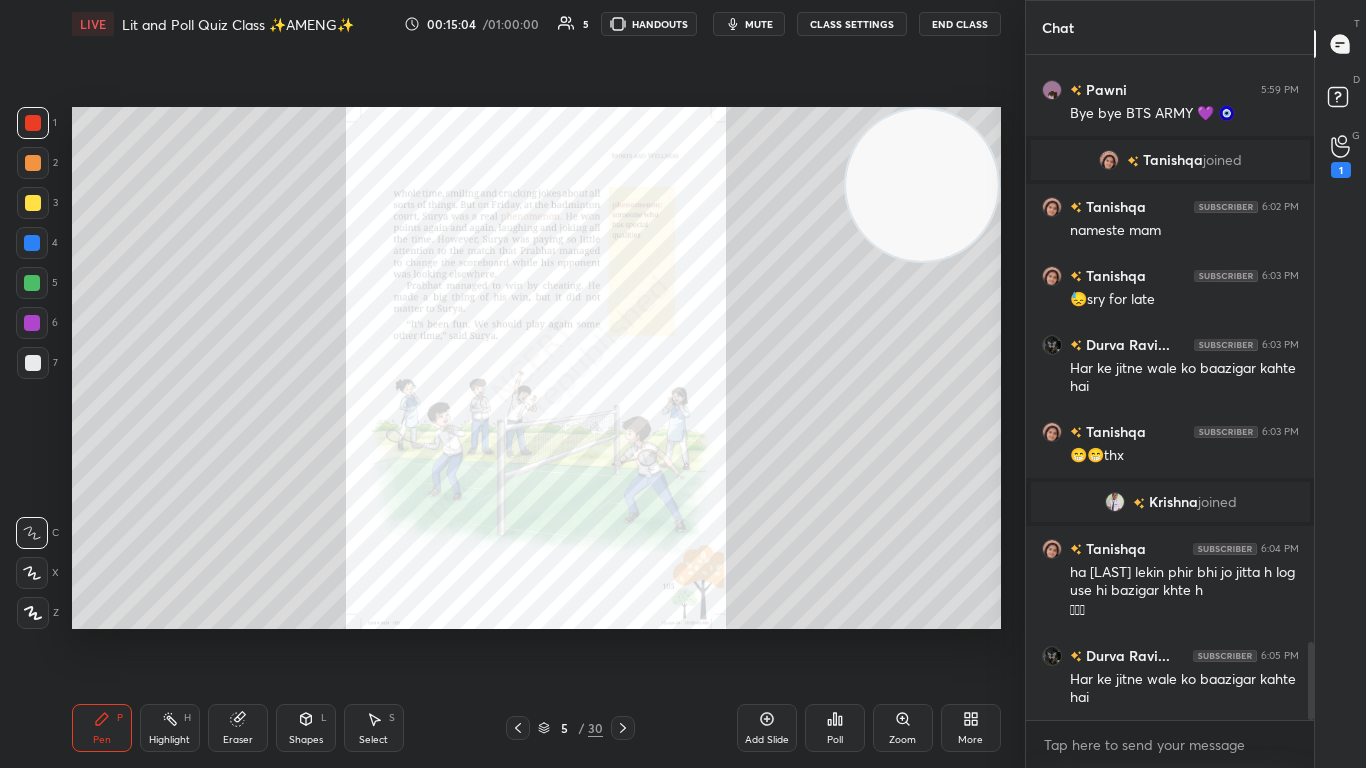 click 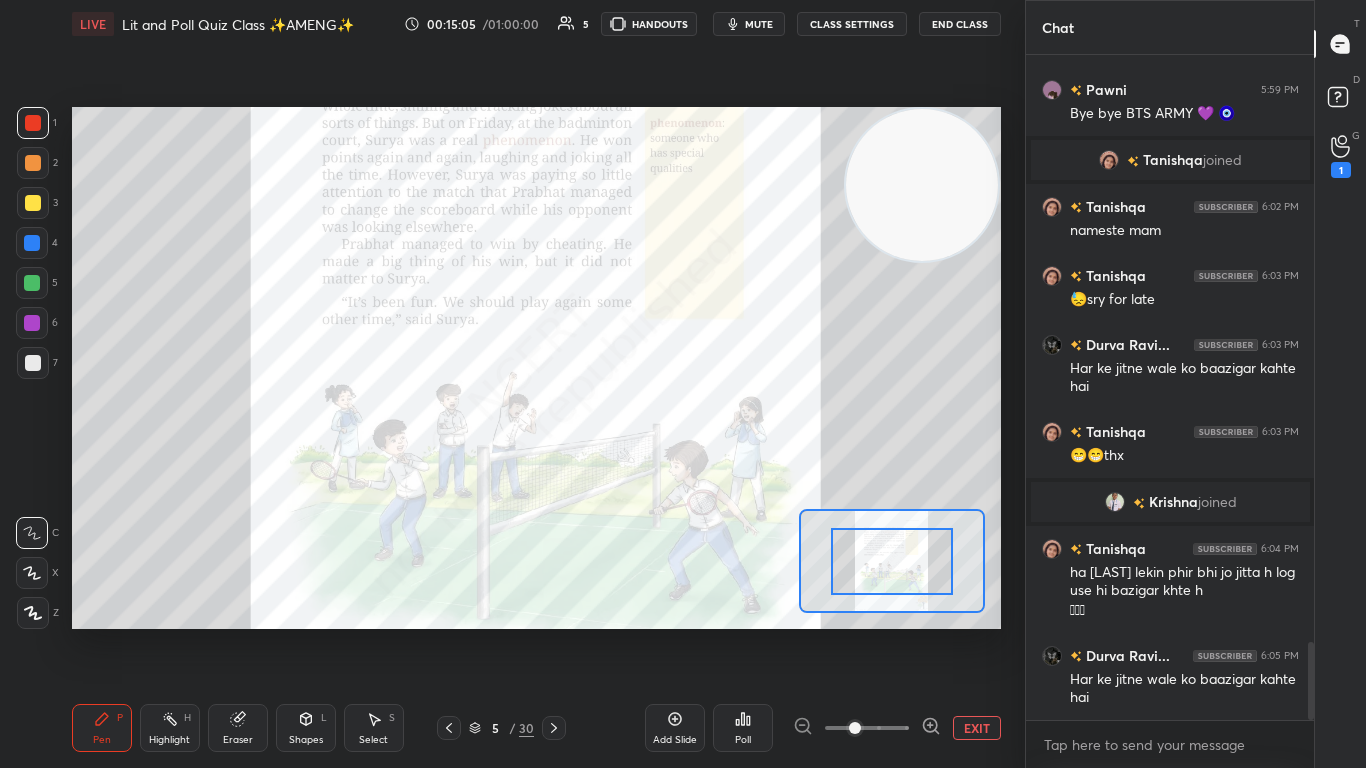 click at bounding box center [867, 728] 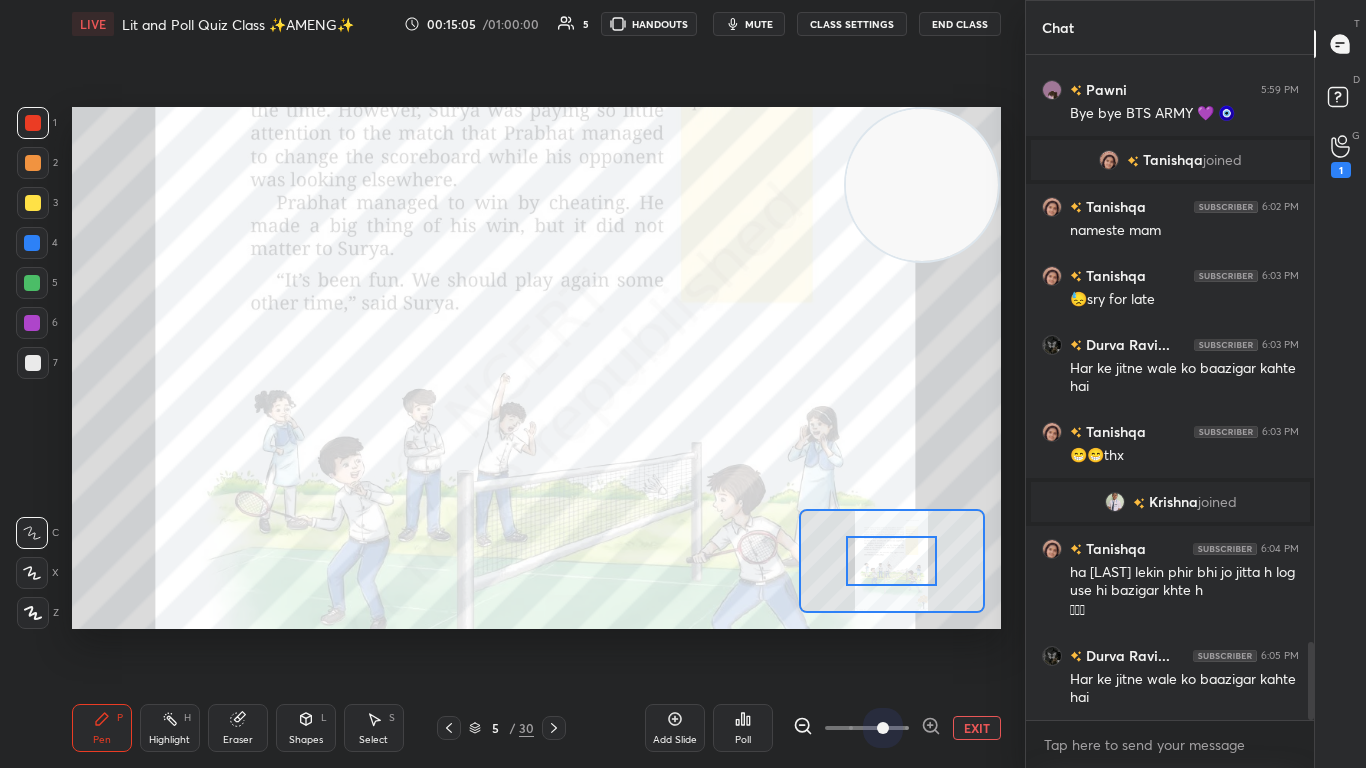 click at bounding box center [883, 728] 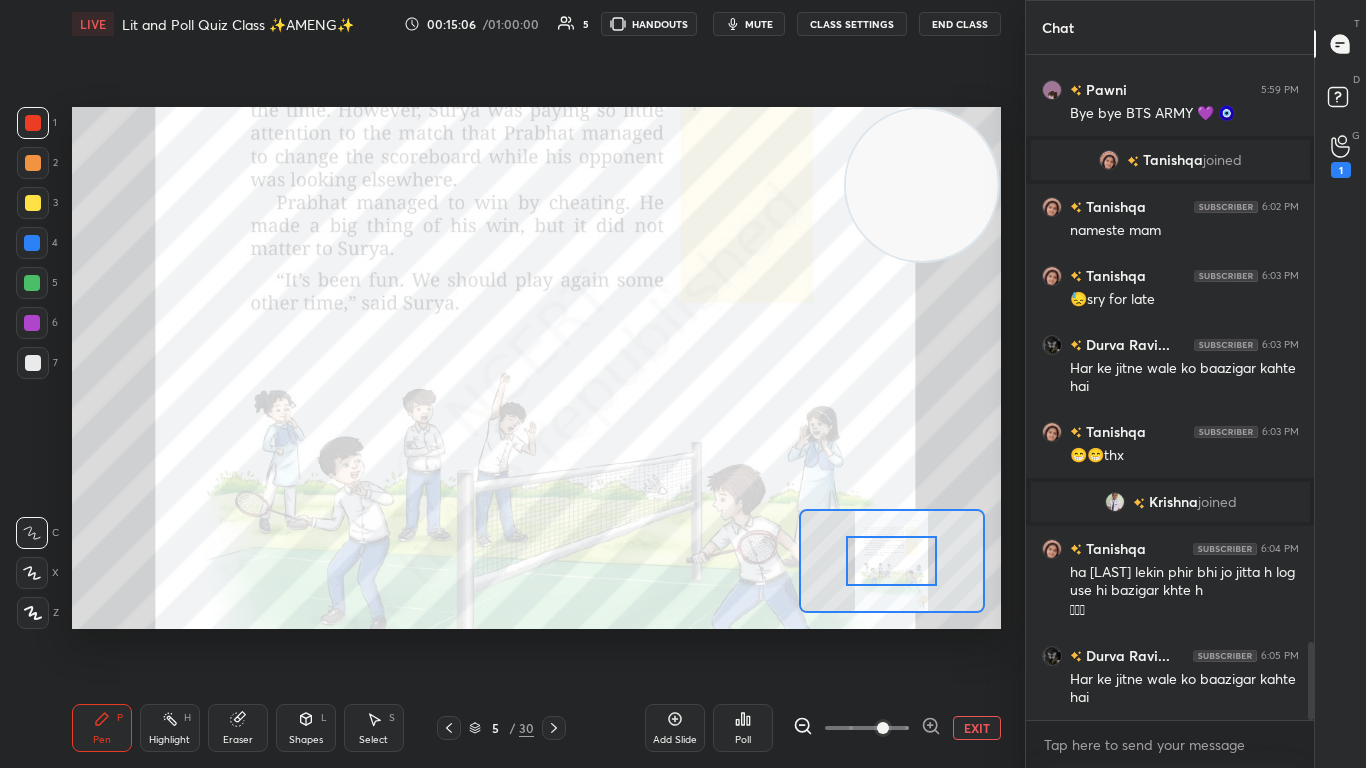 click 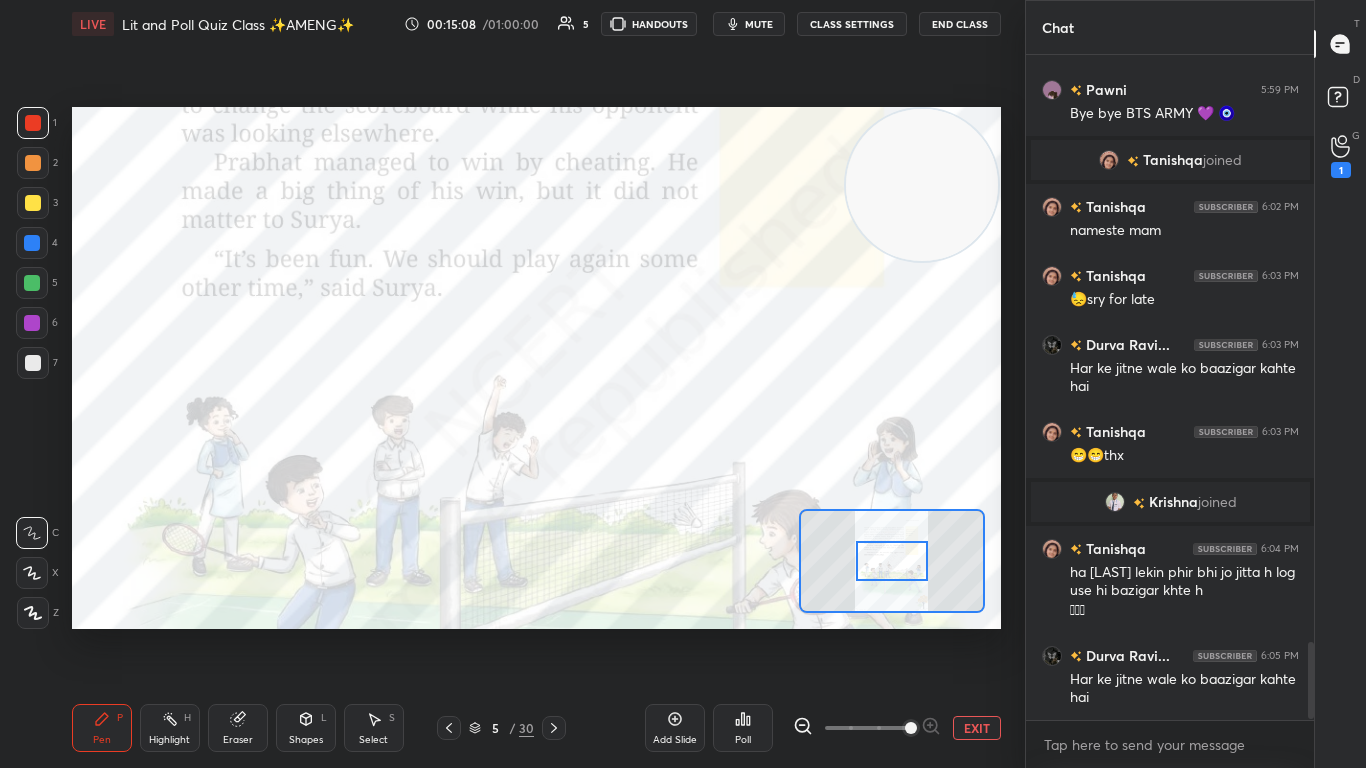click at bounding box center (892, 561) 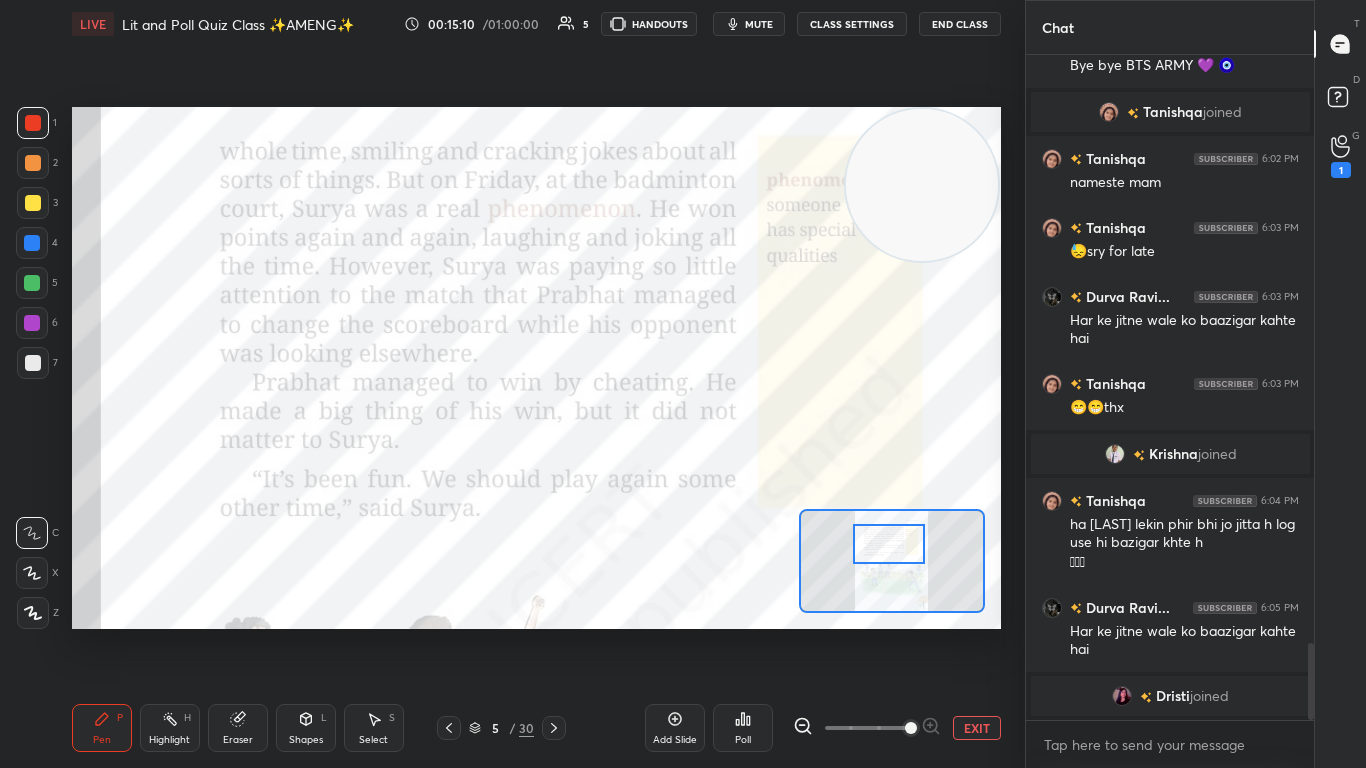 drag, startPoint x: 901, startPoint y: 554, endPoint x: 899, endPoint y: 537, distance: 17.117243 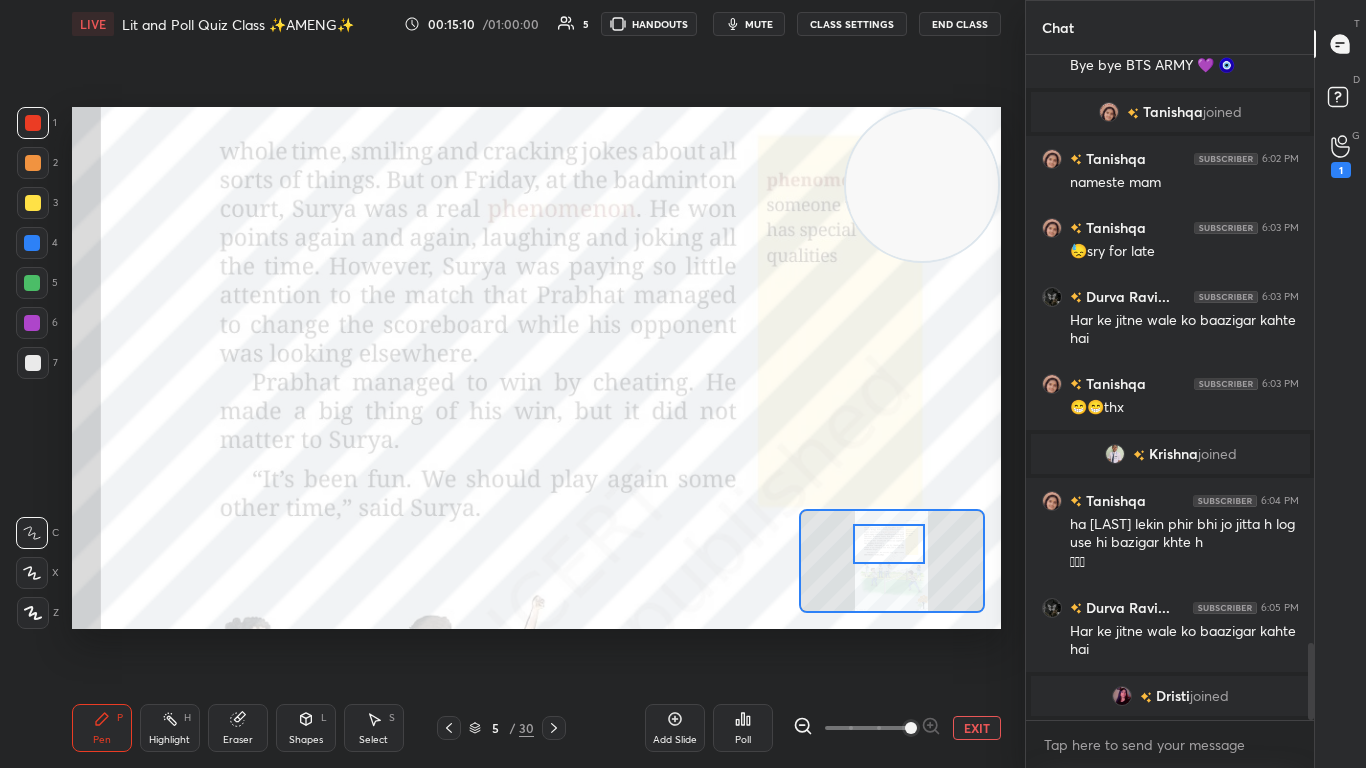 click at bounding box center [889, 544] 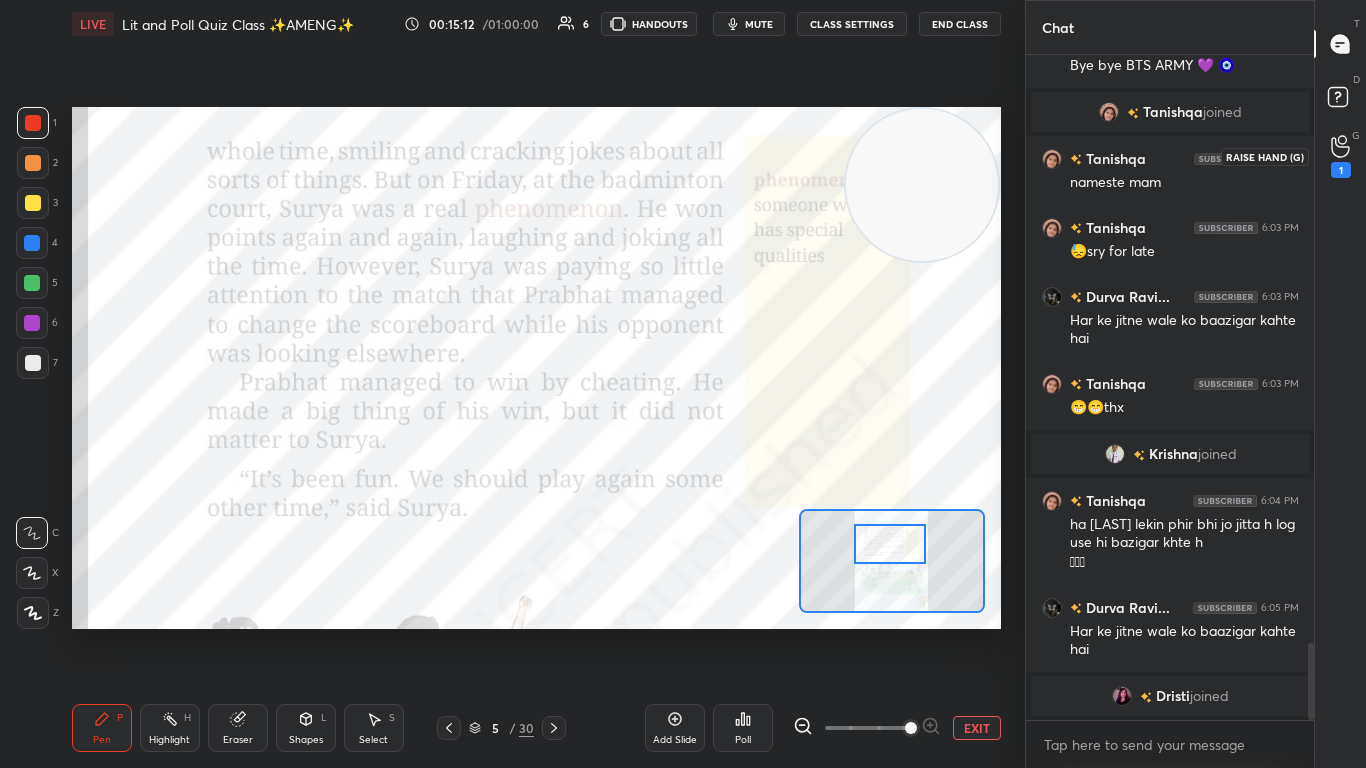 click 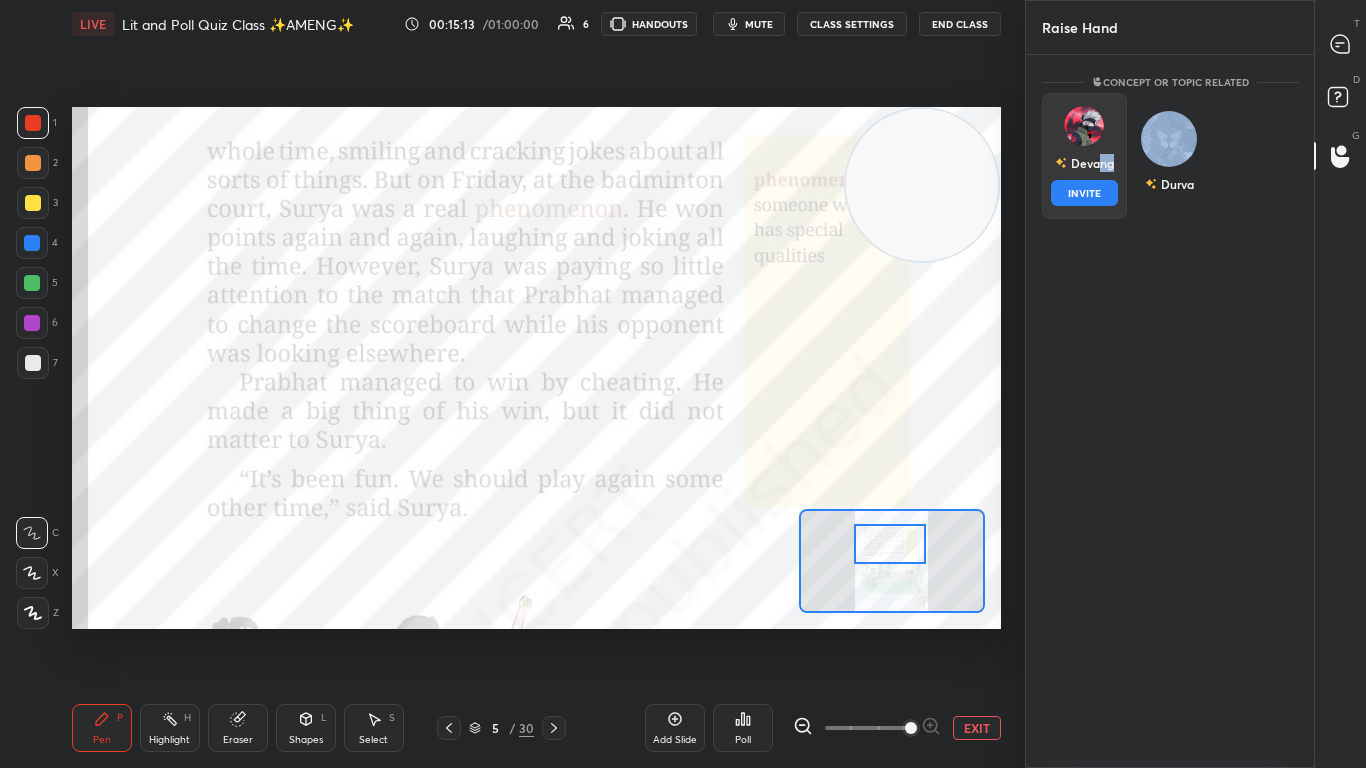 click on "Devang INVITE" at bounding box center [1084, 156] 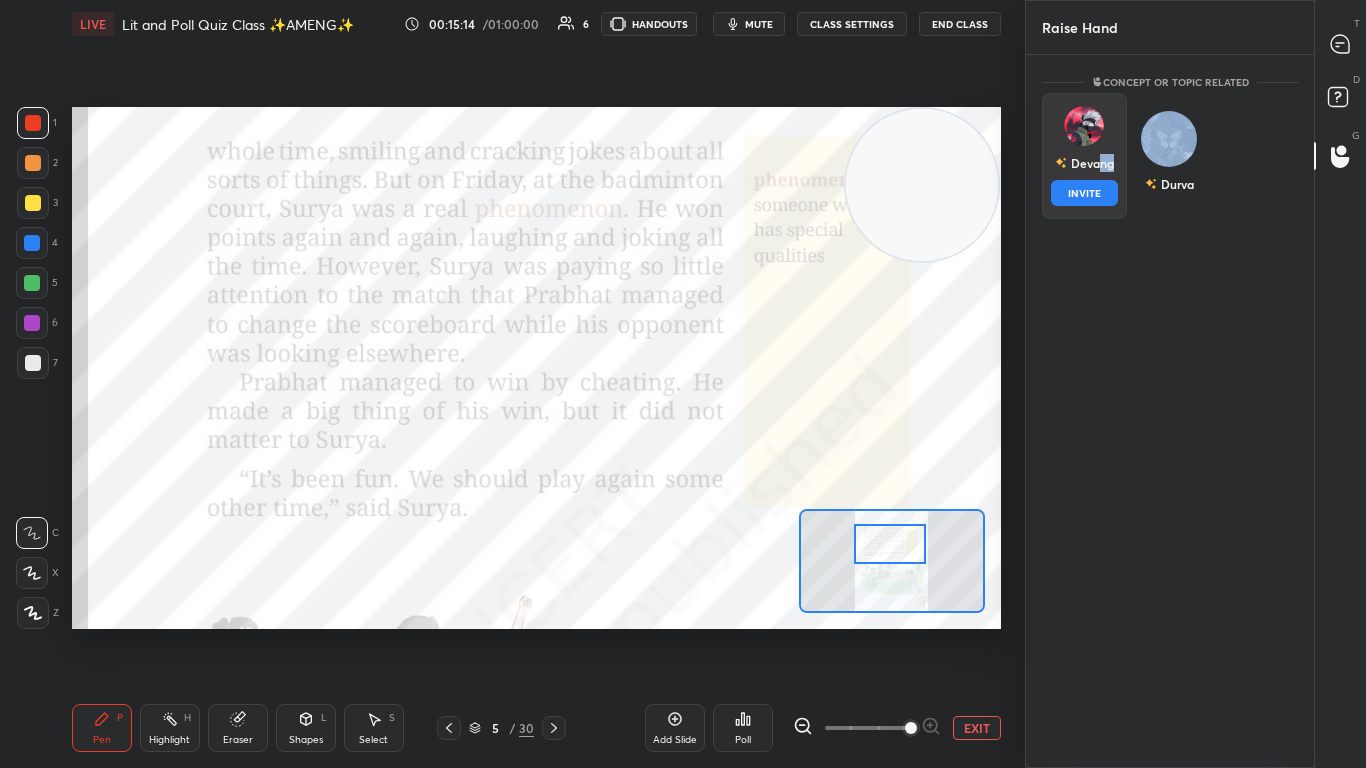 click on "INVITE" at bounding box center [1084, 193] 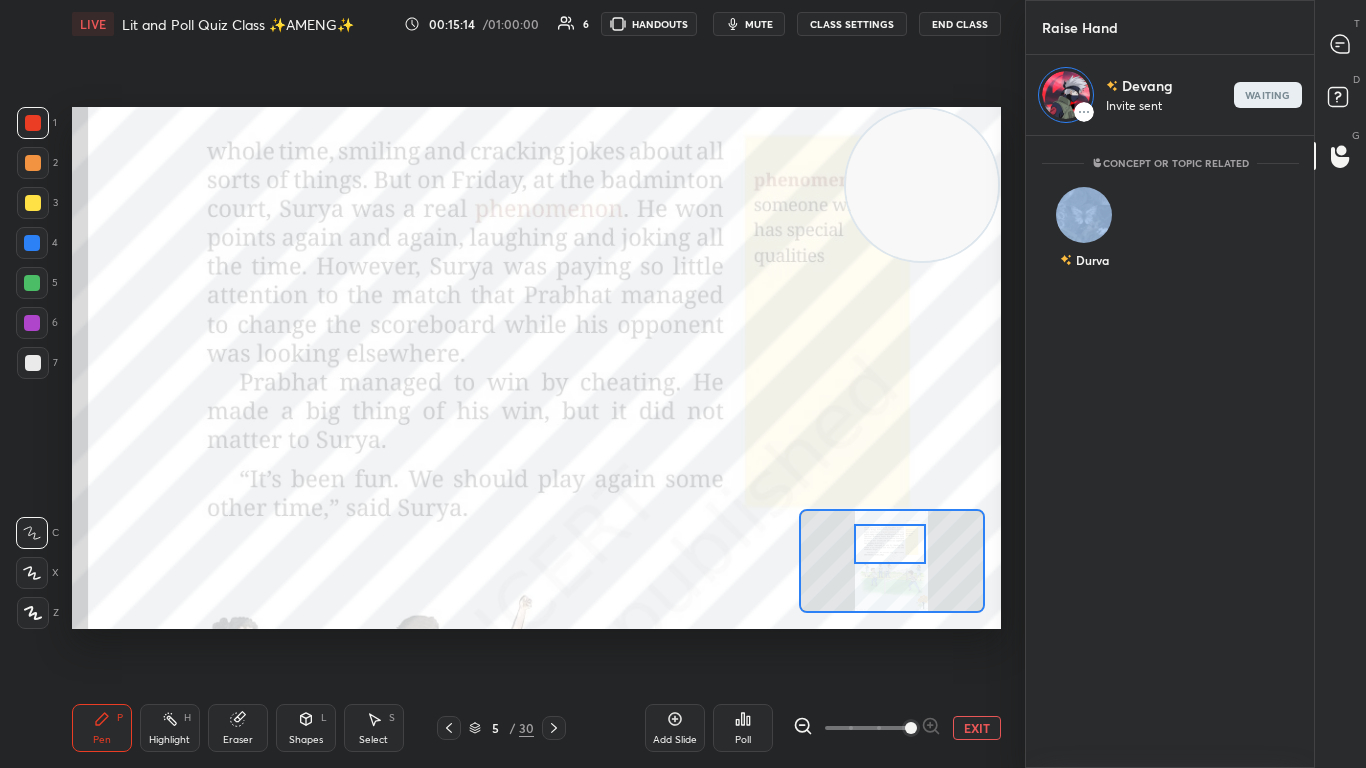 scroll, scrollTop: 626, scrollLeft: 282, axis: both 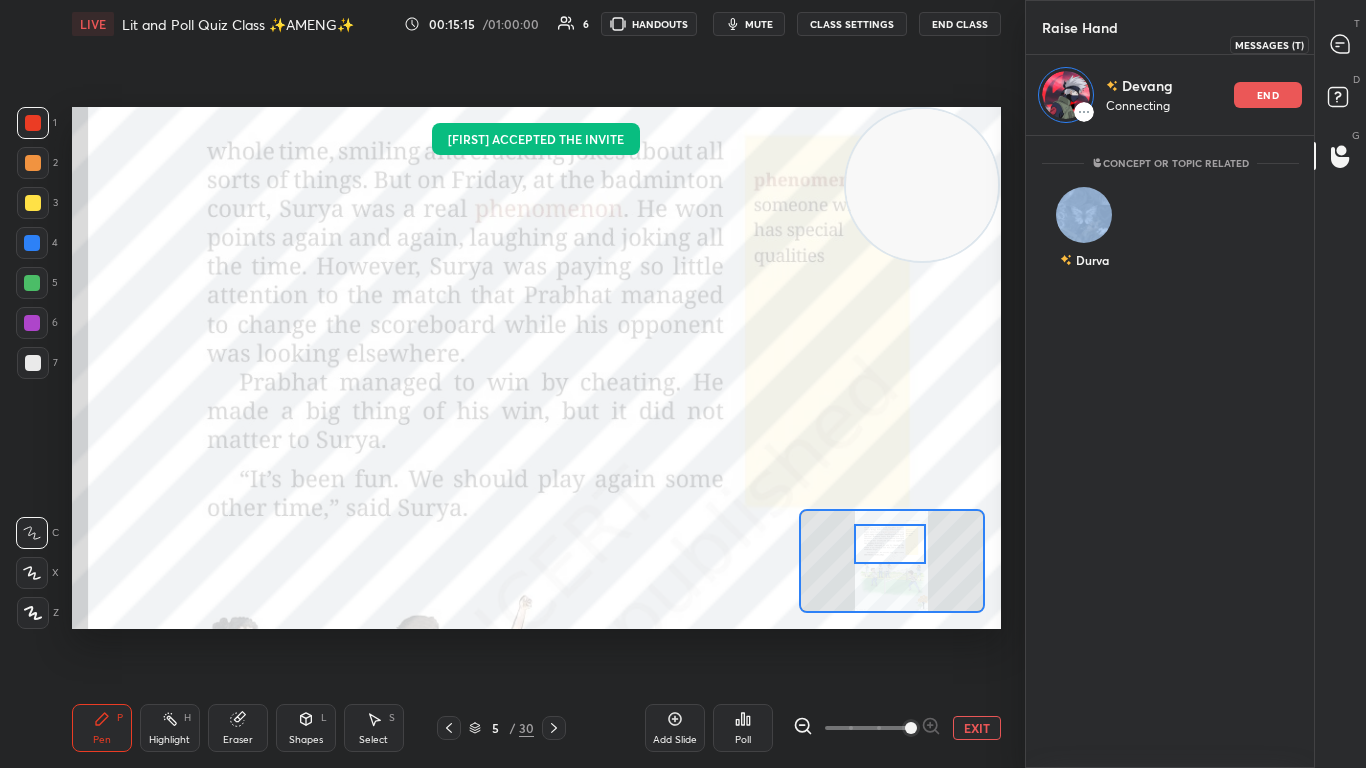 click 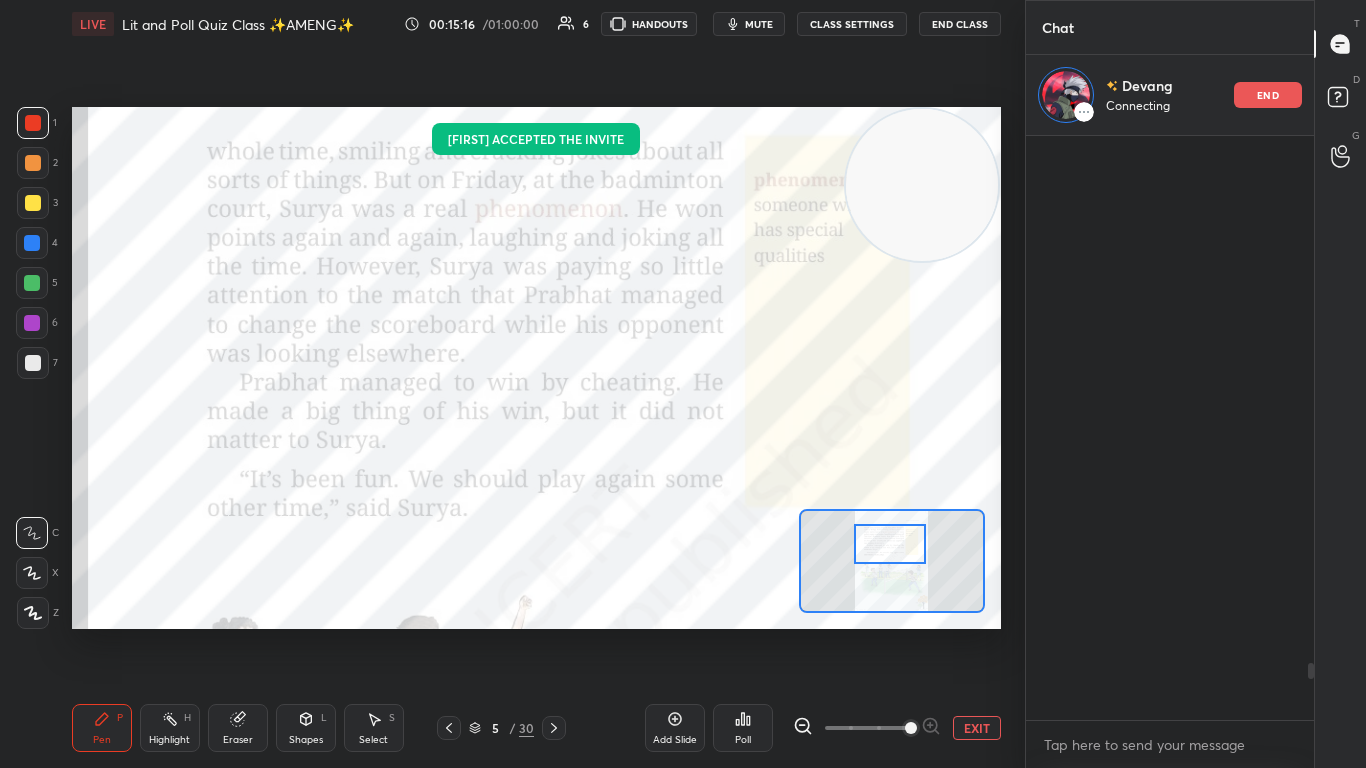 scroll, scrollTop: 626, scrollLeft: 282, axis: both 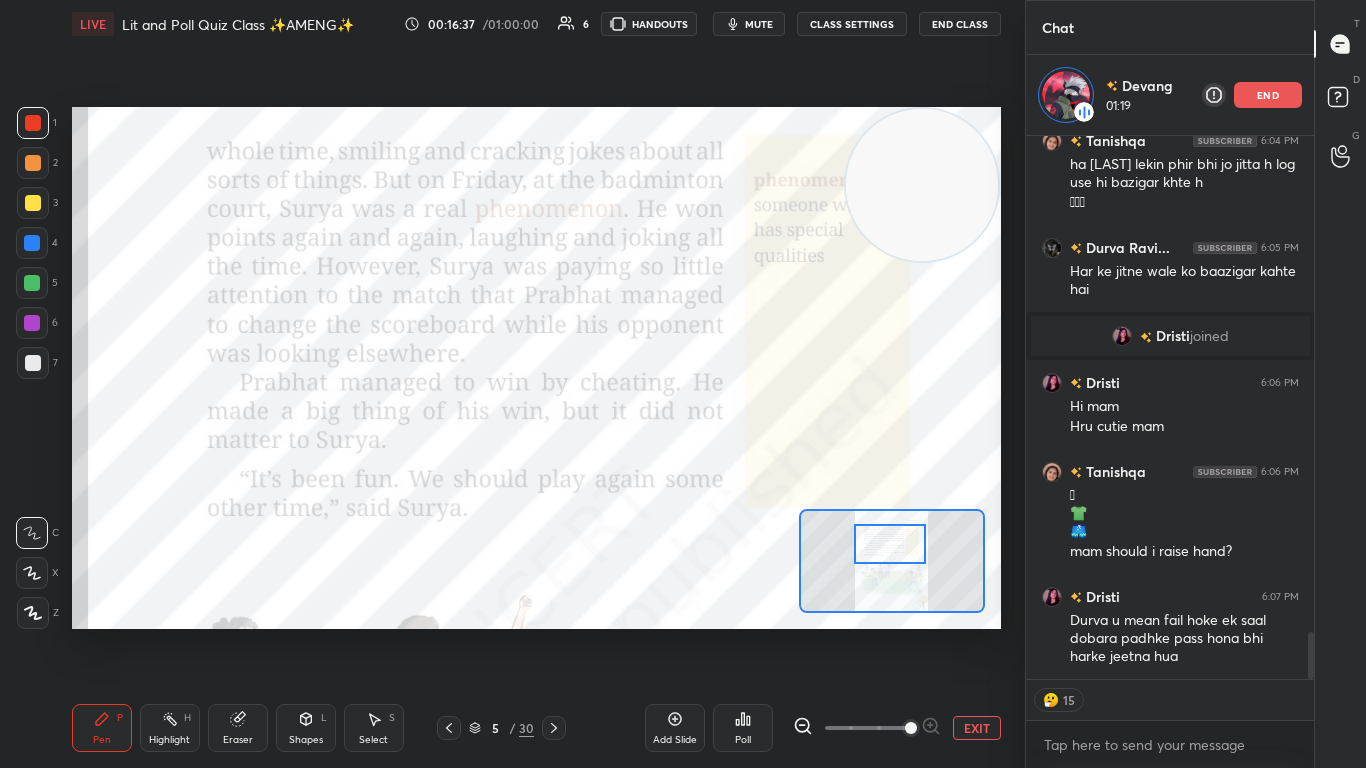 click on "end" at bounding box center (1268, 95) 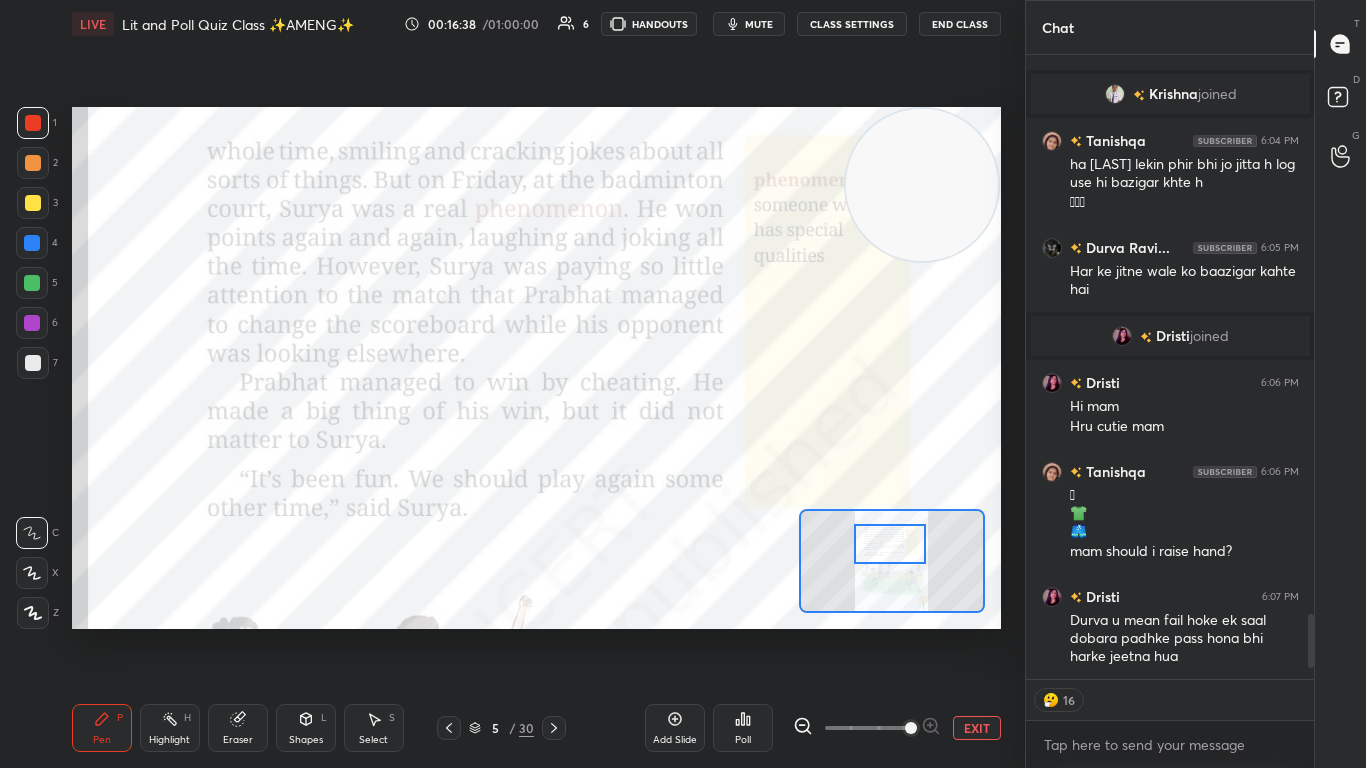 scroll, scrollTop: 7, scrollLeft: 7, axis: both 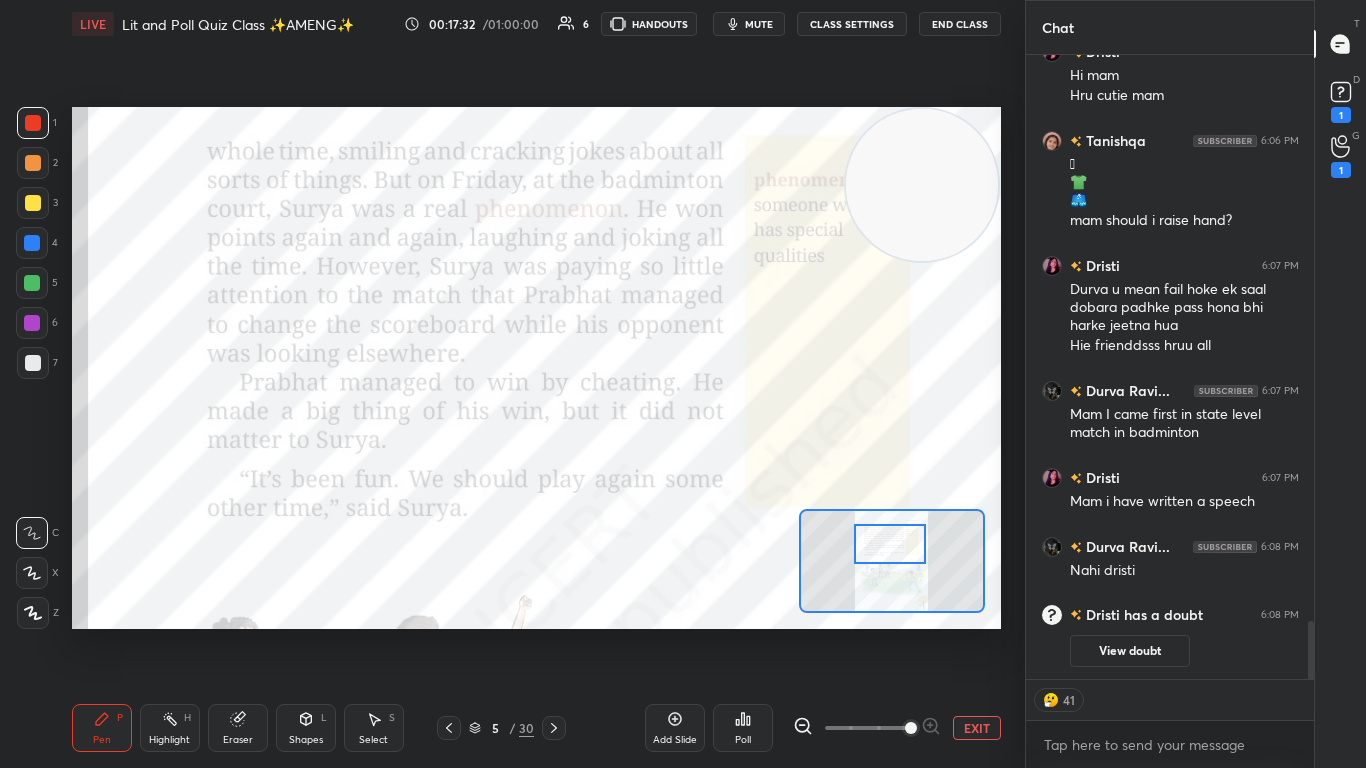 click at bounding box center [890, 544] 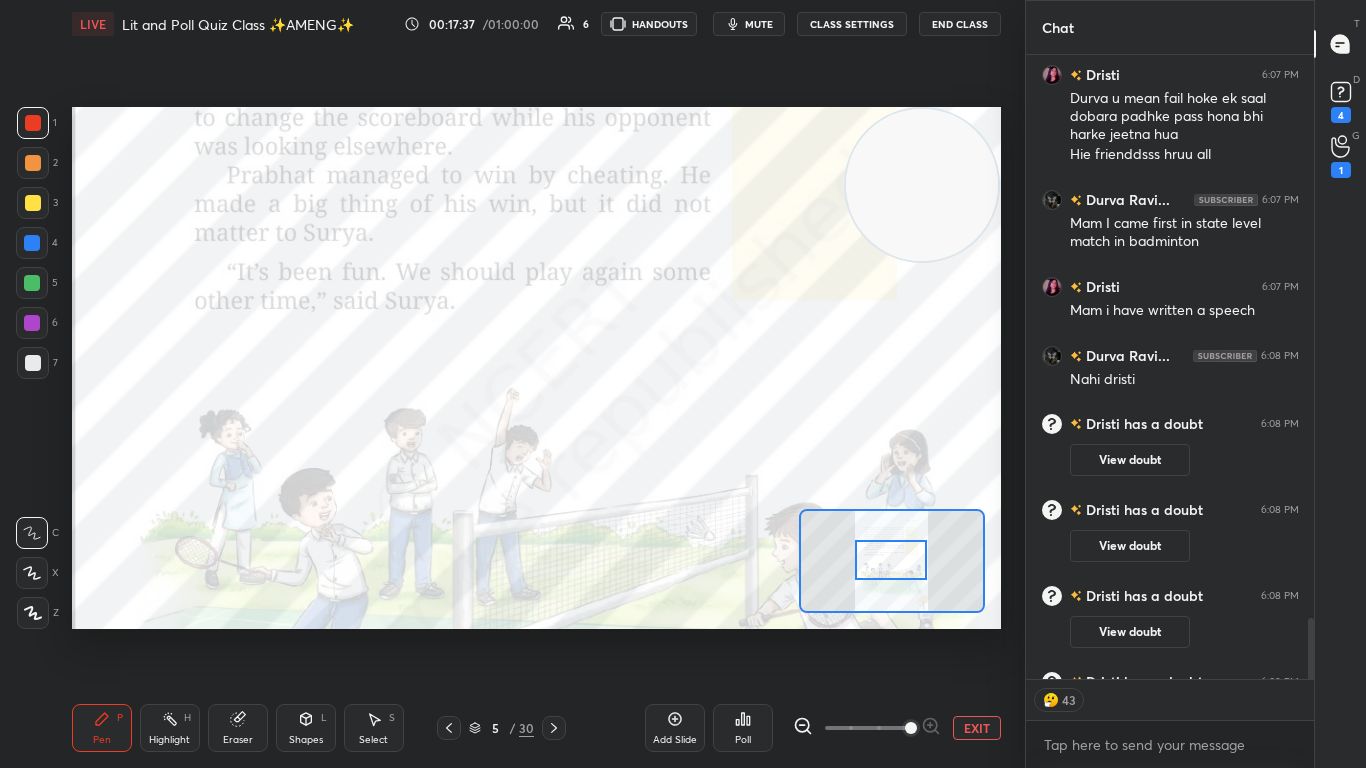 scroll, scrollTop: 5716, scrollLeft: 0, axis: vertical 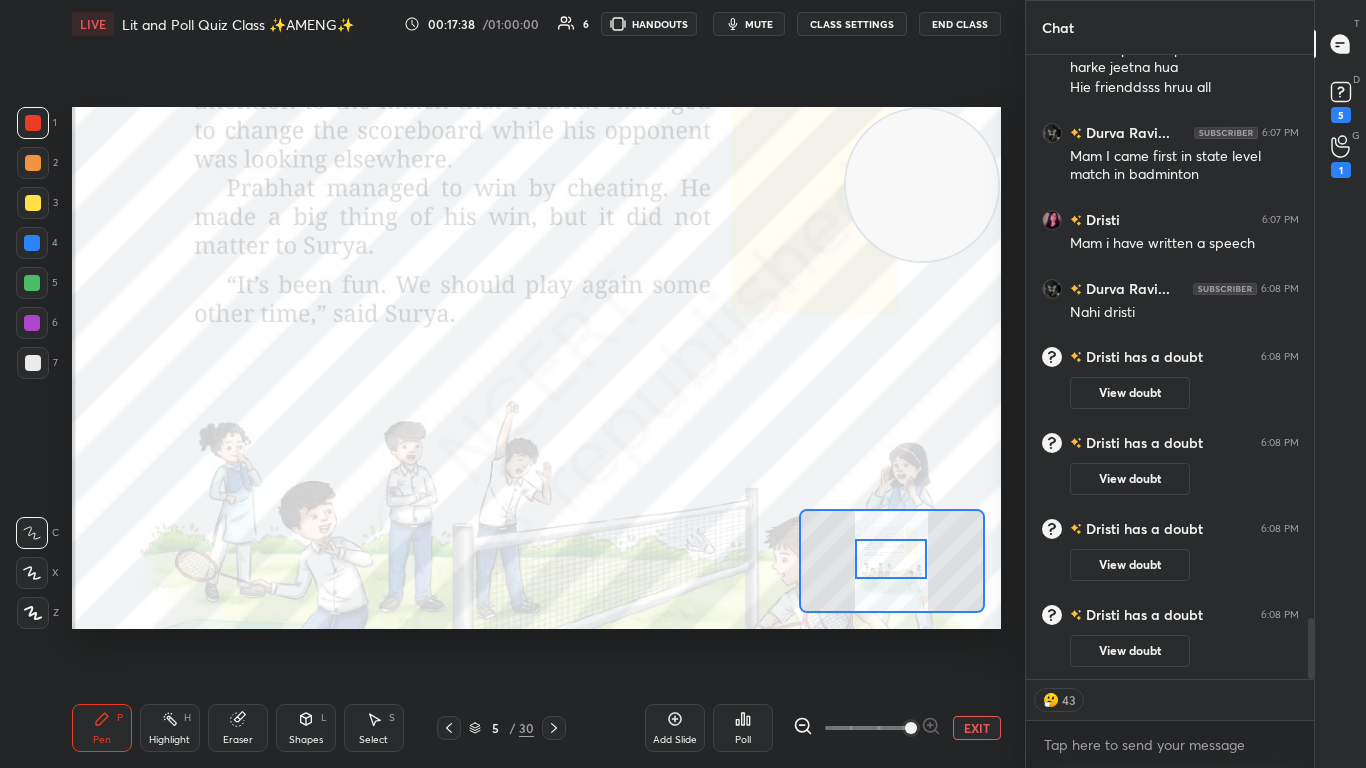 drag, startPoint x: 870, startPoint y: 541, endPoint x: 871, endPoint y: 556, distance: 15.033297 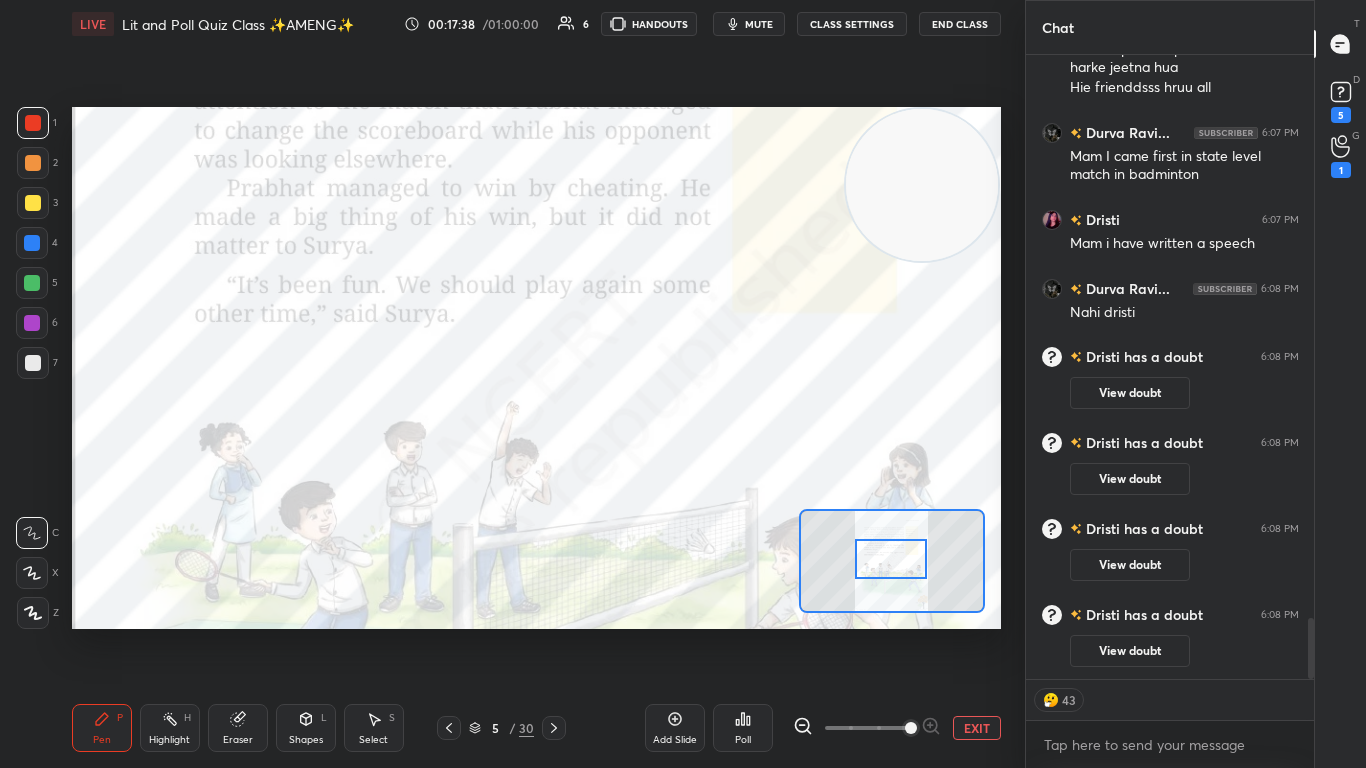 click at bounding box center (891, 559) 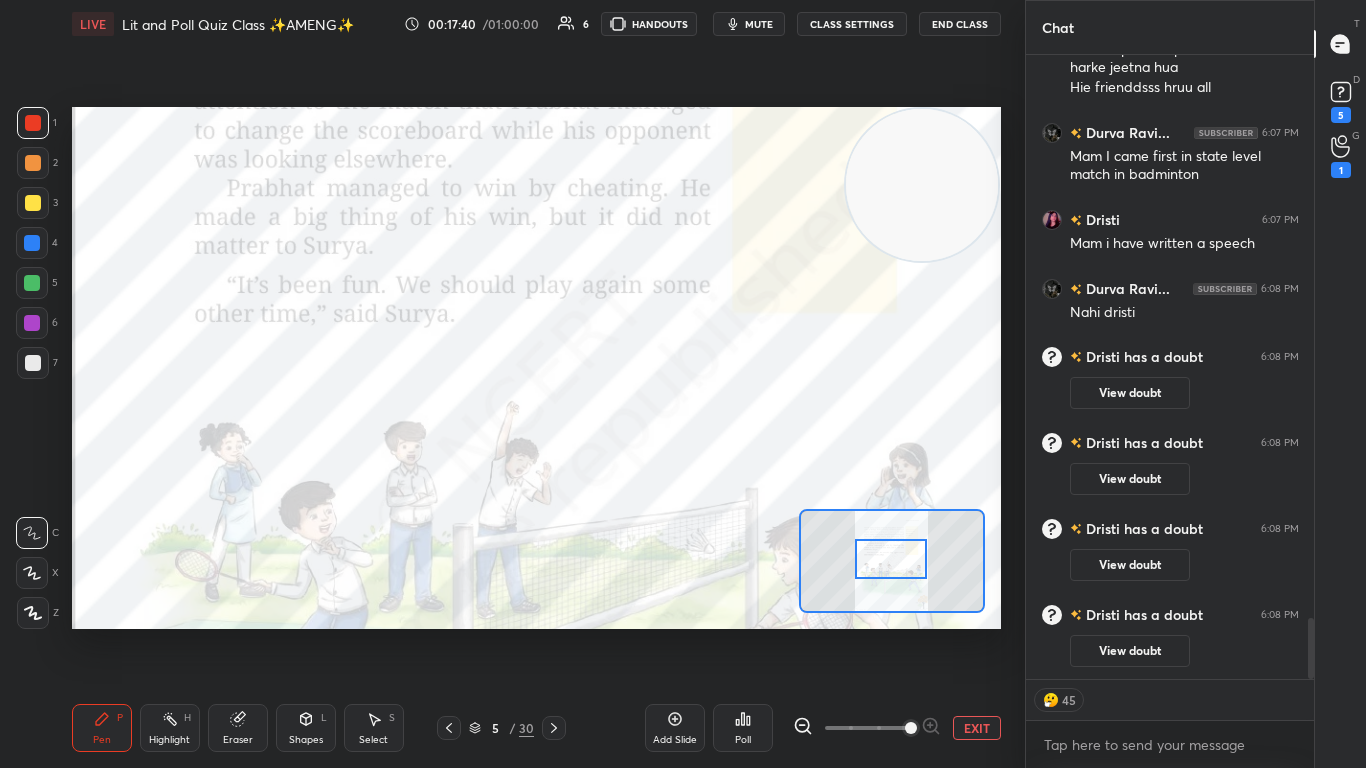 click 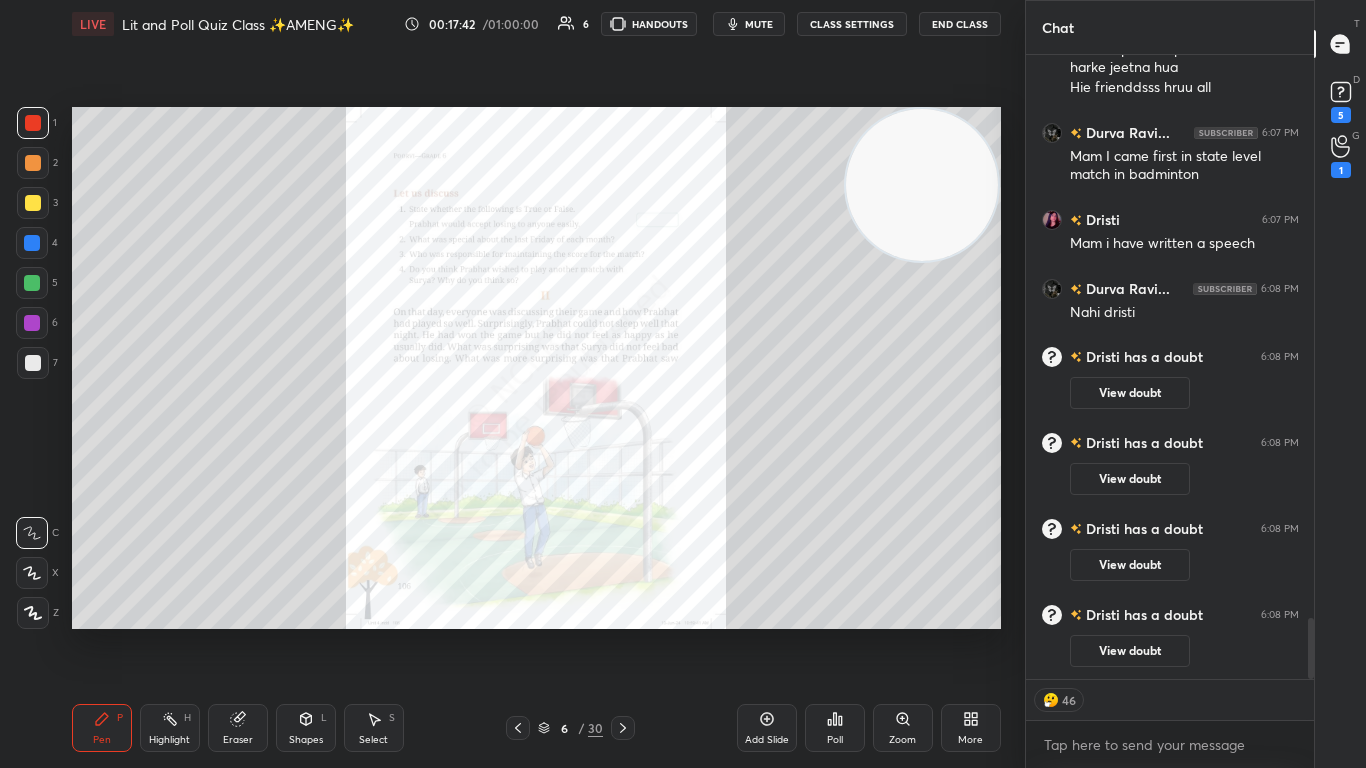 click on "Zoom" at bounding box center (903, 728) 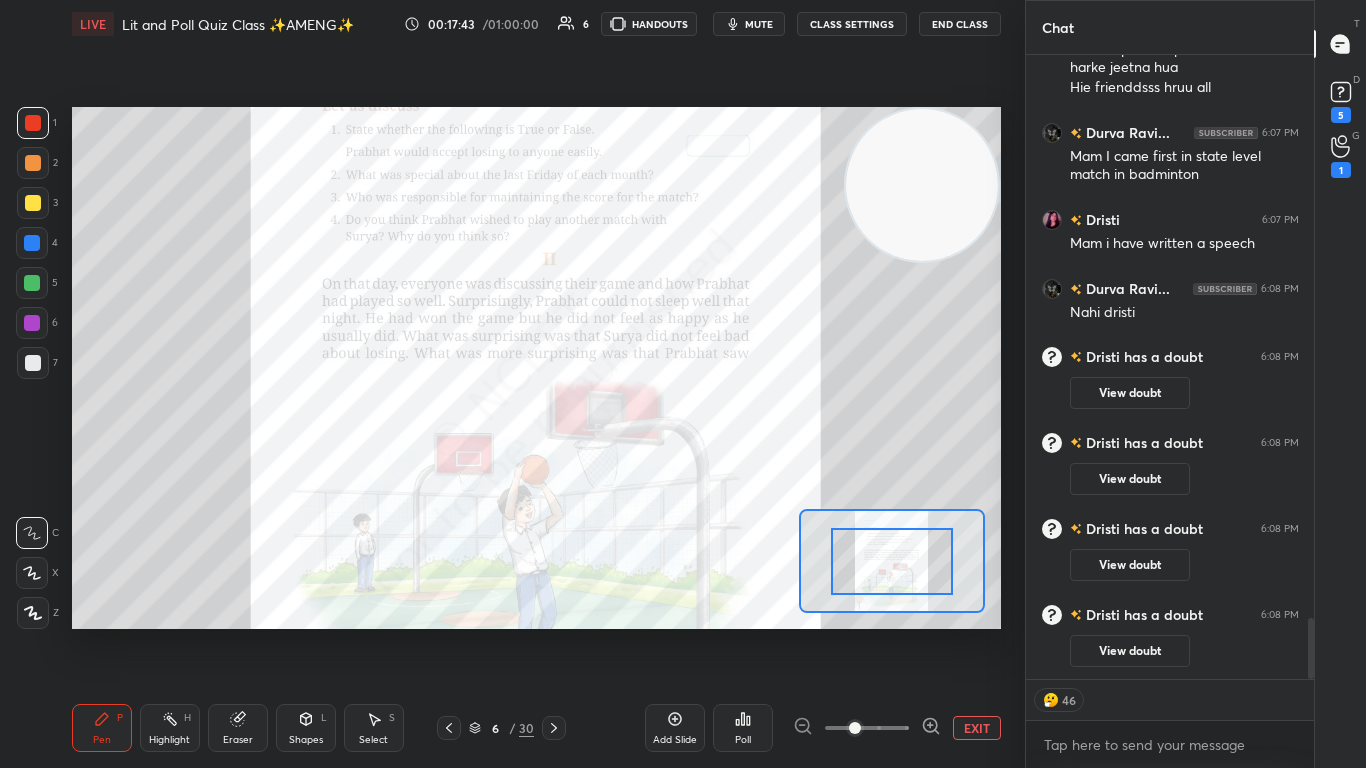 click on "Add Slide Poll EXIT" at bounding box center [823, 728] 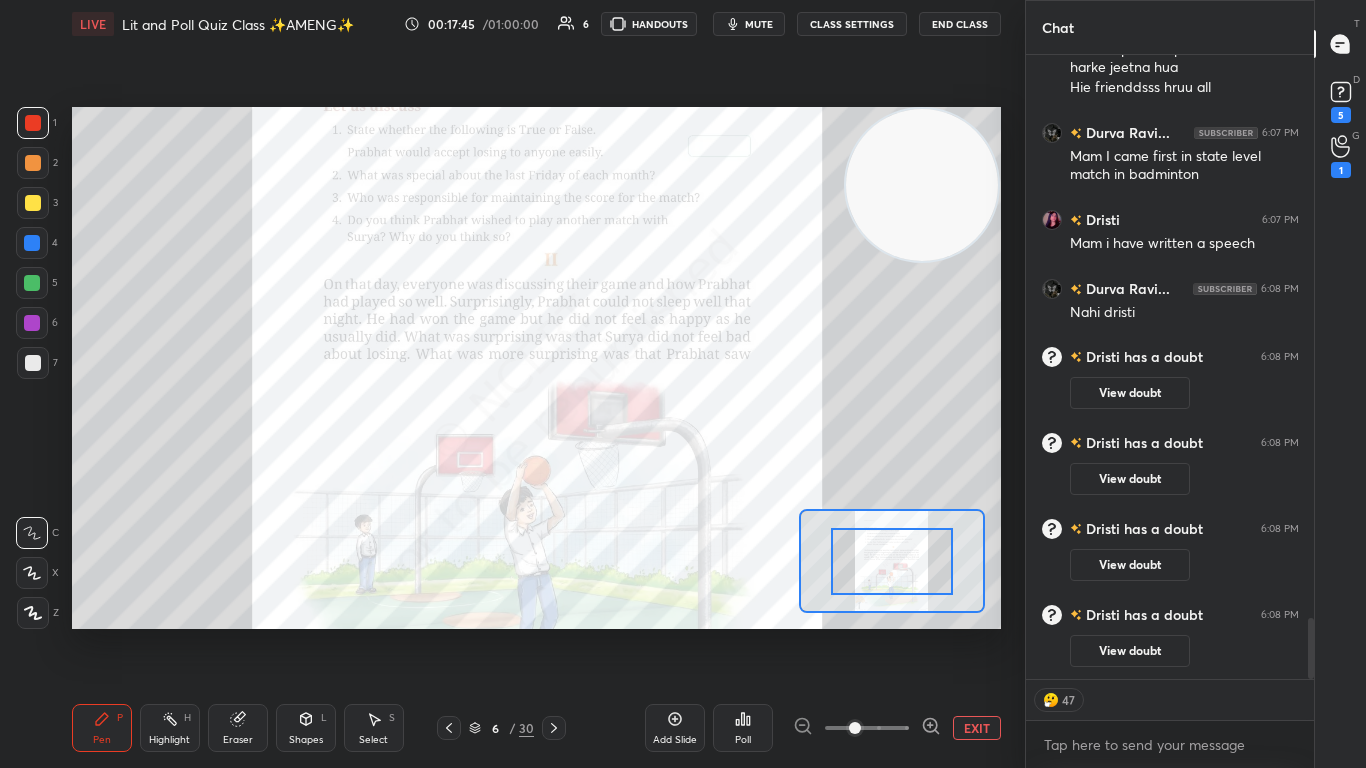 click 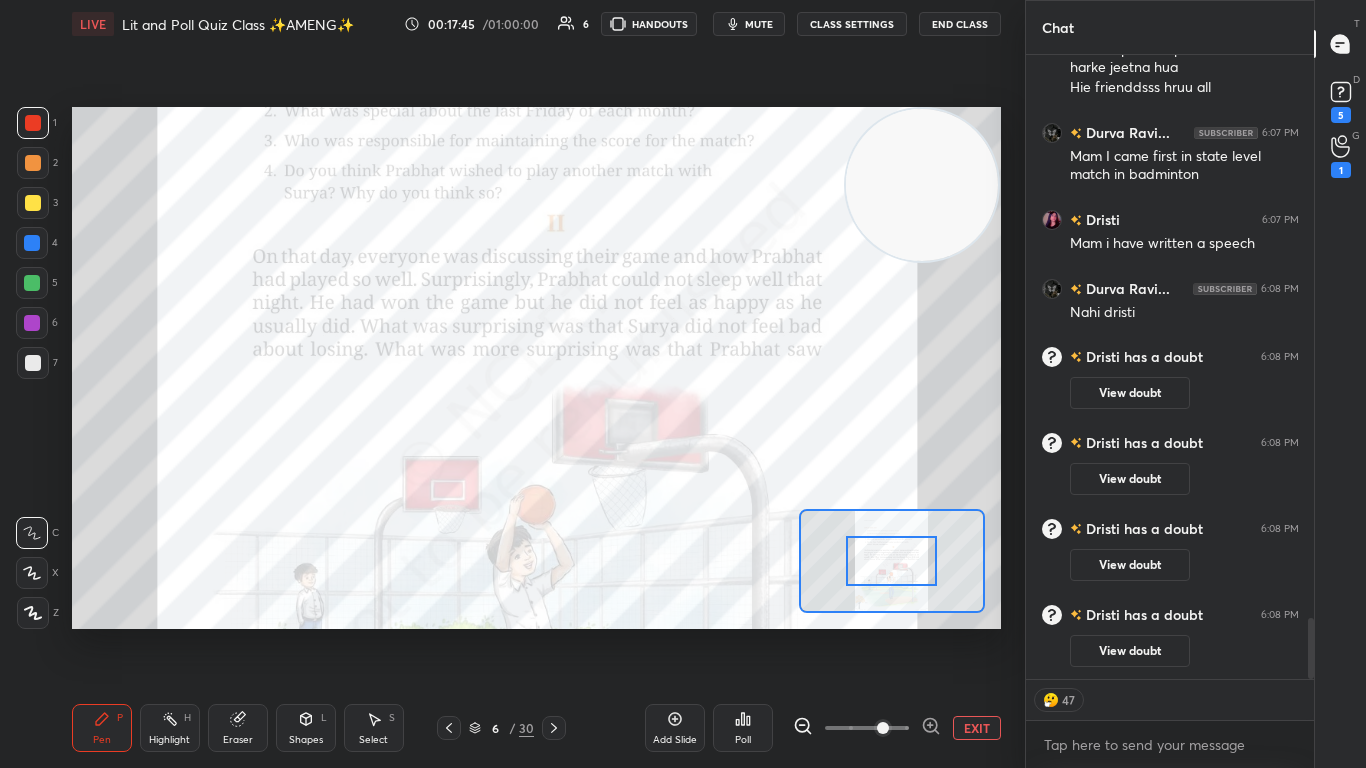 click 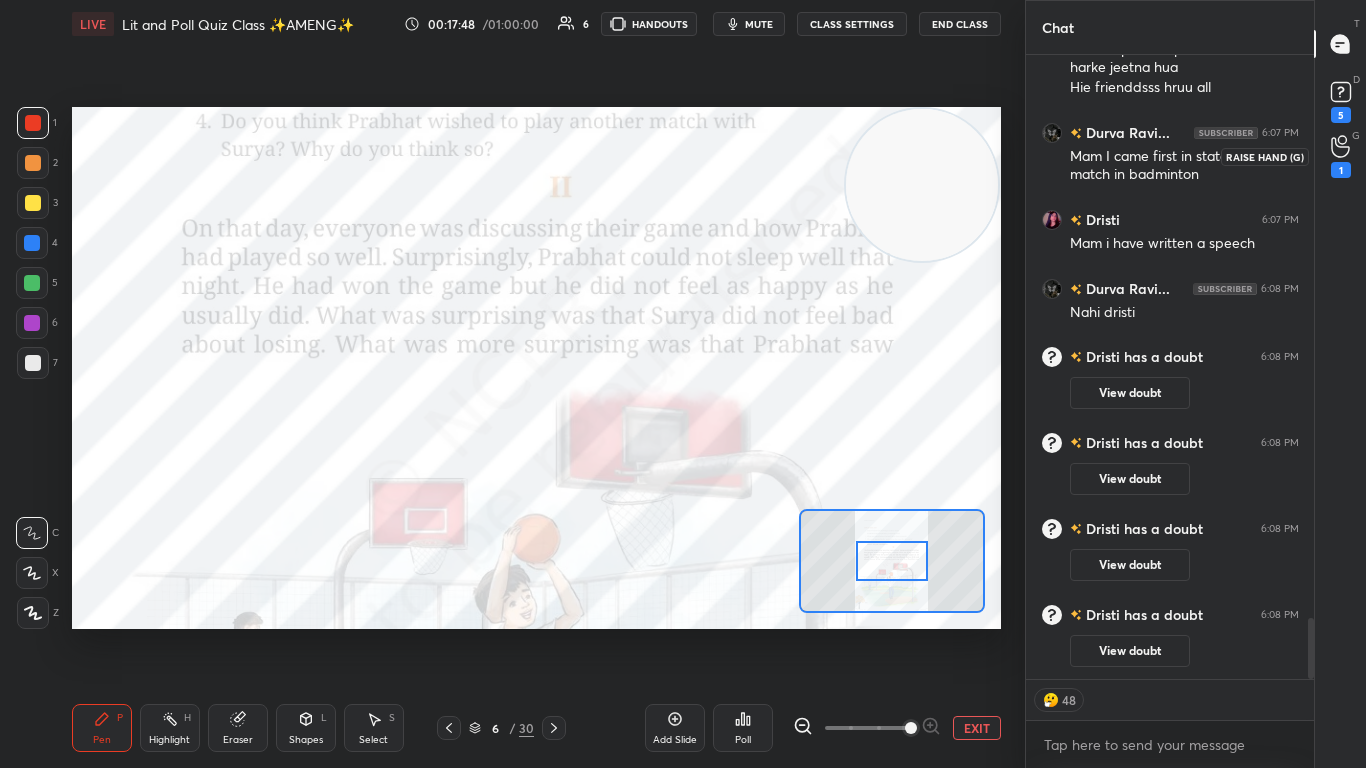 click on "1" at bounding box center [1341, 170] 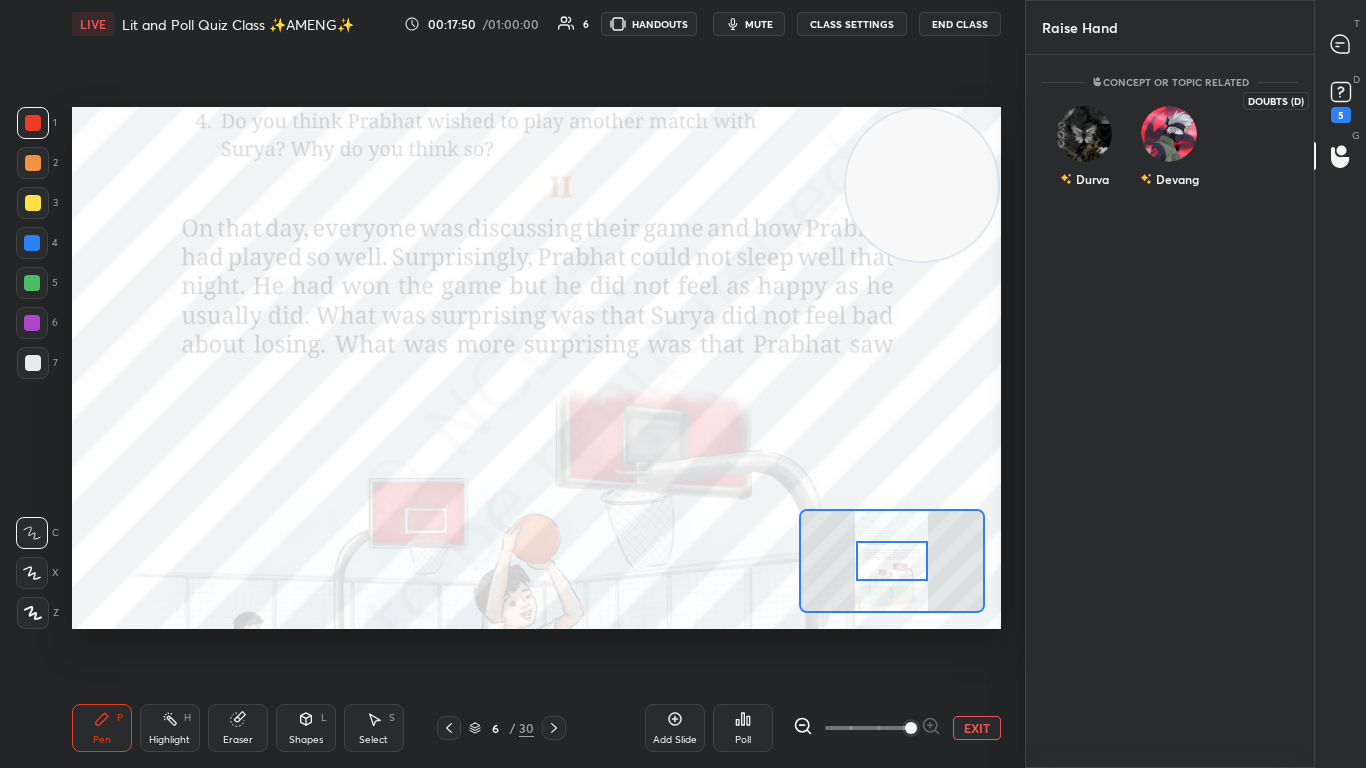click 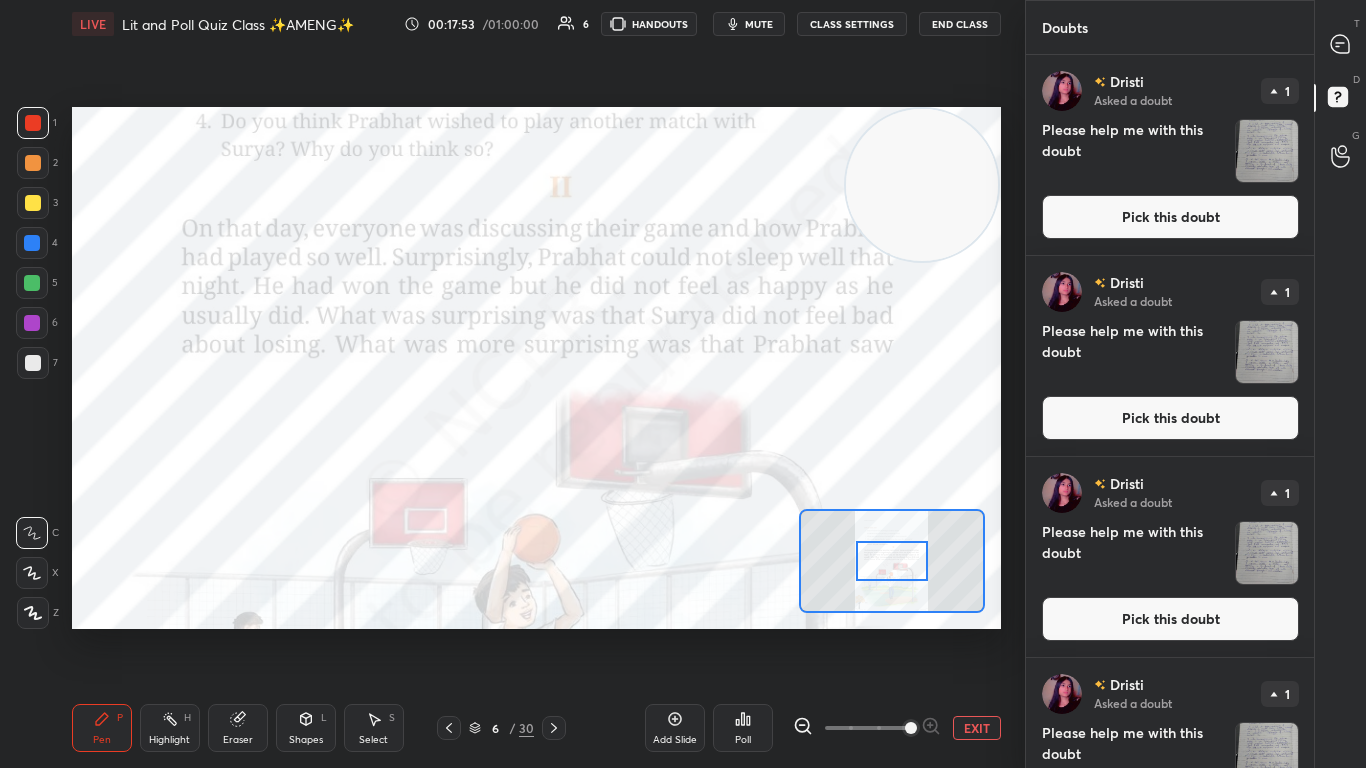 click on "Pick this doubt" at bounding box center (1170, 217) 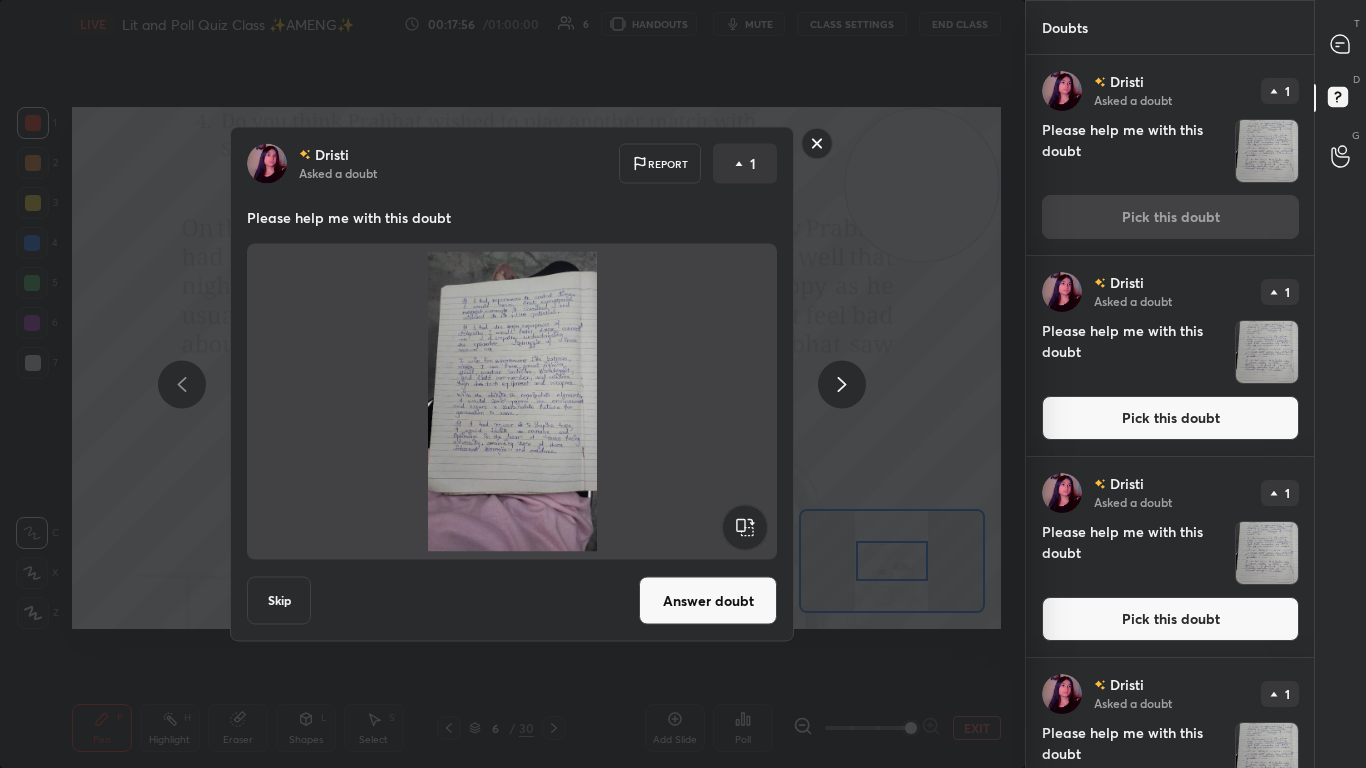 click 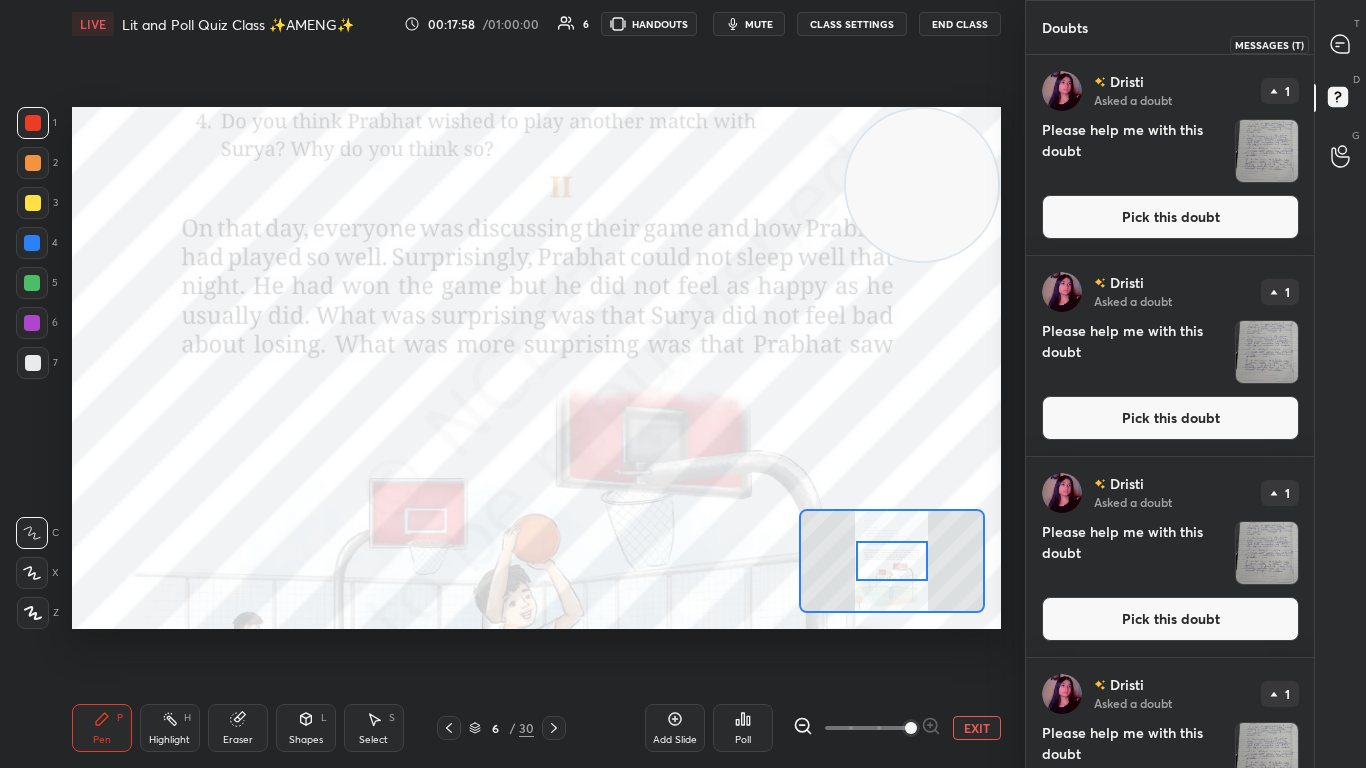 click 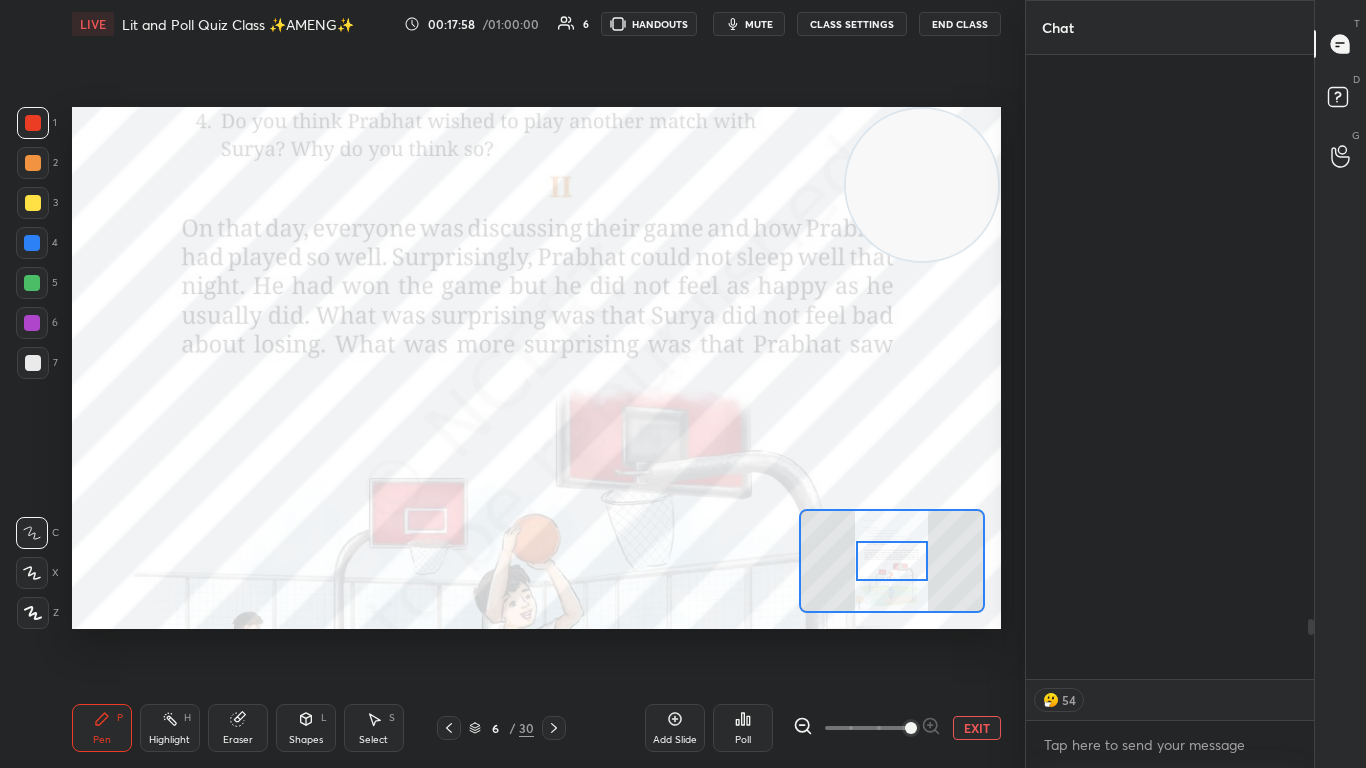 scroll, scrollTop: 6177, scrollLeft: 0, axis: vertical 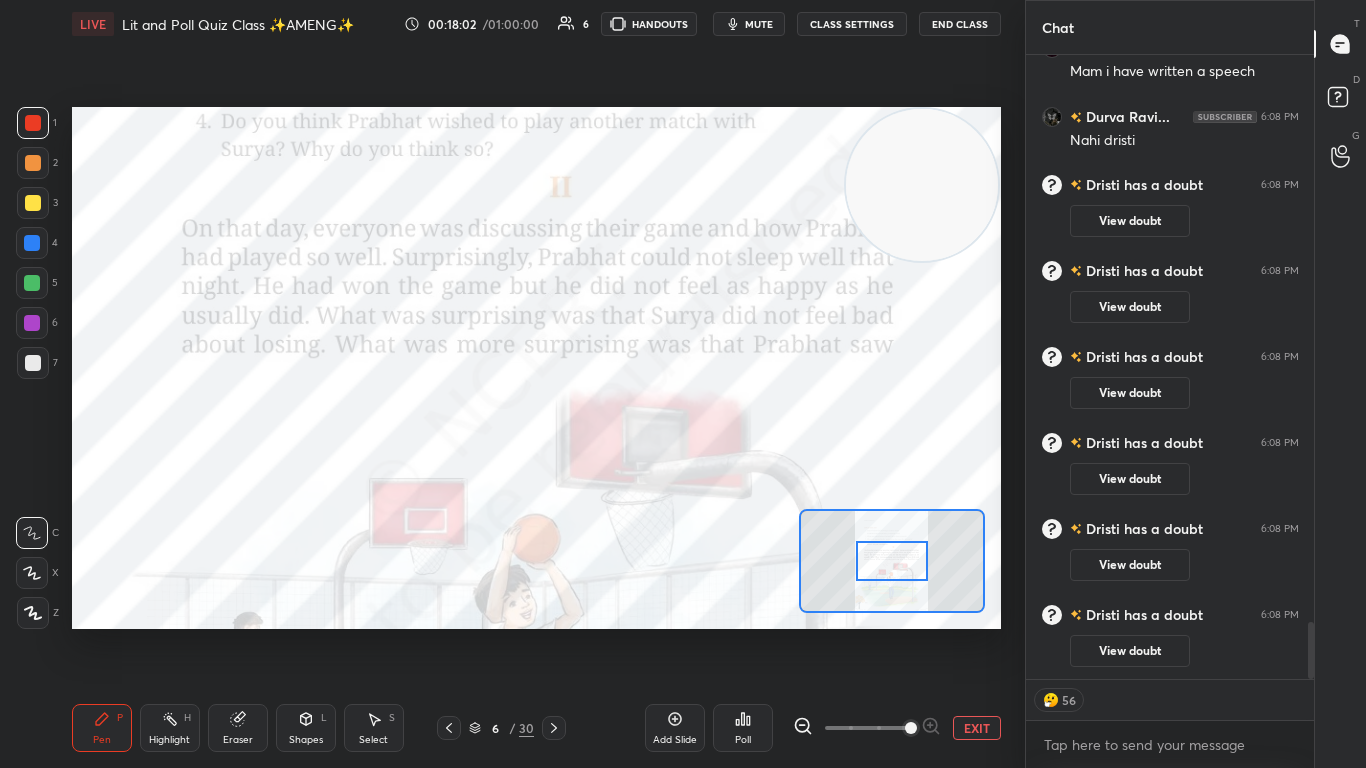 drag, startPoint x: 1308, startPoint y: 630, endPoint x: 1302, endPoint y: 706, distance: 76.23647 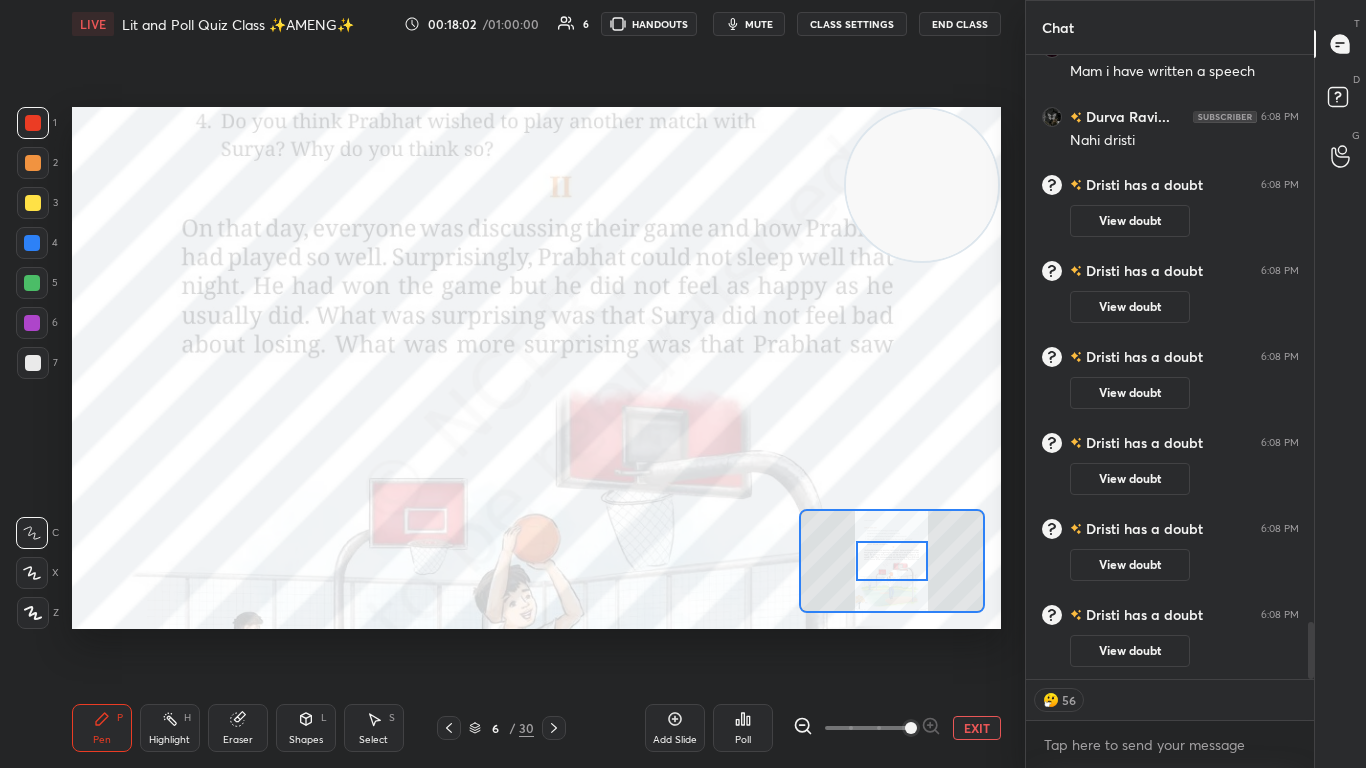 click on "[LAST] [FIRST]... 6:07 PM Mam I came first in state level match in badminton [FIRST] 6:07 PM Mam i have written a speech [LAST] [FIRST]... 6:08 PM Nahi [FIRST] [FIRST]  has a doubt 6:08 PM View doubt [FIRST]  has a doubt 6:08 PM View doubt [FIRST]  has a doubt 6:08 PM View doubt [FIRST]  has a doubt 6:08 PM View doubt [FIRST]  has a doubt 6:08 PM View doubt JUMP TO LATEST 56 Enable hand raising Enable raise hand to speak to learners. Once enabled, chat will be turned off temporarily. Enable x" at bounding box center [1170, 411] 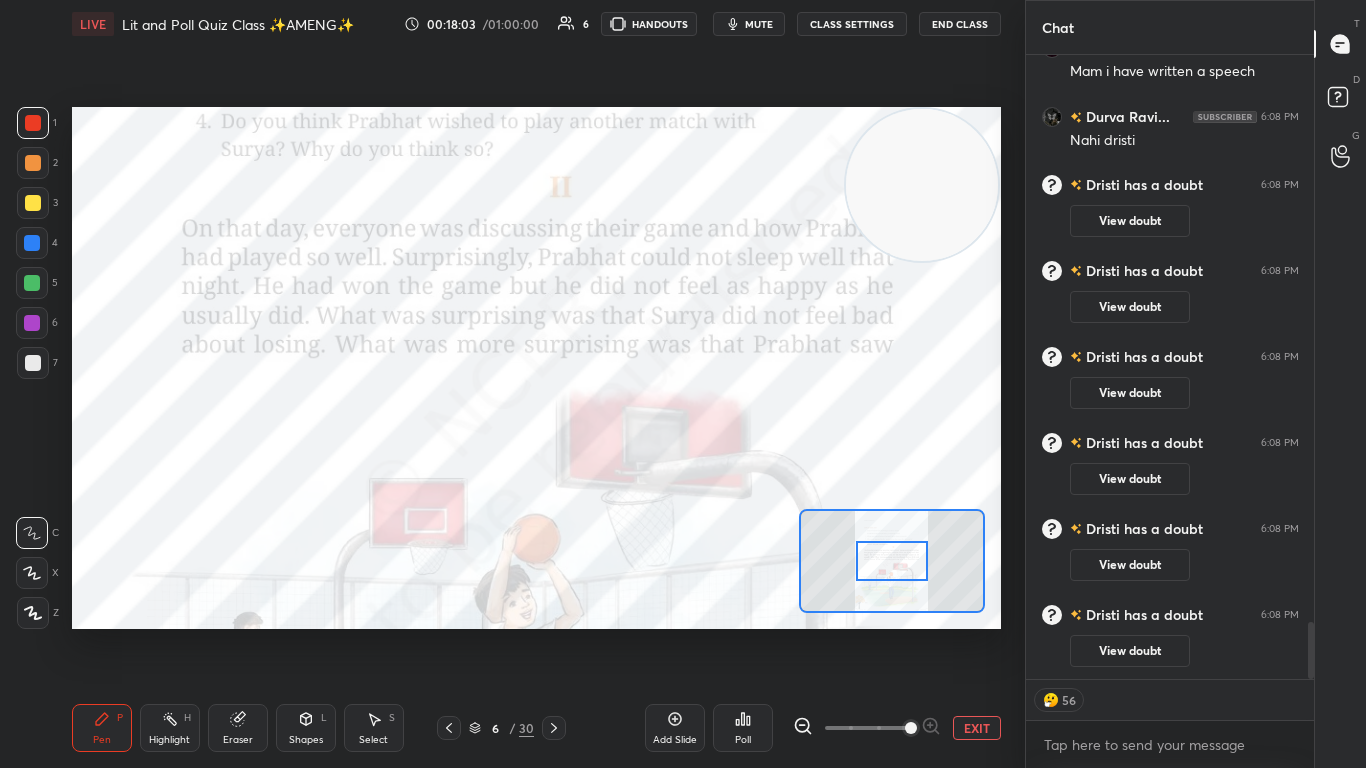 click on "G Raise Hand (G)" at bounding box center (1340, 156) 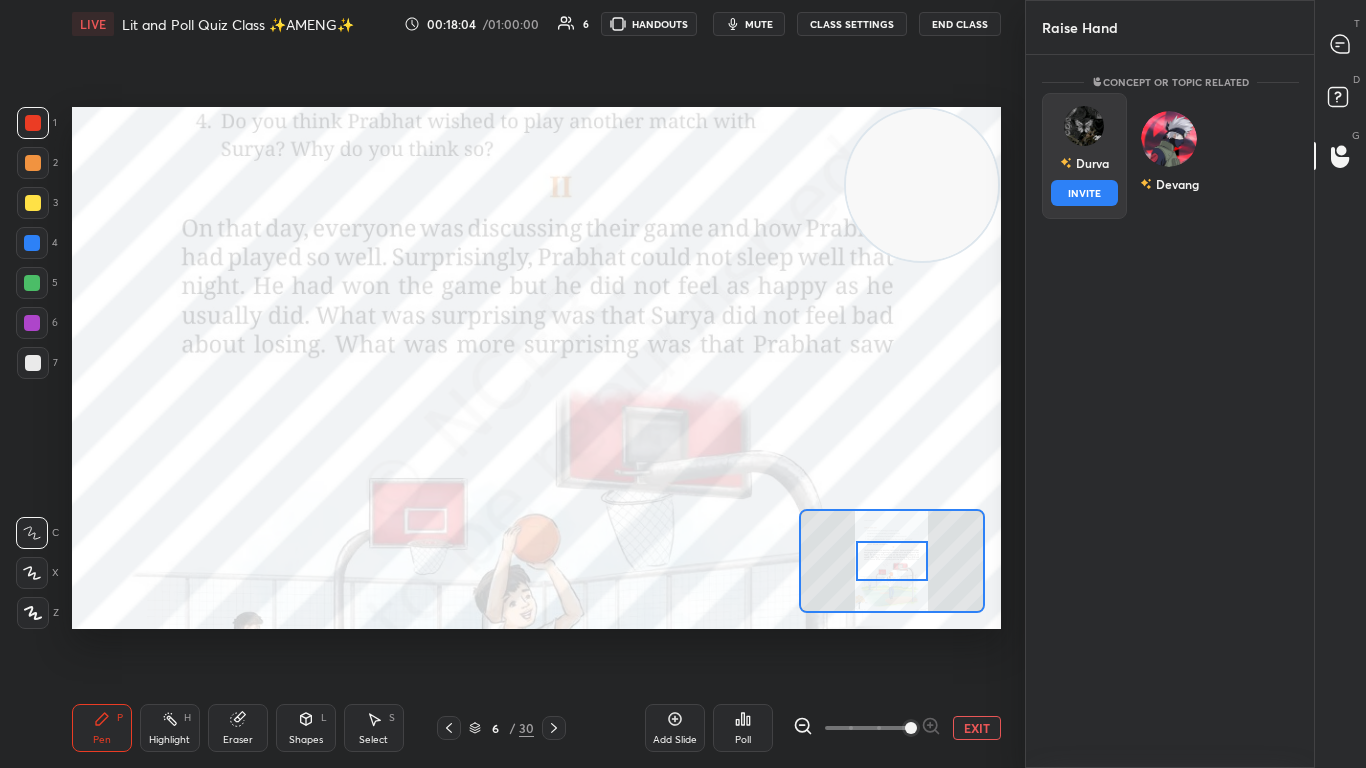 click on "Durva INVITE" at bounding box center [1084, 156] 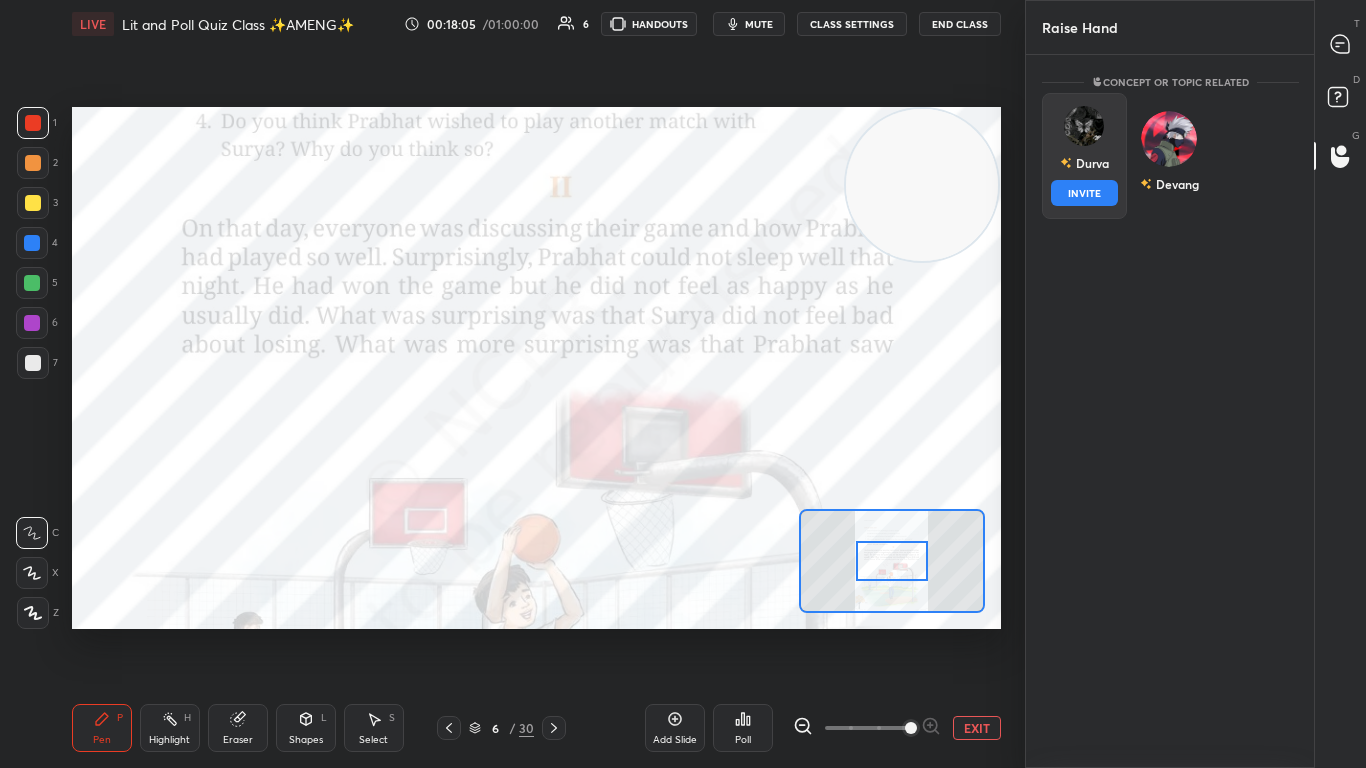 click on "INVITE" at bounding box center [1084, 193] 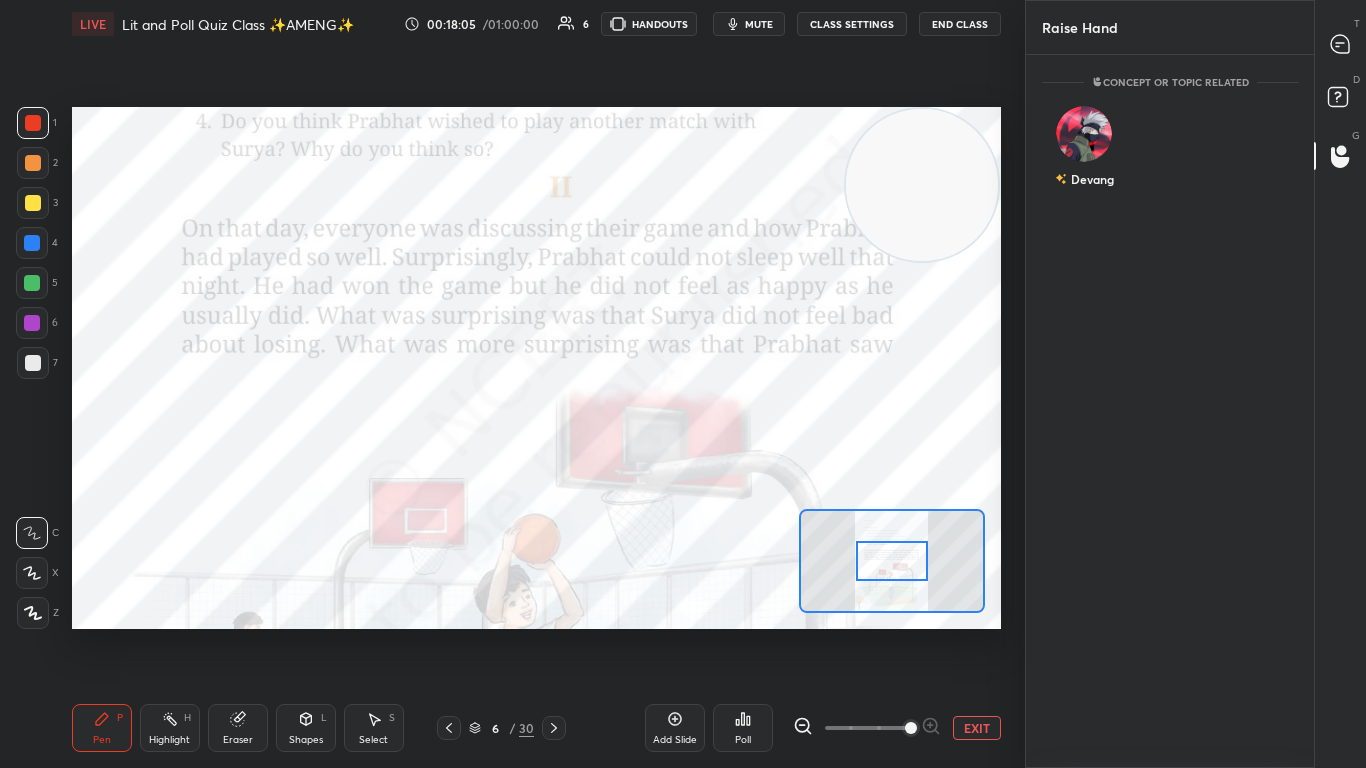 scroll, scrollTop: 626, scrollLeft: 282, axis: both 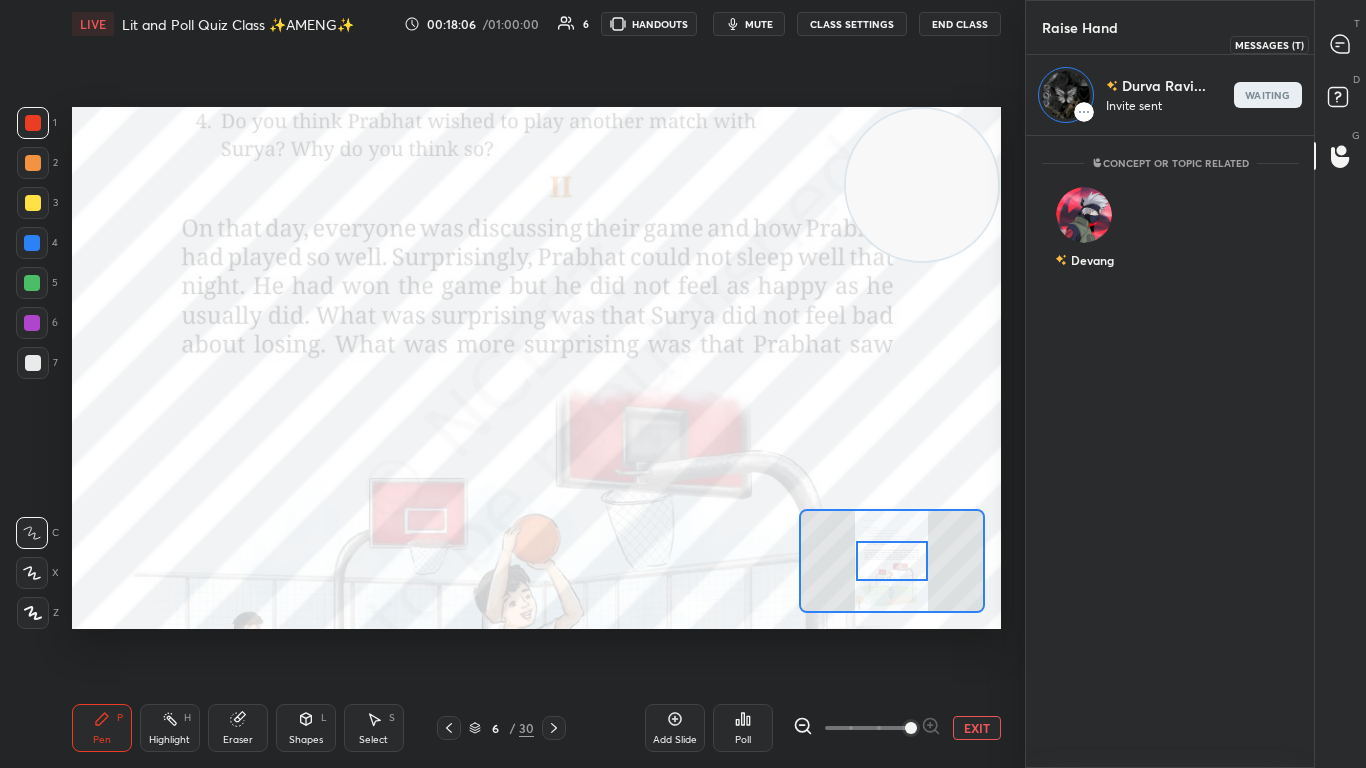 click at bounding box center [1341, 44] 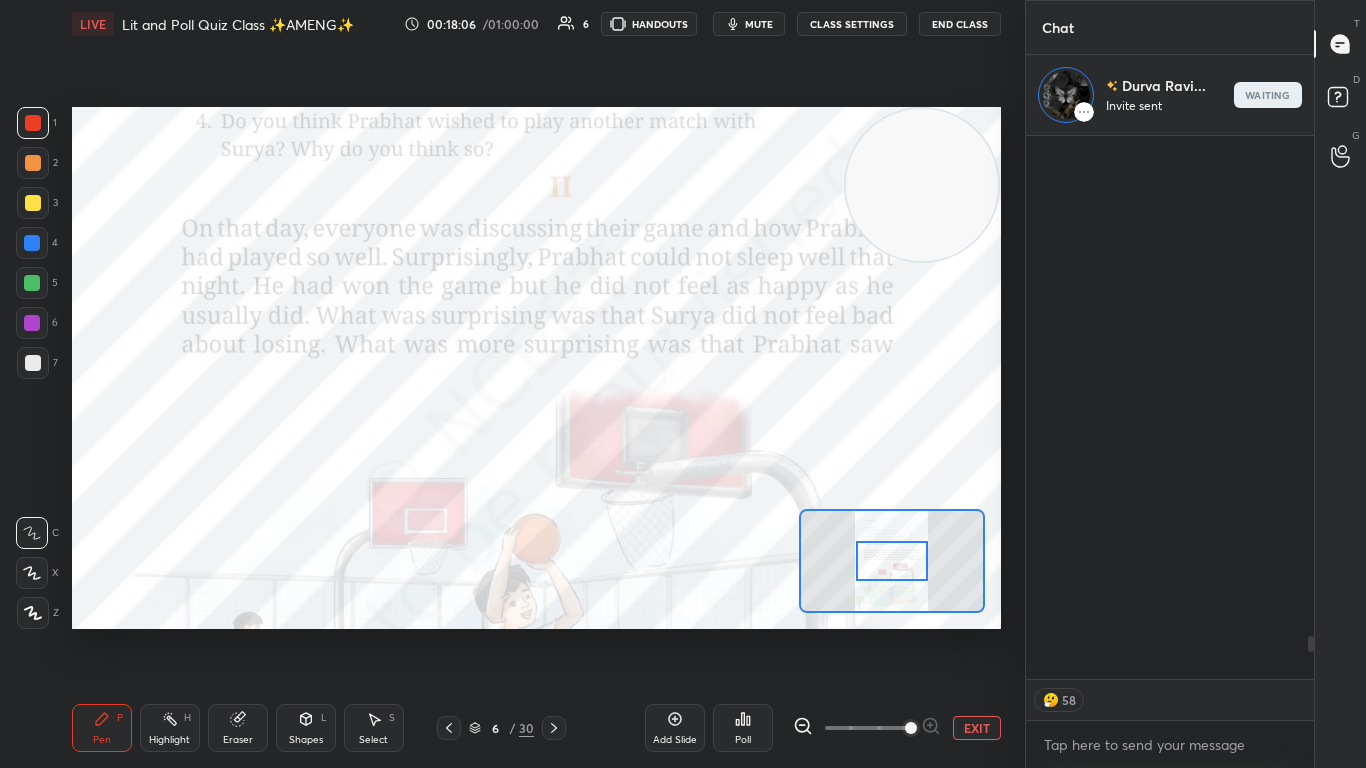 scroll, scrollTop: 6294, scrollLeft: 0, axis: vertical 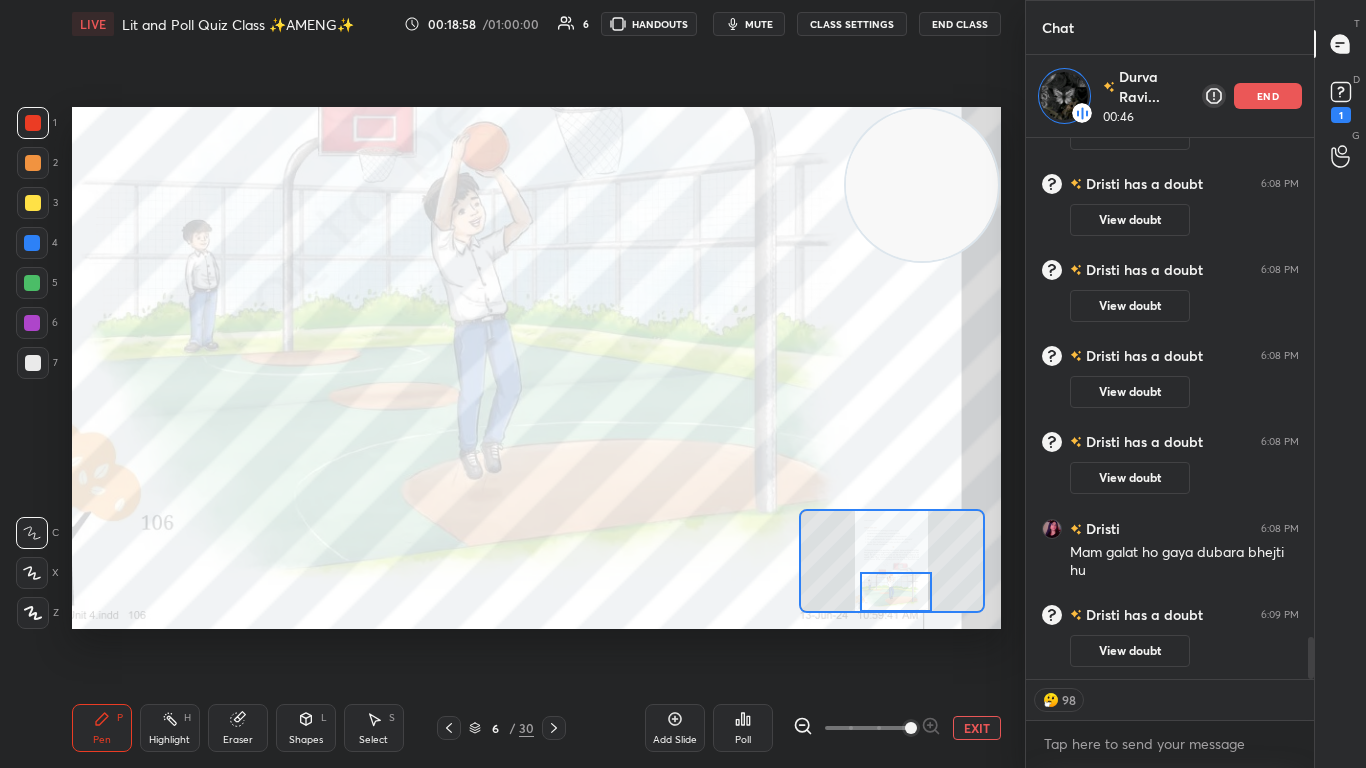 click on "Setting up your live class Poll for   secs No correct answer Start poll" at bounding box center [536, 368] 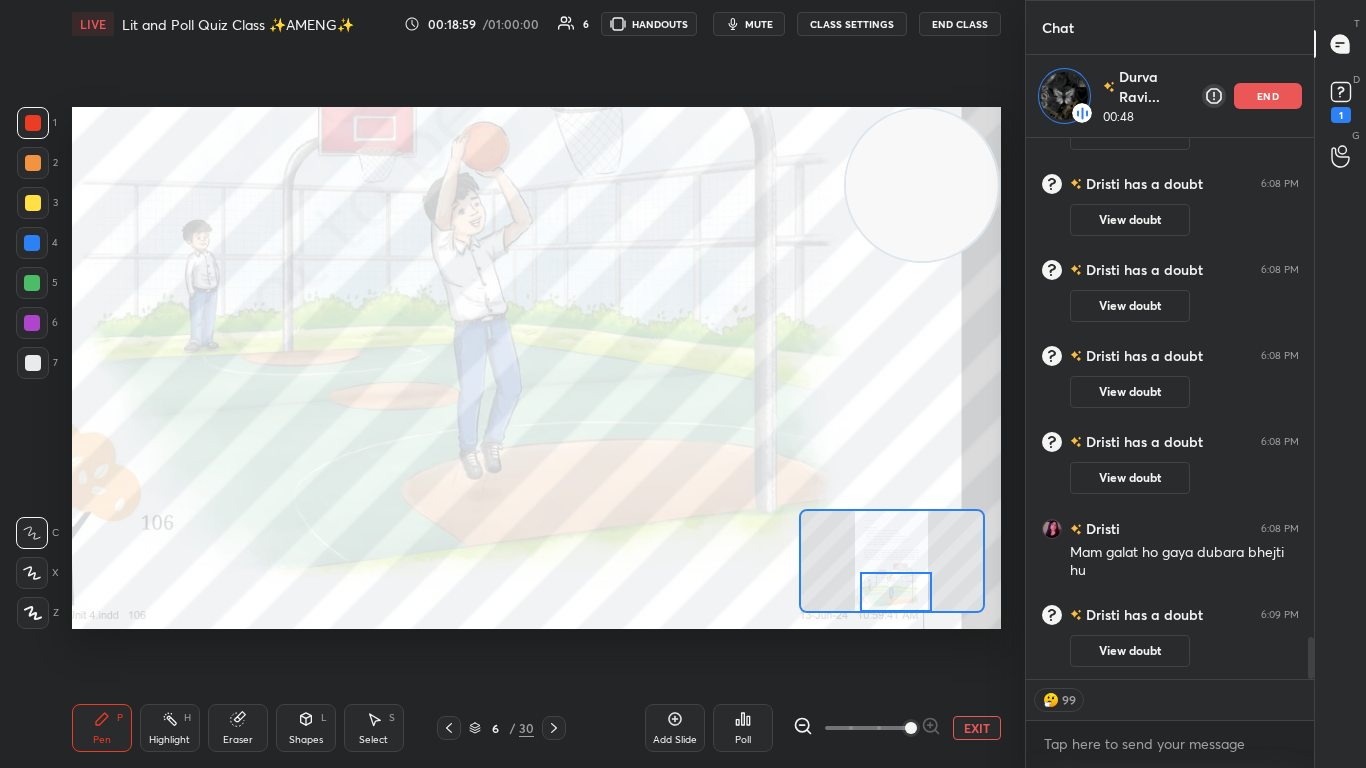 click 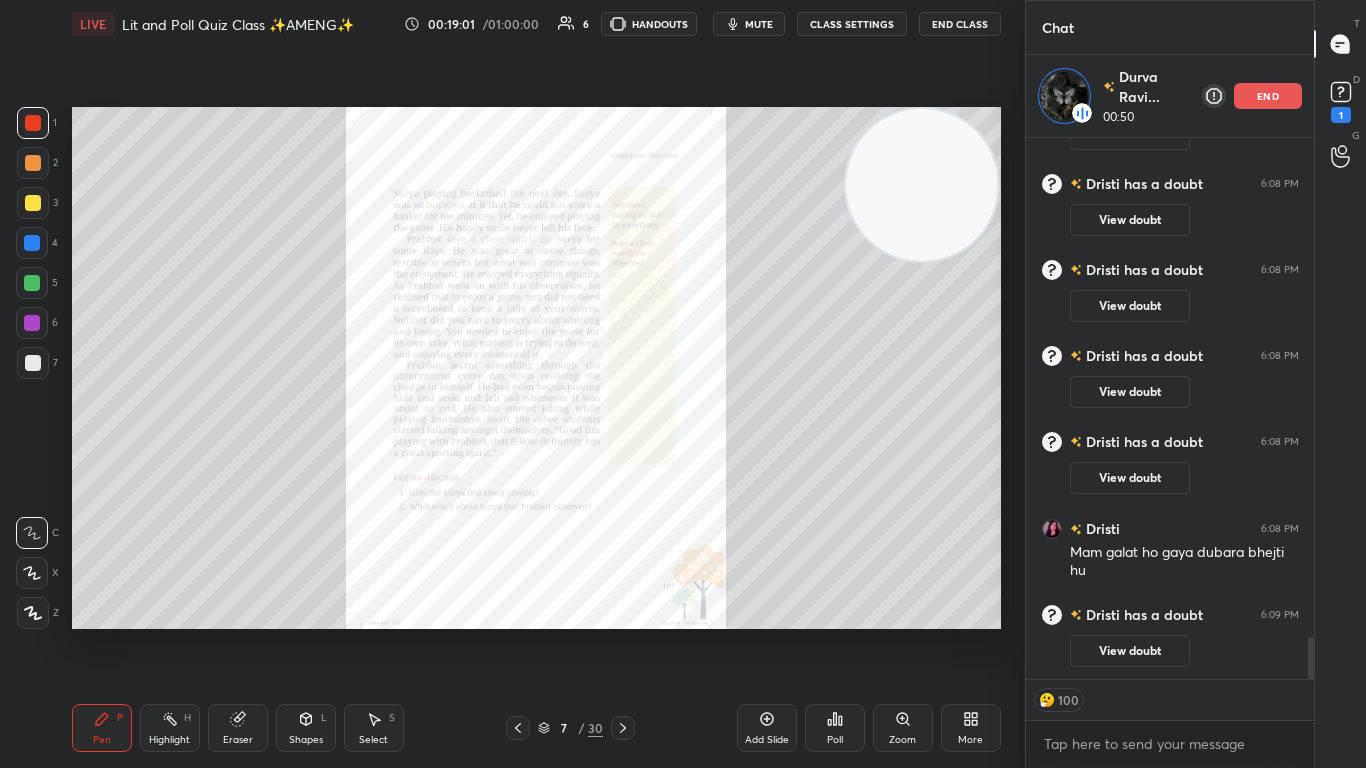 click on "Zoom" at bounding box center [903, 728] 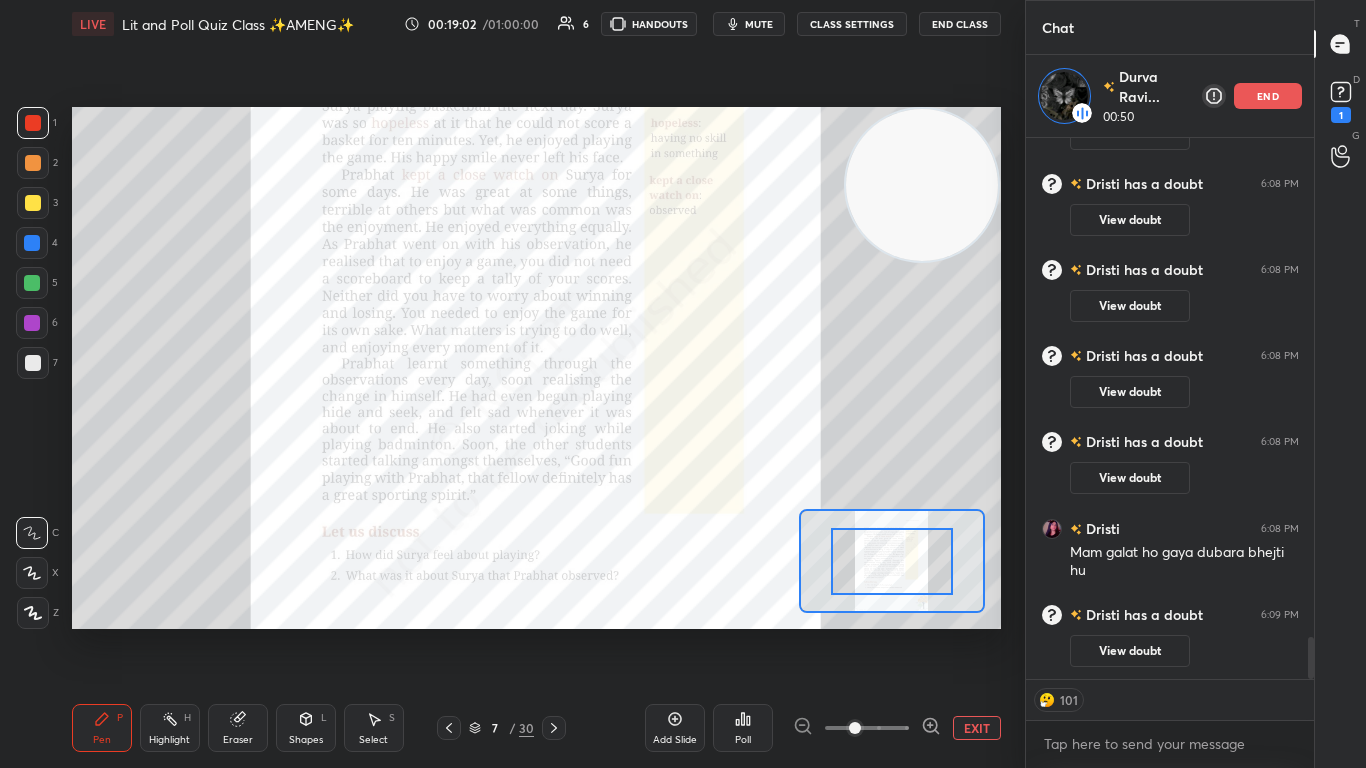 click at bounding box center [867, 728] 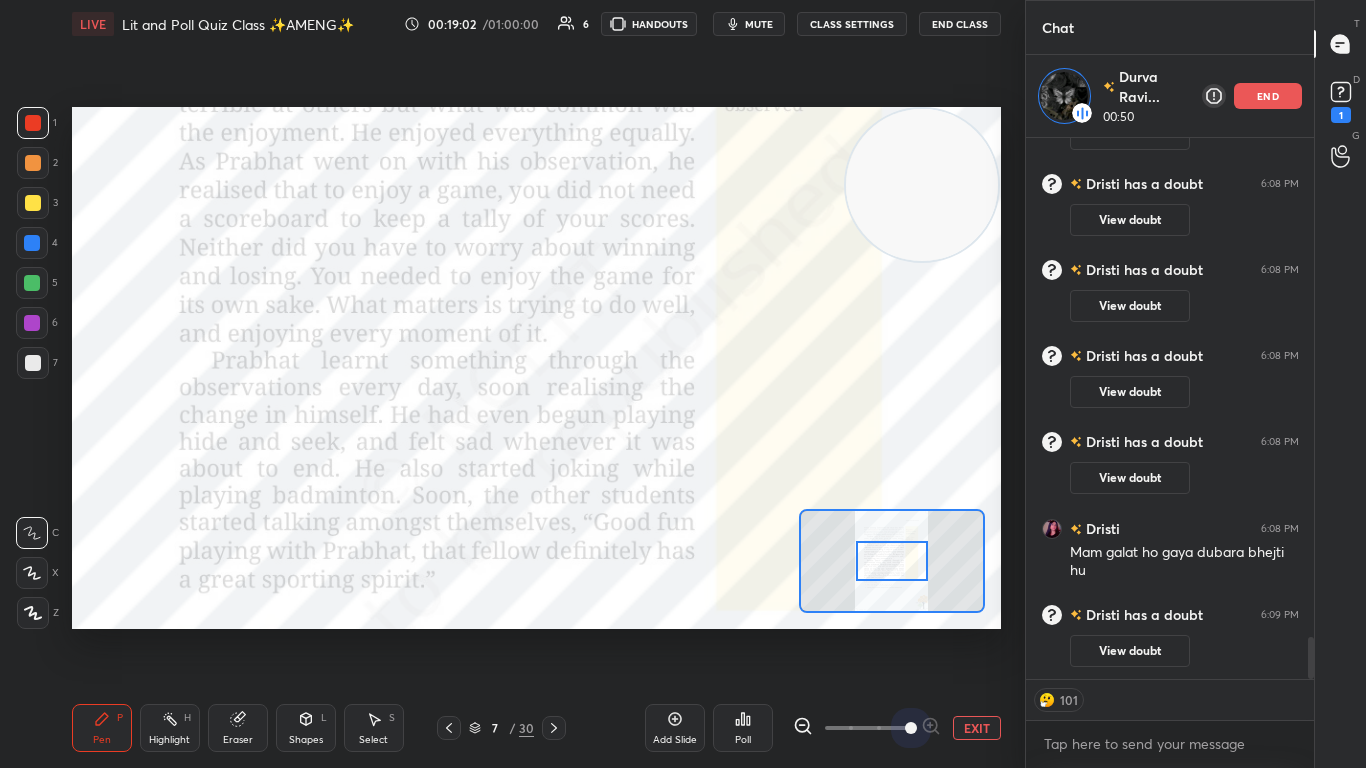 click at bounding box center [911, 728] 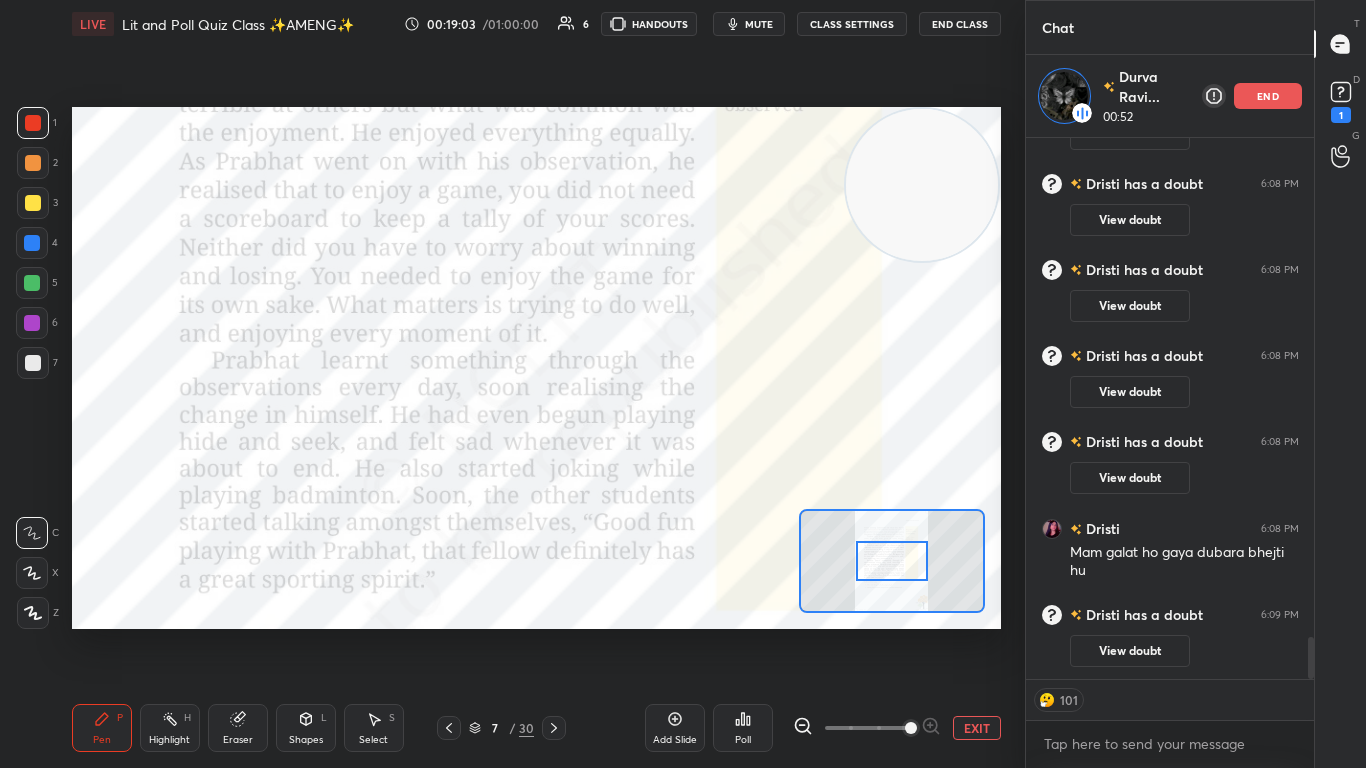click at bounding box center [892, 561] 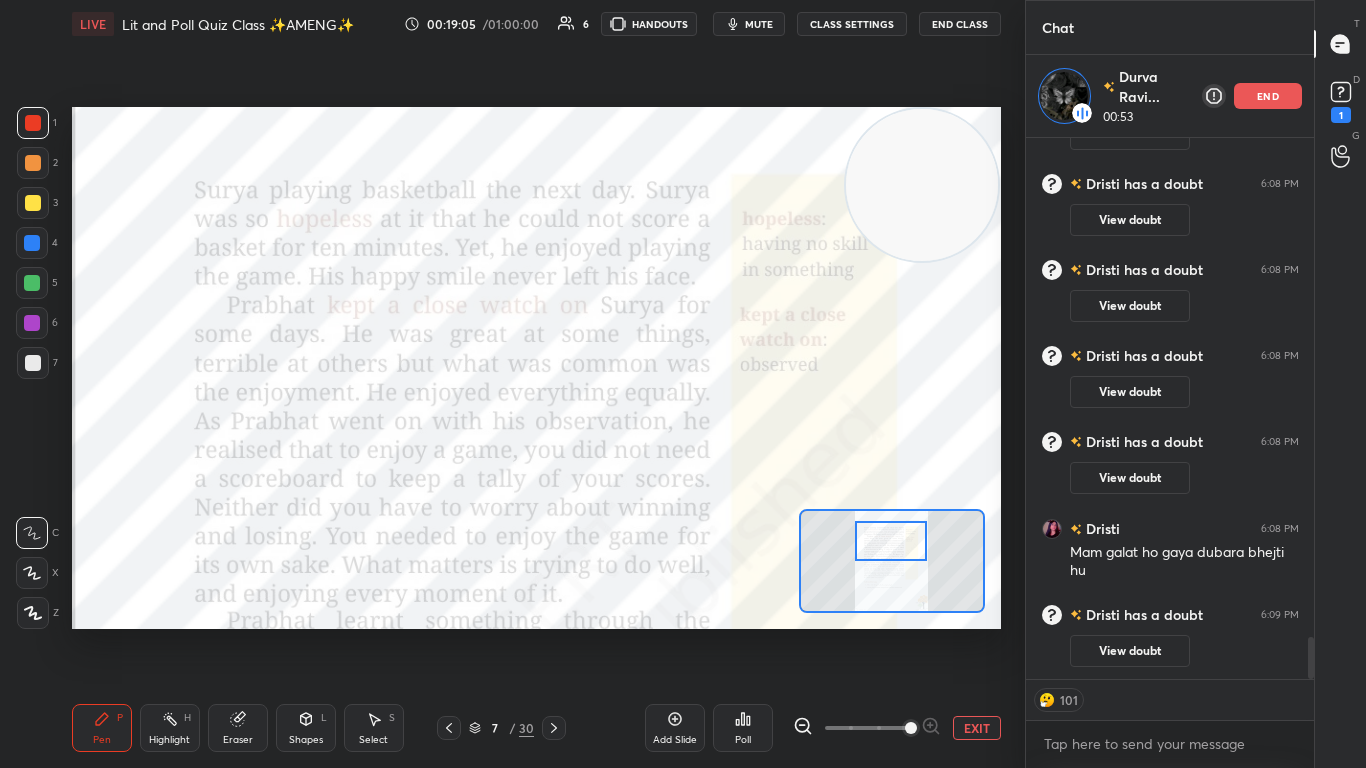 drag, startPoint x: 876, startPoint y: 570, endPoint x: 875, endPoint y: 549, distance: 21.023796 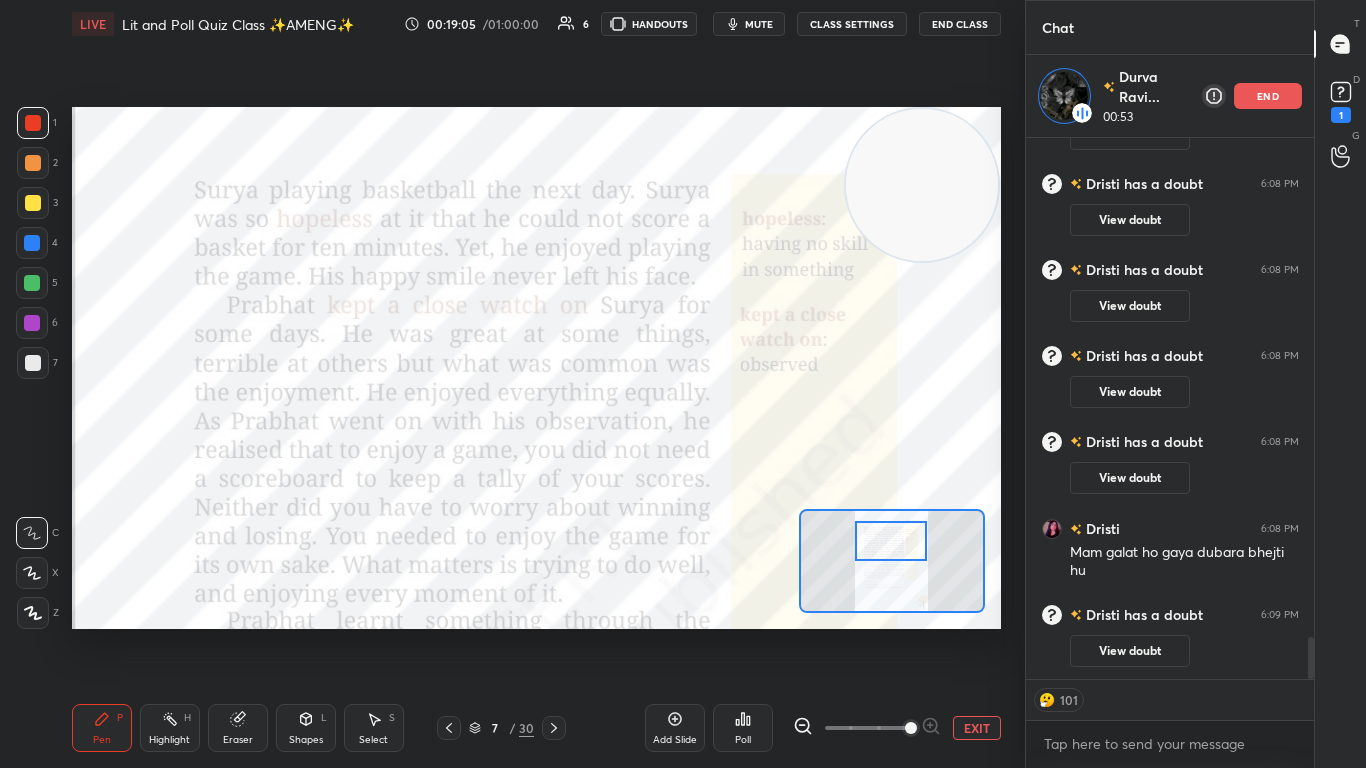 click at bounding box center [891, 541] 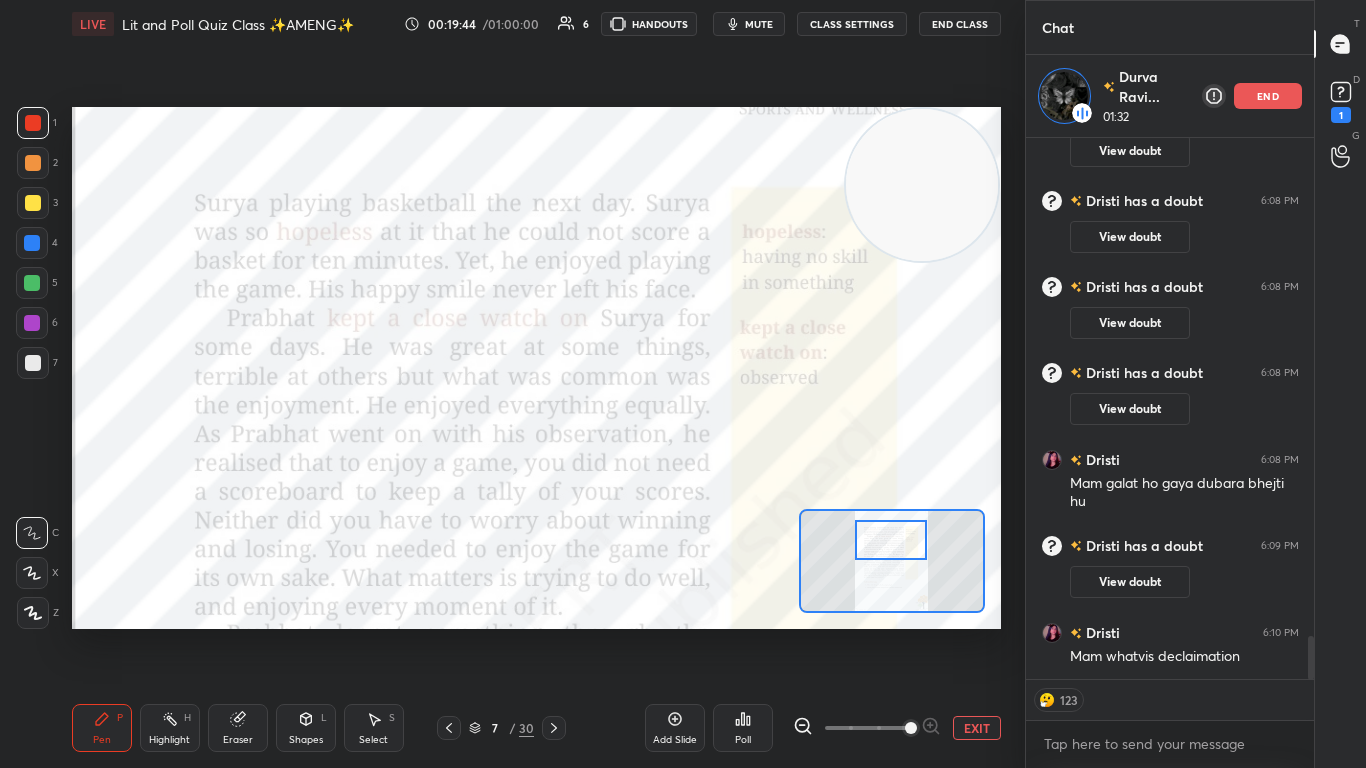 scroll, scrollTop: 6265, scrollLeft: 0, axis: vertical 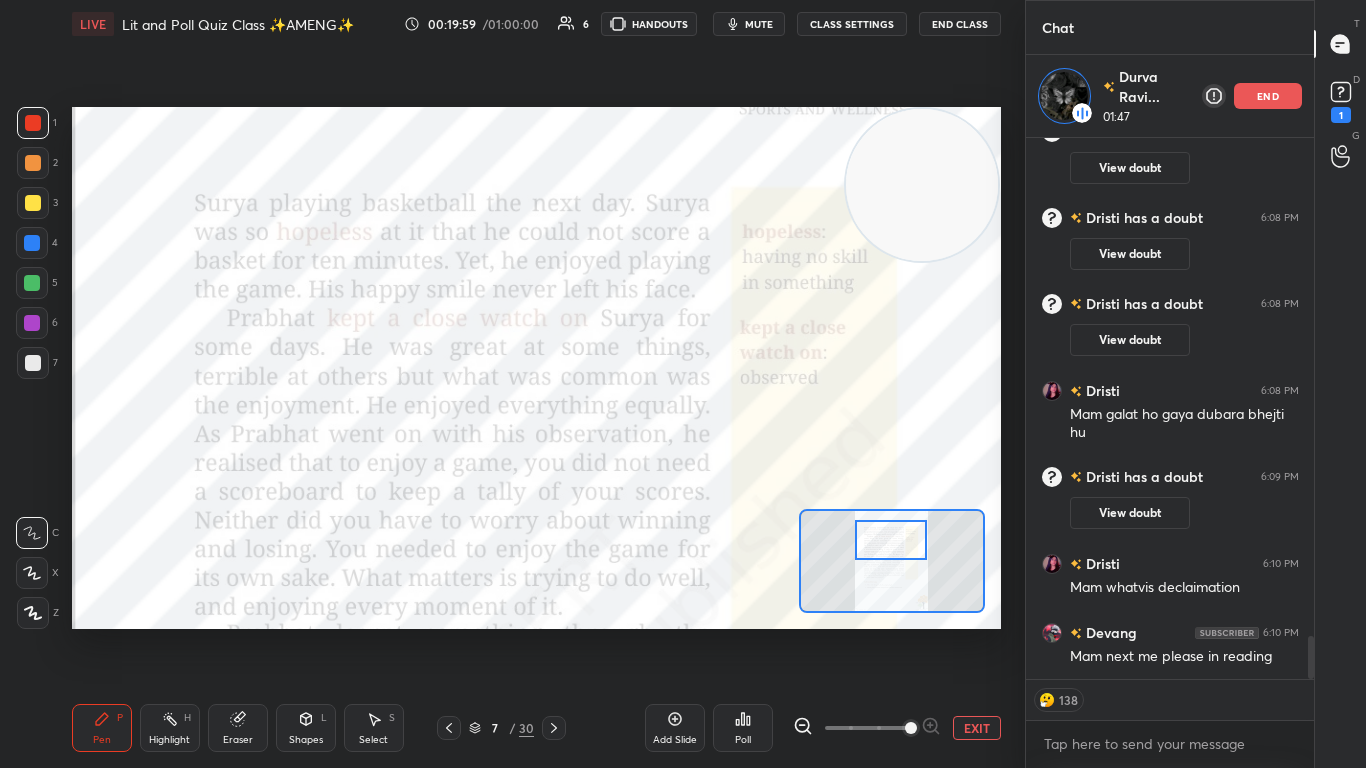 click at bounding box center (891, 540) 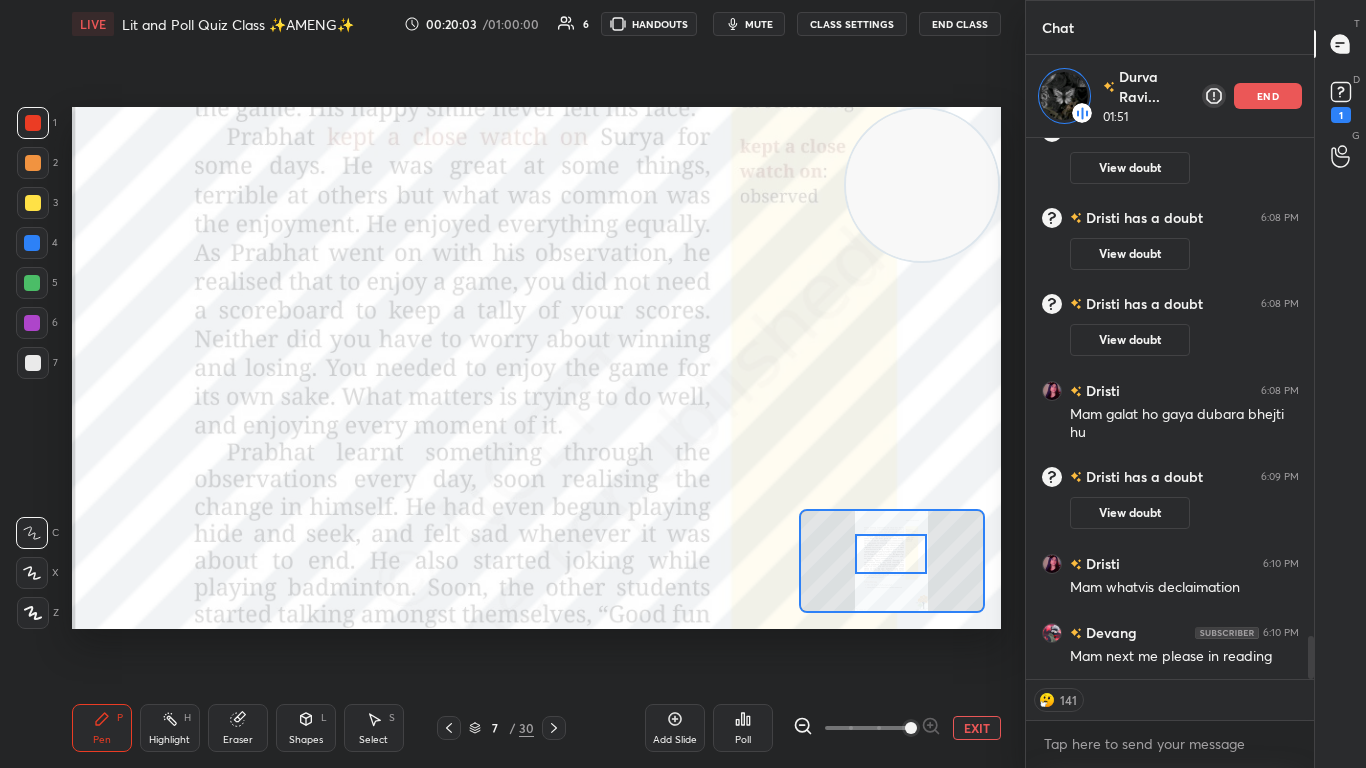 drag, startPoint x: 875, startPoint y: 549, endPoint x: 876, endPoint y: 563, distance: 14.035668 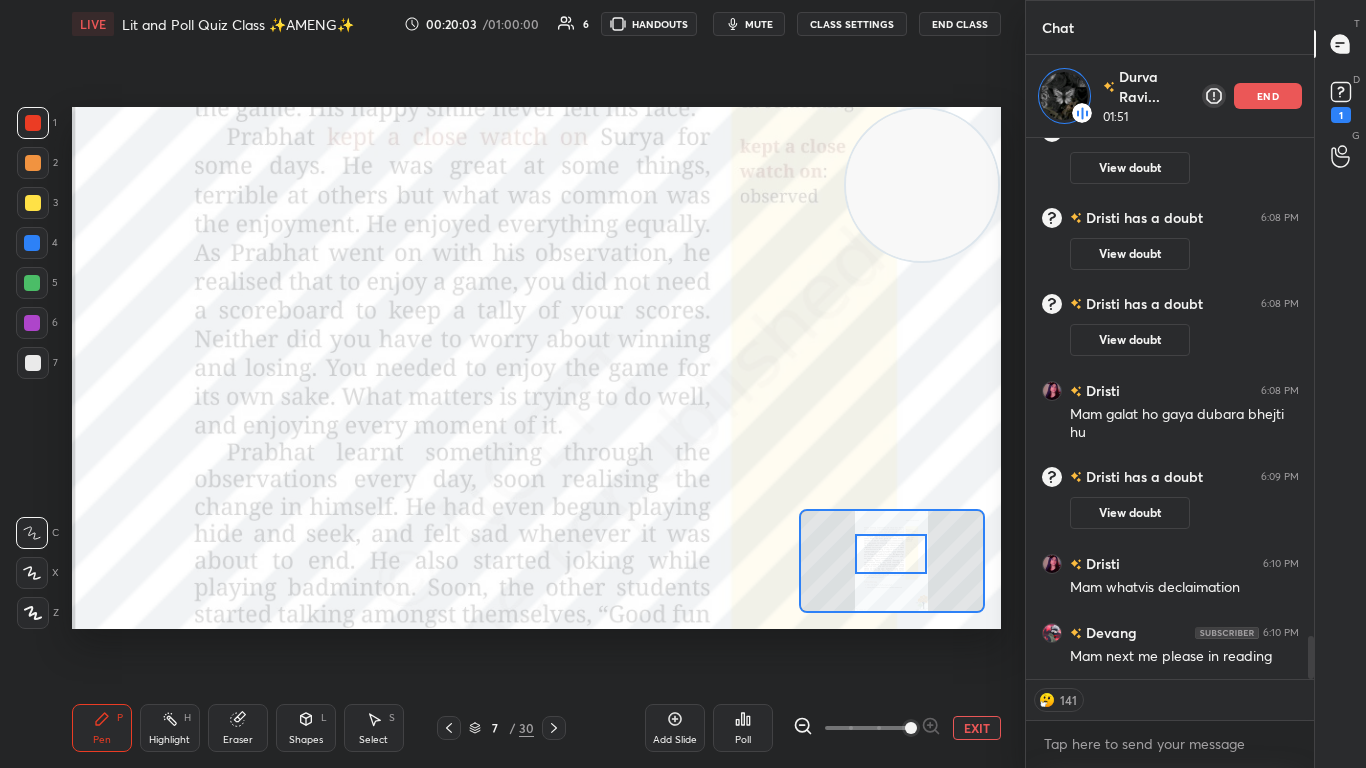 click at bounding box center (891, 554) 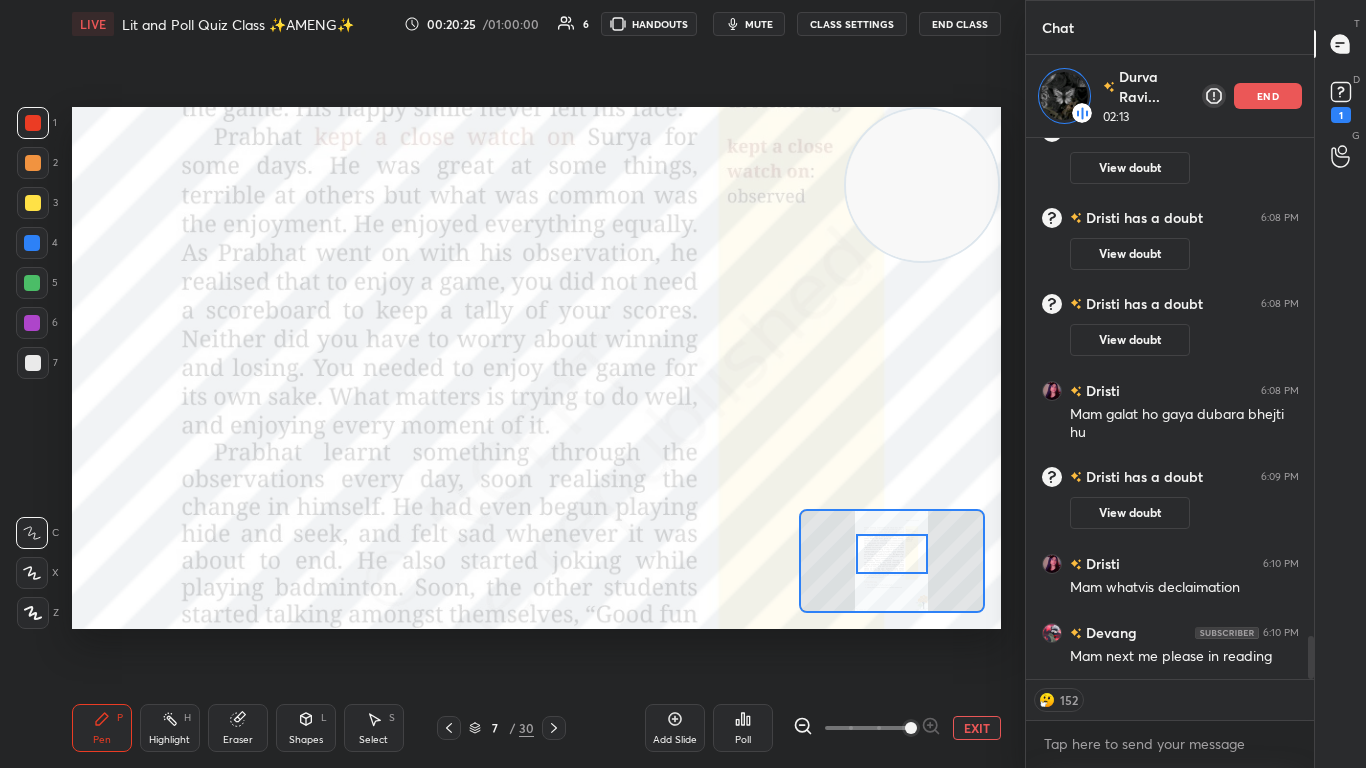 scroll, scrollTop: 6313, scrollLeft: 0, axis: vertical 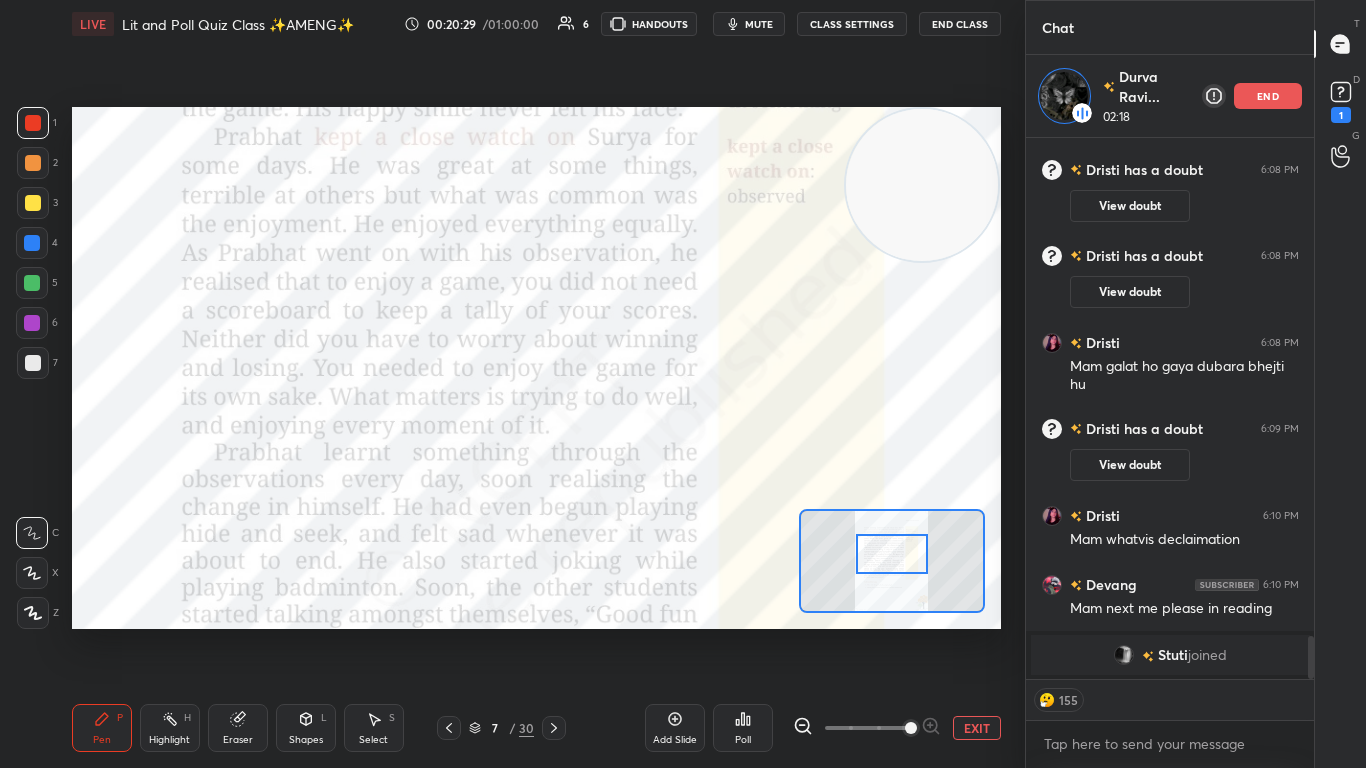 click on "end" at bounding box center [1268, 96] 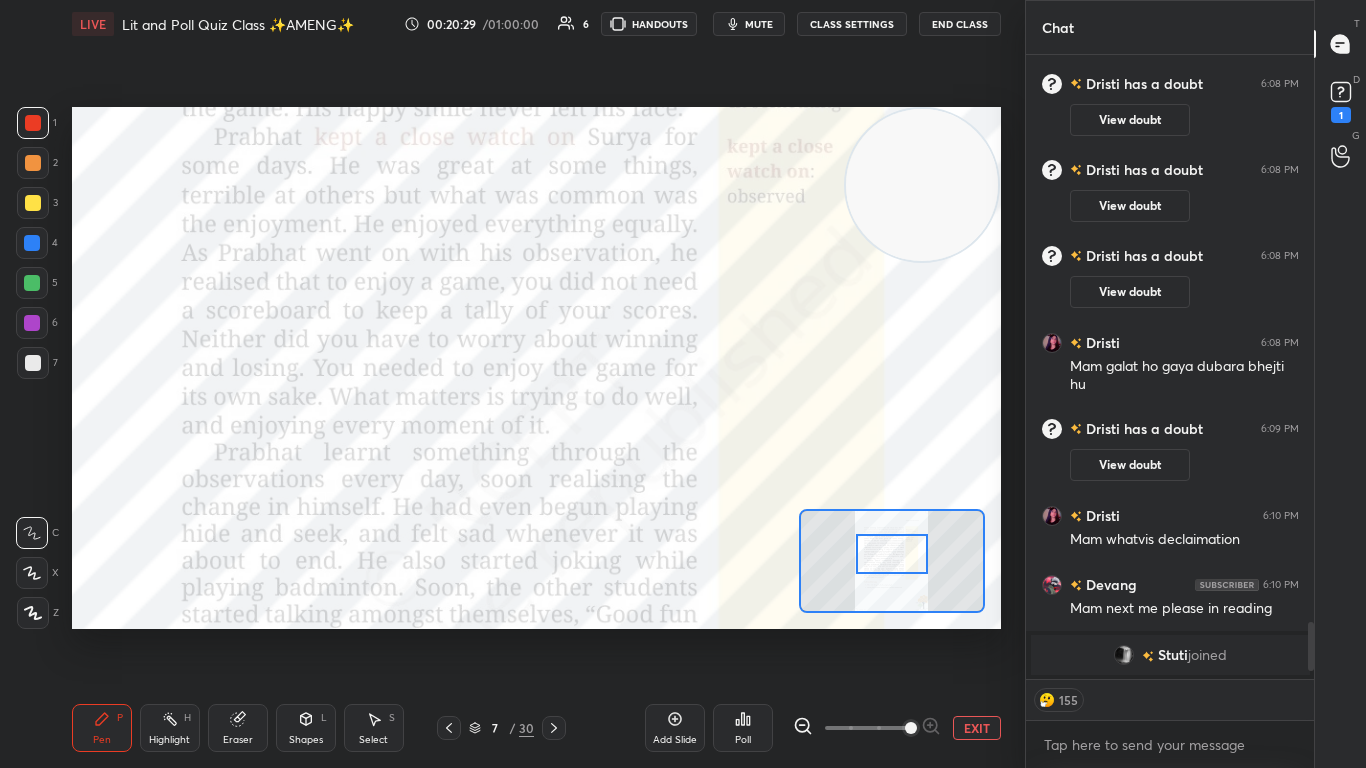 scroll, scrollTop: 7, scrollLeft: 7, axis: both 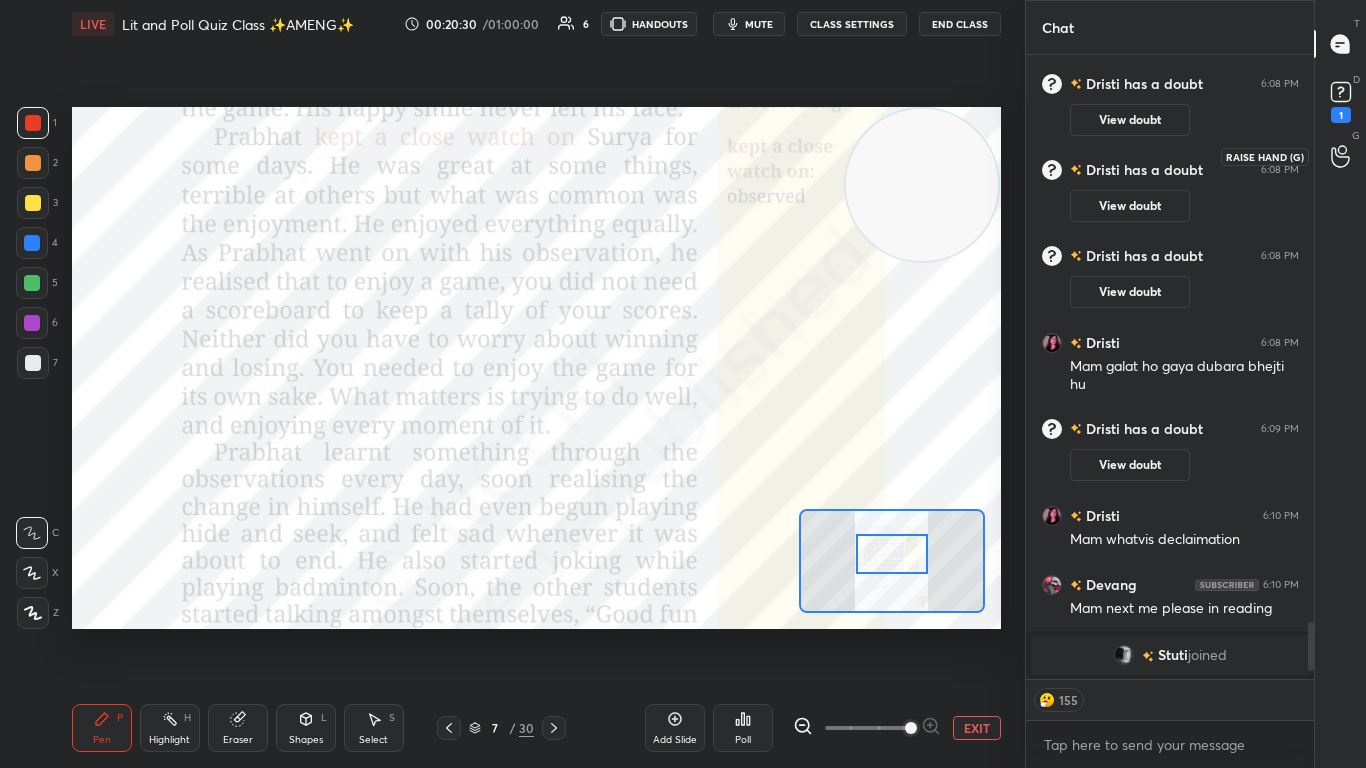 click 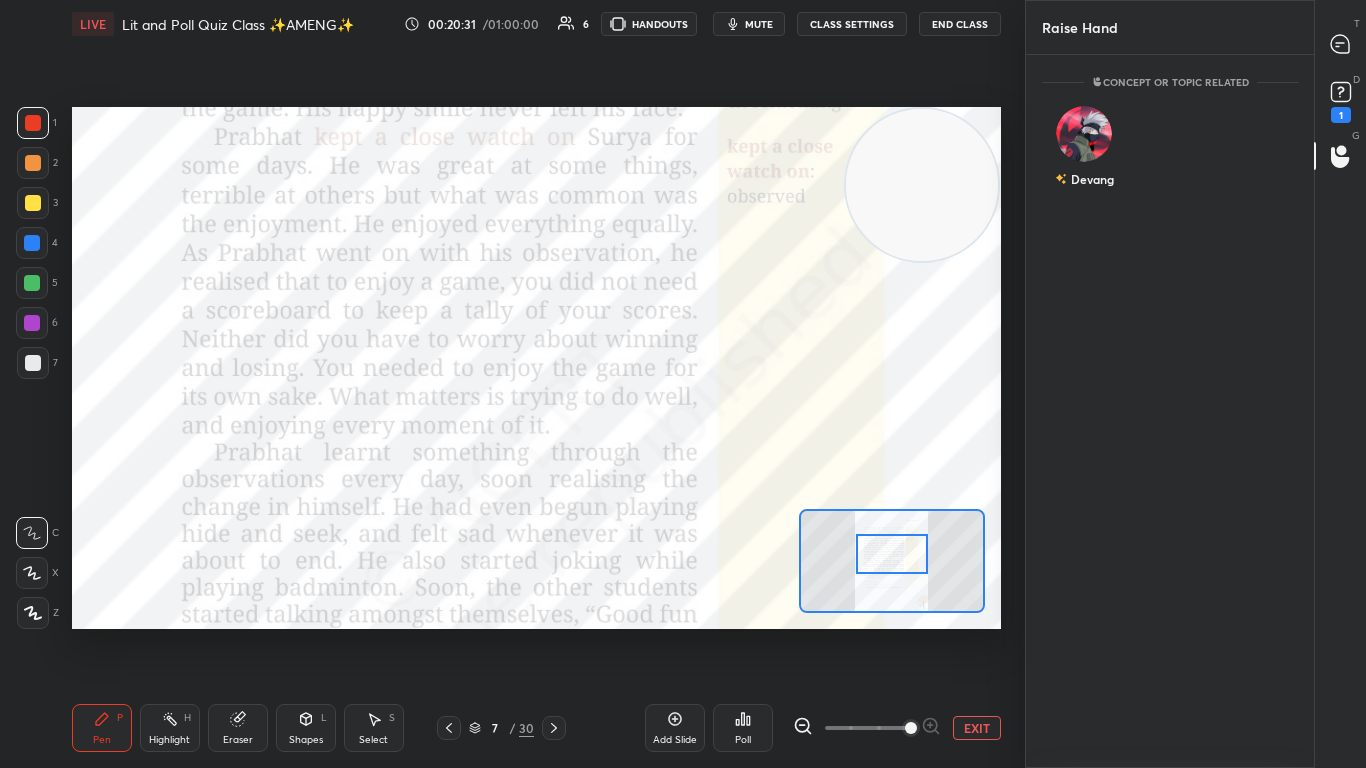 scroll, scrollTop: 7, scrollLeft: 7, axis: both 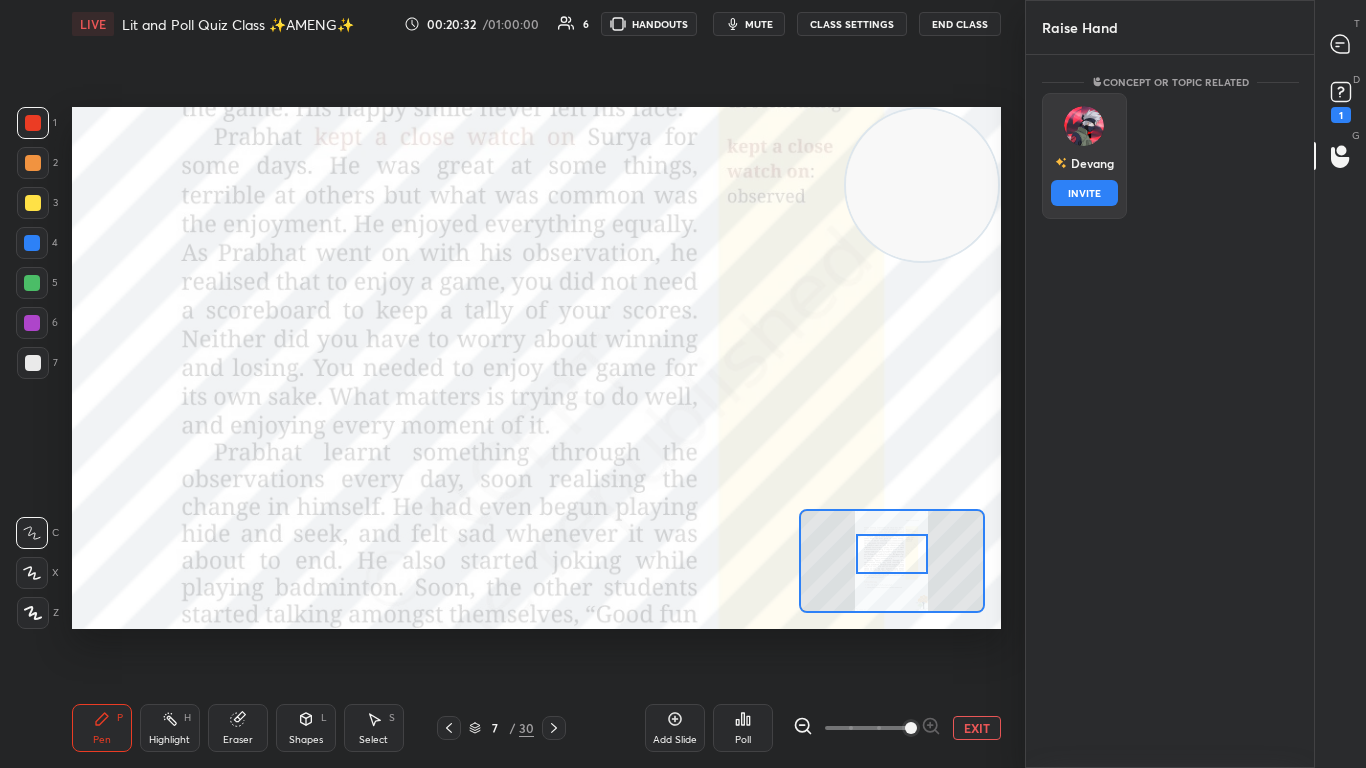 click on "Devang" at bounding box center [1083, 163] 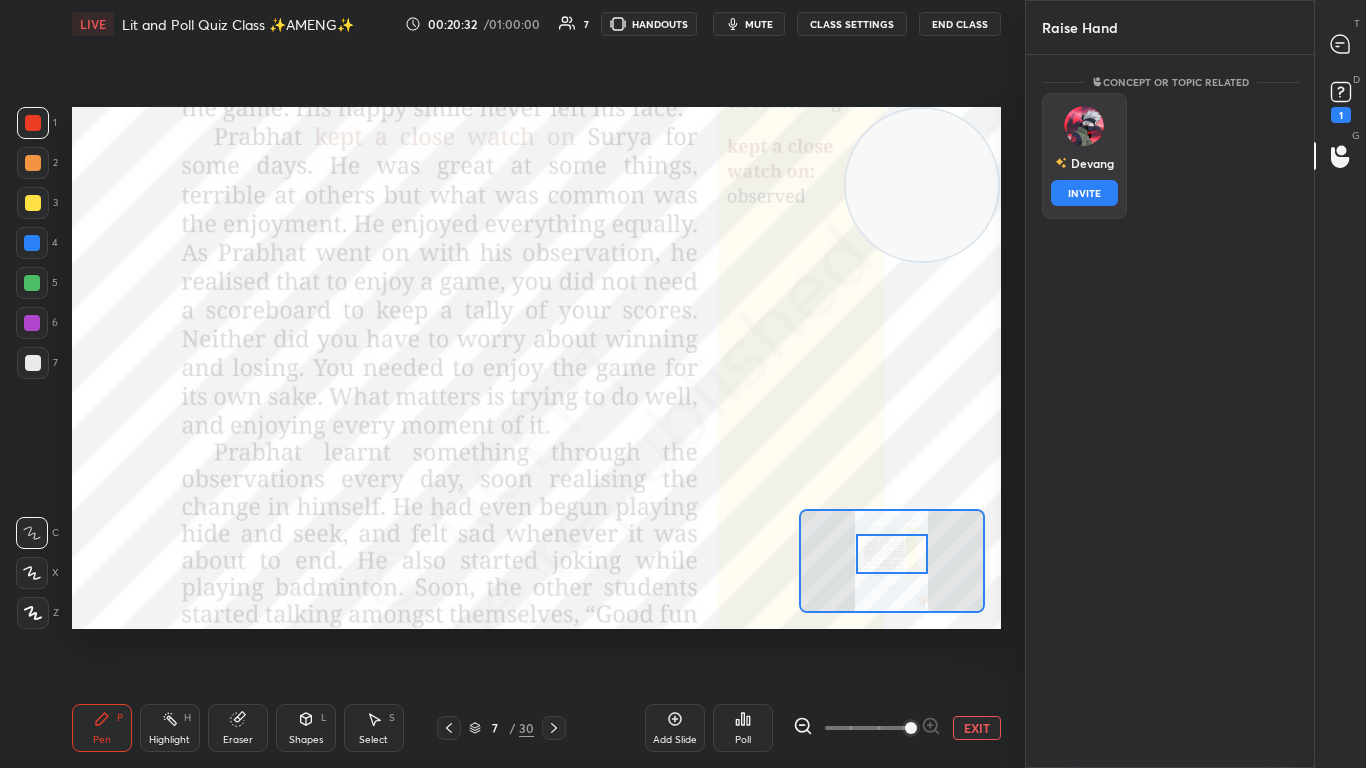 click on "INVITE" at bounding box center [1084, 193] 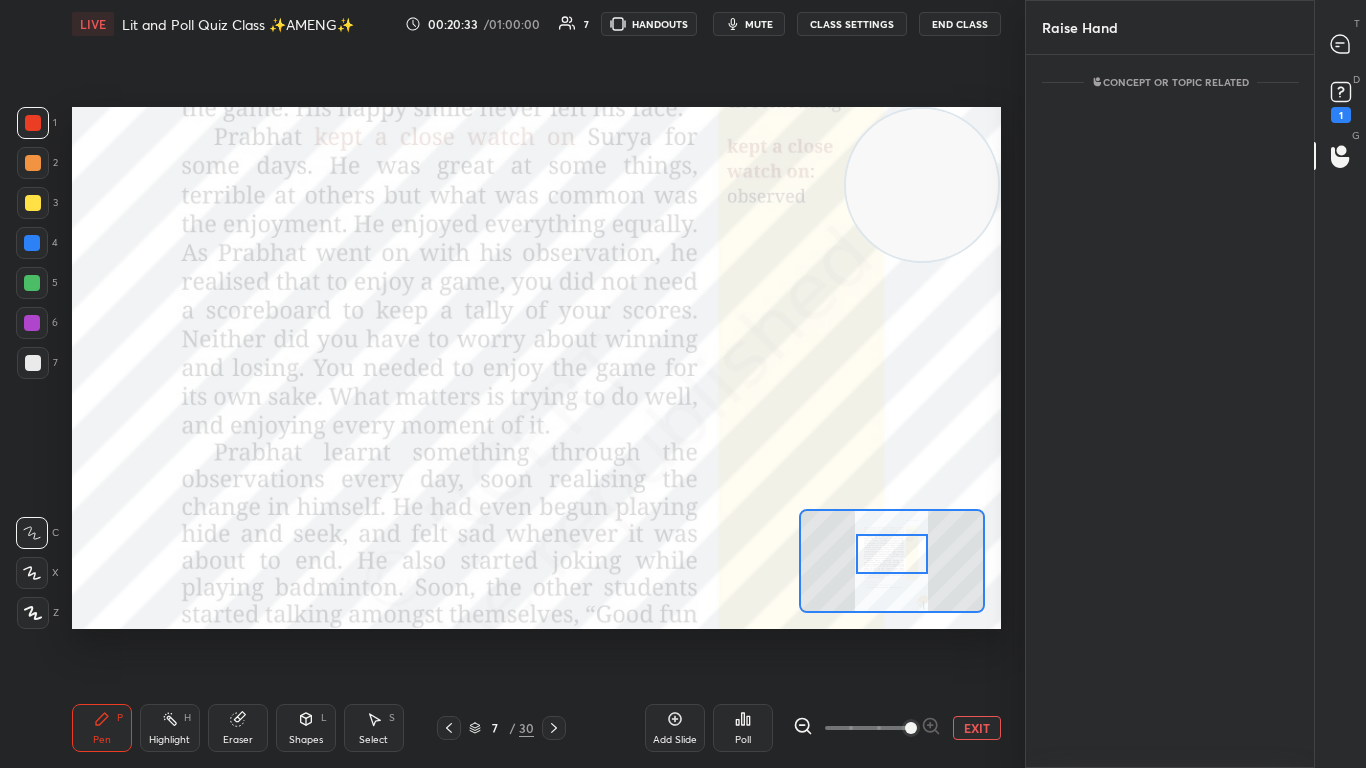 scroll, scrollTop: 626, scrollLeft: 282, axis: both 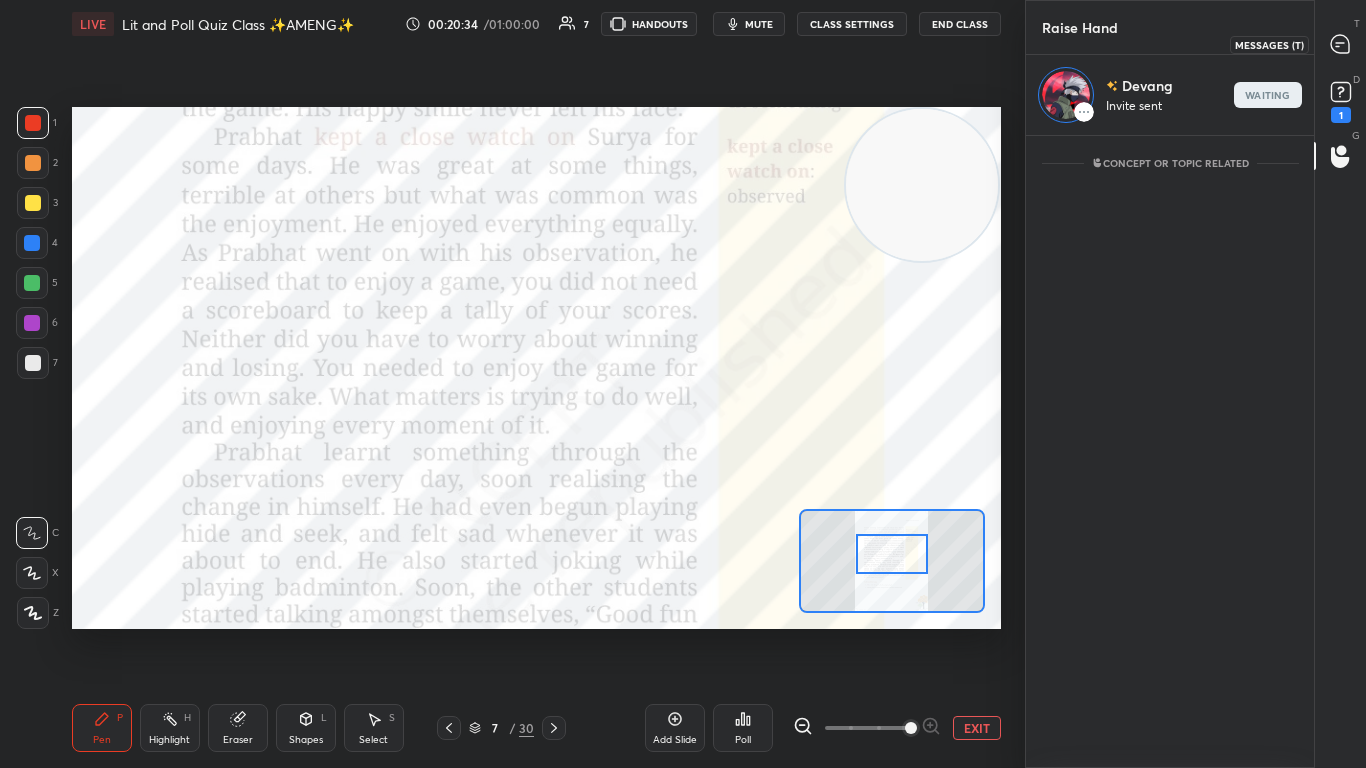 click 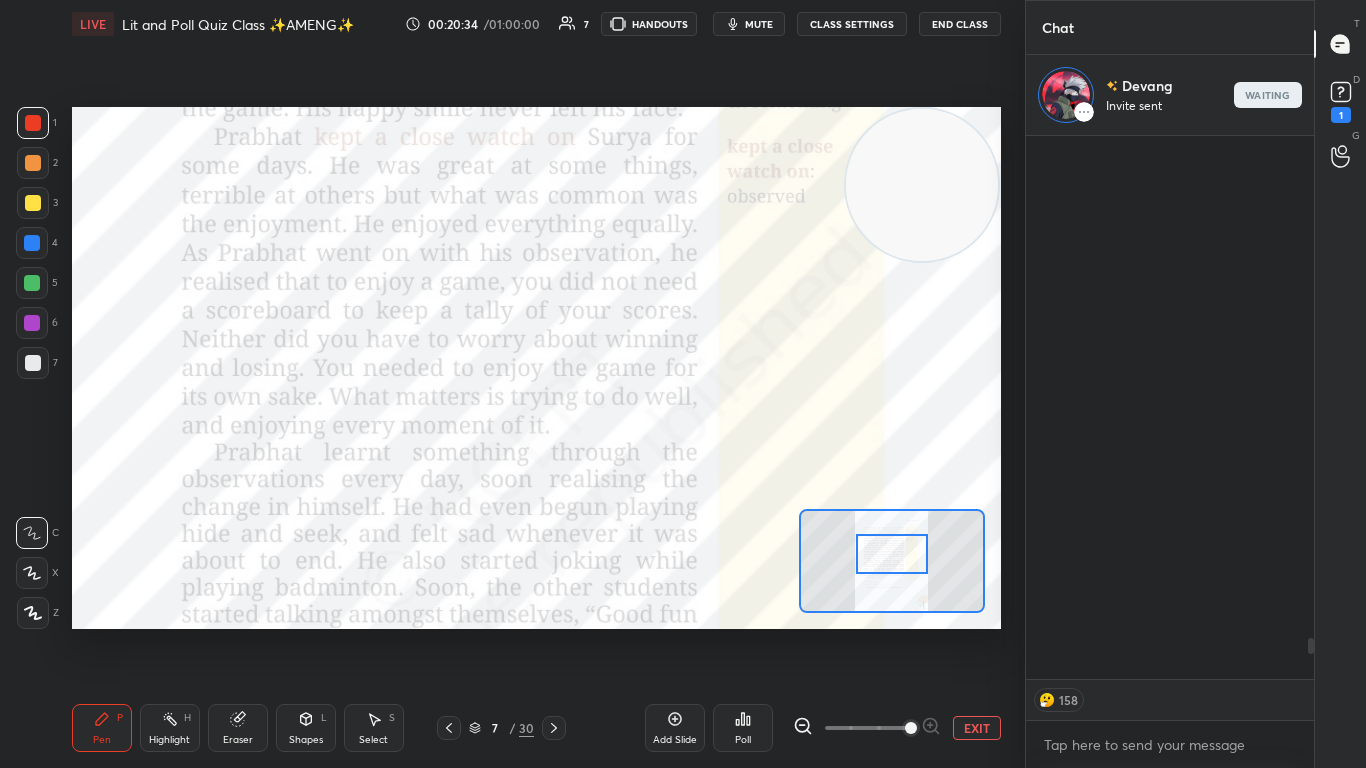 scroll, scrollTop: 6686, scrollLeft: 0, axis: vertical 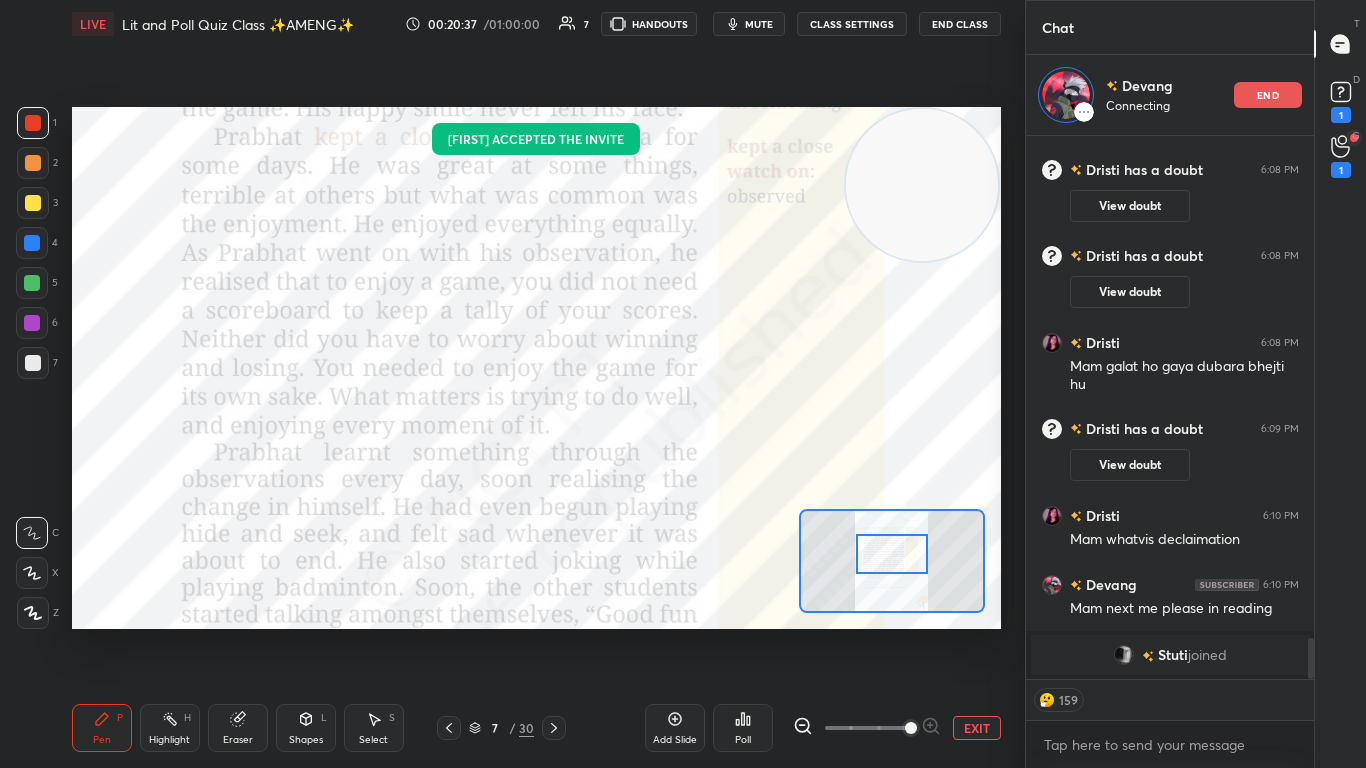 click at bounding box center [892, 554] 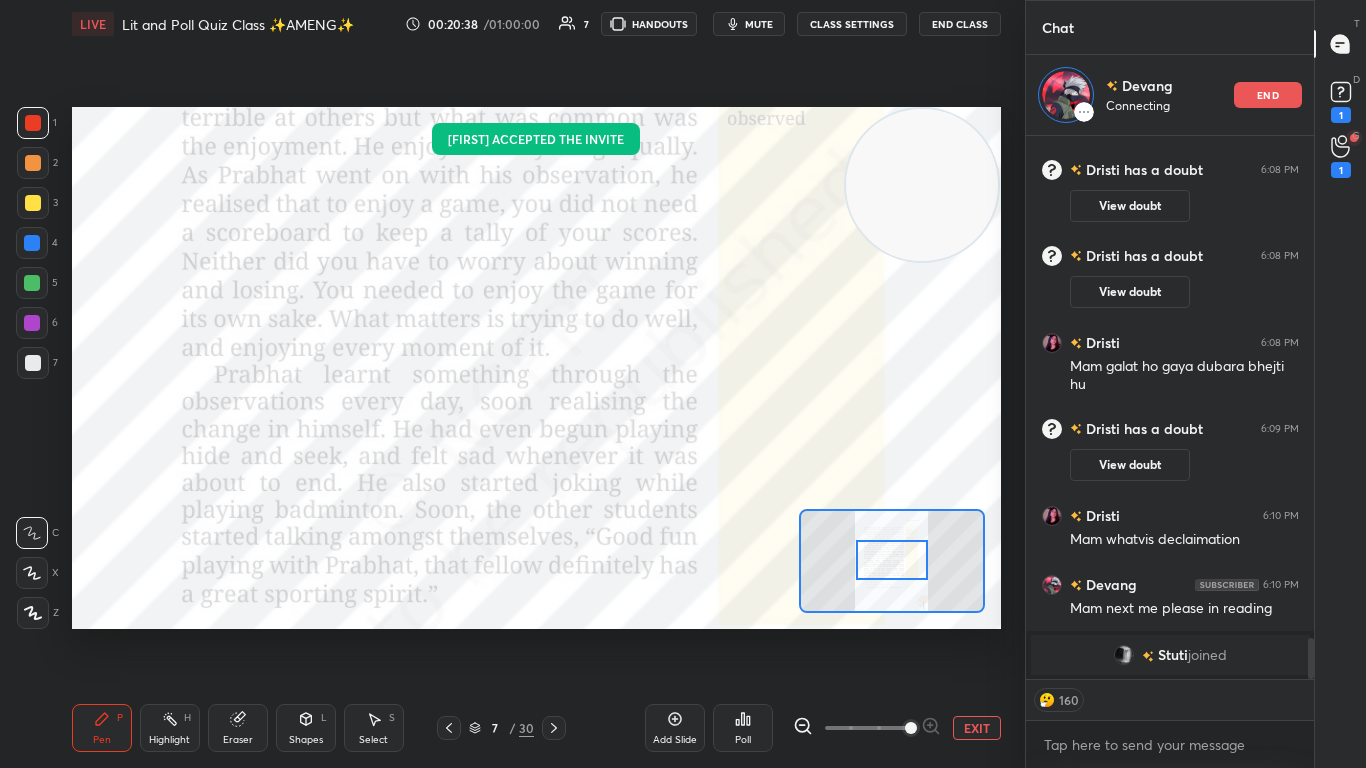 click at bounding box center (892, 560) 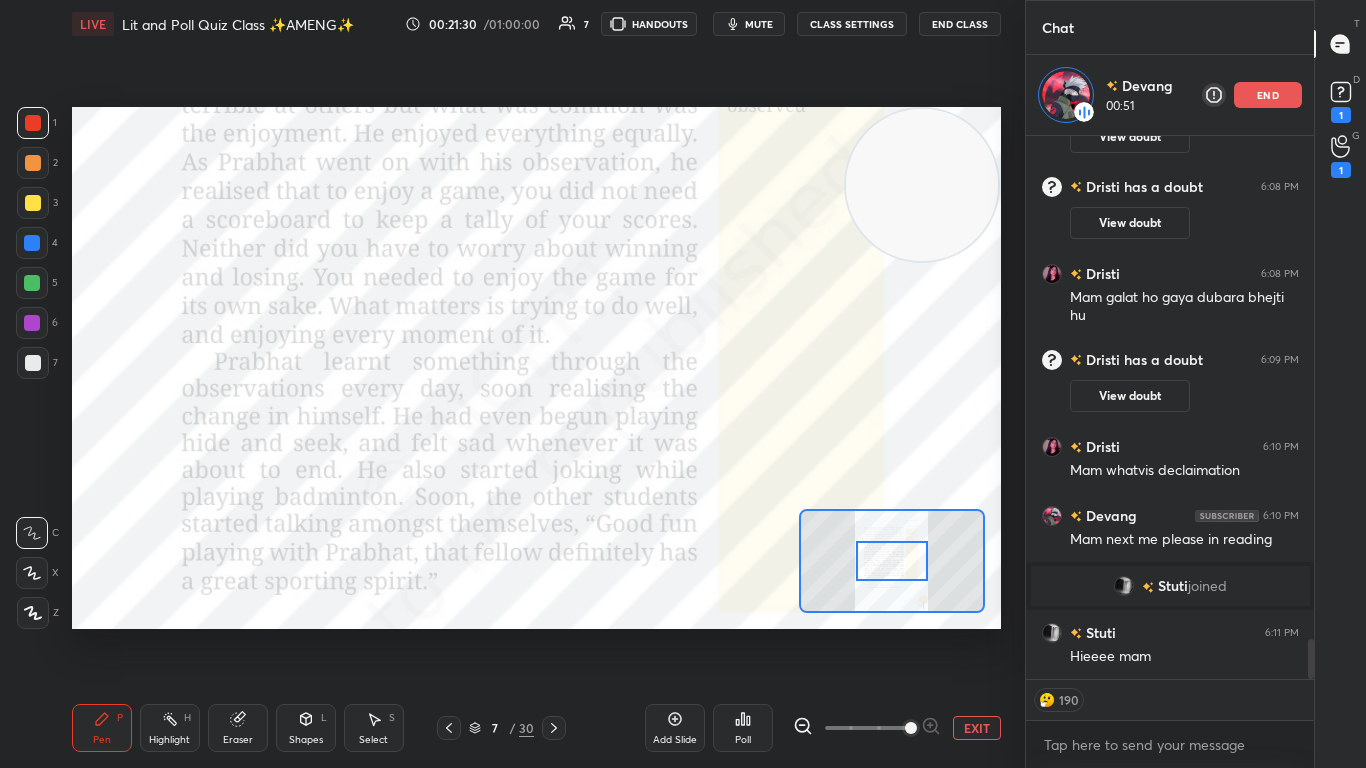 scroll, scrollTop: 6824, scrollLeft: 0, axis: vertical 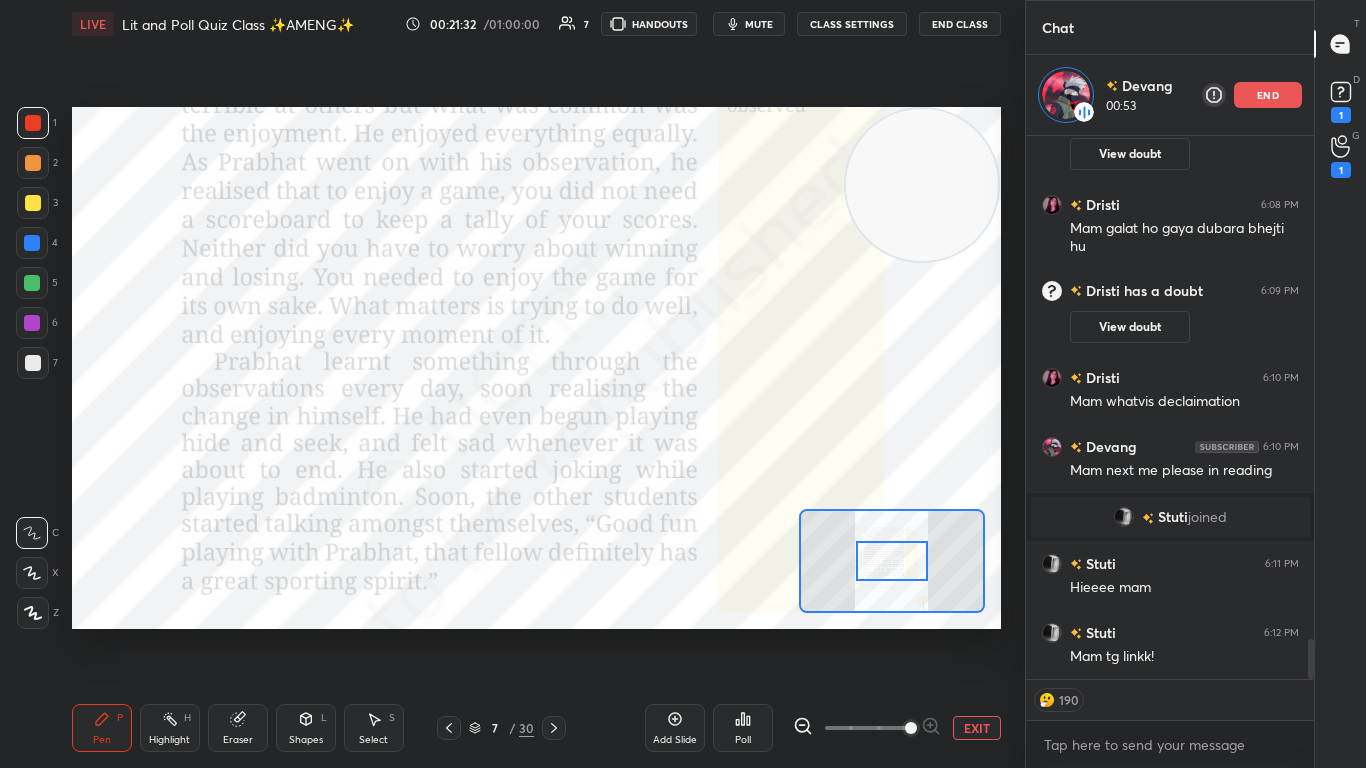 click on "end" at bounding box center [1268, 95] 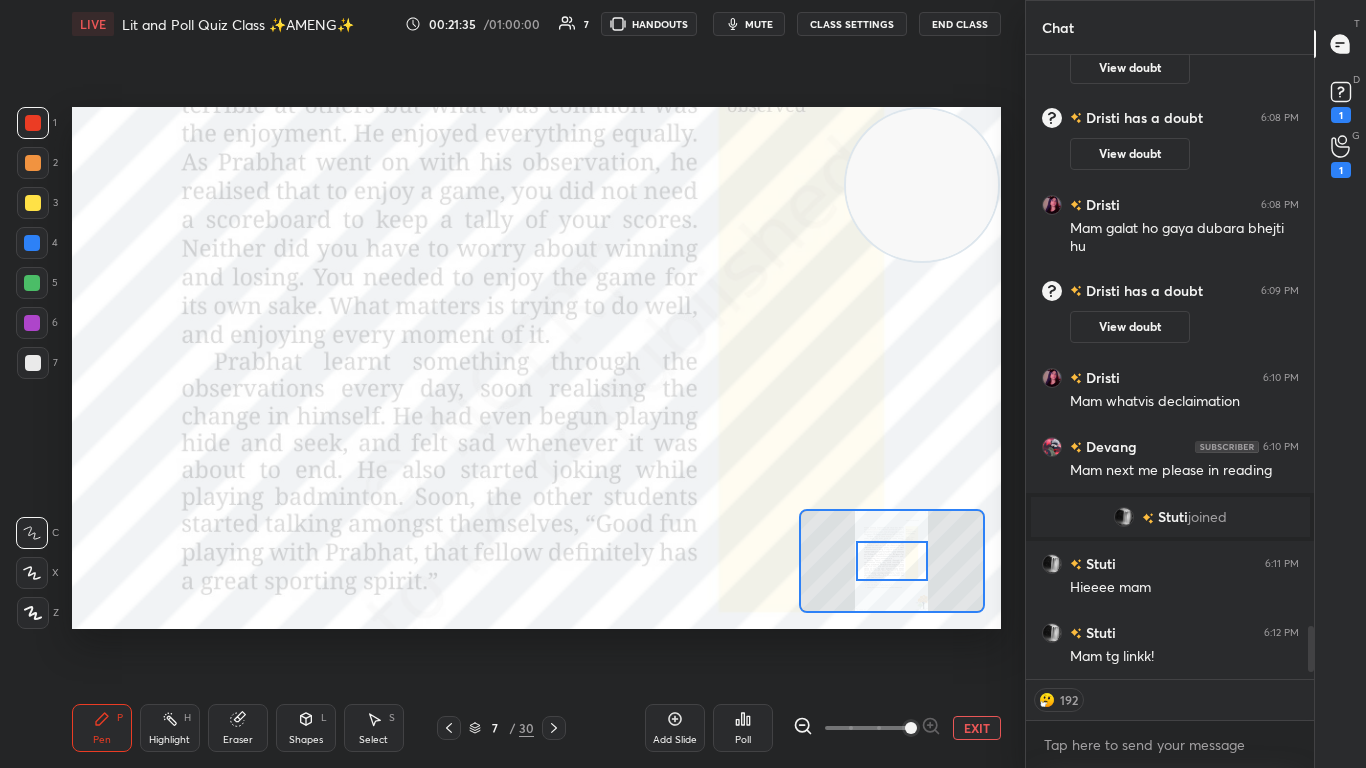 click at bounding box center (892, 561) 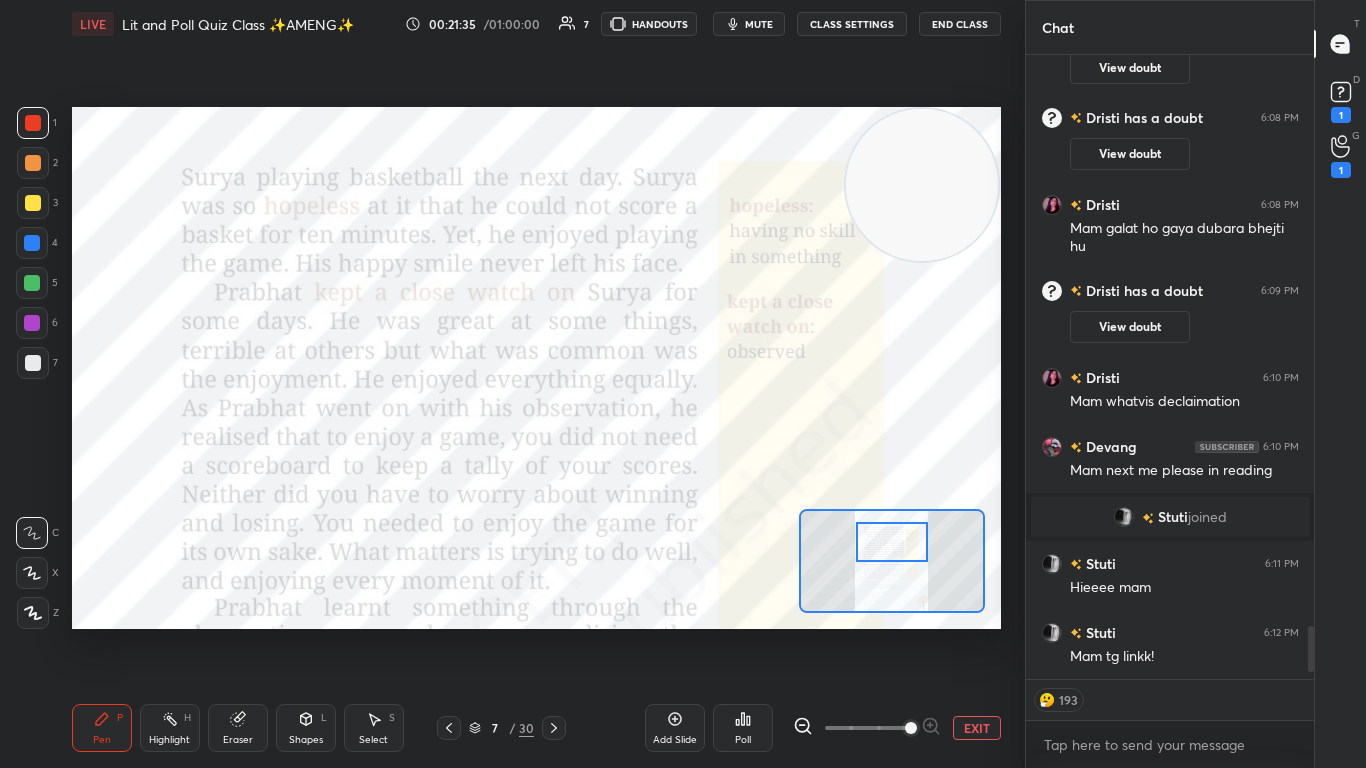 drag, startPoint x: 875, startPoint y: 568, endPoint x: 875, endPoint y: 548, distance: 20 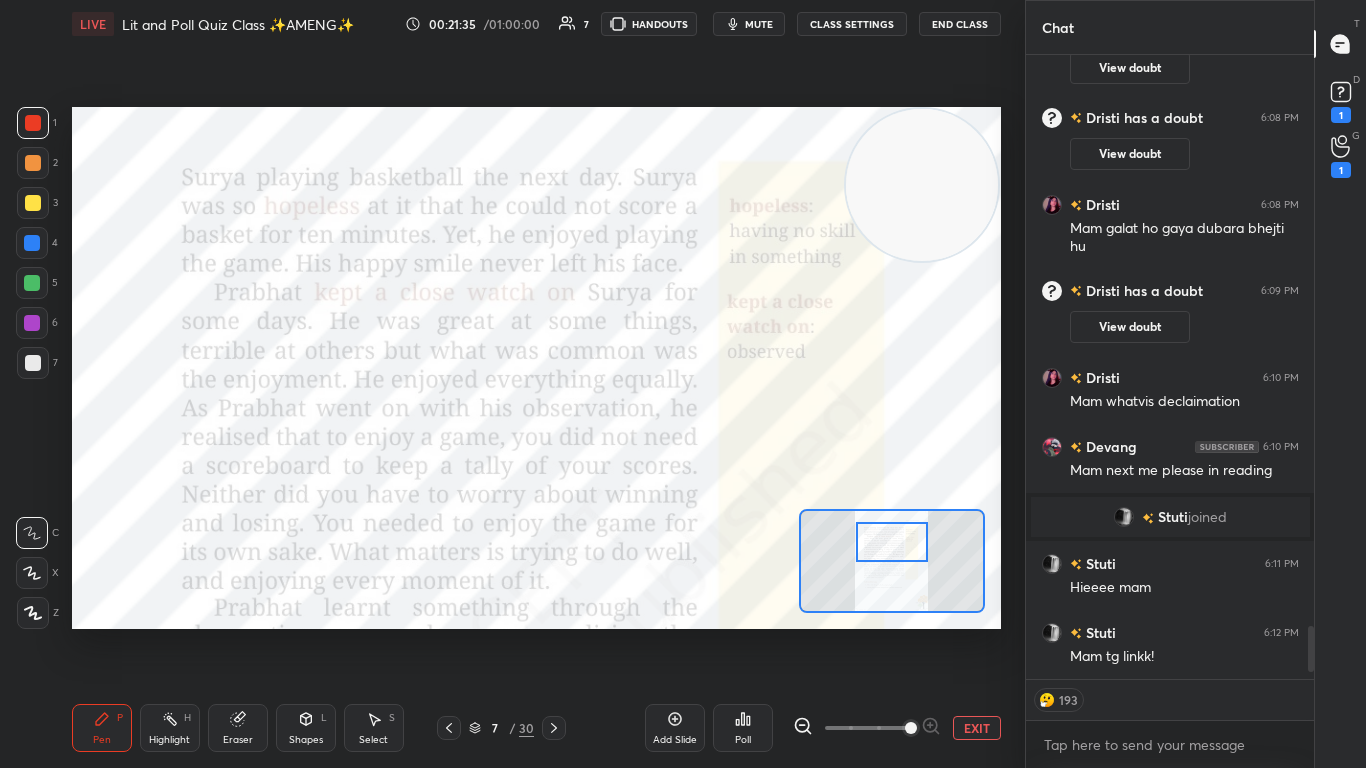 click at bounding box center (892, 542) 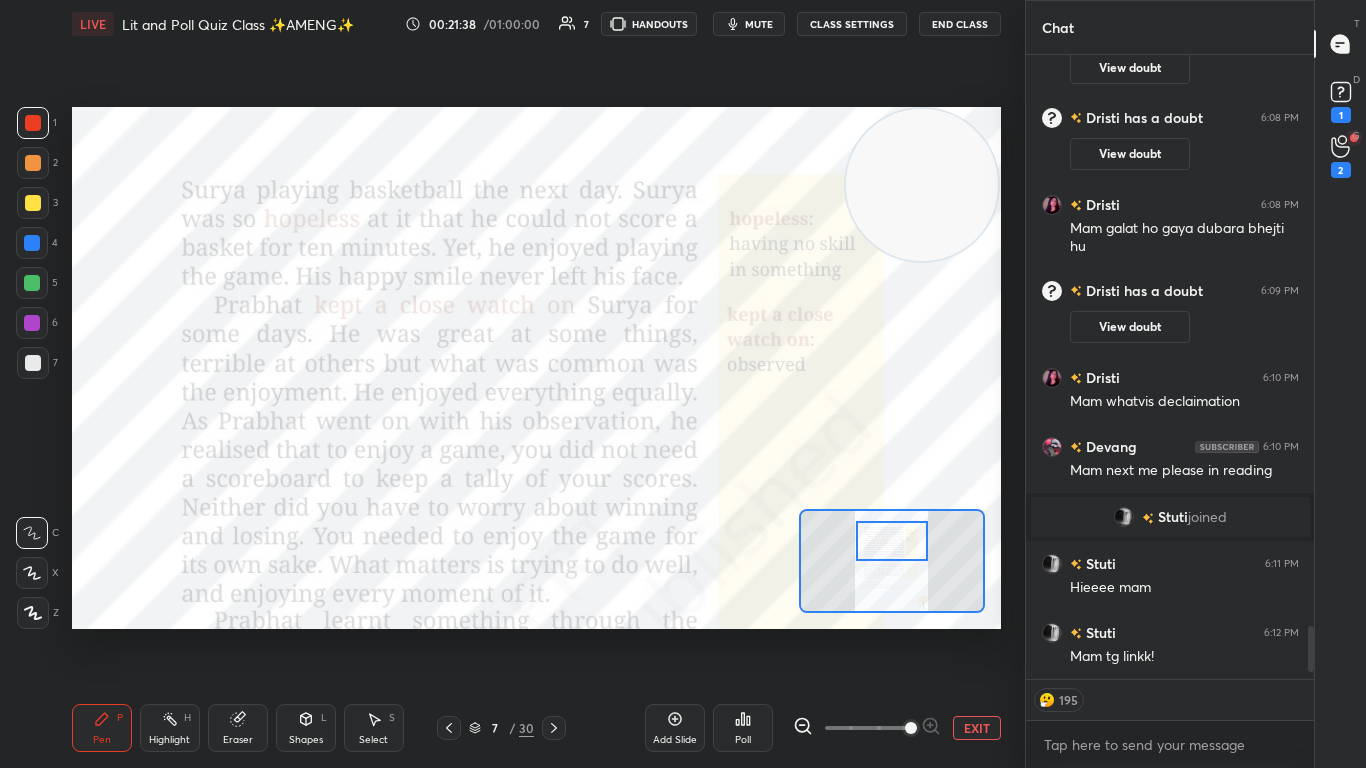 click 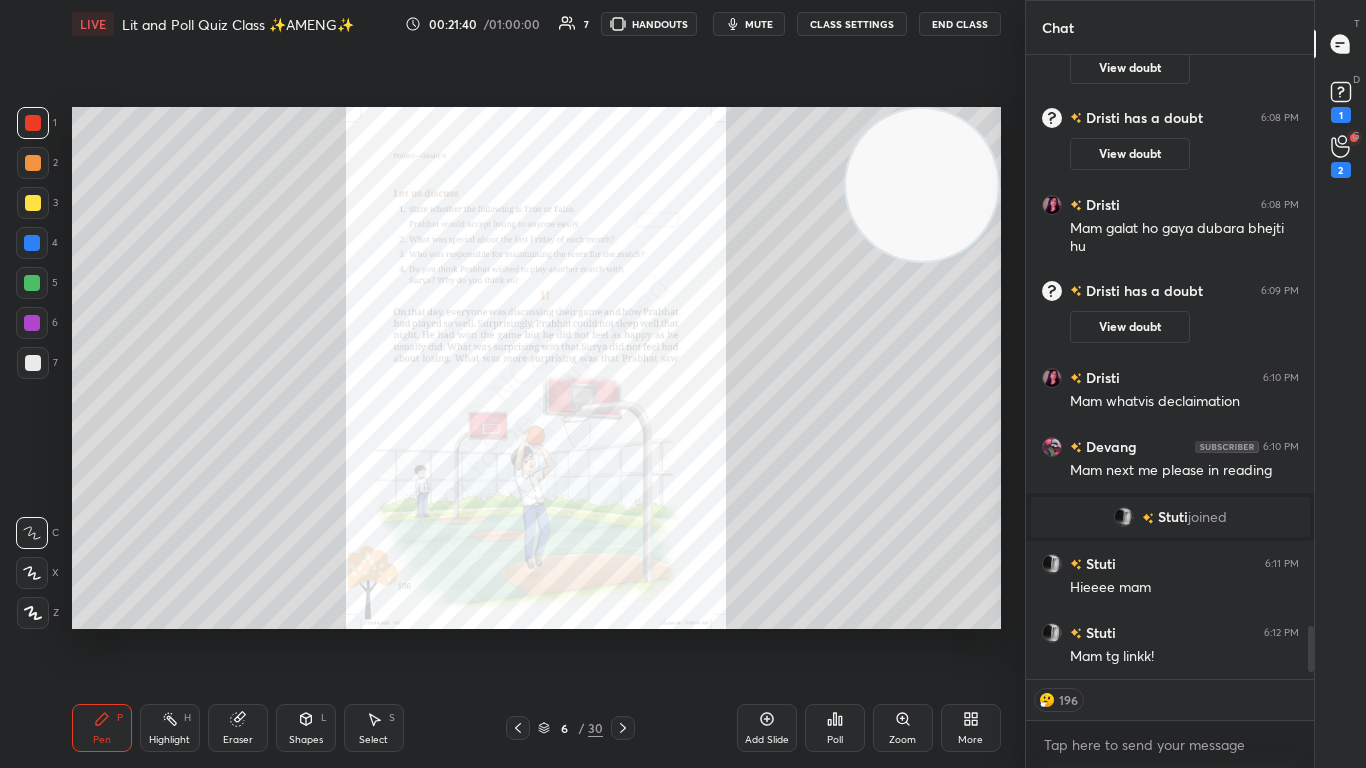 click on "Zoom" at bounding box center (903, 728) 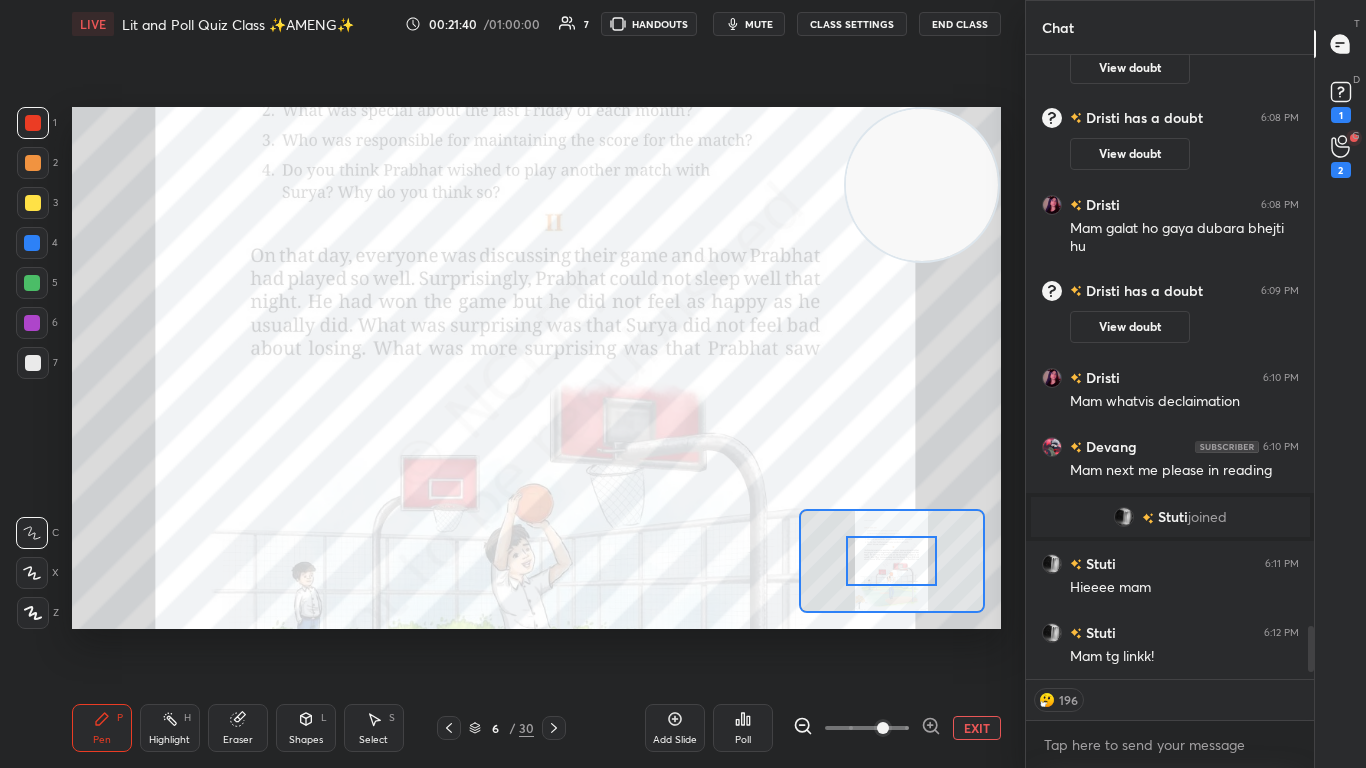click at bounding box center [883, 728] 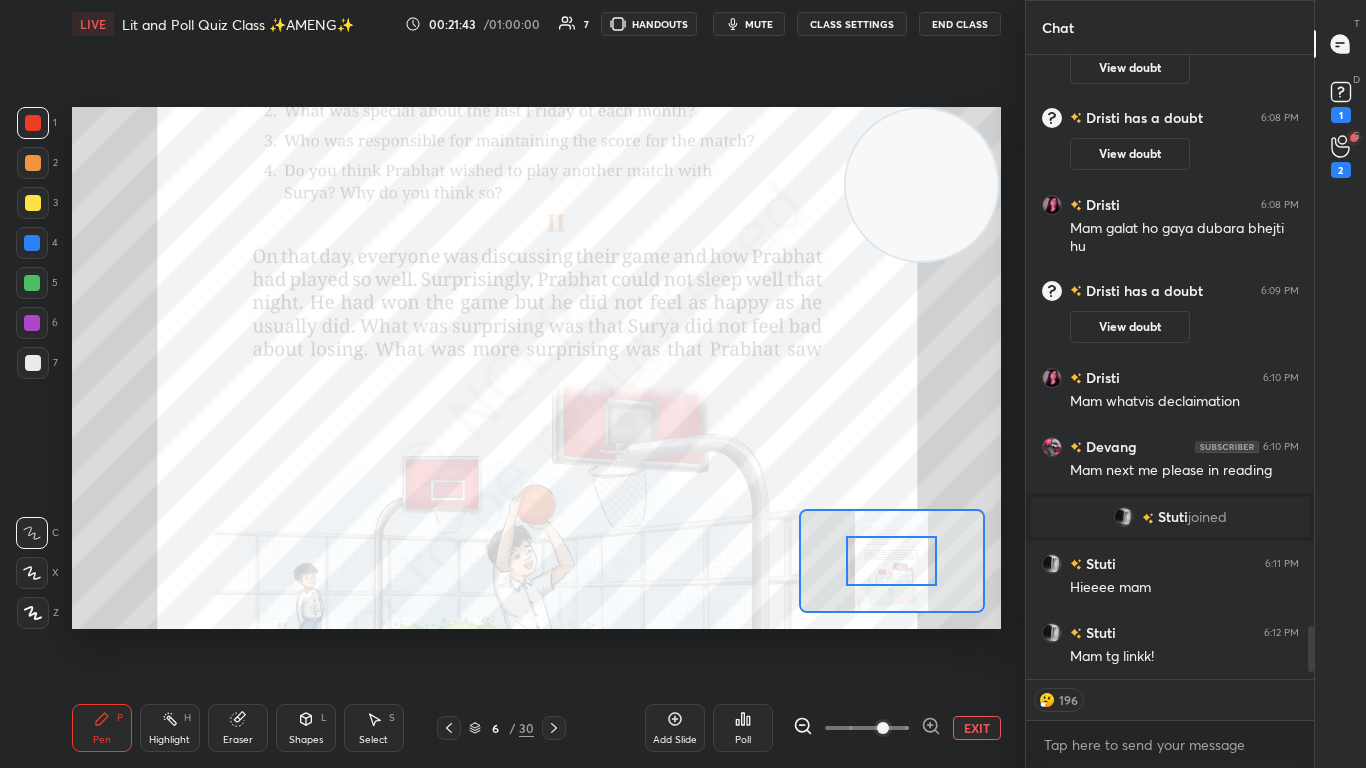 click 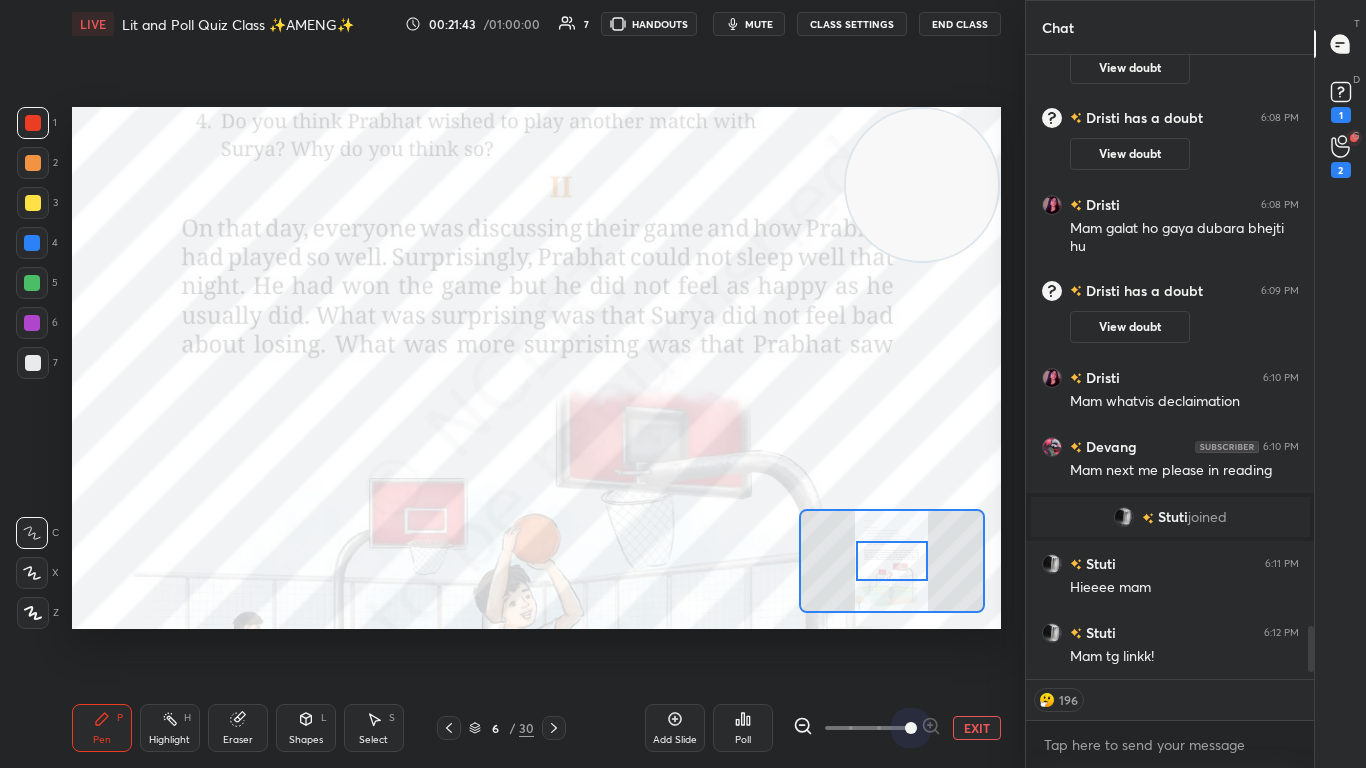 click at bounding box center (911, 728) 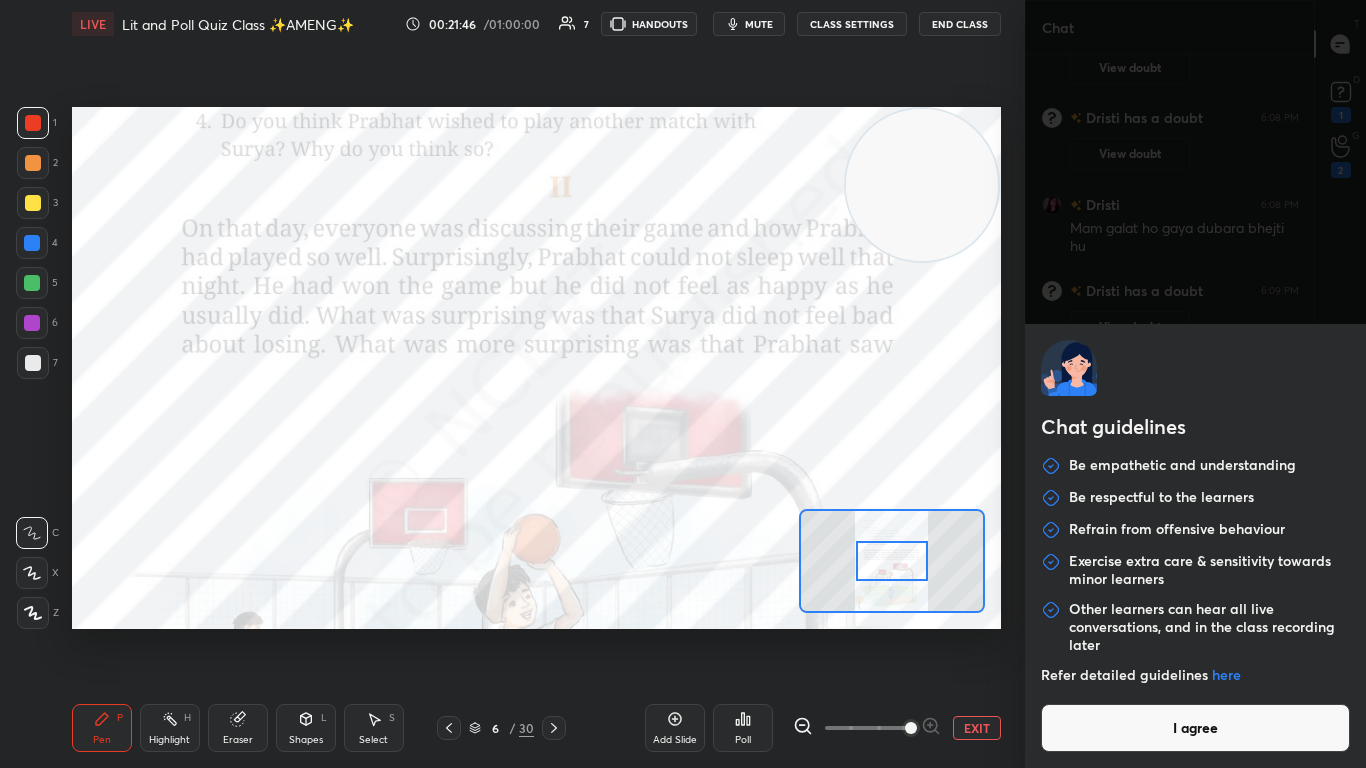 click on "1 2 3 4 5 6 7 C X Z C X Z E E Erase all   H H LIVE Lit and Poll Quiz Class ✨AMENG✨ 00:21:46 /  01:00:00 7 HANDOUTS mute CLASS SETTINGS End Class Setting up your live class Poll for   secs No correct answer Start poll Back Lit and Poll Quiz Class ✨AMENG✨ [FIRST] [LAST] Pen P Highlight H Eraser Shapes L Select S 6 / 30 Add Slide Poll EXIT Chat [FIRST] 6:06 PM Hi mam Hru cutie mam [FIRST] 6:06 PM 🫠                                                                   👕                                                                         🩳 mam should i raise hand? [FIRST] 6:07 PM [FIRST] u mean fail hoke ek saal dobara padhke pass hona bhi harke jeetna hua Hie frienddsss hruu all [FIRST] [LAST]... 6:07 PM Mam I came first in state level match in badminton [FIRST] 6:07 PM Mam i have written a speech [FIRST] [LAST]... 6:08 PM Nahi [FIRST] [FIRST]  has a doubt 6:08 PM View doubt [FIRST]  has a doubt 6:08 PM View doubt [FIRST]  has a doubt 6:08 PM View doubt [FIRST]  has a doubt 6:08 PM View doubt [FIRST]" at bounding box center (683, 384) 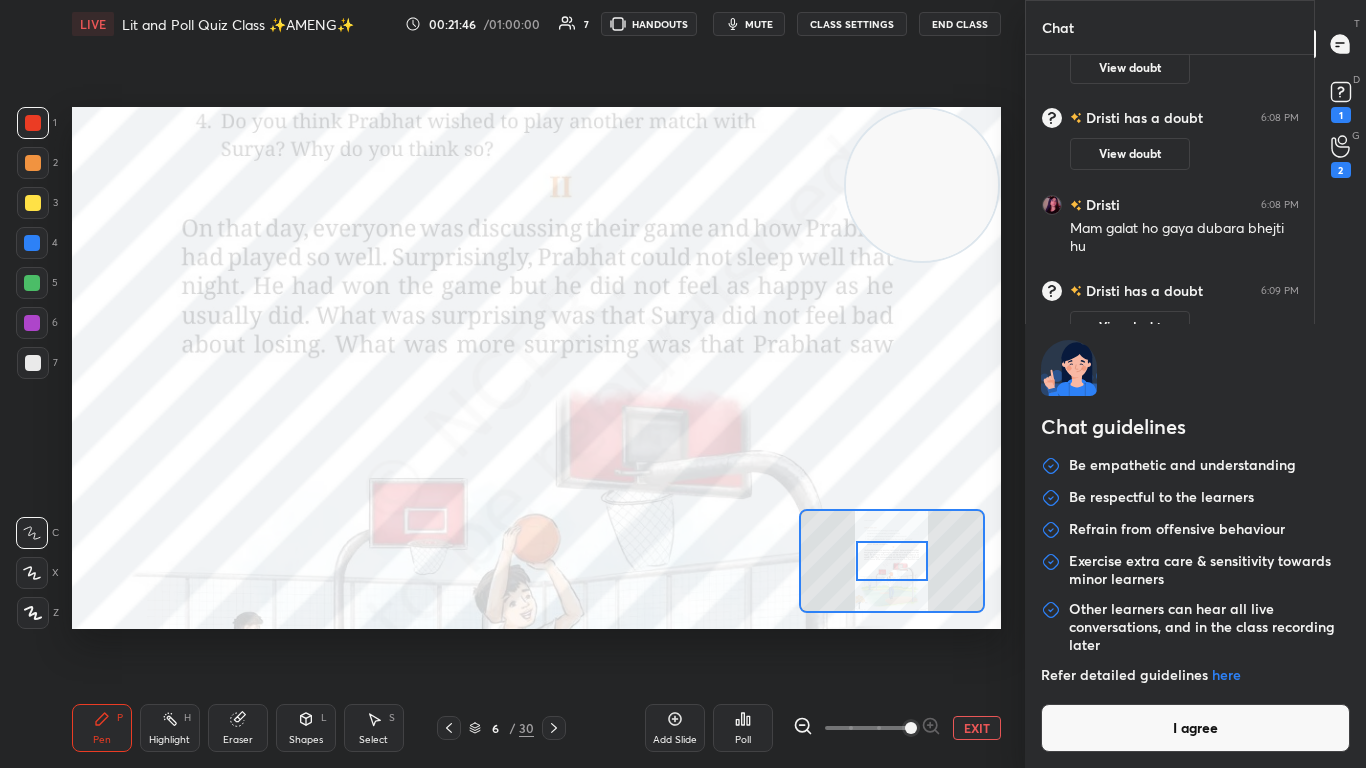 type on "x" 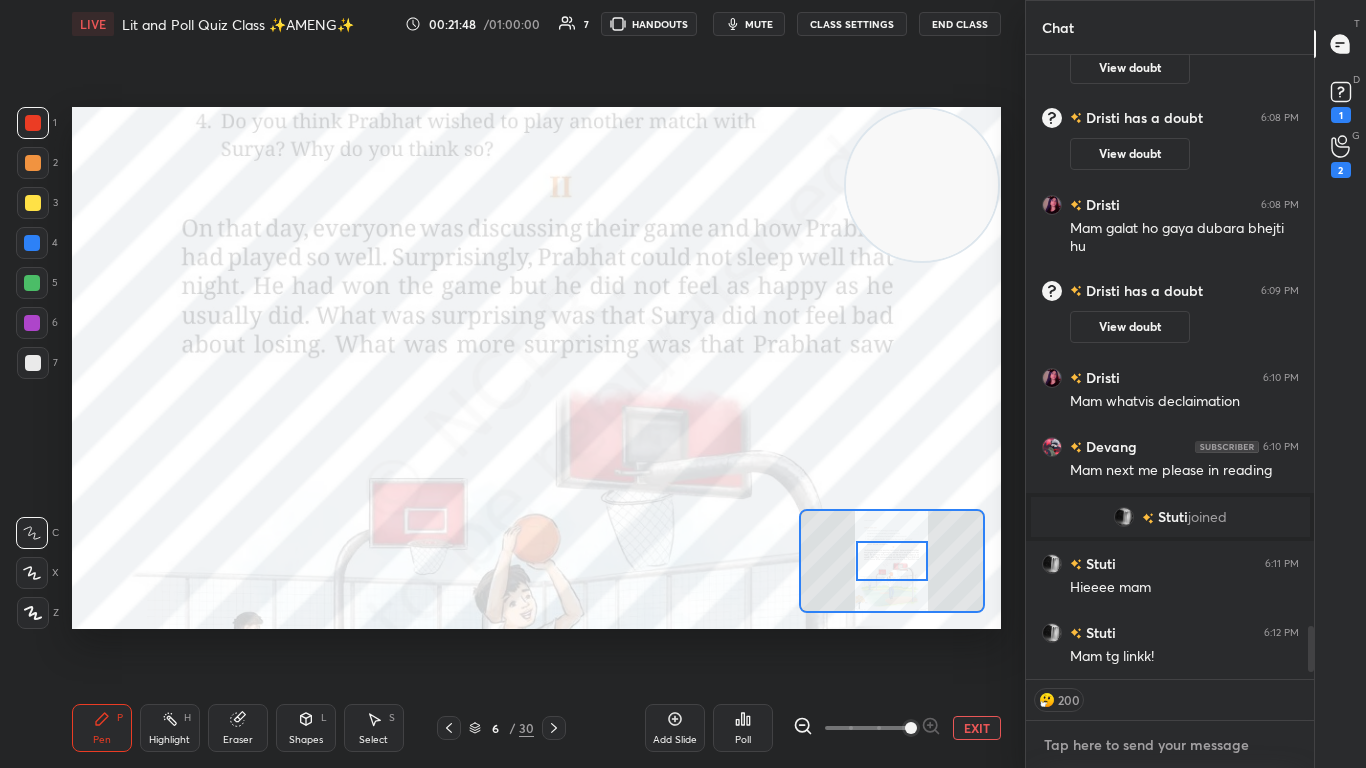paste on "https://t.me/AnamikasChampsofUnacademy" 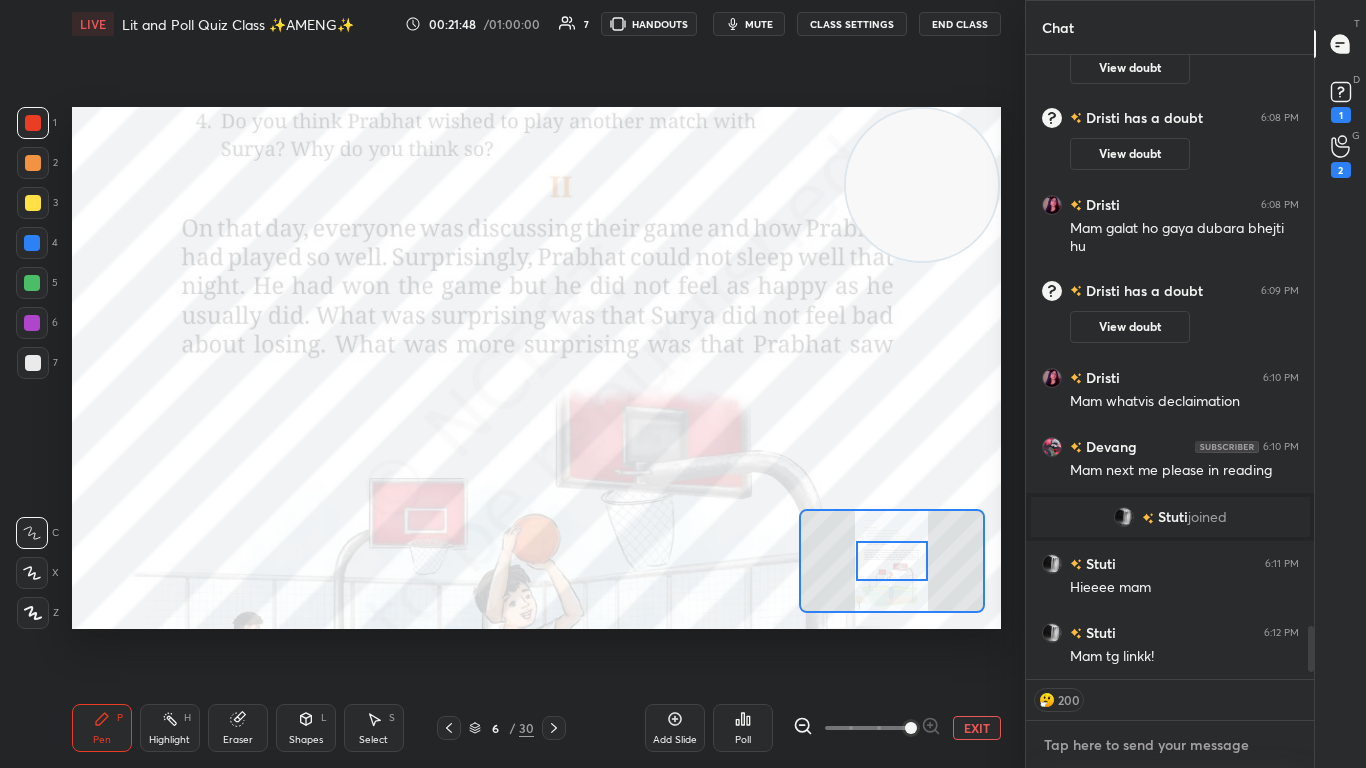 type on "https://t.me/AnamikasChampsofUnacademy" 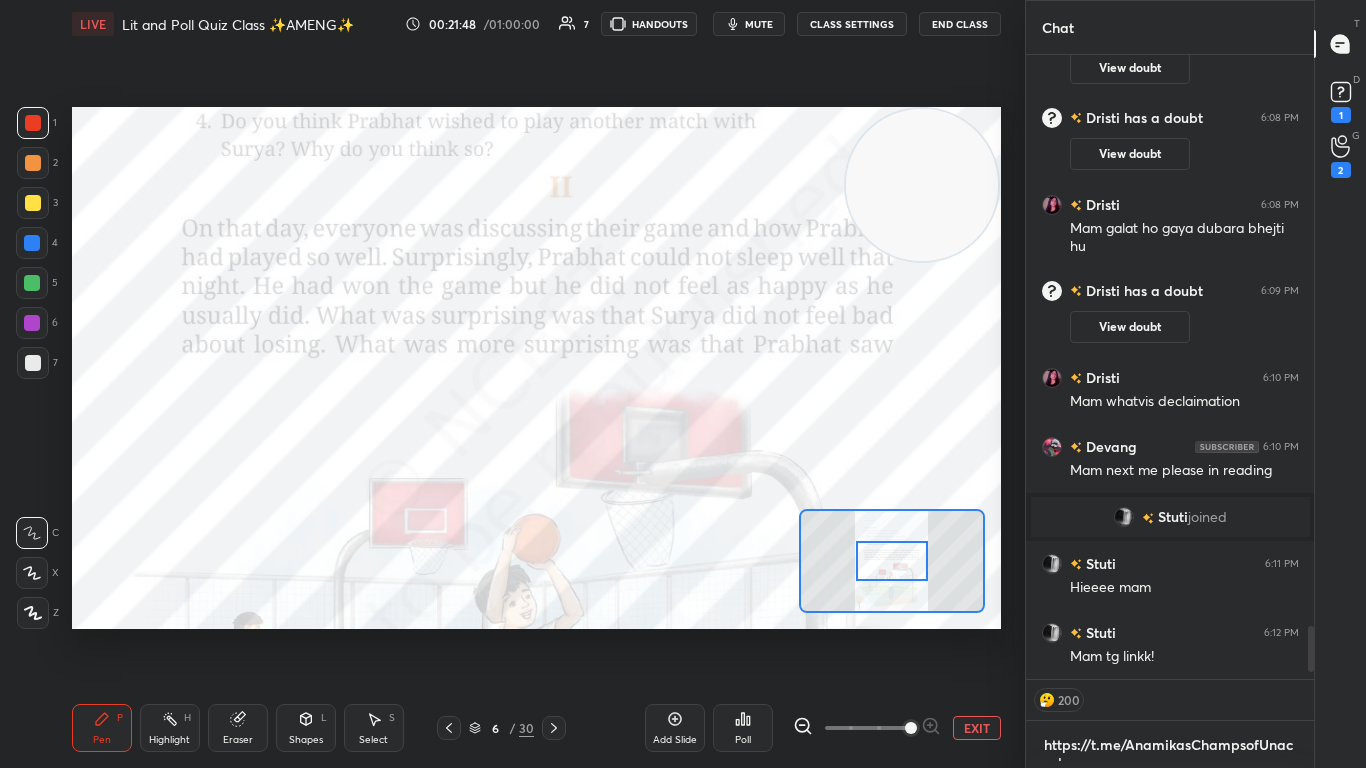scroll, scrollTop: 0, scrollLeft: 0, axis: both 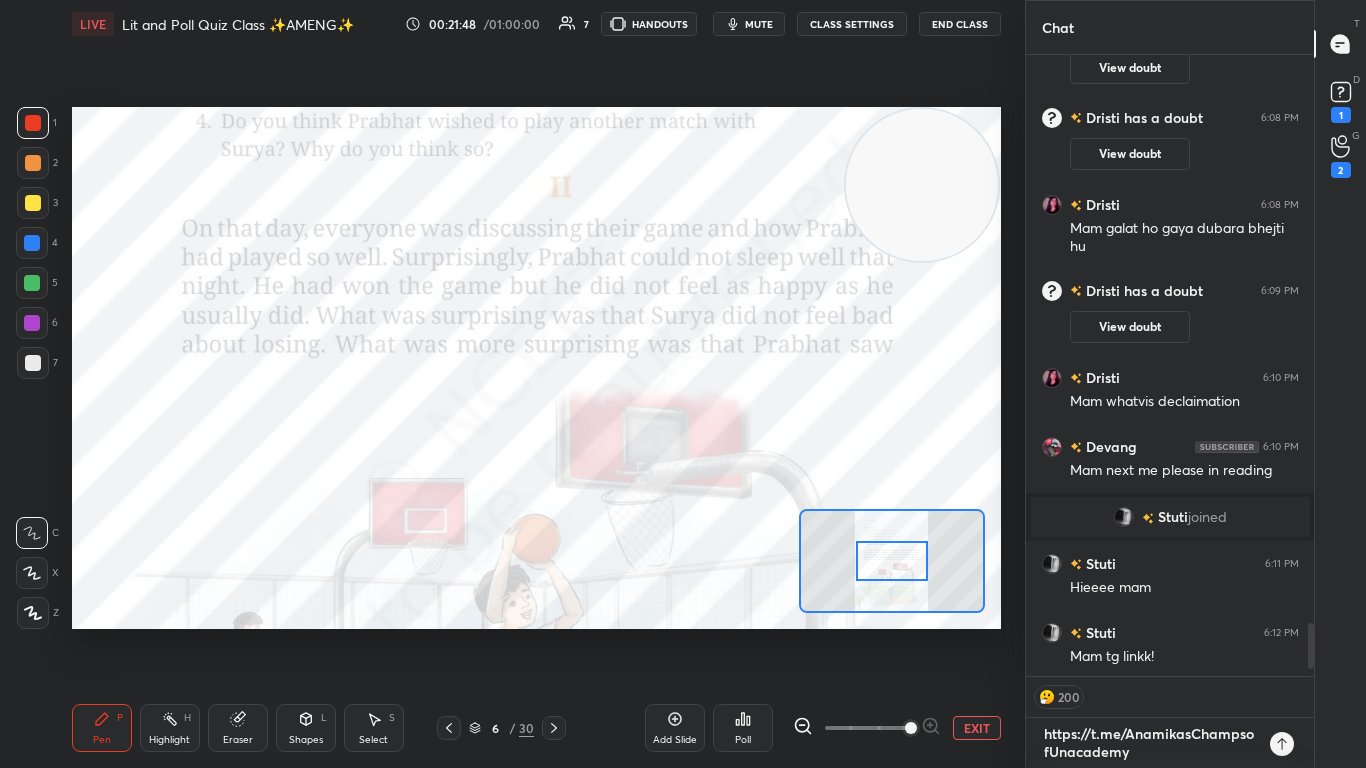 type 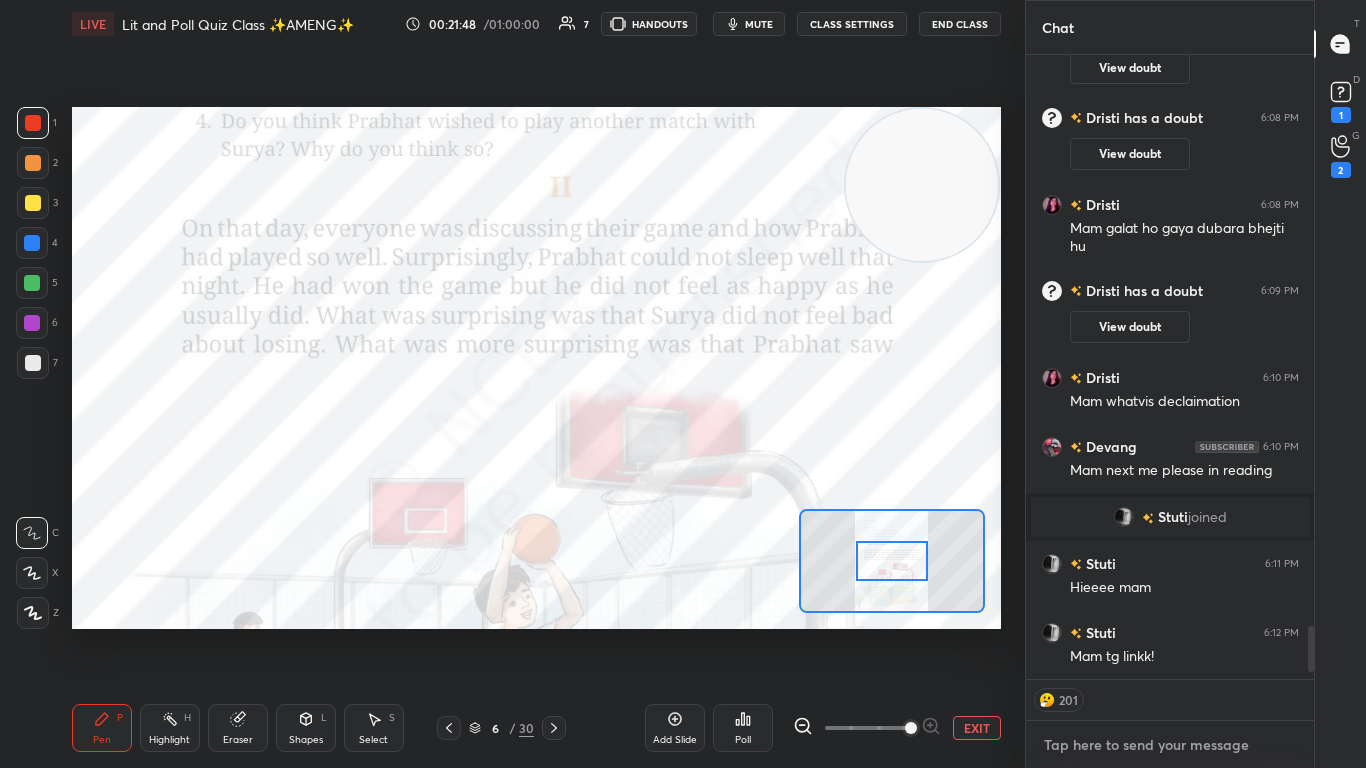 scroll, scrollTop: 7, scrollLeft: 7, axis: both 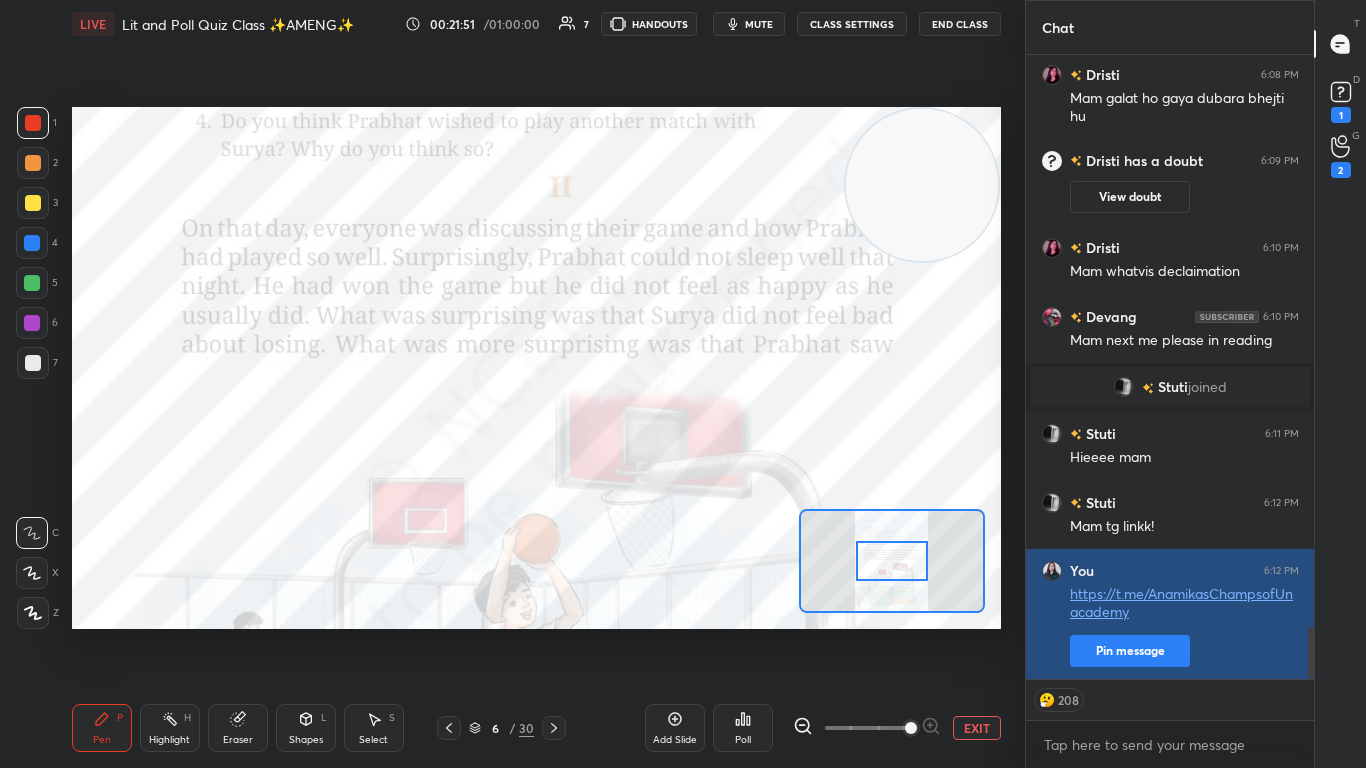 click on "Pin message" at bounding box center (1130, 651) 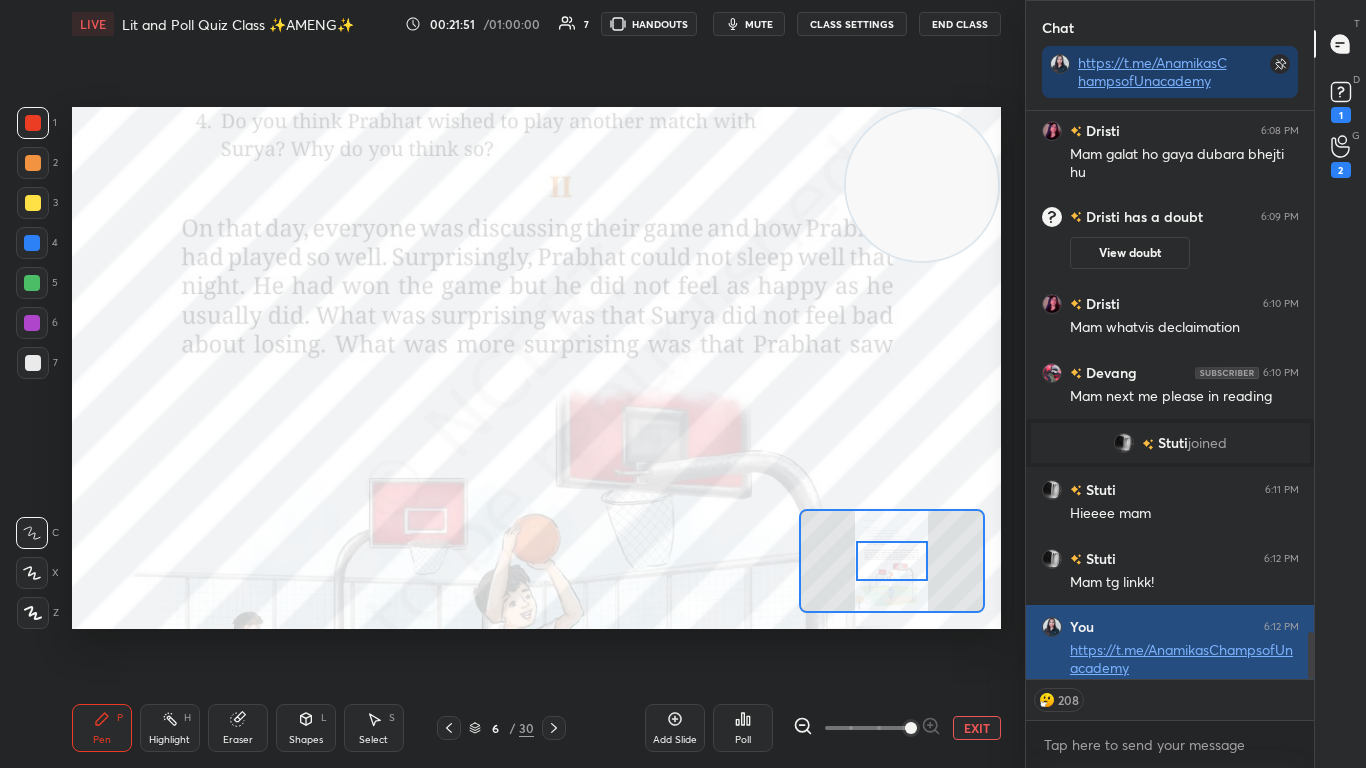 scroll, scrollTop: 562, scrollLeft: 282, axis: both 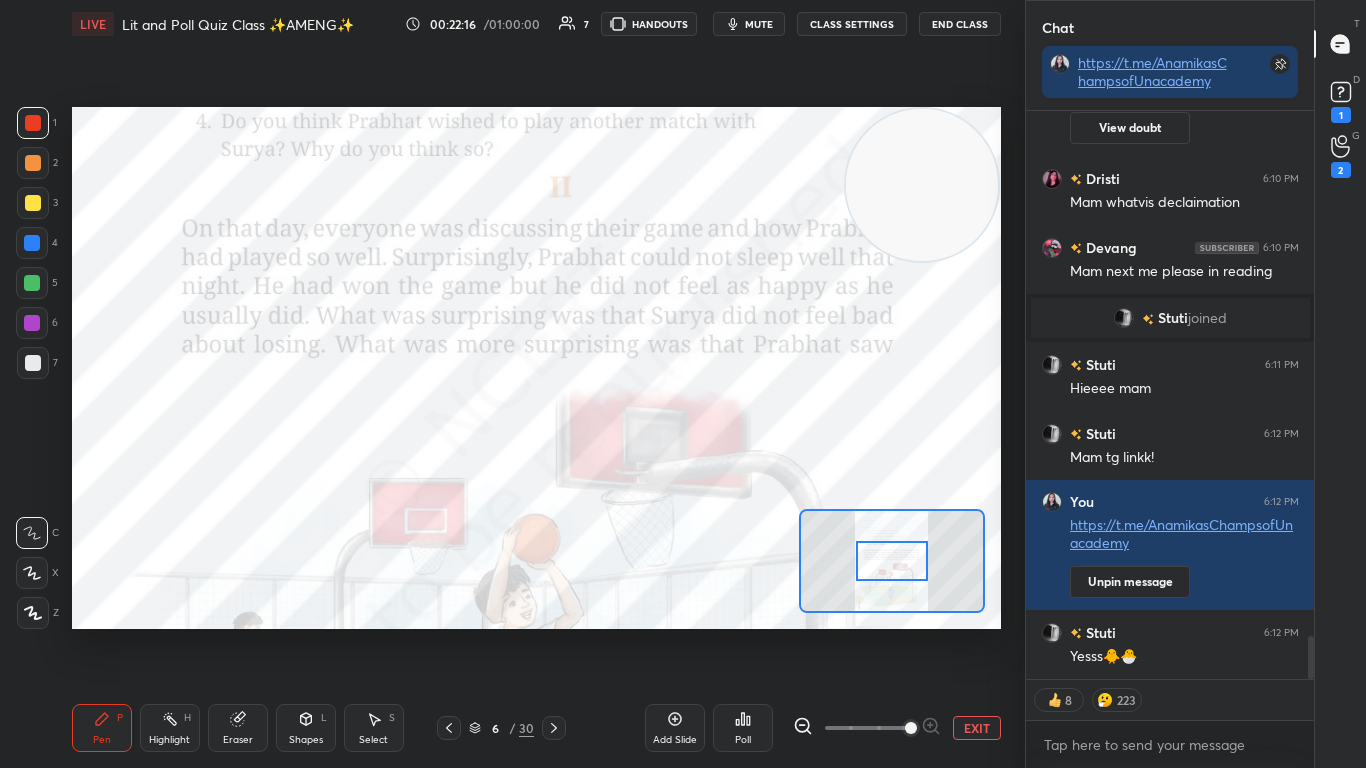 click 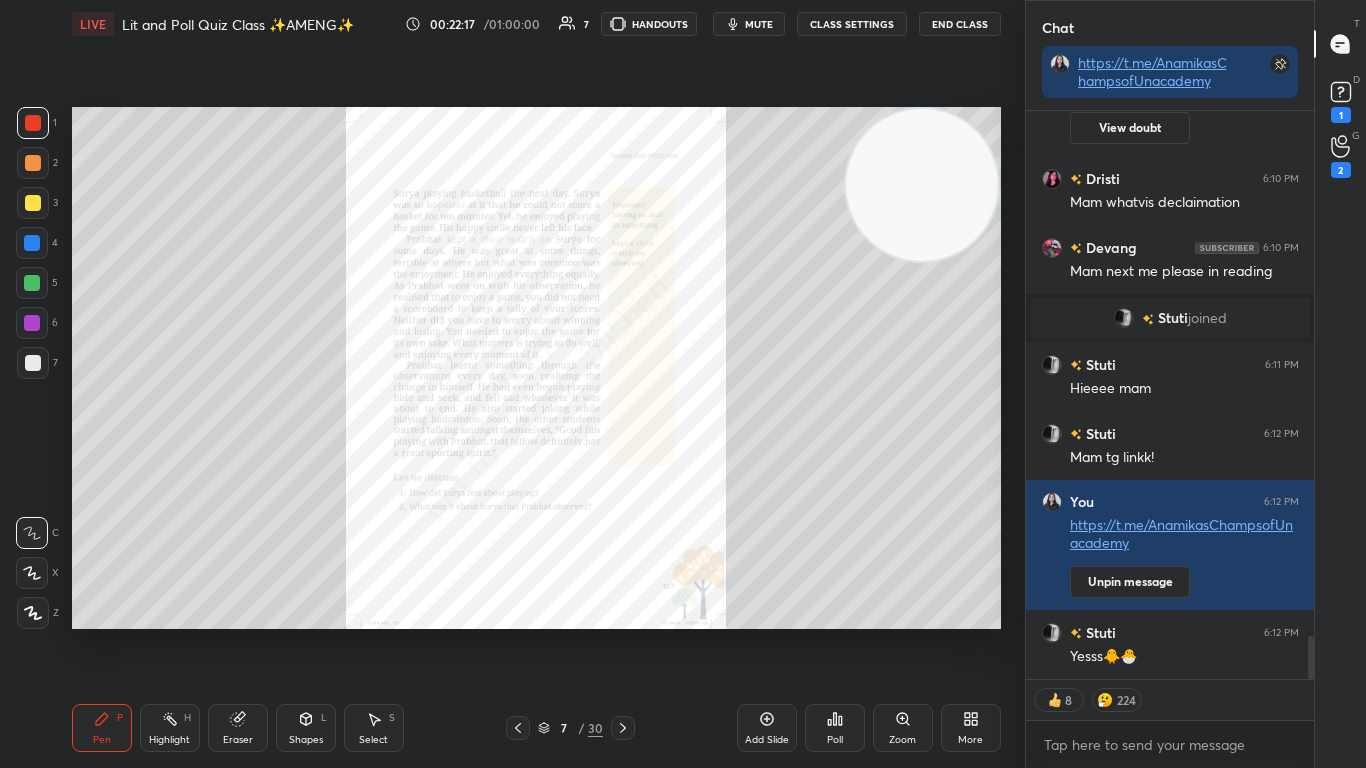 scroll, scrollTop: 7046, scrollLeft: 0, axis: vertical 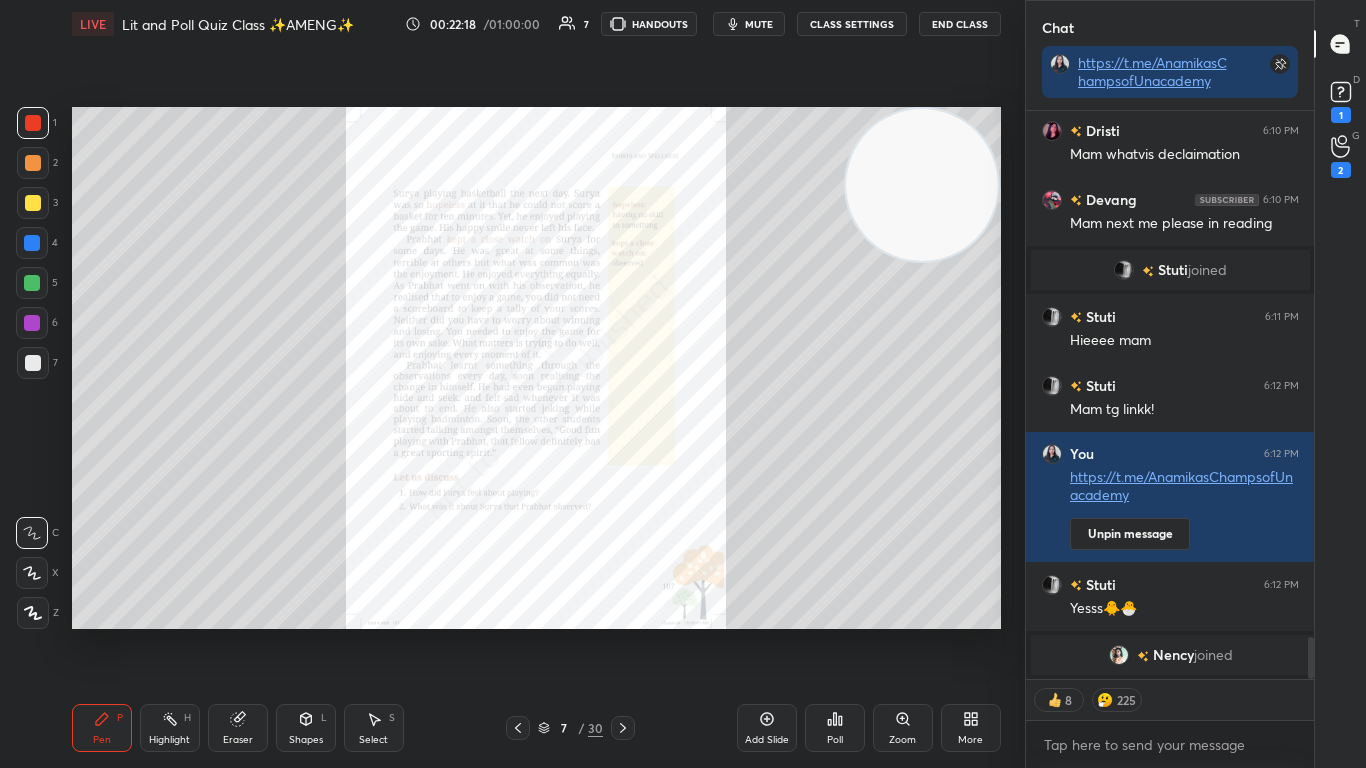click 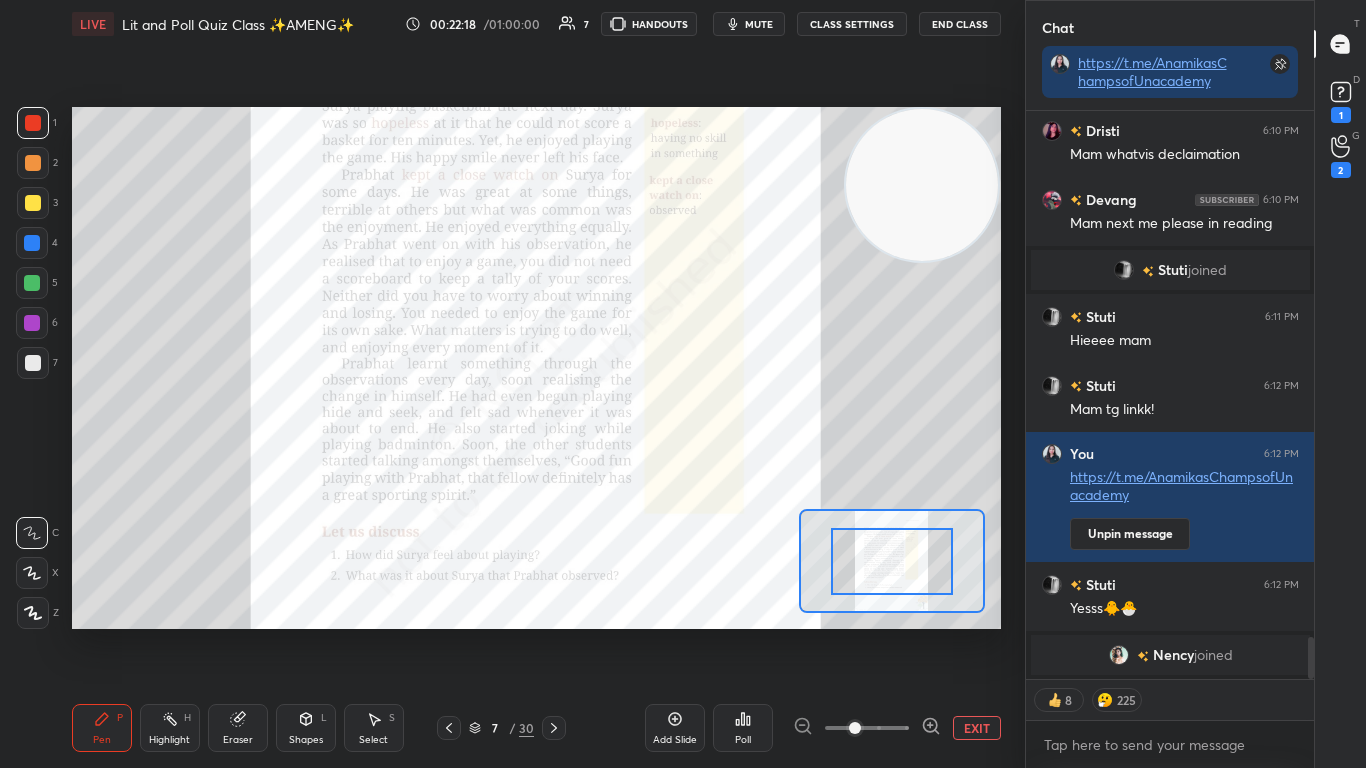 click at bounding box center (867, 728) 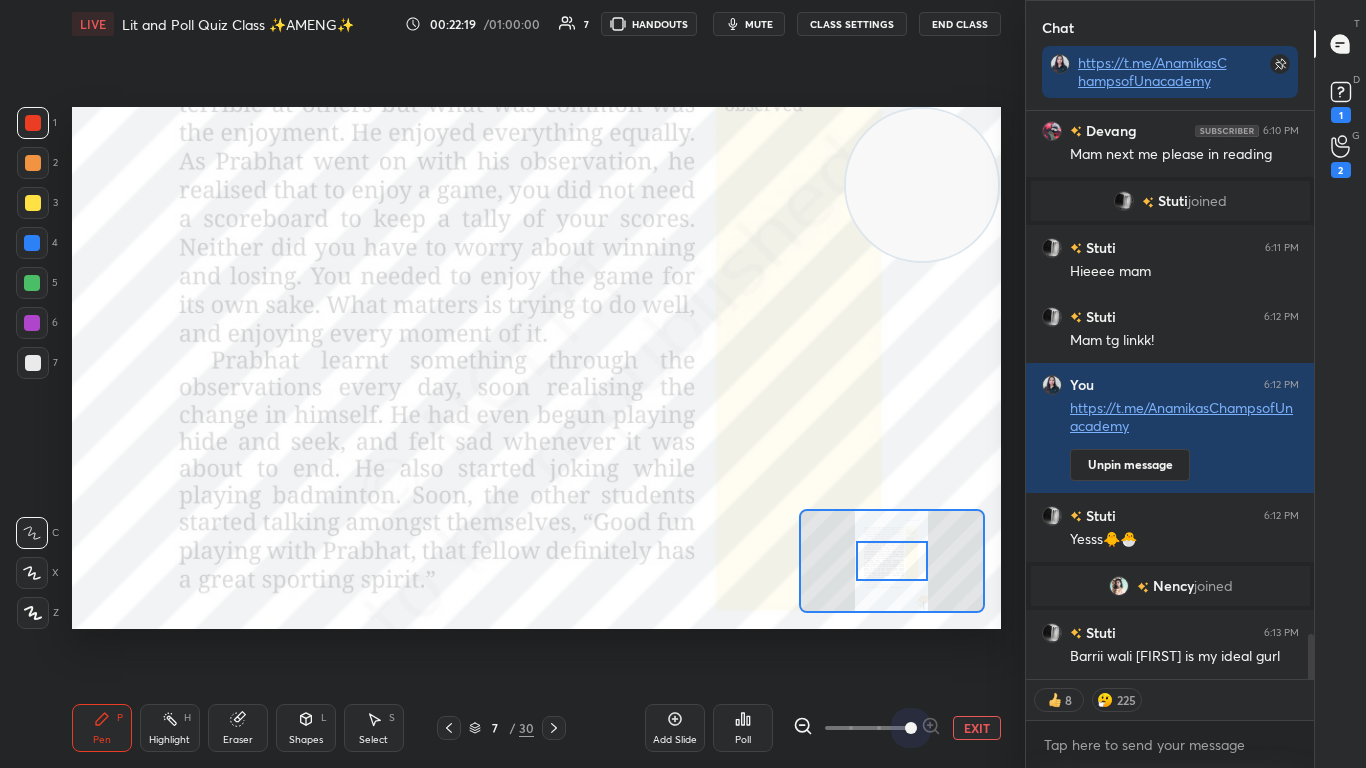 scroll, scrollTop: 6573, scrollLeft: 0, axis: vertical 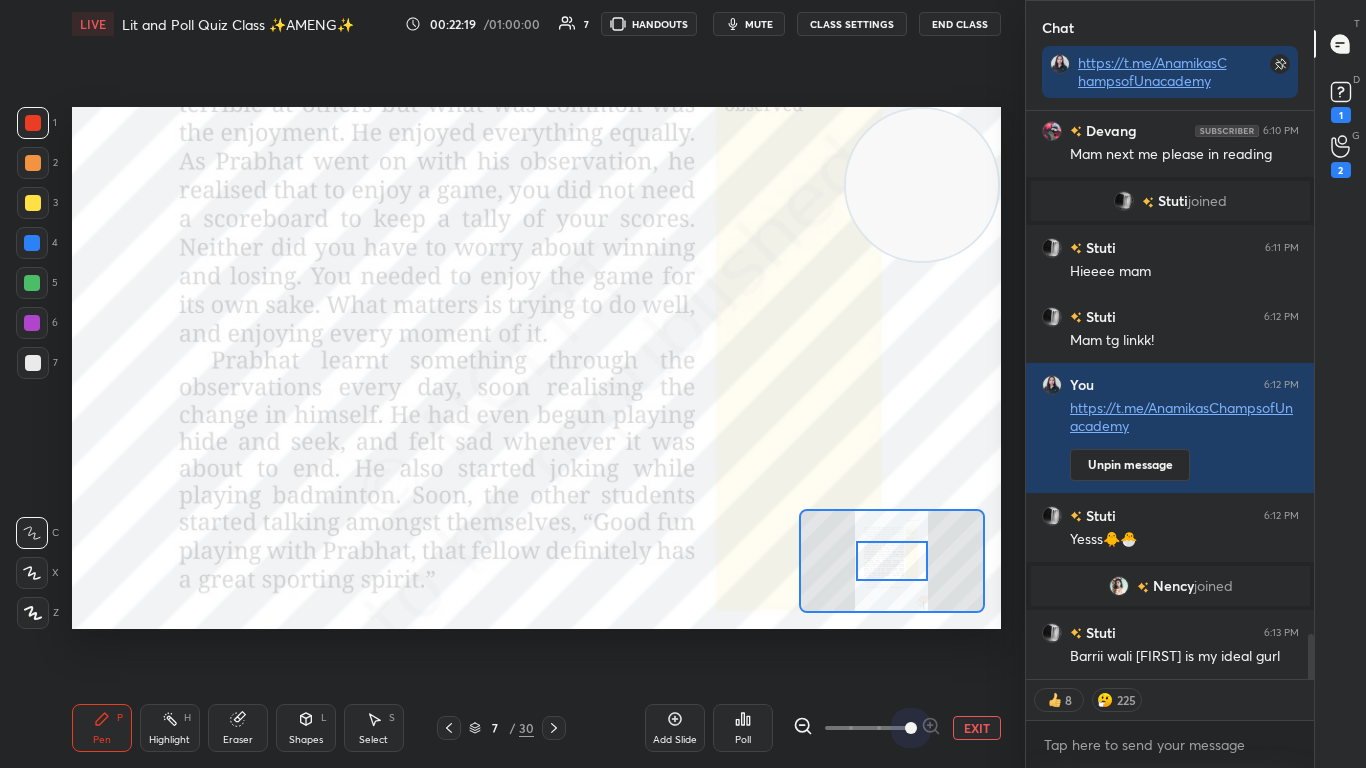 click at bounding box center [911, 728] 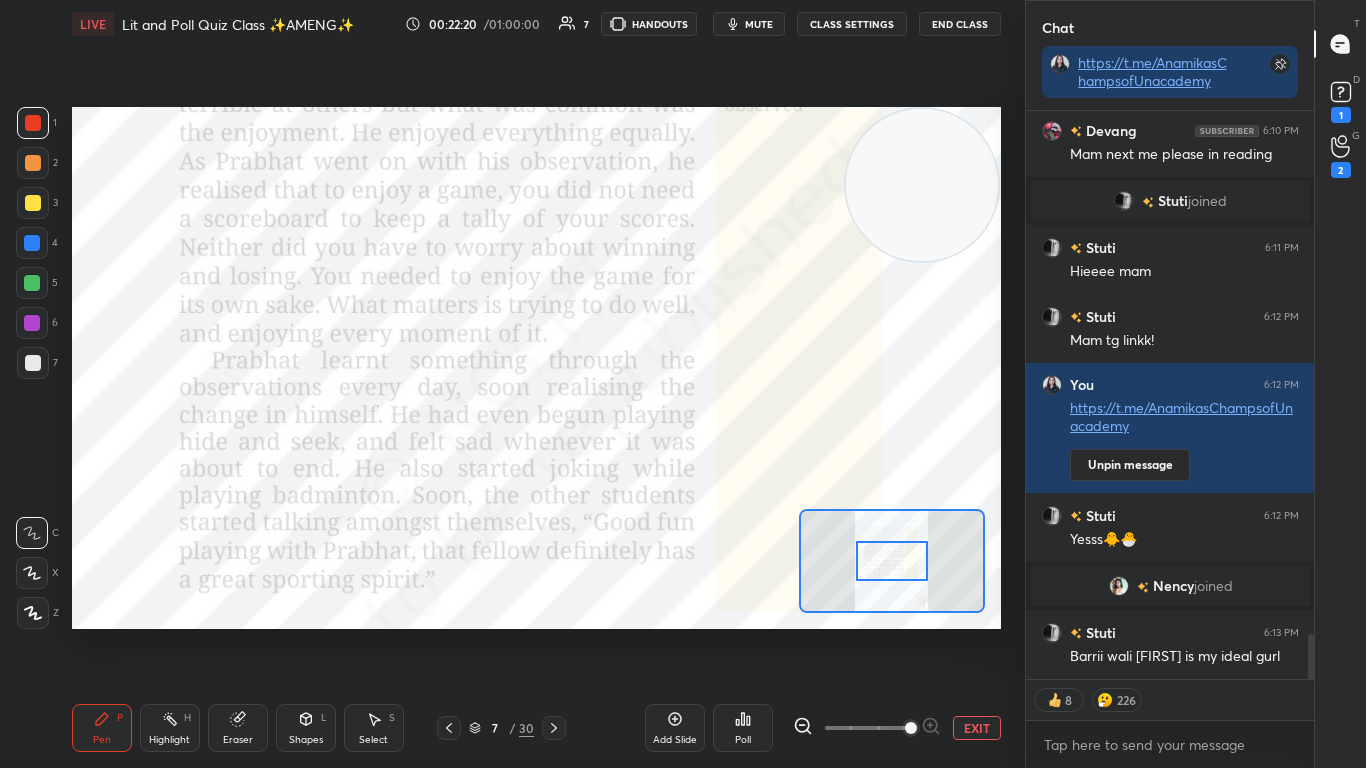 click at bounding box center (892, 561) 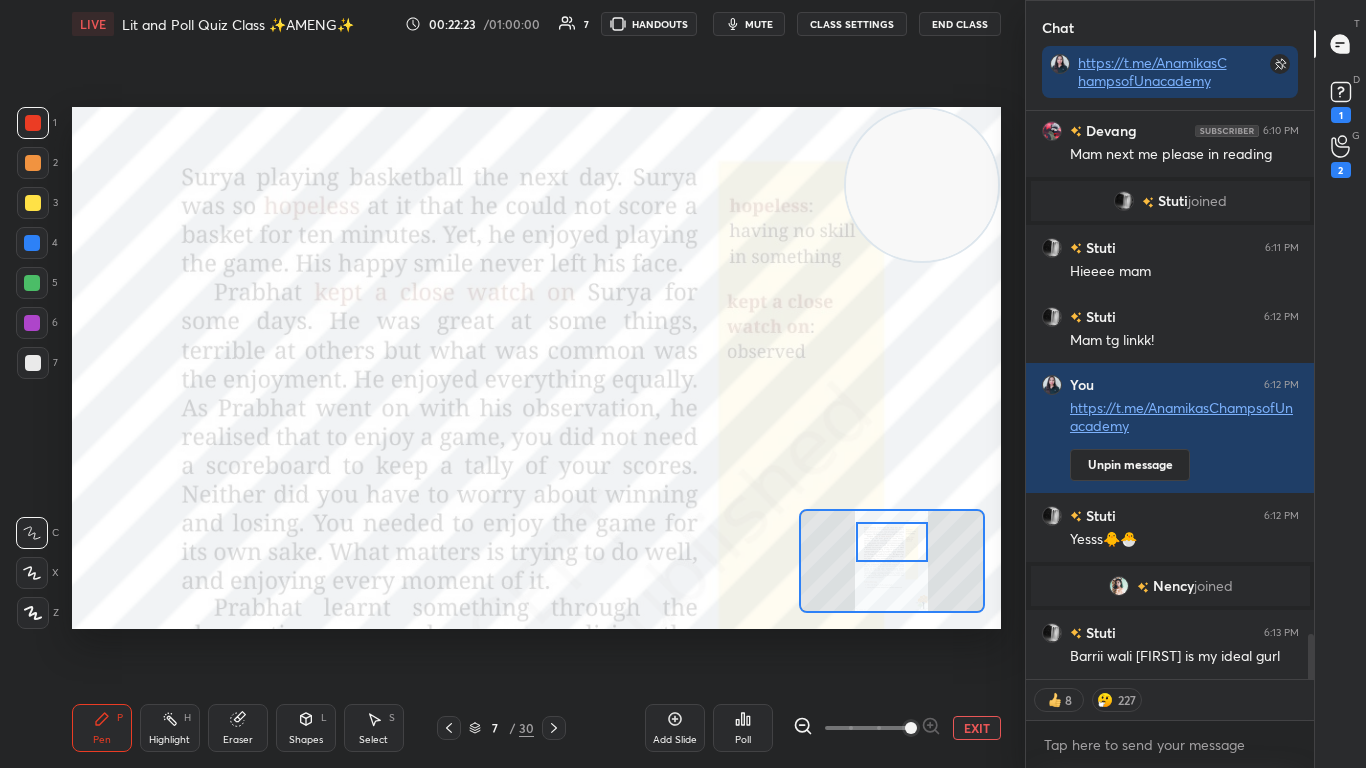 drag, startPoint x: 880, startPoint y: 558, endPoint x: 880, endPoint y: 539, distance: 19 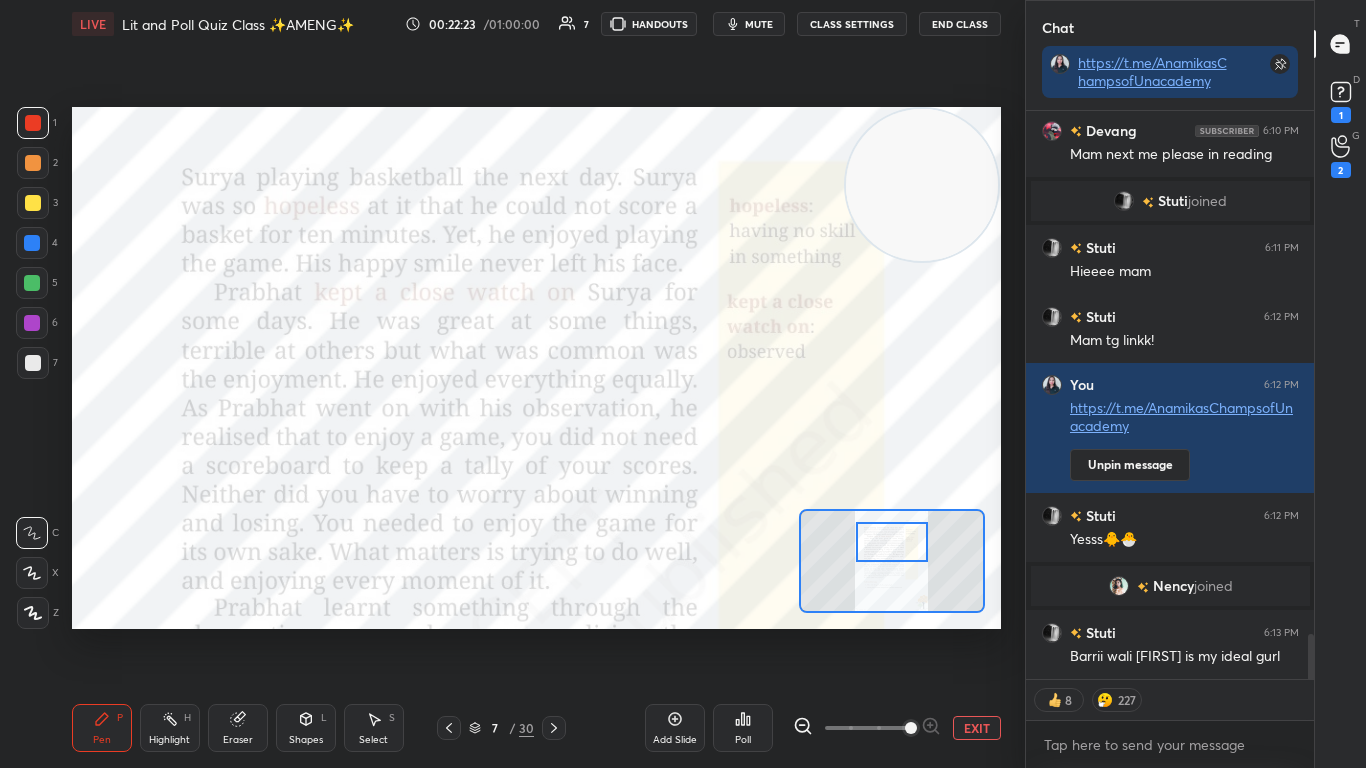 click at bounding box center (892, 542) 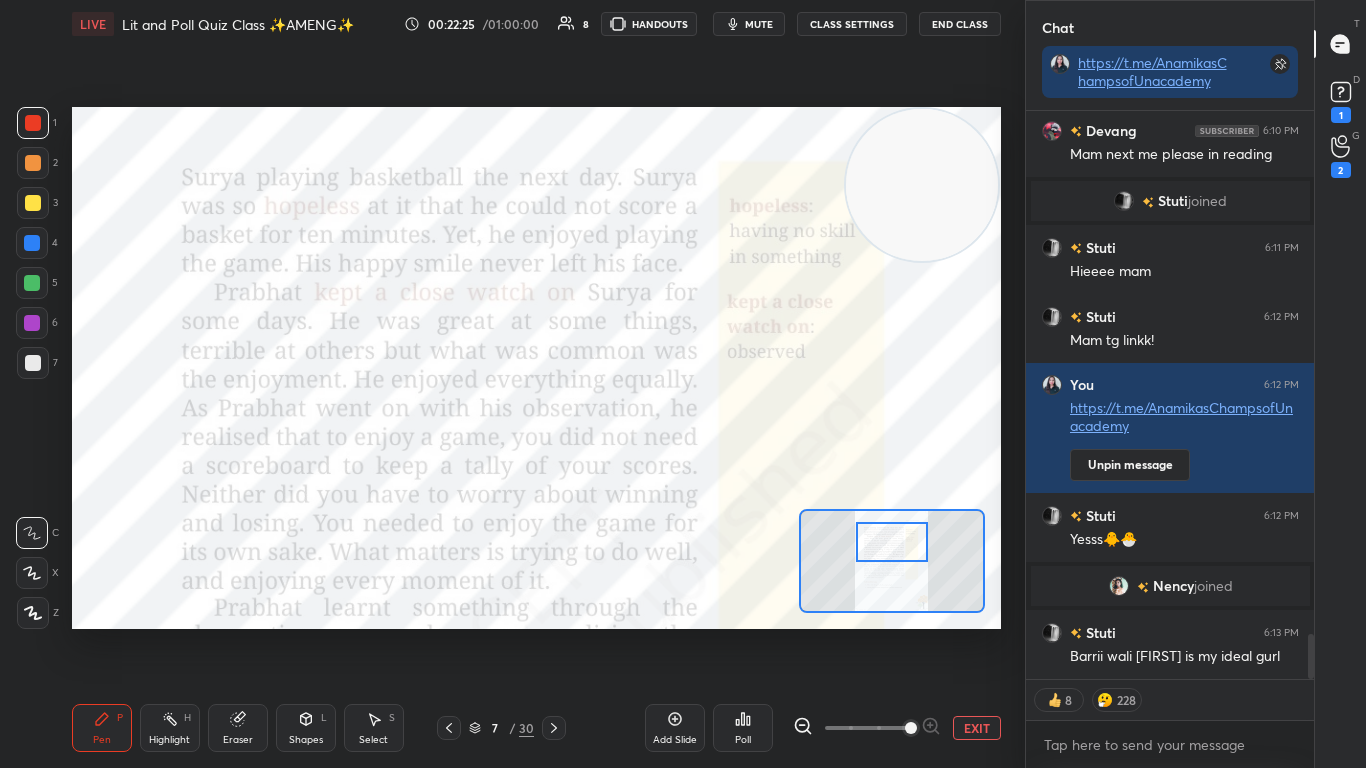 scroll, scrollTop: 6642, scrollLeft: 0, axis: vertical 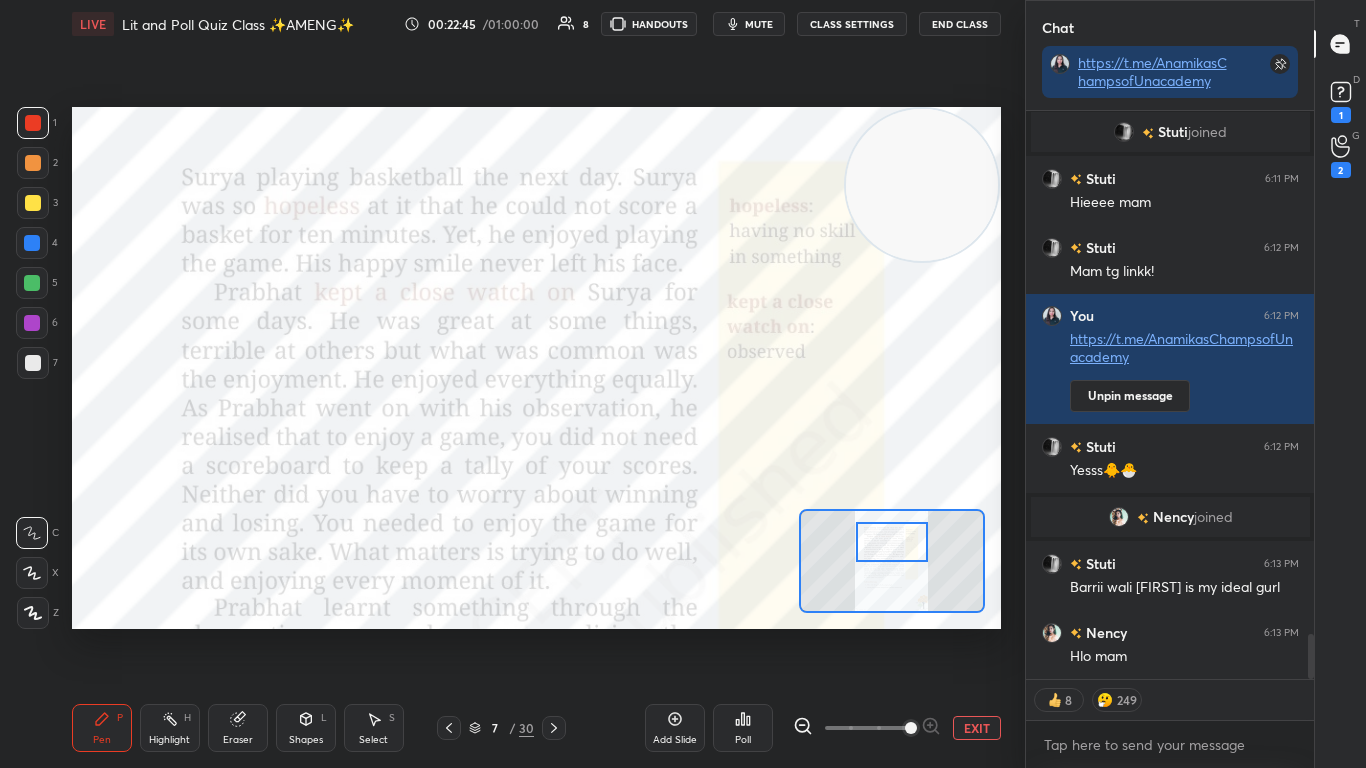 click on "mute" at bounding box center (749, 24) 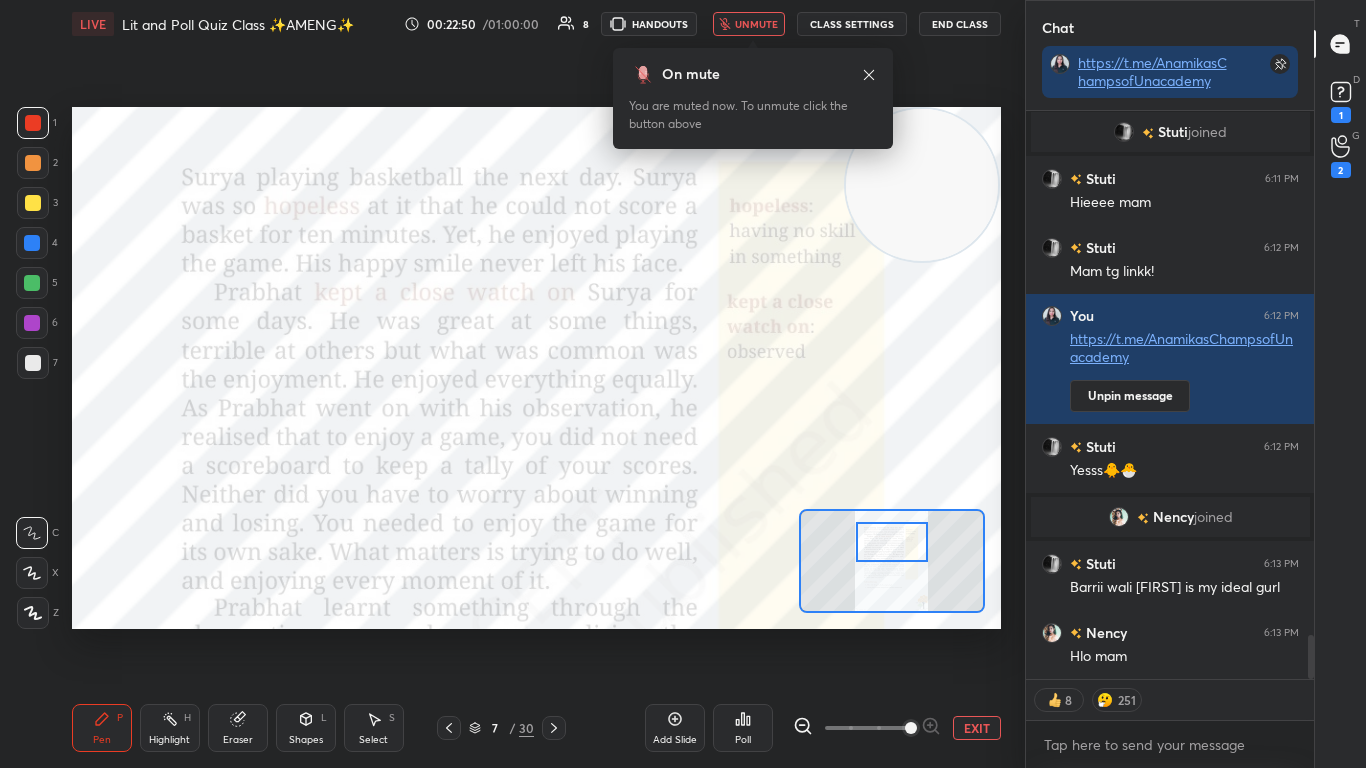 scroll, scrollTop: 6711, scrollLeft: 0, axis: vertical 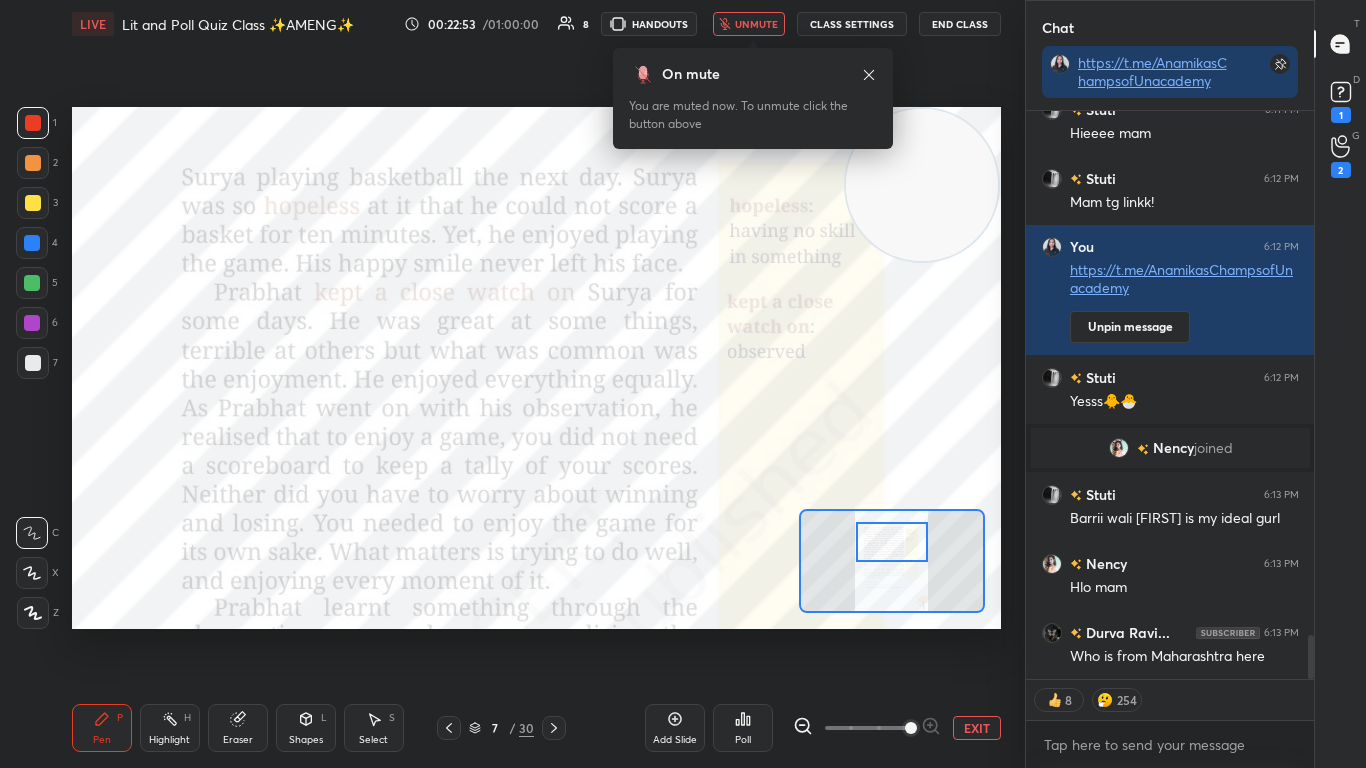 click on "unmute" at bounding box center [749, 24] 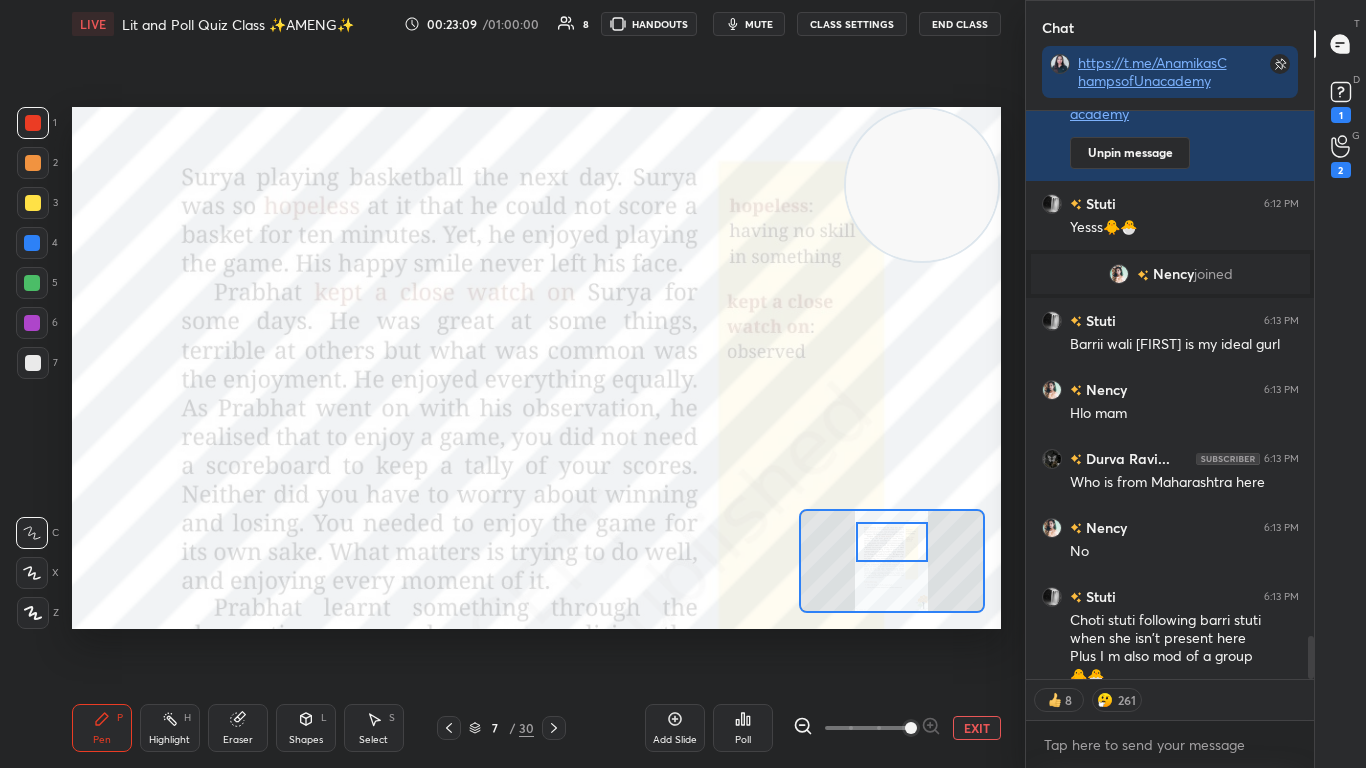 scroll, scrollTop: 6905, scrollLeft: 0, axis: vertical 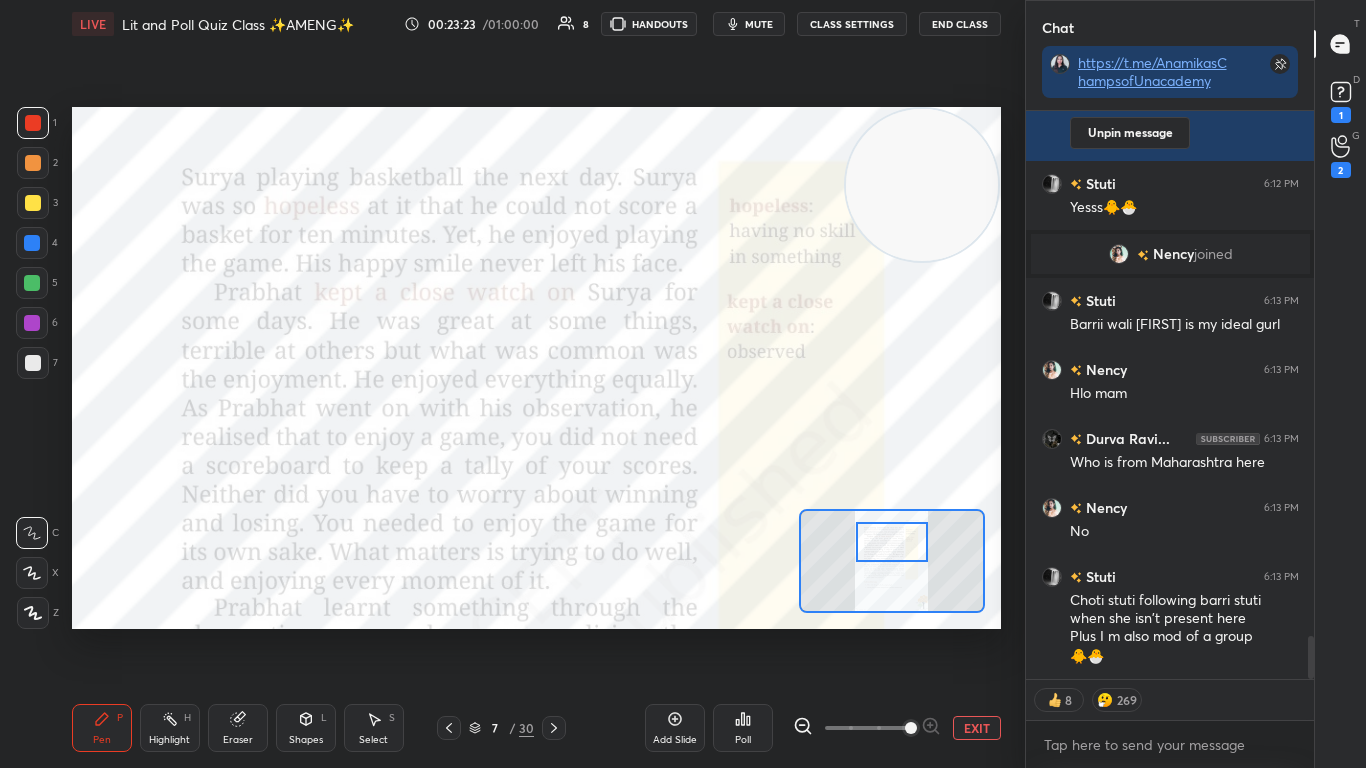 click at bounding box center (892, 542) 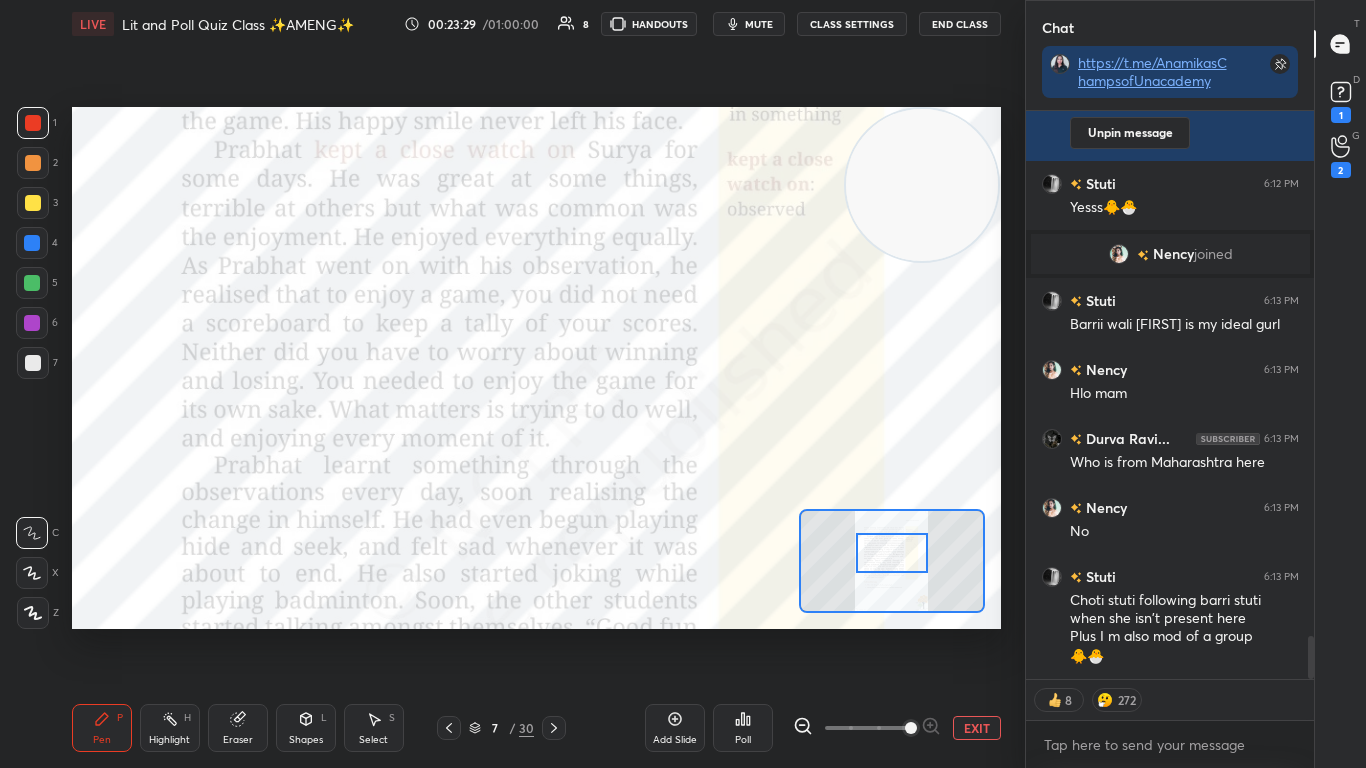 drag, startPoint x: 887, startPoint y: 547, endPoint x: 887, endPoint y: 559, distance: 12 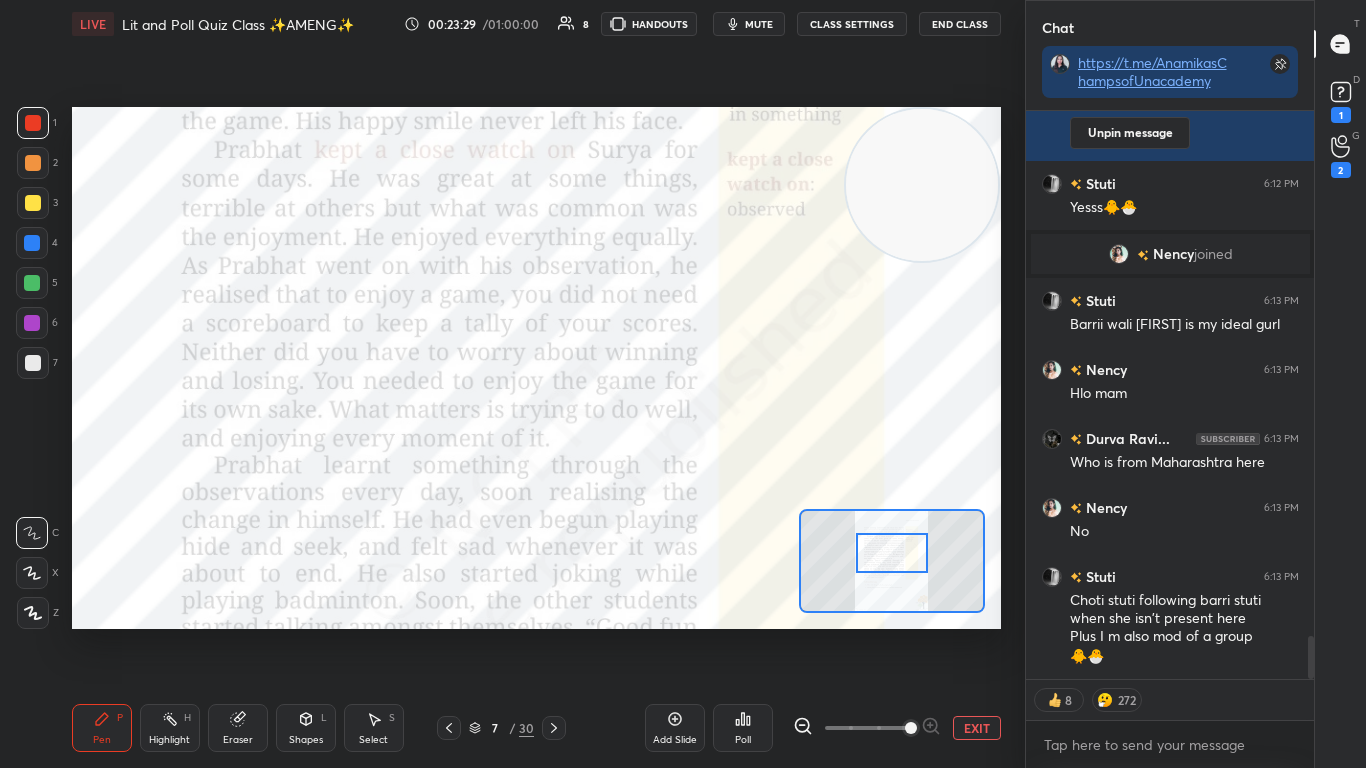 click at bounding box center (892, 553) 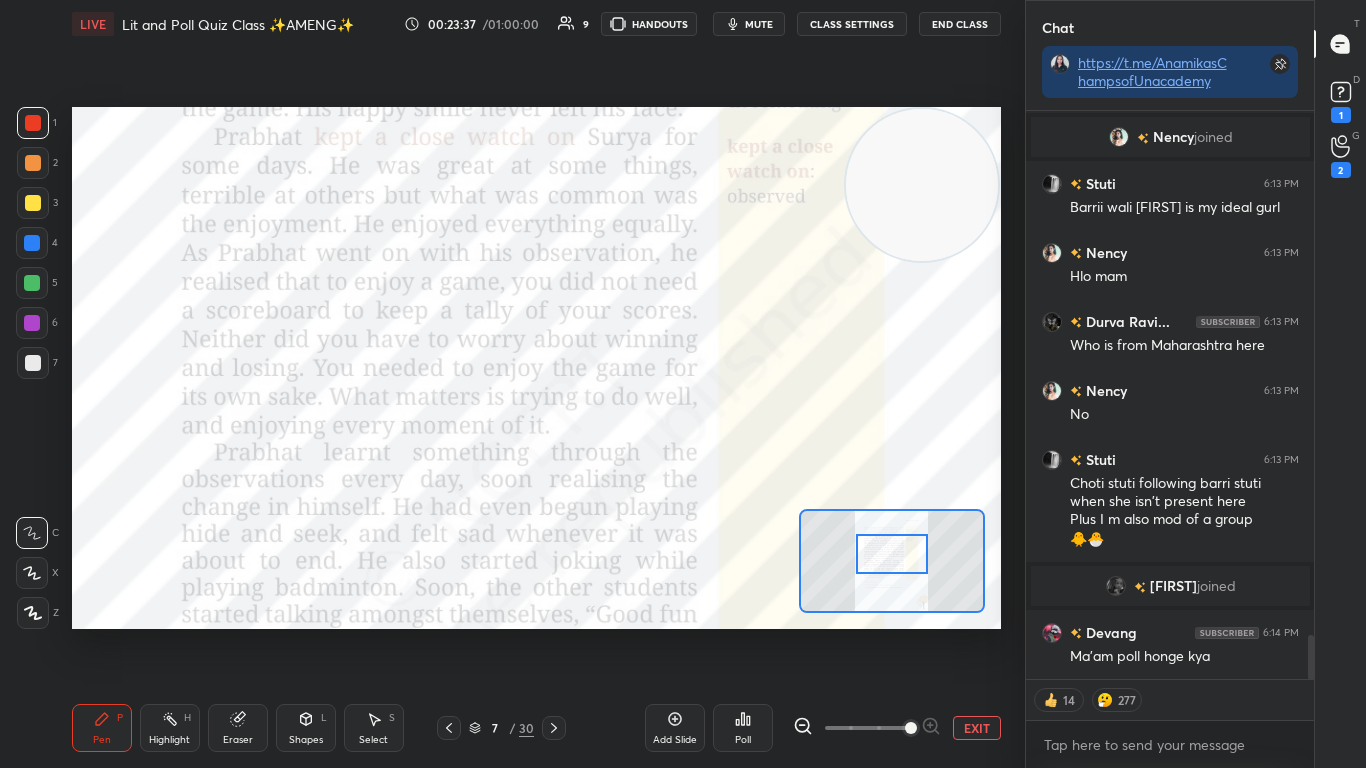 scroll, scrollTop: 6724, scrollLeft: 0, axis: vertical 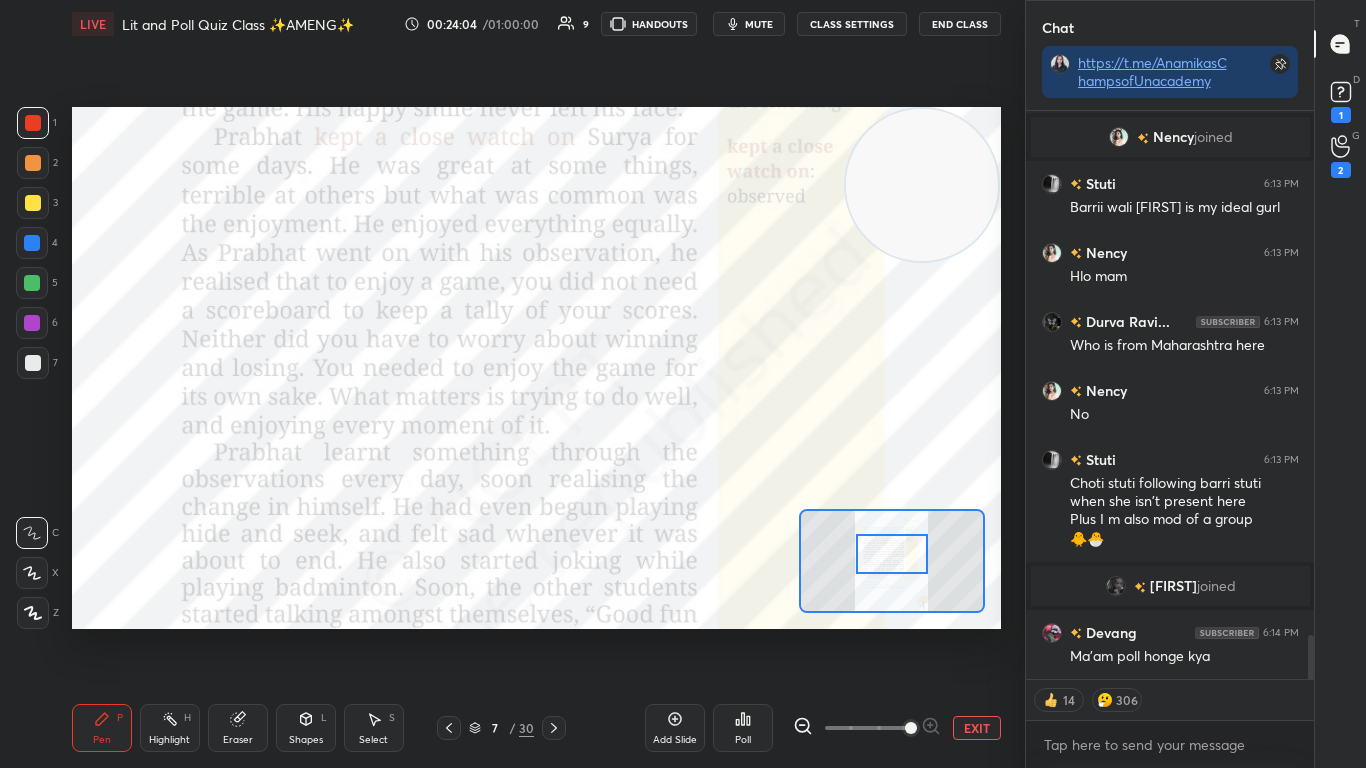 click at bounding box center [892, 554] 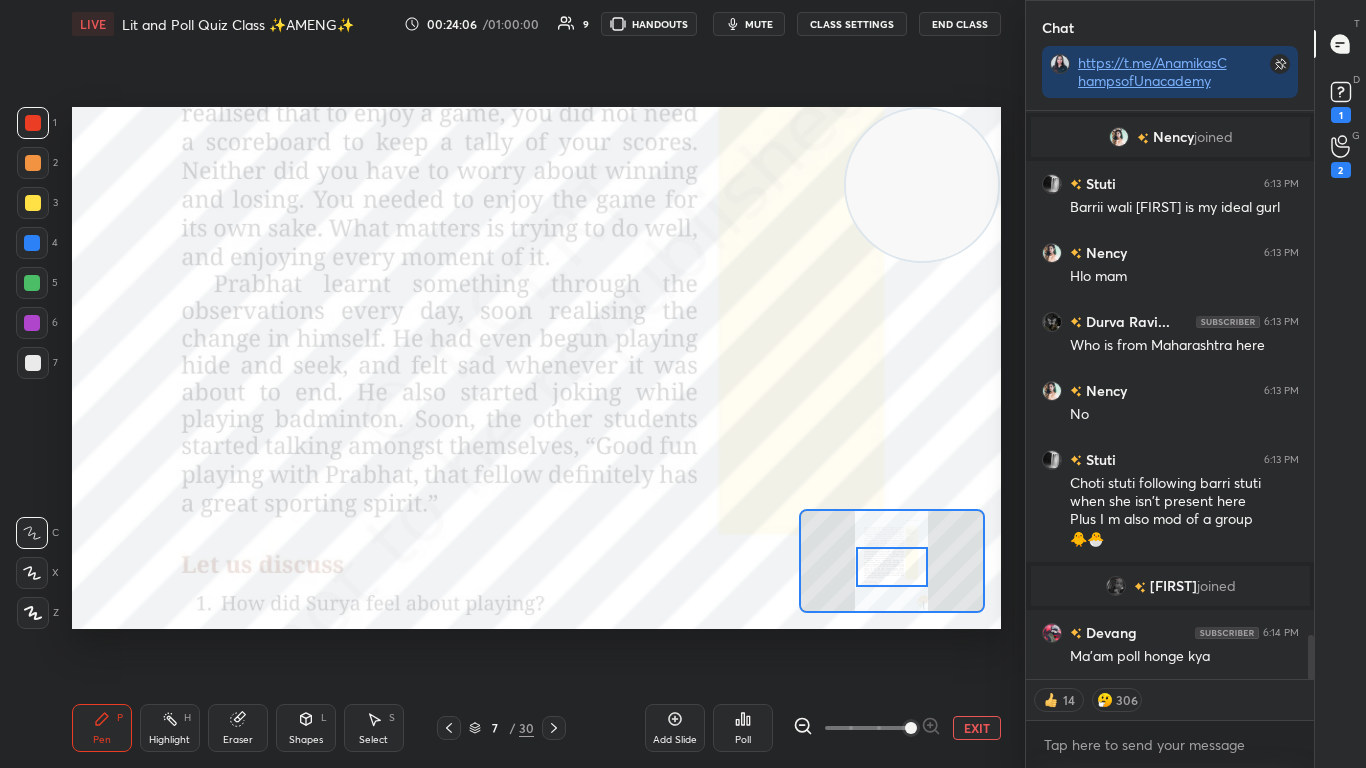 drag, startPoint x: 866, startPoint y: 547, endPoint x: 866, endPoint y: 560, distance: 13 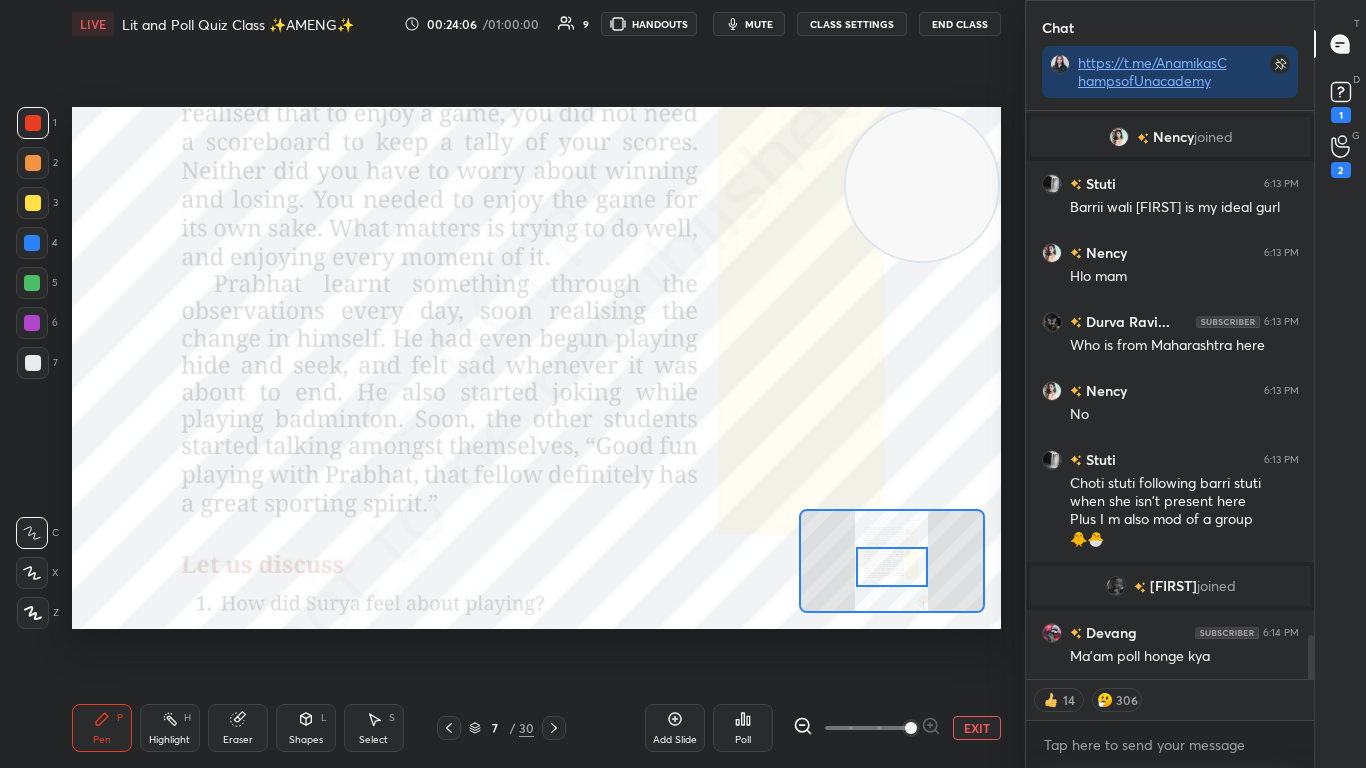click at bounding box center [892, 567] 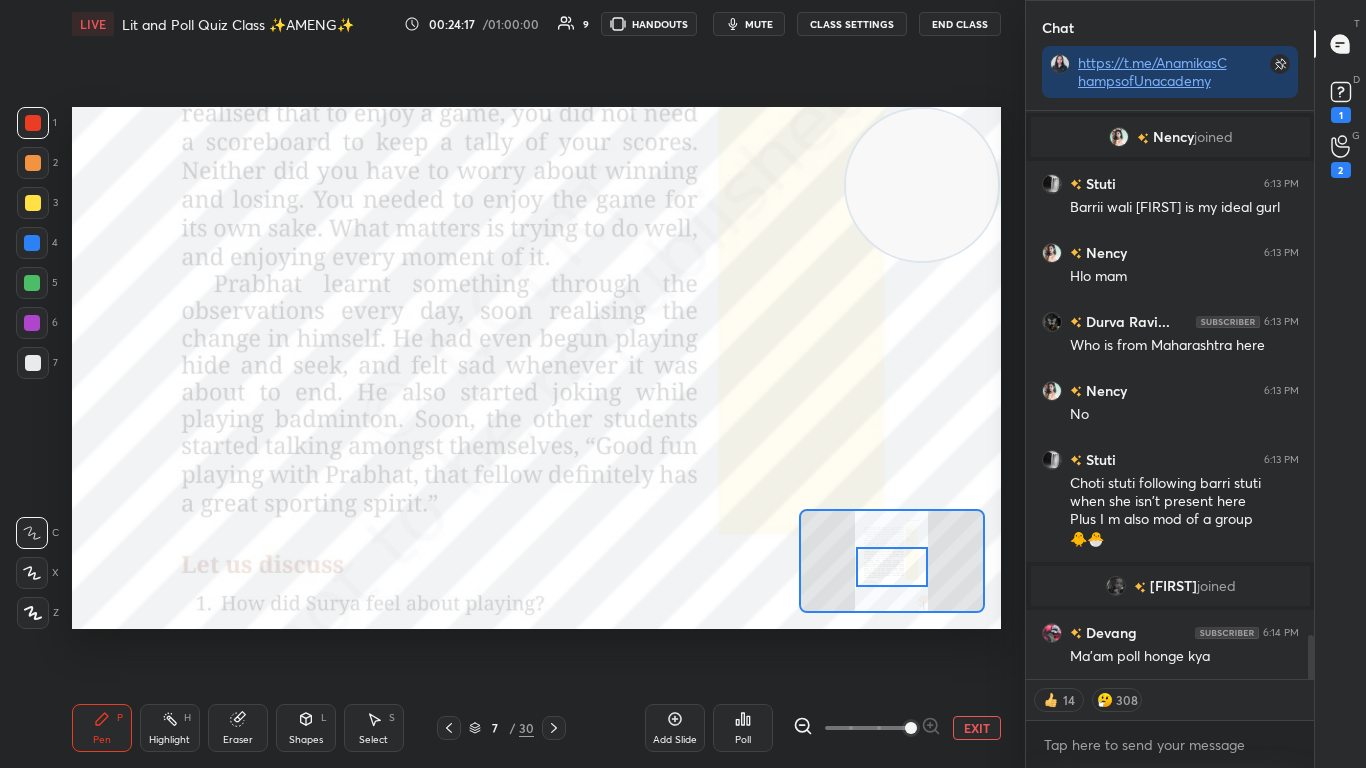 scroll, scrollTop: 7, scrollLeft: 7, axis: both 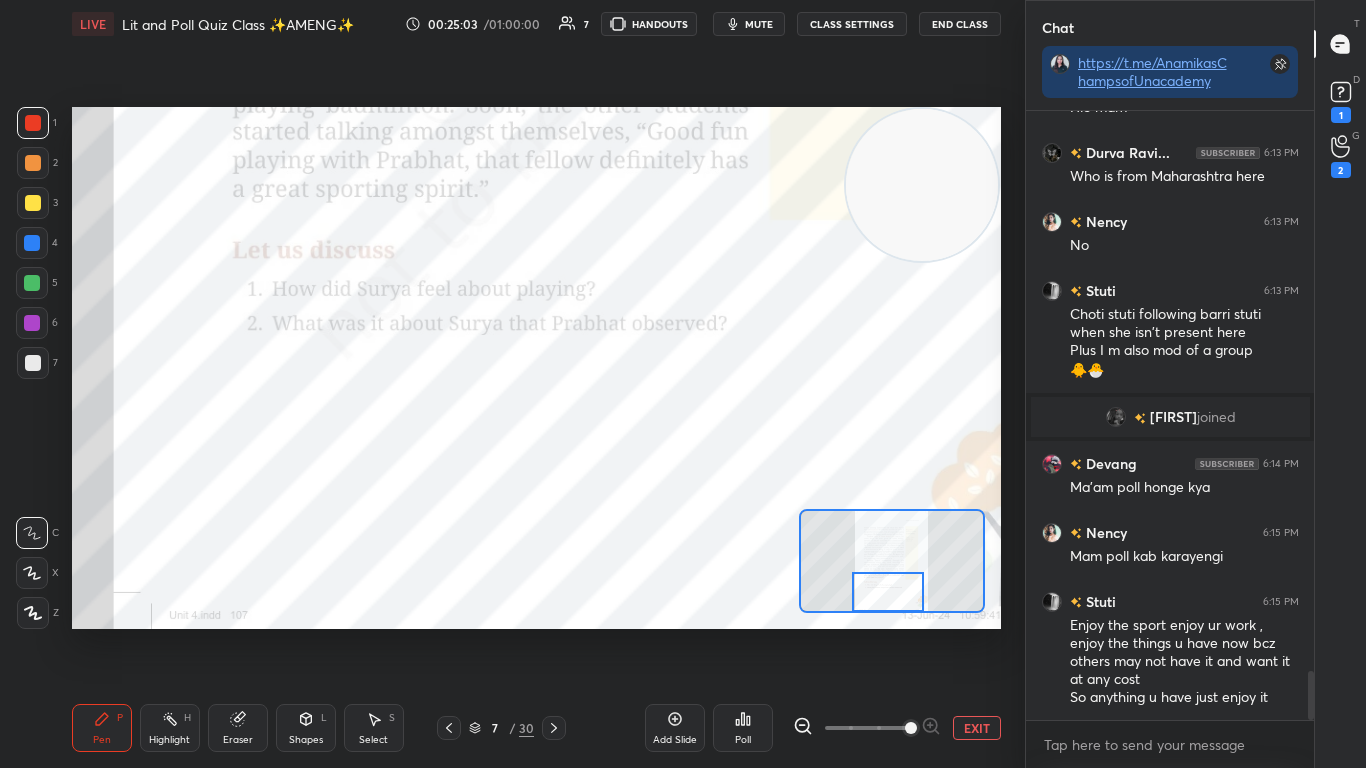 drag, startPoint x: 897, startPoint y: 571, endPoint x: 893, endPoint y: 598, distance: 27.294687 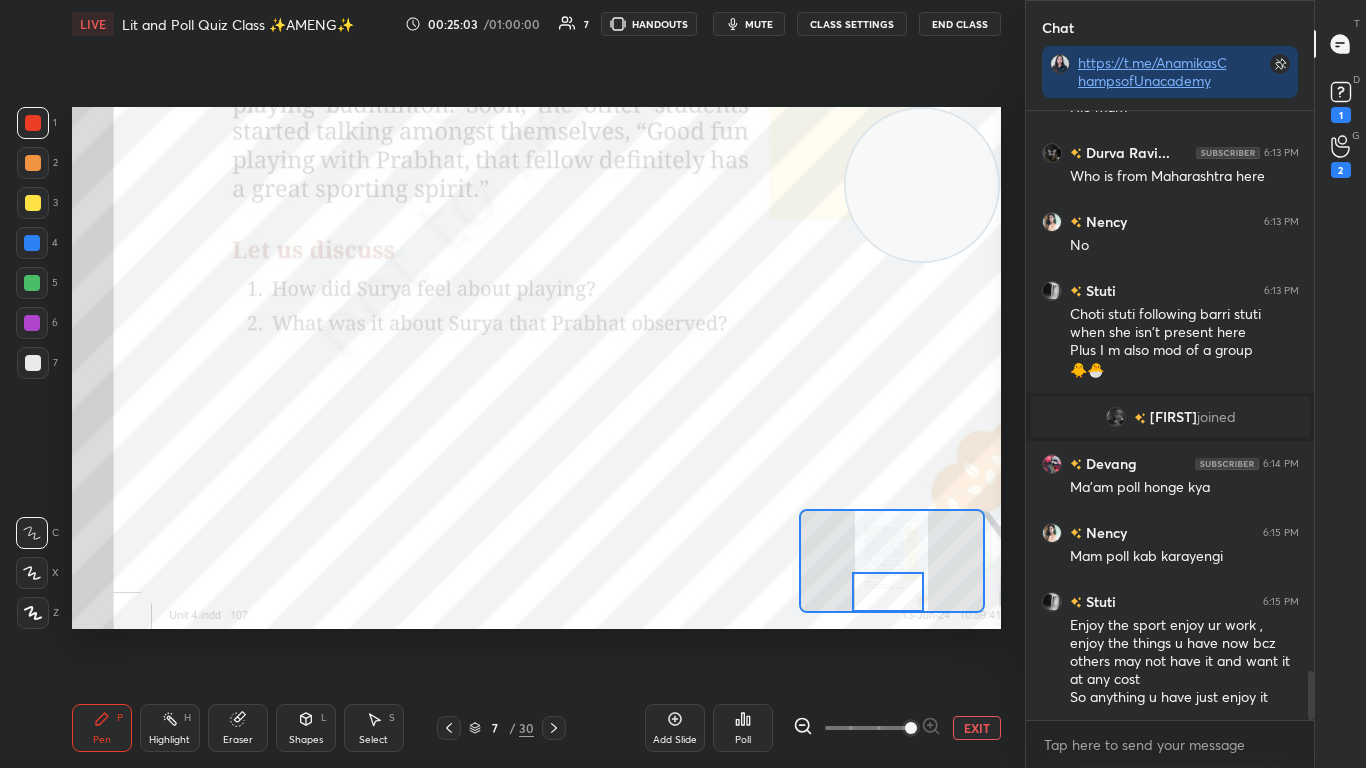 click at bounding box center (888, 592) 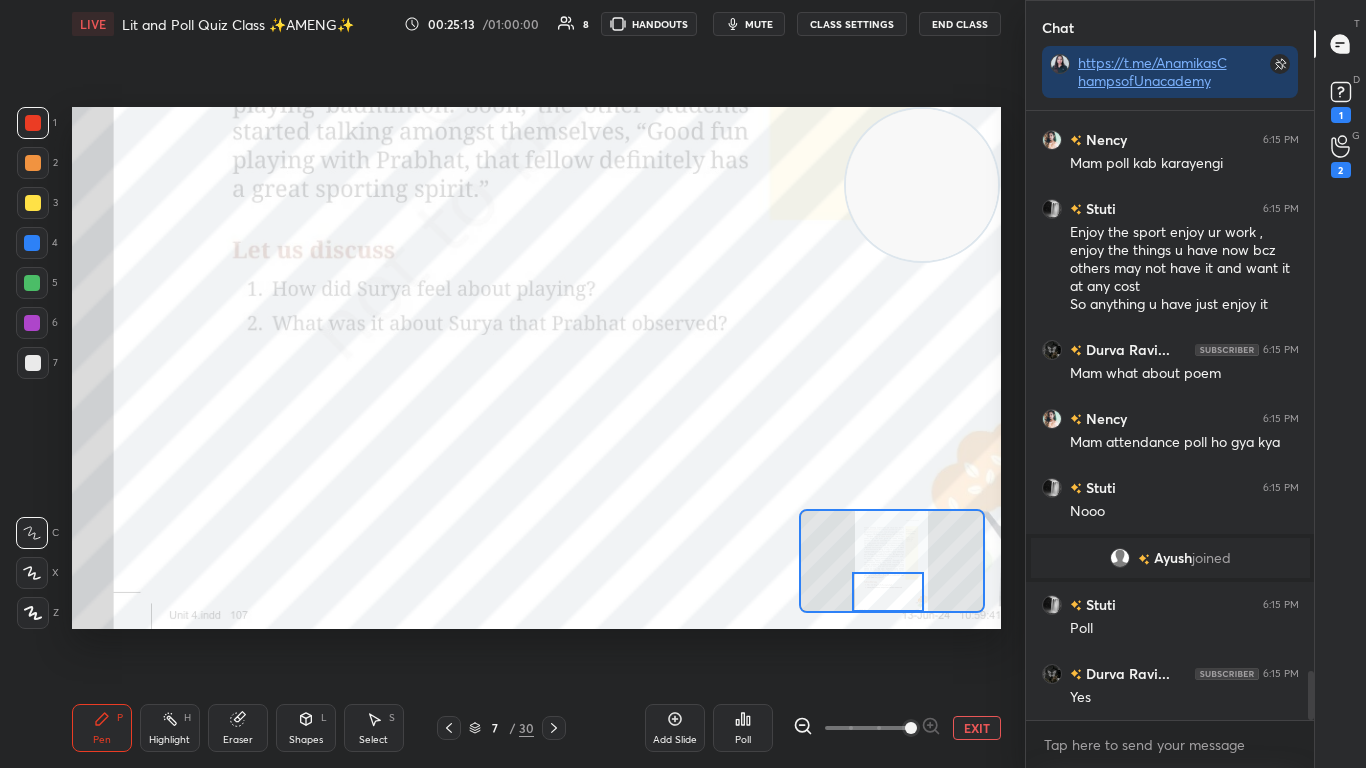 scroll, scrollTop: 6995, scrollLeft: 0, axis: vertical 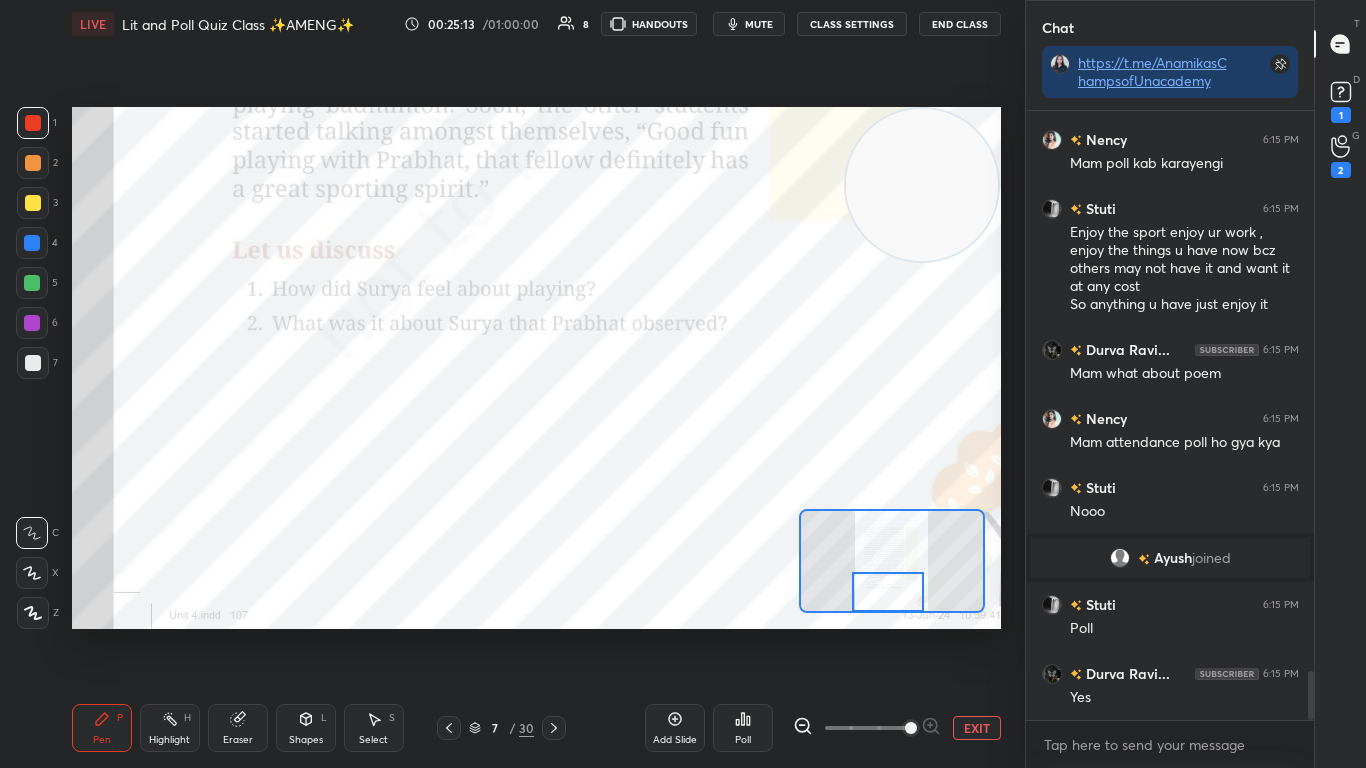 click on "EXIT" at bounding box center [977, 728] 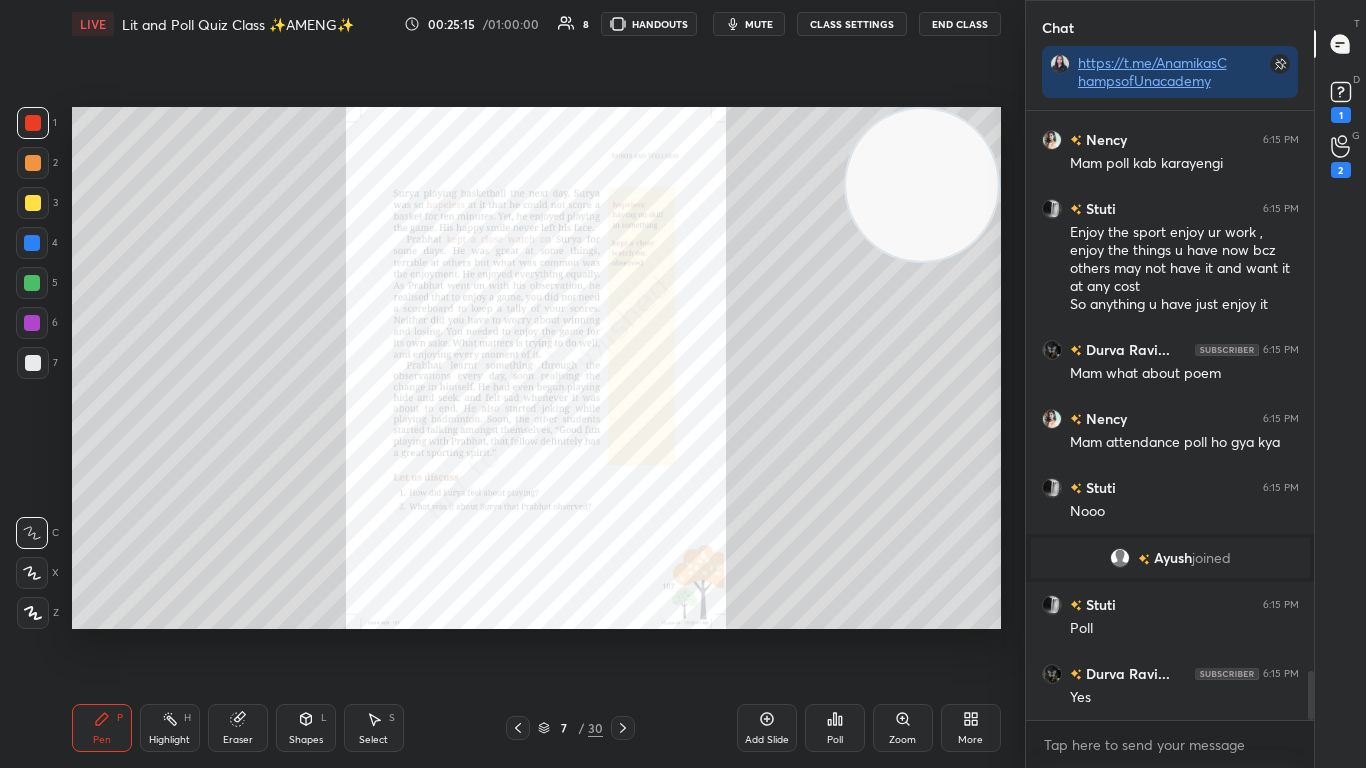 click on "7 / 30" at bounding box center [570, 728] 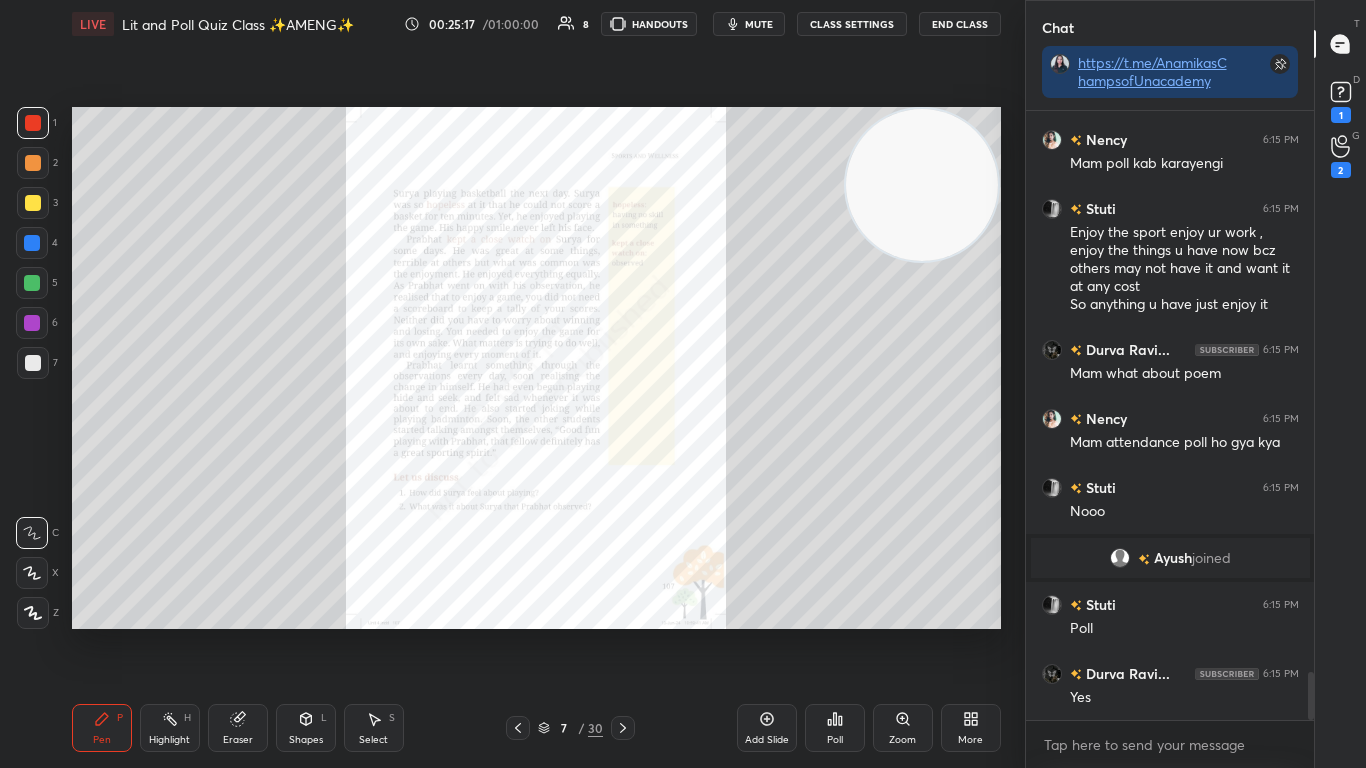 scroll, scrollTop: 7064, scrollLeft: 0, axis: vertical 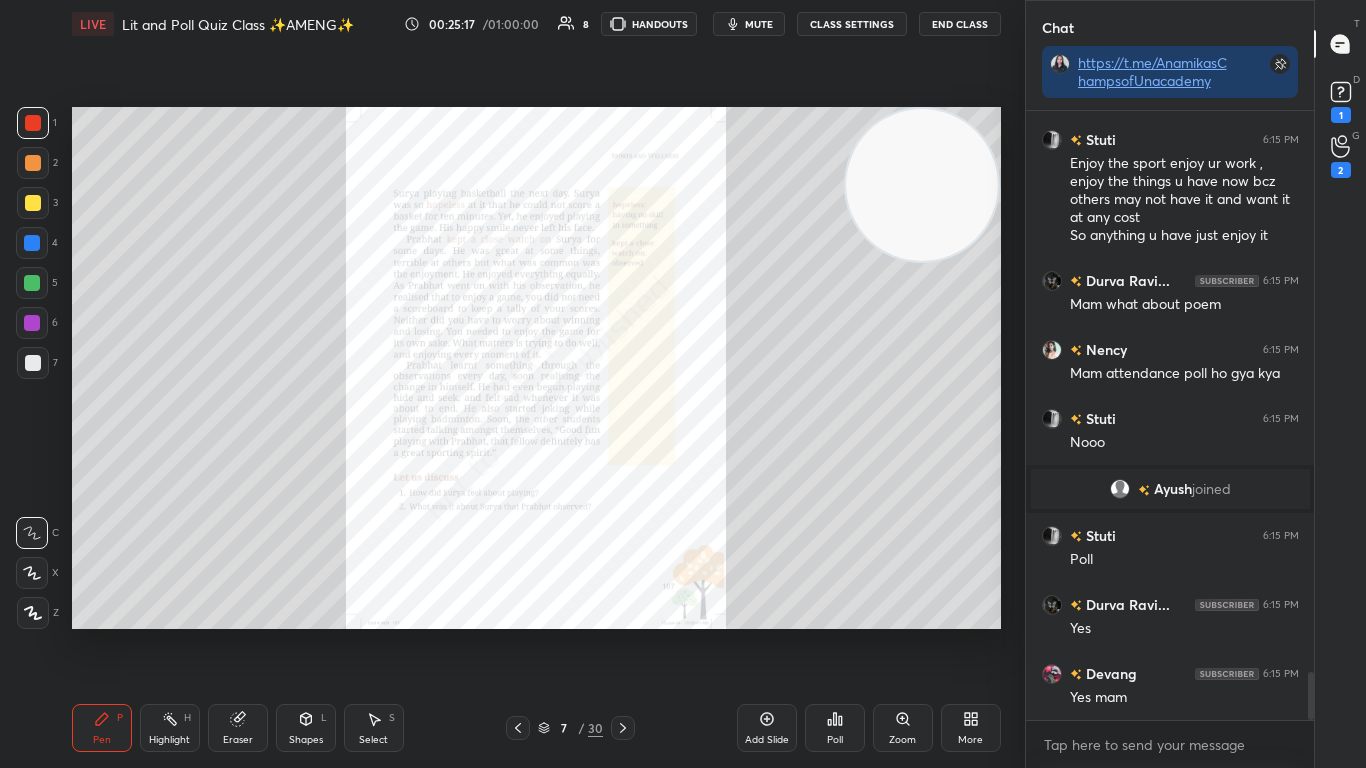 click 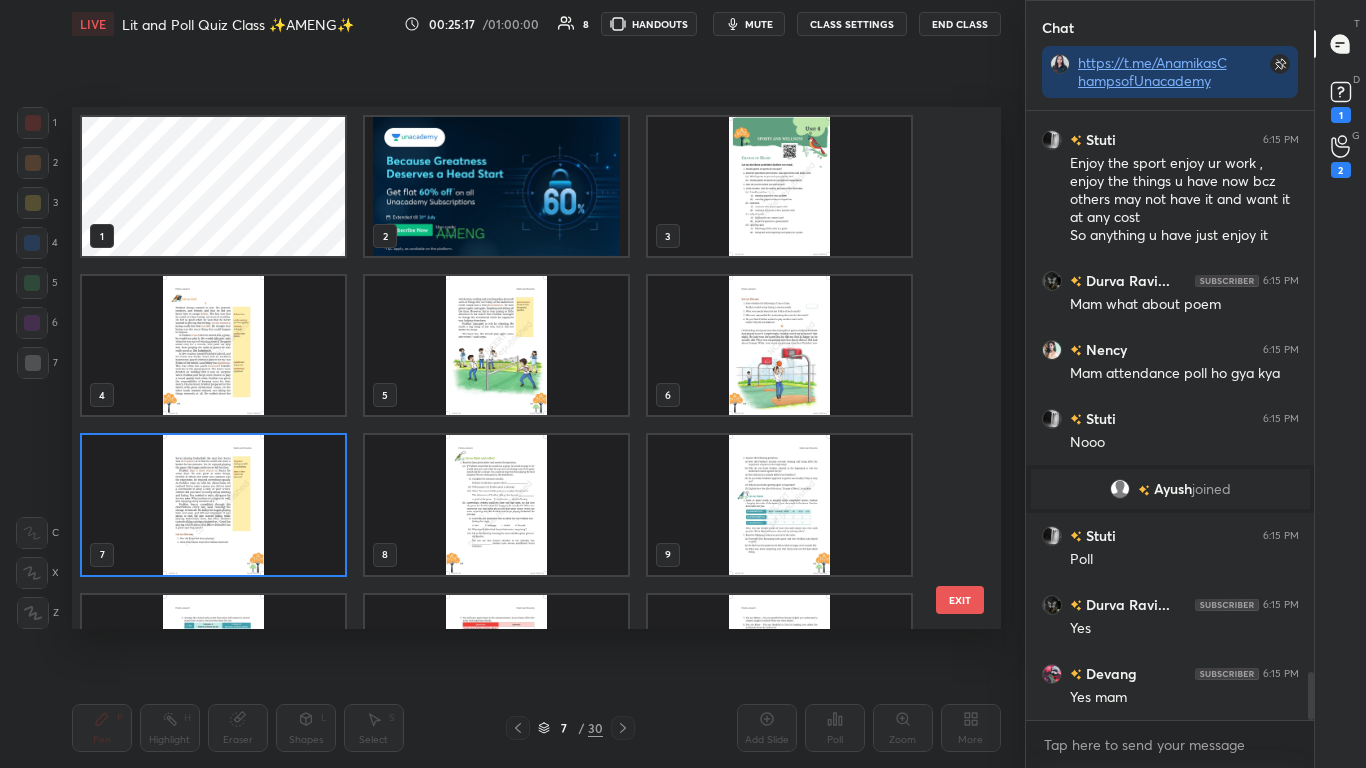 scroll, scrollTop: 7, scrollLeft: 11, axis: both 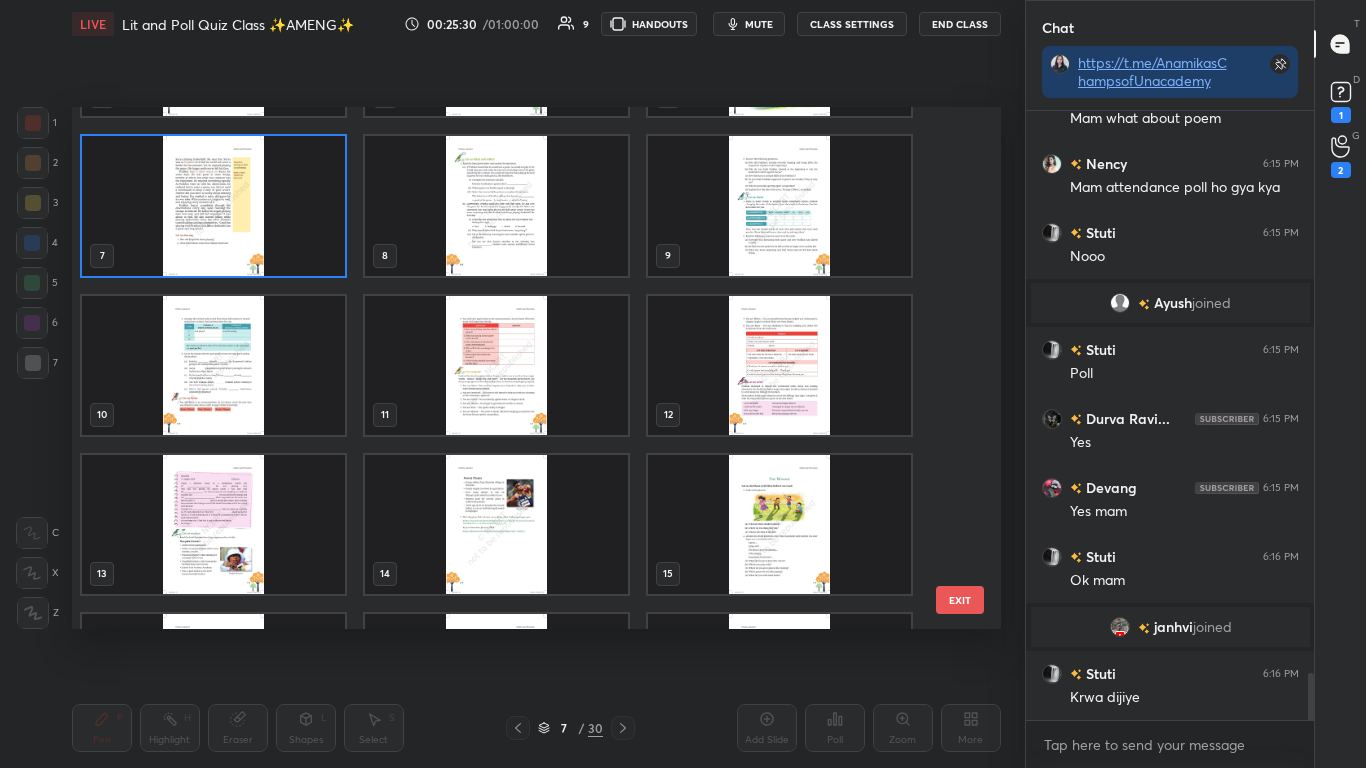 click at bounding box center [779, 523] 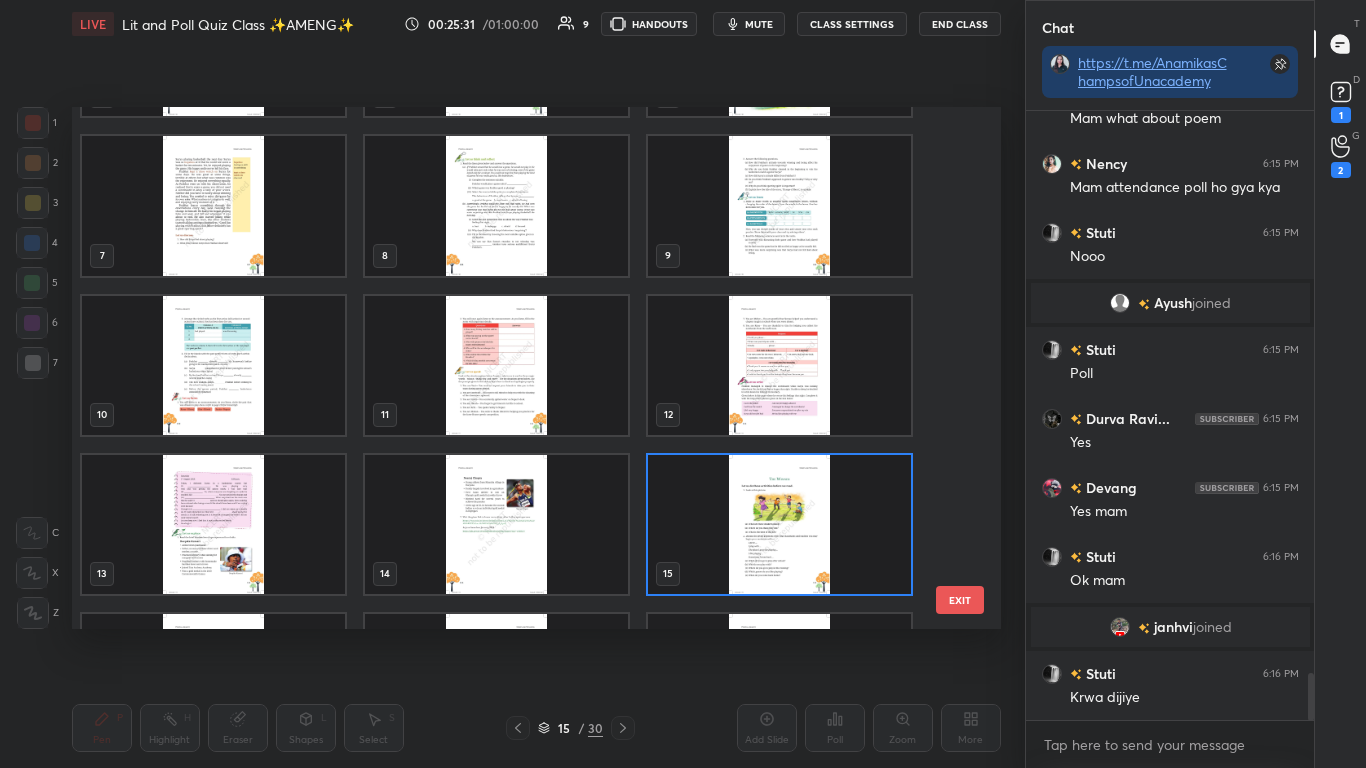 click at bounding box center (779, 523) 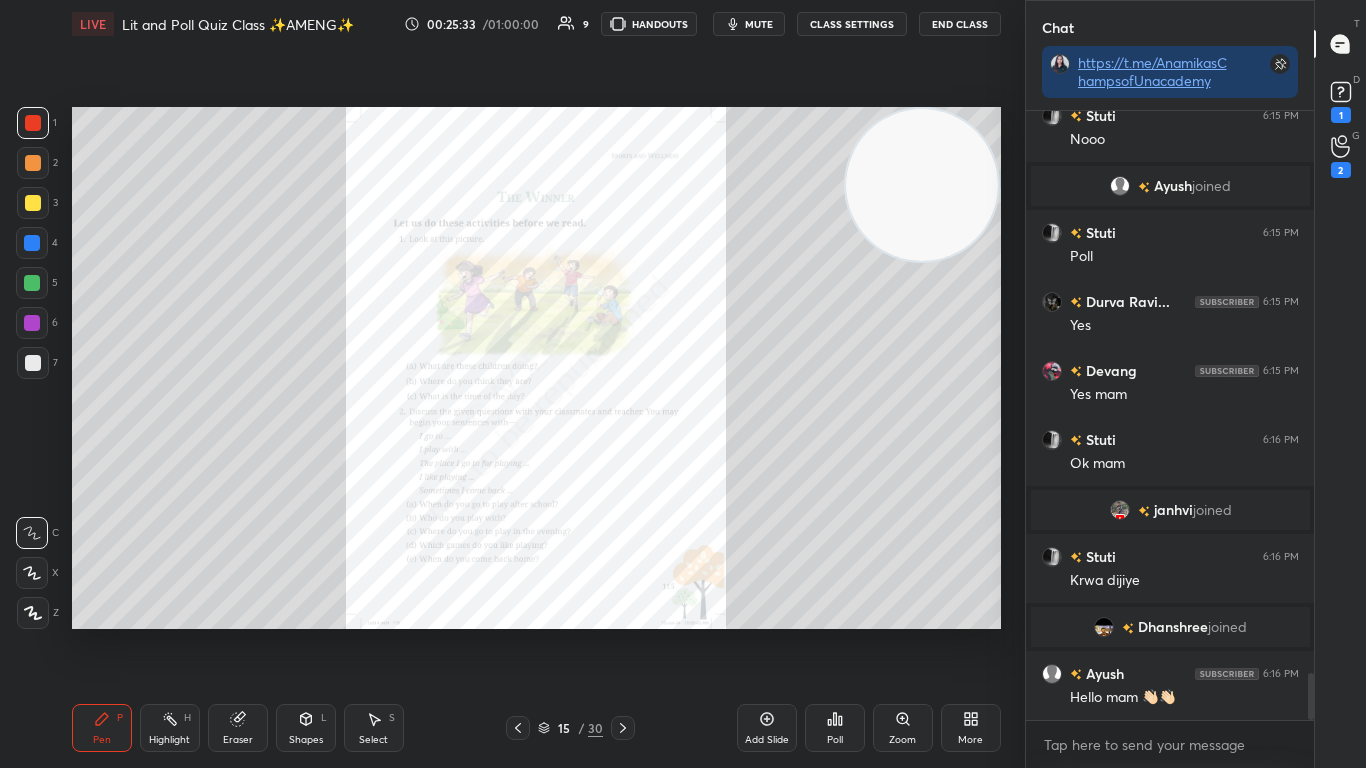 scroll, scrollTop: 7251, scrollLeft: 0, axis: vertical 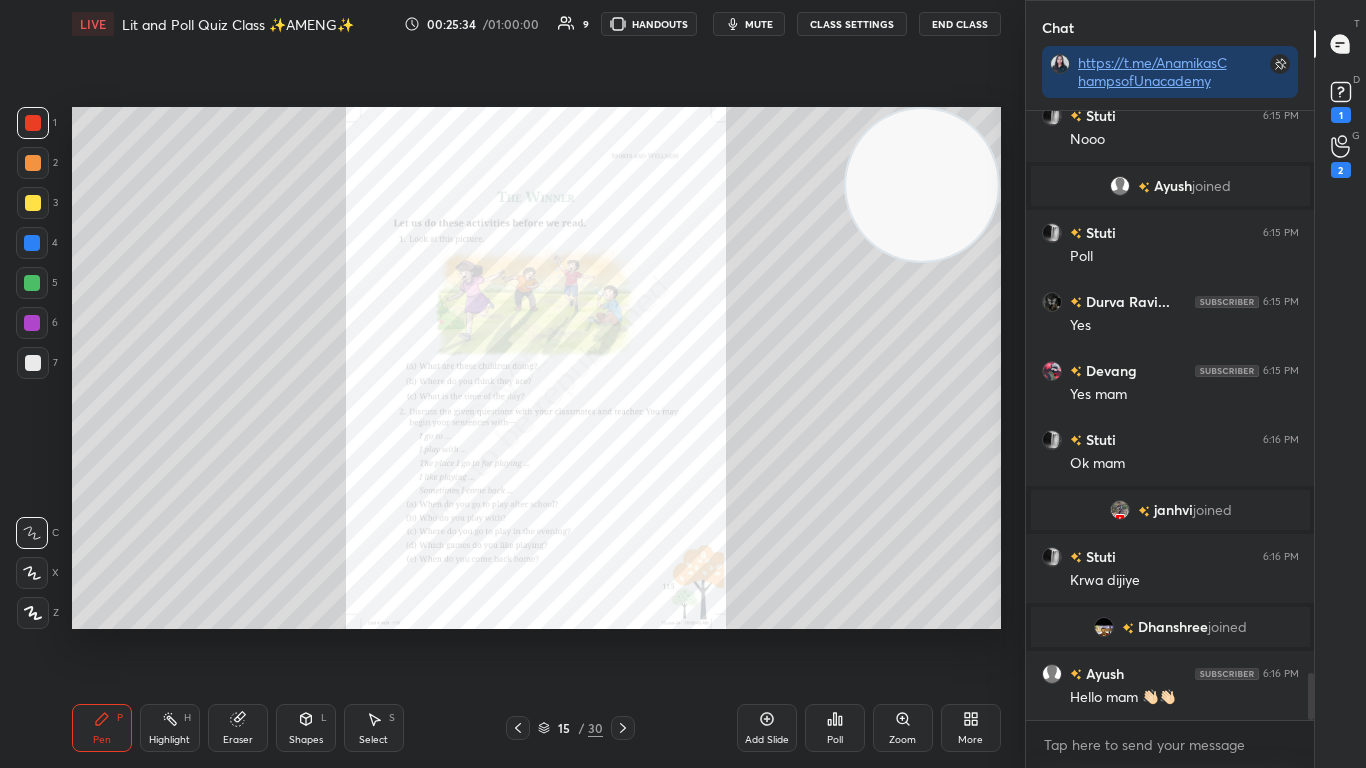 click 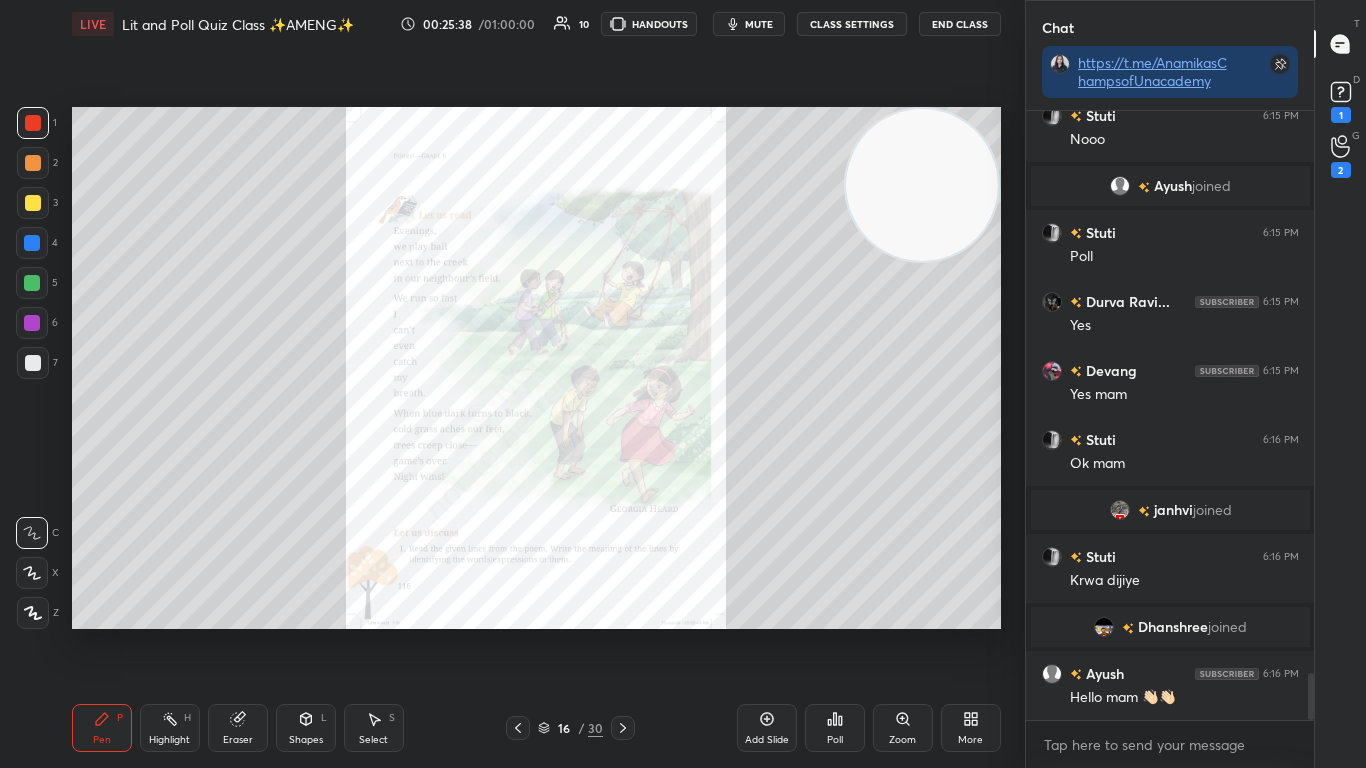 click 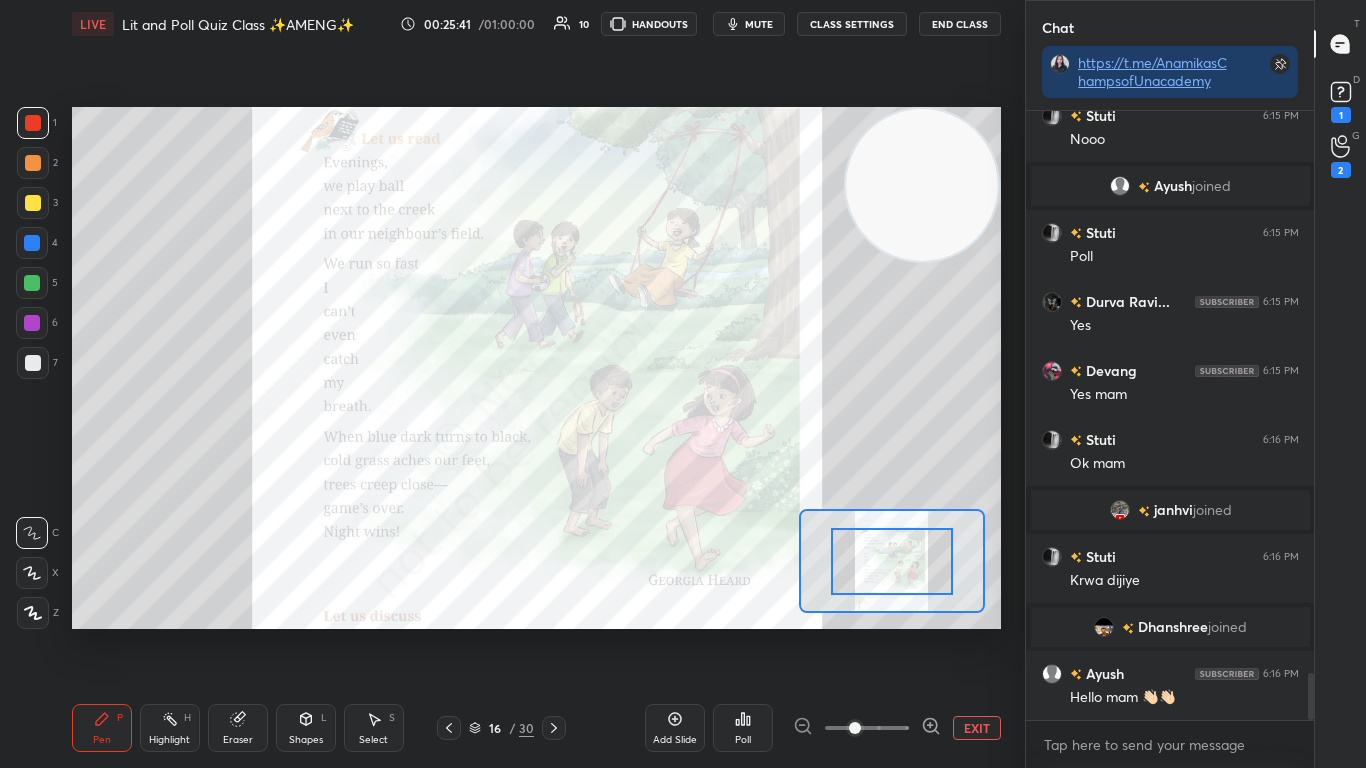 click 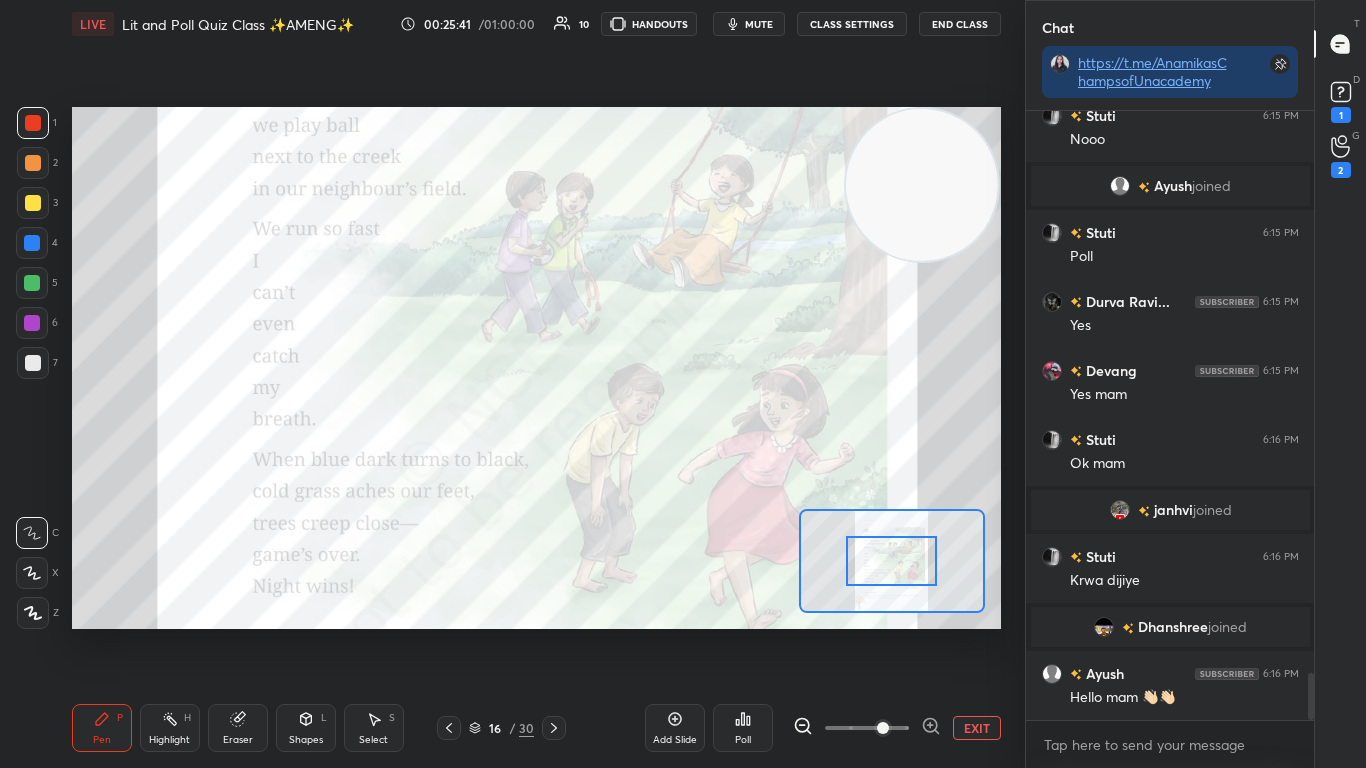 scroll, scrollTop: 7299, scrollLeft: 0, axis: vertical 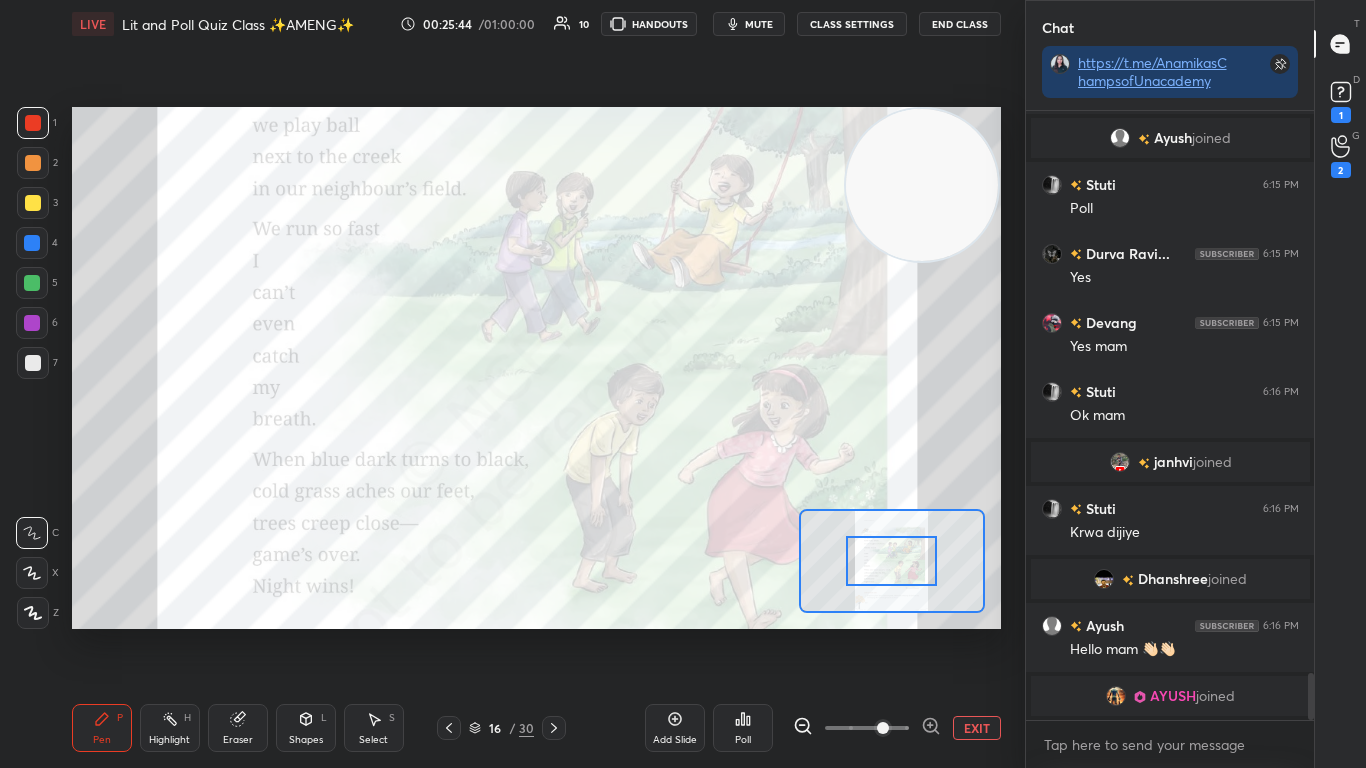 click 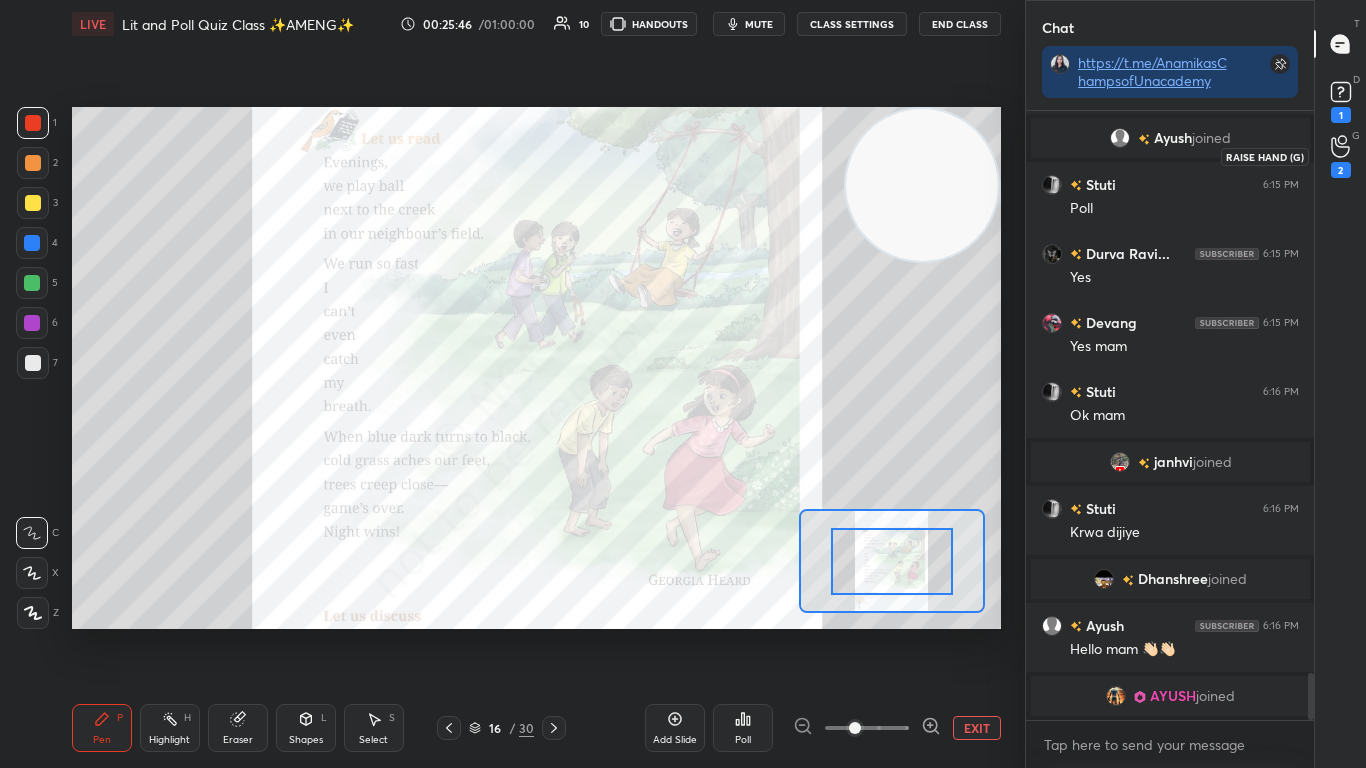 scroll, scrollTop: 7368, scrollLeft: 0, axis: vertical 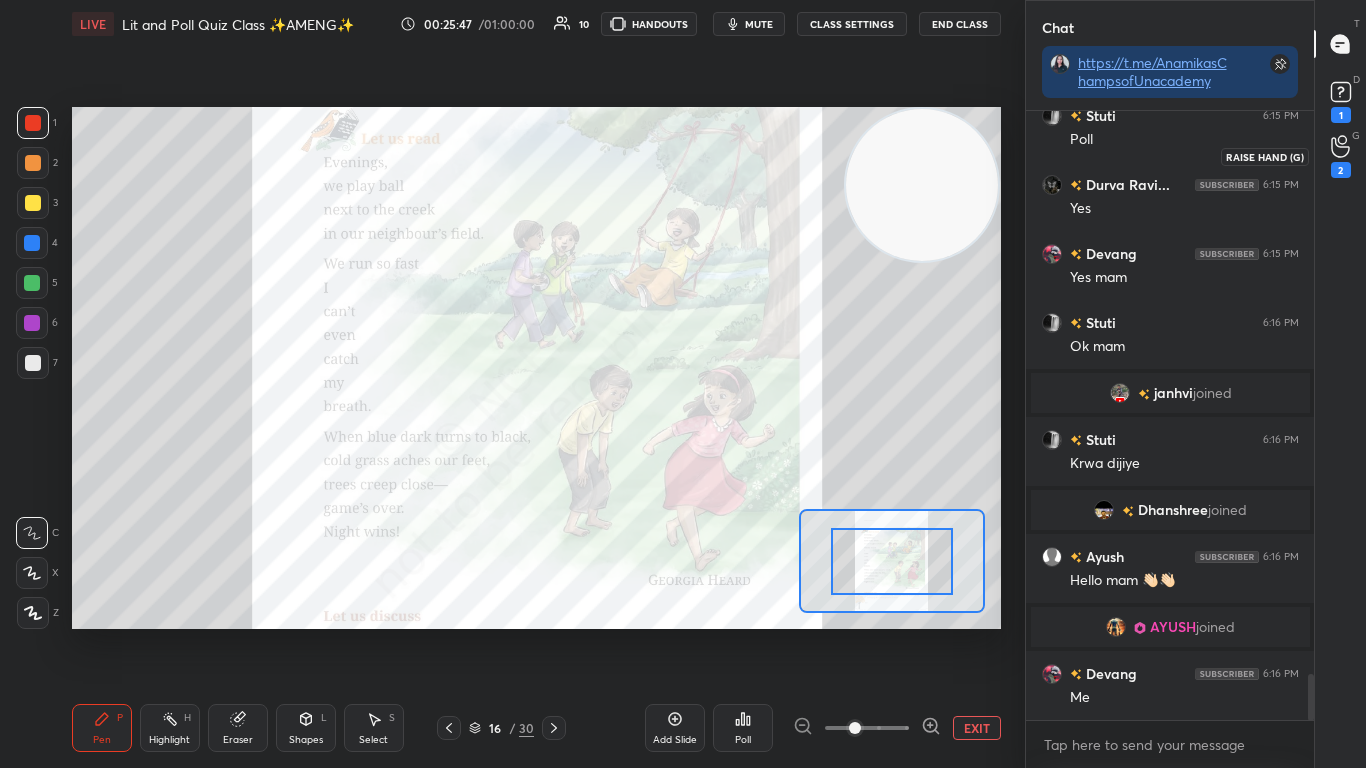click 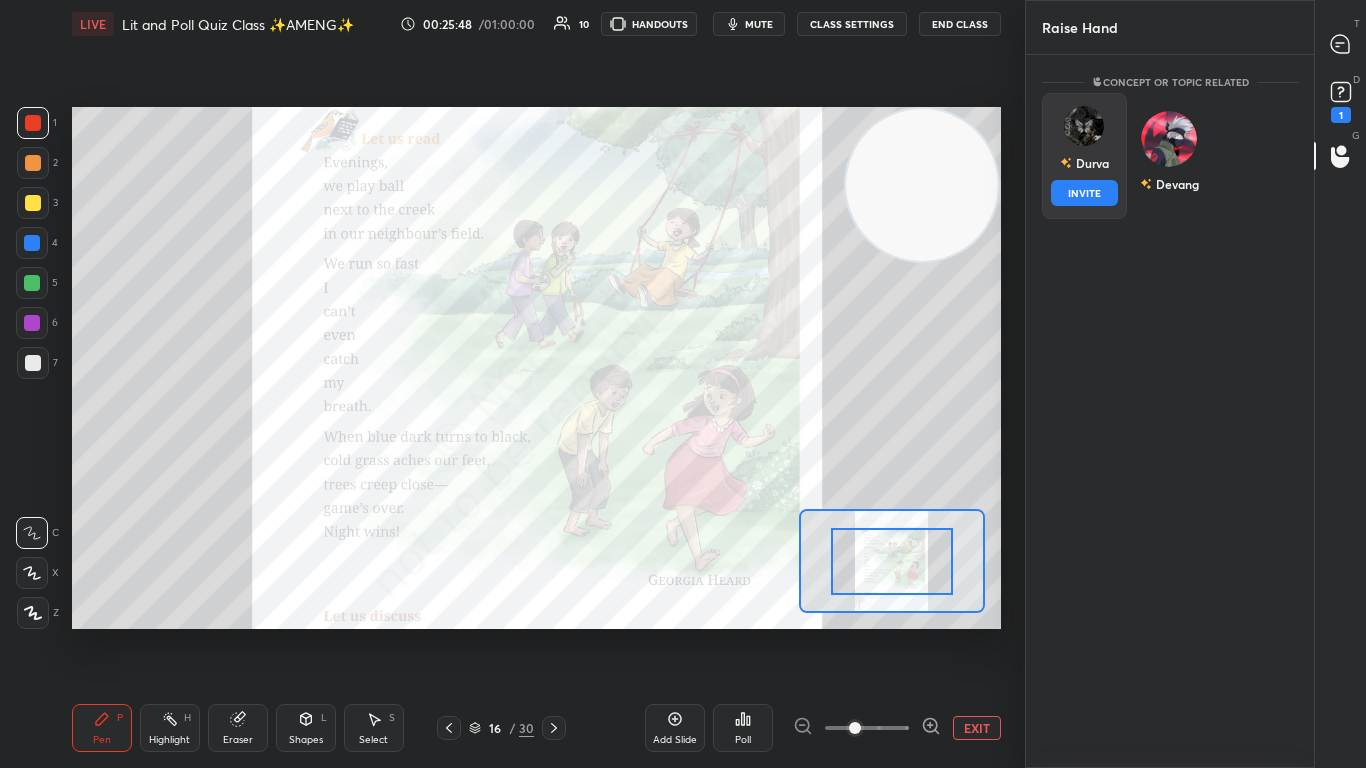 click on "Durva" at bounding box center [1083, 163] 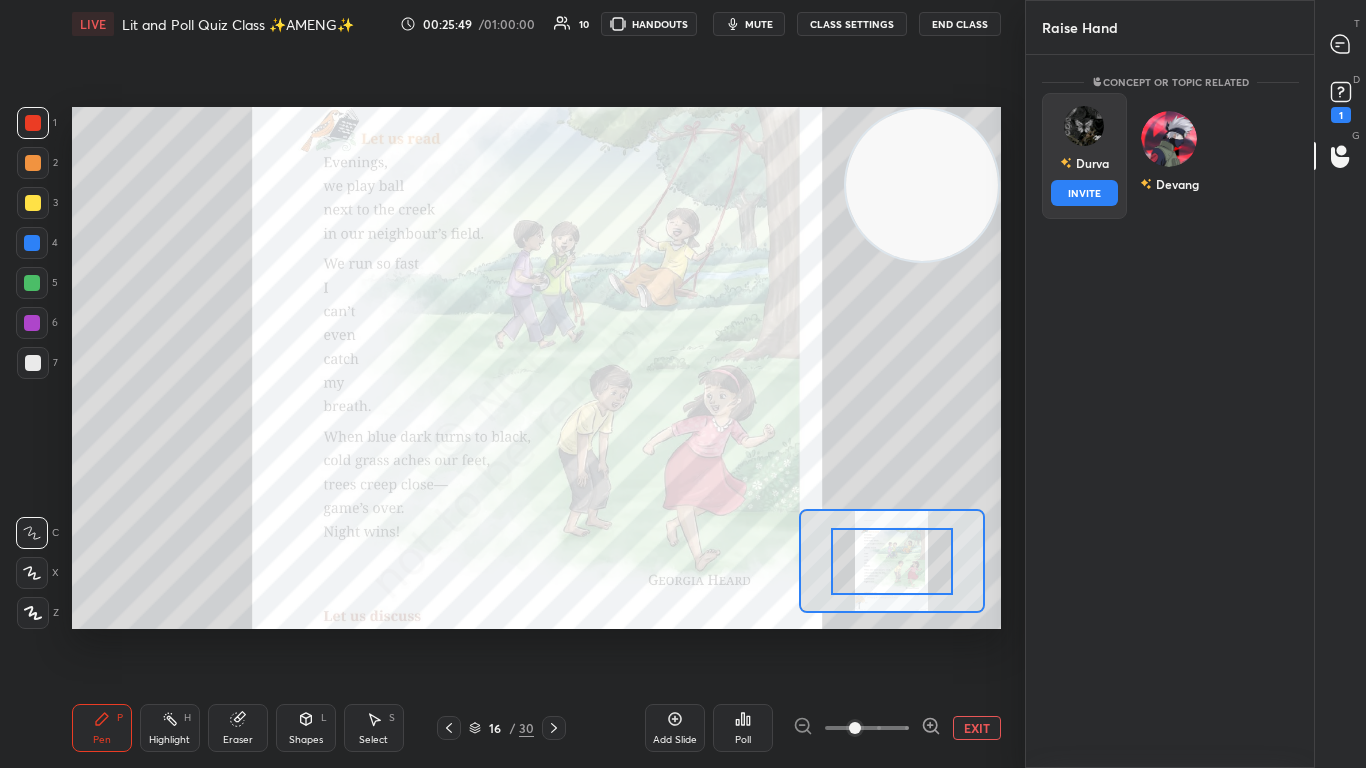 click on "INVITE" at bounding box center [1084, 193] 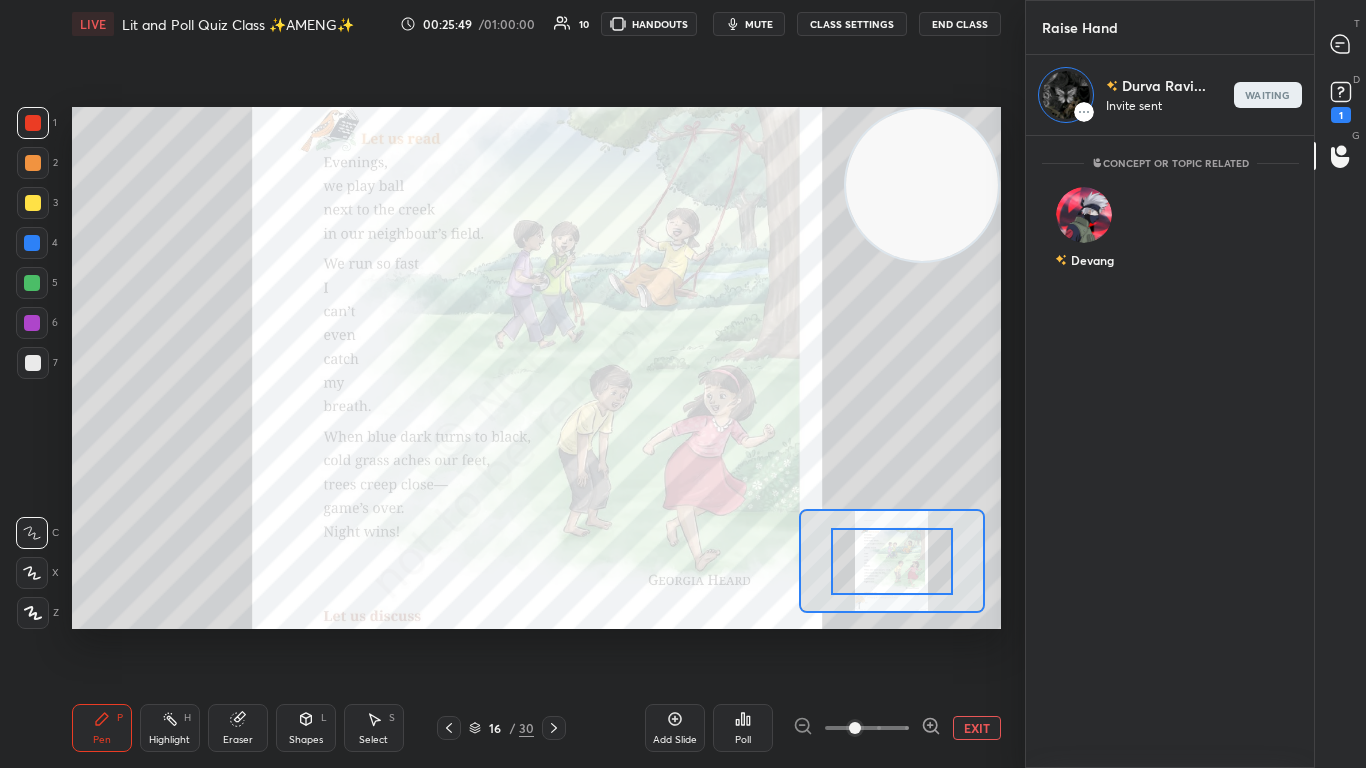 scroll, scrollTop: 626, scrollLeft: 282, axis: both 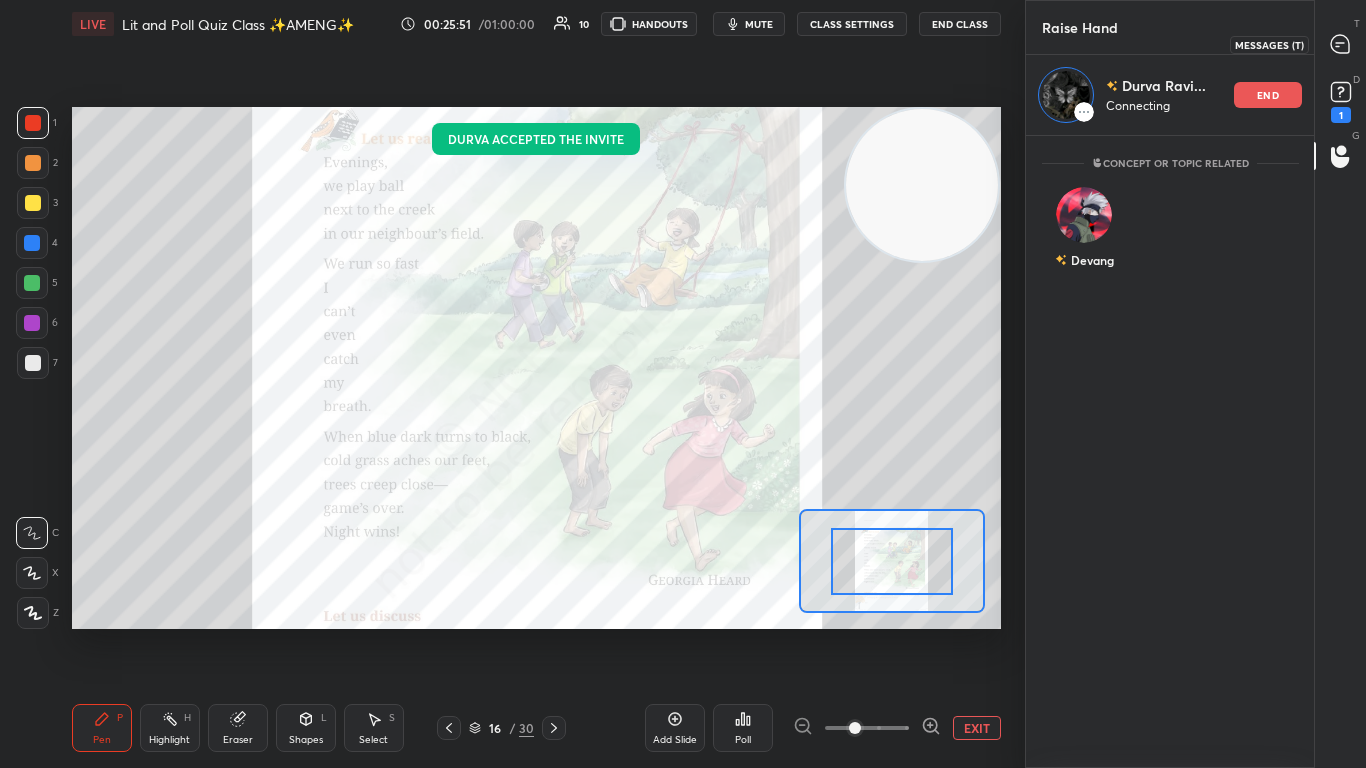 click 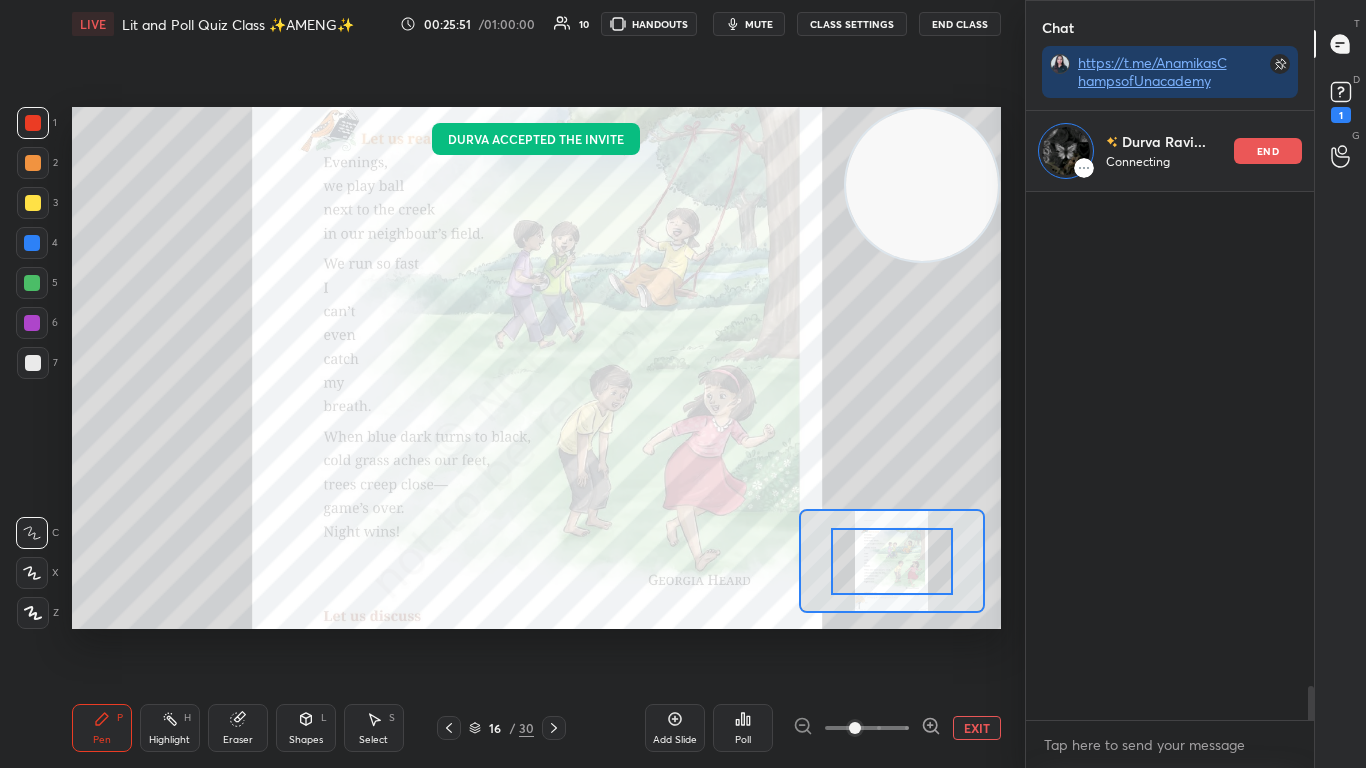 scroll, scrollTop: 8004, scrollLeft: 0, axis: vertical 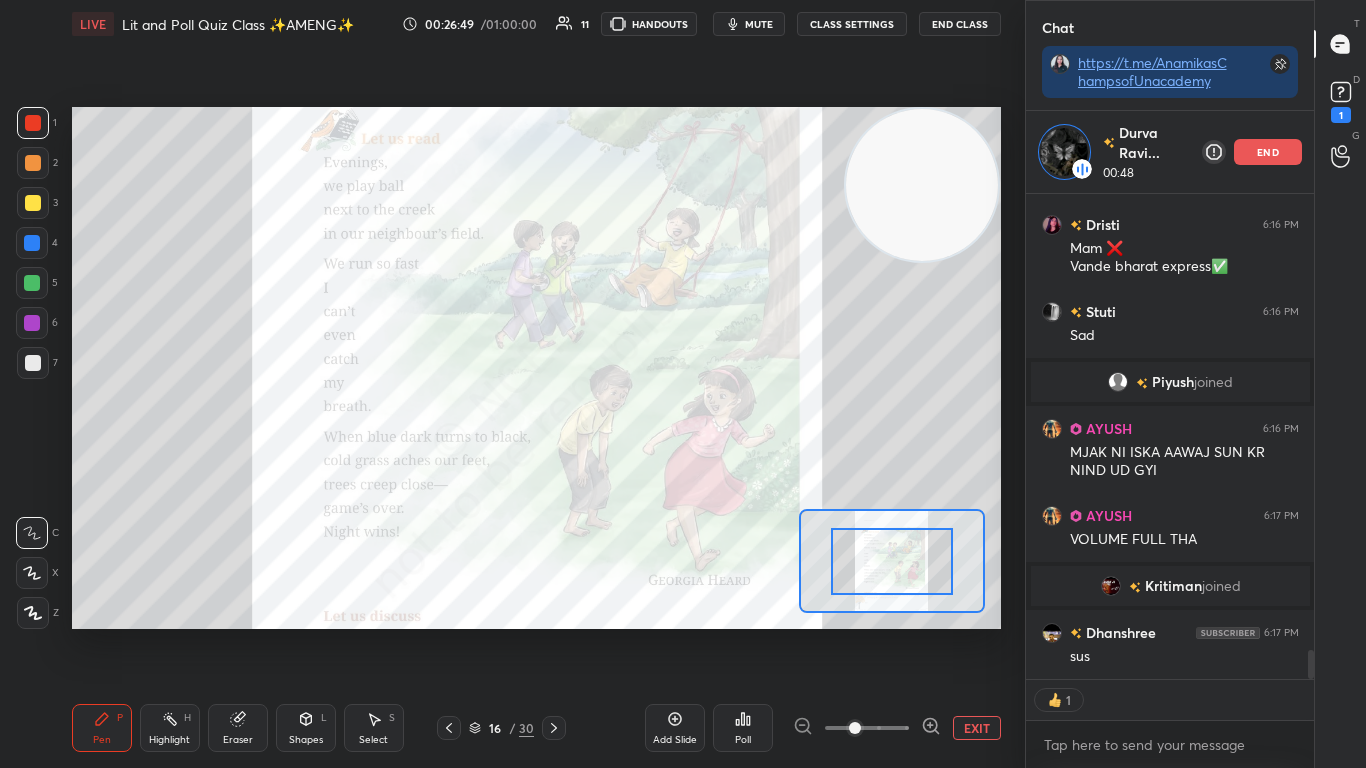 click on "end" at bounding box center (1268, 152) 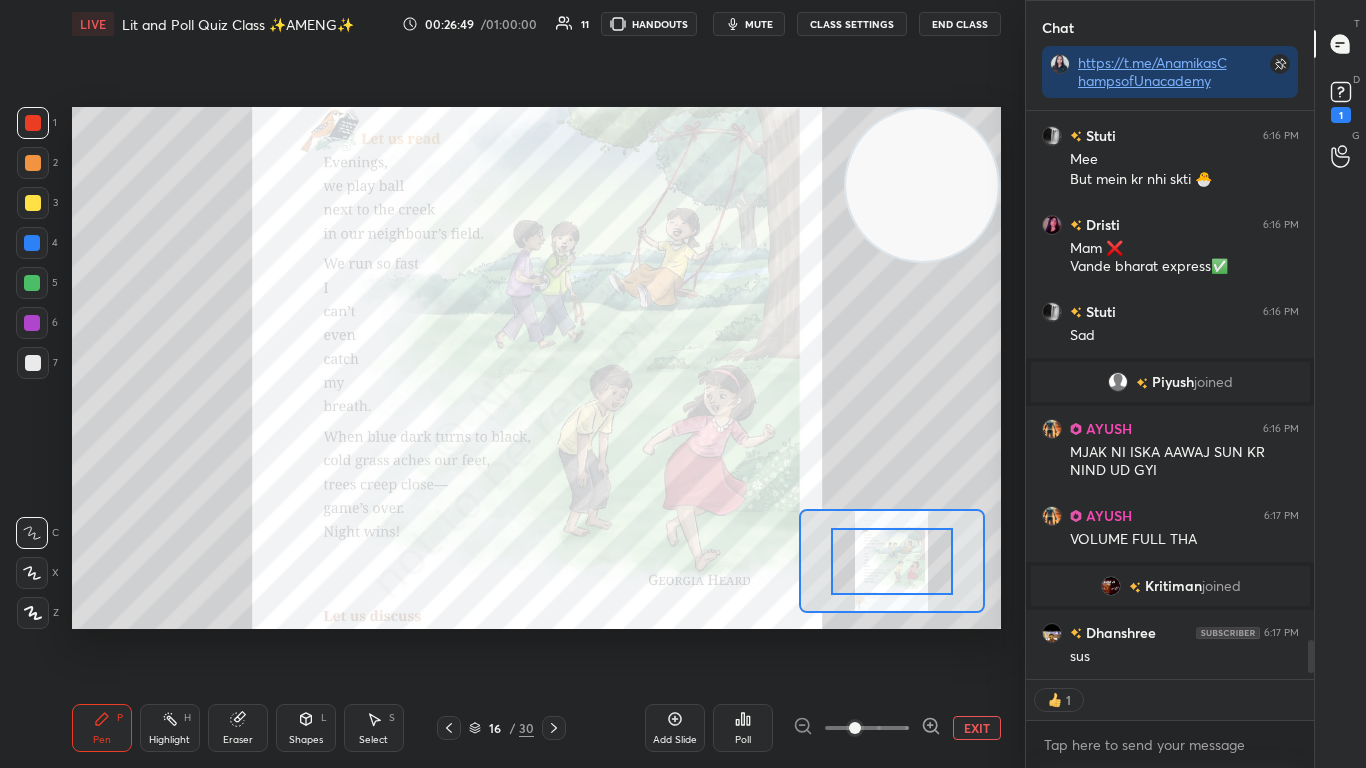 scroll, scrollTop: 7, scrollLeft: 7, axis: both 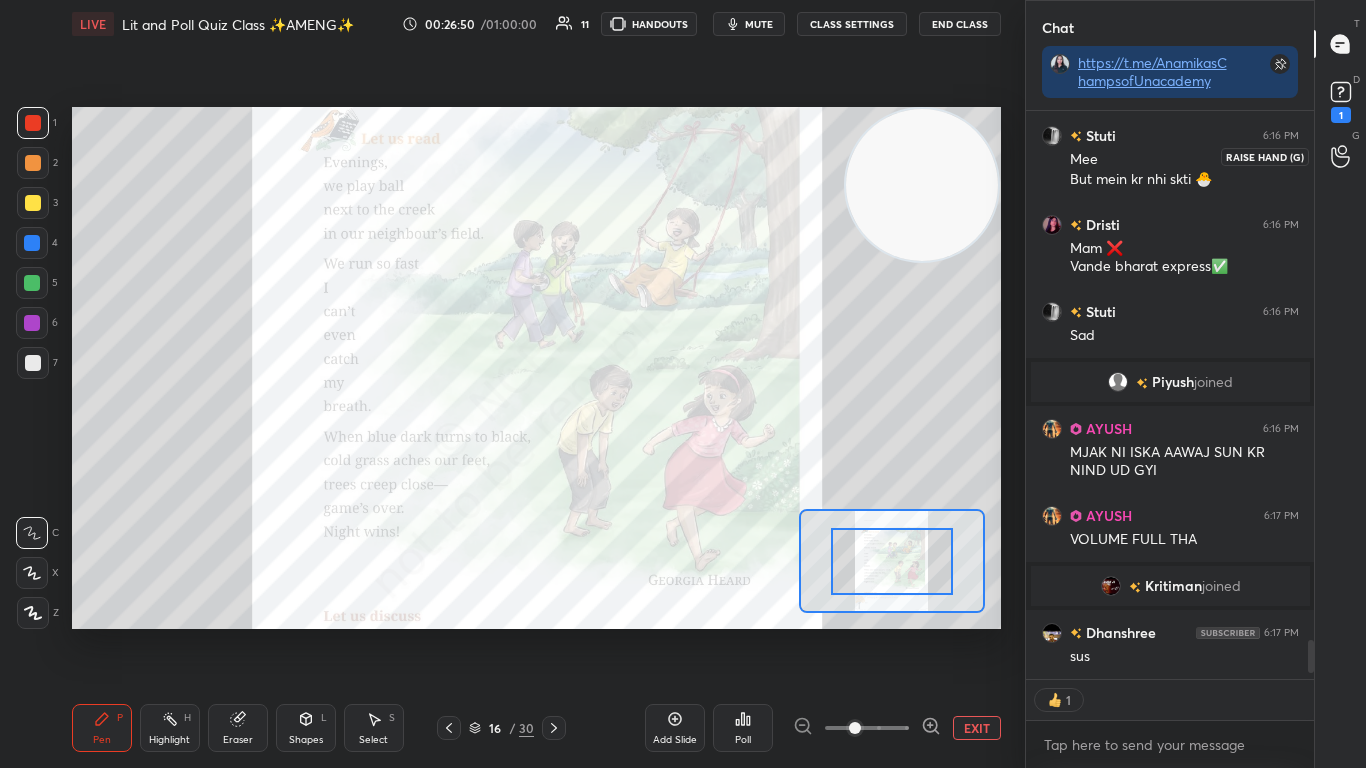 click at bounding box center (1341, 156) 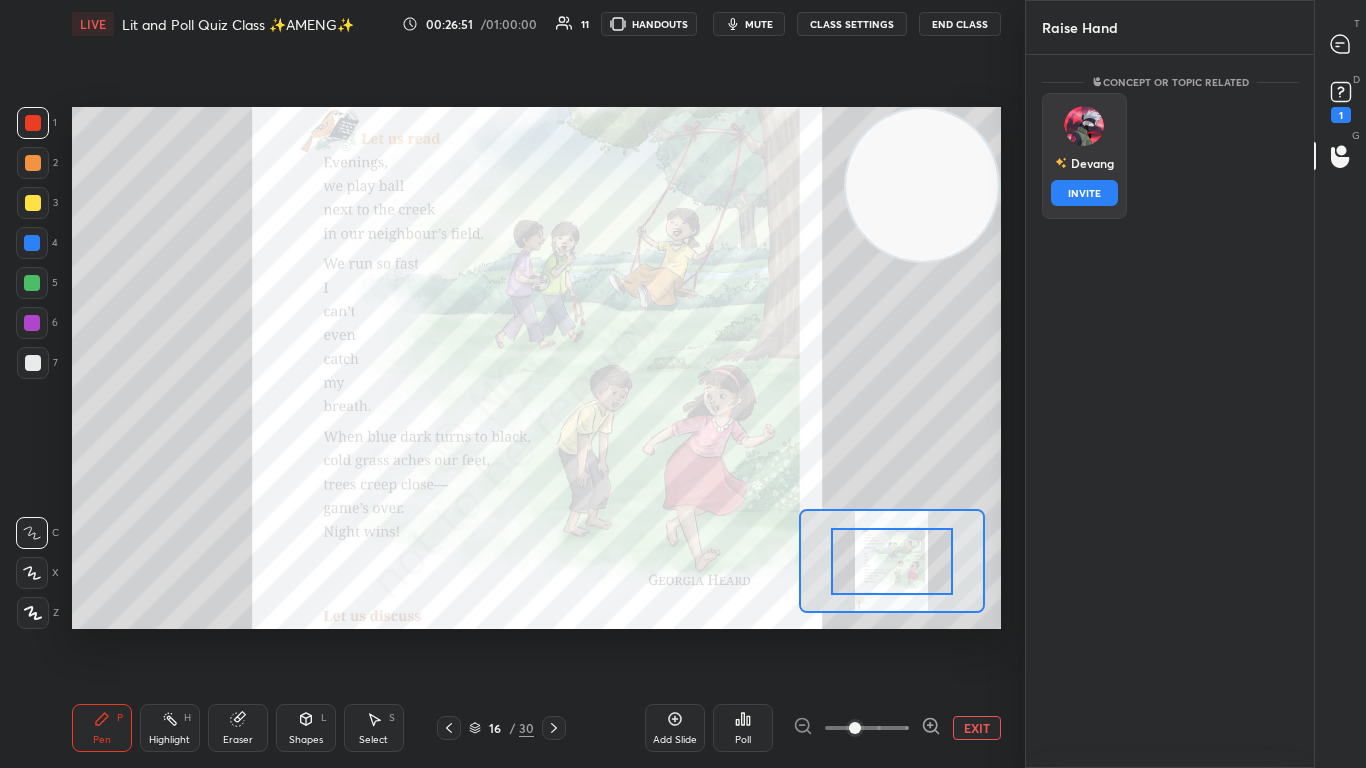 click on "Devang INVITE" at bounding box center (1084, 156) 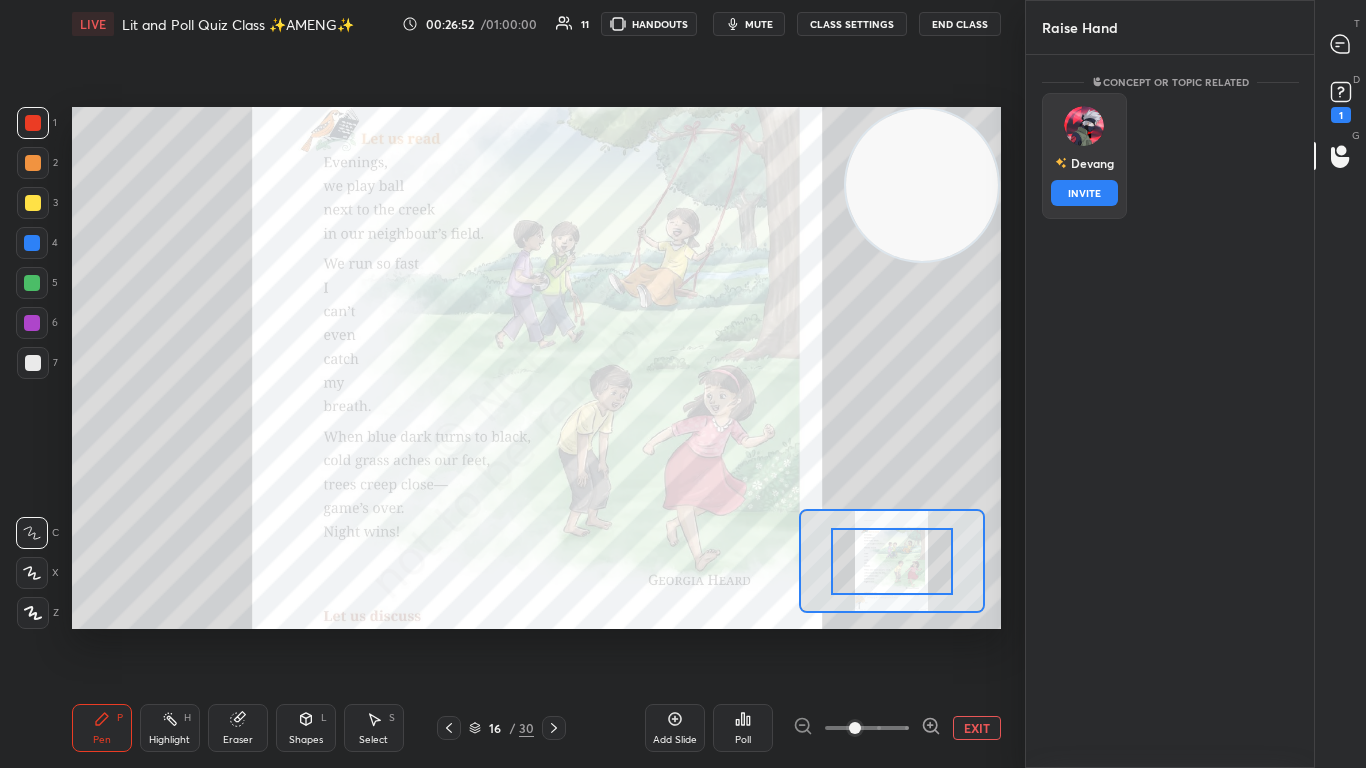 click on "INVITE" at bounding box center [1084, 193] 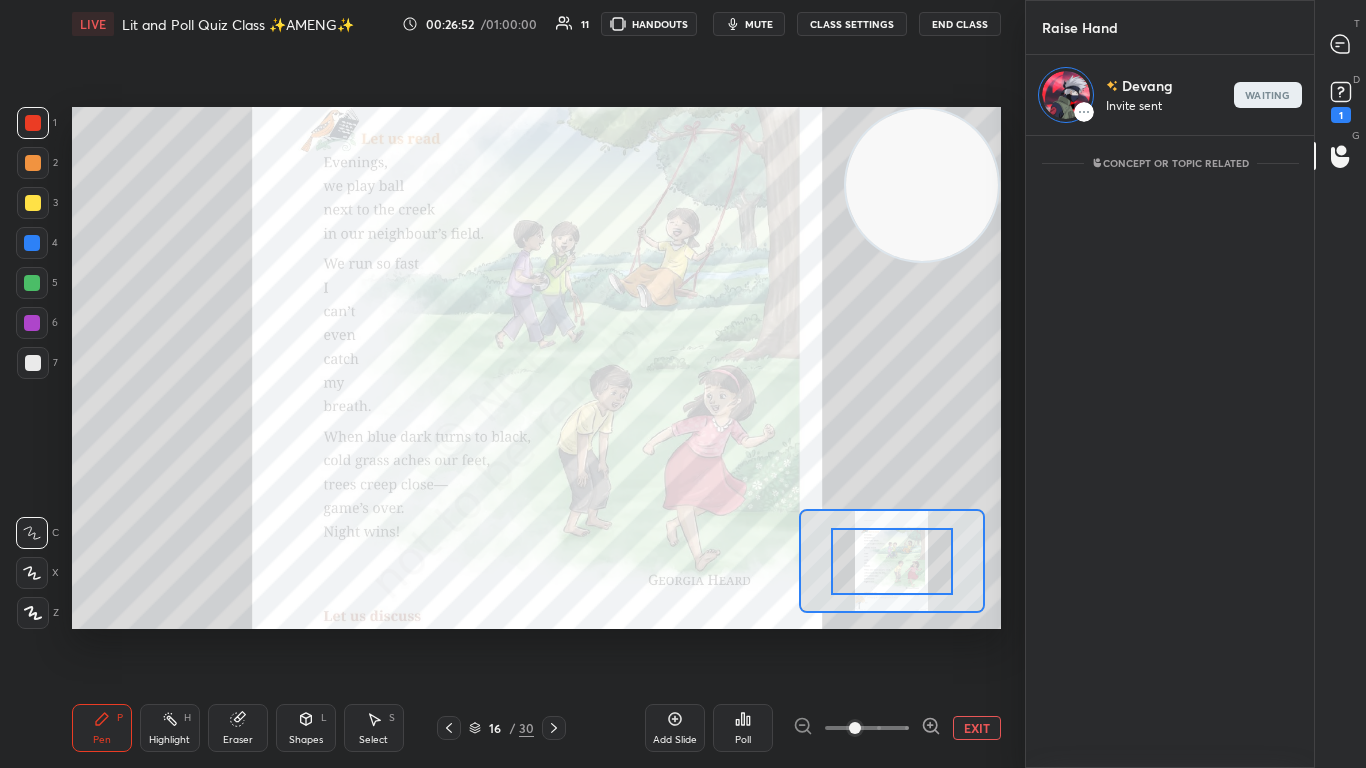 scroll, scrollTop: 626, scrollLeft: 282, axis: both 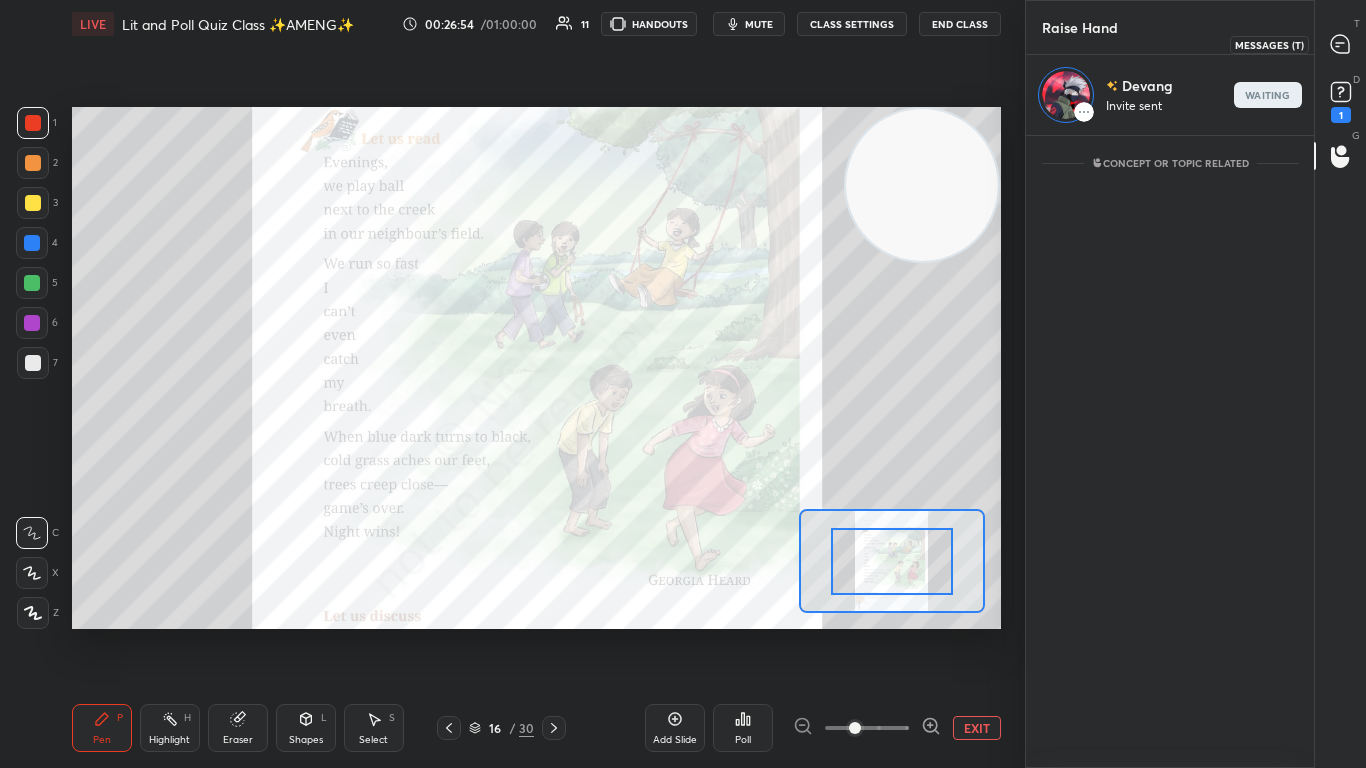 click 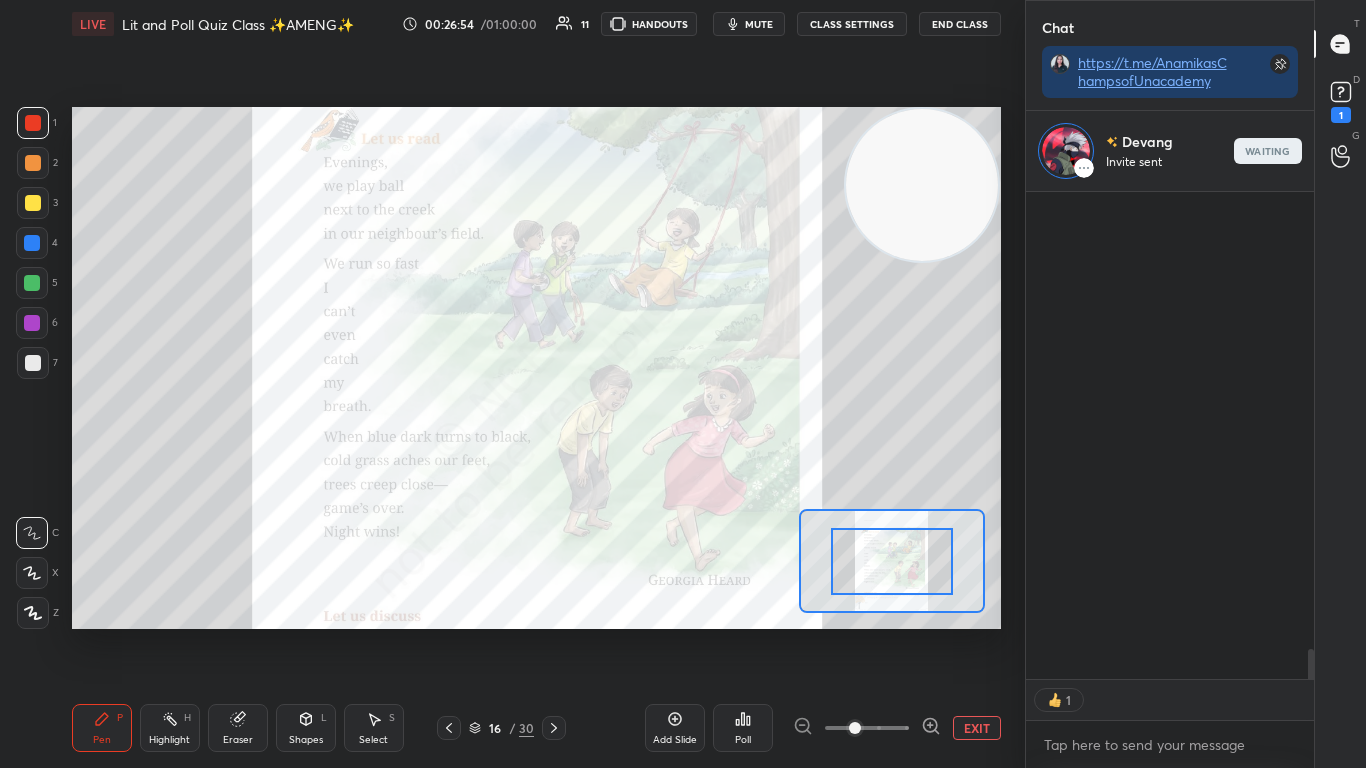 scroll, scrollTop: 571, scrollLeft: 282, axis: both 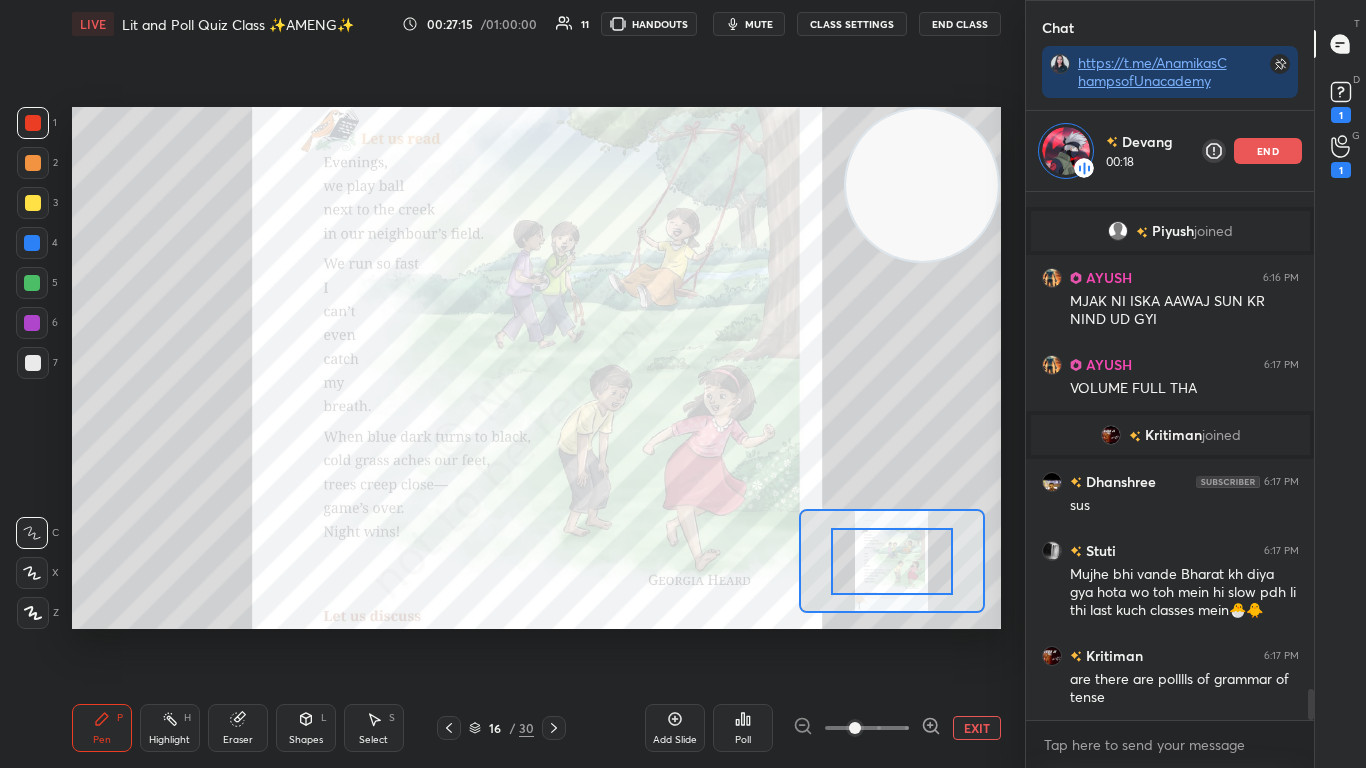 click on "x" at bounding box center (1170, 744) 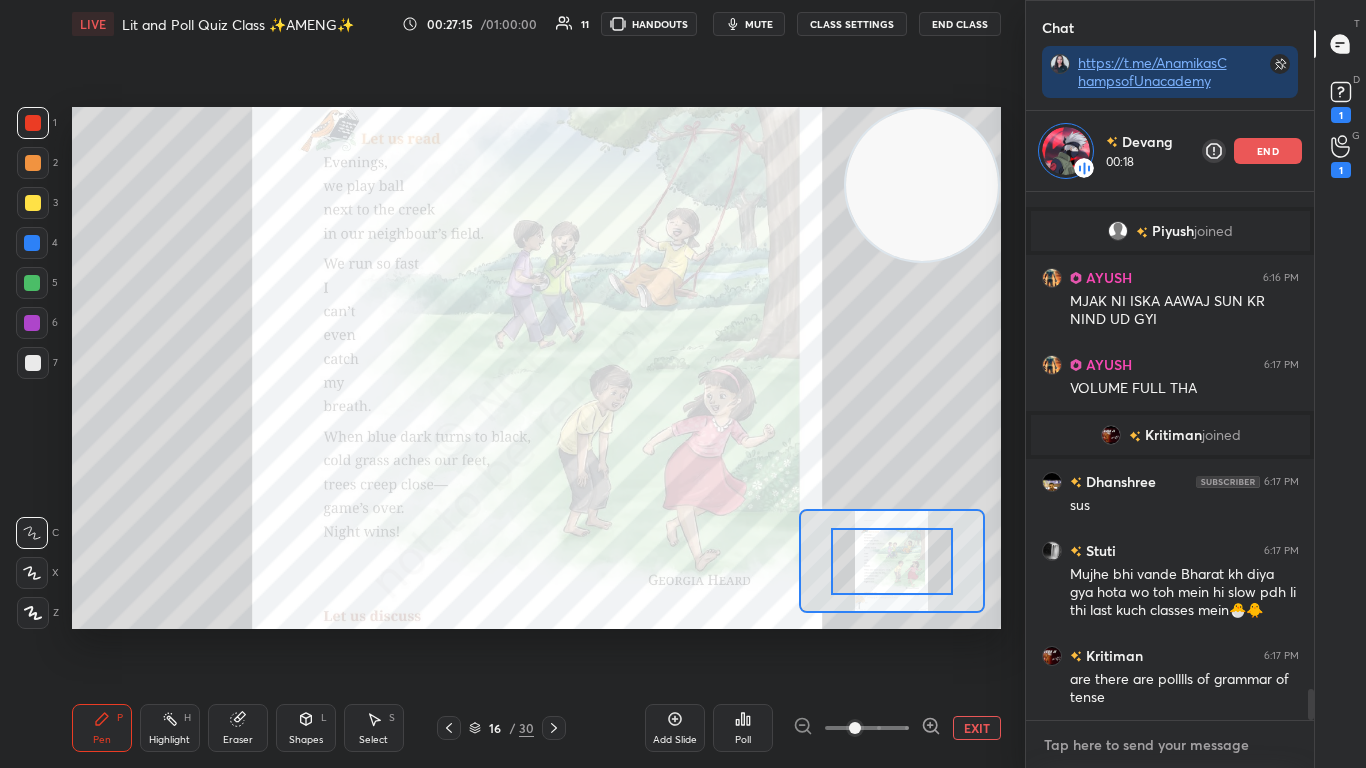 type on "x" 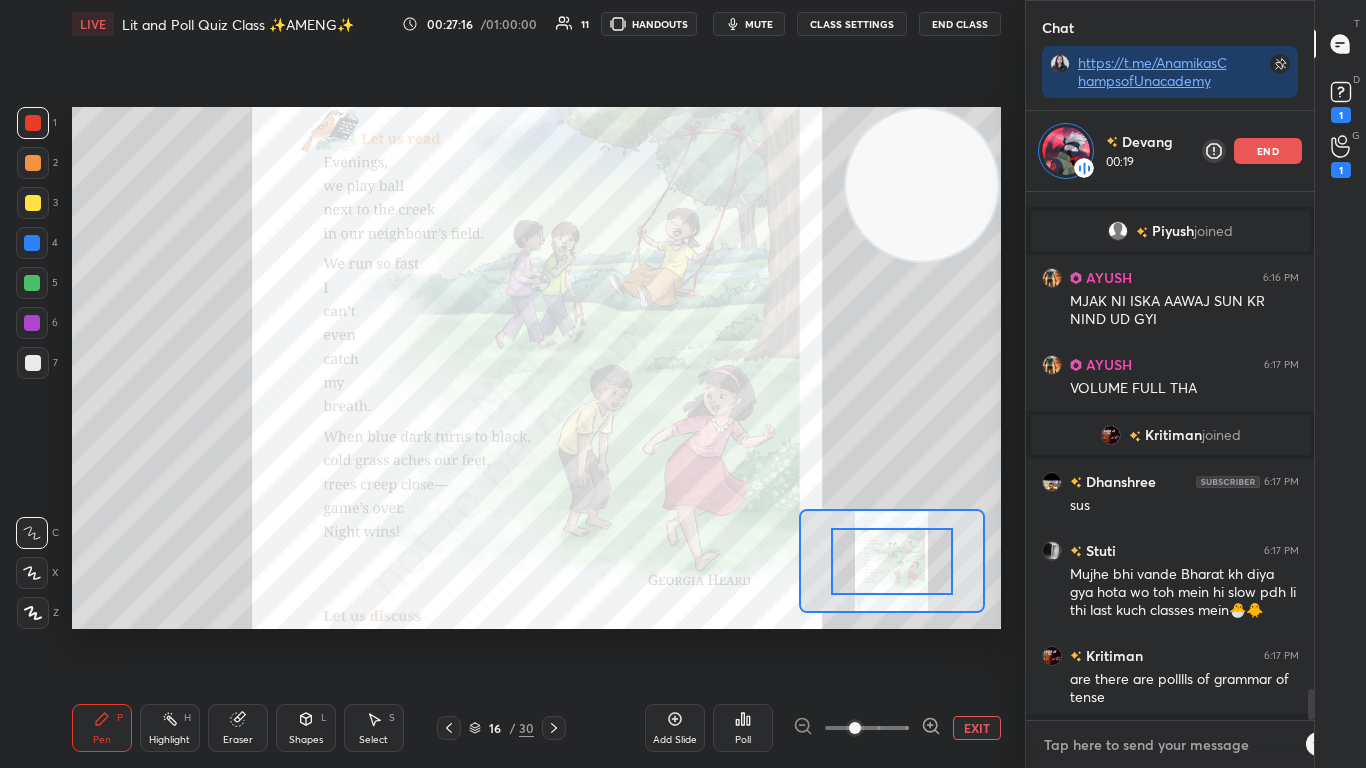 type on "y" 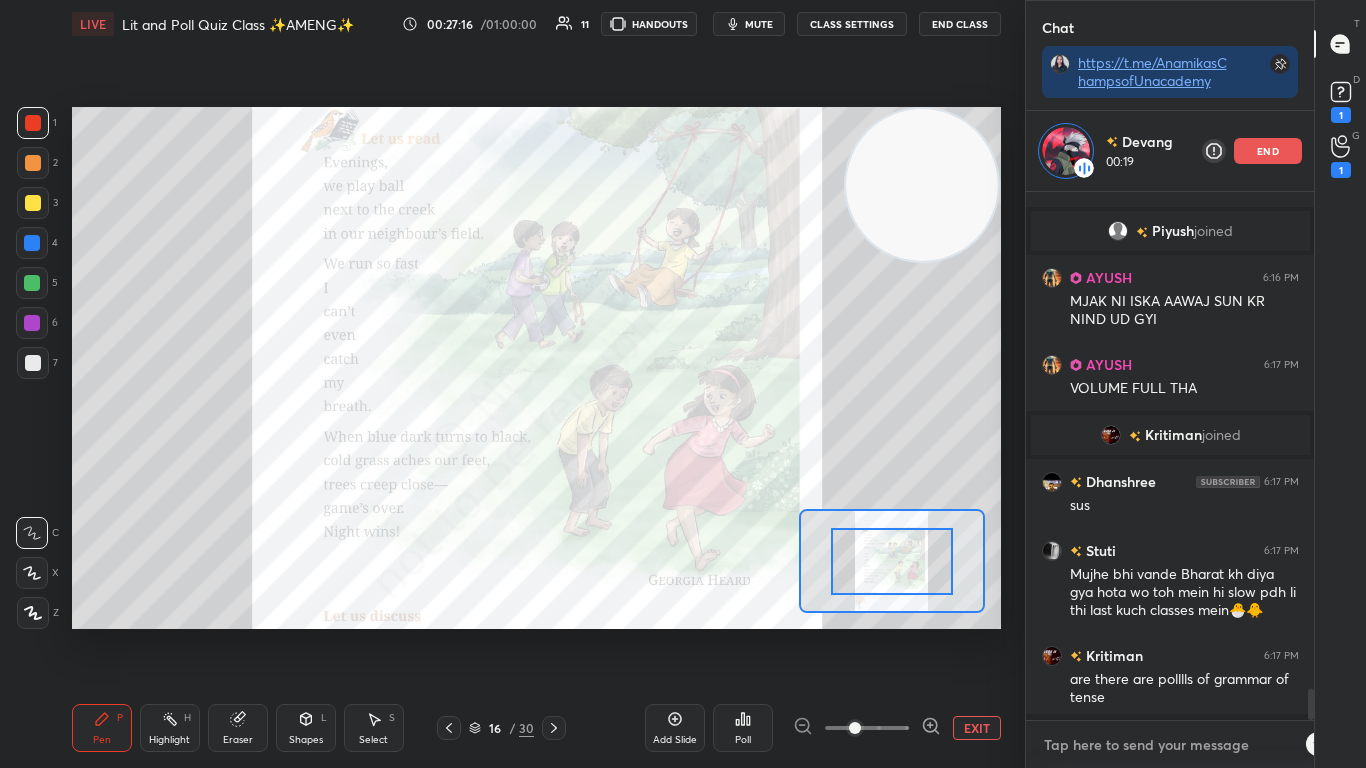 type on "x" 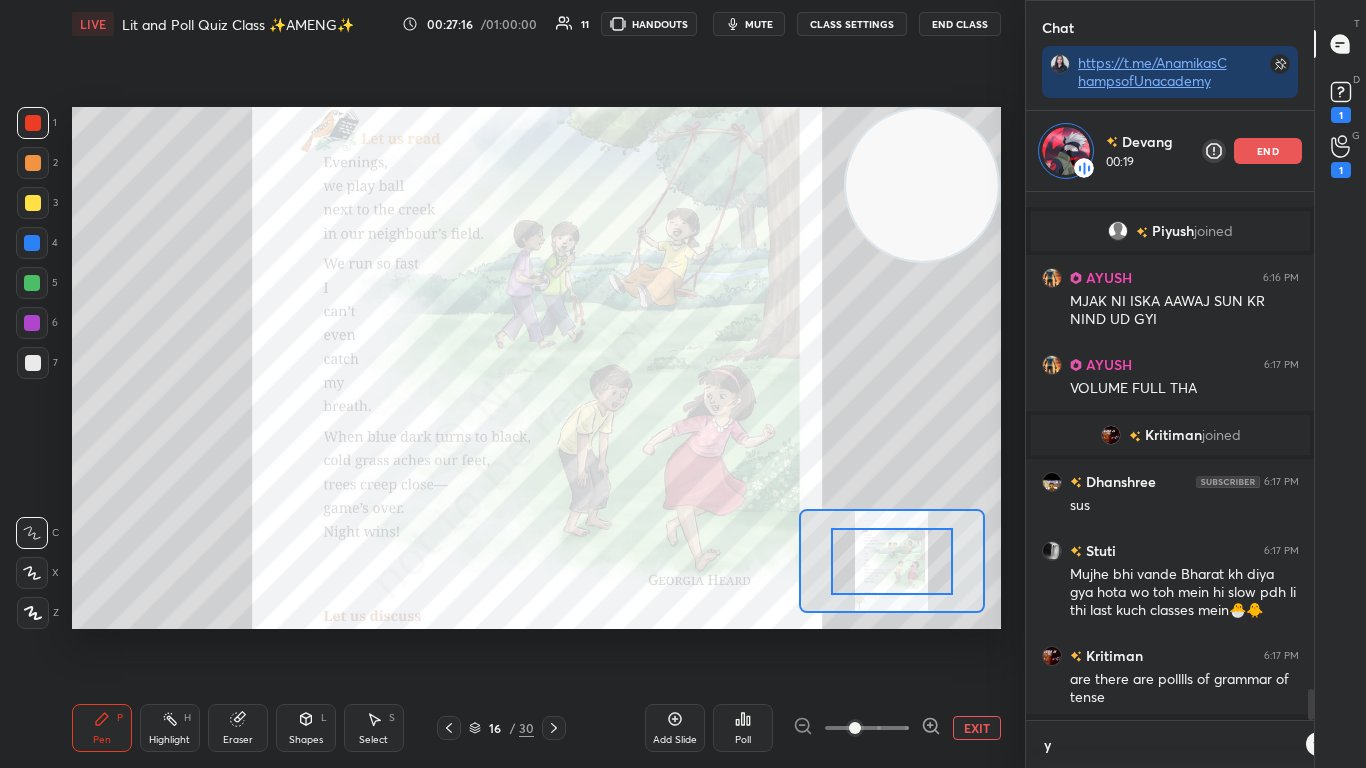 scroll, scrollTop: 517, scrollLeft: 282, axis: both 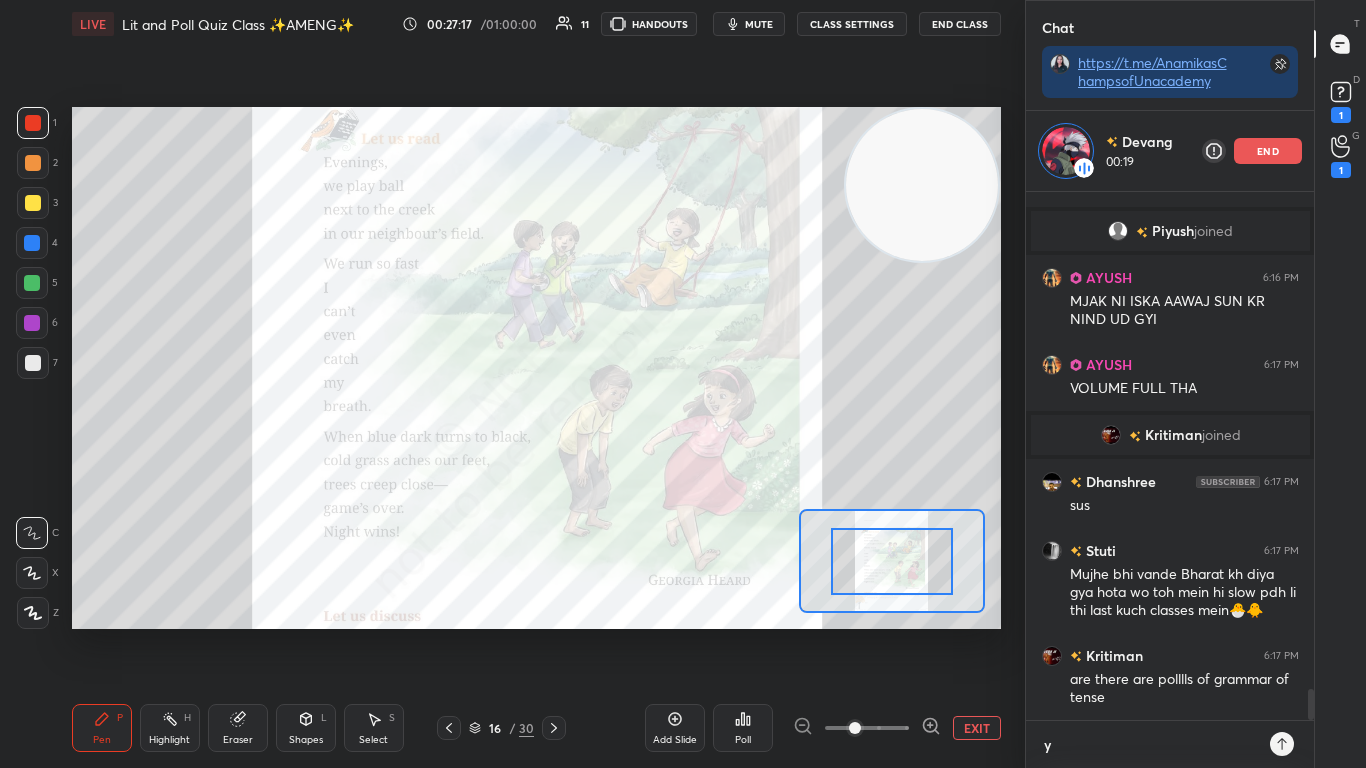 type on "ye" 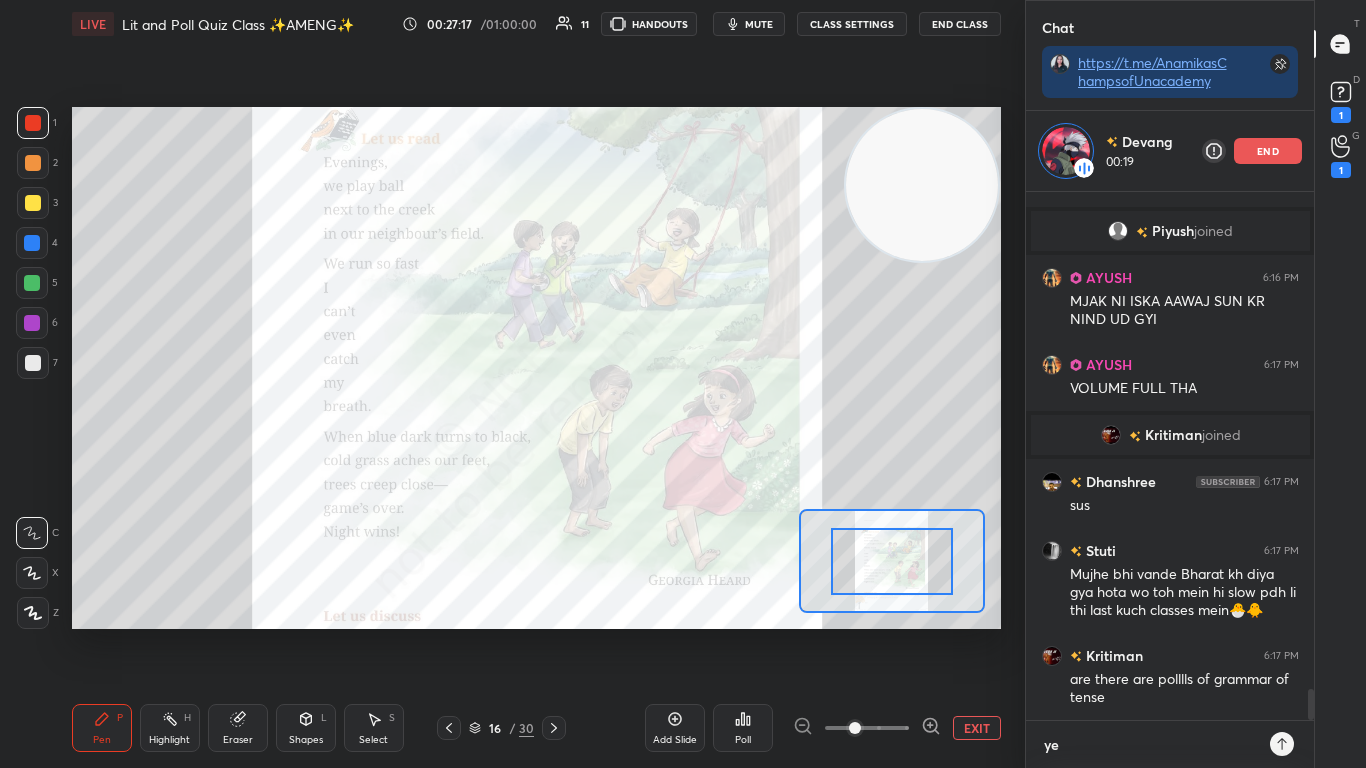 type on "yes" 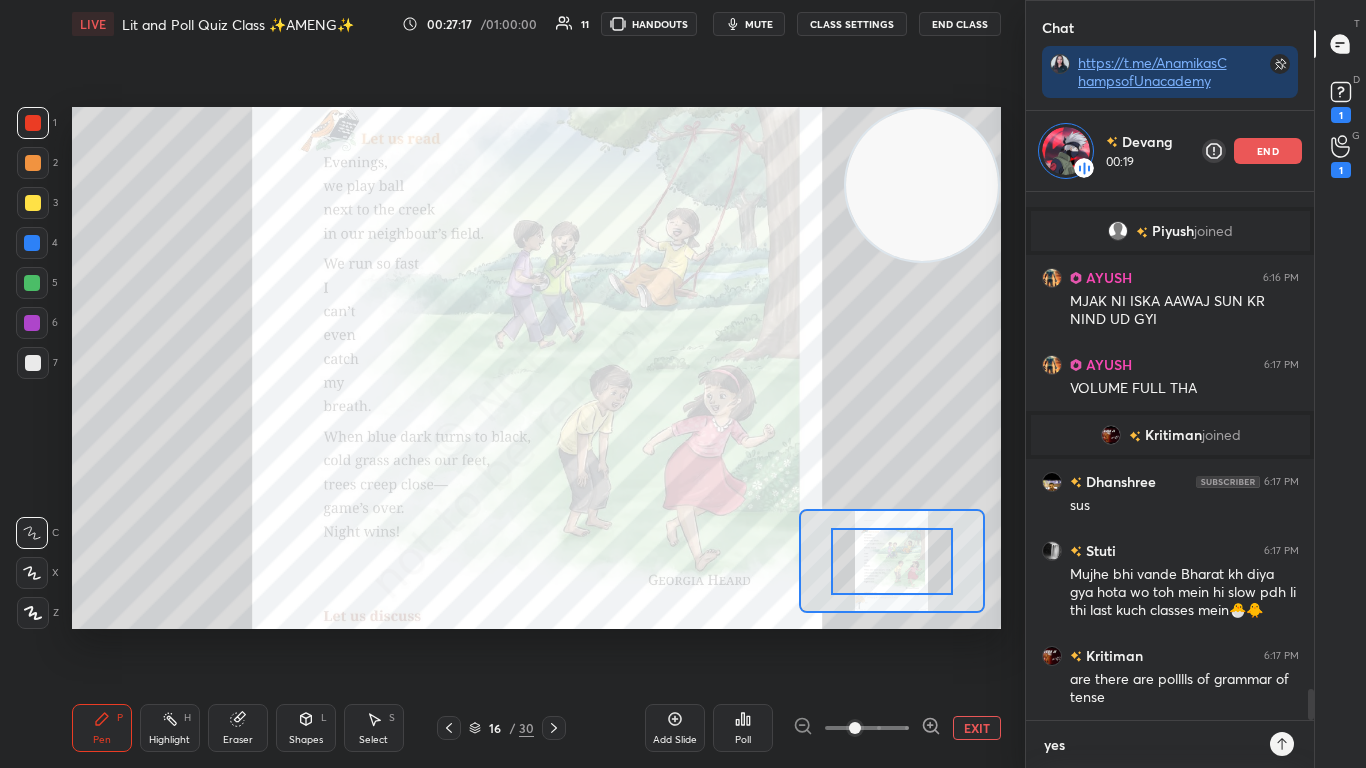 type on "x" 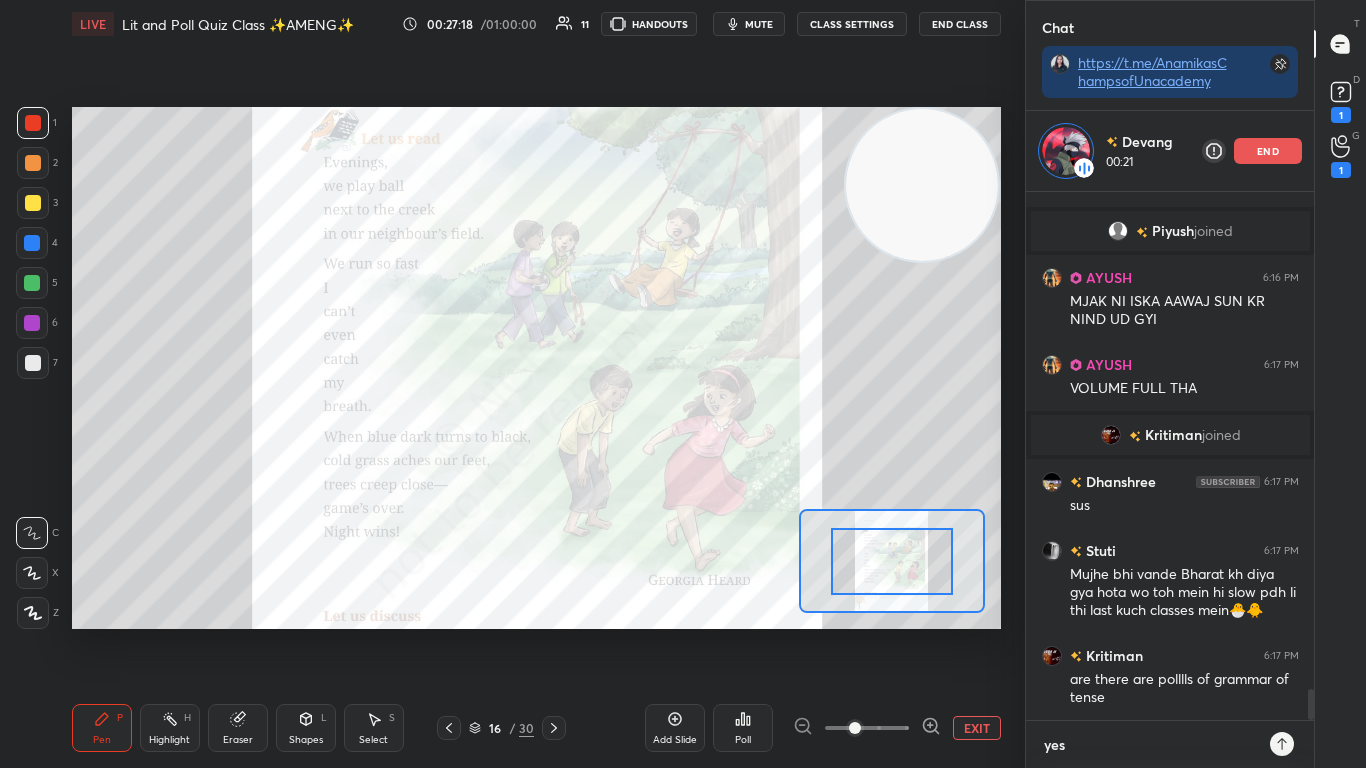 type 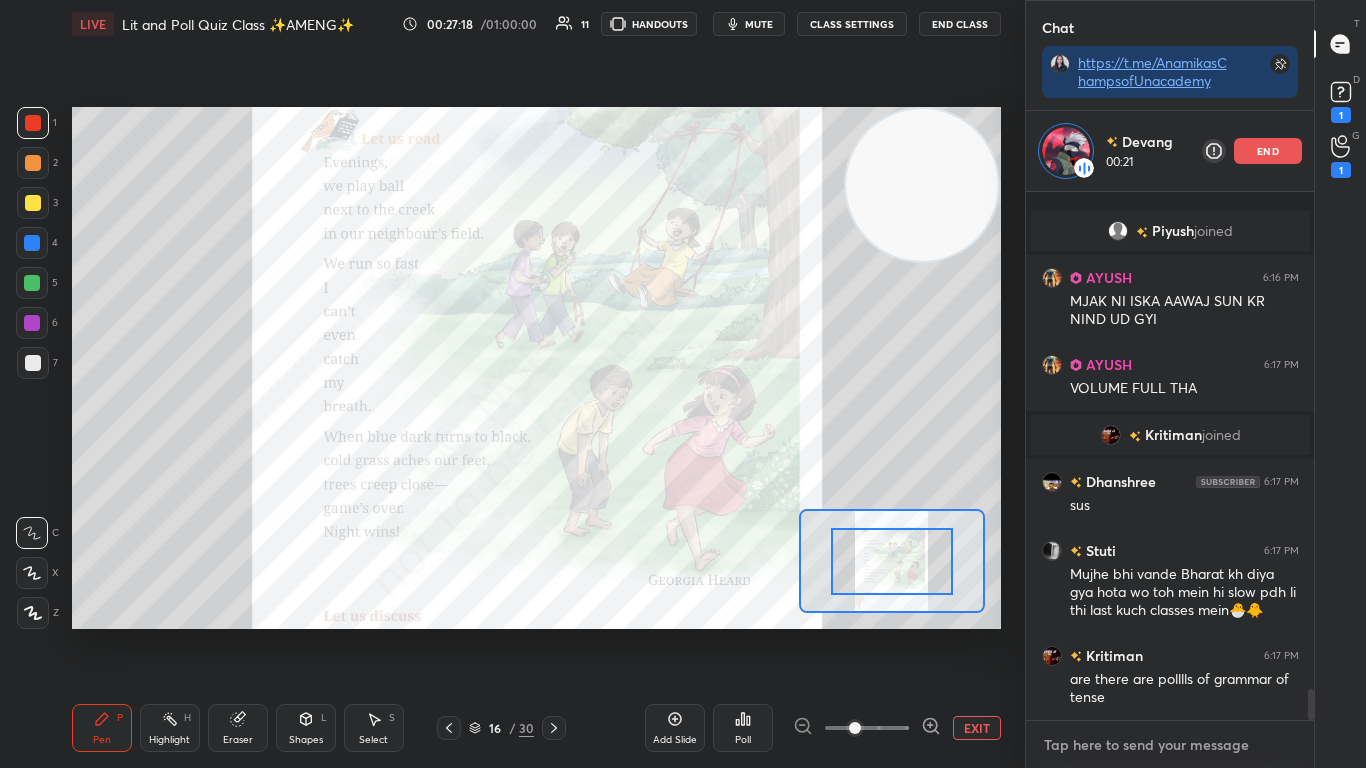 scroll, scrollTop: 8453, scrollLeft: 0, axis: vertical 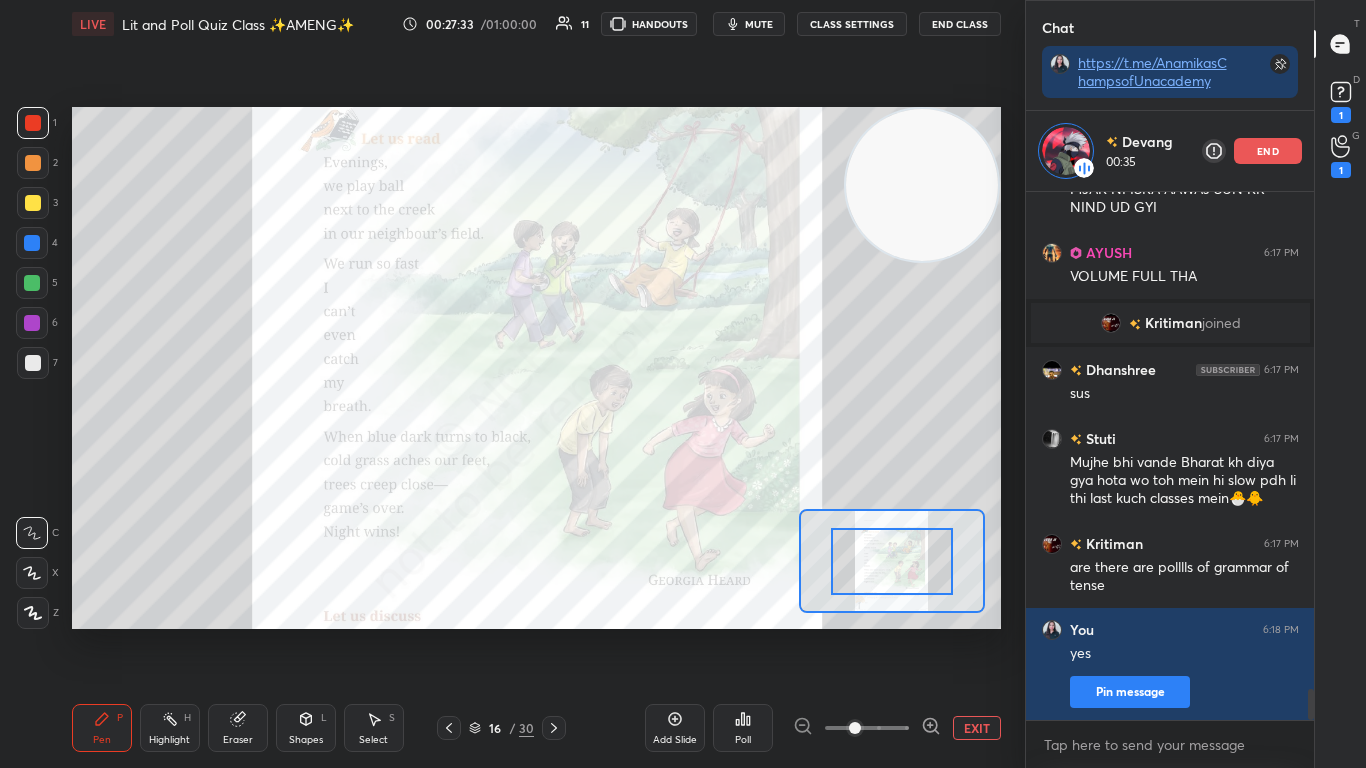 click on "end" at bounding box center (1268, 151) 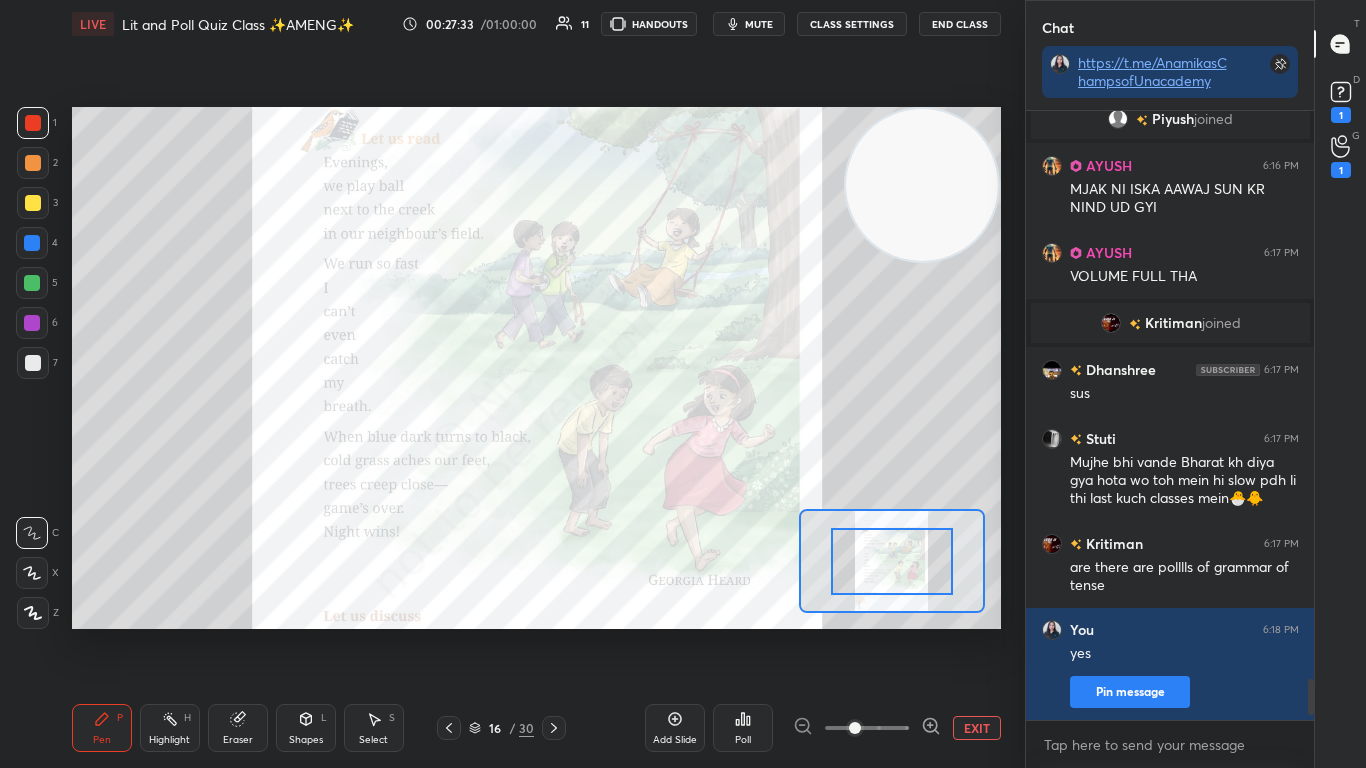 scroll, scrollTop: 7, scrollLeft: 7, axis: both 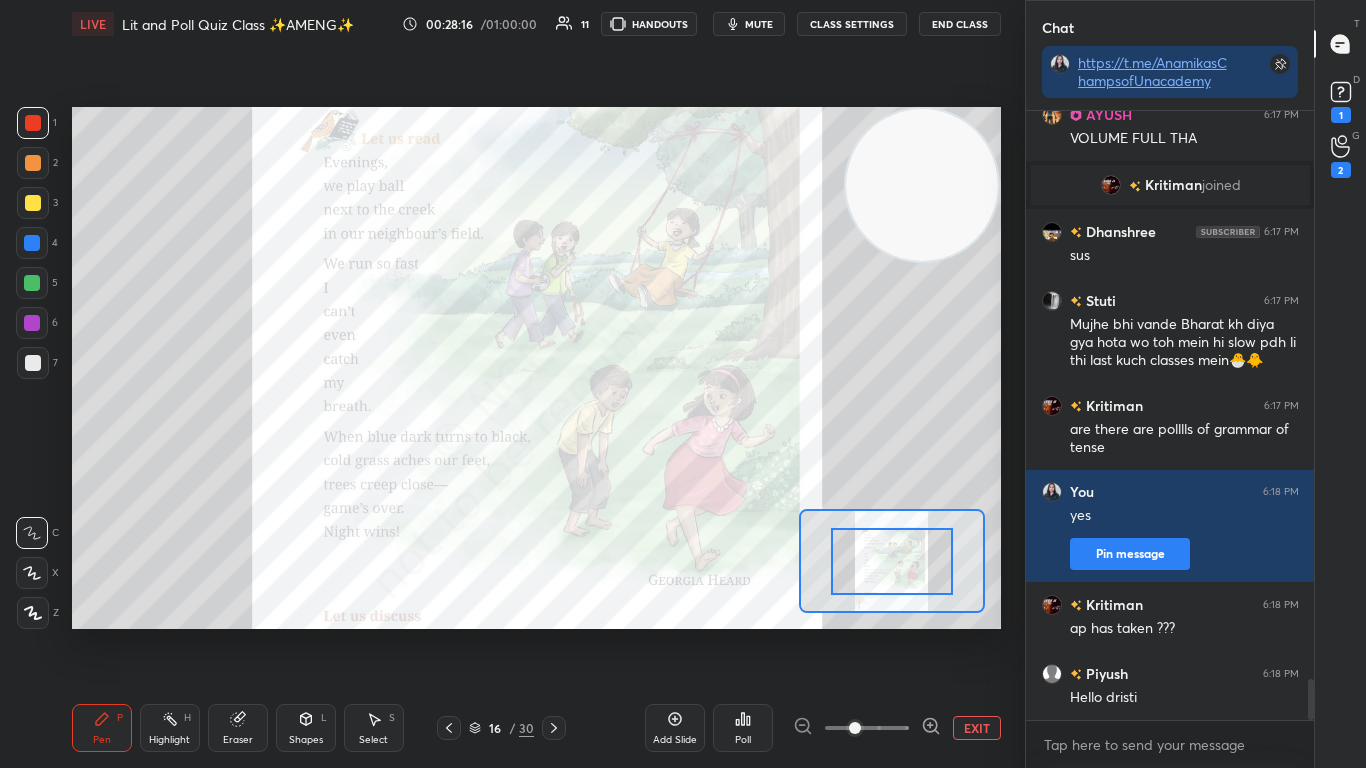 click at bounding box center (891, 561) 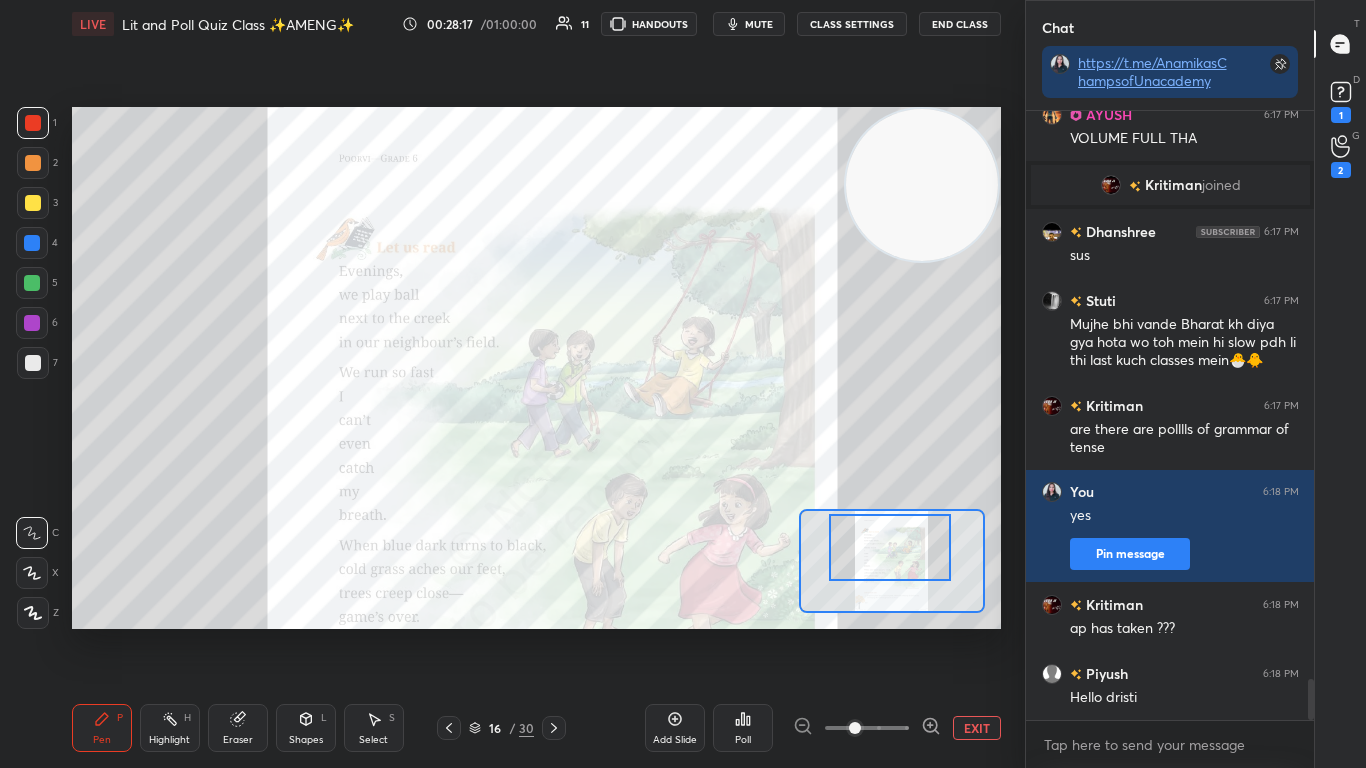 drag, startPoint x: 874, startPoint y: 542, endPoint x: 872, endPoint y: 528, distance: 14.142136 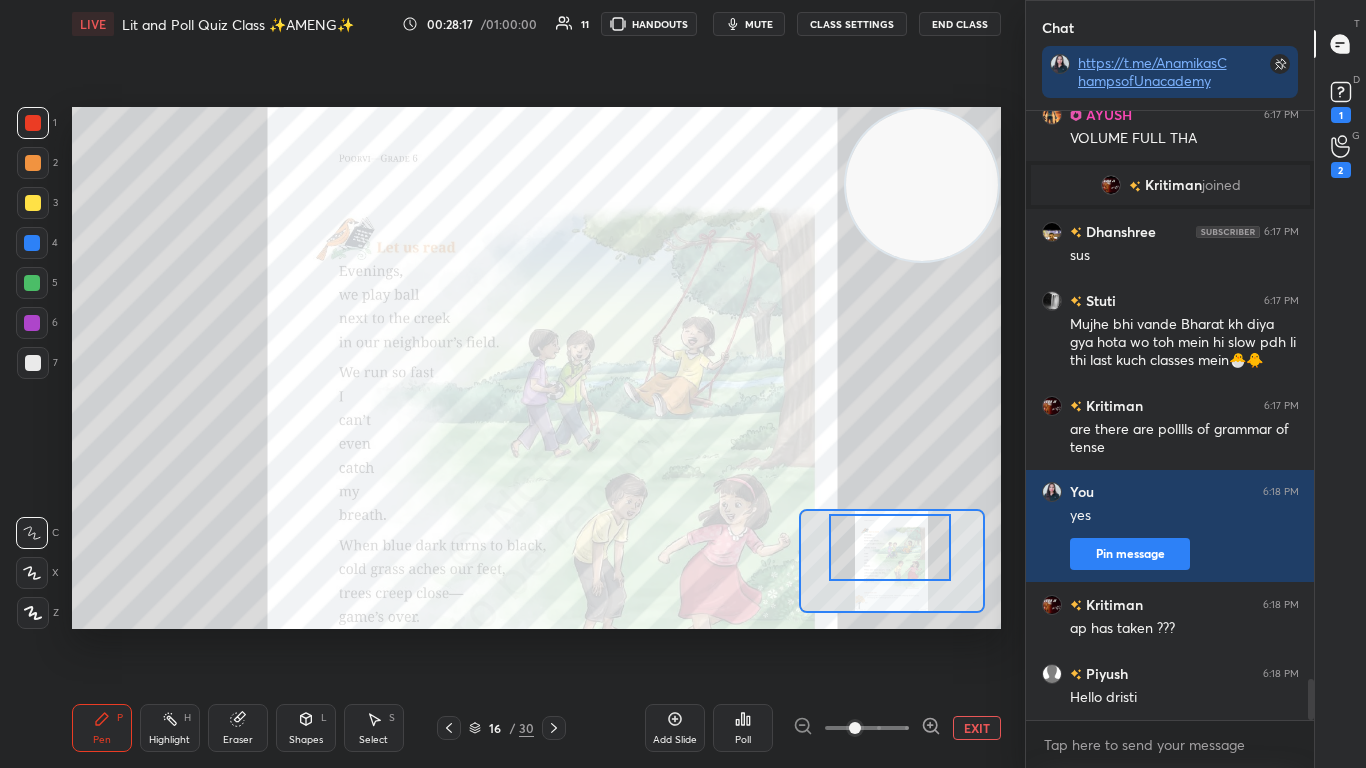 click at bounding box center (889, 547) 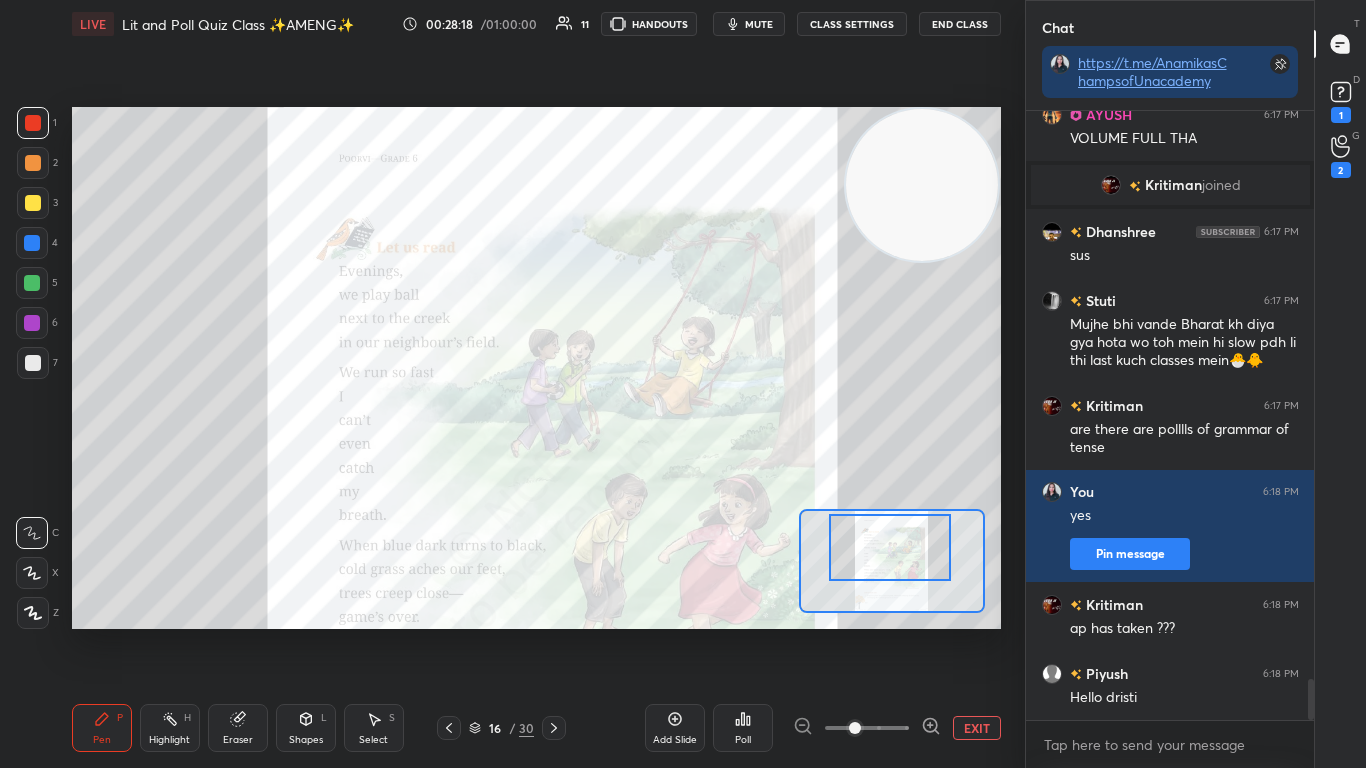 click at bounding box center (889, 547) 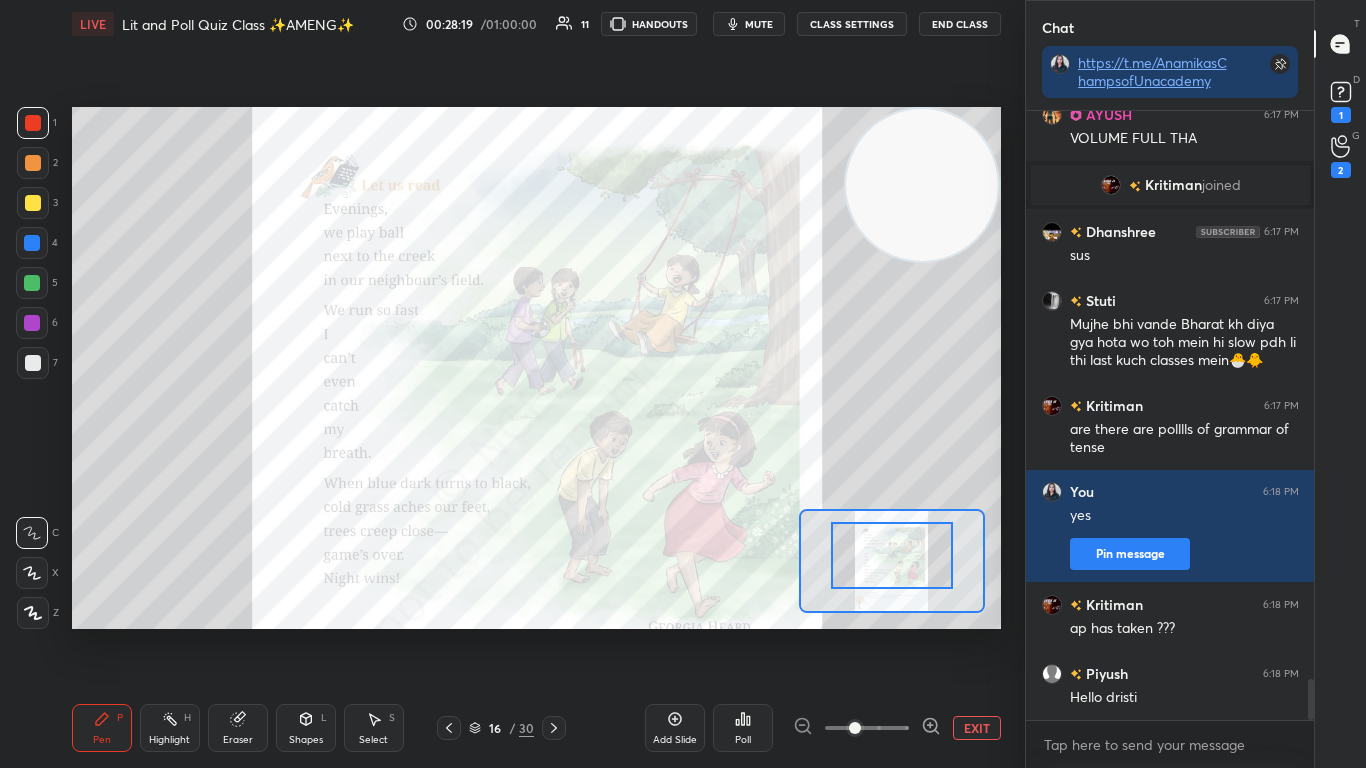 click at bounding box center (891, 555) 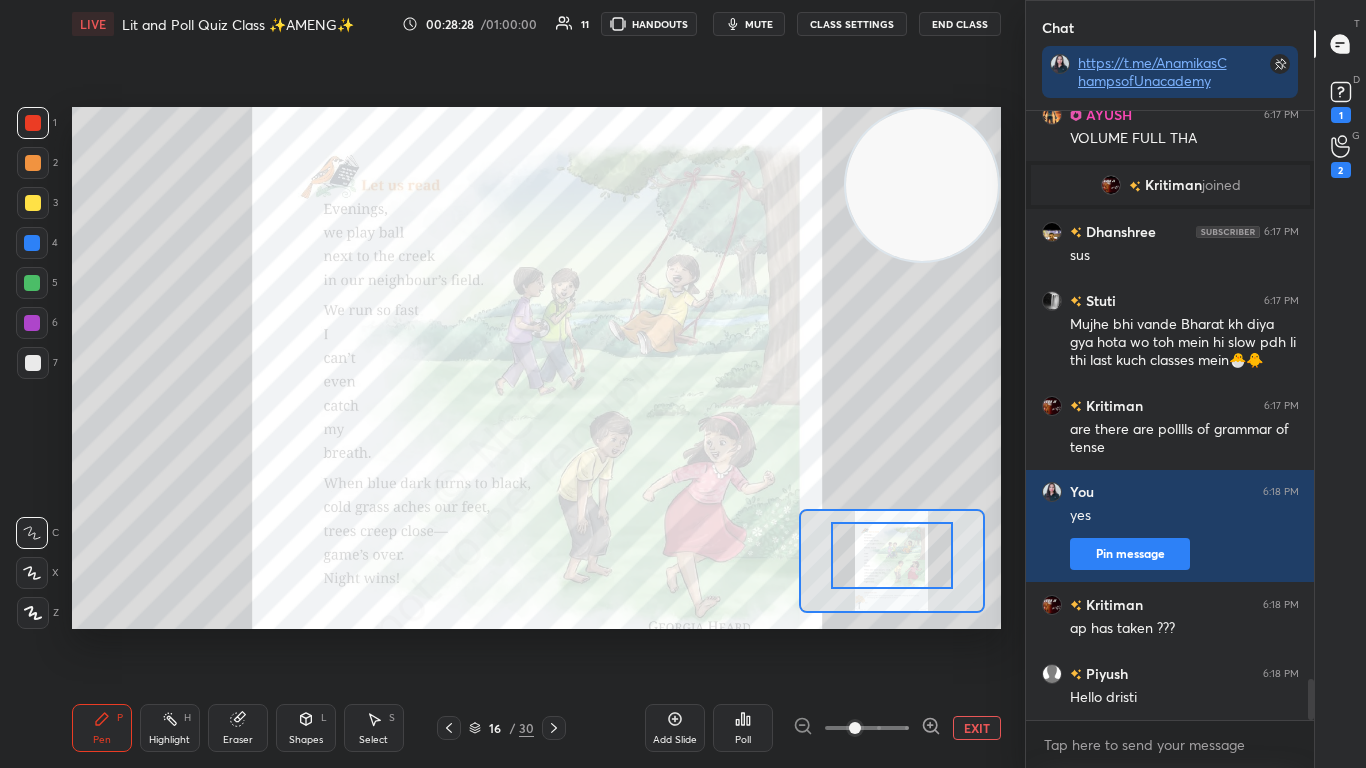 click 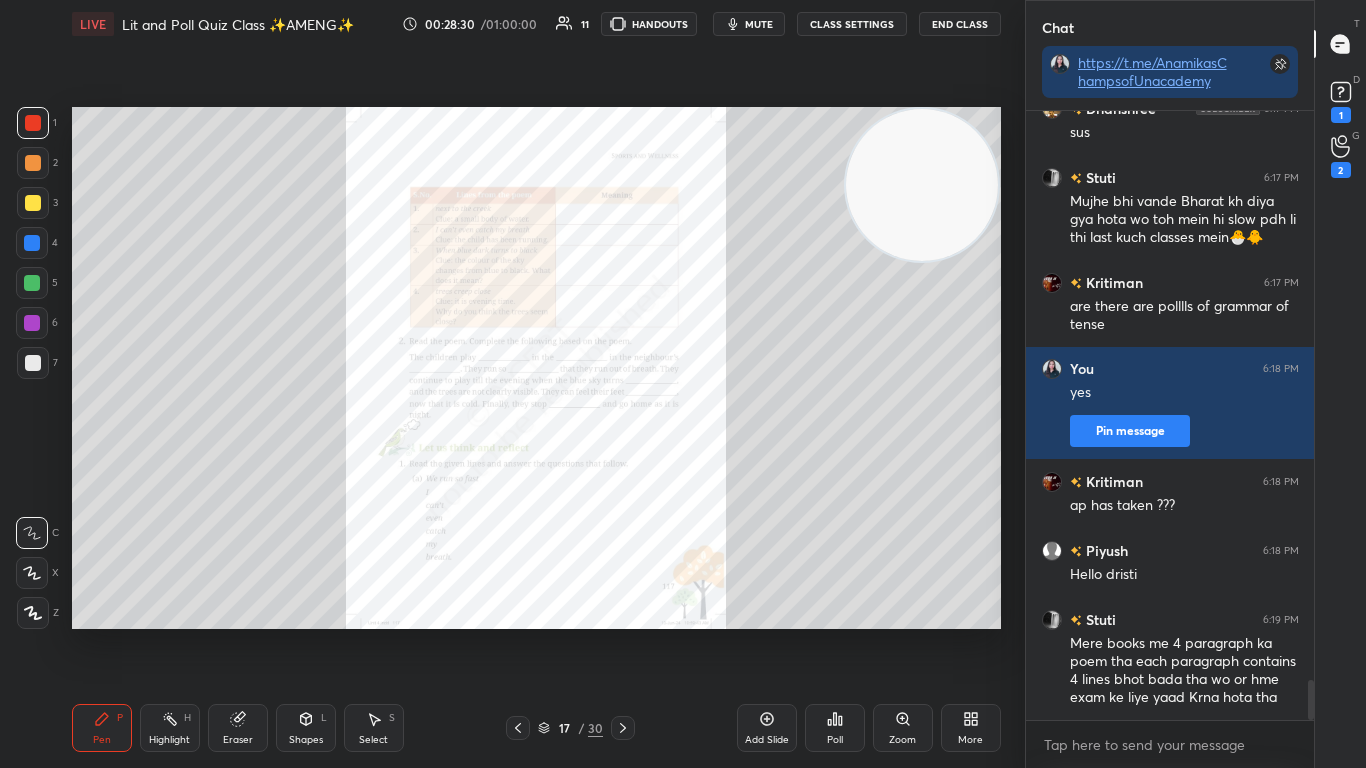 scroll, scrollTop: 8702, scrollLeft: 0, axis: vertical 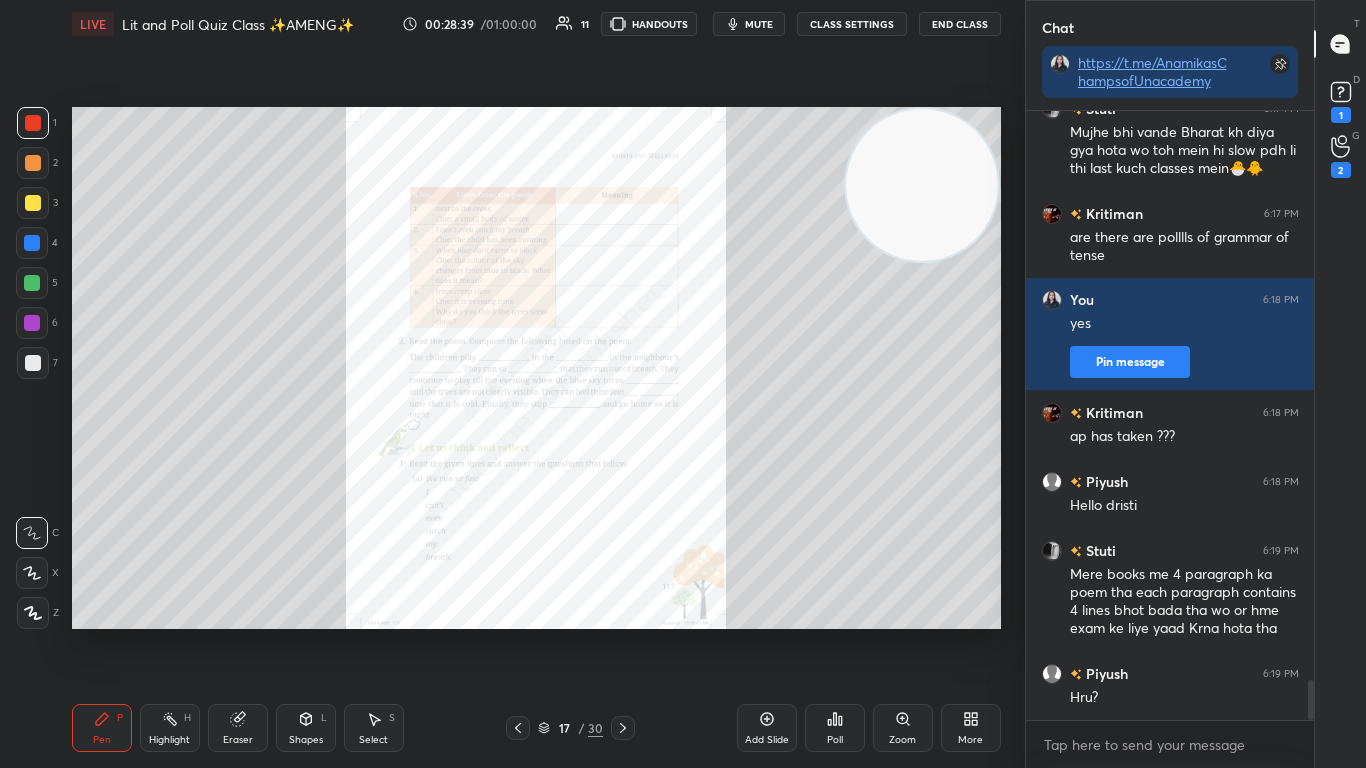 click 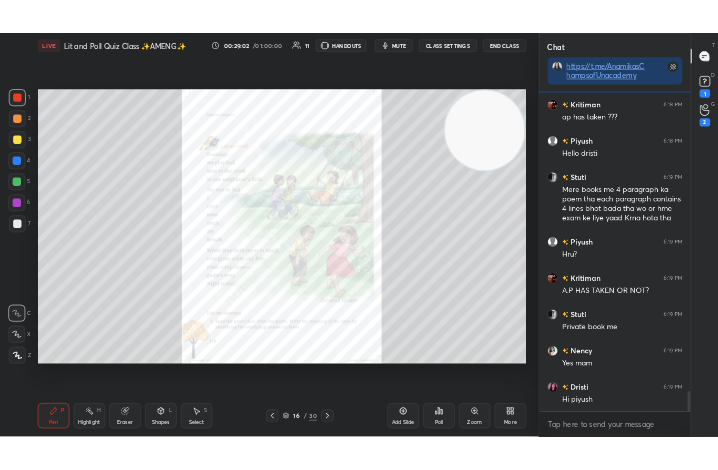 scroll, scrollTop: 9047, scrollLeft: 0, axis: vertical 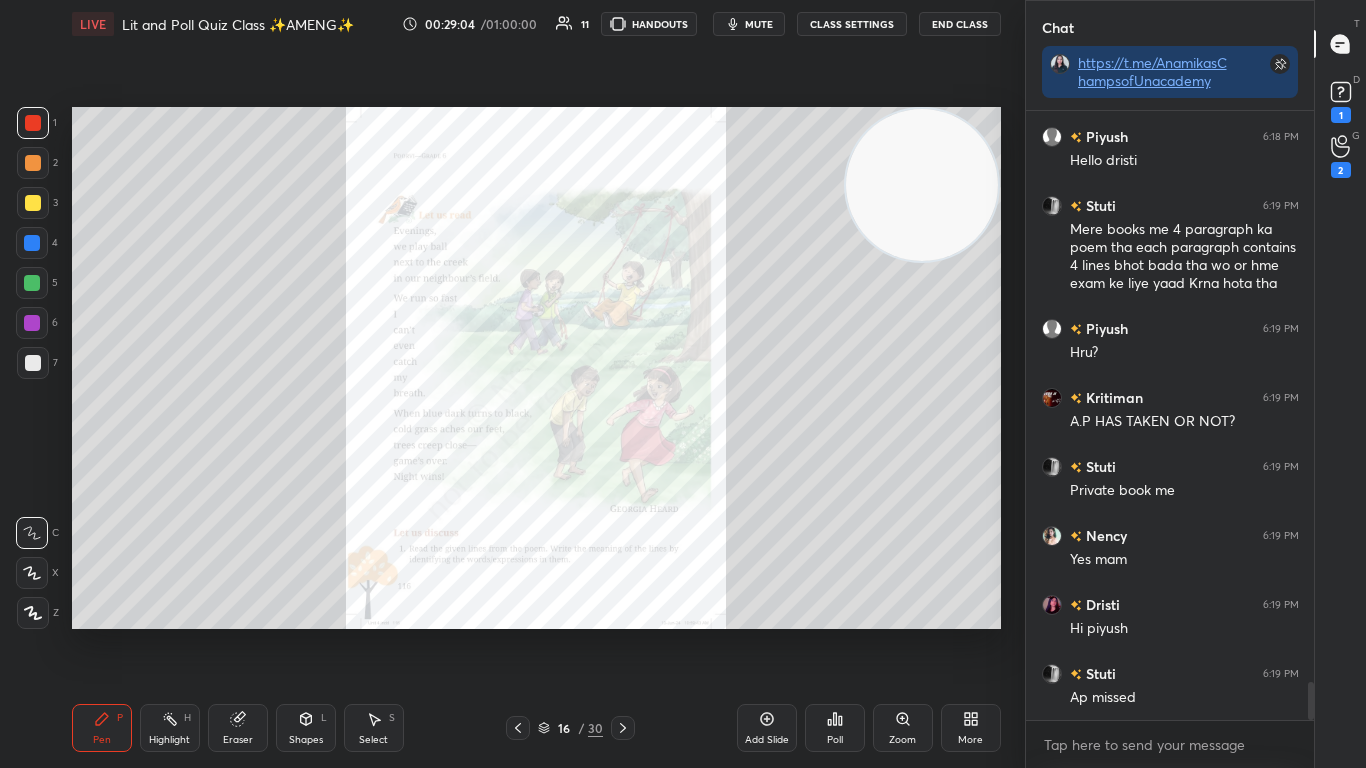 click 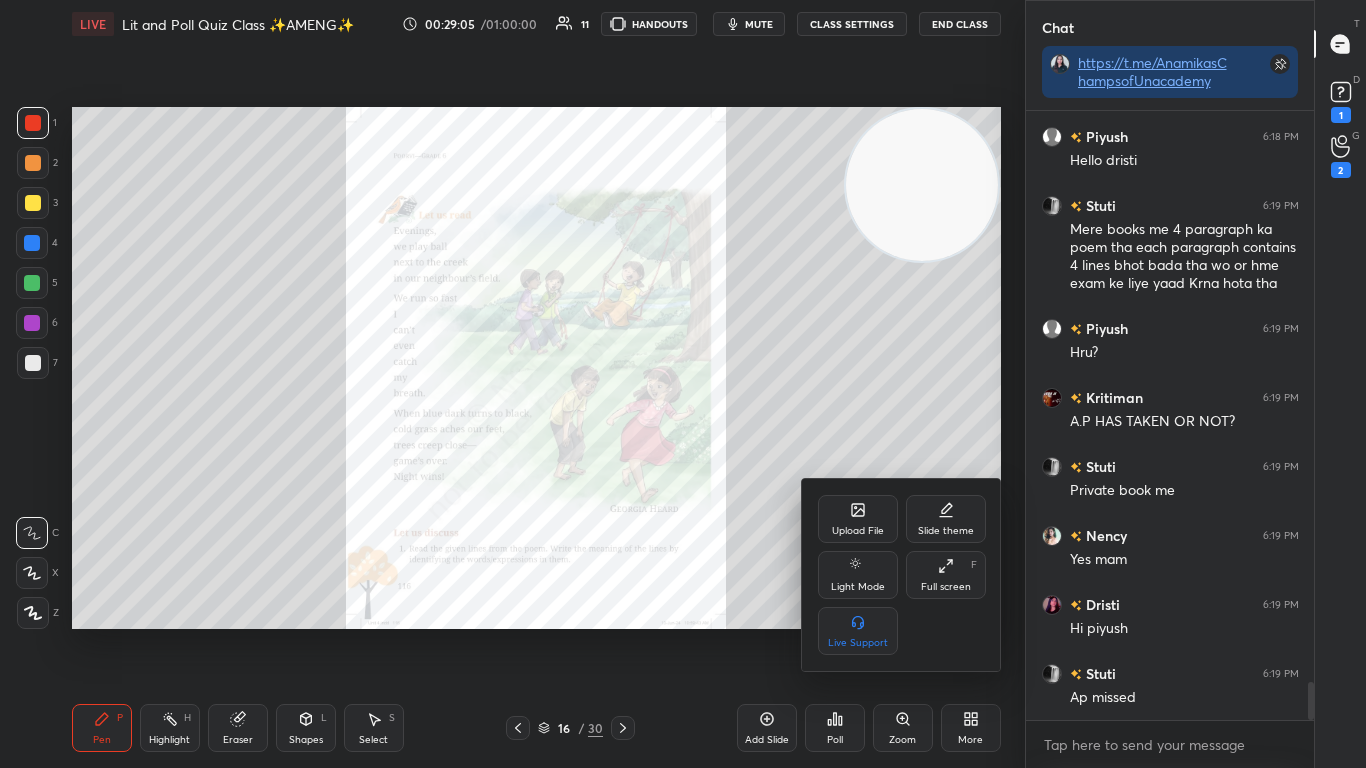 click on "Upload File" at bounding box center [858, 519] 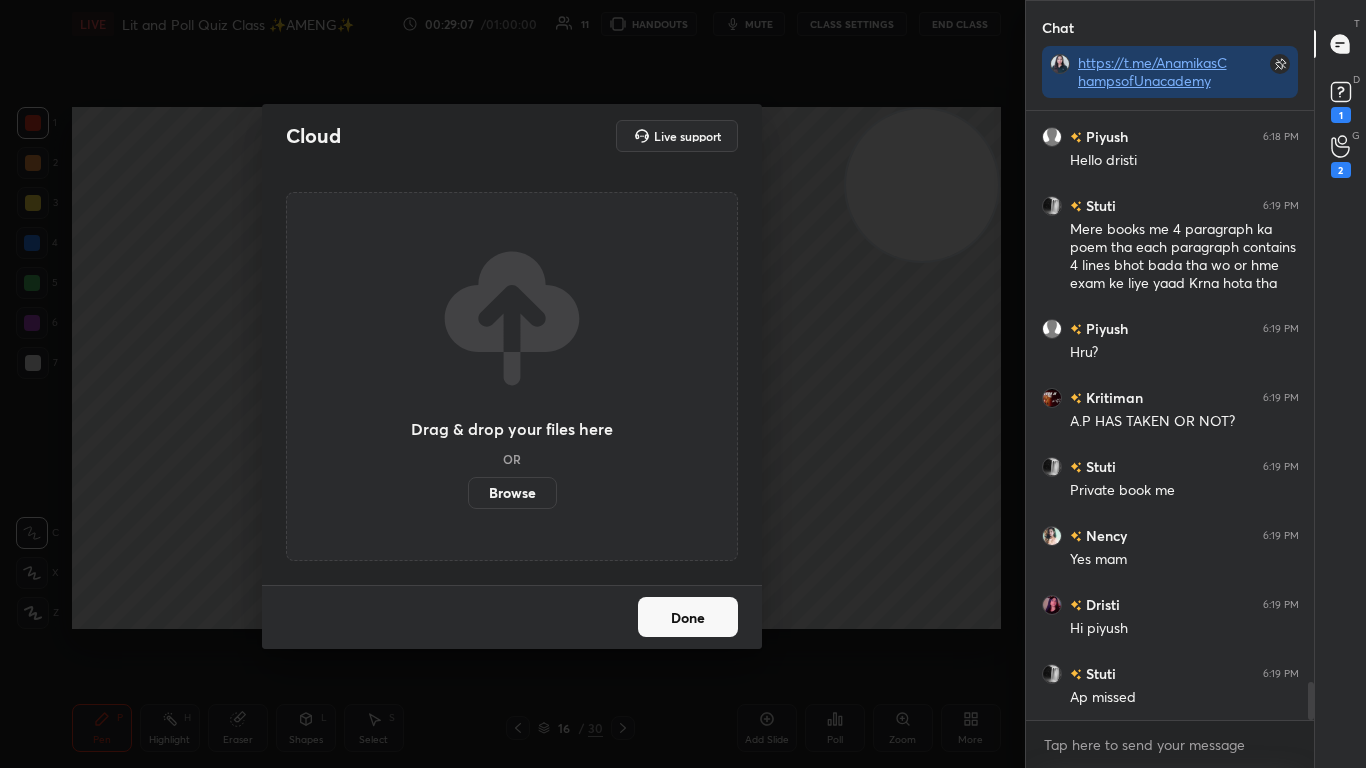 click on "Browse" at bounding box center (512, 493) 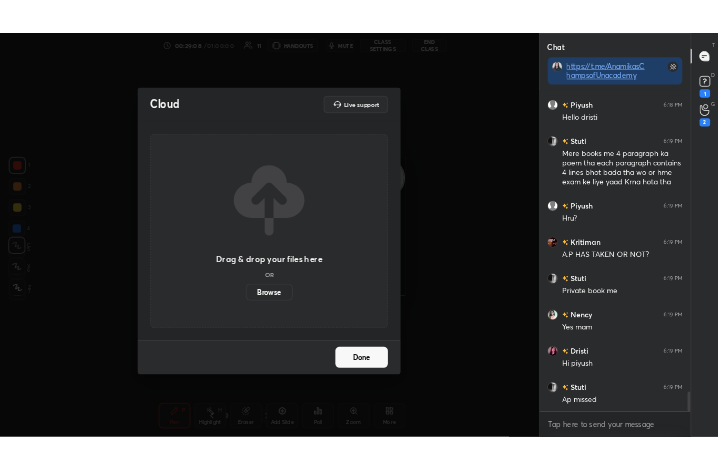 scroll, scrollTop: 342, scrollLeft: 579, axis: both 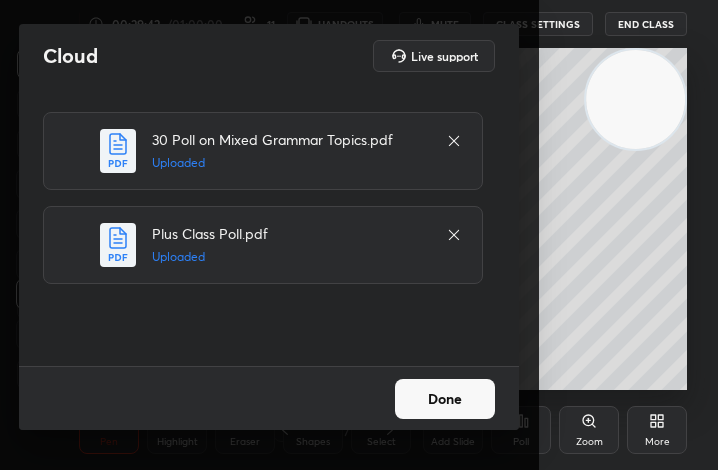 click on "Done" at bounding box center (445, 399) 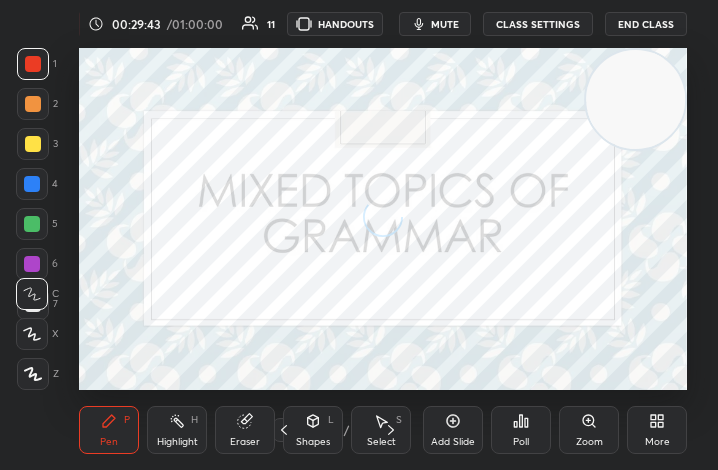 click 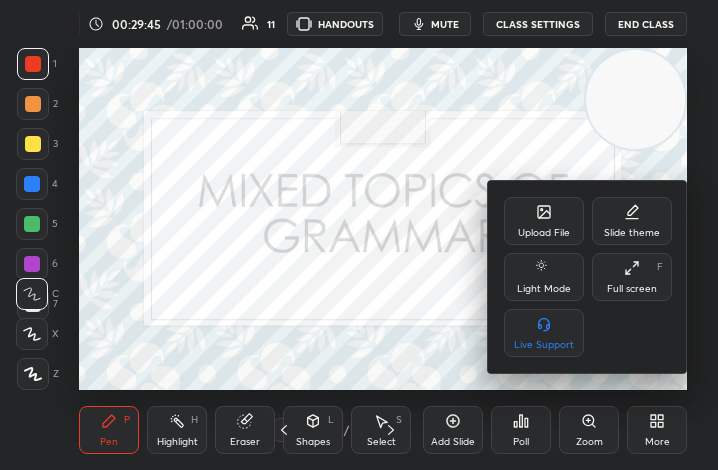 click 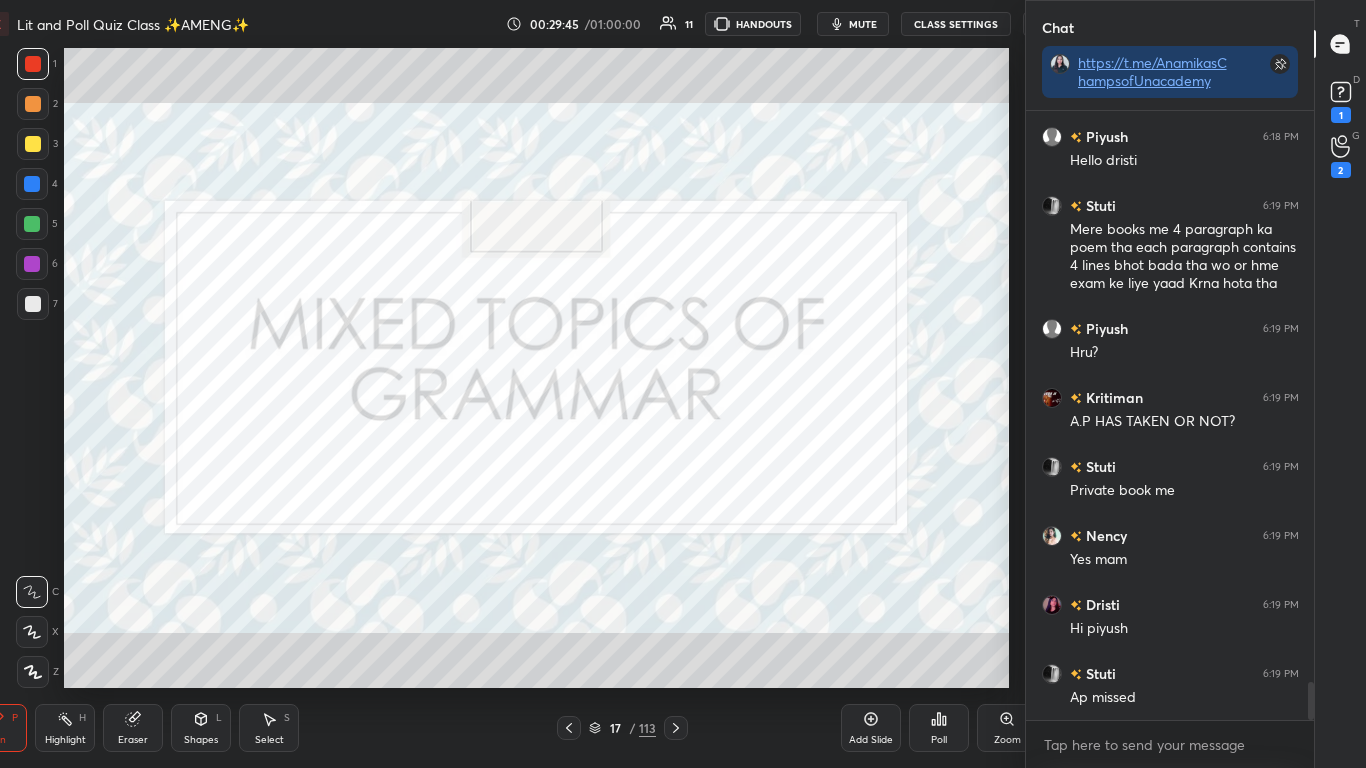 scroll, scrollTop: 99360, scrollLeft: 98764, axis: both 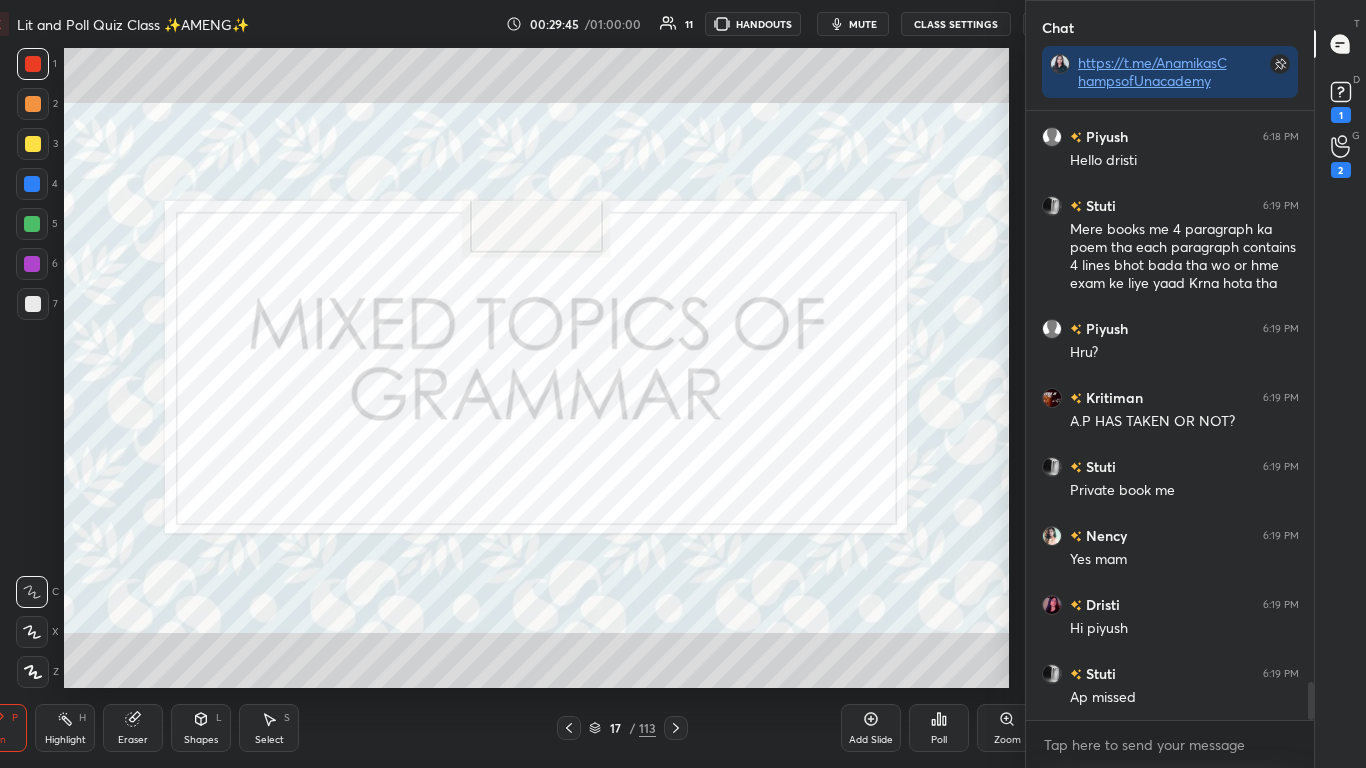 type on "x" 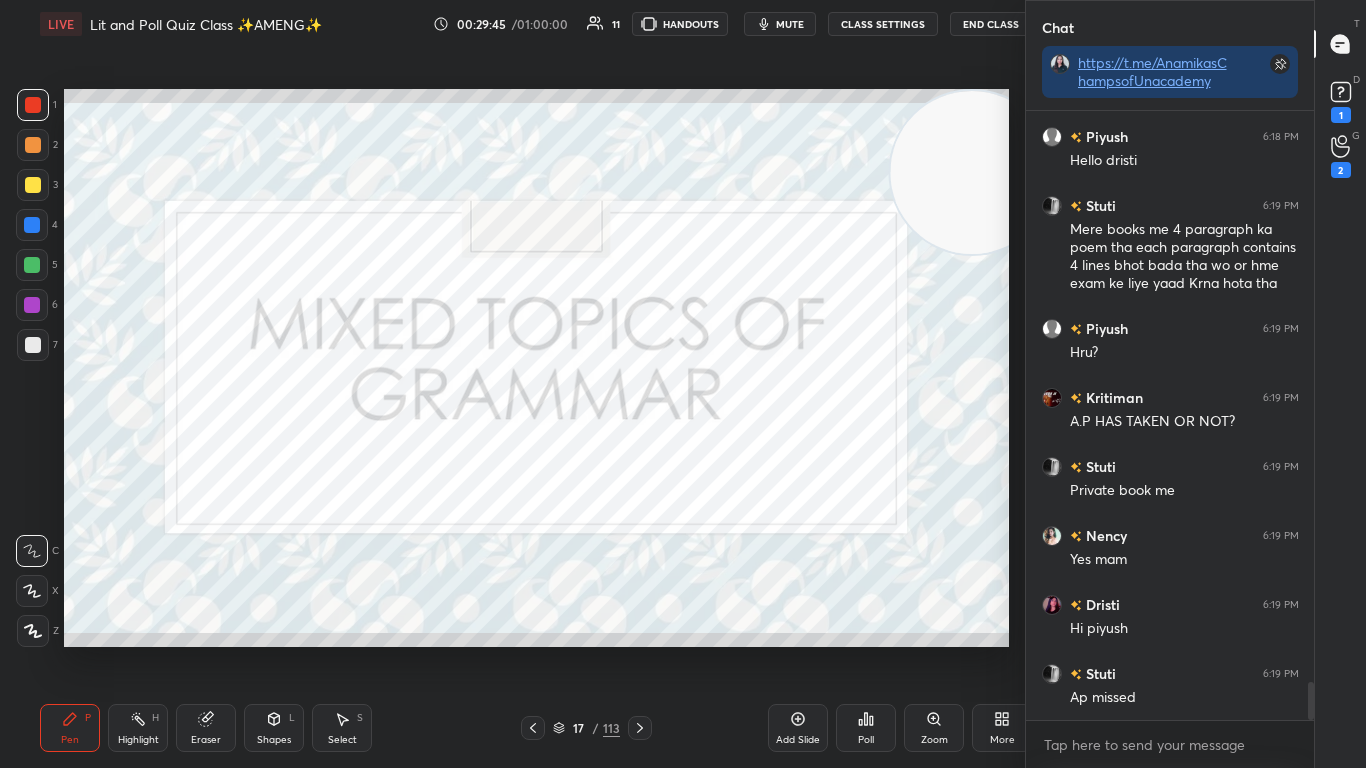 scroll, scrollTop: 640, scrollLeft: 973, axis: both 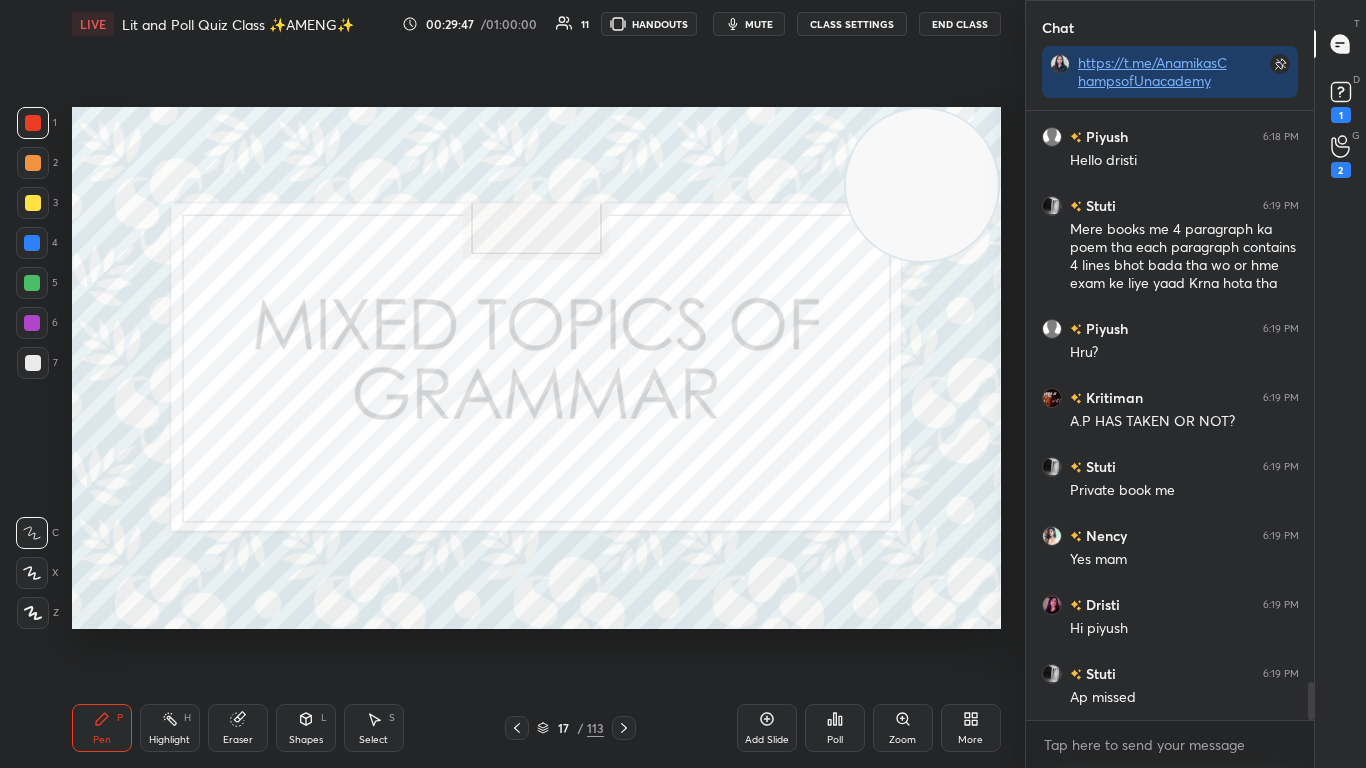 click on "Pen P Highlight H Eraser Shapes L Select S 17 / 113 Add Slide Poll Zoom More" at bounding box center [536, 728] 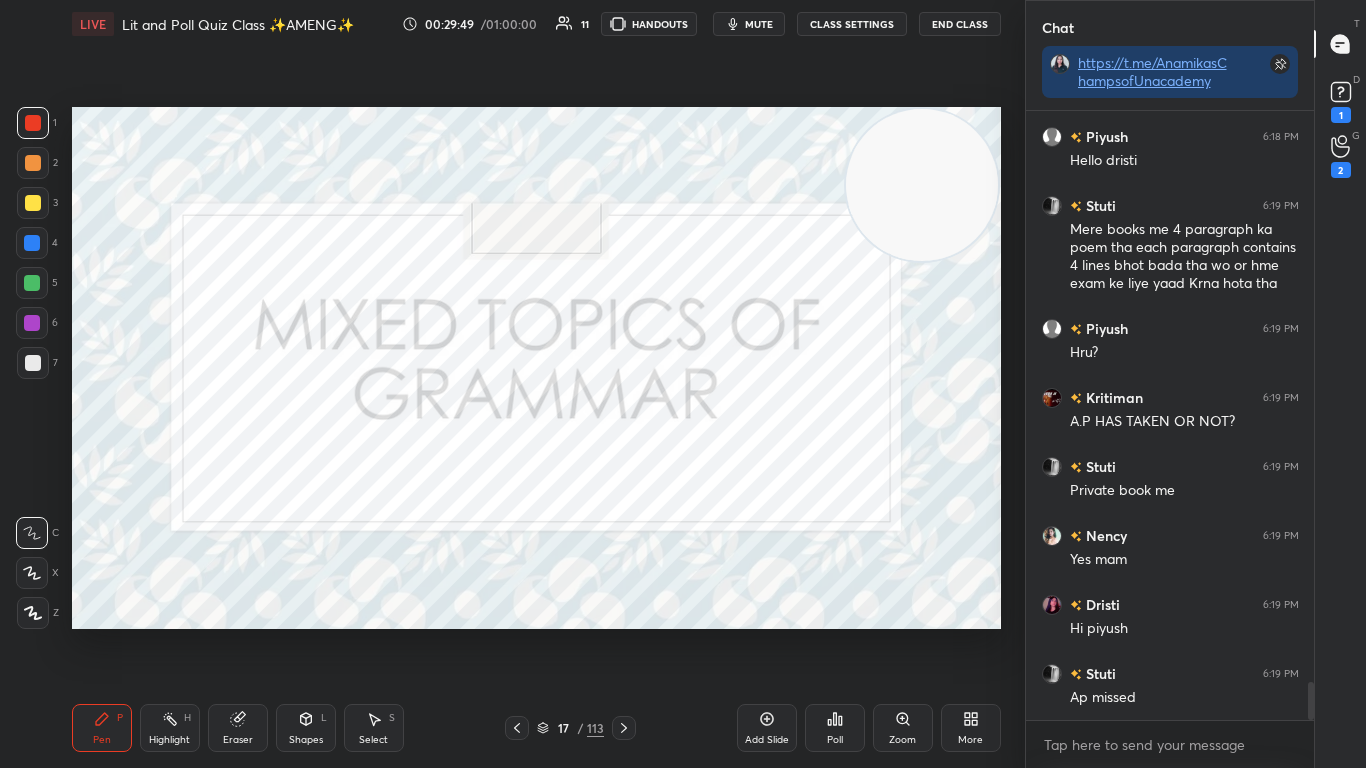 click 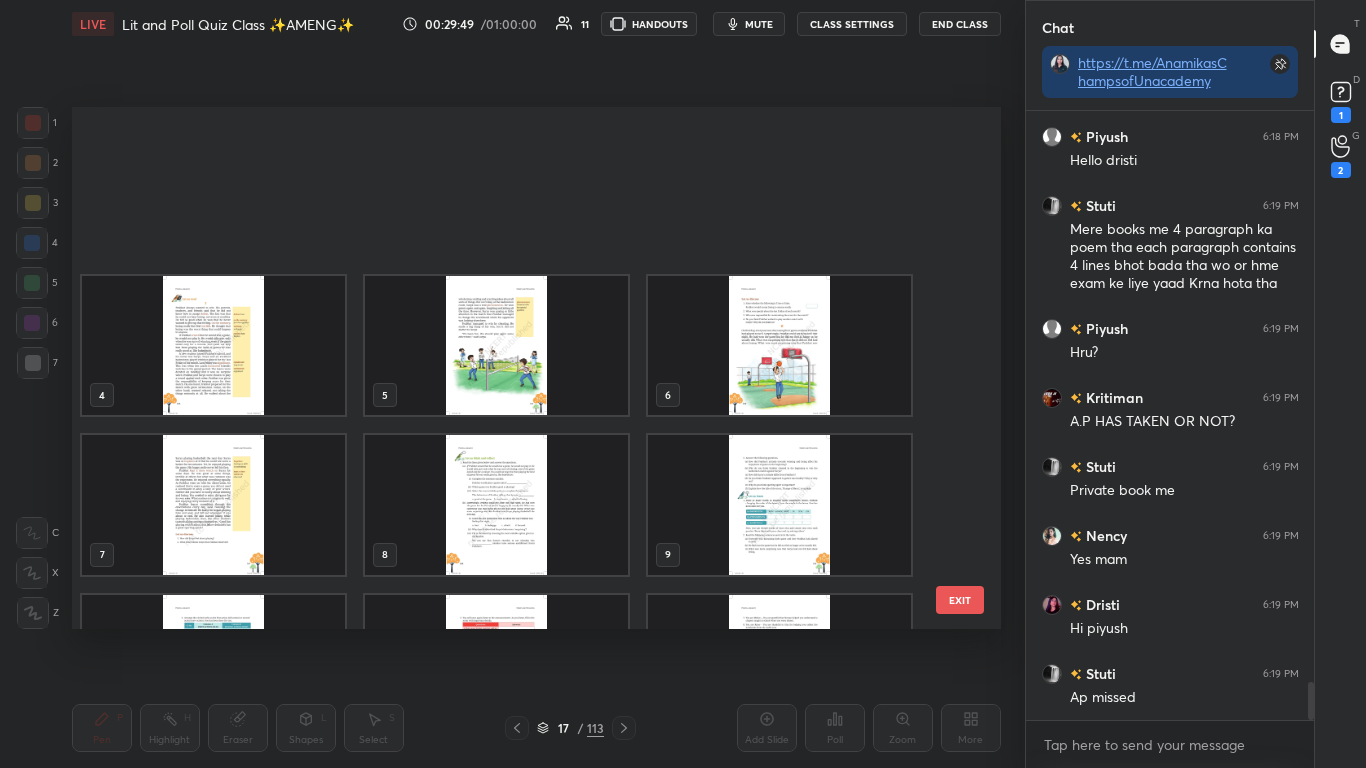 scroll, scrollTop: 432, scrollLeft: 0, axis: vertical 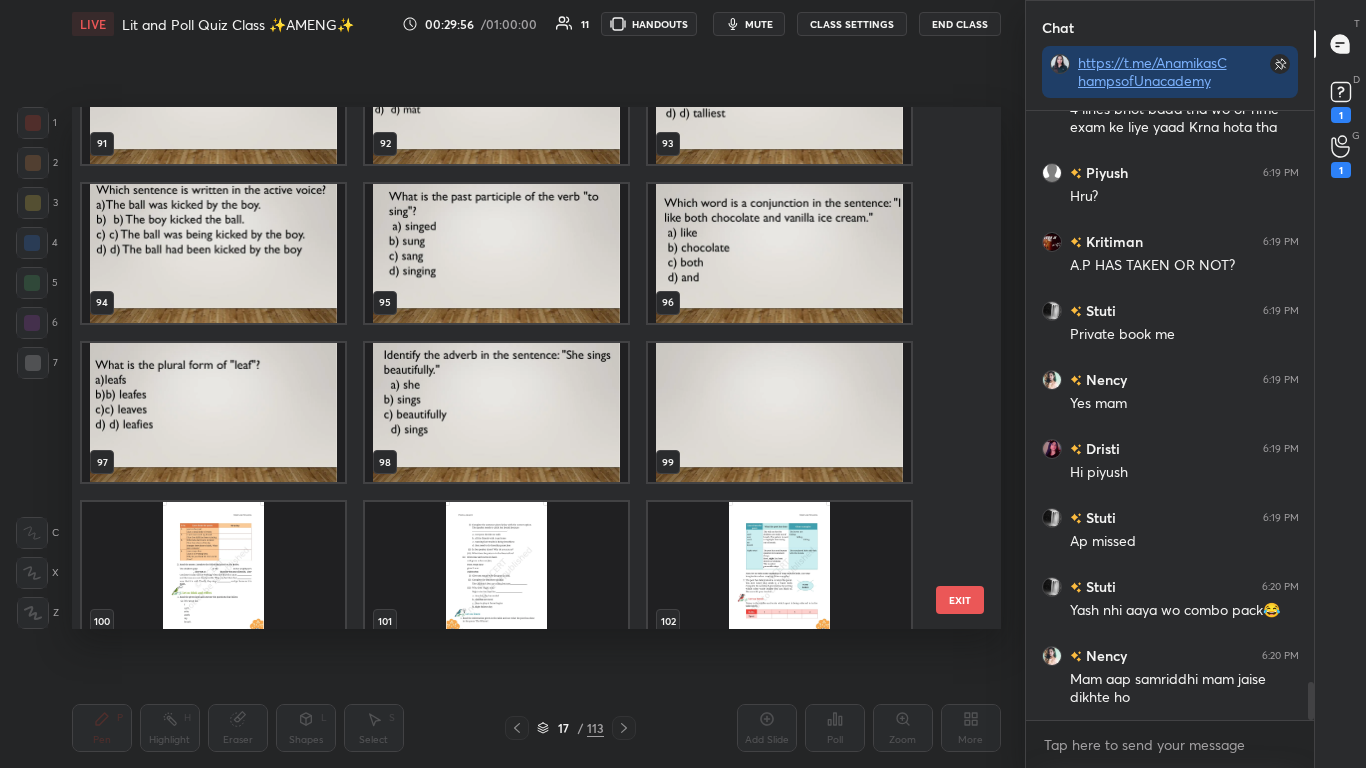 click at bounding box center (496, 412) 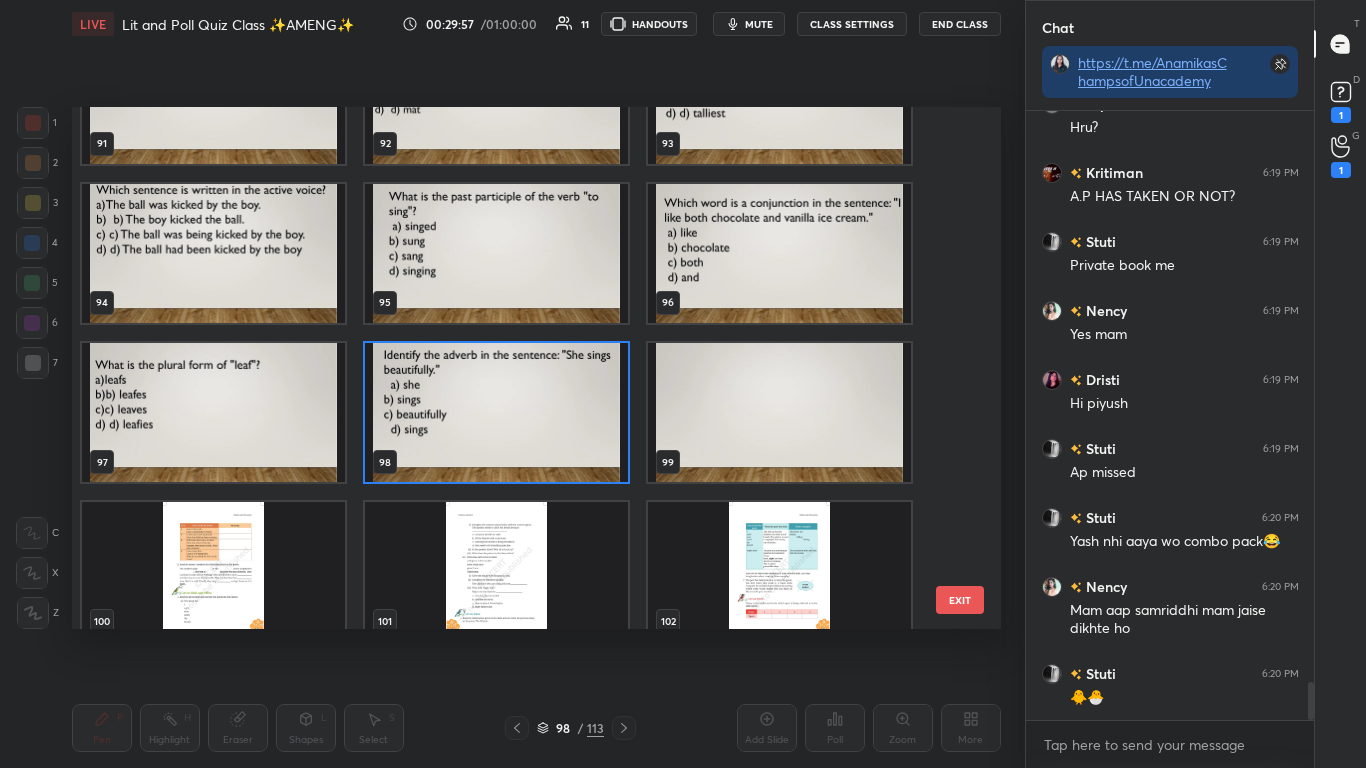 click at bounding box center [496, 412] 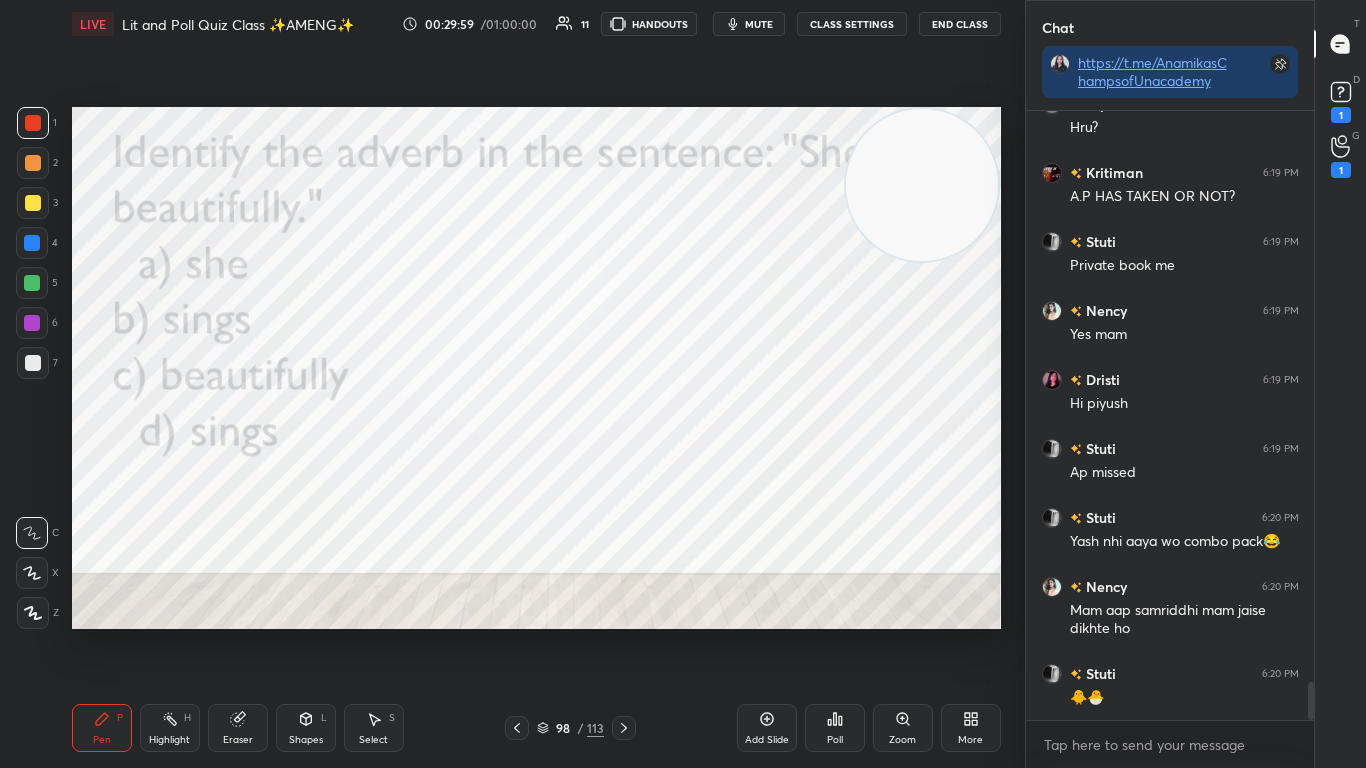 click 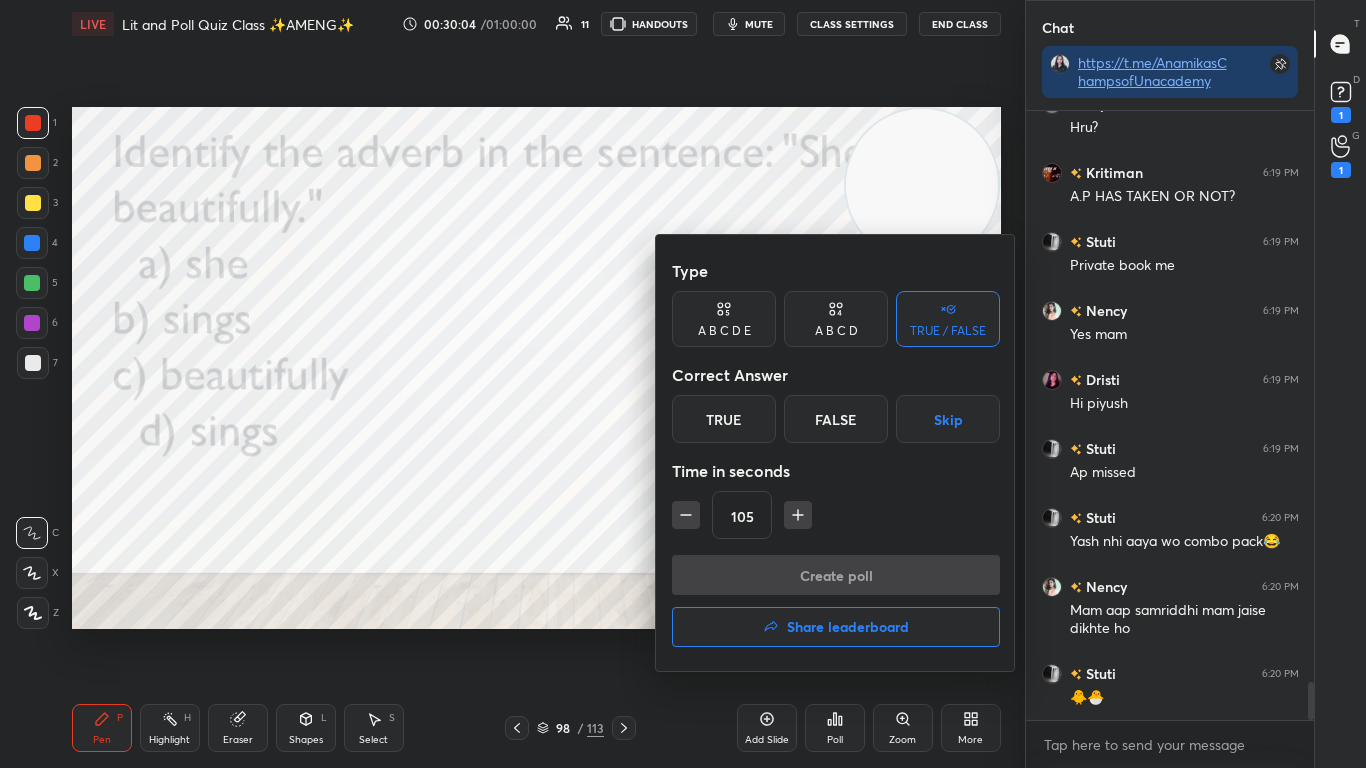 click on "A B C D" at bounding box center [836, 331] 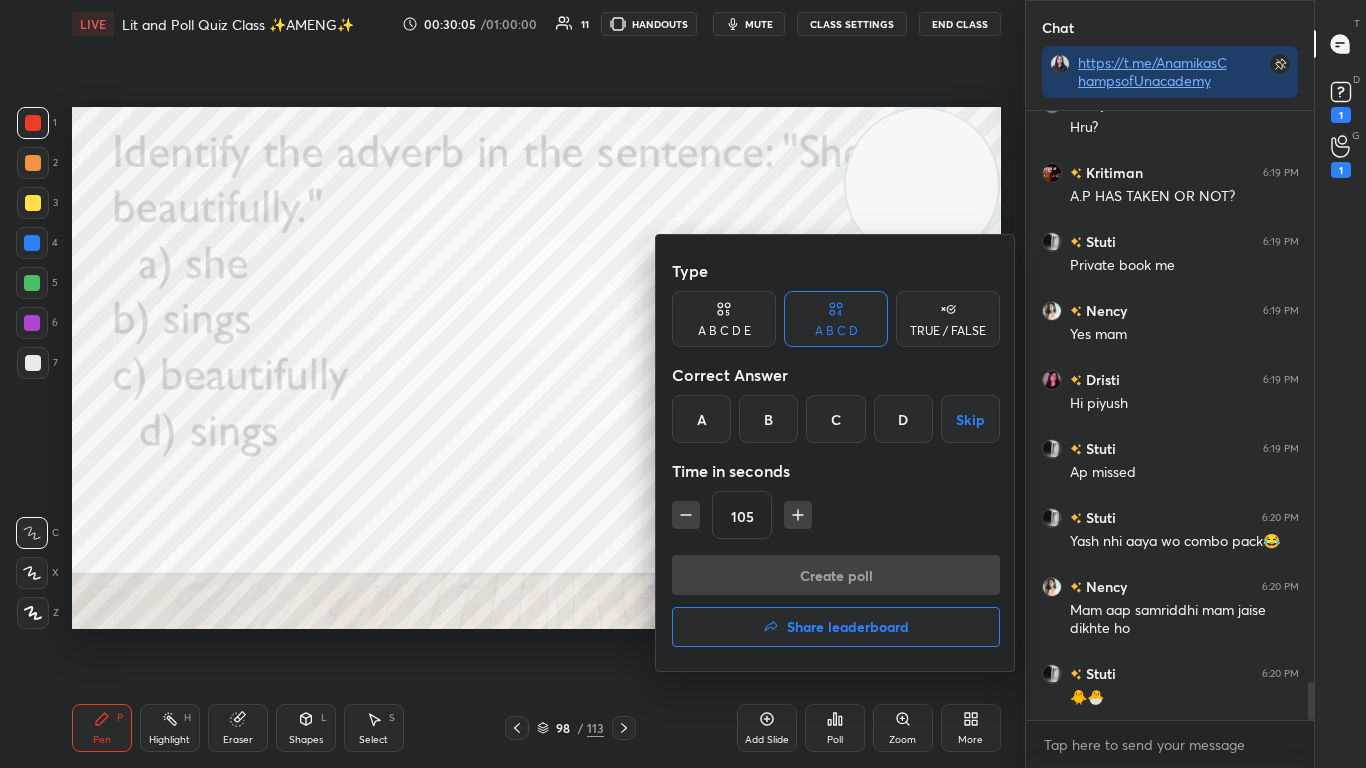 click 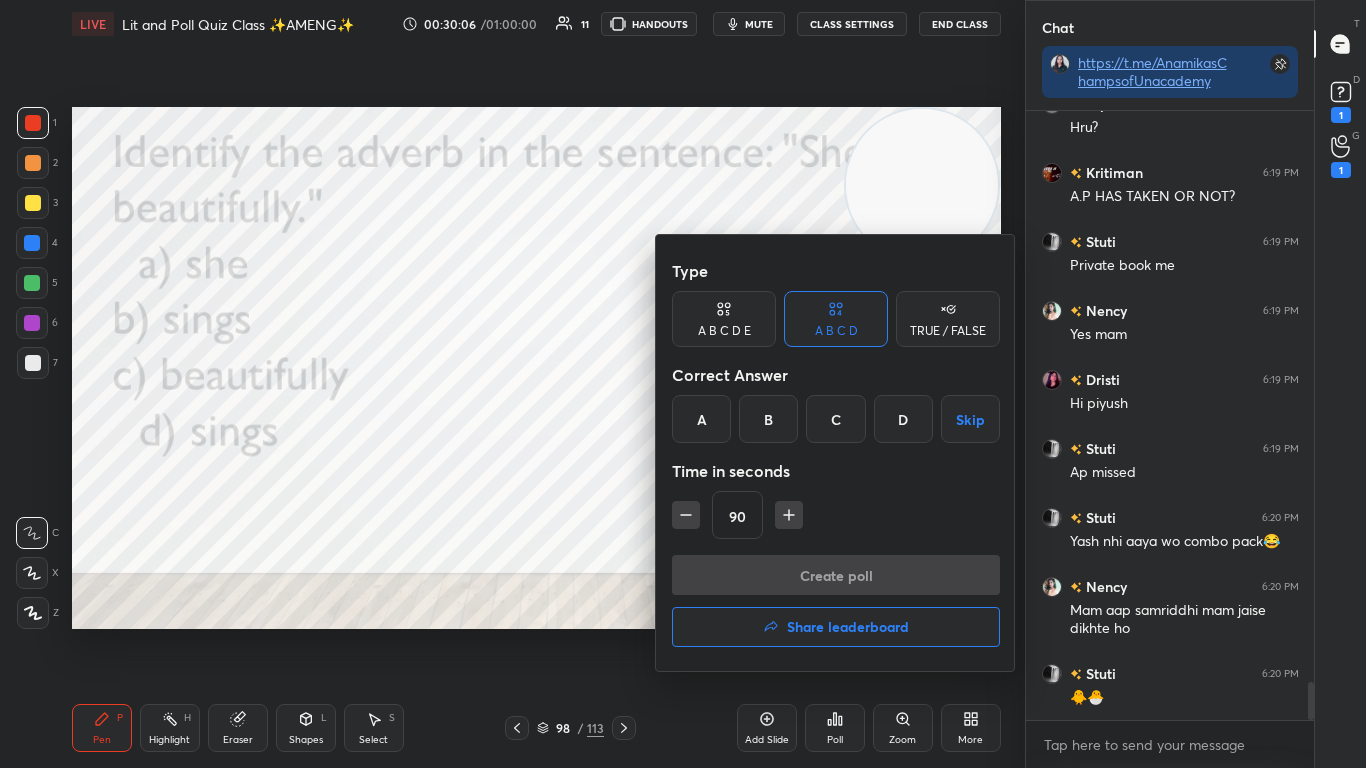 click 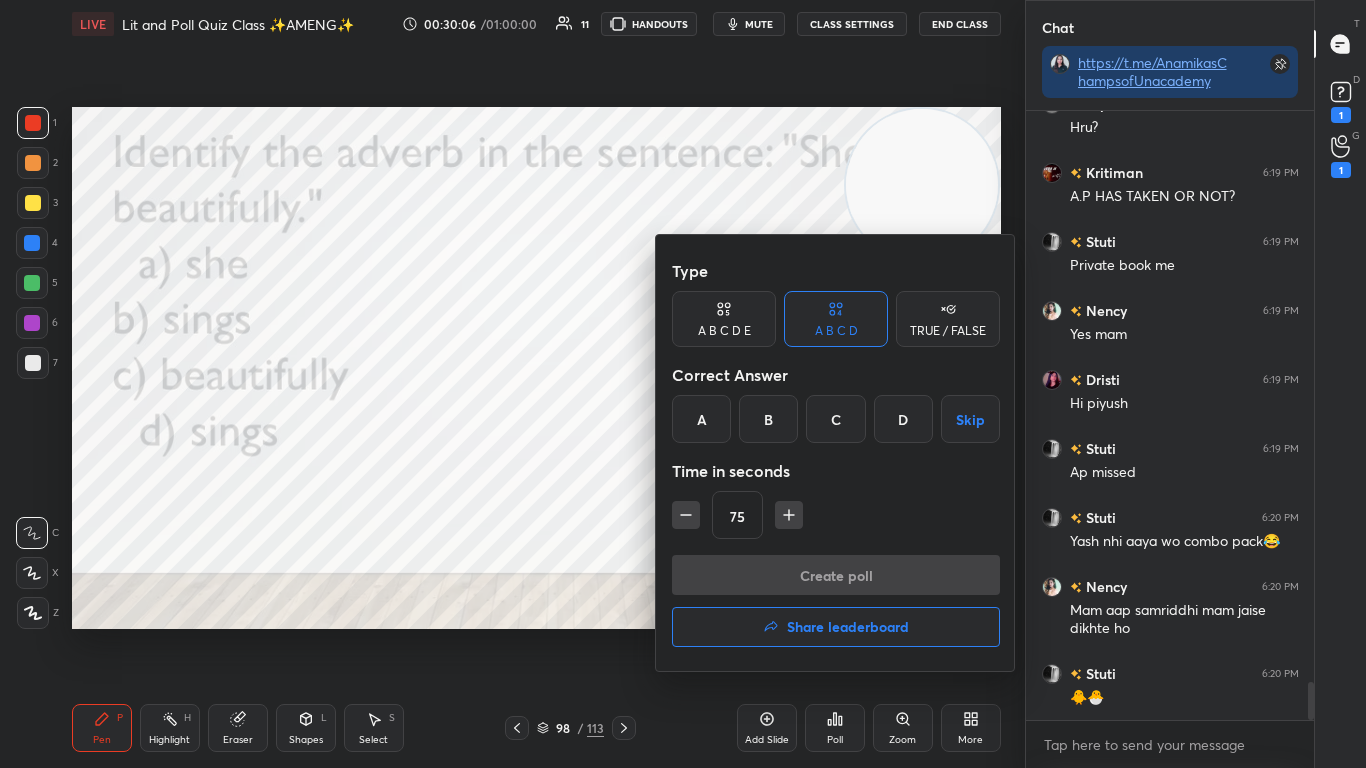 click 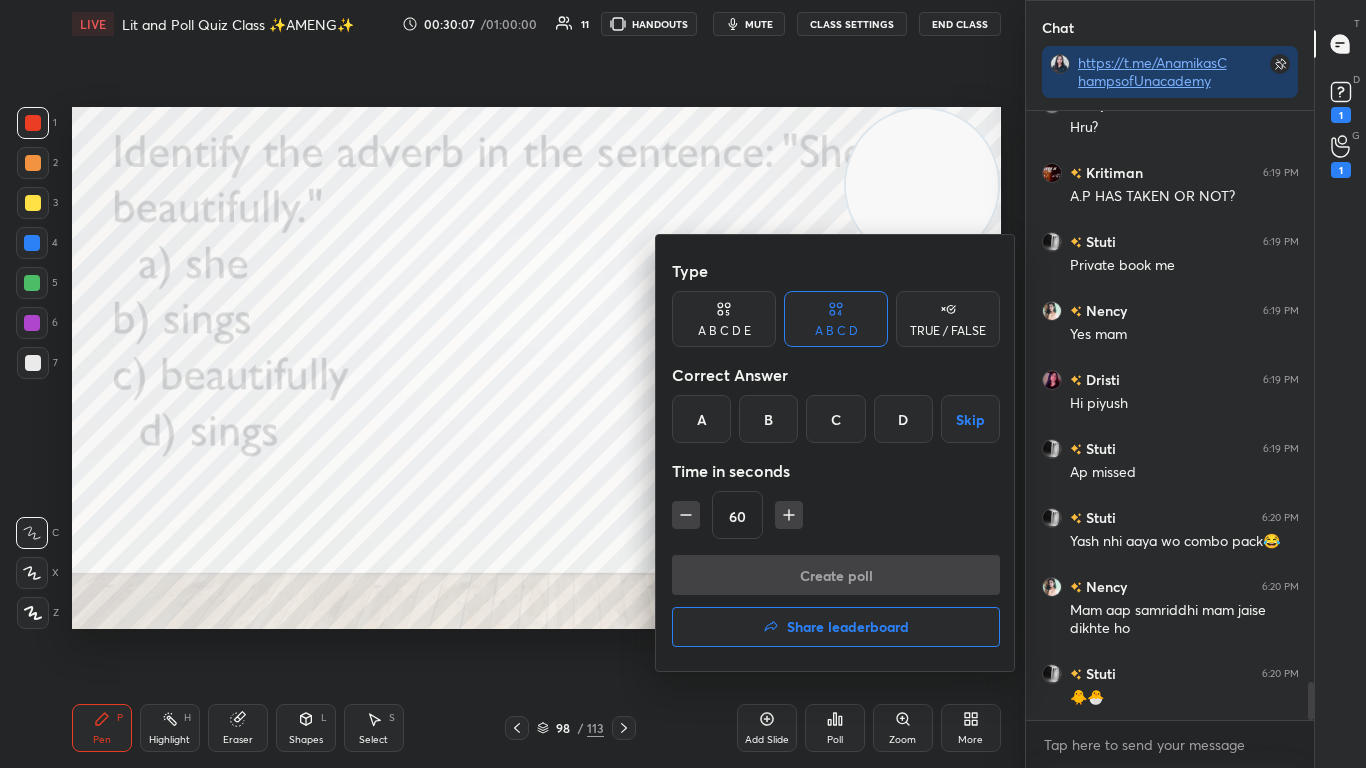 click 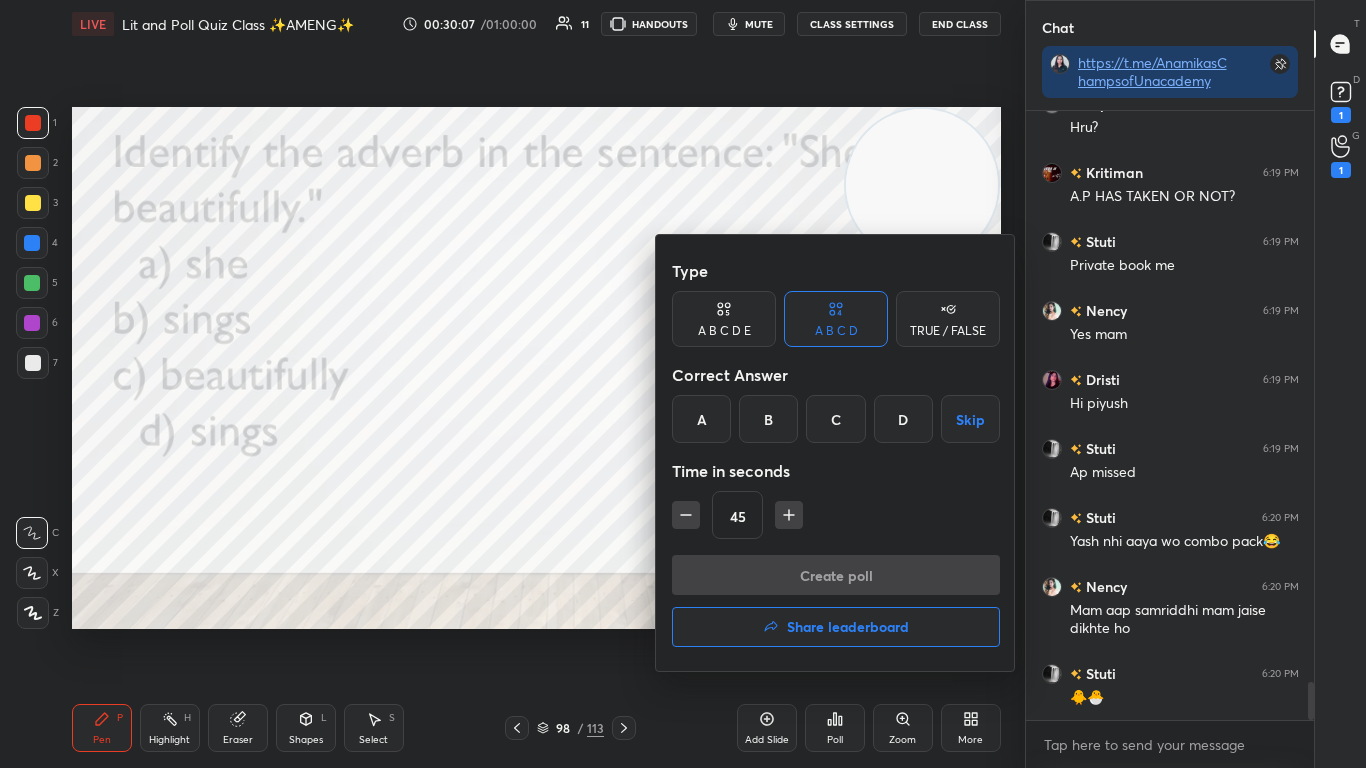 click 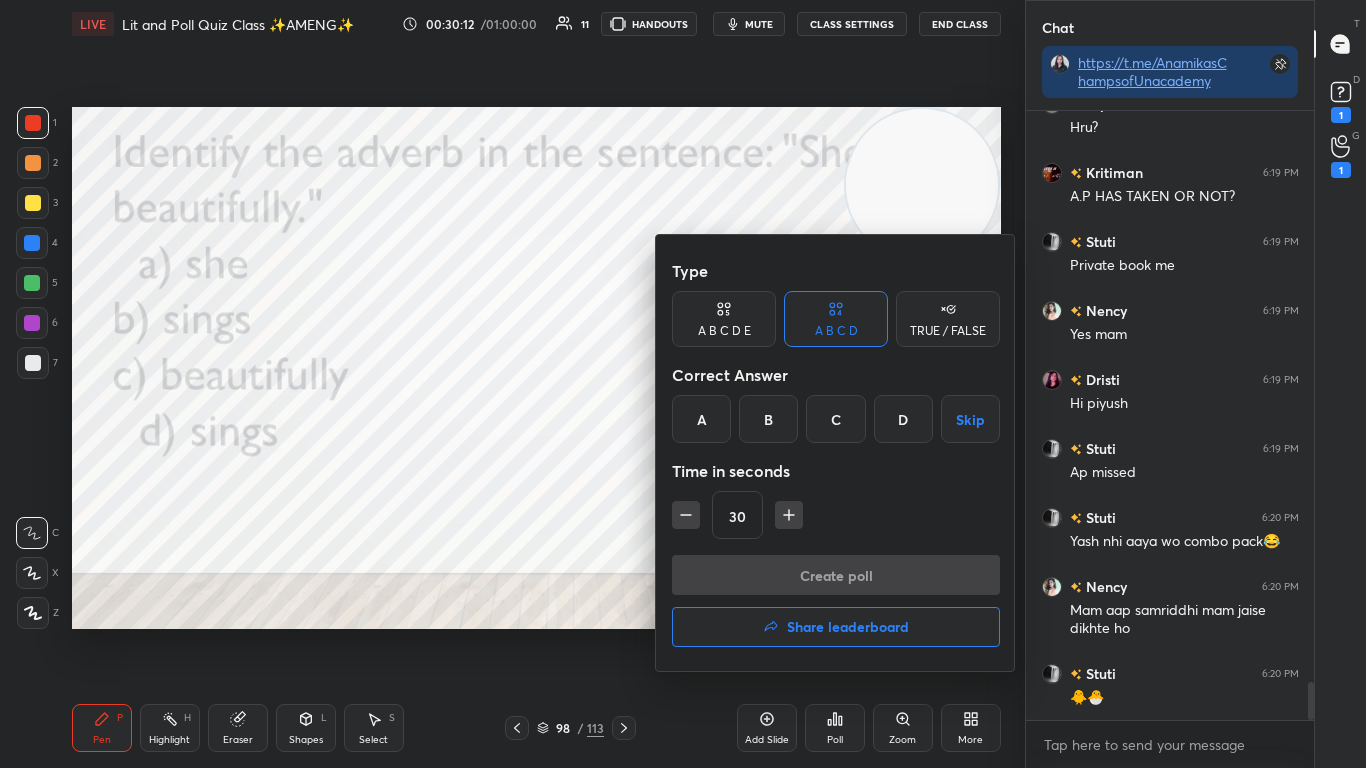 scroll, scrollTop: 9292, scrollLeft: 0, axis: vertical 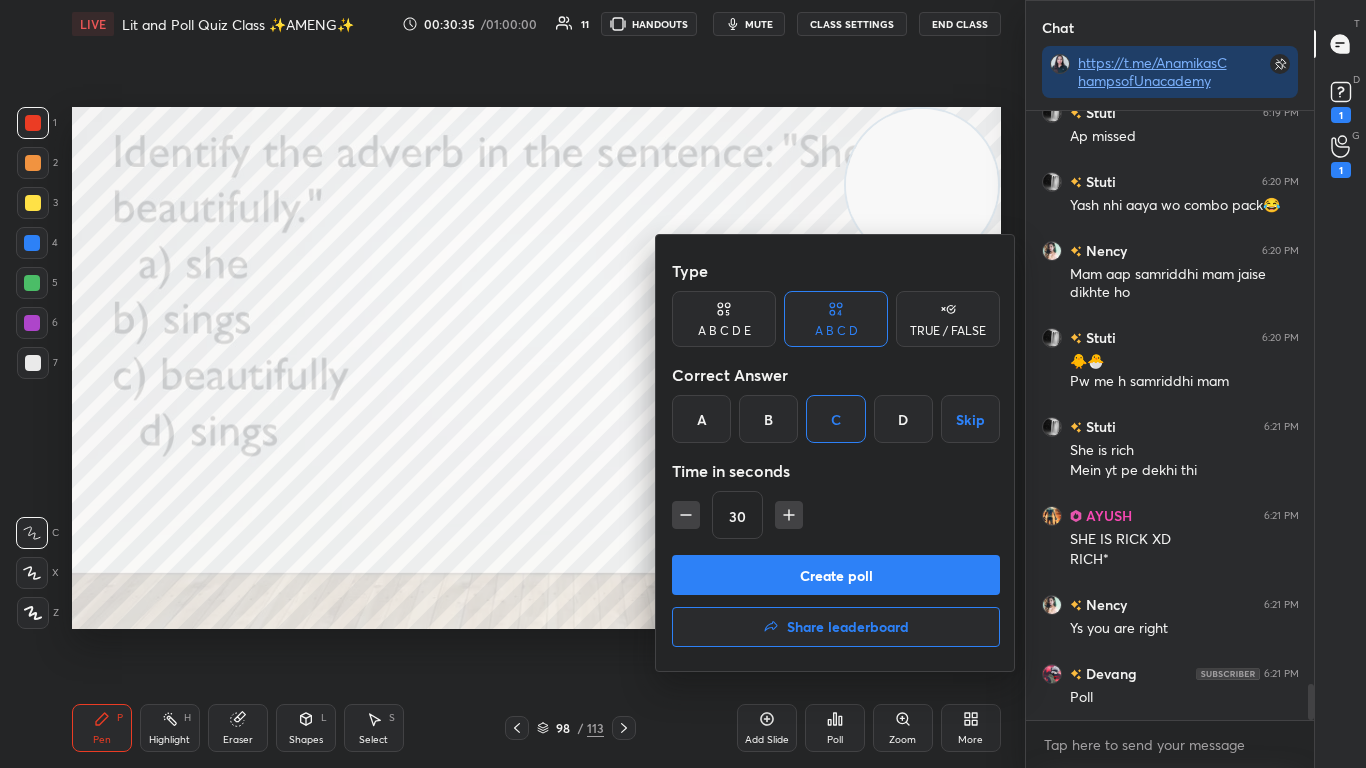 click on "Create poll" at bounding box center (836, 575) 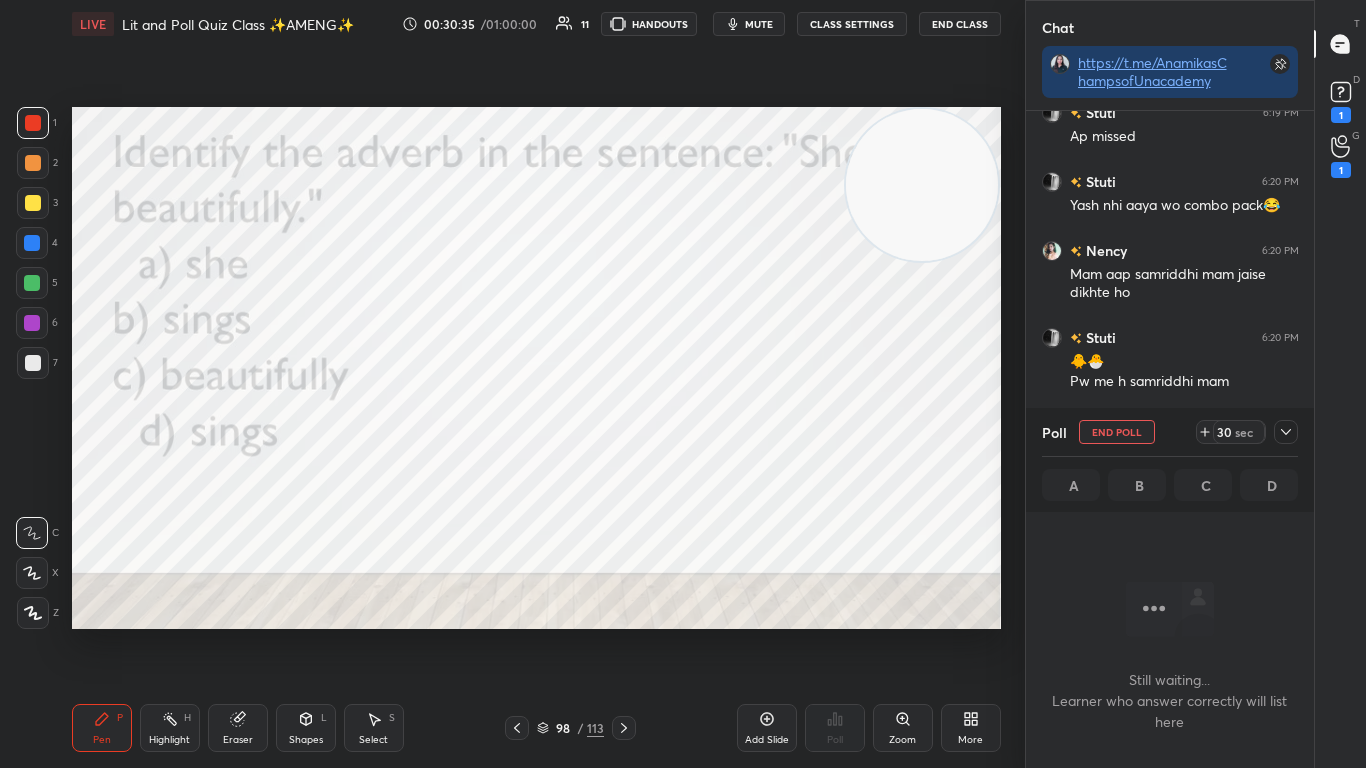scroll, scrollTop: 505, scrollLeft: 282, axis: both 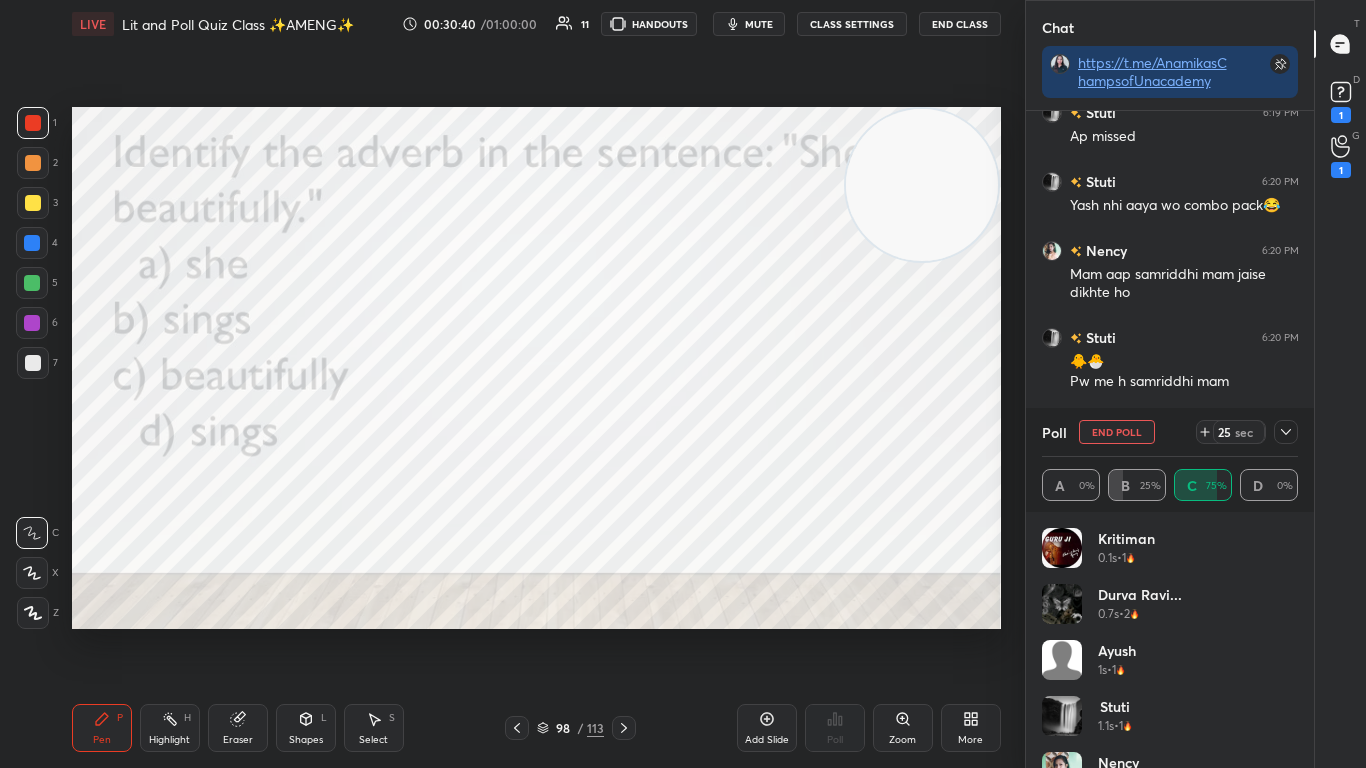 click 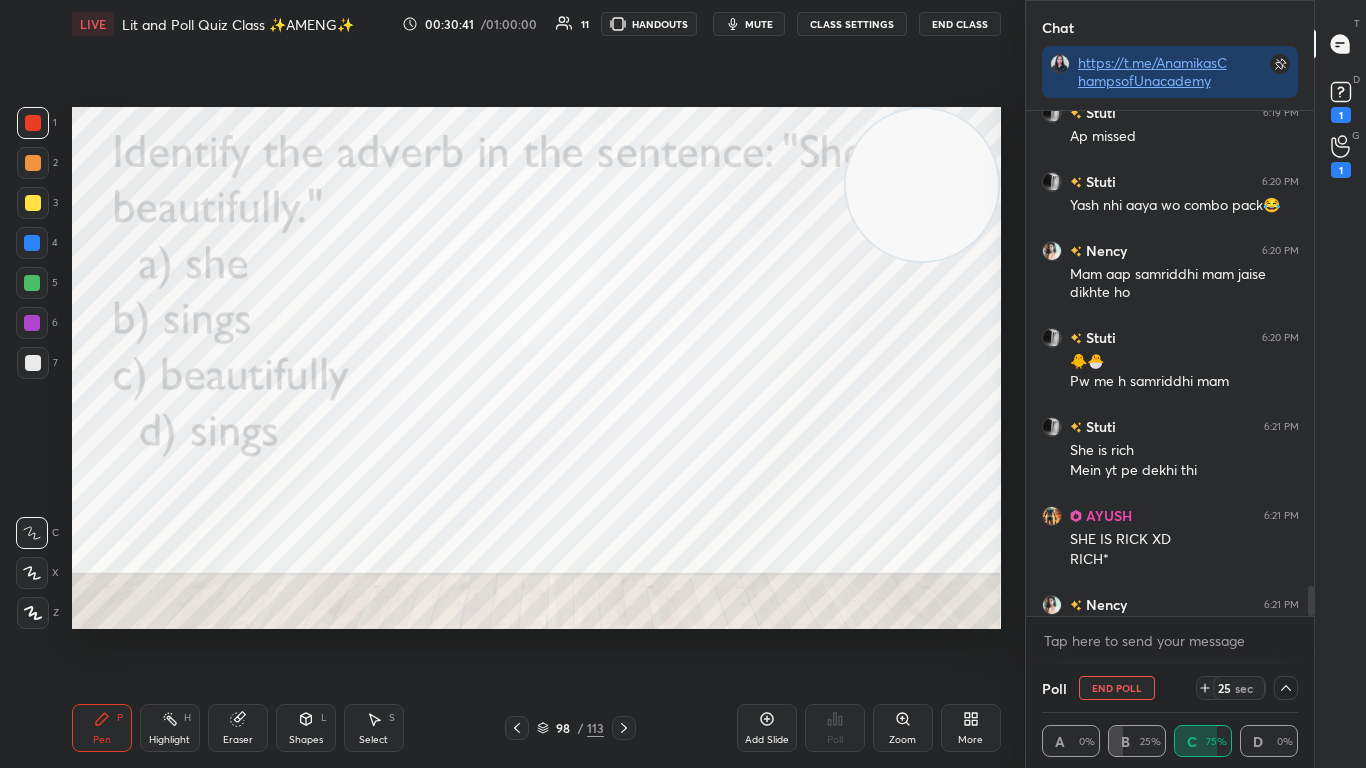 scroll, scrollTop: 0, scrollLeft: 0, axis: both 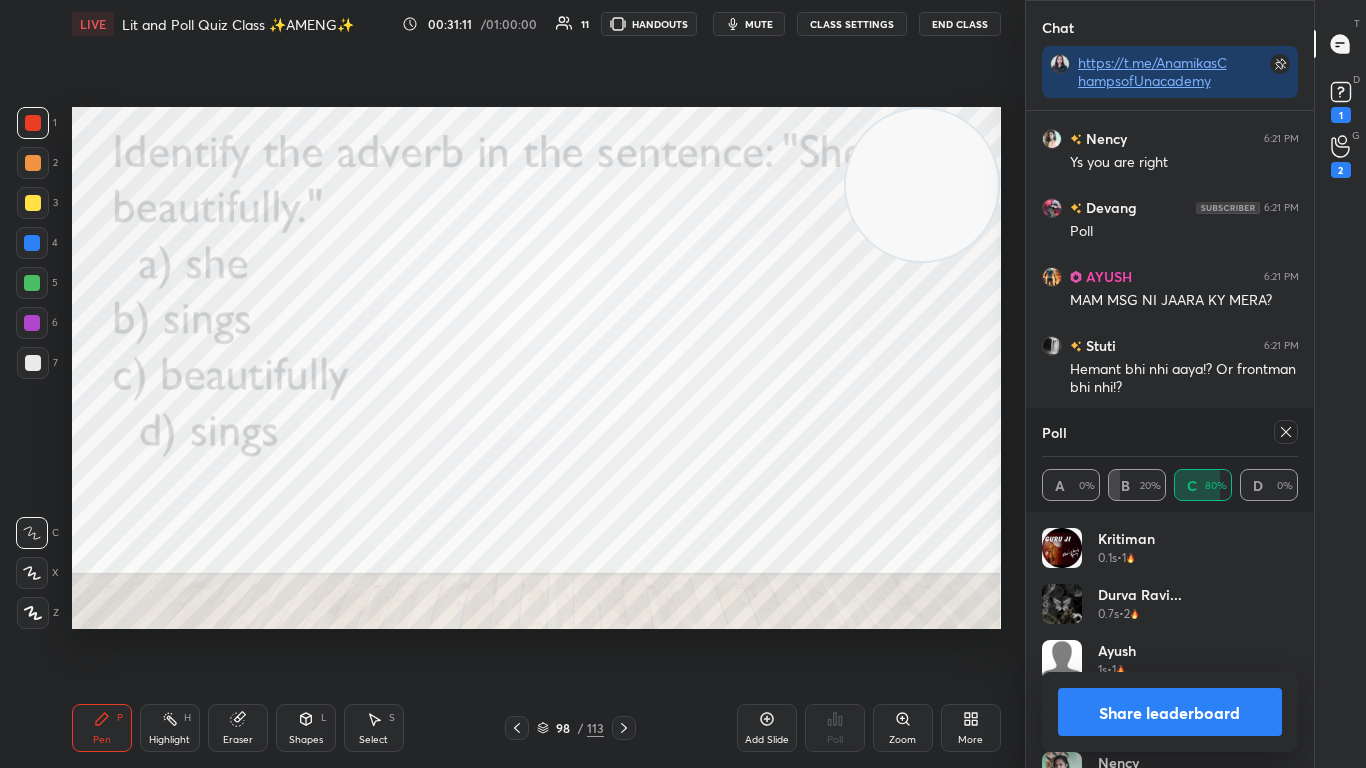 click 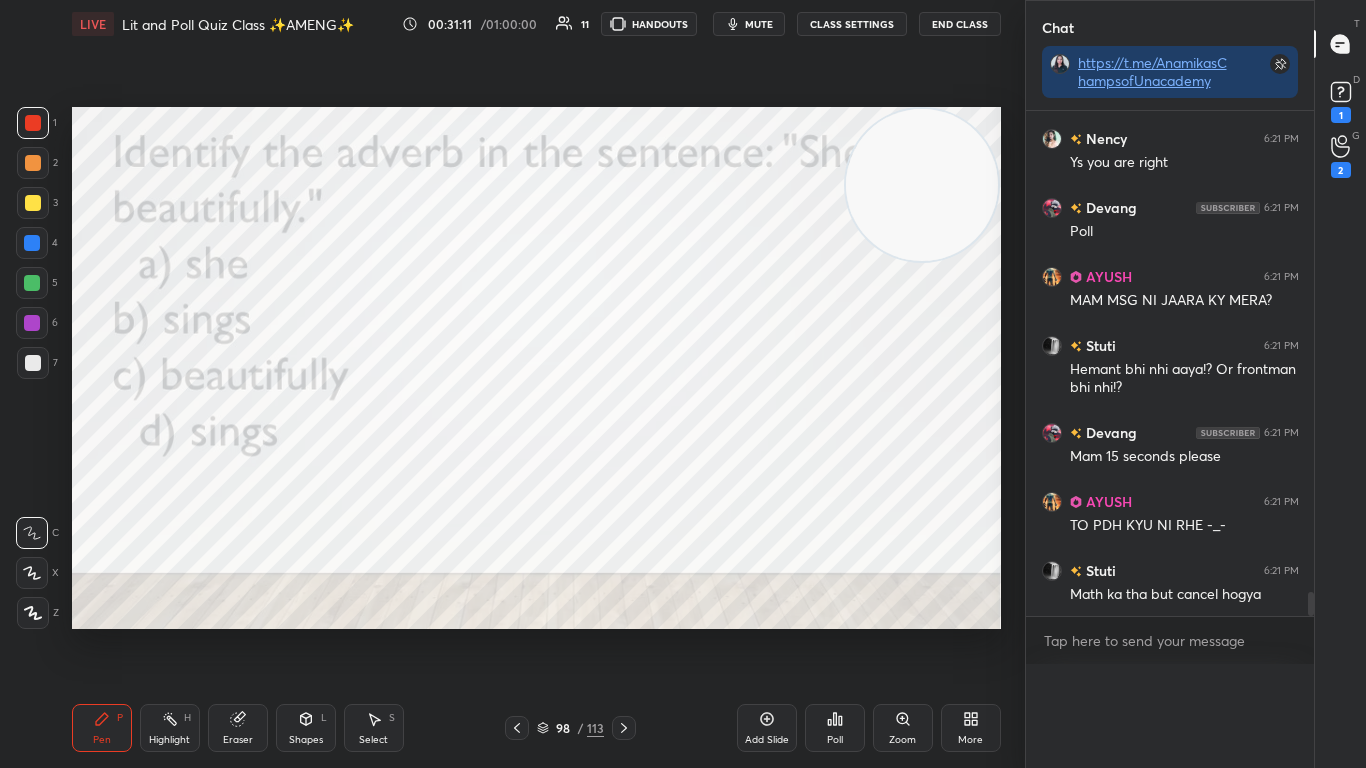 scroll, scrollTop: 0, scrollLeft: 0, axis: both 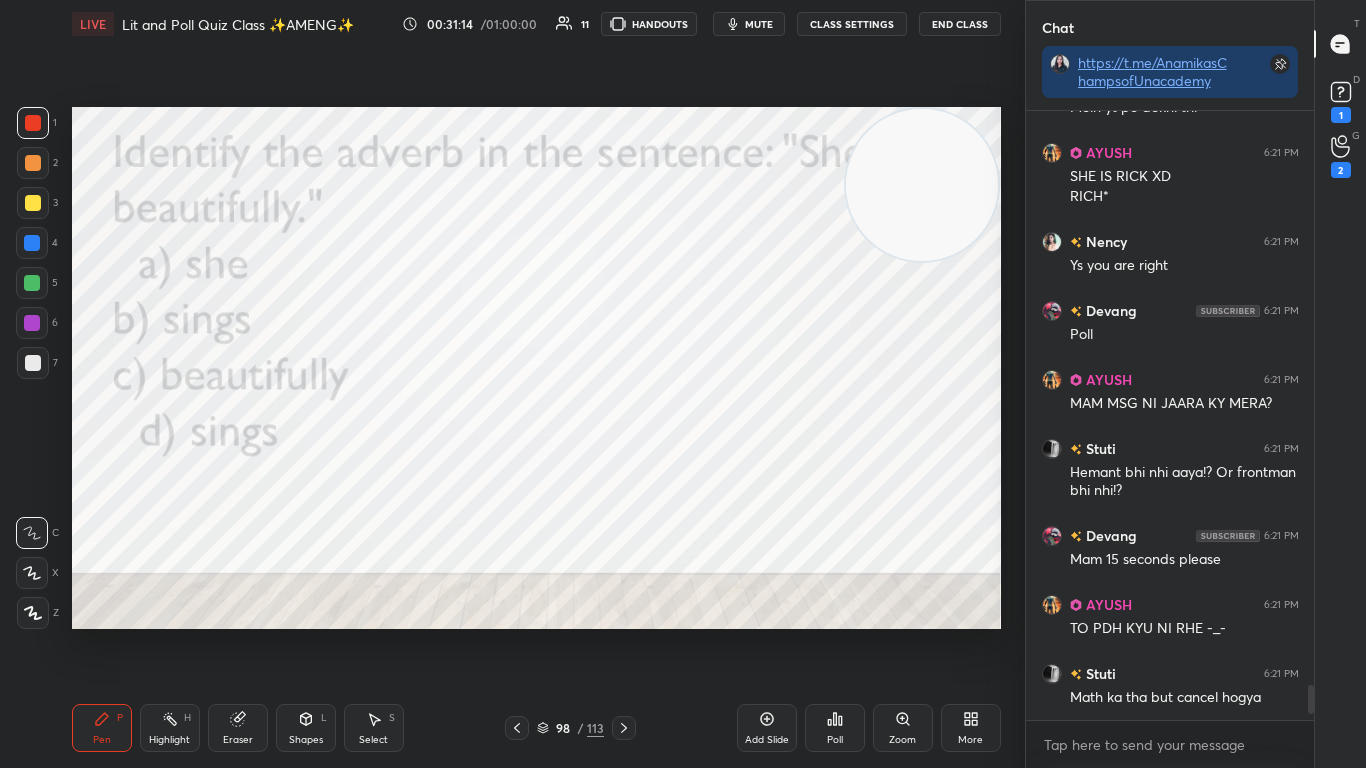 click at bounding box center [517, 728] 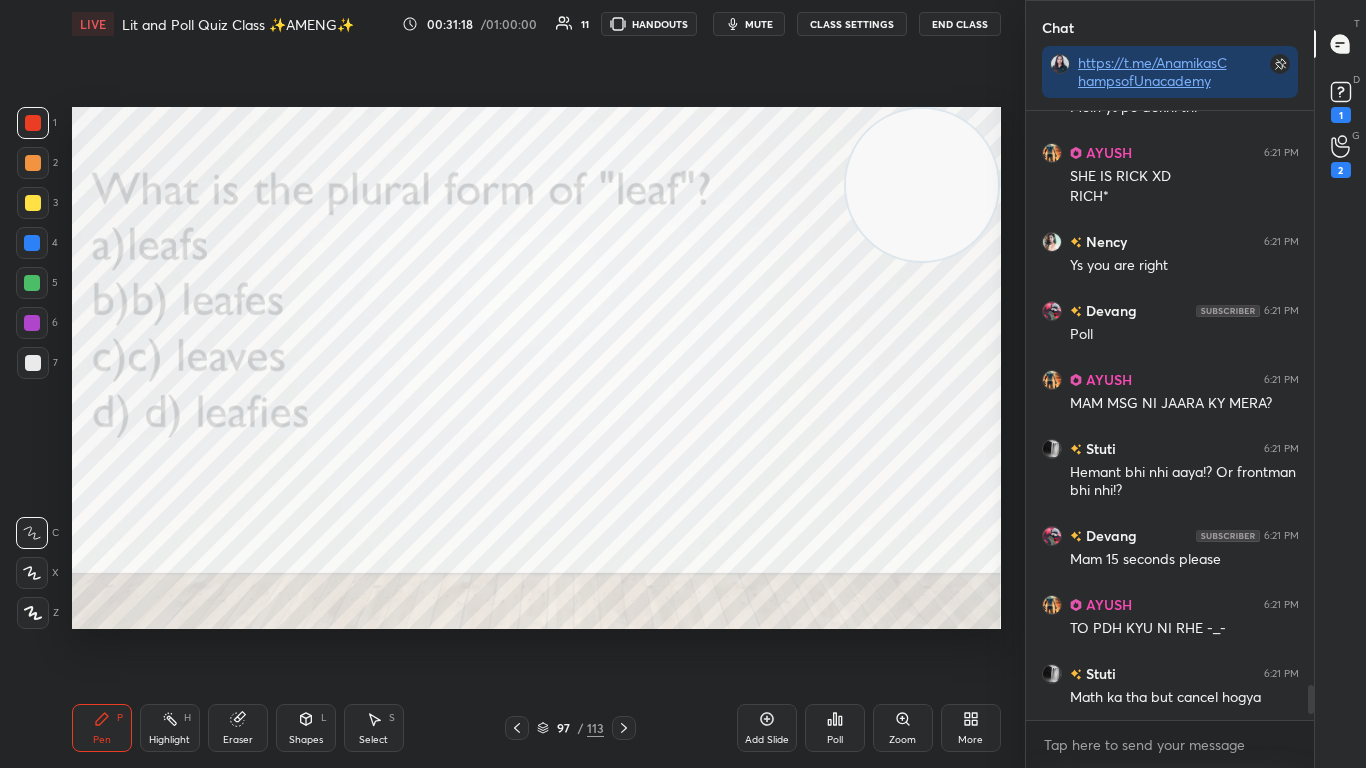 click on "Poll" at bounding box center (835, 740) 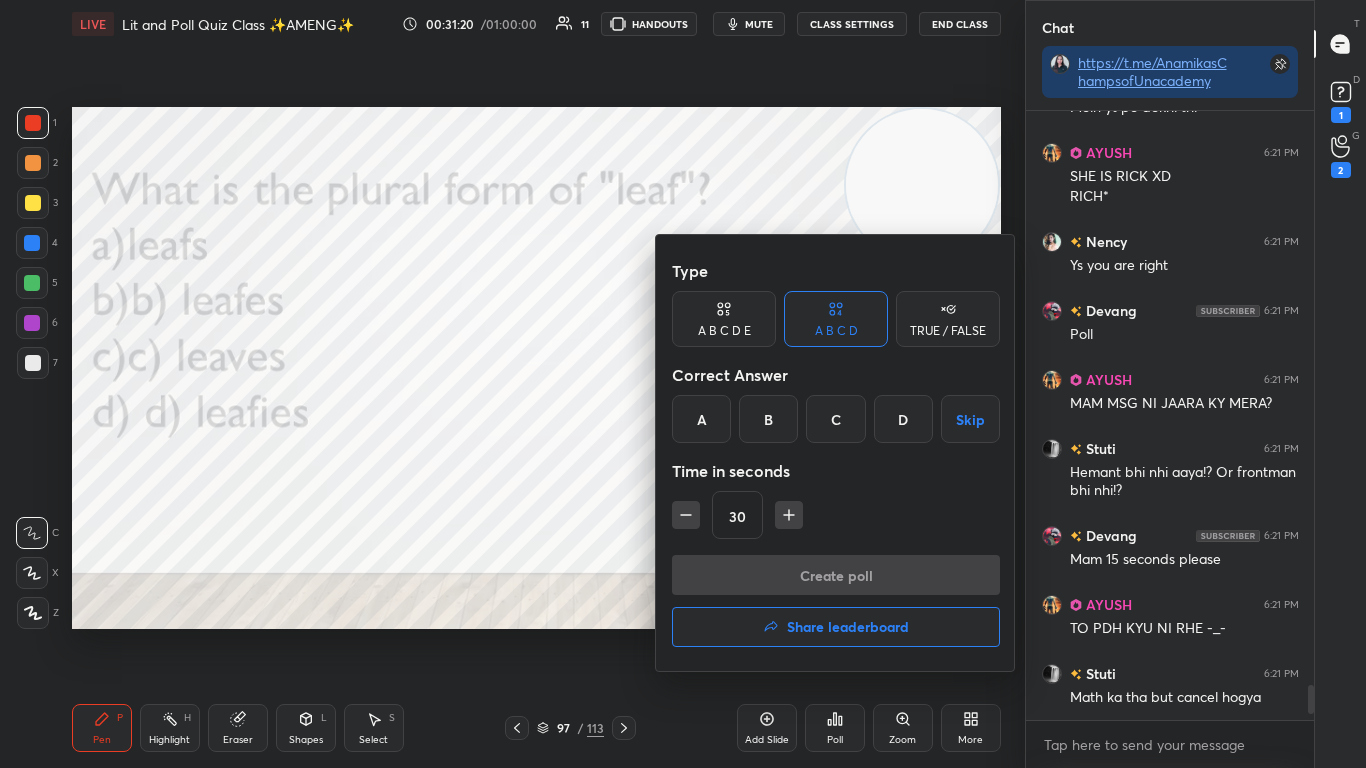 click on "C" at bounding box center (835, 419) 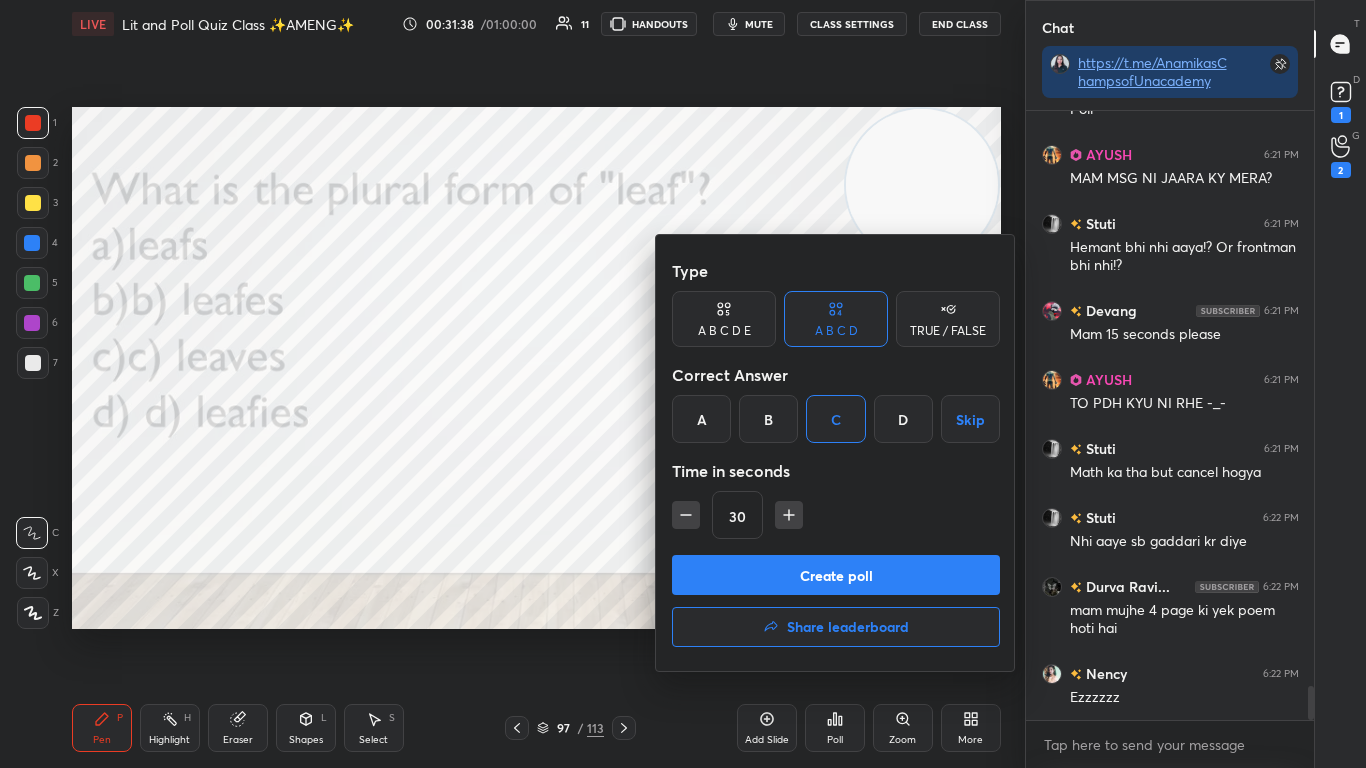 click on "Create poll" at bounding box center (836, 575) 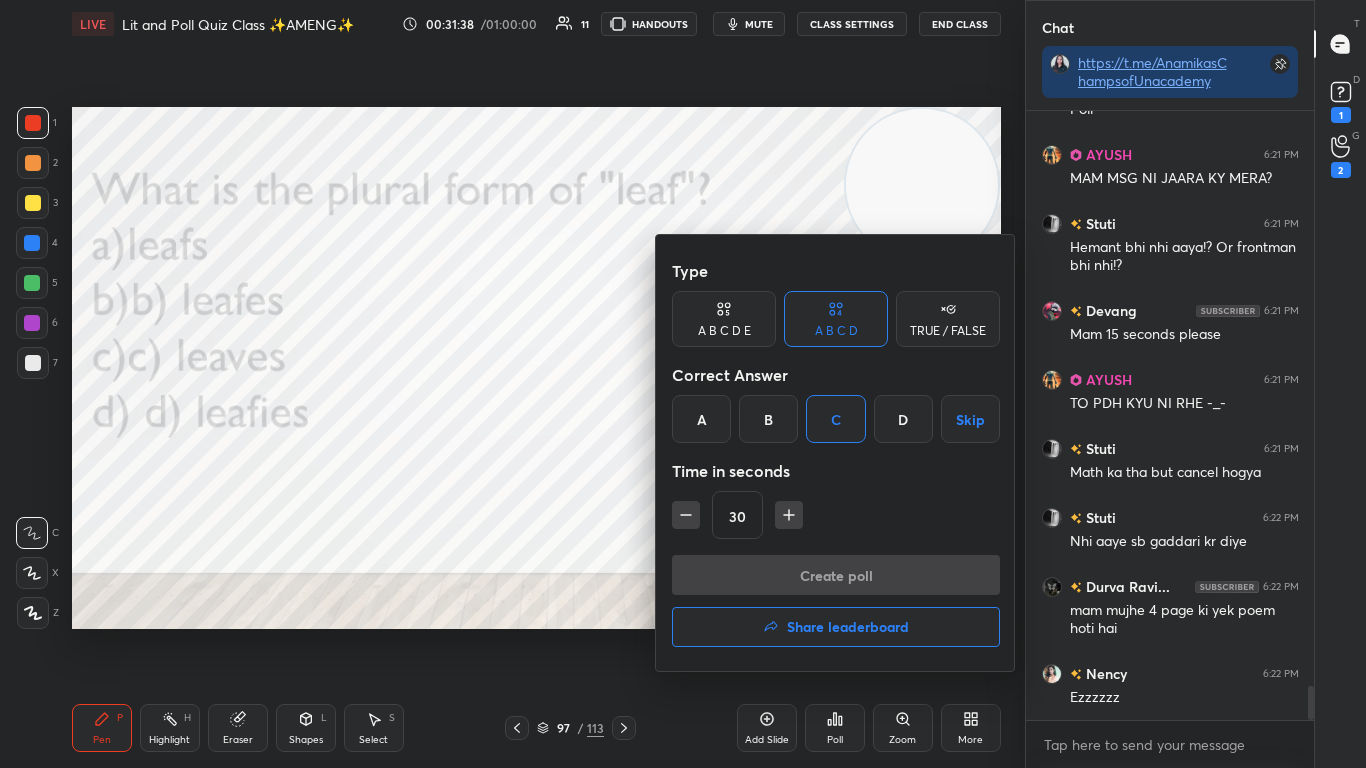 scroll, scrollTop: 561, scrollLeft: 282, axis: both 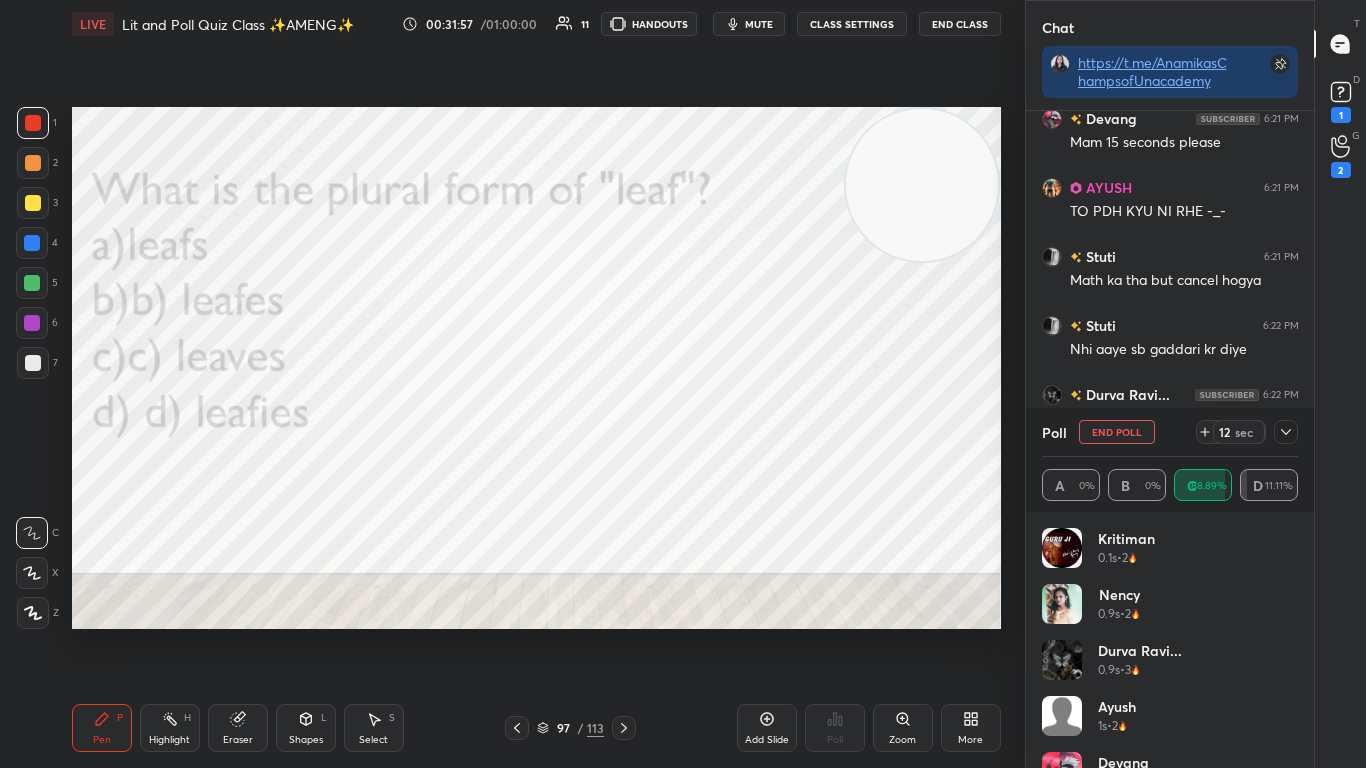 click 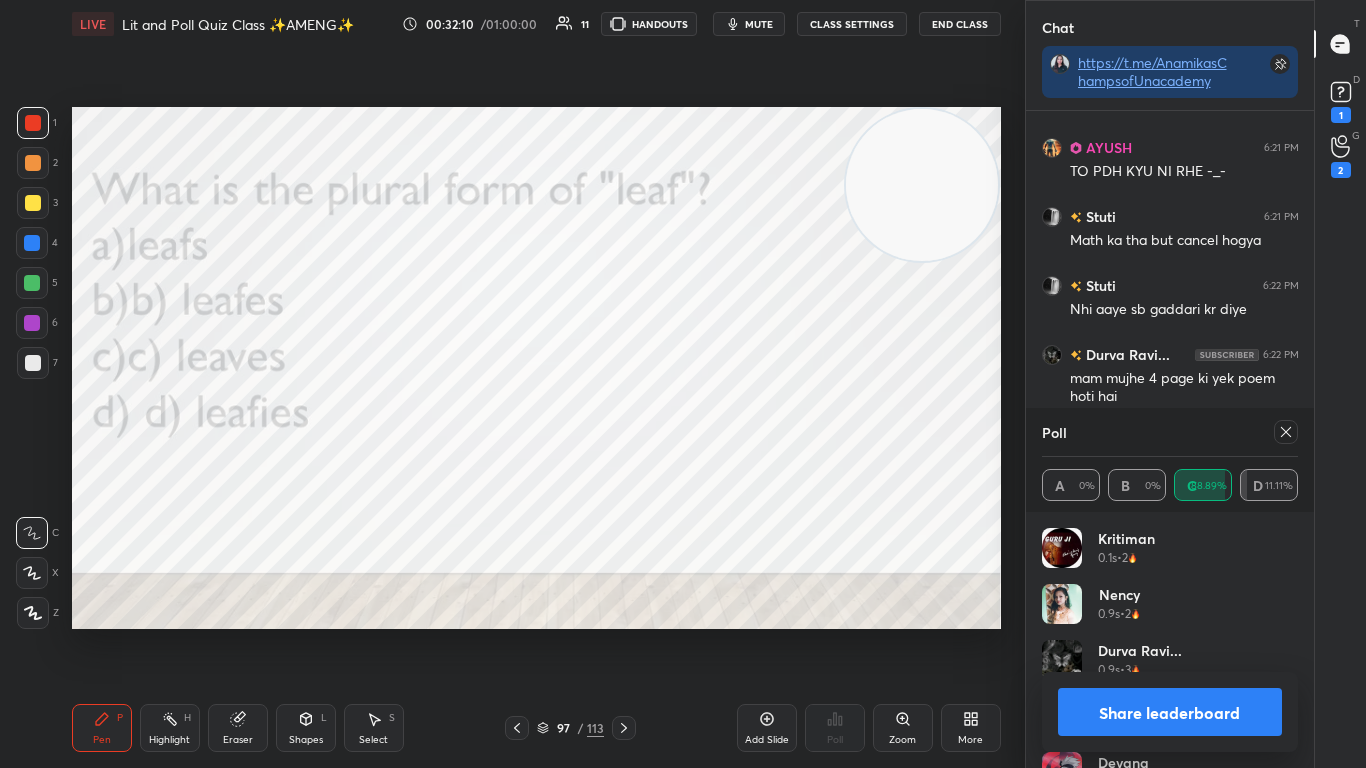 click 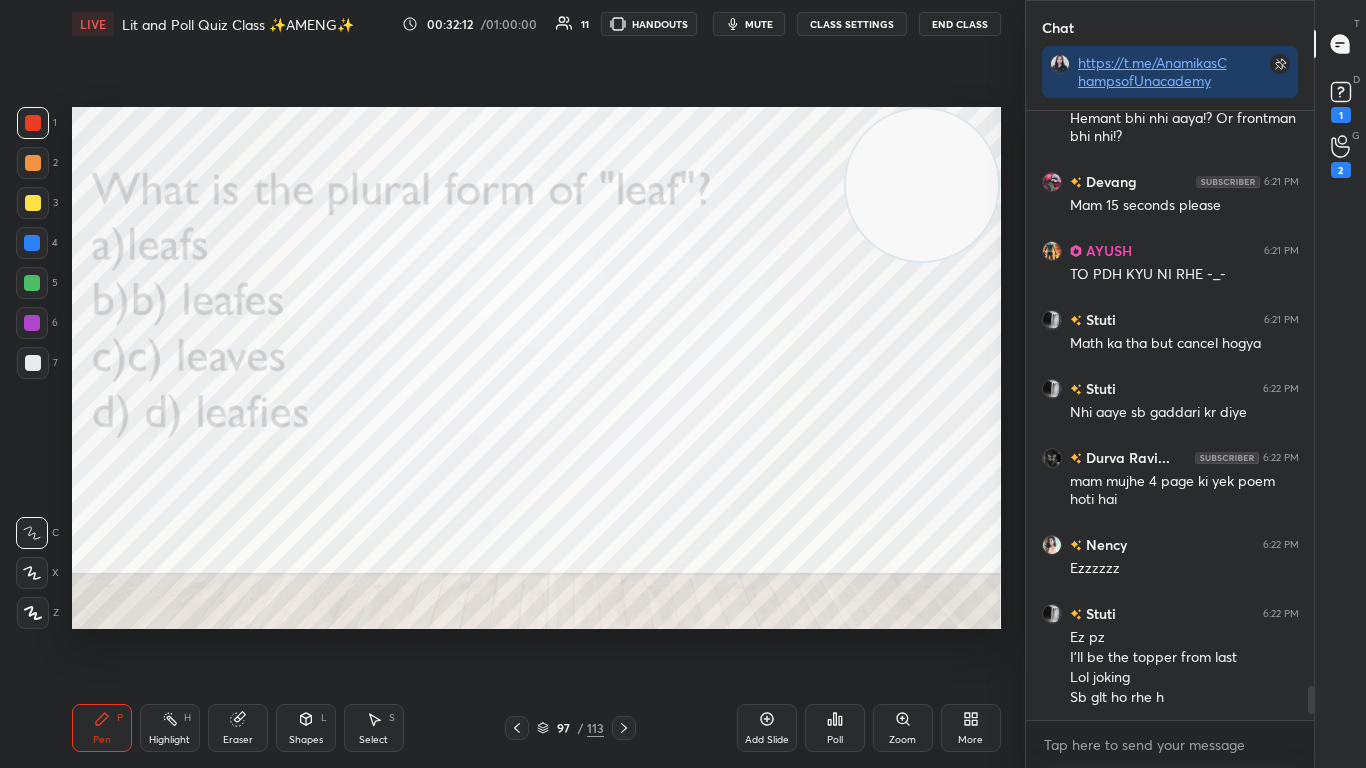 click 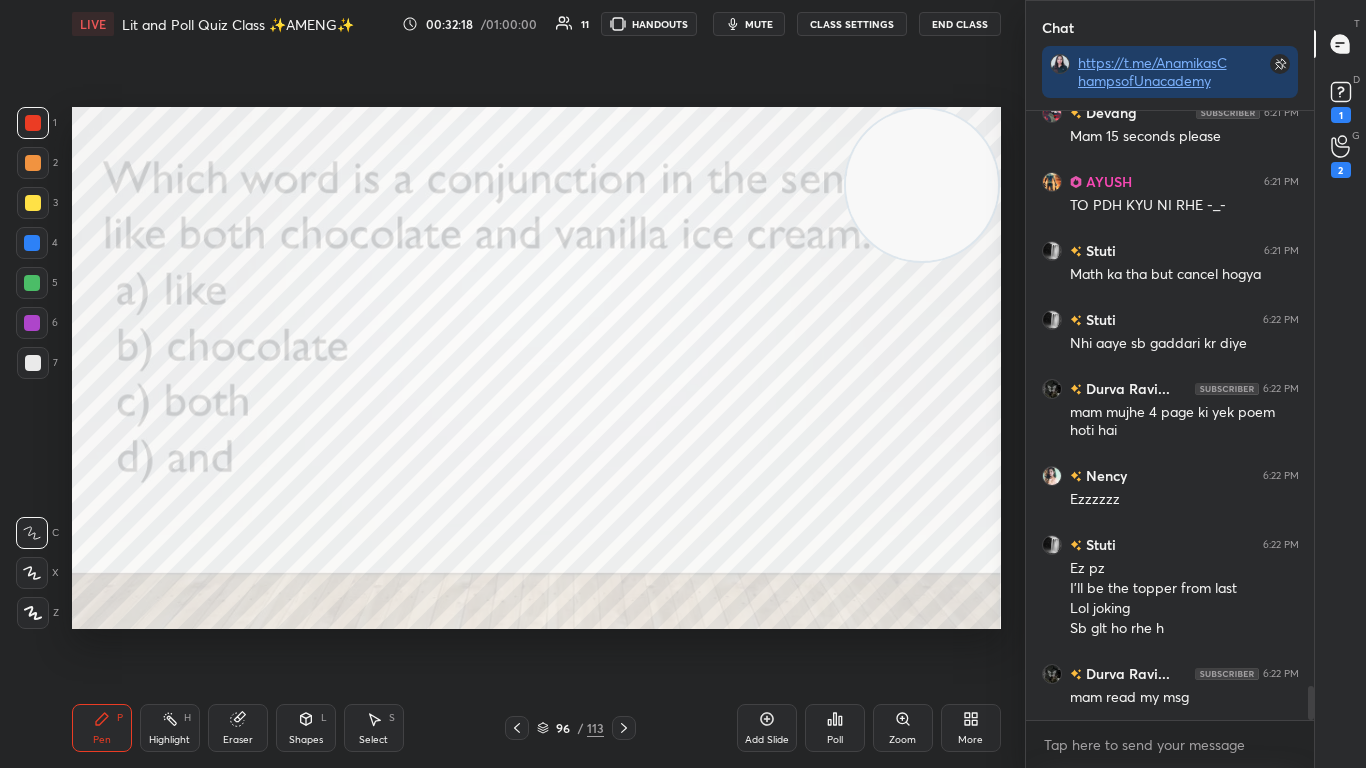 click 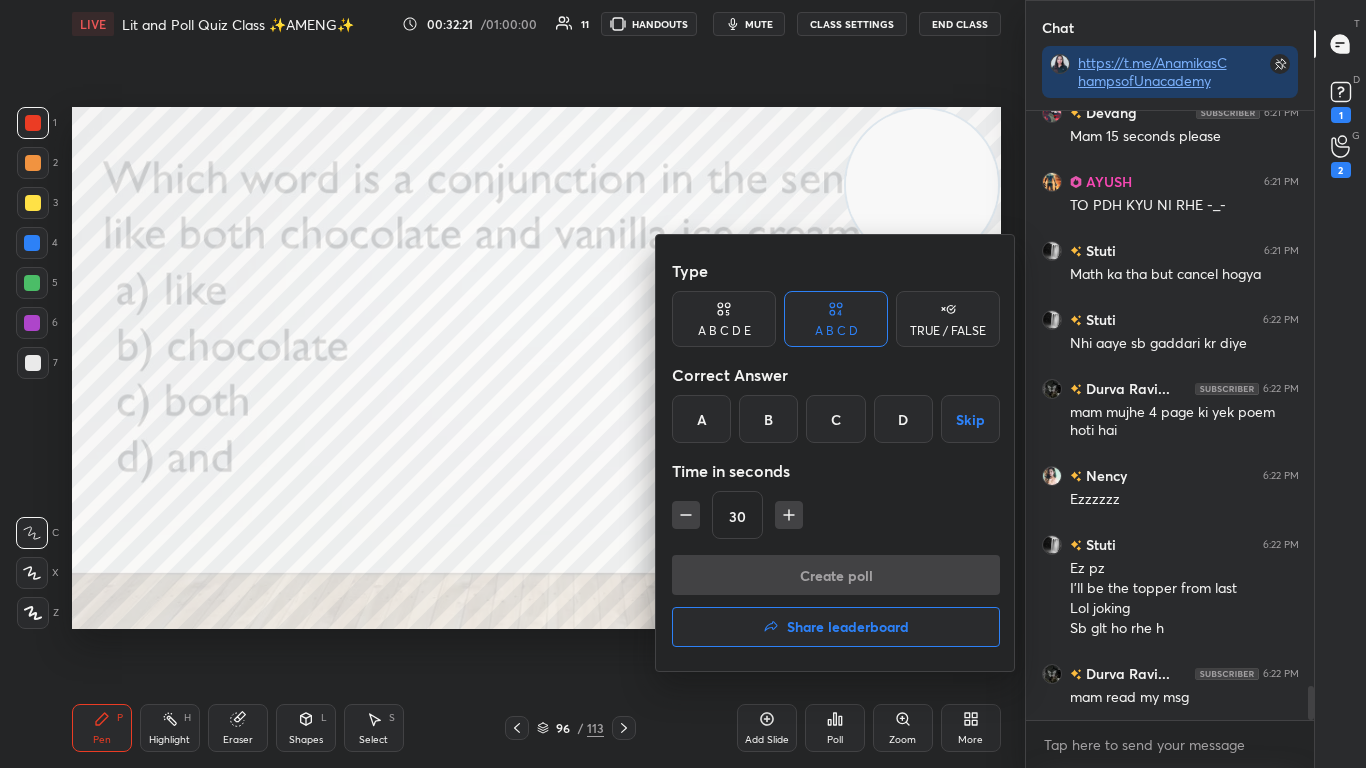 click on "D" at bounding box center [903, 419] 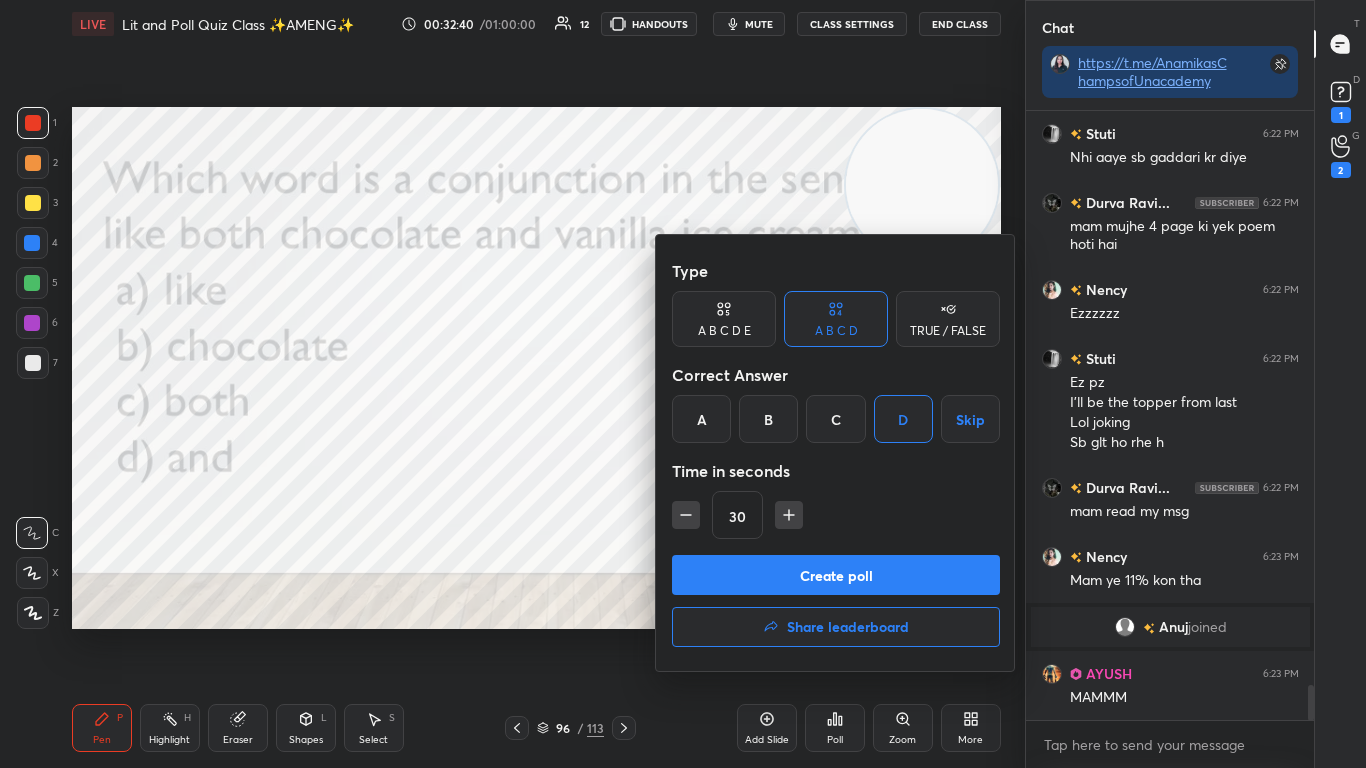 click on "Create poll" at bounding box center (836, 575) 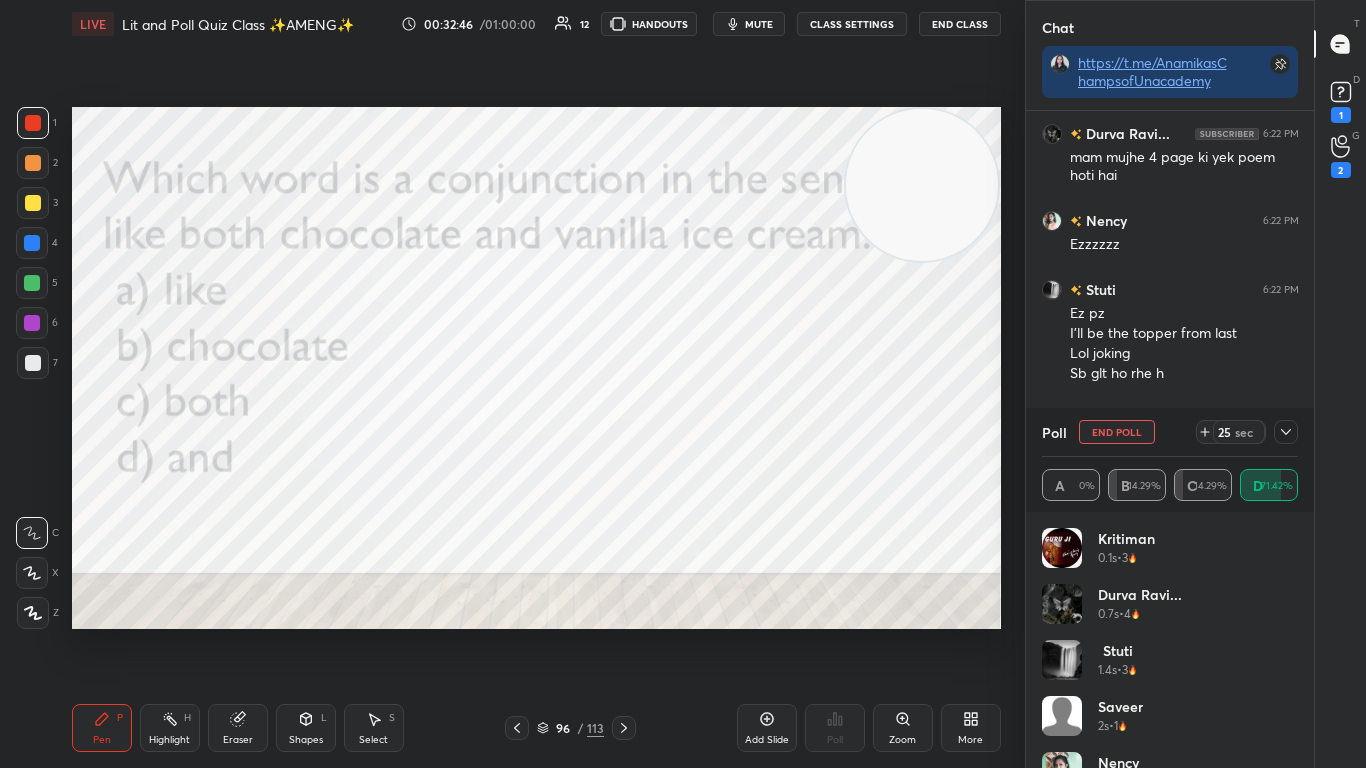 click 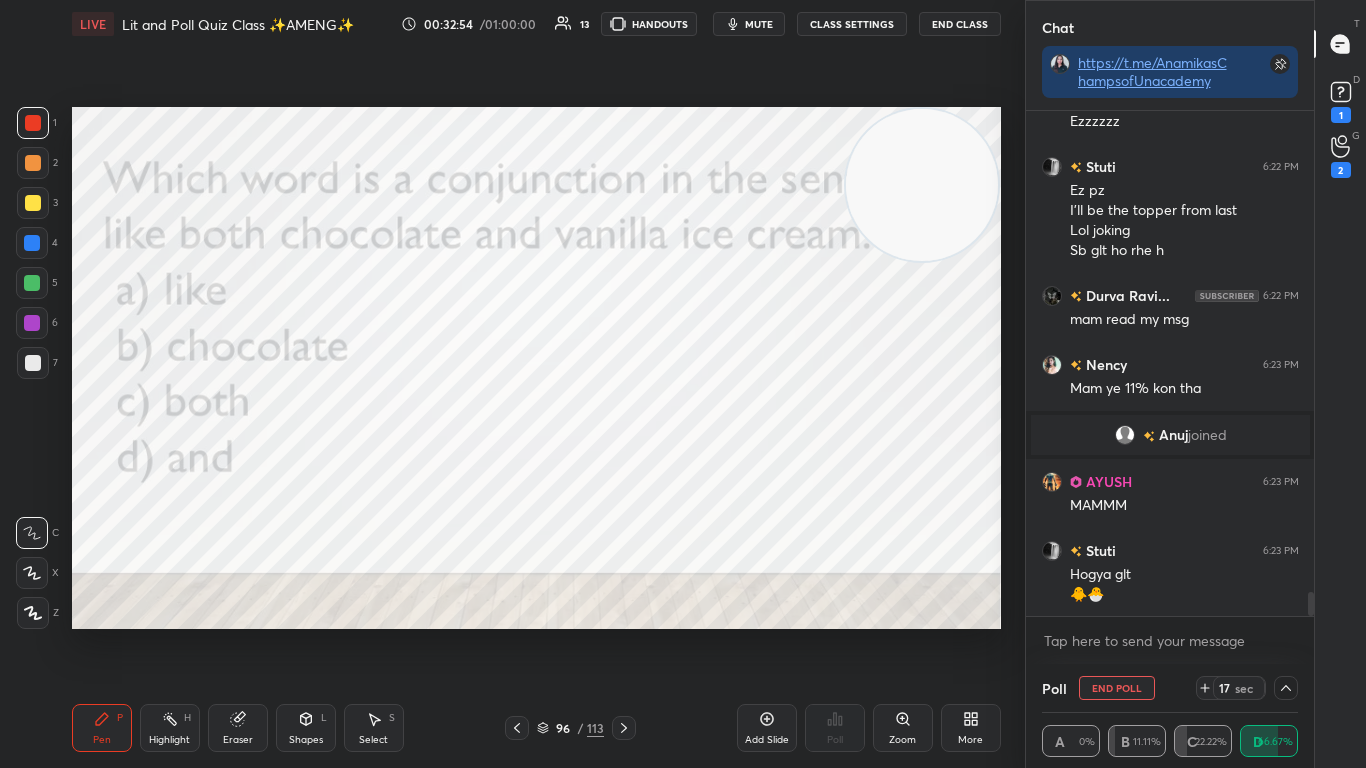 click at bounding box center [1311, 604] 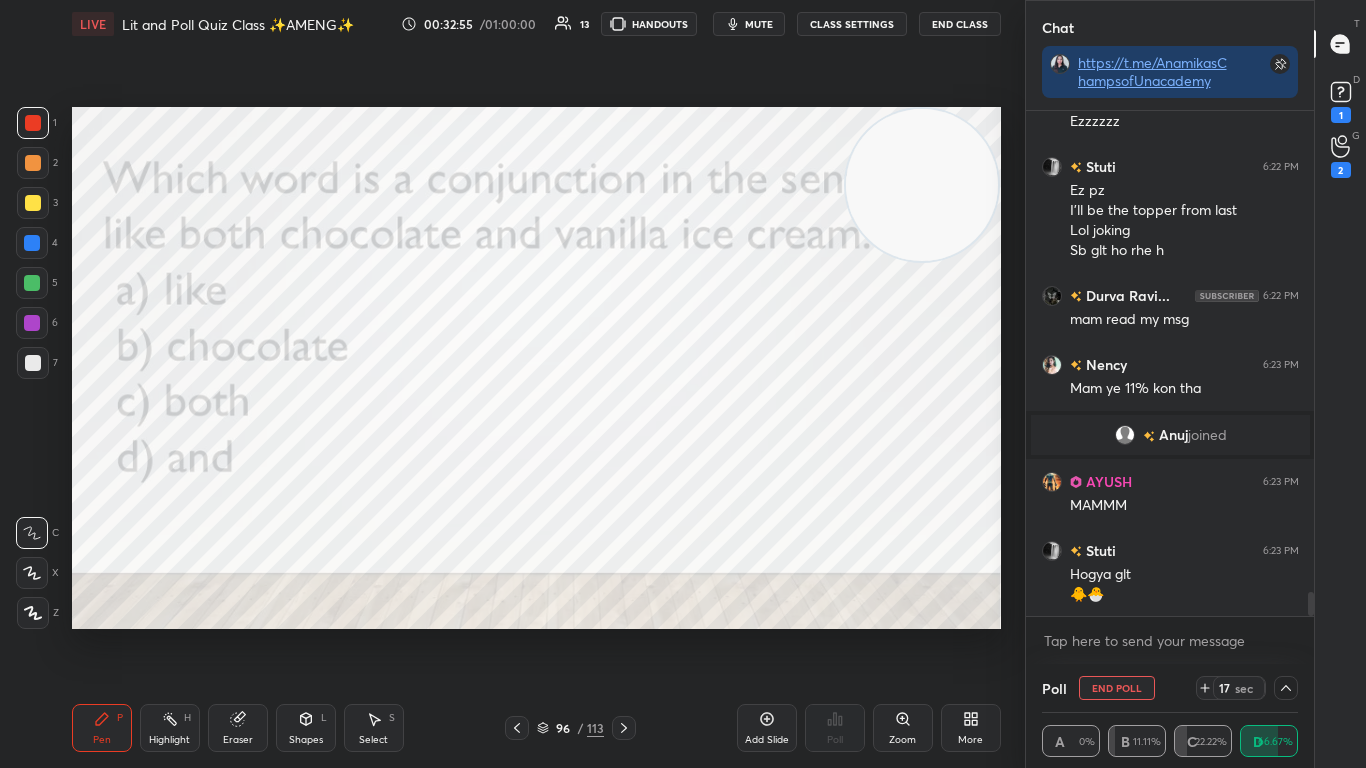 click at bounding box center (1311, 604) 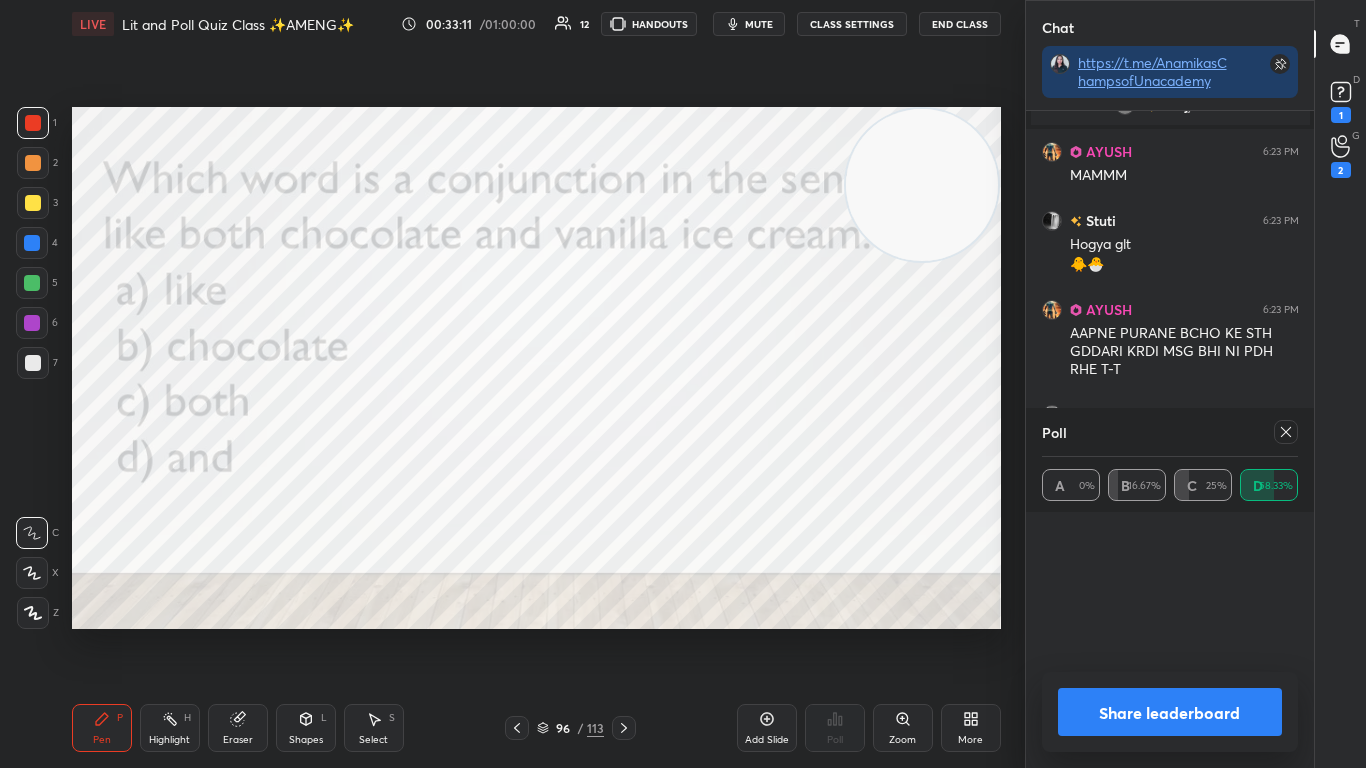 scroll, scrollTop: 7, scrollLeft: 7, axis: both 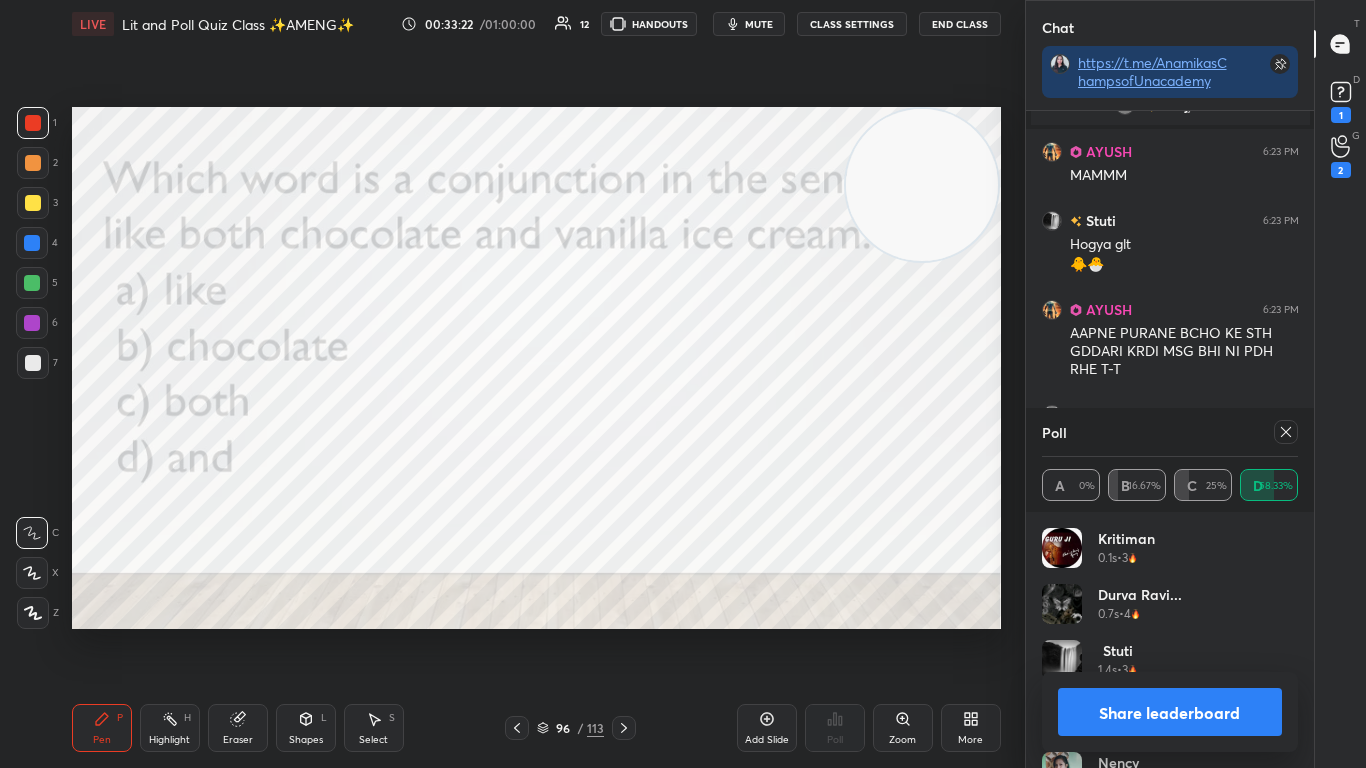 click 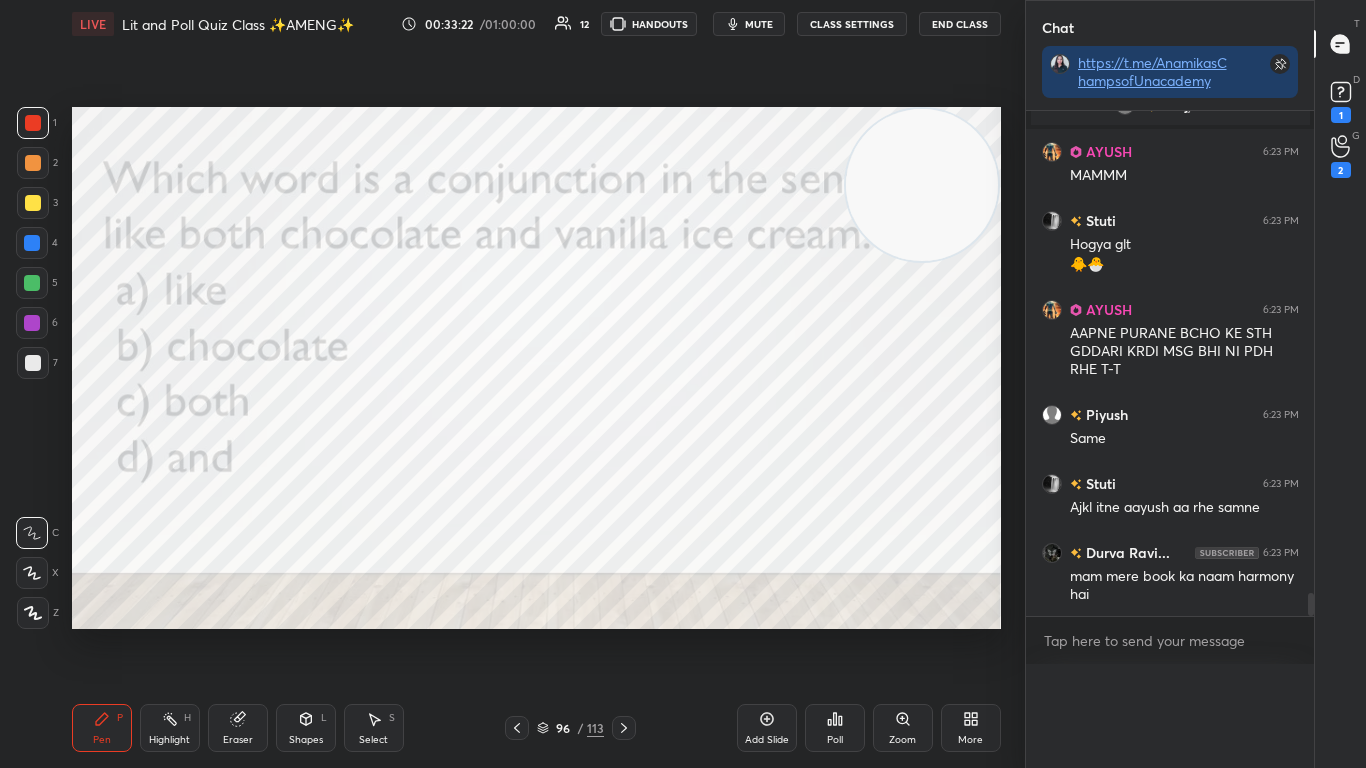 scroll, scrollTop: 0, scrollLeft: 0, axis: both 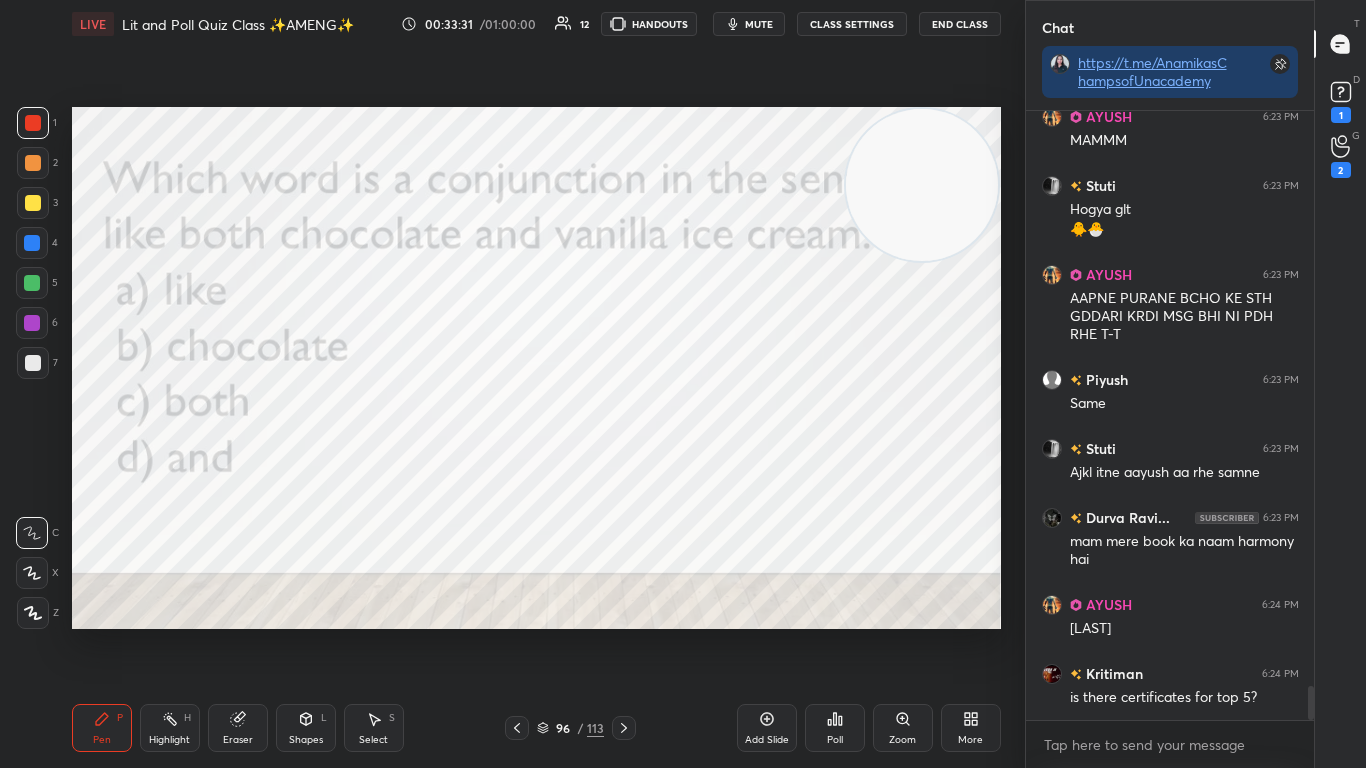 click at bounding box center (517, 728) 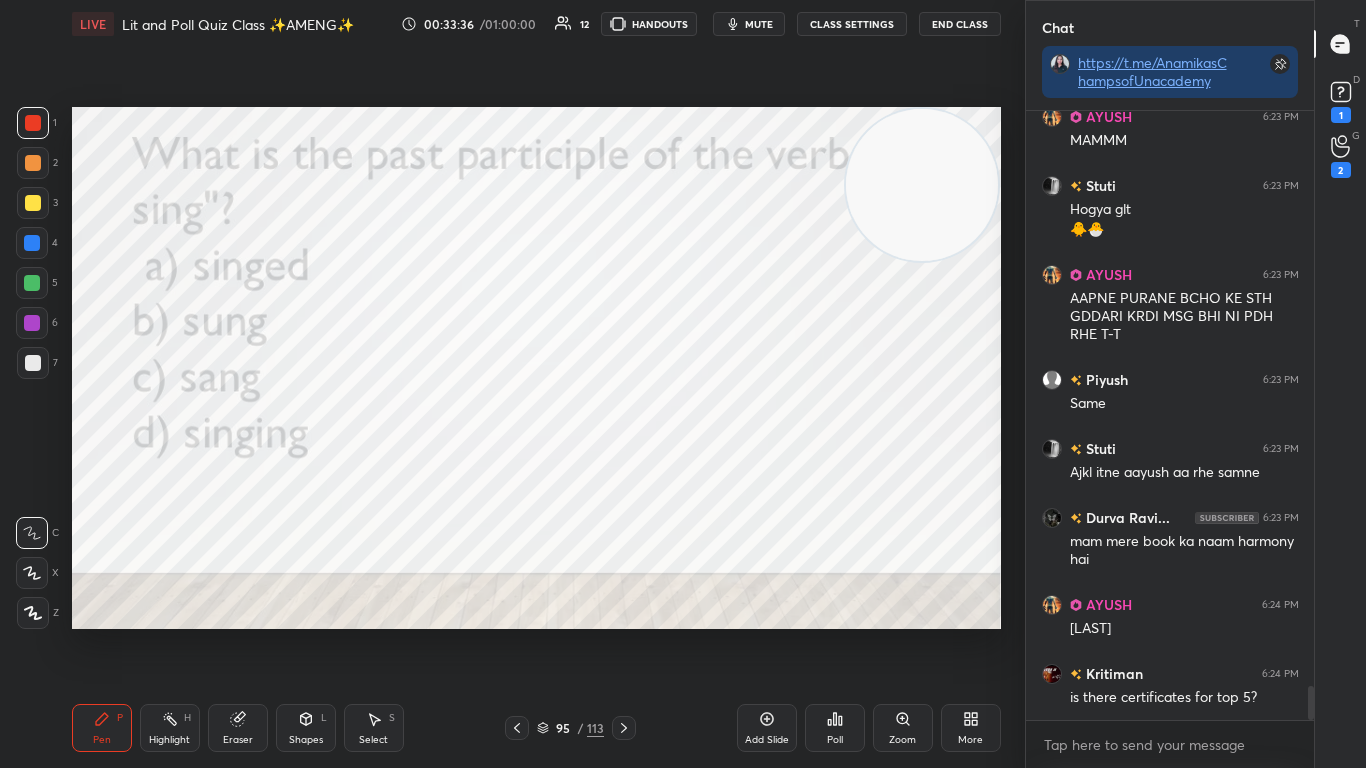 click on "Poll" at bounding box center (835, 728) 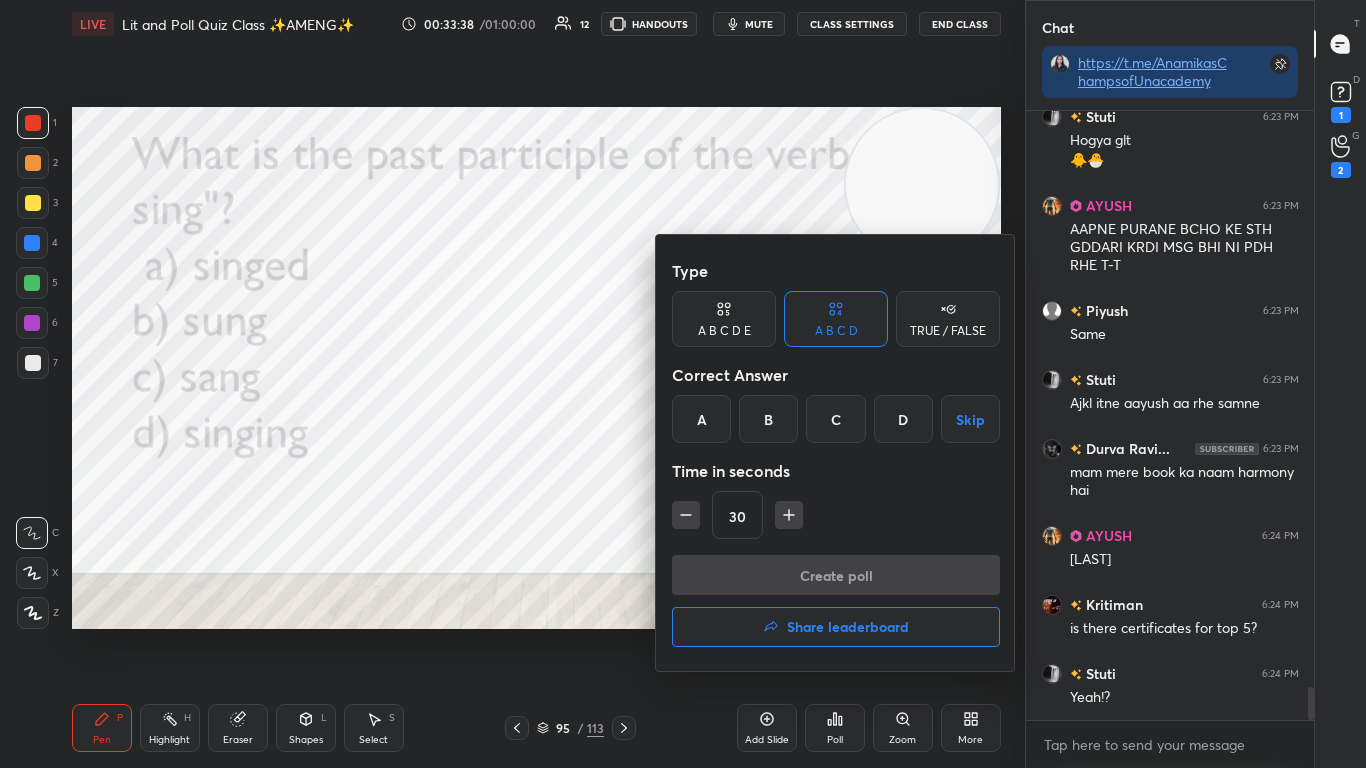 click on "B" at bounding box center [768, 419] 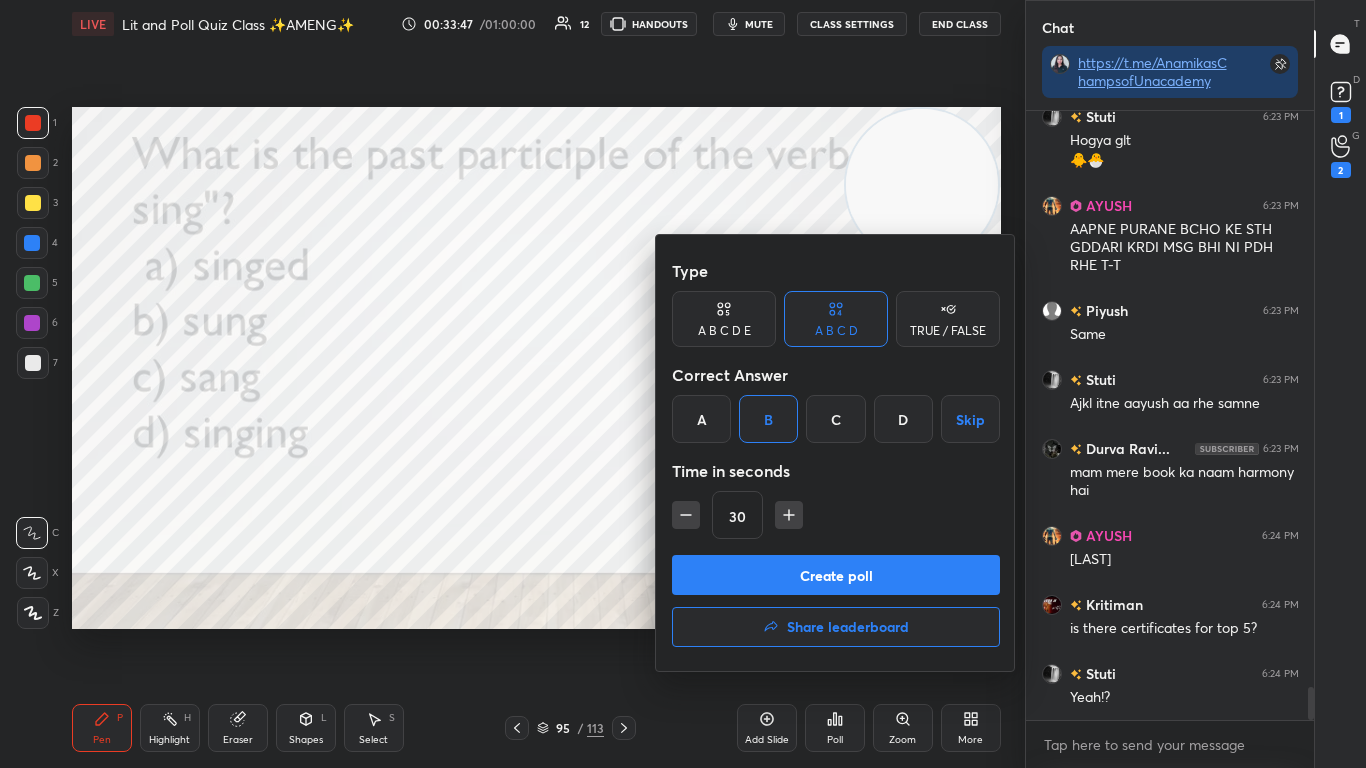 click on "Create poll" at bounding box center (836, 575) 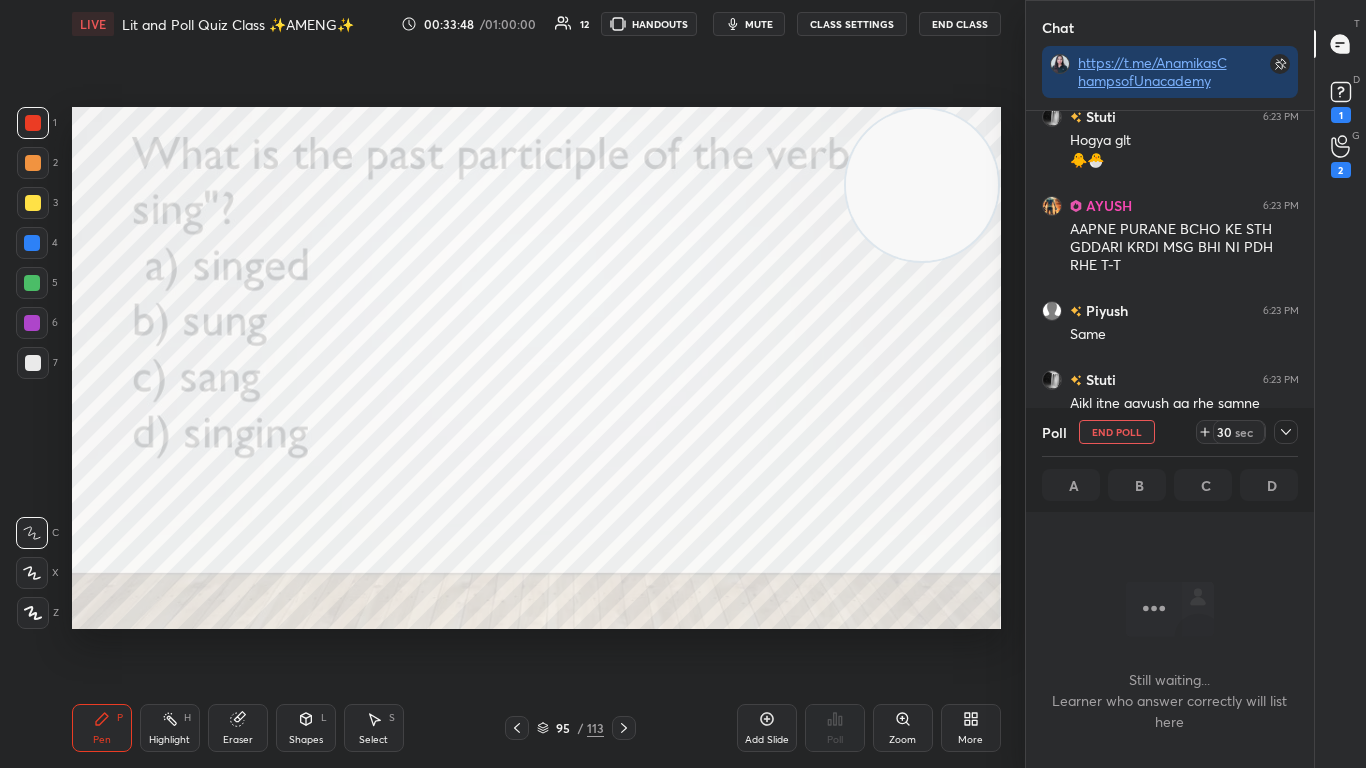 scroll, scrollTop: 505, scrollLeft: 282, axis: both 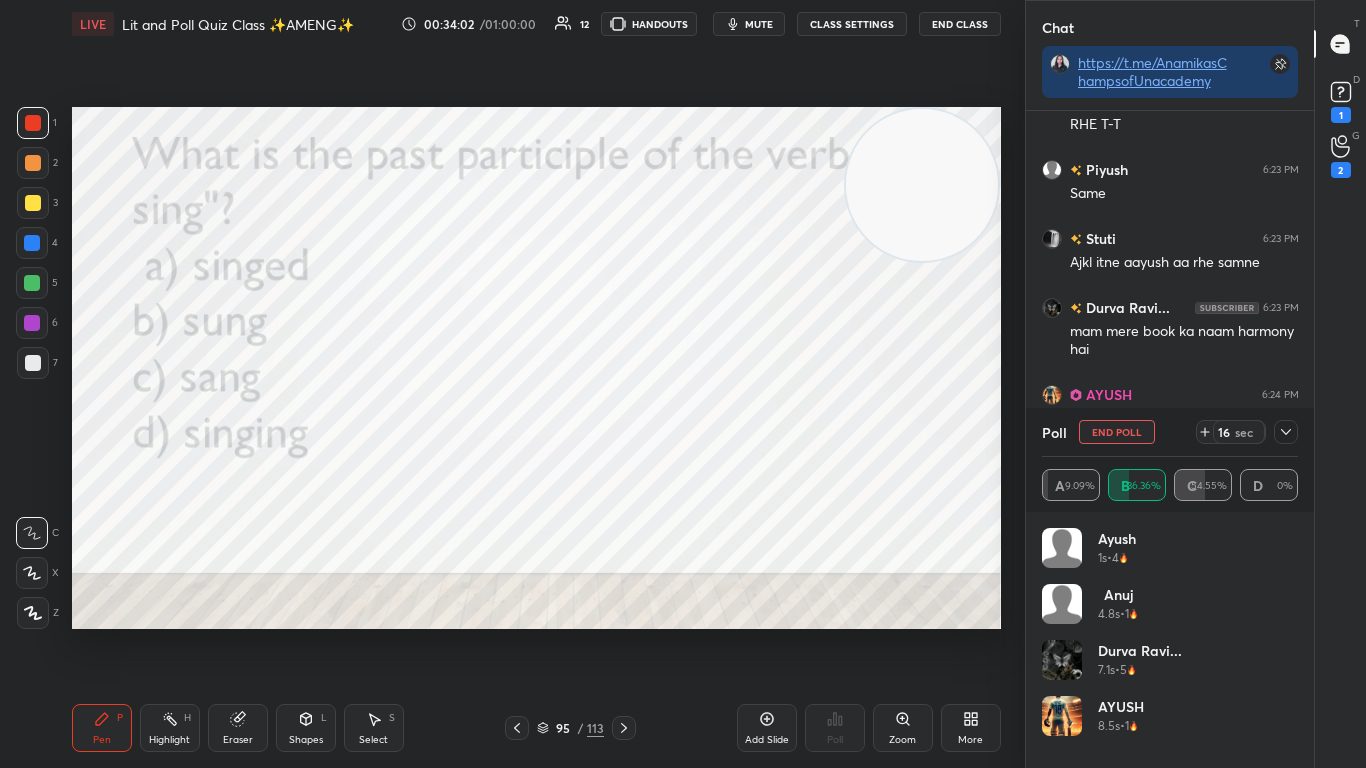 click 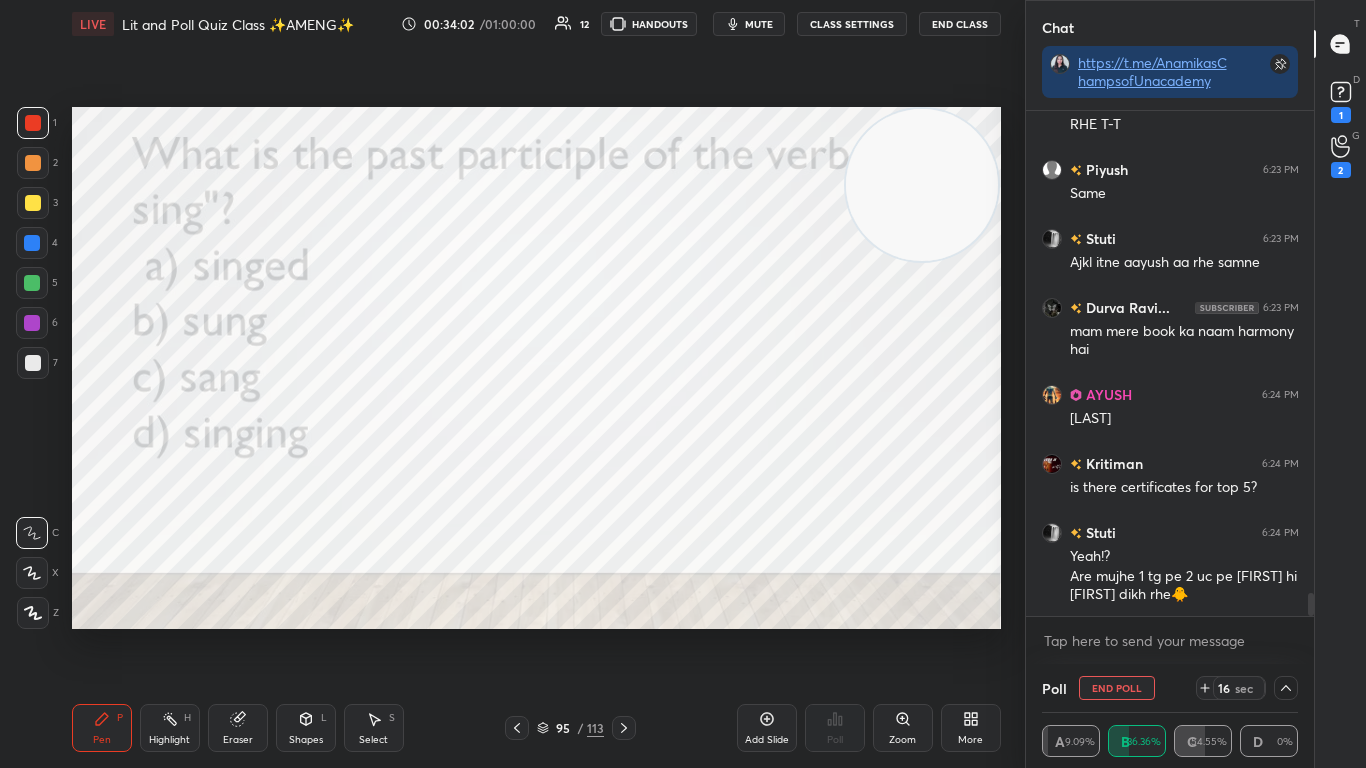 scroll, scrollTop: 0, scrollLeft: 0, axis: both 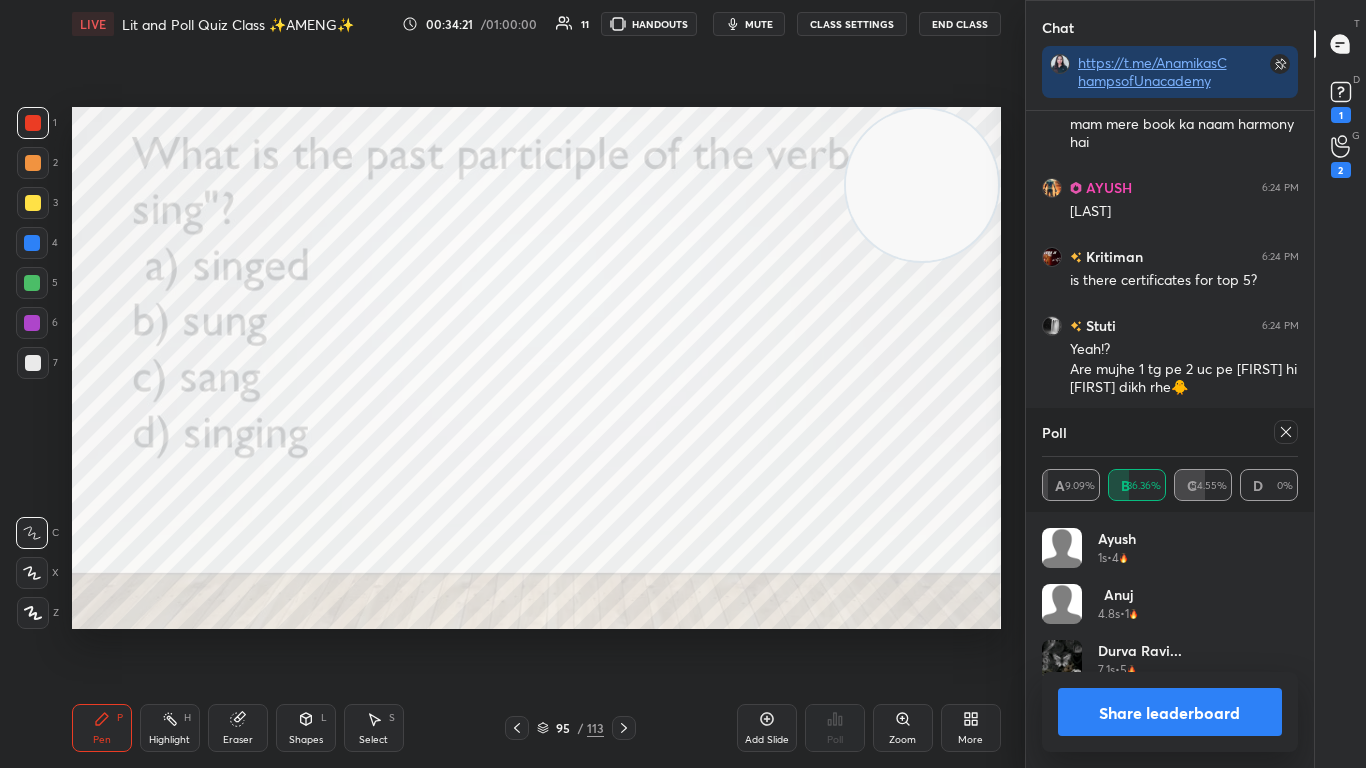 click 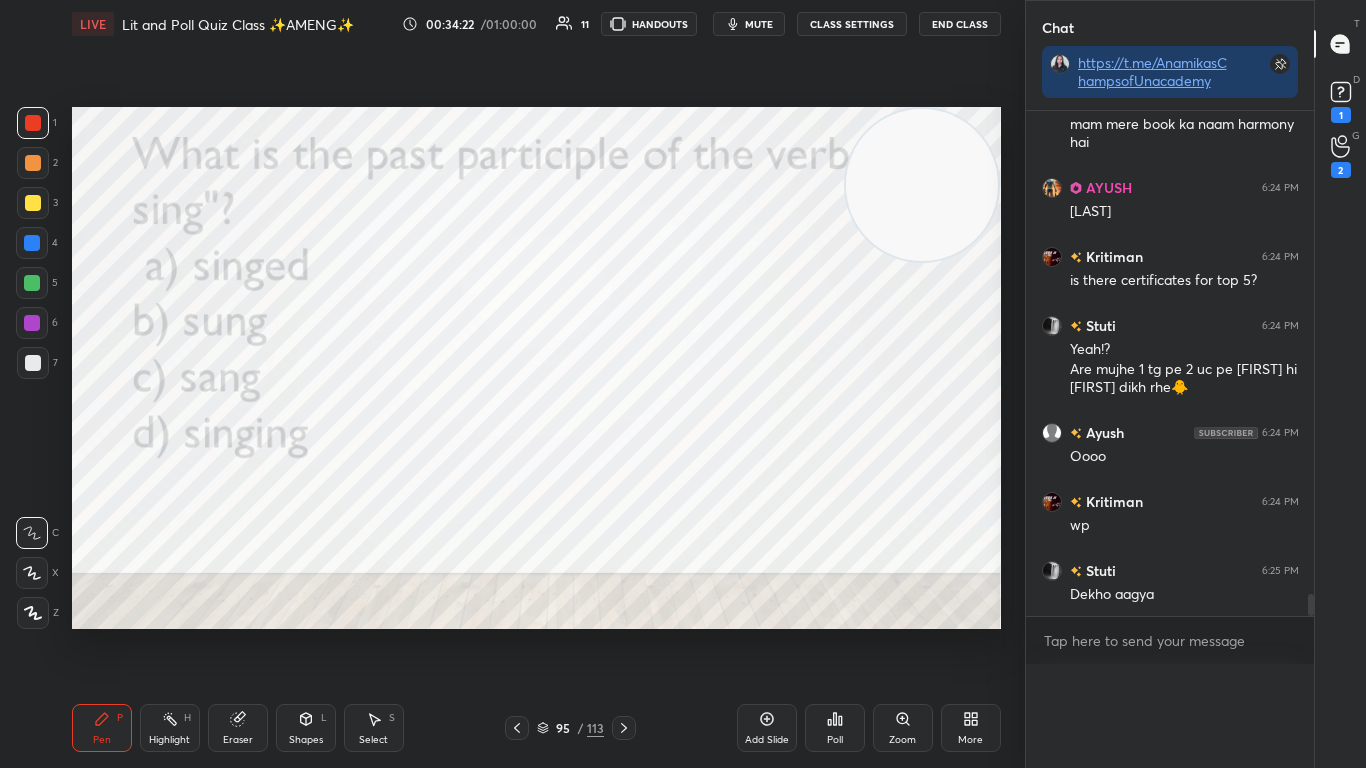 scroll, scrollTop: 0, scrollLeft: 0, axis: both 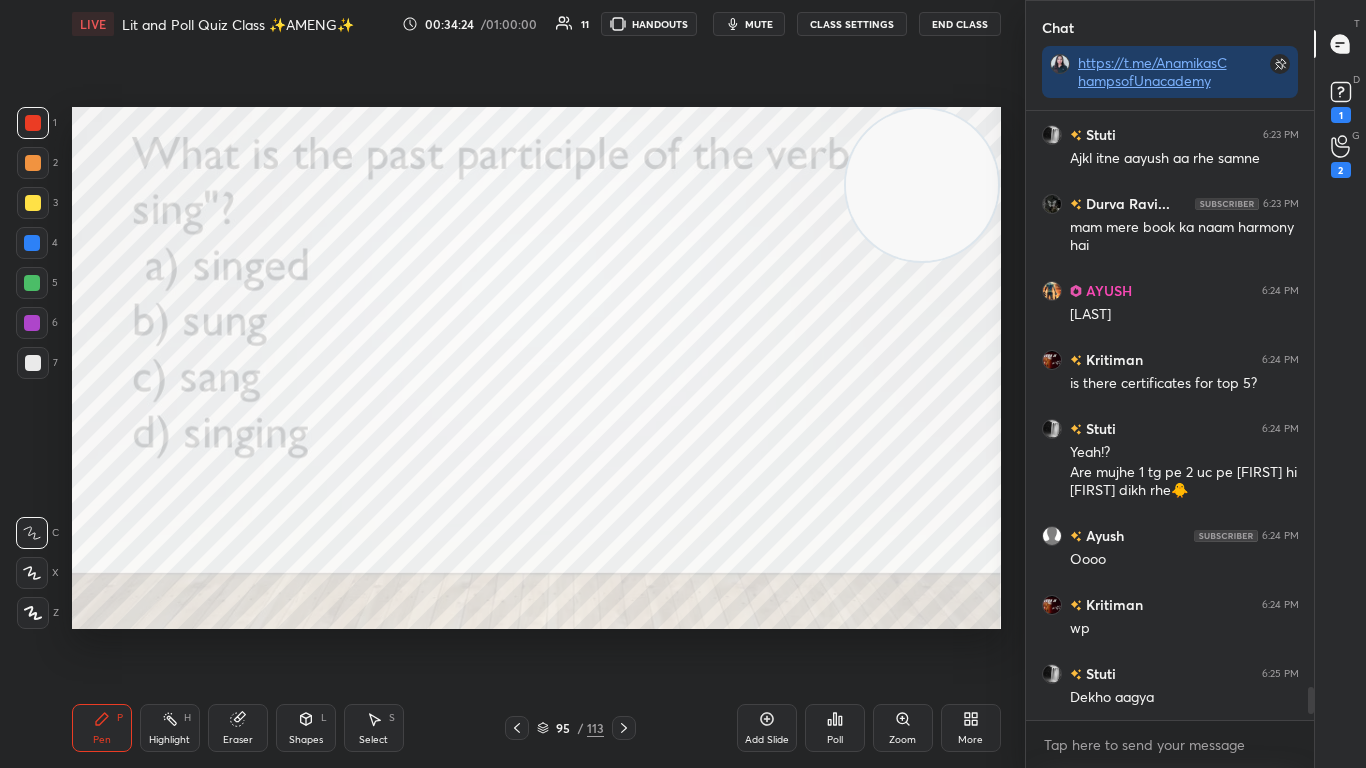 click 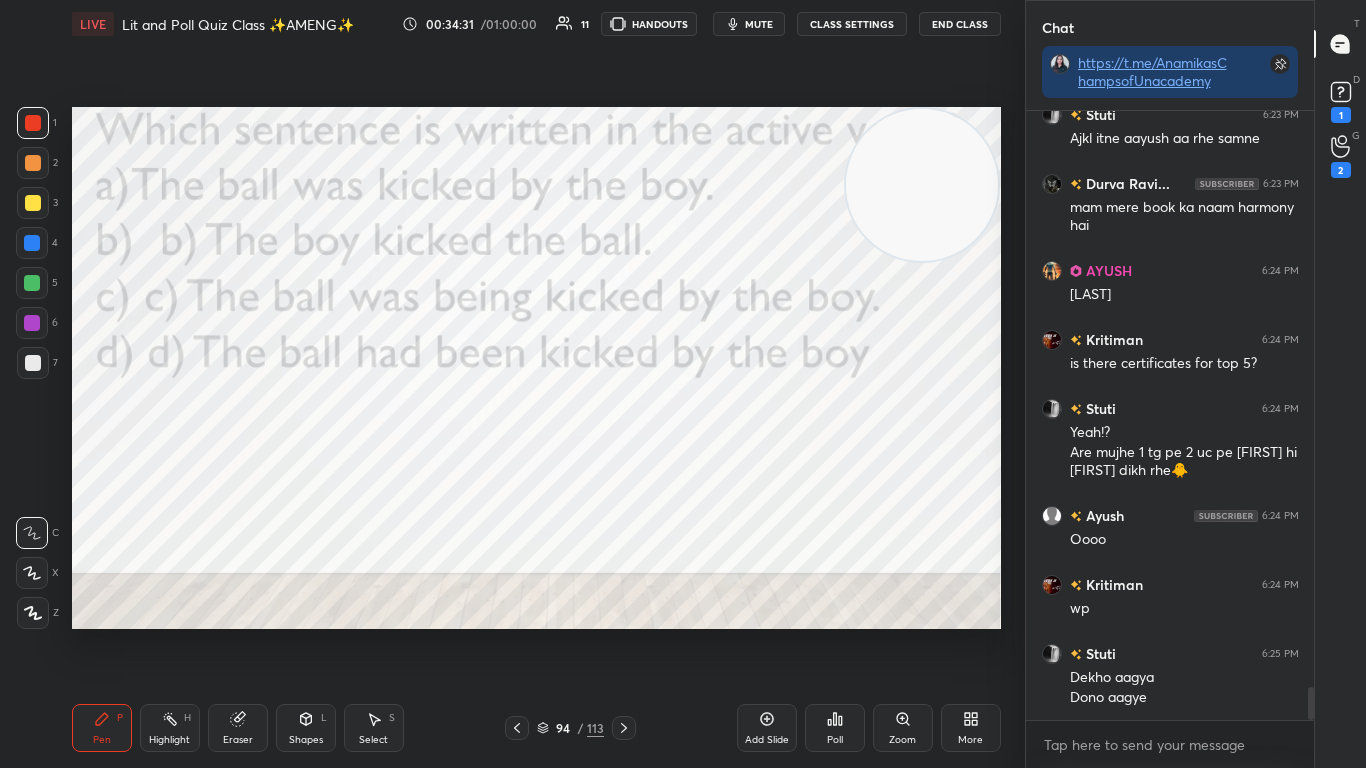 click on "Poll" at bounding box center (835, 728) 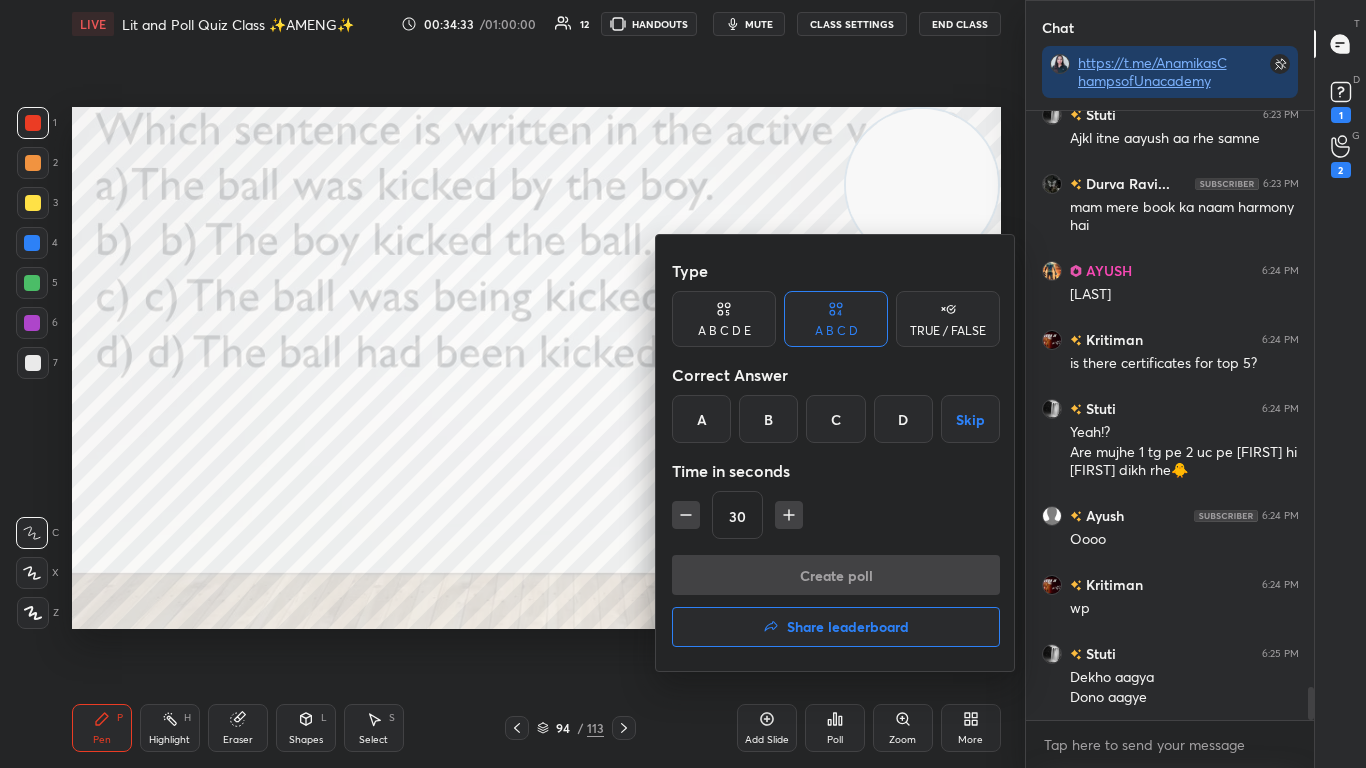click on "B" at bounding box center (768, 419) 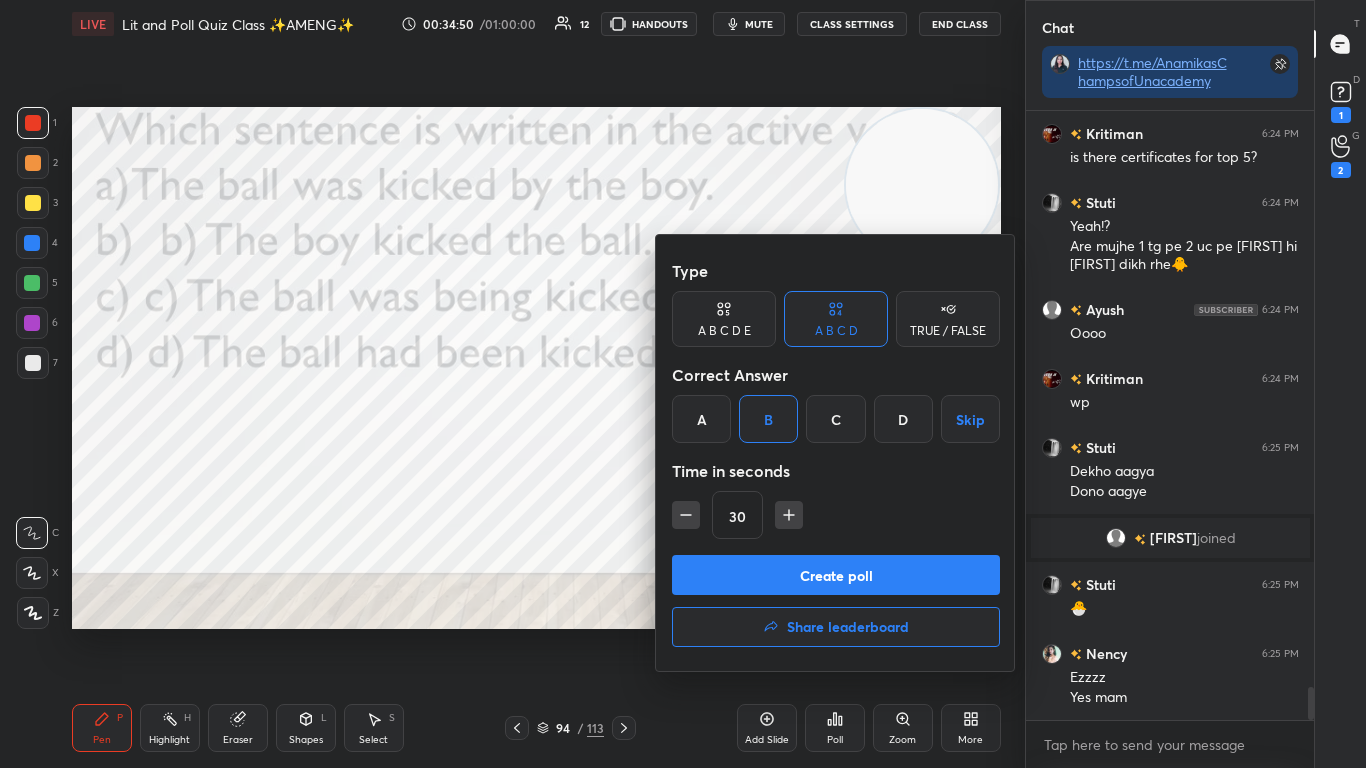 click on "Create poll" at bounding box center [836, 575] 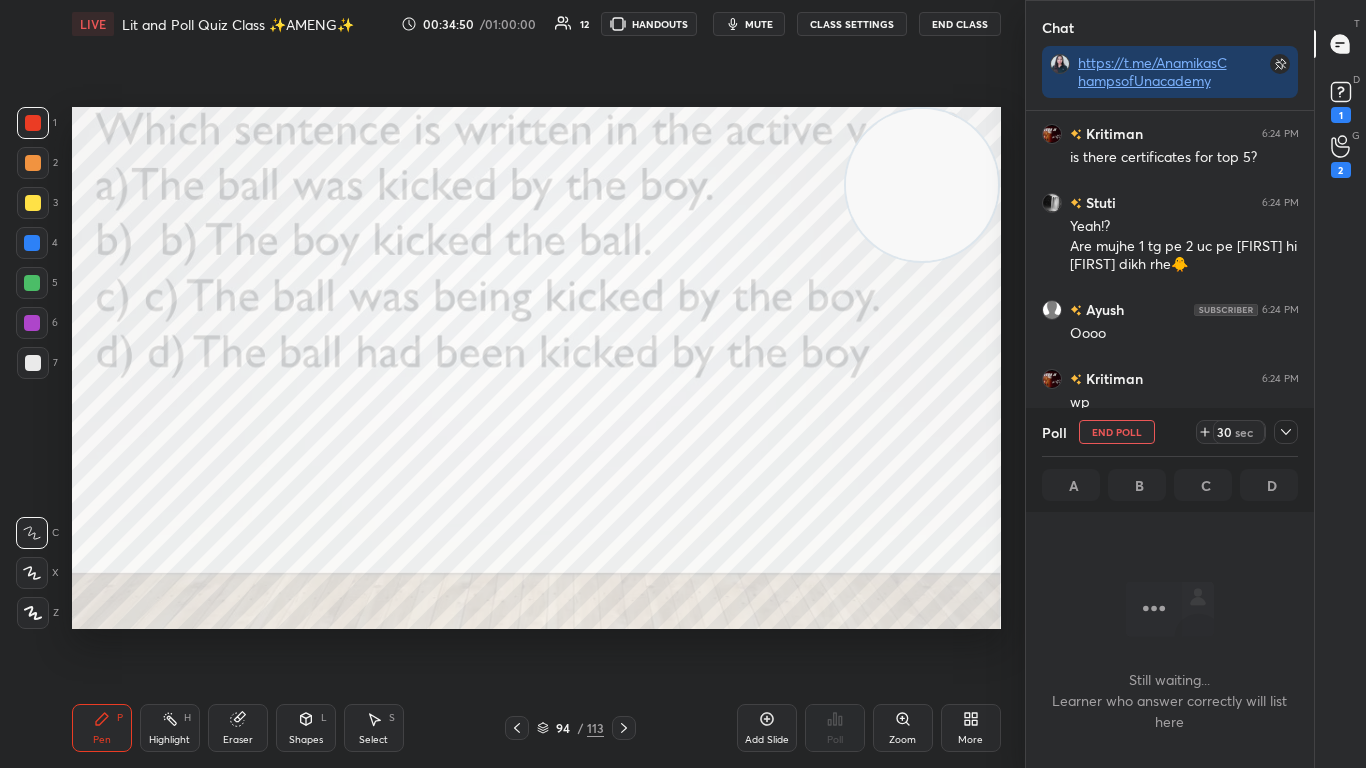 scroll, scrollTop: 505, scrollLeft: 282, axis: both 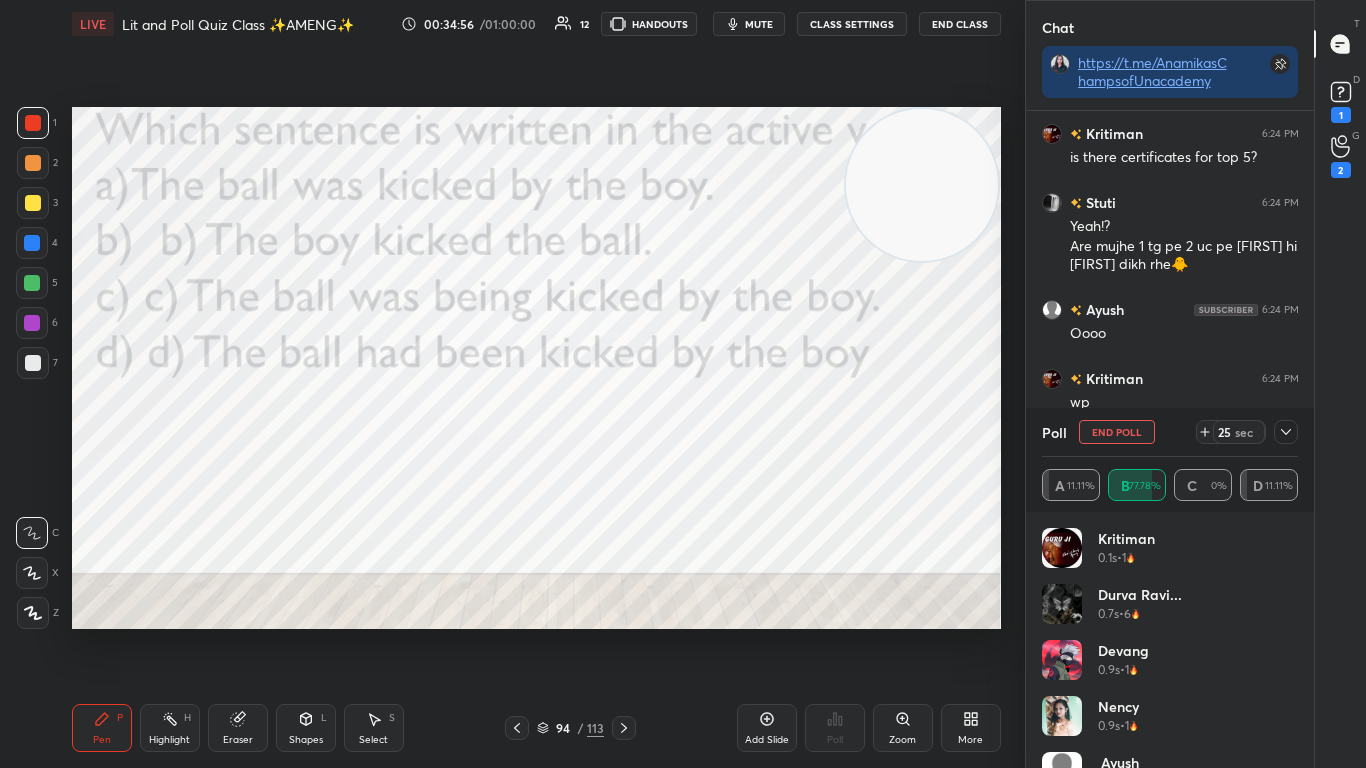 click 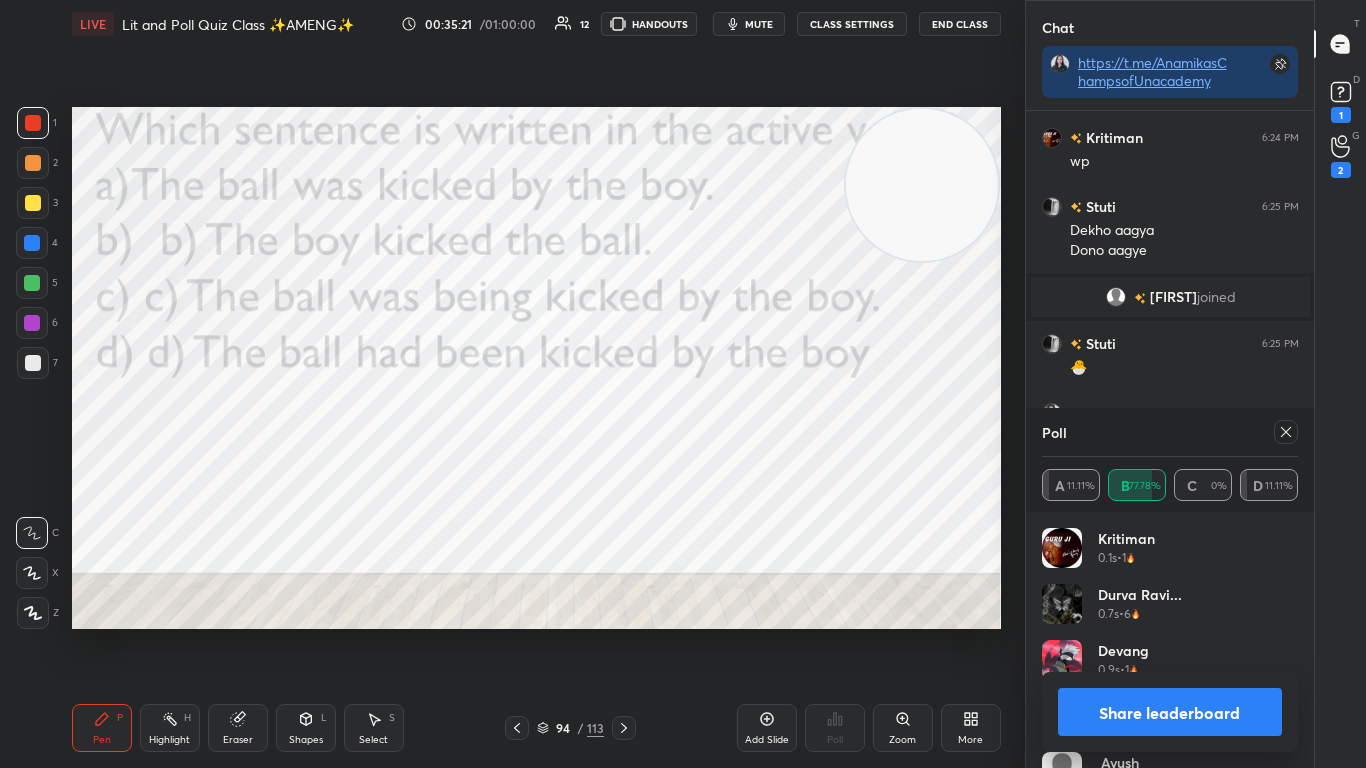 click 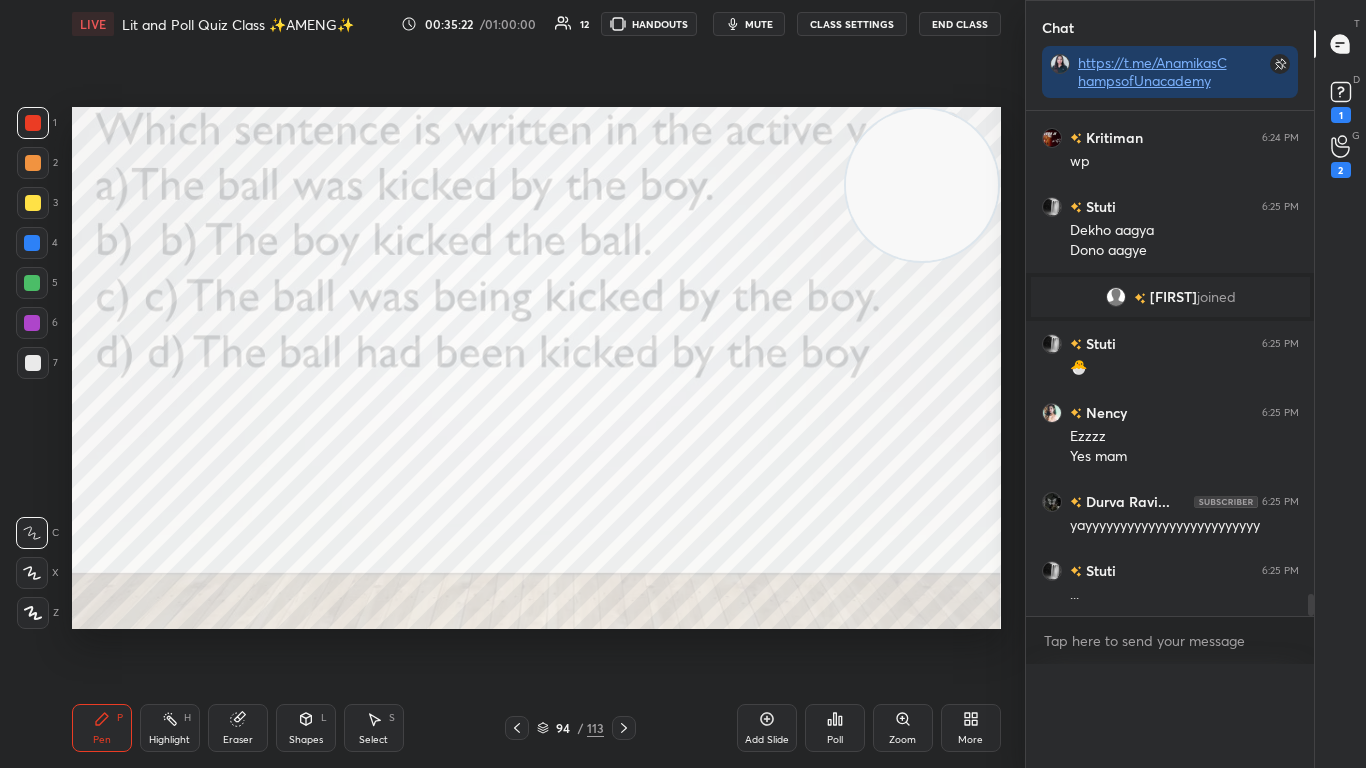 scroll, scrollTop: 0, scrollLeft: 0, axis: both 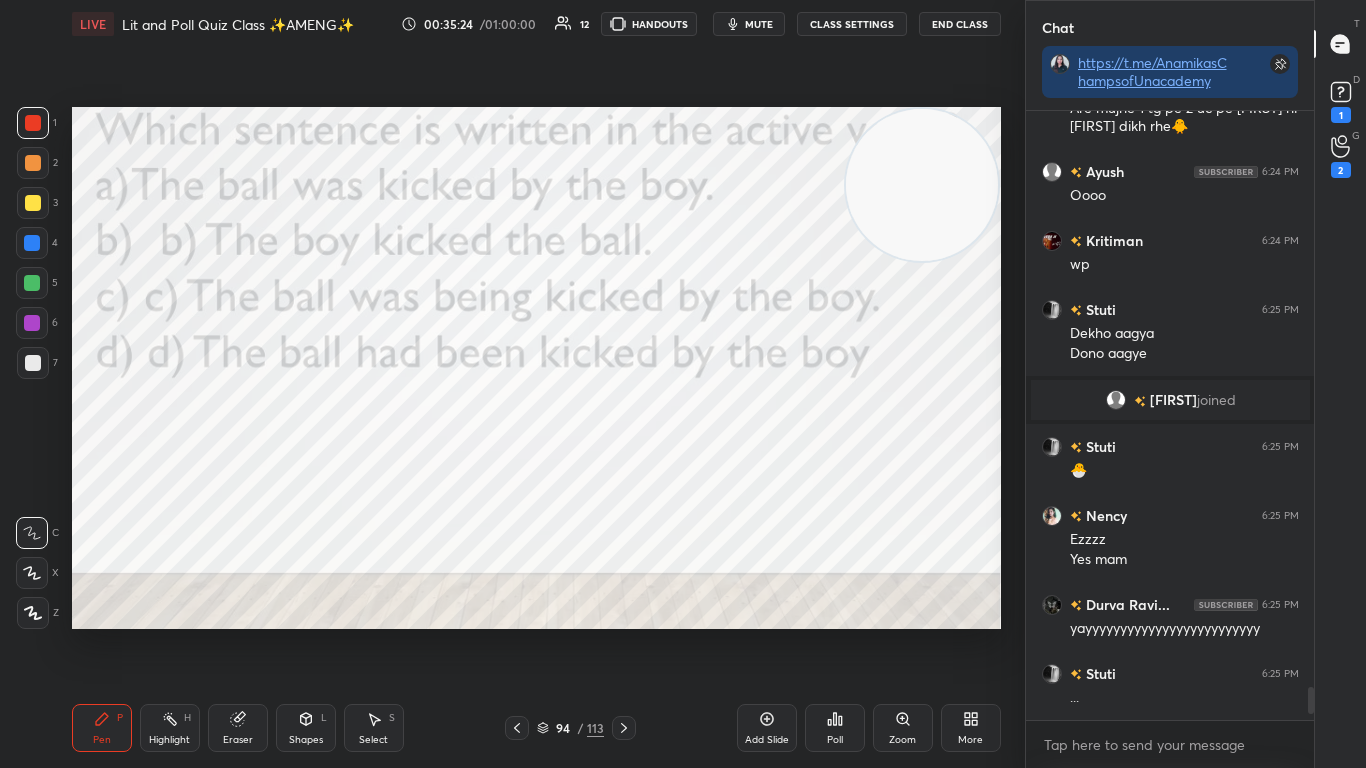 click 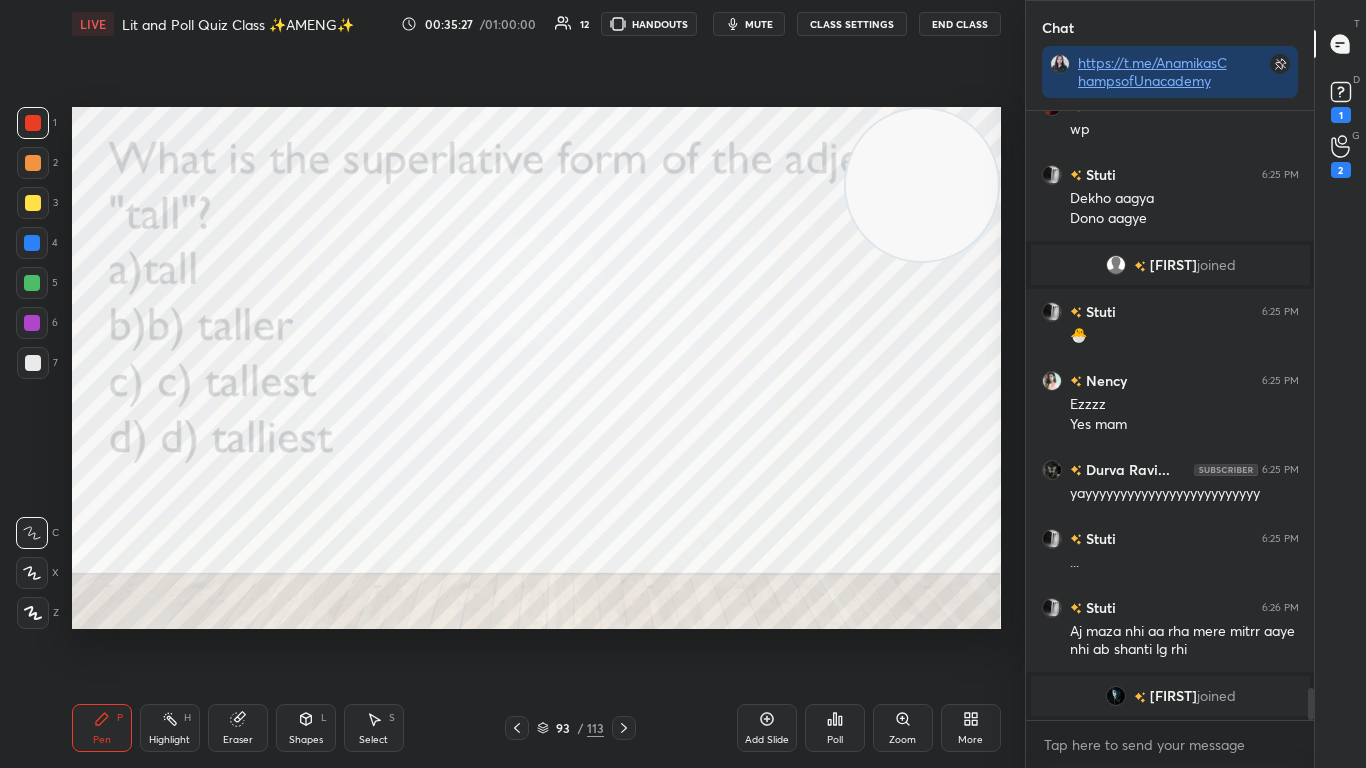 click on "Poll" at bounding box center [835, 728] 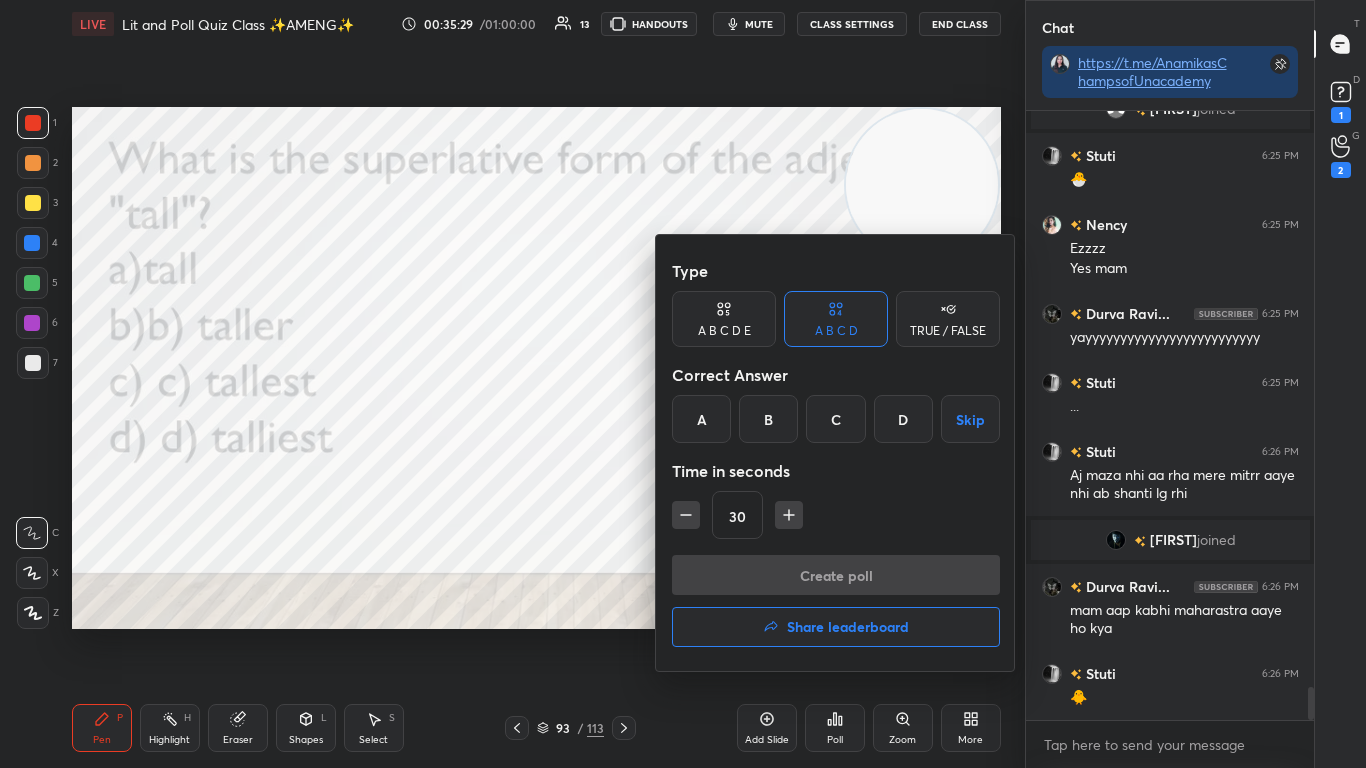click on "C" at bounding box center (835, 419) 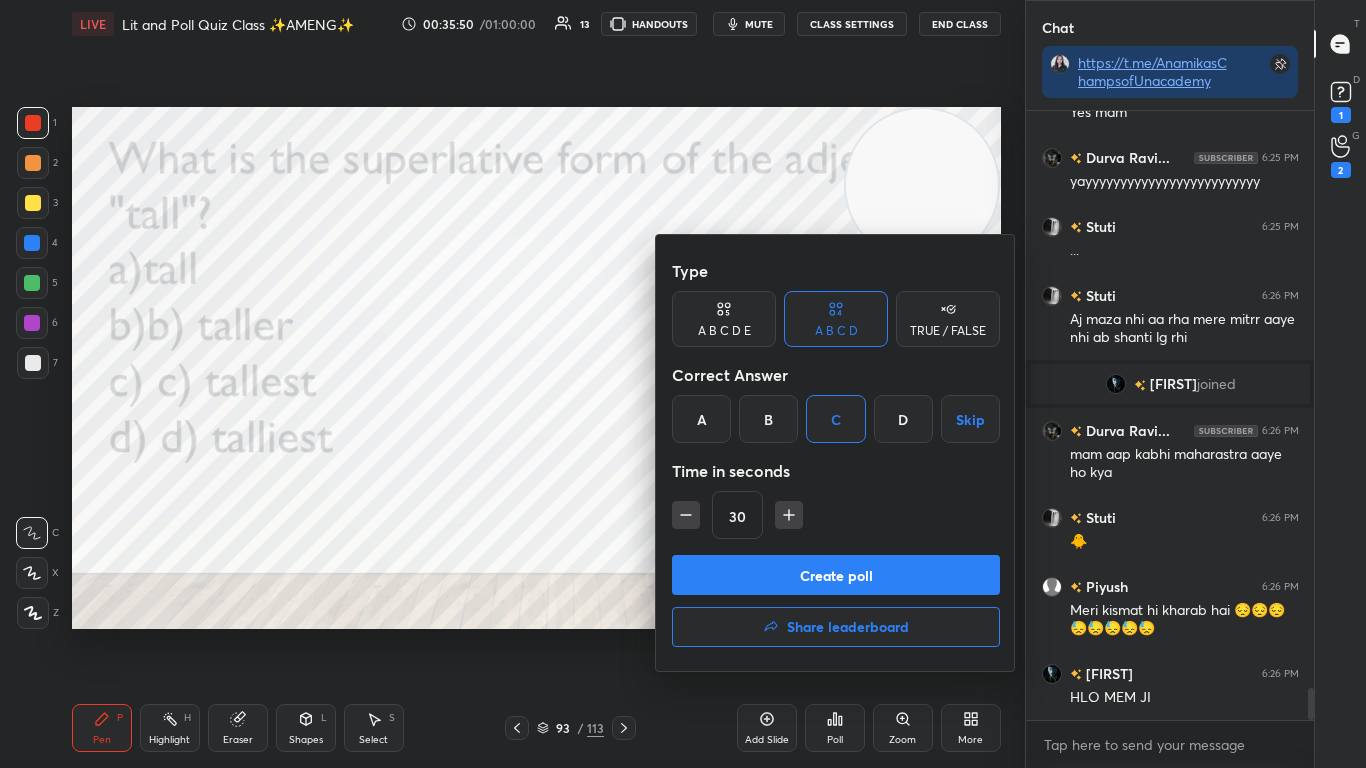 scroll, scrollTop: 11078, scrollLeft: 0, axis: vertical 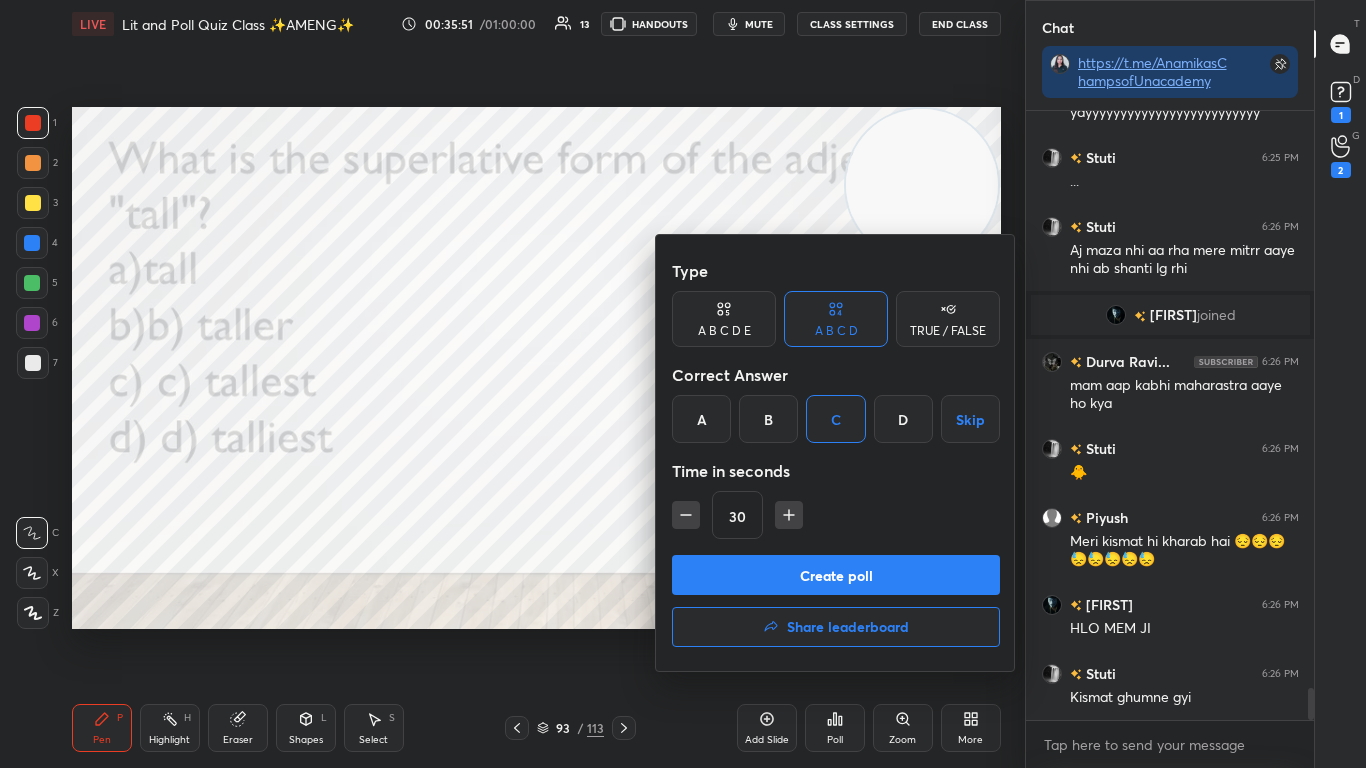 click on "Create poll" at bounding box center (836, 575) 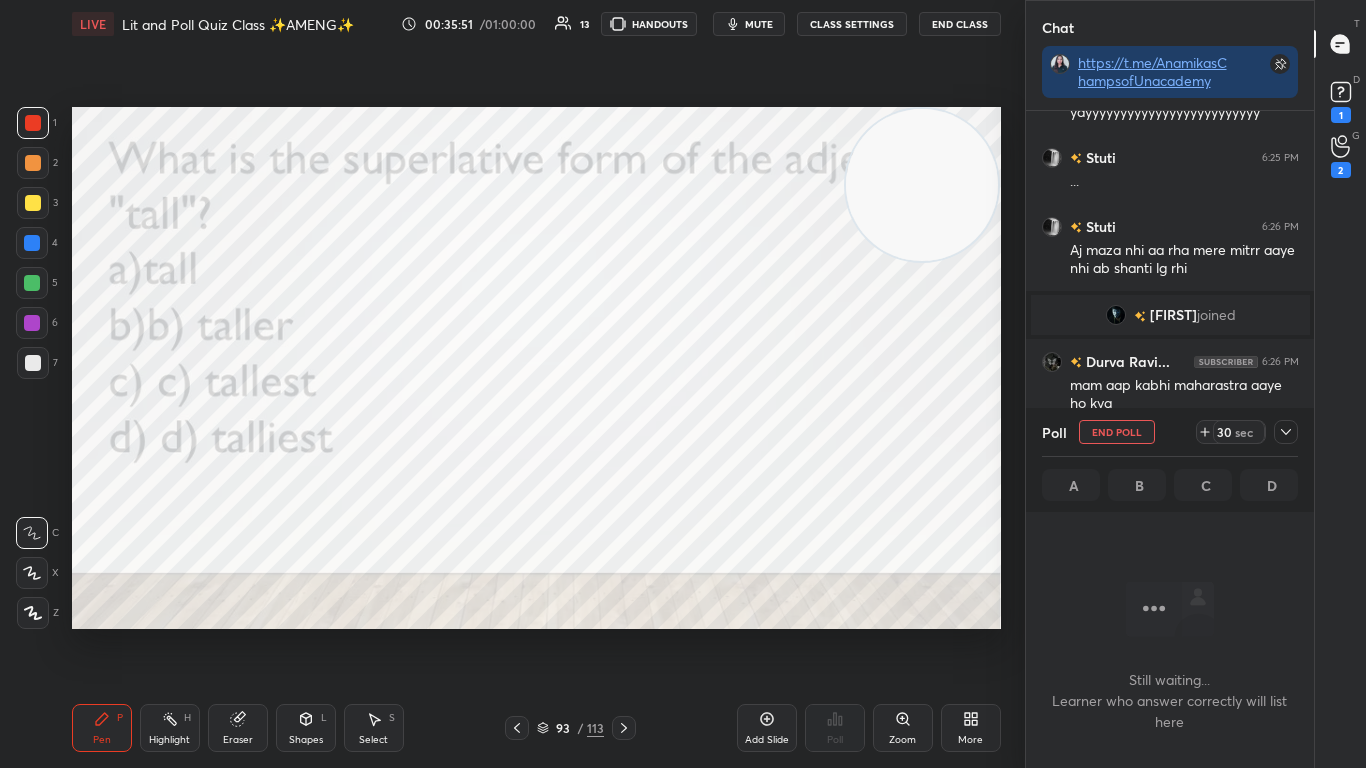 scroll, scrollTop: 505, scrollLeft: 282, axis: both 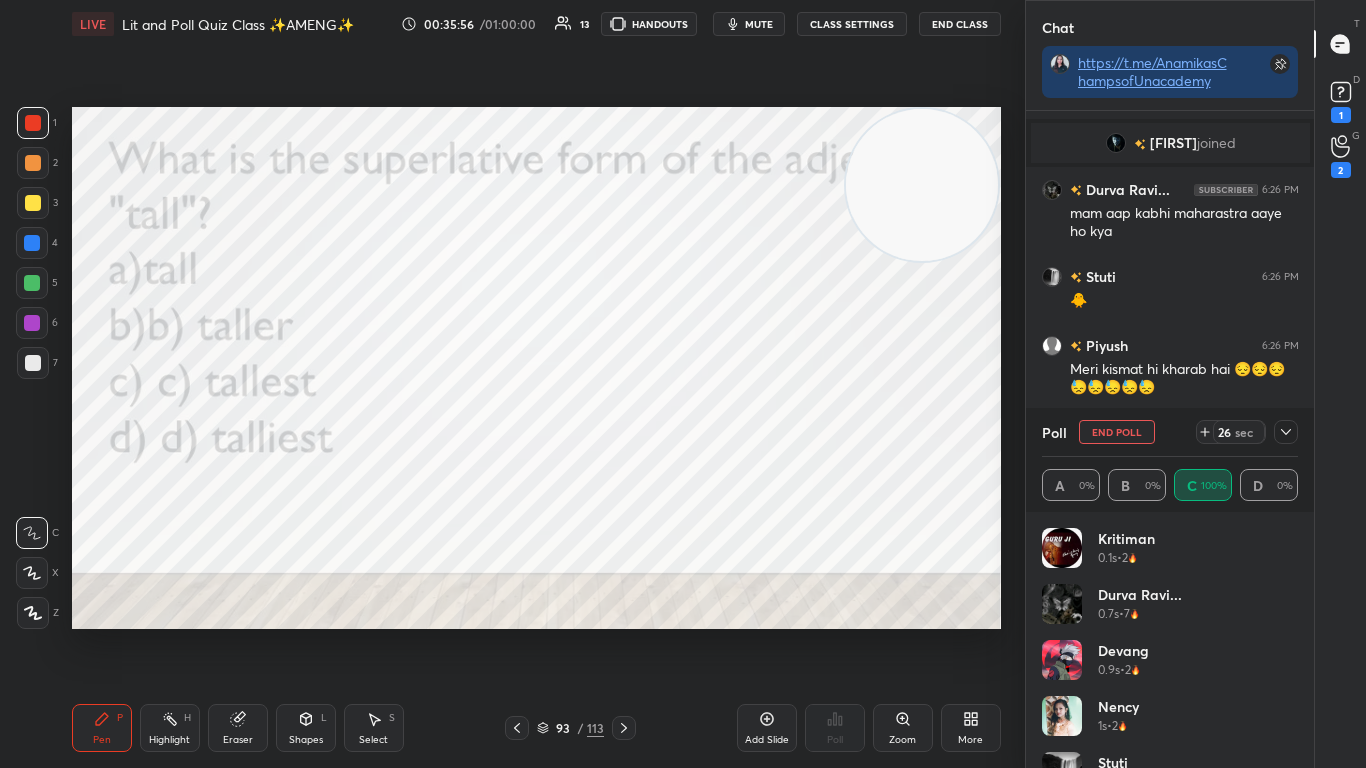 click at bounding box center (1286, 432) 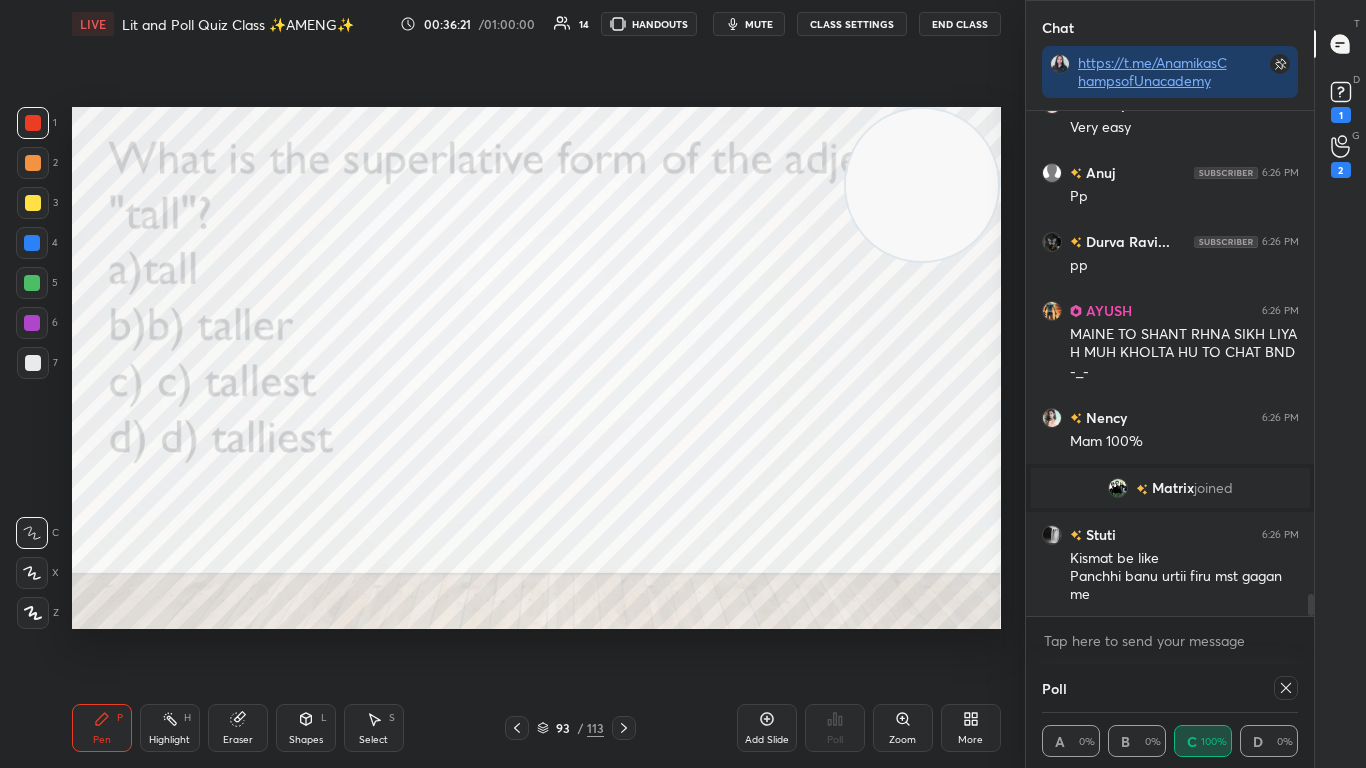 scroll, scrollTop: 7, scrollLeft: 7, axis: both 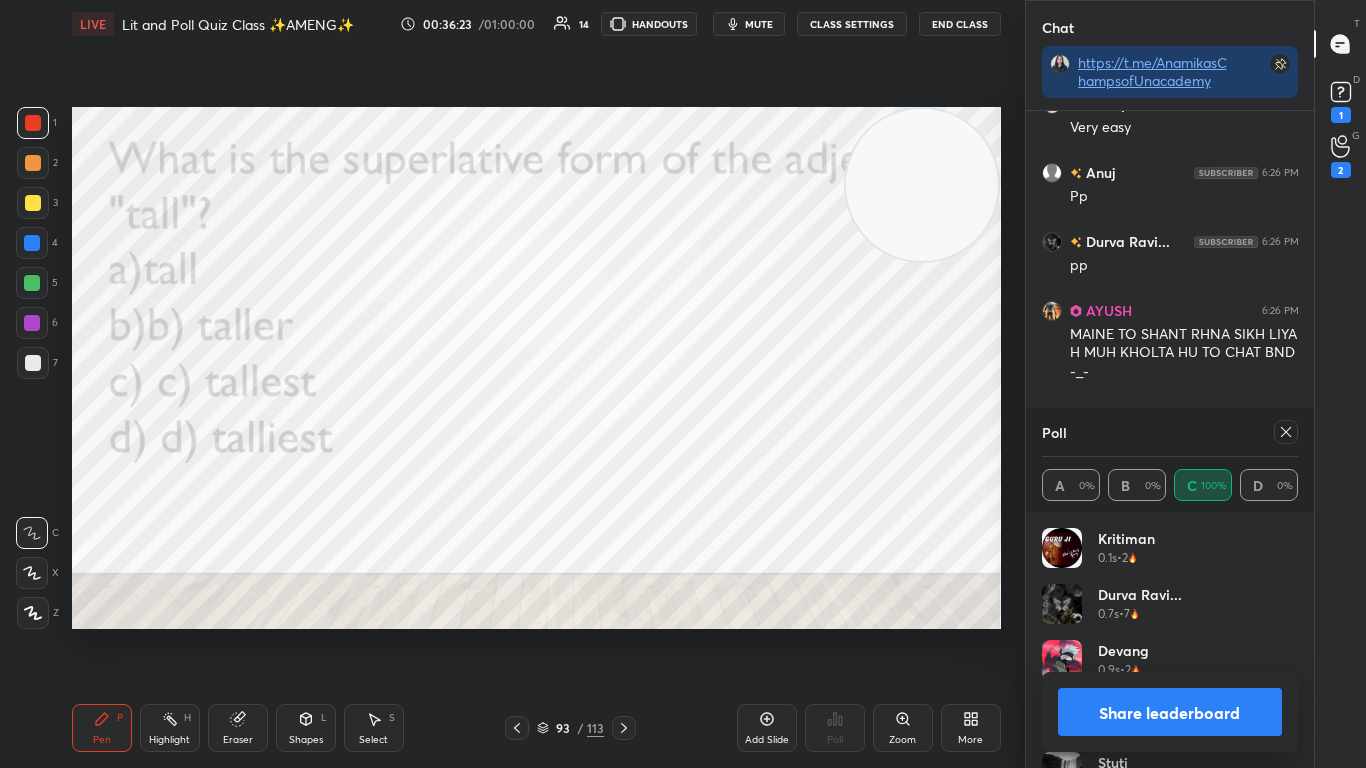 click at bounding box center [1286, 432] 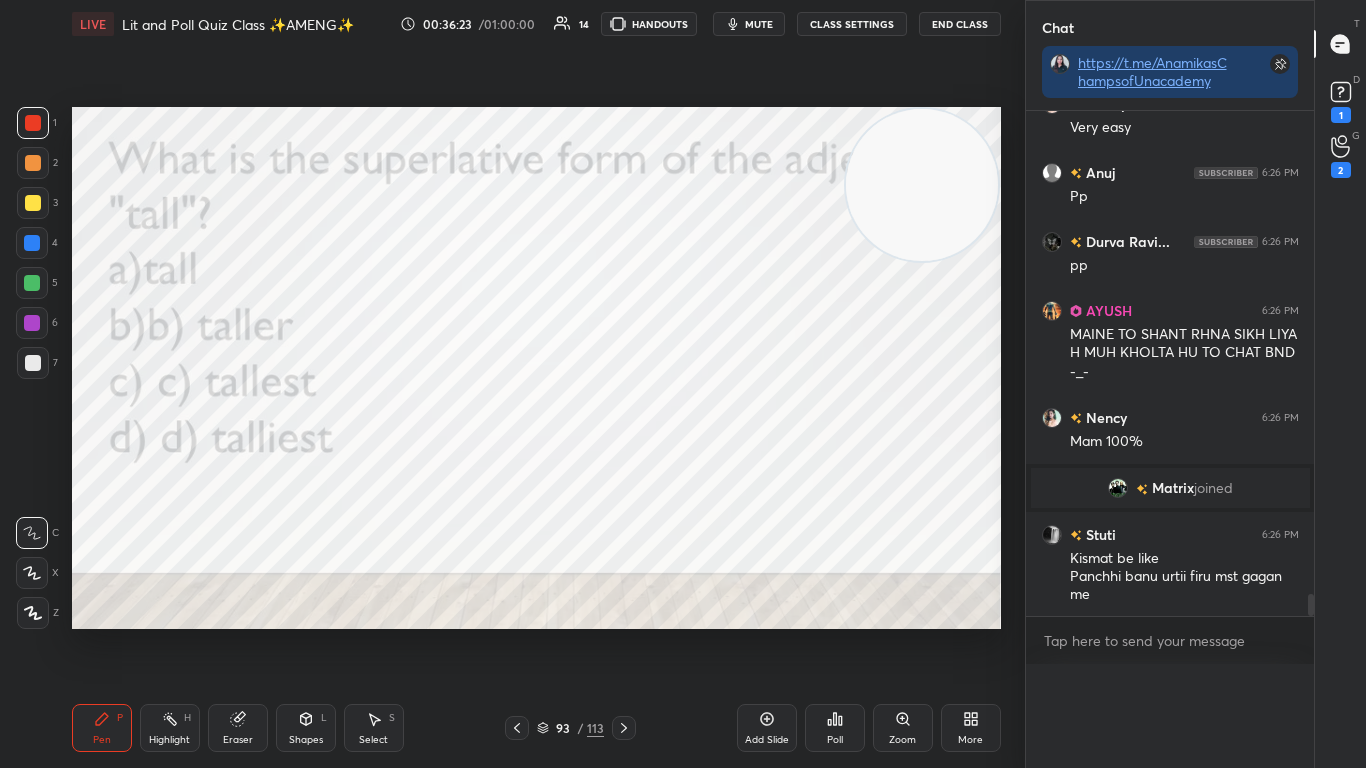 scroll, scrollTop: 0, scrollLeft: 0, axis: both 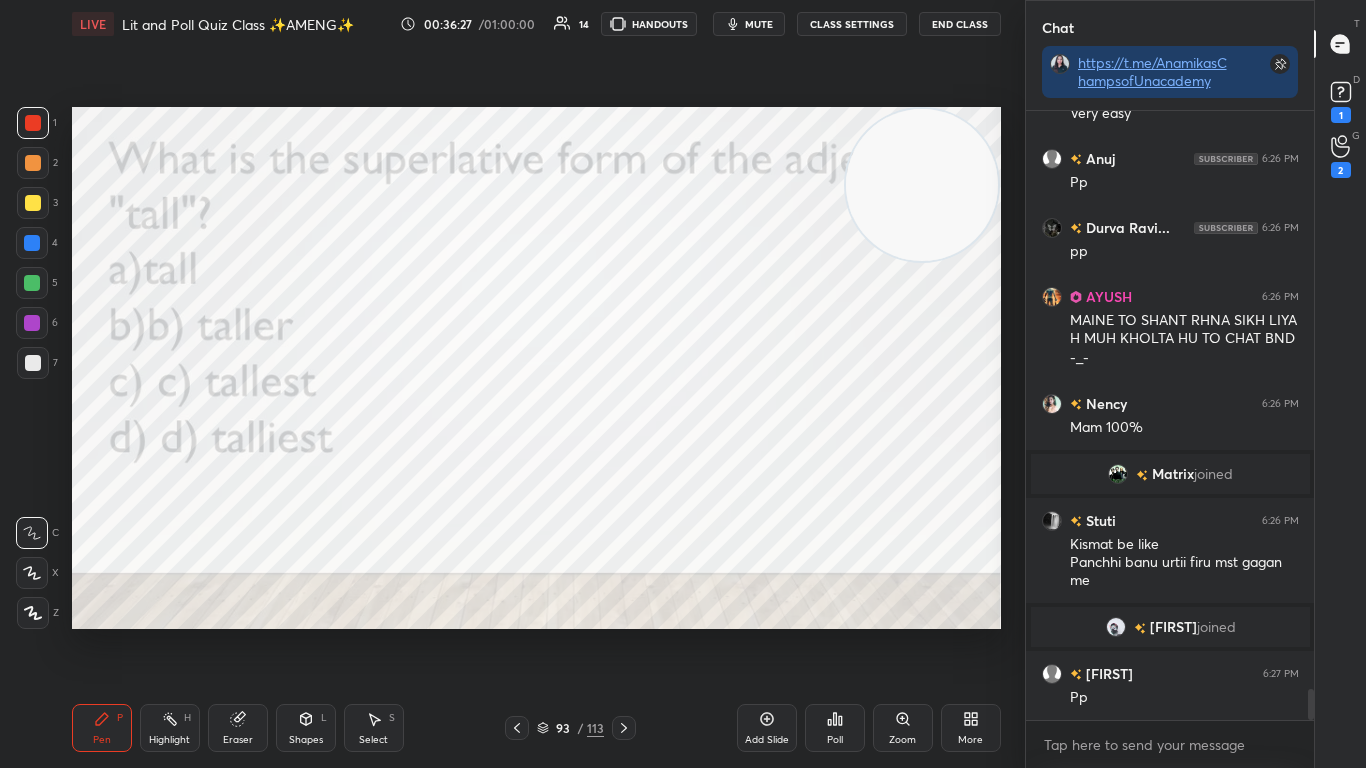 click 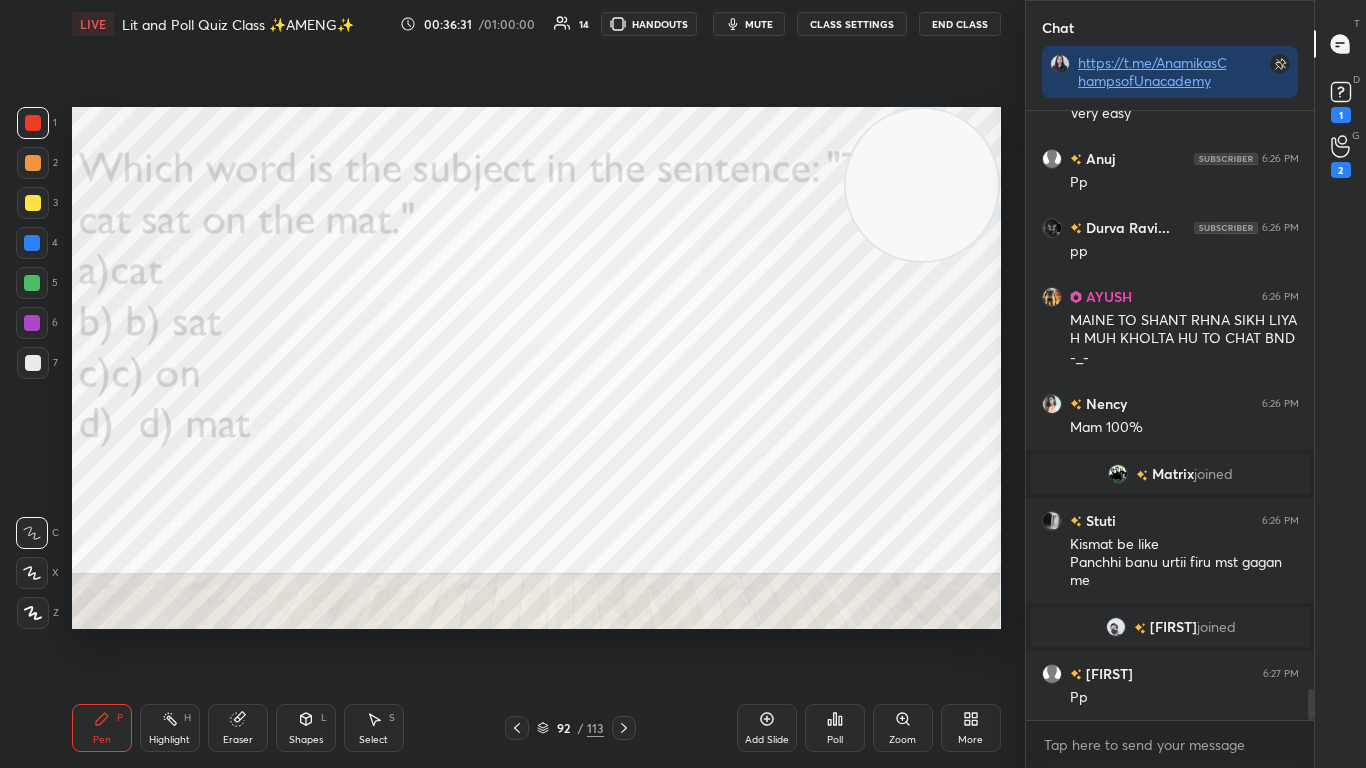 click 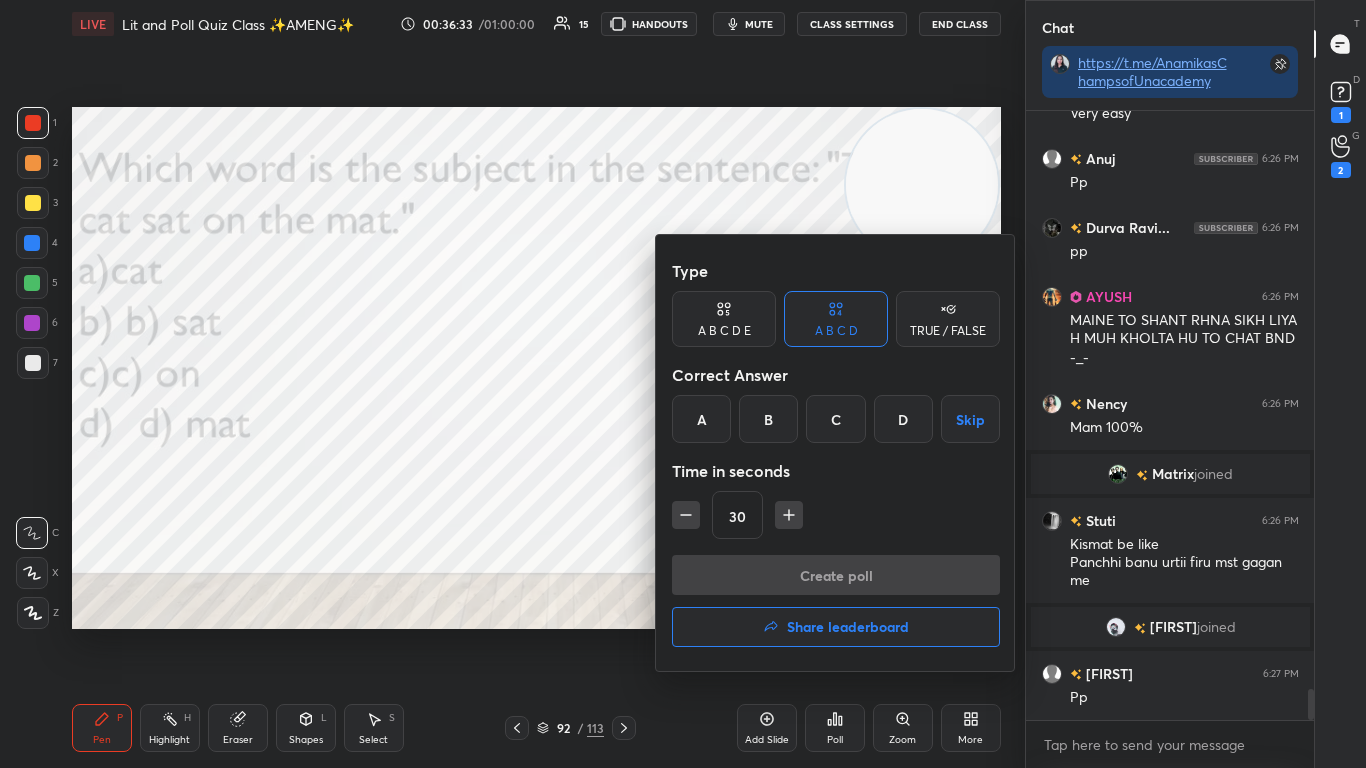 click on "A" at bounding box center (701, 419) 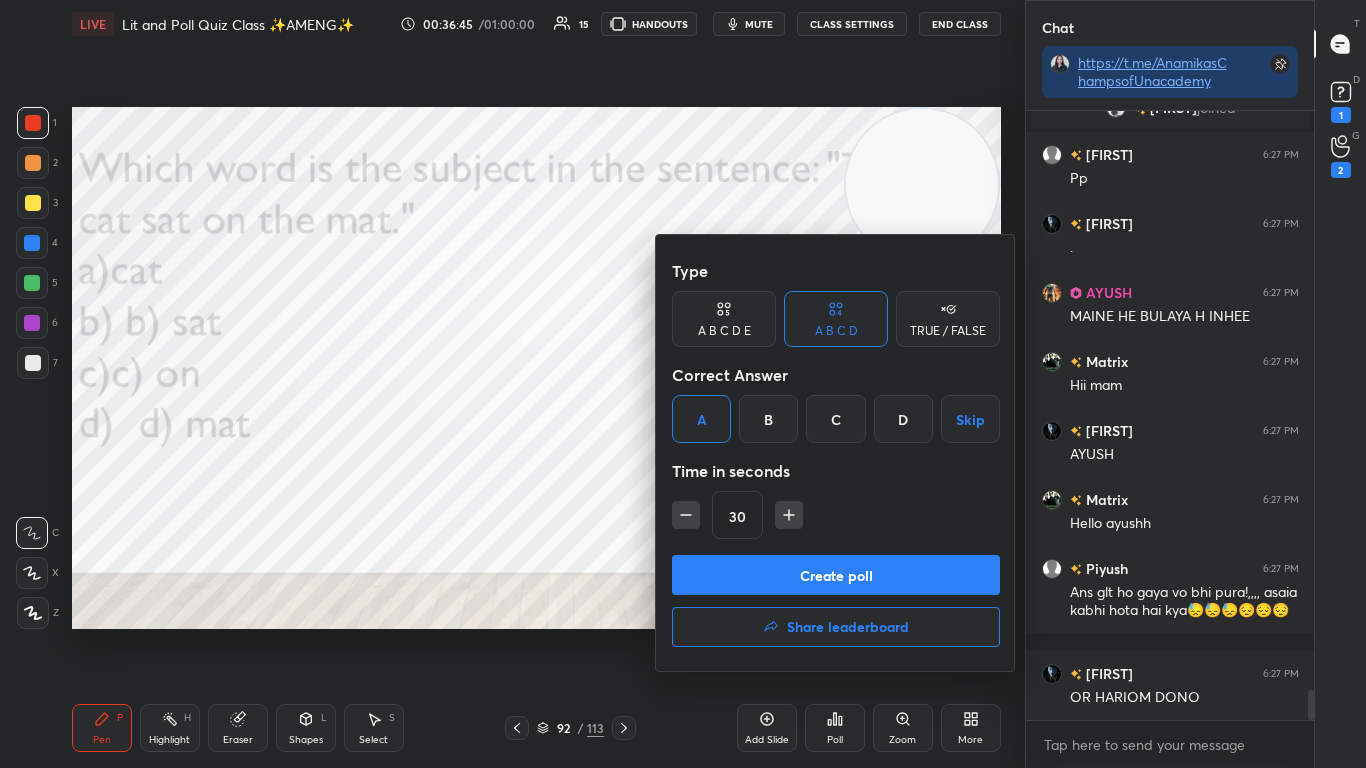 click on "Create poll" at bounding box center (836, 575) 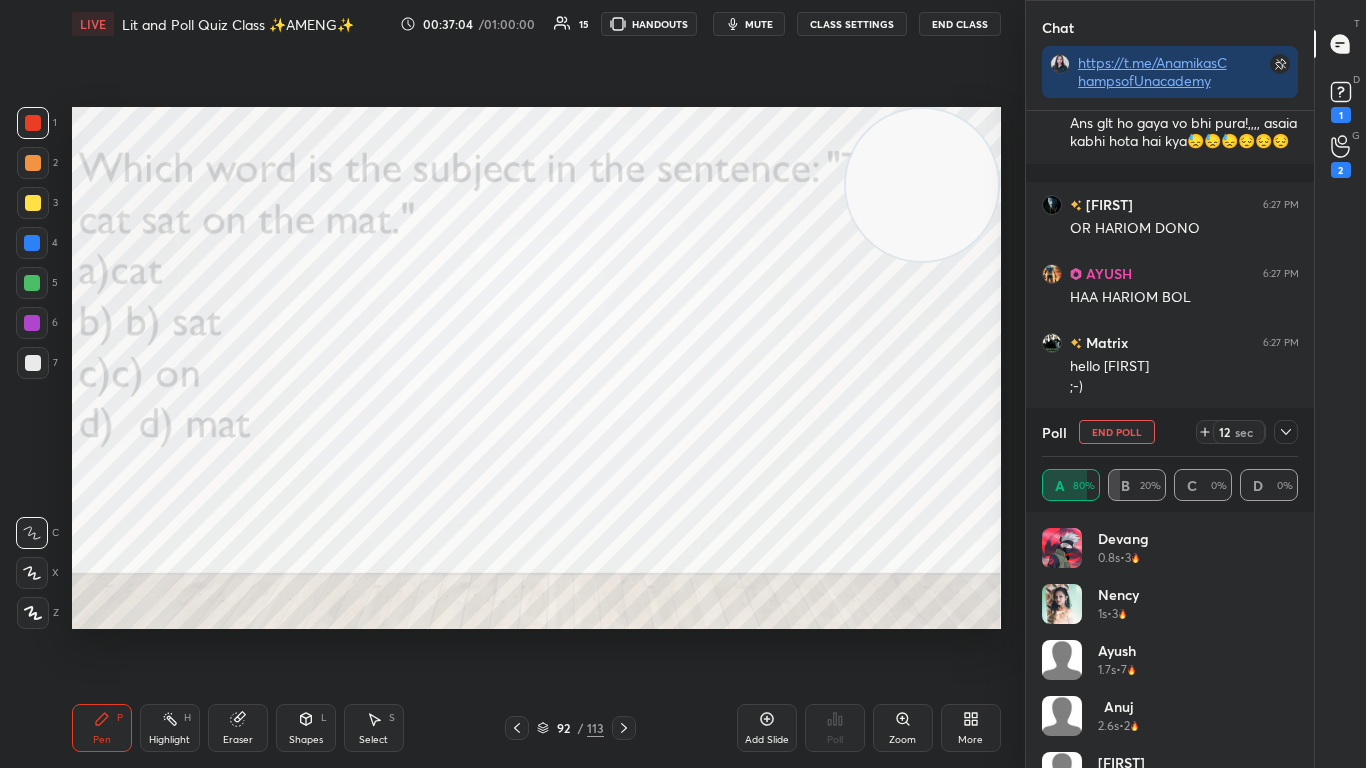 click at bounding box center [1286, 432] 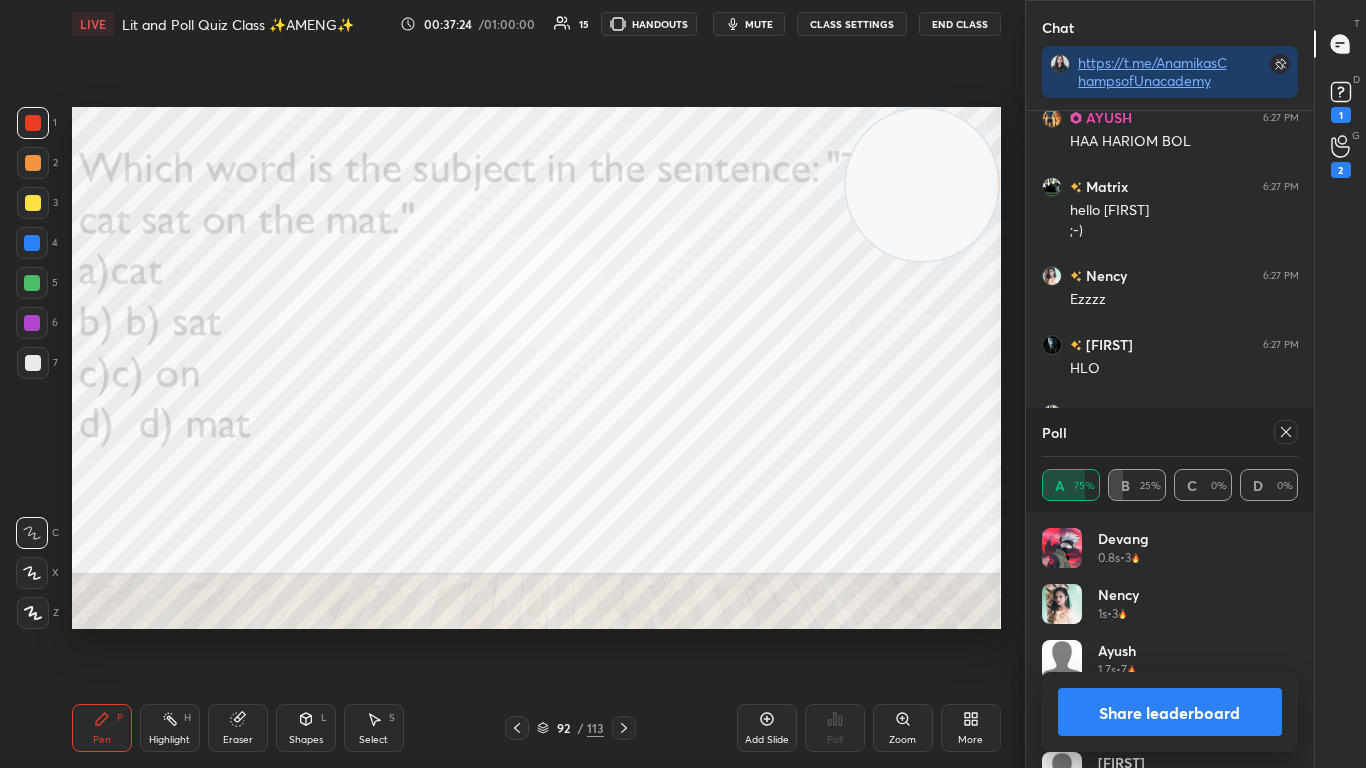 click at bounding box center [1286, 432] 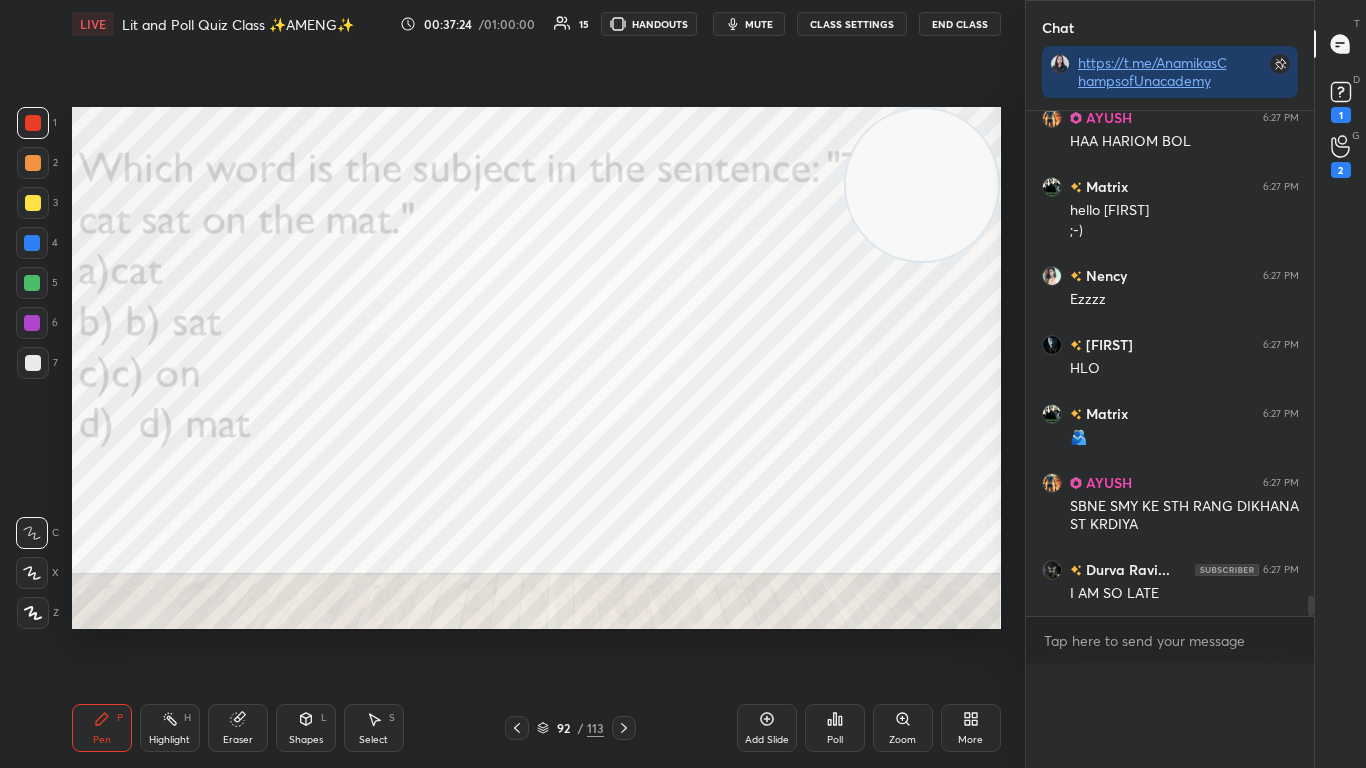 scroll, scrollTop: 0, scrollLeft: 0, axis: both 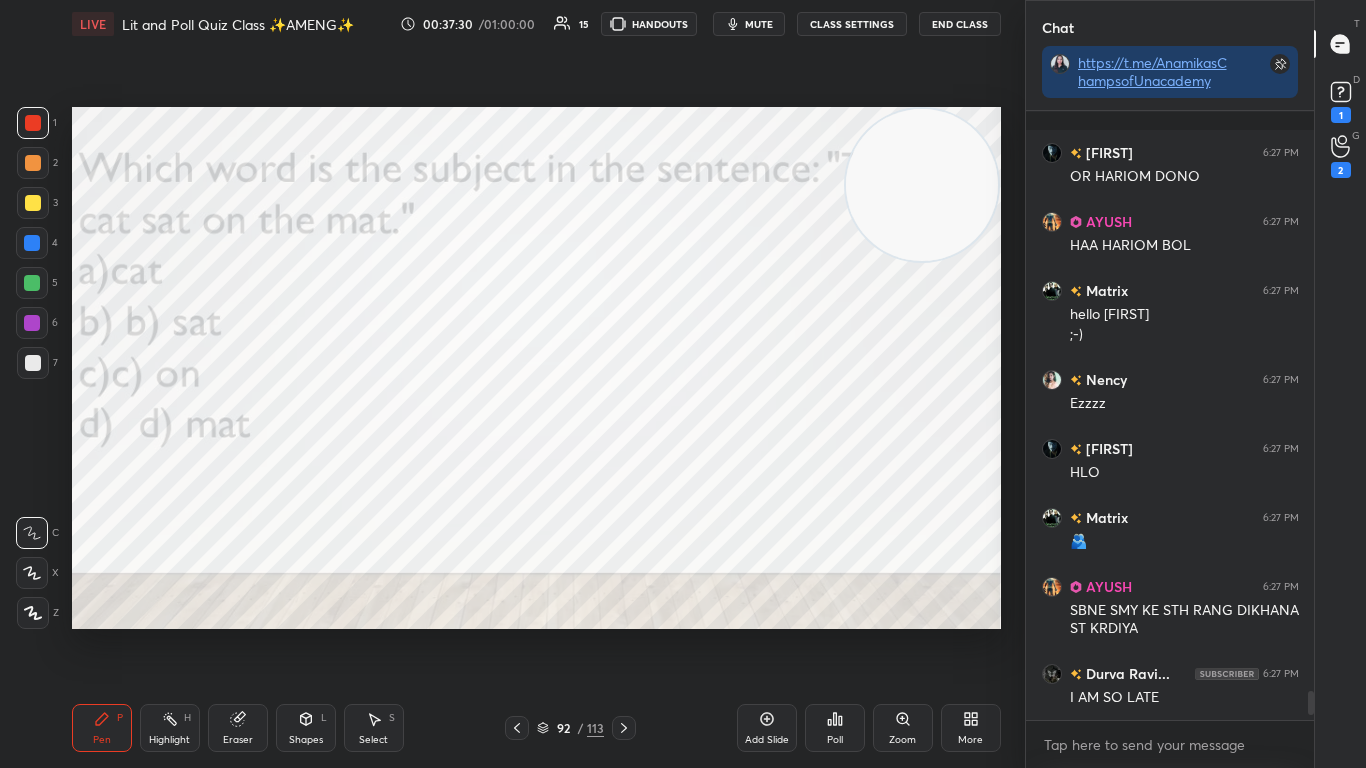 click 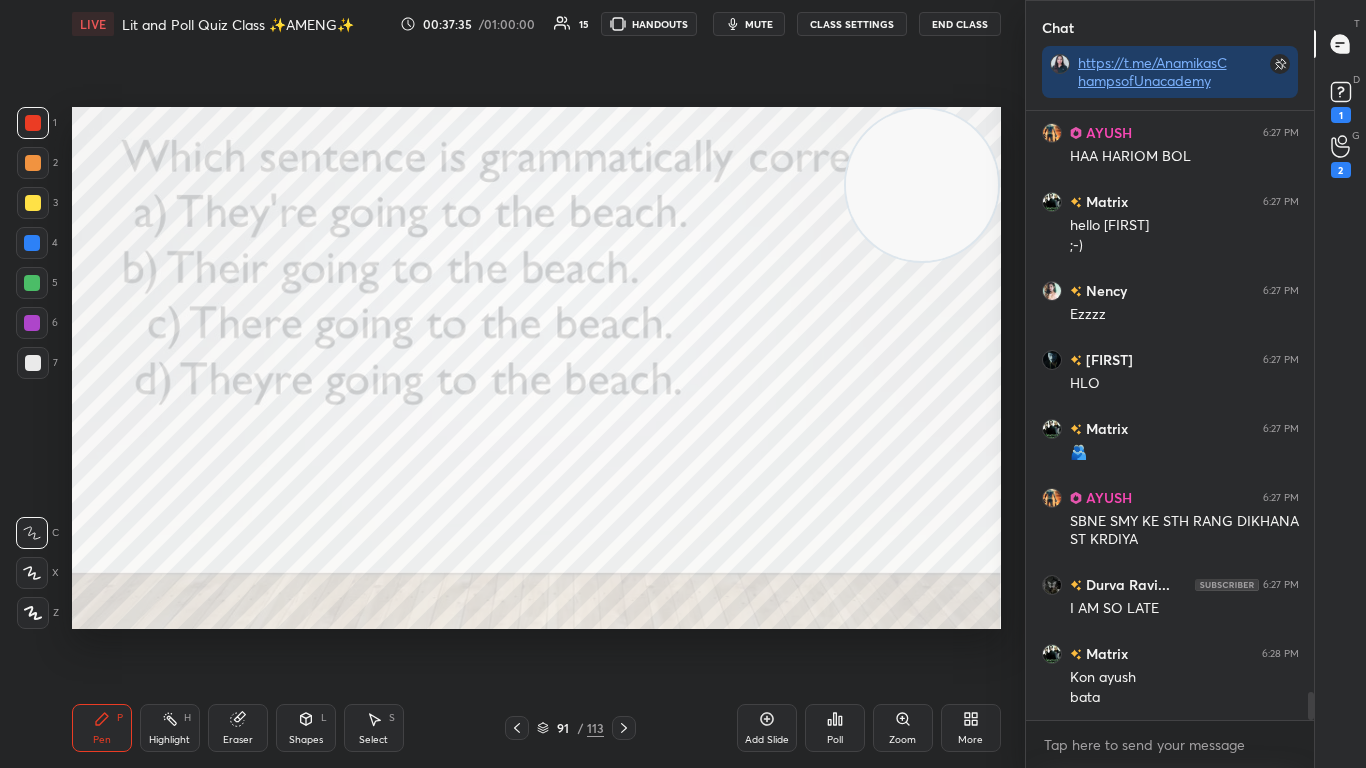 click on "Poll" at bounding box center [835, 728] 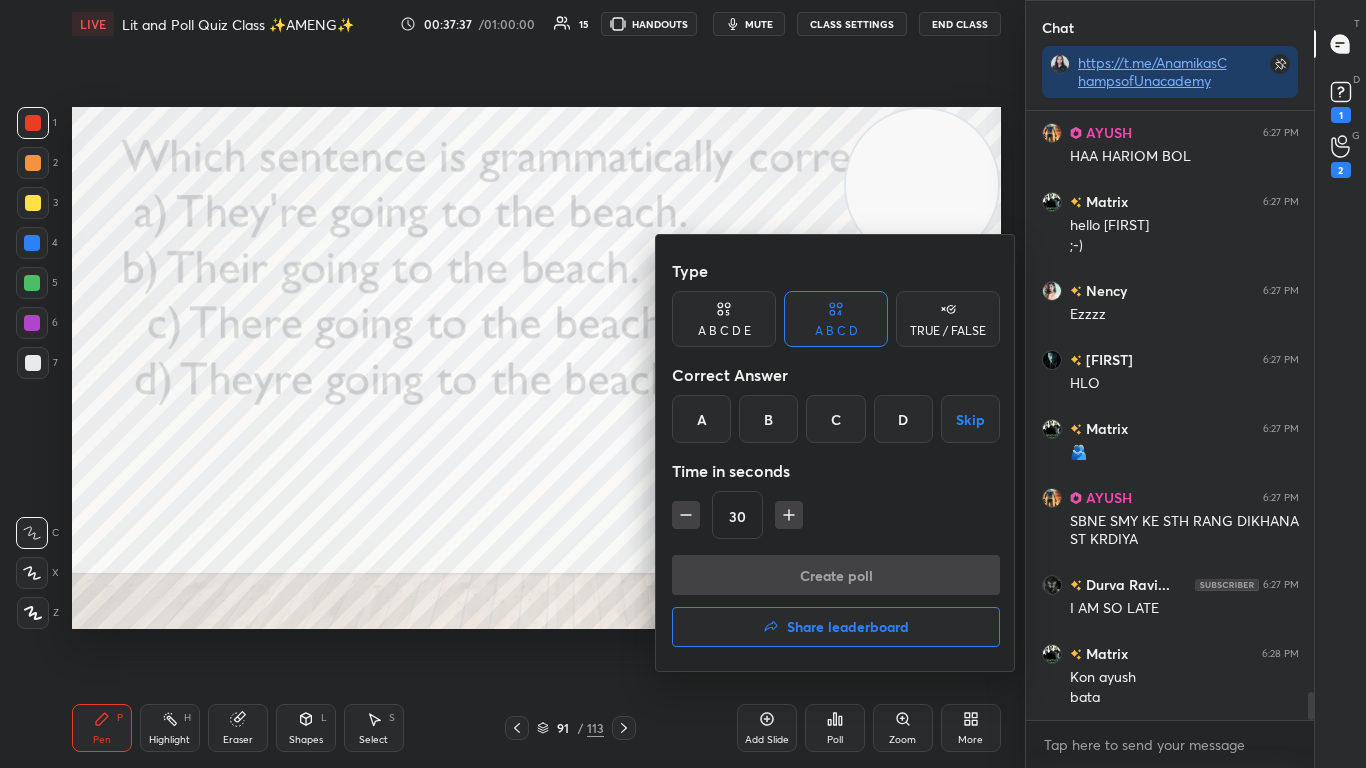 click on "A" at bounding box center (701, 419) 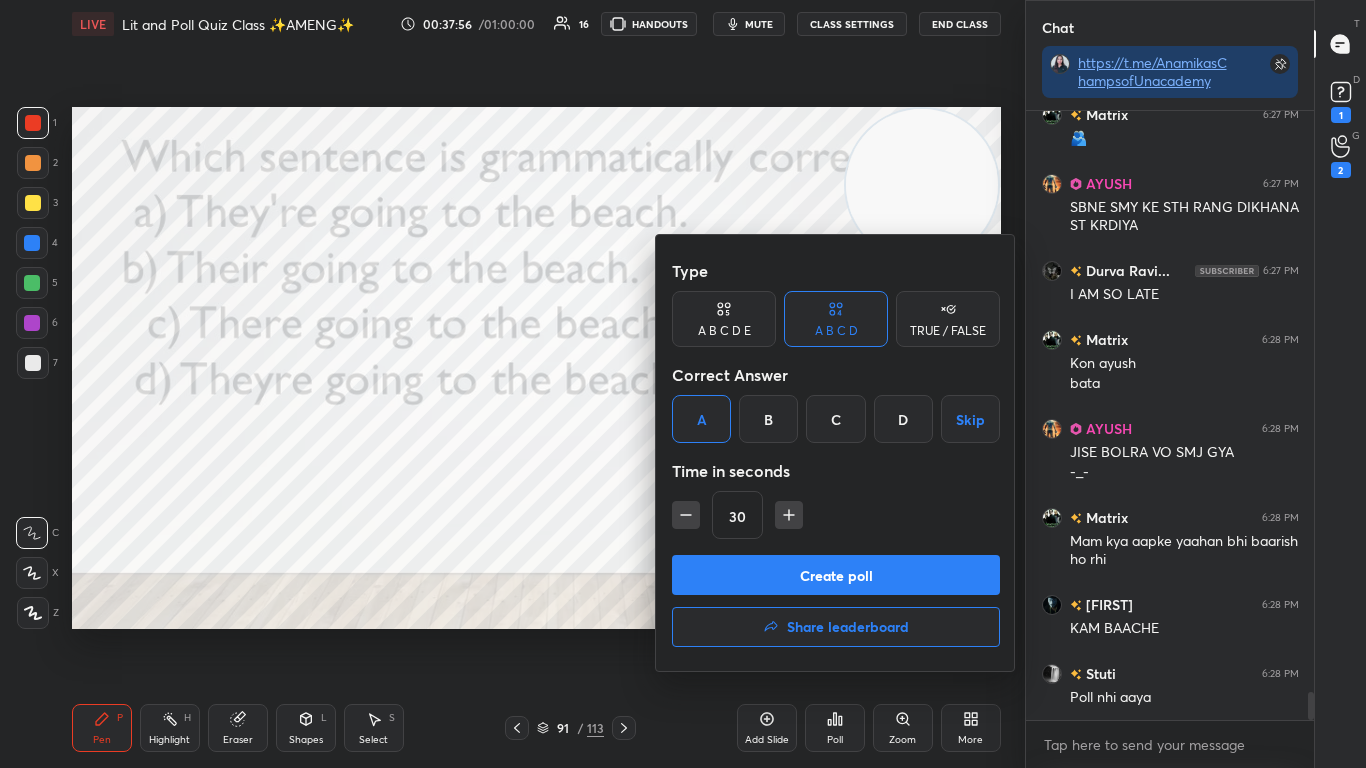 scroll, scrollTop: 12866, scrollLeft: 0, axis: vertical 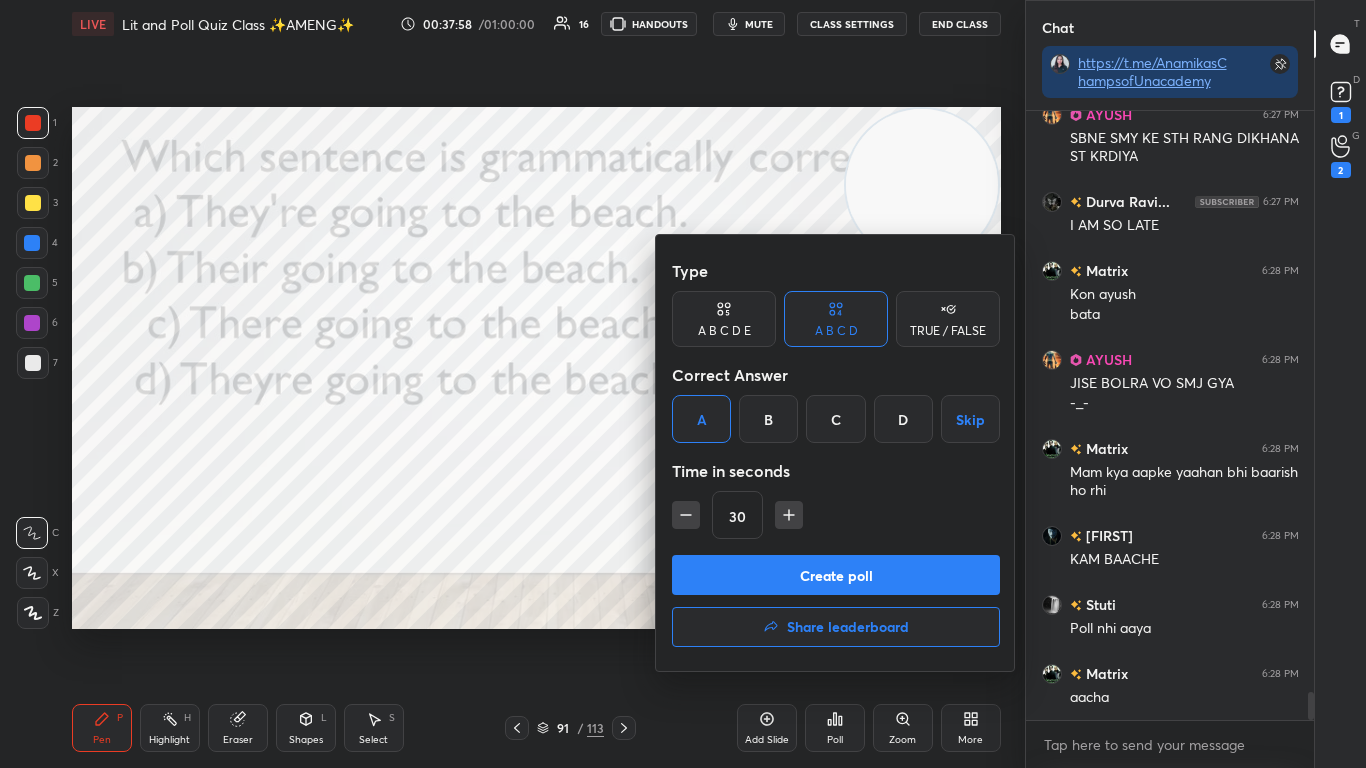 click on "Create poll" at bounding box center (836, 575) 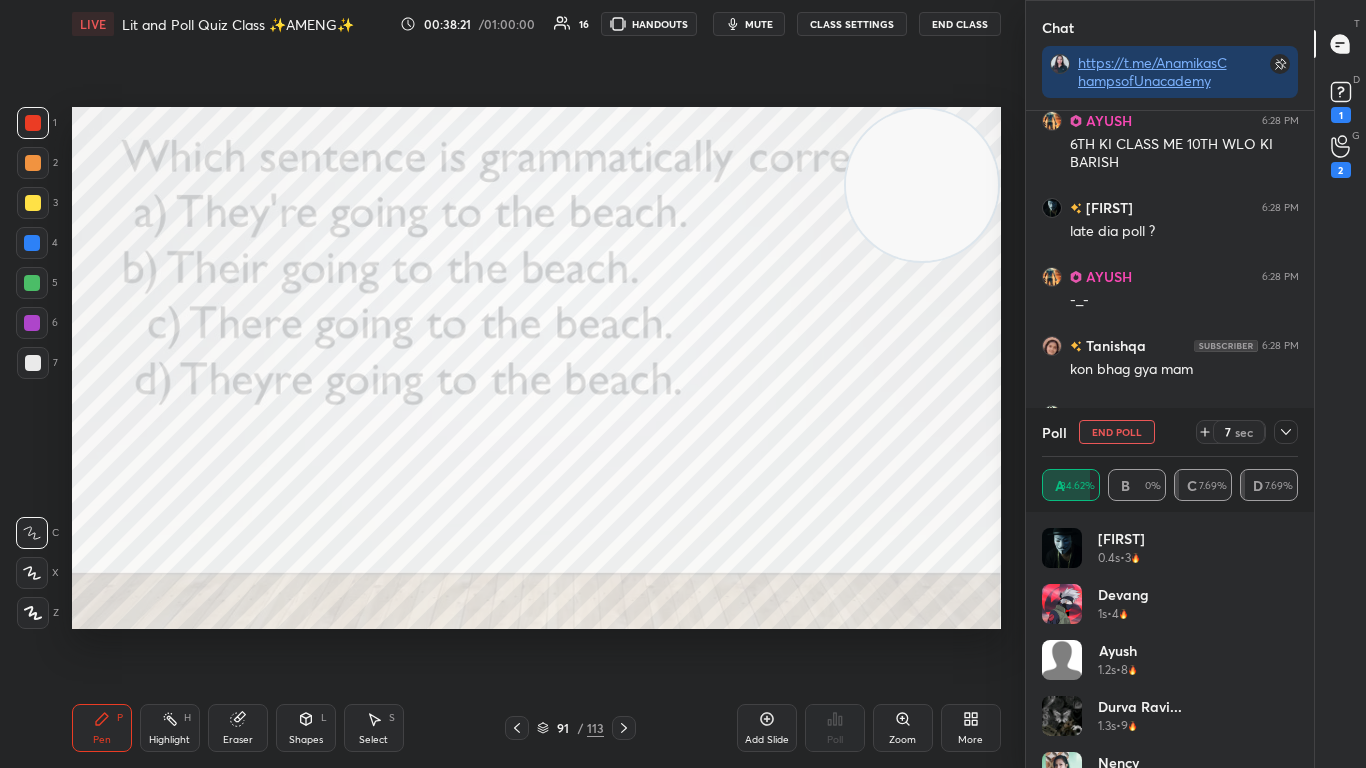 click 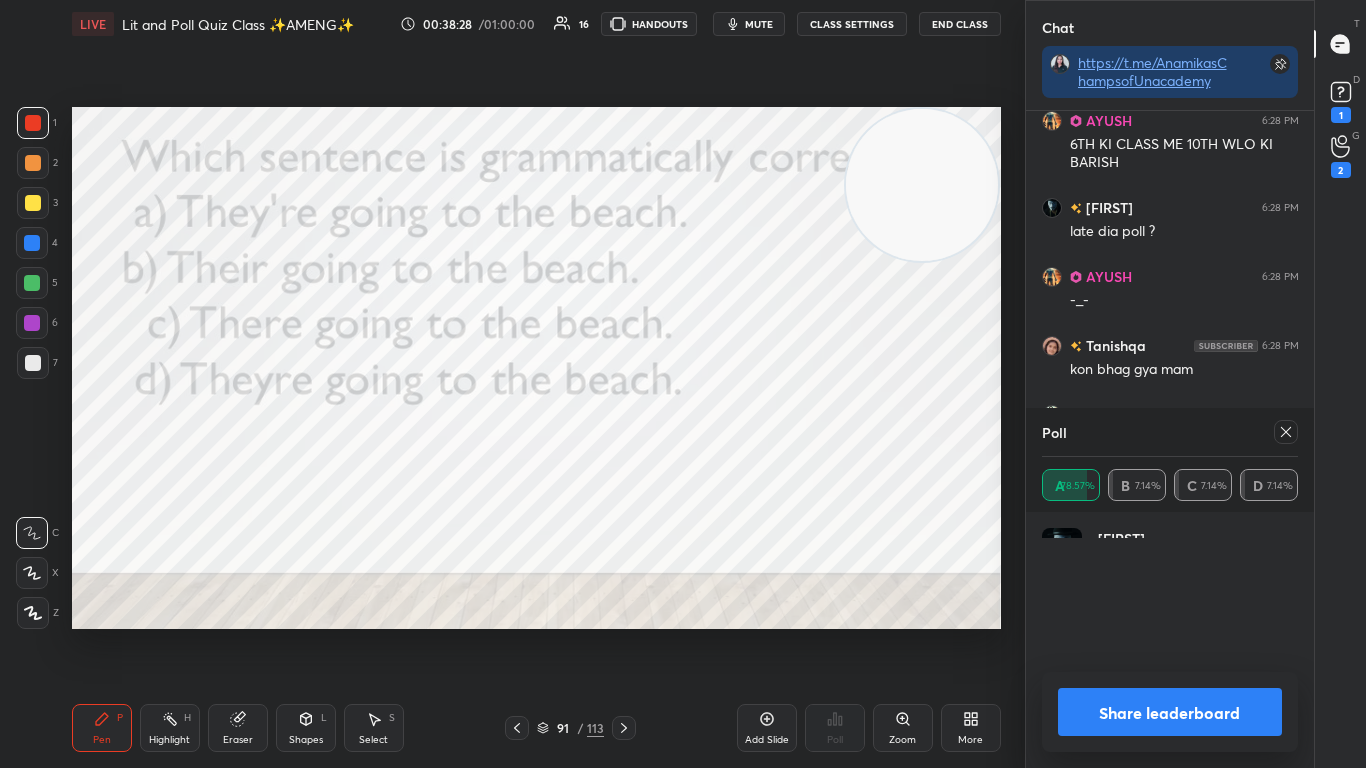 scroll, scrollTop: 7, scrollLeft: 7, axis: both 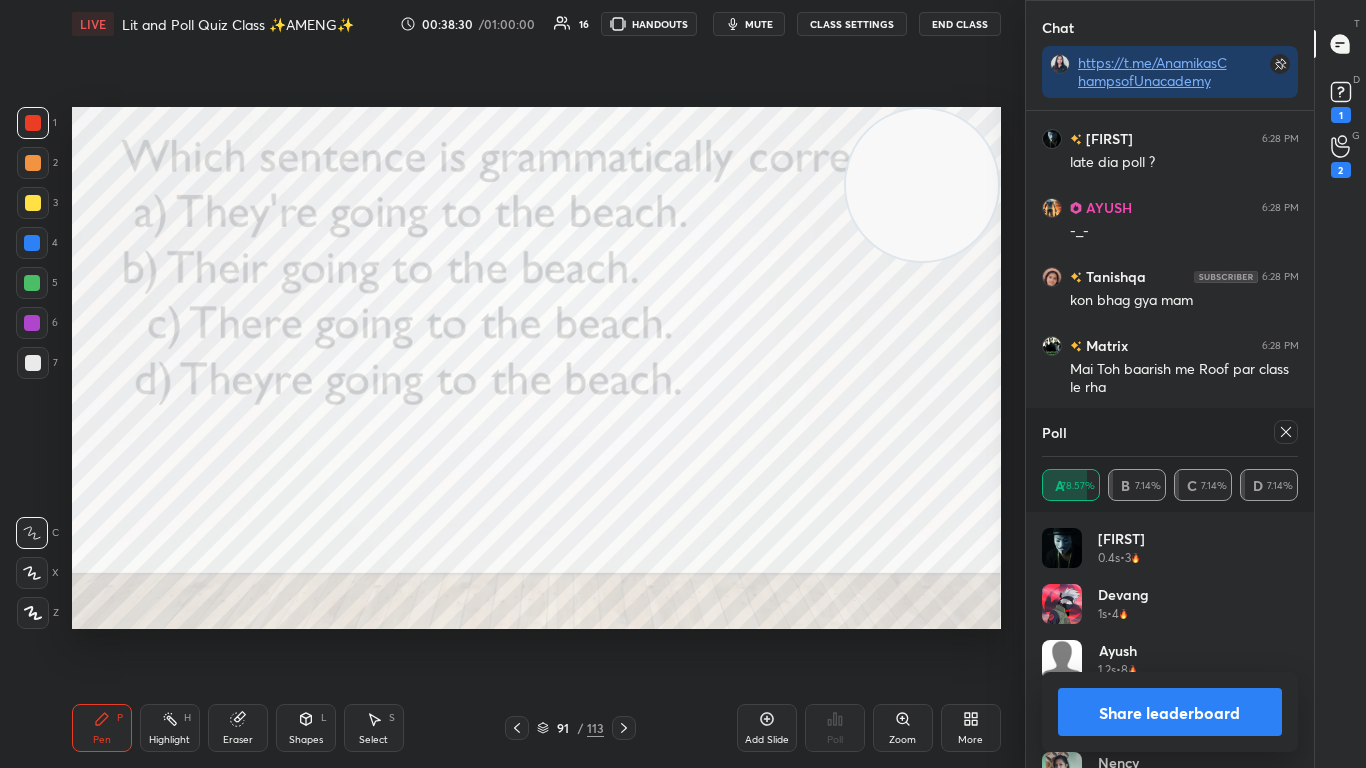 click 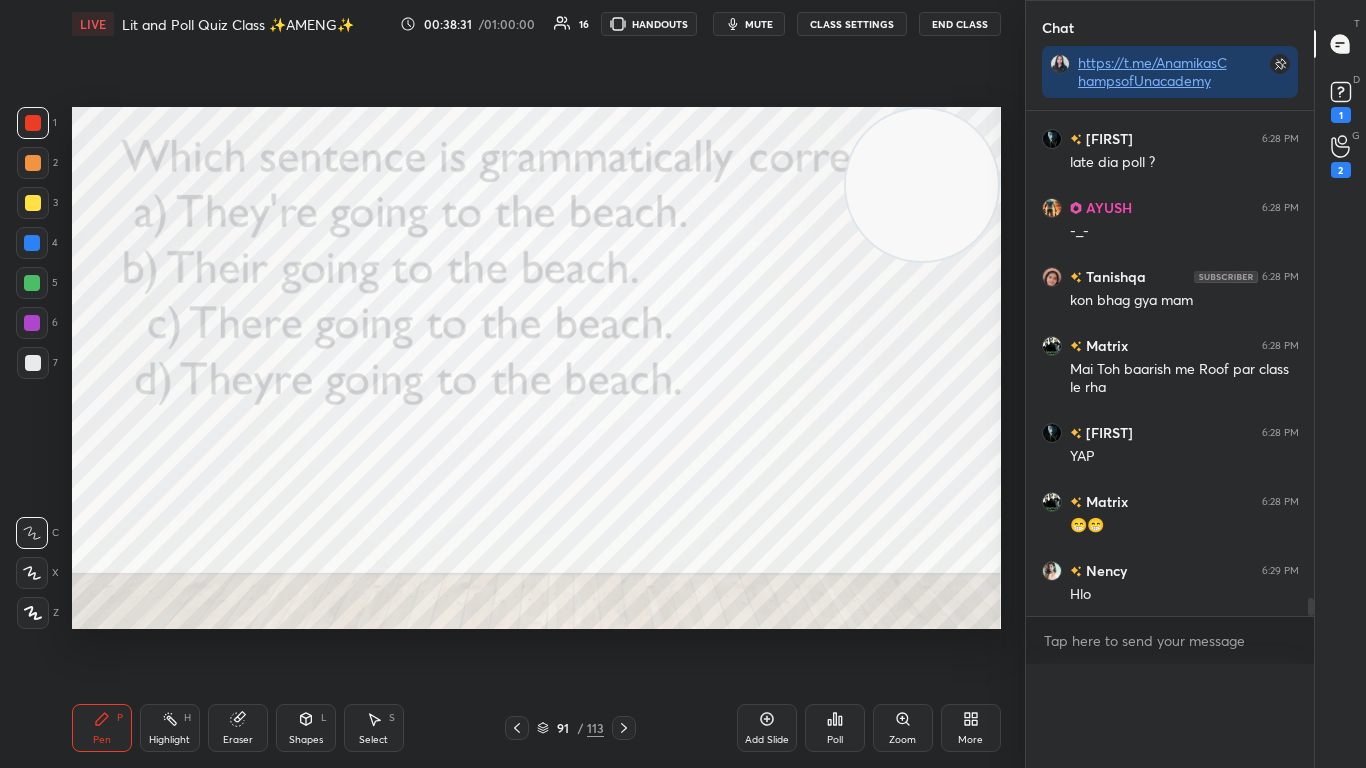 scroll, scrollTop: 0, scrollLeft: 0, axis: both 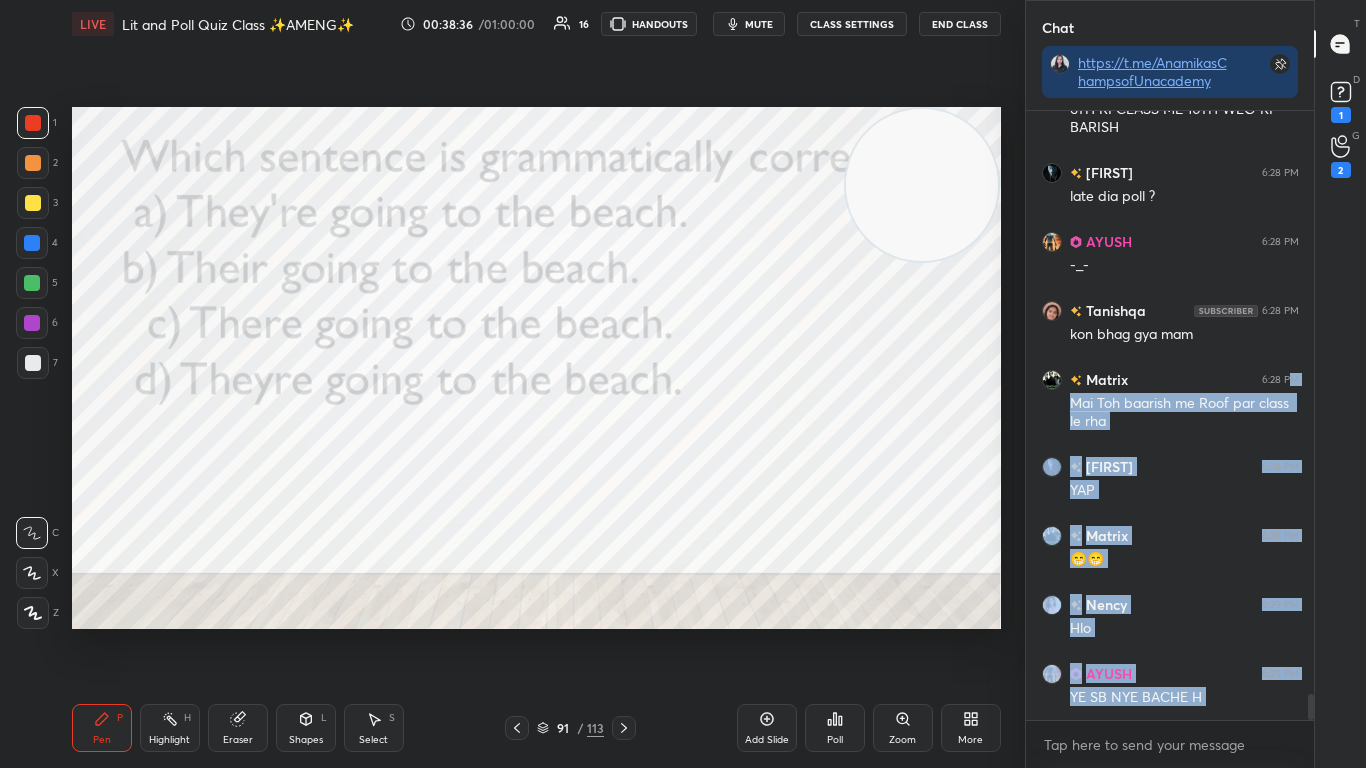 drag, startPoint x: 1292, startPoint y: 426, endPoint x: 1064, endPoint y: 767, distance: 410.20117 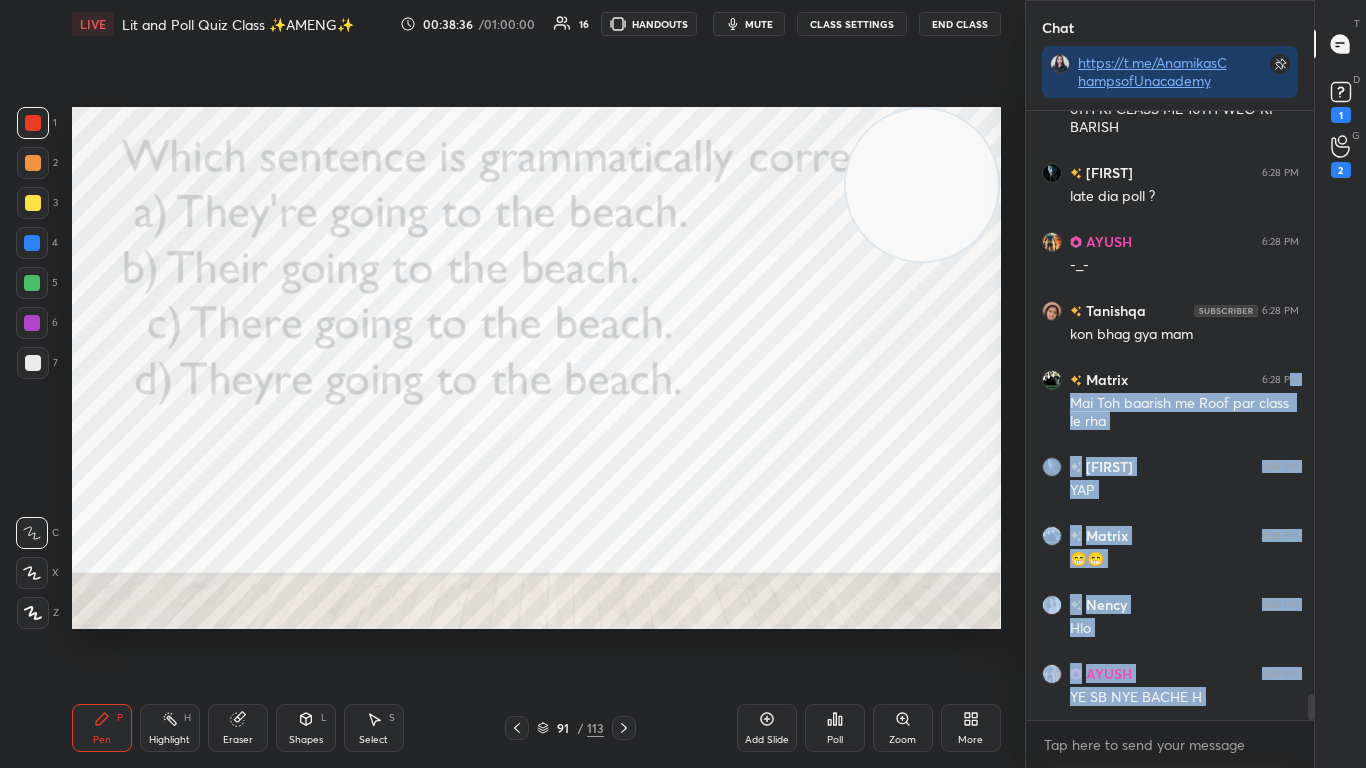click on "[LAST] 6:28 PM [FIRST] 6:28 PM 6TH KI CLASS ME 10TH WLO KI BARISH [FIRST]... 6:28 PM late dia poll ? [FIRST] 6:28 PM -_- [FIRST] 6:28 PM kon bhag gya mam [FIRST] 6:28 PM Mai Toh baarish me Roof par class le rha [FIRST]... 6:28 PM YAP [FIRST] 6:28 PM 😁😁 [FIRST] 6:29 PM Hlo [FIRST] 6:29 PM YE SB NYE BACHE H JUMP TO LATEST Enable hand raising Enable raise hand to speak to learners. Once enabled, chat will be turned off temporarily. Enable x" at bounding box center [1170, 439] 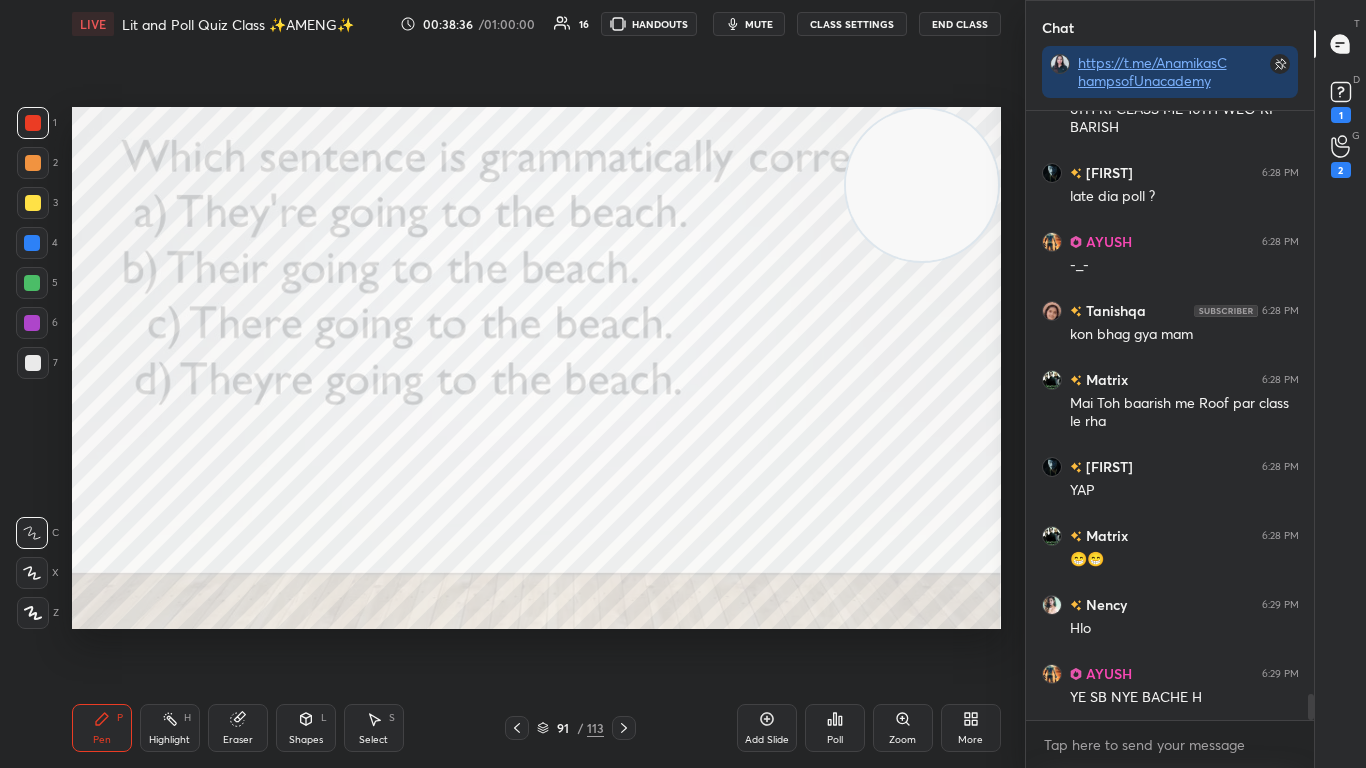 click on "x" at bounding box center (1170, 744) 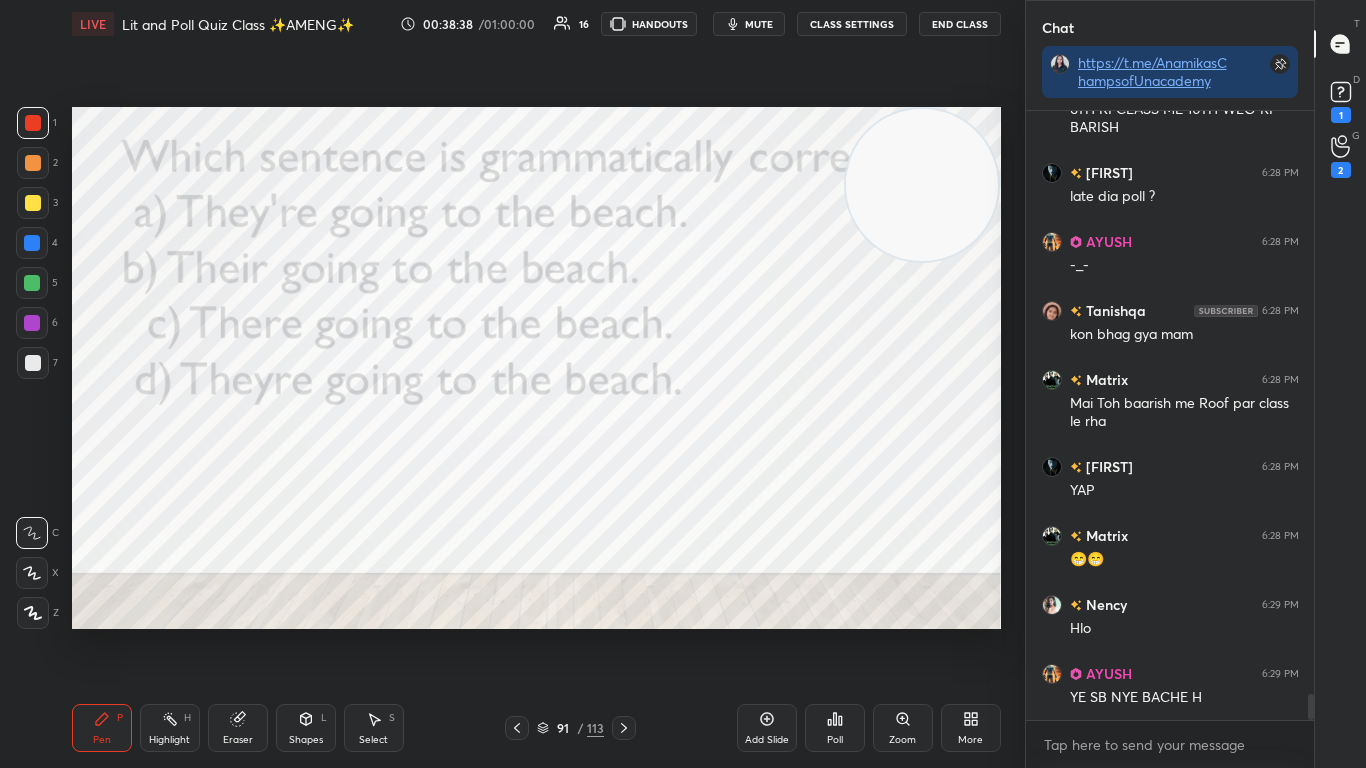 click 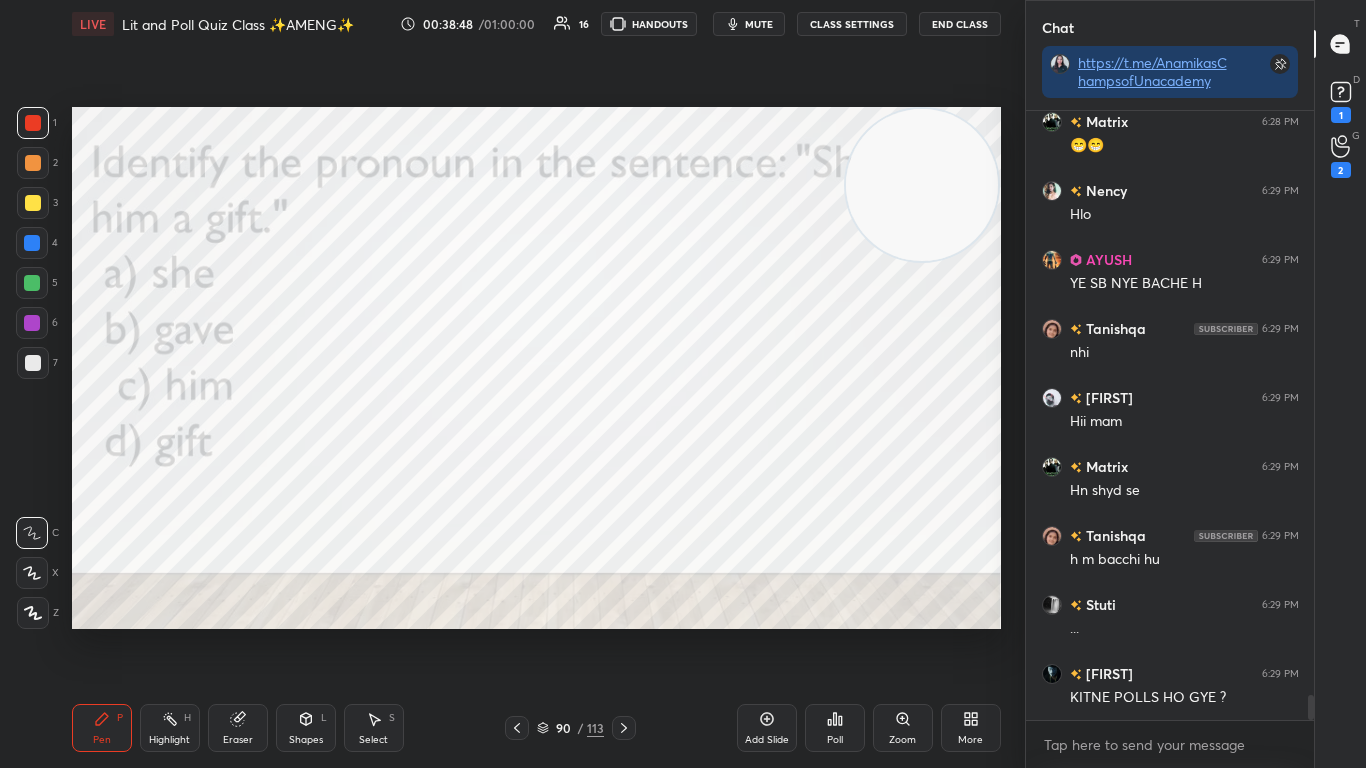 click on "Poll" at bounding box center (835, 728) 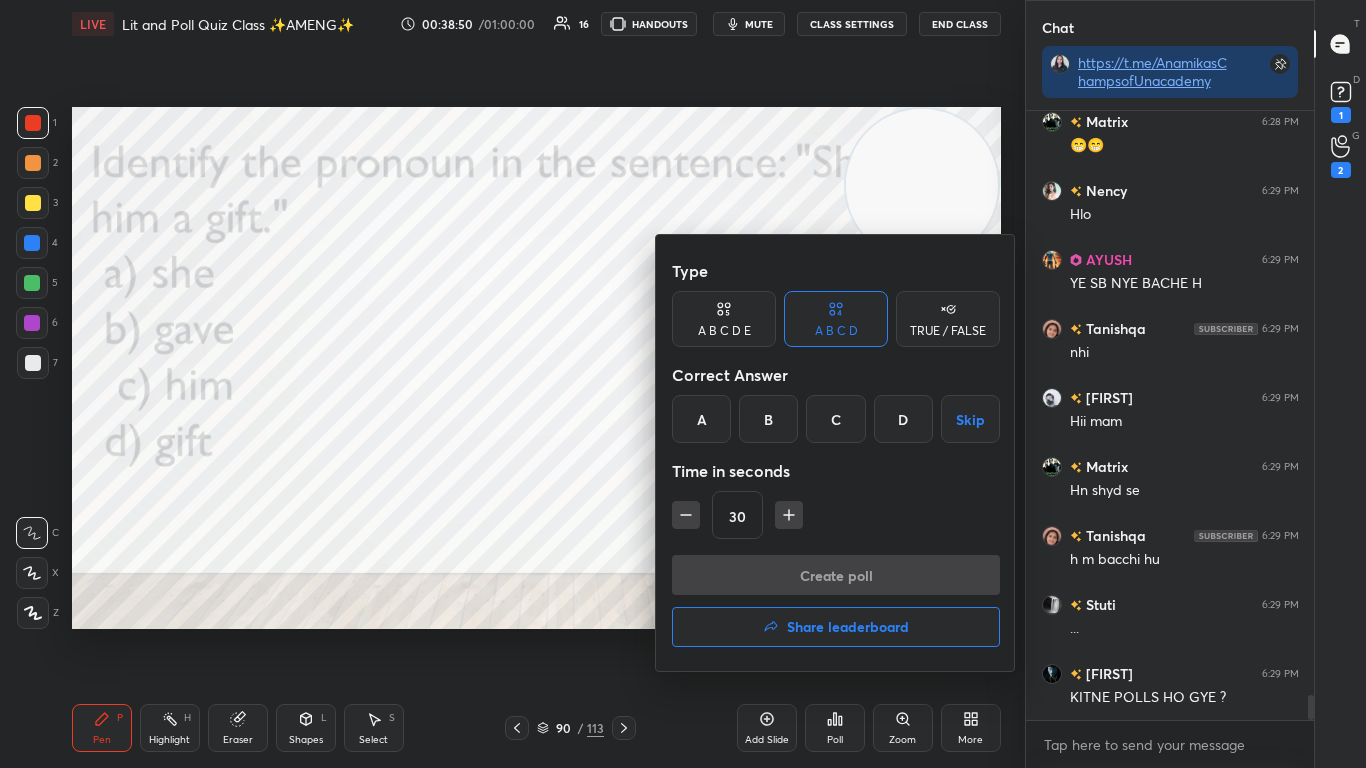 click on "C" at bounding box center [835, 419] 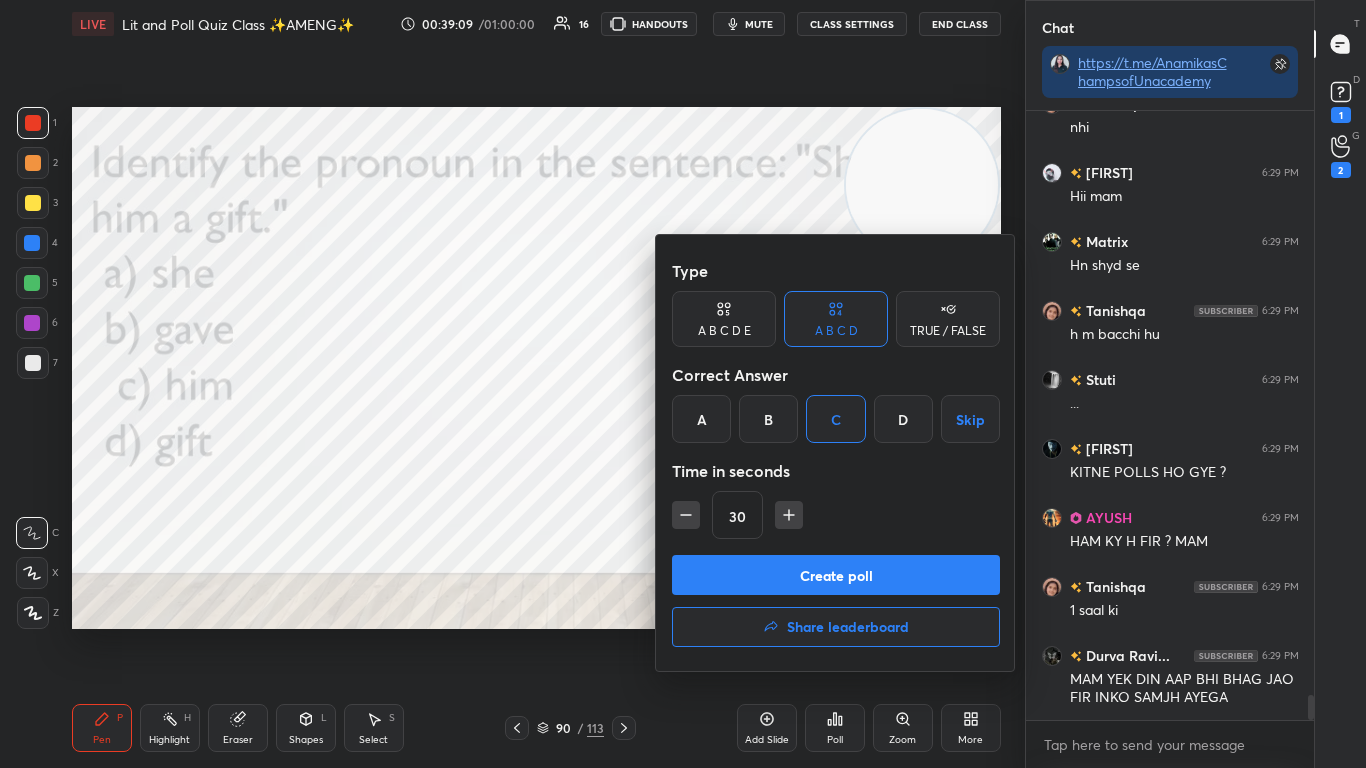 scroll, scrollTop: 14318, scrollLeft: 0, axis: vertical 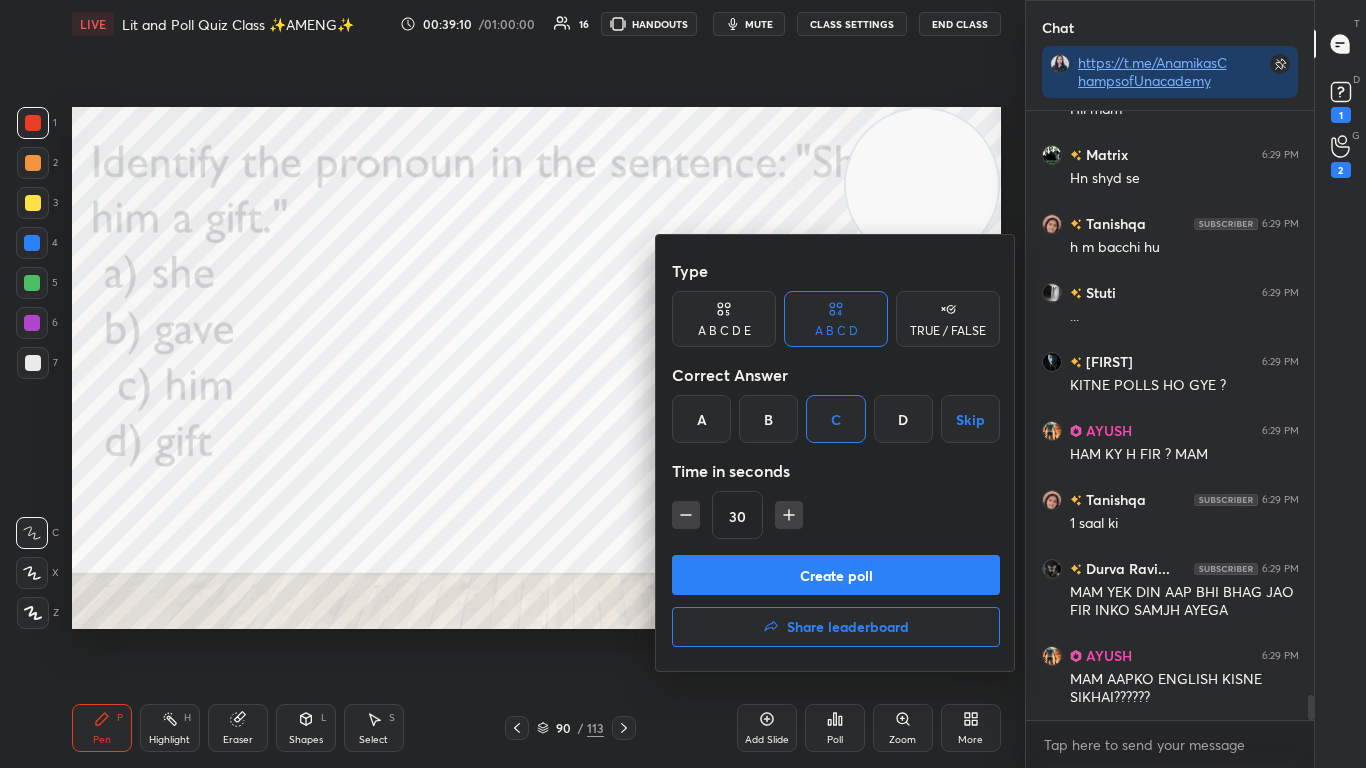 click on "Create poll" at bounding box center (836, 575) 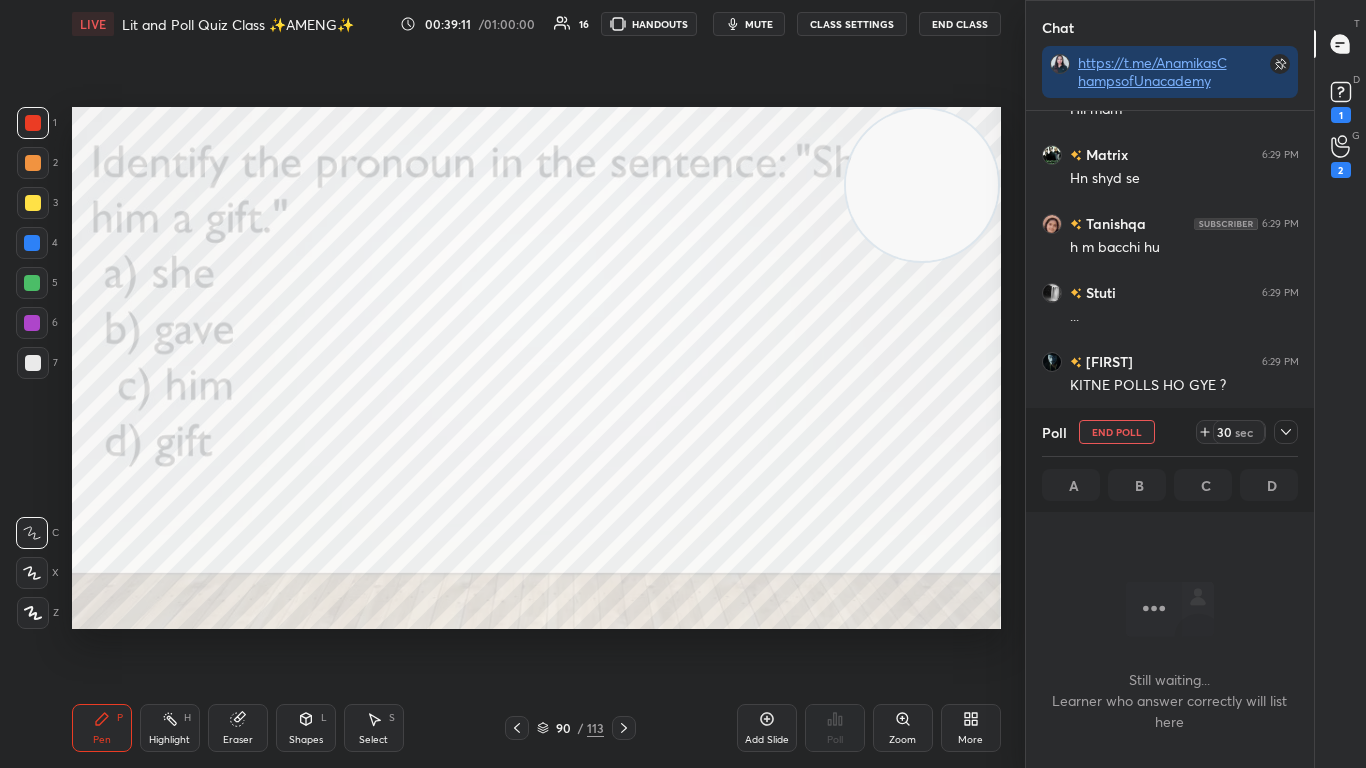 scroll, scrollTop: 505, scrollLeft: 282, axis: both 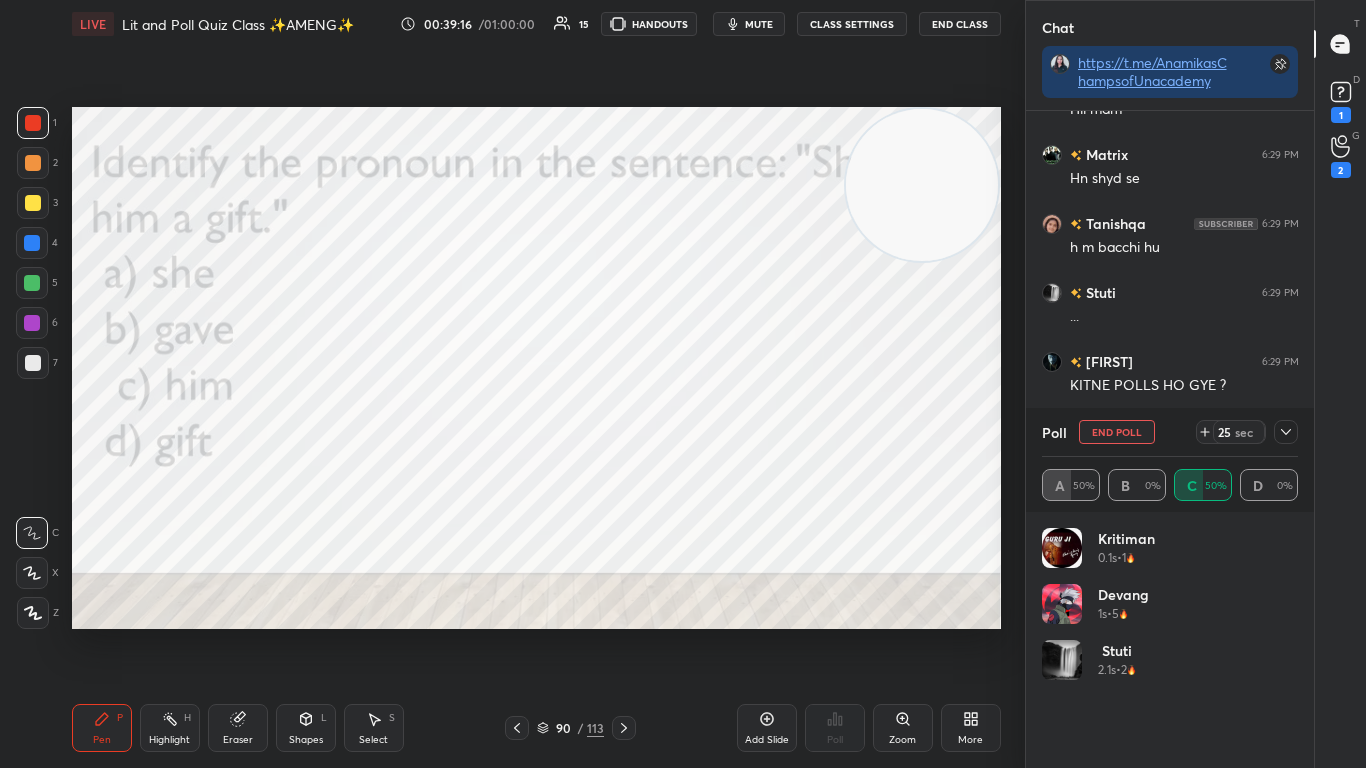 click at bounding box center (1286, 432) 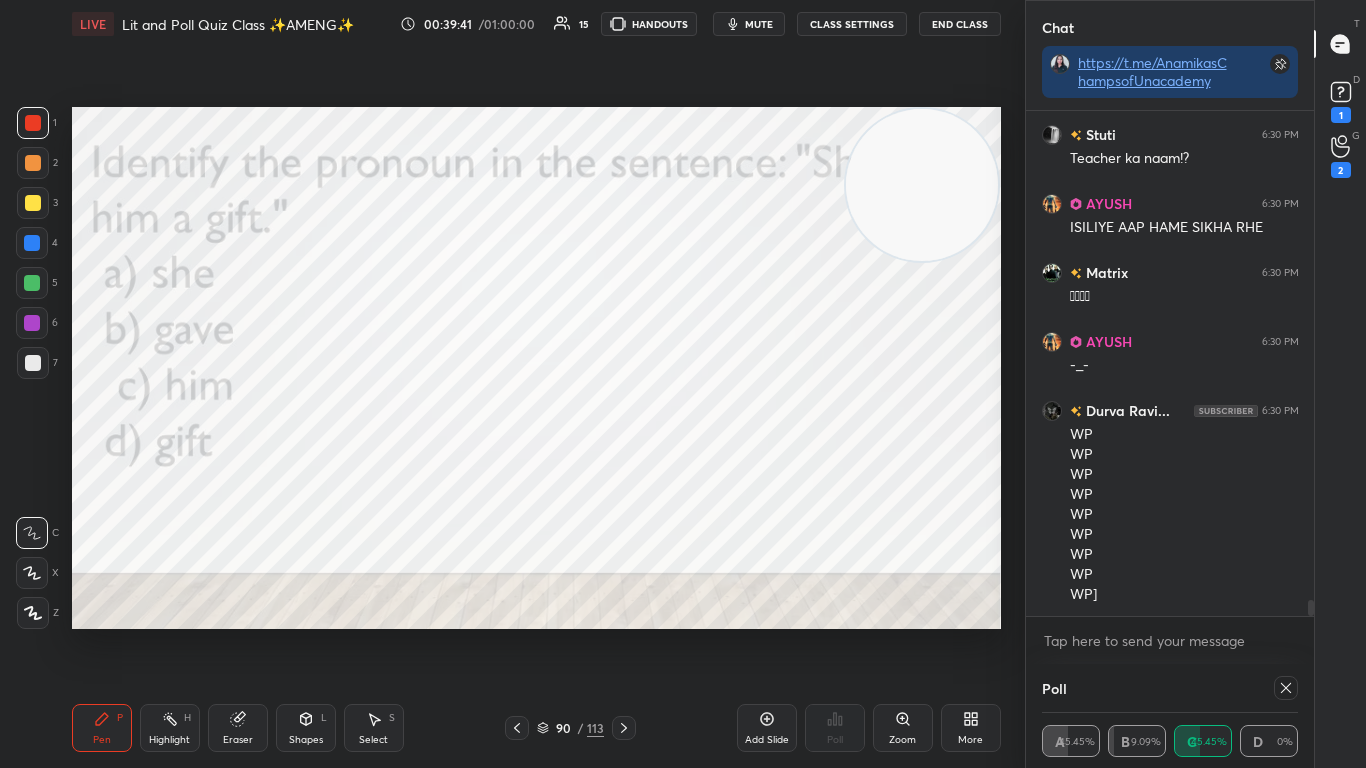 scroll, scrollTop: 15256, scrollLeft: 0, axis: vertical 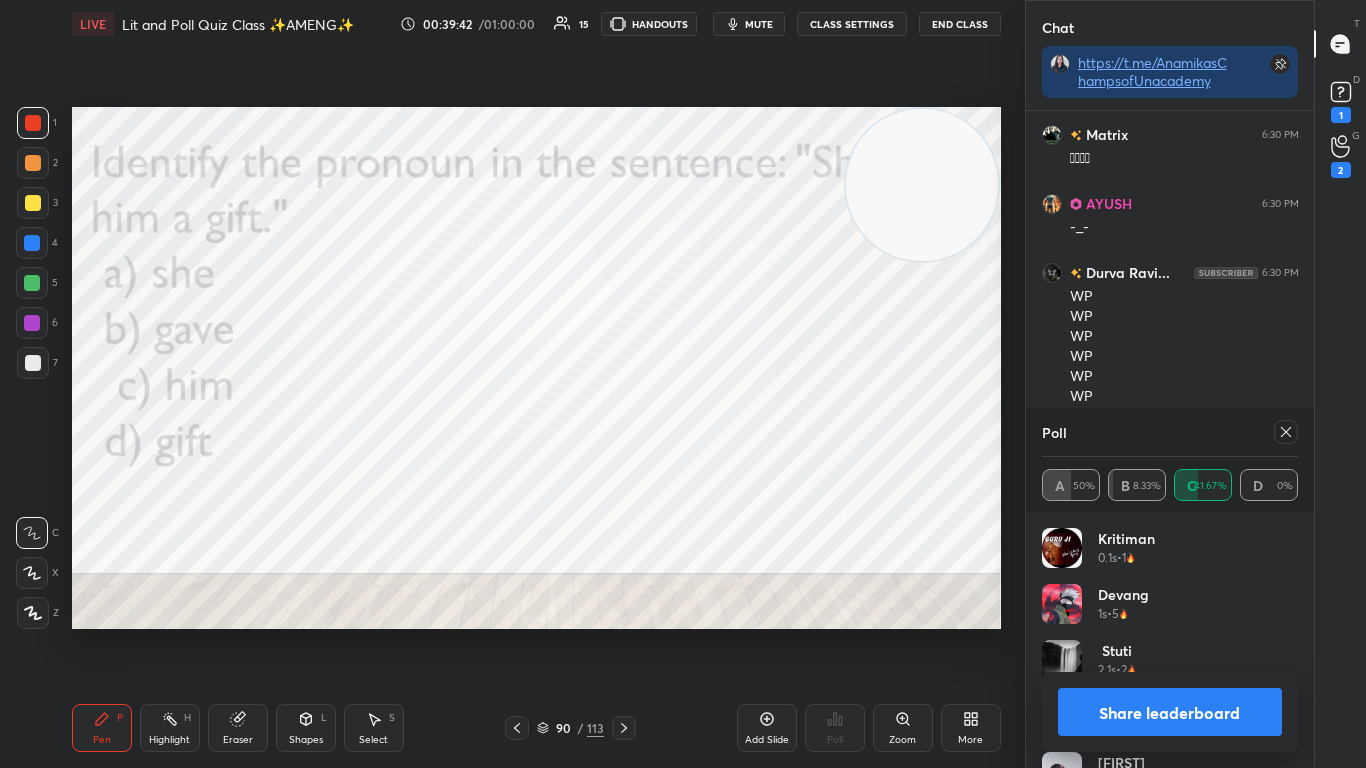 click at bounding box center [1286, 432] 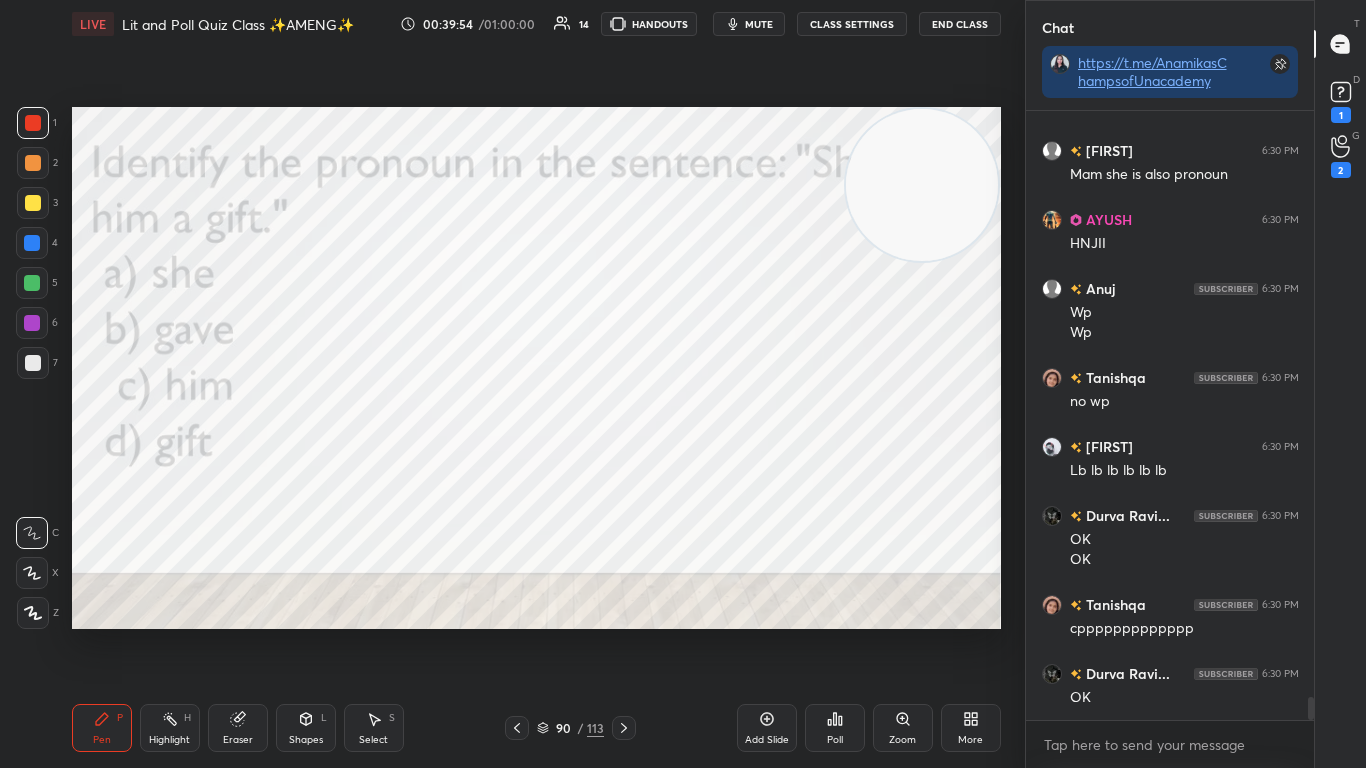 click at bounding box center (517, 728) 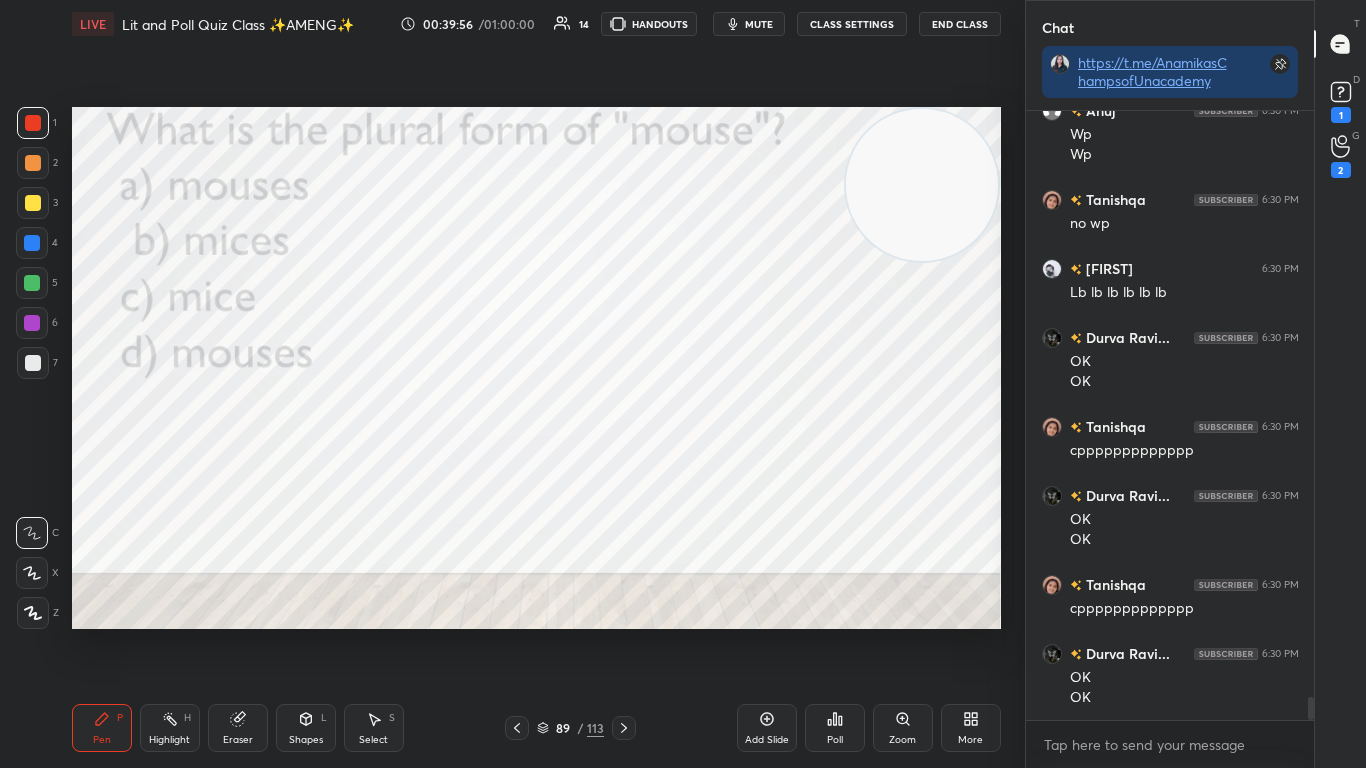 click 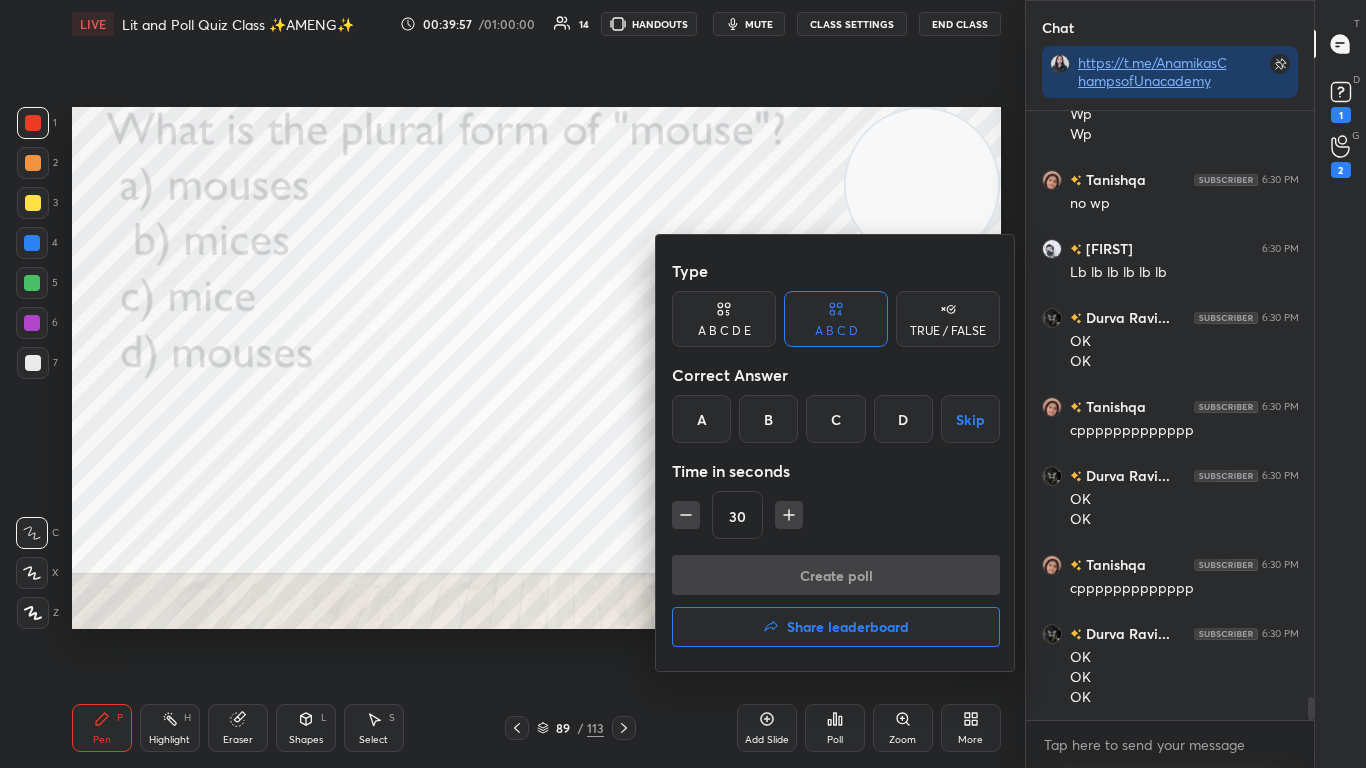 click on "C" at bounding box center [835, 419] 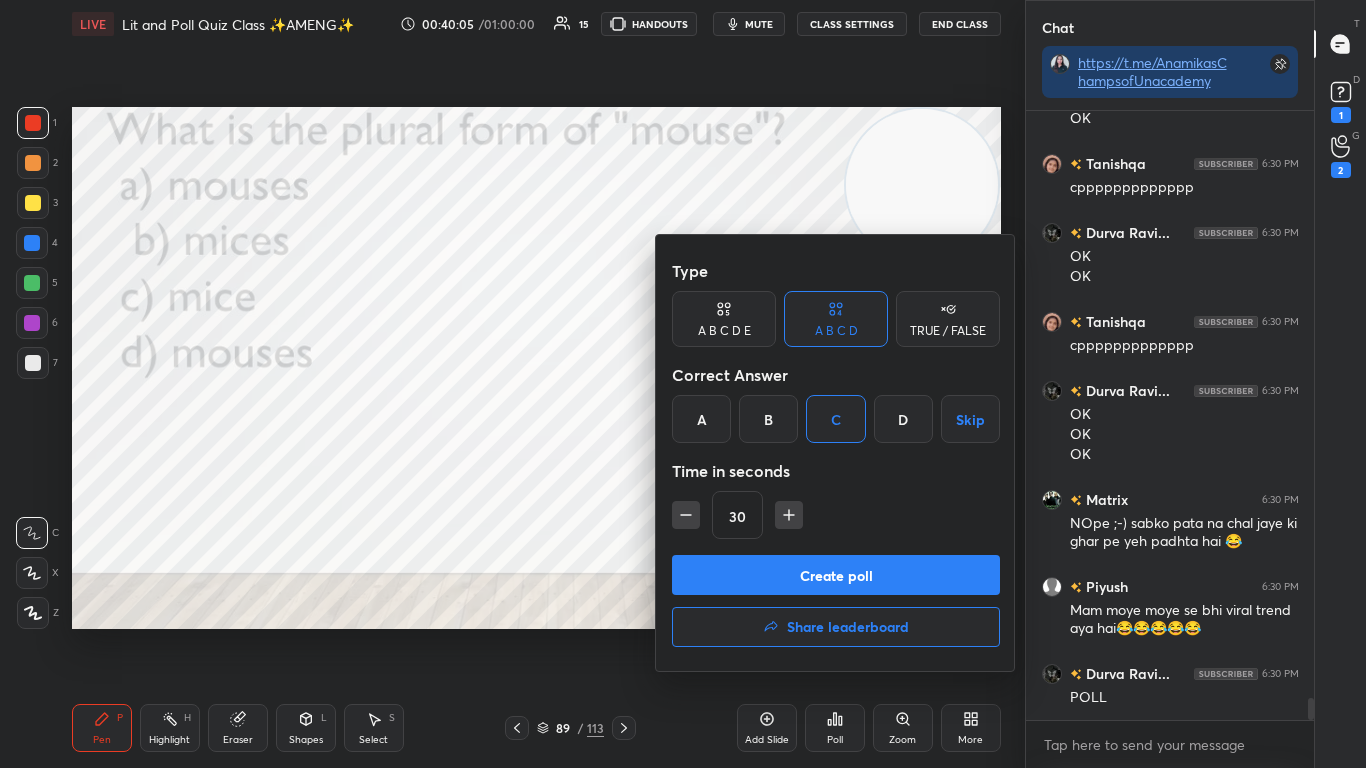 click on "Create poll" at bounding box center [836, 575] 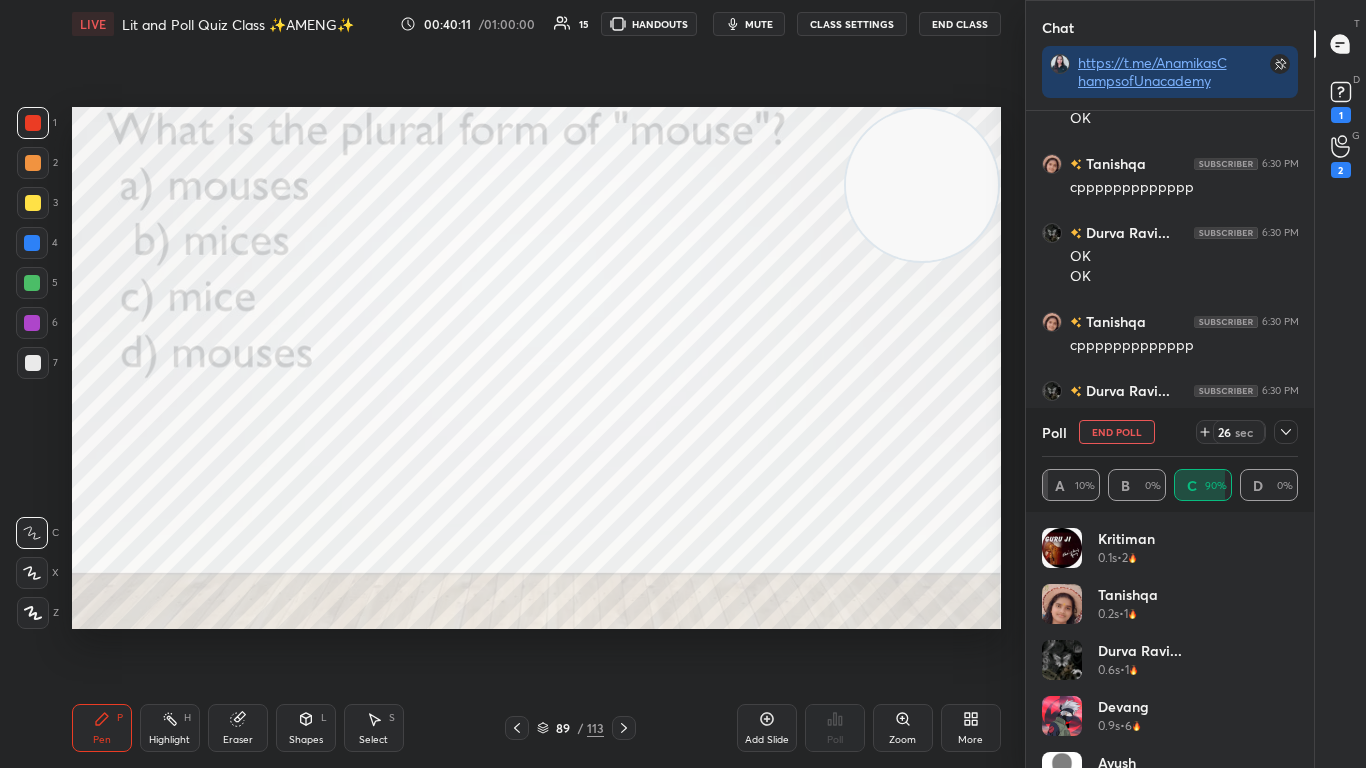click 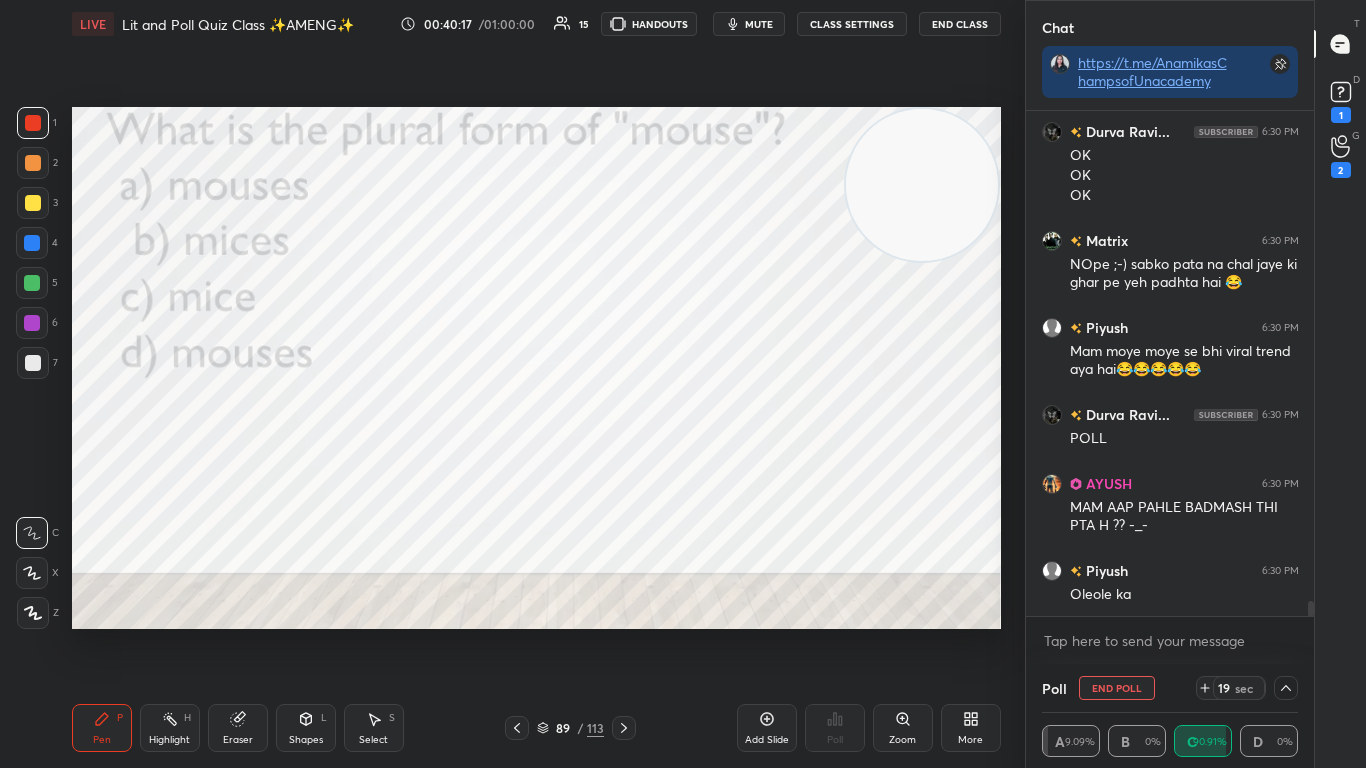 click at bounding box center (1311, 609) 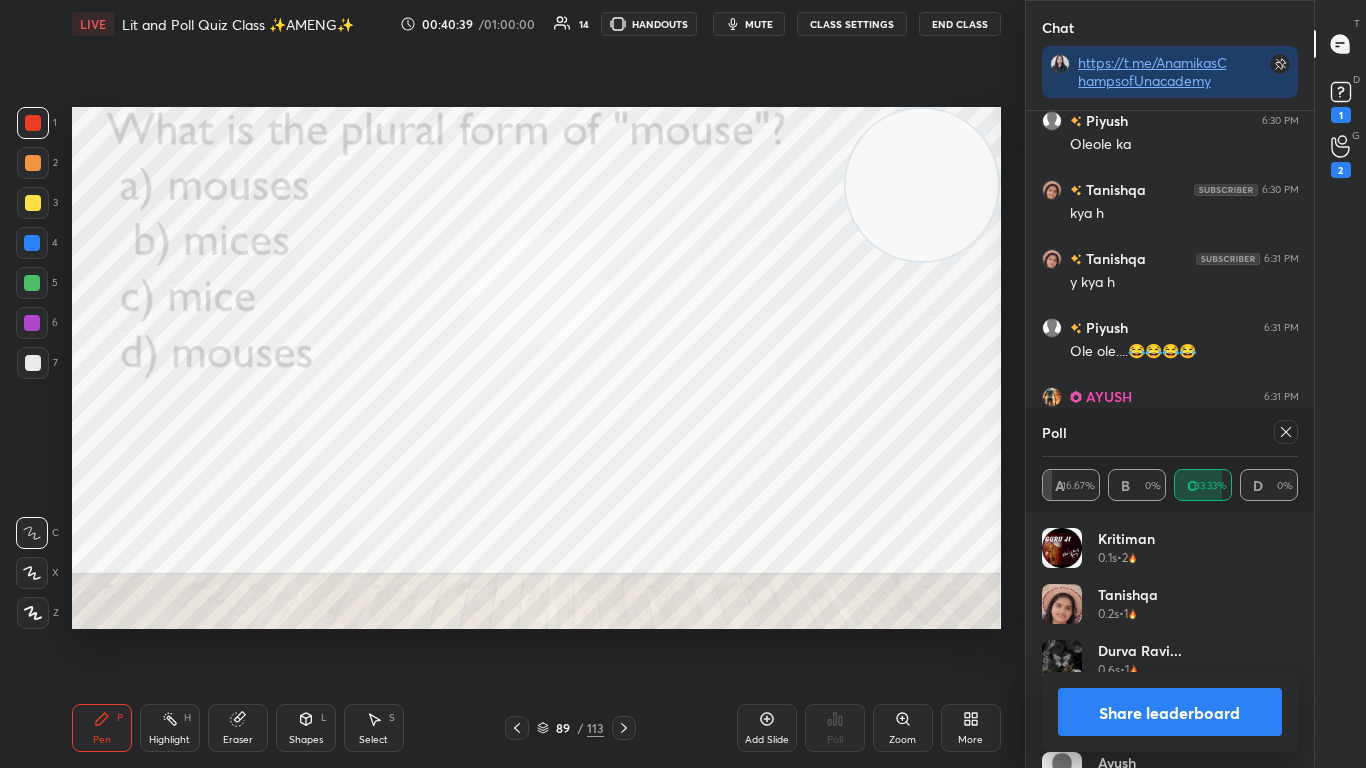 click at bounding box center (1286, 432) 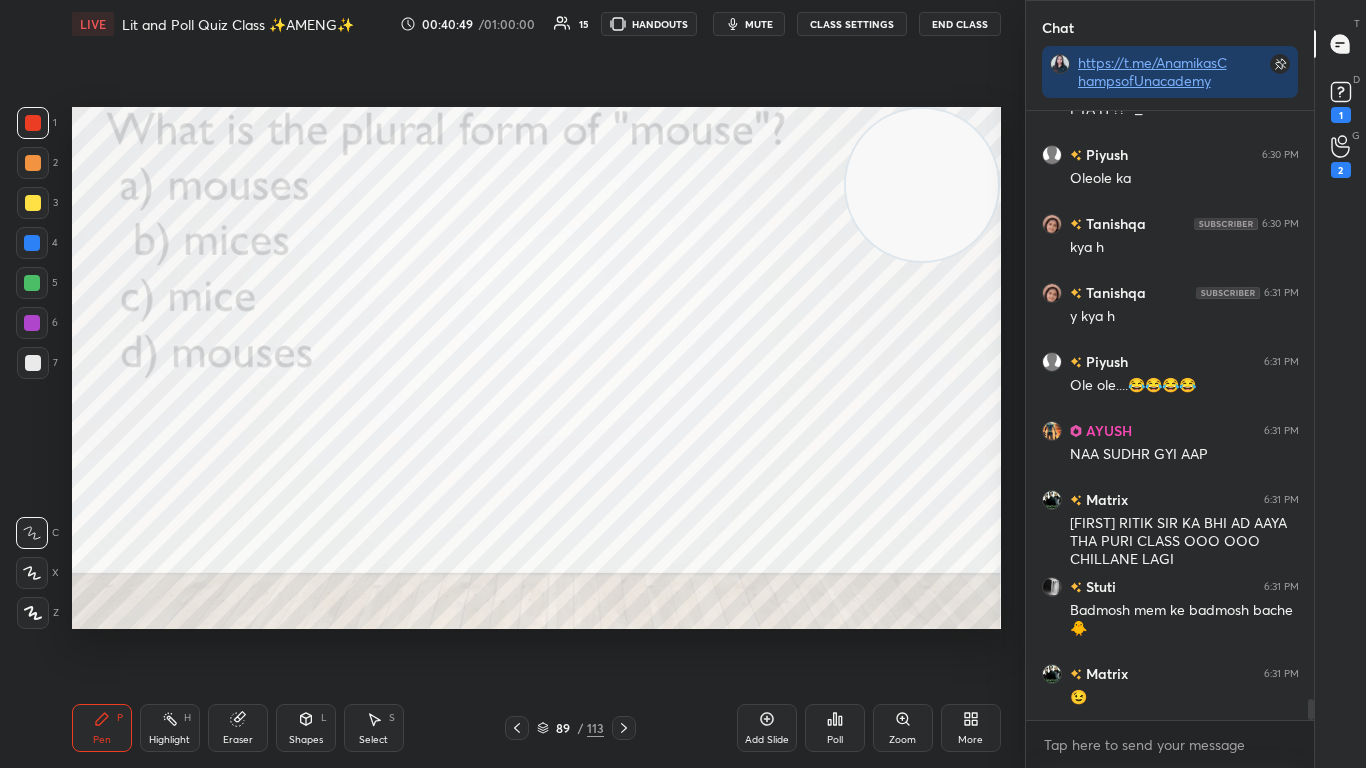 click 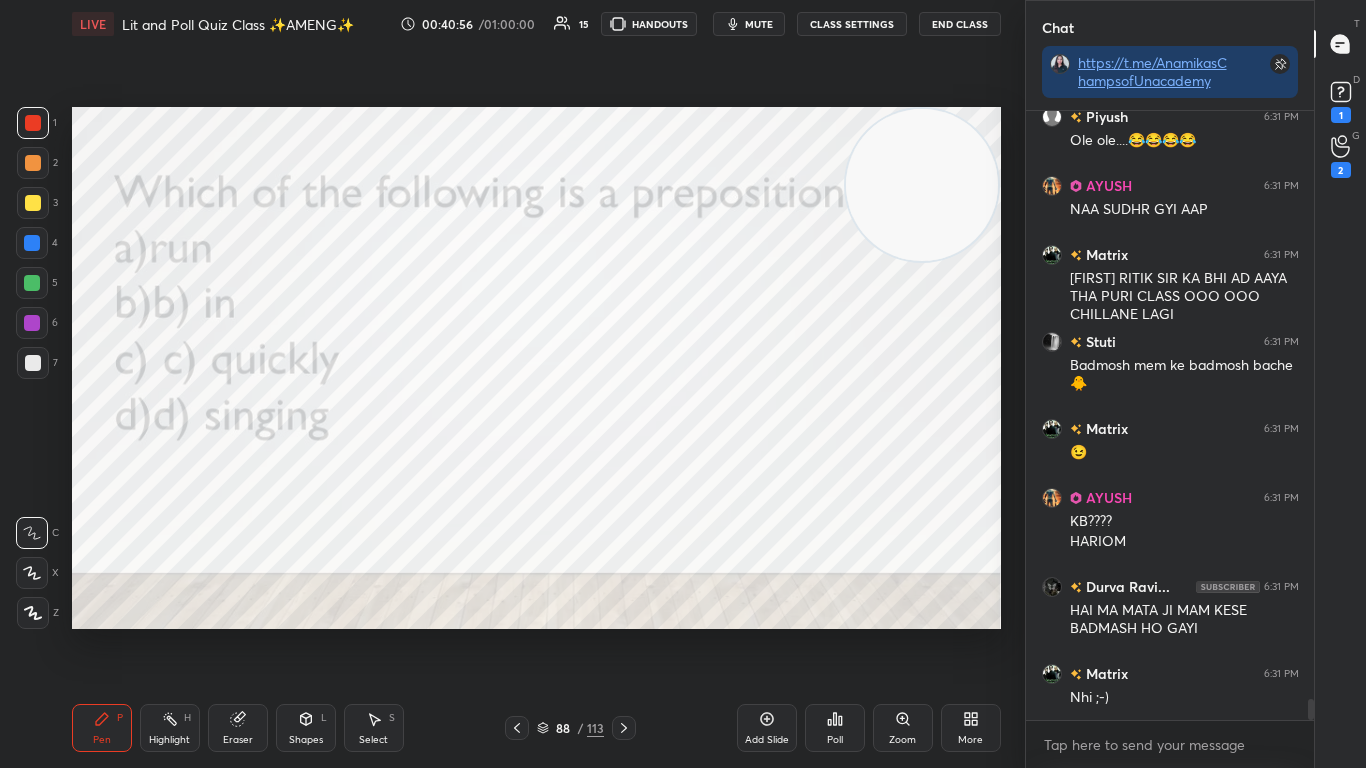 click 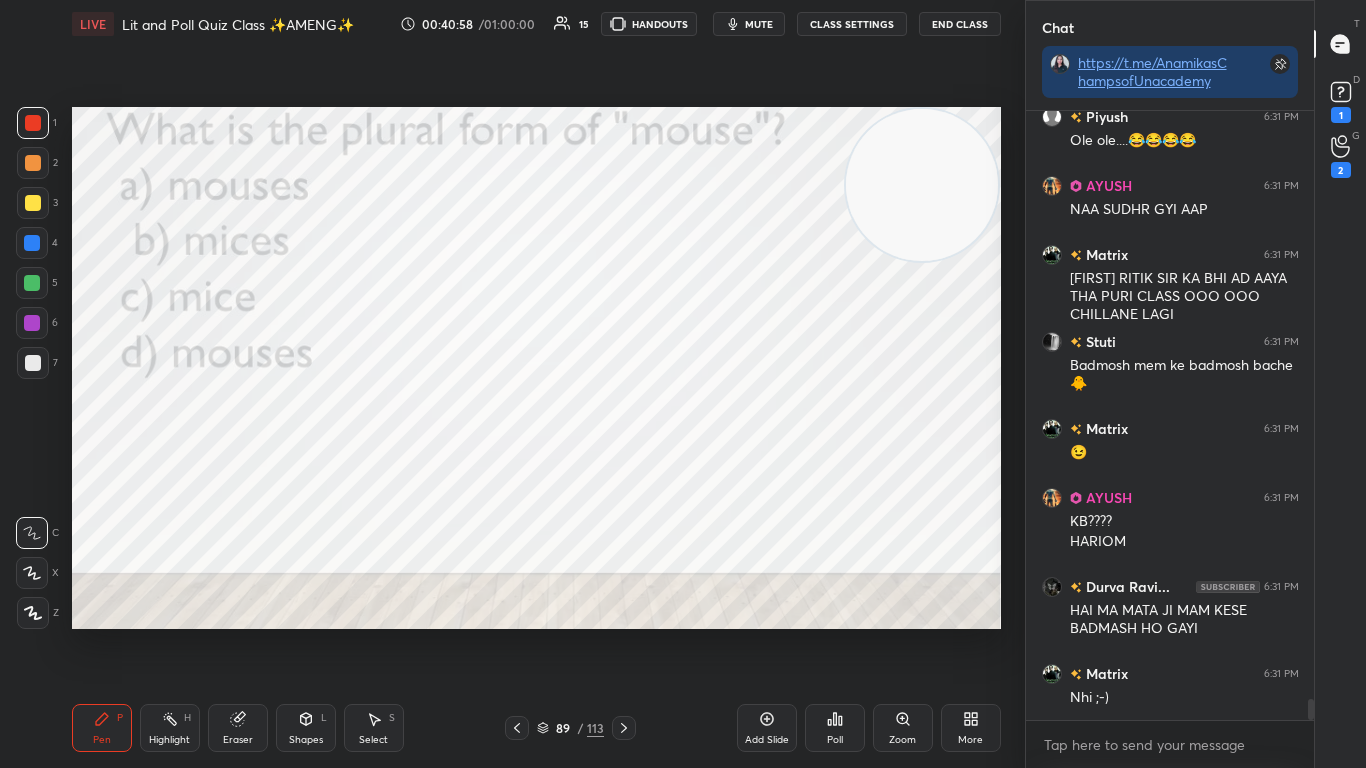 click 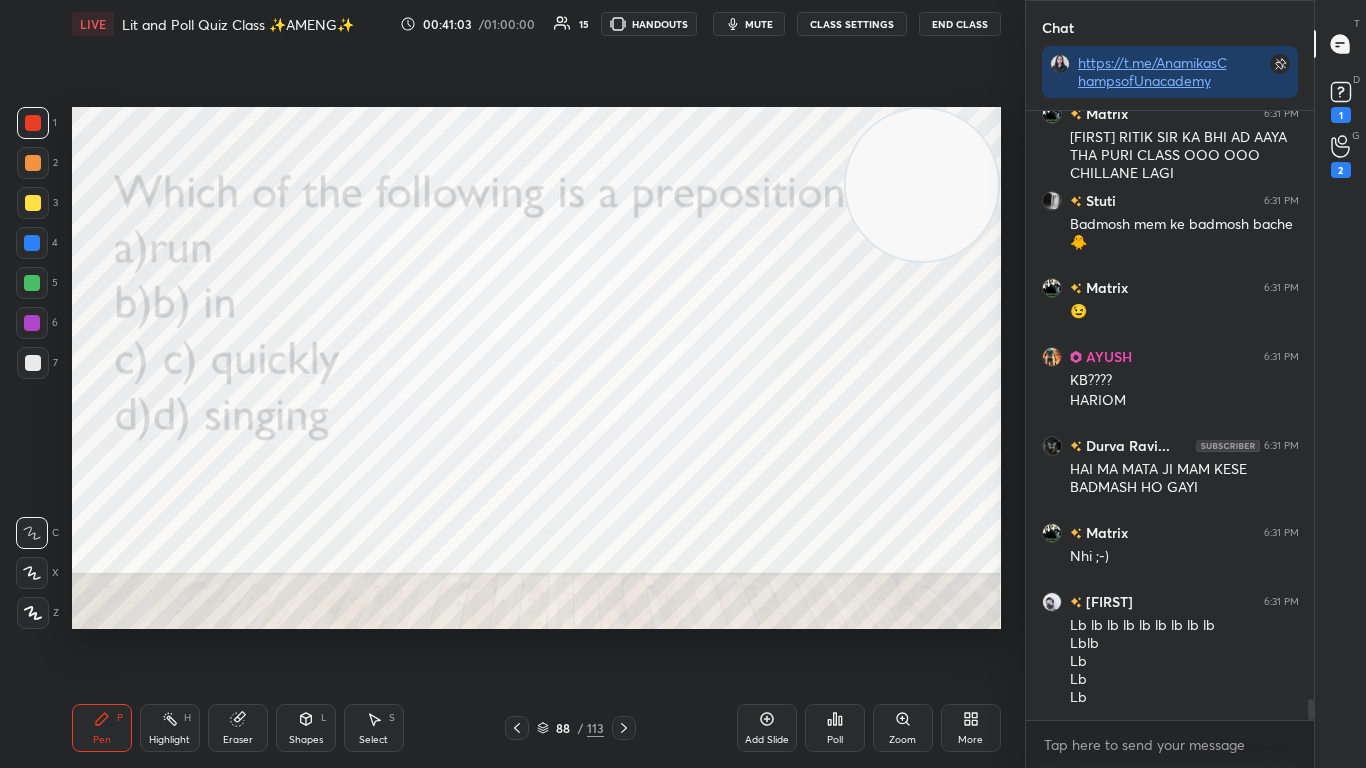 click 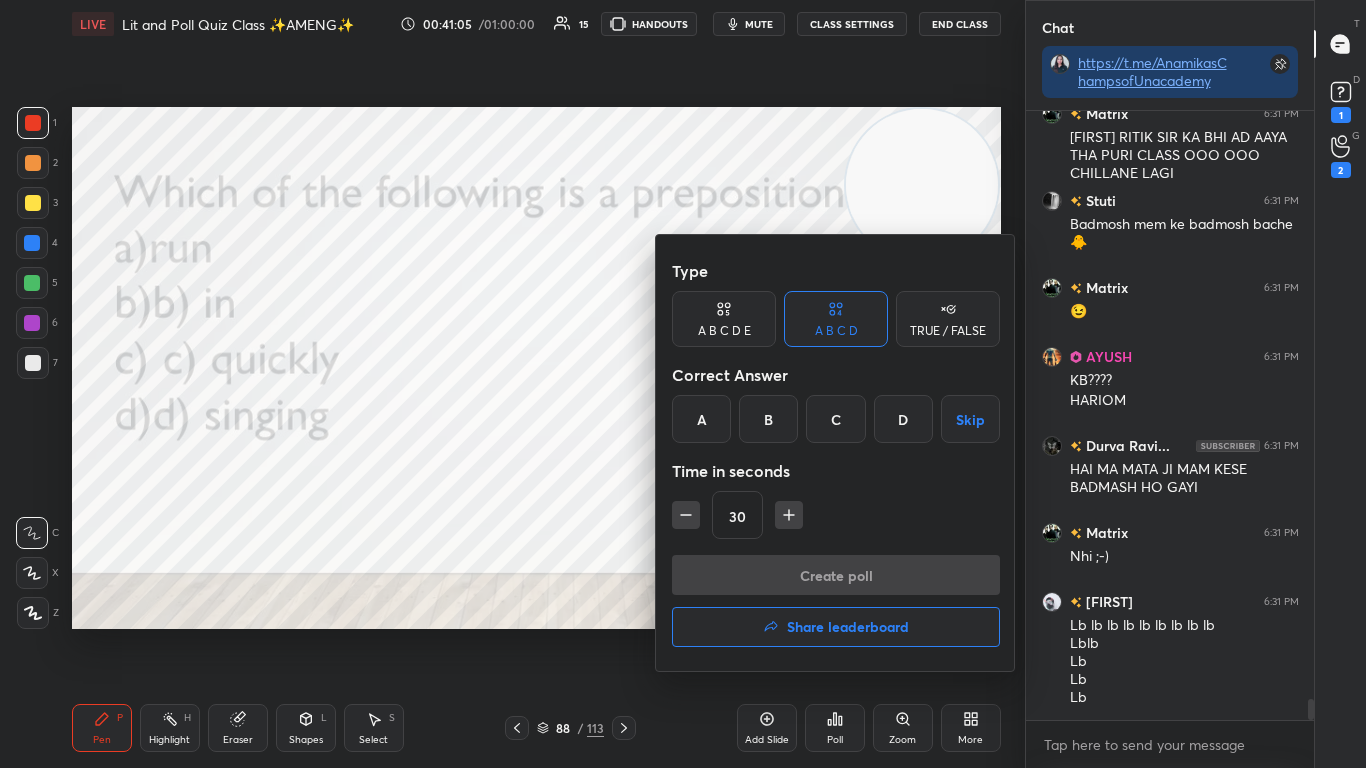 click on "B" at bounding box center [768, 419] 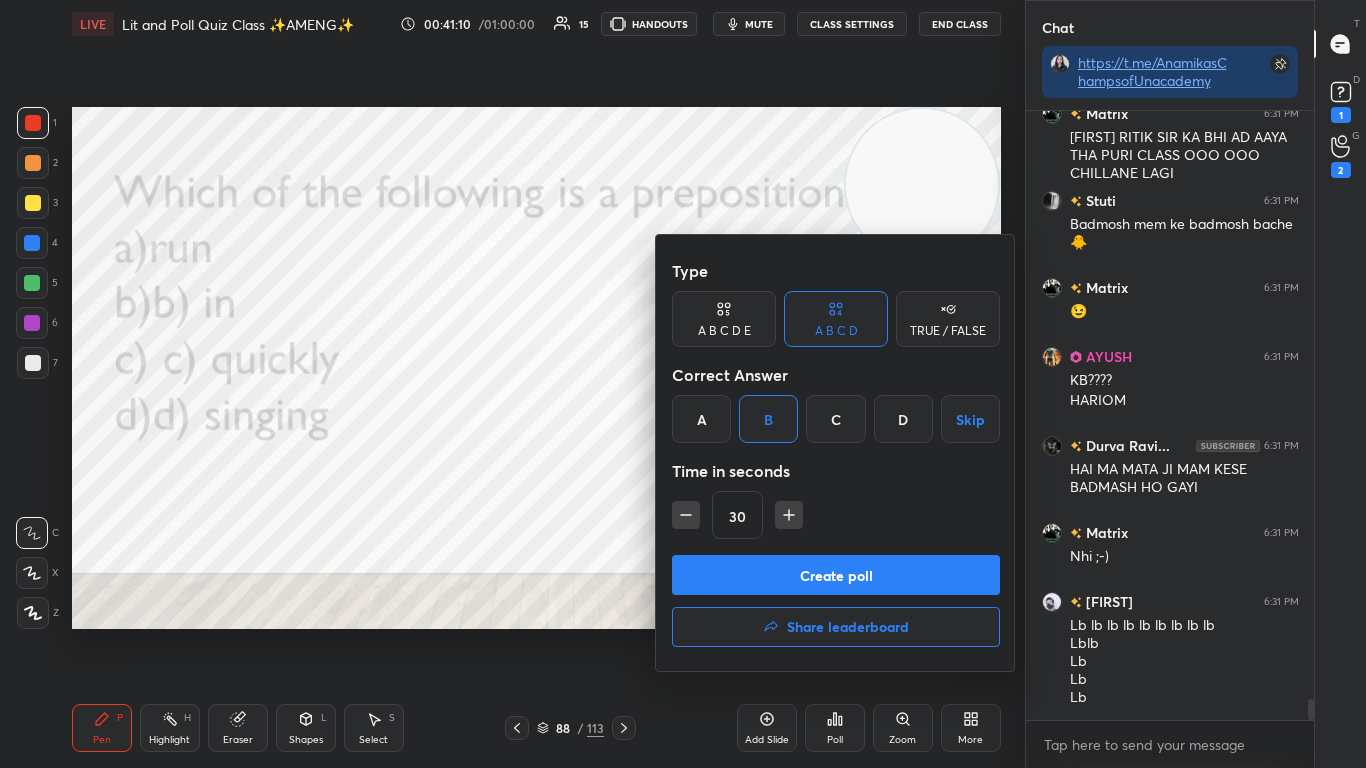 click on "Create poll" at bounding box center (836, 575) 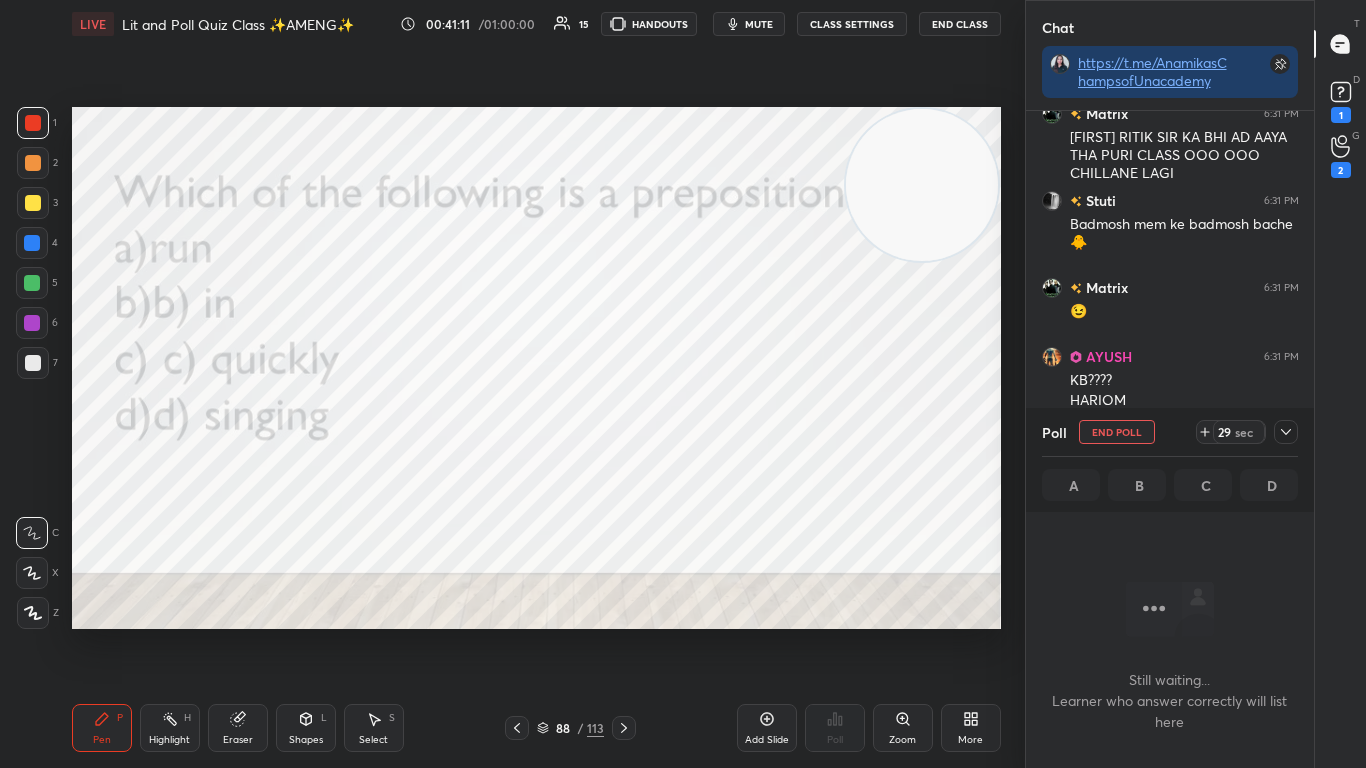 click on "mute" at bounding box center (759, 24) 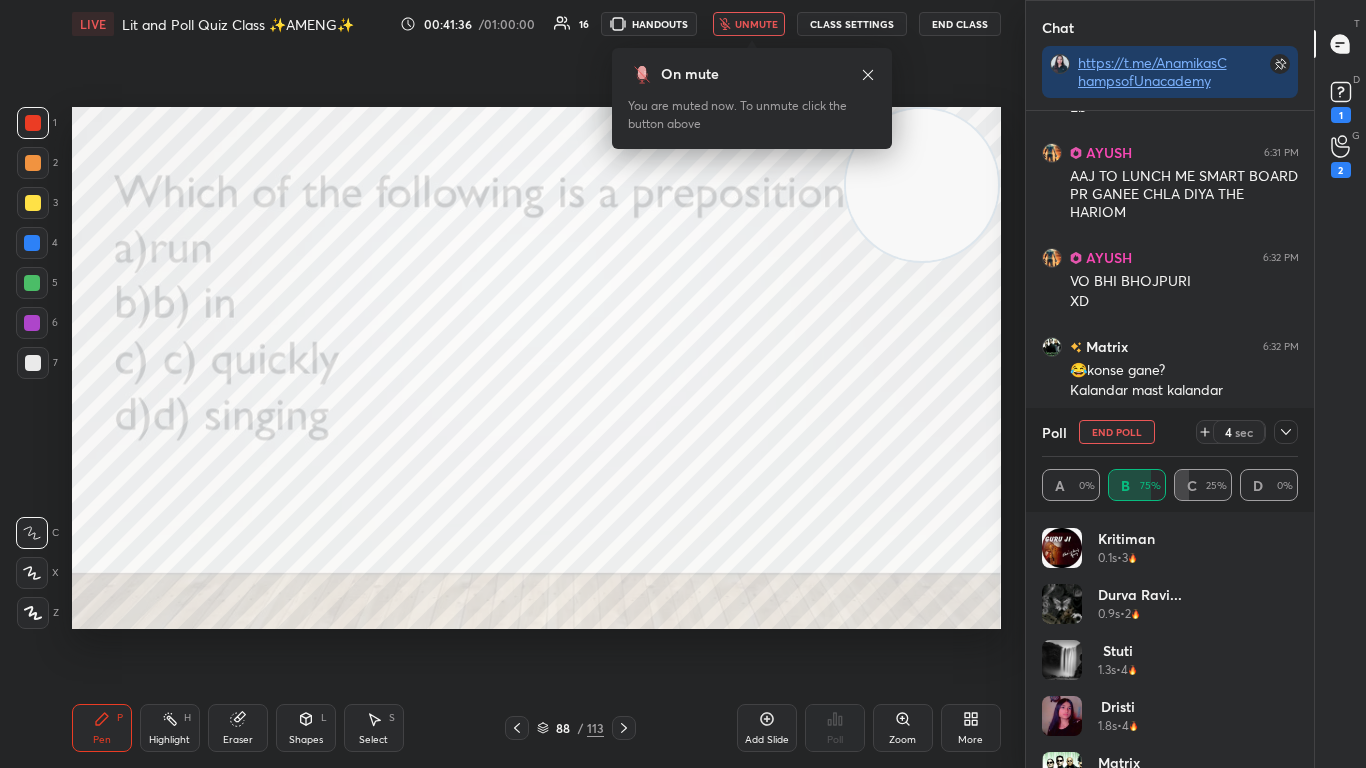 click on "unmute" at bounding box center [756, 24] 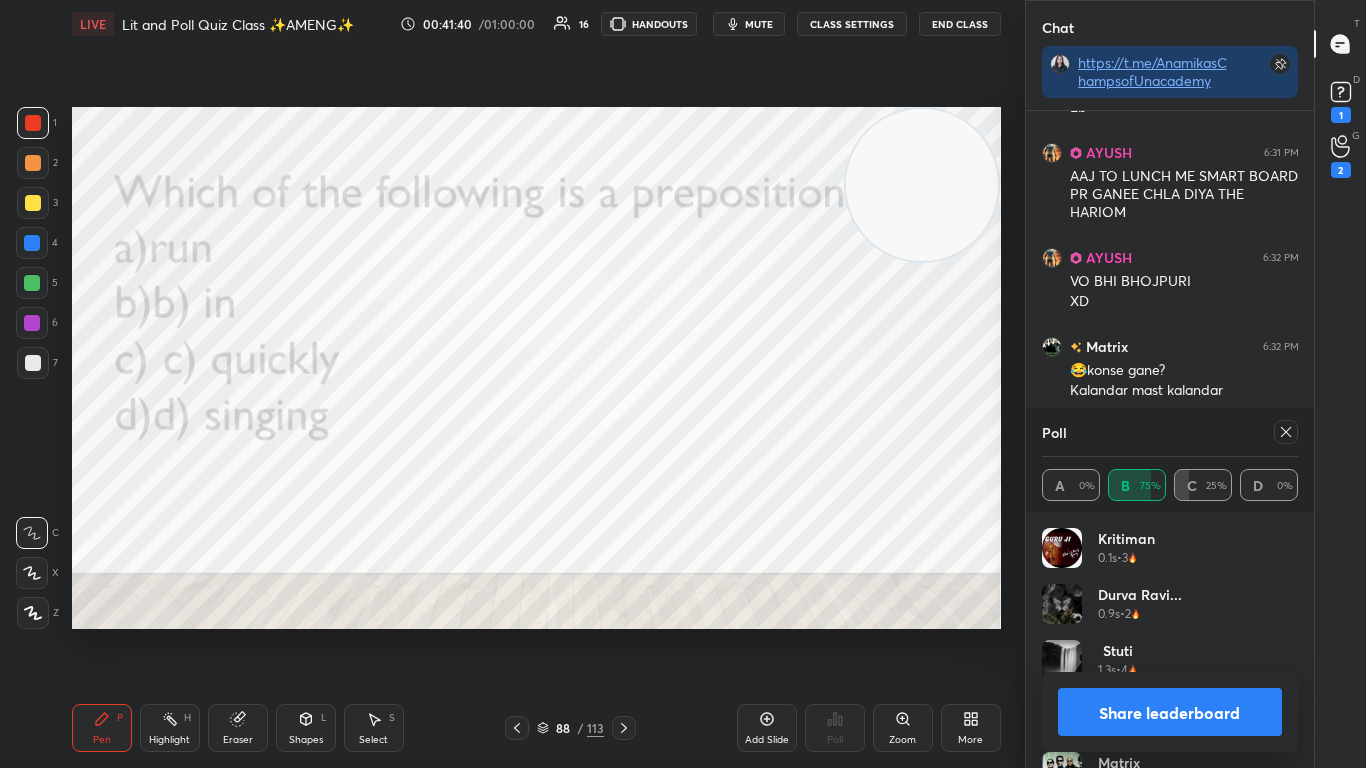 scroll, scrollTop: 15680, scrollLeft: 0, axis: vertical 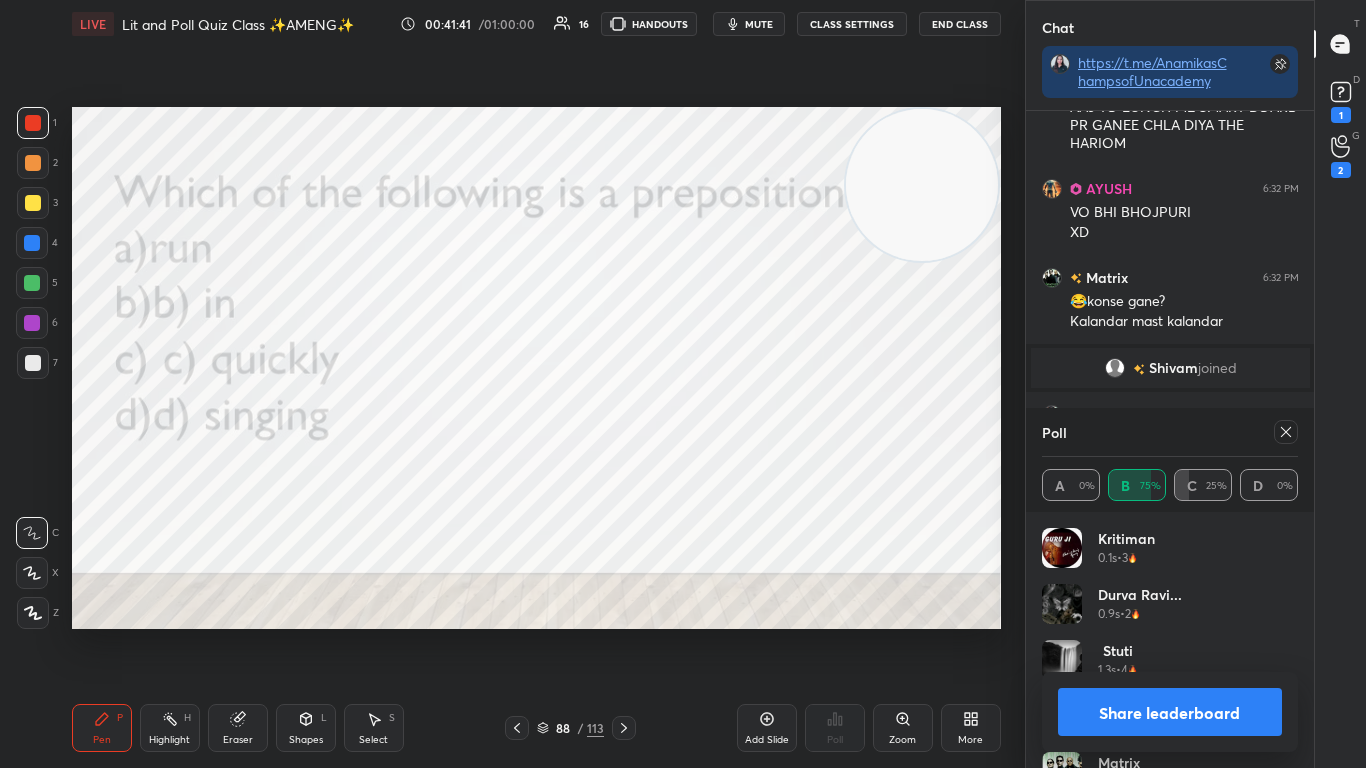 click 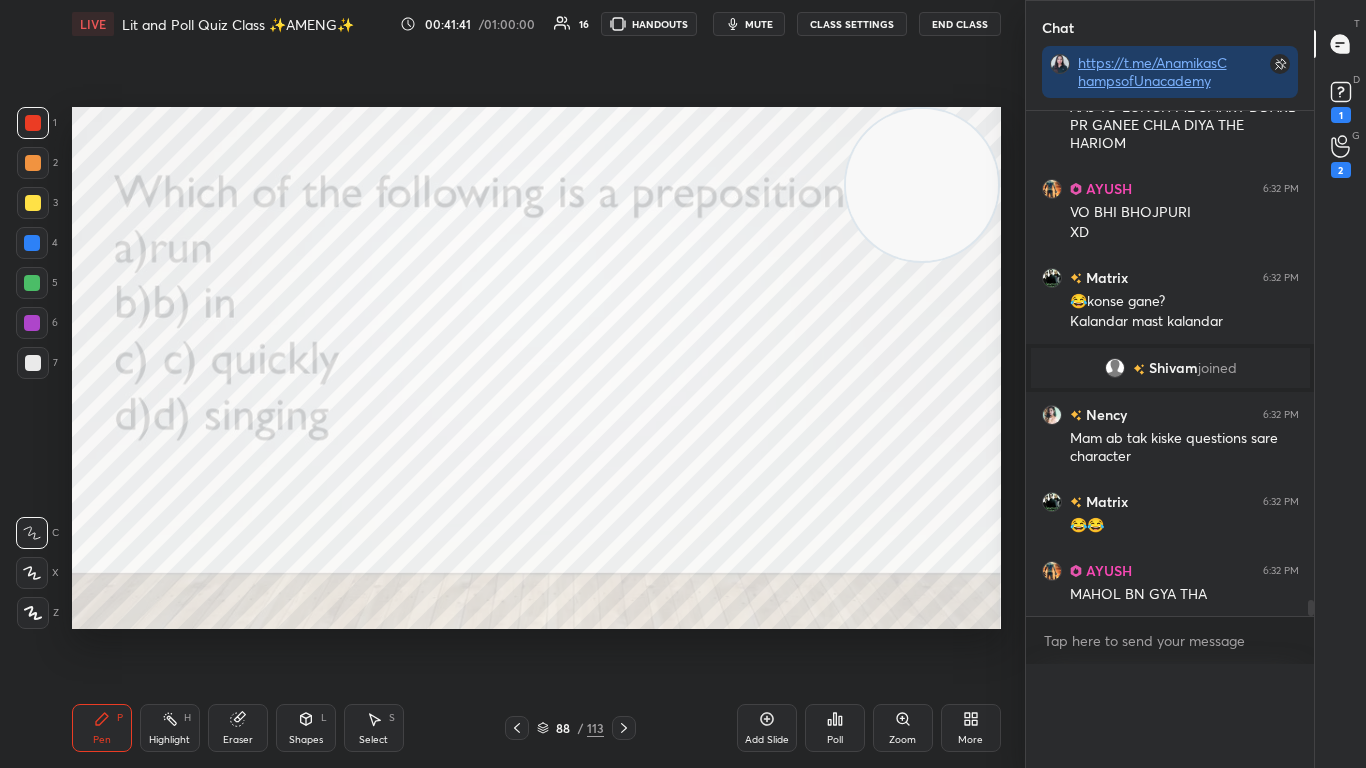 scroll, scrollTop: 0, scrollLeft: 0, axis: both 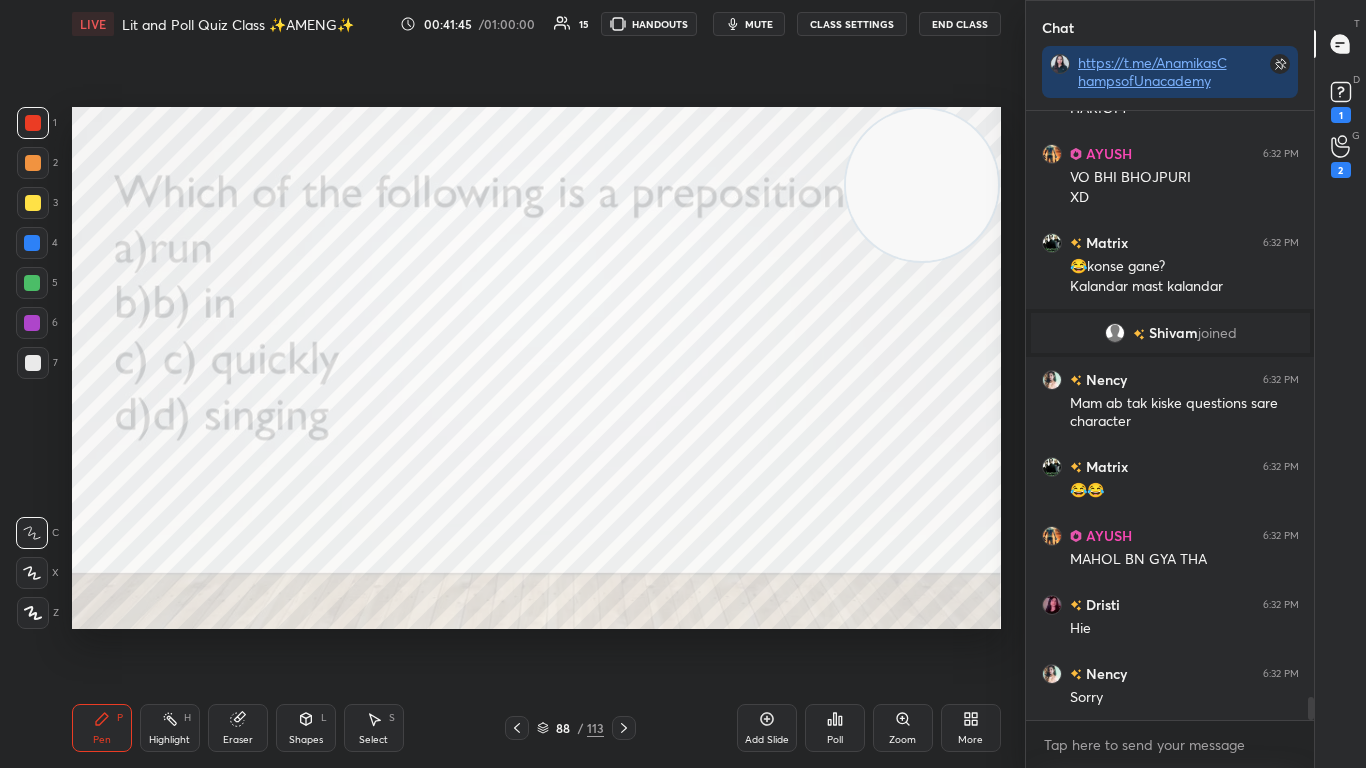 click 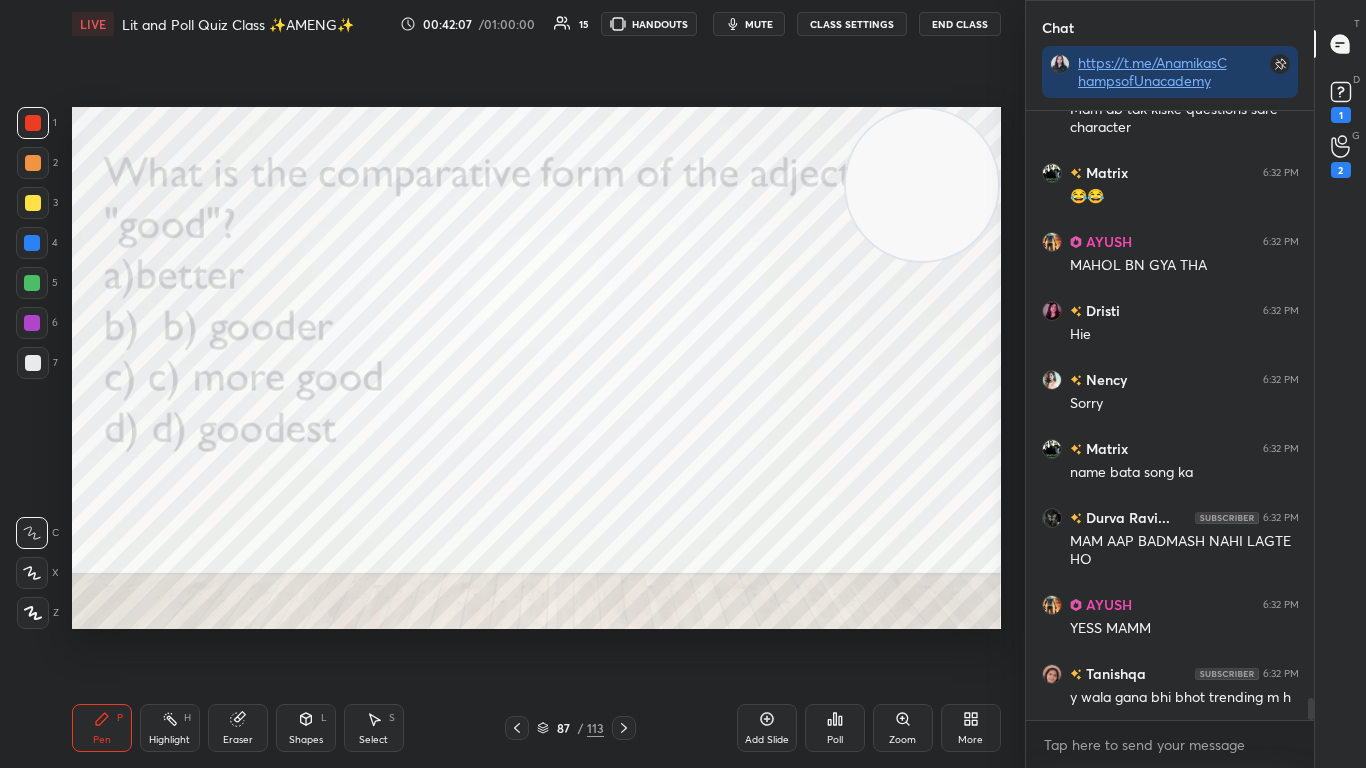 click on "Poll" at bounding box center (835, 728) 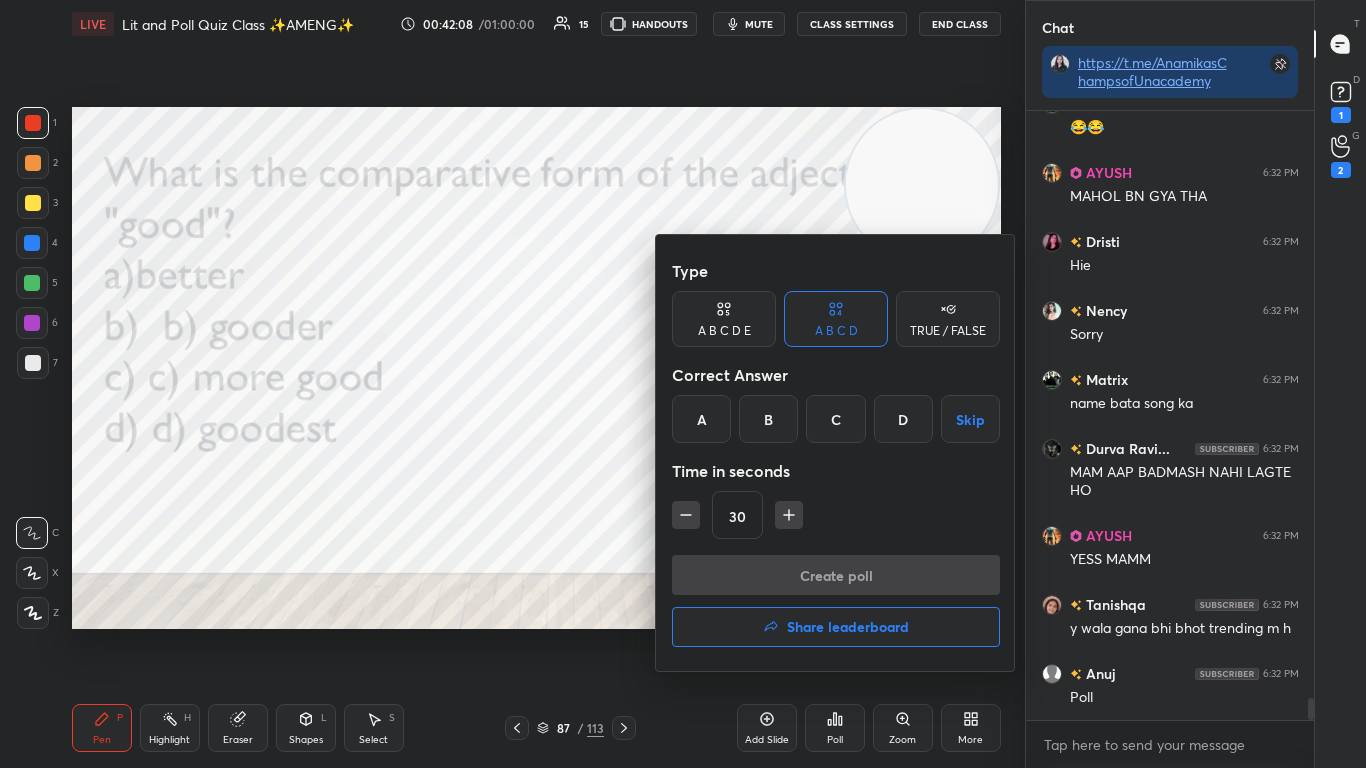 click on "A" at bounding box center [701, 419] 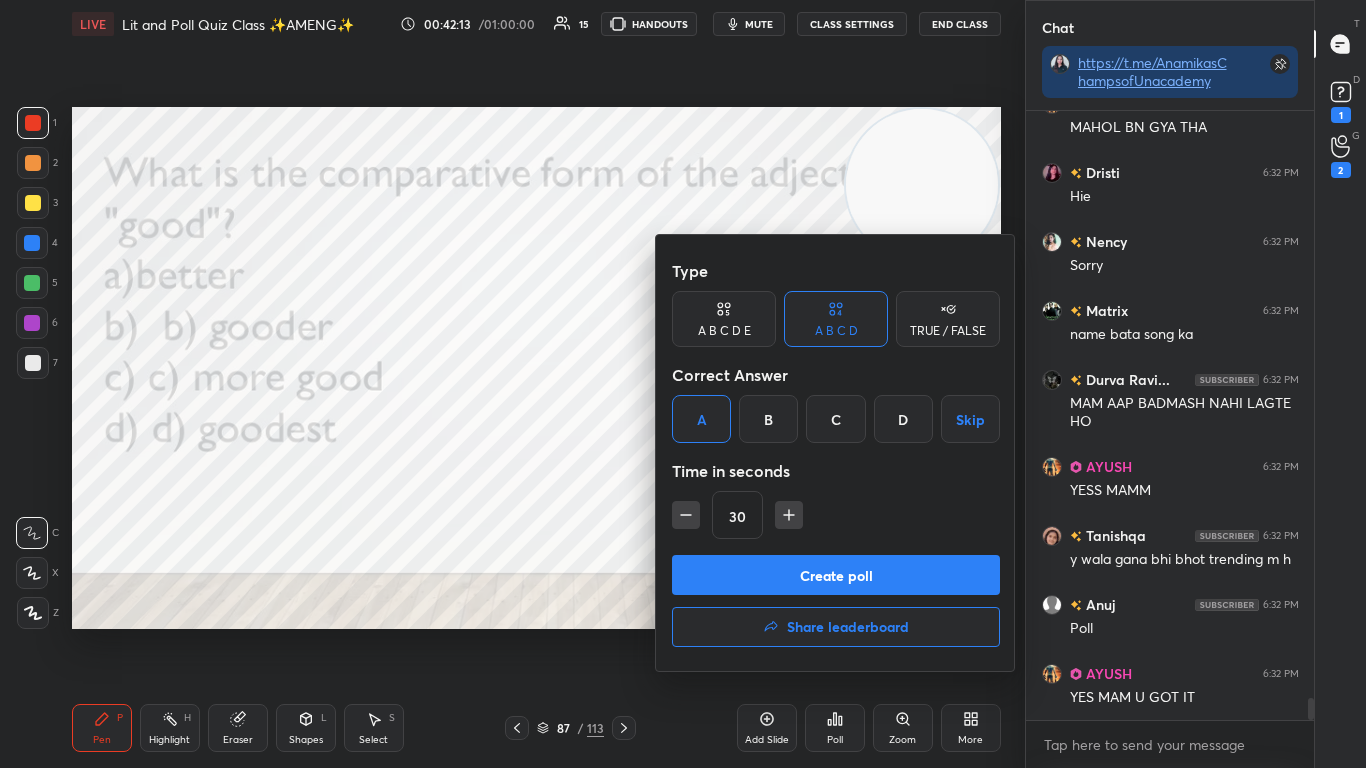 click on "Create poll" at bounding box center [836, 575] 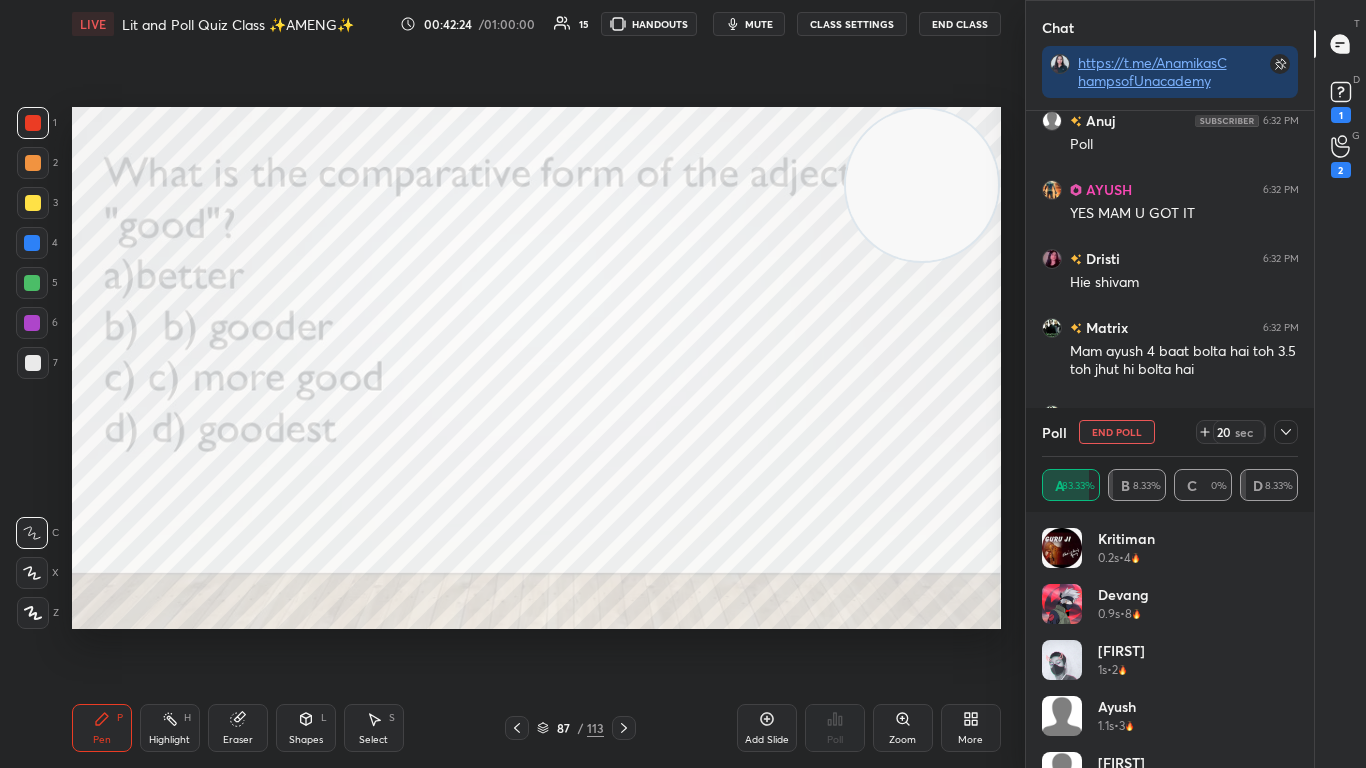 click 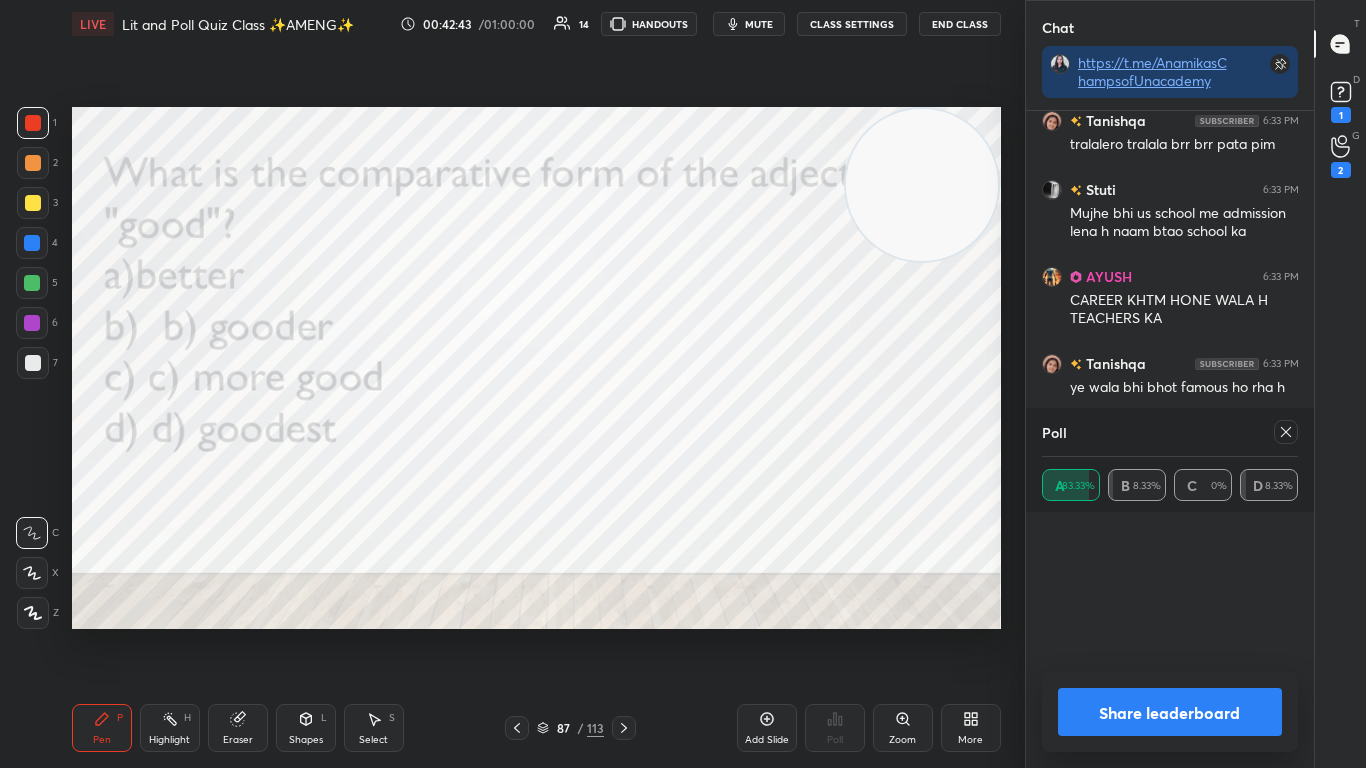 scroll, scrollTop: 7, scrollLeft: 7, axis: both 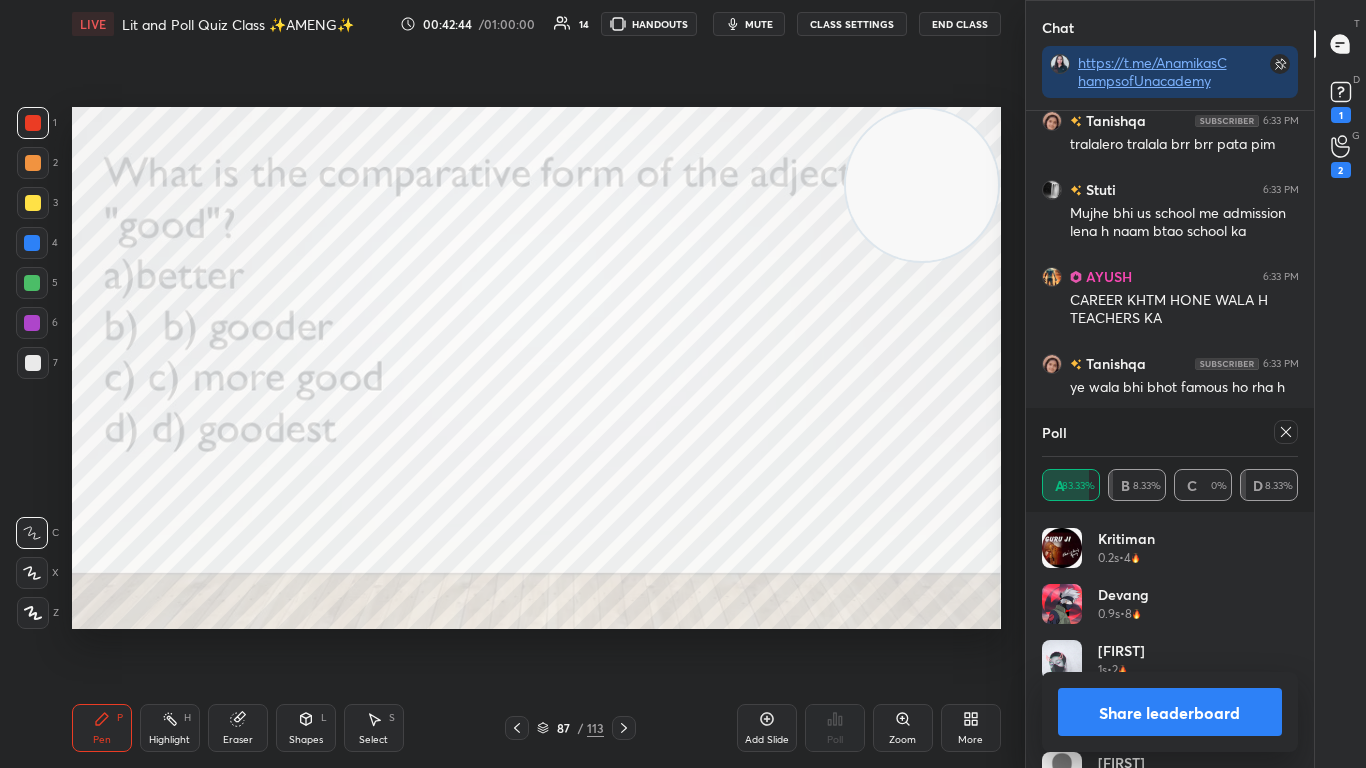 click 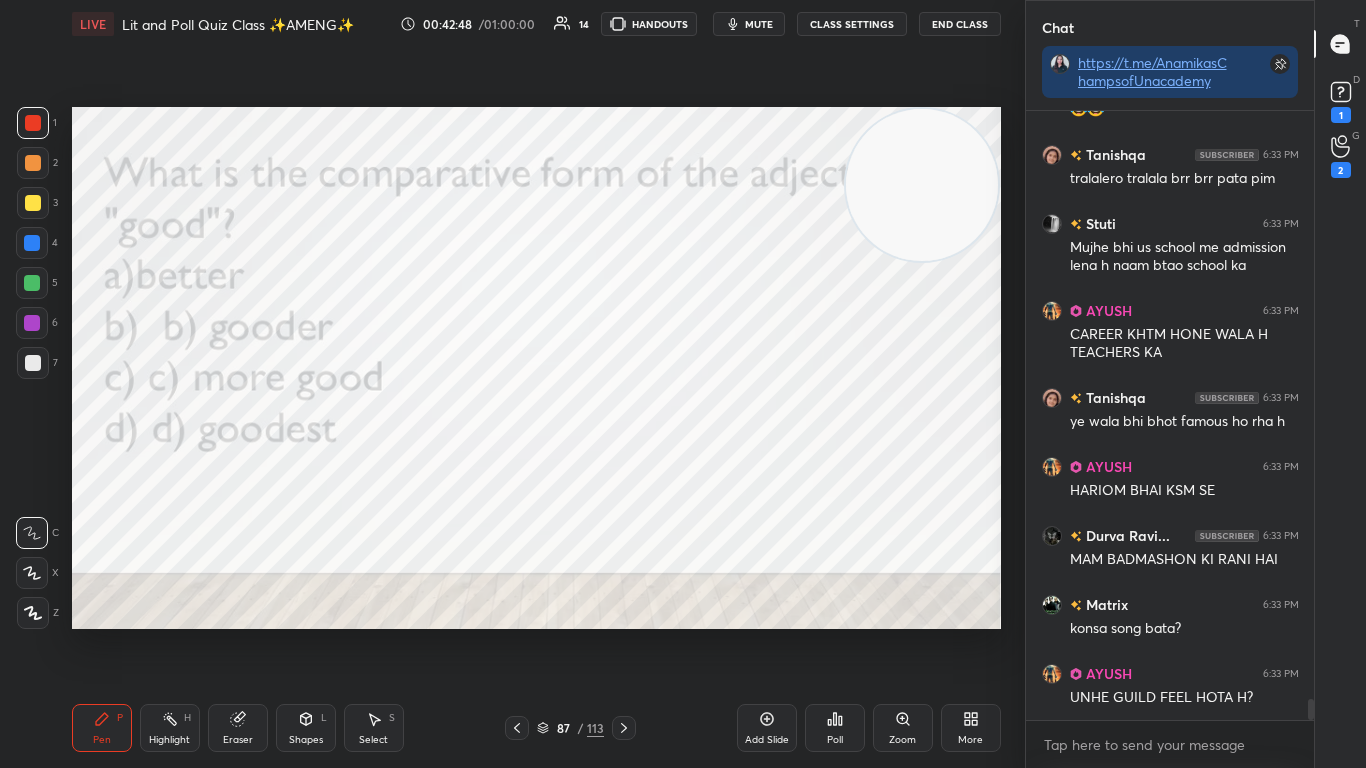 click 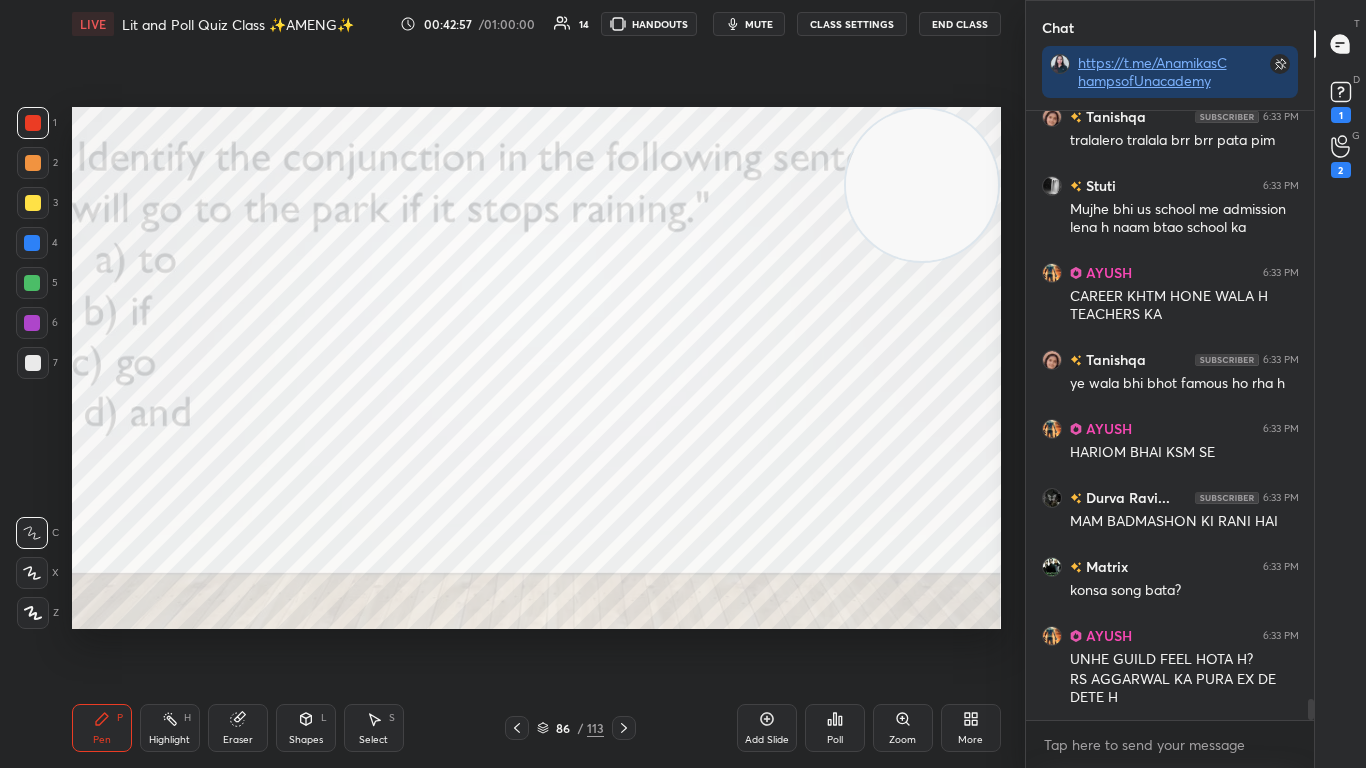 click on "Poll" at bounding box center (835, 728) 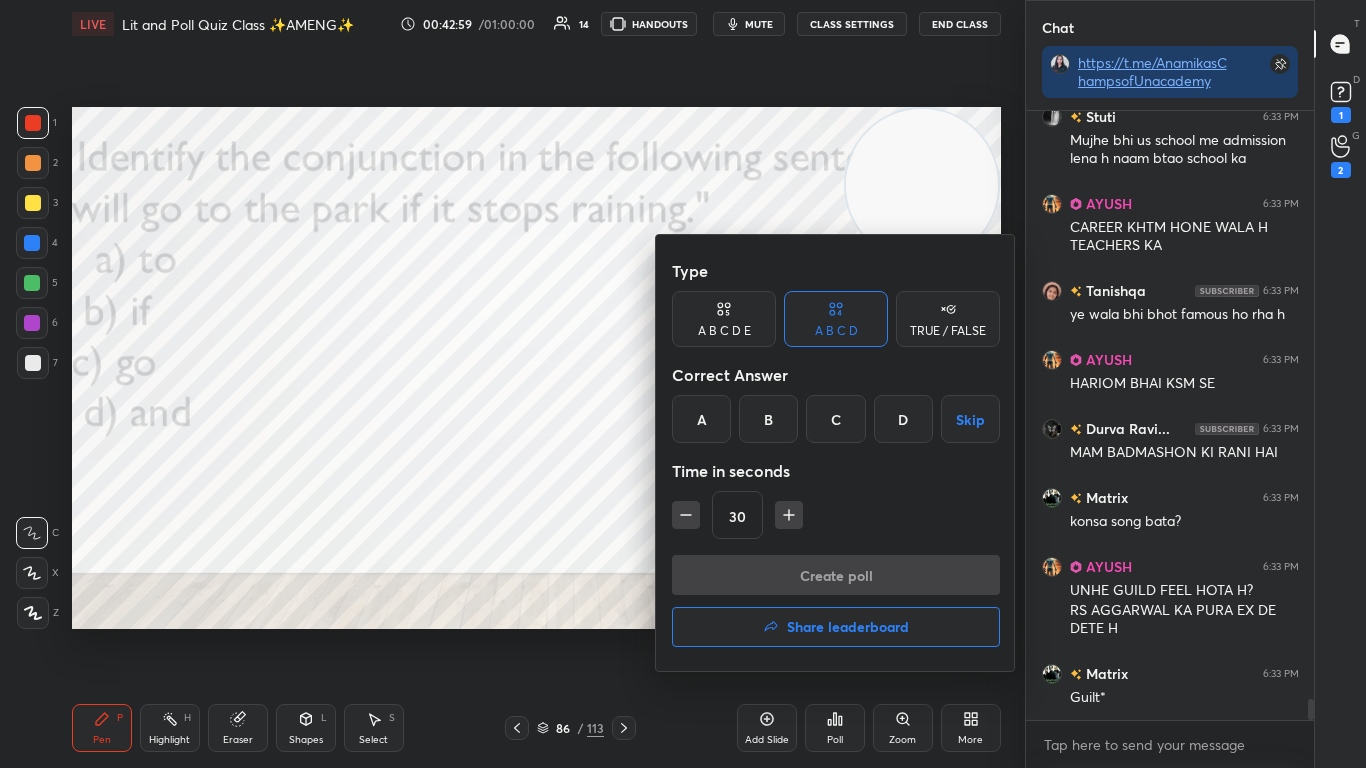 click on "B" at bounding box center (768, 419) 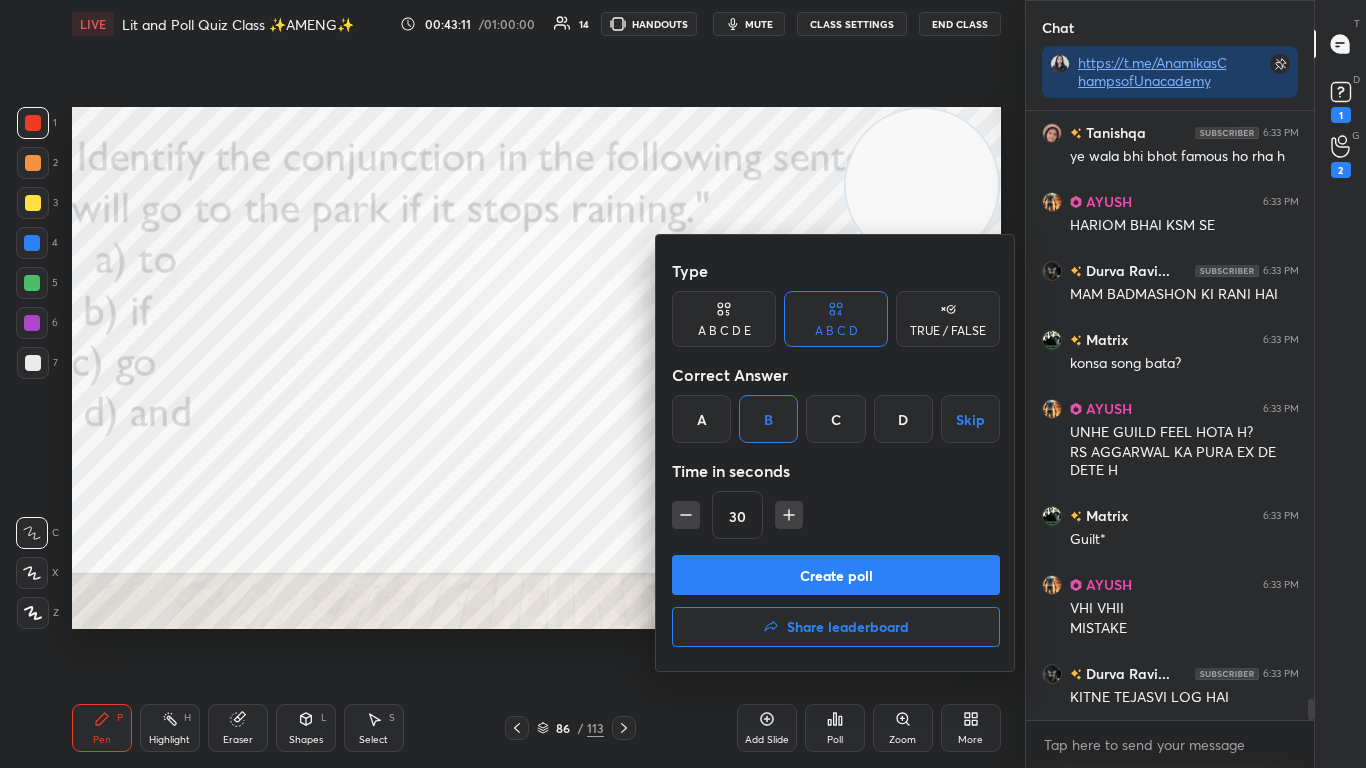 click on "Create poll" at bounding box center (836, 575) 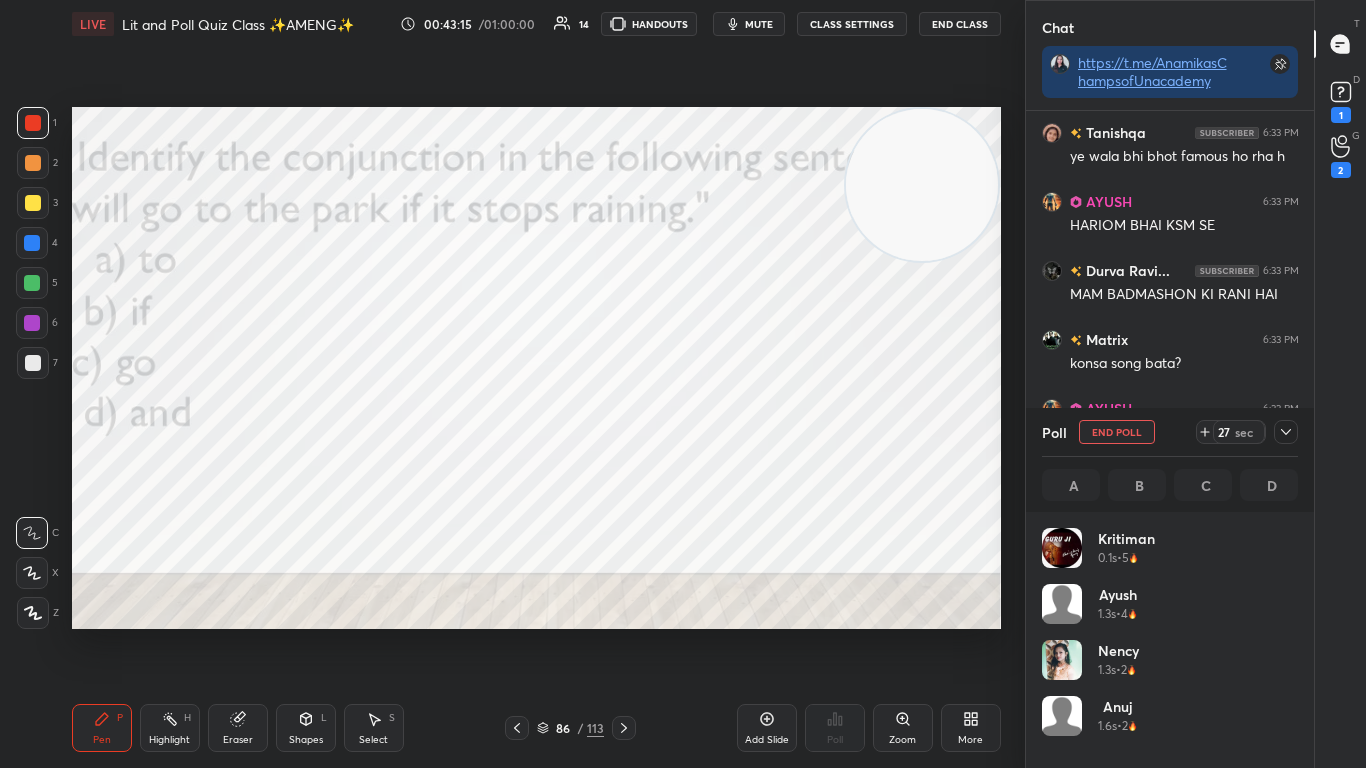 click 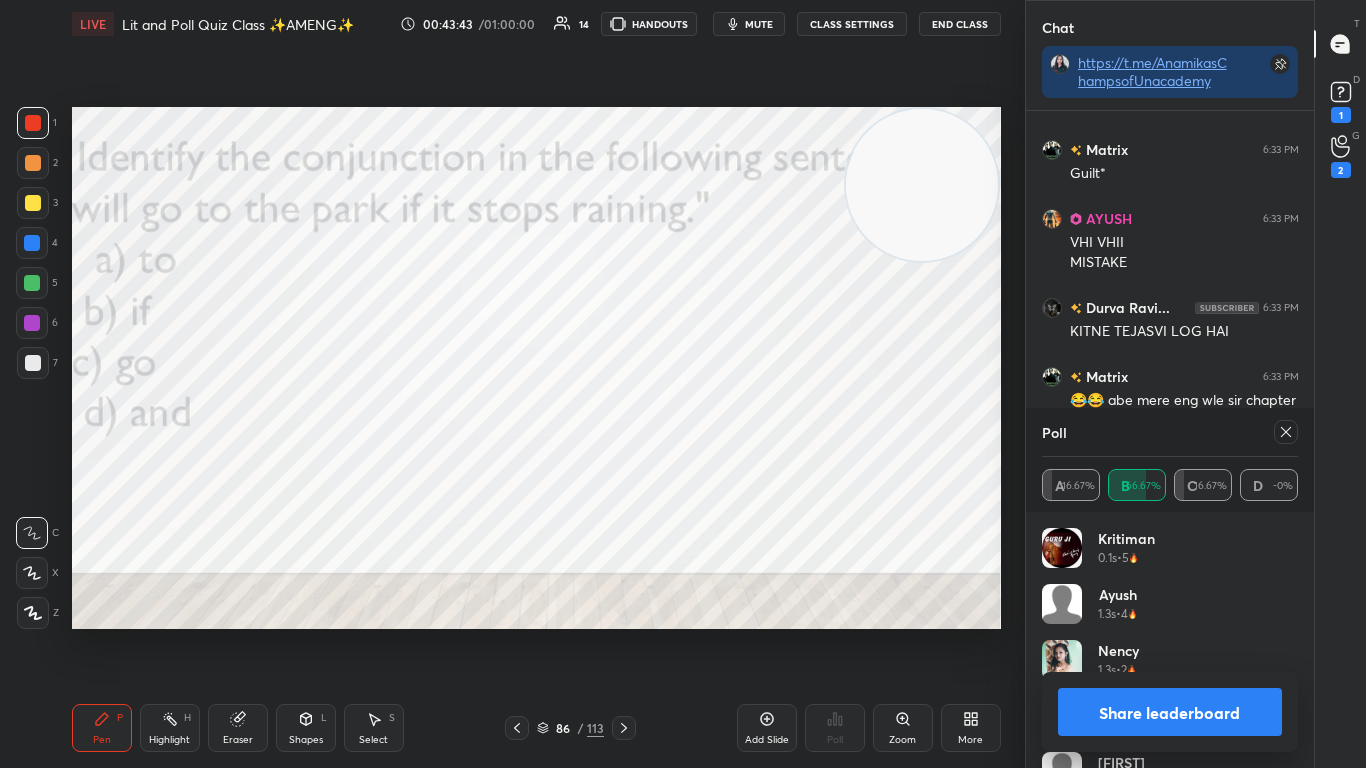 click 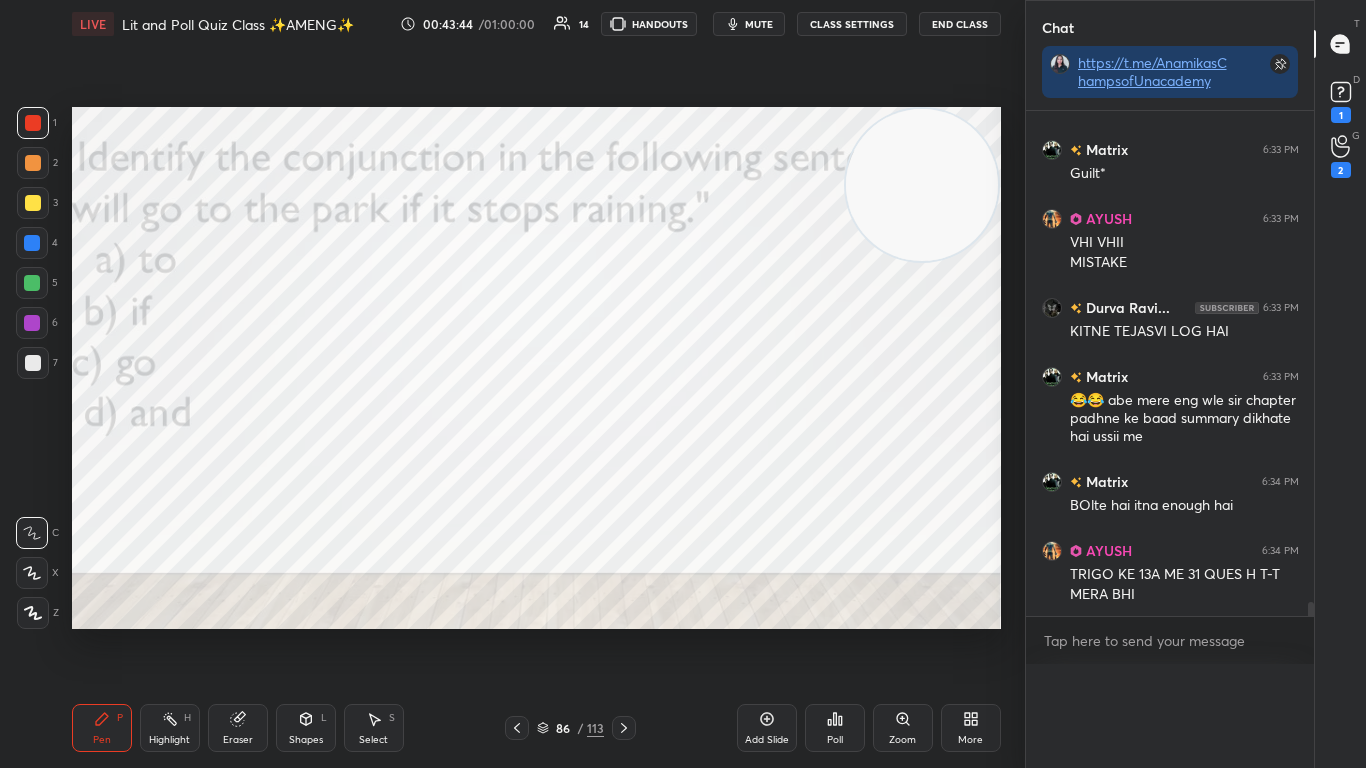 scroll, scrollTop: 7, scrollLeft: 7, axis: both 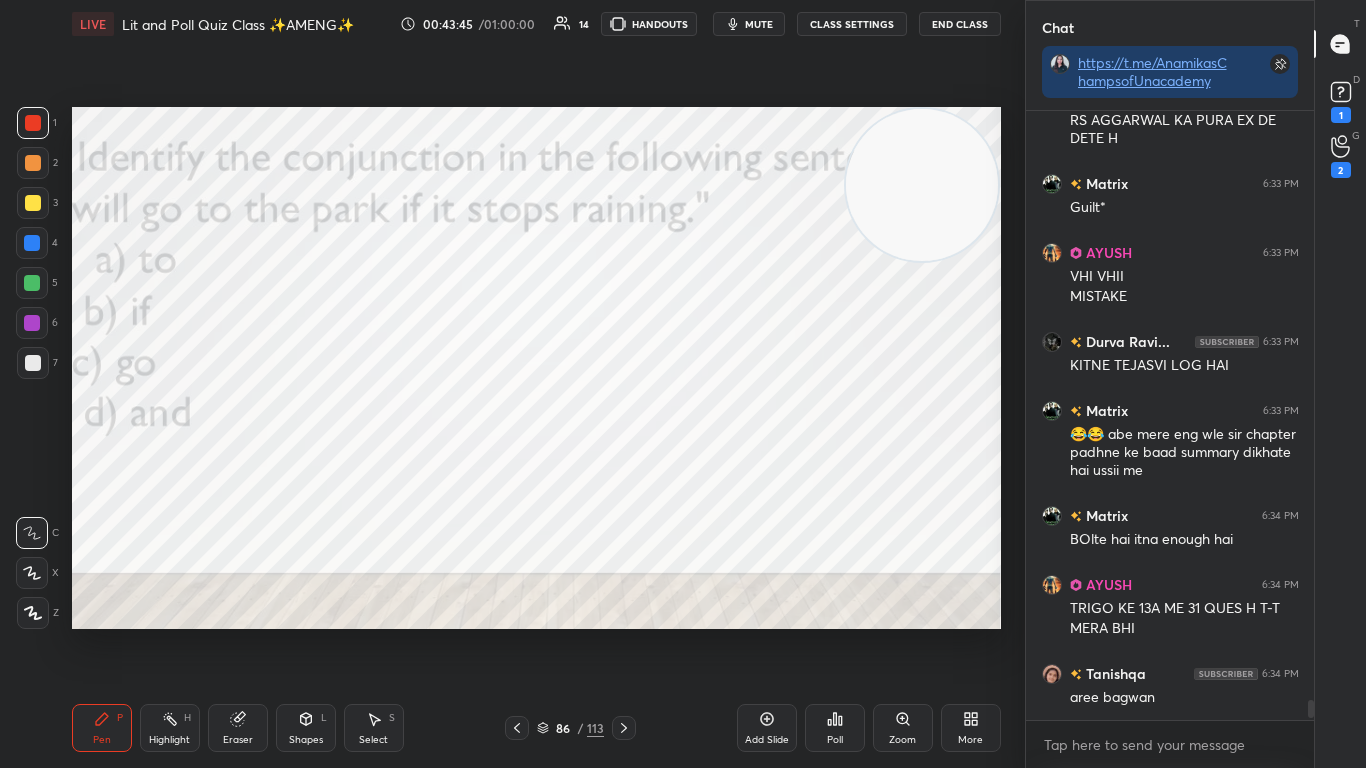 click 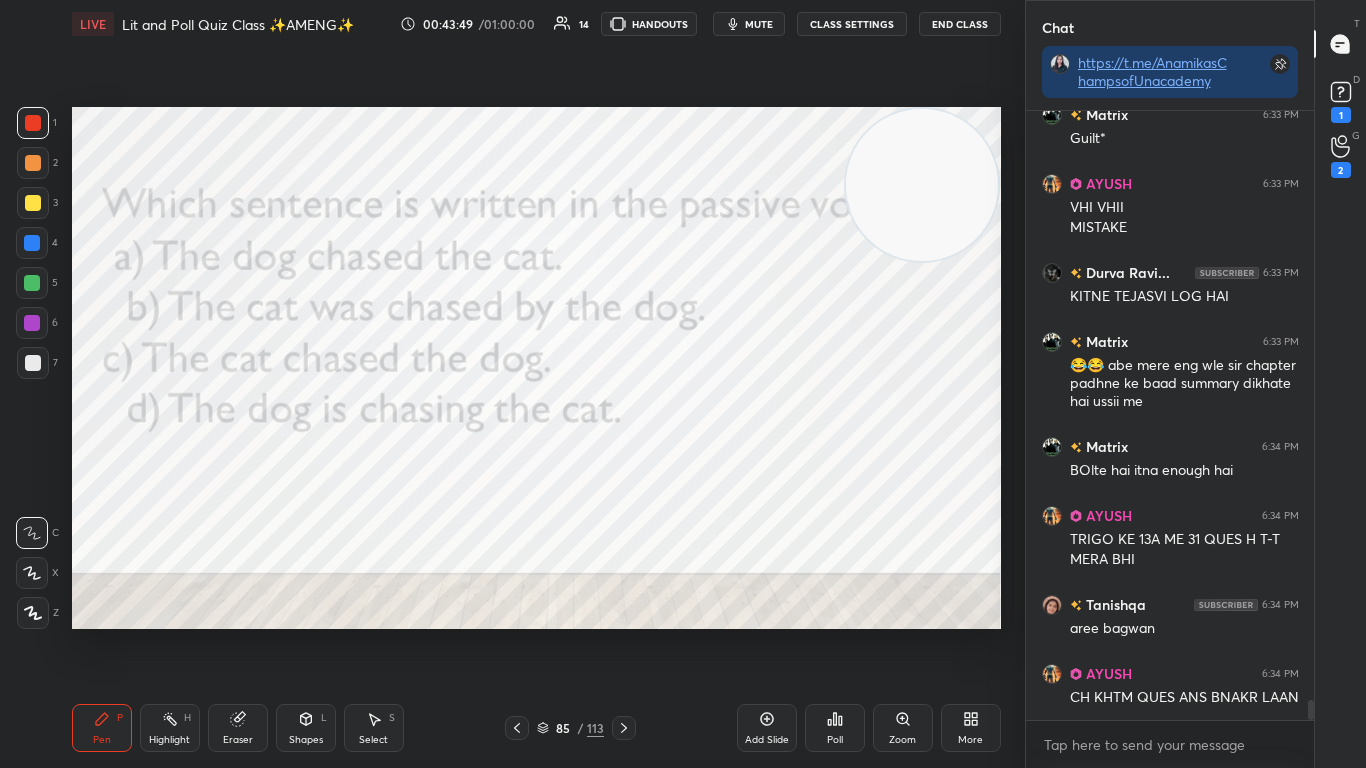 click on "Poll" at bounding box center [835, 728] 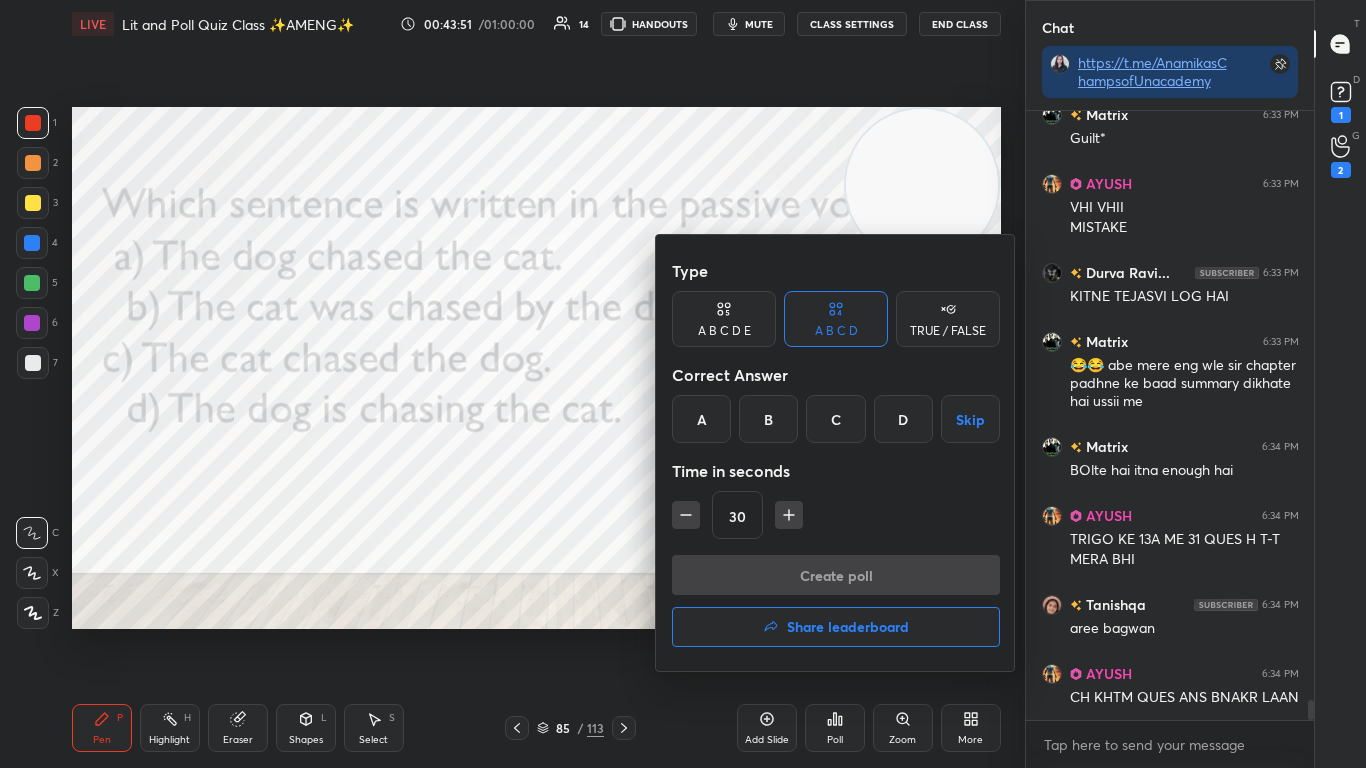 click on "B" at bounding box center (768, 419) 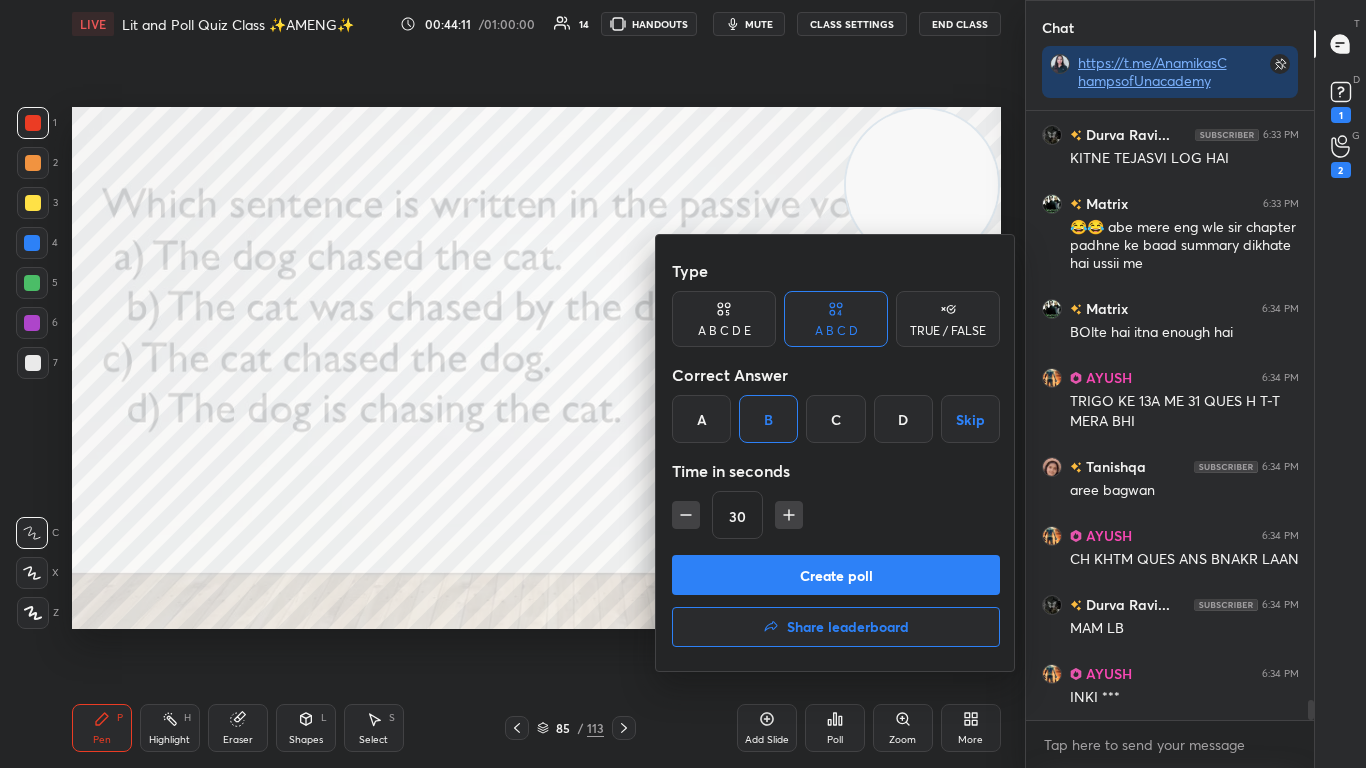 click on "Create poll" at bounding box center [836, 575] 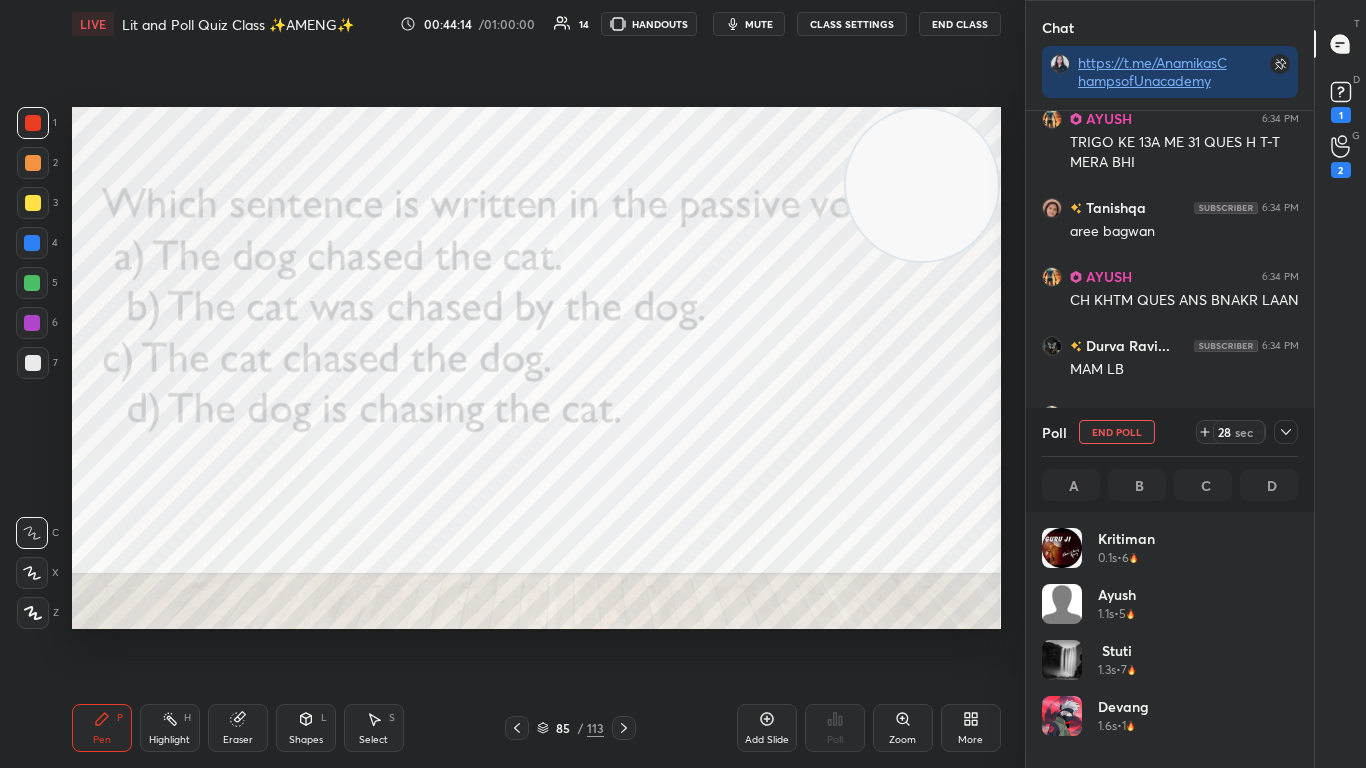 click 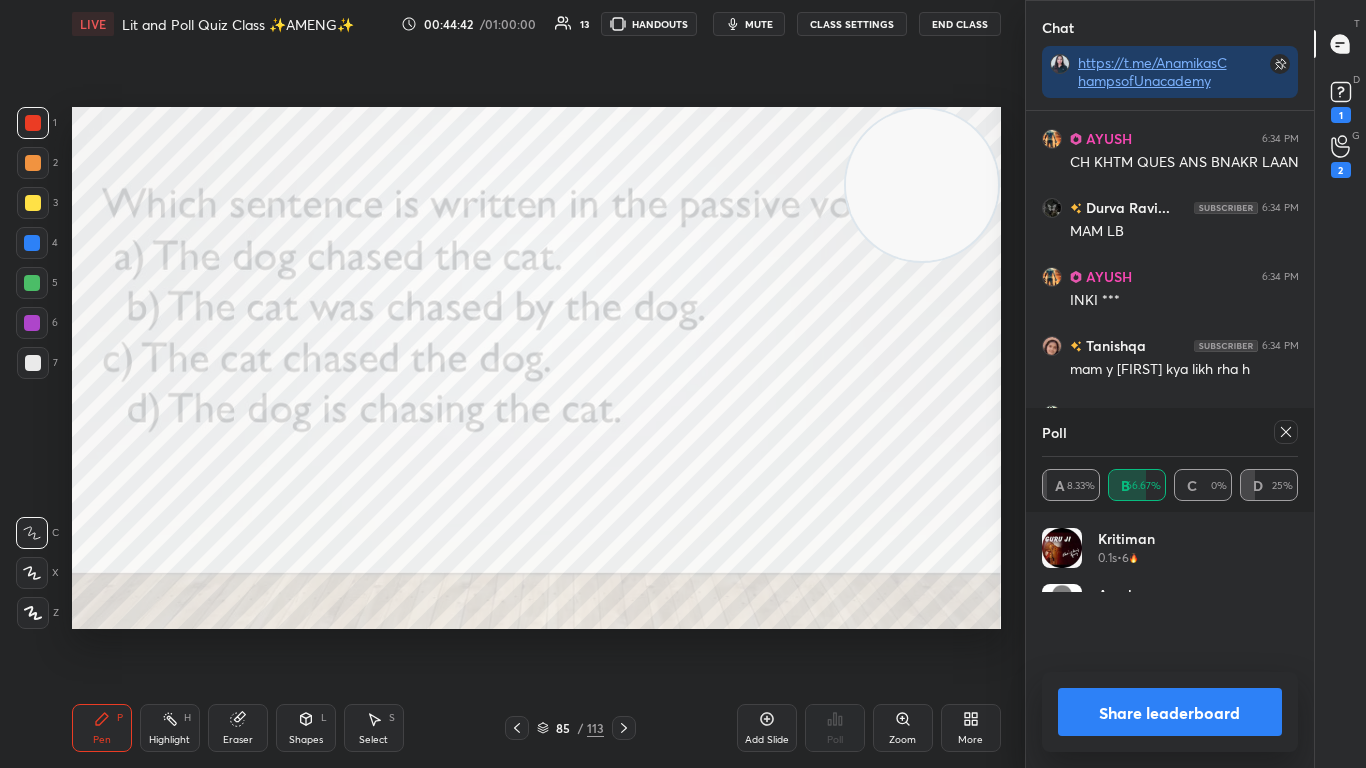 scroll, scrollTop: 7, scrollLeft: 7, axis: both 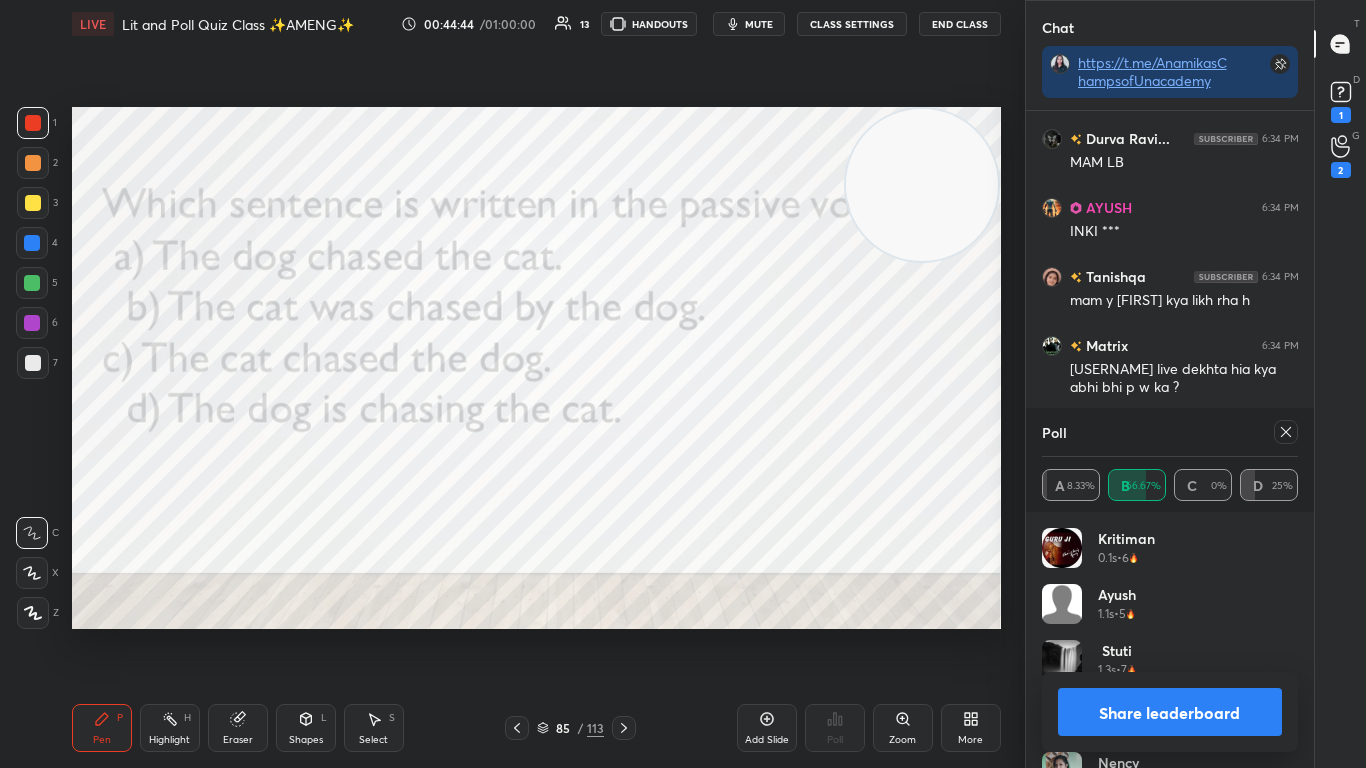 click 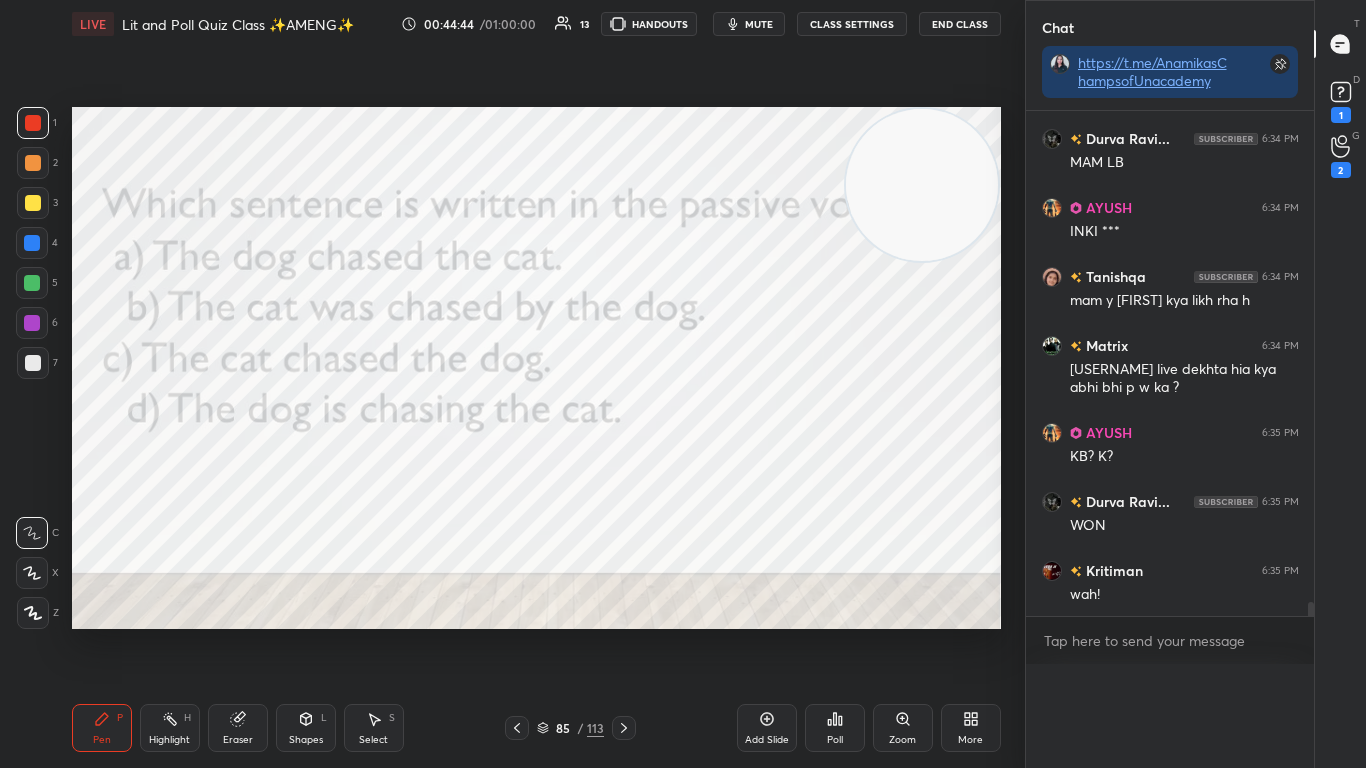 scroll, scrollTop: 0, scrollLeft: 0, axis: both 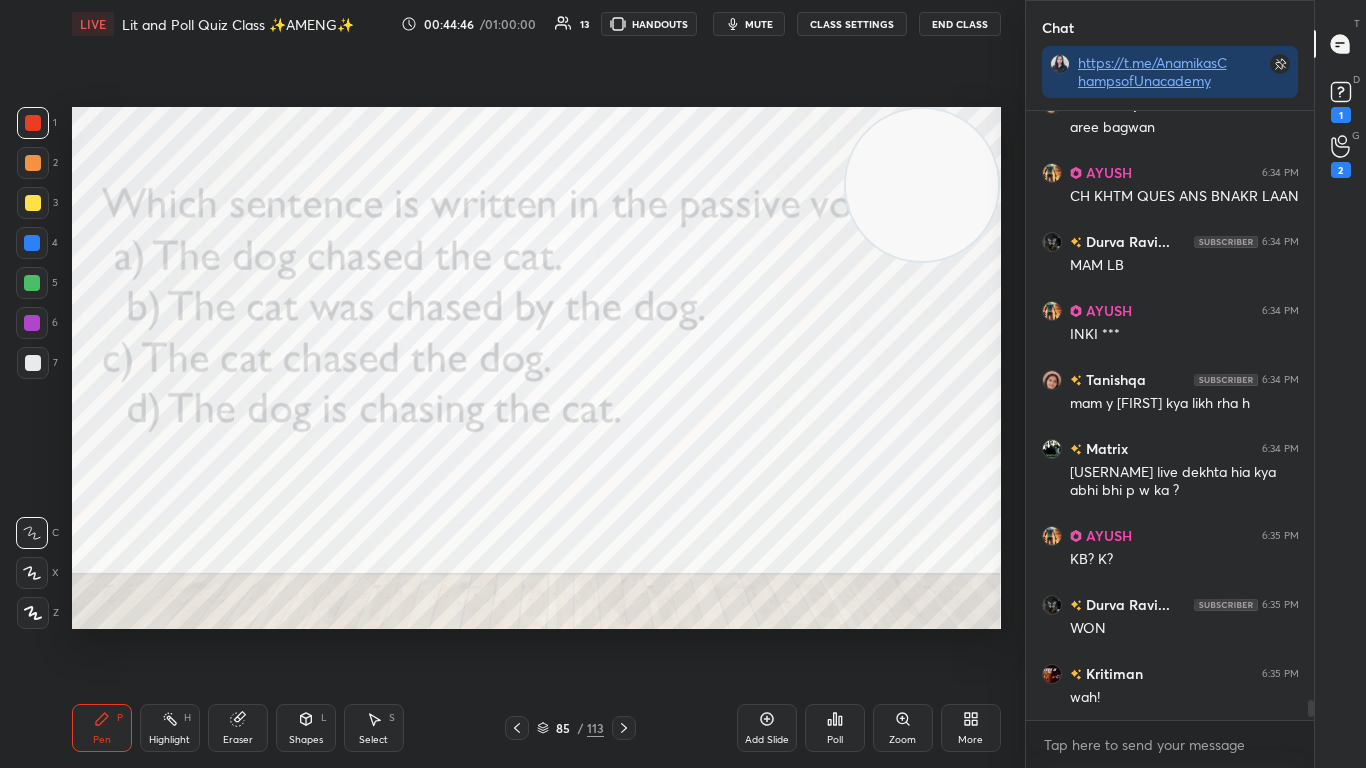 click 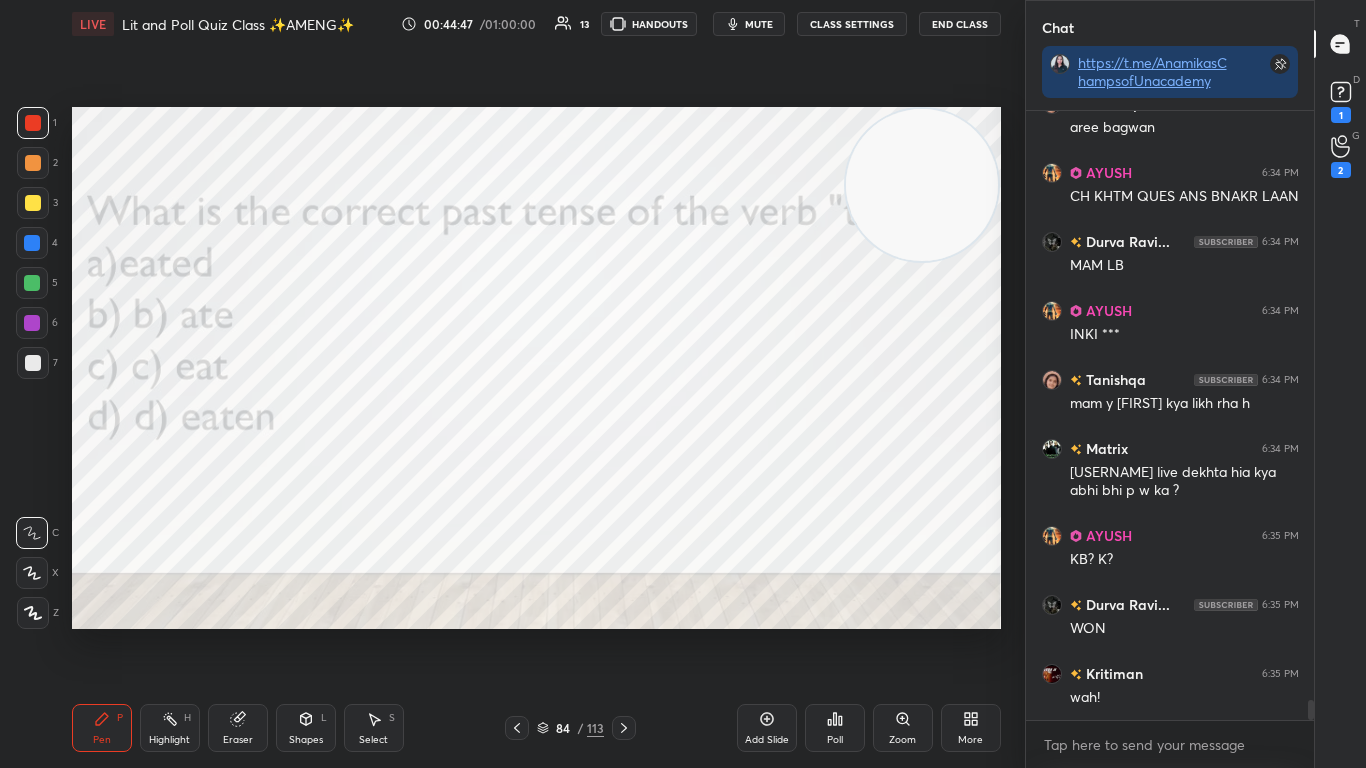 scroll, scrollTop: 18196, scrollLeft: 0, axis: vertical 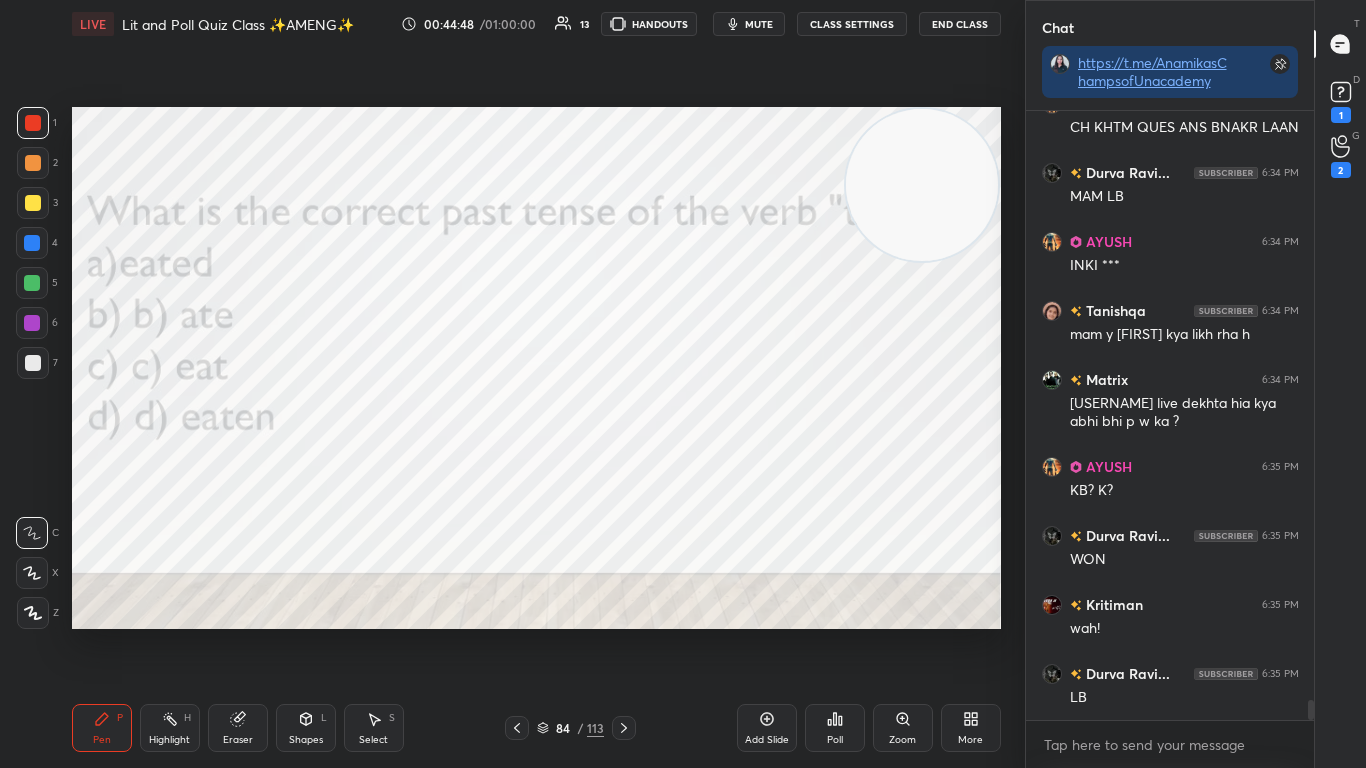 click on "Poll" at bounding box center (835, 728) 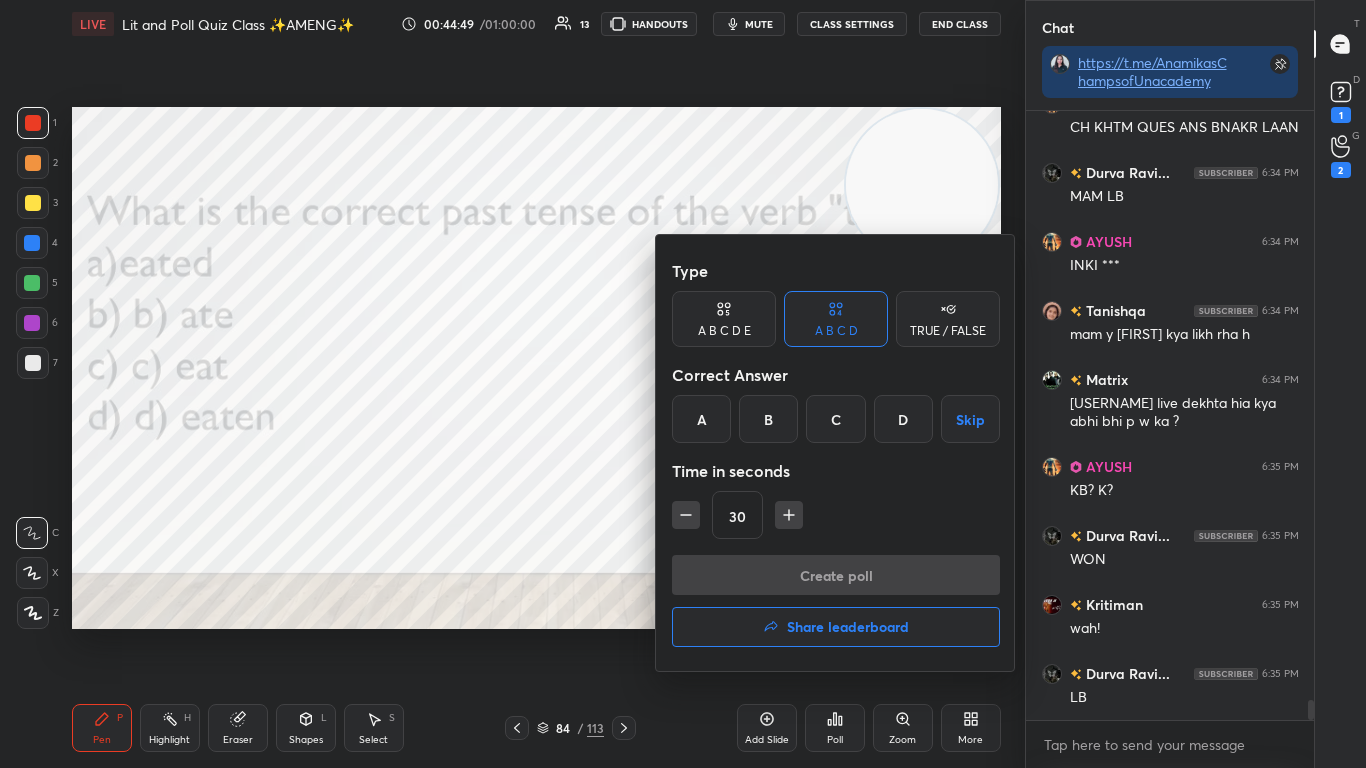 scroll, scrollTop: 18216, scrollLeft: 0, axis: vertical 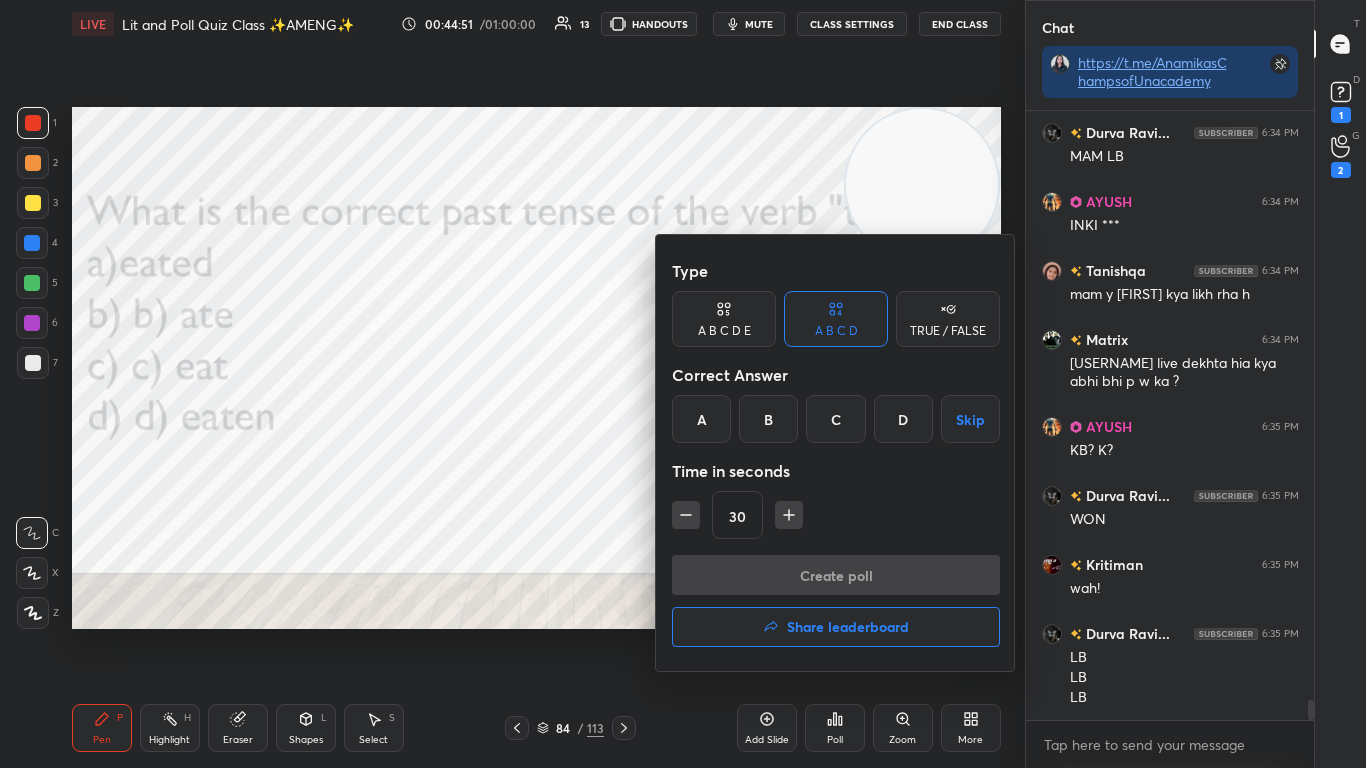click on "B" at bounding box center (768, 419) 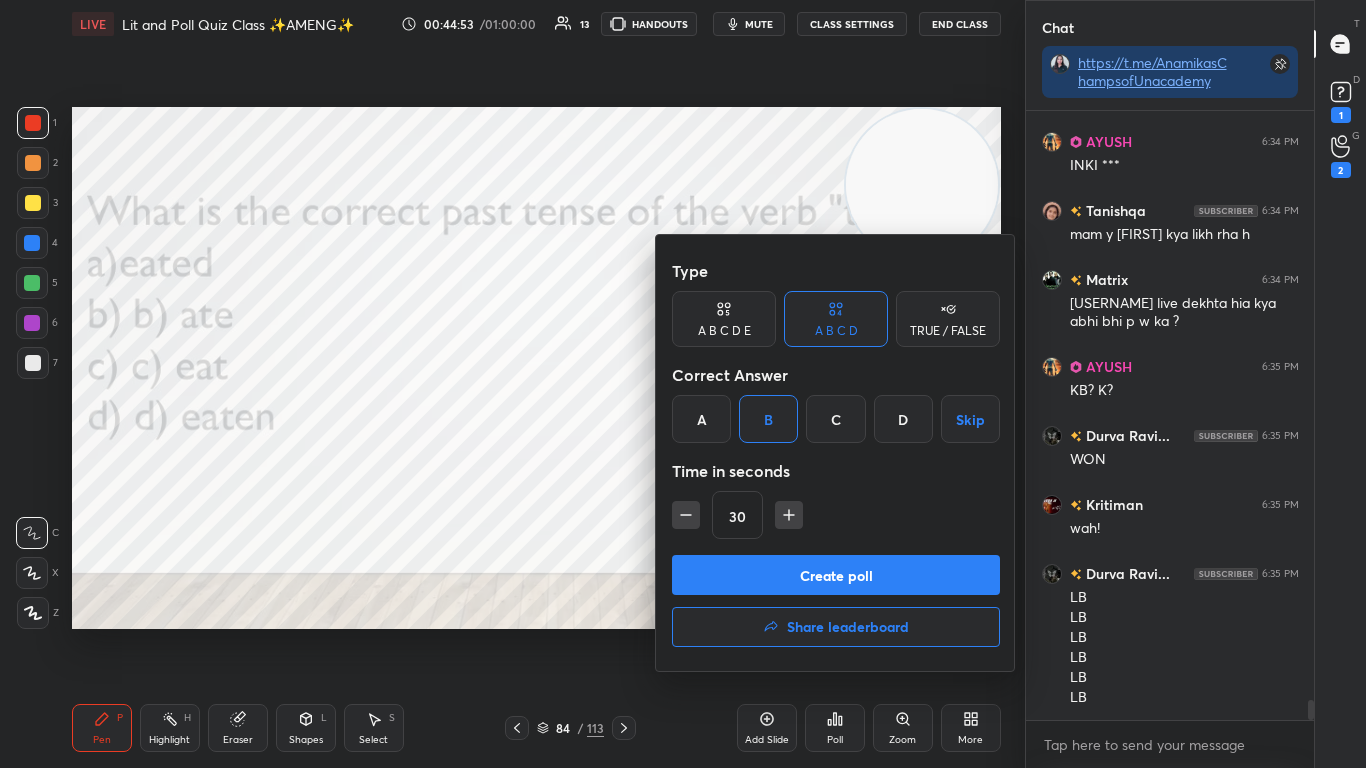 click on "Share leaderboard" at bounding box center [836, 627] 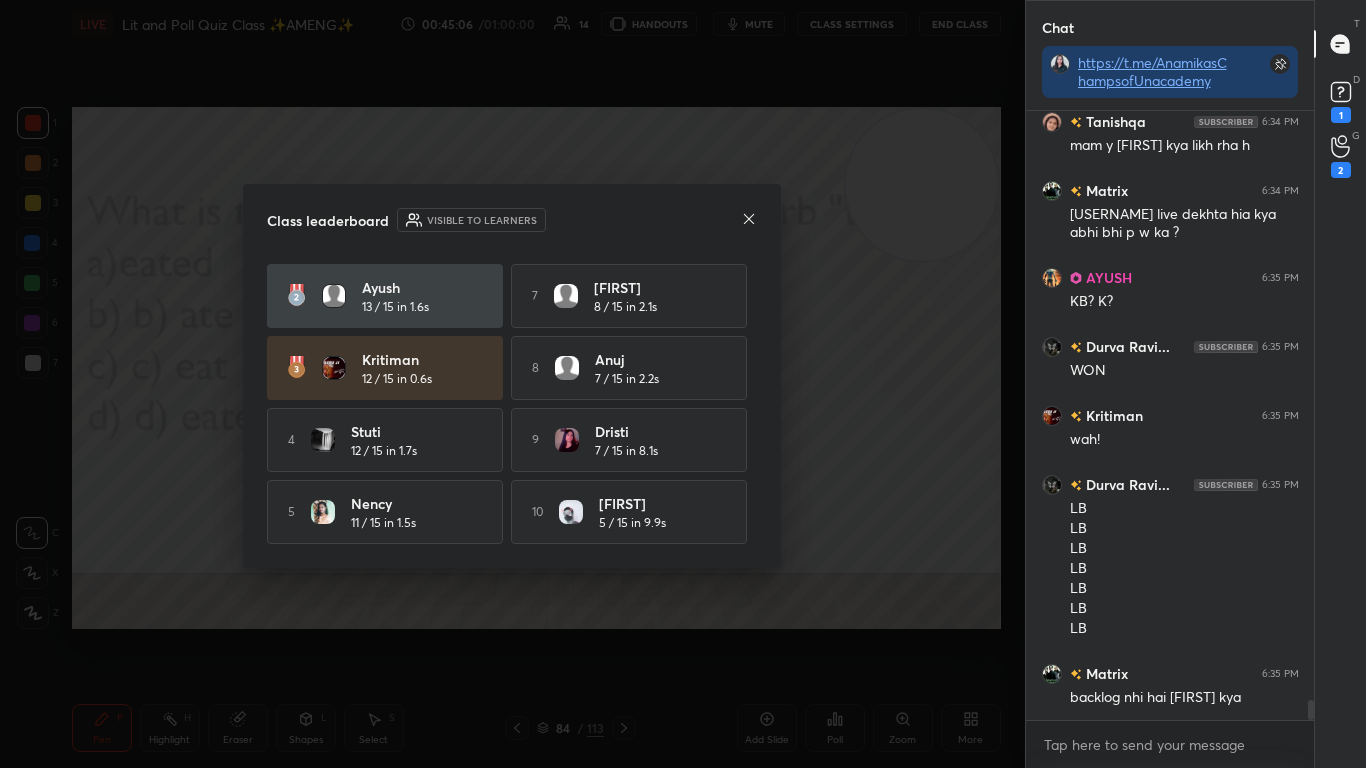 click 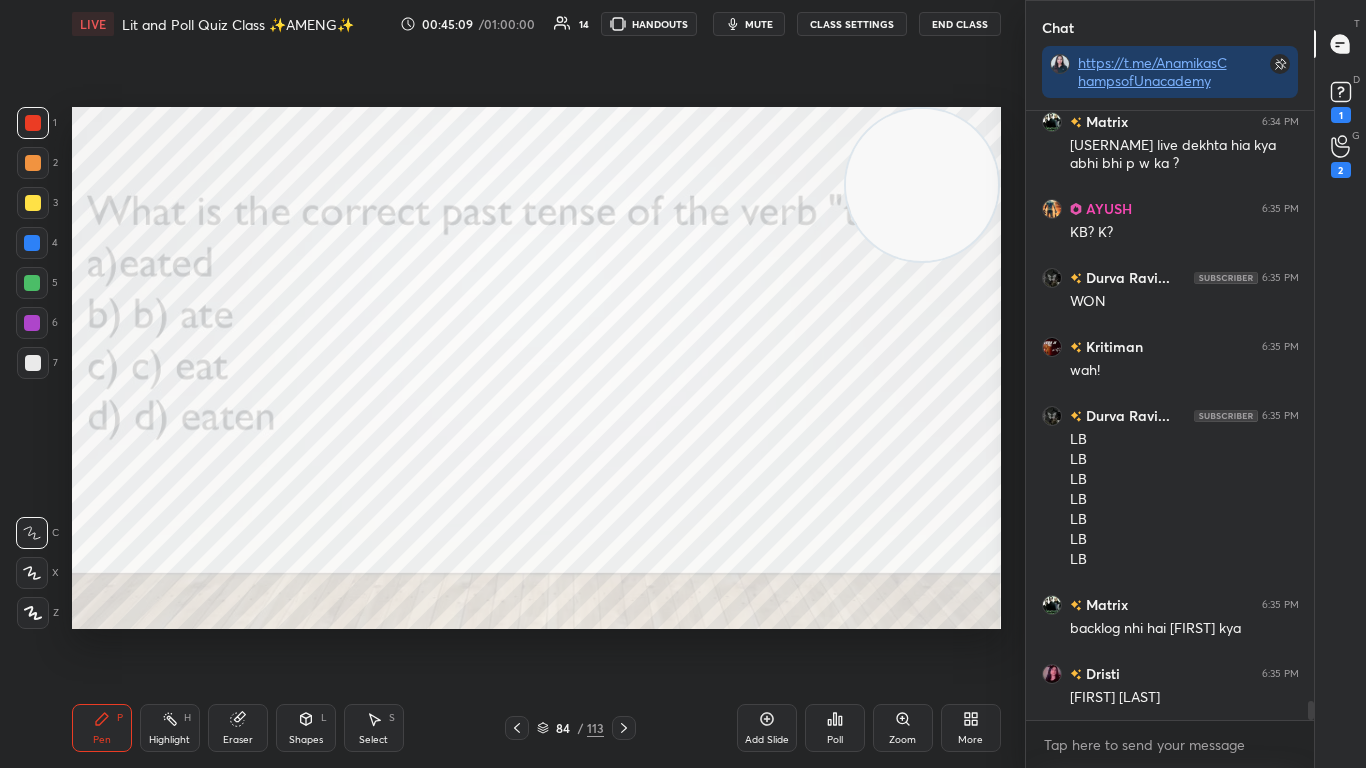 click 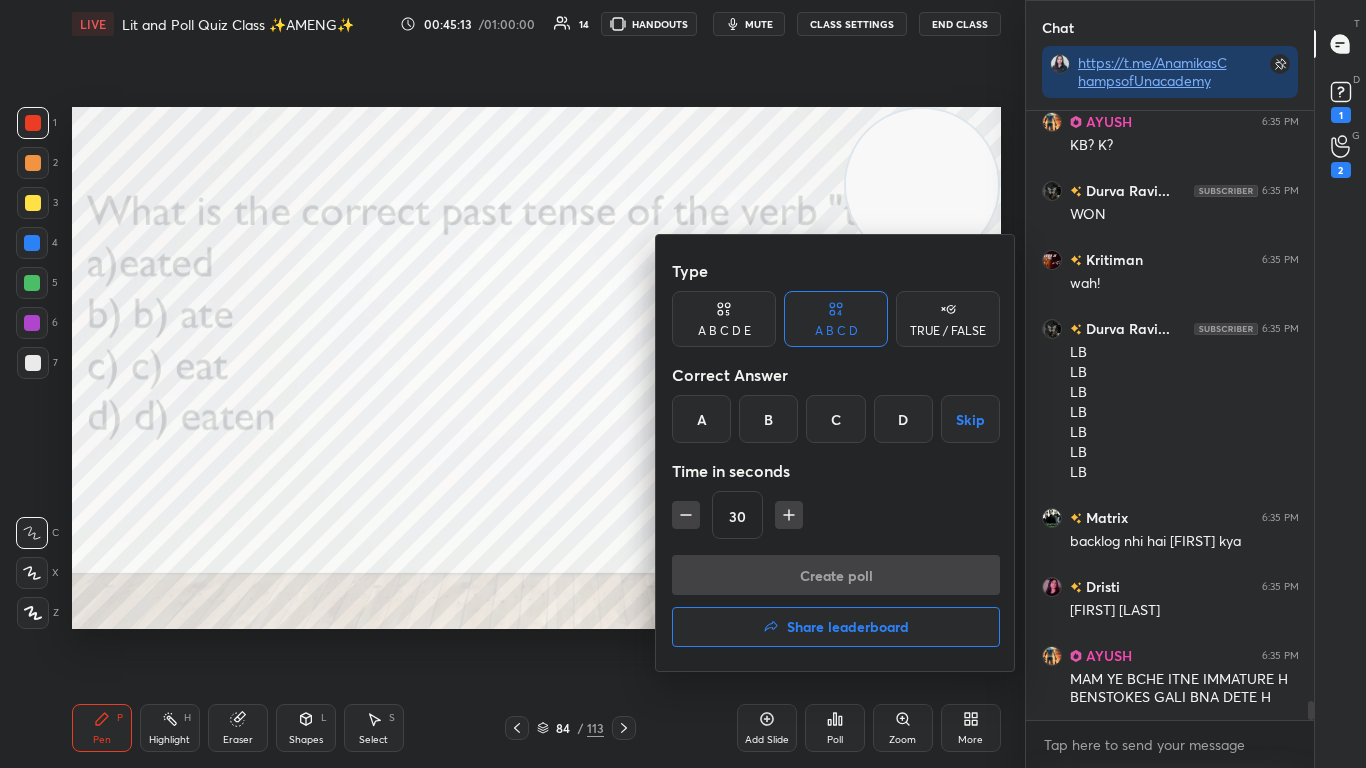 click on "B" at bounding box center [768, 419] 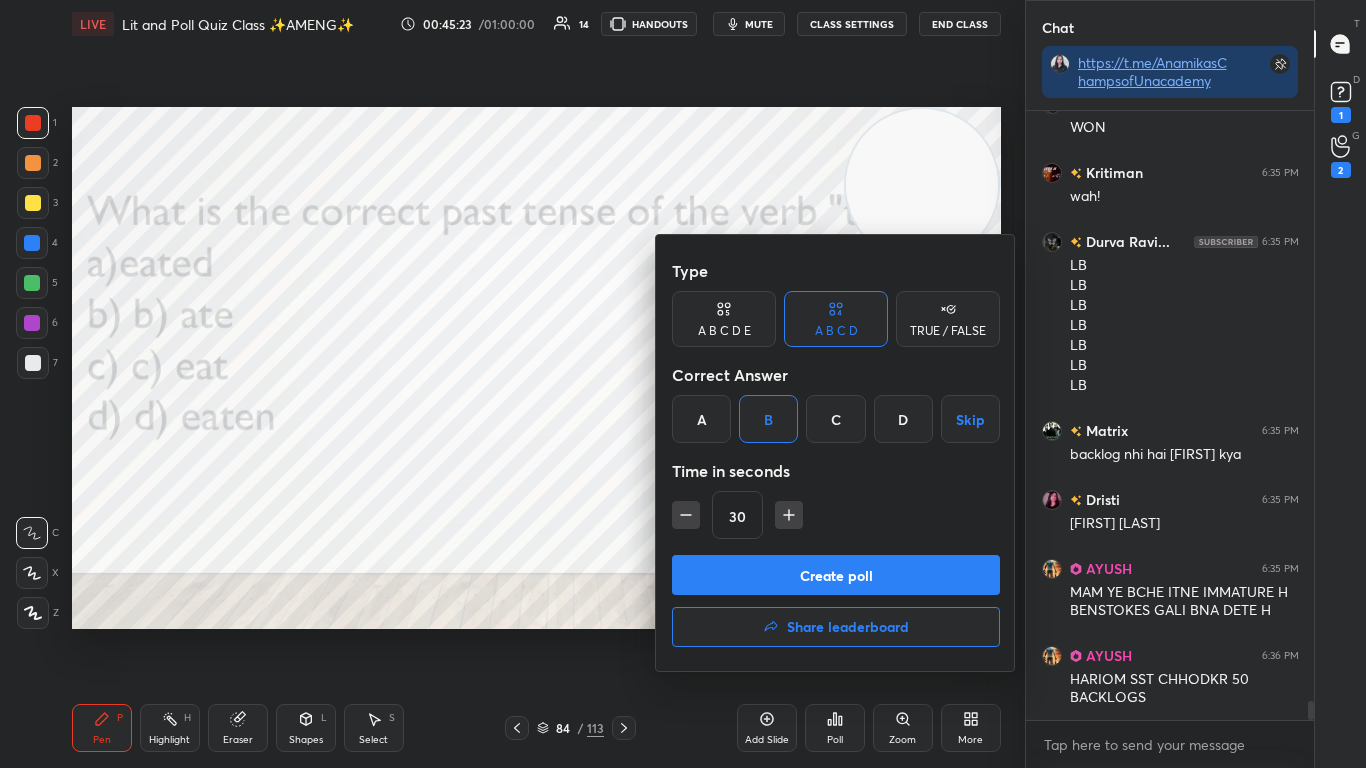 scroll, scrollTop: 18697, scrollLeft: 0, axis: vertical 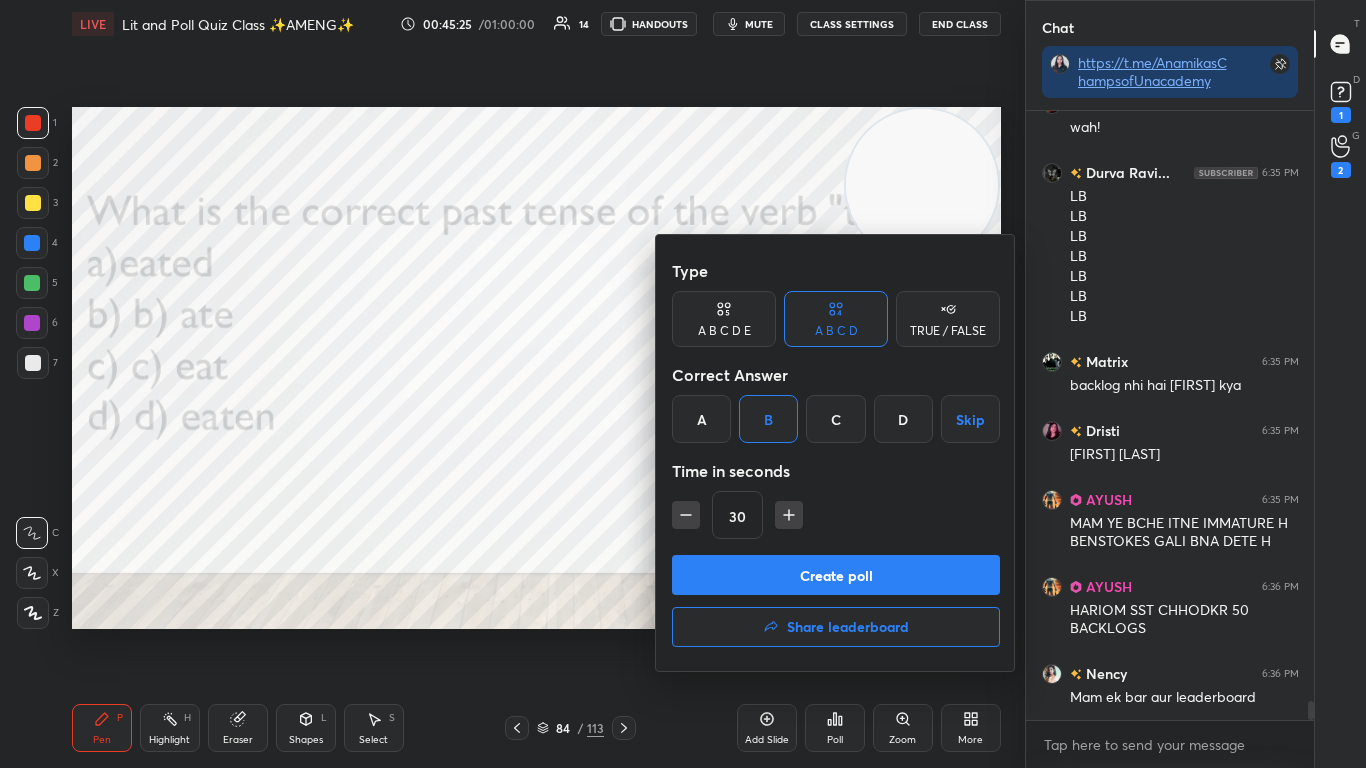 click on "Create poll" at bounding box center [836, 575] 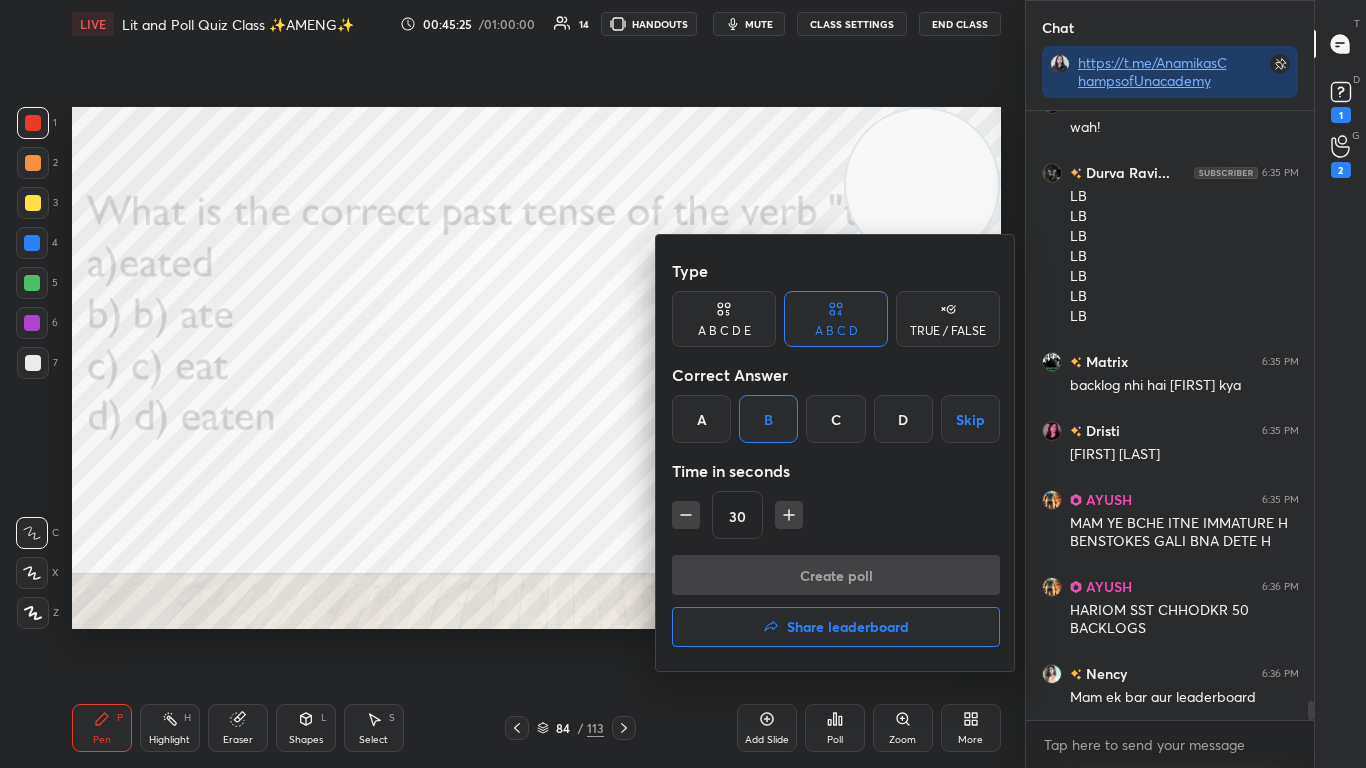 scroll, scrollTop: 561, scrollLeft: 282, axis: both 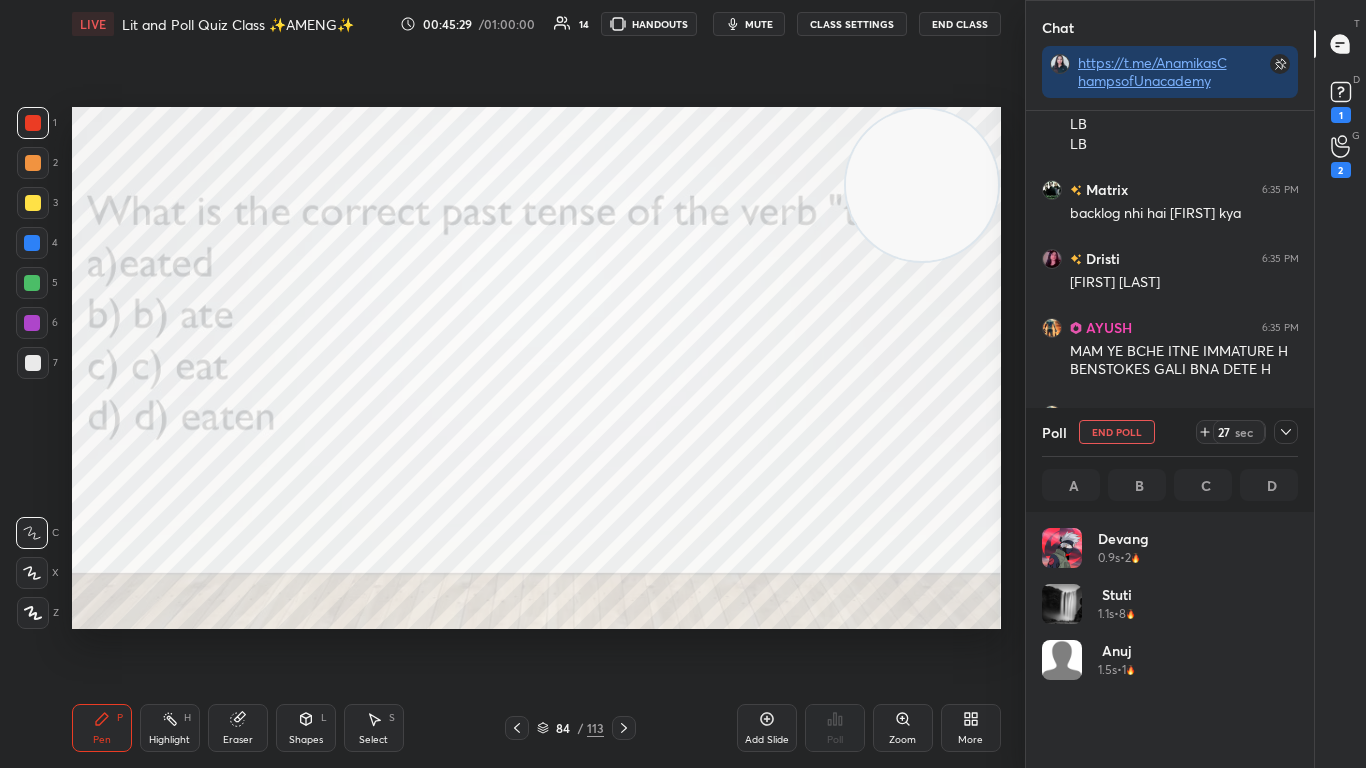 click 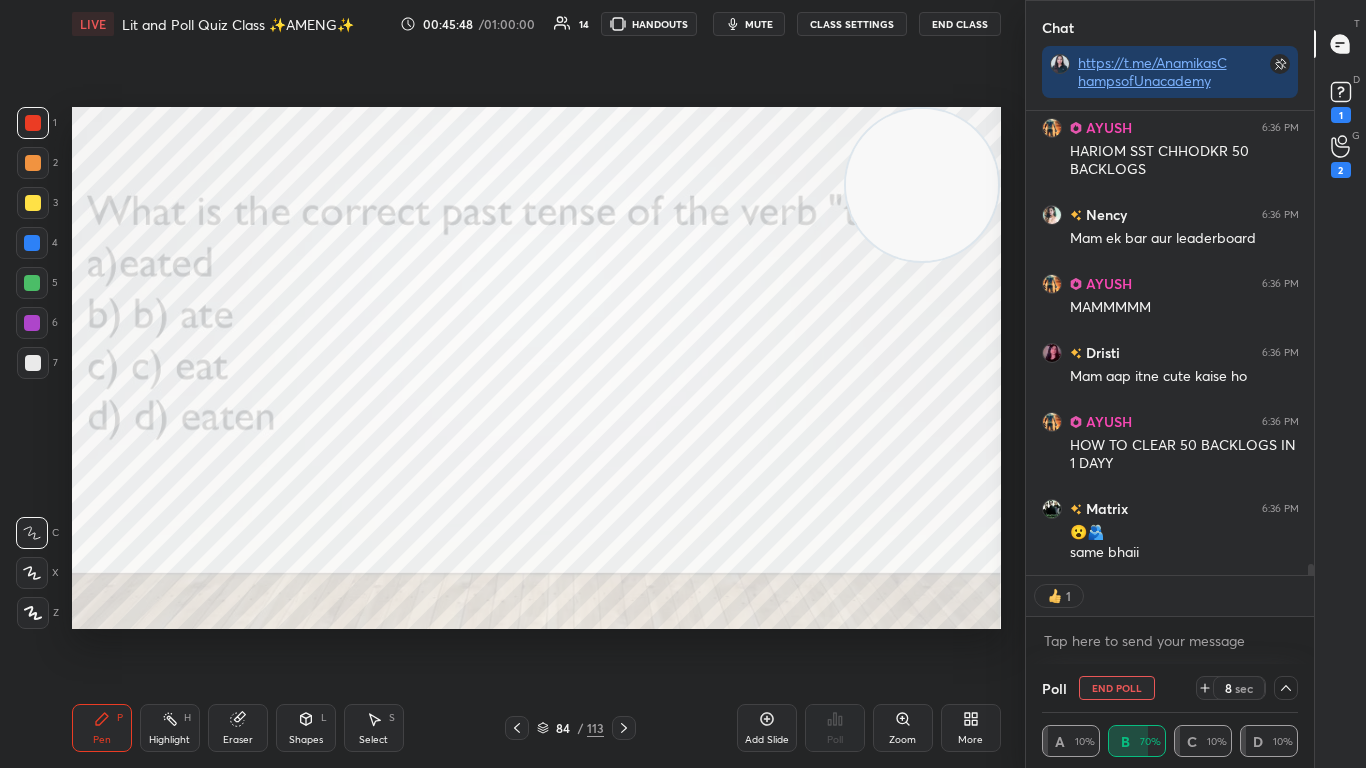 scroll, scrollTop: 19225, scrollLeft: 0, axis: vertical 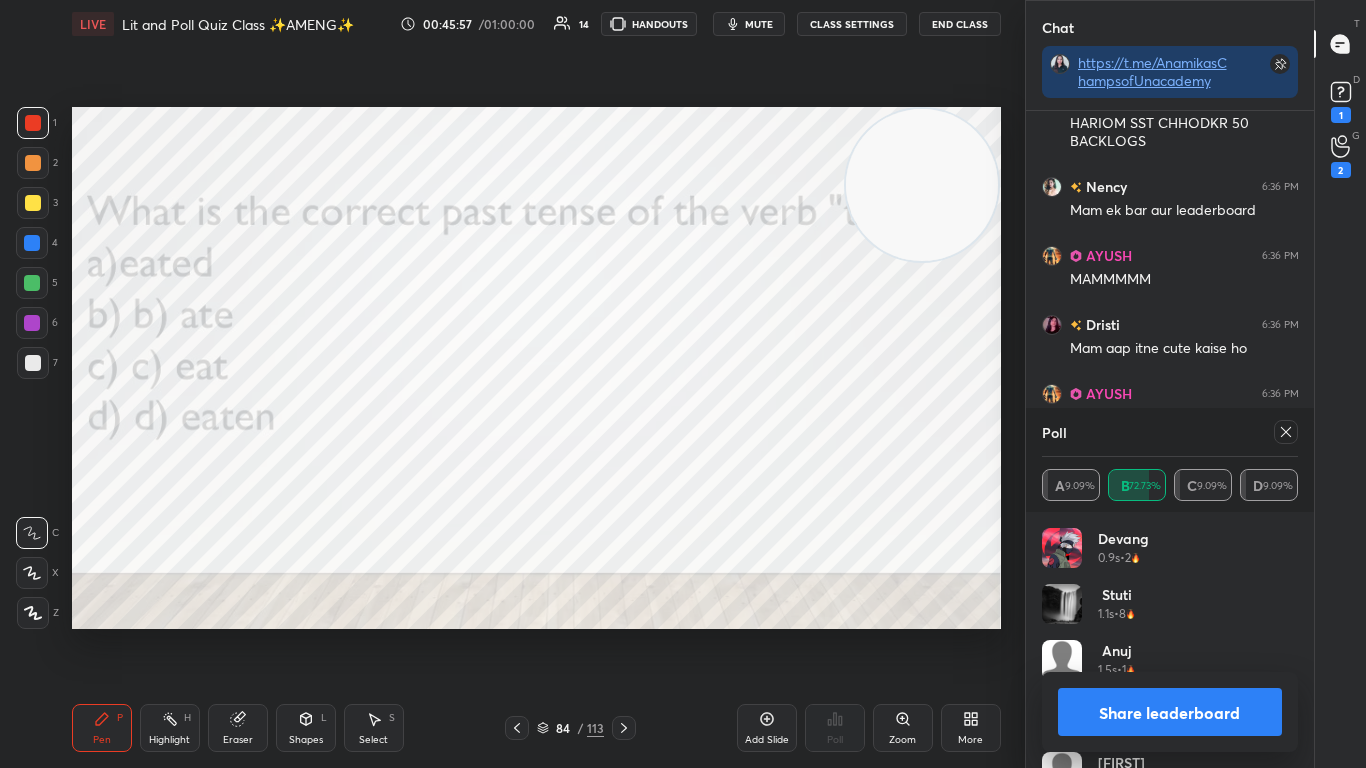 click 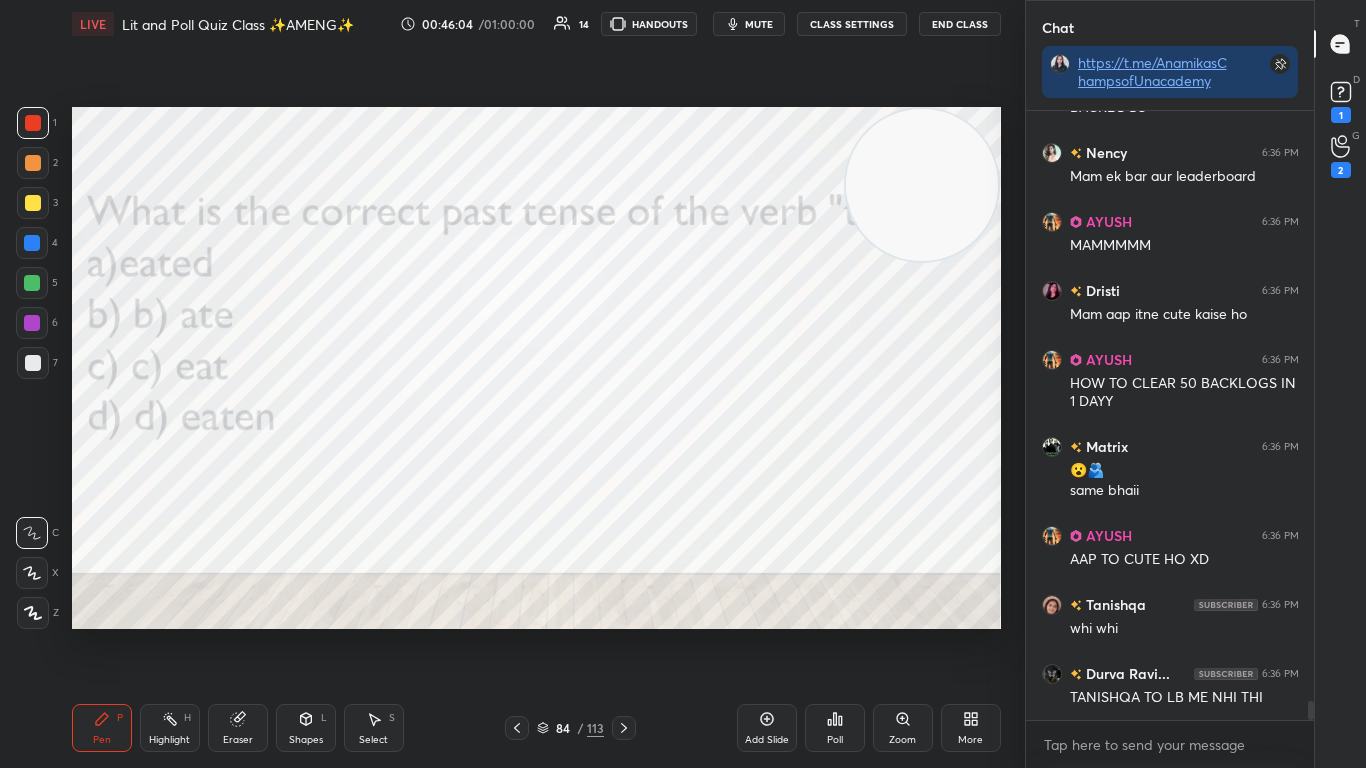 click 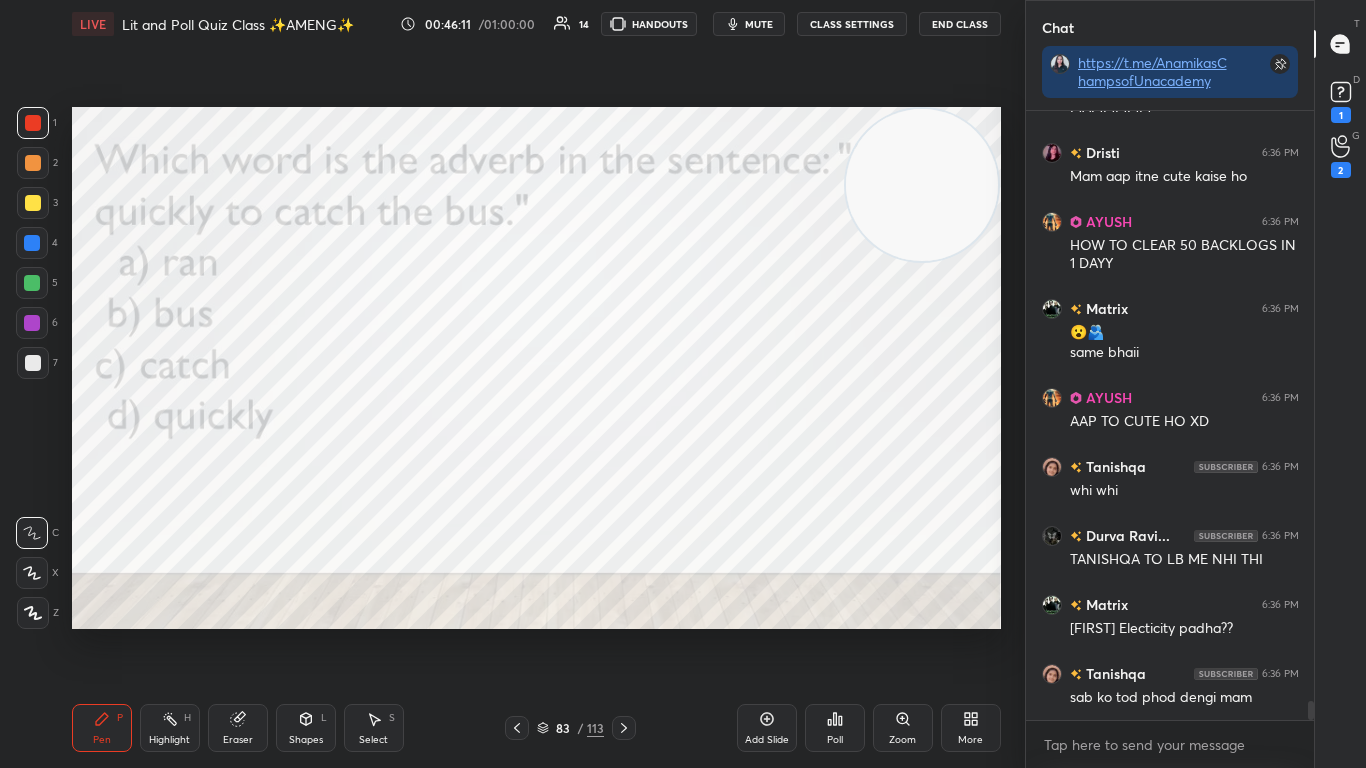 click on "Poll" at bounding box center (835, 728) 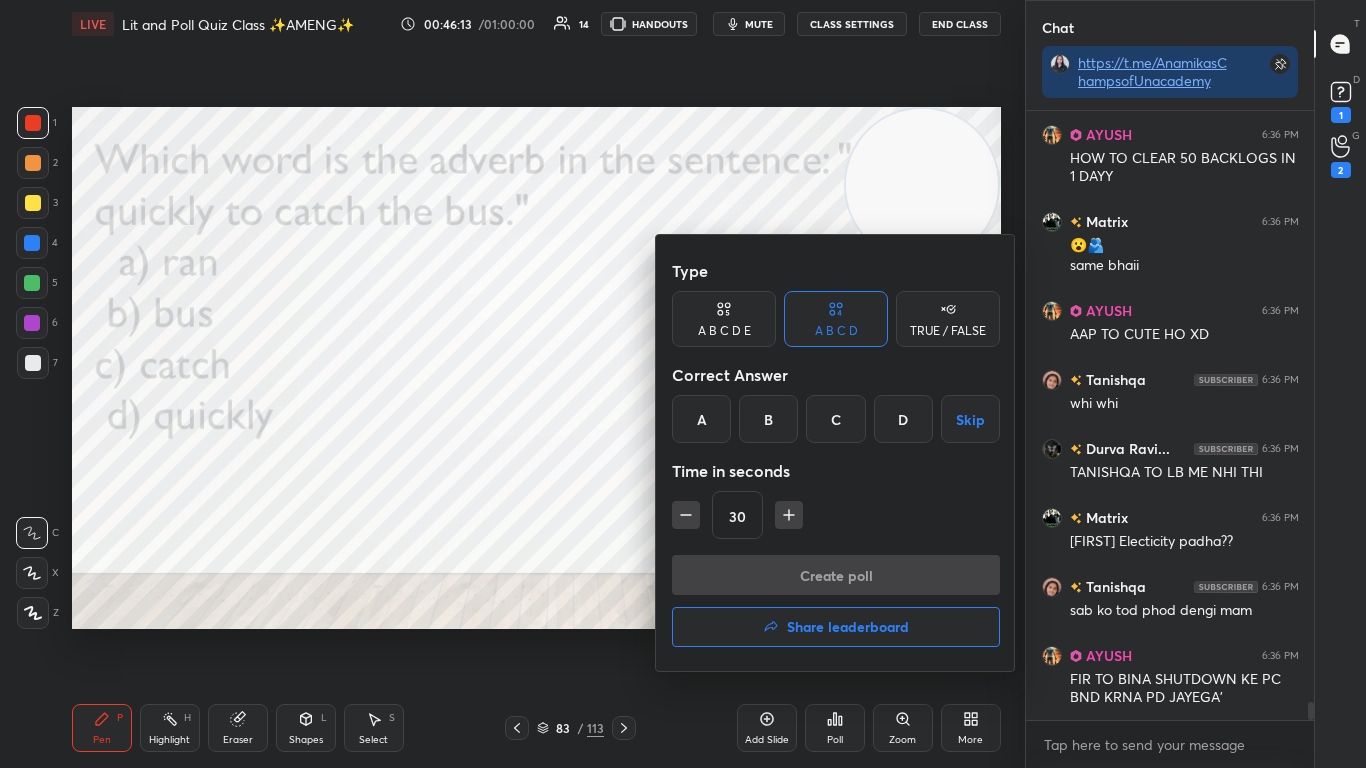 click on "D" at bounding box center [903, 419] 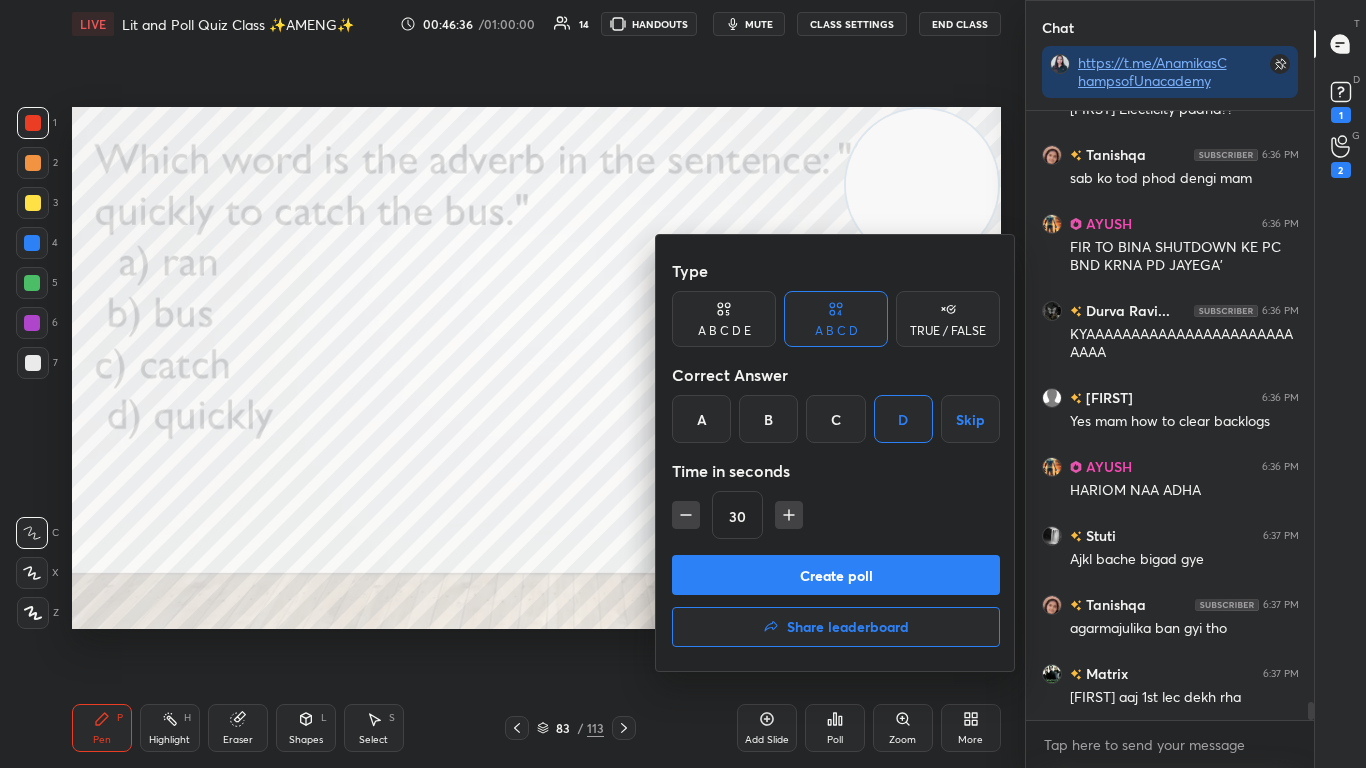 click on "Create poll" at bounding box center [836, 575] 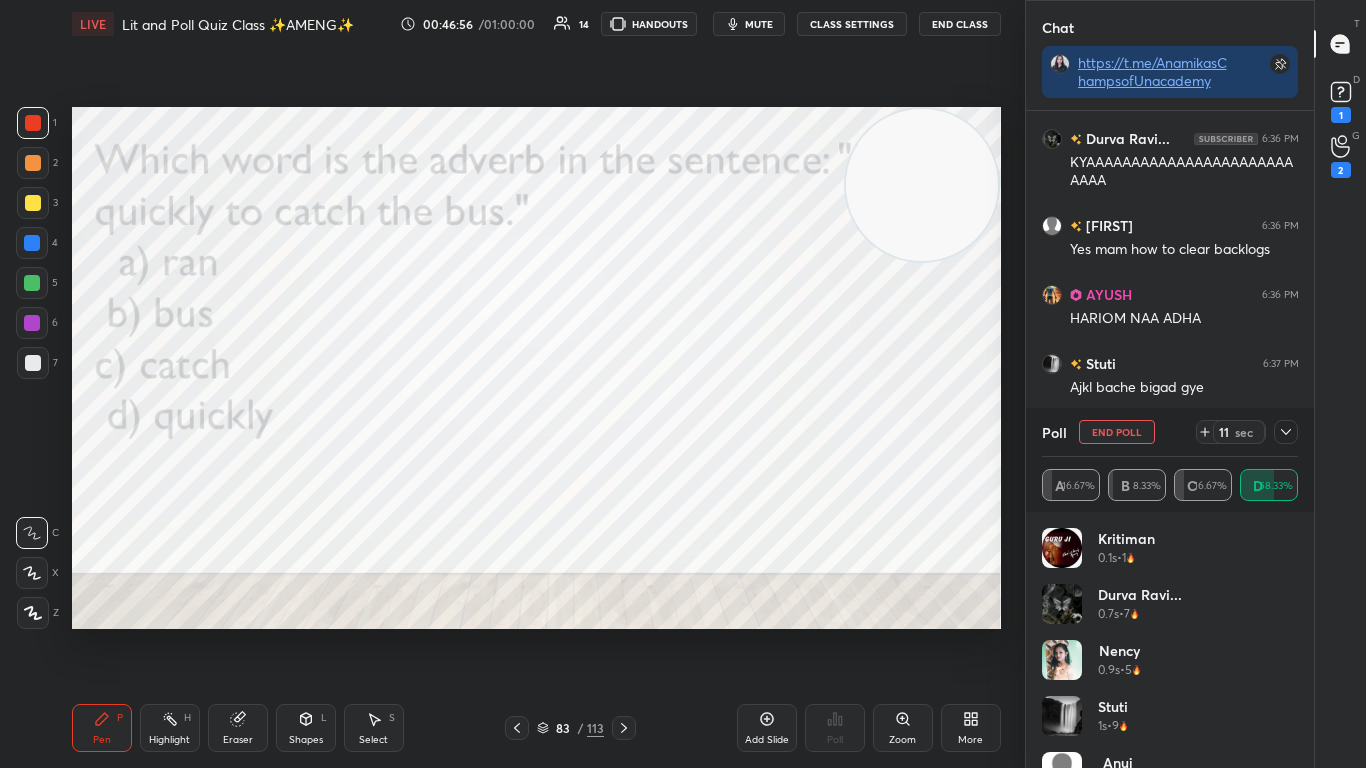click 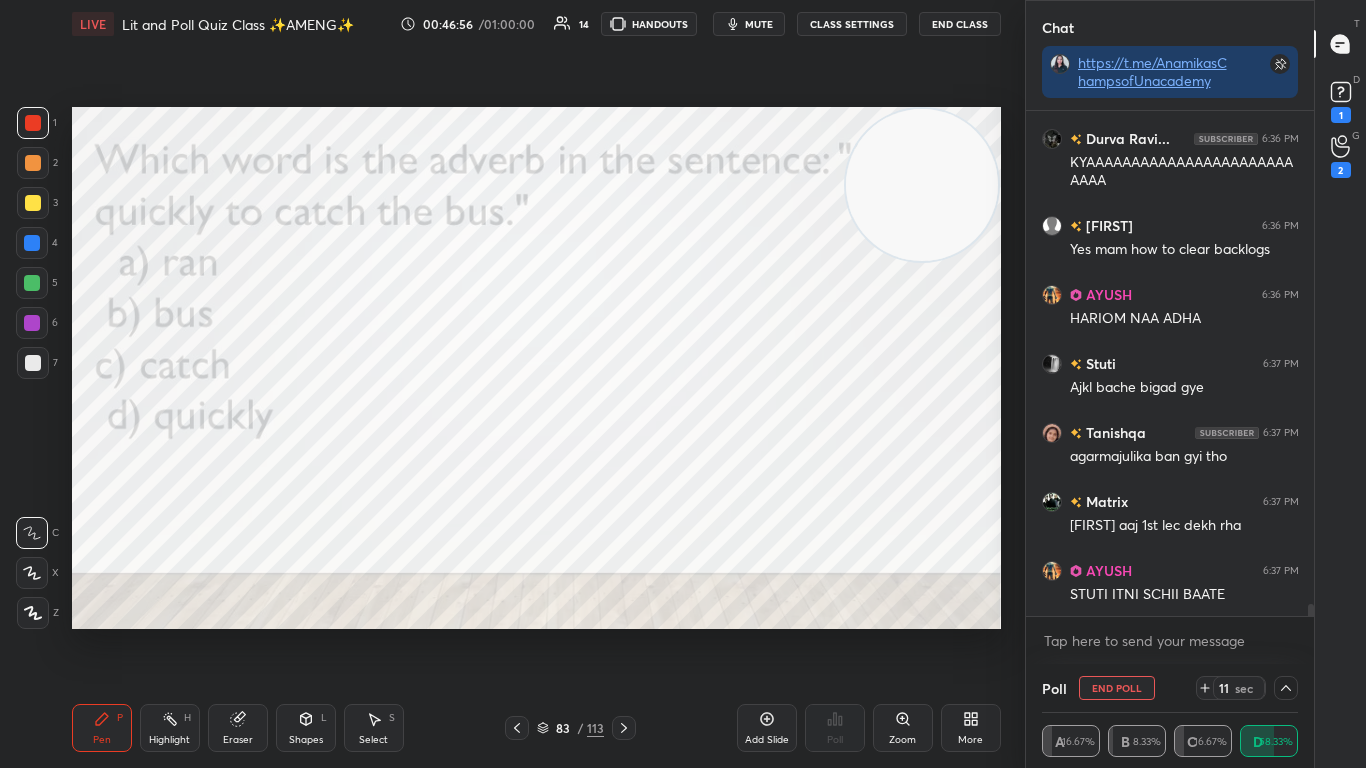 scroll, scrollTop: 0, scrollLeft: 0, axis: both 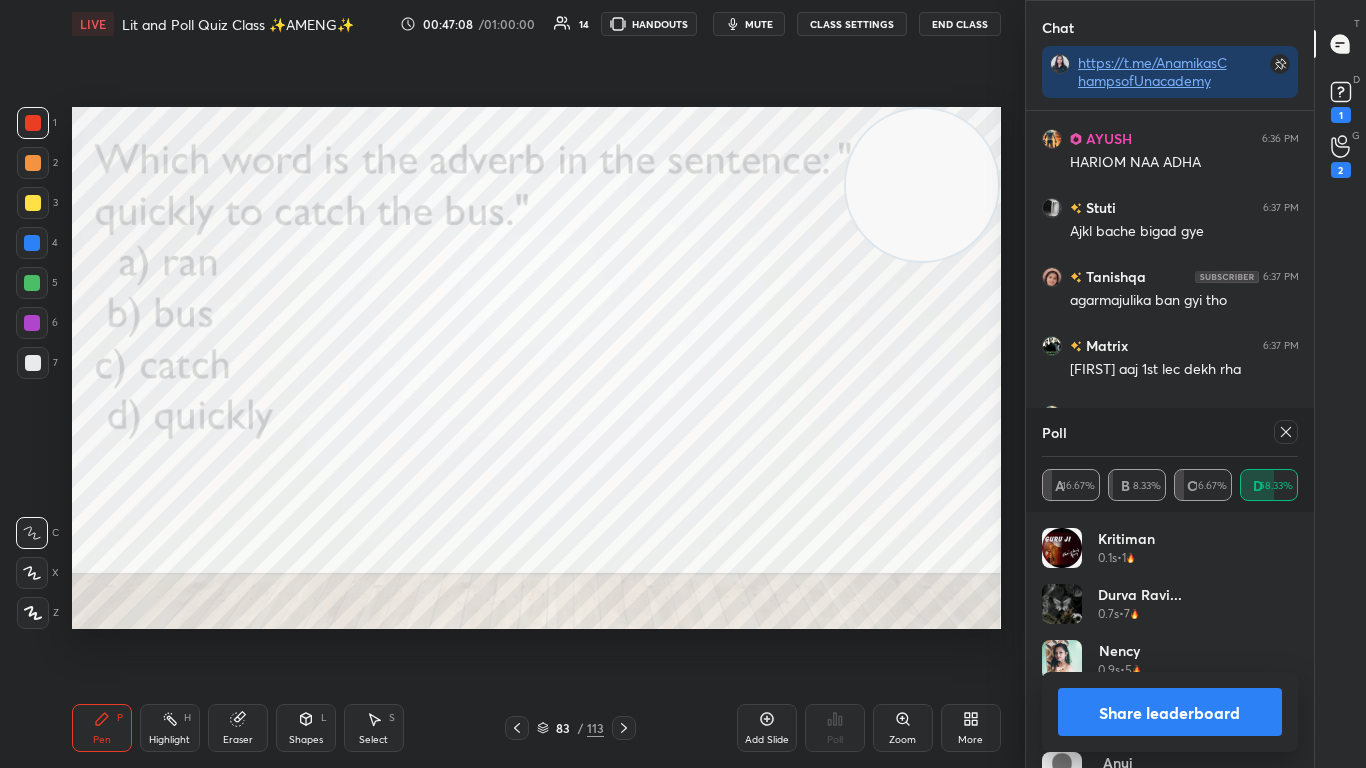 click at bounding box center (1286, 432) 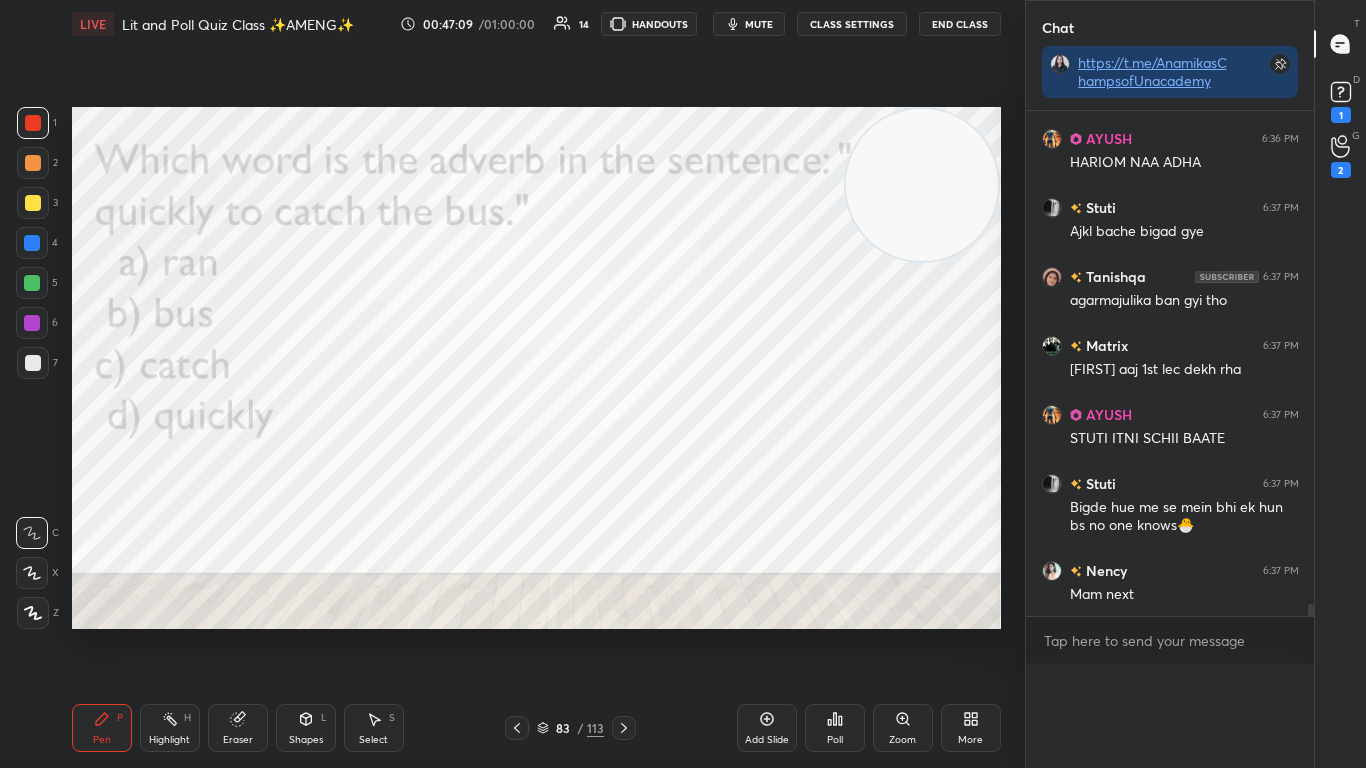 scroll, scrollTop: 0, scrollLeft: 0, axis: both 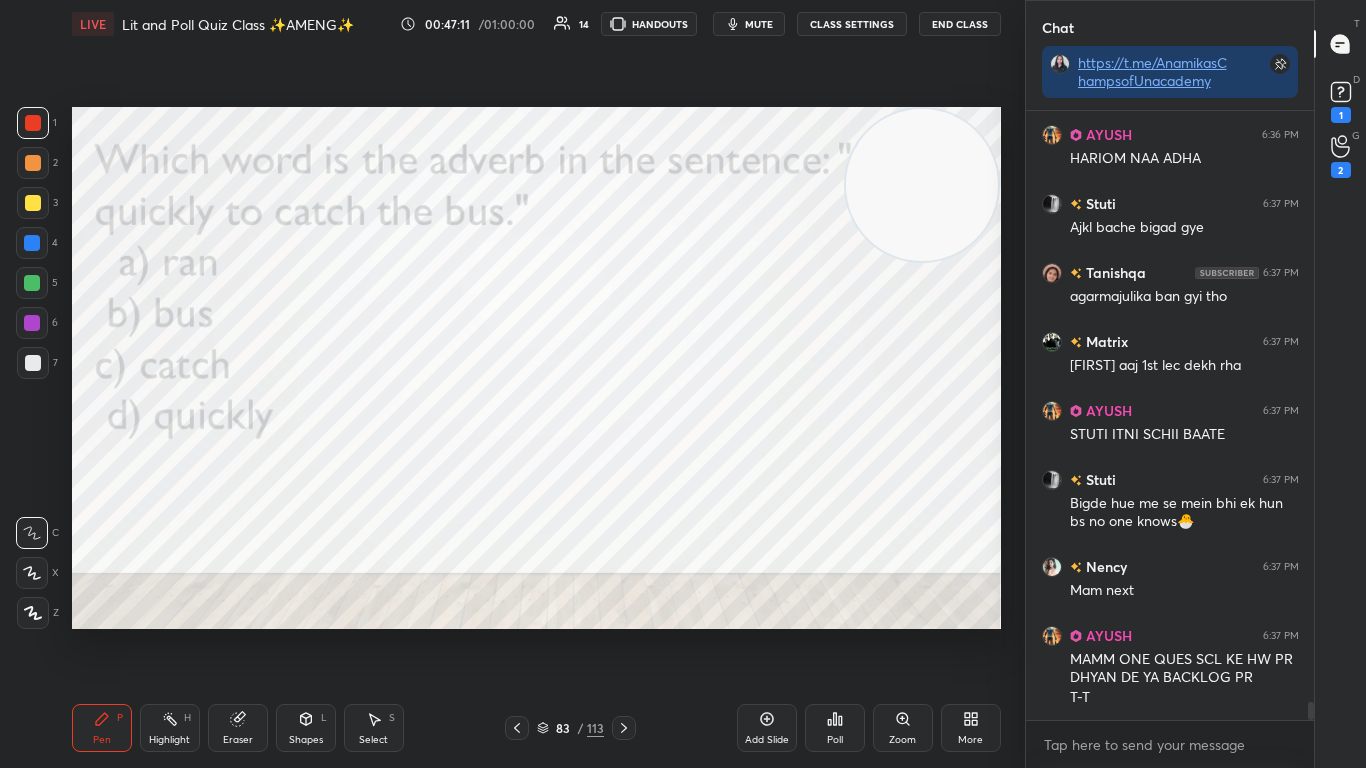 click 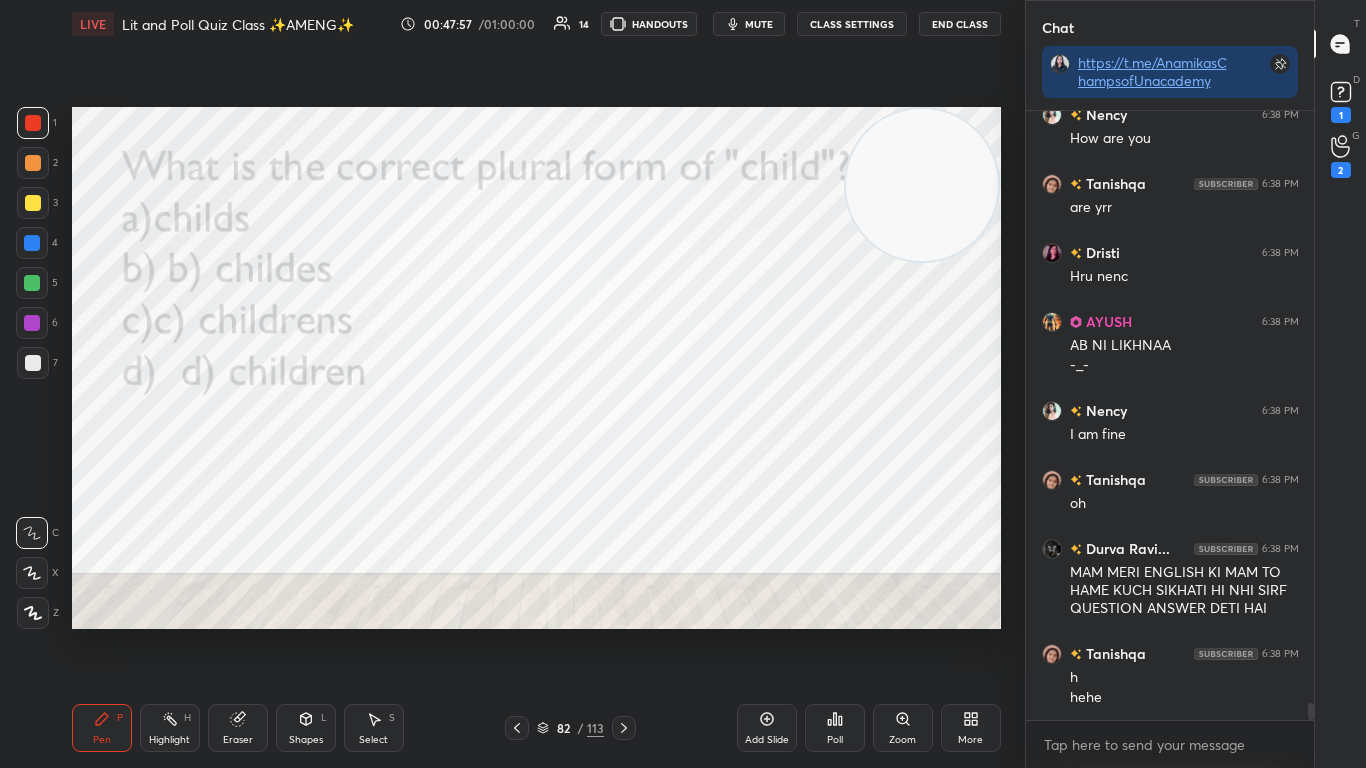 click on "Poll" at bounding box center [835, 728] 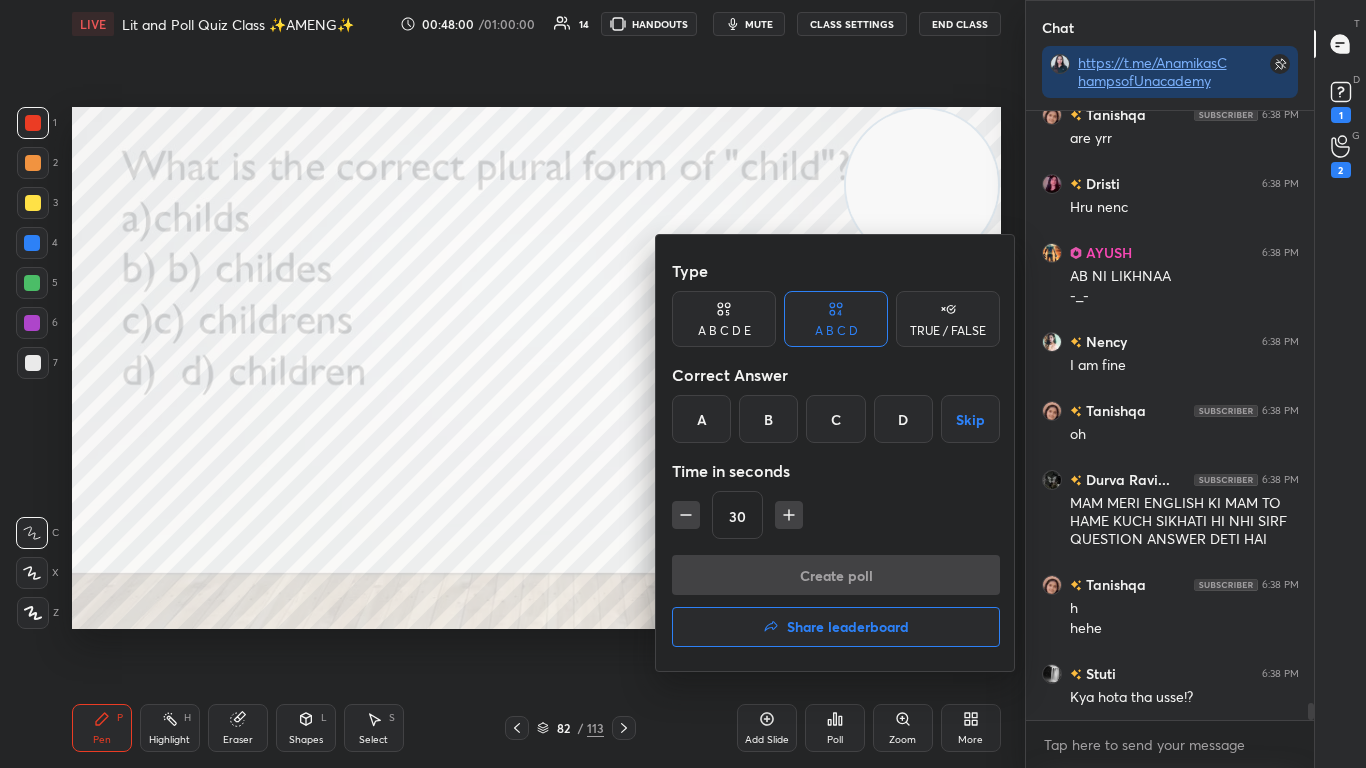 click on "D" at bounding box center (903, 419) 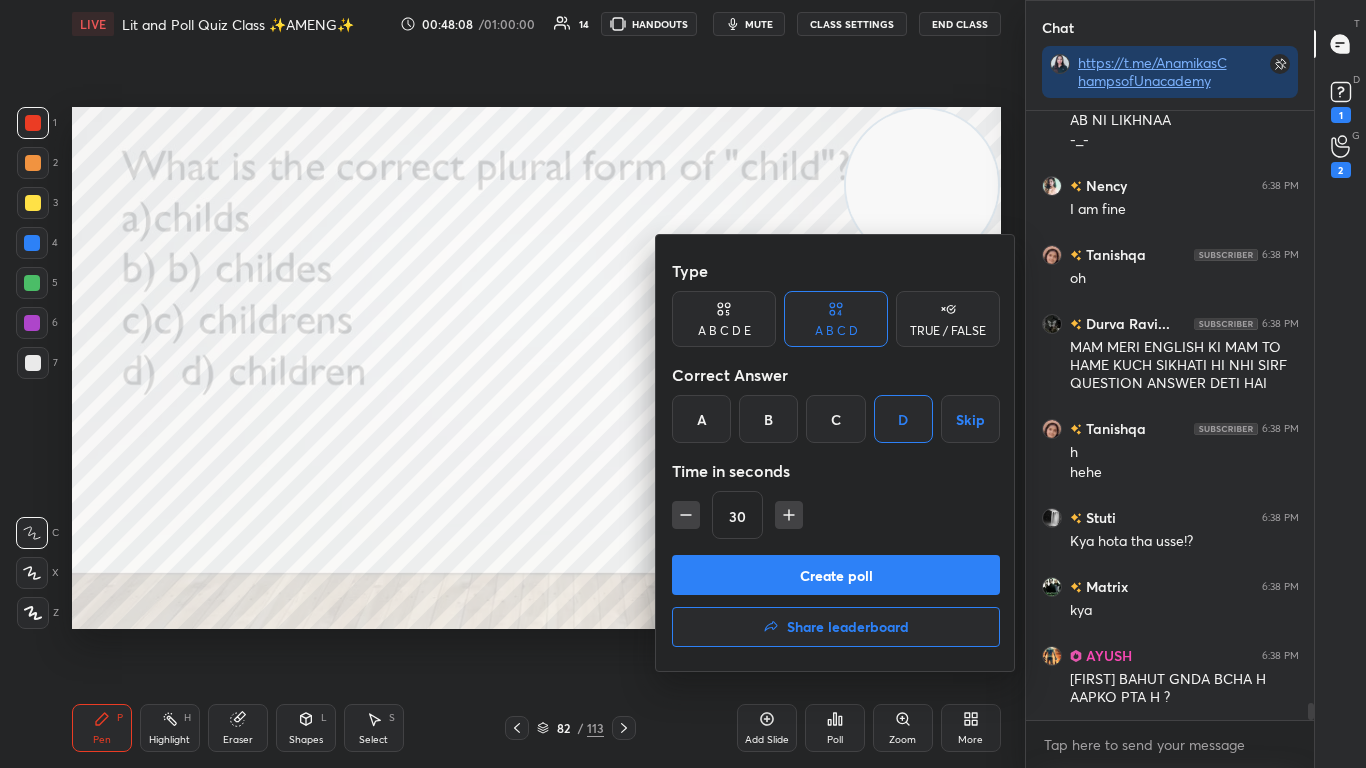 click on "Create poll" at bounding box center (836, 575) 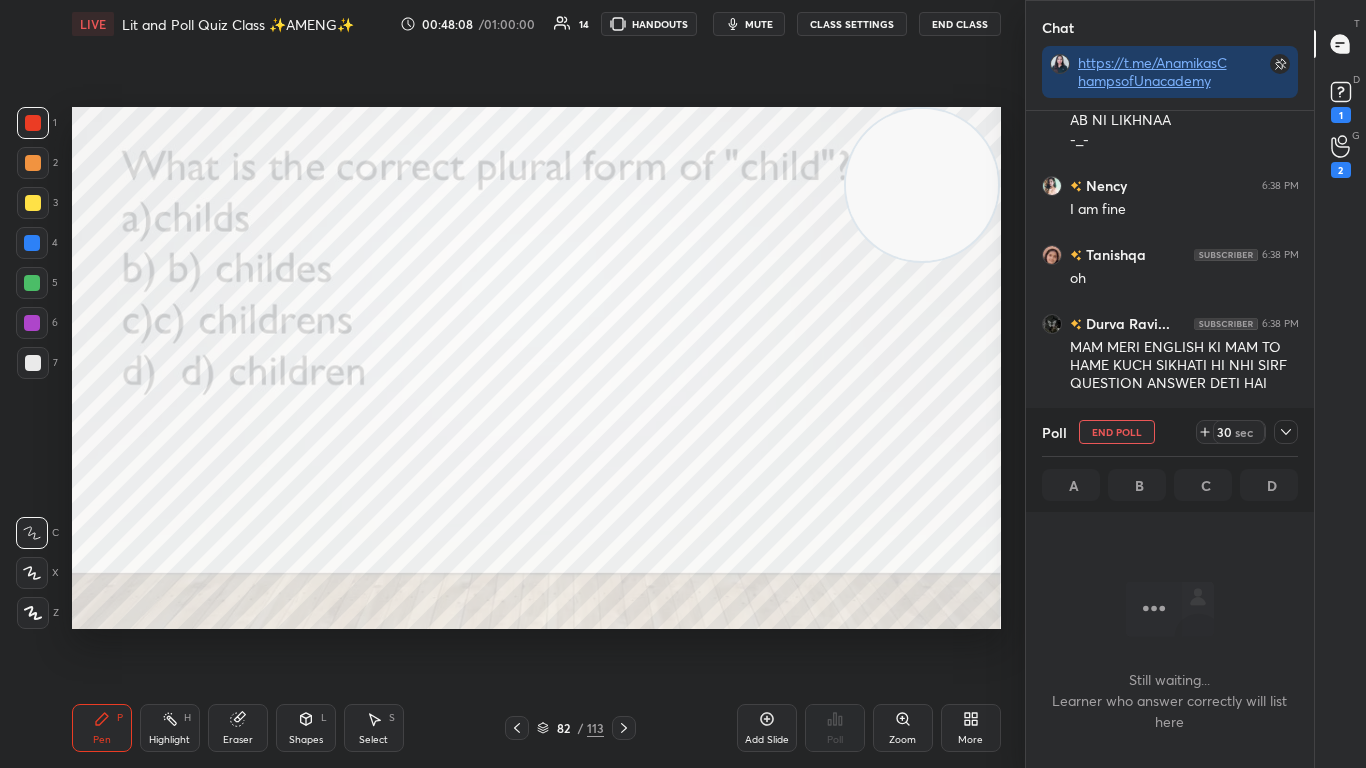 scroll, scrollTop: 561, scrollLeft: 282, axis: both 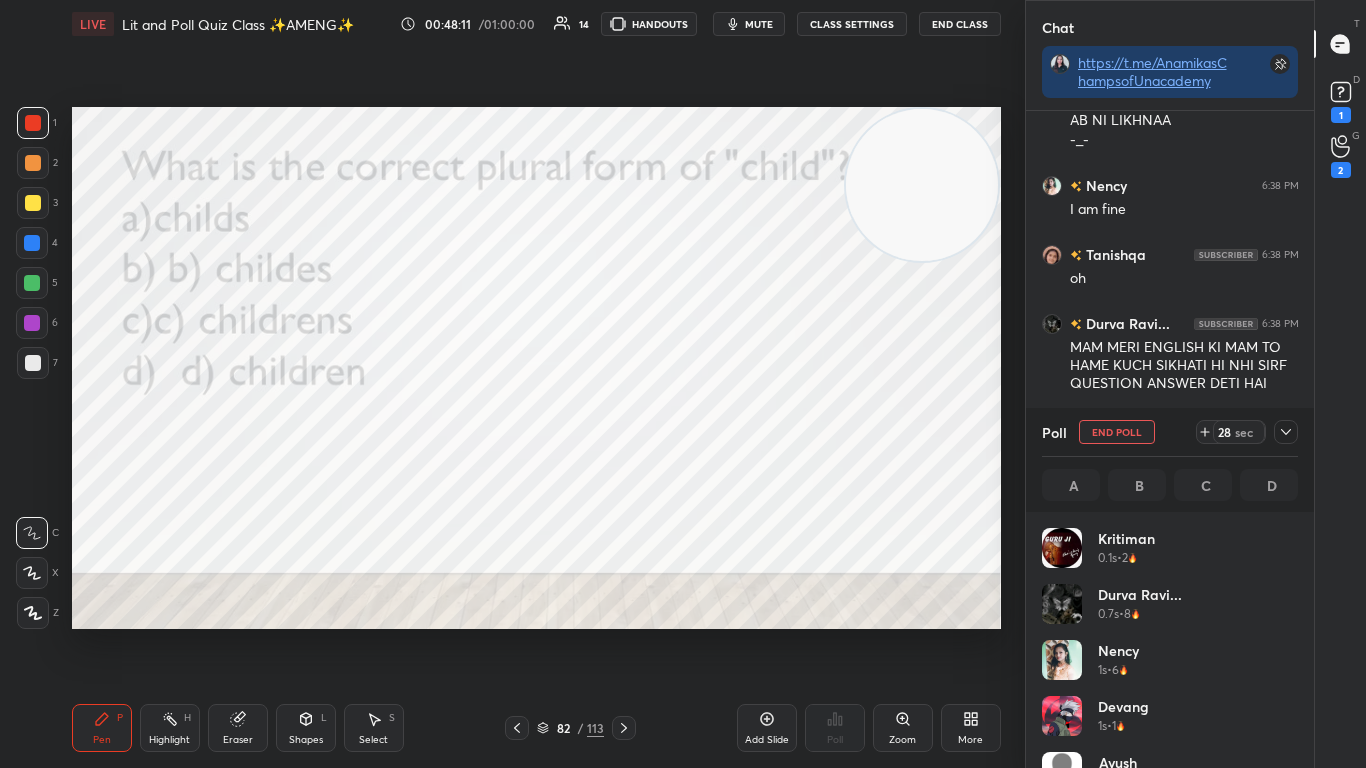 click 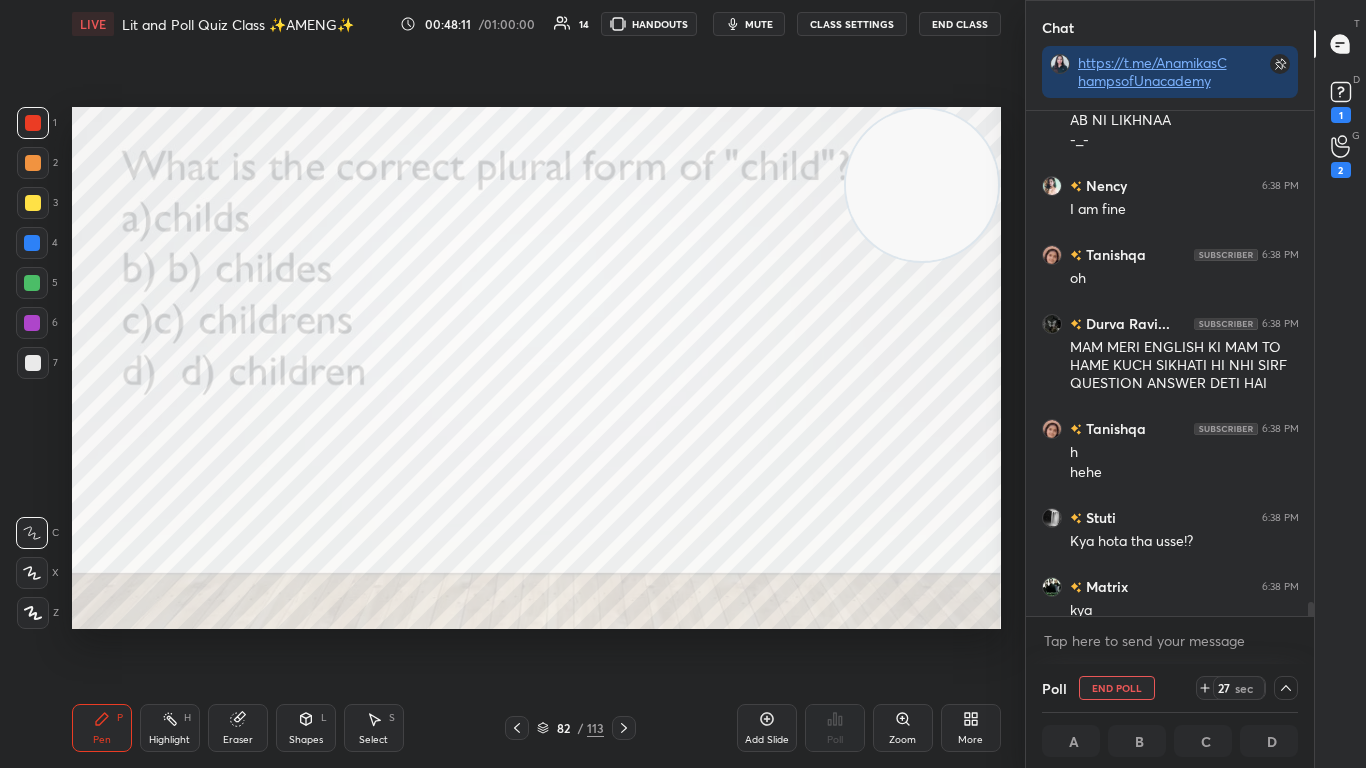 scroll, scrollTop: 0, scrollLeft: 0, axis: both 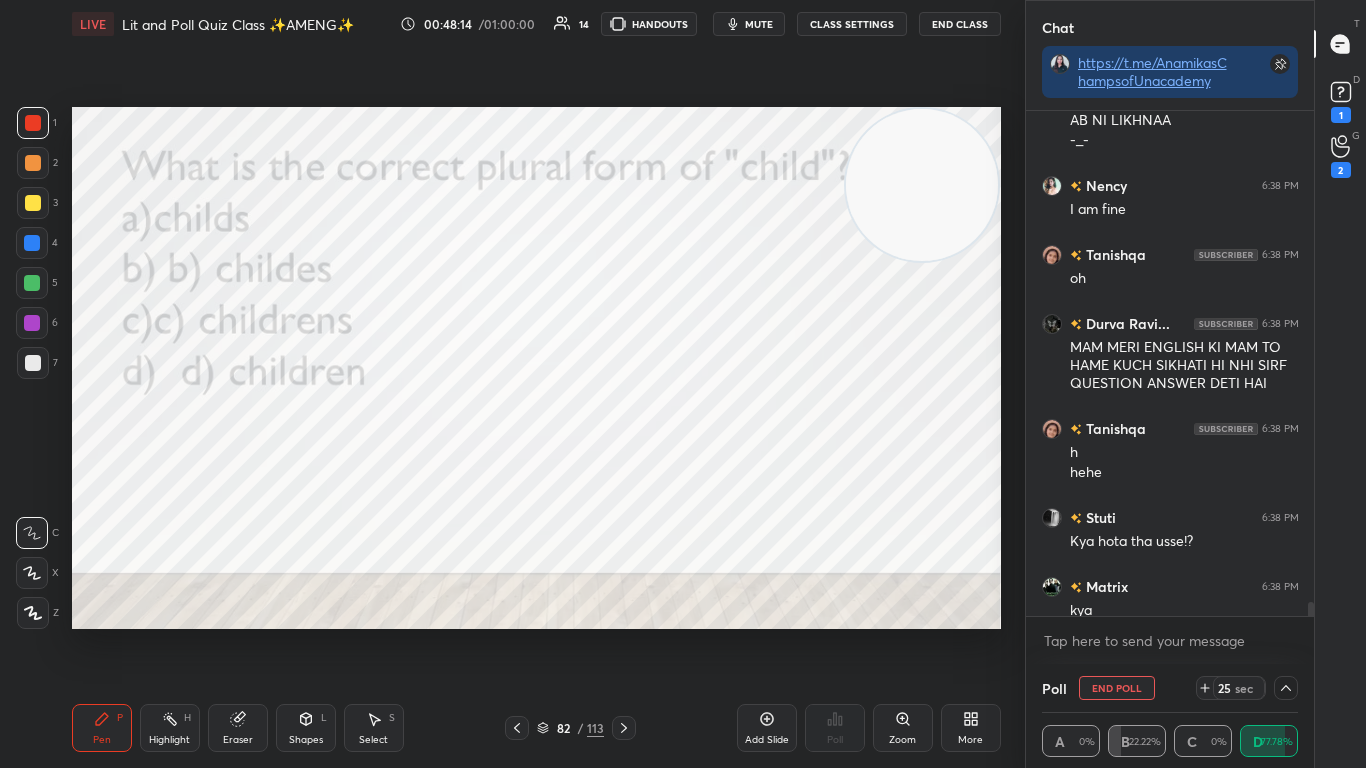 click at bounding box center (1308, 363) 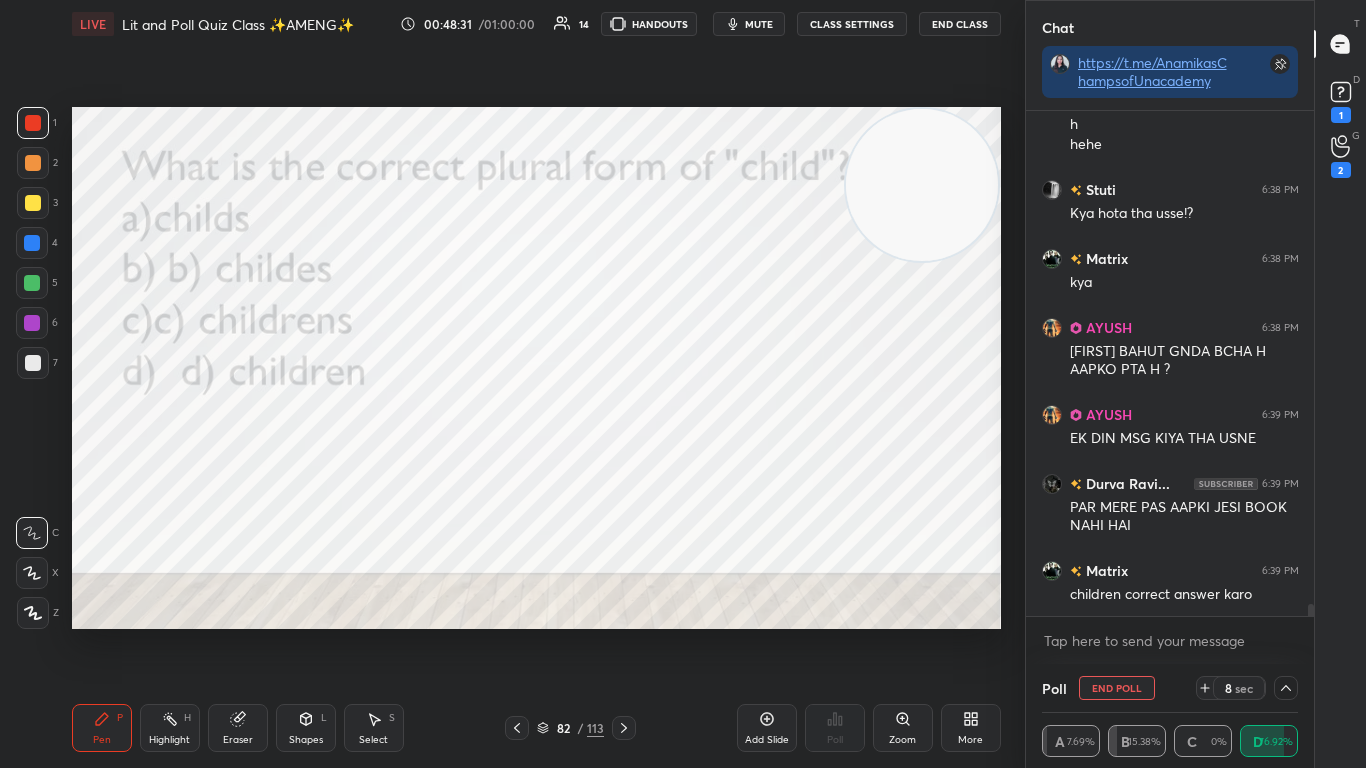 scroll, scrollTop: 20152, scrollLeft: 0, axis: vertical 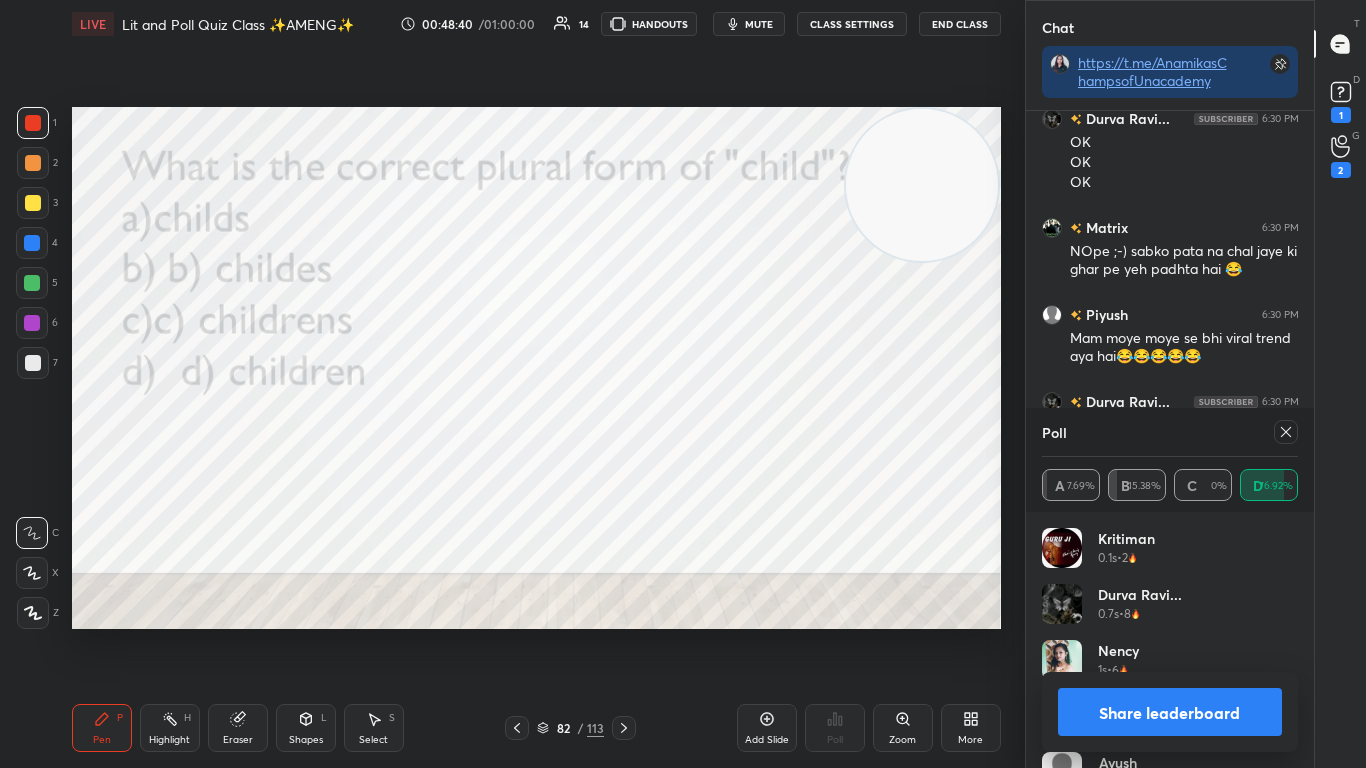 click 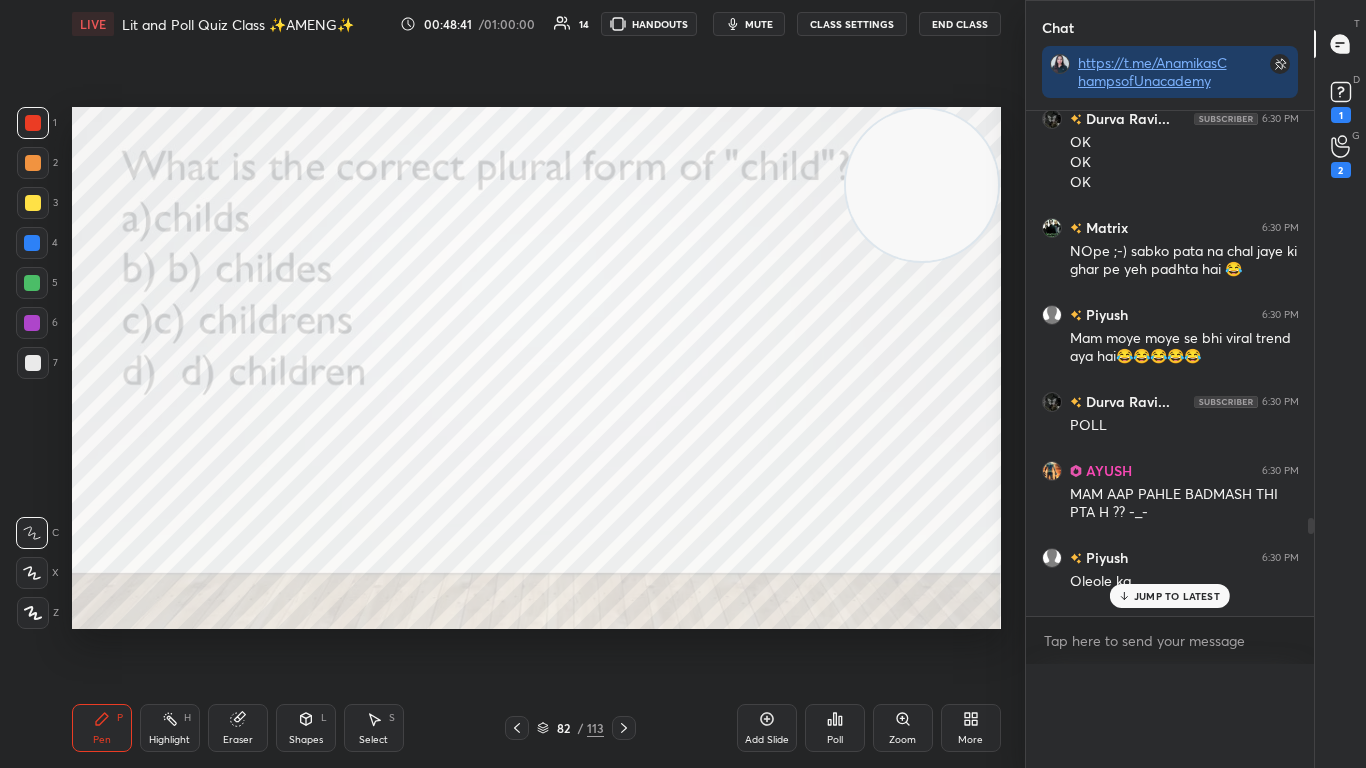 scroll, scrollTop: 0, scrollLeft: 0, axis: both 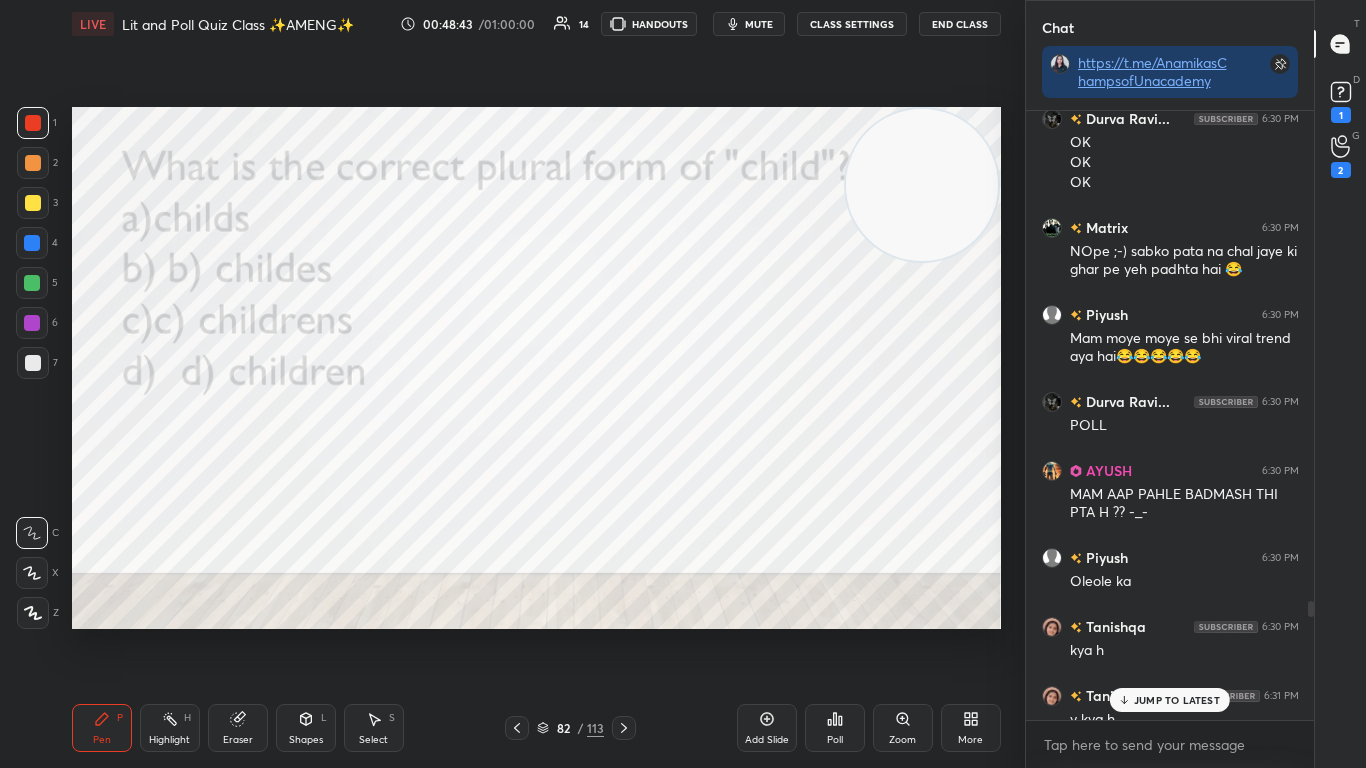 click on "JUMP TO LATEST" at bounding box center (1170, 700) 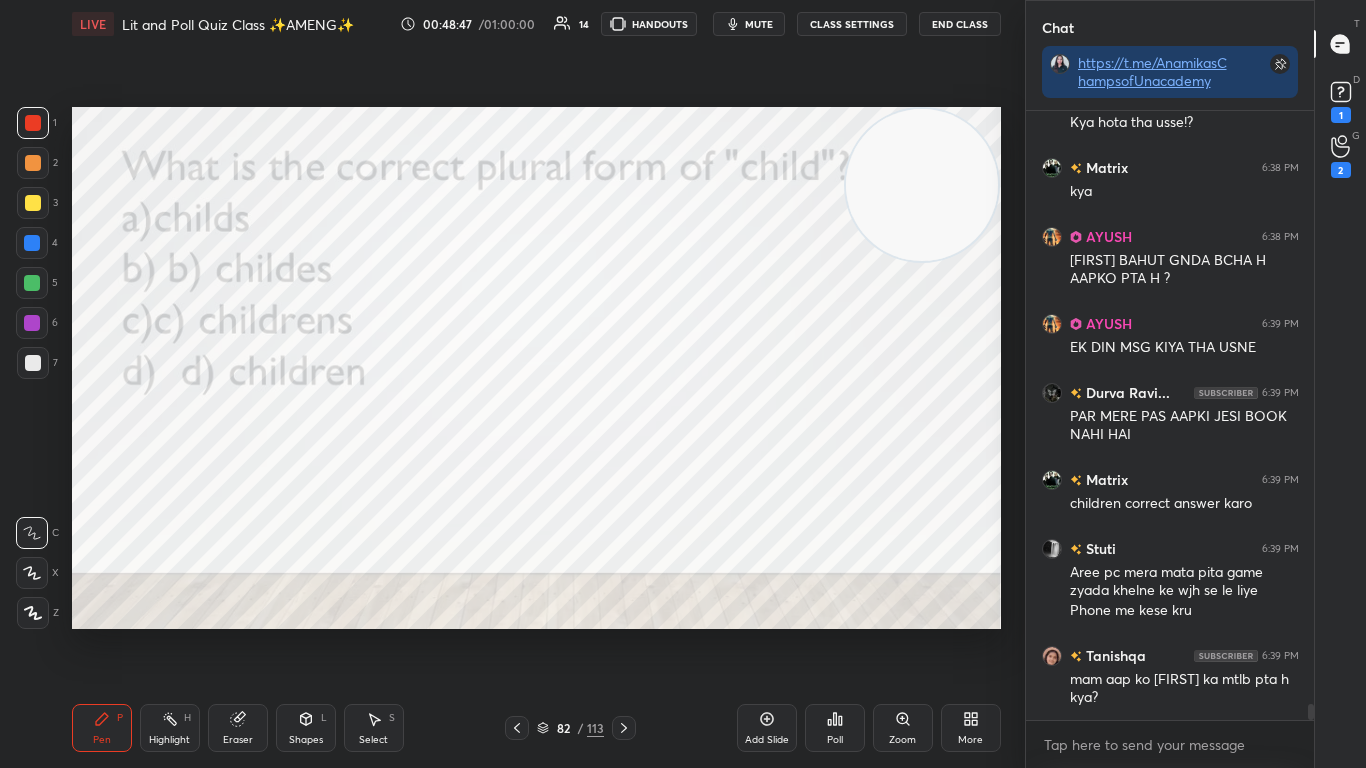 click 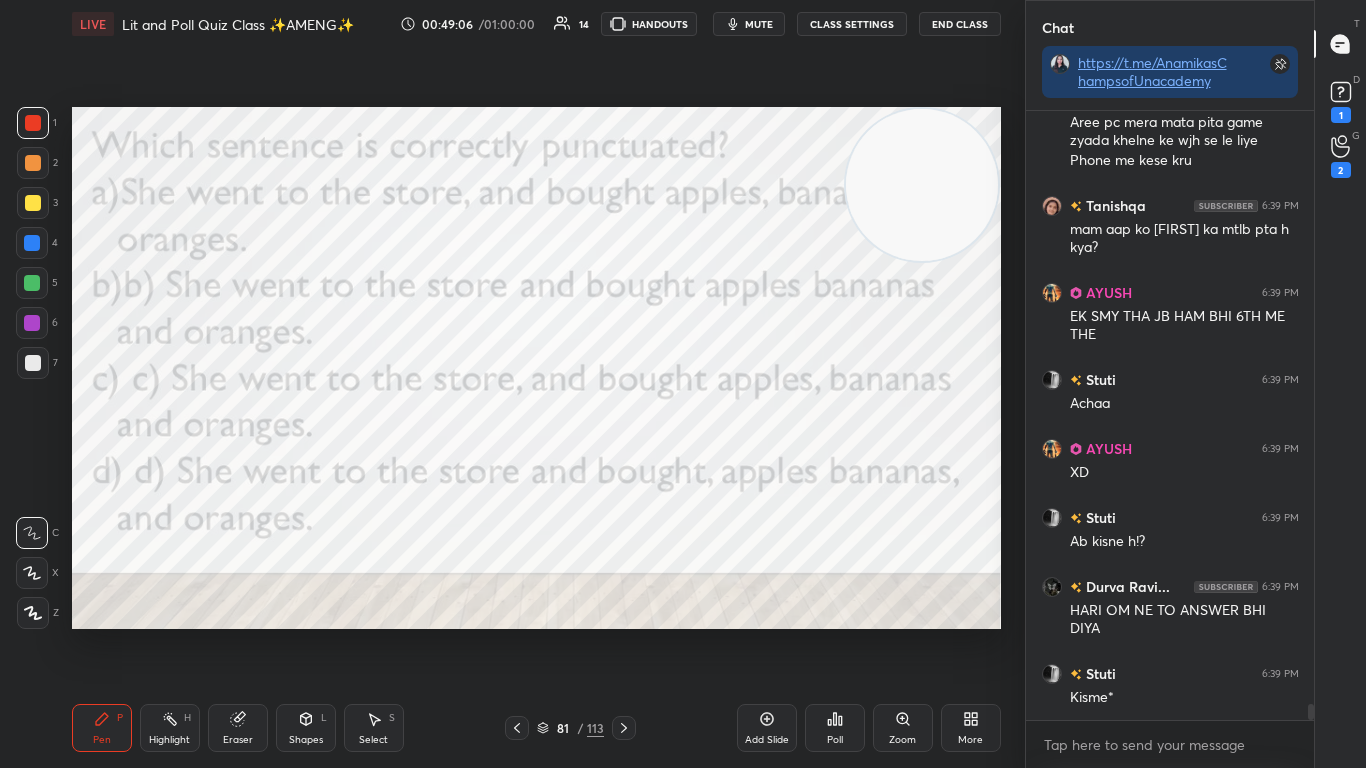 click 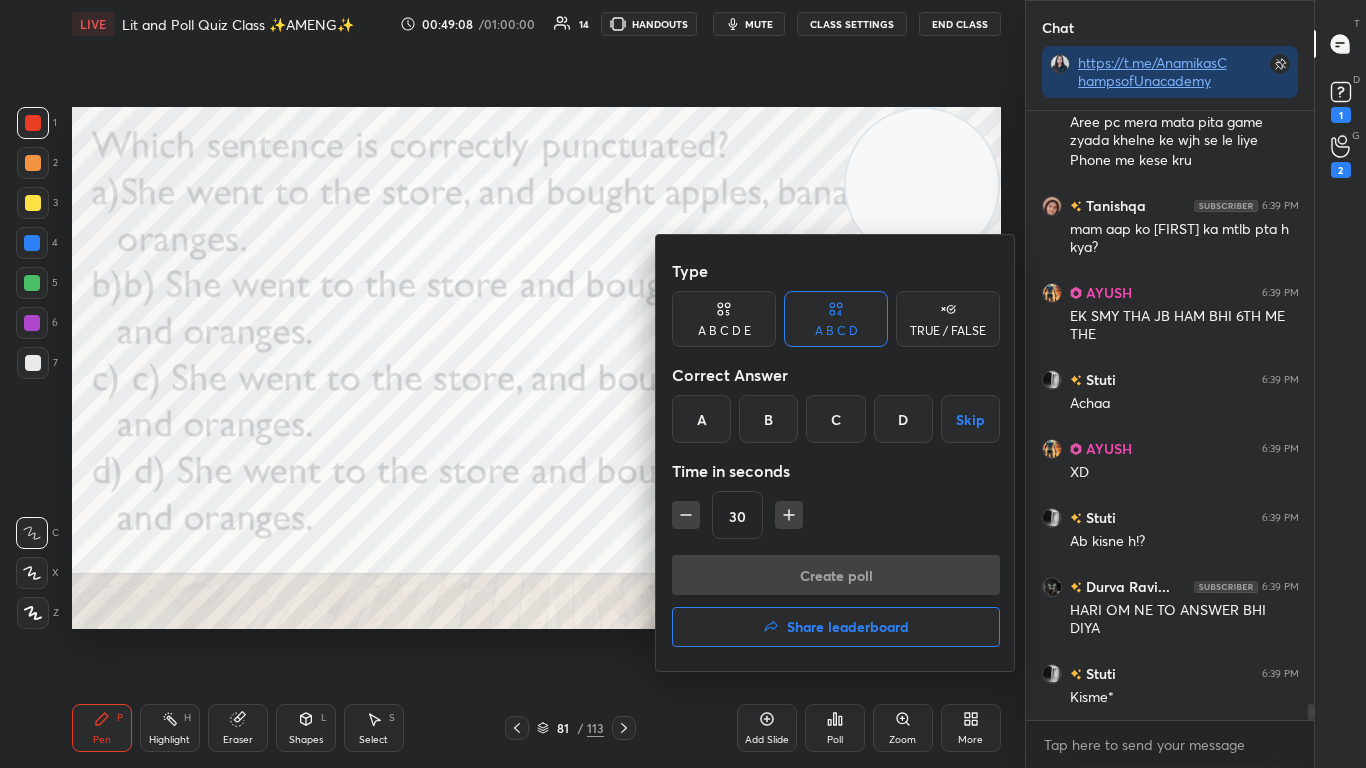 click on "C" at bounding box center (835, 419) 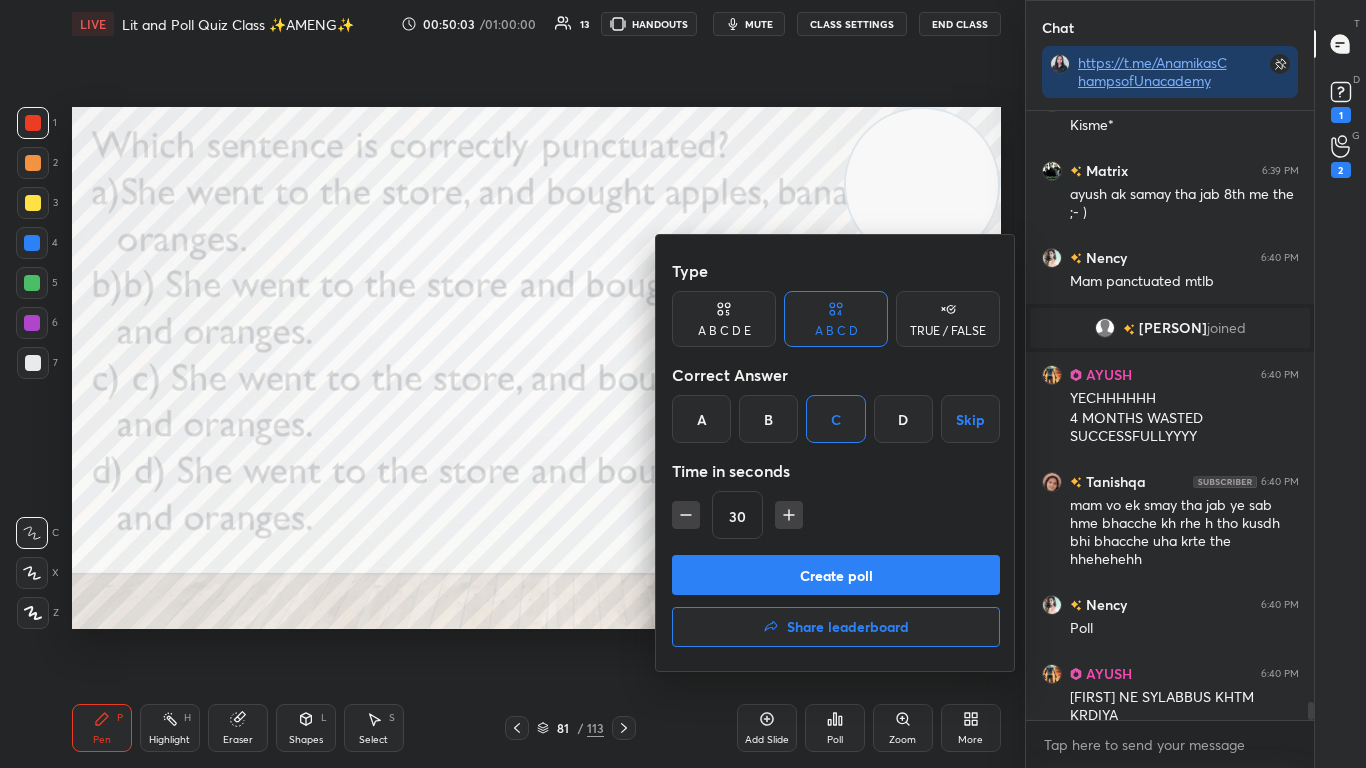 scroll, scrollTop: 20459, scrollLeft: 0, axis: vertical 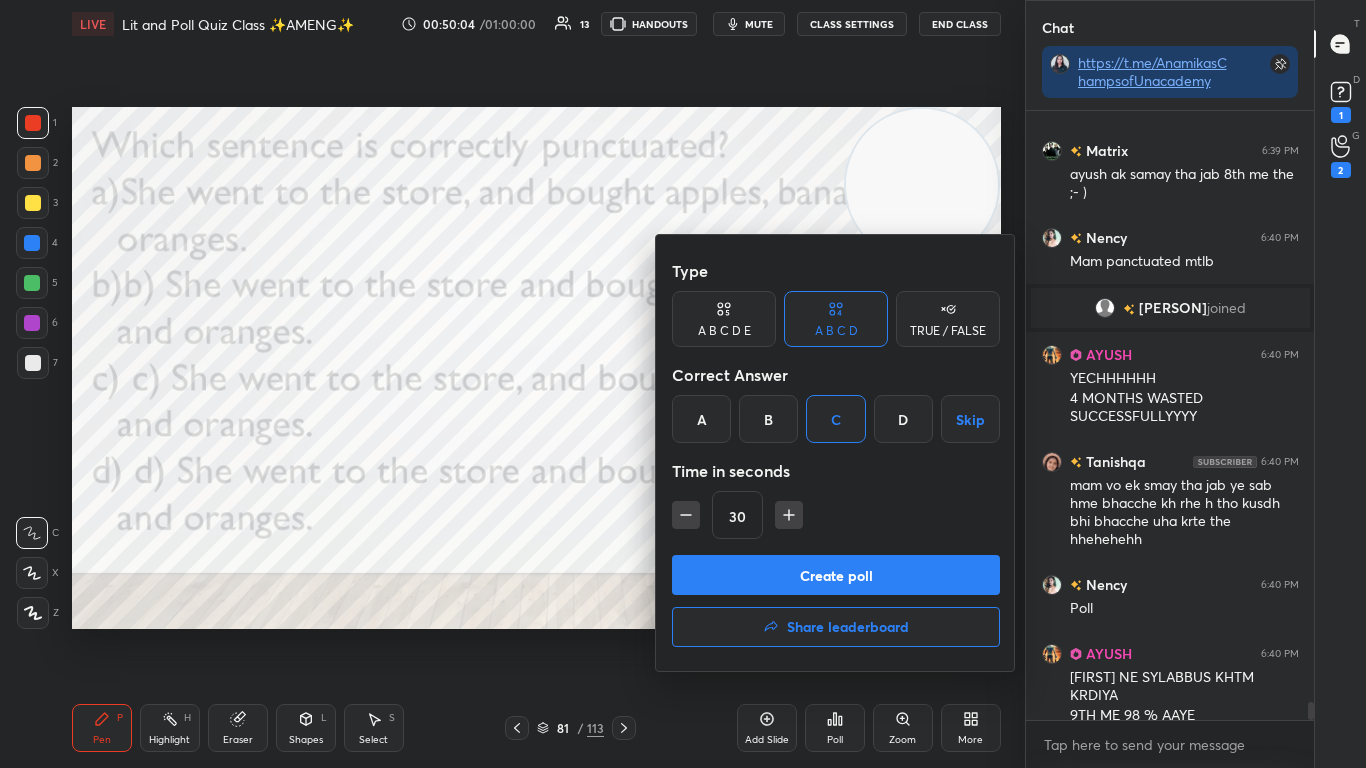 click on "Create poll" at bounding box center (836, 575) 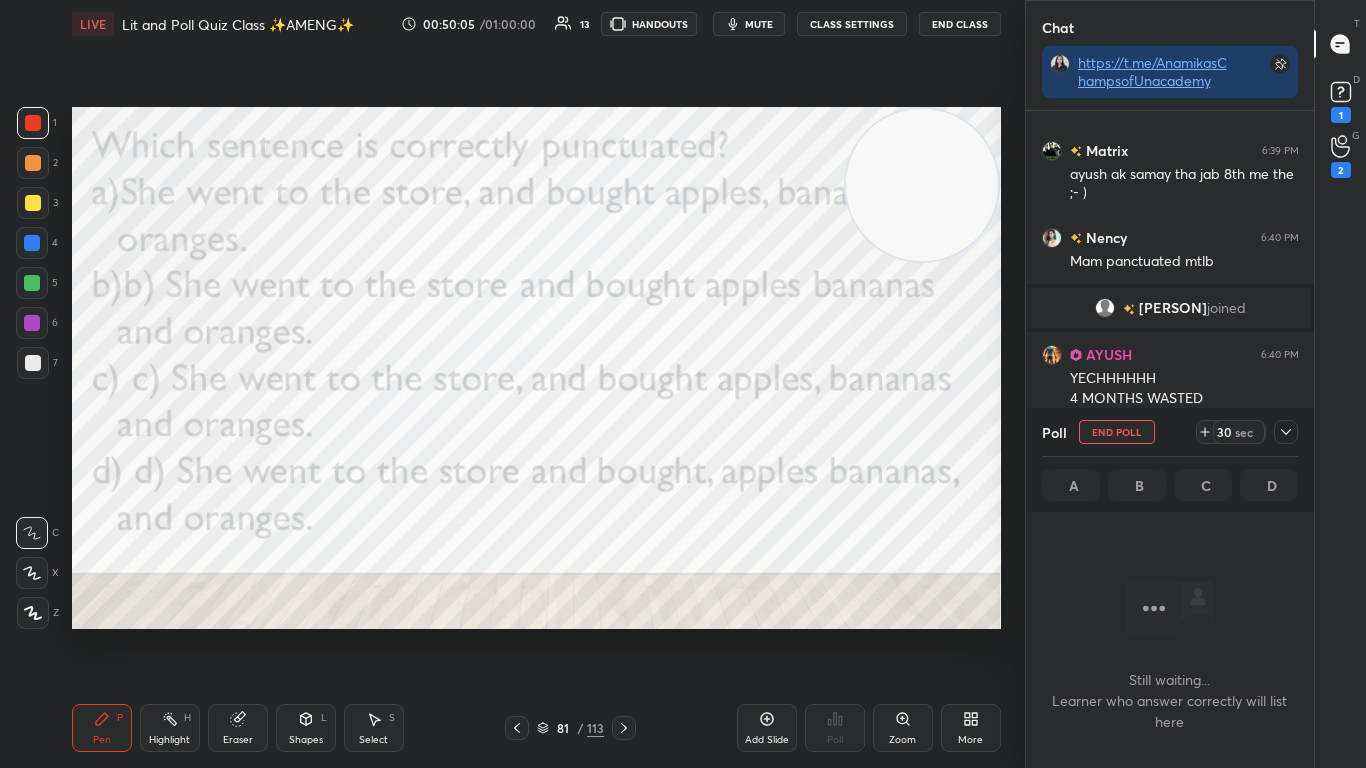 scroll, scrollTop: 505, scrollLeft: 282, axis: both 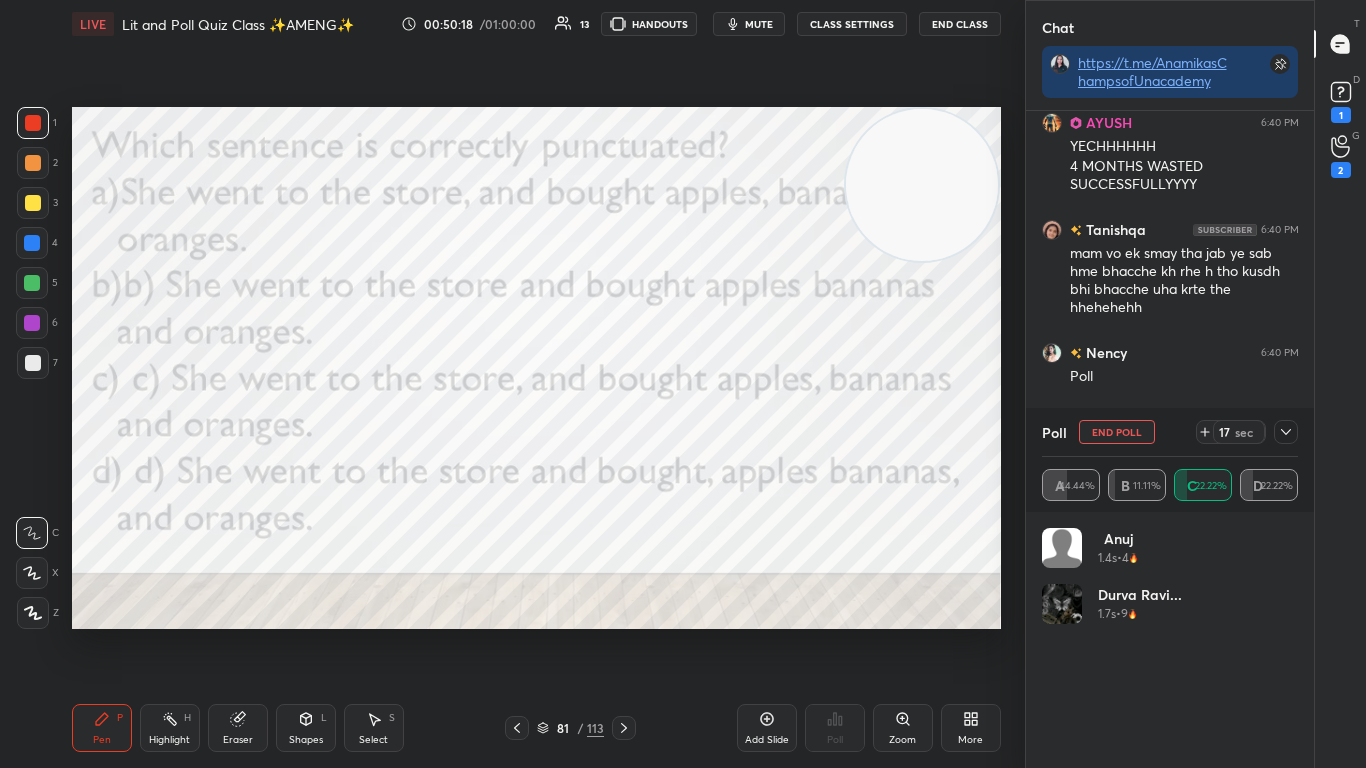 click at bounding box center (922, 185) 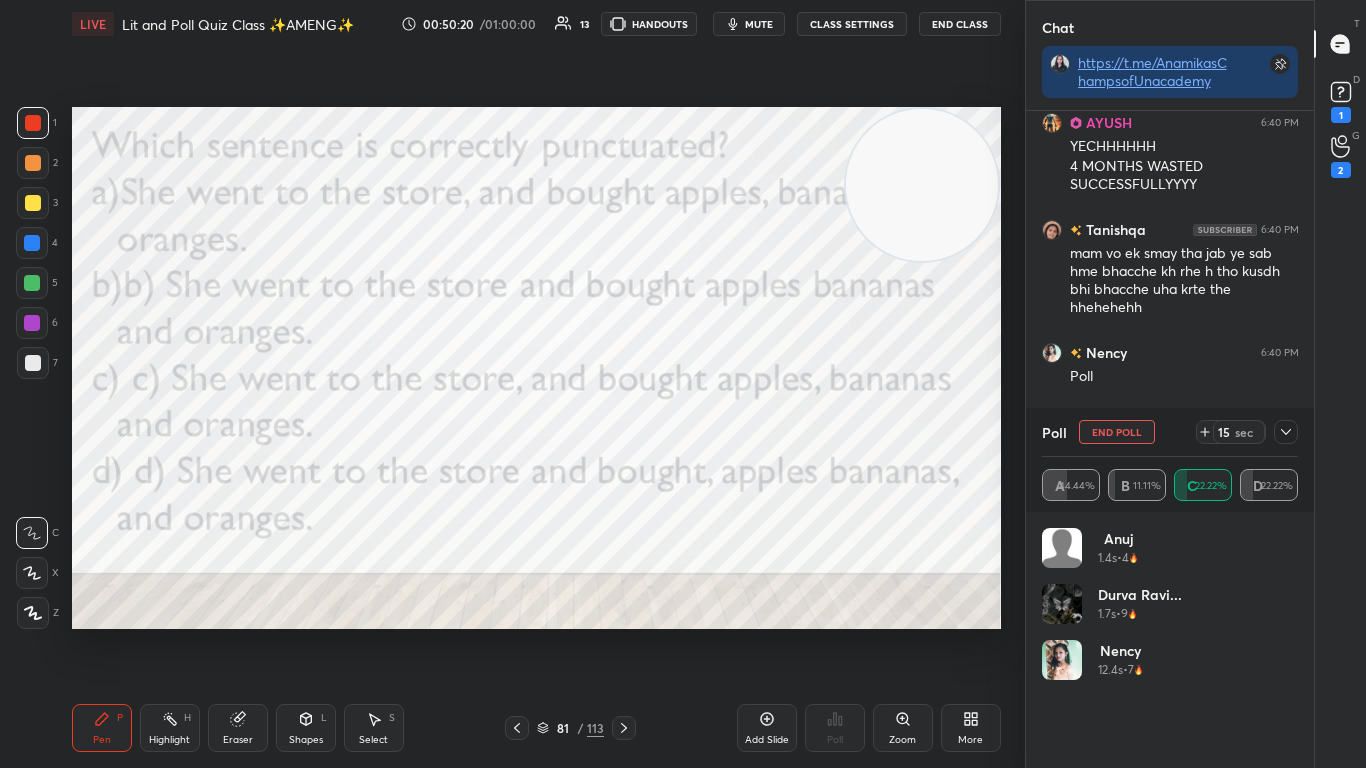 drag, startPoint x: 879, startPoint y: 234, endPoint x: 920, endPoint y: 234, distance: 41 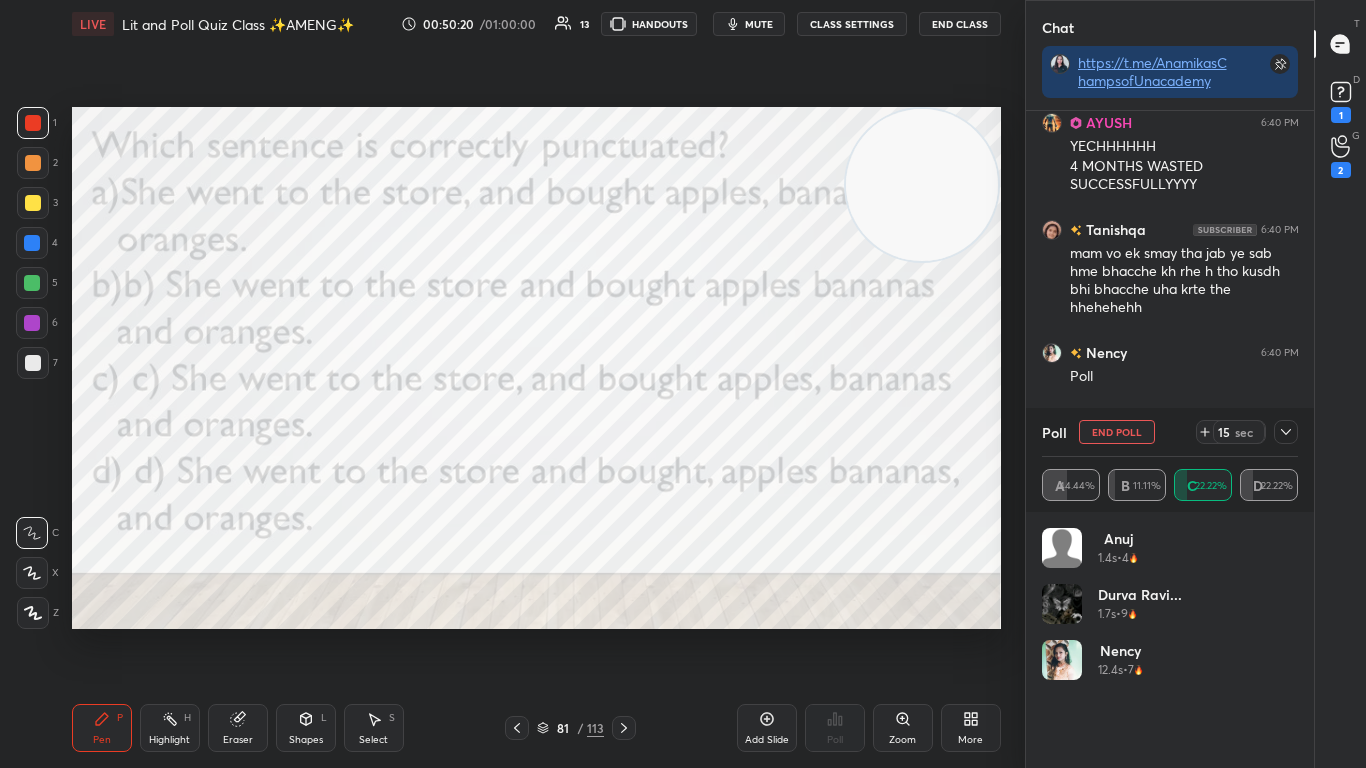 click at bounding box center (922, 185) 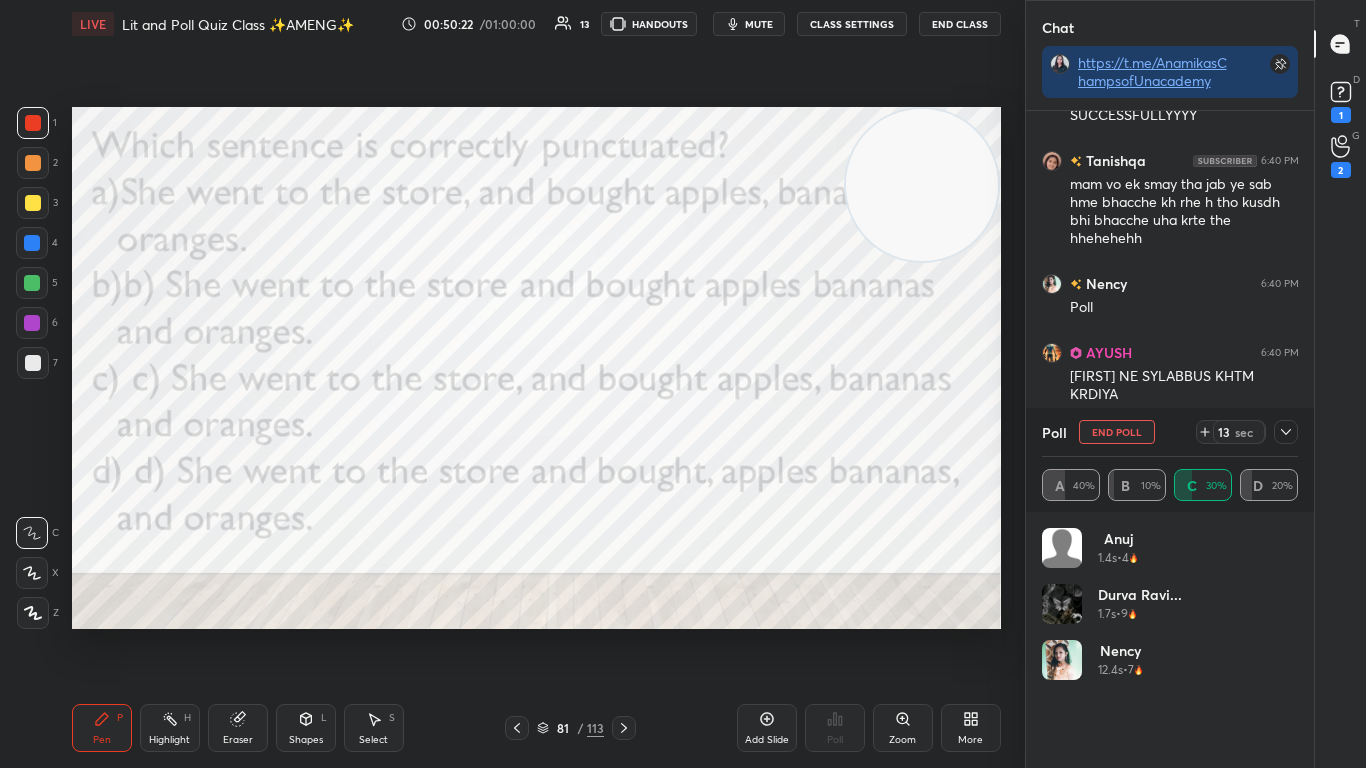 click 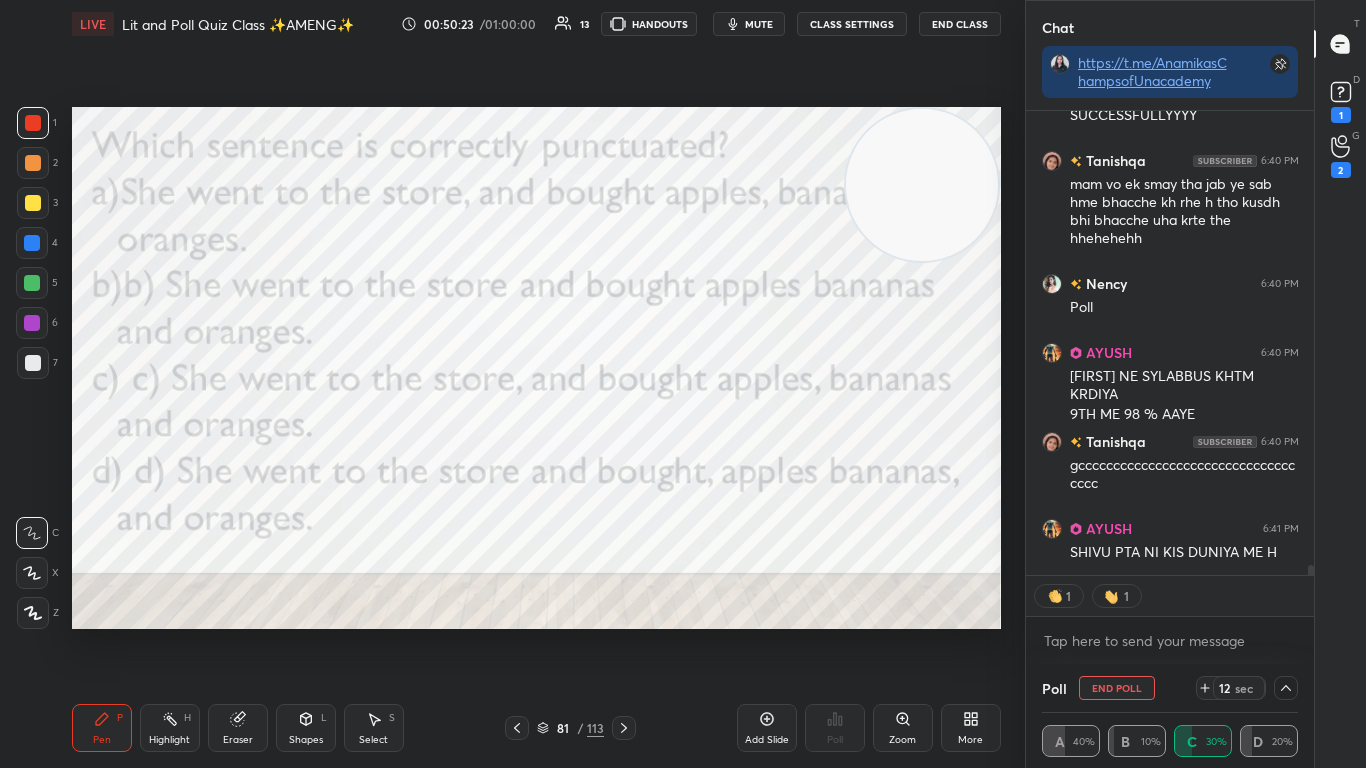 scroll, scrollTop: 0, scrollLeft: 0, axis: both 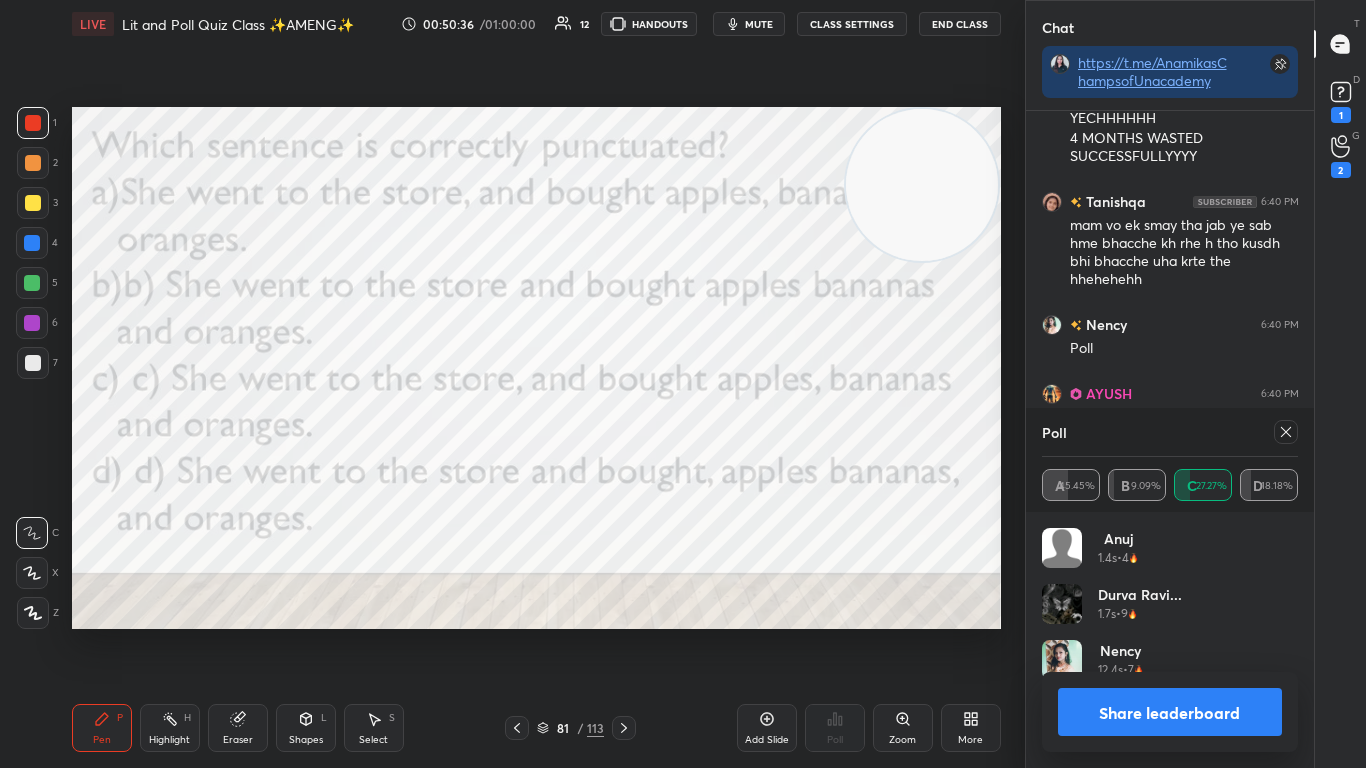 drag, startPoint x: 873, startPoint y: 153, endPoint x: 1011, endPoint y: 93, distance: 150.47923 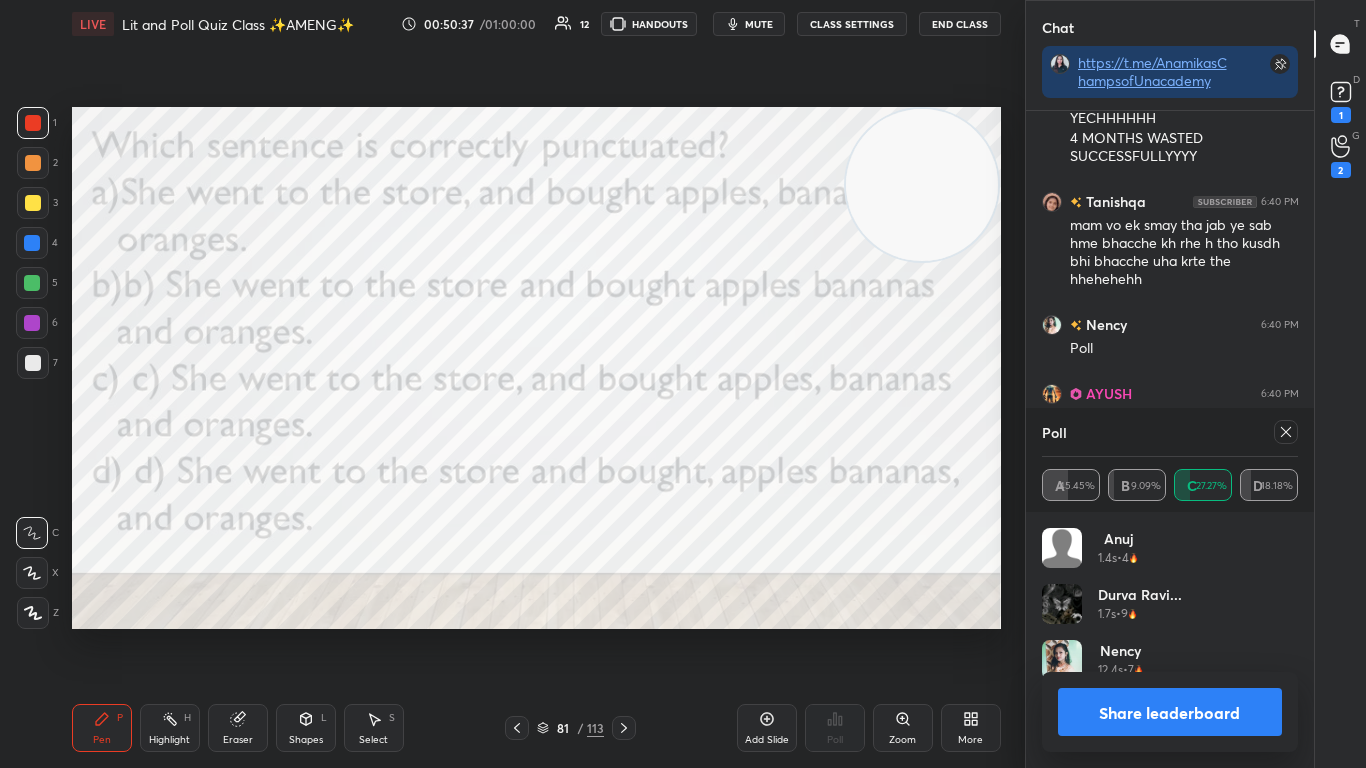 click 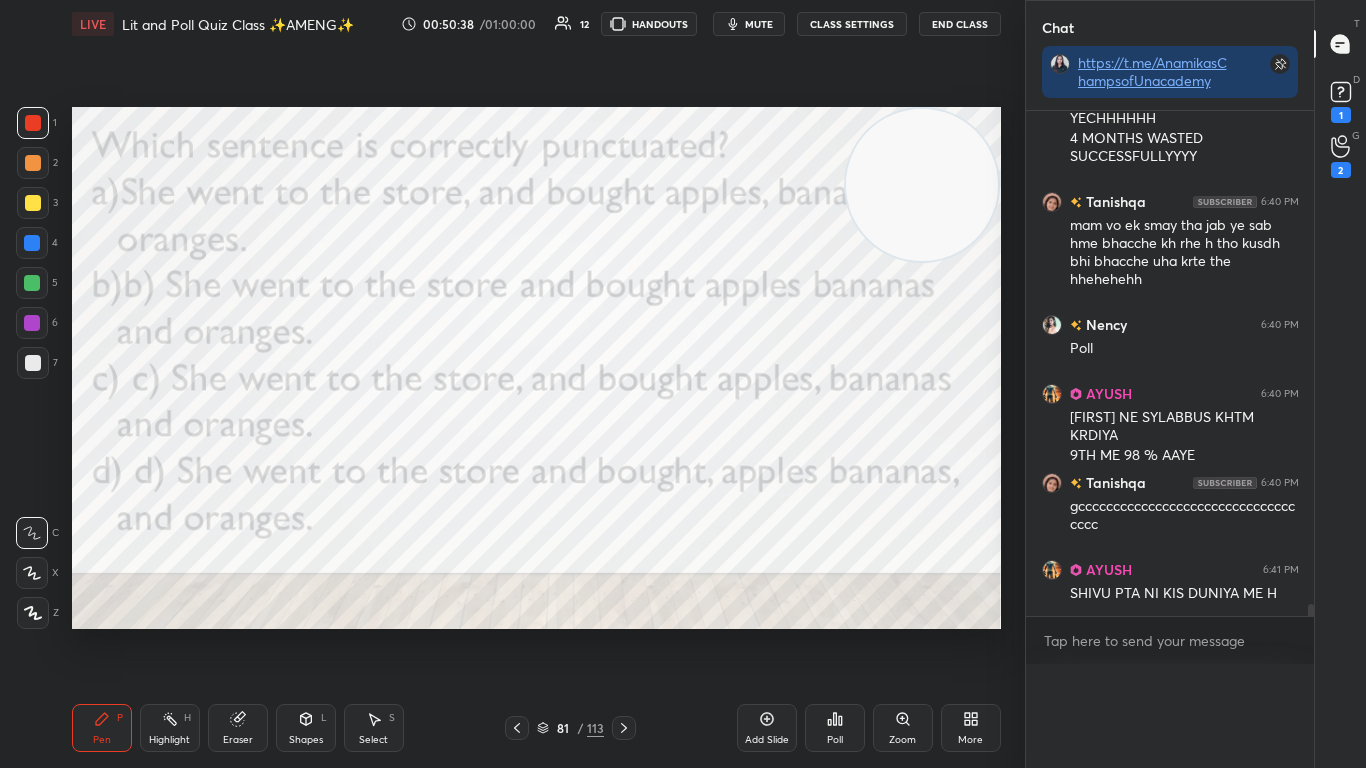 scroll, scrollTop: 0, scrollLeft: 0, axis: both 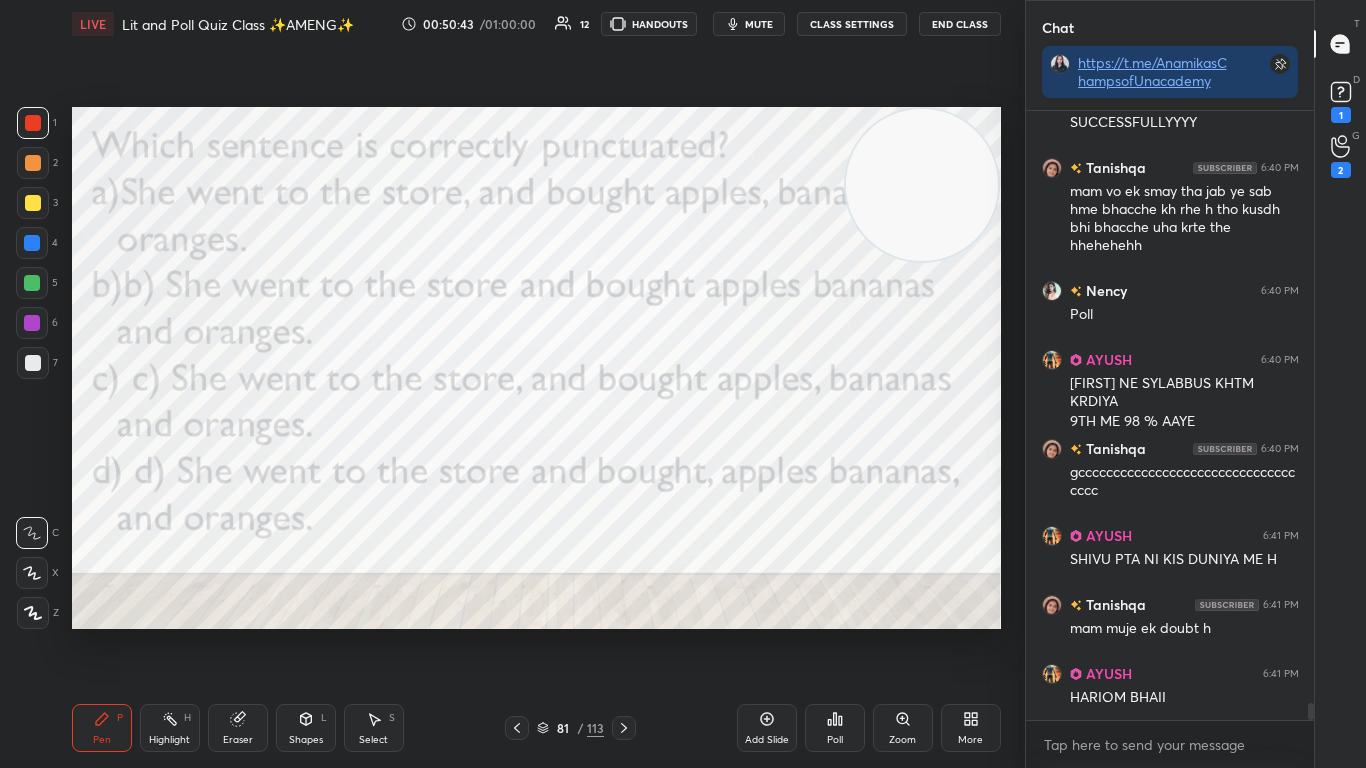 click at bounding box center [517, 728] 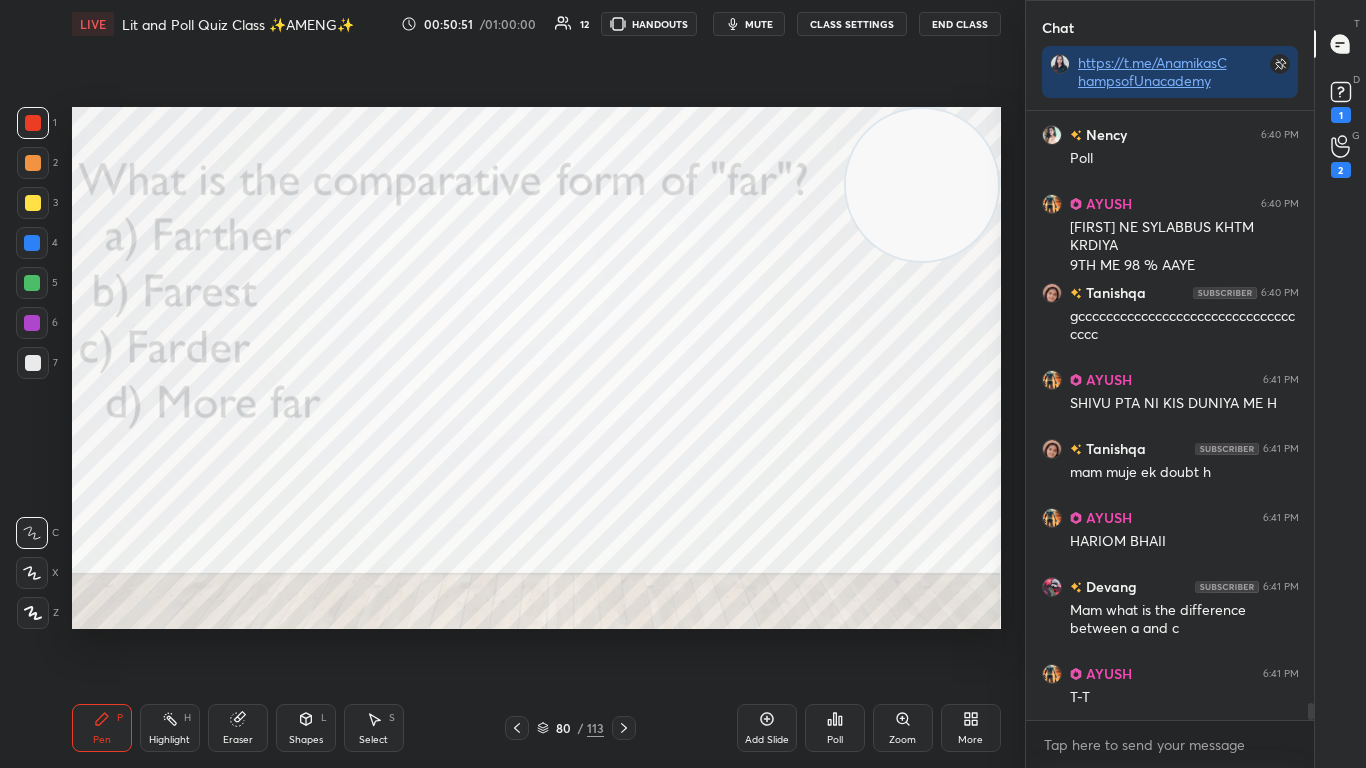 click on "Poll" at bounding box center (835, 728) 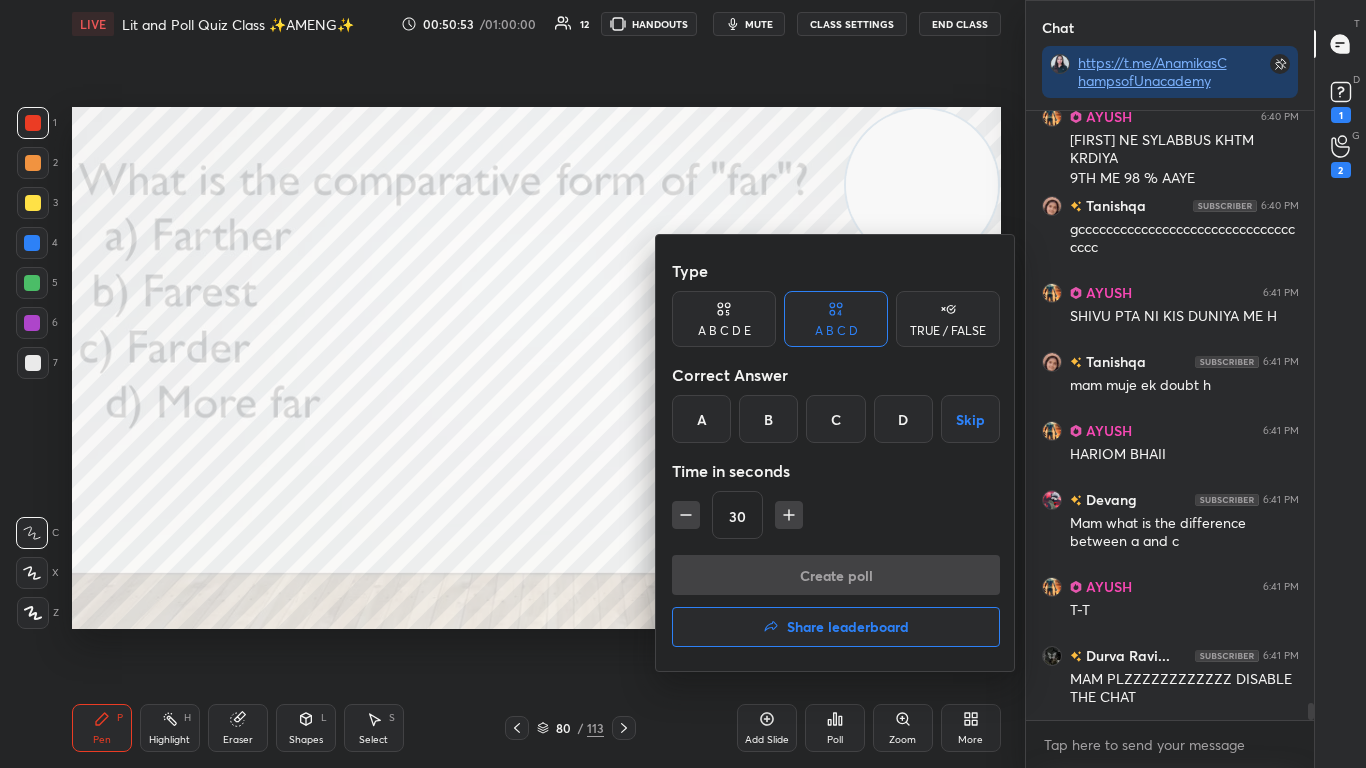 click on "A" at bounding box center [701, 419] 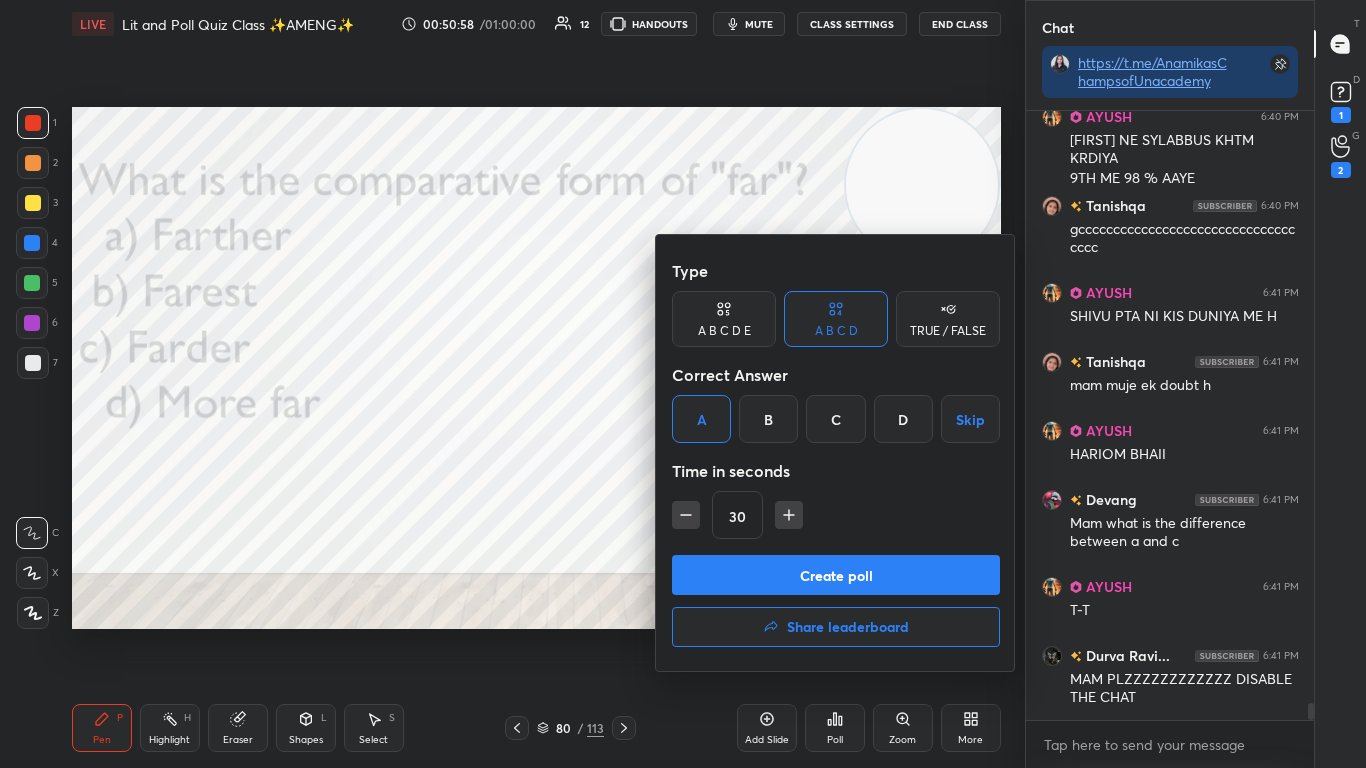 click on "Create poll" at bounding box center [836, 575] 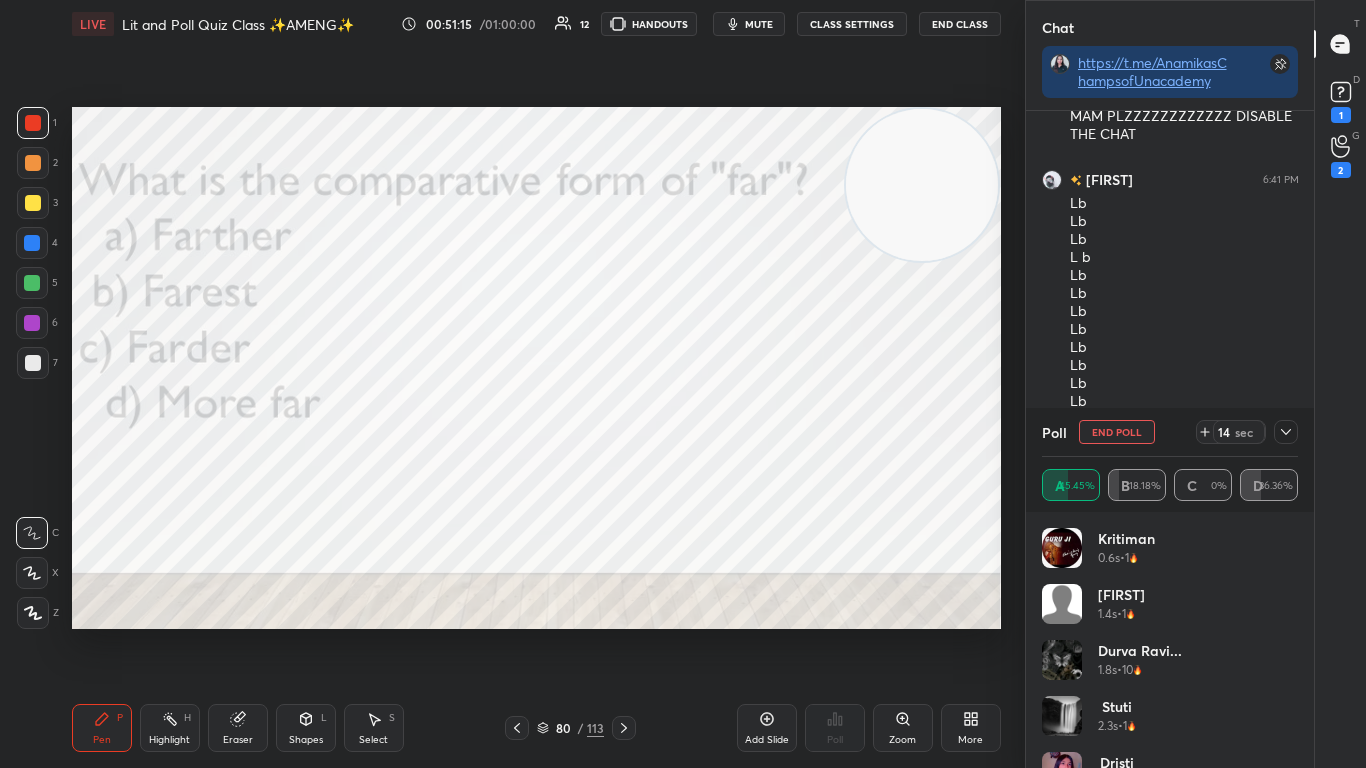 click 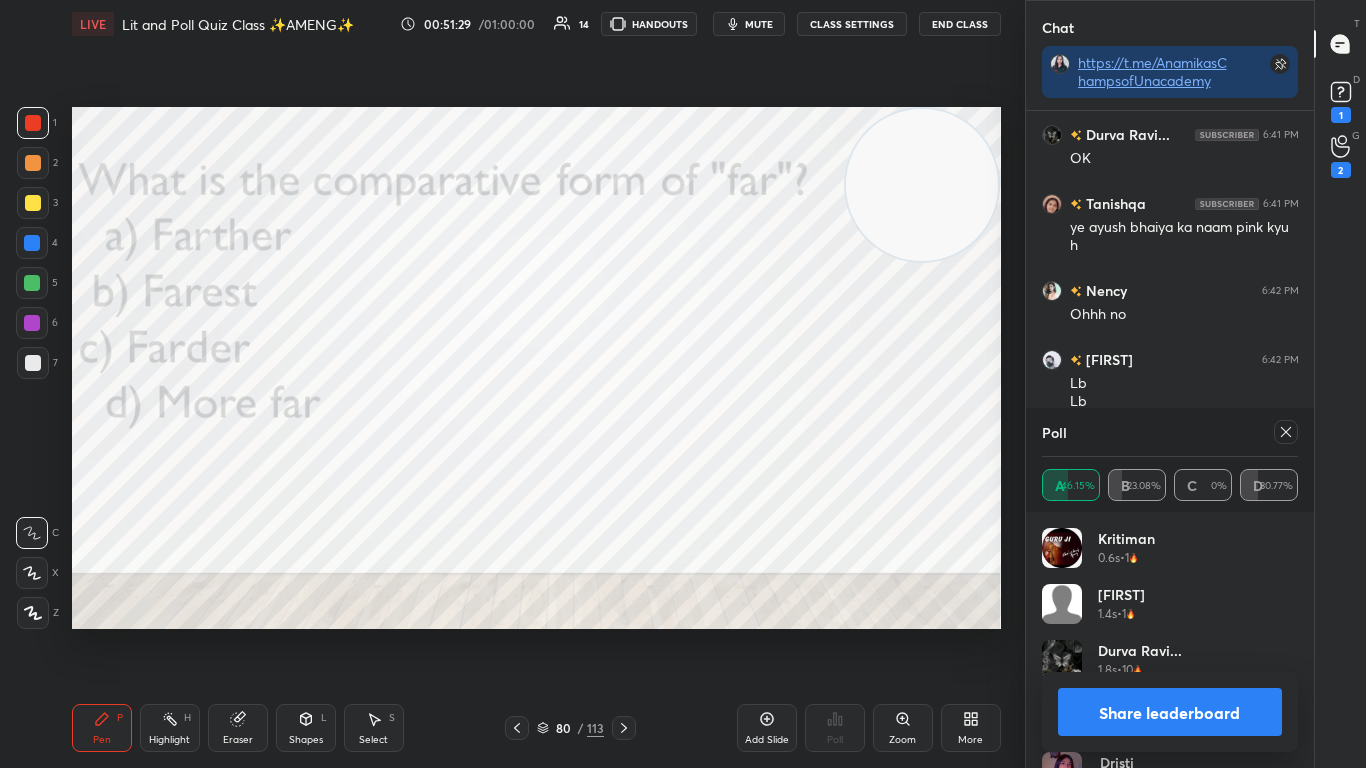 click 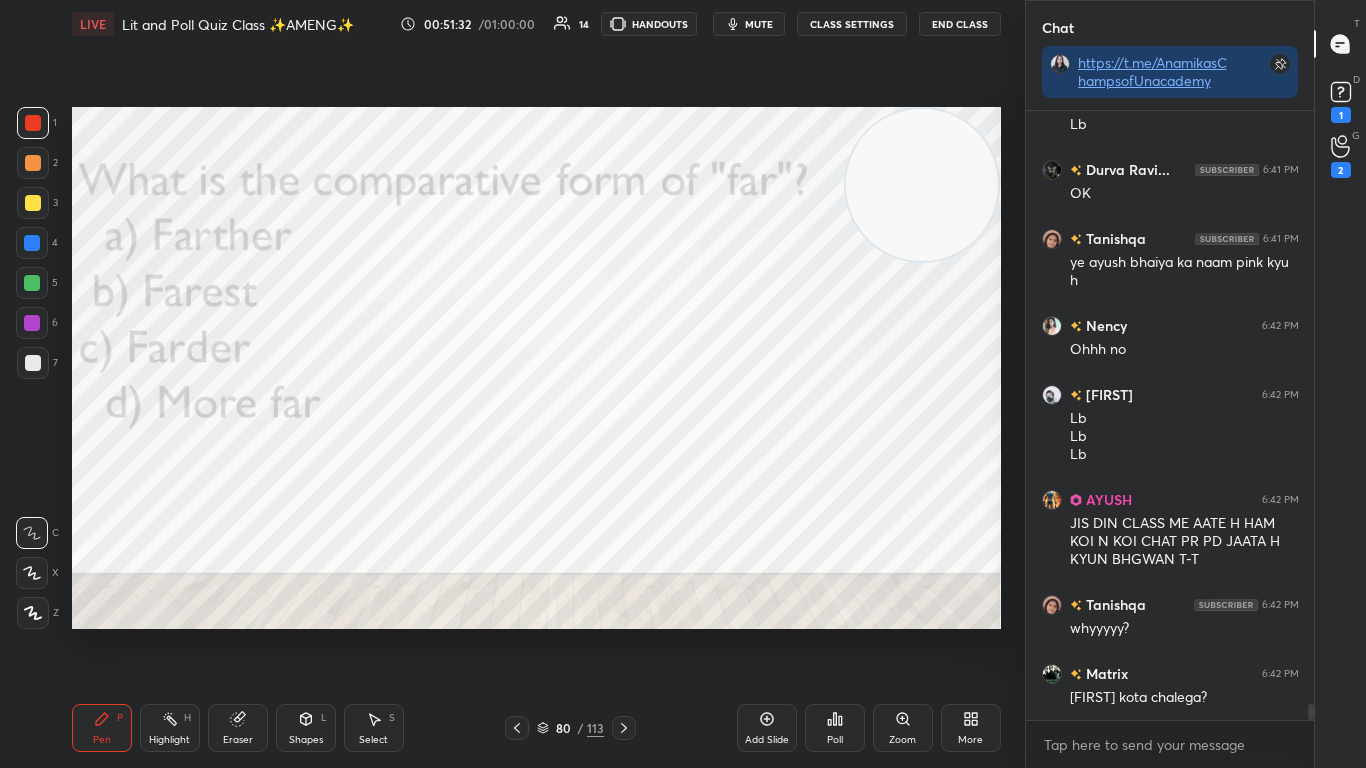 click 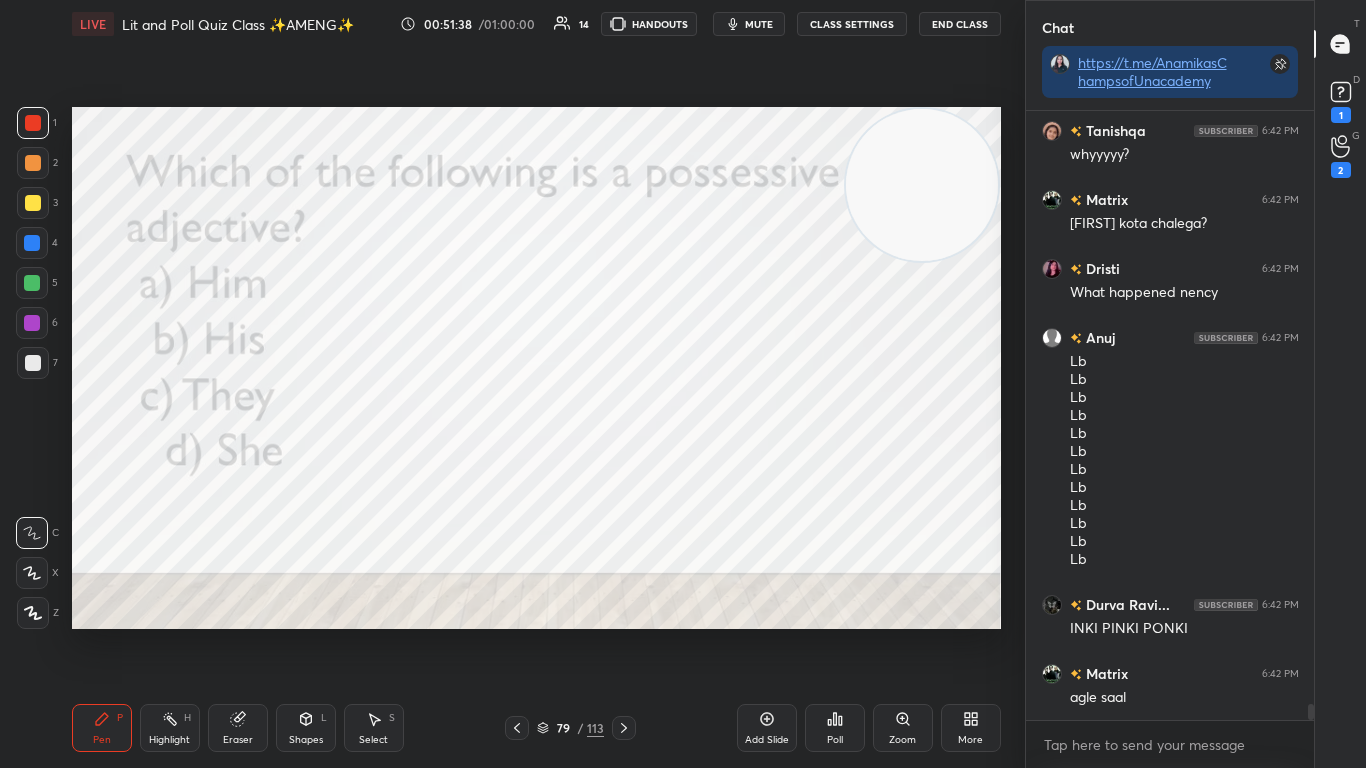 click on "Poll" at bounding box center [835, 728] 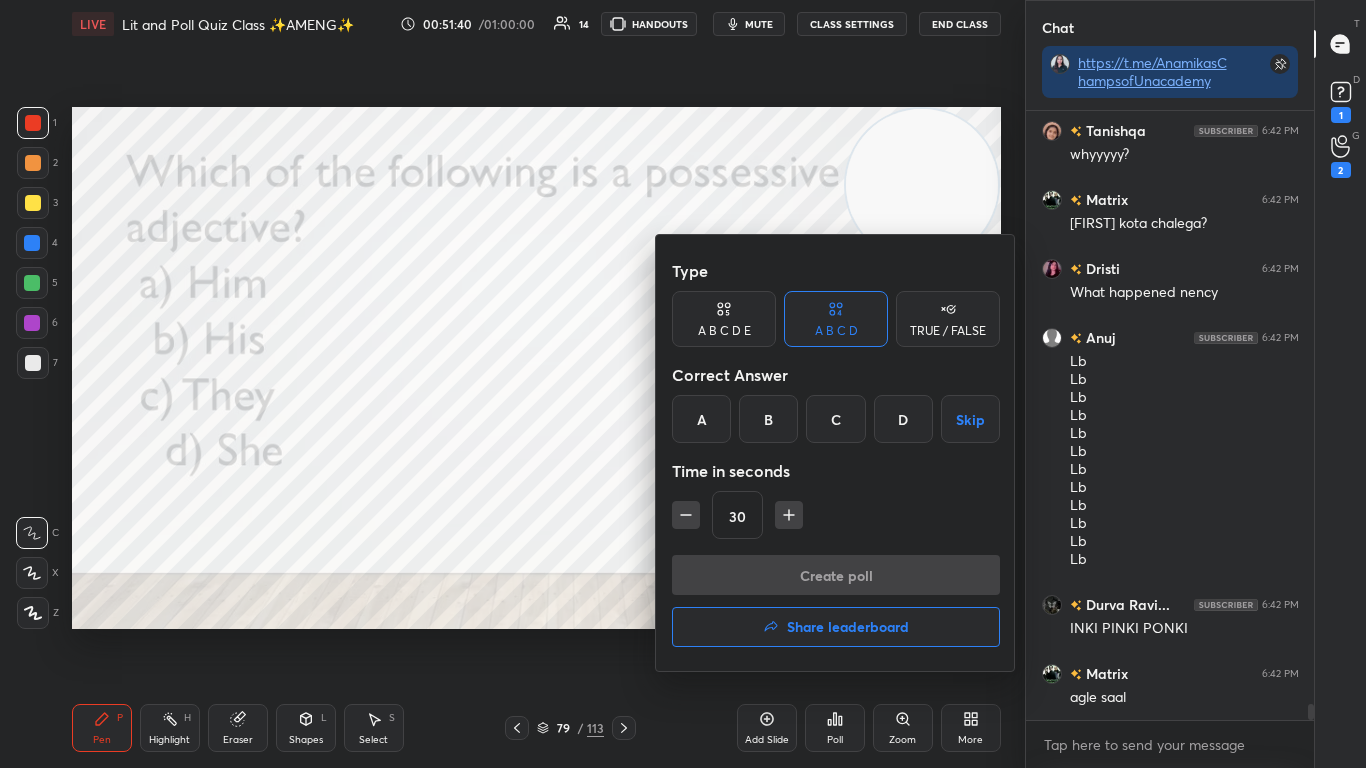 click on "B" at bounding box center (768, 419) 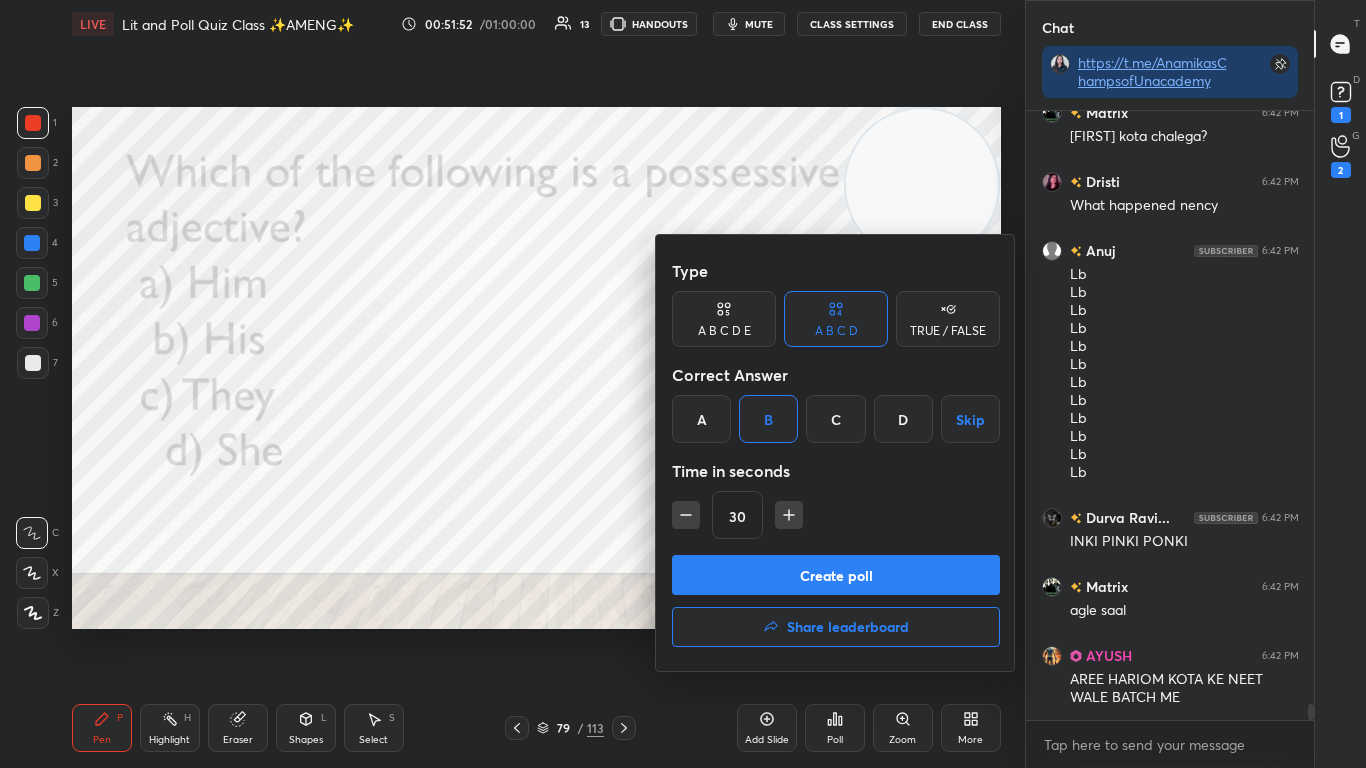 click on "Create poll" at bounding box center [836, 575] 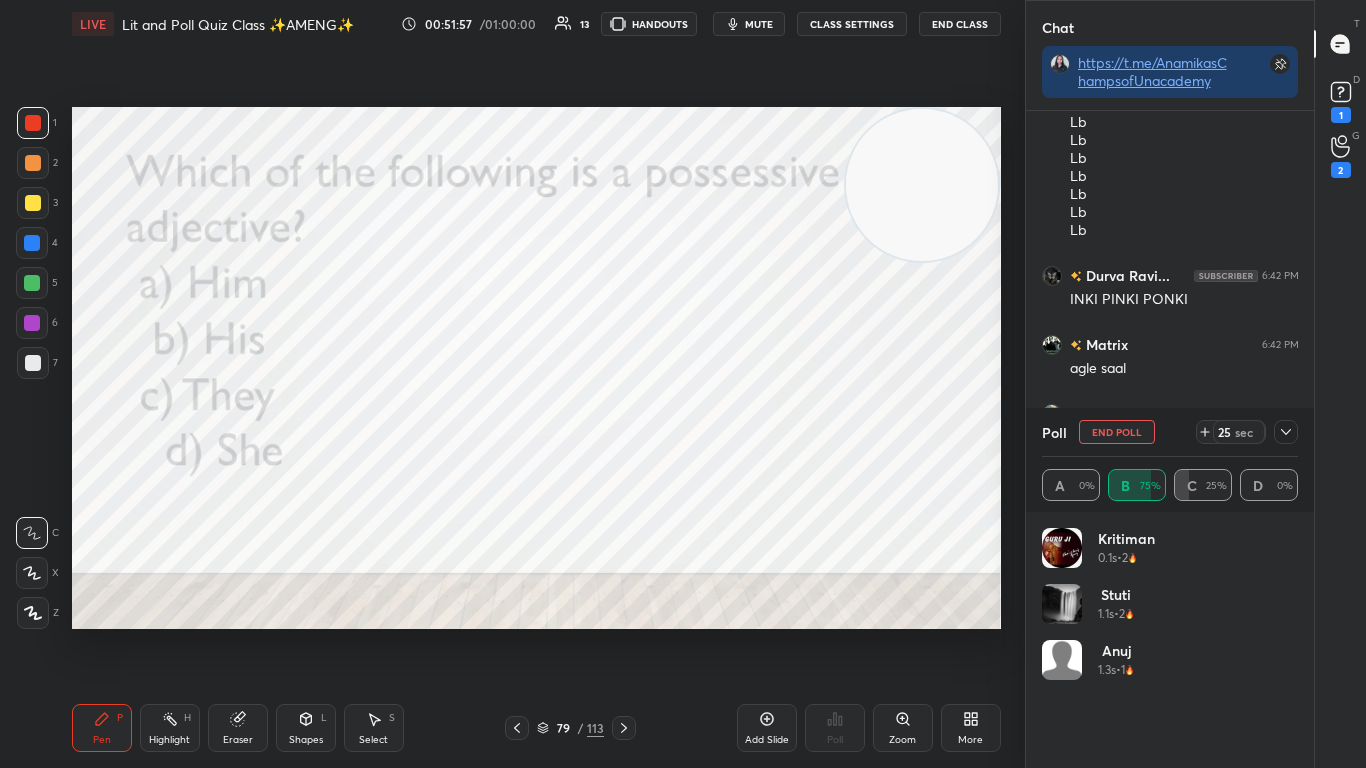click 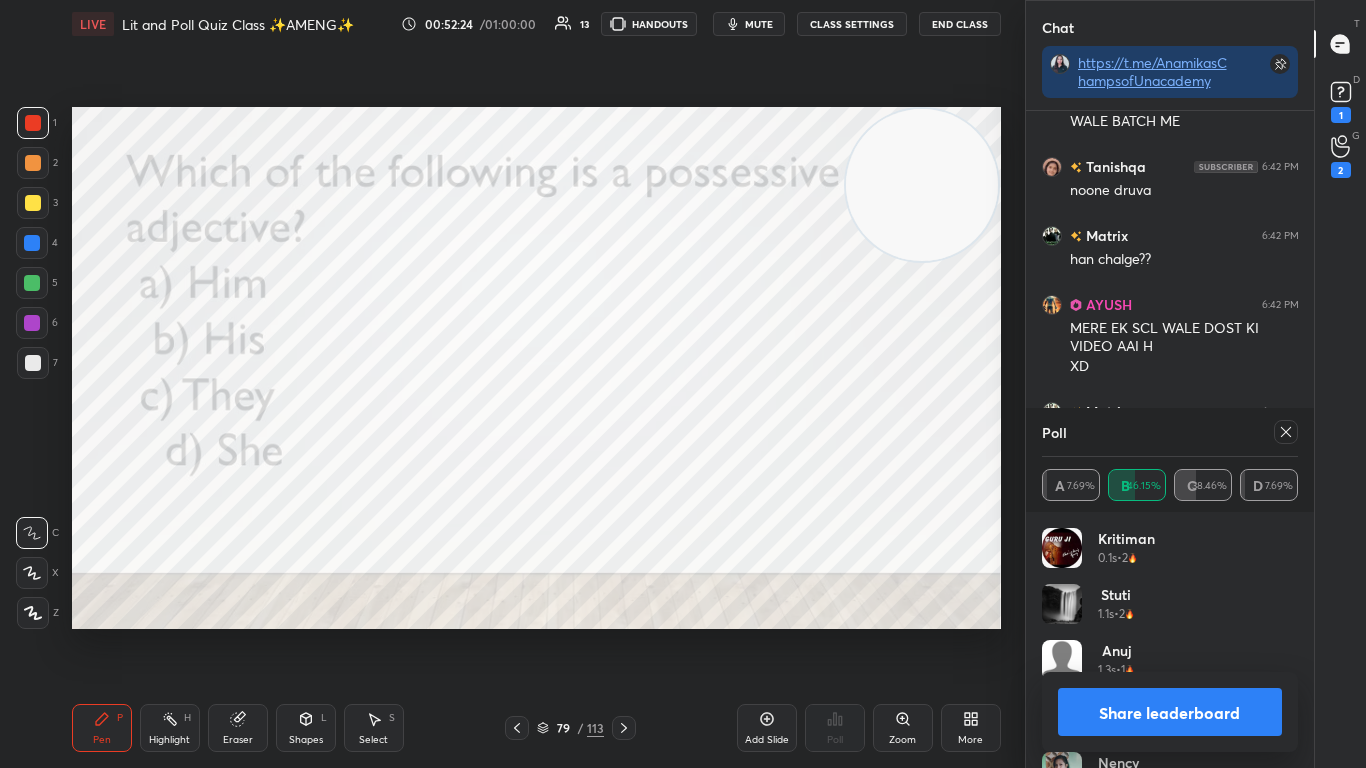click 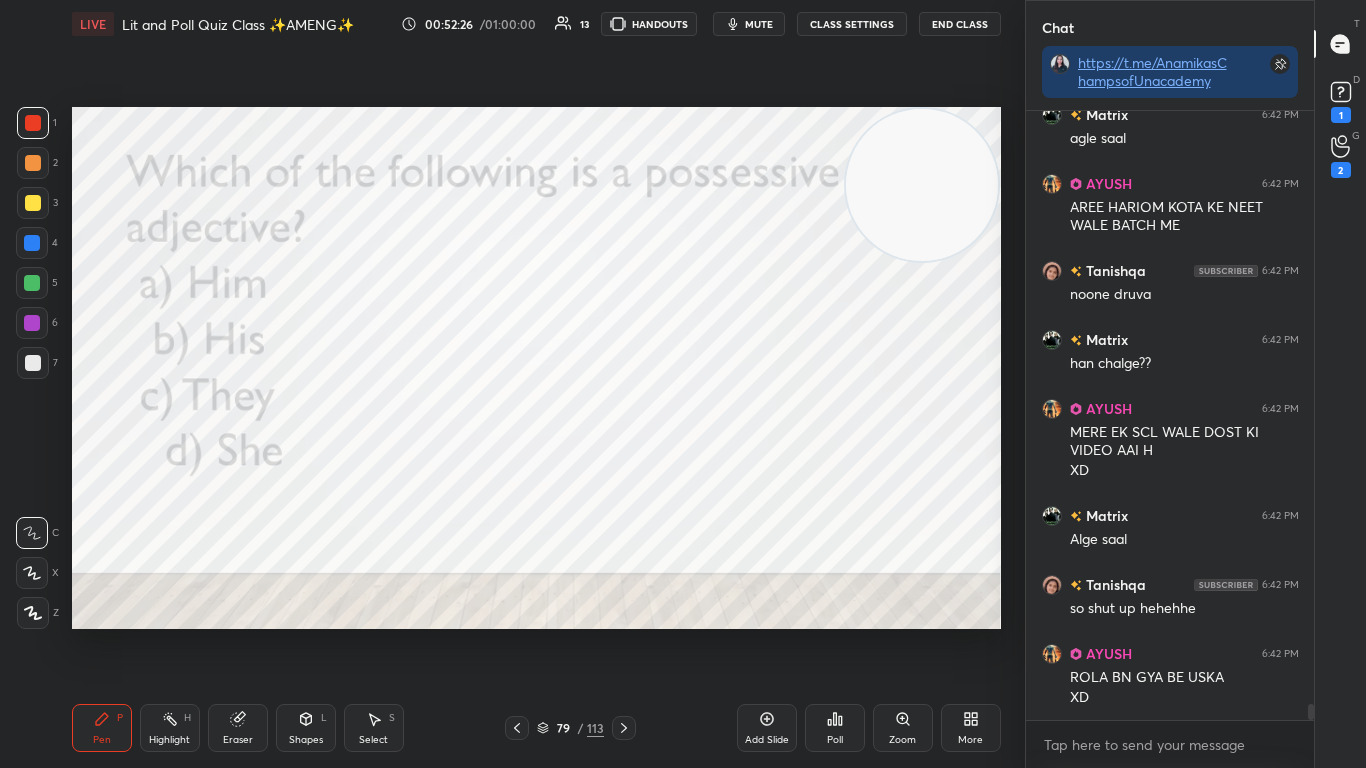 click 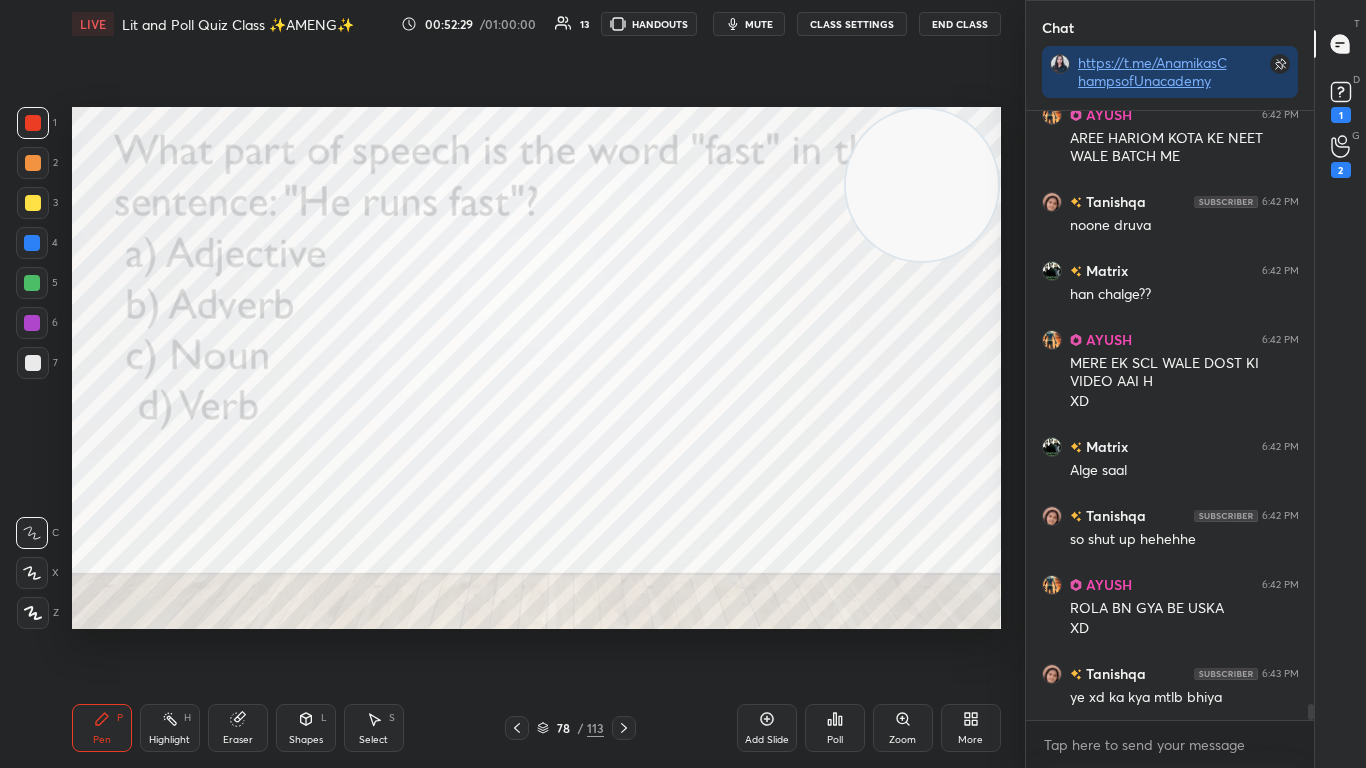 click 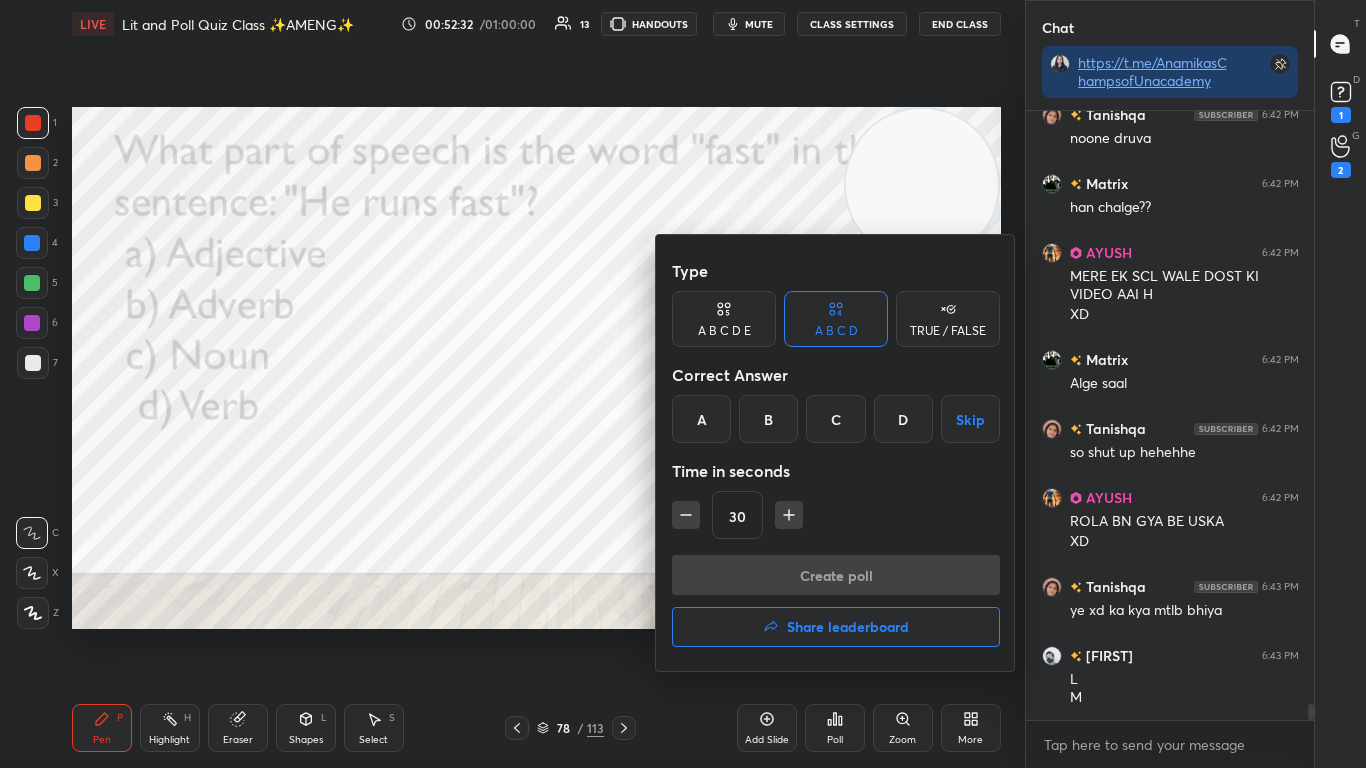 click on "B" at bounding box center (768, 419) 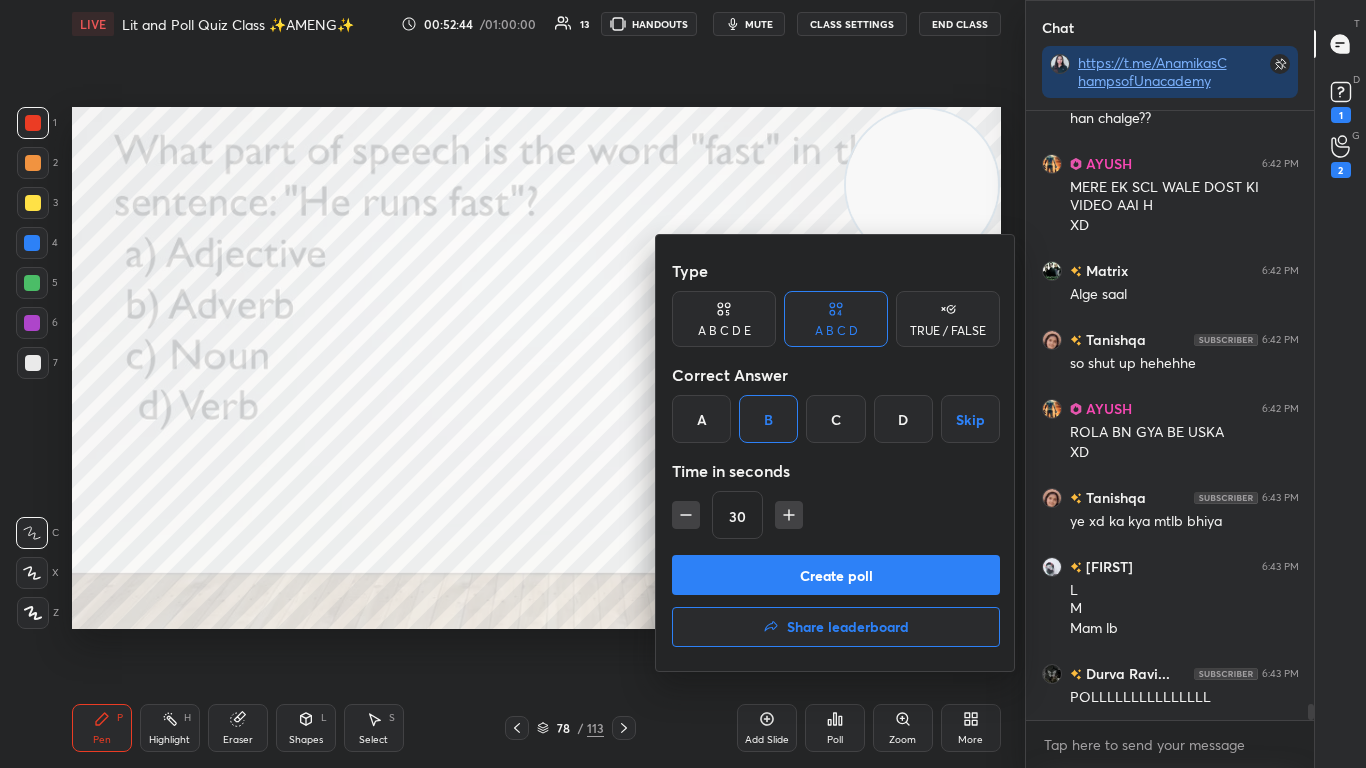 click on "Create poll" at bounding box center [836, 575] 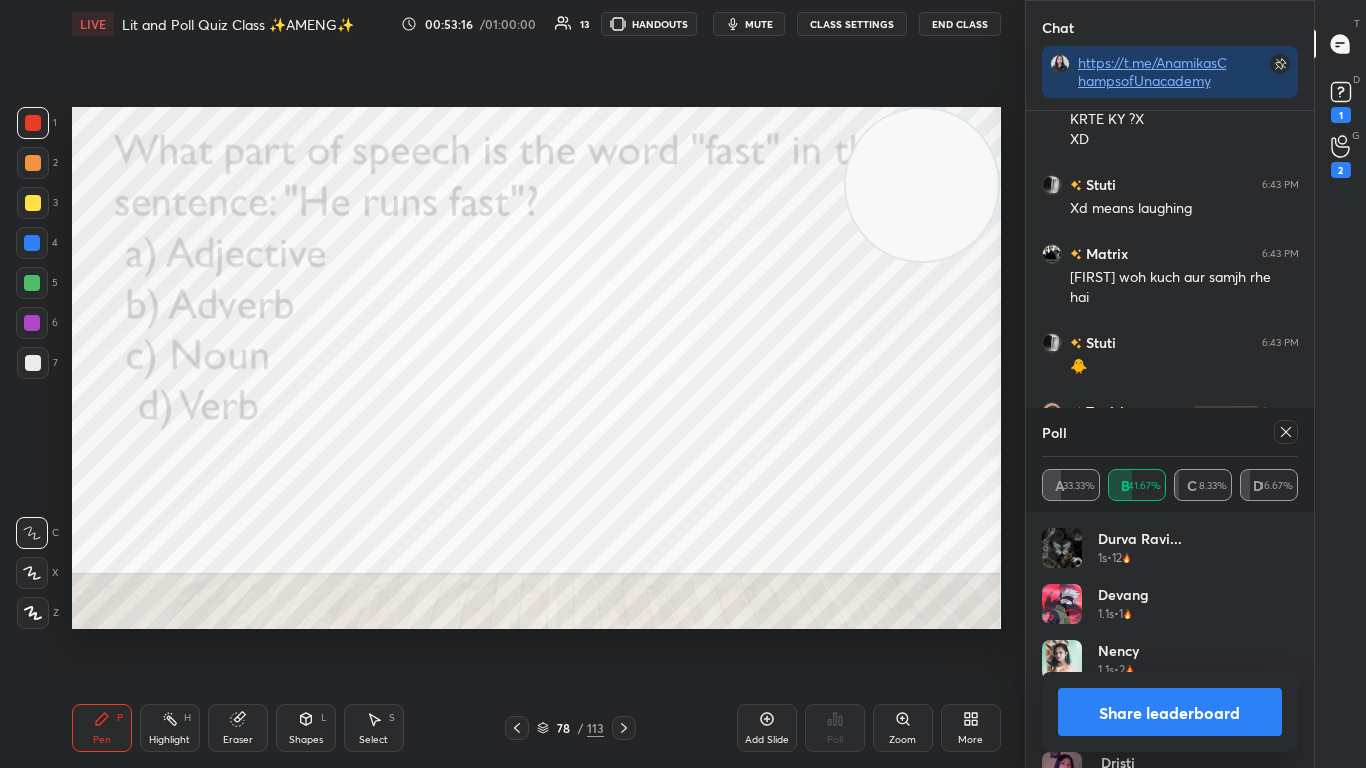 click 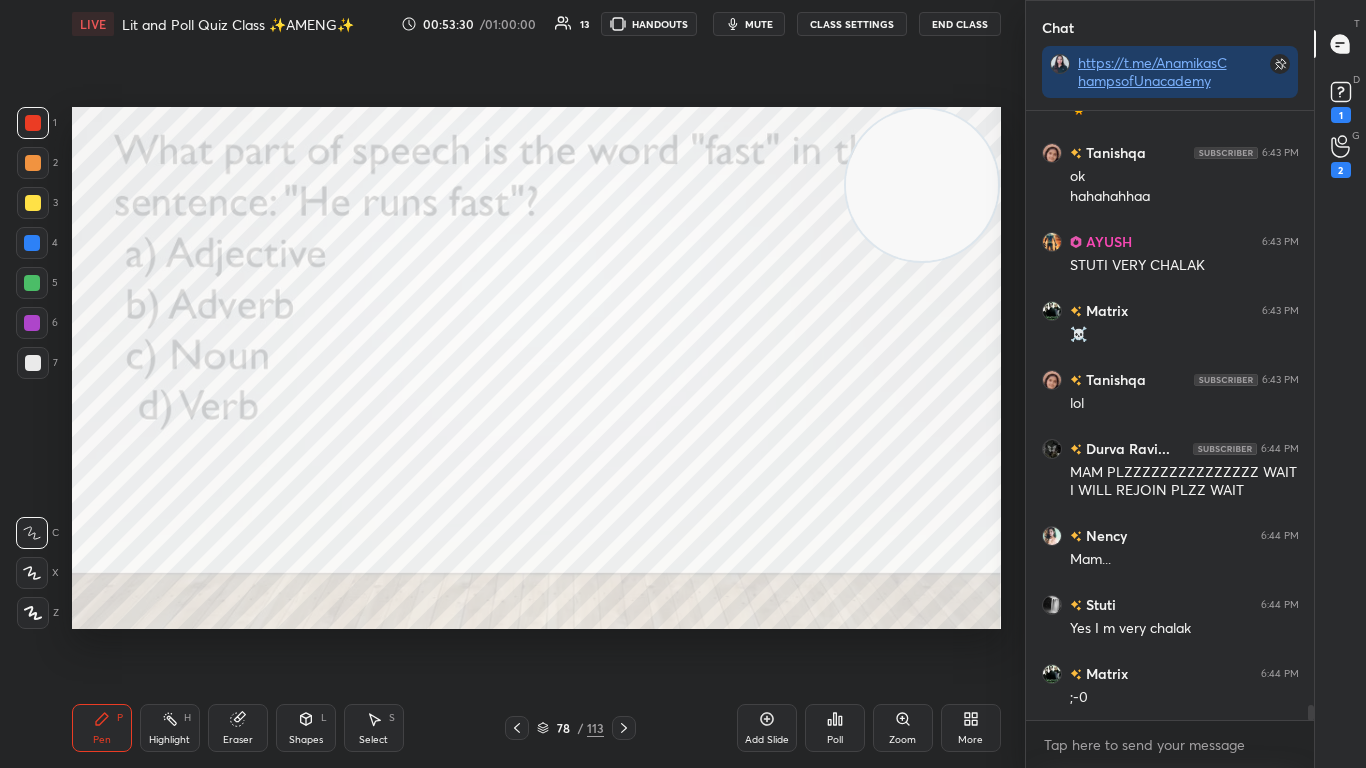 click 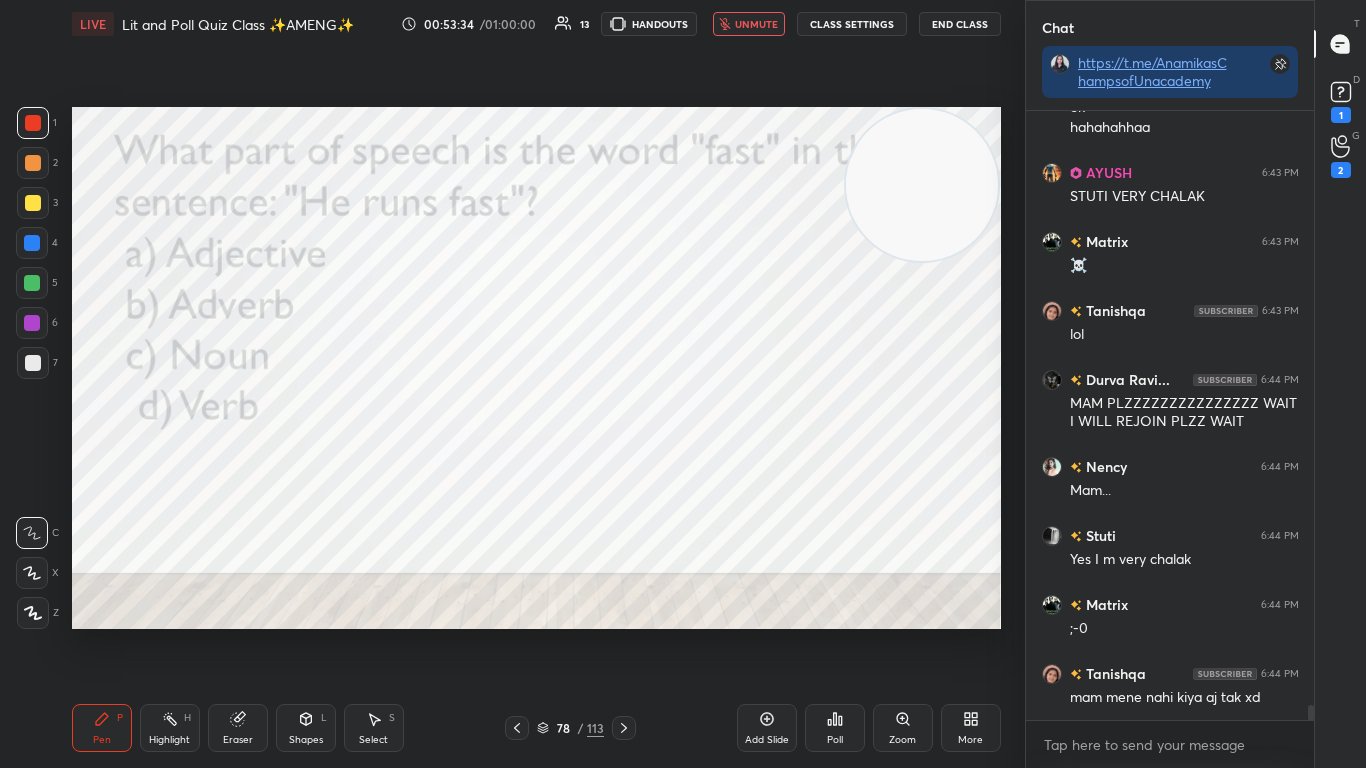 click 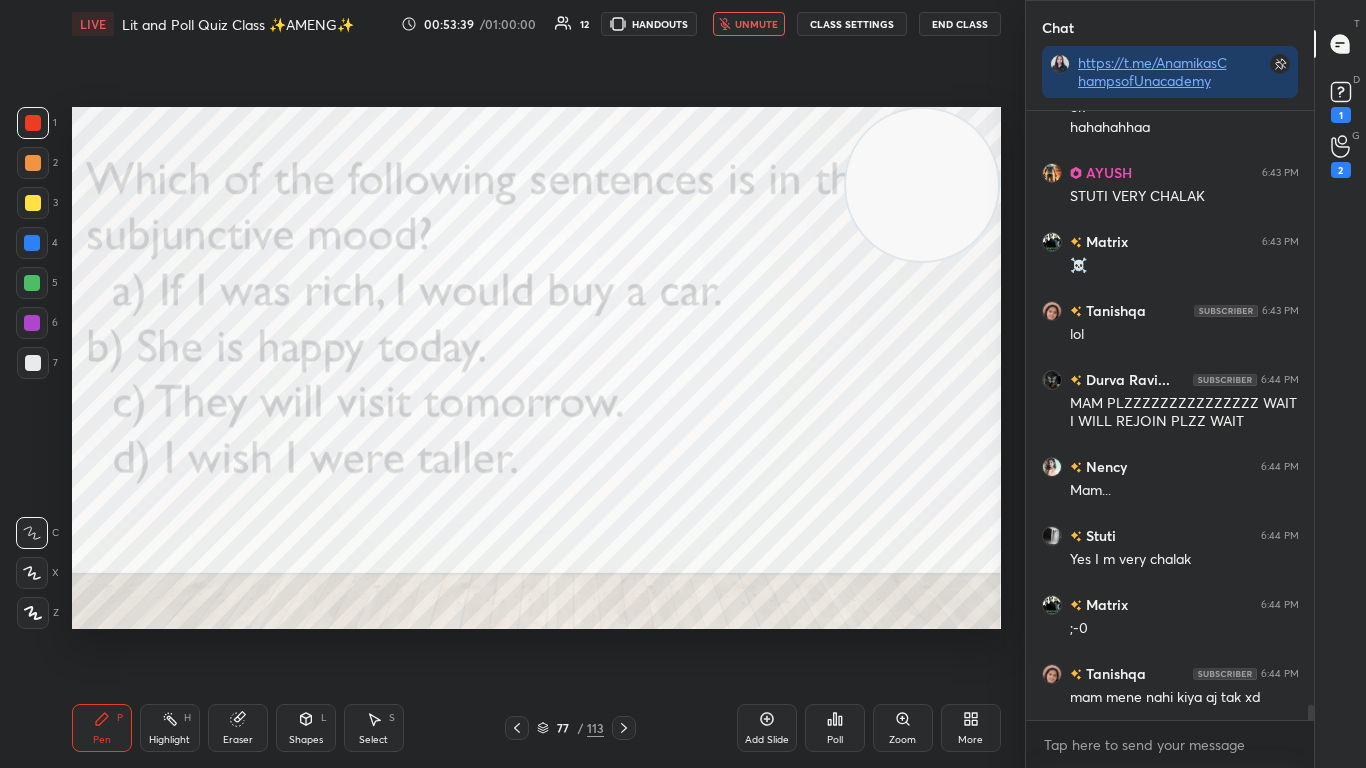 click on "Poll" at bounding box center (835, 728) 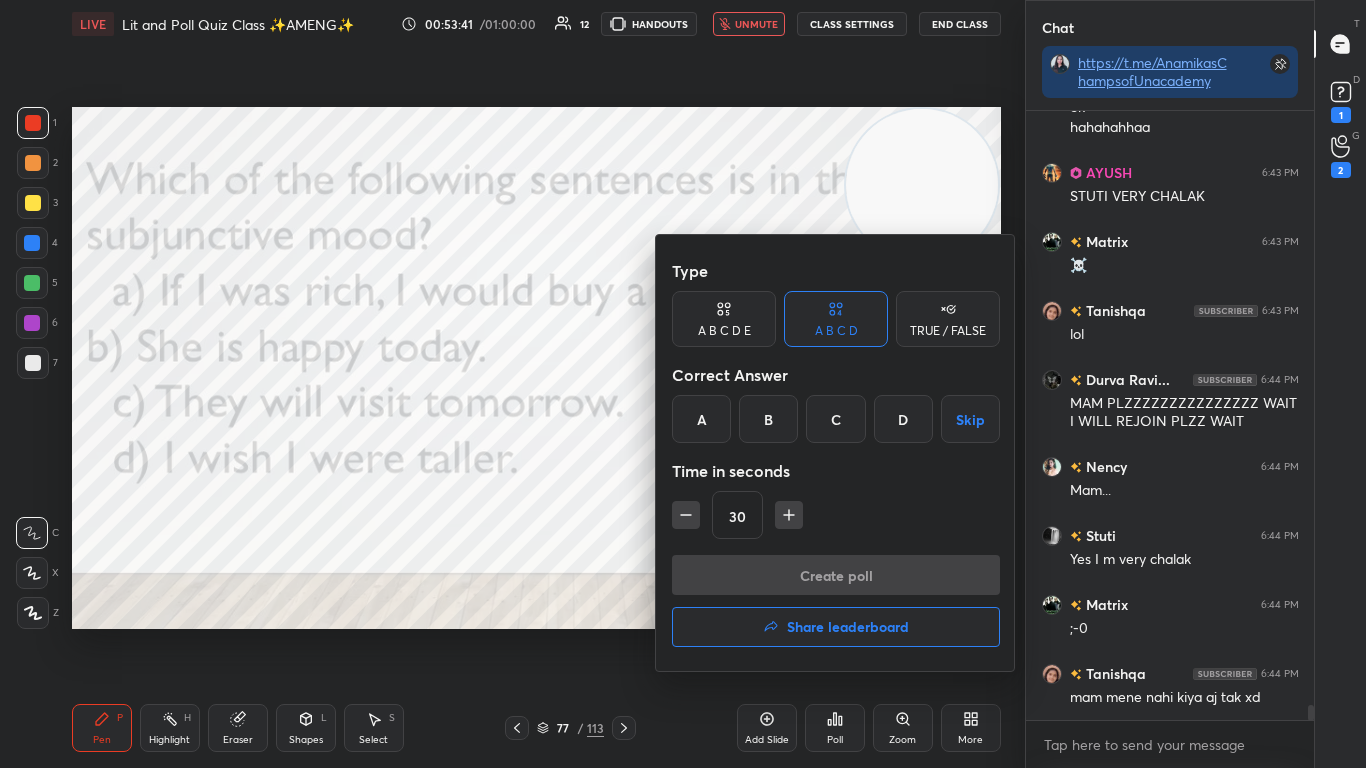 click on "D" at bounding box center (903, 419) 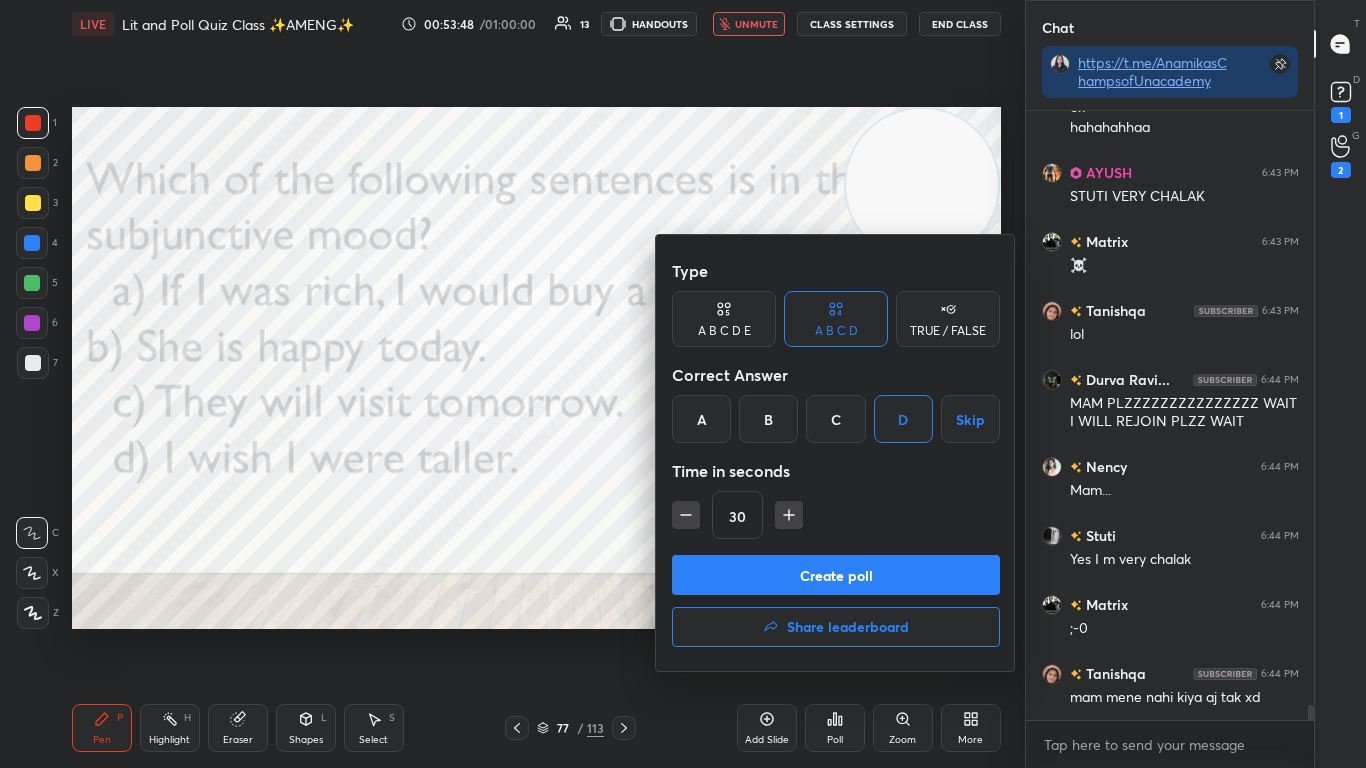 scroll, scrollTop: 24281, scrollLeft: 0, axis: vertical 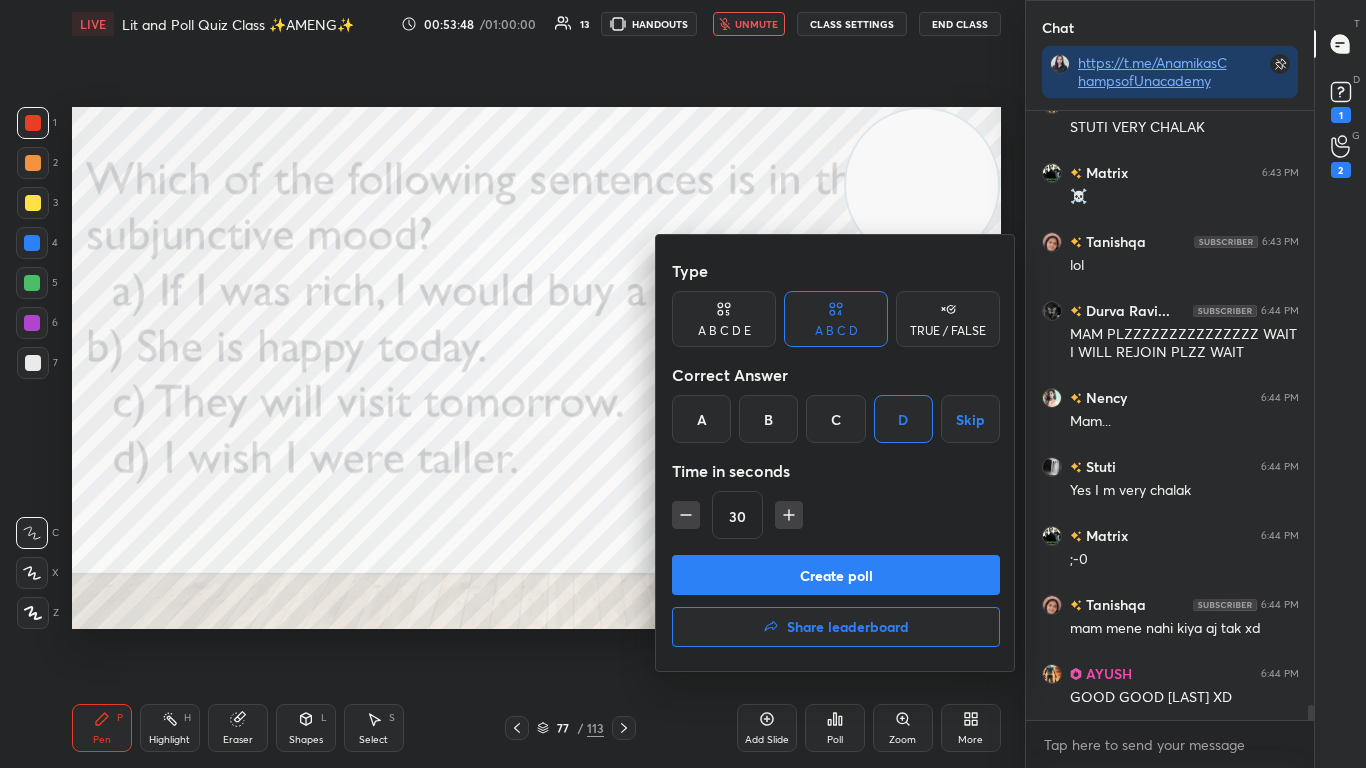click at bounding box center (683, 384) 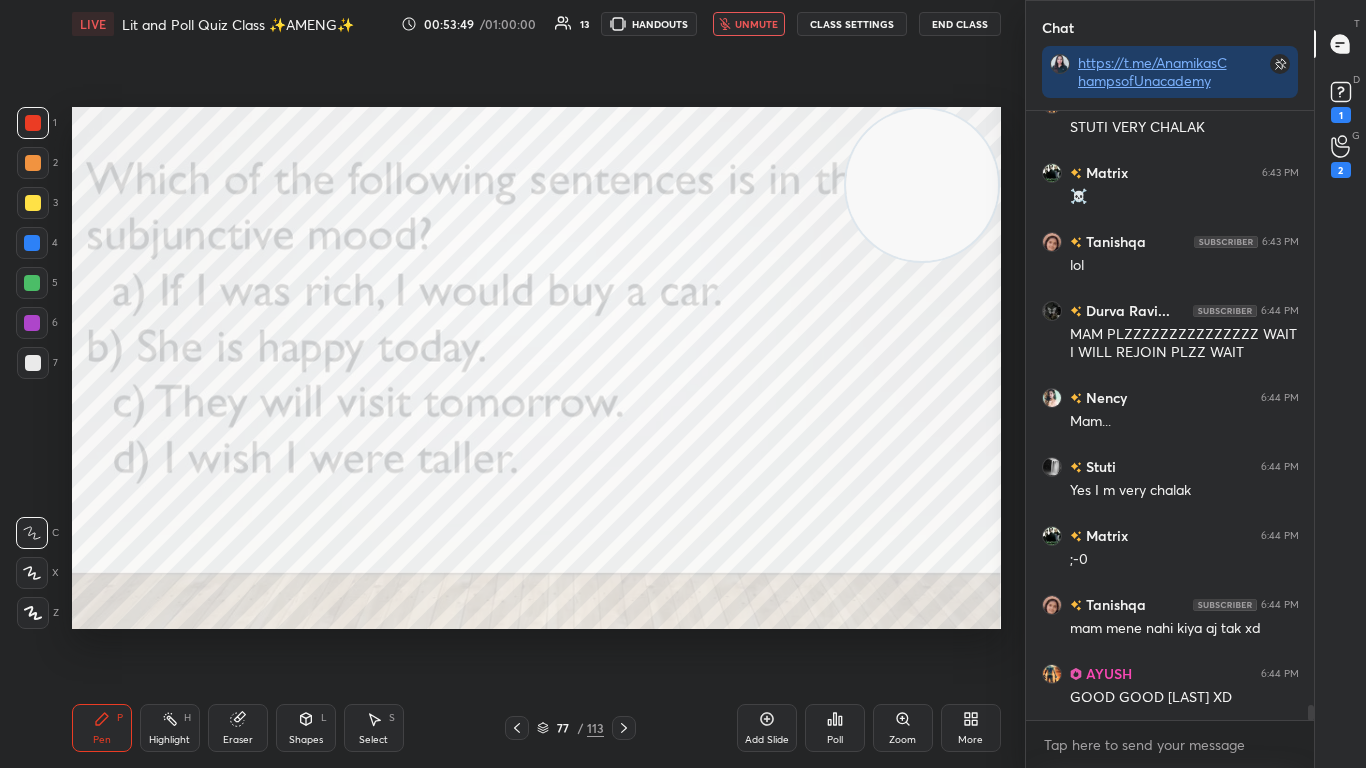 scroll, scrollTop: 24350, scrollLeft: 0, axis: vertical 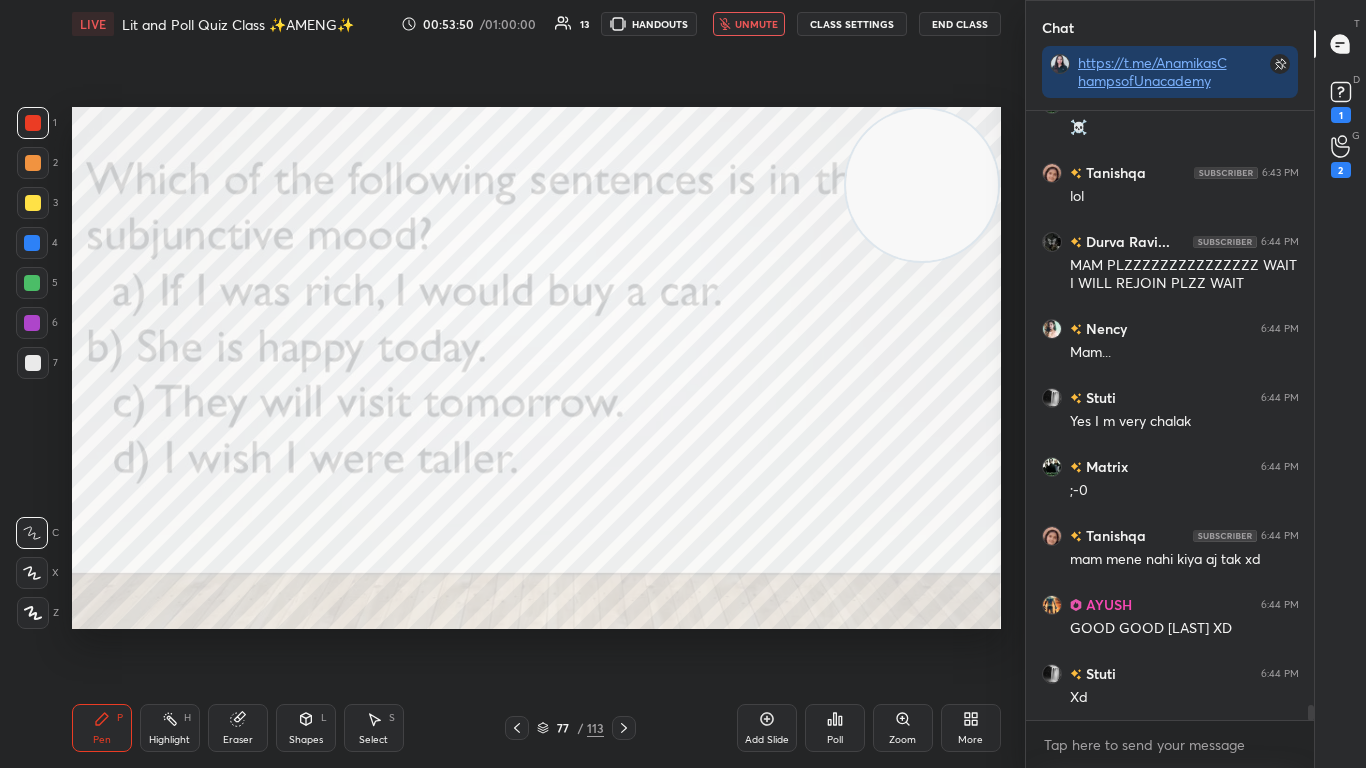 click on "unmute" at bounding box center [749, 24] 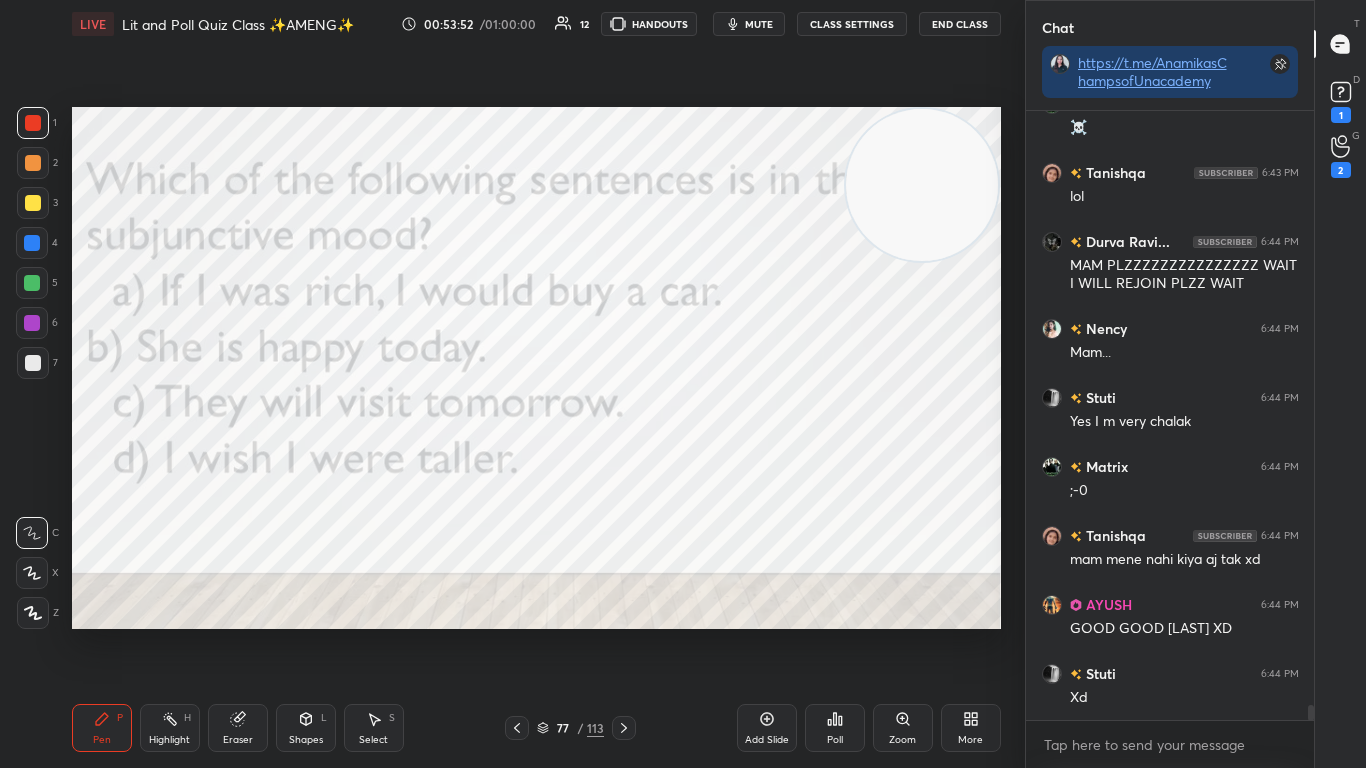 click on "Poll" at bounding box center [835, 728] 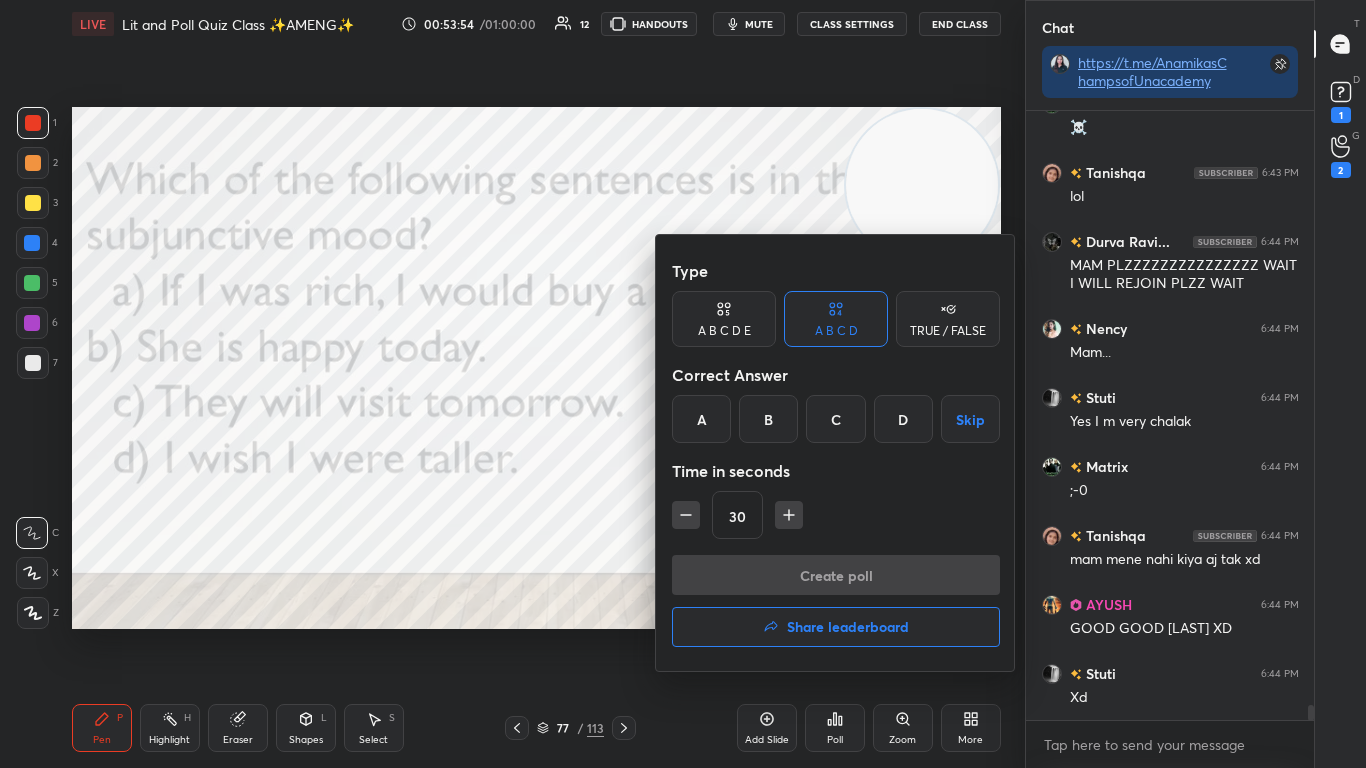 click on "D" at bounding box center (903, 419) 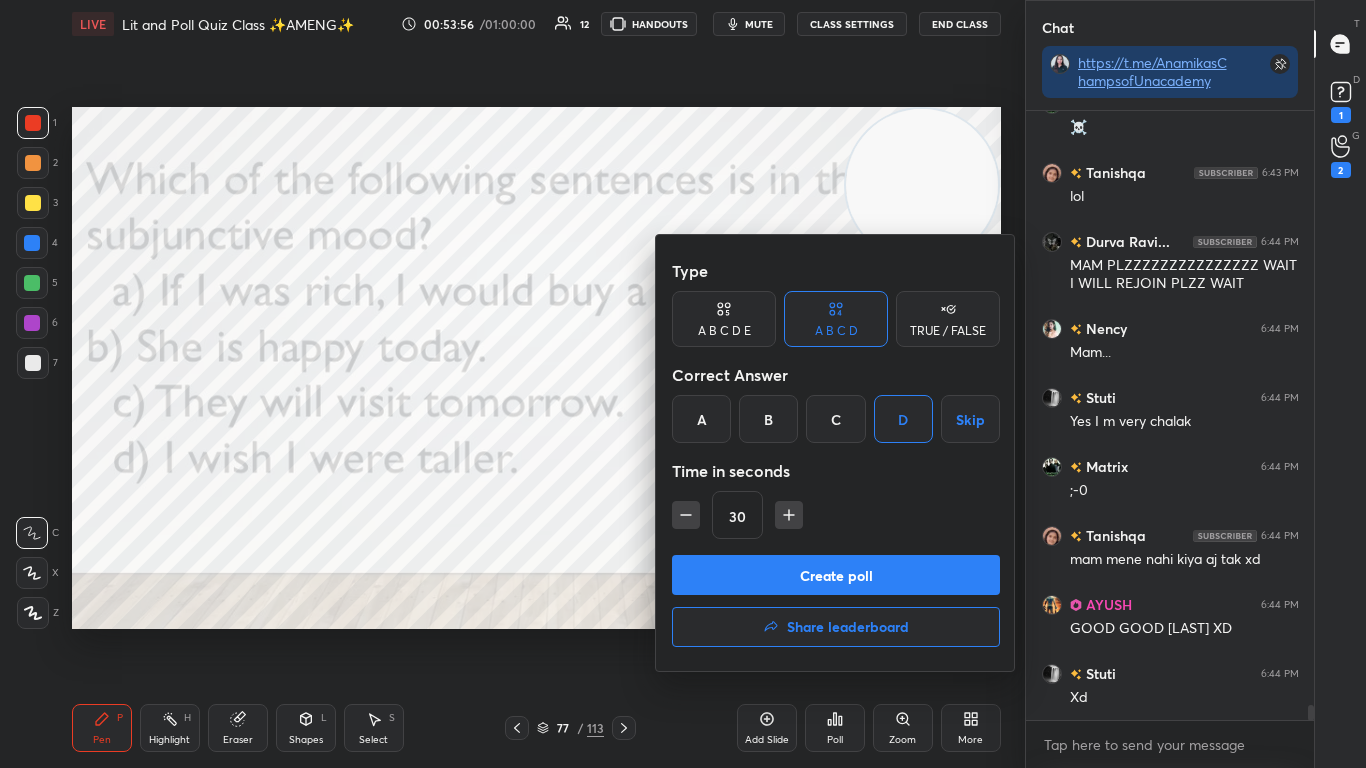 scroll, scrollTop: 24370, scrollLeft: 0, axis: vertical 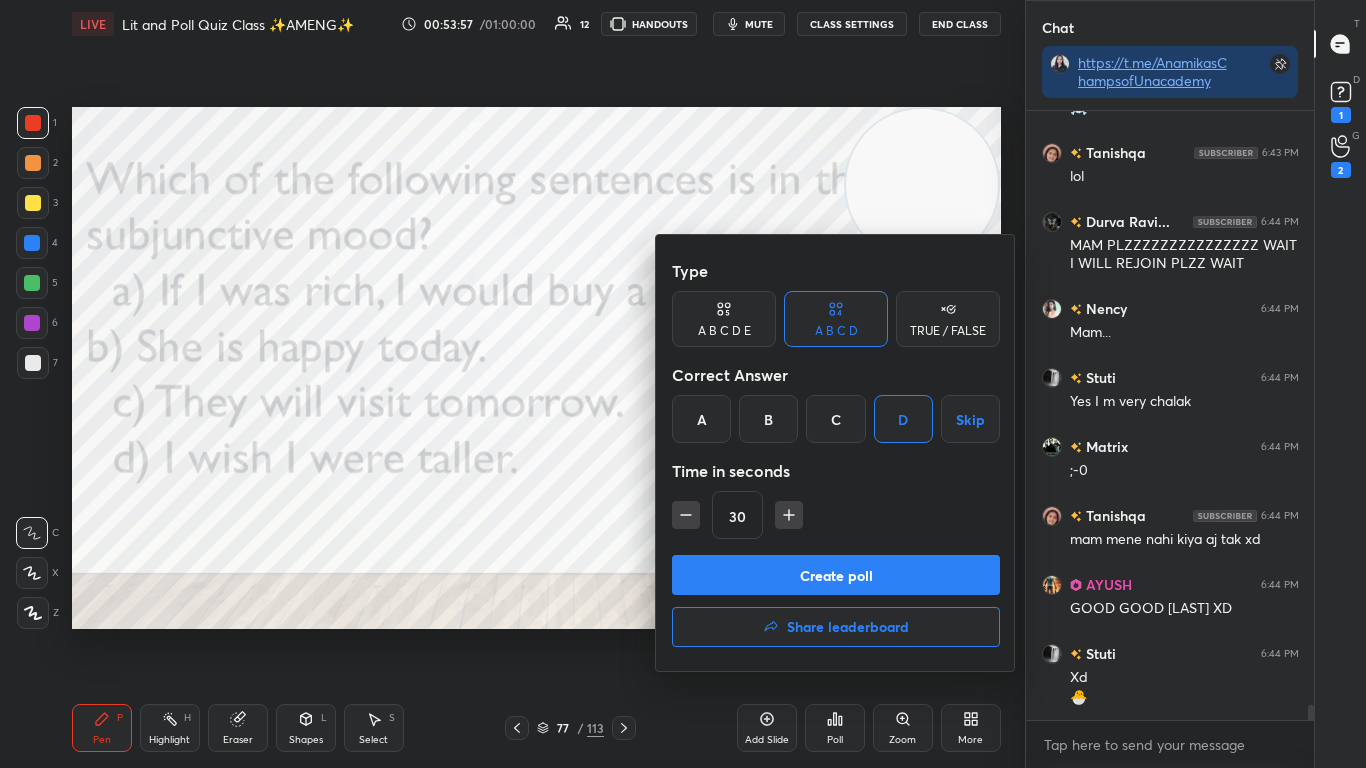 click on "Create poll" at bounding box center (836, 575) 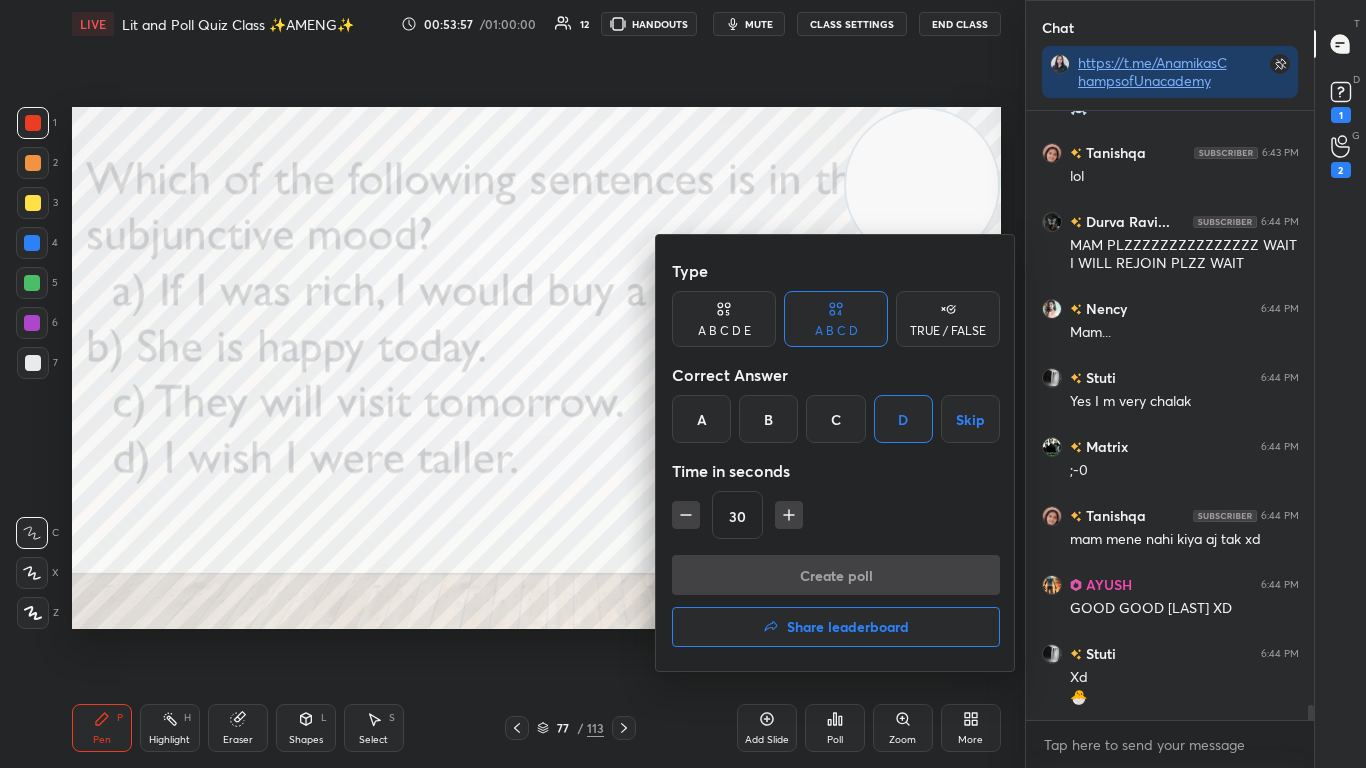 scroll, scrollTop: 561, scrollLeft: 282, axis: both 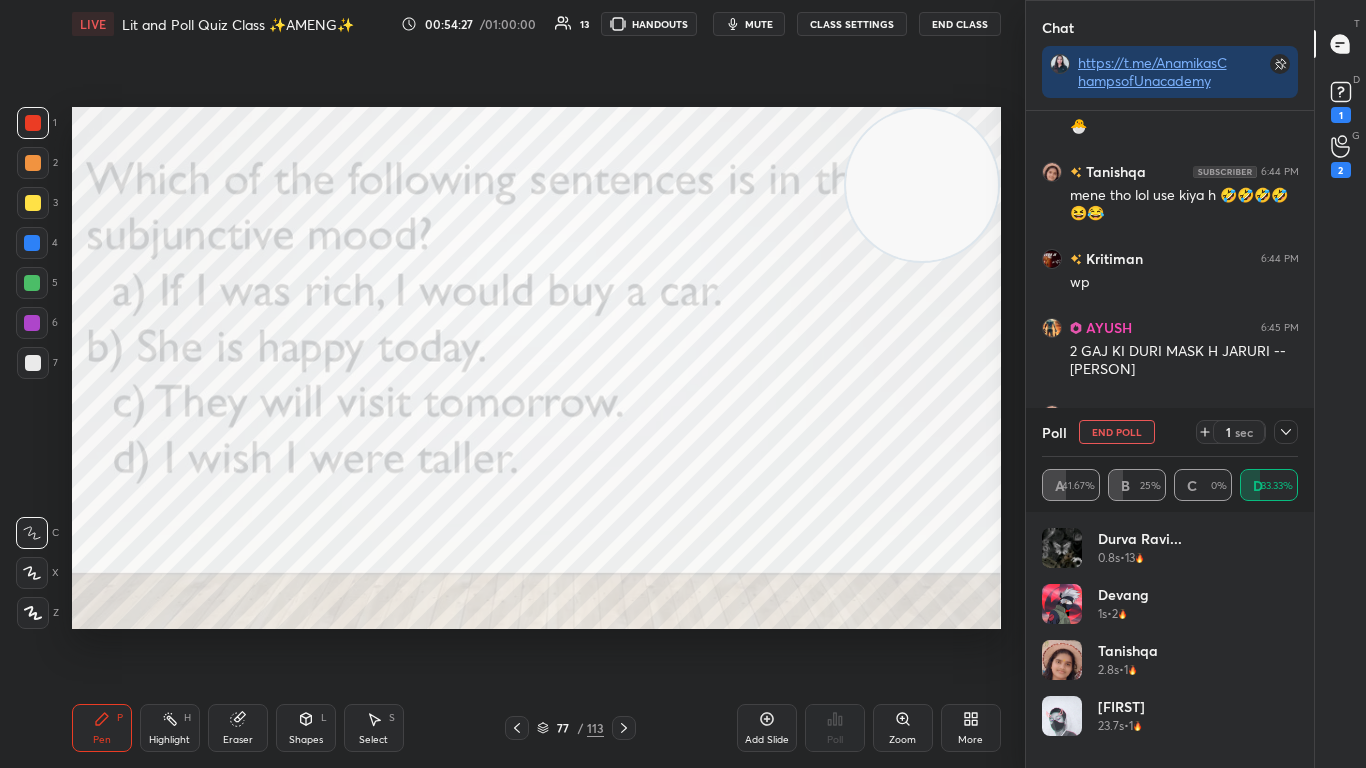 click 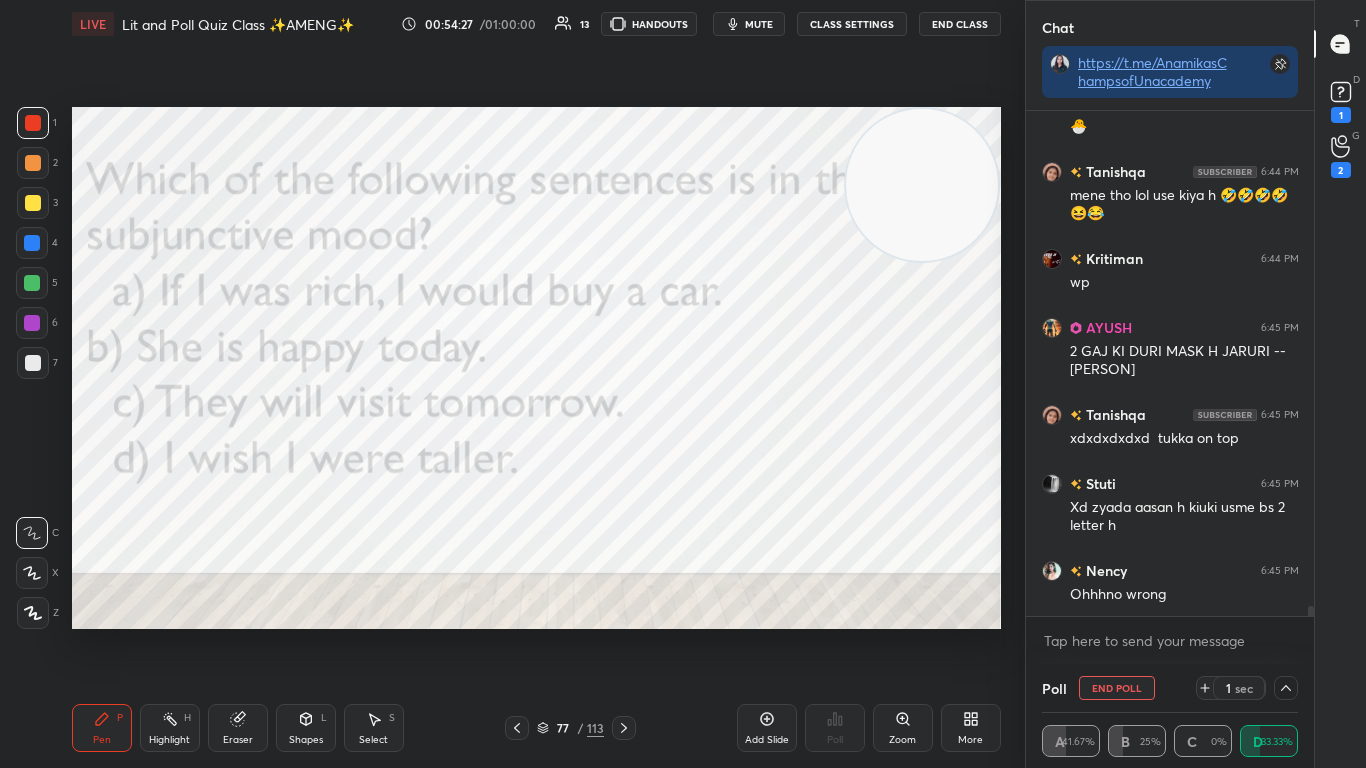 scroll, scrollTop: 0, scrollLeft: 0, axis: both 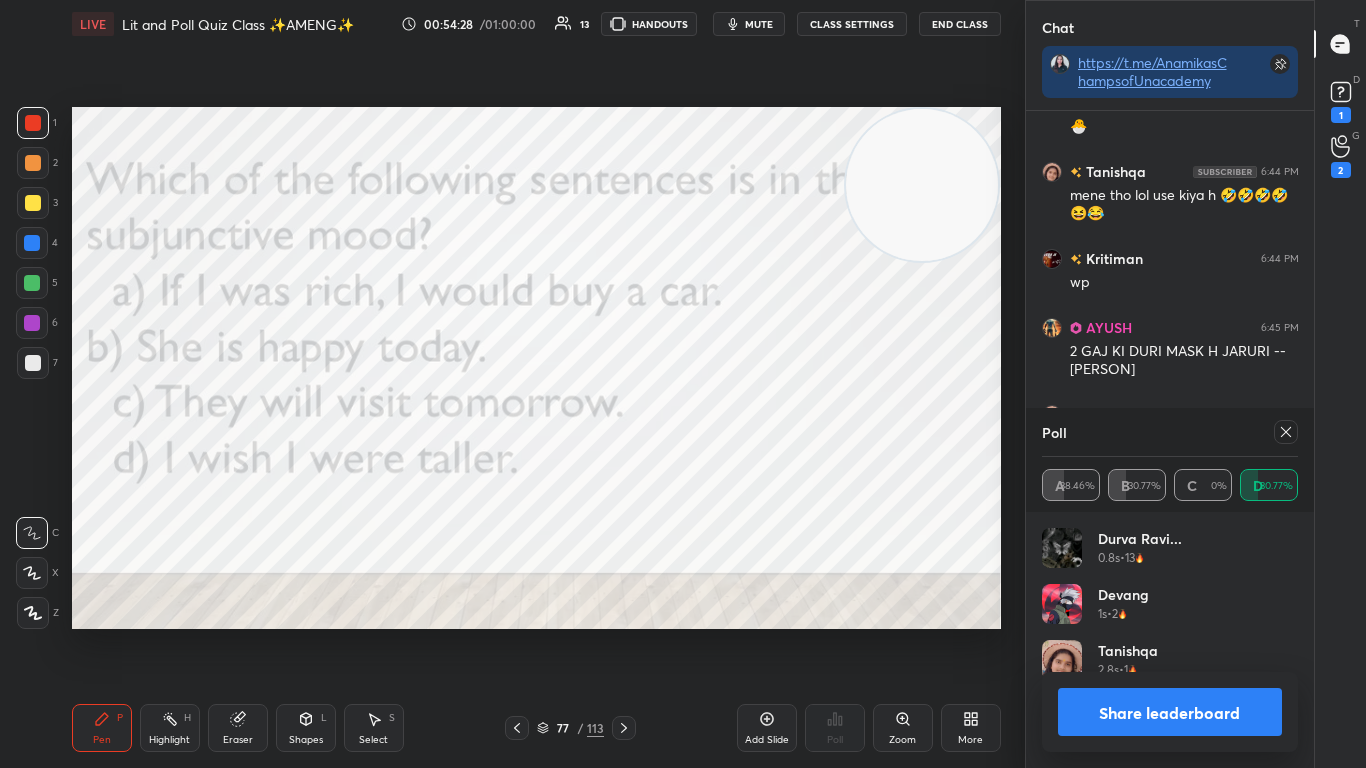 click 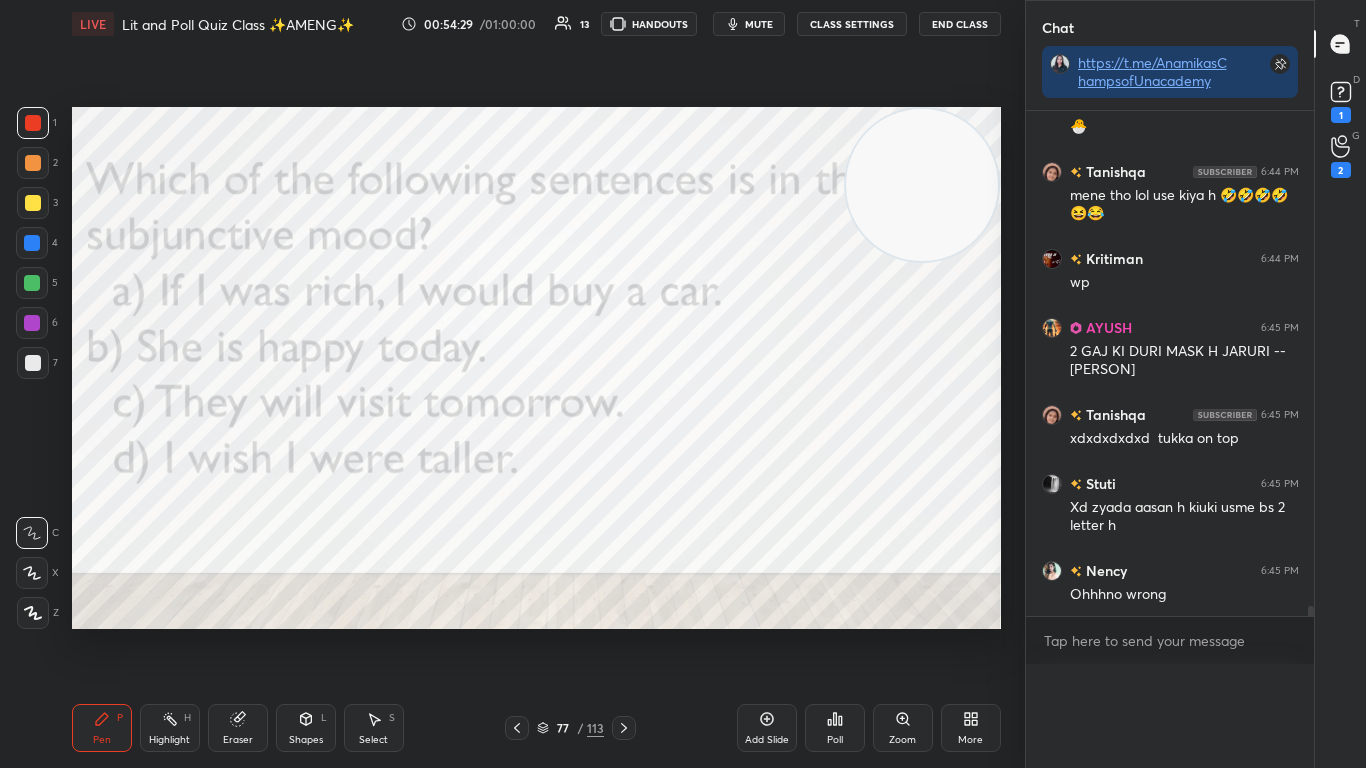 scroll, scrollTop: 0, scrollLeft: 0, axis: both 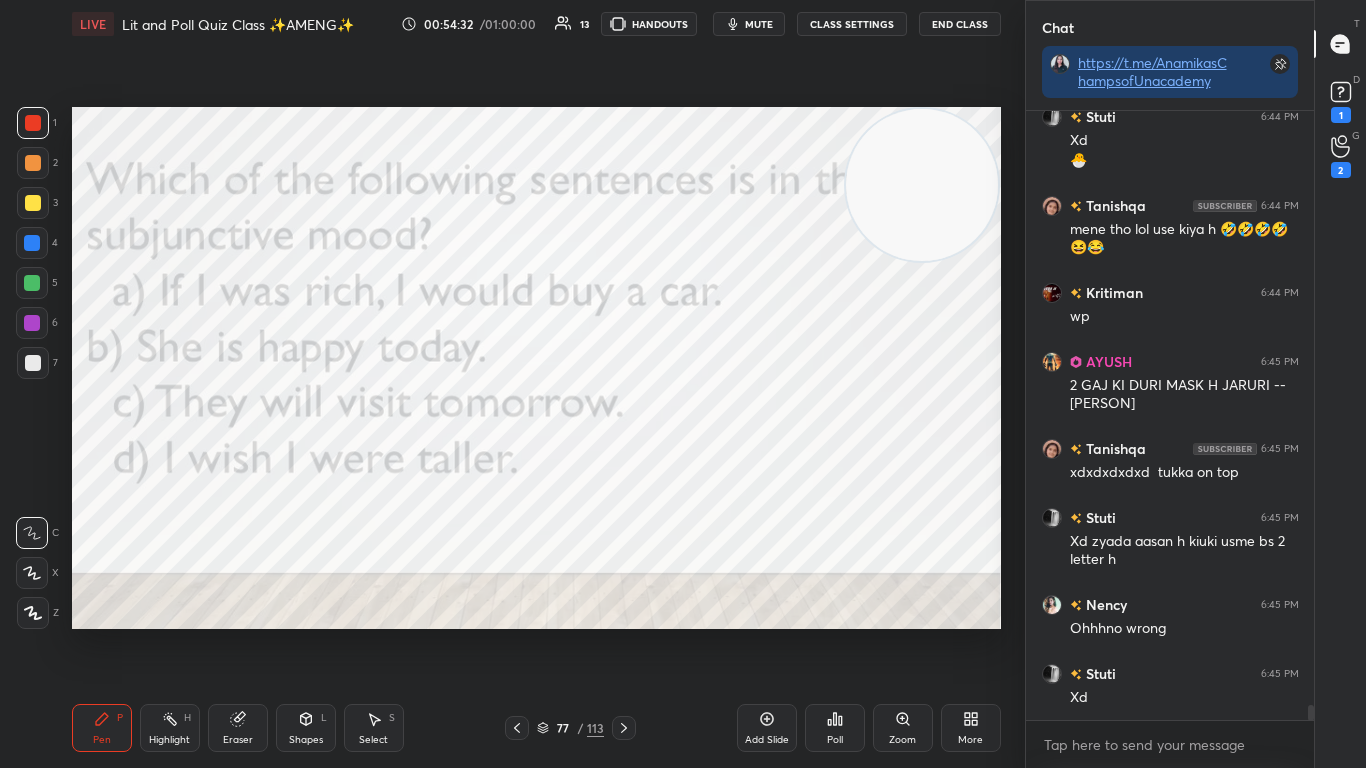 click at bounding box center (517, 728) 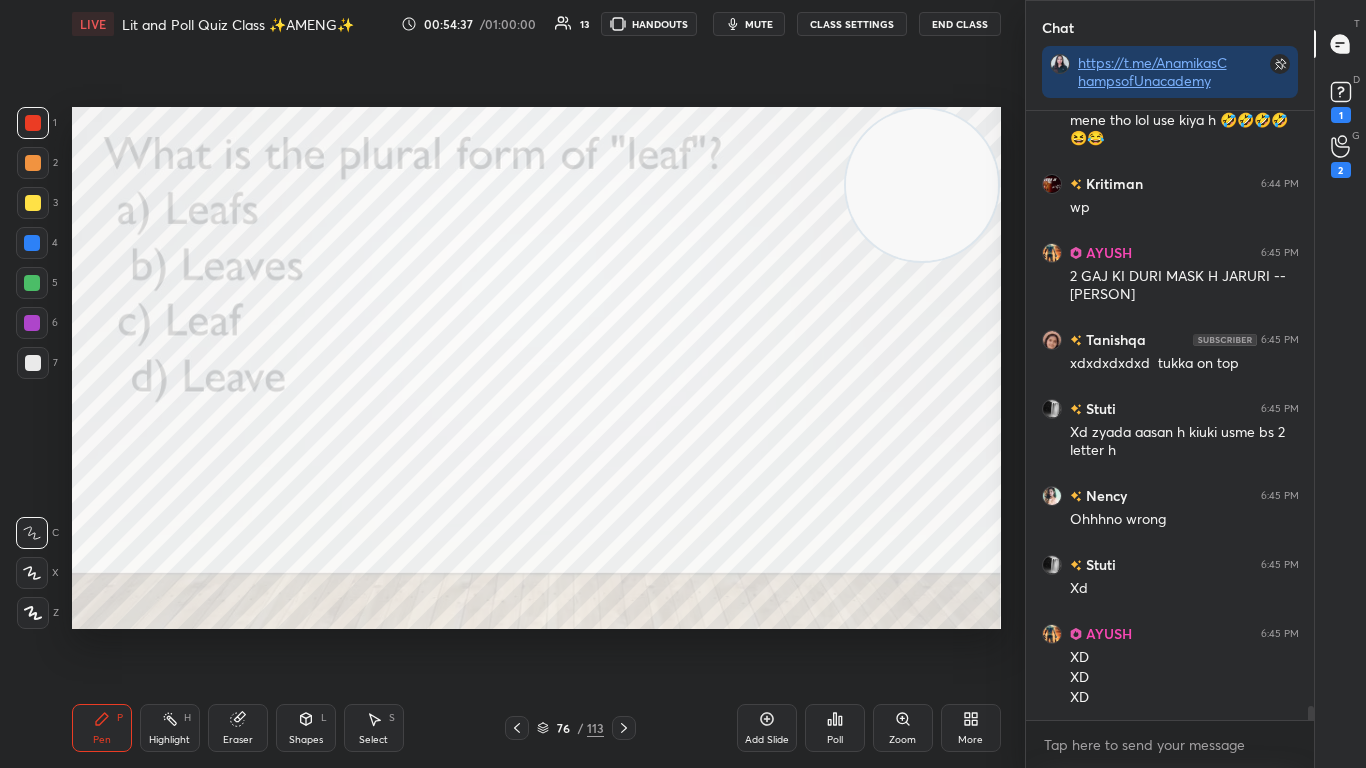 click on "Poll" at bounding box center (835, 728) 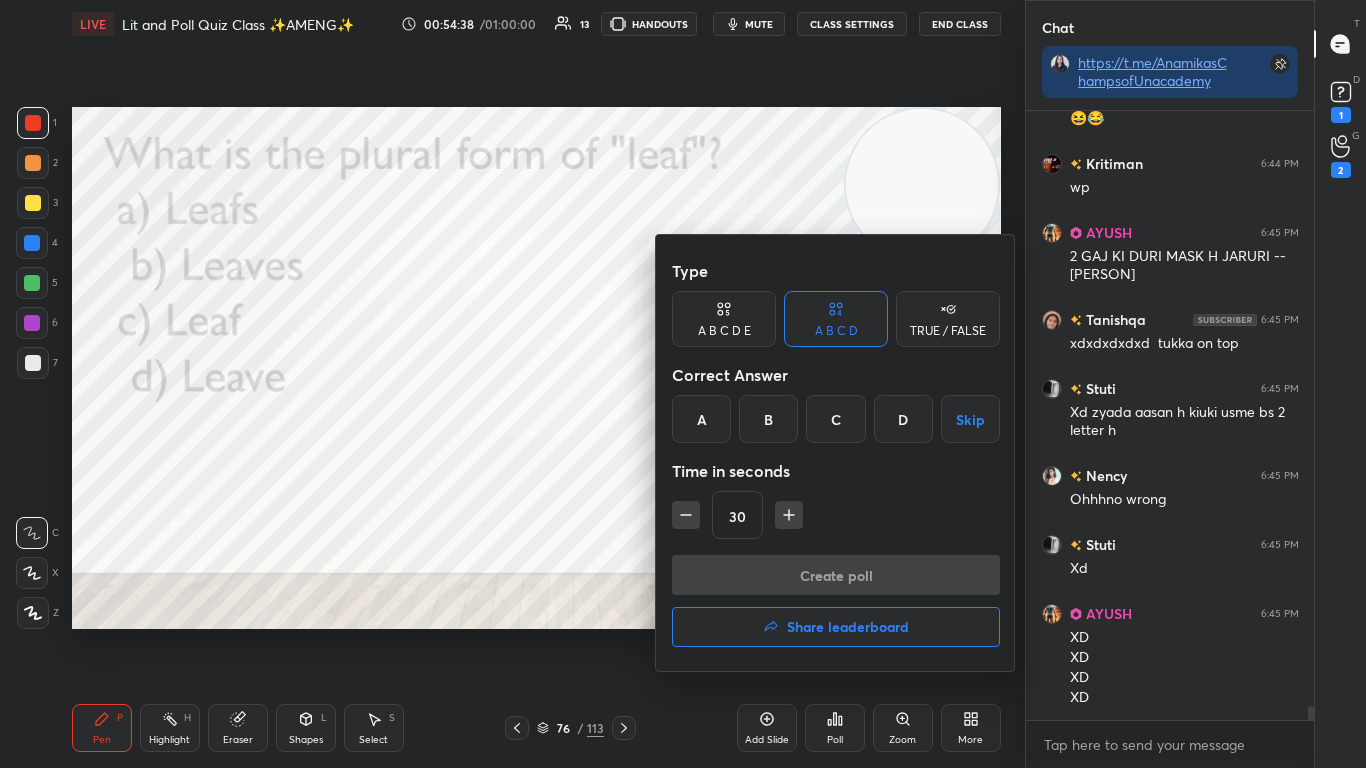 click at bounding box center [683, 384] 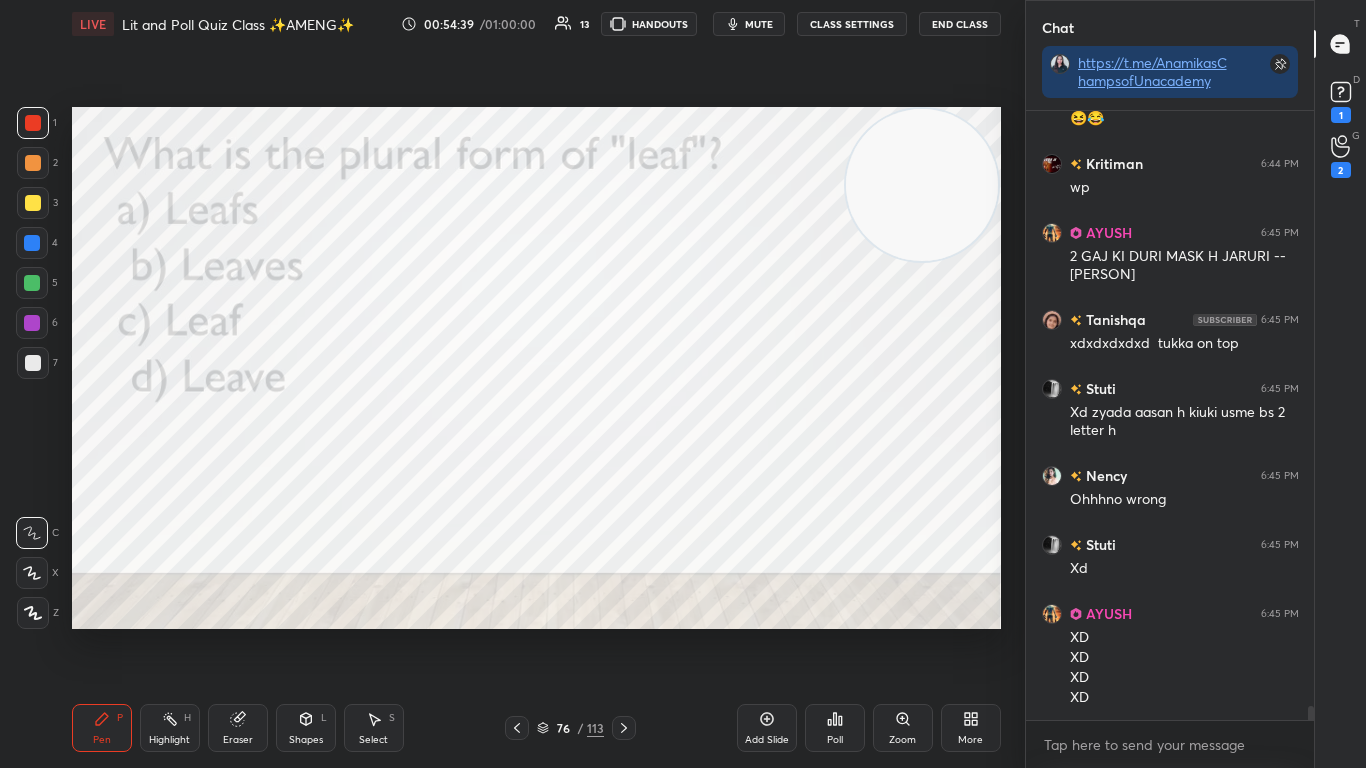 click on "Pen P Highlight H Eraser Shapes L Select S 76 / 113 Add Slide Poll Zoom More" at bounding box center (536, 728) 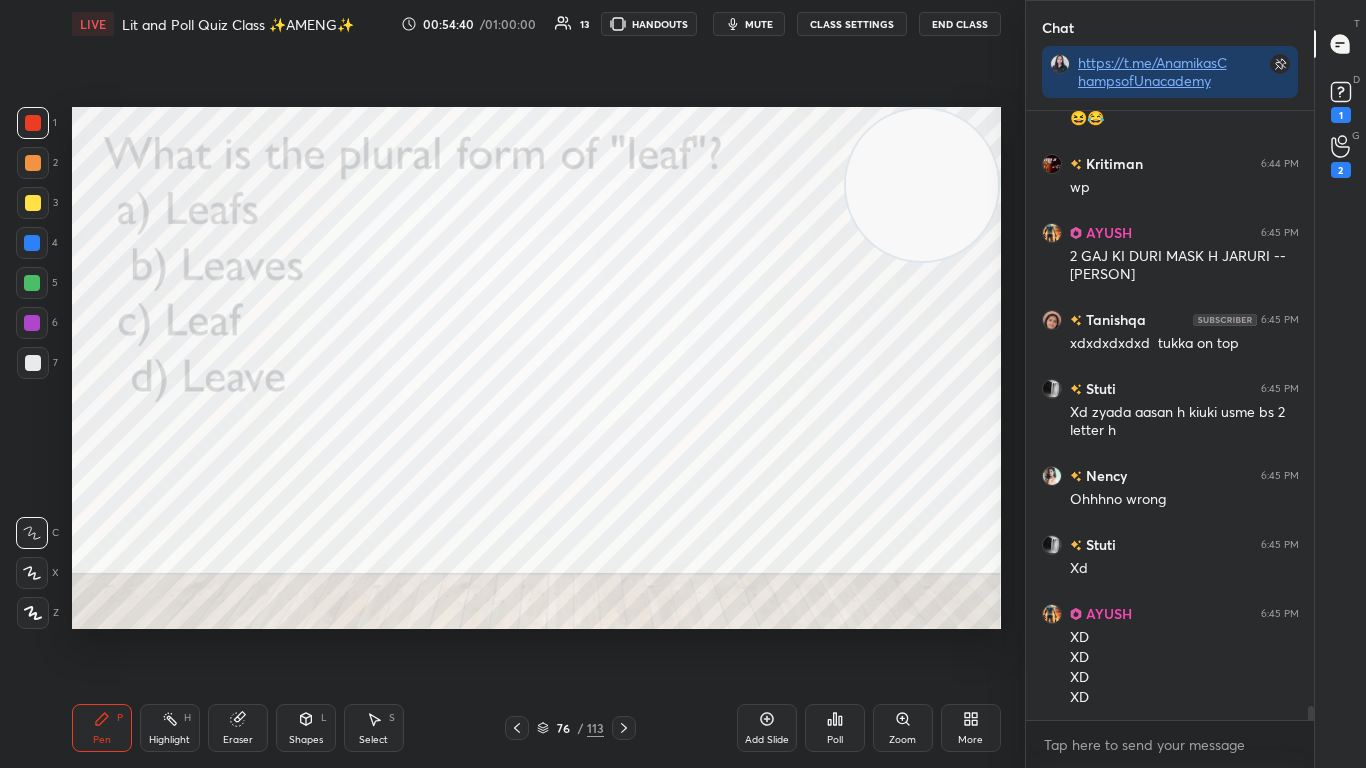 click at bounding box center (517, 728) 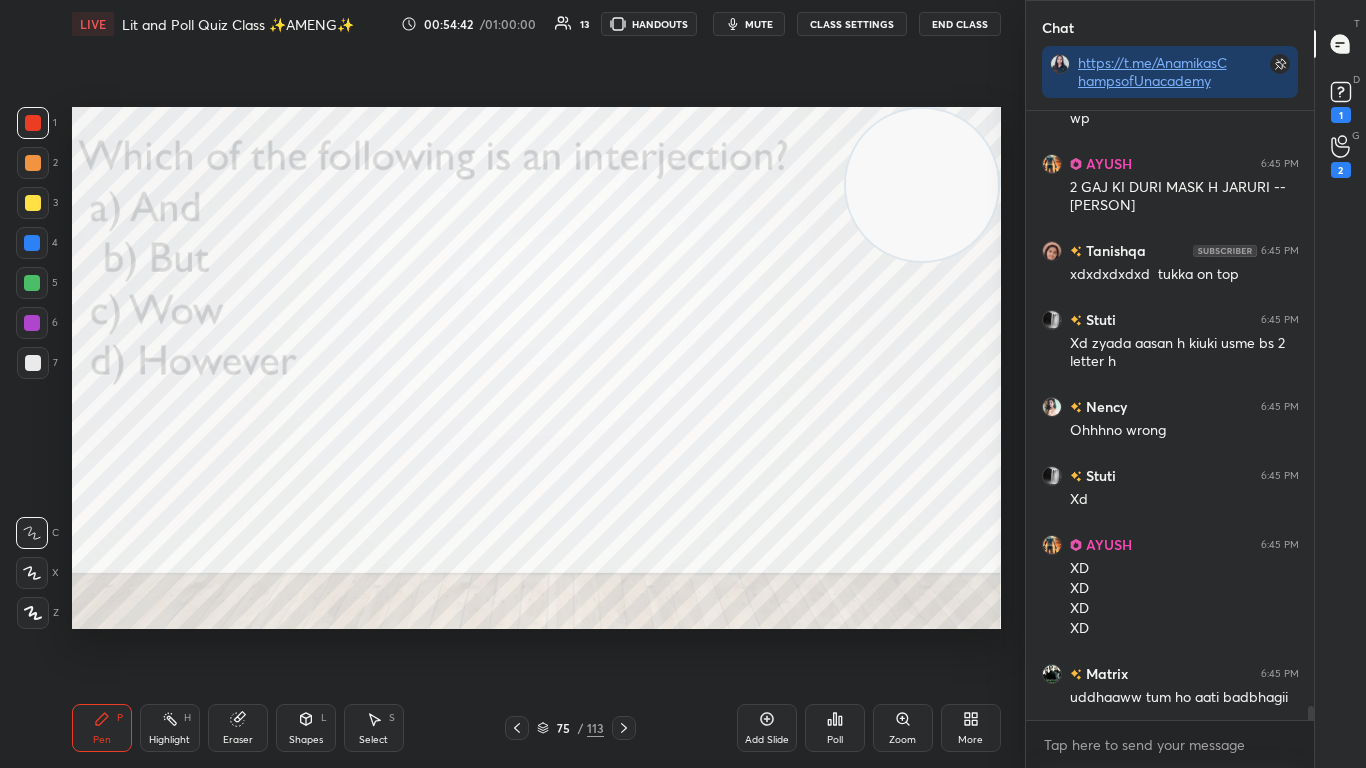 click on "Poll" at bounding box center [835, 728] 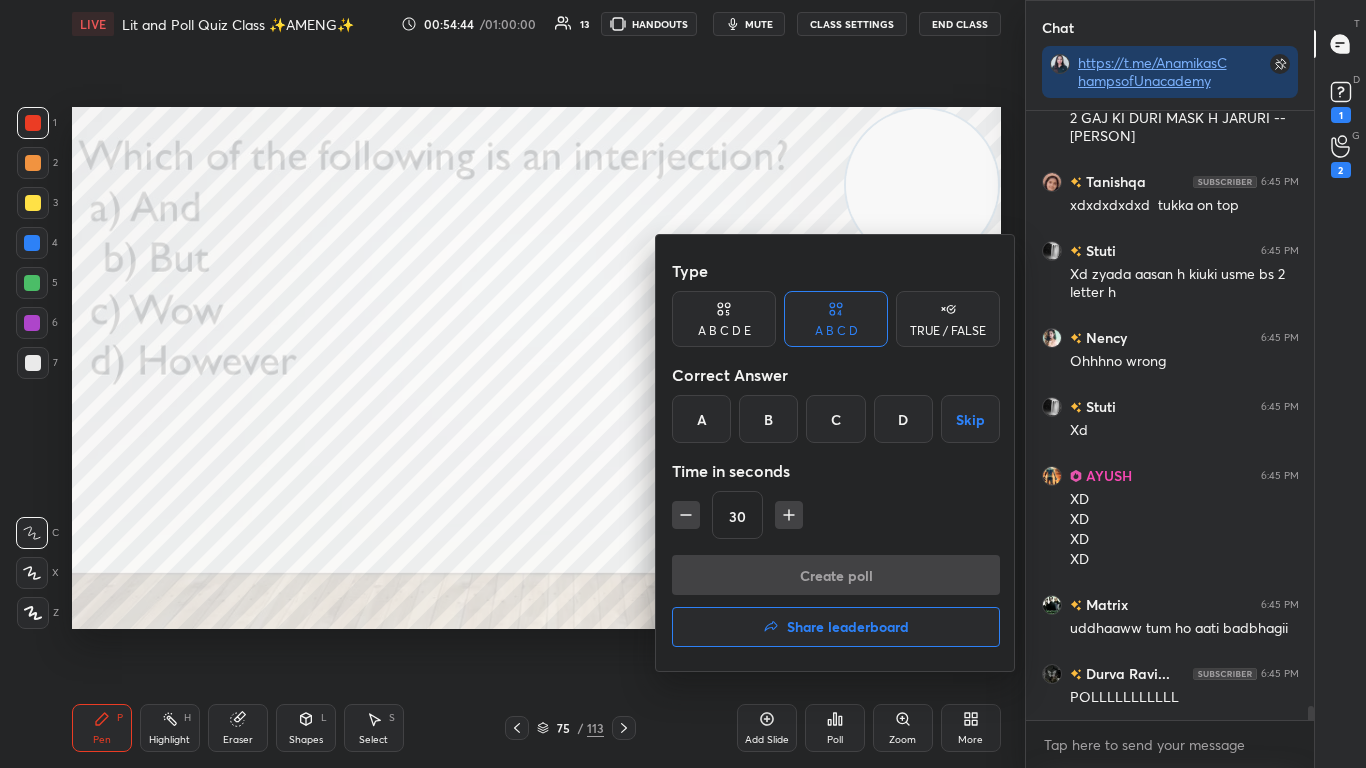 click on "C" at bounding box center (835, 419) 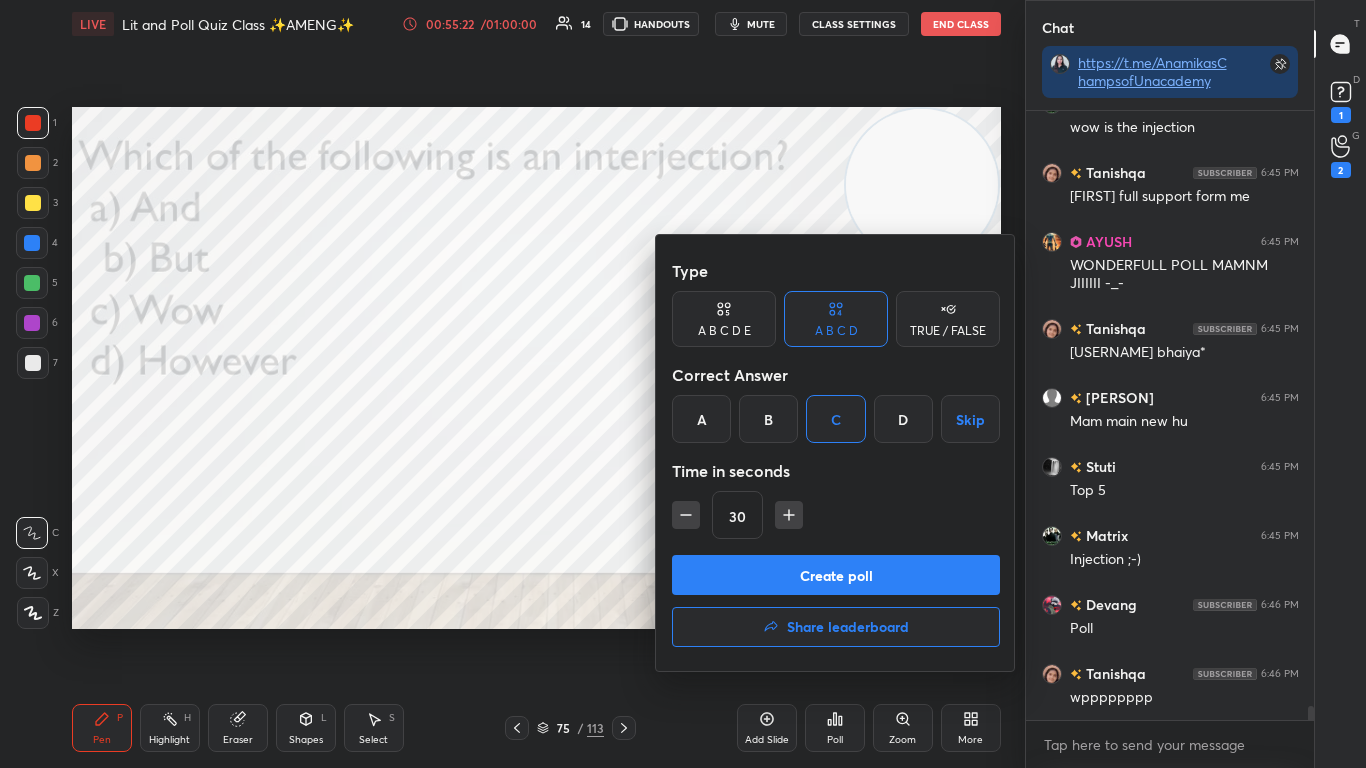 click on "Create poll" at bounding box center [836, 575] 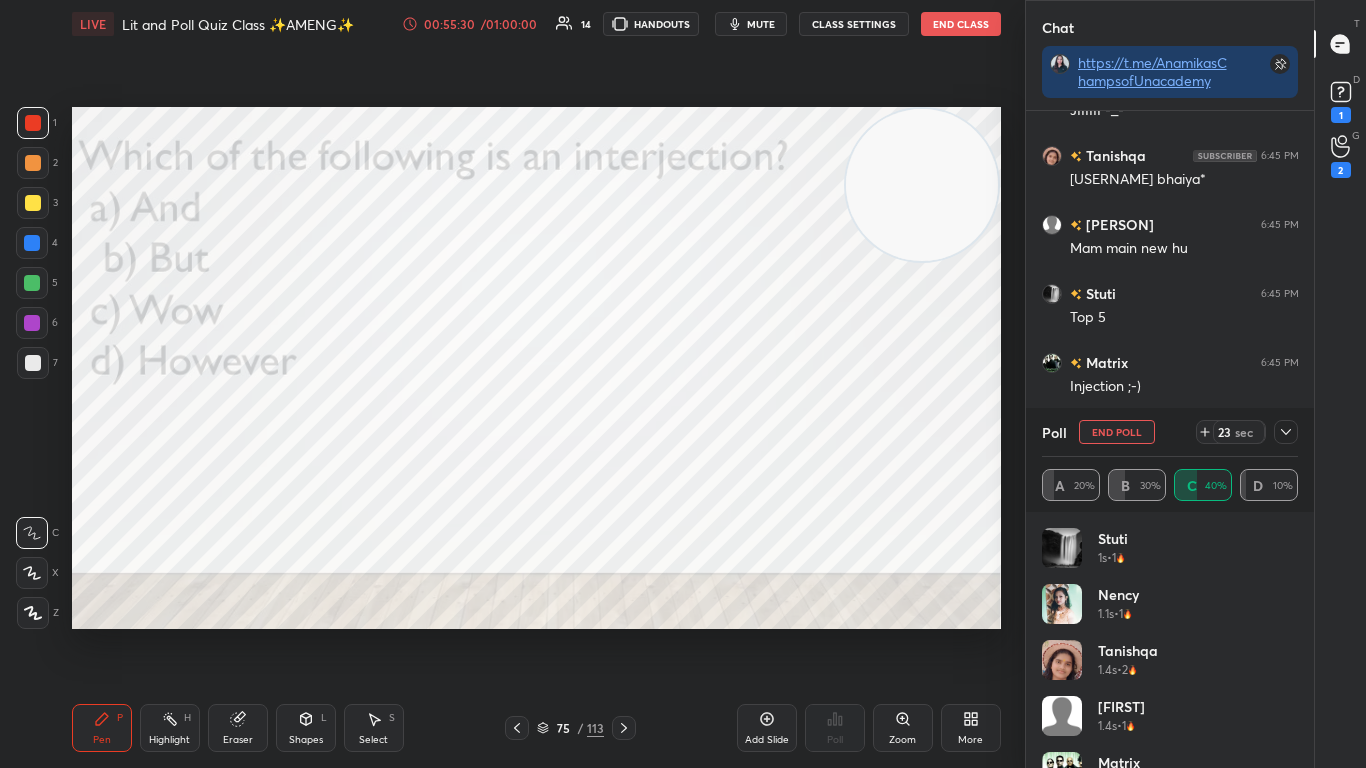 scroll, scrollTop: 26569, scrollLeft: 0, axis: vertical 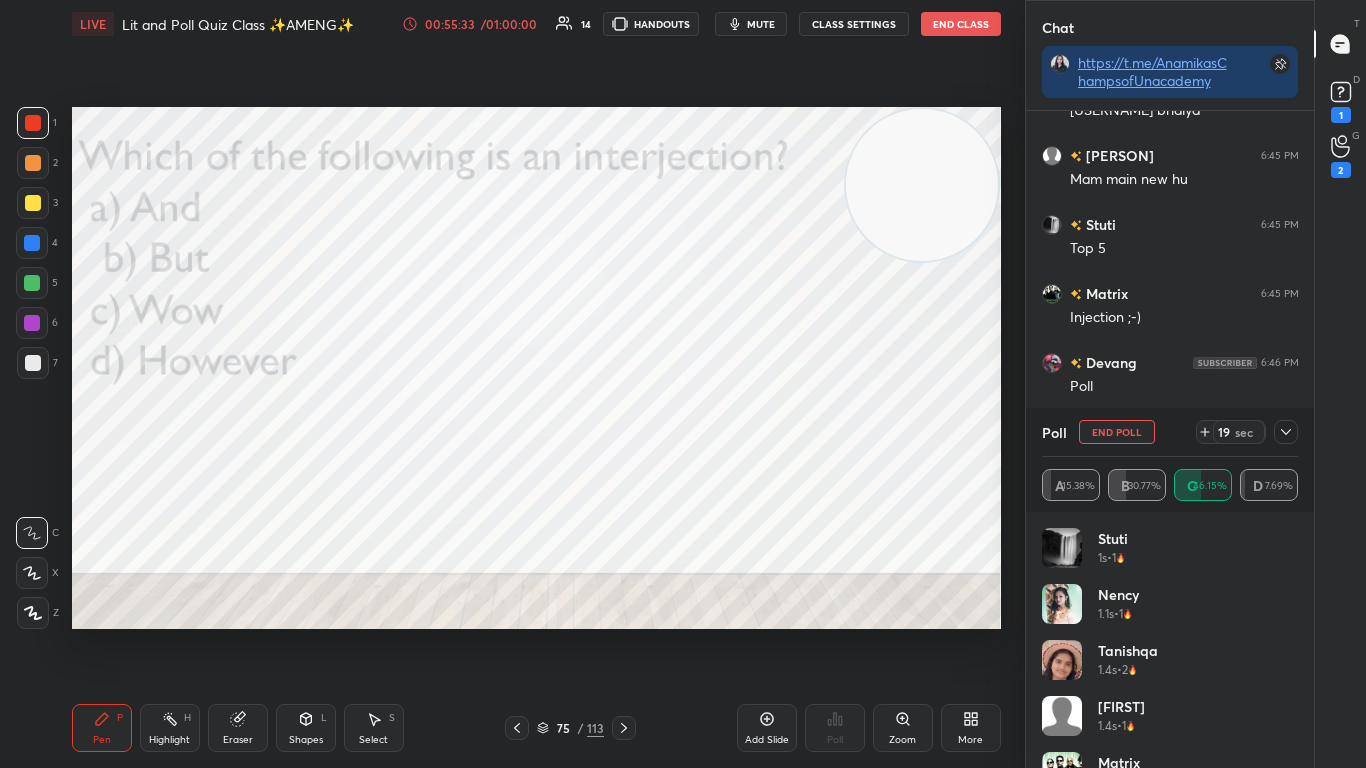 click 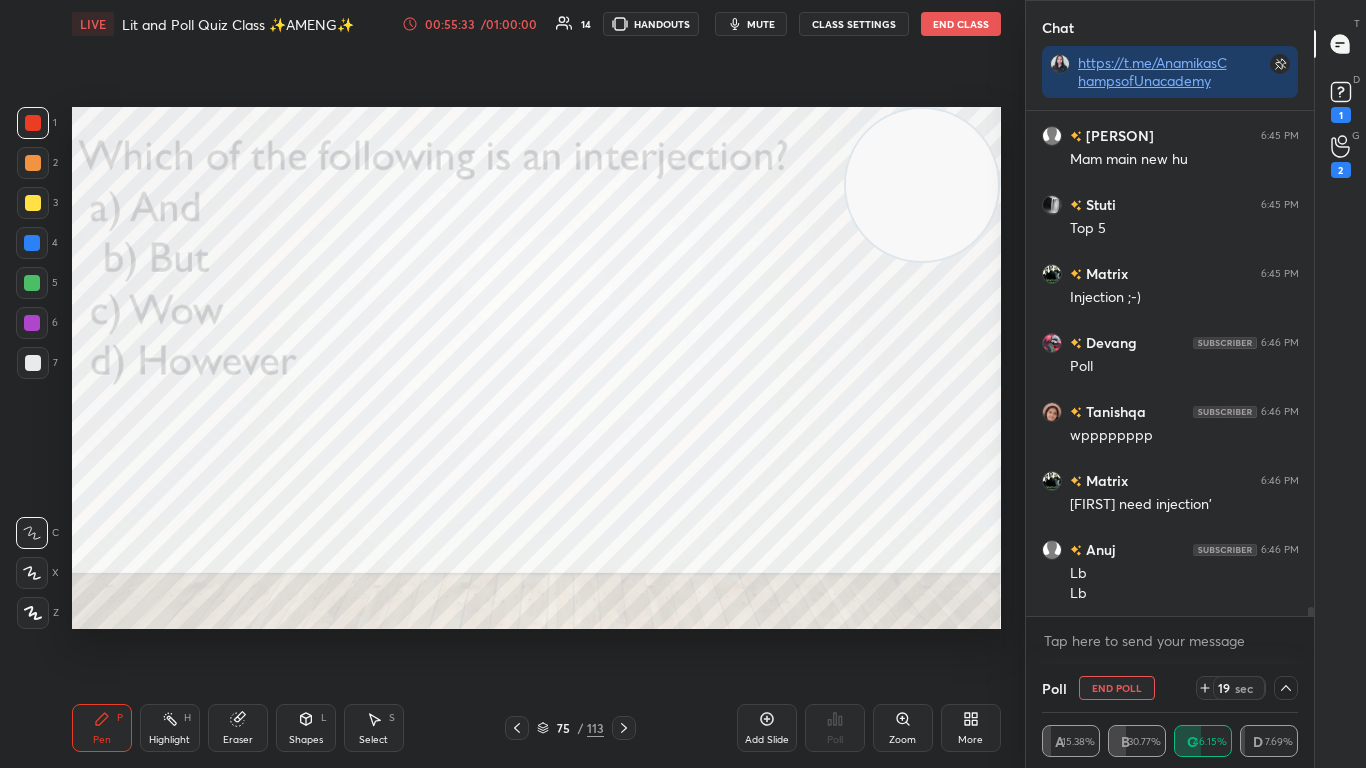 scroll, scrollTop: 0, scrollLeft: 0, axis: both 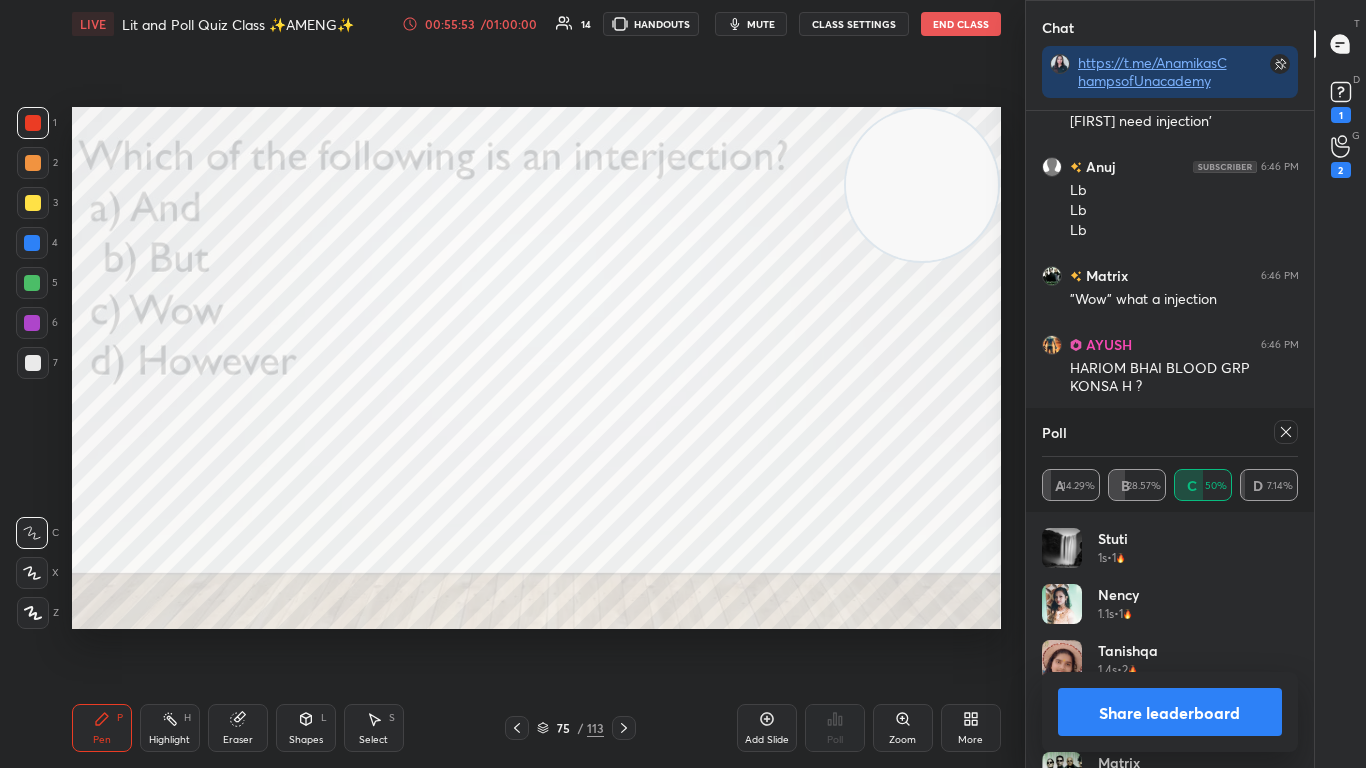 click 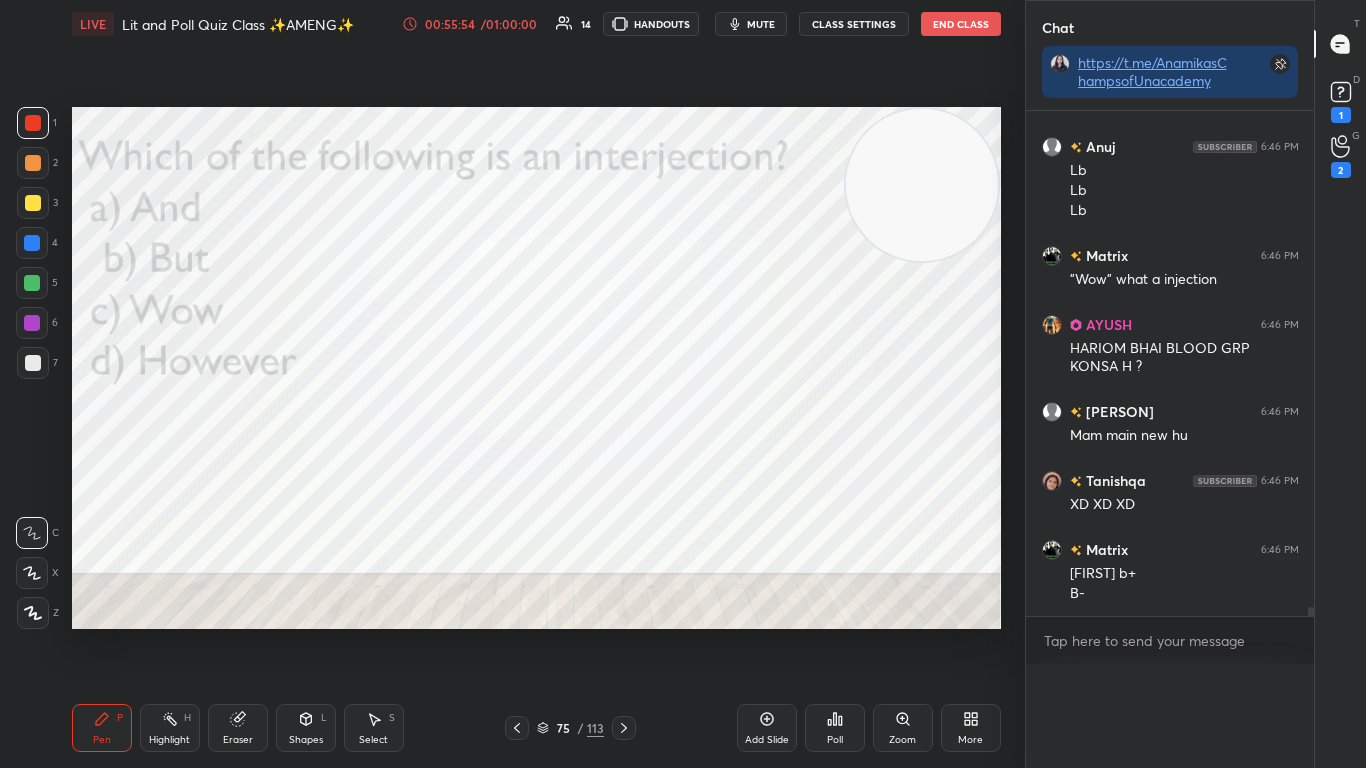 scroll, scrollTop: 0, scrollLeft: 0, axis: both 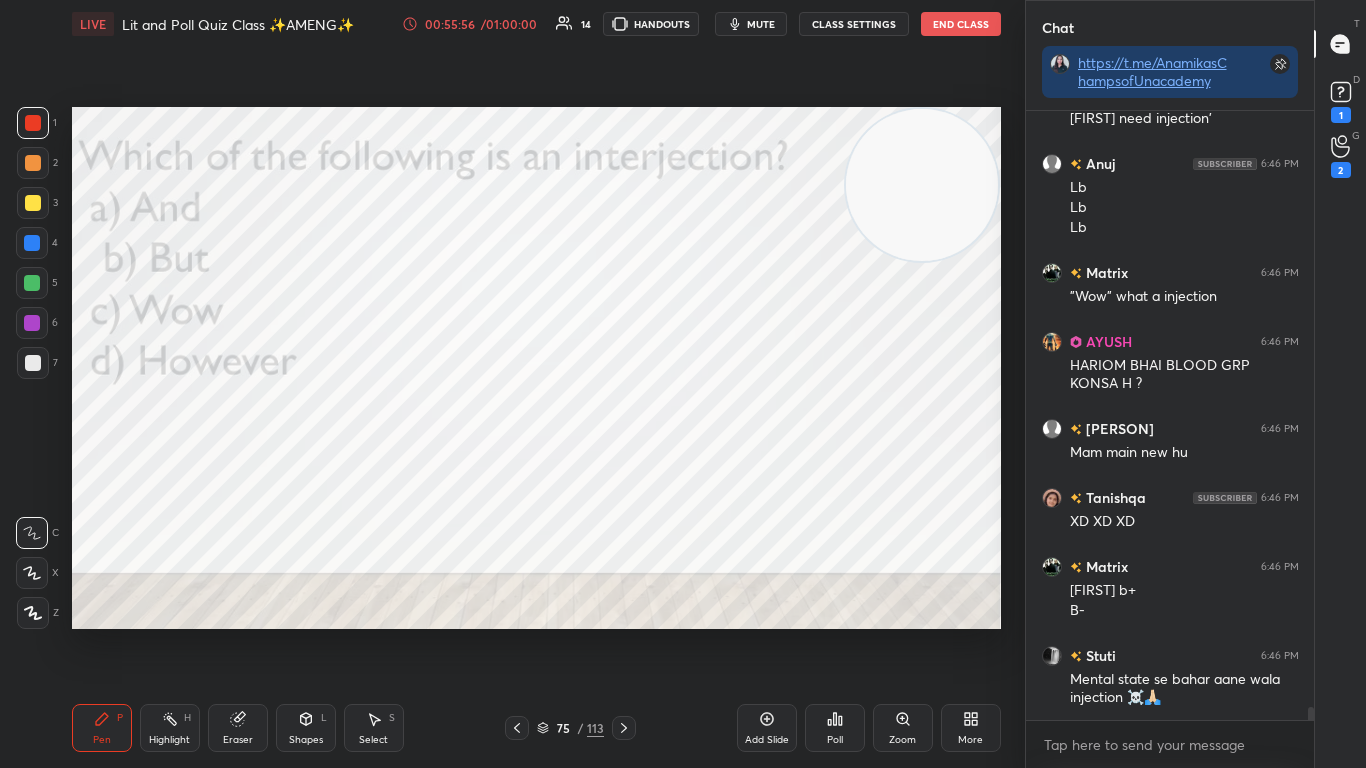 click on "More" at bounding box center [971, 728] 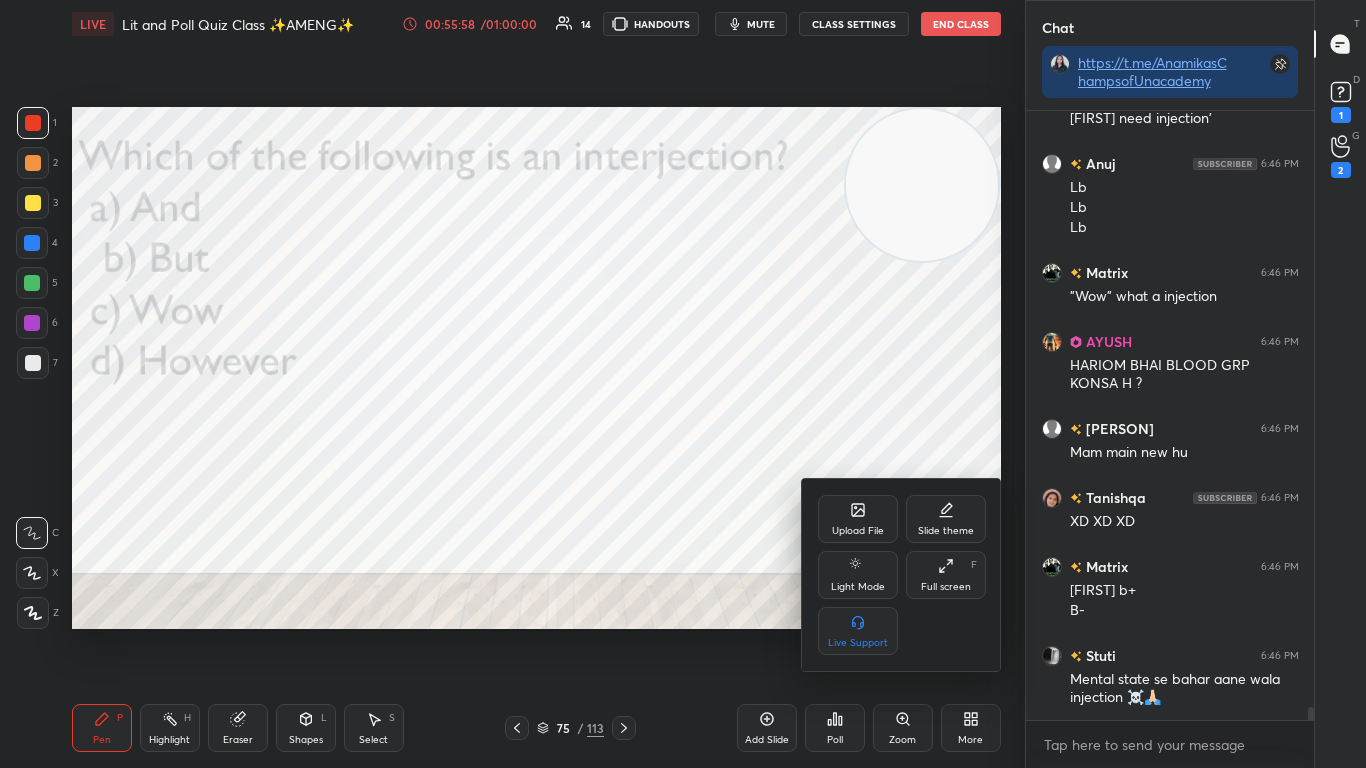 click on "Upload File" at bounding box center (858, 531) 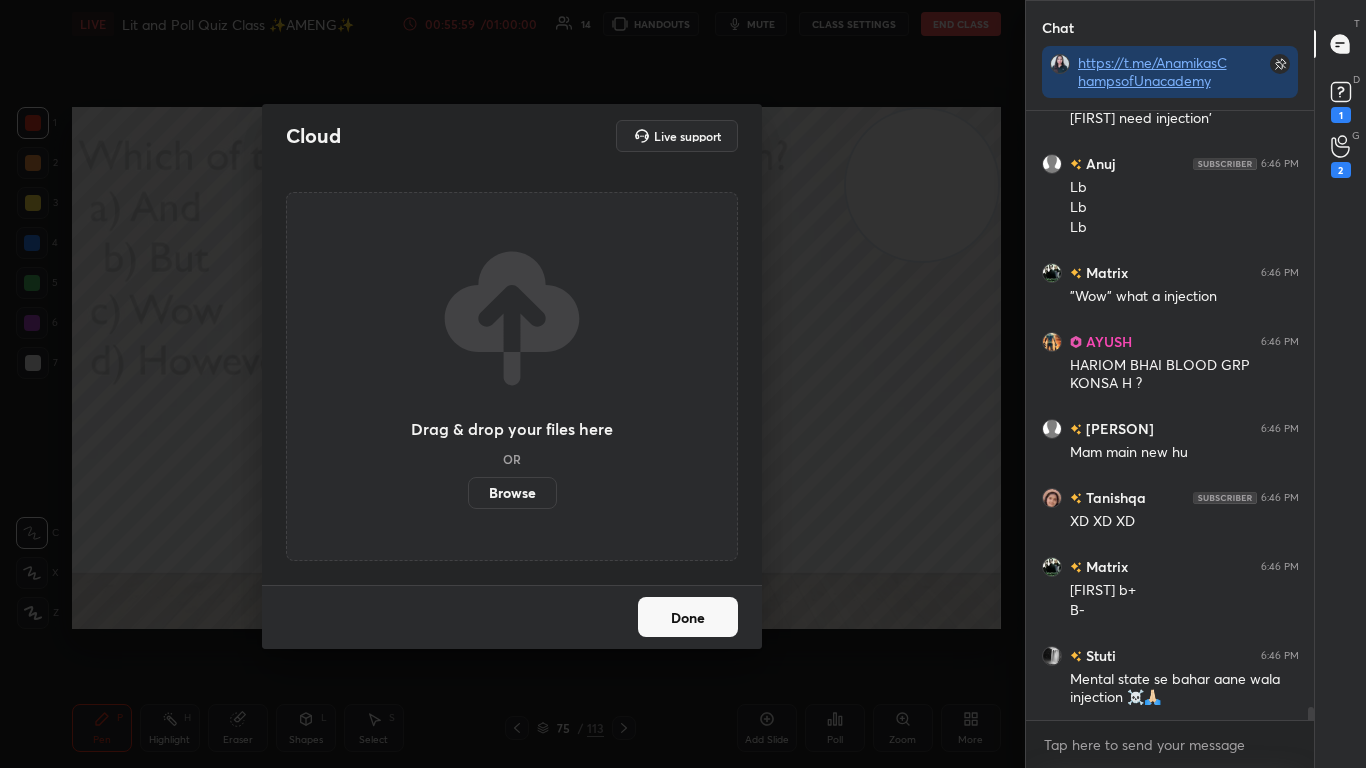 click on "Browse" at bounding box center [512, 493] 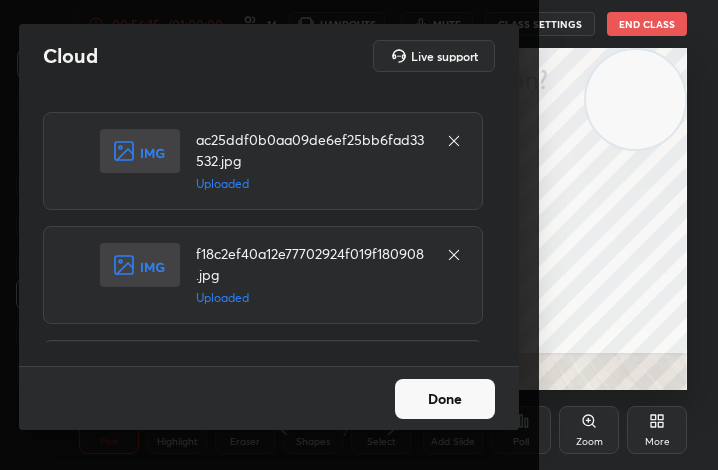 click on "Done" at bounding box center [445, 399] 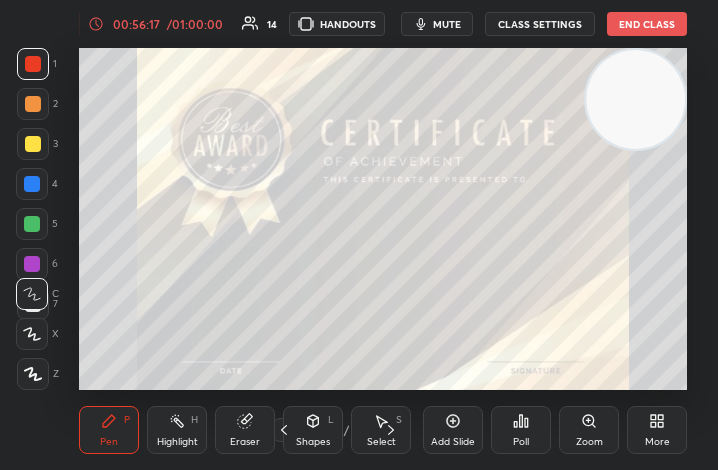 click on "More" at bounding box center (657, 430) 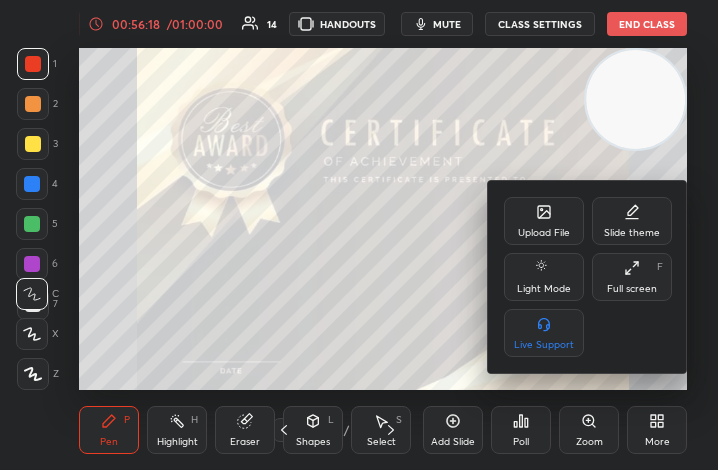click on "Full screen" at bounding box center [632, 289] 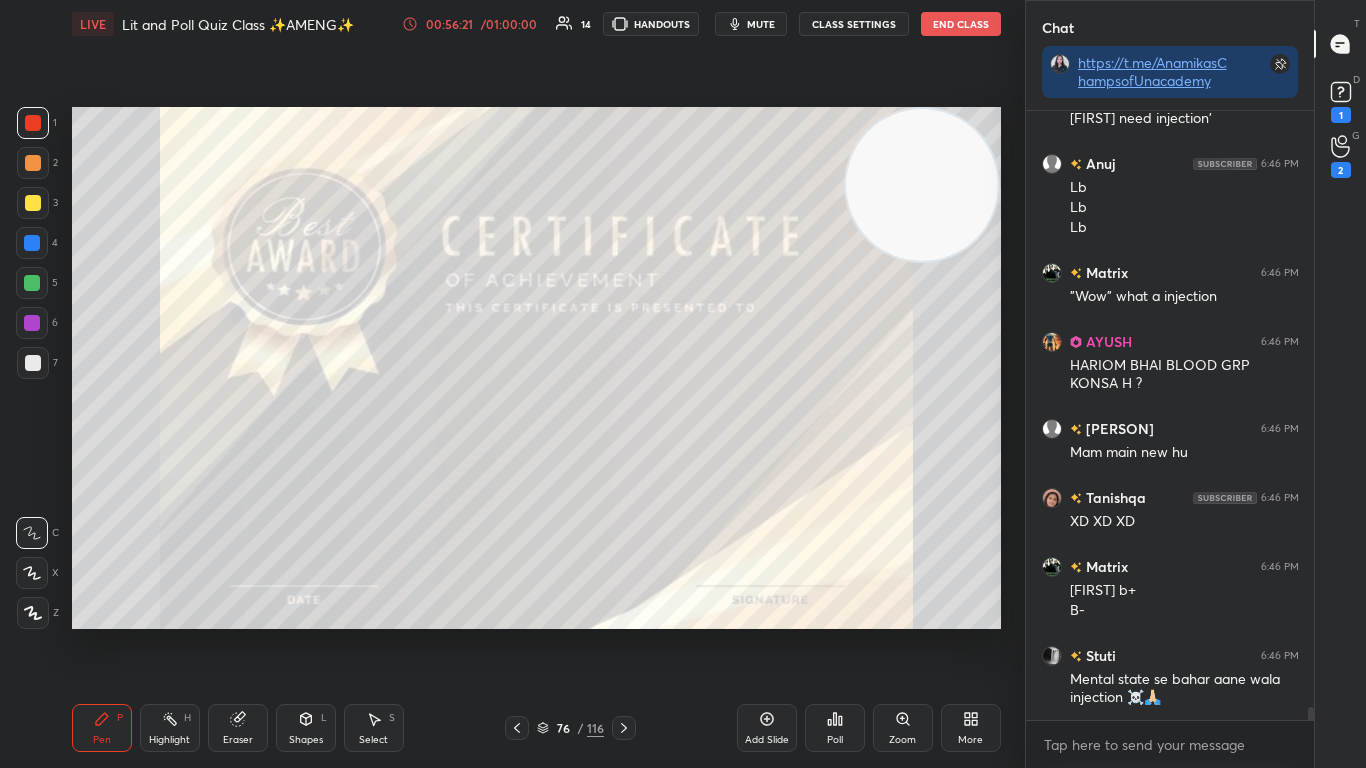 click 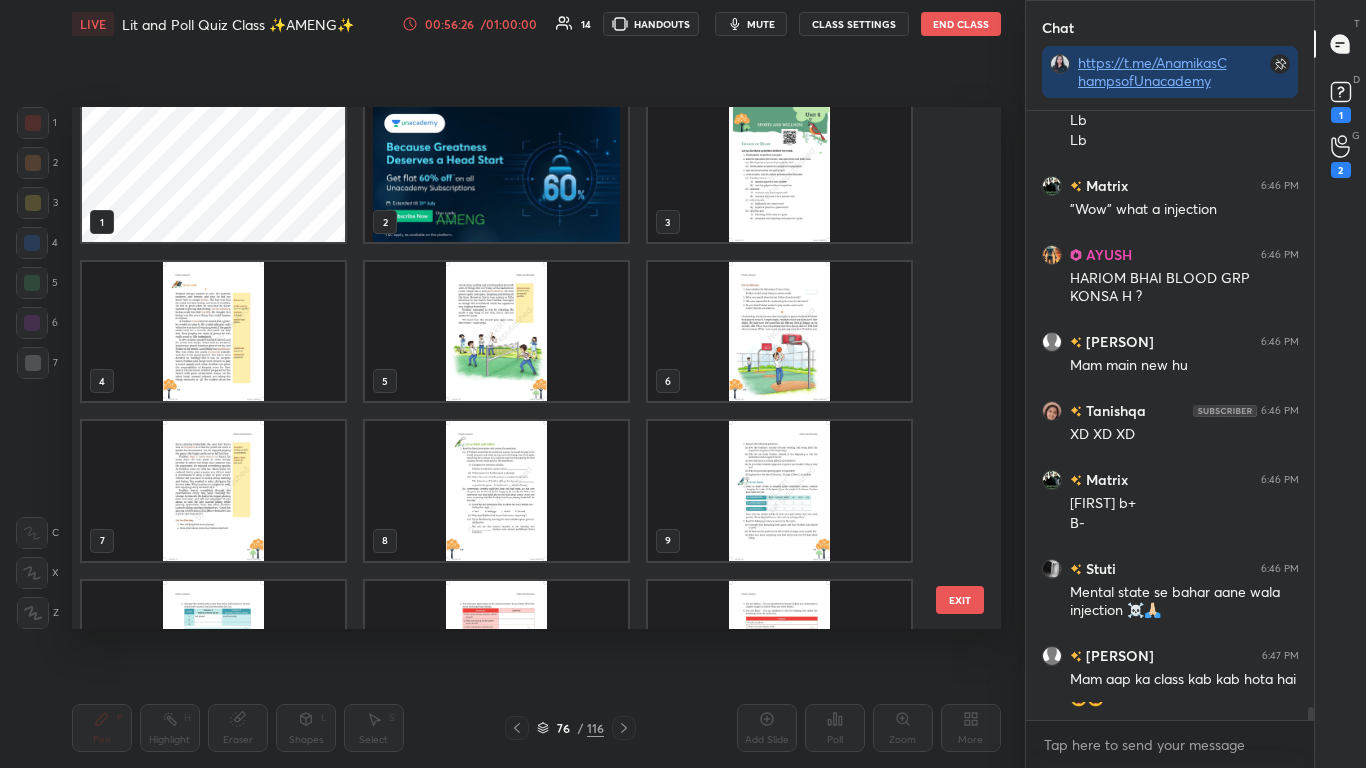 click at bounding box center (496, 172) 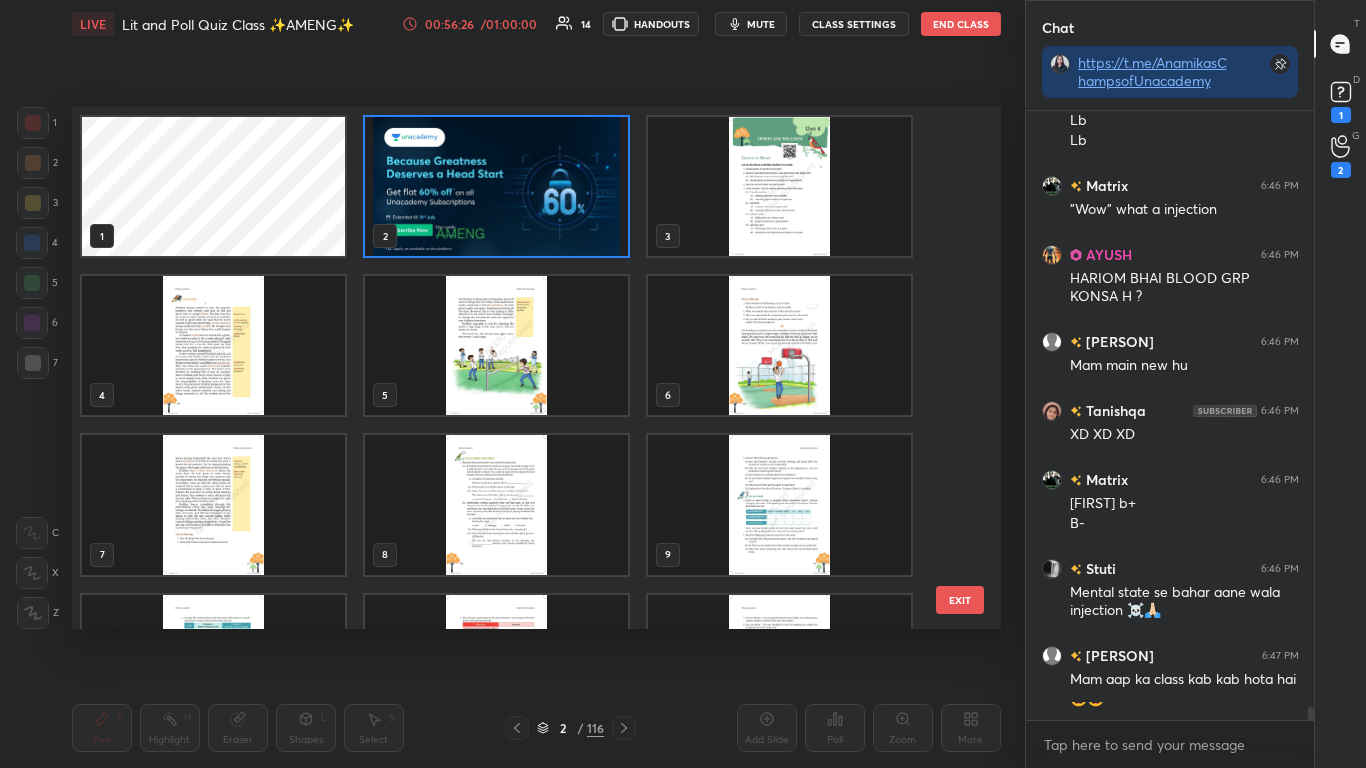 click at bounding box center [496, 186] 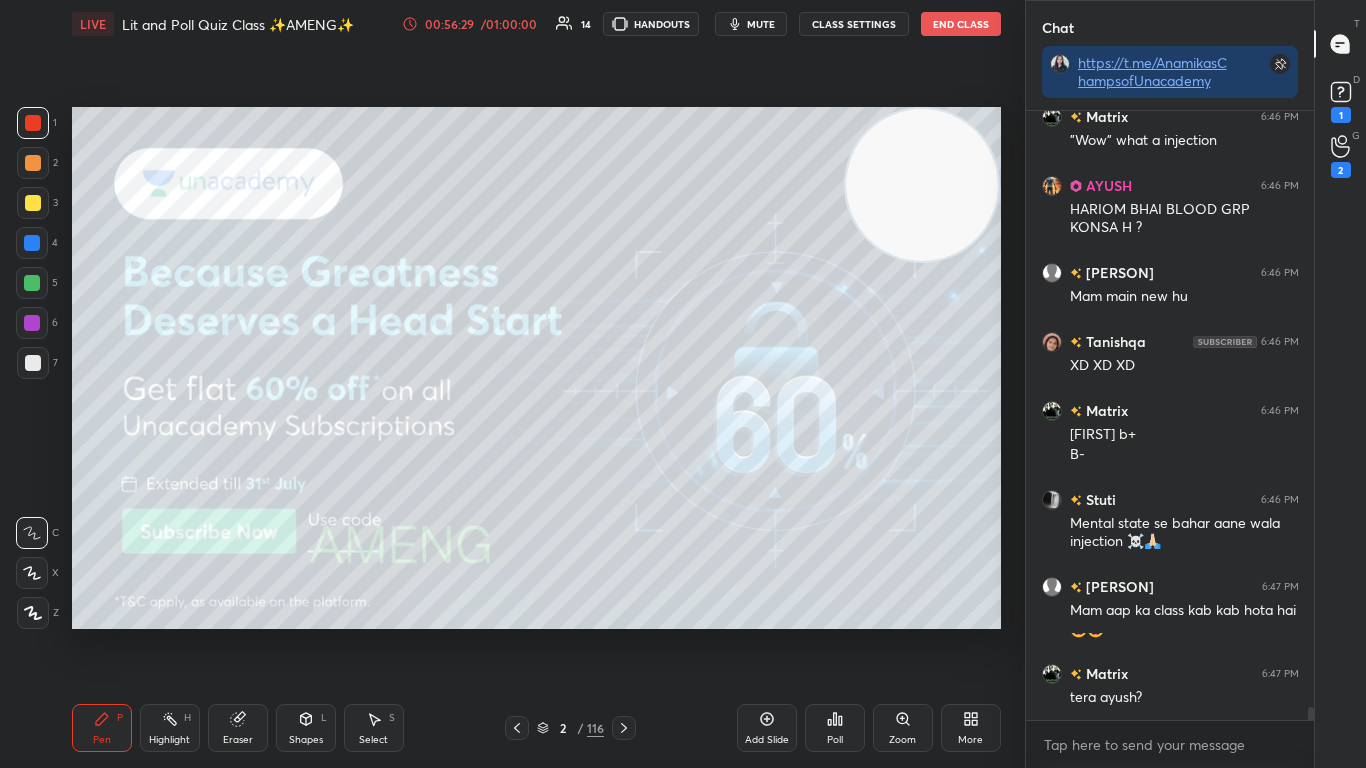 click 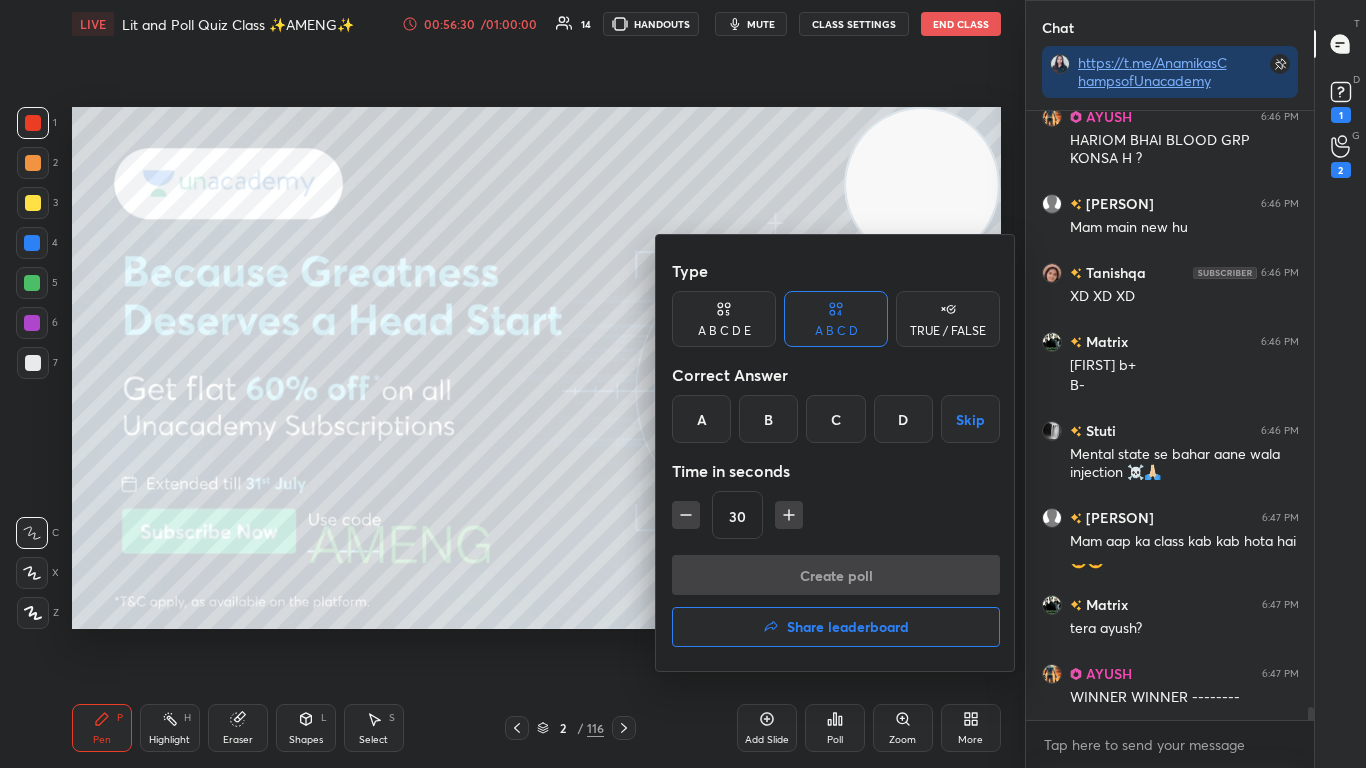 click on "Share leaderboard" at bounding box center (848, 627) 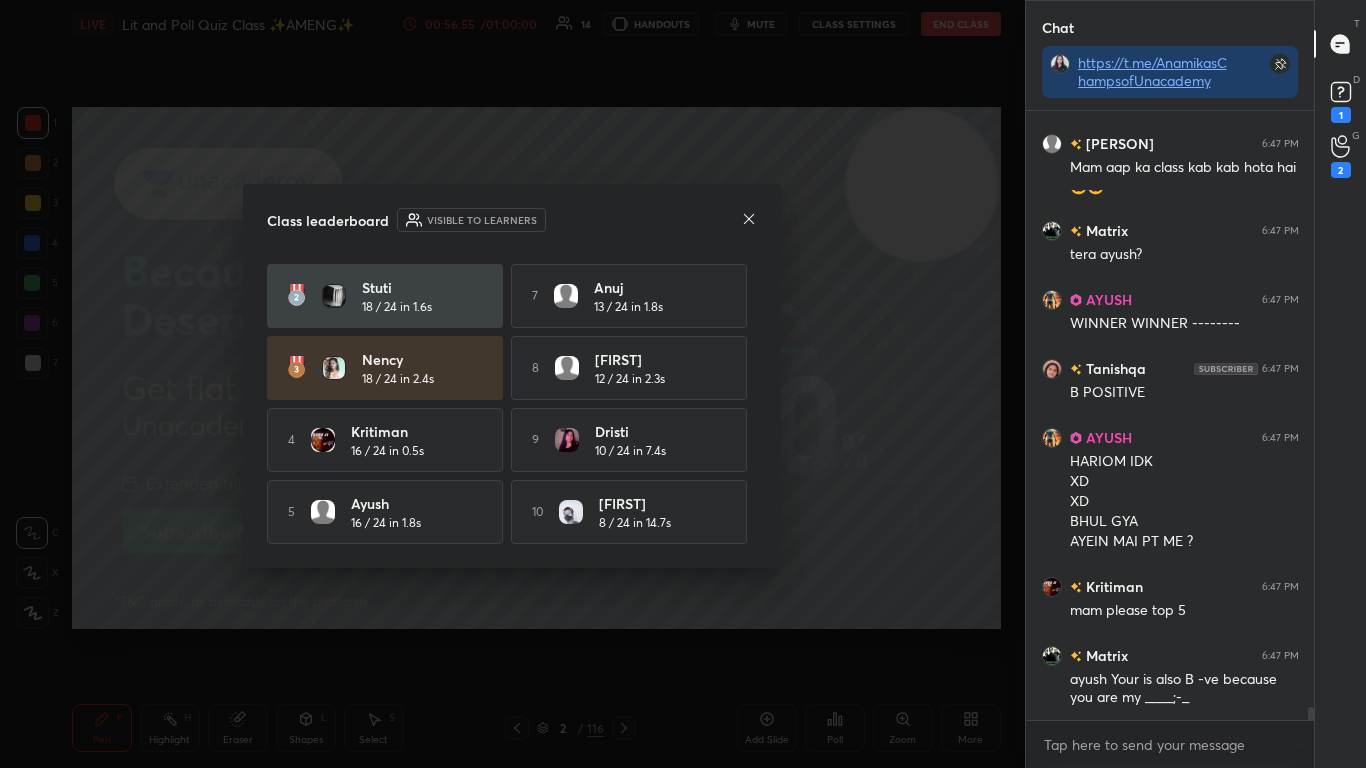 click 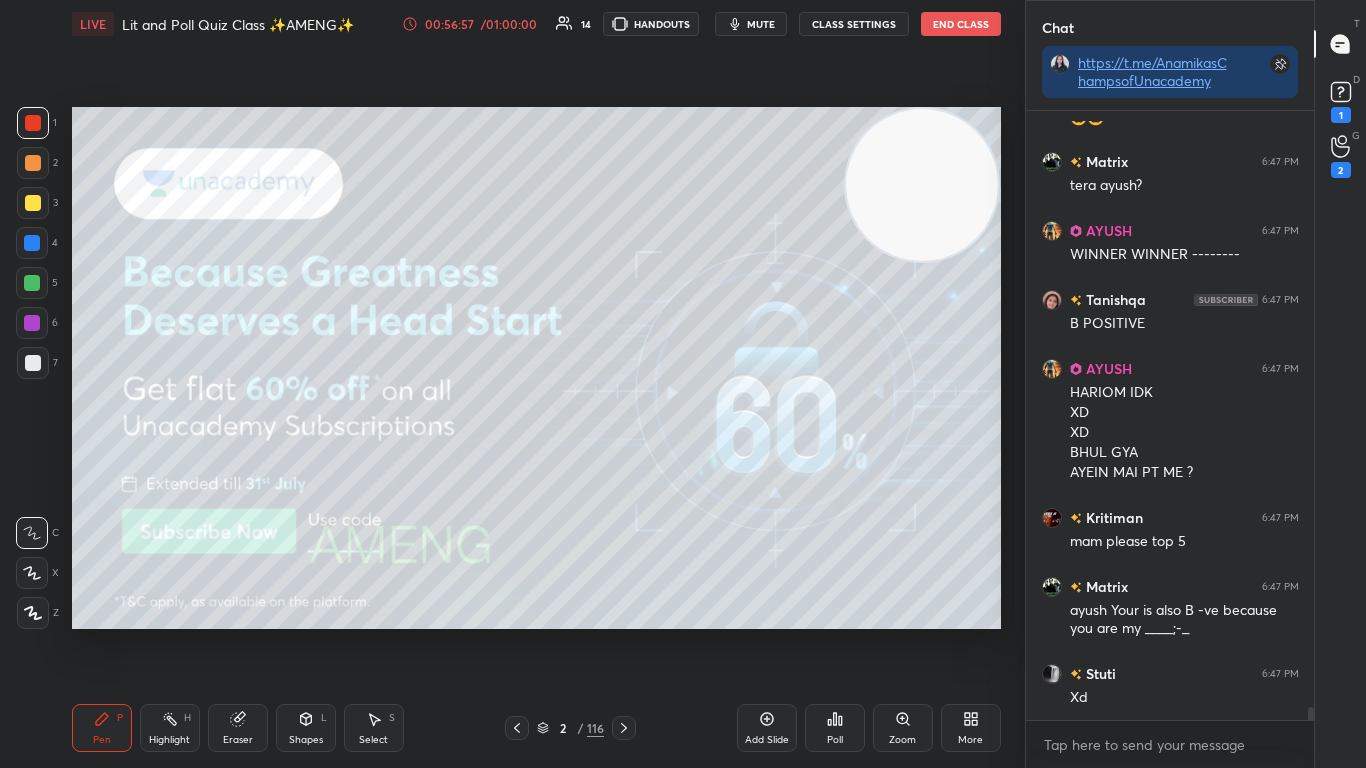 click 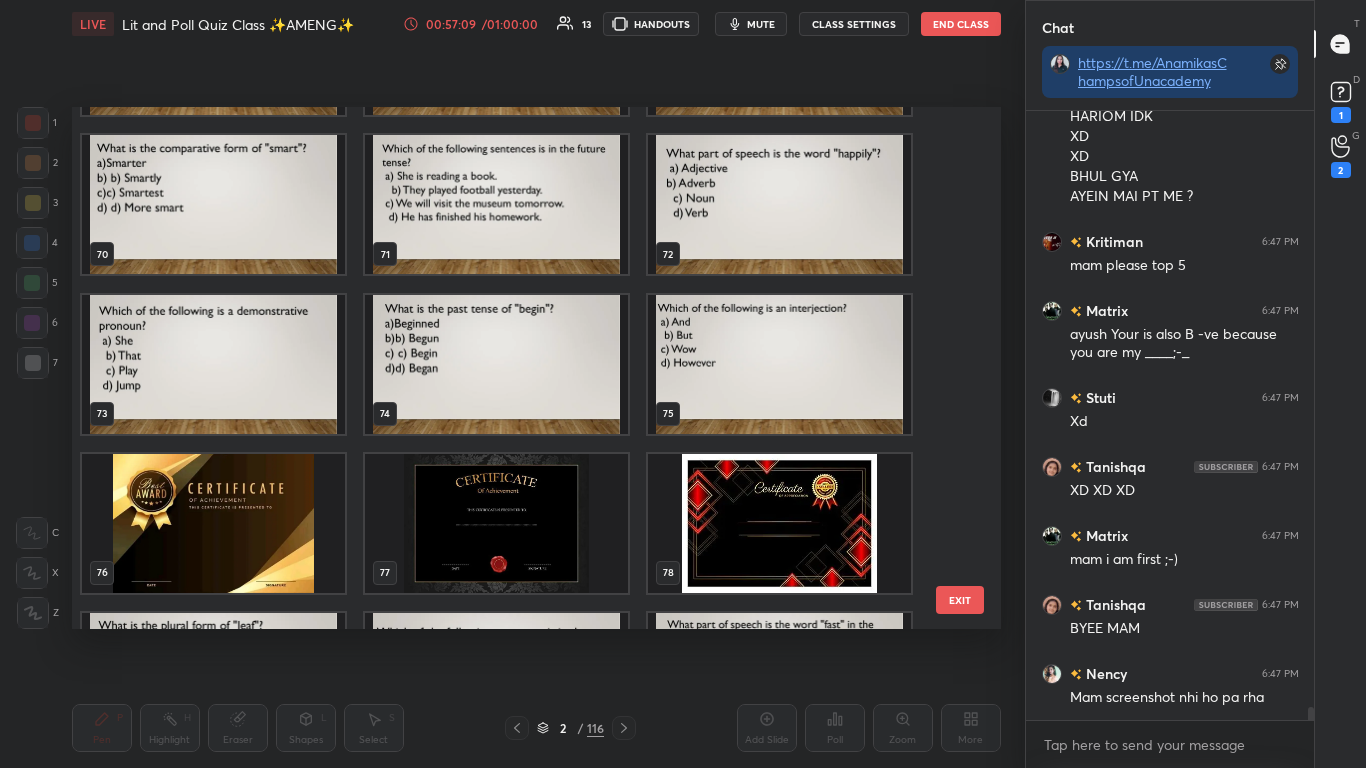 click at bounding box center [496, 522] 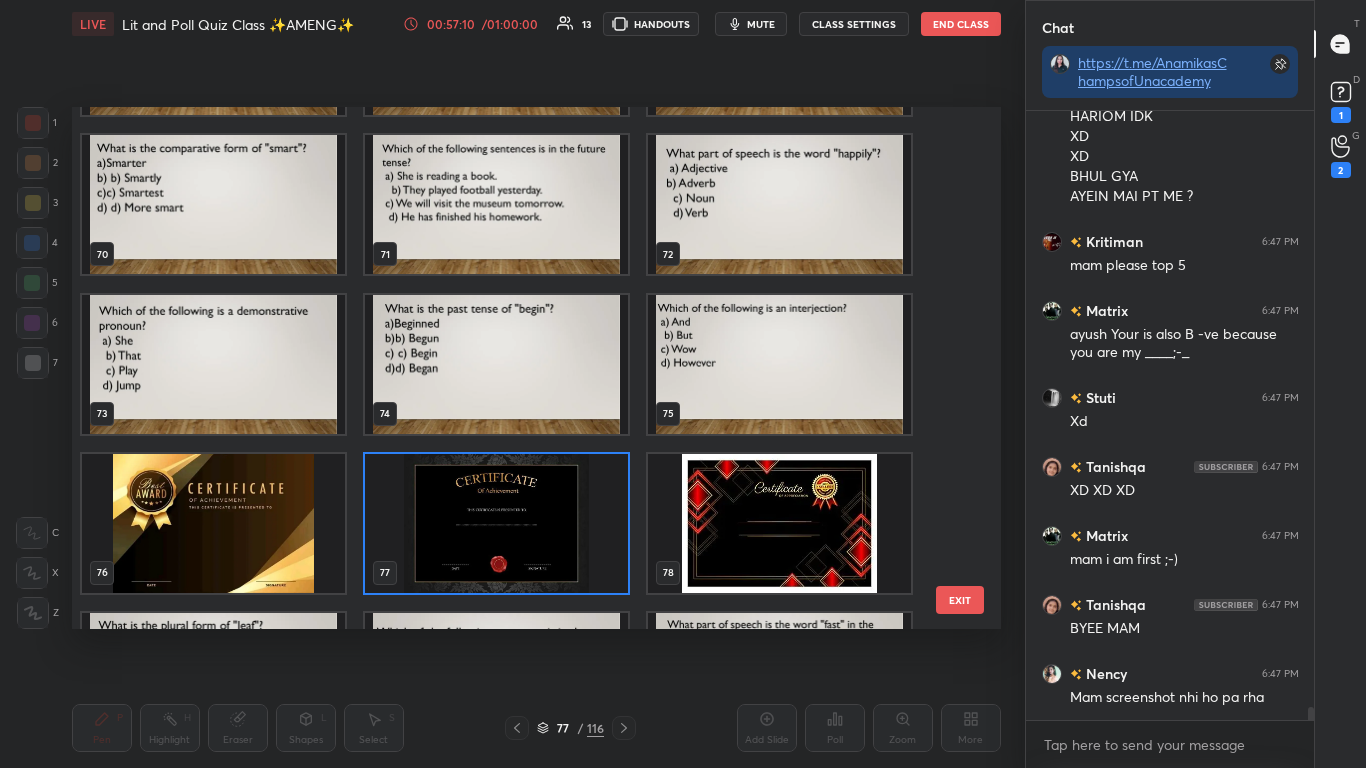 click at bounding box center [496, 522] 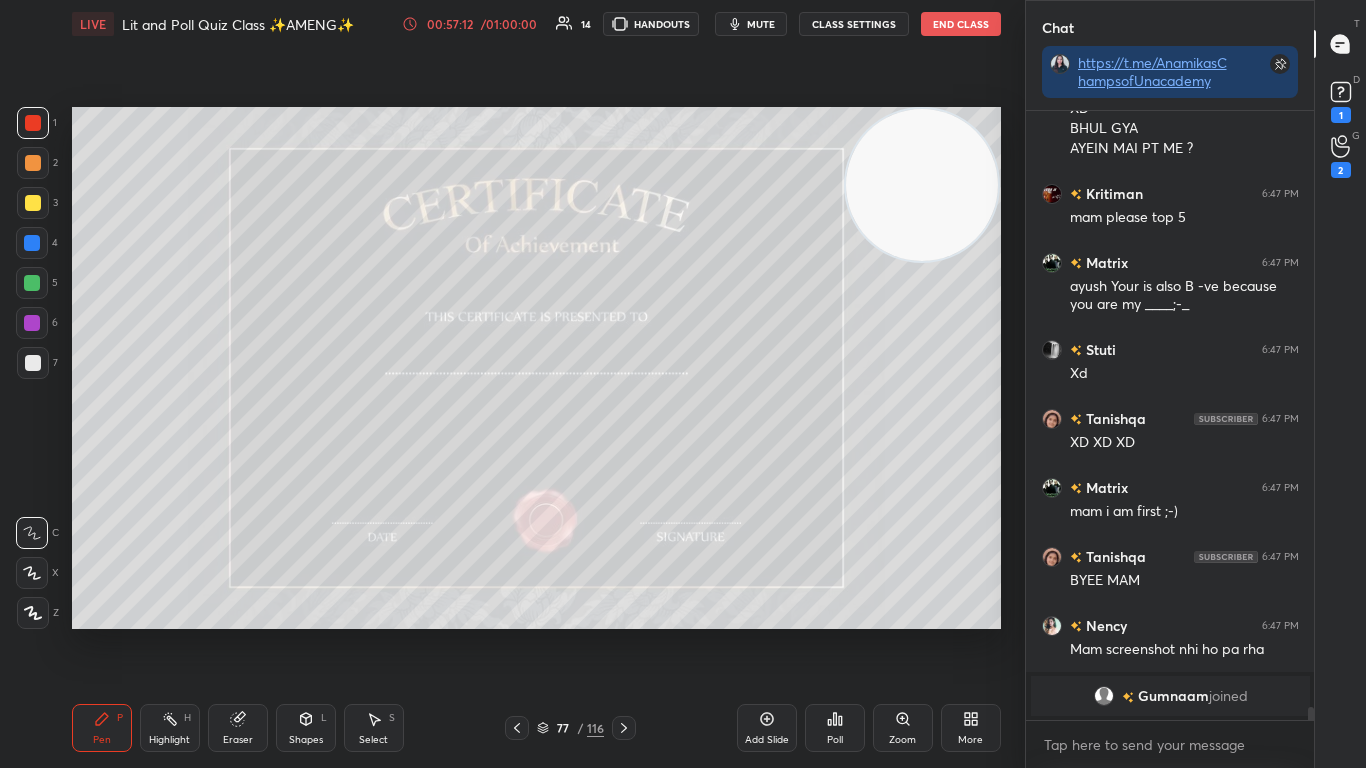click 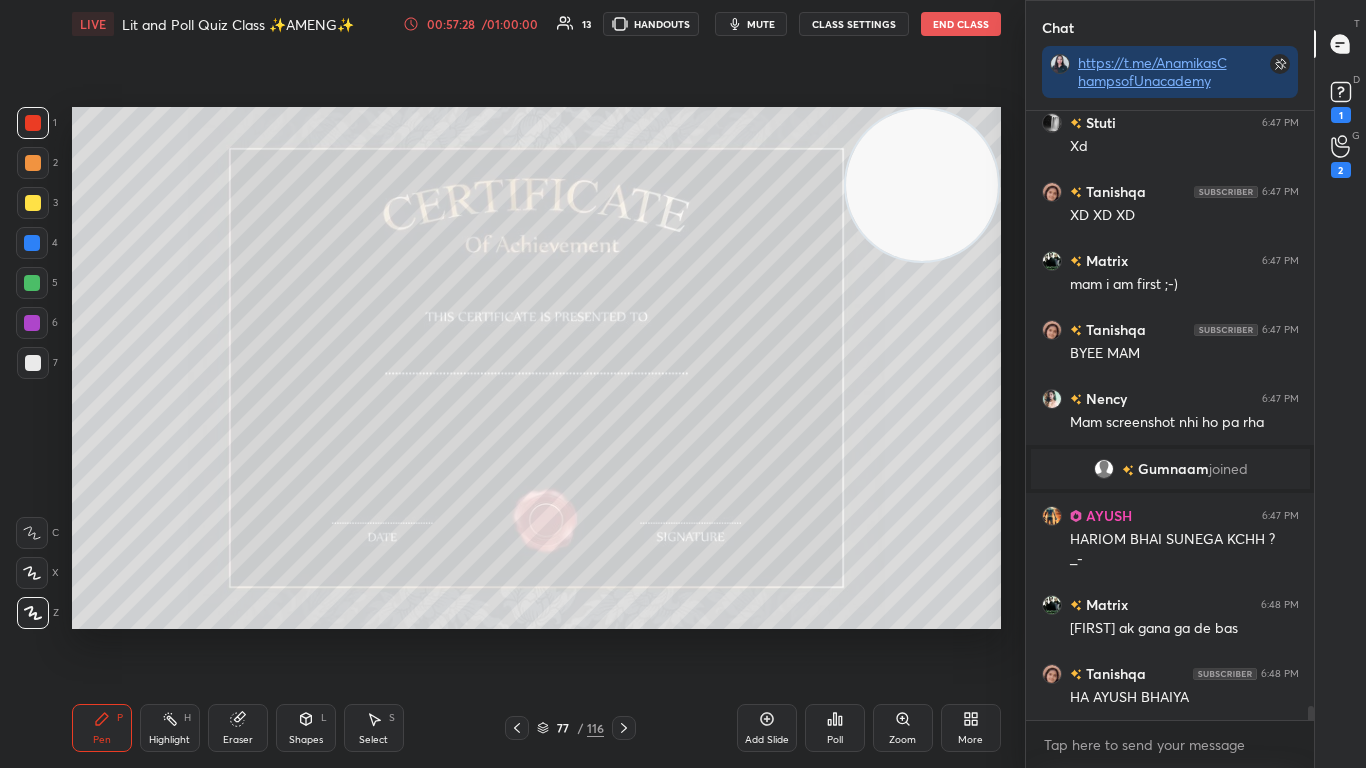 click 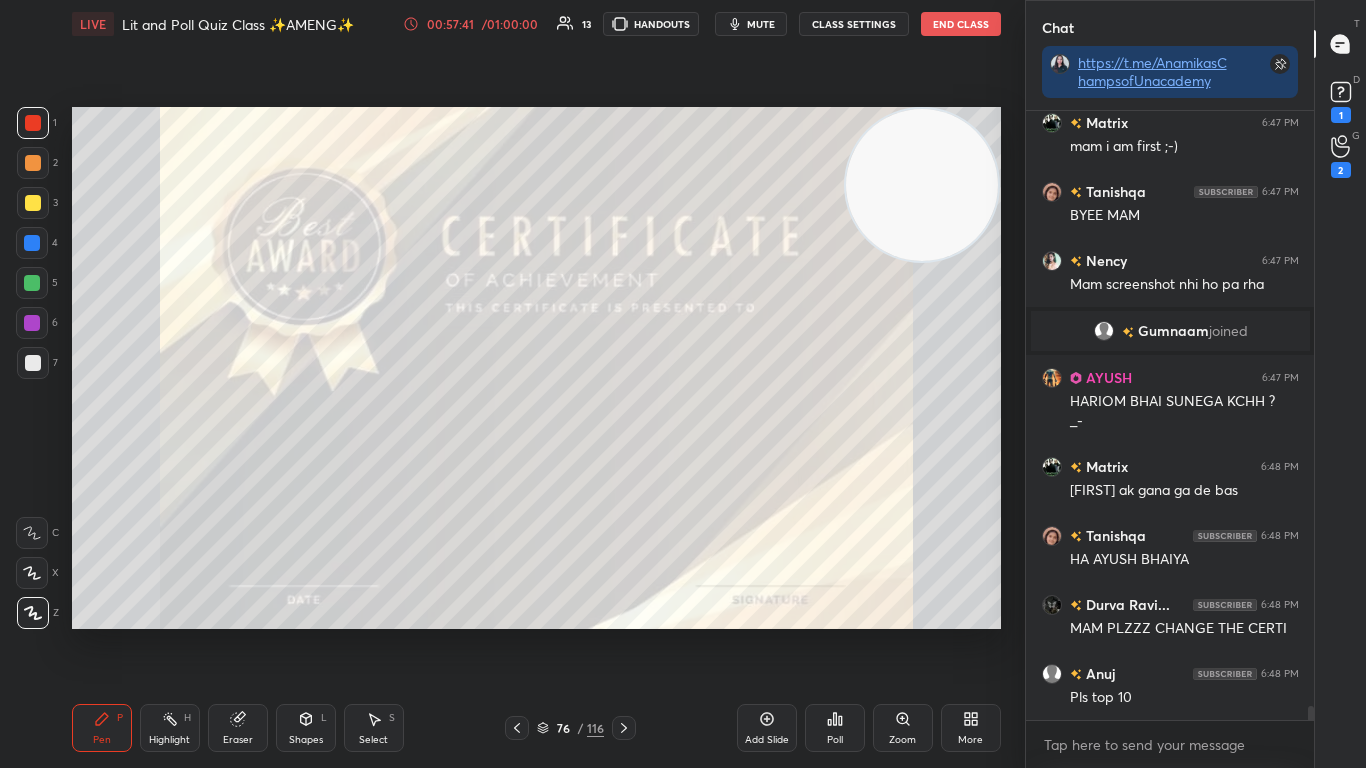 scroll, scrollTop: 25500, scrollLeft: 0, axis: vertical 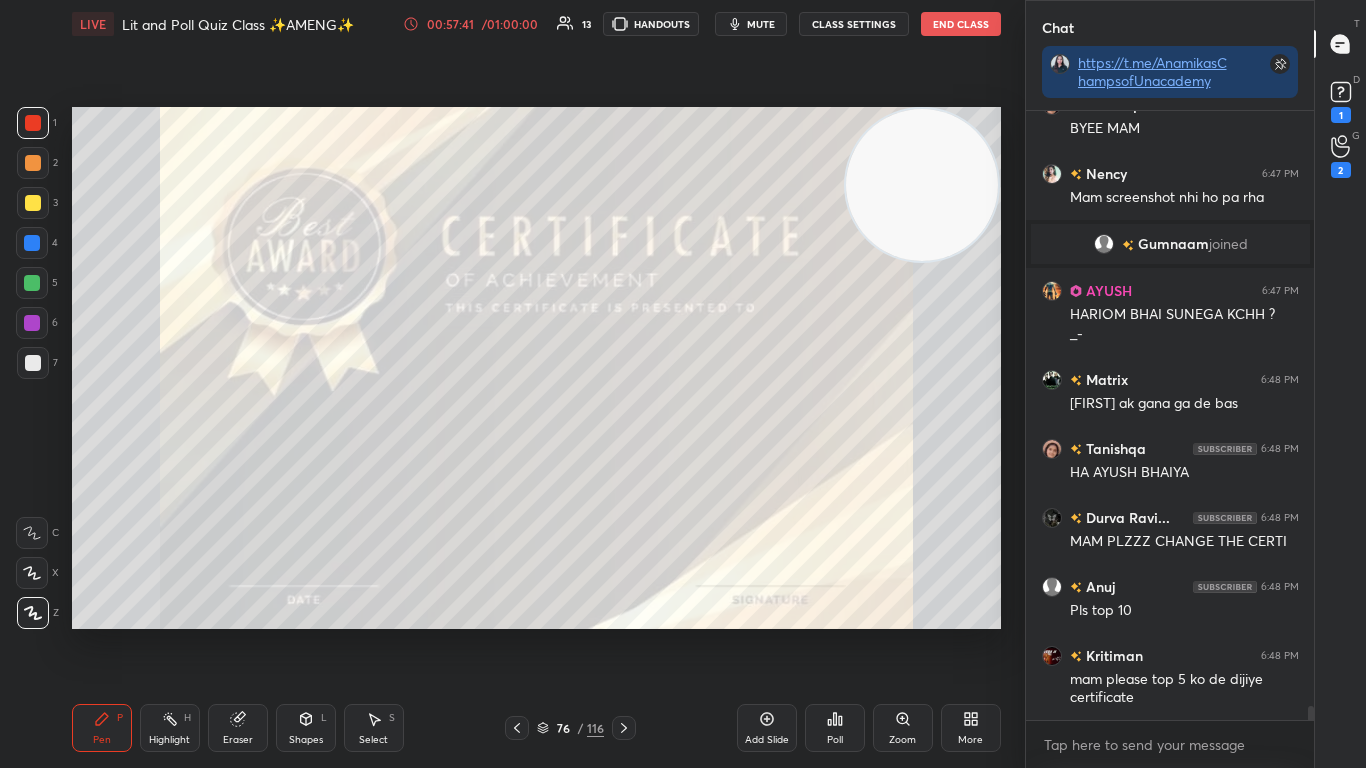 click 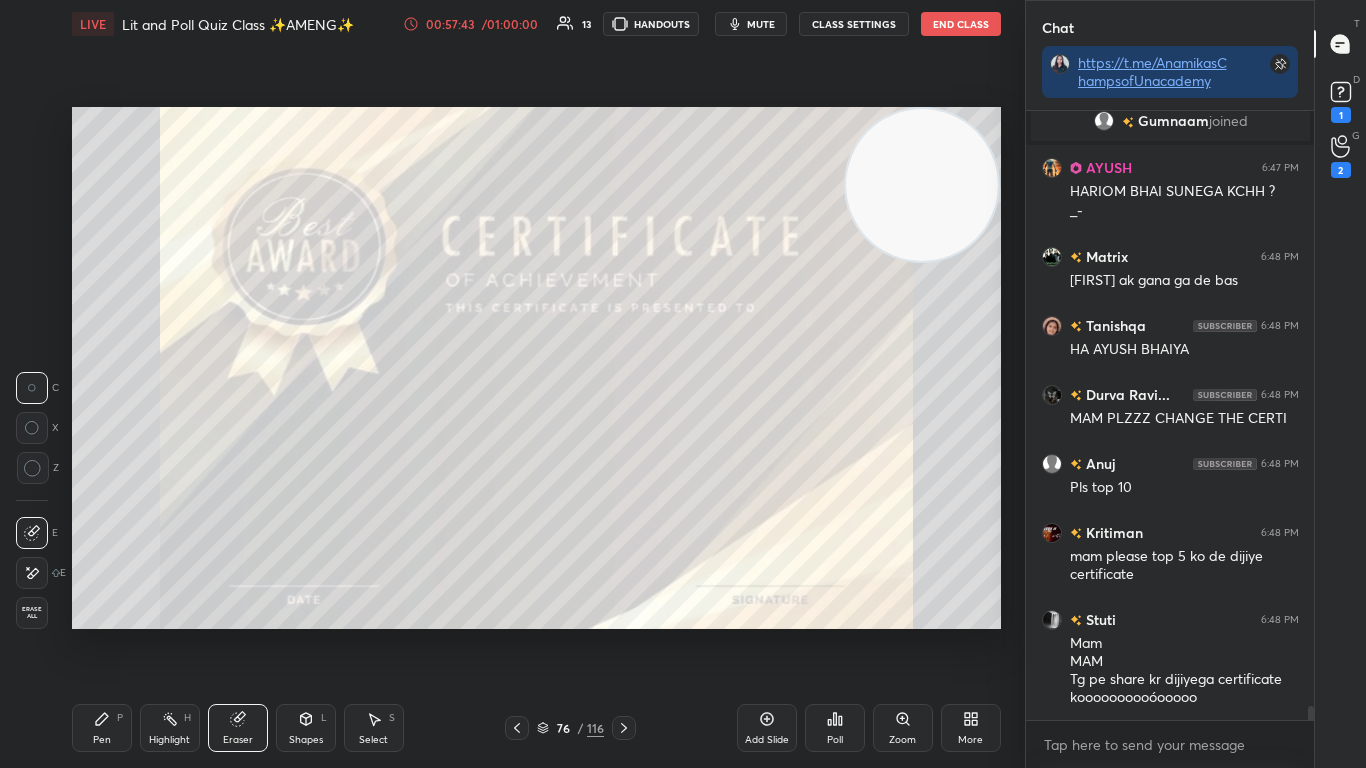 scroll, scrollTop: 25692, scrollLeft: 0, axis: vertical 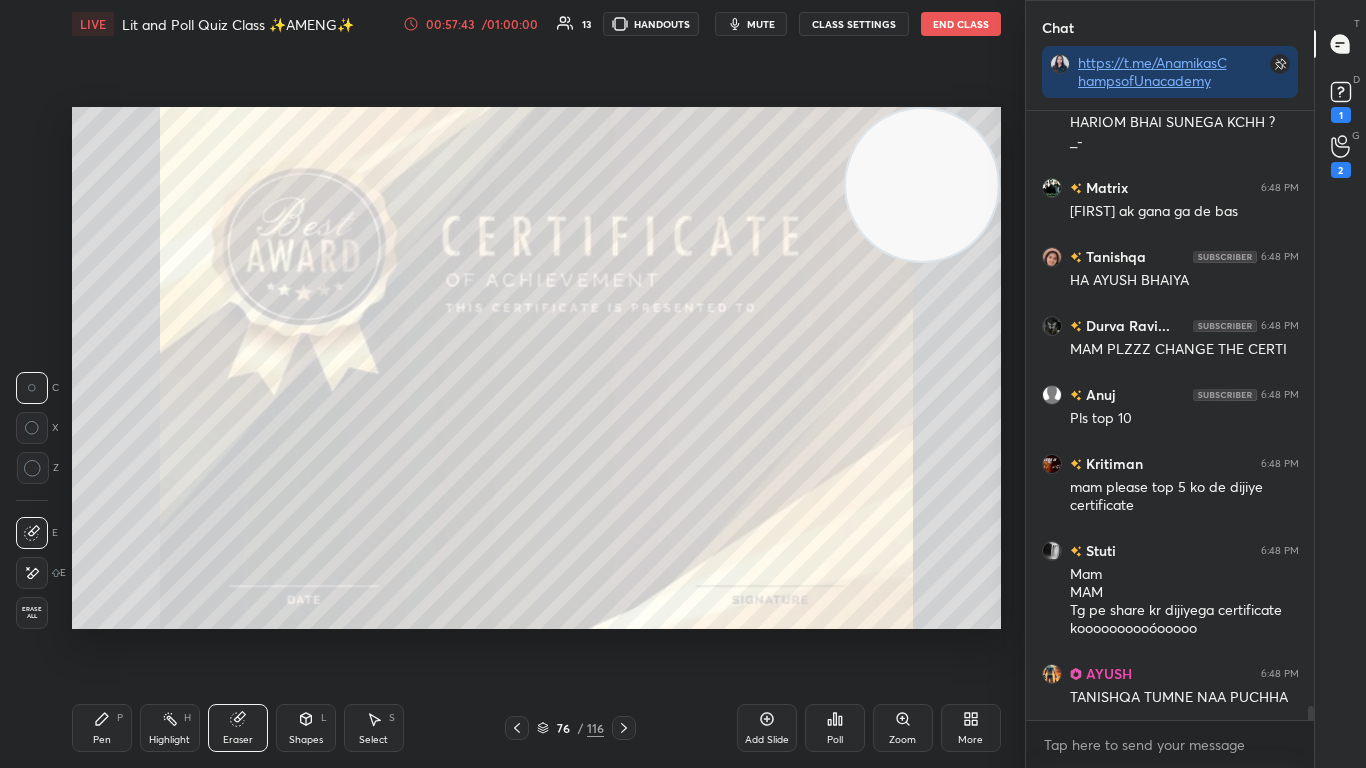 click 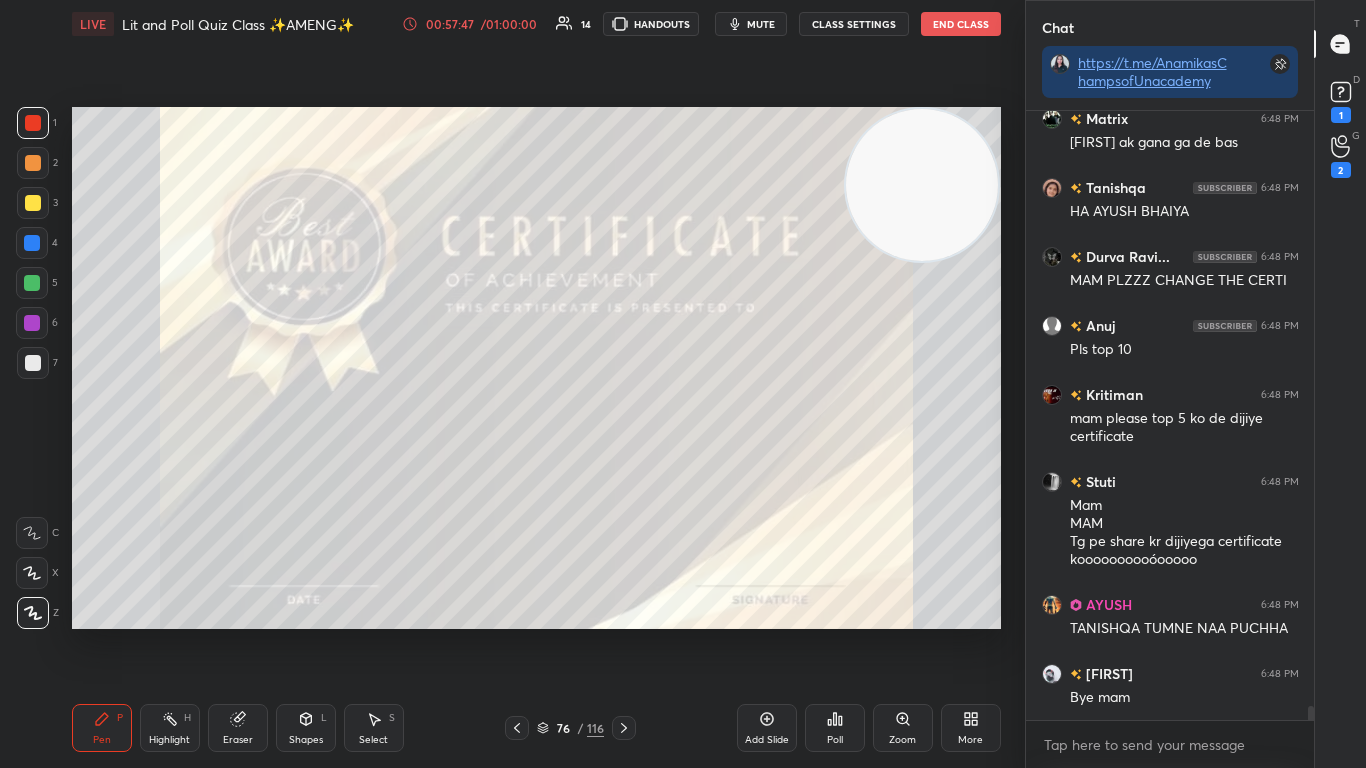 scroll, scrollTop: 25809, scrollLeft: 0, axis: vertical 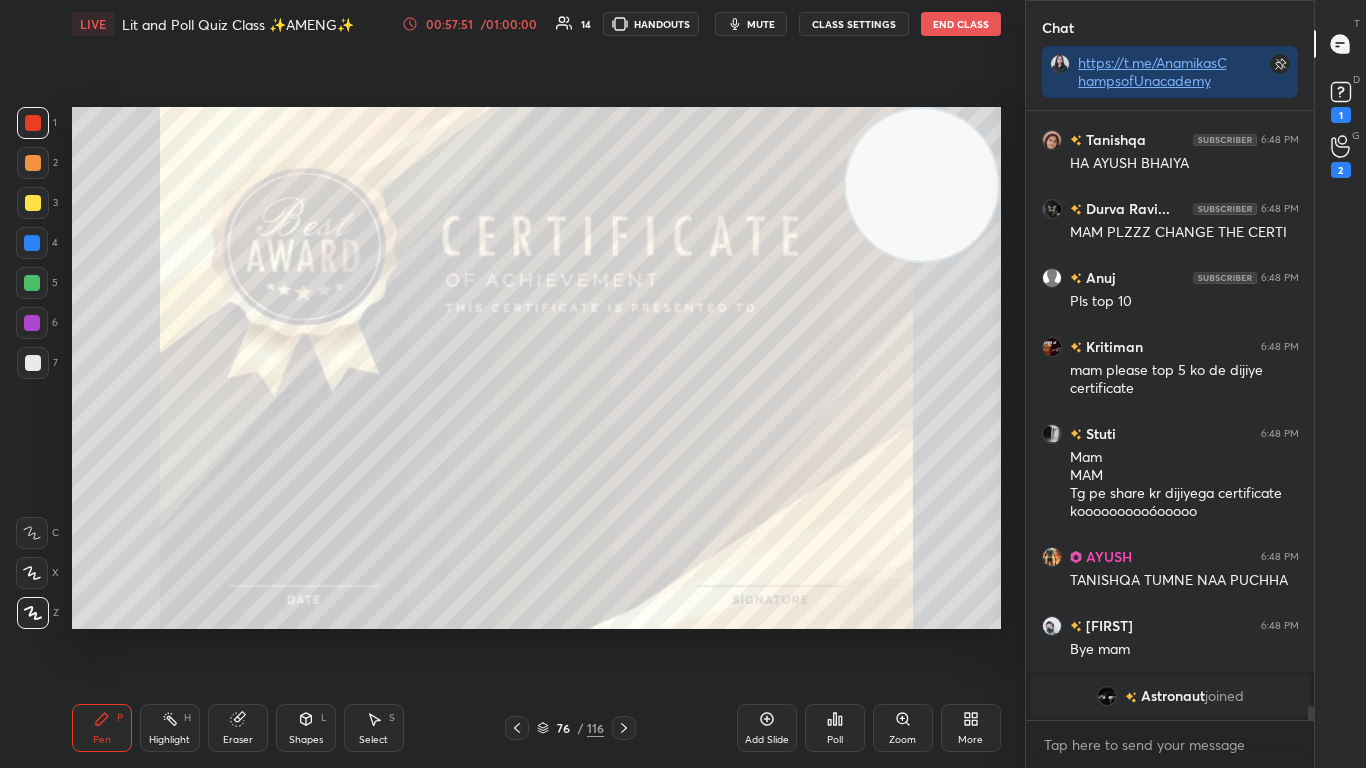 click 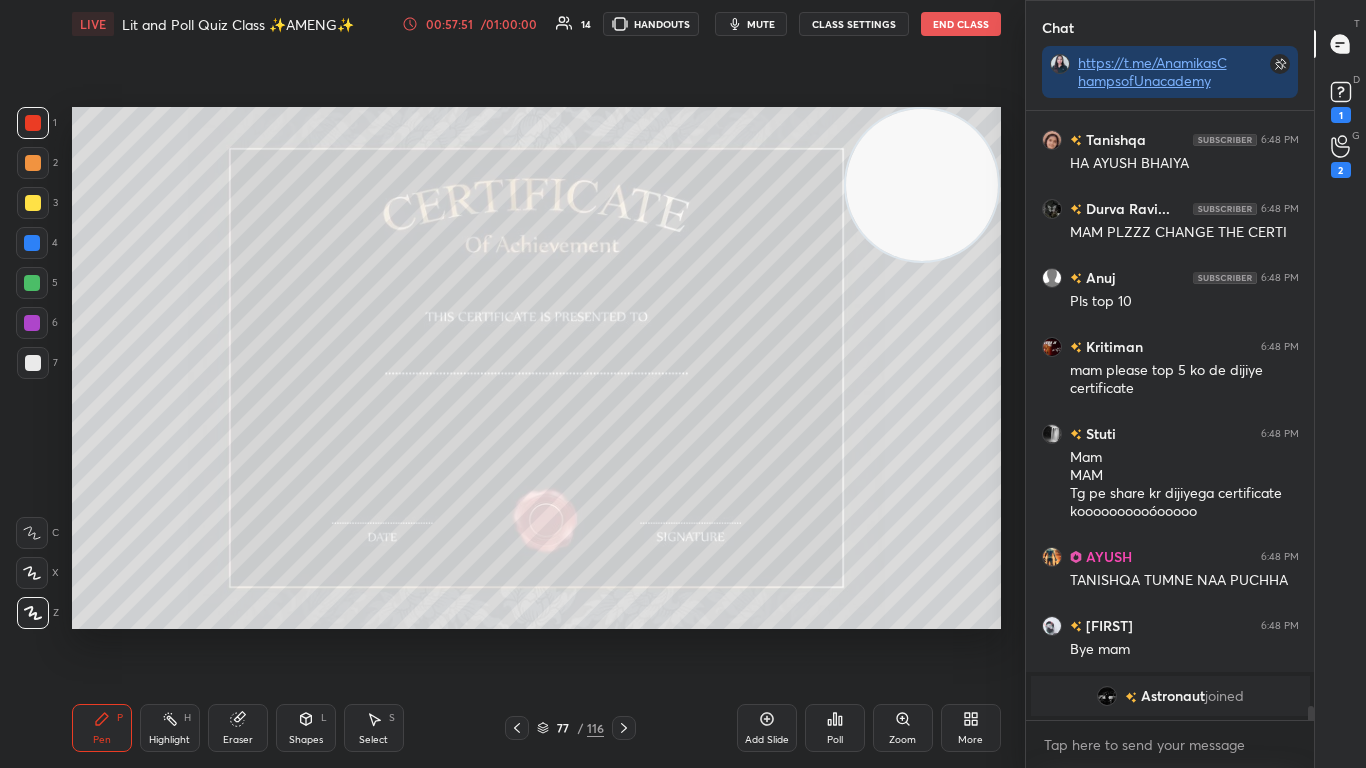 click 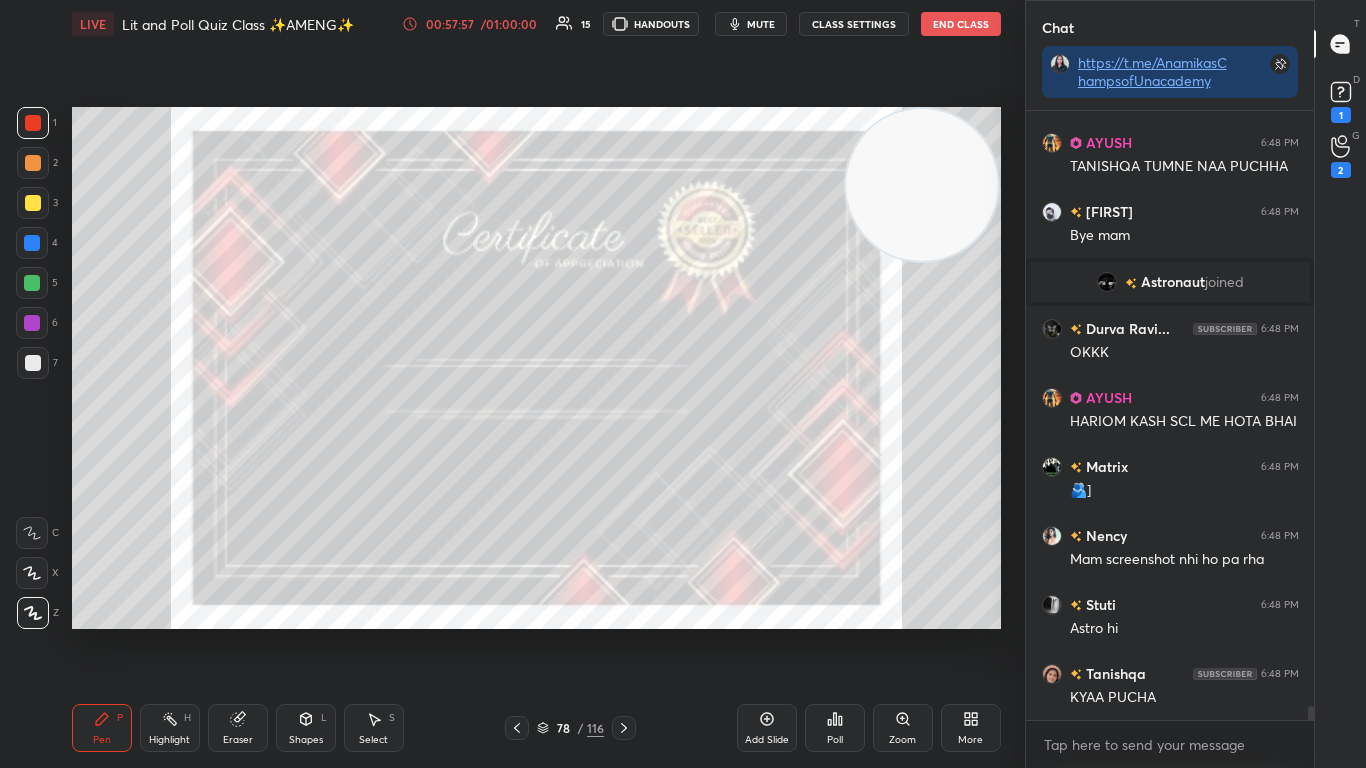 scroll, scrollTop: 25990, scrollLeft: 0, axis: vertical 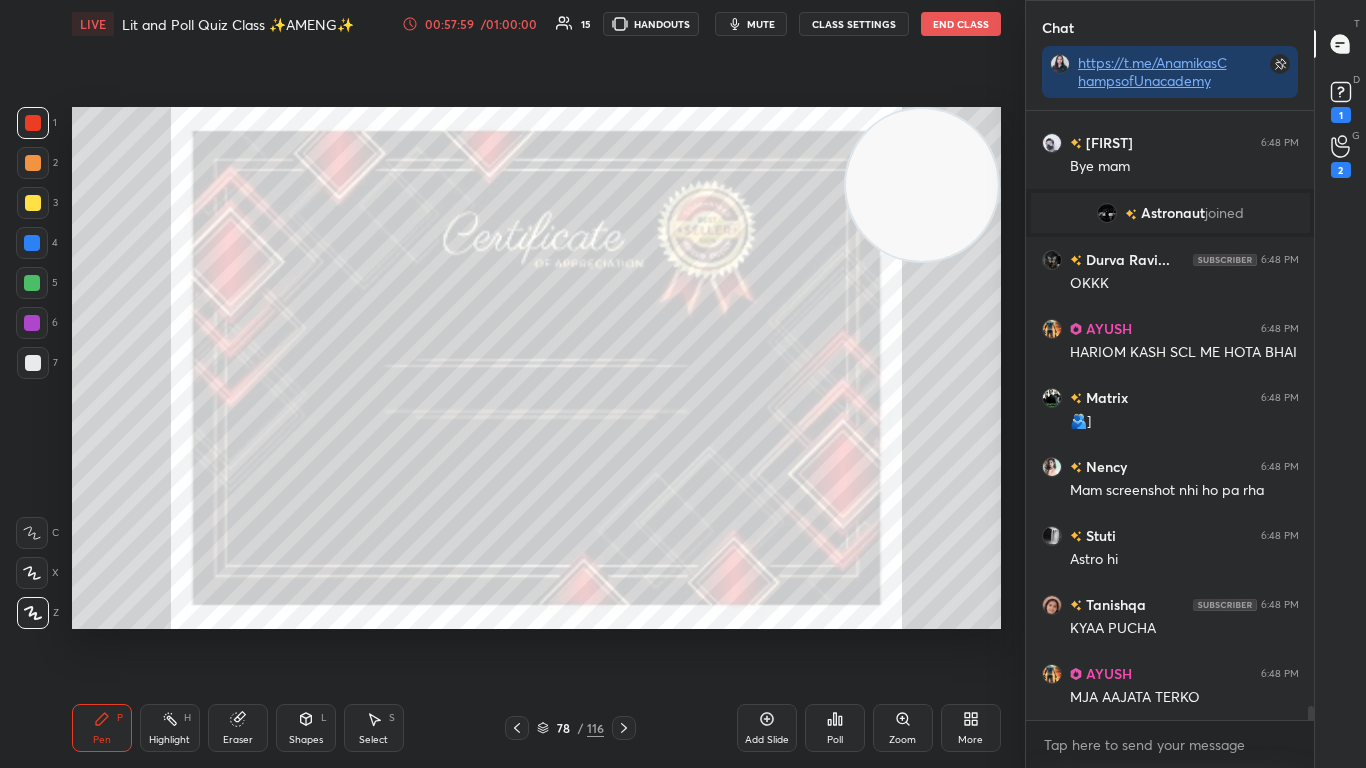 click on "Eraser" at bounding box center (238, 728) 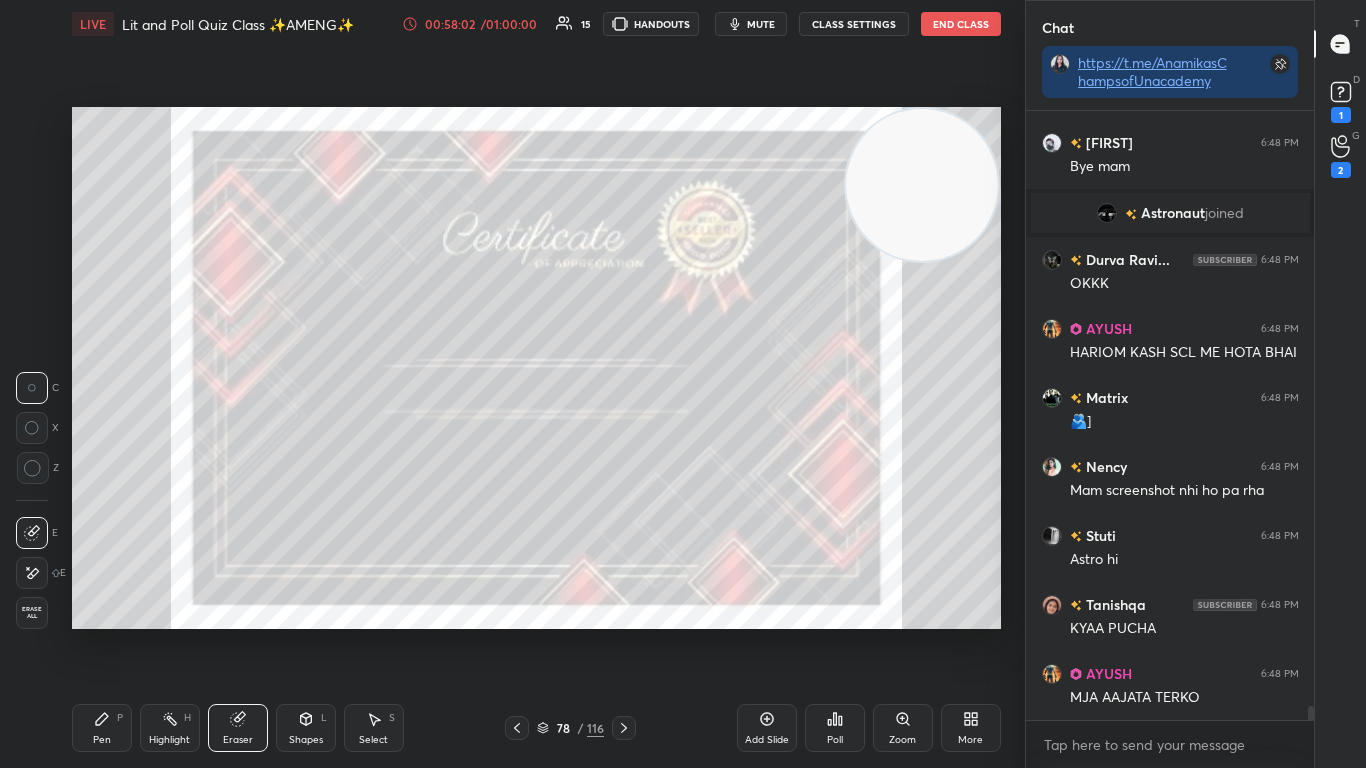 click 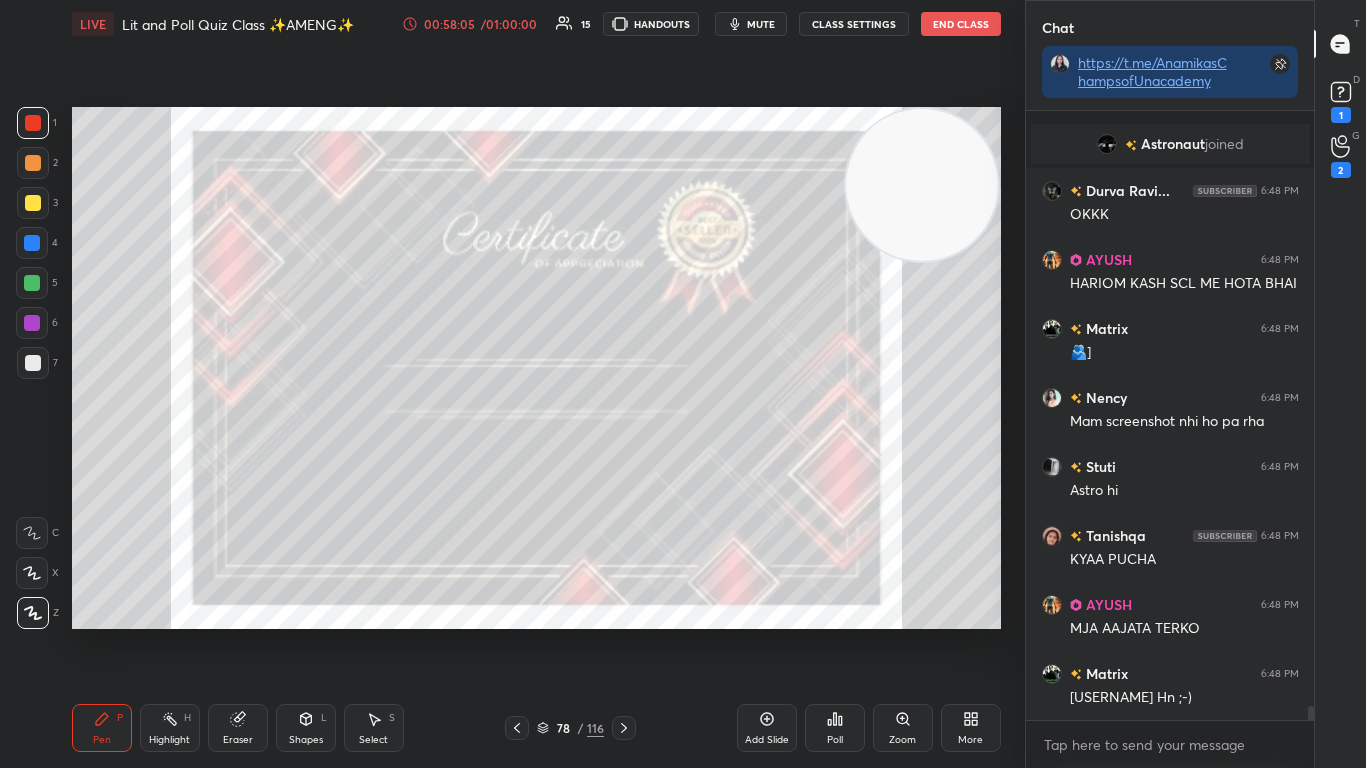 scroll, scrollTop: 26128, scrollLeft: 0, axis: vertical 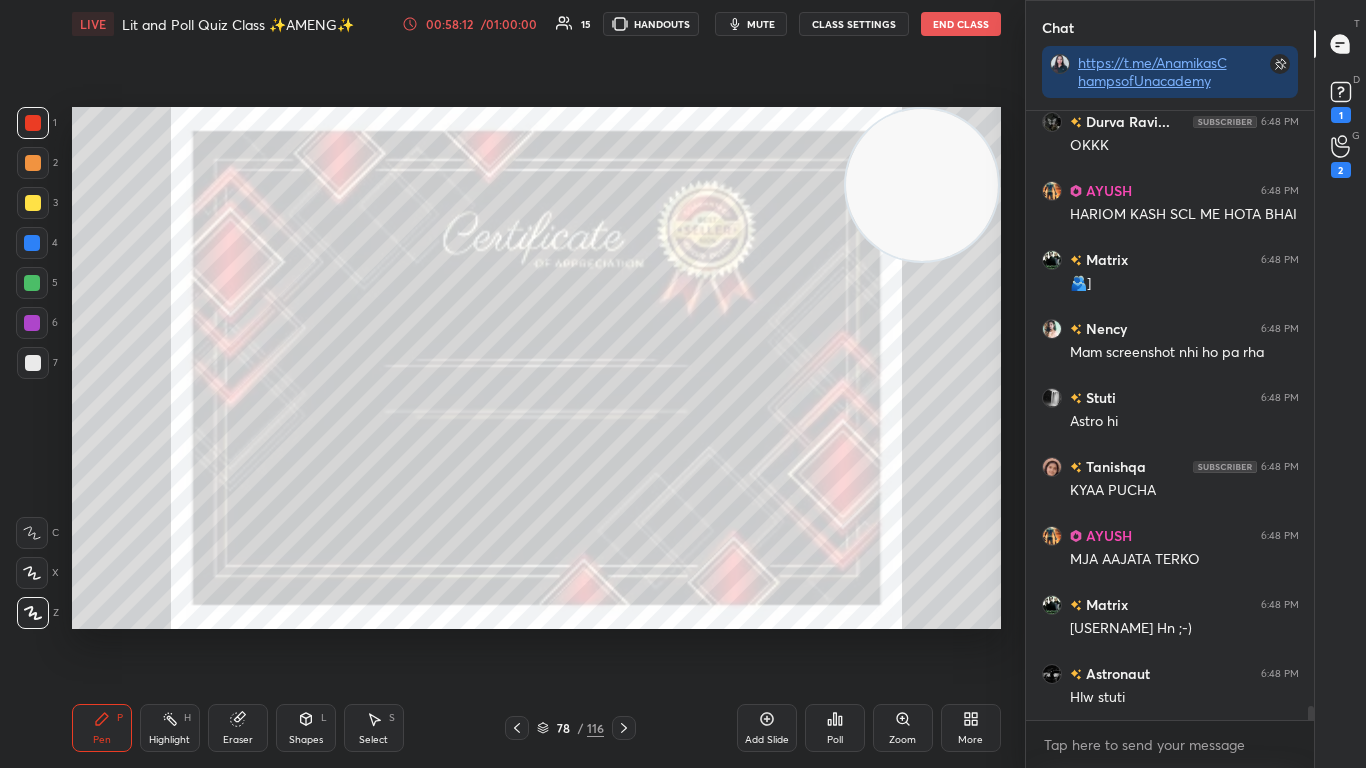click on "Eraser" at bounding box center [238, 728] 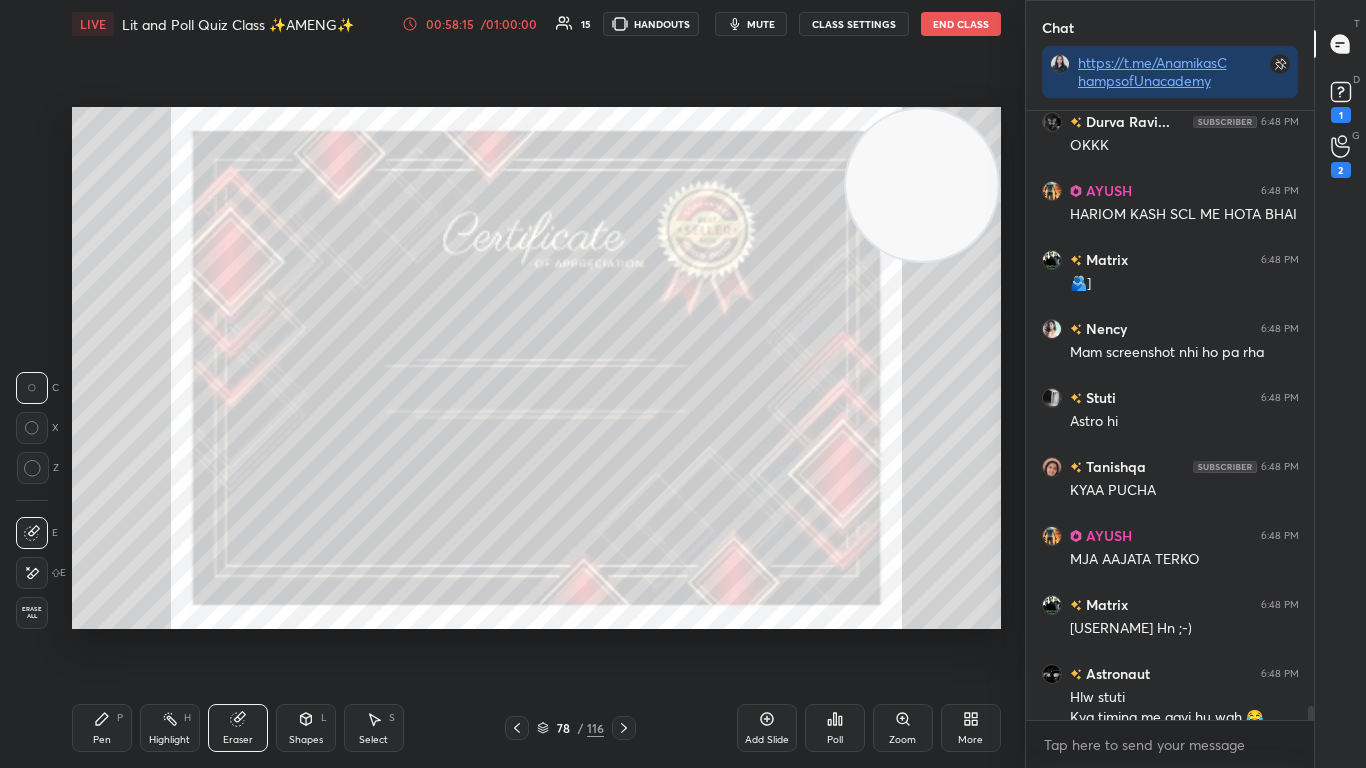 scroll, scrollTop: 26148, scrollLeft: 0, axis: vertical 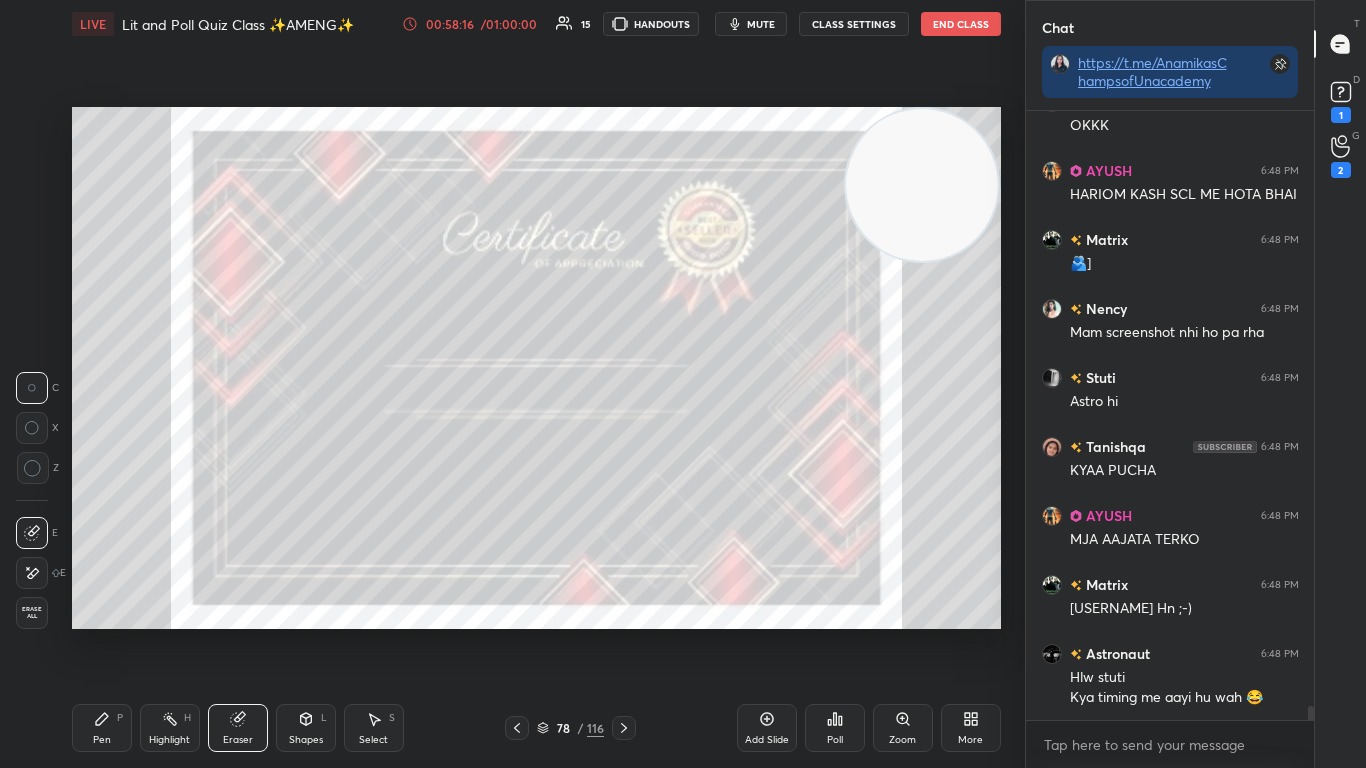 click 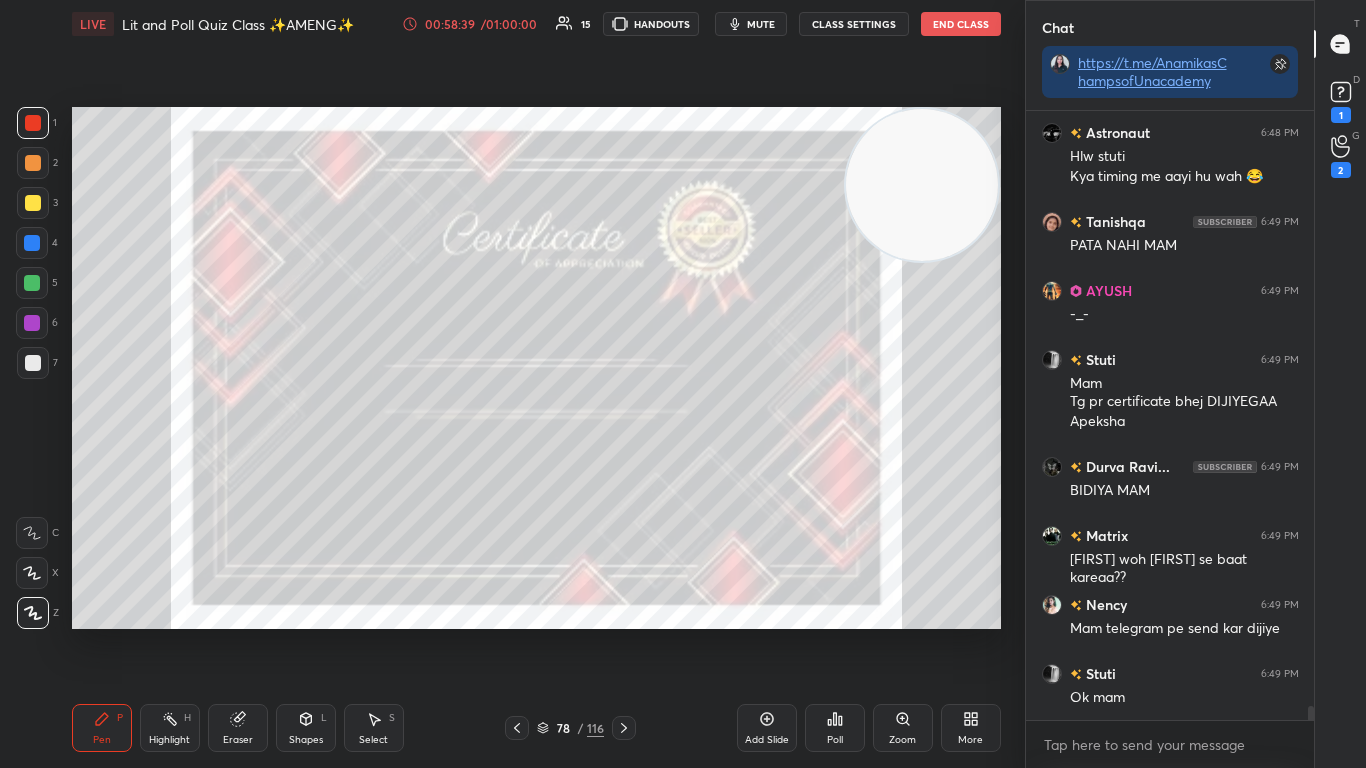 scroll, scrollTop: 26738, scrollLeft: 0, axis: vertical 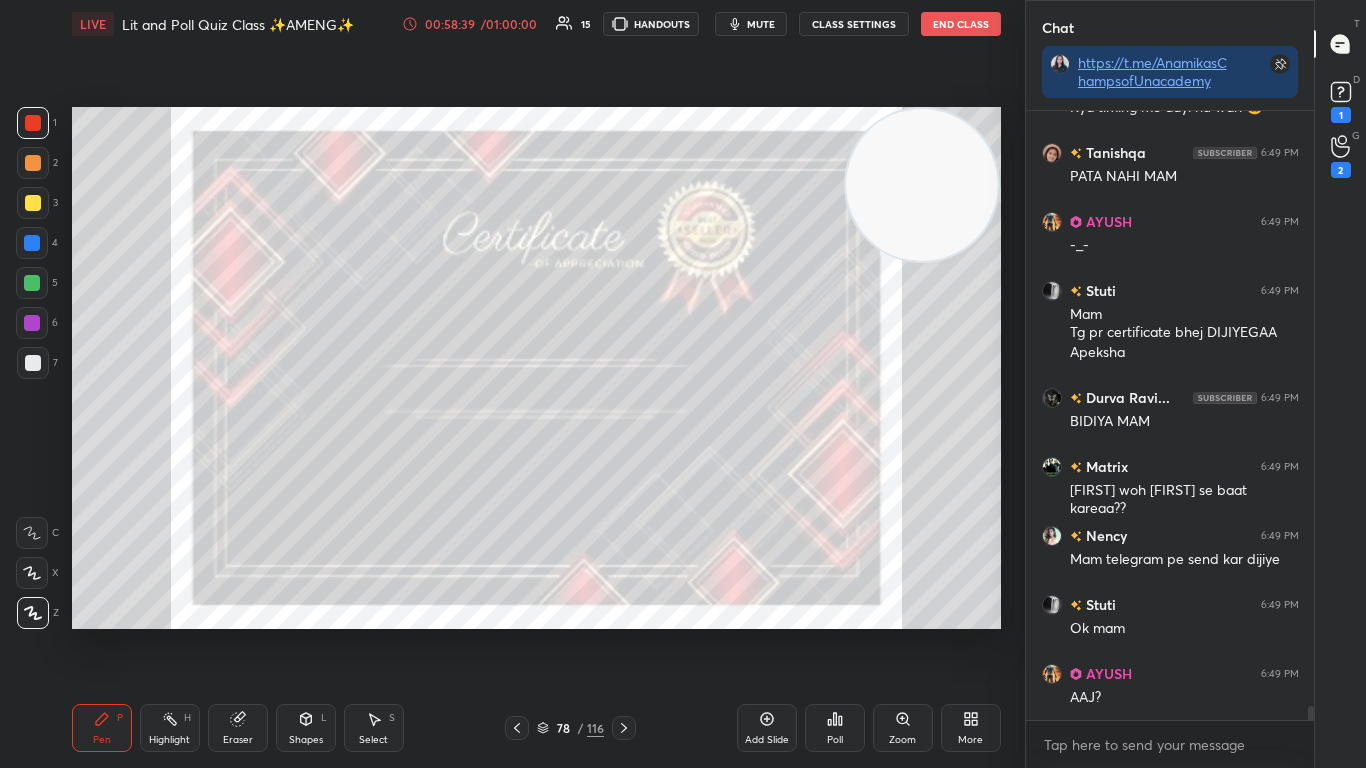click on "End Class" at bounding box center [961, 24] 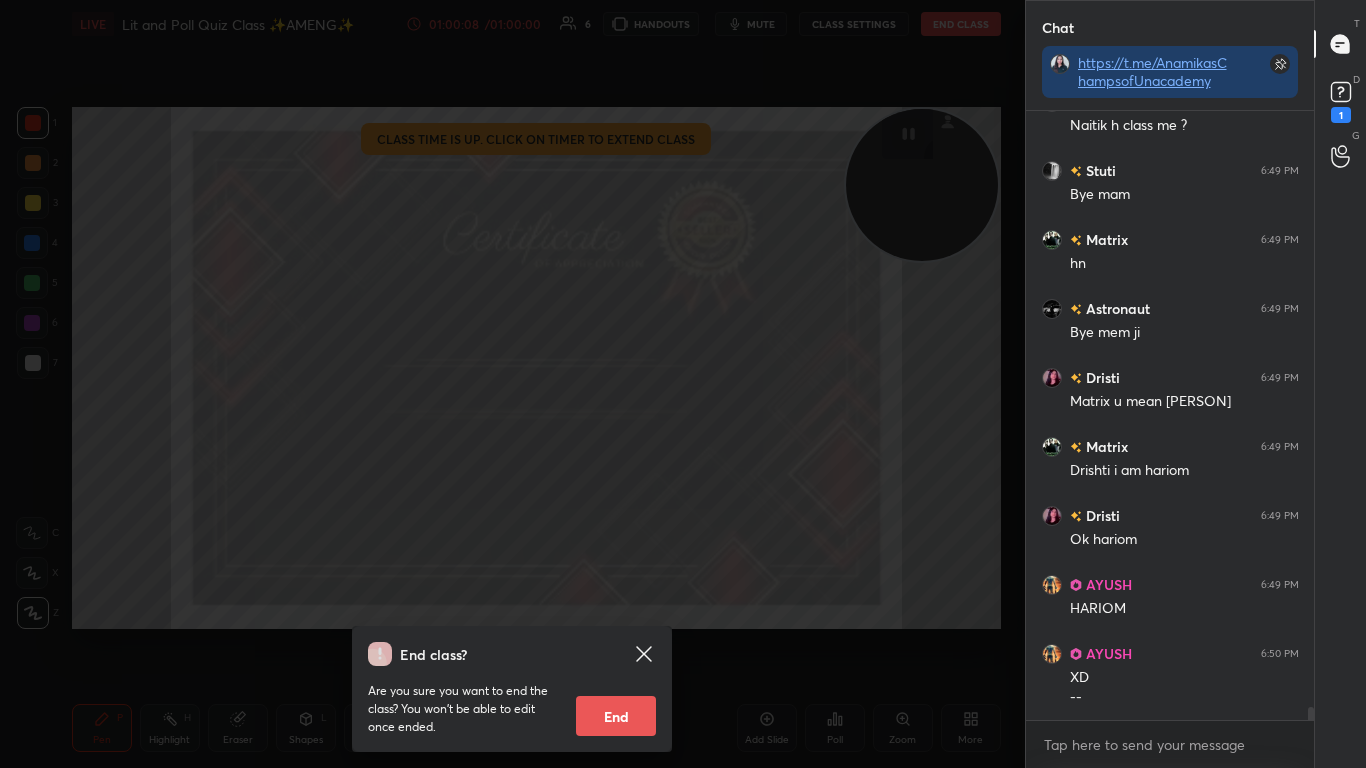 scroll, scrollTop: 27448, scrollLeft: 0, axis: vertical 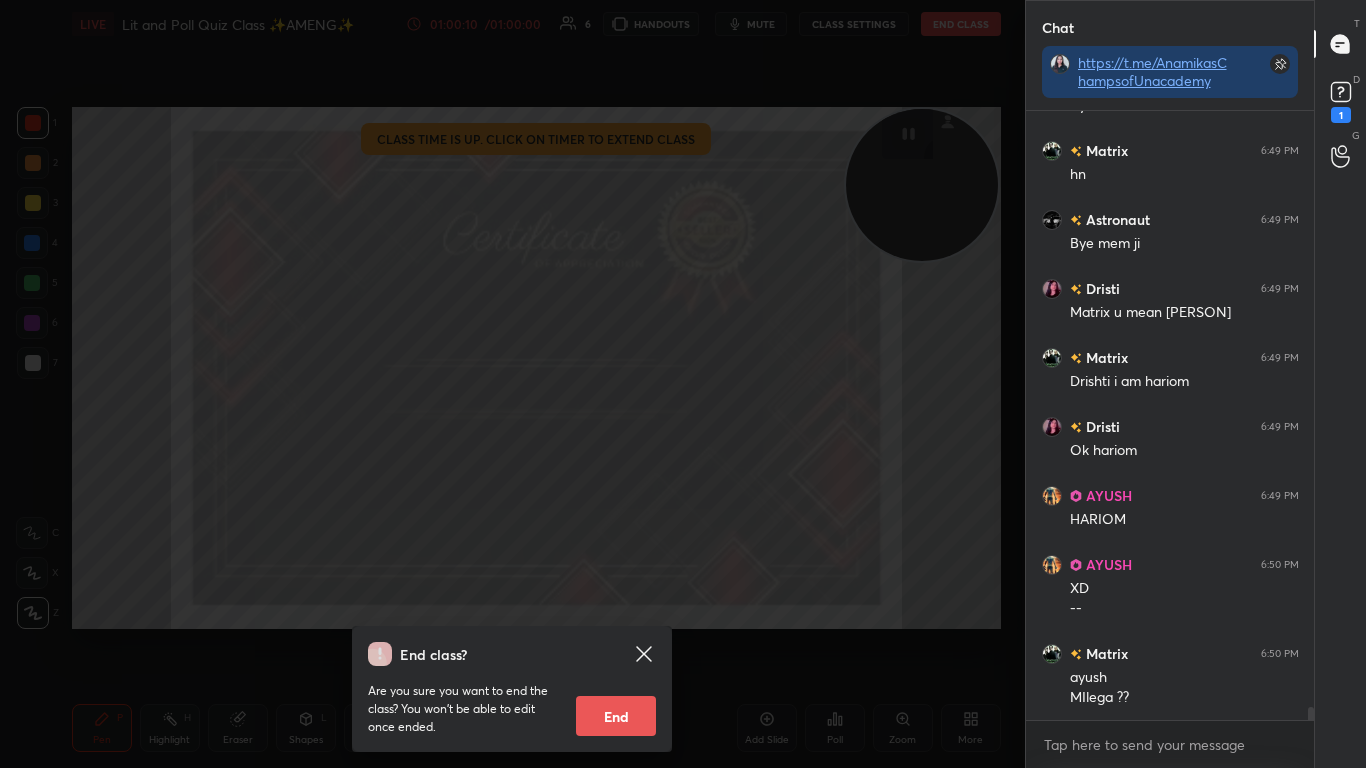 click on "End" at bounding box center [616, 716] 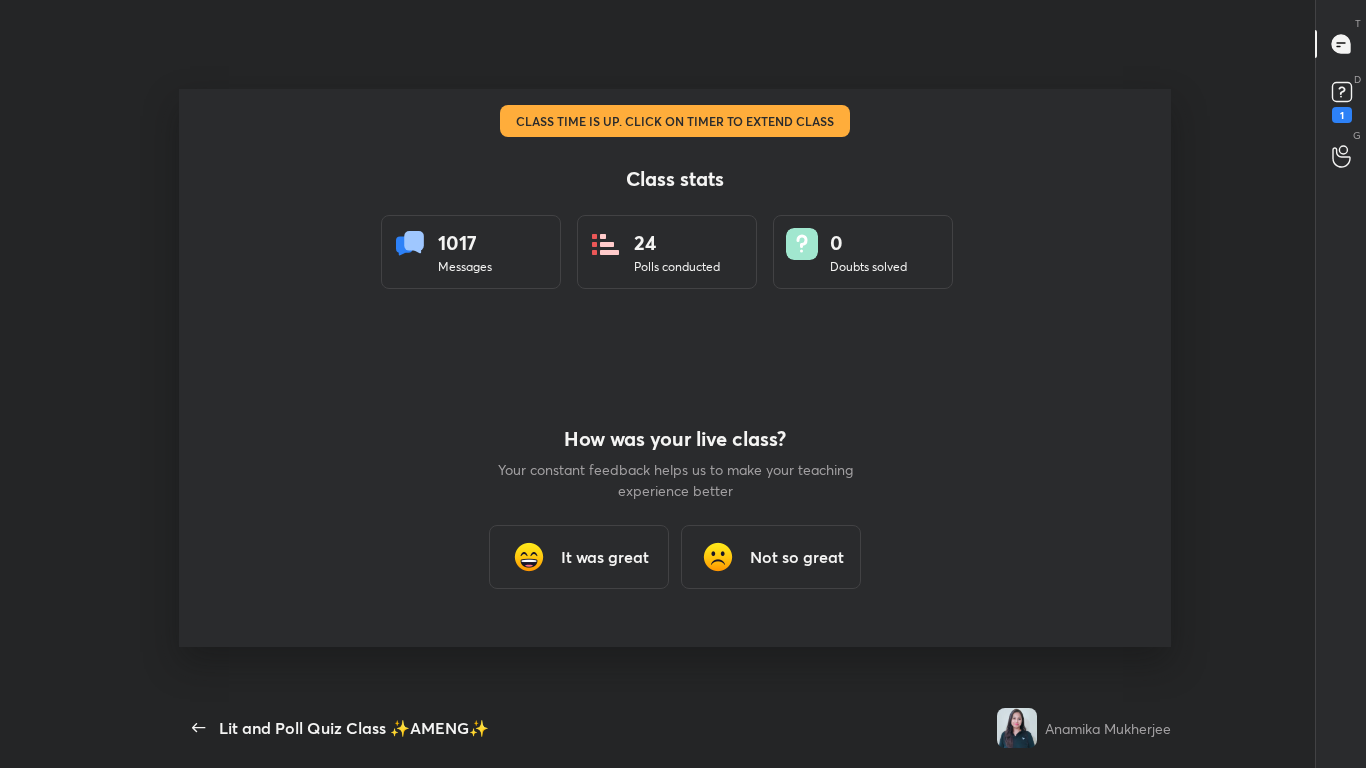 scroll, scrollTop: 99360, scrollLeft: 98991, axis: both 